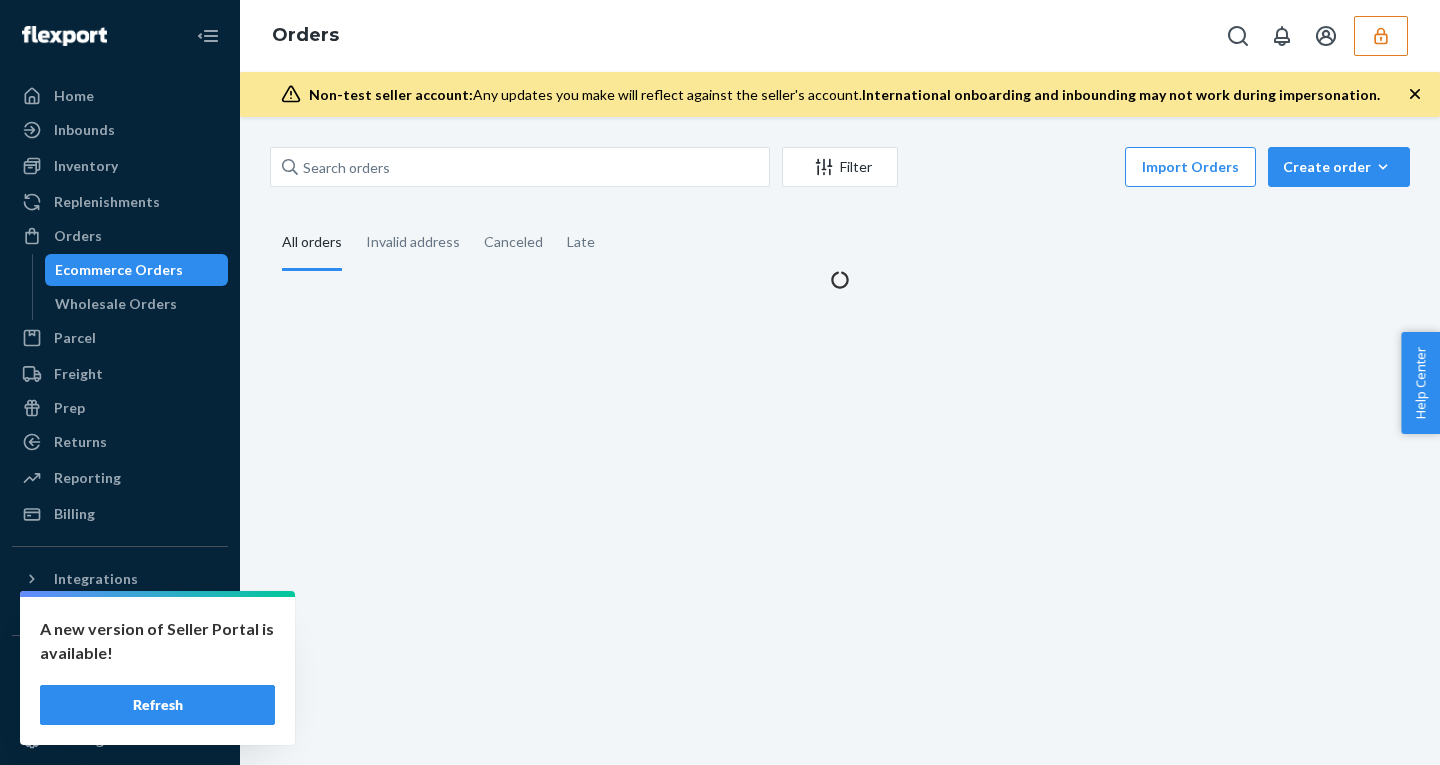 scroll, scrollTop: 0, scrollLeft: 0, axis: both 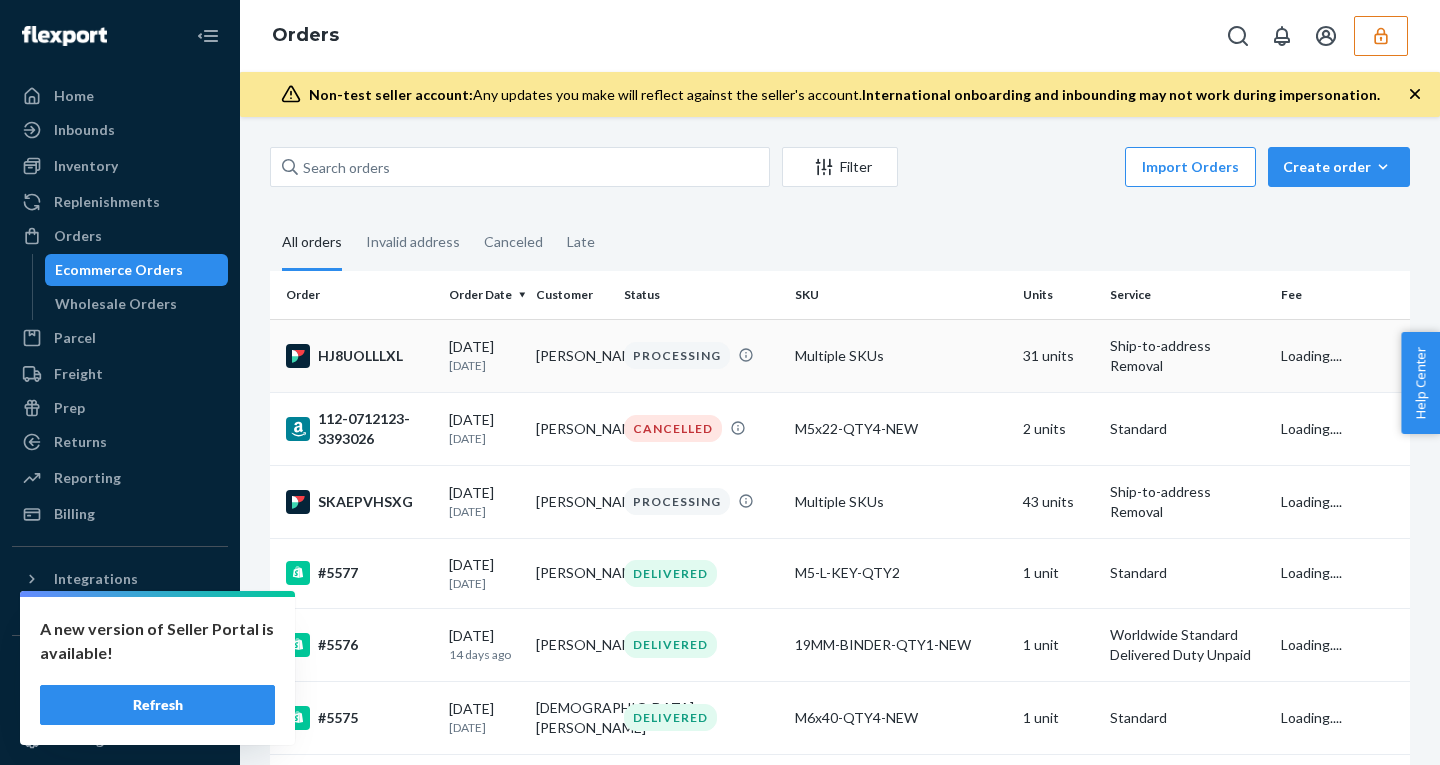 click on "Adam Gray" at bounding box center [571, 355] 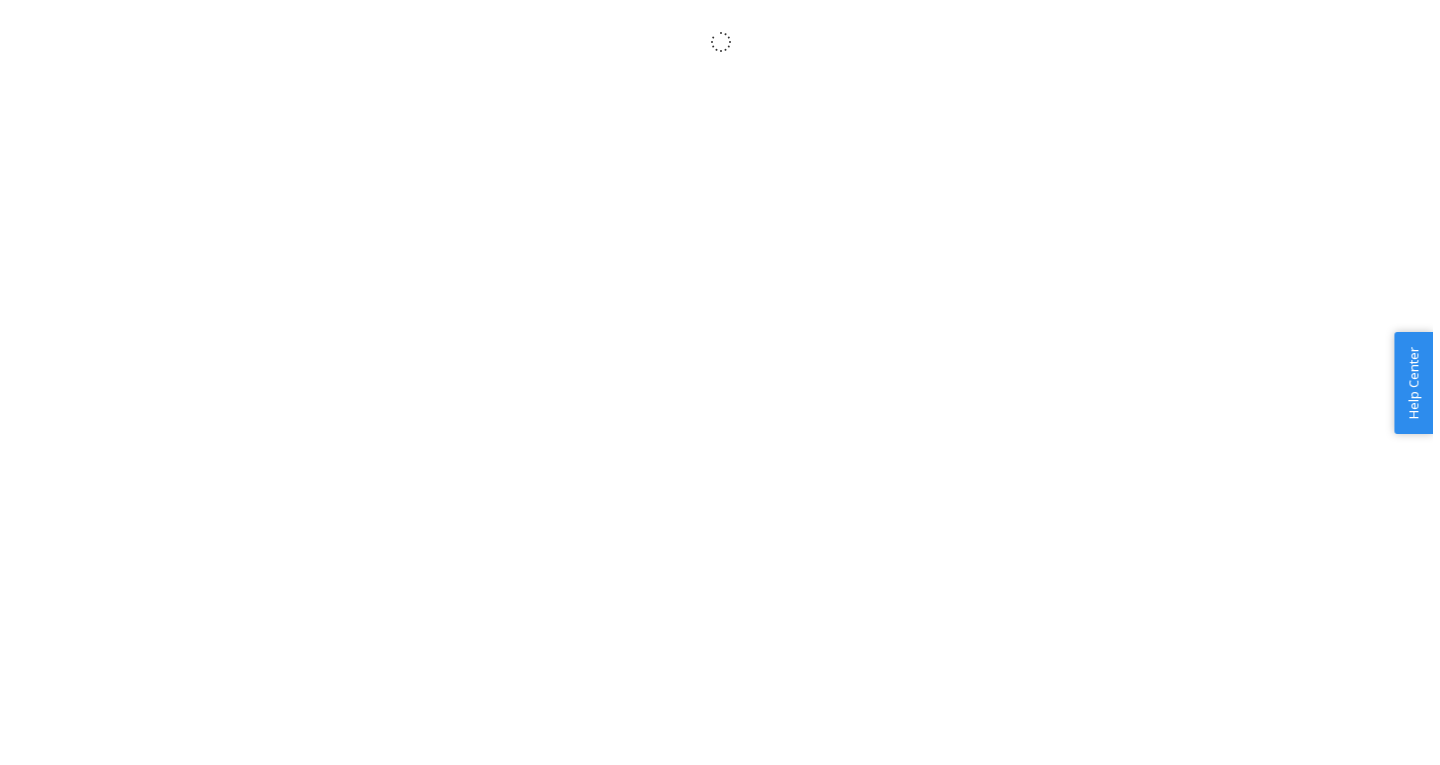 scroll, scrollTop: 0, scrollLeft: 0, axis: both 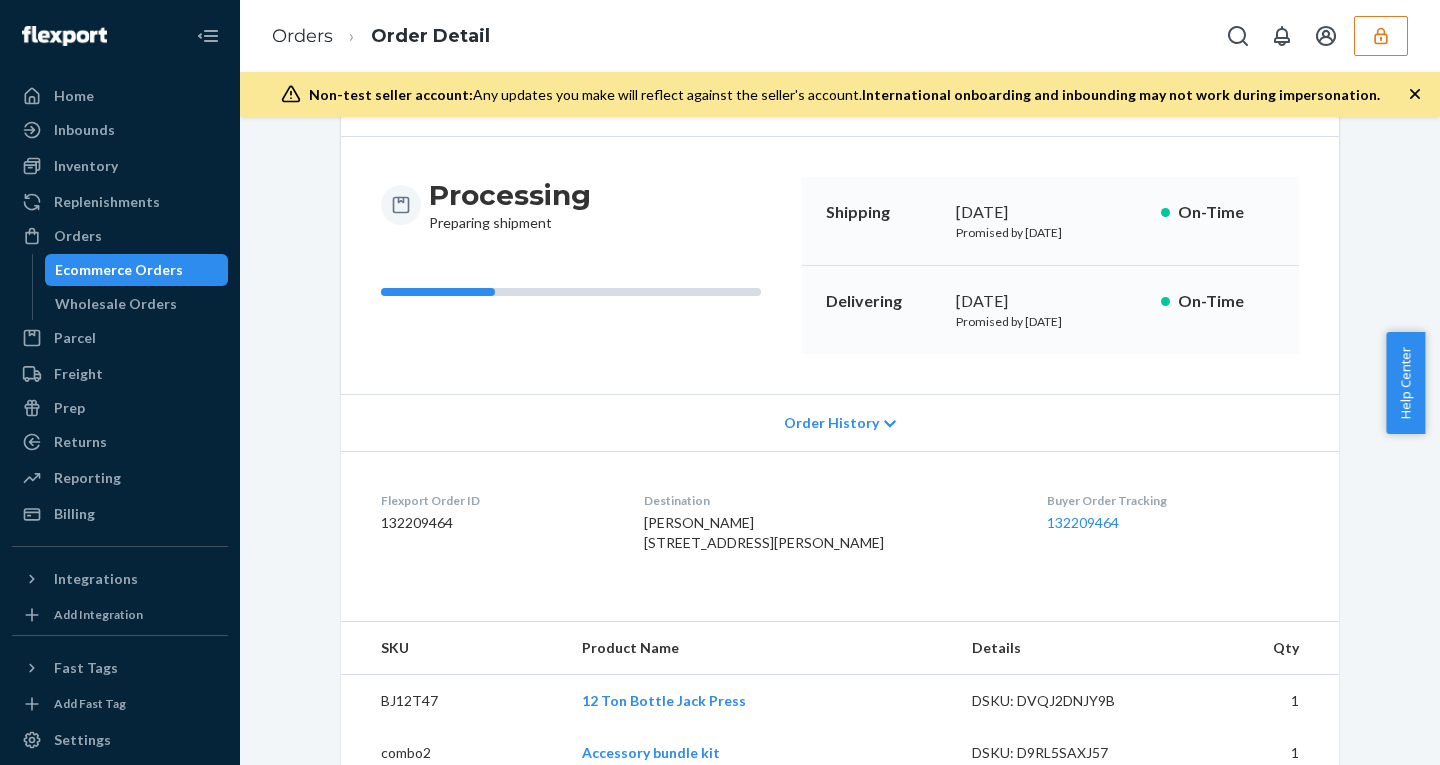 click on "132209464" at bounding box center [496, 523] 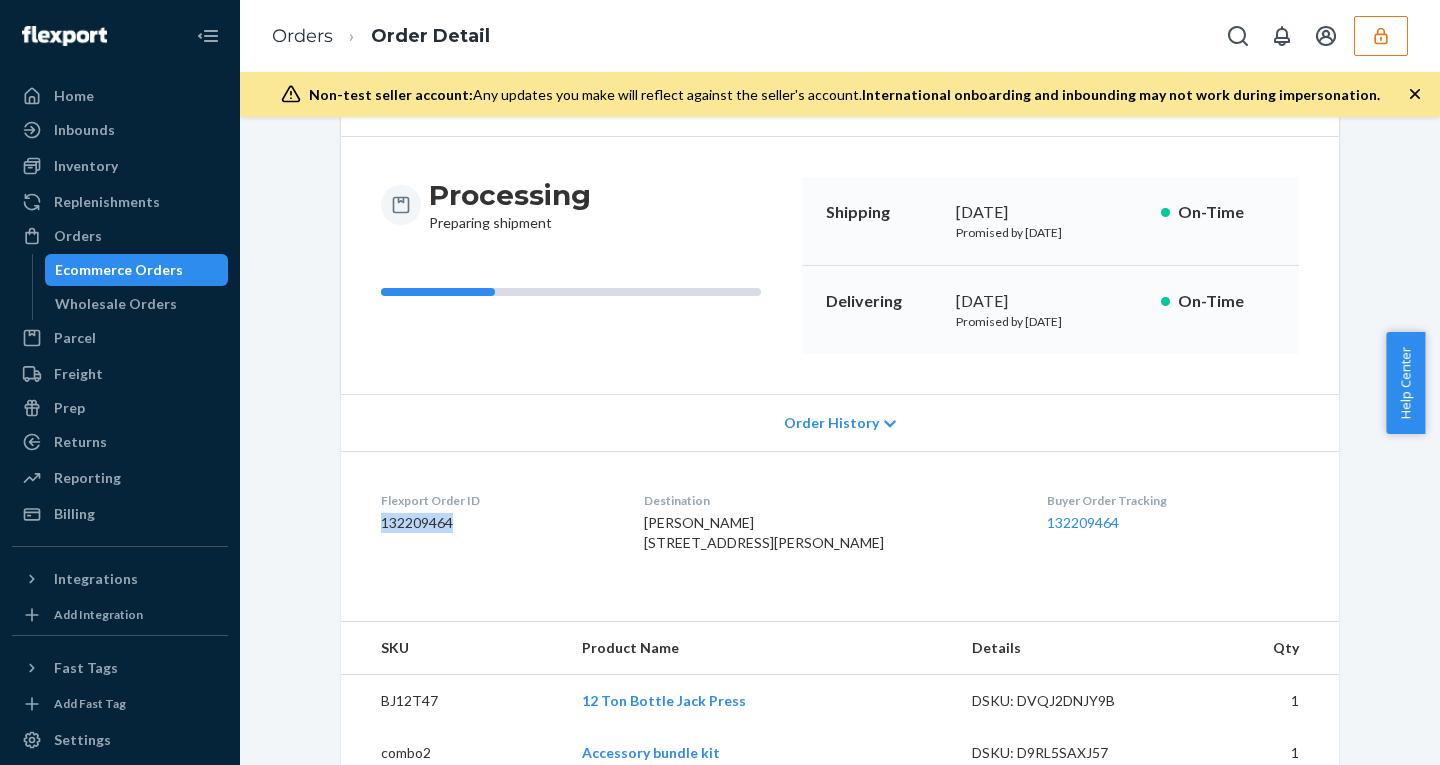 click on "132209464" at bounding box center (496, 523) 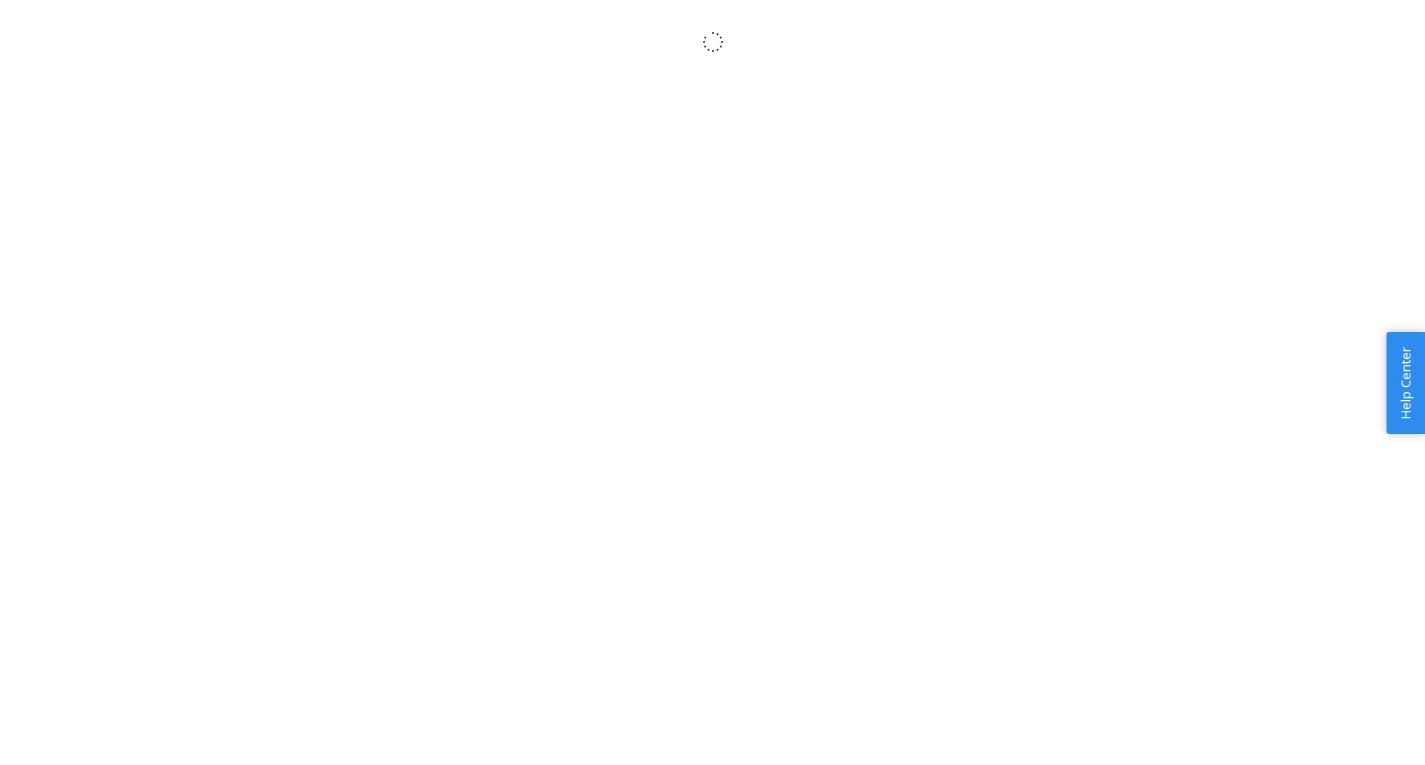 scroll, scrollTop: 0, scrollLeft: 0, axis: both 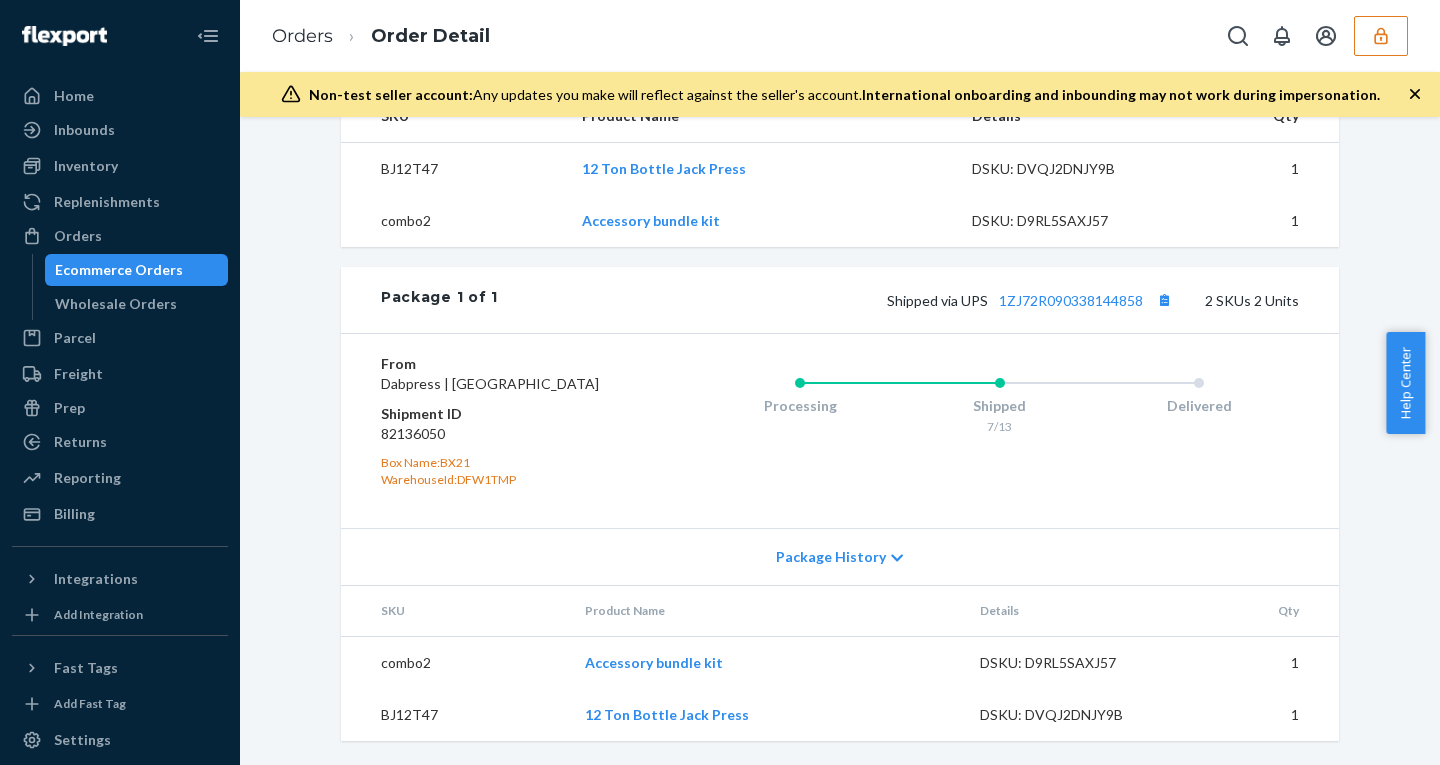 click on "Package History" at bounding box center [831, 557] 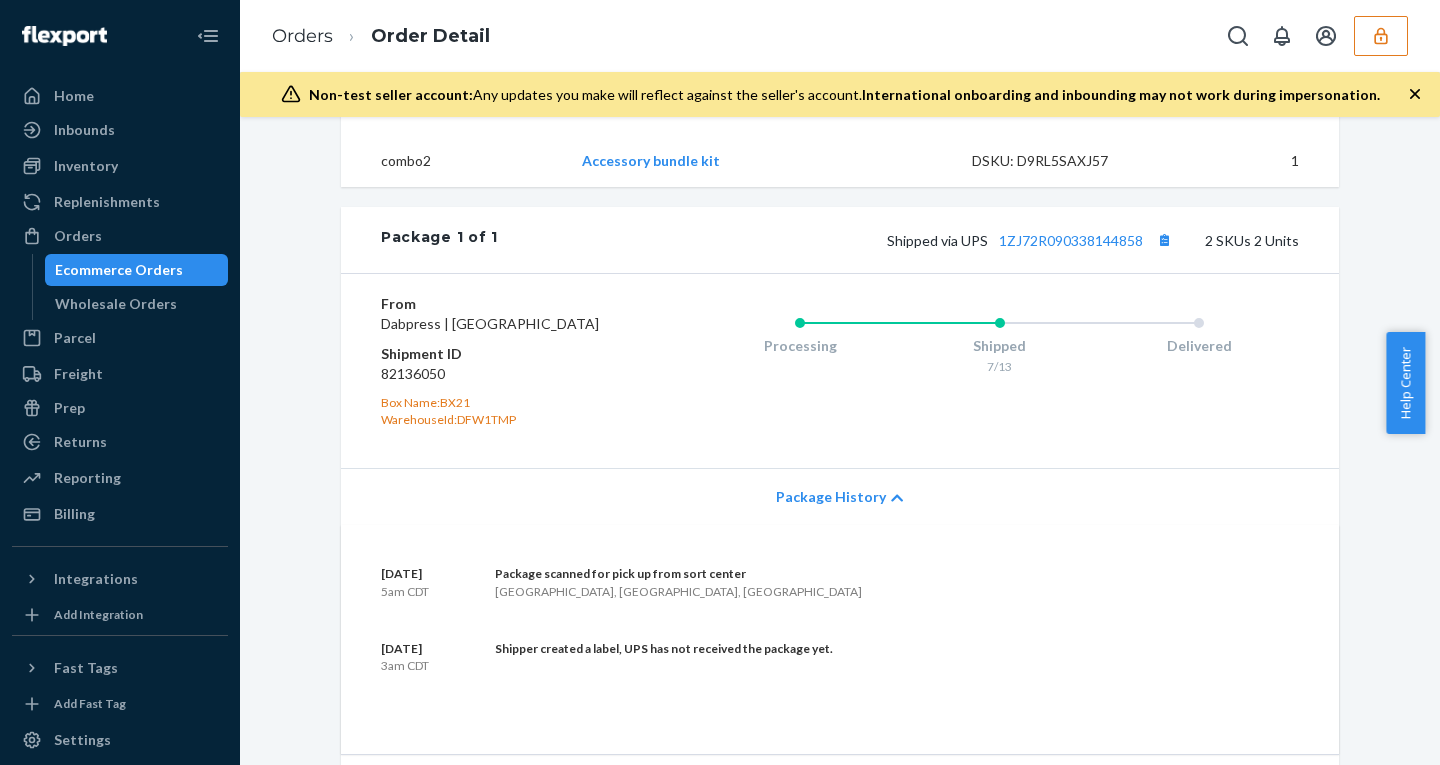 click on "Package History" at bounding box center (831, 497) 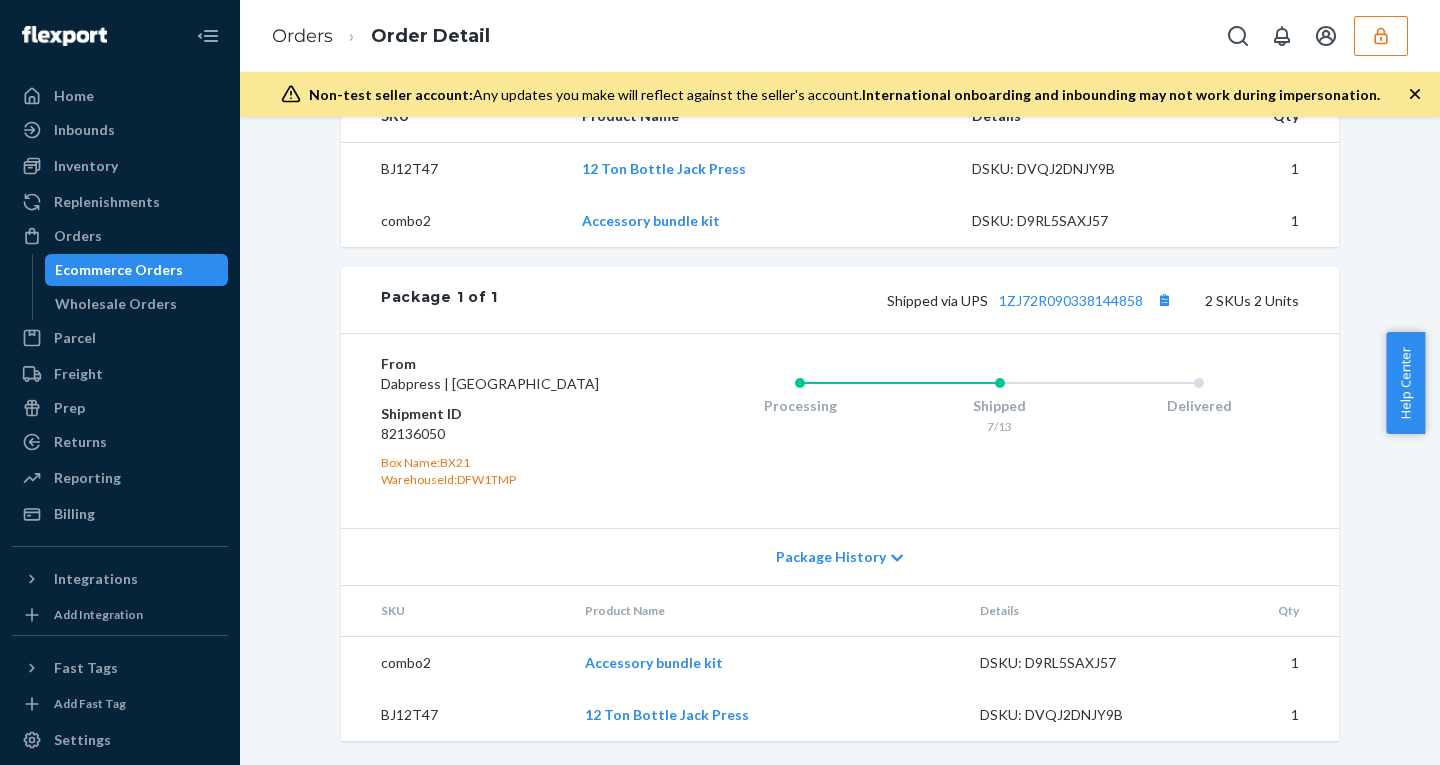 click 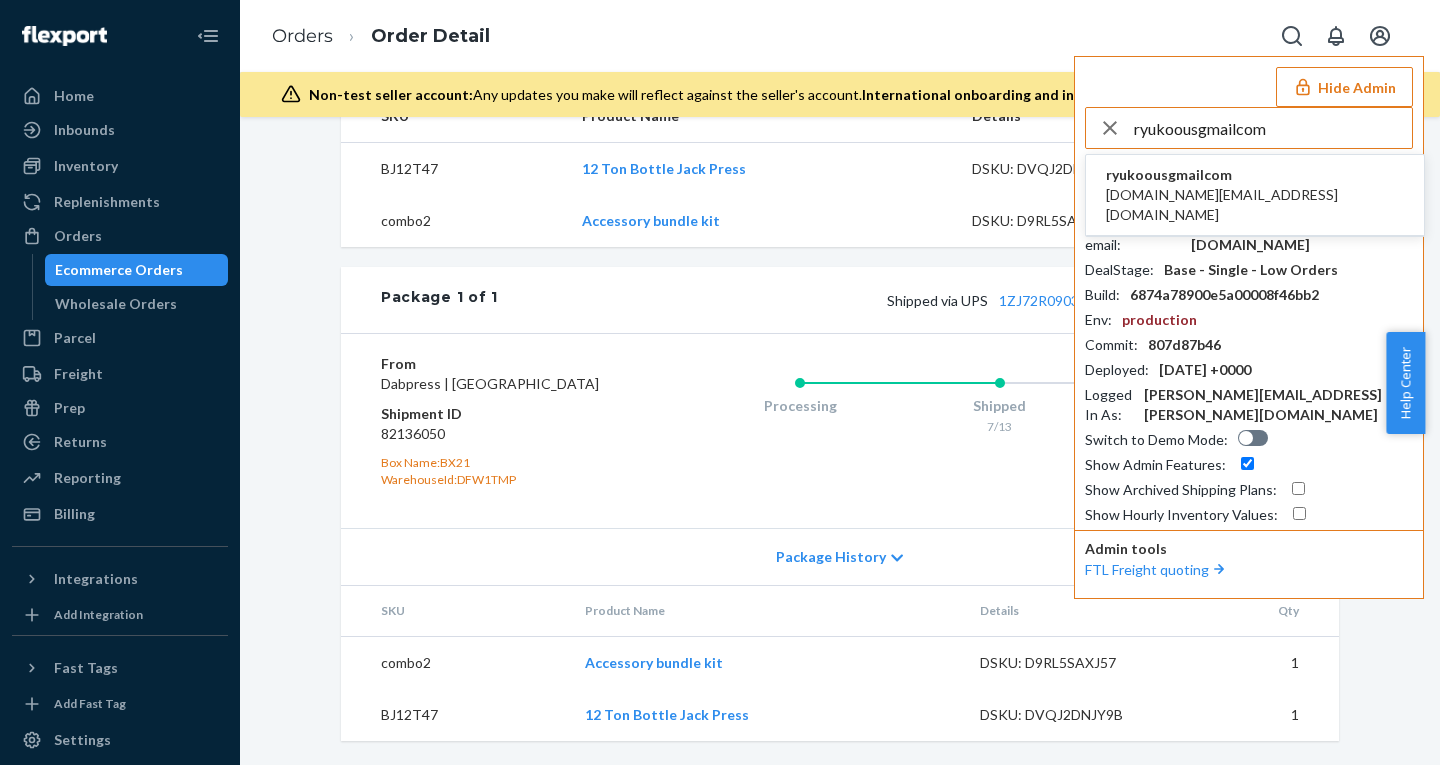 type on "ryukoousgmailcom" 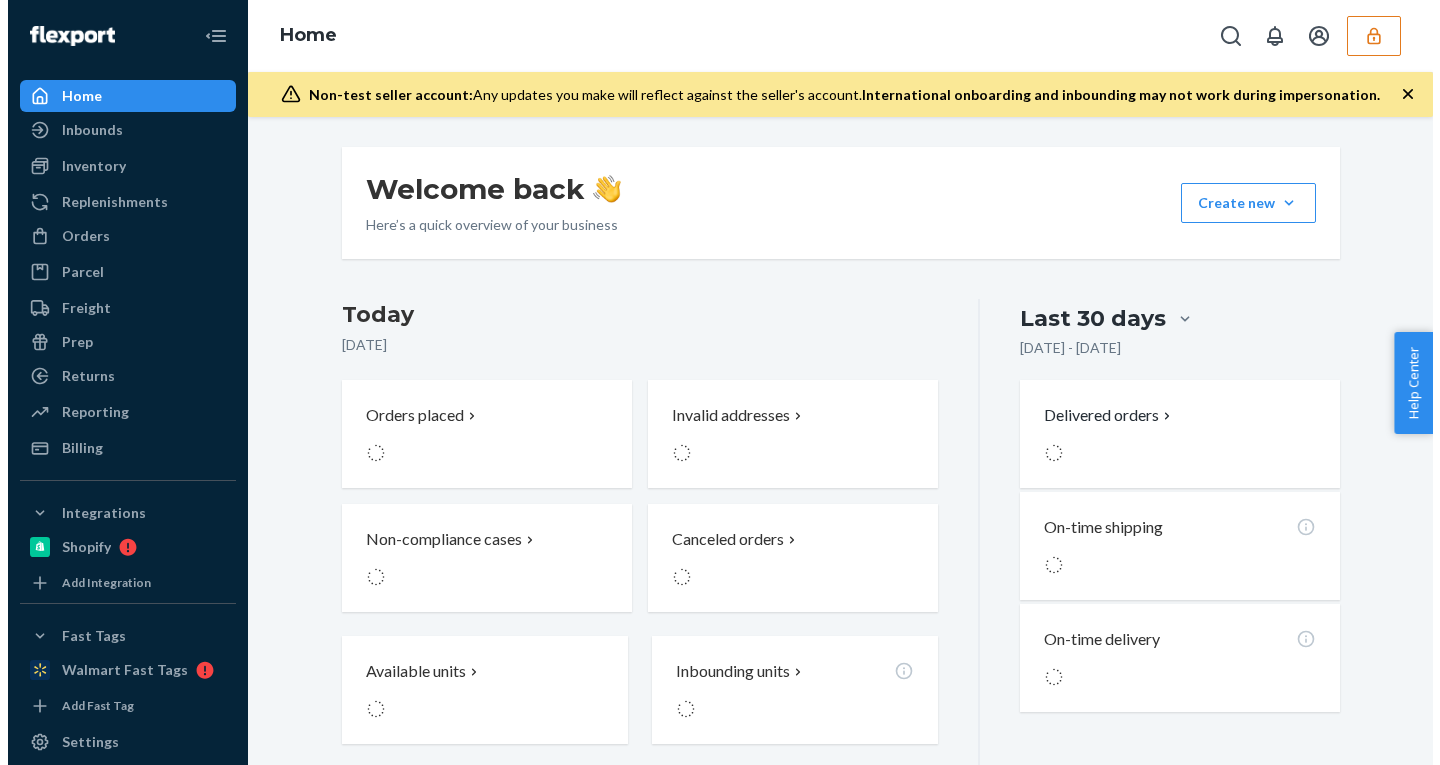 scroll, scrollTop: 0, scrollLeft: 0, axis: both 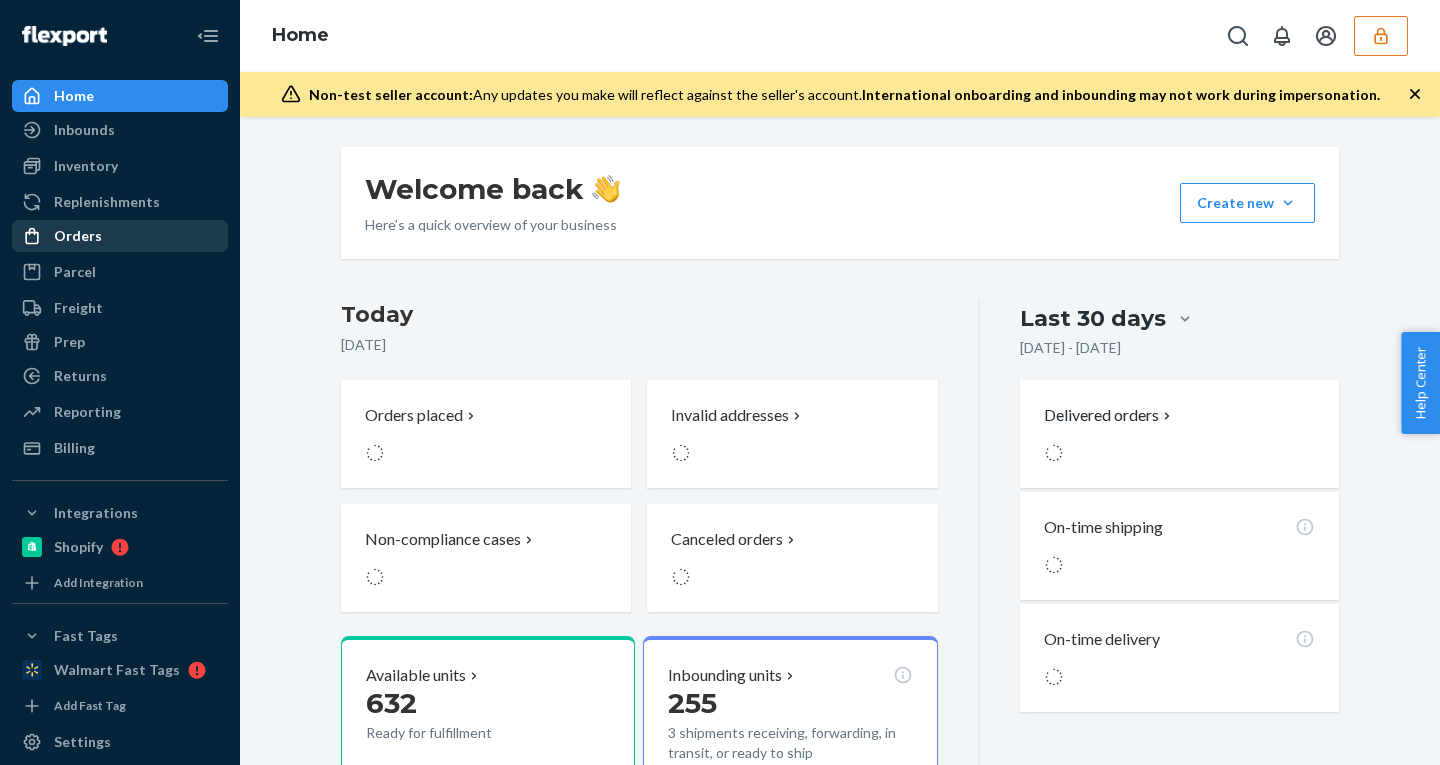 click on "Orders" at bounding box center (120, 236) 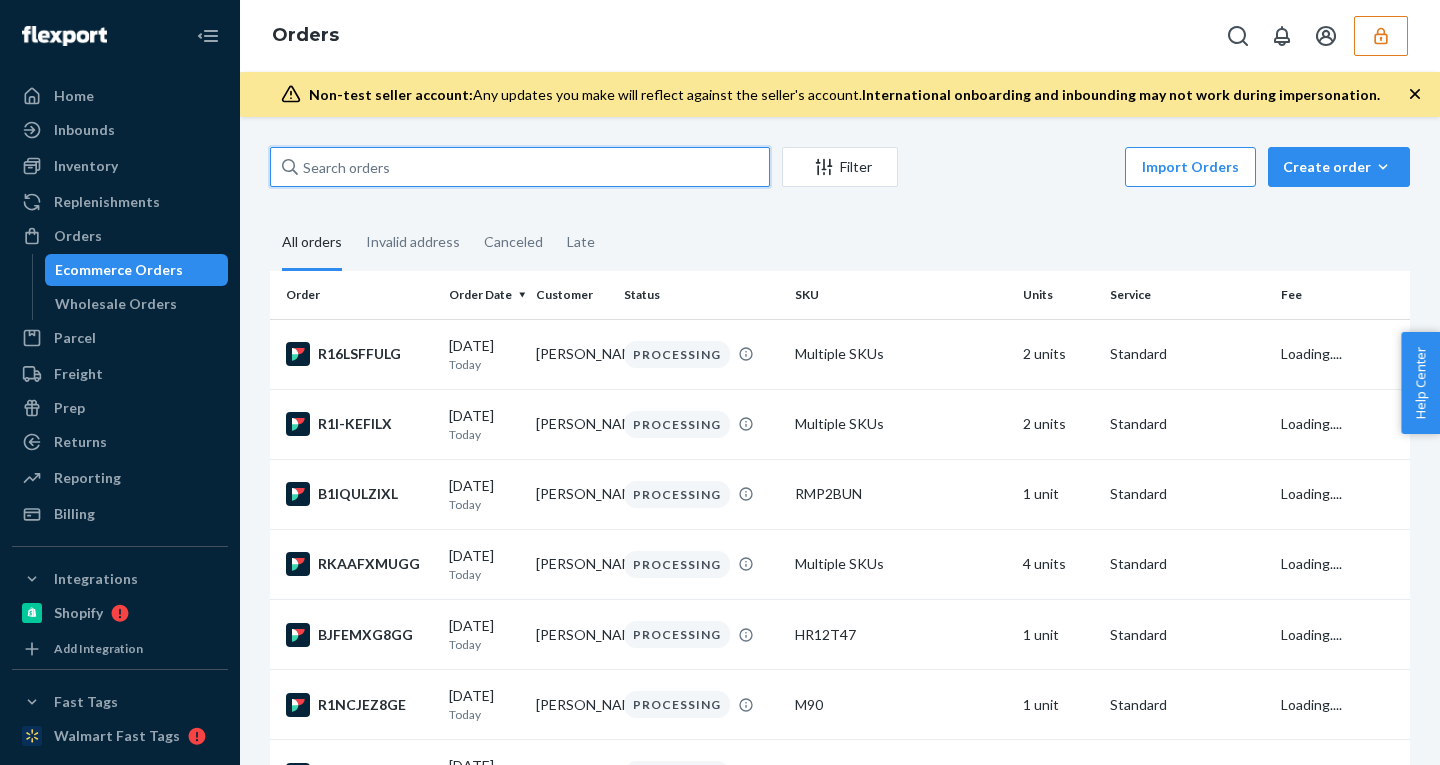 click at bounding box center [520, 167] 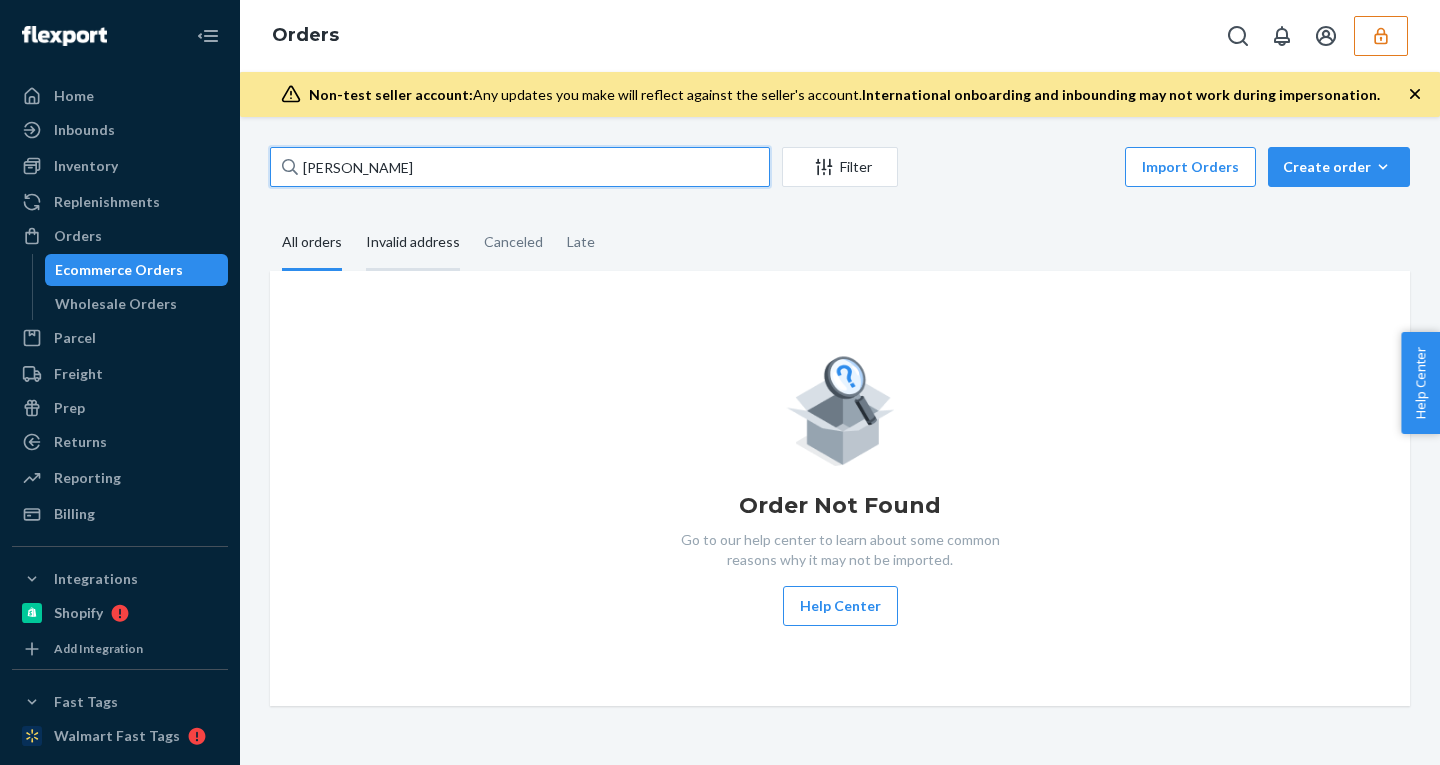 type on "Bryon Tarver" 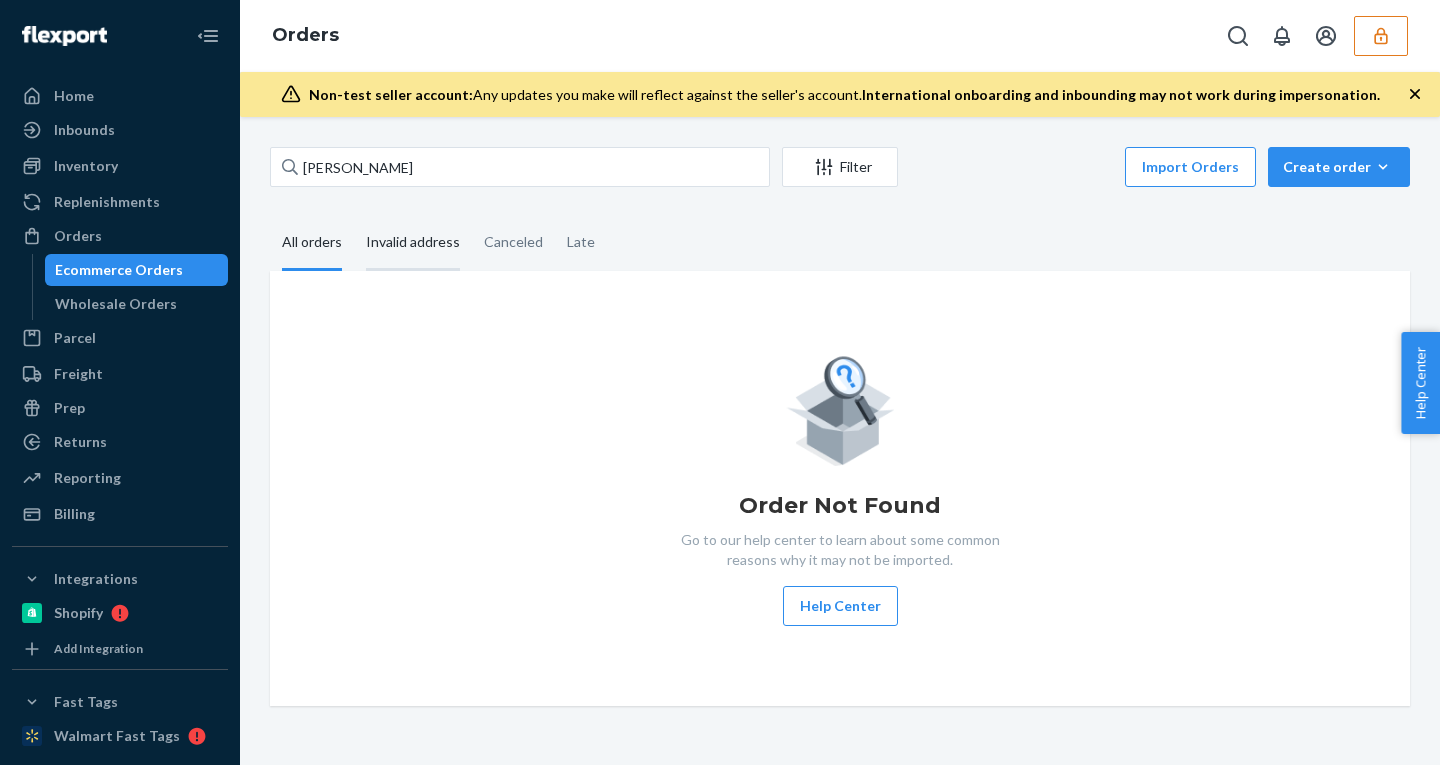 click on "Invalid address" at bounding box center (413, 243) 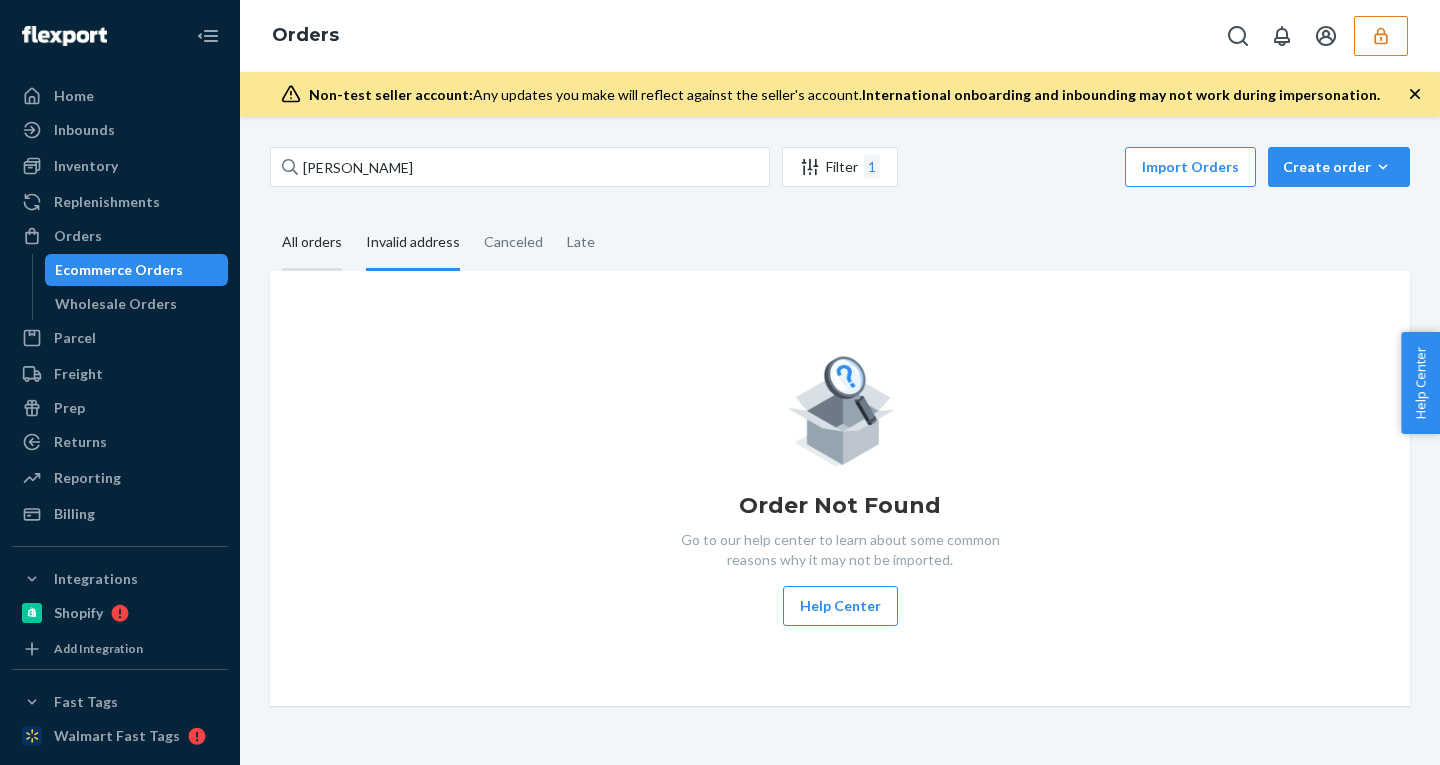 click on "All orders" at bounding box center [312, 243] 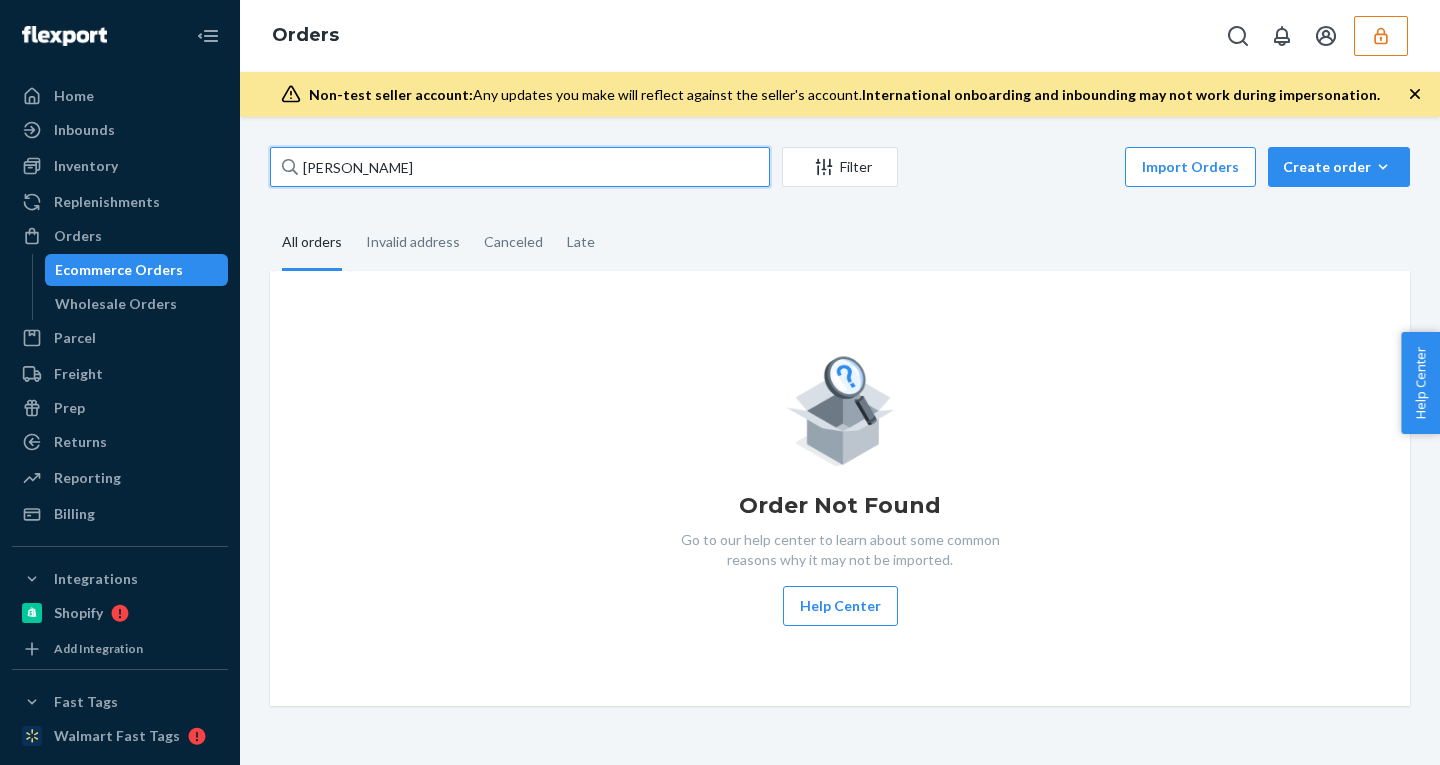 drag, startPoint x: 429, startPoint y: 159, endPoint x: 272, endPoint y: 159, distance: 157 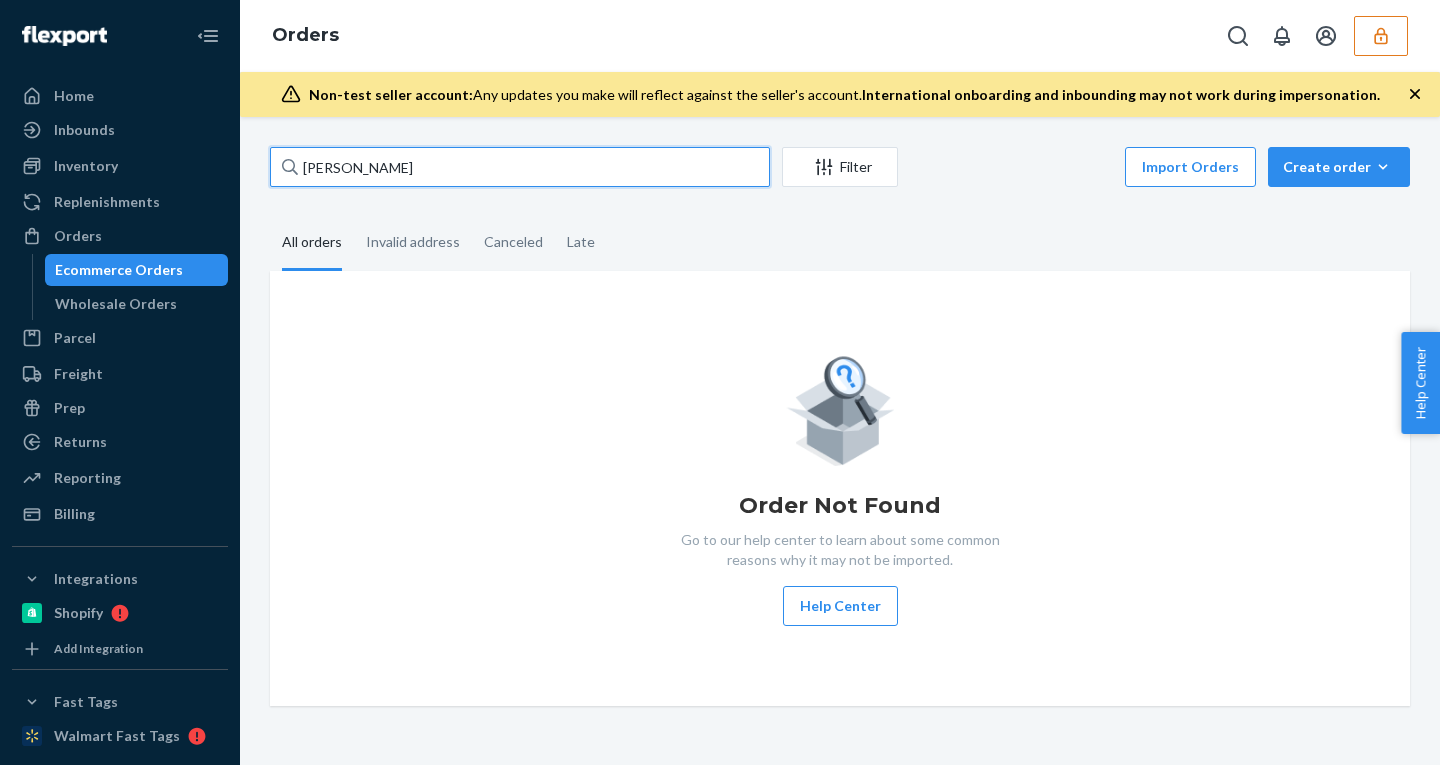 click on "Bryon Tarver" at bounding box center (520, 167) 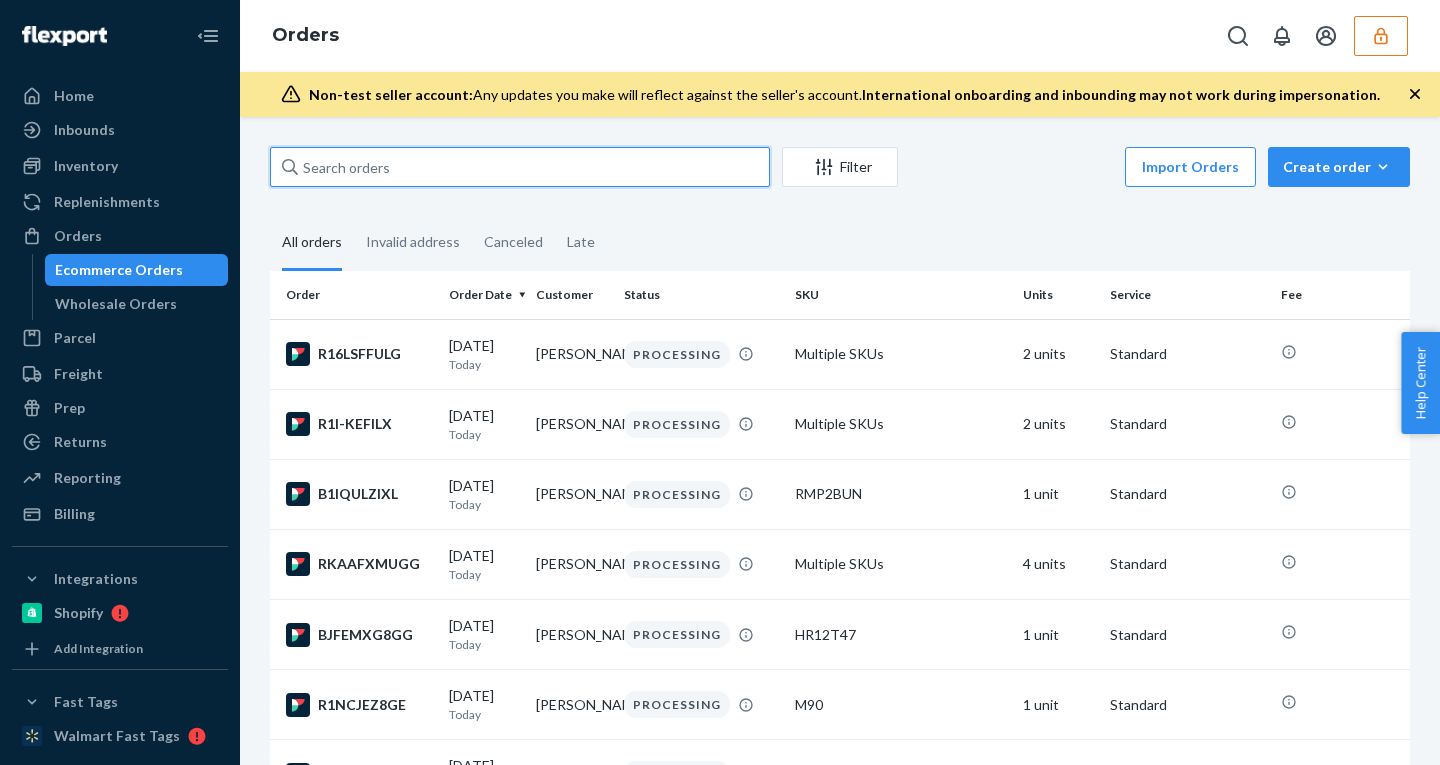 type 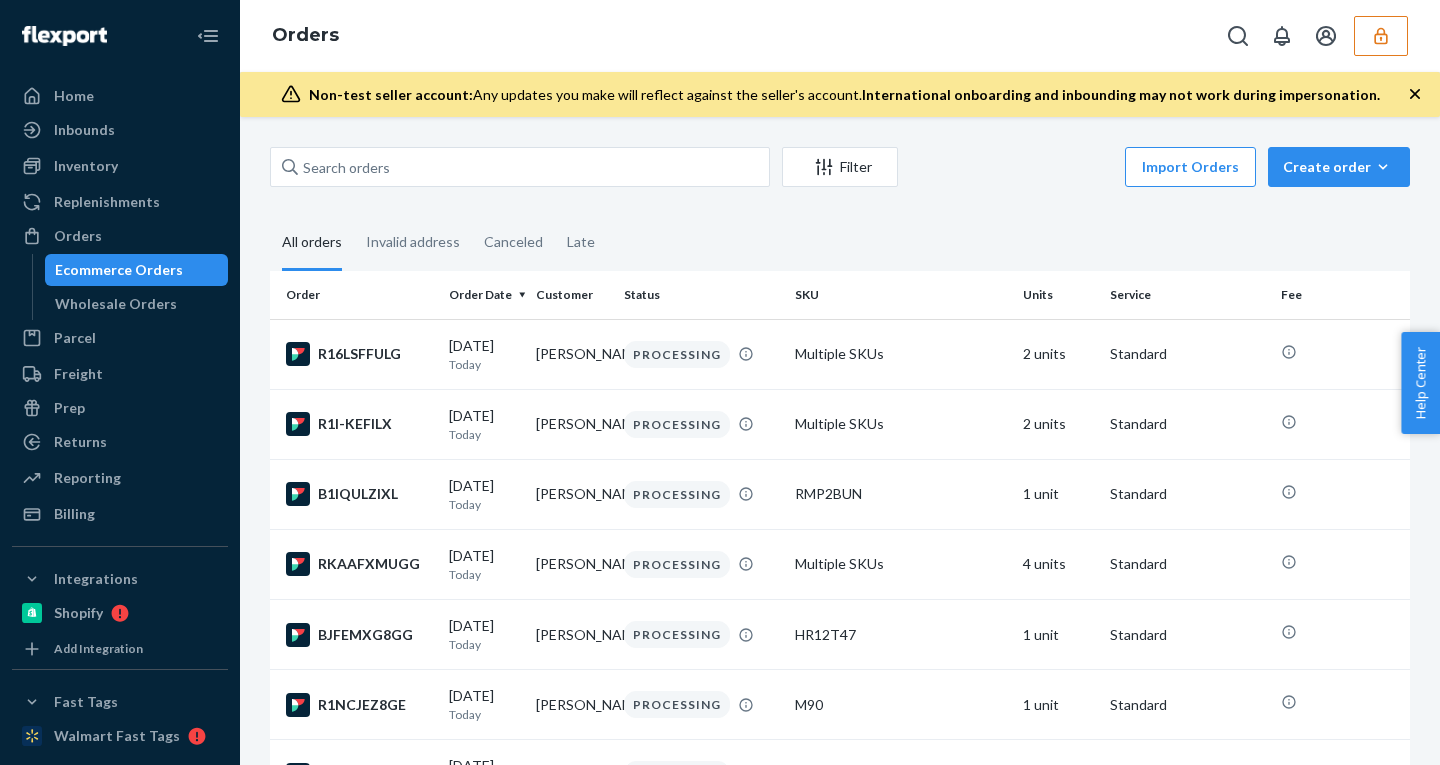 click 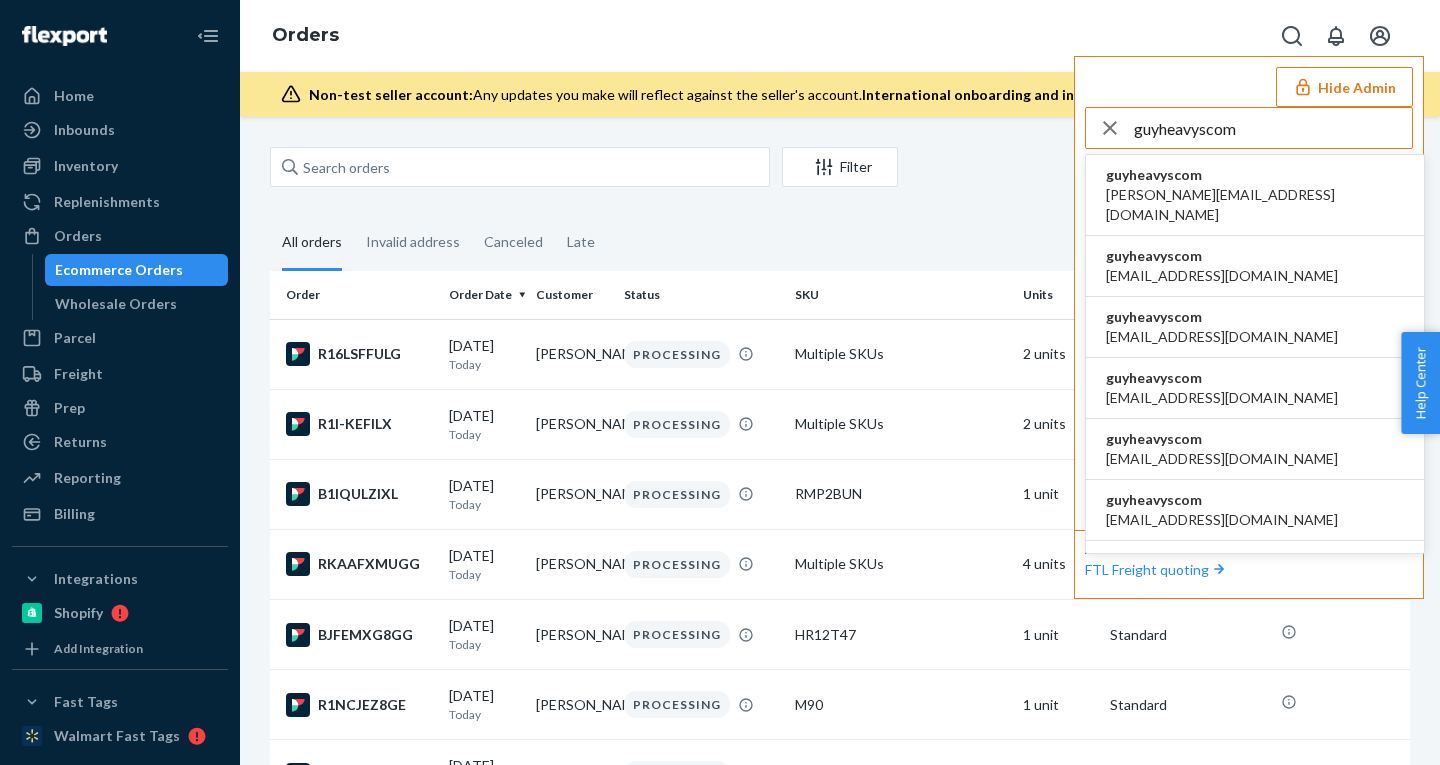 type on "guyheavyscom" 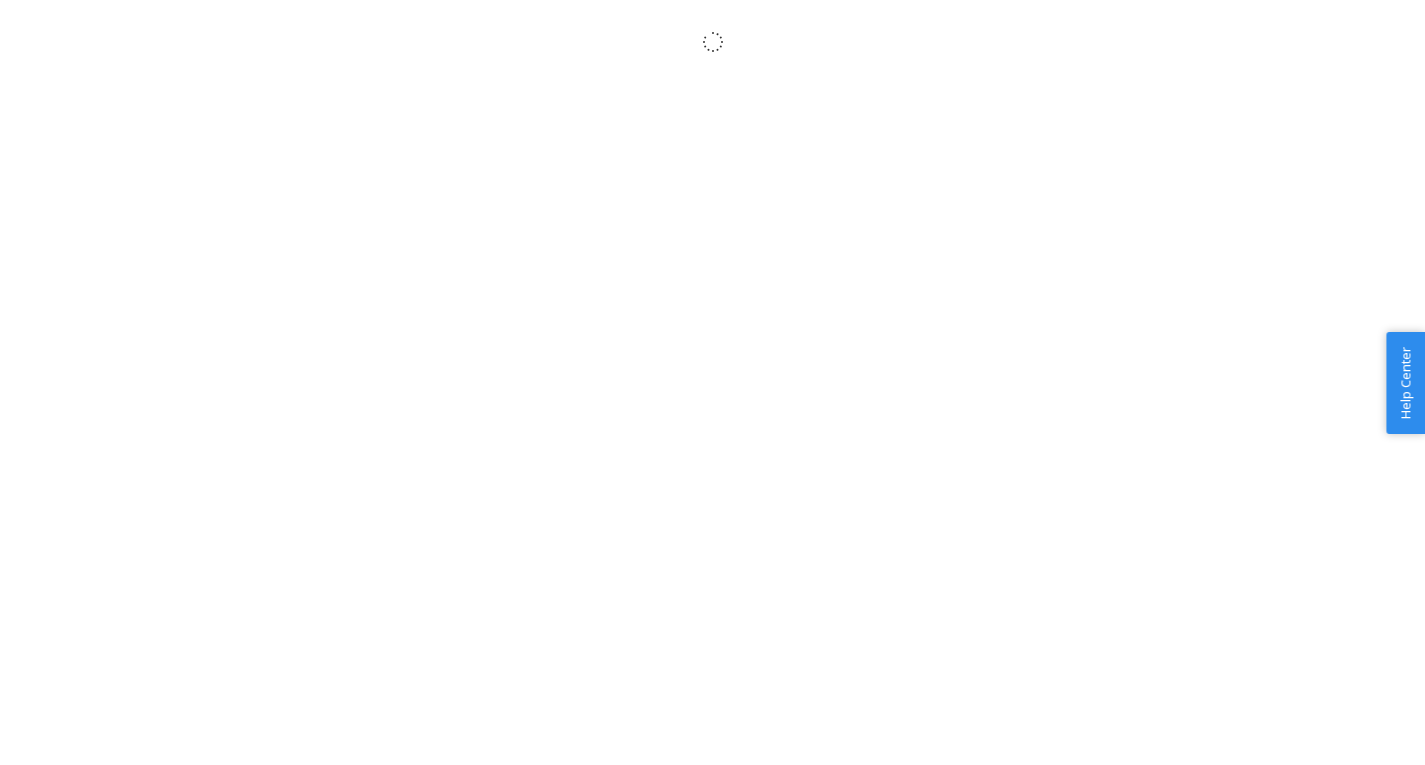 scroll, scrollTop: 0, scrollLeft: 0, axis: both 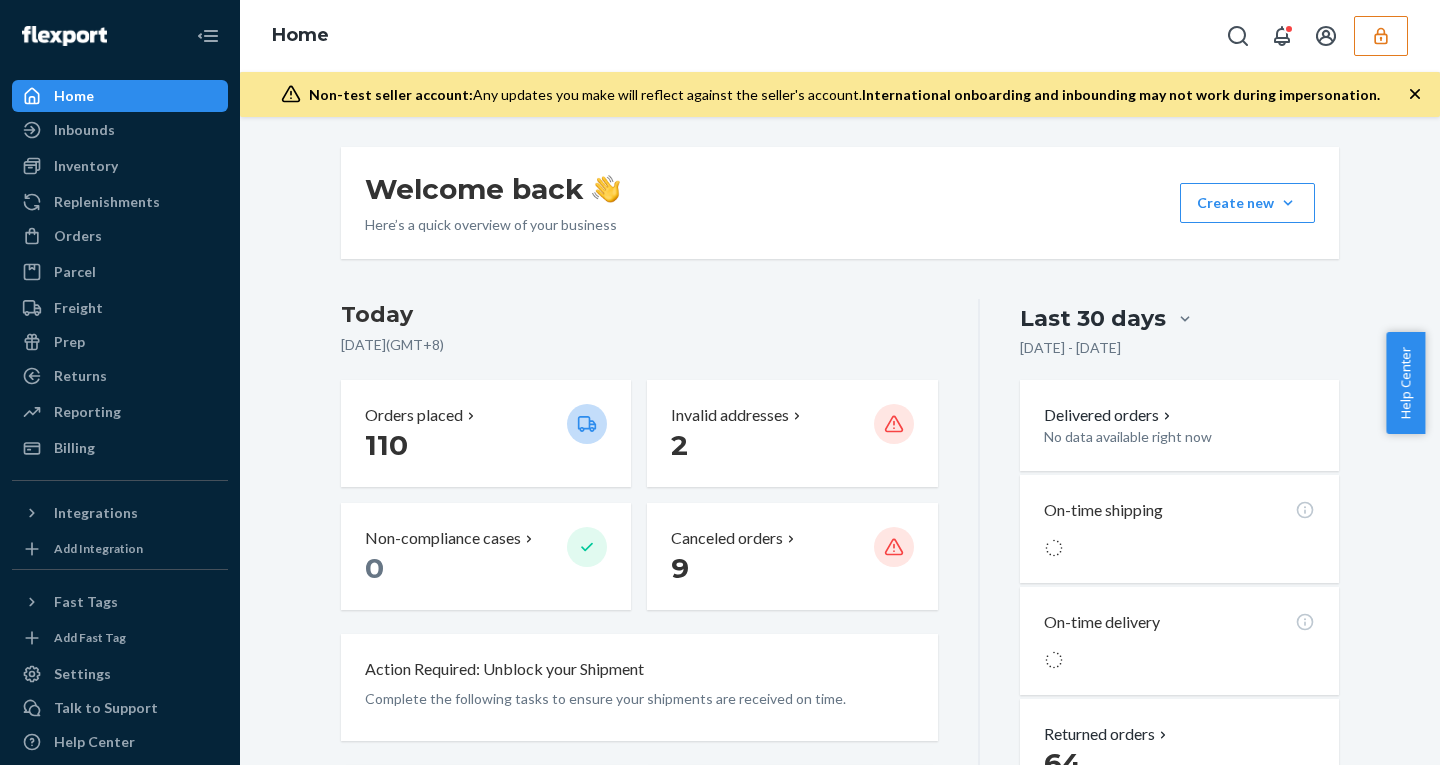 click on "Welcome back  Here’s a quick overview of your business Create new Create new inbound Create new order Create new product" at bounding box center (840, 203) 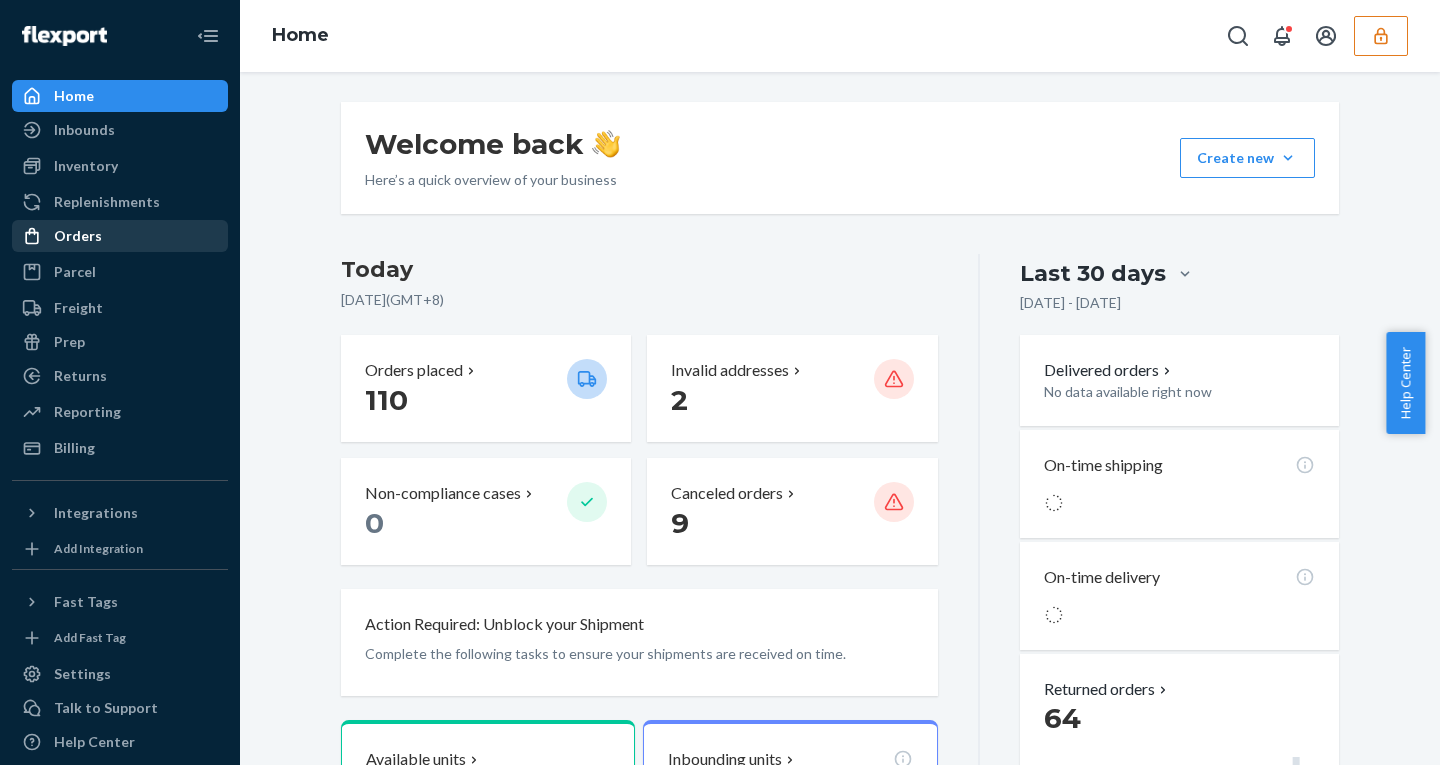 click on "Orders" at bounding box center [78, 236] 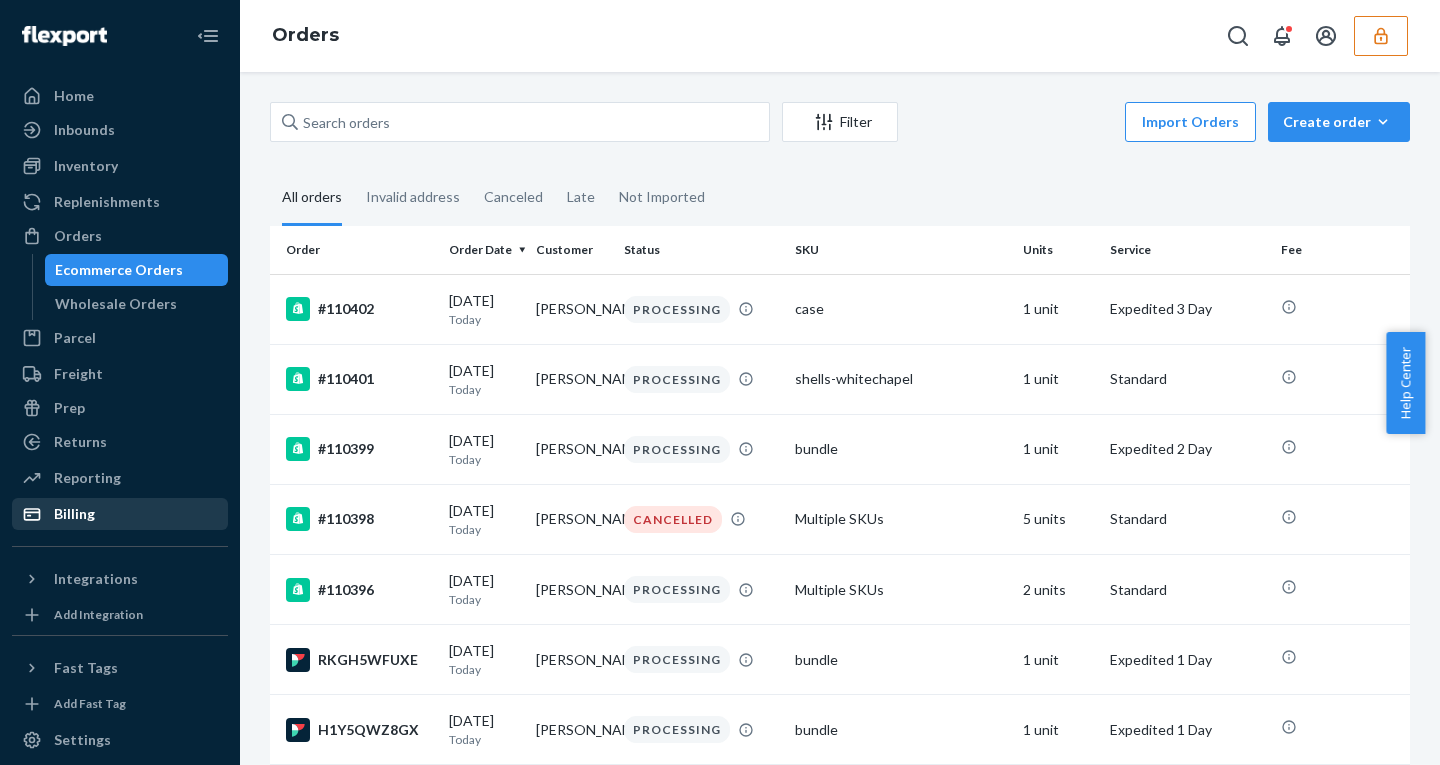 click on "Billing" at bounding box center [74, 514] 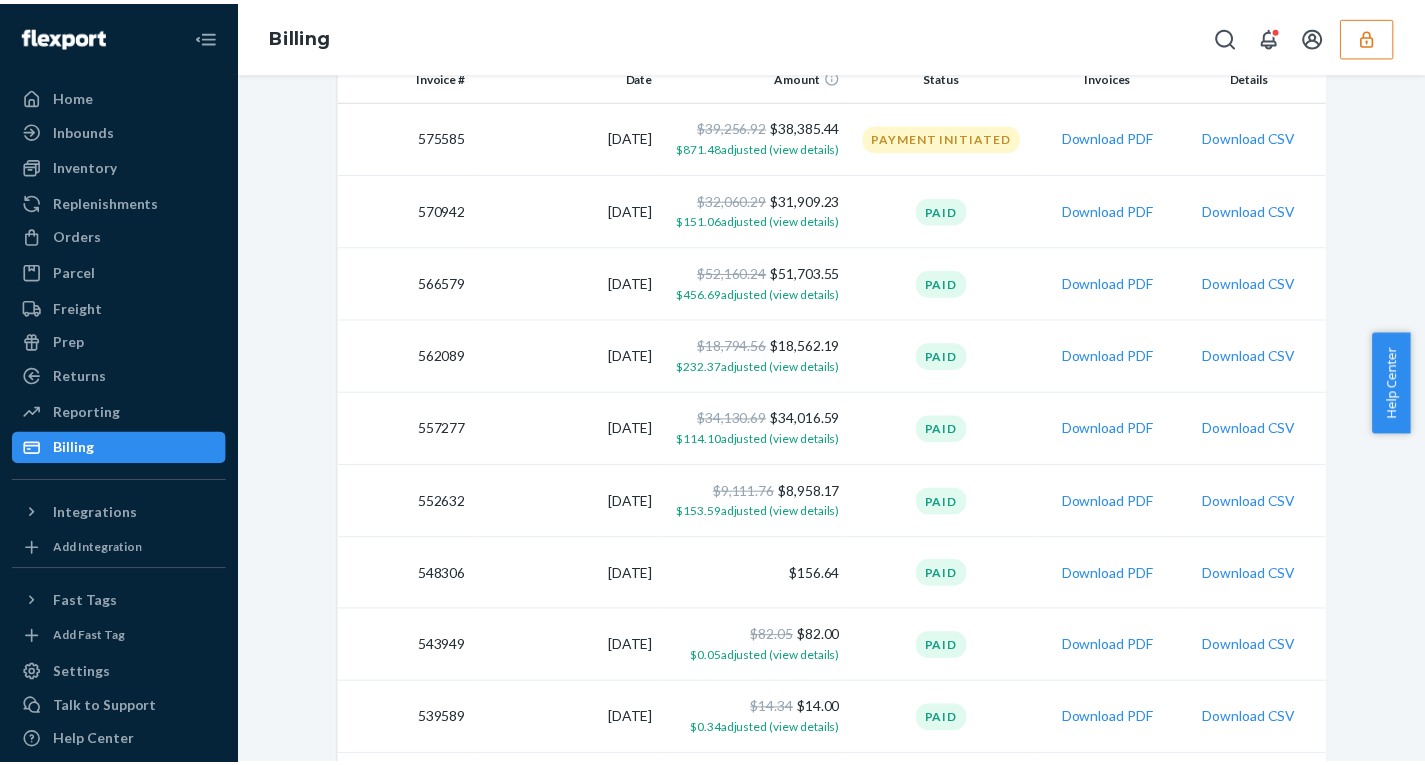 scroll, scrollTop: 0, scrollLeft: 0, axis: both 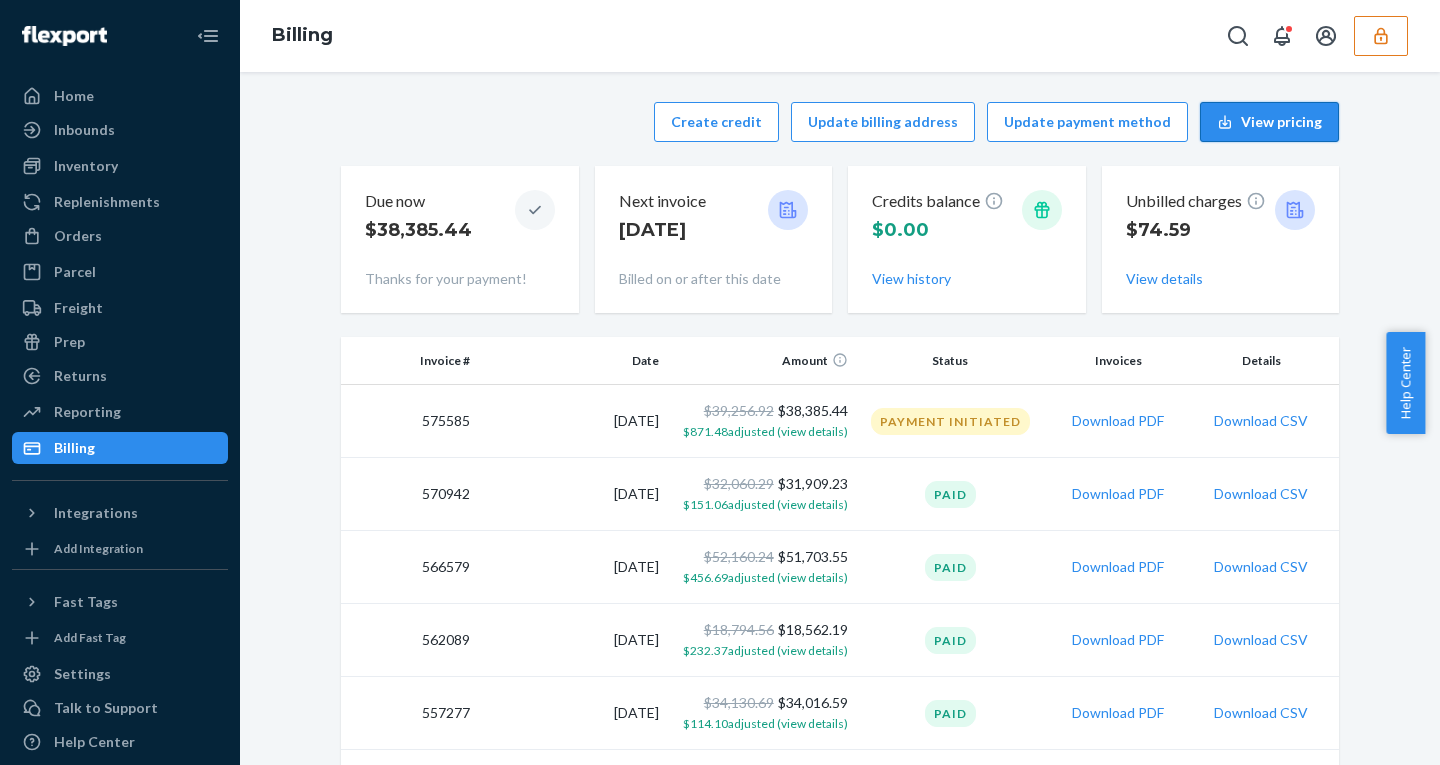 click on "View pricing" at bounding box center (1269, 122) 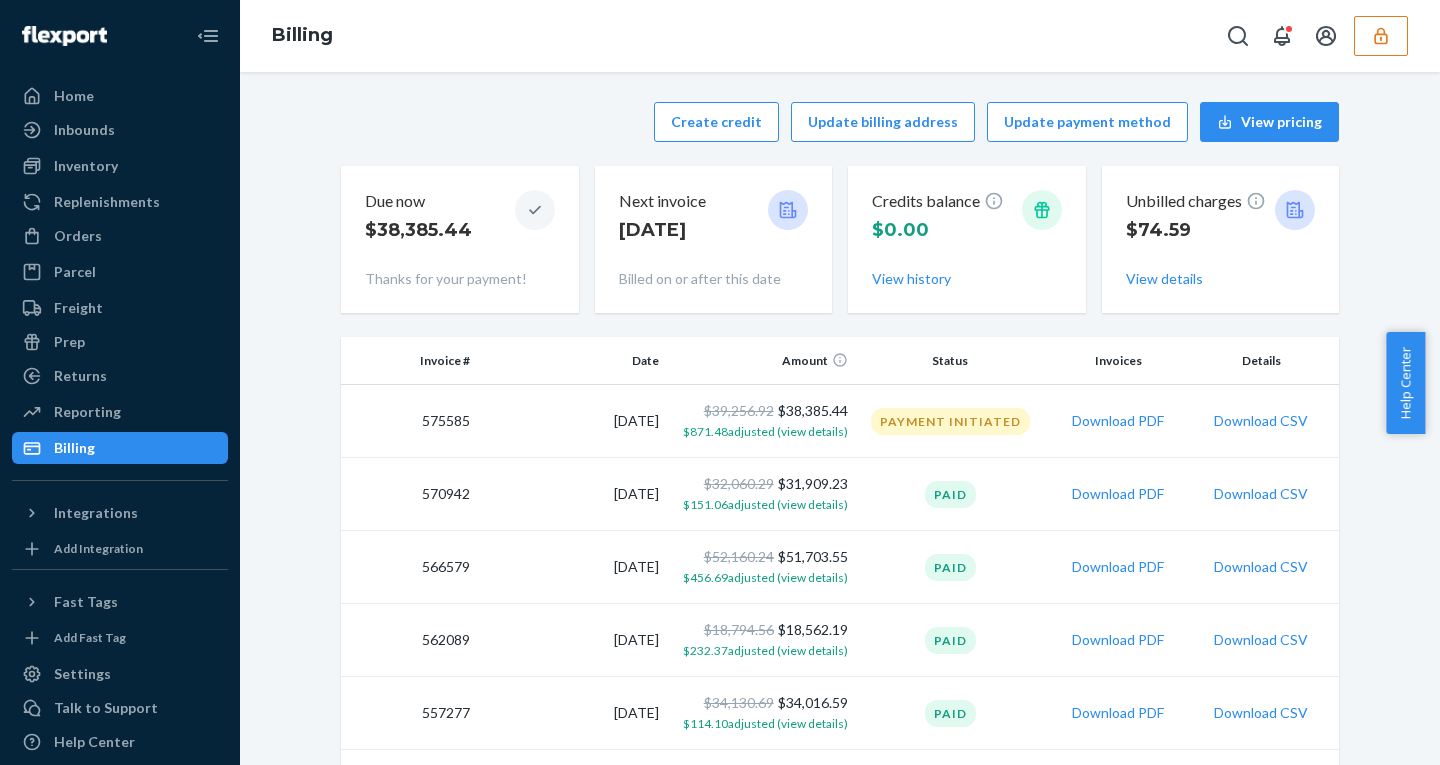 click on "Home Inbounds Shipping Plans Problems Inventory Products Replenishments Orders Ecommerce Orders Wholesale Orders Parcel Parcel orders Integrations Freight Prep Returns All Returns Settings Packages Reporting Reports Analytics Billing Integrations Add Integration Fast Tags Add Fast Tag Settings Talk to Support Help Center Give Feedback" at bounding box center [120, 382] 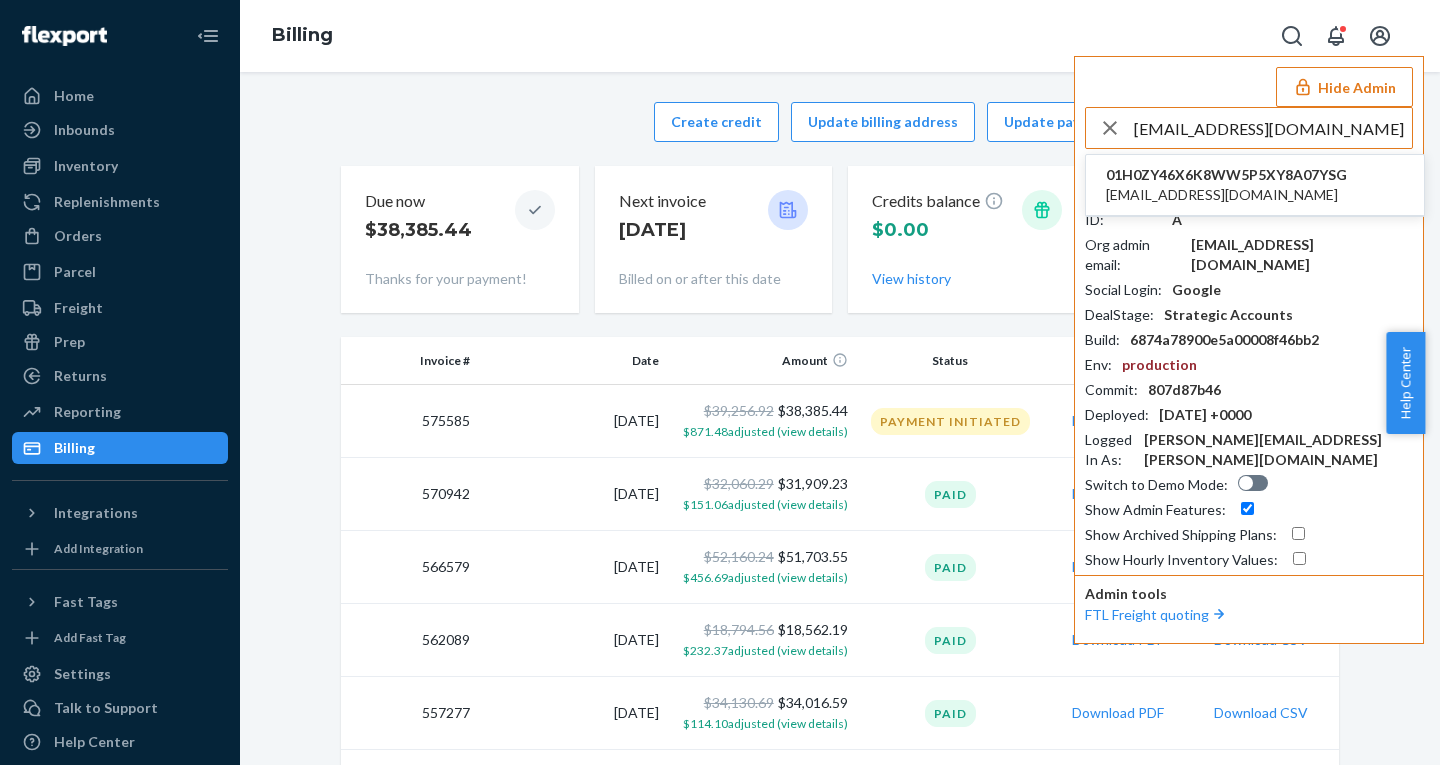 type on "jgatewood82@gmail.com" 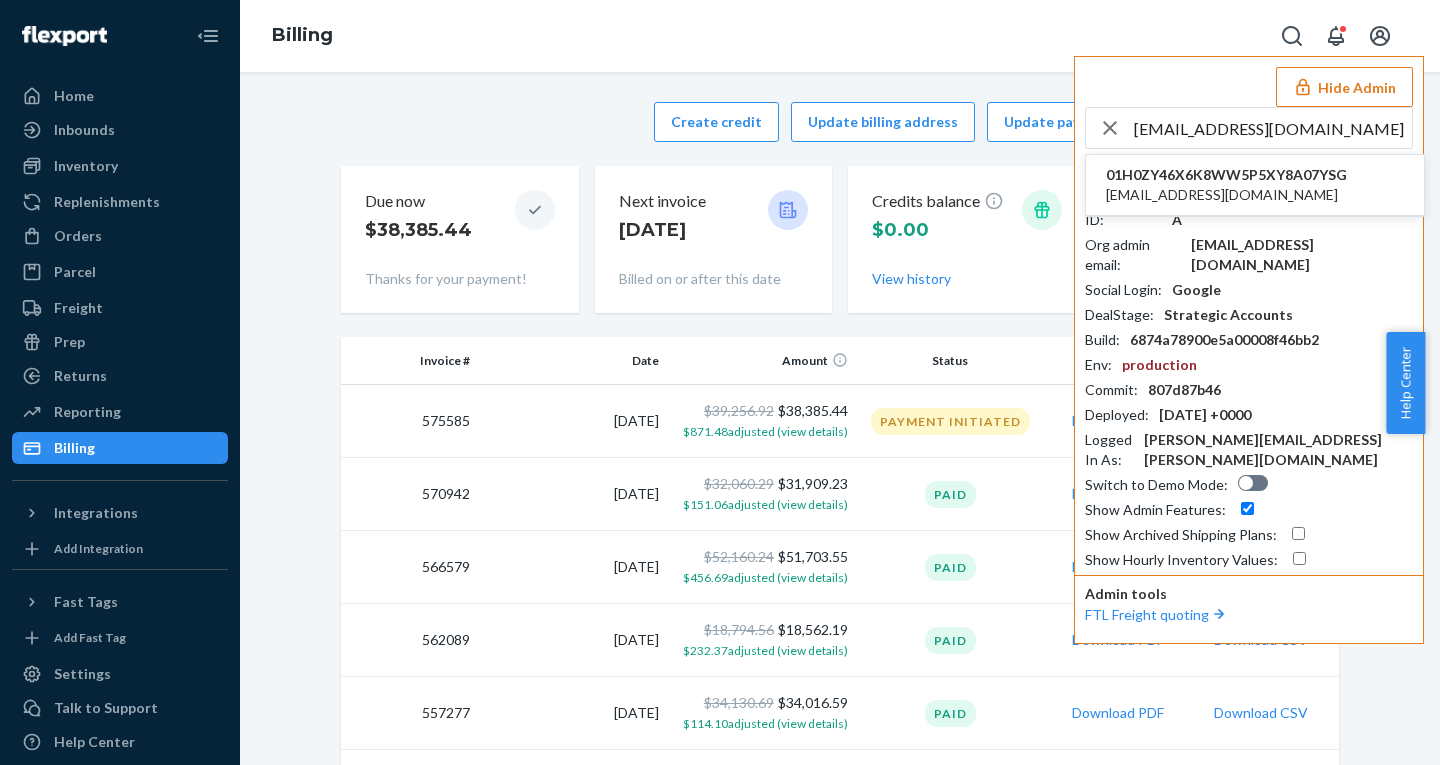 click on "jgatewood82@gmail.com" at bounding box center [1226, 195] 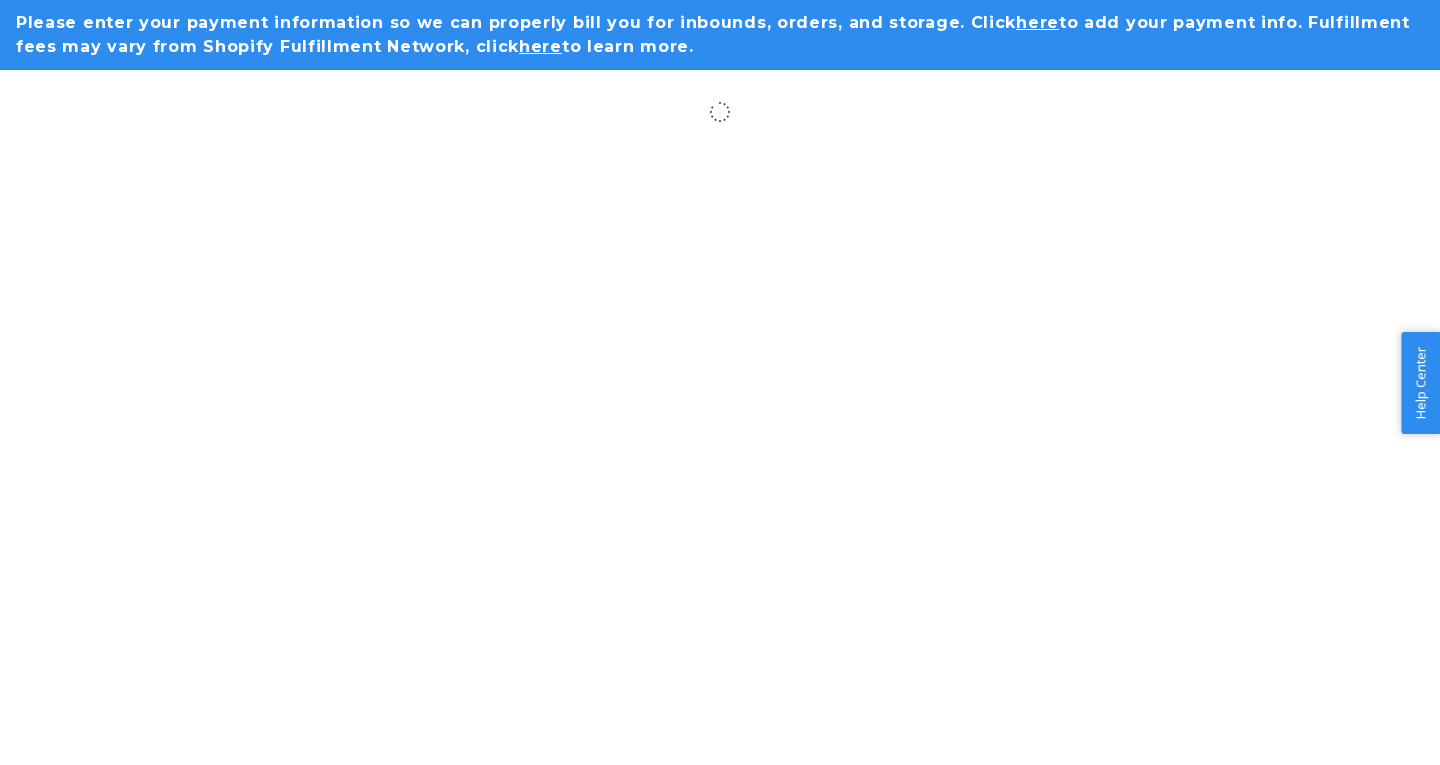 scroll, scrollTop: 0, scrollLeft: 0, axis: both 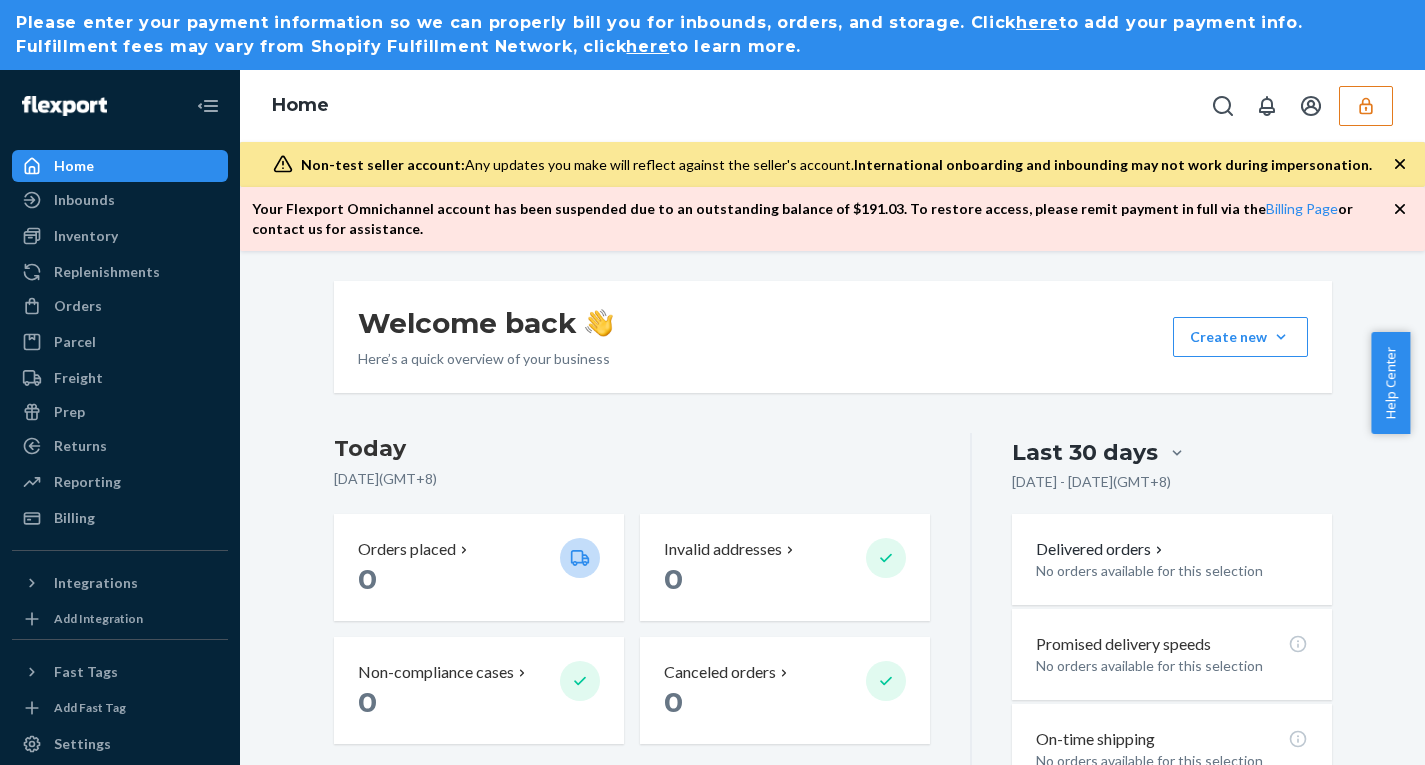 click 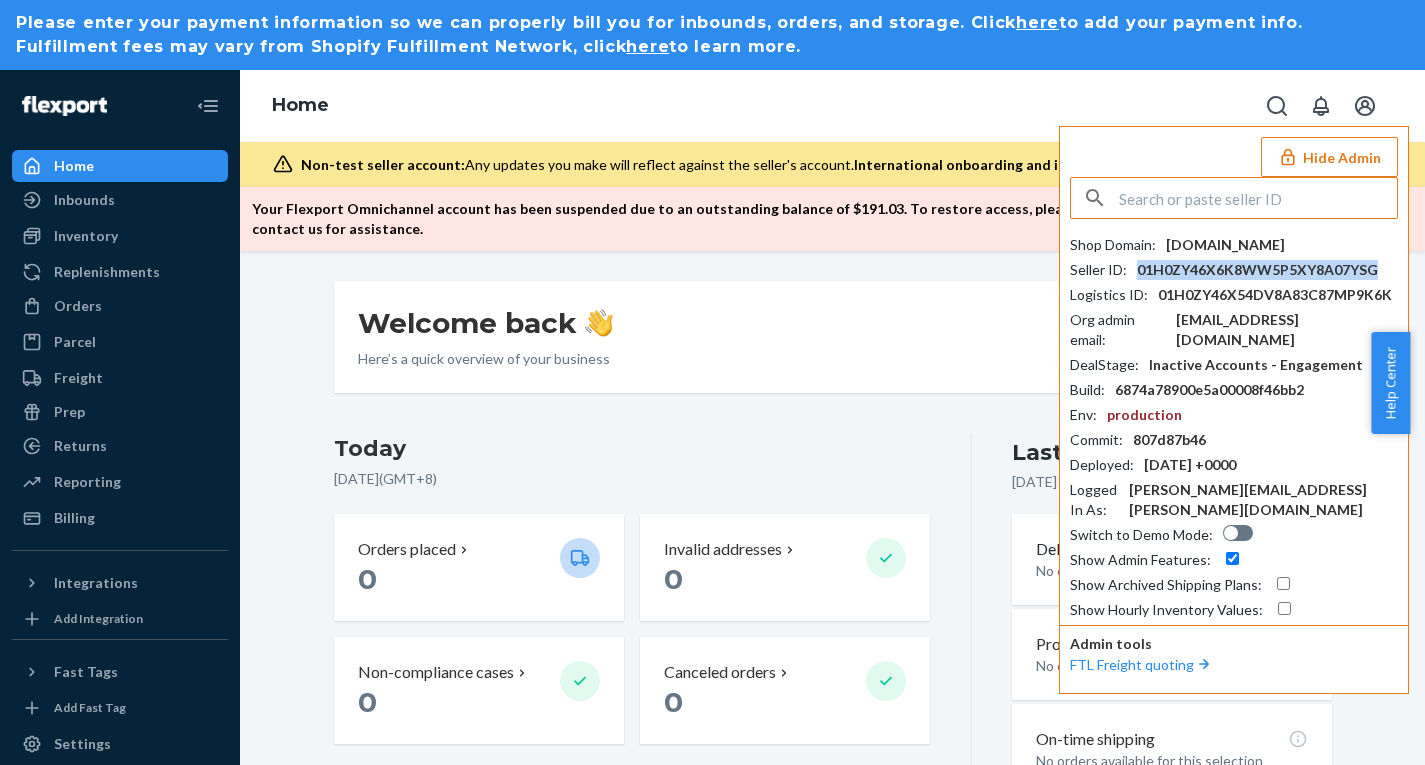 click on "01H0ZY46X6K8WW5P5XY8A07YSG" at bounding box center (1257, 270) 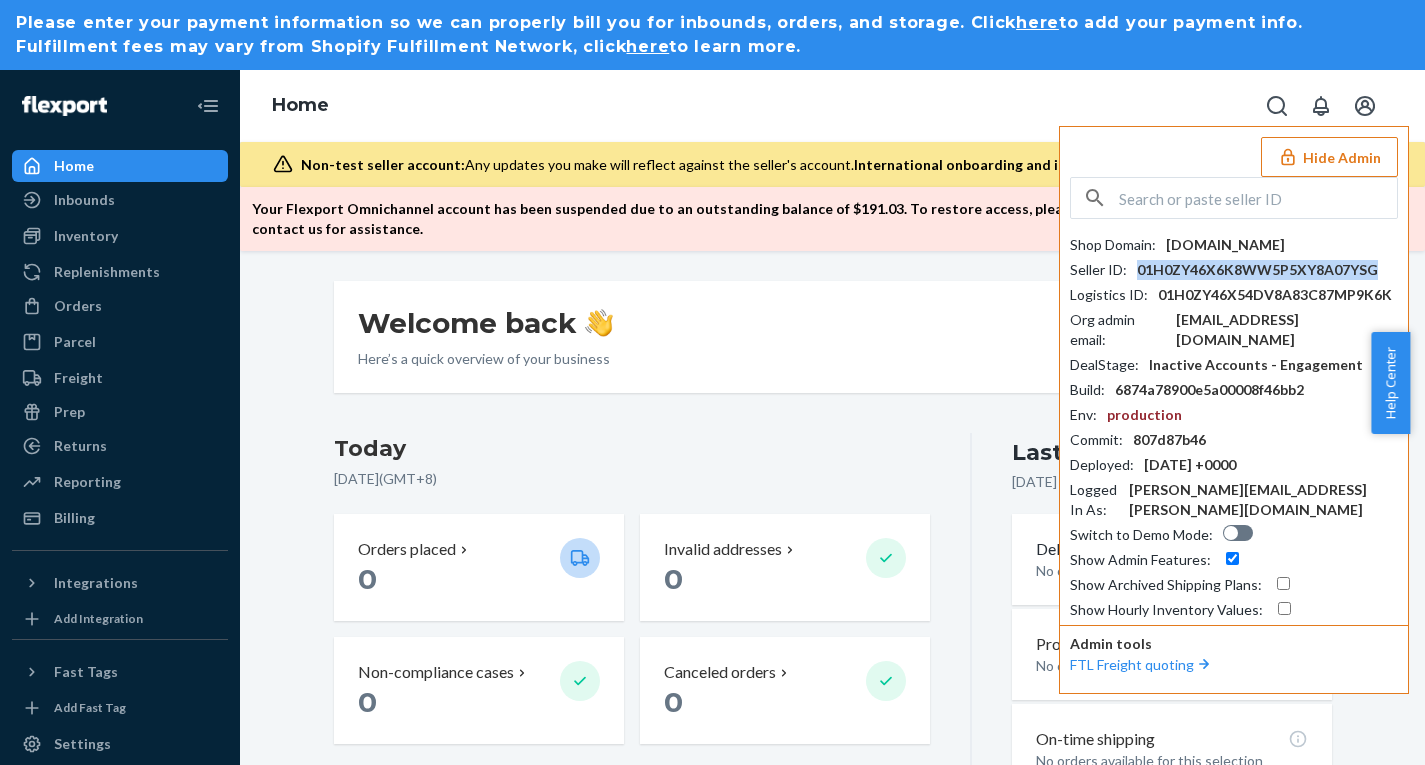 click on "01H0ZY46X6K8WW5P5XY8A07YSG" at bounding box center [1257, 270] 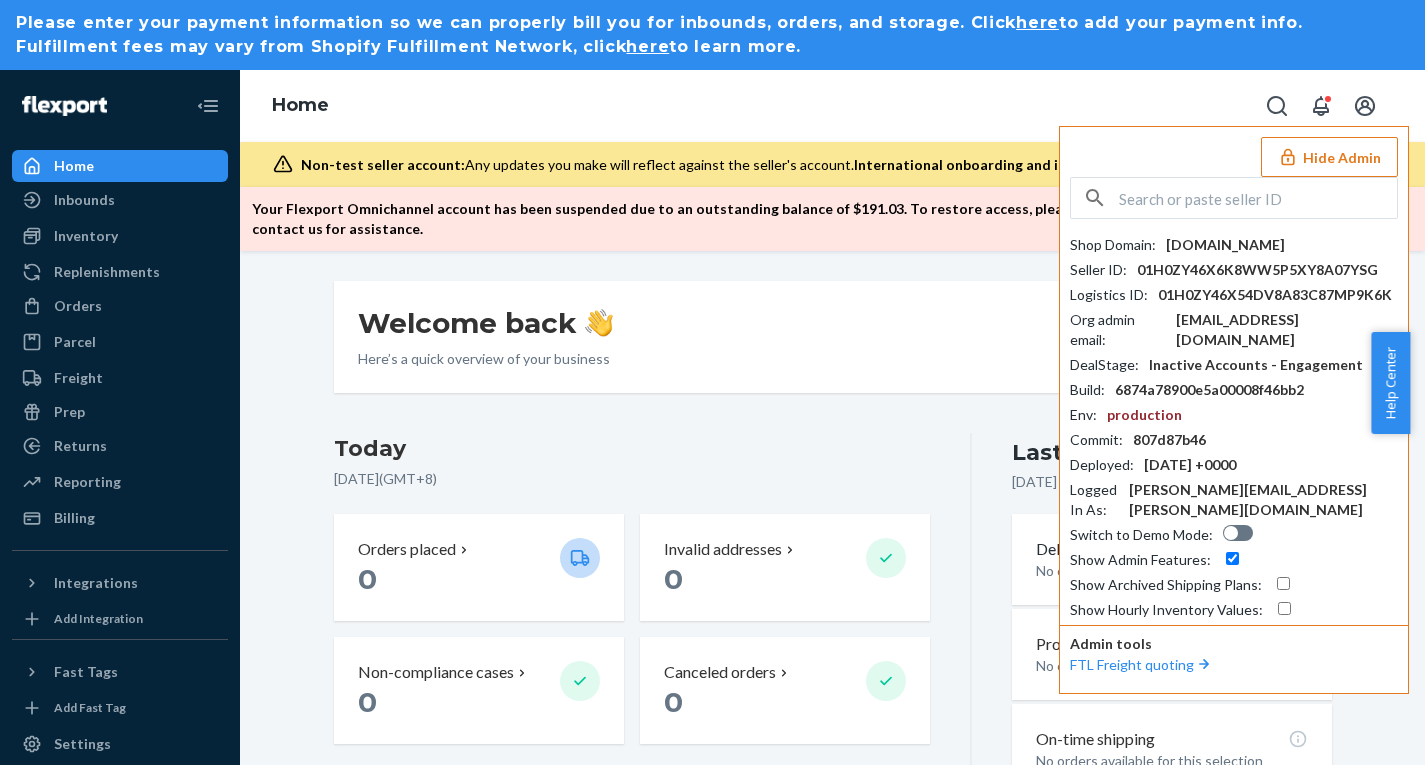 click at bounding box center [1258, 198] 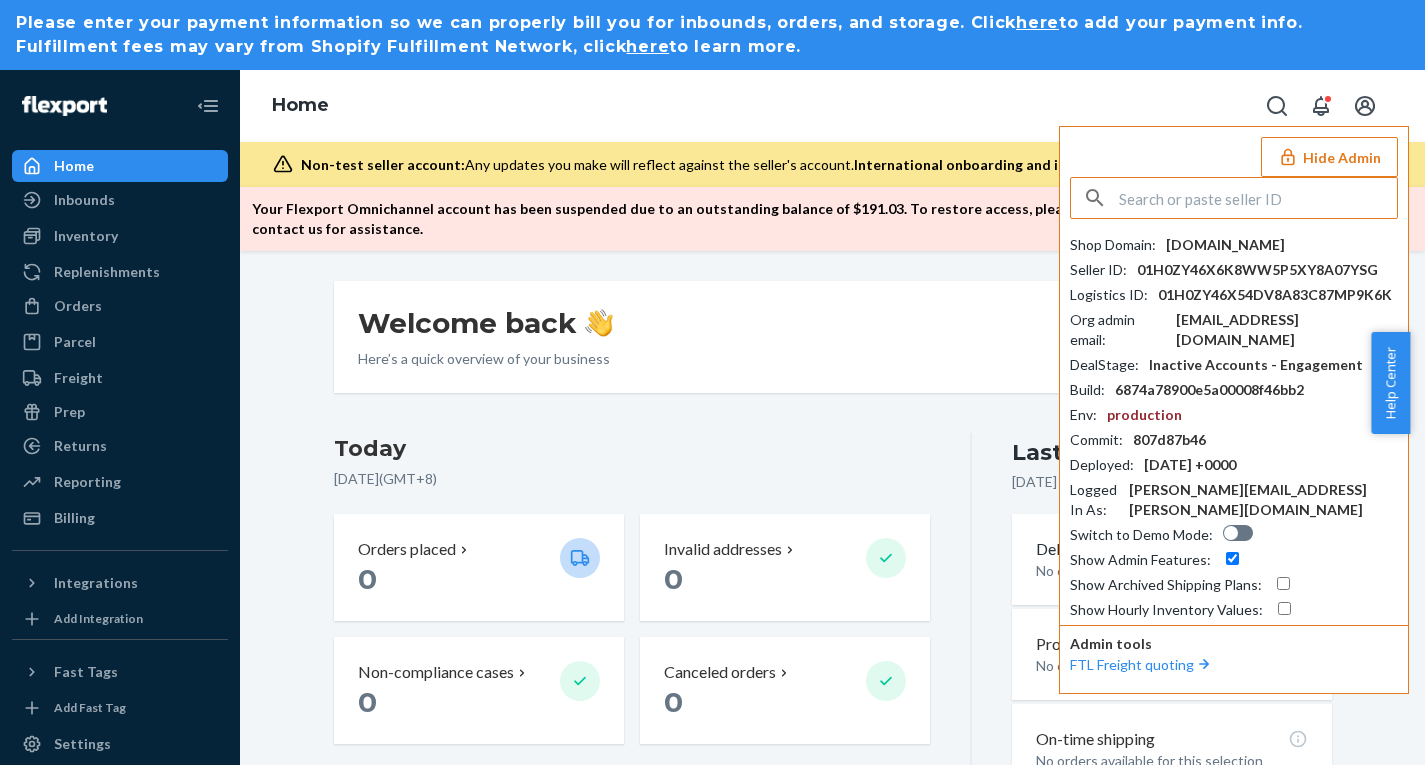paste on "serviceoutdoorsmanlabcom" 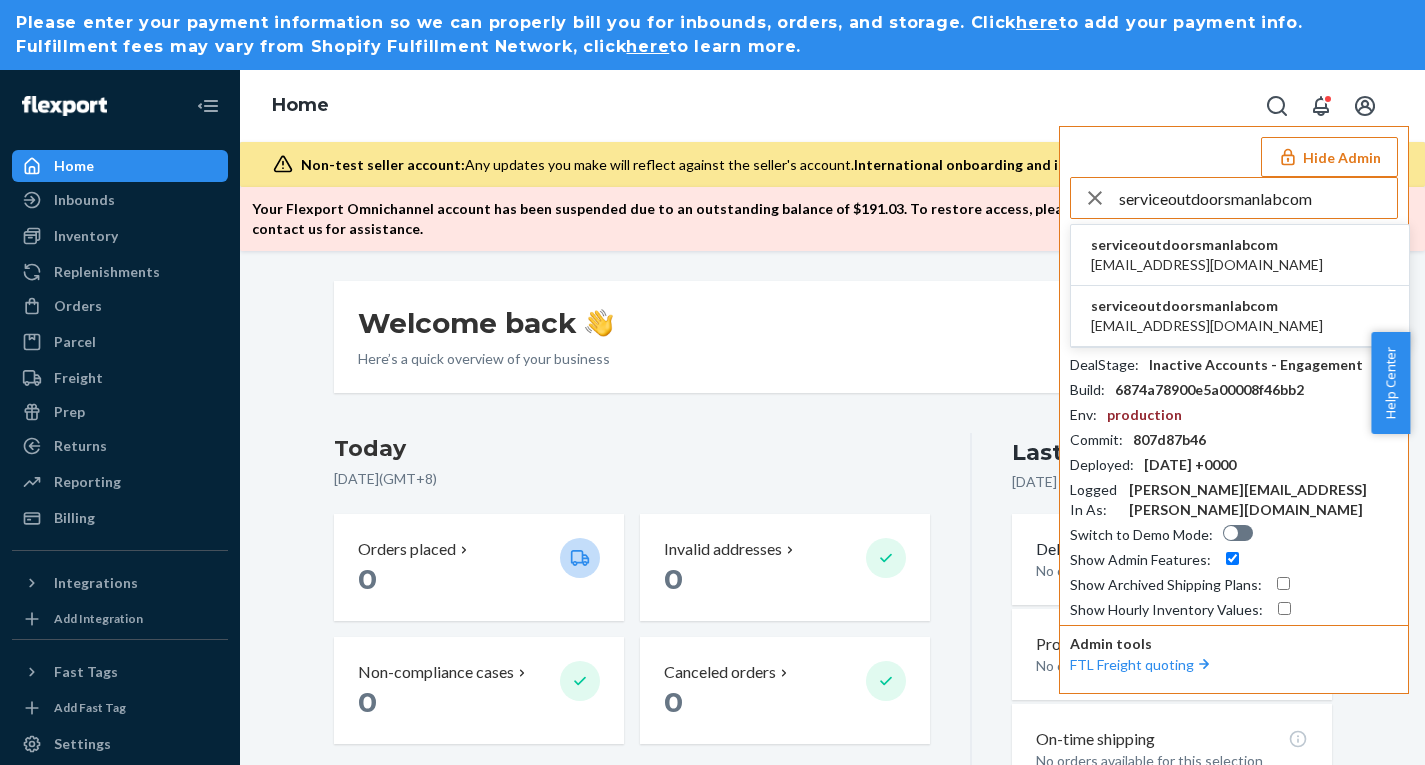 type on "serviceoutdoorsmanlabcom" 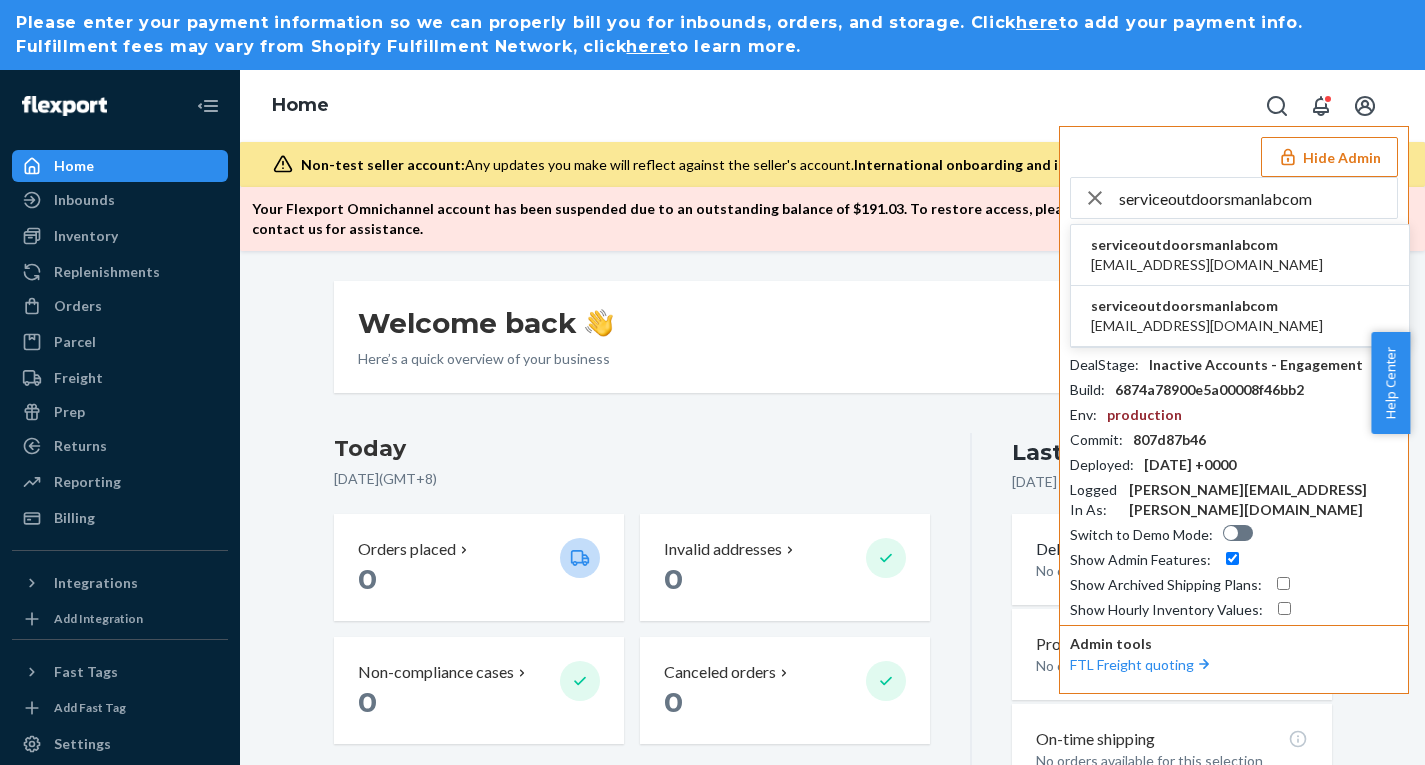 click on "info@zenmenhealth.com" at bounding box center (1207, 265) 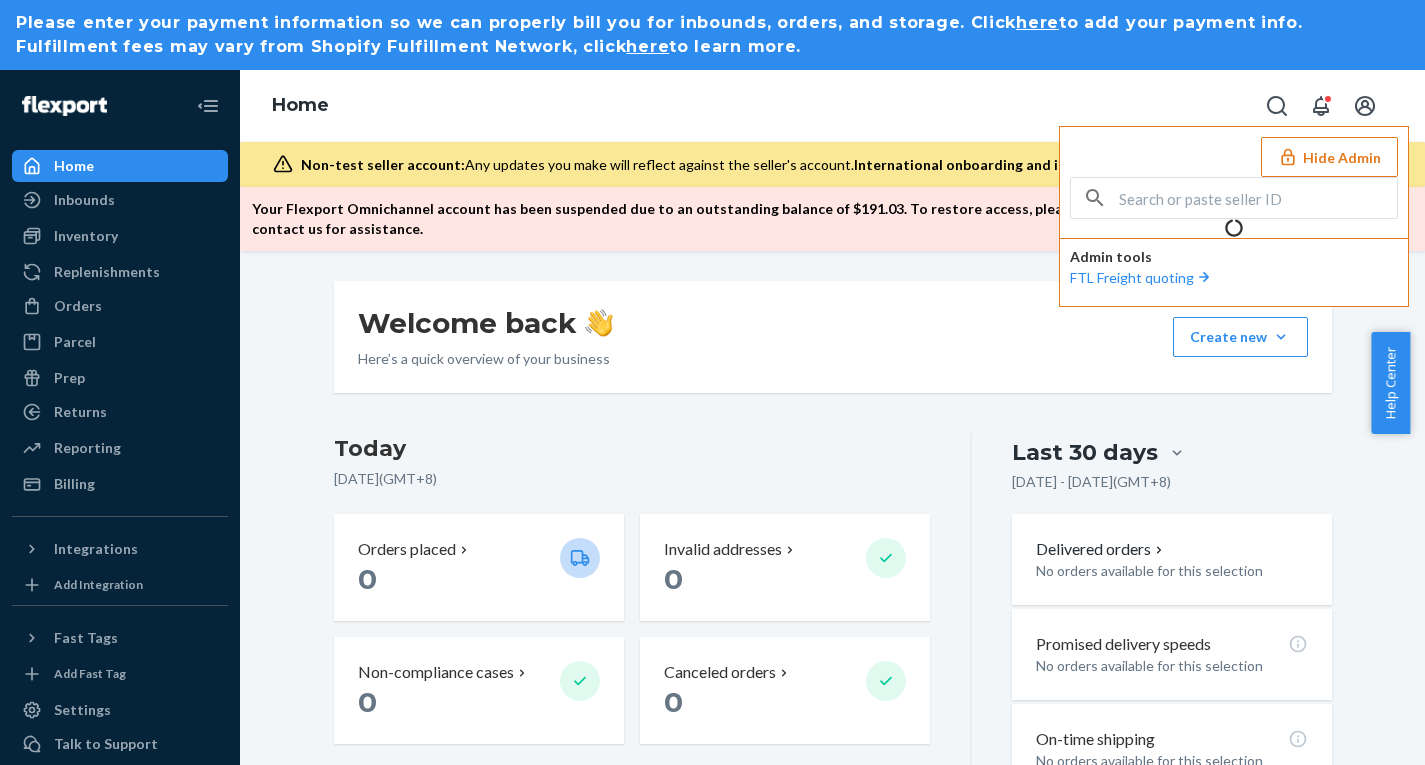 click on "Home Hide Admin Admin tools FTL Freight quoting" at bounding box center (832, 106) 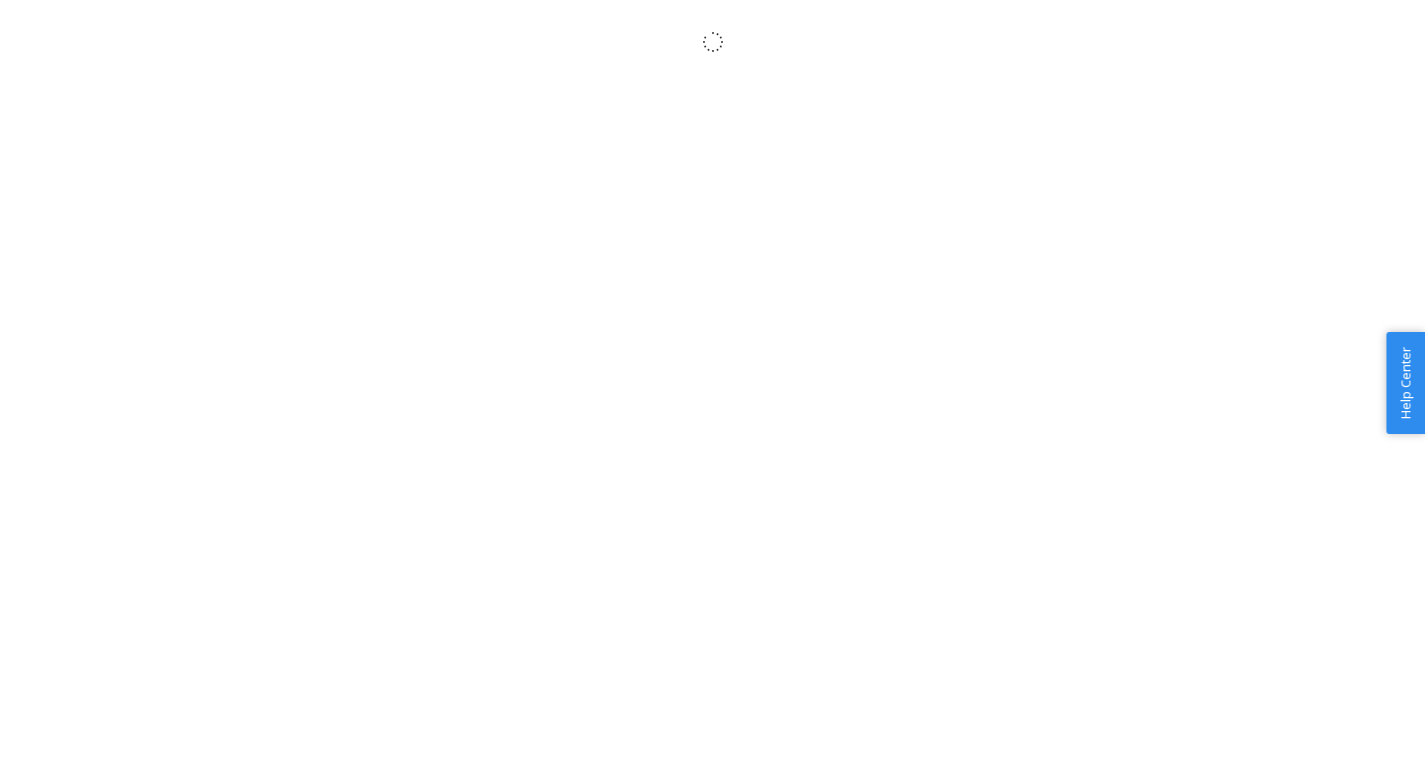 scroll, scrollTop: 0, scrollLeft: 0, axis: both 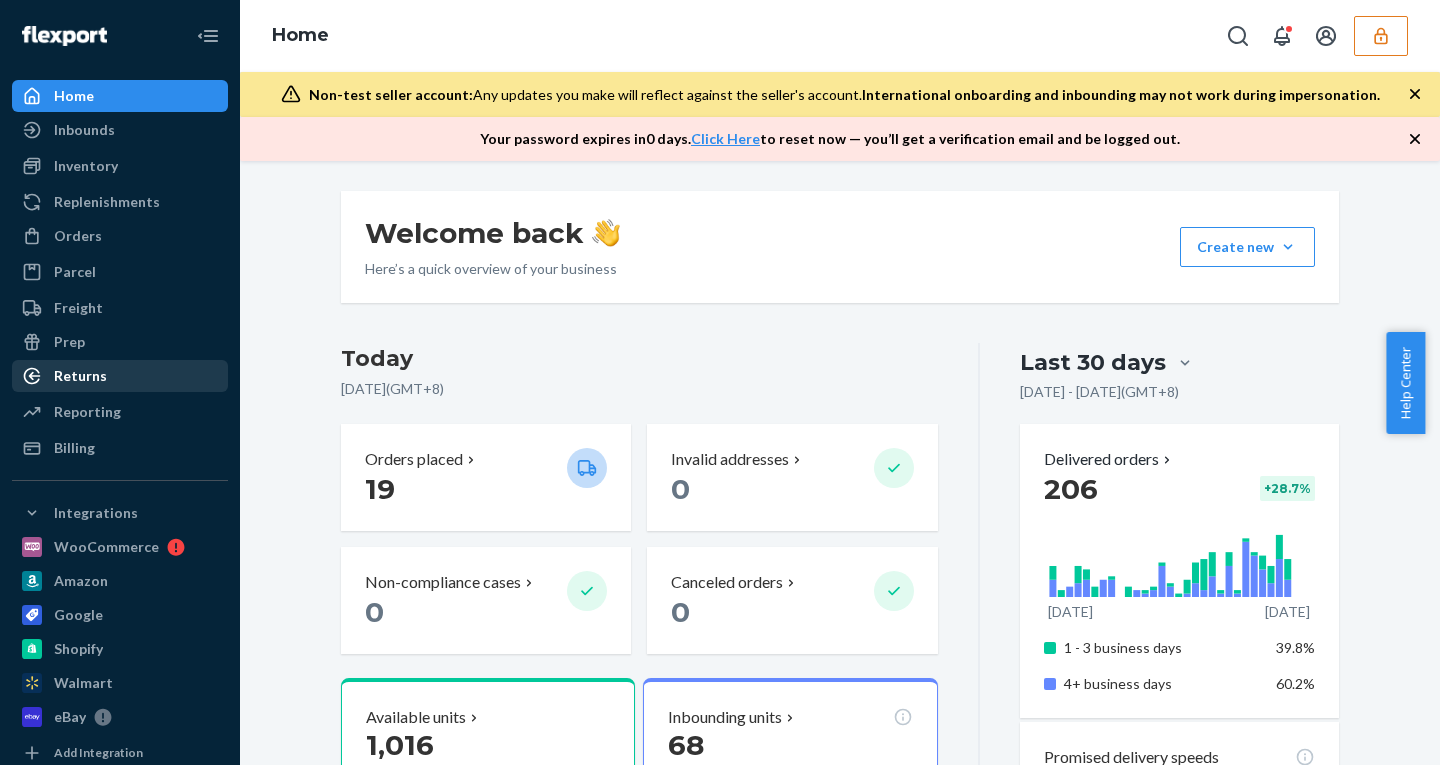 click on "Returns" at bounding box center (120, 376) 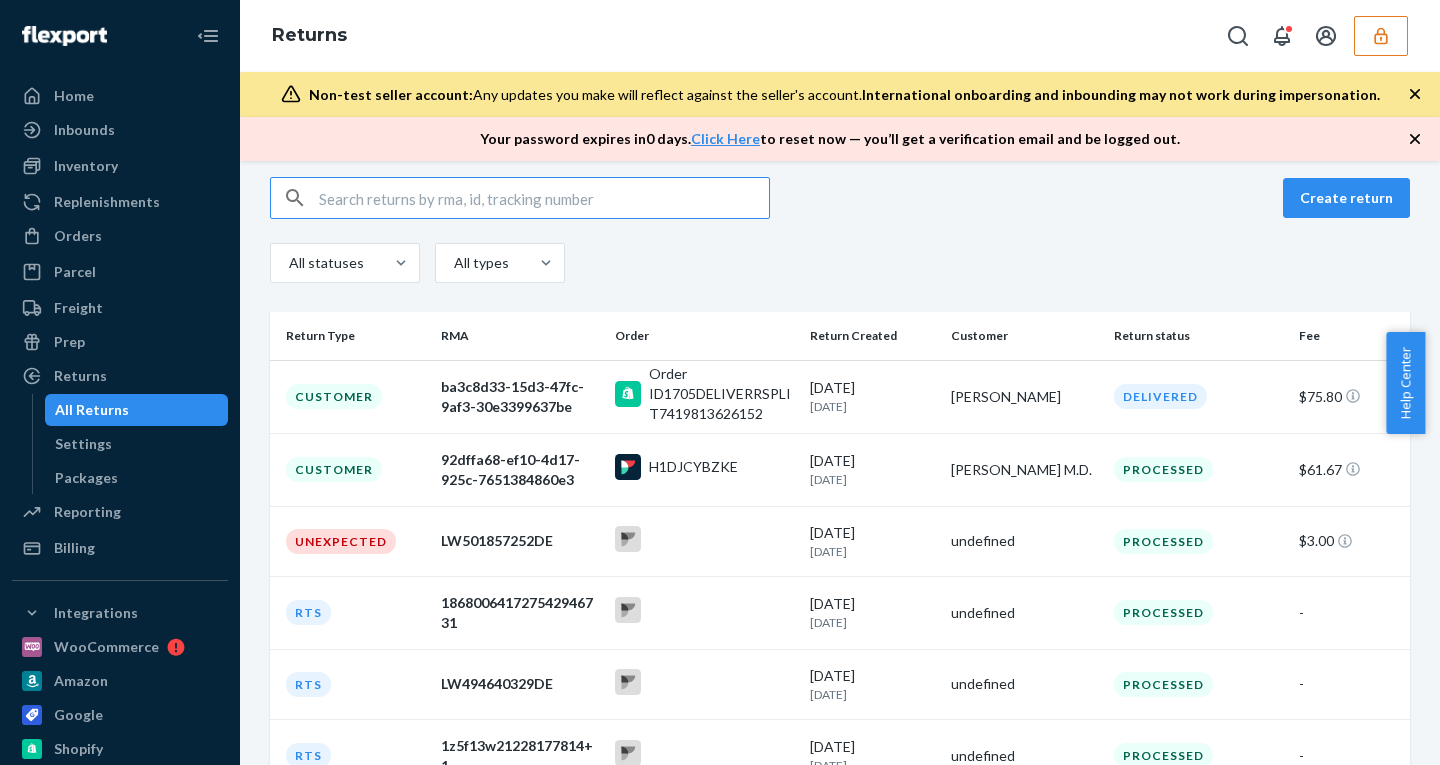 scroll, scrollTop: 123, scrollLeft: 0, axis: vertical 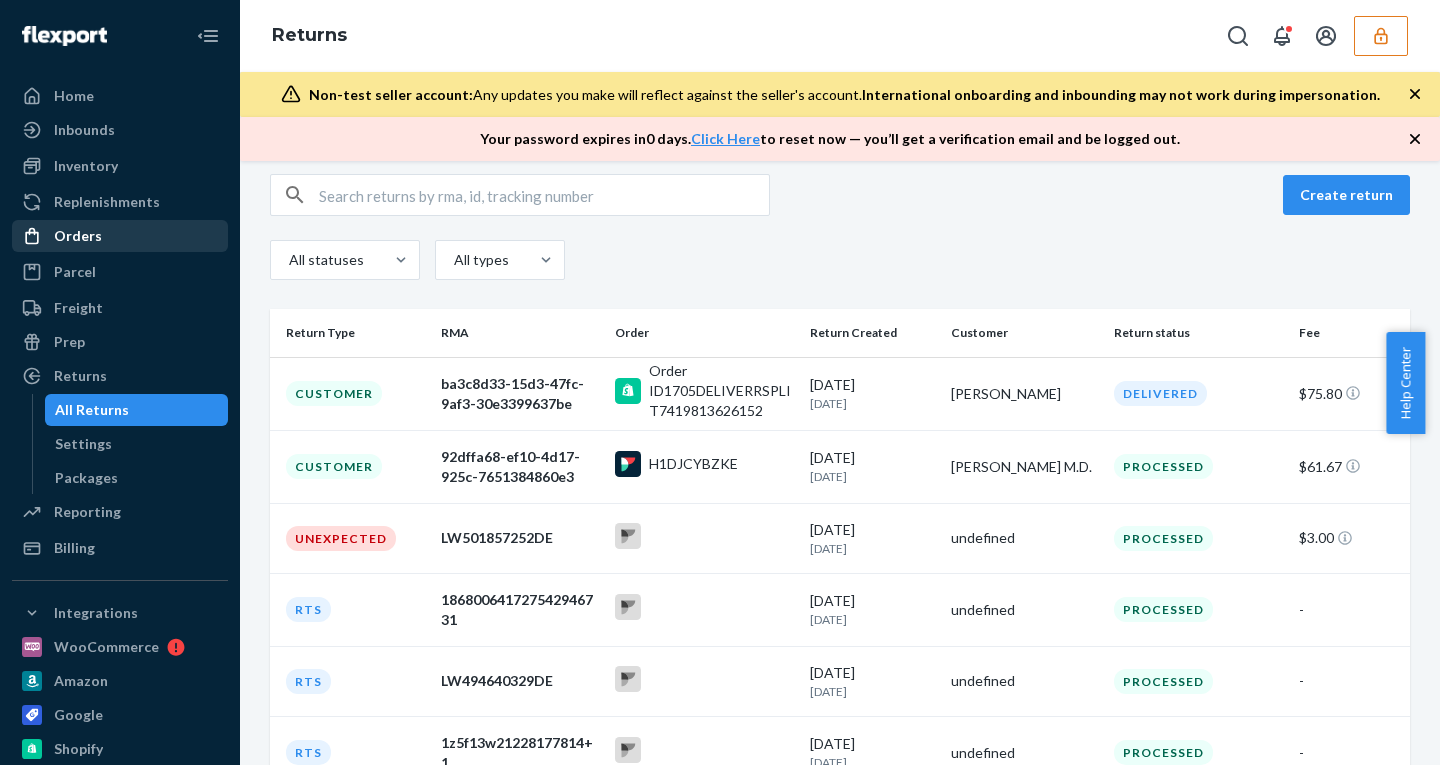 click on "Orders" at bounding box center (78, 236) 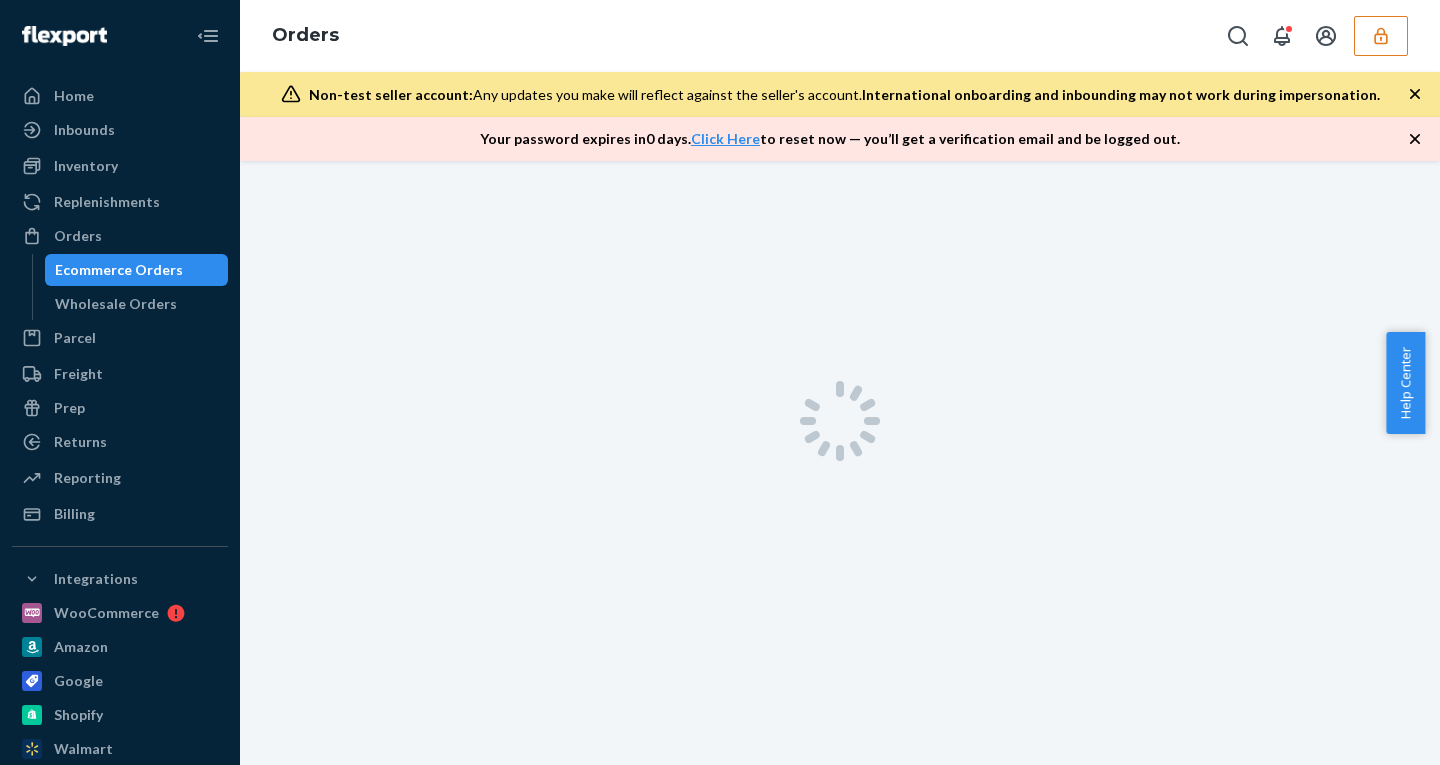 scroll, scrollTop: 0, scrollLeft: 0, axis: both 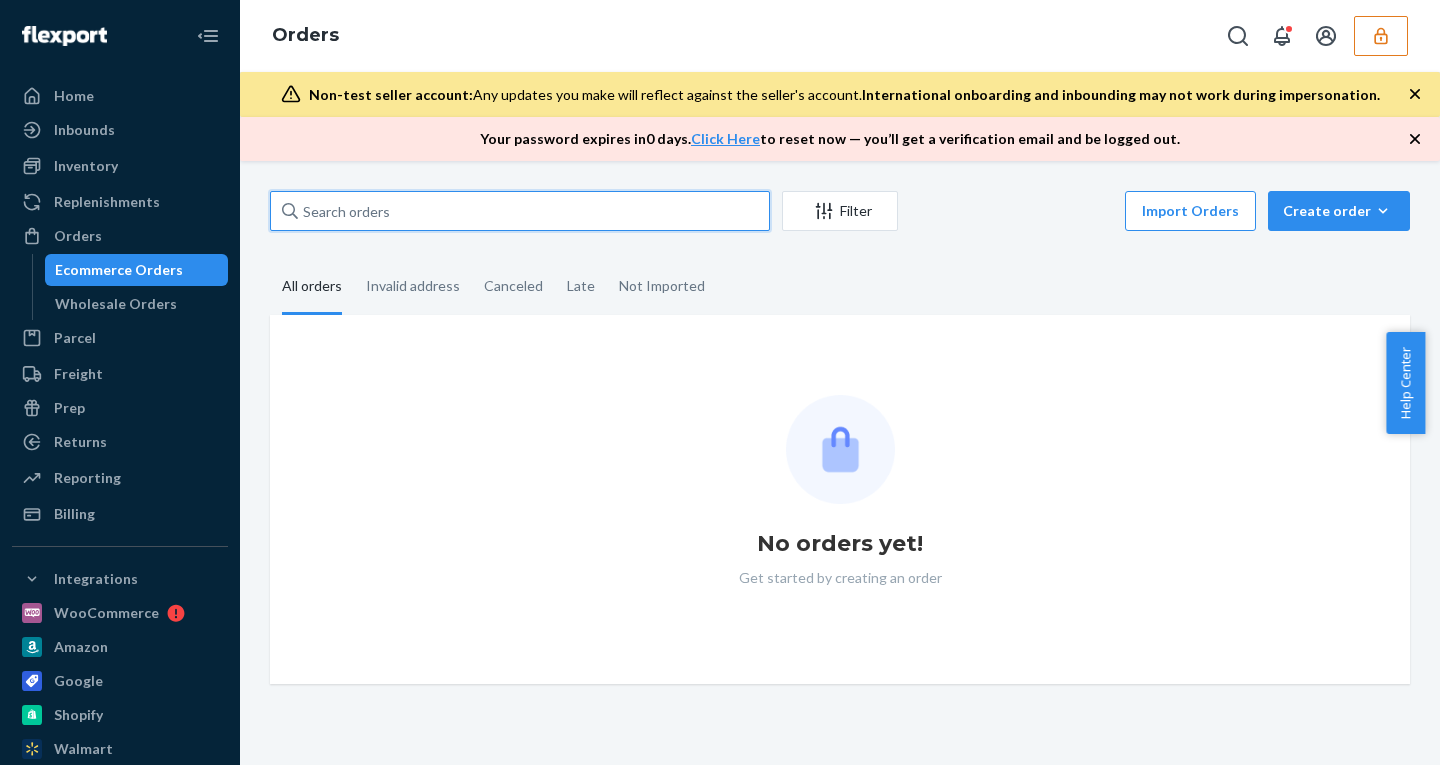 click at bounding box center (520, 211) 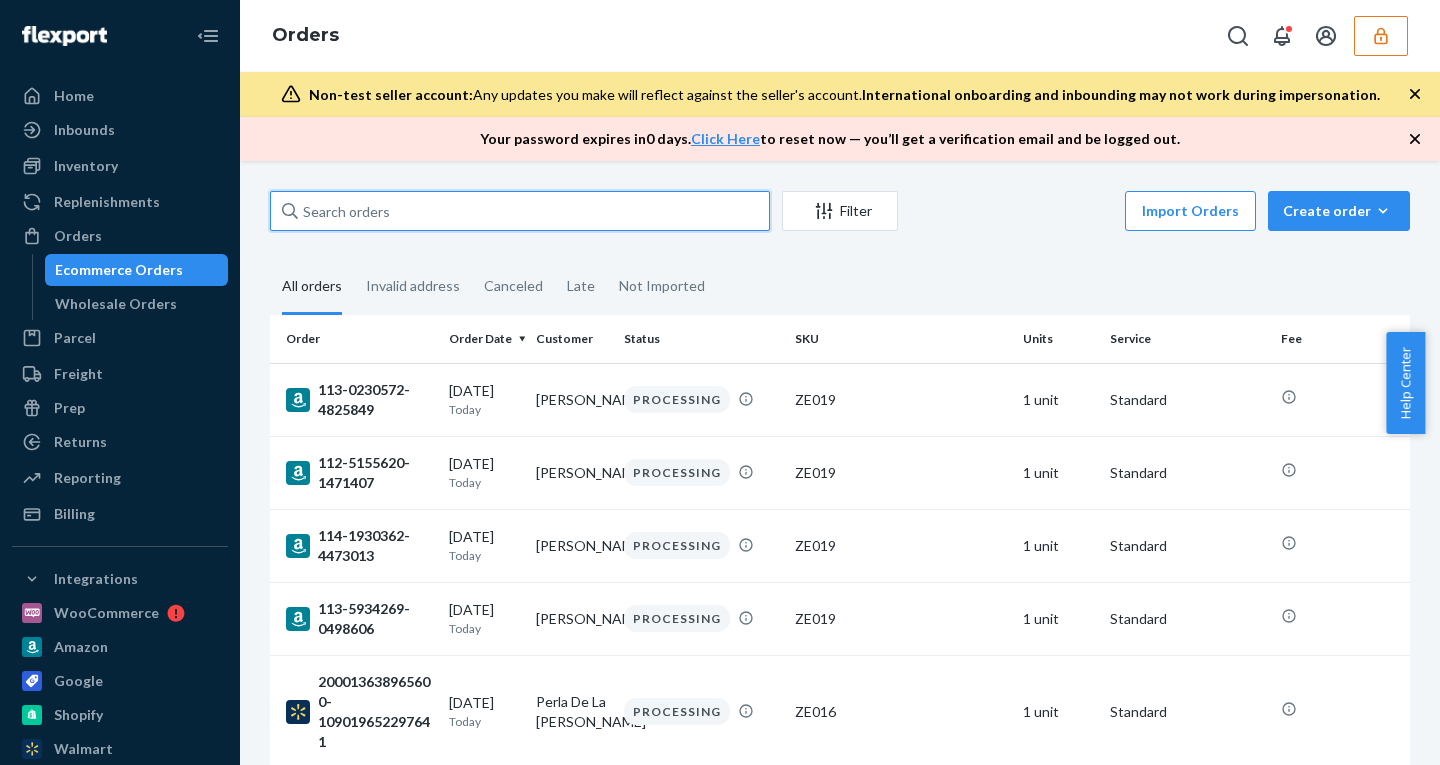 paste on "114-1671170-6295444" 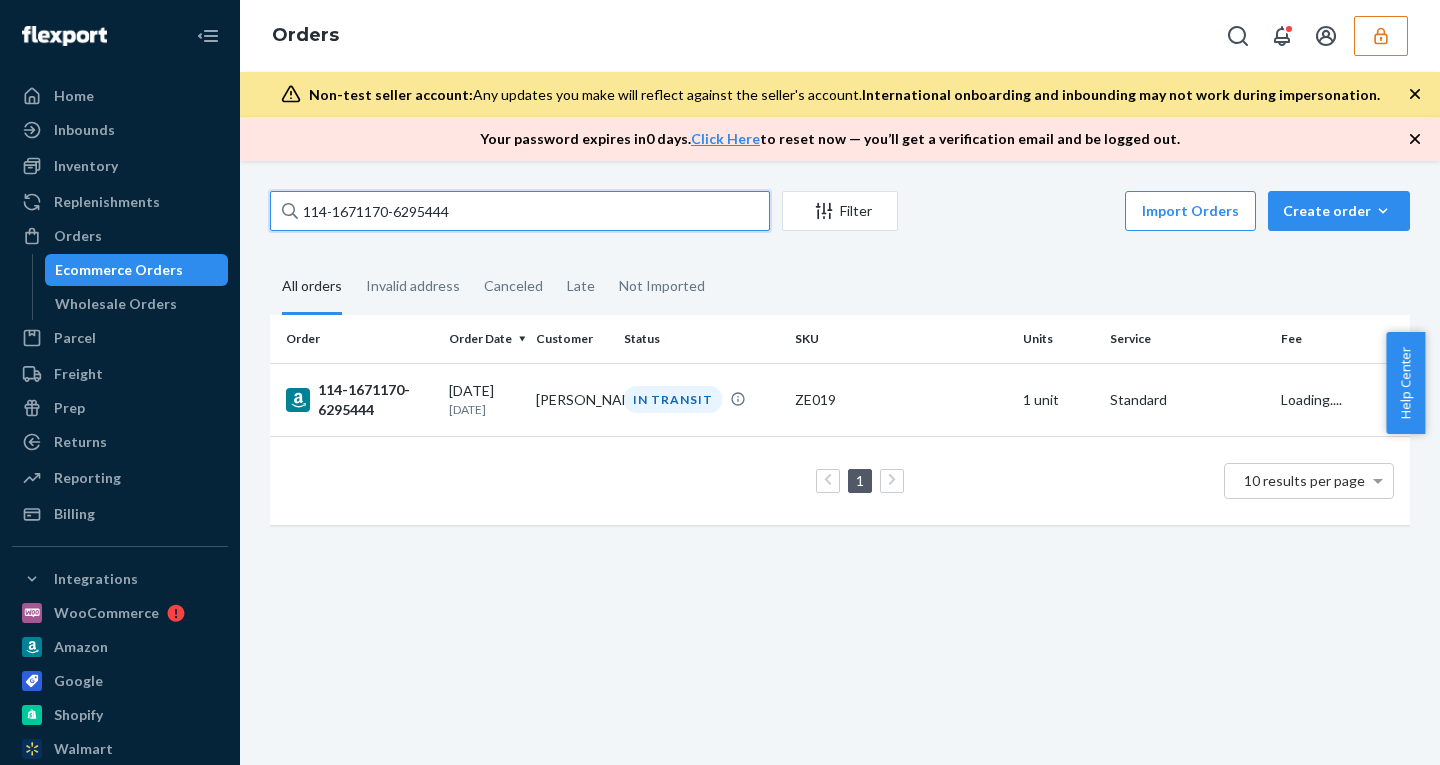 type on "114-1671170-6295444" 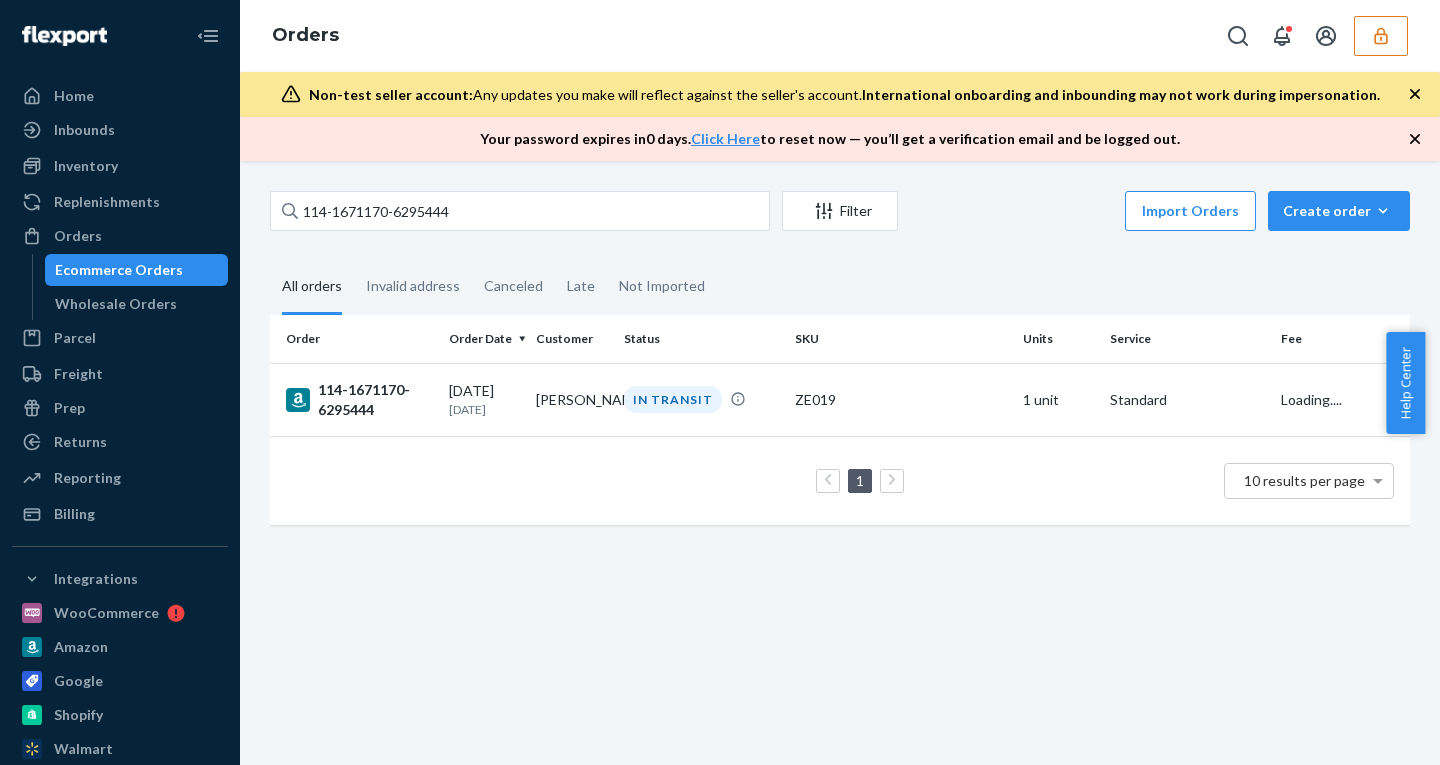 click 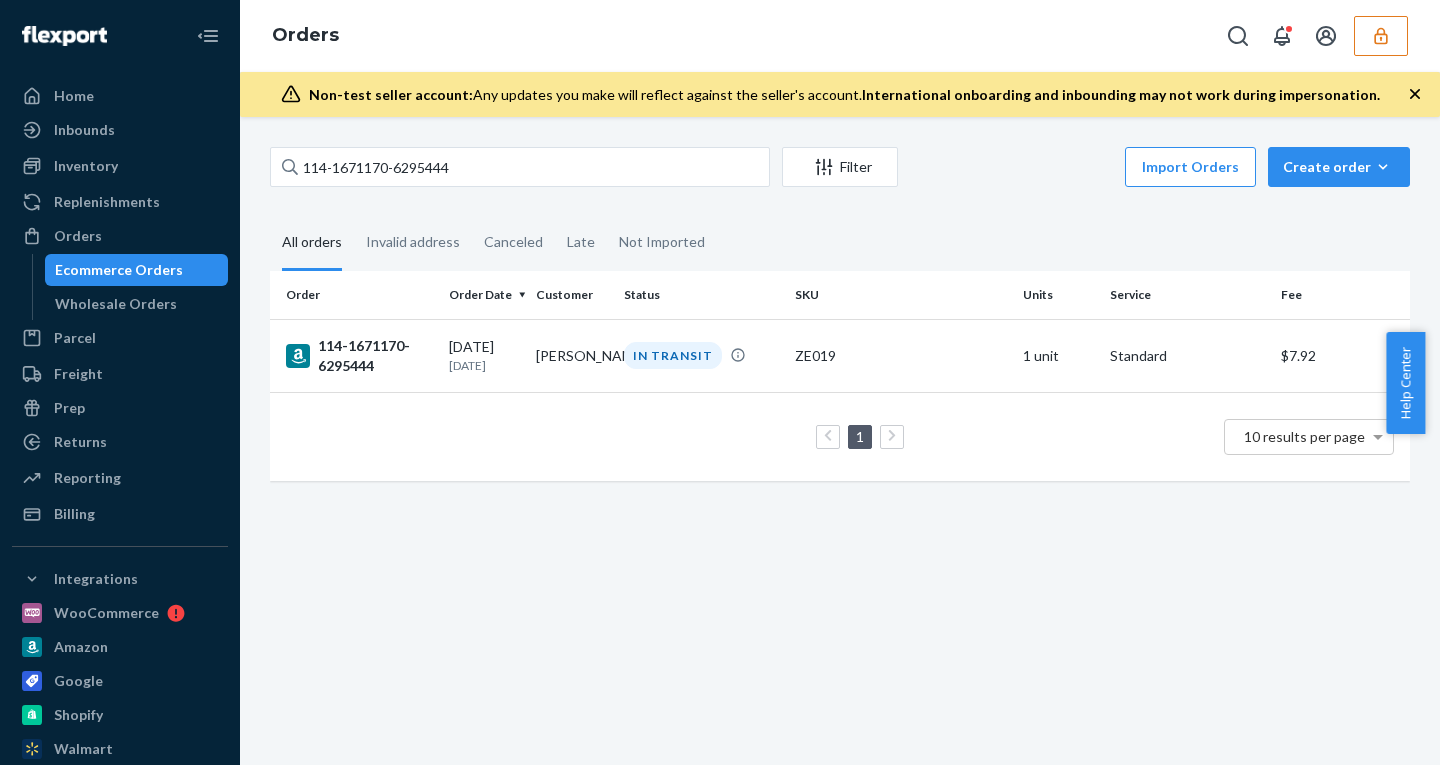 click 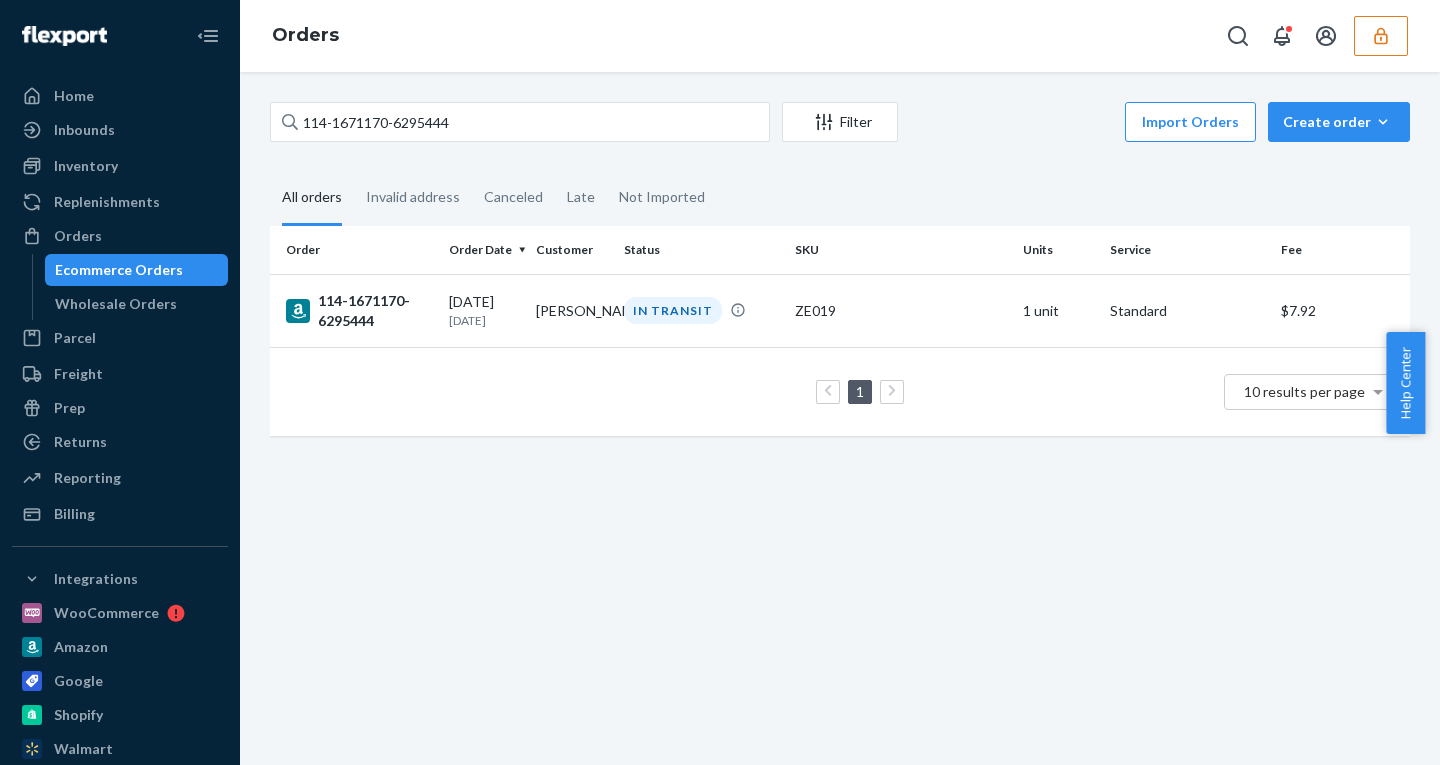 click on "Customer" at bounding box center [571, 250] 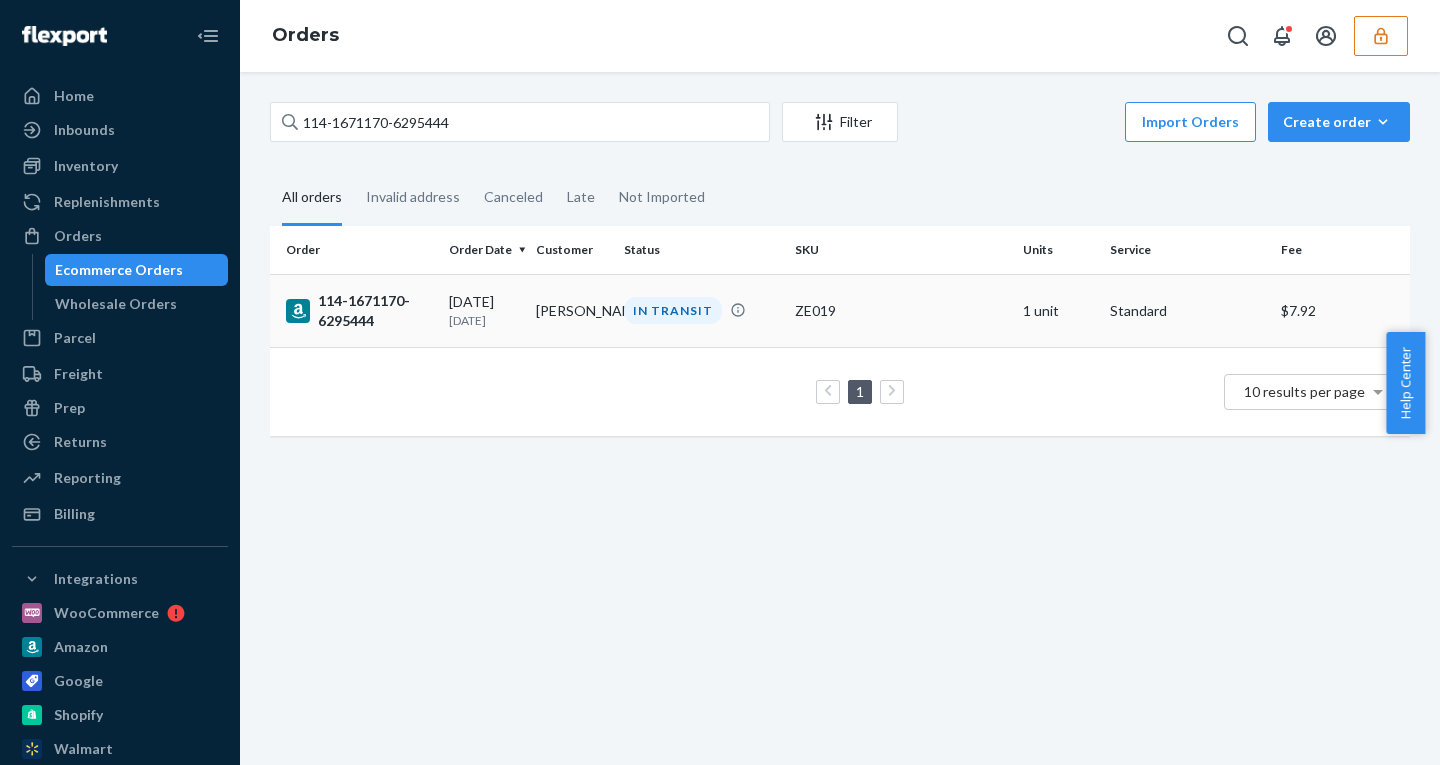 click on "Thomas Kulik" at bounding box center (571, 310) 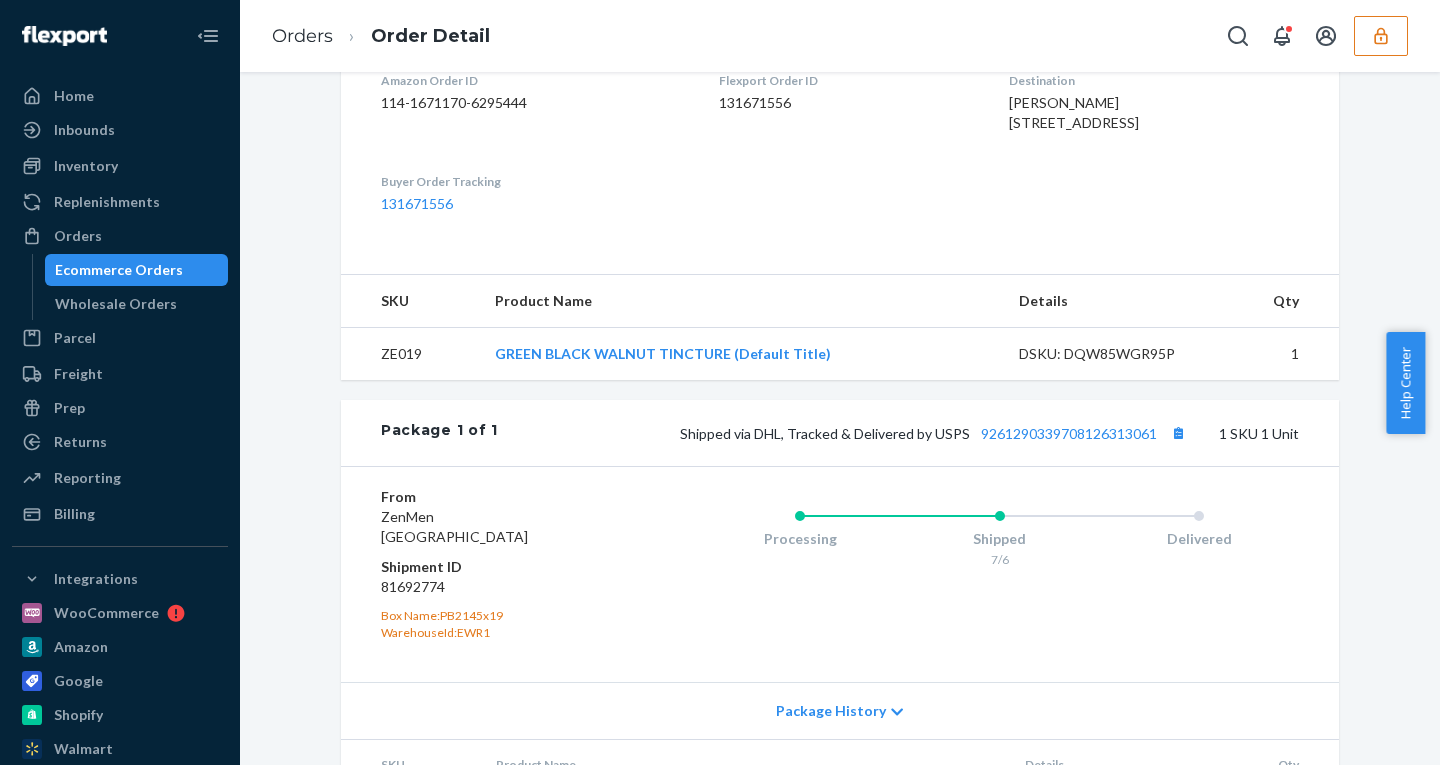 scroll, scrollTop: 669, scrollLeft: 0, axis: vertical 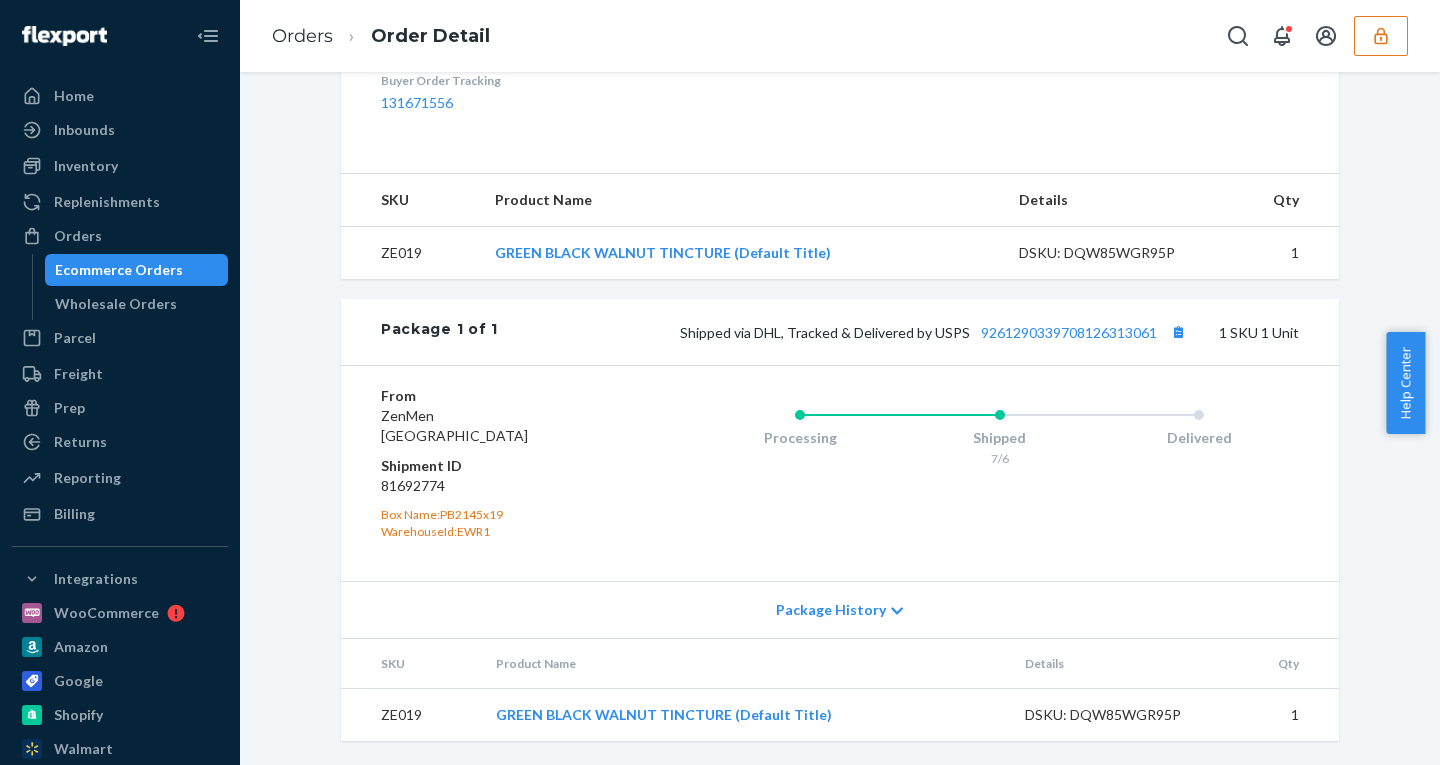 click on "Package History" at bounding box center [831, 610] 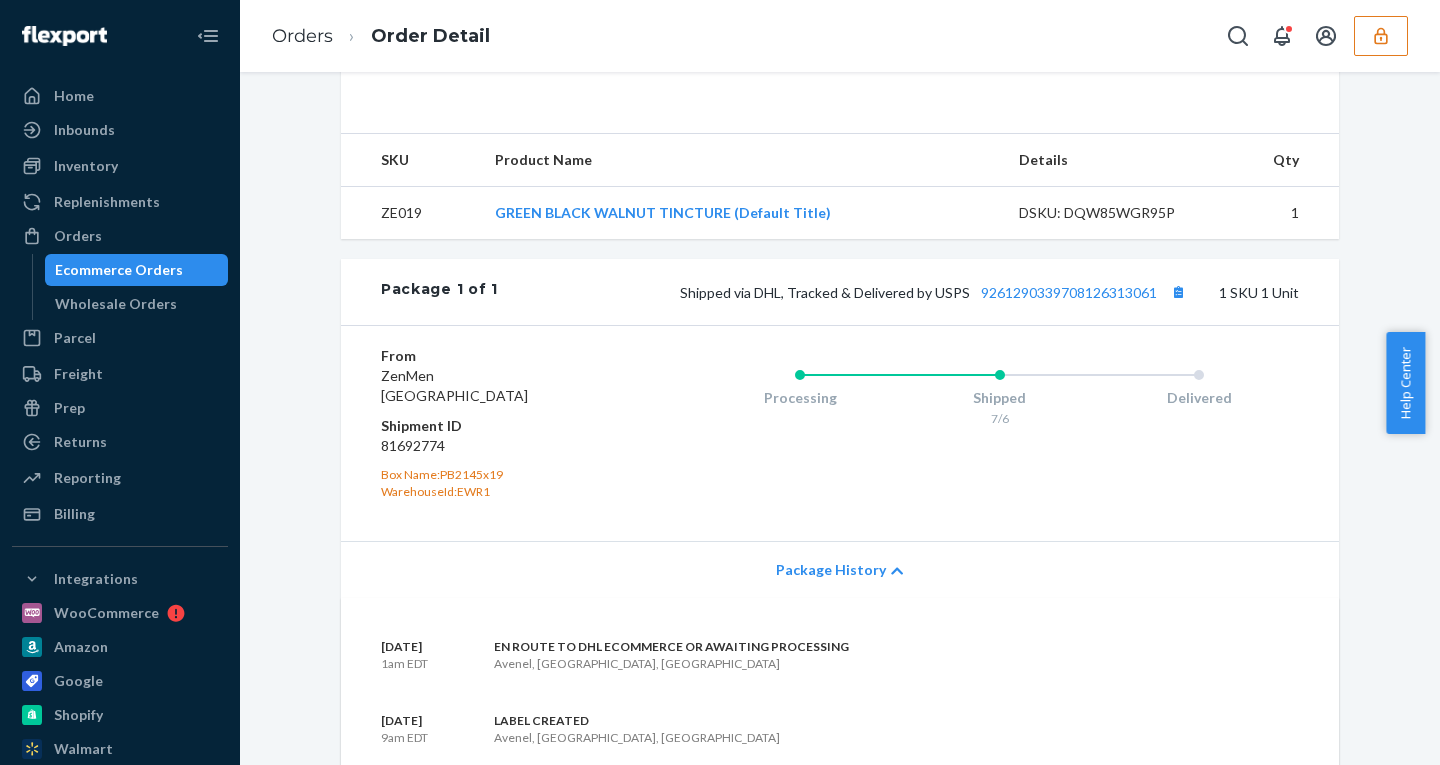click on "Package History" at bounding box center [831, 570] 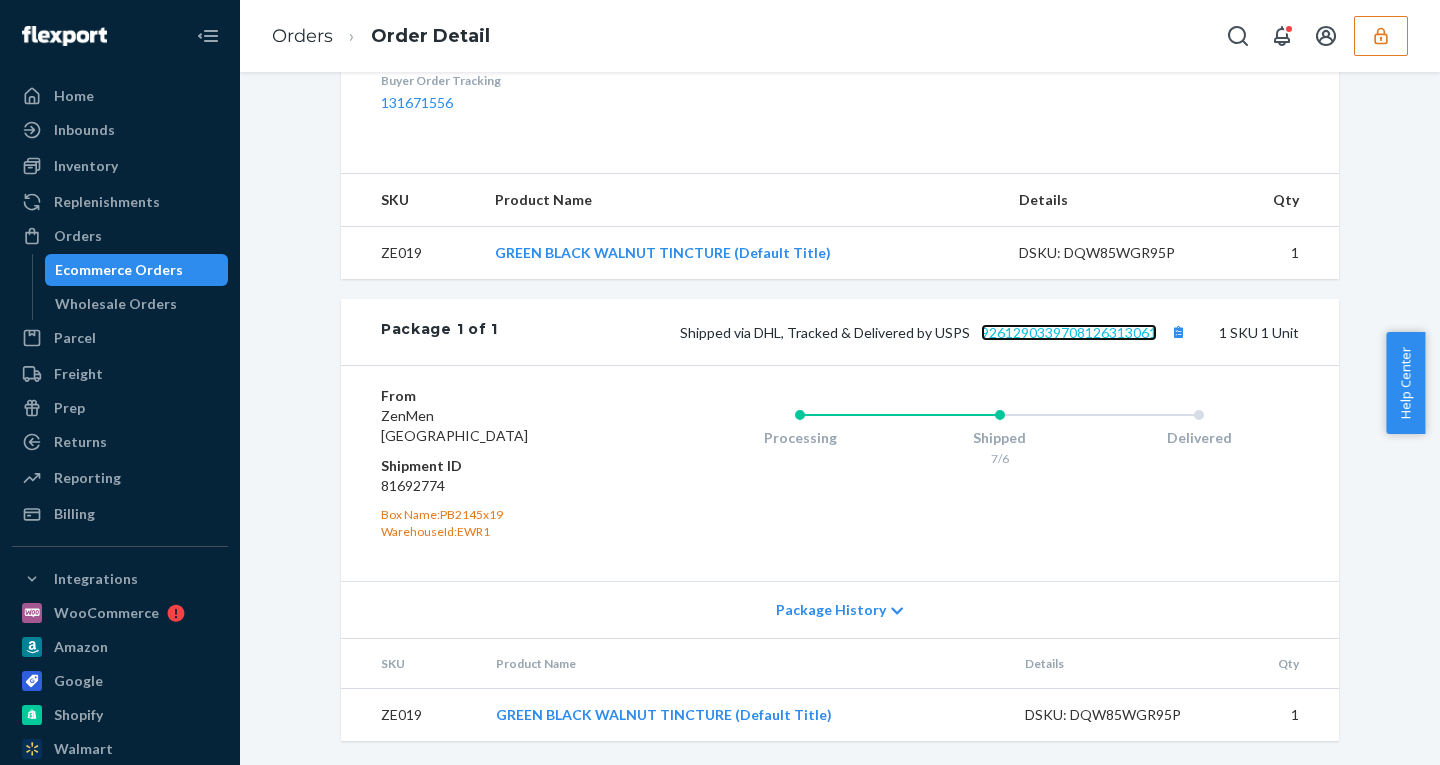 click on "9261290339708126313061" at bounding box center [1069, 332] 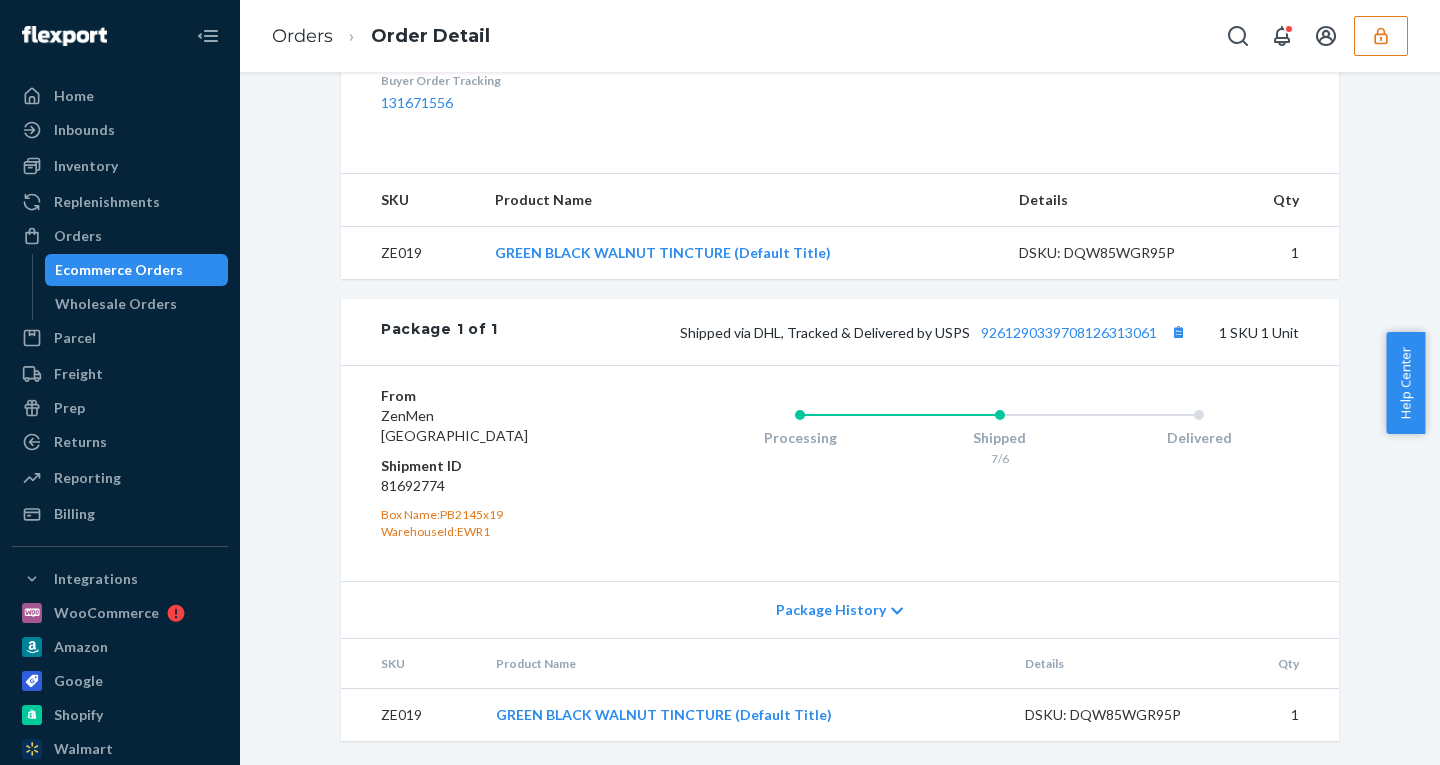 click on "Ecommerce Orders" at bounding box center [119, 270] 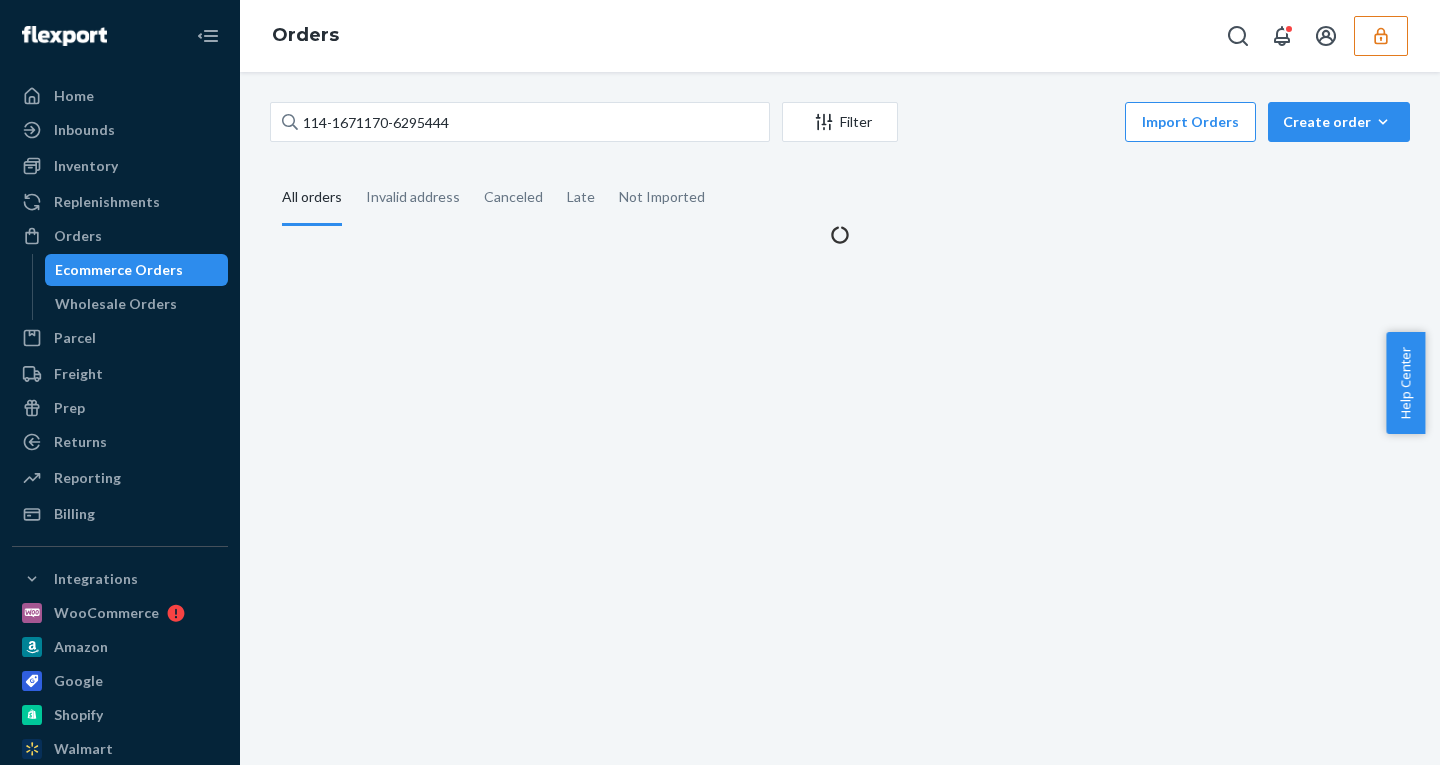 scroll, scrollTop: 0, scrollLeft: 0, axis: both 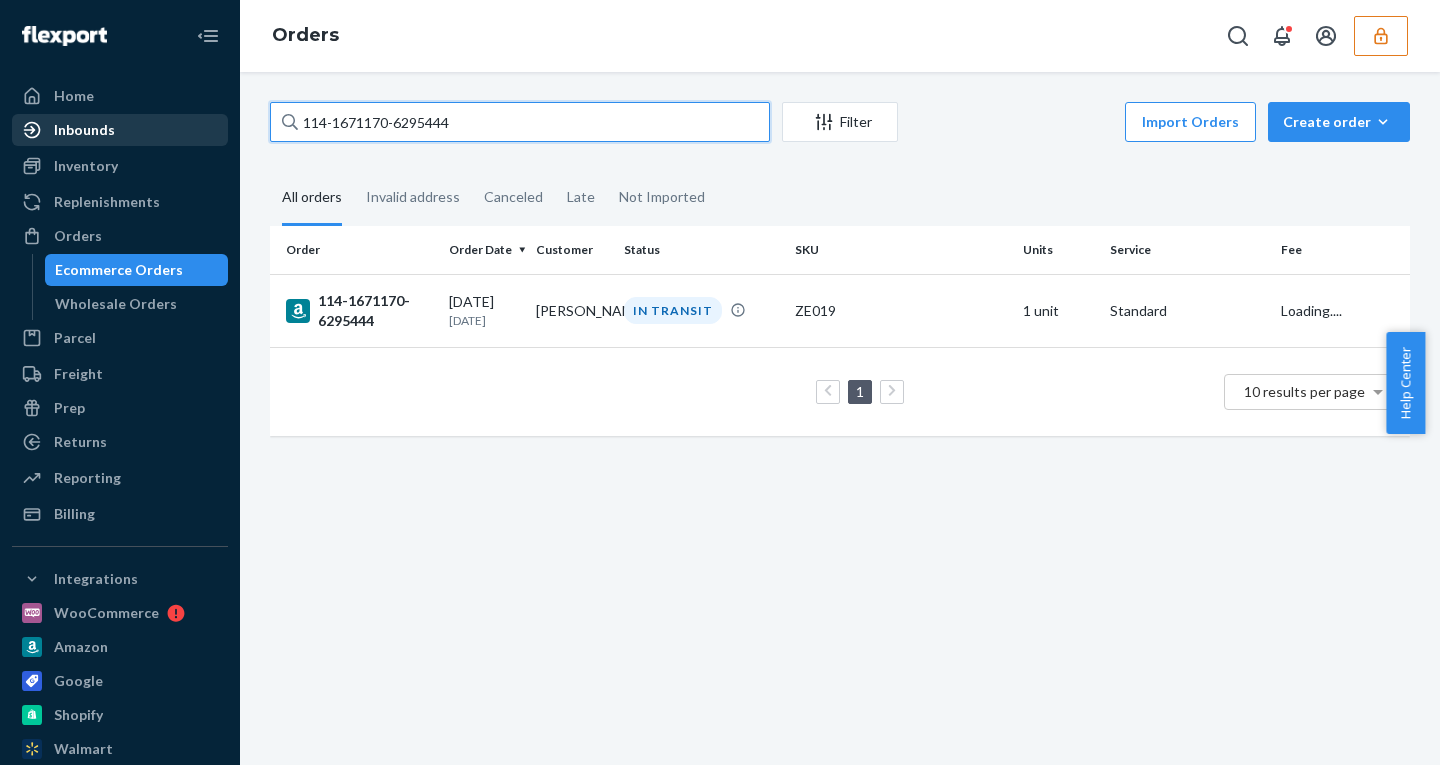 drag, startPoint x: 488, startPoint y: 114, endPoint x: 124, endPoint y: 115, distance: 364.00137 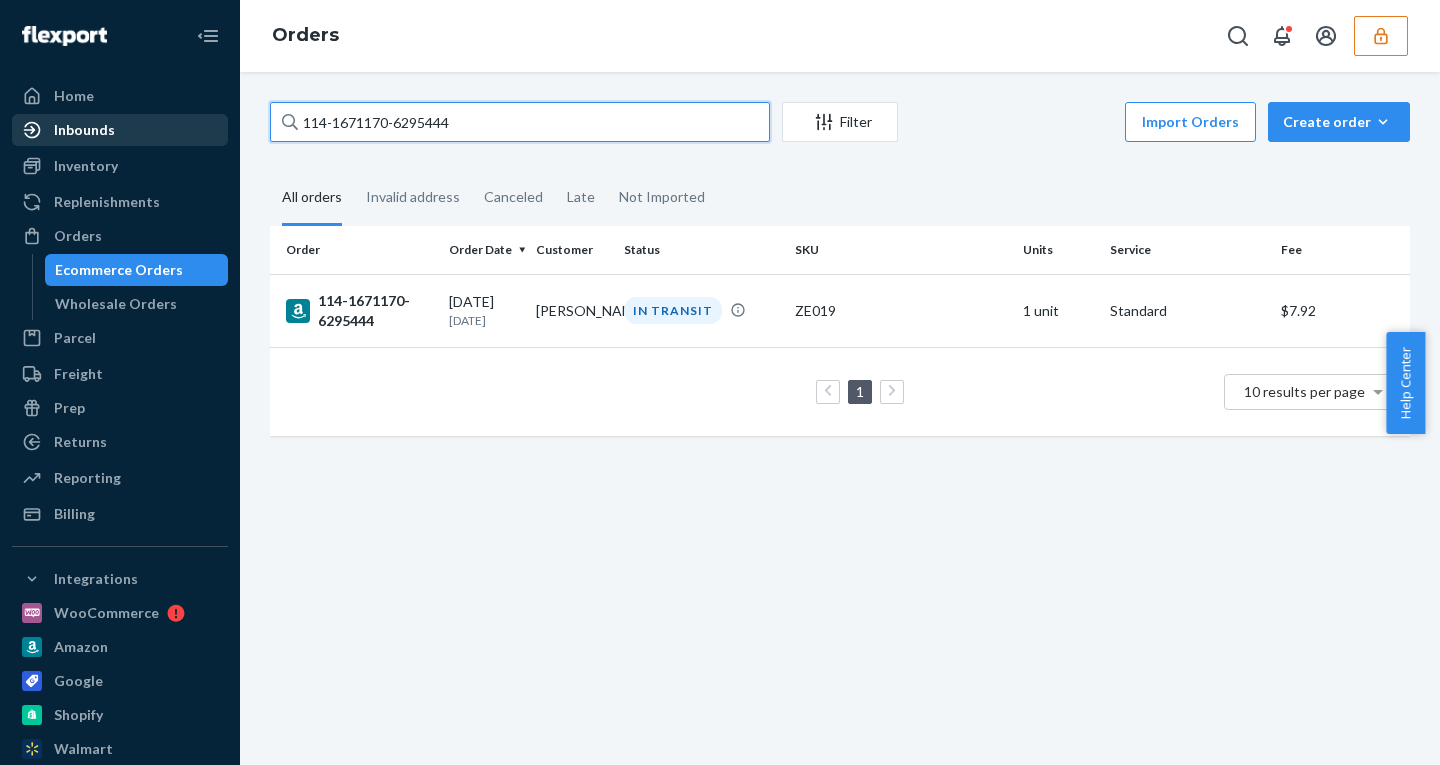 paste on "3-7689622-1745023" 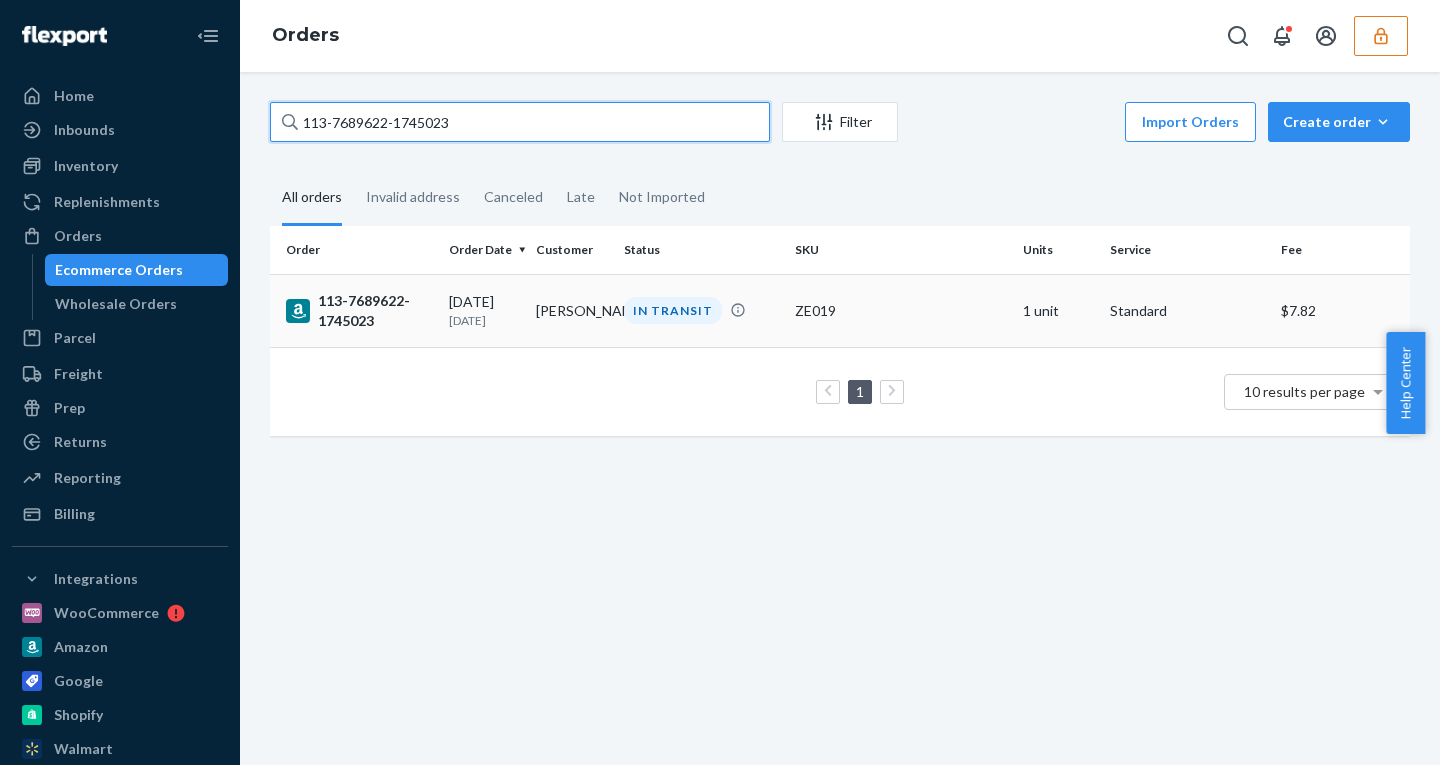 type on "113-7689622-1745023" 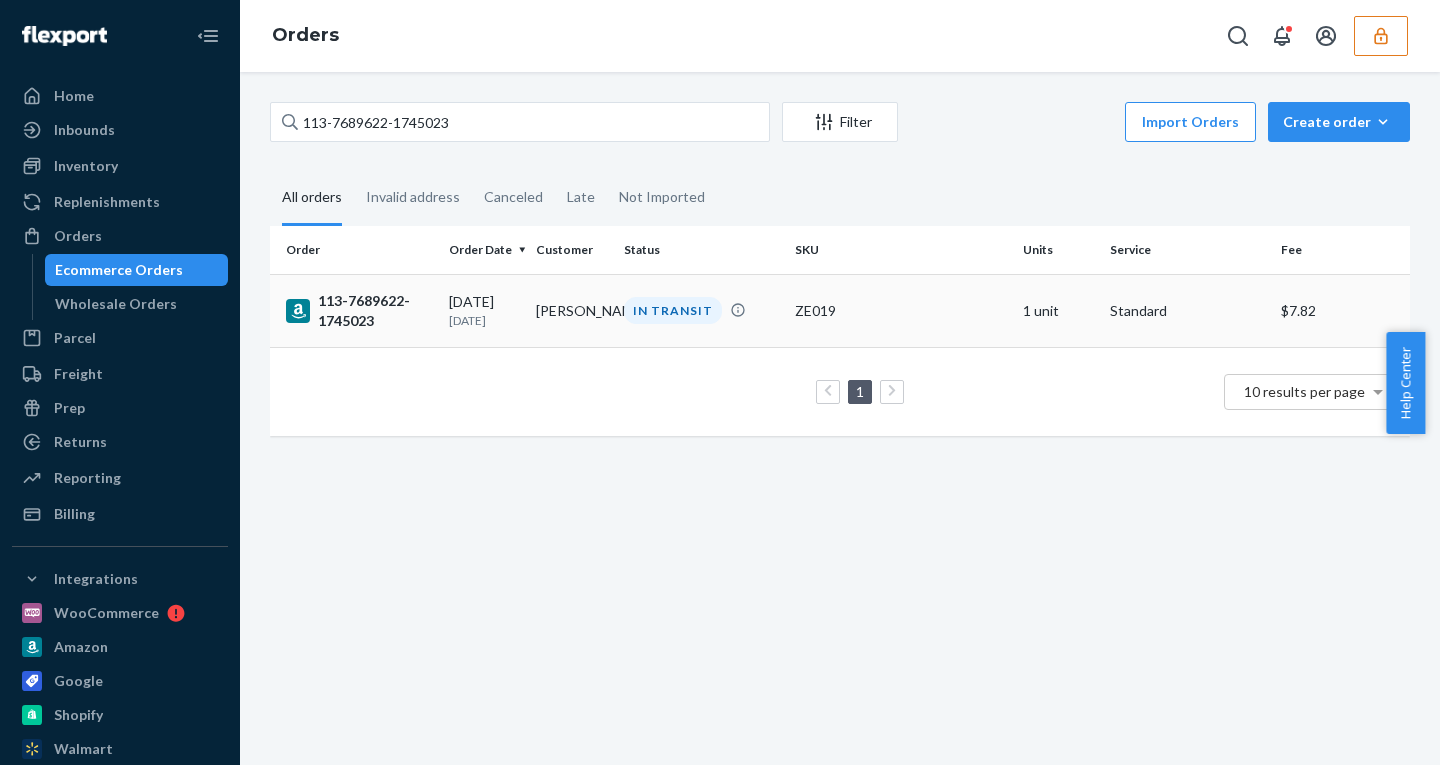 click on "[DATE]" at bounding box center (484, 320) 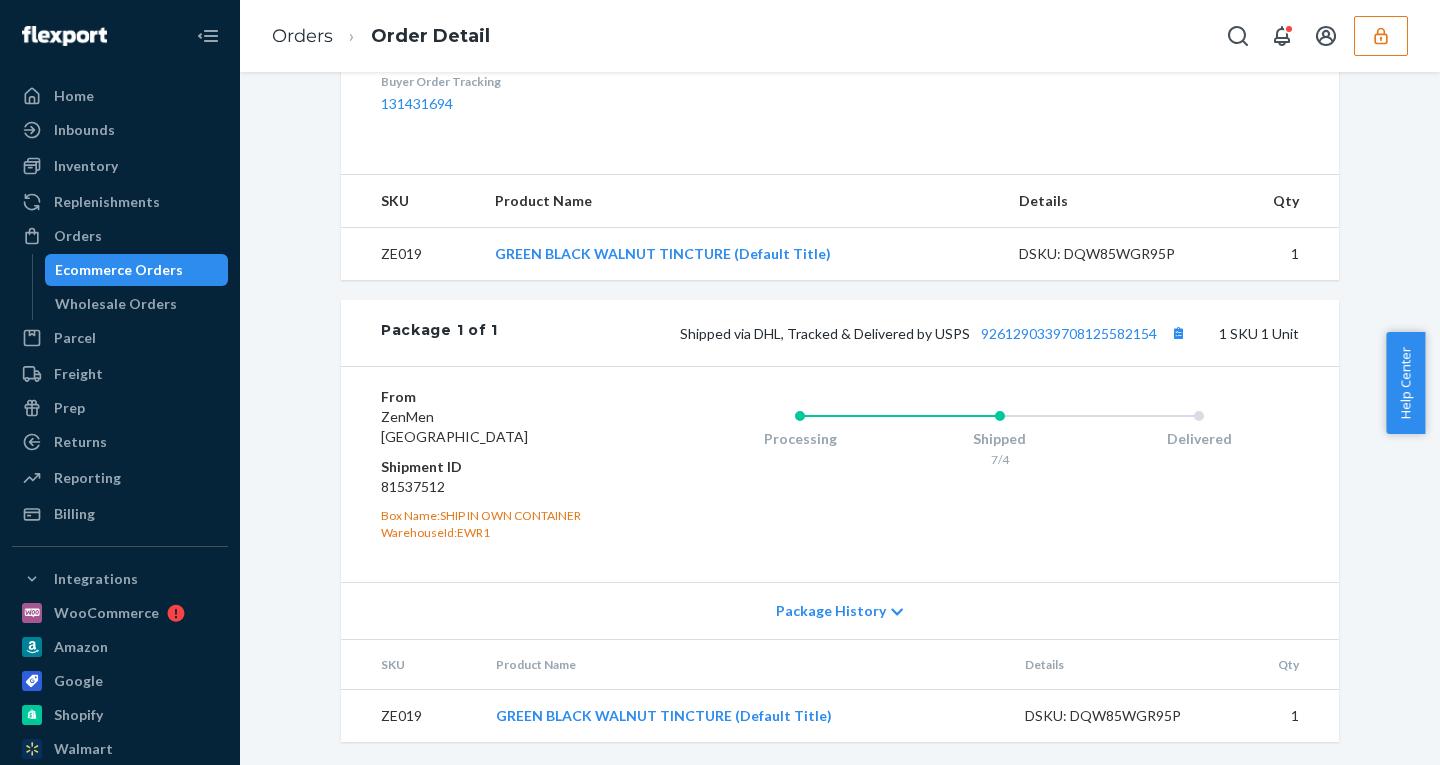 scroll, scrollTop: 643, scrollLeft: 0, axis: vertical 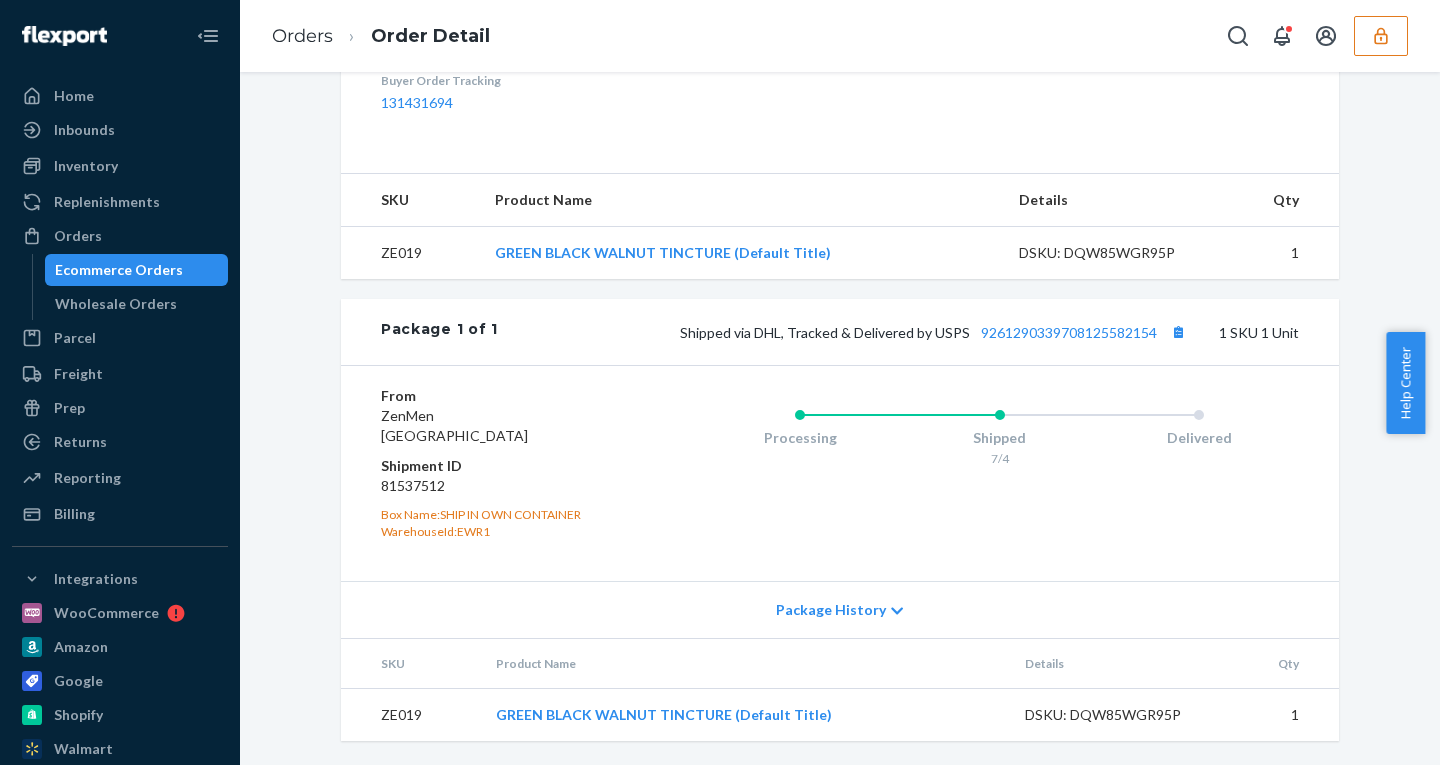click on "Package History" at bounding box center (840, 609) 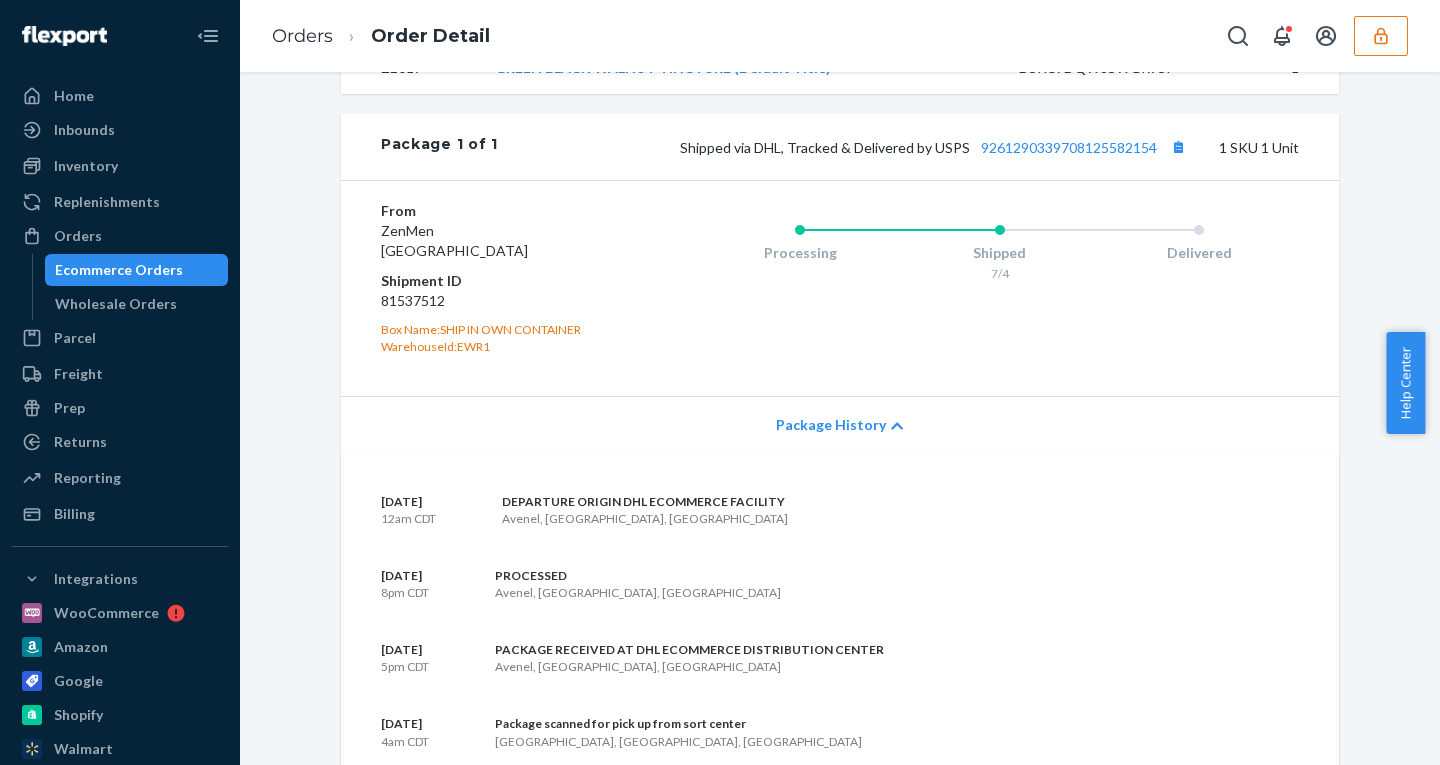 scroll, scrollTop: 763, scrollLeft: 0, axis: vertical 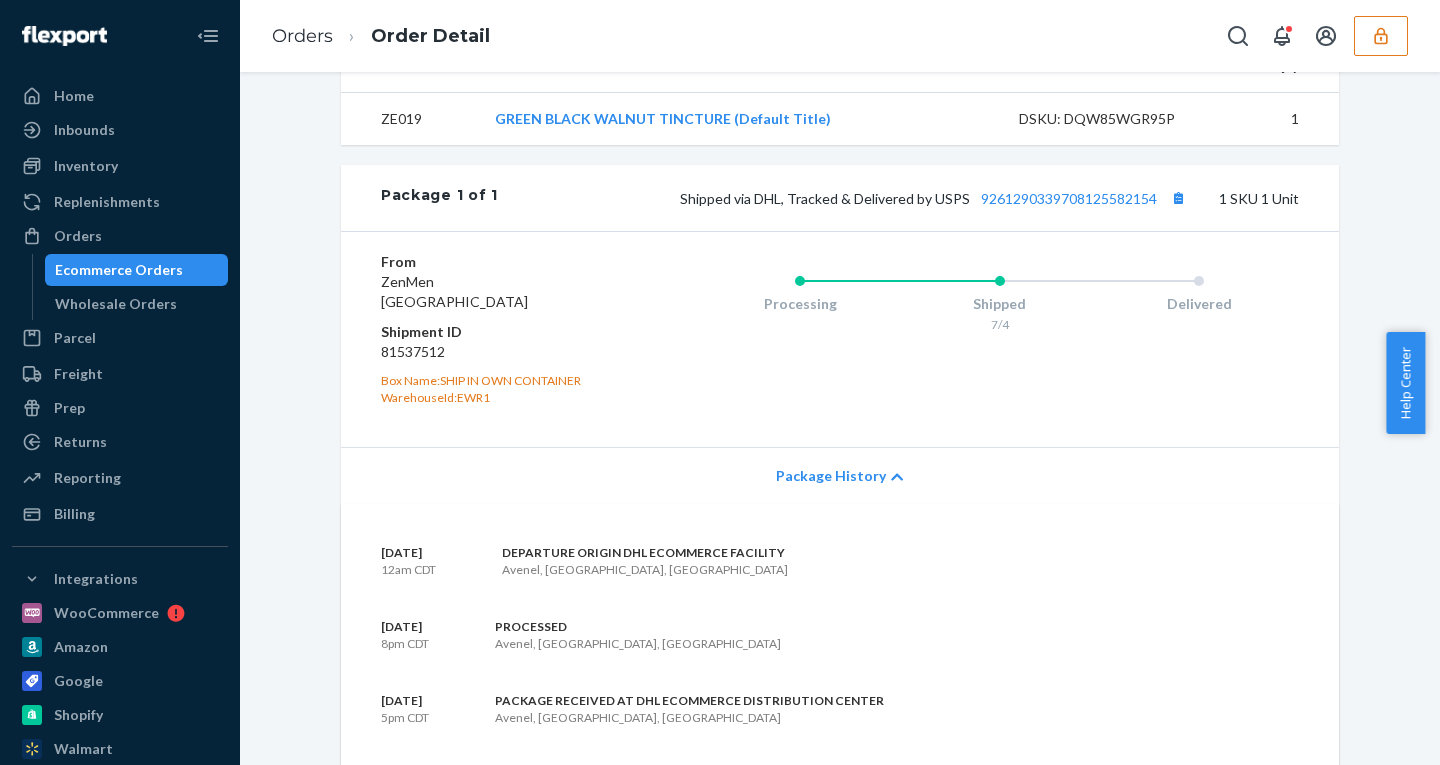 click on "81537512" at bounding box center [500, 352] 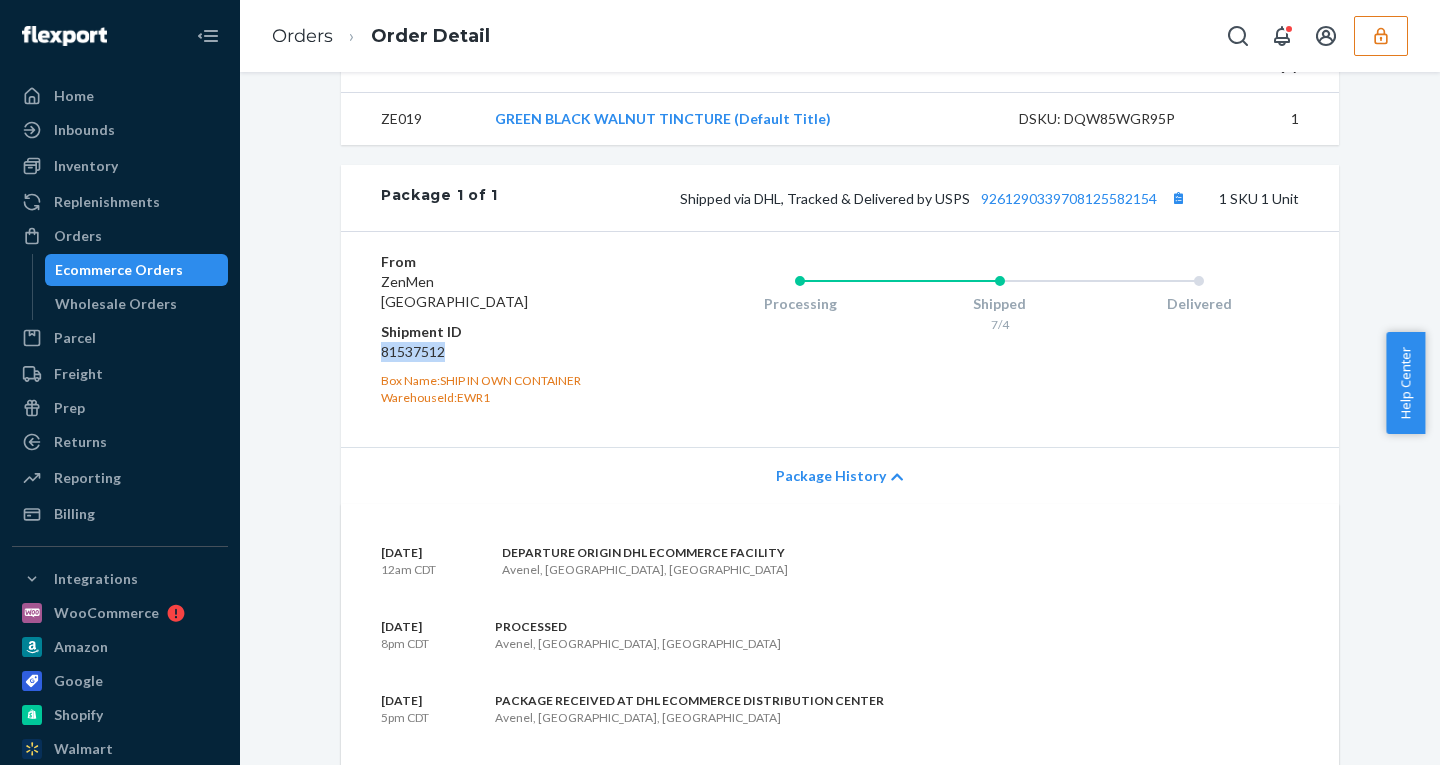 click on "81537512" at bounding box center [500, 352] 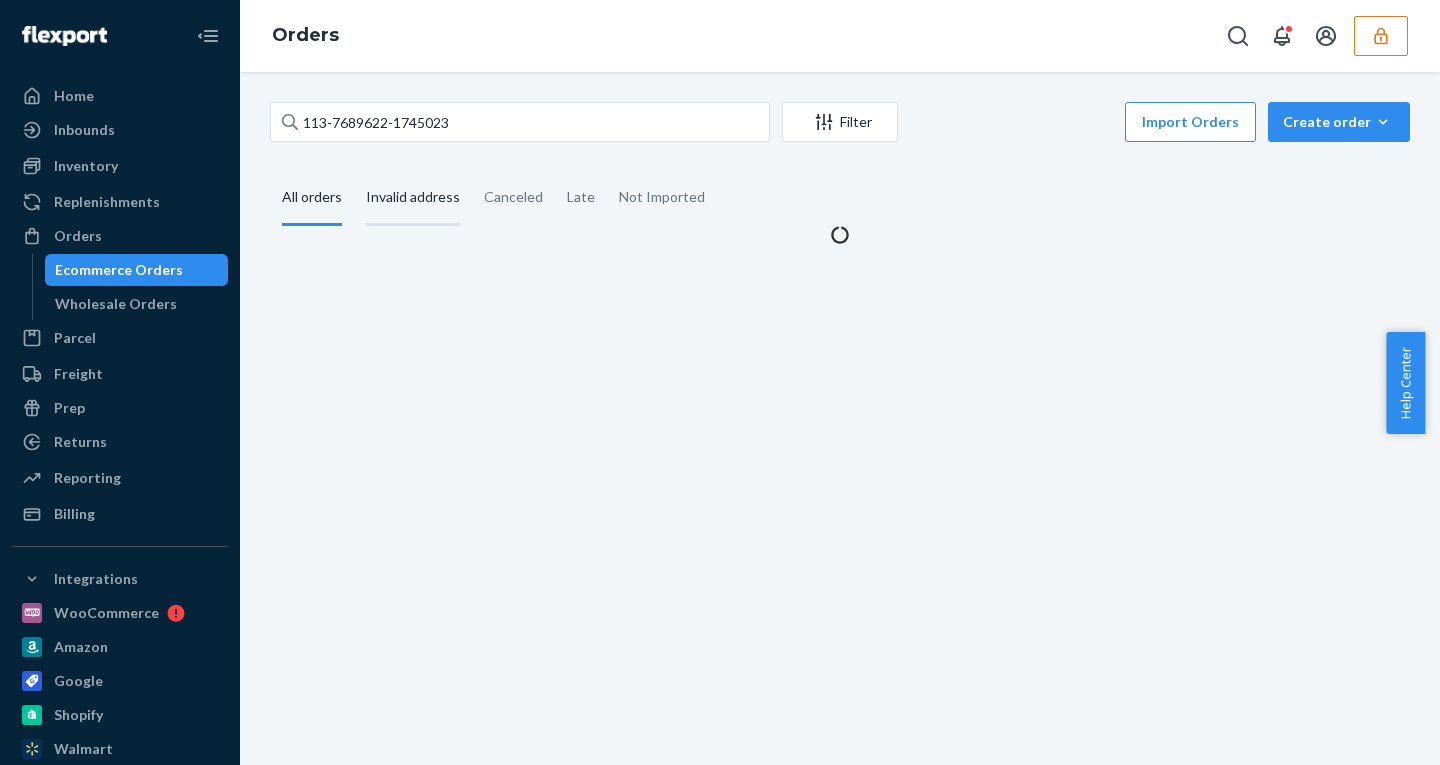 scroll, scrollTop: 0, scrollLeft: 0, axis: both 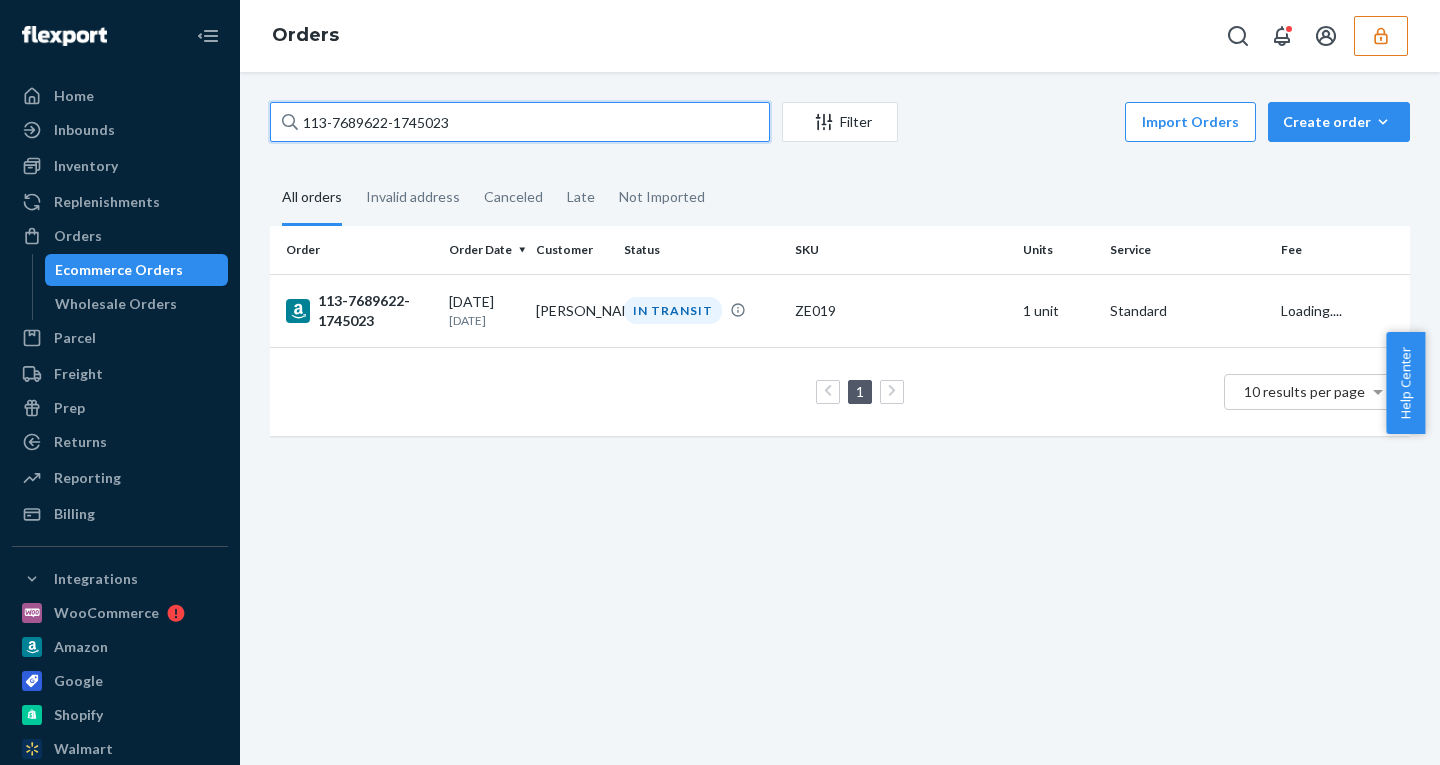 drag, startPoint x: 477, startPoint y: 125, endPoint x: 94, endPoint y: 70, distance: 386.92892 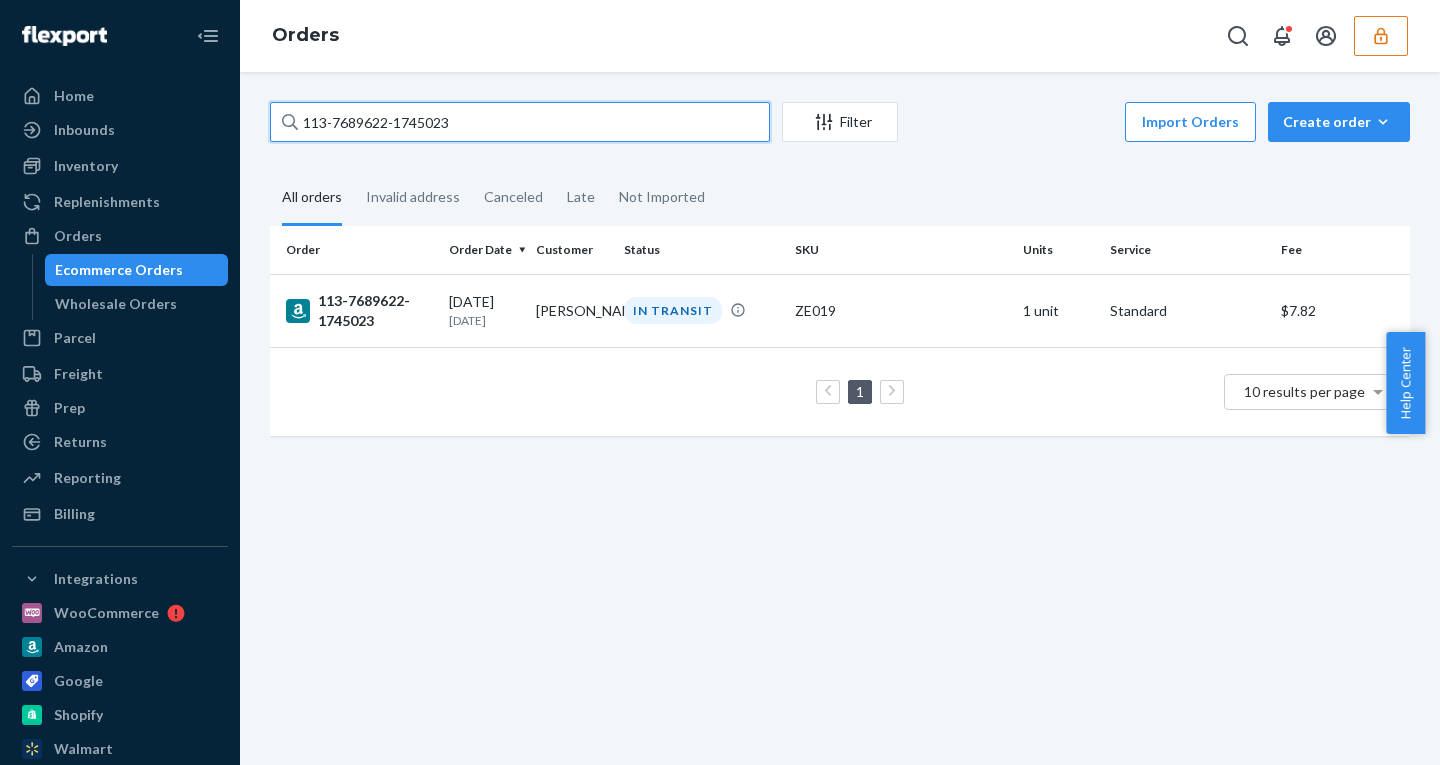 paste on "#112-1997588-8021800" 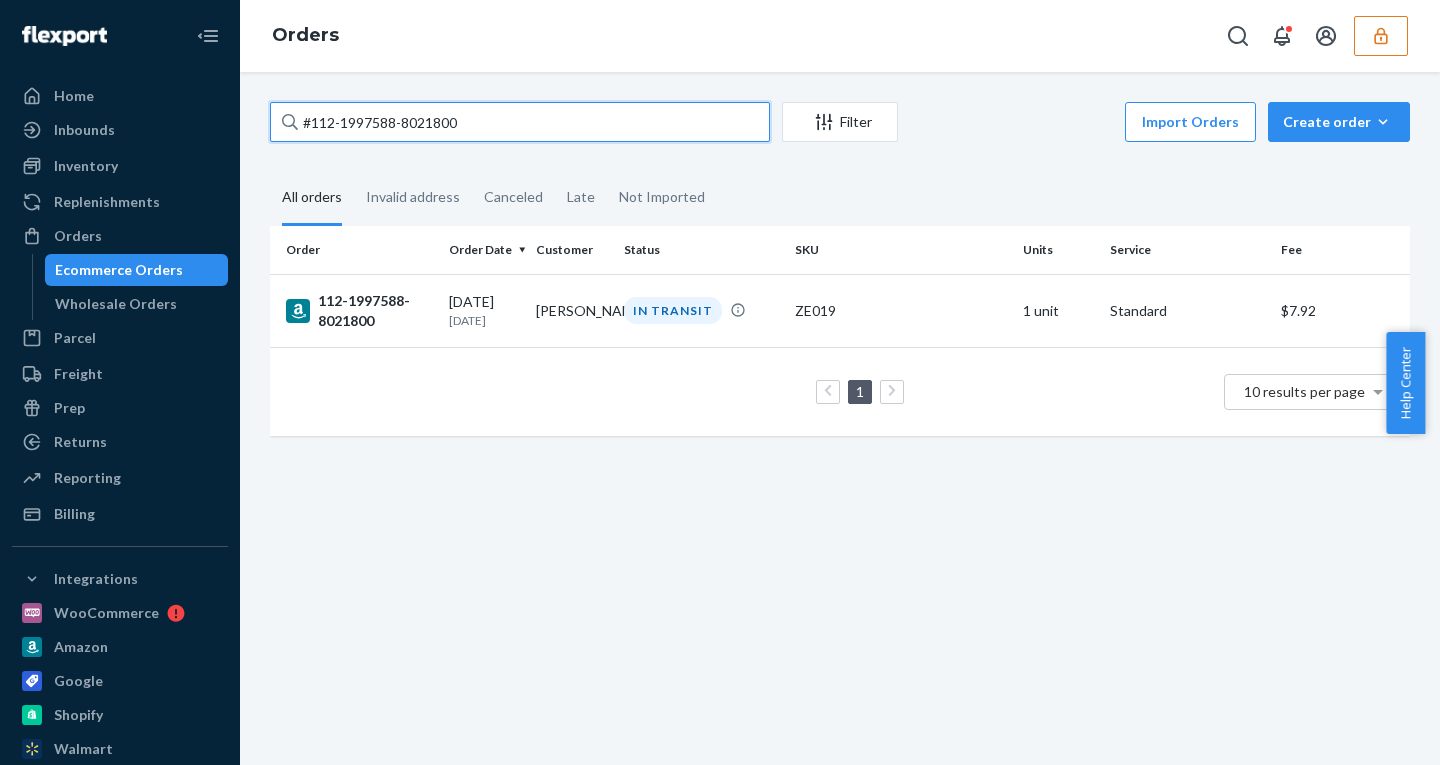 click on "#112-1997588-8021800" at bounding box center (520, 122) 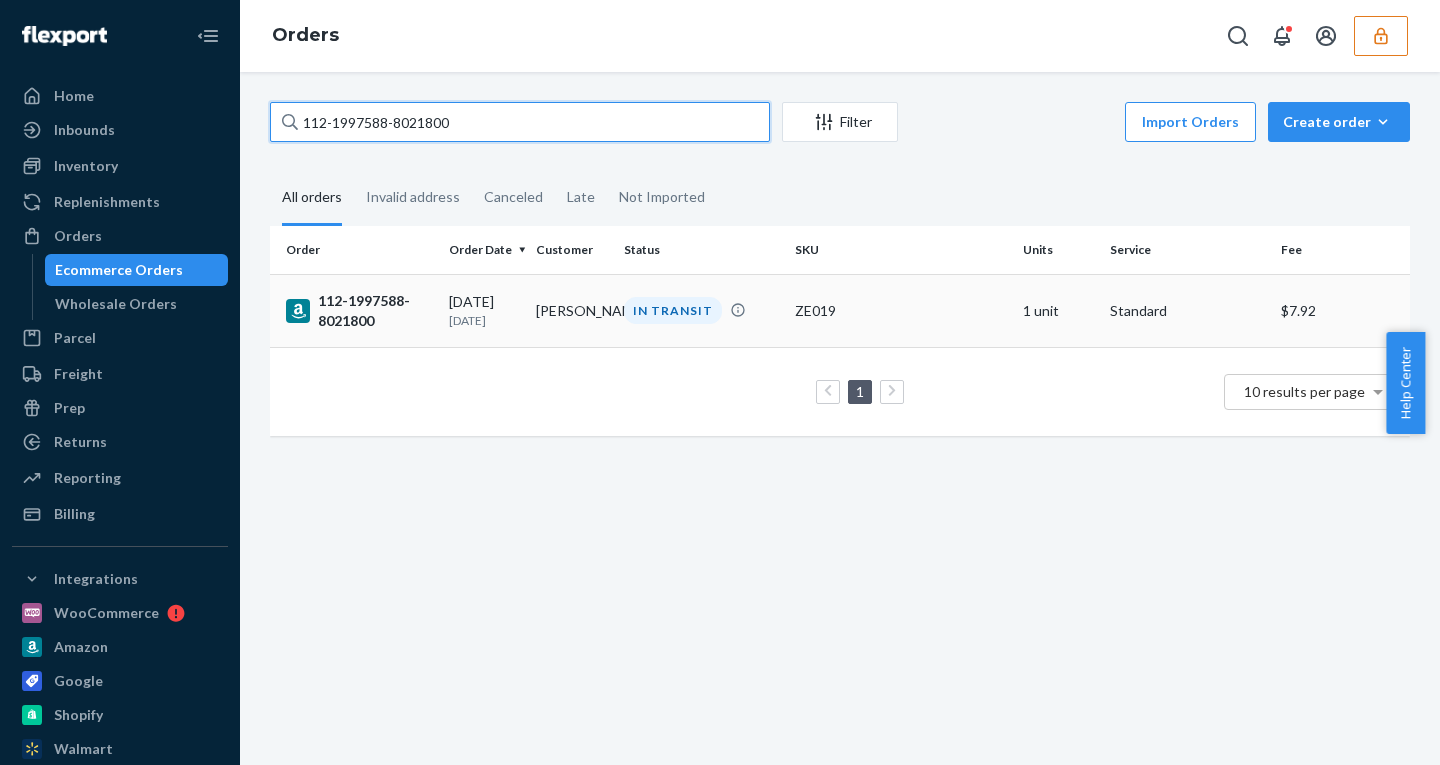 type on "112-1997588-8021800" 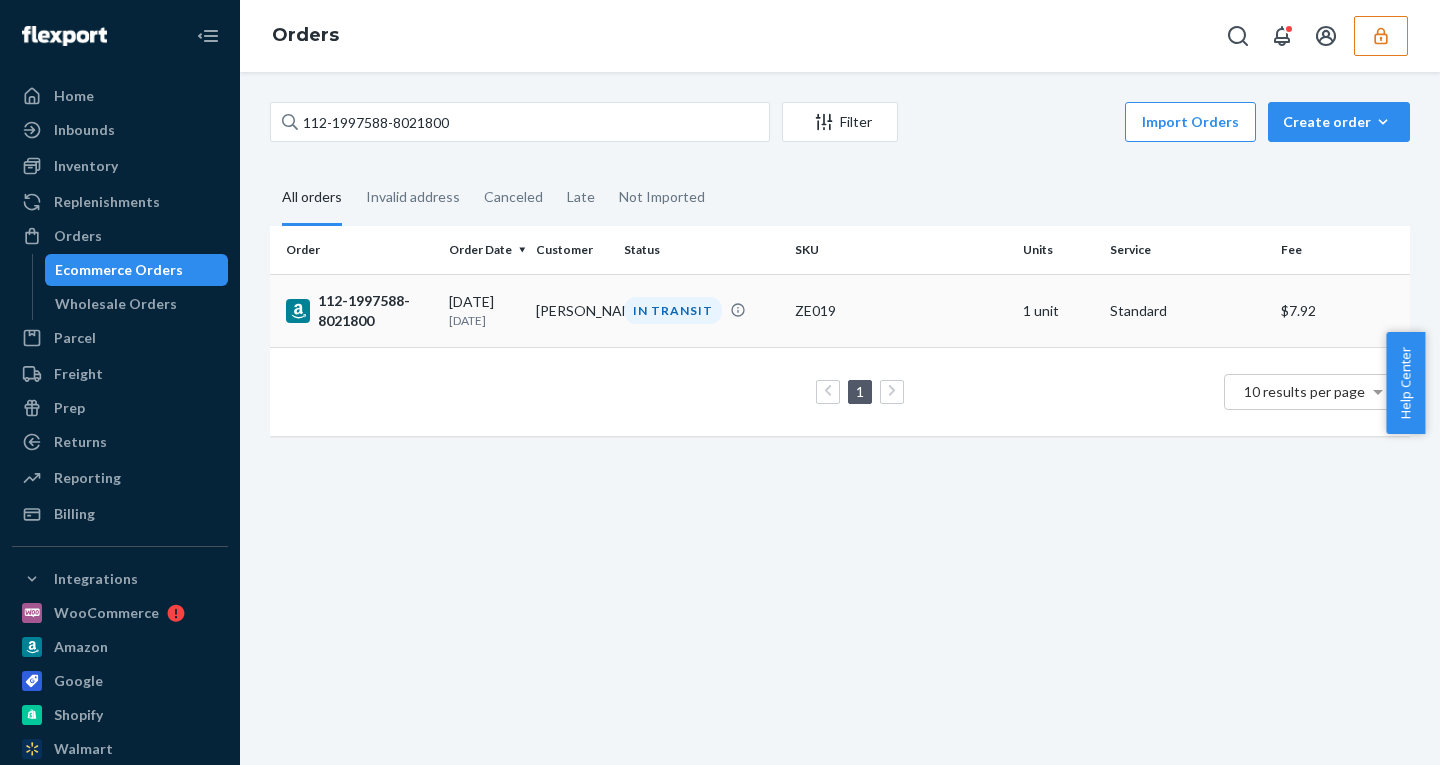 click on "Courtney Archbold" at bounding box center (571, 310) 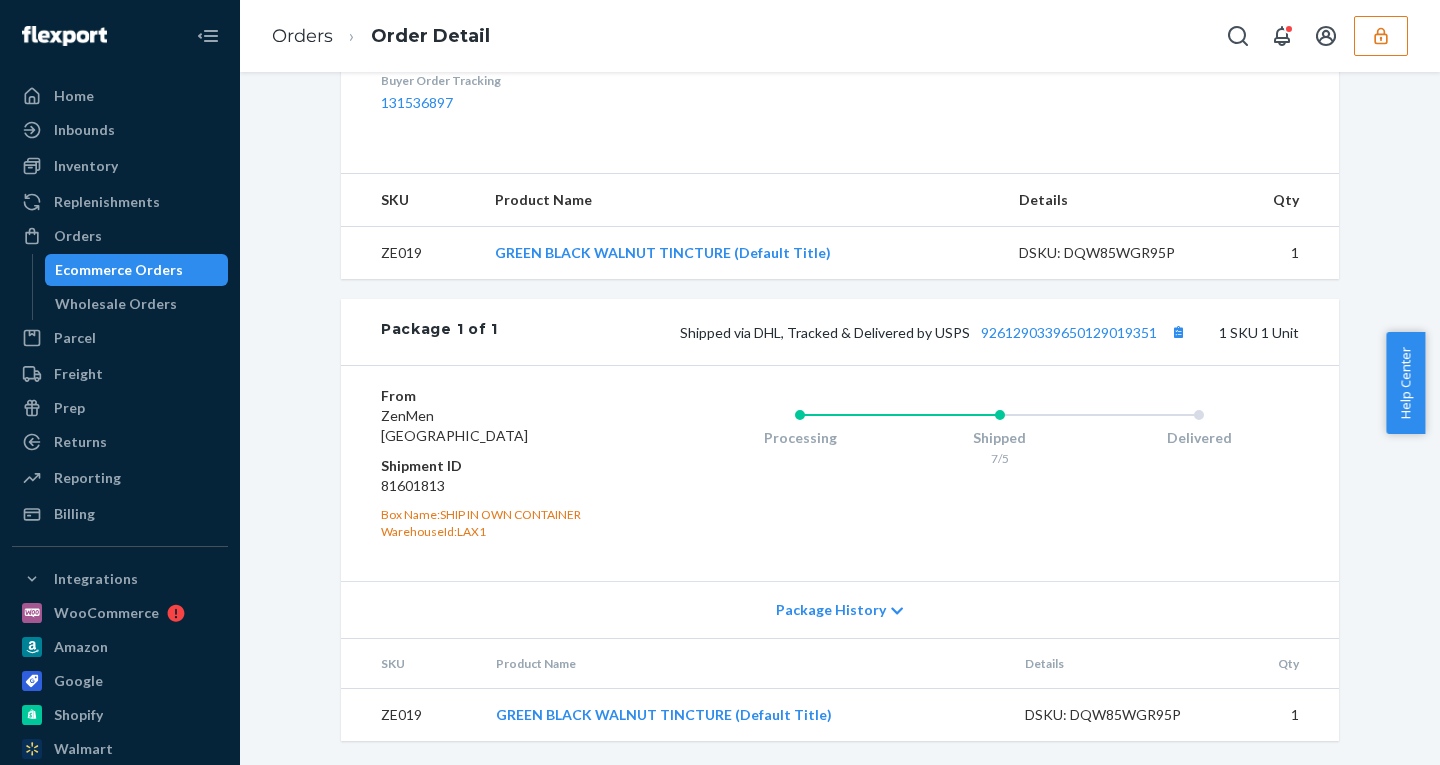 scroll, scrollTop: 669, scrollLeft: 0, axis: vertical 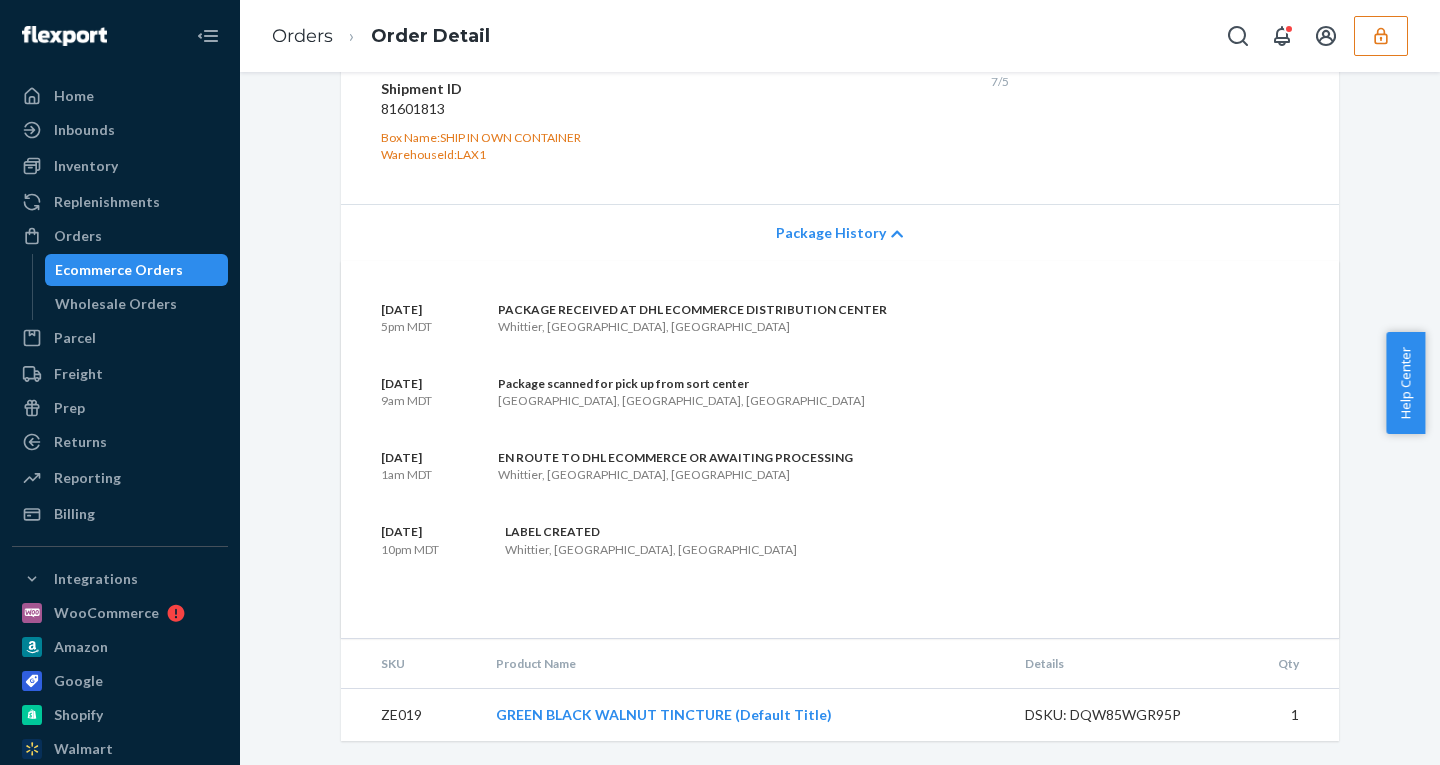 click on "GREEN BLACK WALNUT TINCTURE (Default Title)" at bounding box center (744, 714) 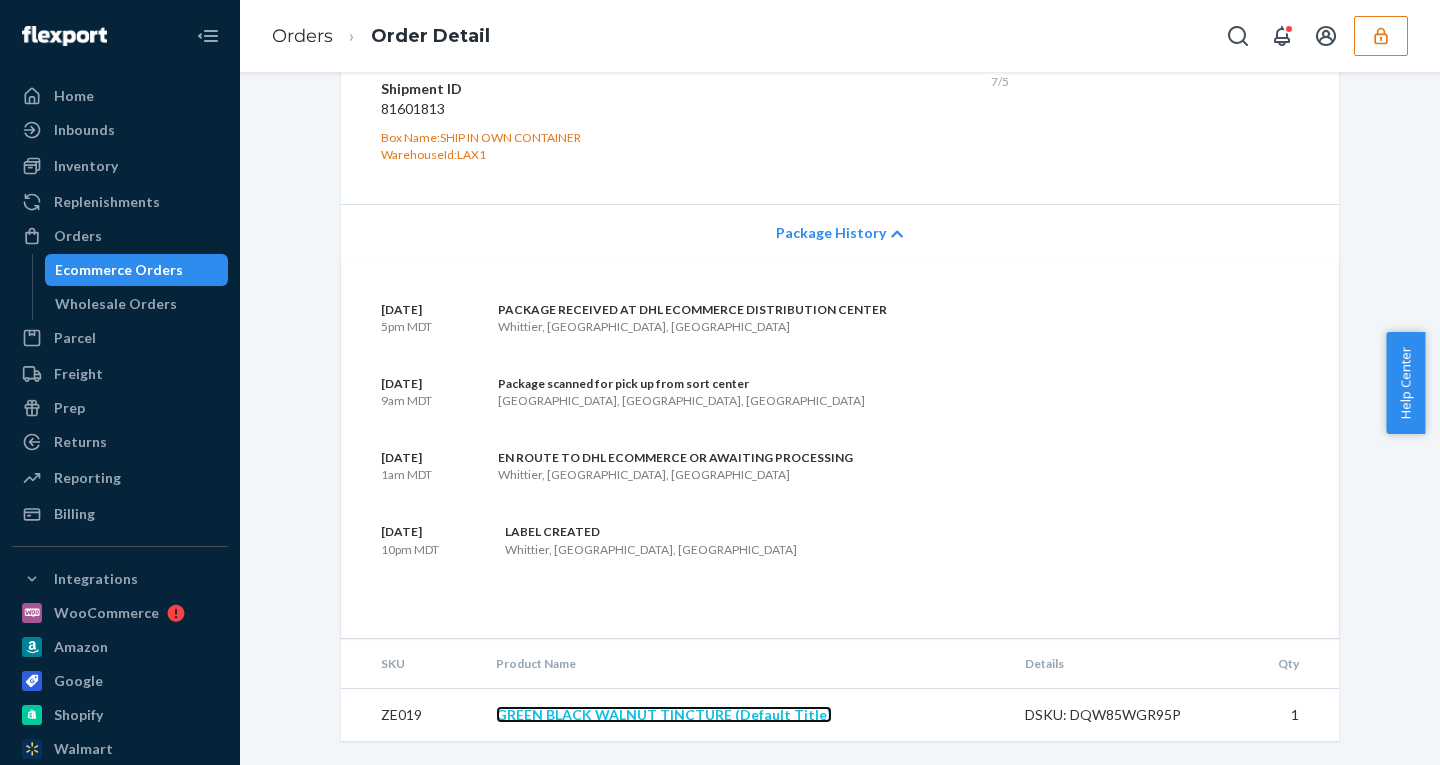 click on "GREEN BLACK WALNUT TINCTURE (Default Title)" at bounding box center [664, 714] 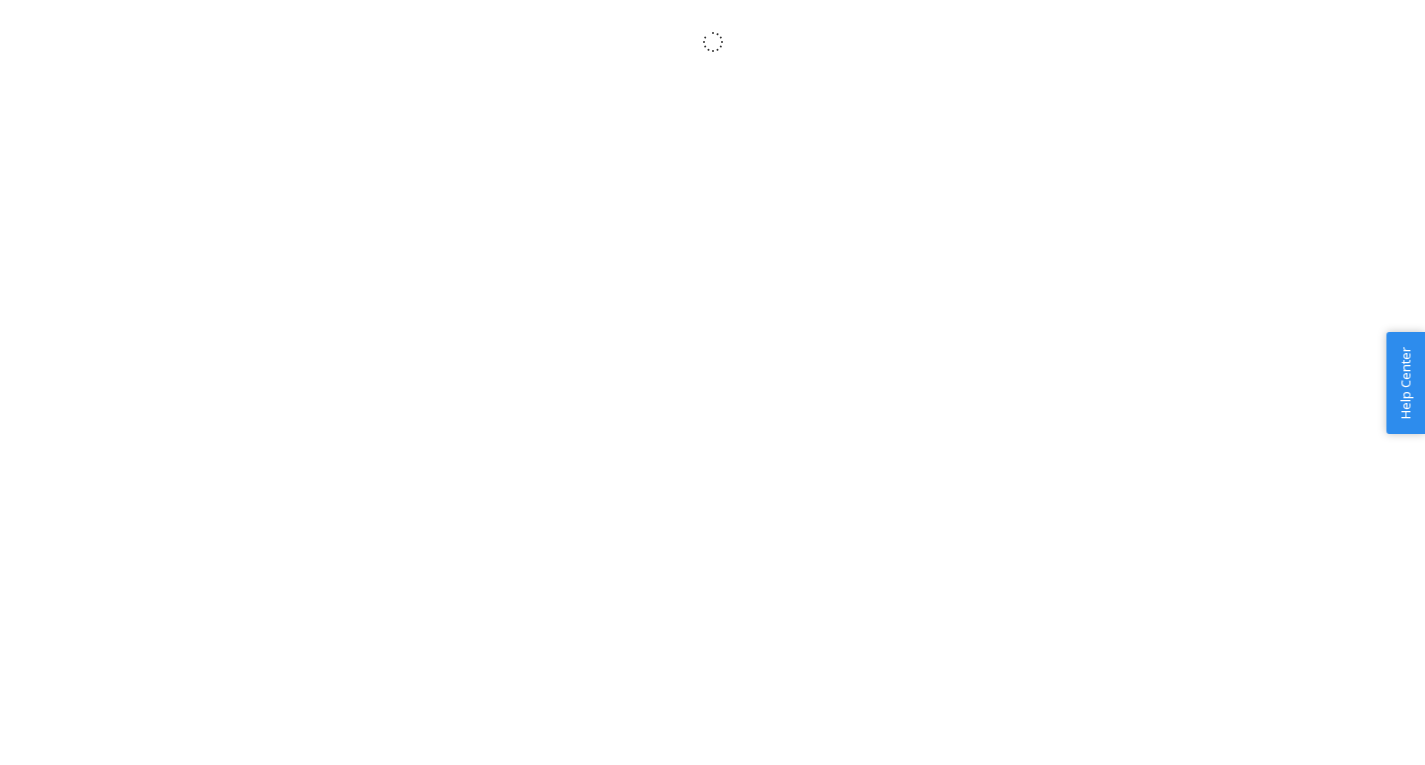 scroll, scrollTop: 0, scrollLeft: 0, axis: both 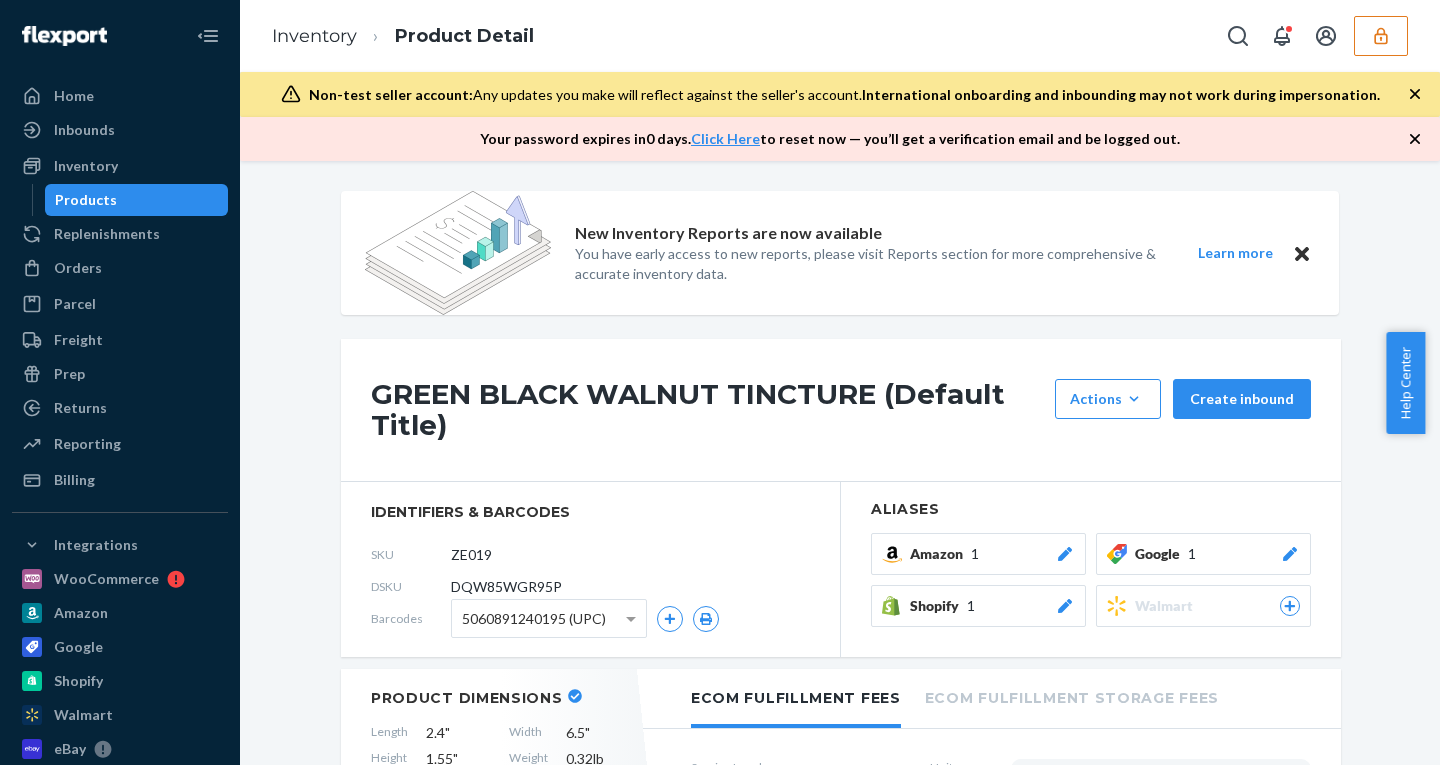 click 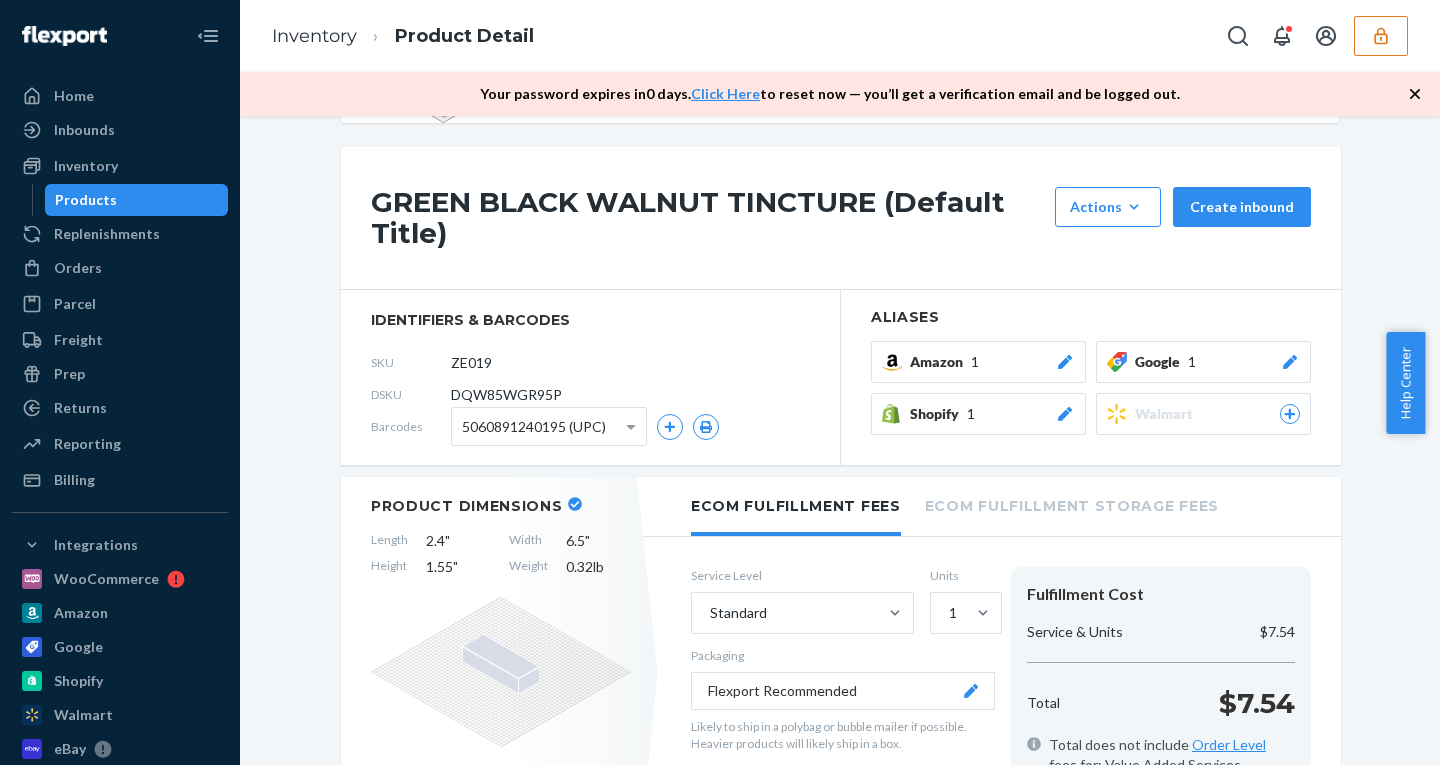 scroll, scrollTop: 157, scrollLeft: 0, axis: vertical 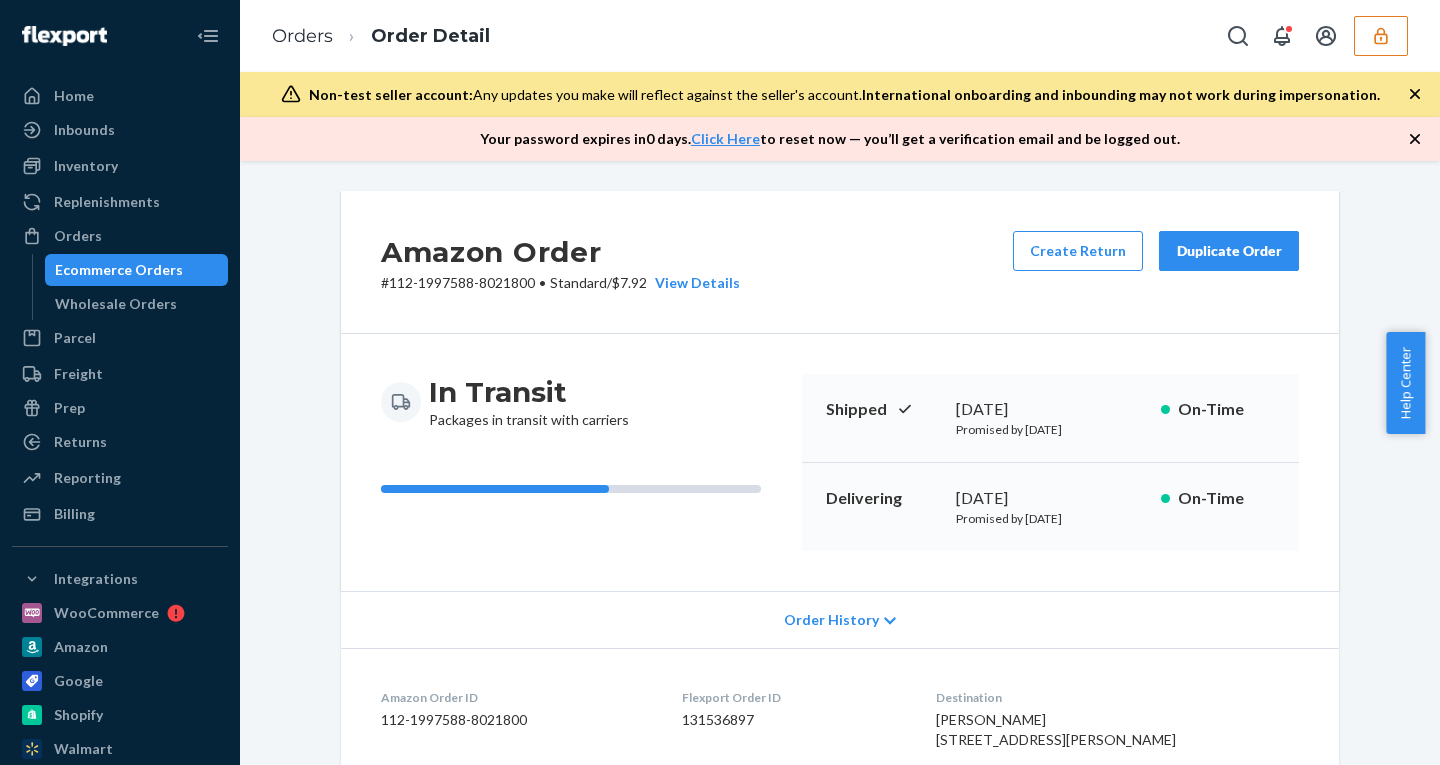 click 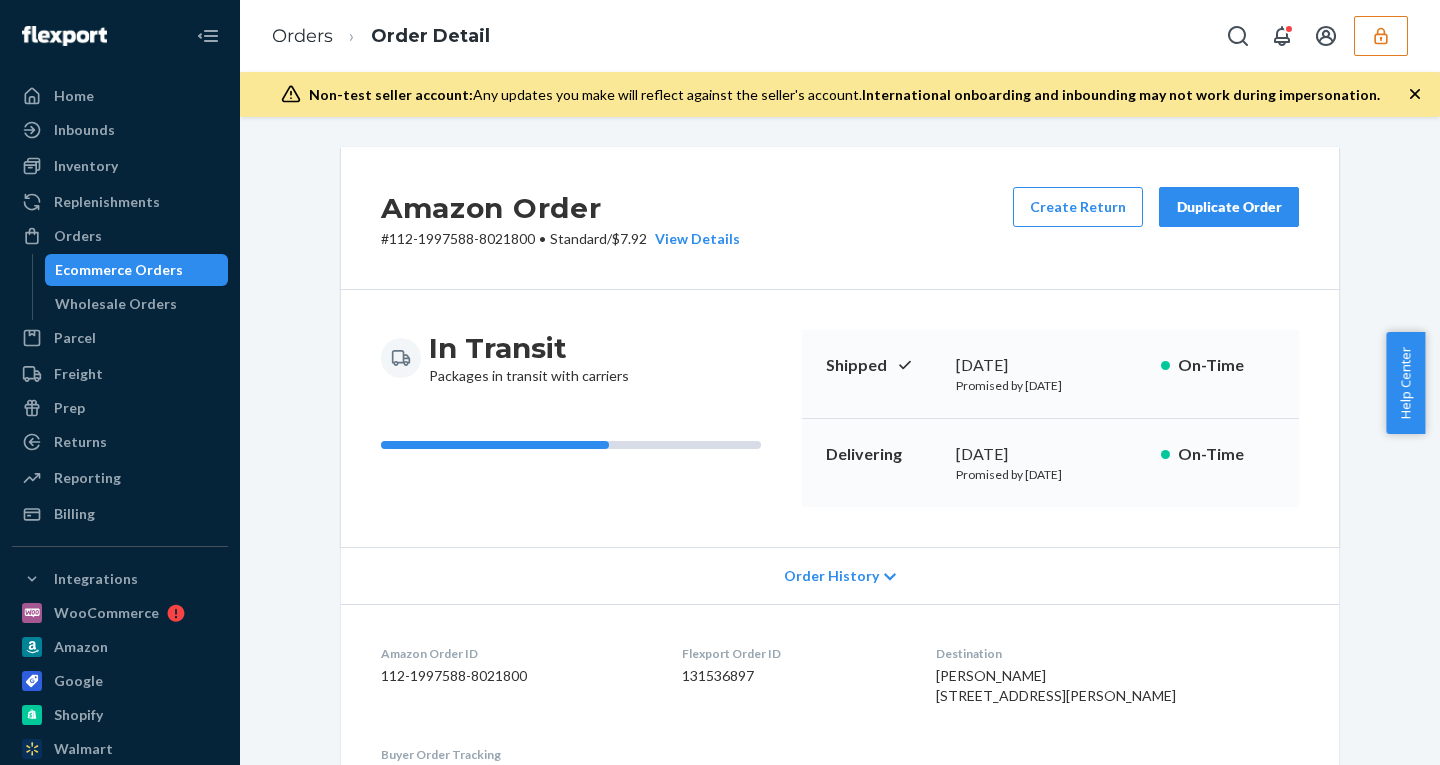 click 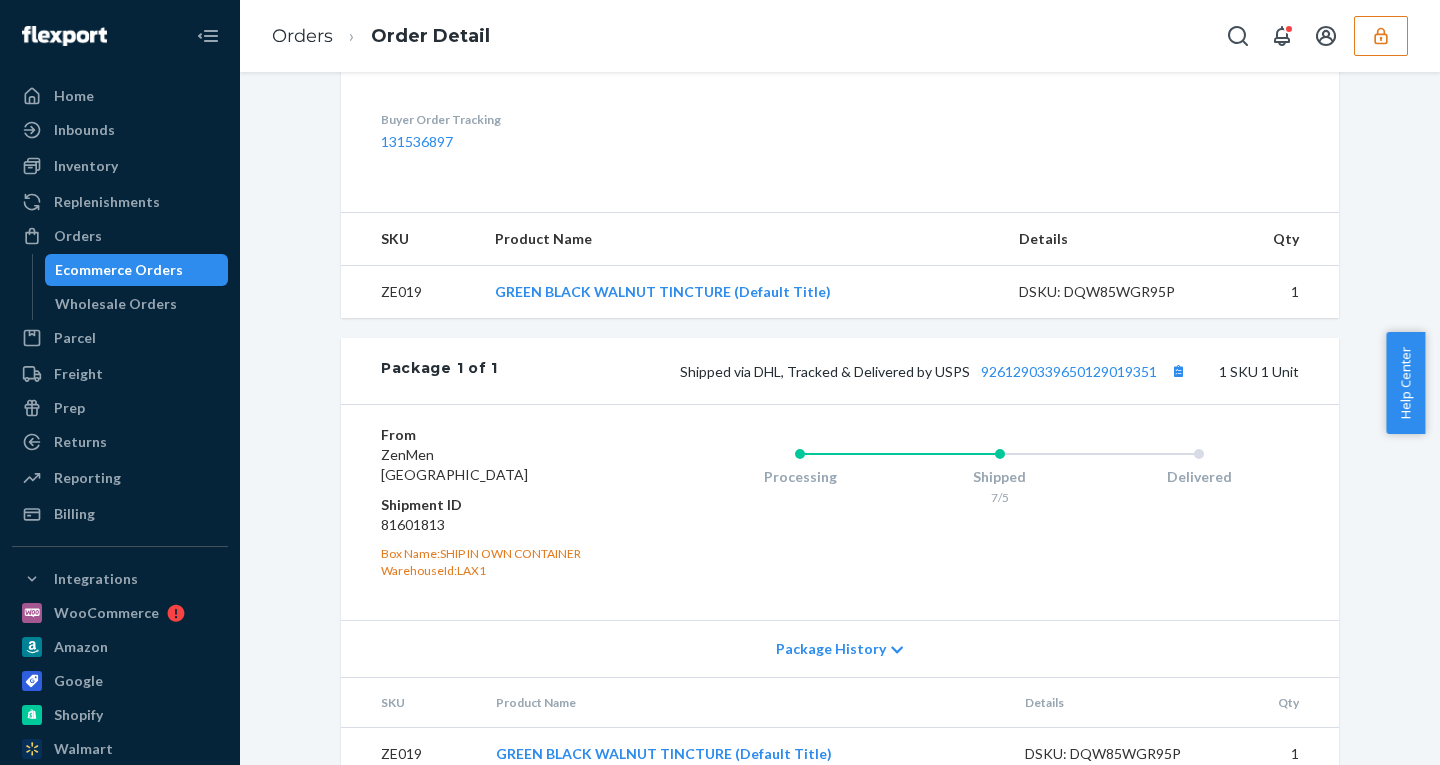 scroll, scrollTop: 669, scrollLeft: 0, axis: vertical 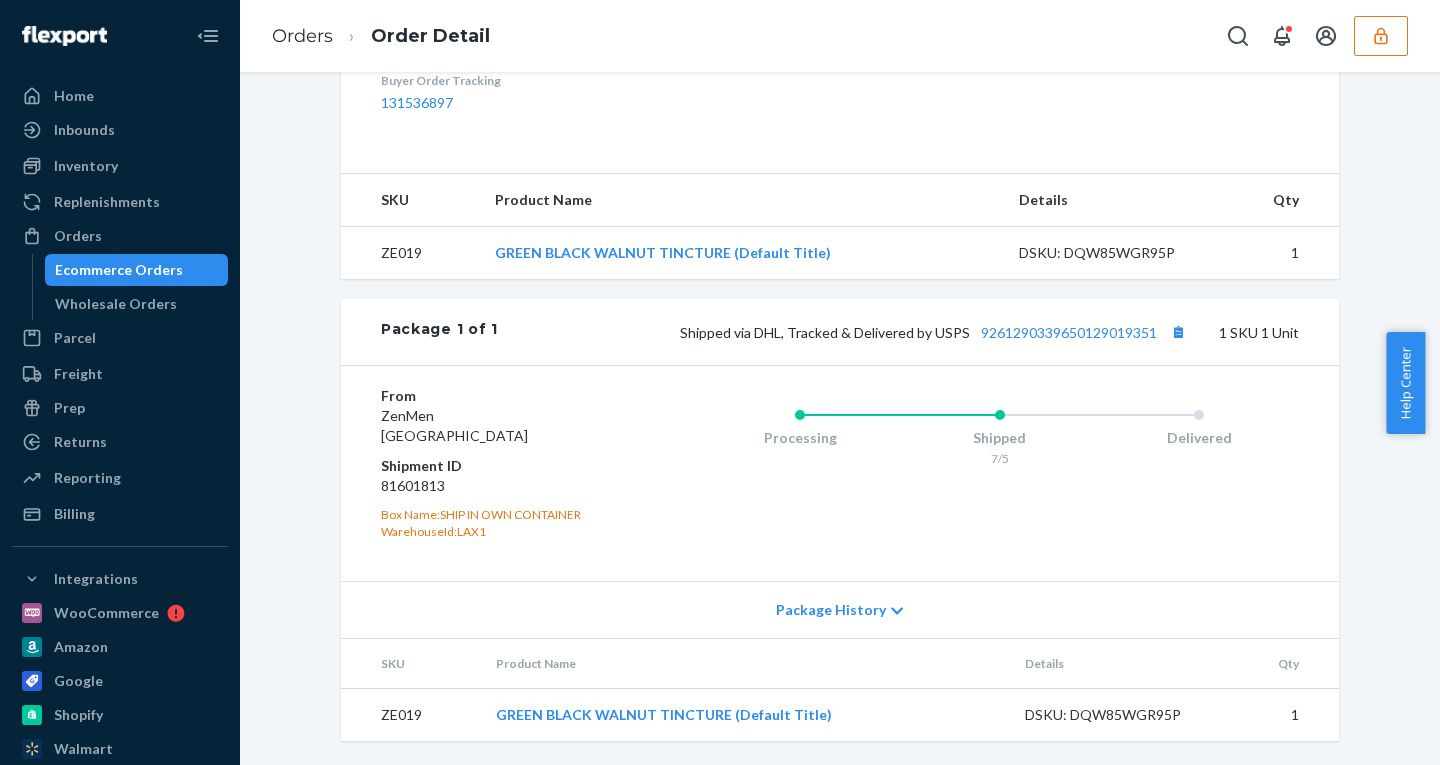 click at bounding box center (1381, 36) 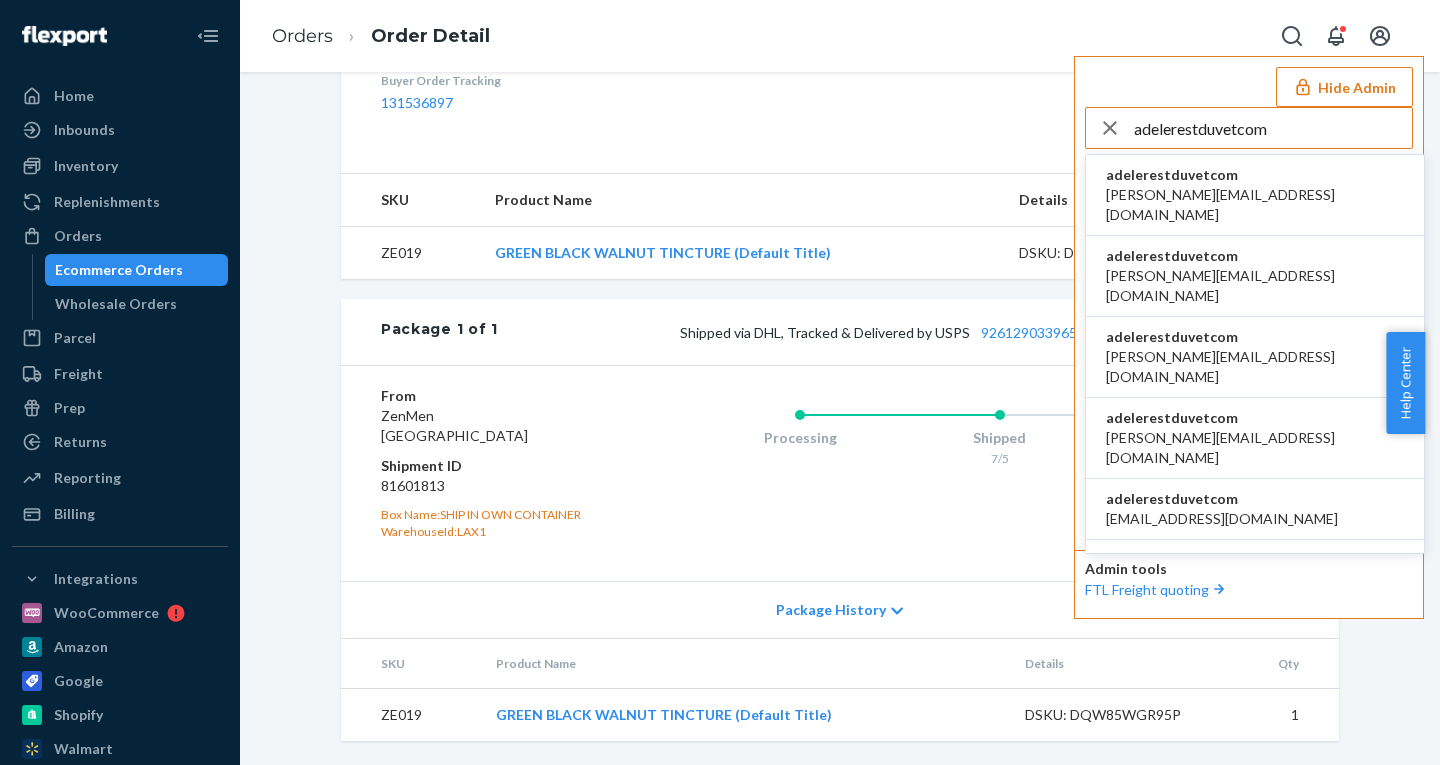 type on "adelerestduvetcom" 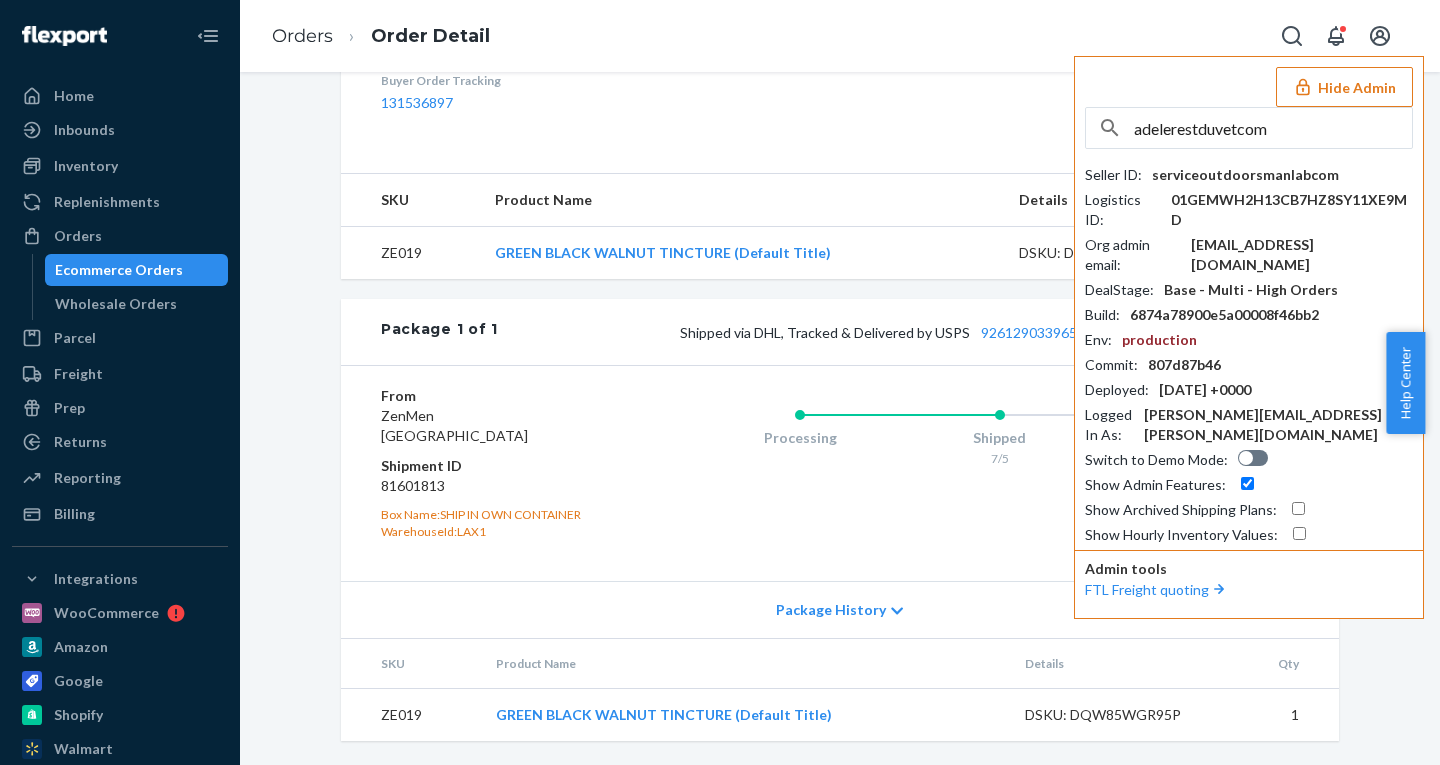 type 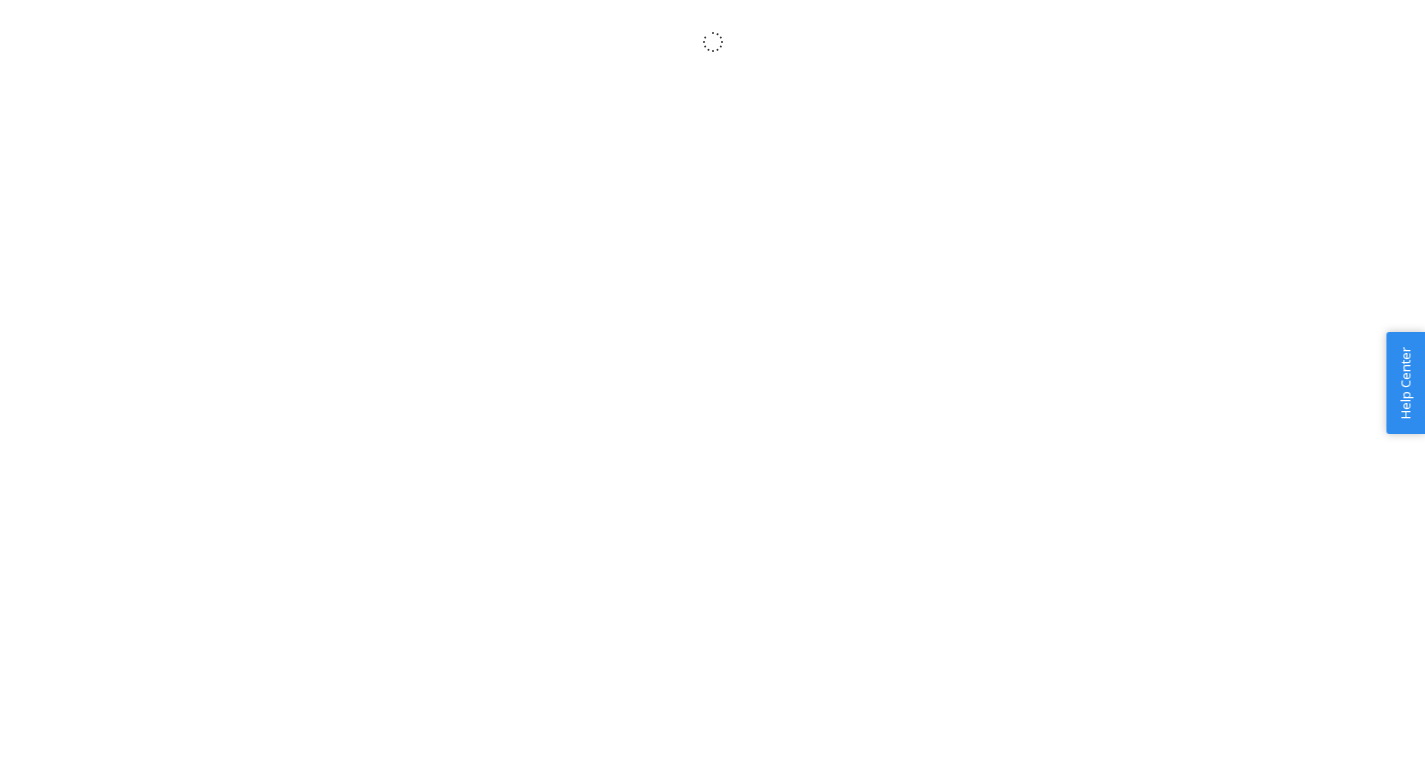 scroll, scrollTop: 0, scrollLeft: 0, axis: both 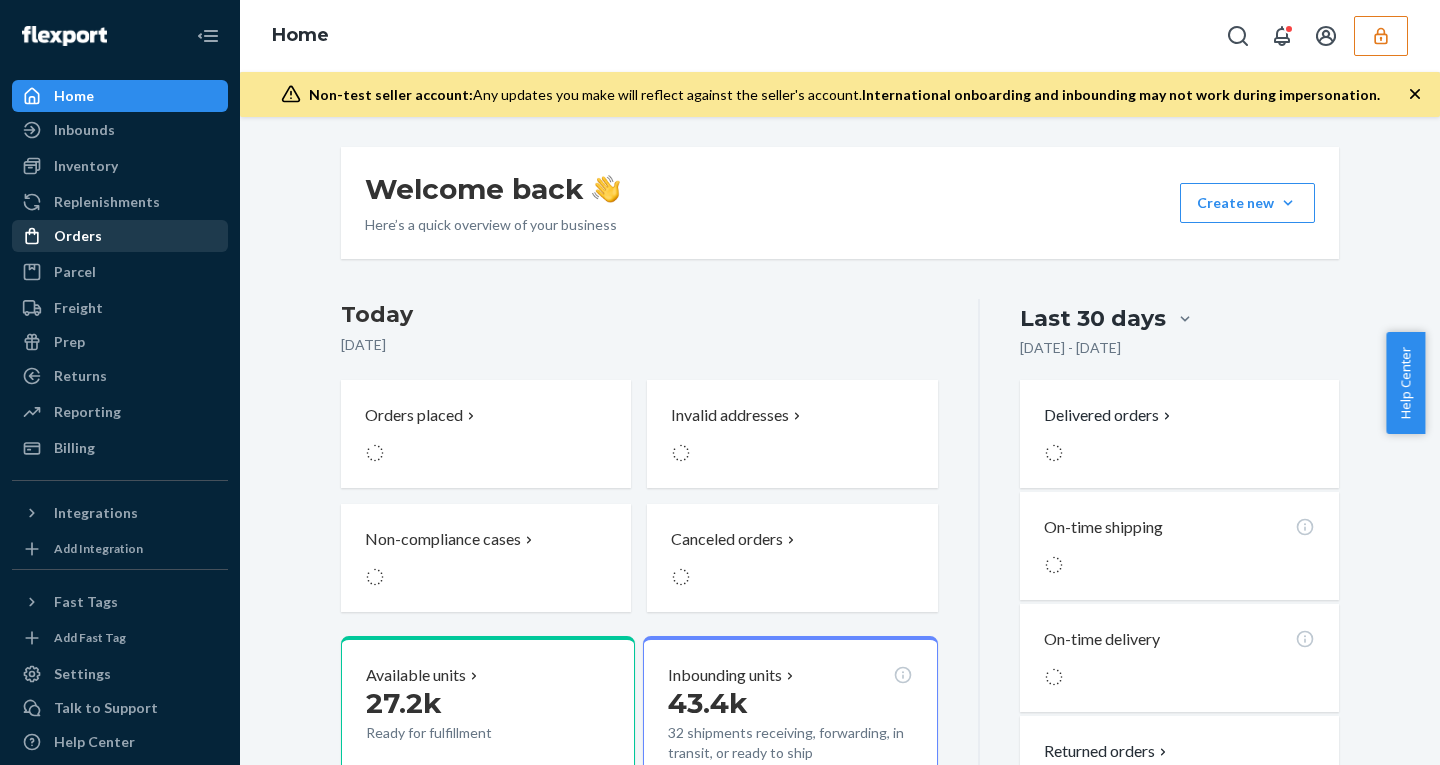 click on "Orders" at bounding box center (120, 236) 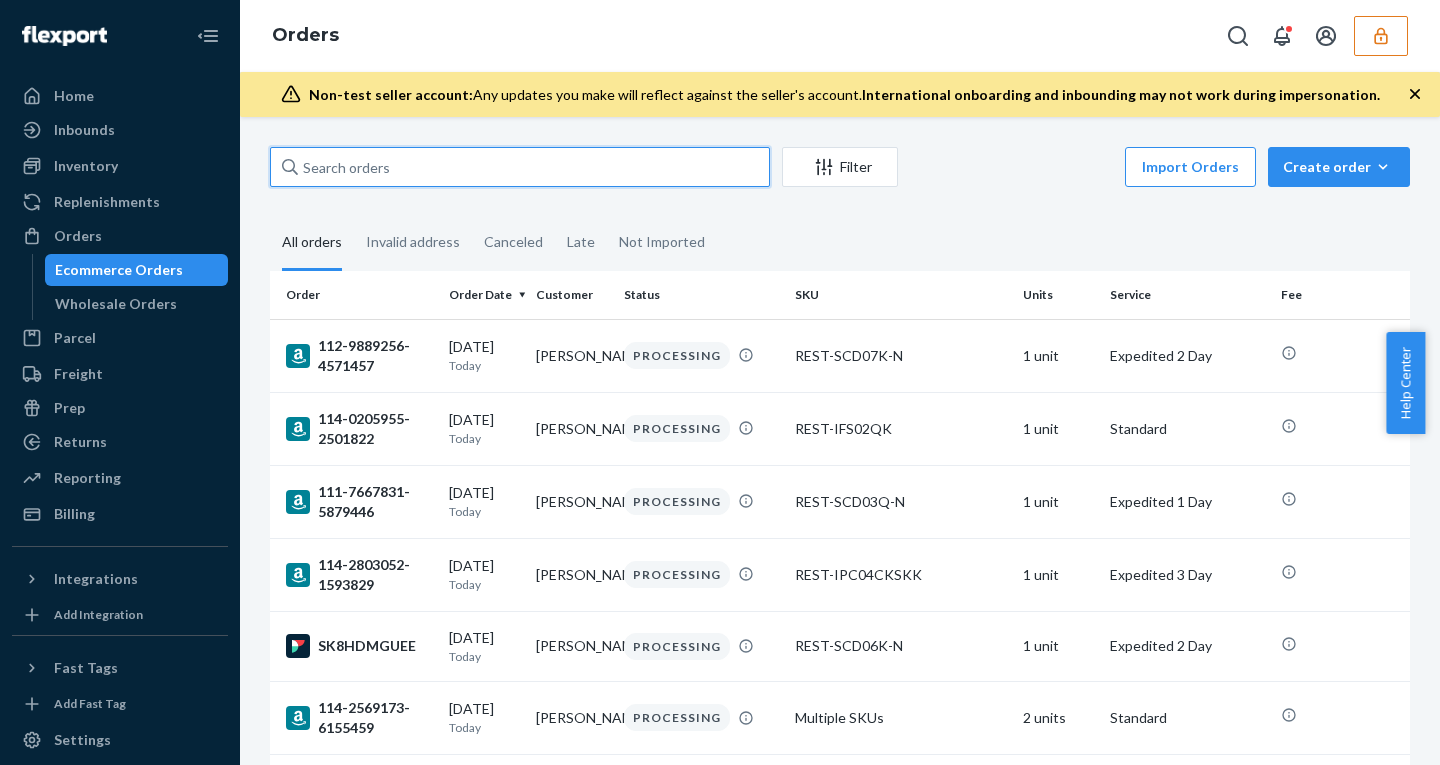 click at bounding box center (520, 167) 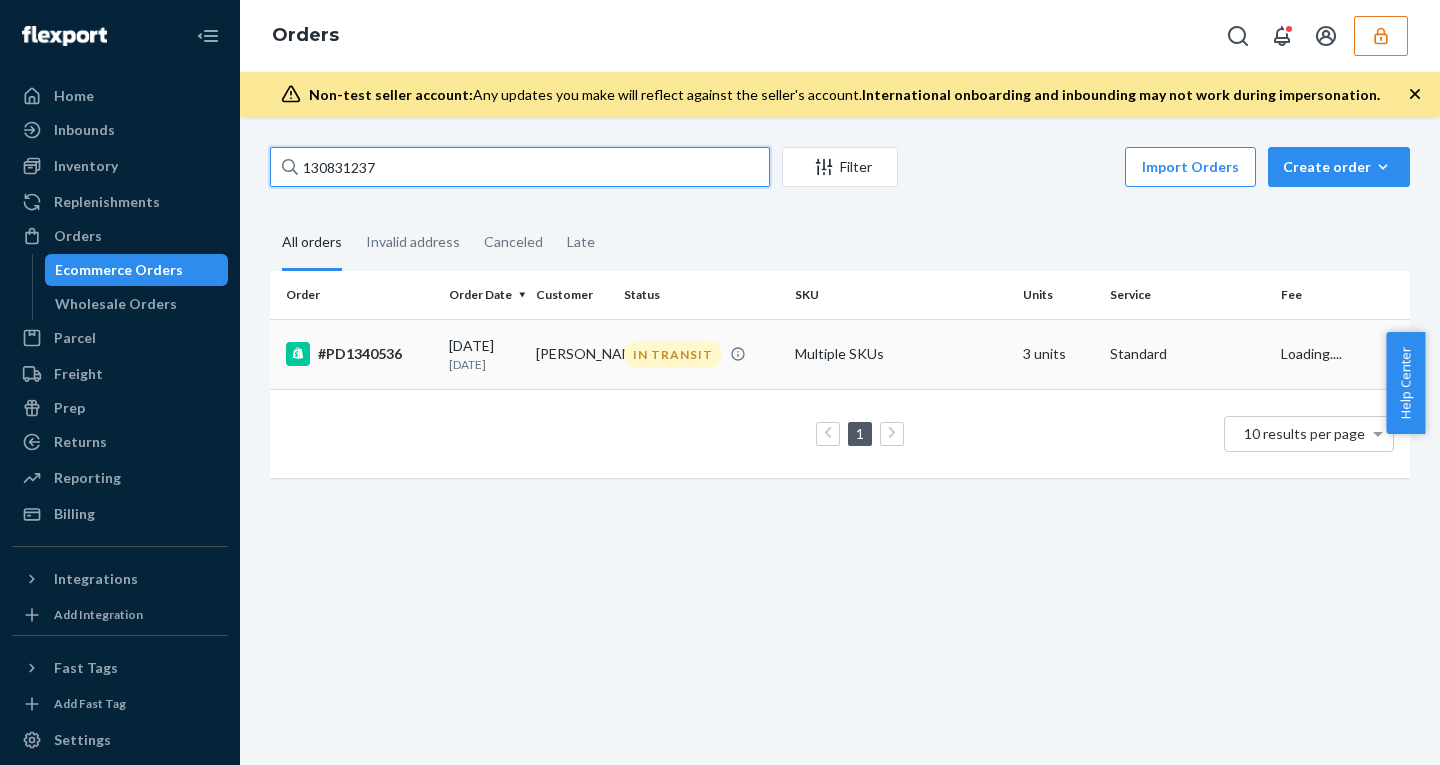 type on "130831237" 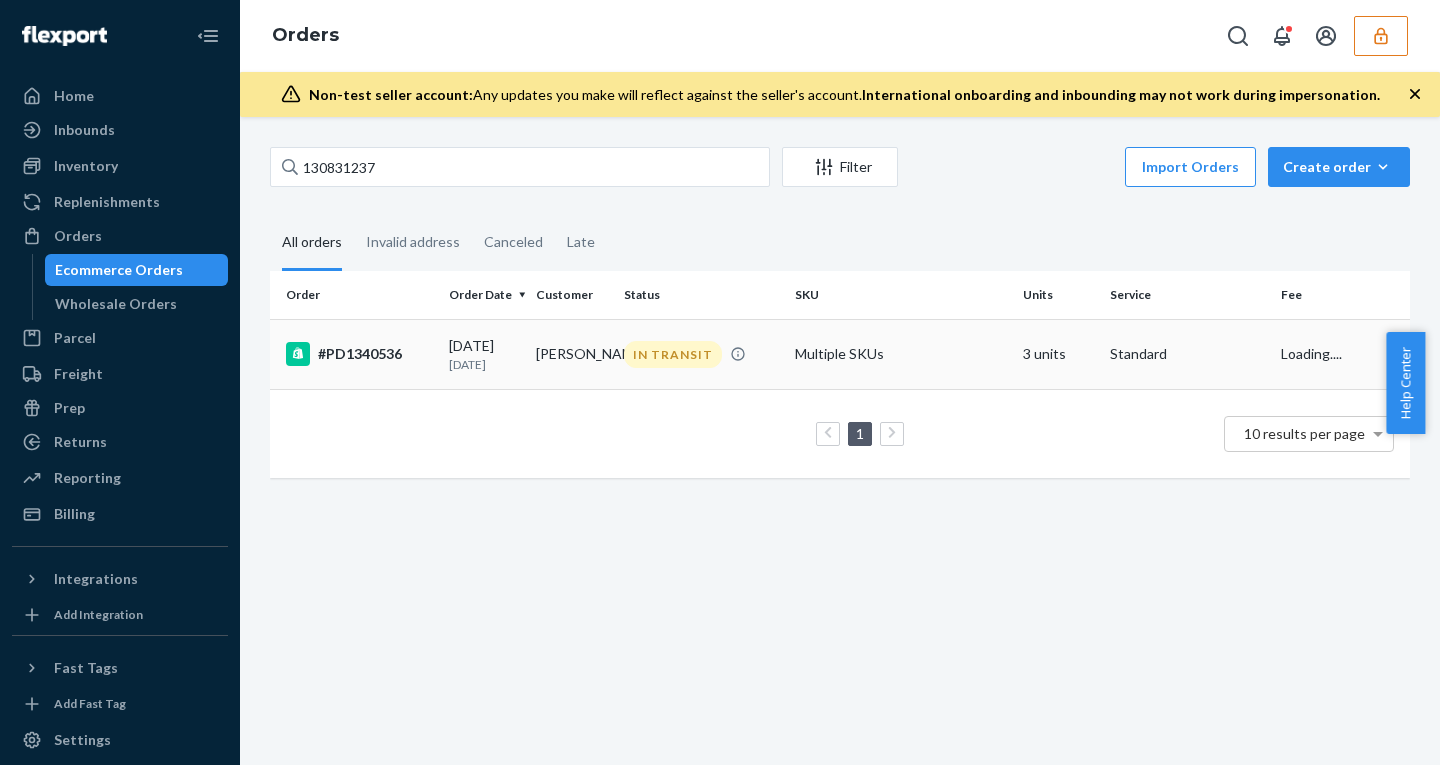 click on "06/24/2025 20 days ago" at bounding box center [484, 354] 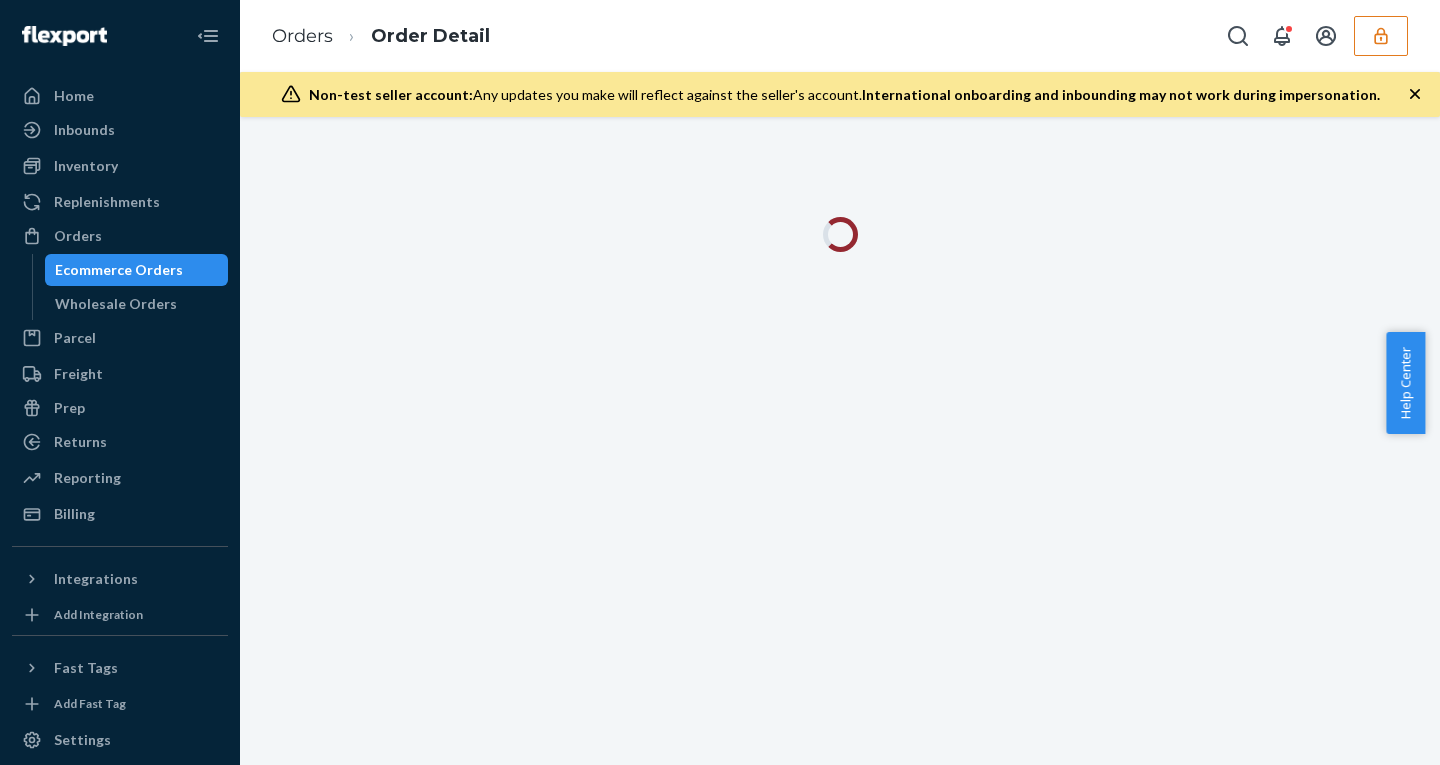 click 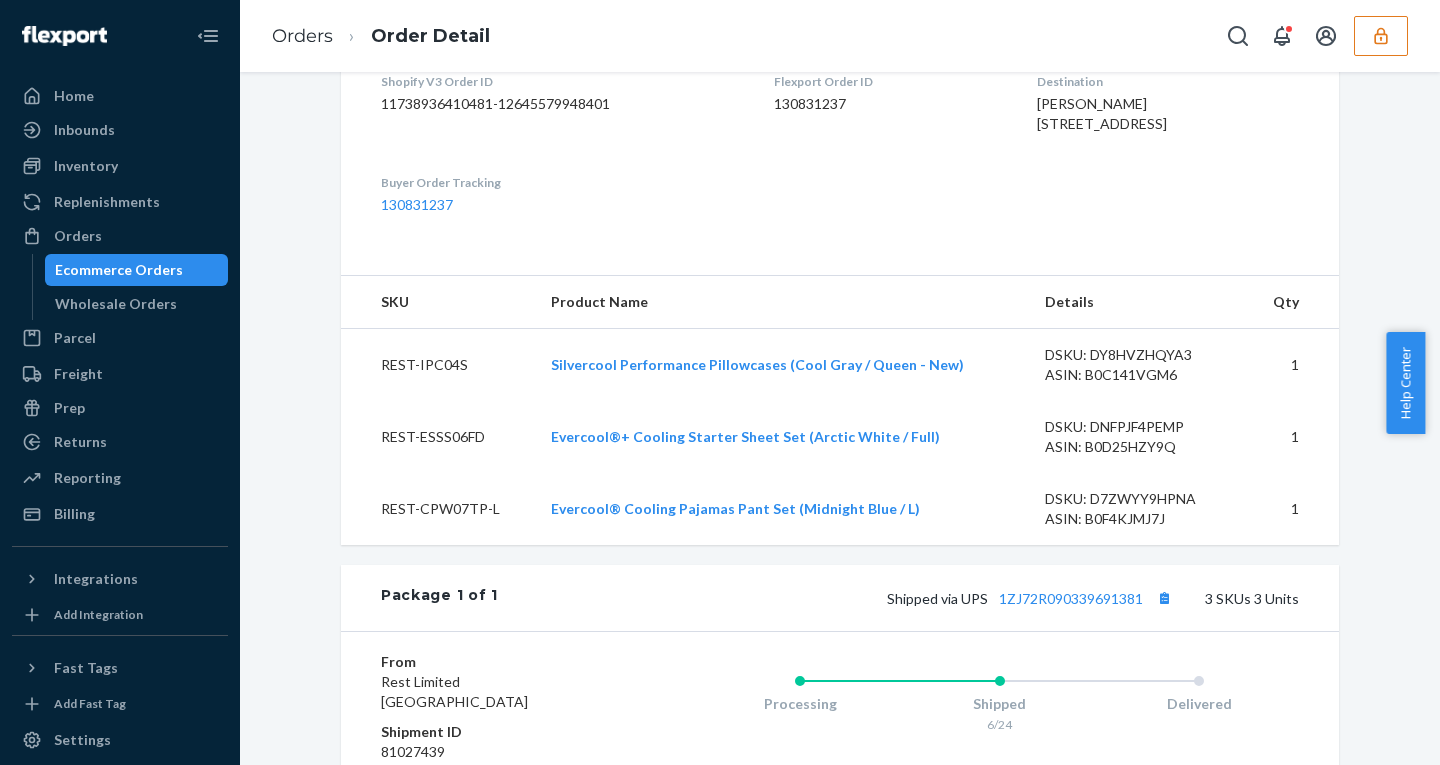 scroll, scrollTop: 1077, scrollLeft: 0, axis: vertical 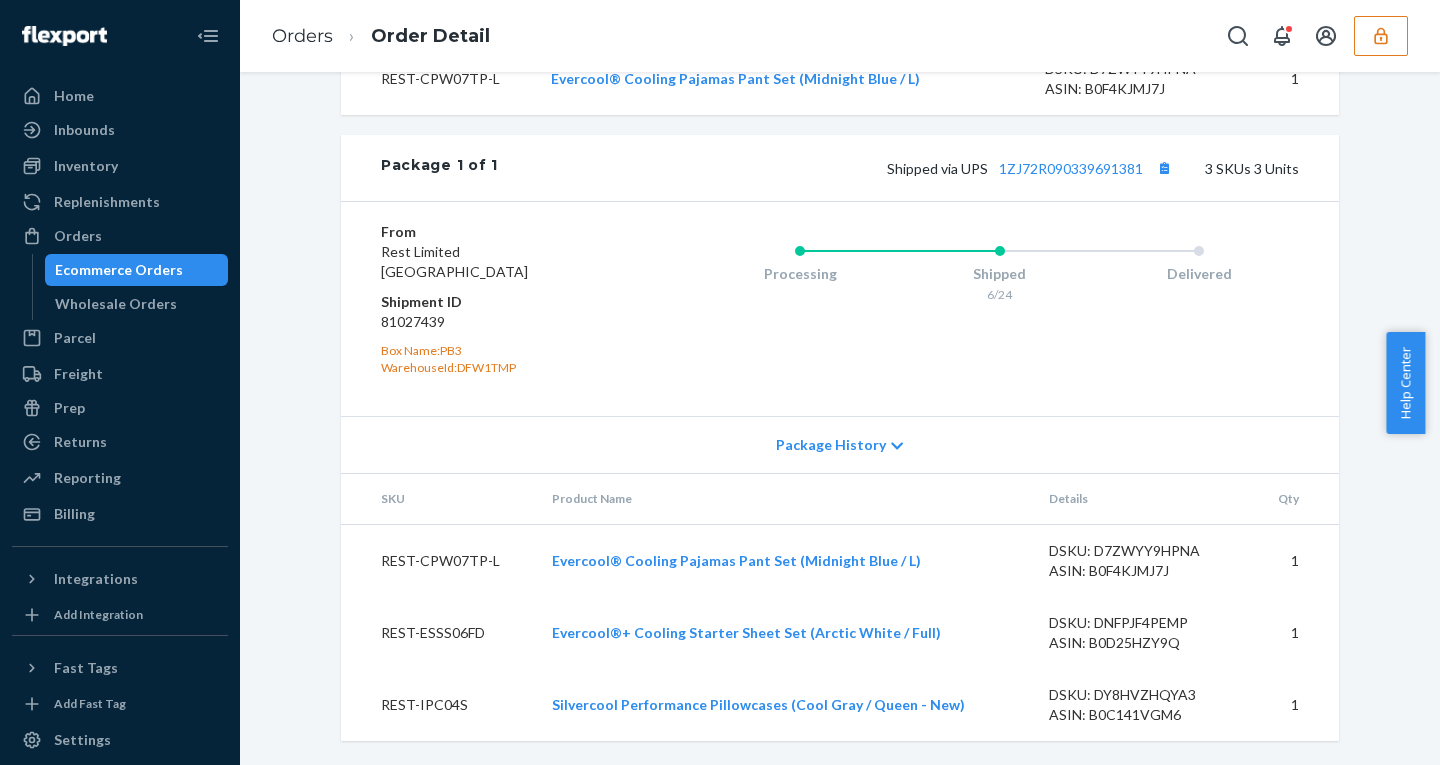 click on "Package History" at bounding box center [831, 445] 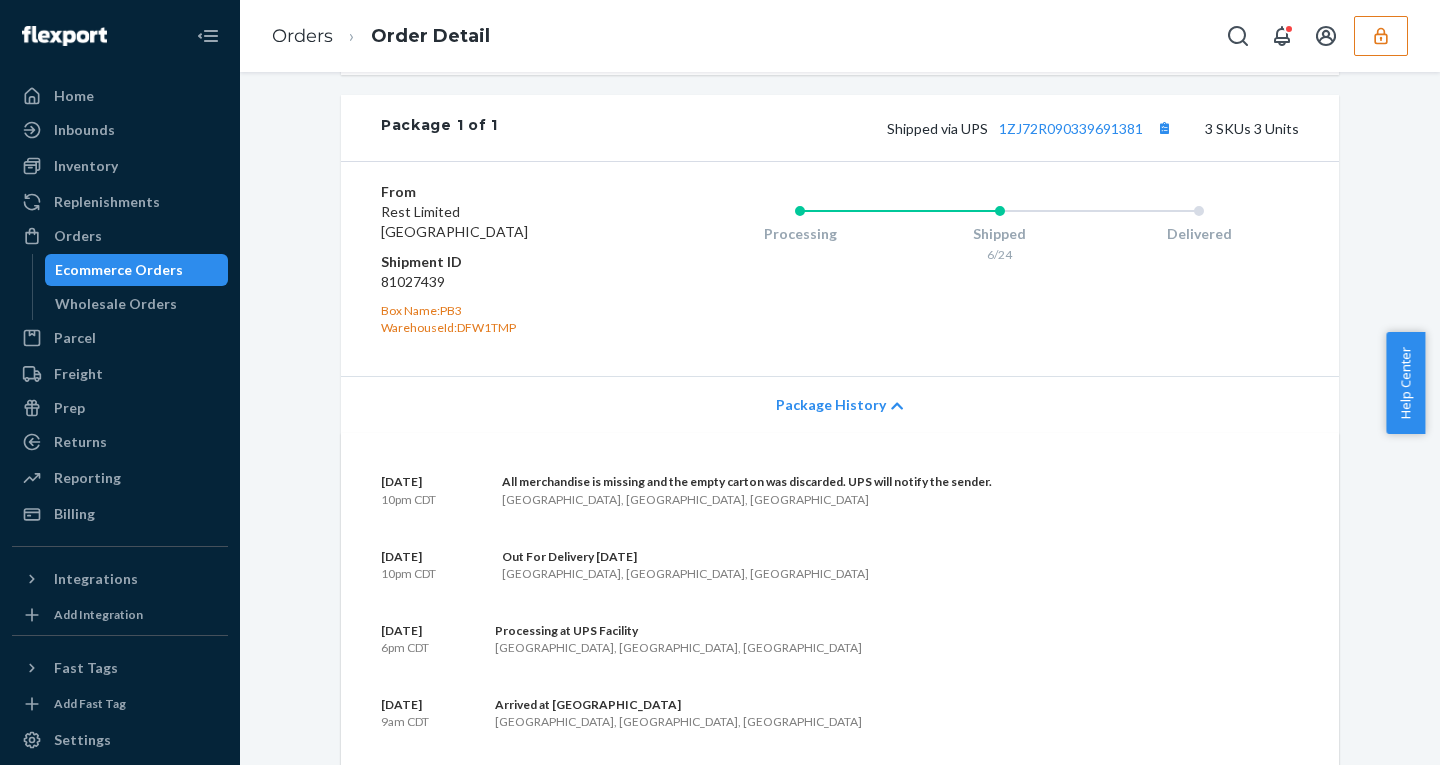 click on "Package History" at bounding box center [831, 405] 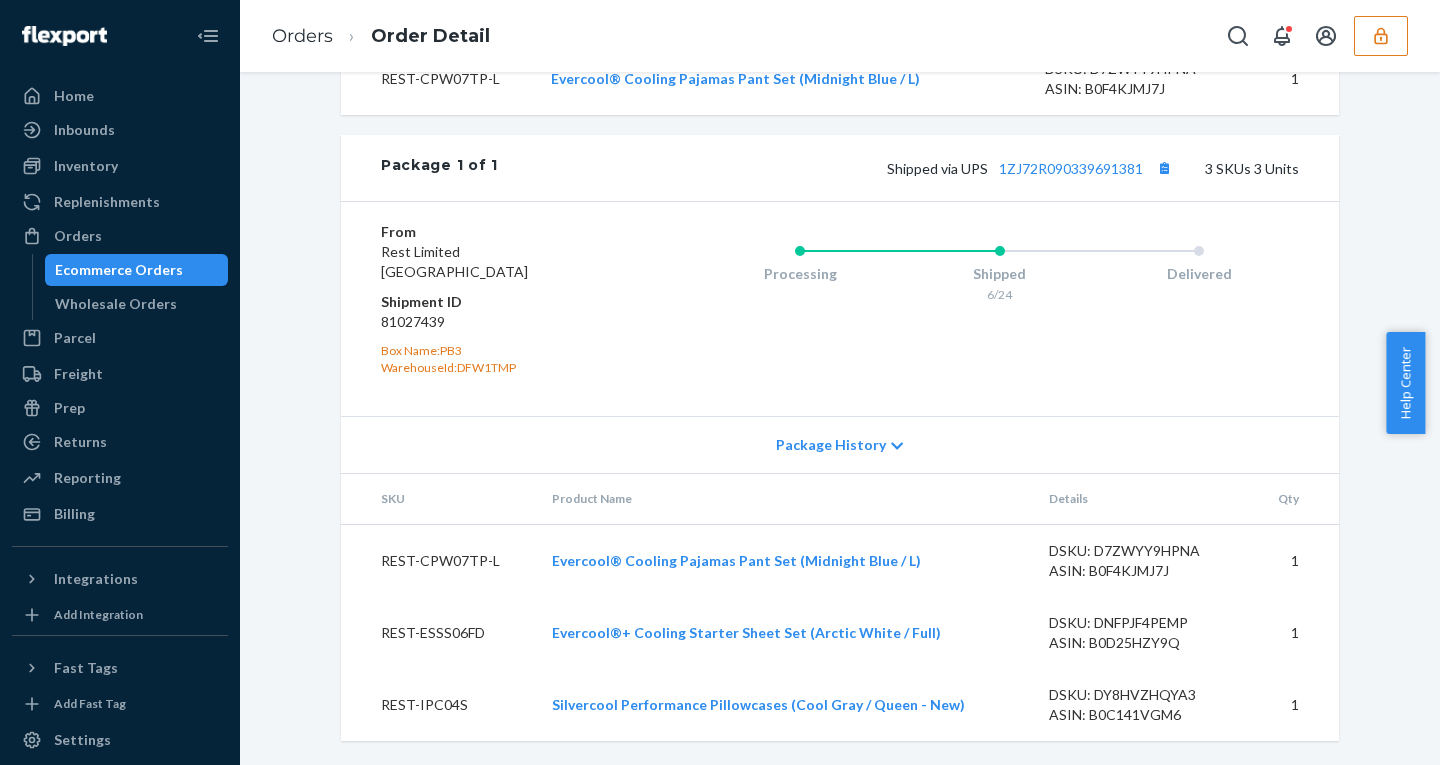 click 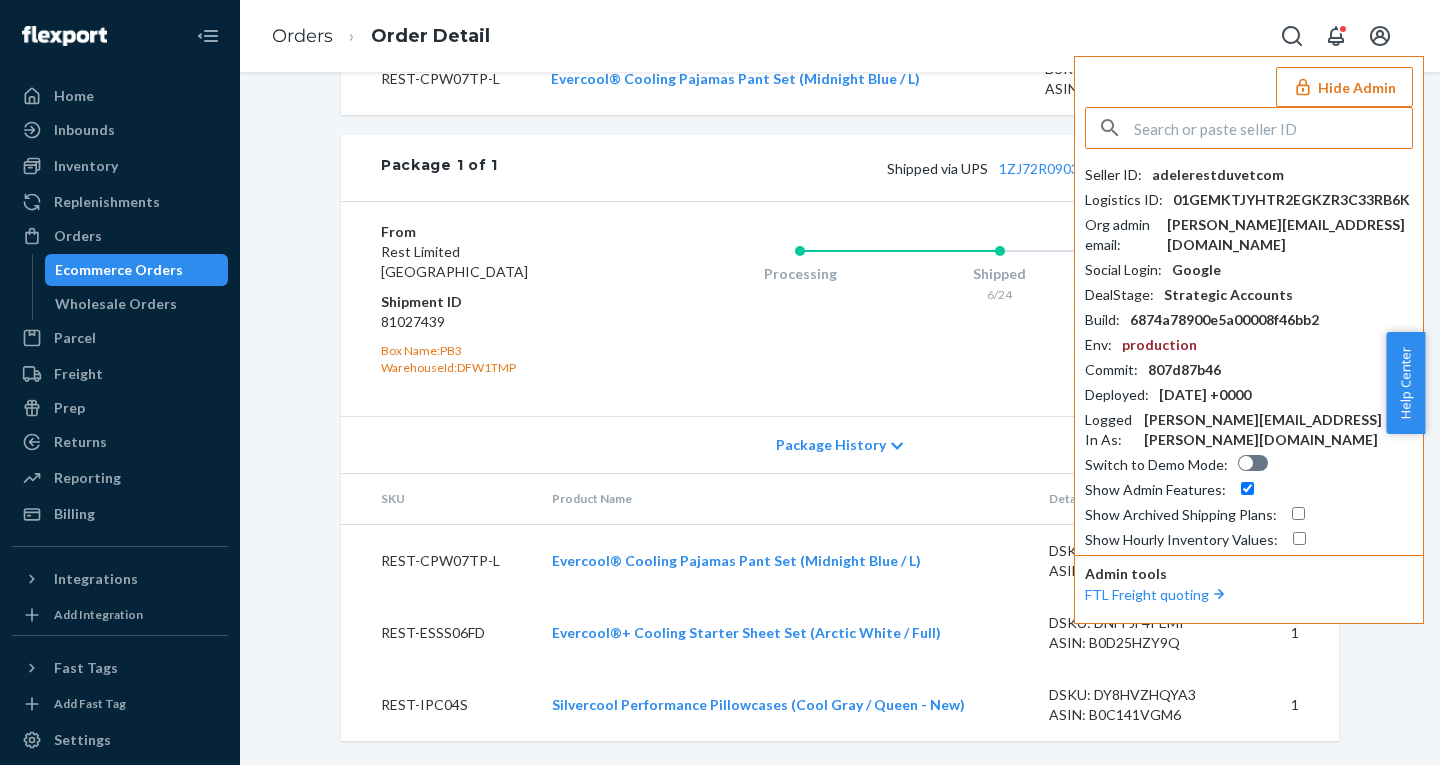 click on "Ecommerce Orders" at bounding box center [119, 270] 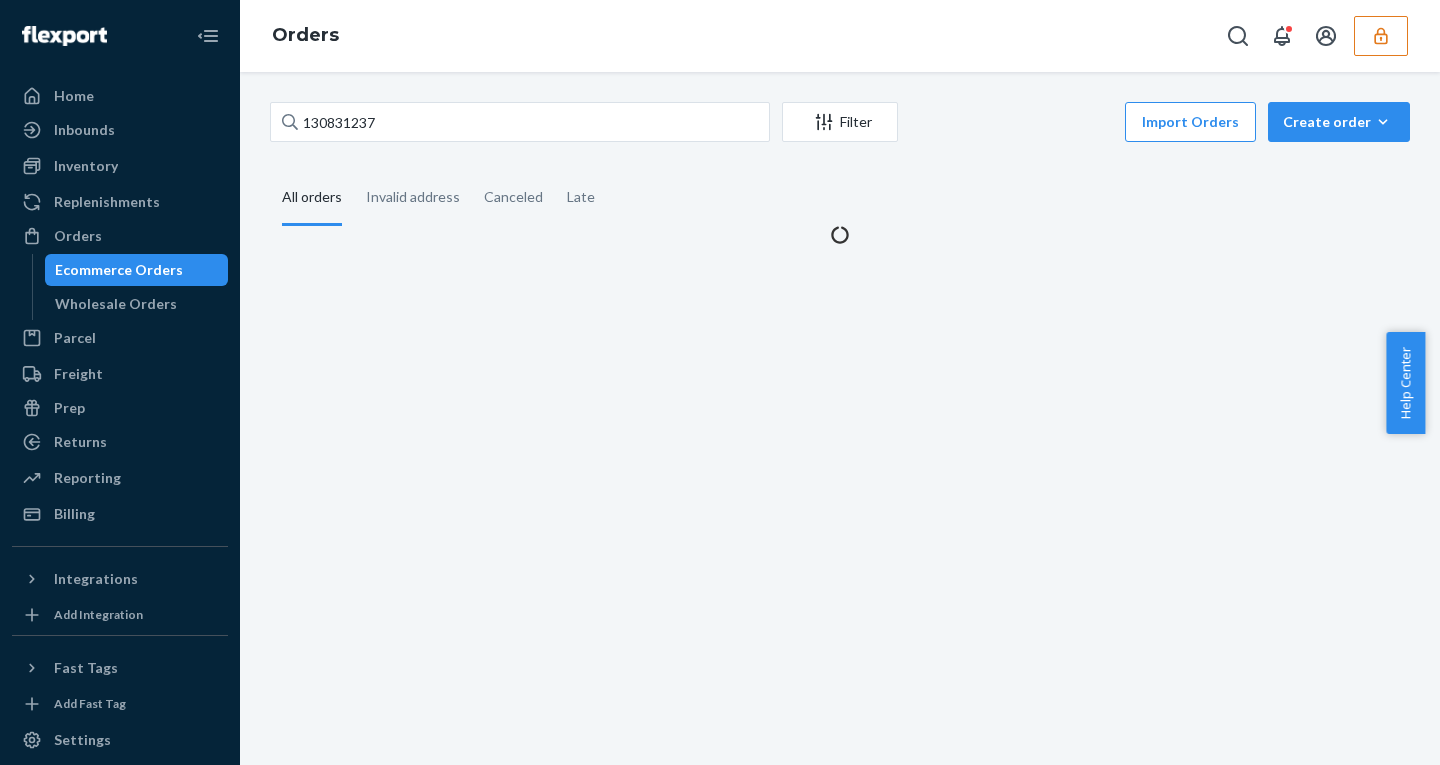 scroll, scrollTop: 0, scrollLeft: 0, axis: both 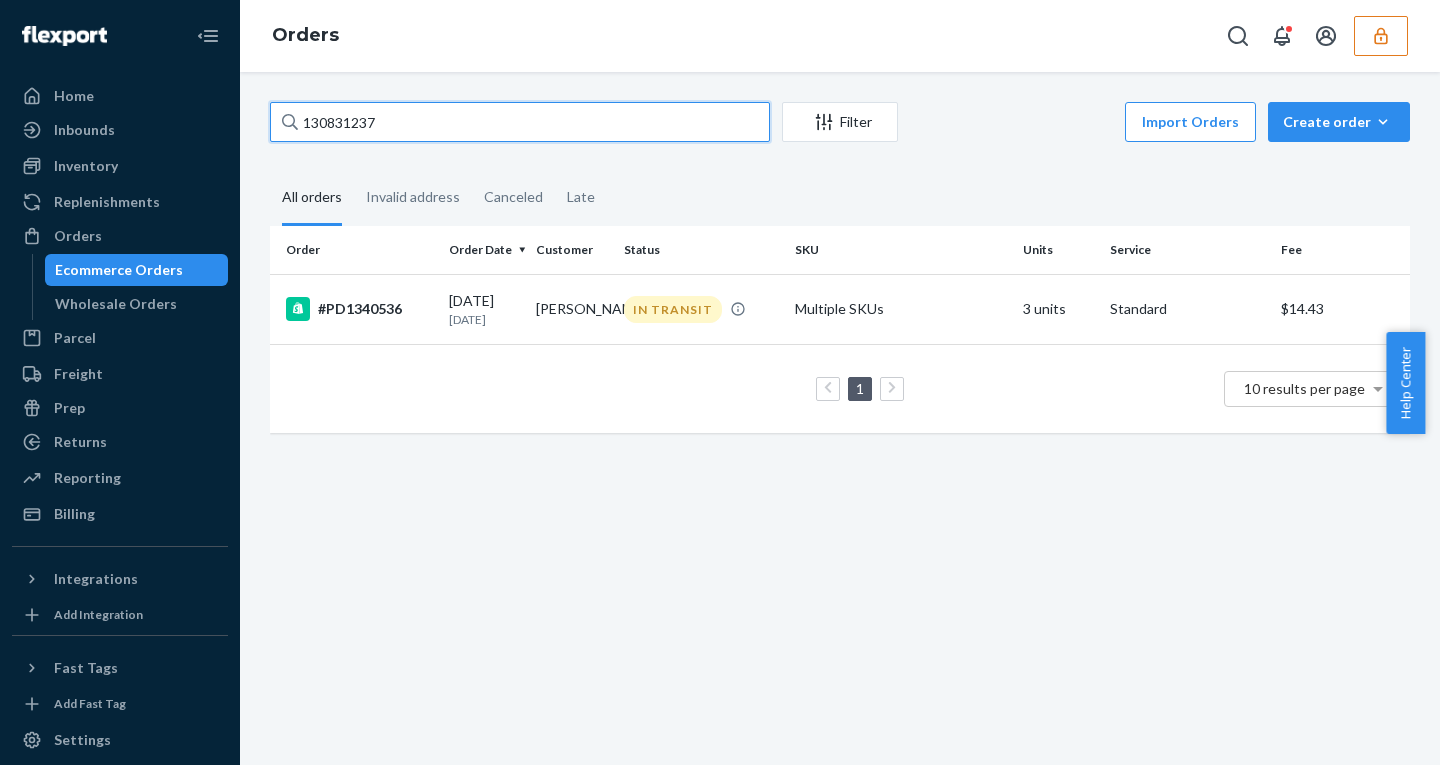 drag, startPoint x: 472, startPoint y: 123, endPoint x: 28, endPoint y: 70, distance: 447.1521 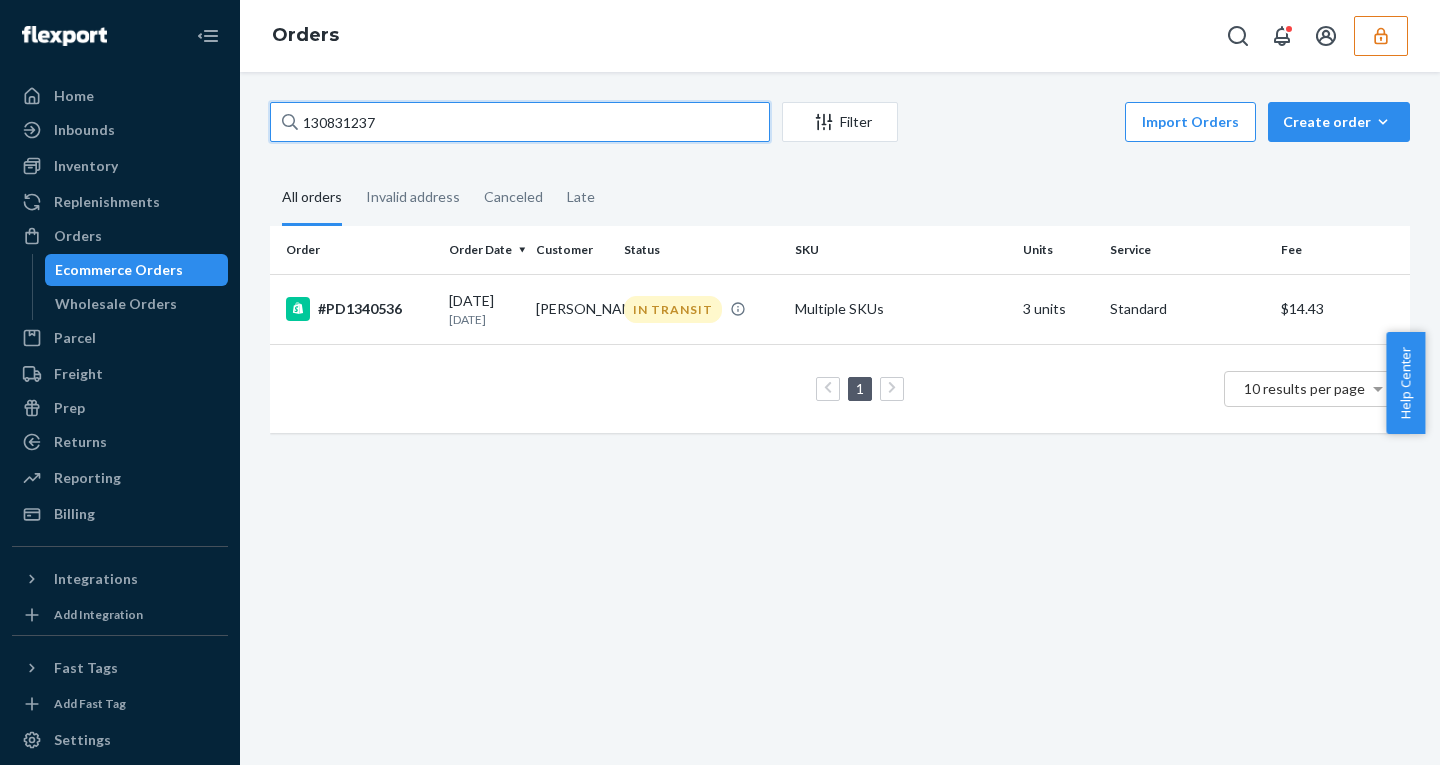 click on "Home Inbounds Shipping Plans Problems Inventory Products Replenishments Orders Ecommerce Orders Wholesale Orders Parcel Parcel orders Integrations Freight Prep Returns All Returns Settings Packages Reporting Reports Analytics Billing Integrations Add Integration Fast Tags Add Fast Tag Settings Talk to Support Help Center Give Feedback Orders 130831237 Filter Import Orders Create order Ecommerce order Removal order All orders Invalid address Canceled Late Order Order Date Customer Status SKU Units Service Fee #PD1340536 06/24/2025 20 days ago Beth Kazinec IN TRANSIT Multiple SKUs 3 units Standard $14.43 1 10 results per page" at bounding box center (720, 382) 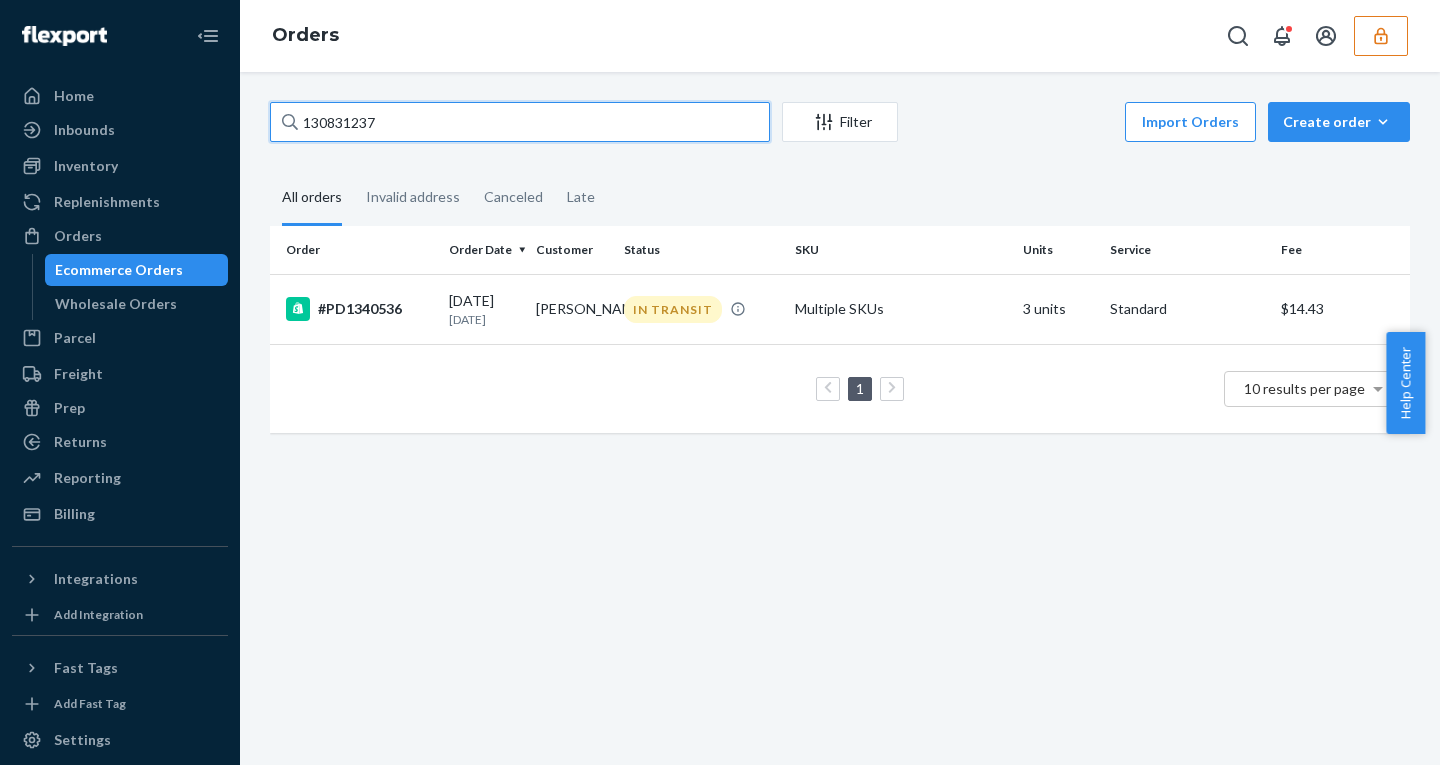 paste on "913007" 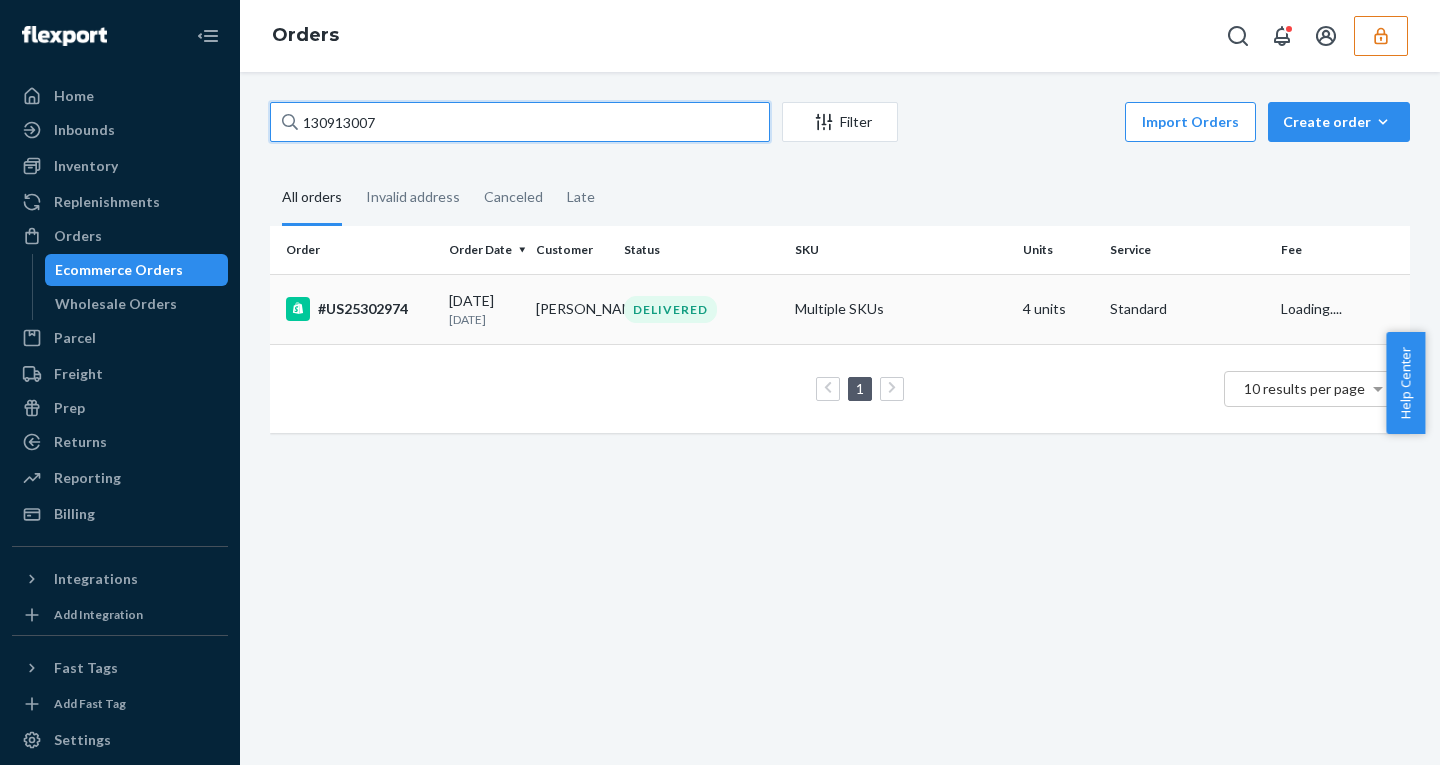 type on "130913007" 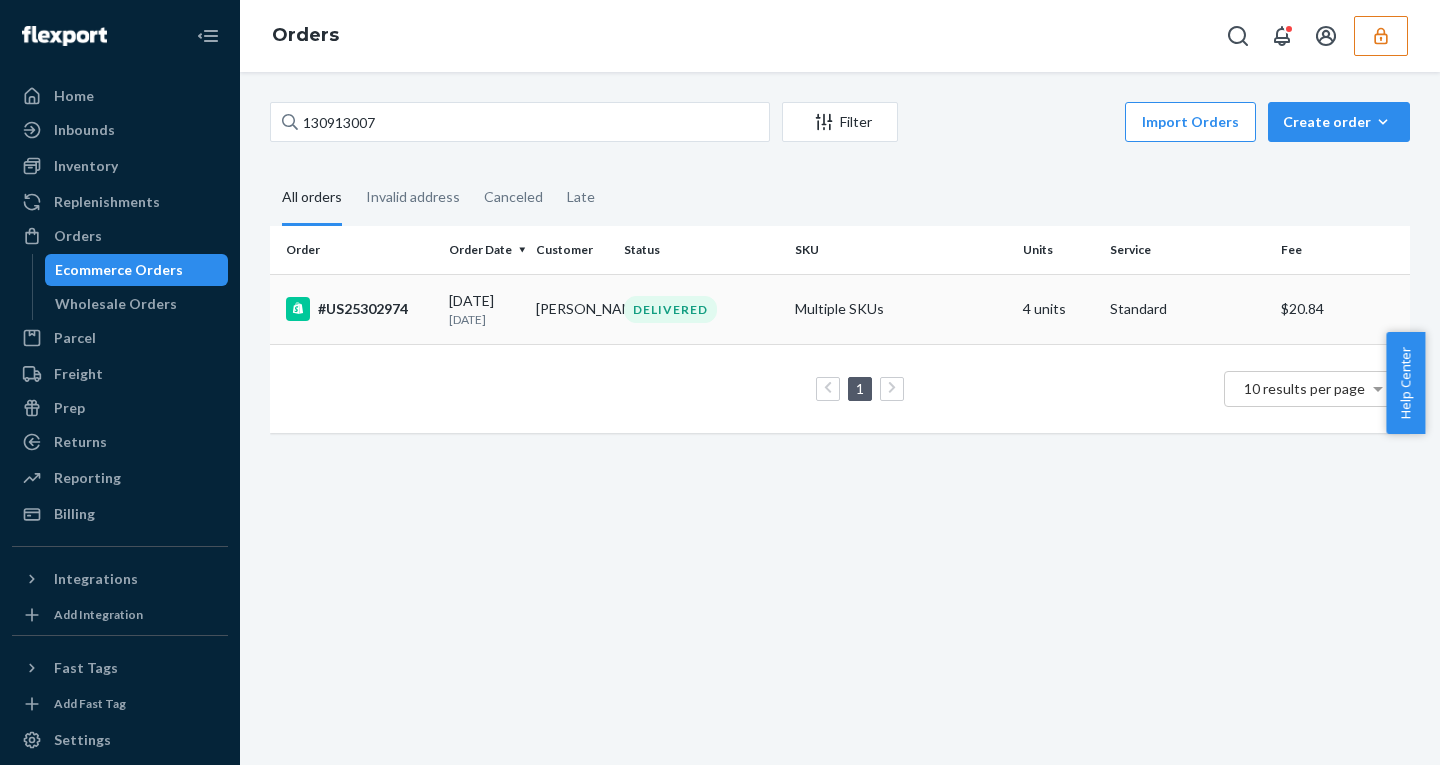 click on "06/25/2025 19 days ago" at bounding box center [484, 309] 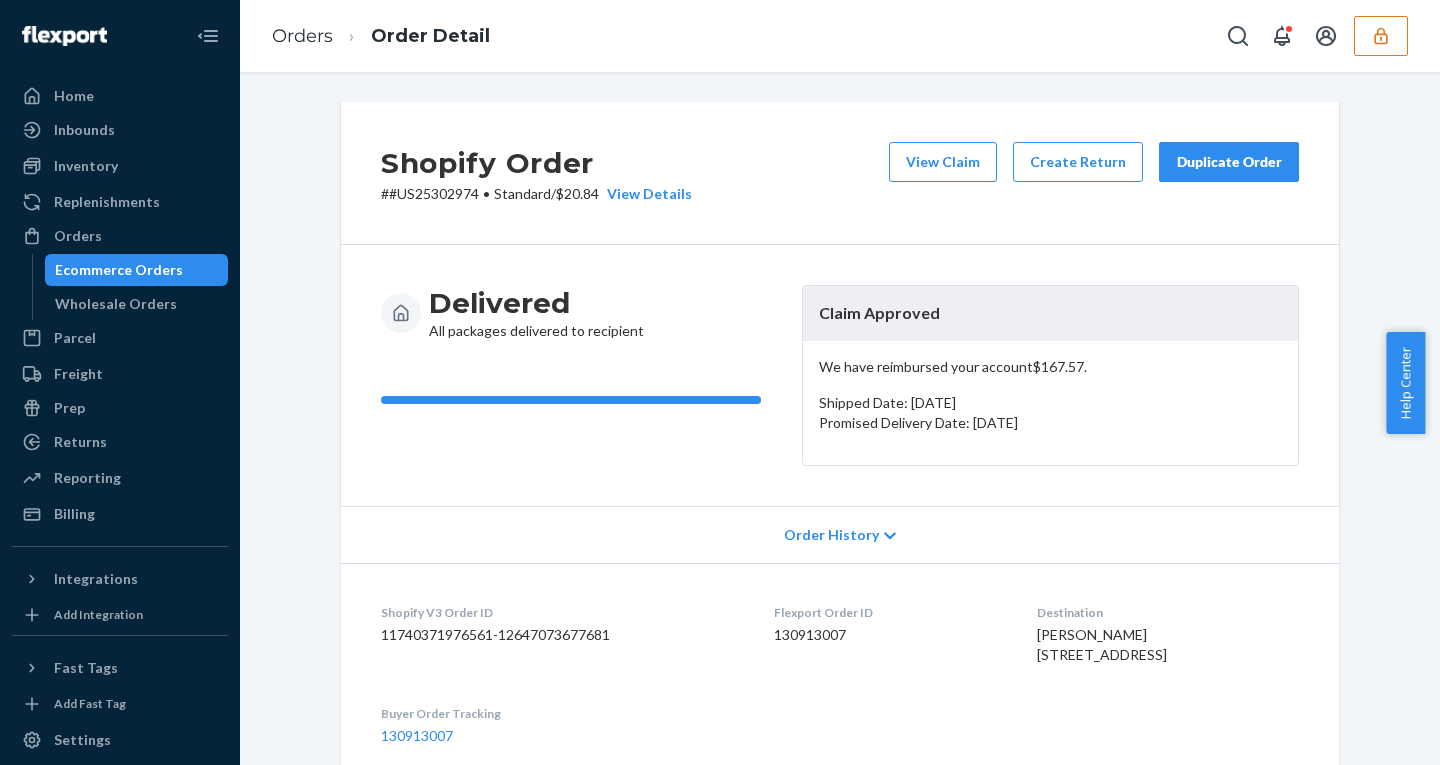 click on "We have reimbursed your account  $167.57 ." at bounding box center (1050, 367) 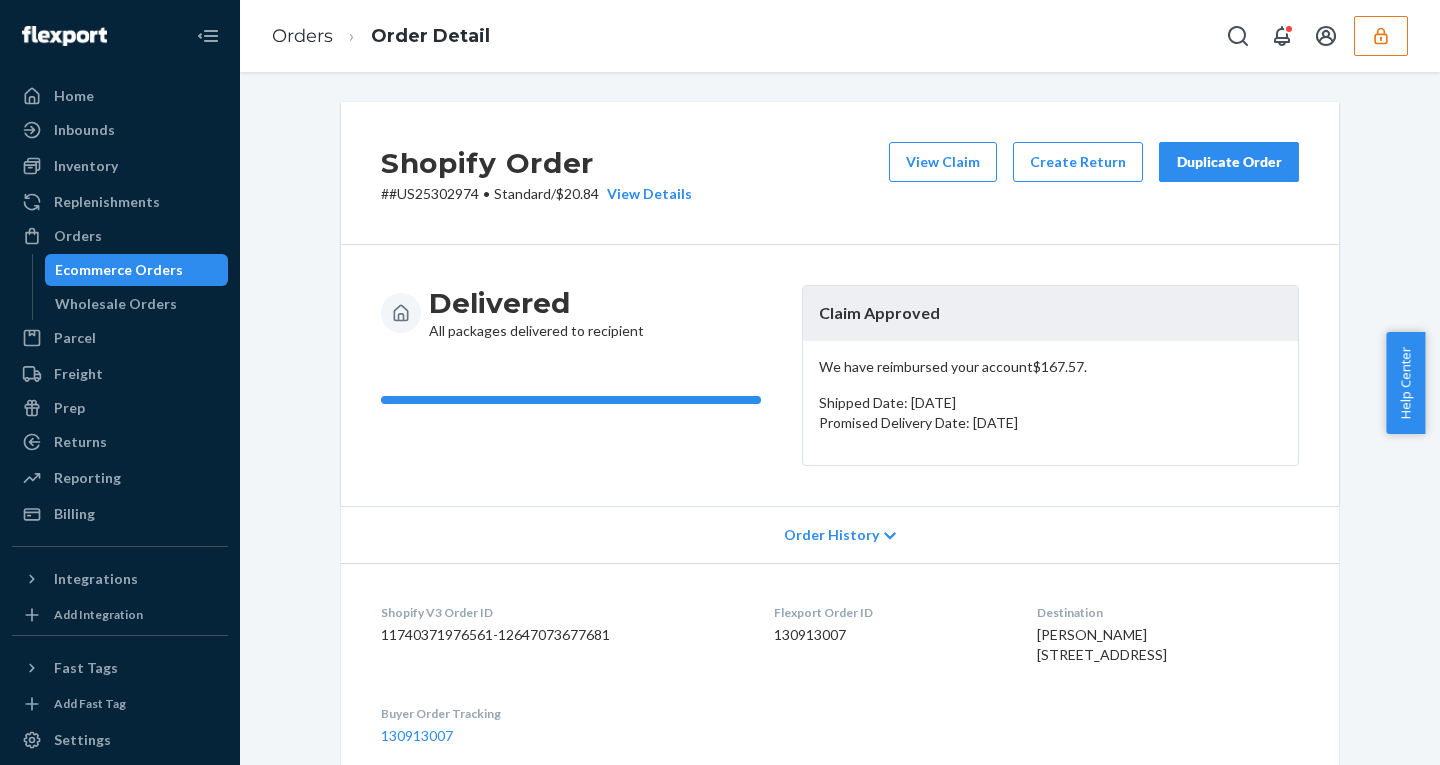 click on "We have reimbursed your account  $167.57 ." at bounding box center [1050, 367] 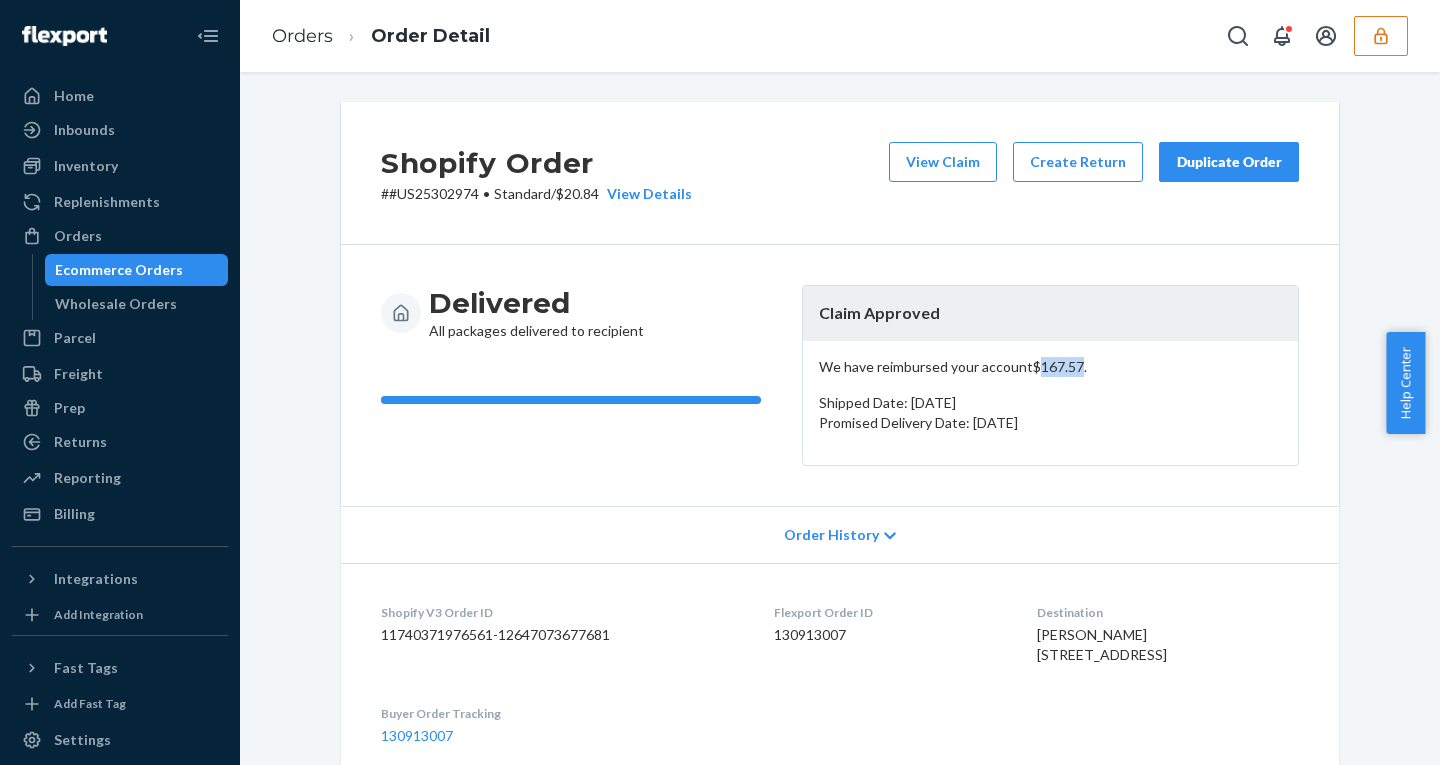 click on "We have reimbursed your account  $167.57 ." at bounding box center [1050, 367] 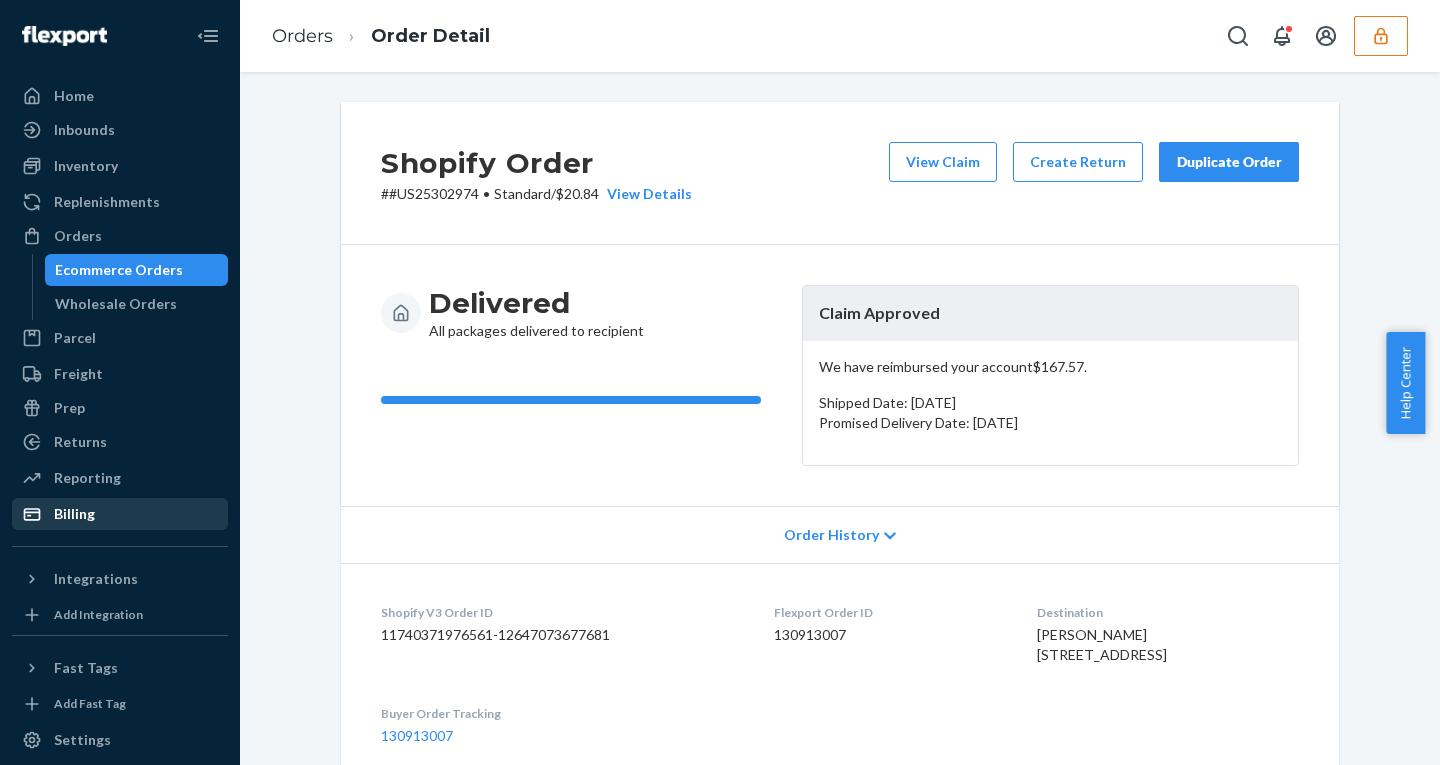 click on "Billing" at bounding box center [74, 514] 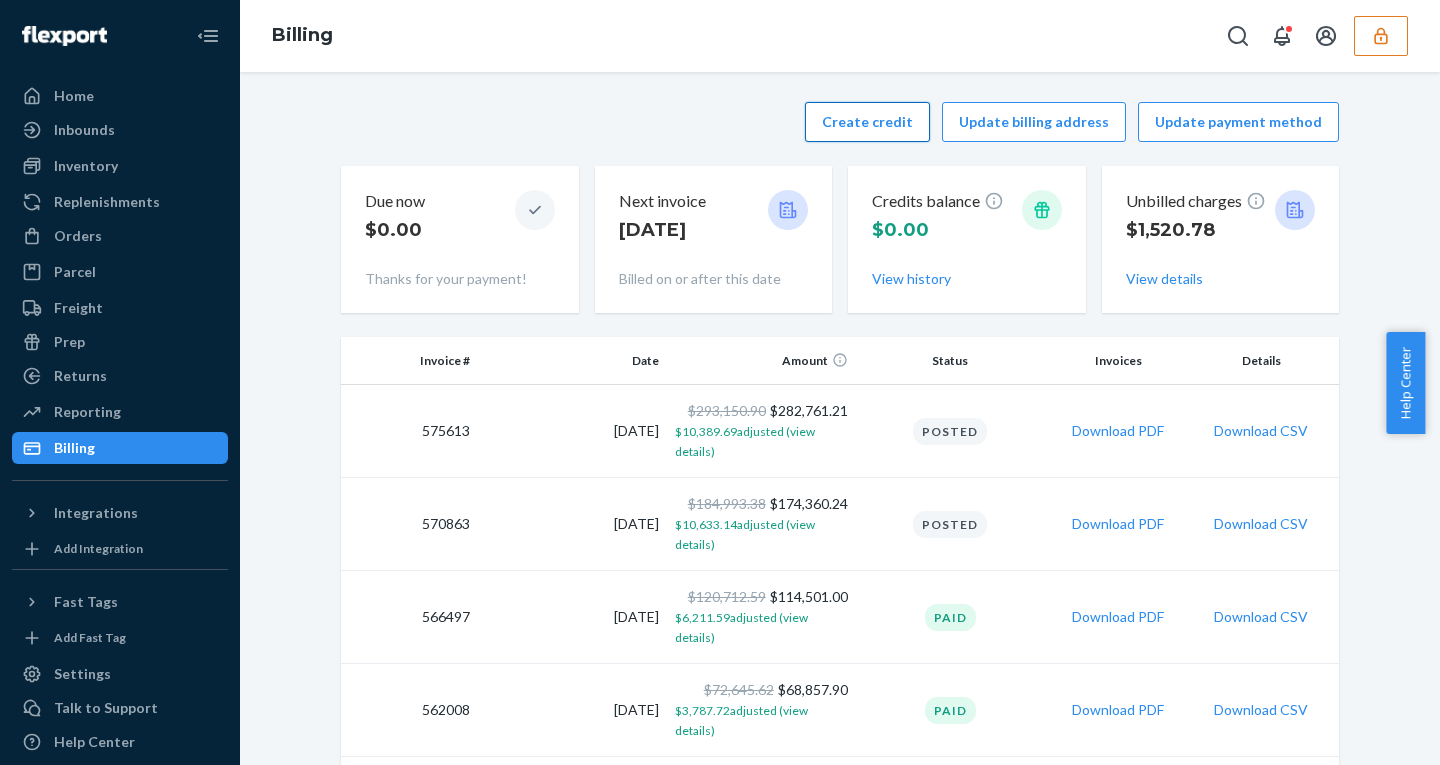 click on "Create credit" at bounding box center (867, 122) 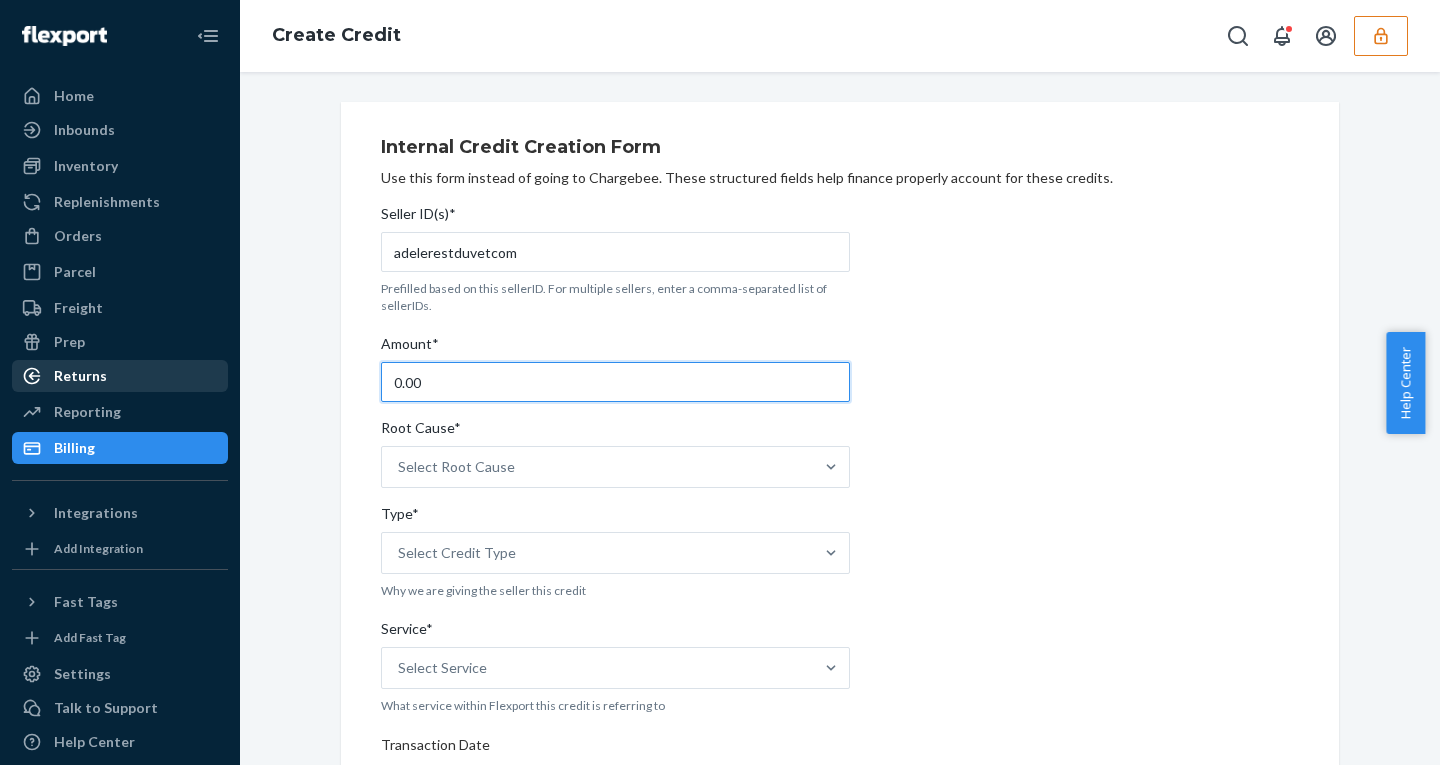 drag, startPoint x: 414, startPoint y: 387, endPoint x: 200, endPoint y: 379, distance: 214.14948 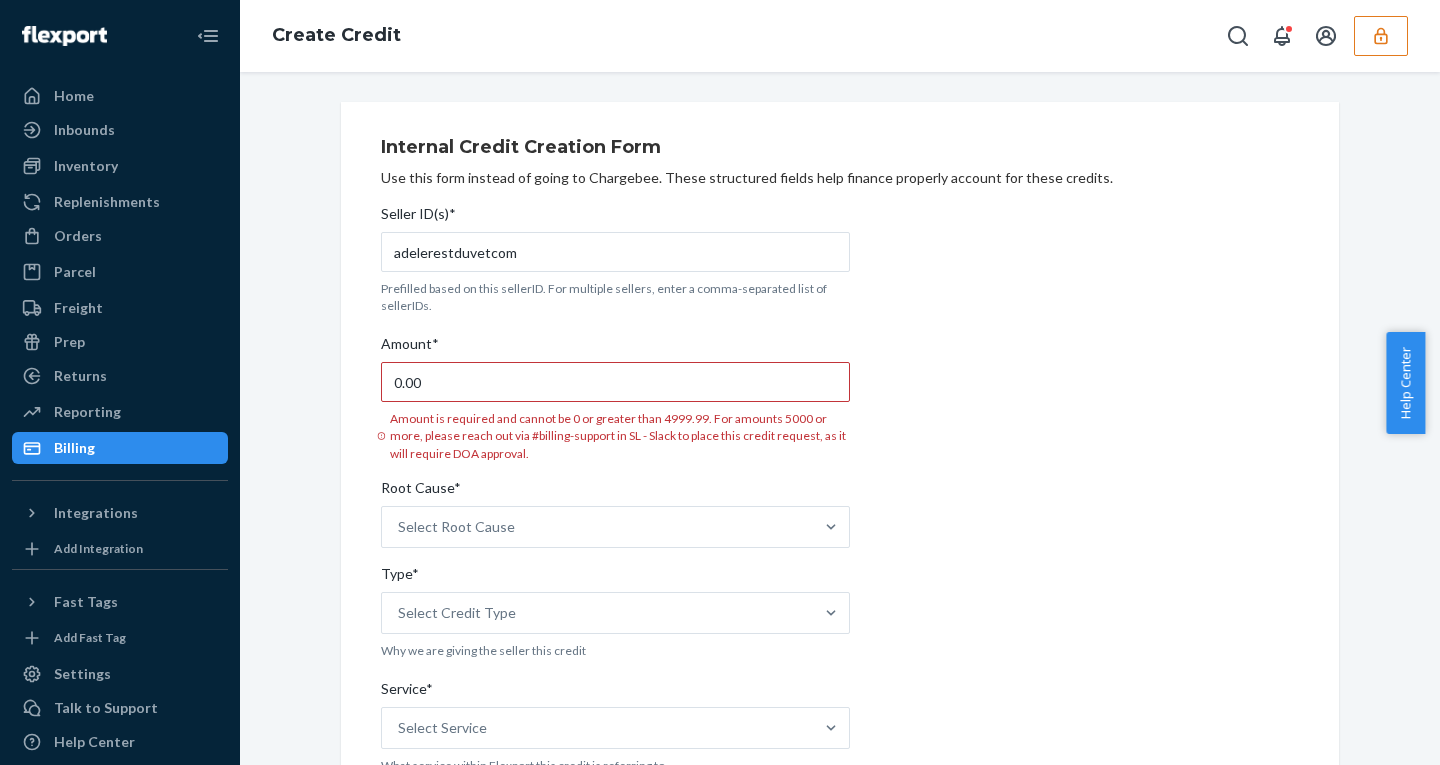 click on "Internal Credit Creation Form Use this form instead of going to Chargebee. These structured fields help finance properly account for these credits. Seller ID(s)* adelerestduvetcom Prefilled based on this sellerID. For multiple sellers, enter a comma-separated list of sellerIDs. Amount* 0.00   Amount is required and cannot be 0 or greater than 4999.99. For amounts 5000 or more, please reach out via #billing-support in SL - Slack to place this credit request, as it will require DOA approval. Root Cause* Select Root Cause Type* Select Credit Type Why we are giving the seller this credit Service* Select Service What service within Flexport this credit is referring to Transaction Date Select a date The date of the original transaction Credit Creator* henry.tolentino@bpo.flexport.com Who is creating the credit (you) Support Ticket ID The Zendesk ticket ID this credit refers to (if applicable) Description* Description Format: Support-[ZD Ticket ID]-[Root Cause] Comment Submit" at bounding box center [840, 771] 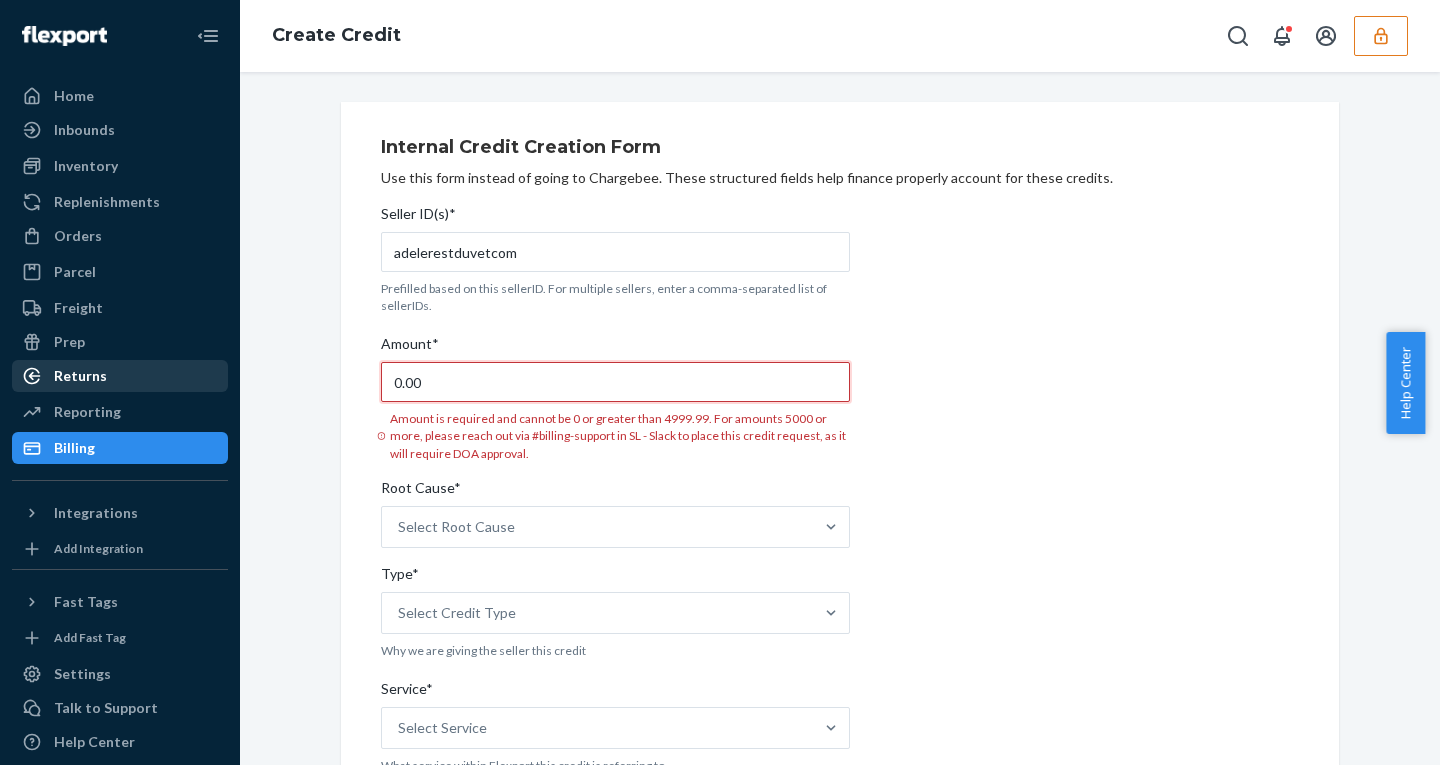 drag, startPoint x: 484, startPoint y: 376, endPoint x: 45, endPoint y: 376, distance: 439 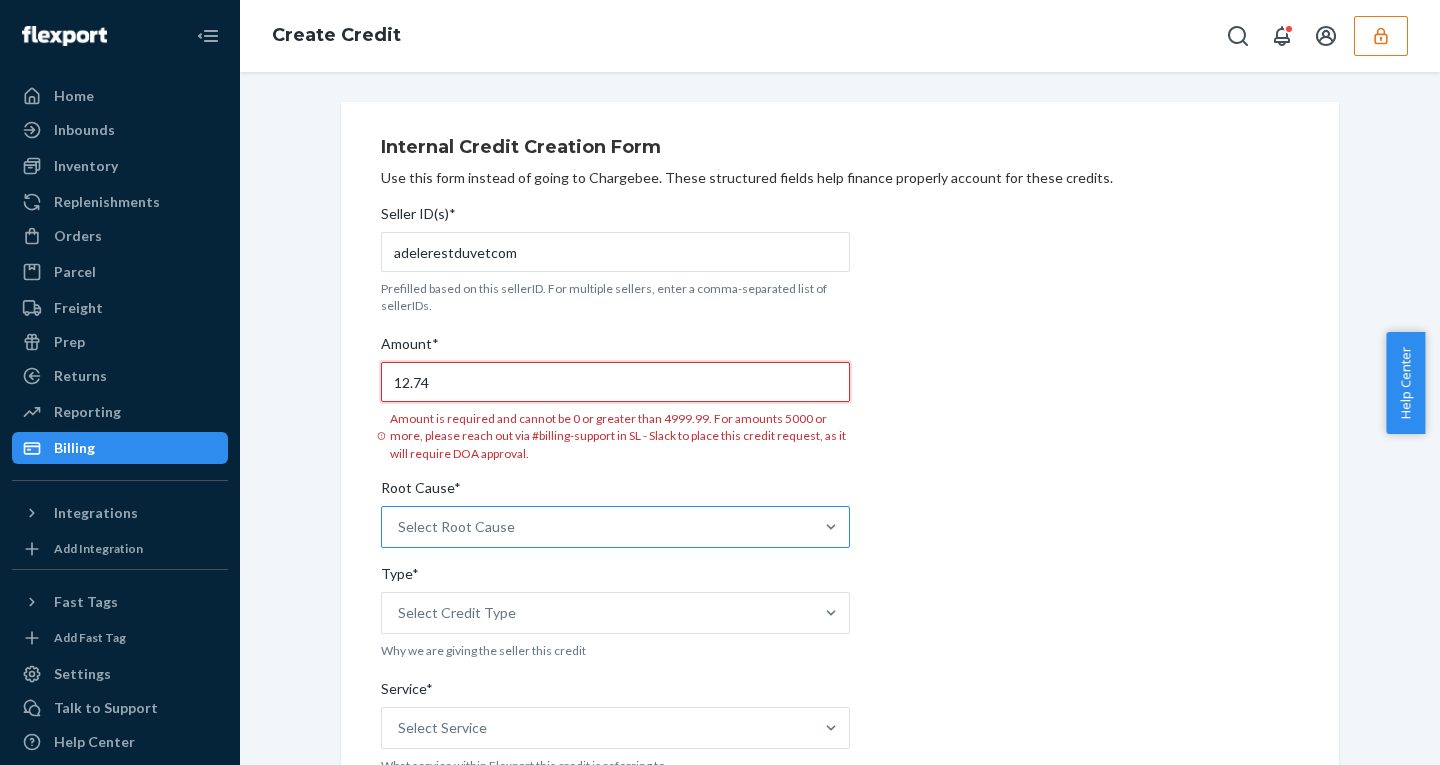 type on "12.74" 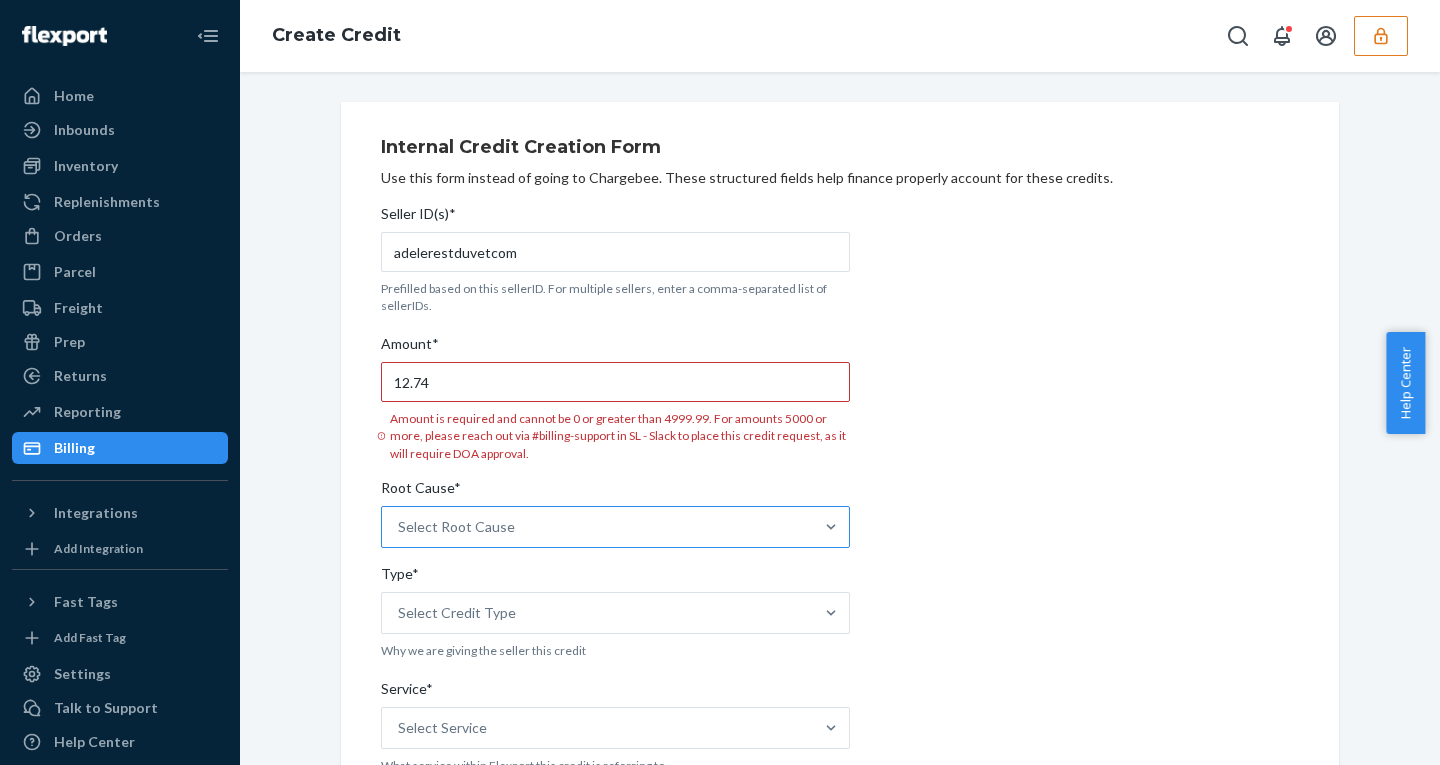 click on "Select Root Cause" at bounding box center [615, 527] 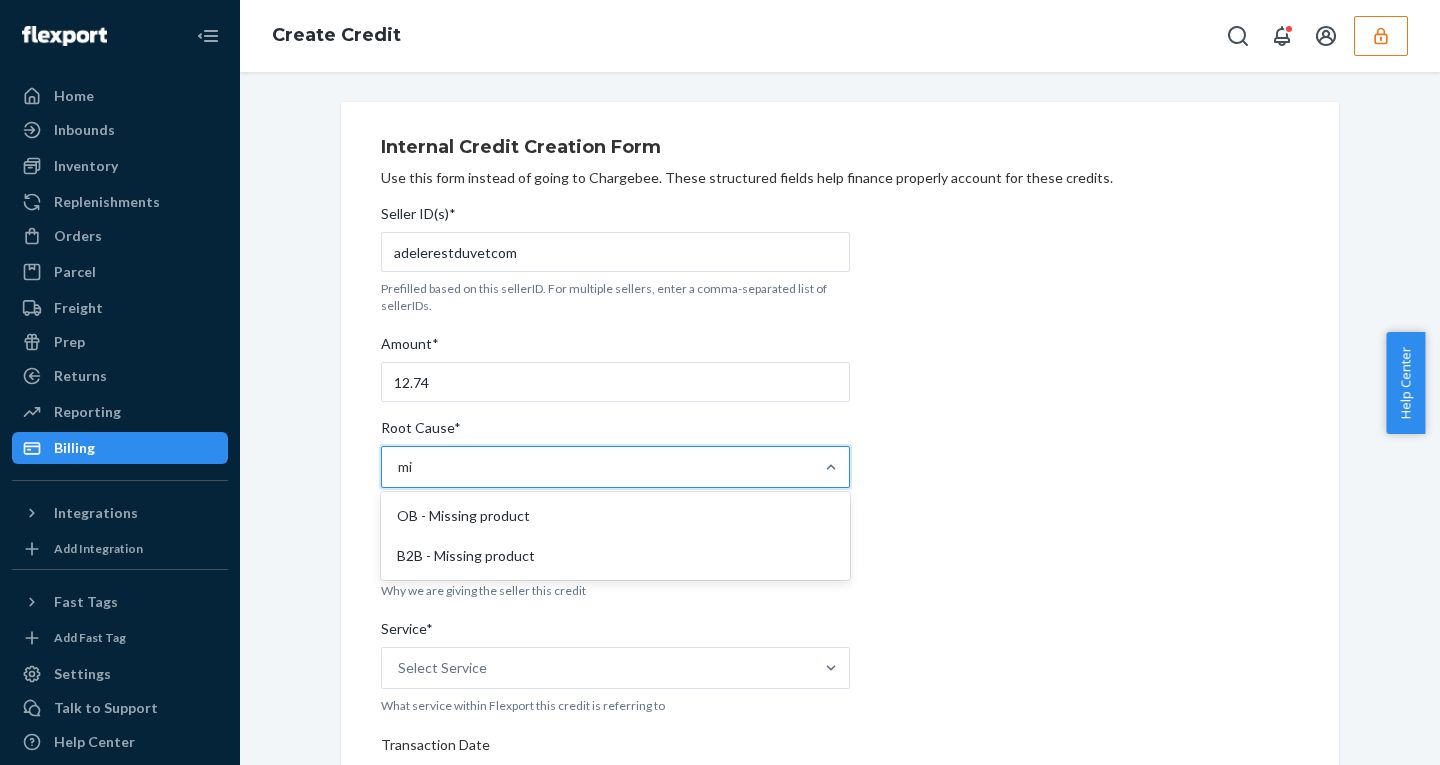 type on "mis" 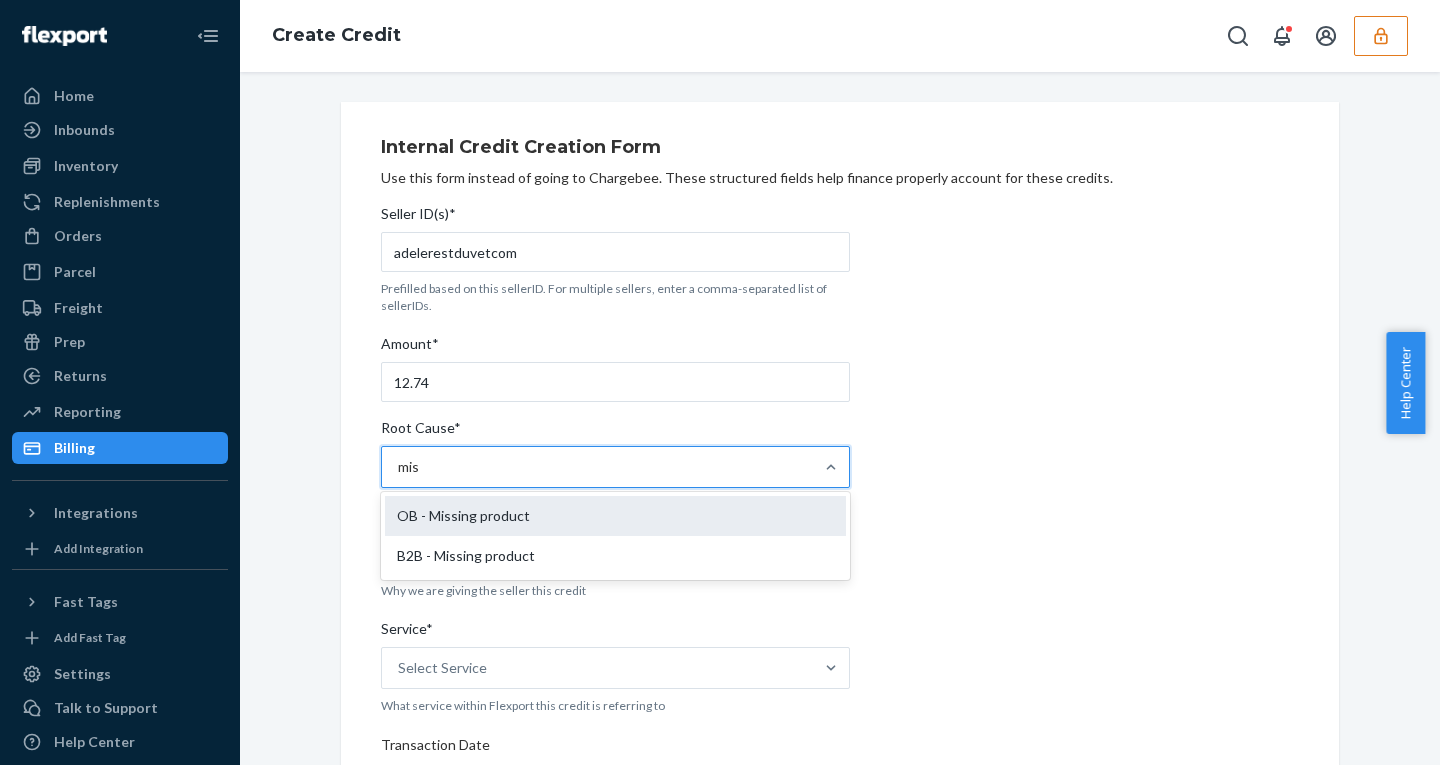 click on "OB - Missing product" at bounding box center [615, 516] 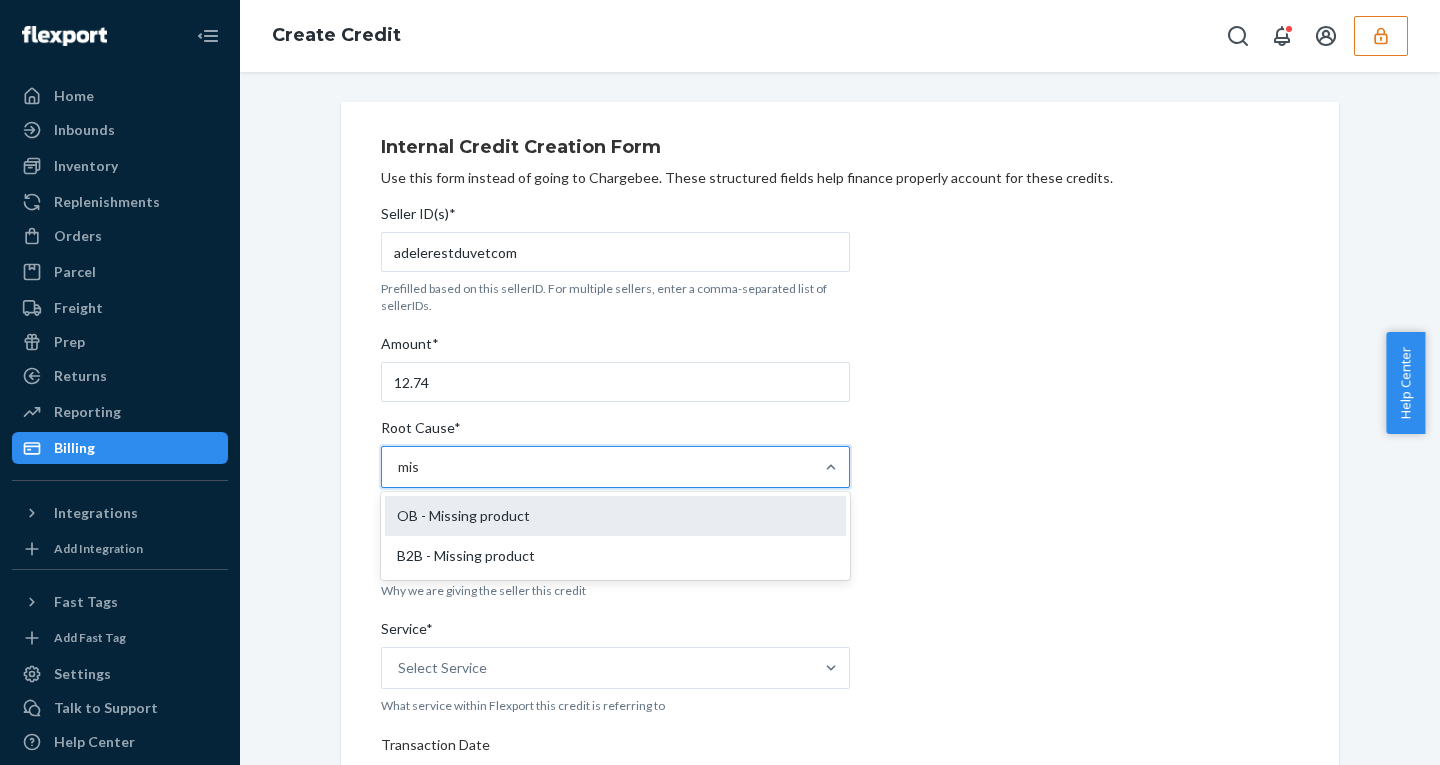 type 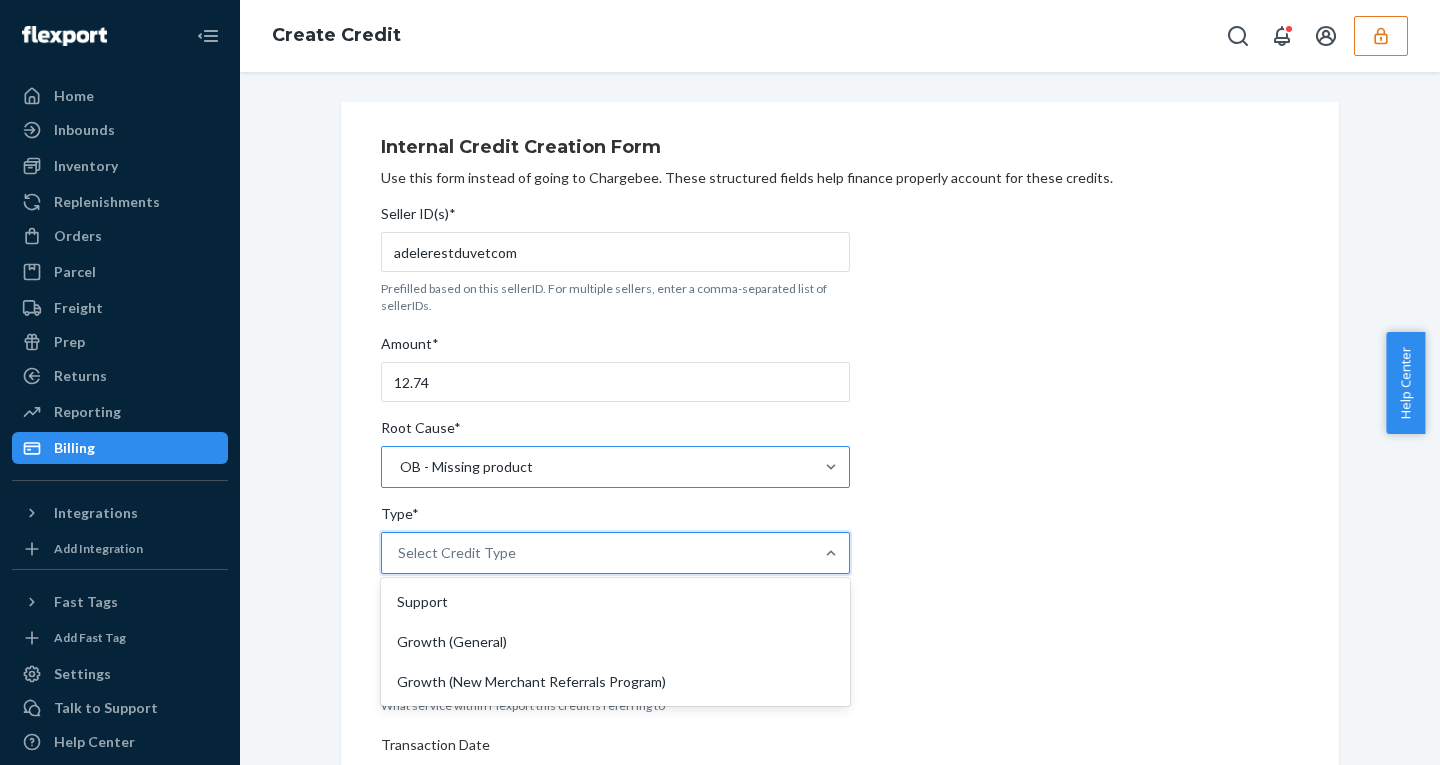 click on "Select Credit Type" at bounding box center [457, 553] 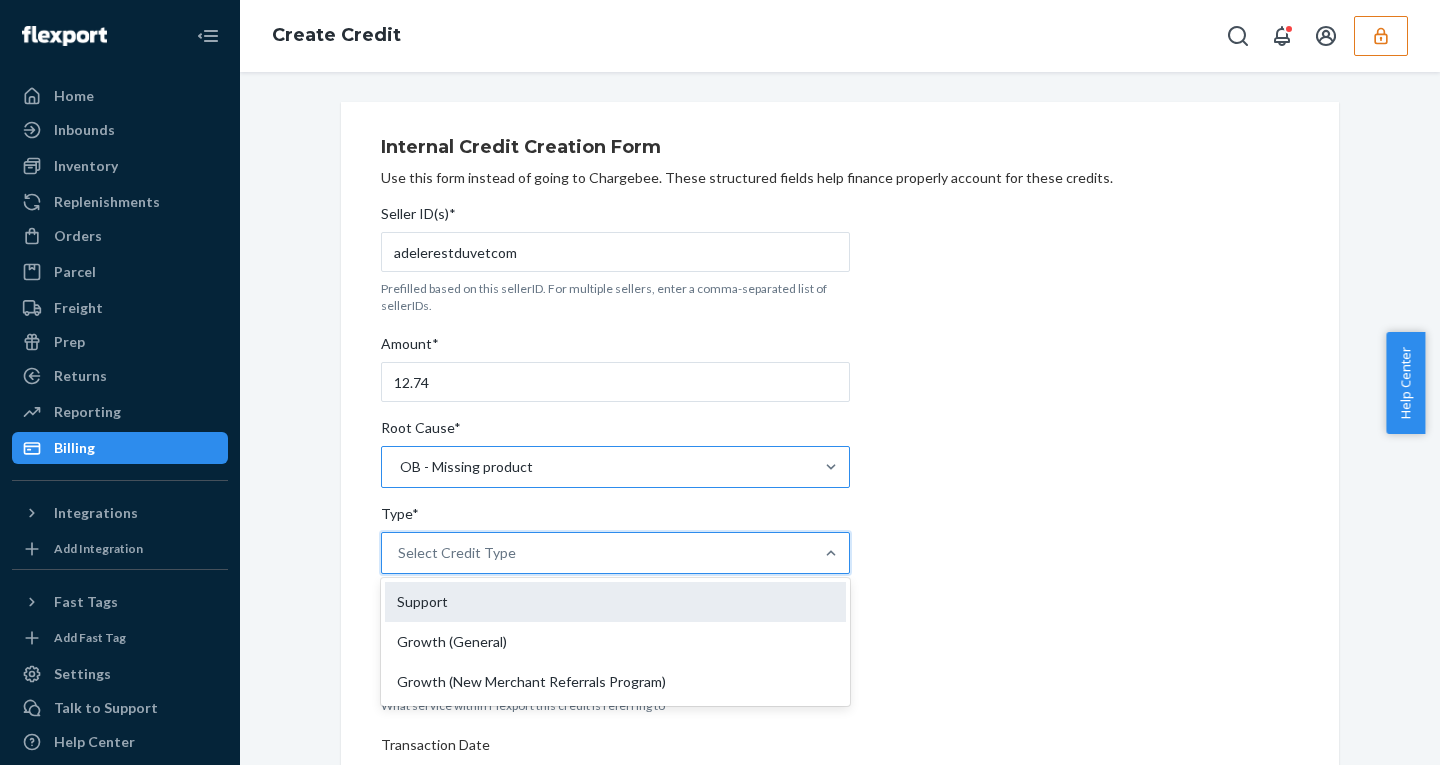 click on "Support" at bounding box center [615, 602] 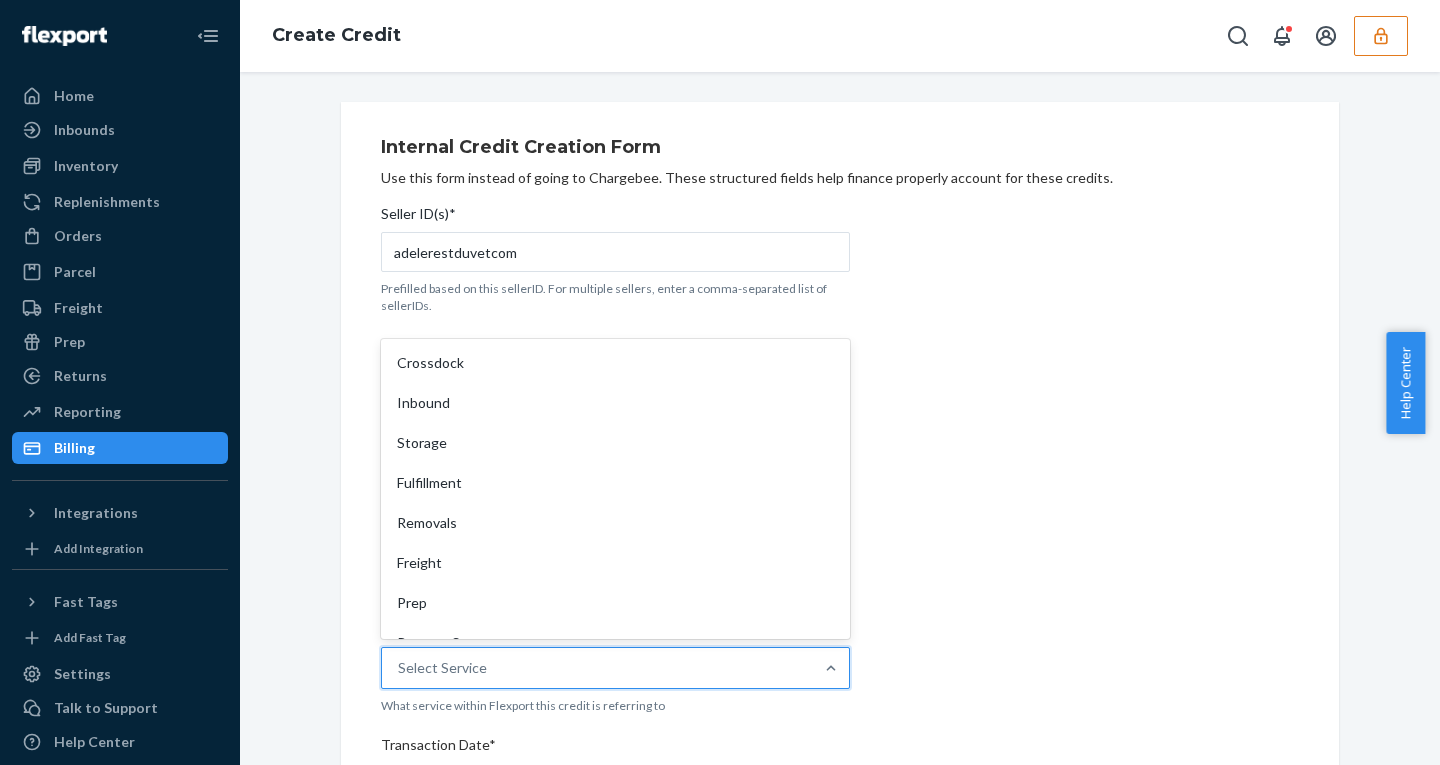 click on "Select Service" at bounding box center (597, 668) 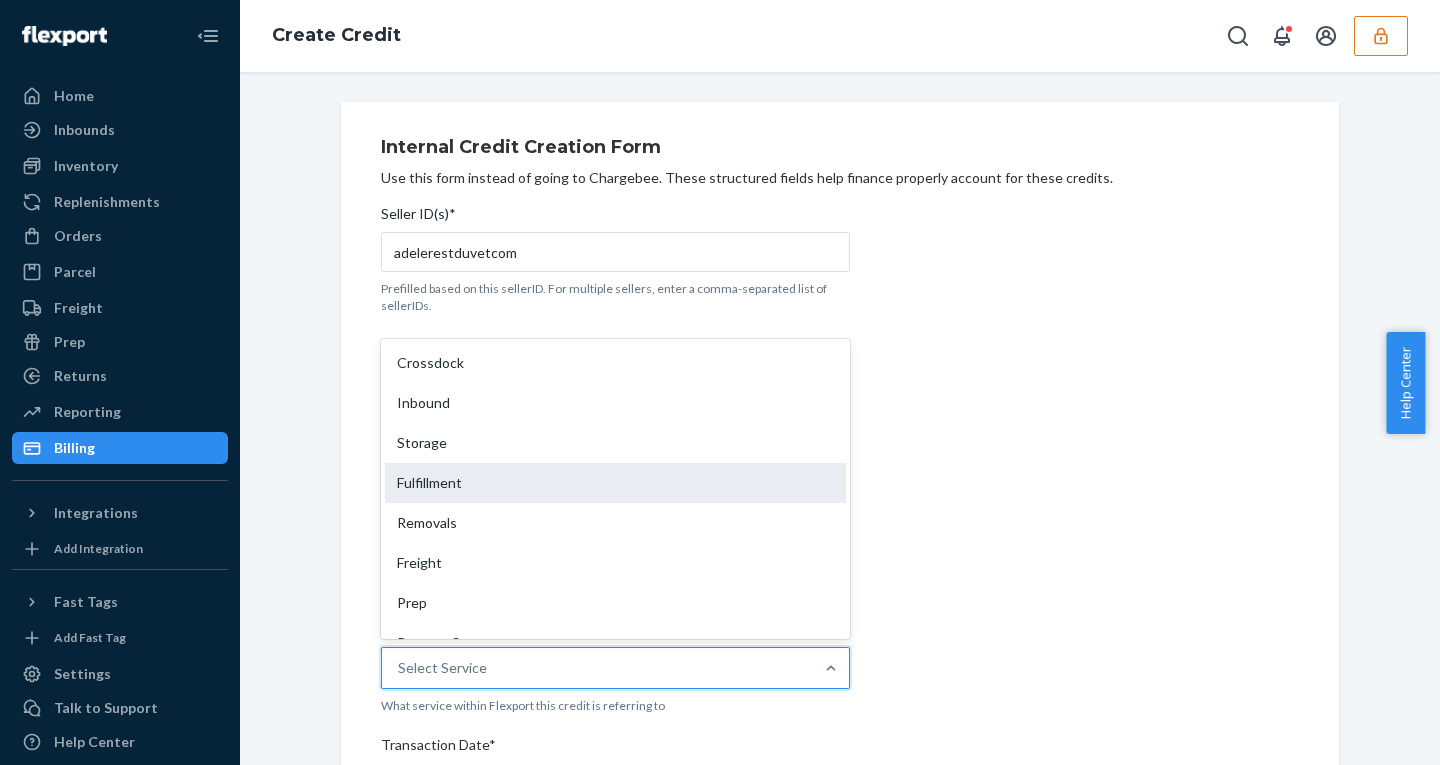 click on "Fulfillment" at bounding box center (615, 483) 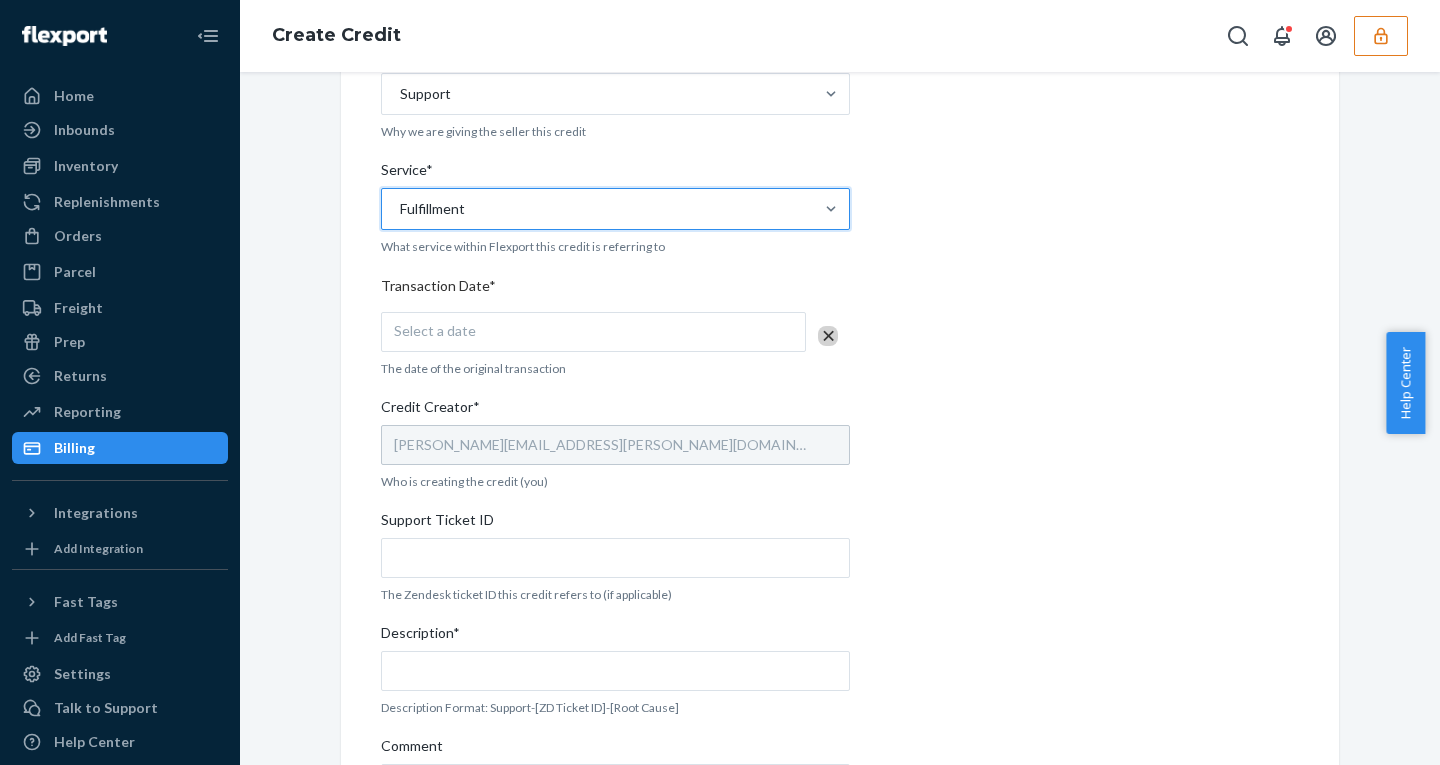 scroll, scrollTop: 495, scrollLeft: 0, axis: vertical 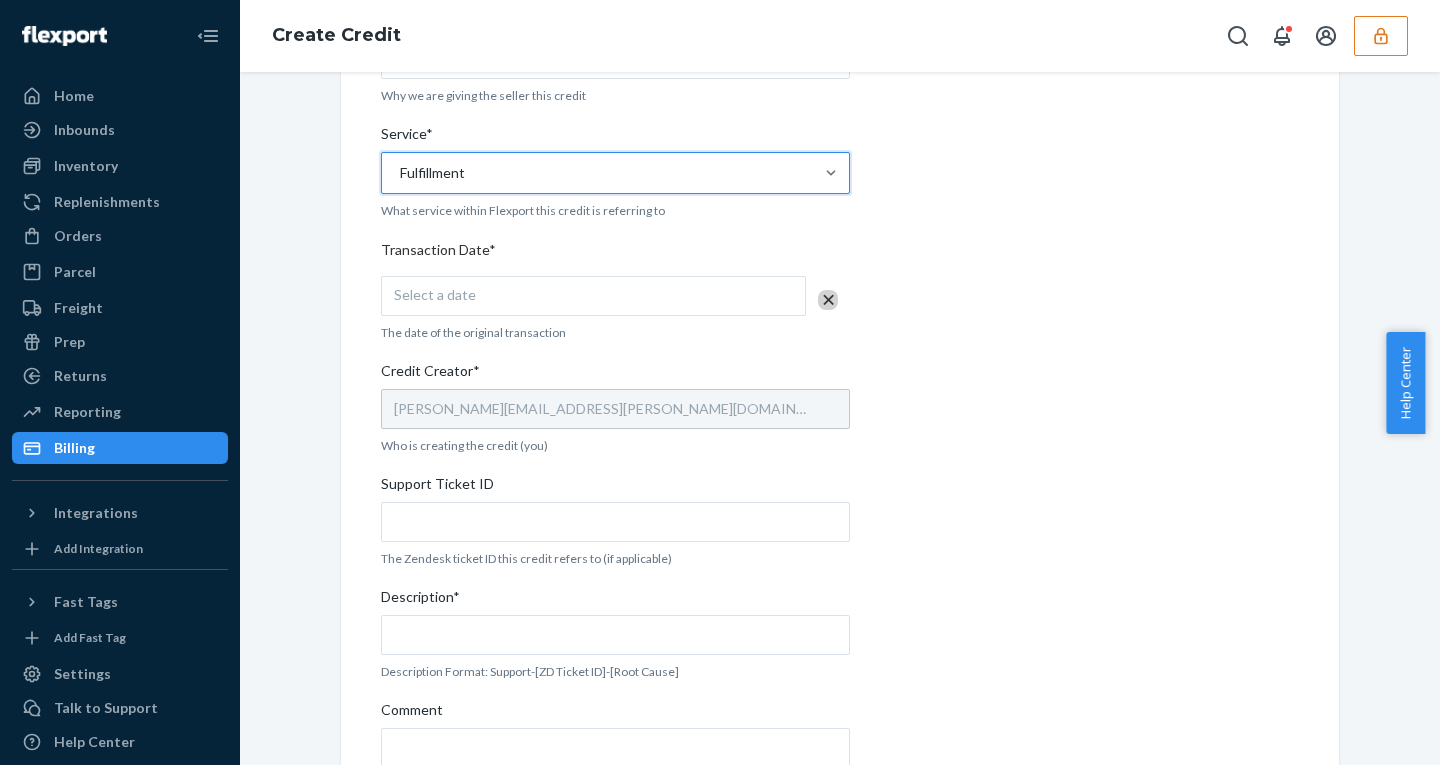 click on "Select a date" at bounding box center (593, 296) 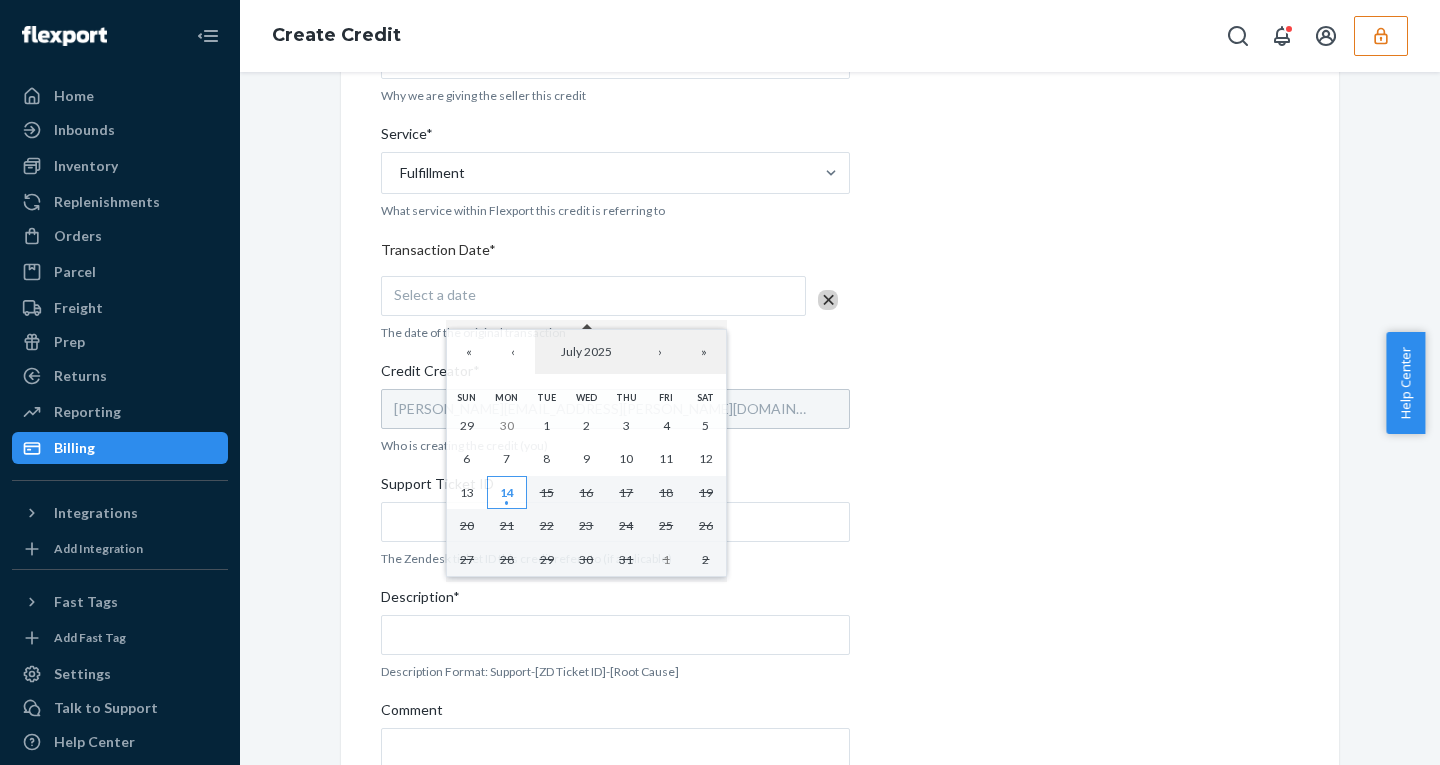 click on "14" at bounding box center (507, 492) 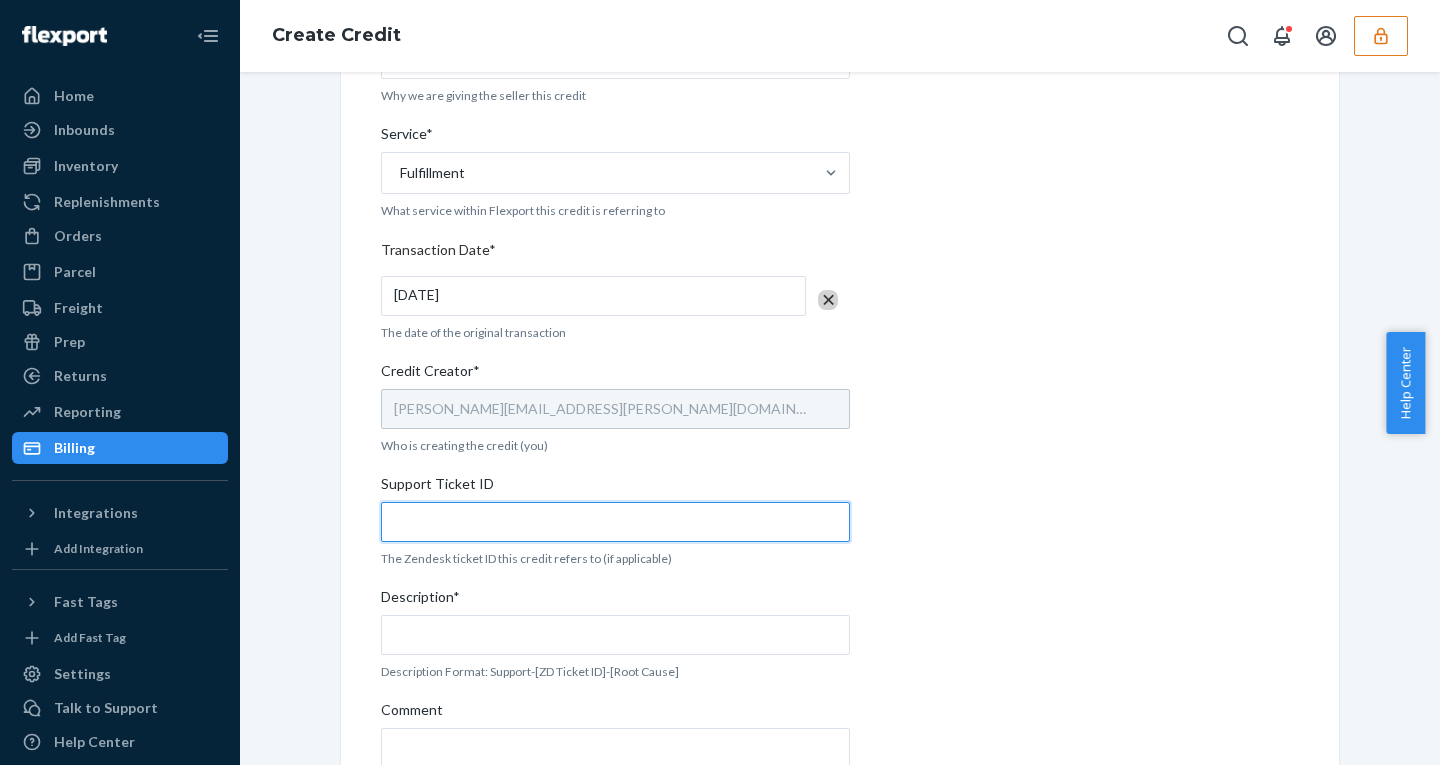 click on "Support Ticket ID" at bounding box center [615, 522] 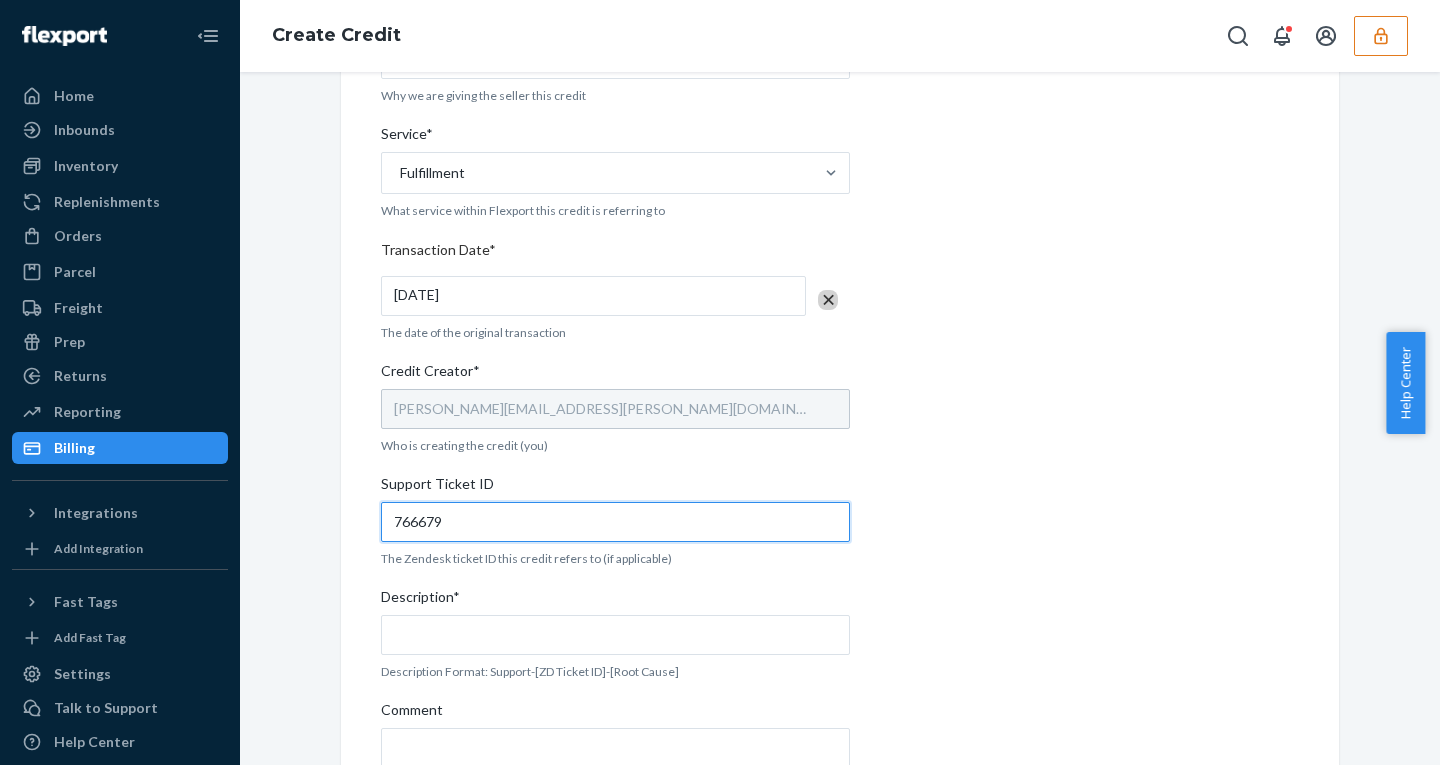 type on "766679" 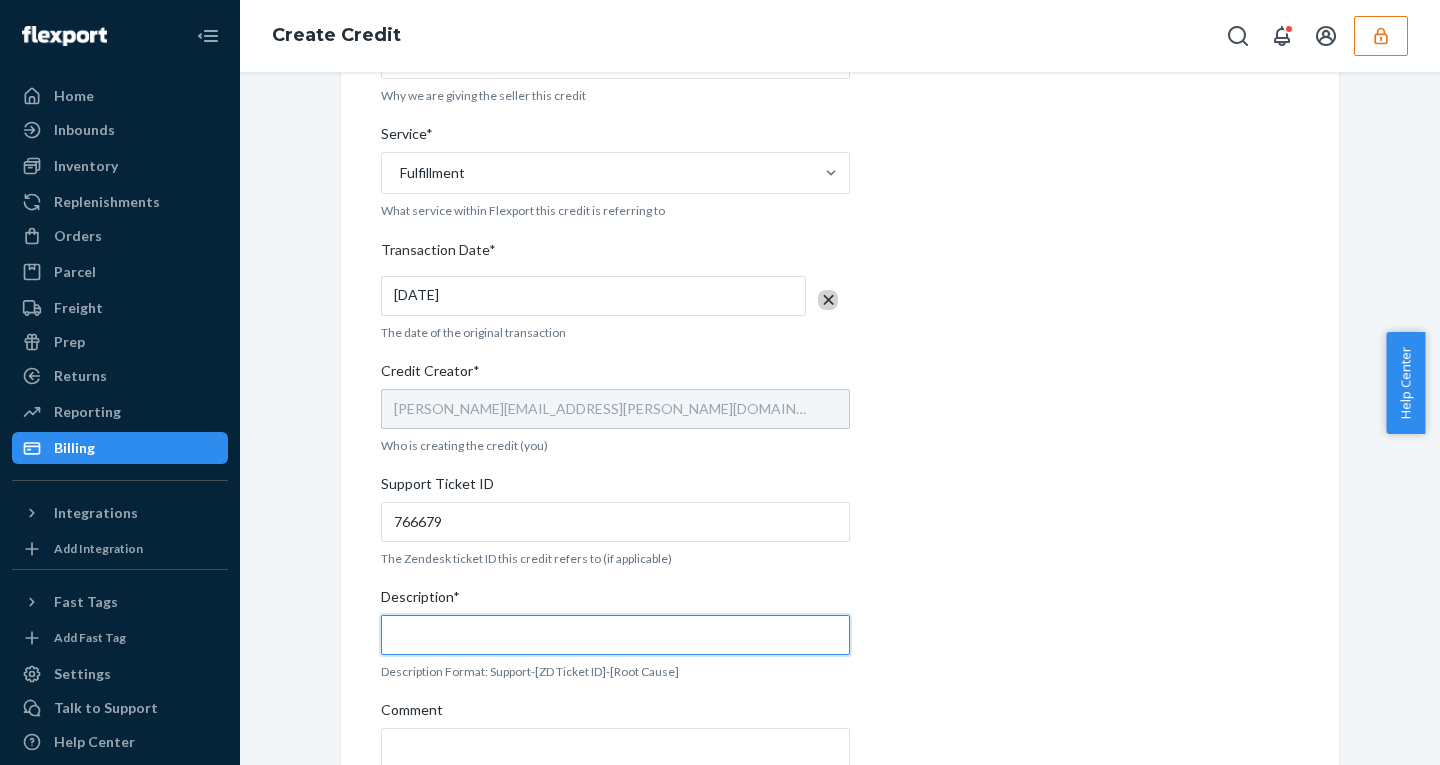 click on "Description*" at bounding box center (615, 635) 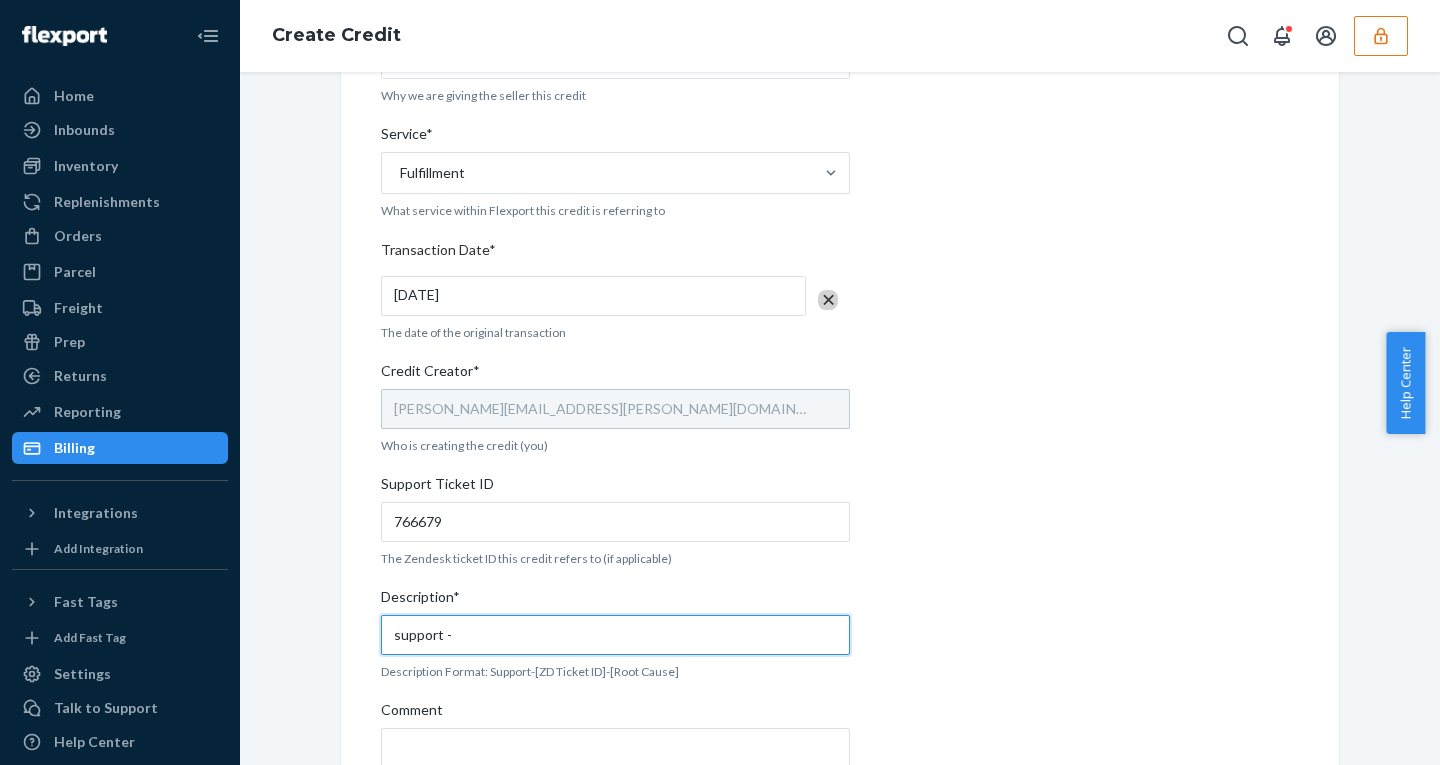 paste on "766679" 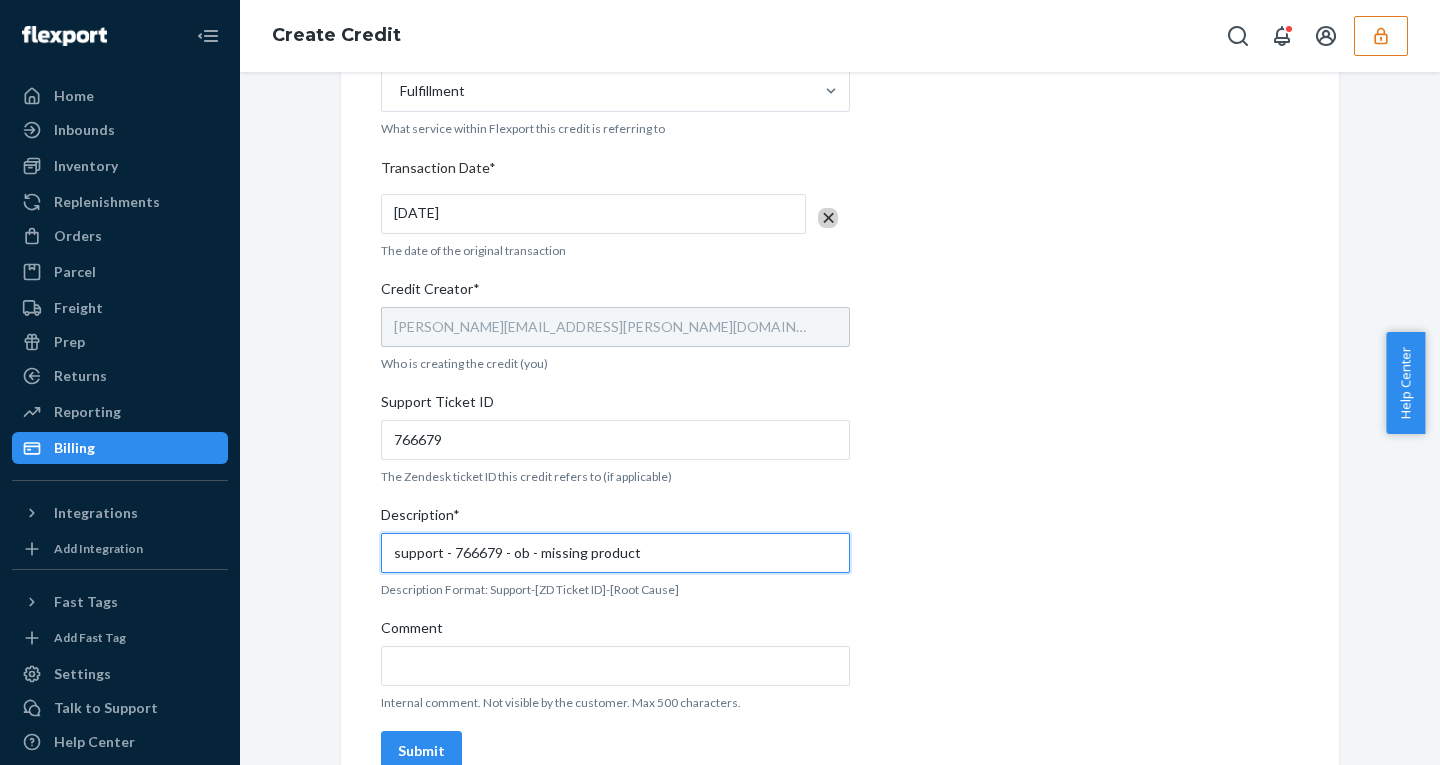 scroll, scrollTop: 615, scrollLeft: 0, axis: vertical 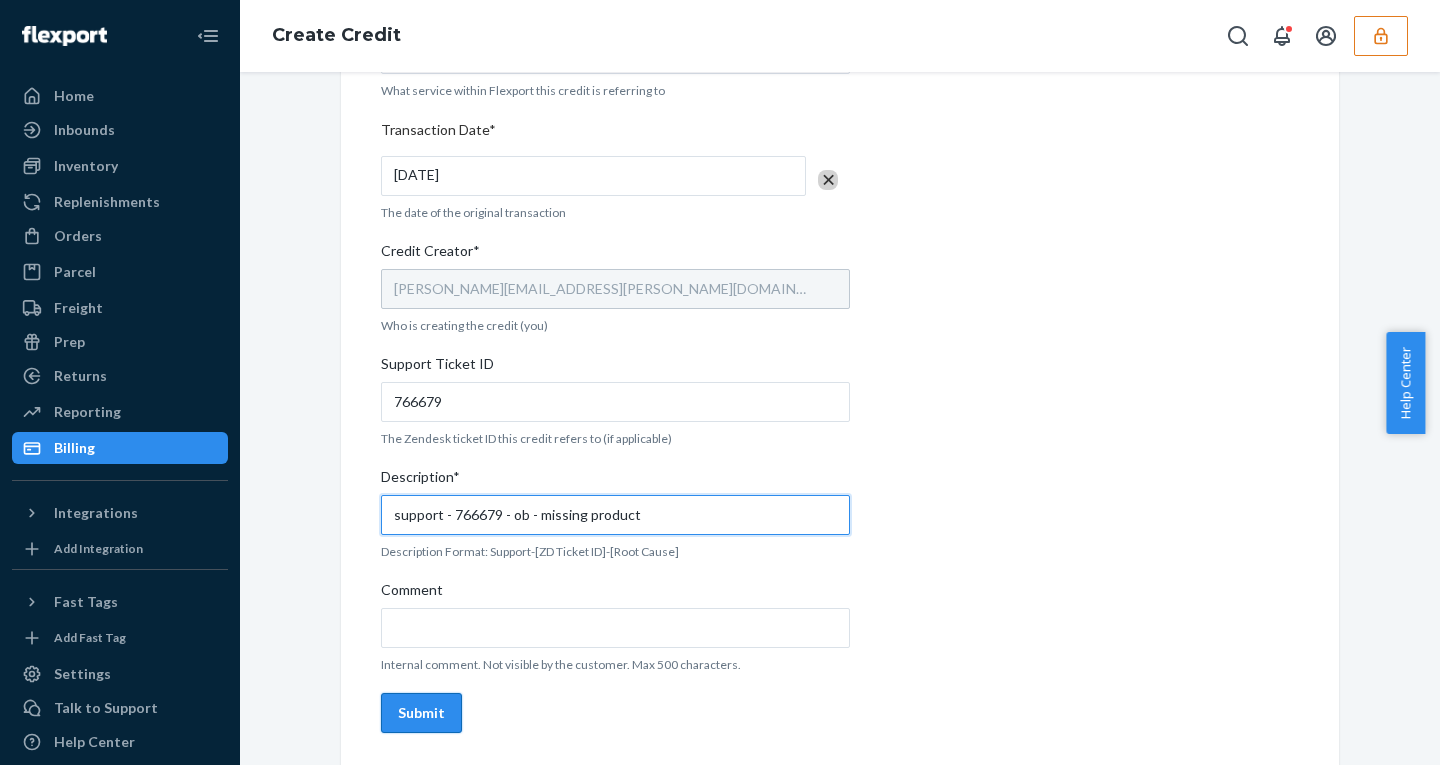 type on "support - 766679 - ob - missing product" 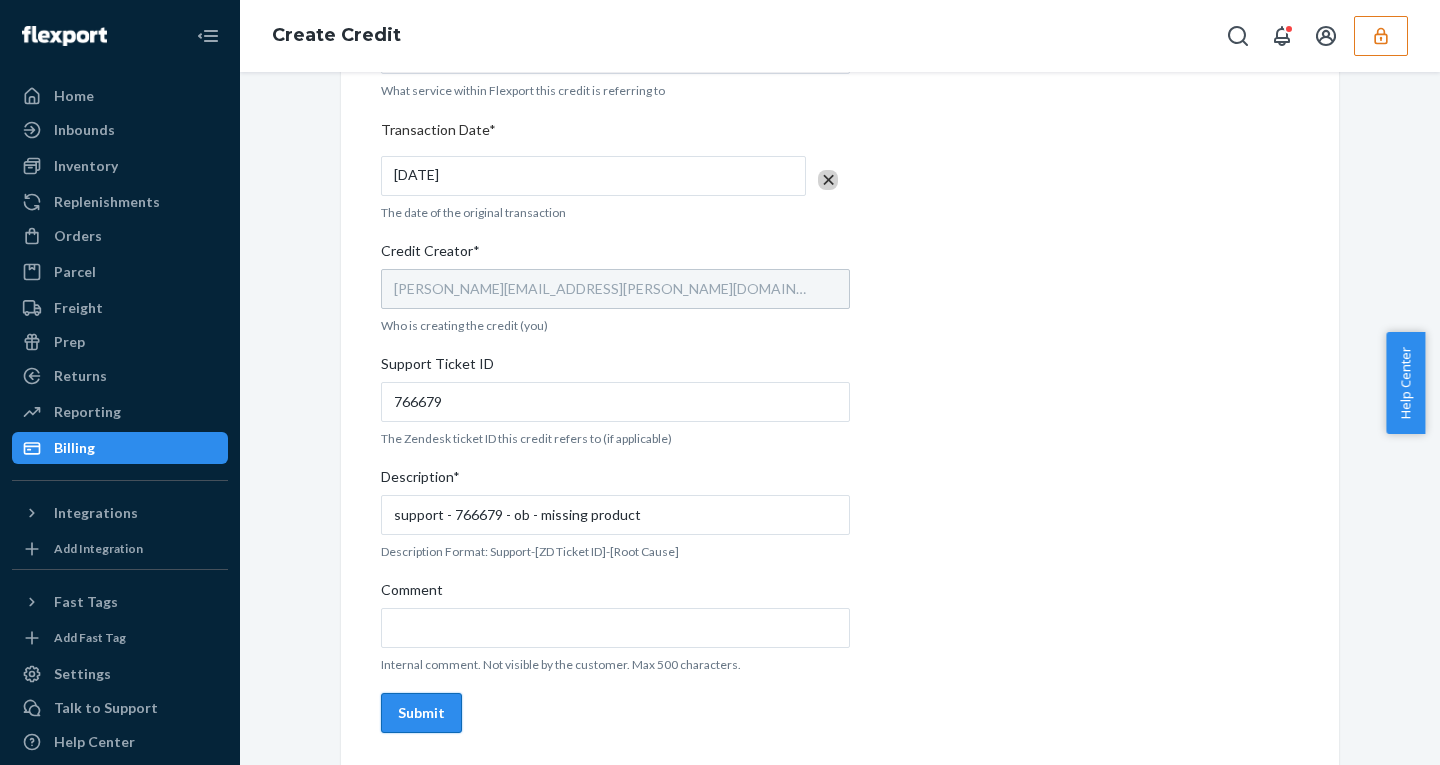 click on "Submit" at bounding box center [421, 713] 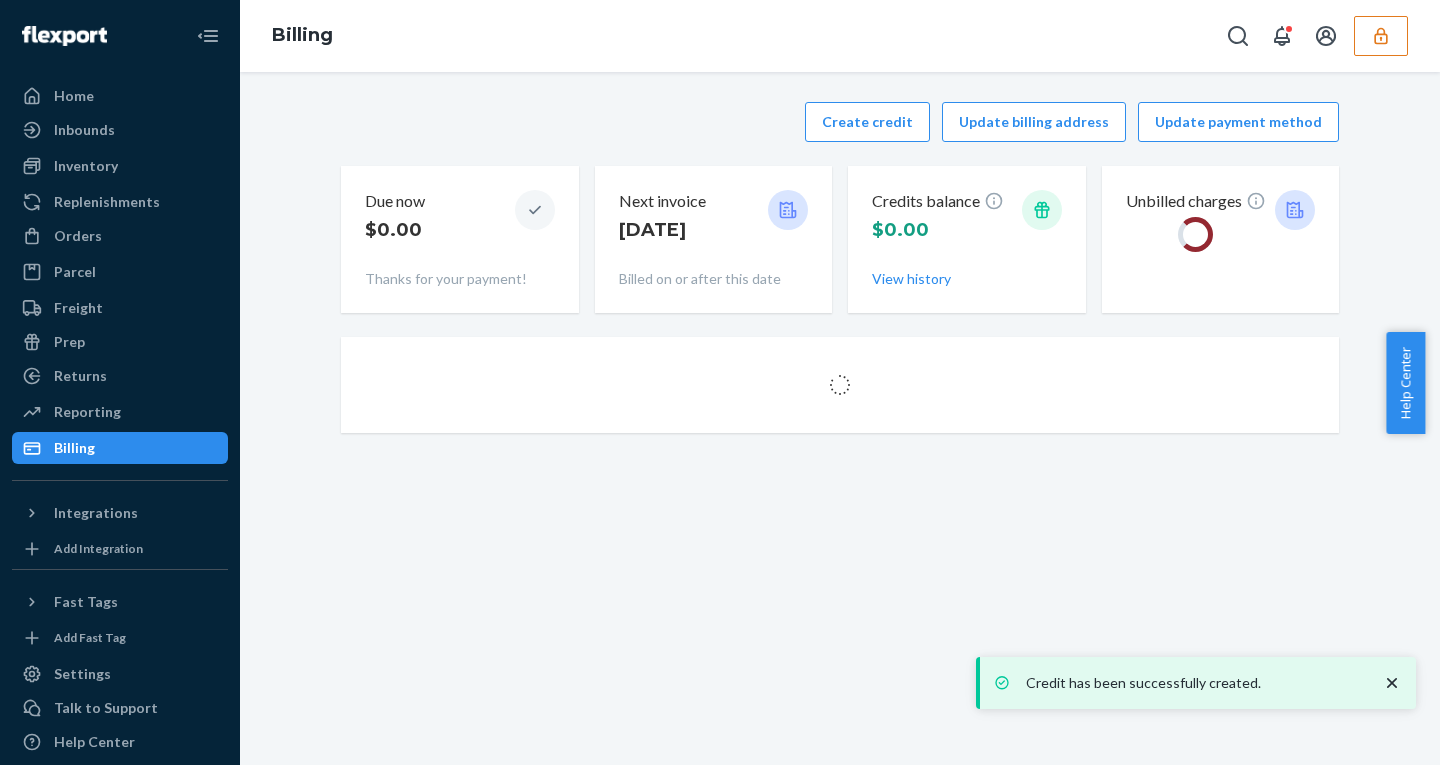 scroll, scrollTop: 0, scrollLeft: 0, axis: both 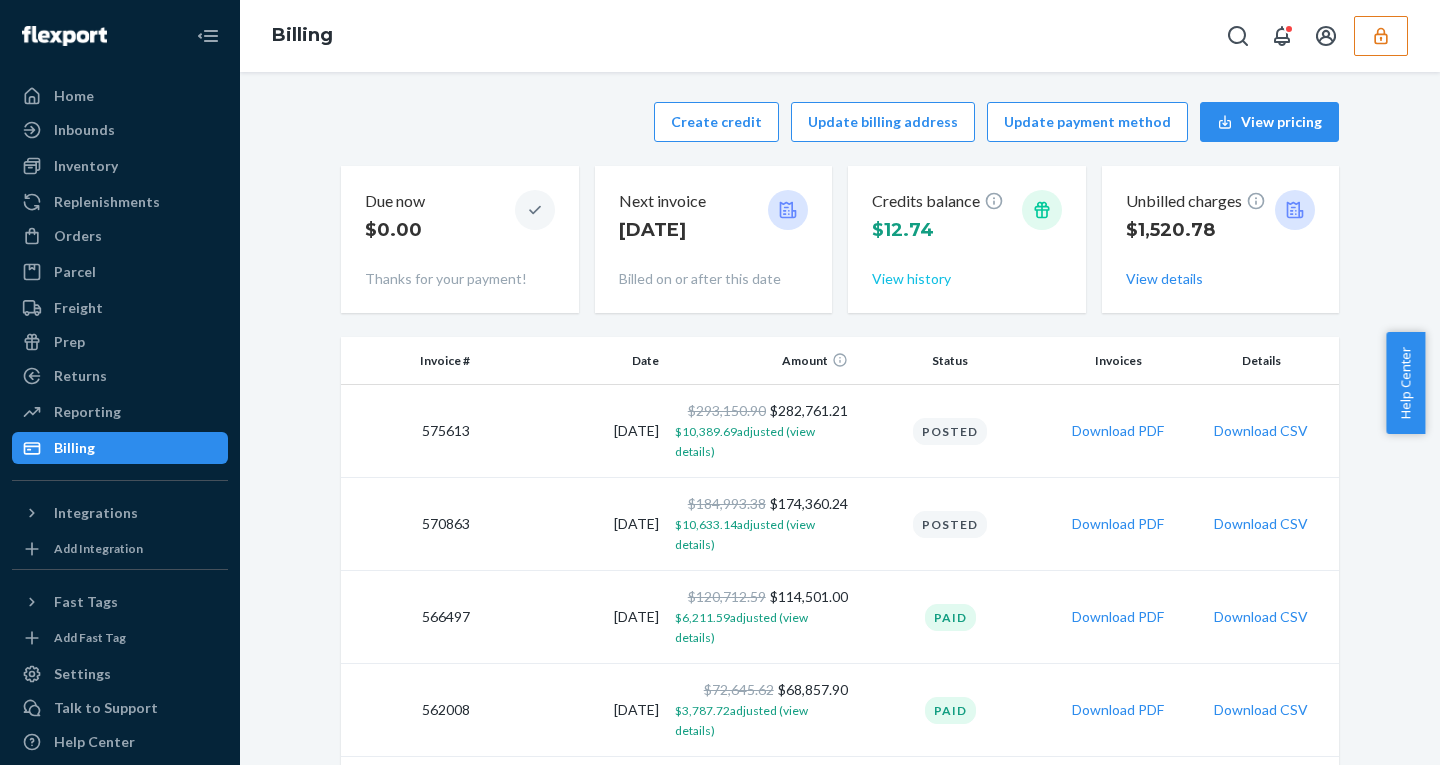 click on "View history" at bounding box center [911, 279] 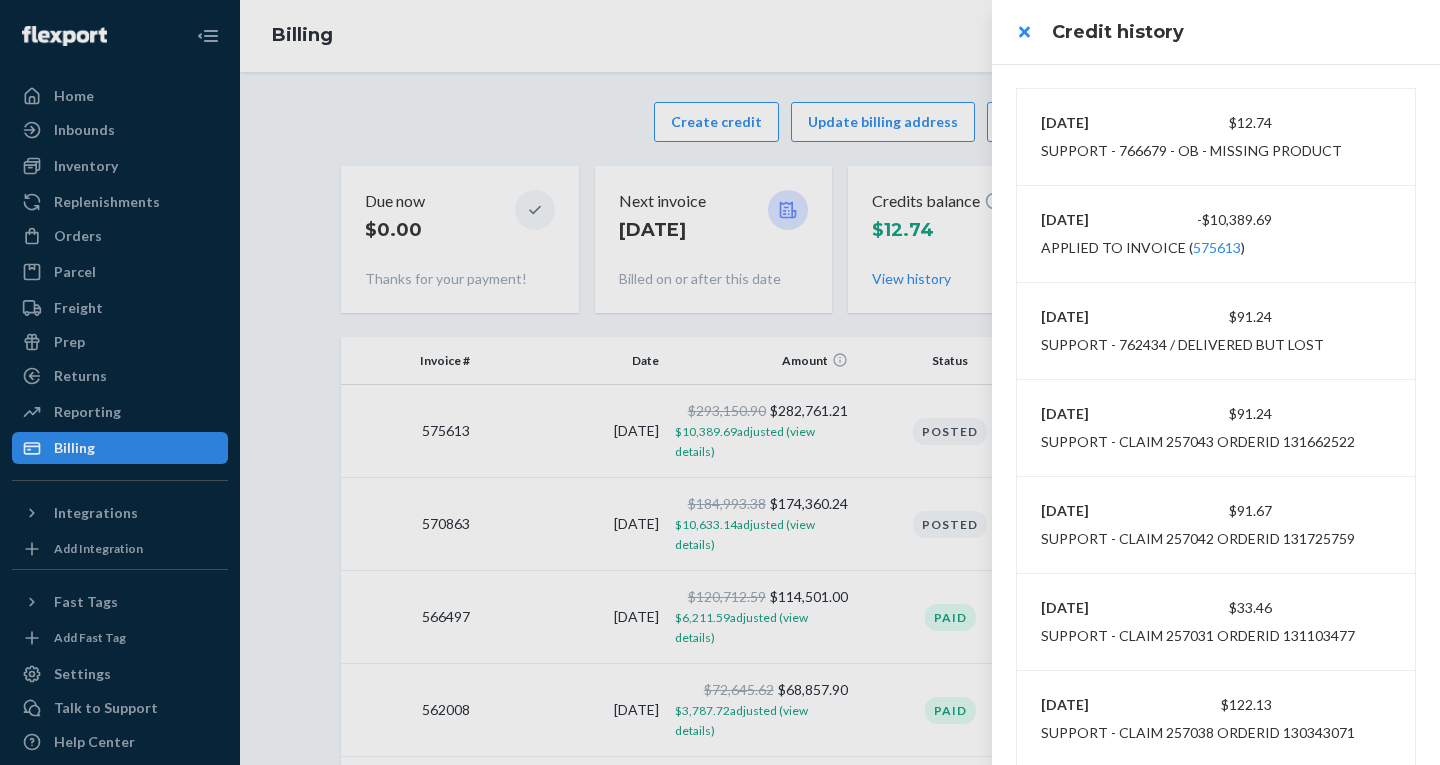 click on "7/14/2025 $12.74 support - 766679 - ob - missing product 7/14/2025 -$10,389.69 Applied to invoice ( 575613 ) 7/11/2025 $91.24 Support - 762434 / Delivered but lost 7/11/2025 $91.24 SUPPORT - CLAIM 257043 orderId 131662522 7/11/2025 $91.67 SUPPORT - CLAIM 257042 orderId 131725759 7/11/2025 $33.46 SUPPORT - CLAIM 257031 orderId 131103477 7/11/2025 $122.13 SUPPORT - CLAIM 257038 orderId 130343071 7/11/2025 $85.27 SUPPORT - CLAIM 257034 orderId 131481706" at bounding box center [1216, 1052] 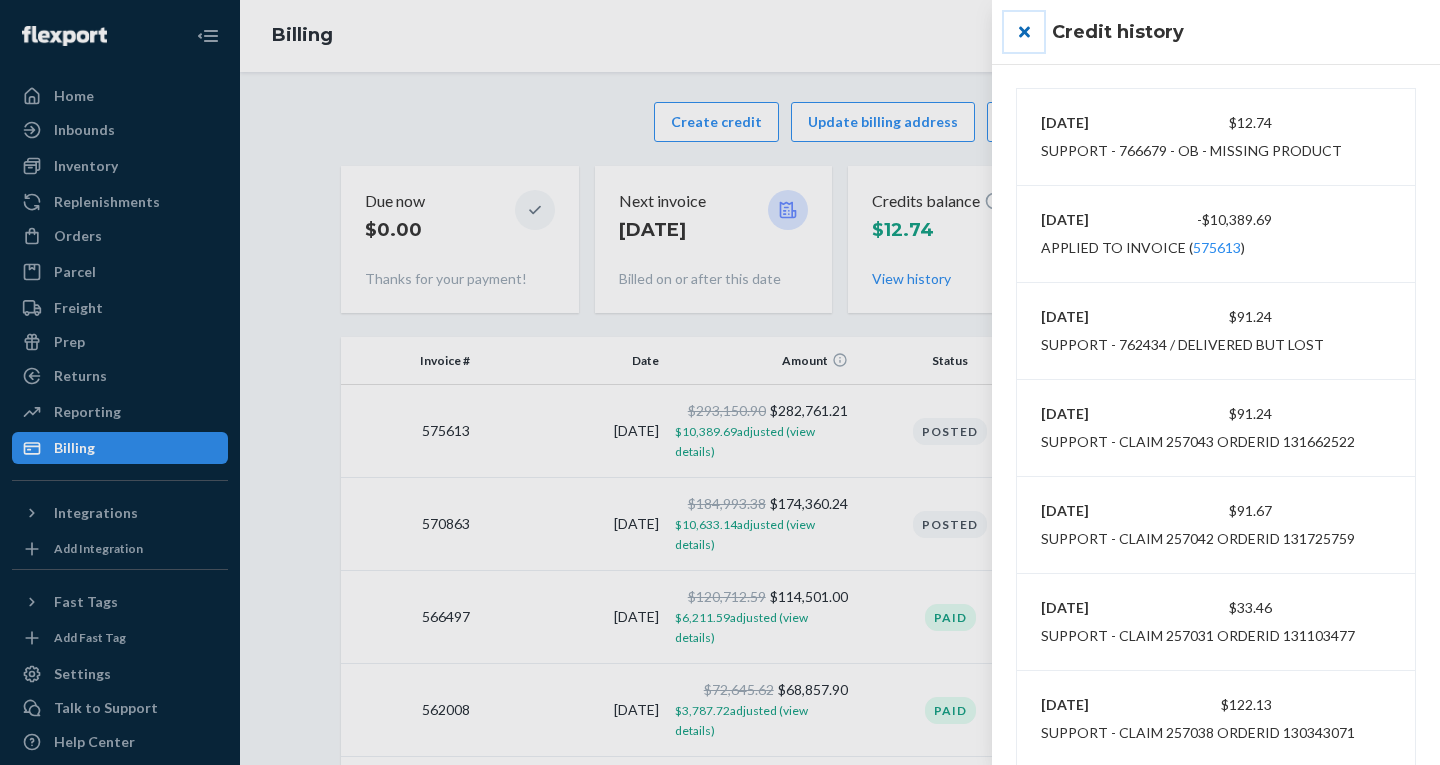 click at bounding box center (1024, 32) 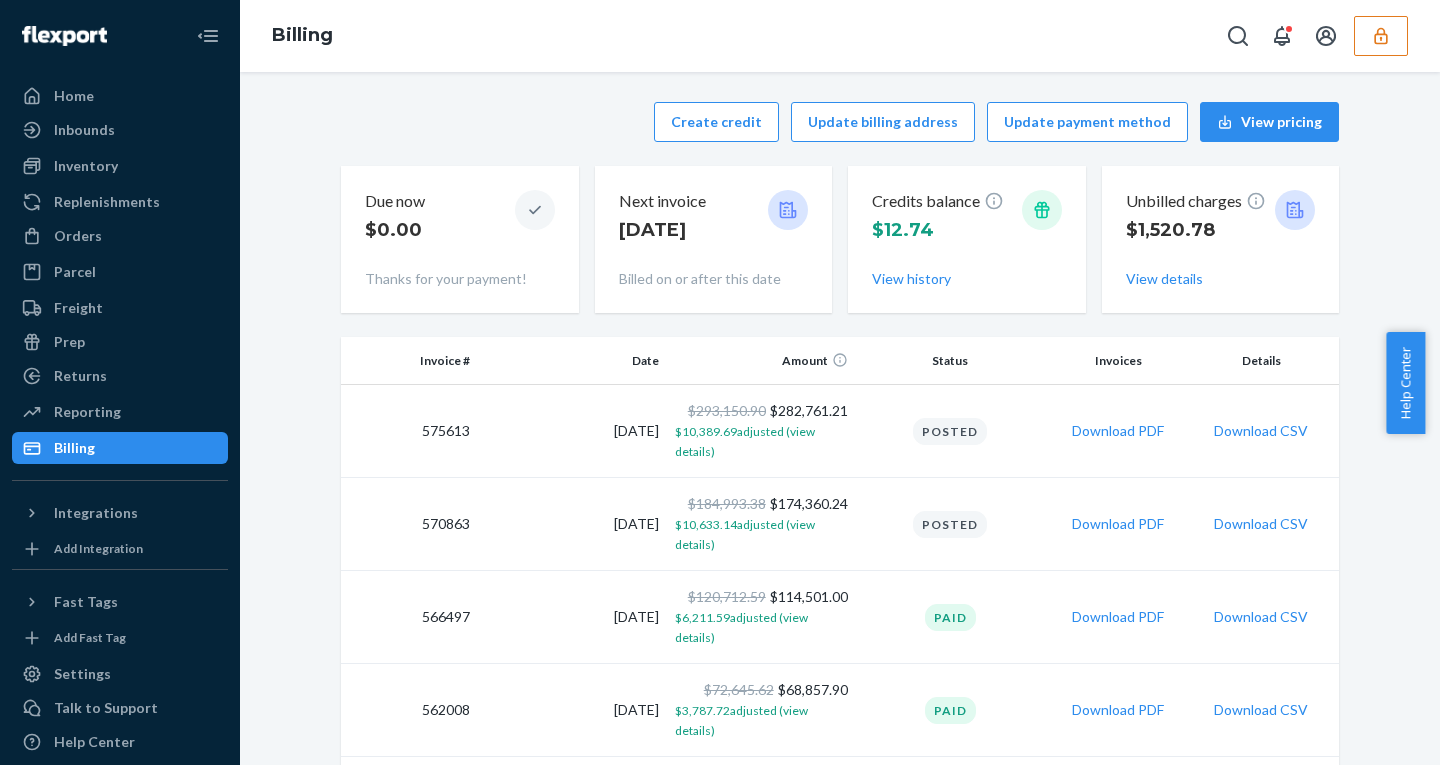 click at bounding box center (1381, 36) 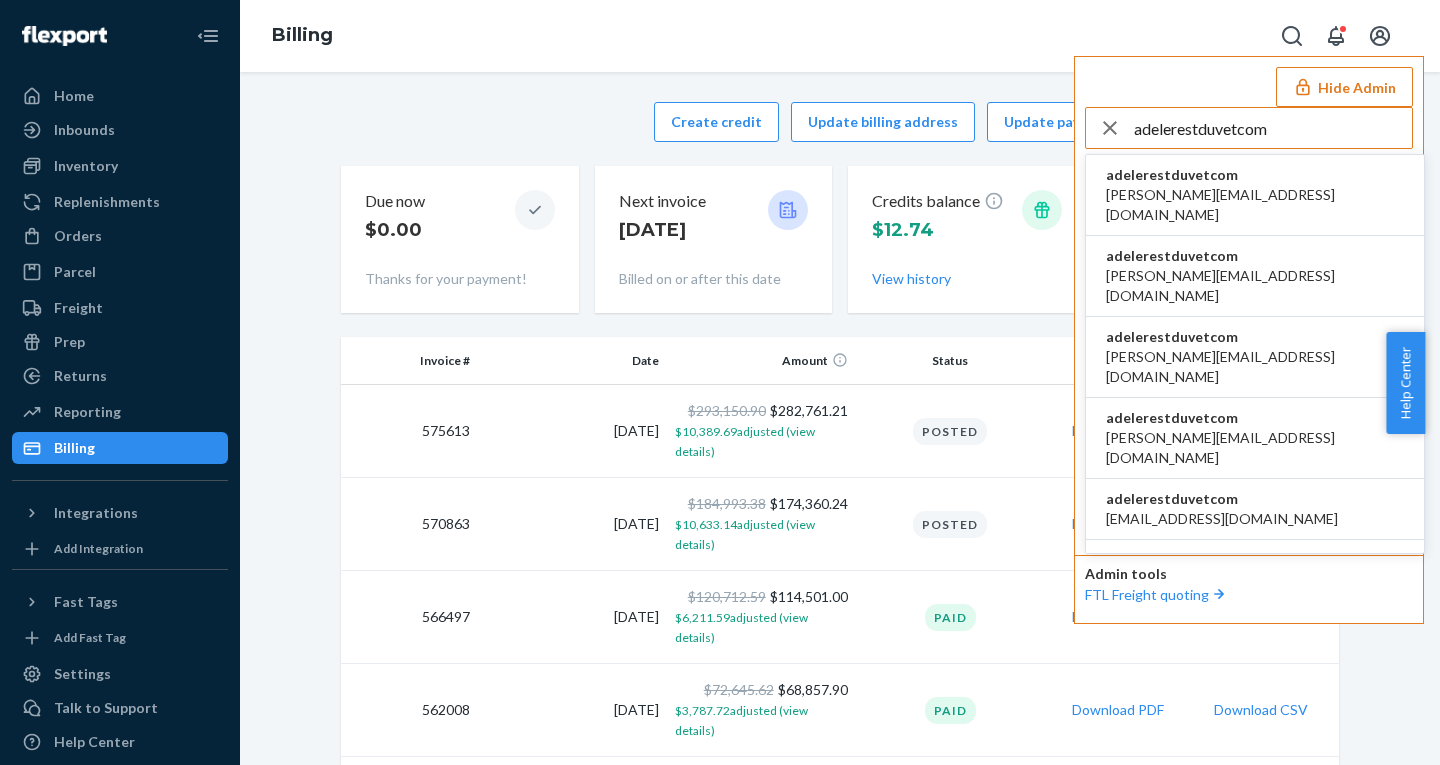 type on "adelerestduvetcom" 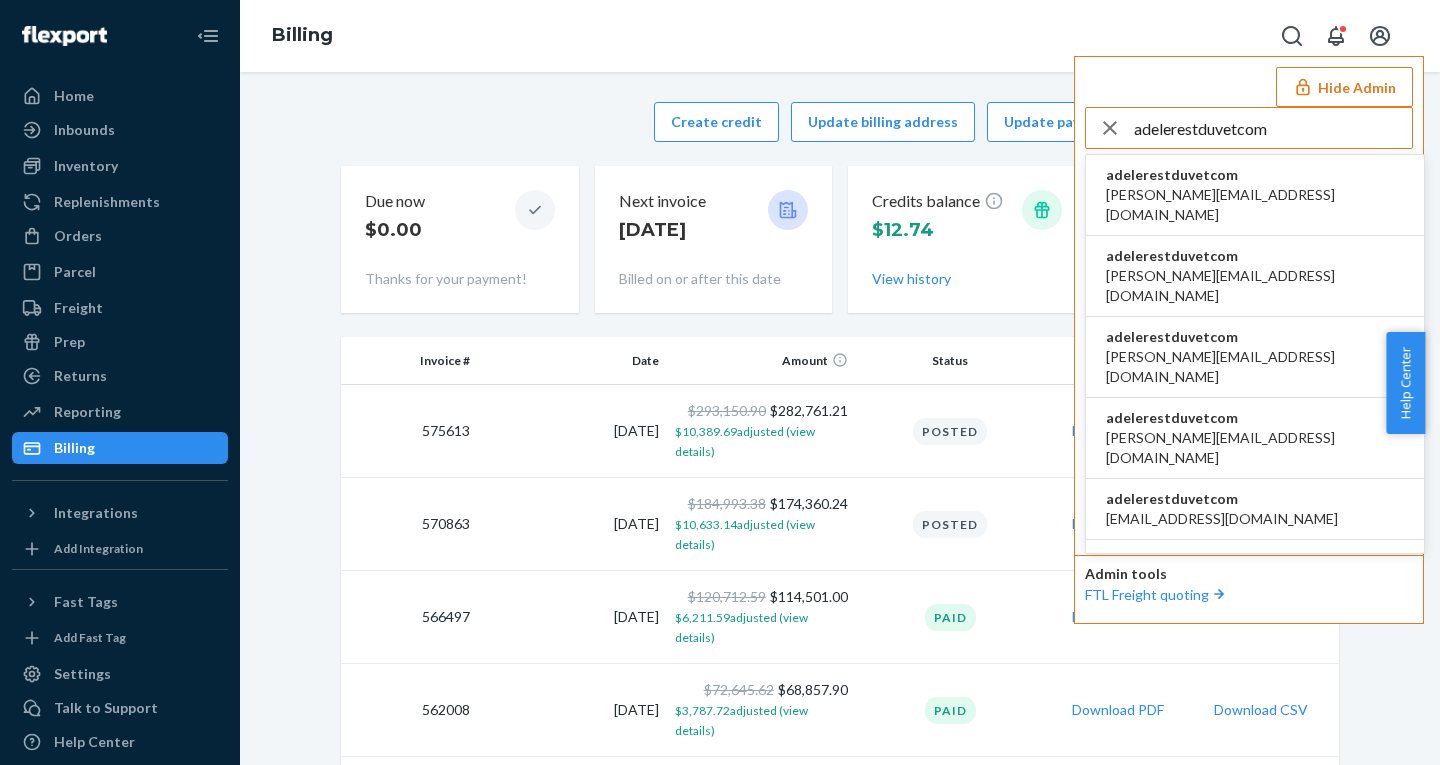 type 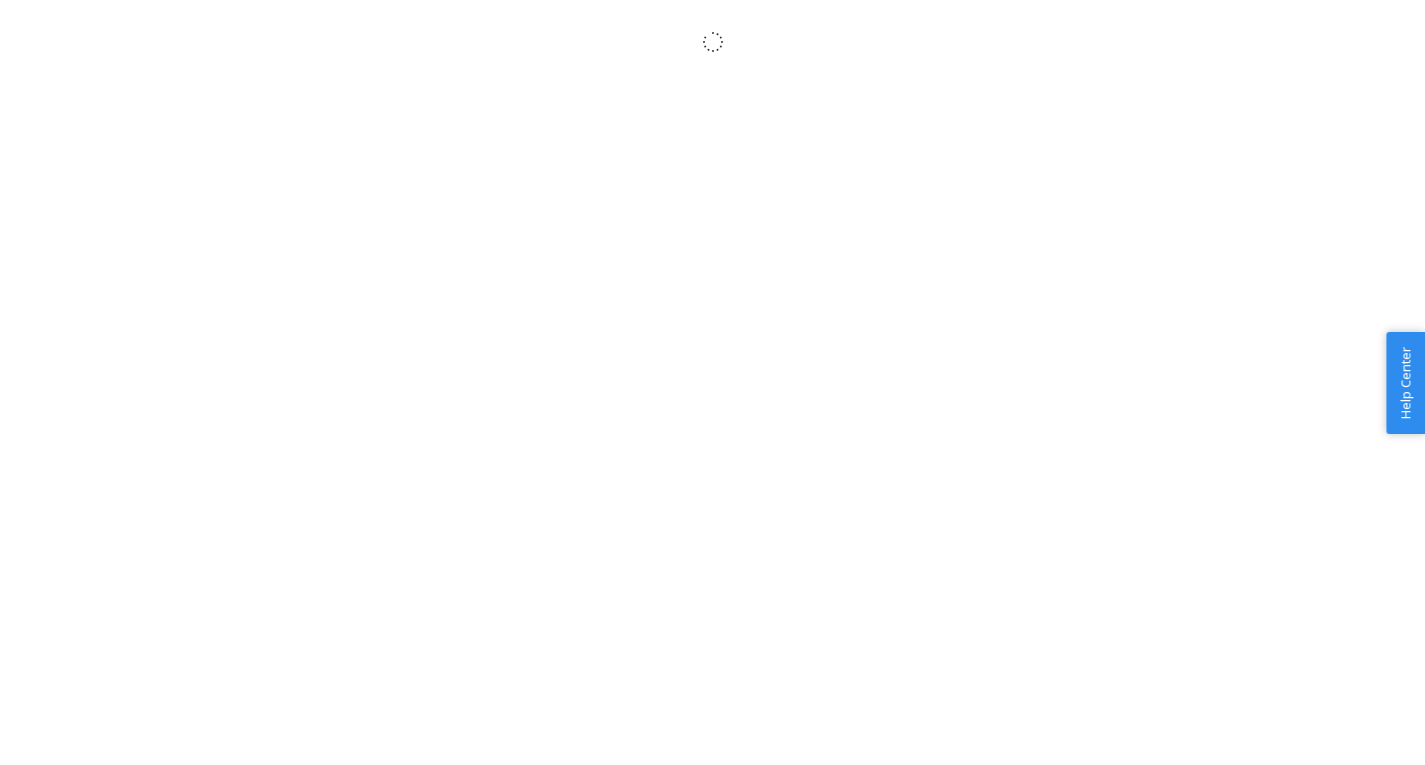 scroll, scrollTop: 0, scrollLeft: 0, axis: both 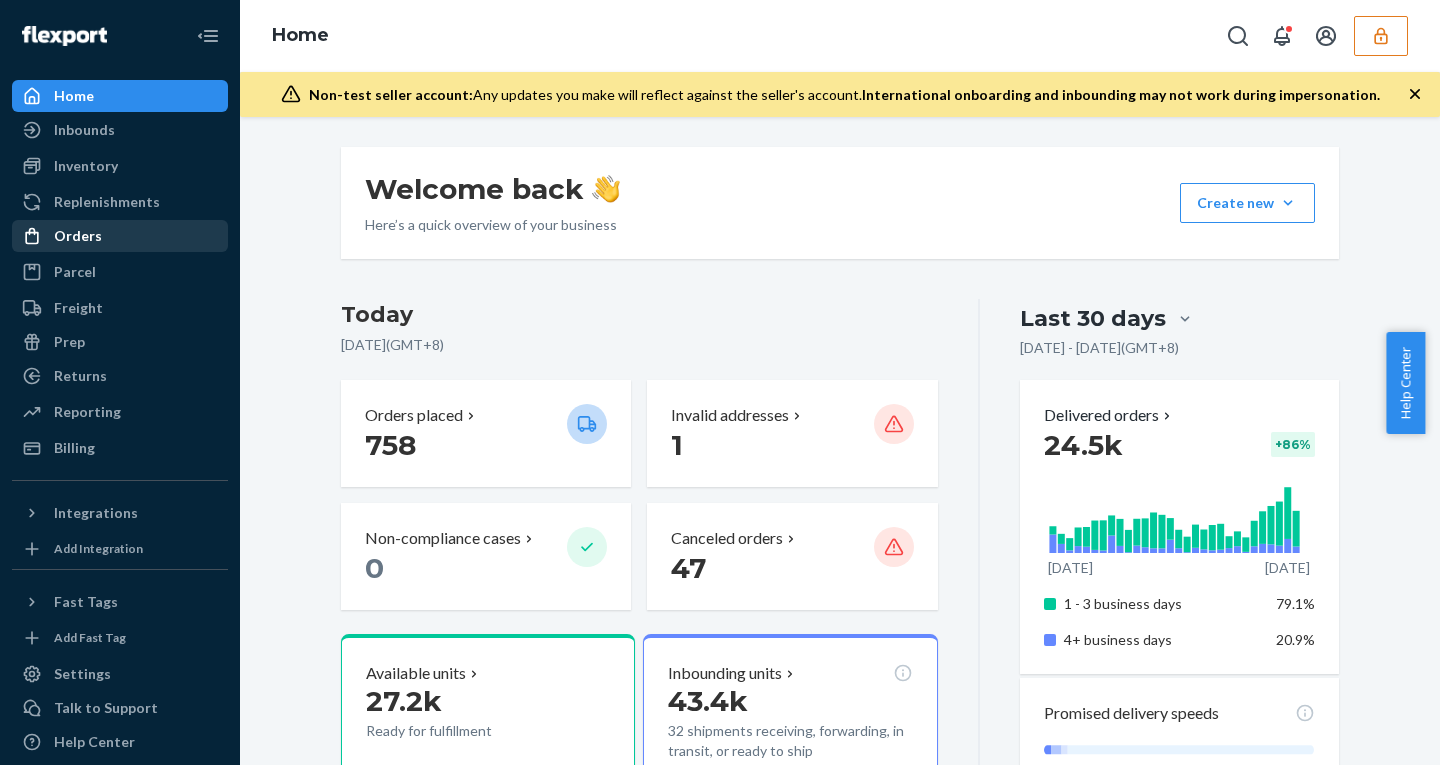 click on "Orders" at bounding box center (78, 236) 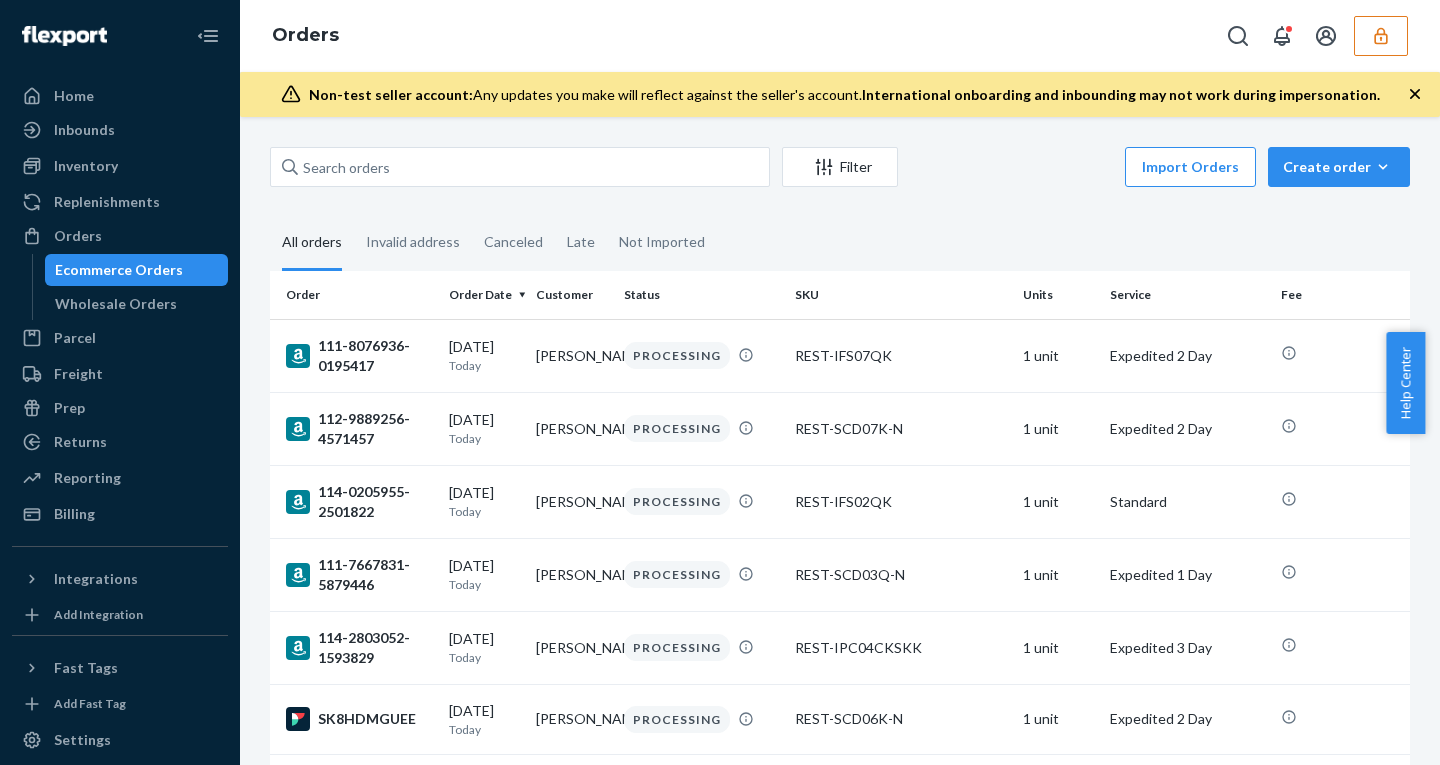 click 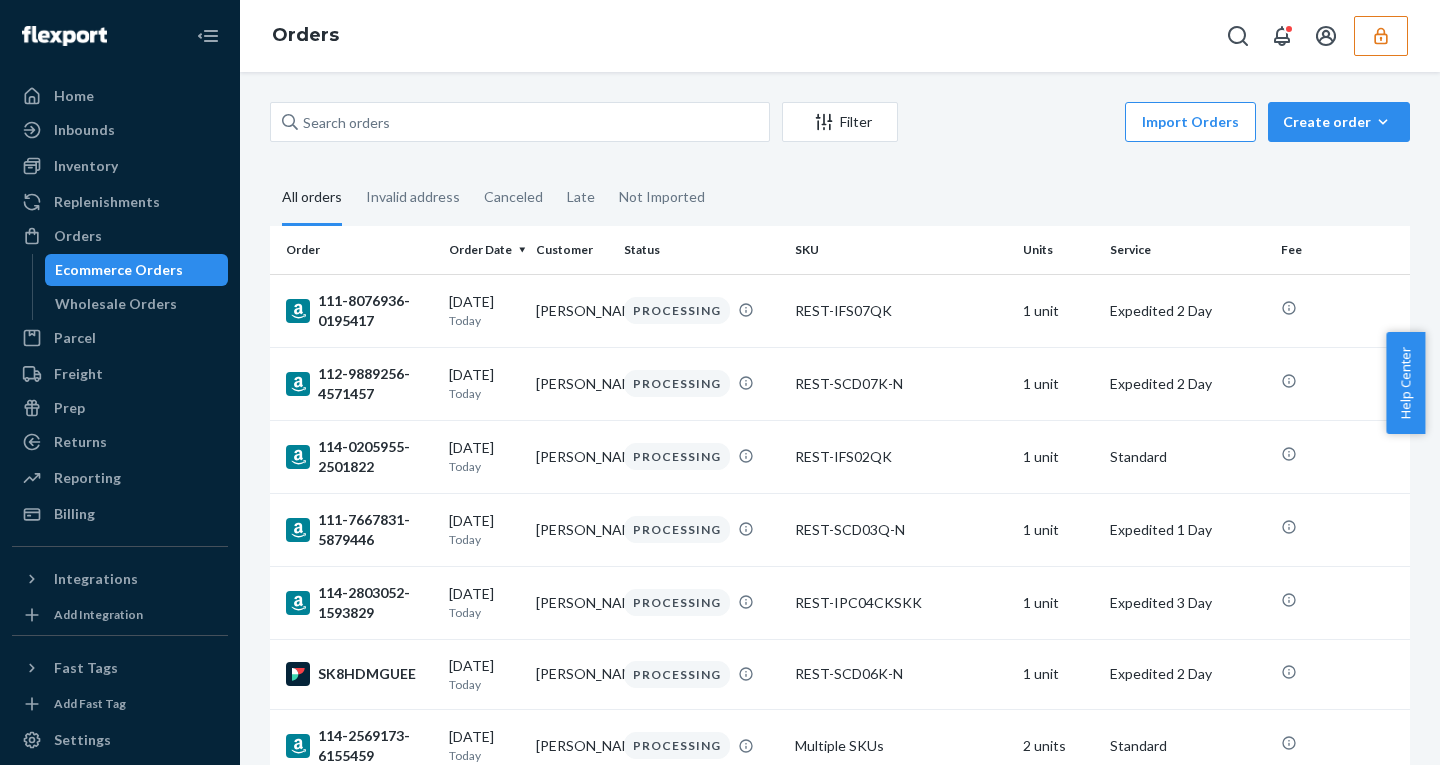 click 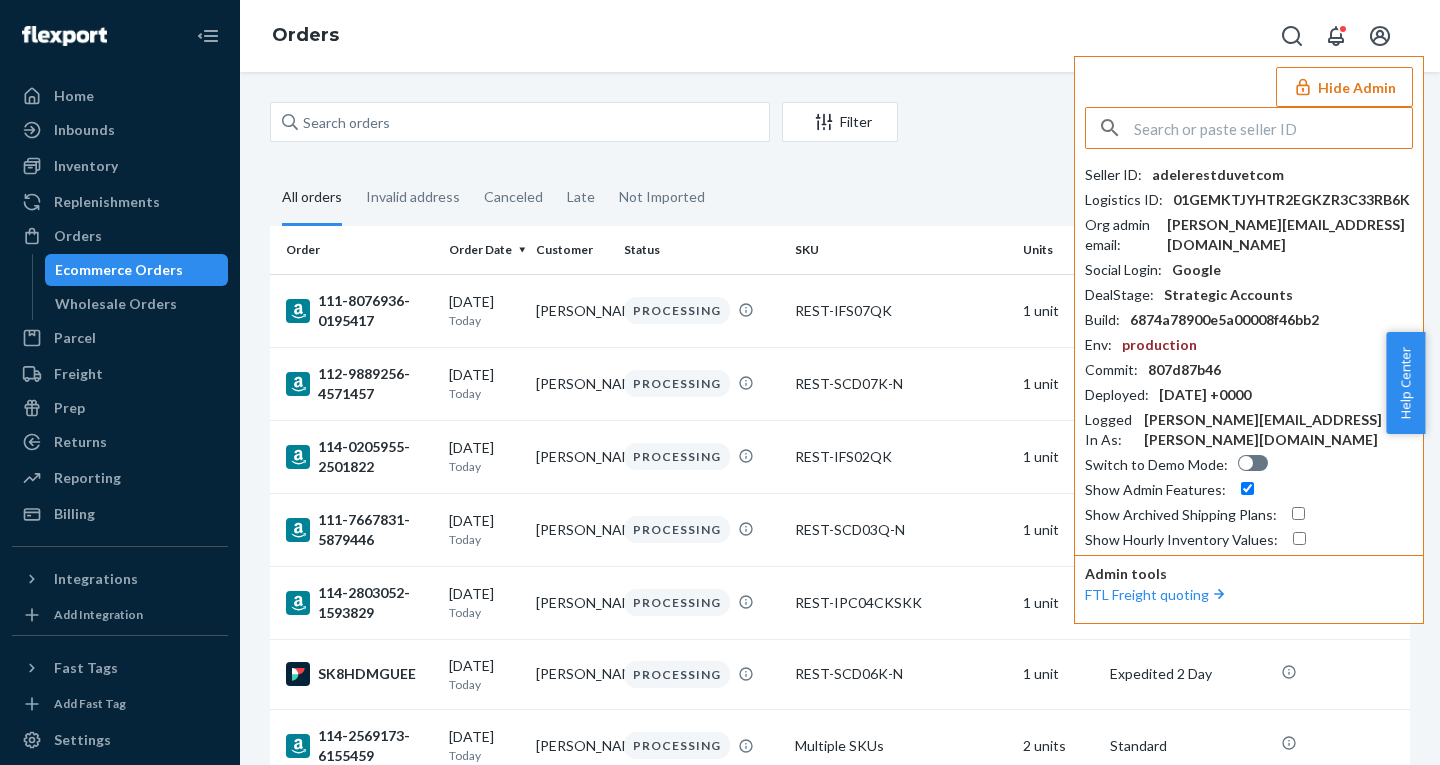 click on "Filter Import Orders Create order Ecommerce order Removal order All orders Invalid address Canceled Late Not Imported Order Order Date Customer Status SKU Units Service Fee 111-8076936-0195417 [DATE] [DATE] [PERSON_NAME] PROCESSING REST-IFS07QK 1 unit Expedited 2 Day 112-9889256-4571457 [DATE] [DATE] [PERSON_NAME] PROCESSING REST-SCD07K-N 1 unit Expedited 2 Day 114-0205955-2501822 [DATE] [DATE] [PERSON_NAME] PROCESSING REST-IFS02QK 1 unit Standard 111-7667831-5879446 [DATE] [DATE] [GEOGRAPHIC_DATA][PERSON_NAME] PROCESSING REST-SCD03Q-N 1 unit Expedited 1 Day 114-2803052-1593829 [DATE] [DATE] [PERSON_NAME] PROCESSING REST-IPC04CKSKK 1 unit Expedited 3 Day SK8HDMGUEE [DATE] [DATE] [PERSON_NAME]  PROCESSING REST-SCD06K-N 1 unit Expedited 2 Day 114-2569173-6155459 [DATE] [DATE] [PERSON_NAME] PROCESSING Multiple SKUs 2 units Standard 114-8425832-7969029 [DATE] [DATE] [PERSON_NAME] PROCESSING REST-IFS07QK 1 unit Expedited 2 Day 112-0340504-8452228 [DATE] [DATE] [PERSON_NAME] Jezeefa Kamaludeen PROCESSING REST-SCD03Q-N 1 unit" at bounding box center (840, 418) 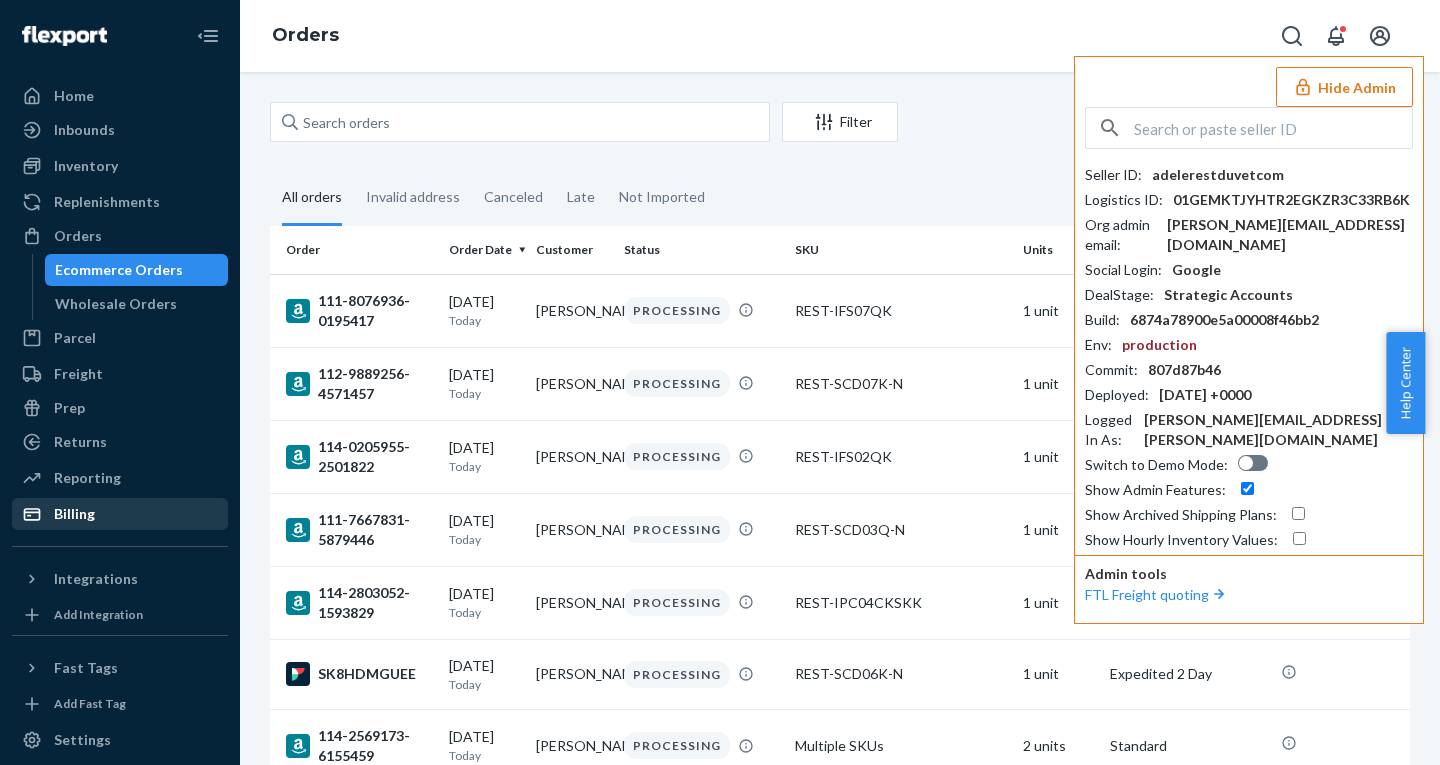 click on "Billing" at bounding box center [74, 514] 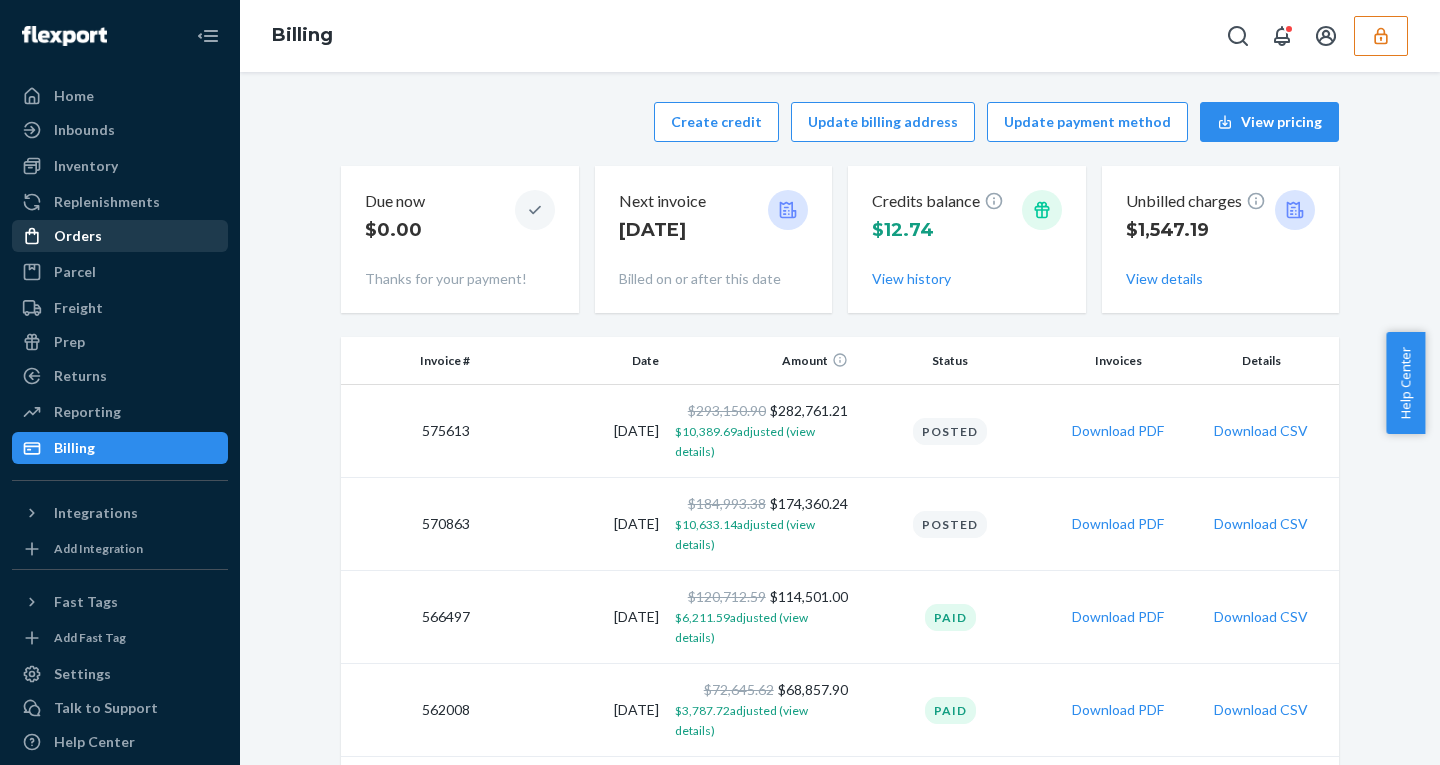 click on "Orders" at bounding box center [78, 236] 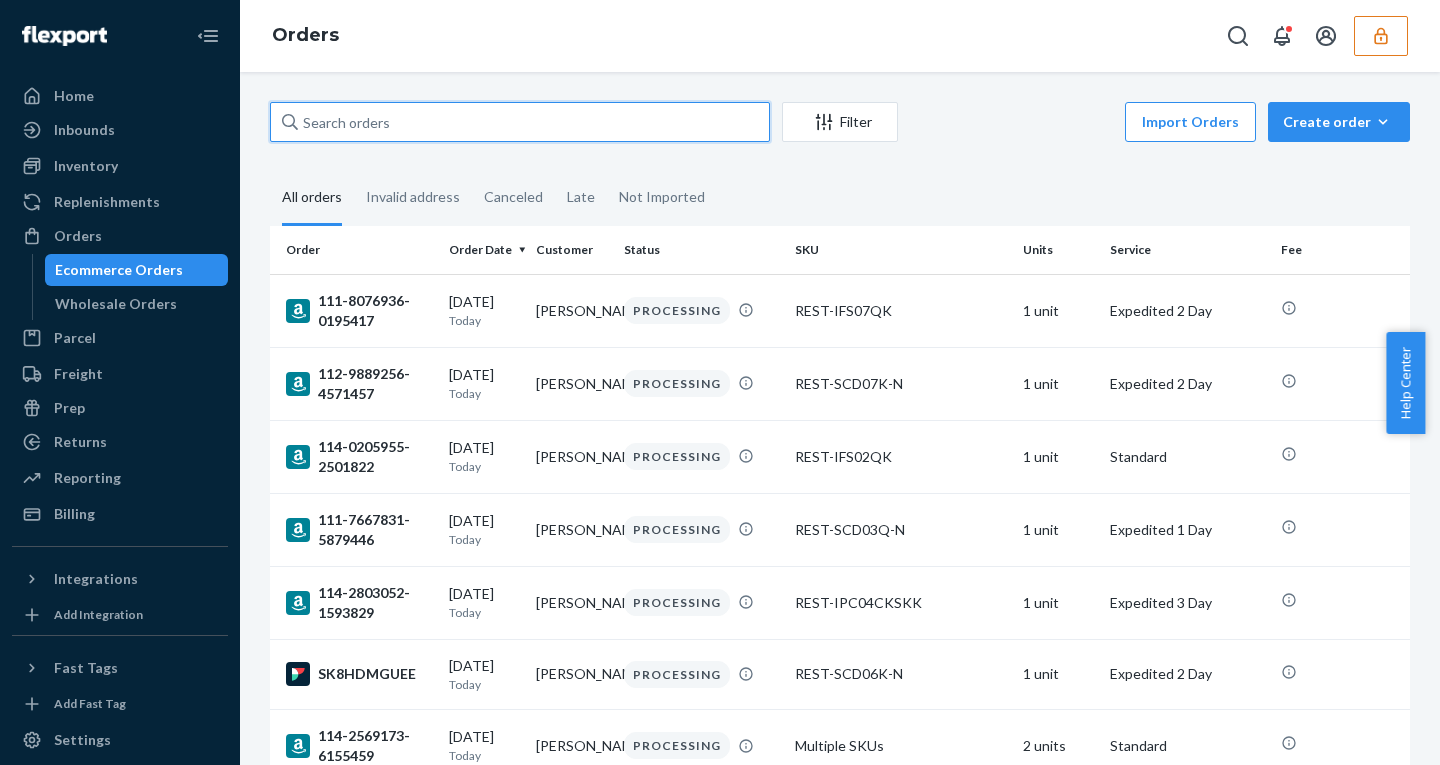 click at bounding box center [520, 122] 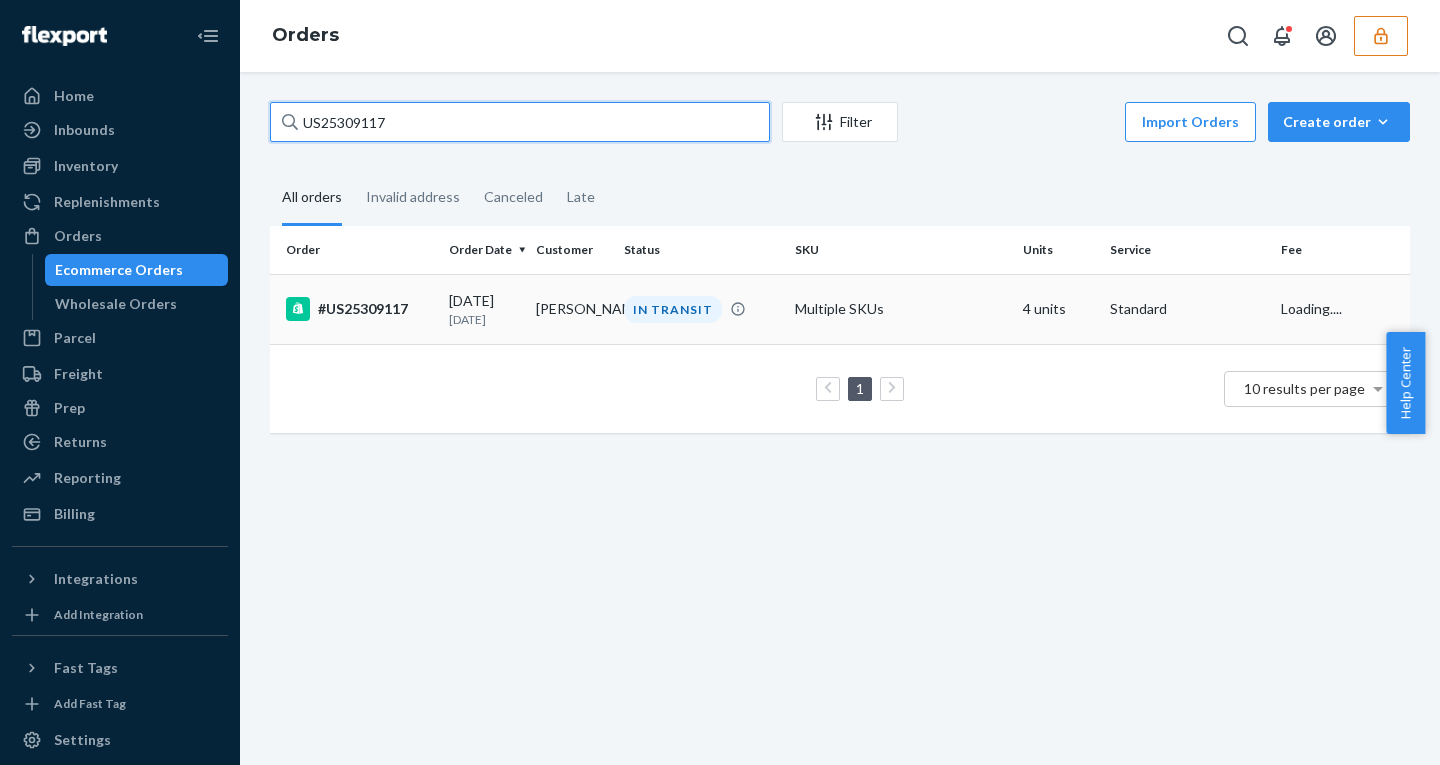 type on "US25309117" 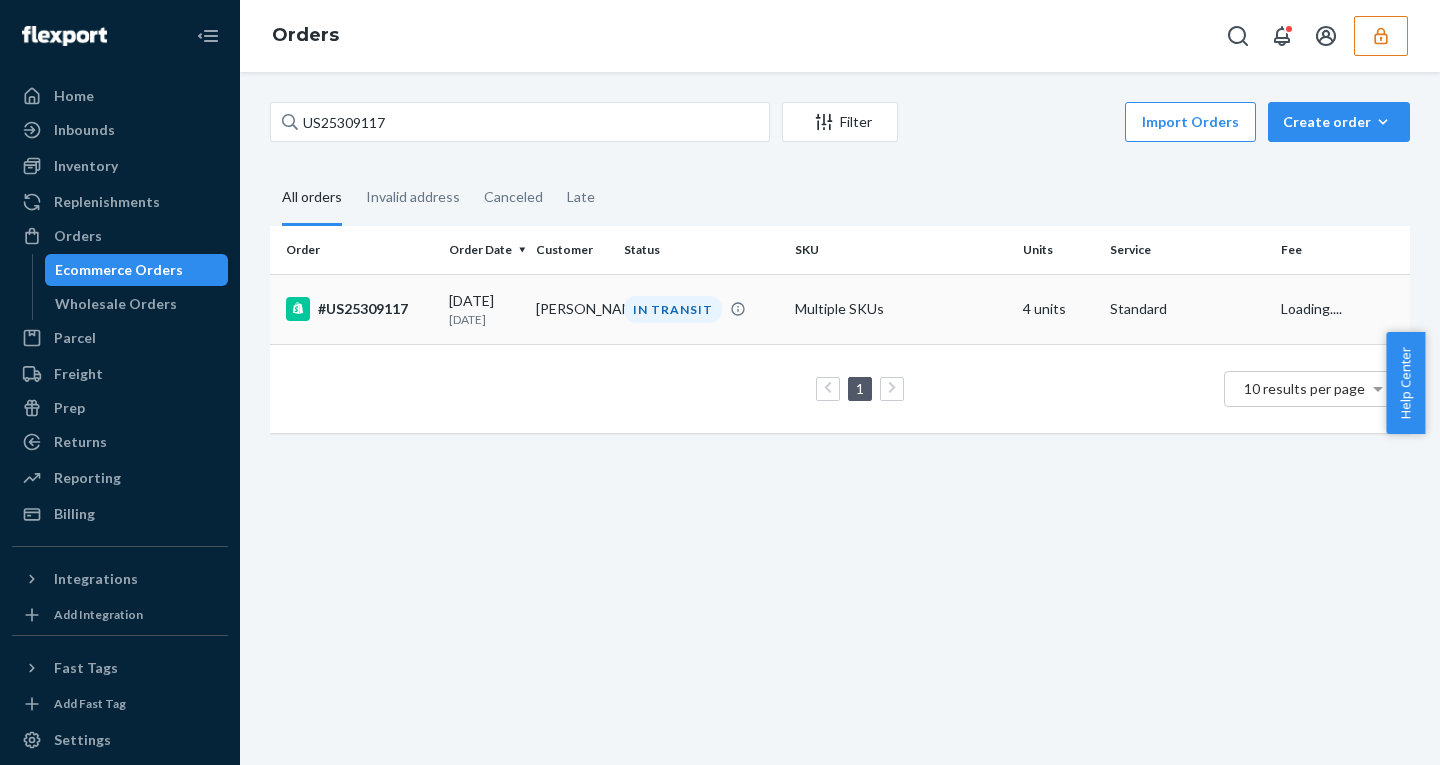 click on "David Henderson" at bounding box center (571, 309) 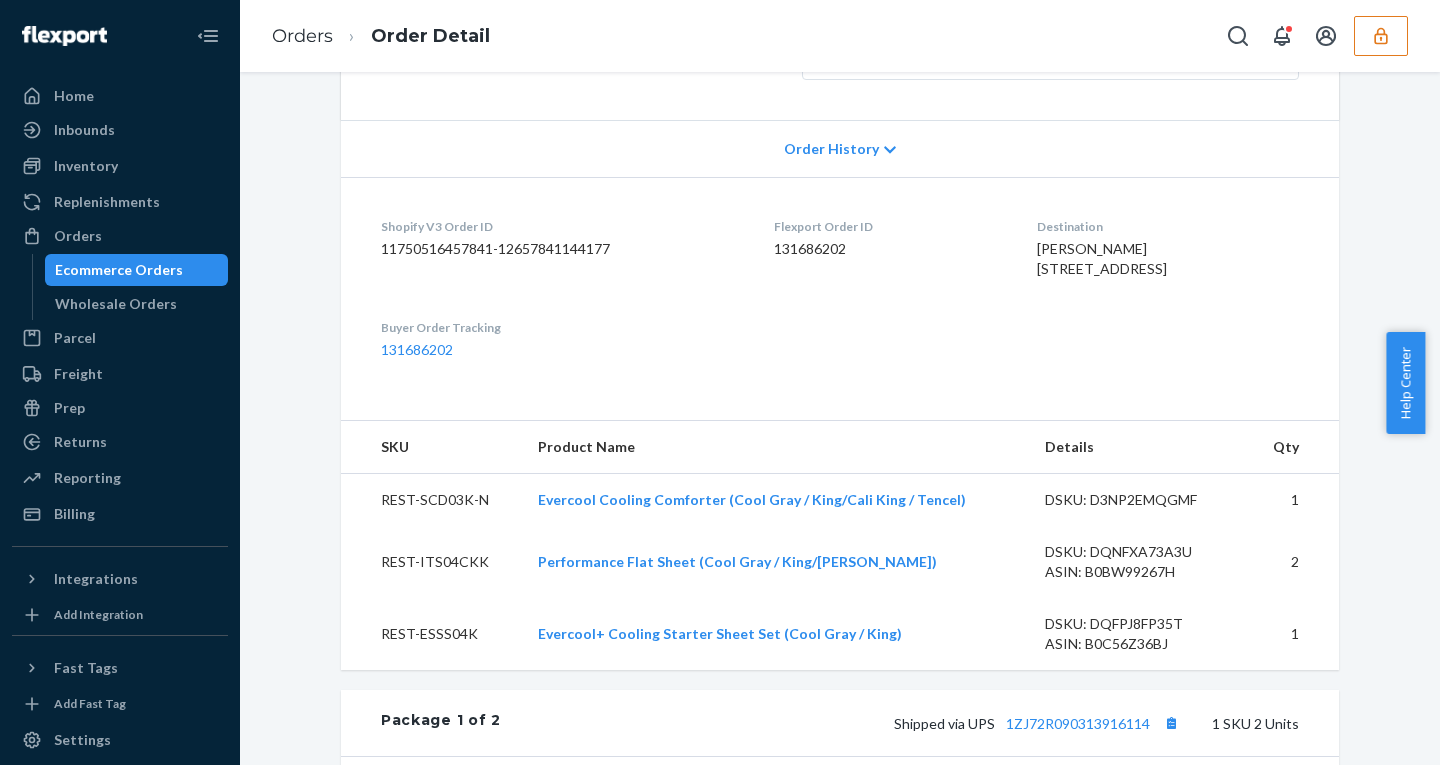 scroll, scrollTop: 0, scrollLeft: 0, axis: both 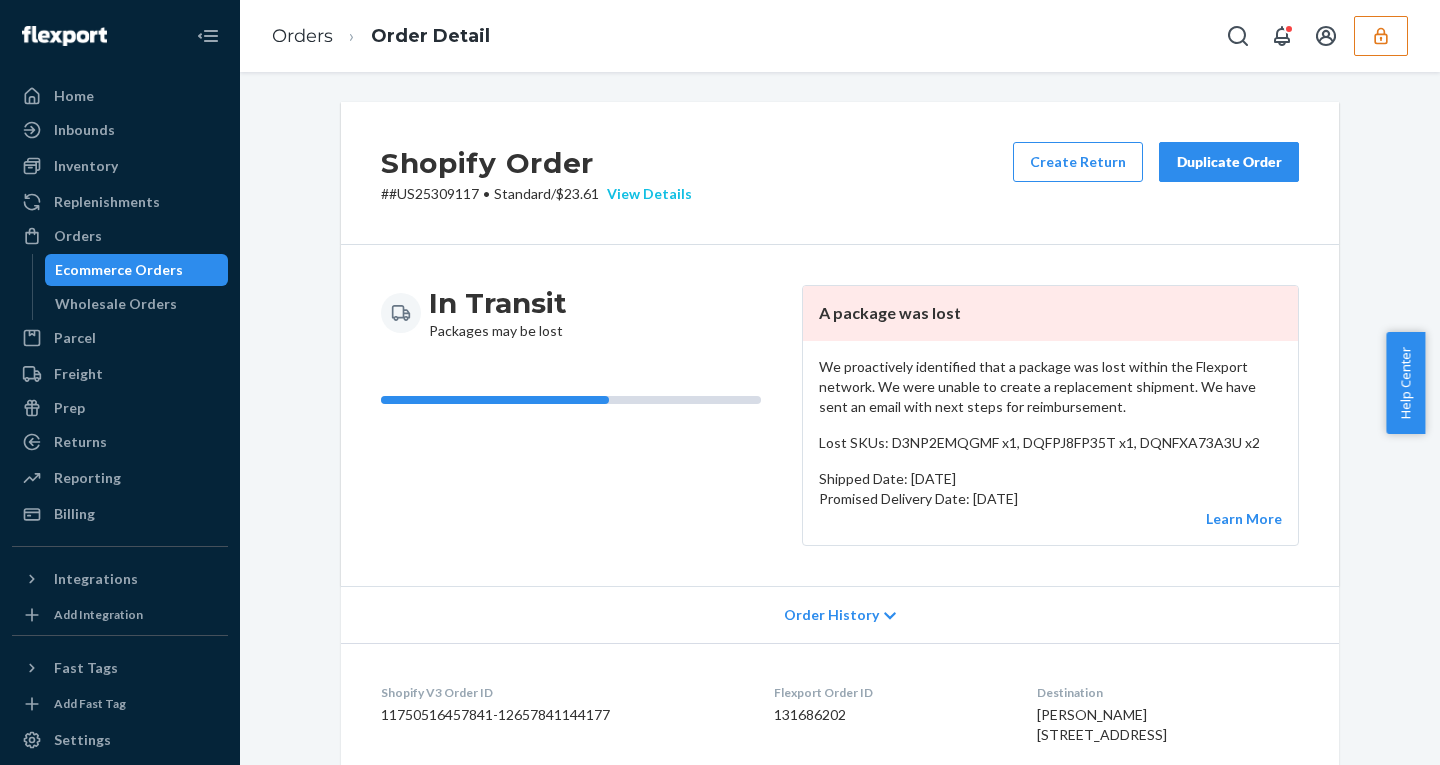click on "View Details" at bounding box center (645, 194) 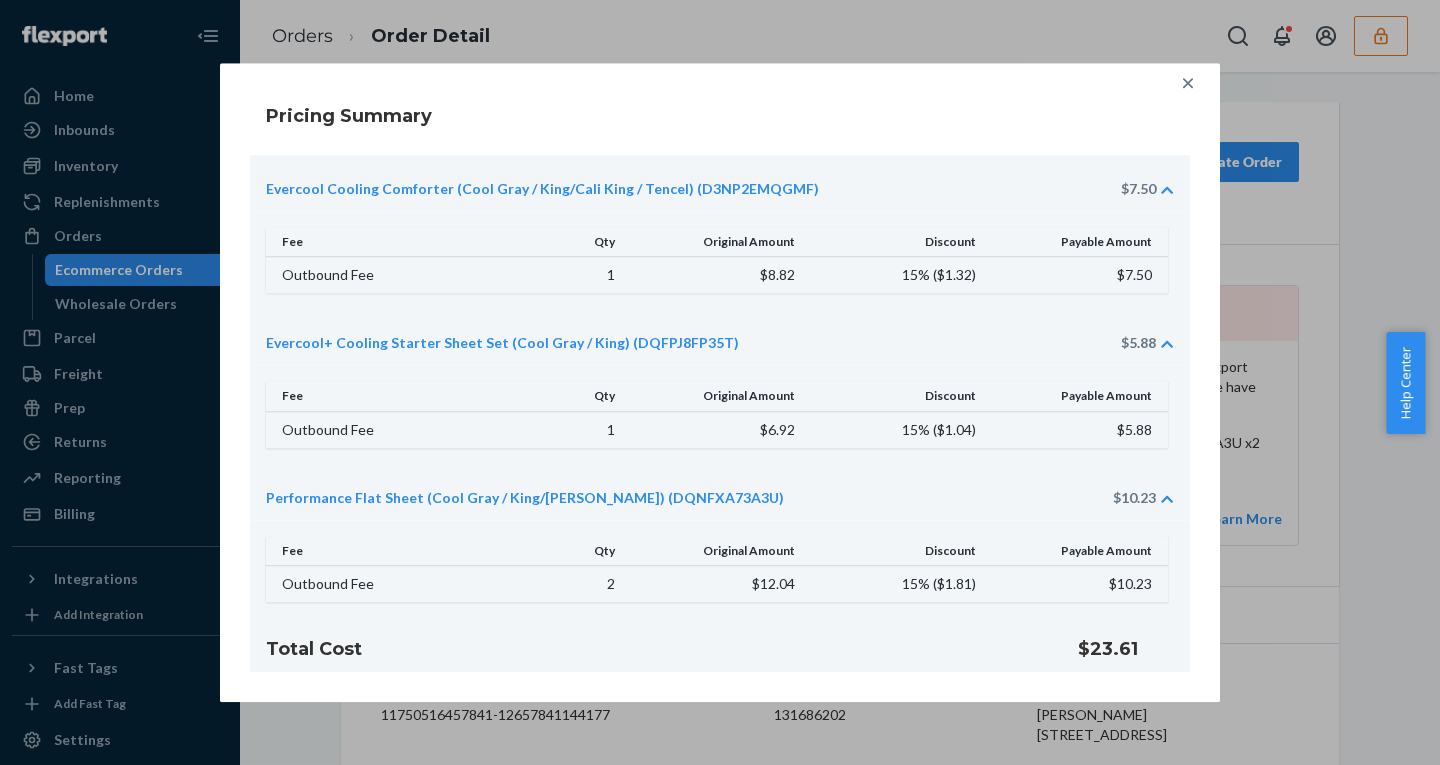 click on "Pricing Summary Evercool Cooling Comforter (Cool Gray / King/Cali King / Tencel) (D3NP2EMQGMF) $7.50 Fee Qty Original Amount Discount Payable Amount Outbound Fee 1 $8.82 15% ( $1.32 ) $7.50 Evercool+ Cooling Starter Sheet Set (Cool Gray / King) (DQFPJ8FP35T) $5.88 Fee Qty Original Amount Discount Payable Amount Outbound Fee 1 $6.92 15% ( $1.04 ) $5.88 Performance Flat Sheet (Cool Gray / King/Cali King) (DQNFXA73A3U) $10.23 Fee Qty Original Amount Discount Payable Amount Outbound Fee 2 $12.04 15% ( $1.81 ) $10.23 Total Cost $23.61 Home Inbounds Shipping Plans Problems Inventory Products Replenishments Orders Ecommerce Orders Wholesale Orders Parcel Parcel orders Integrations Freight Prep Returns All Returns Settings Packages Reporting Reports Analytics Billing Integrations Add Integration Fast Tags Add Fast Tag Settings Talk to Support Help Center Give Feedback Orders Order Detail Shopify Order # #US25309117 • Standard  /  $23.61 View Details Create Return Duplicate Order In Transit Packages may be lost SKU" at bounding box center [720, 382] 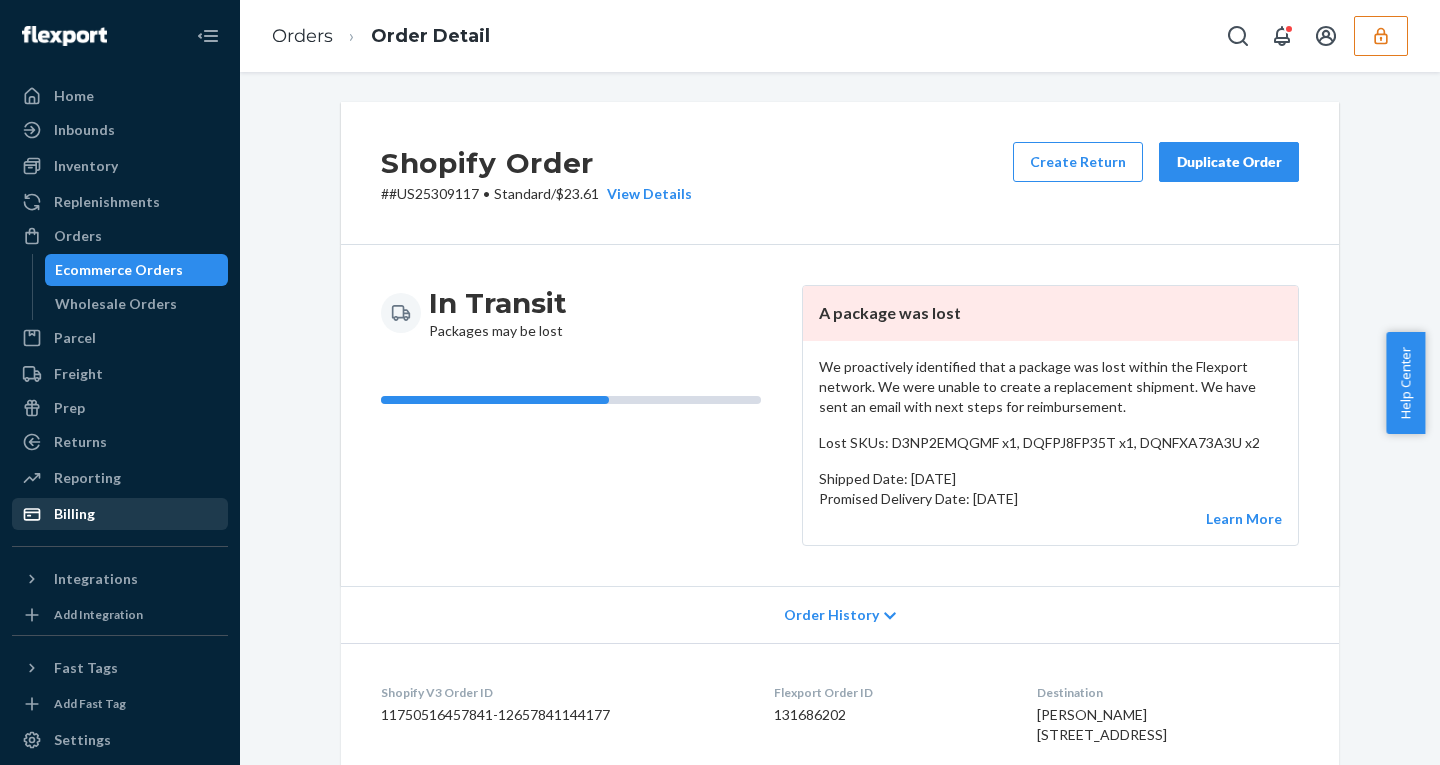 click on "Billing" at bounding box center [74, 514] 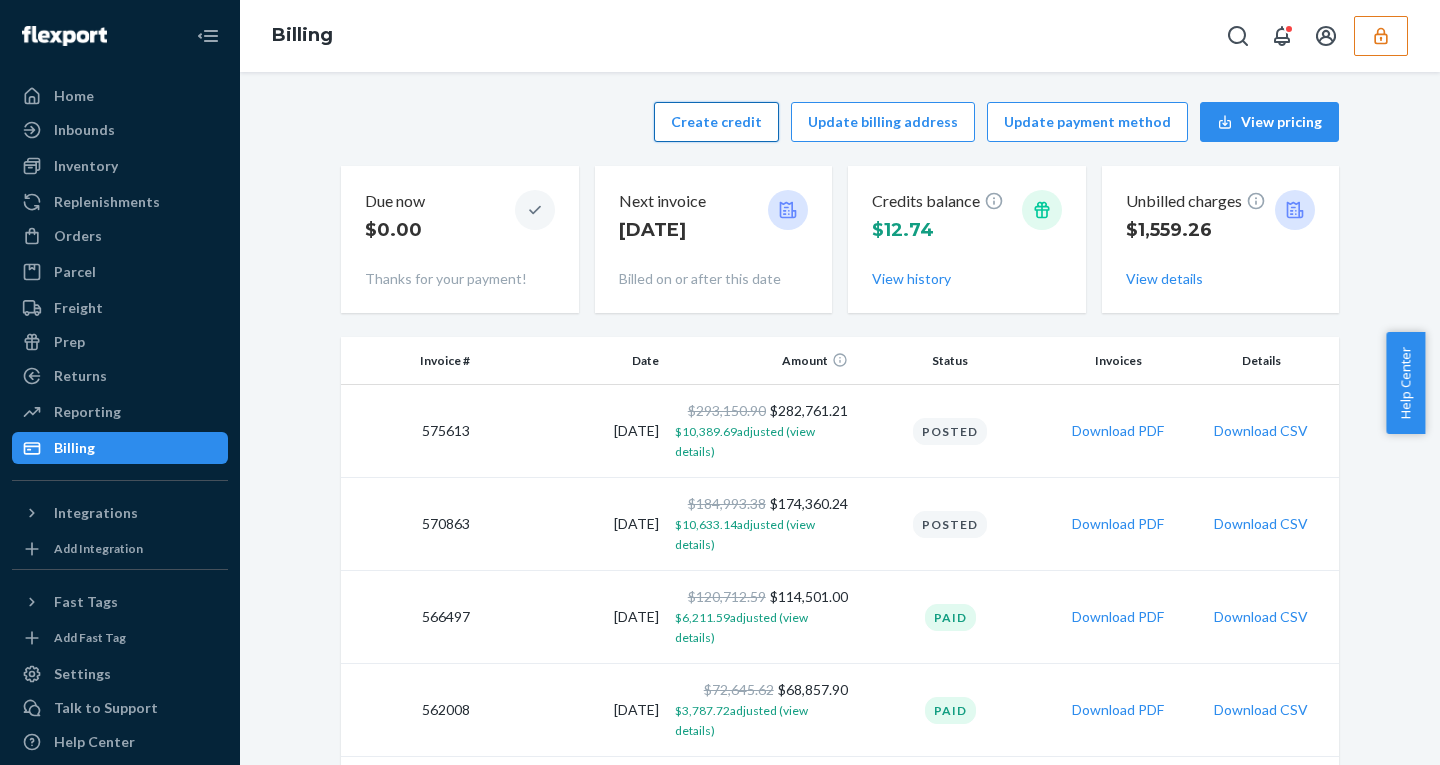 click on "Create credit" at bounding box center [716, 122] 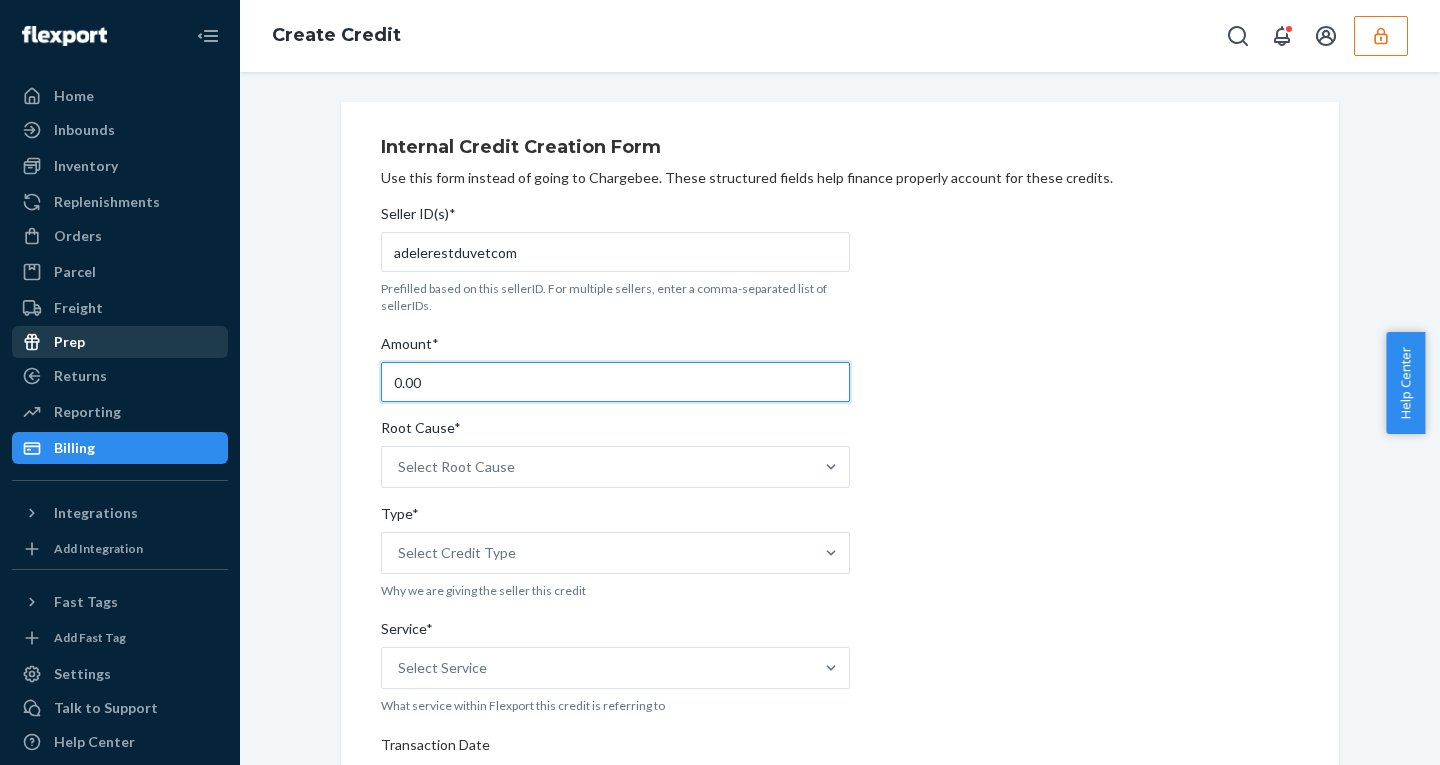 drag, startPoint x: 428, startPoint y: 383, endPoint x: 174, endPoint y: 342, distance: 257.28778 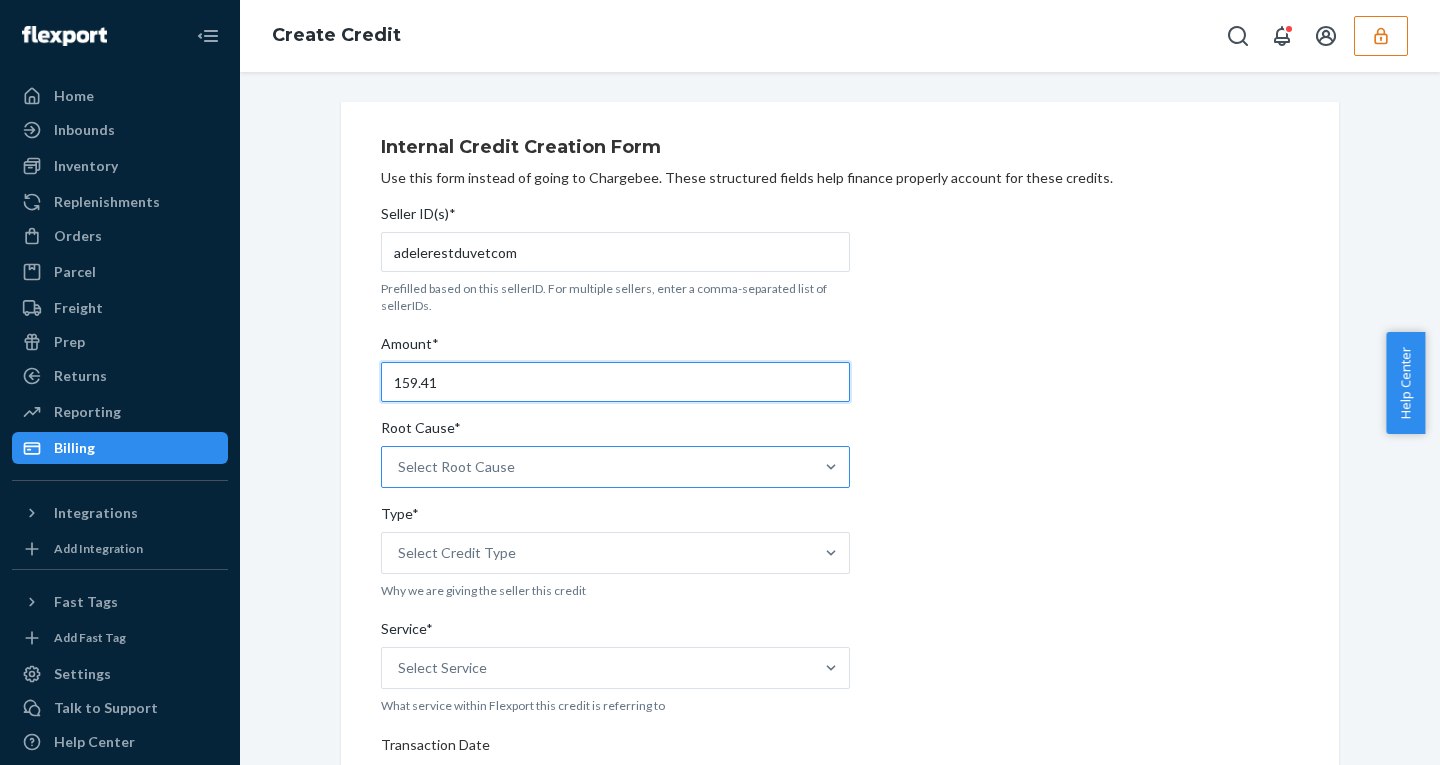 type on "159.41" 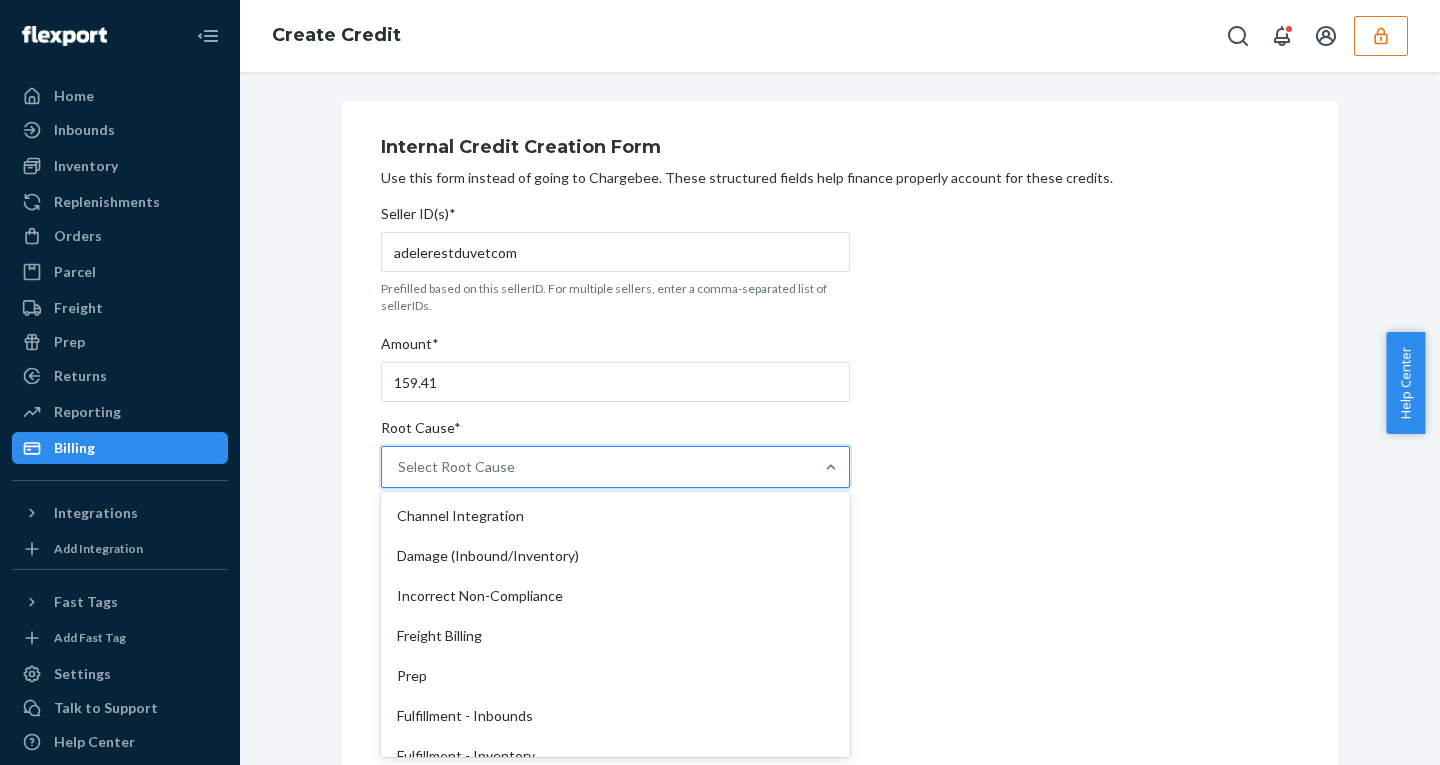 click on "Select Root Cause" at bounding box center (456, 467) 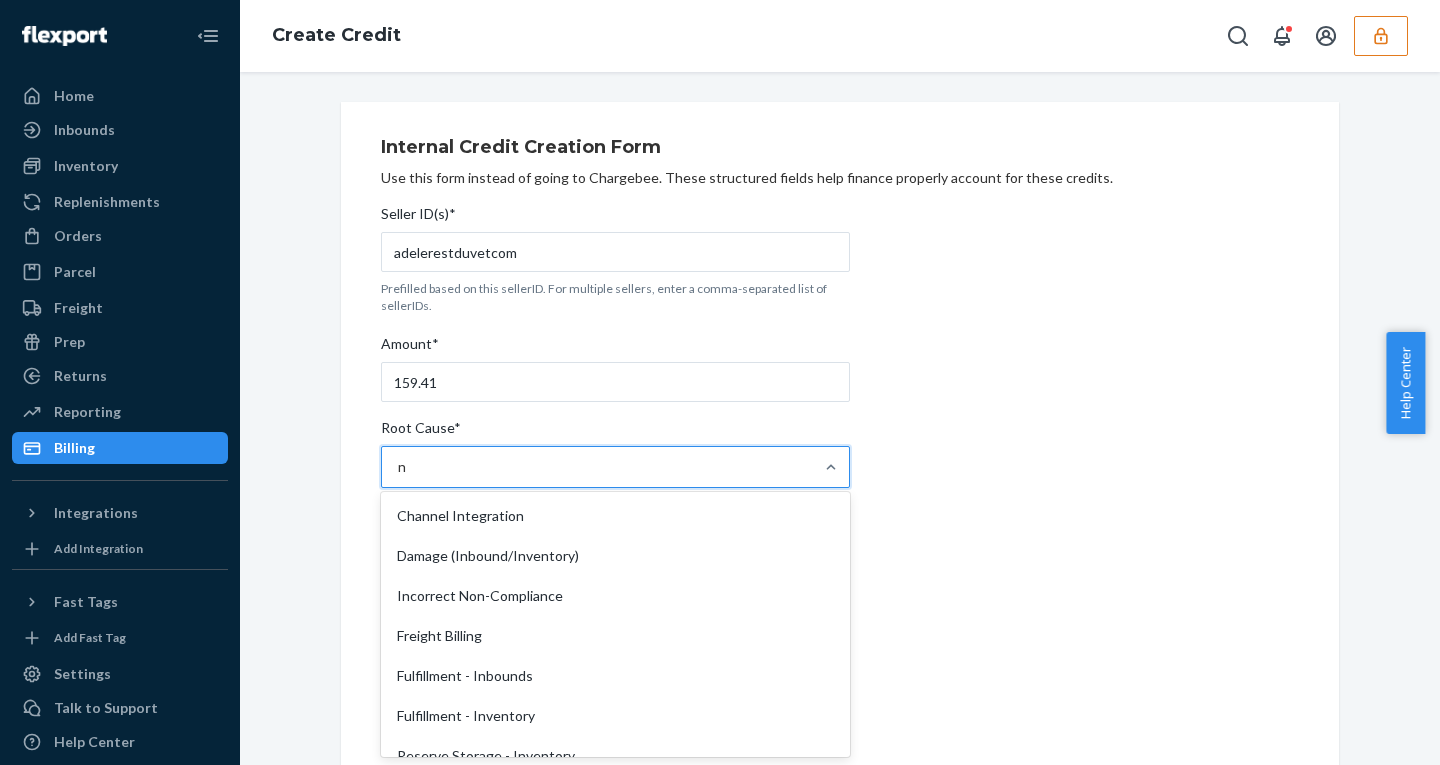 type on "no" 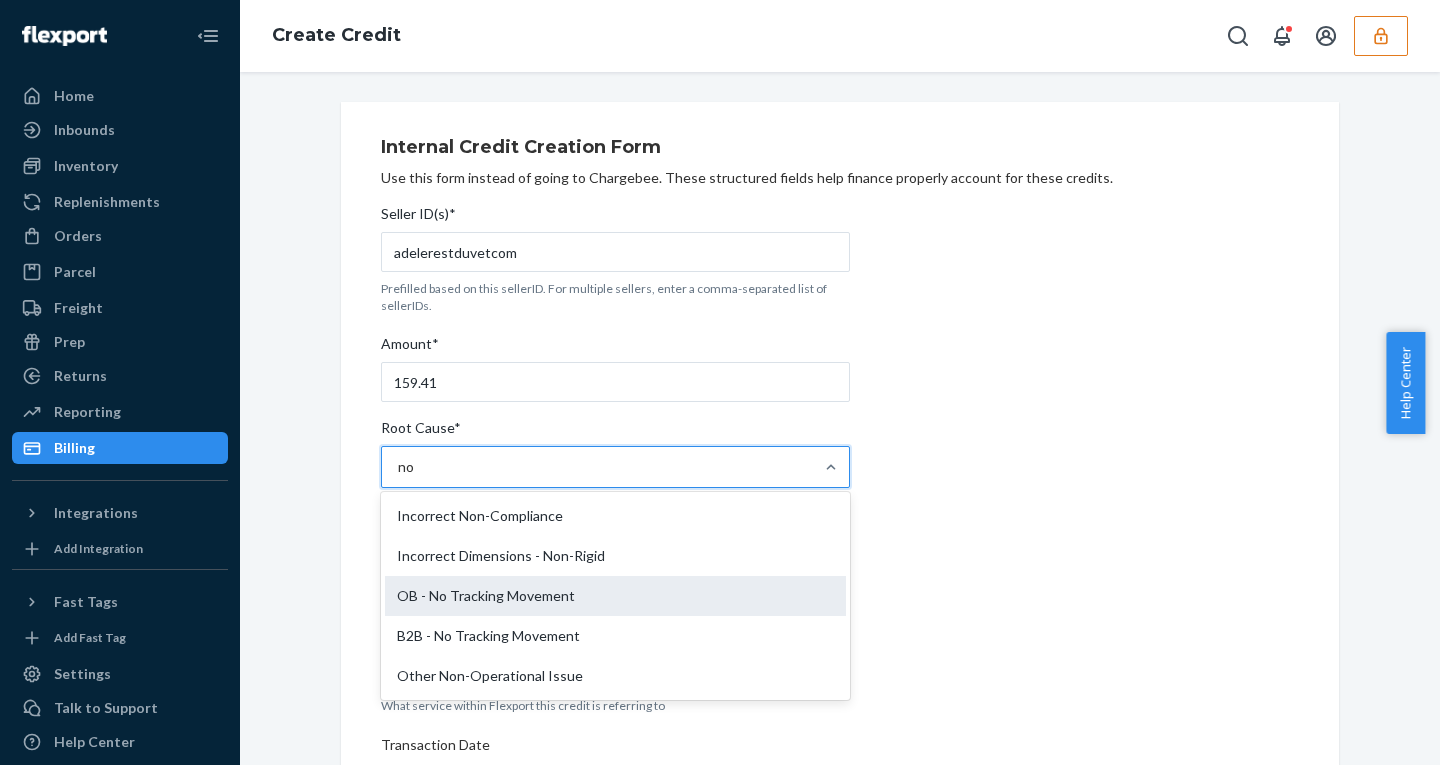 click on "OB - No Tracking Movement" at bounding box center [615, 596] 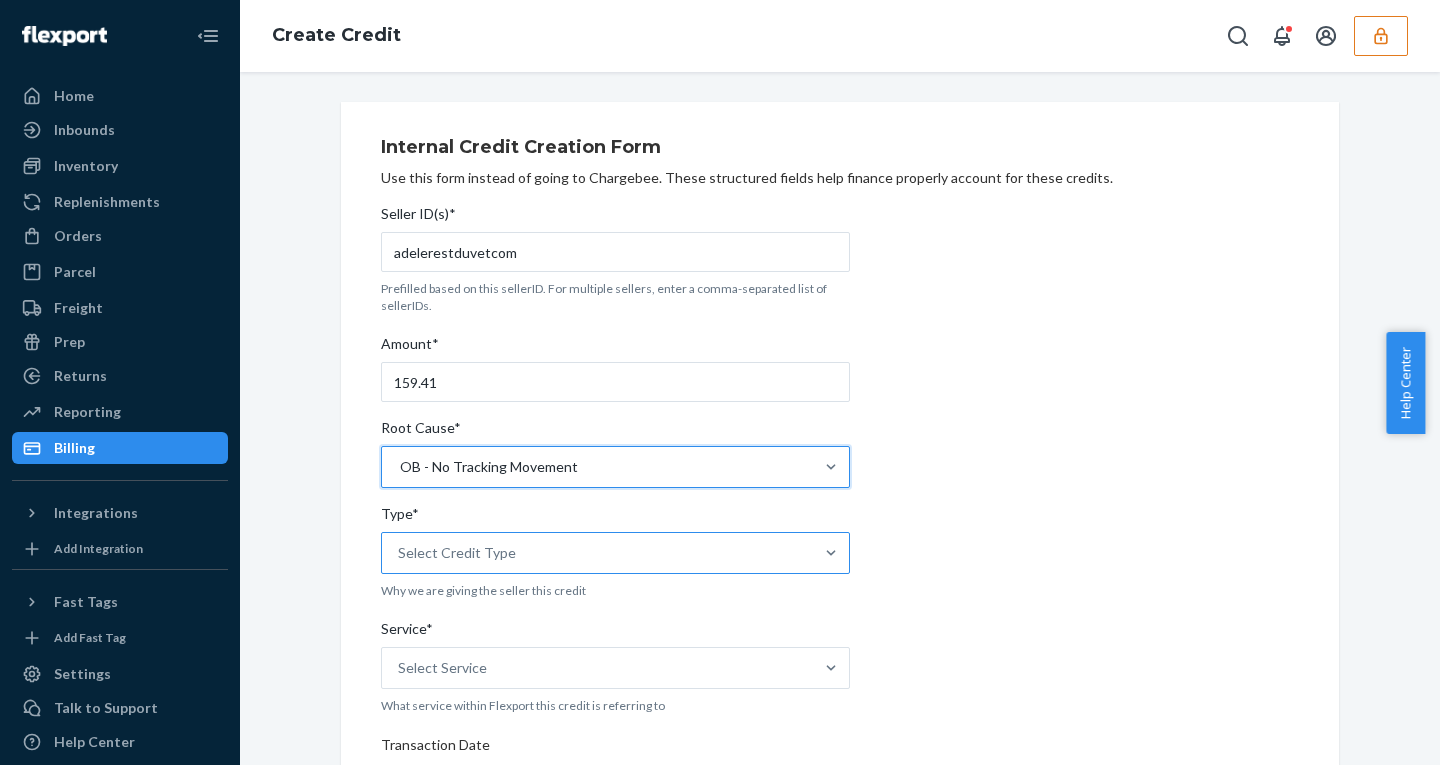click on "Select Credit Type" at bounding box center [457, 553] 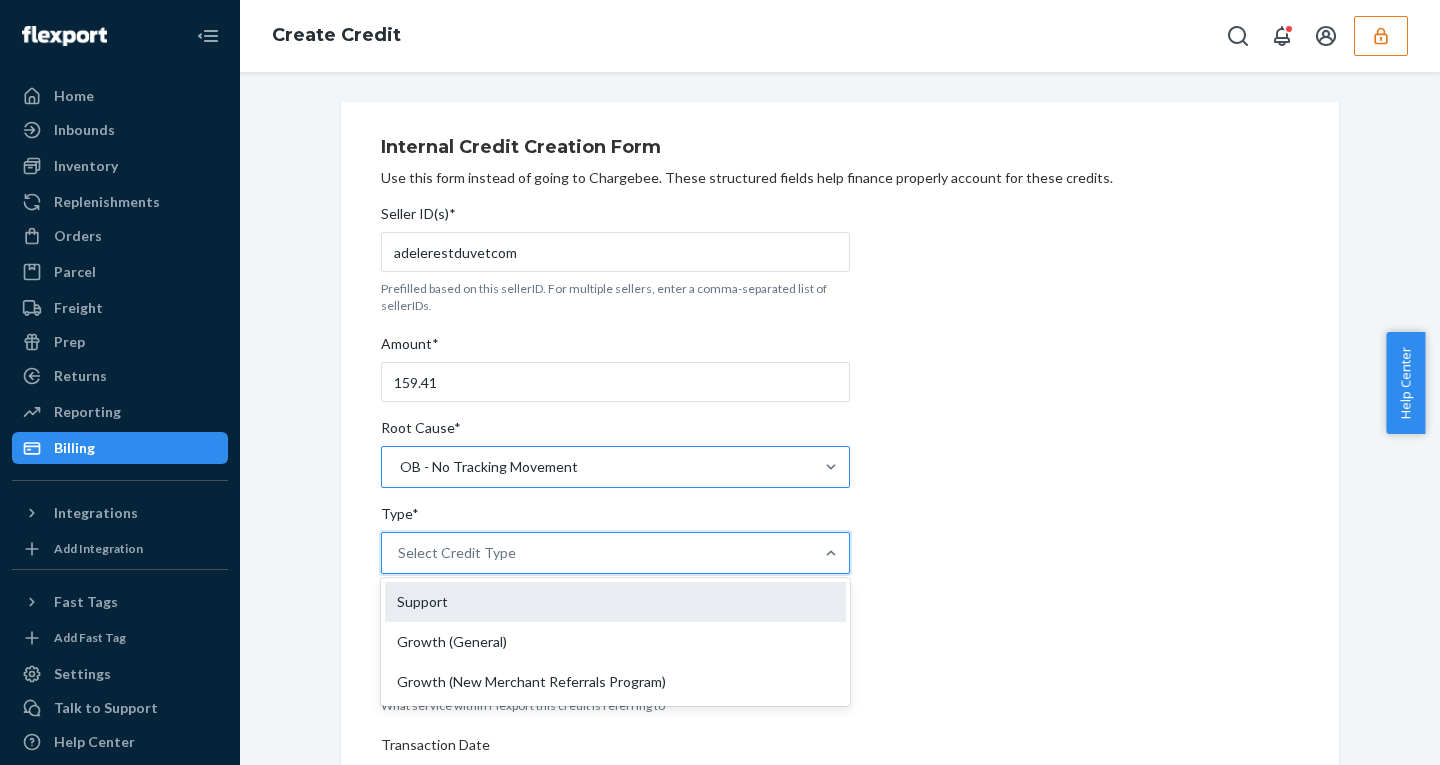 click on "Support" at bounding box center (615, 602) 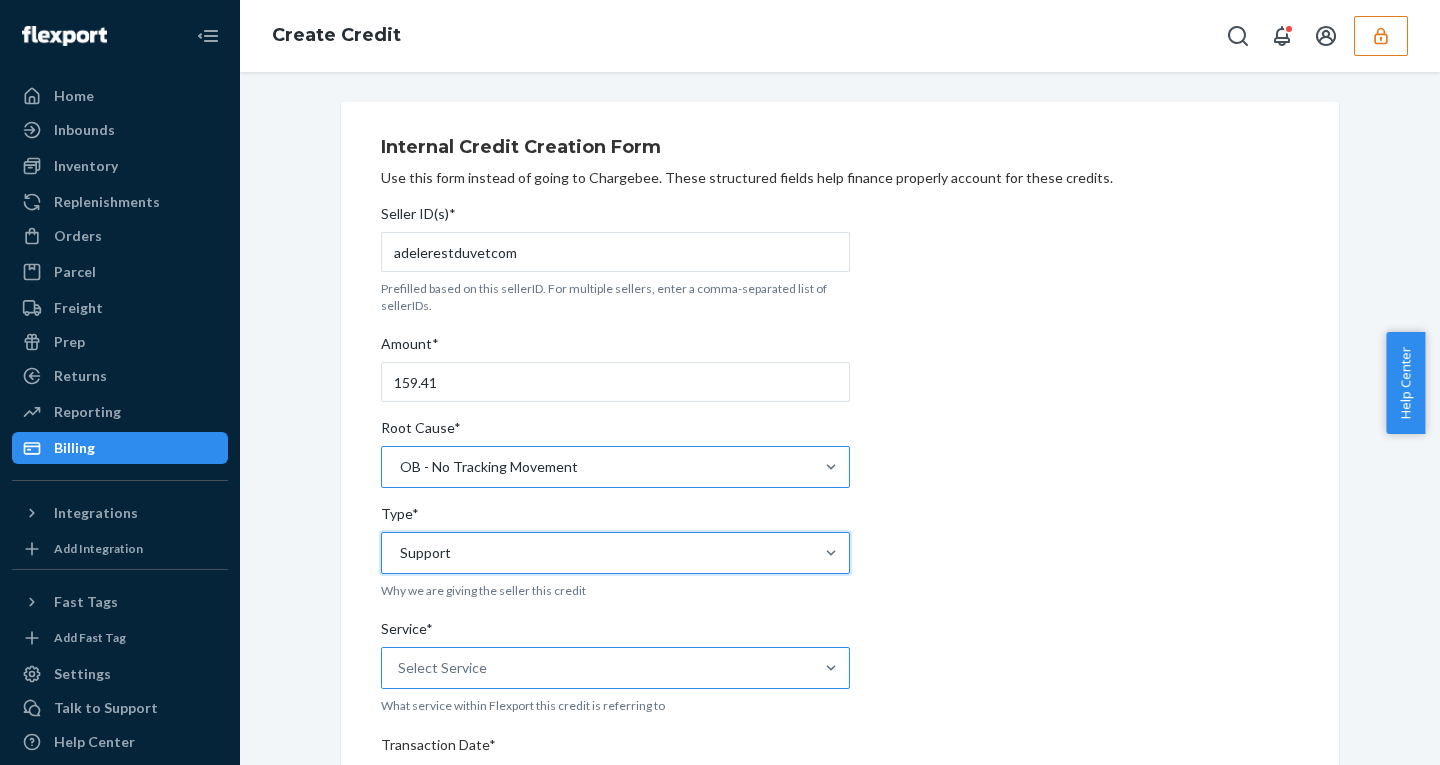 click on "Select Service" at bounding box center [597, 668] 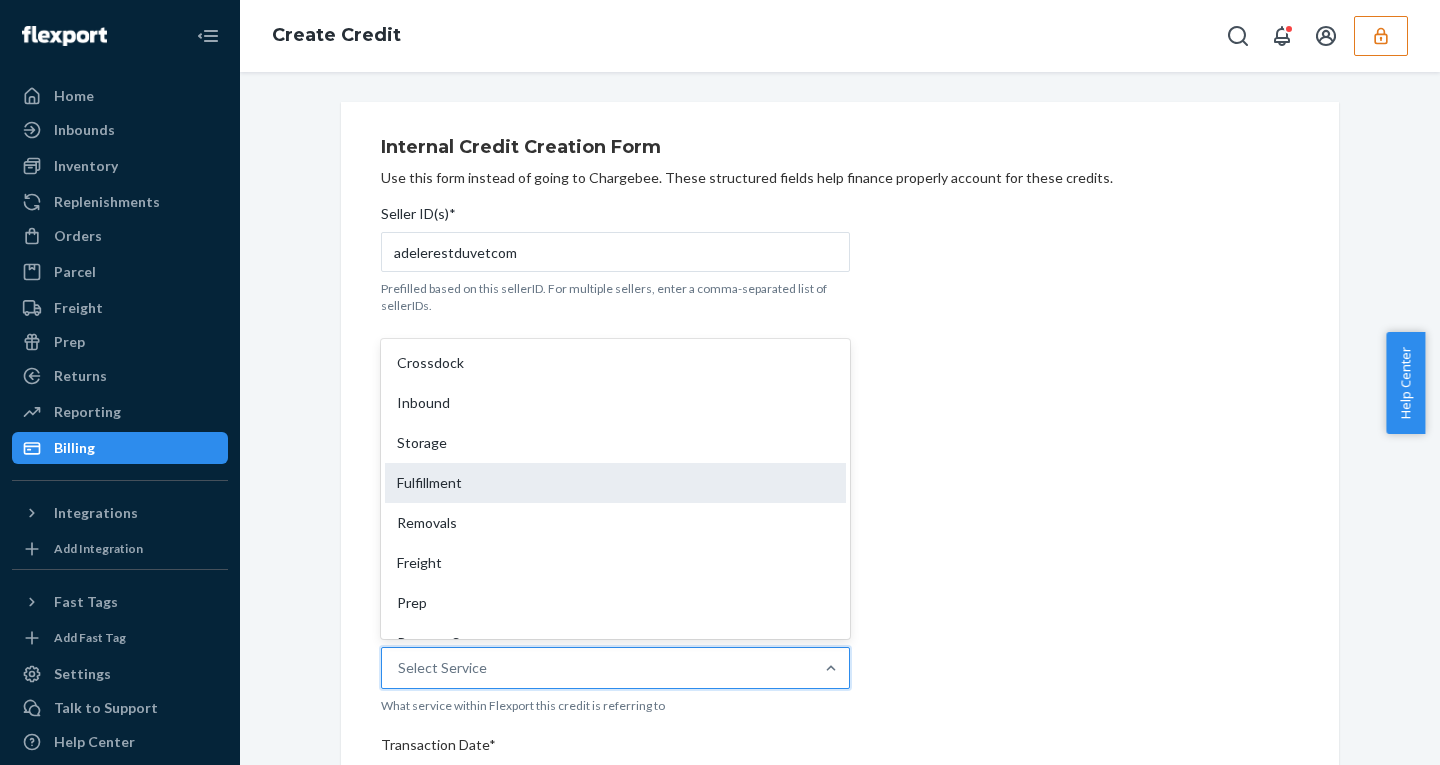 click on "Fulfillment" at bounding box center (615, 483) 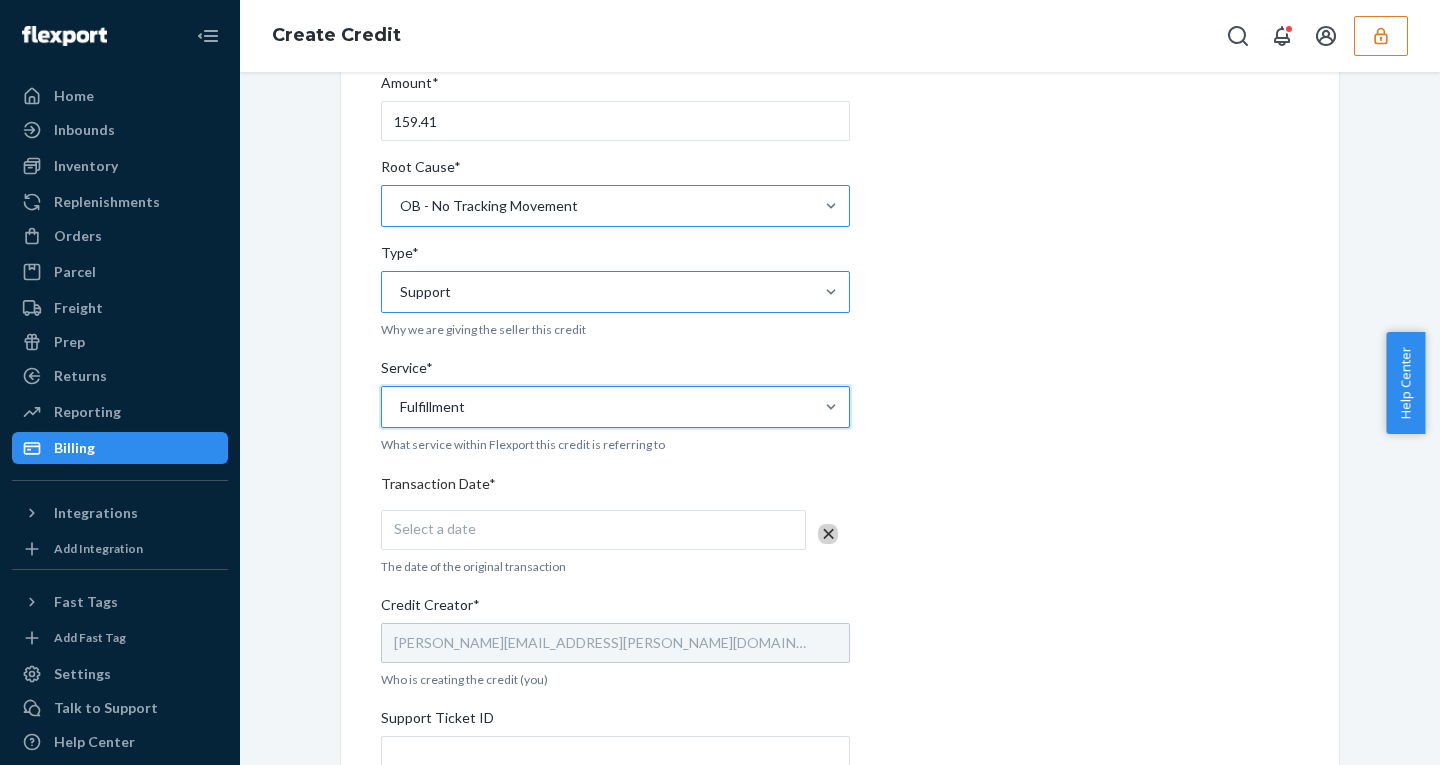 scroll, scrollTop: 318, scrollLeft: 0, axis: vertical 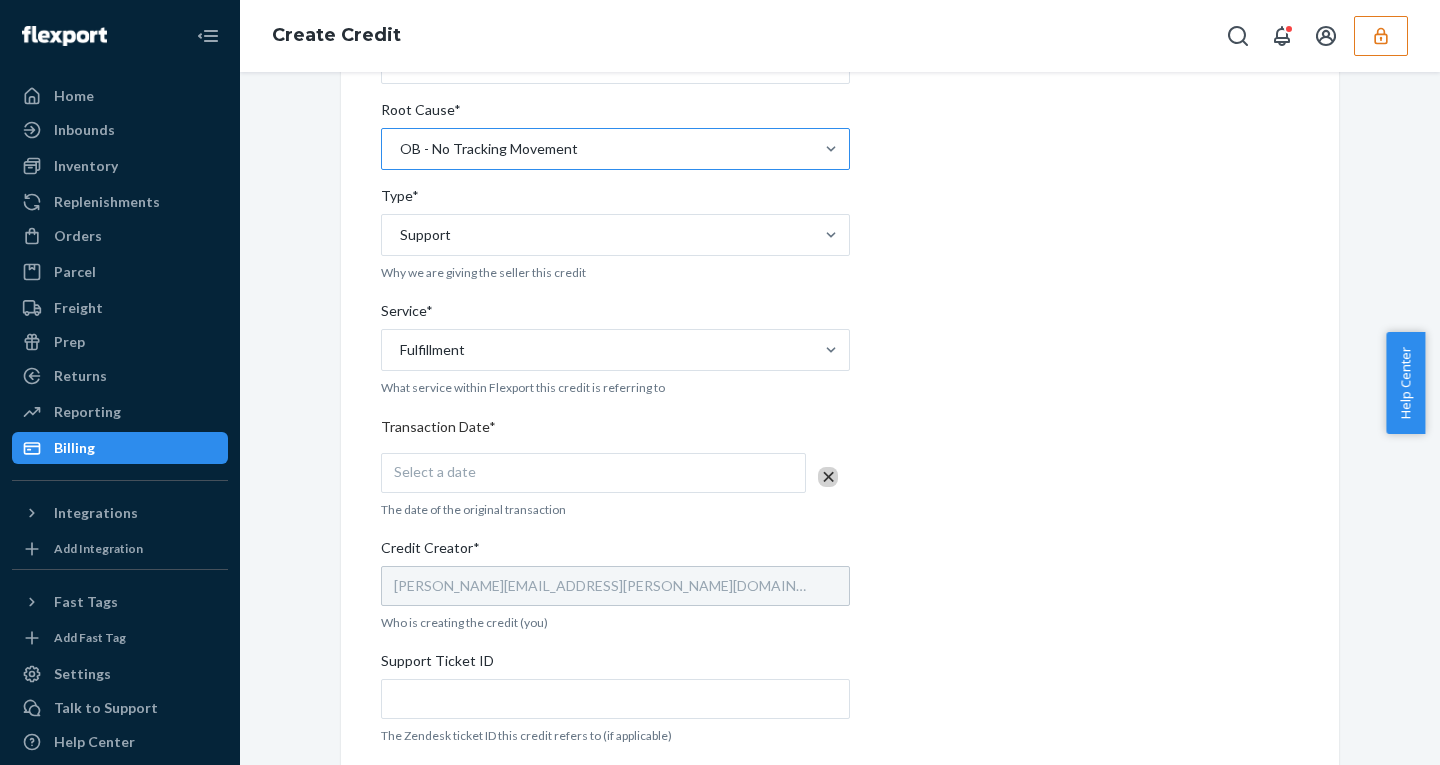 click on "Select a date" at bounding box center (593, 473) 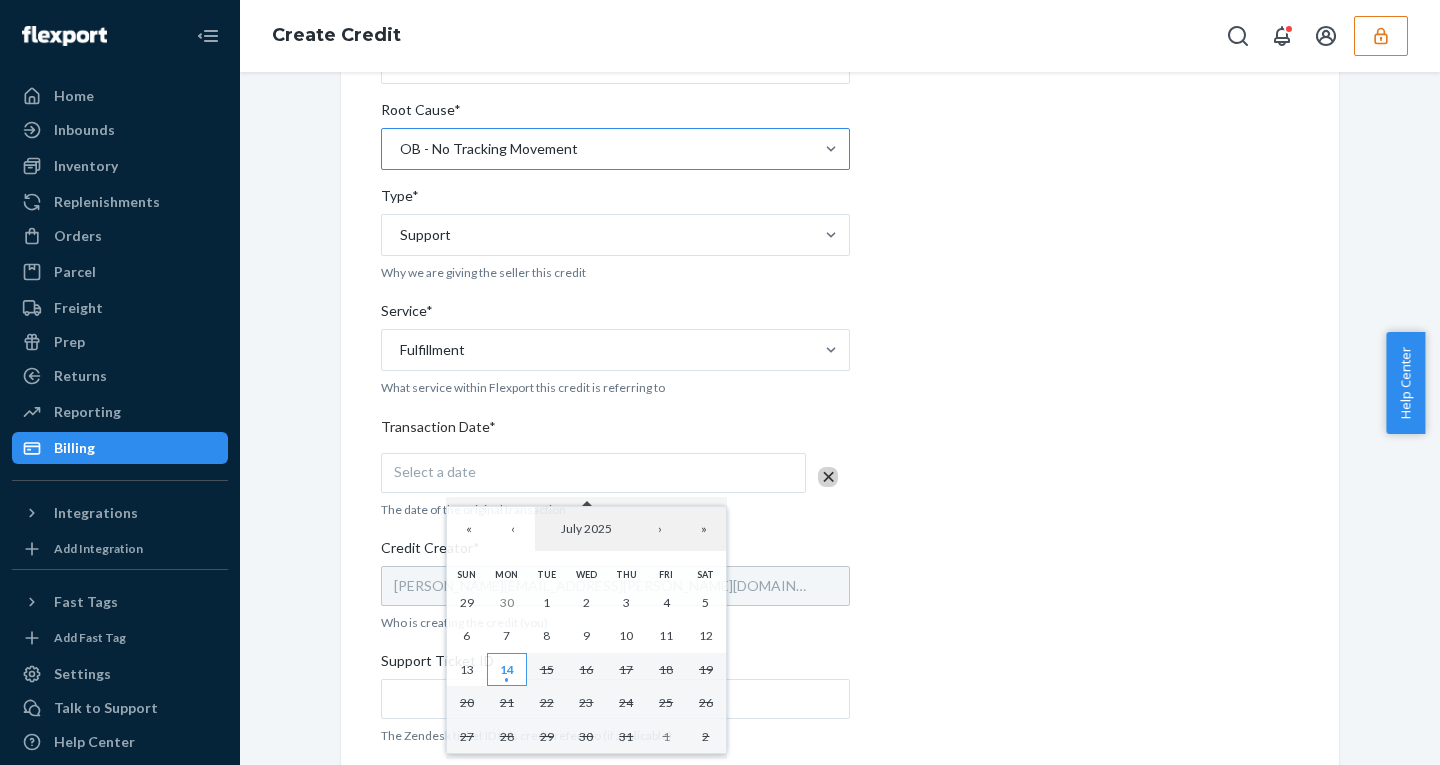 click on "14" at bounding box center [507, 669] 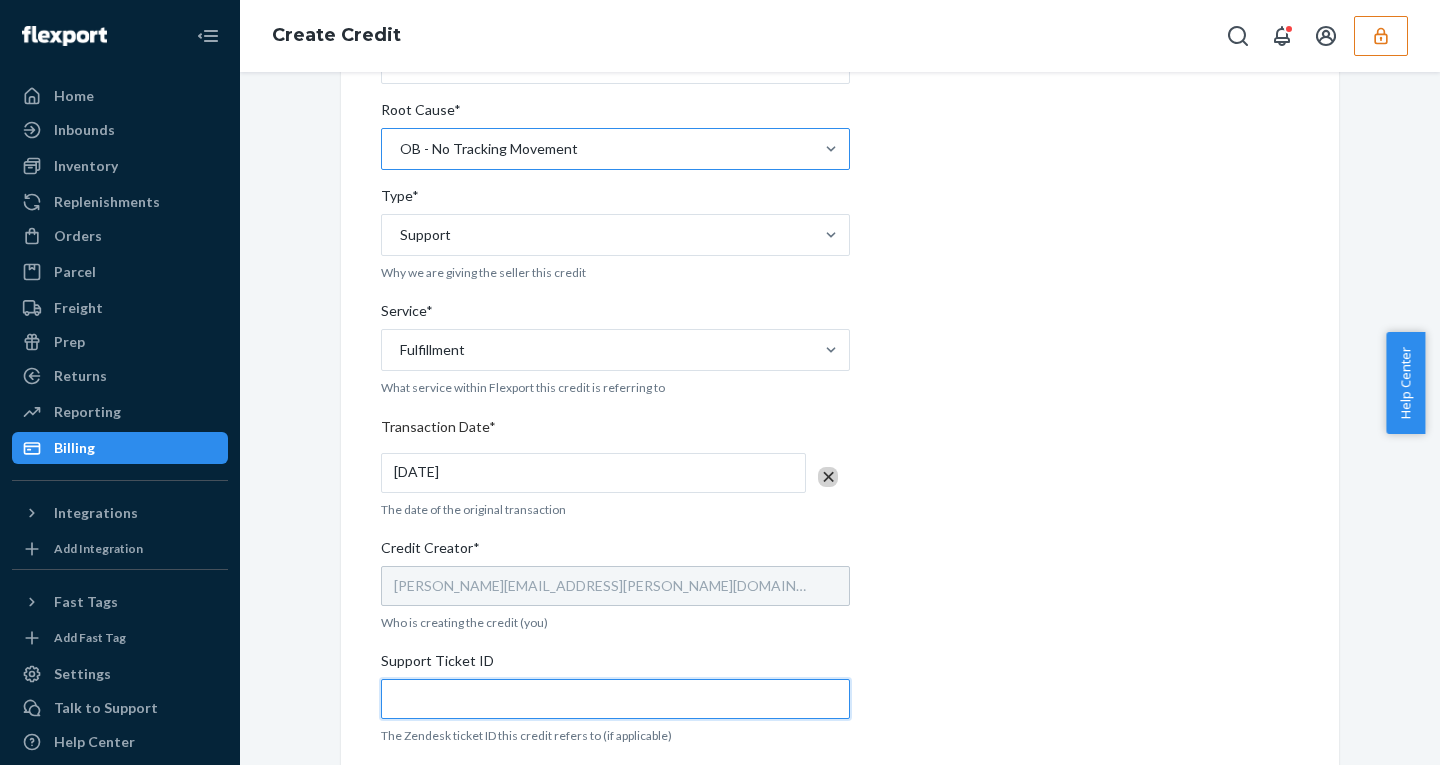 click on "Support Ticket ID" at bounding box center [615, 699] 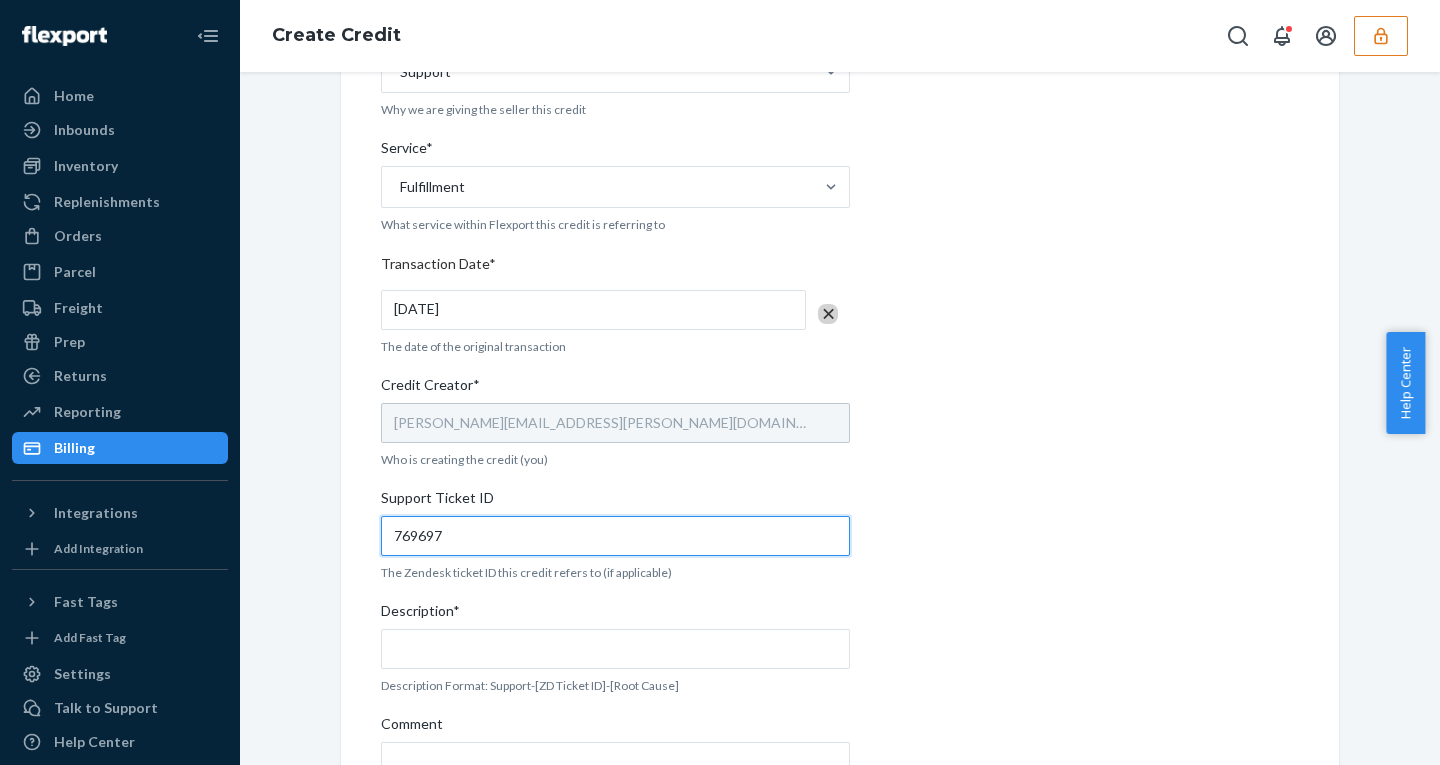 scroll, scrollTop: 530, scrollLeft: 0, axis: vertical 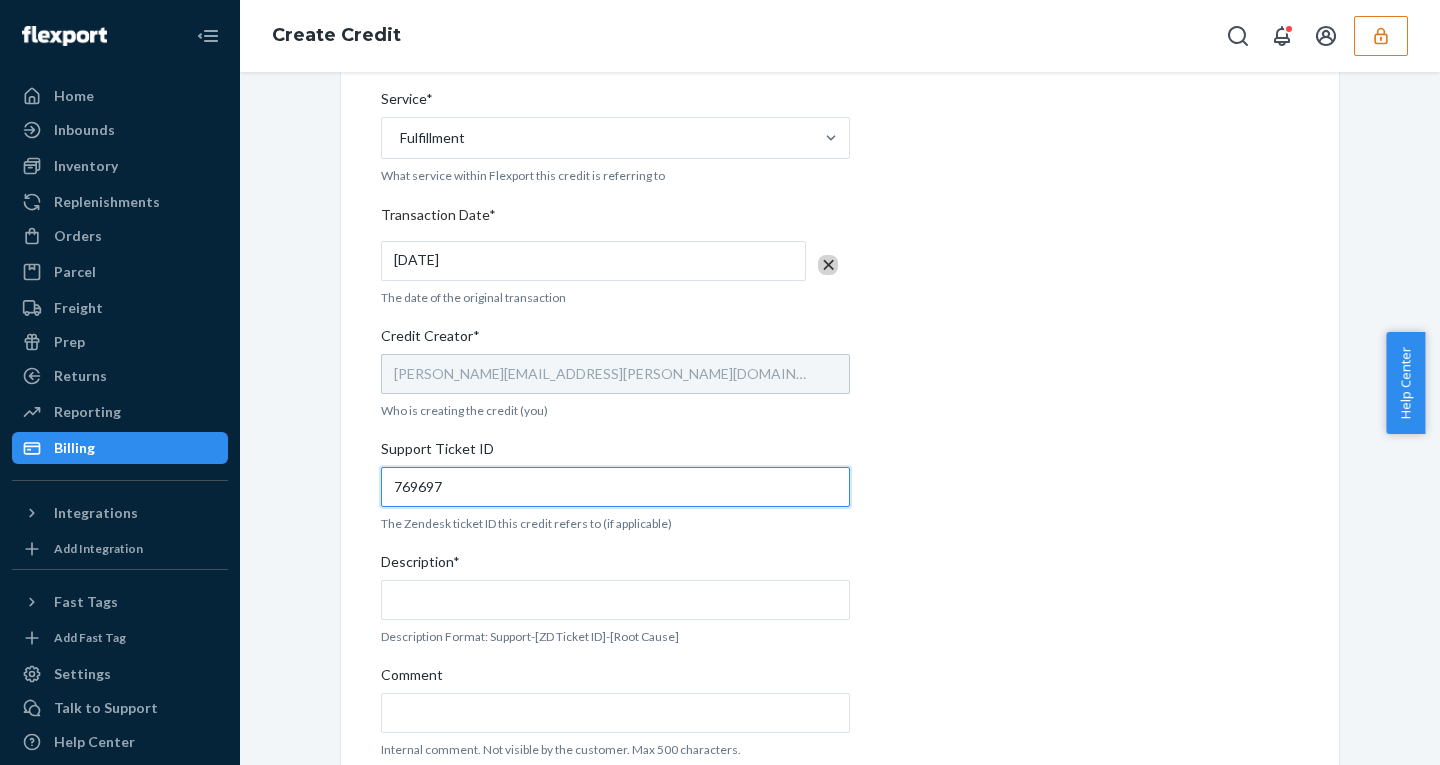 type on "769697" 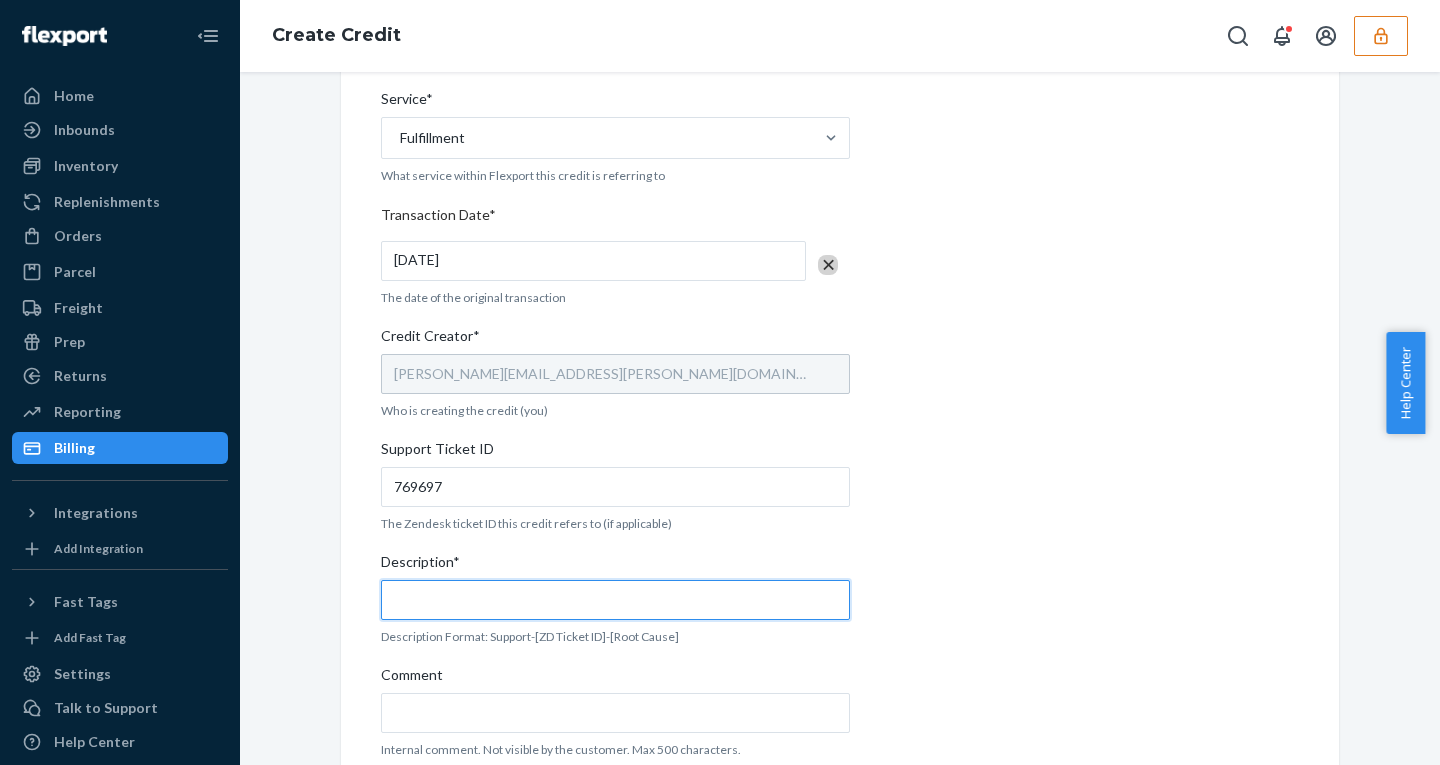 click on "Description*" at bounding box center [615, 600] 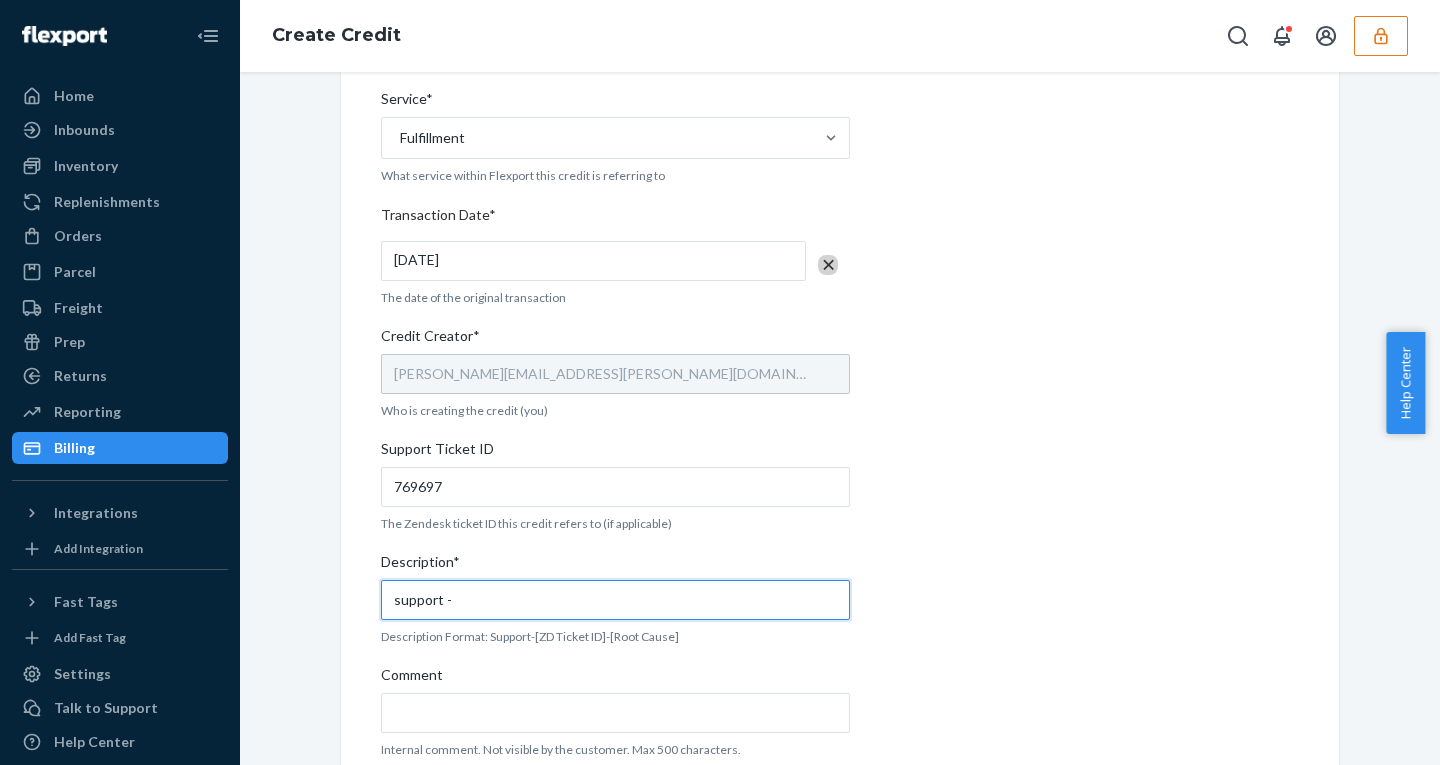 paste on "769697" 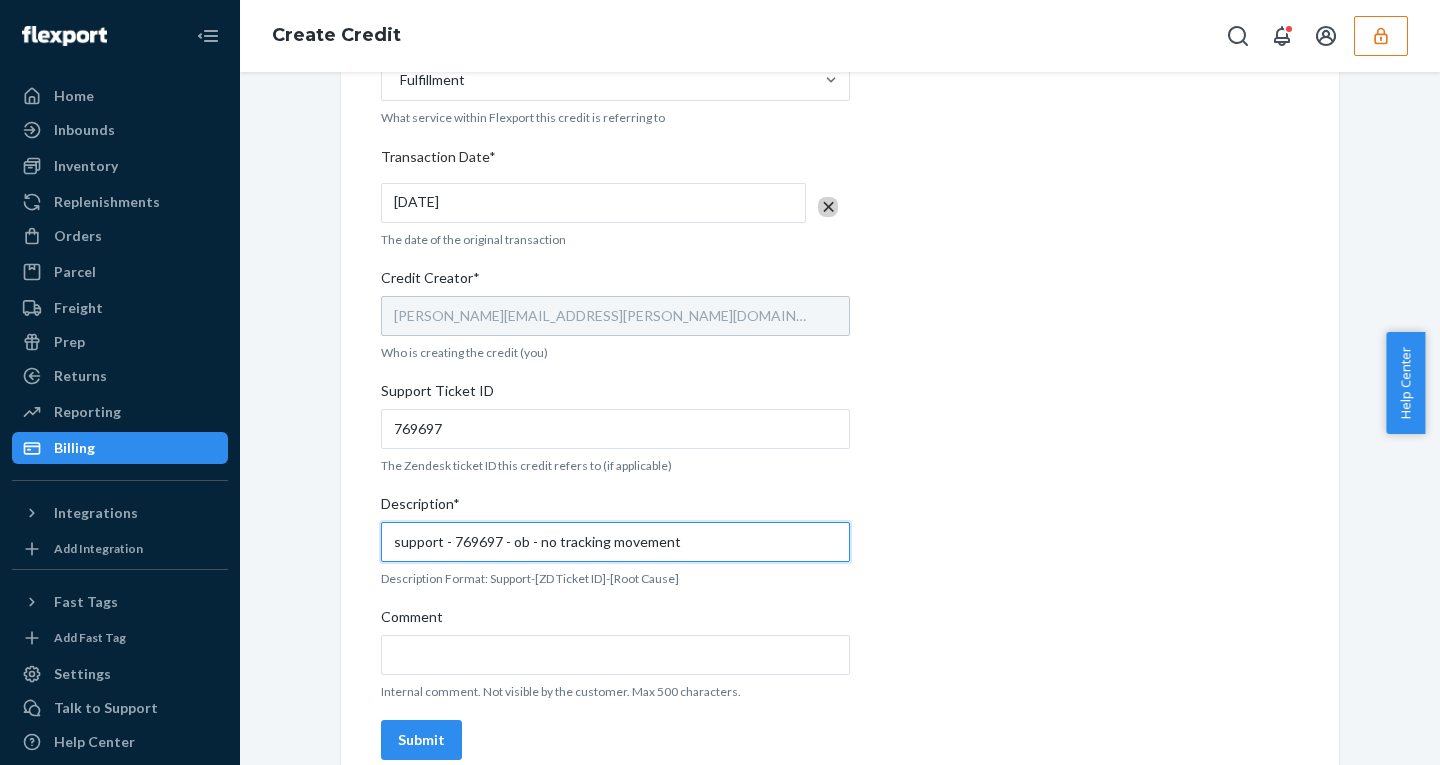 scroll, scrollTop: 615, scrollLeft: 0, axis: vertical 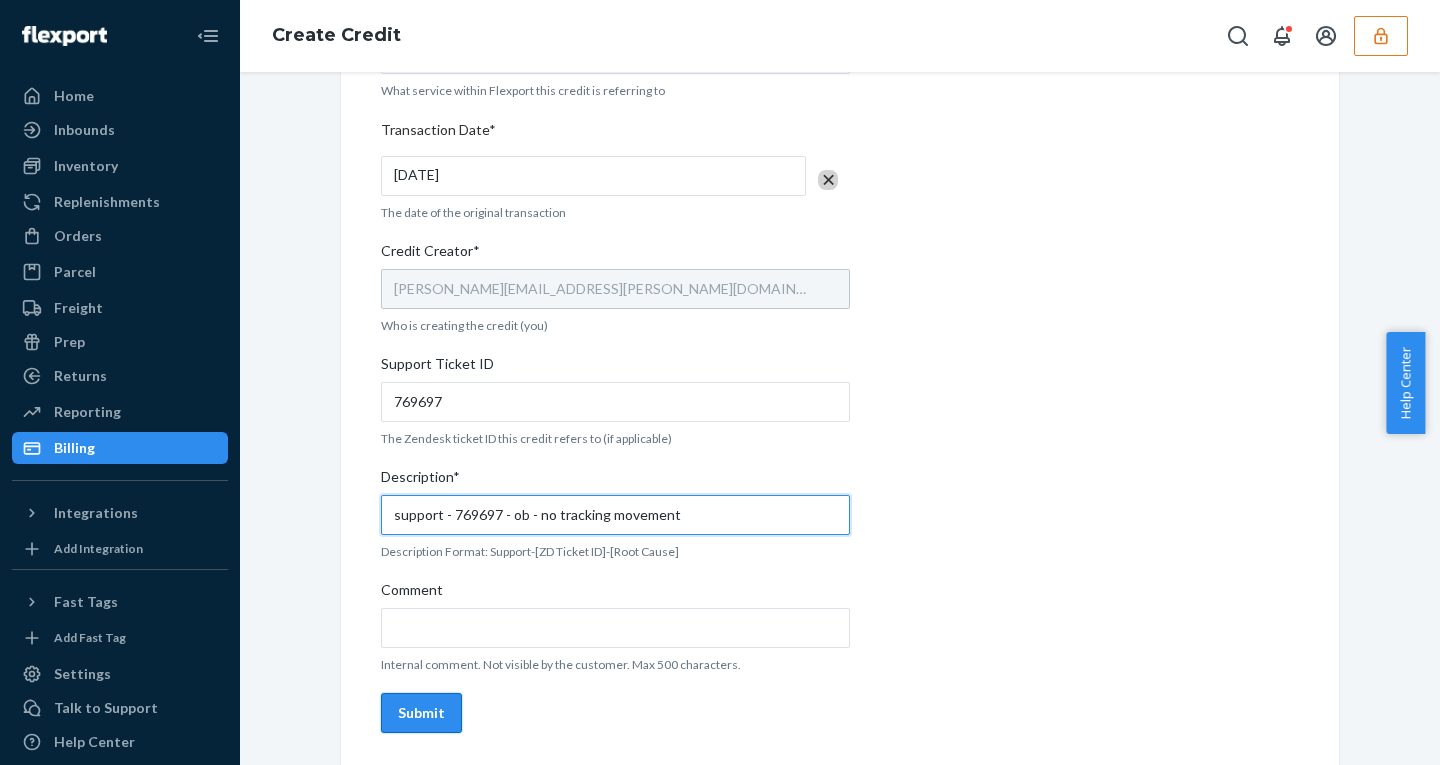type on "support - 769697 - ob - no tracking movement" 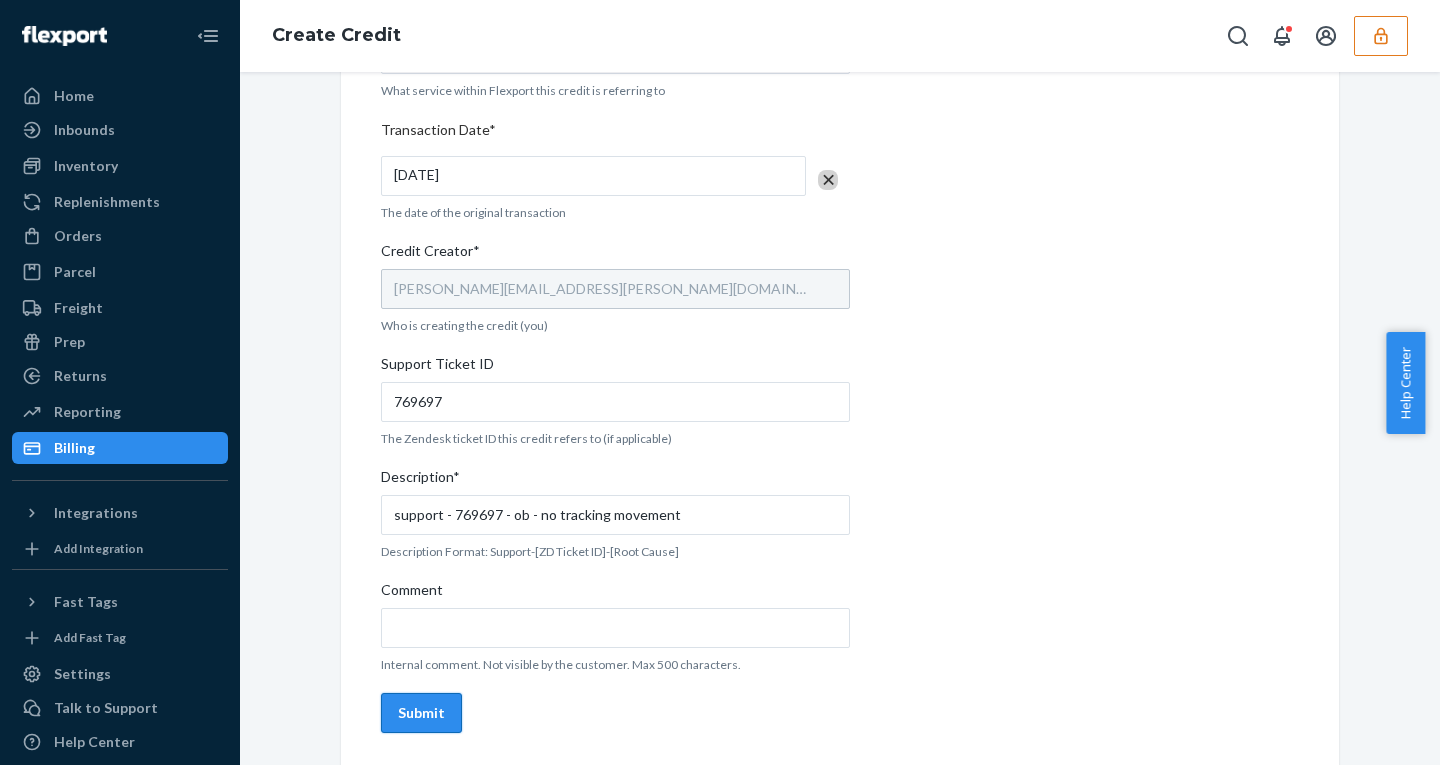 click on "Submit" at bounding box center (421, 713) 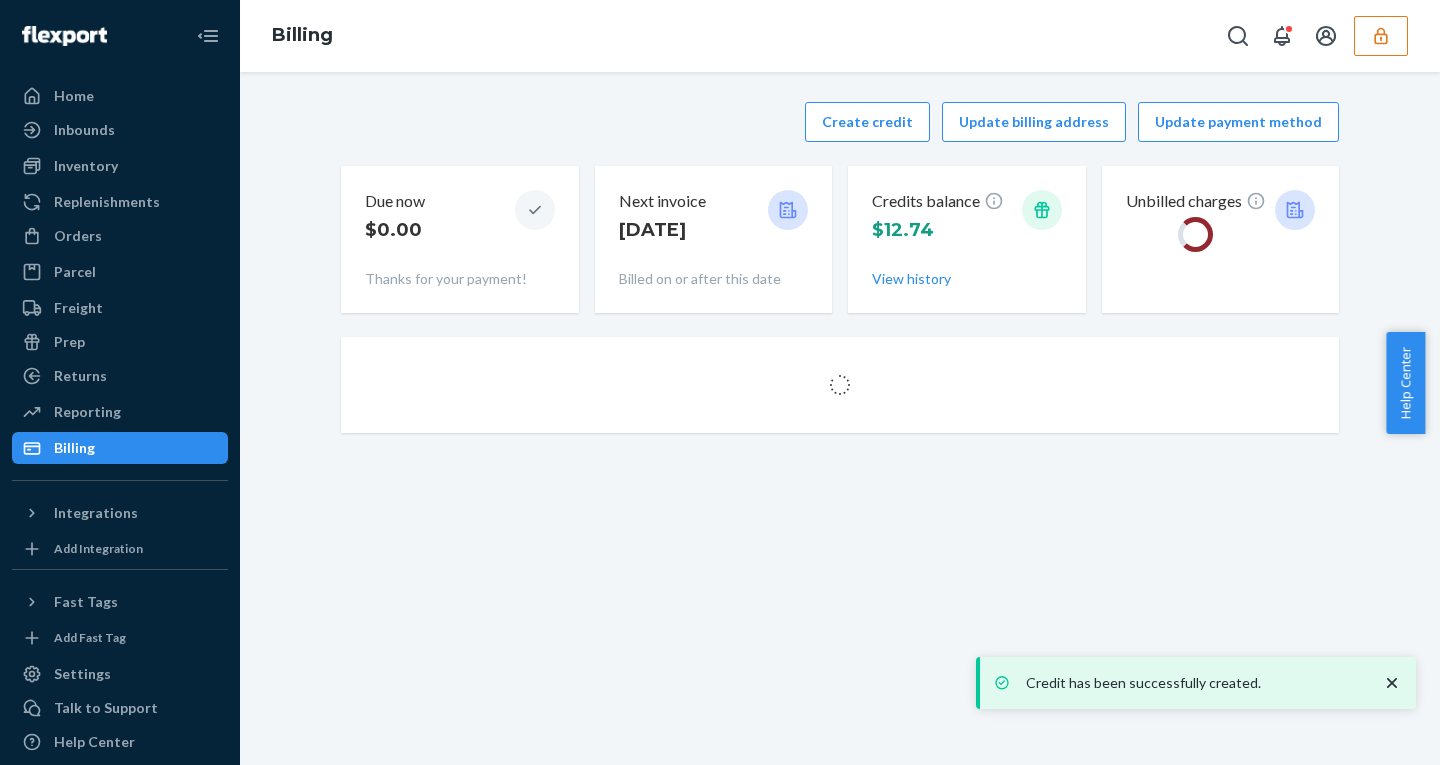 scroll, scrollTop: 0, scrollLeft: 0, axis: both 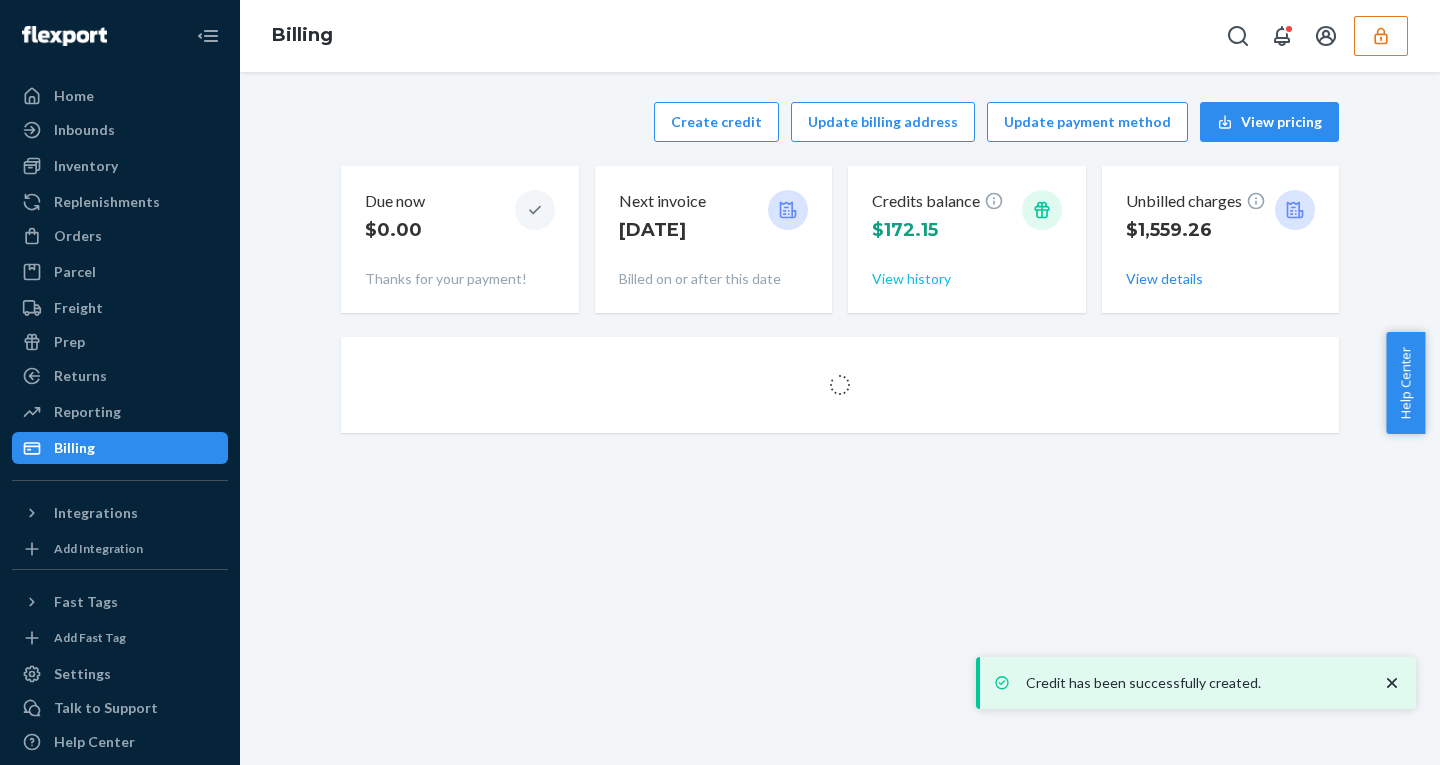 click on "View history" at bounding box center [911, 279] 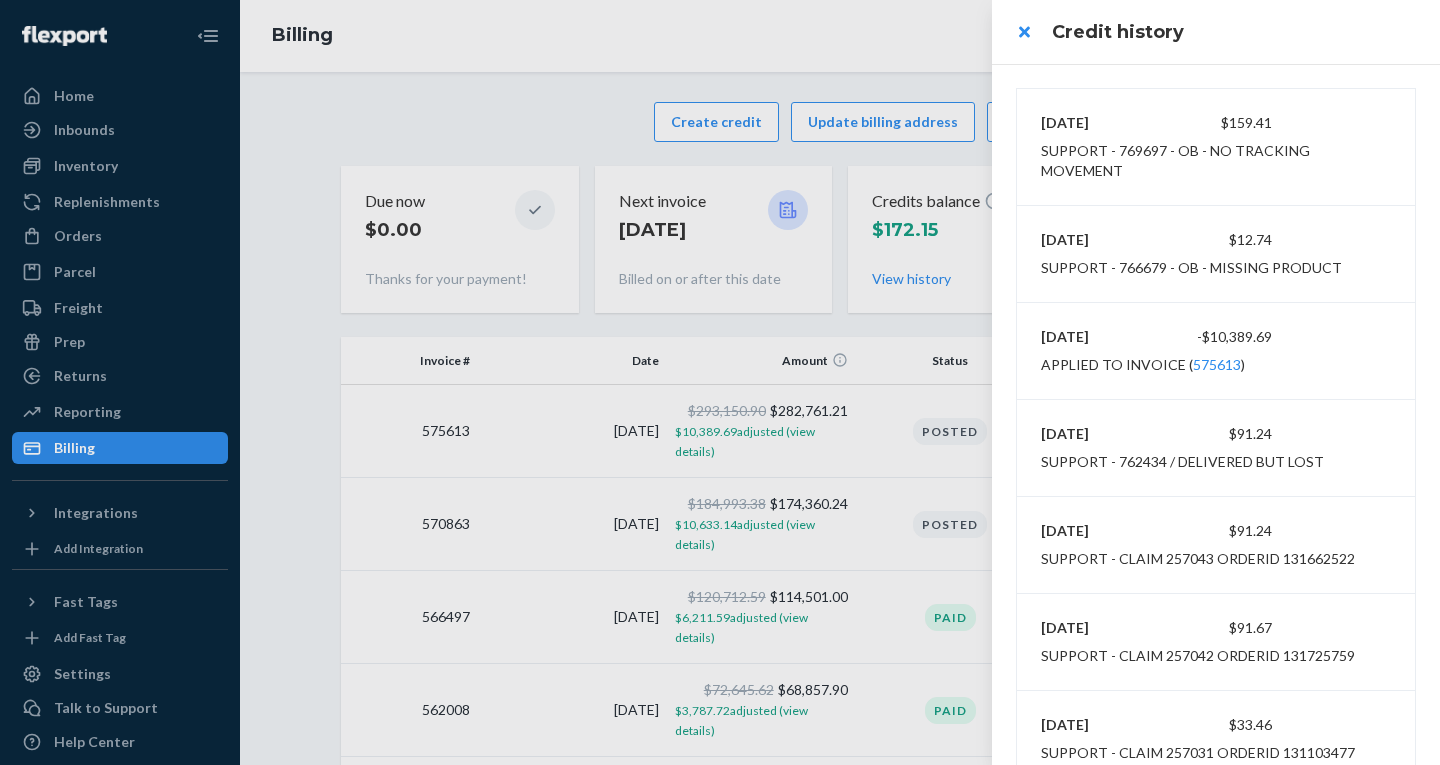 click on "7/14/2025 $159.41 support - 769697 - ob - no tracking movement" at bounding box center (1216, 147) 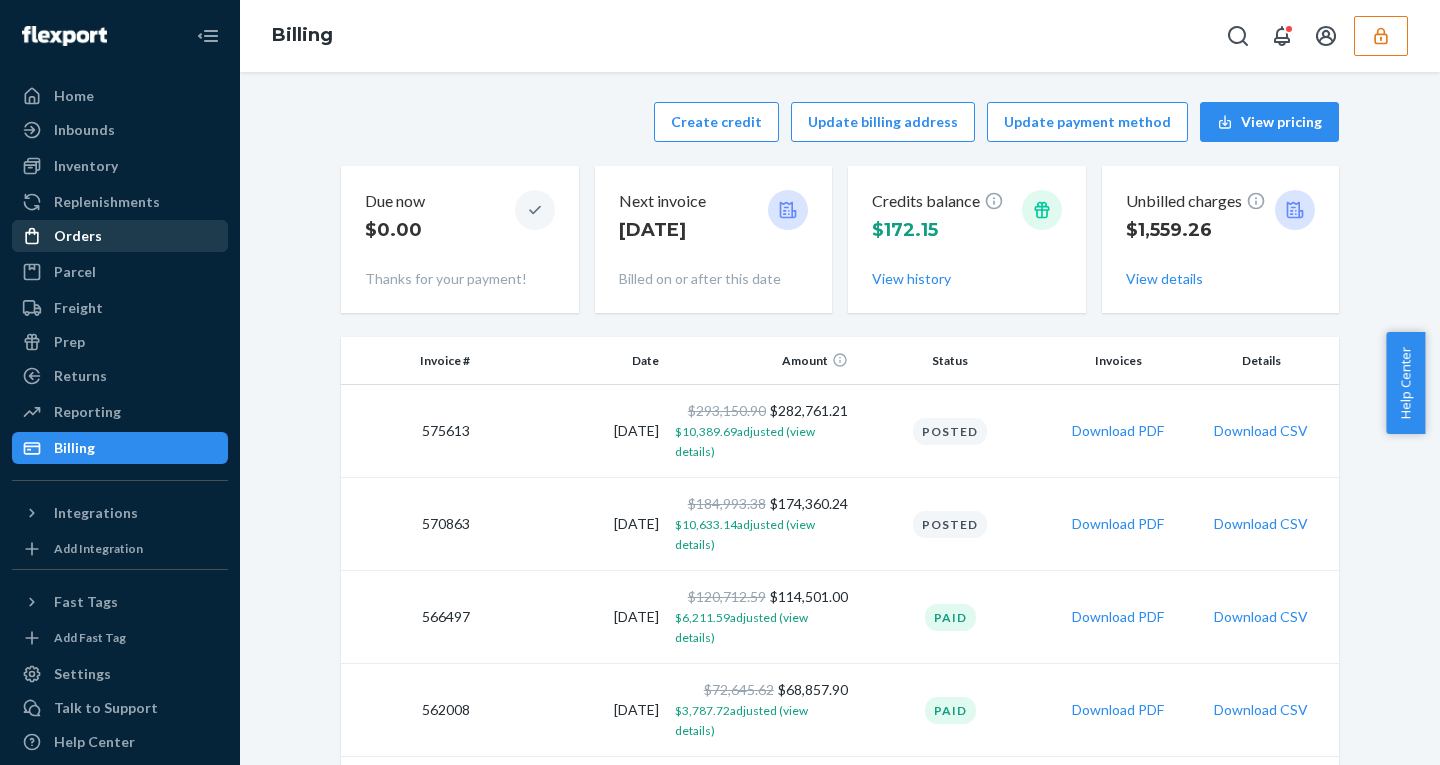 click on "Orders" at bounding box center [78, 236] 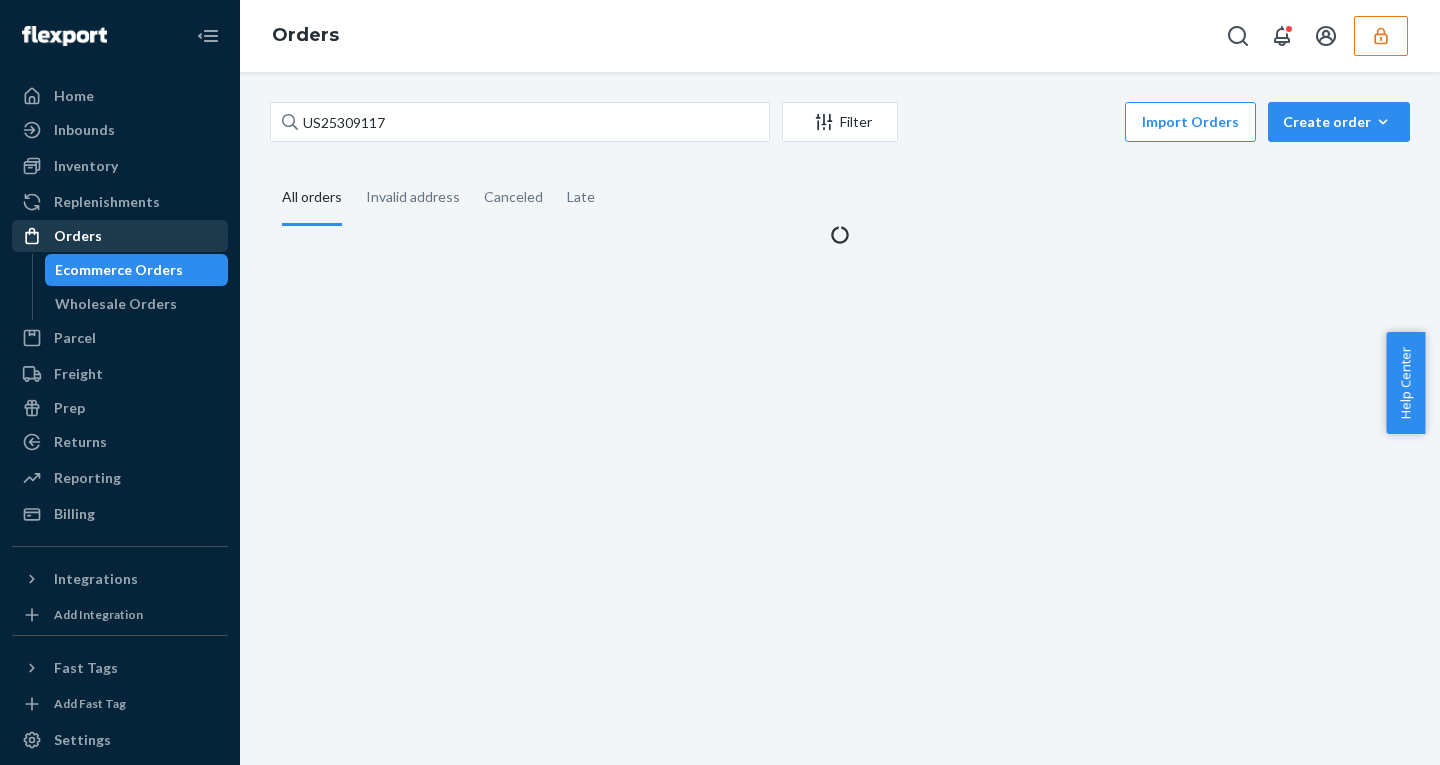 click on "Orders" at bounding box center (78, 236) 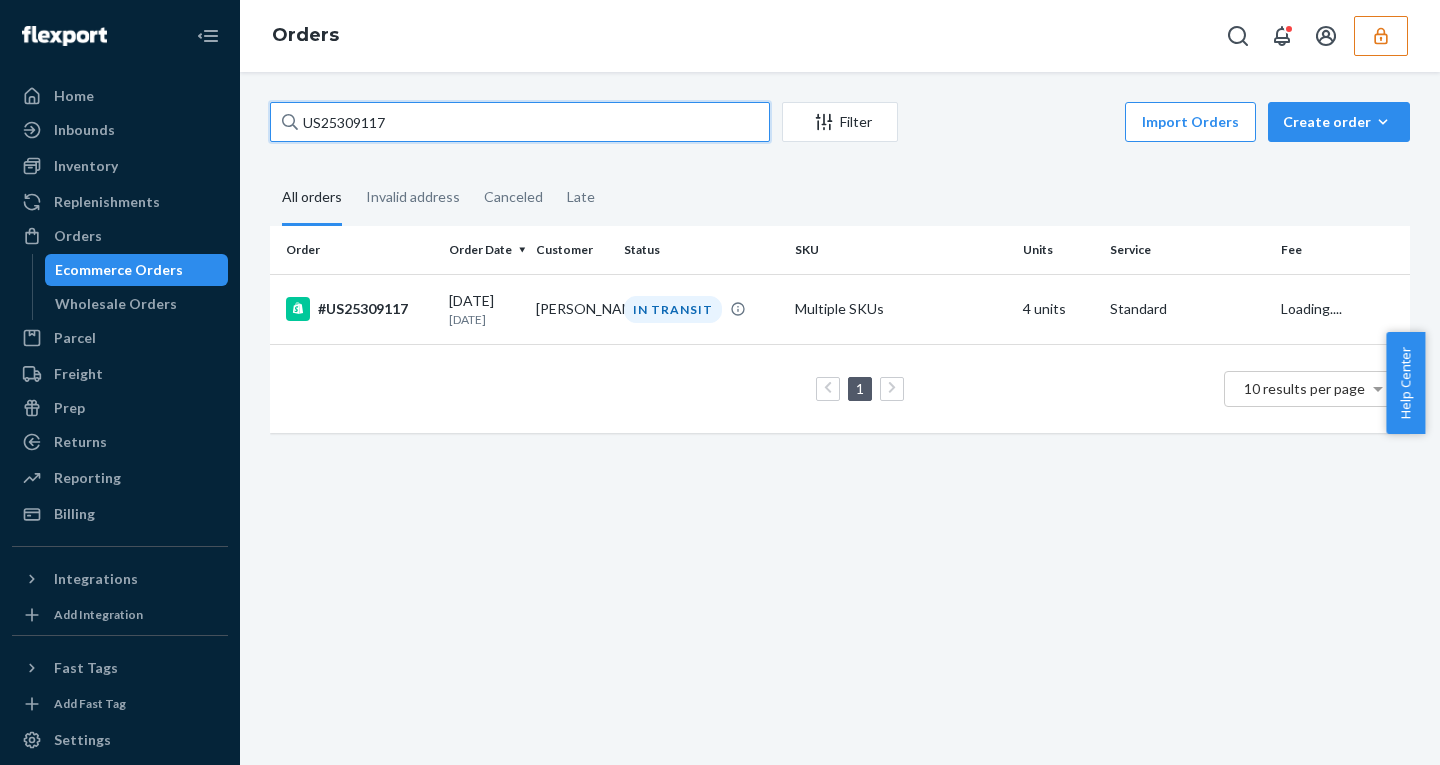 click on "US25309117" at bounding box center [520, 122] 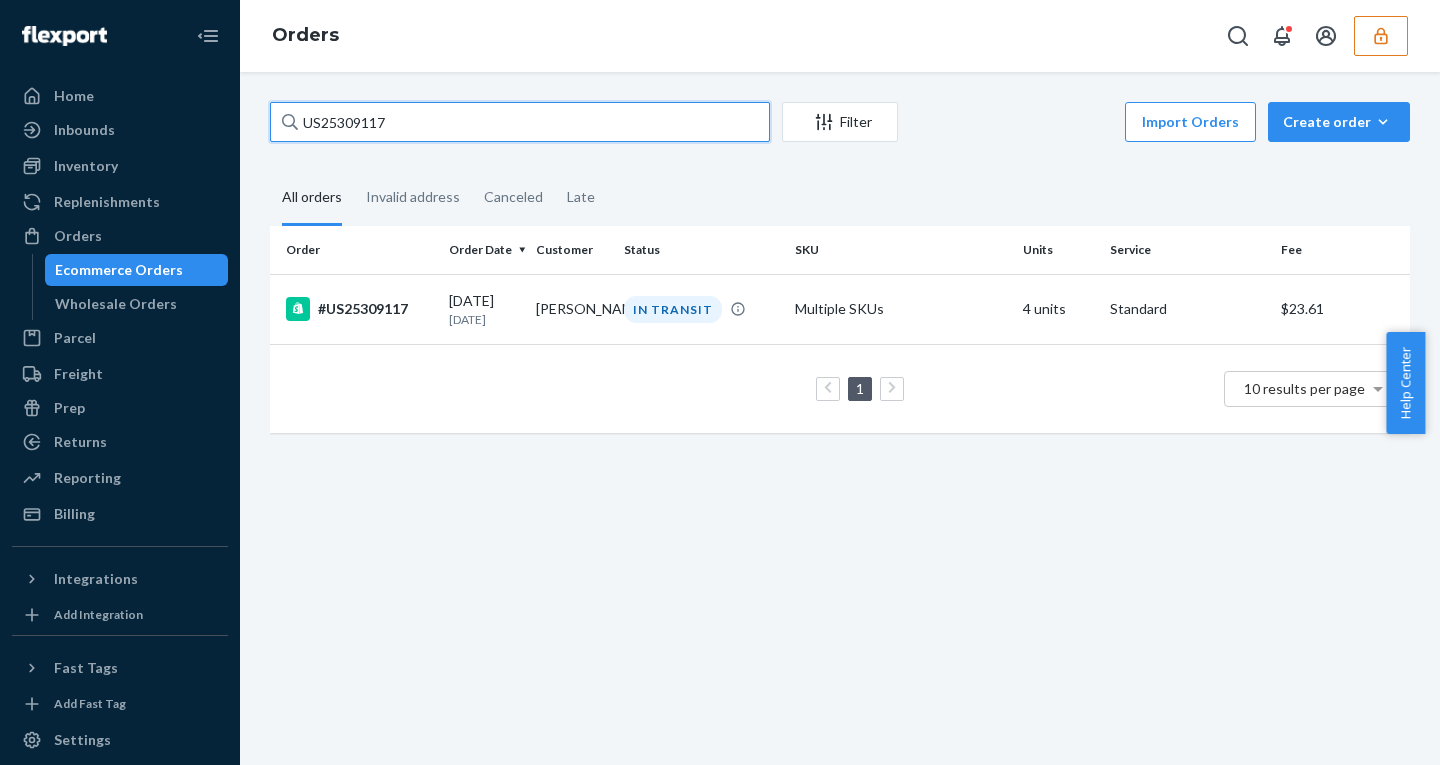 click on "US25309117" at bounding box center [520, 122] 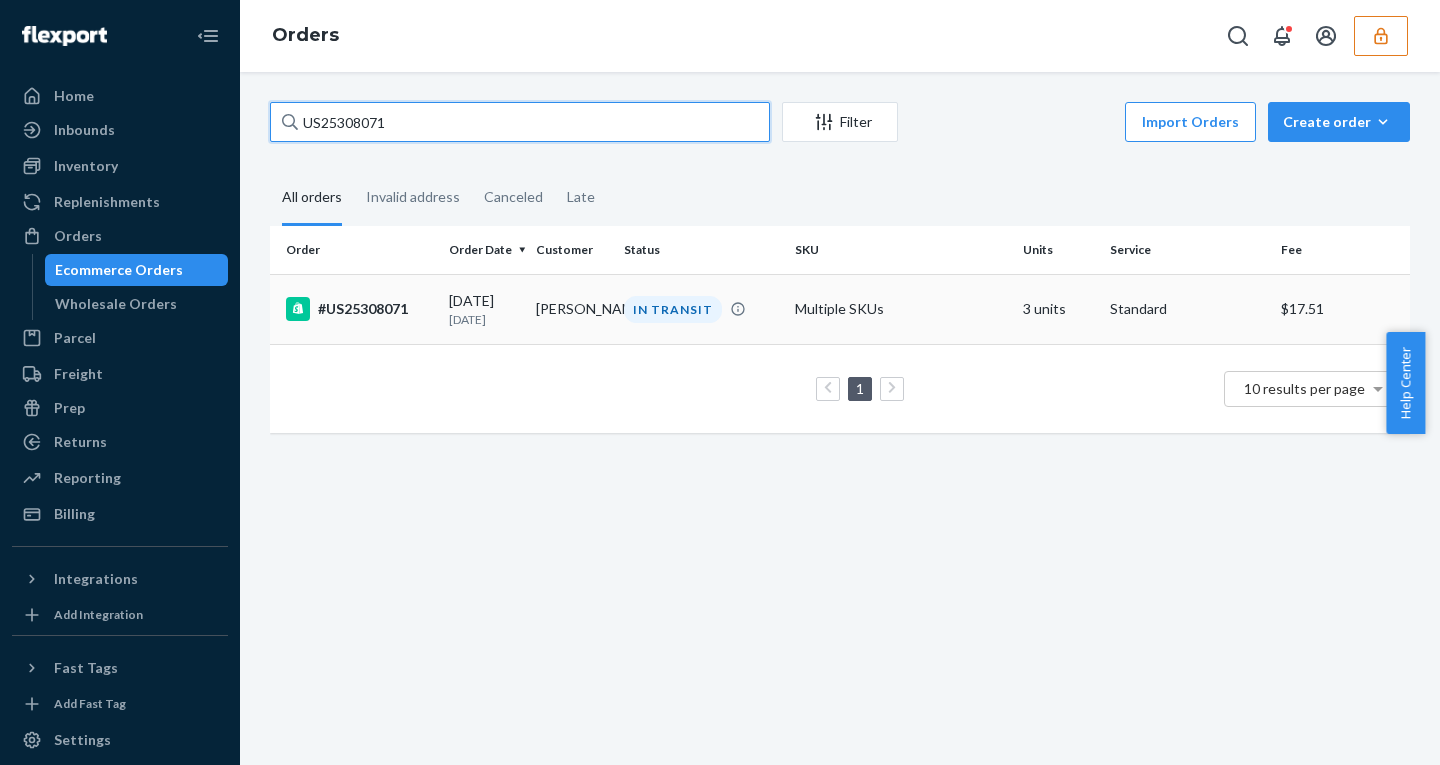 type on "US25308071" 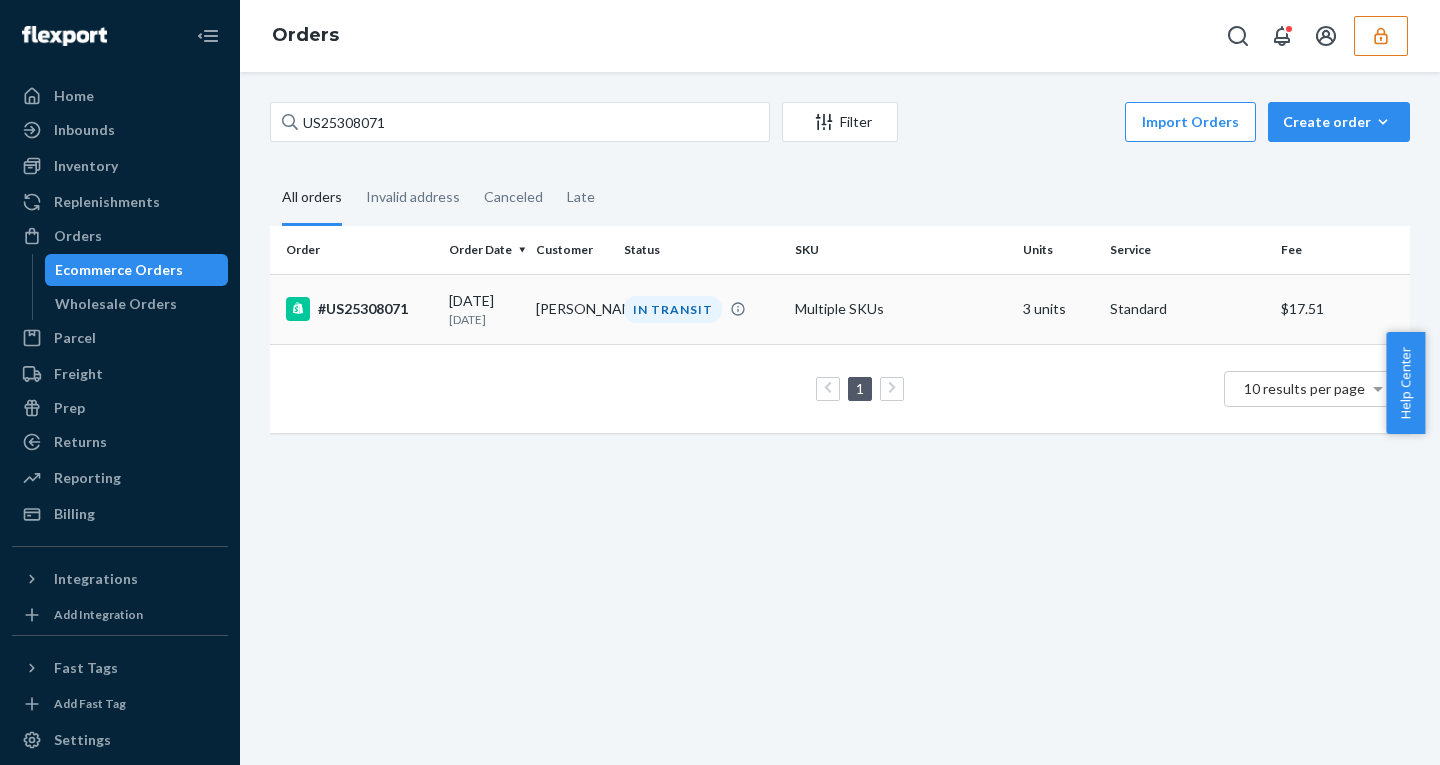 click on "07/03/2025 11 days ago" at bounding box center (484, 309) 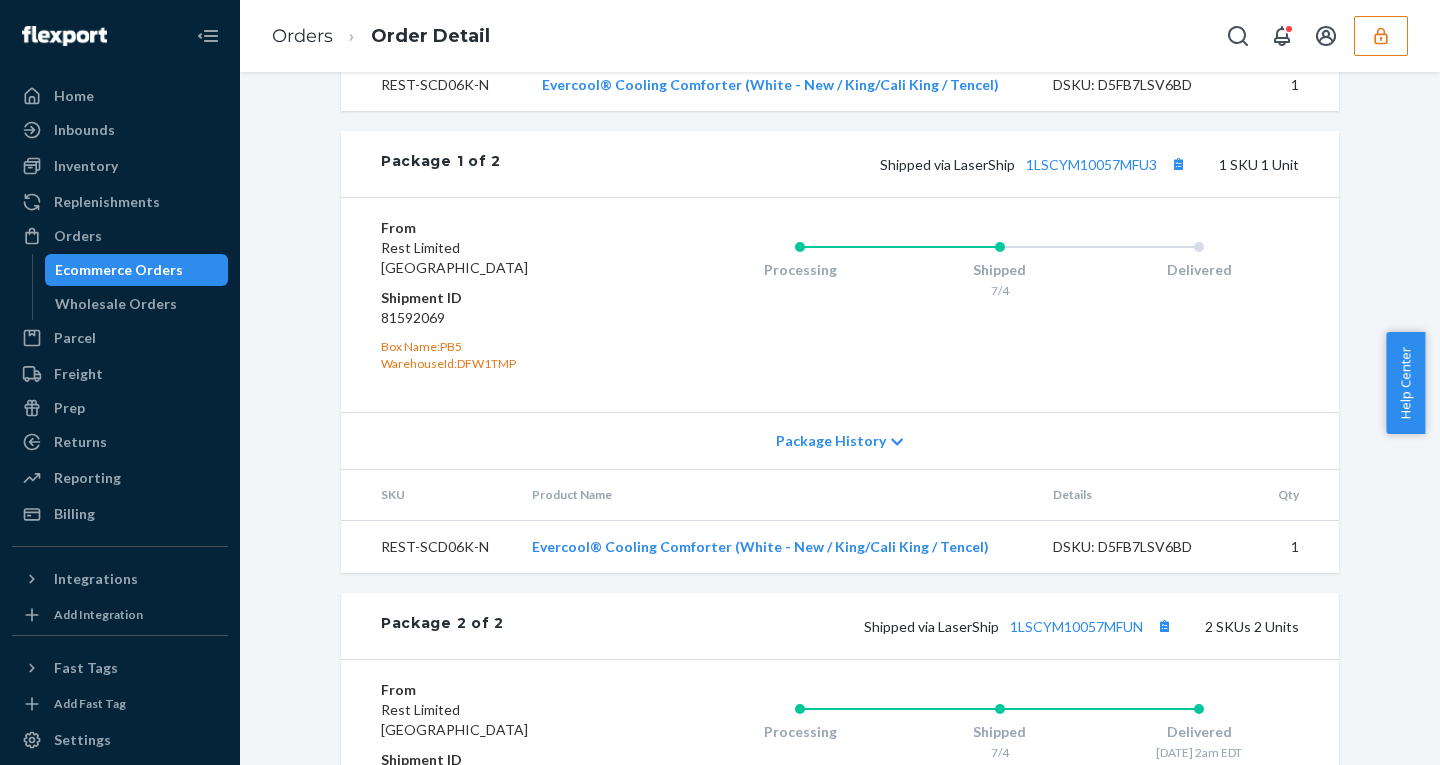 scroll, scrollTop: 1017, scrollLeft: 0, axis: vertical 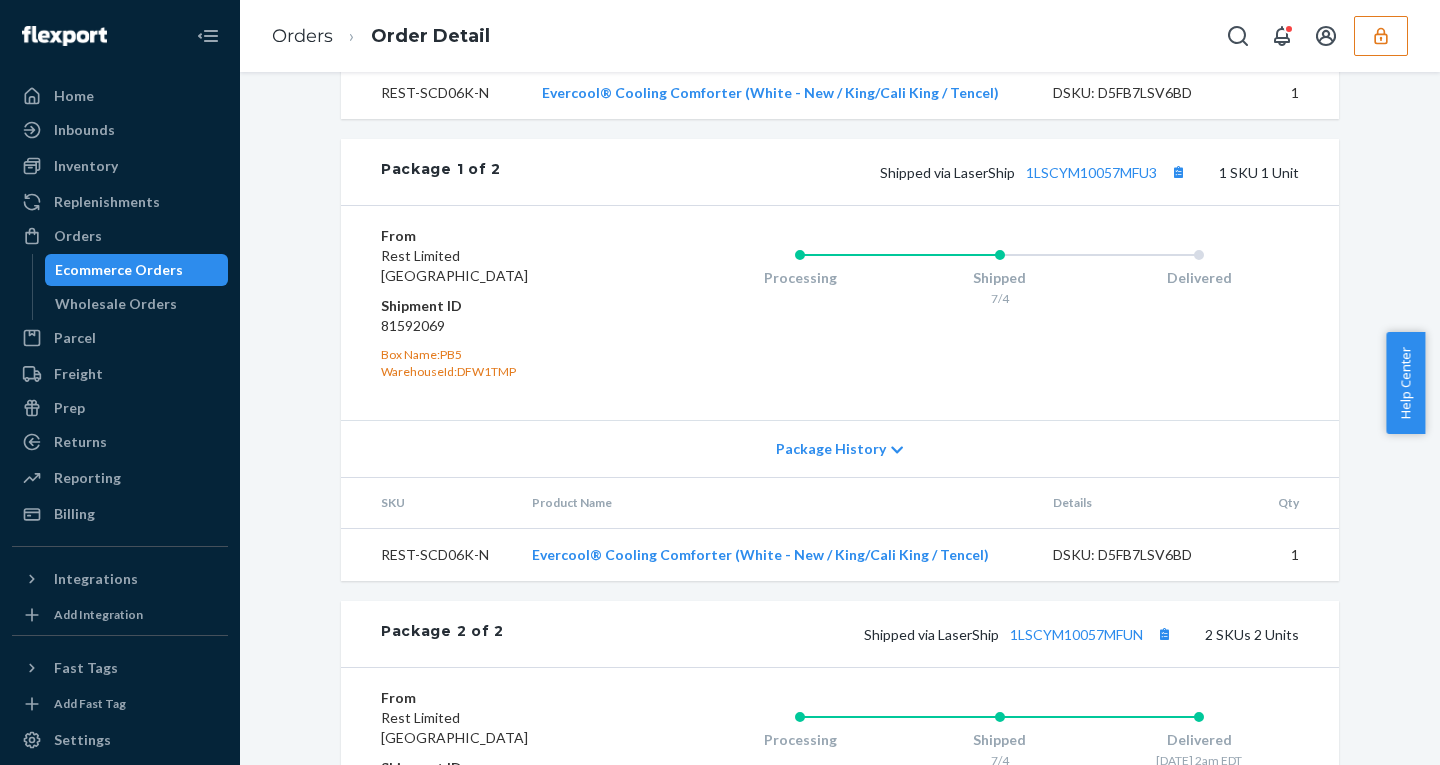 click on "Package History" at bounding box center (840, 448) 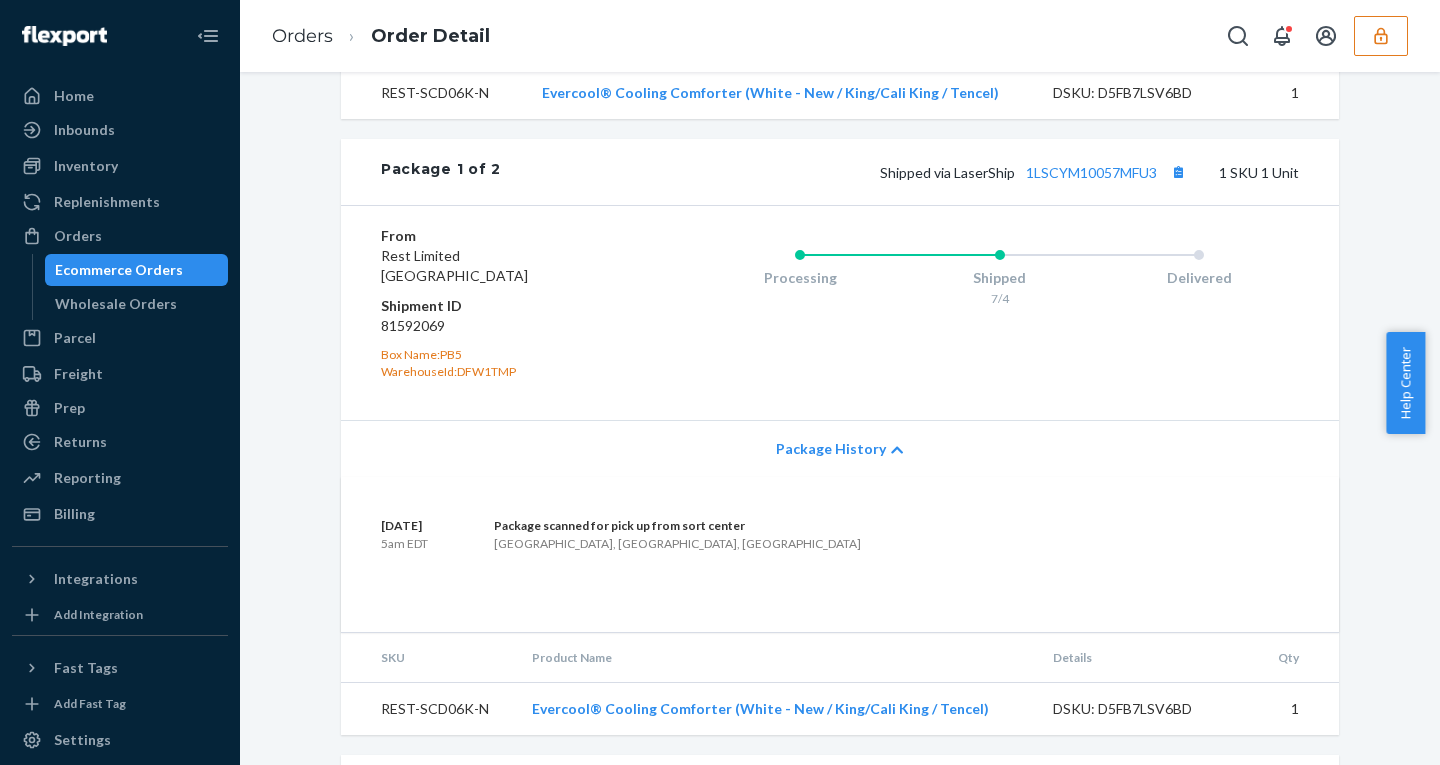 click on "Package History" at bounding box center [840, 448] 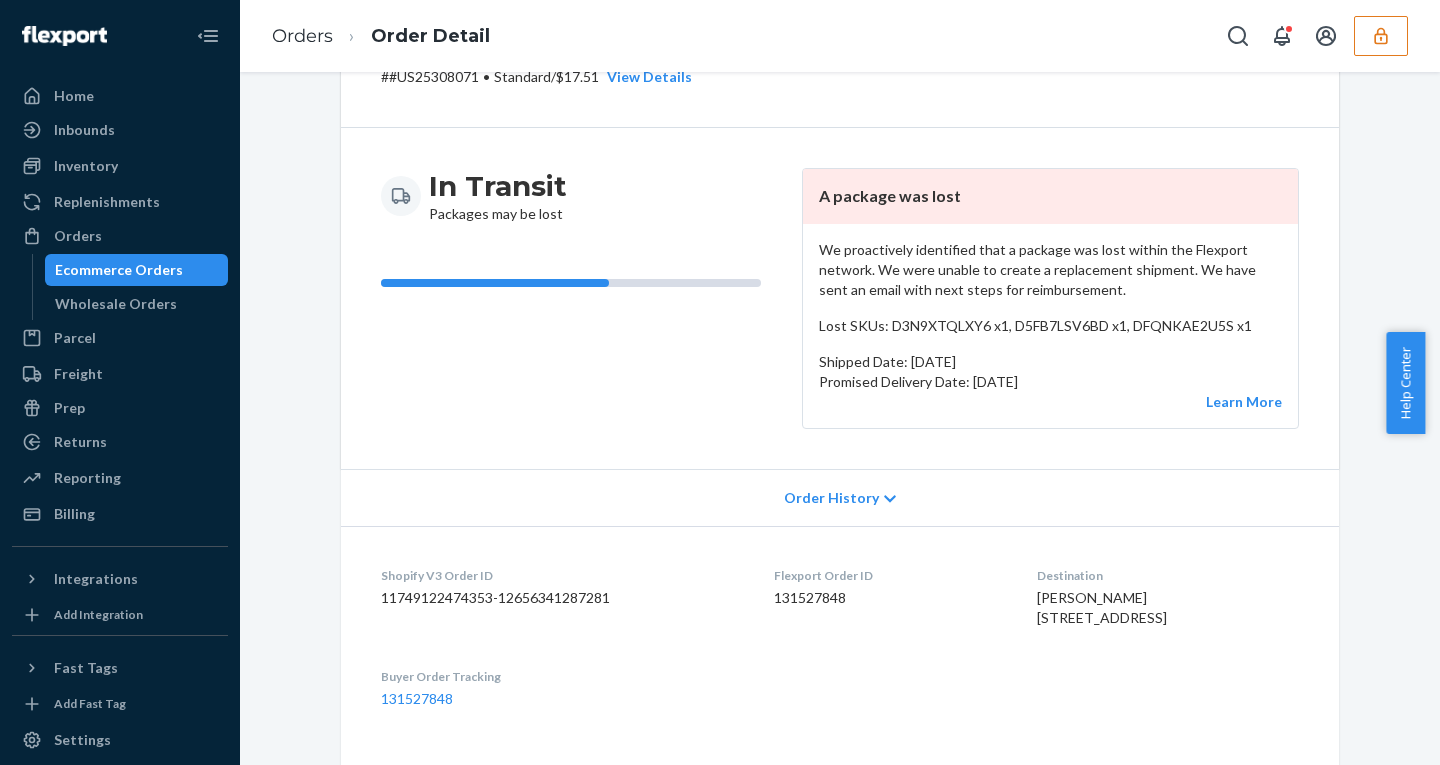 scroll, scrollTop: 0, scrollLeft: 0, axis: both 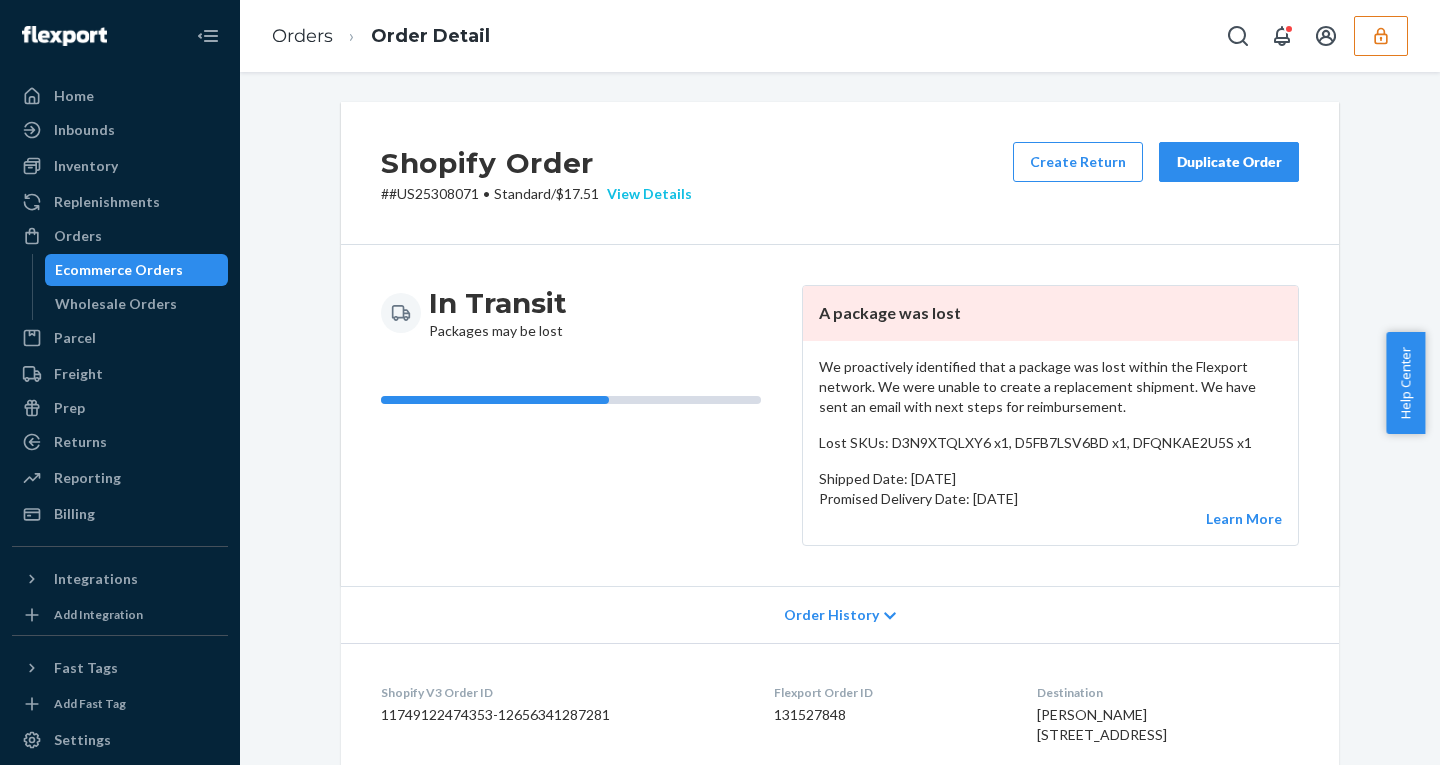click on "View Details" at bounding box center (645, 194) 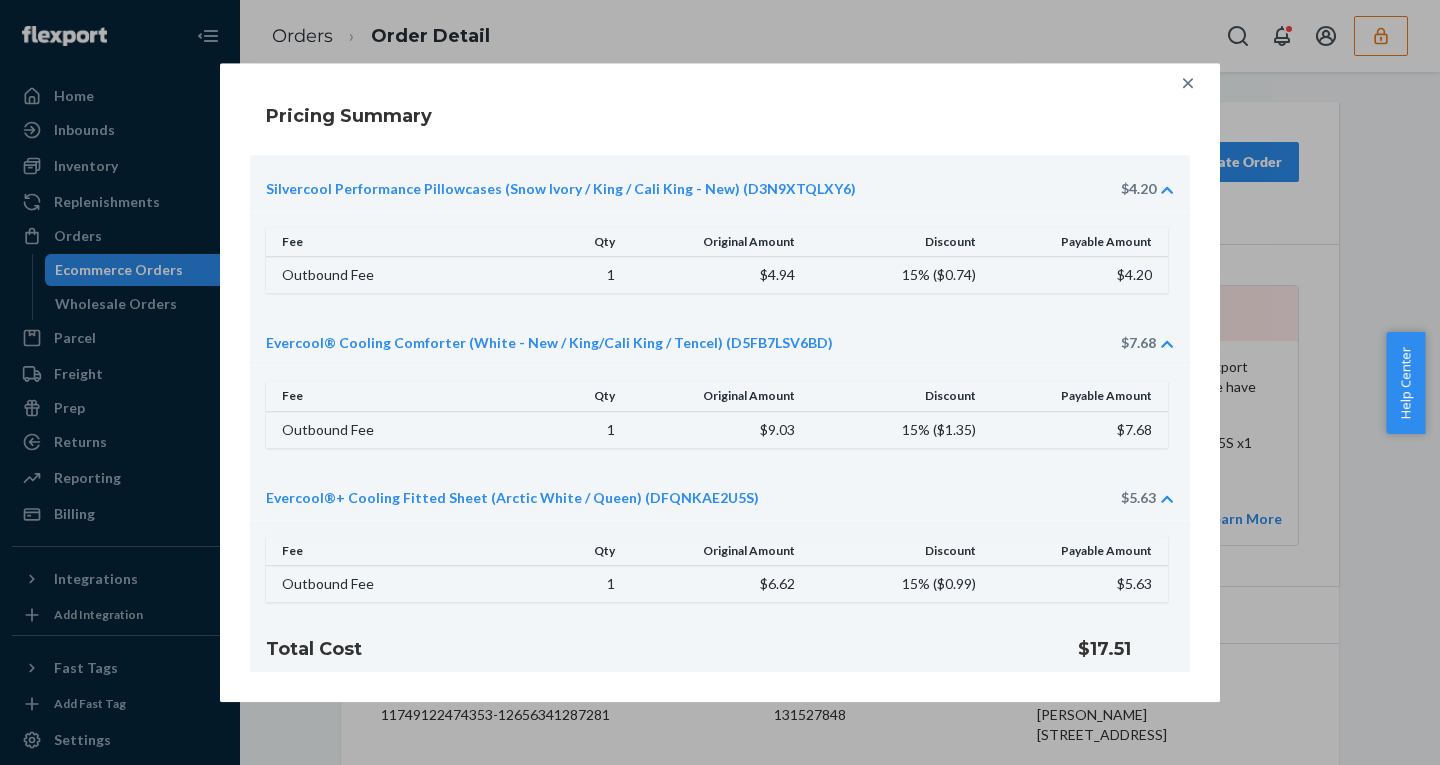 click 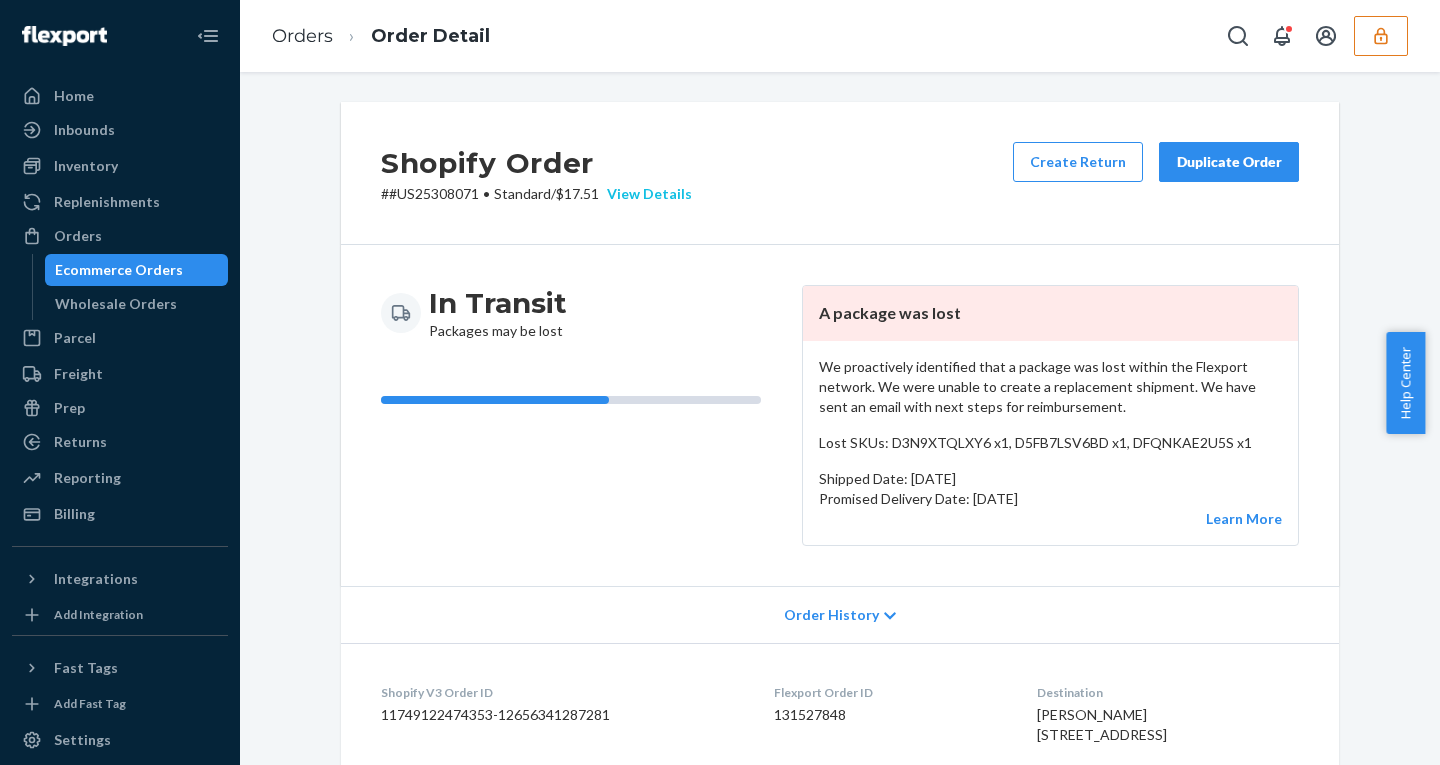 click on "View Details" at bounding box center [645, 194] 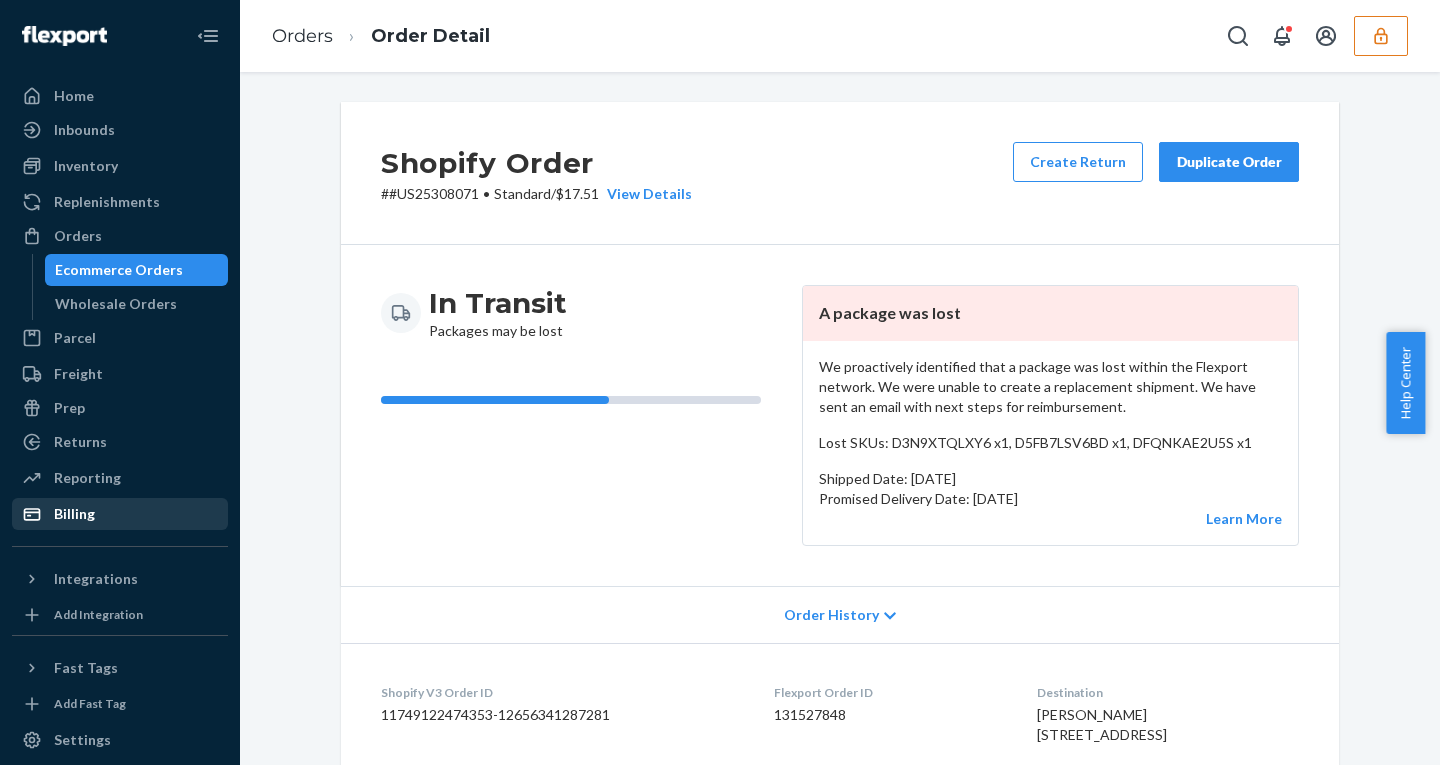 click on "Home Inbounds Shipping Plans Problems Inventory Products Replenishments Orders Ecommerce Orders Wholesale Orders Parcel Parcel orders Integrations Freight Prep Returns All Returns Settings Packages Reporting Reports Analytics Billing Integrations Add Integration Fast Tags Add Fast Tag Settings Talk to Support Help Center Give Feedback Orders Order Detail Shopify Order # #US25308071 • Standard  /  $17.51 View Details Create Return Duplicate Order In Transit Packages may be lost A package was lost We proactively identified that a package was lost within the Flexport network. We were unable to create a replacement shipment. We have sent an email with next steps for reimbursement. Lost SKUs: D3N9XTQLXY6 x1, D5FB7LSV6BD x1, DFQNKAE2U5S x1 Shipped Date: July 4, 2025 Promised Delivery Date: July 16, 2025 Learn More Order History Shopify V3 Order ID 11749122474353-12656341287281 Flexport Order ID 131527848 Destination Bianca DAngelo
170 Drexmore Rd
Rochester, NY 14610-1218
US Buyer Order Tracking 131527848 SKU Qty" at bounding box center [720, 382] 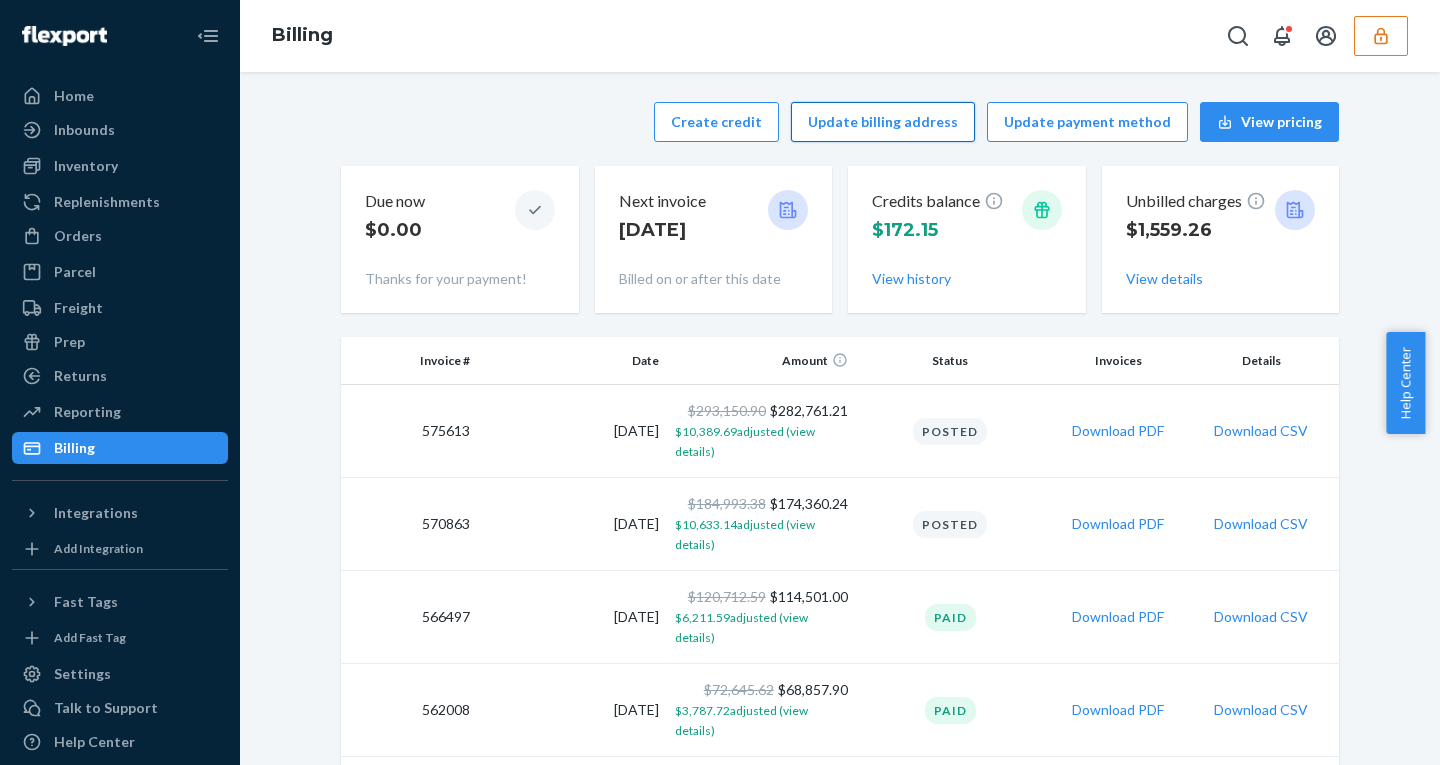 click on "Update billing address" at bounding box center (883, 122) 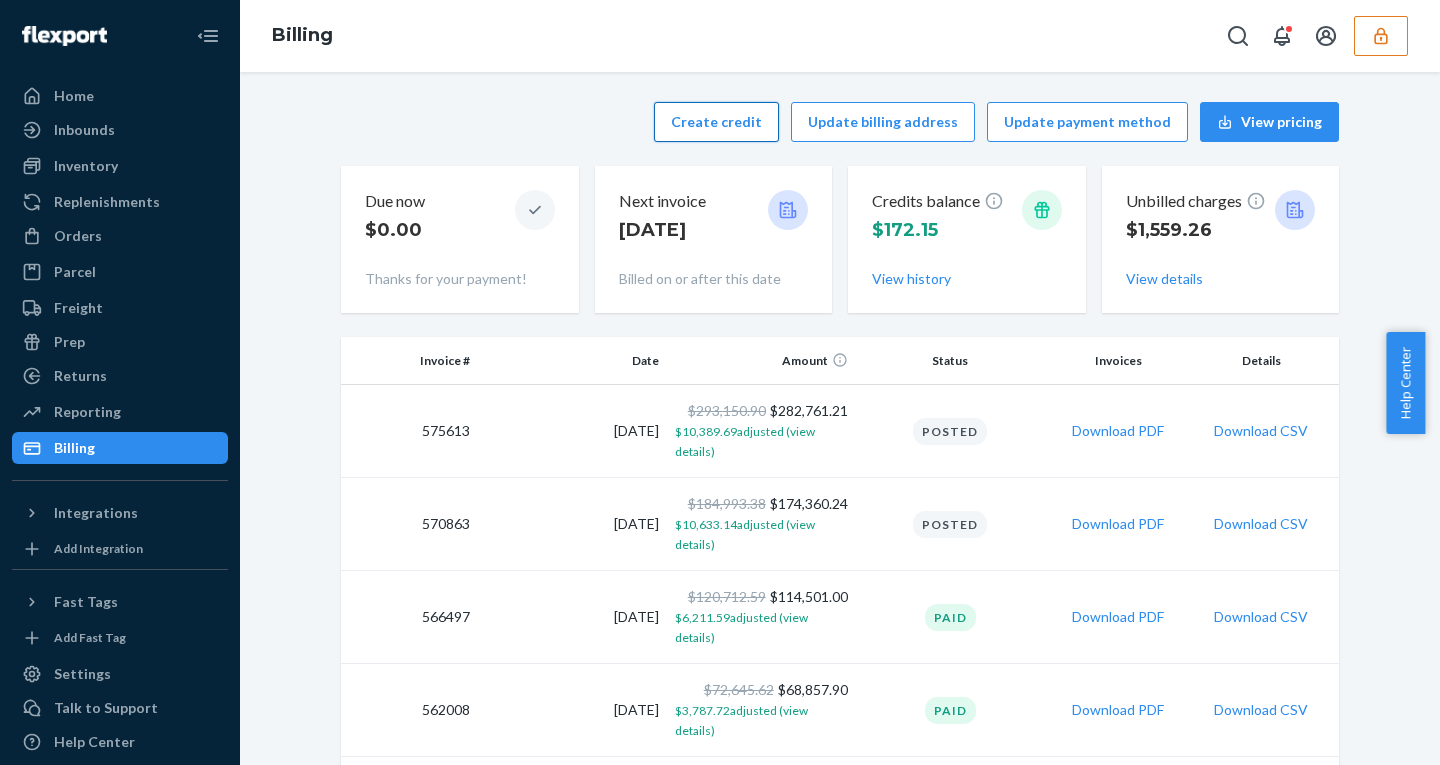 click on "Create credit" at bounding box center [716, 122] 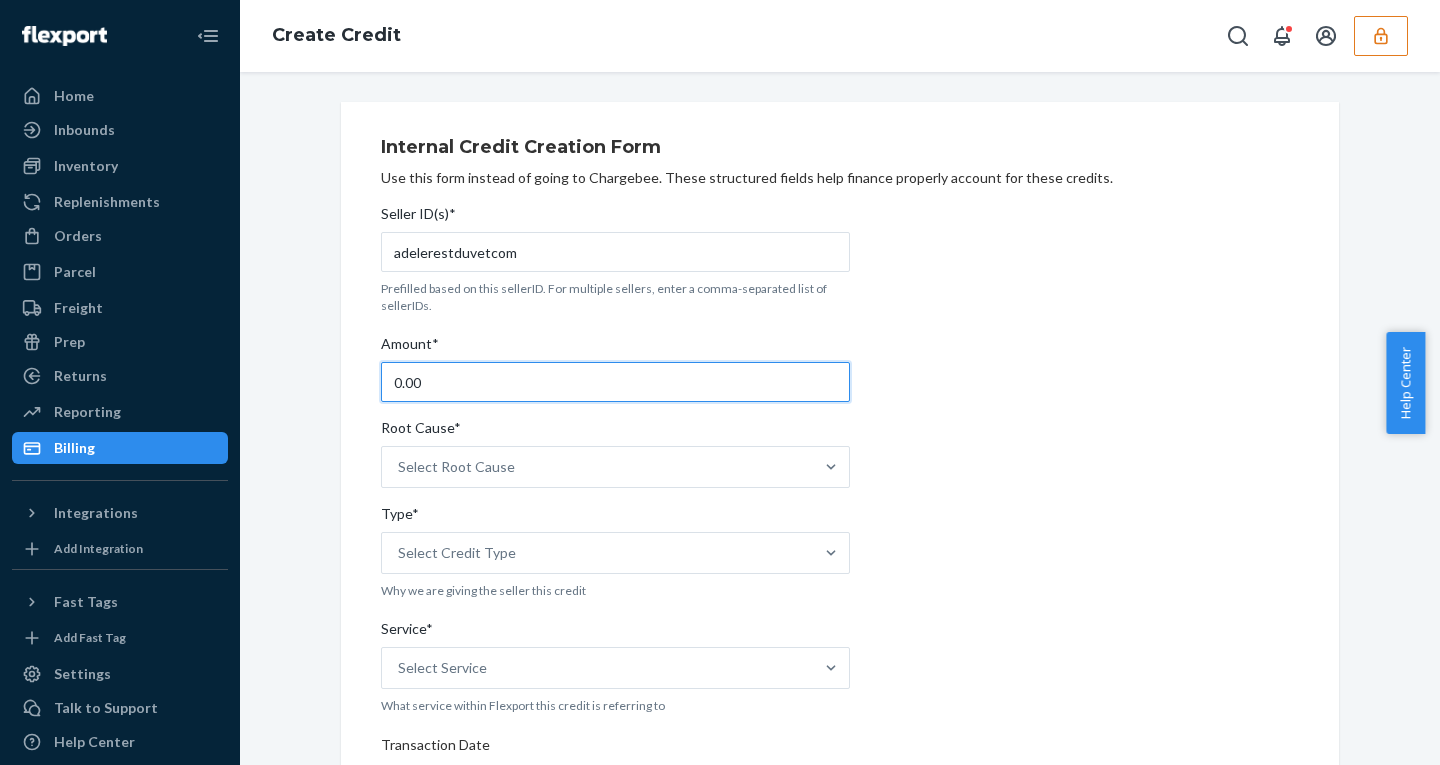 drag, startPoint x: 433, startPoint y: 375, endPoint x: 278, endPoint y: 375, distance: 155 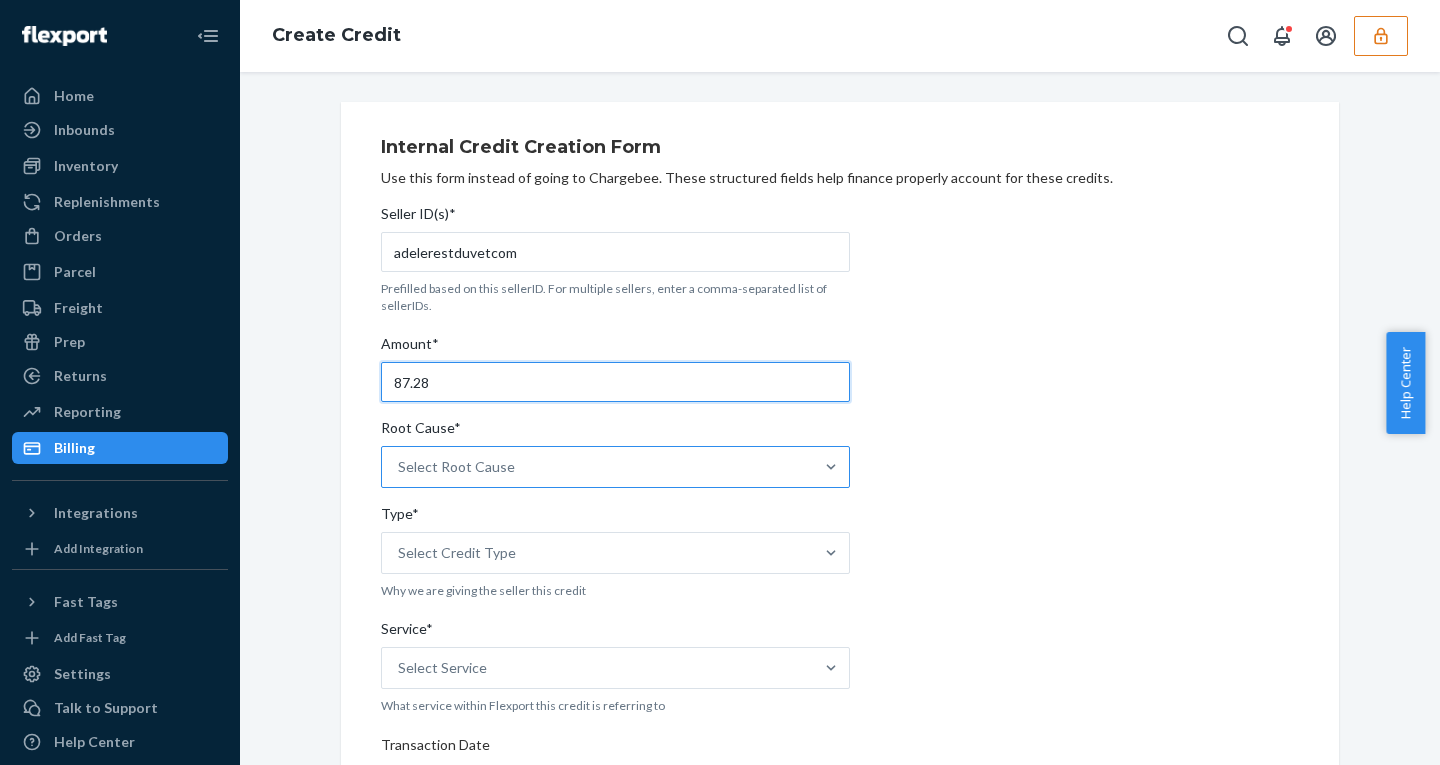 type on "87.28" 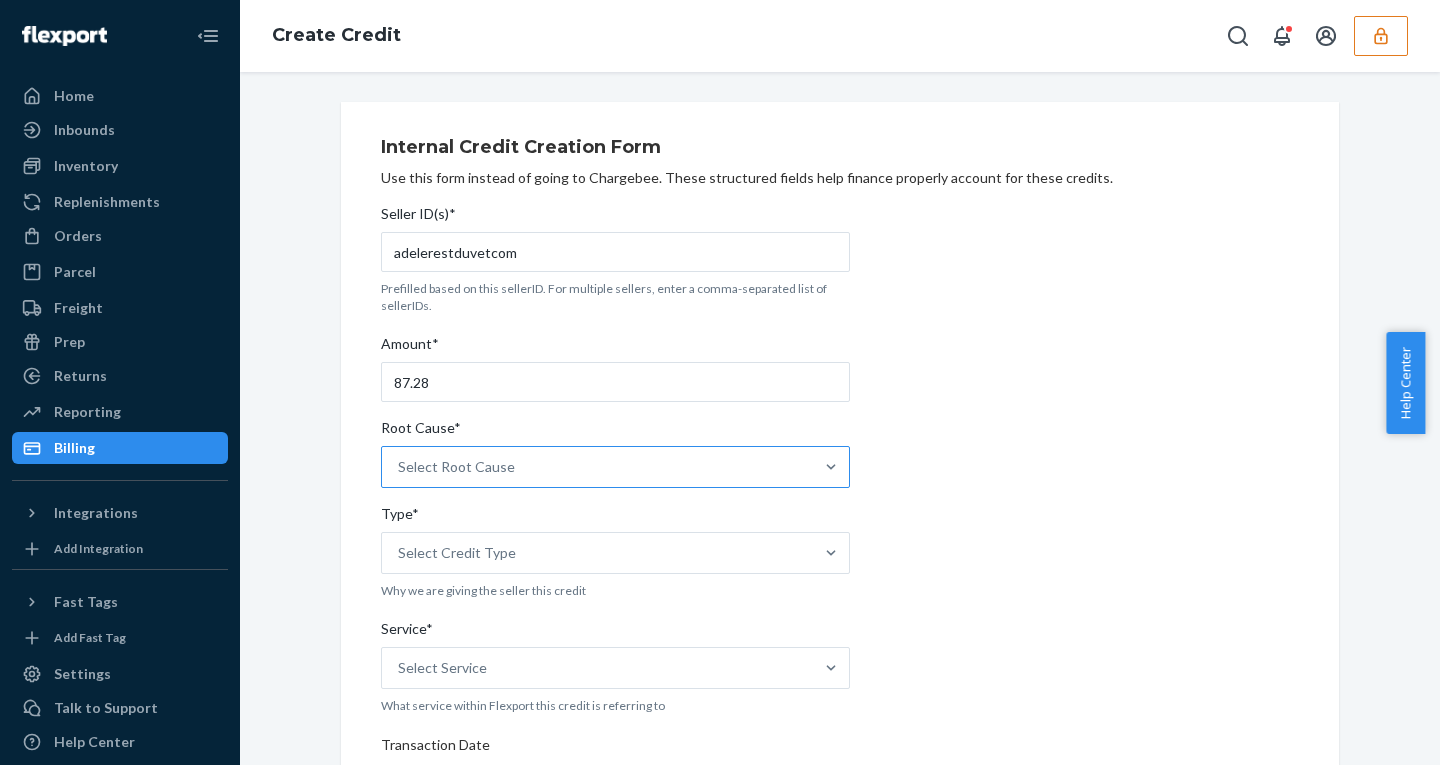 click on "Select Root Cause" at bounding box center [456, 467] 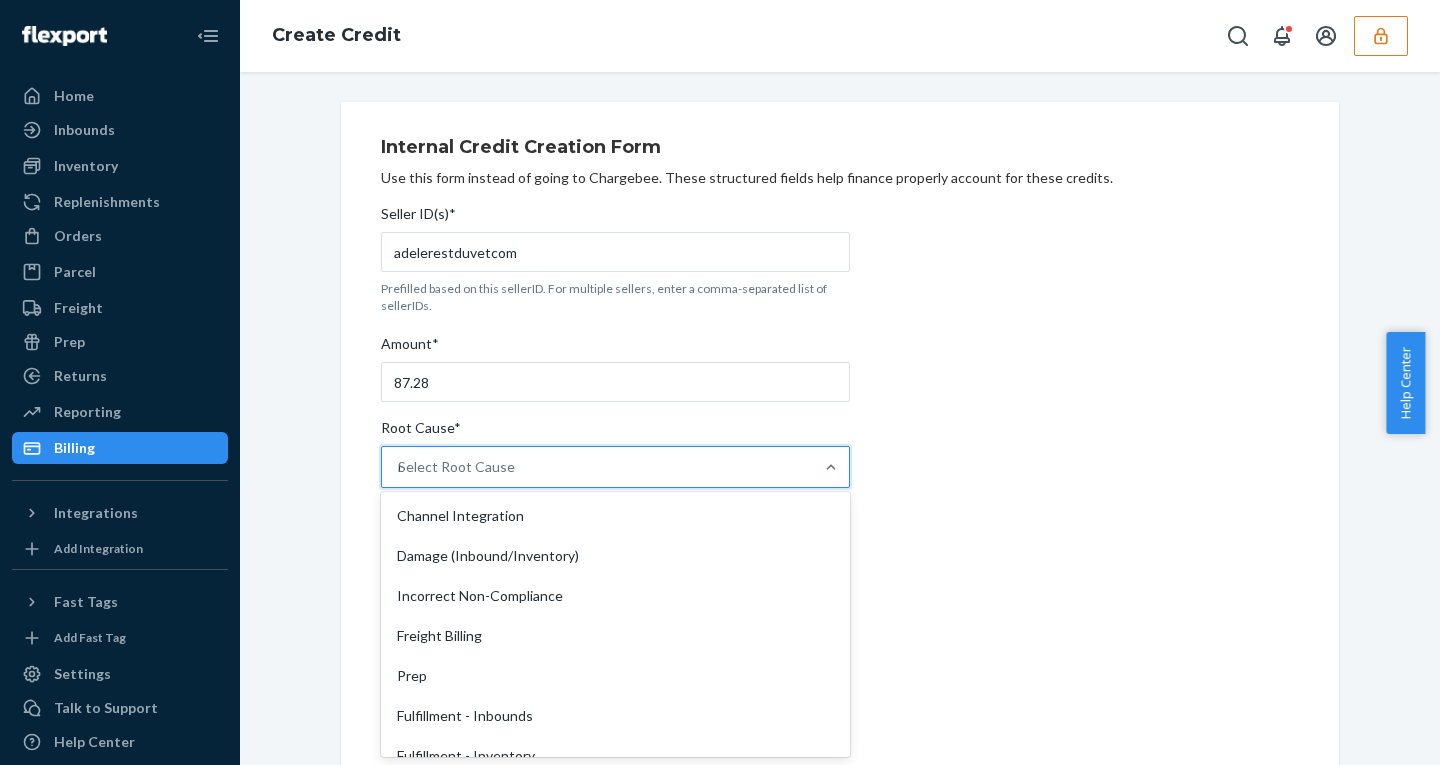 type on "no" 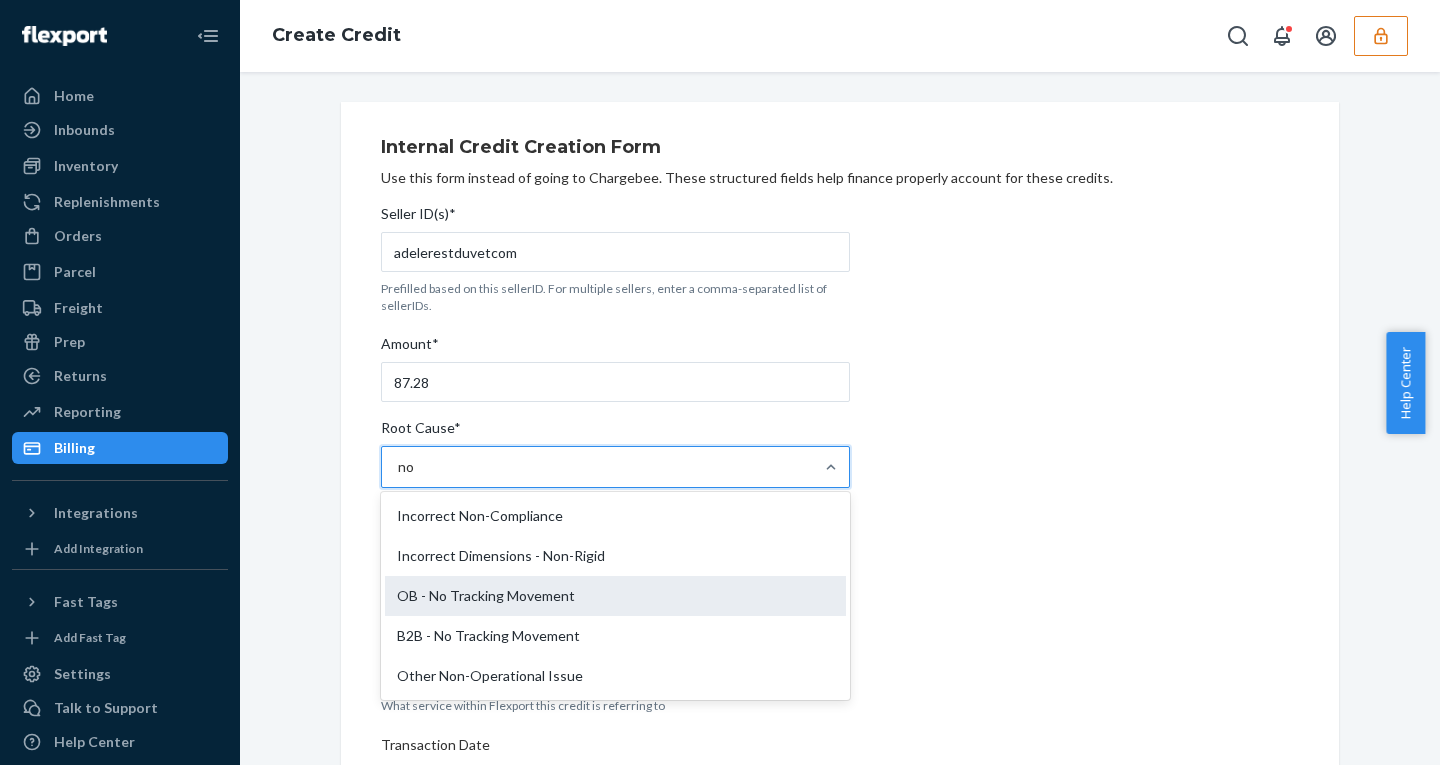 click on "OB - No Tracking Movement" at bounding box center [615, 596] 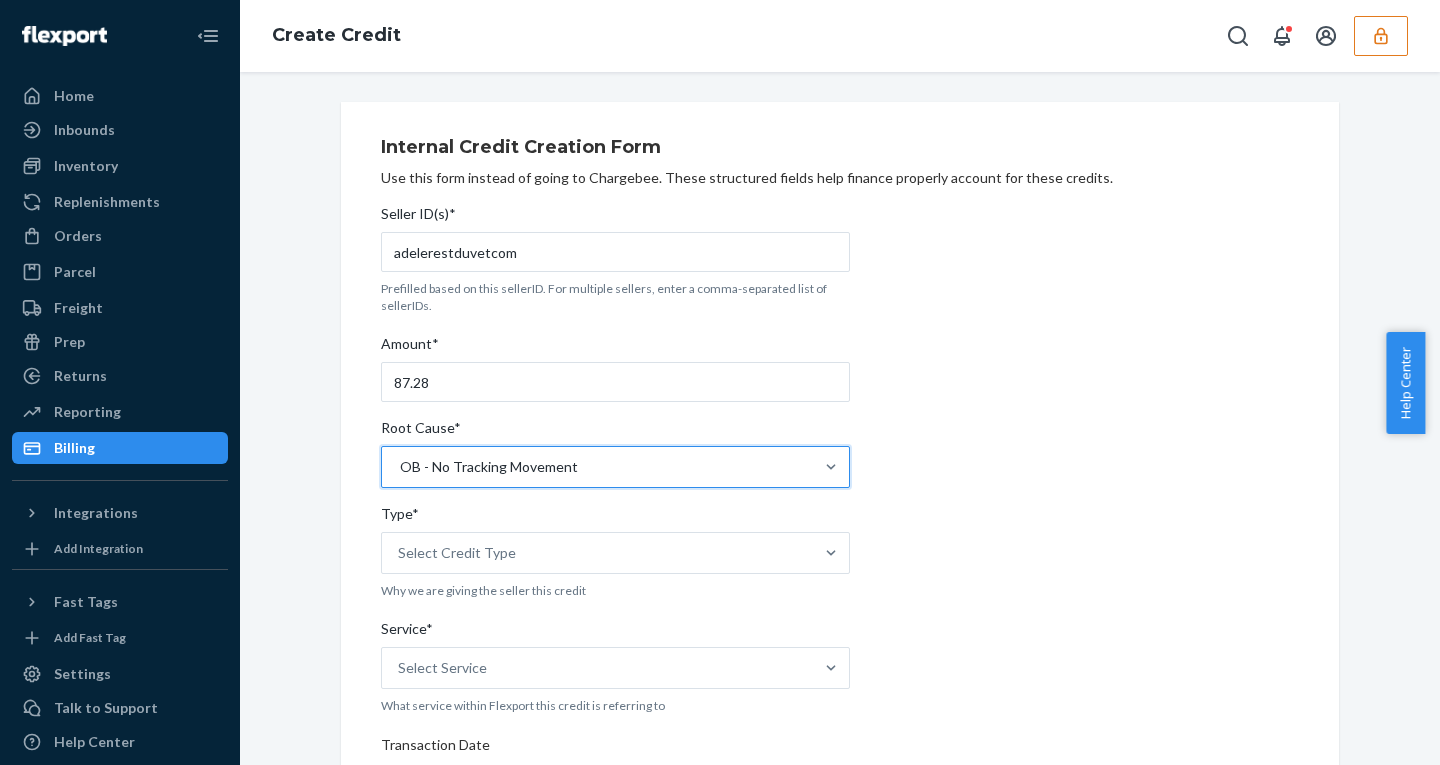 click on "Seller ID(s)* adelerestduvetcom Prefilled based on this sellerID. For multiple sellers, enter a comma-separated list of sellerIDs. Amount* 87.28 Root Cause*   option OB - No Tracking Movement, selected.     0 results available. Select is focused ,type to refine list, press Down to open the menu,  OB - No Tracking Movement Type* Select Credit Type Why we are giving the seller this credit Service* Select Service What service within Flexport this credit is referring to Transaction Date Select a date The date of the original transaction Credit Creator* henry.tolentino@bpo.flexport.com Who is creating the credit (you) Support Ticket ID The Zendesk ticket ID this credit refers to (if applicable) Description* Description Format: Support-[ZD Ticket ID]-[Root Cause] Comment Internal comment. Not visible by the customer. Max 500 characters. Submit" at bounding box center (615, 776) 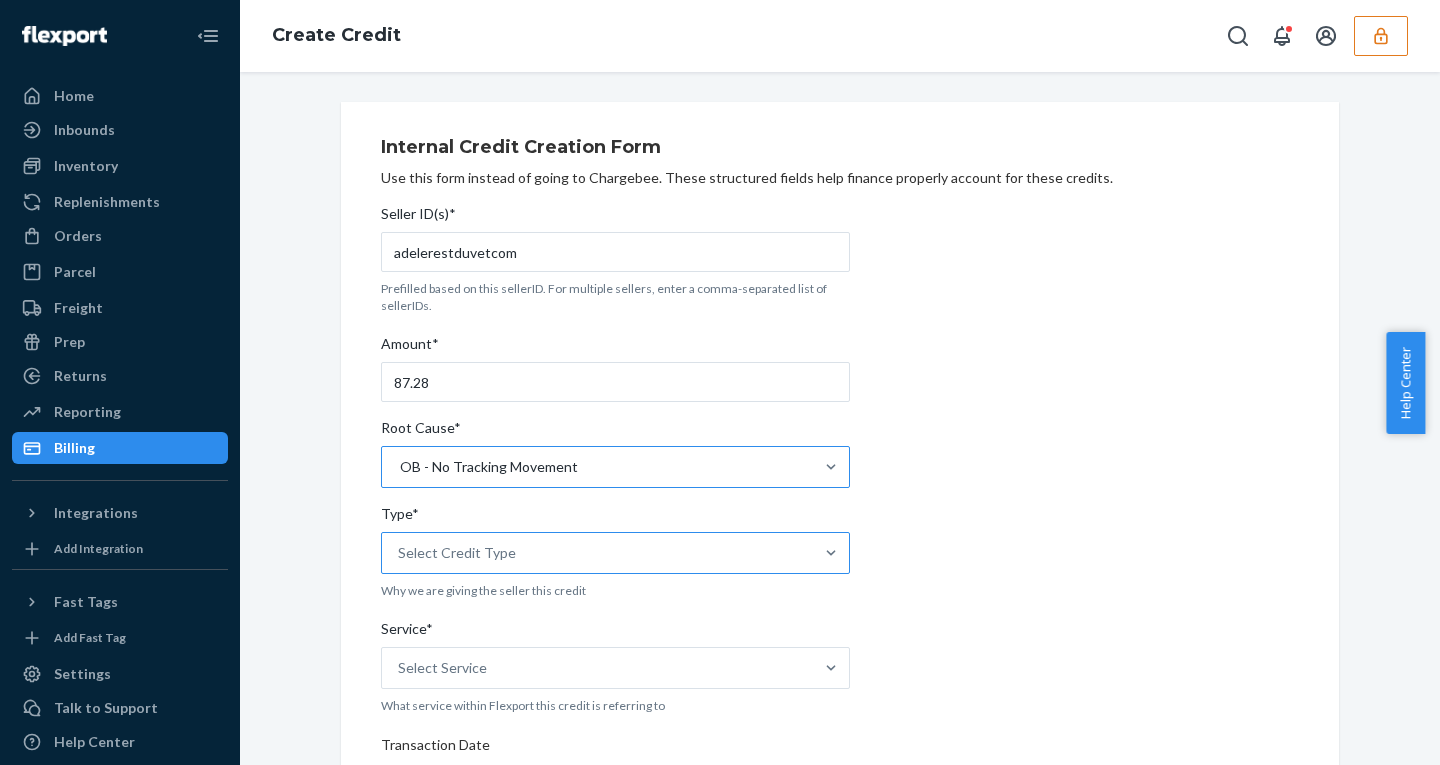 click on "Select Credit Type" at bounding box center [457, 553] 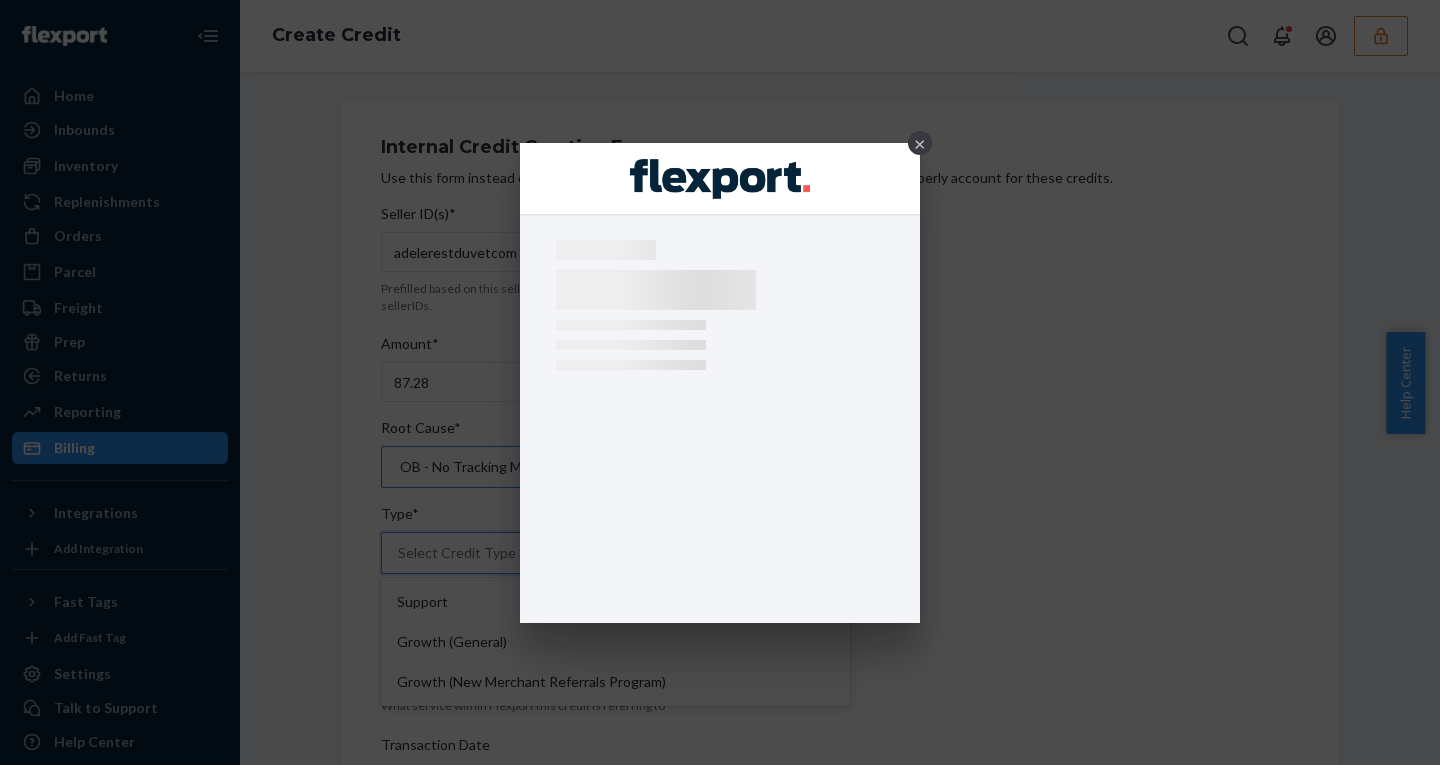 click on "×" at bounding box center [720, 382] 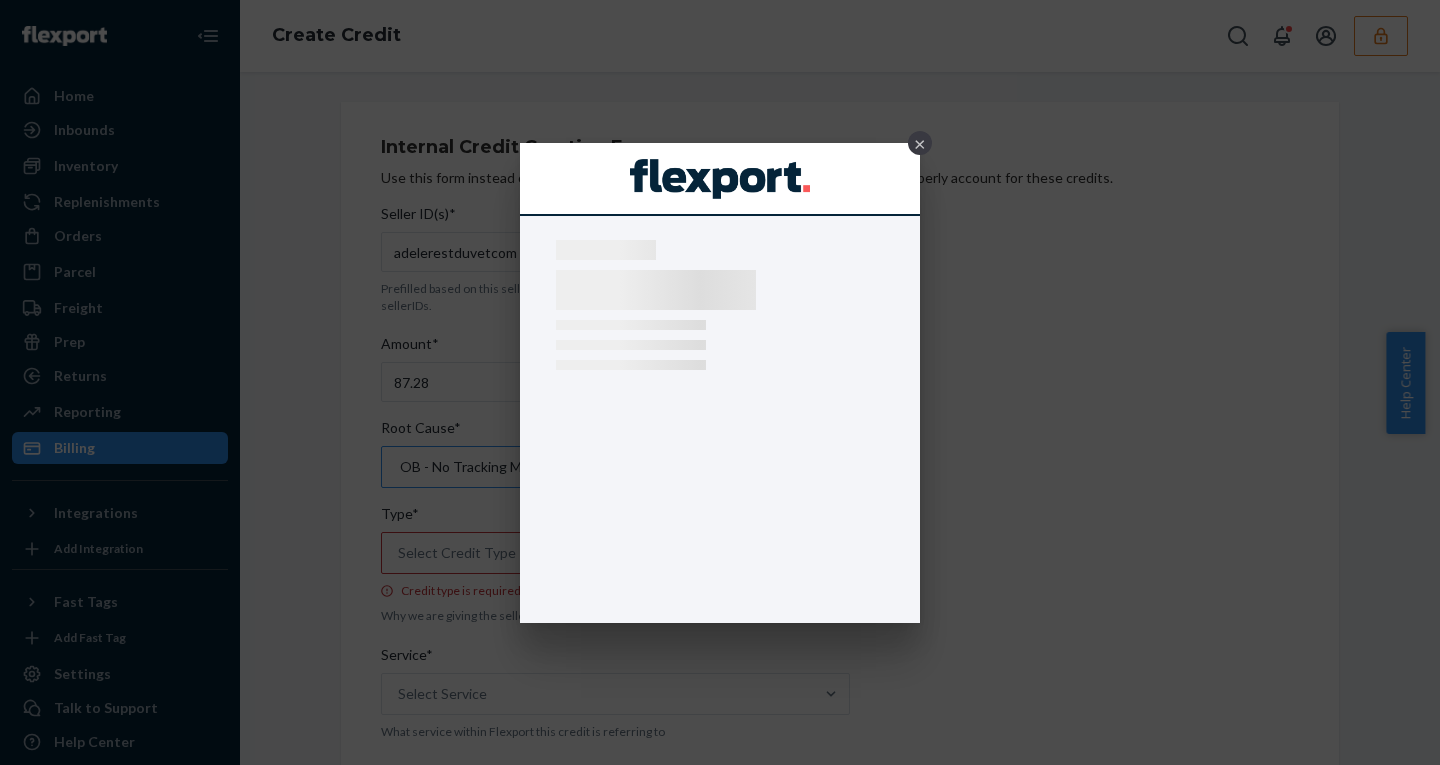 click on "×" at bounding box center [720, 382] 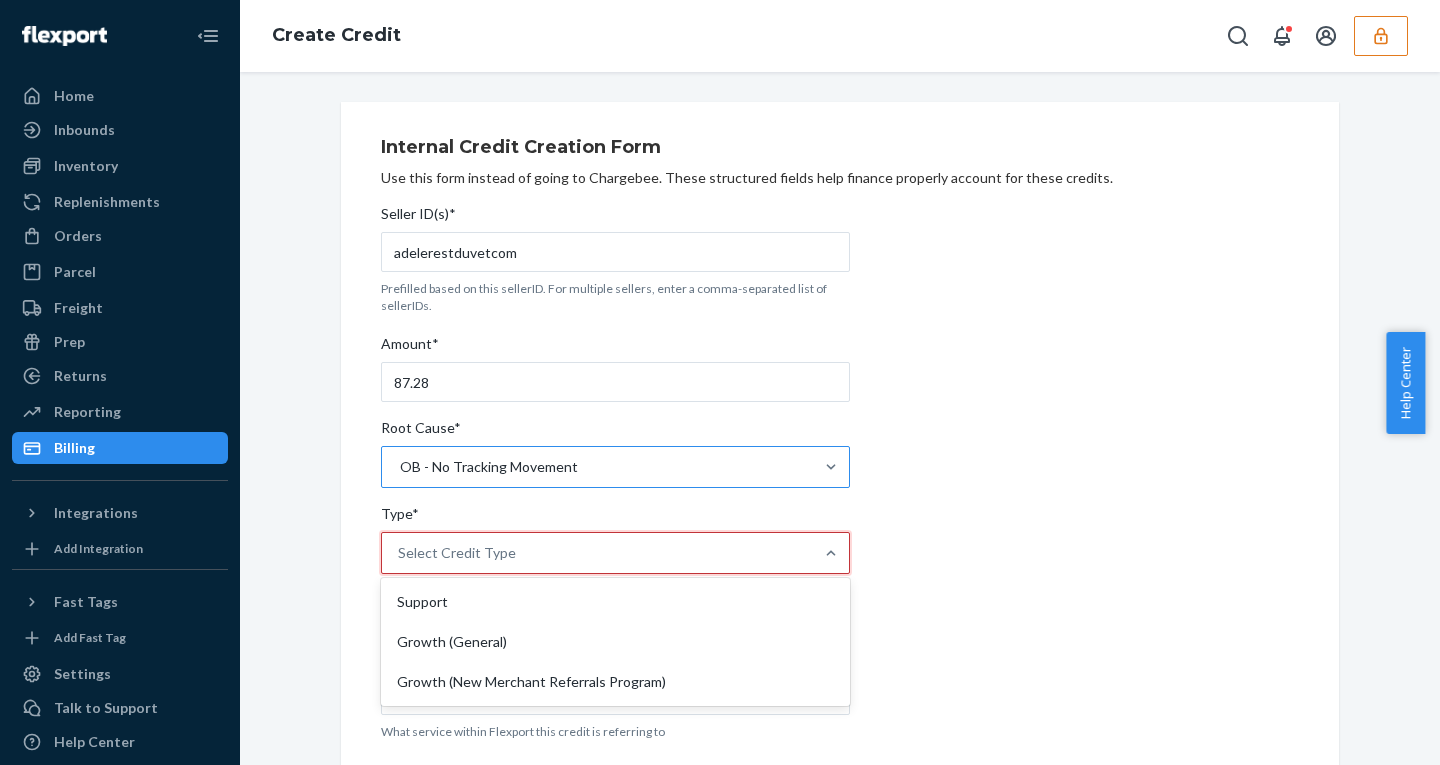 click on "Select Credit Type" at bounding box center (457, 553) 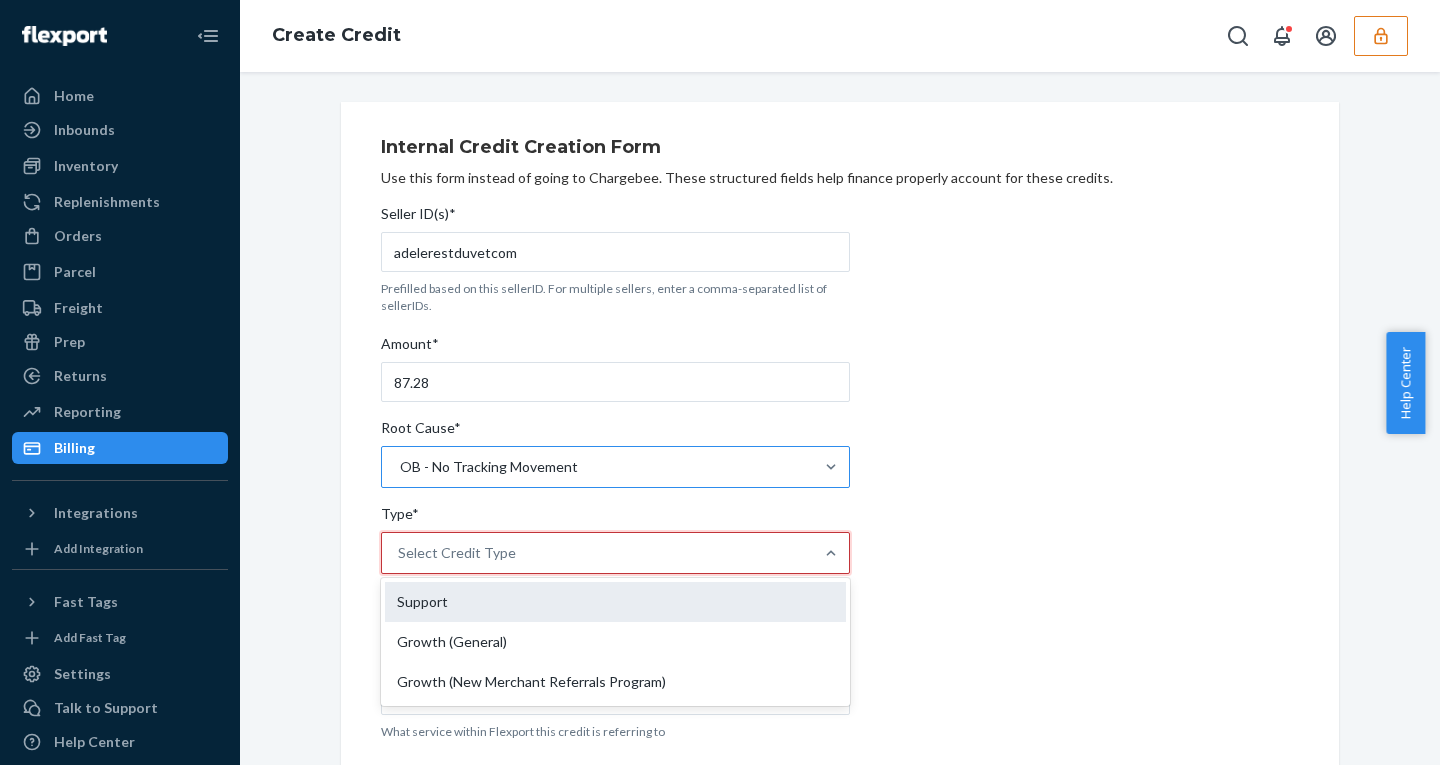 click on "Support" at bounding box center [615, 602] 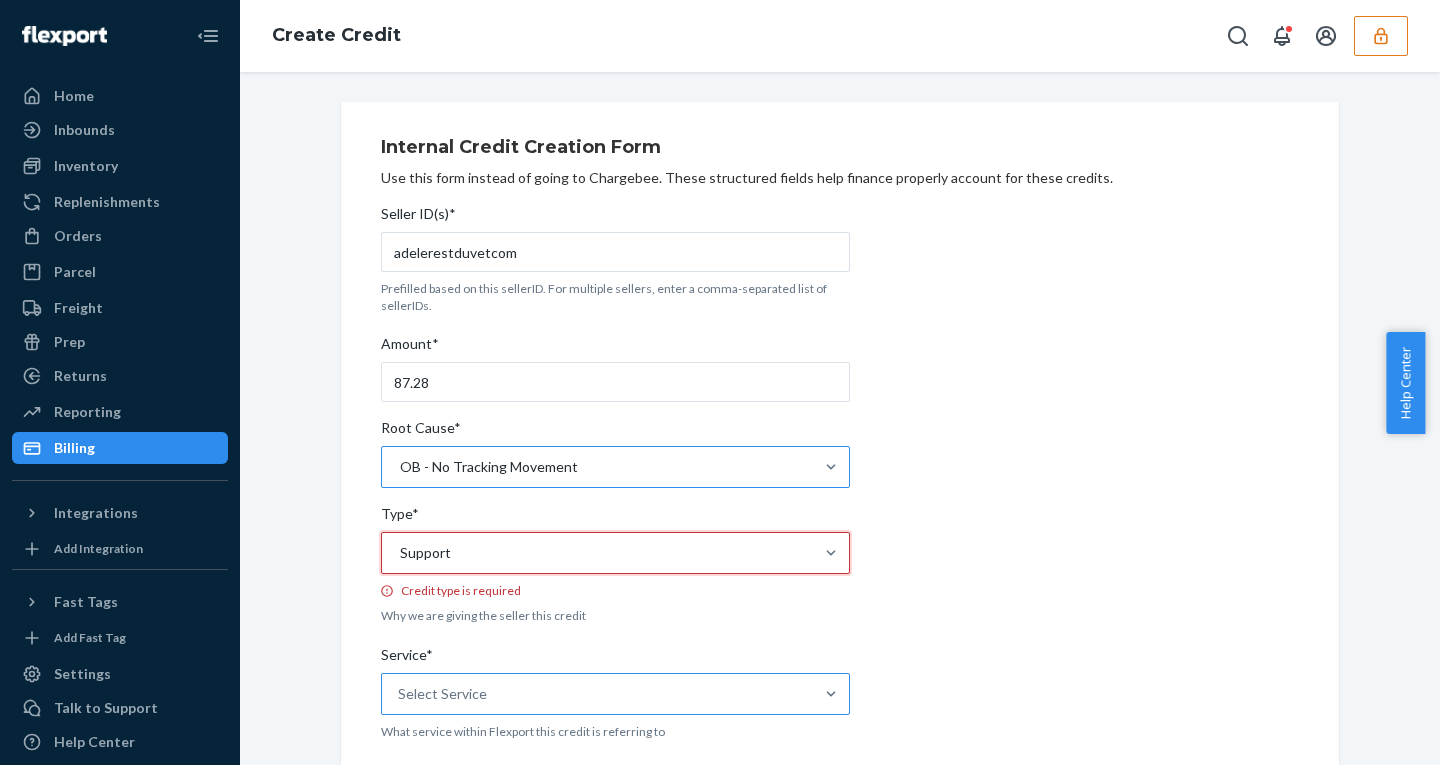 click on "Select Service" at bounding box center [615, 694] 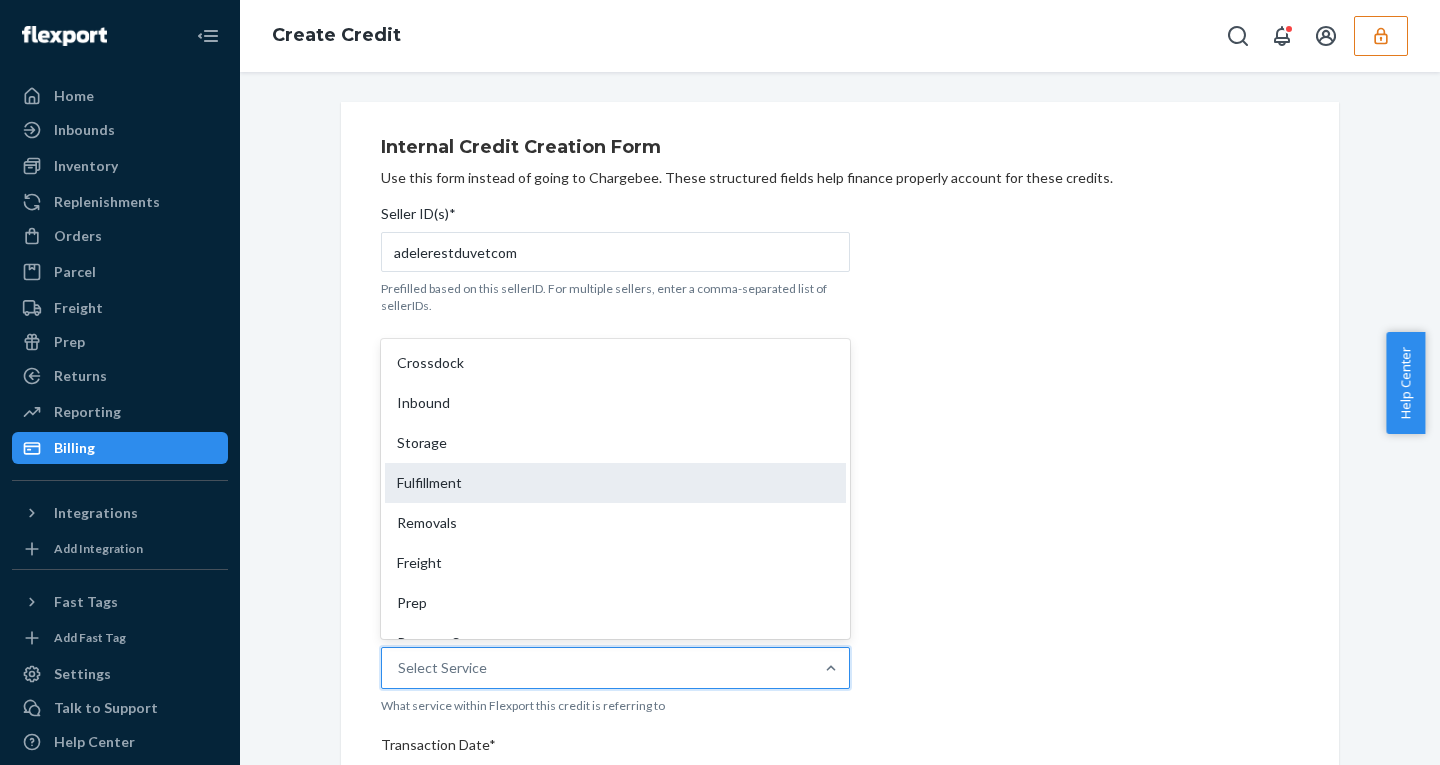 click on "Fulfillment" at bounding box center [615, 483] 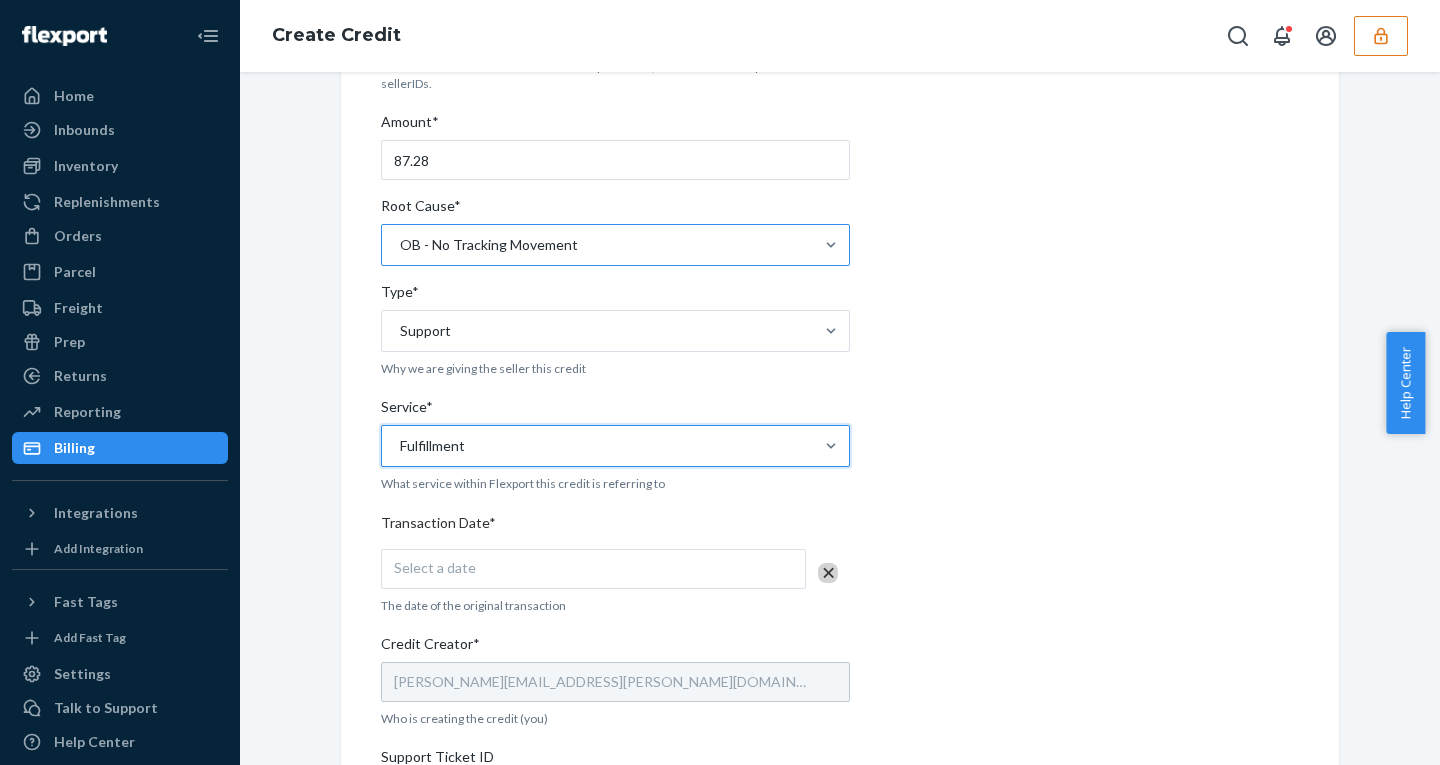 scroll, scrollTop: 284, scrollLeft: 0, axis: vertical 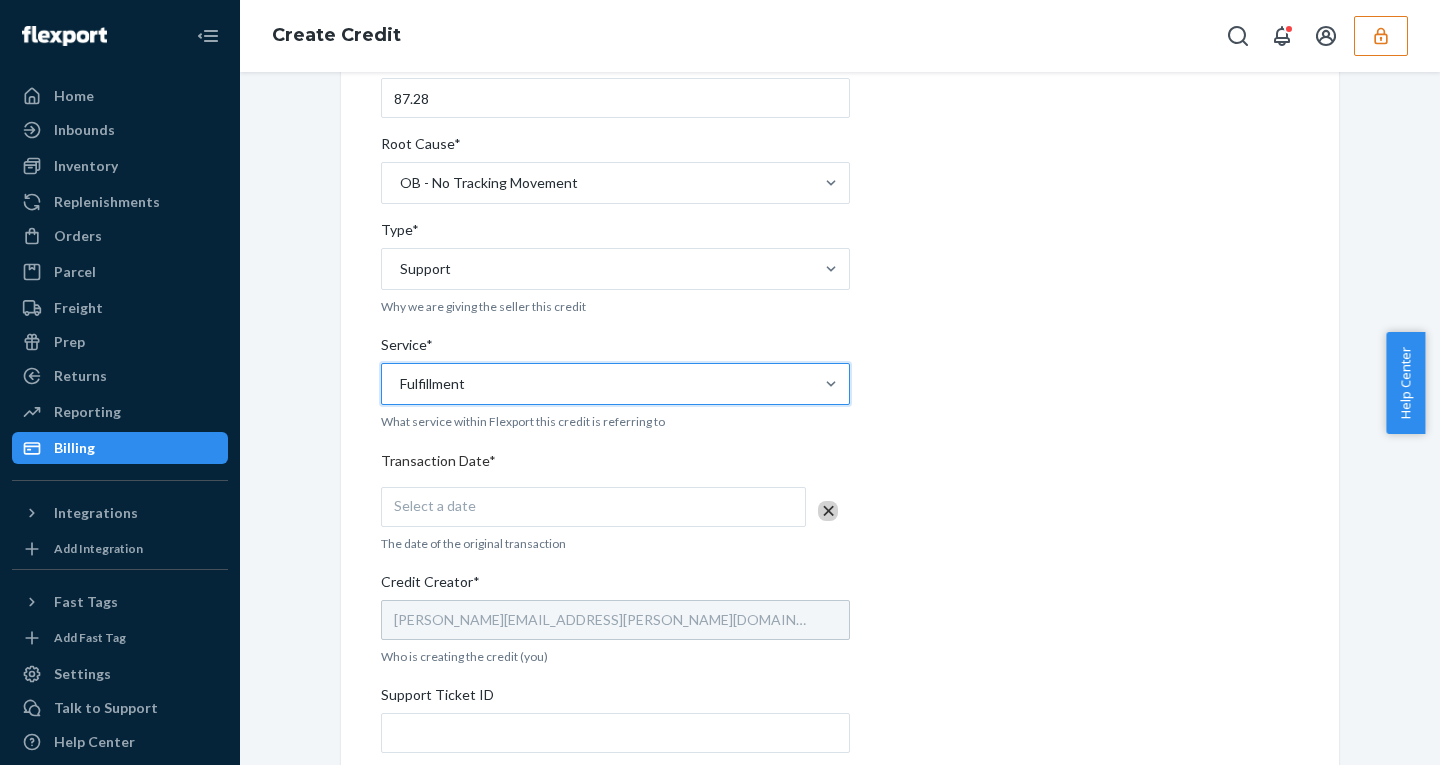 click on "Select a date" at bounding box center [593, 507] 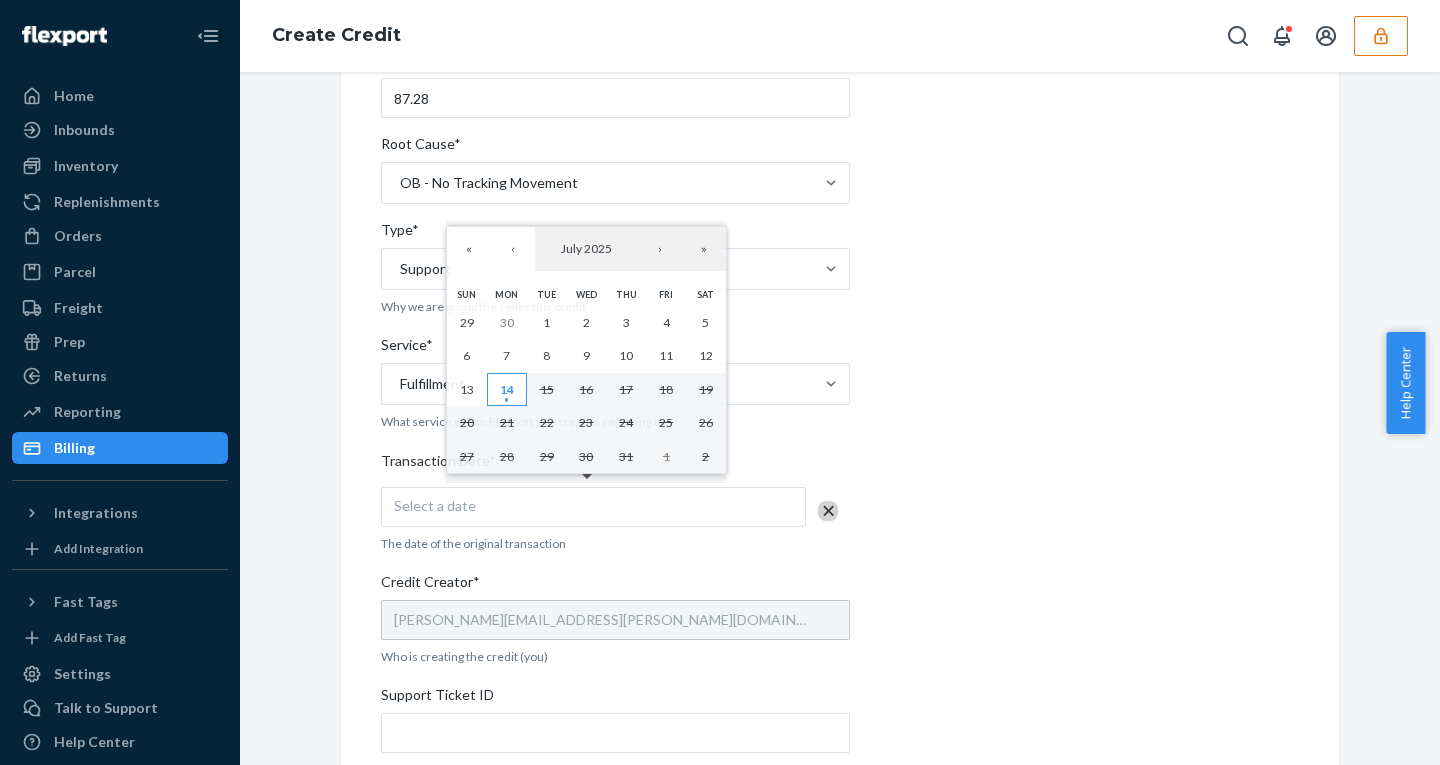 click on "14" at bounding box center [507, 389] 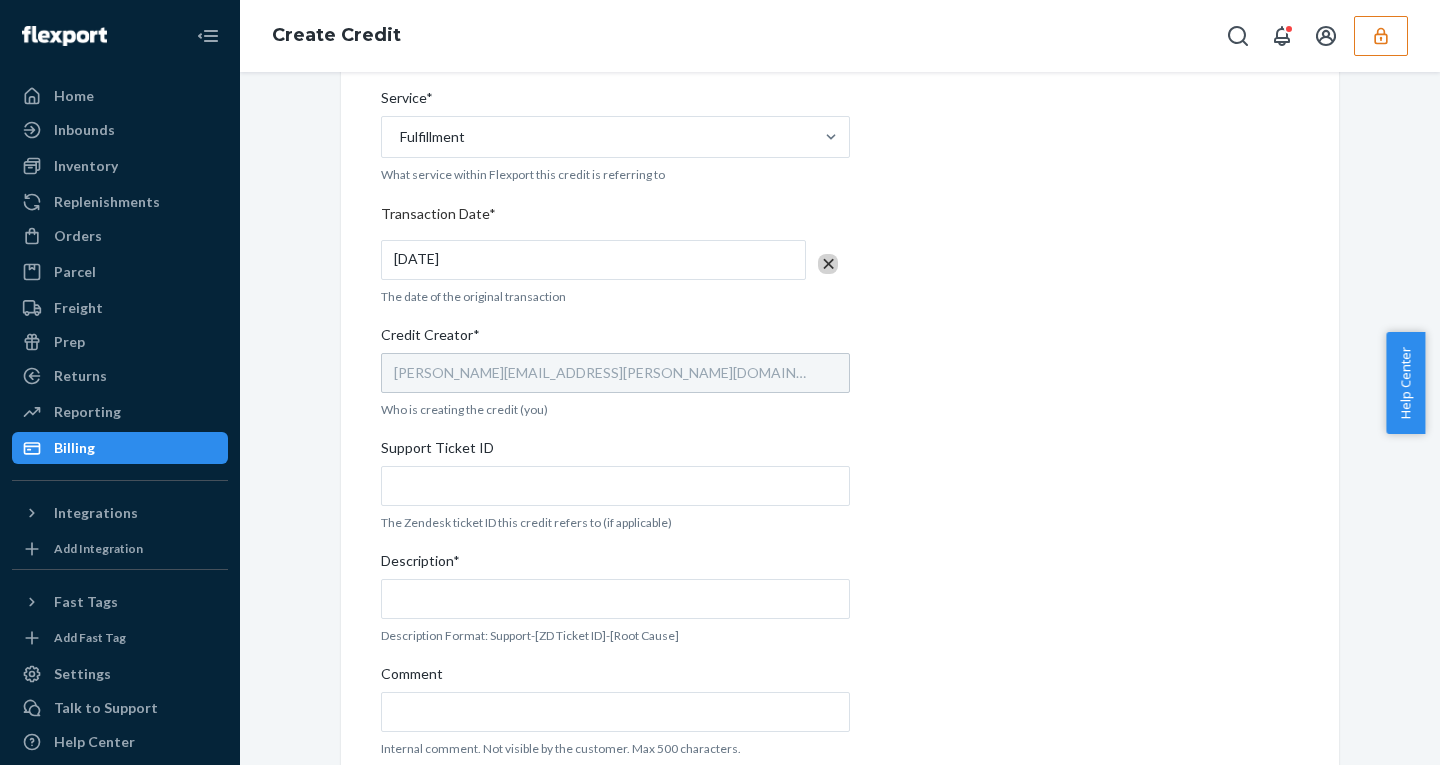 scroll, scrollTop: 562, scrollLeft: 0, axis: vertical 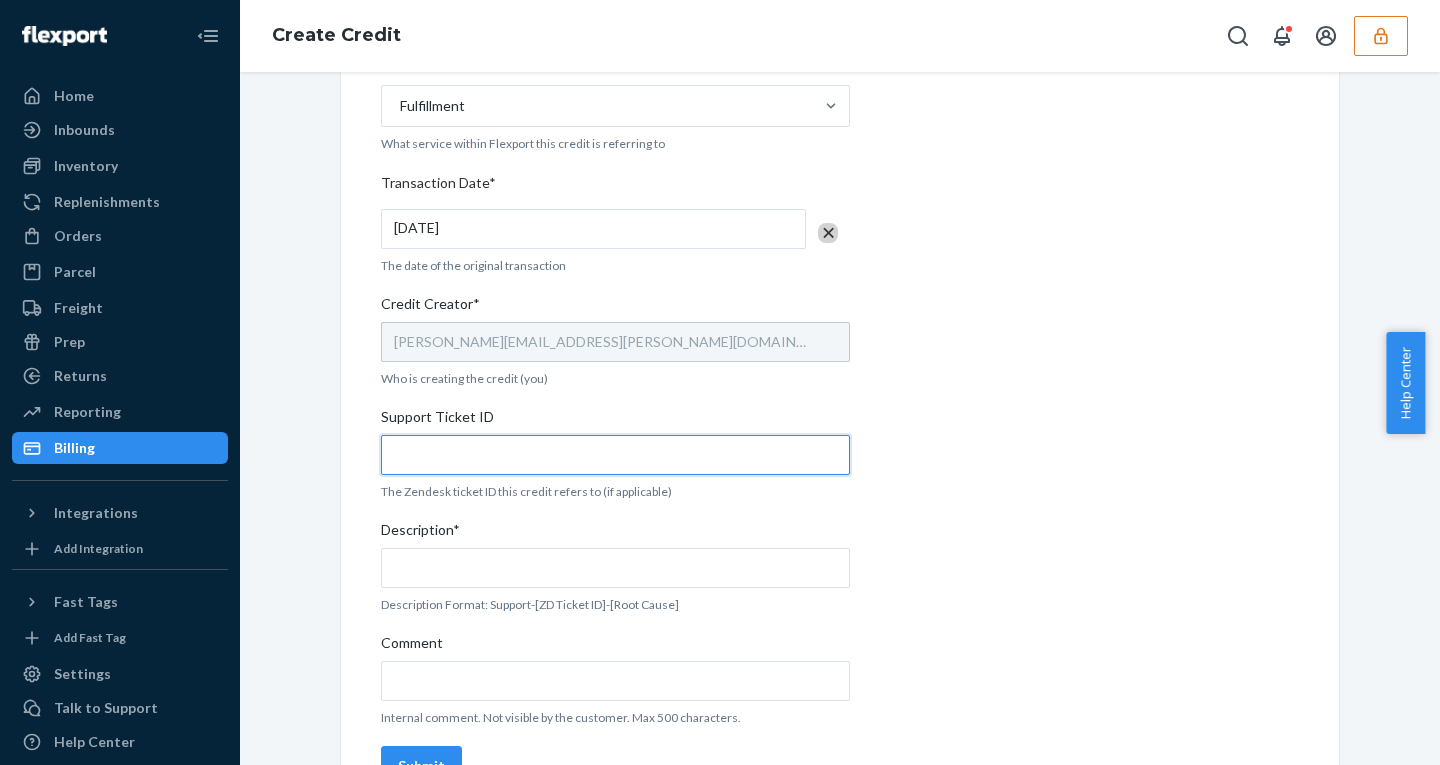 click on "Support Ticket ID" at bounding box center (615, 455) 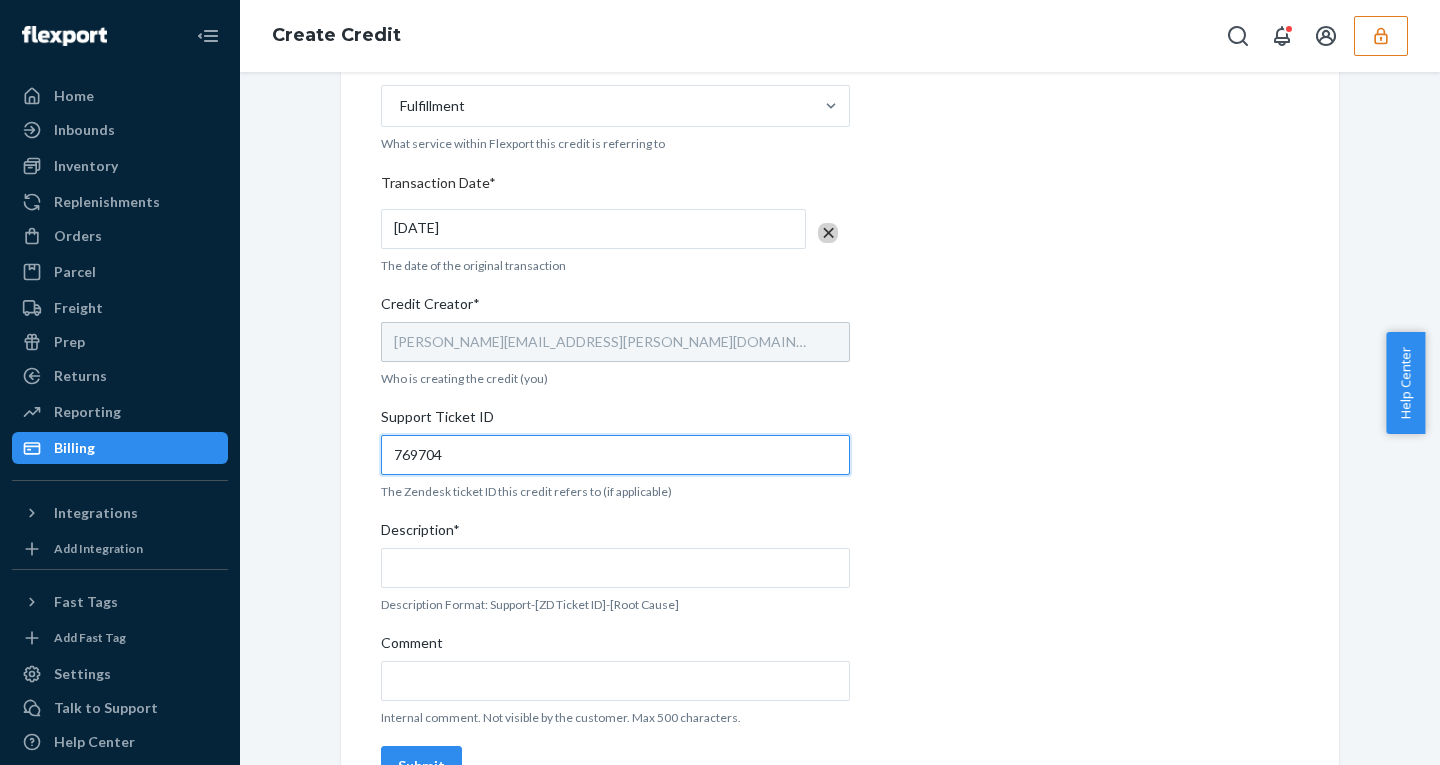 type on "769704" 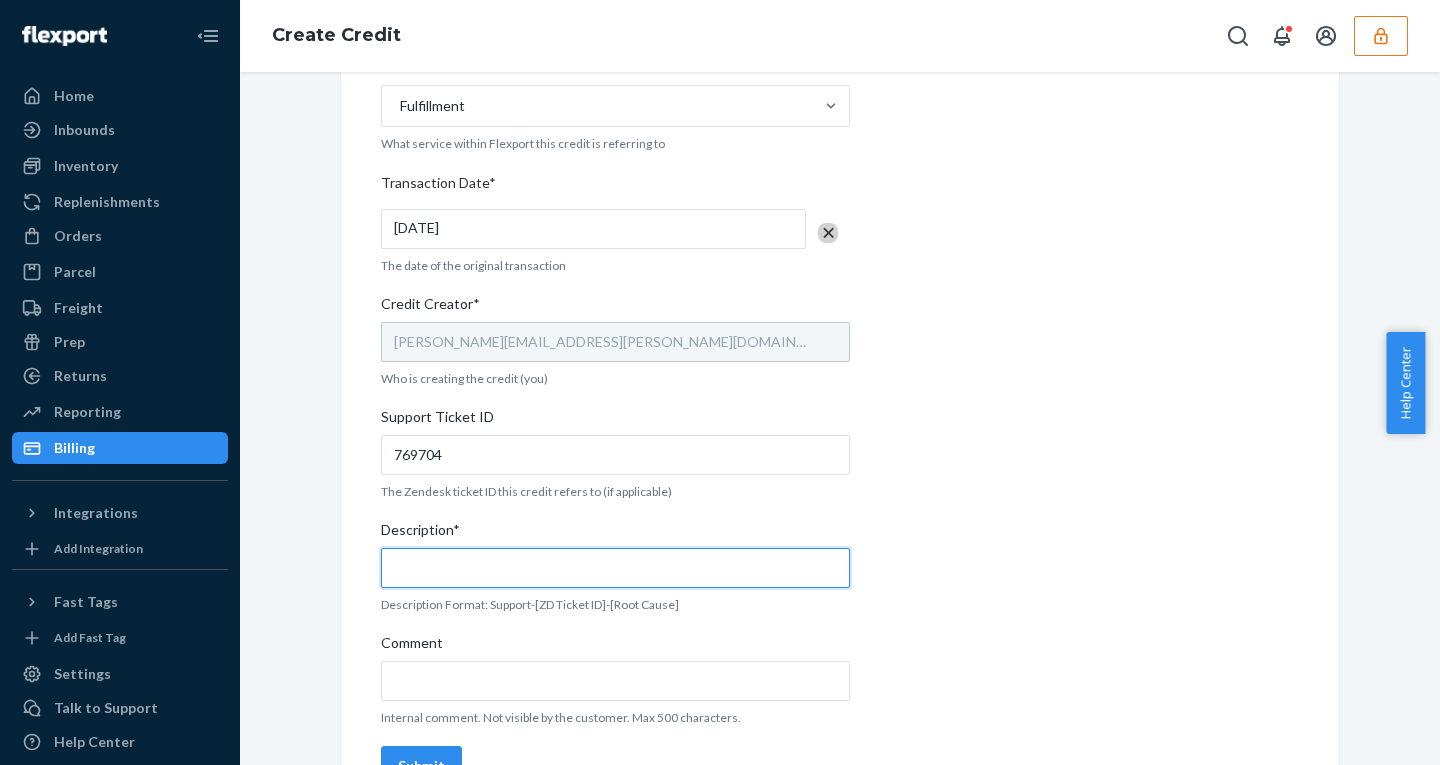 click on "Description*" at bounding box center (615, 568) 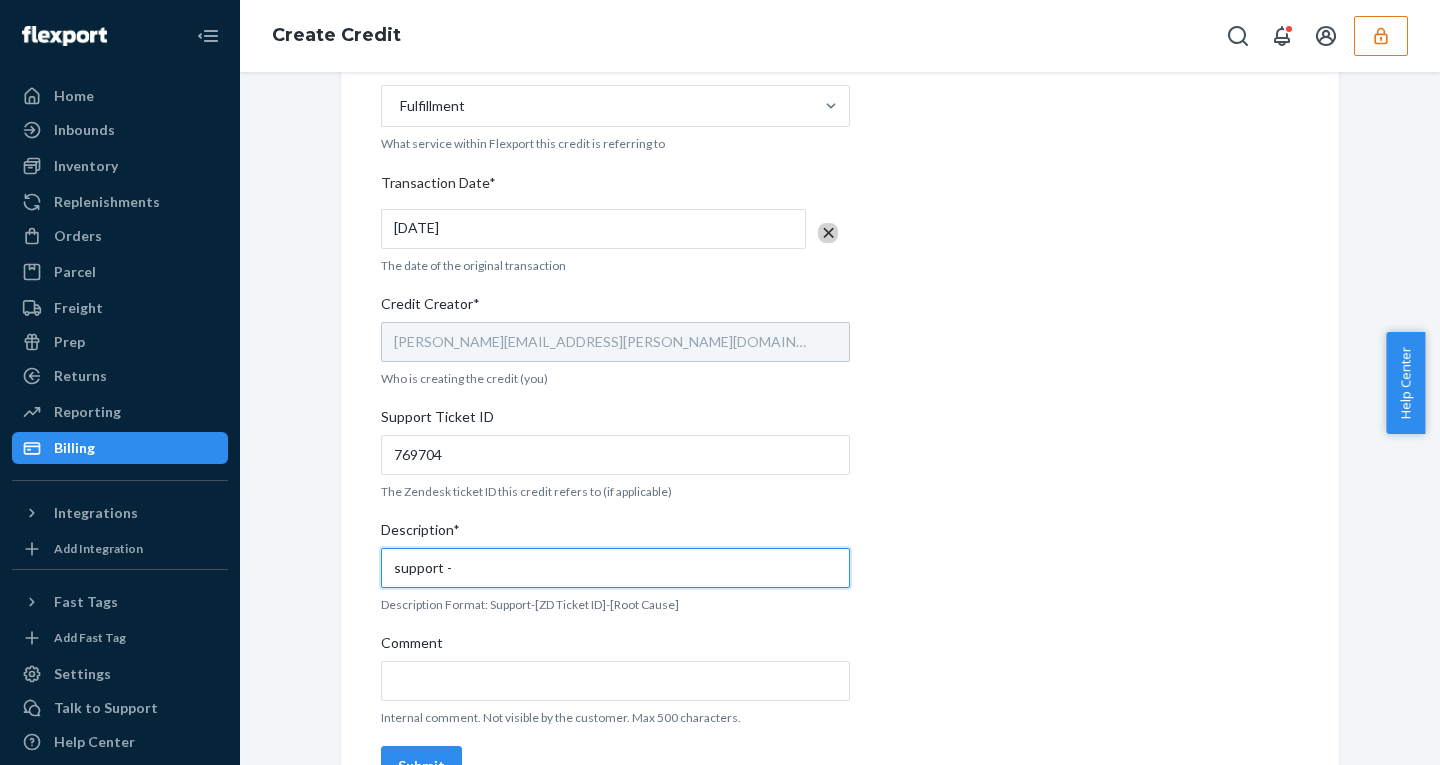 paste on "769704" 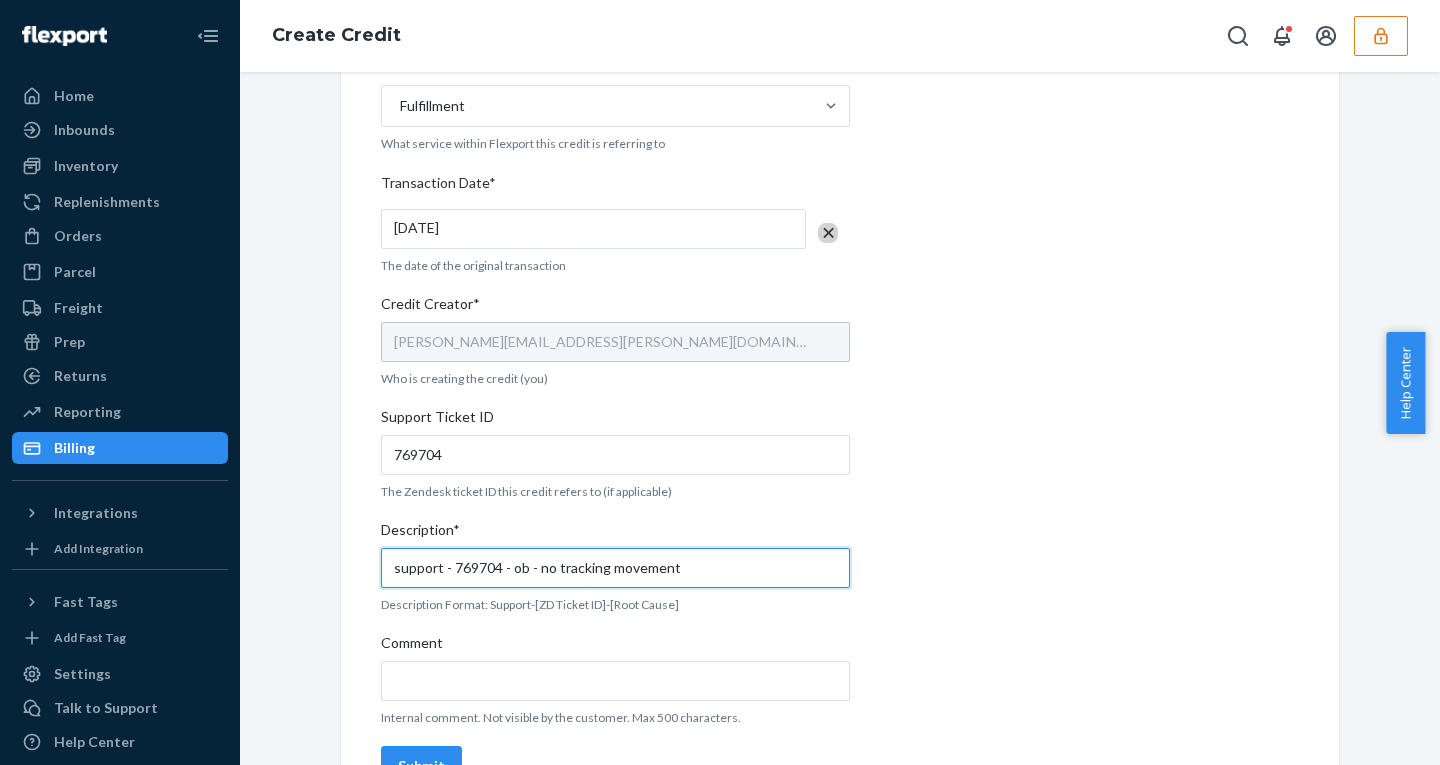 scroll, scrollTop: 615, scrollLeft: 0, axis: vertical 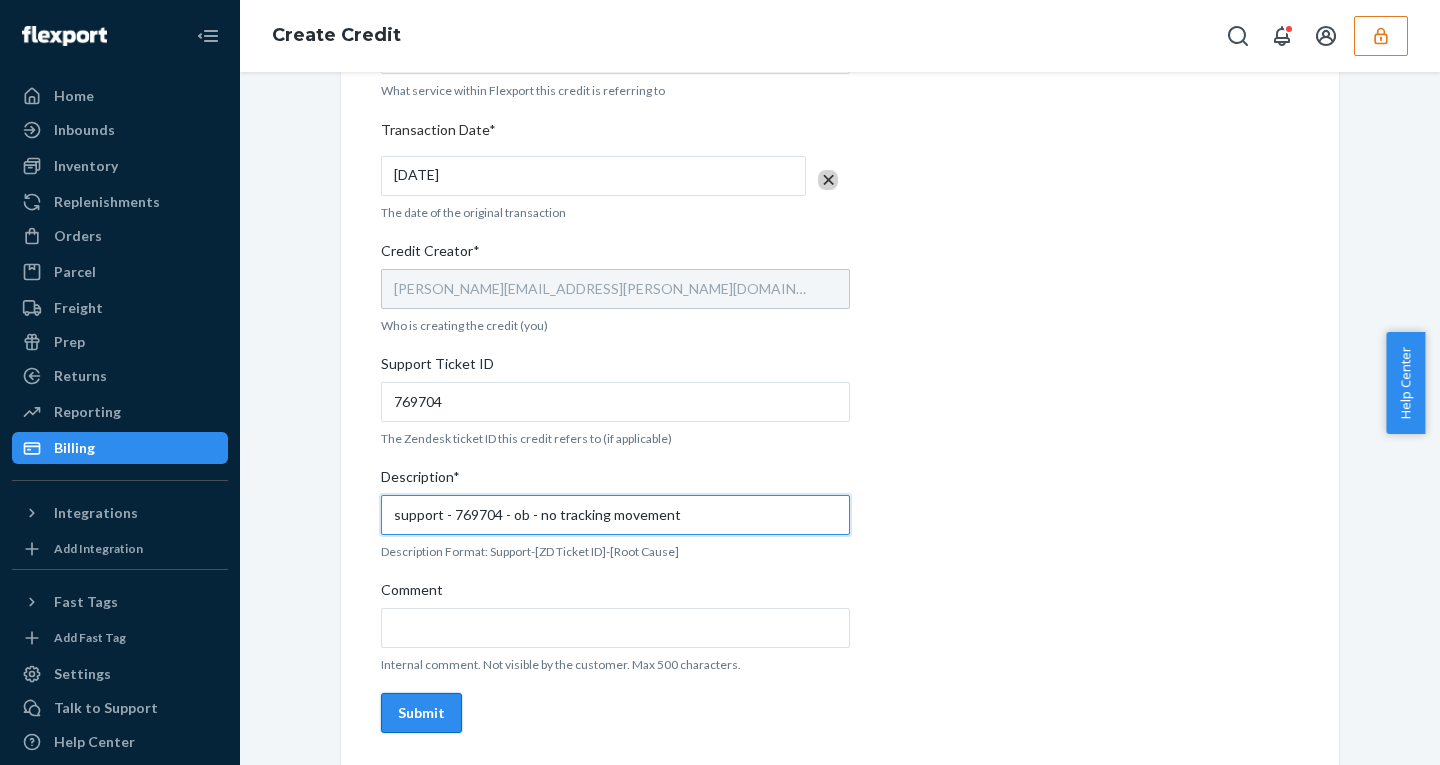 type on "support - 769704 - ob - no tracking movement" 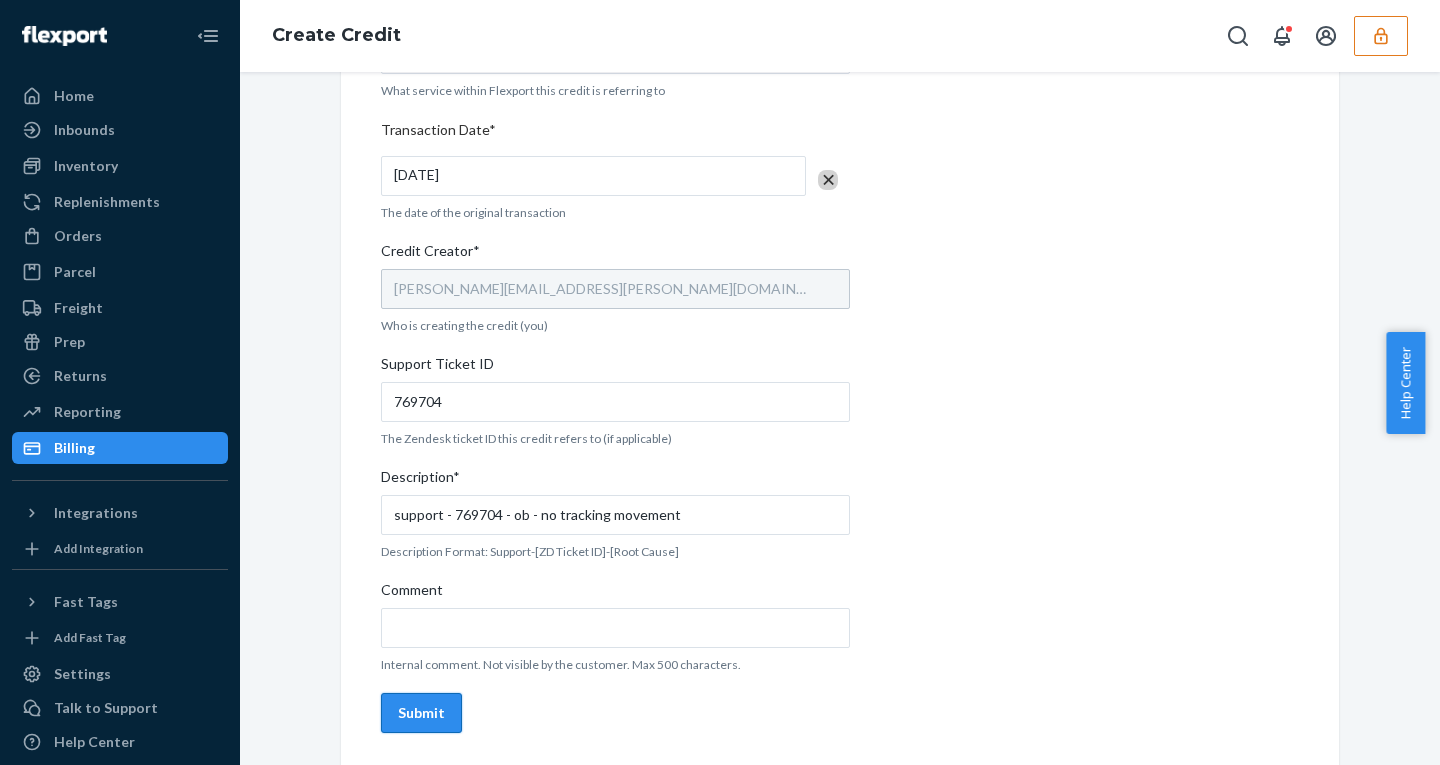 click on "Submit" at bounding box center [421, 713] 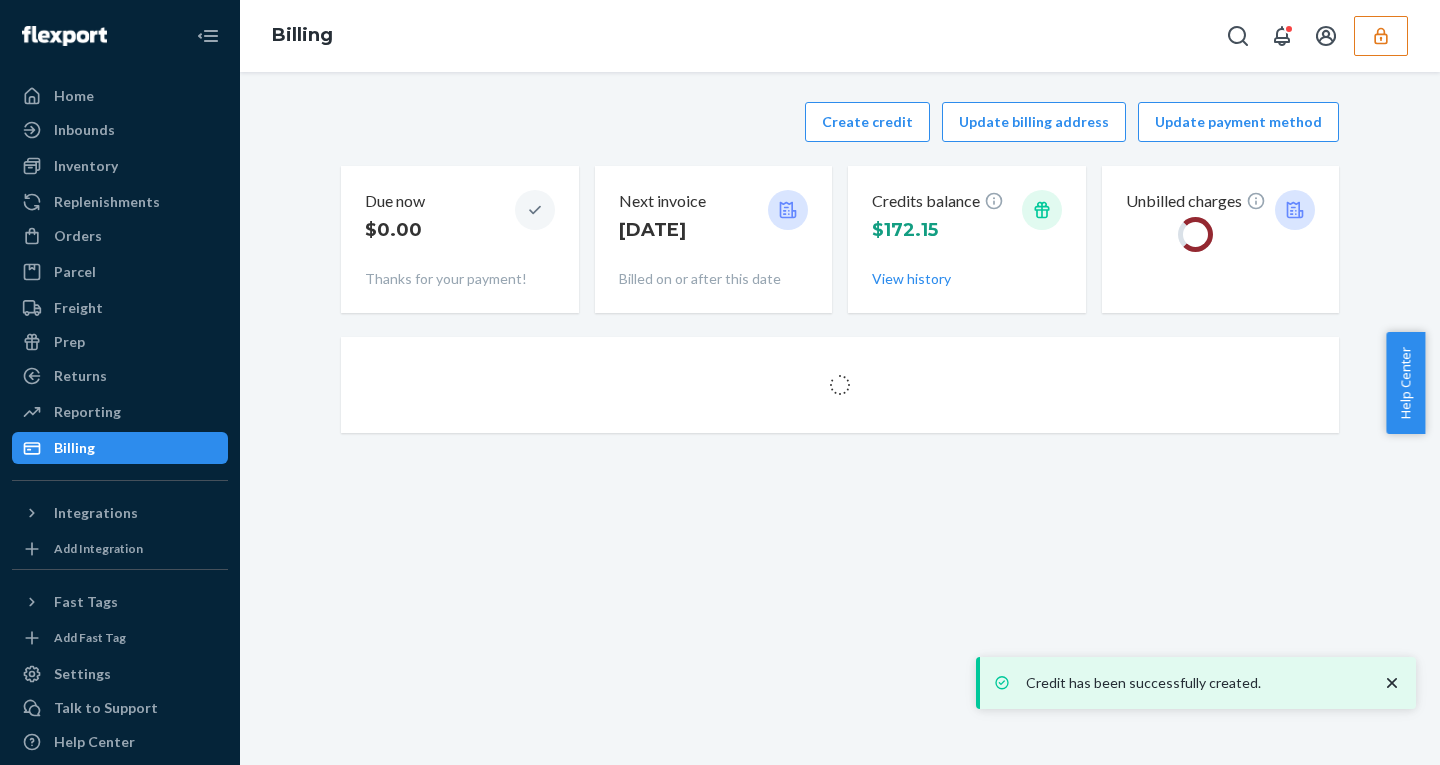 scroll, scrollTop: 0, scrollLeft: 0, axis: both 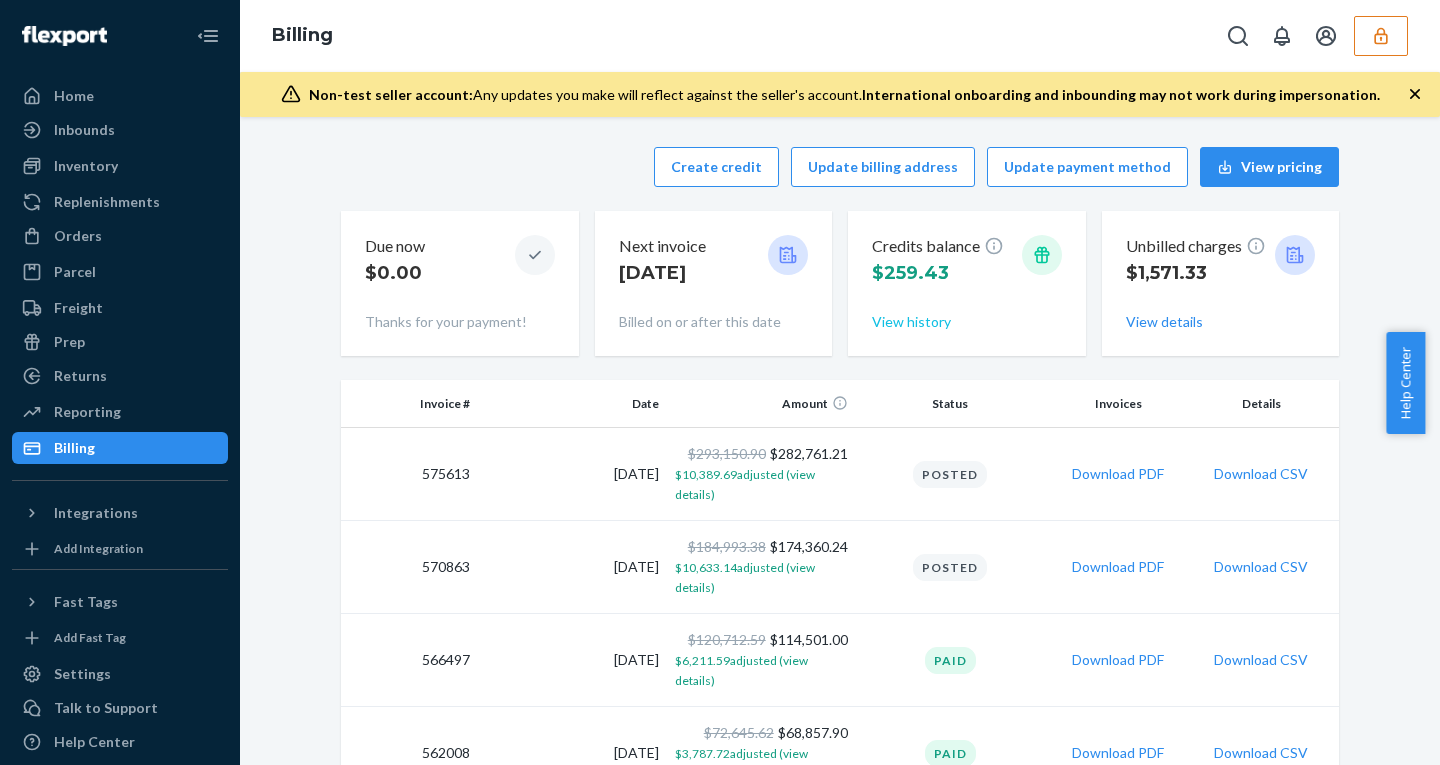 click on "View history" at bounding box center [911, 322] 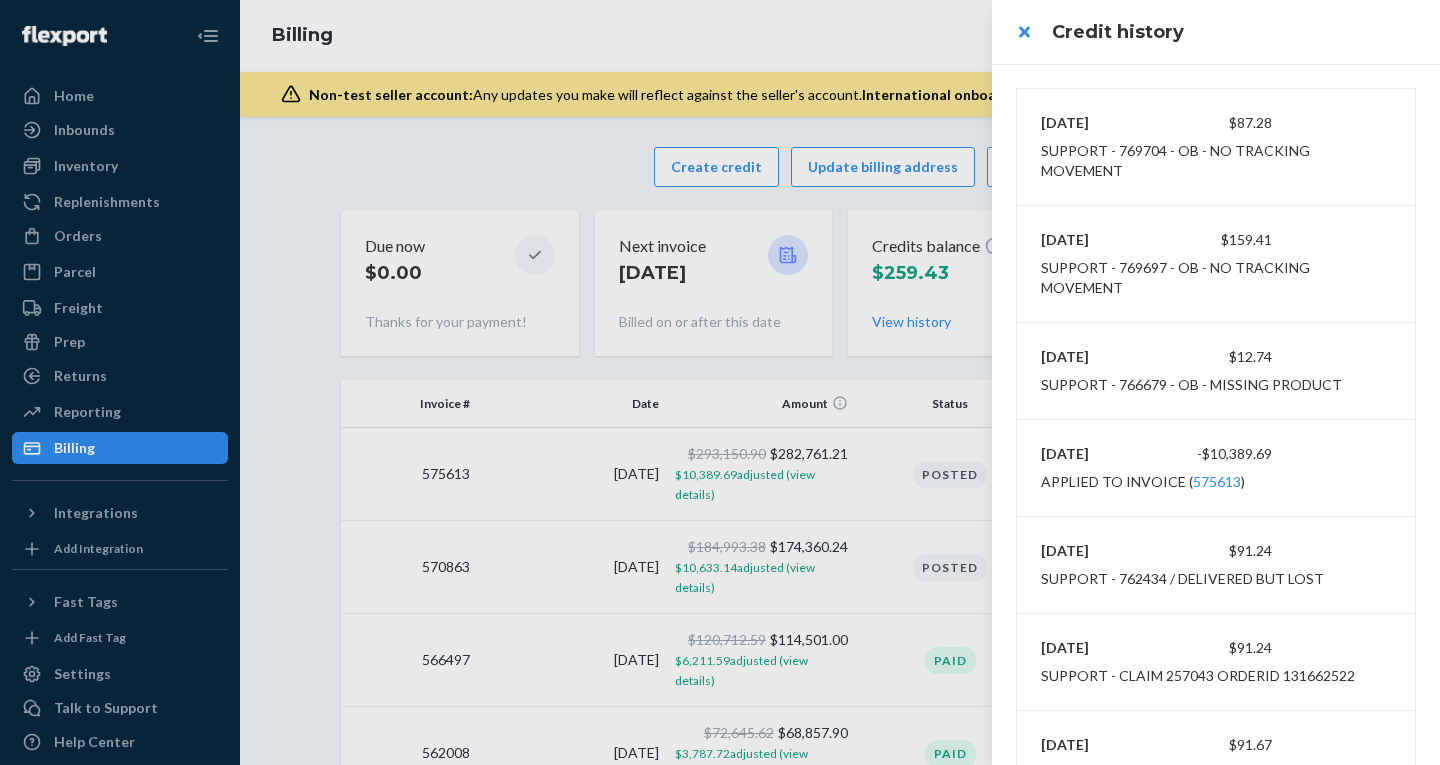 click on "[DATE] $87.28 support - 769704 - ob - no tracking movement" at bounding box center [1216, 147] 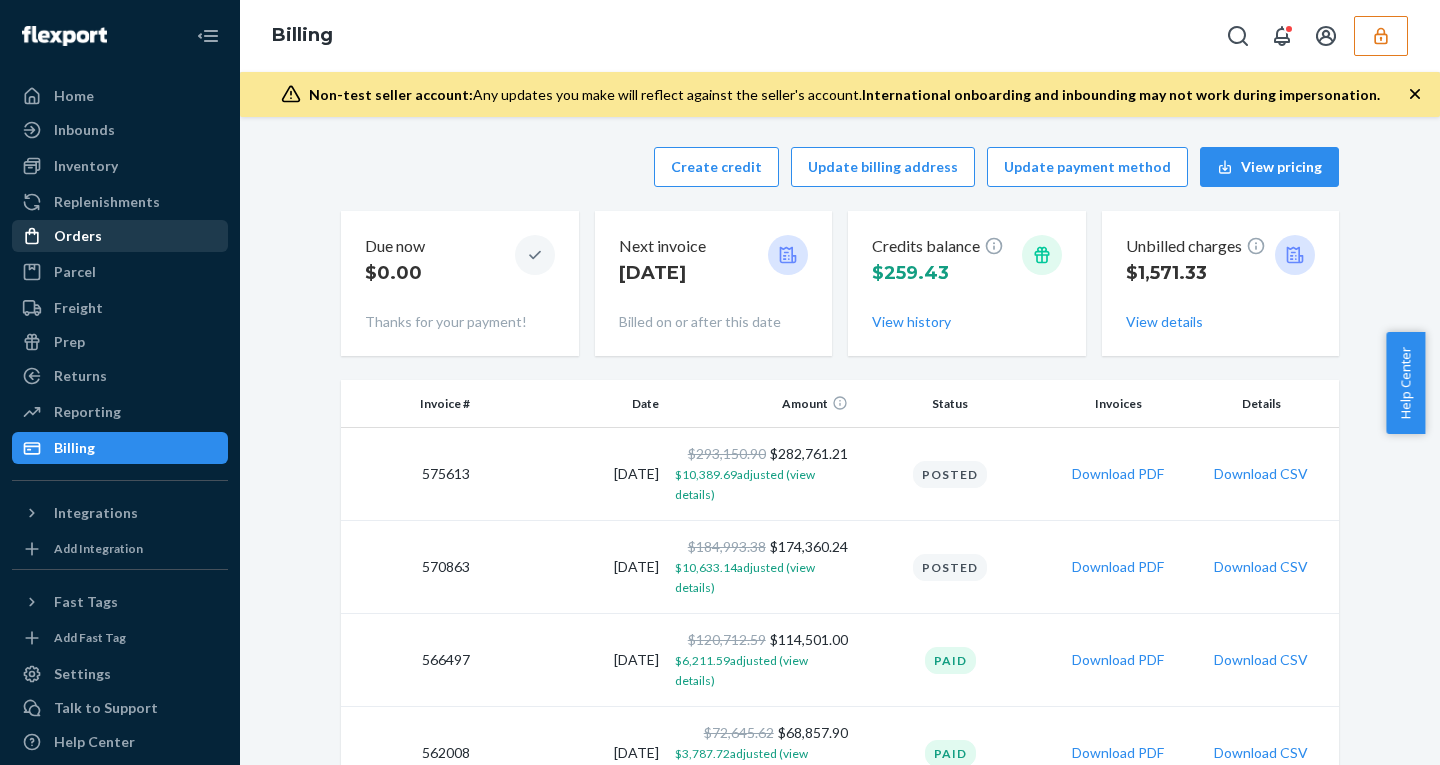 click on "Orders" at bounding box center (120, 236) 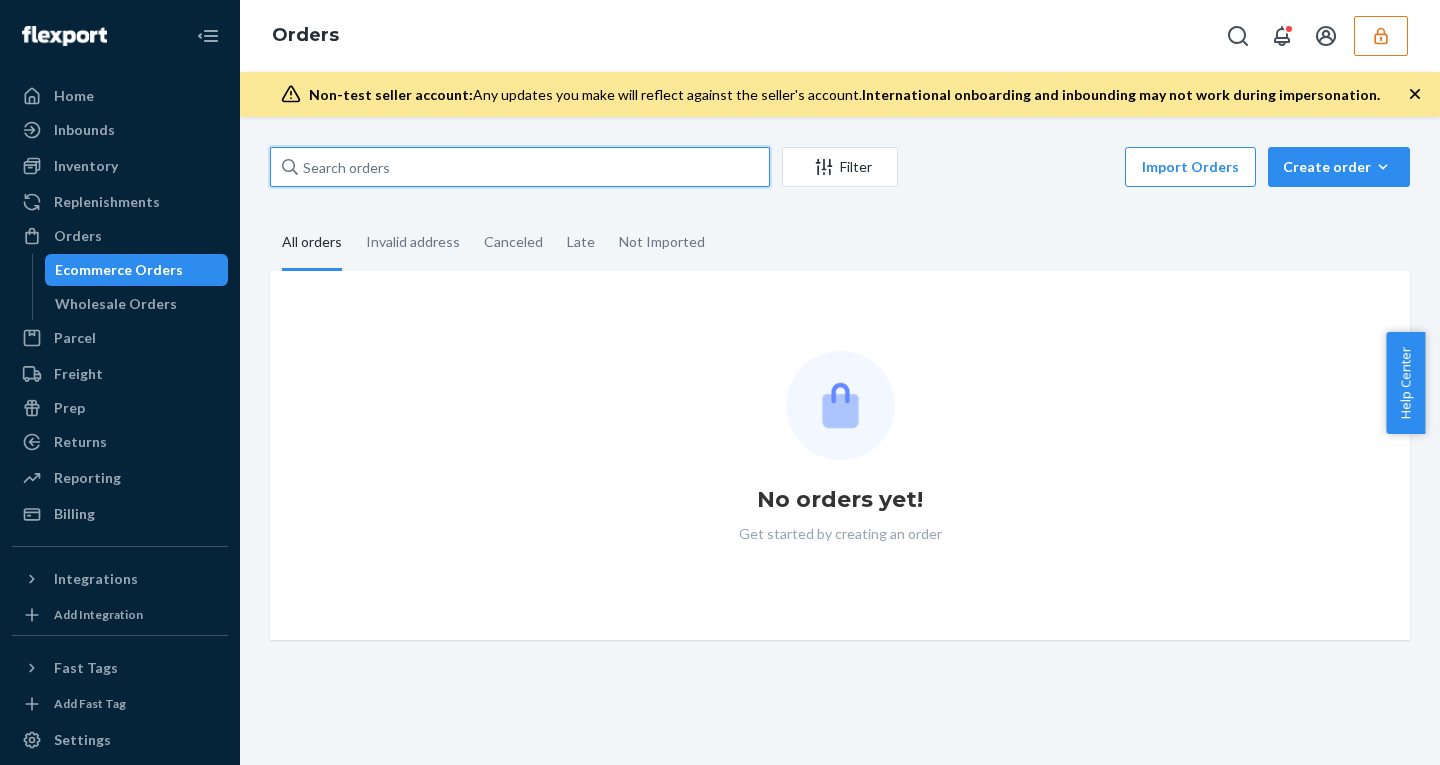click at bounding box center (520, 167) 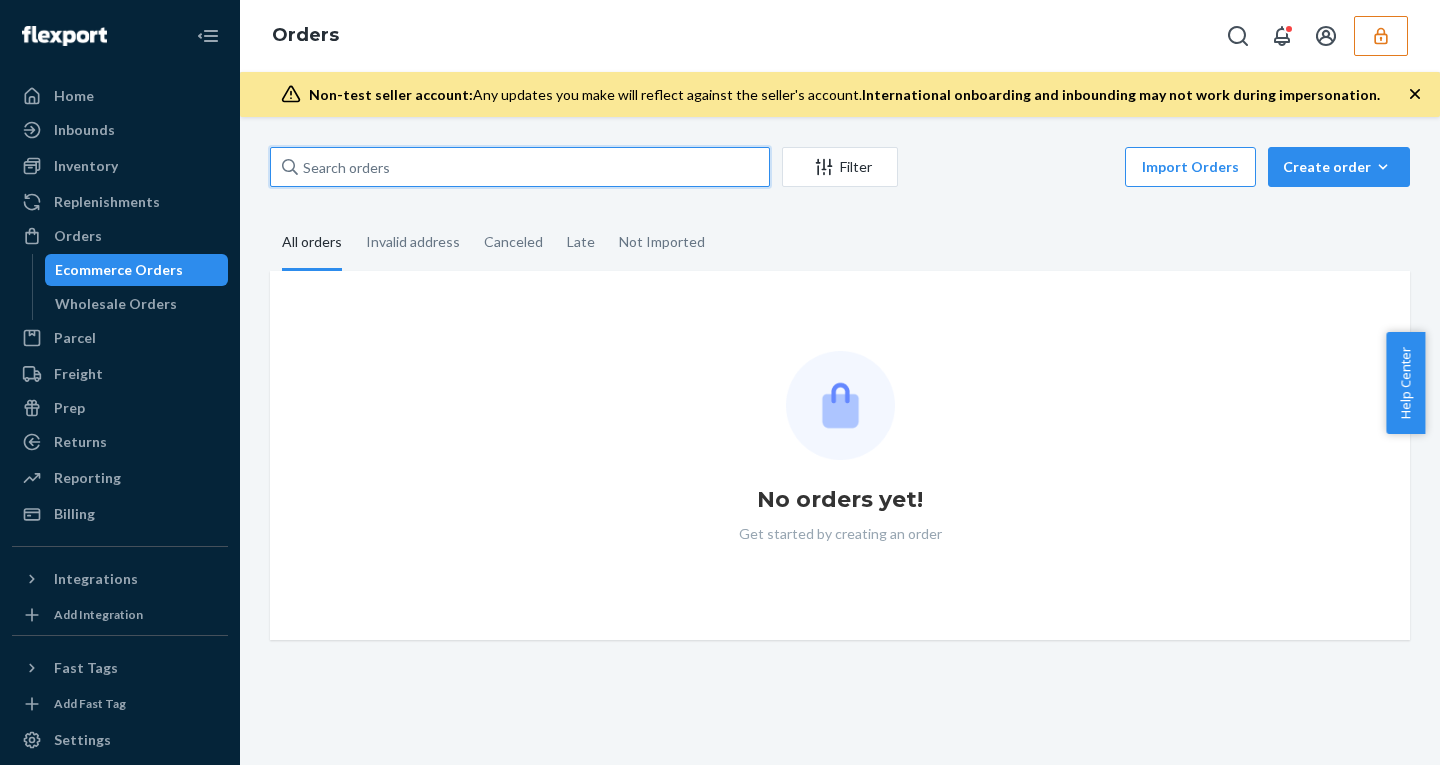 paste on "US25308318" 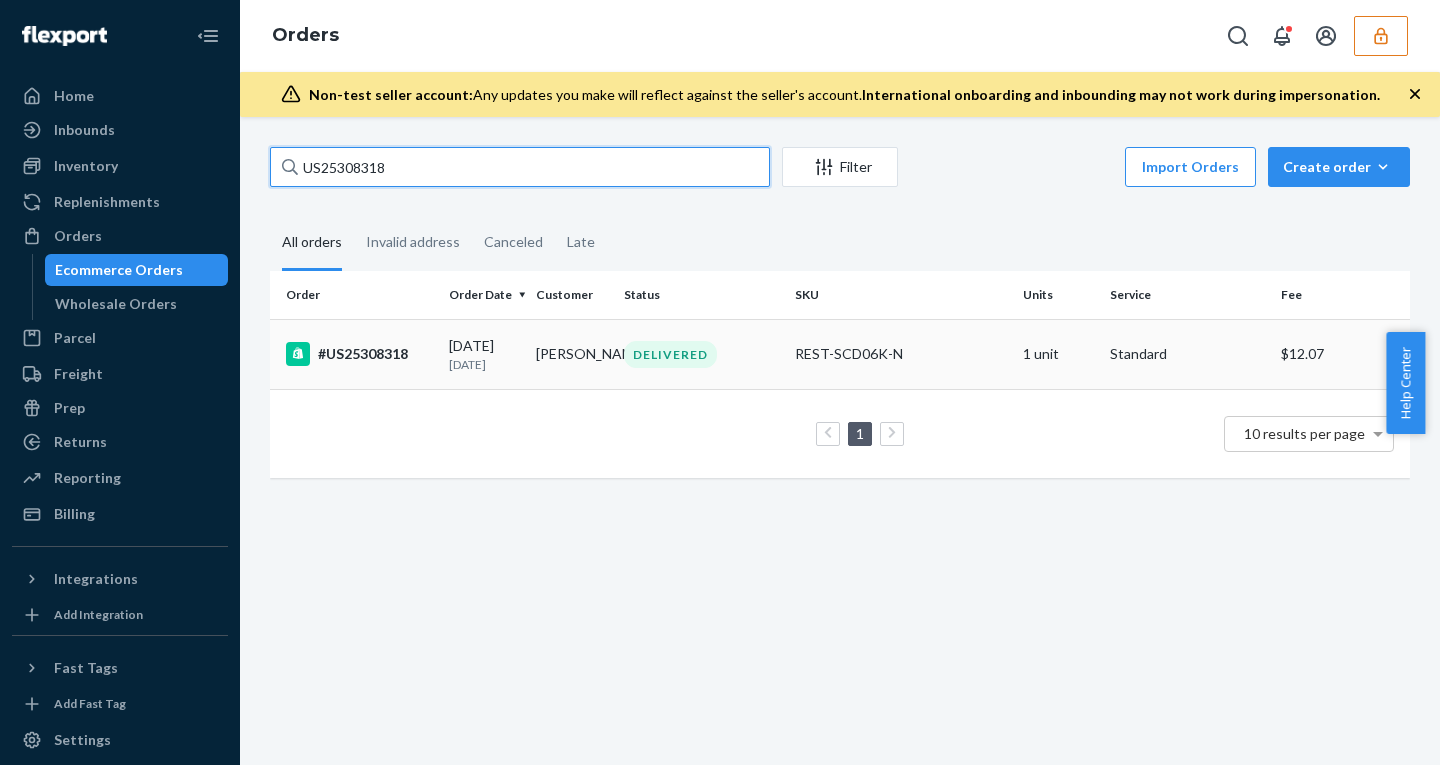 type on "US25308318" 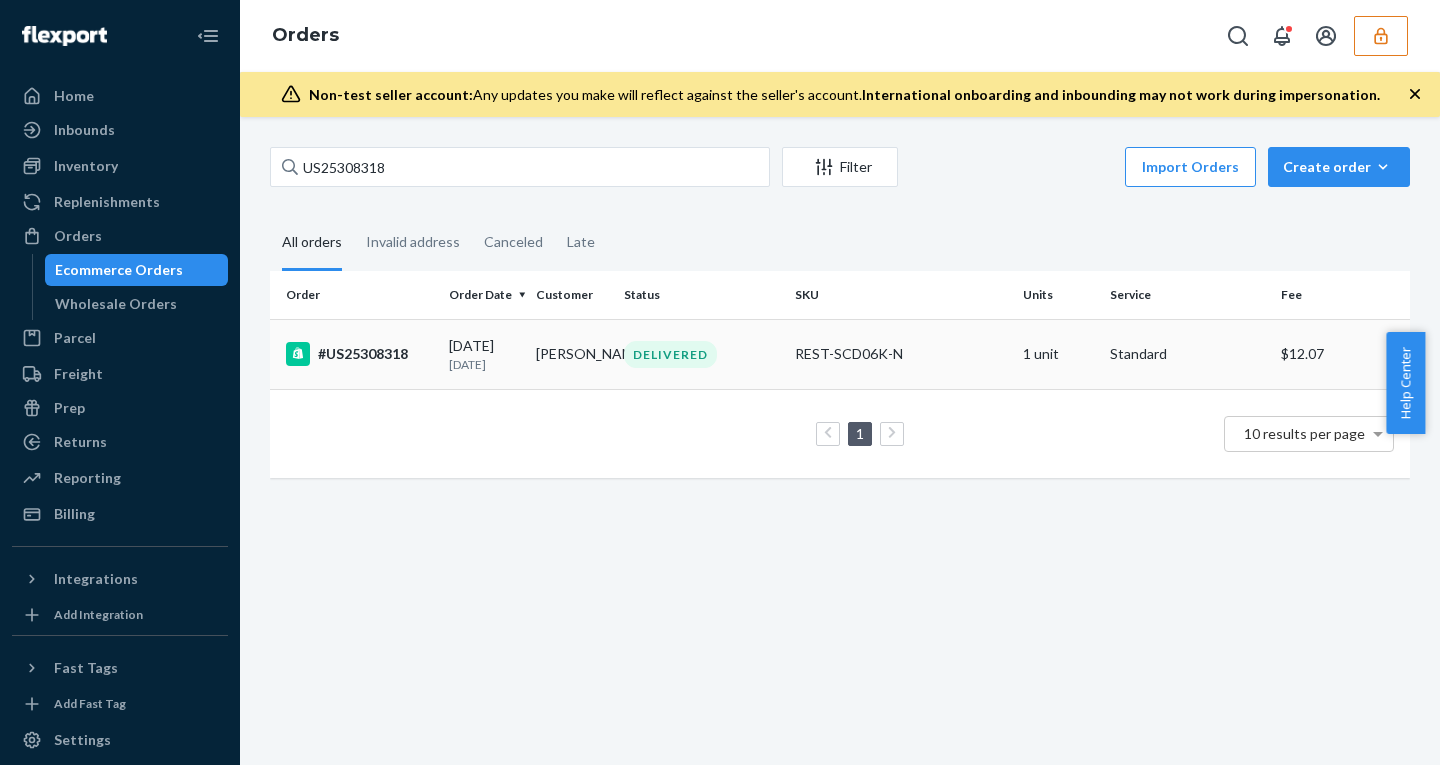 click on "[DATE] [DATE]" at bounding box center (484, 354) 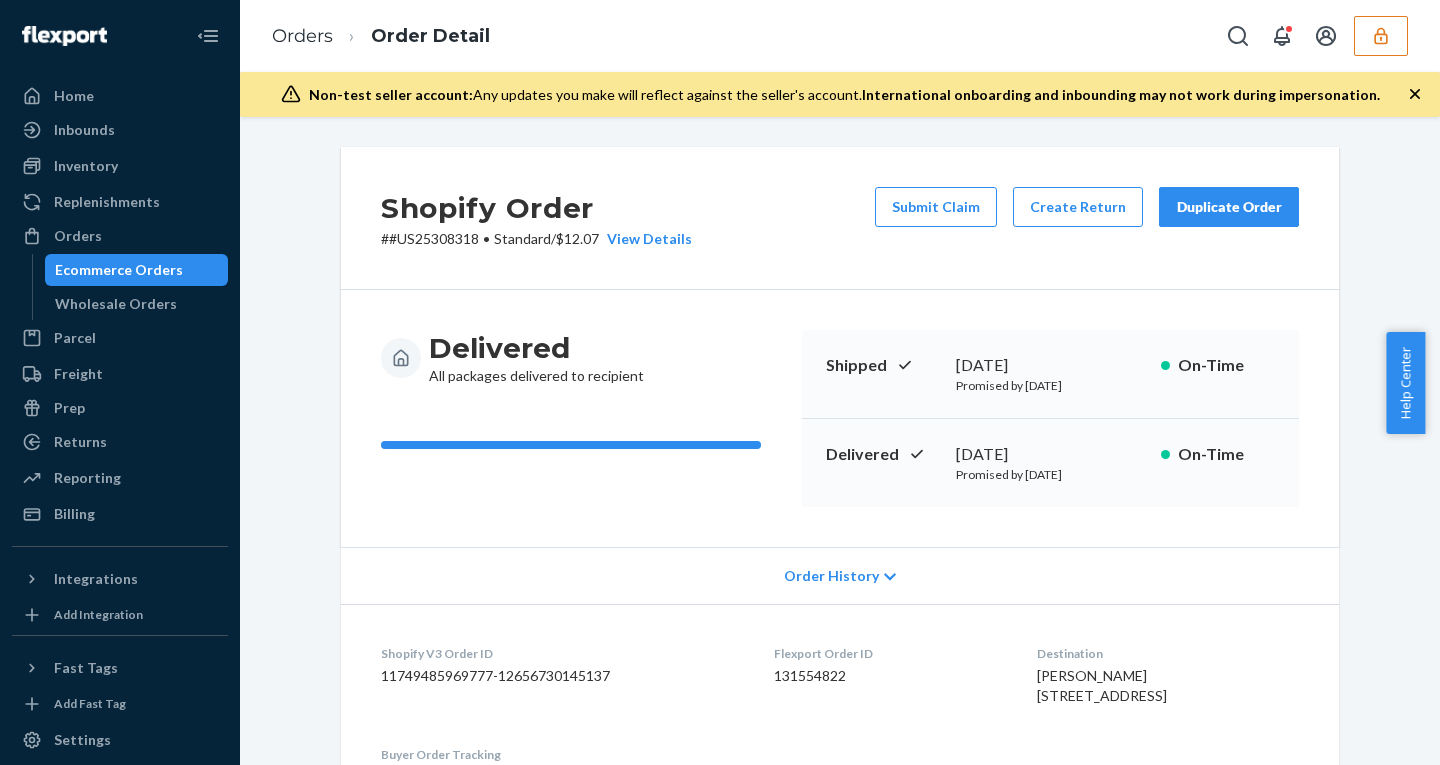 click 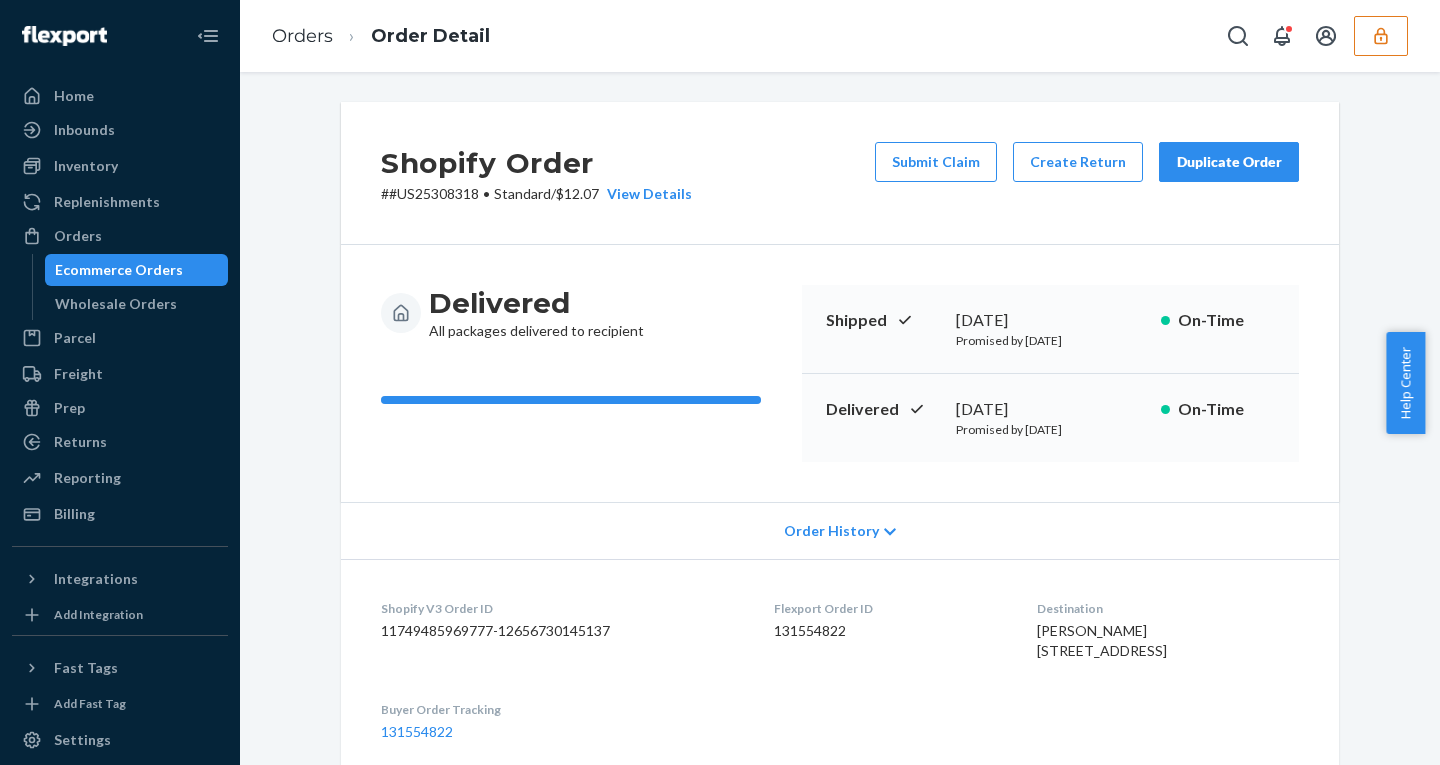 scroll, scrollTop: 669, scrollLeft: 0, axis: vertical 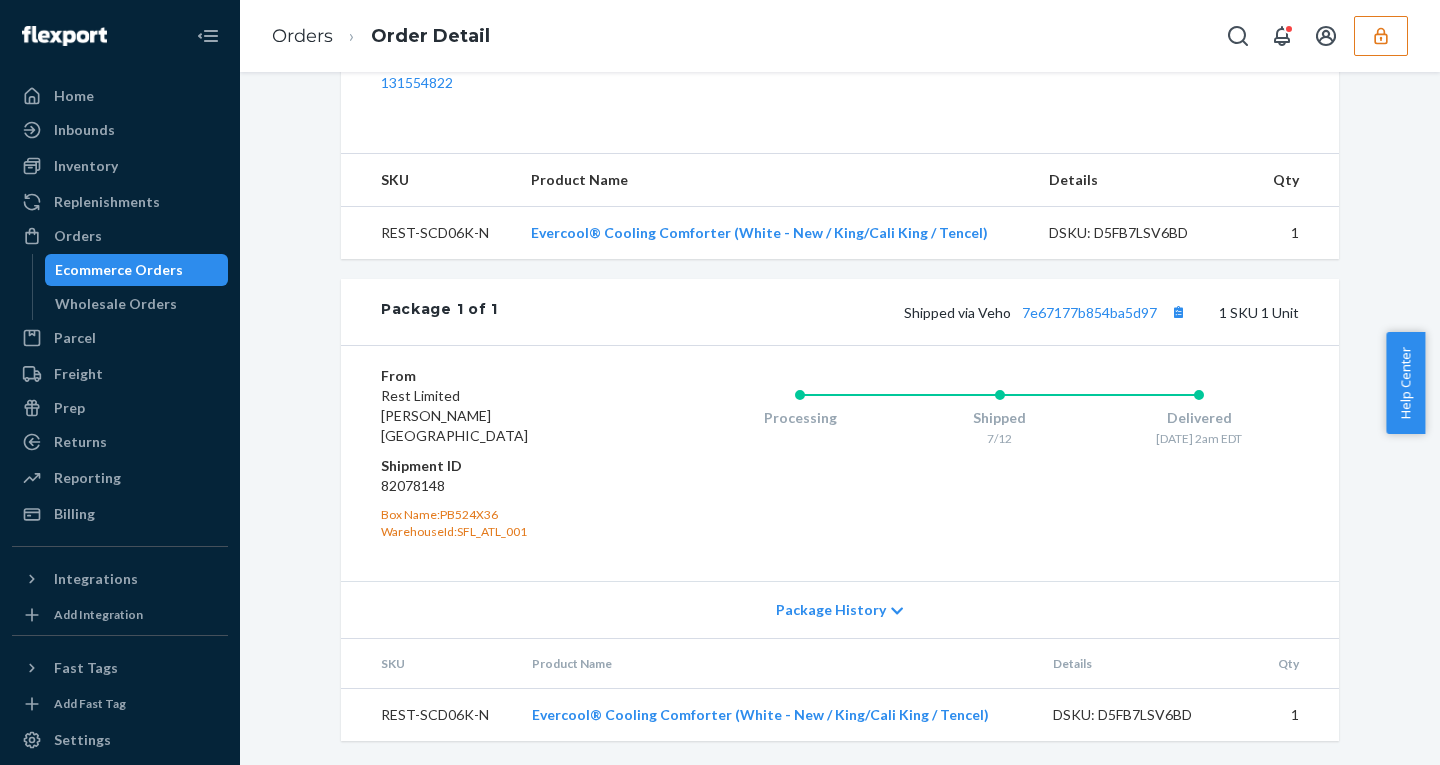 click on "Package History" at bounding box center (831, 610) 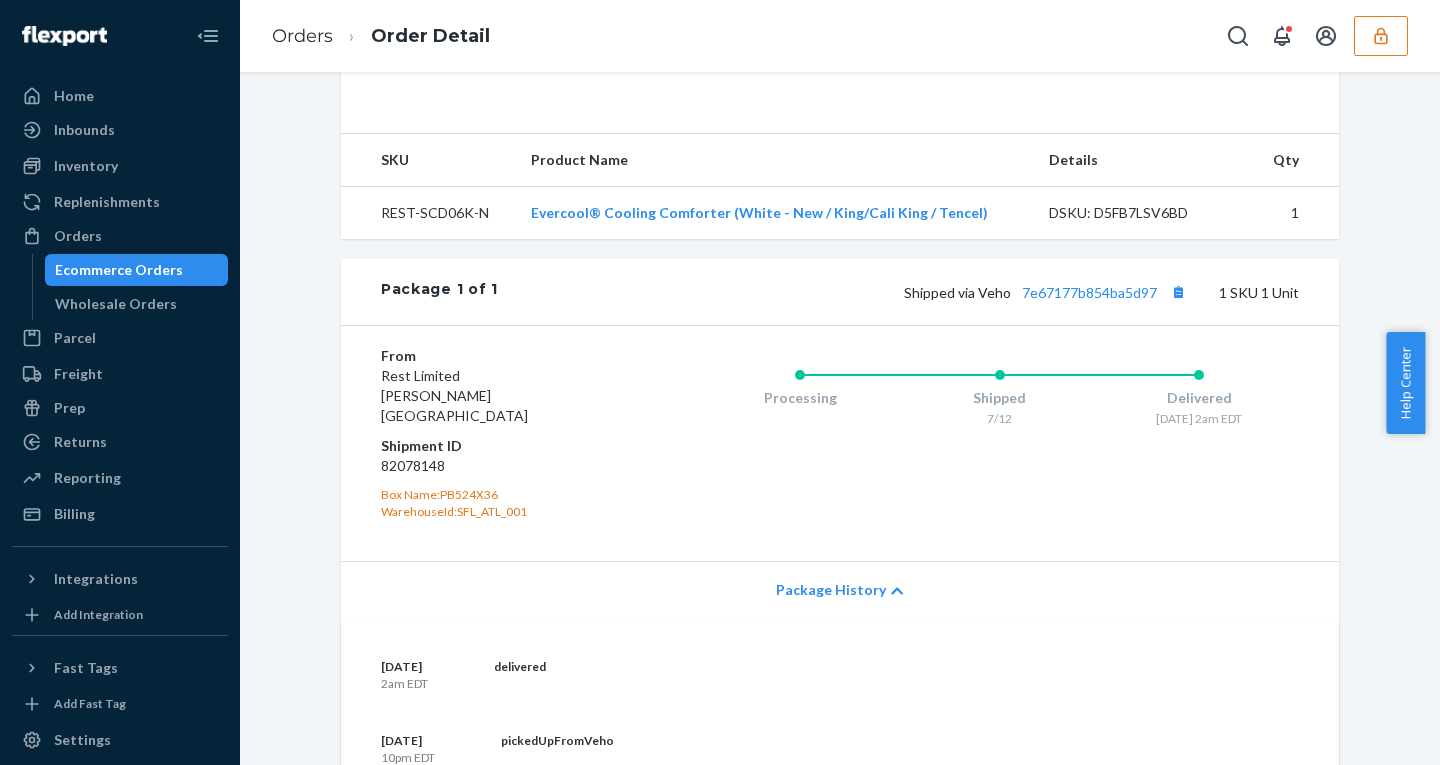 click on "Package History" at bounding box center [831, 590] 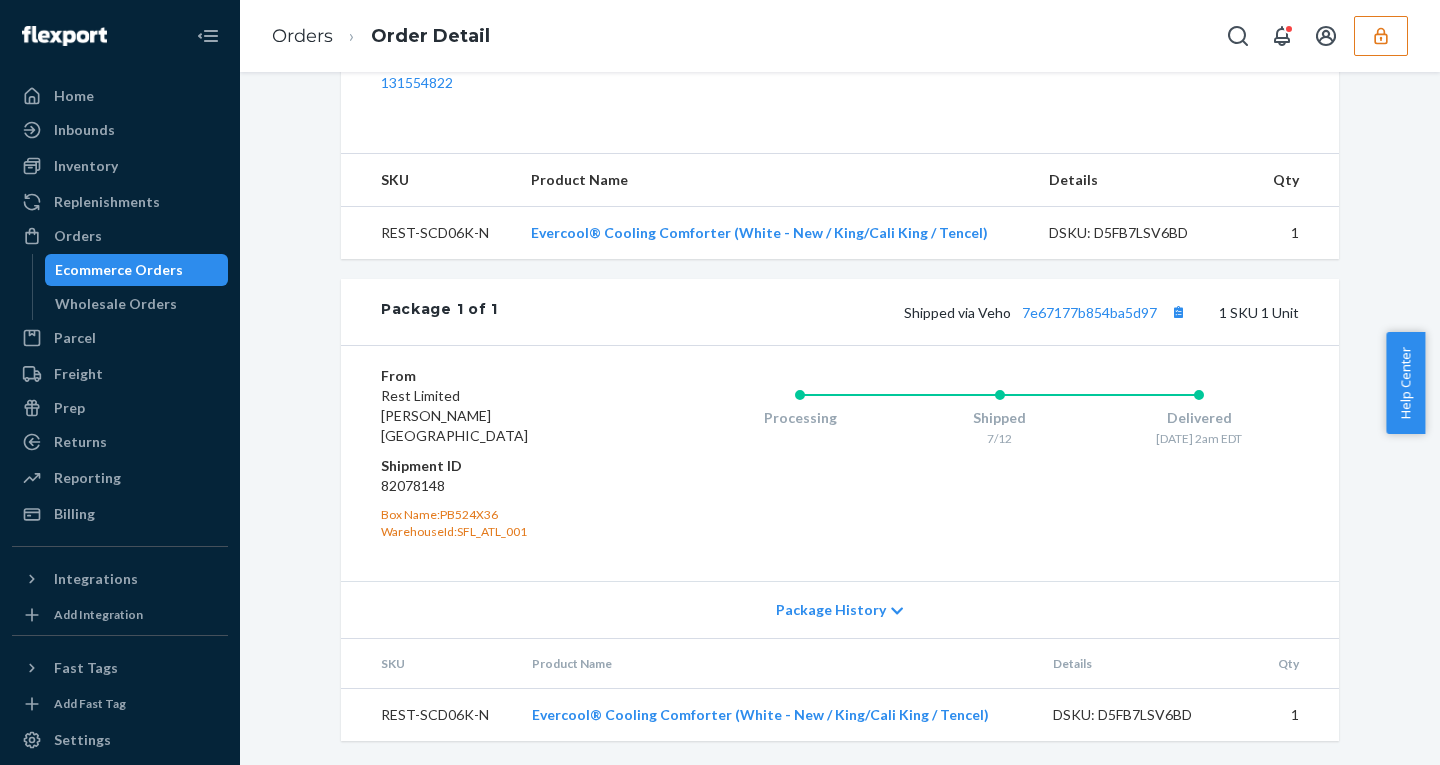 scroll, scrollTop: 0, scrollLeft: 0, axis: both 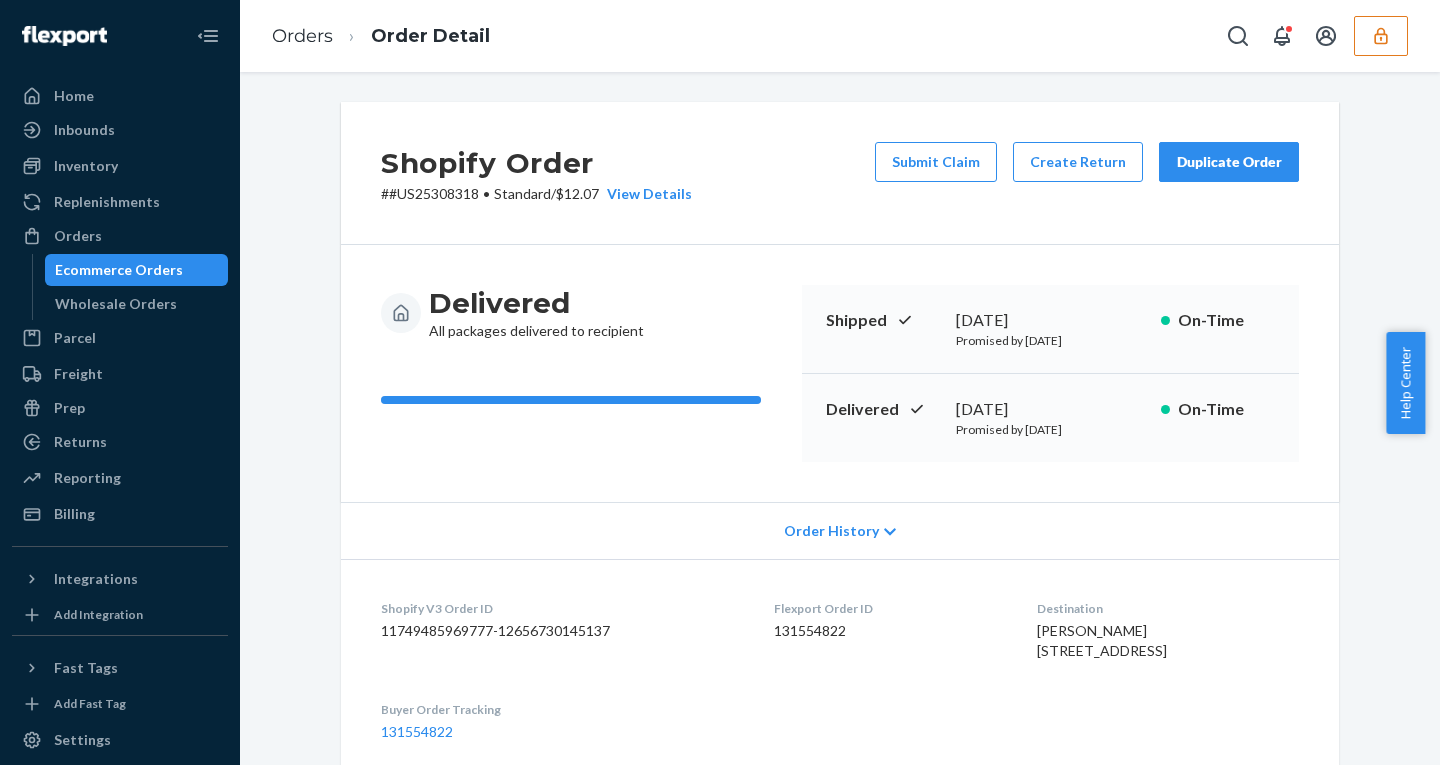 click on "Order History" at bounding box center [831, 531] 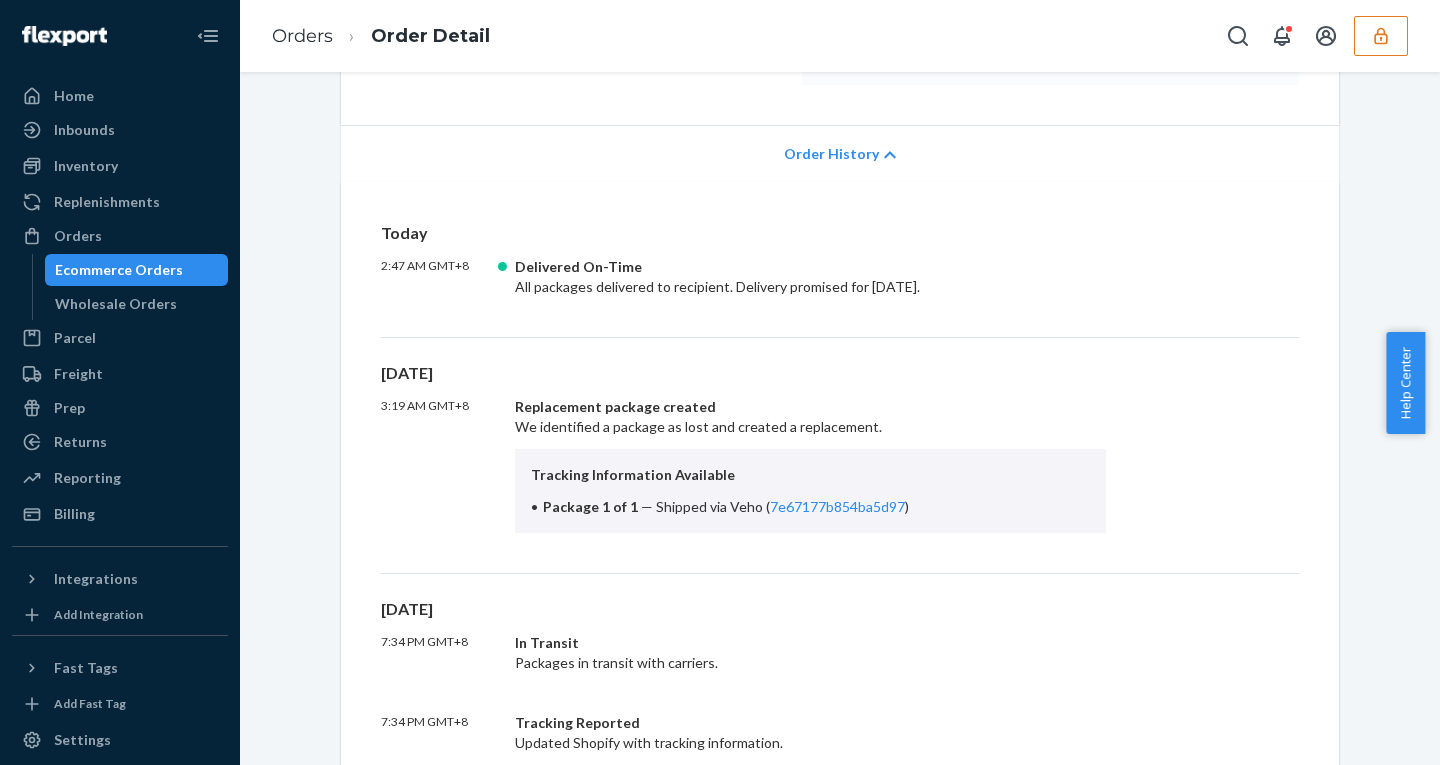 scroll, scrollTop: 393, scrollLeft: 0, axis: vertical 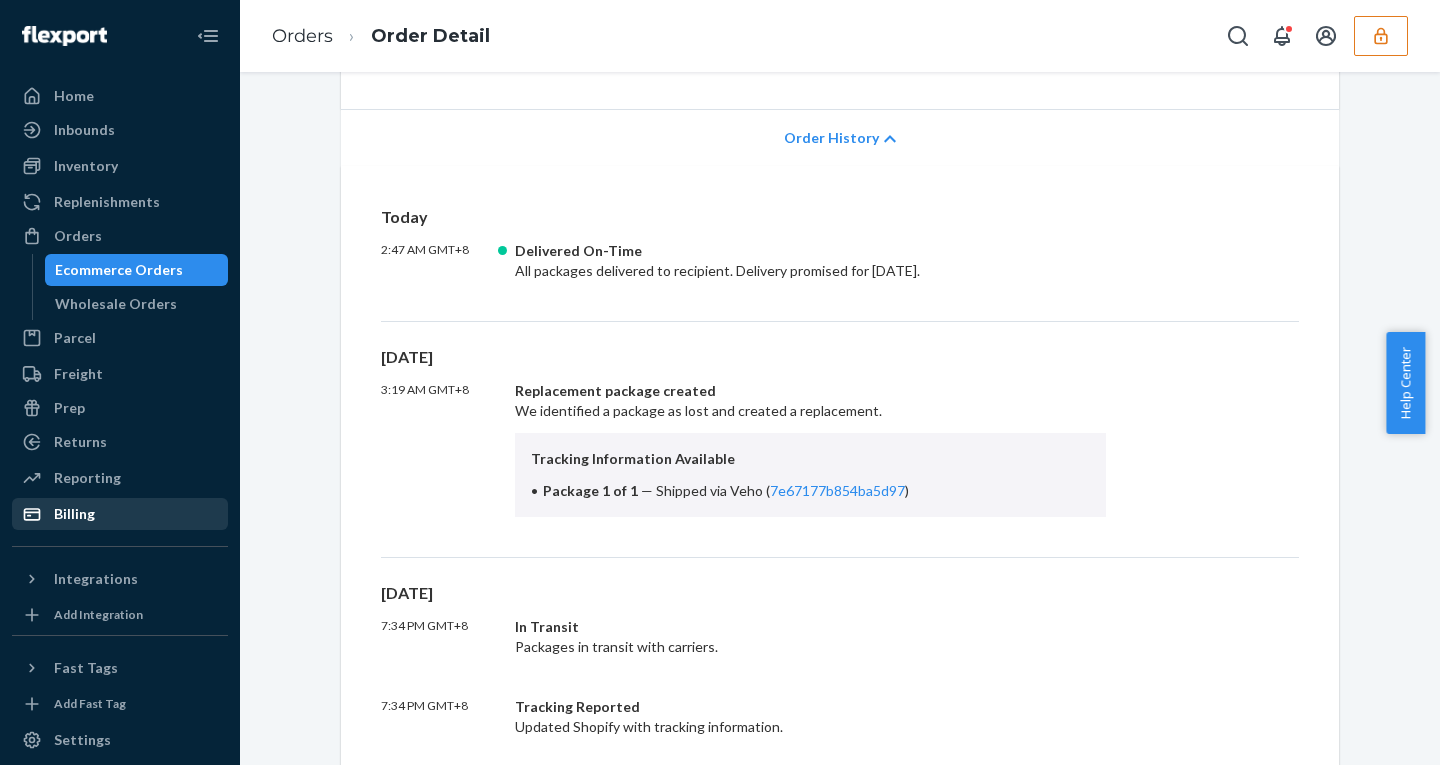 click on "Billing" at bounding box center [74, 514] 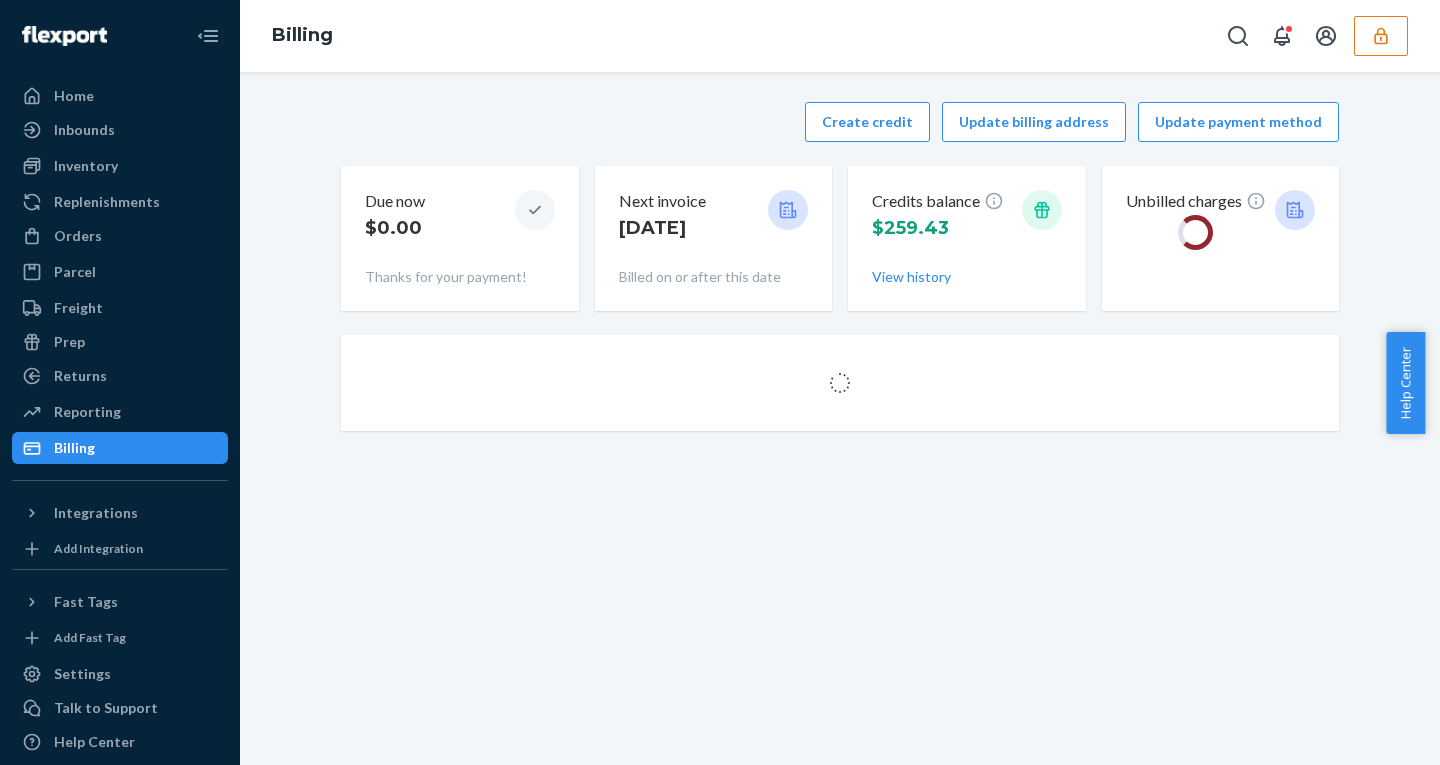 scroll, scrollTop: 0, scrollLeft: 0, axis: both 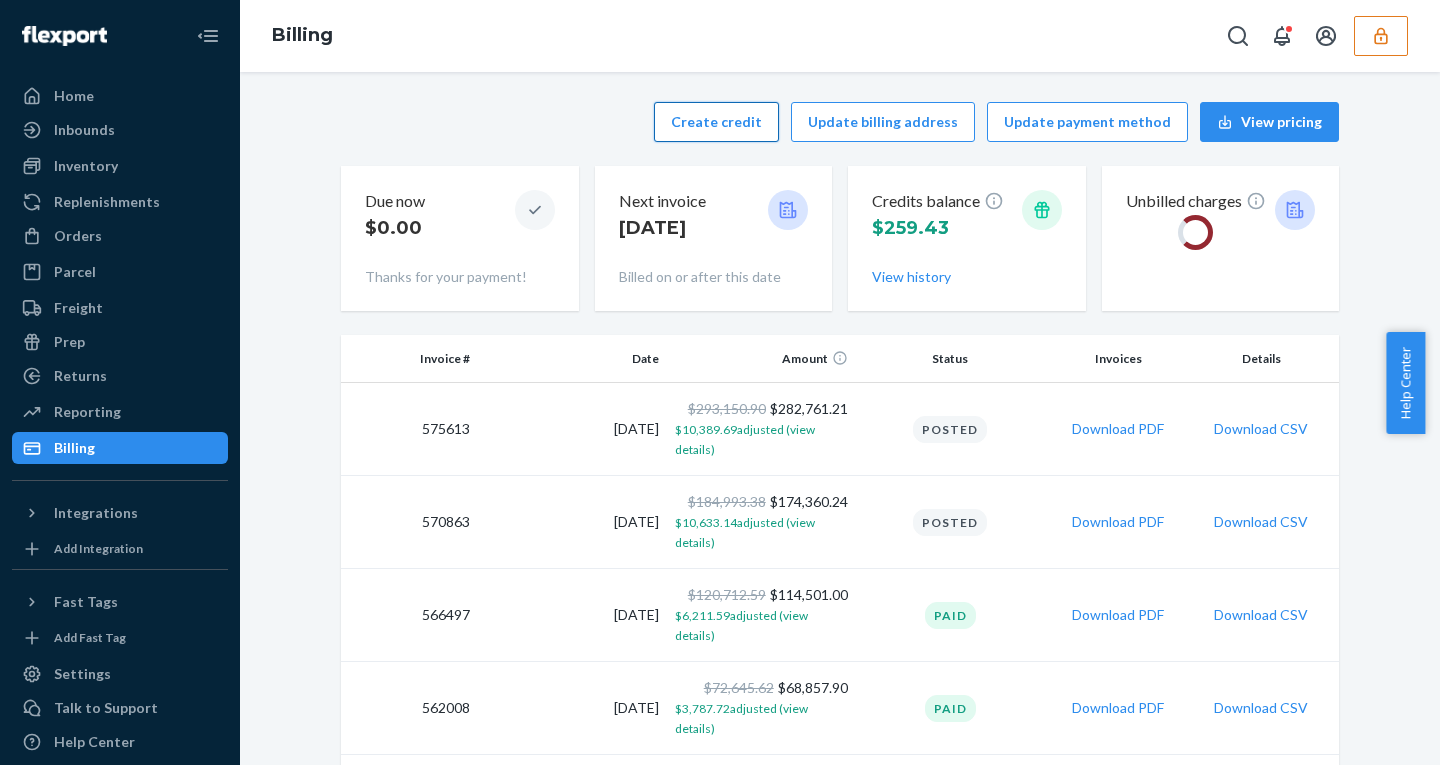 click on "Create credit" at bounding box center (716, 122) 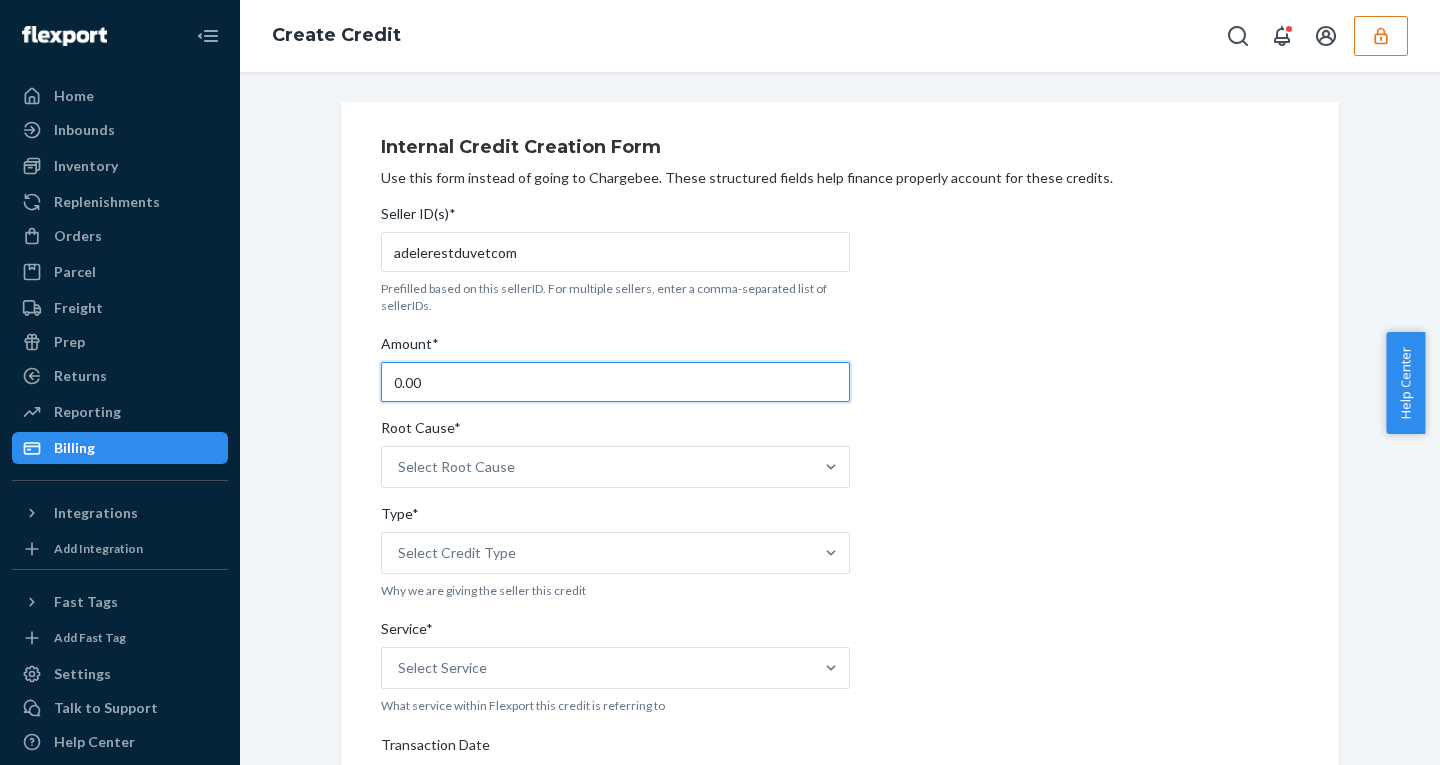 drag, startPoint x: 432, startPoint y: 383, endPoint x: 273, endPoint y: 382, distance: 159.00314 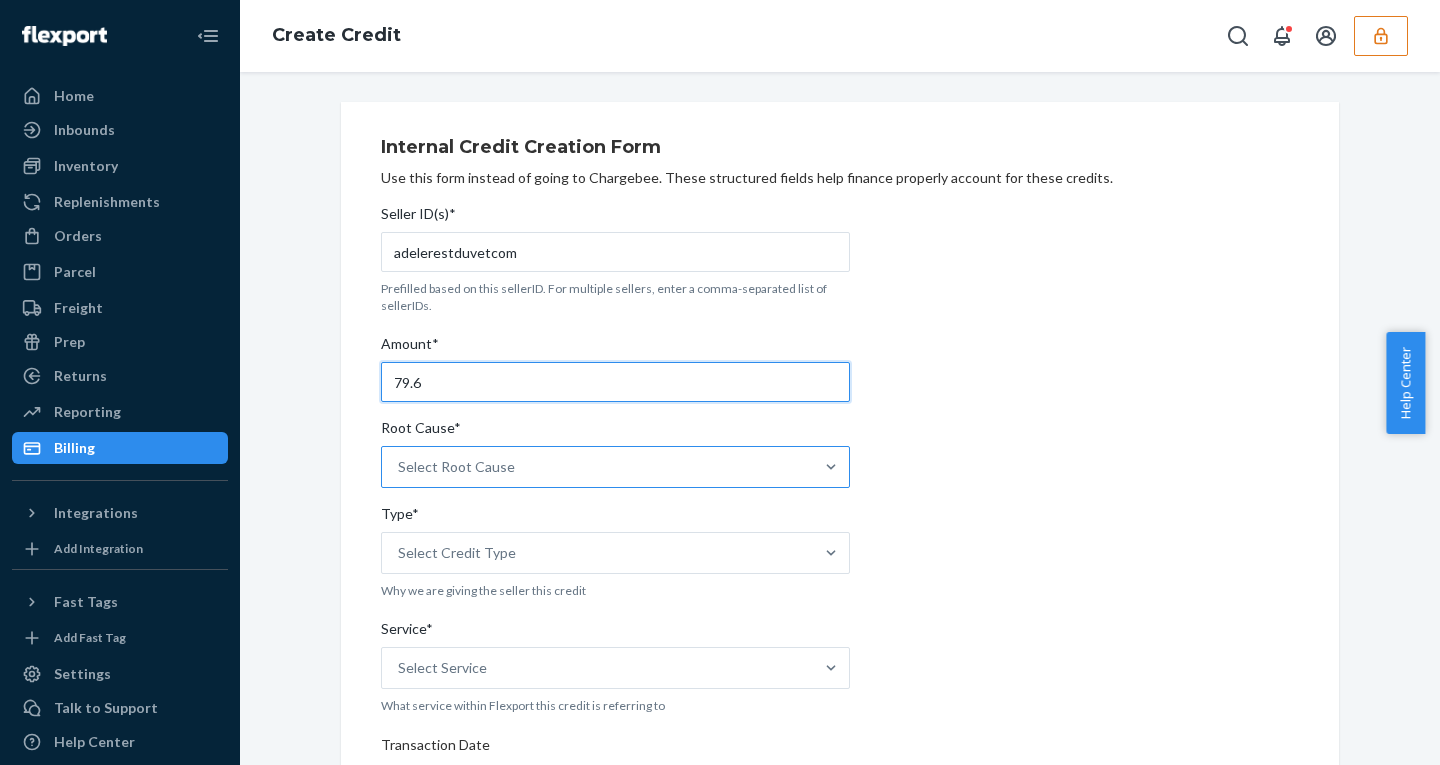 type on "79.6" 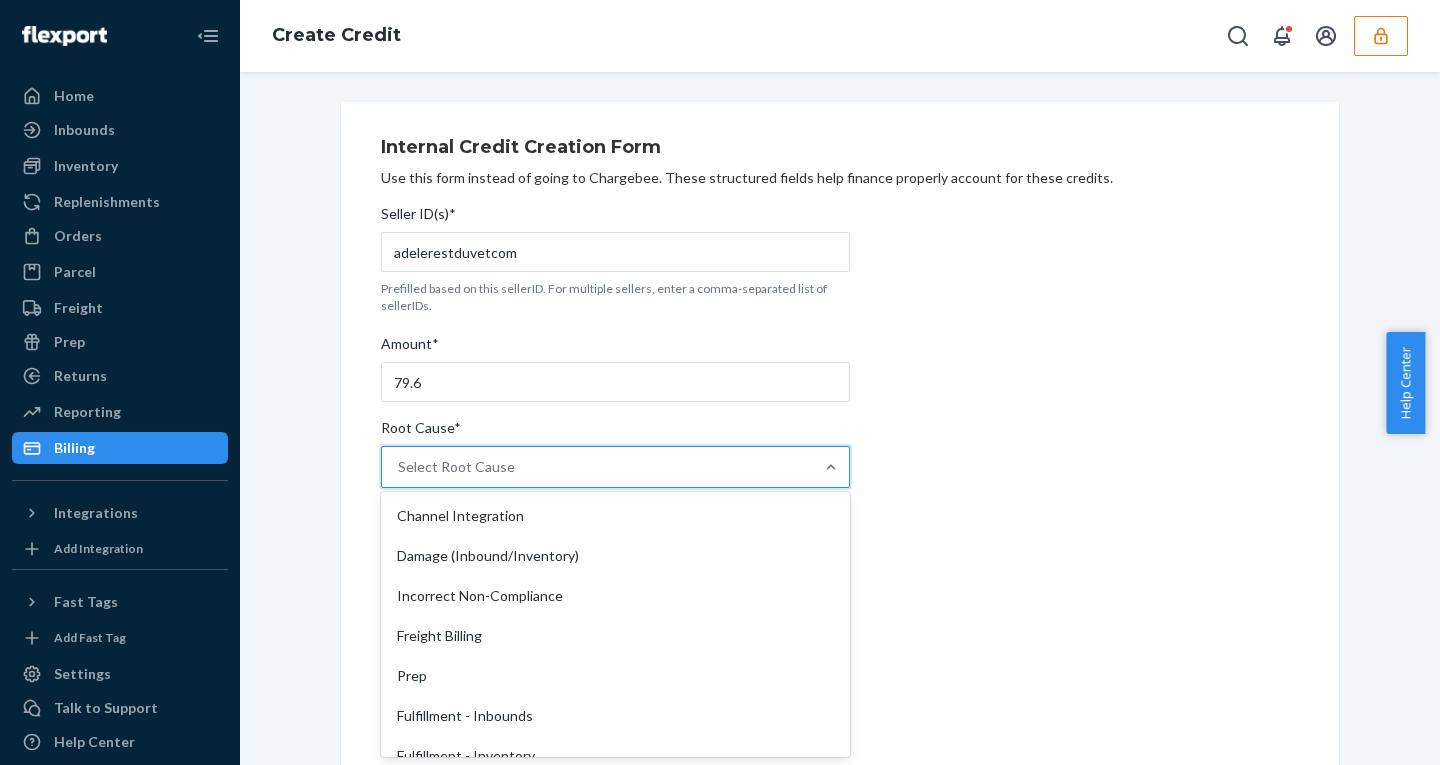 click on "Select Root Cause" at bounding box center [597, 467] 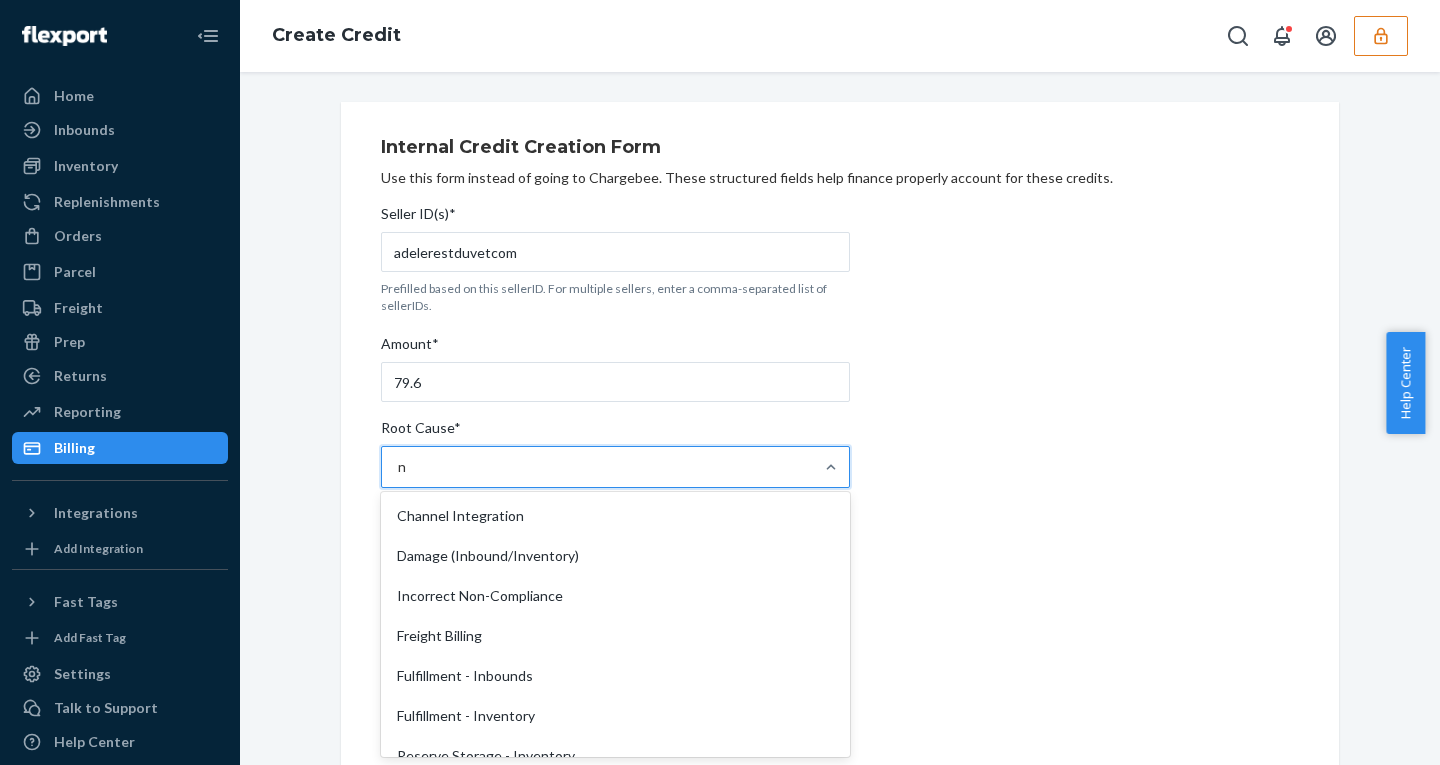 type on "no" 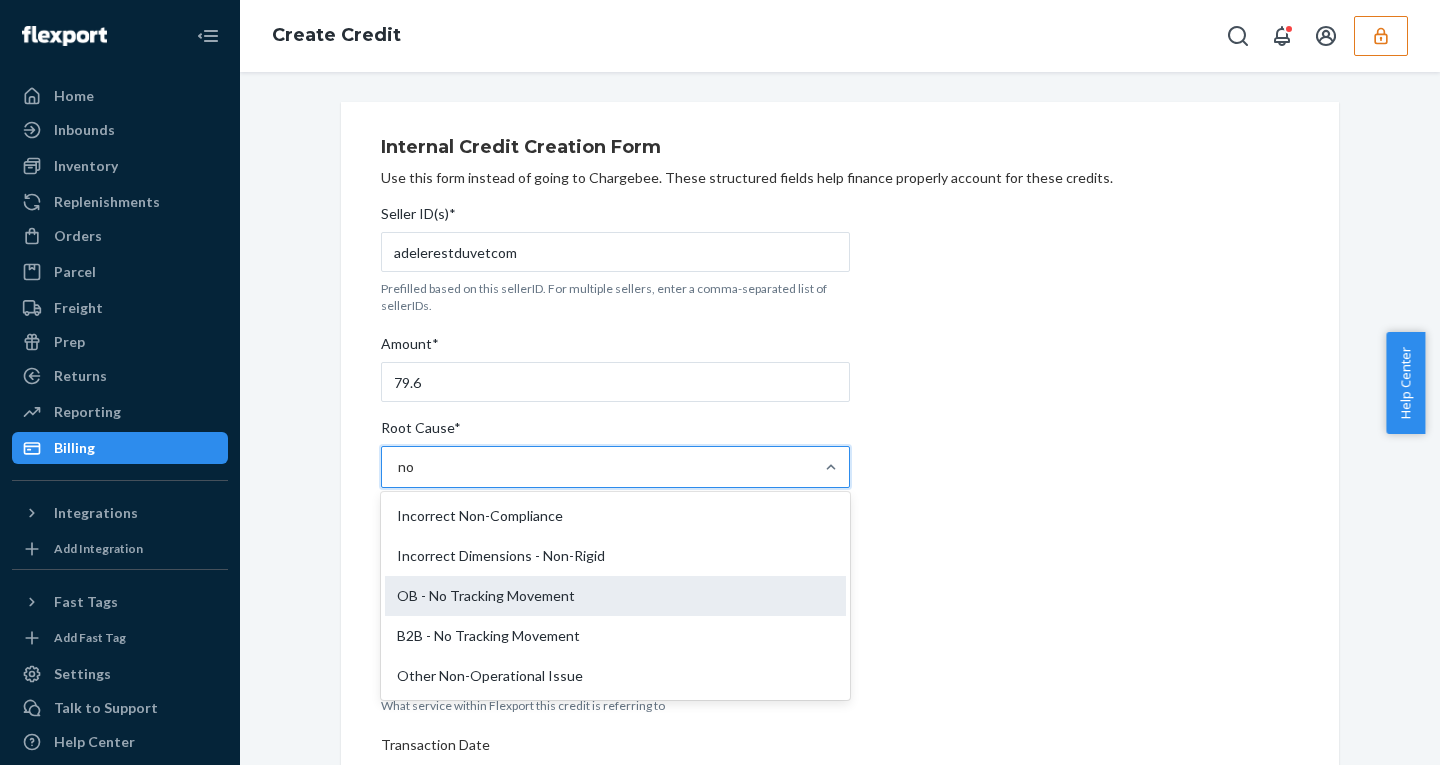 click on "OB - No Tracking Movement" at bounding box center (615, 596) 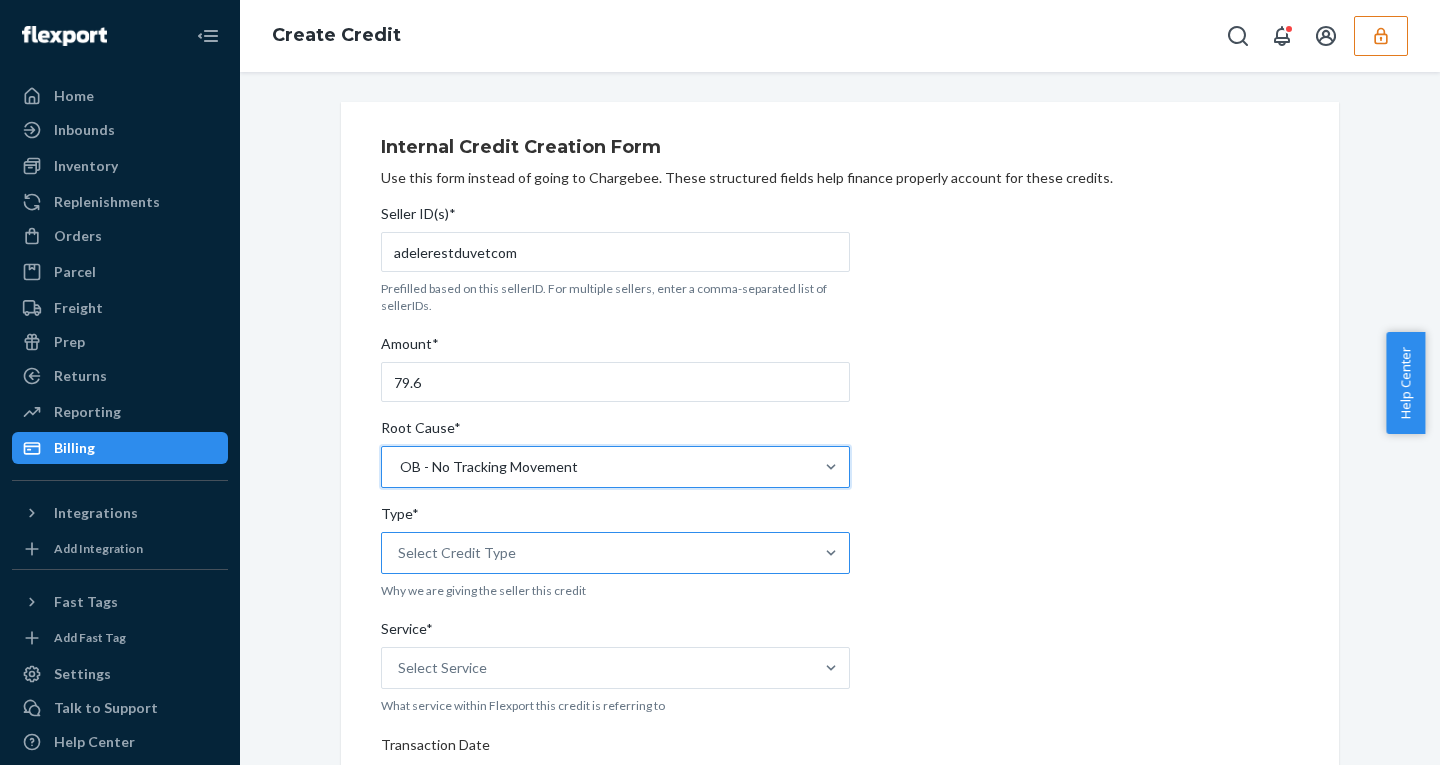 click on "Select Credit Type" at bounding box center [597, 553] 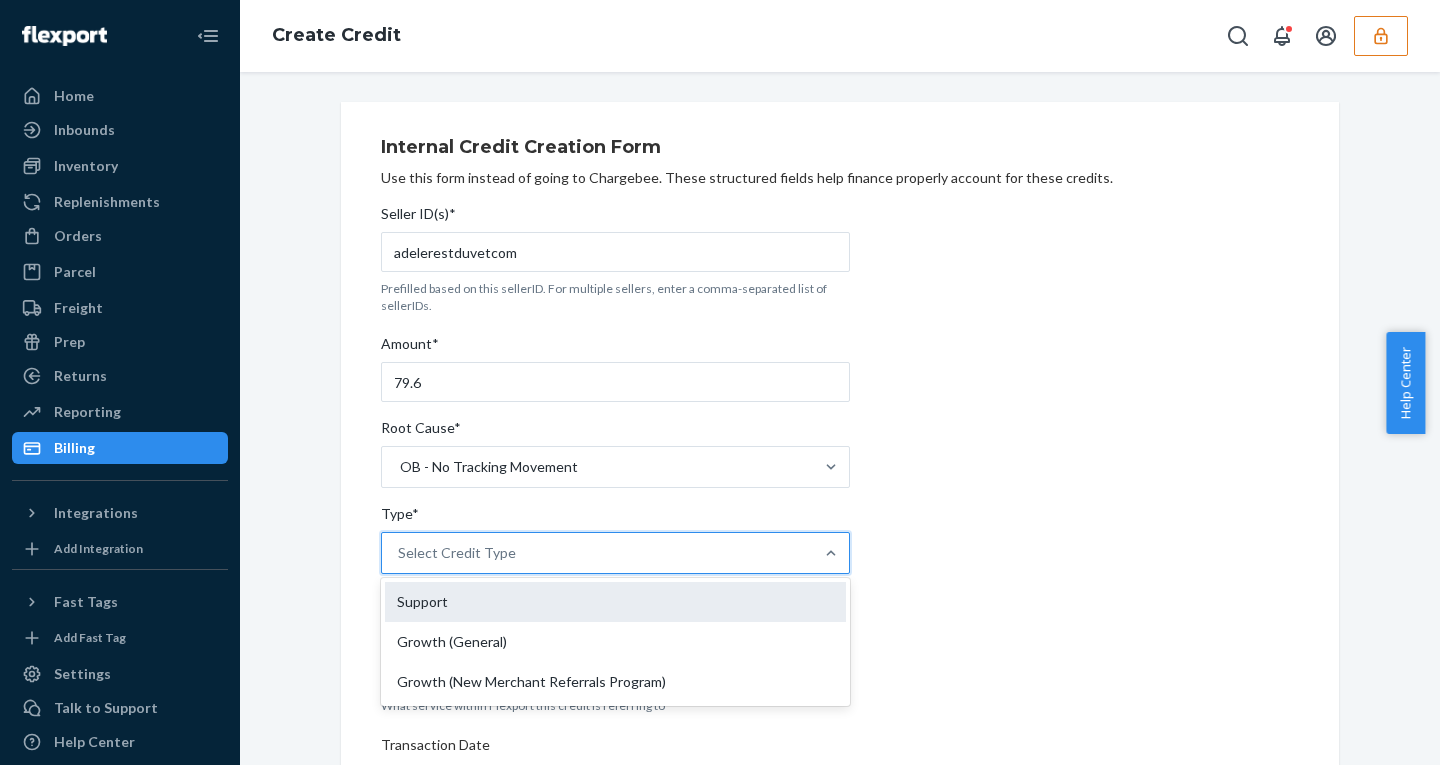 click on "Support" at bounding box center (615, 602) 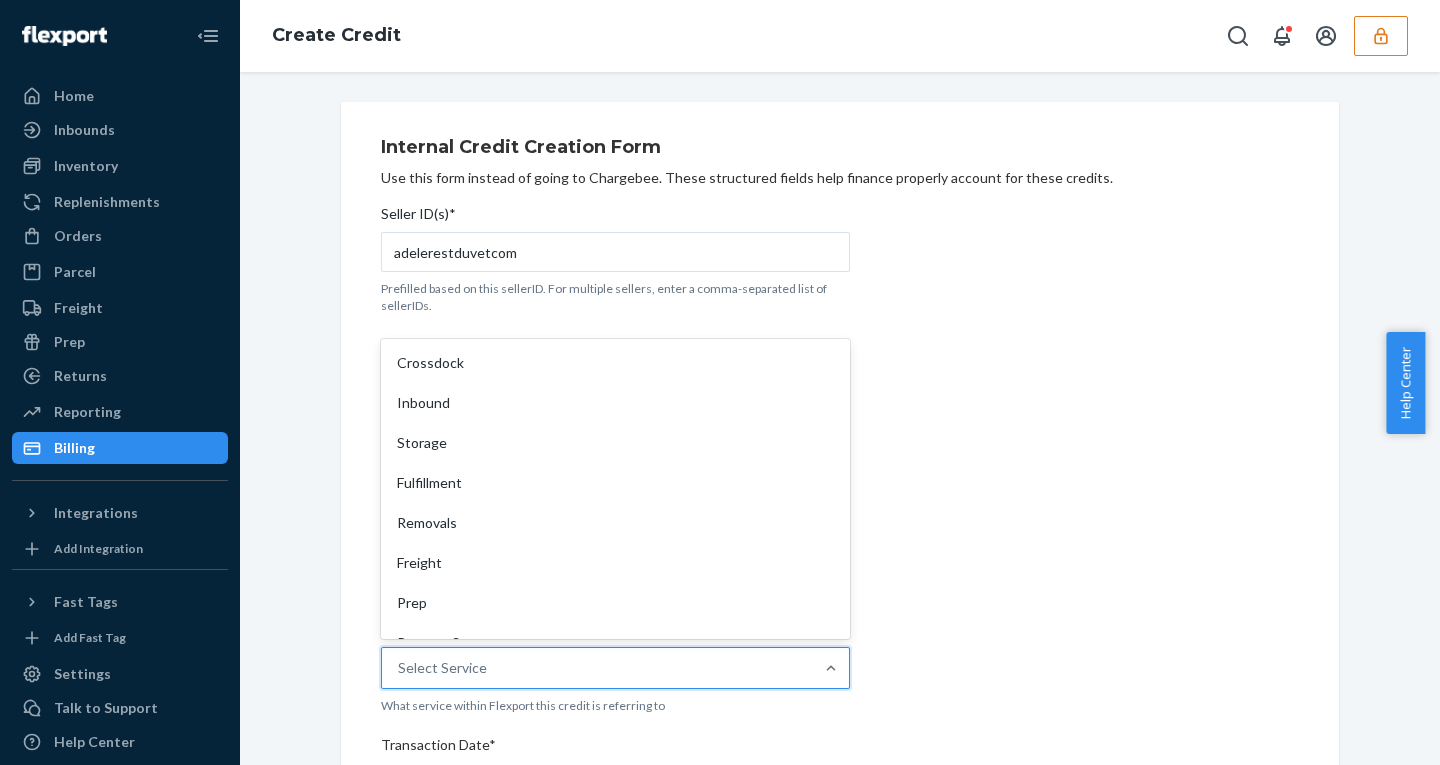 click on "Select Service" at bounding box center [597, 668] 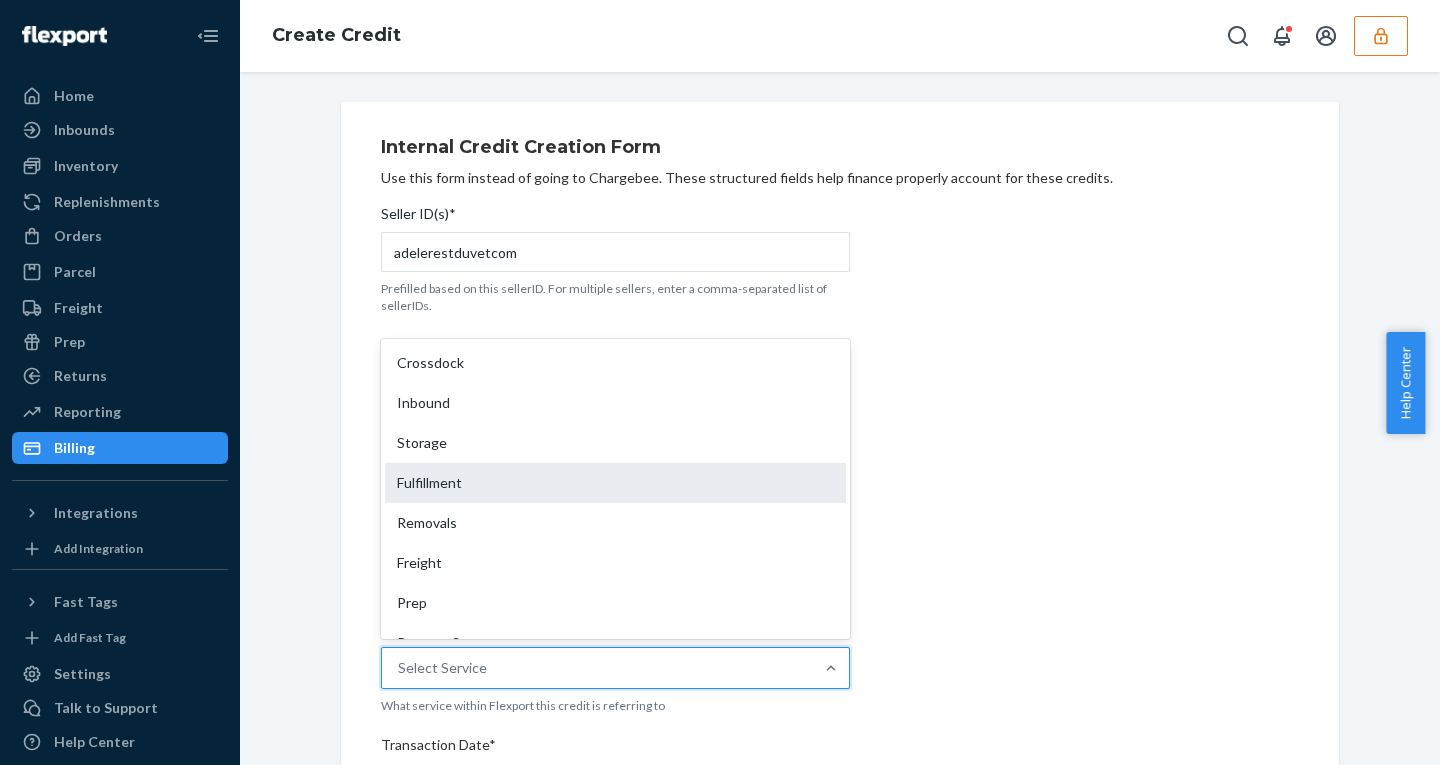 click on "Fulfillment" at bounding box center (615, 483) 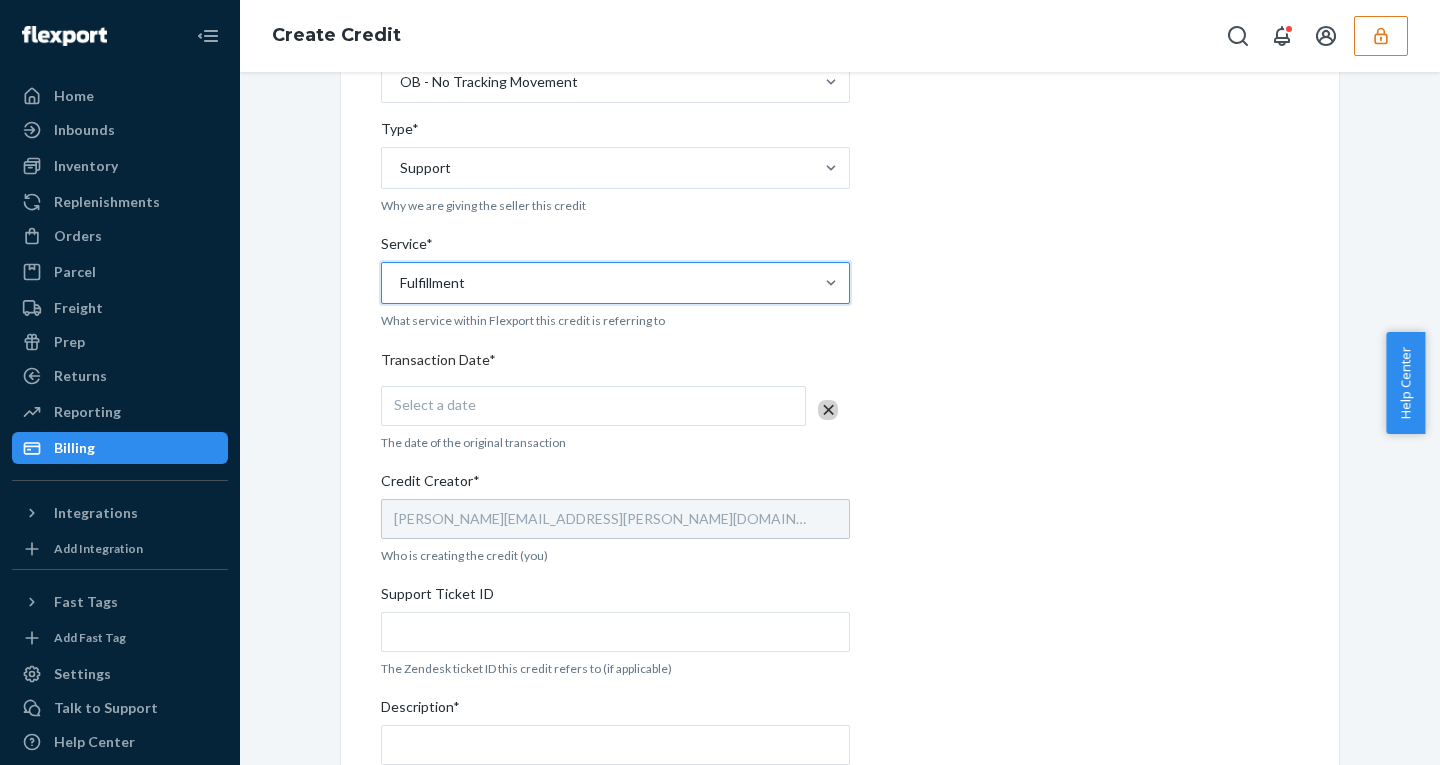 scroll, scrollTop: 436, scrollLeft: 0, axis: vertical 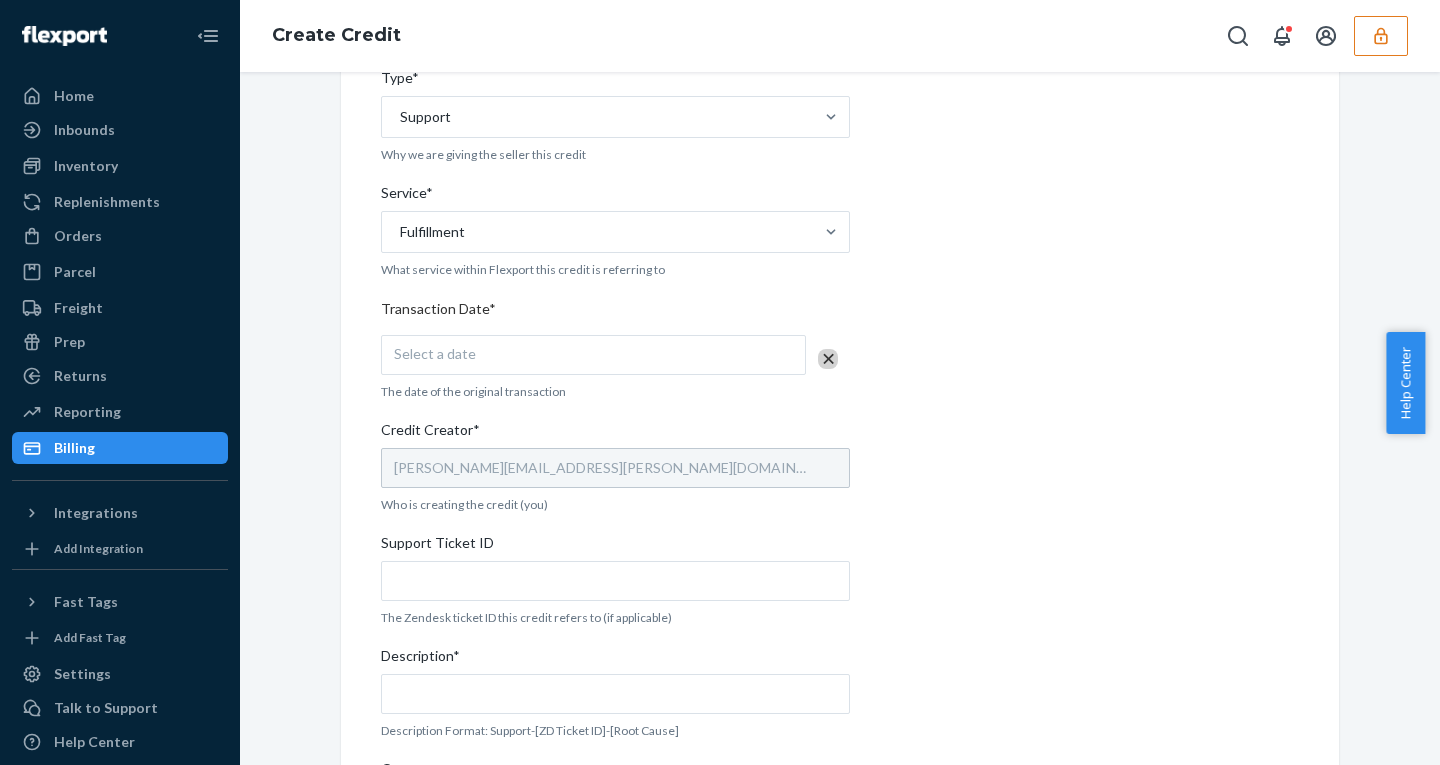 click on "Support Ticket ID" at bounding box center (615, 547) 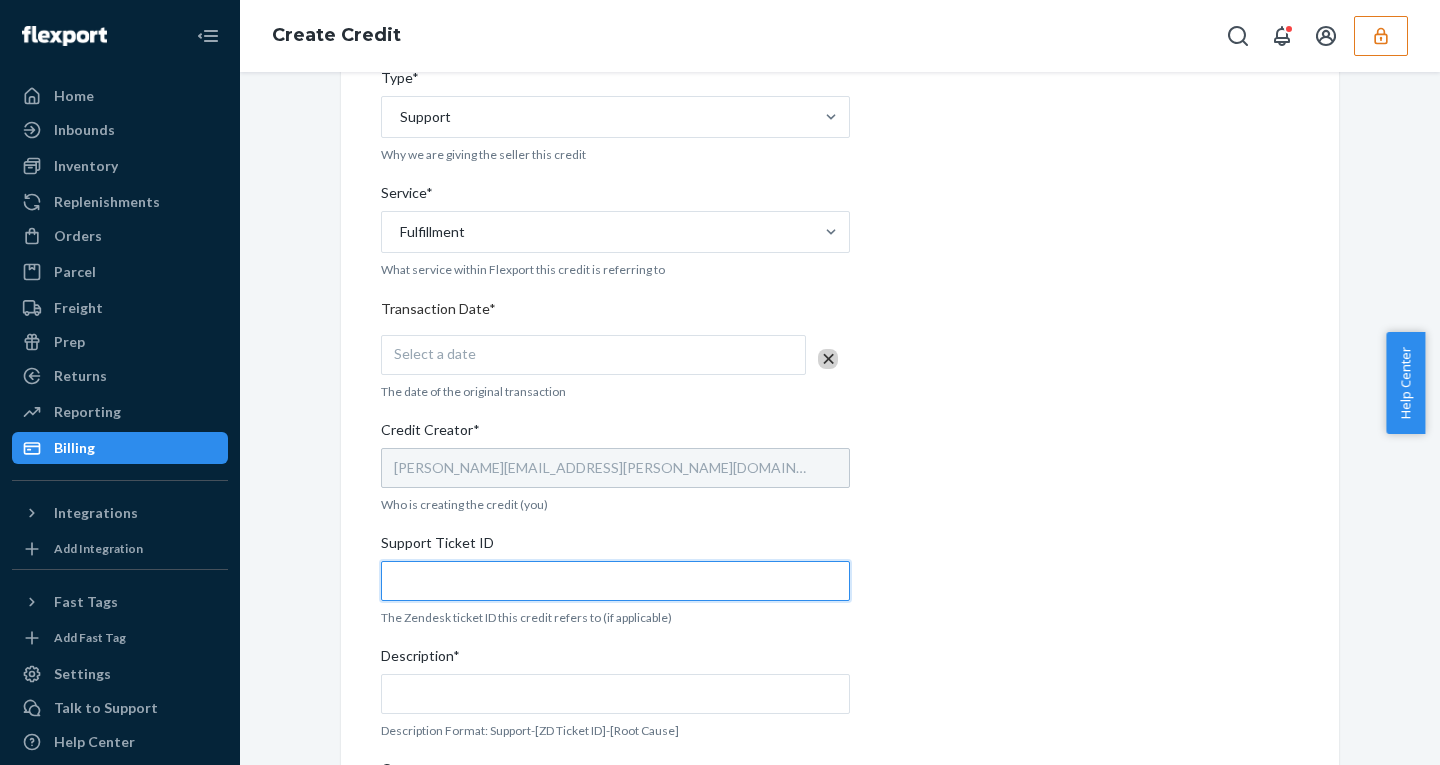 click on "Support Ticket ID" at bounding box center [615, 581] 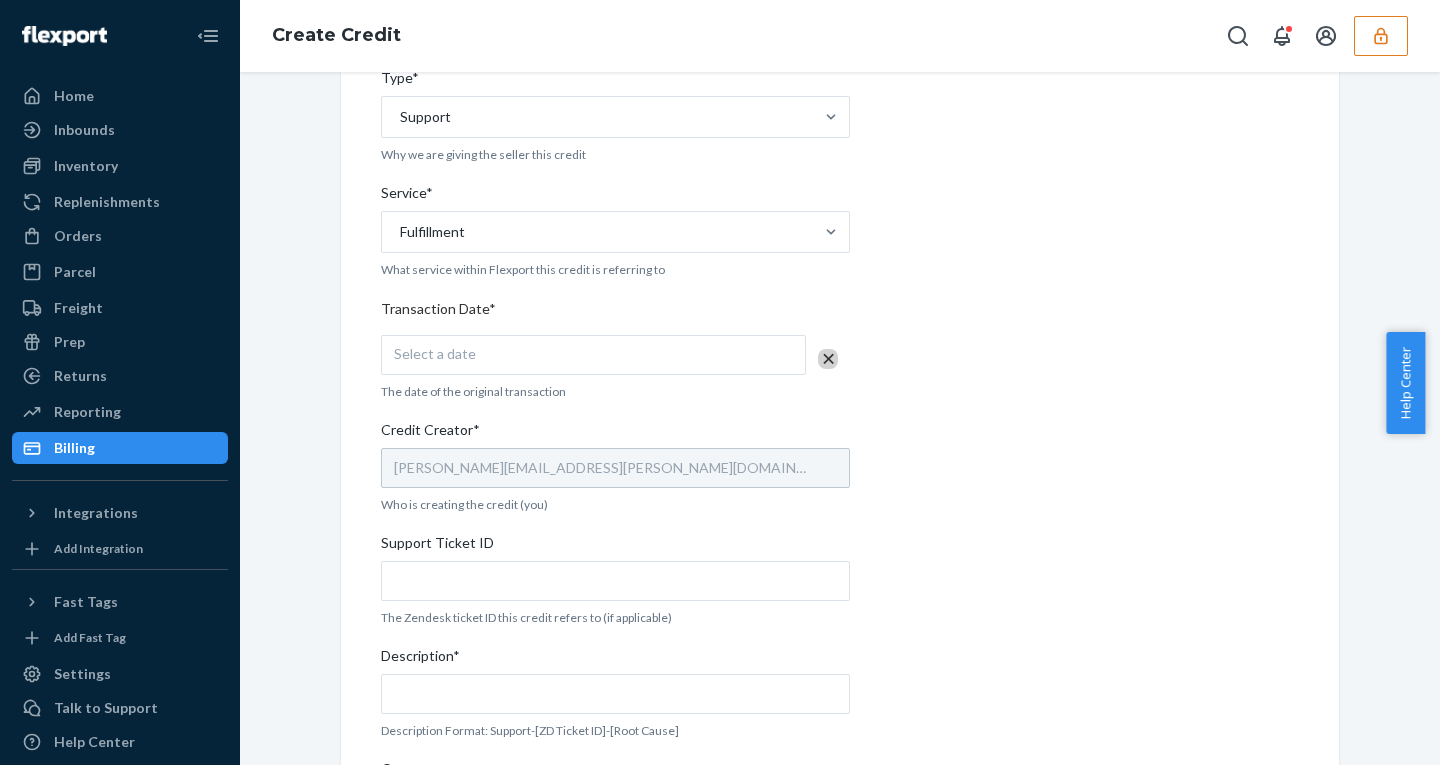 click on "Select a date" at bounding box center (593, 355) 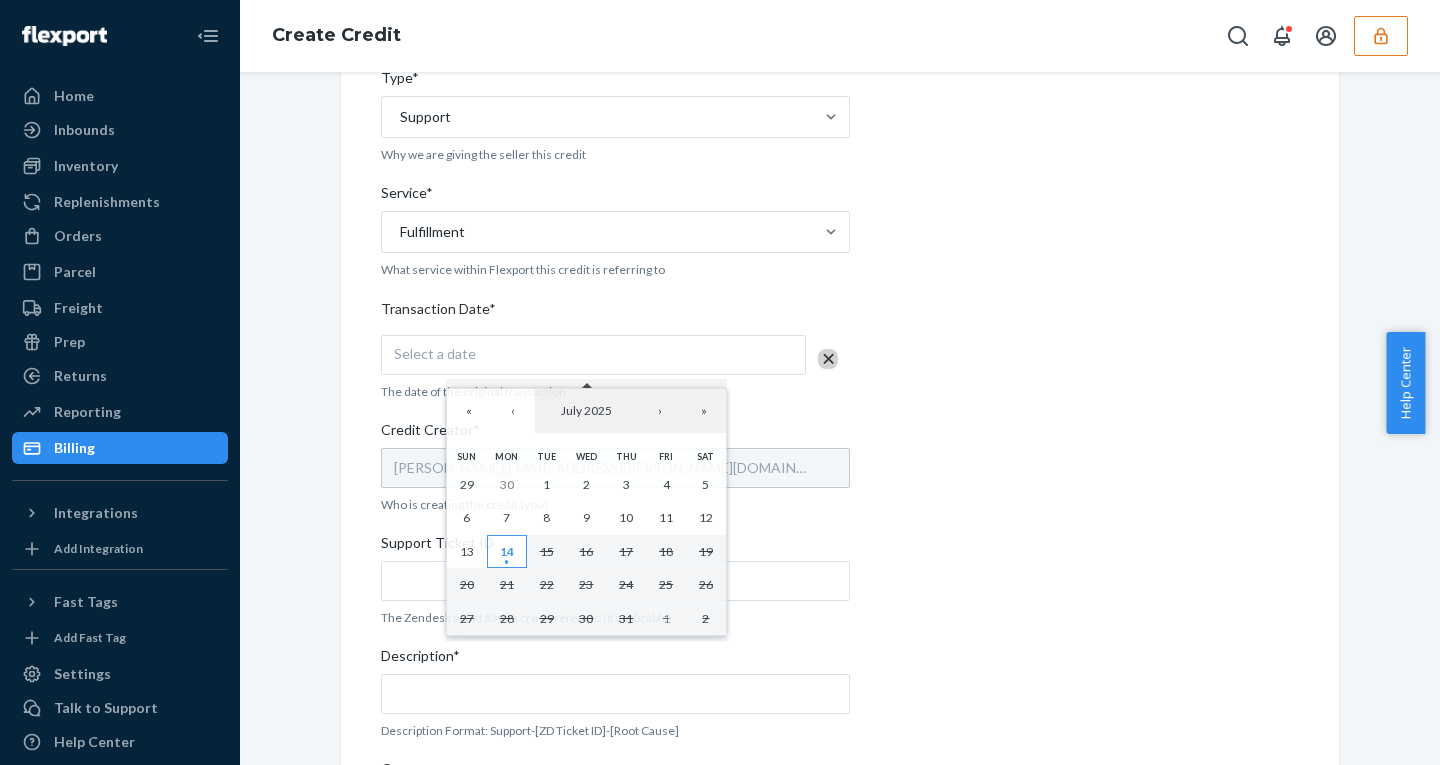 click on "14" at bounding box center [507, 551] 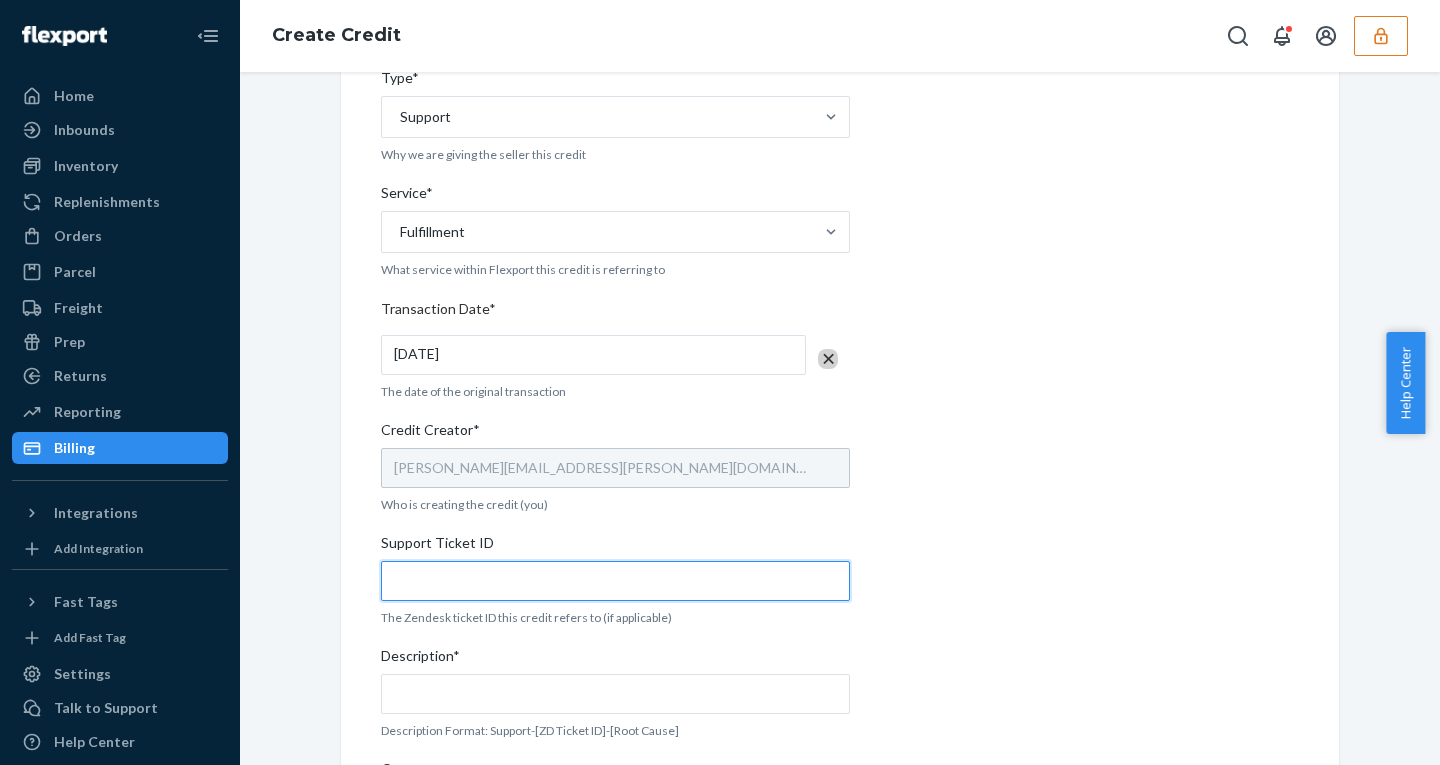 click on "Support Ticket ID" at bounding box center (615, 581) 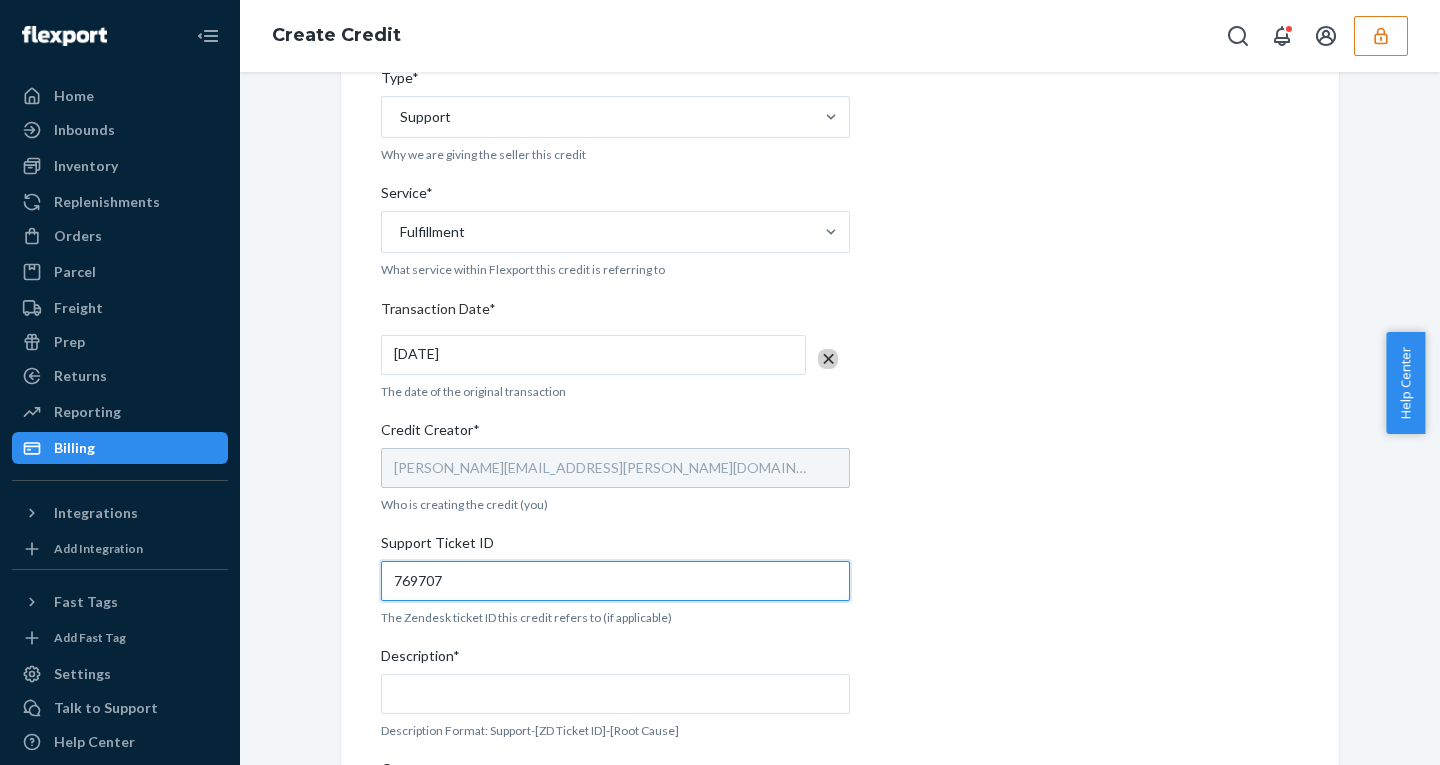 type on "769707" 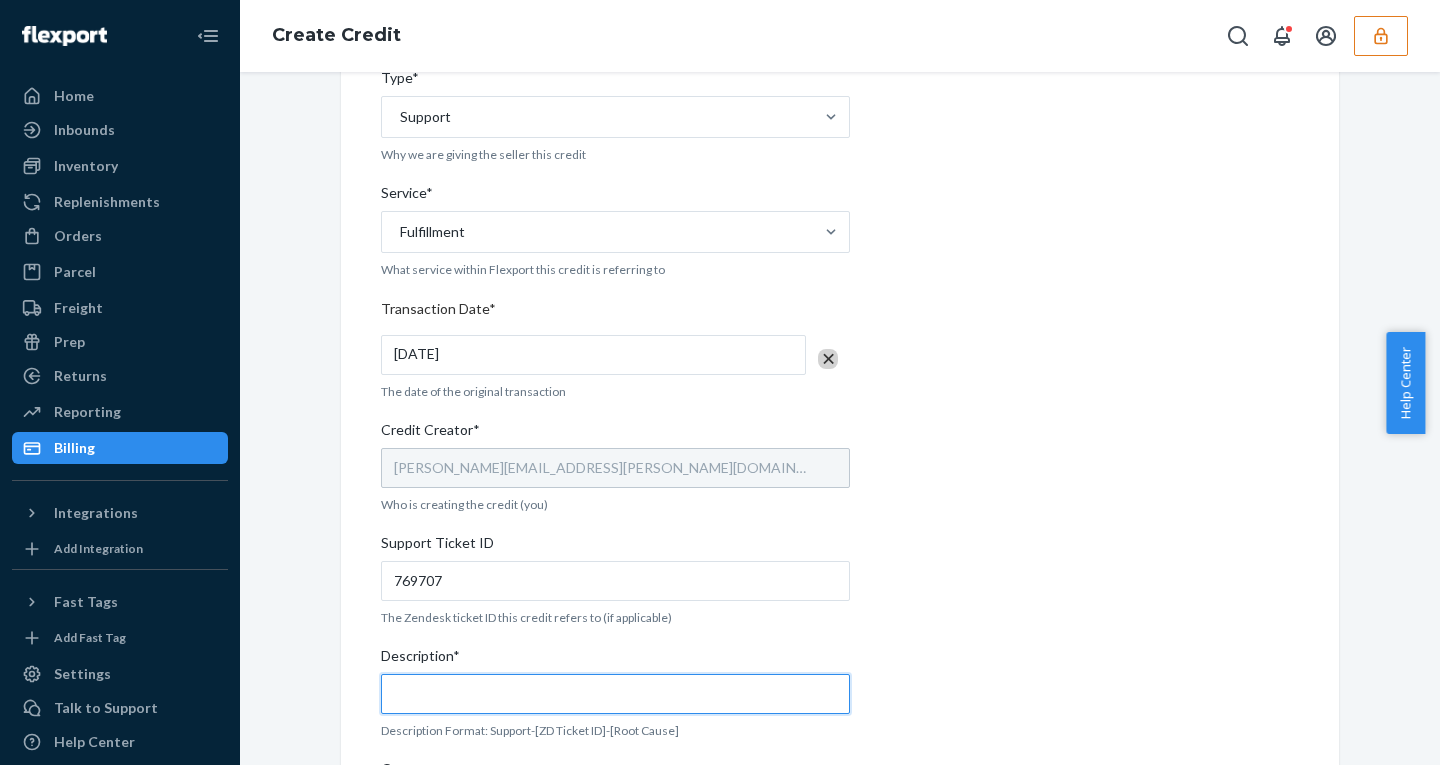 click on "Description*" at bounding box center (615, 694) 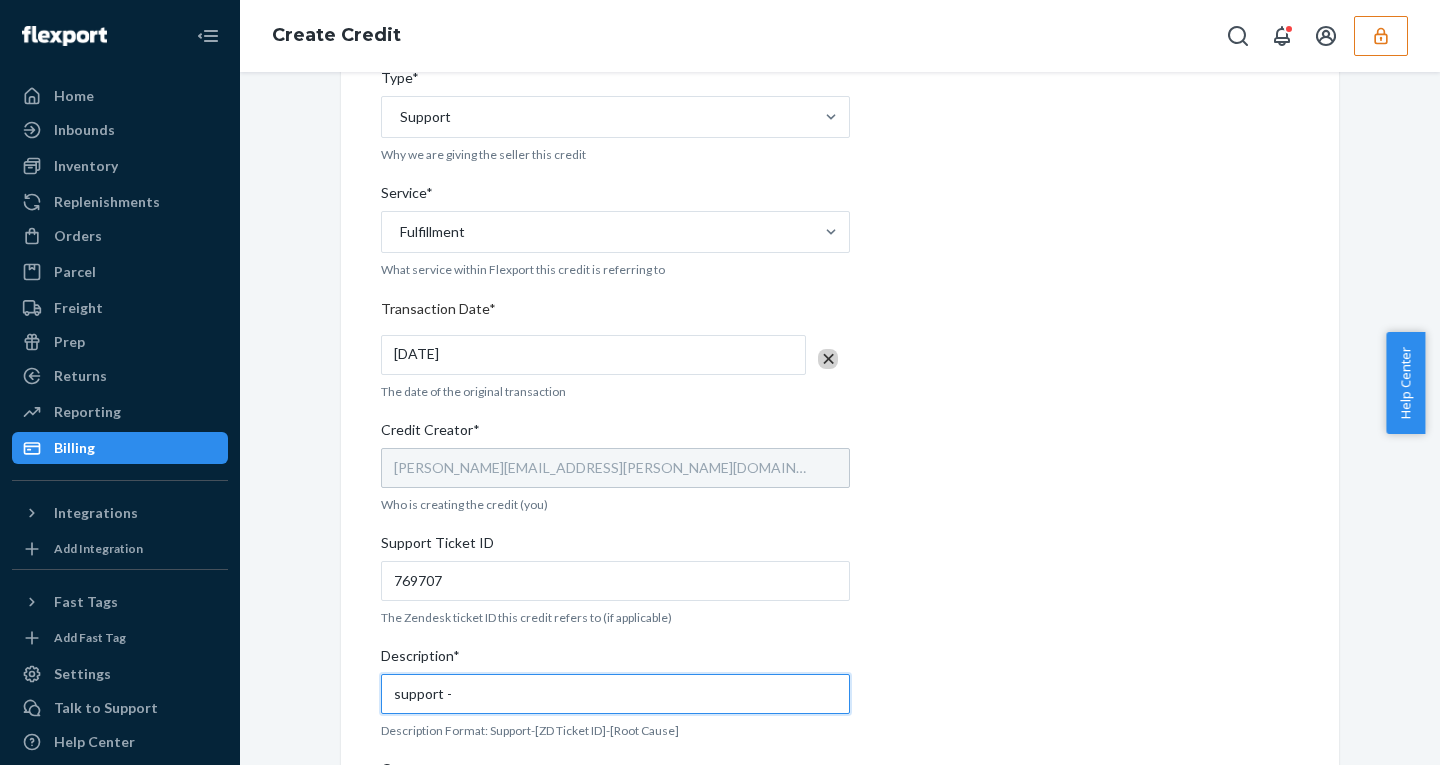 paste on "769707" 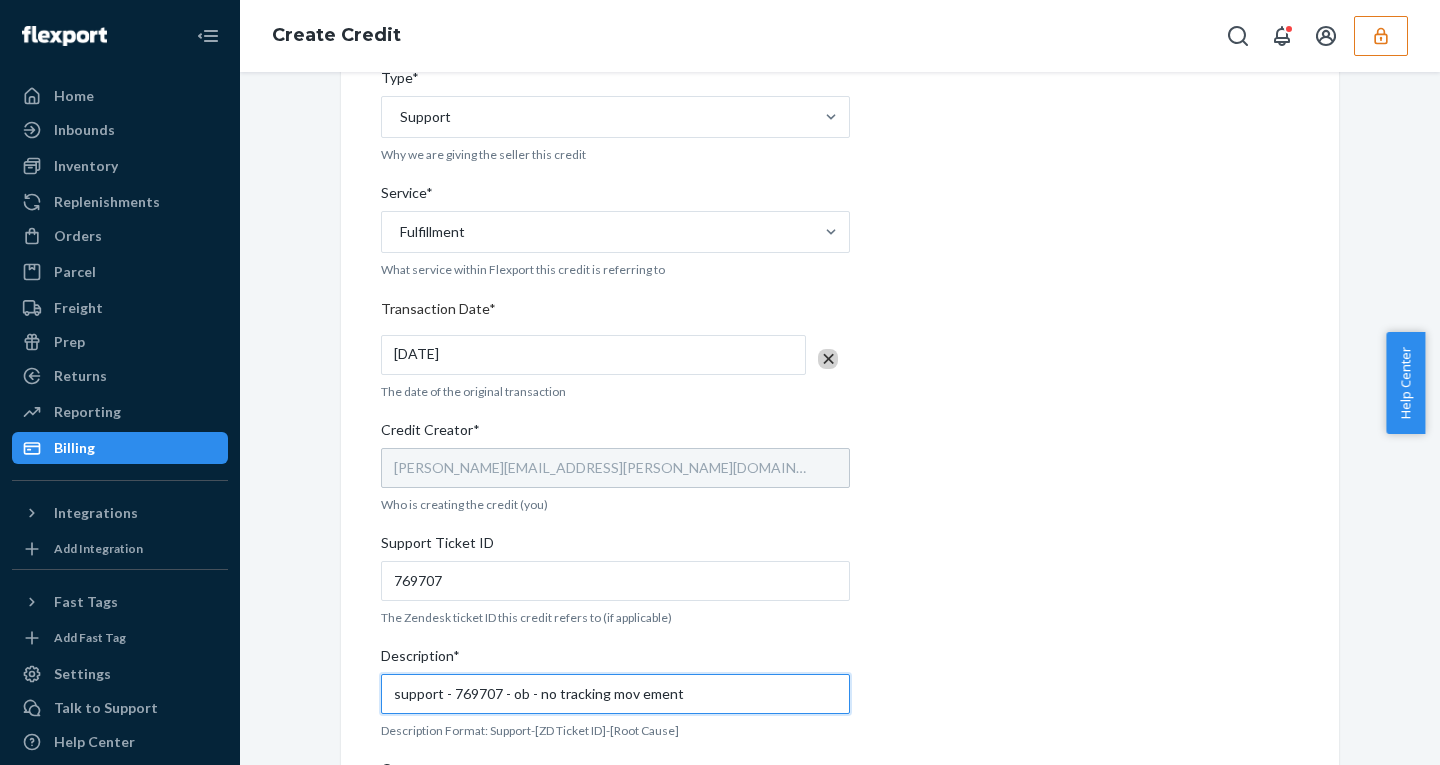 click on "support - 769707 - ob - no tracking mov ement" at bounding box center (615, 694) 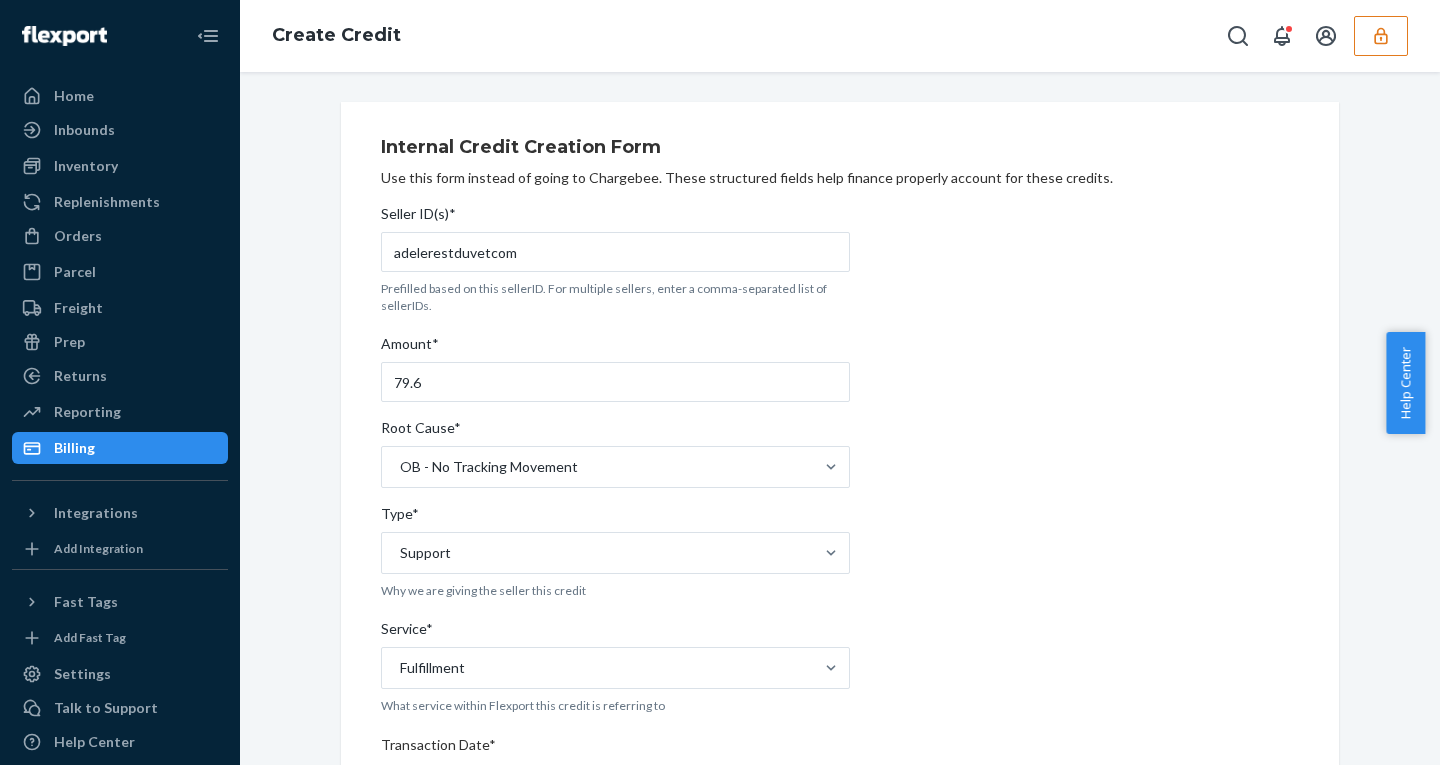 scroll, scrollTop: 615, scrollLeft: 0, axis: vertical 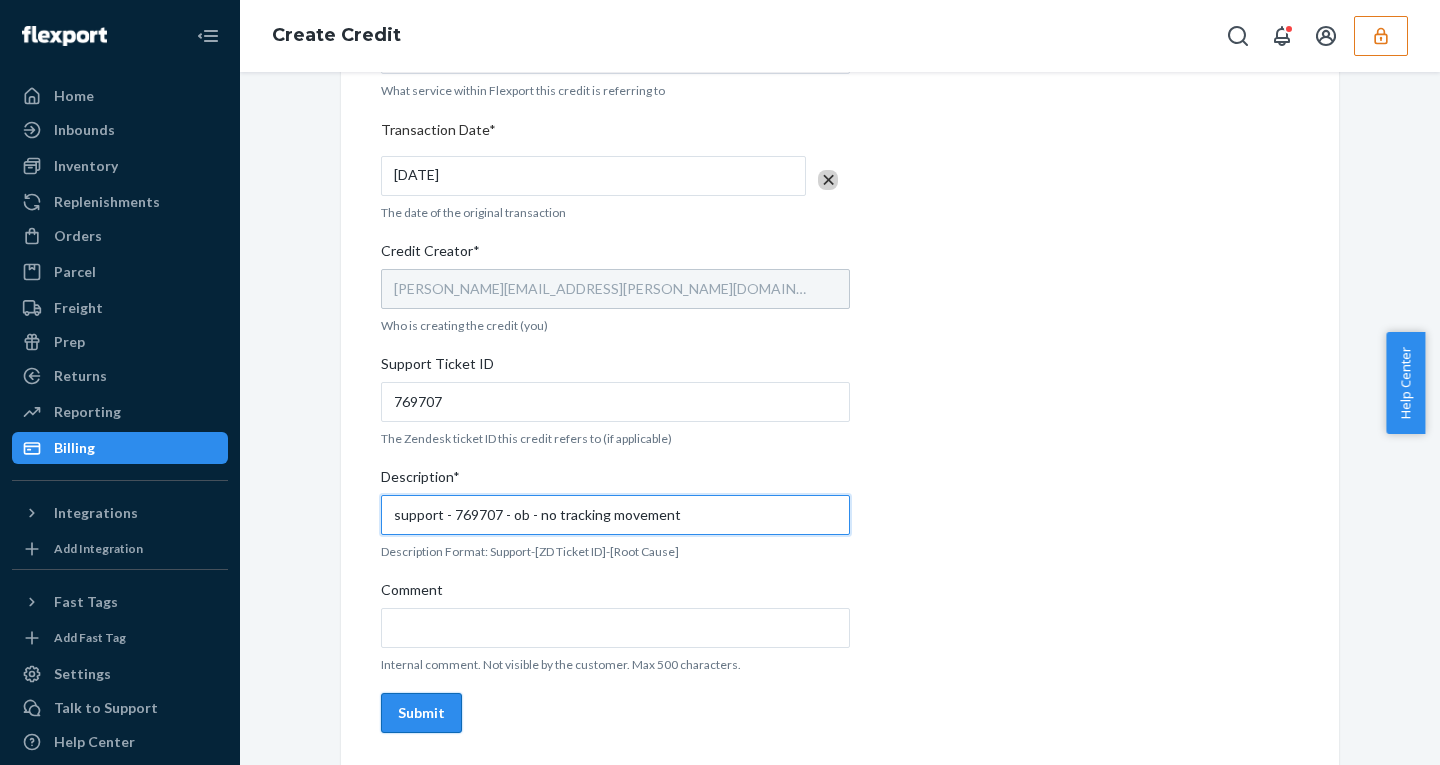 type on "support - 769707 - ob - no tracking movement" 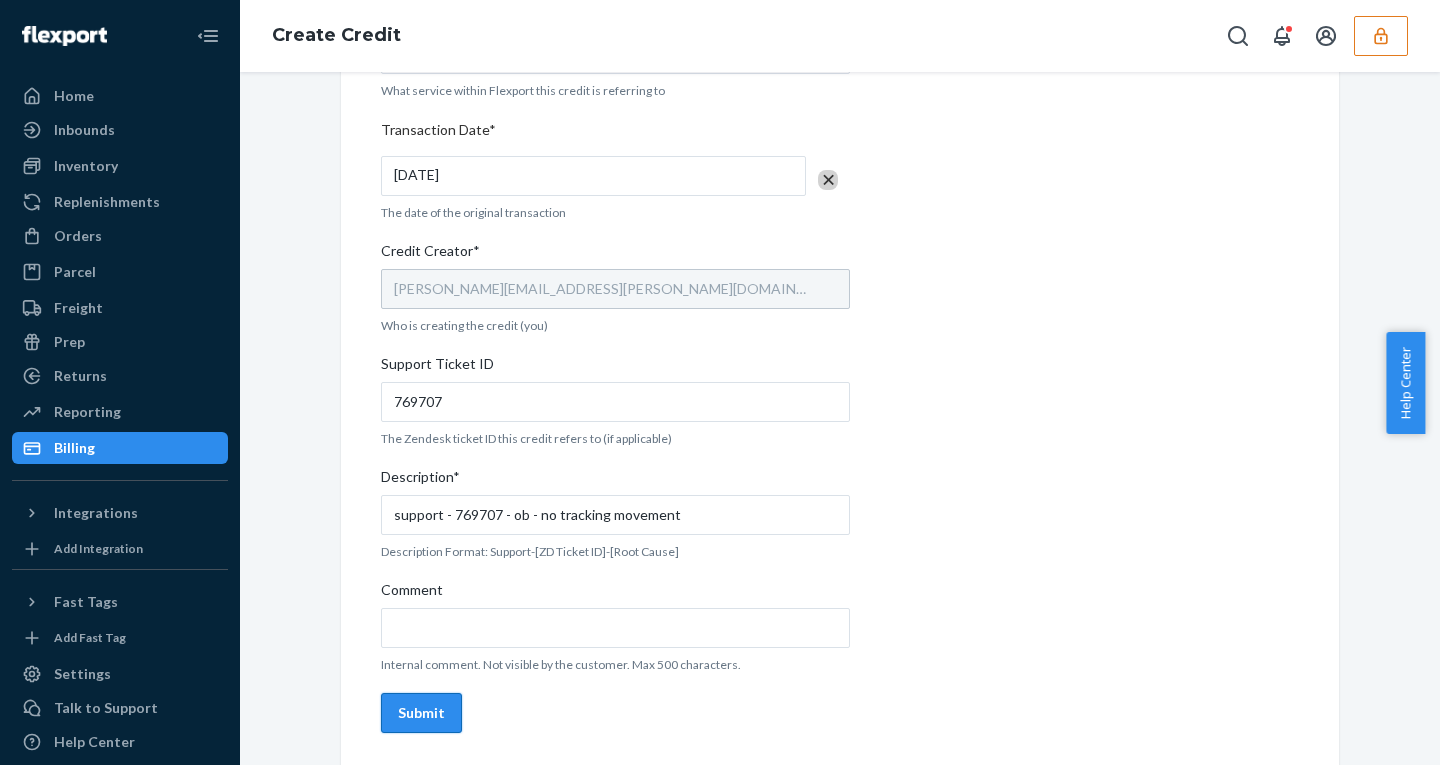 click on "Submit" at bounding box center [421, 713] 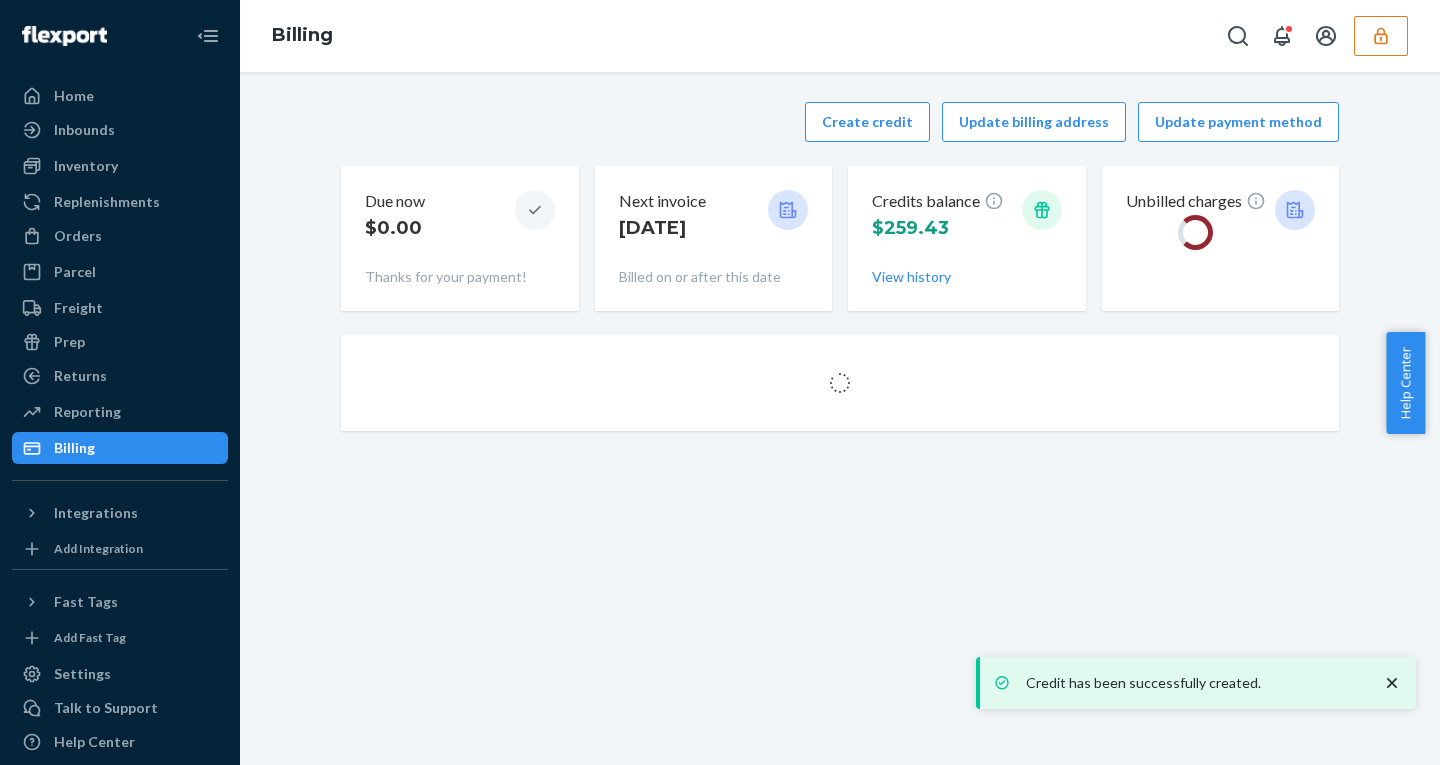 scroll, scrollTop: 0, scrollLeft: 0, axis: both 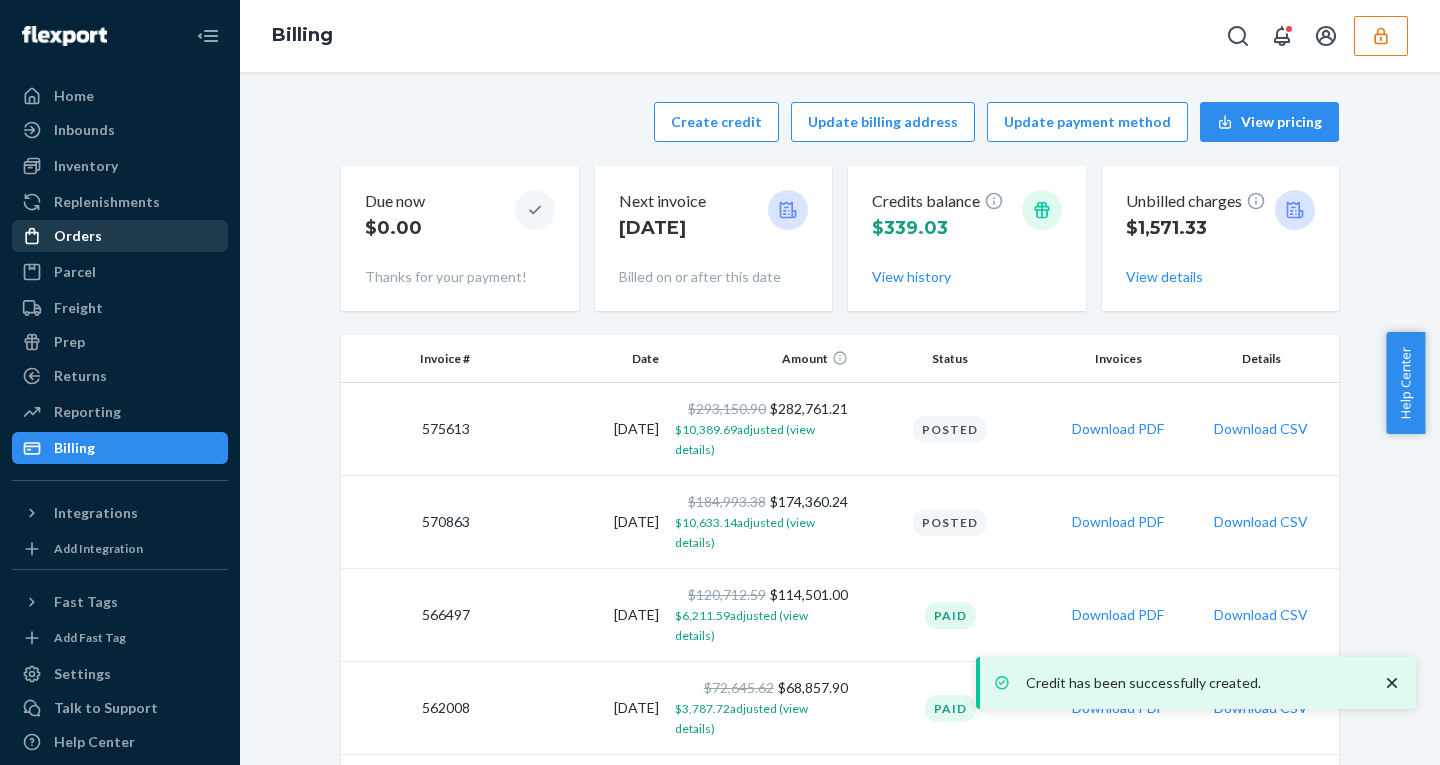 click on "Orders" at bounding box center (120, 236) 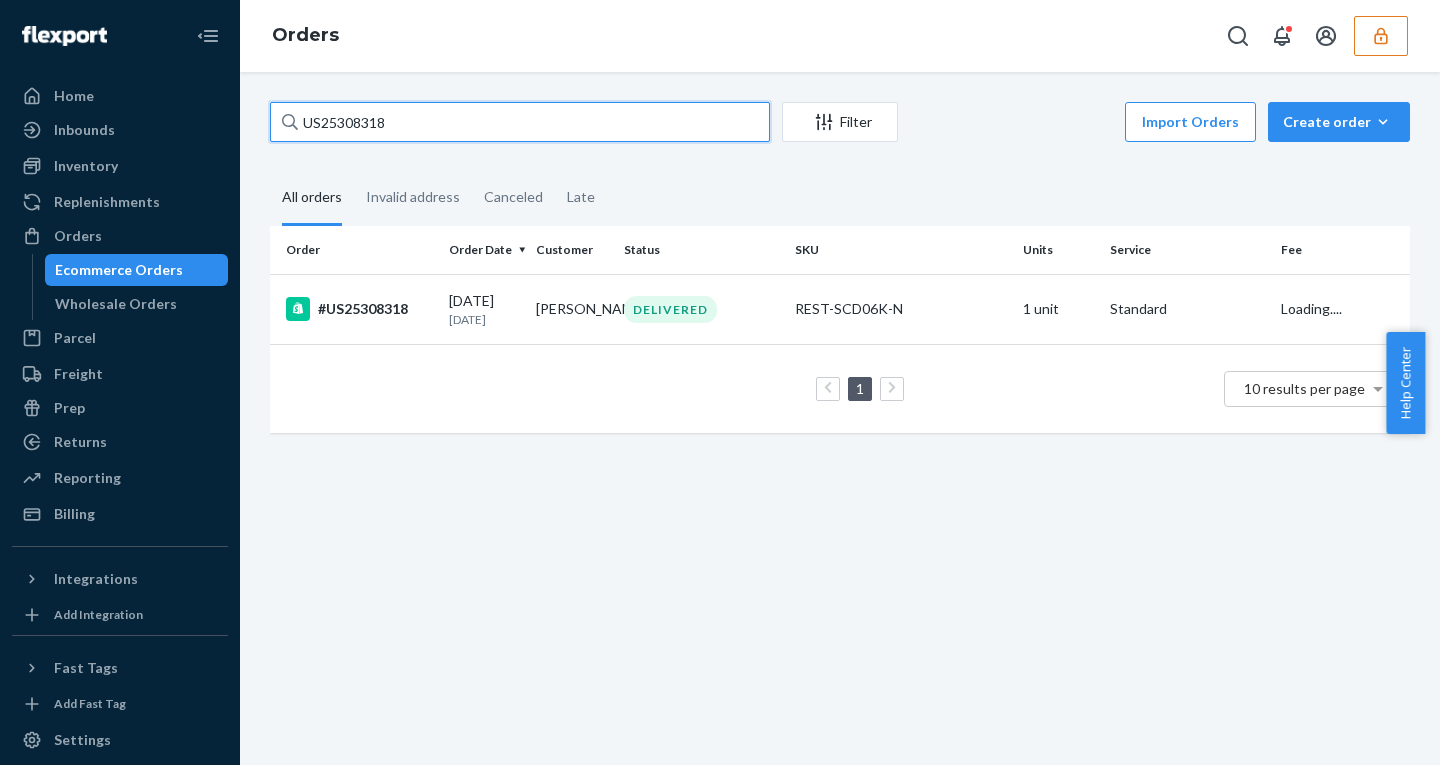 click on "US25308318" at bounding box center [520, 122] 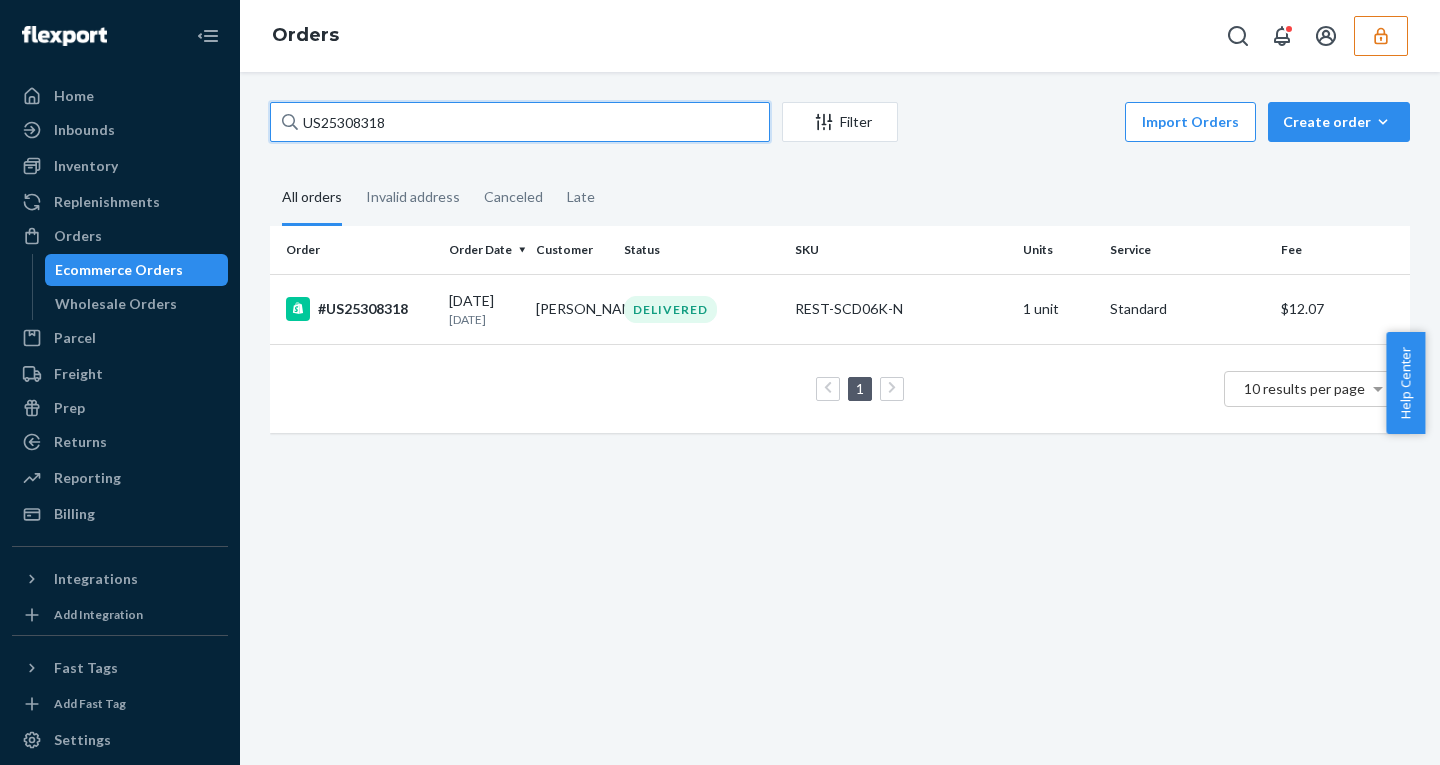 paste on "10129" 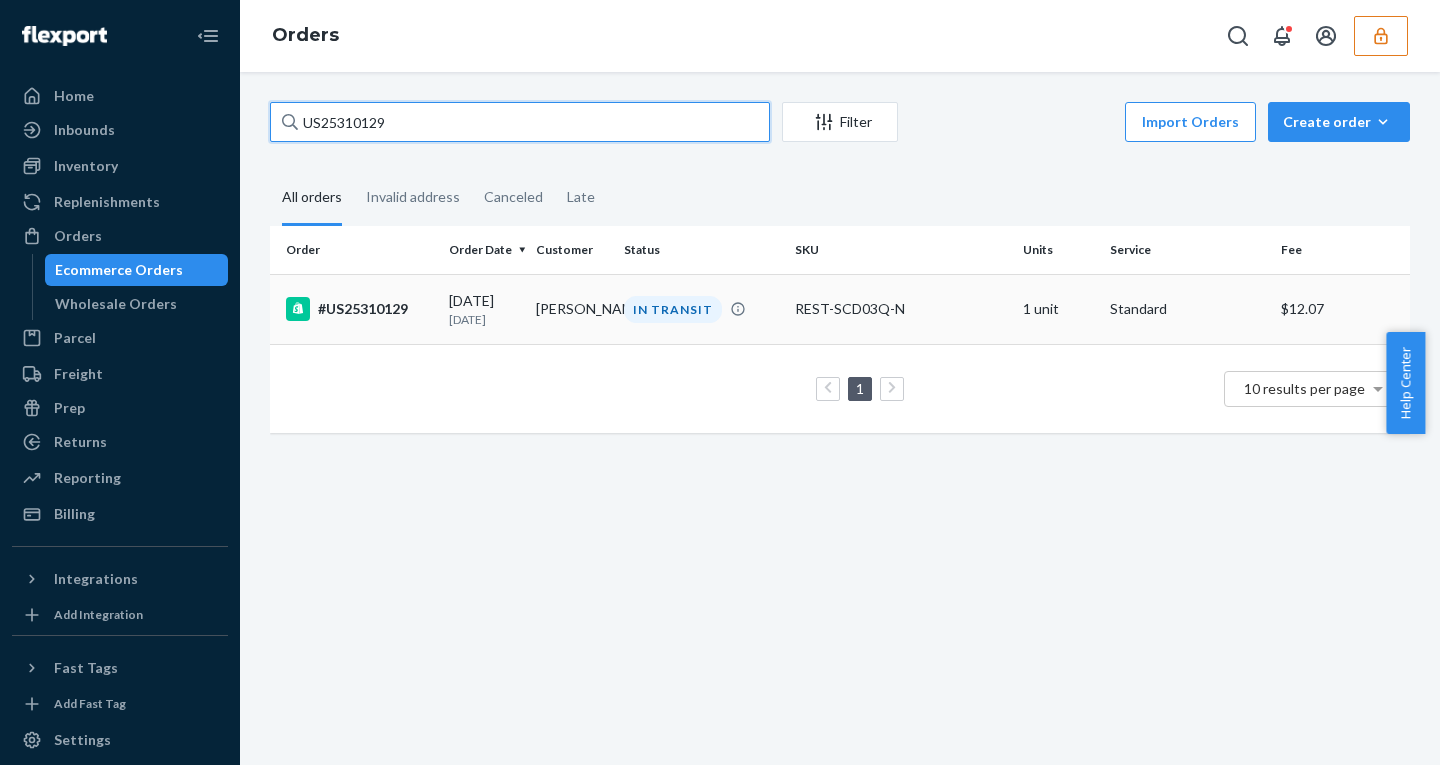 type on "US25310129" 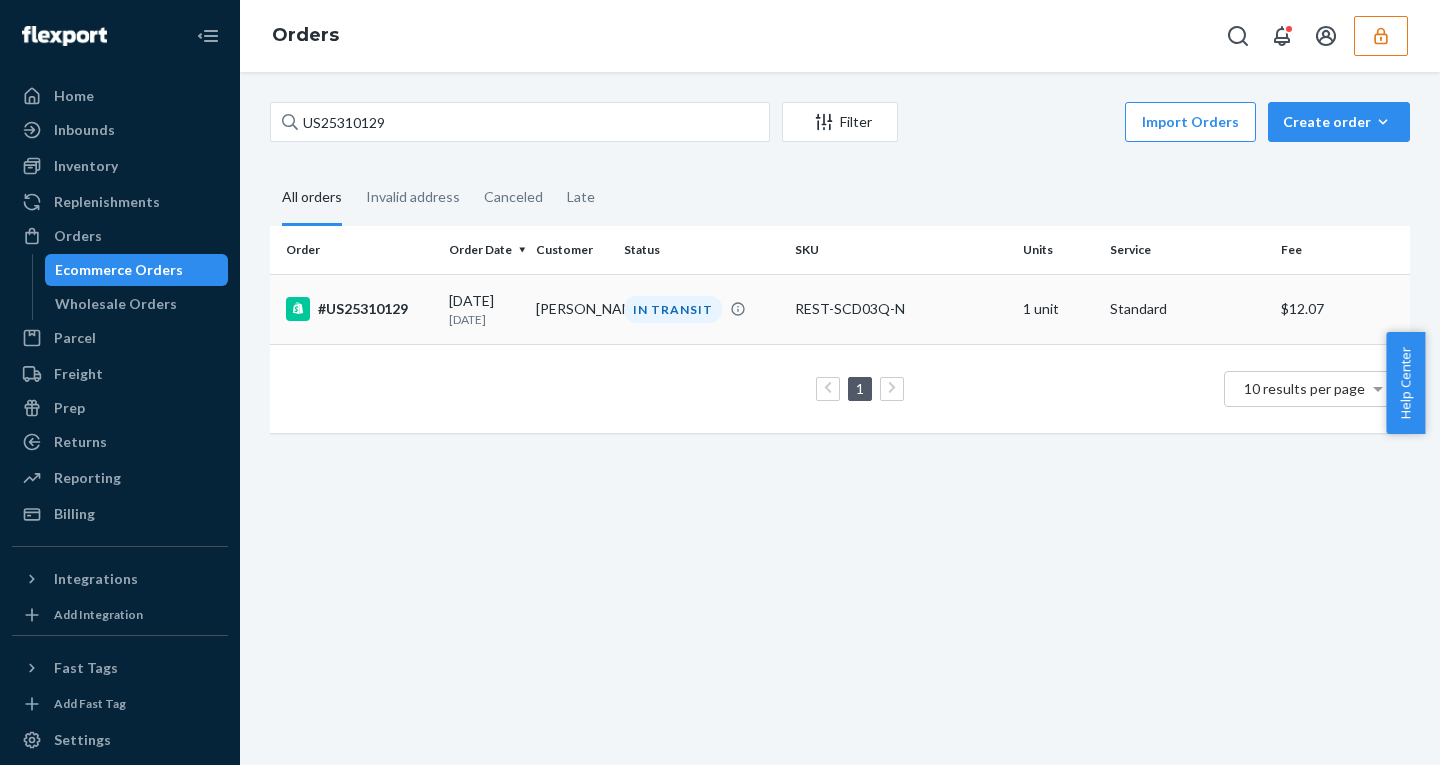 click on "Justin Quam" at bounding box center (571, 309) 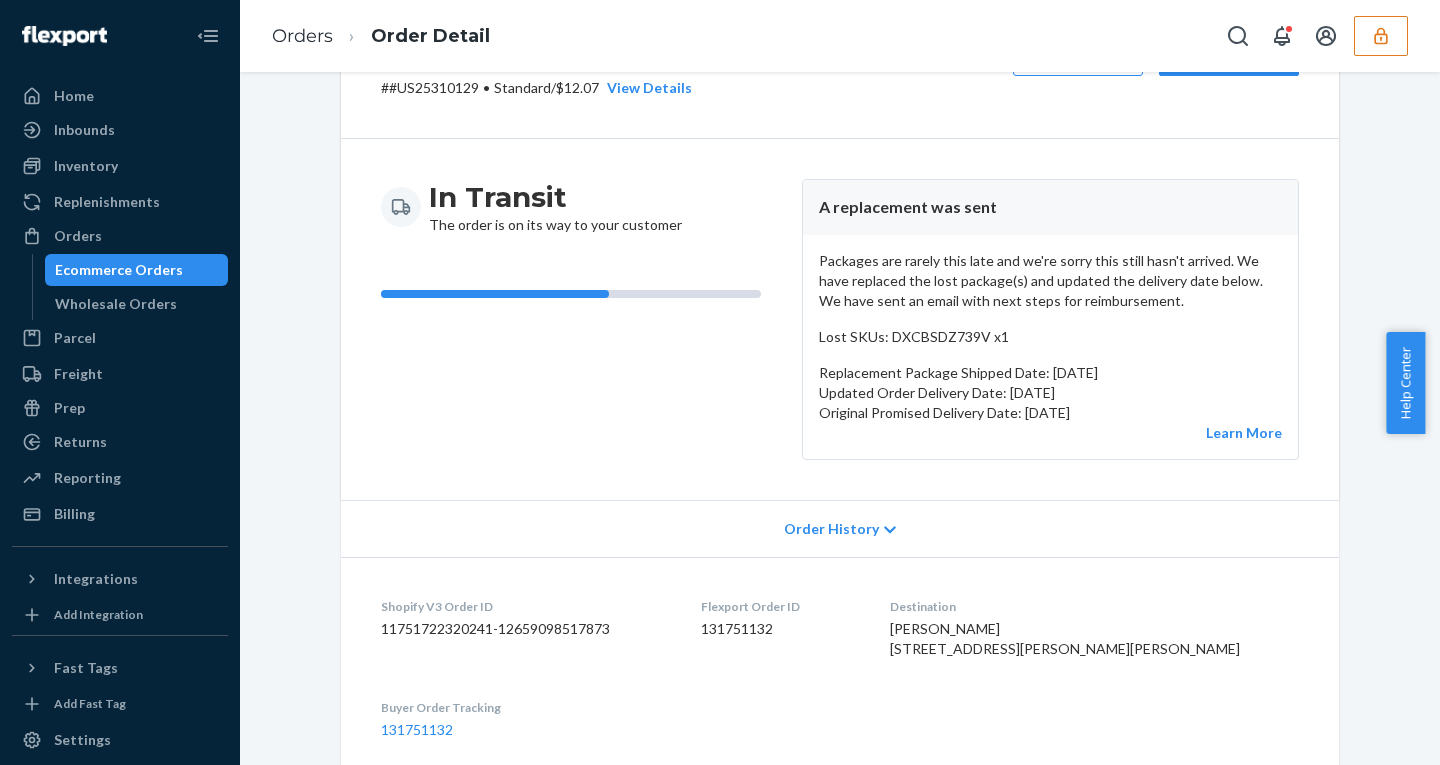 scroll, scrollTop: 125, scrollLeft: 0, axis: vertical 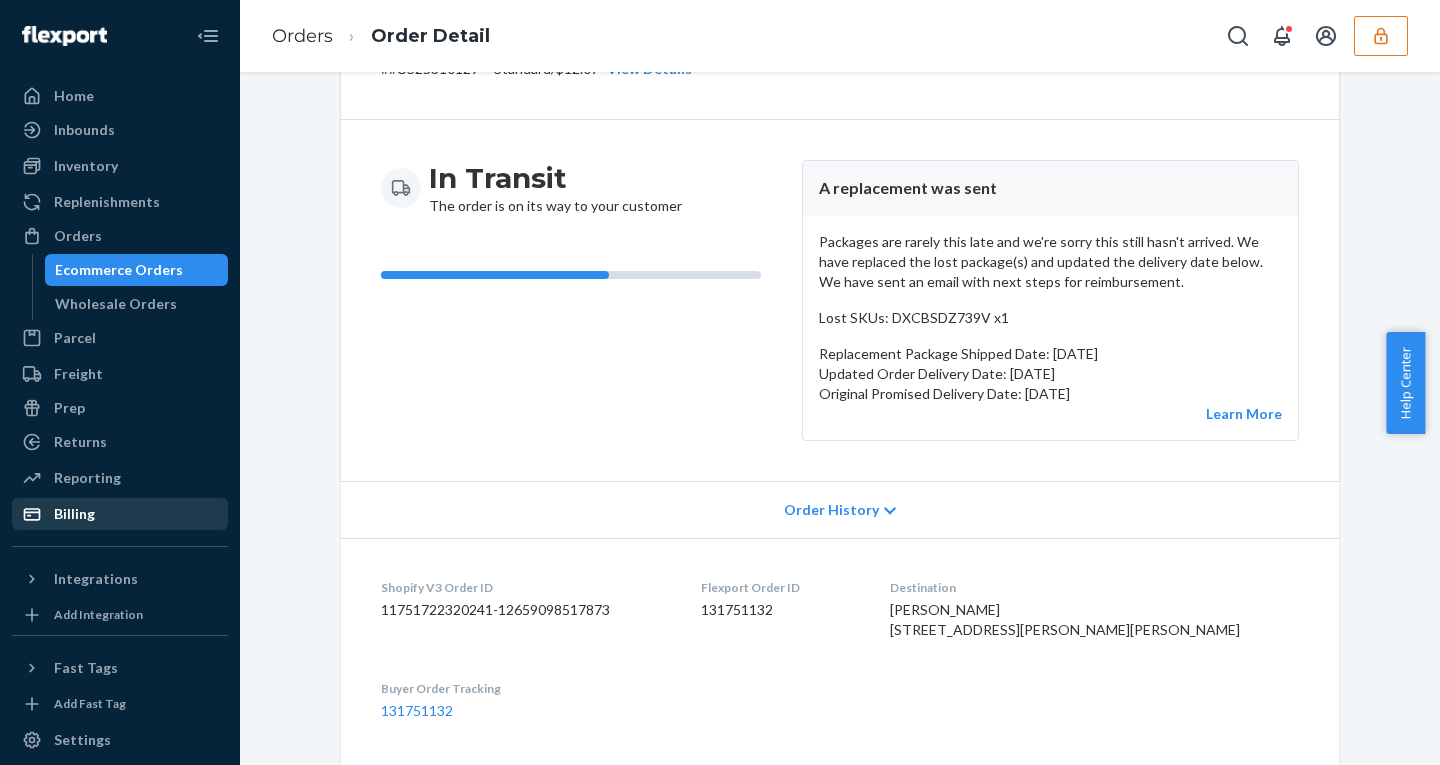 click on "Billing" at bounding box center [74, 514] 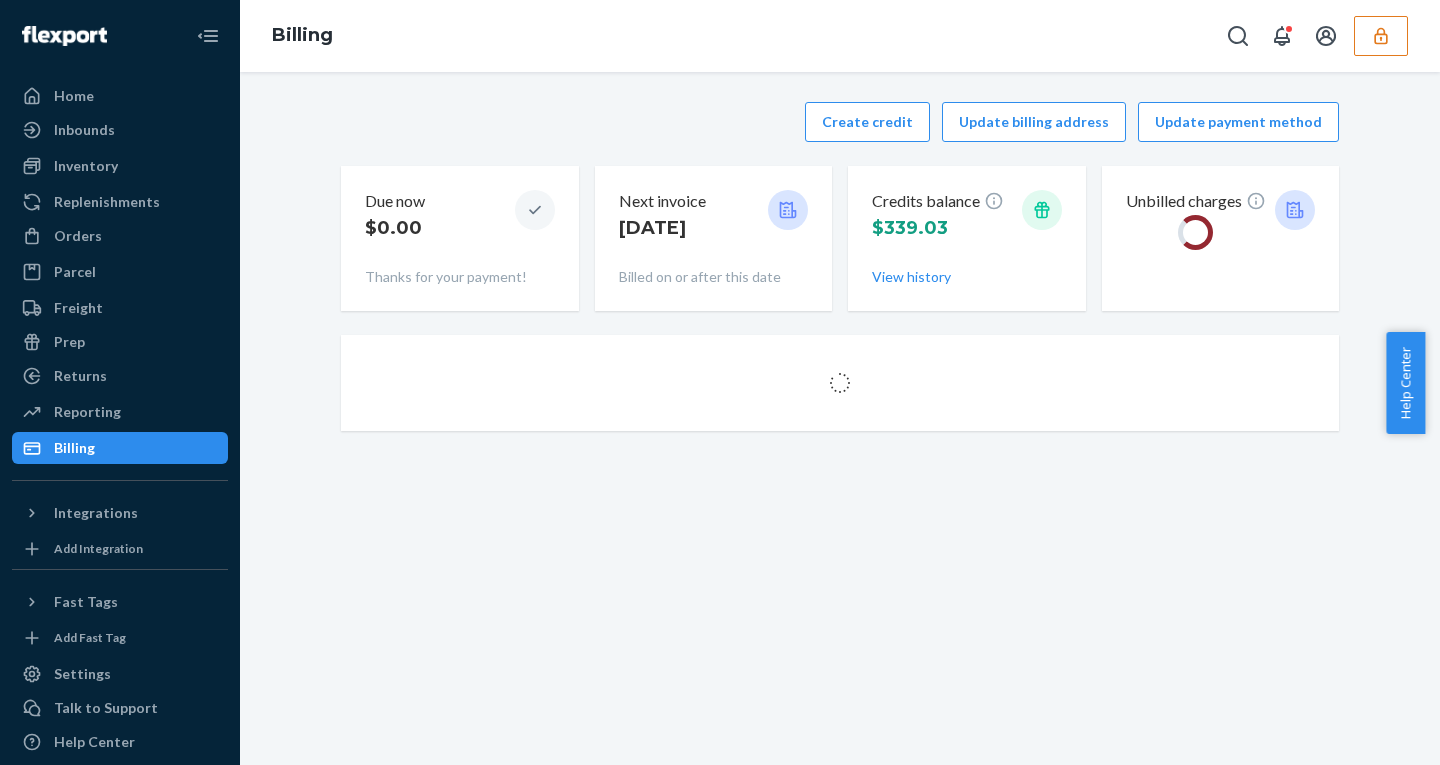 scroll, scrollTop: 0, scrollLeft: 0, axis: both 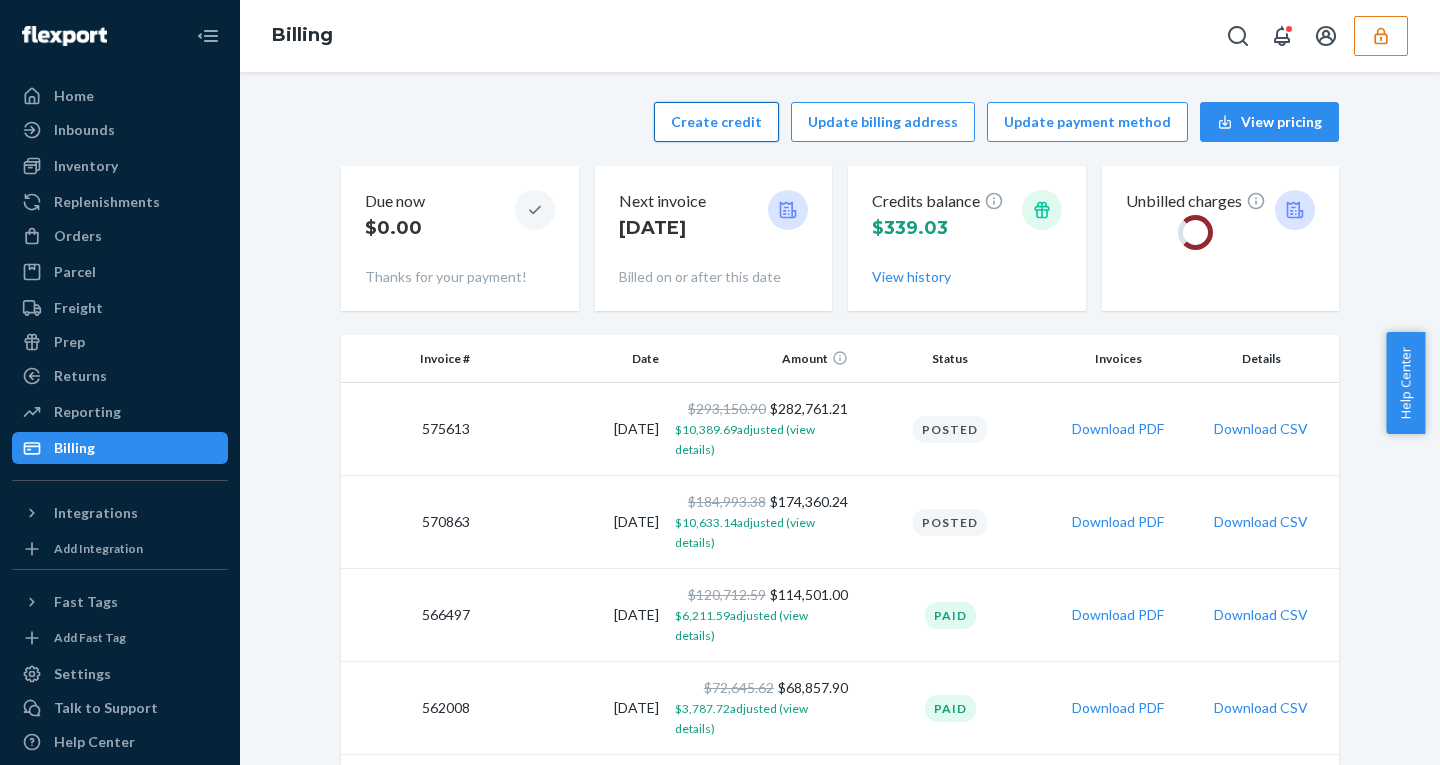 click on "Create credit" at bounding box center (716, 122) 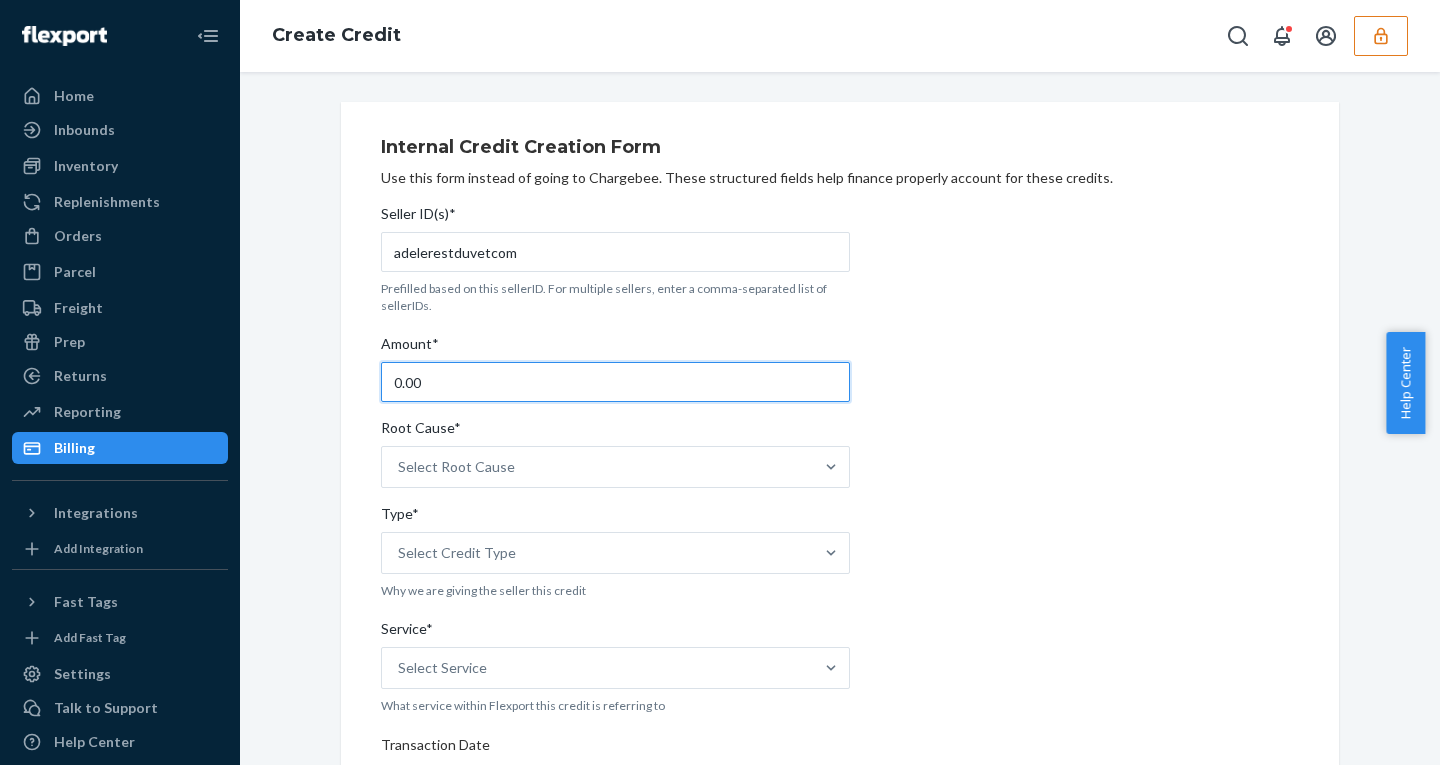 drag, startPoint x: 429, startPoint y: 374, endPoint x: 289, endPoint y: 374, distance: 140 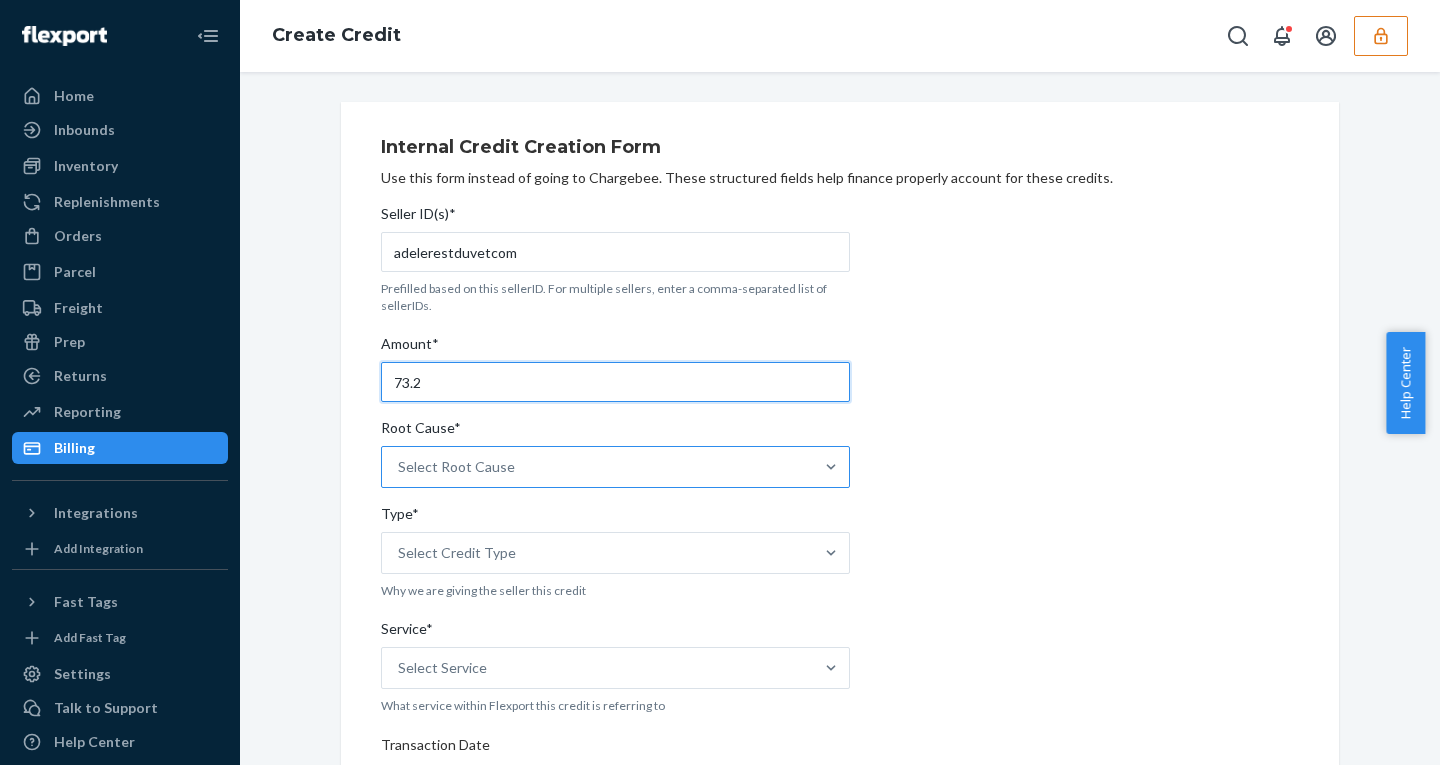 type on "73.2" 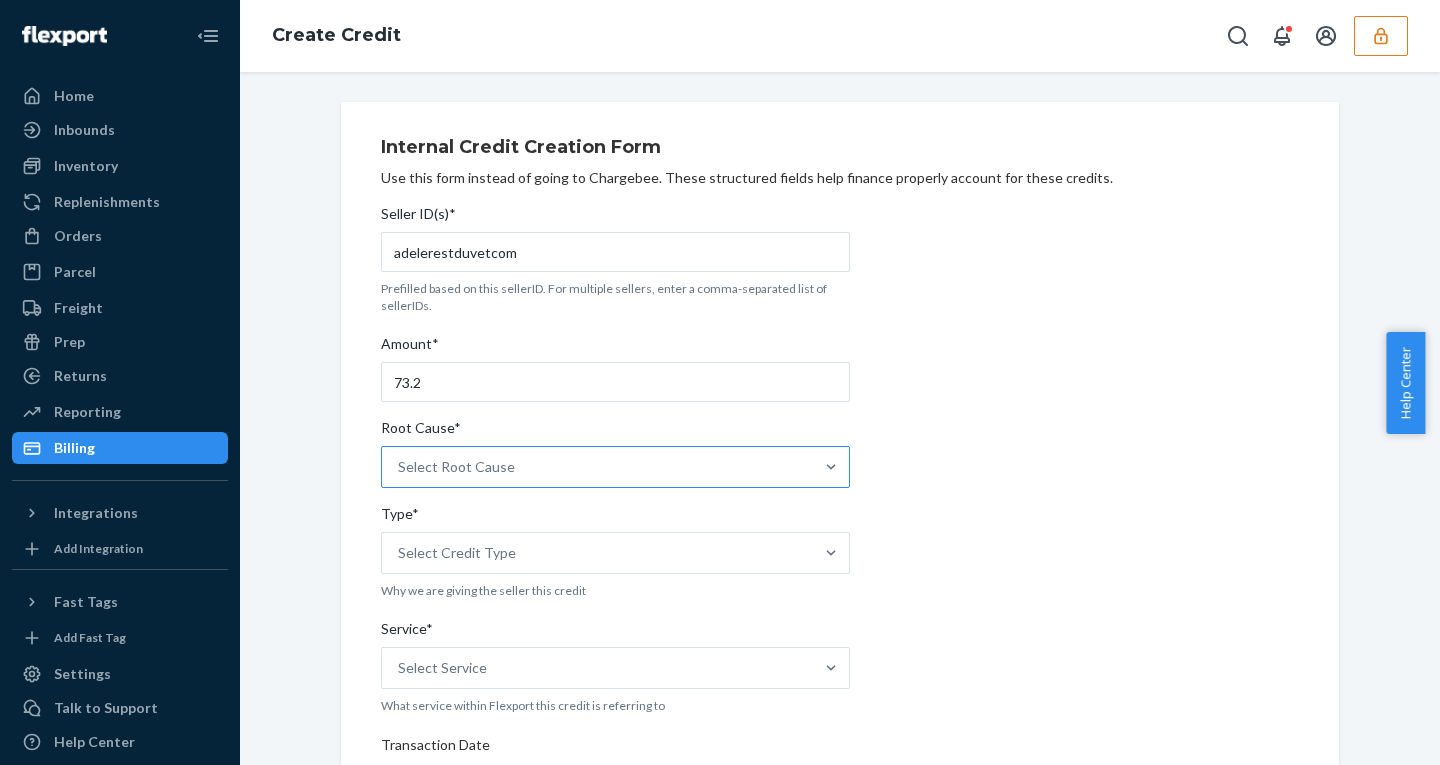 click on "Select Root Cause" at bounding box center (597, 467) 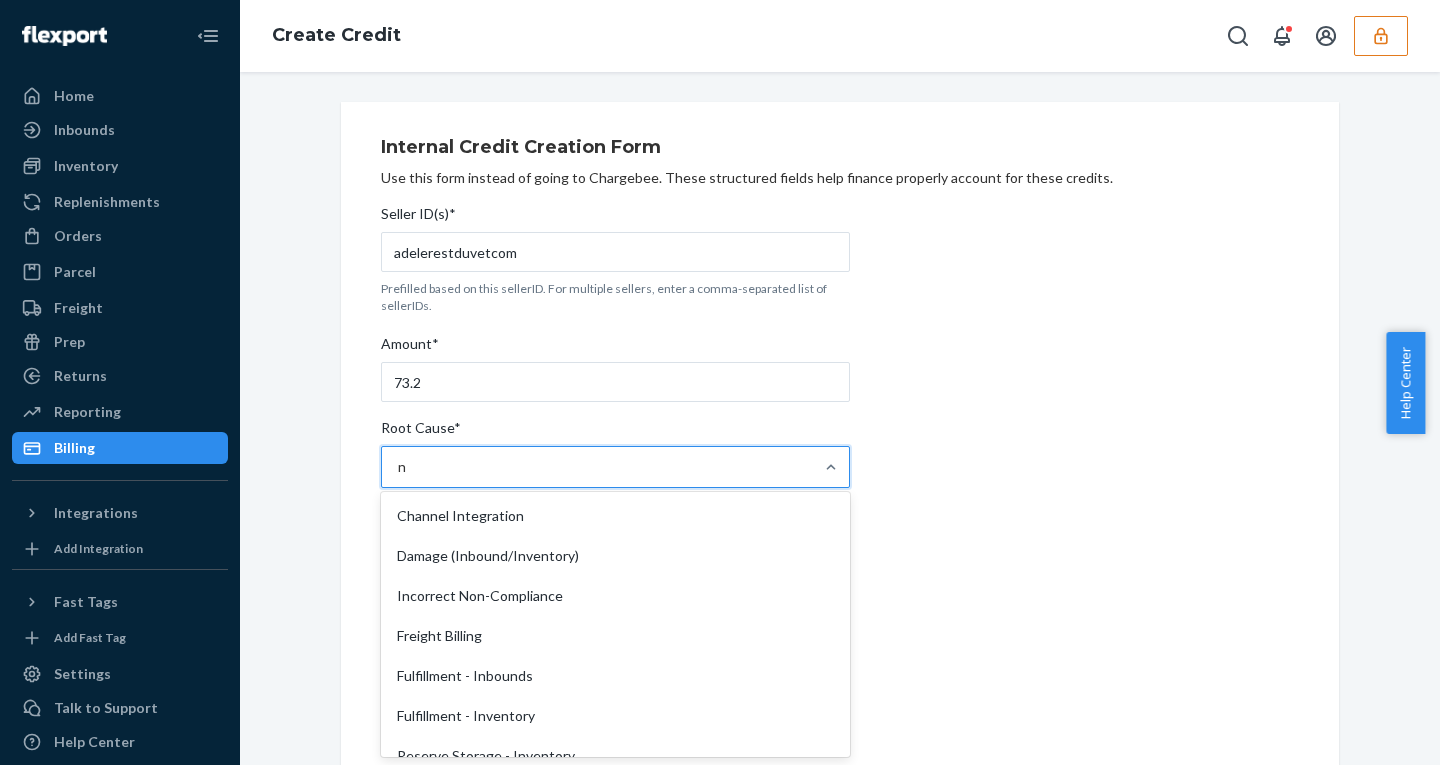 type on "no" 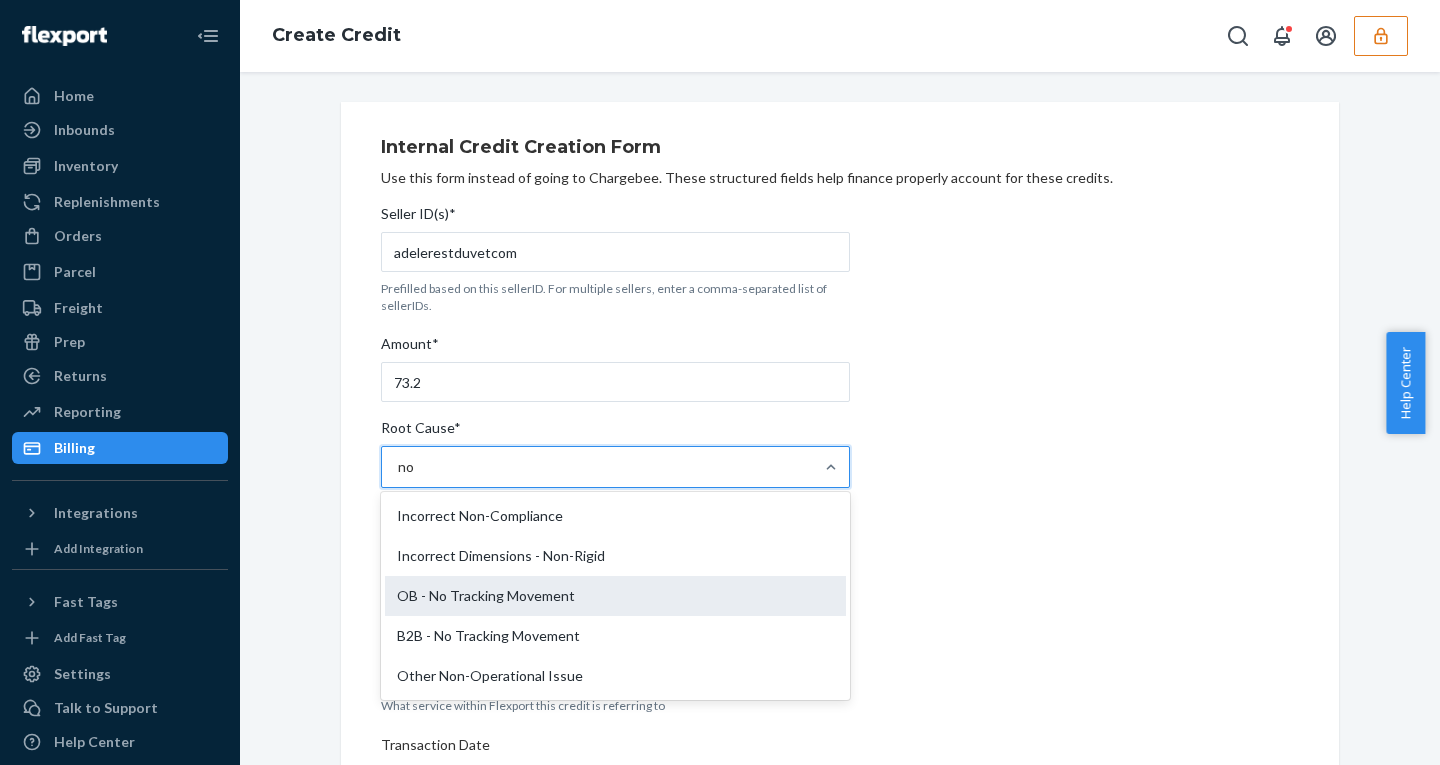 click on "OB - No Tracking Movement" at bounding box center [615, 596] 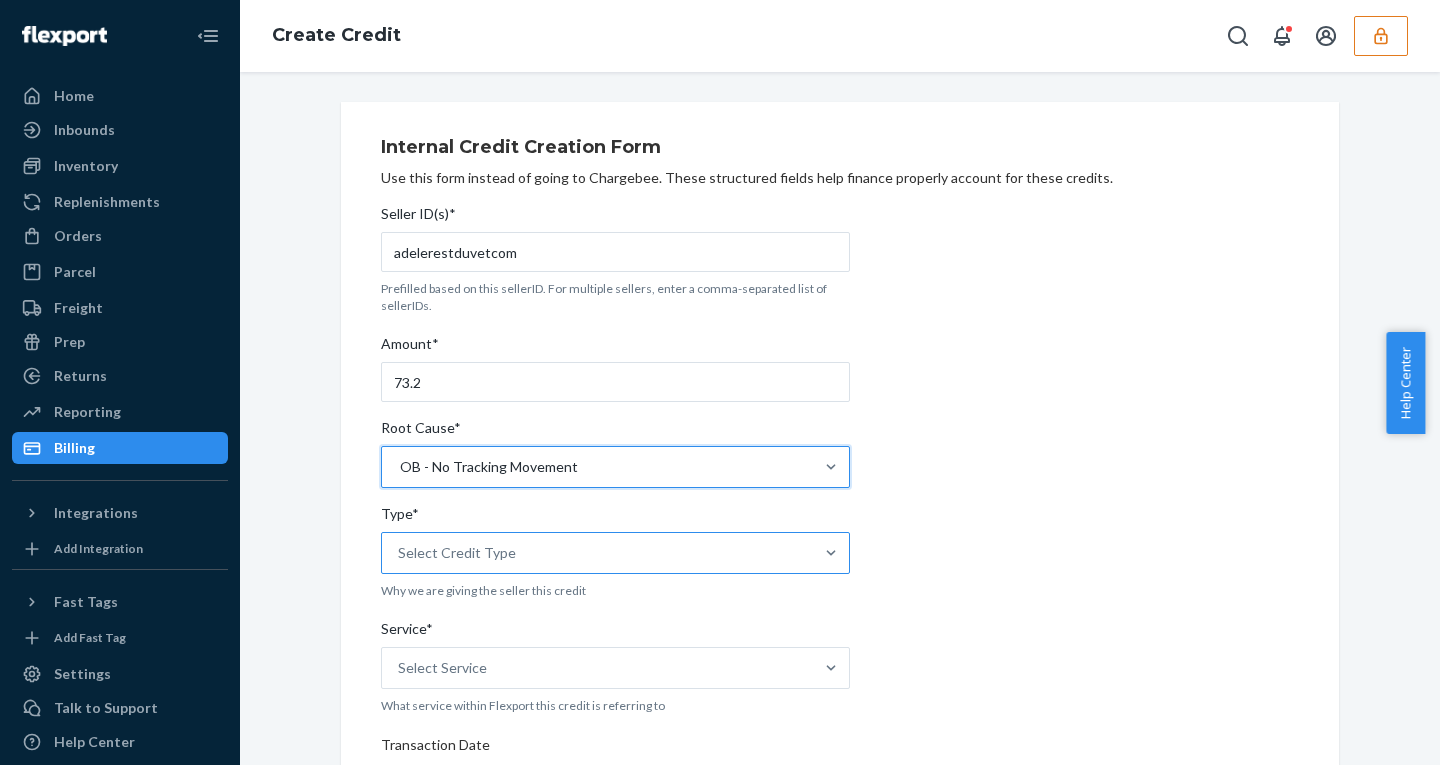 click on "Select Credit Type" at bounding box center (597, 553) 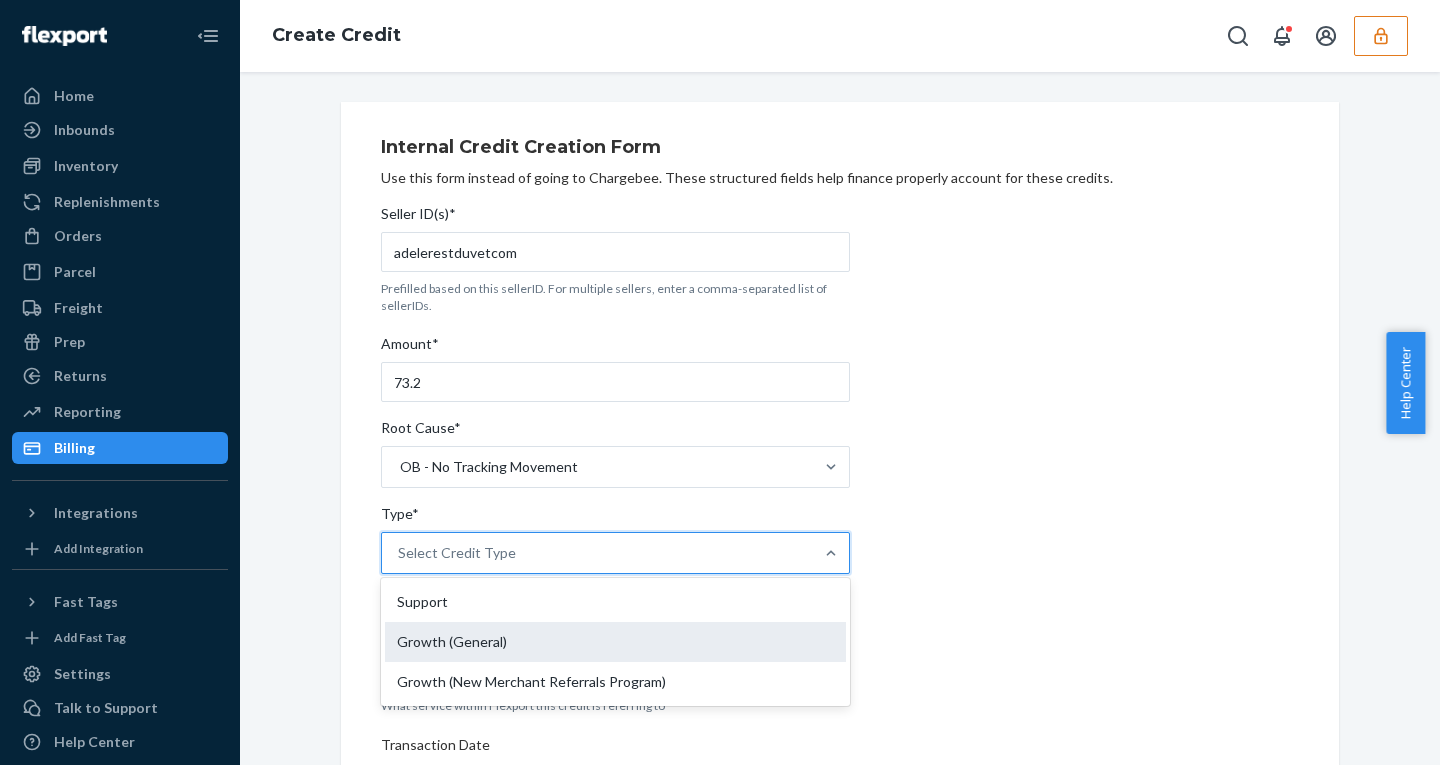 click on "Growth (General)" at bounding box center [615, 642] 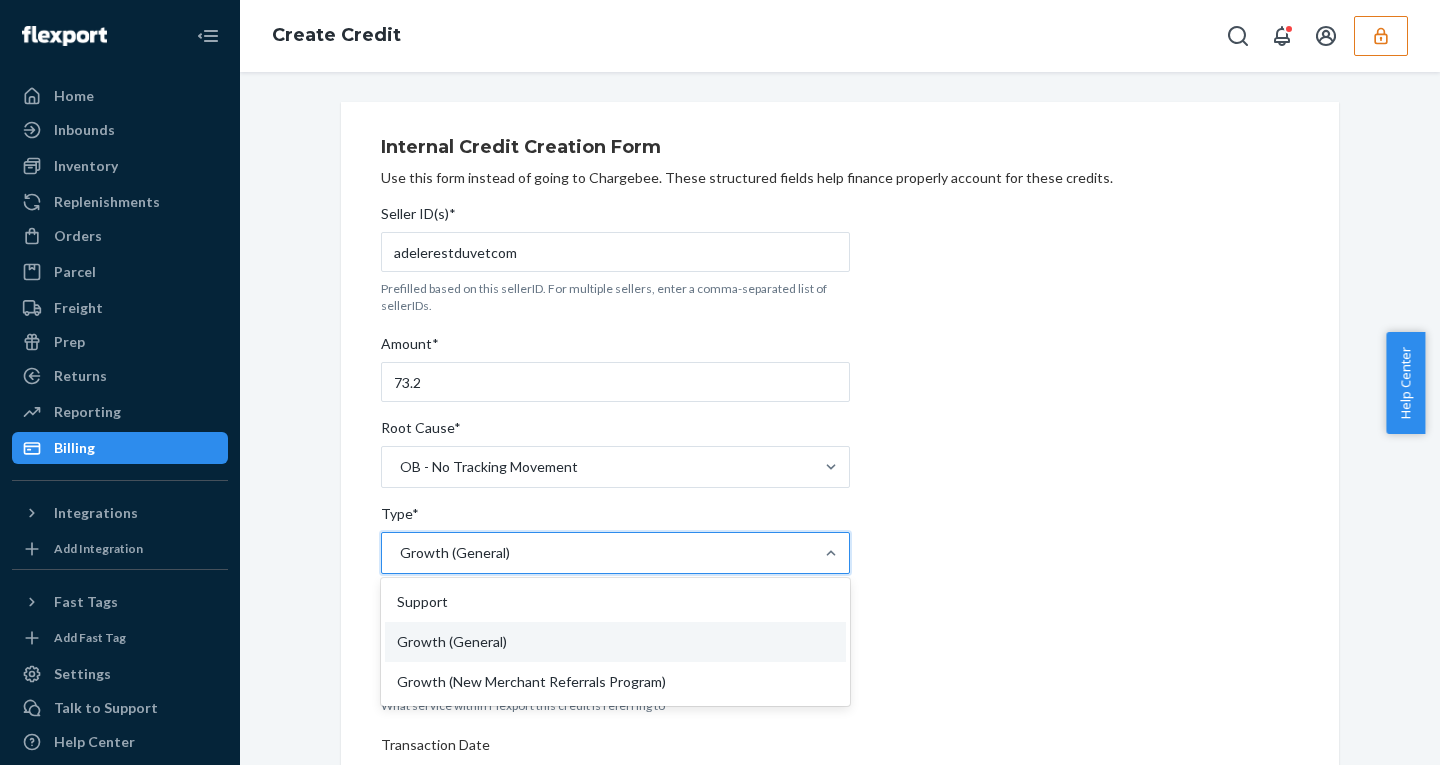 click on "Growth (General)" at bounding box center [455, 553] 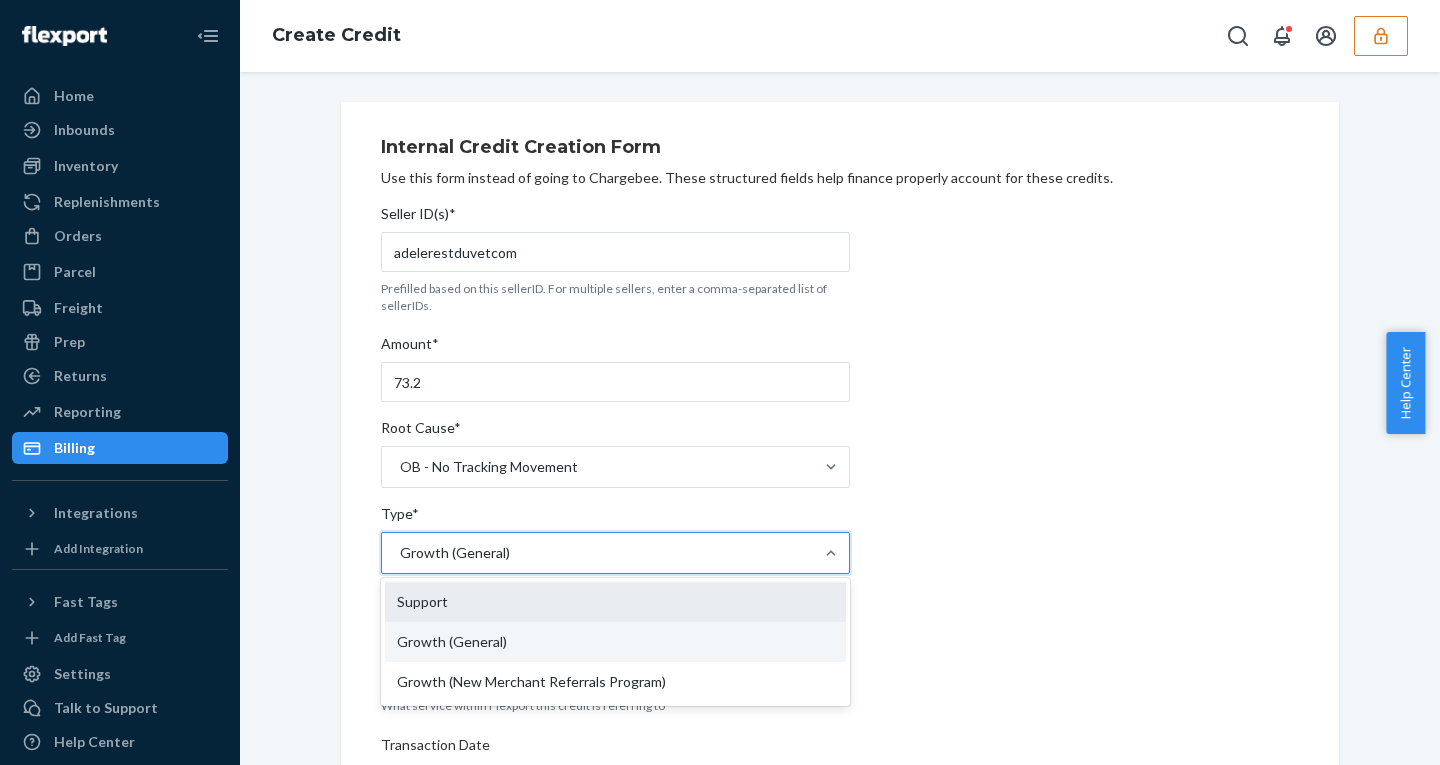 click on "Support" at bounding box center [615, 602] 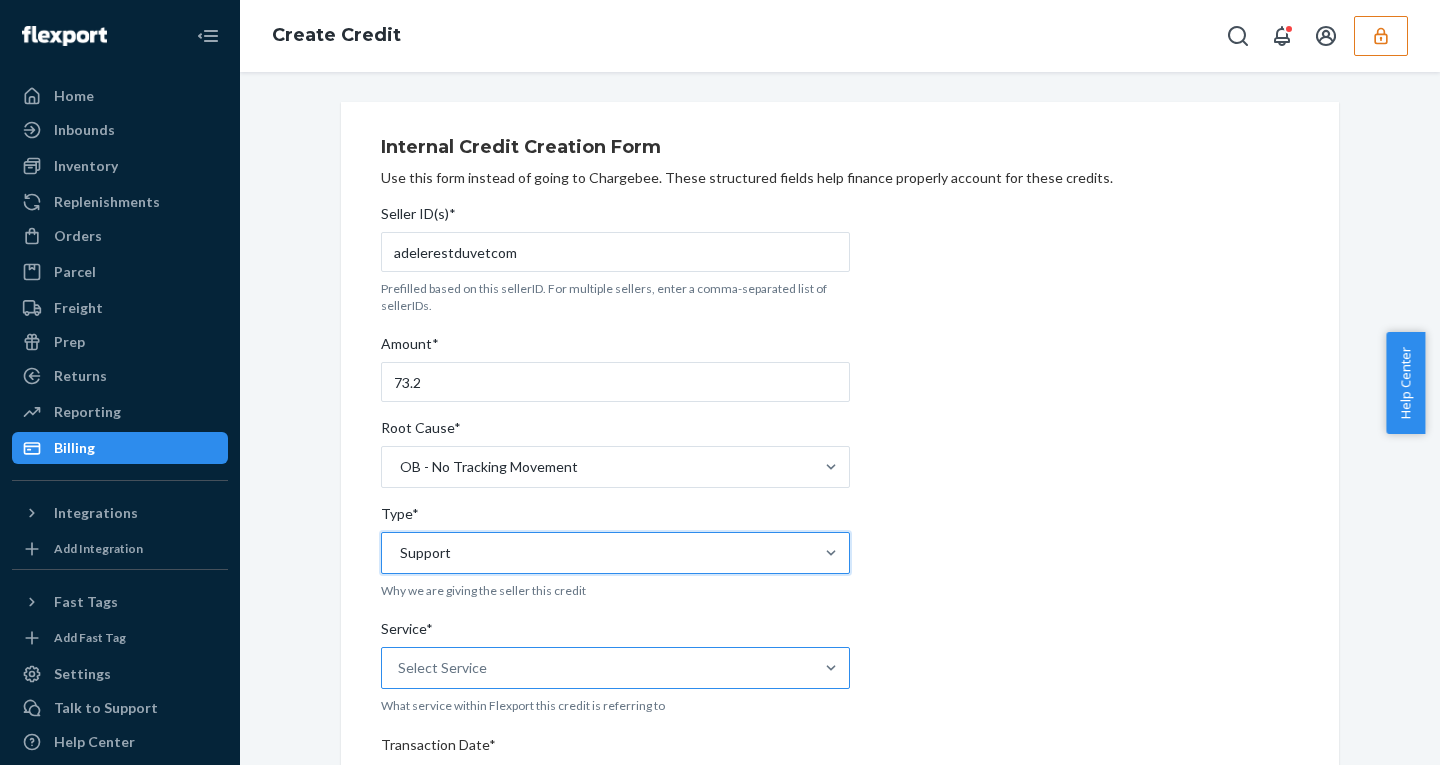 click on "Select Service" at bounding box center [597, 668] 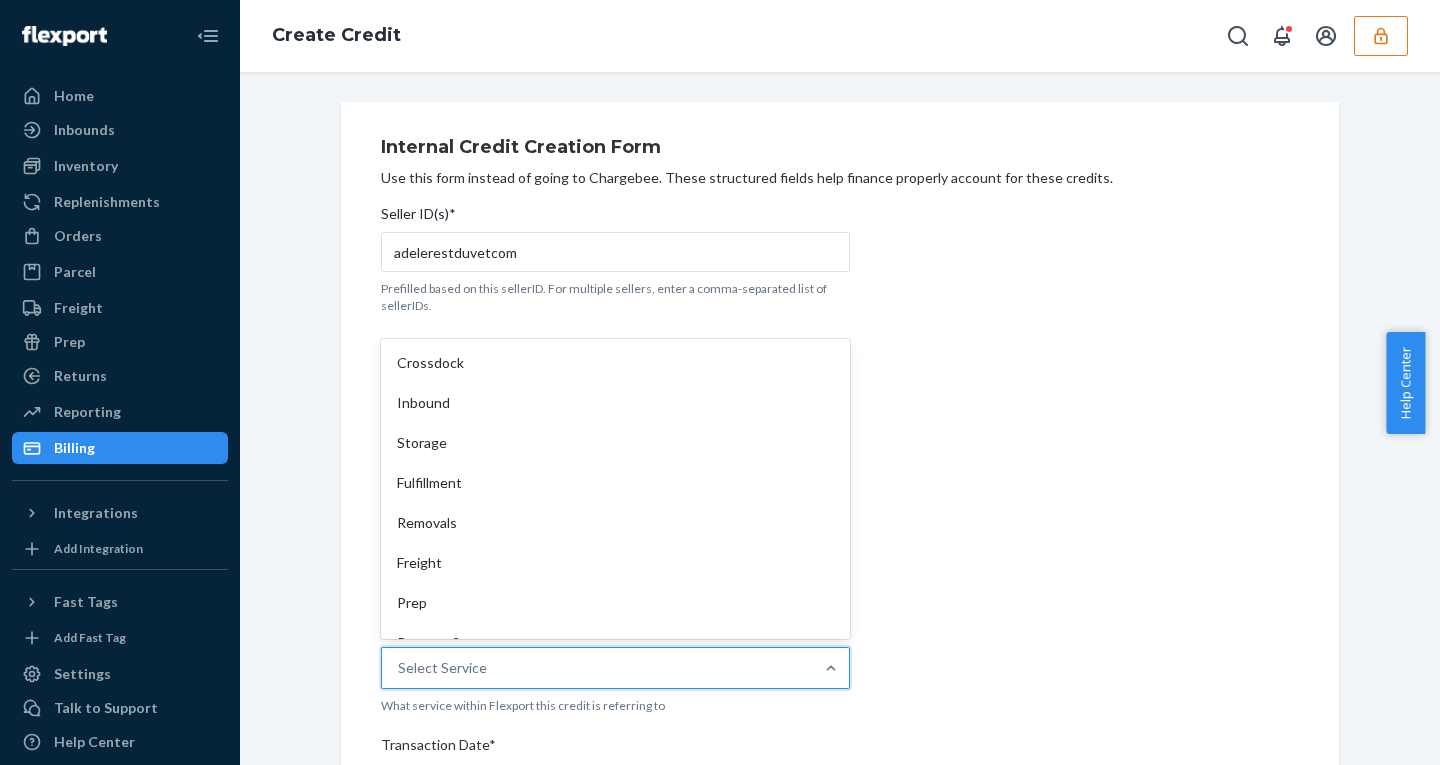 click on "Fulfillment" at bounding box center (615, 483) 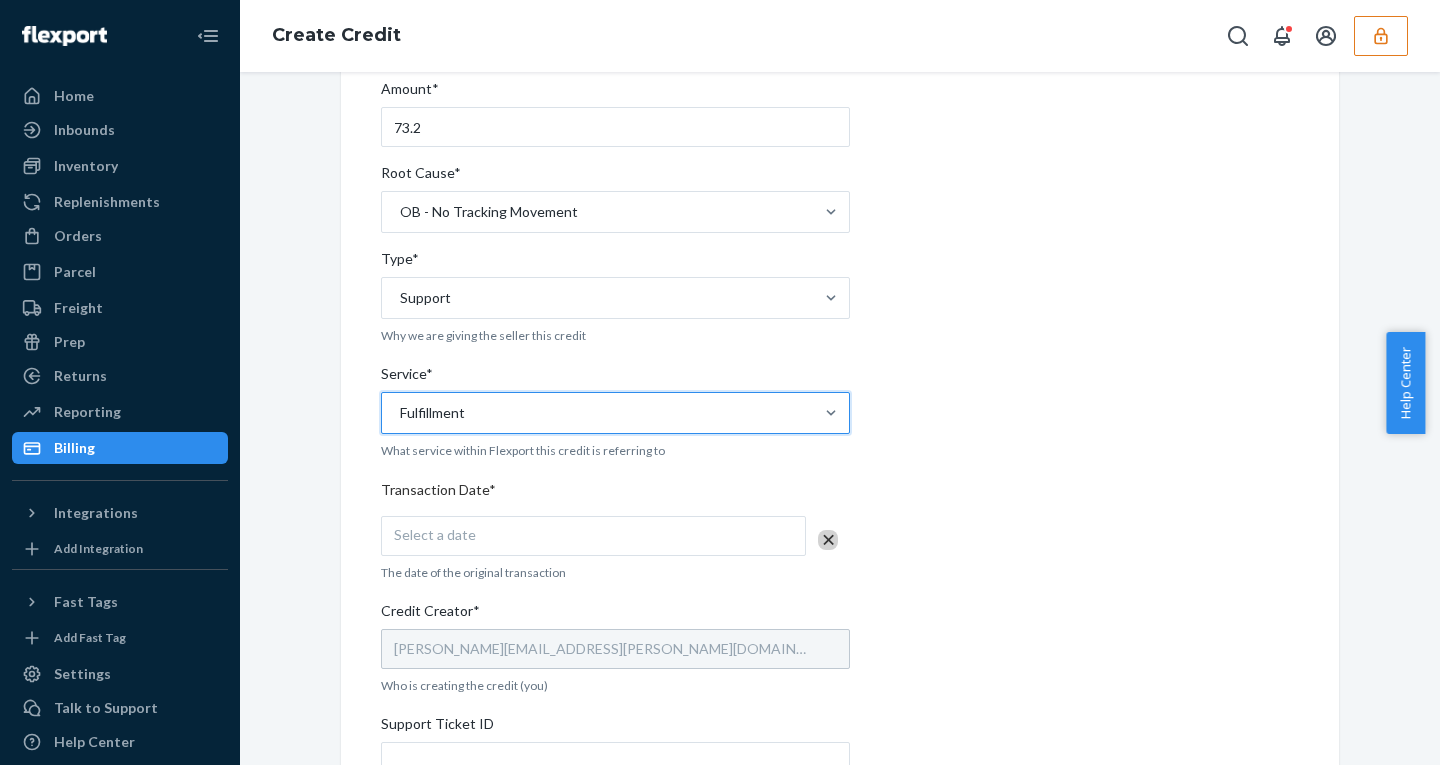 scroll, scrollTop: 260, scrollLeft: 0, axis: vertical 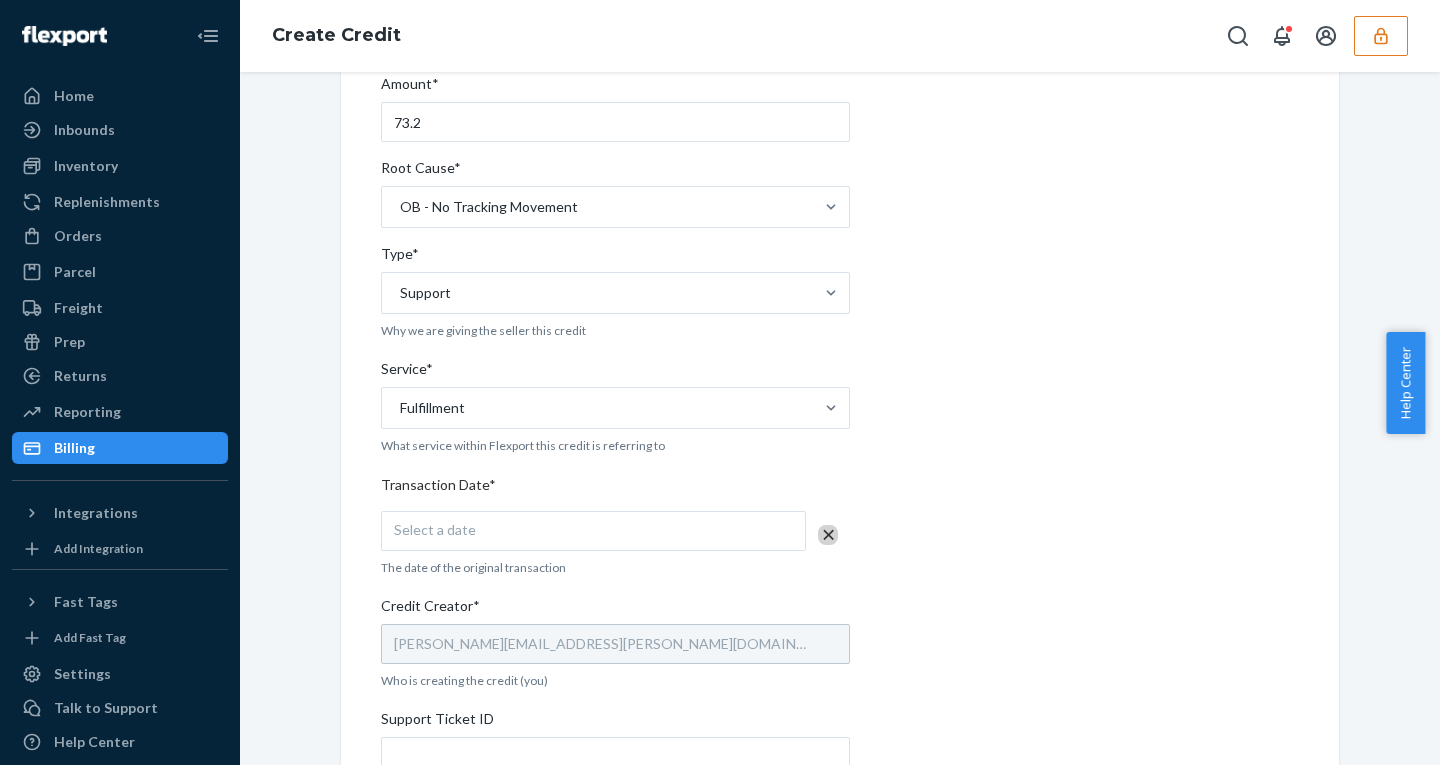 click on "Select a date" at bounding box center (593, 531) 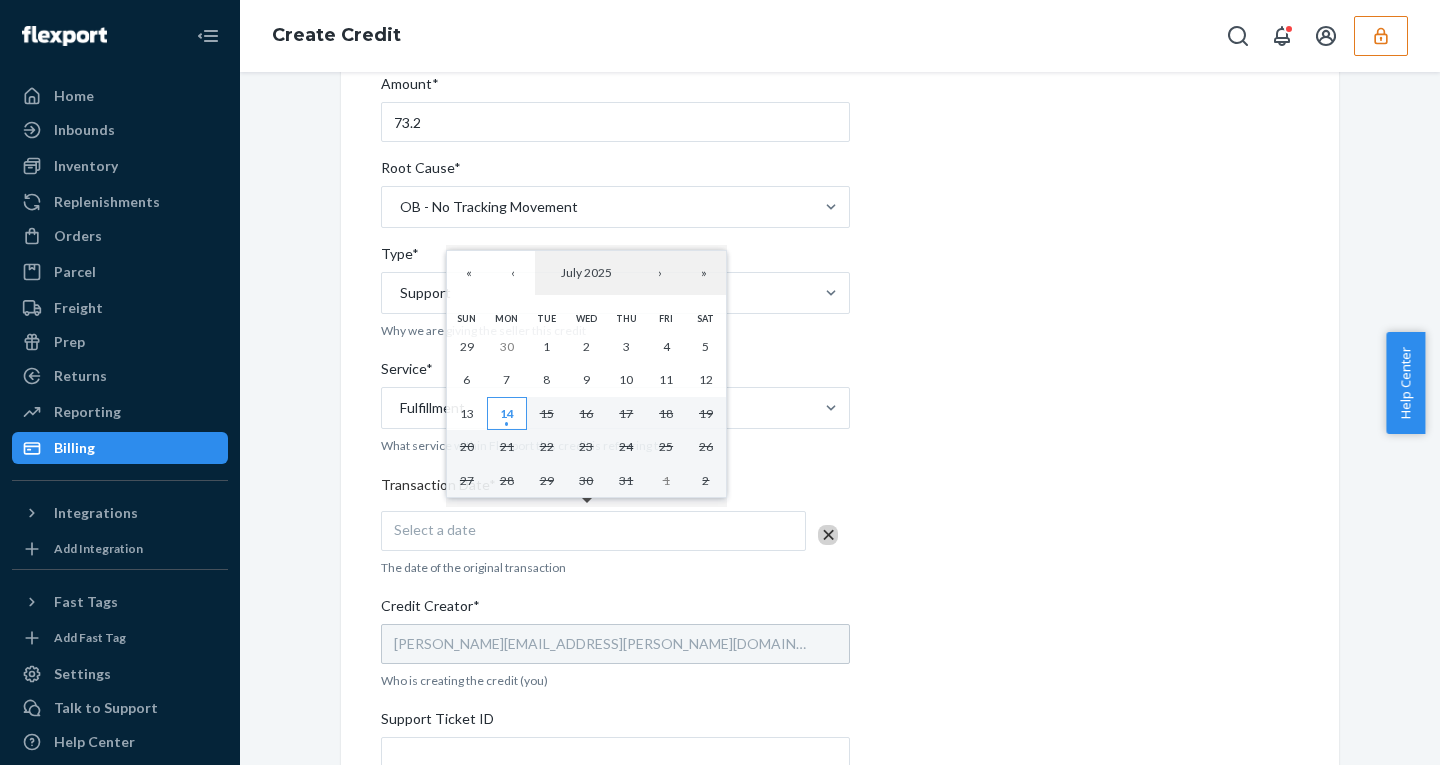 click on "14" at bounding box center (507, 413) 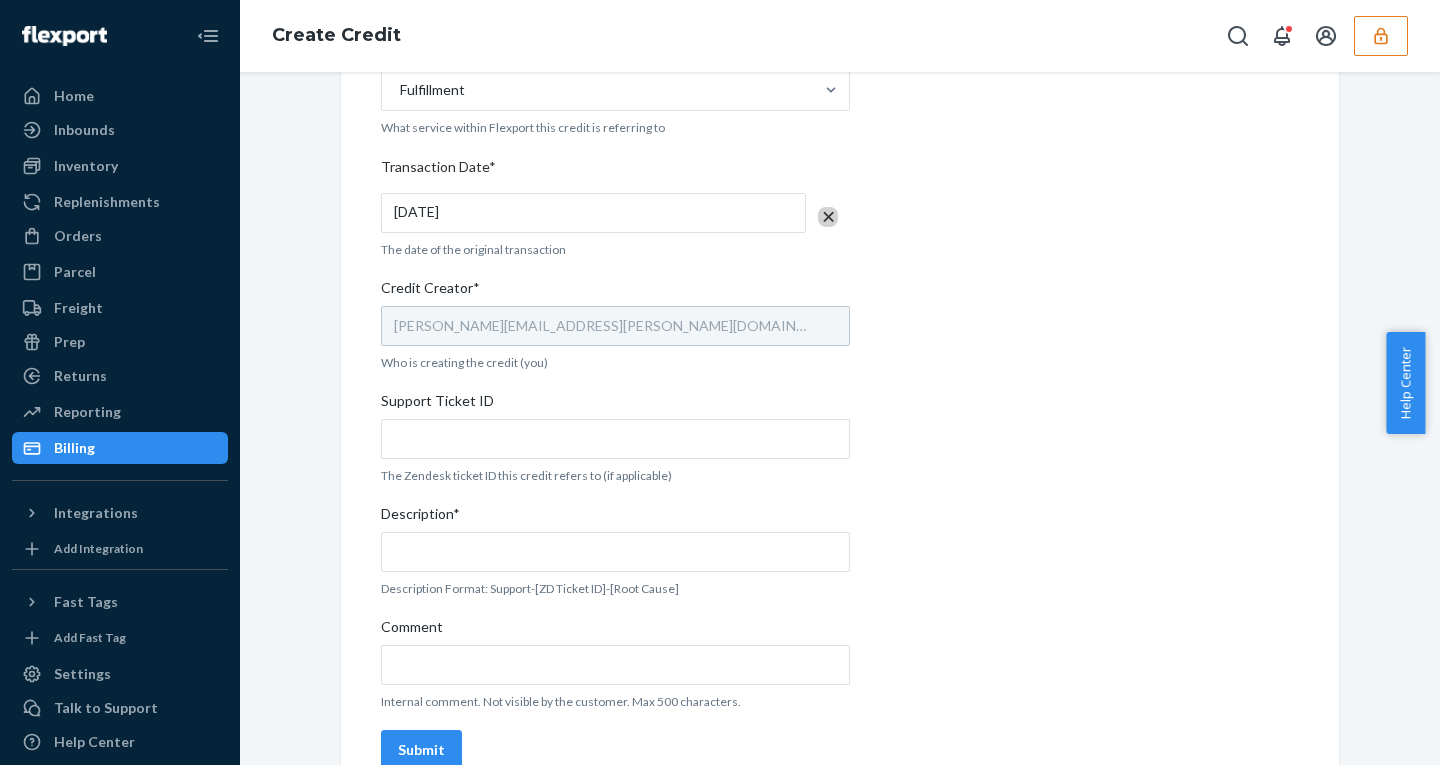 scroll, scrollTop: 614, scrollLeft: 0, axis: vertical 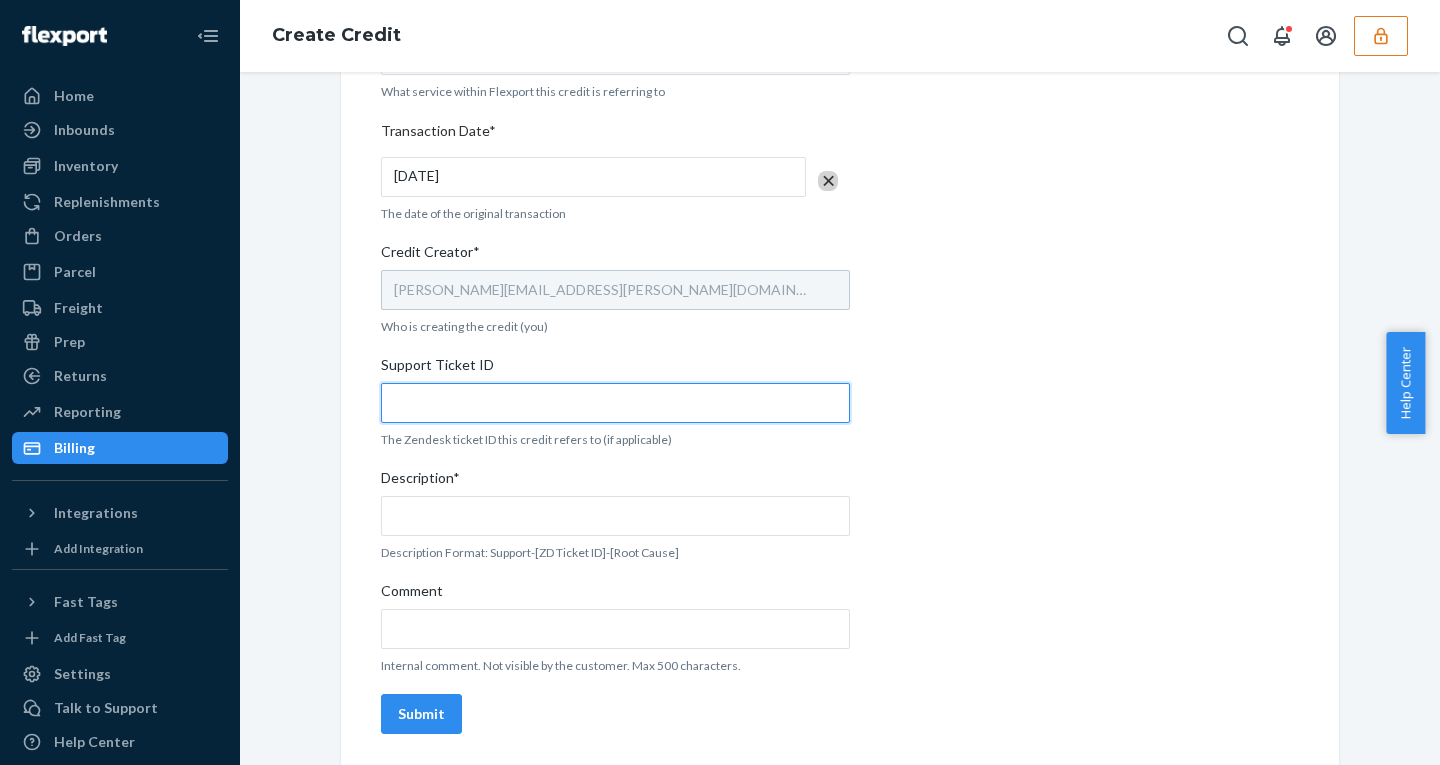 click on "Support Ticket ID" at bounding box center (615, 403) 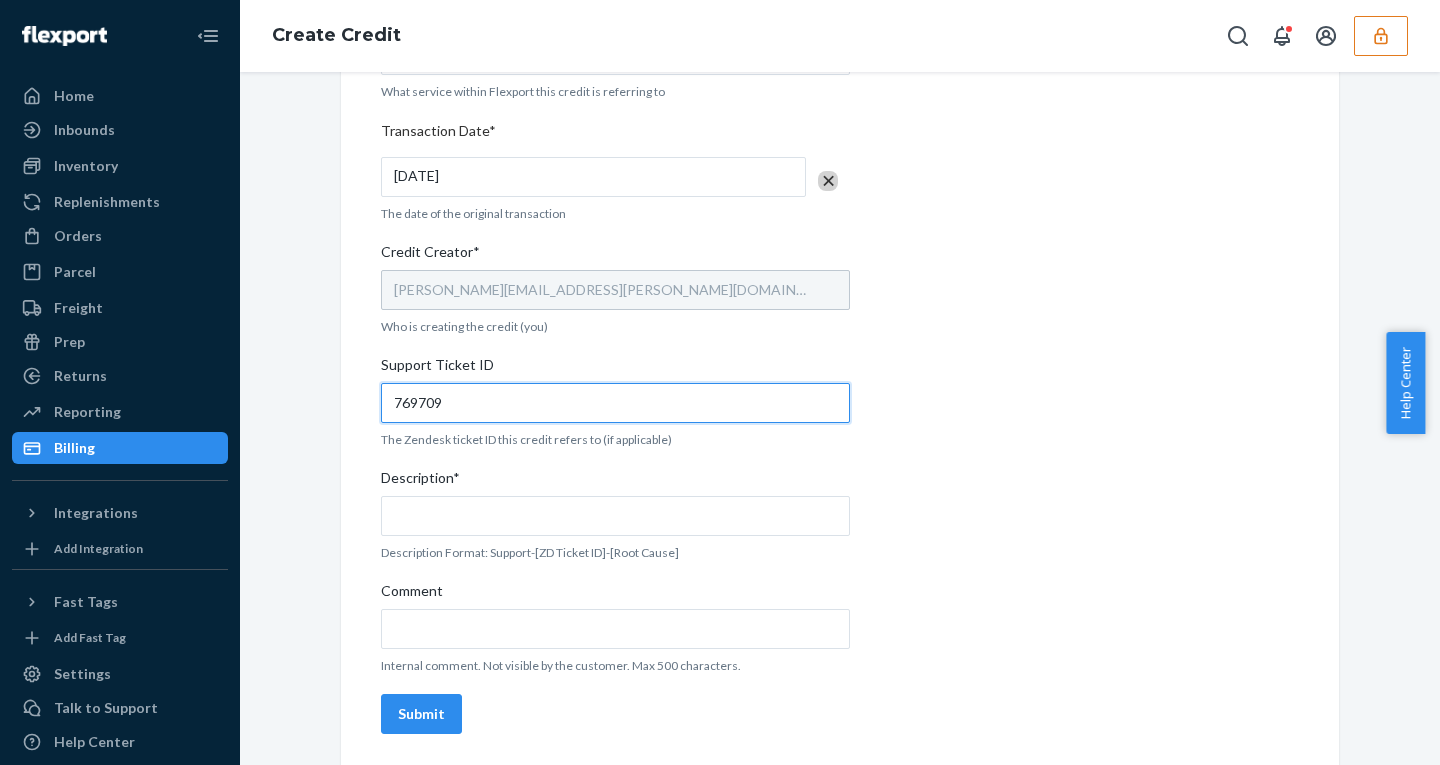 type on "769709" 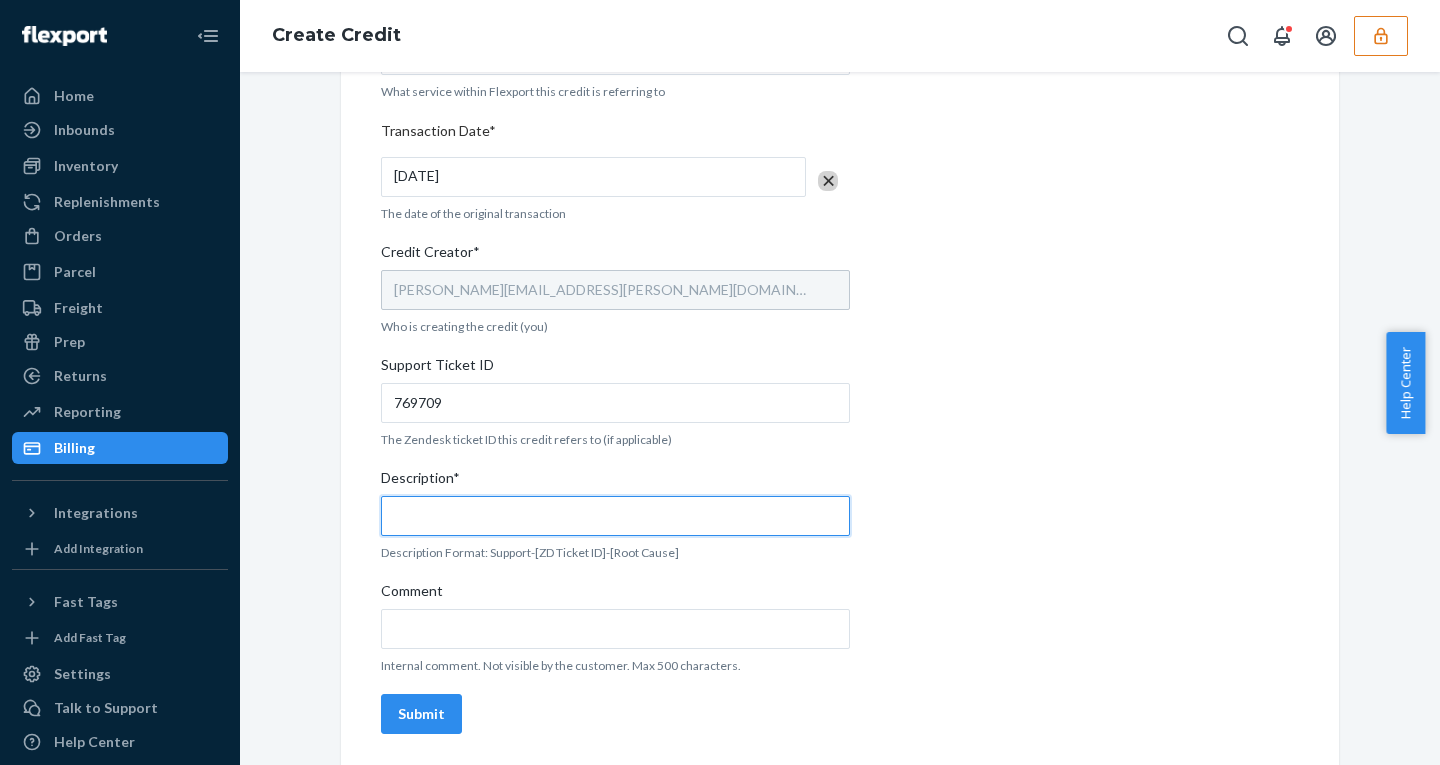 click on "Description*" at bounding box center [615, 516] 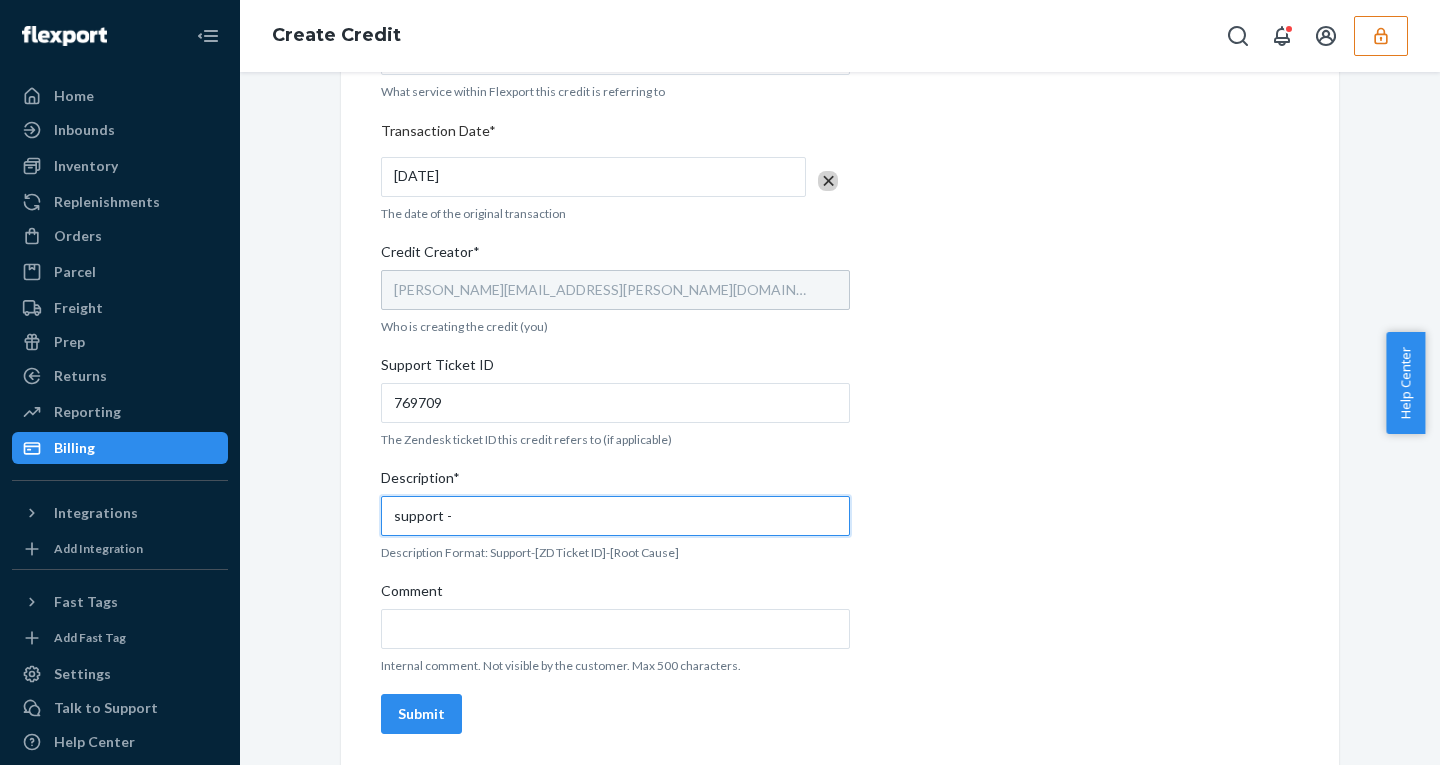 paste on "769709" 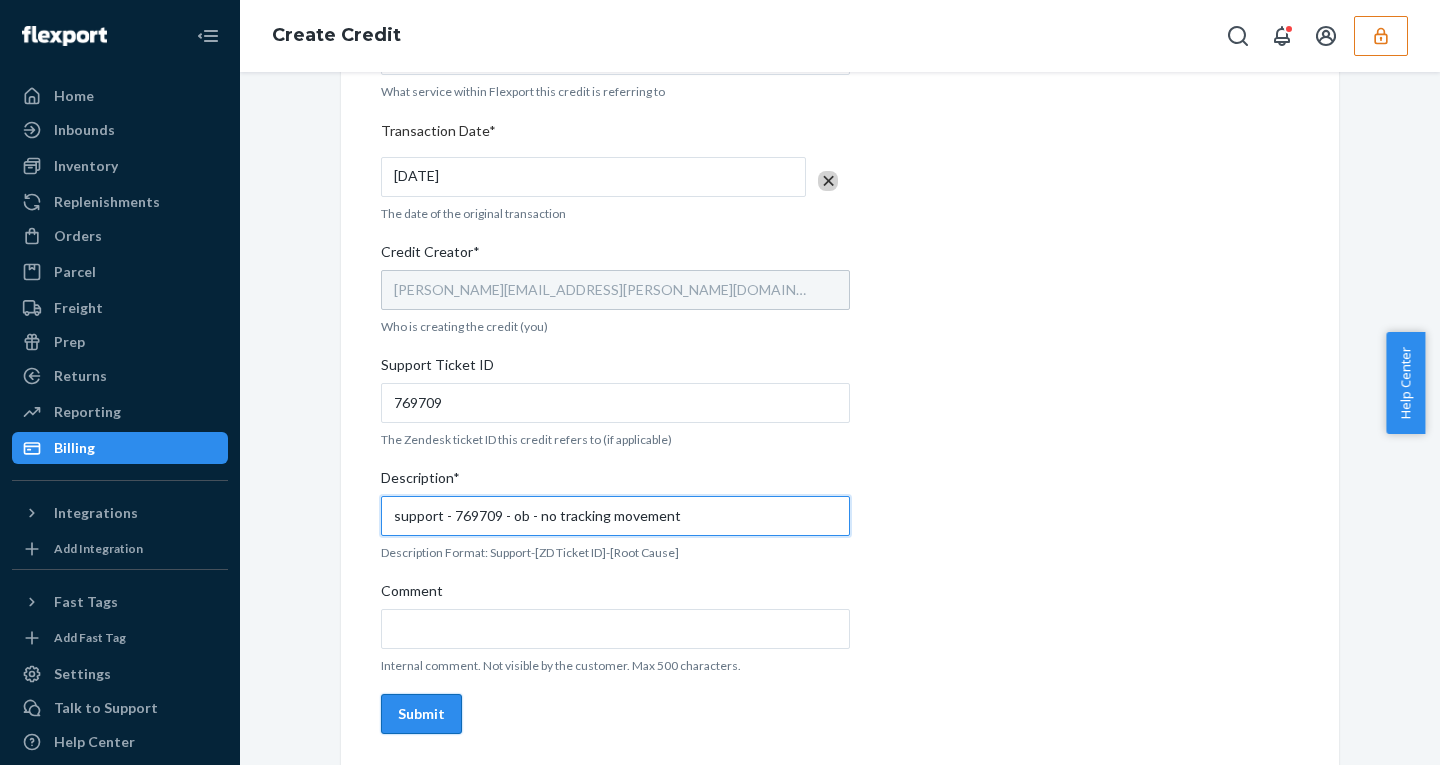 type on "support - 769709 - ob - no tracking movement" 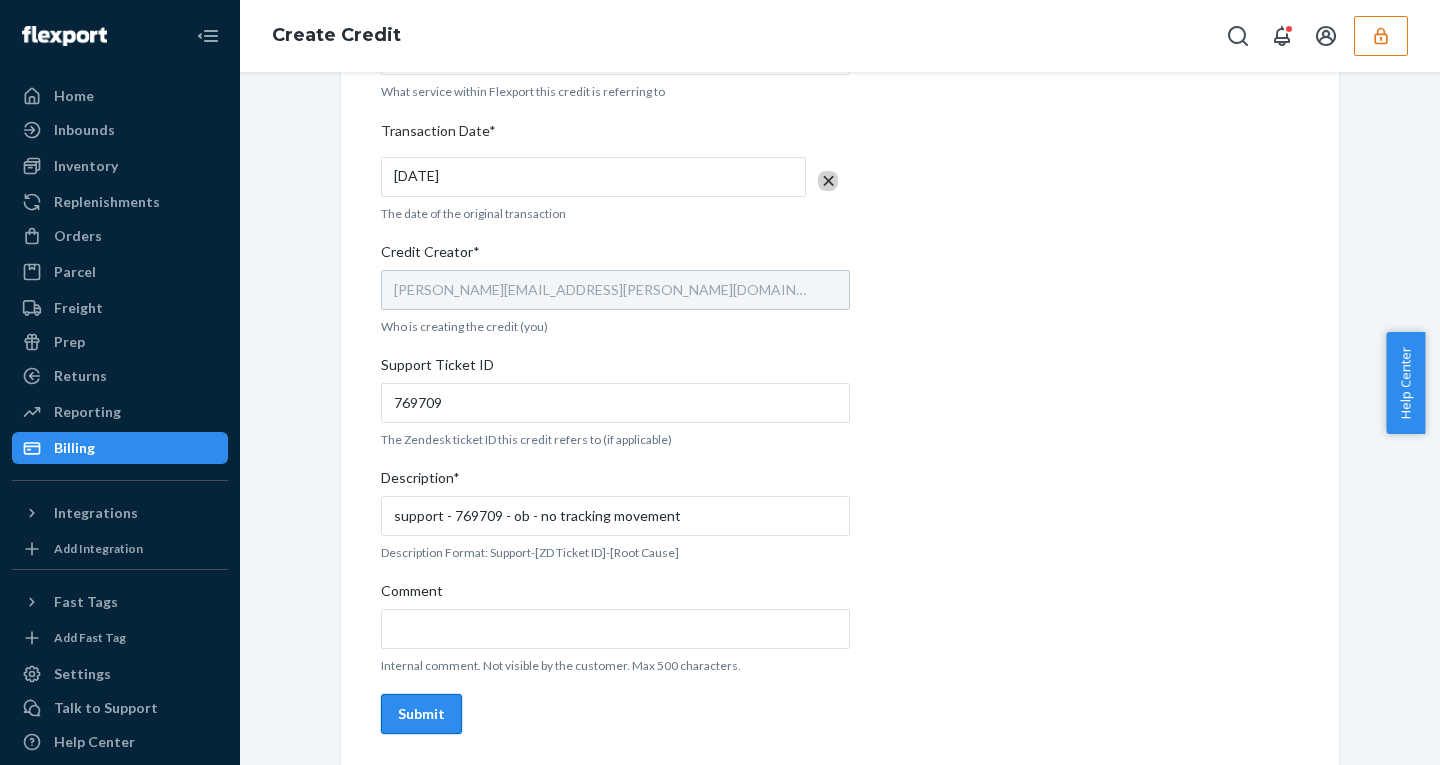 click on "Submit" at bounding box center [421, 714] 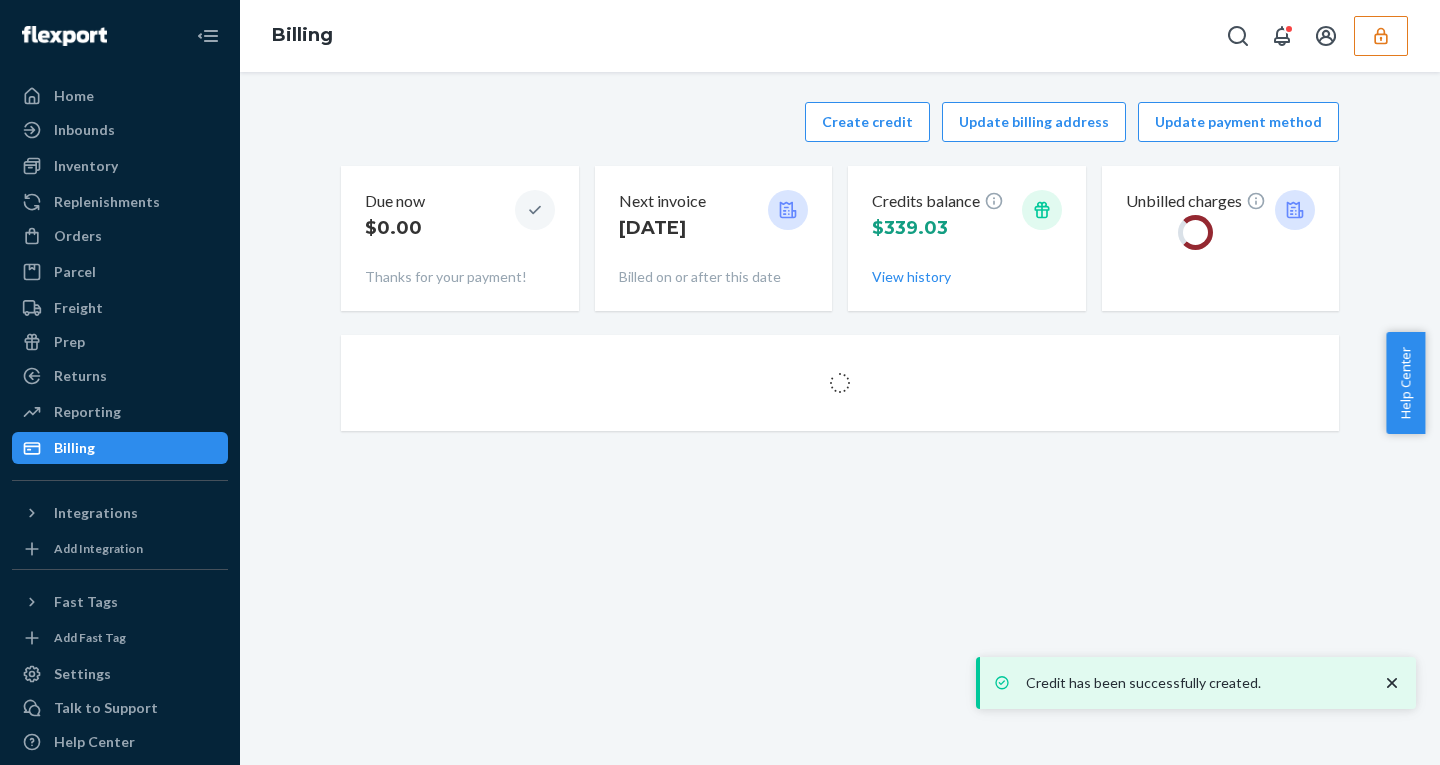 scroll, scrollTop: 0, scrollLeft: 0, axis: both 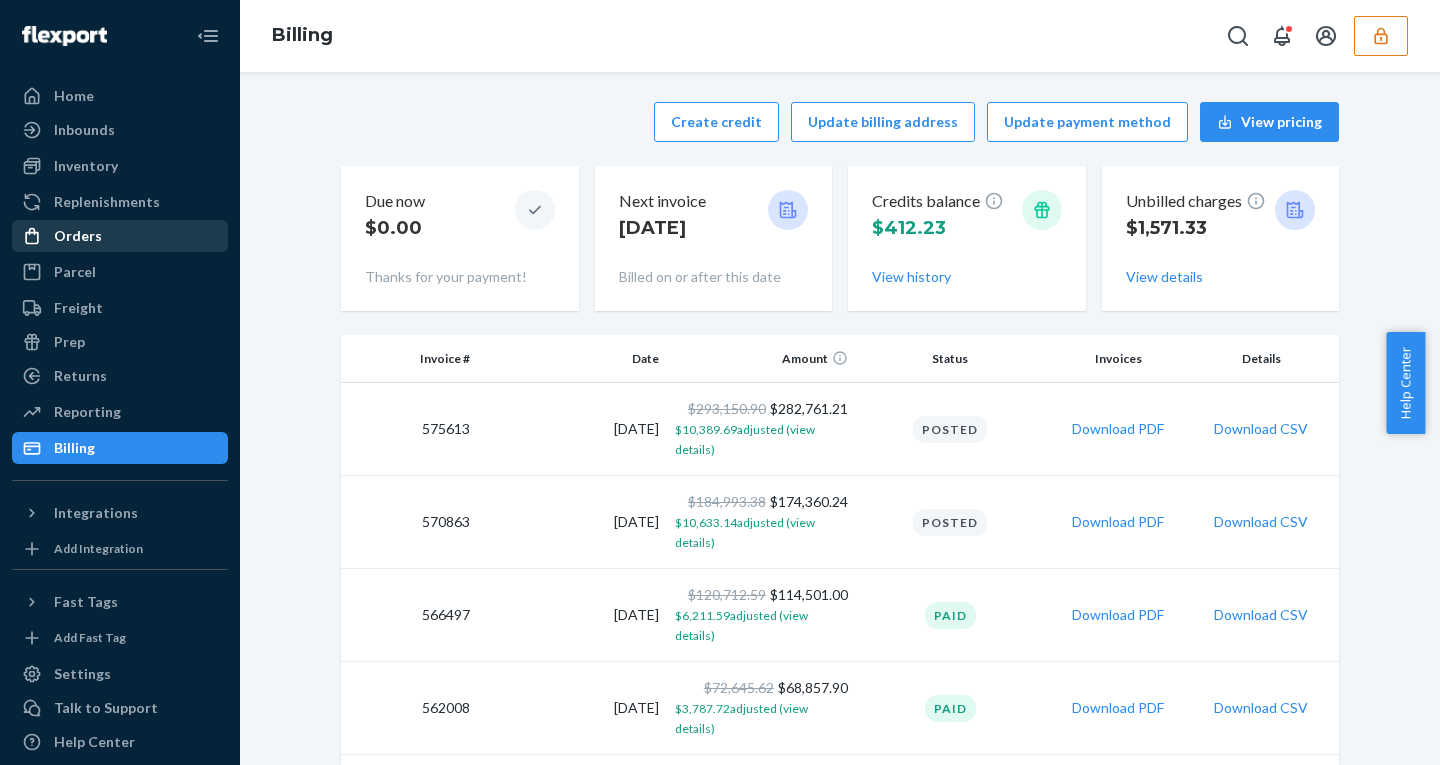 click on "Orders" at bounding box center (120, 236) 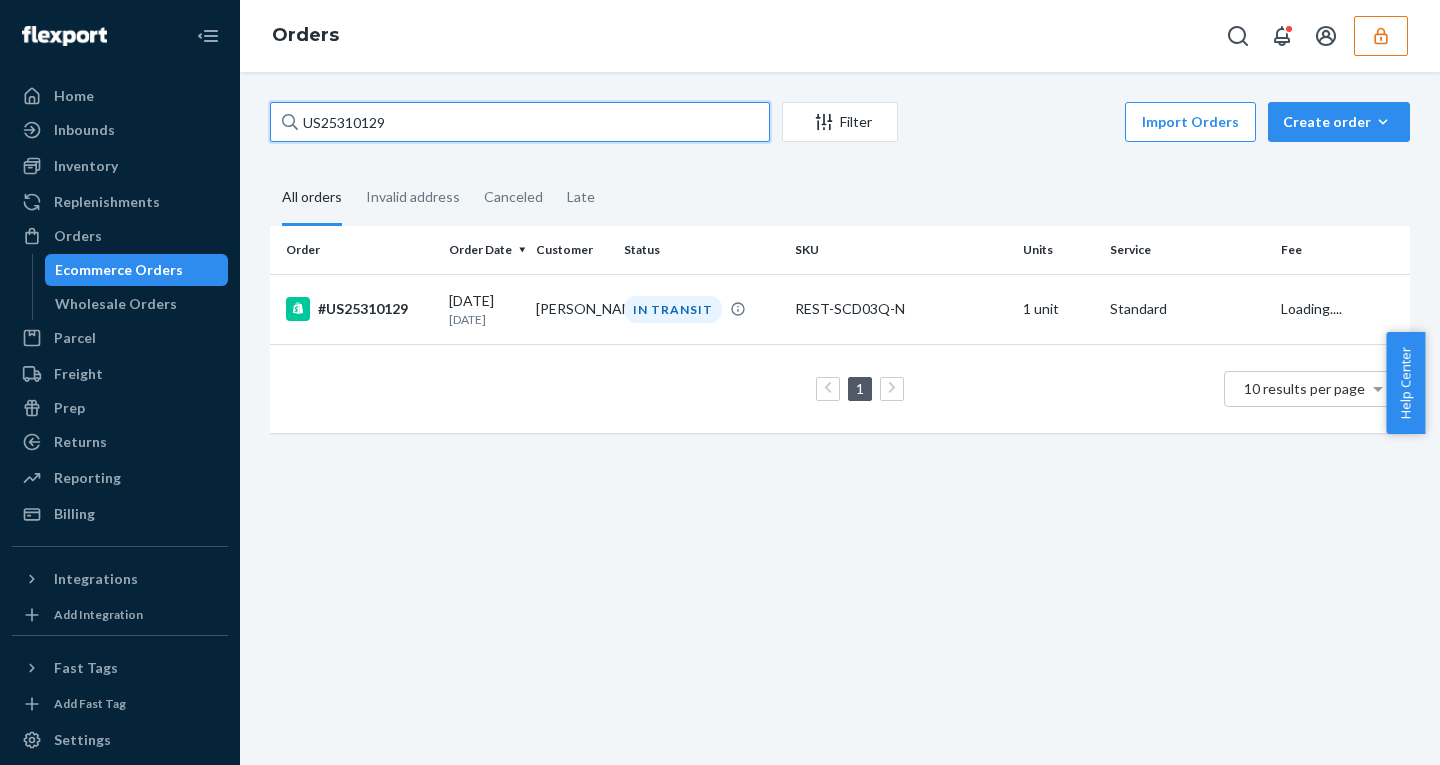 click on "US25310129" at bounding box center [520, 122] 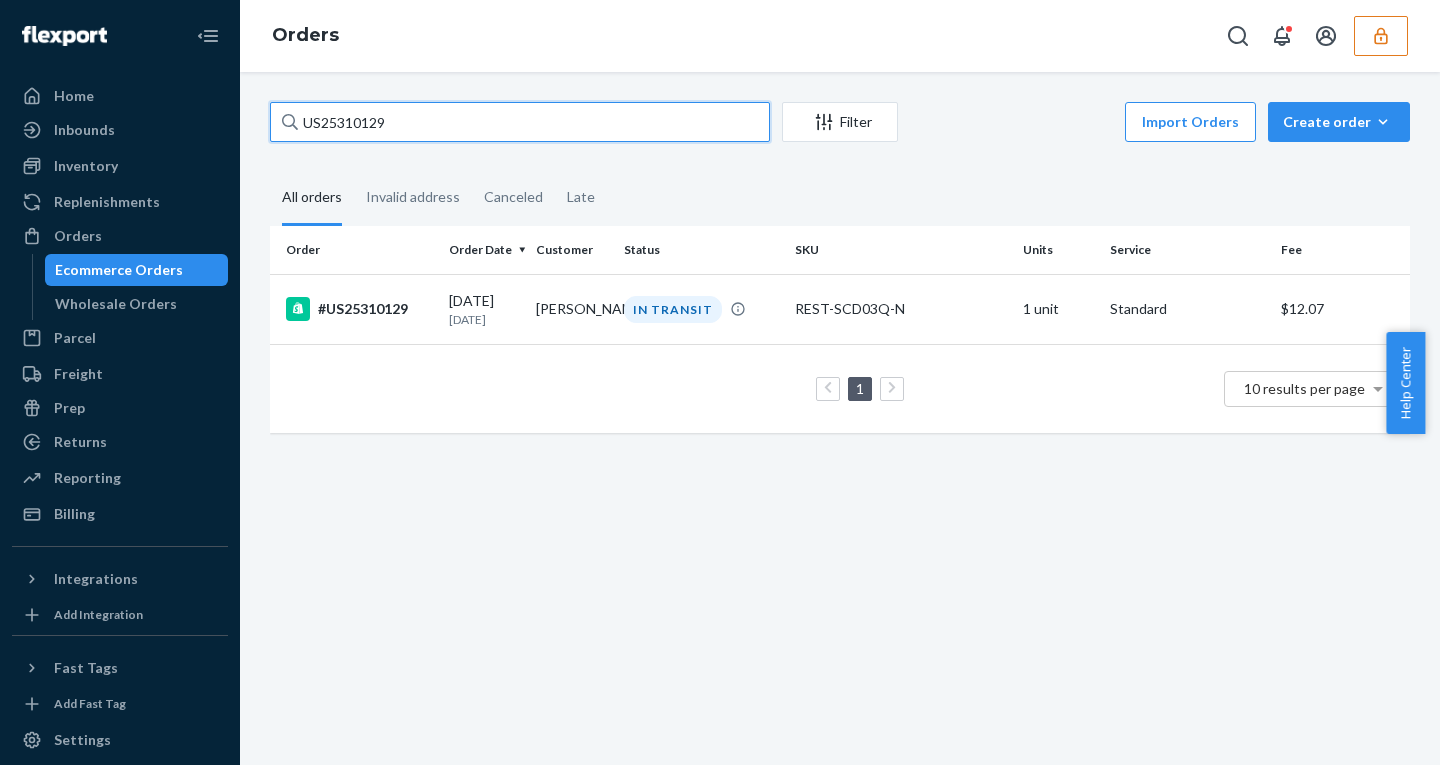 paste on "08143" 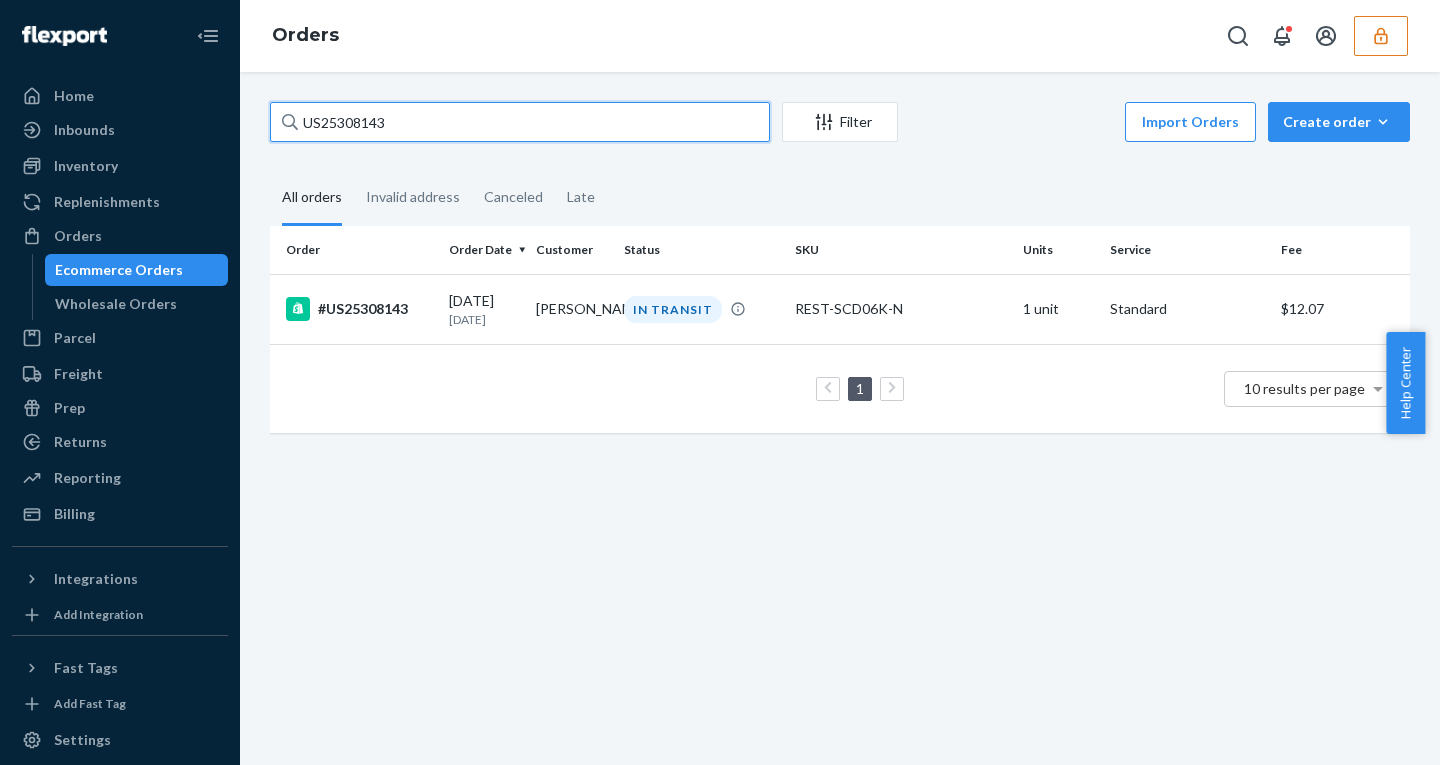 type on "US25308143" 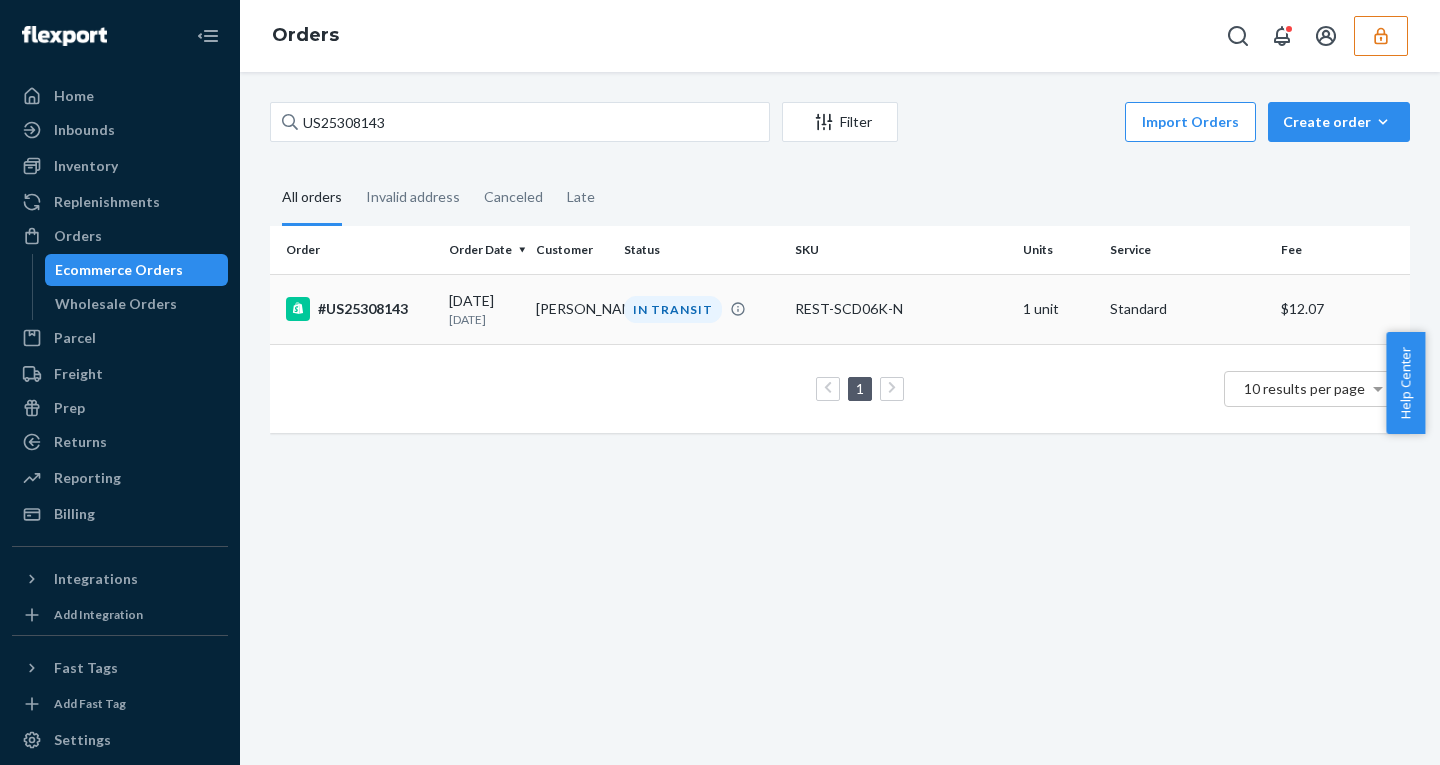 click on "Merlyn Rogers" at bounding box center (571, 309) 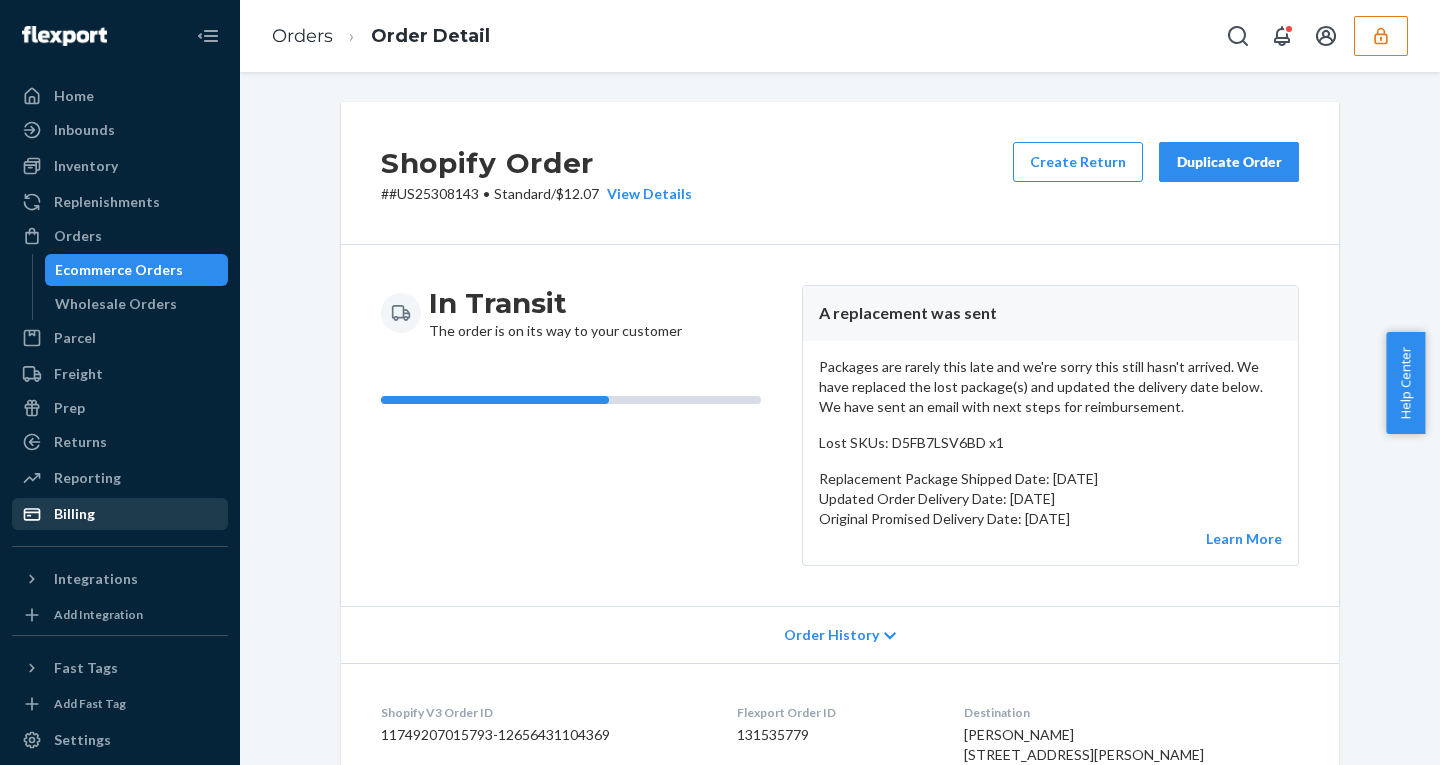 click on "Billing" at bounding box center (120, 514) 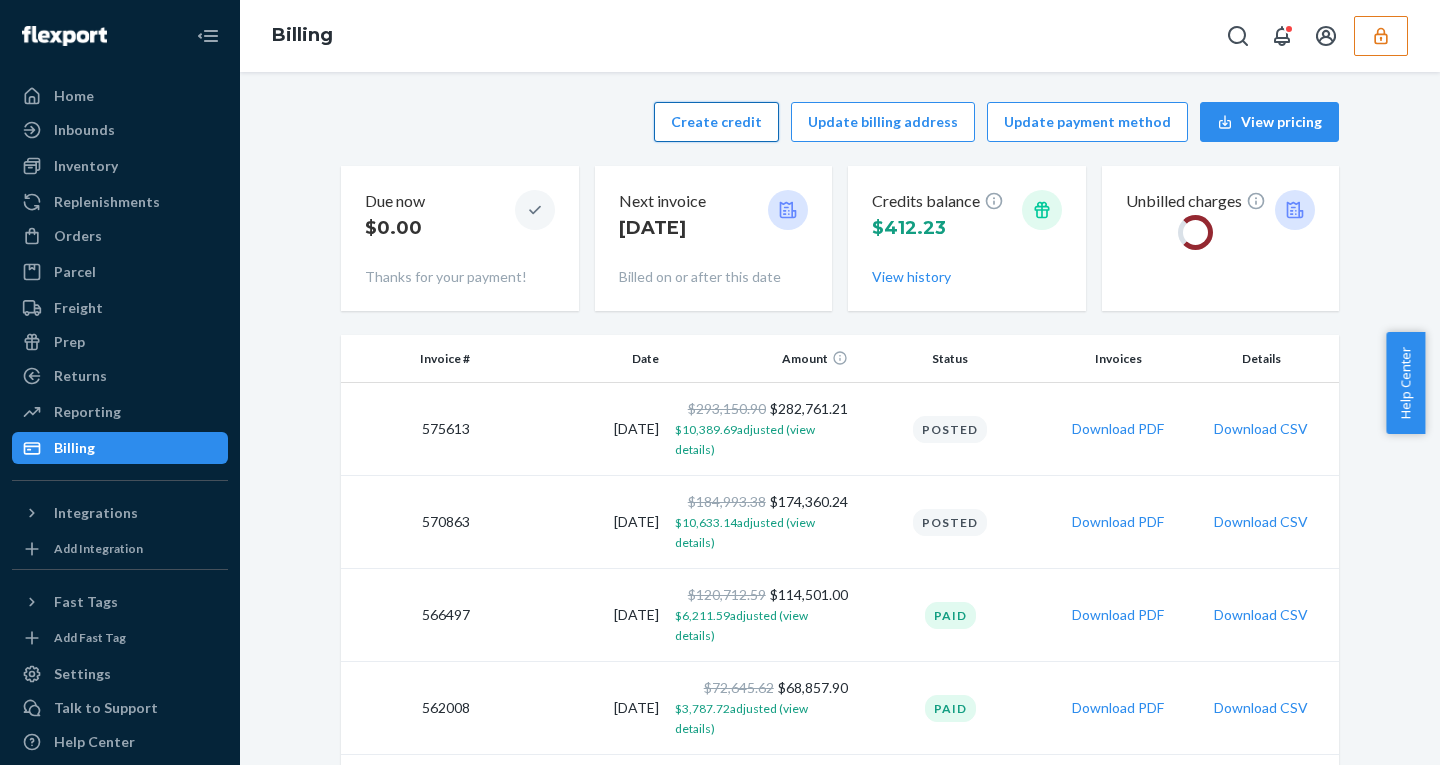 click on "Create credit" at bounding box center (716, 122) 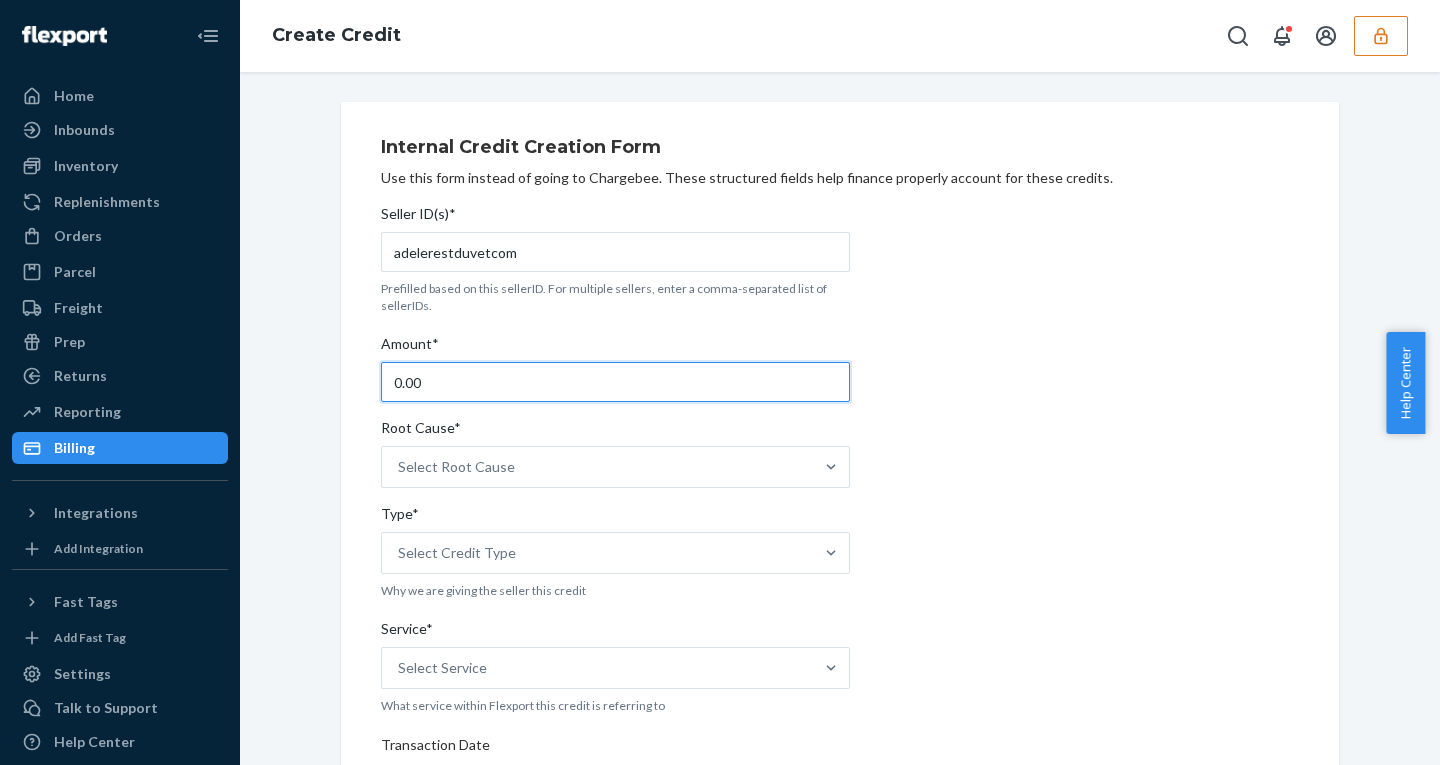 drag, startPoint x: 424, startPoint y: 386, endPoint x: 238, endPoint y: 347, distance: 190.04474 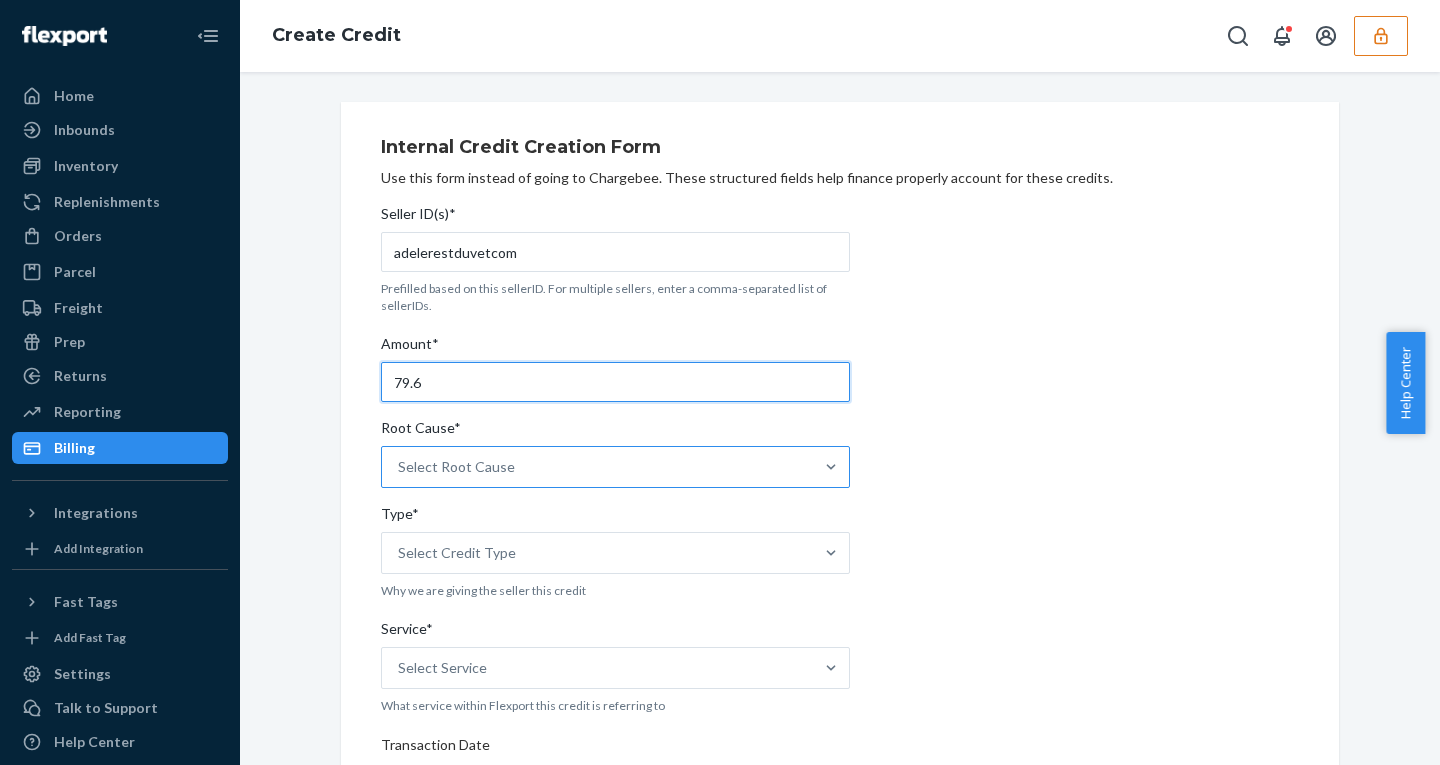 type on "79.6" 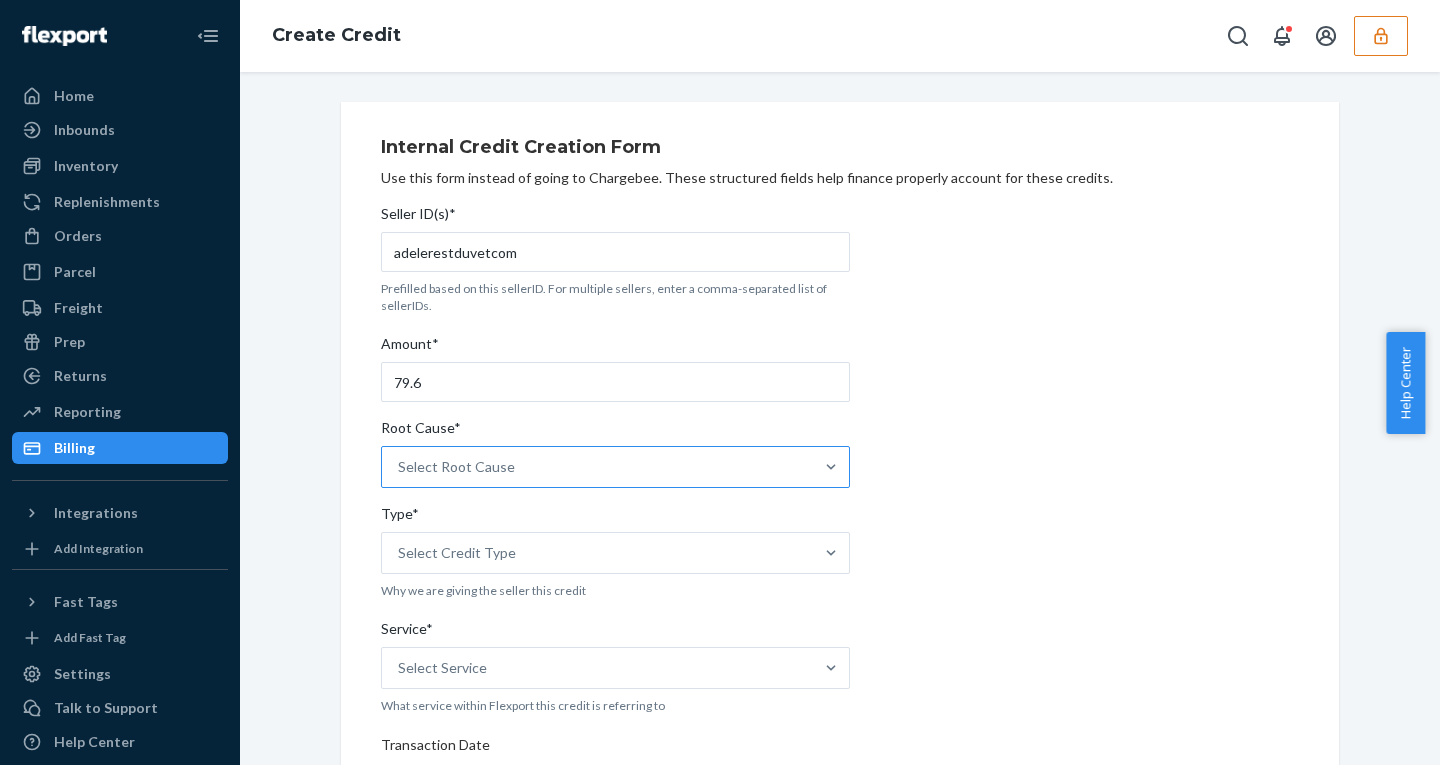 click on "Select Root Cause" at bounding box center [456, 467] 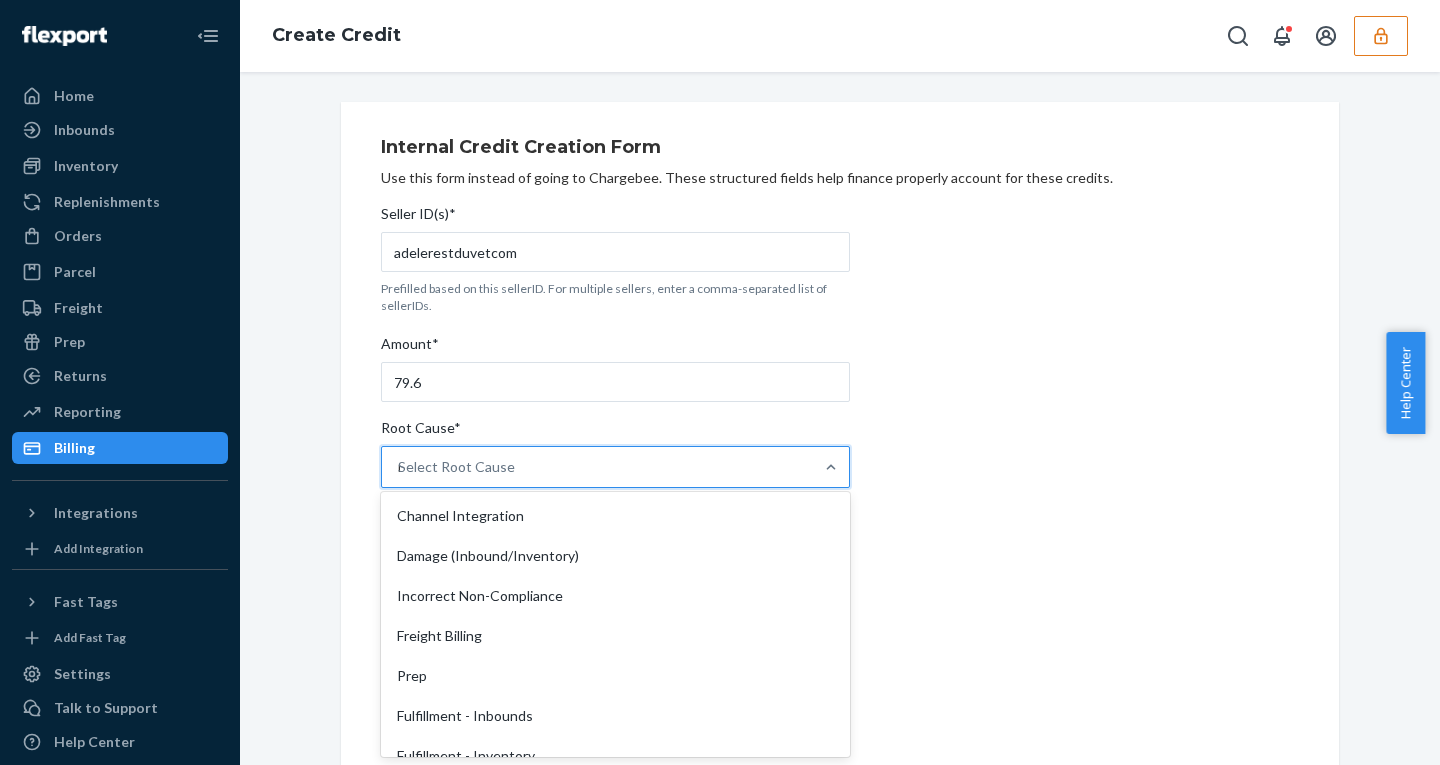 type on "no" 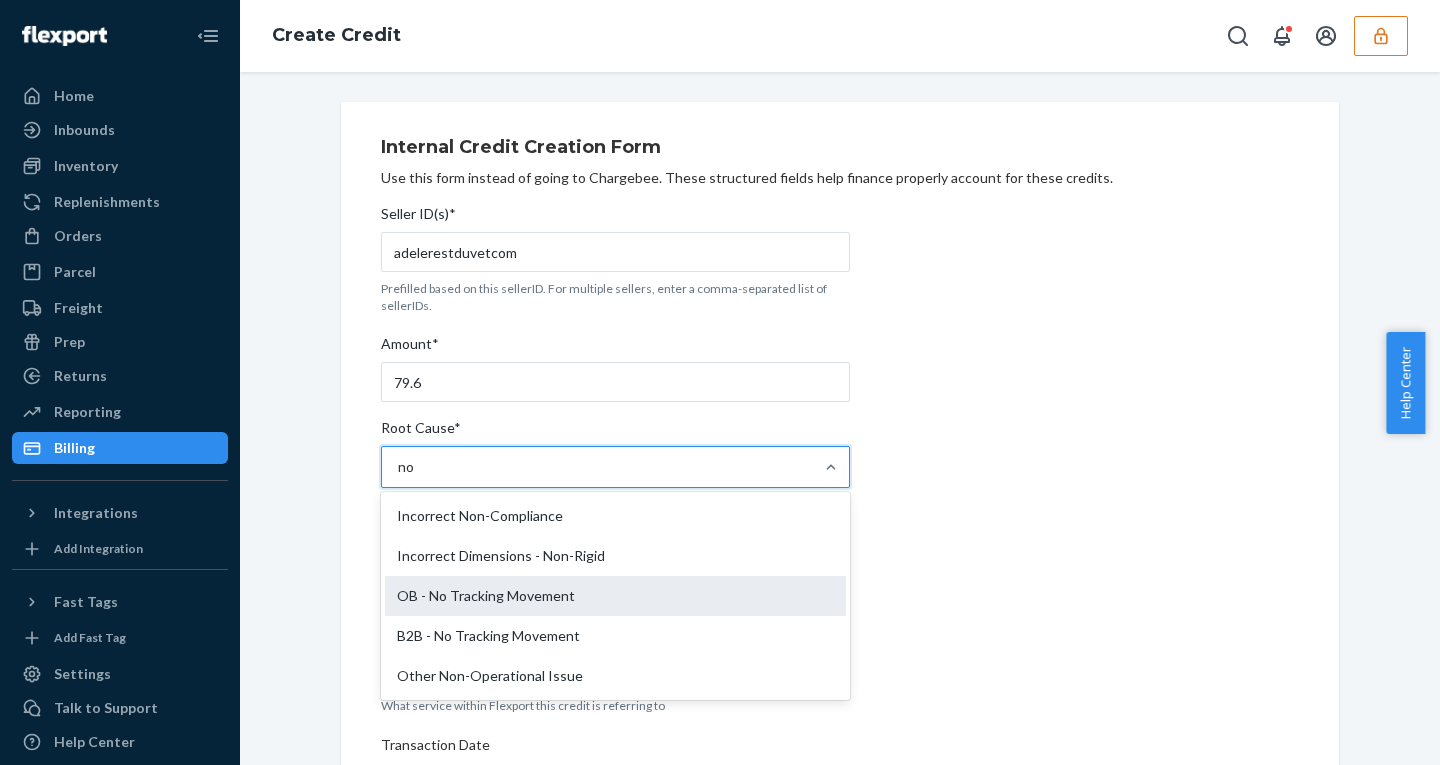 click on "OB - No Tracking Movement" at bounding box center [615, 596] 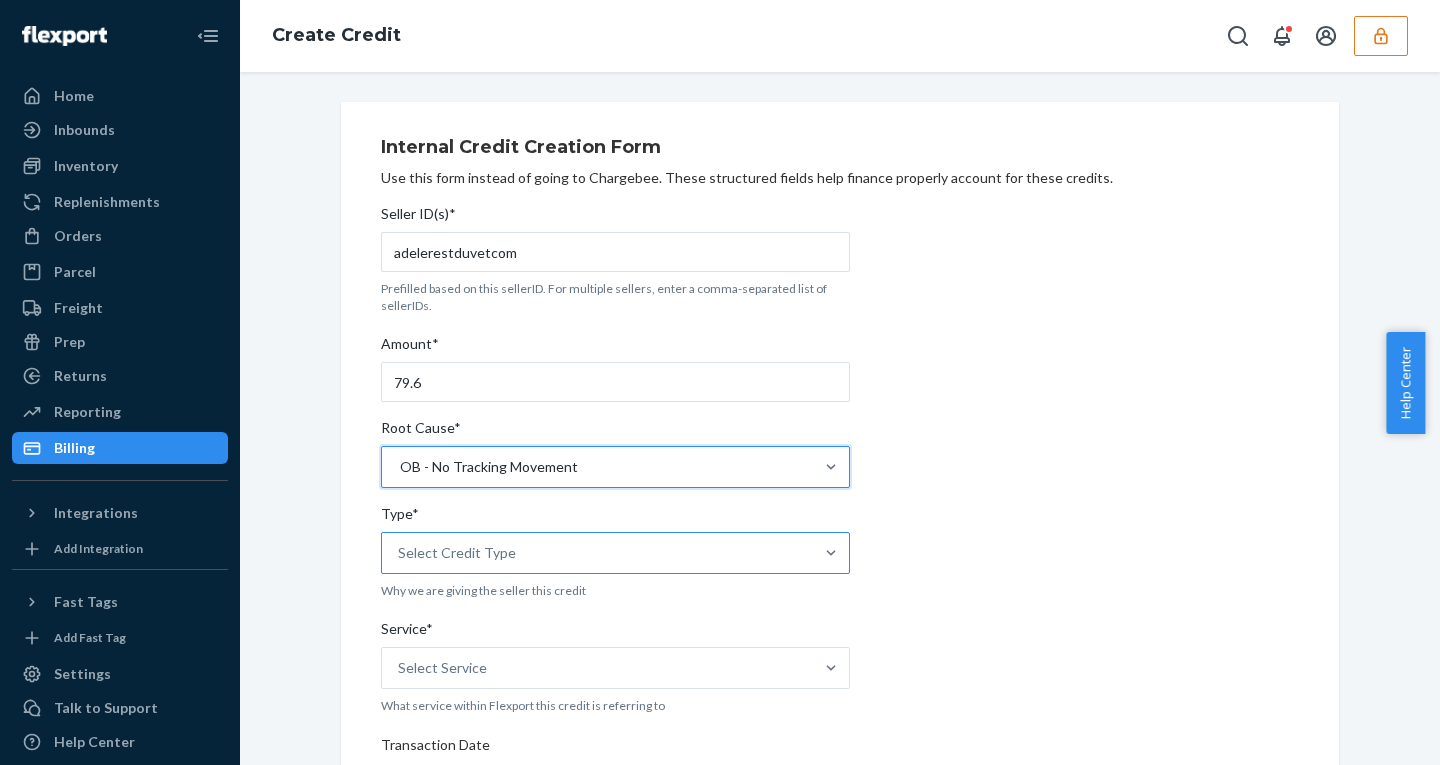 click on "Select Credit Type" at bounding box center (457, 553) 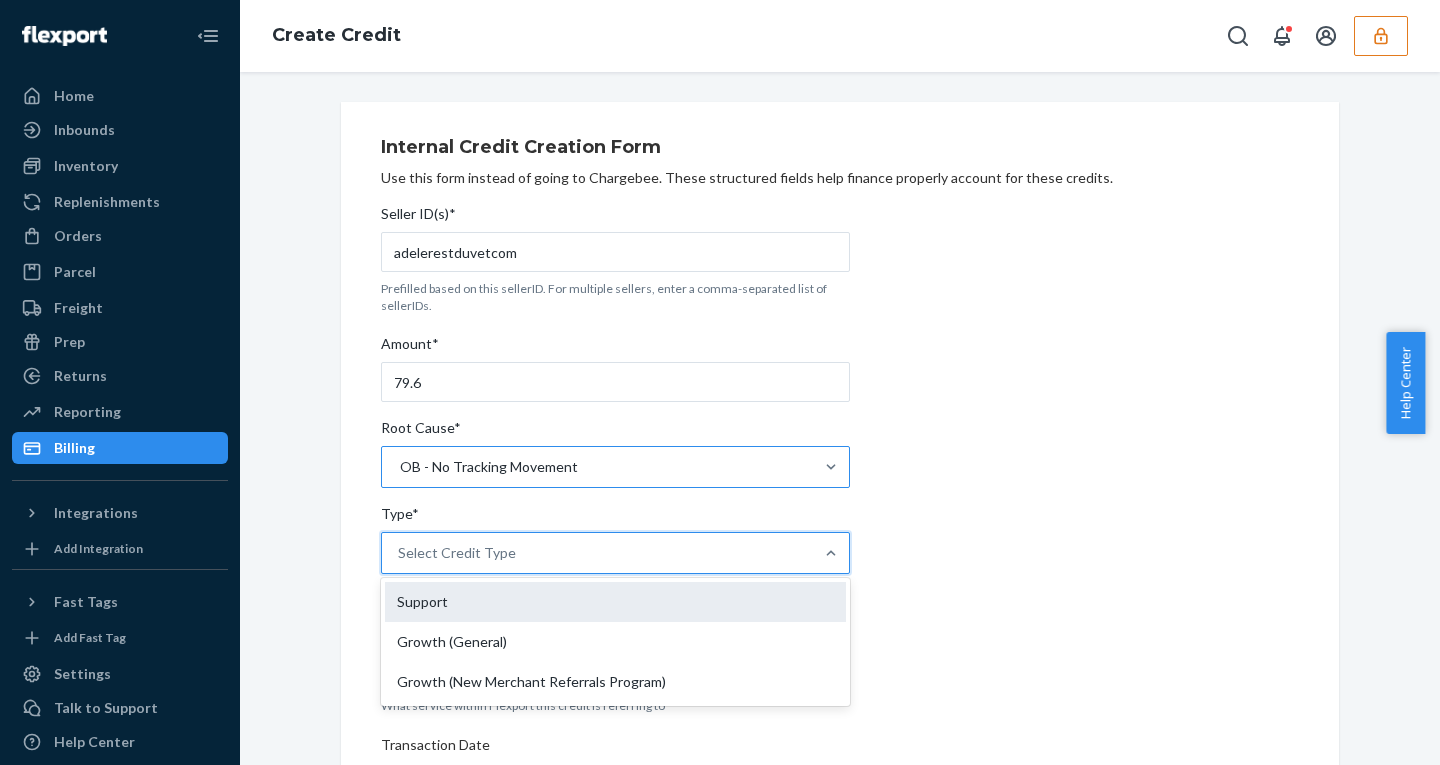 click on "Support" at bounding box center (615, 602) 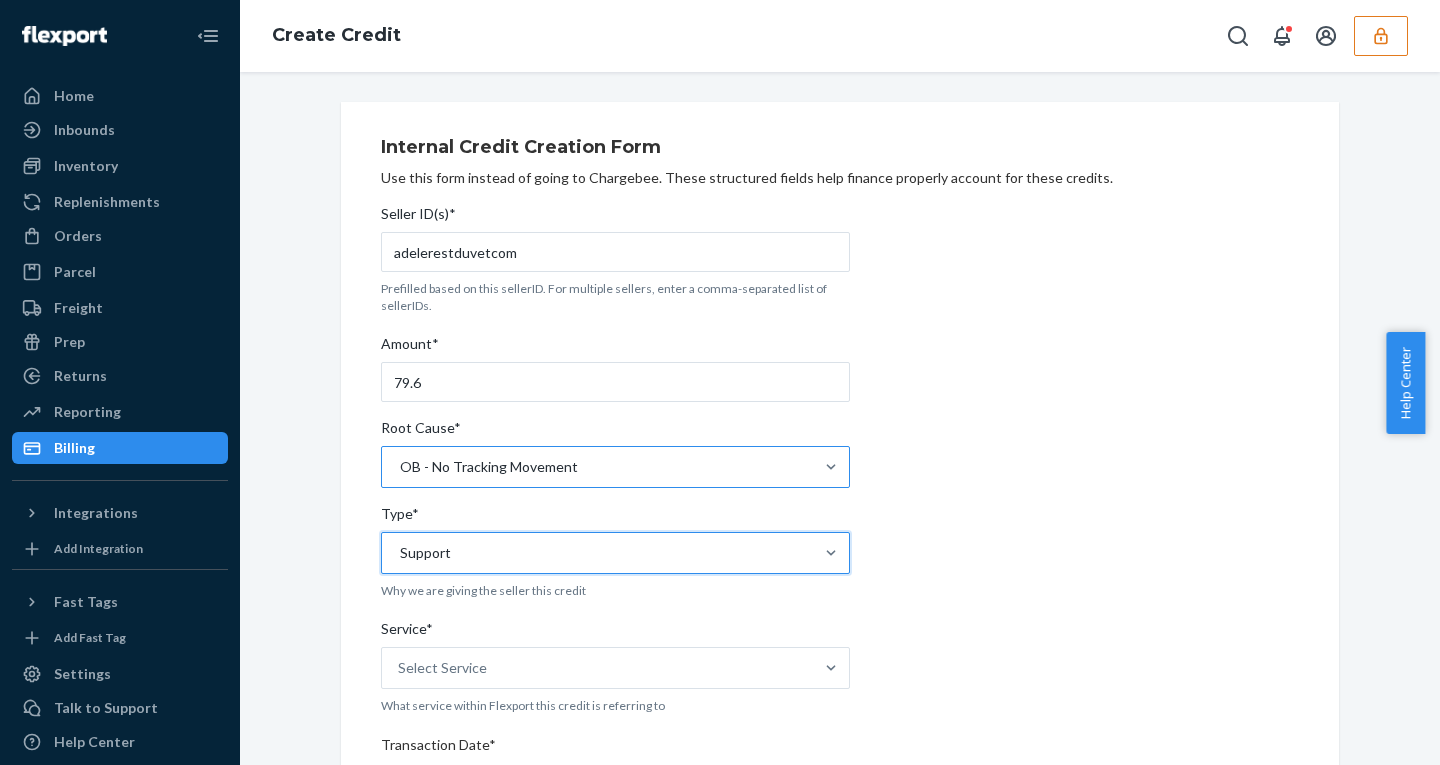 click on "Service*" at bounding box center [615, 633] 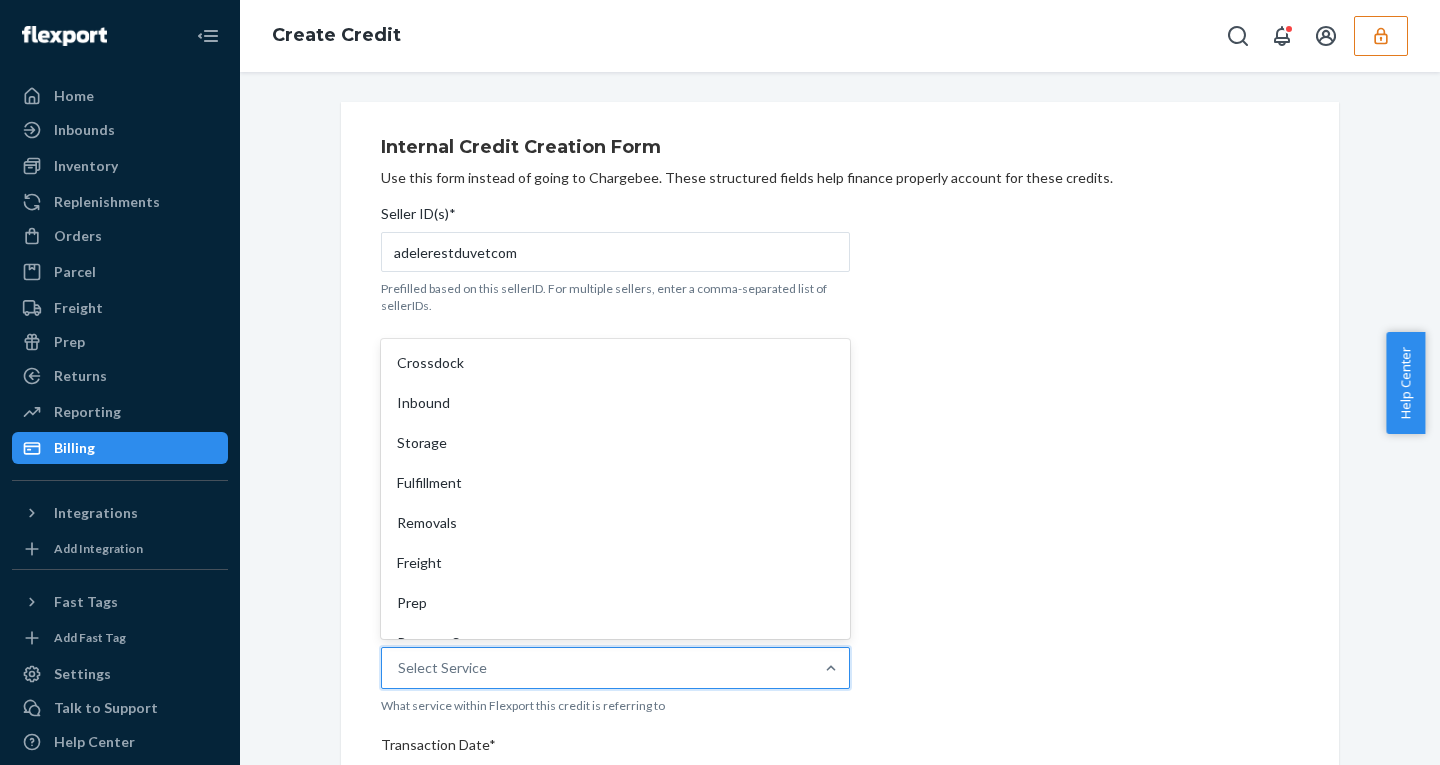 click on "Select Service" at bounding box center (597, 668) 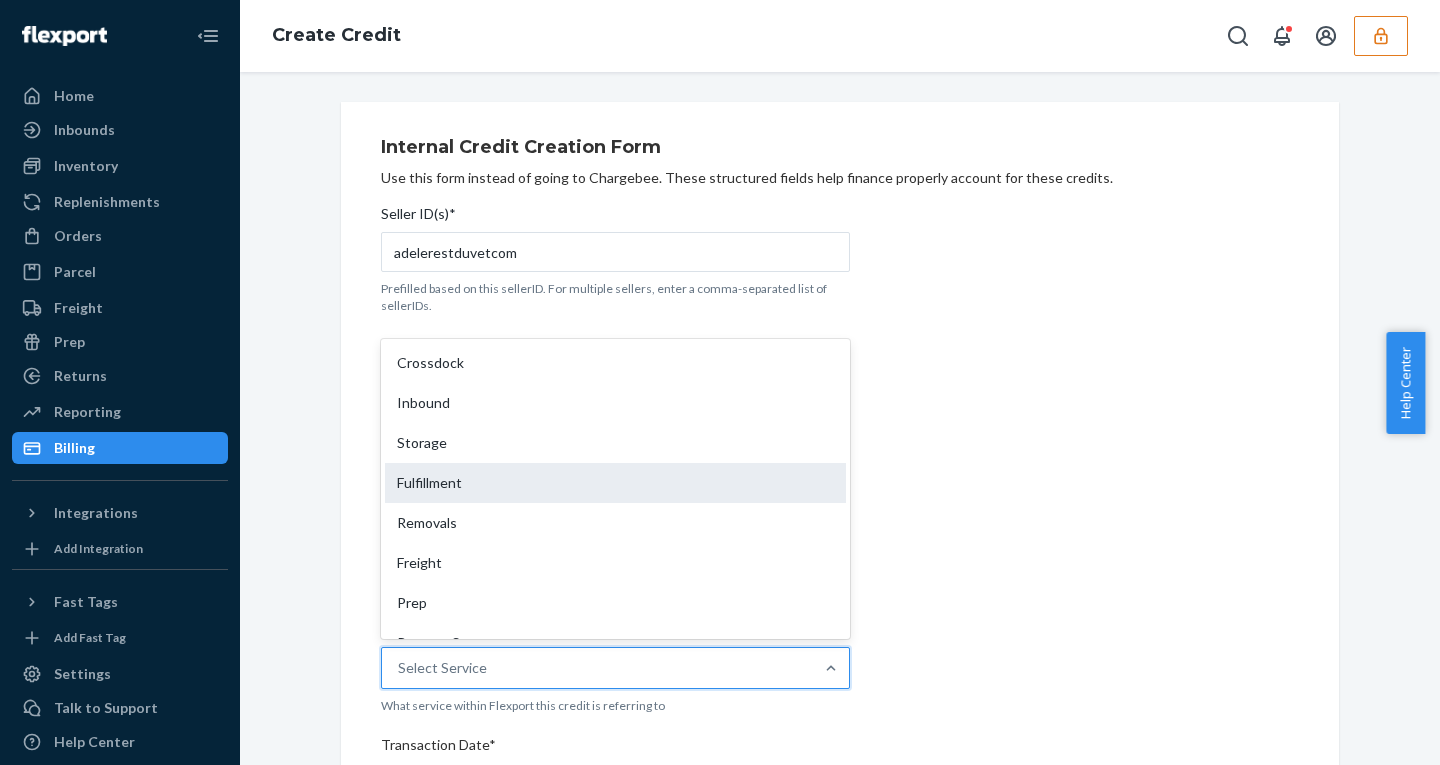 click on "Fulfillment" at bounding box center (615, 483) 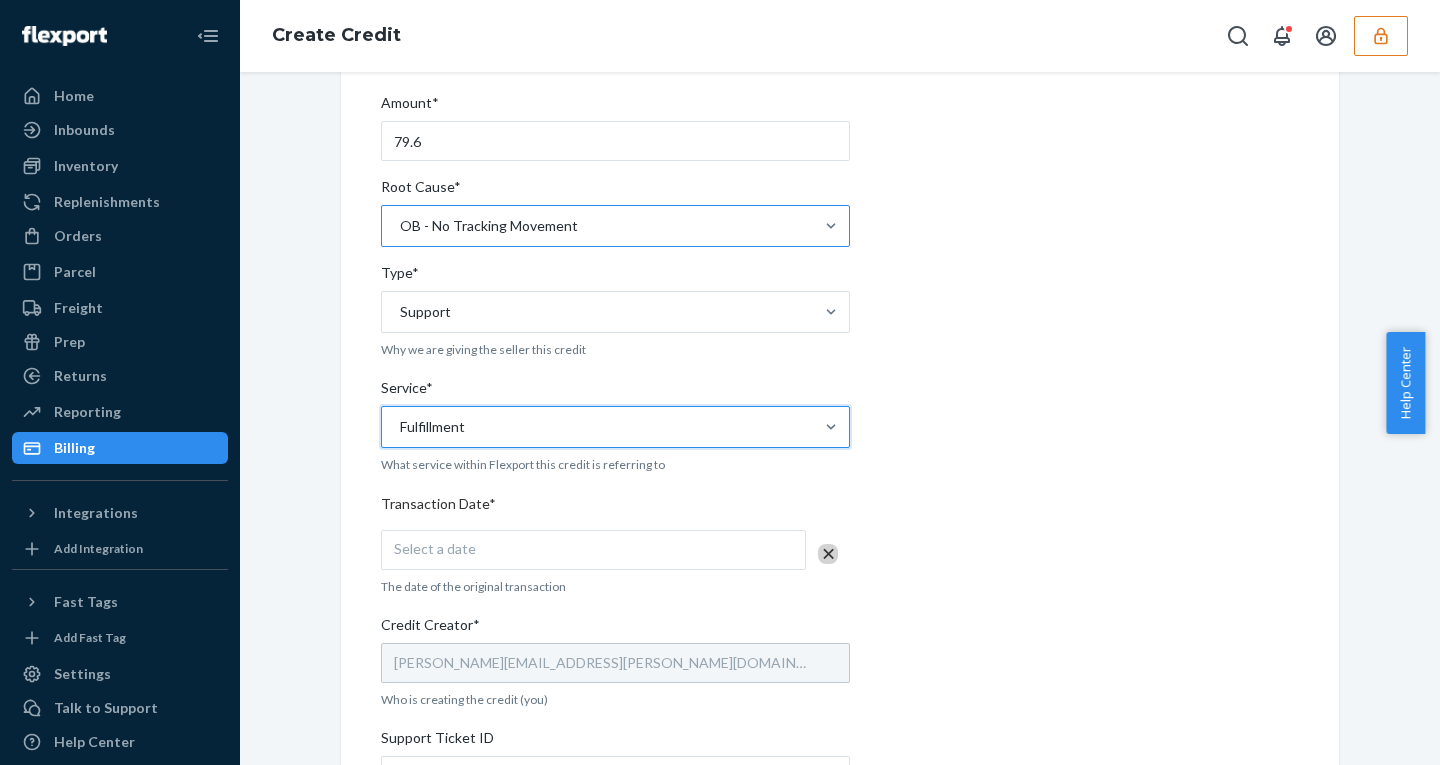 scroll, scrollTop: 247, scrollLeft: 0, axis: vertical 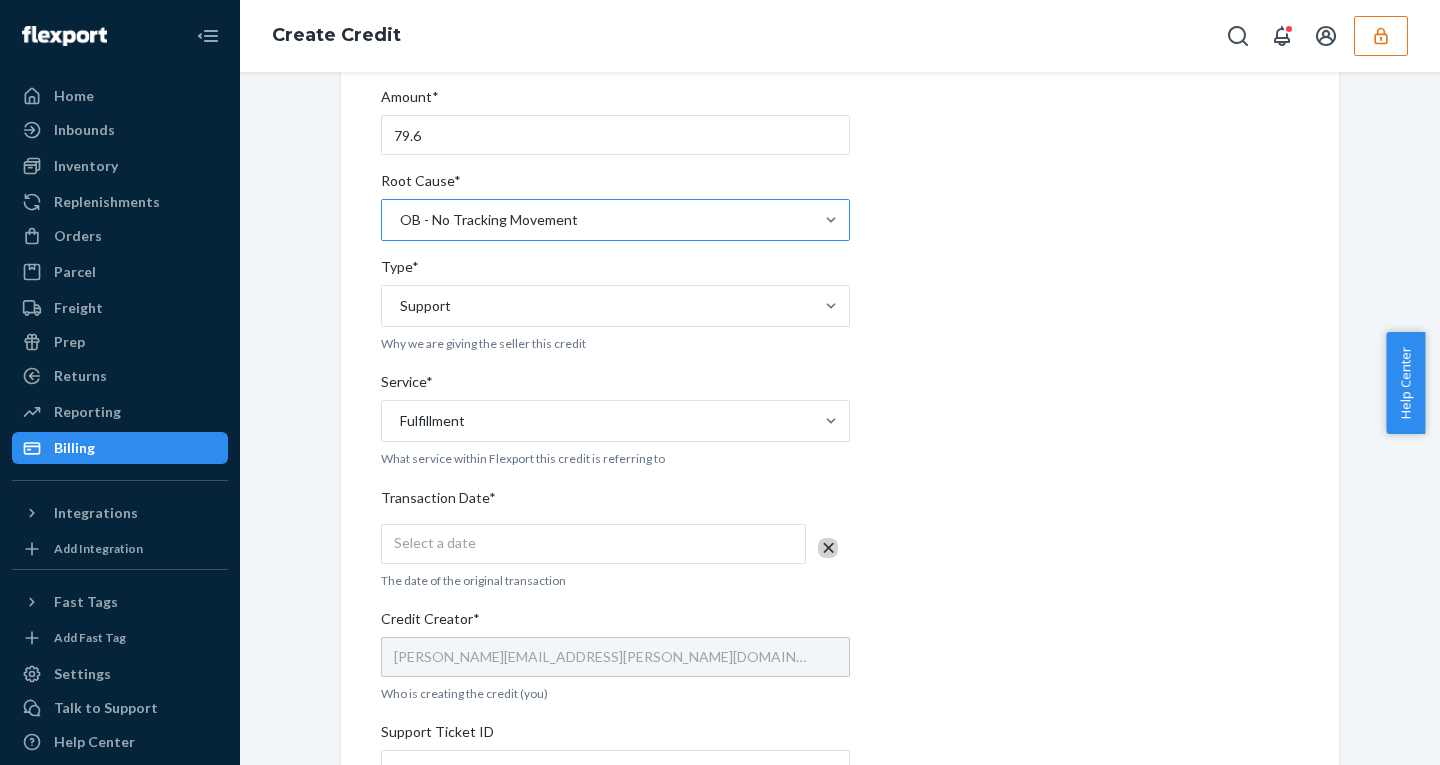 click on "Select a date" at bounding box center (593, 544) 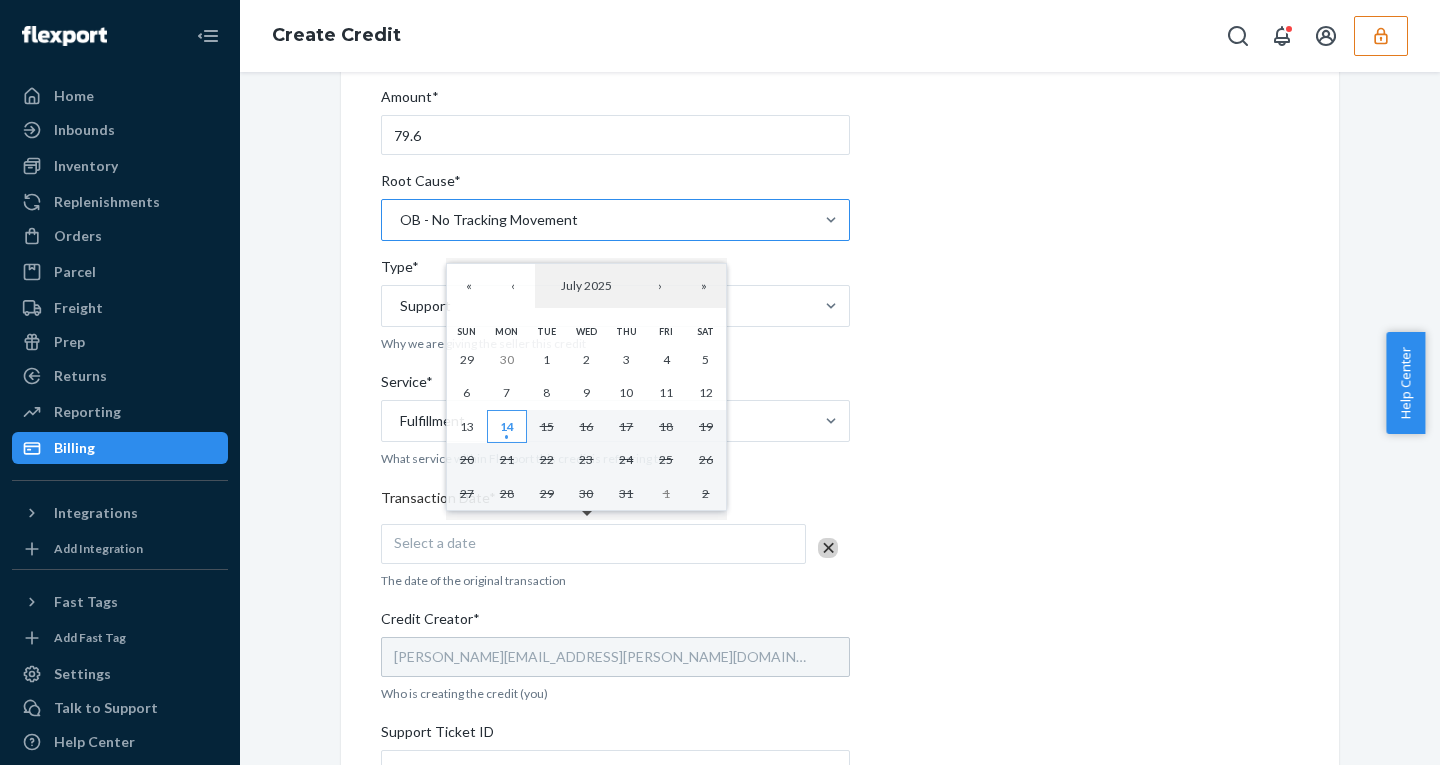 click on "14" at bounding box center [507, 427] 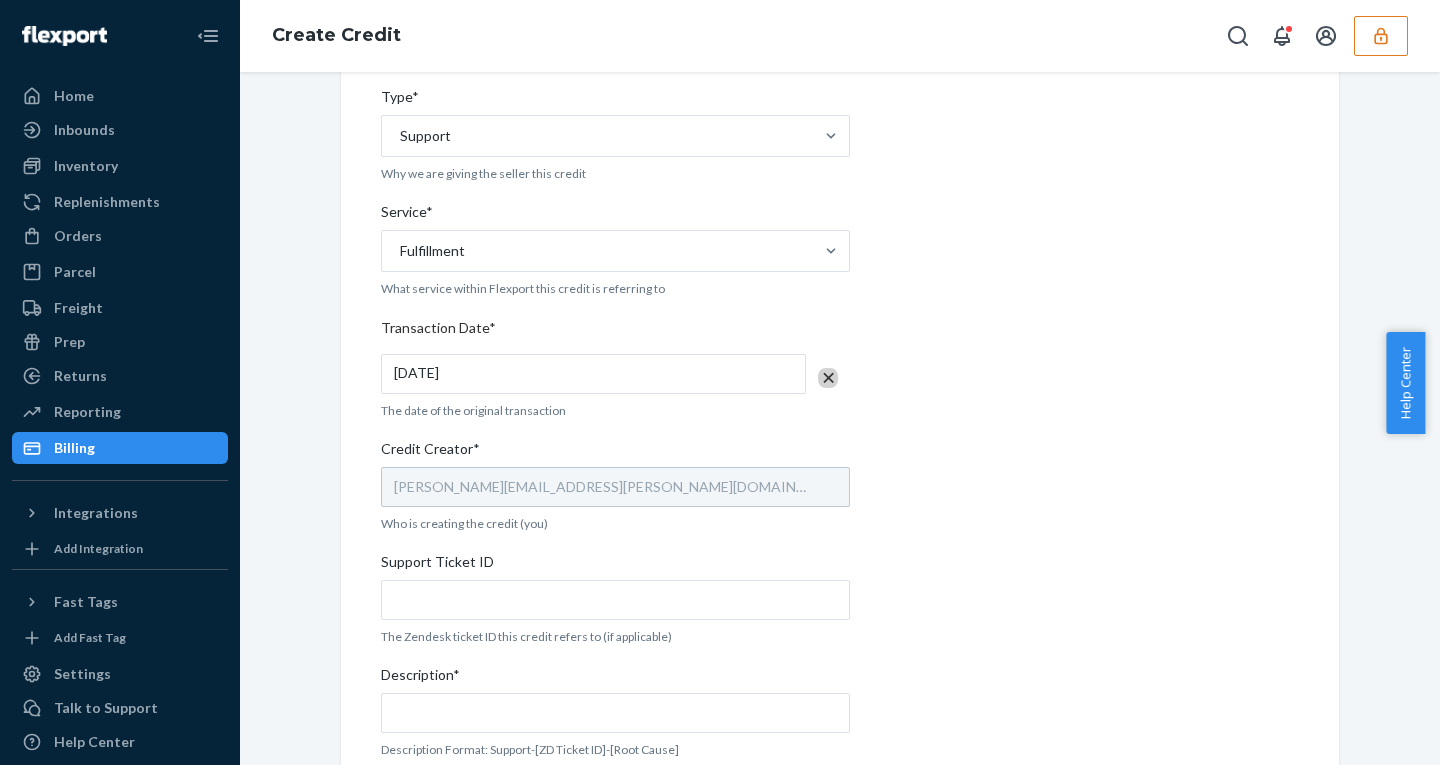 scroll, scrollTop: 432, scrollLeft: 0, axis: vertical 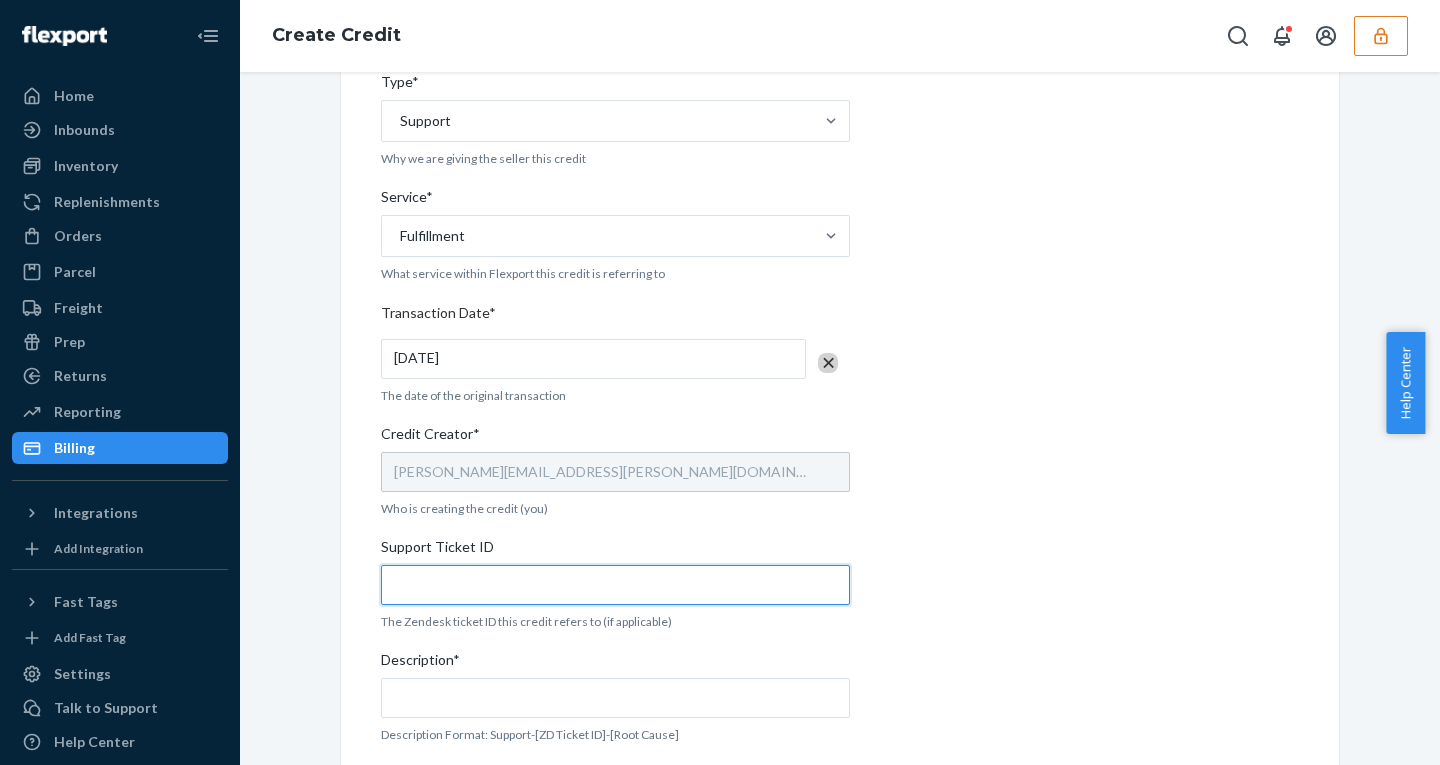 click on "Support Ticket ID" at bounding box center (615, 585) 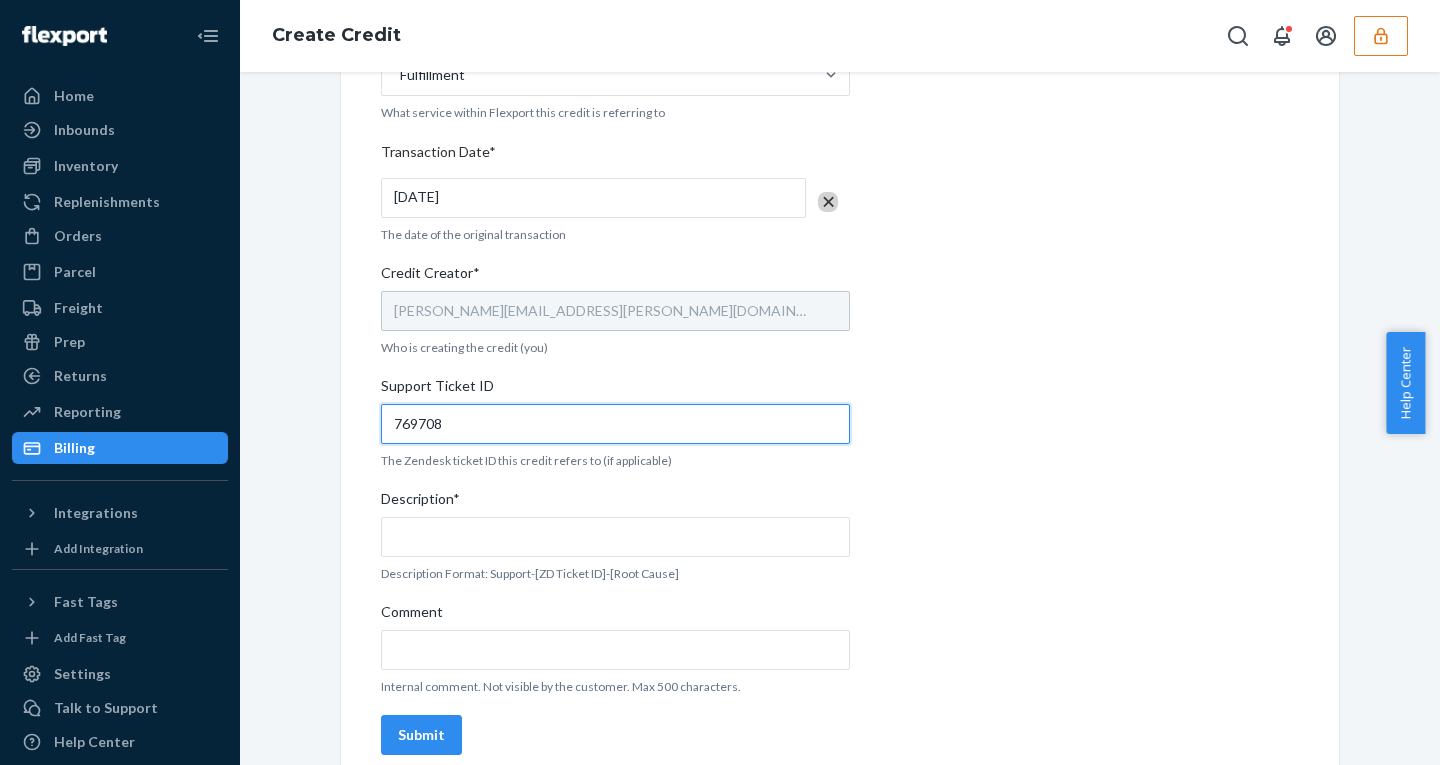 scroll, scrollTop: 615, scrollLeft: 0, axis: vertical 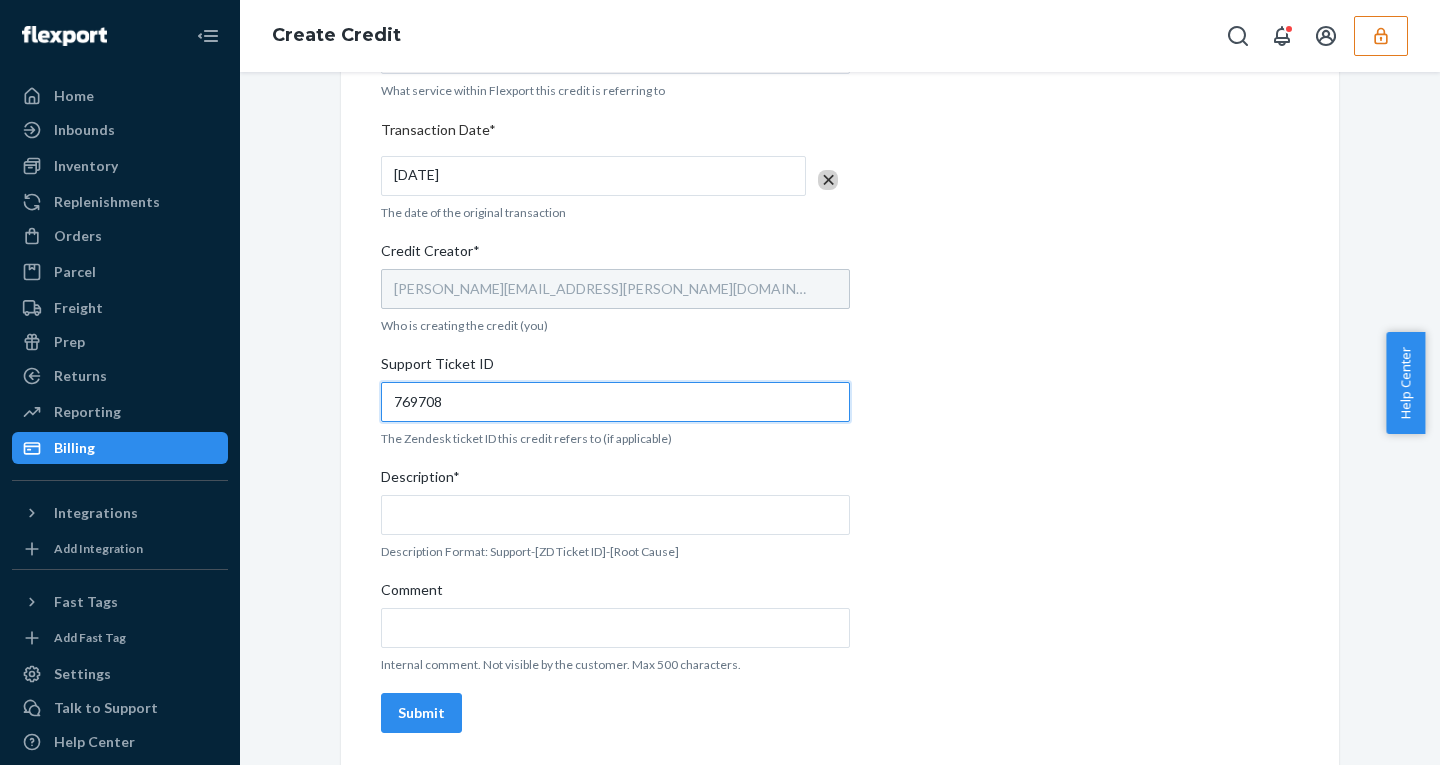 type on "769708" 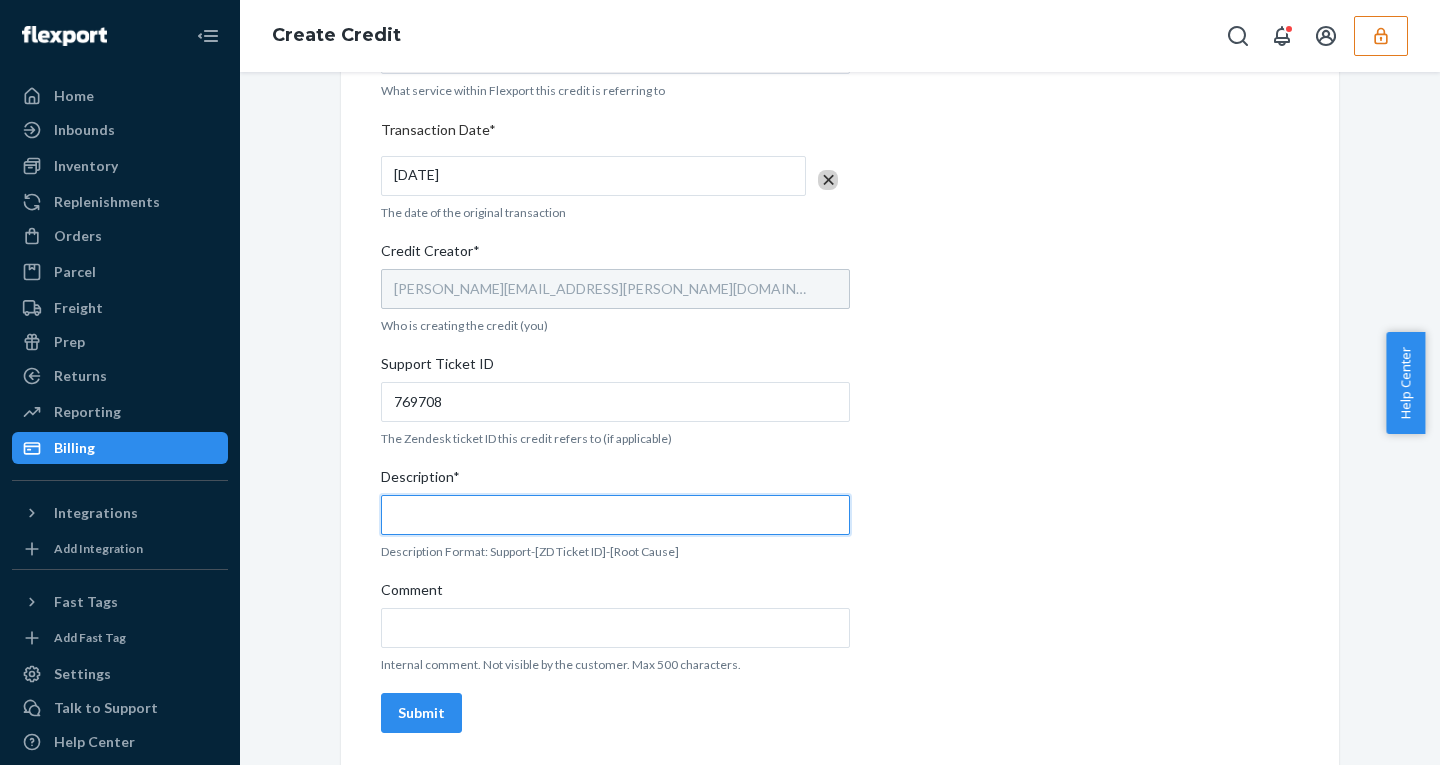 click on "Description*" at bounding box center [615, 515] 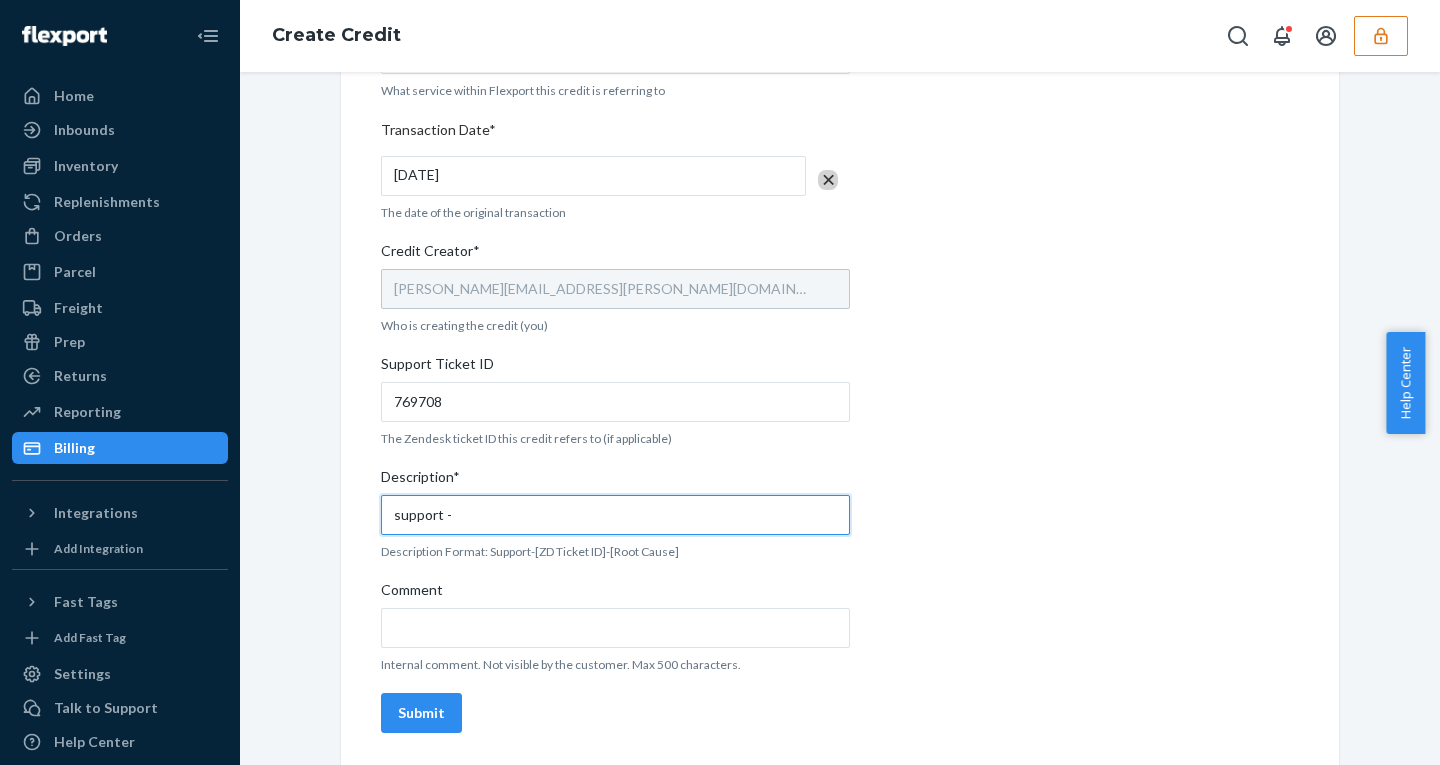 paste on "769708" 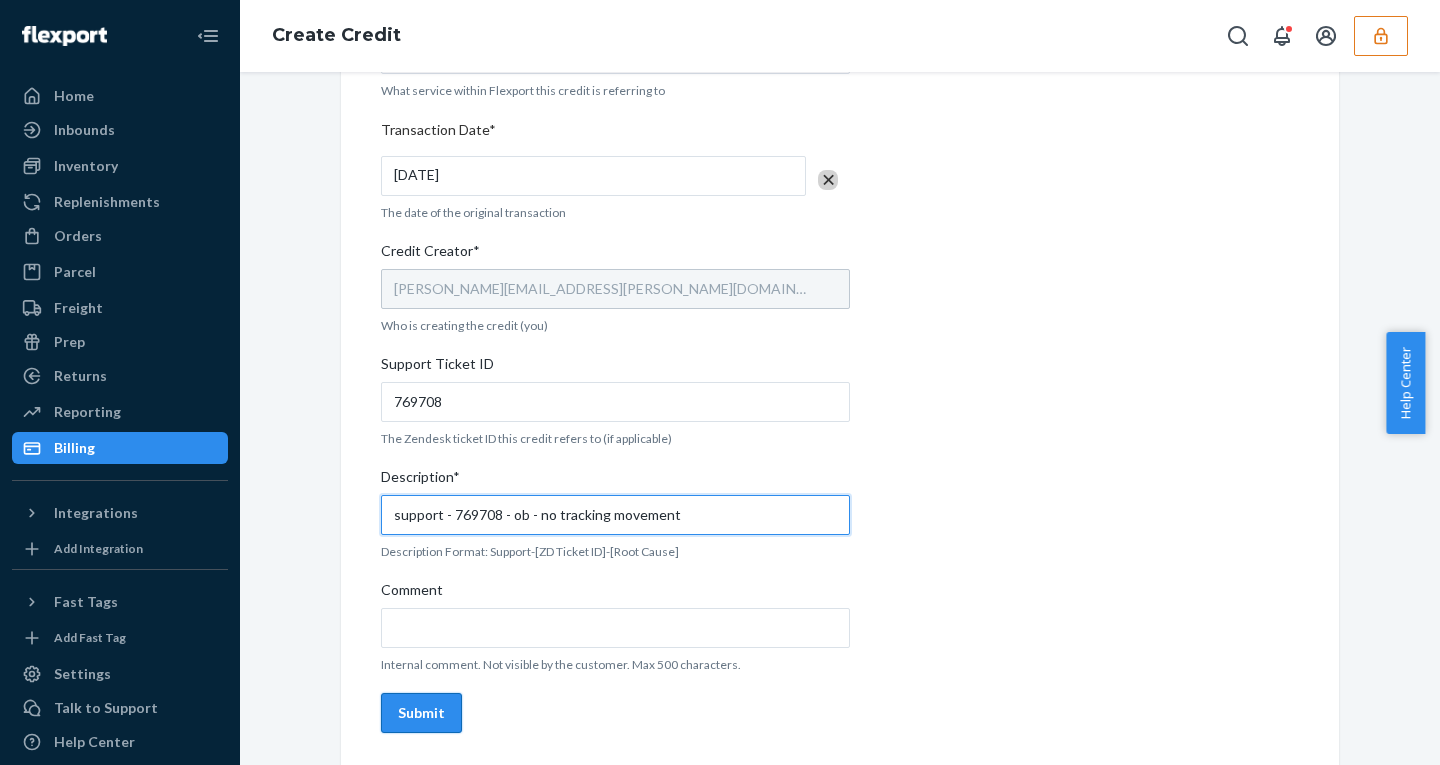 type on "support - 769708 - ob - no tracking movement" 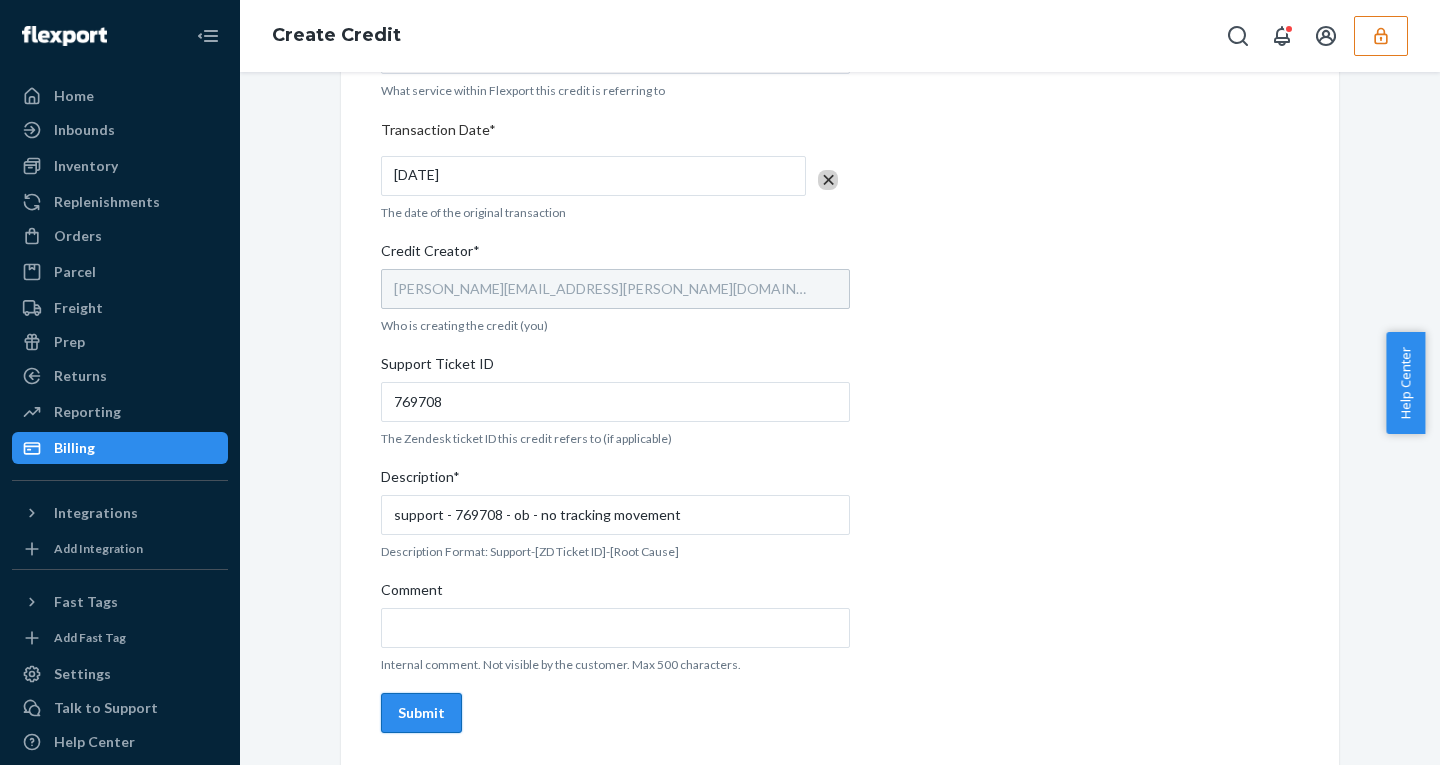 click on "Submit" at bounding box center (421, 713) 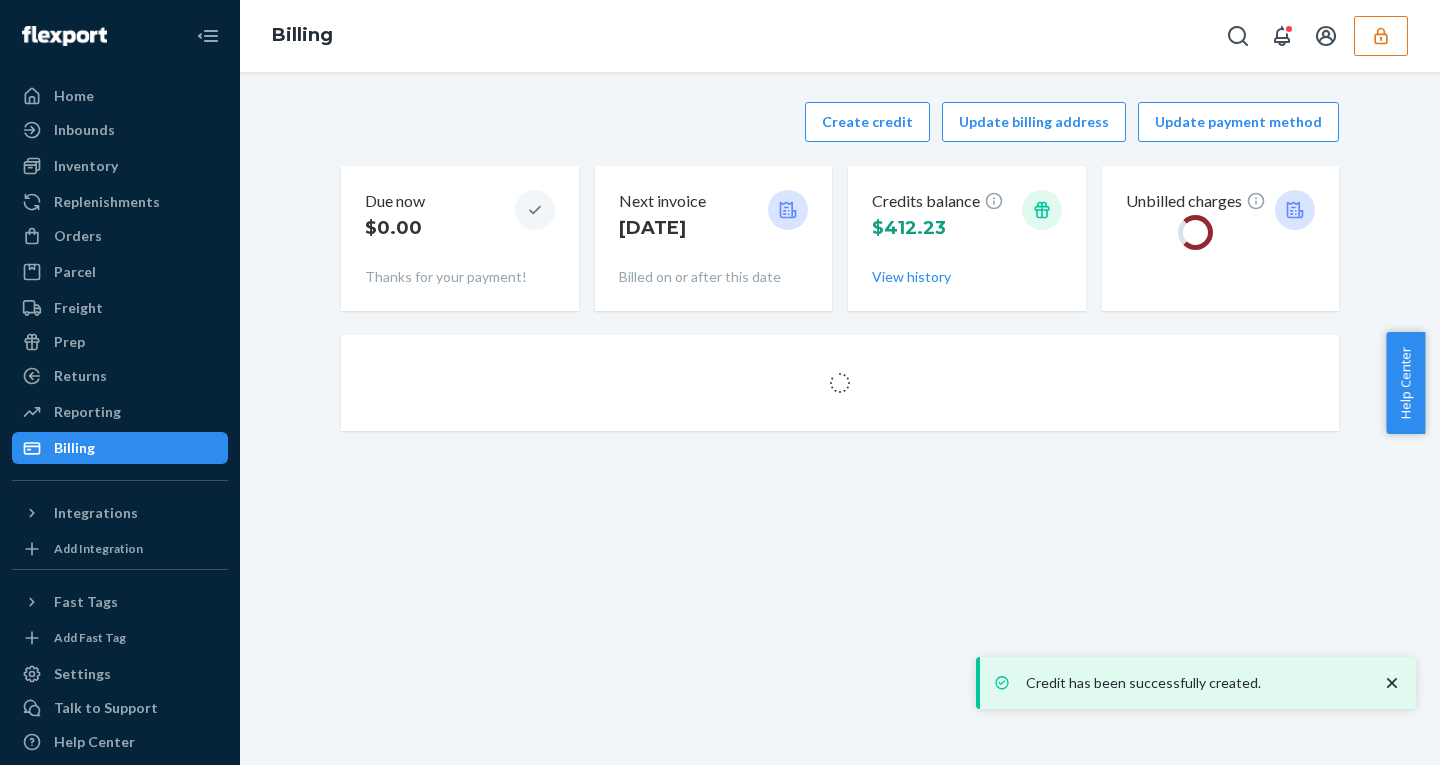 scroll, scrollTop: 0, scrollLeft: 0, axis: both 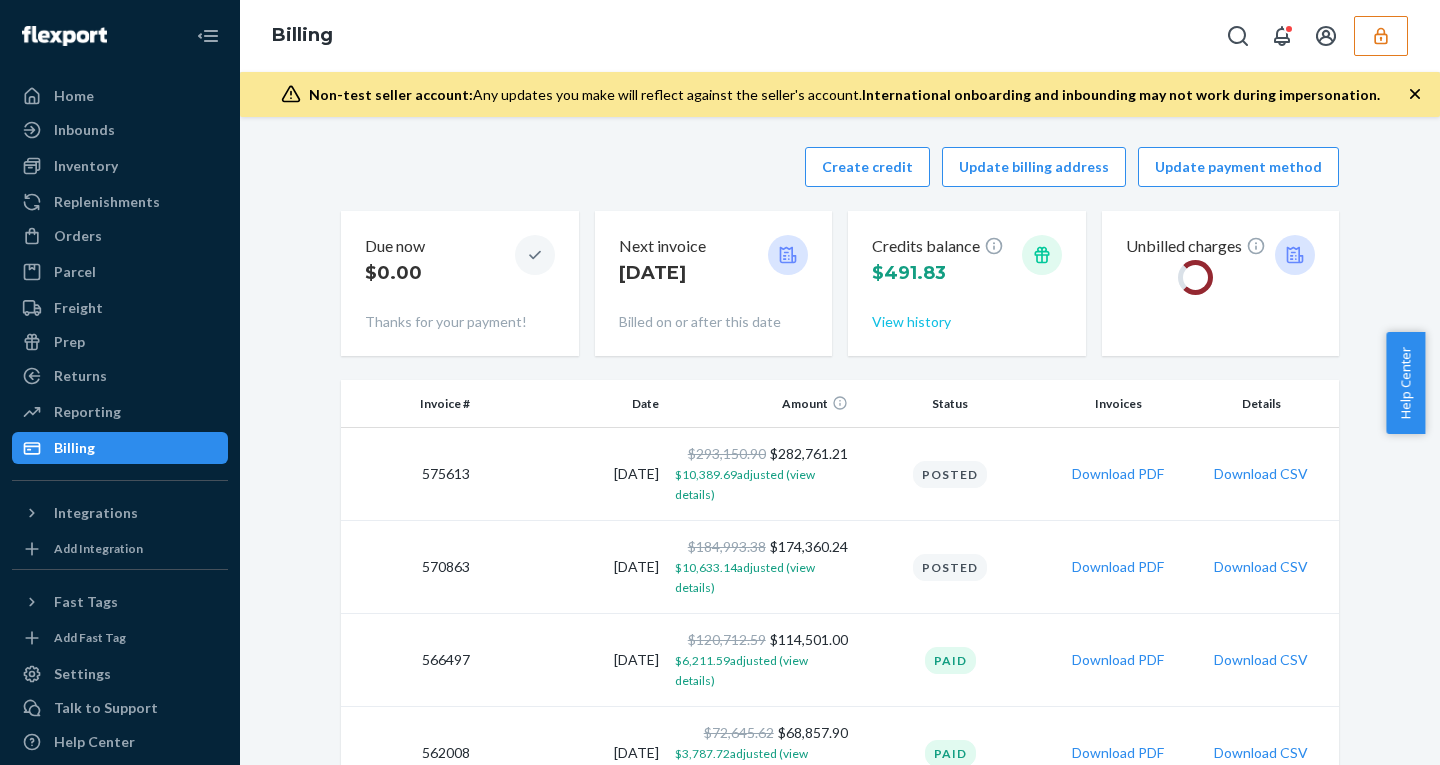 click on "View history" at bounding box center (911, 322) 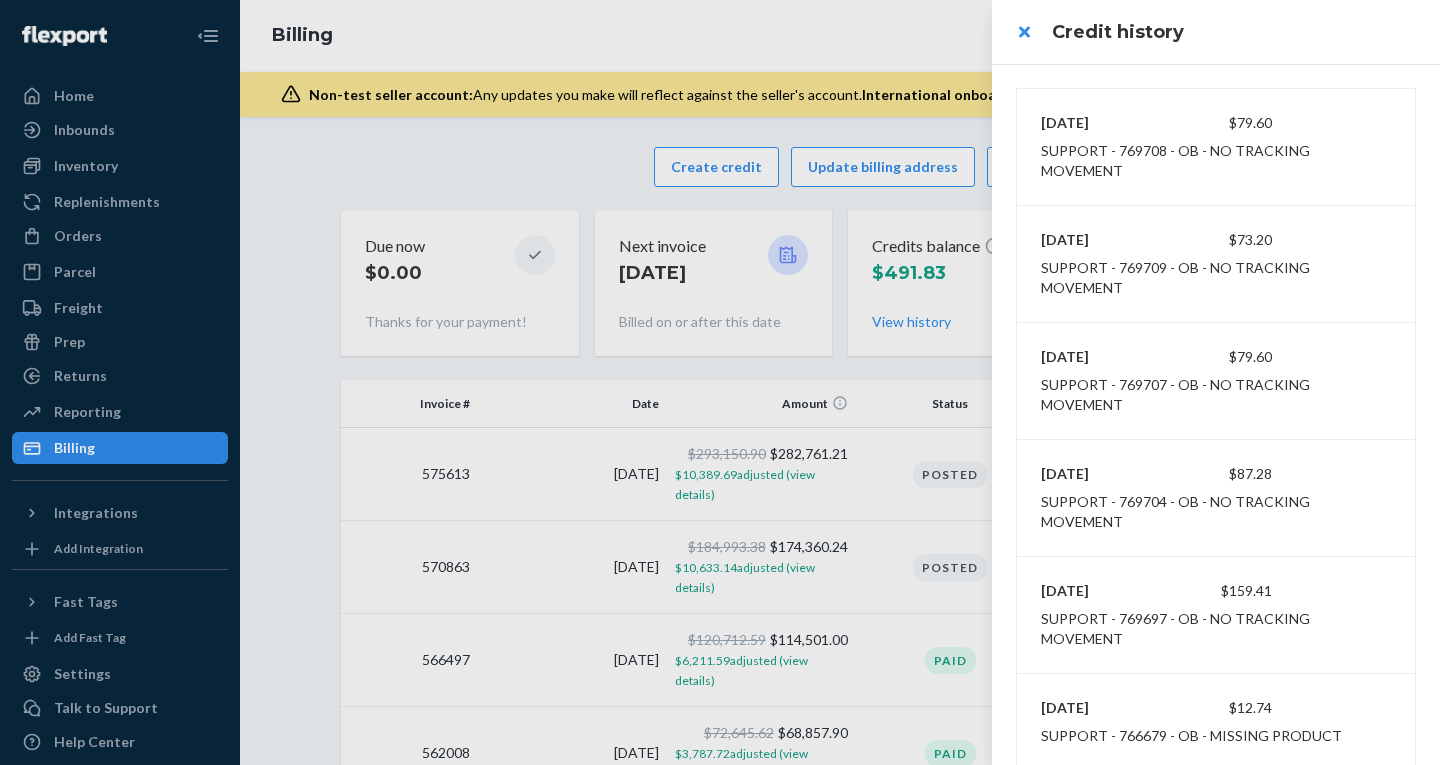 click on "[DATE] $79.60 support - 769708 - ob - no tracking movement" at bounding box center (1216, 147) 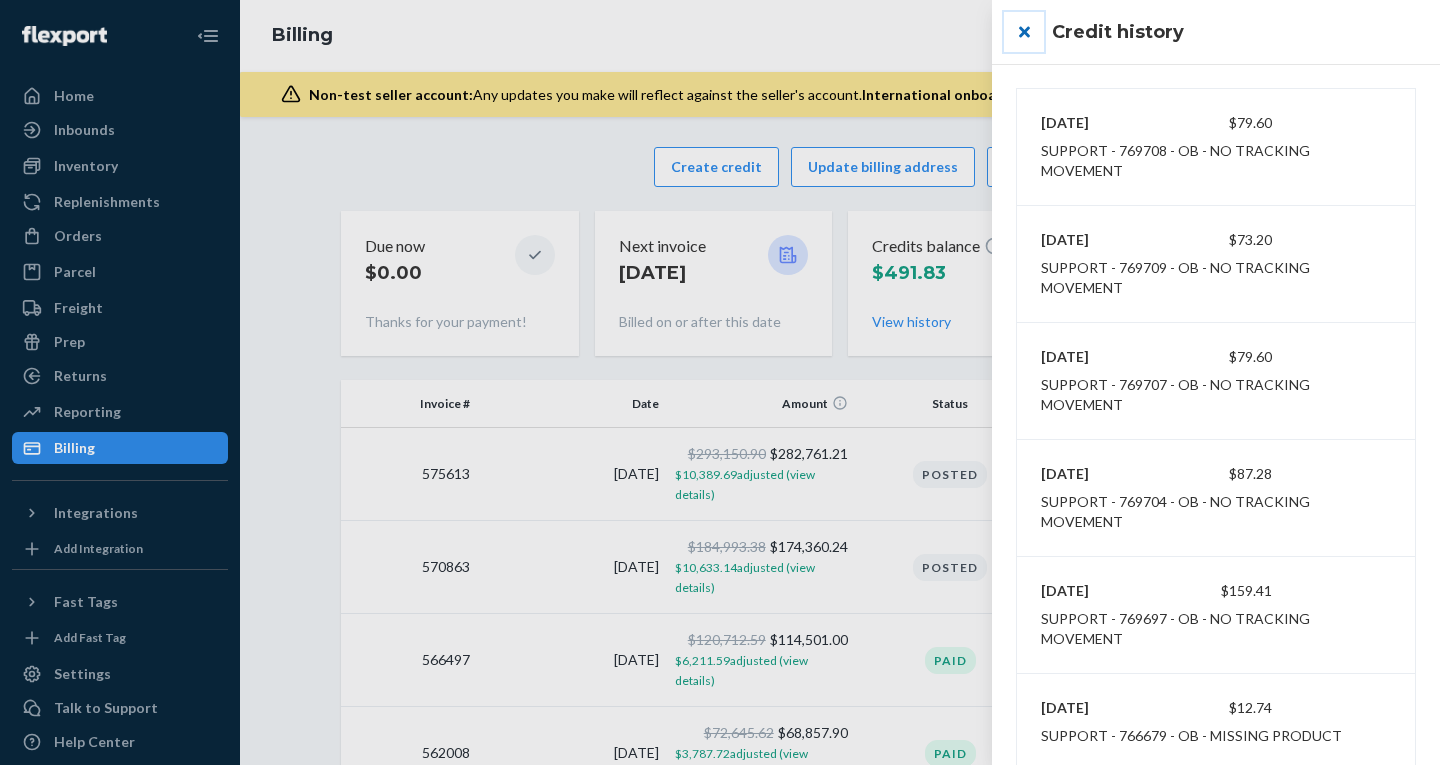 click at bounding box center [1024, 32] 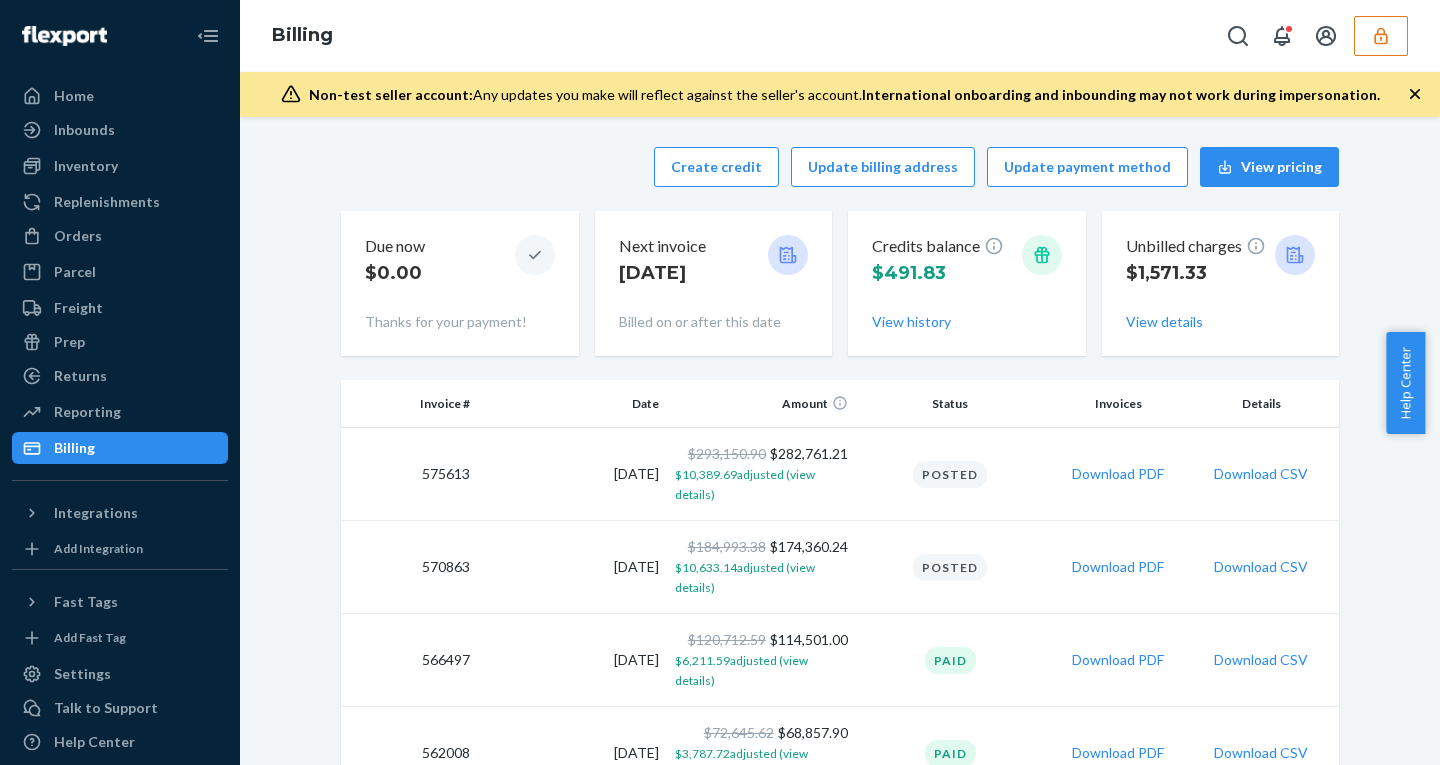 click 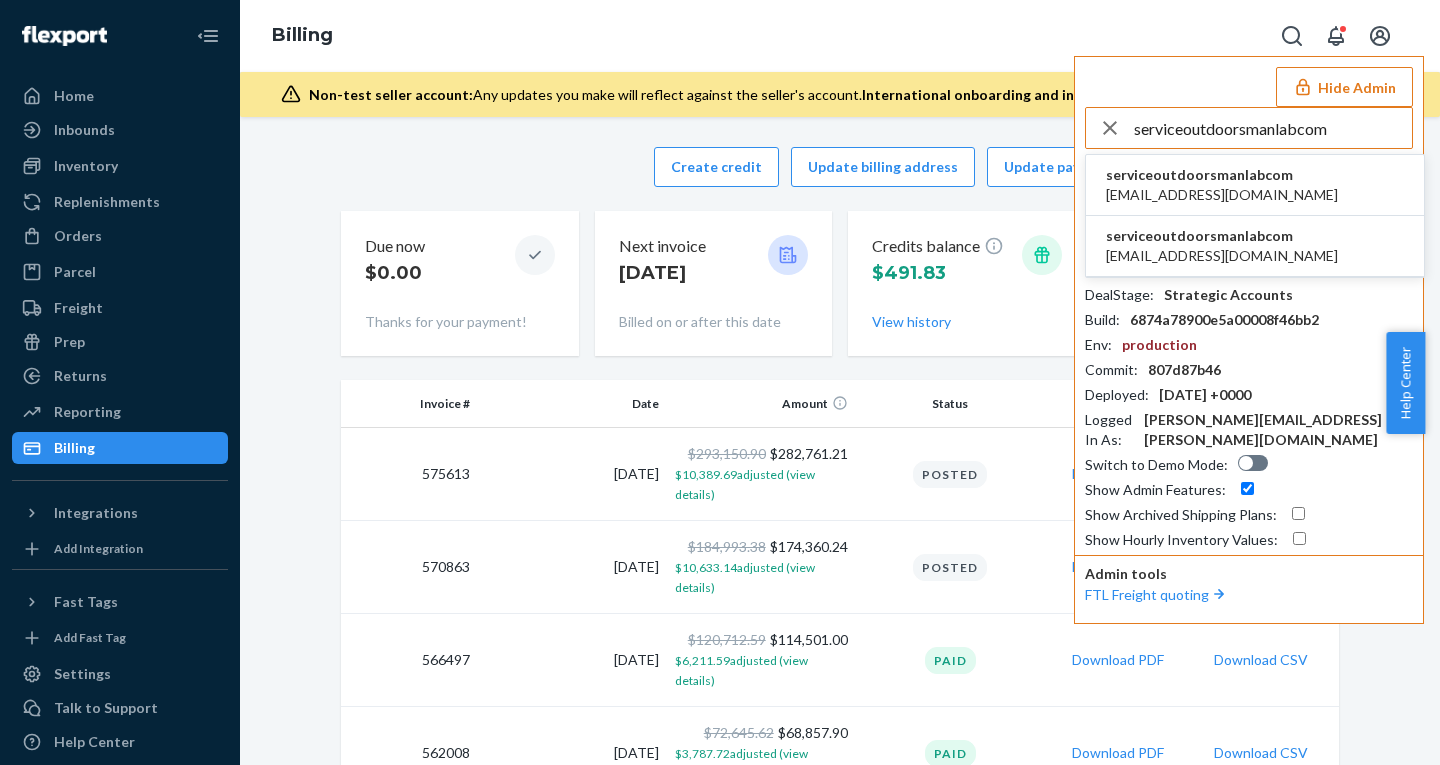 type on "serviceoutdoorsmanlabcom" 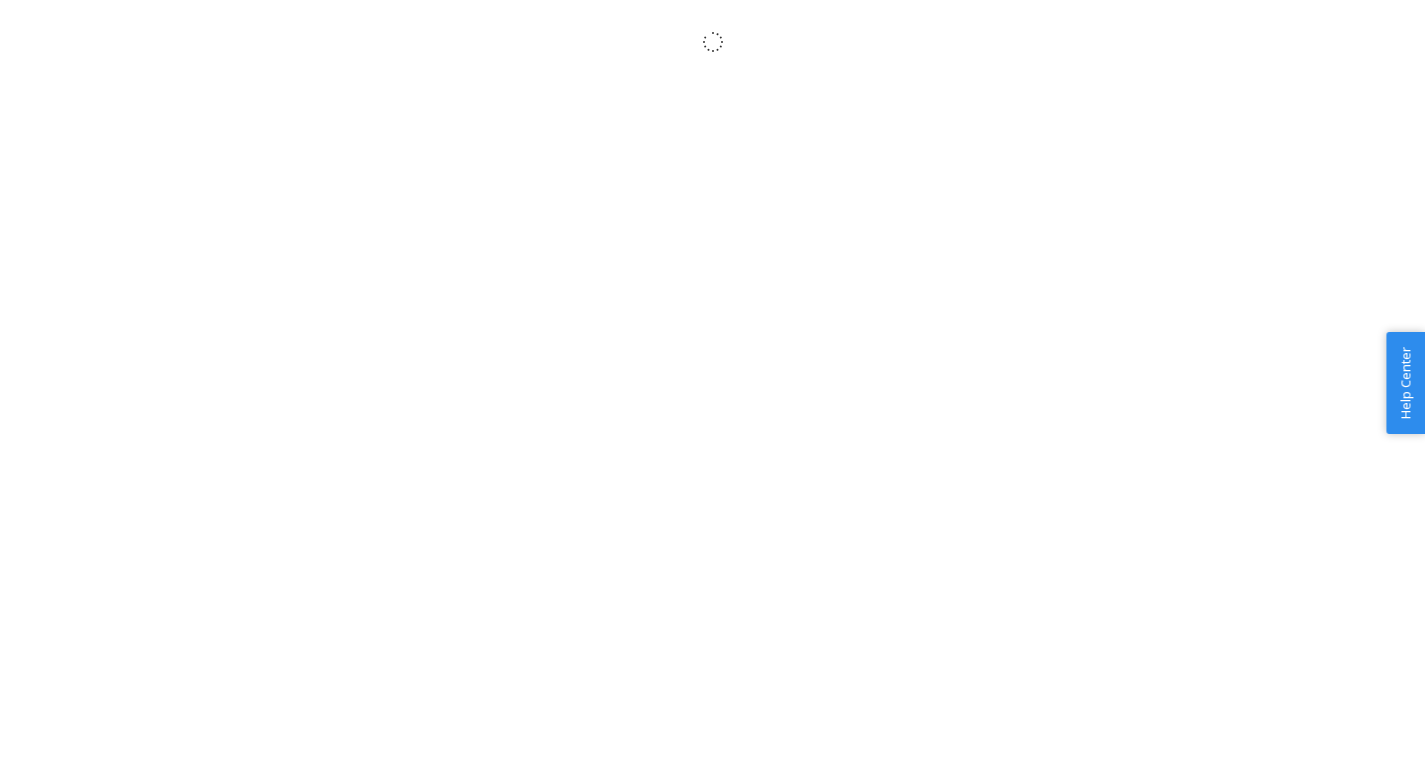 scroll, scrollTop: 0, scrollLeft: 0, axis: both 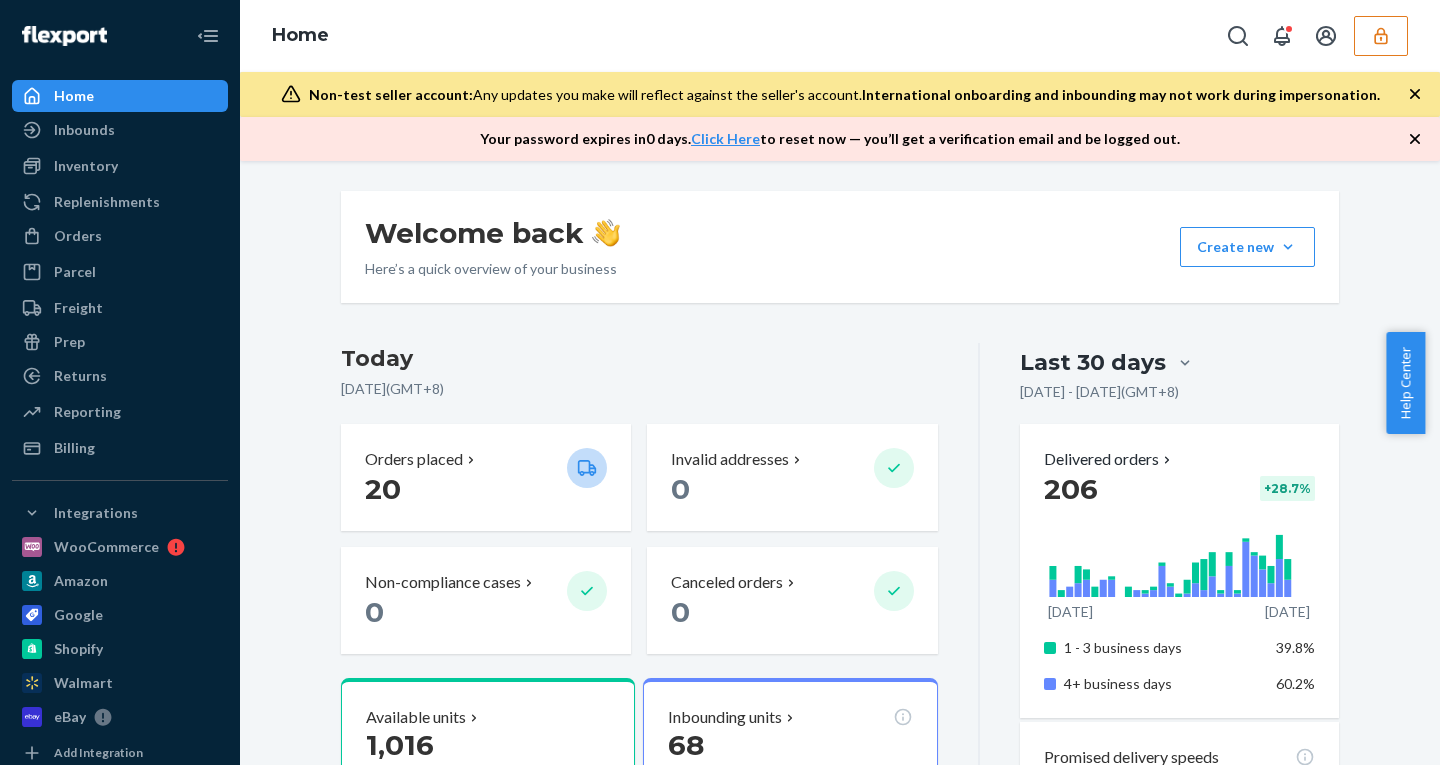 click 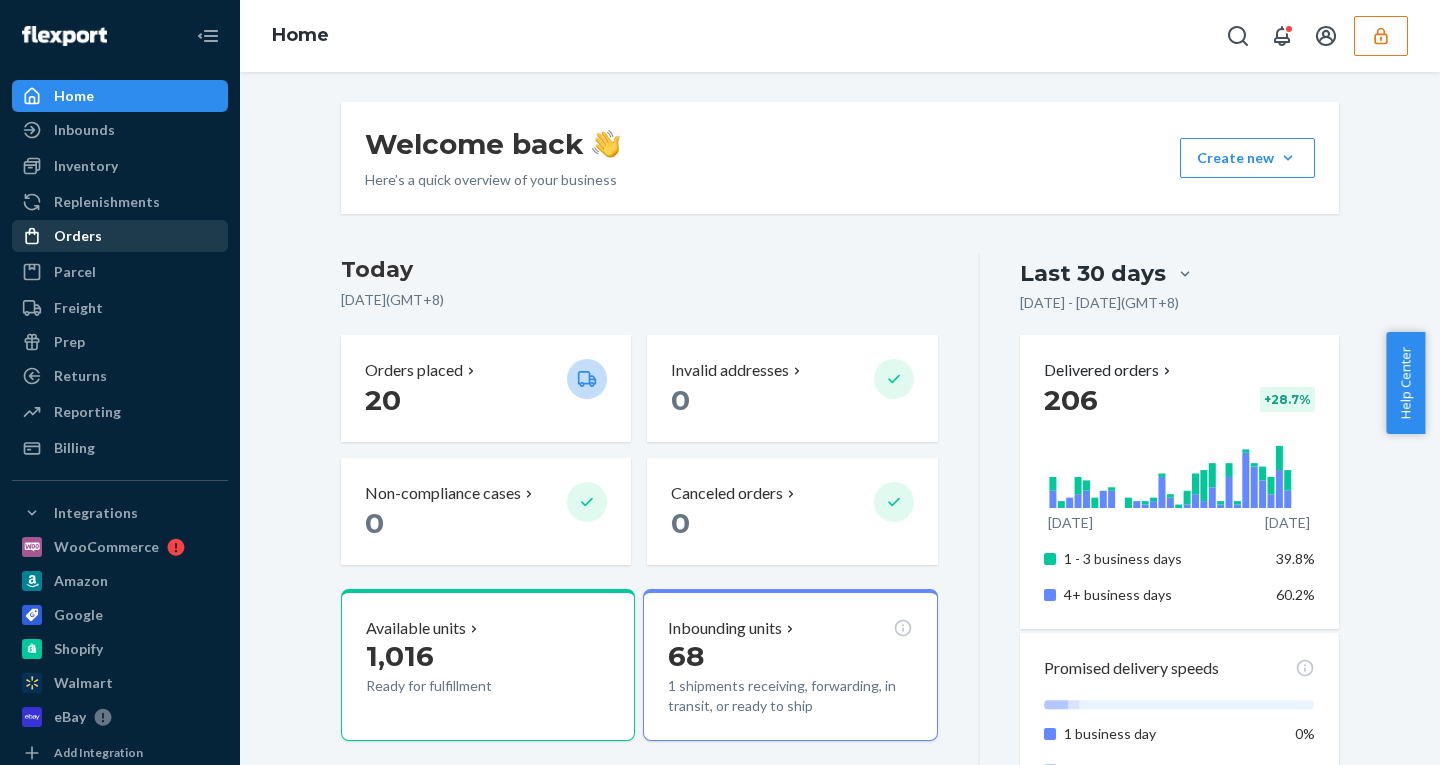 click on "Orders" at bounding box center [78, 236] 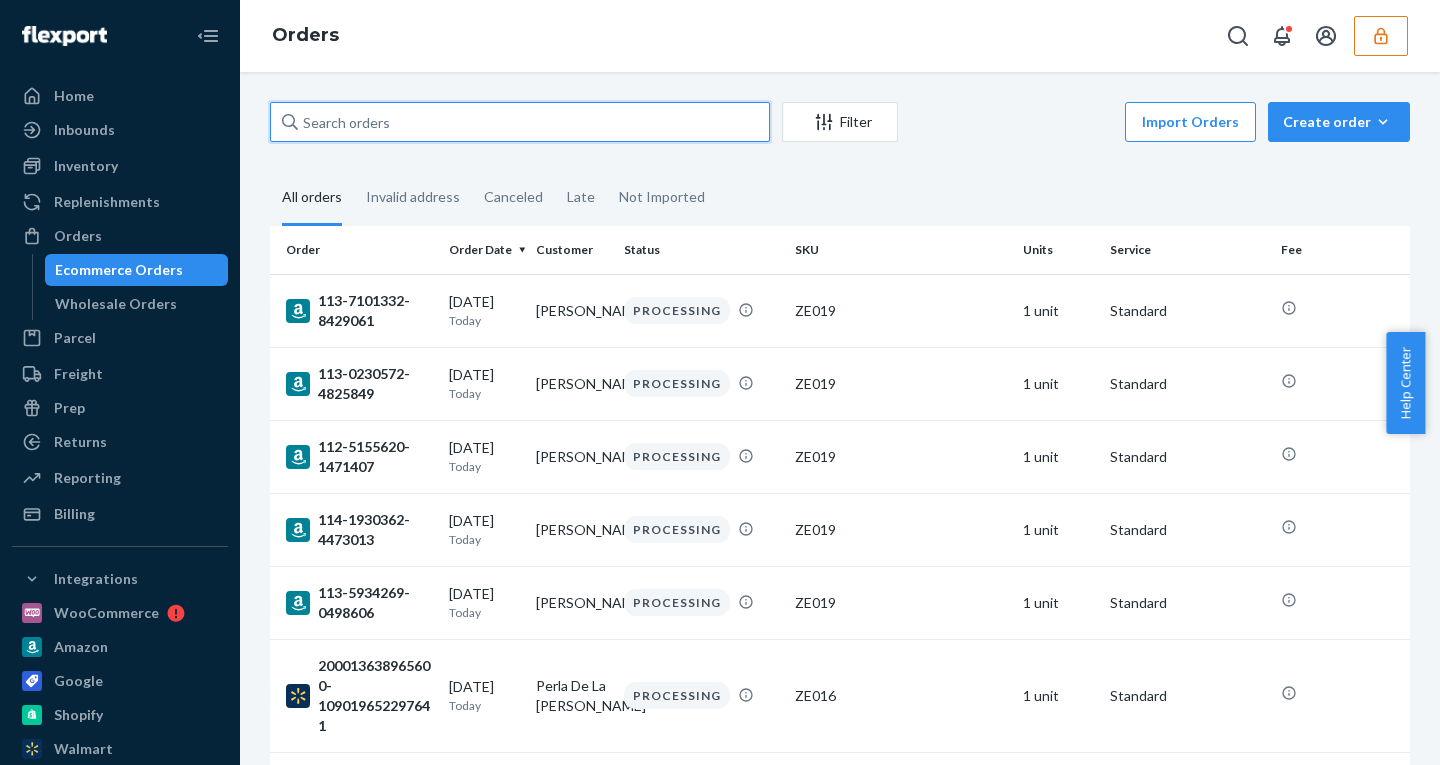 click at bounding box center (520, 122) 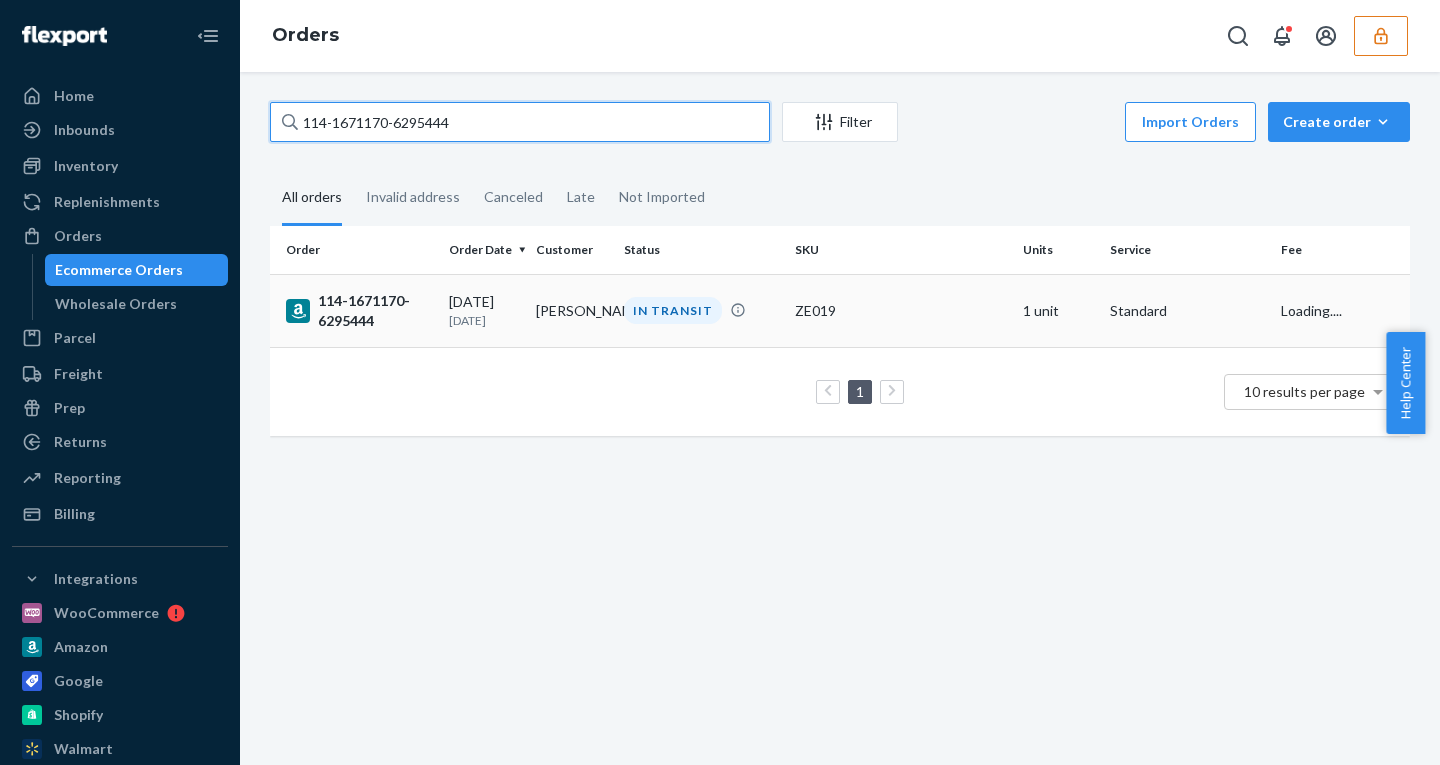 type on "114-1671170-6295444" 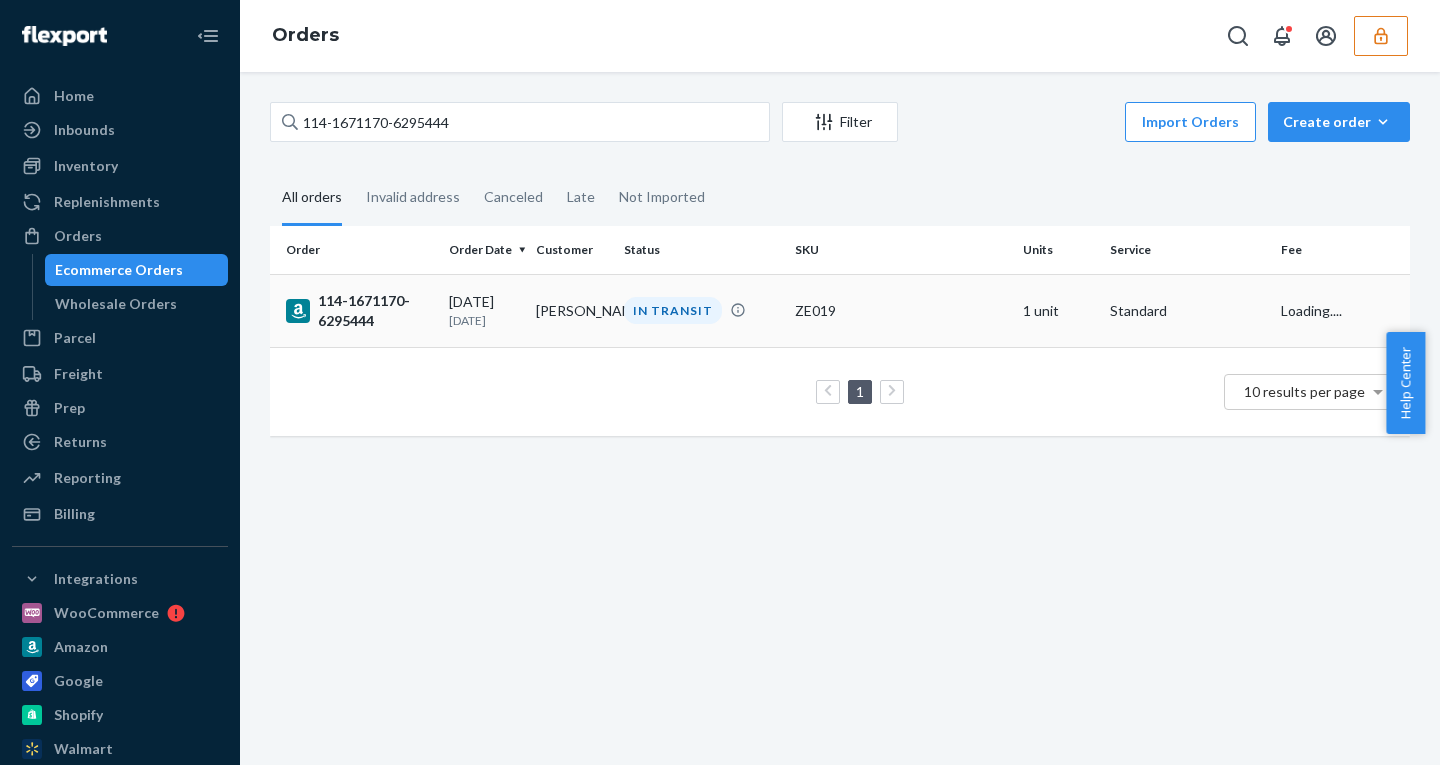 click on "[DATE] [DATE]" at bounding box center [484, 310] 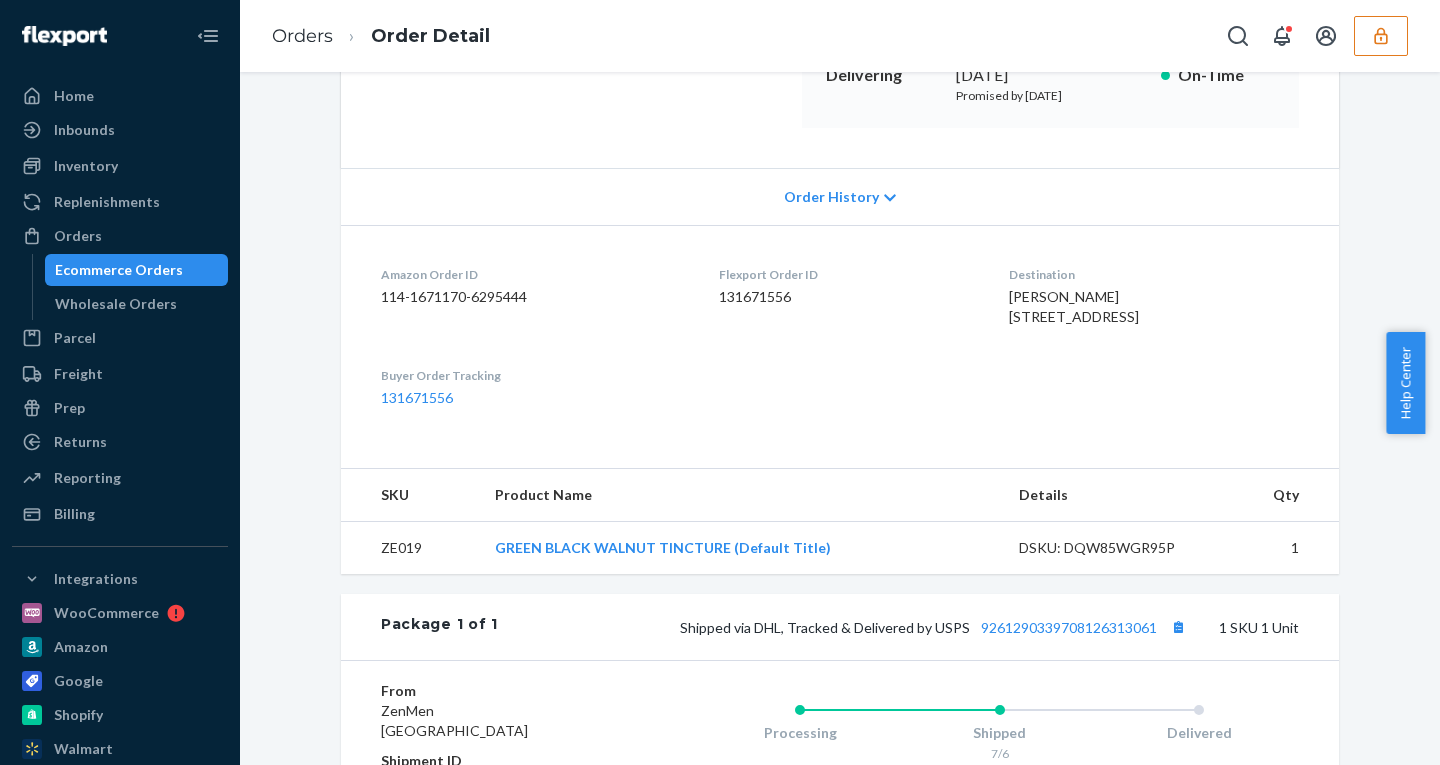 scroll, scrollTop: 669, scrollLeft: 0, axis: vertical 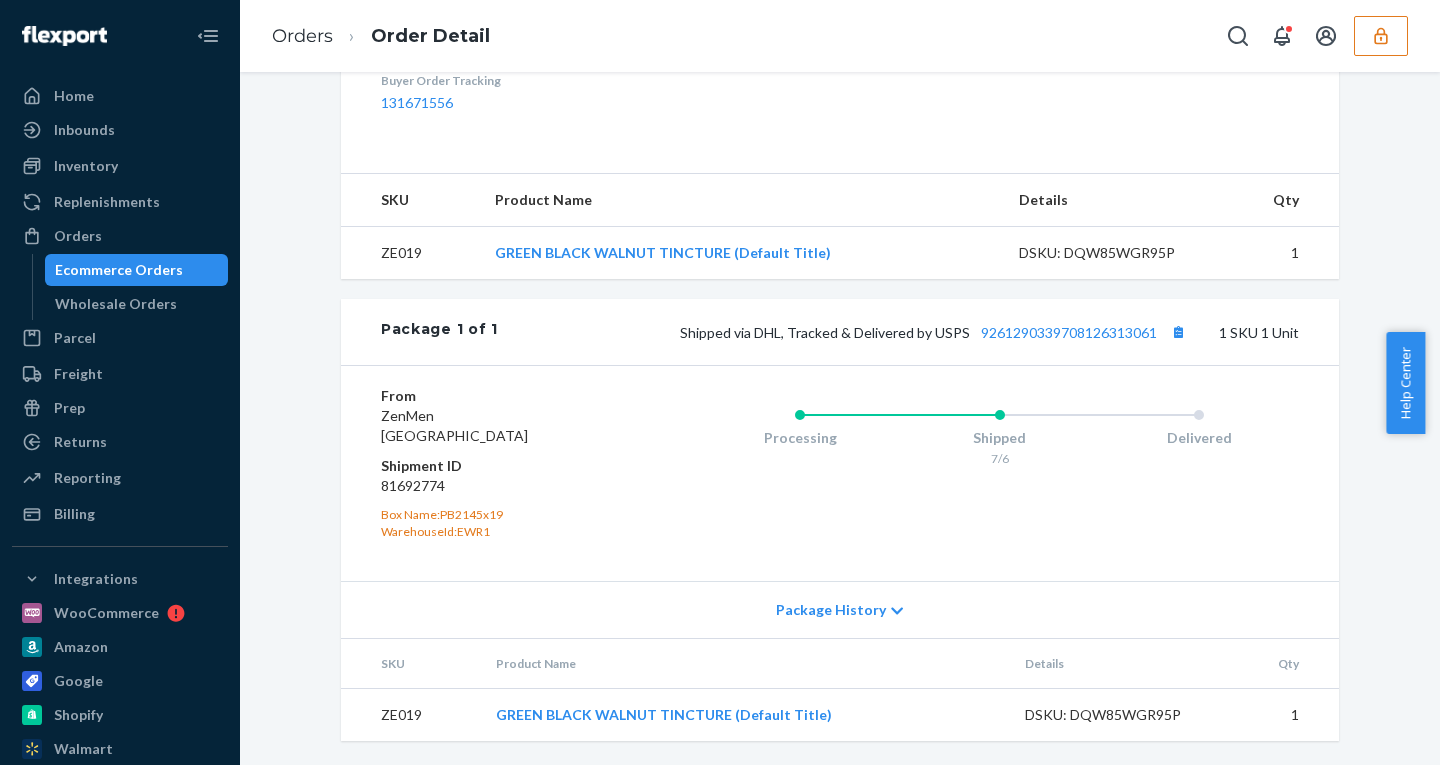 click on "Package History" at bounding box center [831, 610] 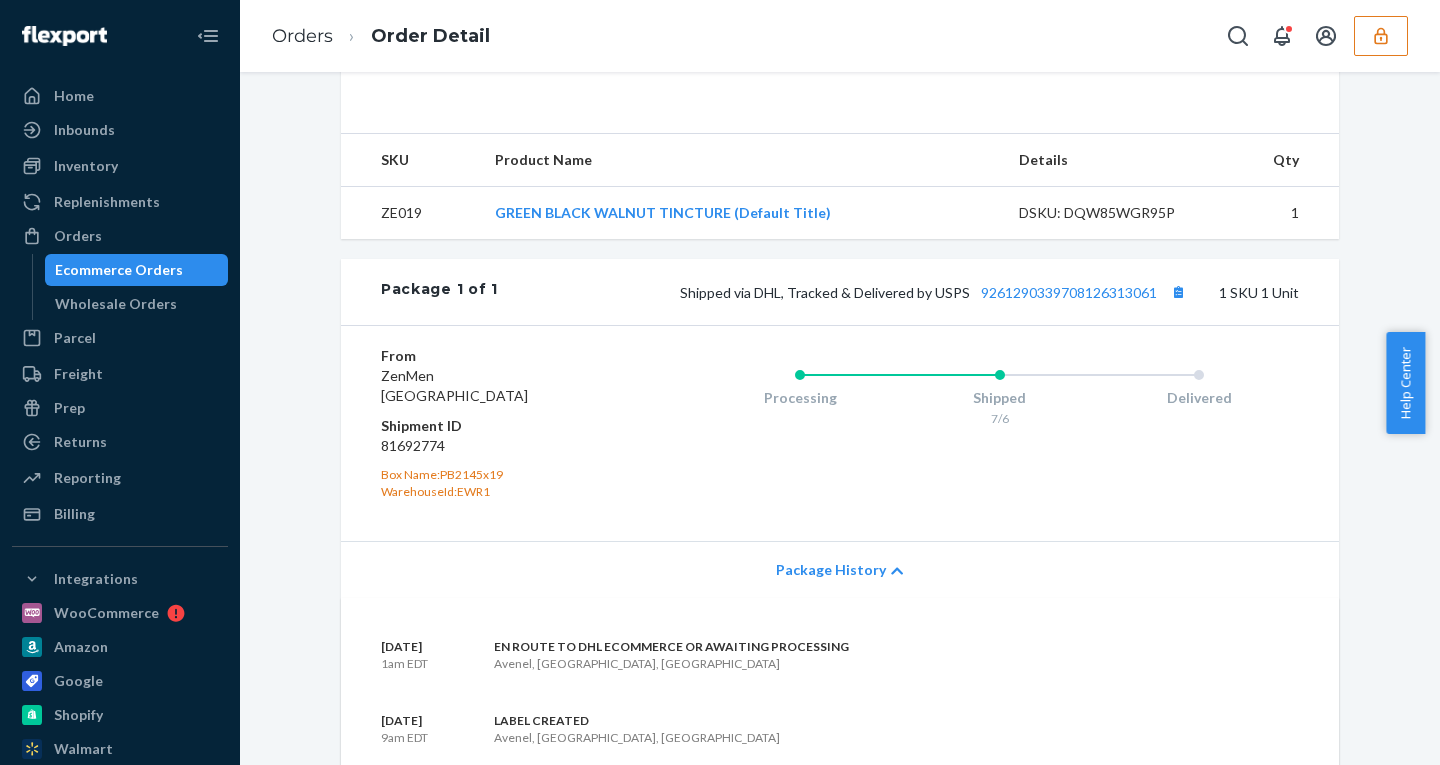 click on "Package History" at bounding box center (831, 570) 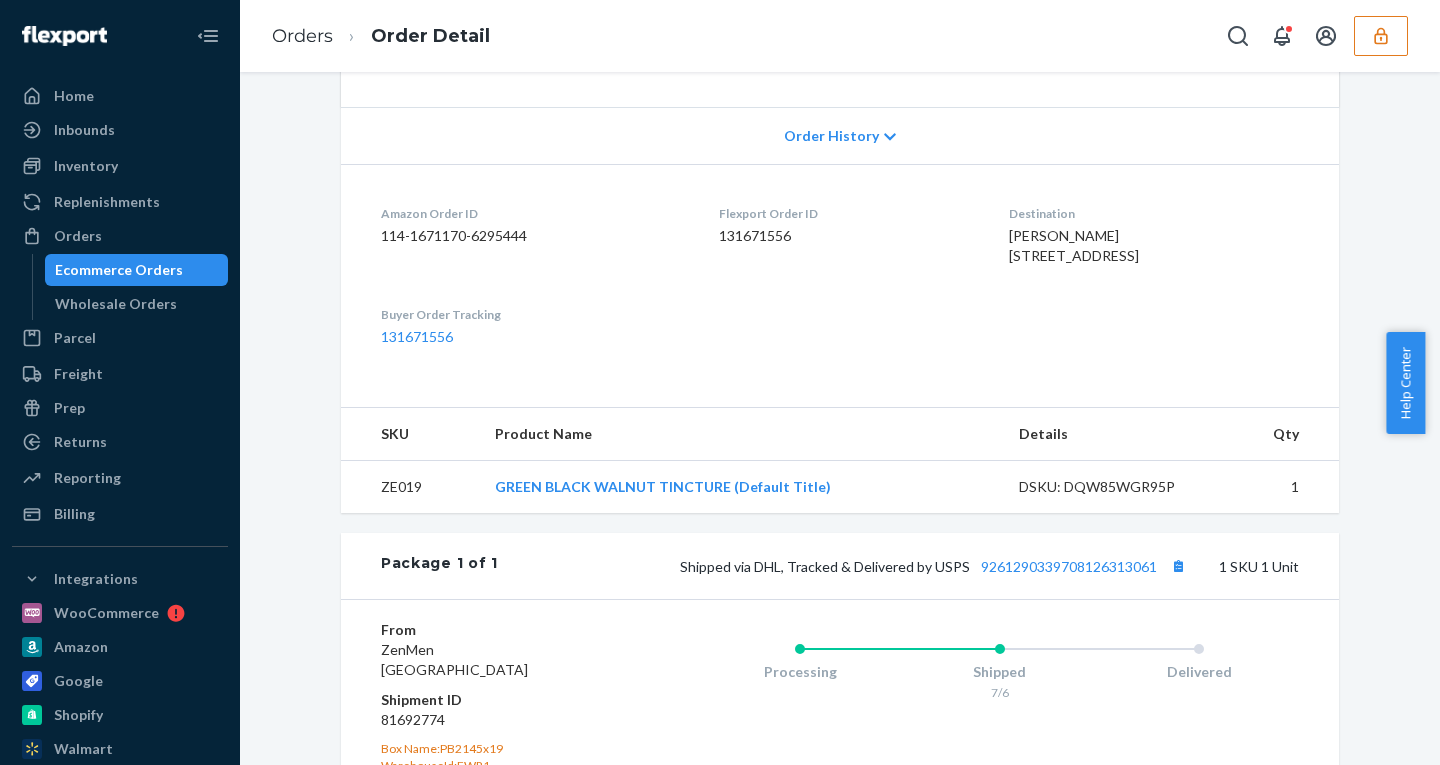 scroll, scrollTop: 0, scrollLeft: 0, axis: both 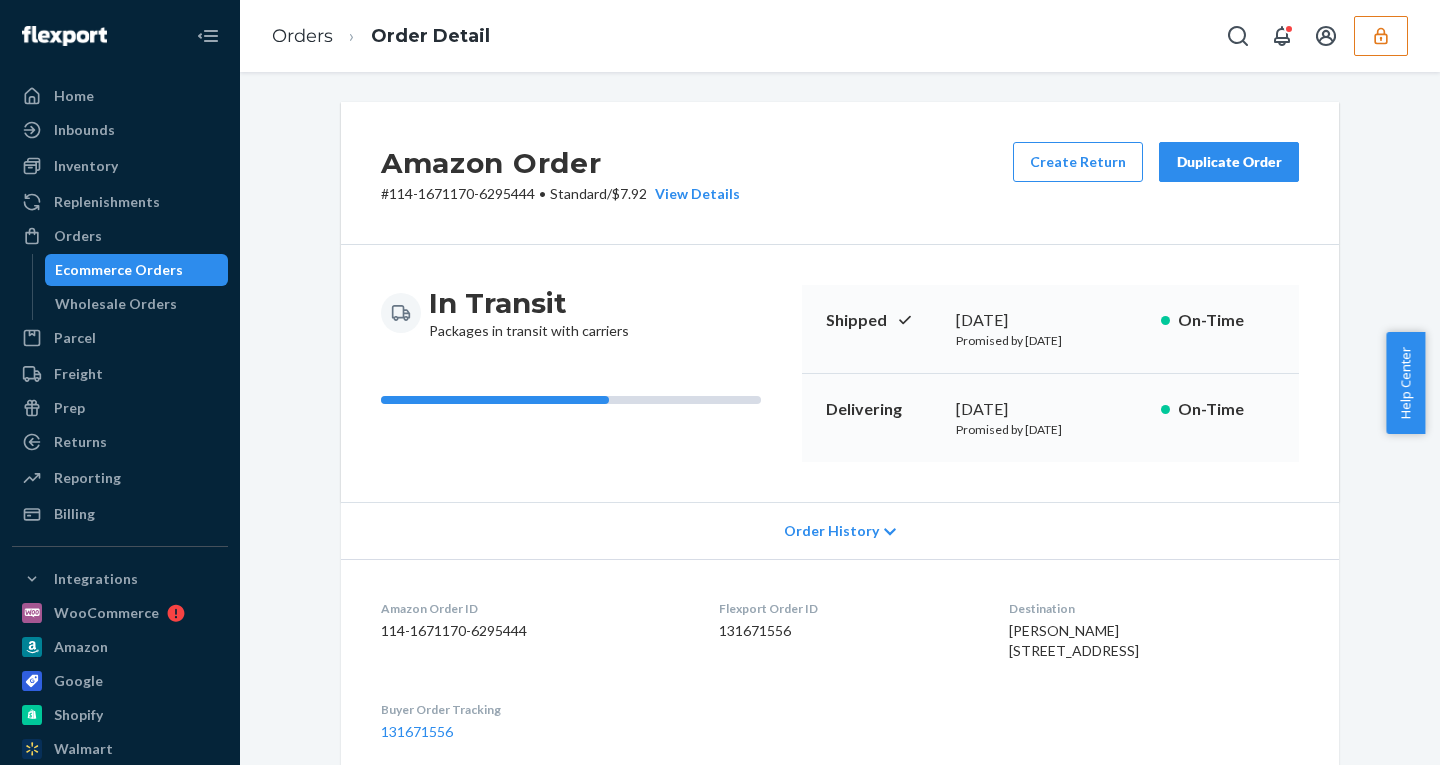 click on "Ecommerce Orders" at bounding box center [119, 270] 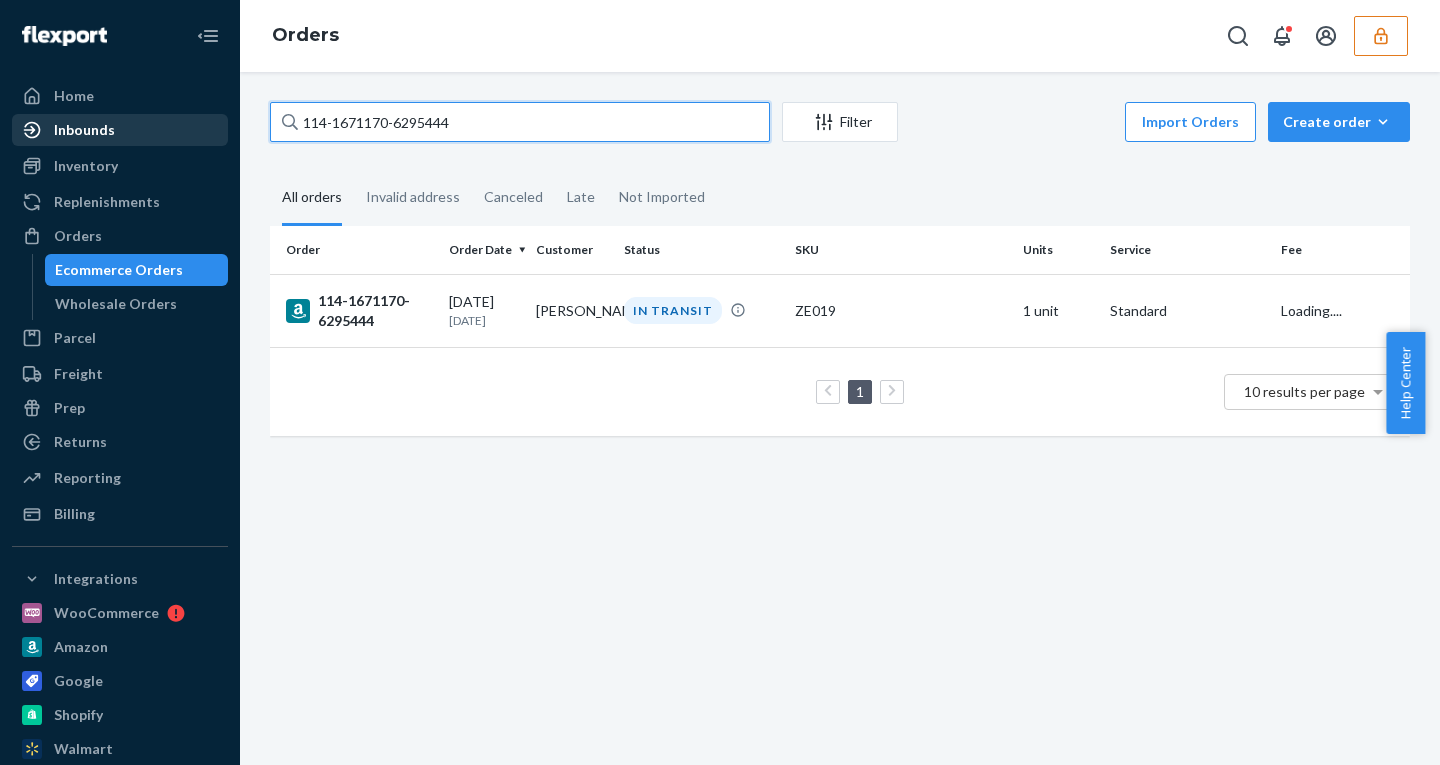 drag, startPoint x: 476, startPoint y: 118, endPoint x: 103, endPoint y: 114, distance: 373.02145 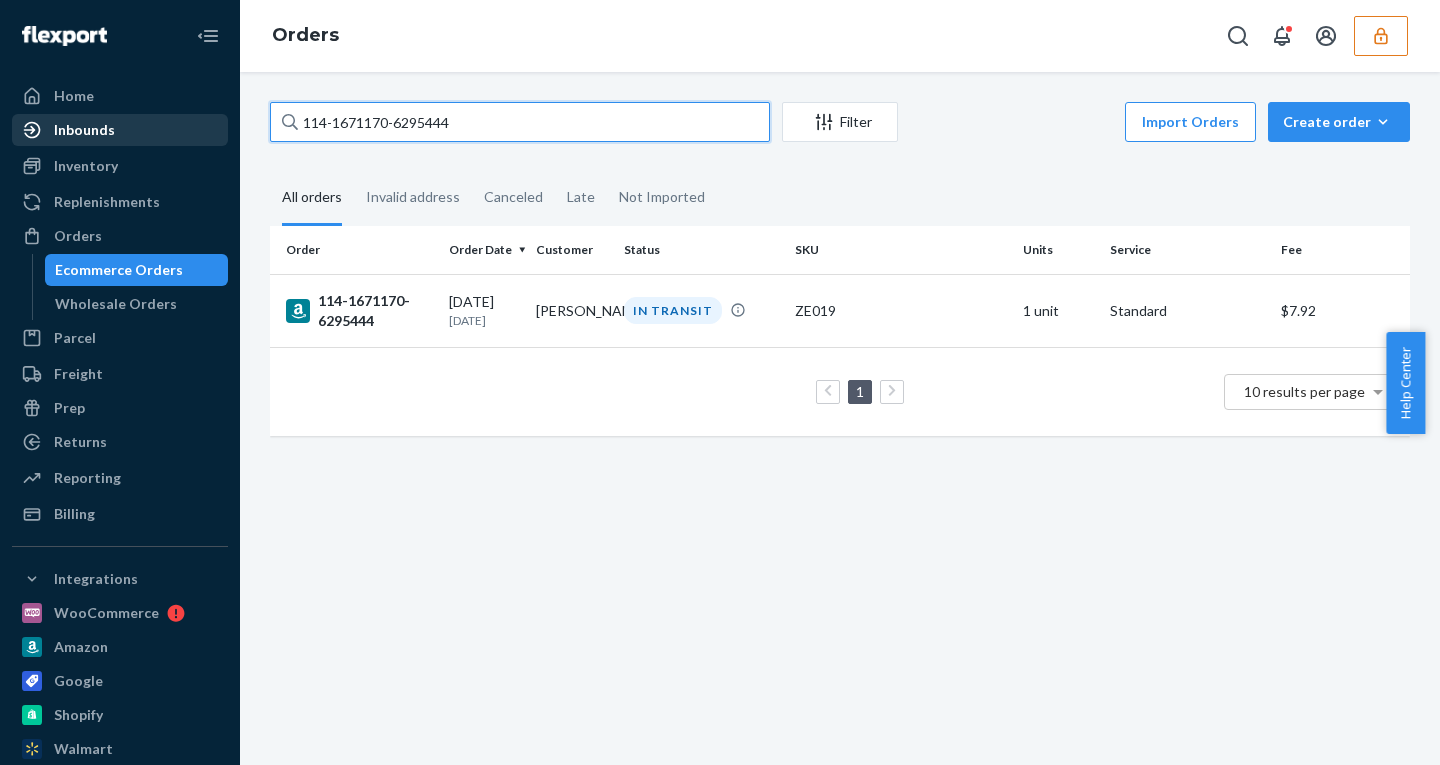 paste on "#113-7689622-1745023" 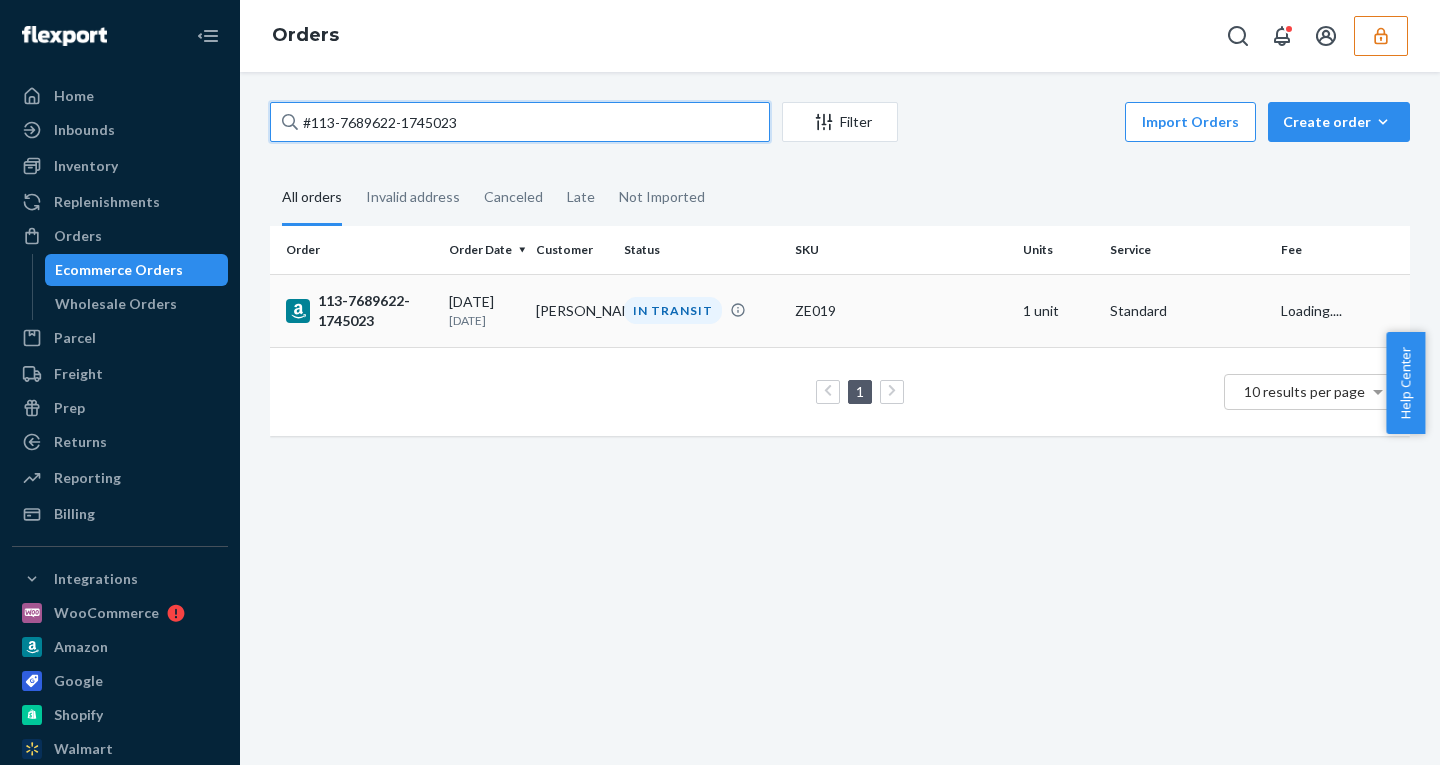 type on "#113-7689622-1745023" 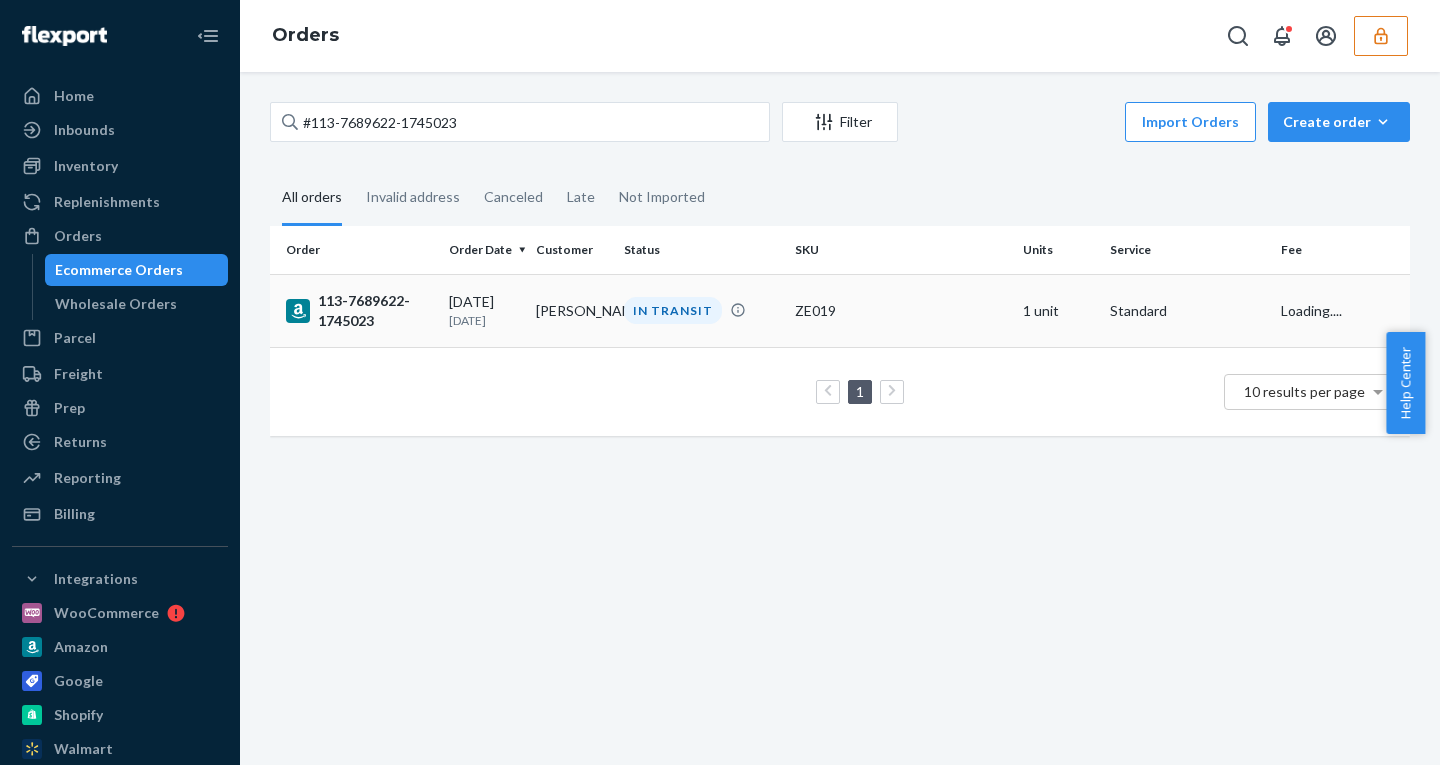 click on "[DATE] [DATE]" at bounding box center (484, 310) 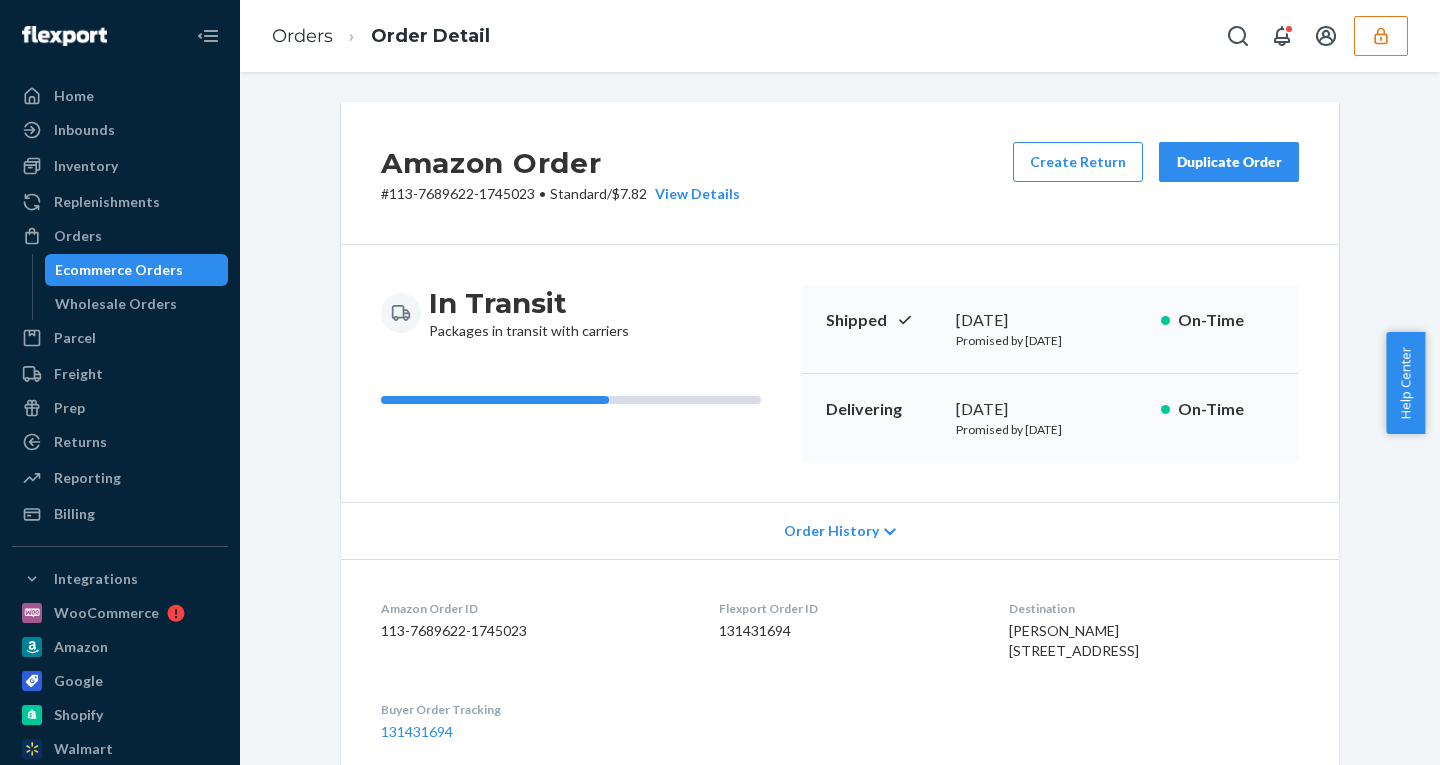 click on "Ecommerce Orders" at bounding box center [119, 270] 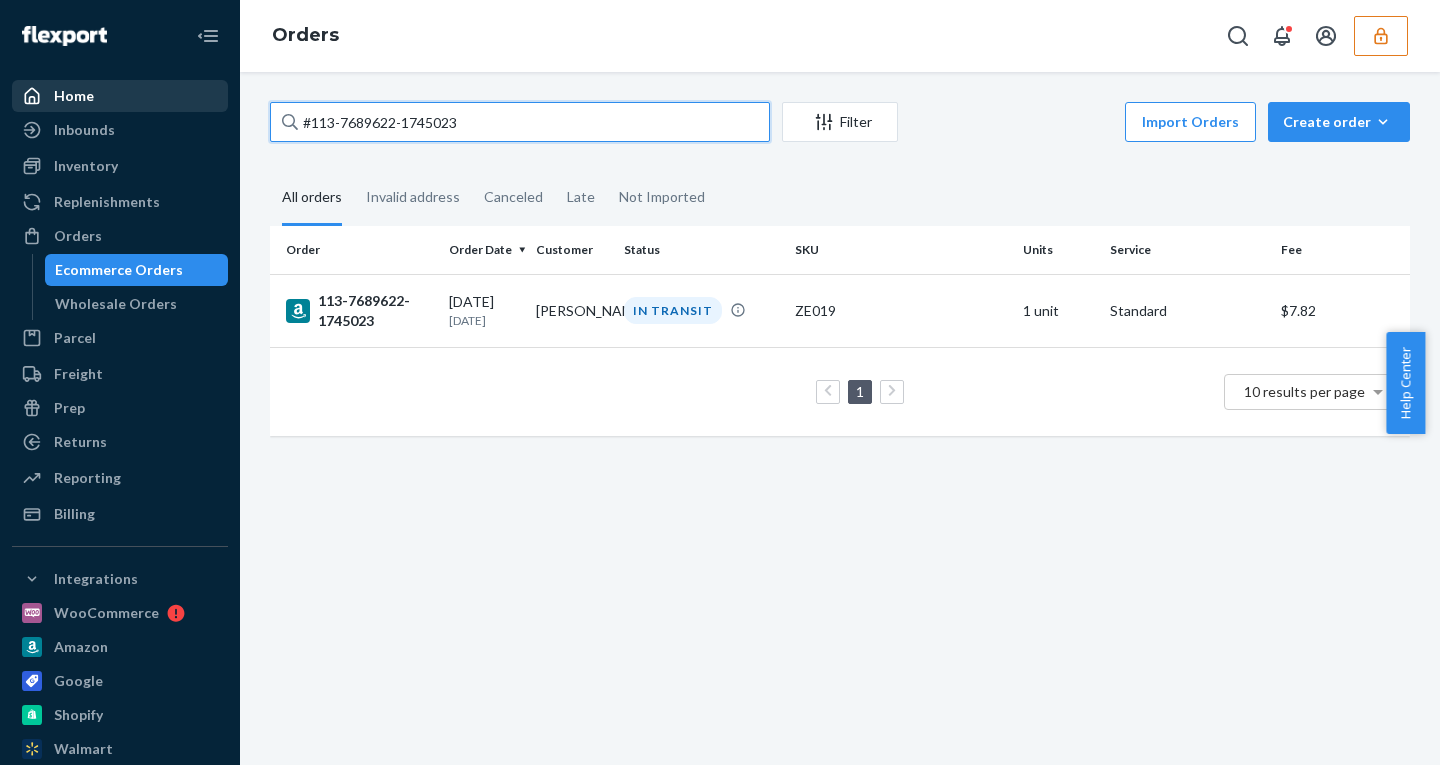 drag, startPoint x: 493, startPoint y: 131, endPoint x: 71, endPoint y: 108, distance: 422.6263 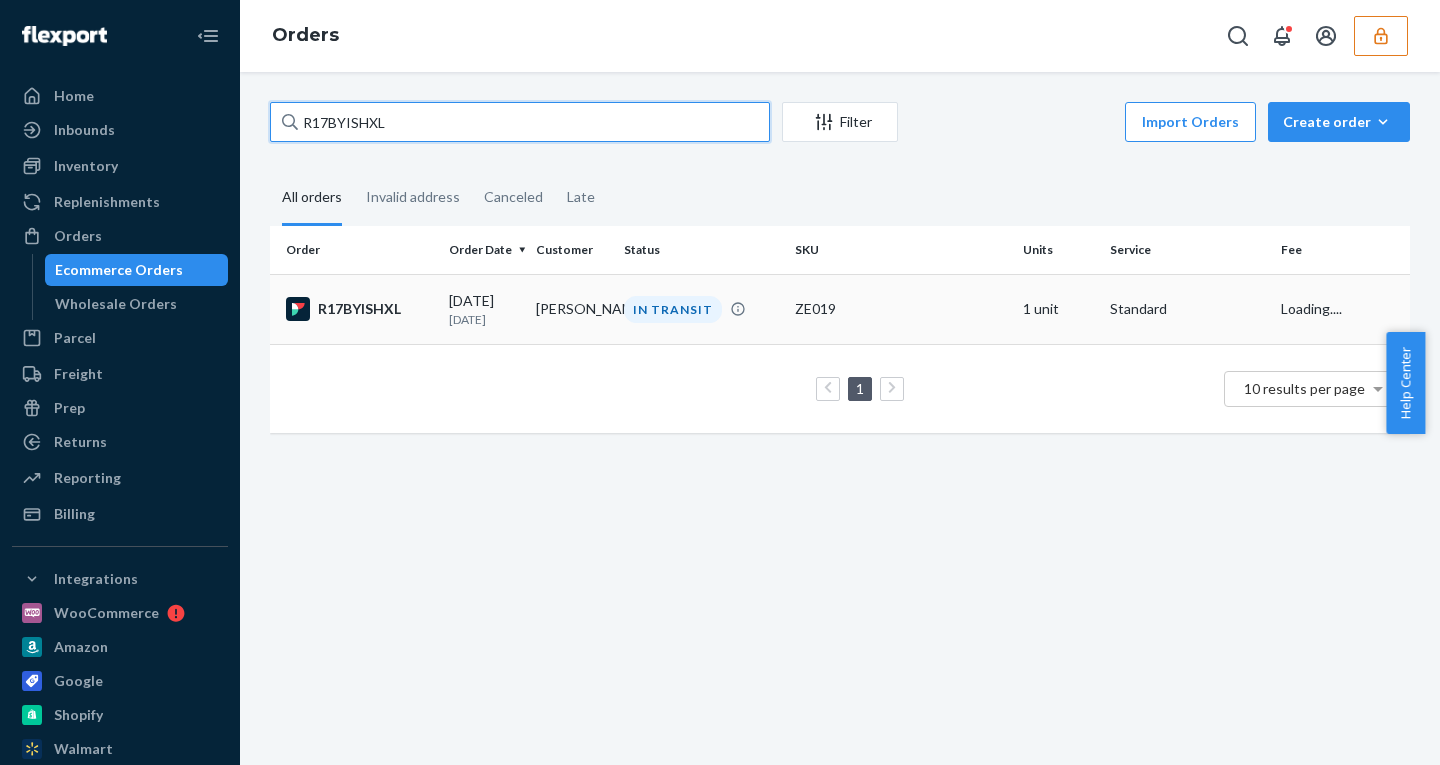 type on "R17BYISHXL" 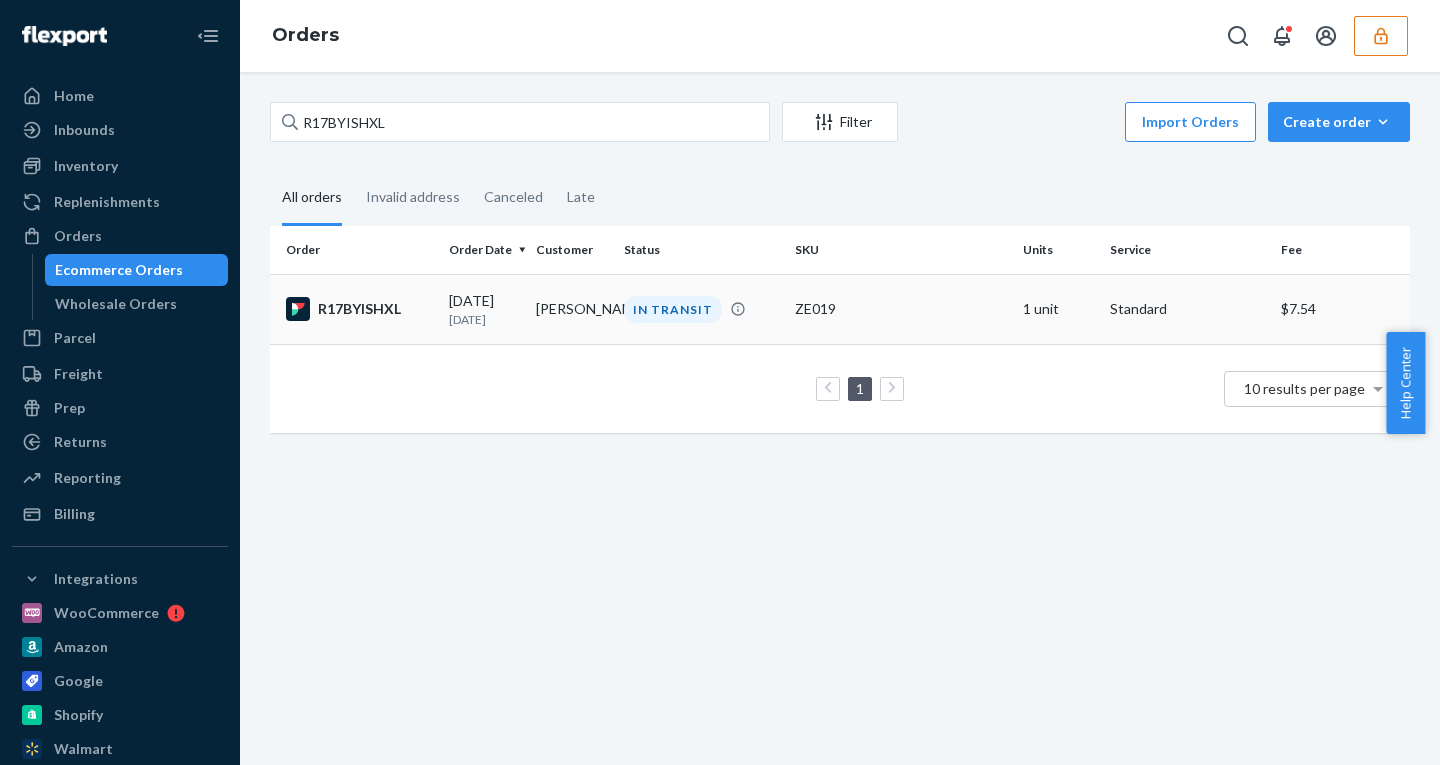 click on "5 days ago" at bounding box center [484, 319] 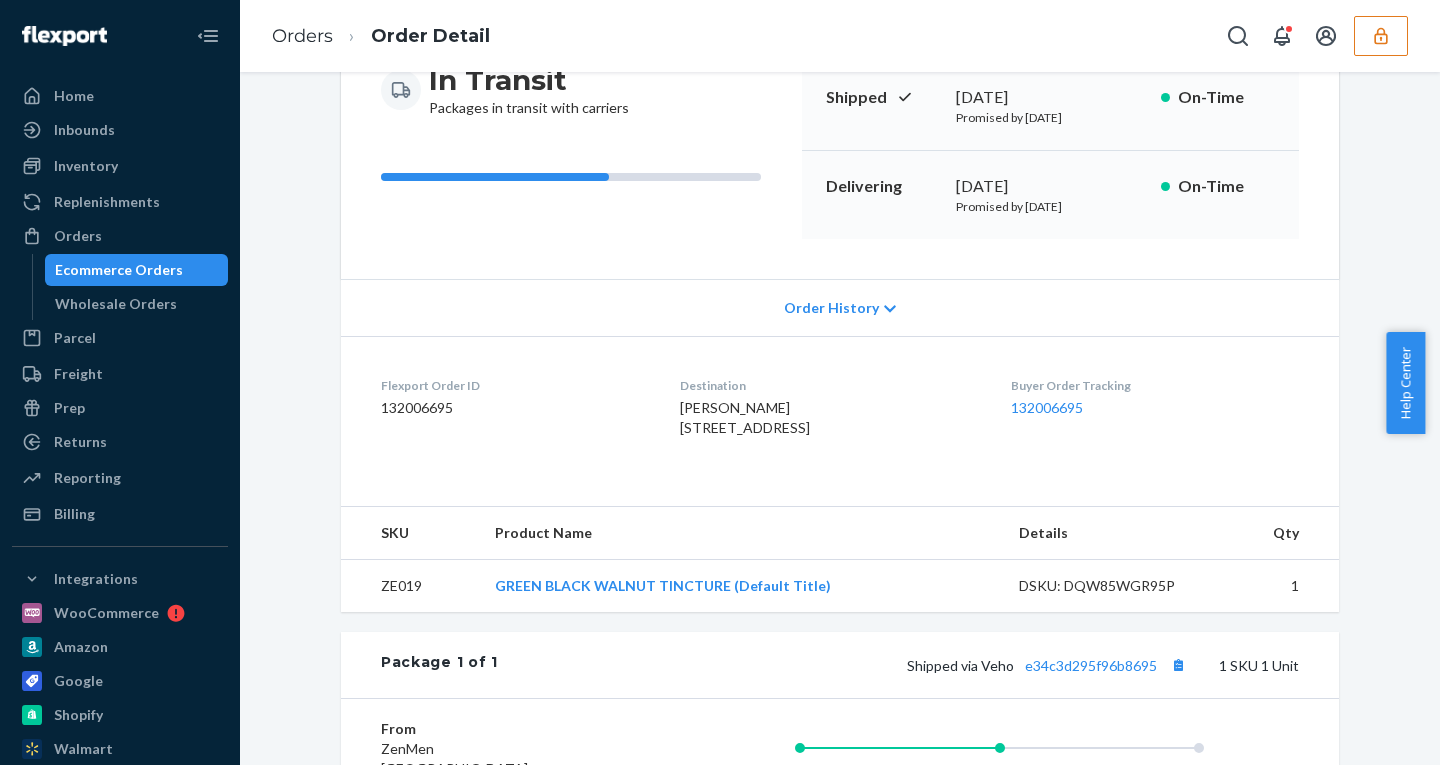scroll, scrollTop: 596, scrollLeft: 0, axis: vertical 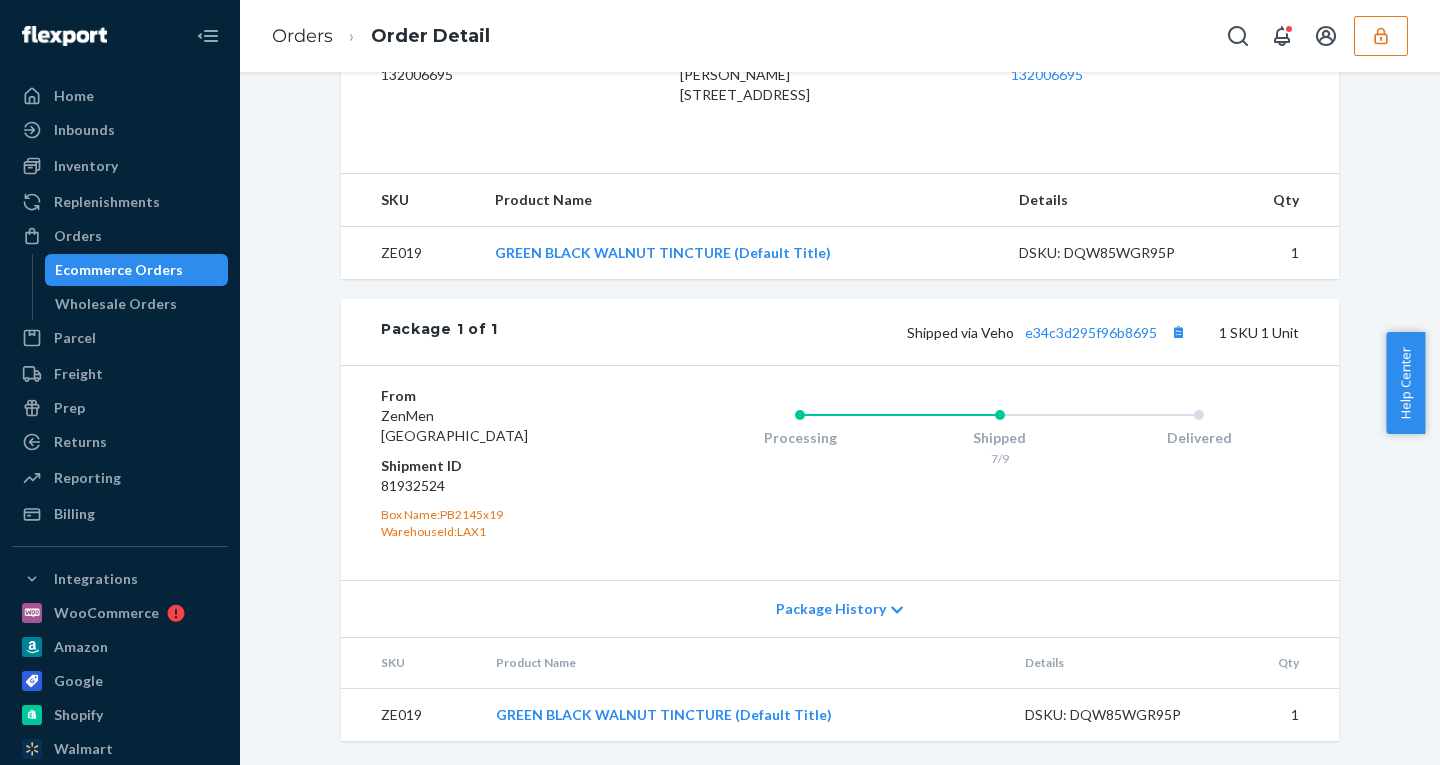 click on "Package History" at bounding box center [840, 608] 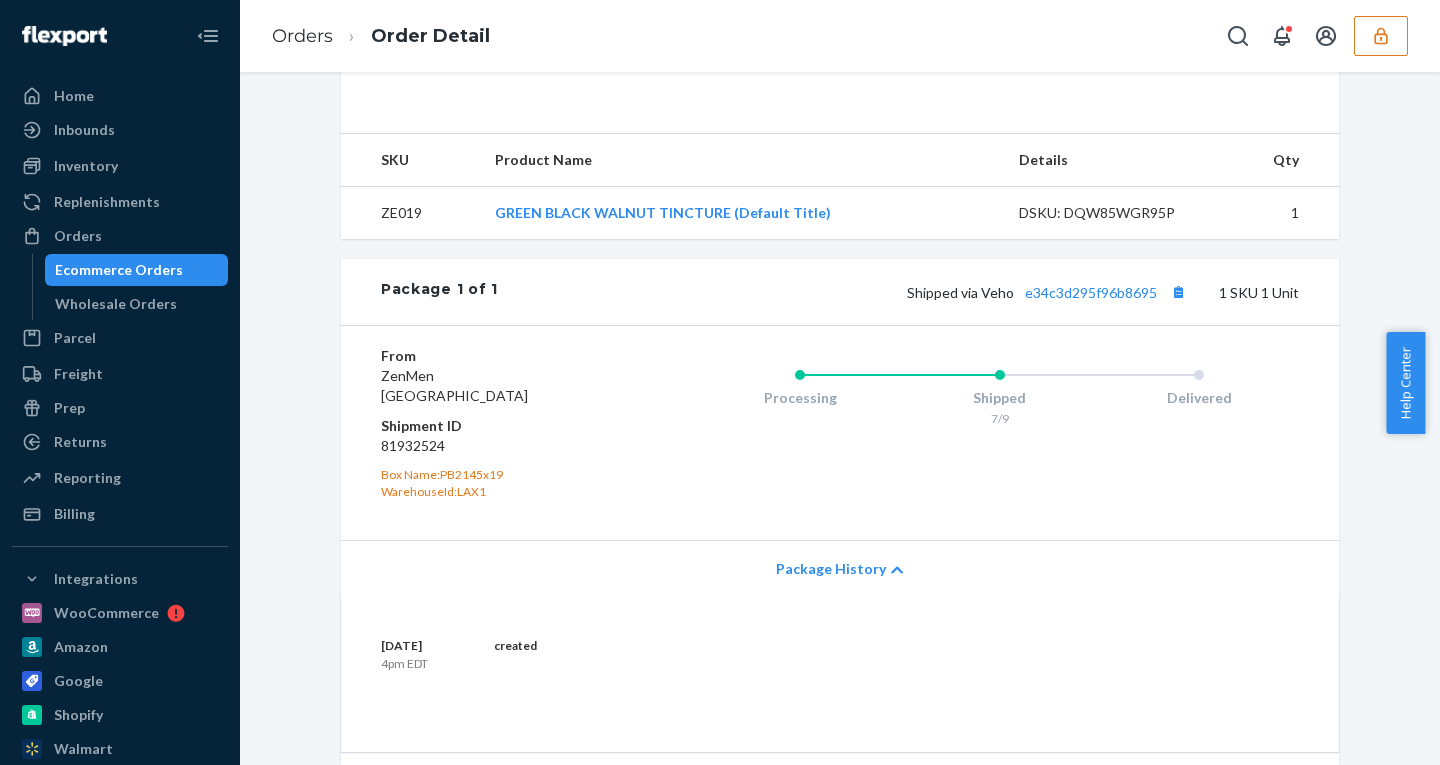 click on "Package History" at bounding box center (840, 568) 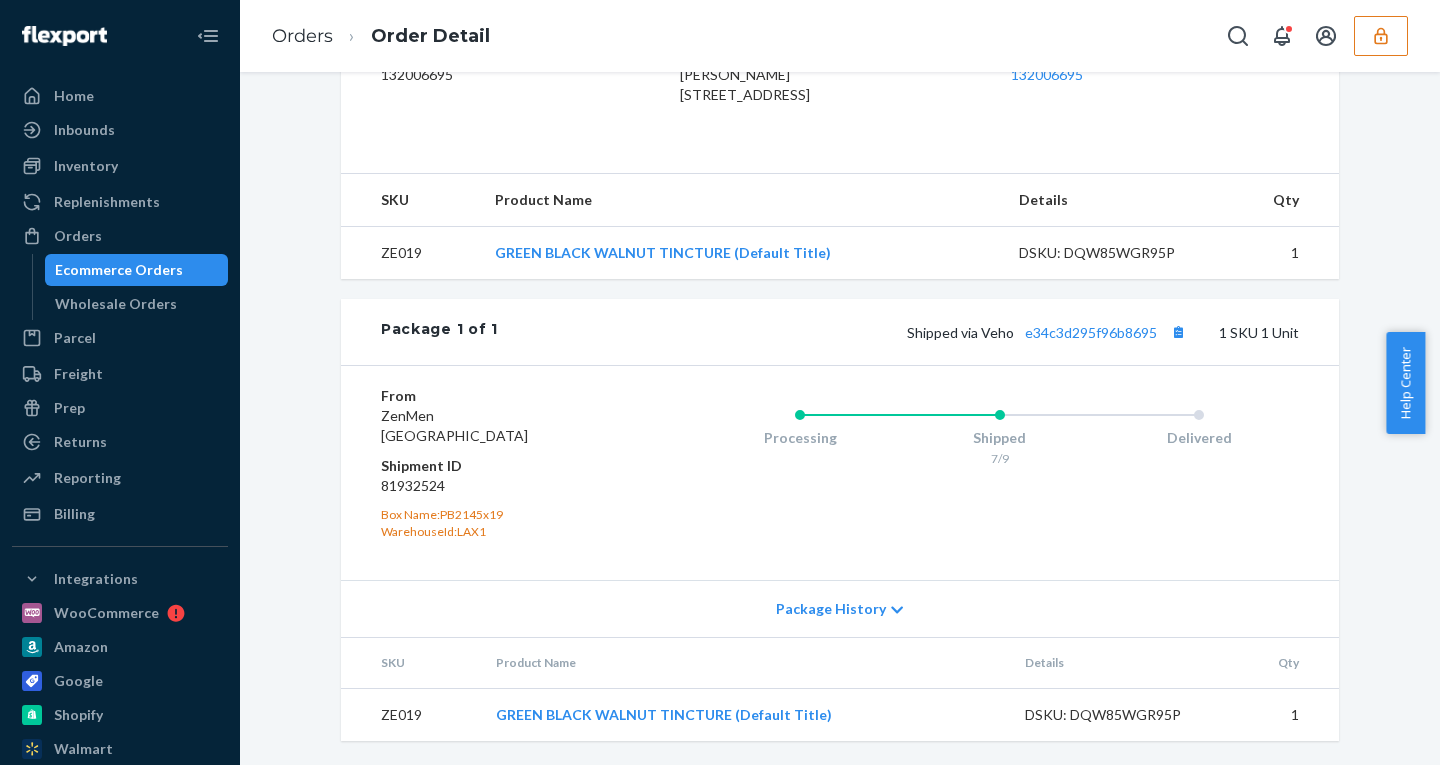 click on "81932524" at bounding box center [500, 486] 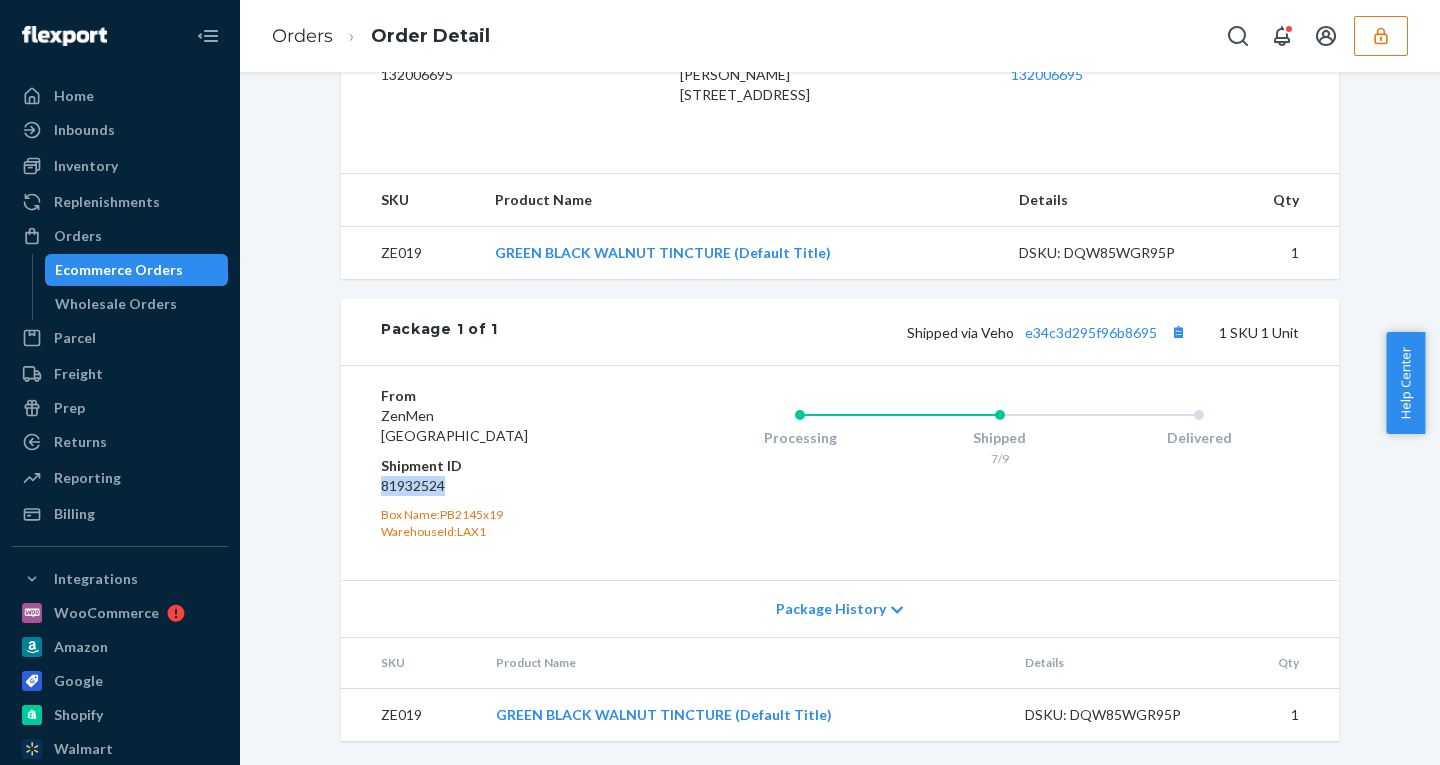 click on "81932524" at bounding box center [500, 486] 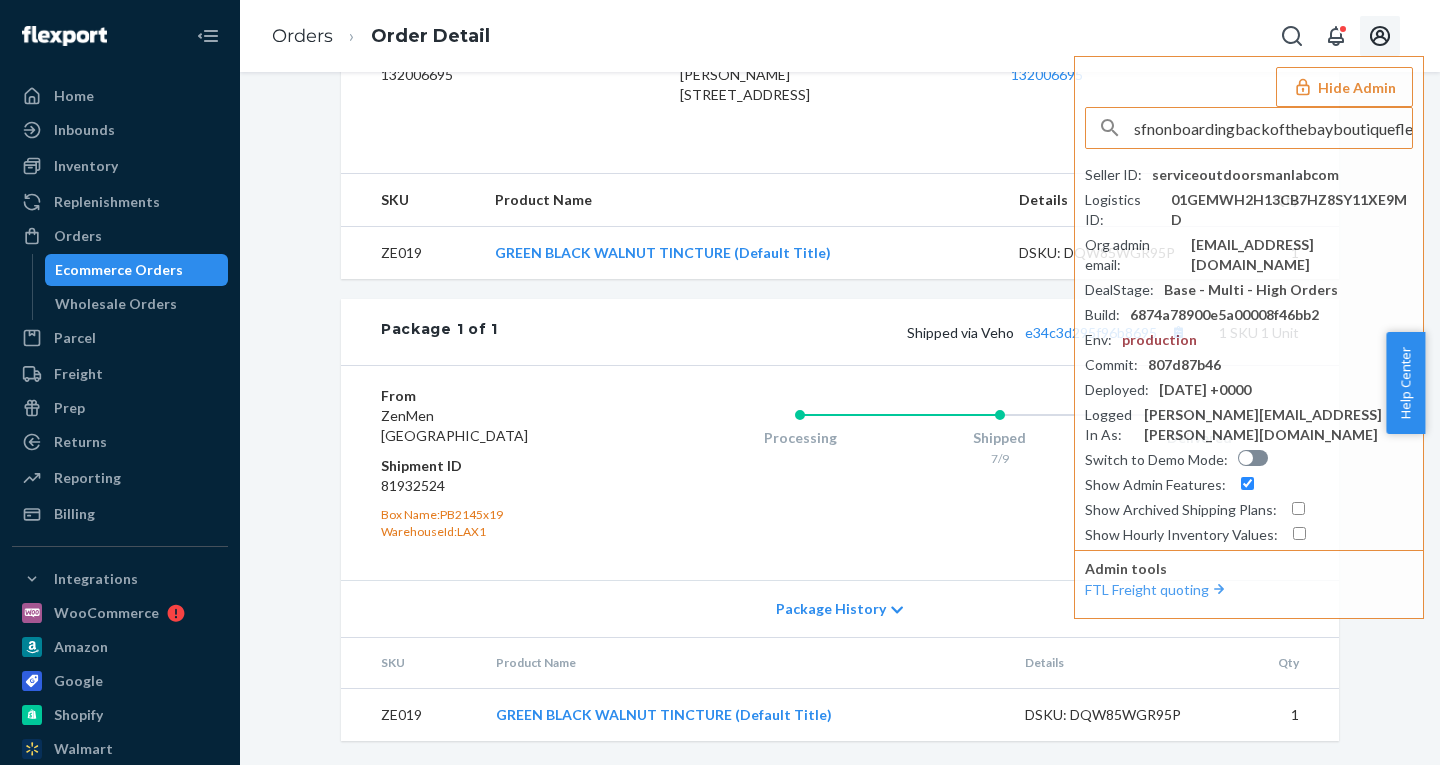 scroll, scrollTop: 0, scrollLeft: 66, axis: horizontal 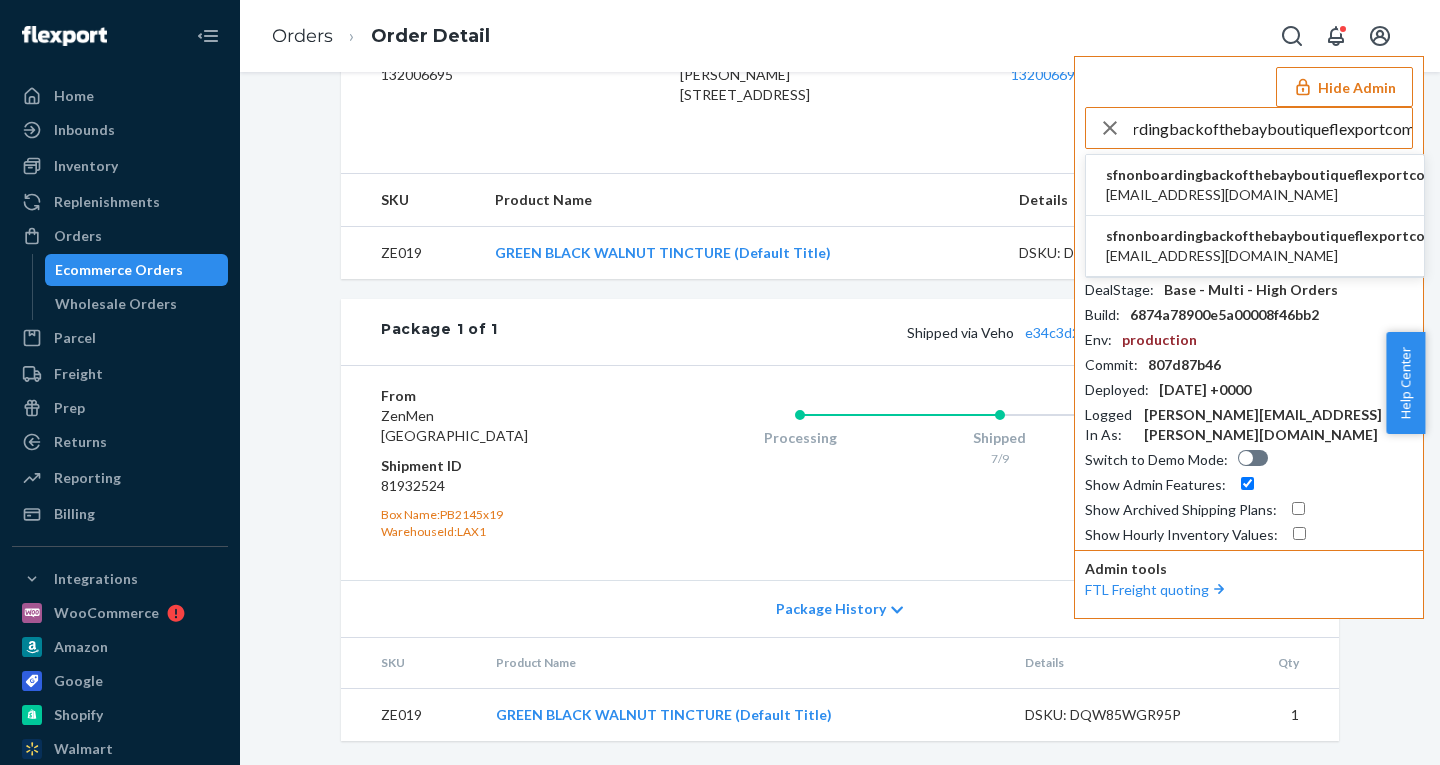 type on "sfnonboardingbackofthebayboutiqueflexportcom" 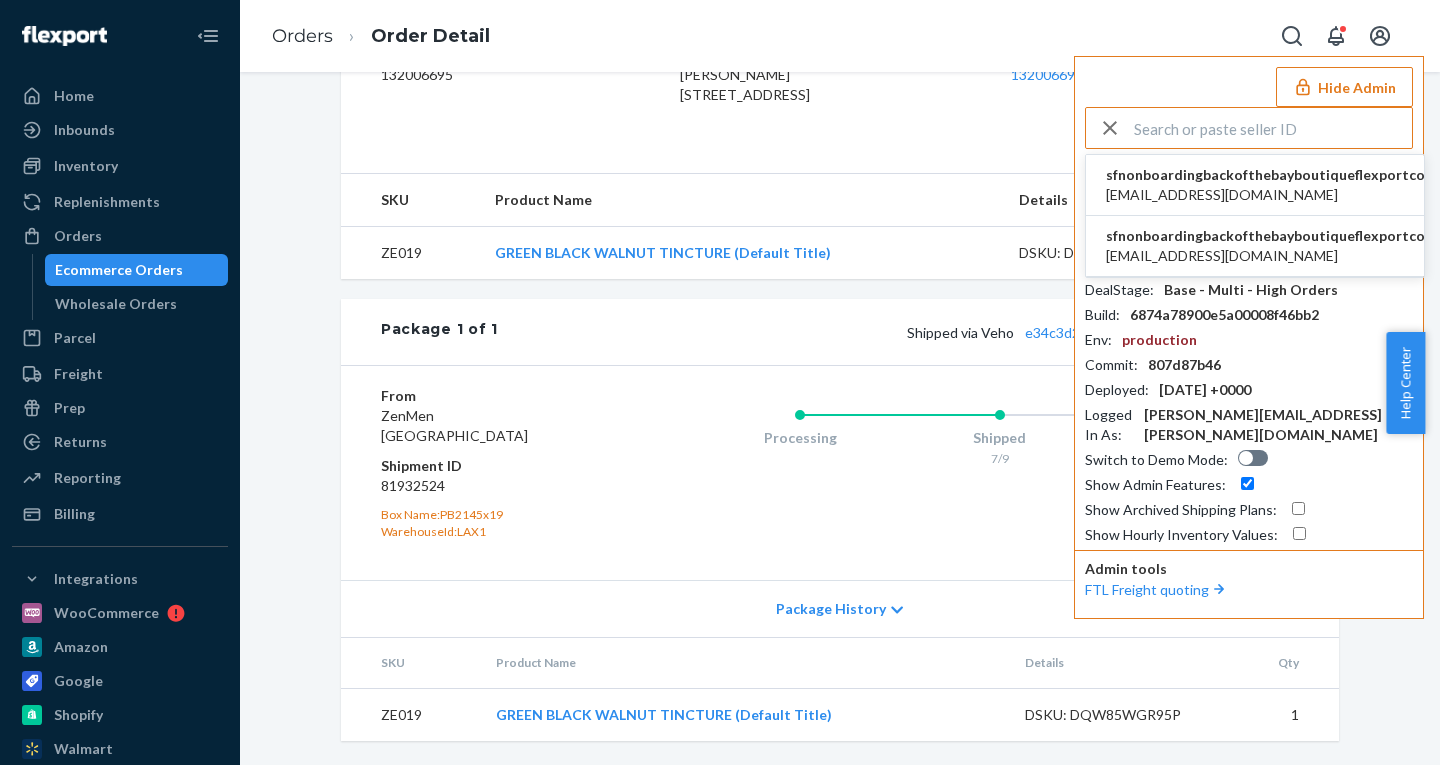 scroll, scrollTop: 0, scrollLeft: 0, axis: both 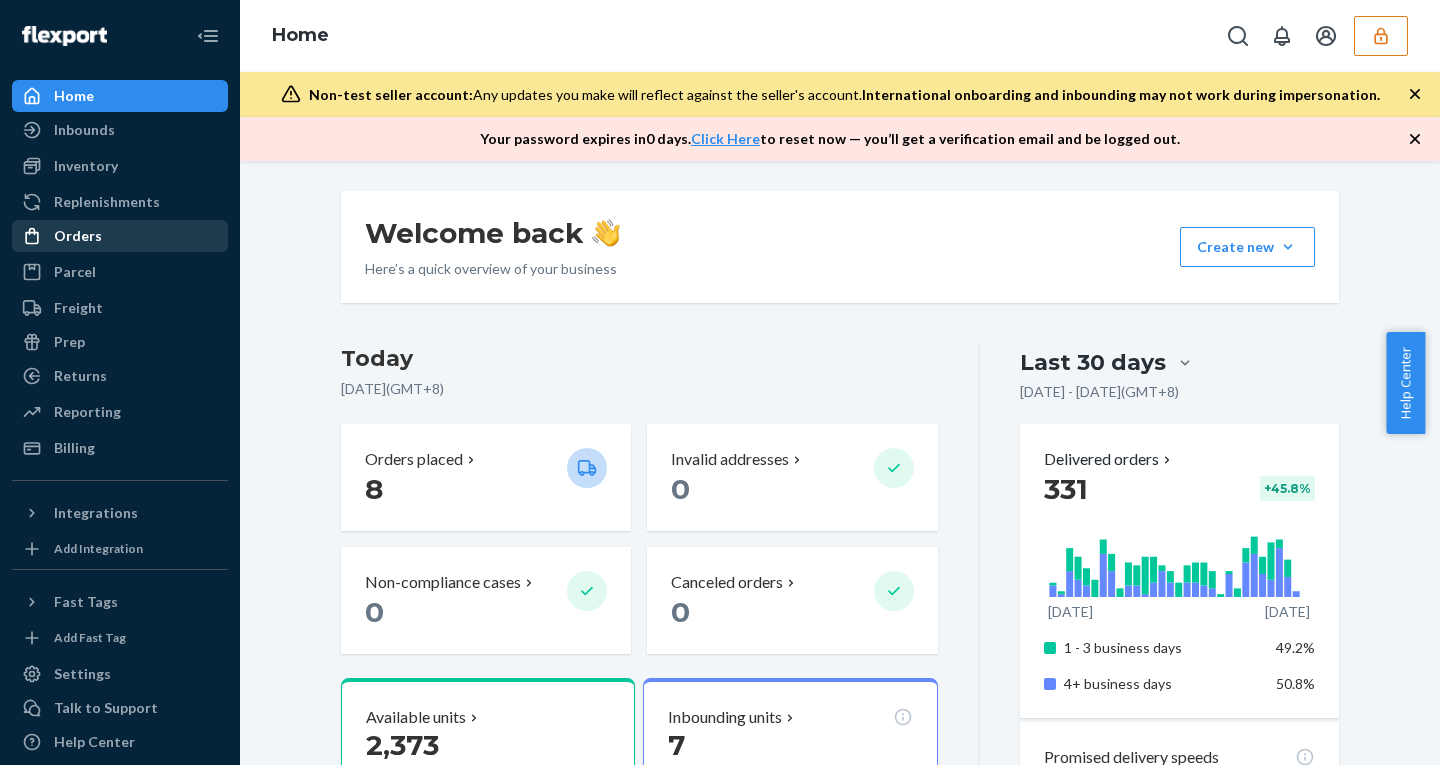 click on "Orders" at bounding box center [78, 236] 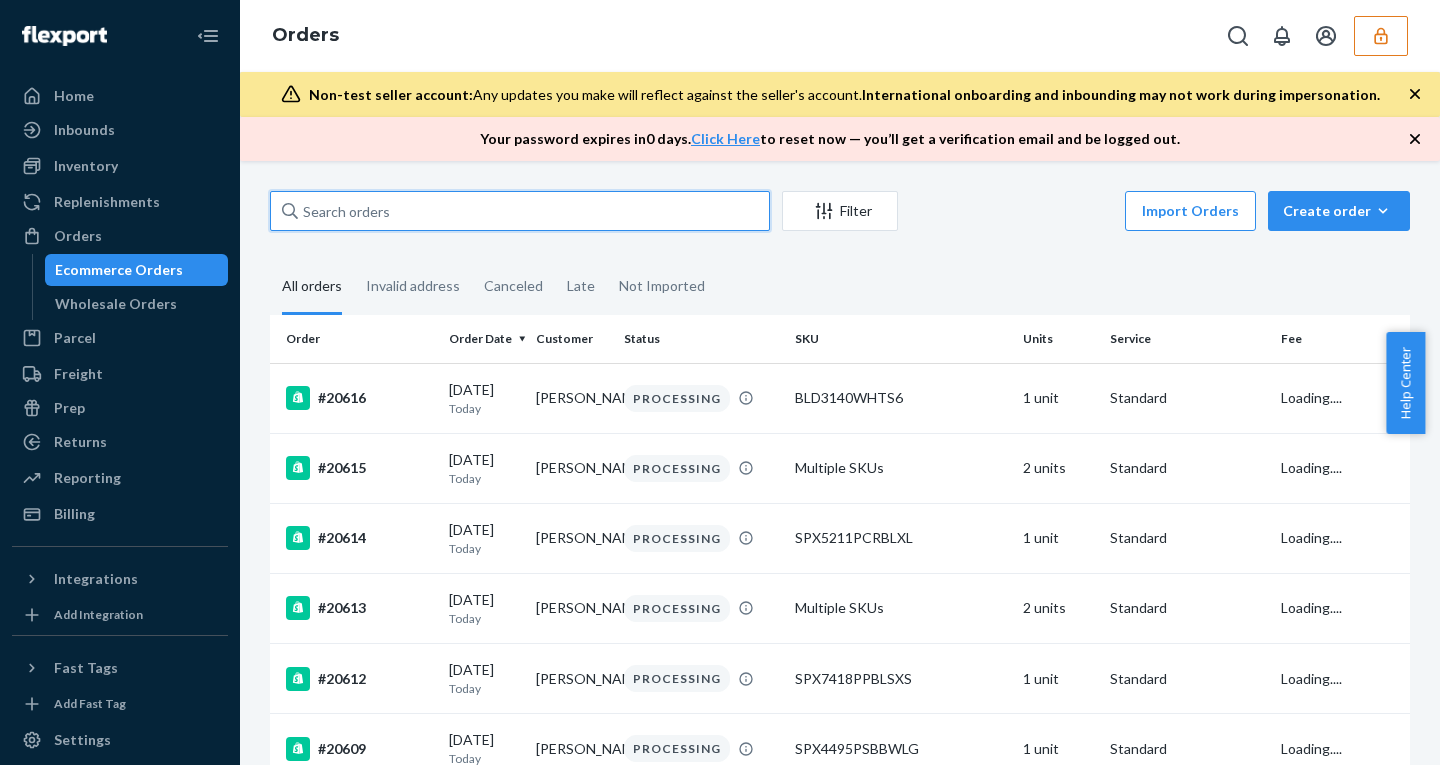 click at bounding box center [520, 211] 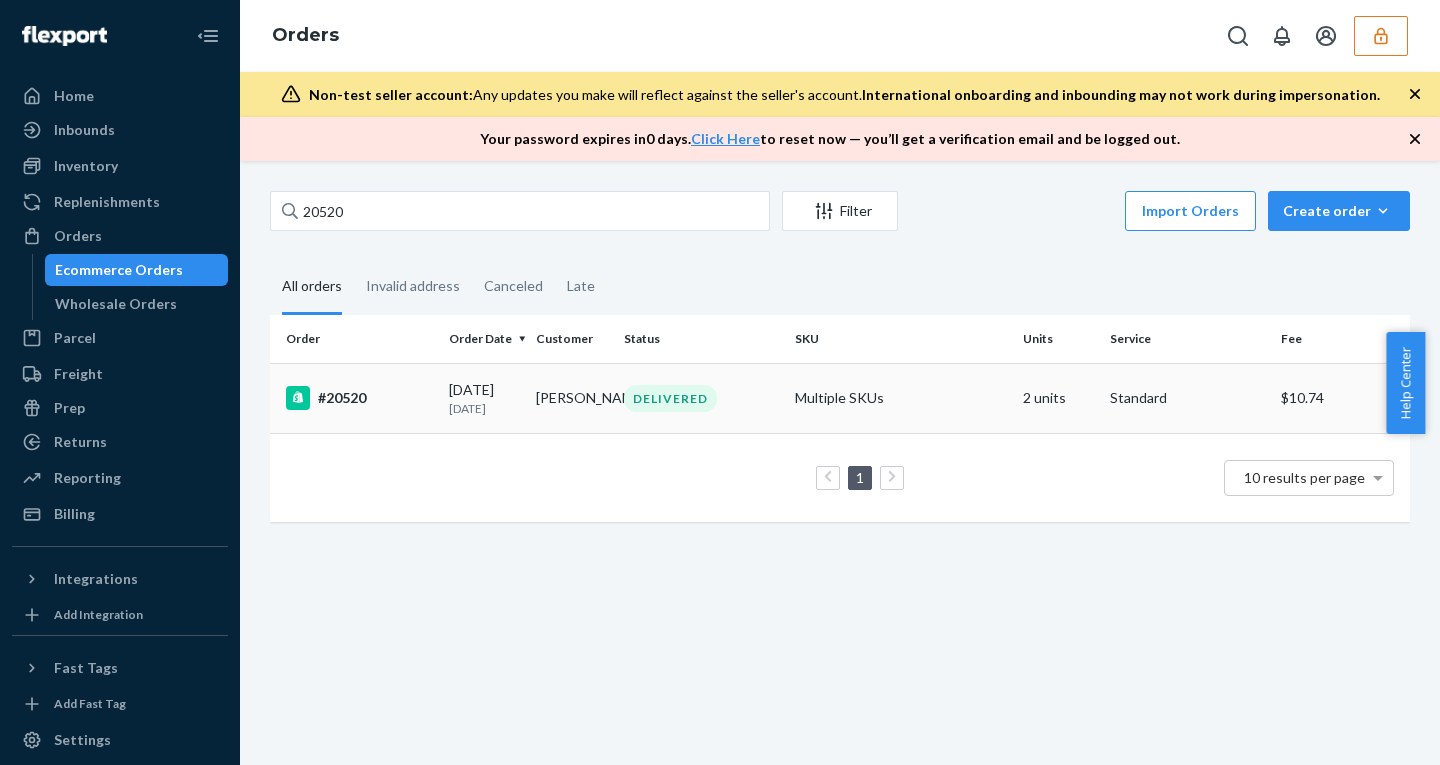 click on "[PERSON_NAME]" at bounding box center [571, 398] 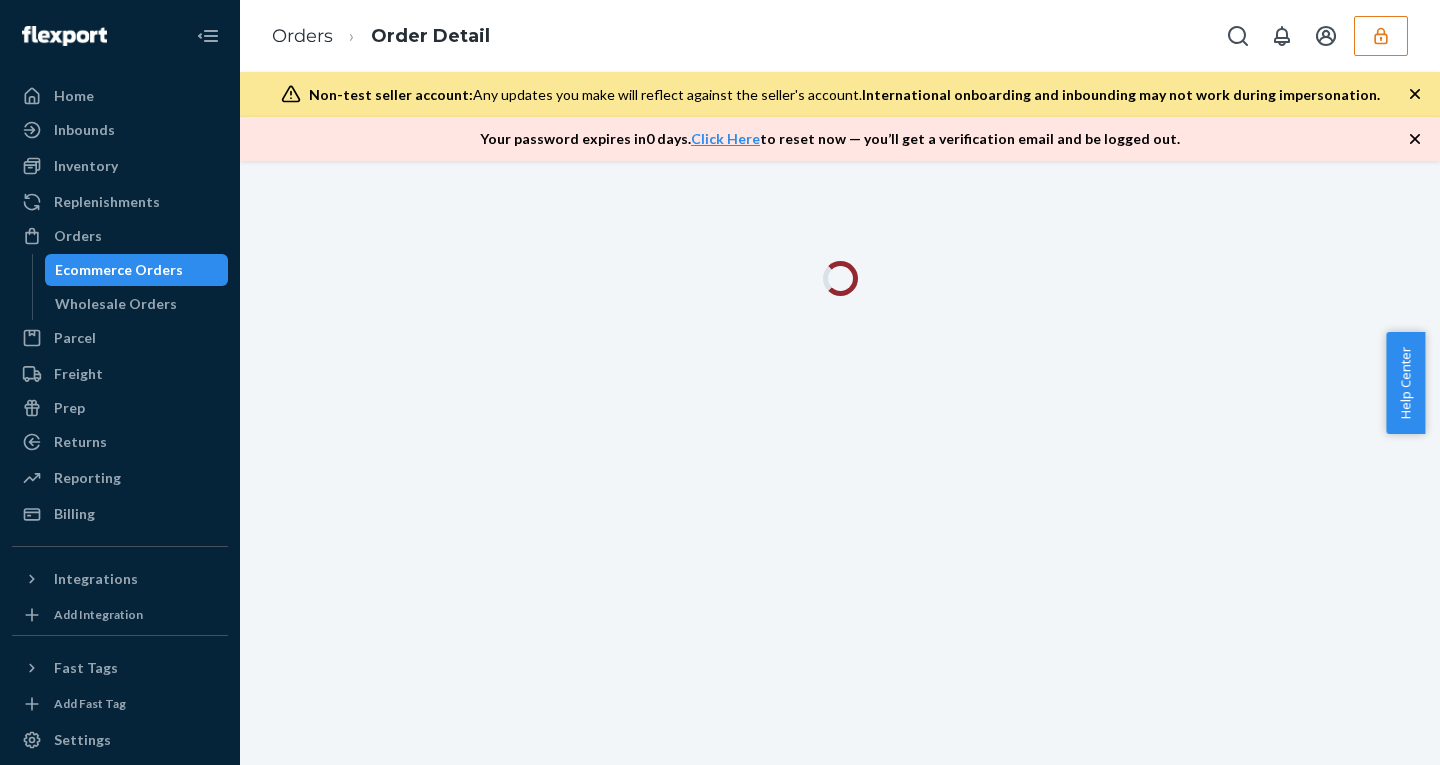 click 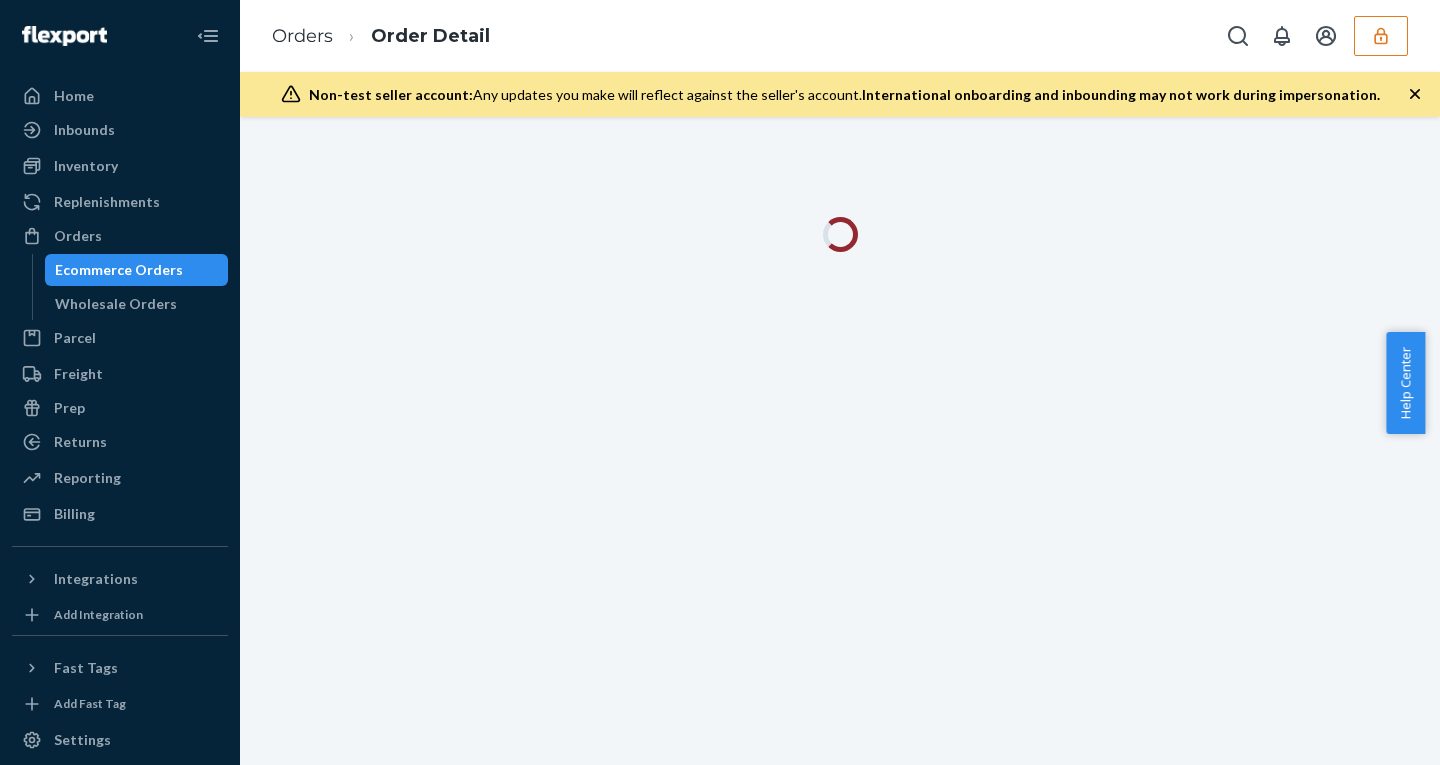 click 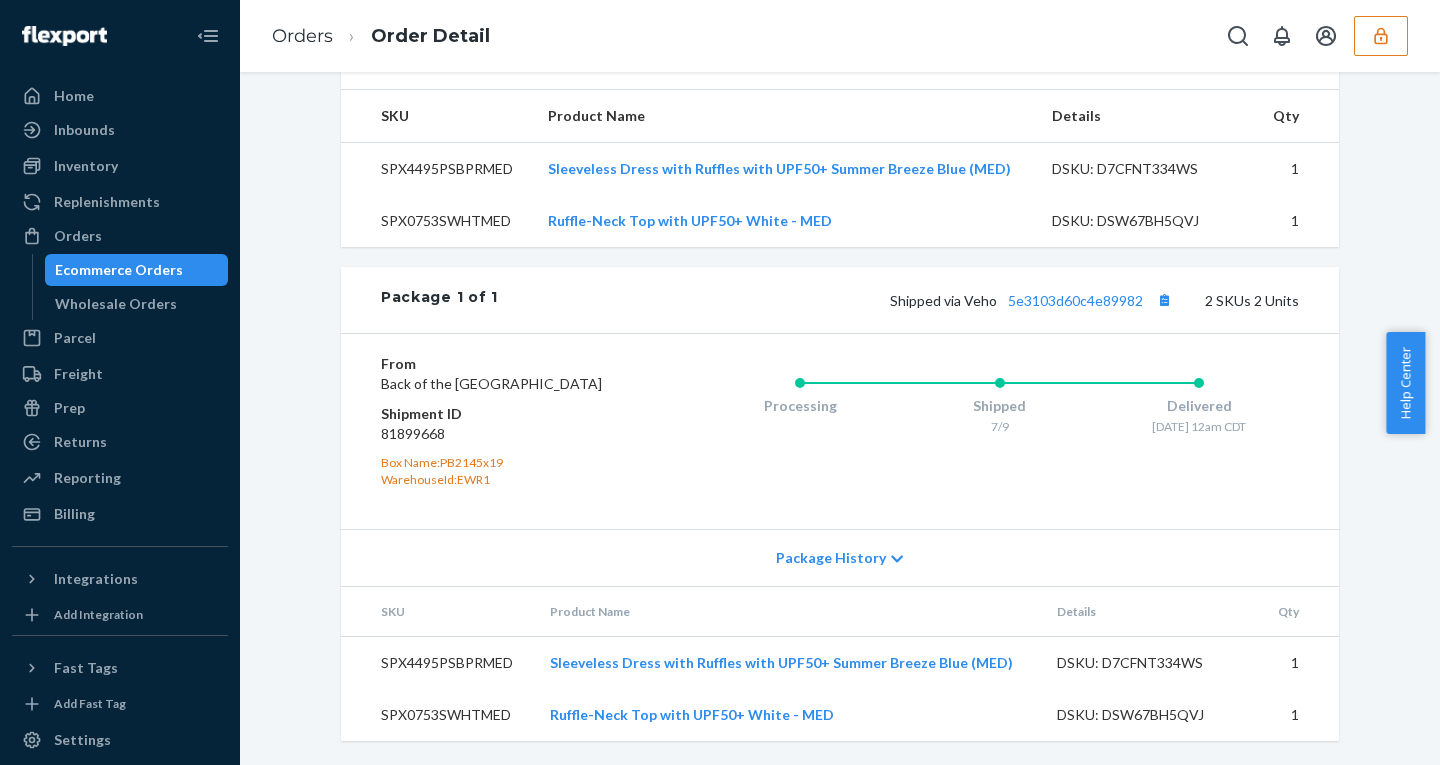scroll, scrollTop: 773, scrollLeft: 0, axis: vertical 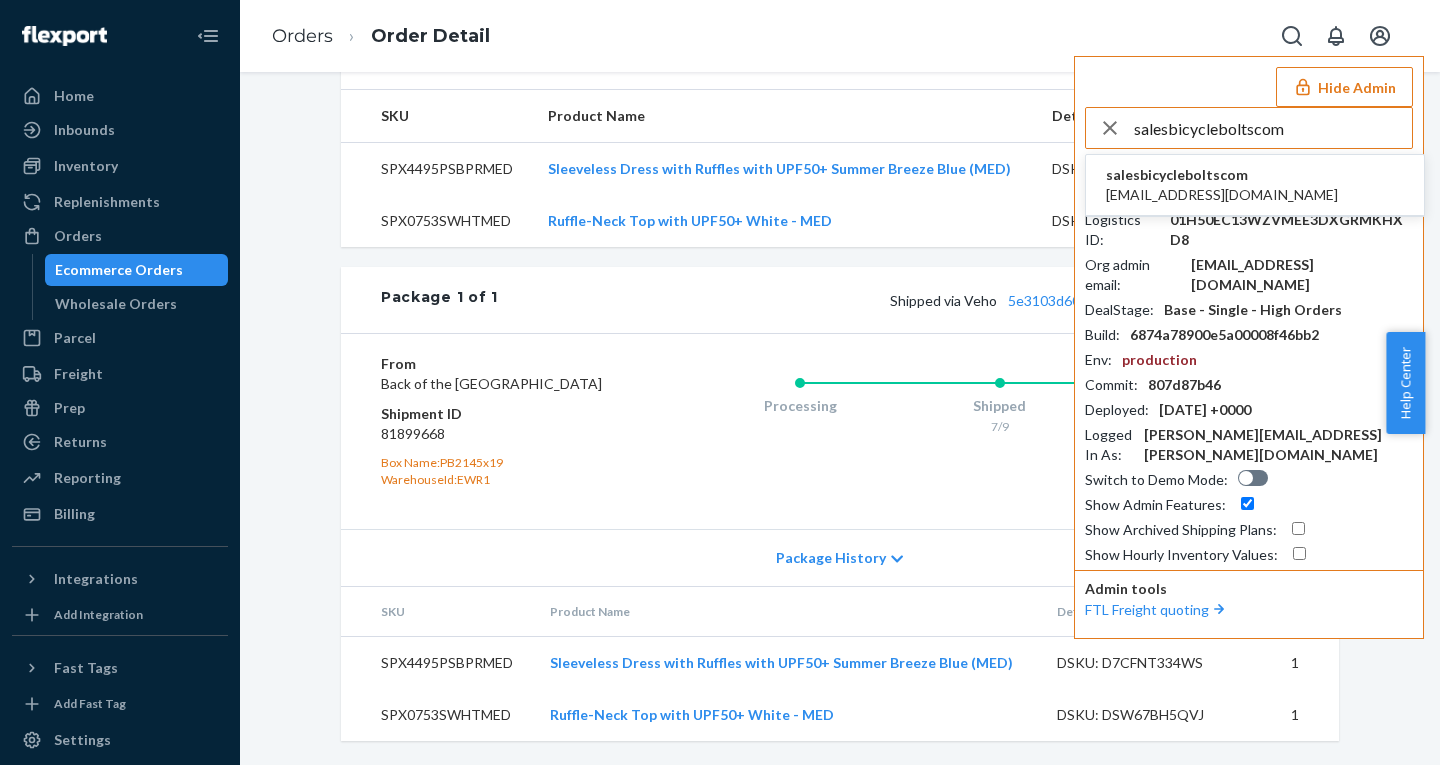type on "salesbicycleboltscom" 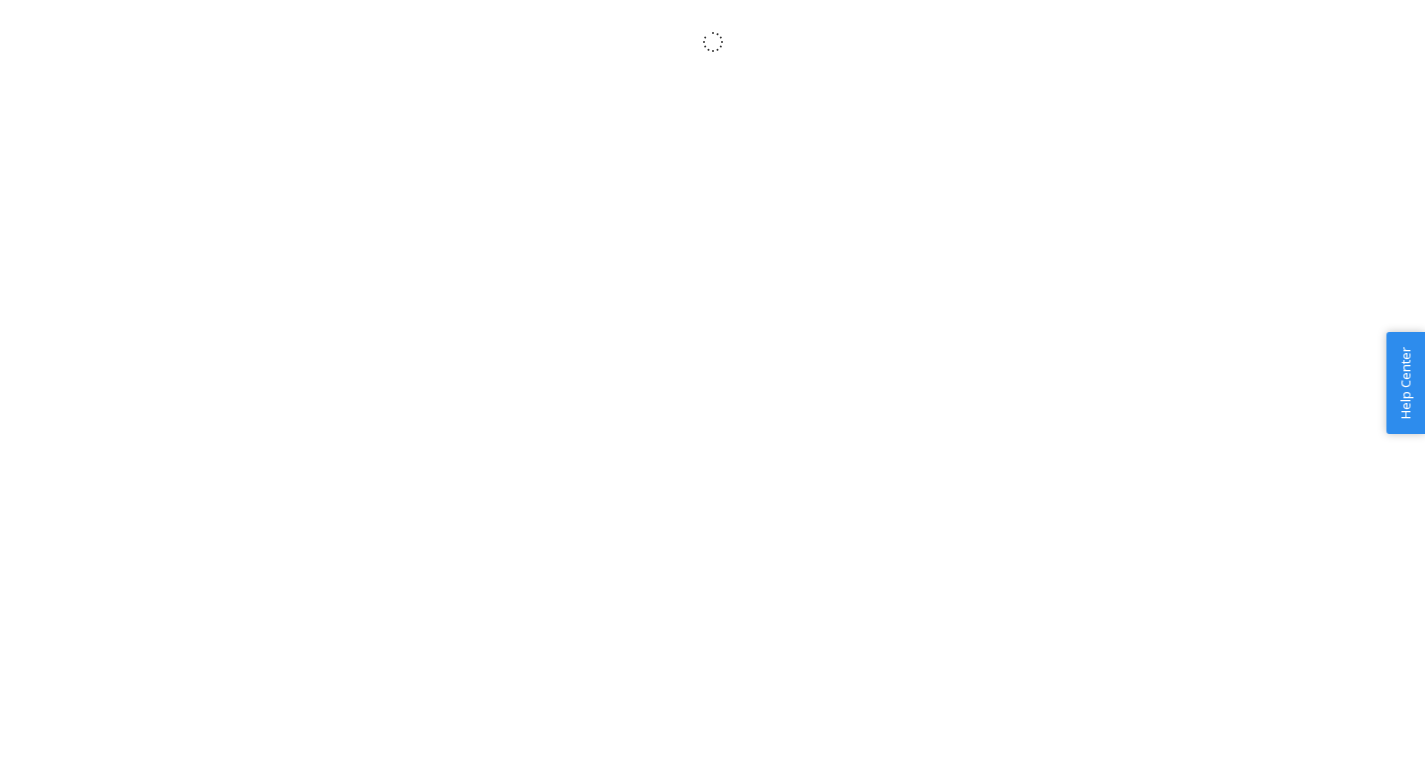 scroll, scrollTop: 0, scrollLeft: 0, axis: both 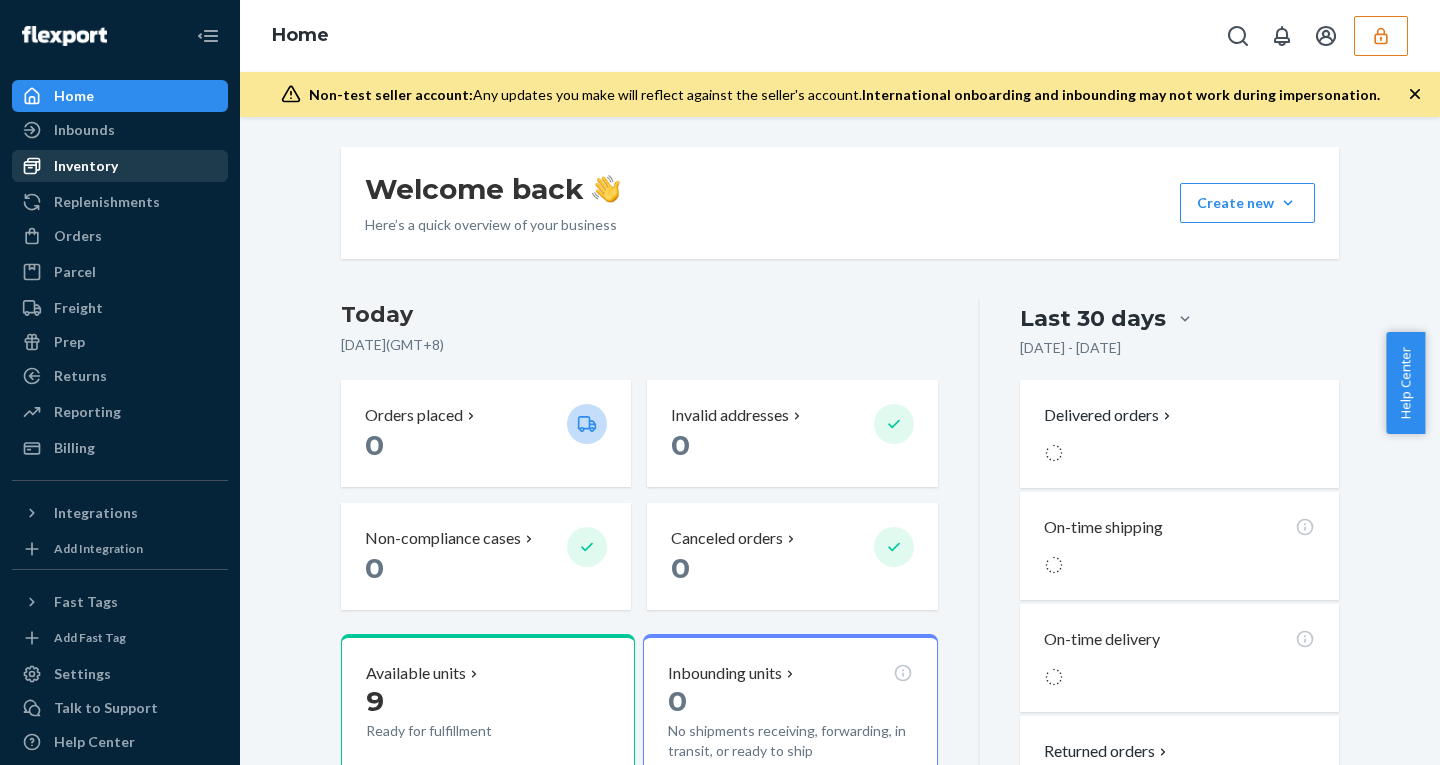 click on "Inventory" at bounding box center [86, 166] 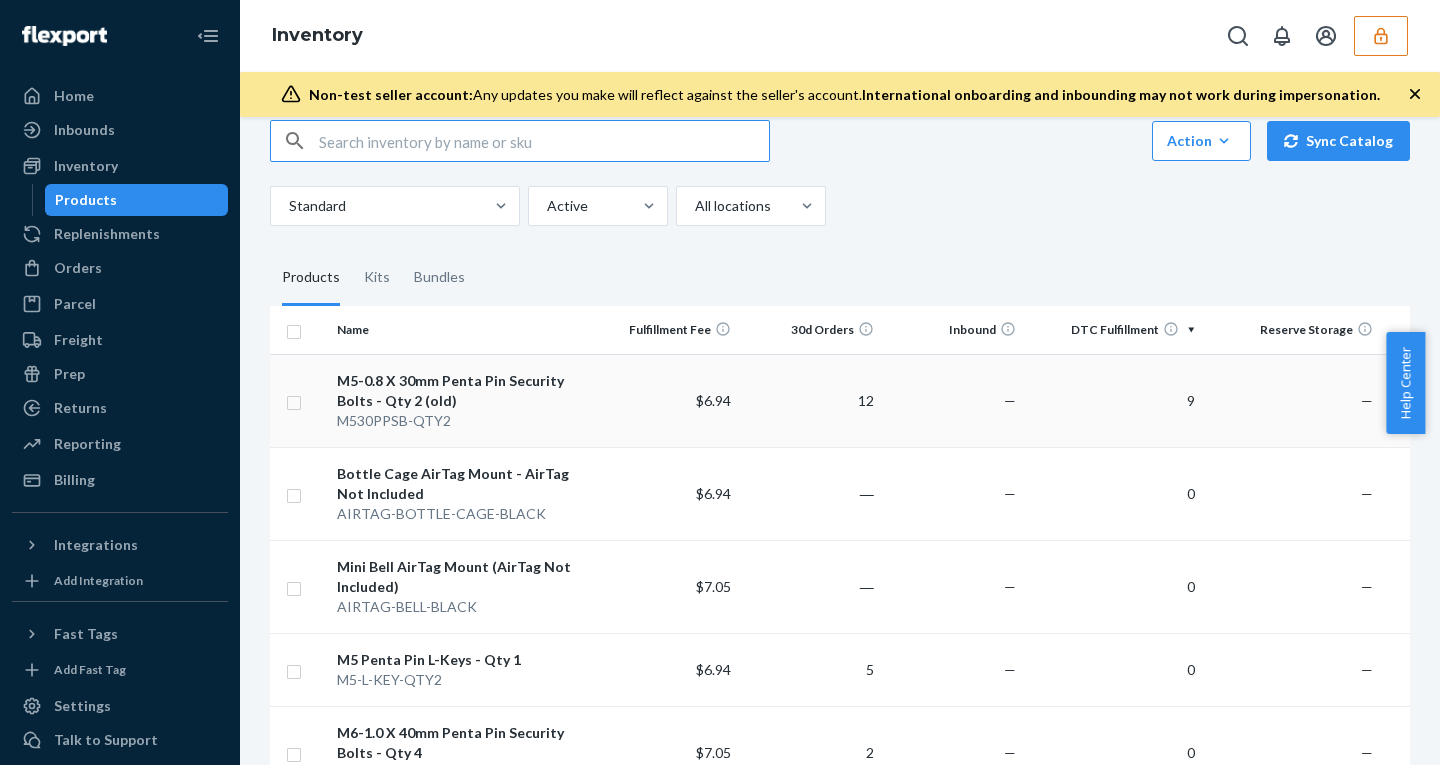 scroll, scrollTop: 43, scrollLeft: 0, axis: vertical 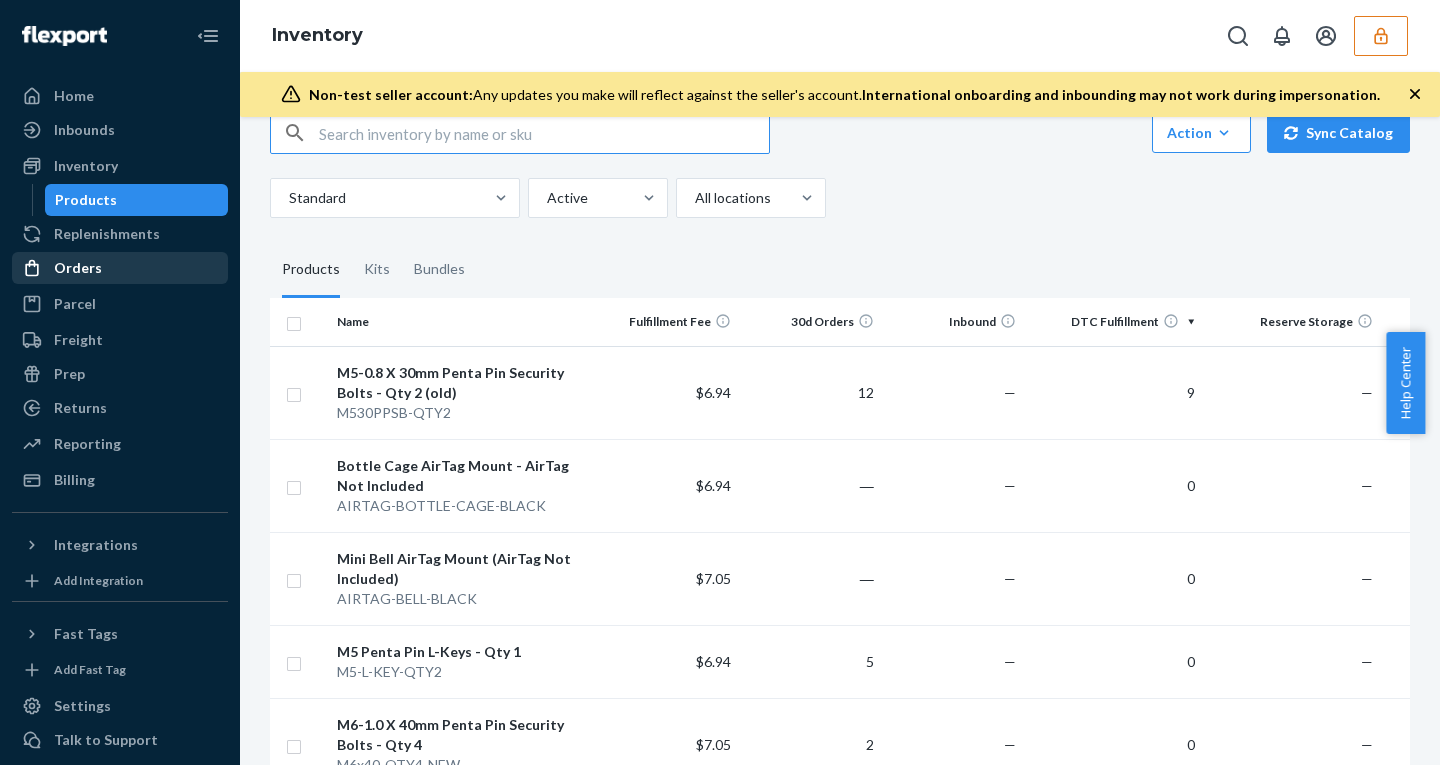 click on "Orders" at bounding box center [78, 268] 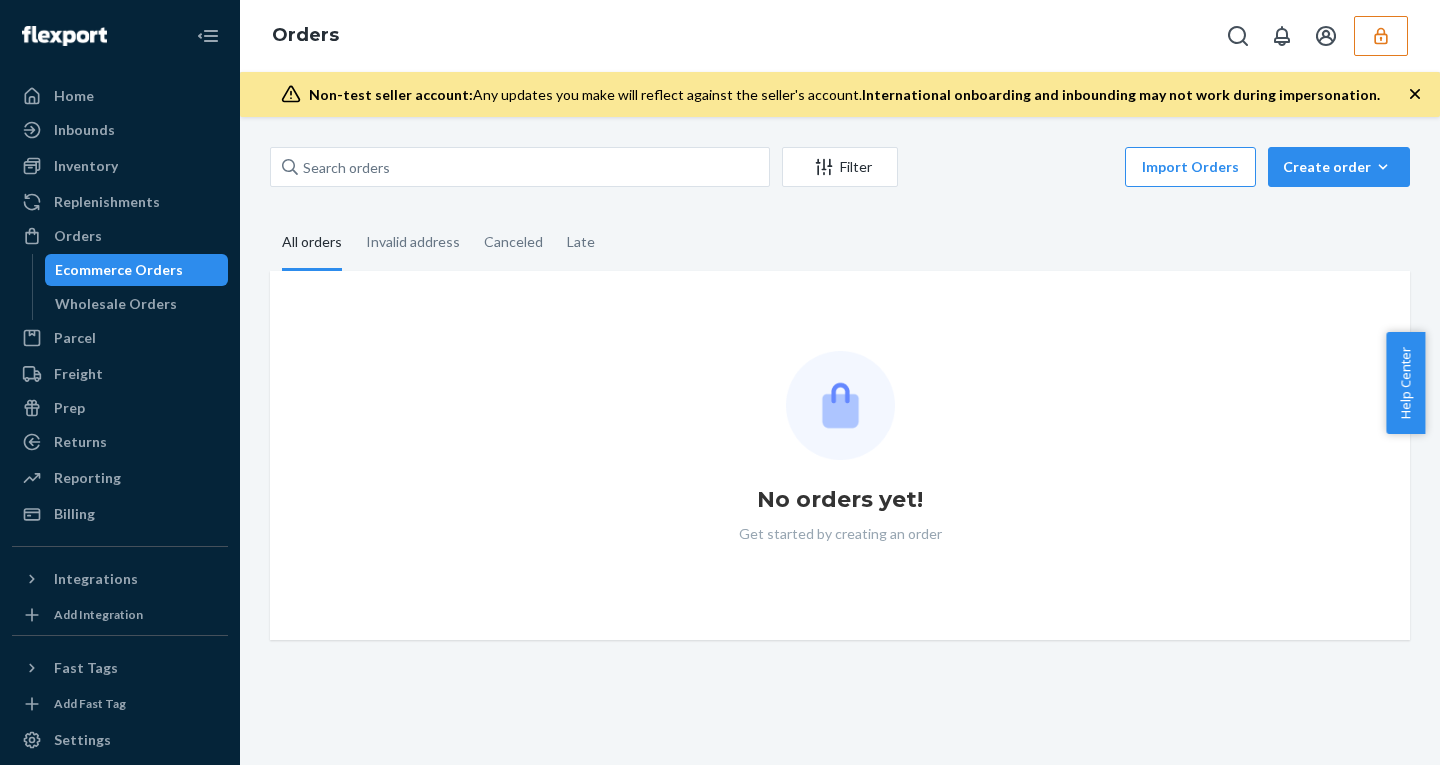 scroll, scrollTop: 0, scrollLeft: 0, axis: both 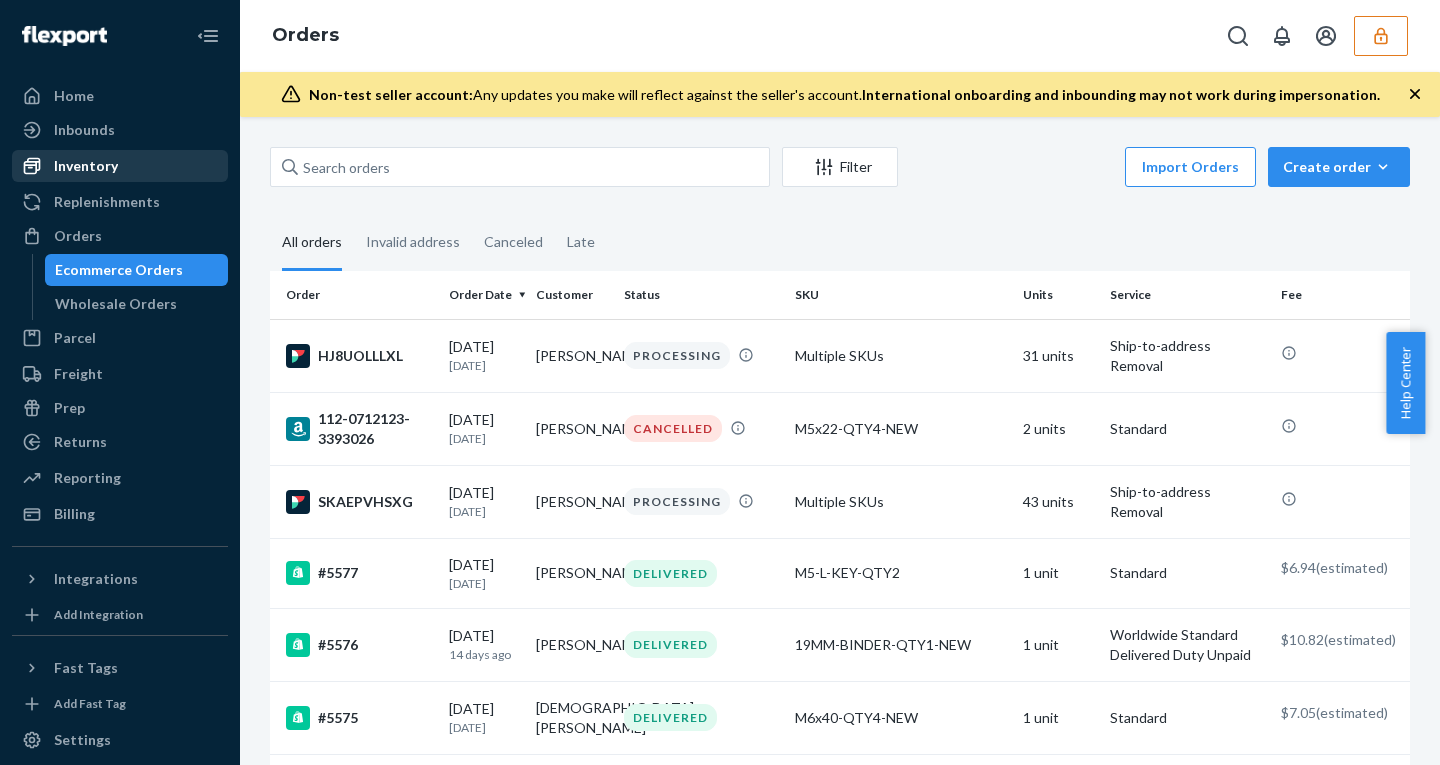 click on "Inventory" at bounding box center [86, 166] 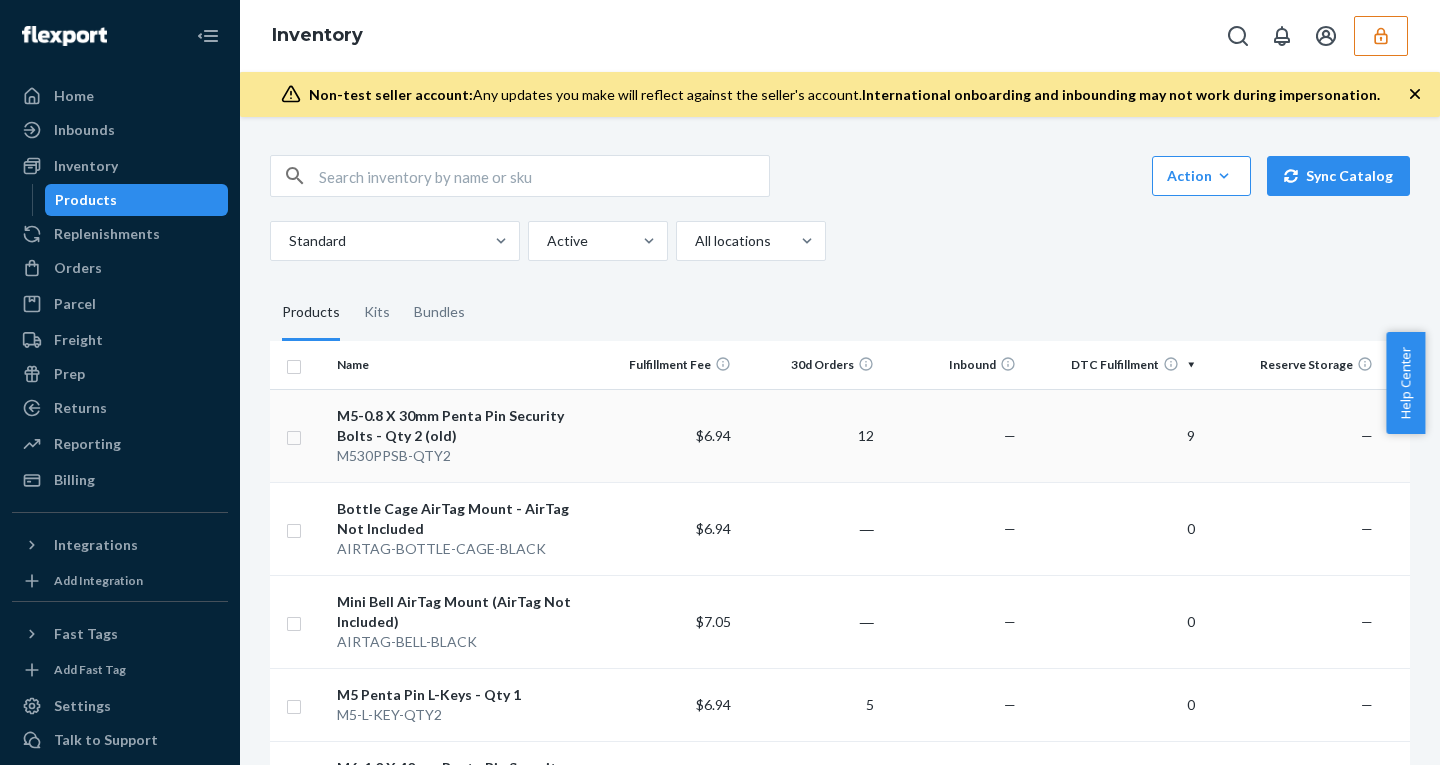 click on "$6.94" at bounding box center [668, 435] 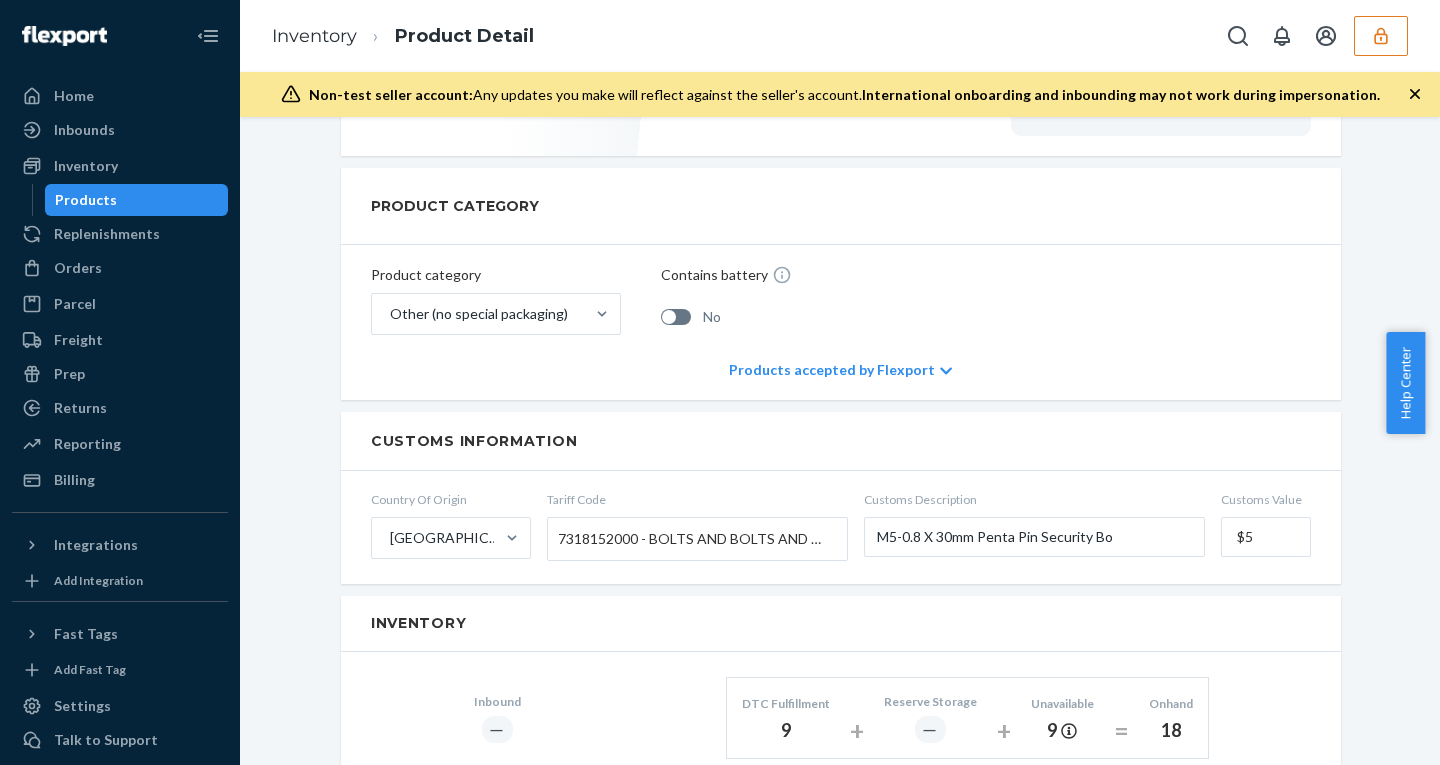scroll, scrollTop: 553, scrollLeft: 0, axis: vertical 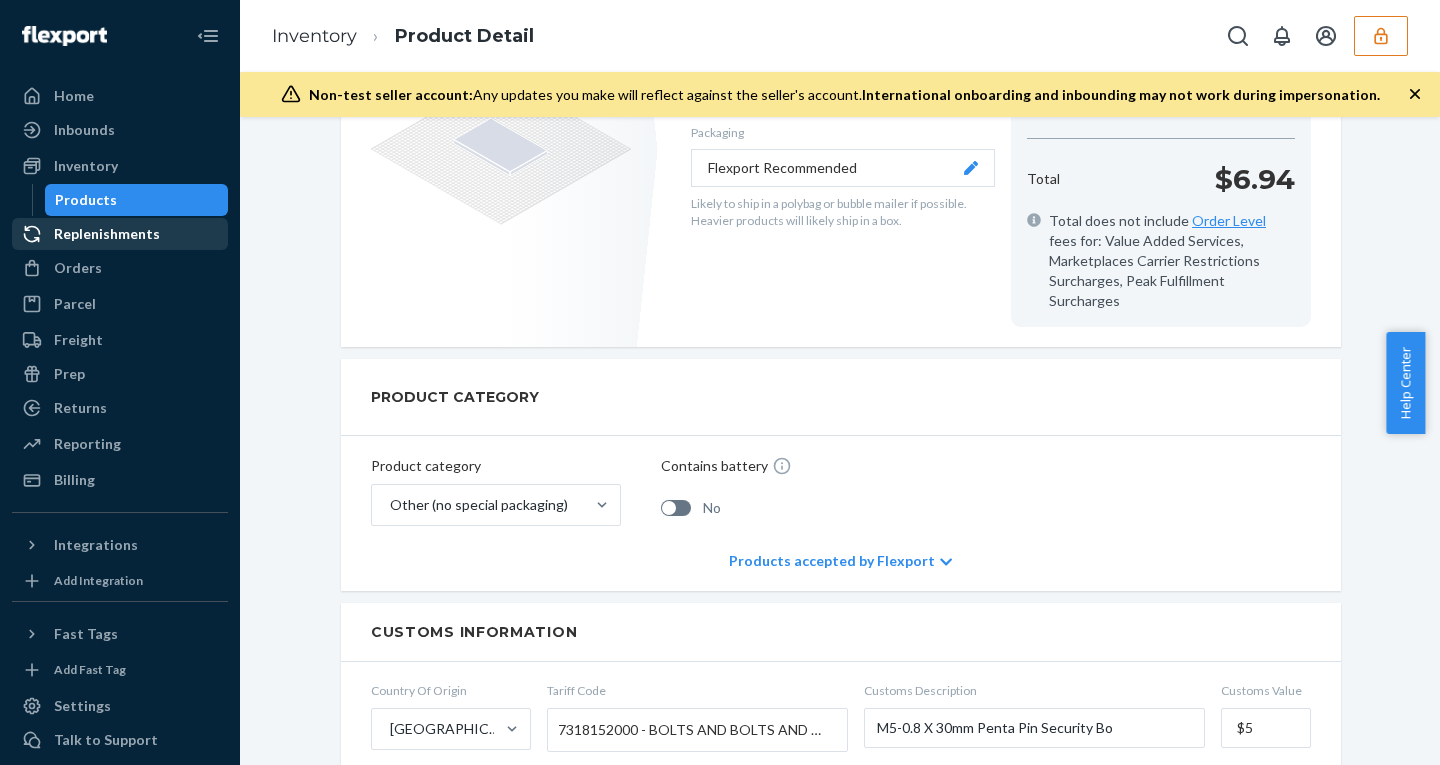 click on "Replenishments" at bounding box center [107, 234] 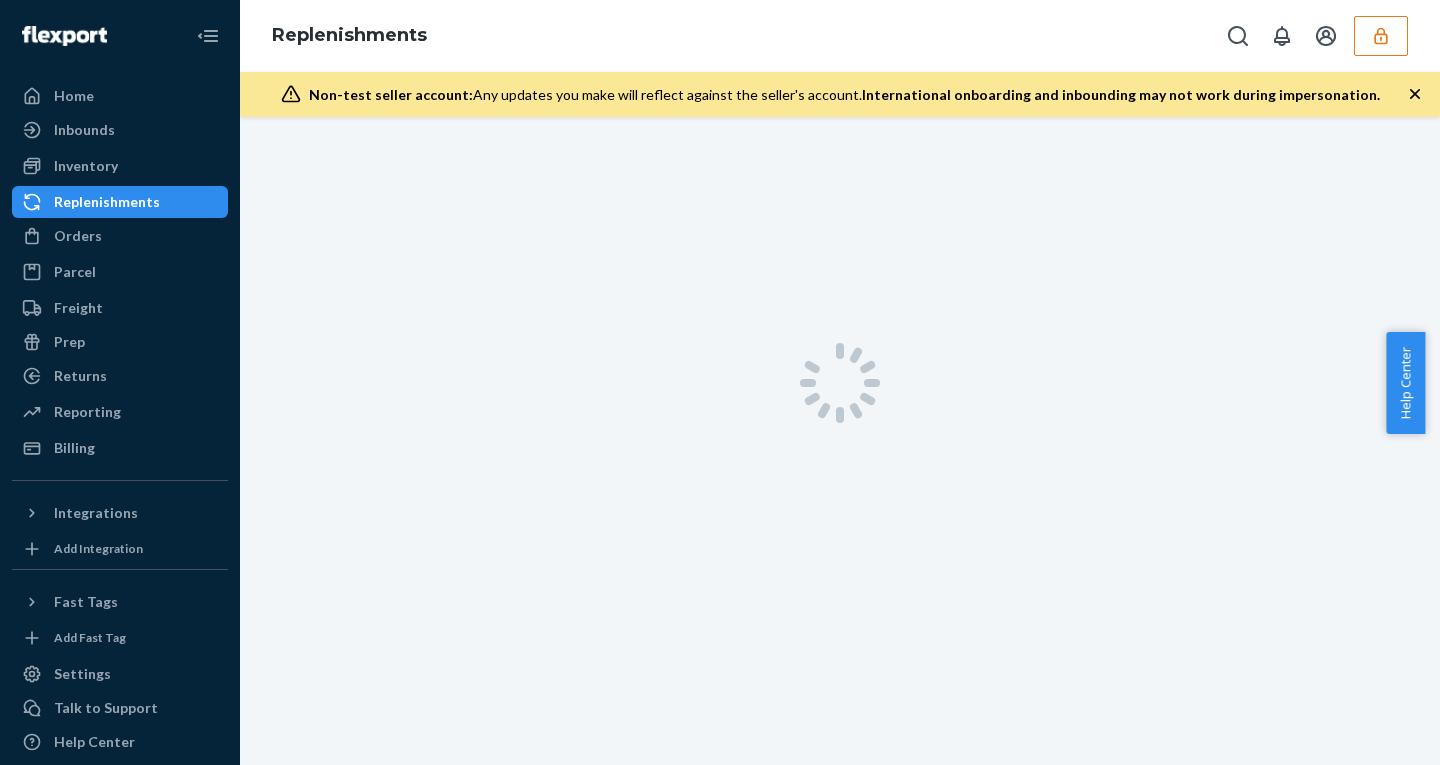 scroll, scrollTop: 0, scrollLeft: 0, axis: both 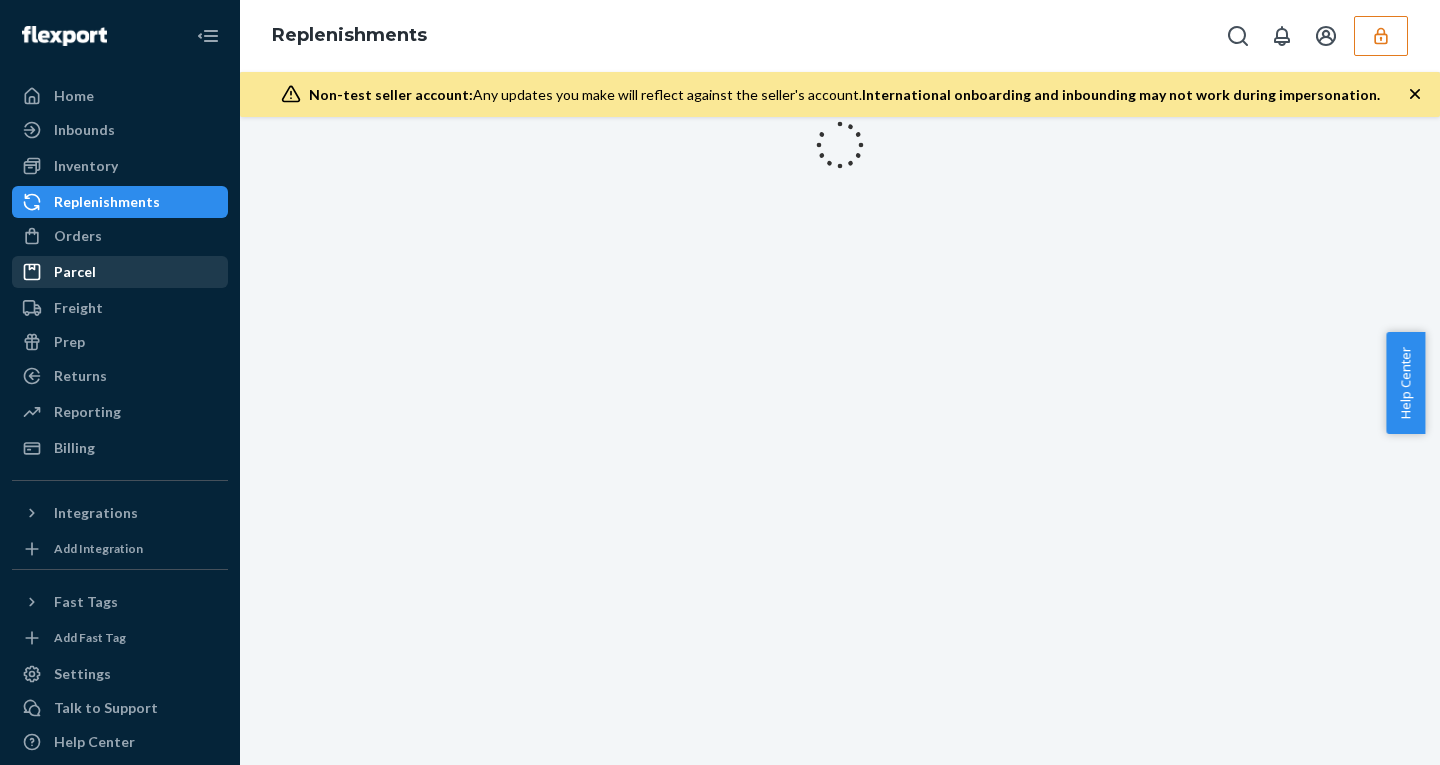 click on "Parcel" at bounding box center (120, 272) 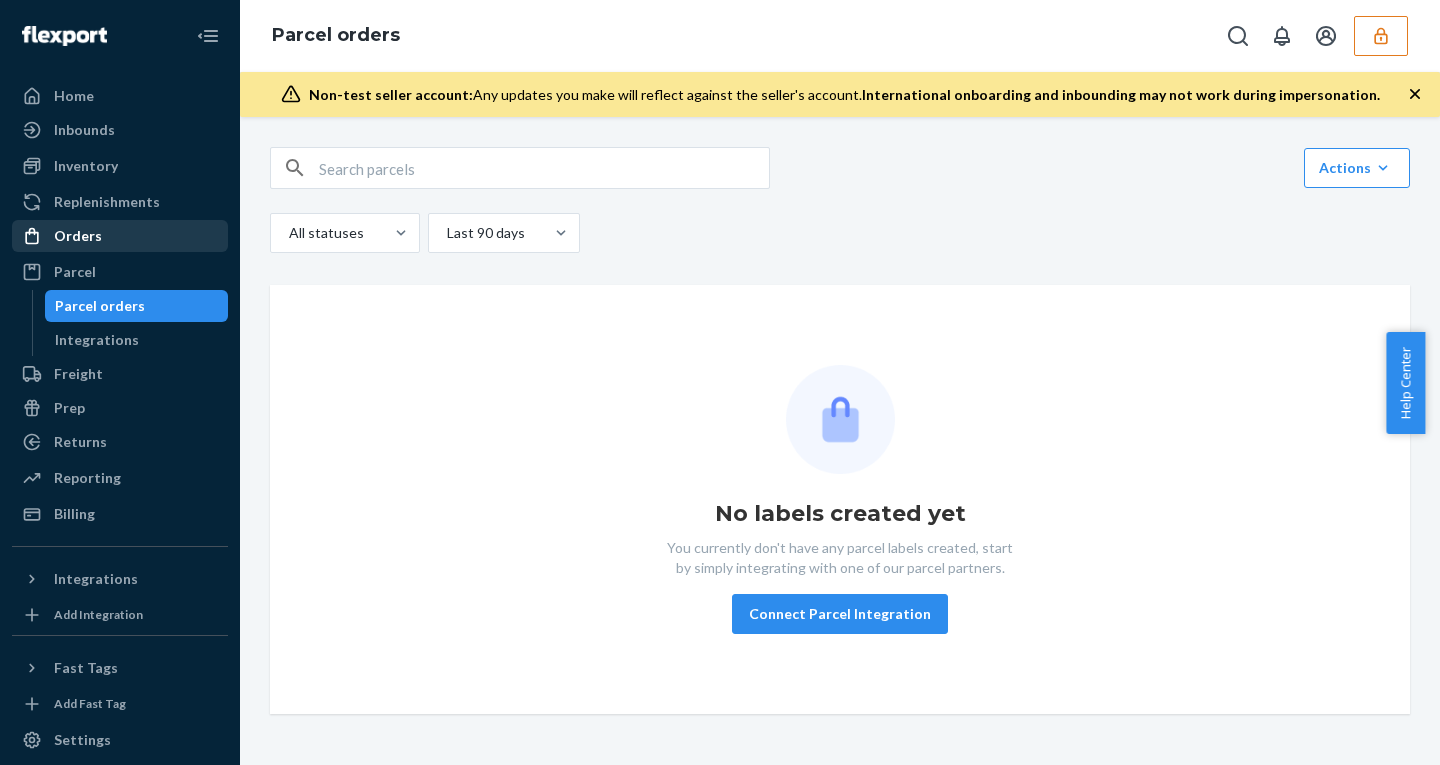 click on "Orders" at bounding box center (78, 236) 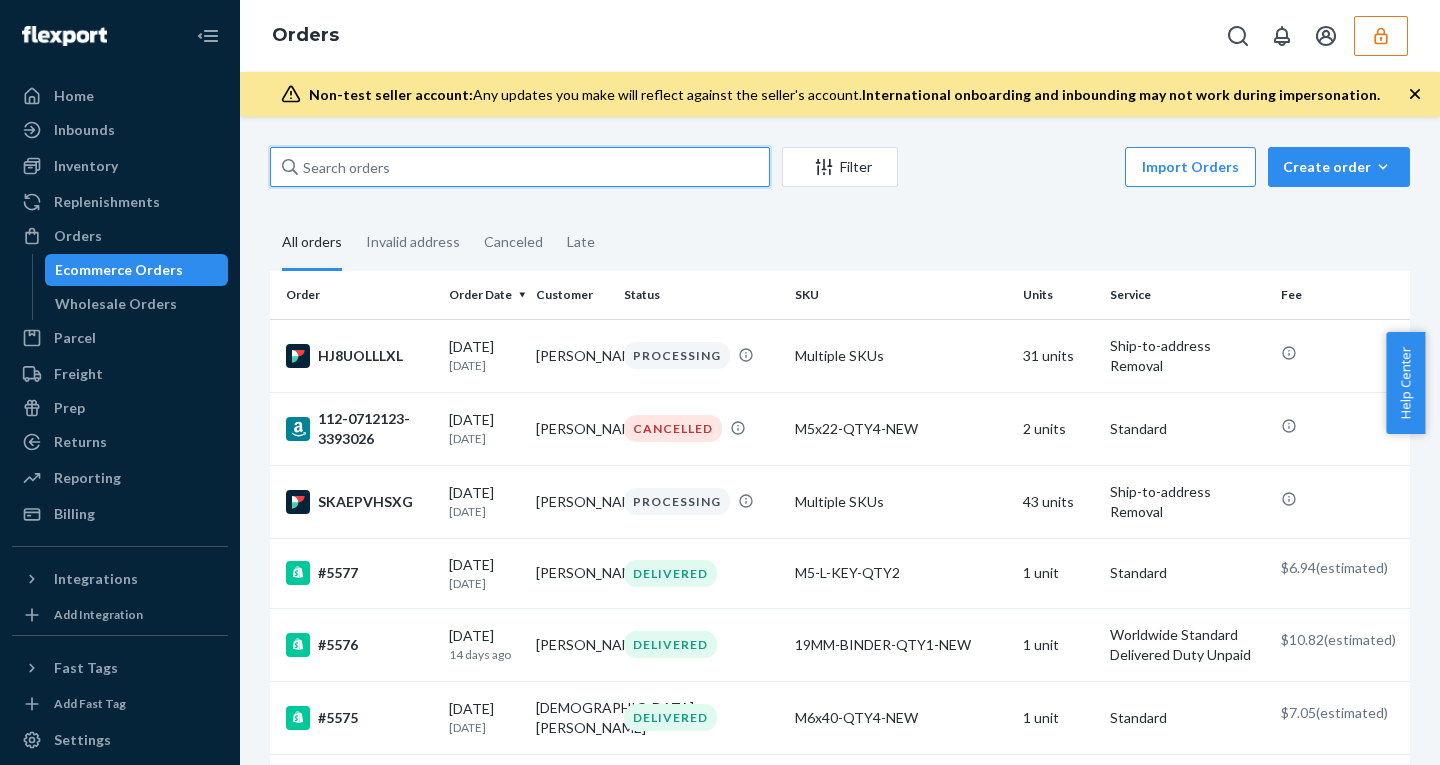 click at bounding box center [520, 167] 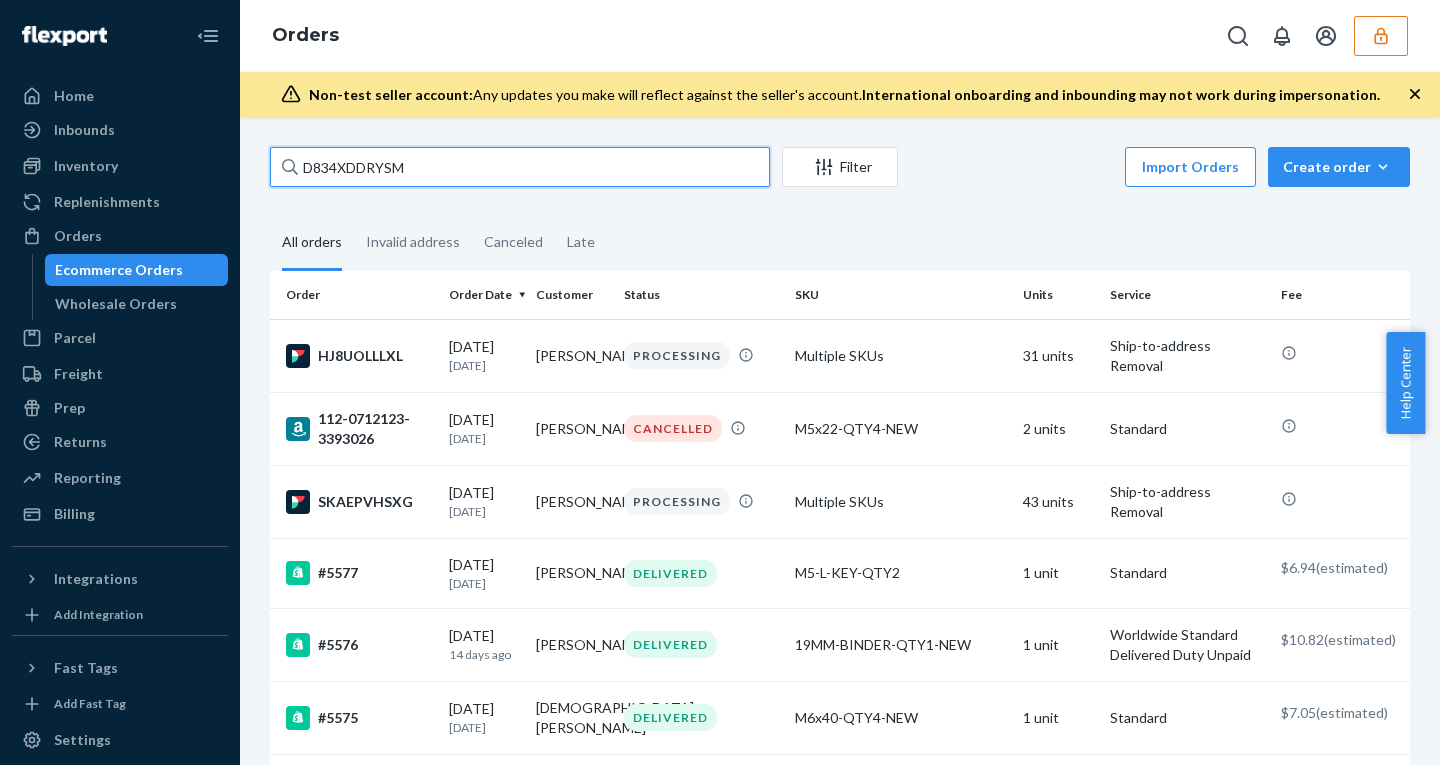 type on "D834XDDRYSM" 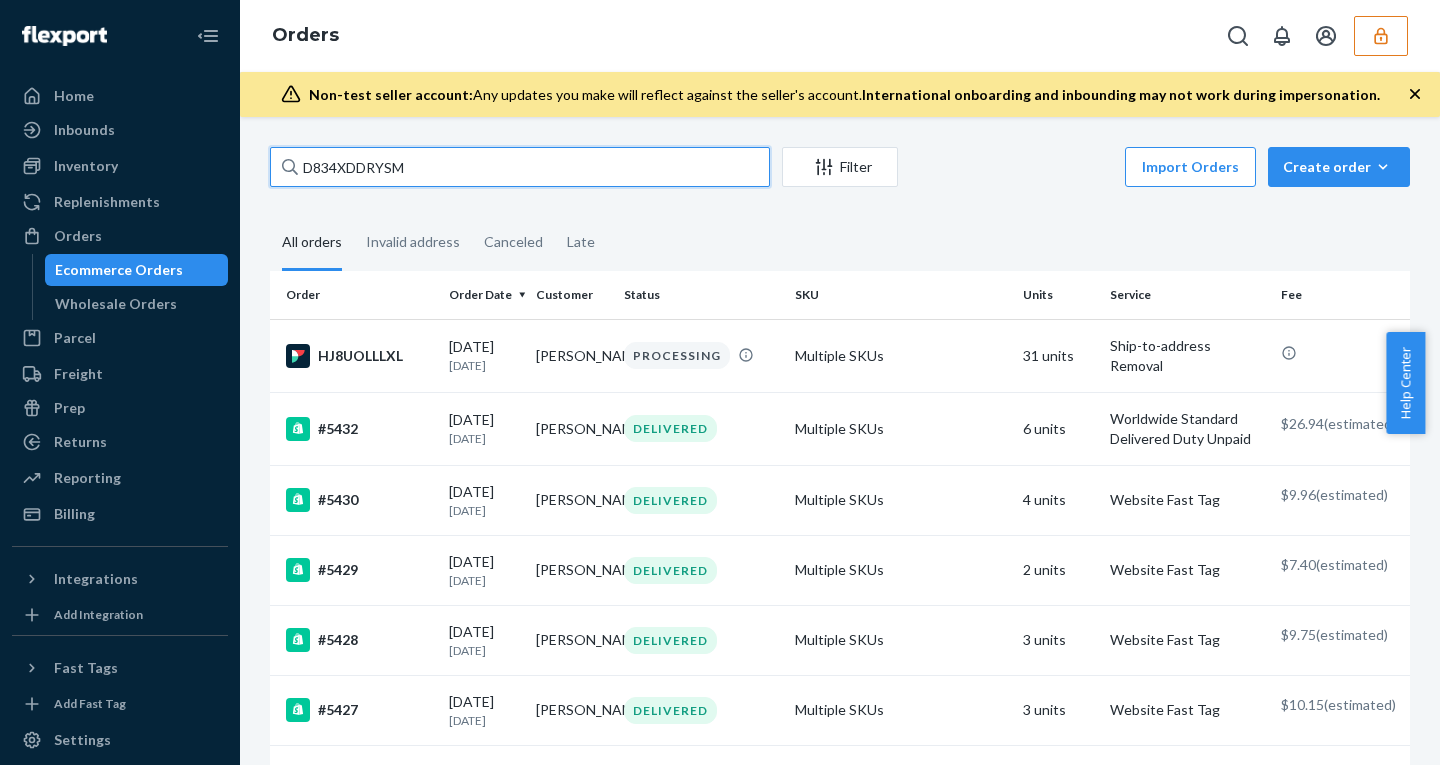 click on "D834XDDRYSM" at bounding box center (520, 167) 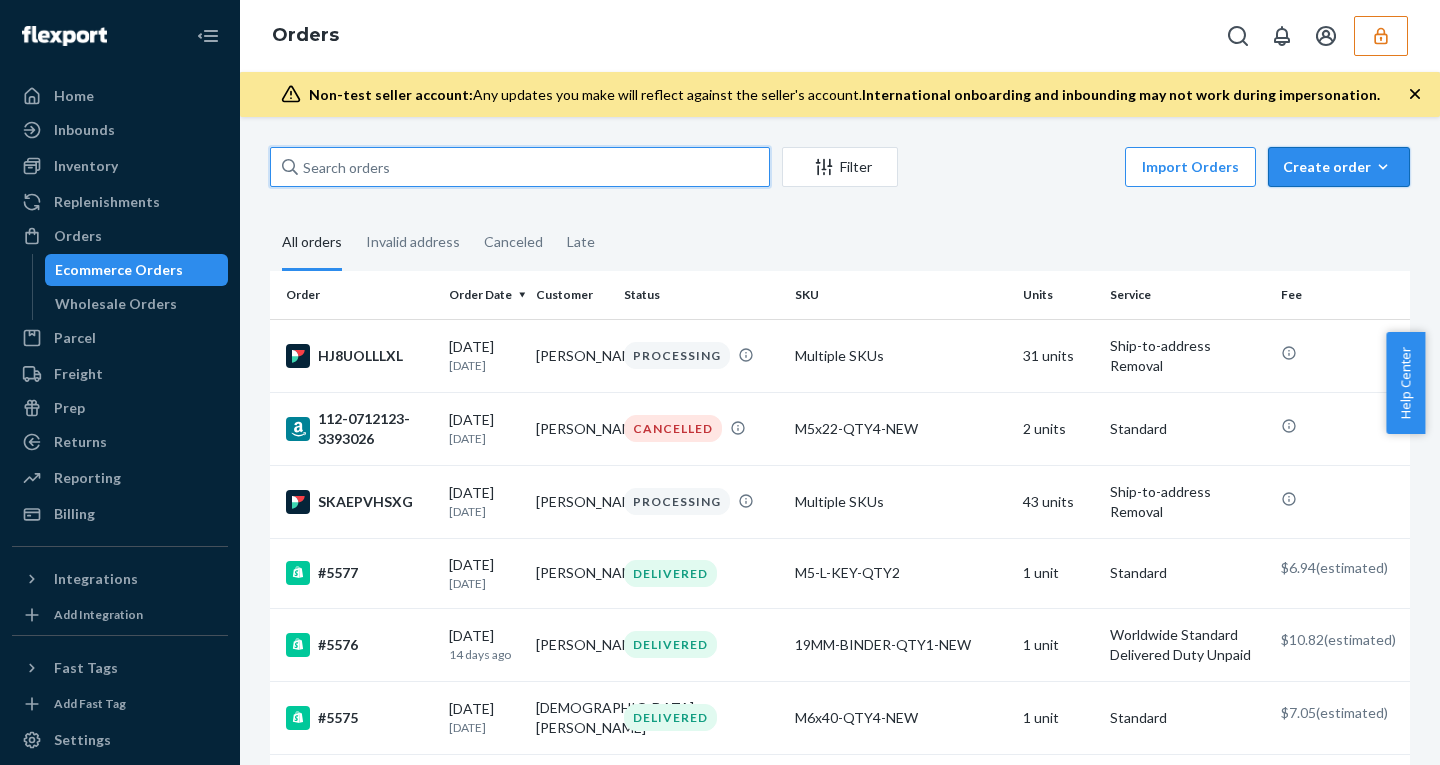 type 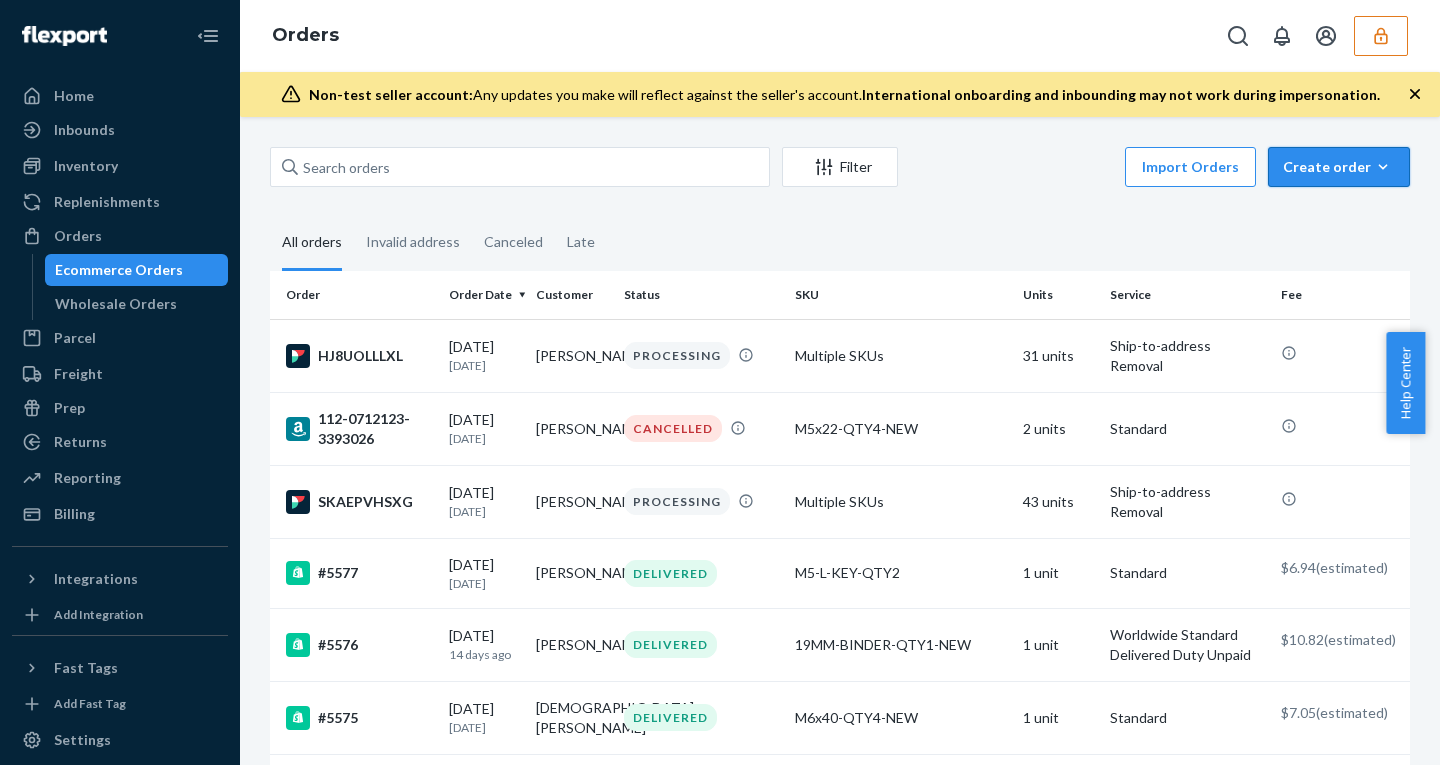 click on "Create order" at bounding box center (1339, 167) 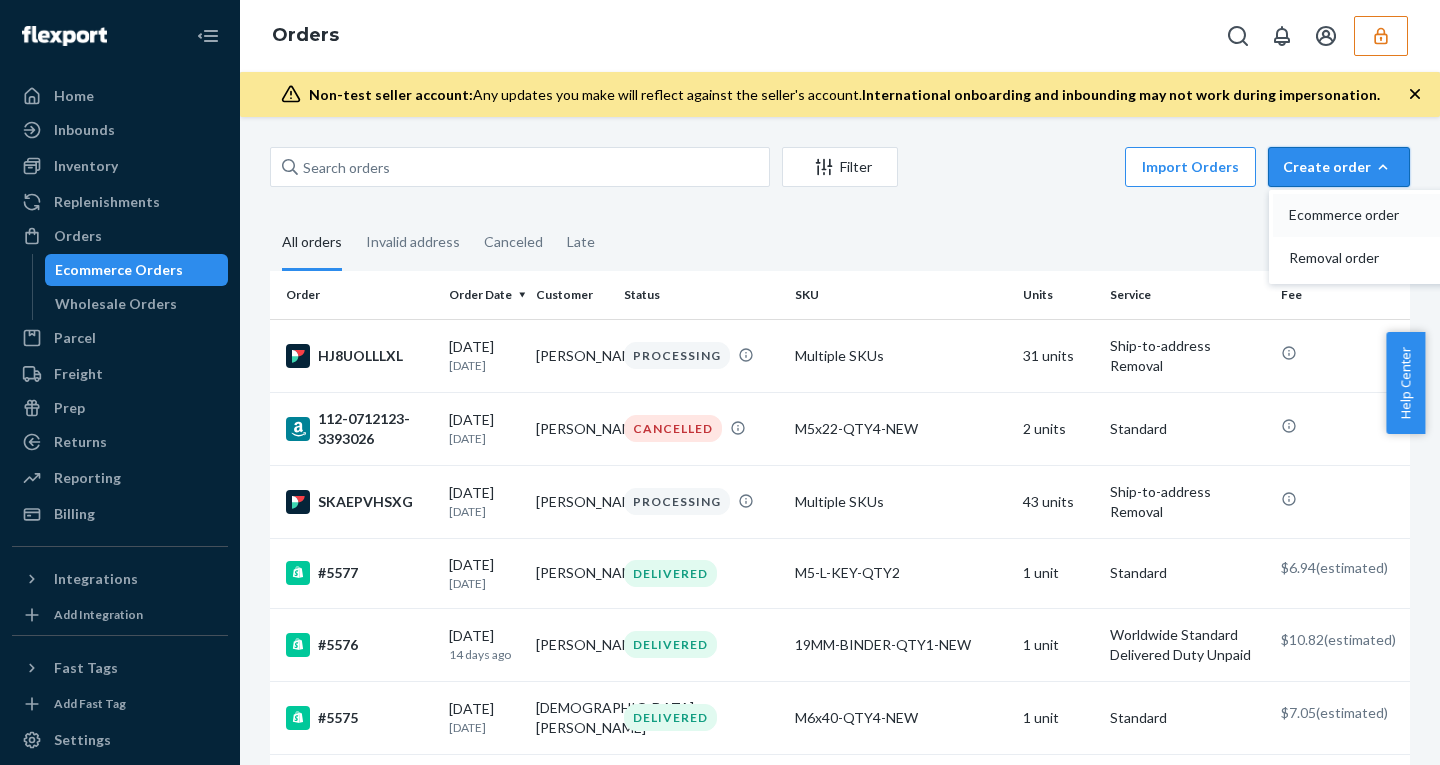 click on "Ecommerce order" at bounding box center (1351, 215) 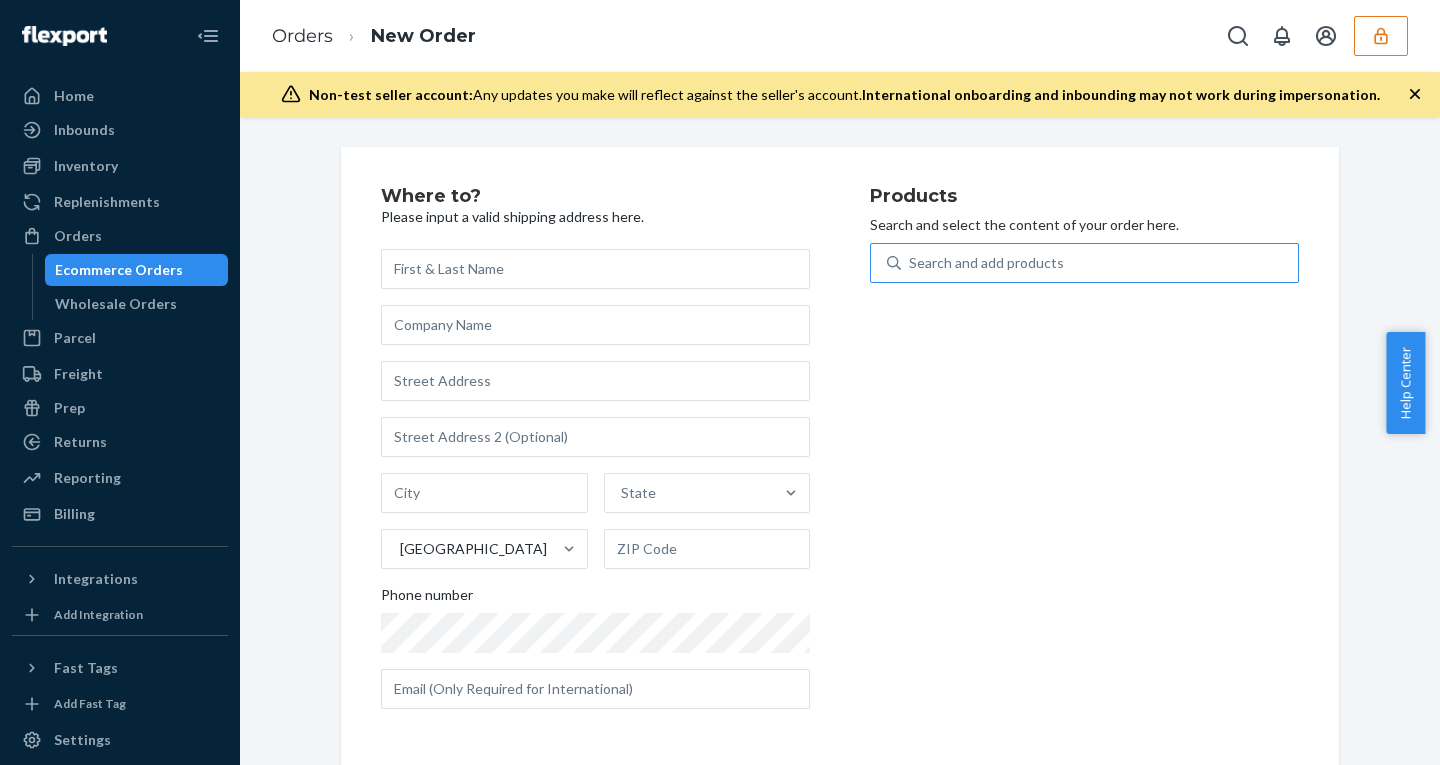 click on "Search and add products" at bounding box center [1084, 263] 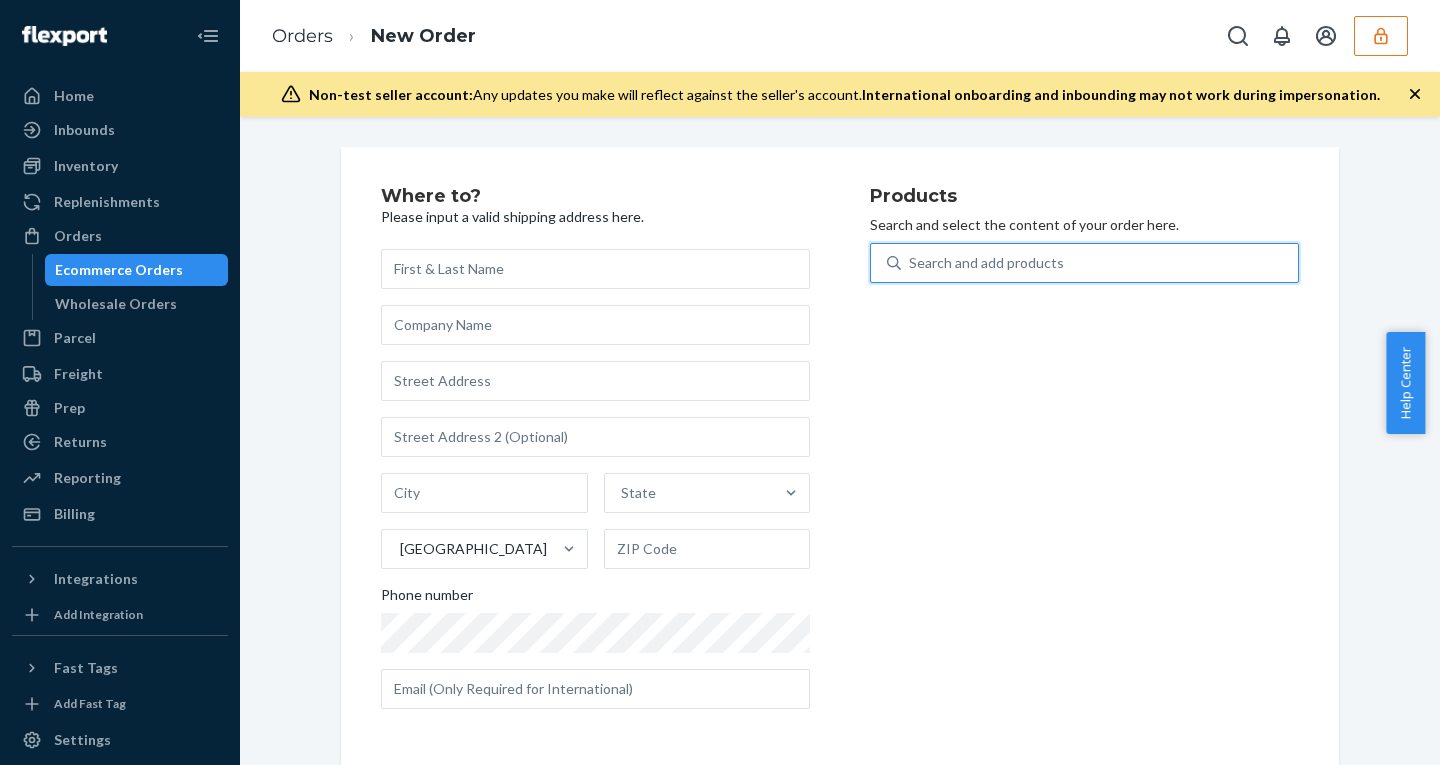 paste on "D834XDDRYSM" 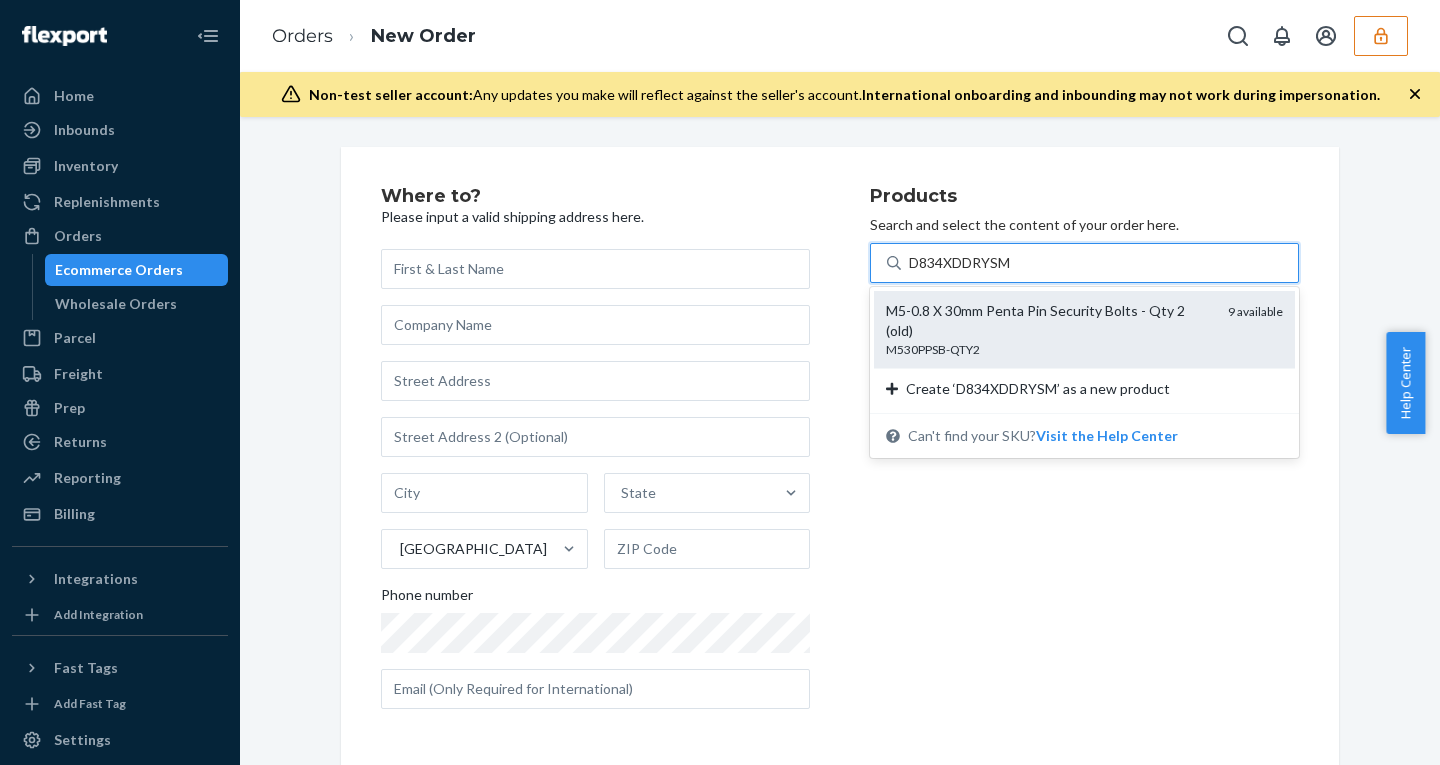 click on "M530PPSB-QTY2" at bounding box center (1049, 349) 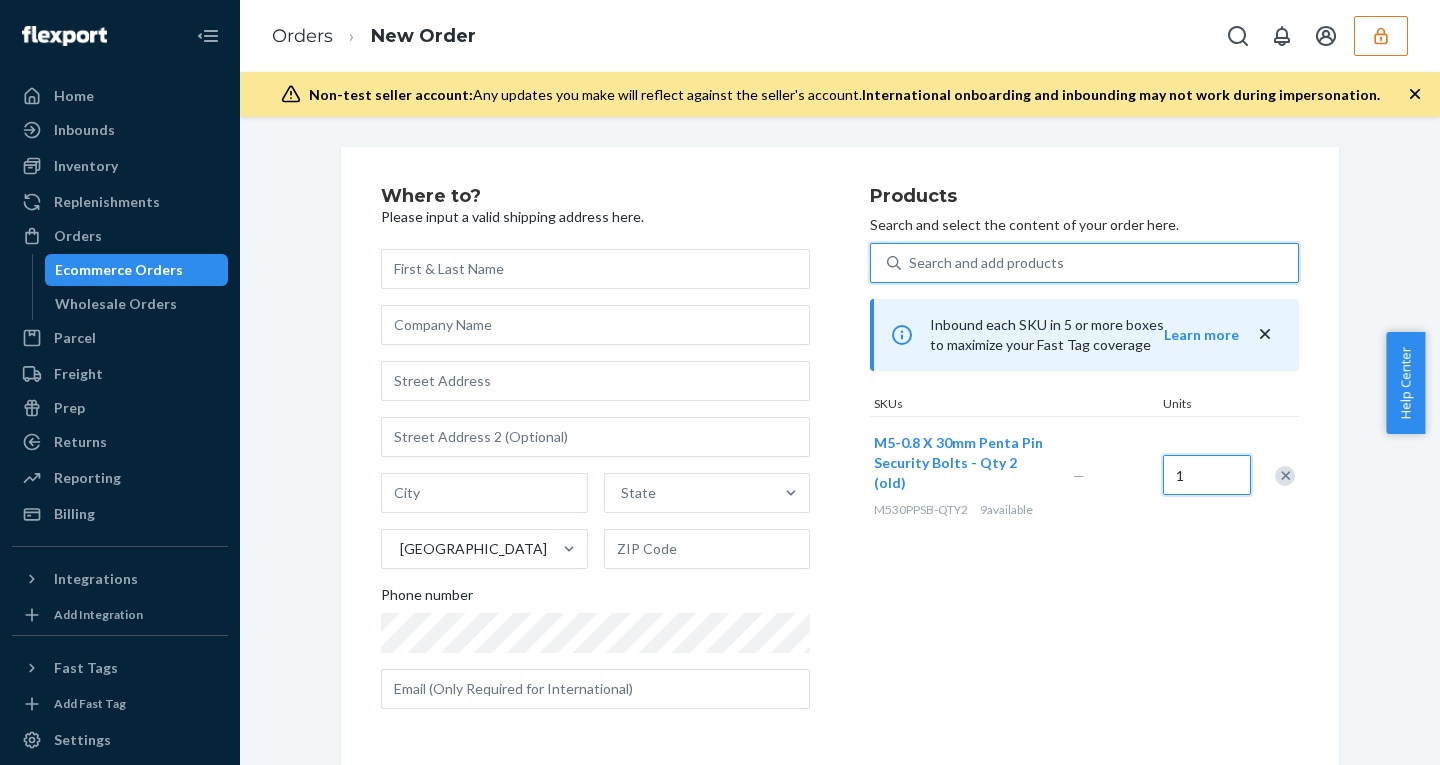 click on "1" at bounding box center [1207, 475] 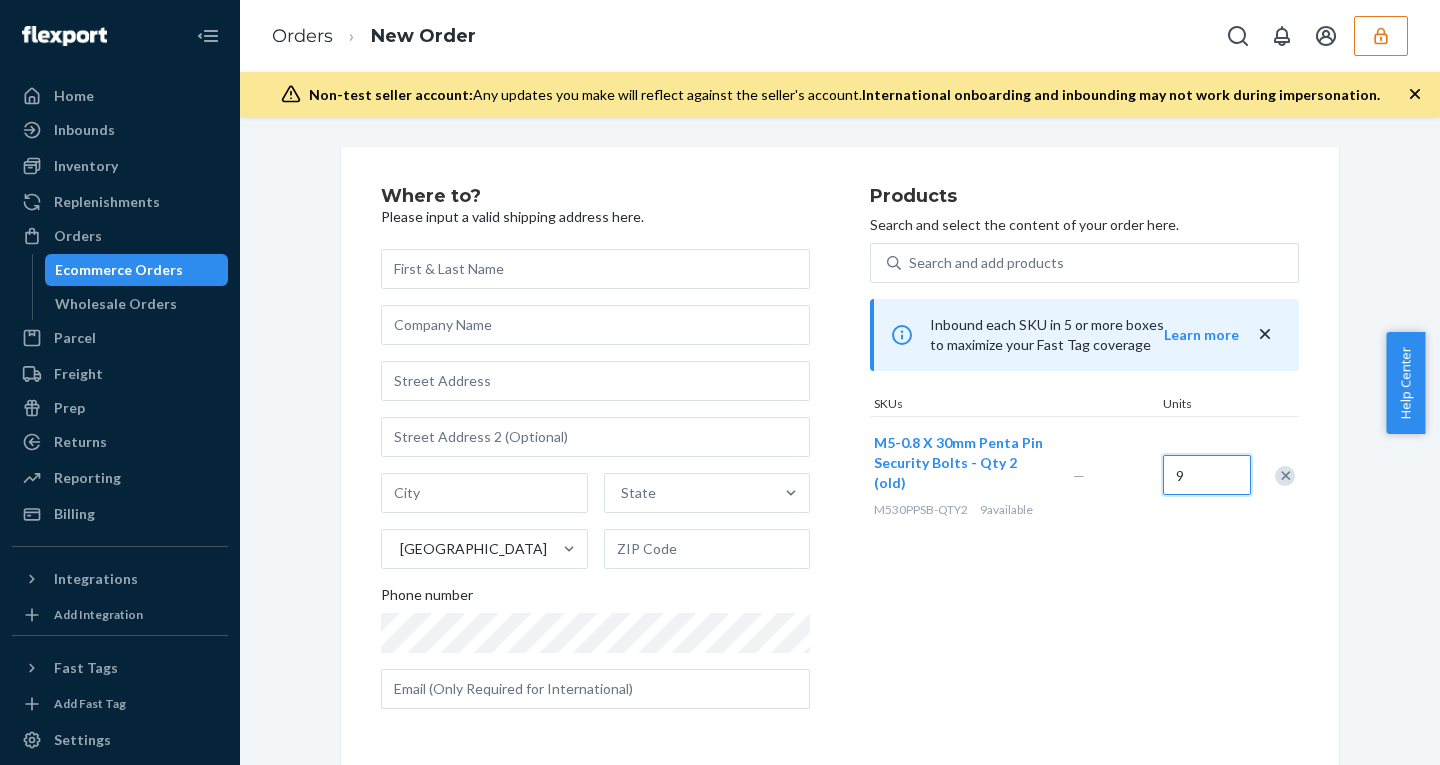 type on "9" 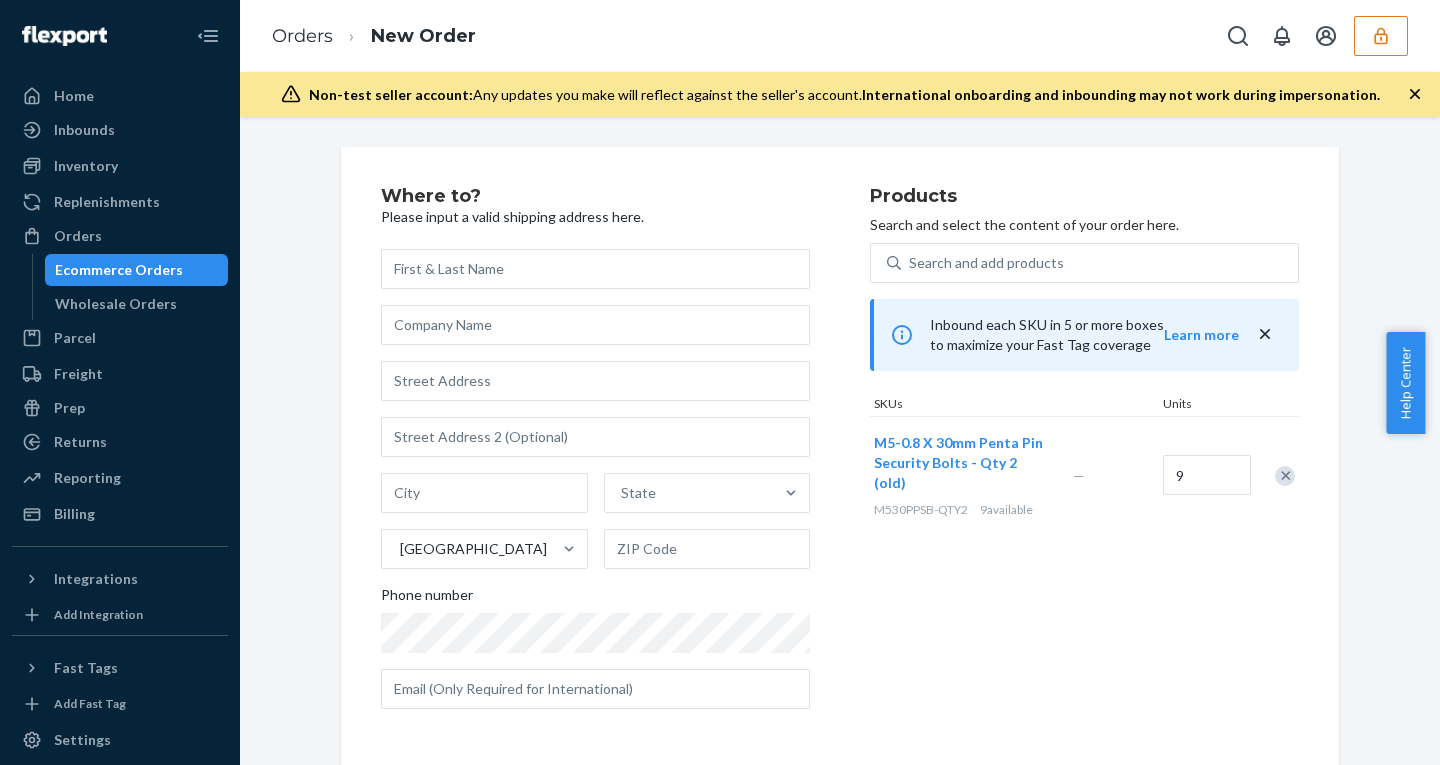 click on "Products Search and select the content of your order here. Search and add products Inbound each SKU in 5 or more boxes to maximize your Fast Tag coverage Learn more SKUs Units M5-0.8 X 30mm Penta Pin Security Bolts - Qty 2 (old) M530PPSB-QTY2 9  available — 9" at bounding box center [1084, 456] 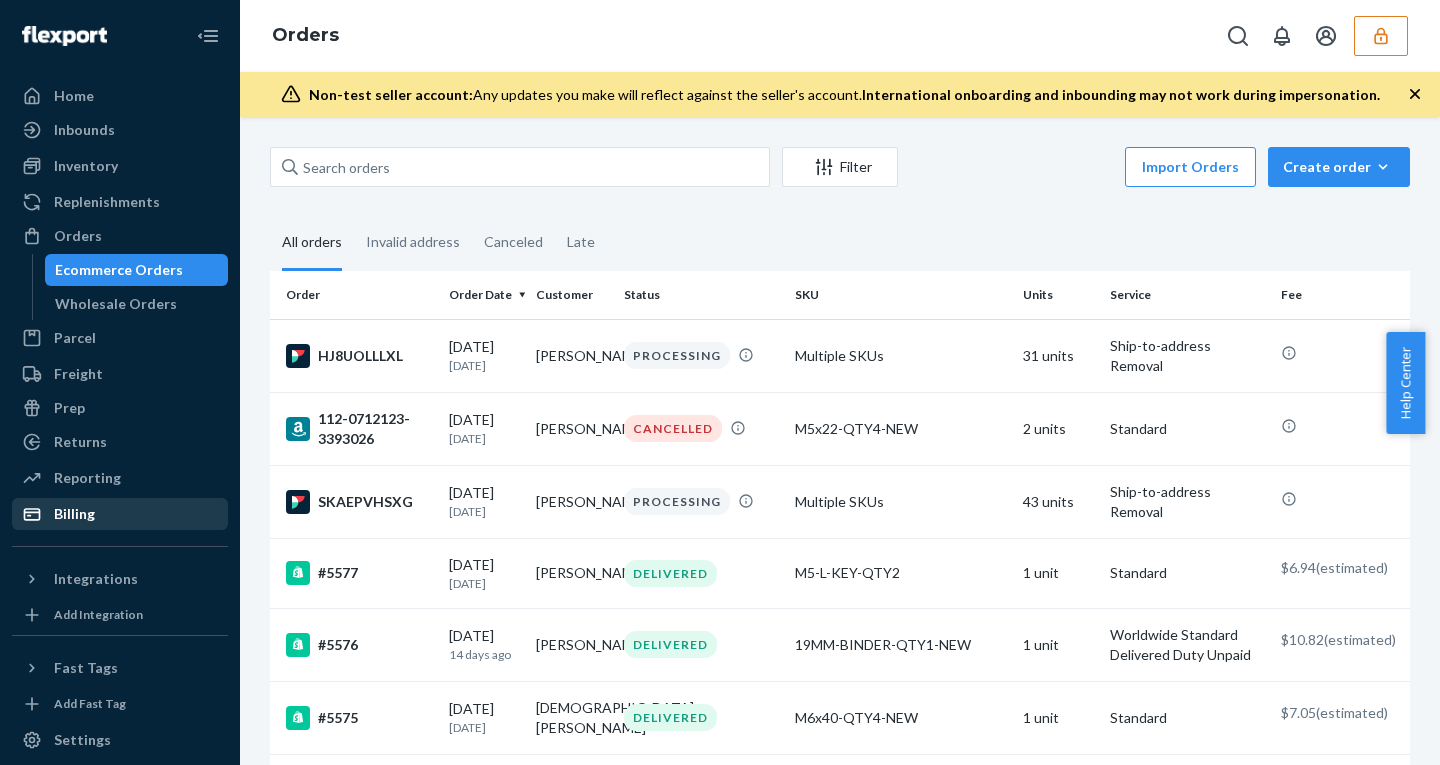 click on "Billing" at bounding box center [120, 514] 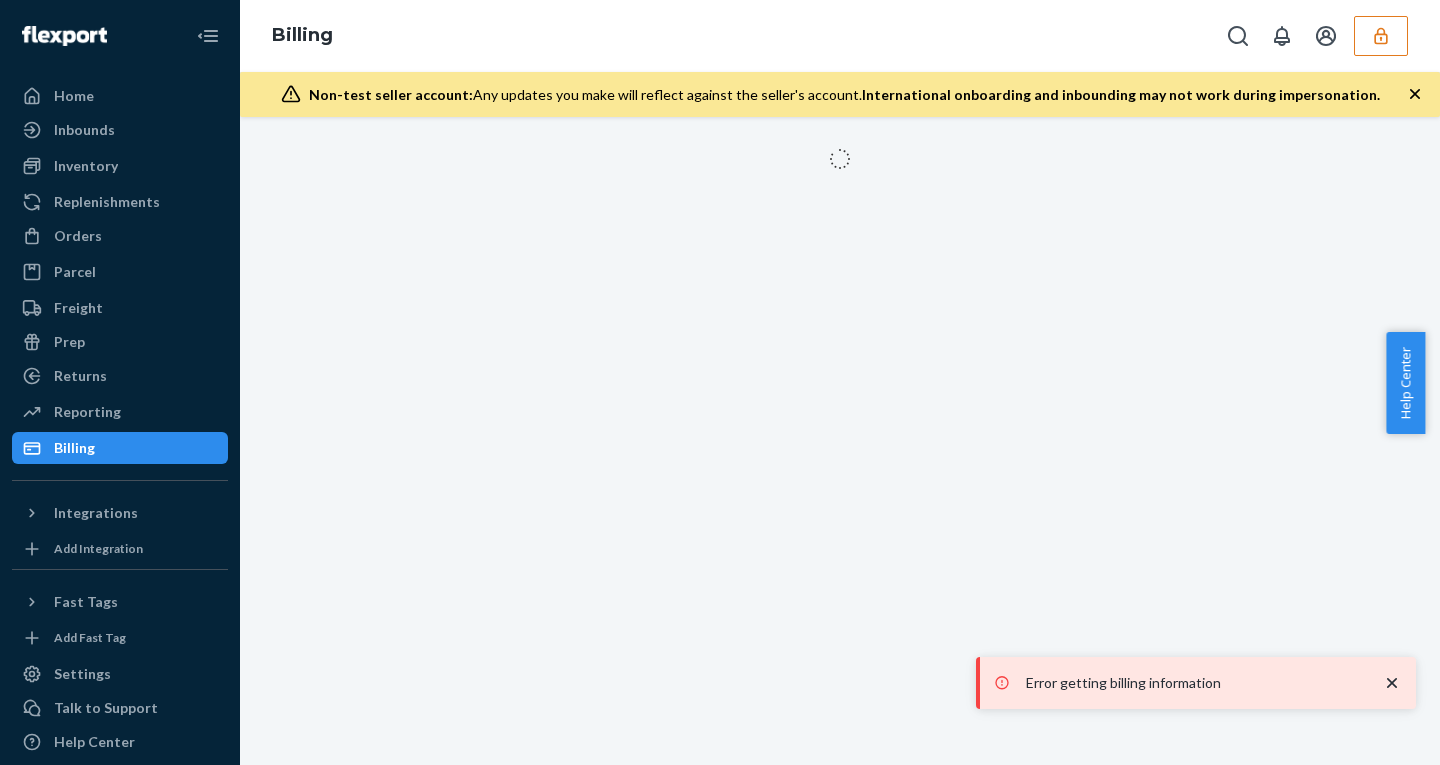 click 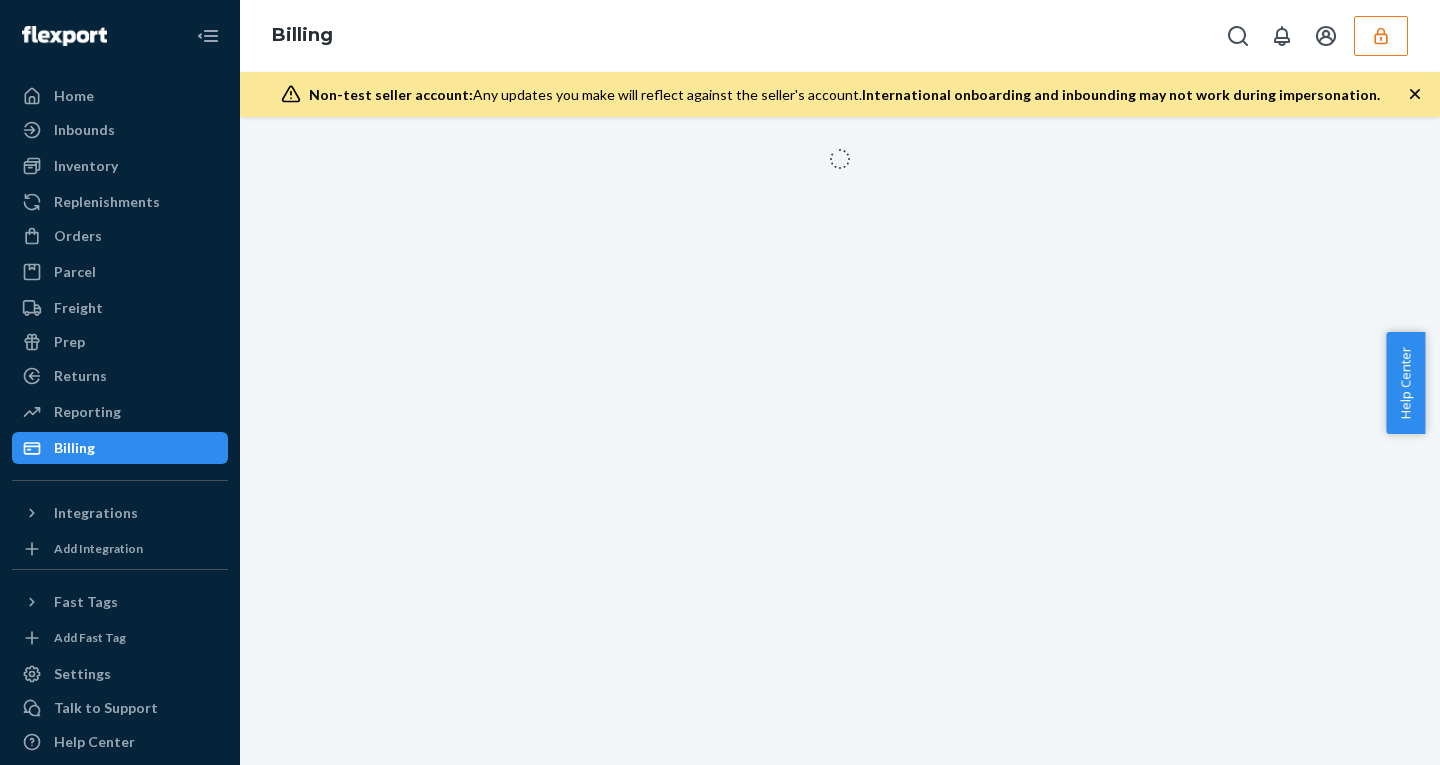 click 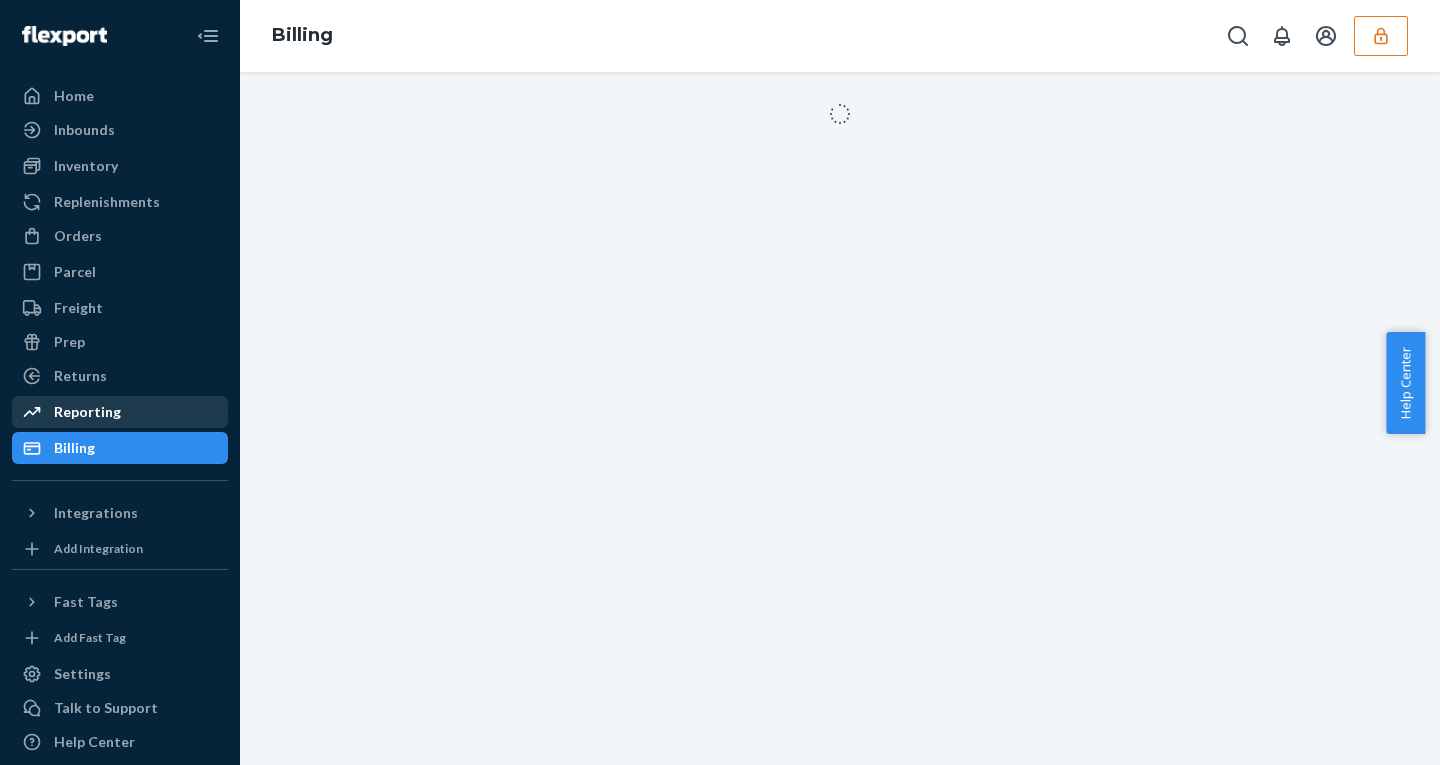 click on "Reporting" at bounding box center [87, 412] 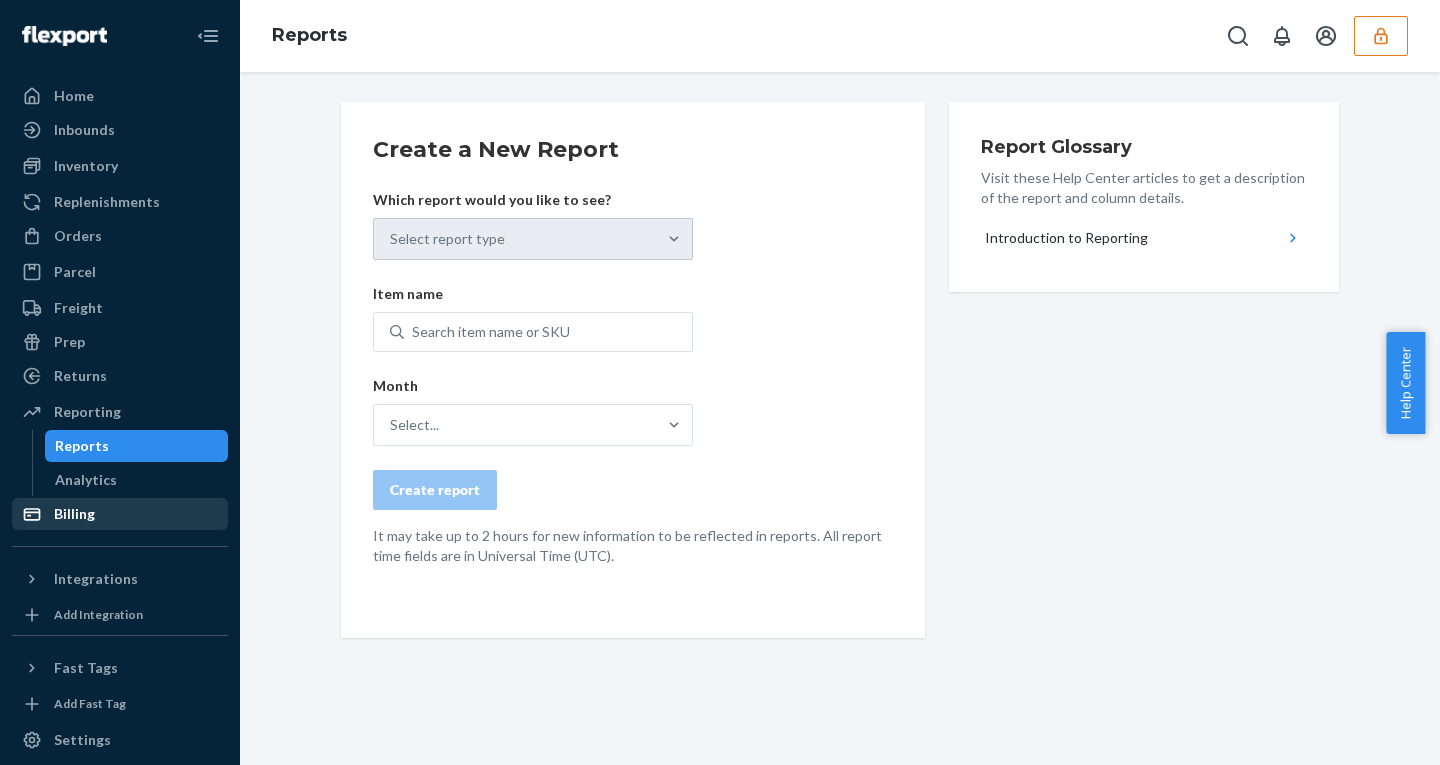 click on "Billing" at bounding box center (74, 514) 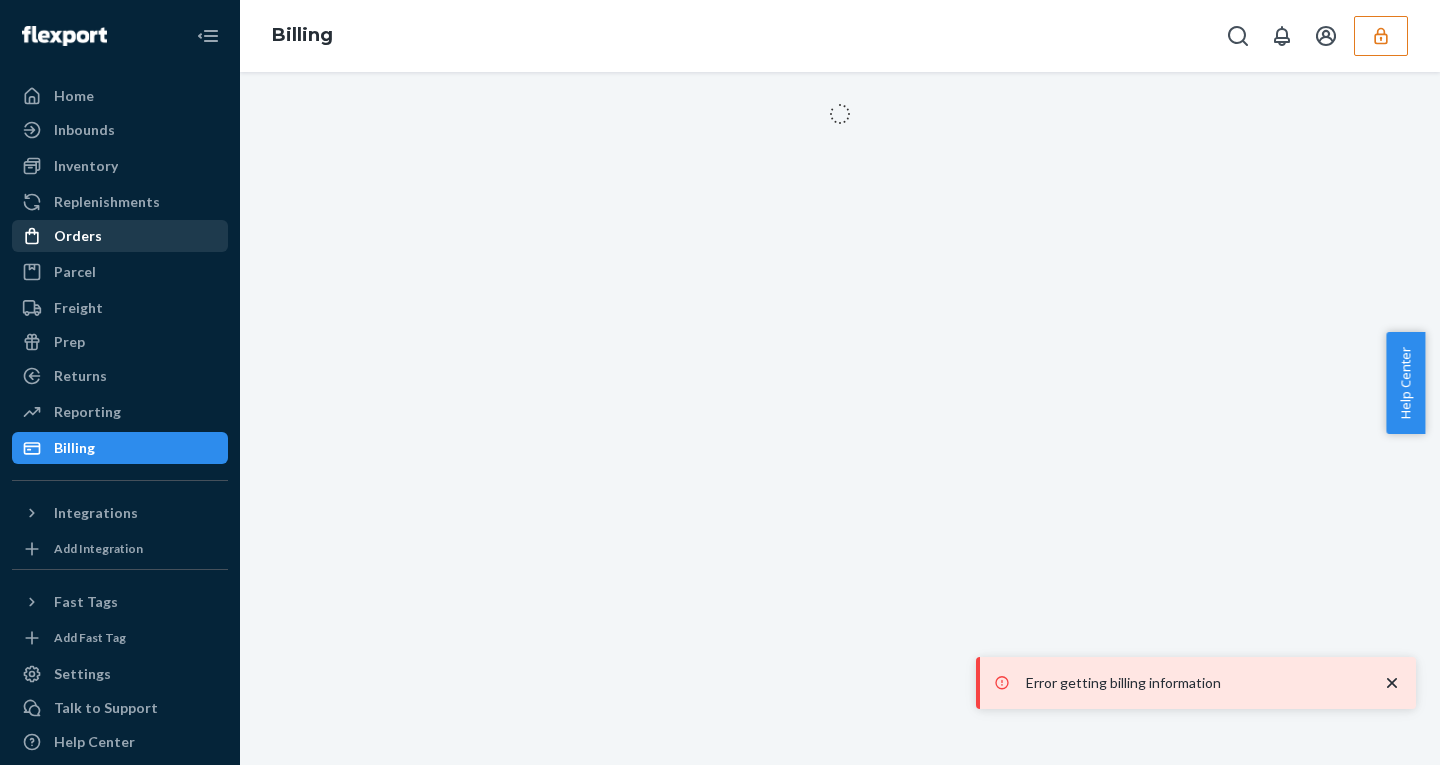 click at bounding box center (38, 236) 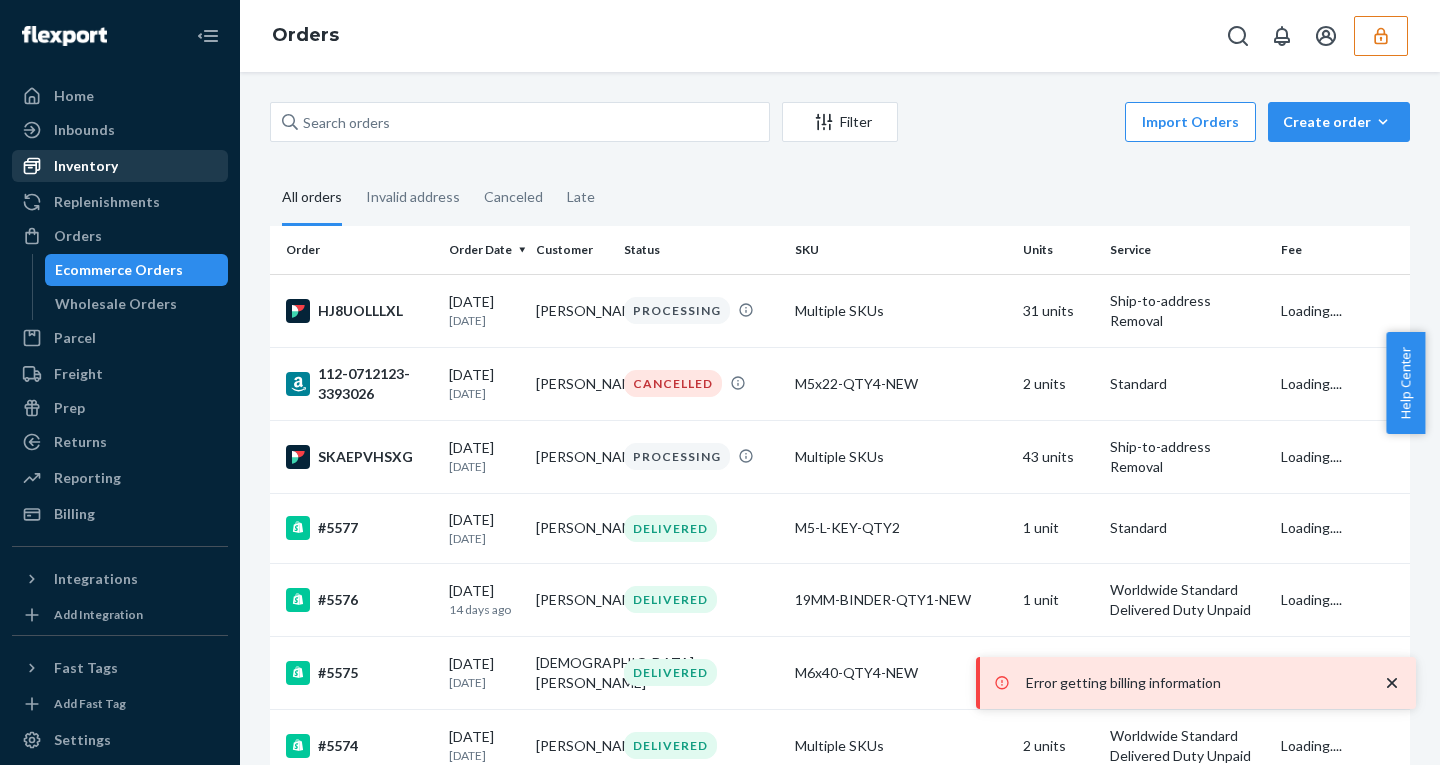 click on "Inventory" at bounding box center [86, 166] 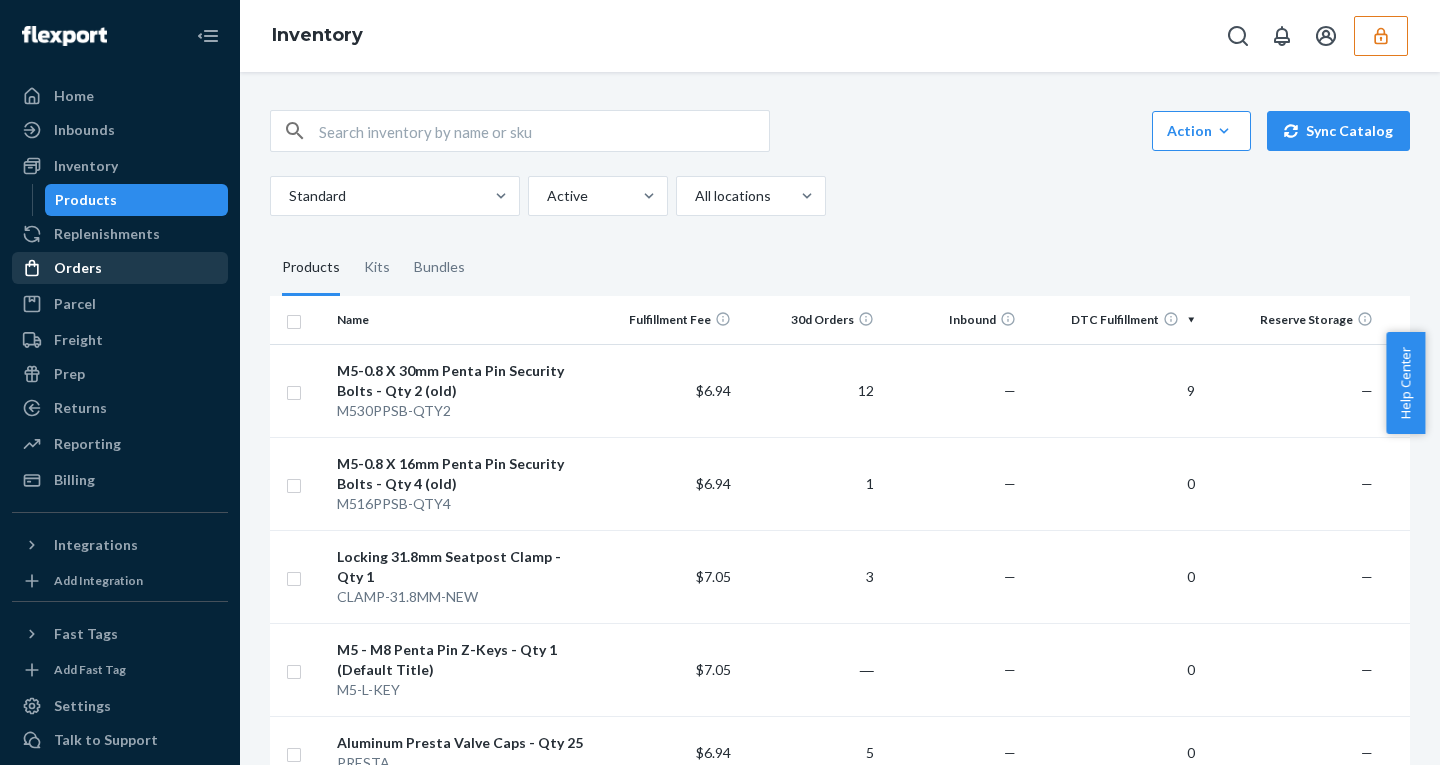 click on "Orders" at bounding box center [120, 268] 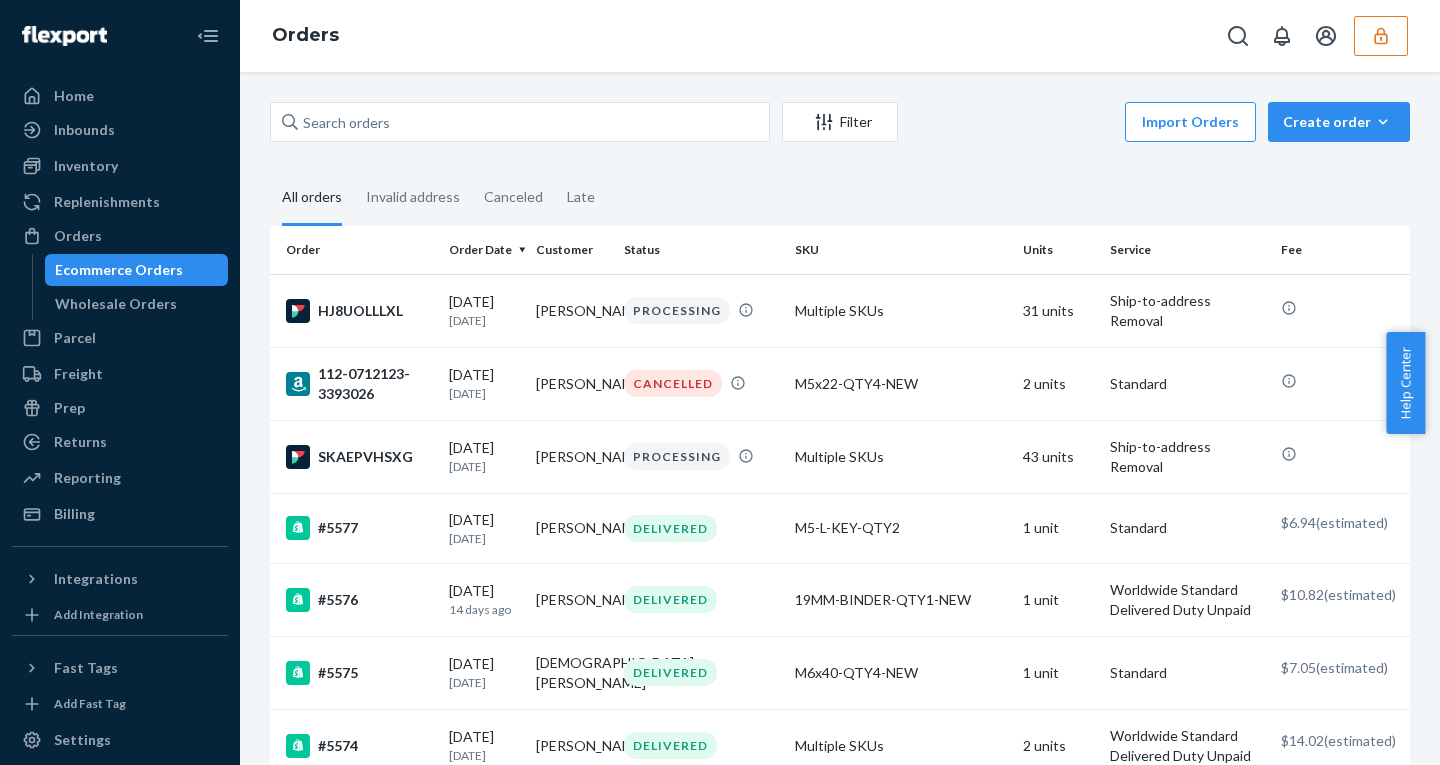 click 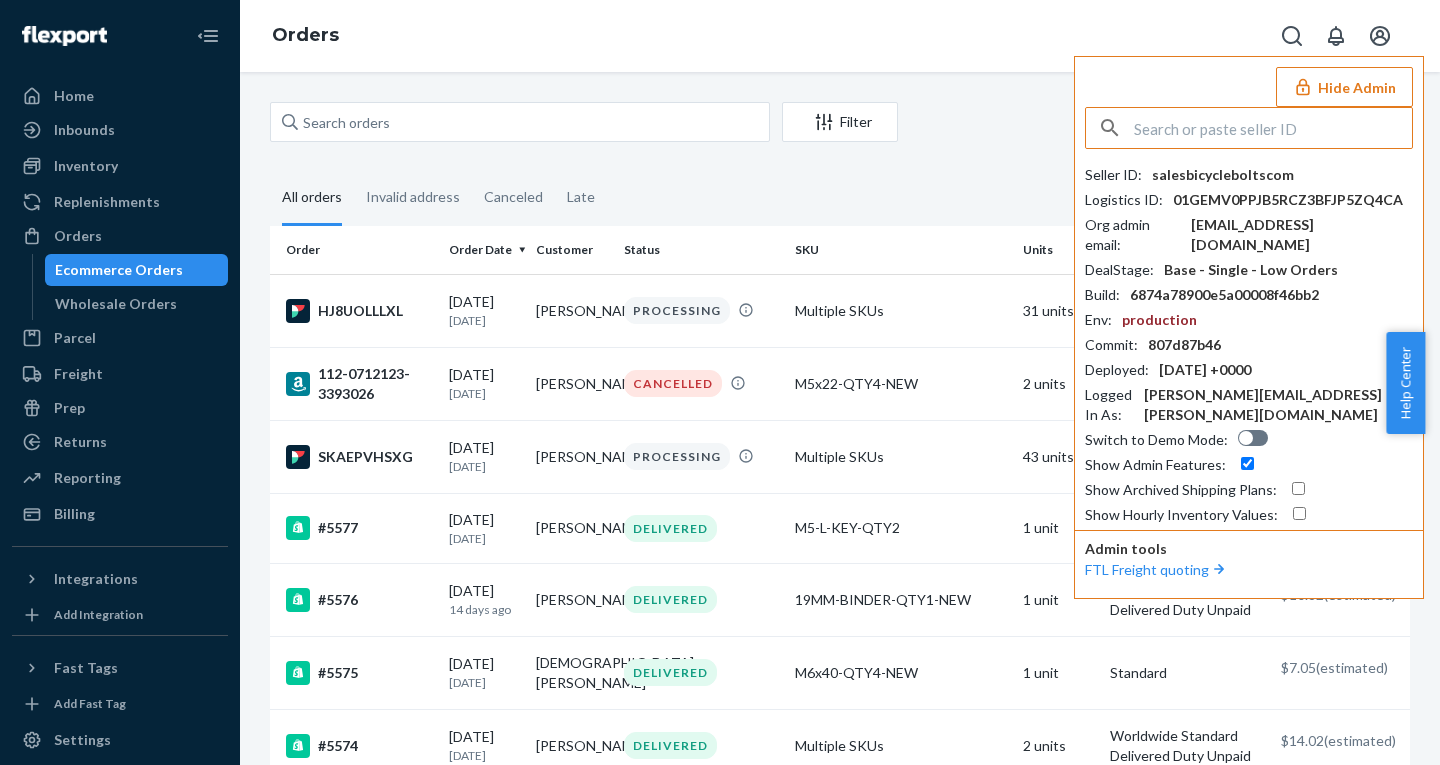 click on "Hide Admin" at bounding box center [1344, 87] 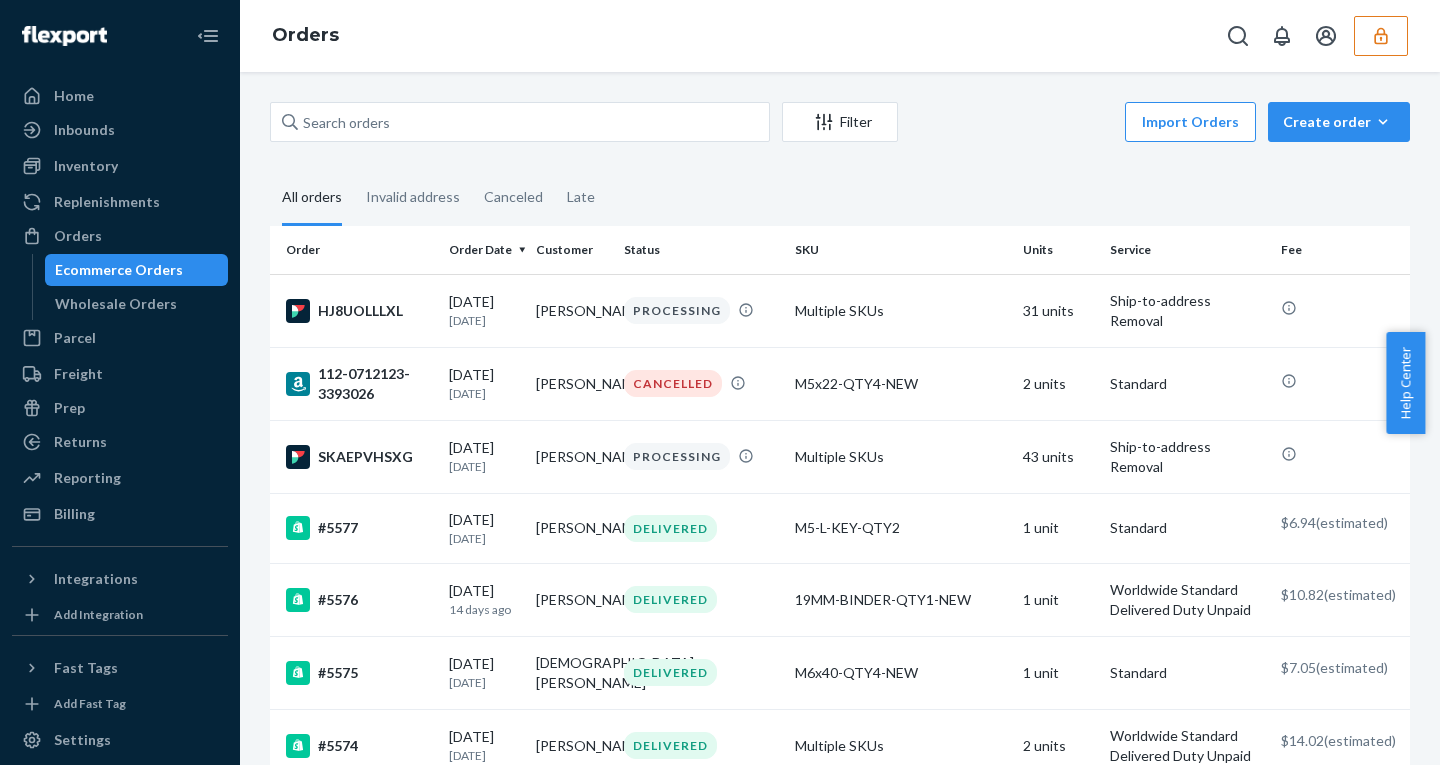 click at bounding box center [1381, 36] 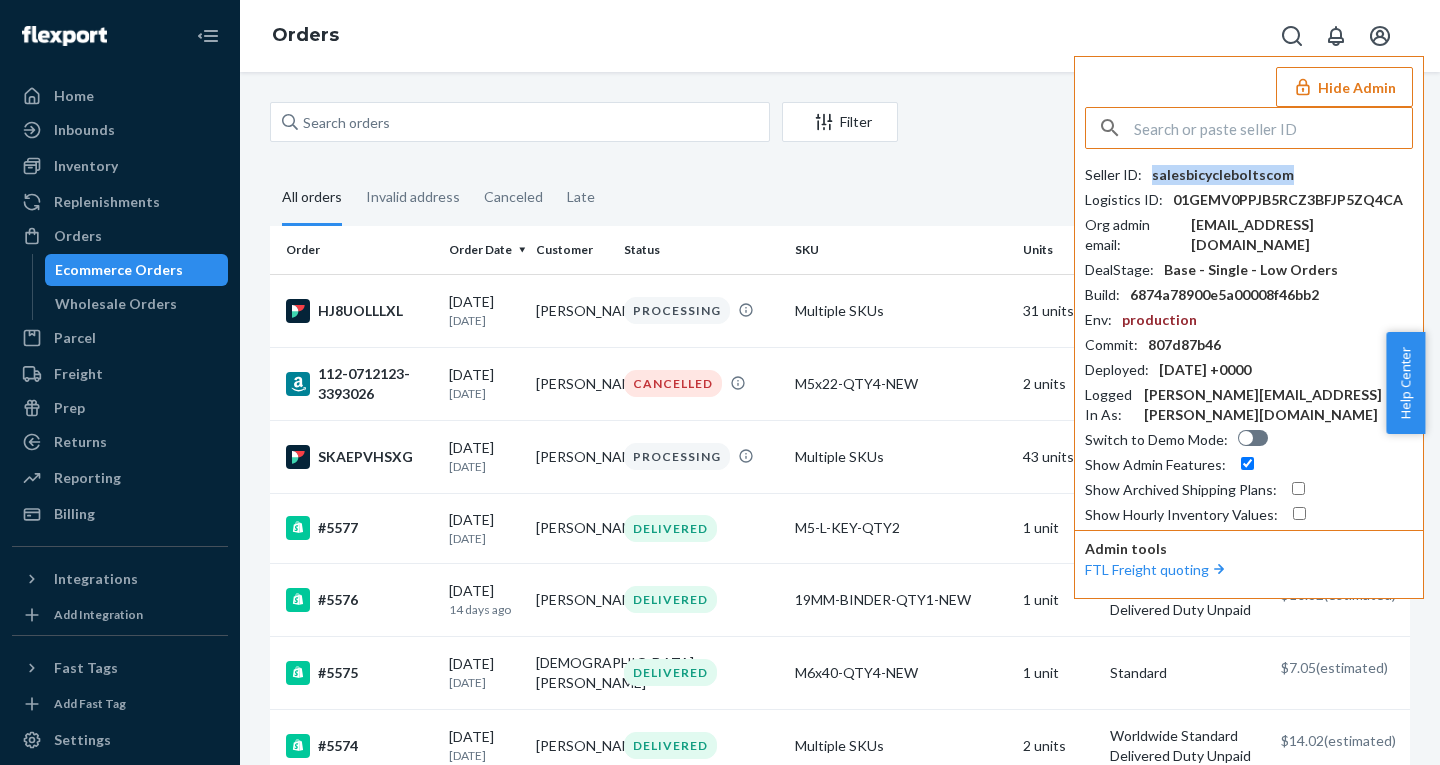 click on "salesbicycleboltscom" at bounding box center [1223, 175] 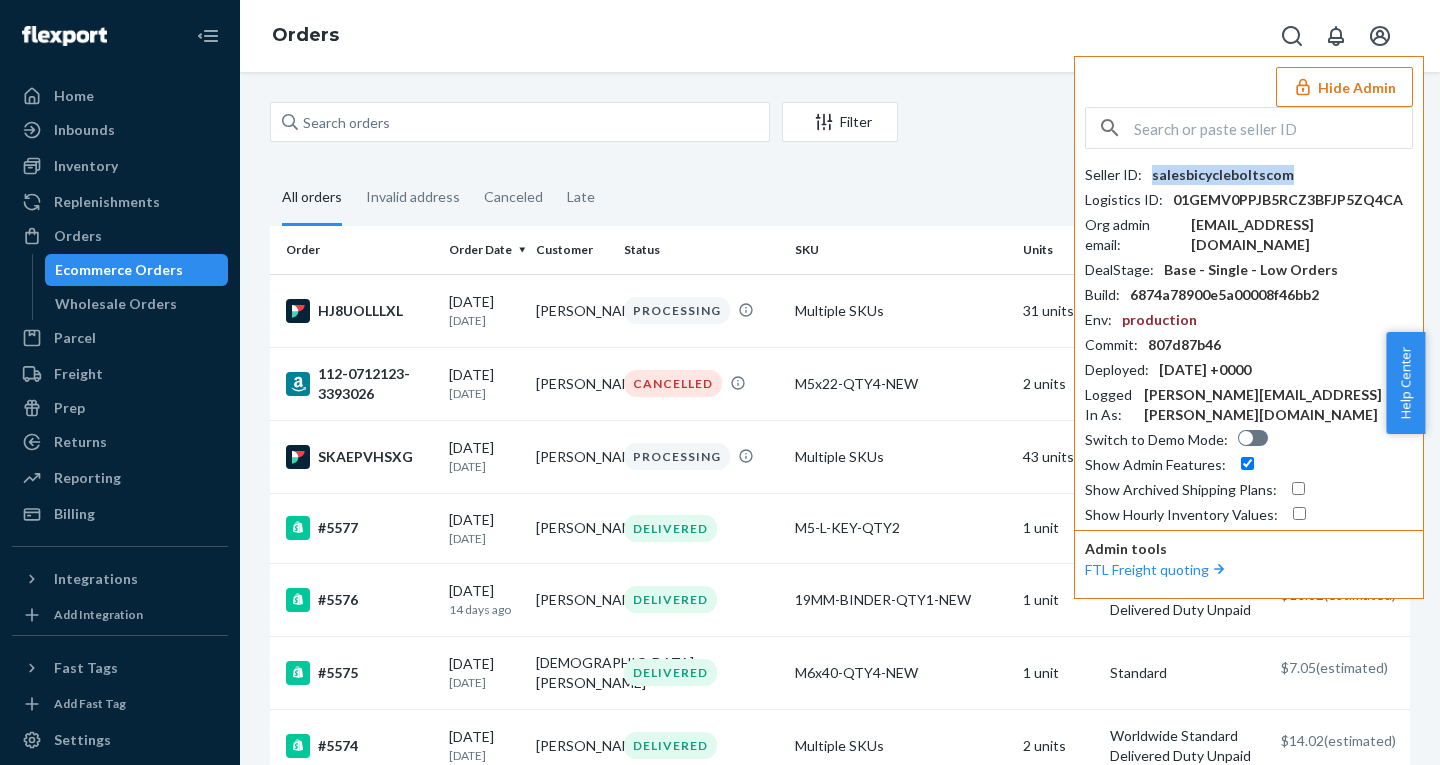 click on "salesbicycleboltscom" at bounding box center [1223, 175] 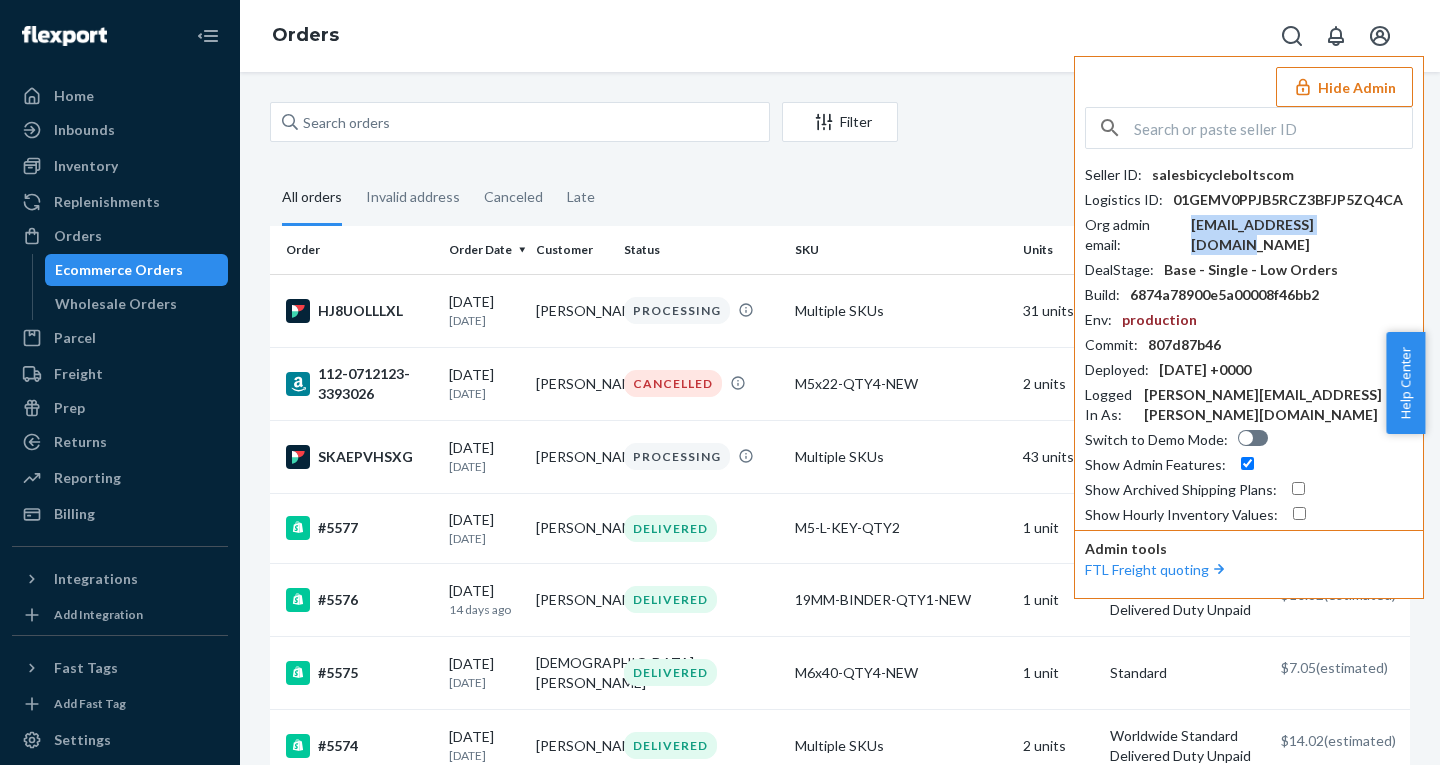 click on "sales@bicyclebolts.com" at bounding box center (1302, 235) 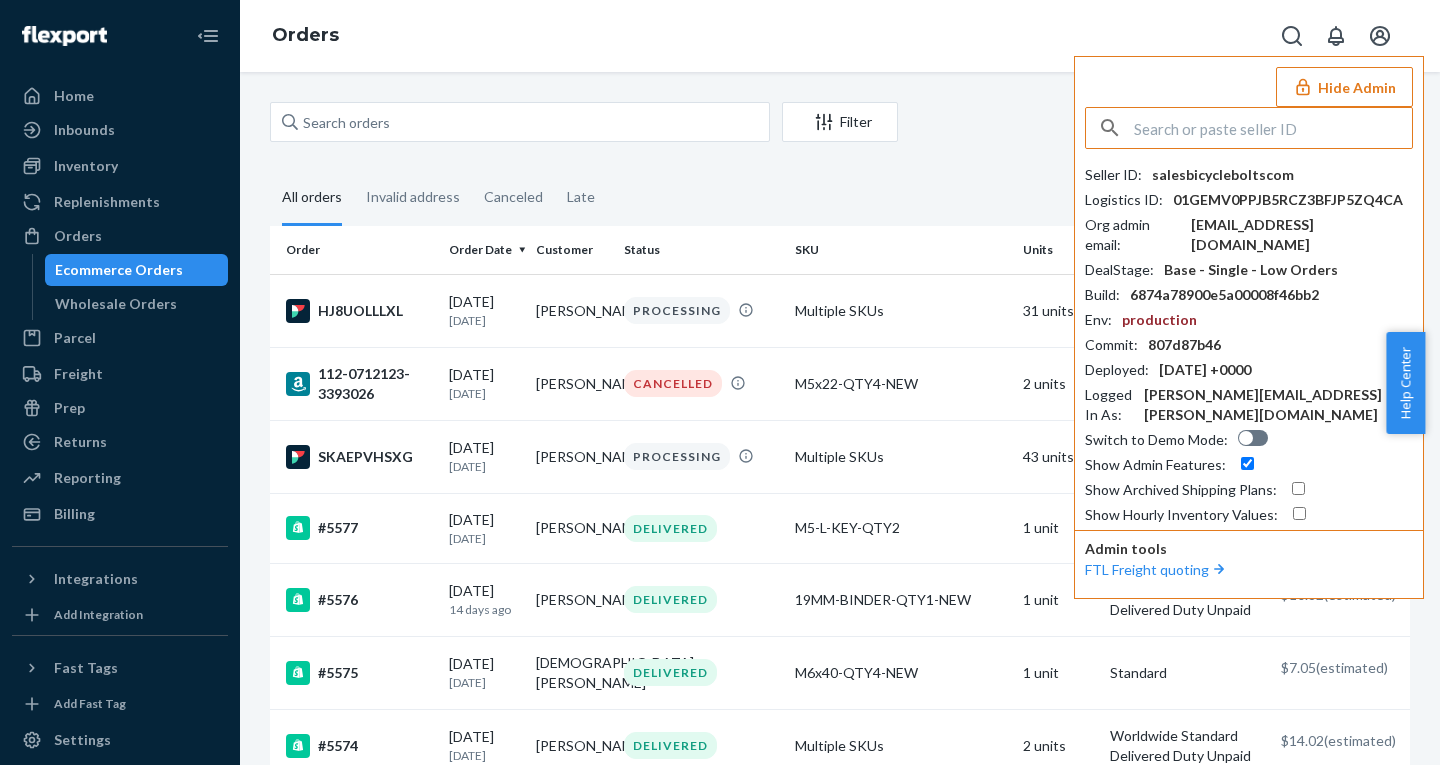 paste on "ryukoousgmailcom" 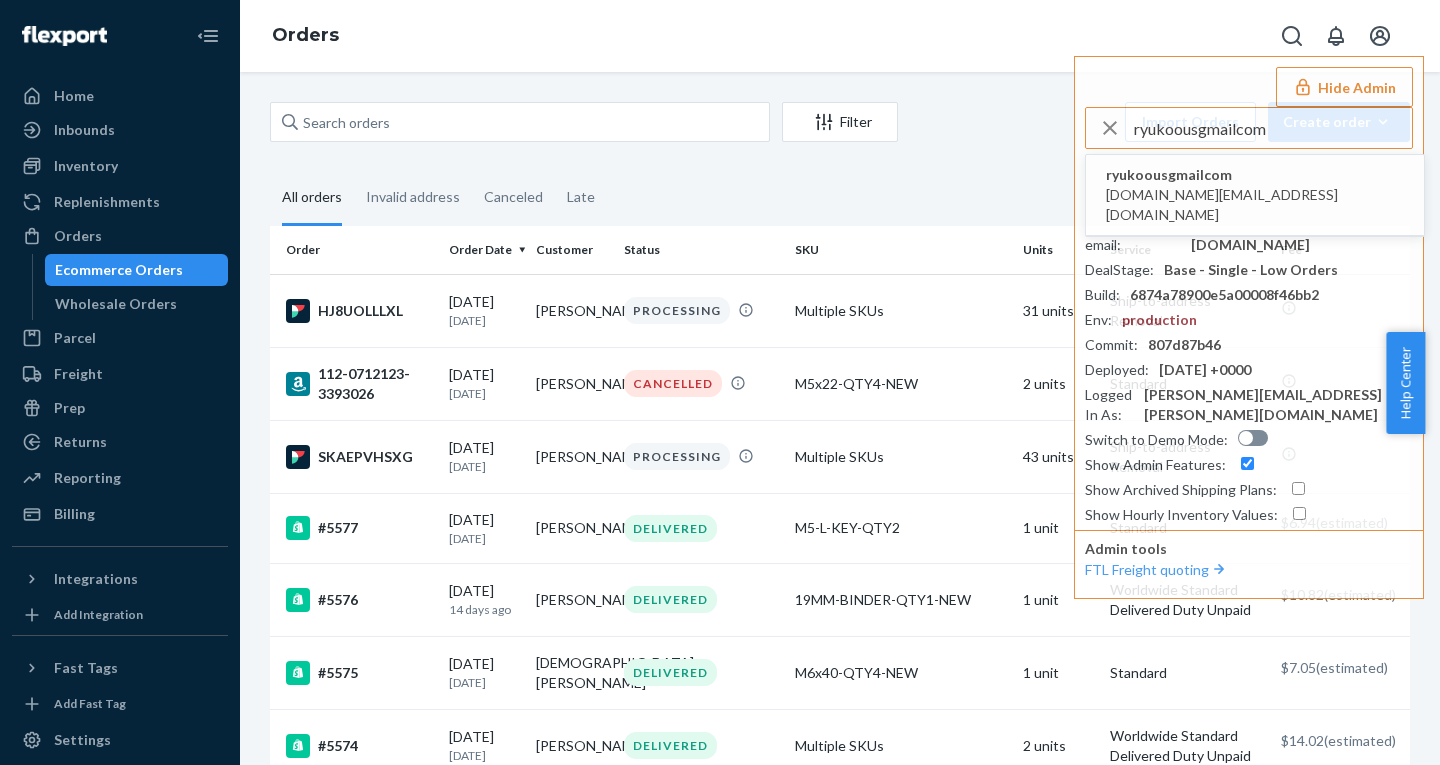 type on "ryukoousgmailcom" 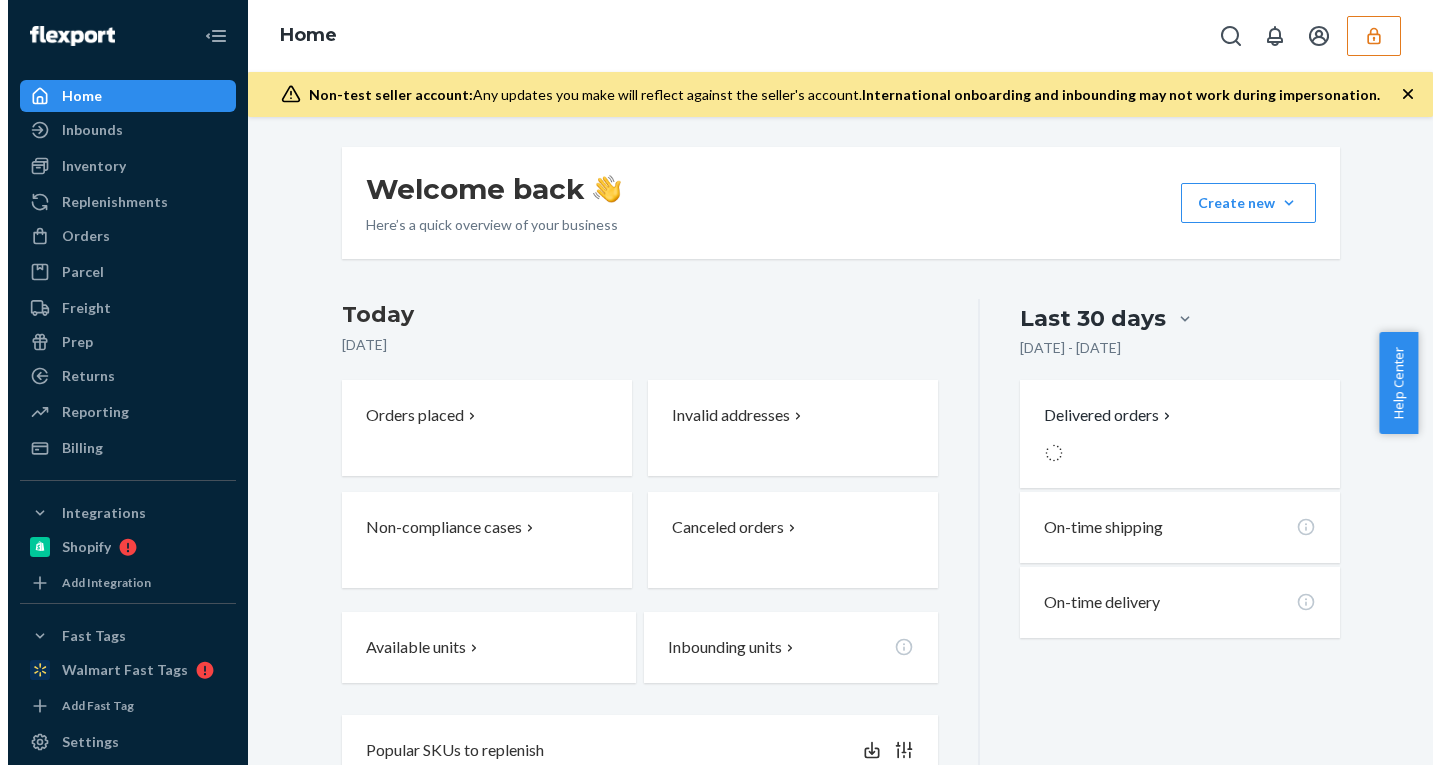 scroll, scrollTop: 0, scrollLeft: 0, axis: both 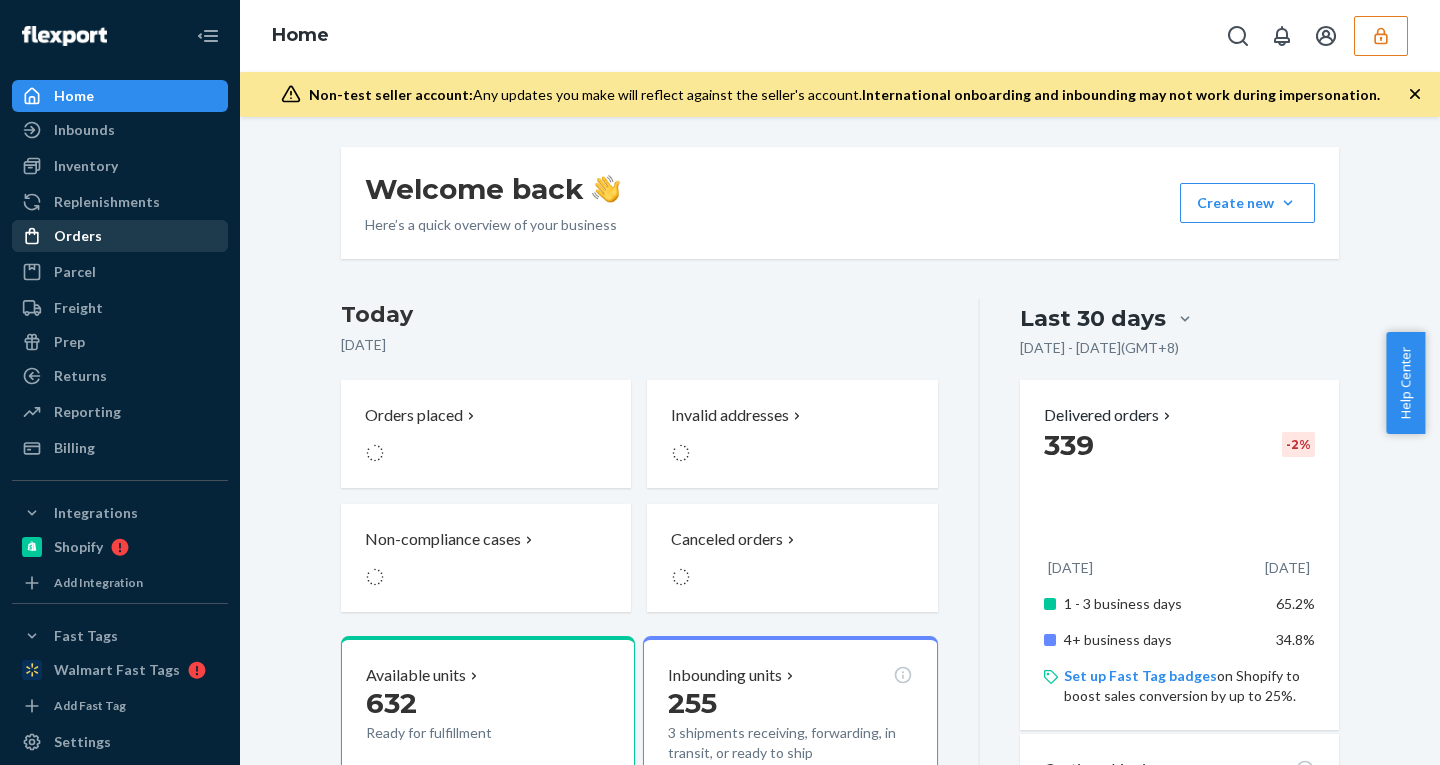 click on "Orders" at bounding box center [120, 236] 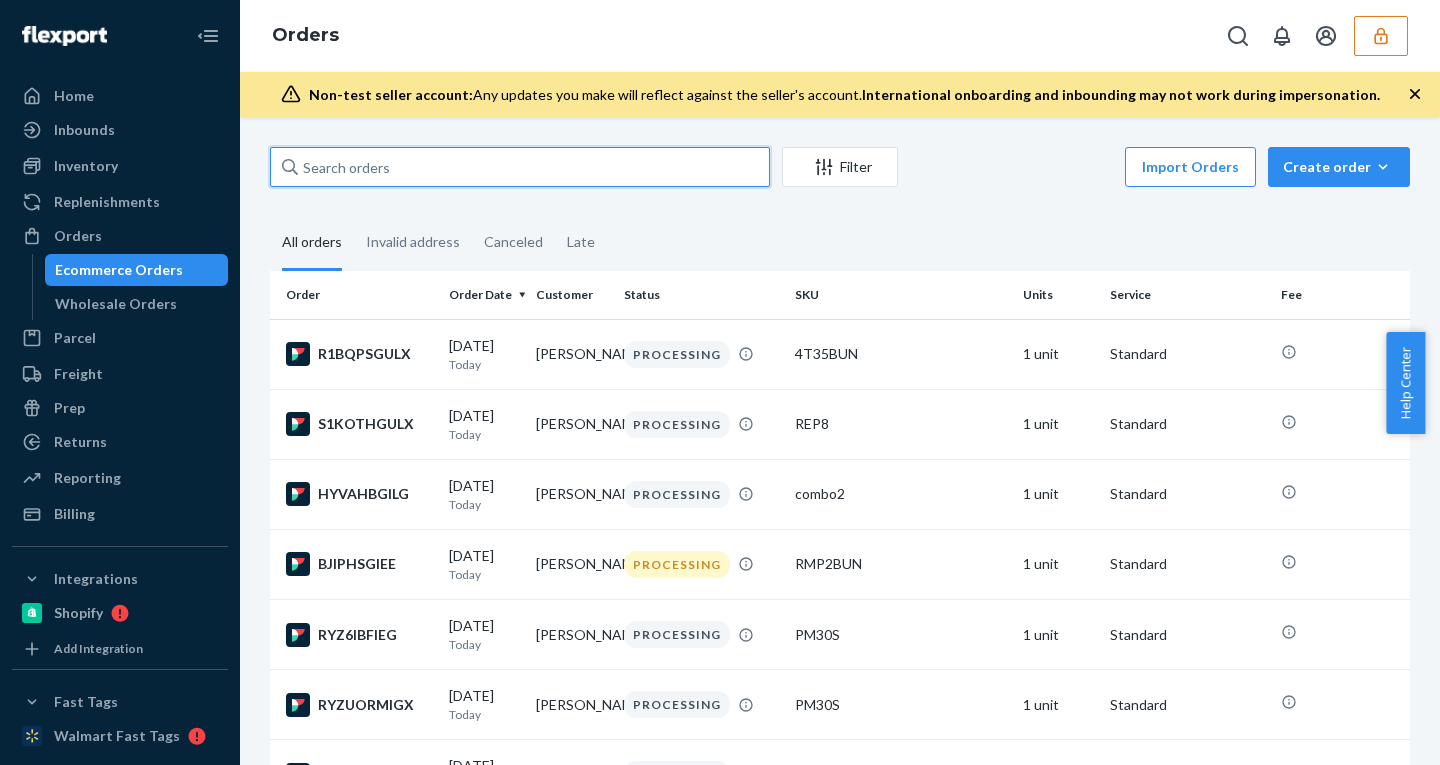 click at bounding box center [520, 167] 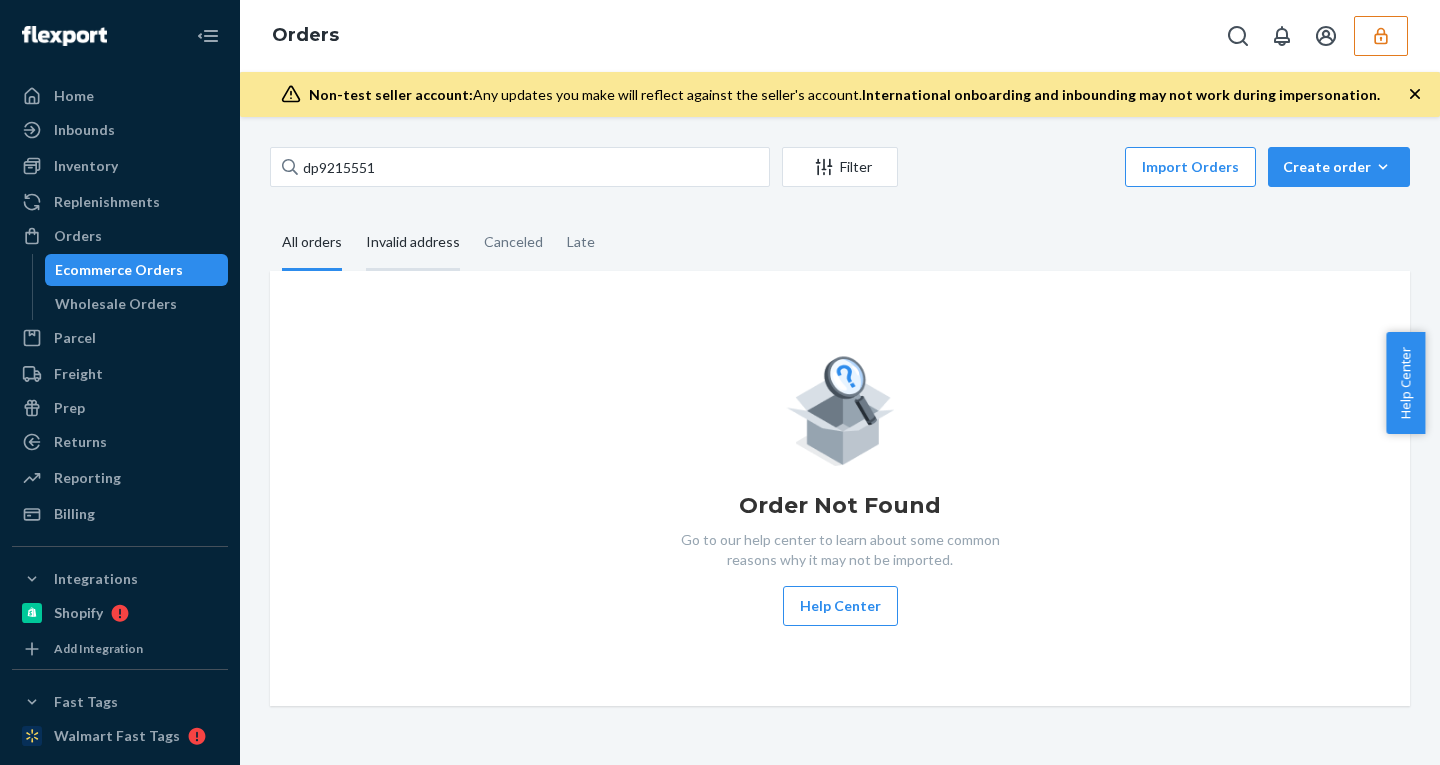 click on "Invalid address" at bounding box center [413, 243] 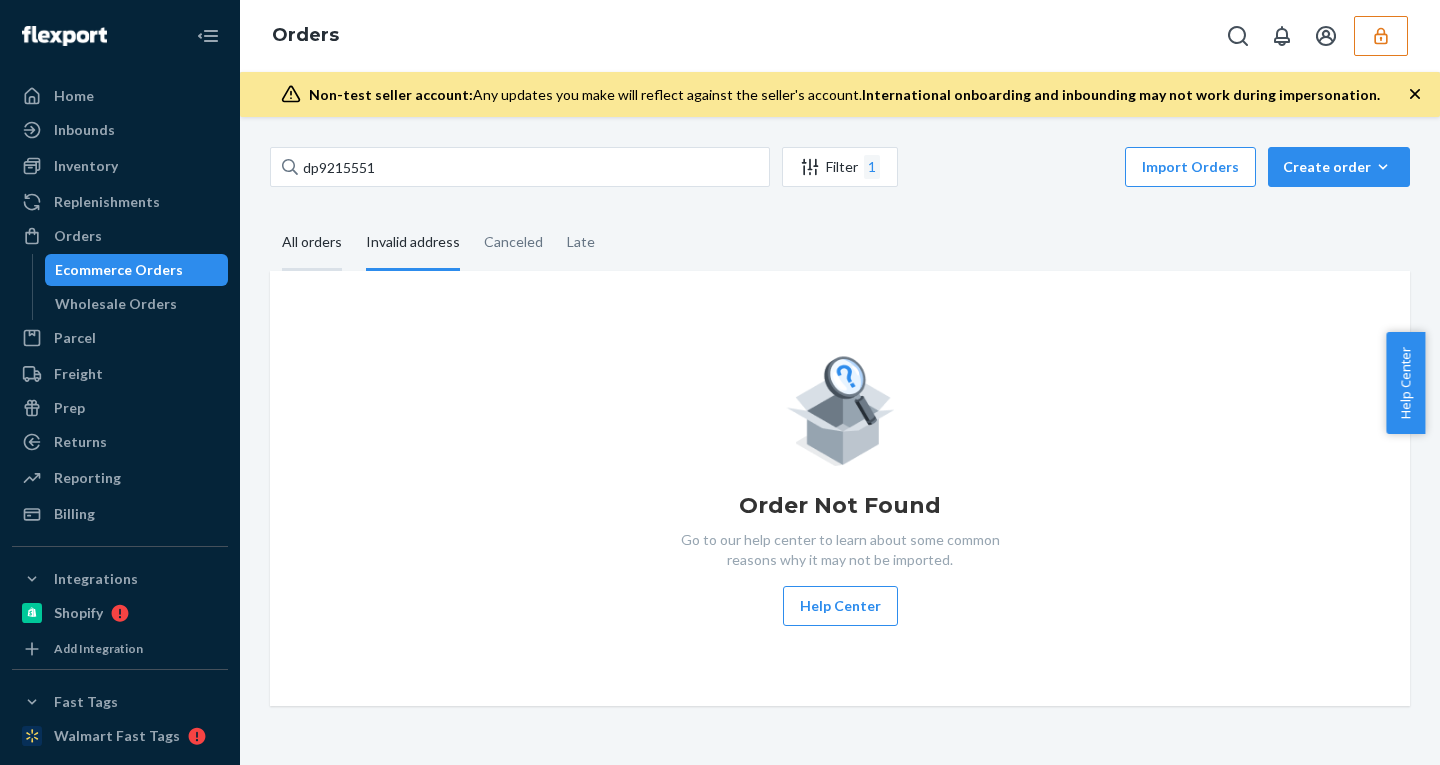 click on "All orders" at bounding box center [312, 243] 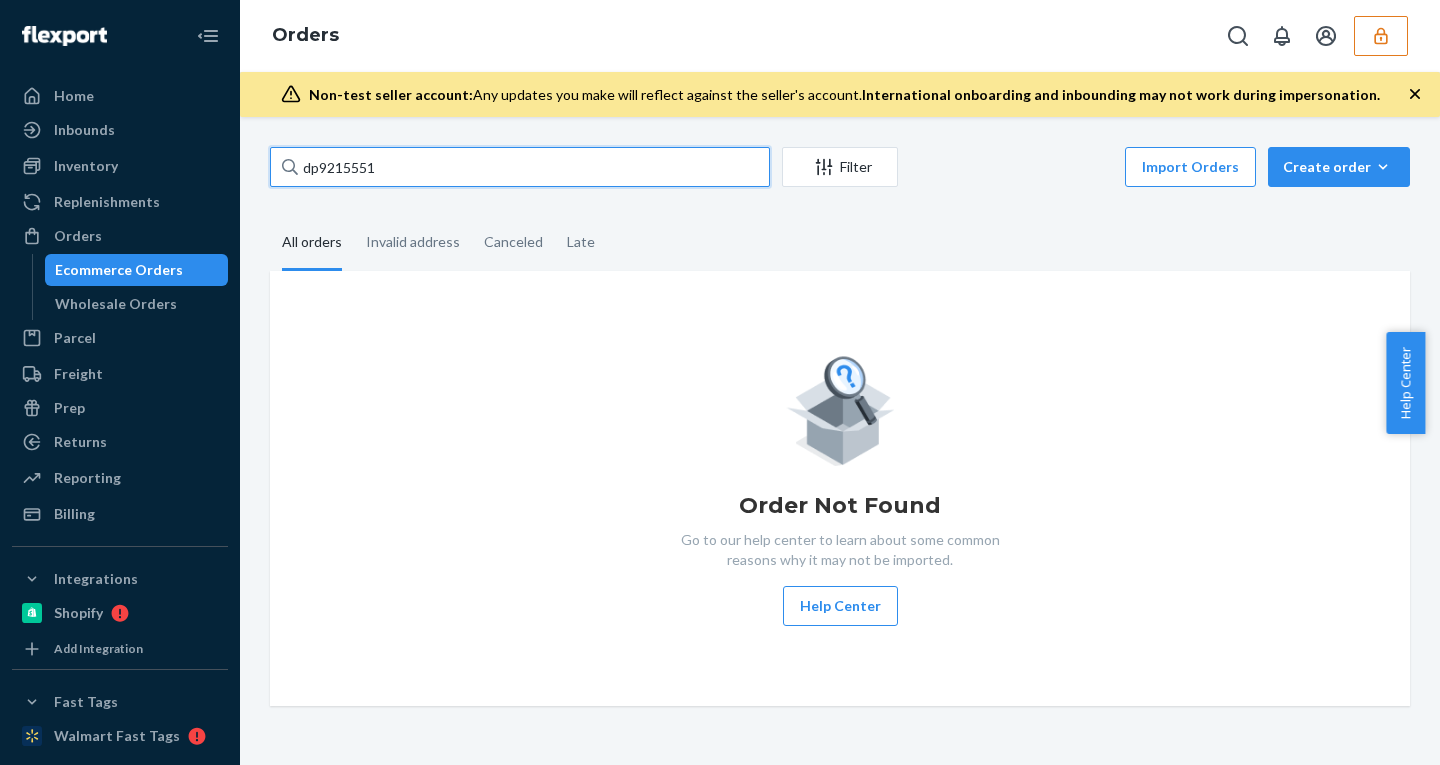 click on "dp9215551" at bounding box center [520, 167] 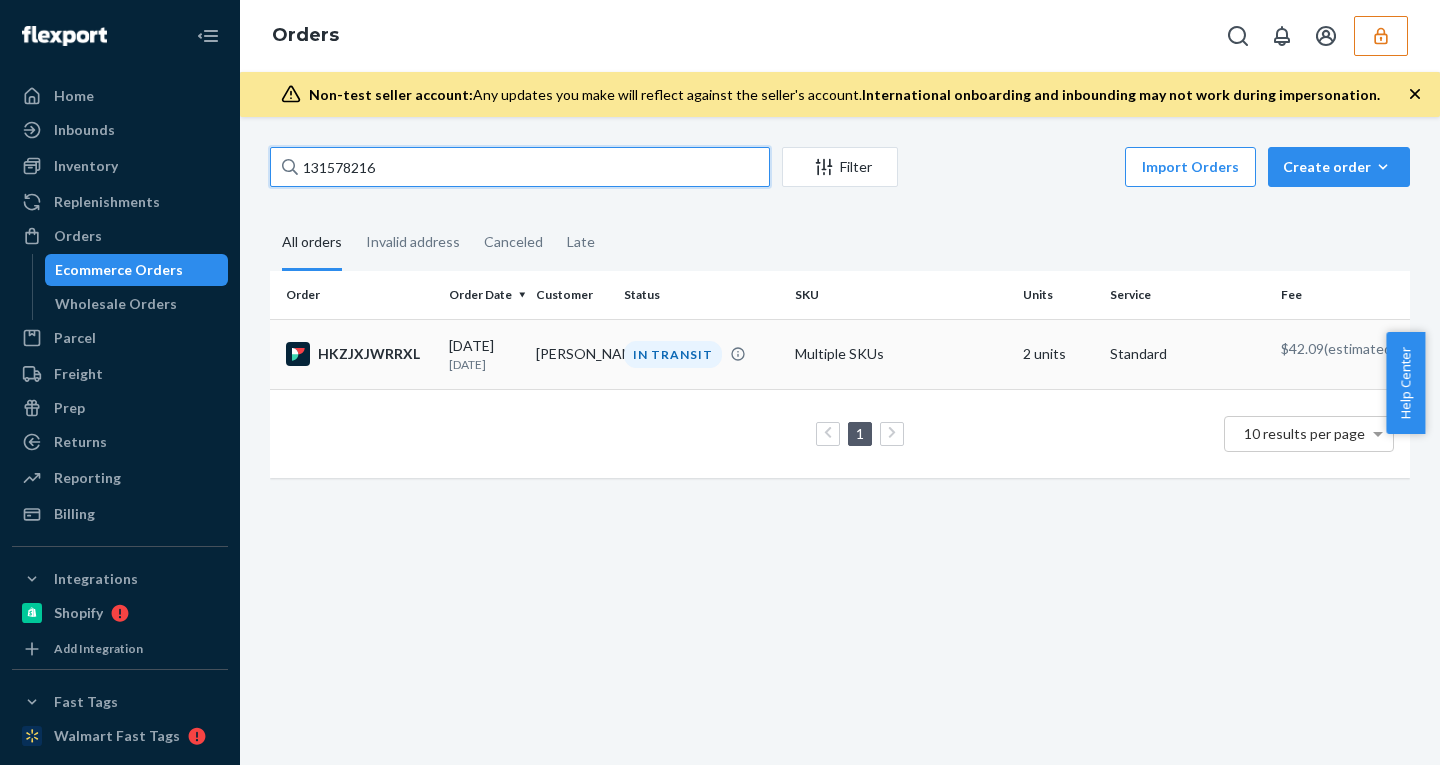 type on "131578216" 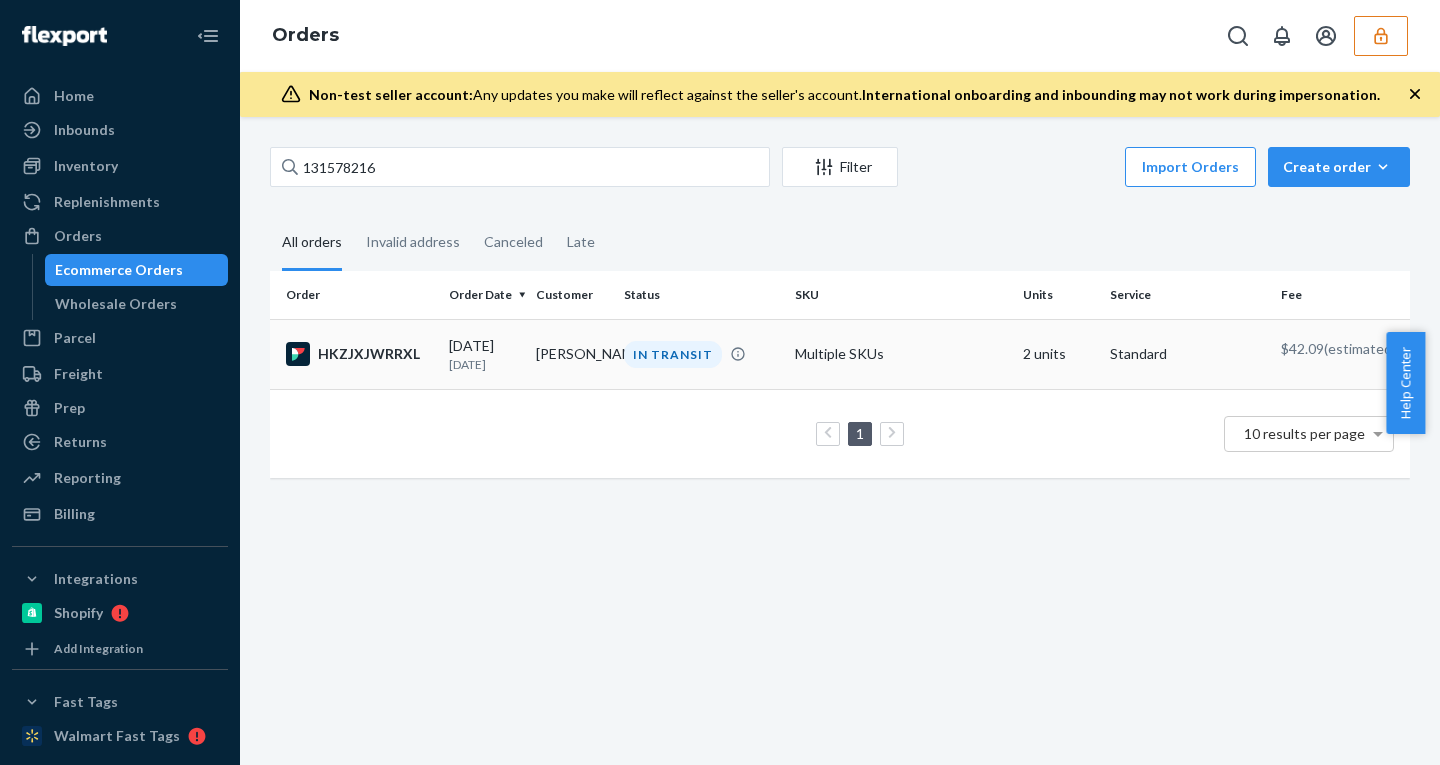 click on "[DATE] [DATE]" at bounding box center (484, 354) 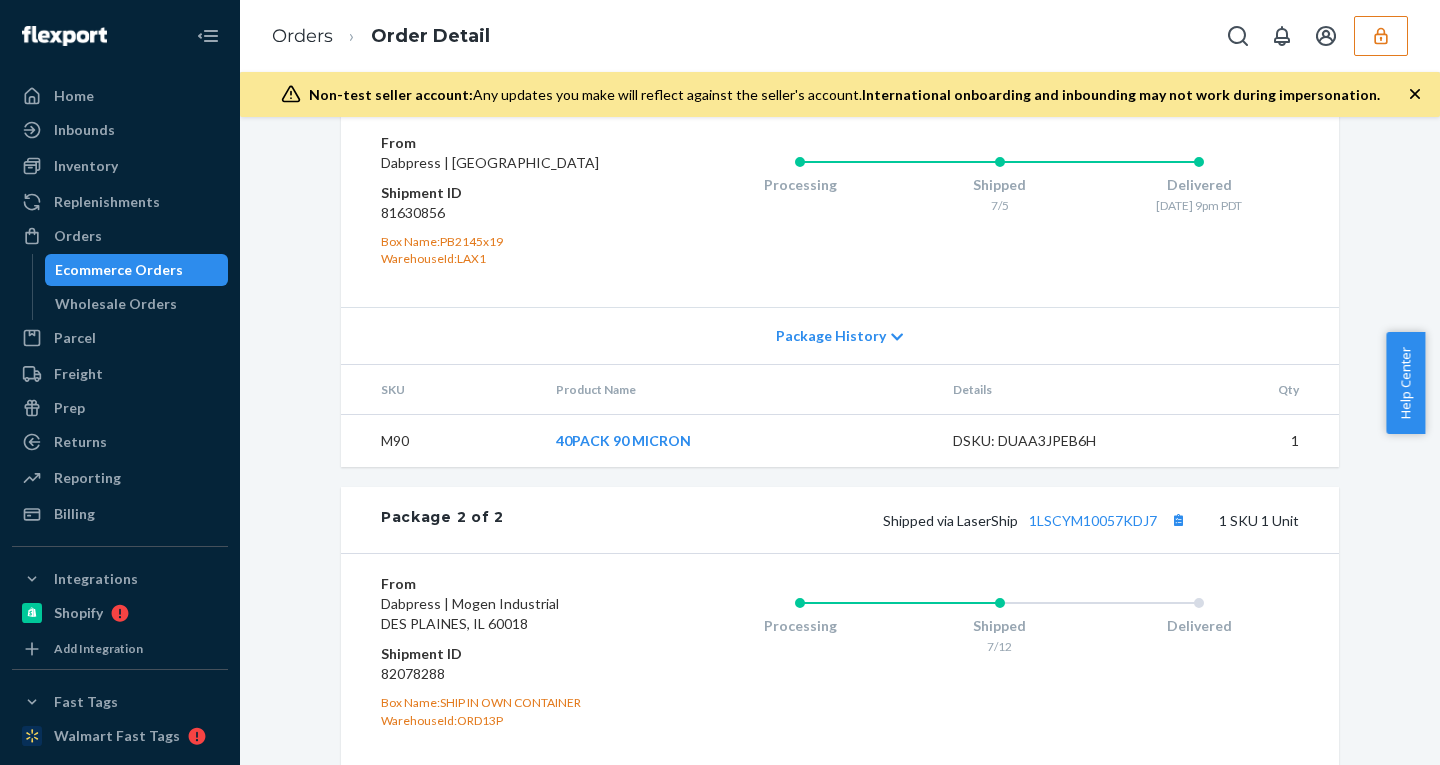 scroll, scrollTop: 986, scrollLeft: 0, axis: vertical 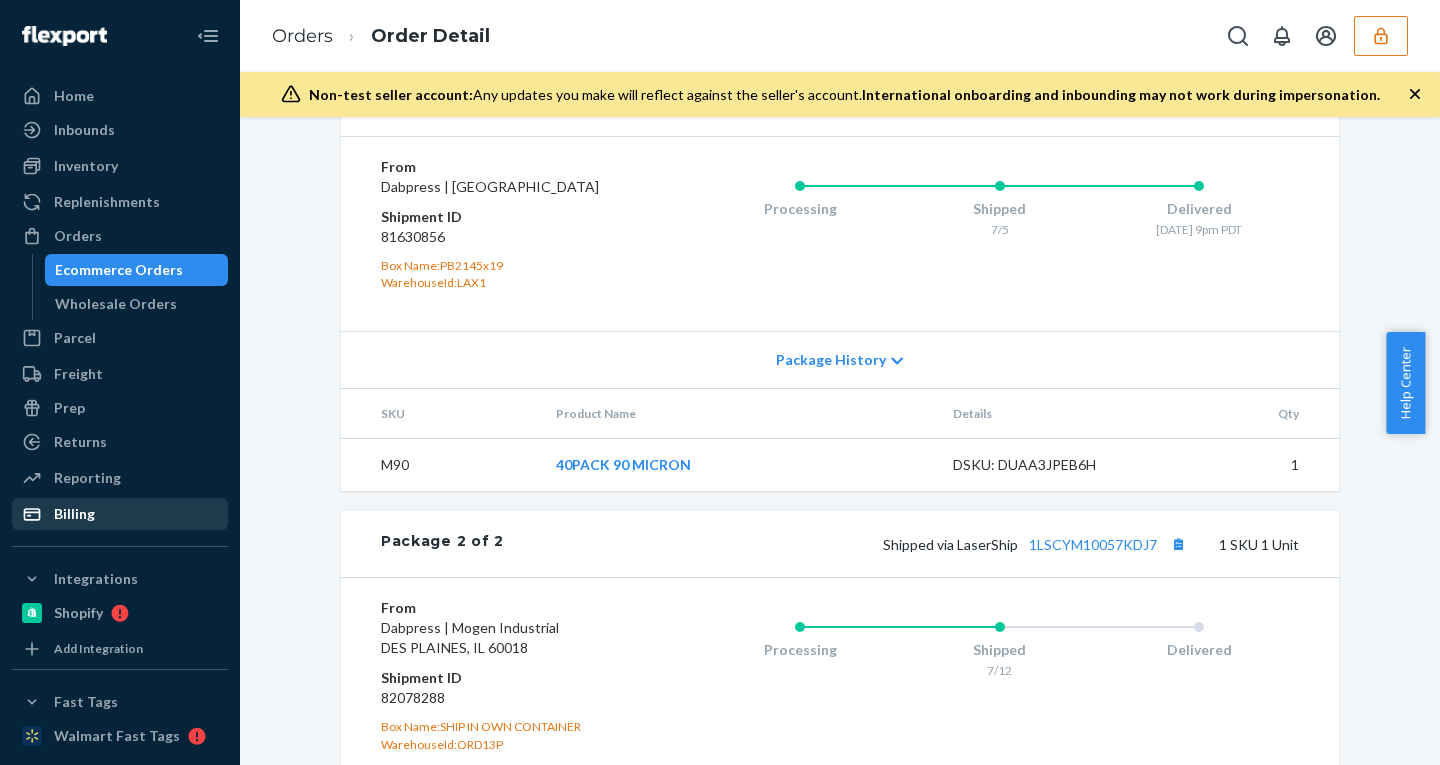 click on "Billing" at bounding box center [74, 514] 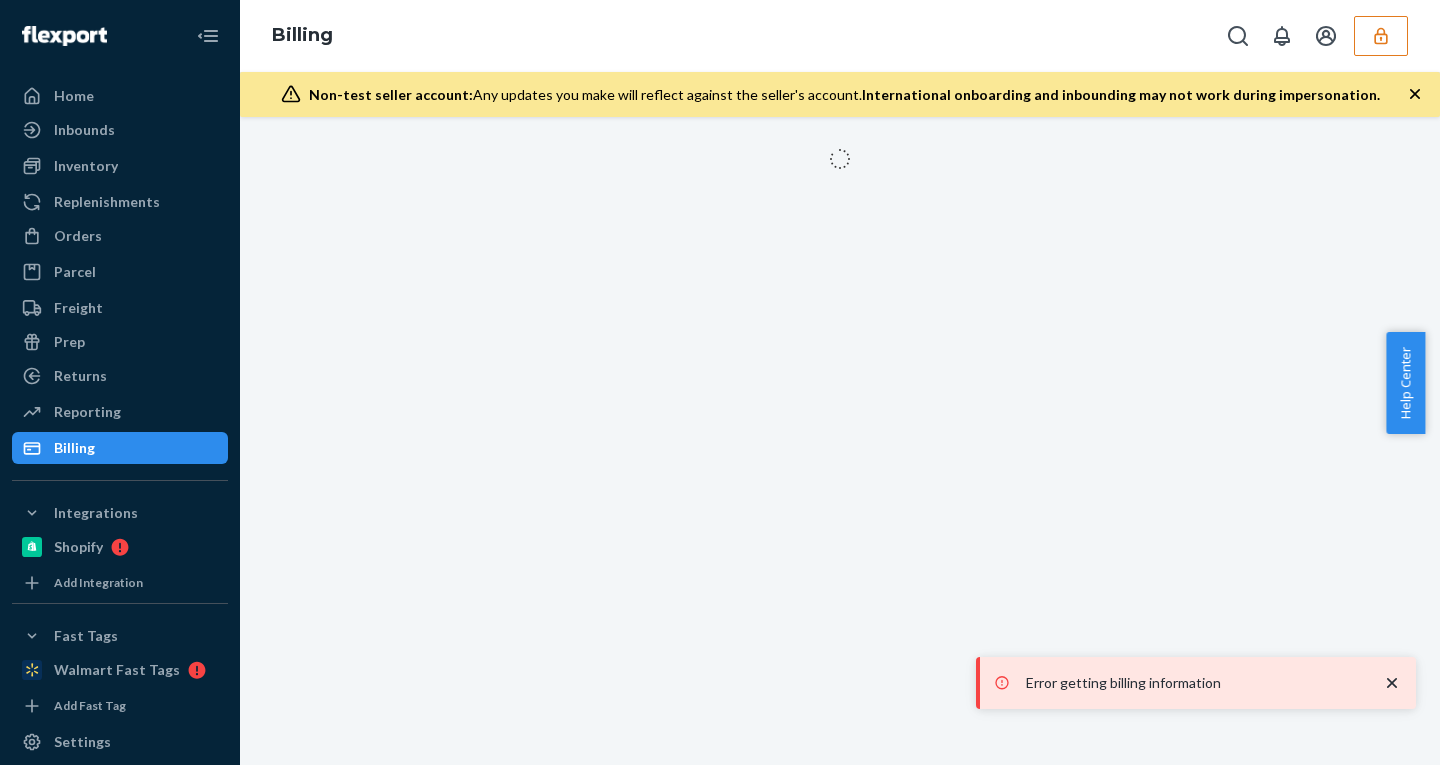 scroll, scrollTop: 0, scrollLeft: 0, axis: both 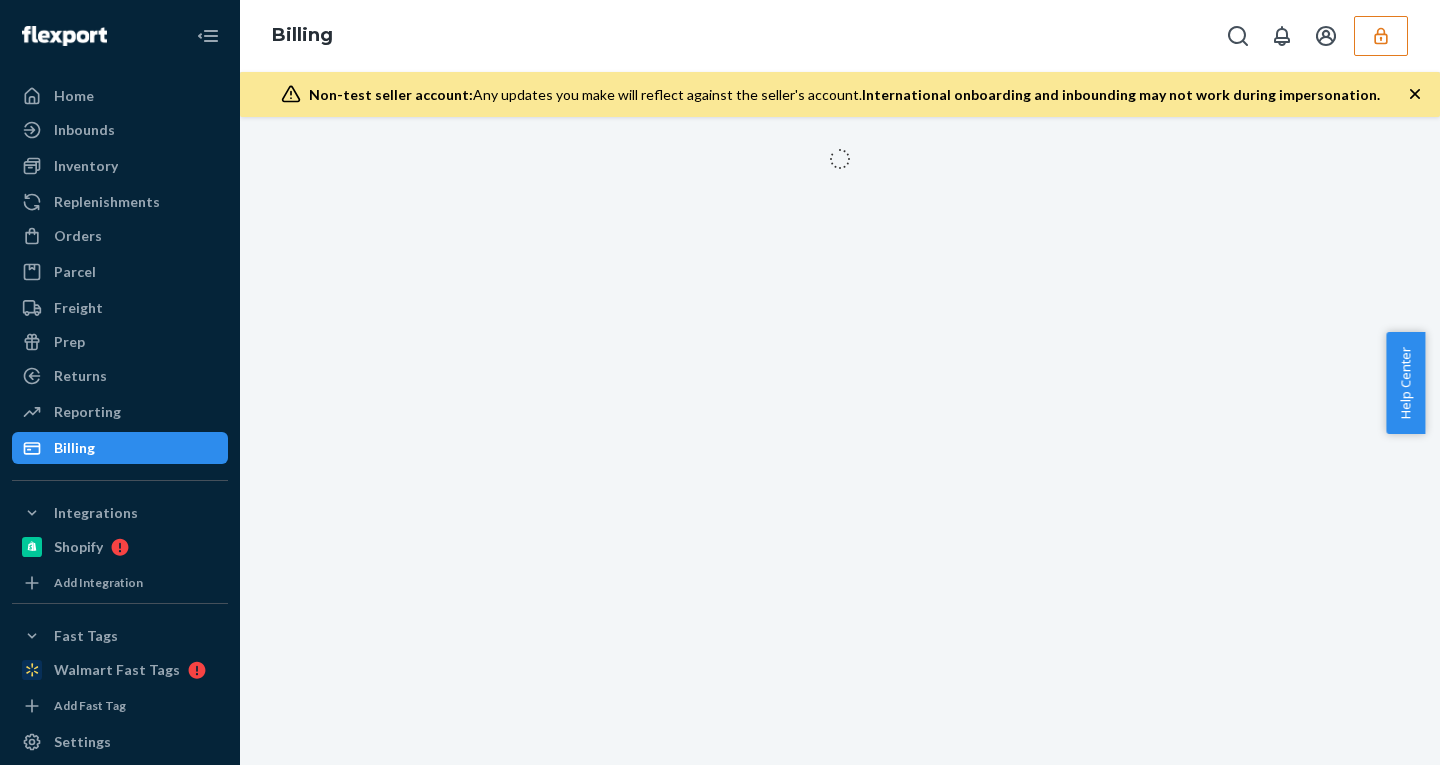 click 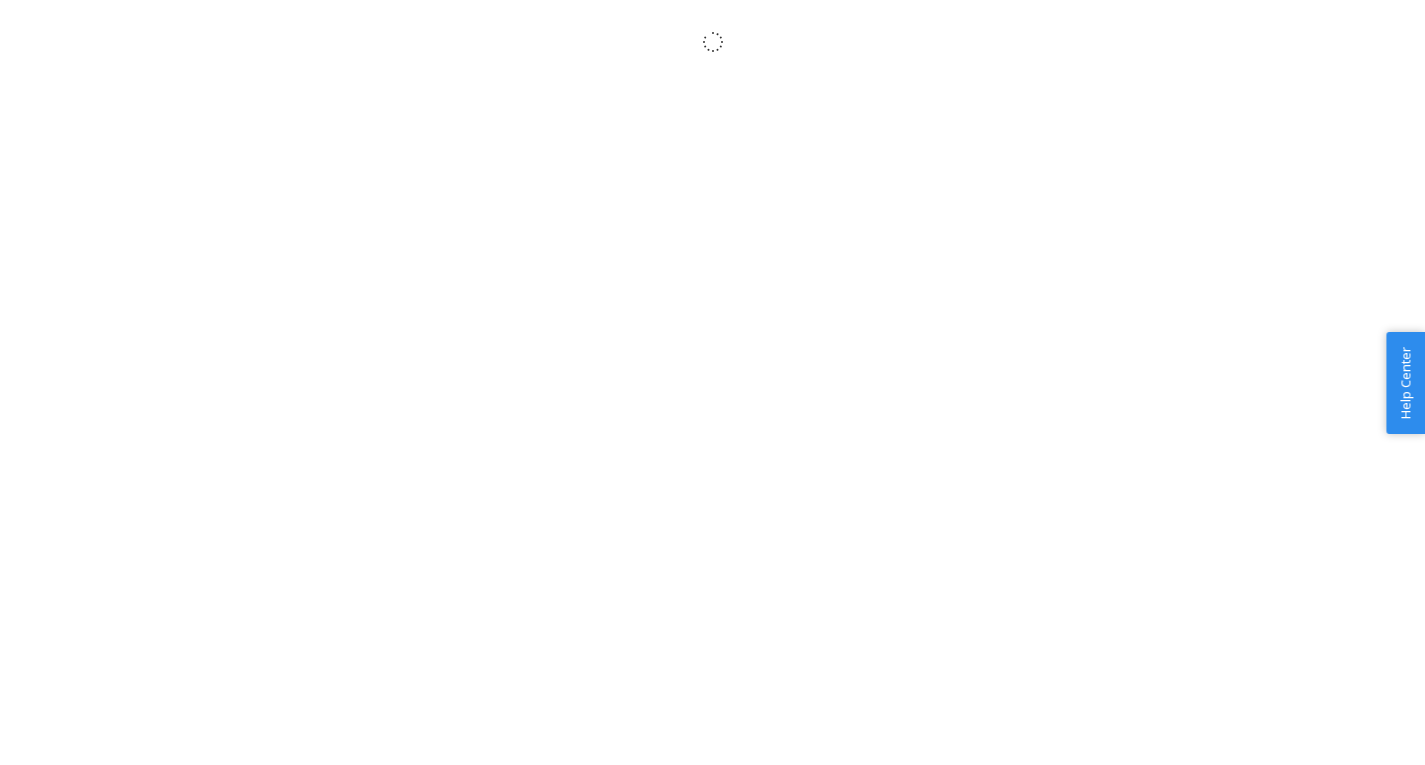 scroll, scrollTop: 0, scrollLeft: 0, axis: both 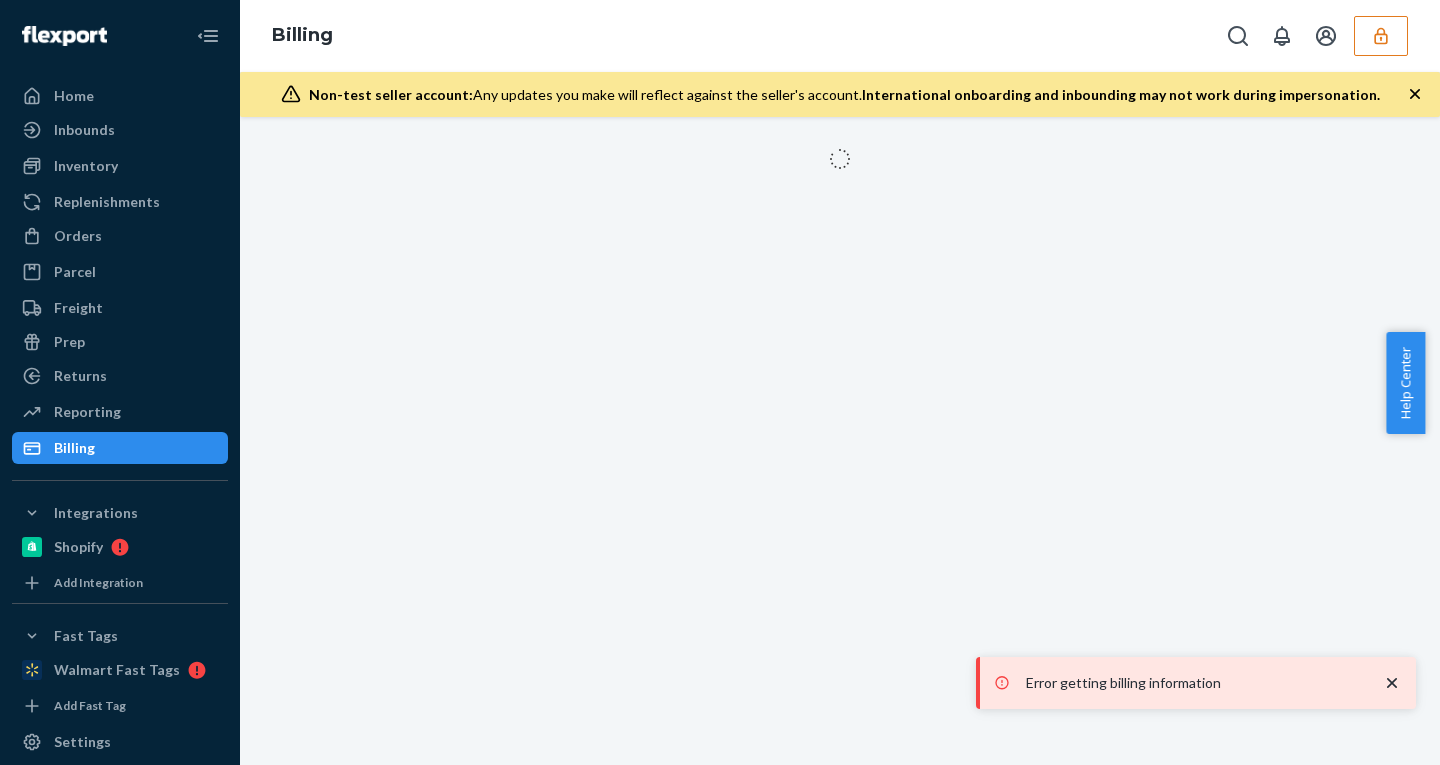 click on "Billing" at bounding box center [840, 36] 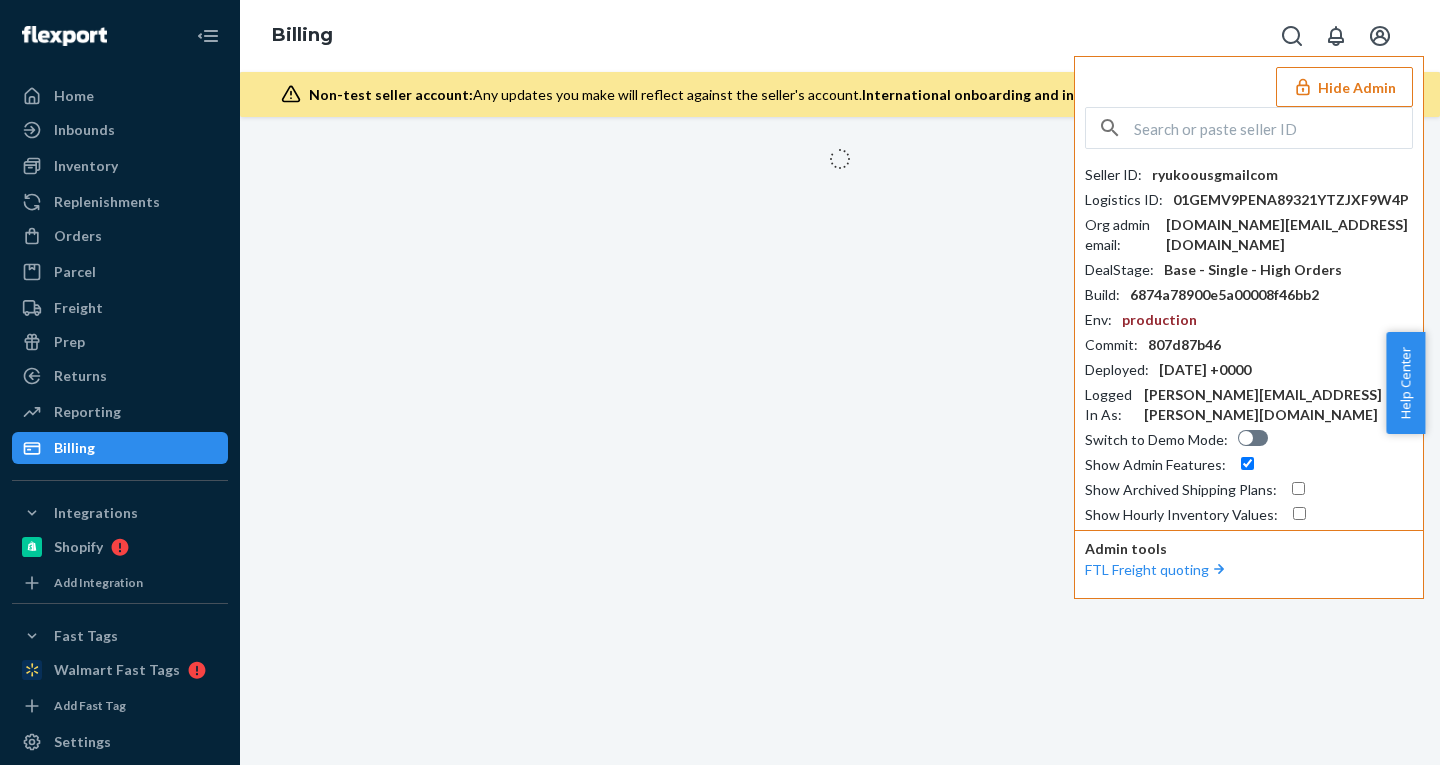 click at bounding box center [840, 441] 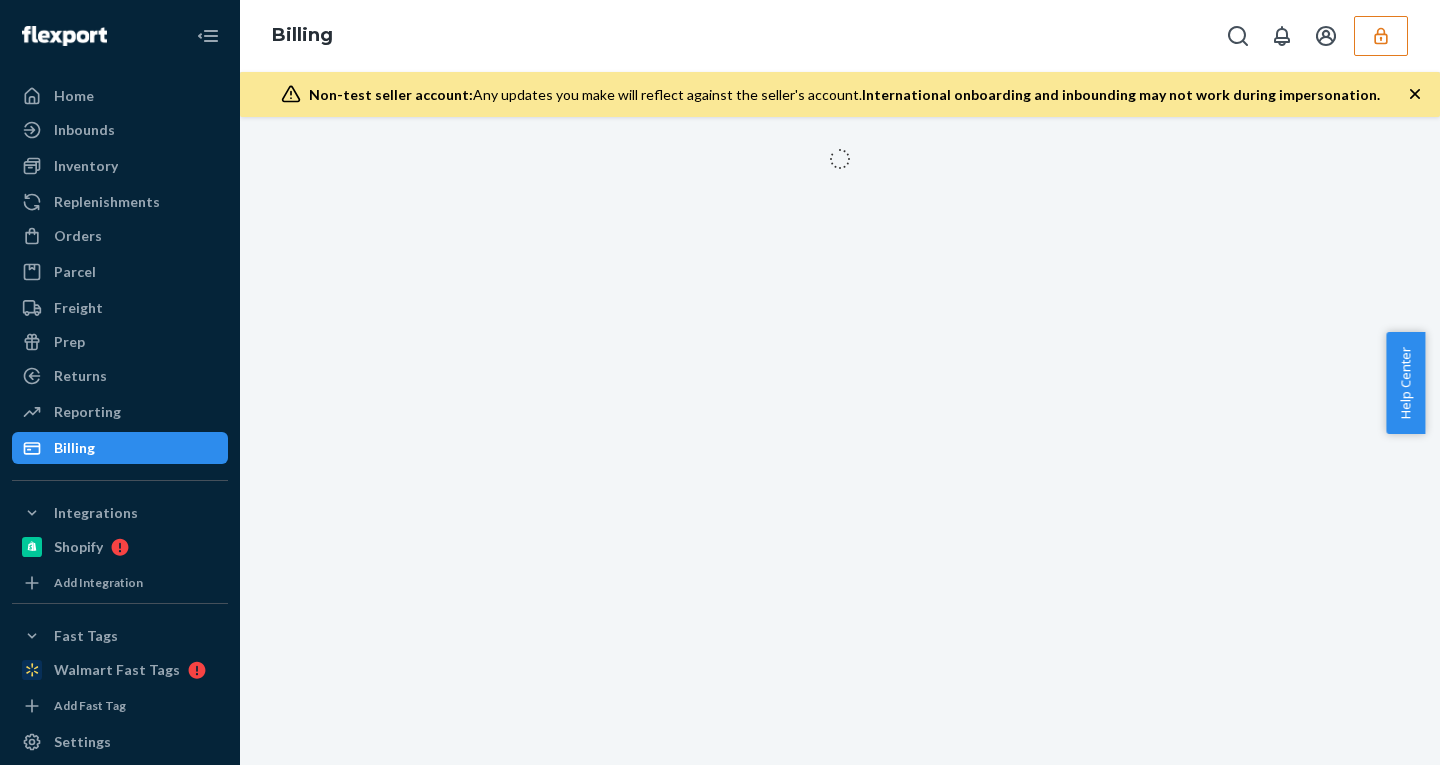 click 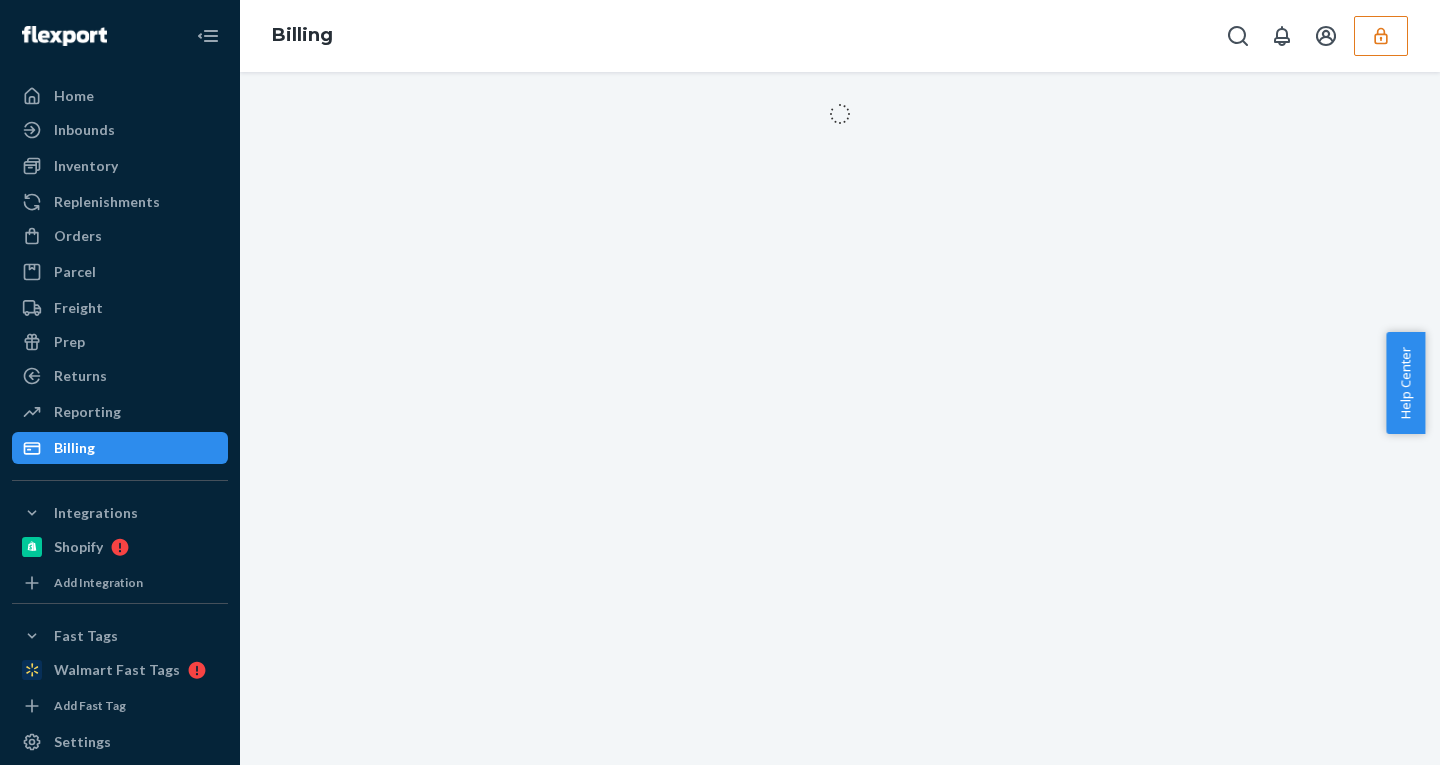 click at bounding box center (840, 418) 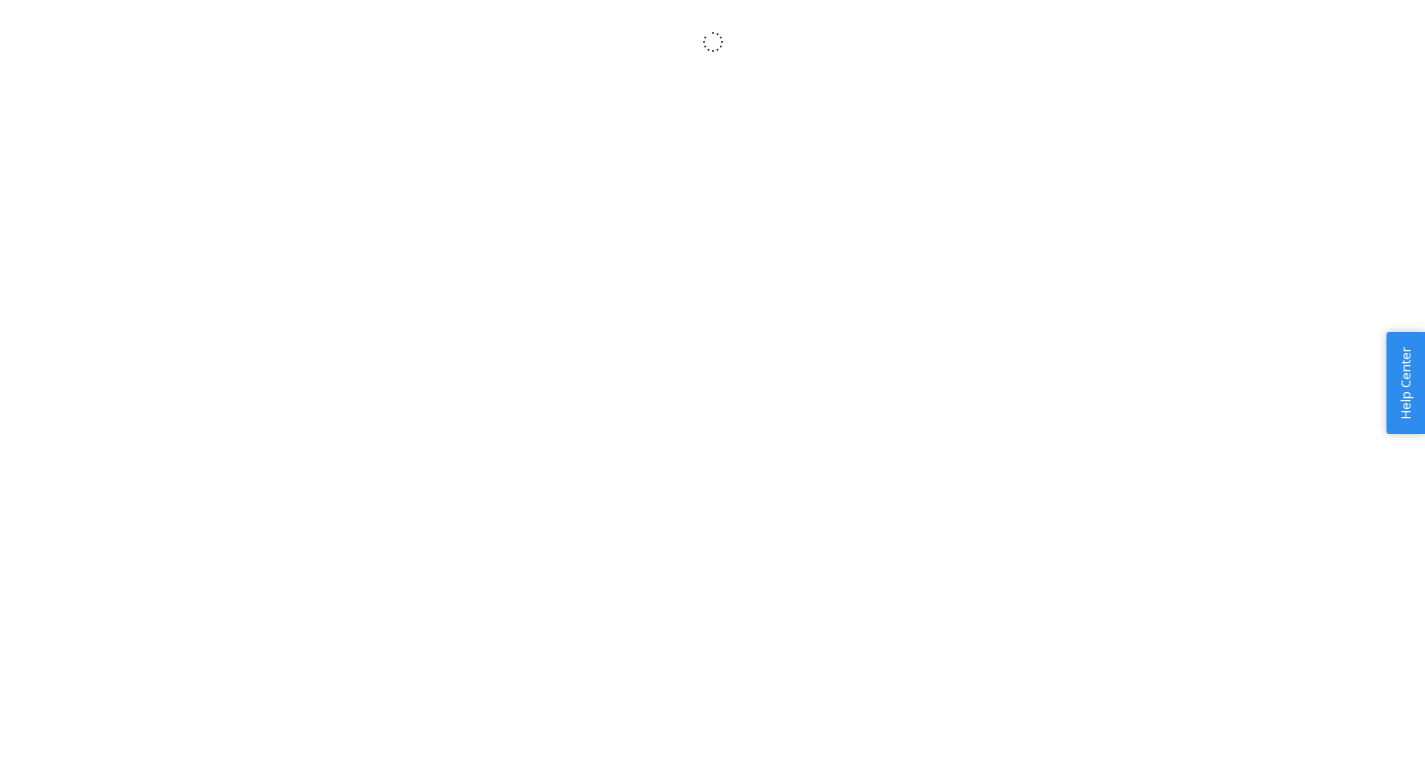 scroll, scrollTop: 0, scrollLeft: 0, axis: both 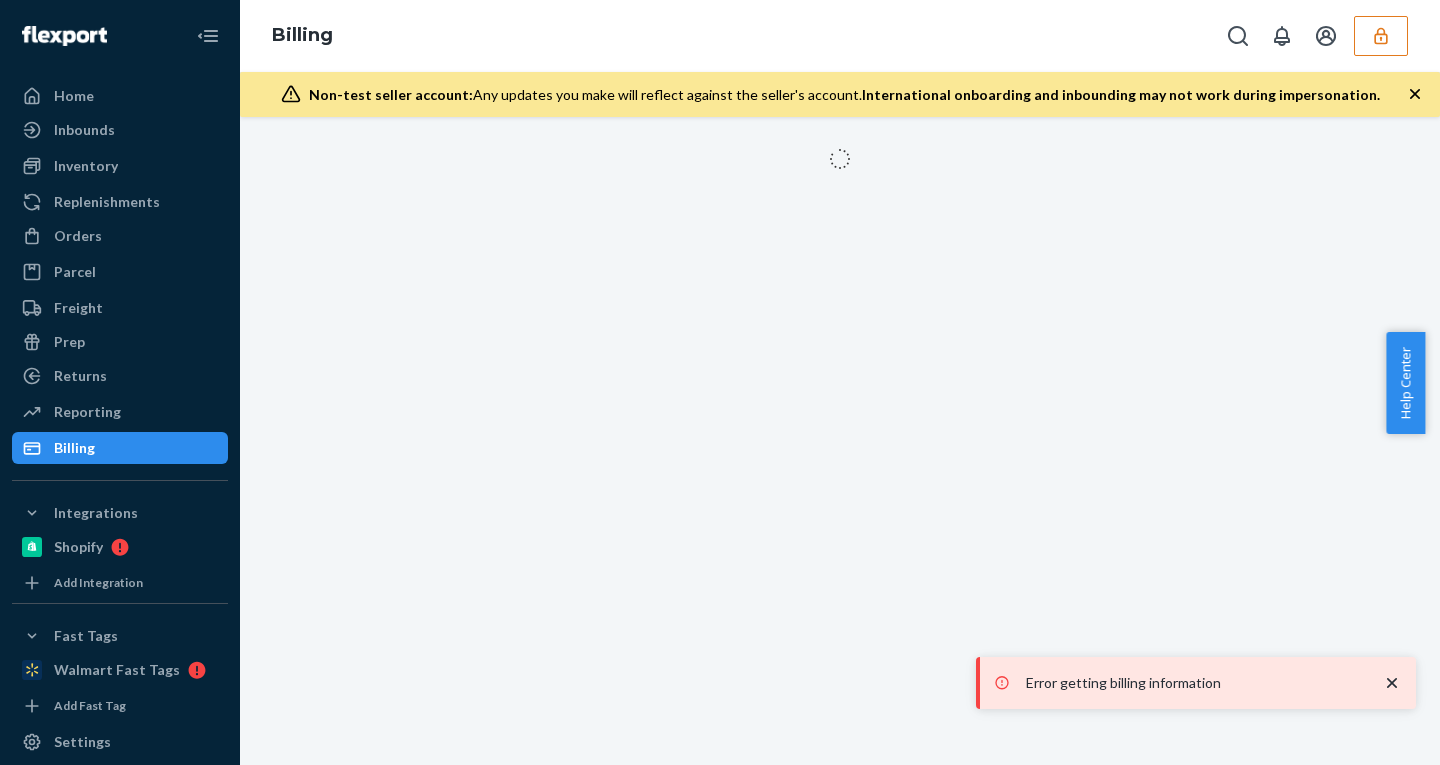 click at bounding box center (840, 441) 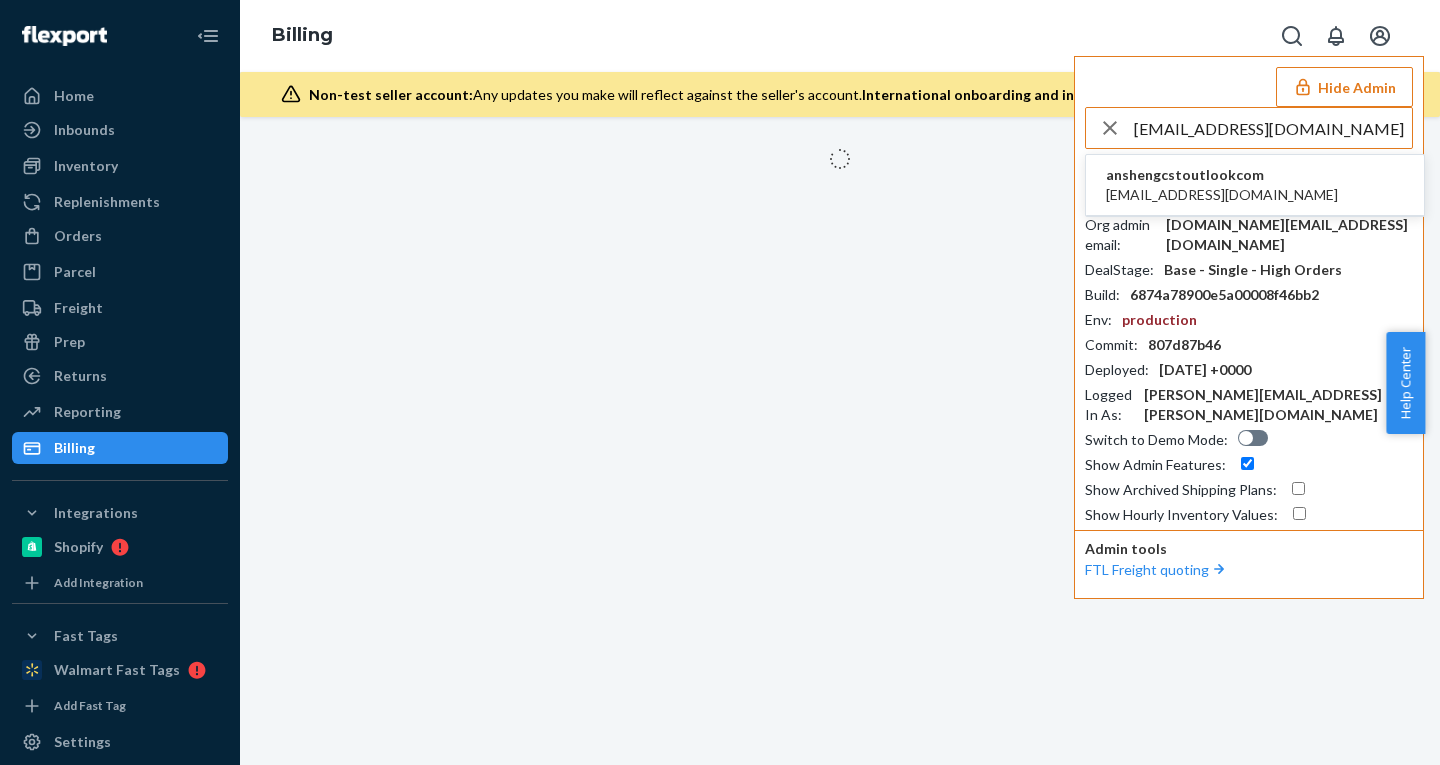 type on "[EMAIL_ADDRESS][DOMAIN_NAME]" 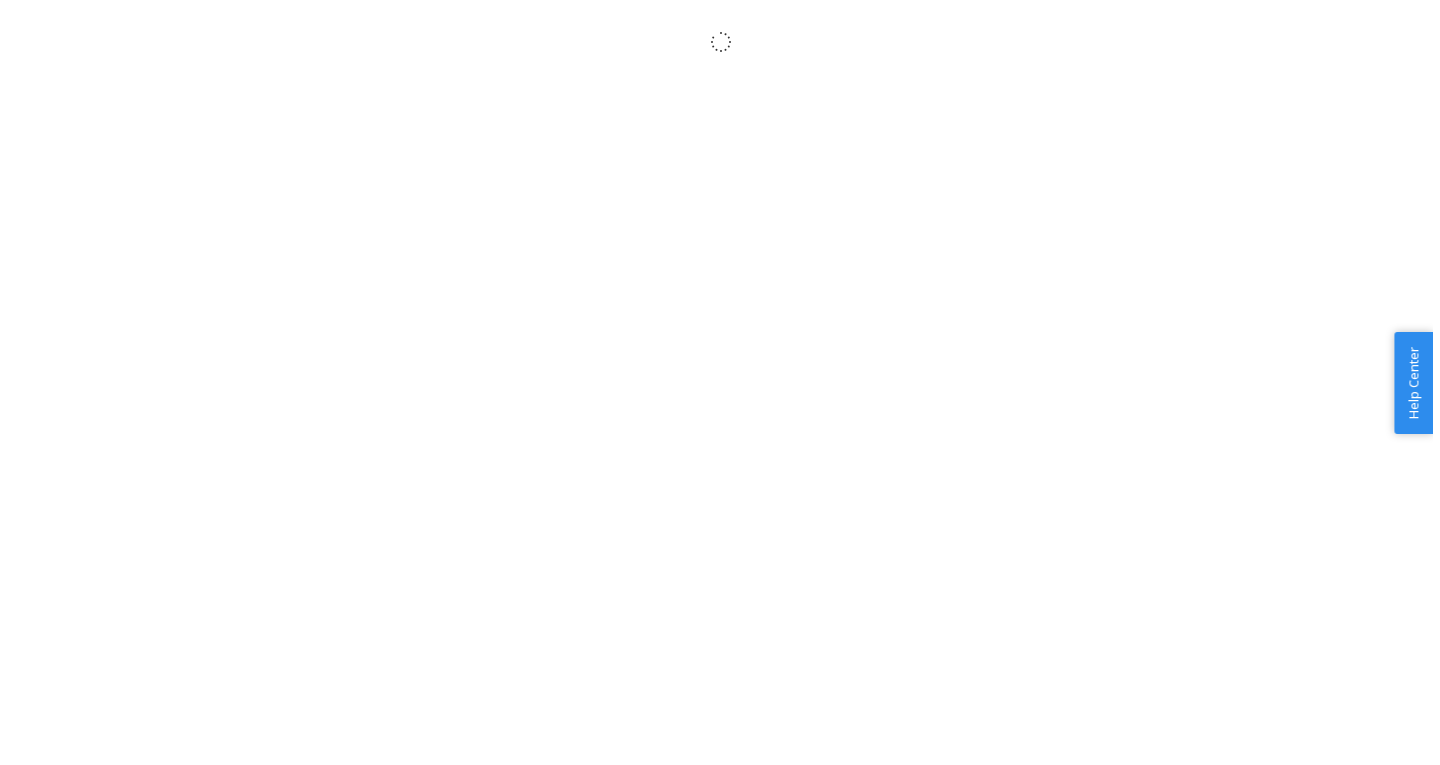scroll, scrollTop: 0, scrollLeft: 0, axis: both 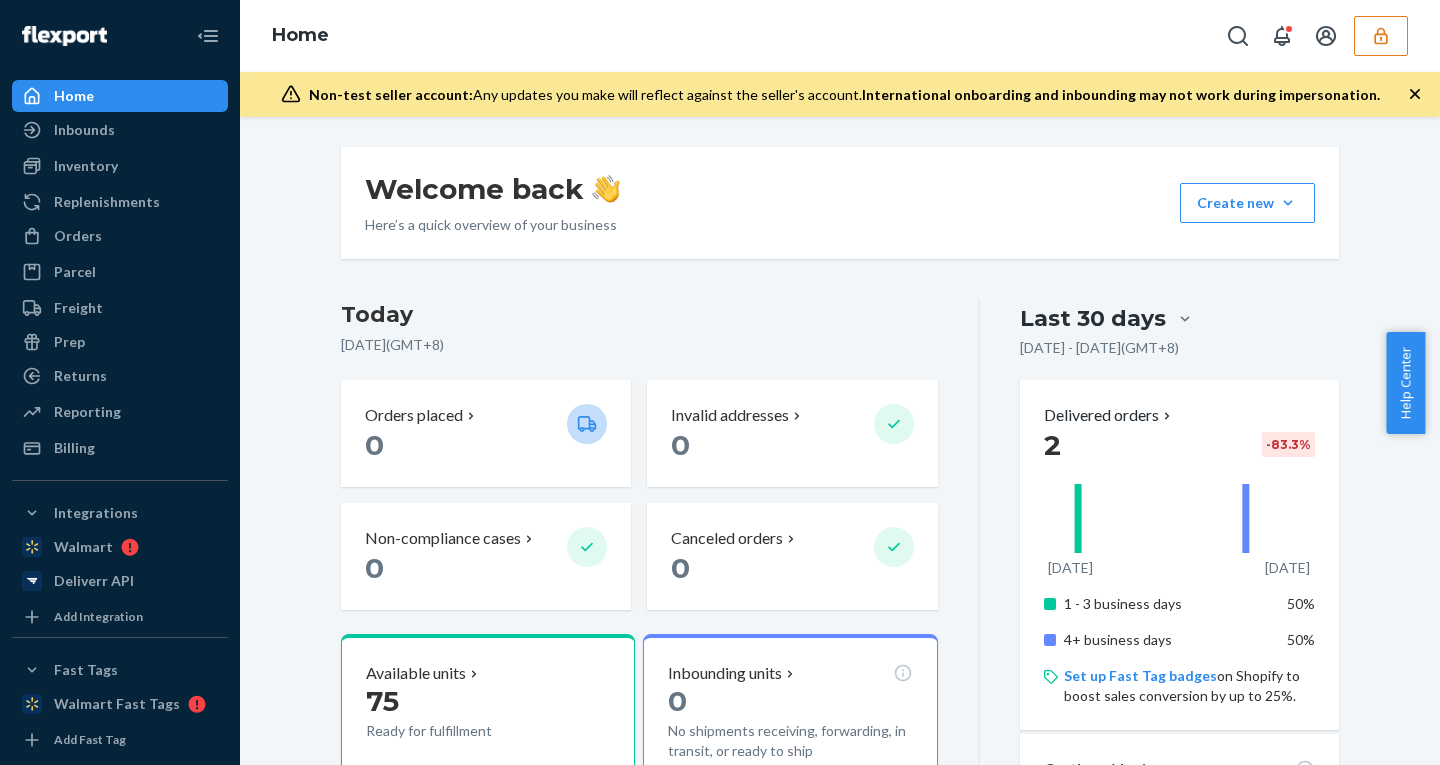 click 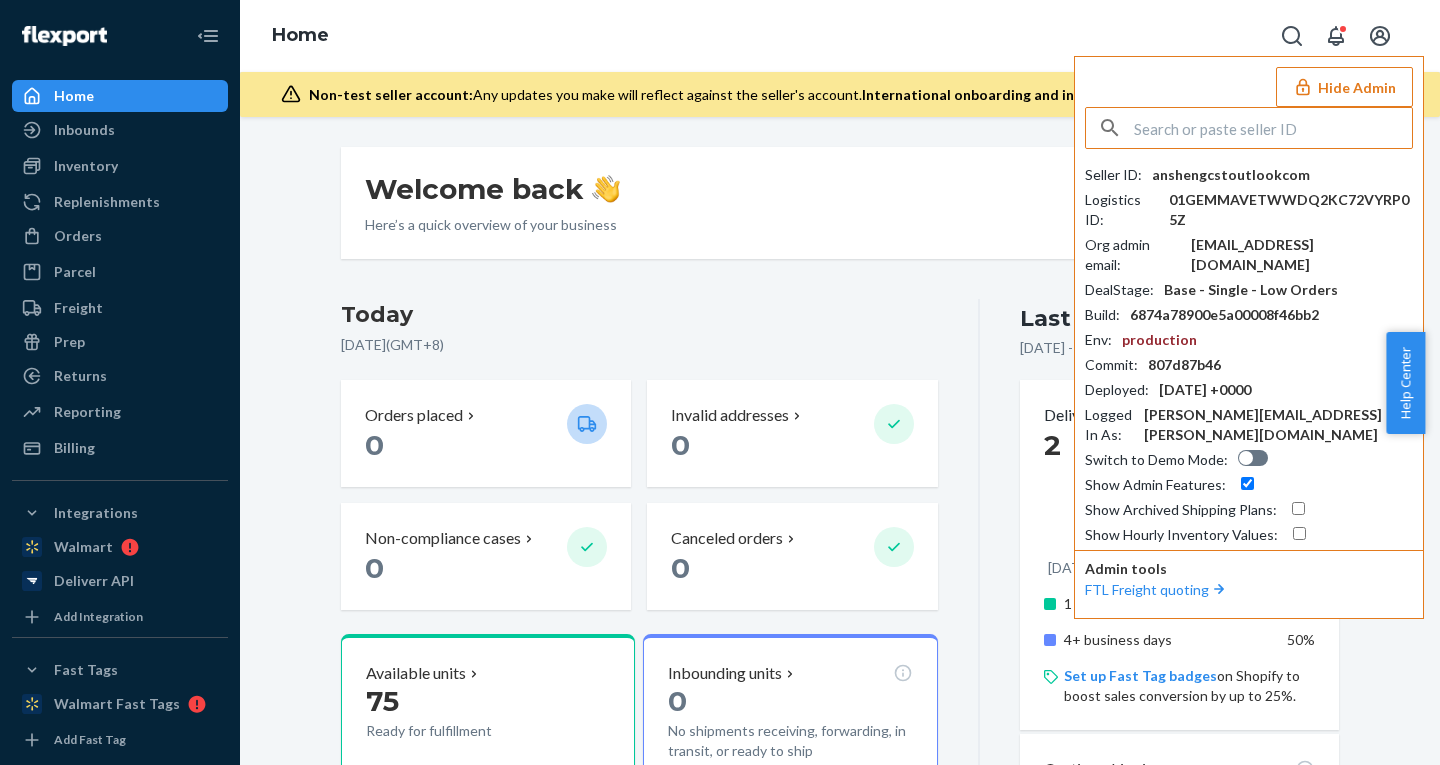 click on "Seller ID :  anshengcstoutlookcom Logistics ID :  01GEMMAVETWWDQ2KC72VYRP05Z Org admin email :  ansheng_cst@outlook.com DealStage :  Base - Single - Low Orders Build :  6874a78900e5a00008f46bb2 Env :  production Commit :  807d87b46 Deployed :  Mon Jul 14 06:45:27 2025 +0000
Logged In As :  henry.tolentino@bpo.flexport.com Switch to Demo Mode :  Show Admin Features :  Show Archived Shipping Plans :  Show Hourly Inventory Values :" at bounding box center [1249, 355] 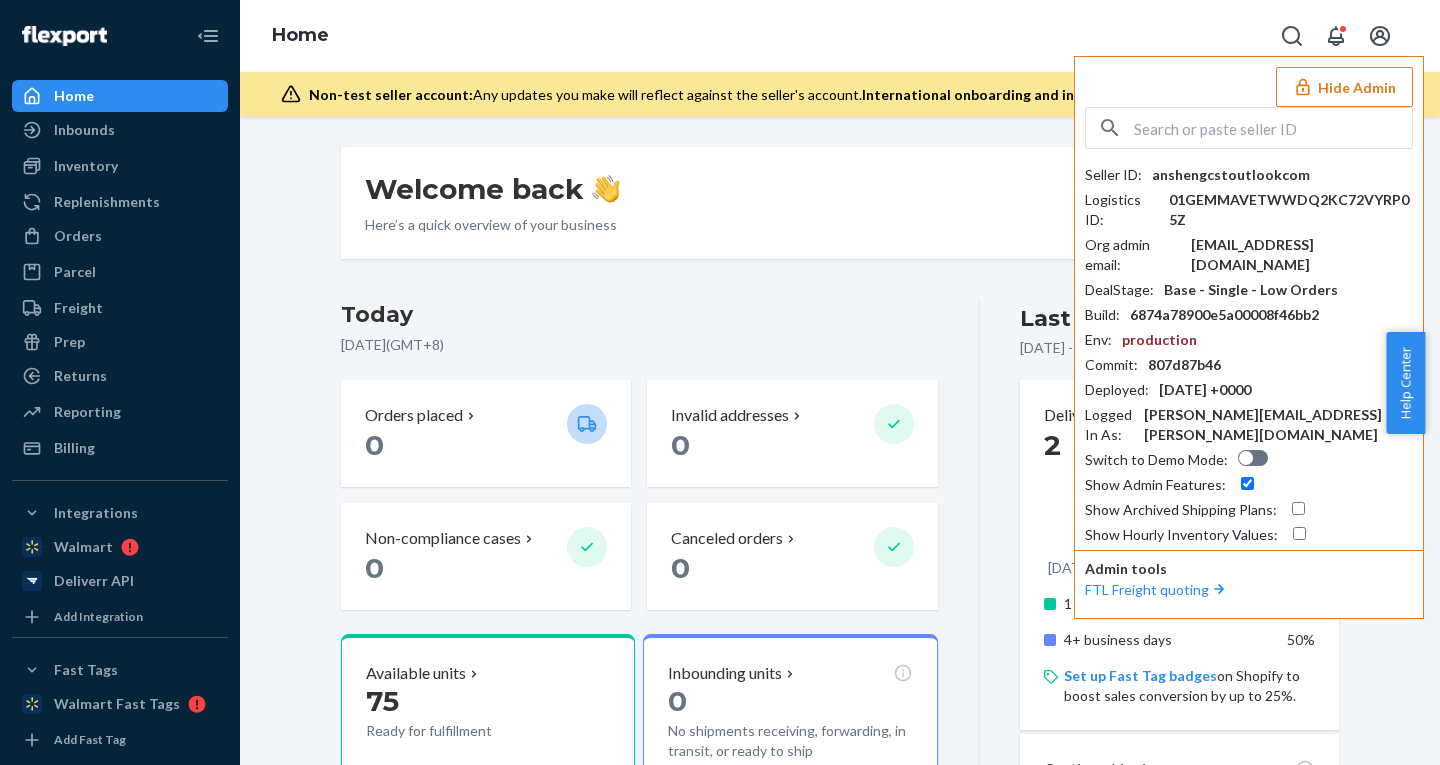 click on "Seller ID :  anshengcstoutlookcom Logistics ID :  01GEMMAVETWWDQ2KC72VYRP05Z Org admin email :  ansheng_cst@outlook.com DealStage :  Base - Single - Low Orders Build :  6874a78900e5a00008f46bb2 Env :  production Commit :  807d87b46 Deployed :  Mon Jul 14 06:45:27 2025 +0000
Logged In As :  henry.tolentino@bpo.flexport.com Switch to Demo Mode :  Show Admin Features :  Show Archived Shipping Plans :  Show Hourly Inventory Values :" at bounding box center (1249, 355) 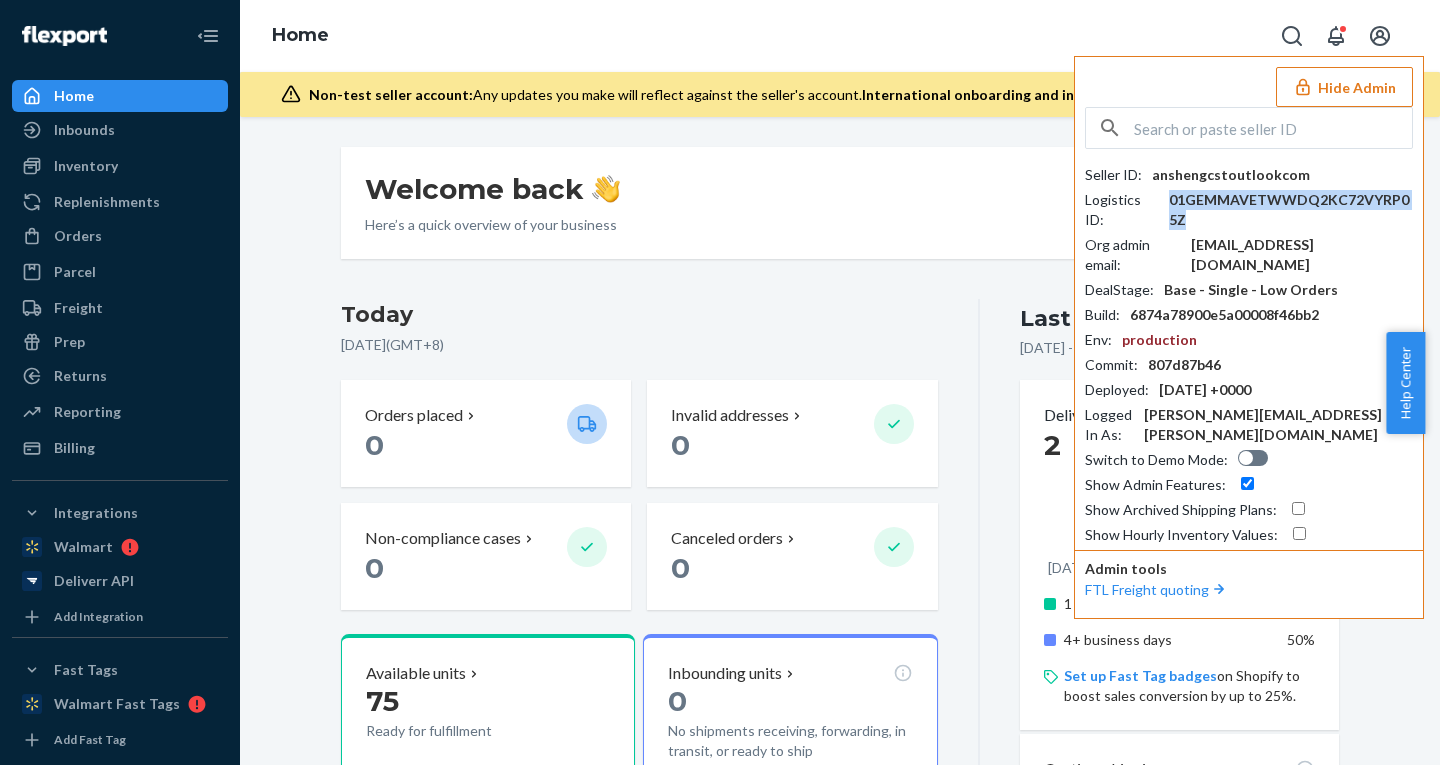 click on "01GEMMAVETWWDQ2KC72VYRP05Z" at bounding box center (1291, 210) 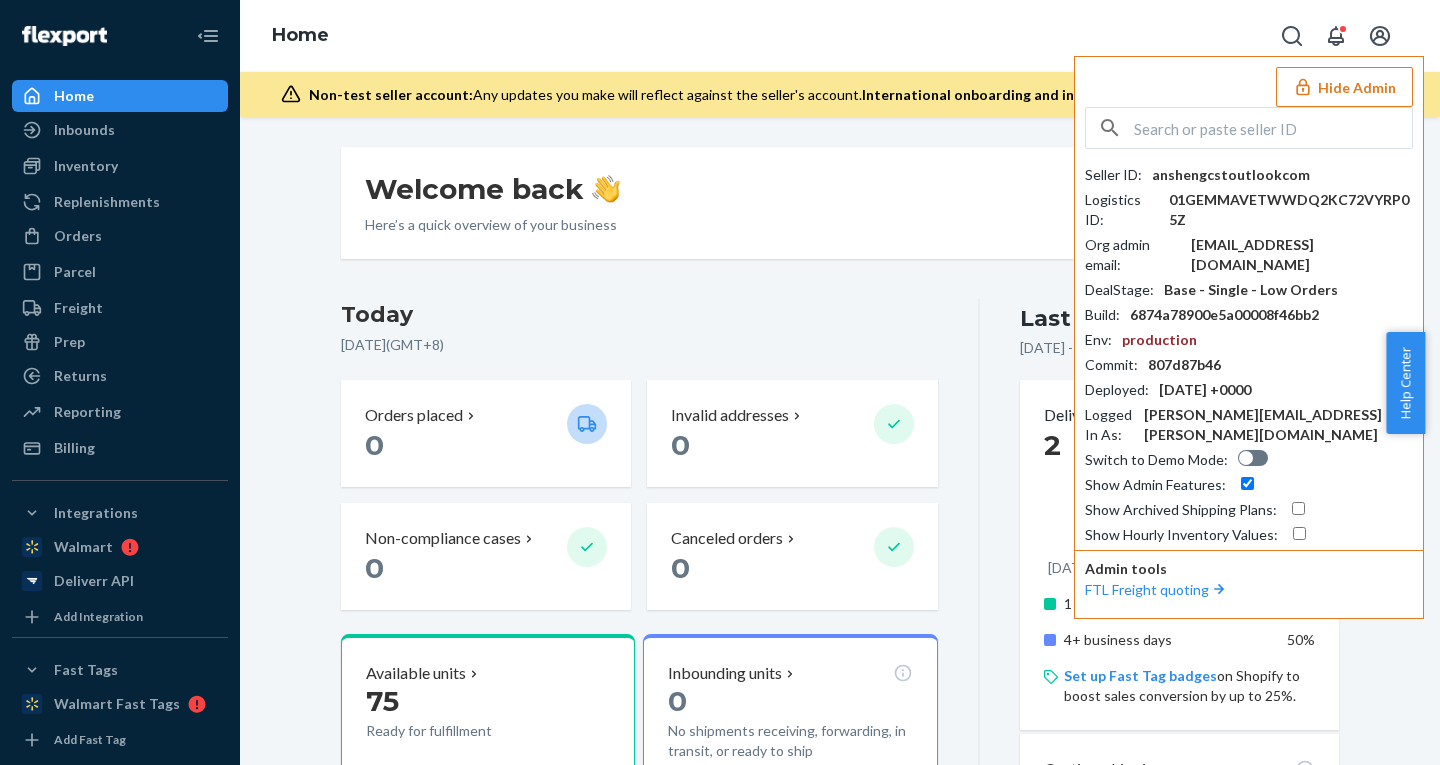 click on "Seller ID :  anshengcstoutlookcom Logistics ID :  01GEMMAVETWWDQ2KC72VYRP05Z Org admin email :  ansheng_cst@outlook.com DealStage :  Base - Single - Low Orders Build :  6874a78900e5a00008f46bb2 Env :  production Commit :  807d87b46 Deployed :  Mon Jul 14 06:45:27 2025 +0000
Logged In As :  henry.tolentino@bpo.flexport.com Switch to Demo Mode :  Show Admin Features :  Show Archived Shipping Plans :  Show Hourly Inventory Values :" at bounding box center (1249, 326) 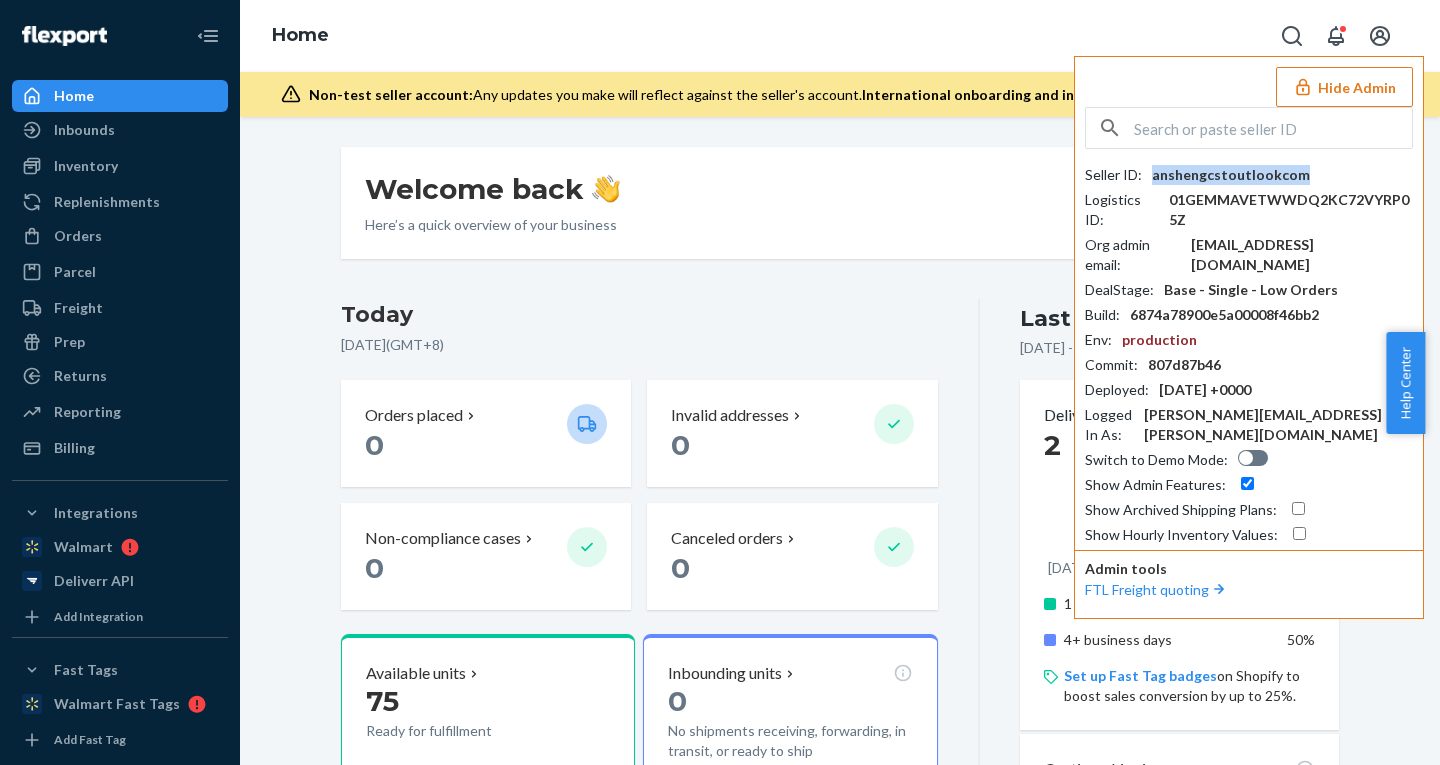 click on "anshengcstoutlookcom" at bounding box center [1231, 175] 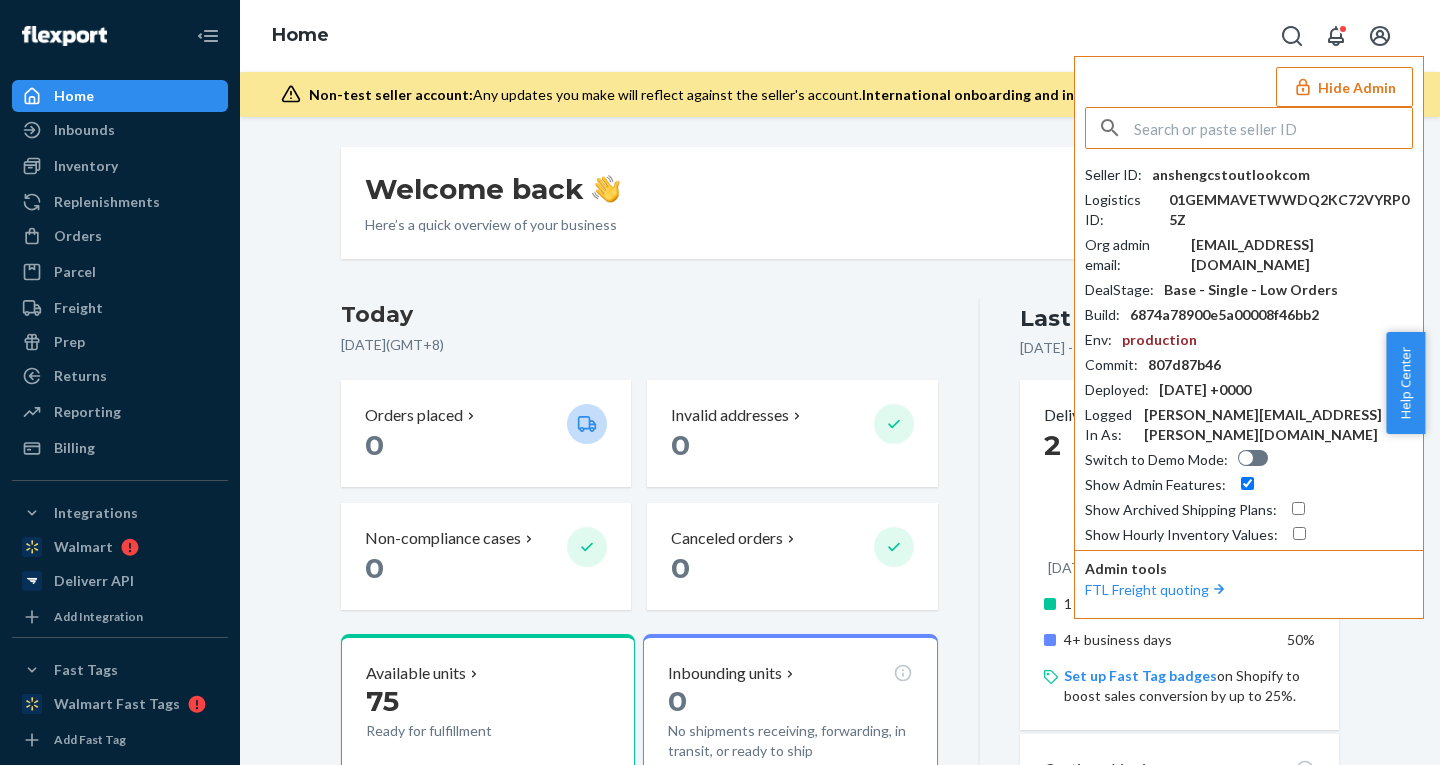 type on "v" 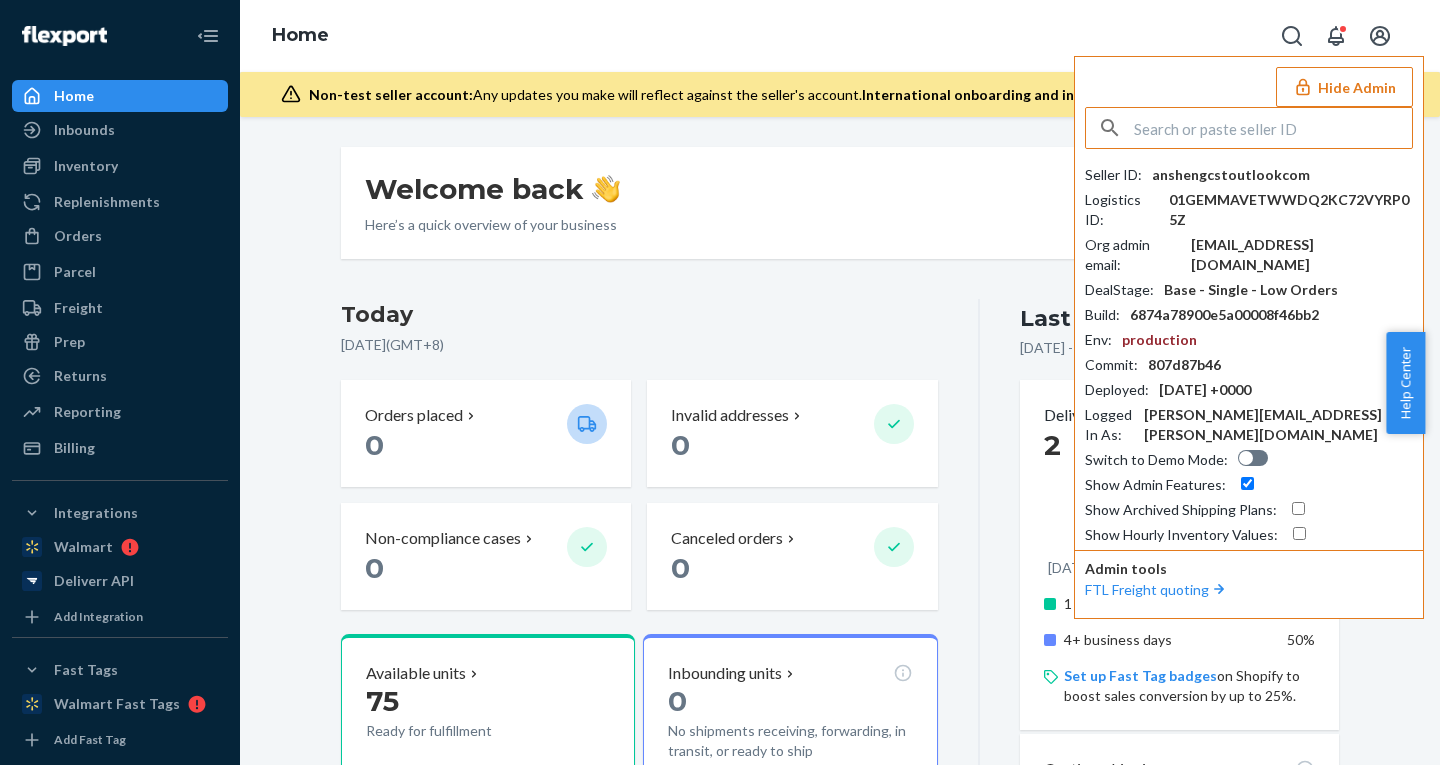 paste on "aprilwei1999112gmailcom" 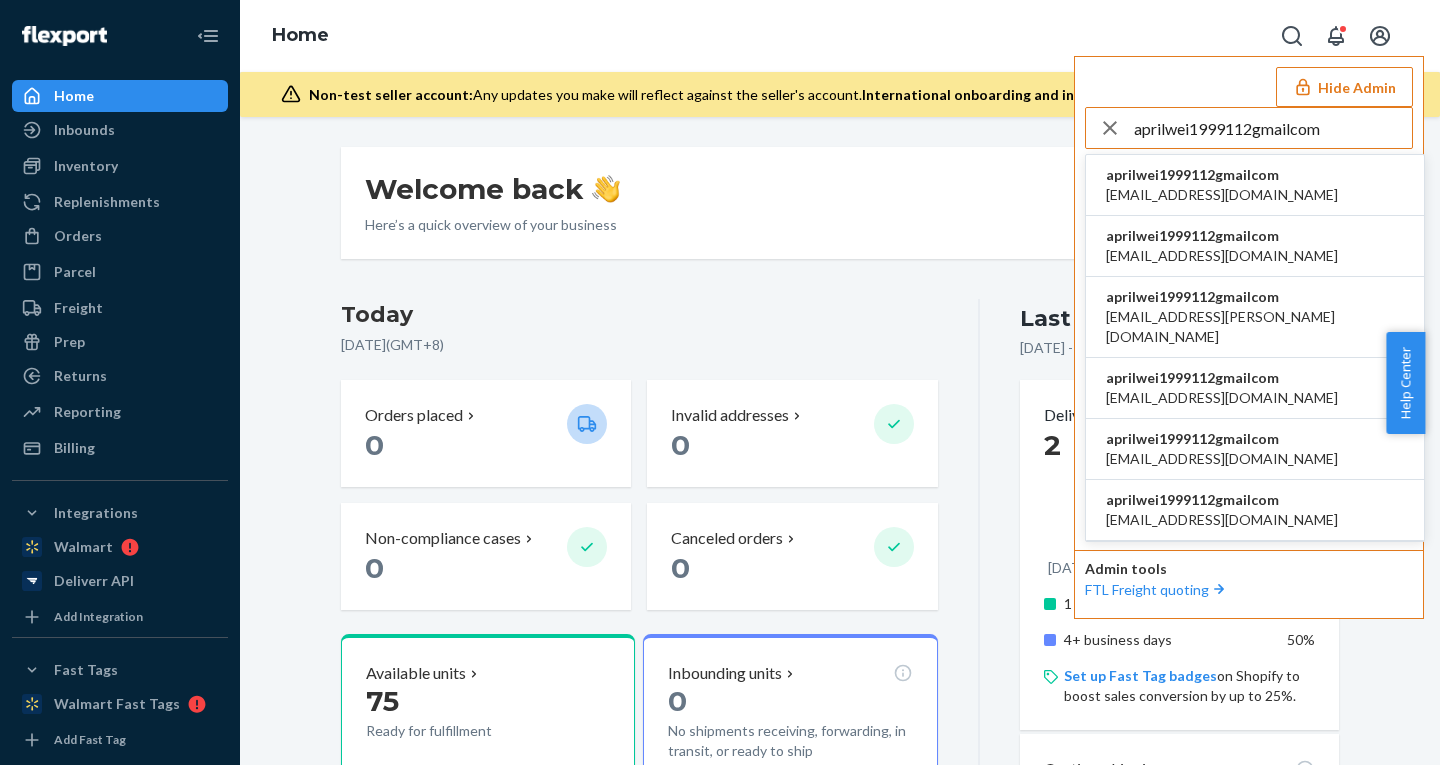 type on "aprilwei1999112gmailcom" 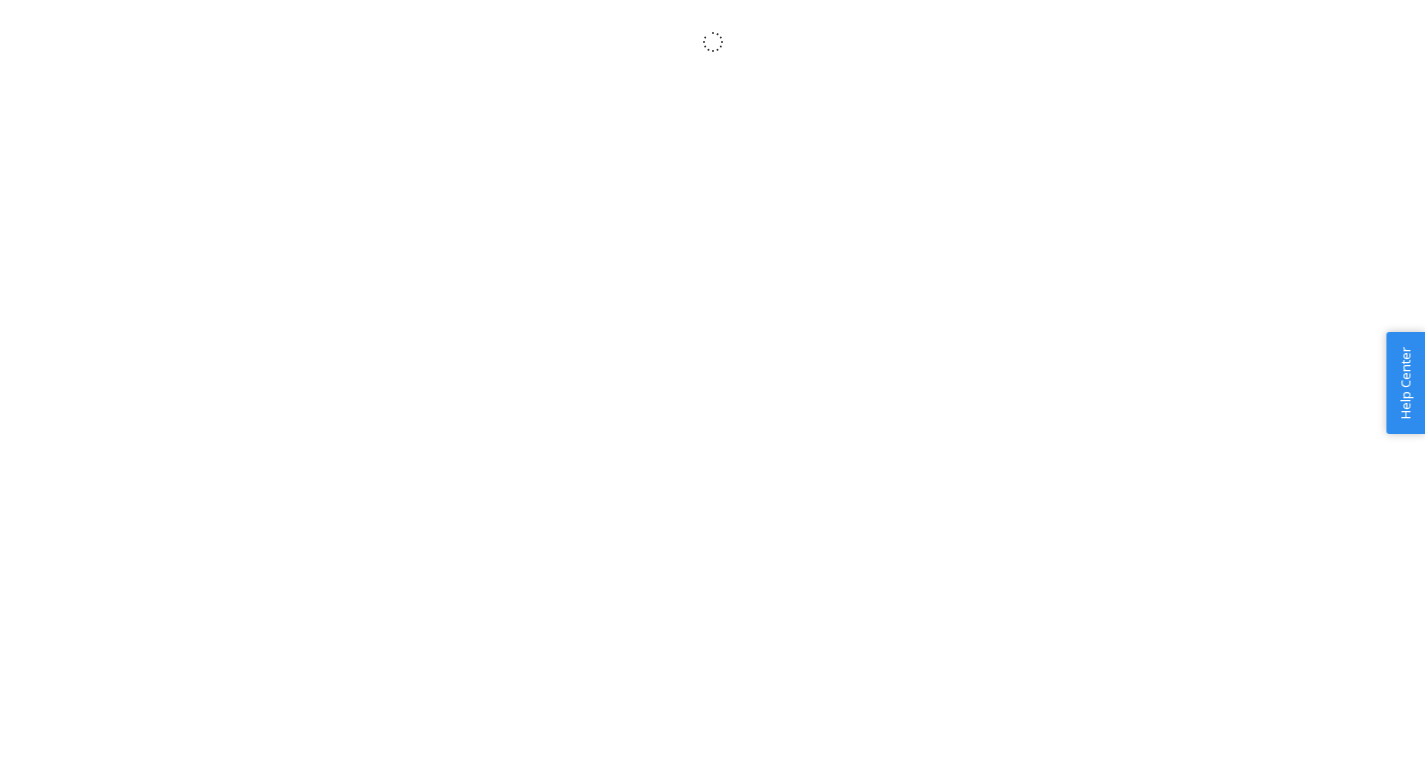 scroll, scrollTop: 0, scrollLeft: 0, axis: both 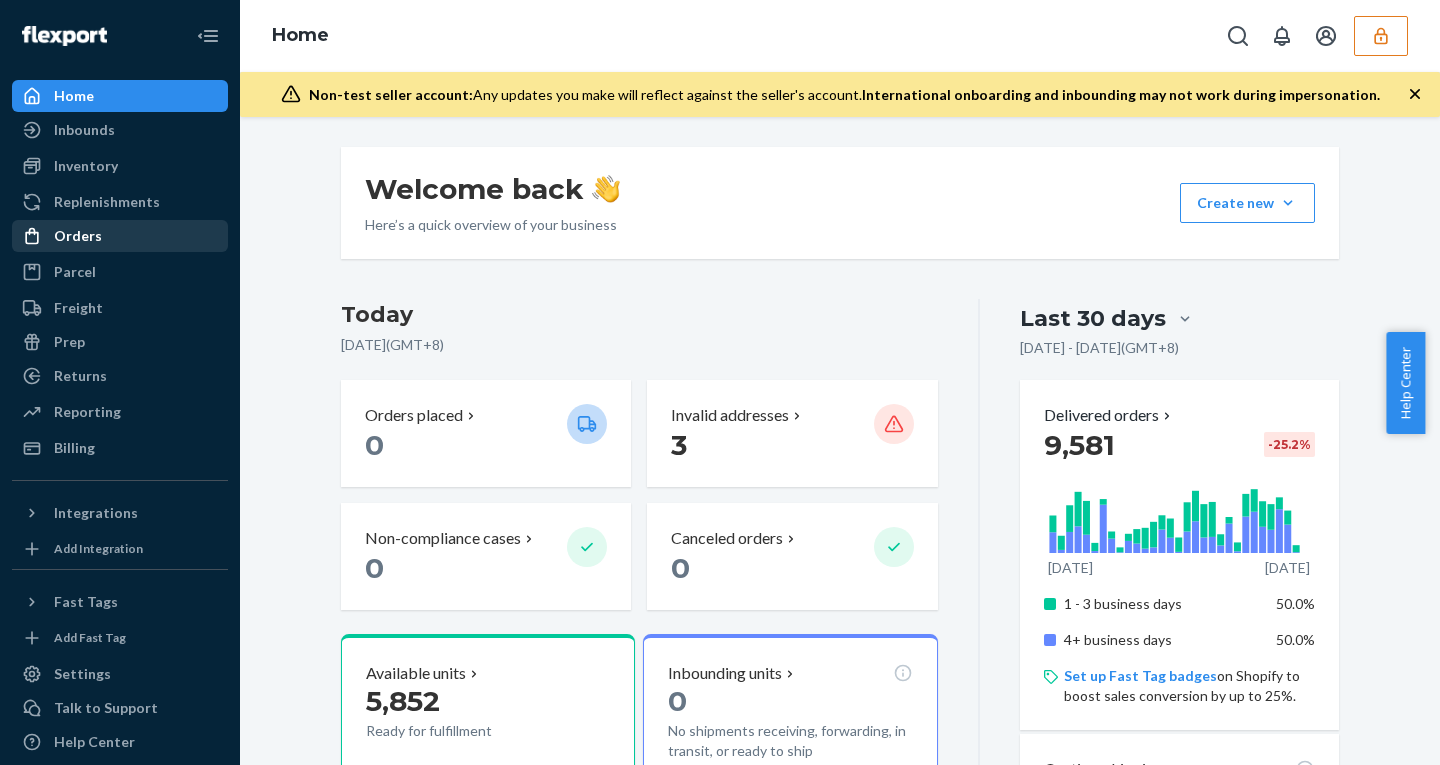 click on "Orders" at bounding box center (78, 236) 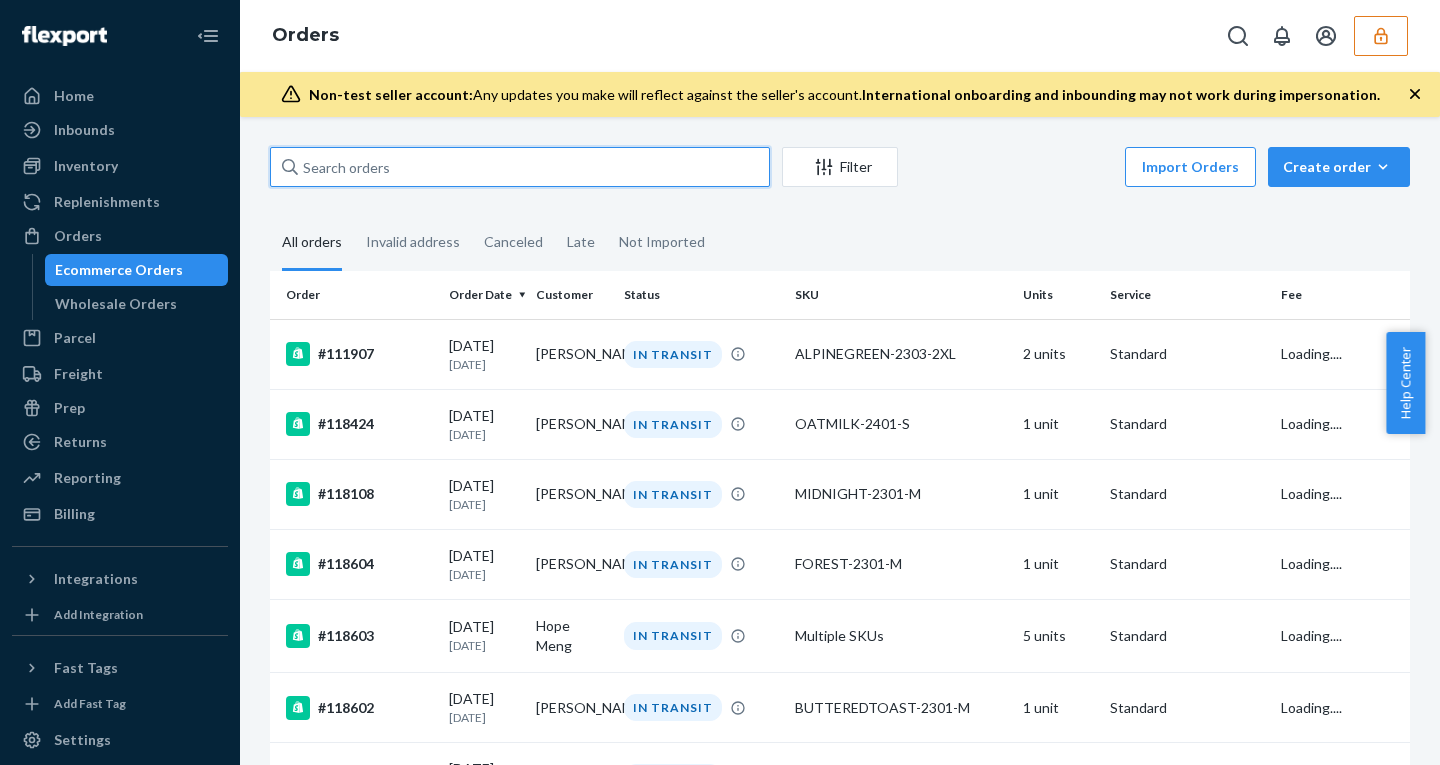 drag, startPoint x: 376, startPoint y: 176, endPoint x: 376, endPoint y: 159, distance: 17 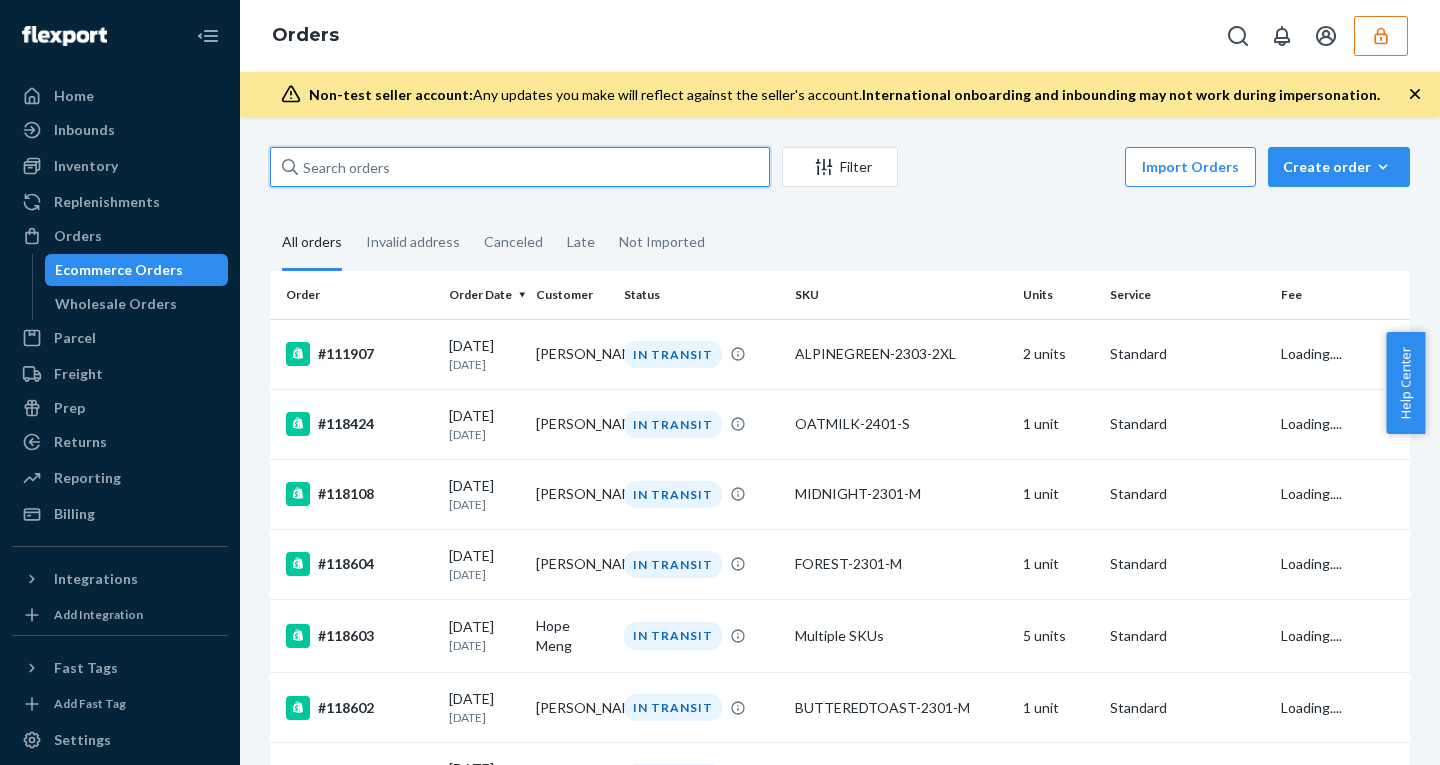 click at bounding box center [520, 167] 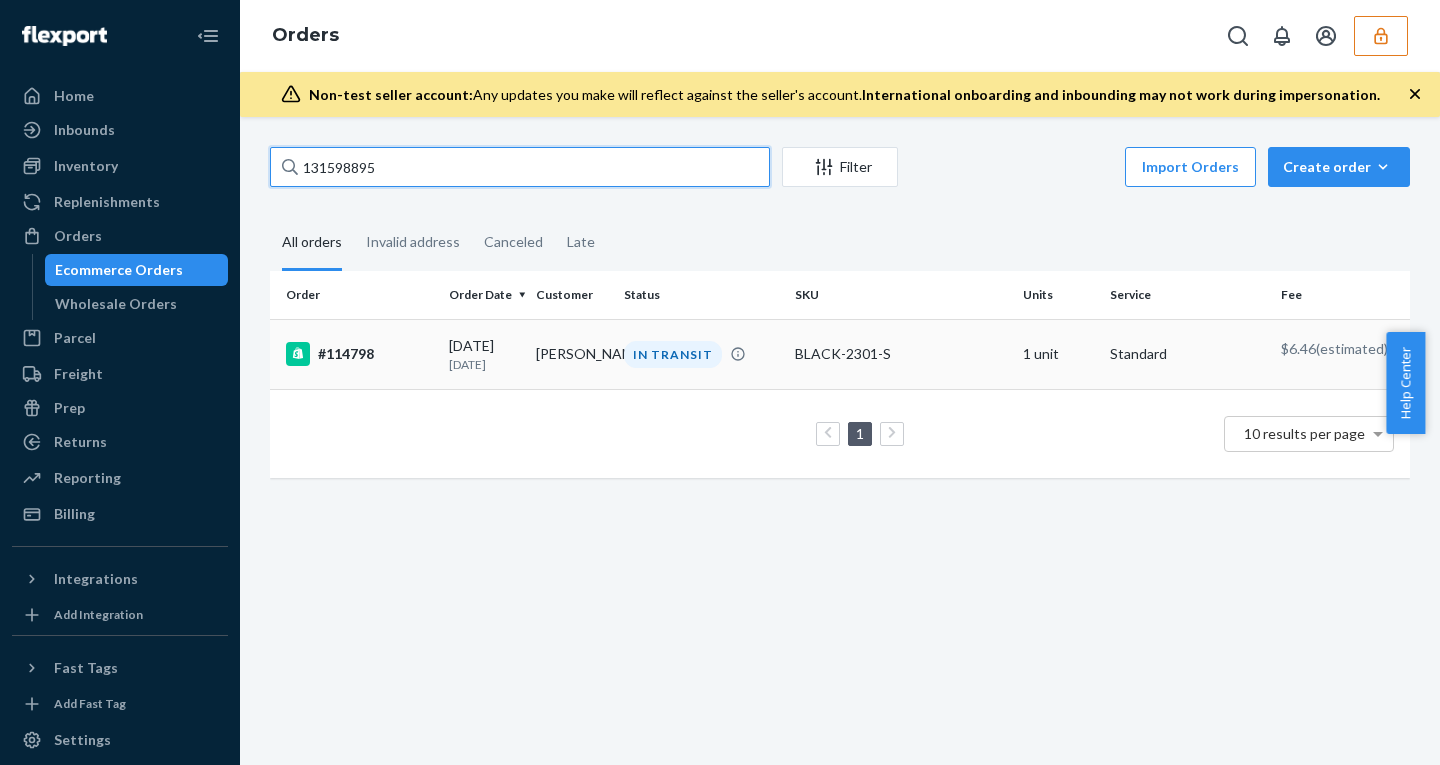 type on "131598895" 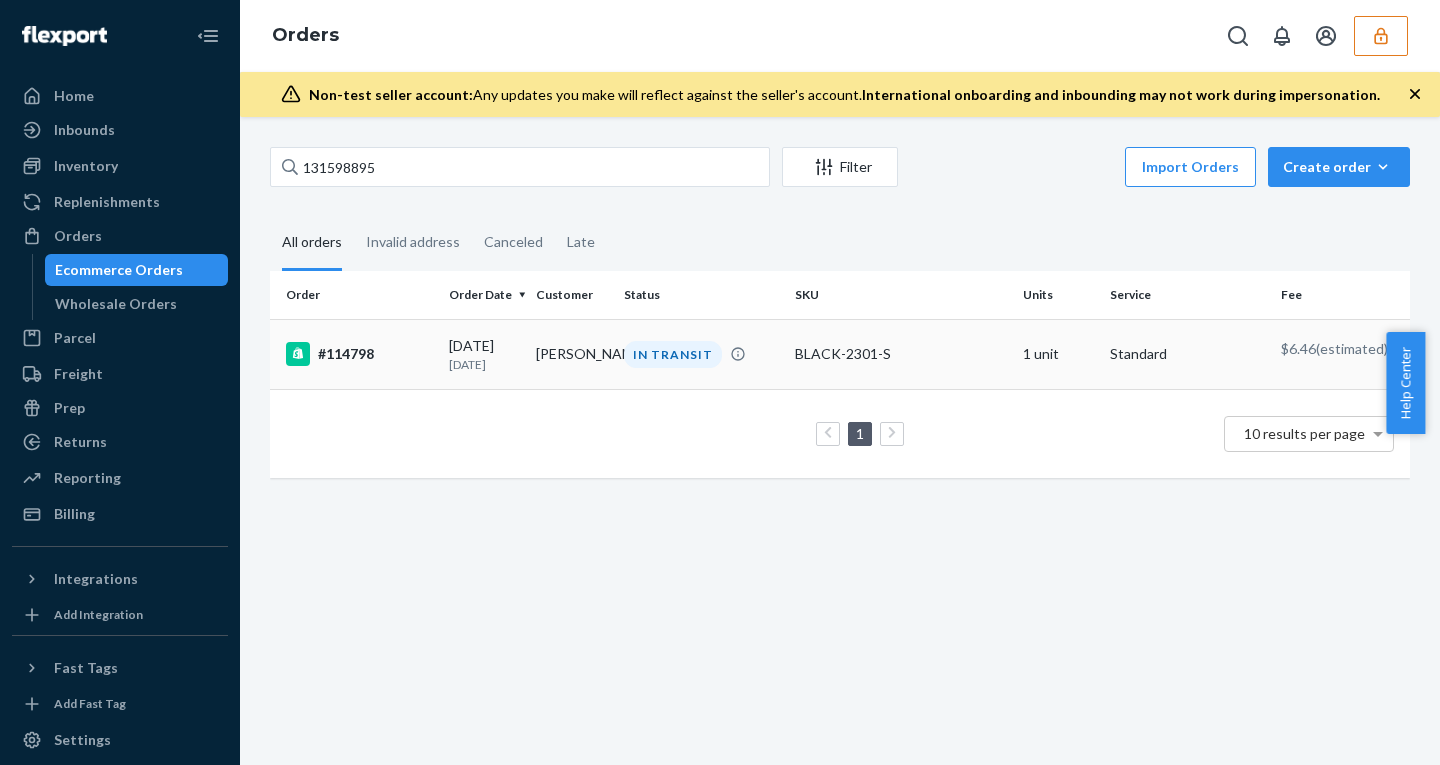 click on "[DATE] [DATE]" at bounding box center (484, 354) 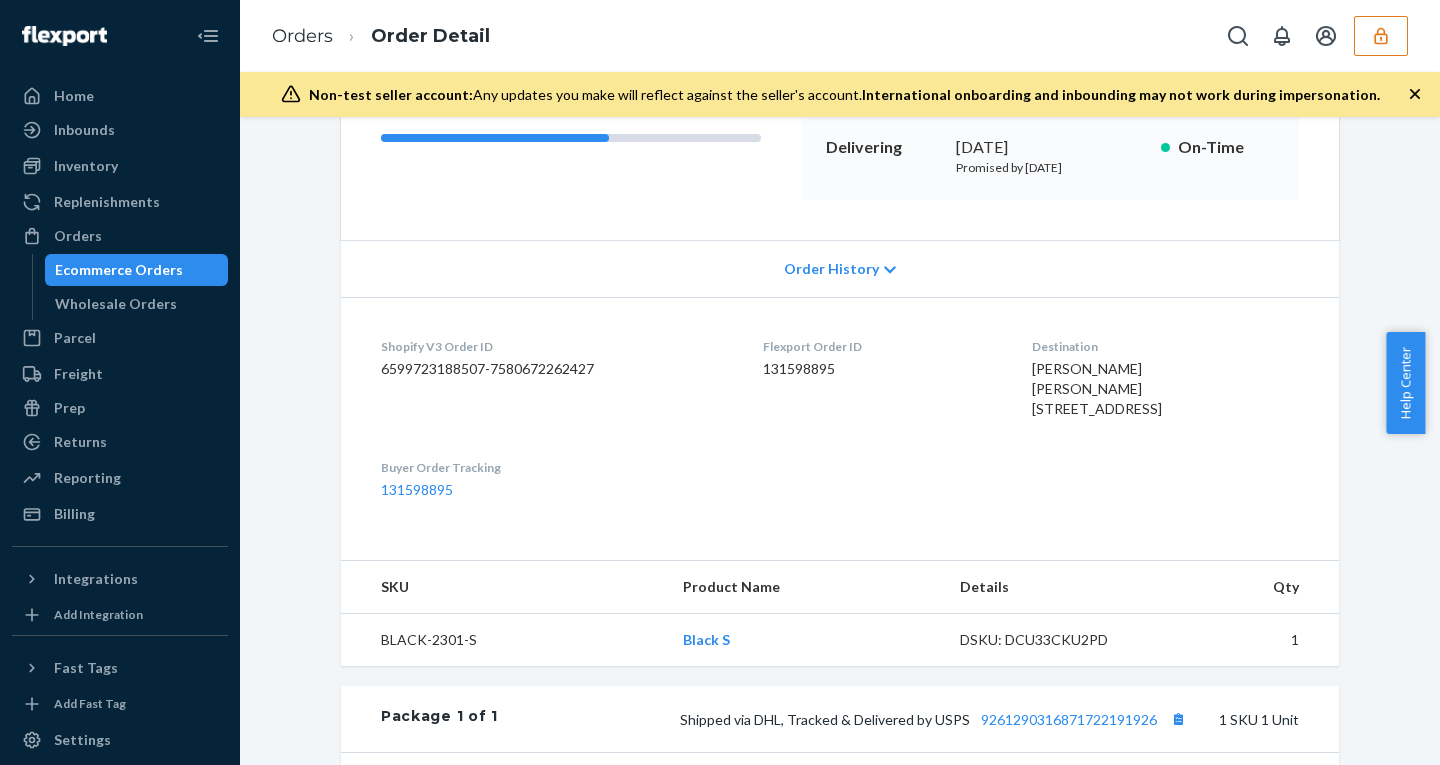 scroll, scrollTop: 734, scrollLeft: 0, axis: vertical 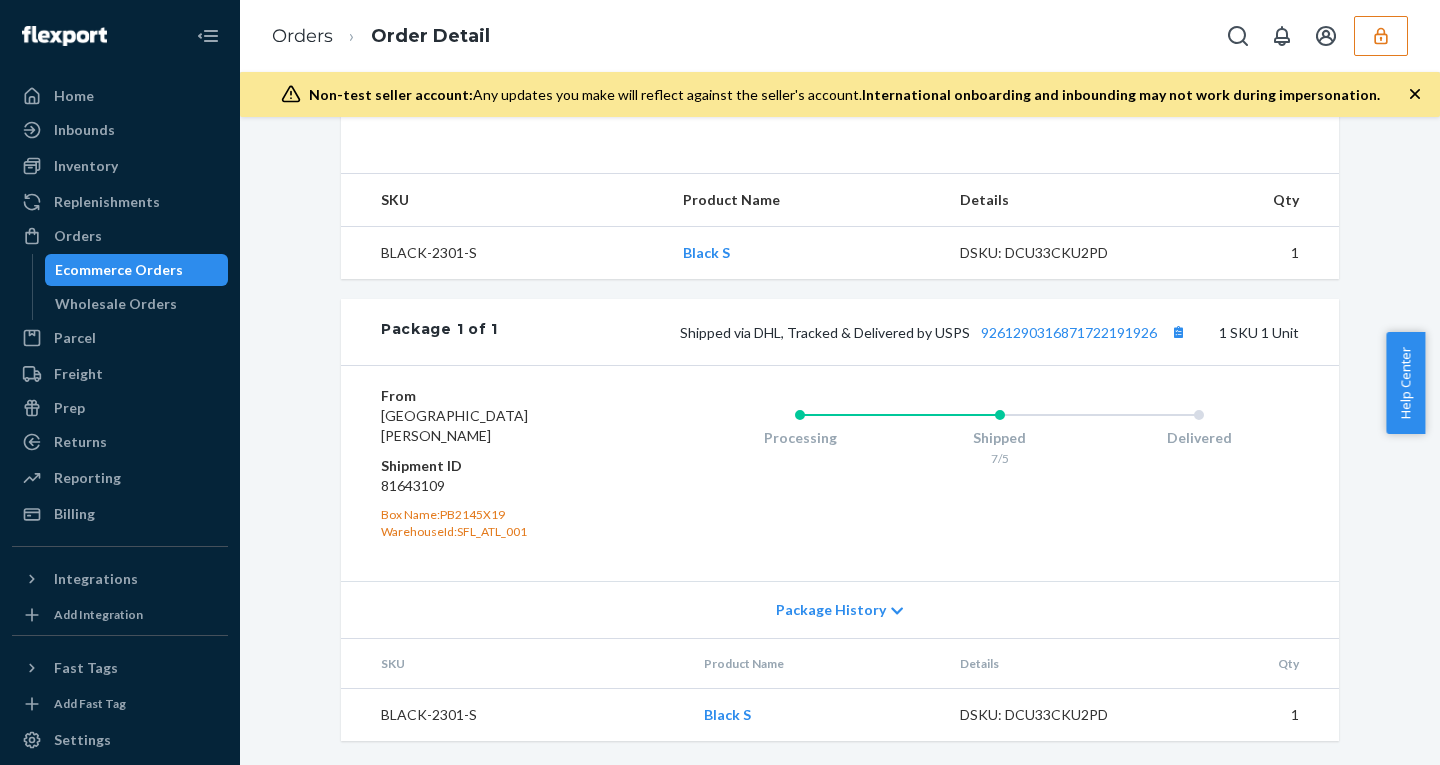 click on "Package History" at bounding box center (831, 610) 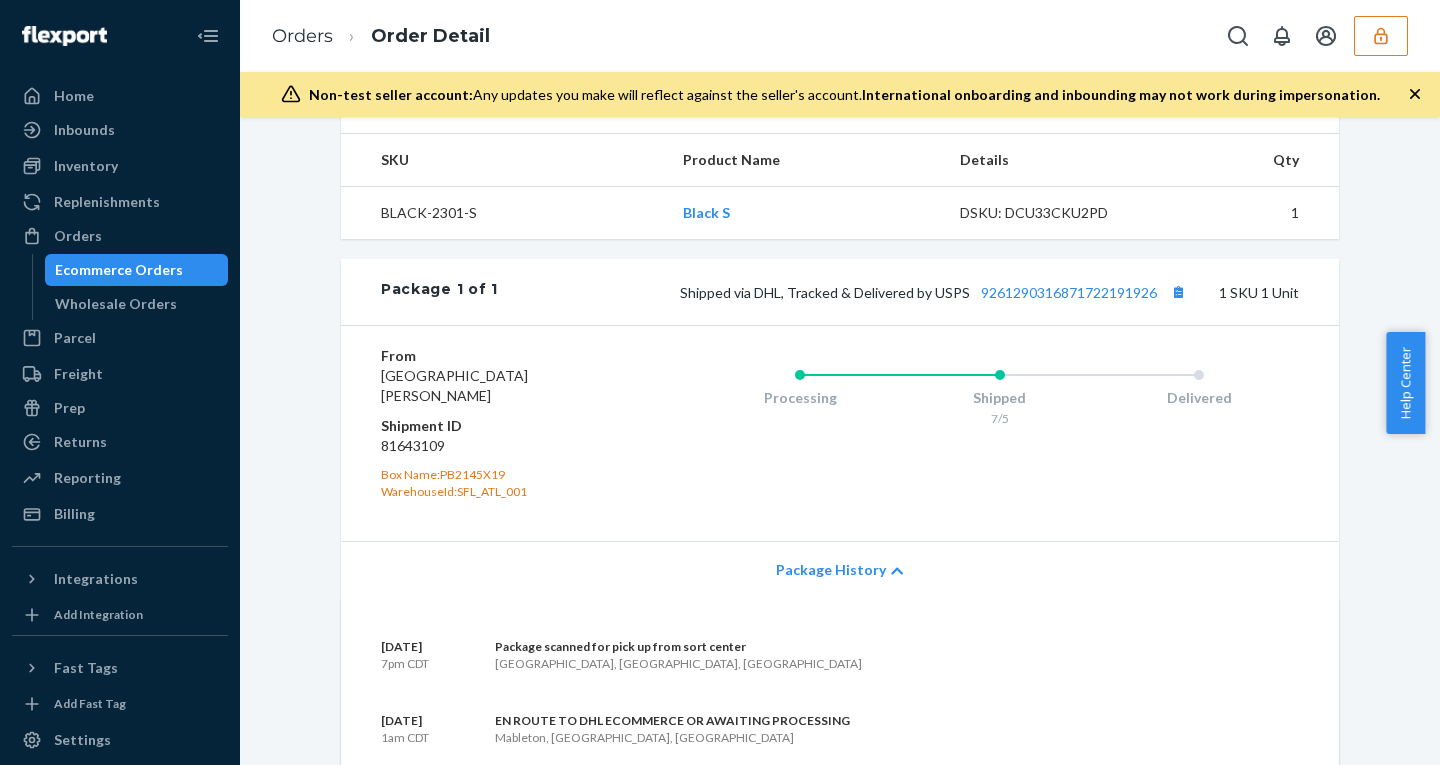 click on "Package History" at bounding box center [831, 570] 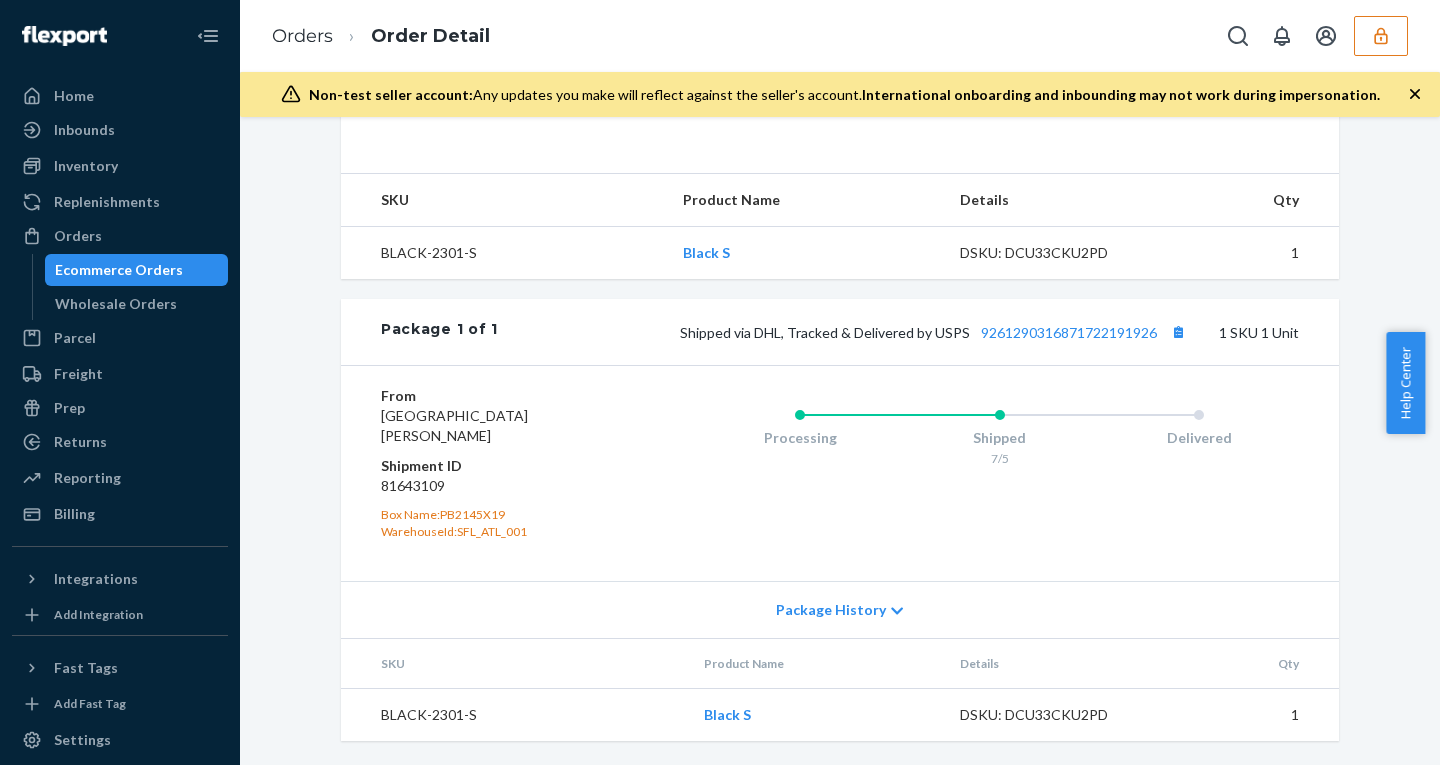 click on "81643109" at bounding box center (500, 486) 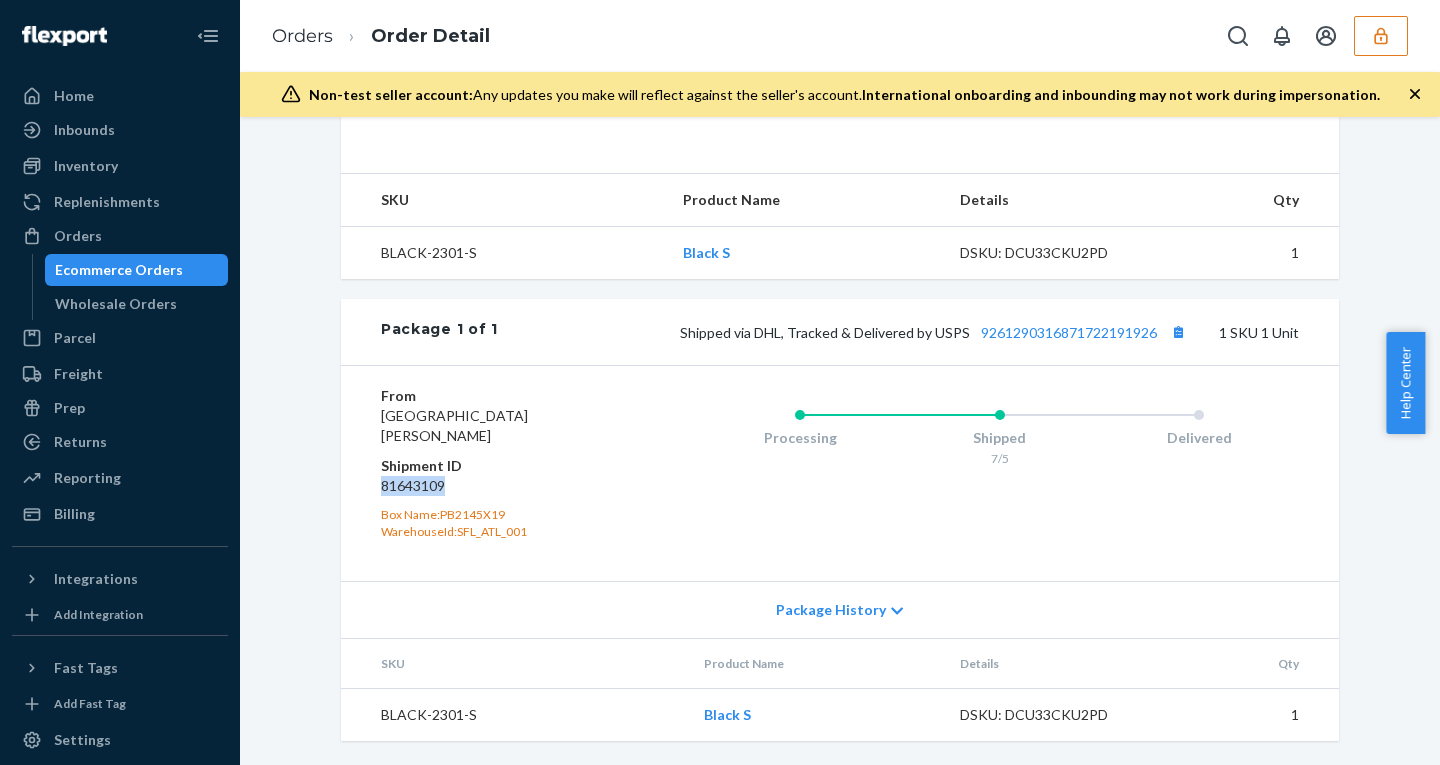 click on "81643109" at bounding box center (500, 486) 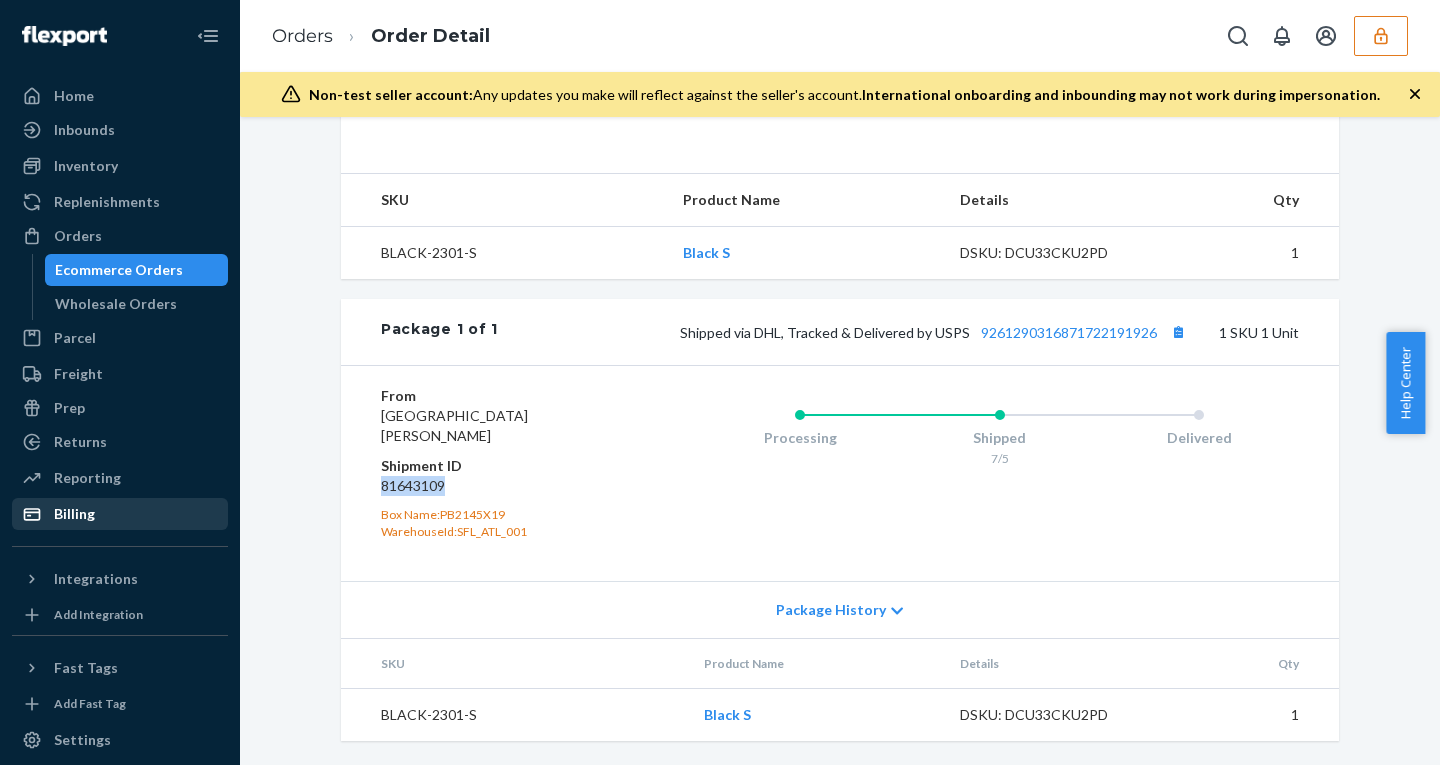 click on "Billing" at bounding box center (120, 514) 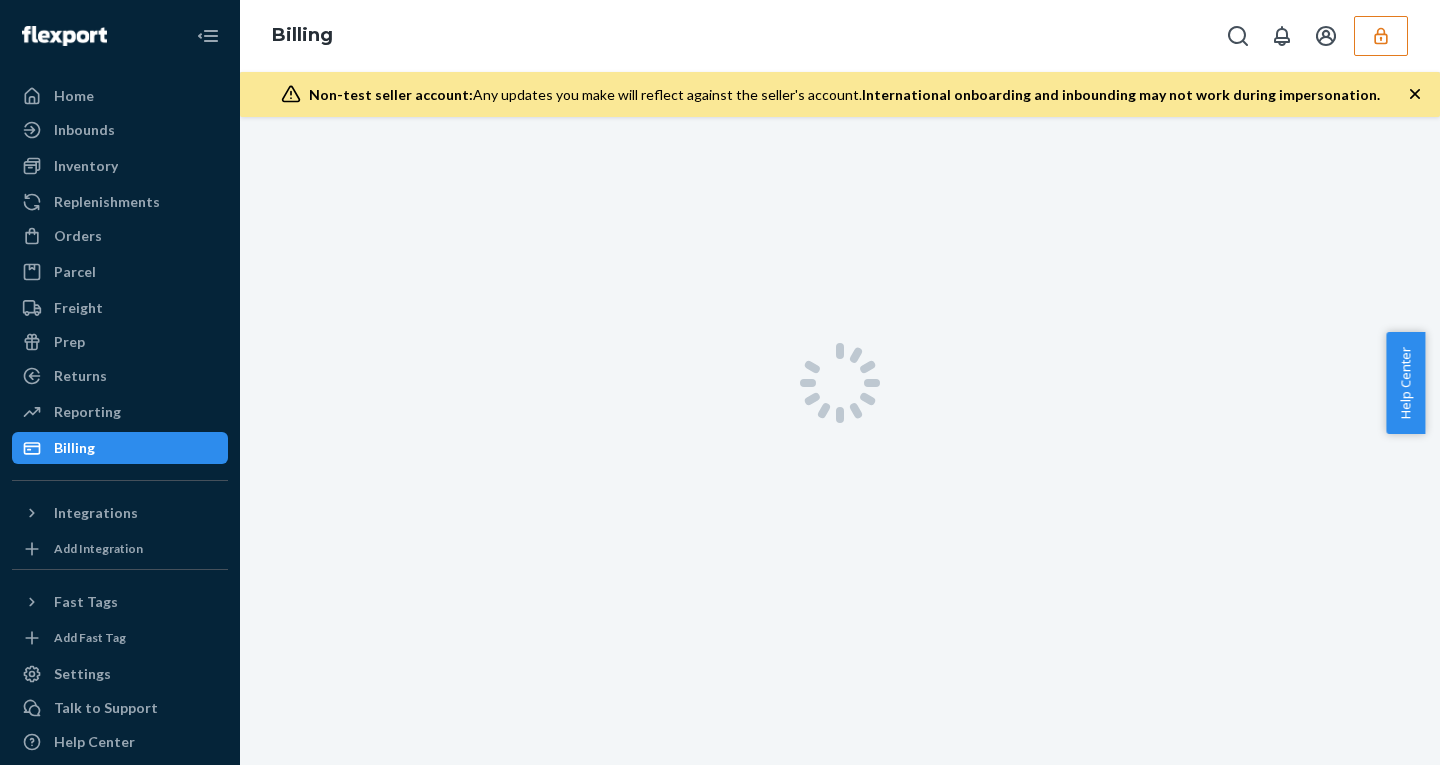 scroll, scrollTop: 0, scrollLeft: 0, axis: both 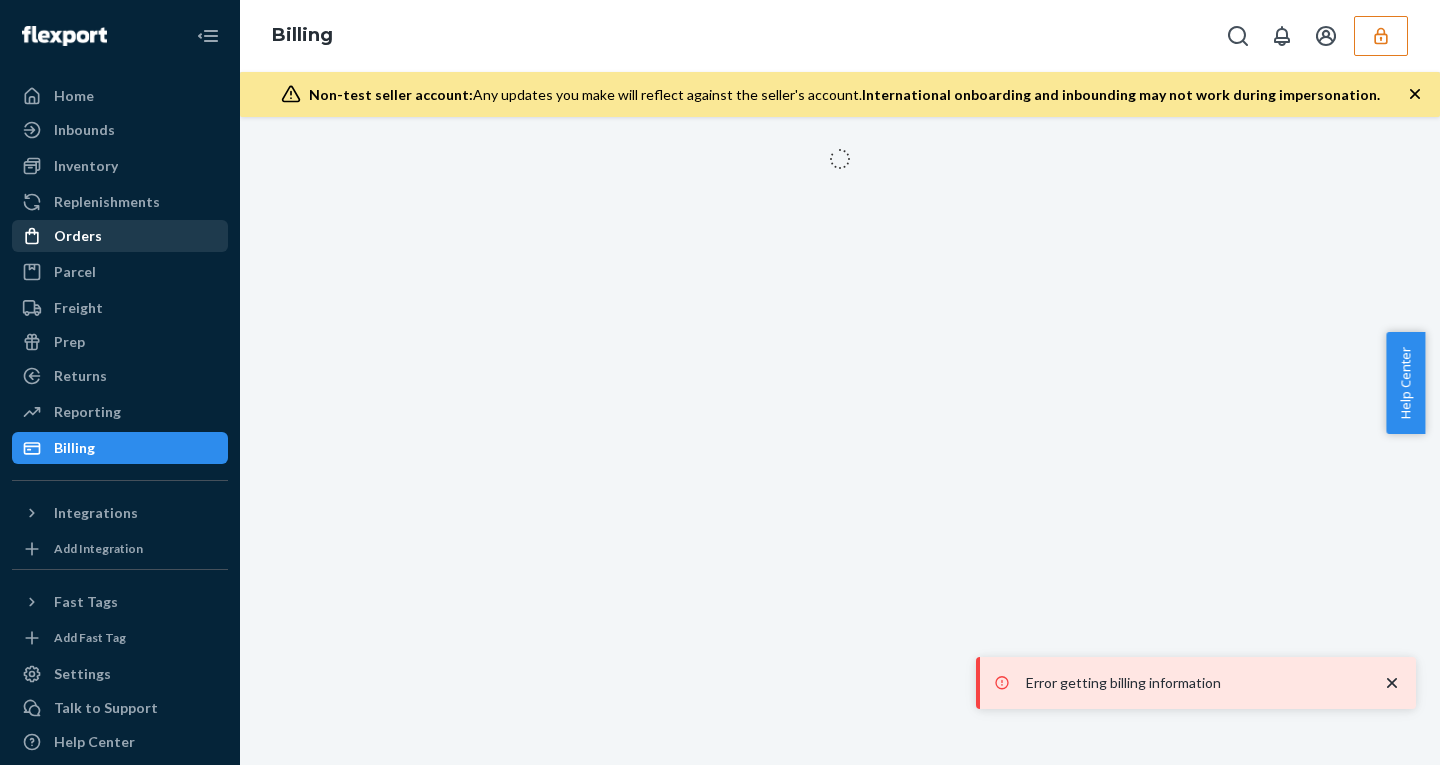 click on "Orders" at bounding box center [78, 236] 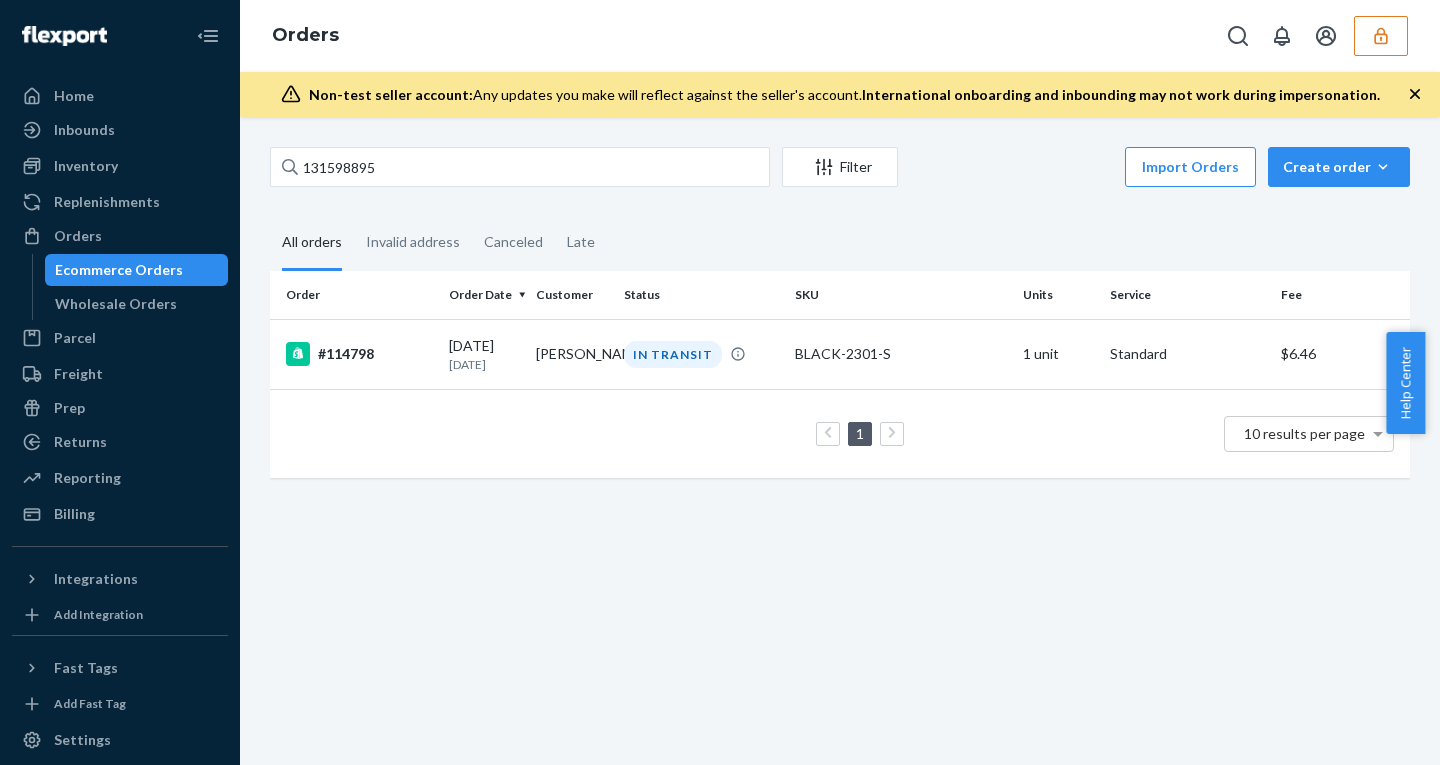 click 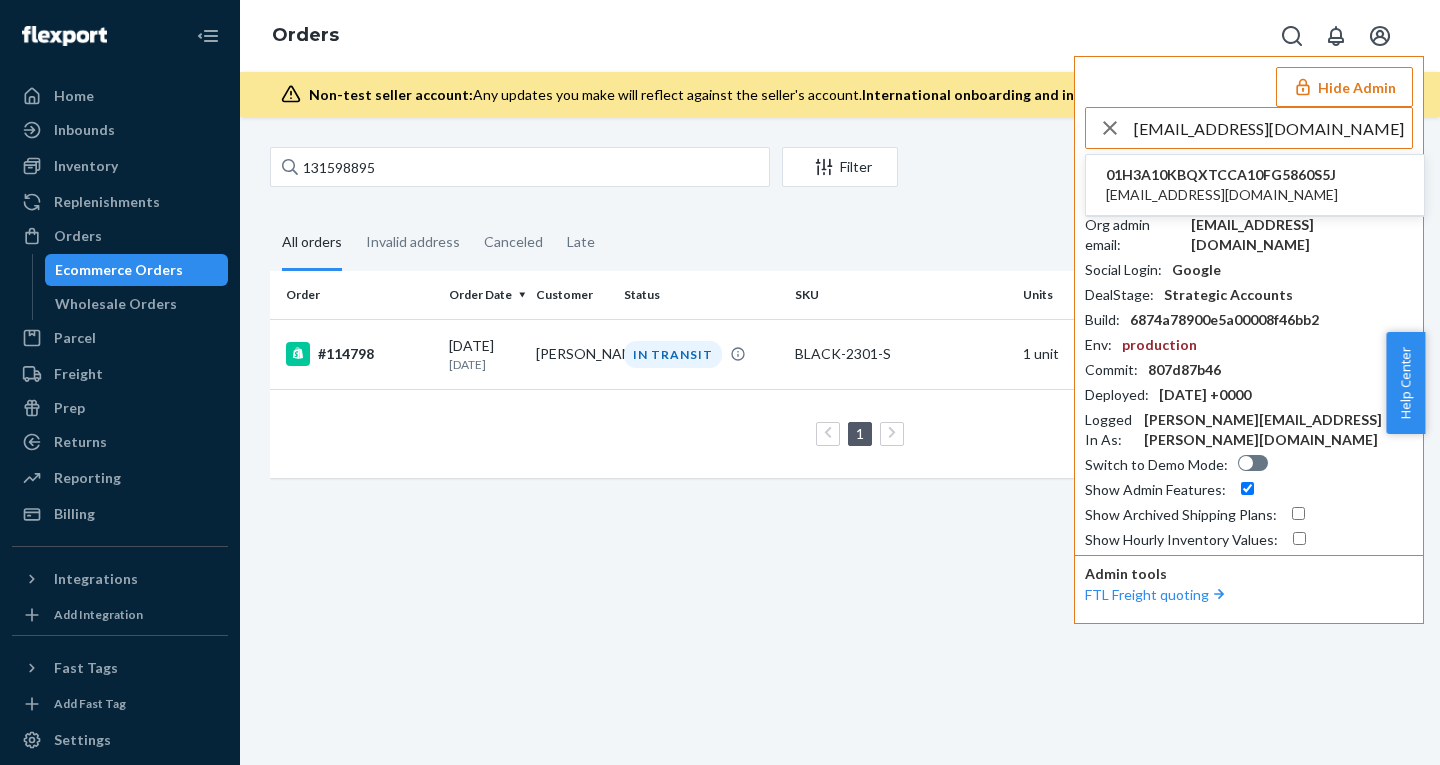 type on "admin@artemeslashes.com" 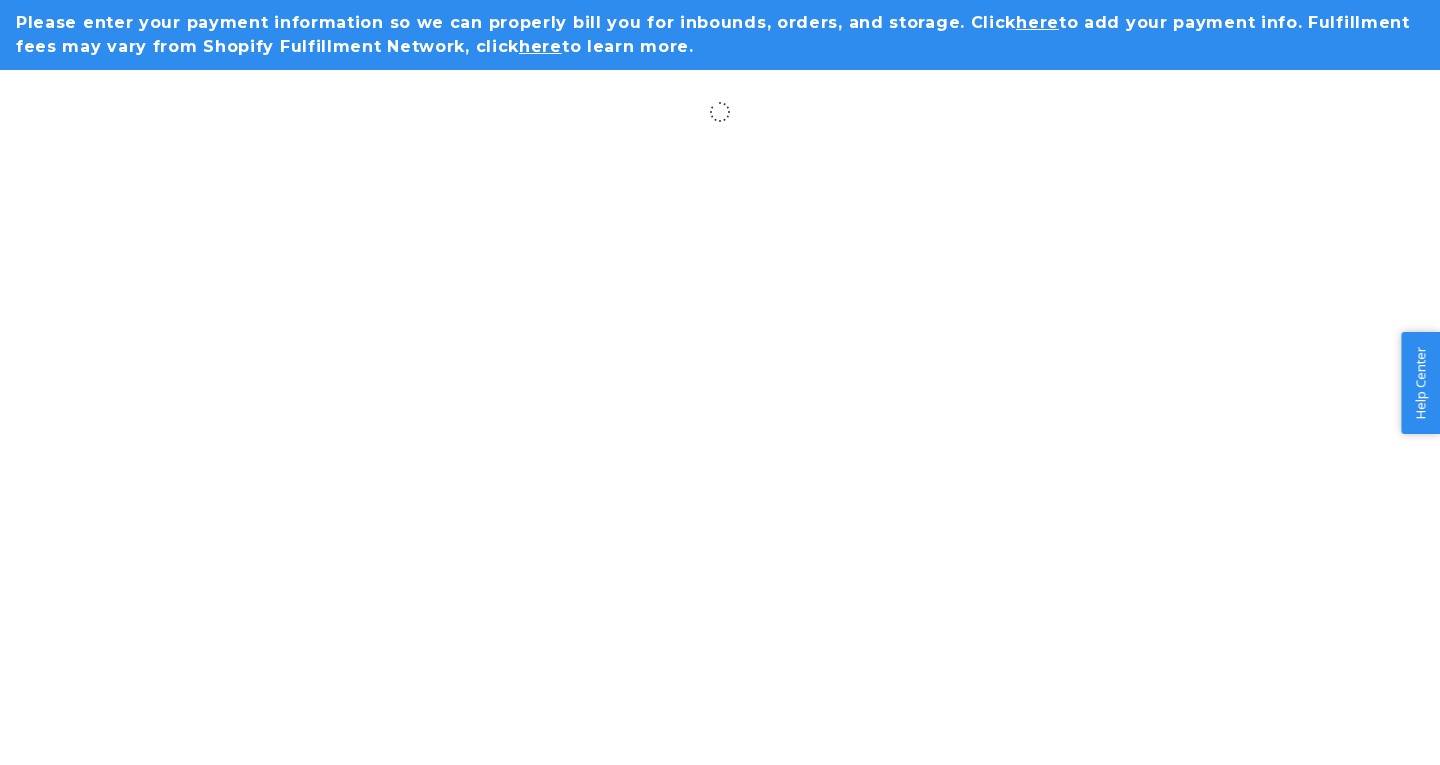 scroll, scrollTop: 0, scrollLeft: 0, axis: both 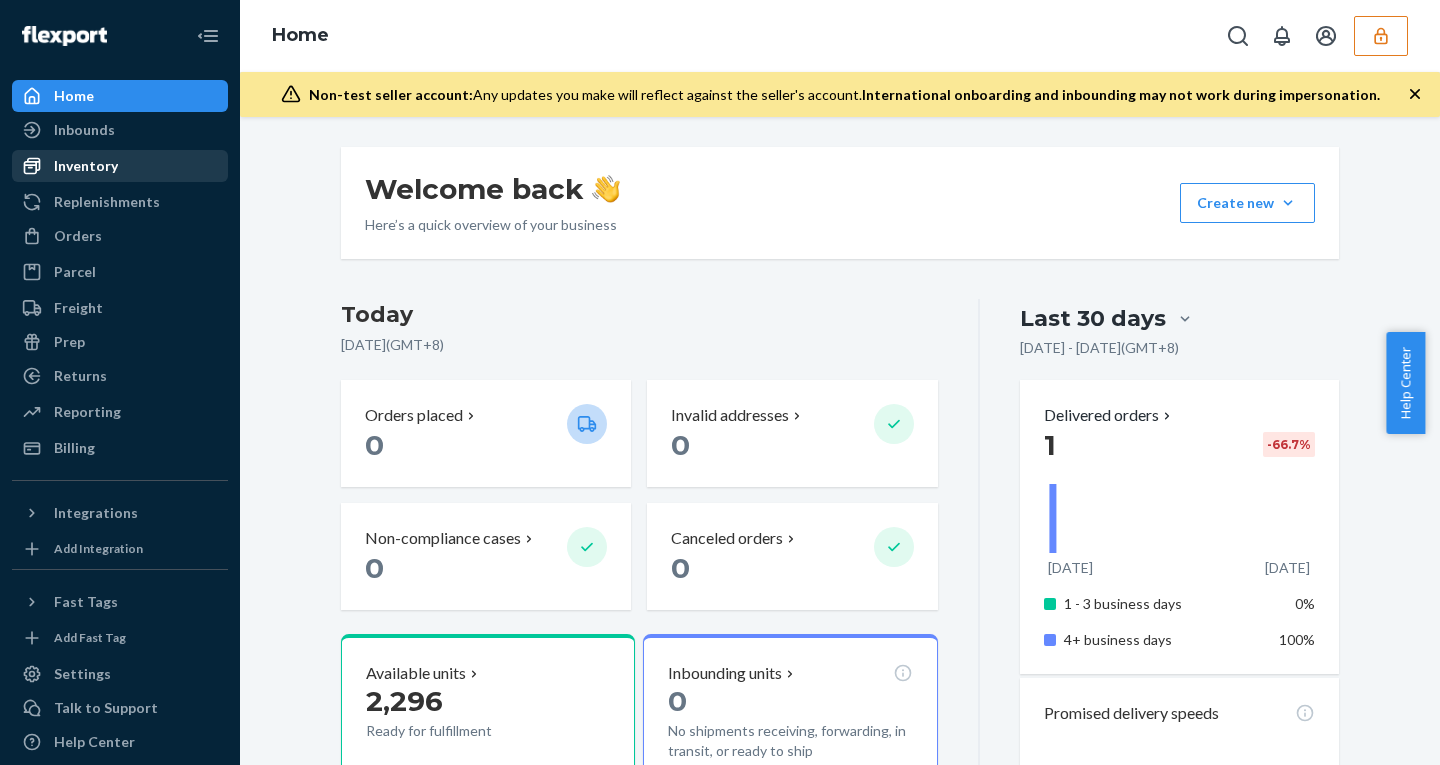 click on "Inventory" at bounding box center [120, 166] 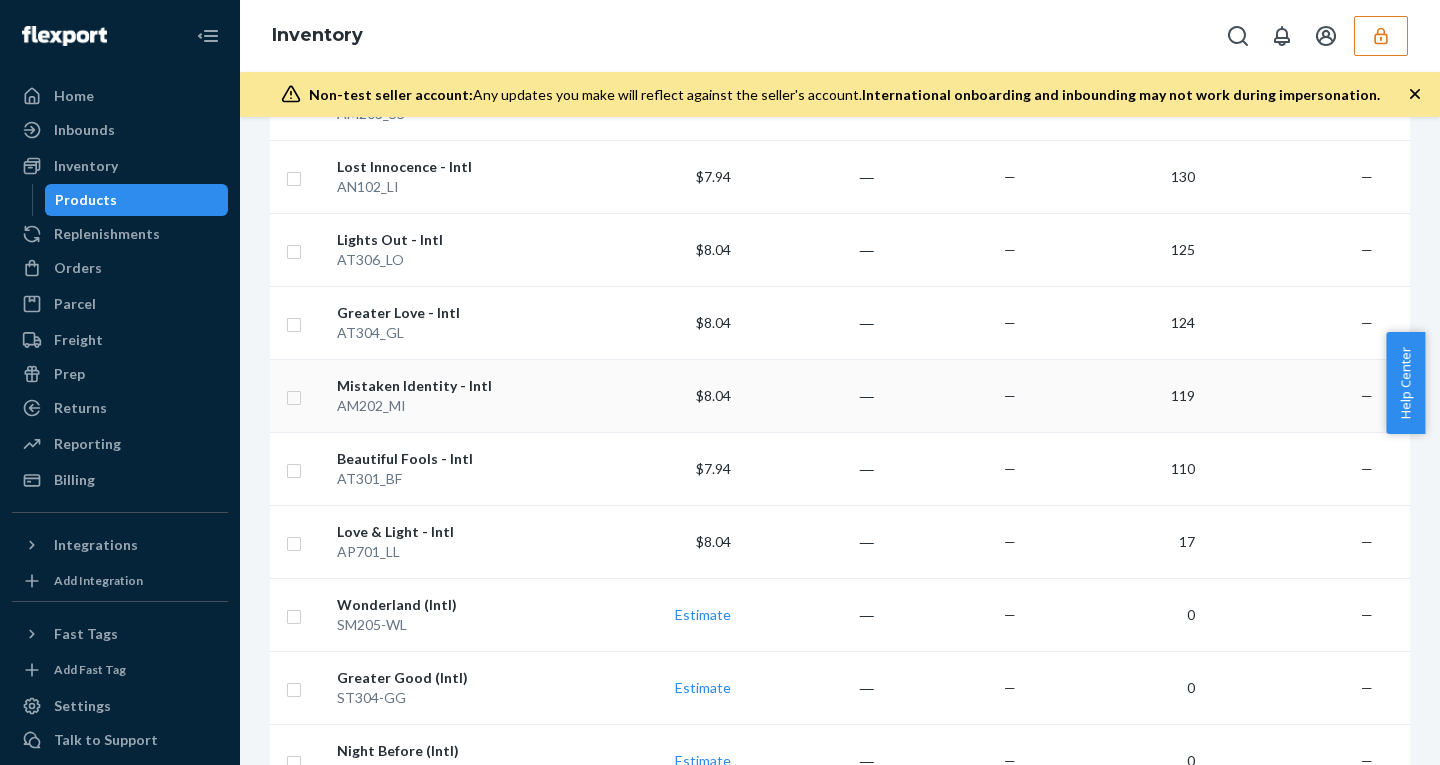 scroll, scrollTop: 1055, scrollLeft: 0, axis: vertical 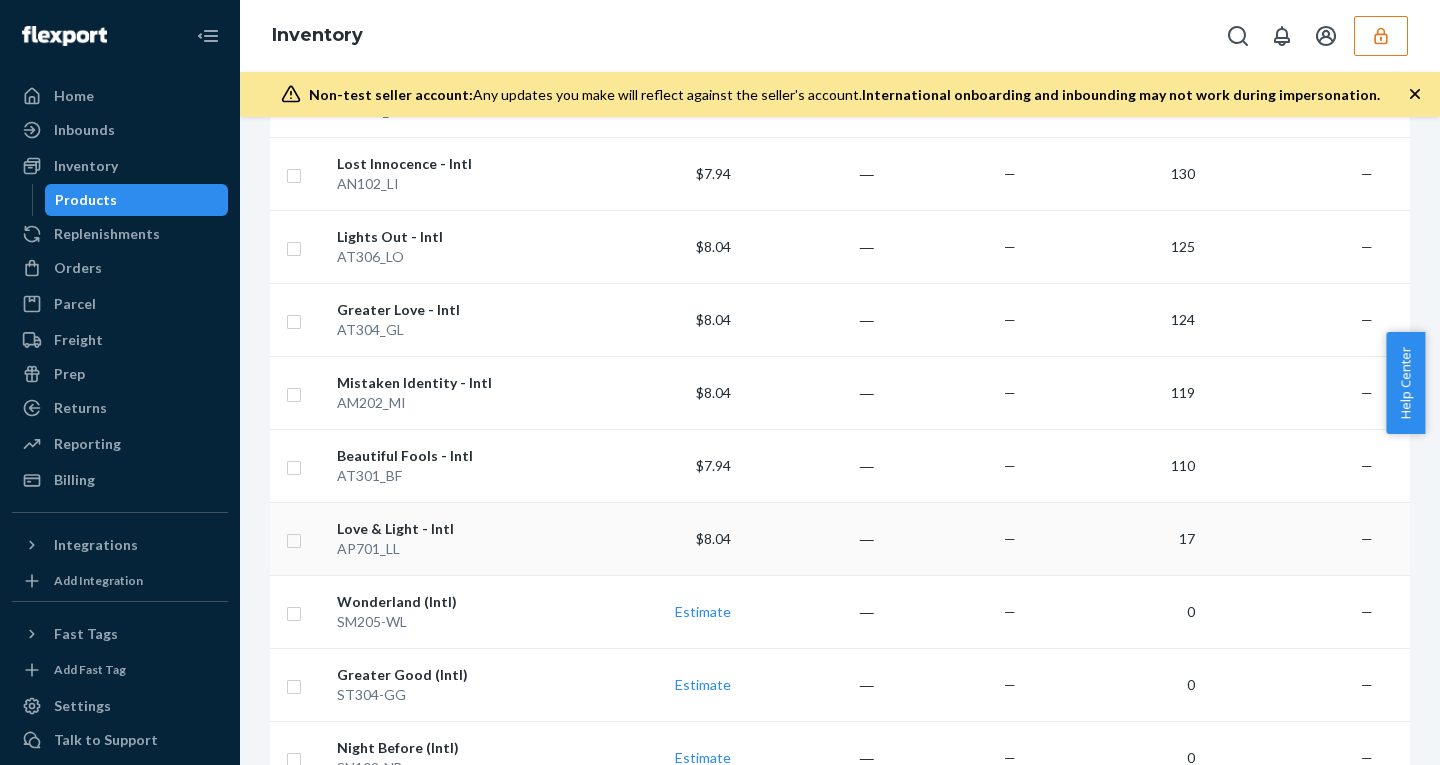 click at bounding box center [294, 538] 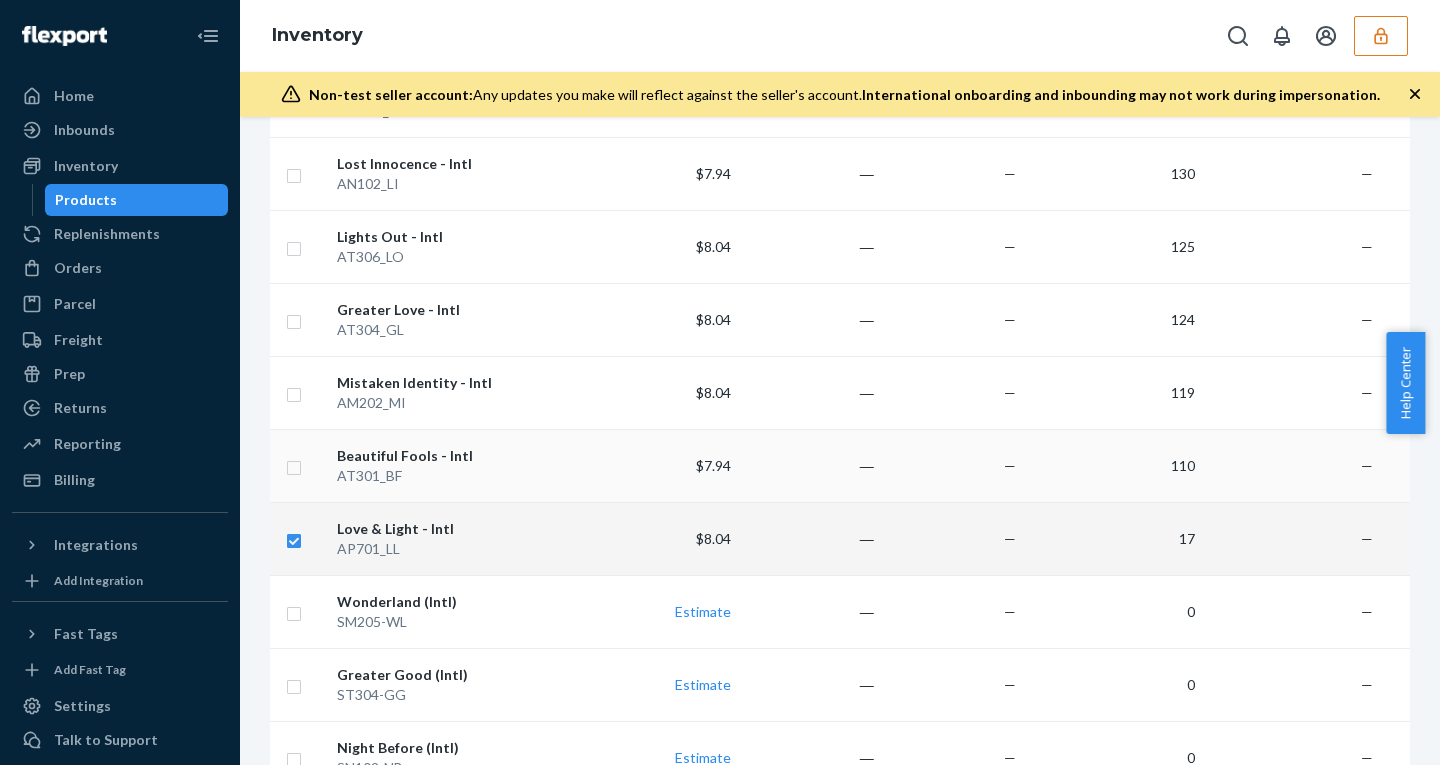 checkbox on "true" 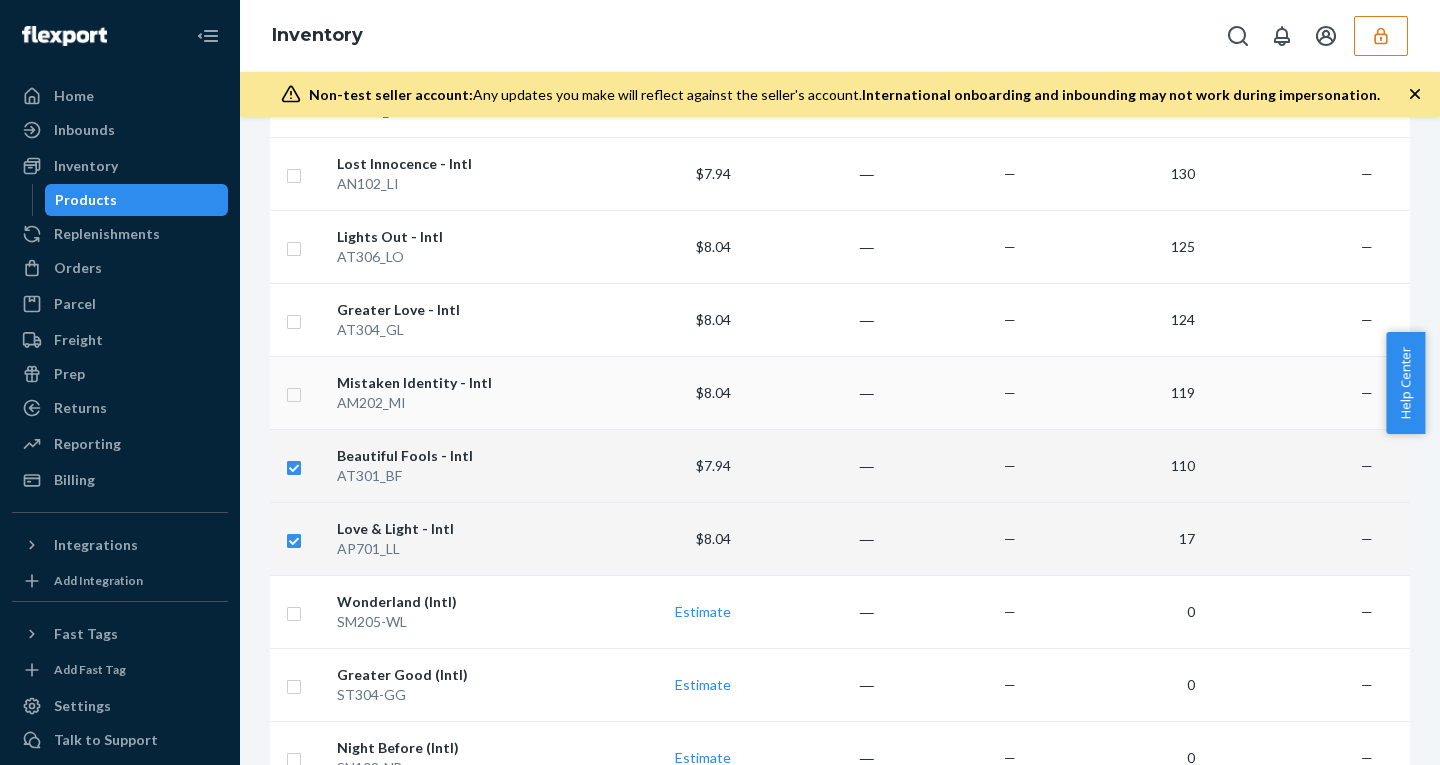 checkbox on "true" 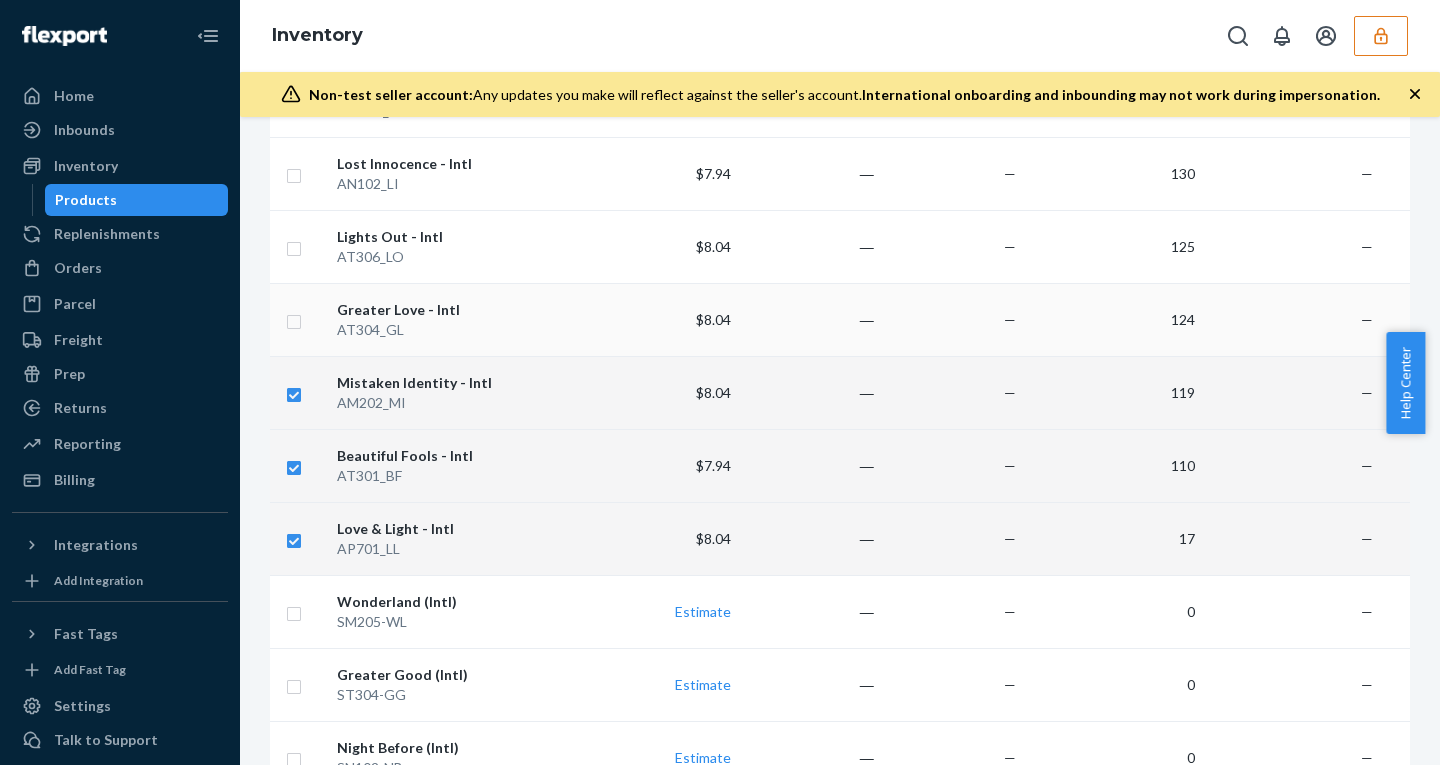 checkbox on "true" 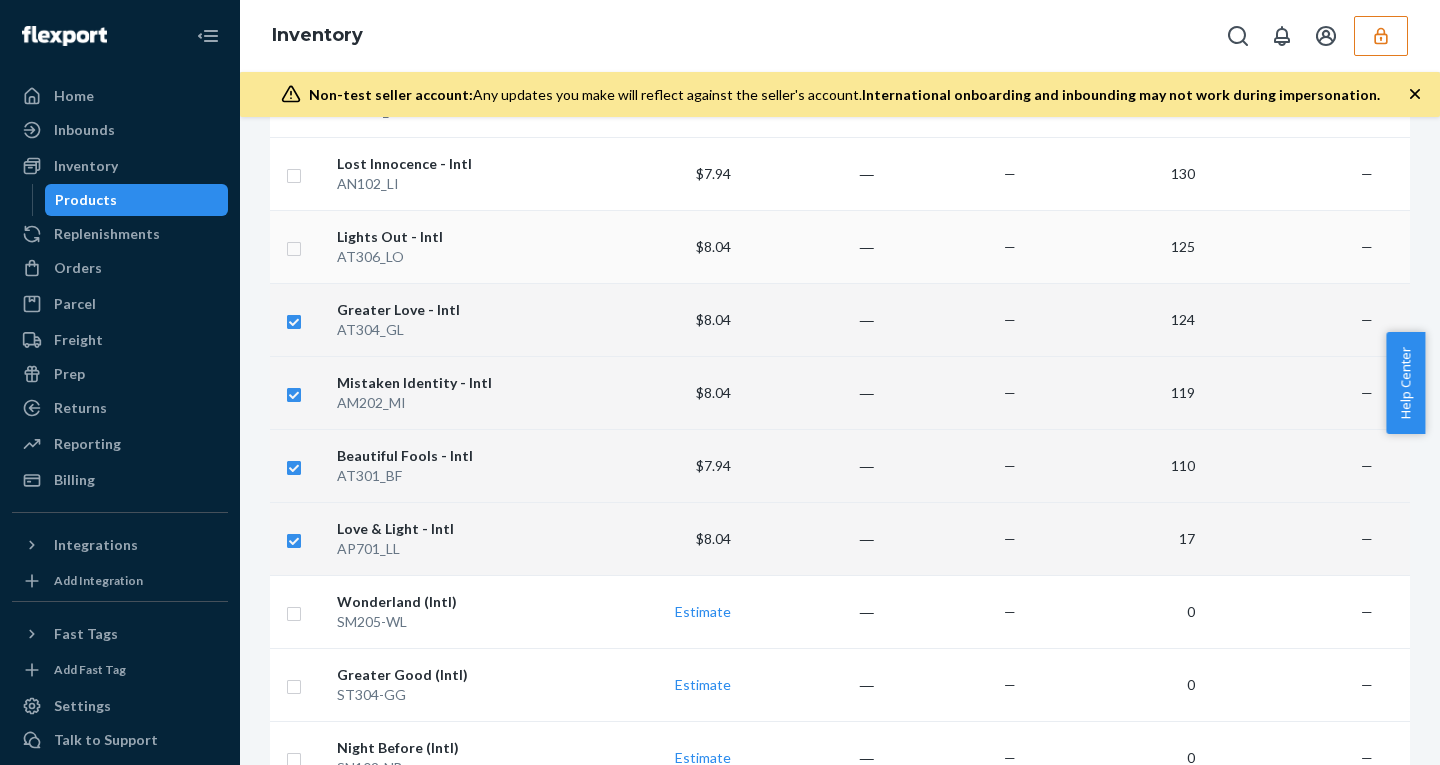 checkbox on "true" 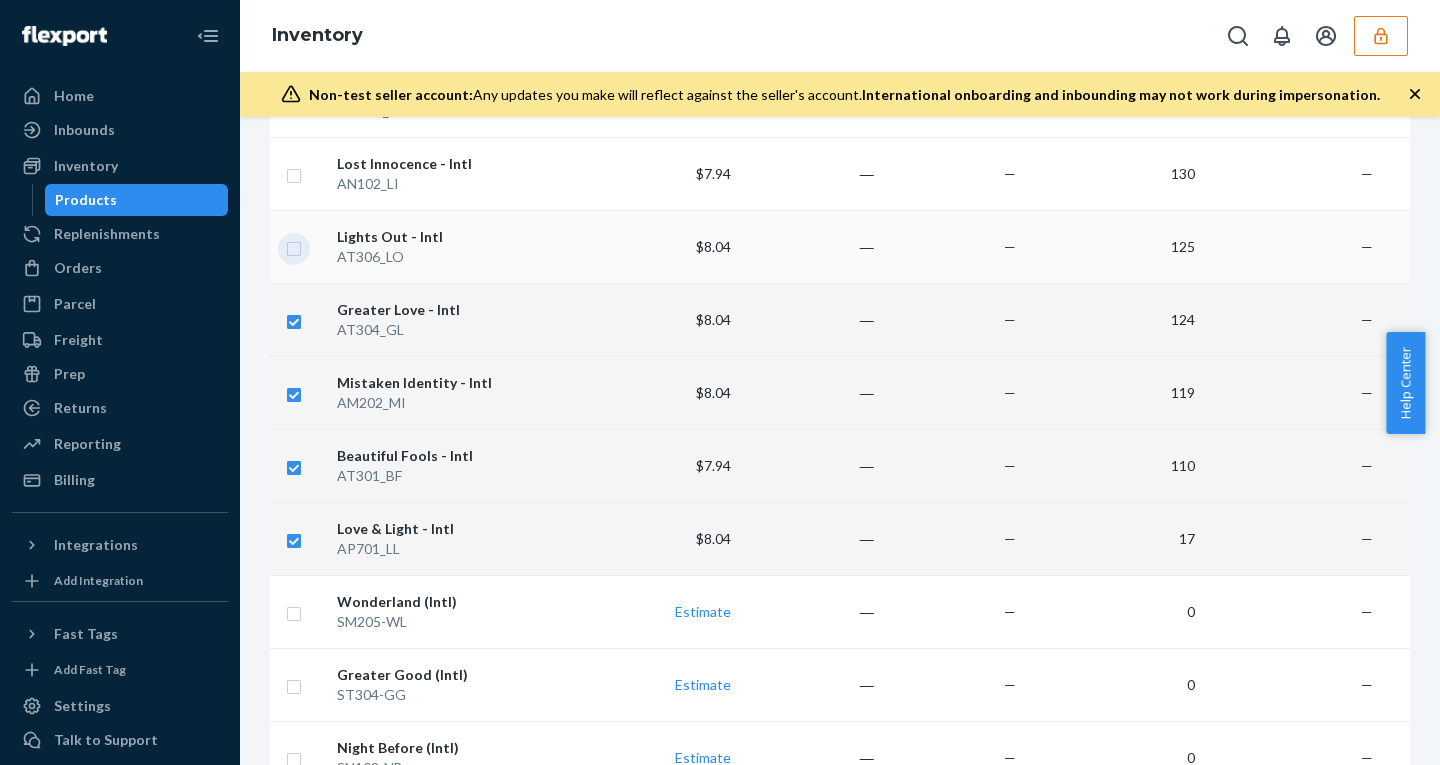 click at bounding box center (294, 246) 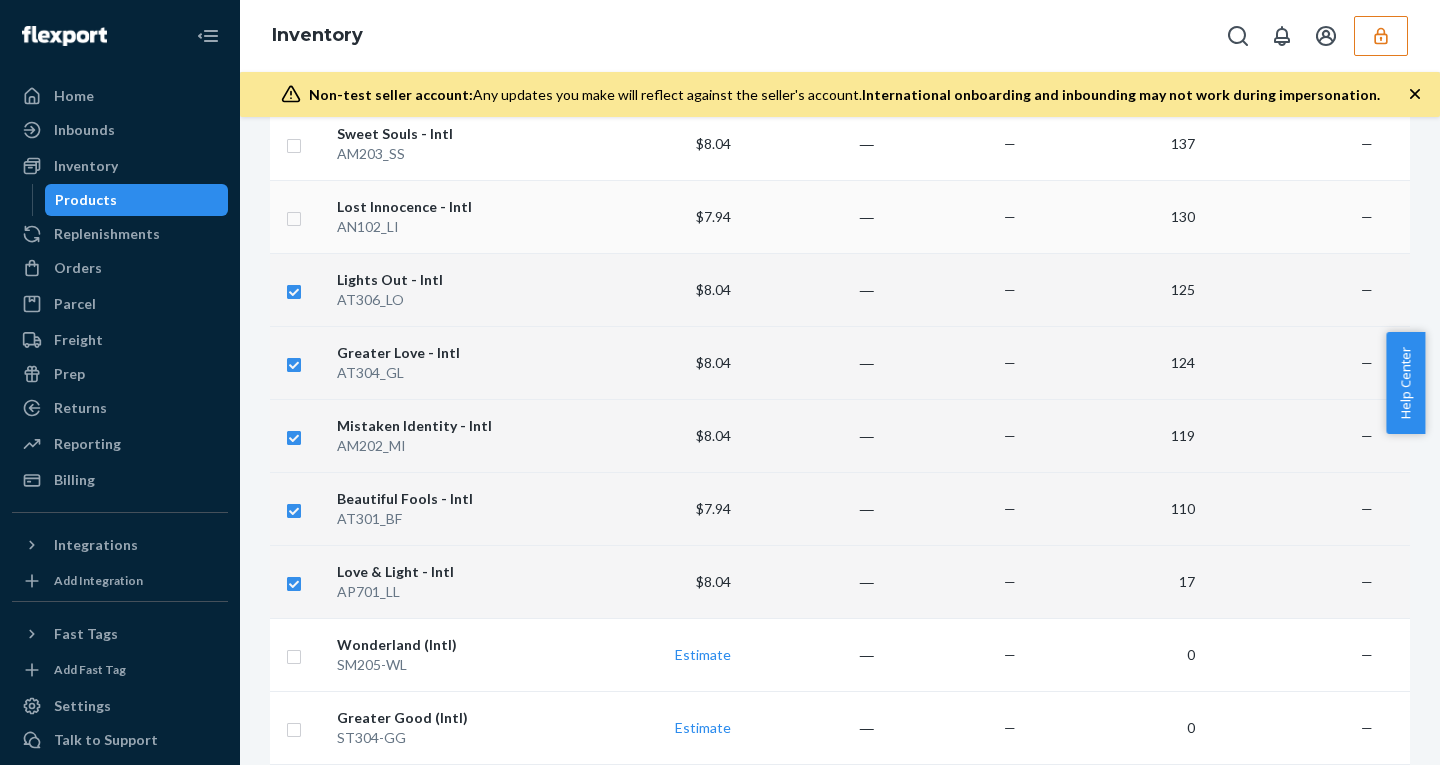 scroll, scrollTop: 1010, scrollLeft: 0, axis: vertical 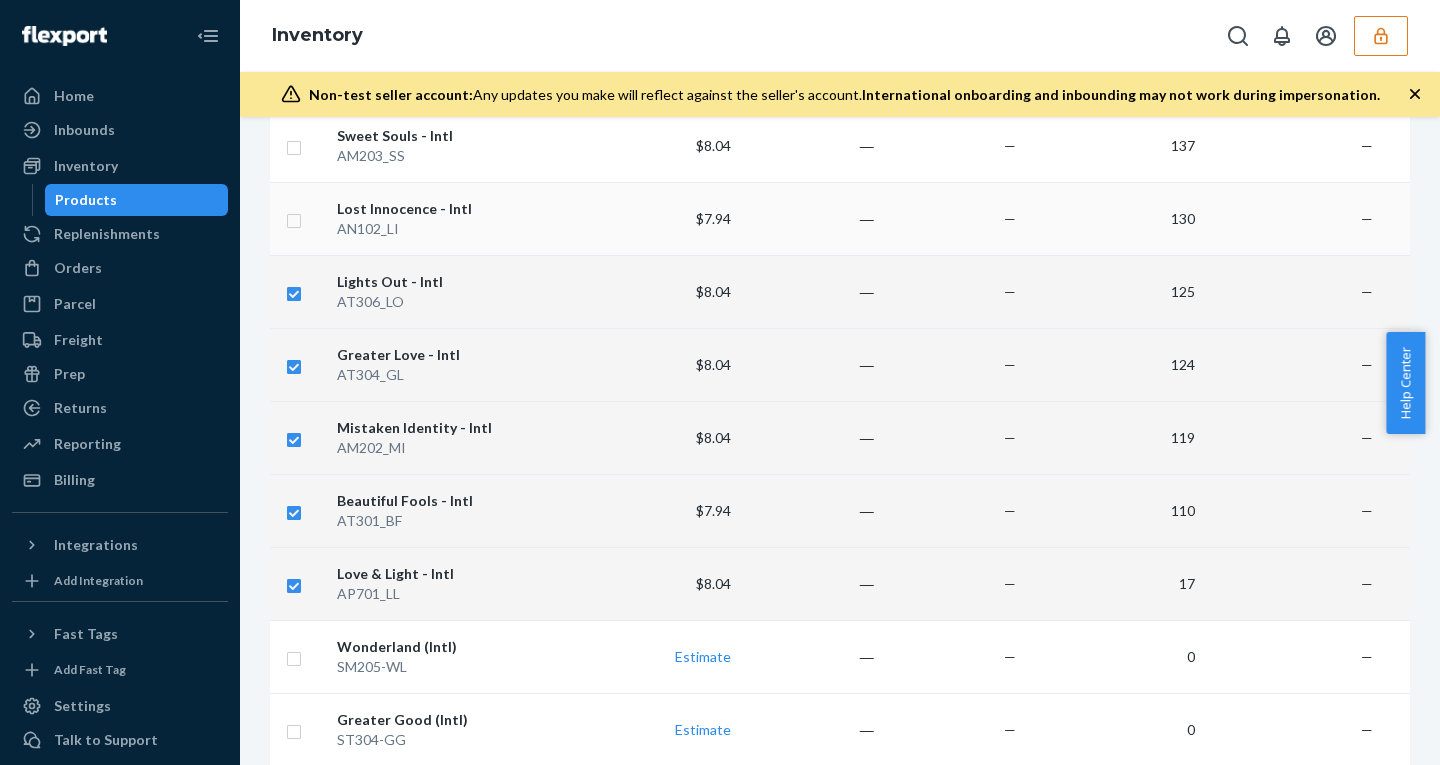 checkbox on "true" 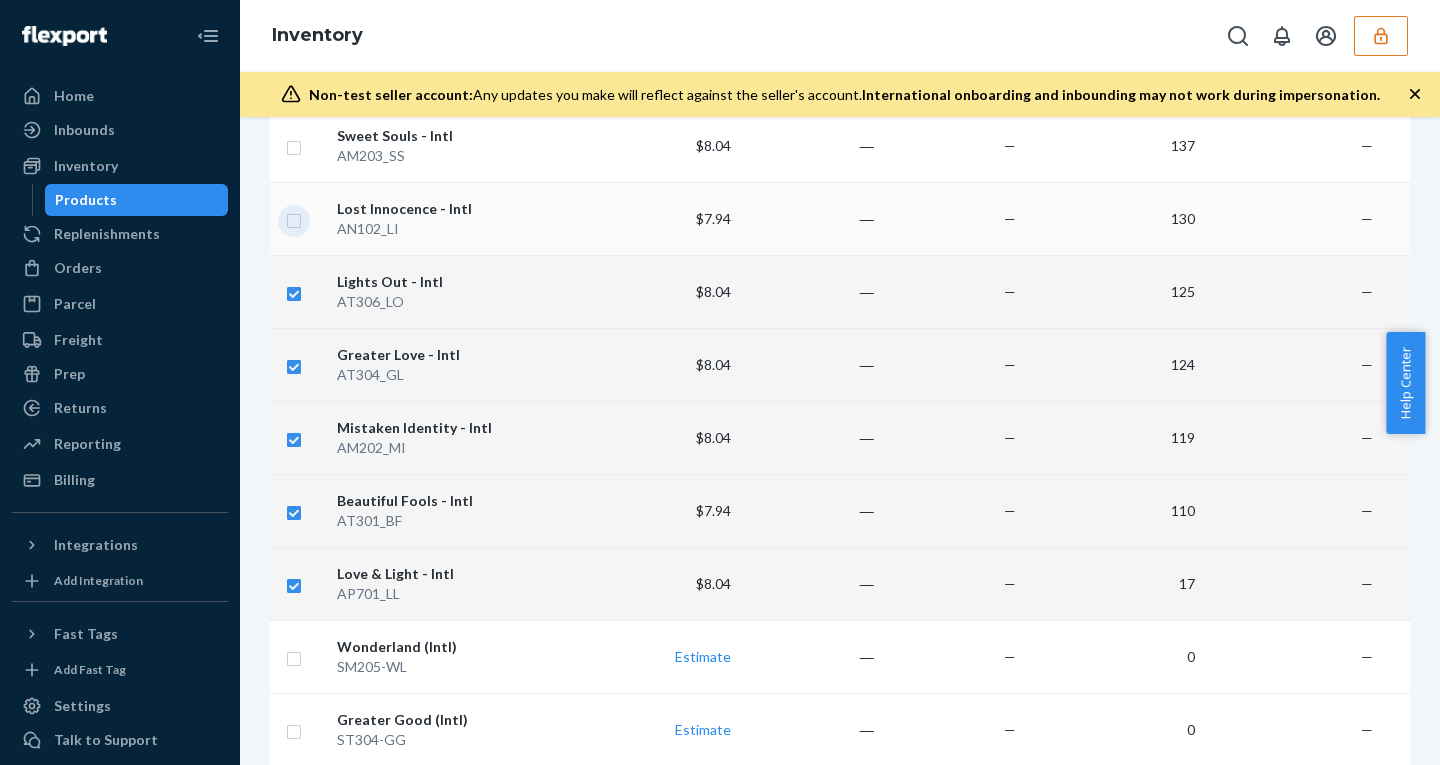 click at bounding box center [294, 218] 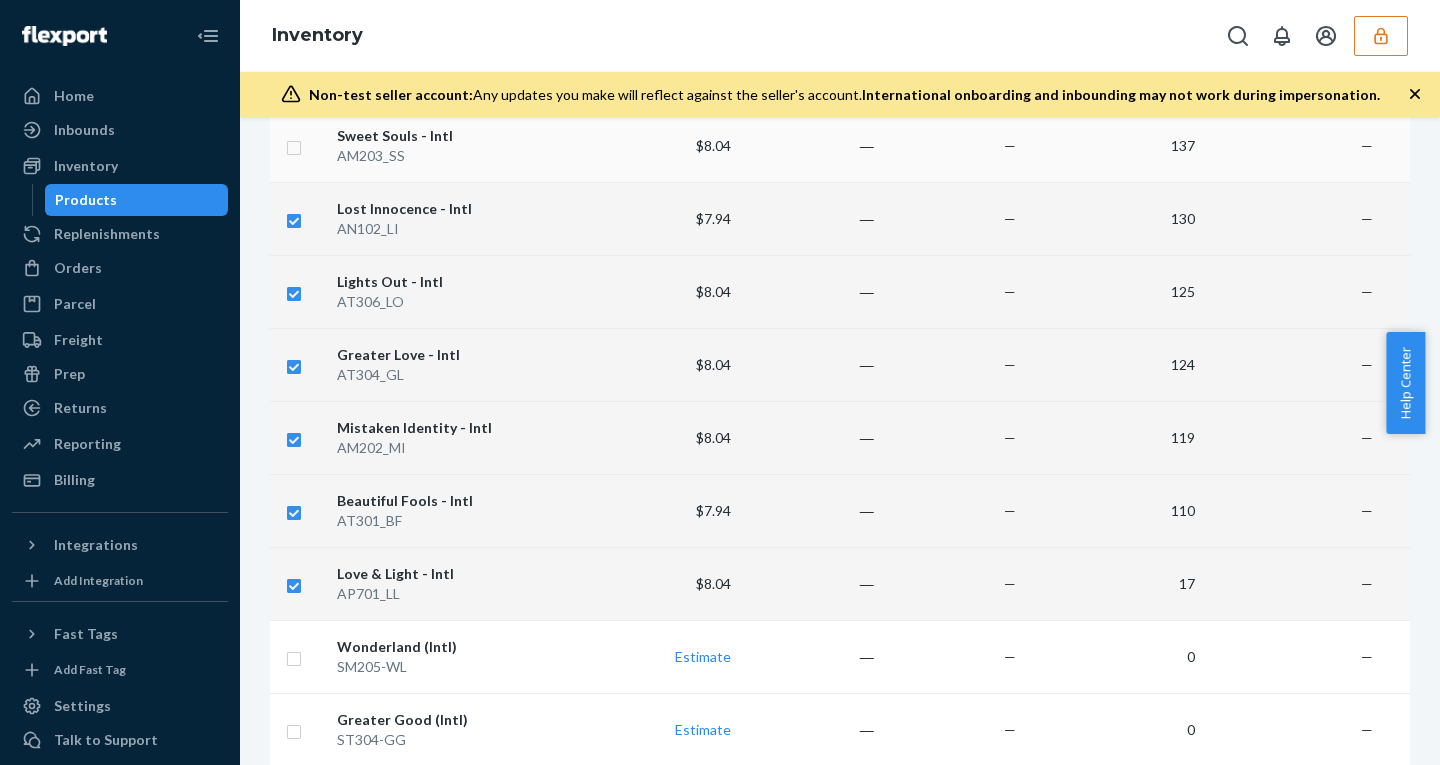 checkbox on "true" 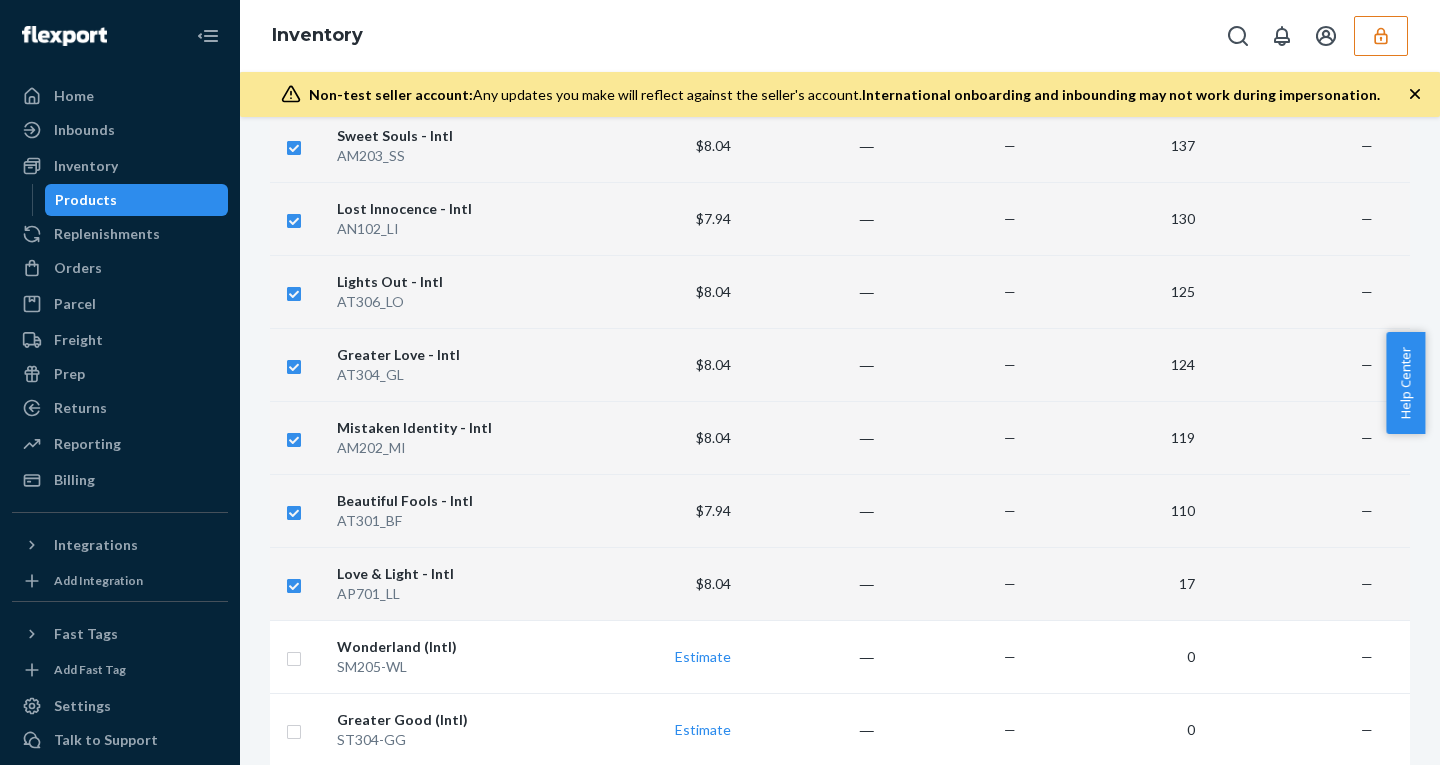 checkbox on "true" 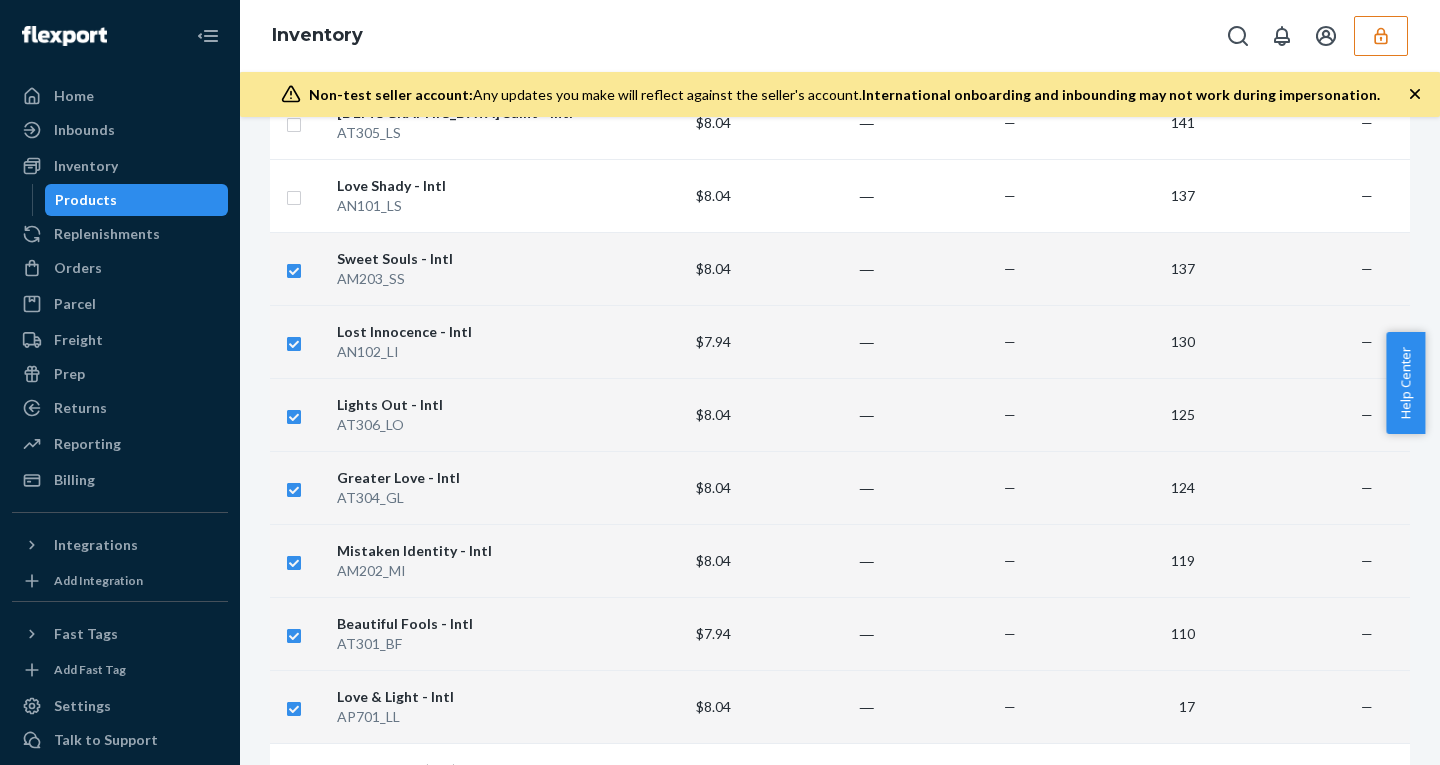 scroll, scrollTop: 842, scrollLeft: 0, axis: vertical 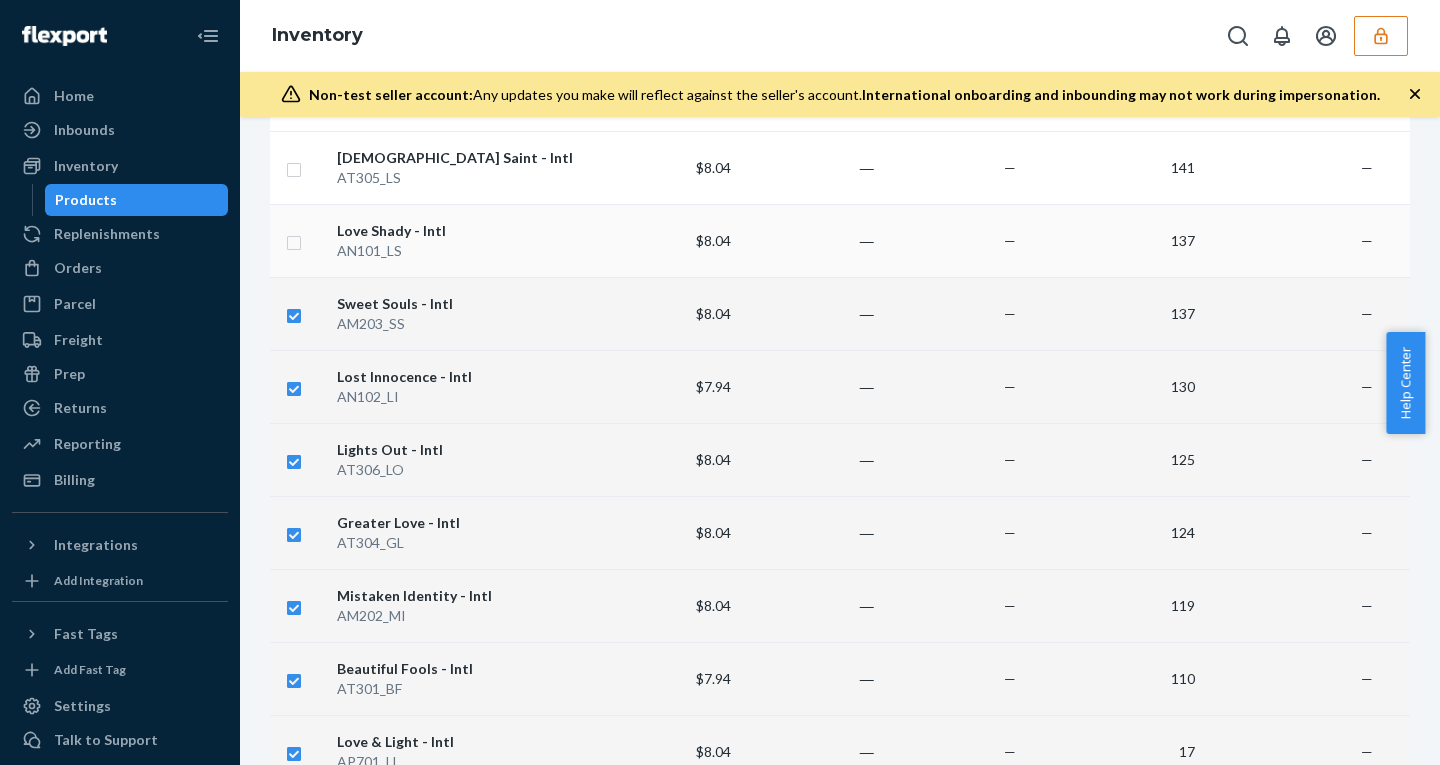 checkbox on "true" 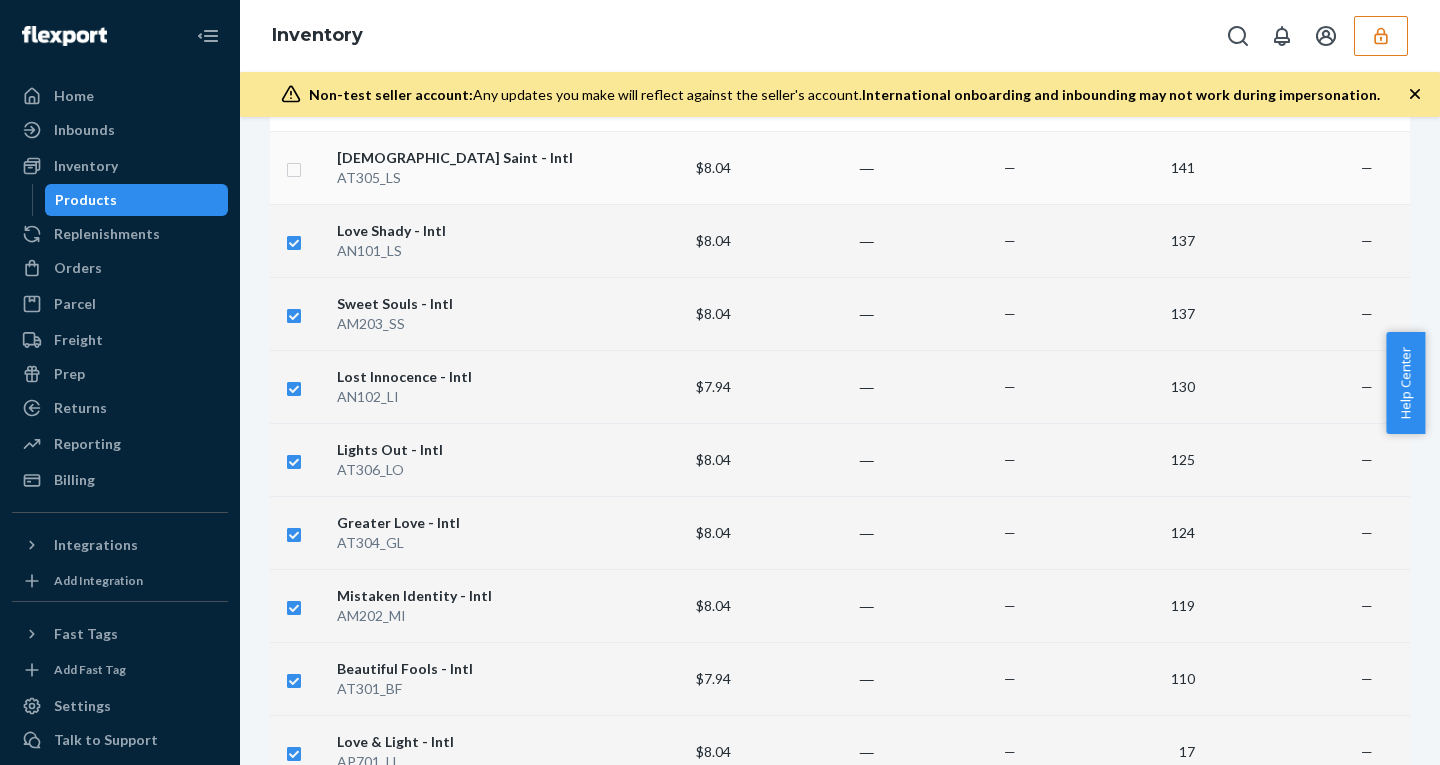 checkbox on "true" 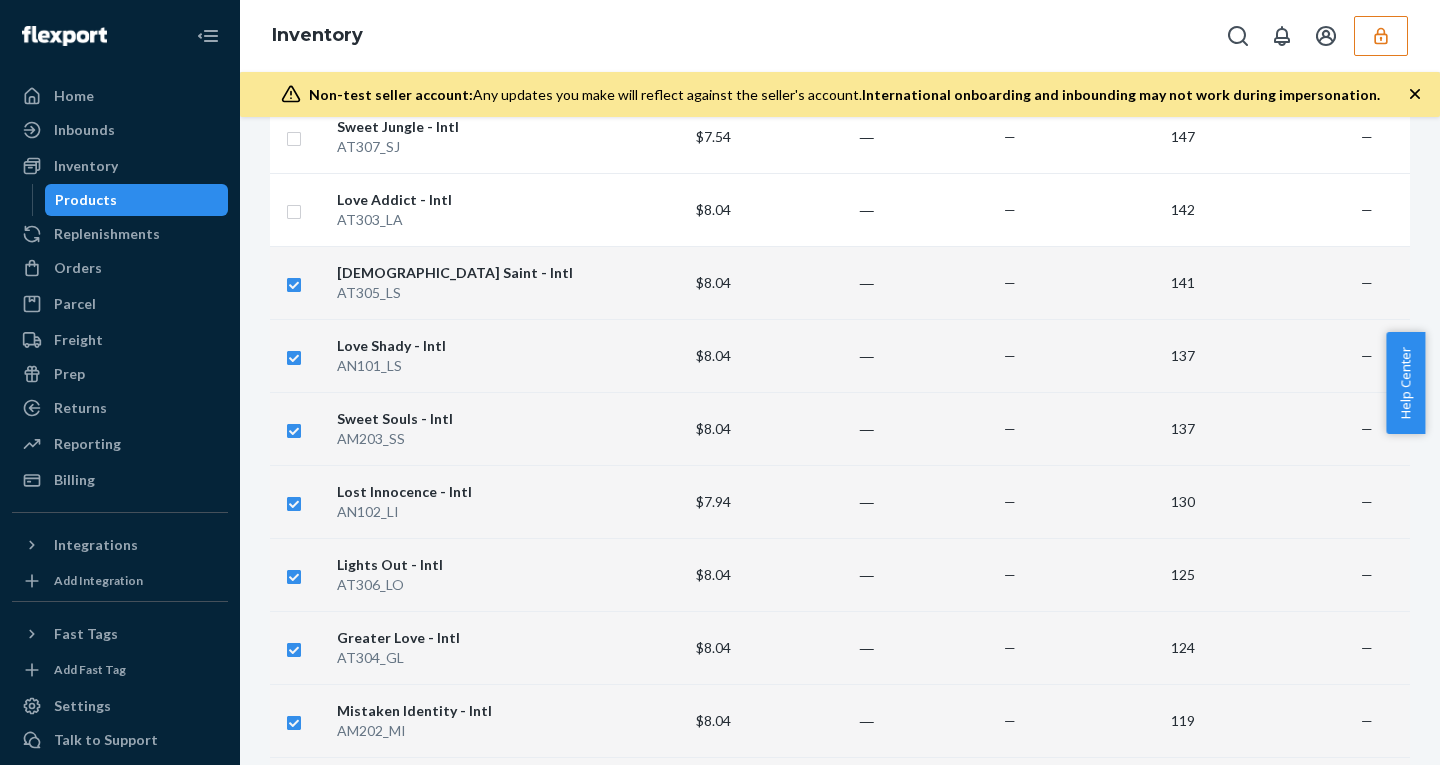 scroll, scrollTop: 671, scrollLeft: 0, axis: vertical 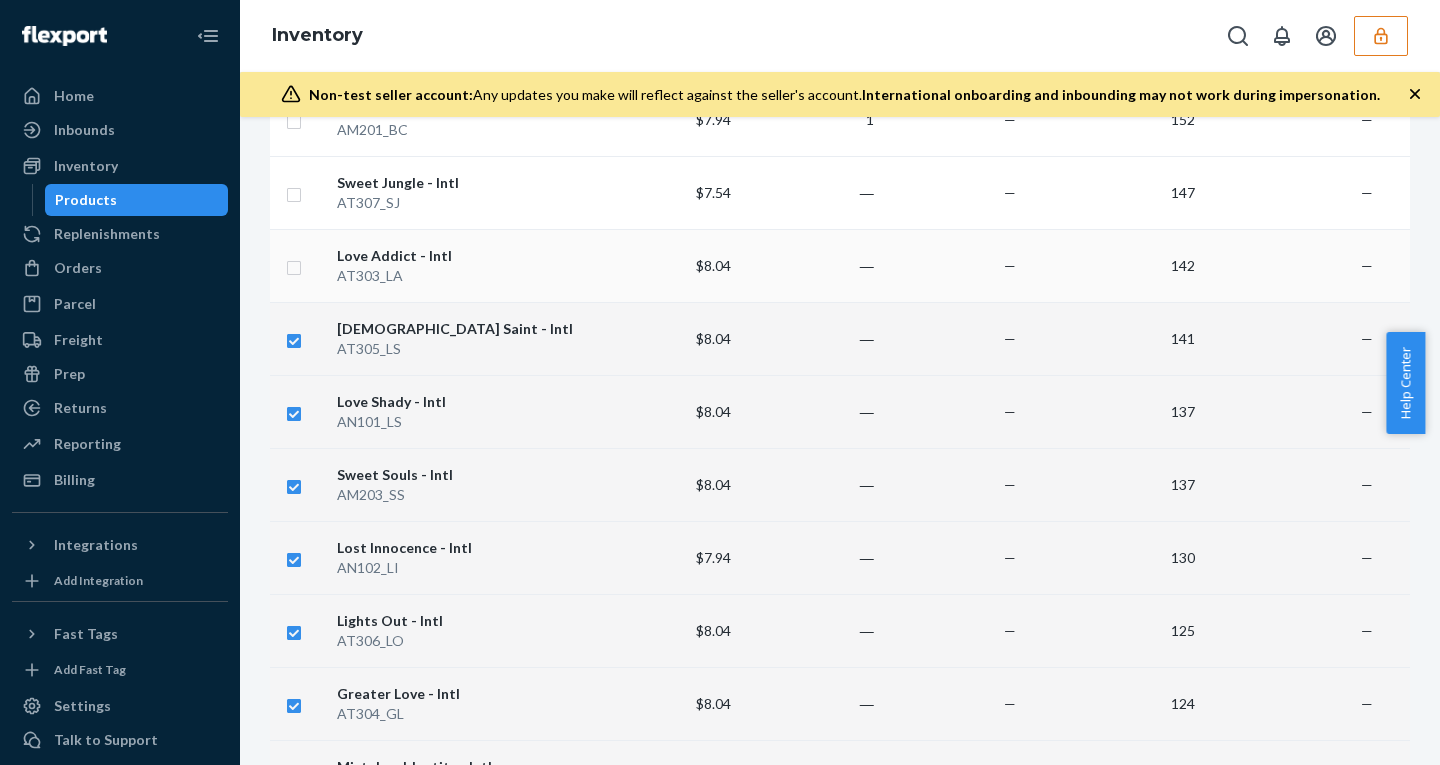 checkbox on "true" 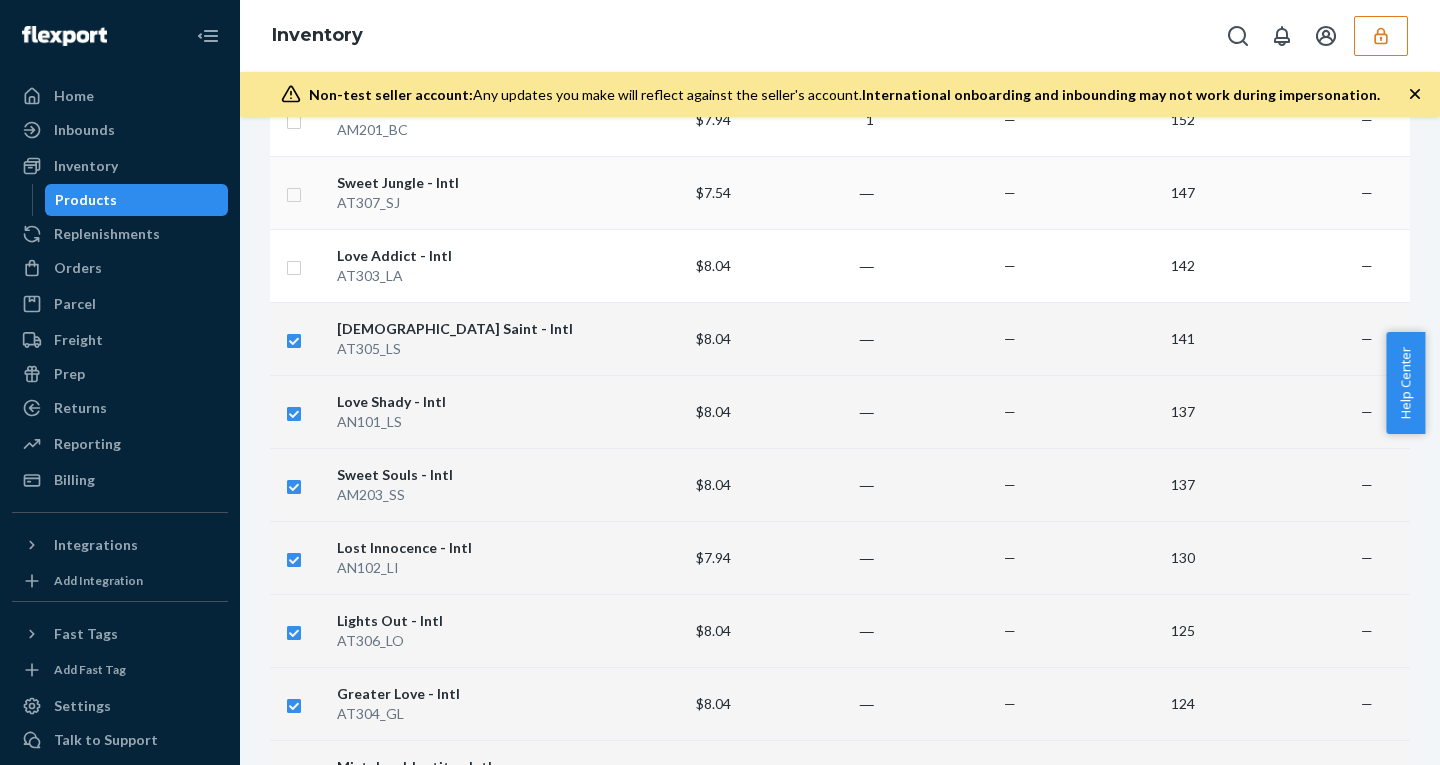 checkbox on "true" 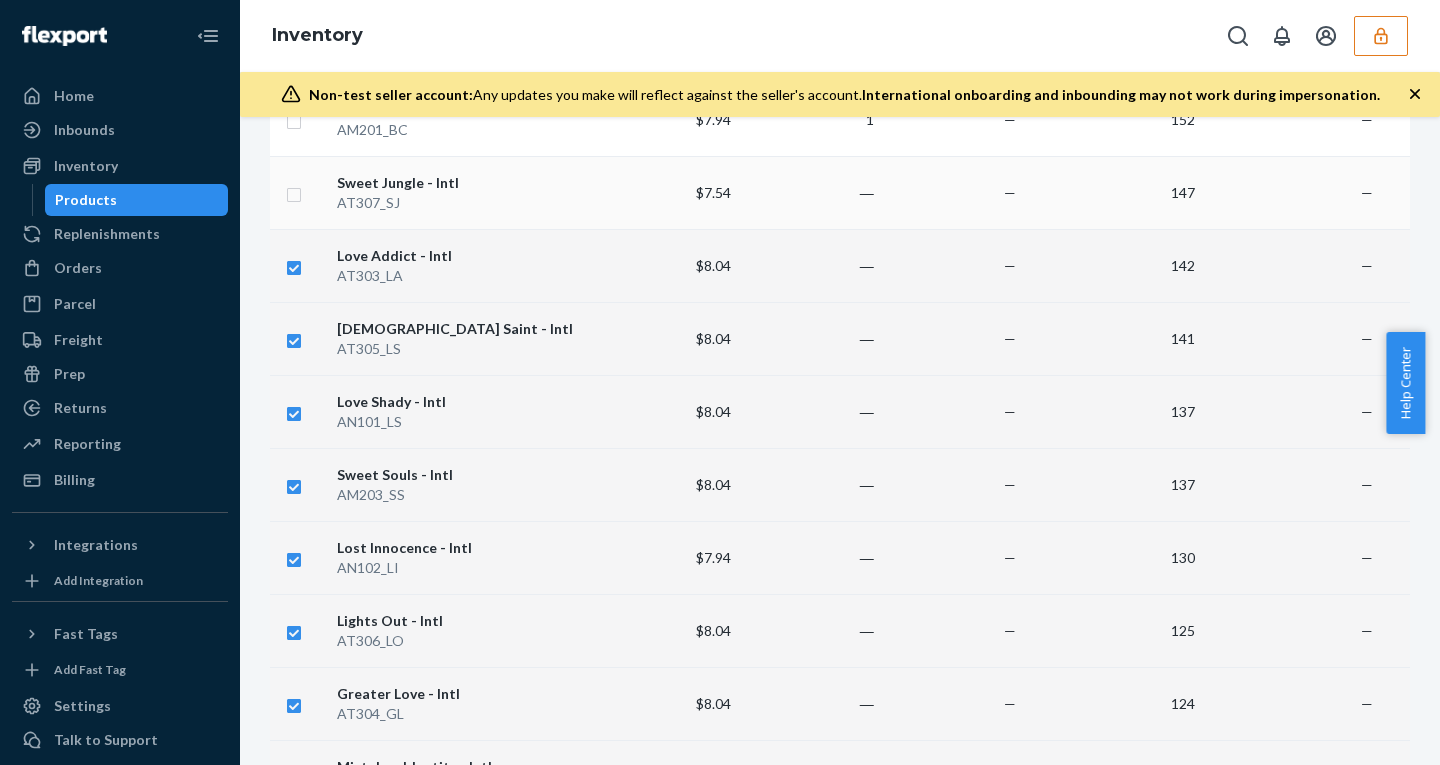checkbox on "true" 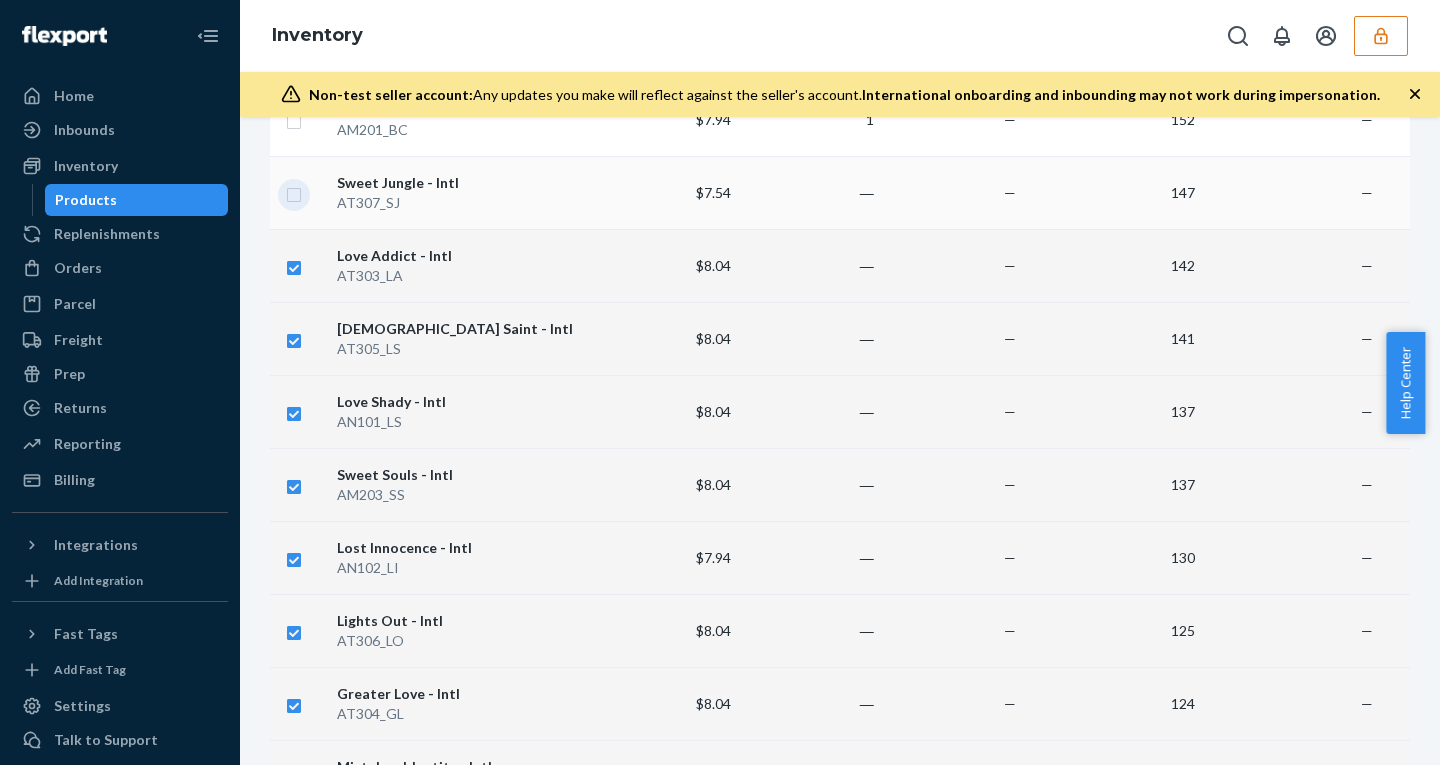 click at bounding box center [294, 192] 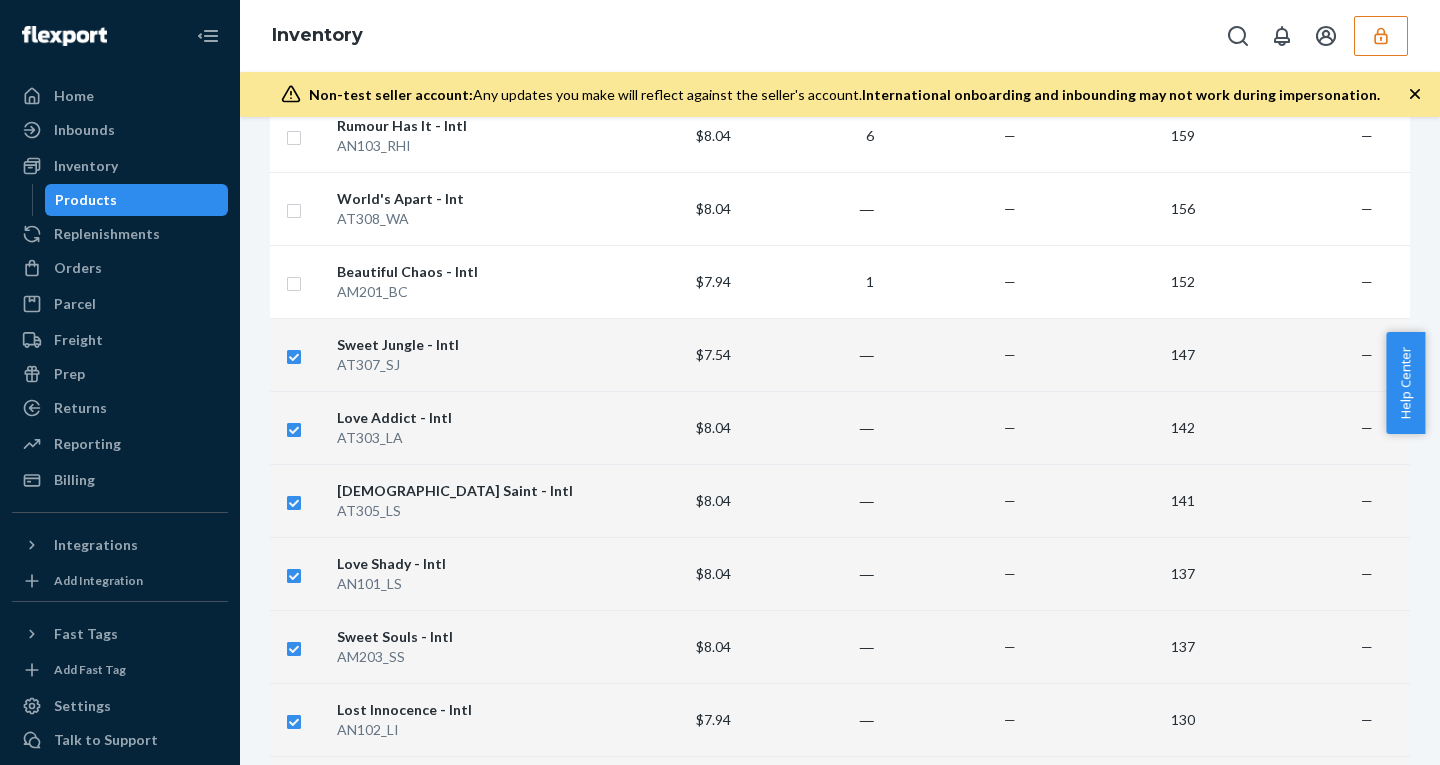 scroll, scrollTop: 507, scrollLeft: 0, axis: vertical 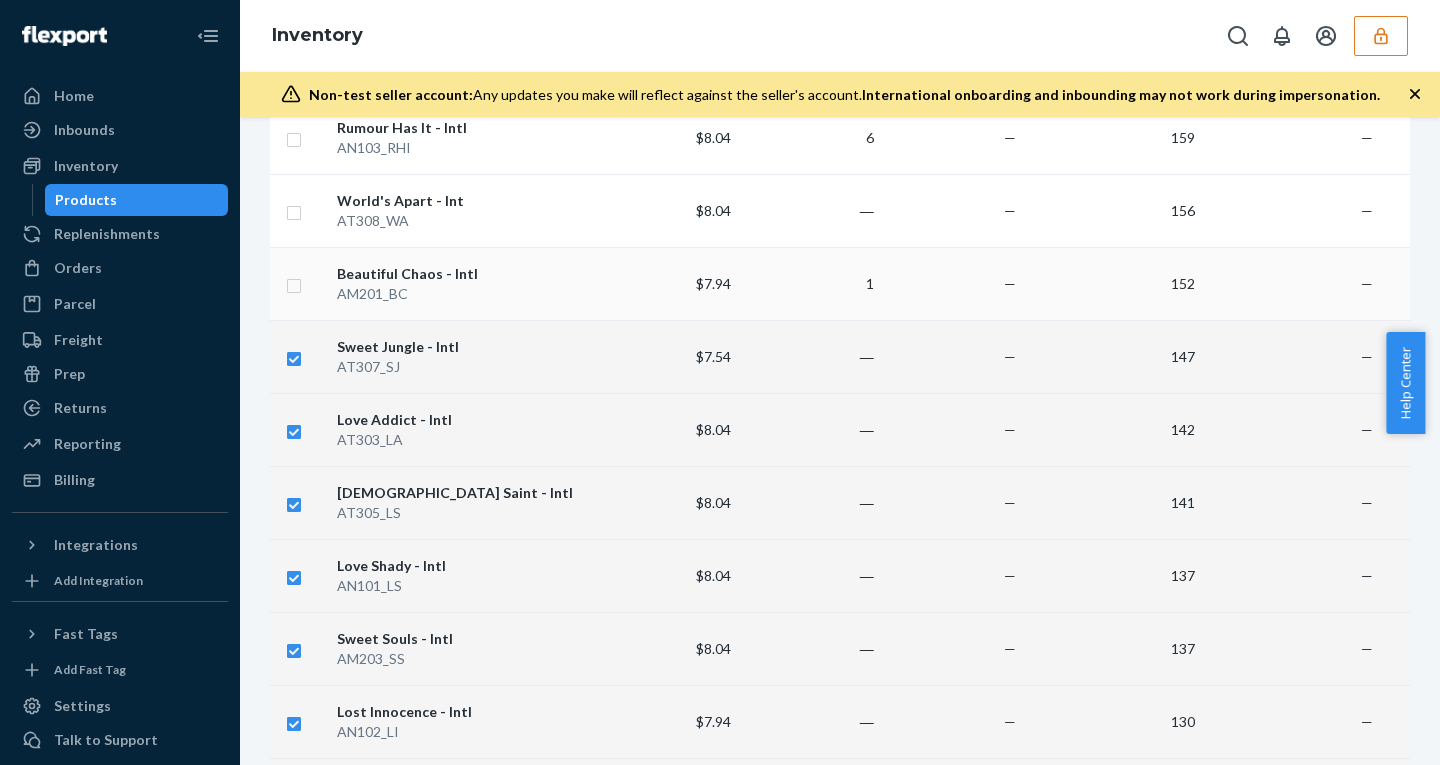 checkbox on "true" 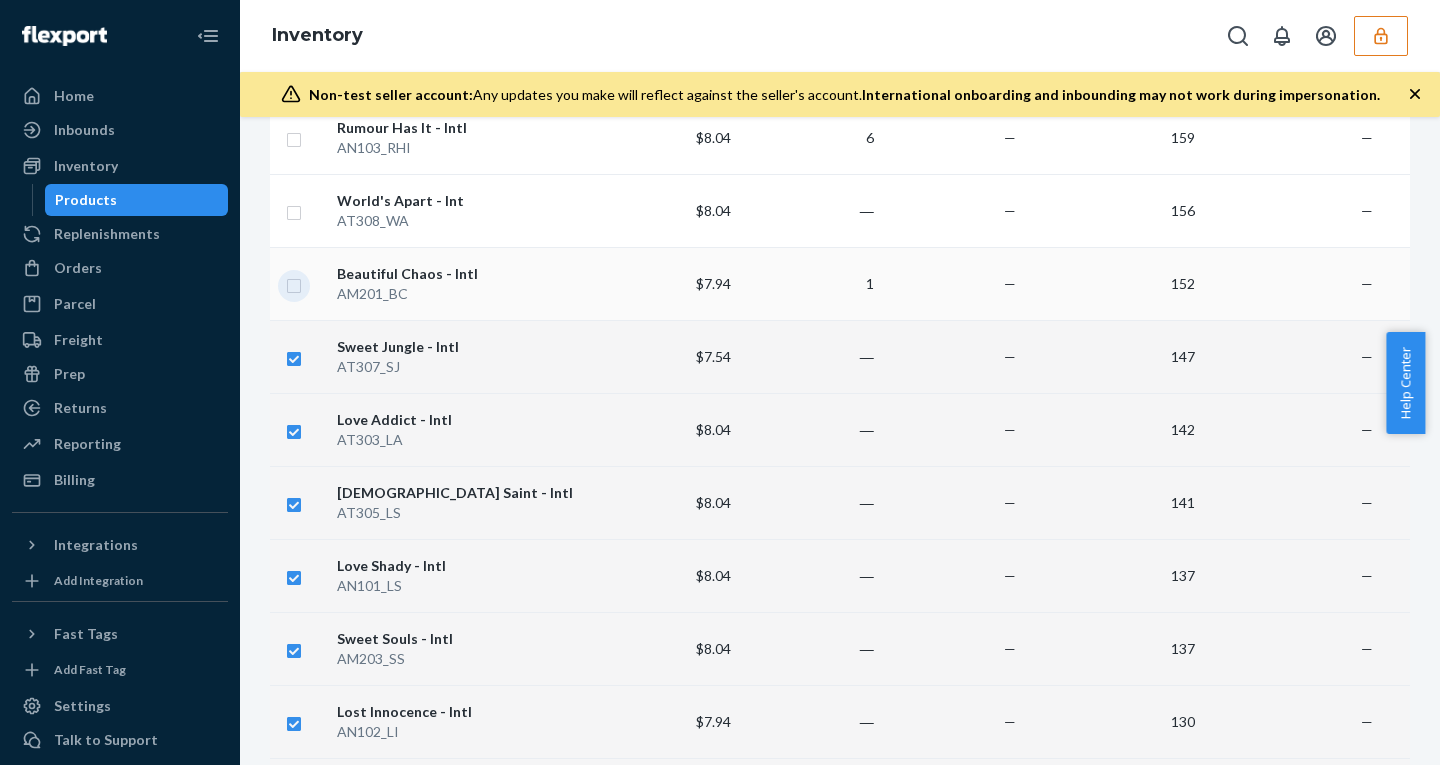 click at bounding box center [294, 283] 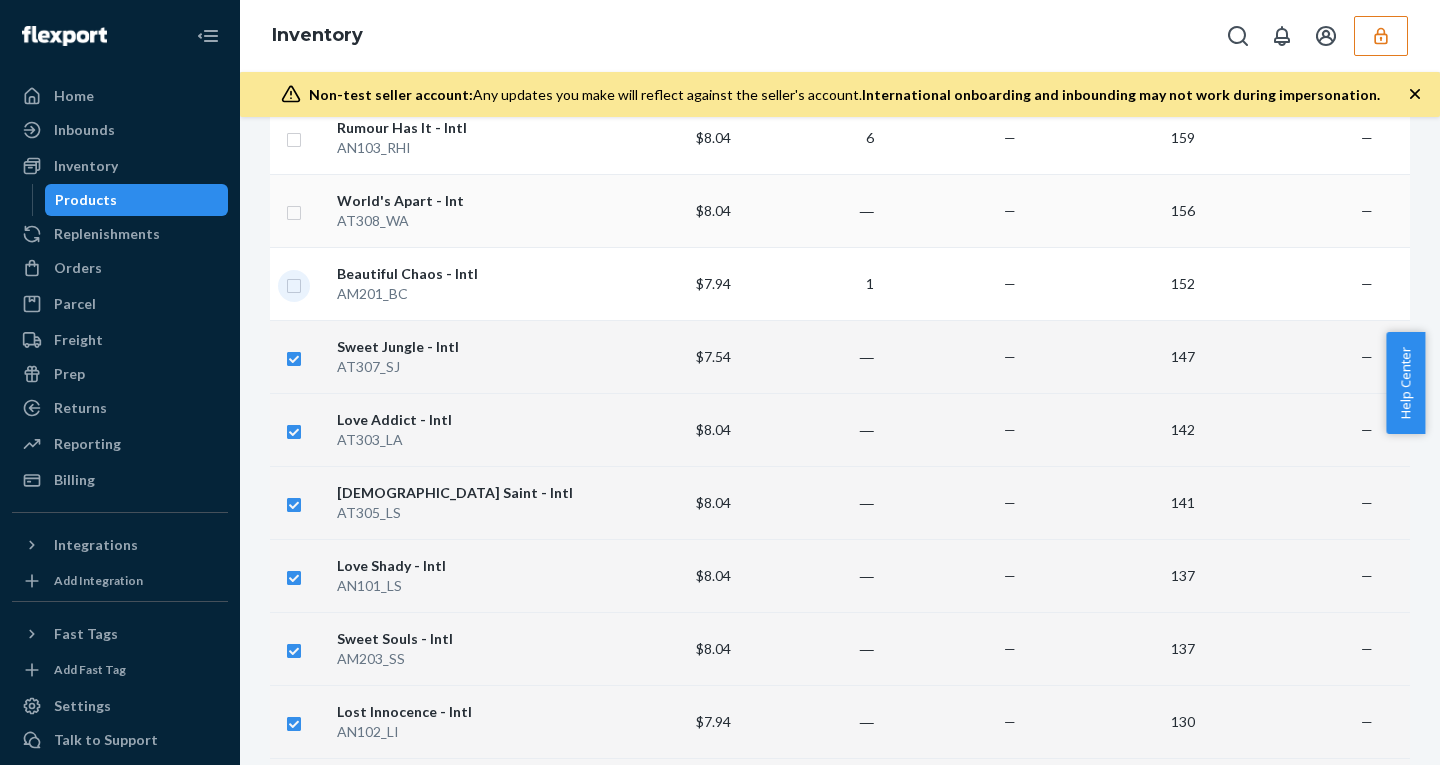 checkbox on "true" 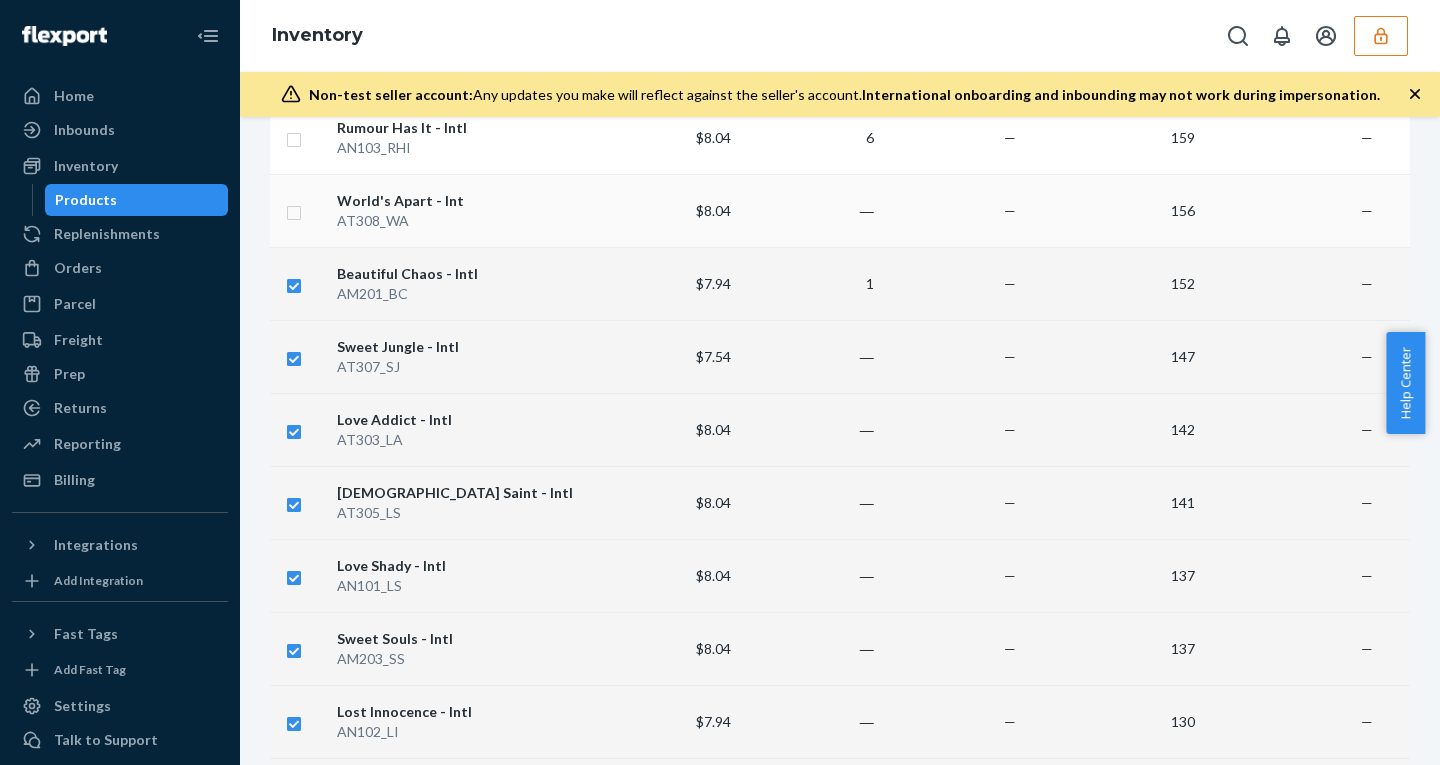 checkbox on "true" 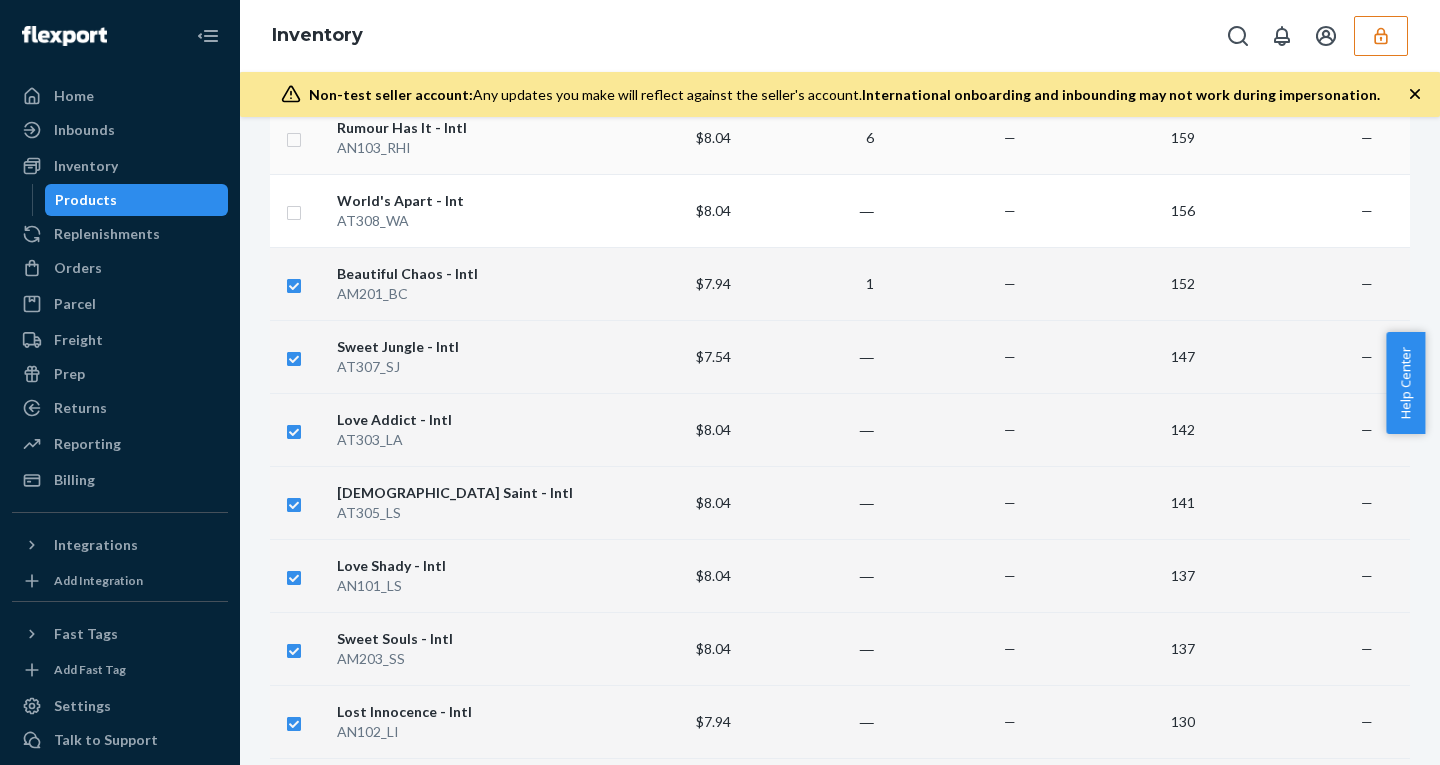 checkbox on "true" 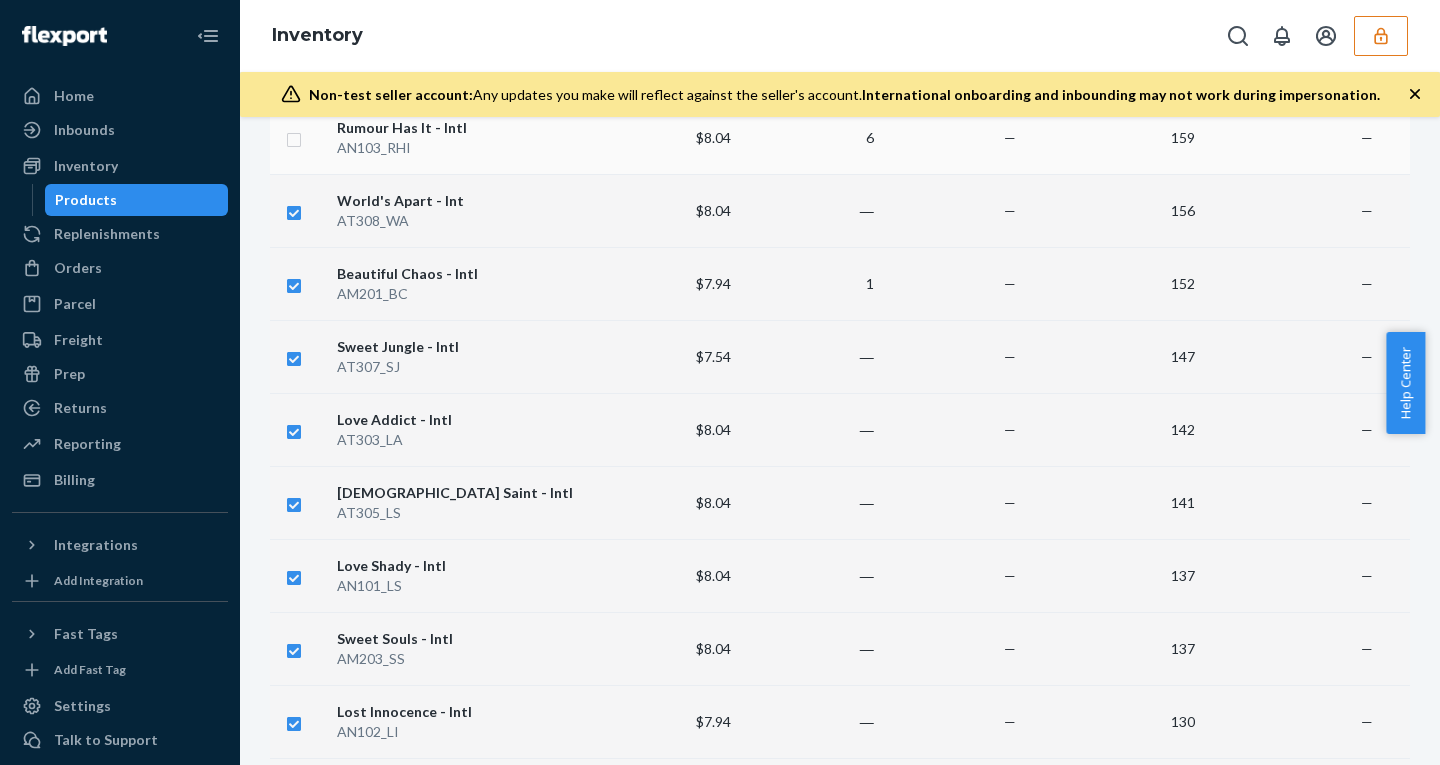 checkbox on "true" 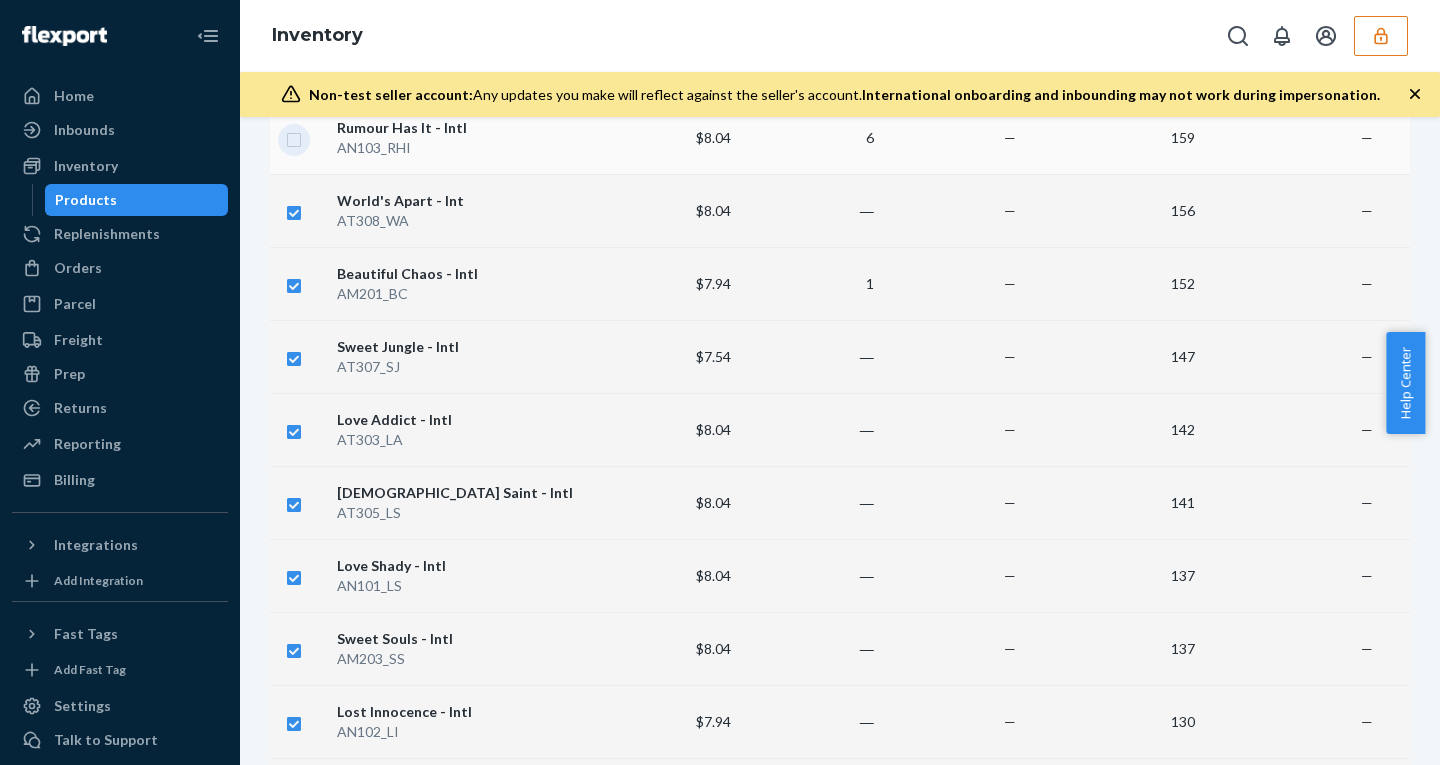 click at bounding box center [294, 137] 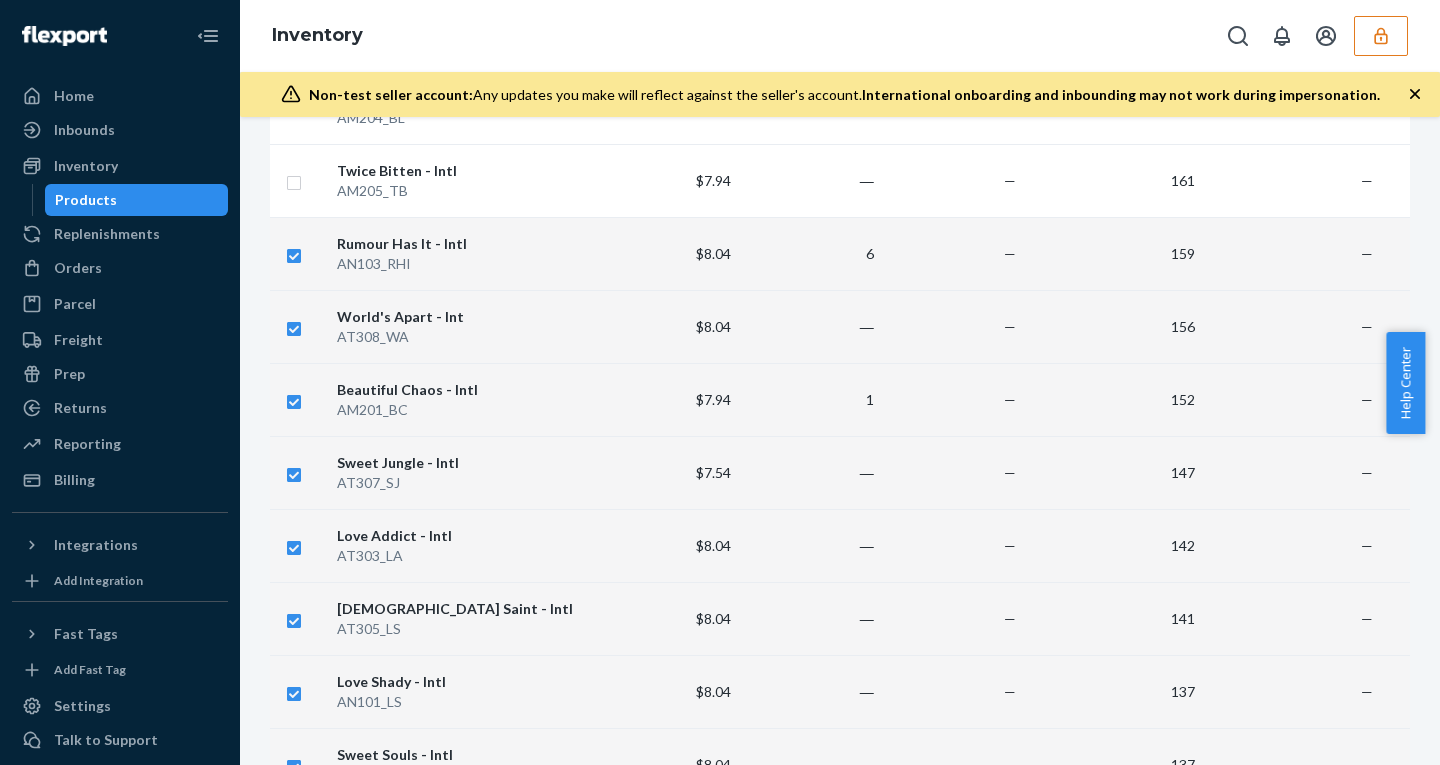 scroll, scrollTop: 384, scrollLeft: 0, axis: vertical 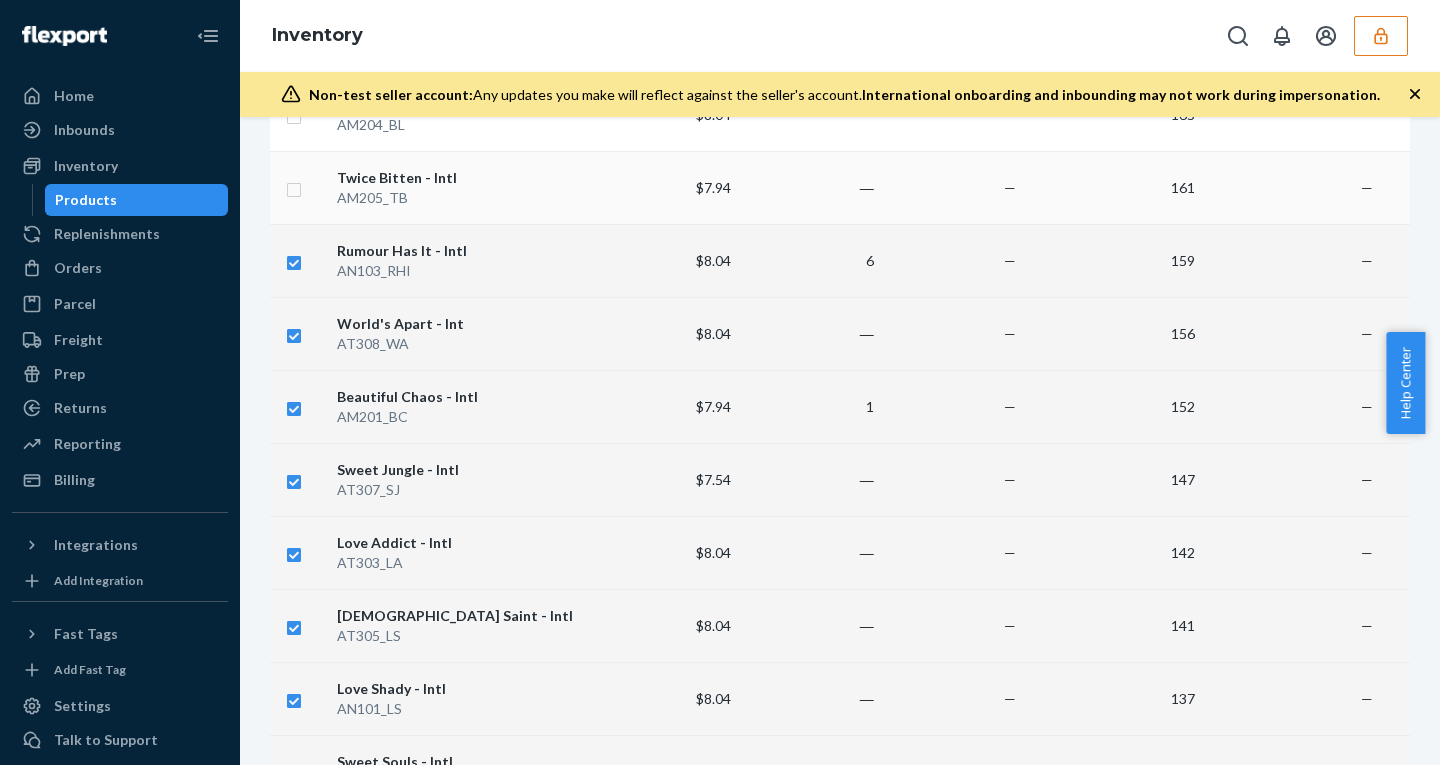 checkbox on "true" 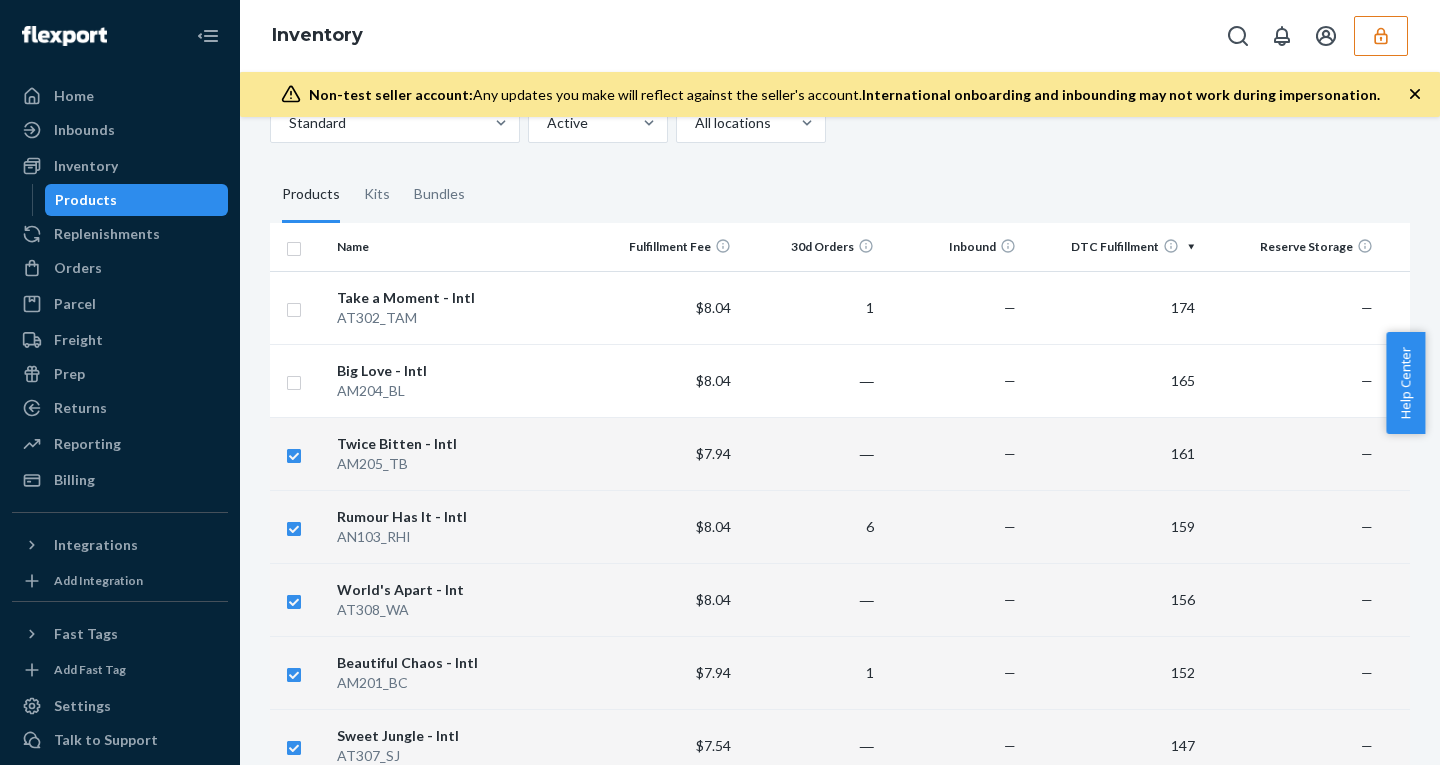 scroll, scrollTop: 113, scrollLeft: 0, axis: vertical 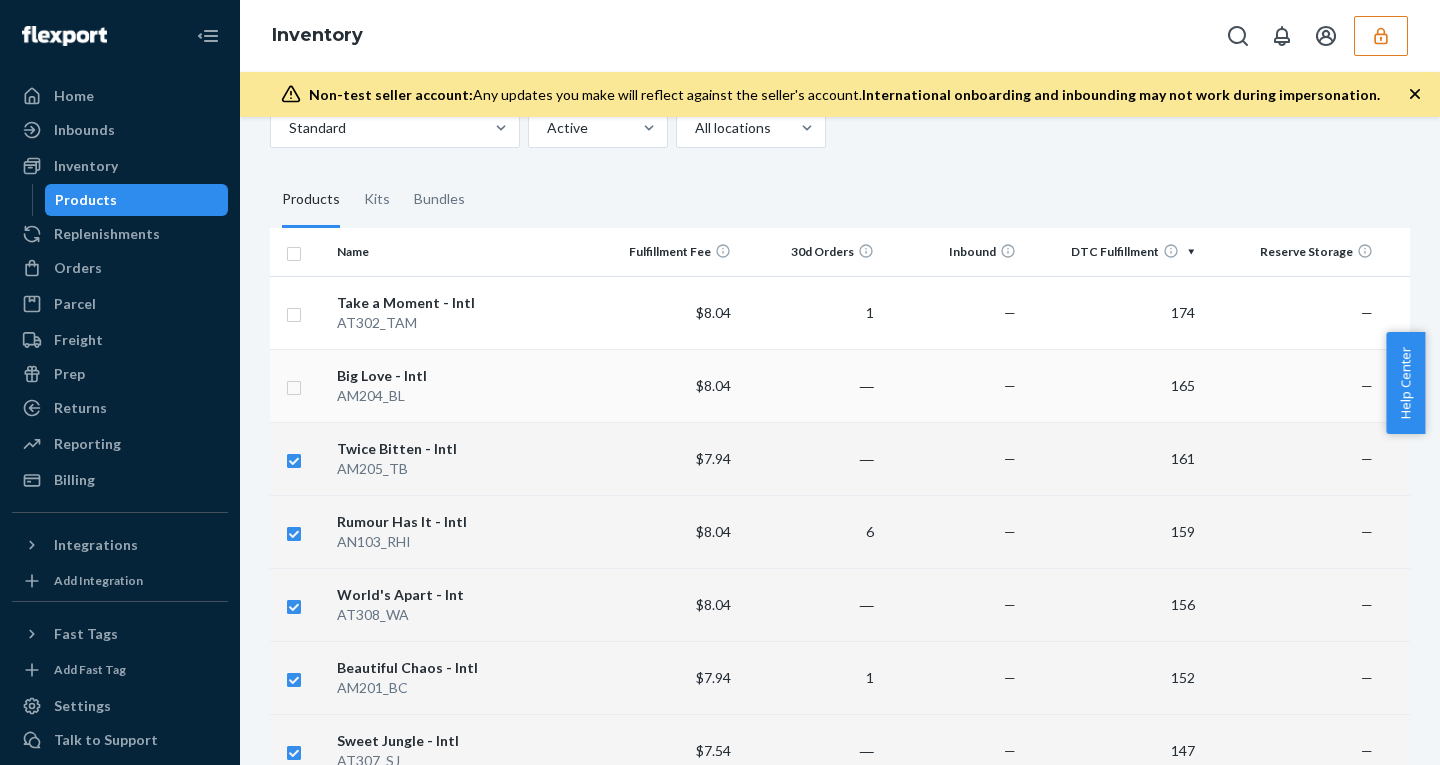 checkbox on "true" 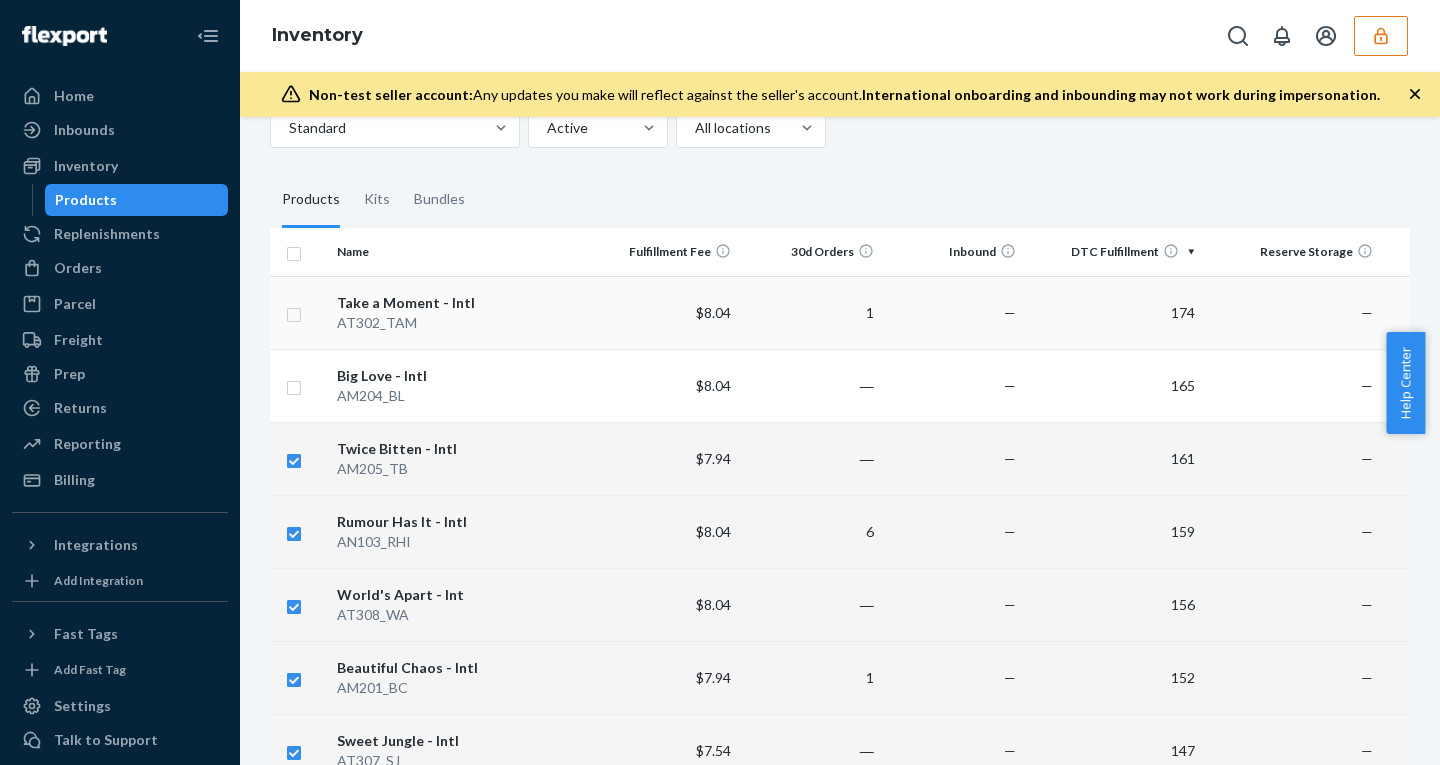 checkbox on "true" 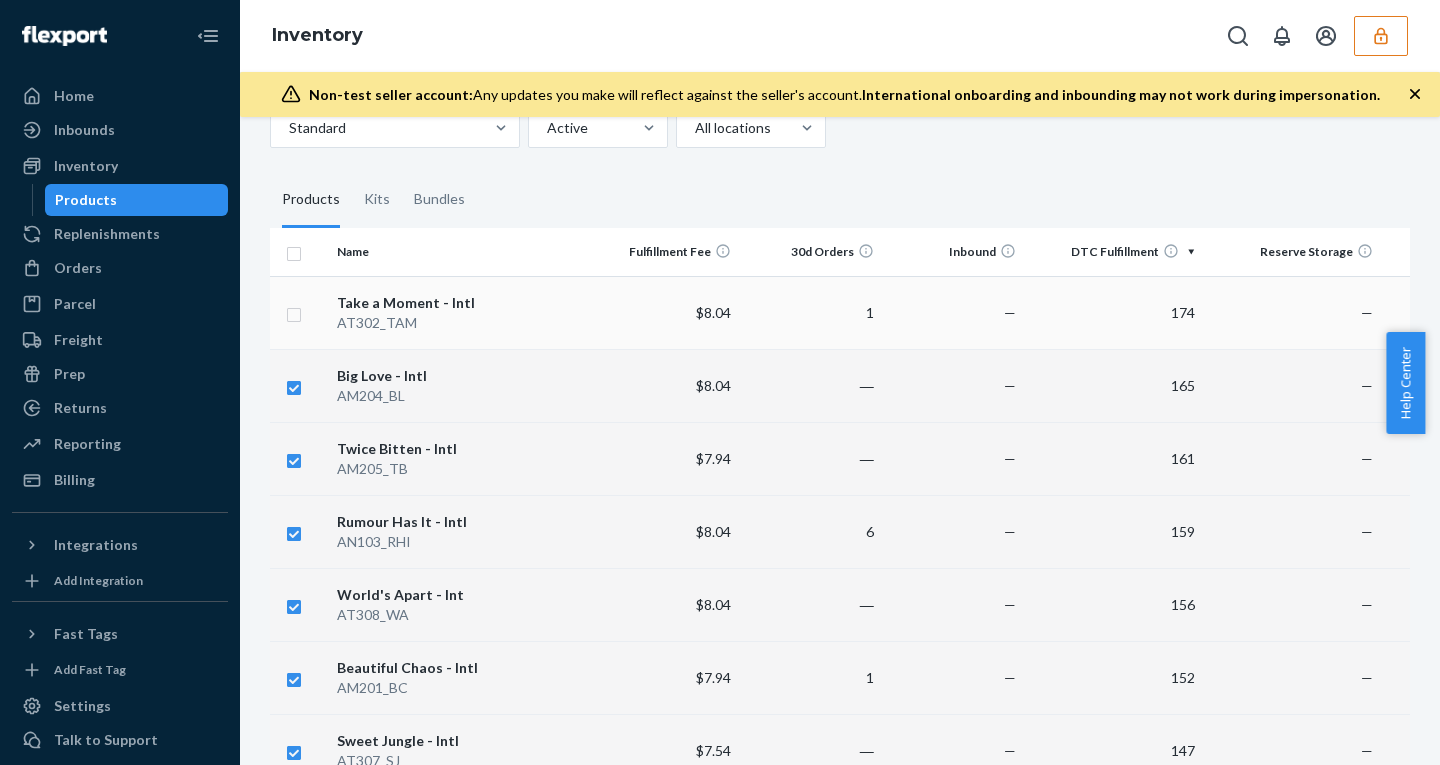 checkbox on "true" 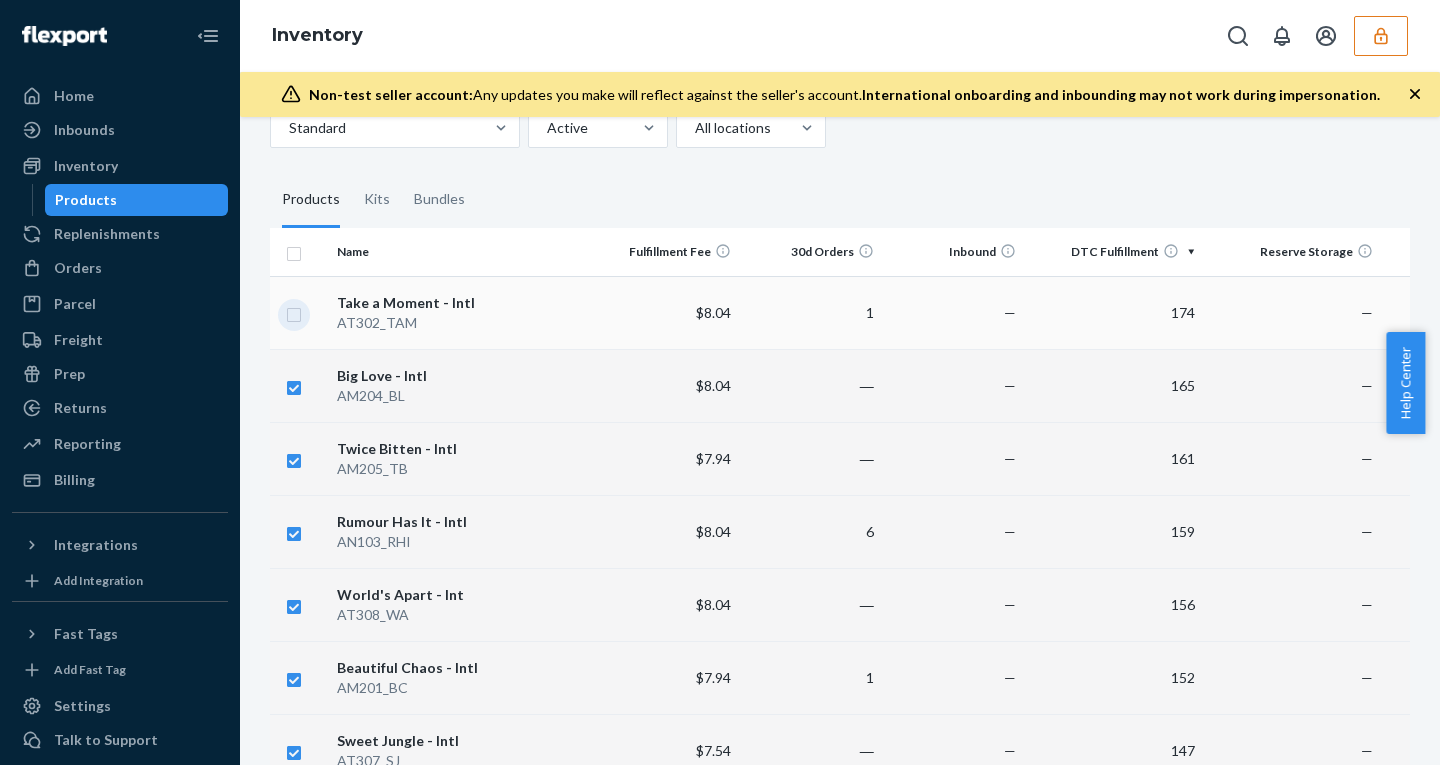 click at bounding box center [294, 312] 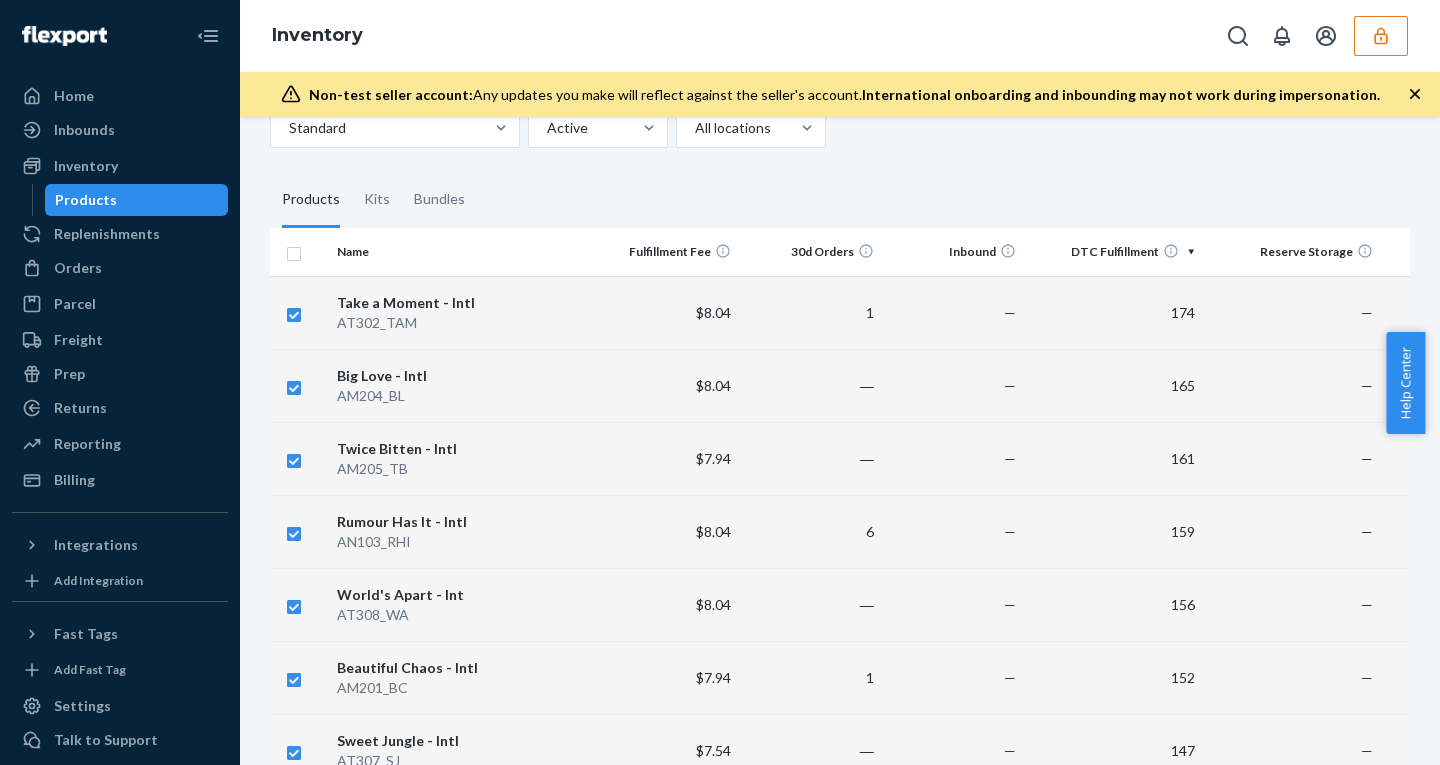 scroll, scrollTop: 0, scrollLeft: 0, axis: both 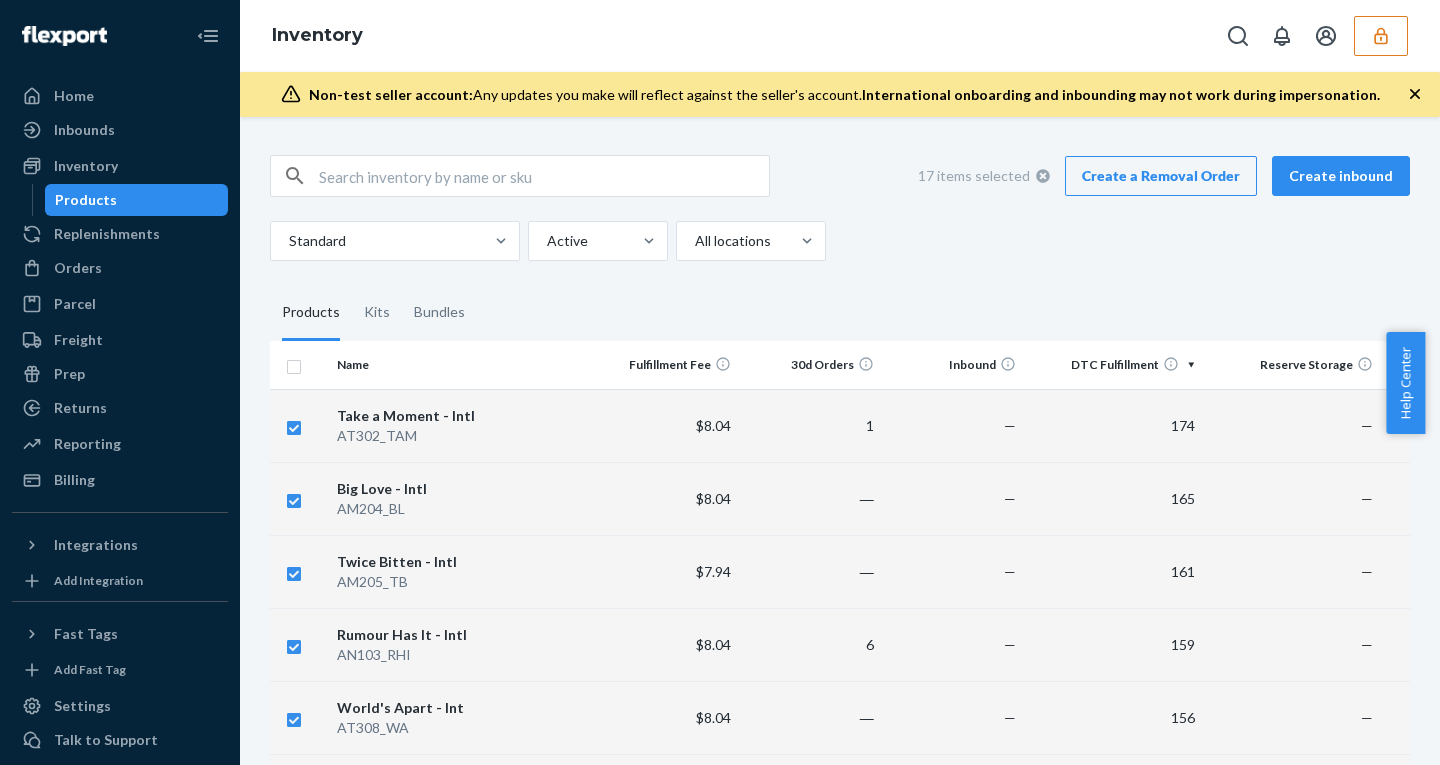 checkbox on "true" 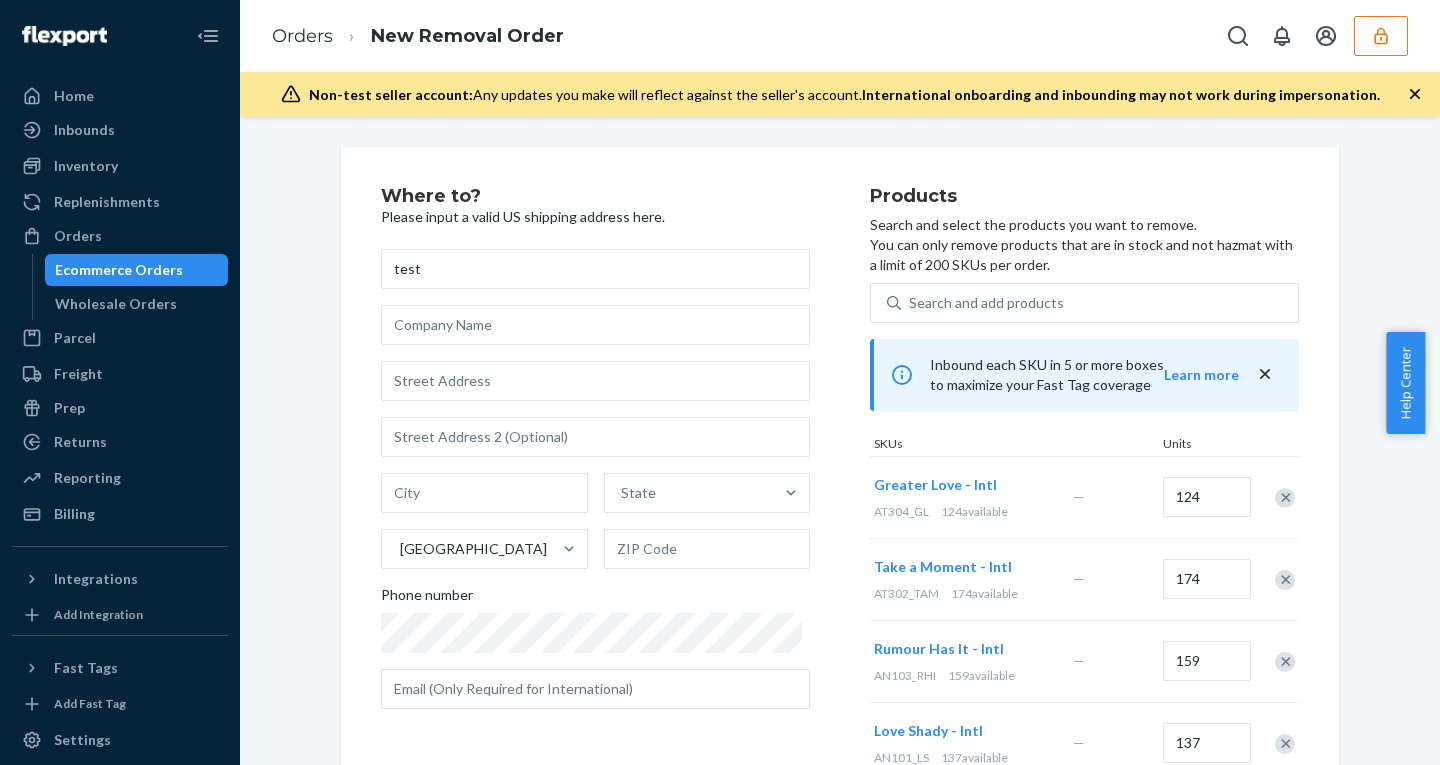 type on "test" 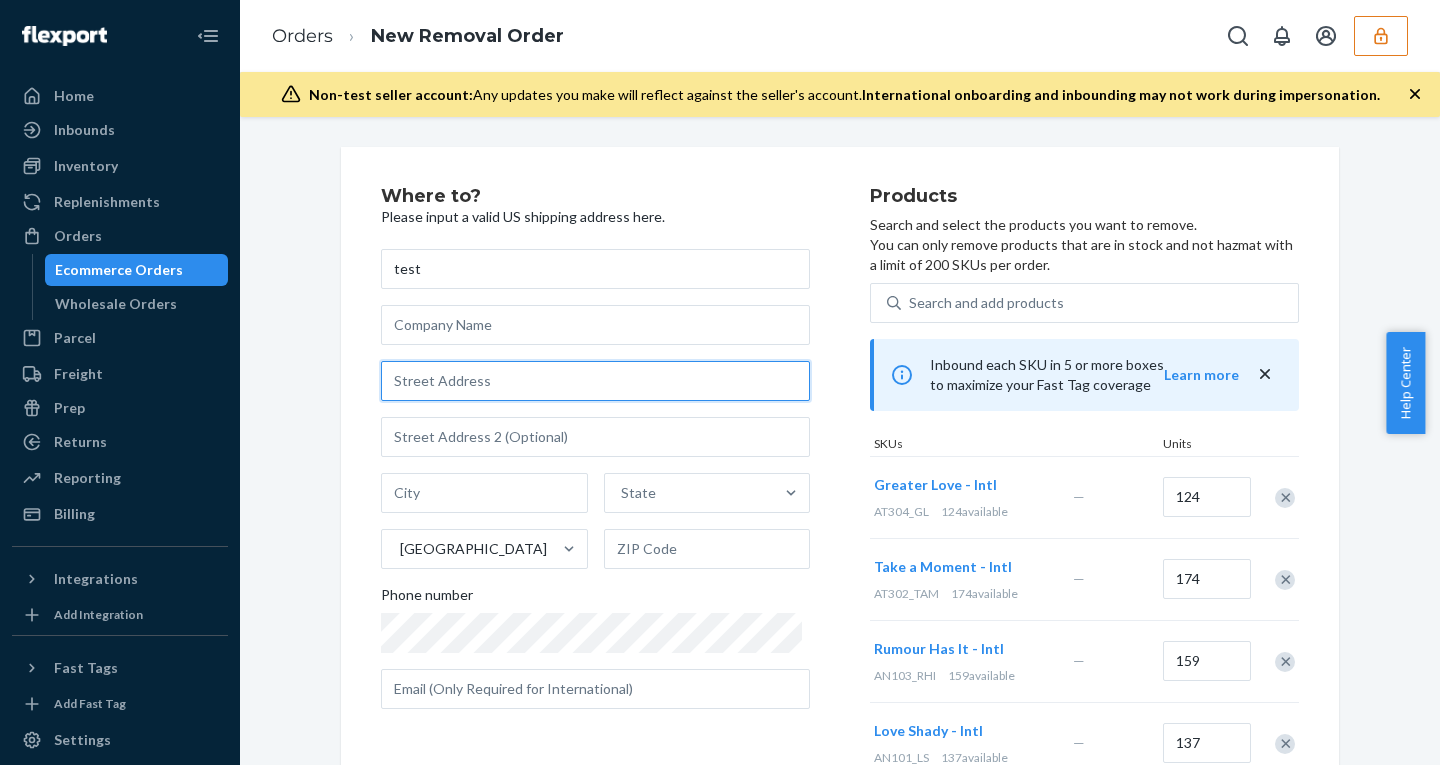 click at bounding box center [595, 381] 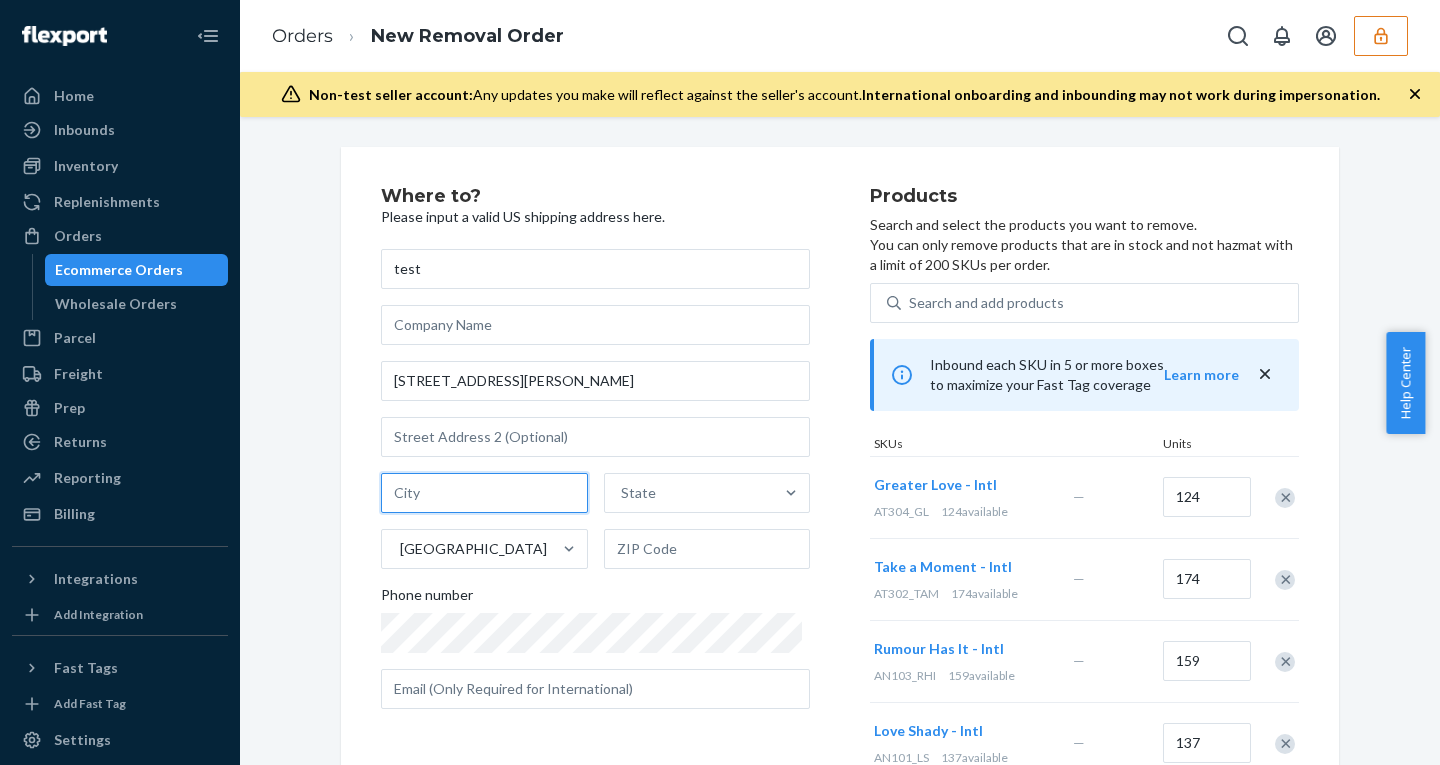 type on "Manhattan - New York" 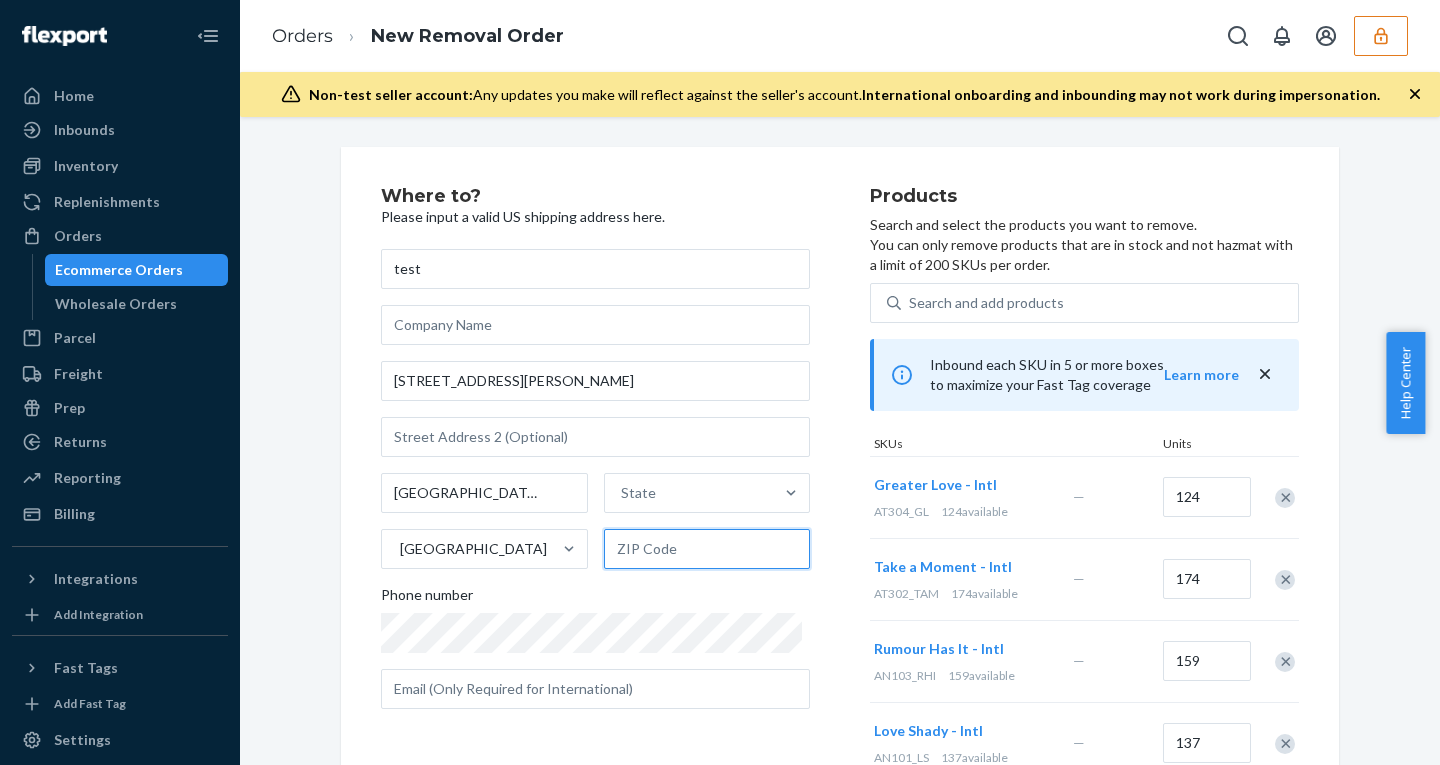 type on "10038" 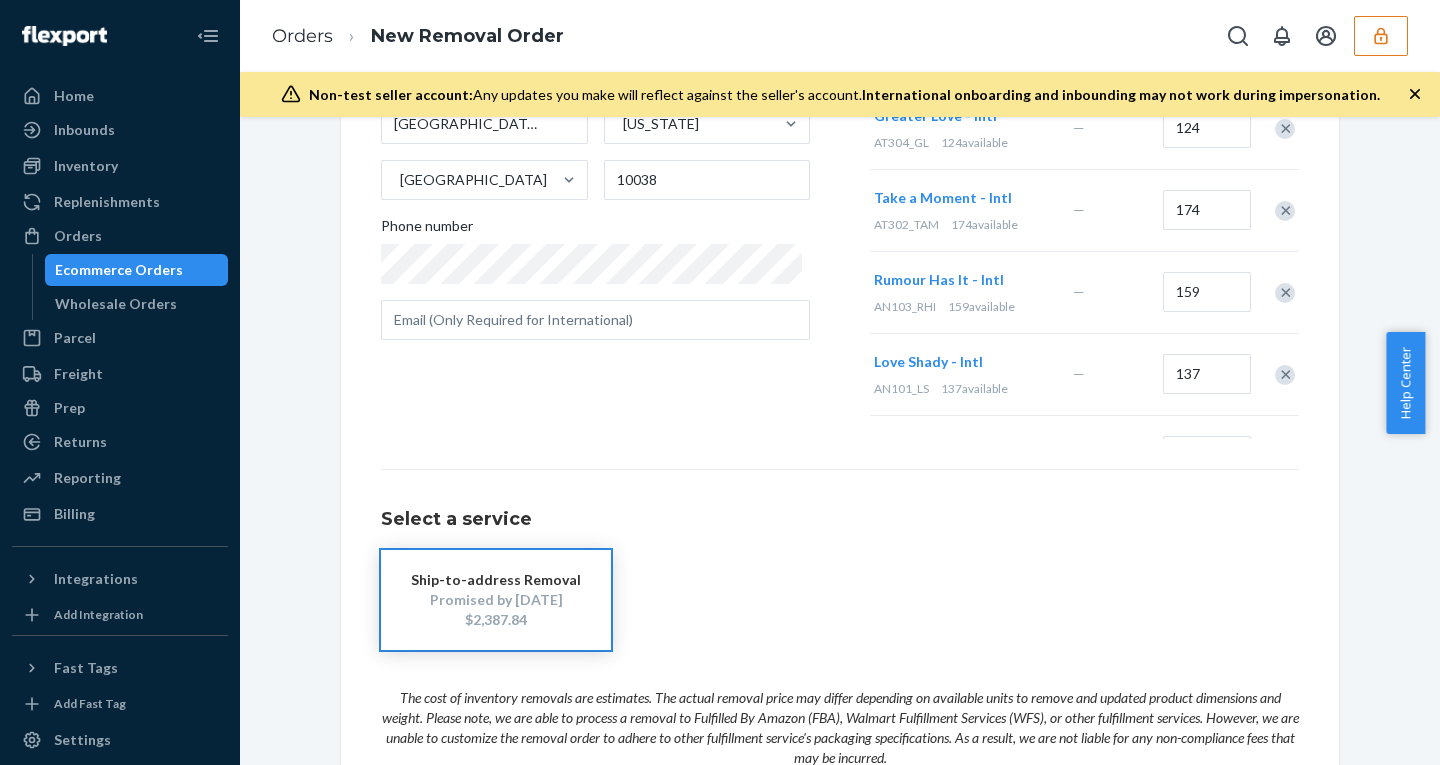 scroll, scrollTop: 370, scrollLeft: 0, axis: vertical 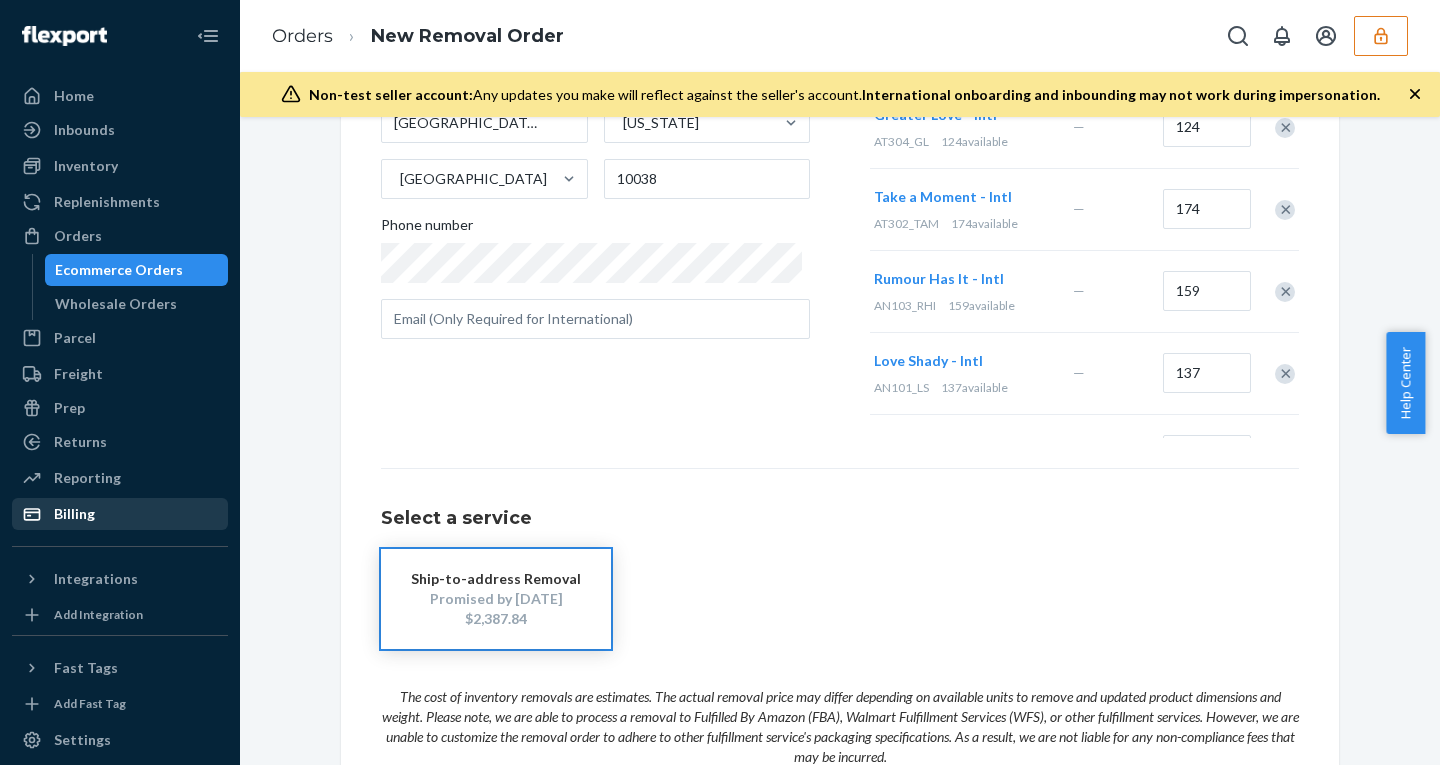 click on "Billing" at bounding box center (120, 514) 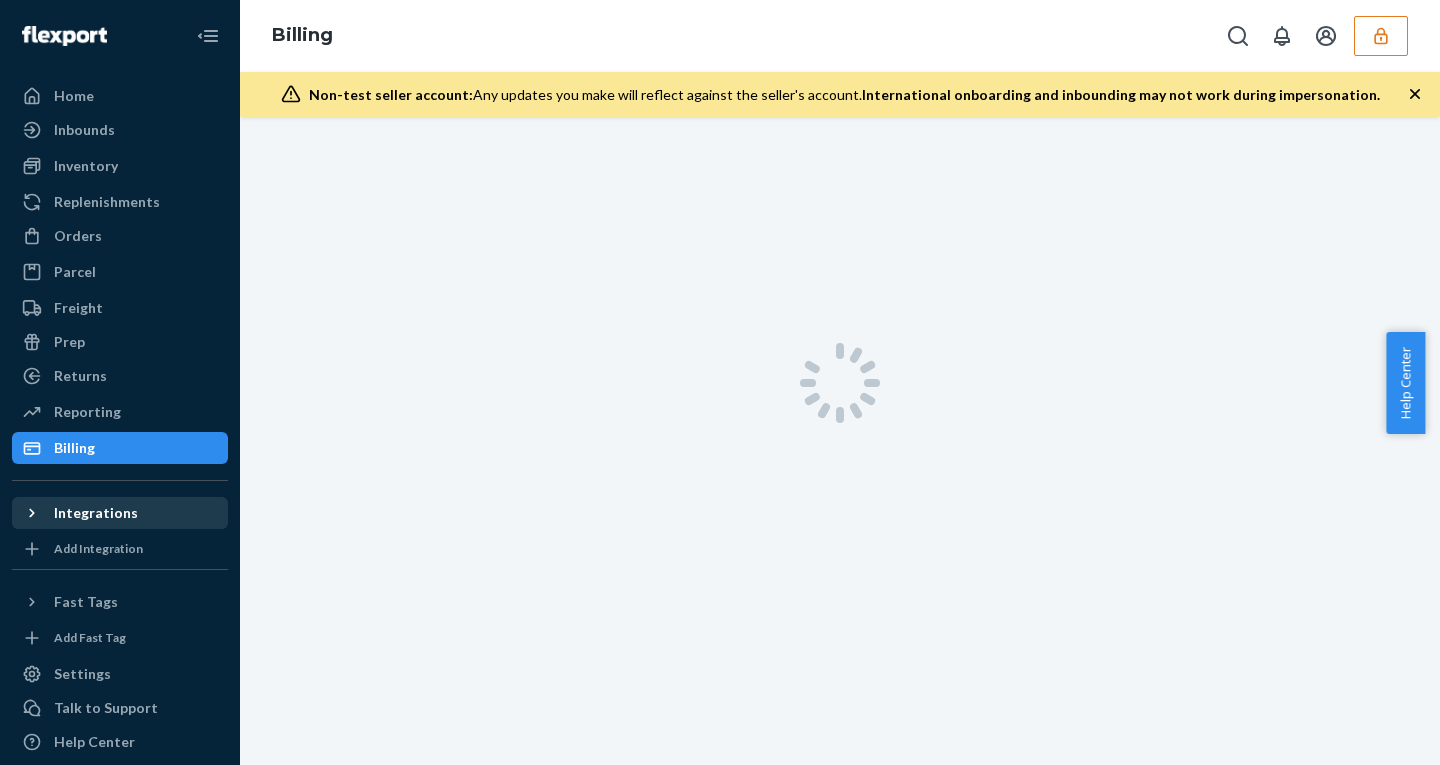 scroll, scrollTop: 0, scrollLeft: 0, axis: both 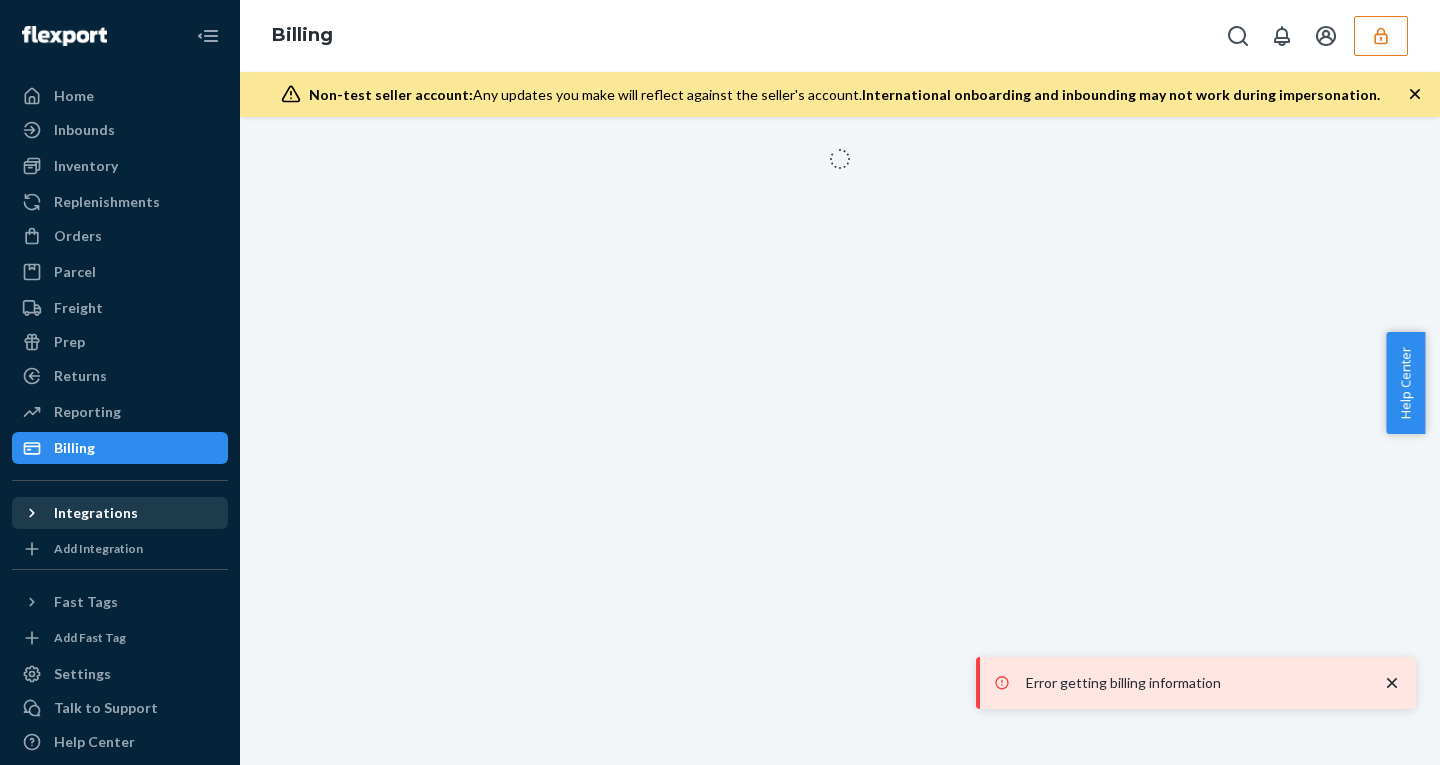 click on "Integrations" at bounding box center (96, 513) 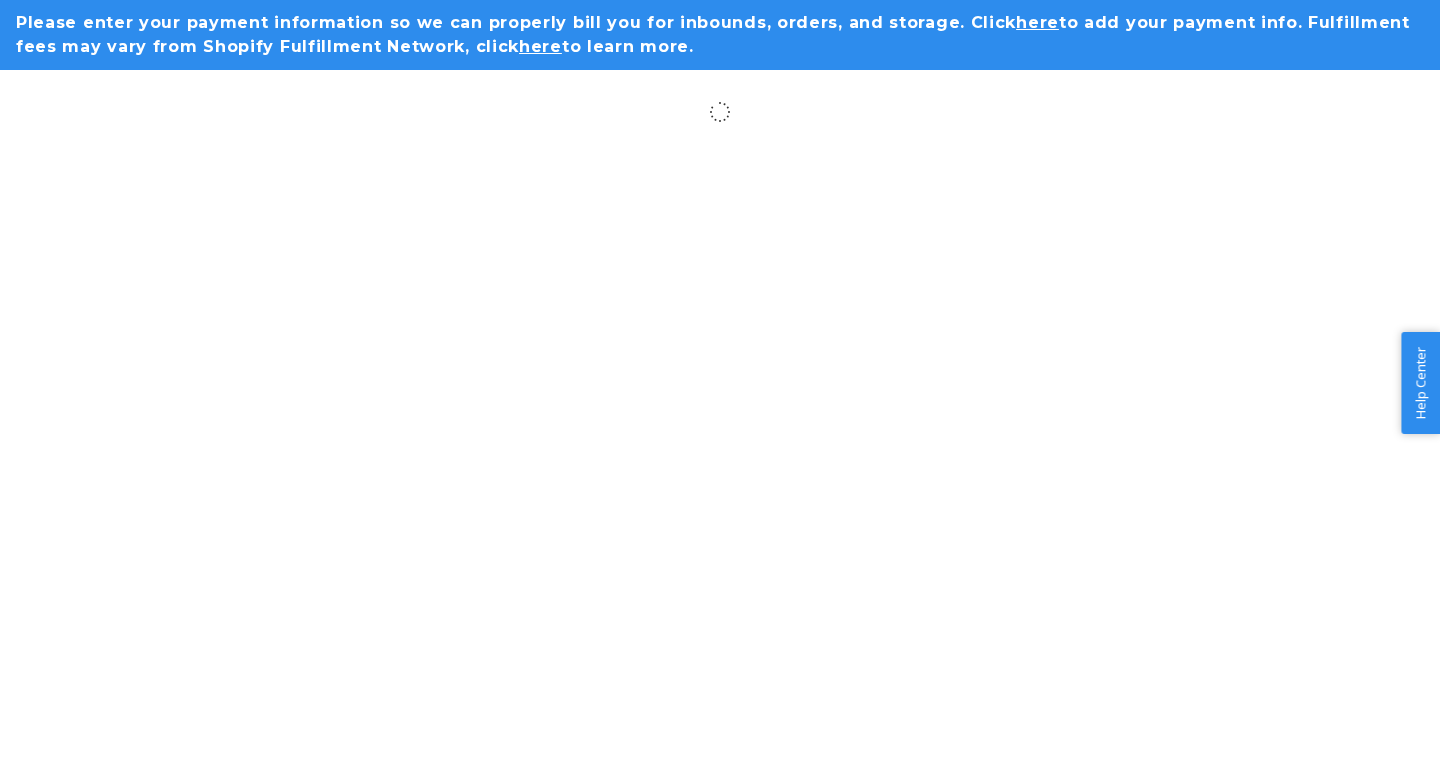 scroll, scrollTop: 0, scrollLeft: 0, axis: both 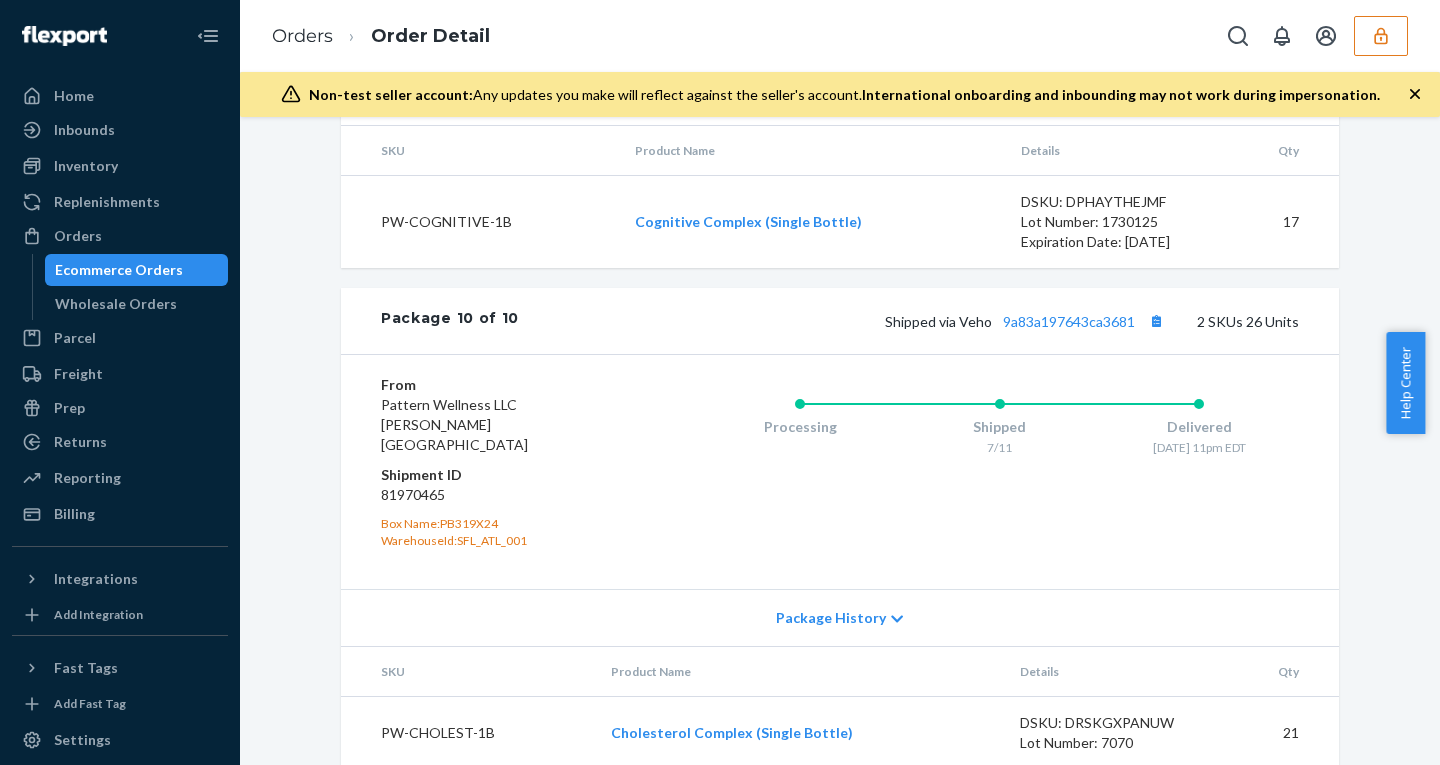 click on "Package History" at bounding box center (840, 617) 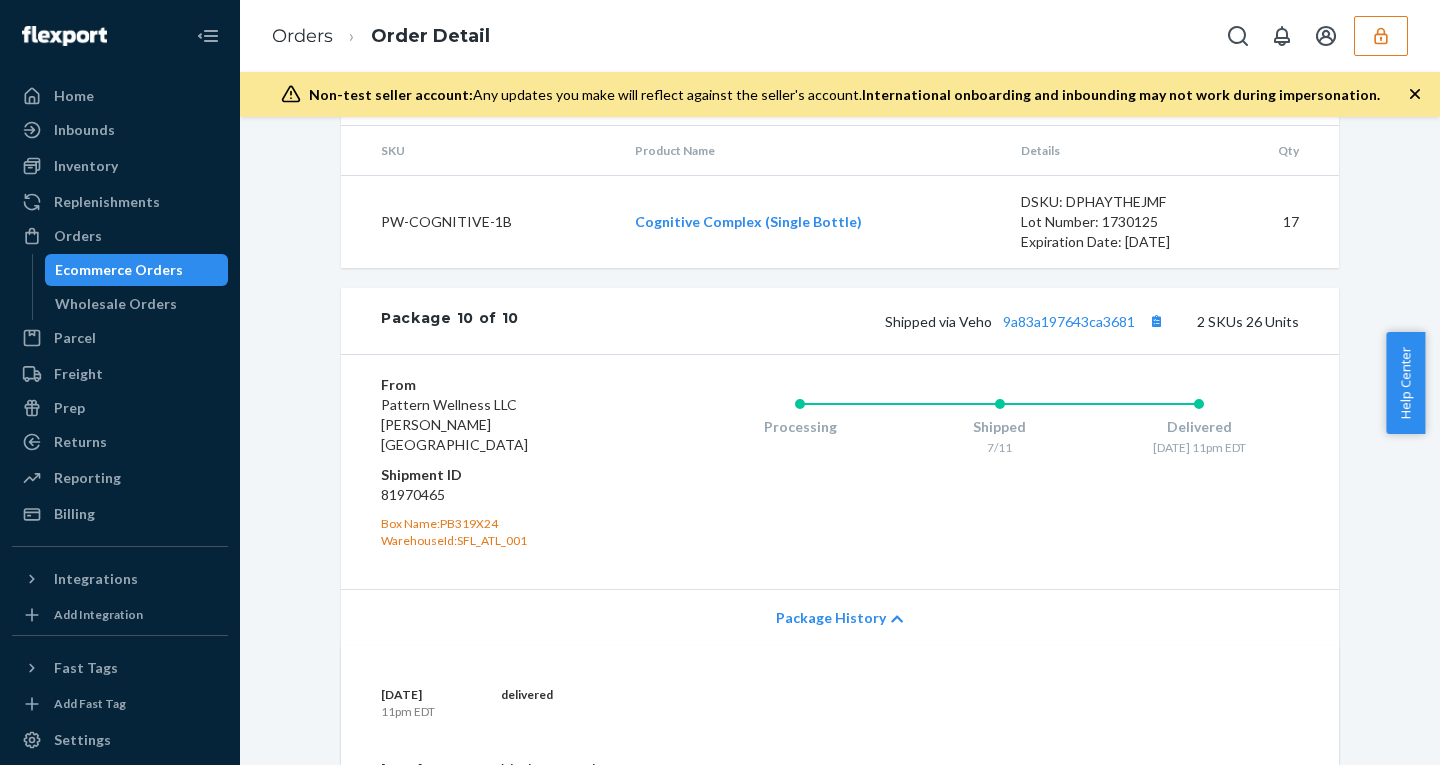 click on "Package History" at bounding box center [840, 617] 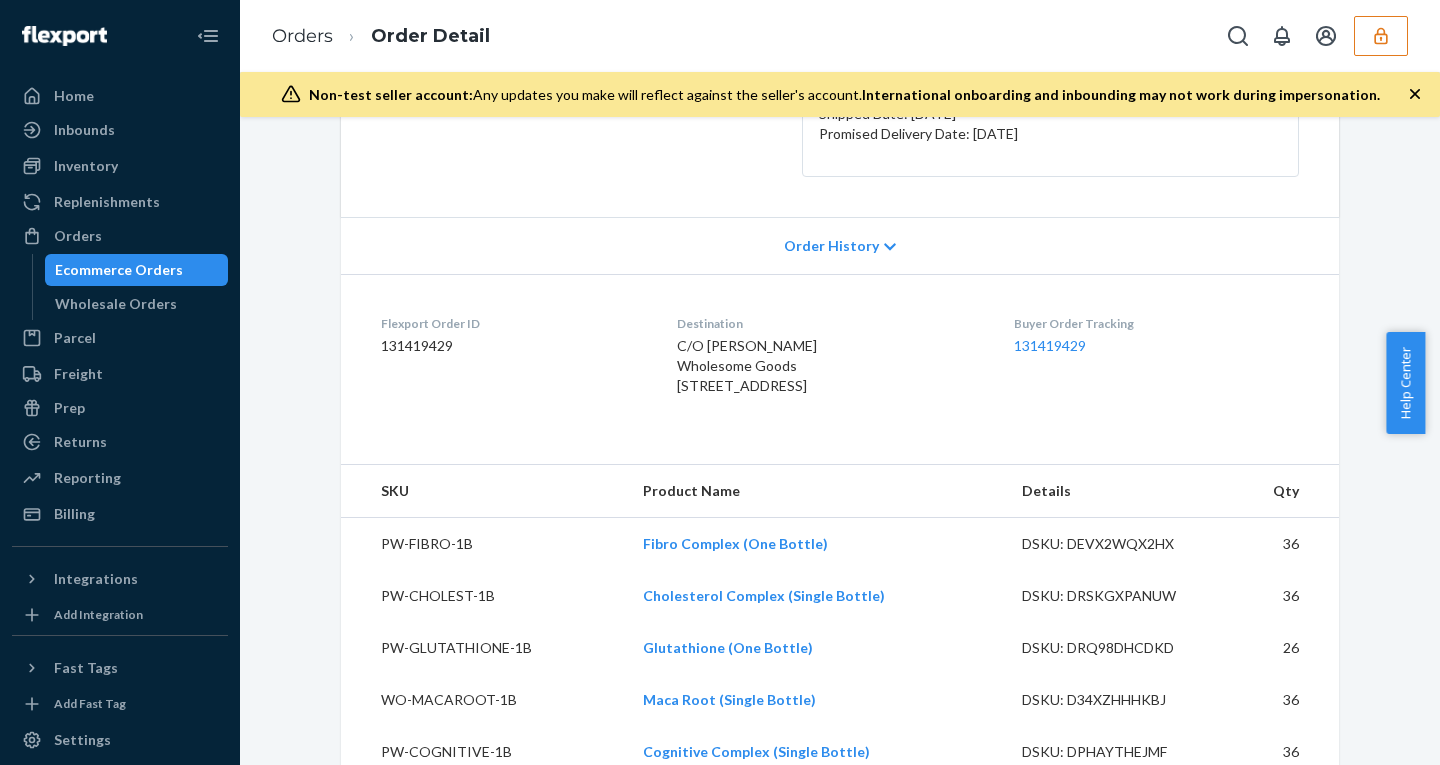 scroll, scrollTop: 333, scrollLeft: 0, axis: vertical 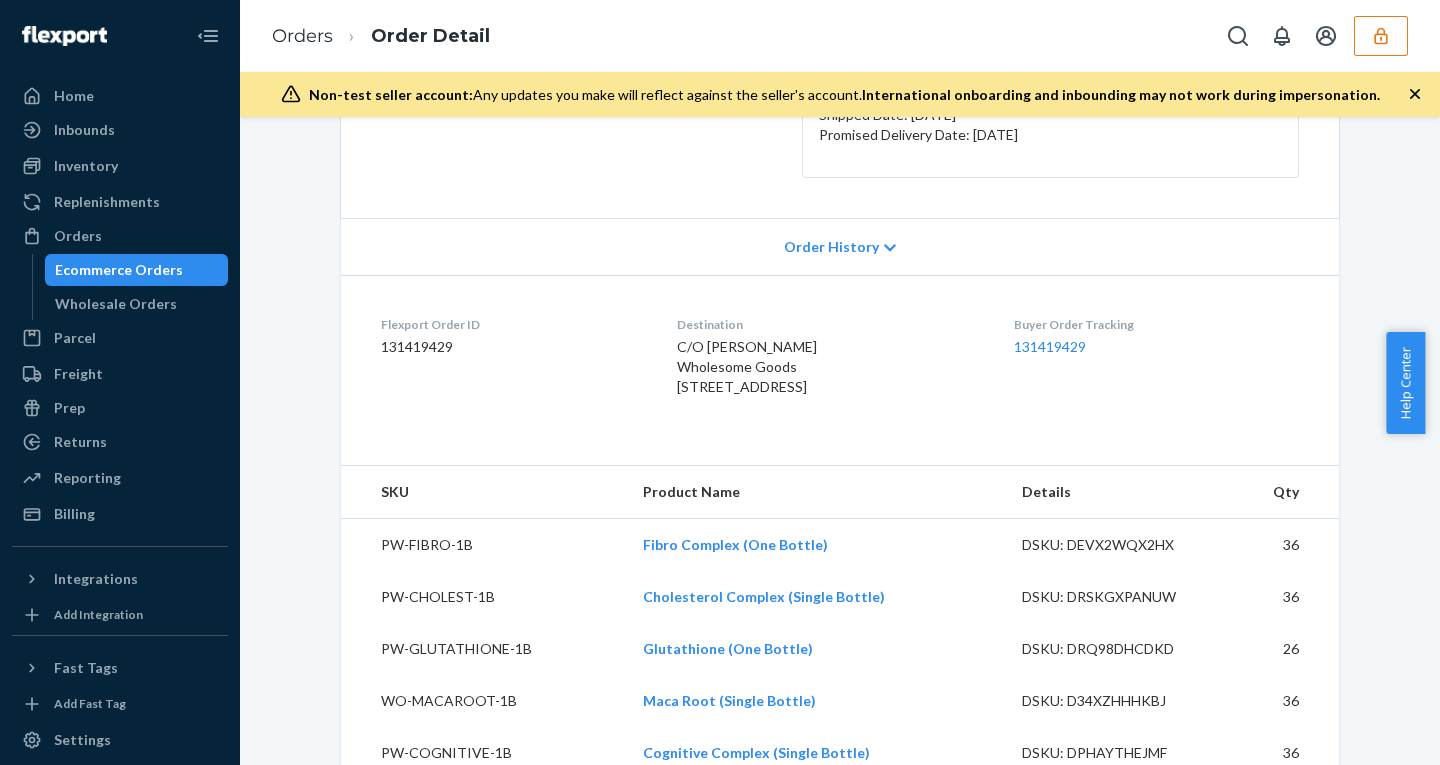 click on "Order History" at bounding box center [831, 247] 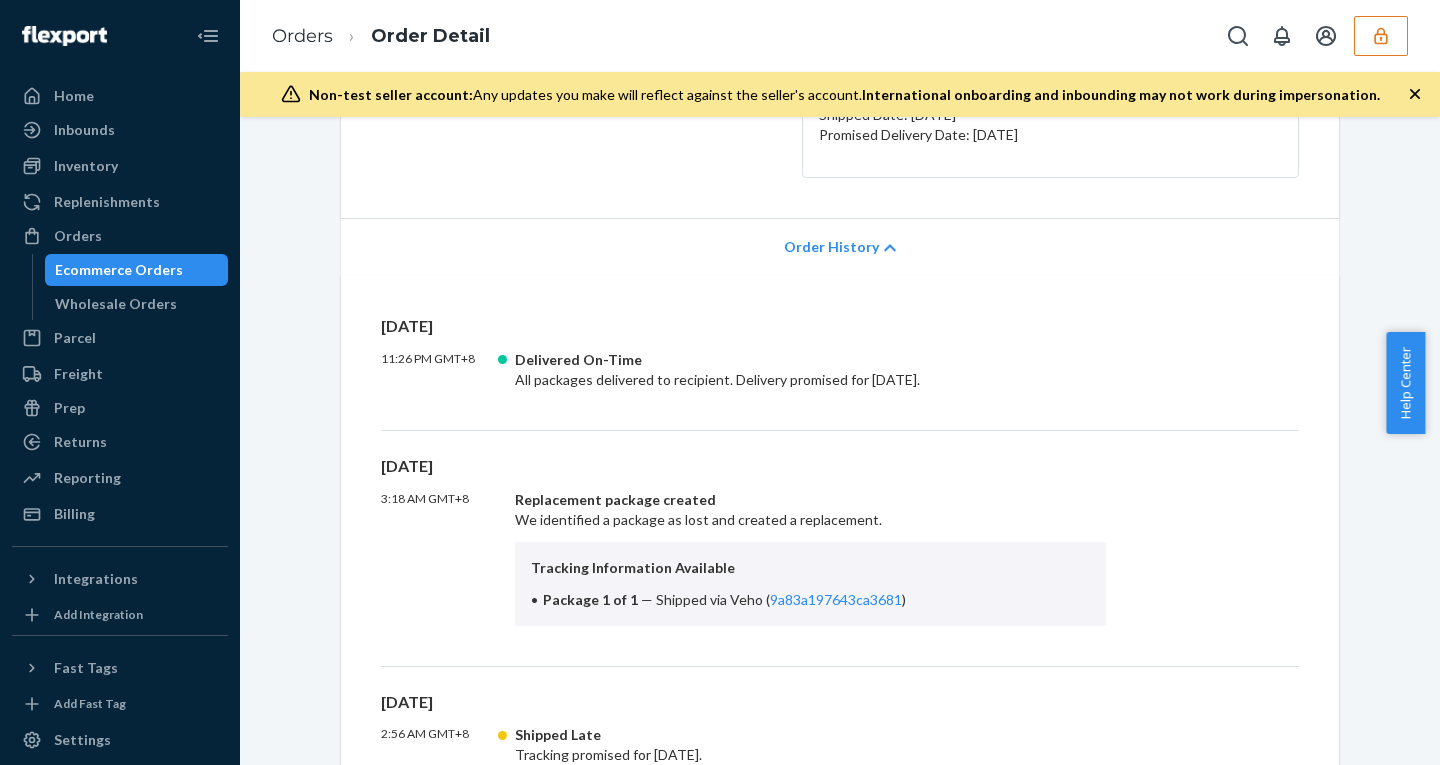 click on "Order History" at bounding box center (831, 247) 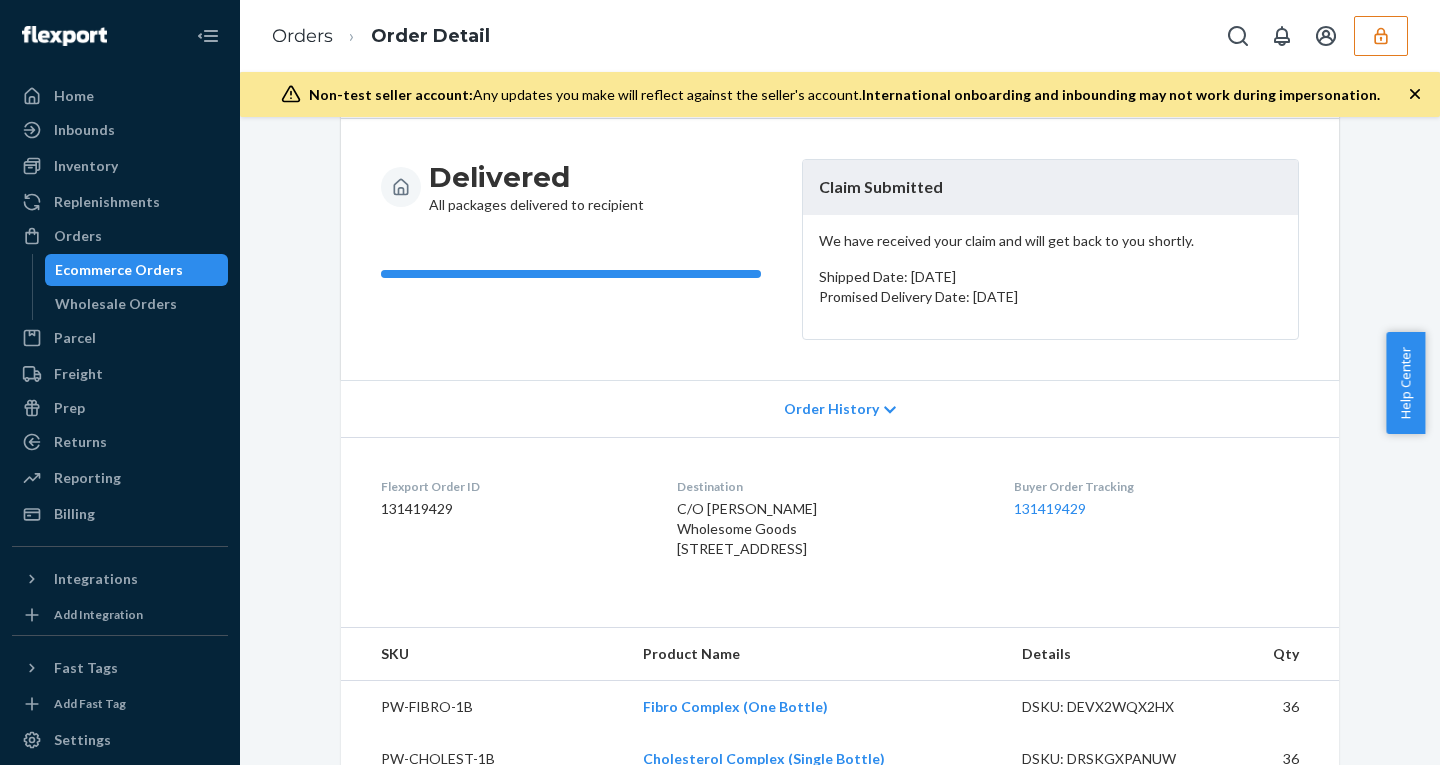 scroll, scrollTop: 0, scrollLeft: 0, axis: both 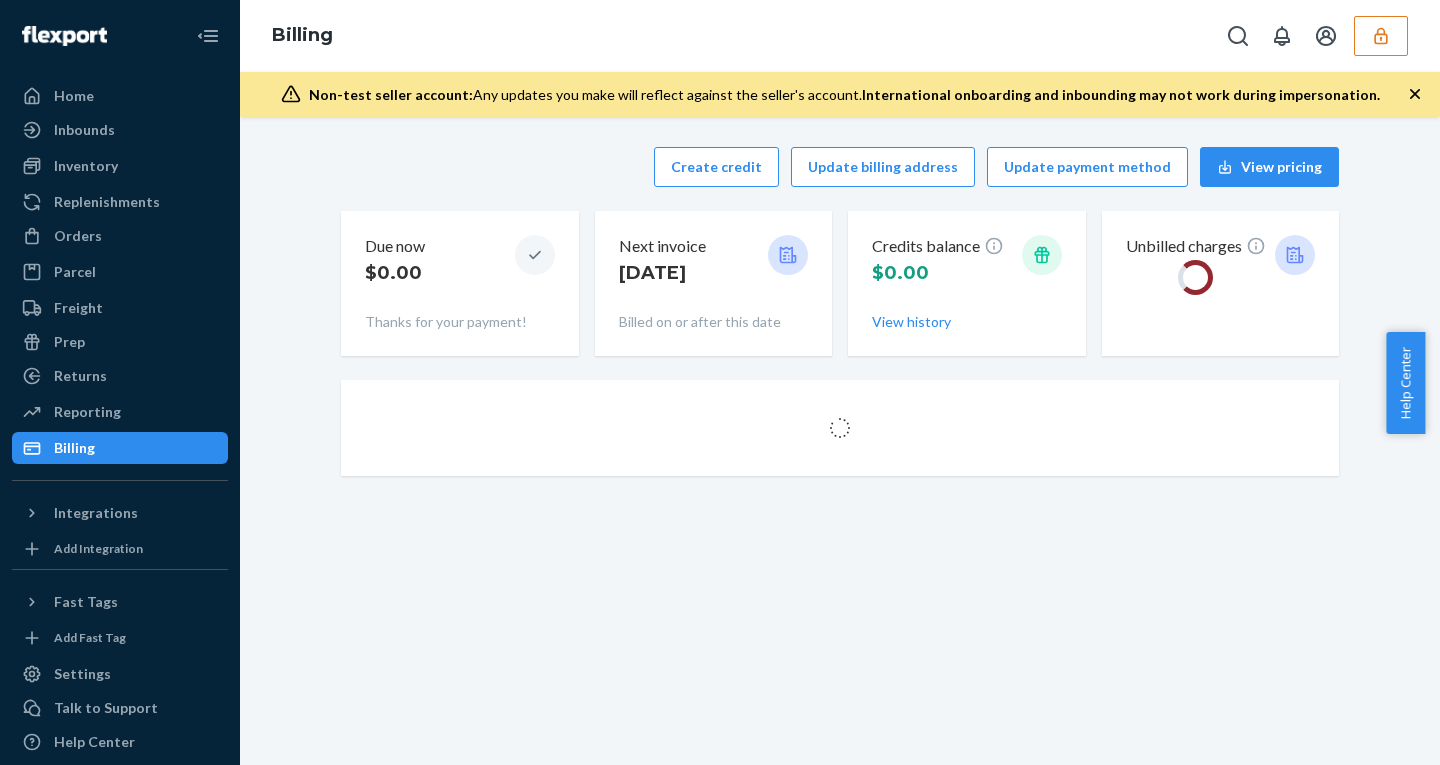 click on "Billing" at bounding box center (840, 36) 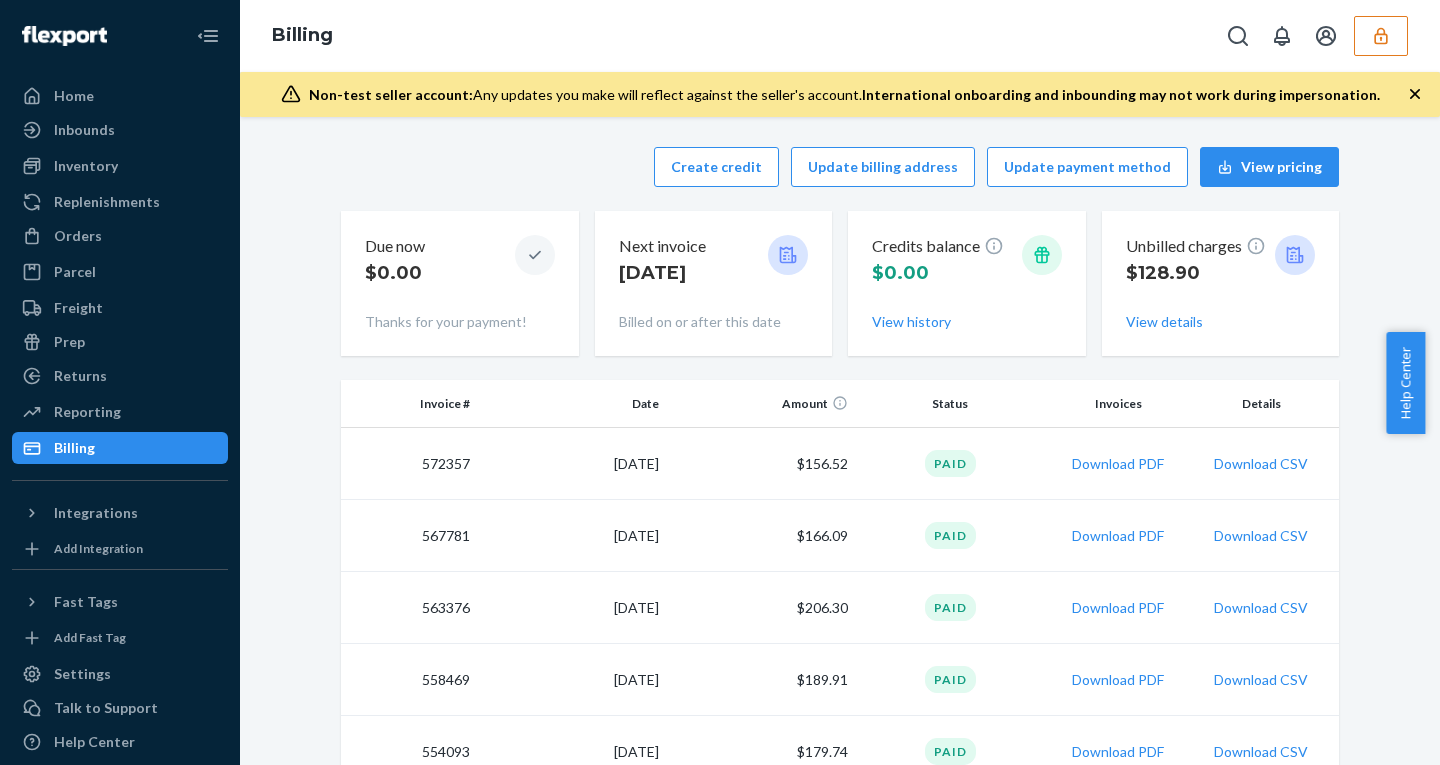 click 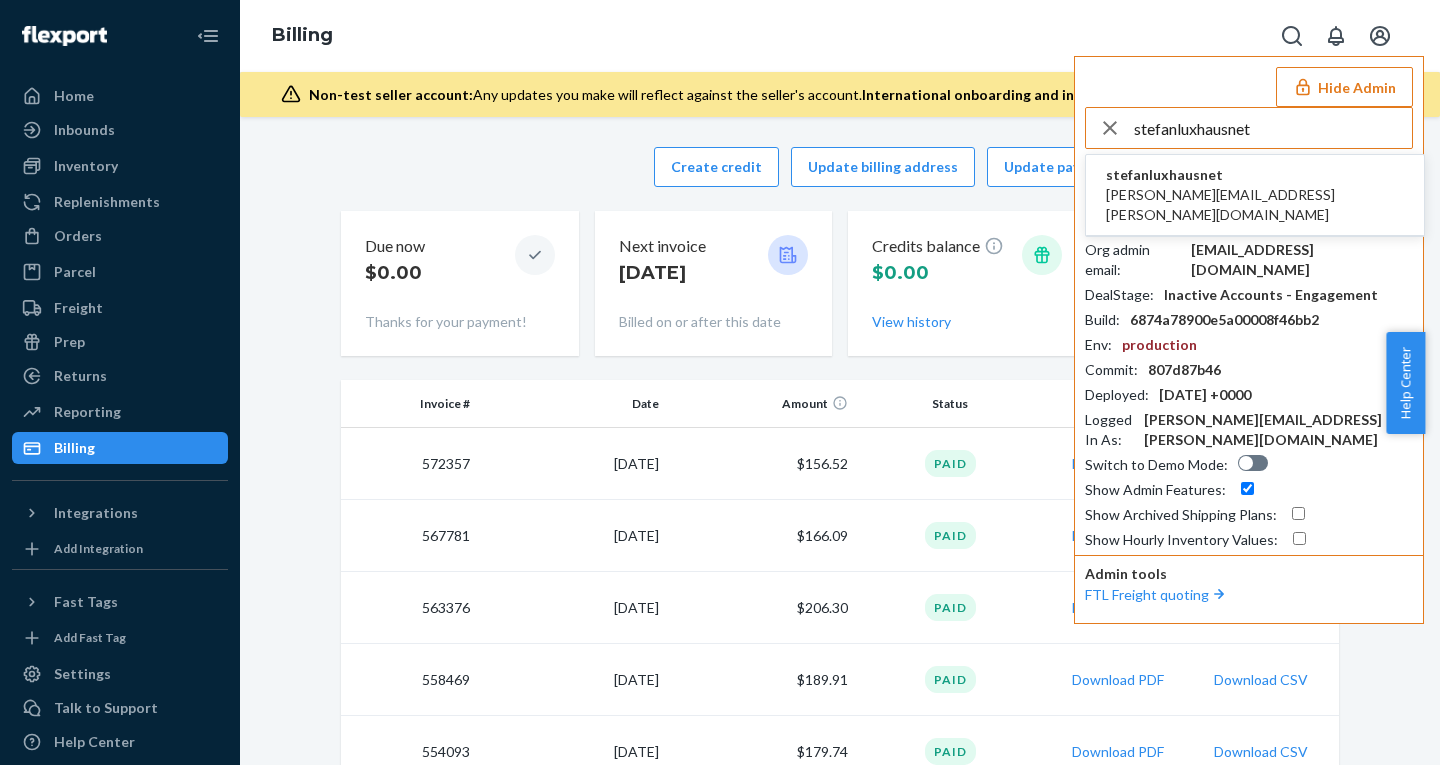 type on "stefanluxhausnet" 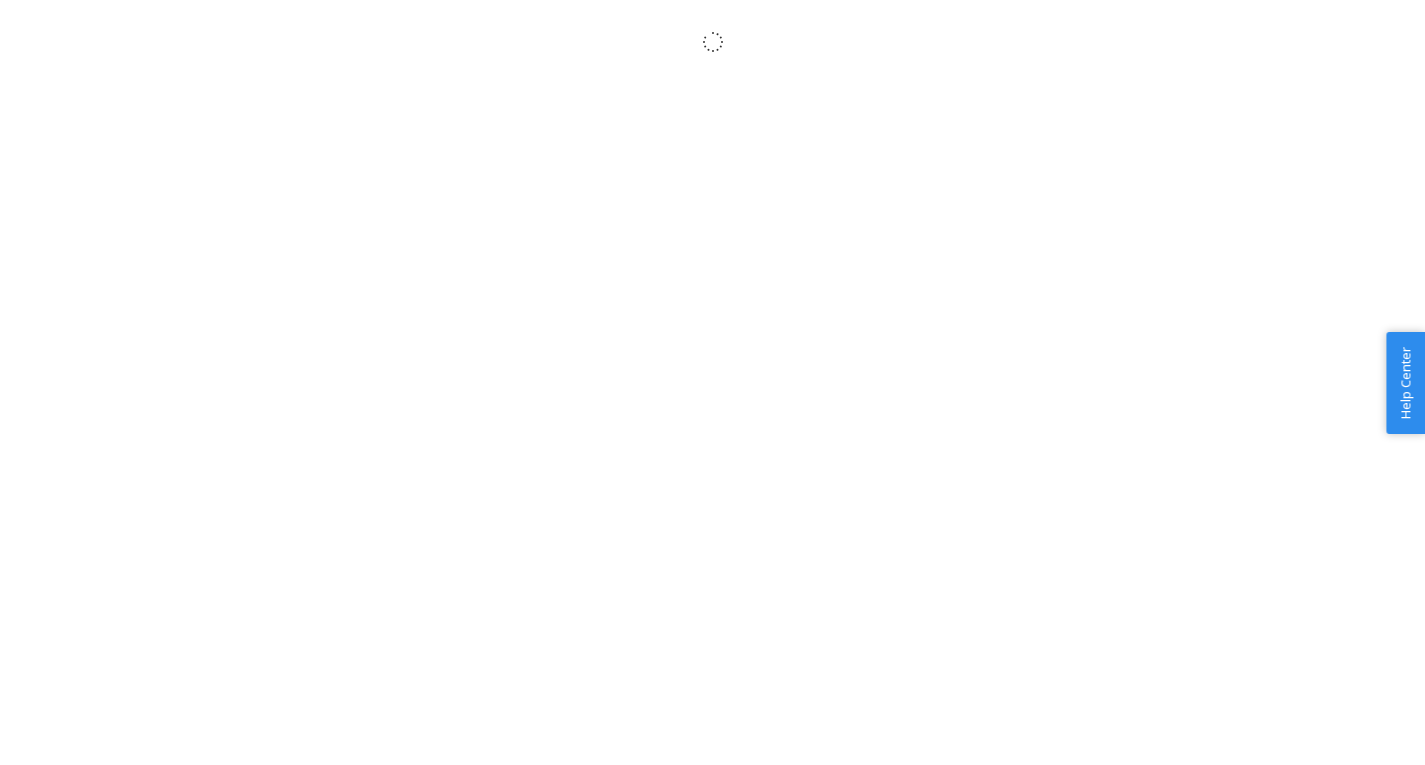 scroll, scrollTop: 0, scrollLeft: 0, axis: both 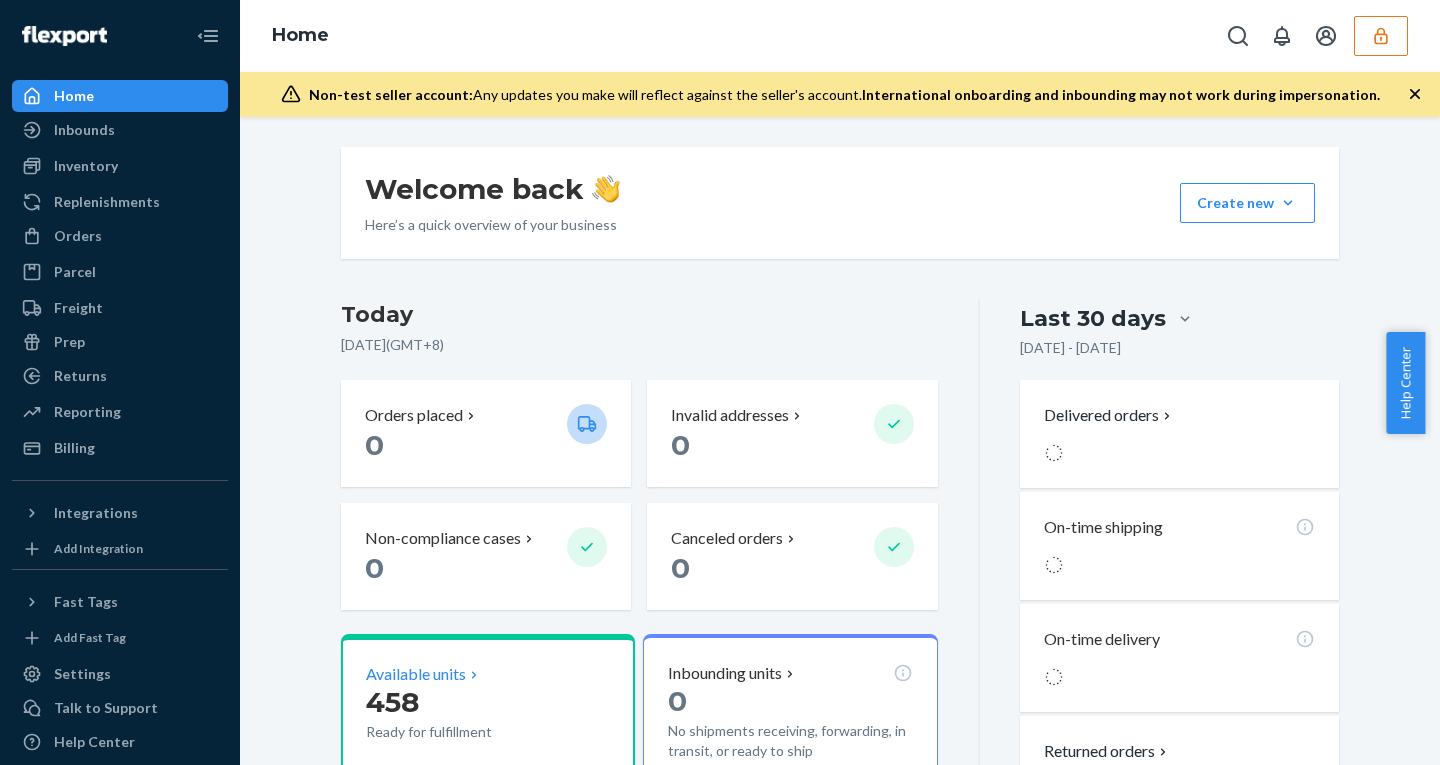 click on "Available units" at bounding box center (416, 674) 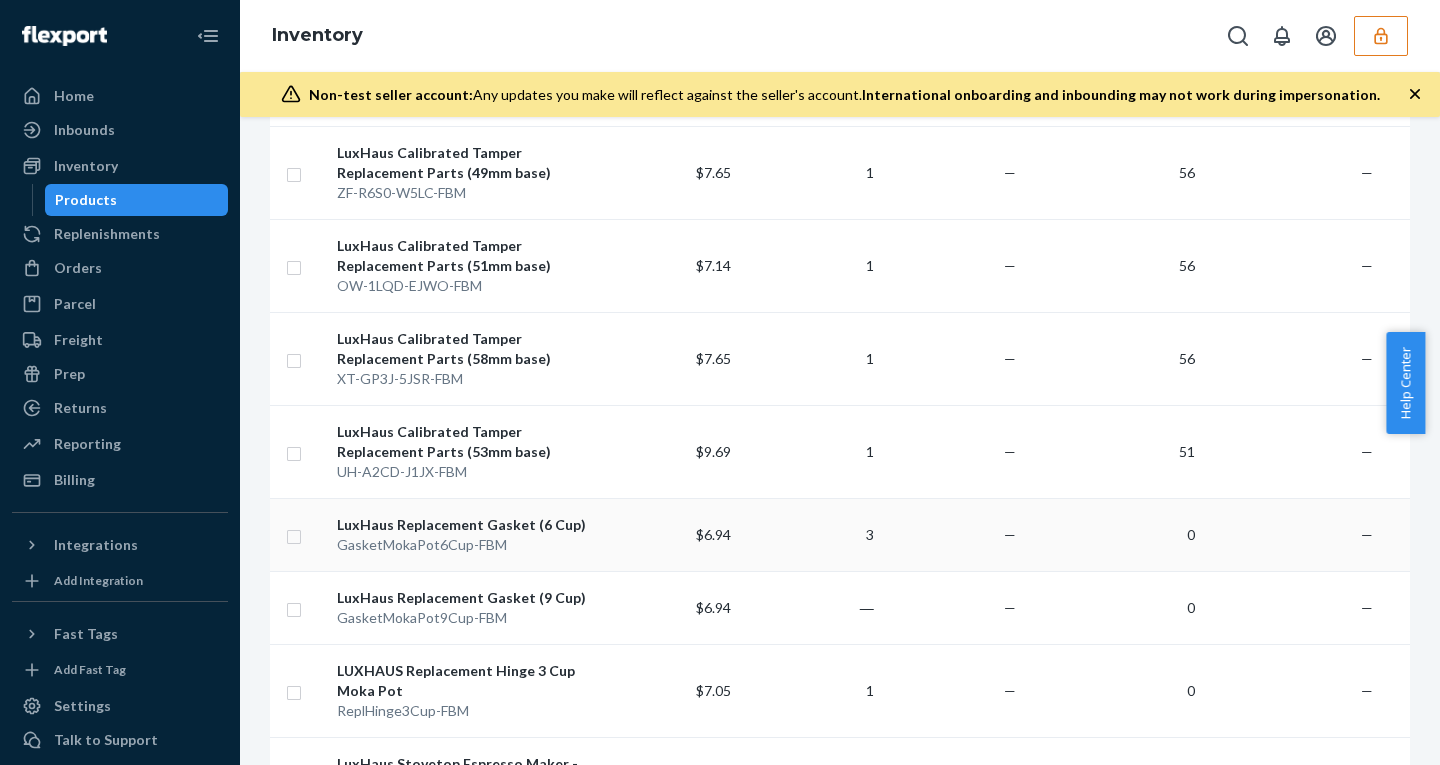 scroll, scrollTop: 634, scrollLeft: 0, axis: vertical 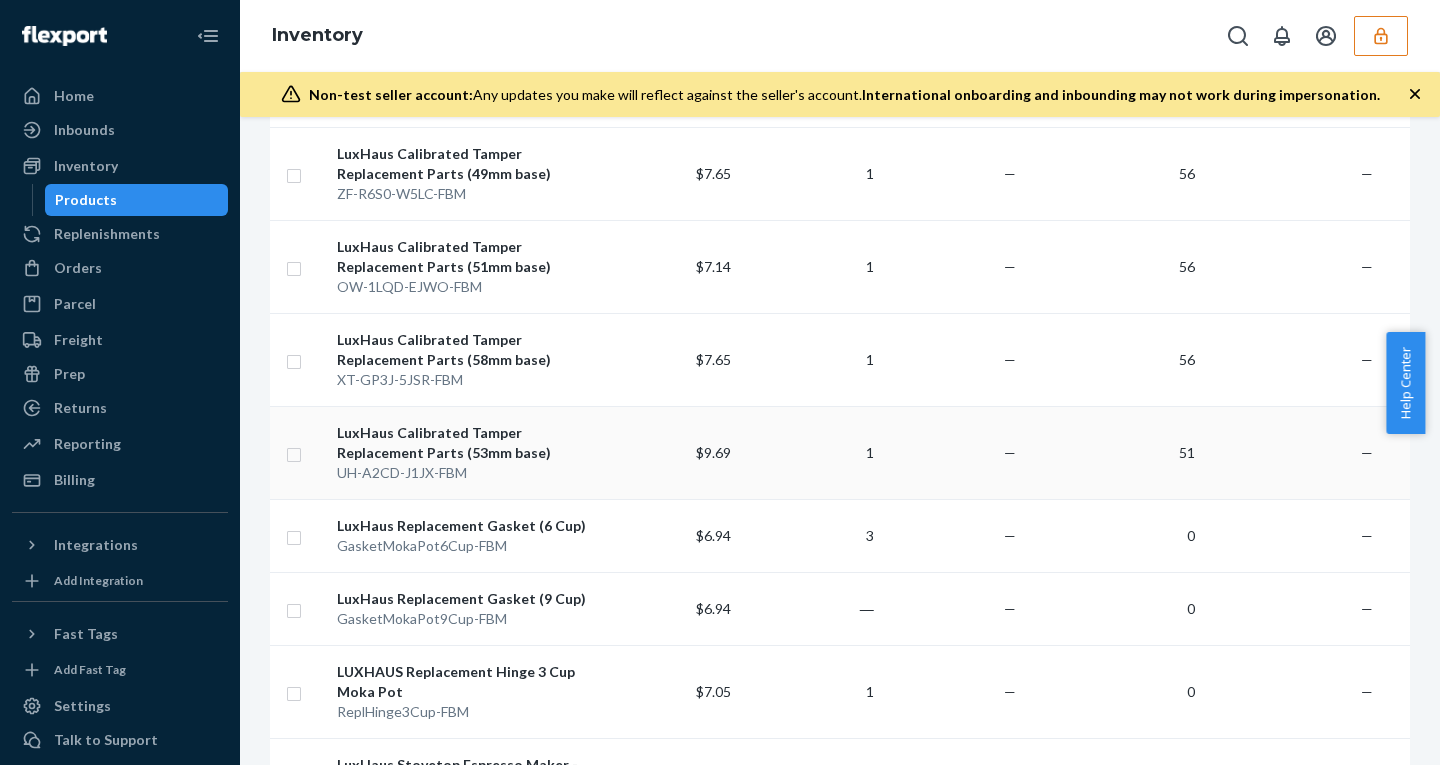 click at bounding box center (294, 452) 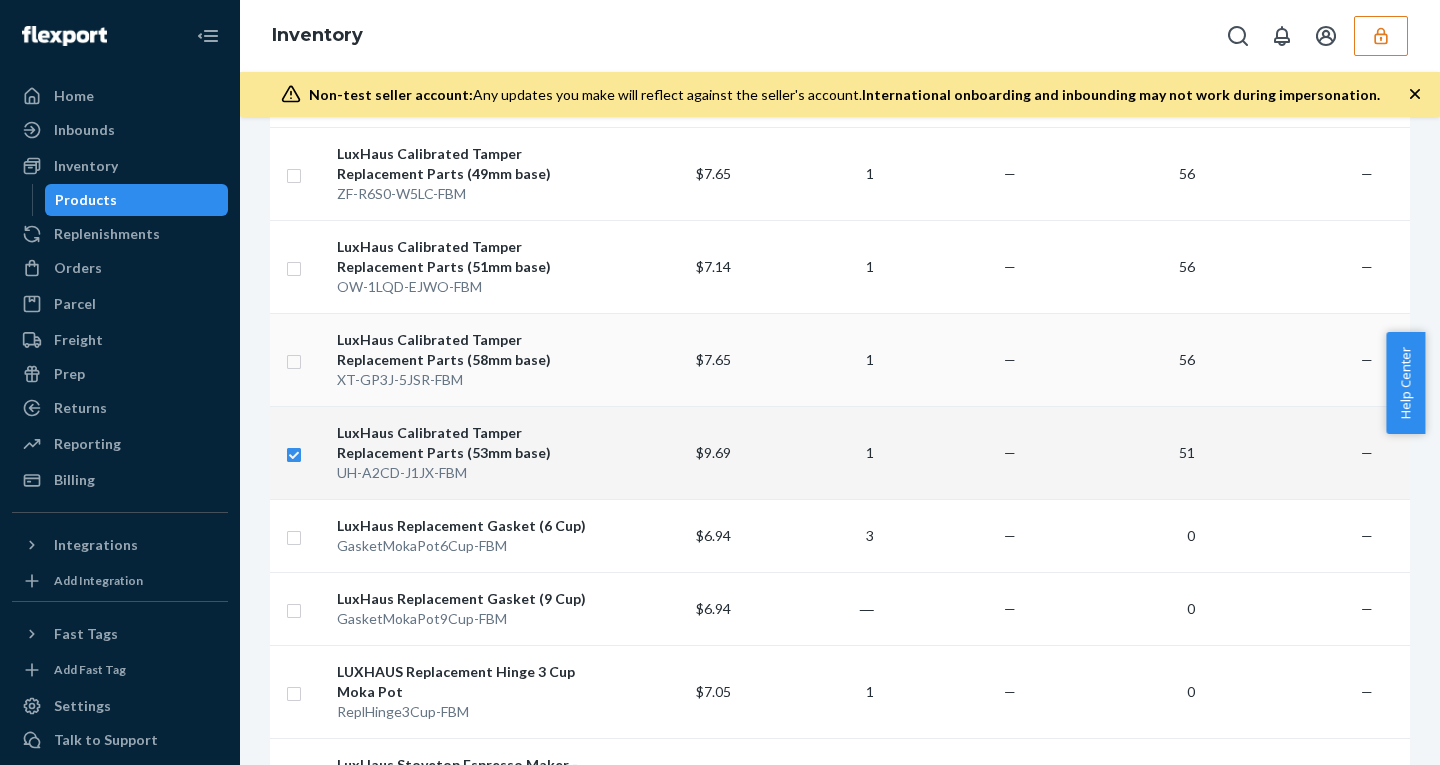 checkbox on "true" 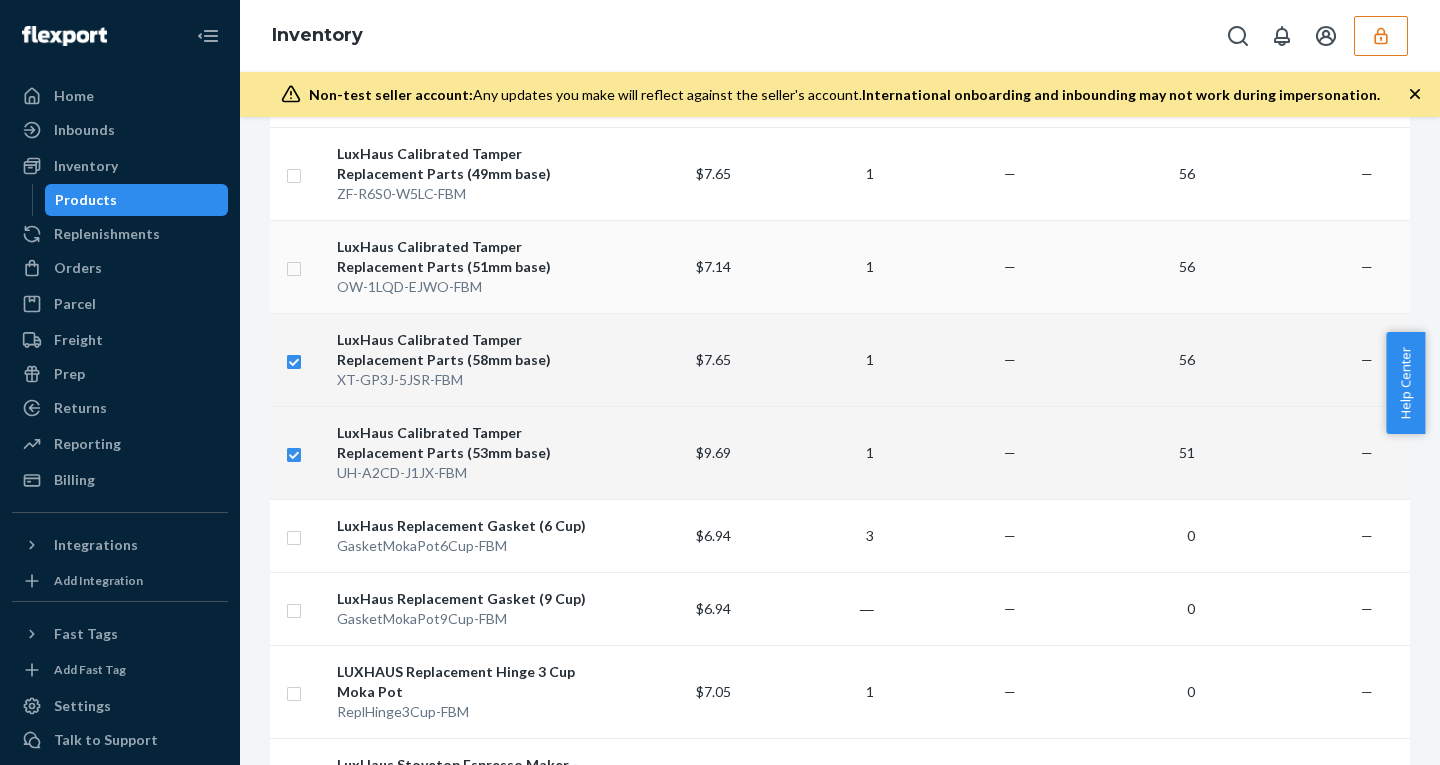checkbox on "true" 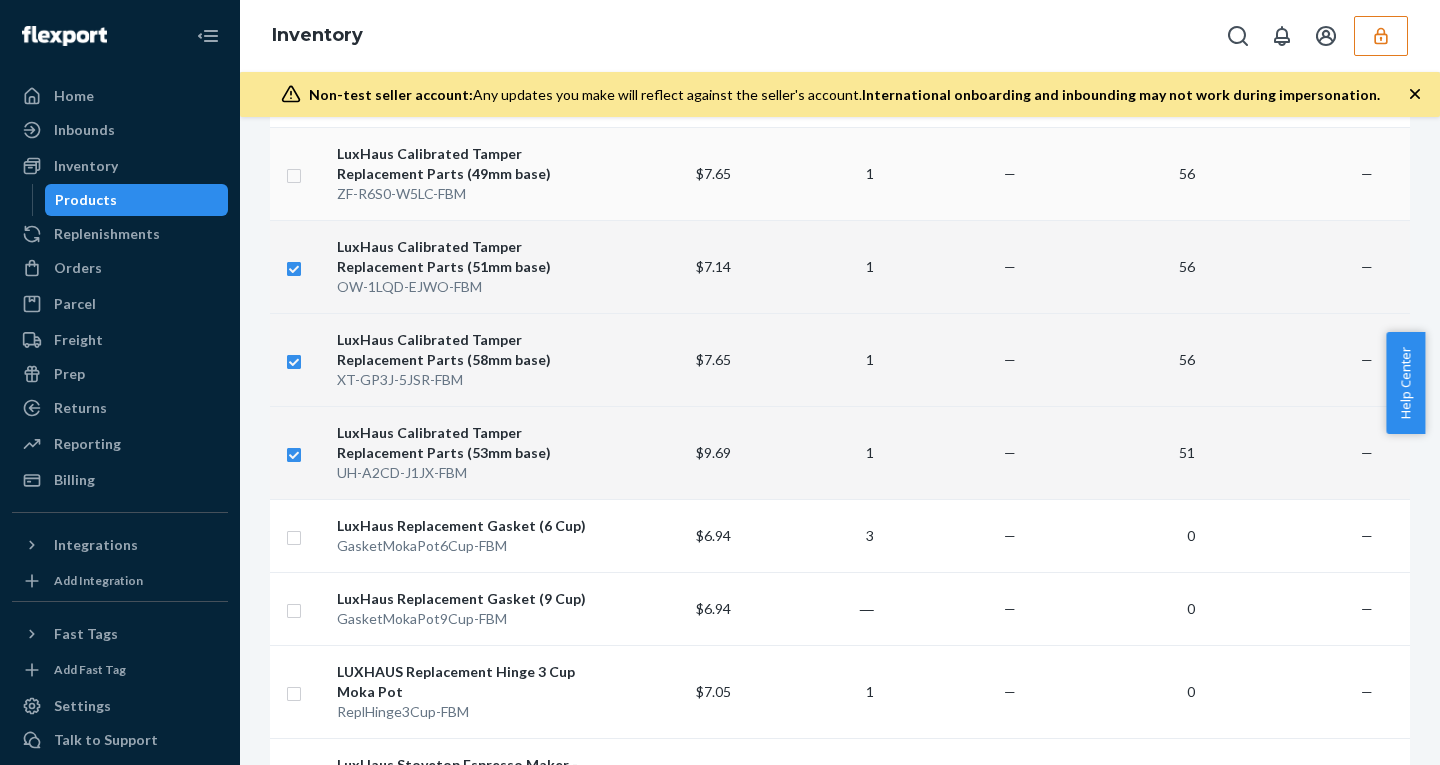 checkbox on "true" 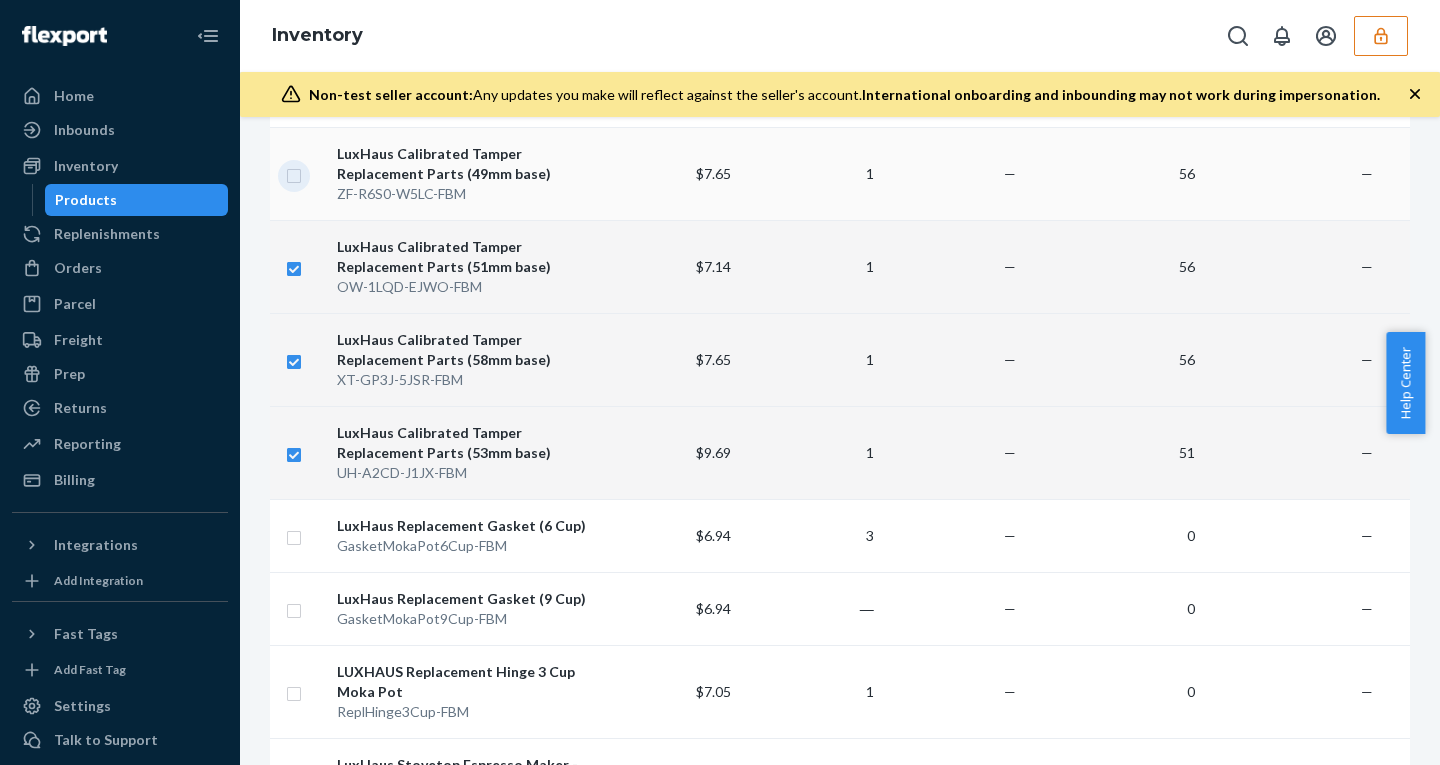 click at bounding box center (294, 173) 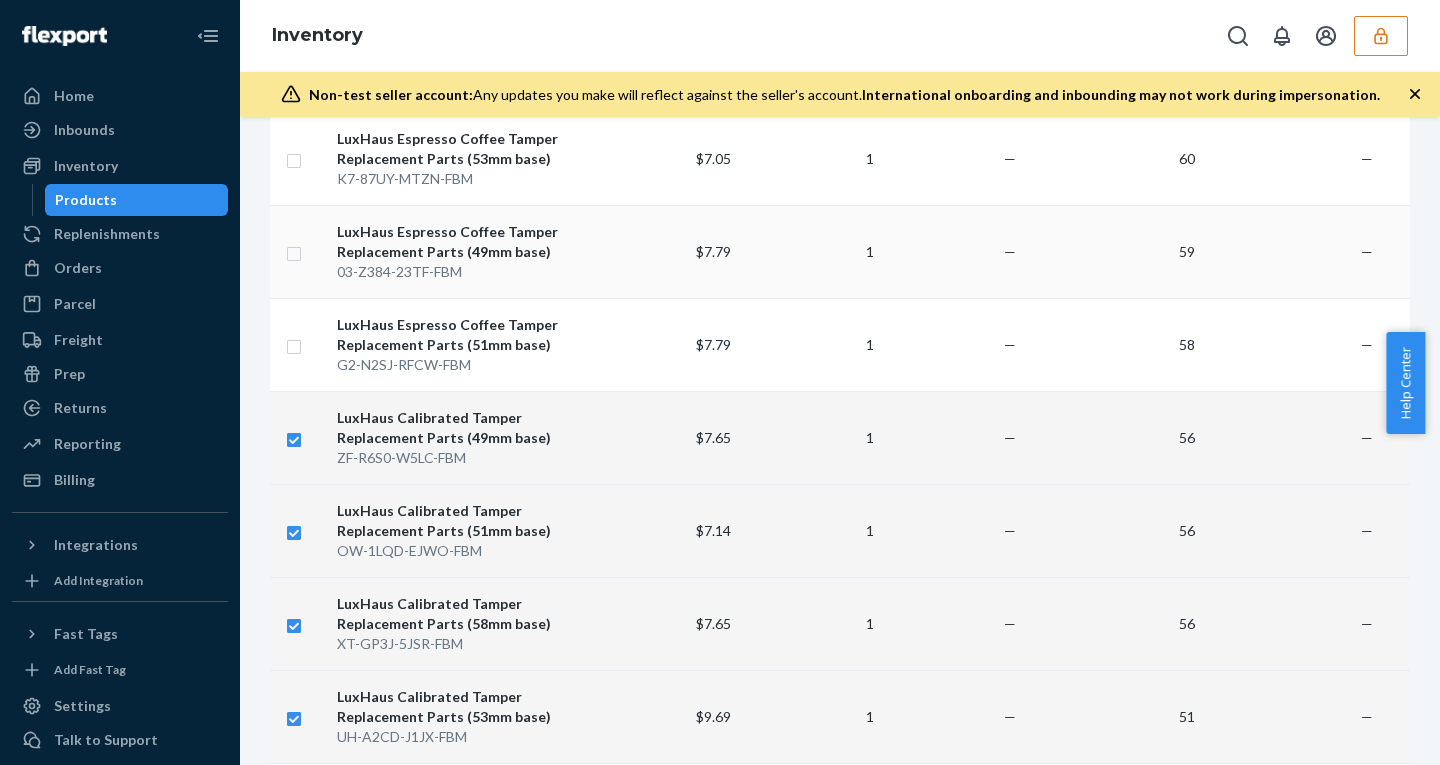 scroll, scrollTop: 349, scrollLeft: 0, axis: vertical 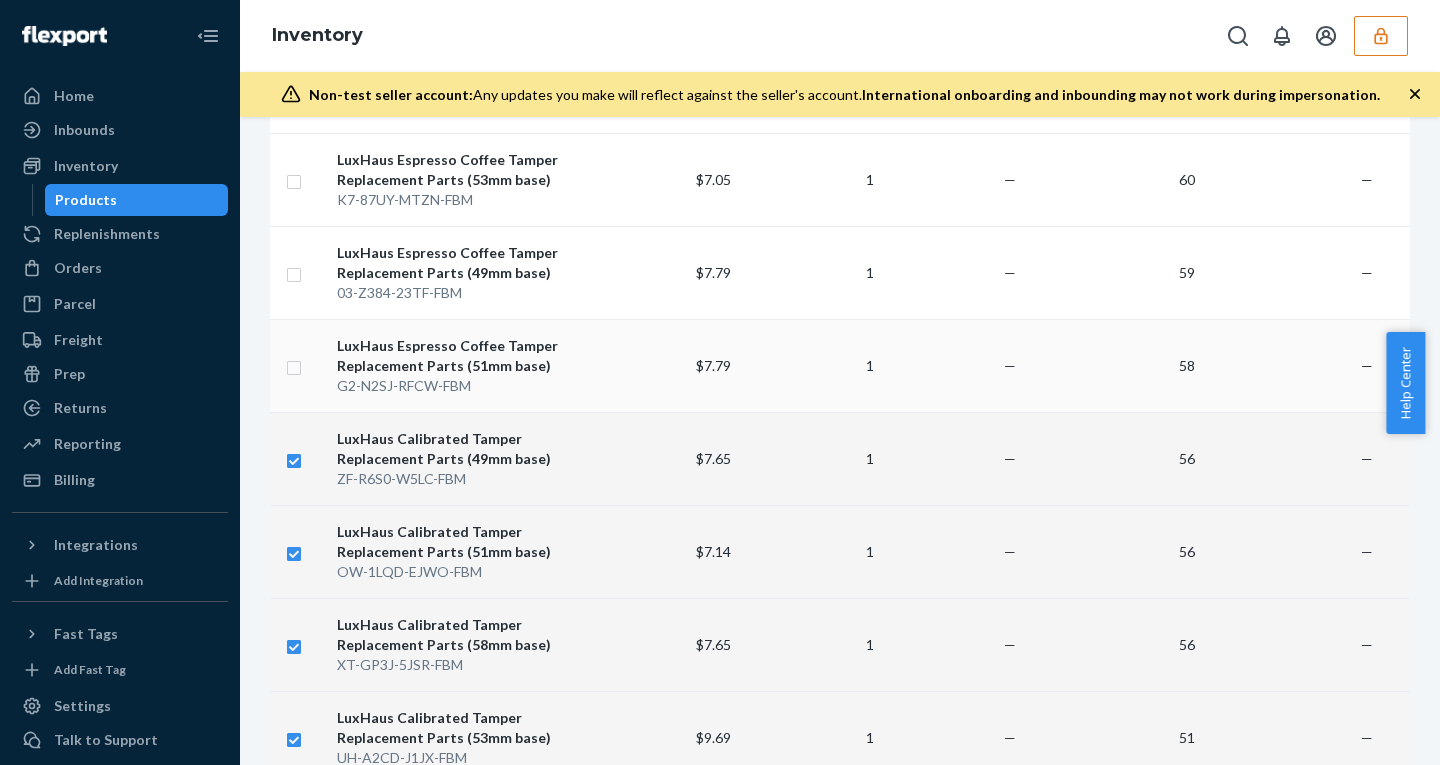 checkbox on "true" 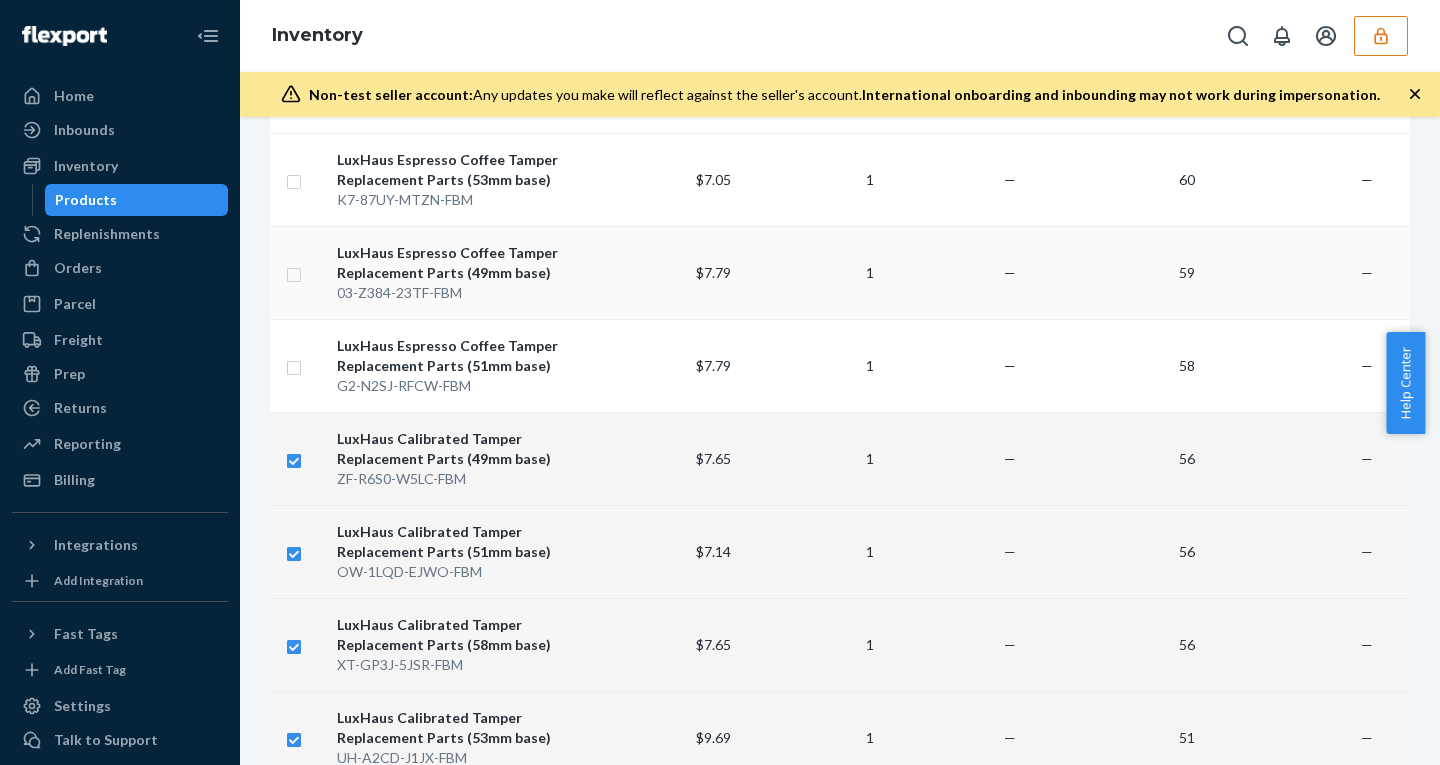 checkbox on "true" 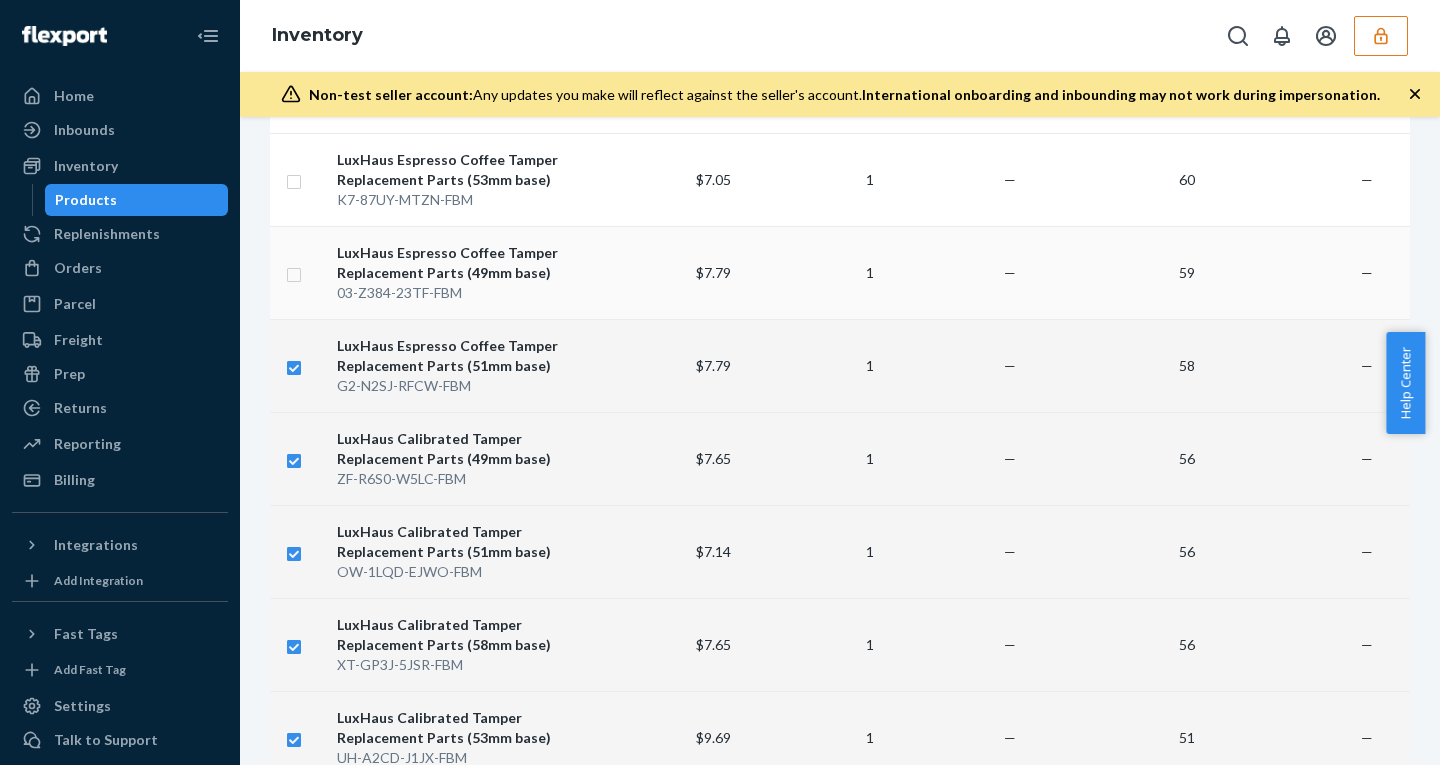 checkbox on "true" 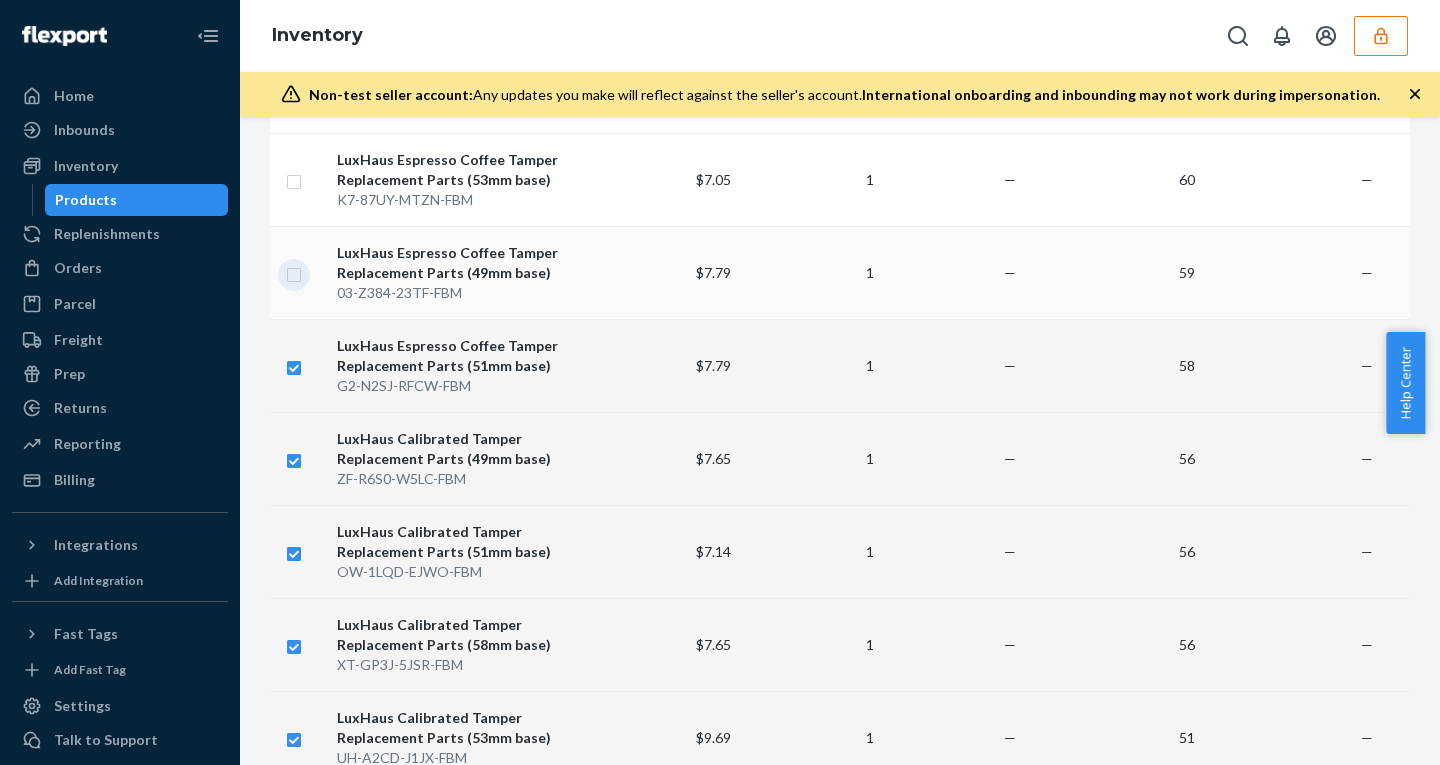 click at bounding box center (294, 272) 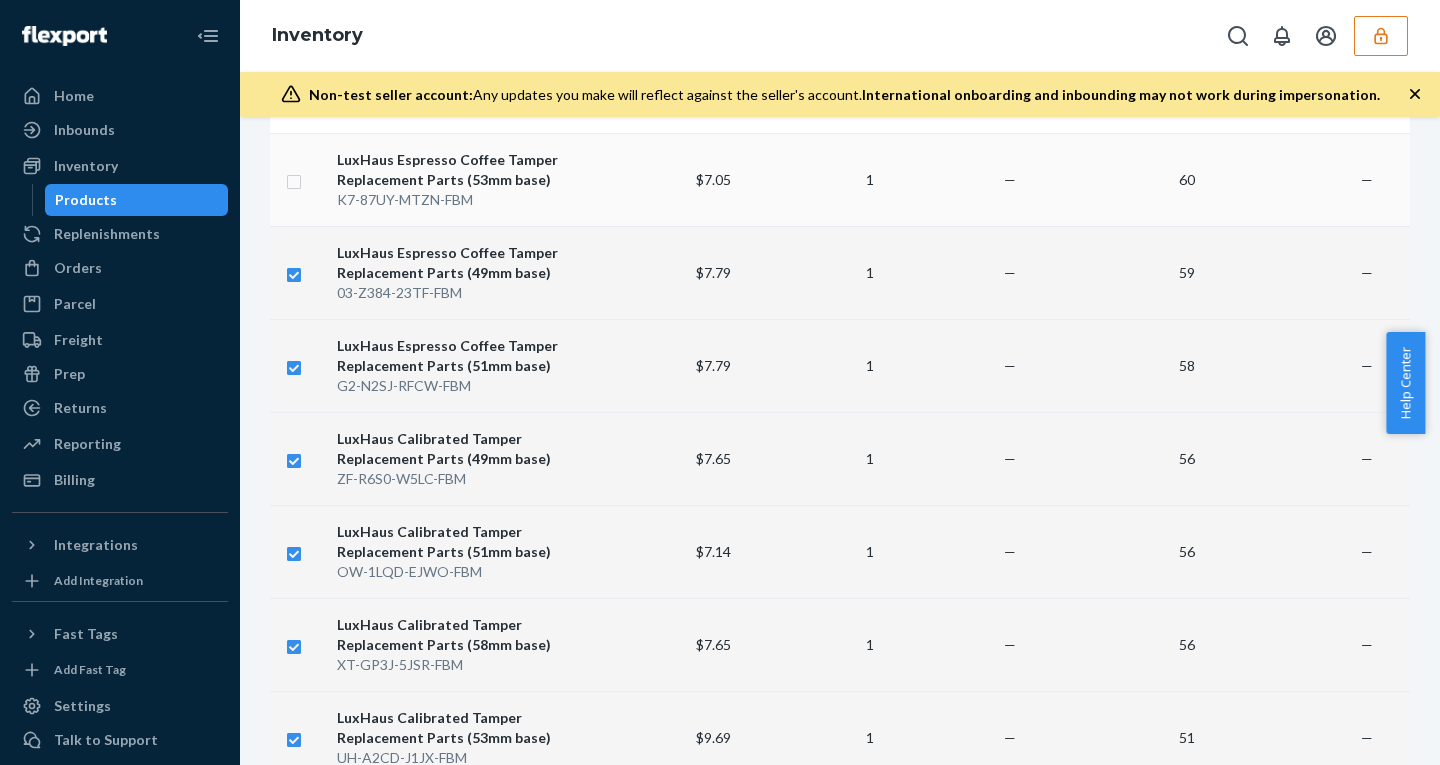 checkbox on "true" 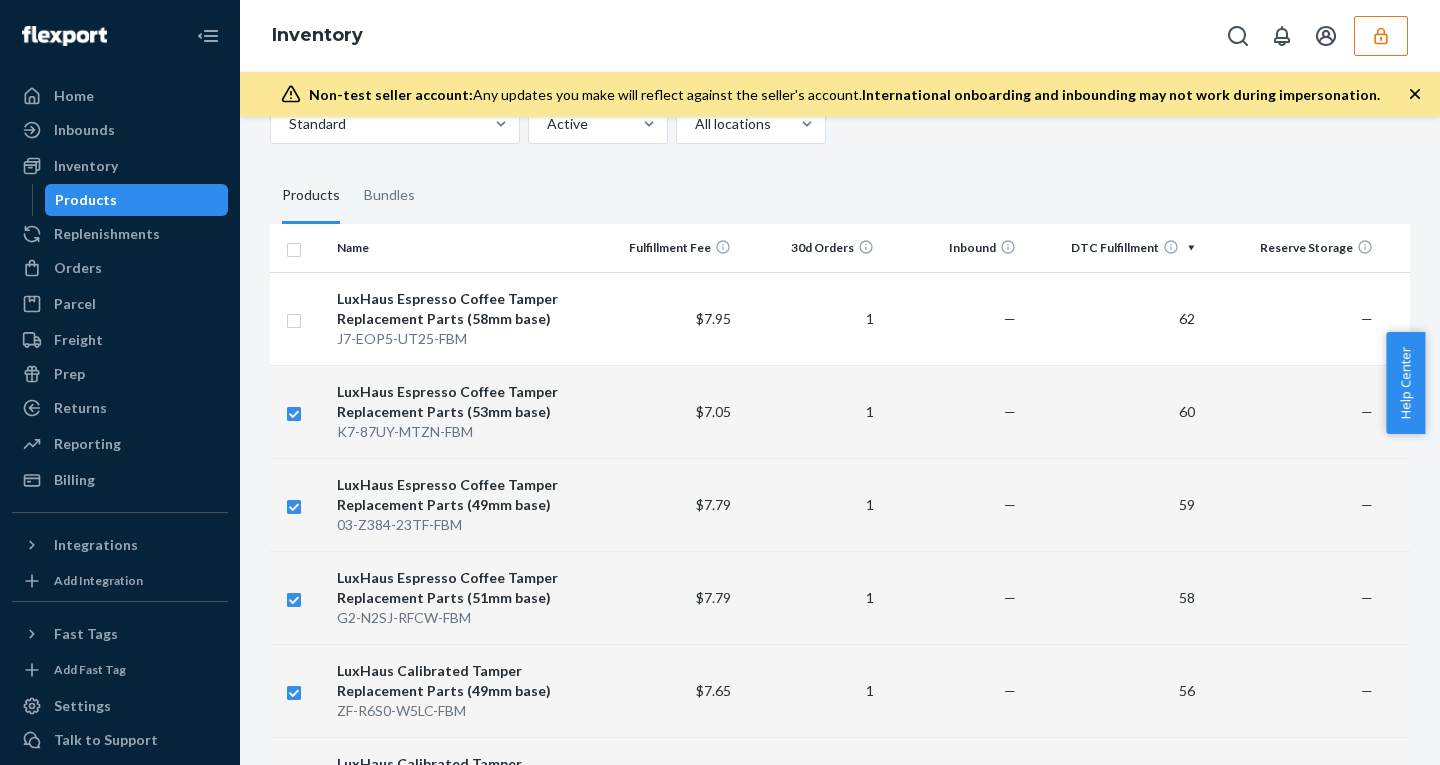 scroll, scrollTop: 67, scrollLeft: 0, axis: vertical 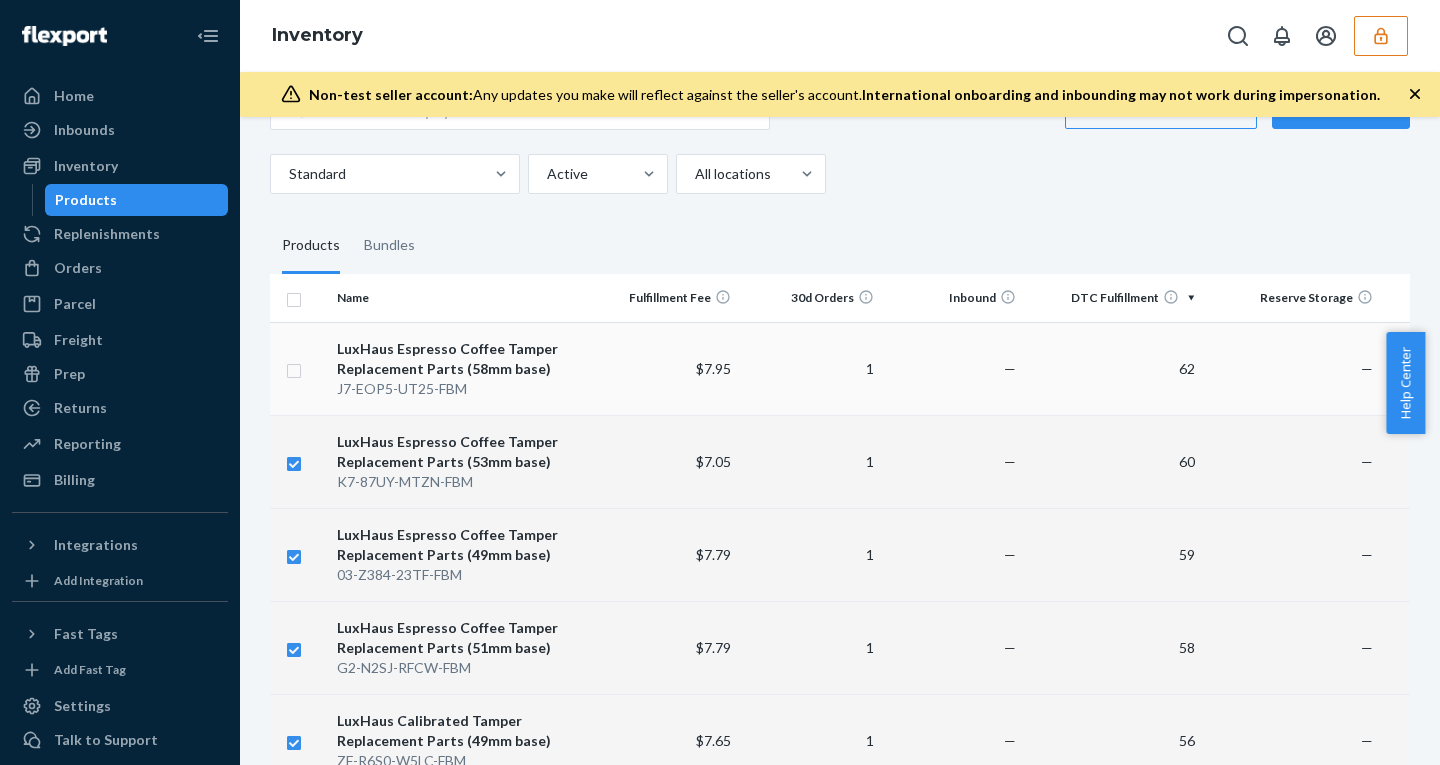 checkbox on "true" 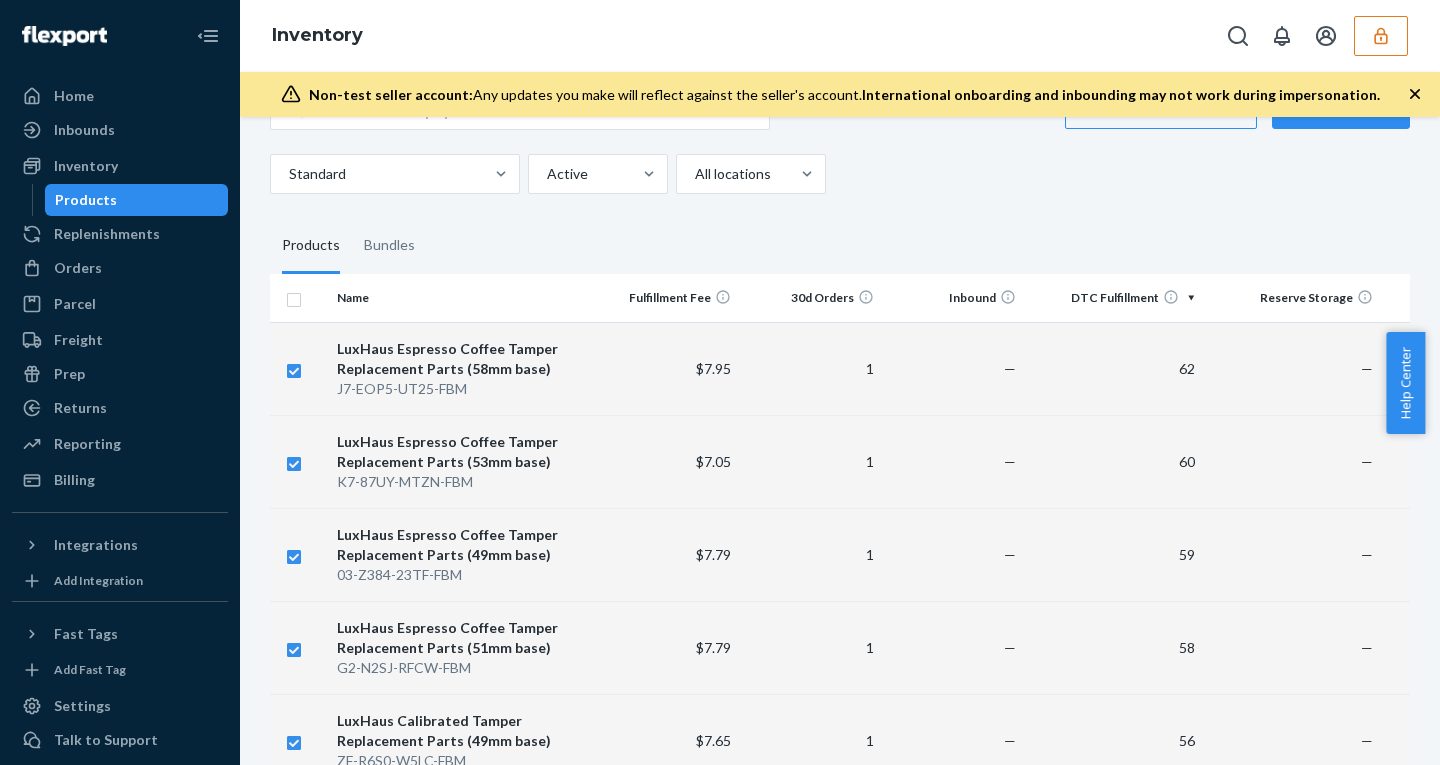 scroll, scrollTop: 0, scrollLeft: 0, axis: both 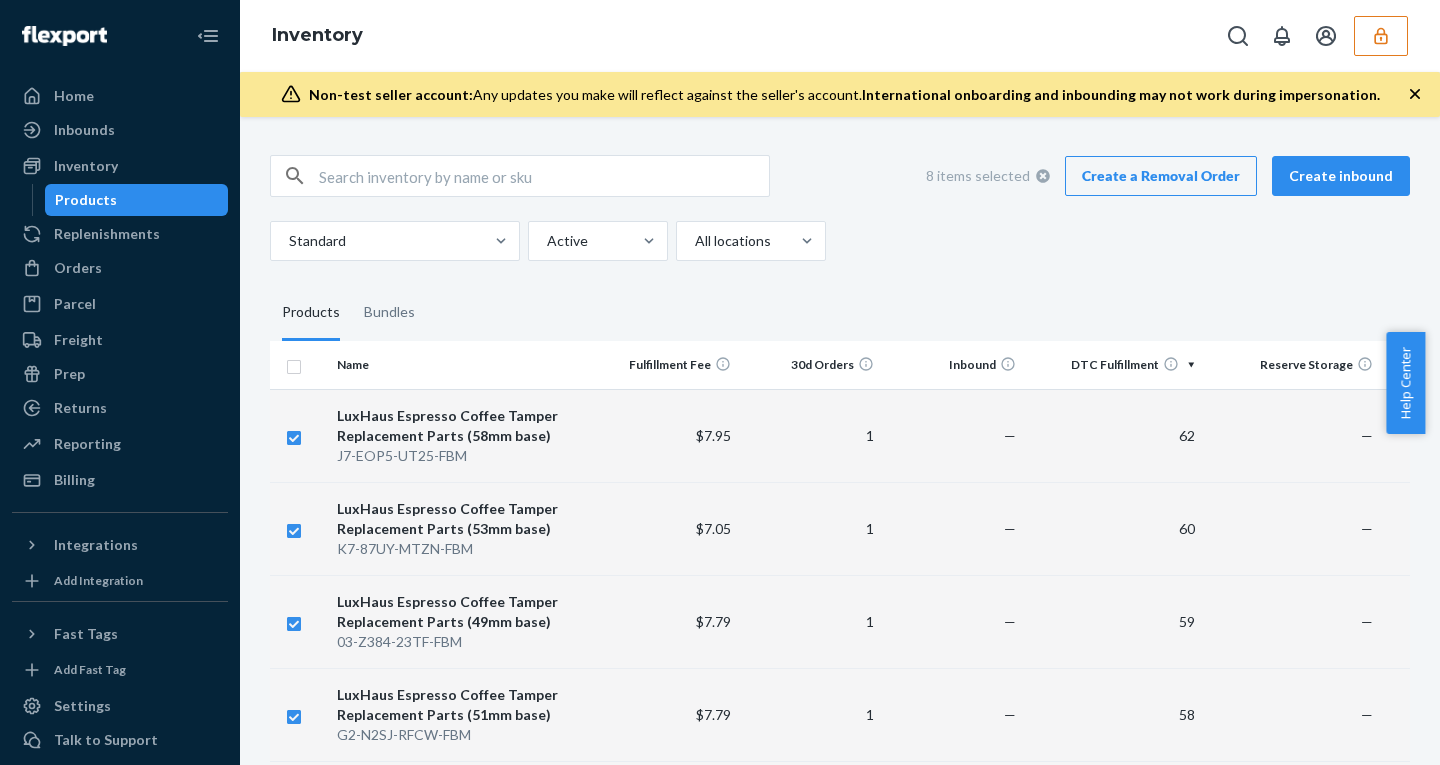 click on "Create a Removal Order" at bounding box center [1161, 176] 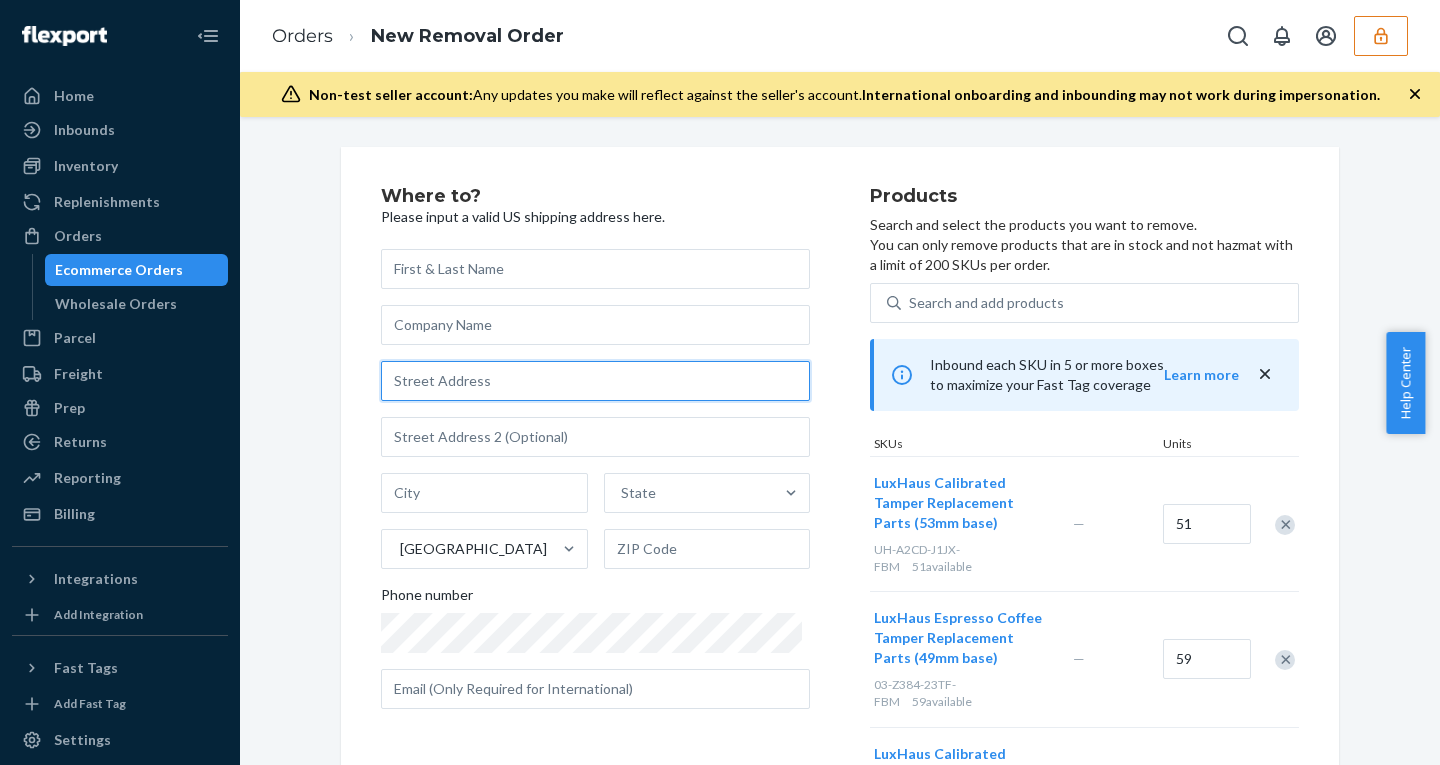 click at bounding box center (595, 381) 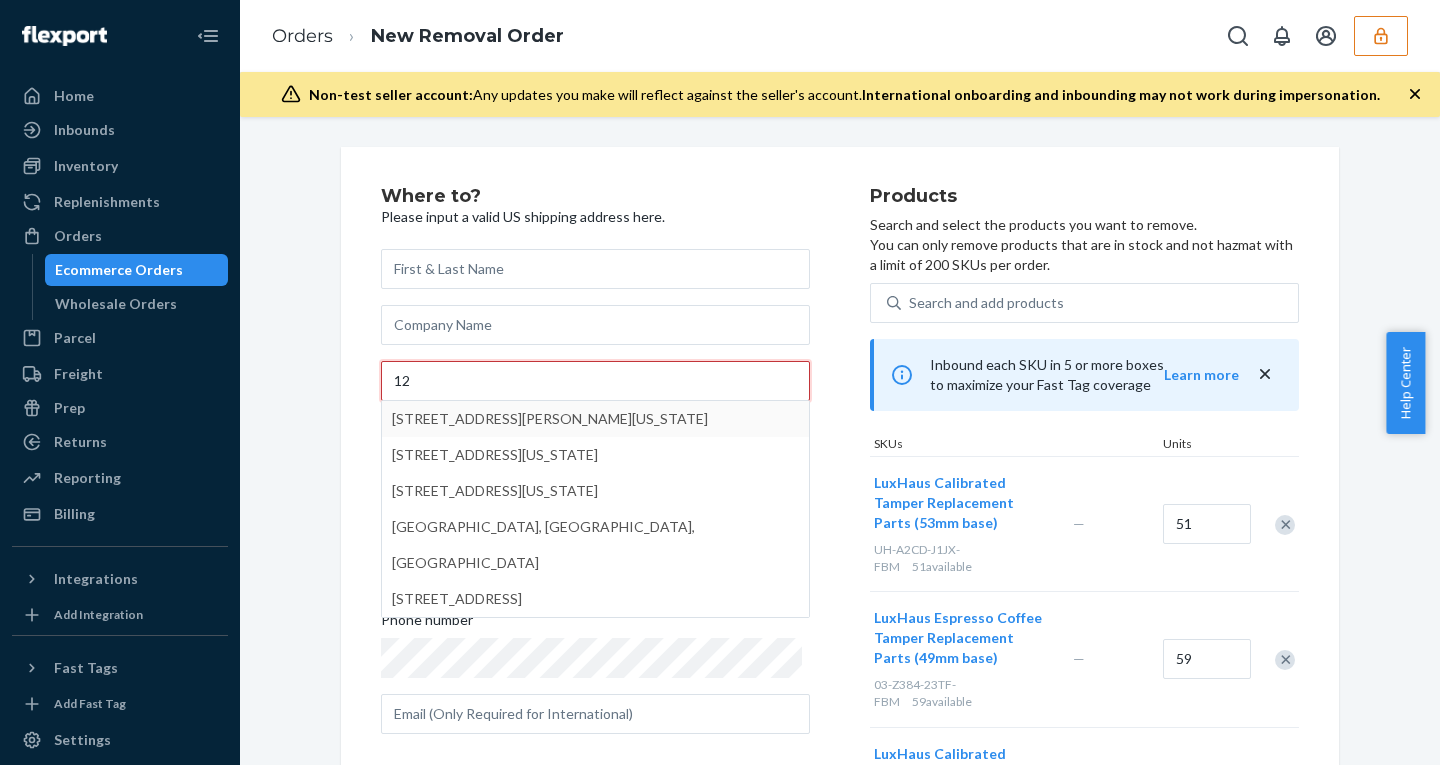 type on "123 William St" 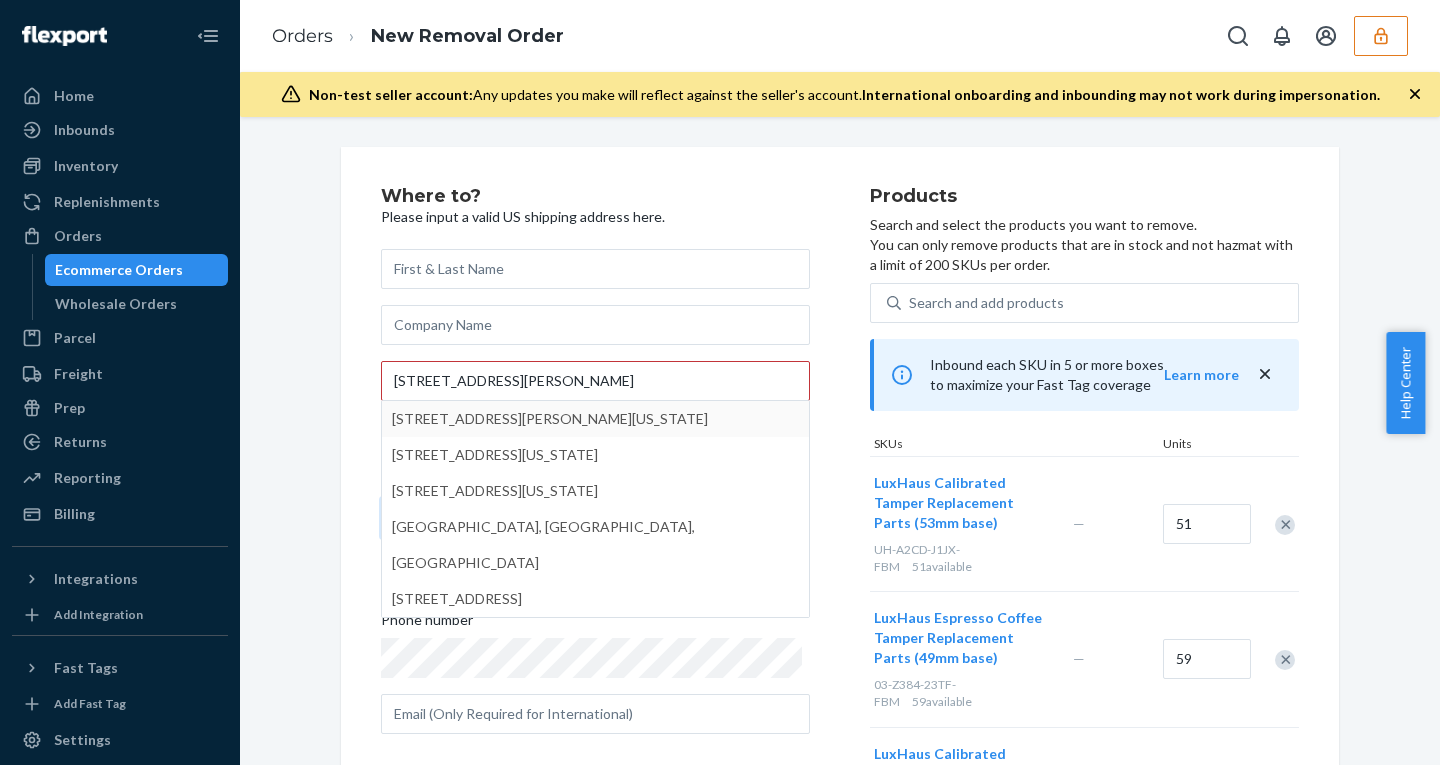 type on "Manhattan - New York" 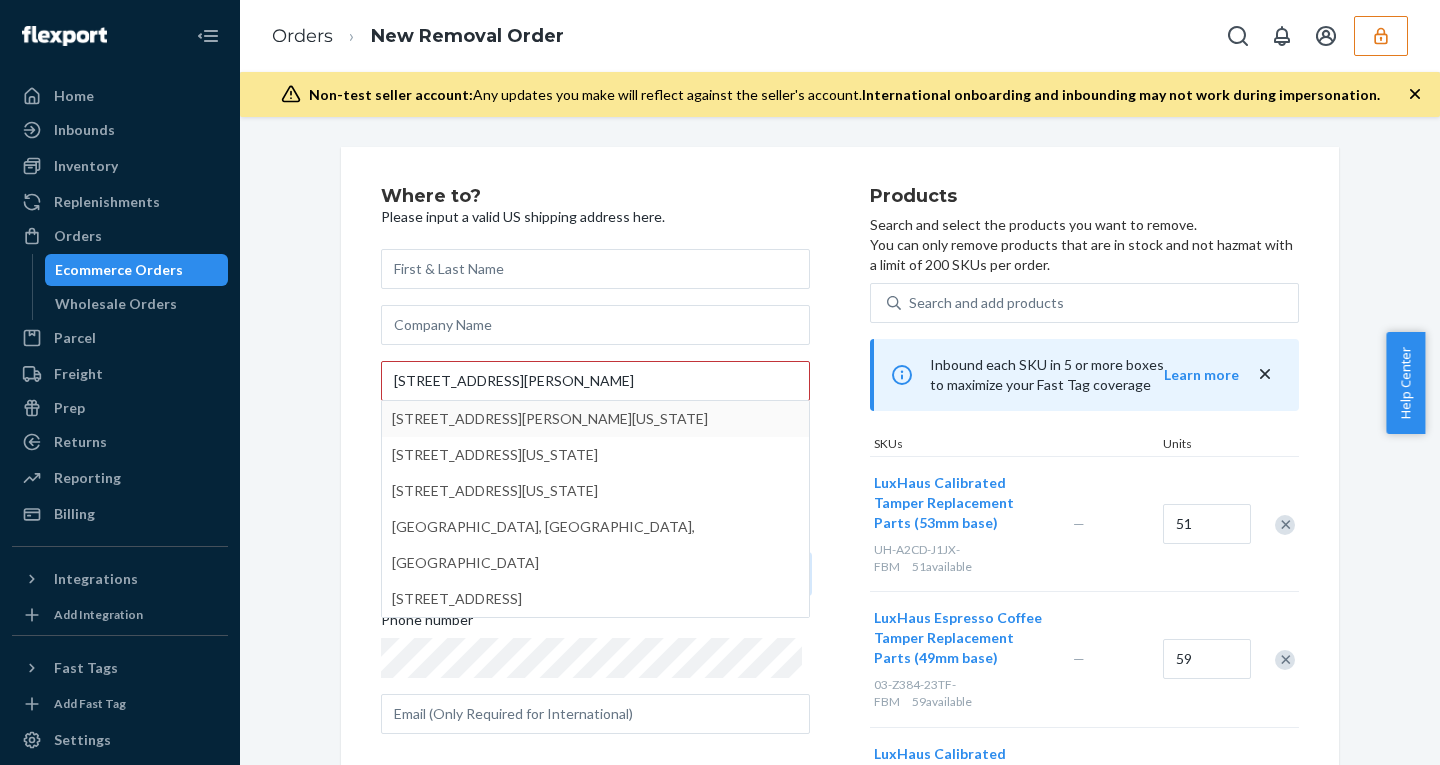 type on "10038" 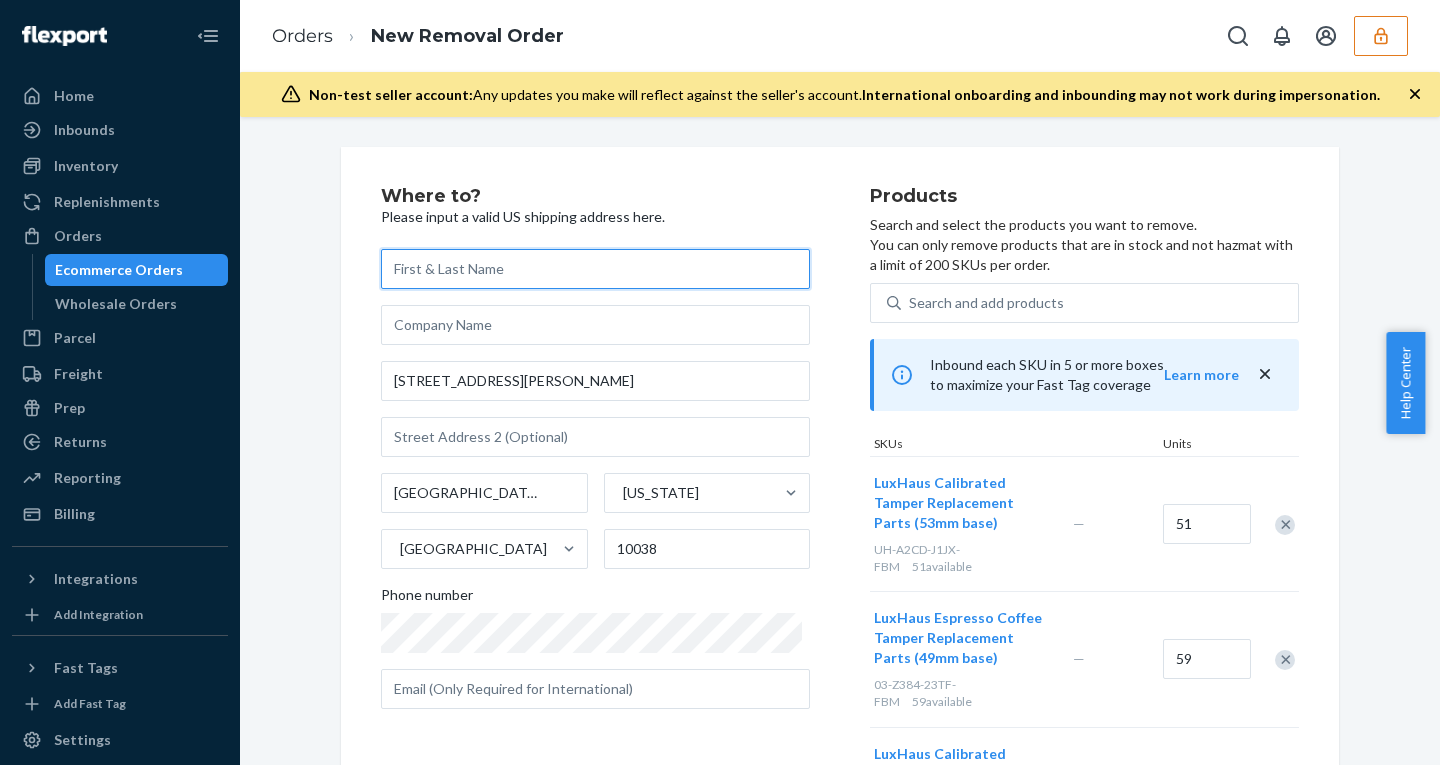 click at bounding box center (595, 269) 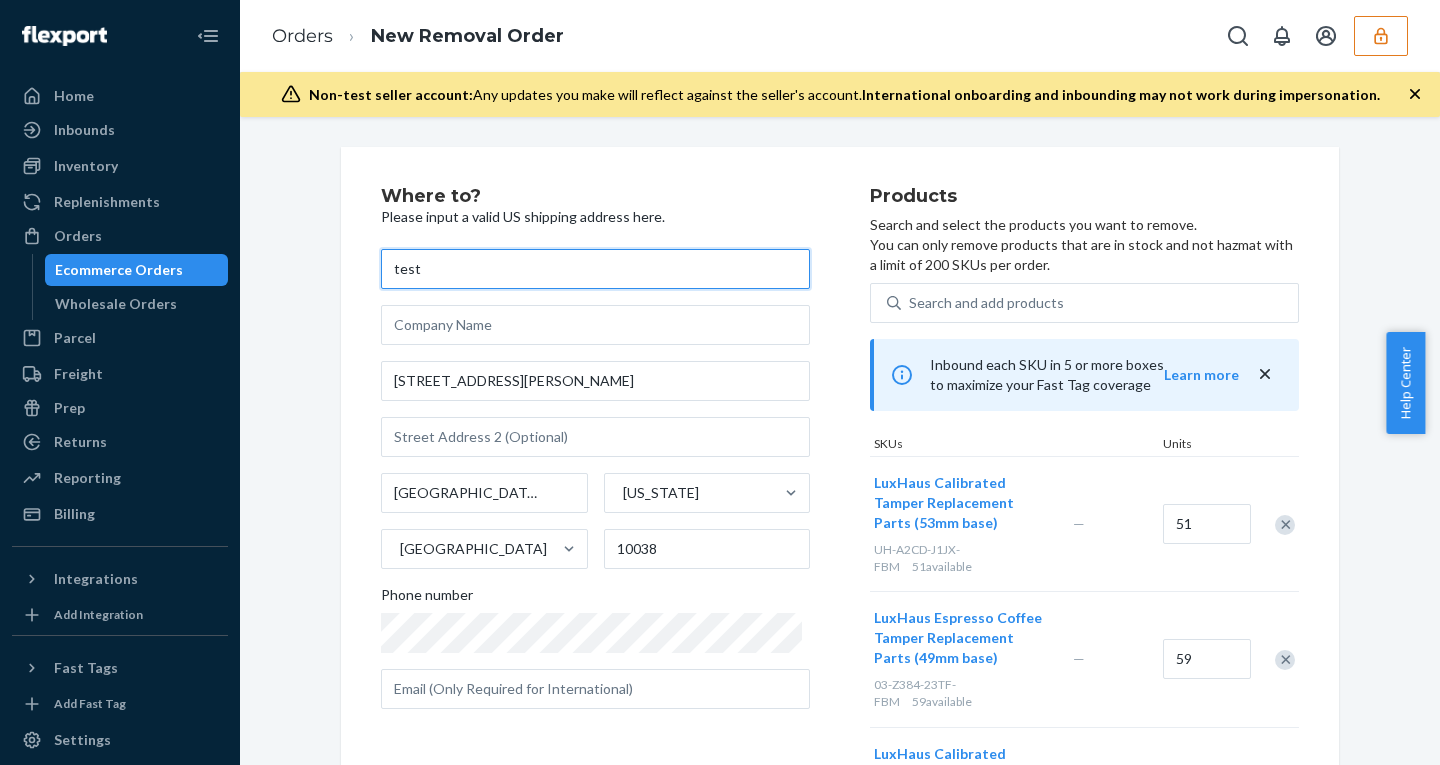 scroll, scrollTop: 83, scrollLeft: 0, axis: vertical 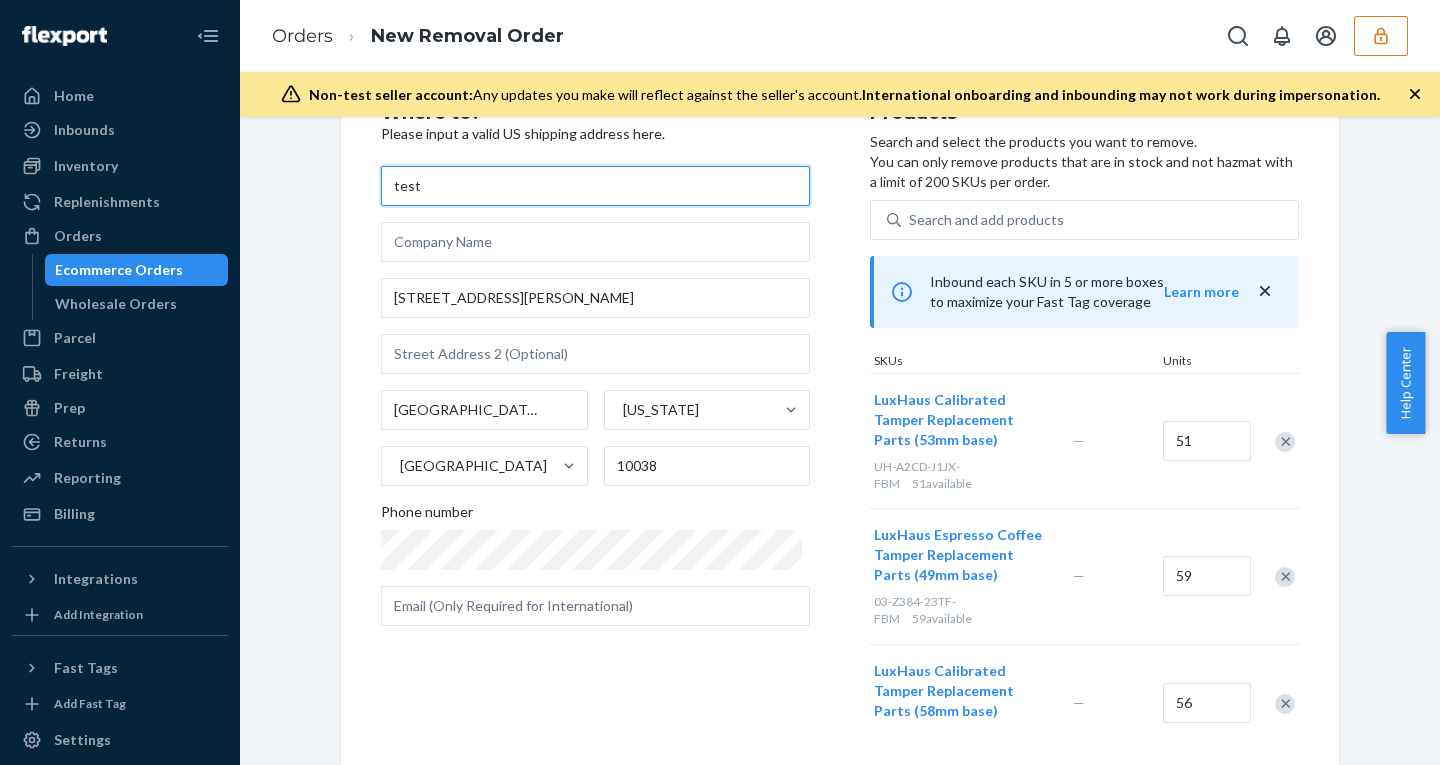 type on "test" 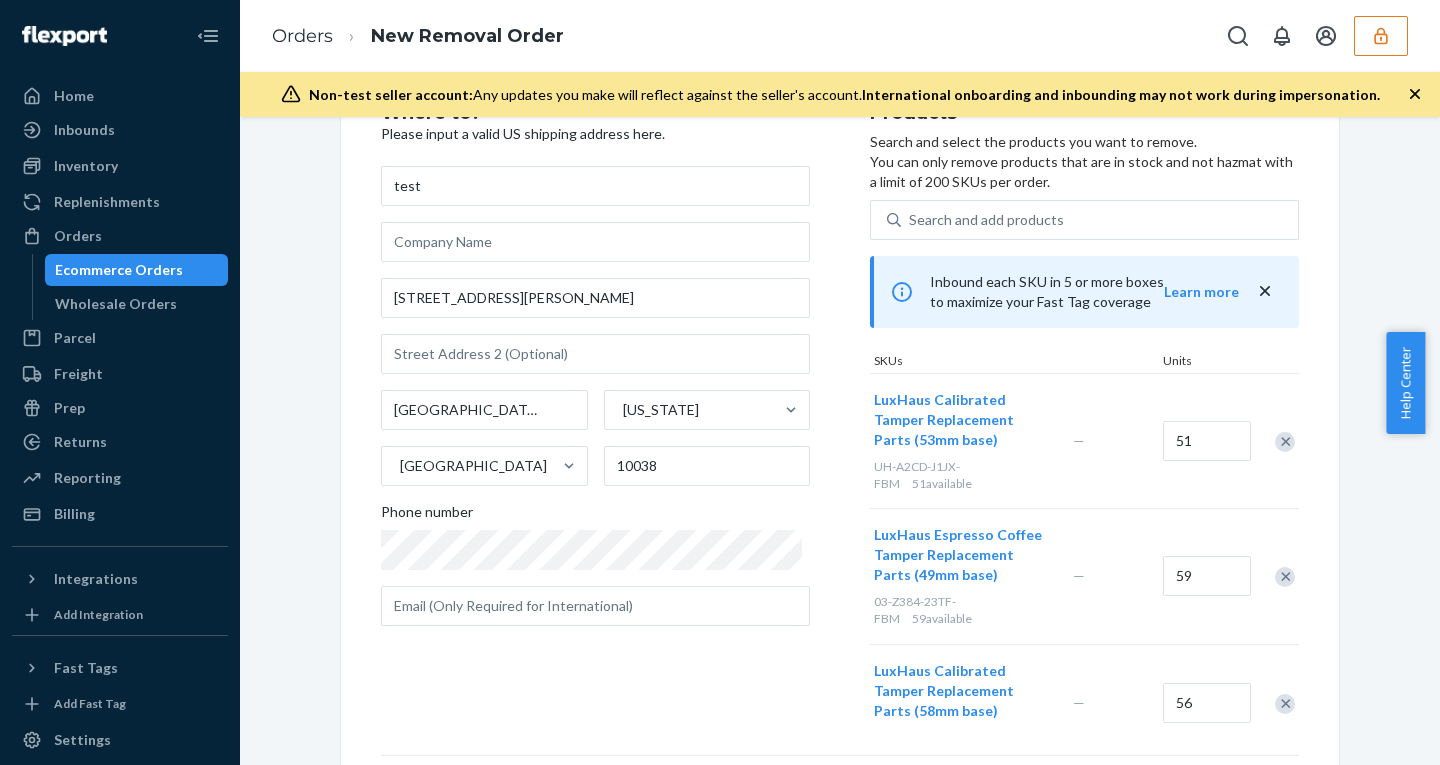 scroll, scrollTop: 730, scrollLeft: 0, axis: vertical 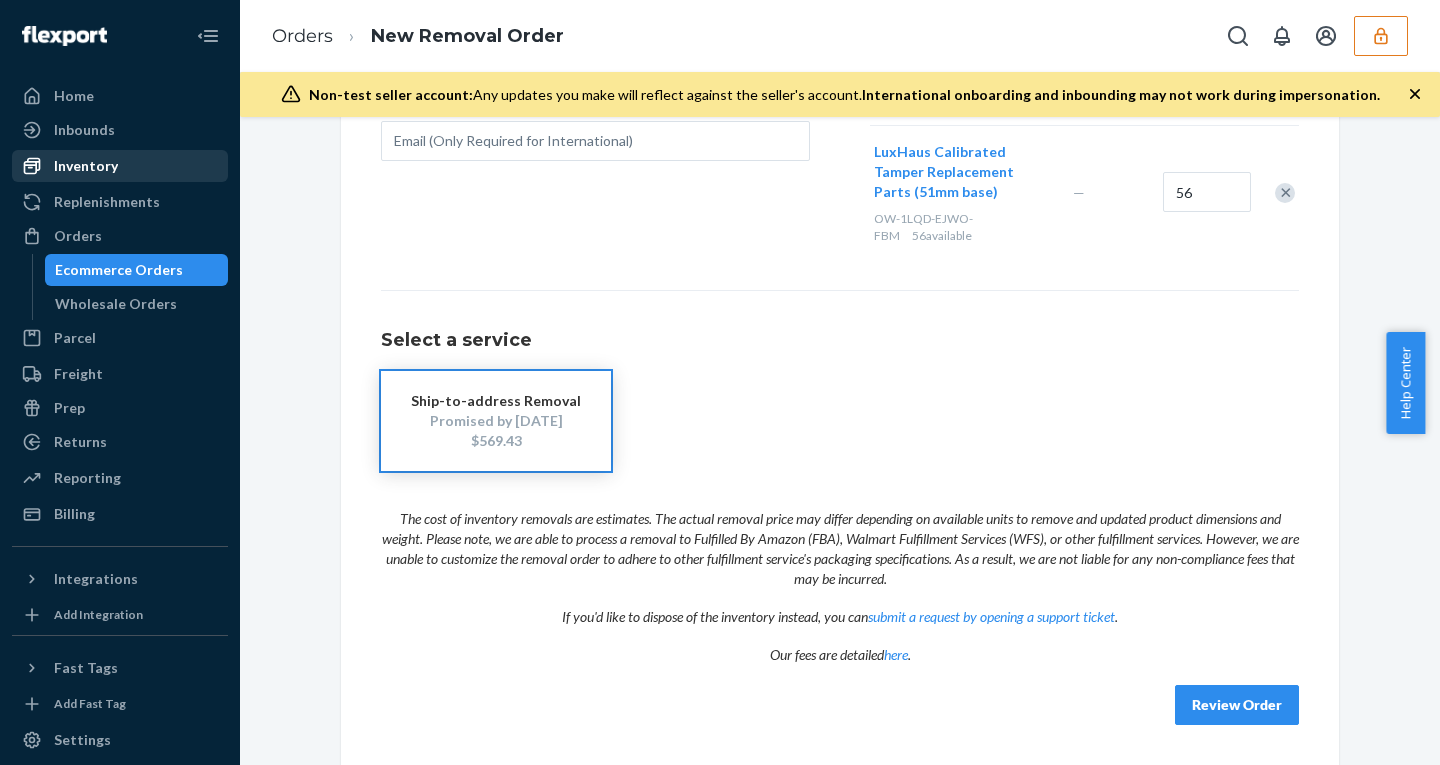 click on "Inventory" at bounding box center [86, 166] 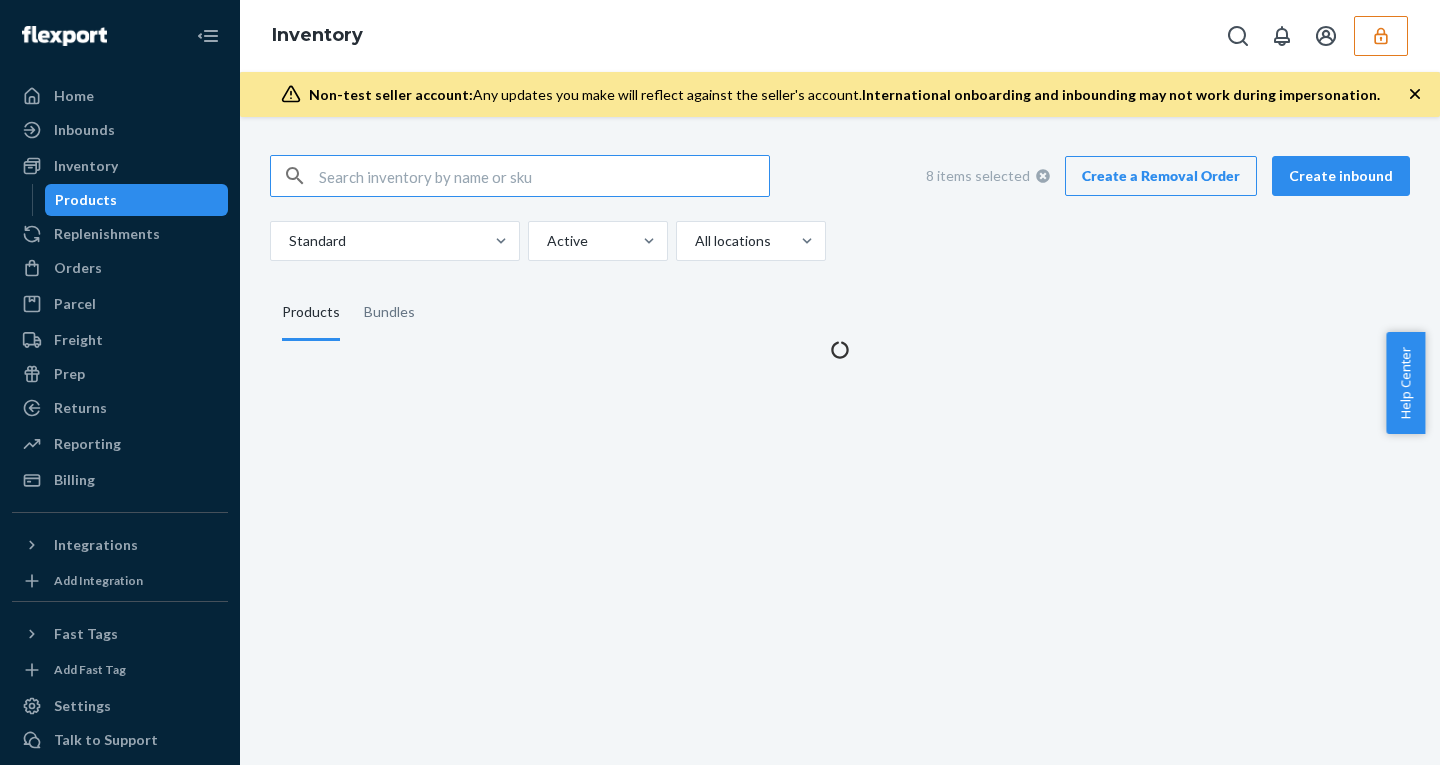 scroll, scrollTop: 0, scrollLeft: 0, axis: both 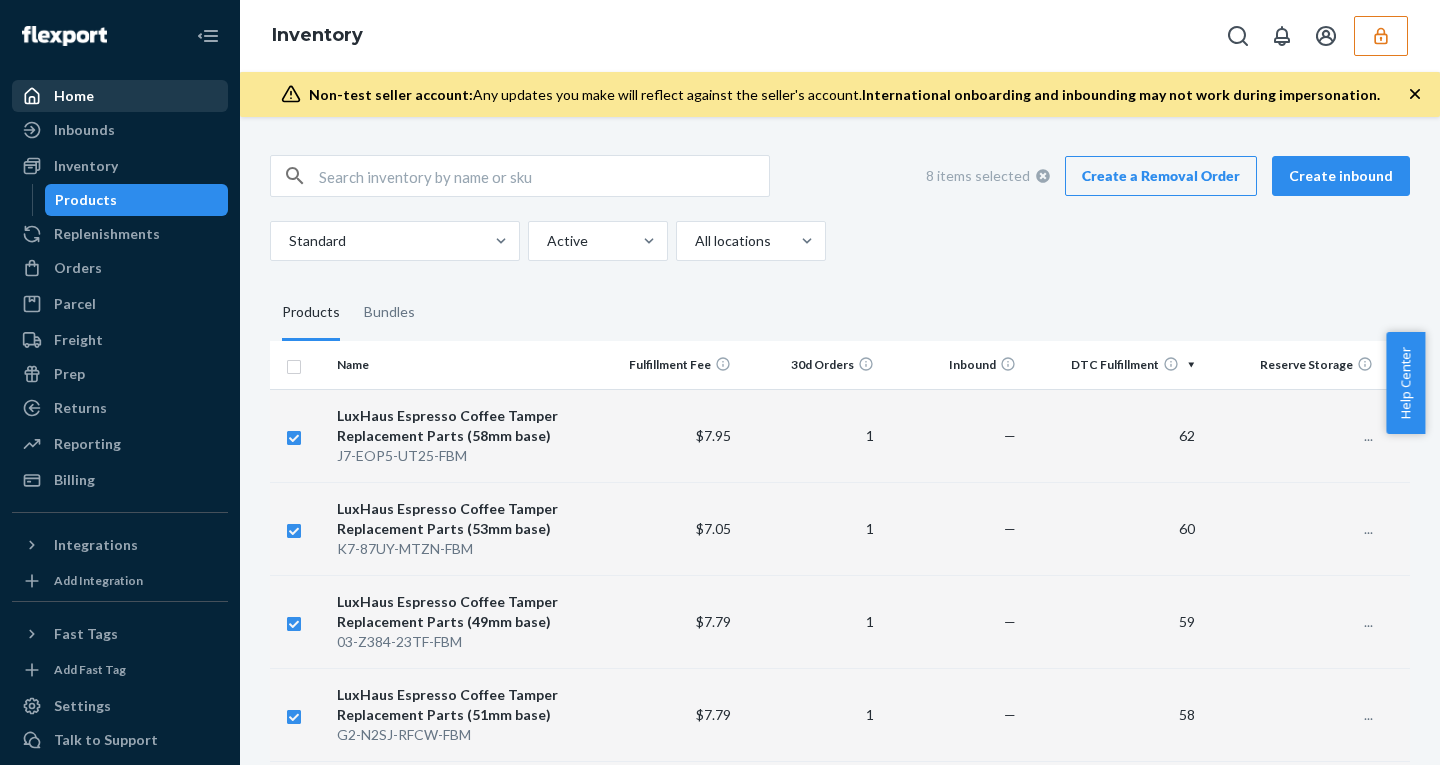 click on "Home" at bounding box center (120, 96) 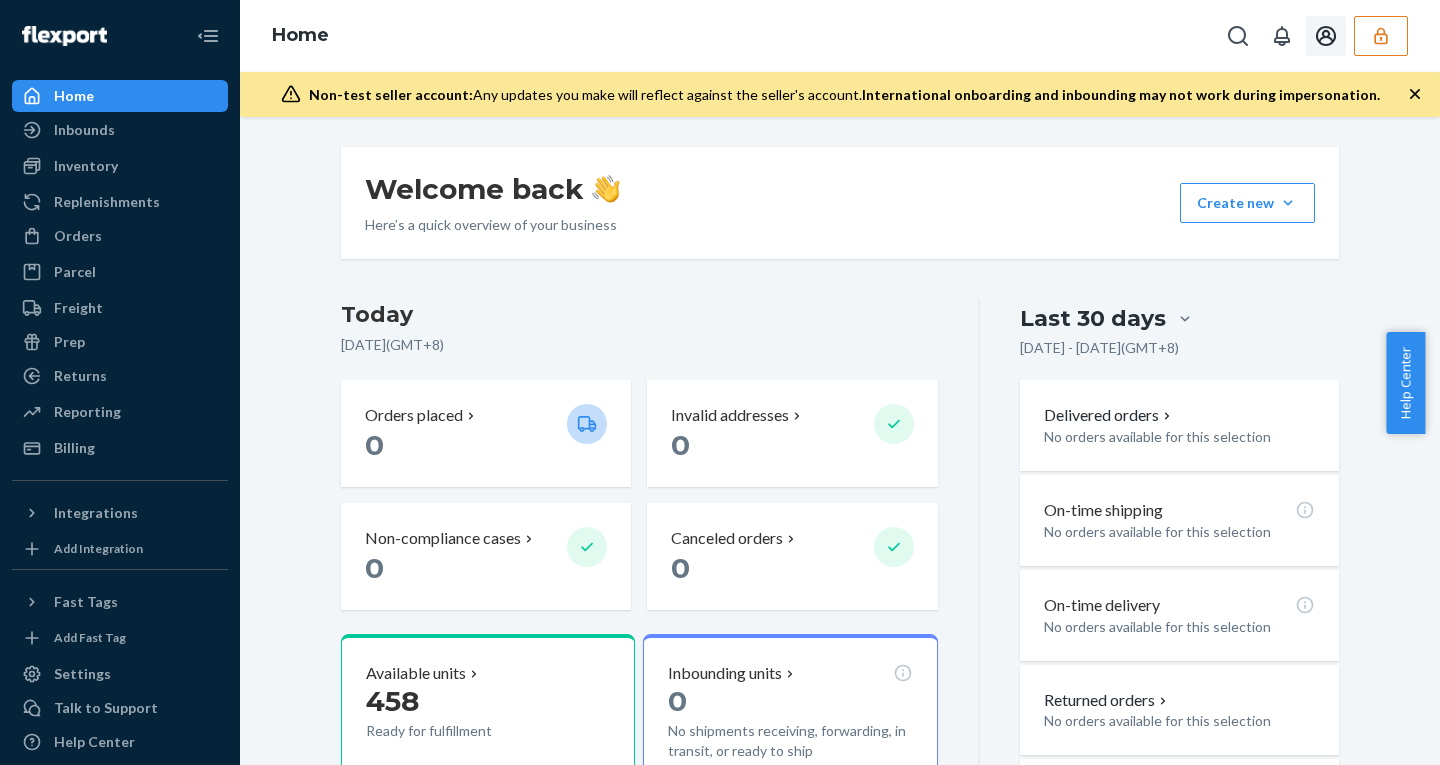 click at bounding box center [1381, 36] 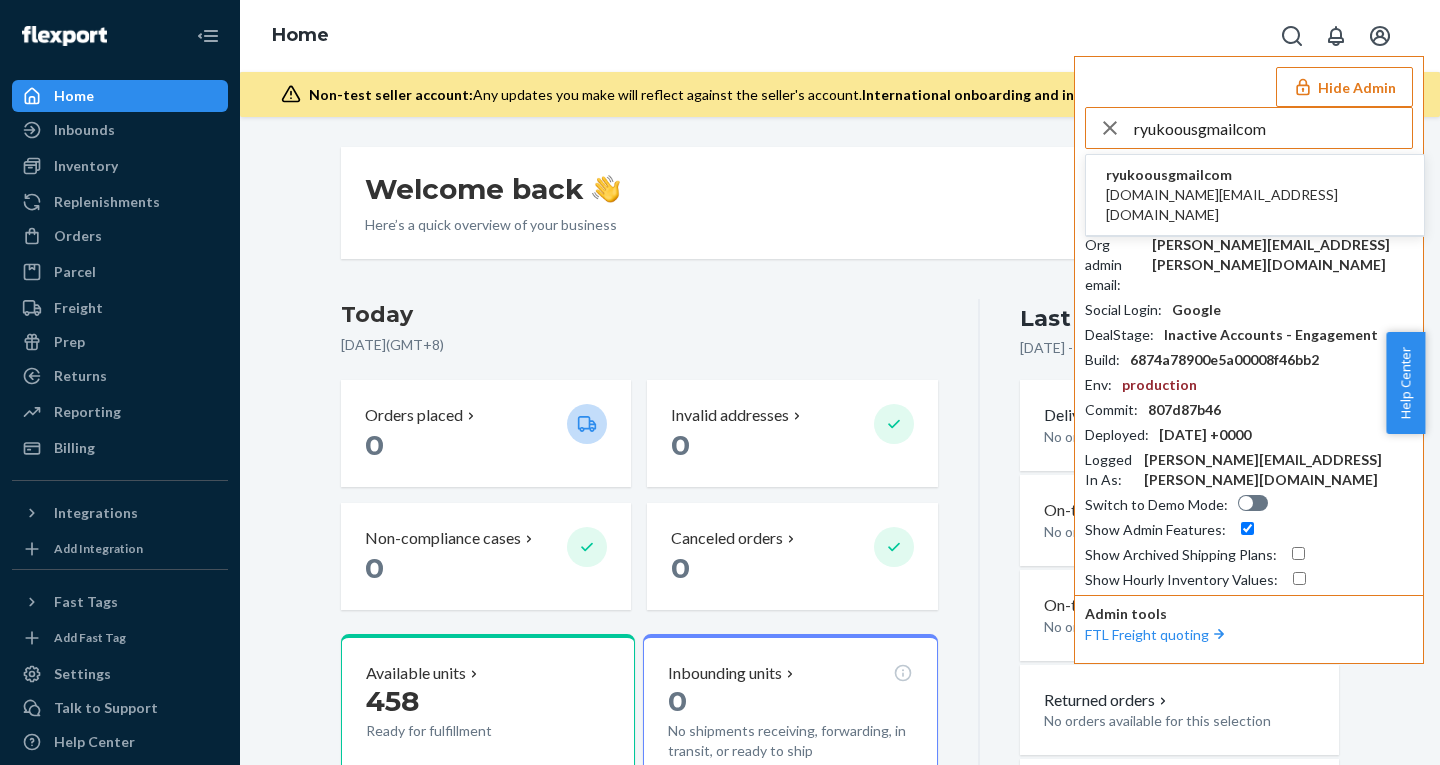 type on "ryukoousgmailcom" 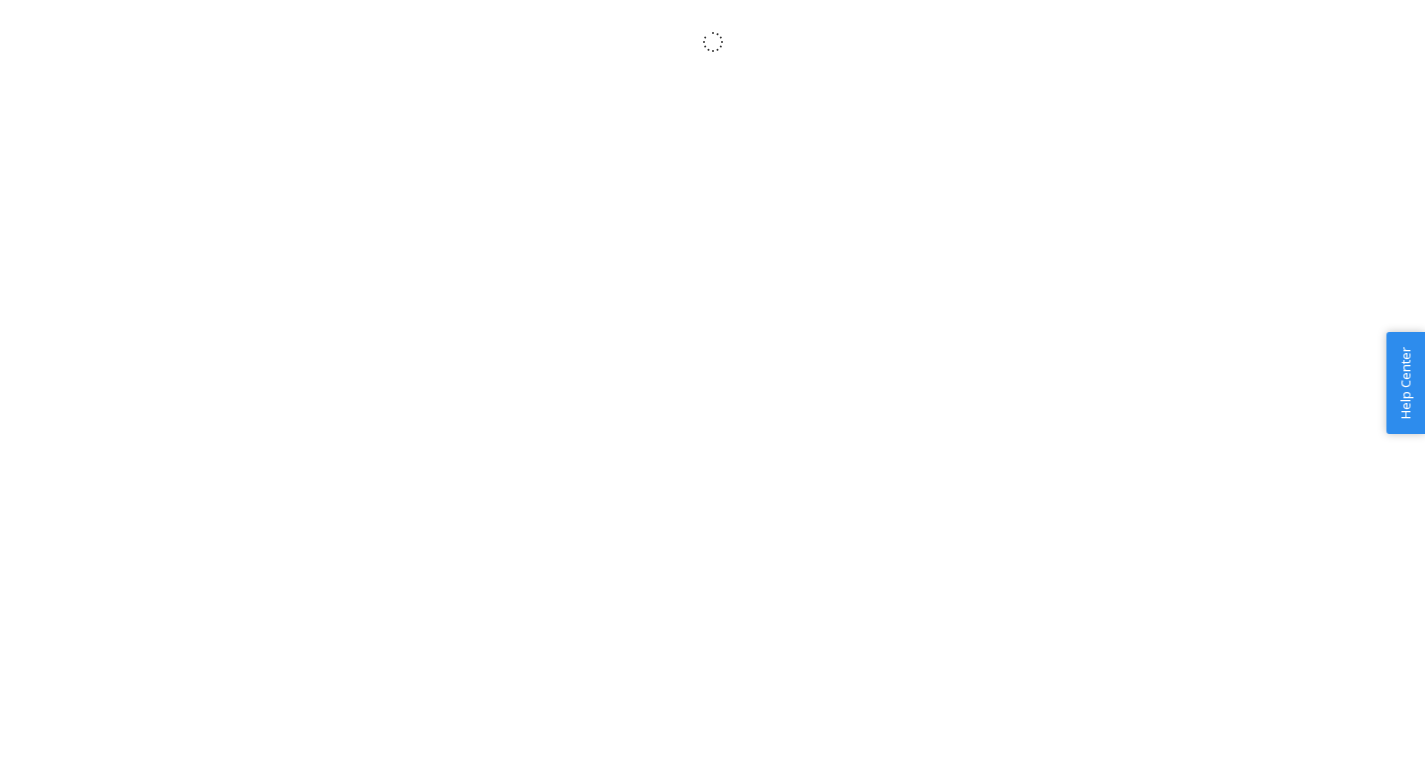 scroll, scrollTop: 0, scrollLeft: 0, axis: both 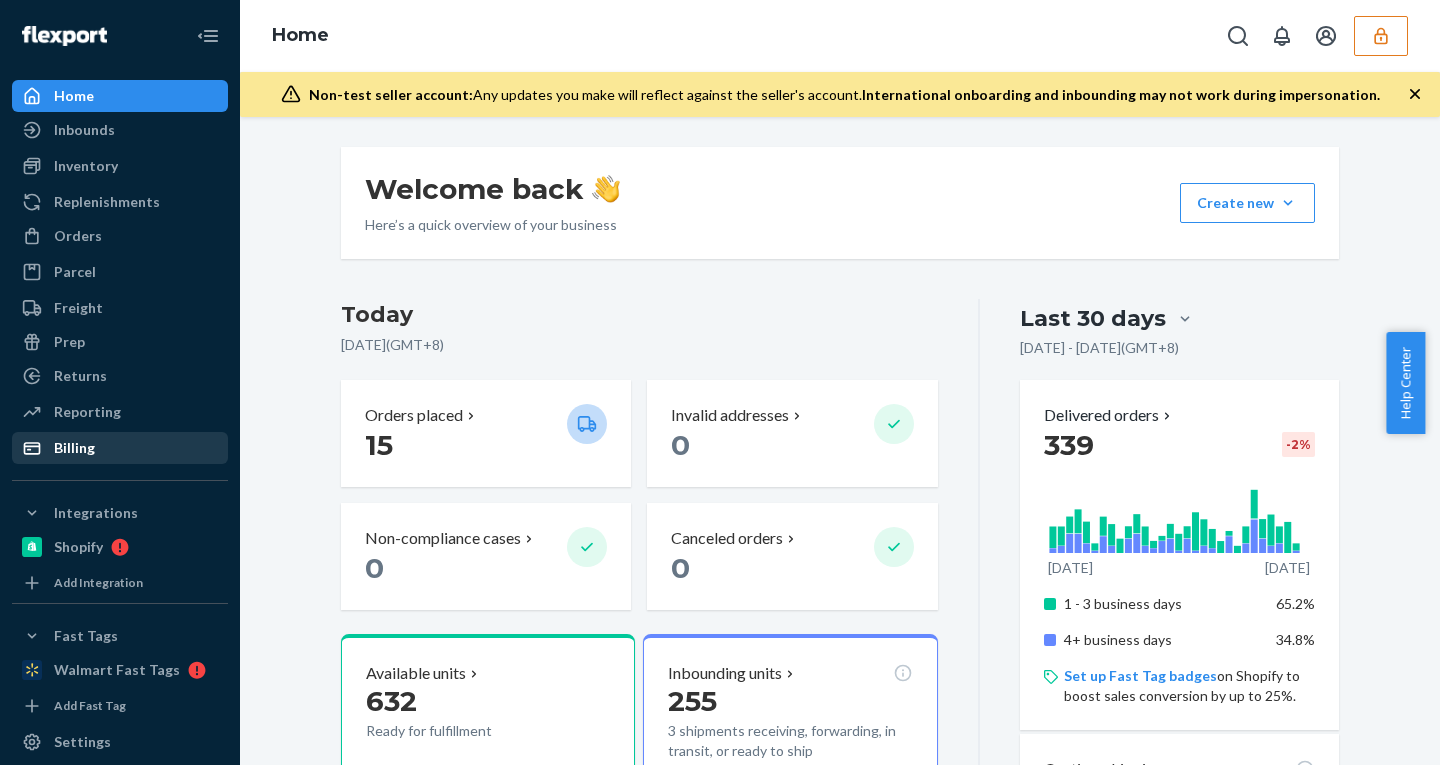 click on "Billing" at bounding box center (74, 448) 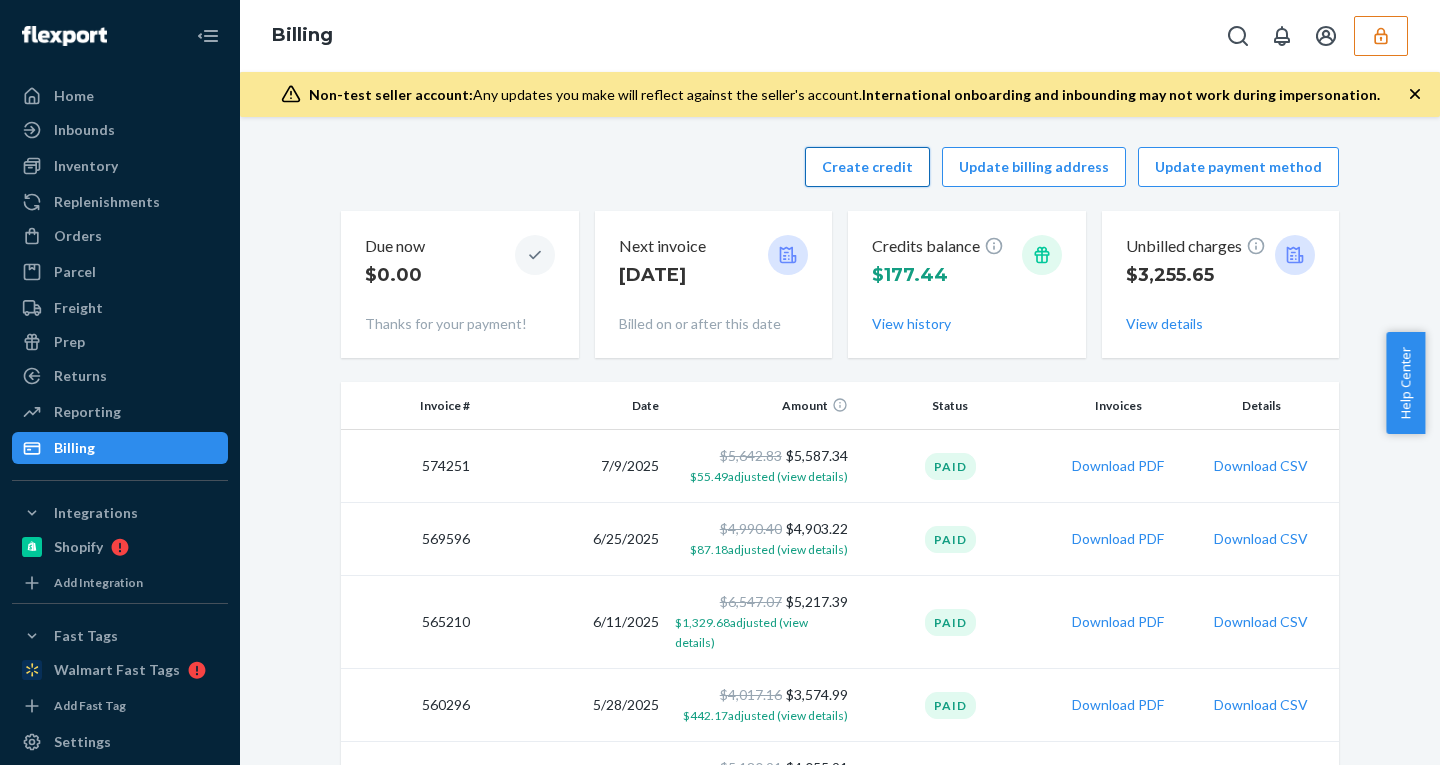 click on "Create credit" at bounding box center [867, 167] 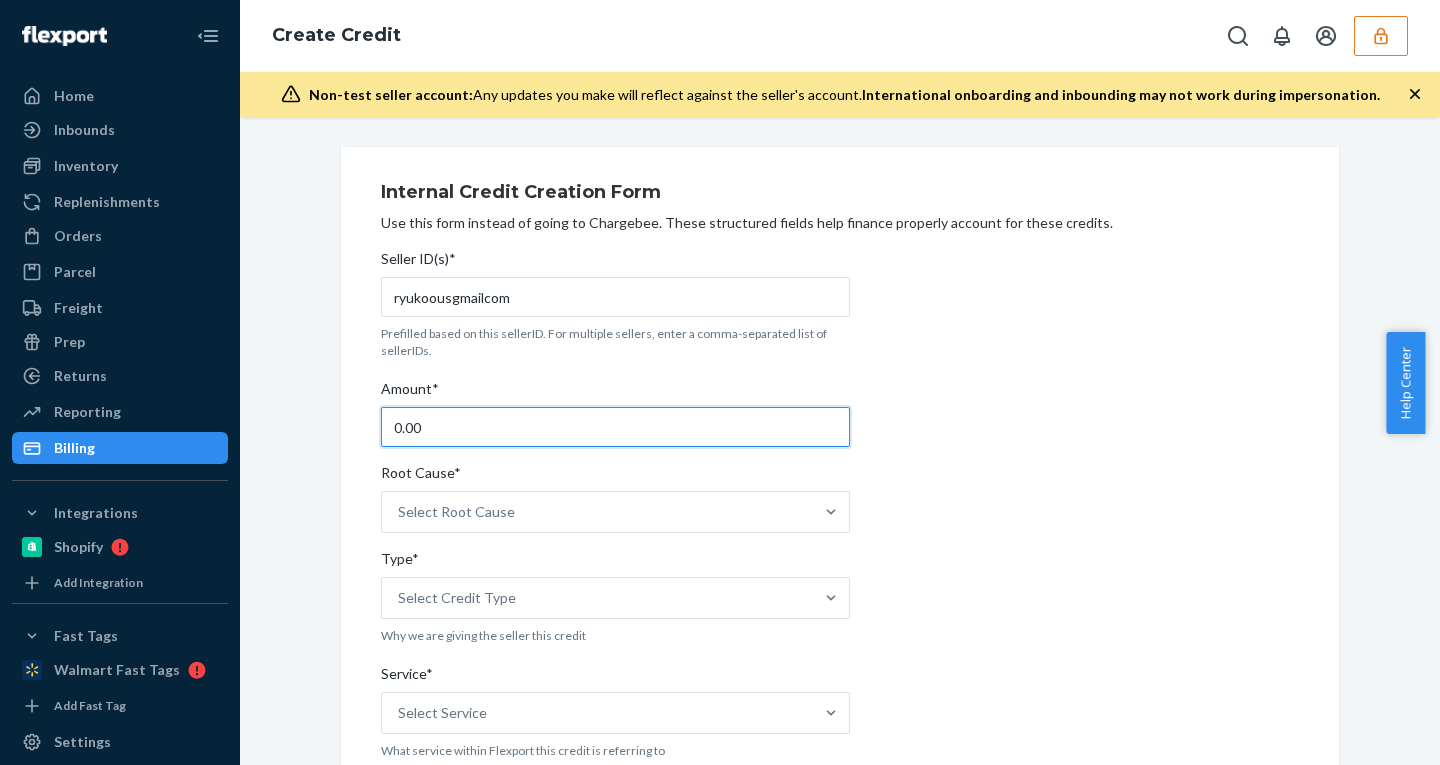 drag, startPoint x: 433, startPoint y: 427, endPoint x: 222, endPoint y: 400, distance: 212.72047 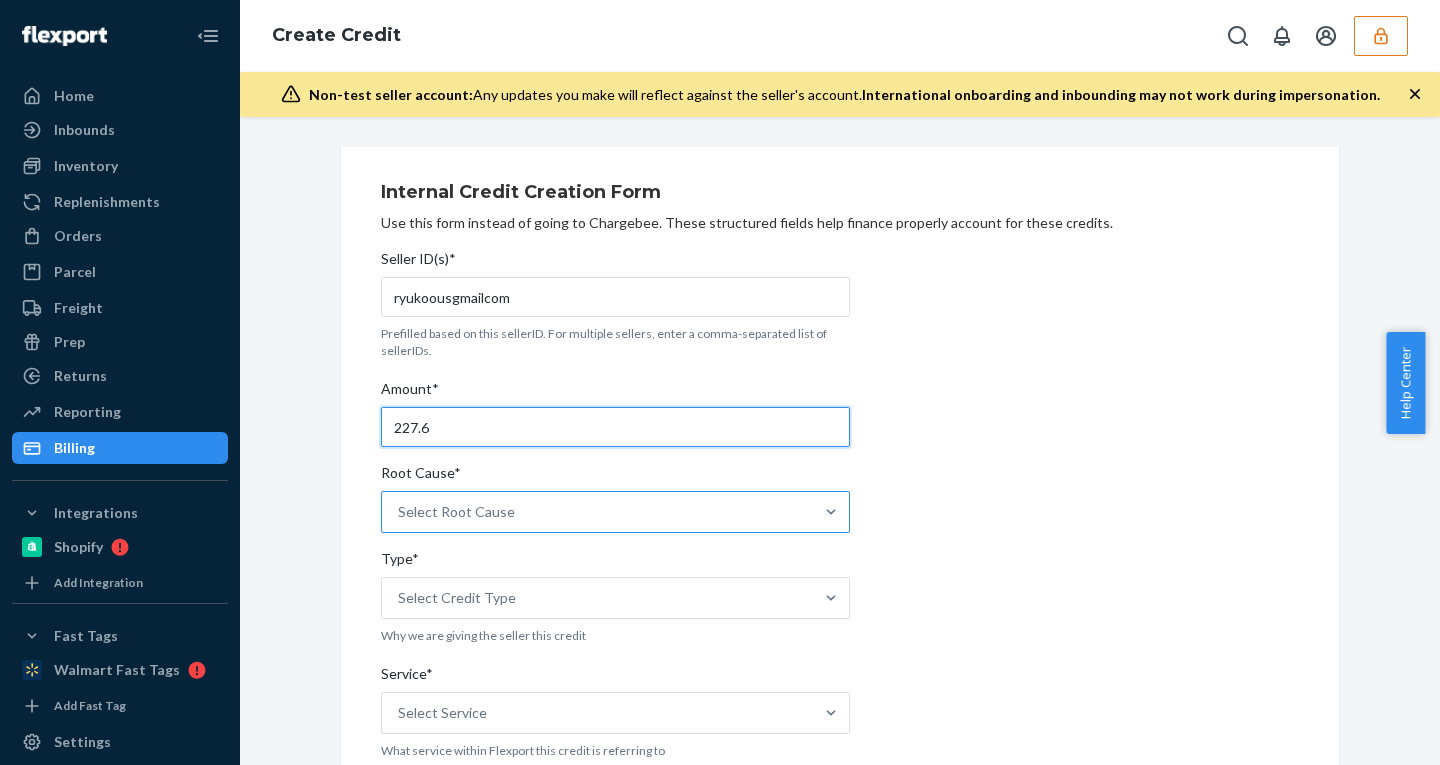 type on "227.6" 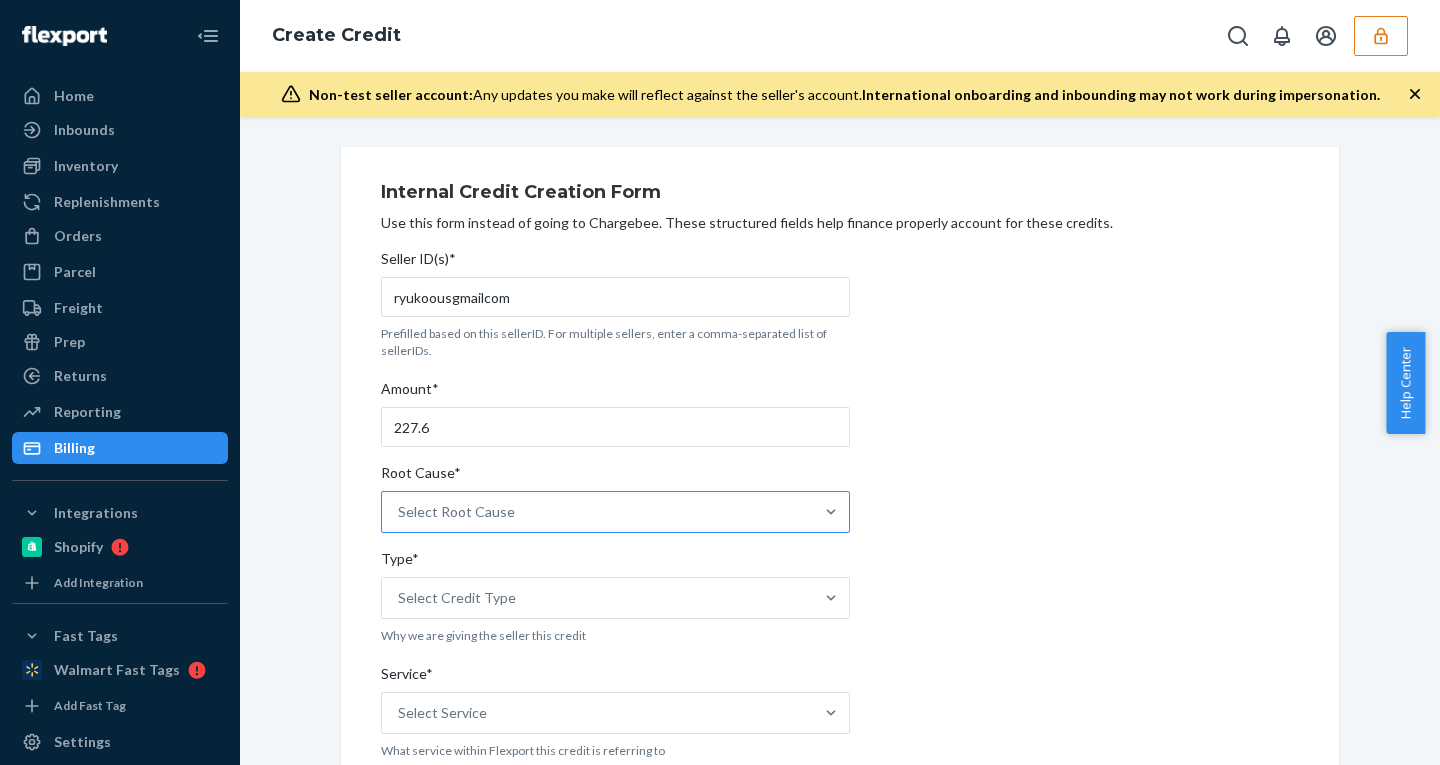 click on "Select Root Cause" at bounding box center [456, 512] 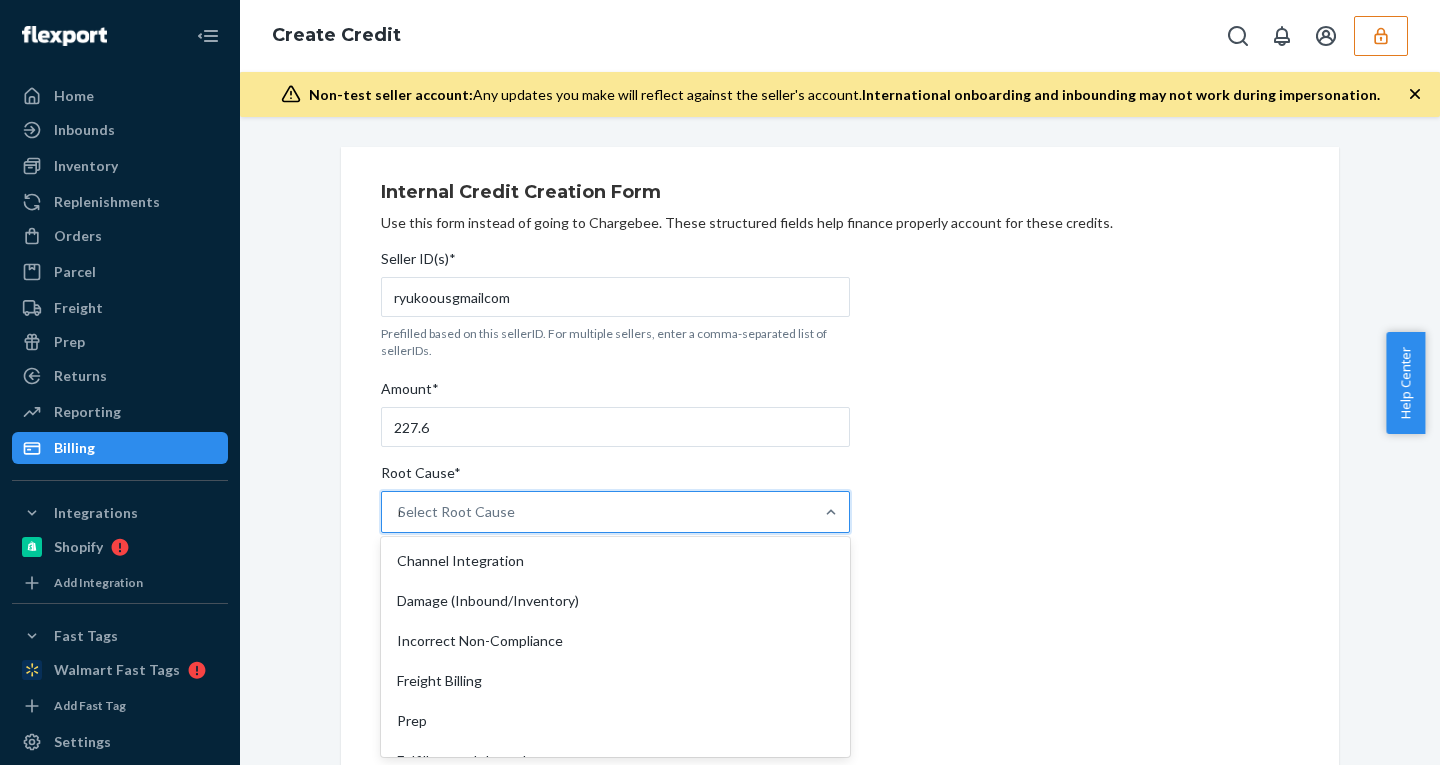 type on "no" 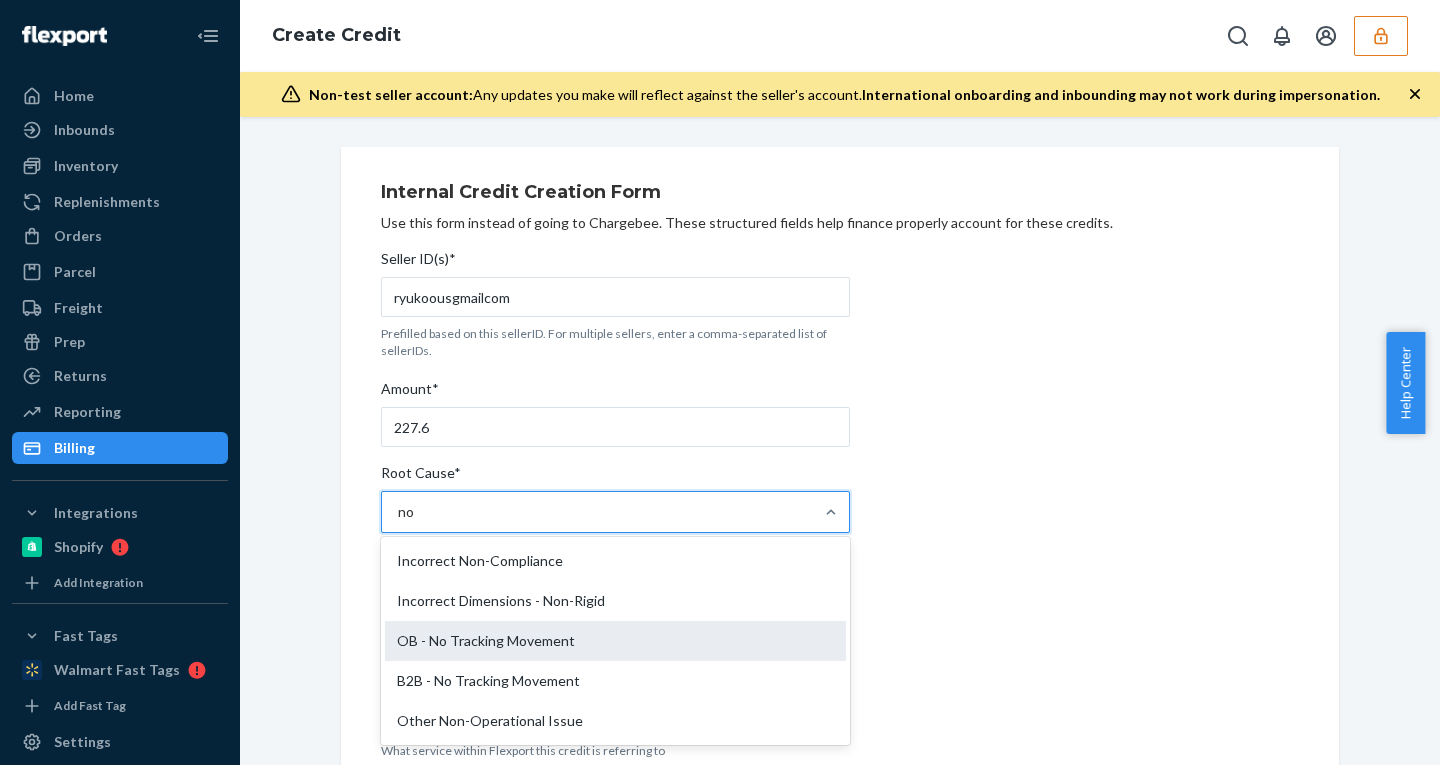 click on "OB - No Tracking Movement" at bounding box center [615, 641] 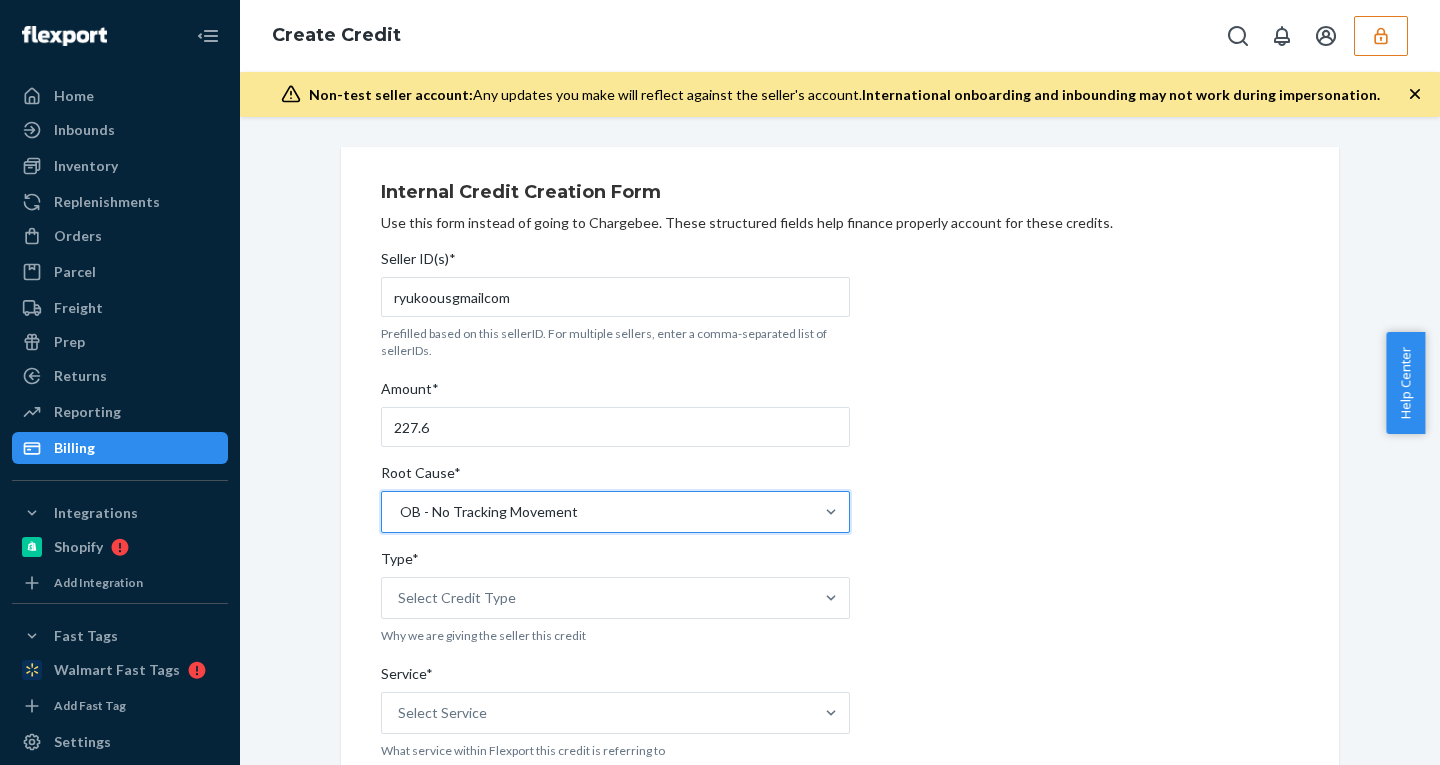 type 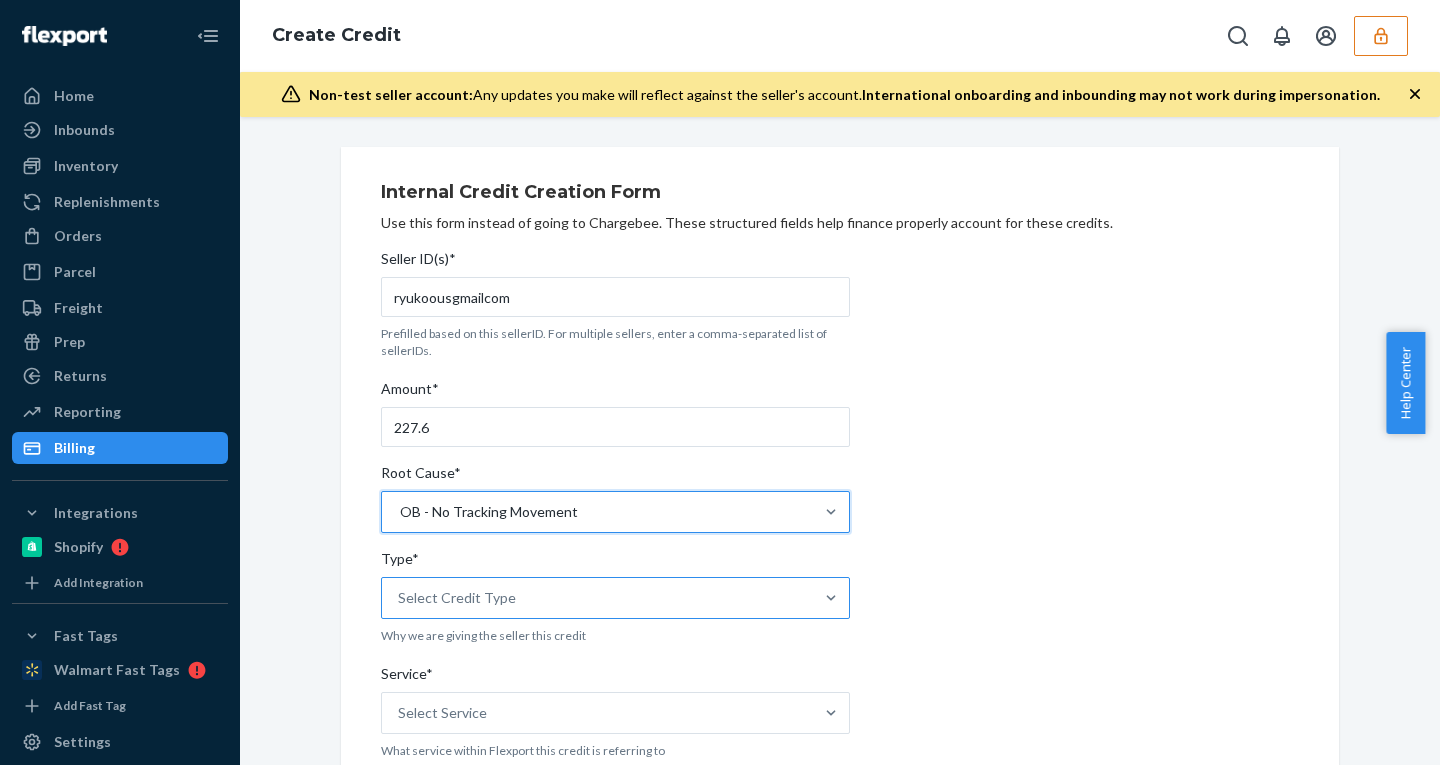 click on "Select Credit Type" at bounding box center [597, 598] 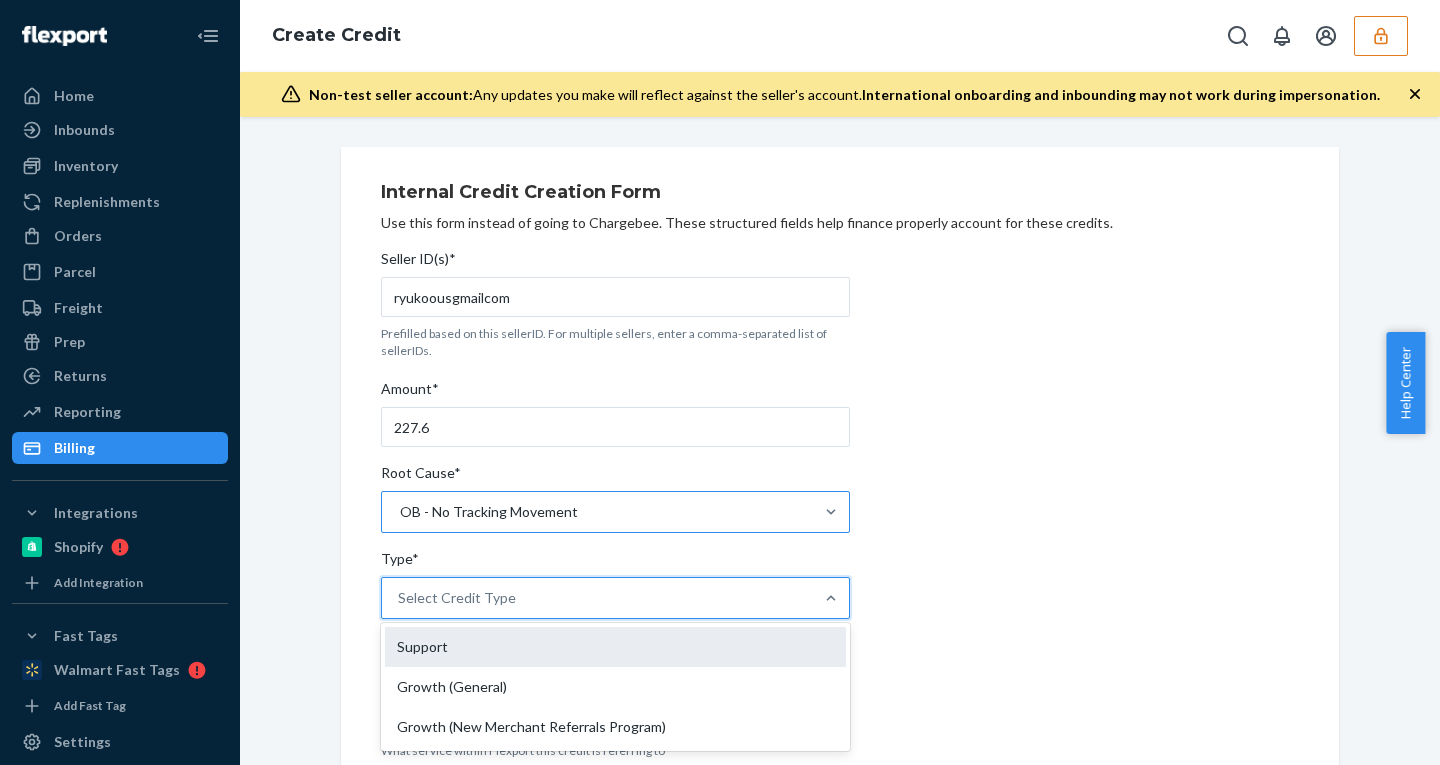 click on "Support" at bounding box center [615, 647] 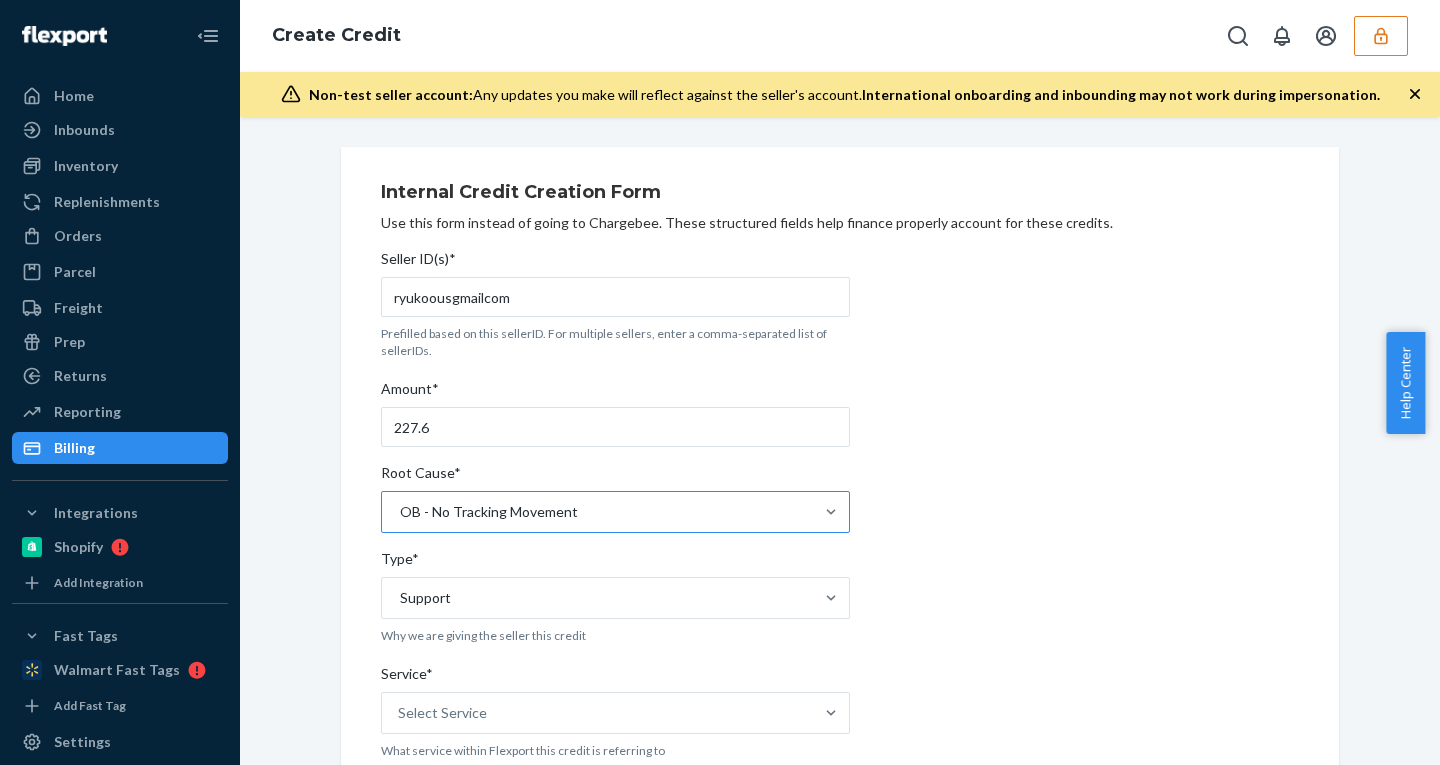 click on "Service*" at bounding box center (615, 678) 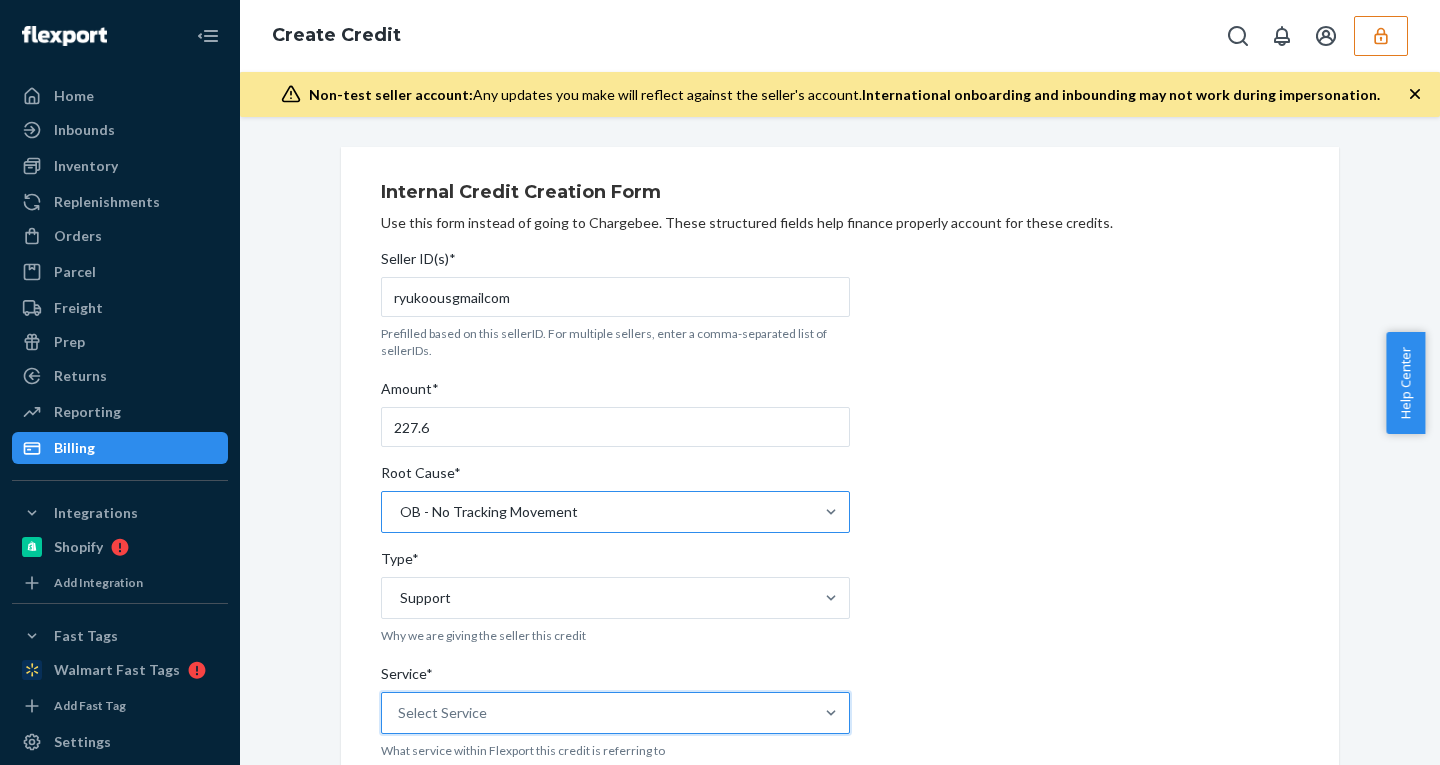 click on "Select Service" at bounding box center (597, 713) 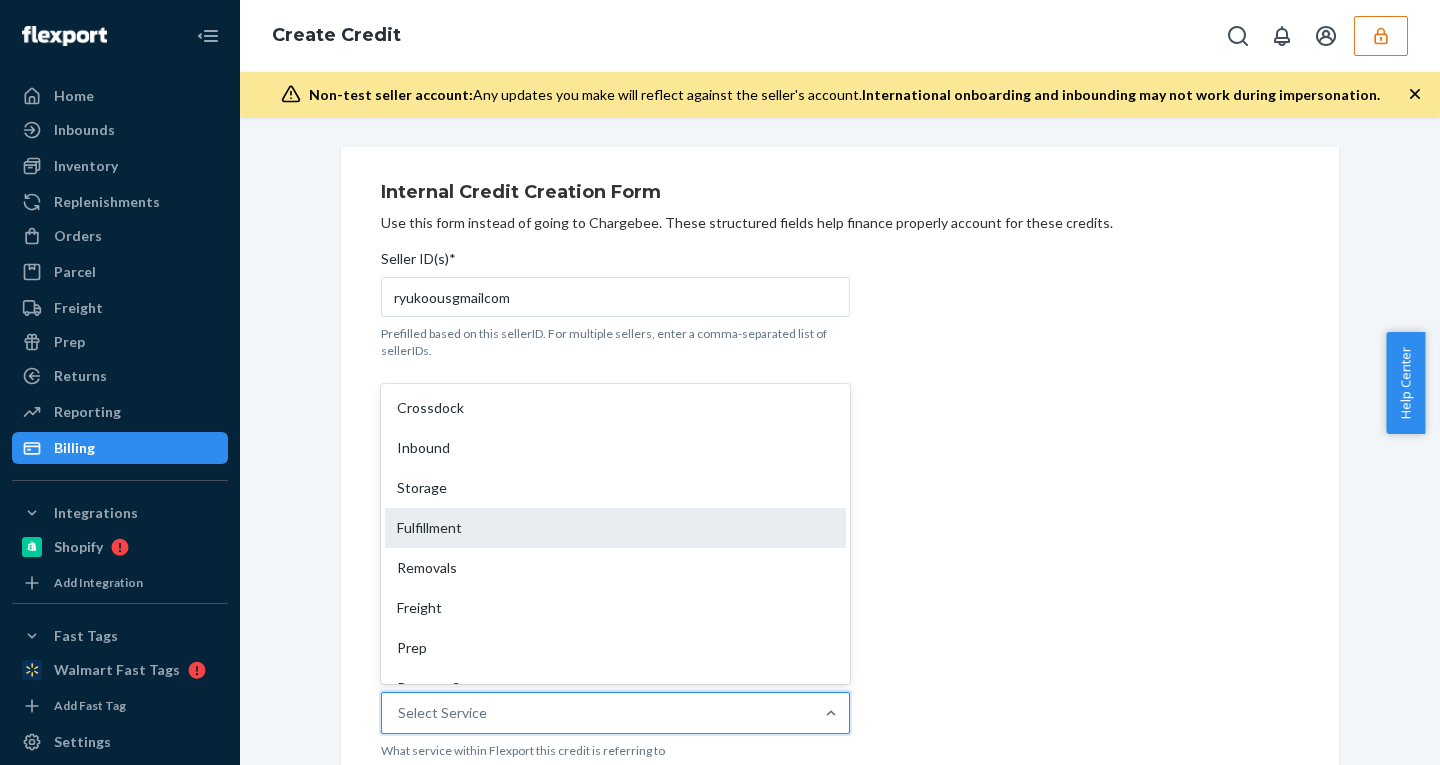 click on "Fulfillment" at bounding box center (615, 528) 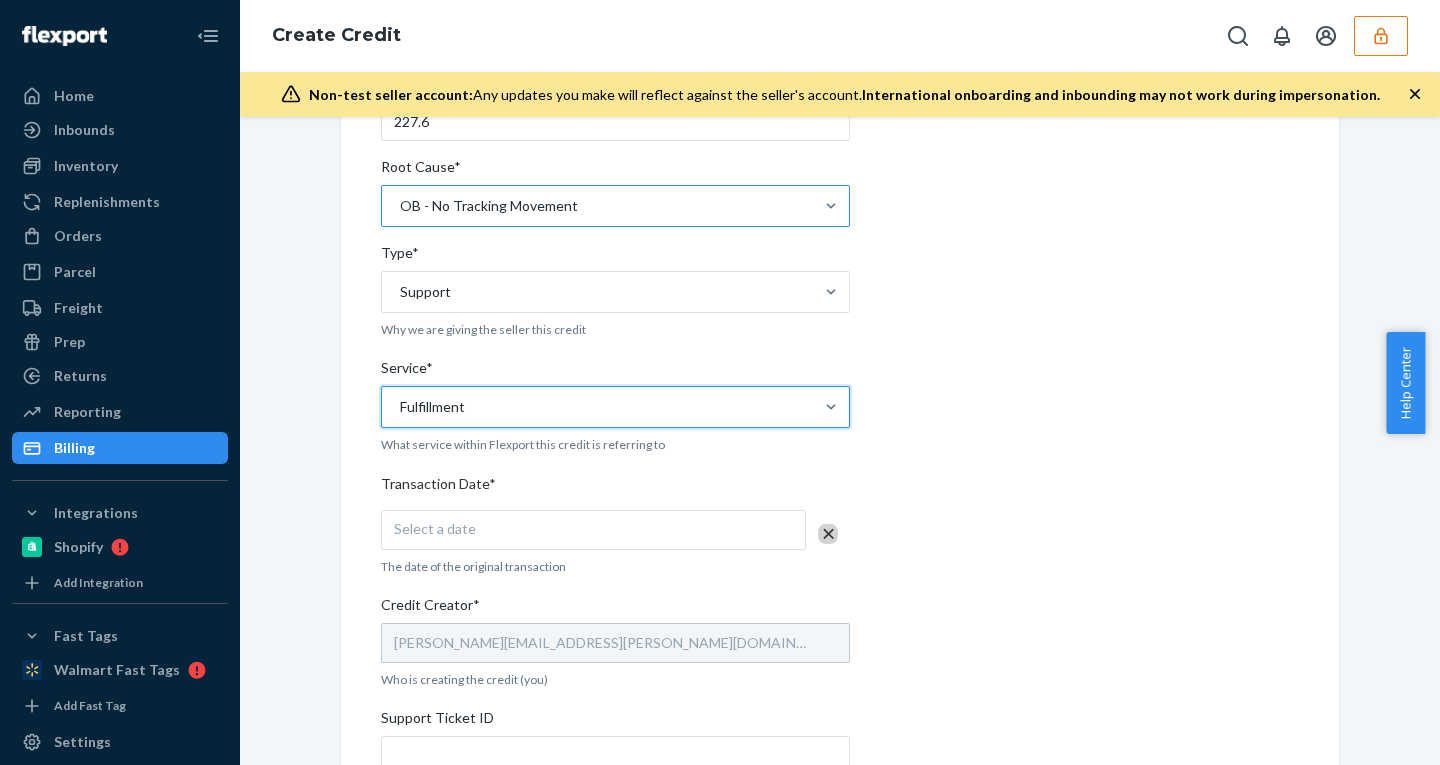 scroll, scrollTop: 364, scrollLeft: 0, axis: vertical 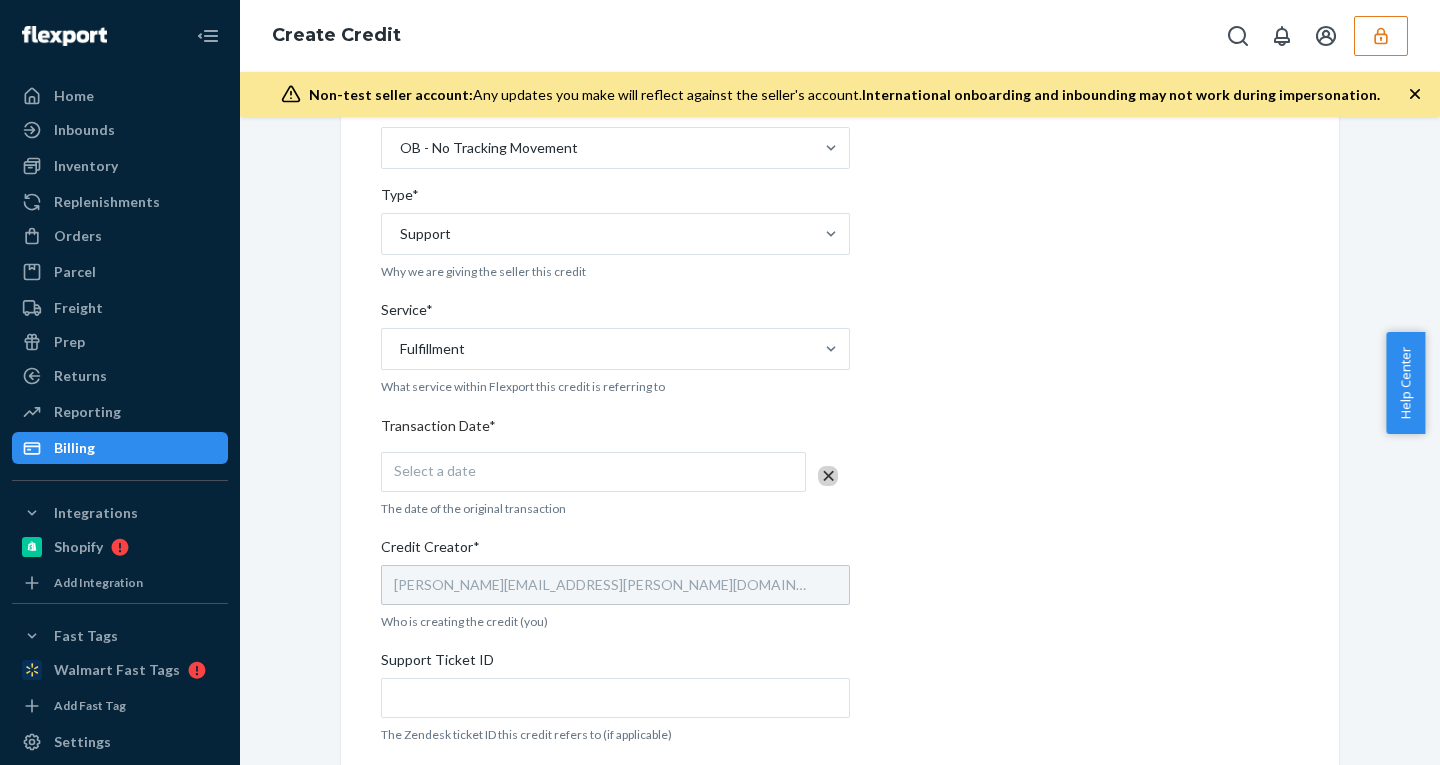 click on "Select a date" at bounding box center (593, 472) 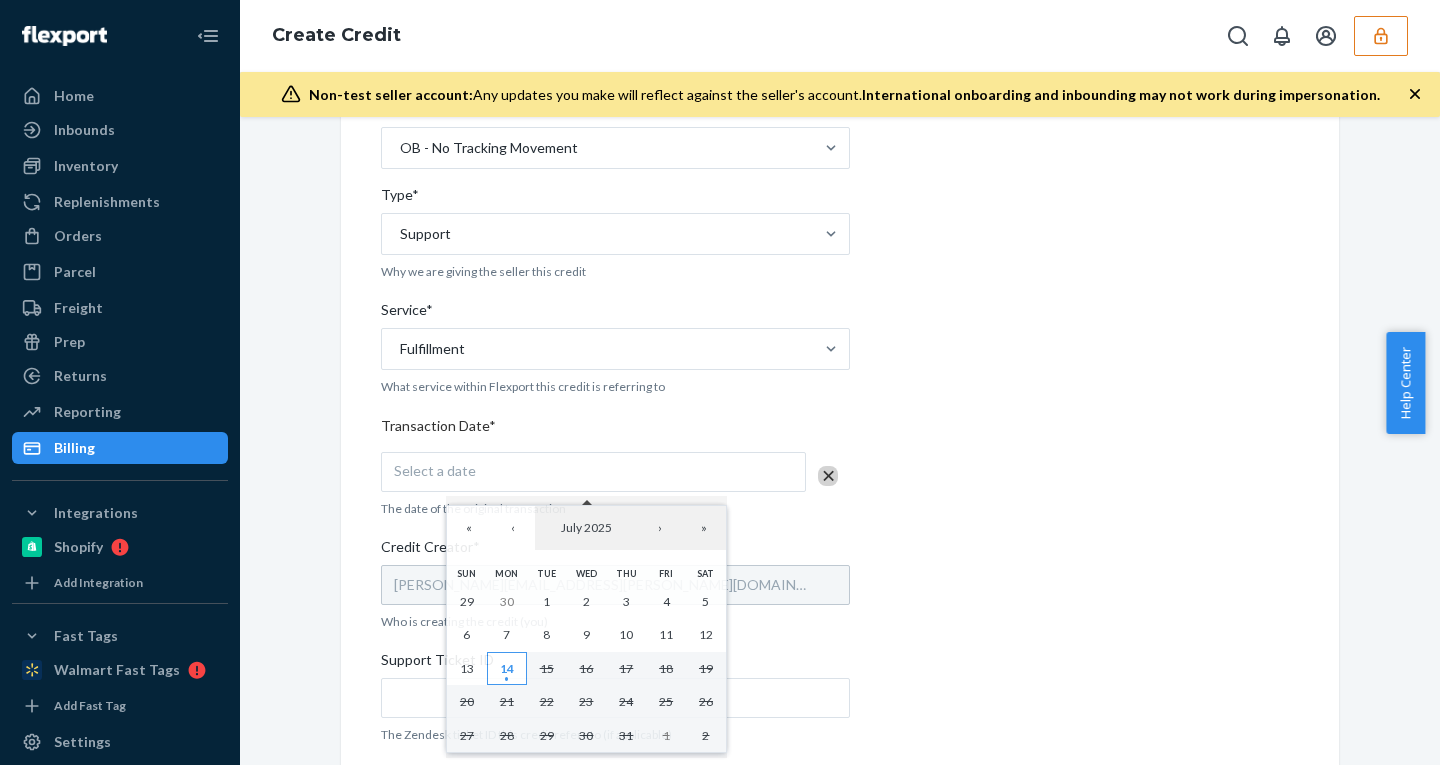 click on "14" at bounding box center [507, 668] 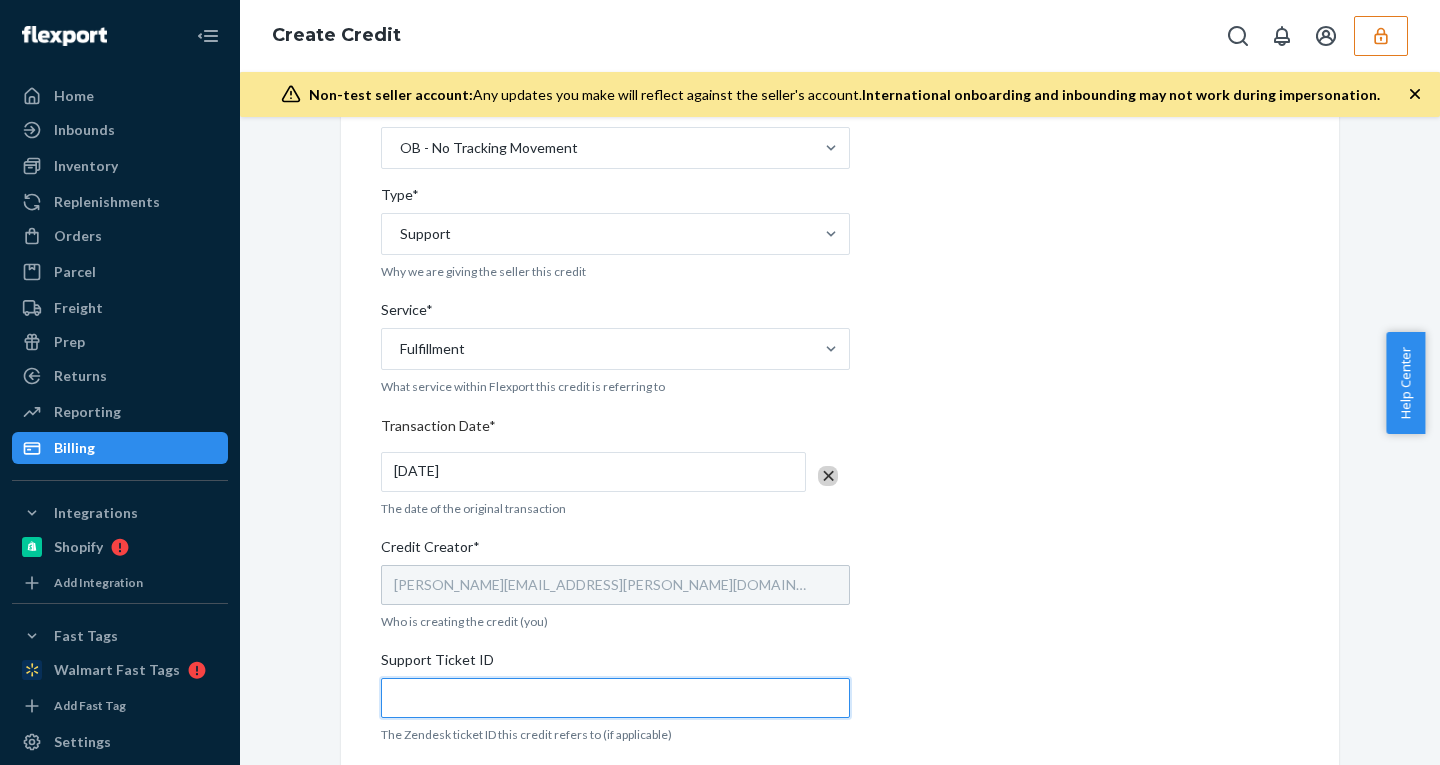 click on "Support Ticket ID" at bounding box center (615, 698) 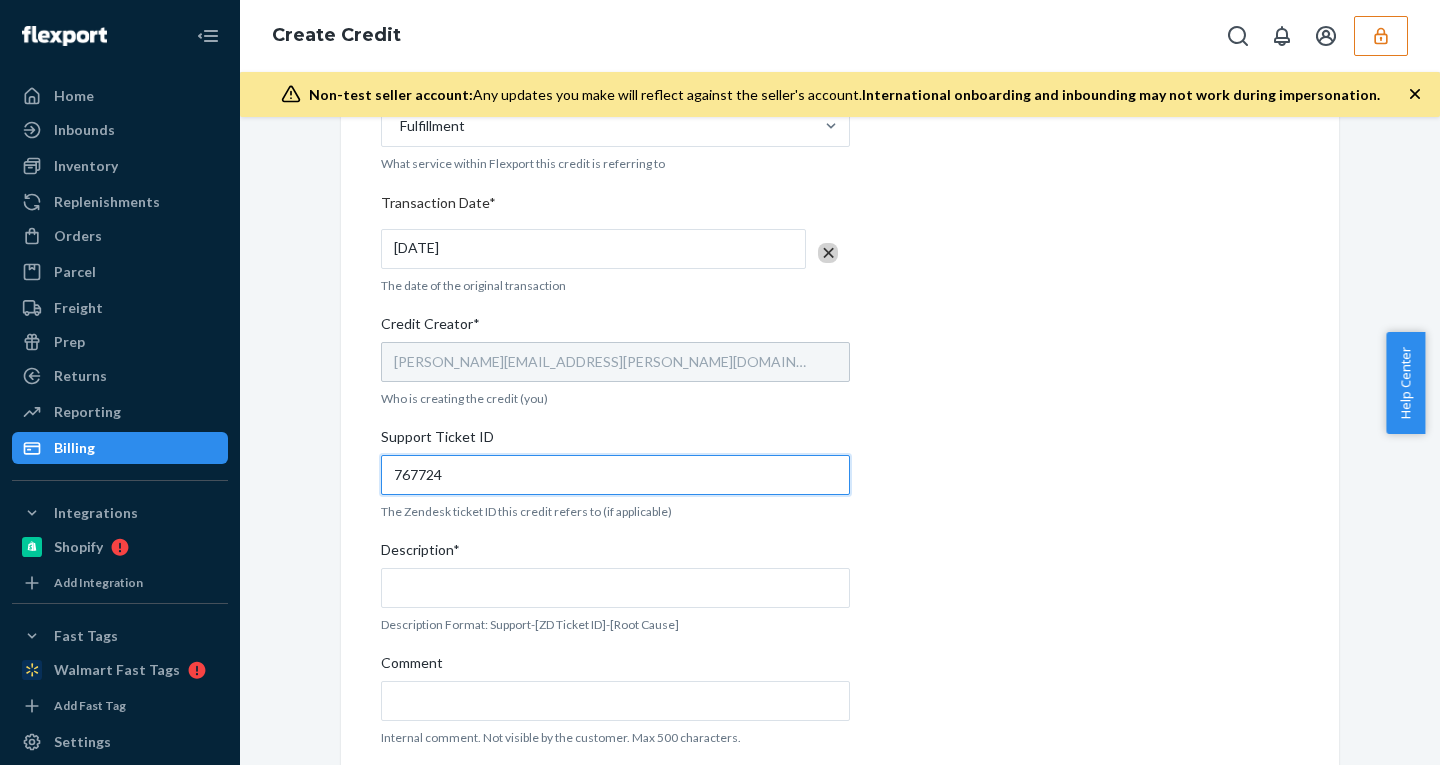 scroll, scrollTop: 638, scrollLeft: 0, axis: vertical 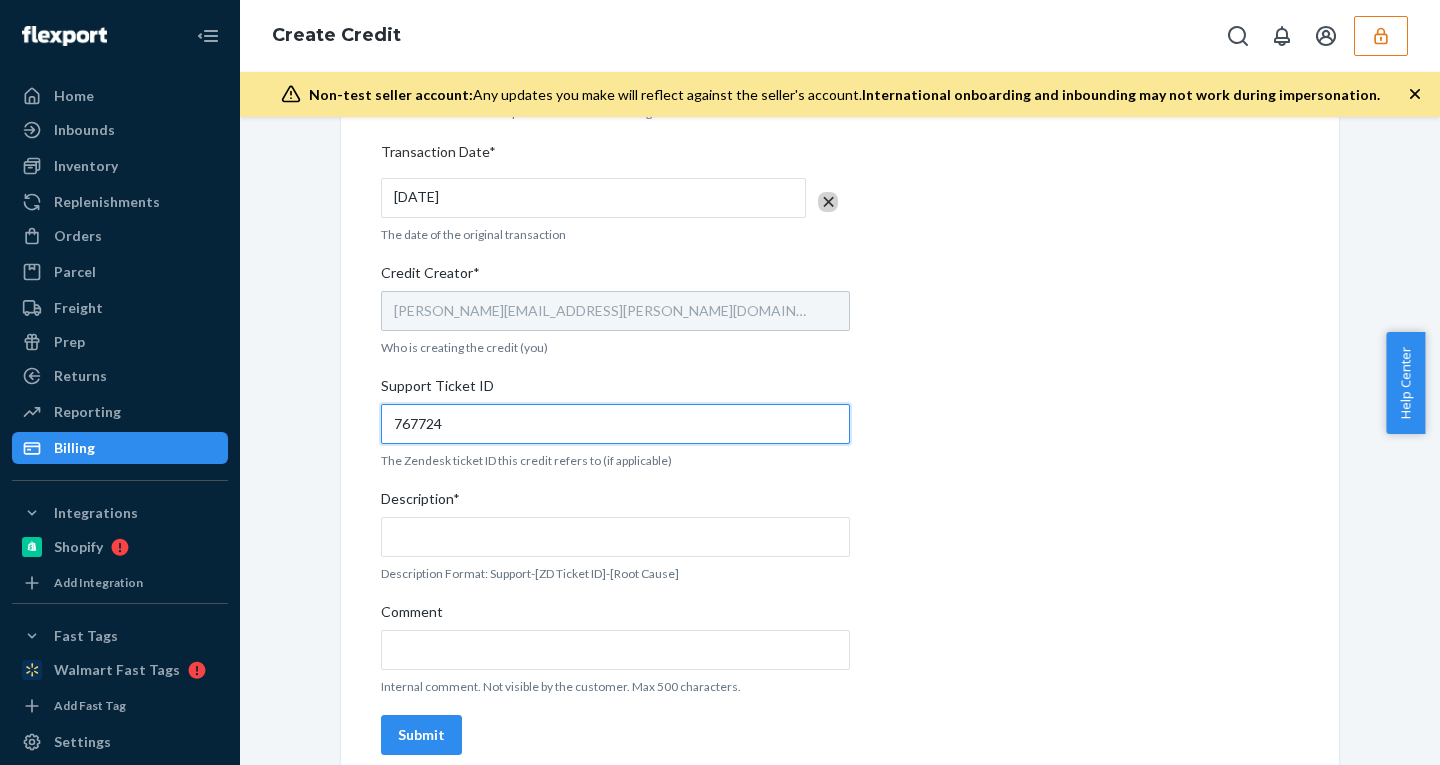 type on "767724" 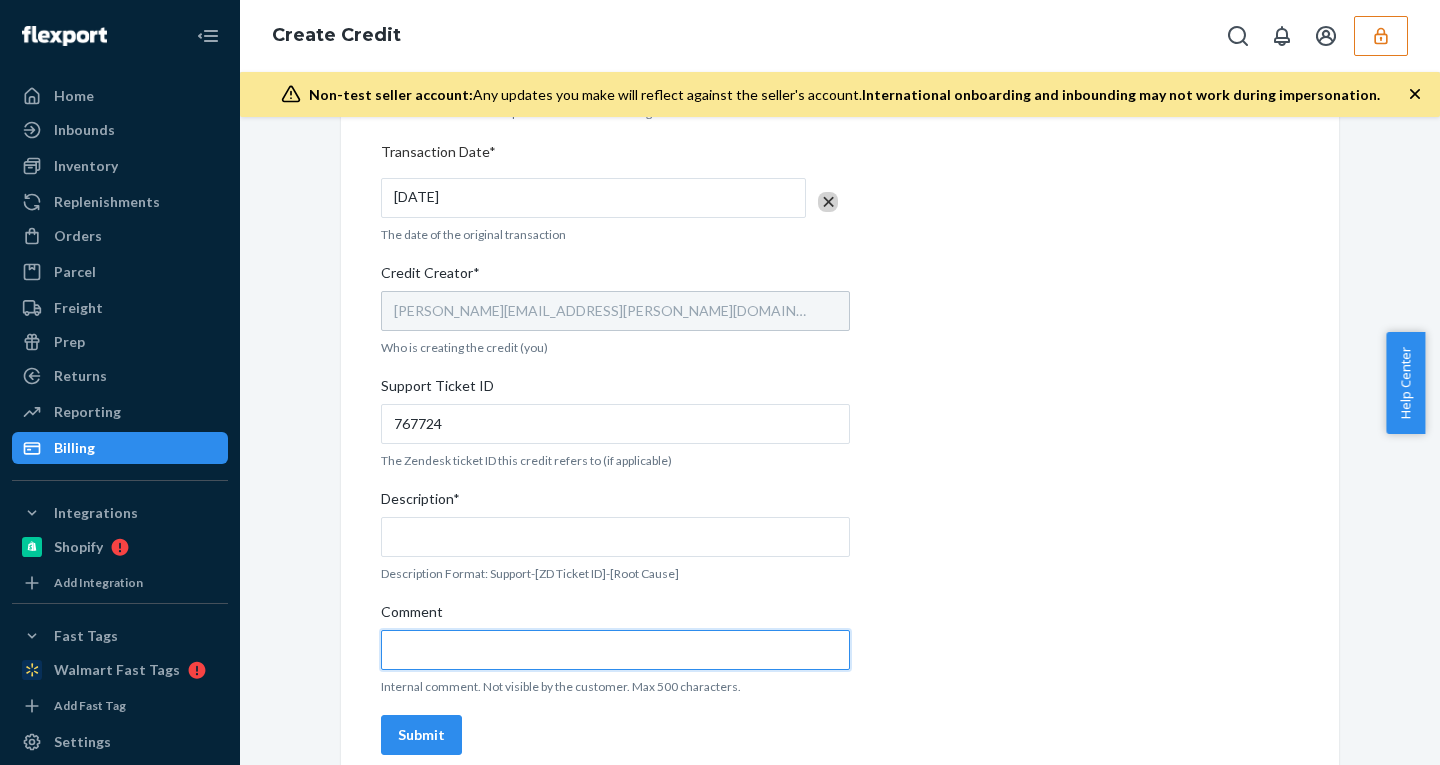click on "Comment" at bounding box center [615, 650] 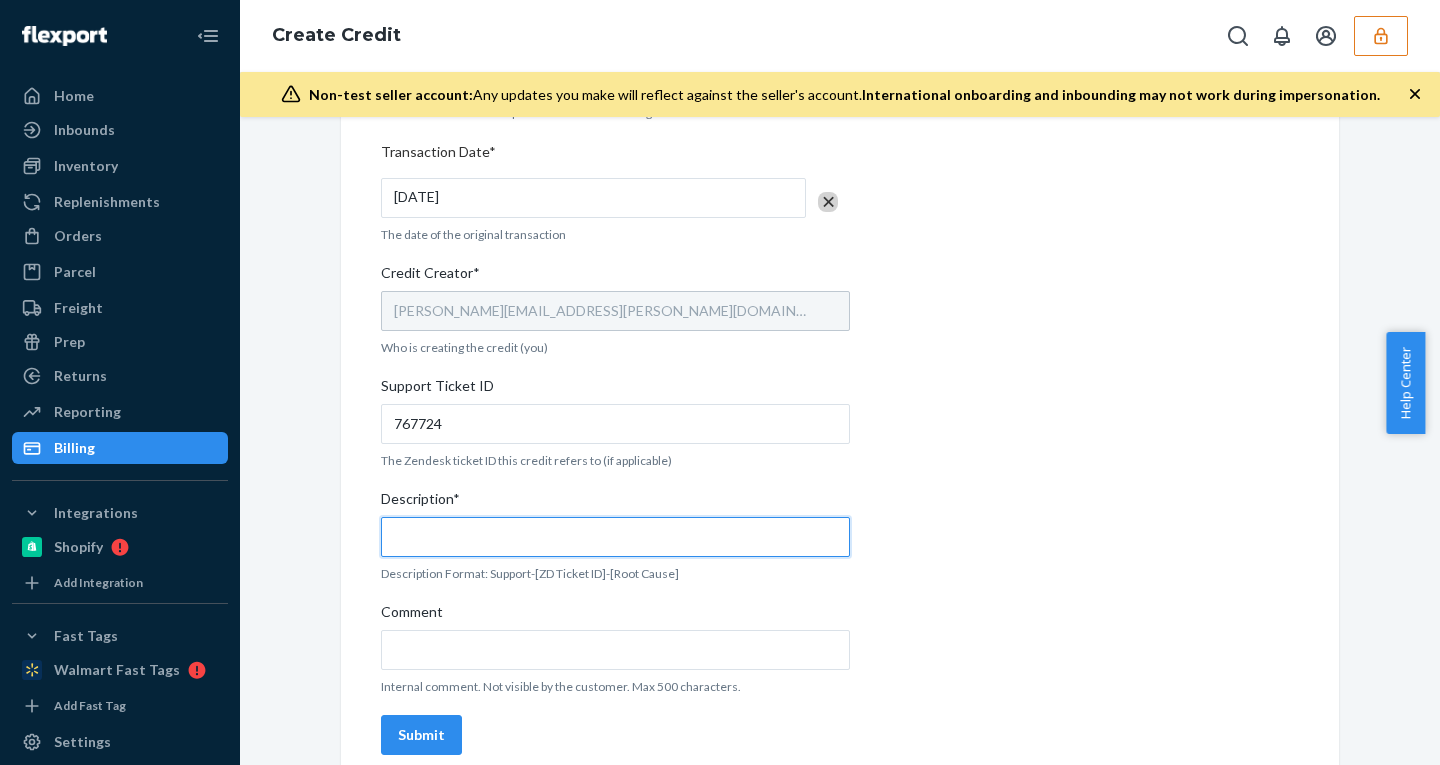 click on "Description*" at bounding box center [615, 537] 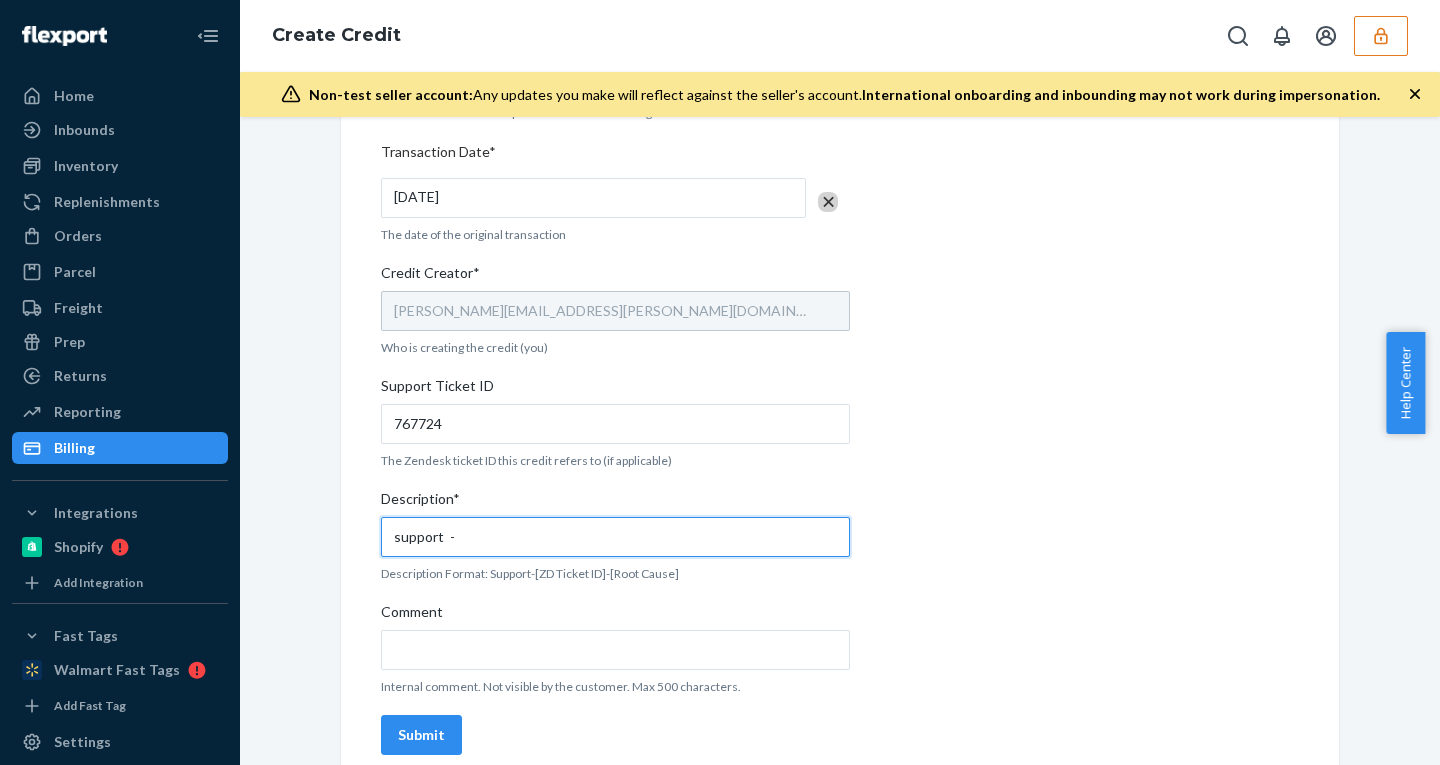 paste on "767724" 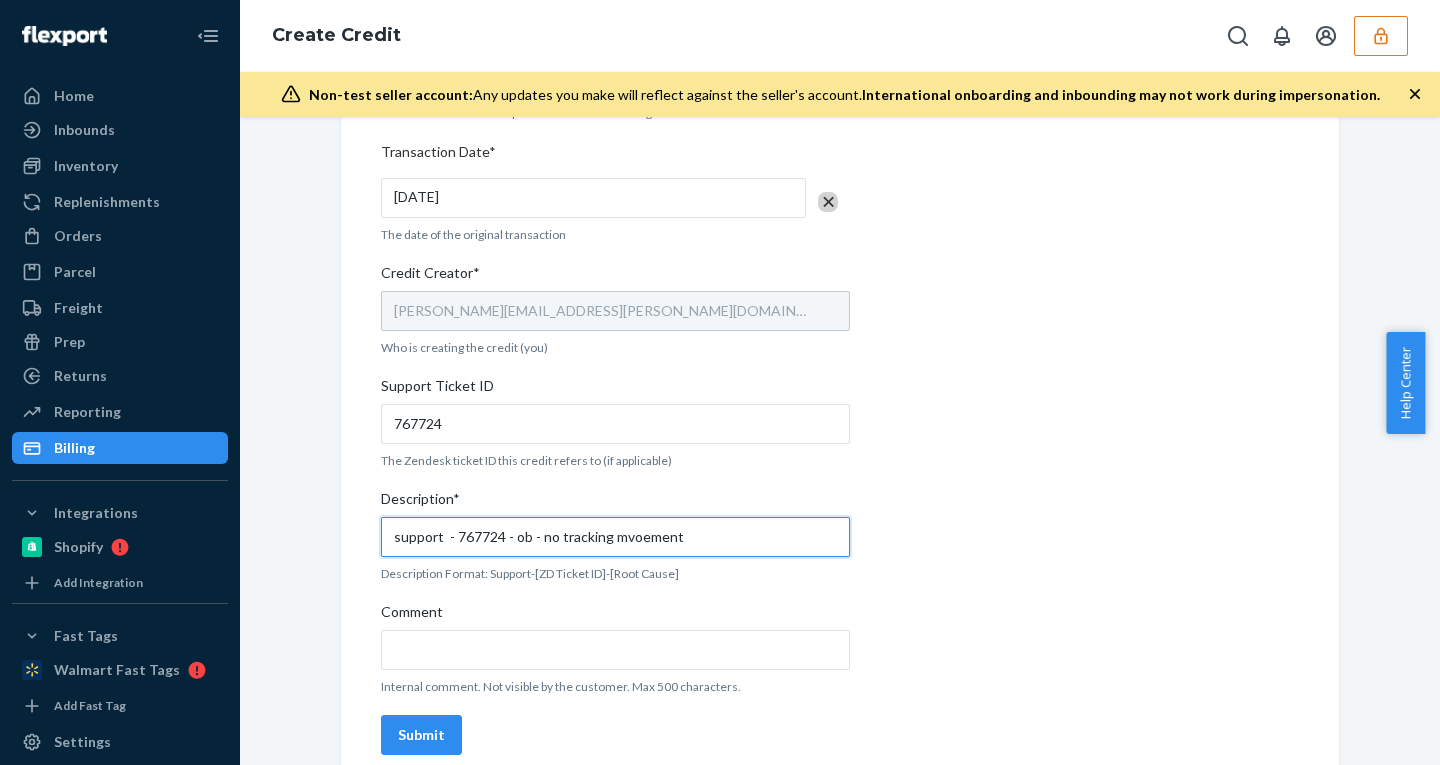 click on "support  - 767724 - ob - no tracking mvoement" at bounding box center [615, 537] 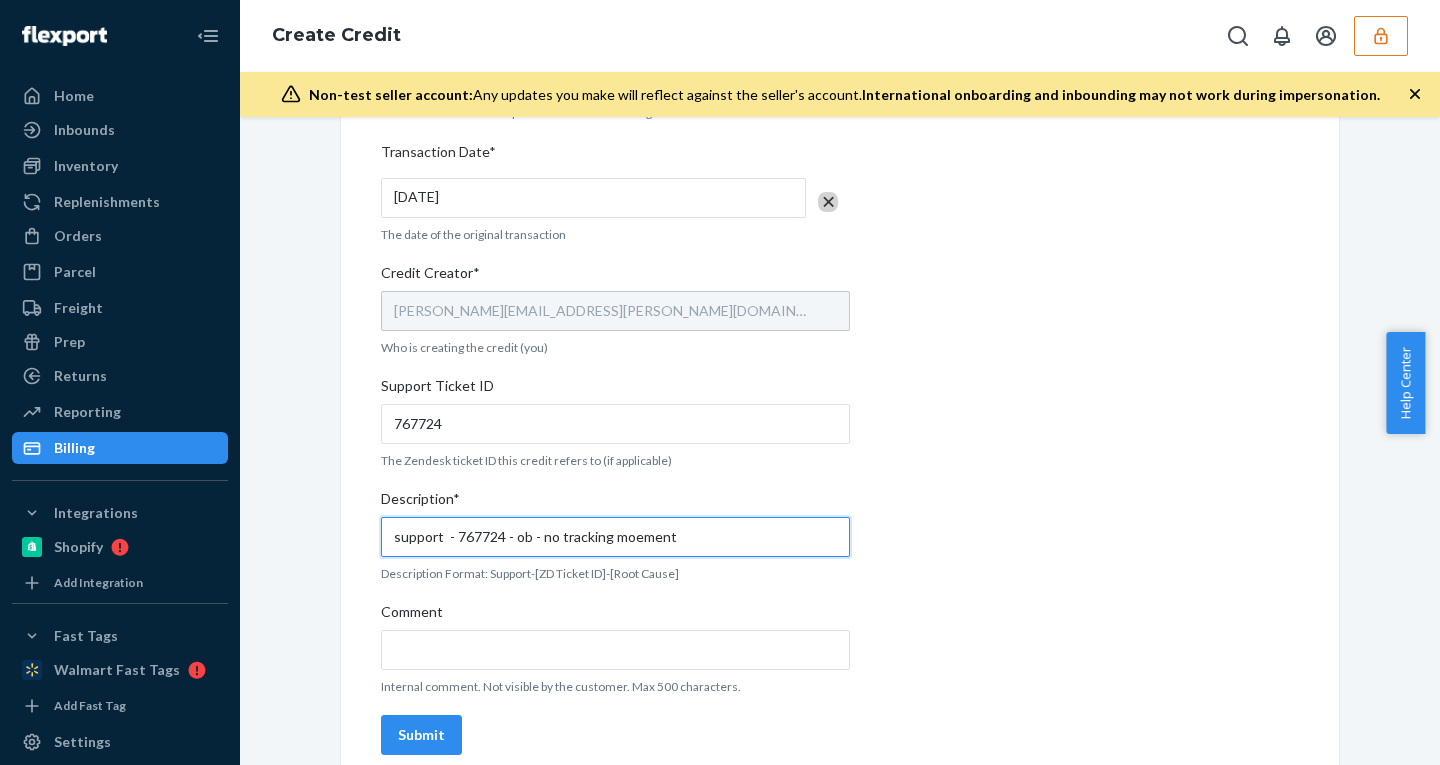 click on "support  - 767724 - ob - no tracking moement" at bounding box center (615, 537) 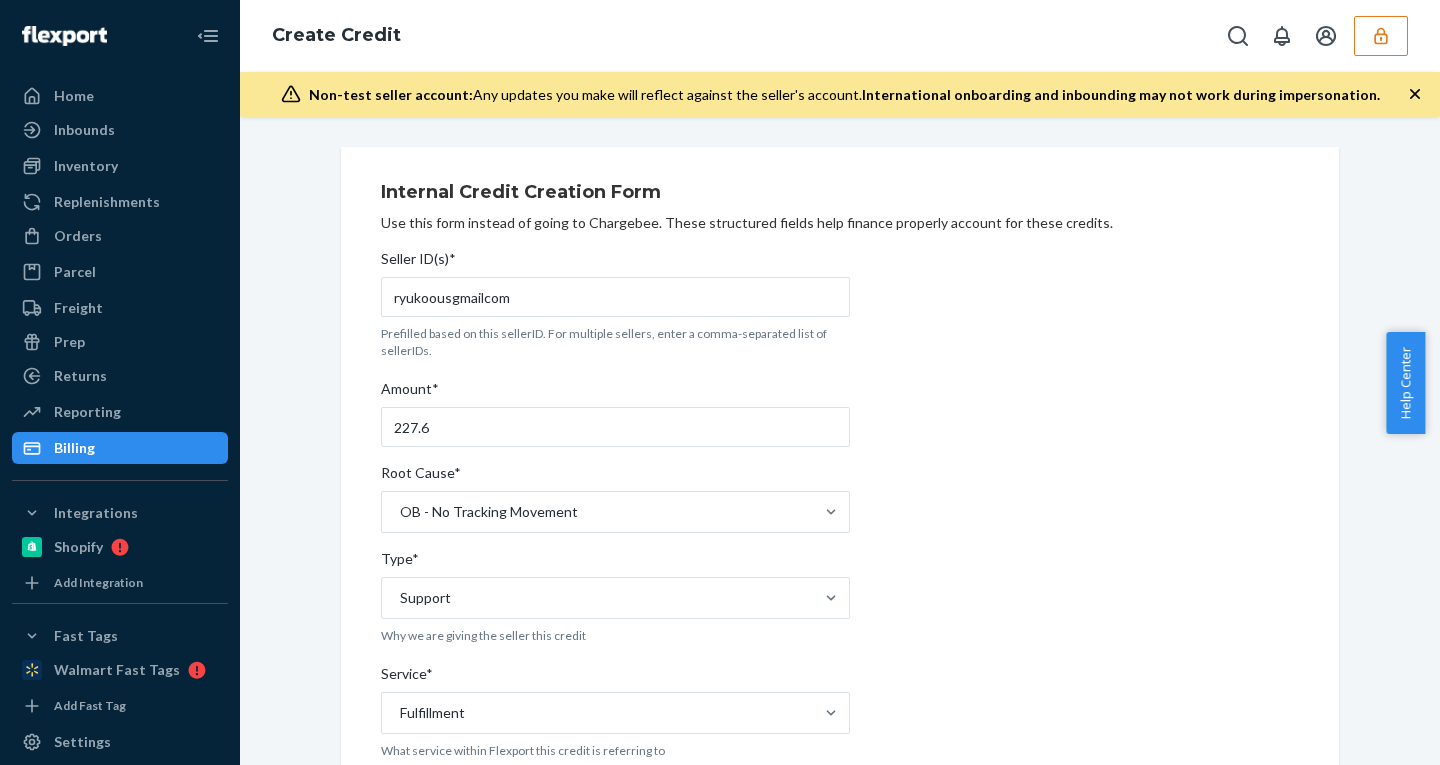 scroll, scrollTop: 21, scrollLeft: 0, axis: vertical 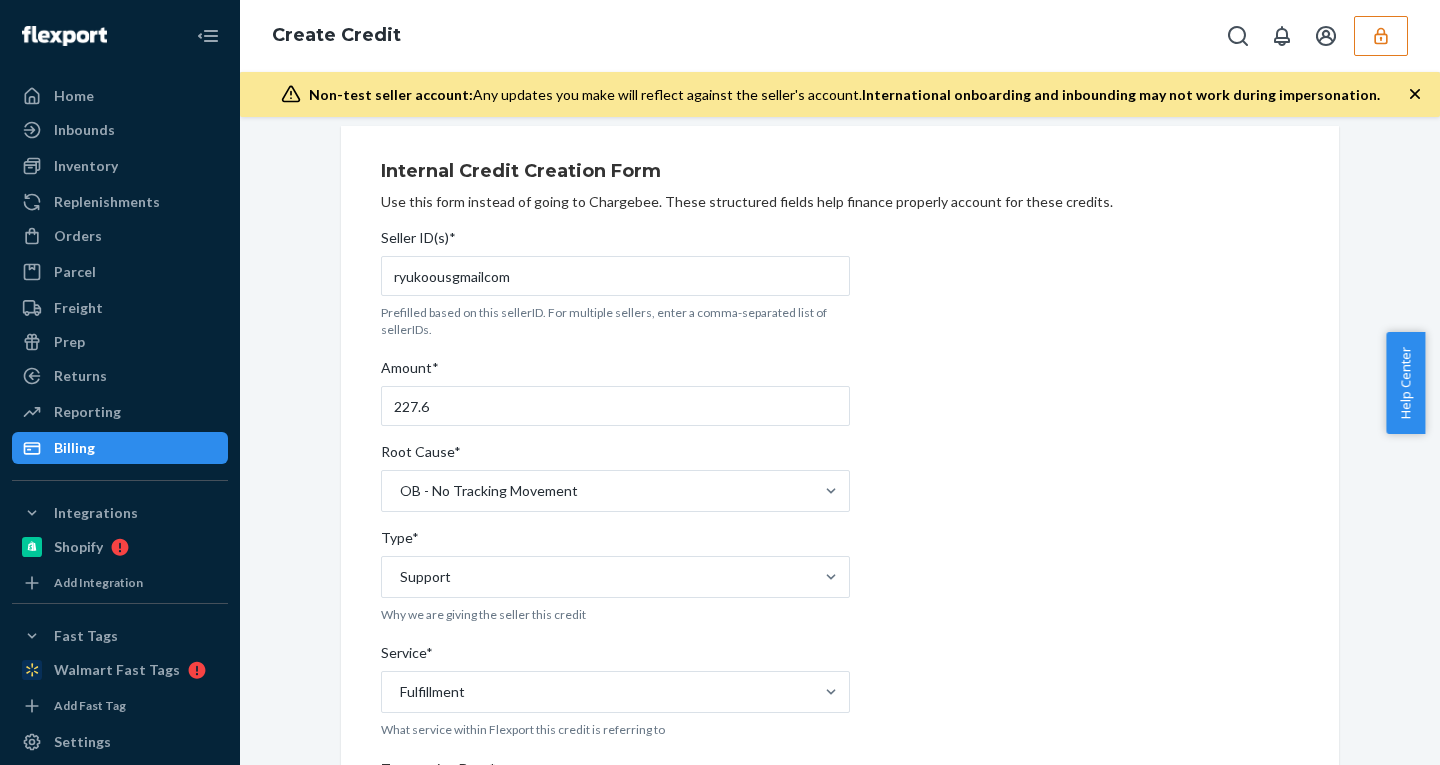type on "support  - 767724 - ob - no tracking movement" 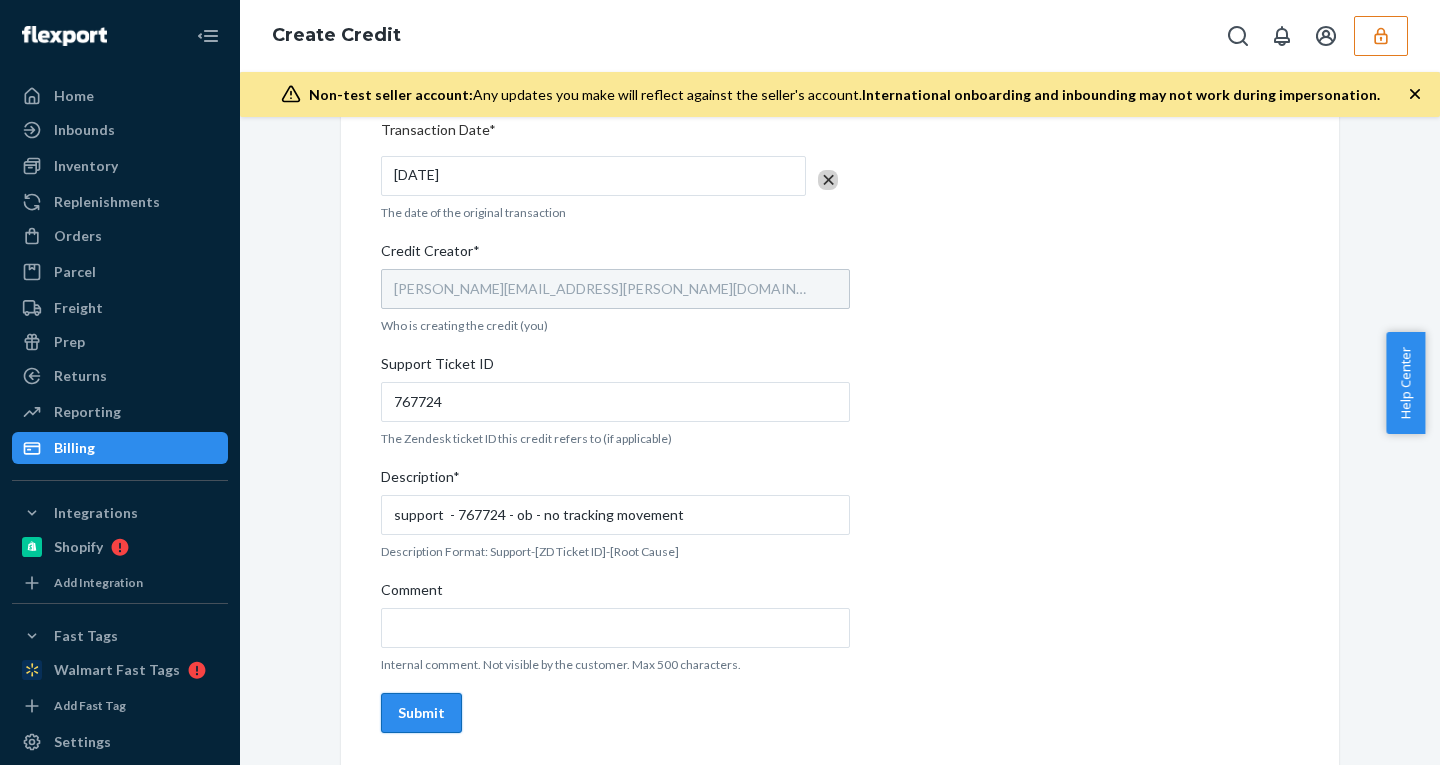 click on "Submit" at bounding box center [421, 713] 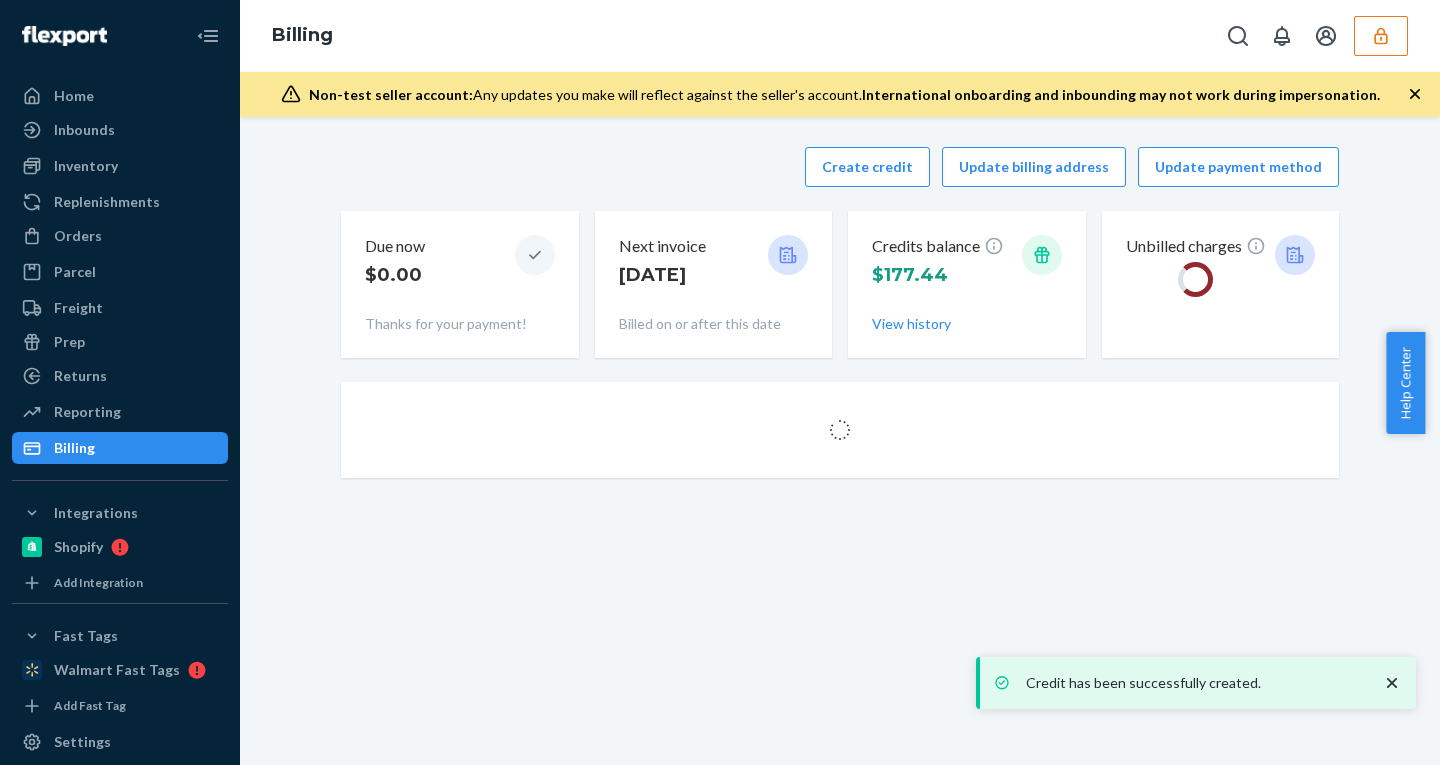 scroll, scrollTop: 0, scrollLeft: 0, axis: both 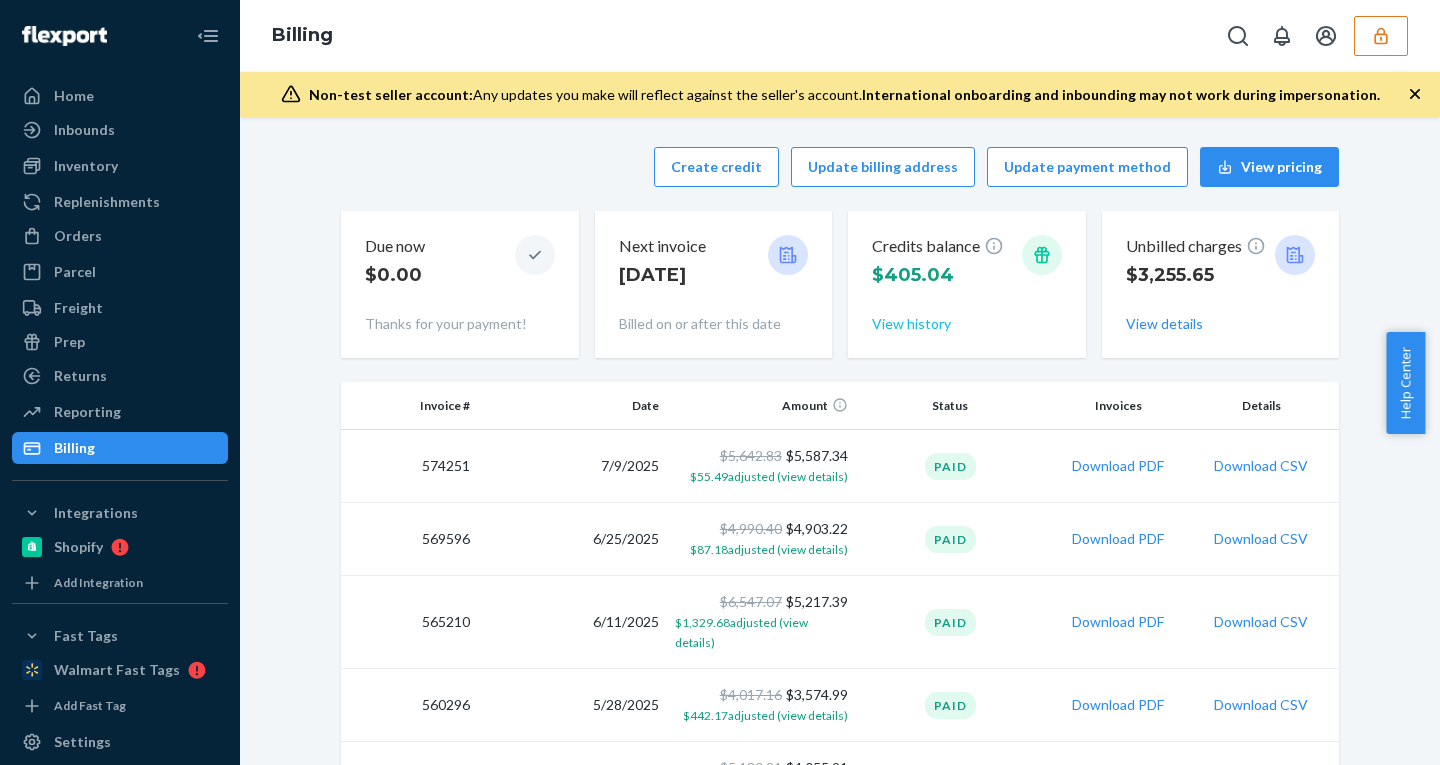 click on "View history" at bounding box center [911, 324] 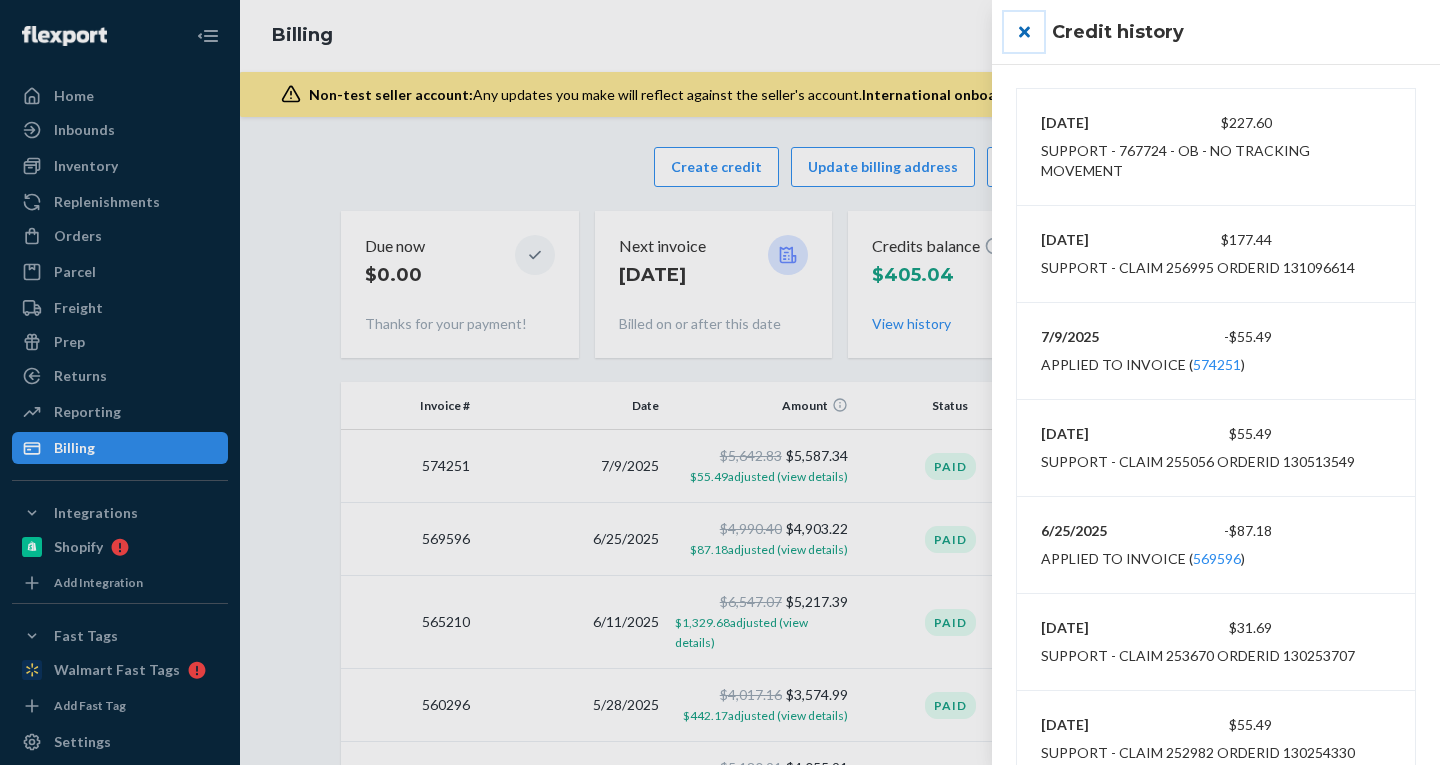 click at bounding box center (1024, 32) 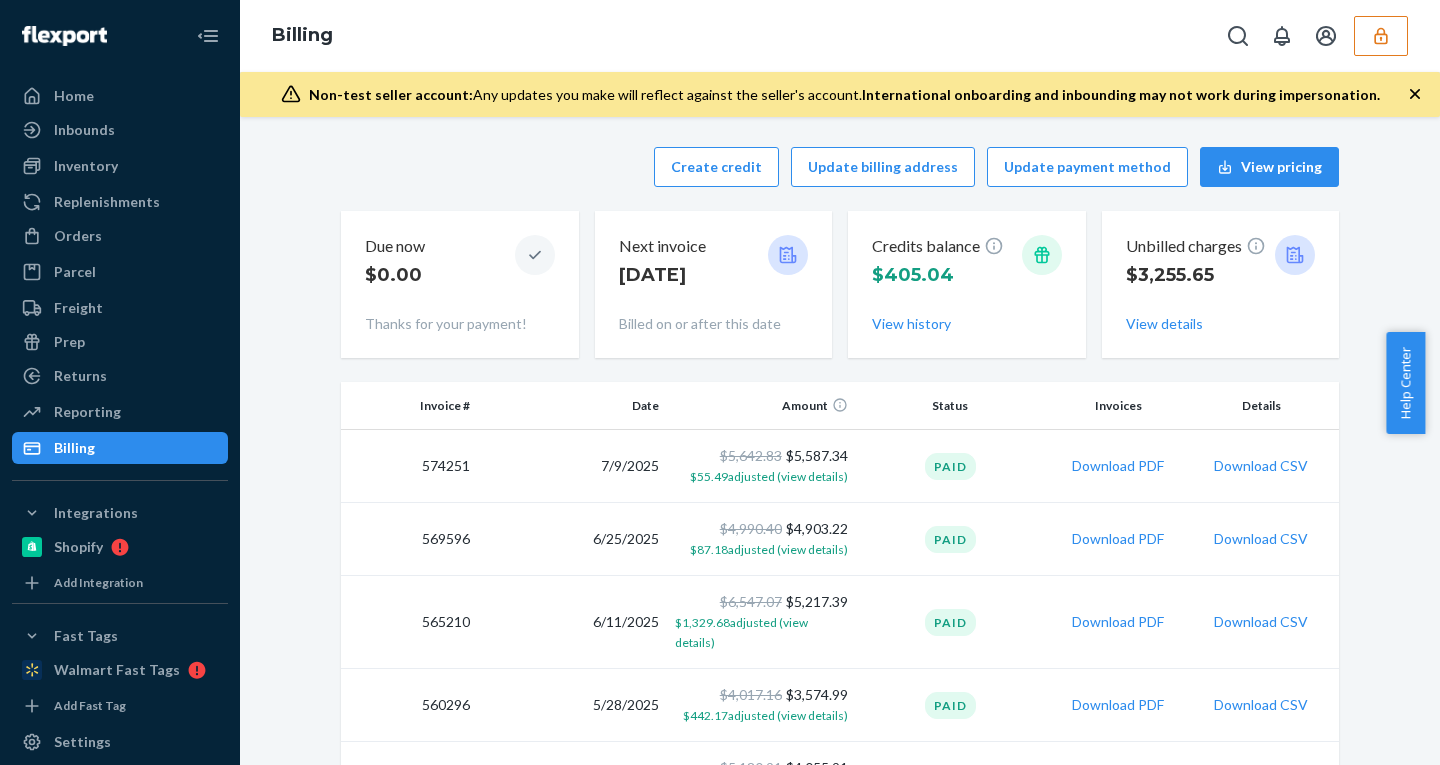 click at bounding box center [1381, 36] 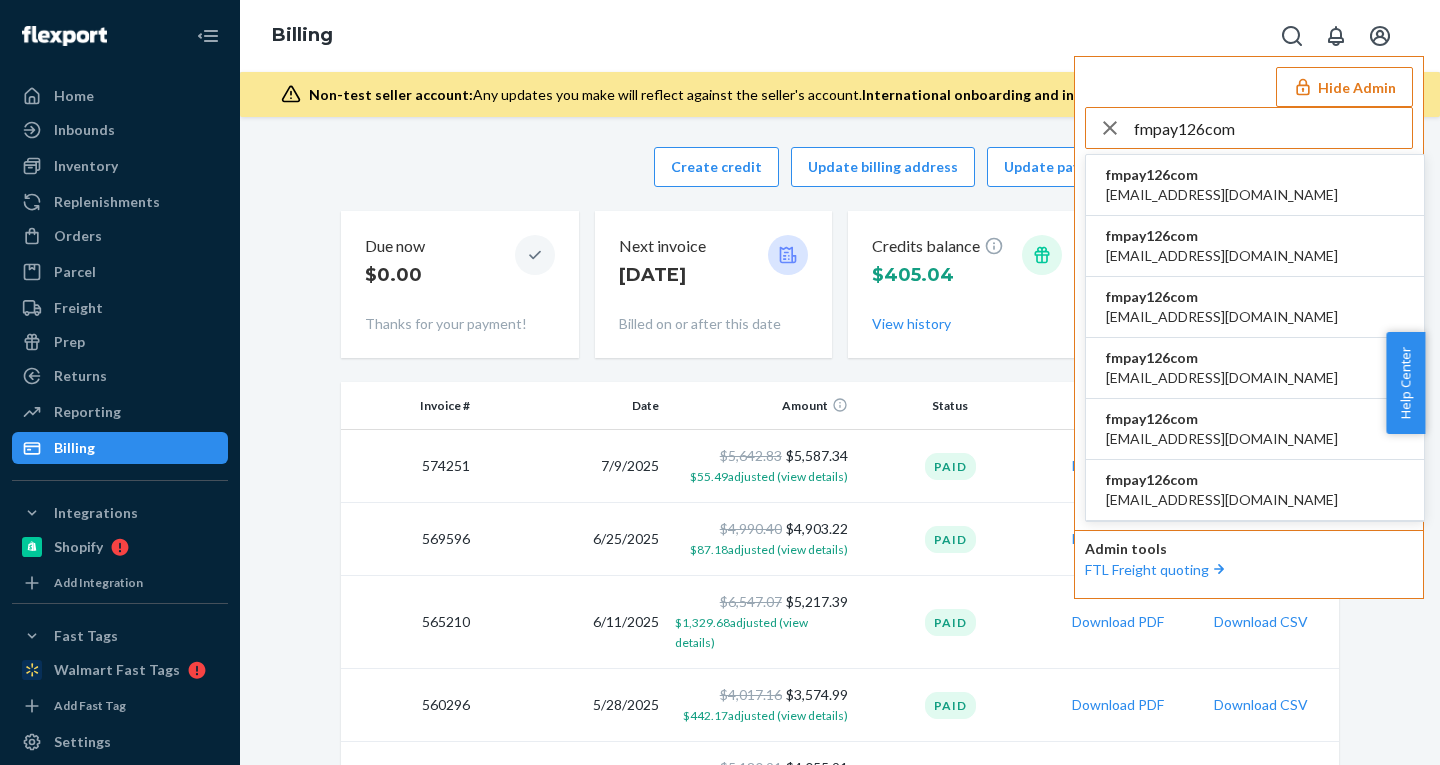 type on "fmpay126com" 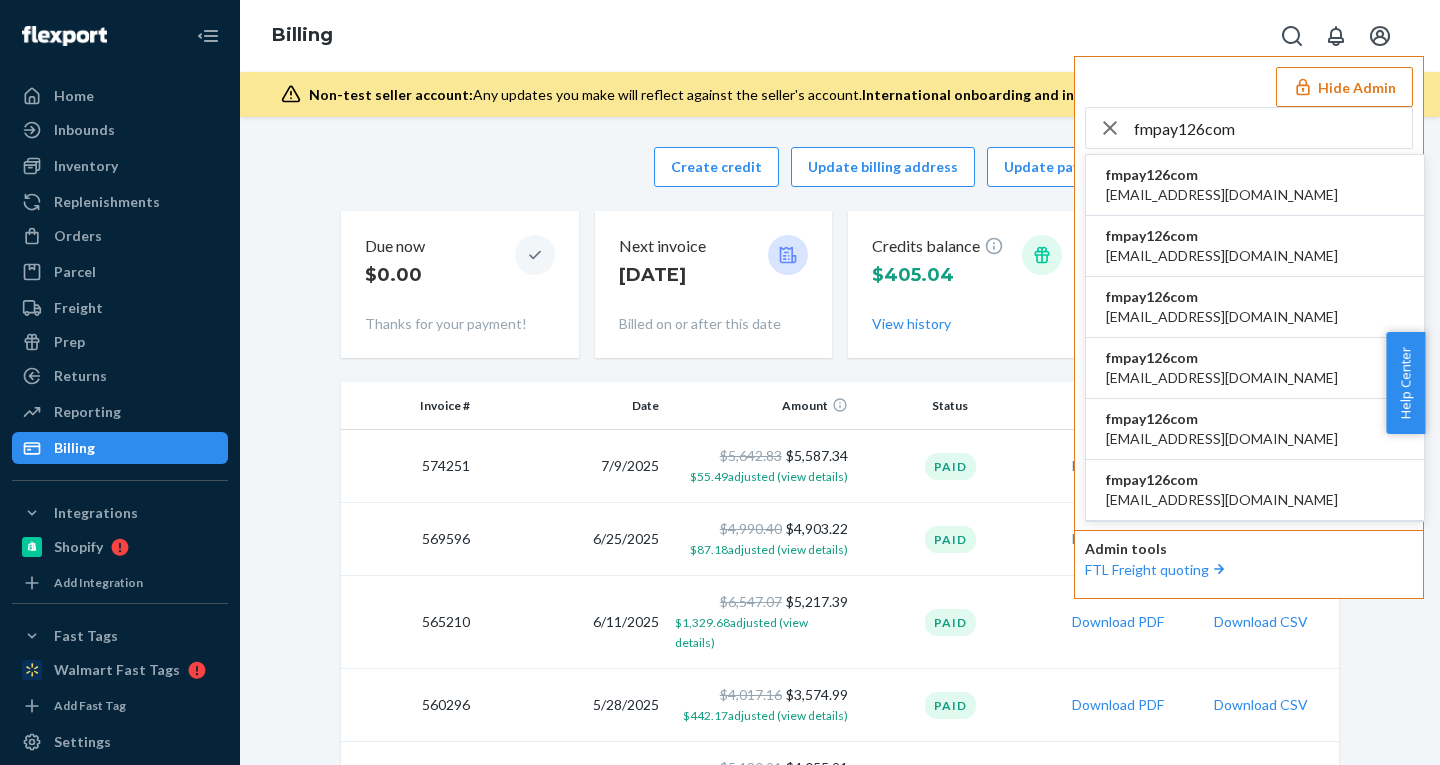 click on "colbingracie@gmail.com" at bounding box center [1222, 195] 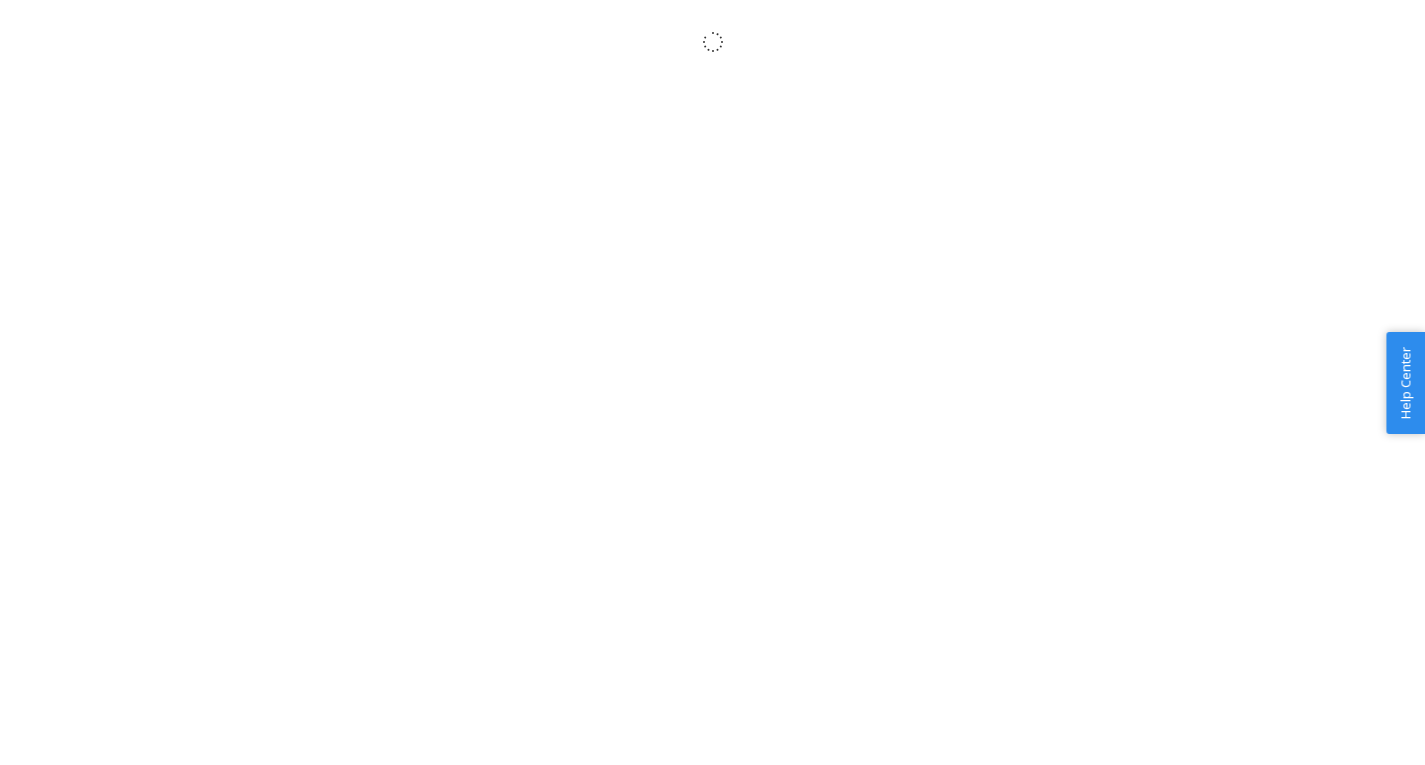 scroll, scrollTop: 0, scrollLeft: 0, axis: both 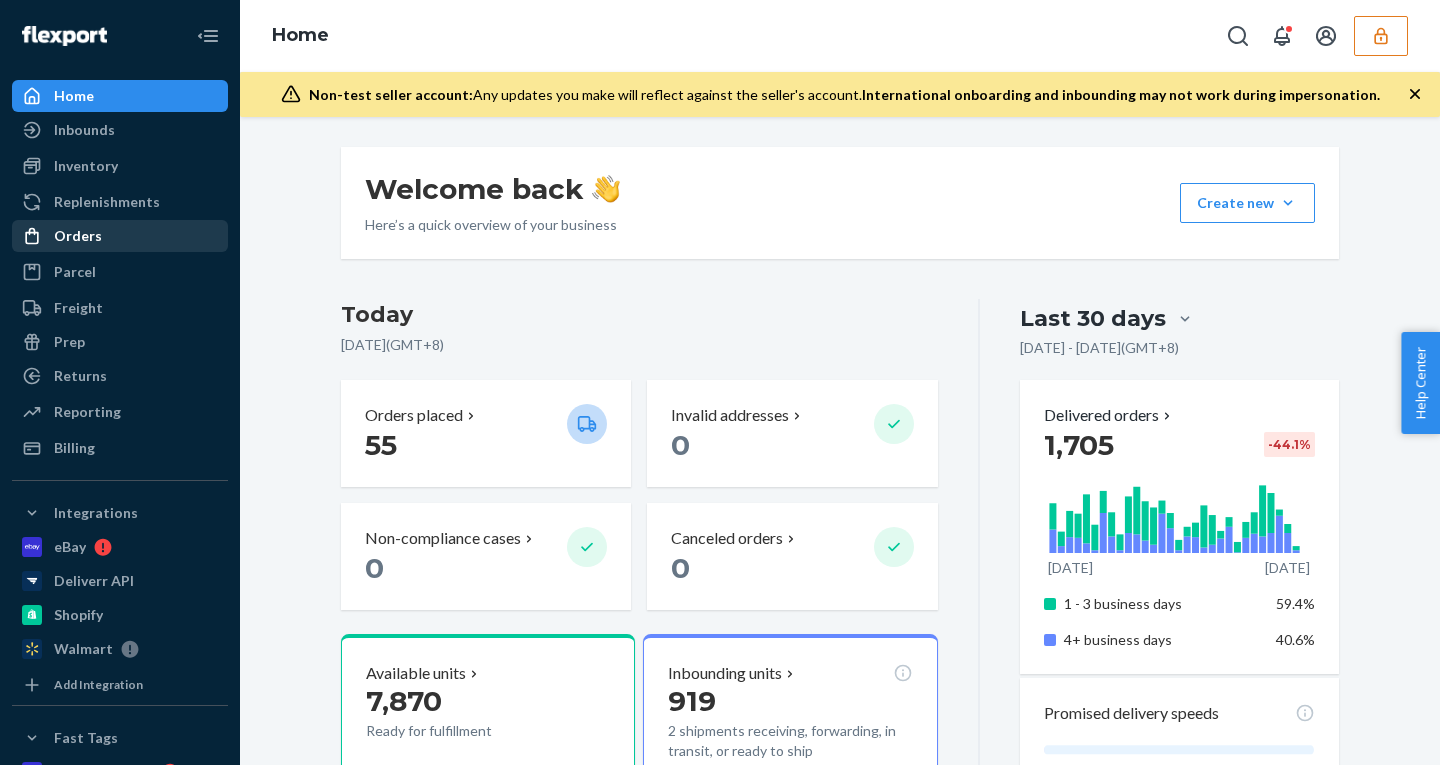click on "Orders" at bounding box center (120, 236) 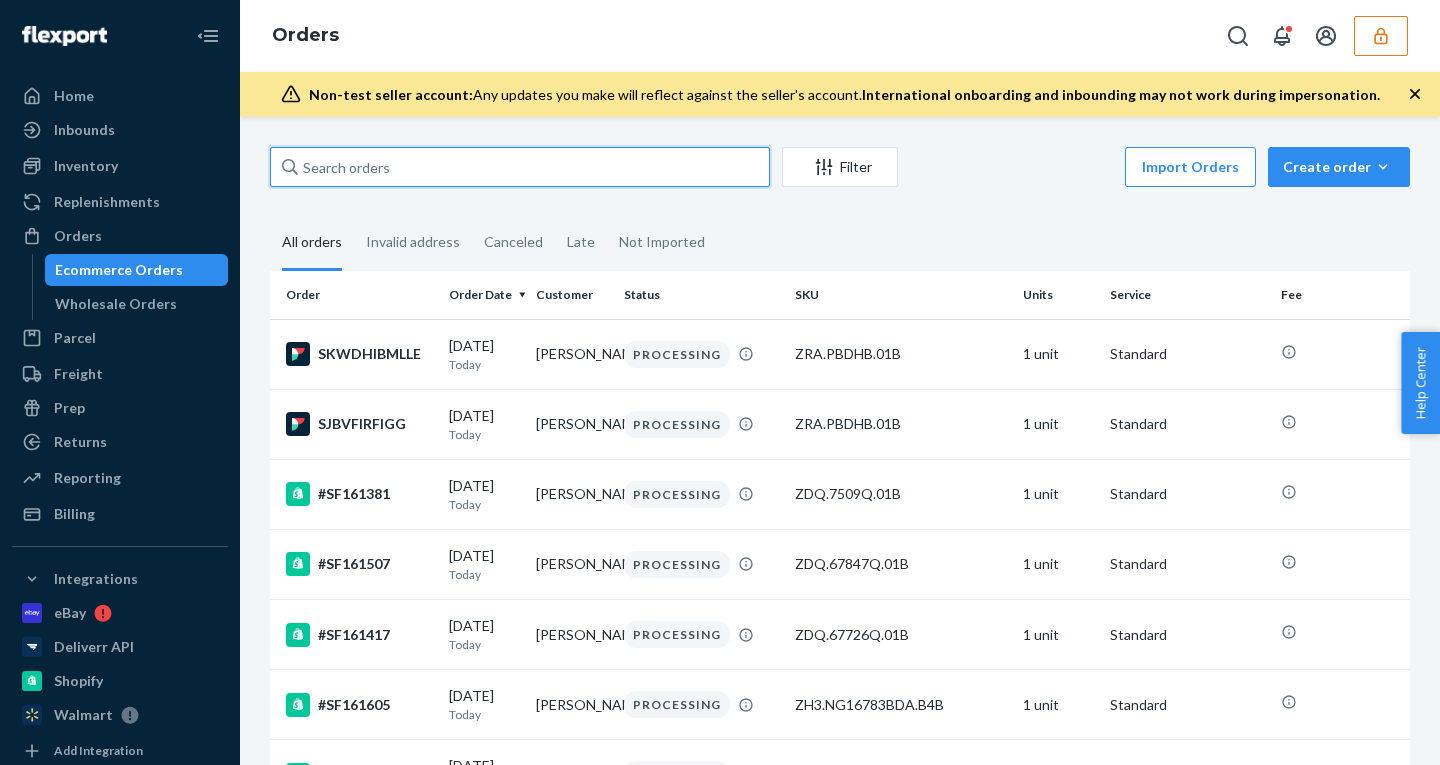 click at bounding box center [520, 167] 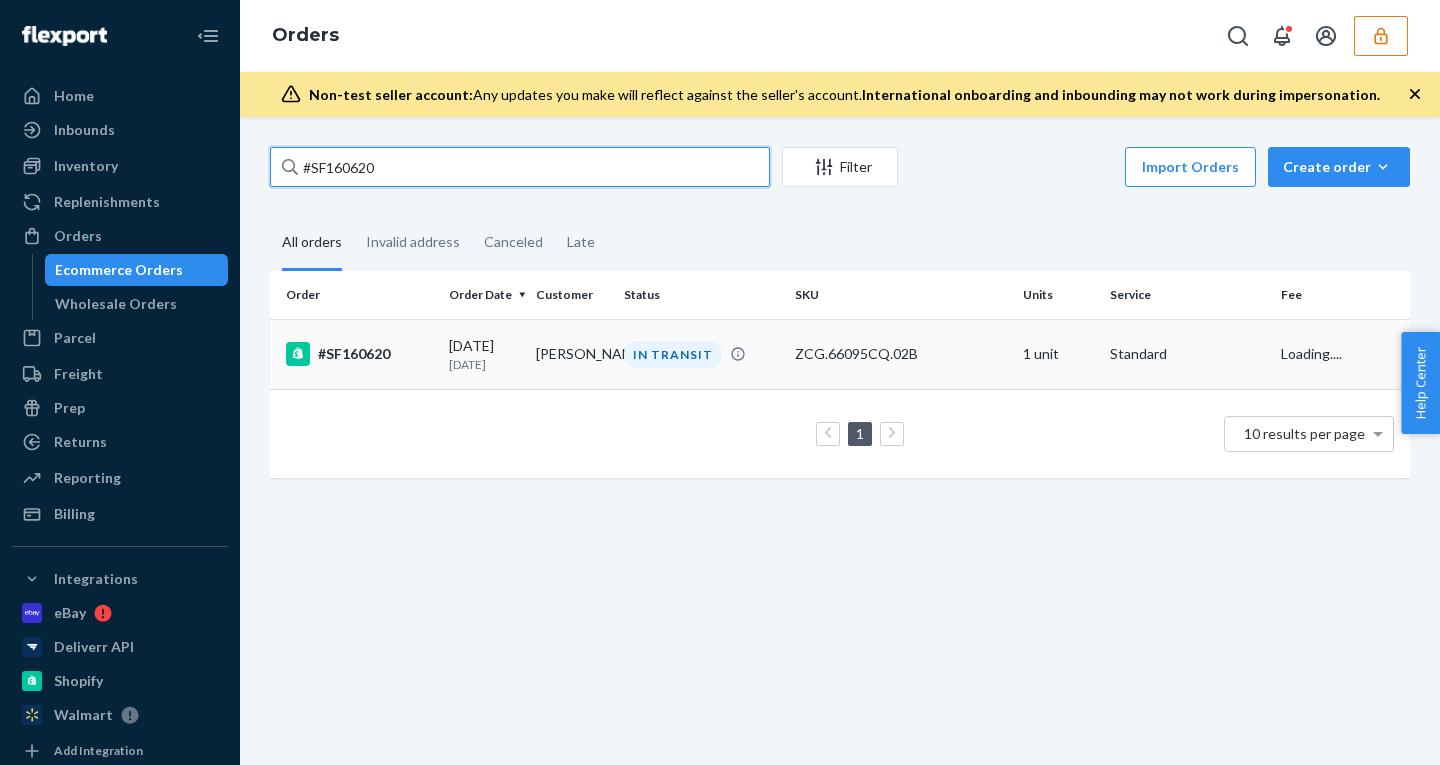 type on "#SF160620" 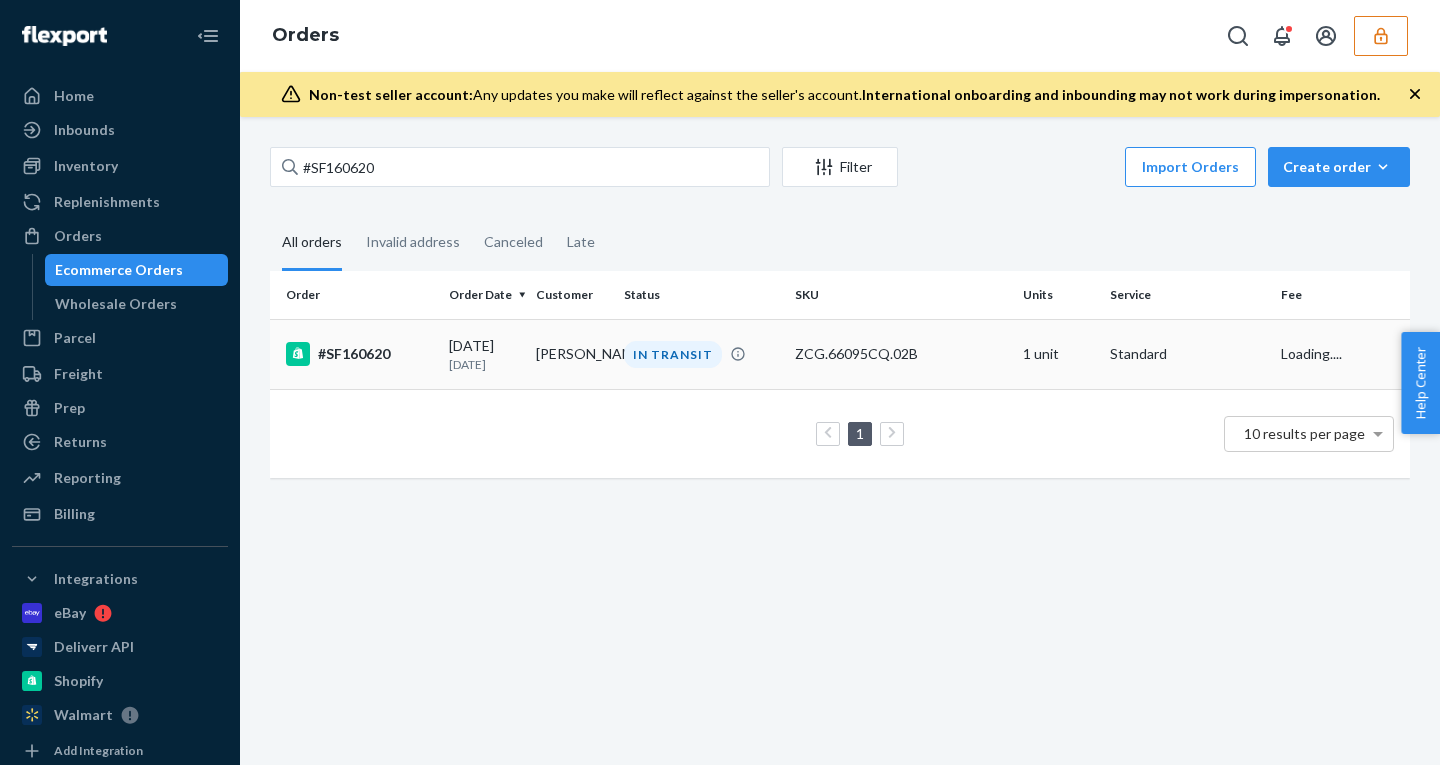 click on "[DATE] [DATE]" at bounding box center [484, 354] 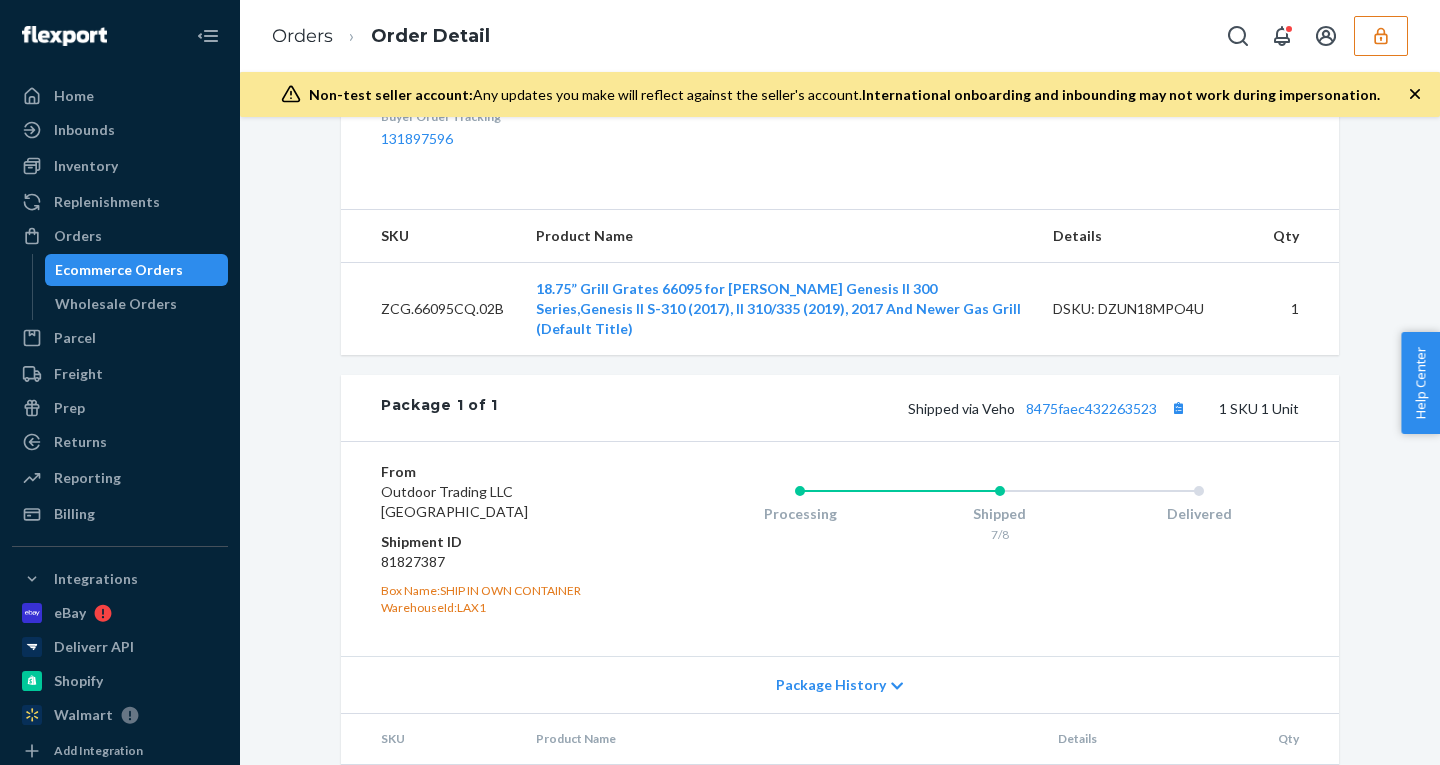 scroll, scrollTop: 838, scrollLeft: 0, axis: vertical 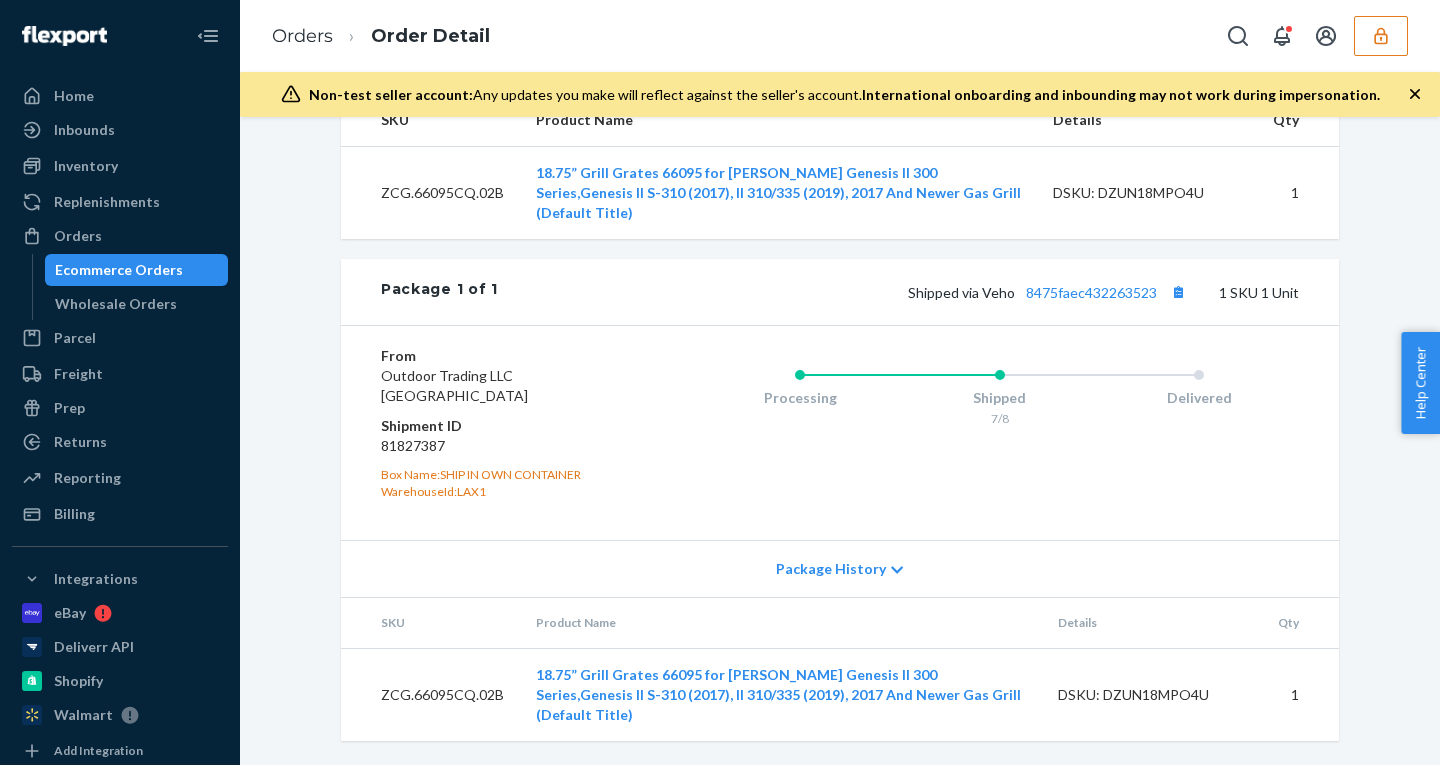 click on "Package History" at bounding box center [831, 569] 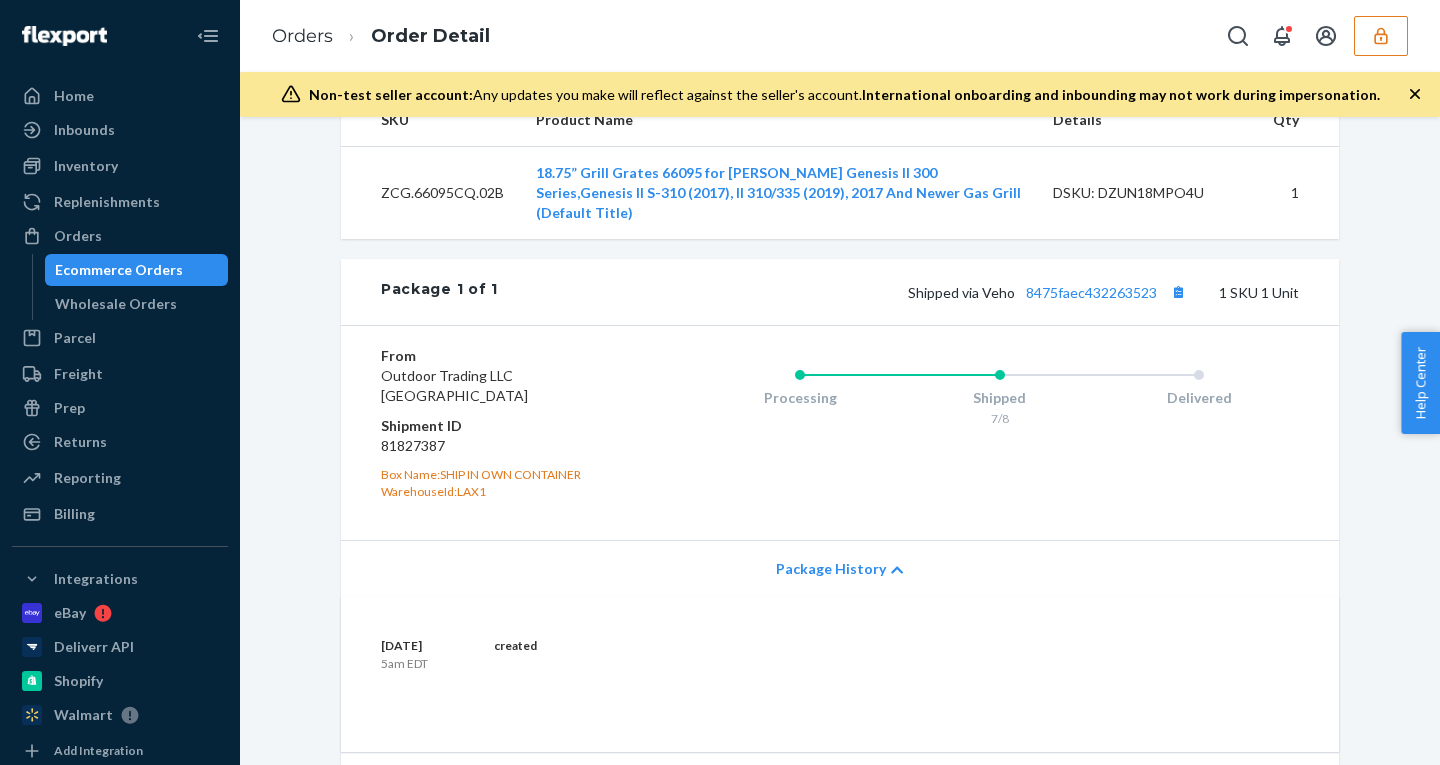 click on "Package History" at bounding box center (831, 569) 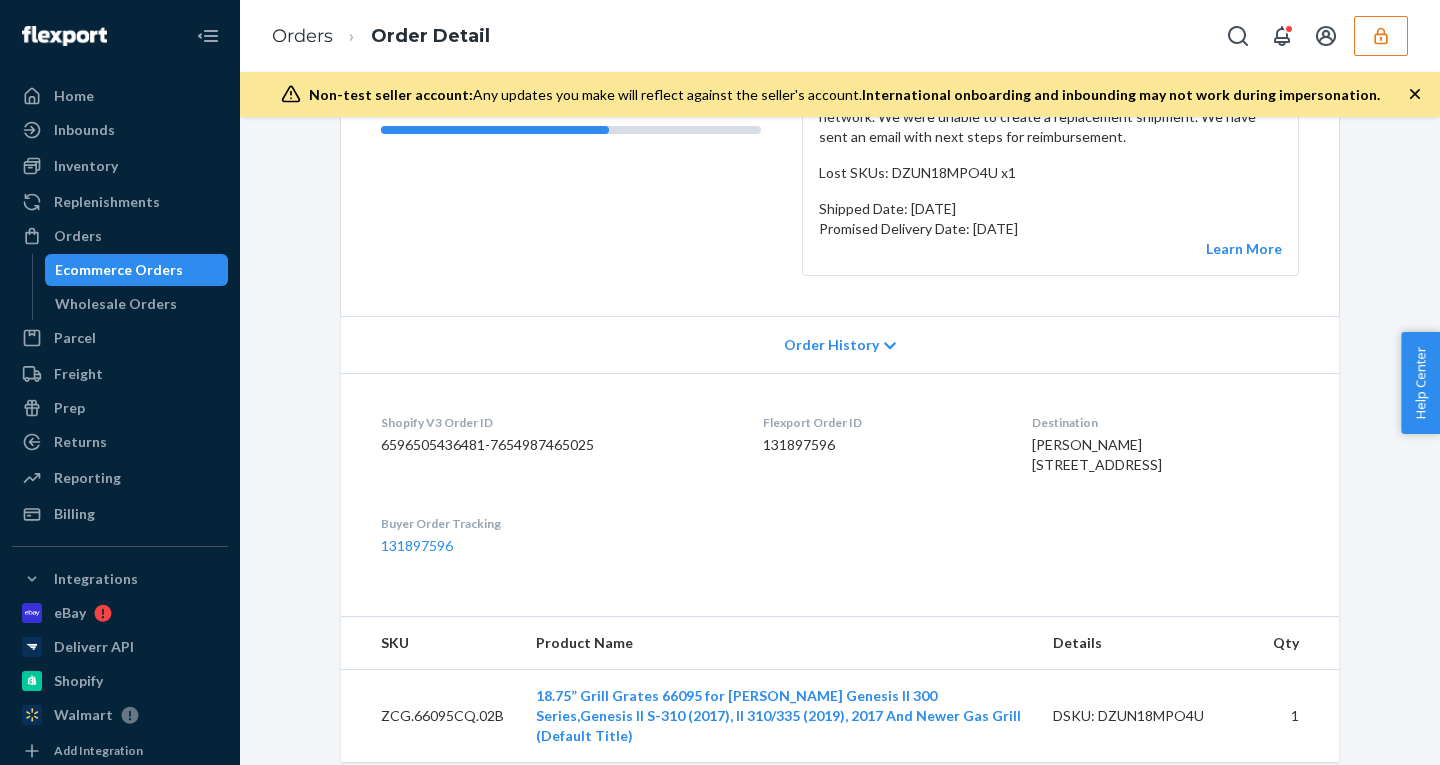 scroll, scrollTop: 0, scrollLeft: 0, axis: both 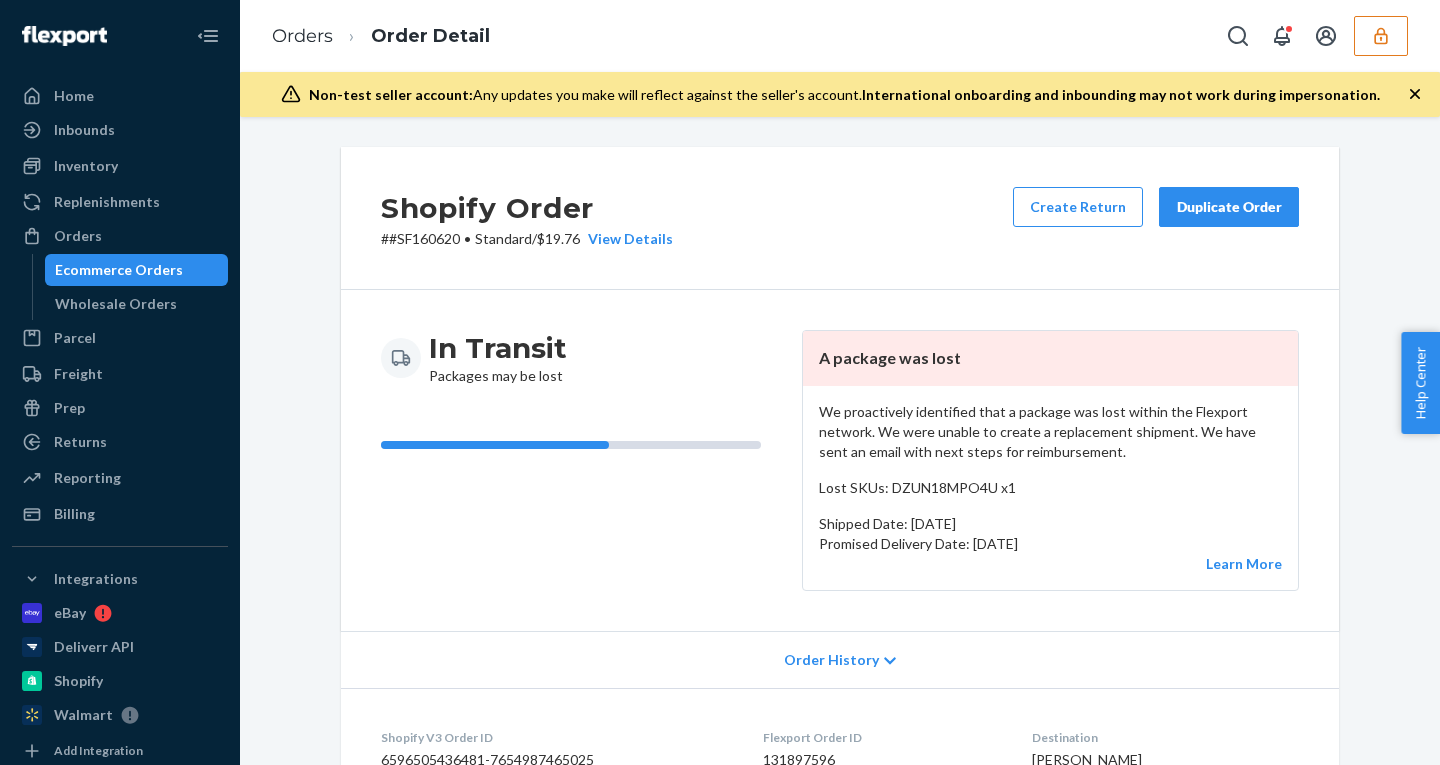 click on "# #SF160620 • Standard  /  $19.76 View Details" at bounding box center [527, 239] 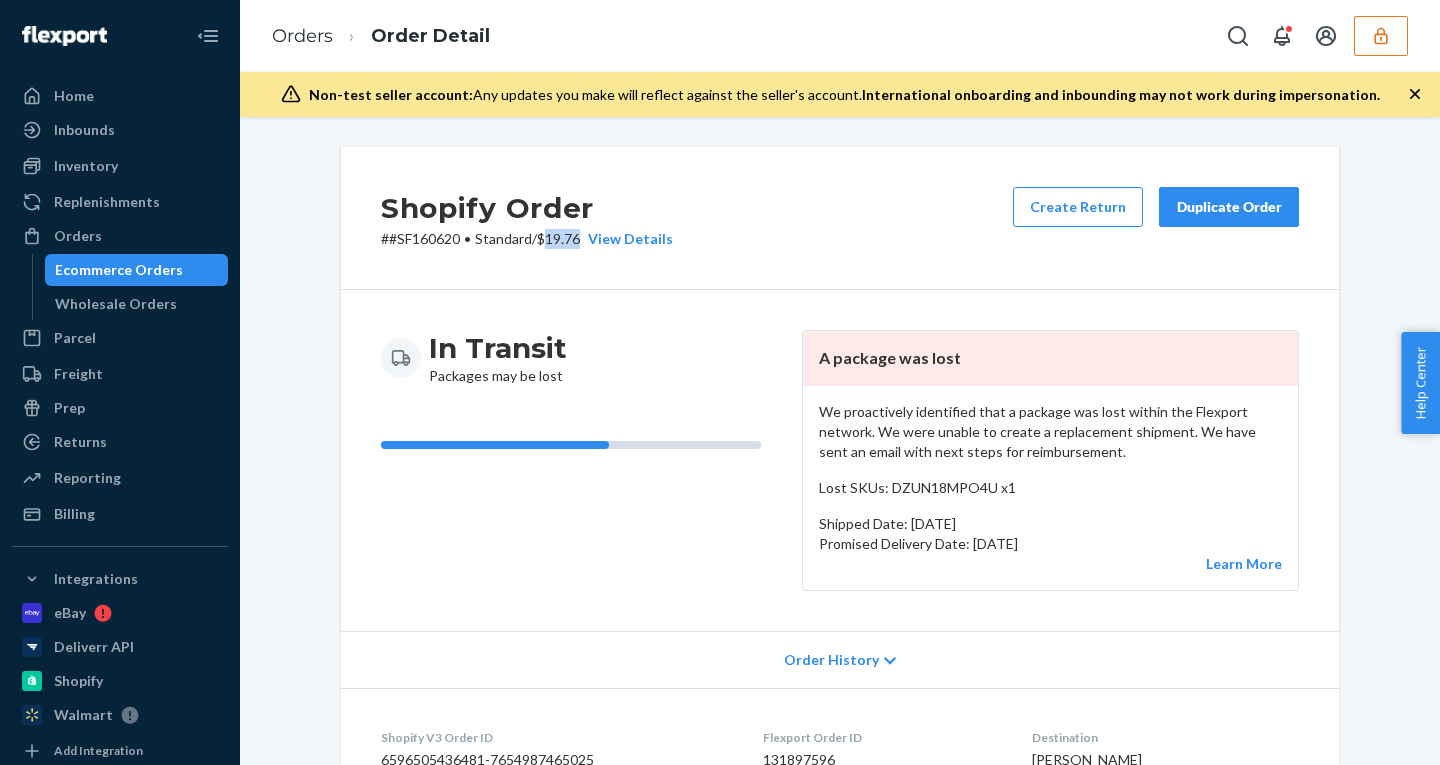 click on "# #SF160620 • Standard  /  $19.76 View Details" at bounding box center [527, 239] 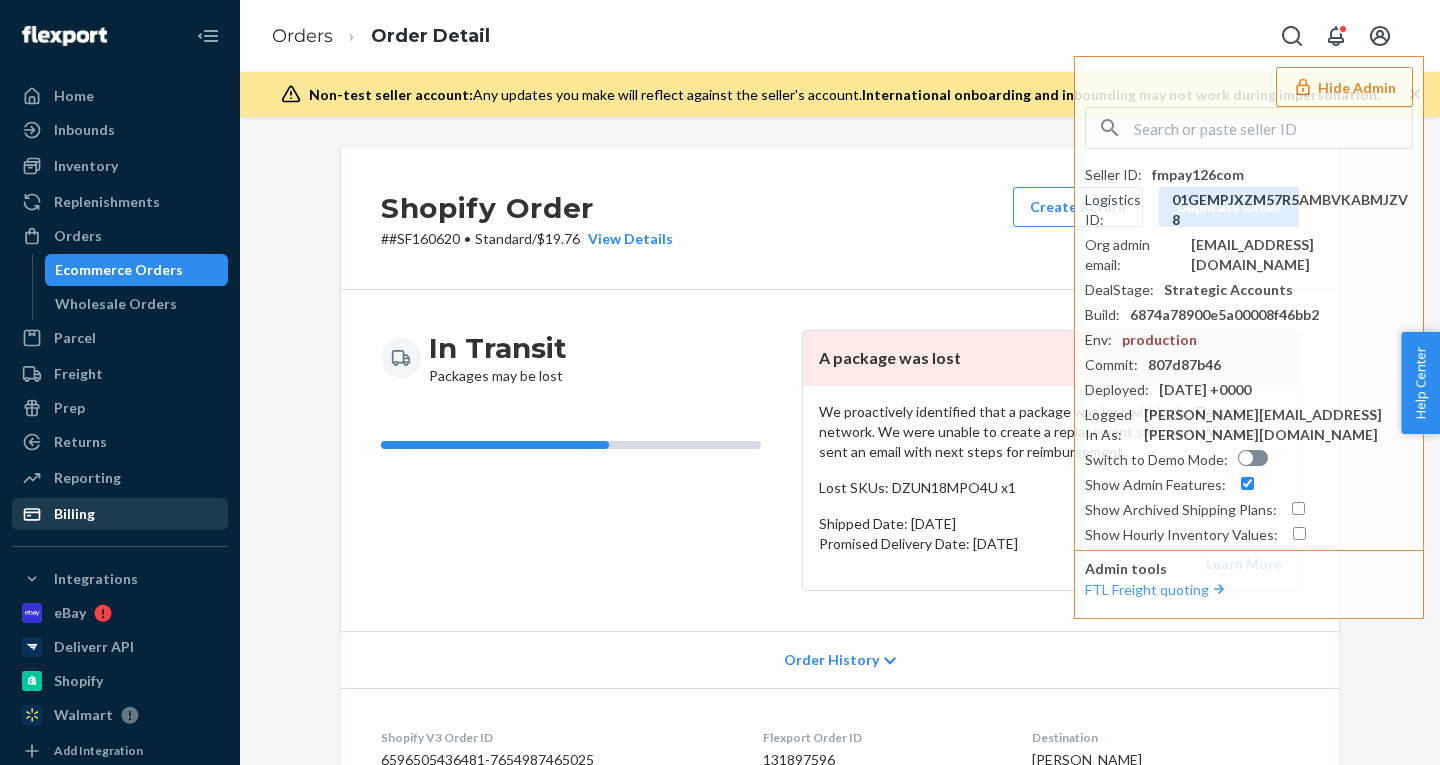 click on "Billing" at bounding box center [74, 514] 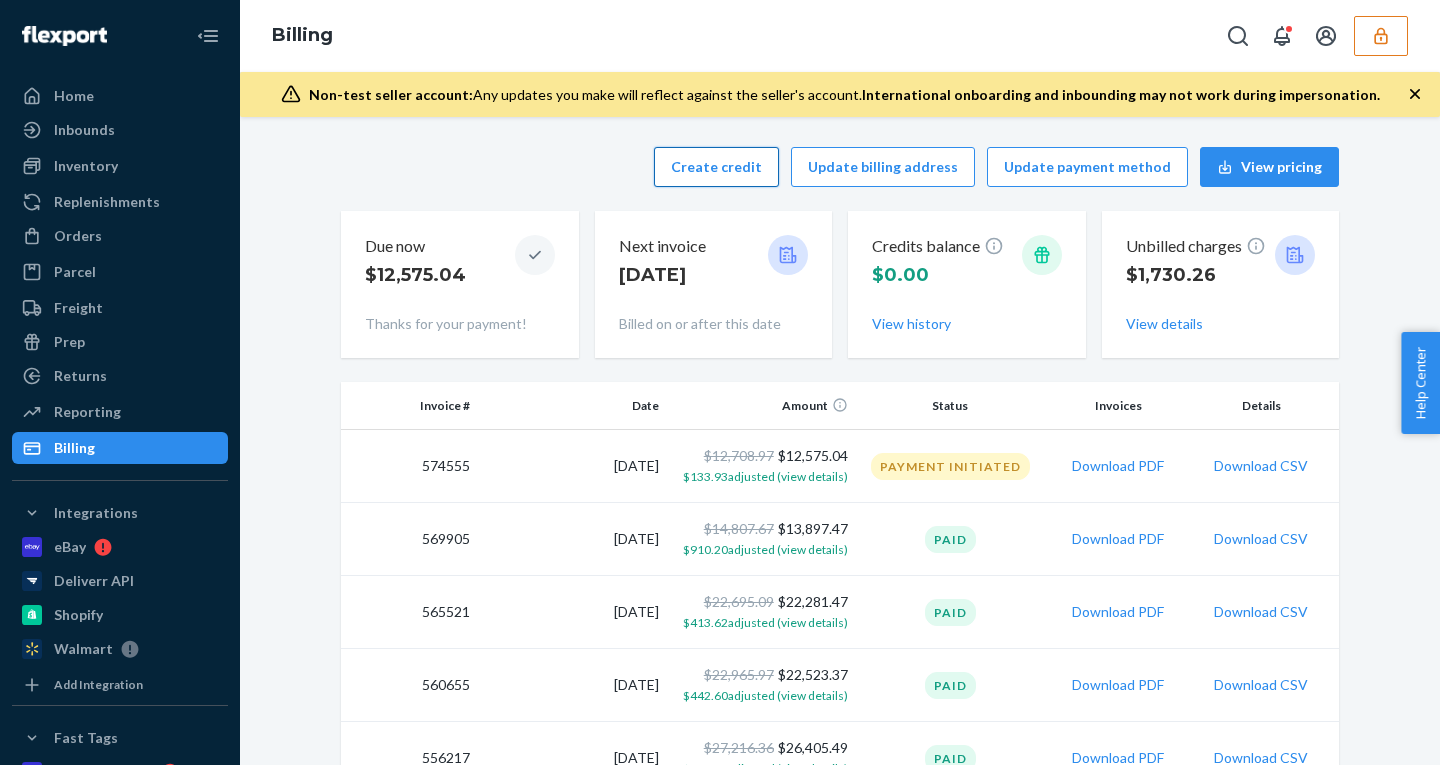 click on "Create credit" at bounding box center [716, 167] 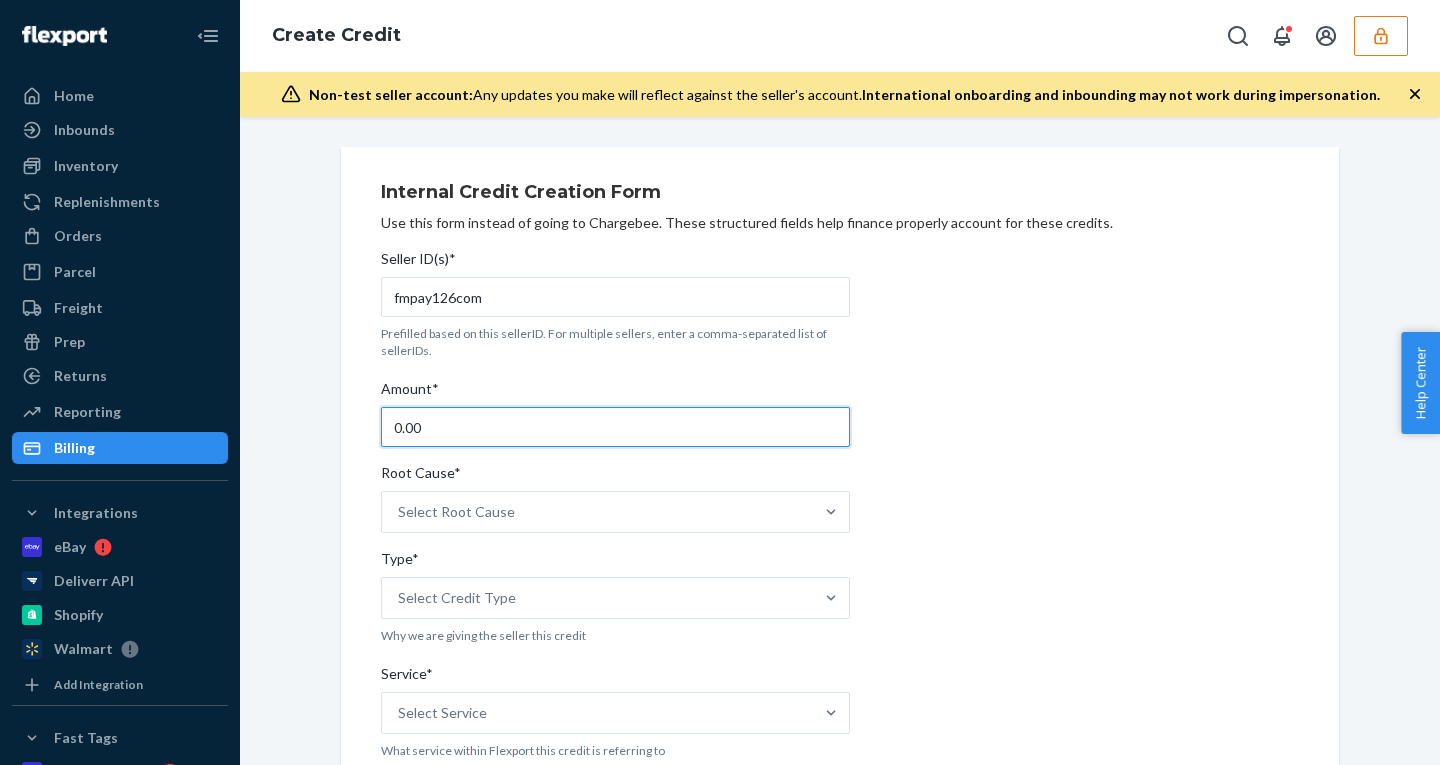drag, startPoint x: 426, startPoint y: 439, endPoint x: 260, endPoint y: 378, distance: 176.85304 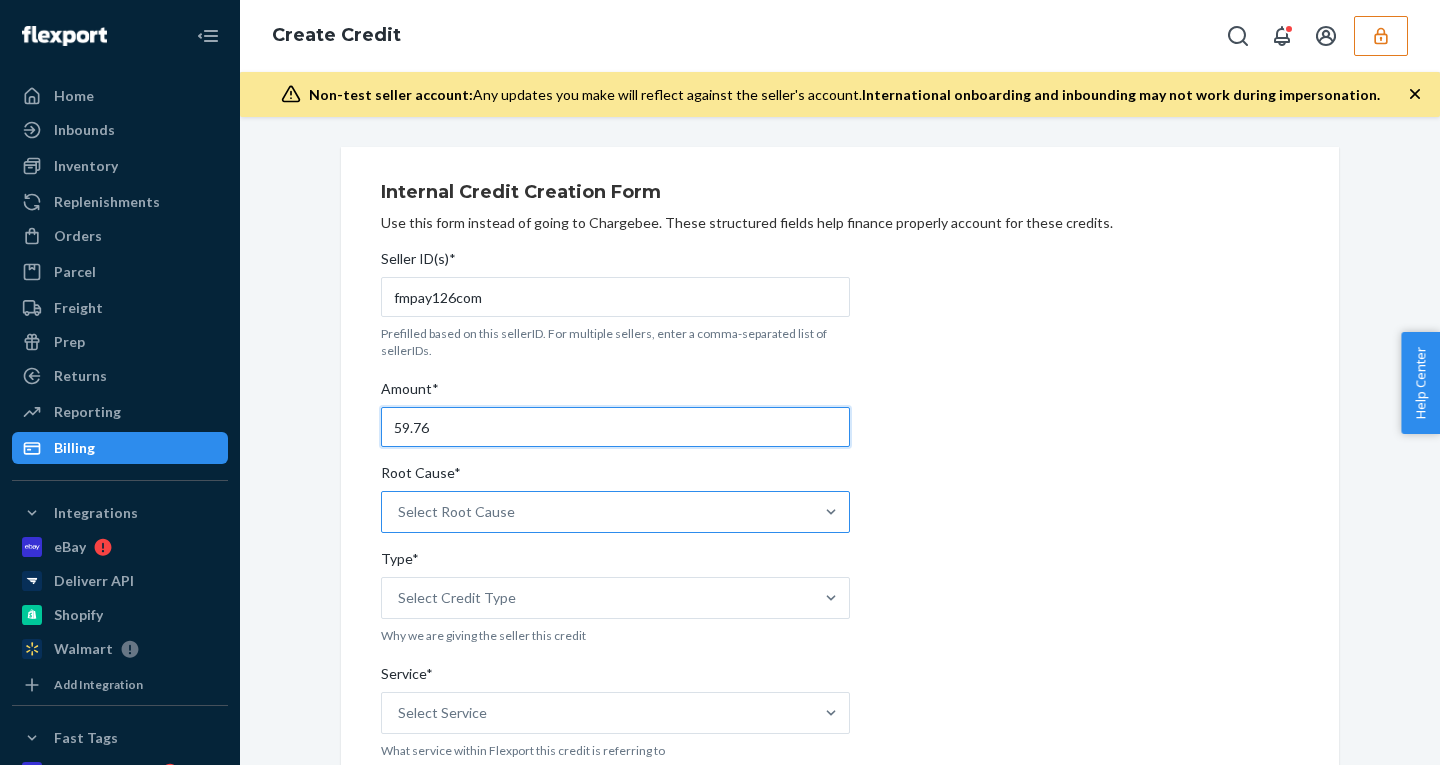 type on "59.76" 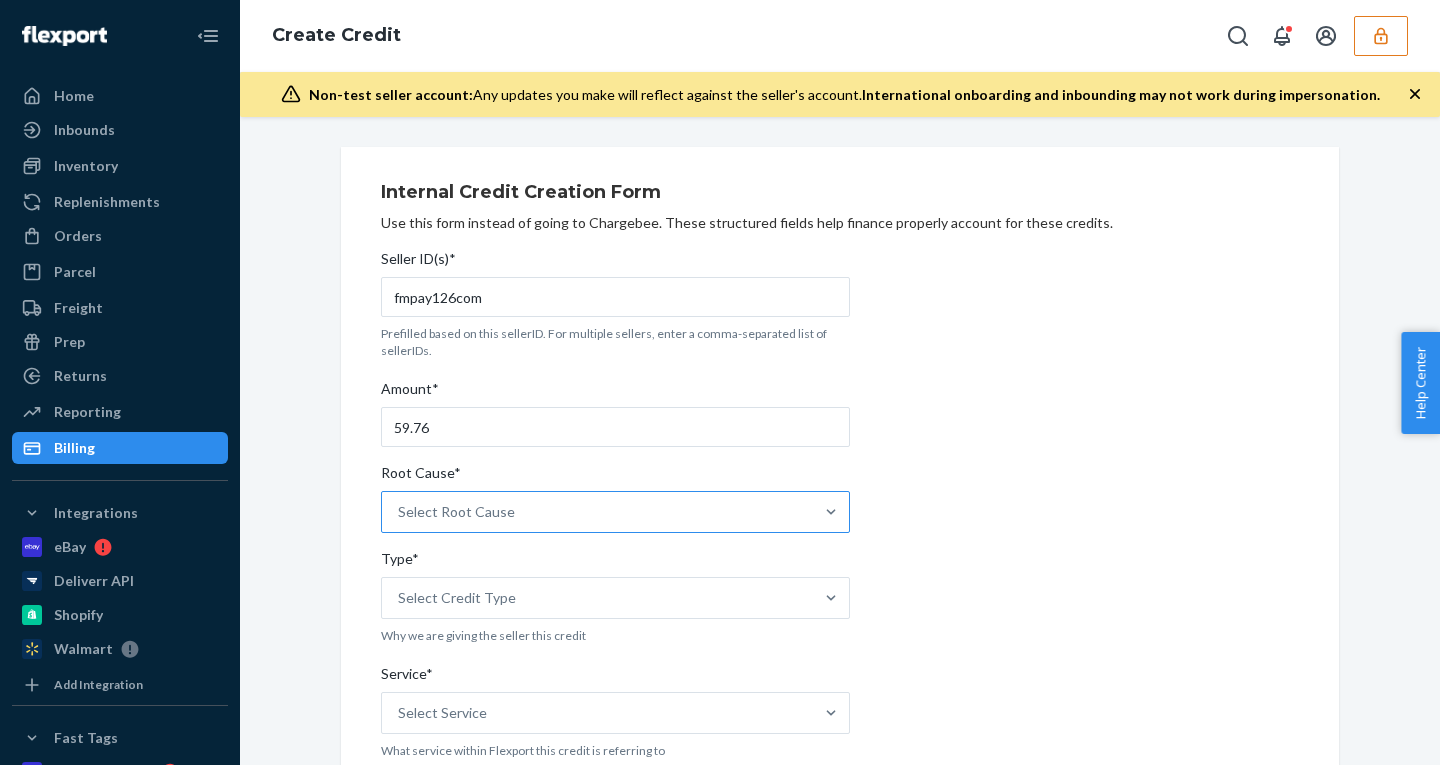 click on "Select Root Cause" at bounding box center (597, 512) 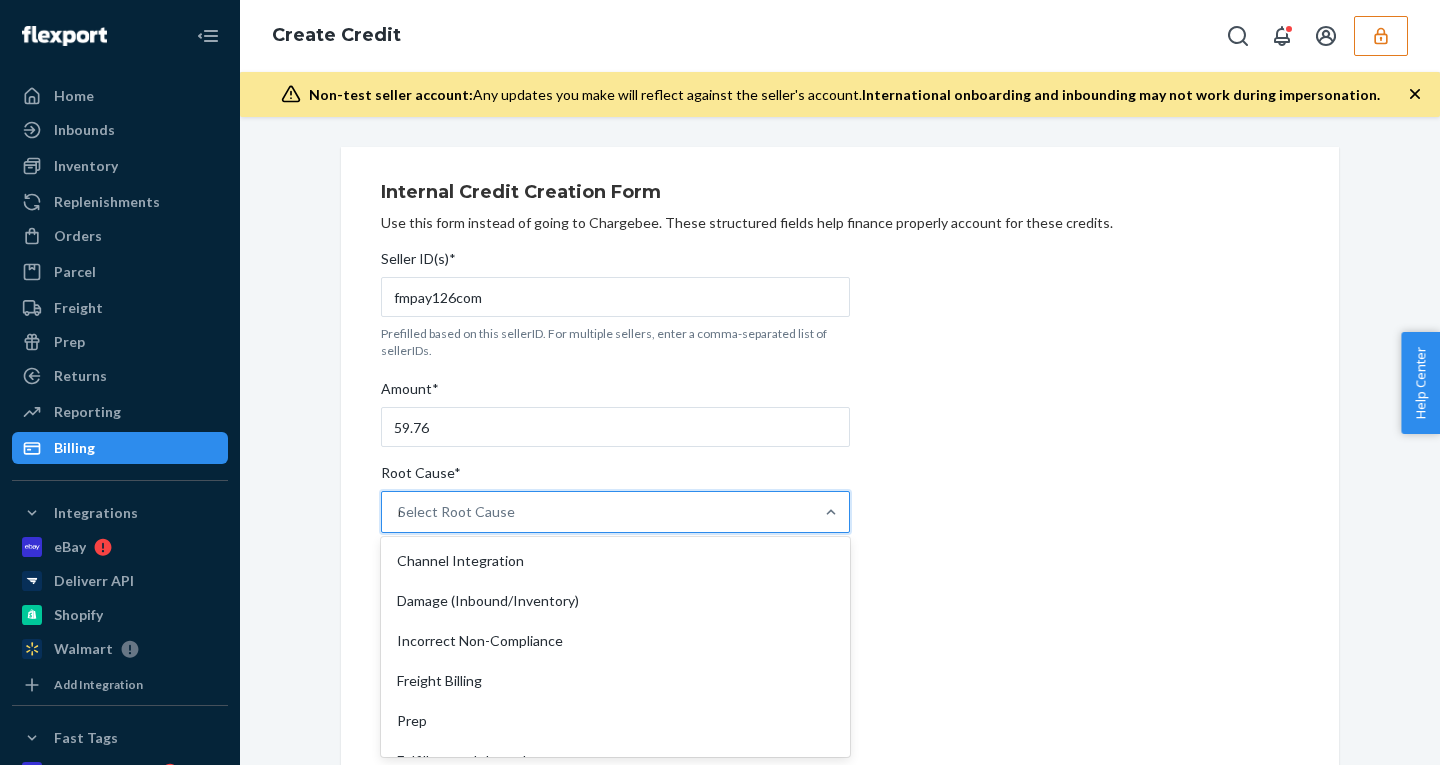type on "no" 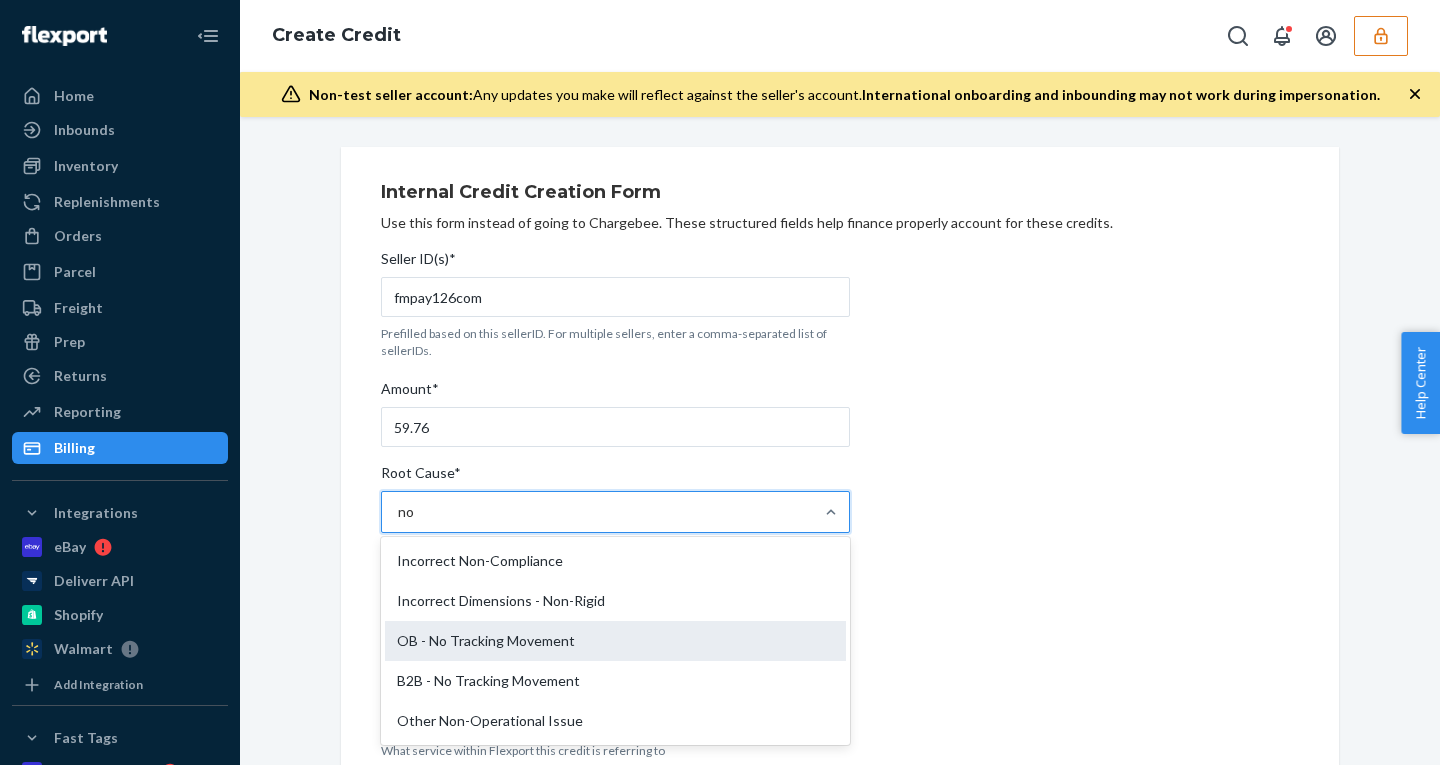 click on "OB - No Tracking Movement" at bounding box center (615, 641) 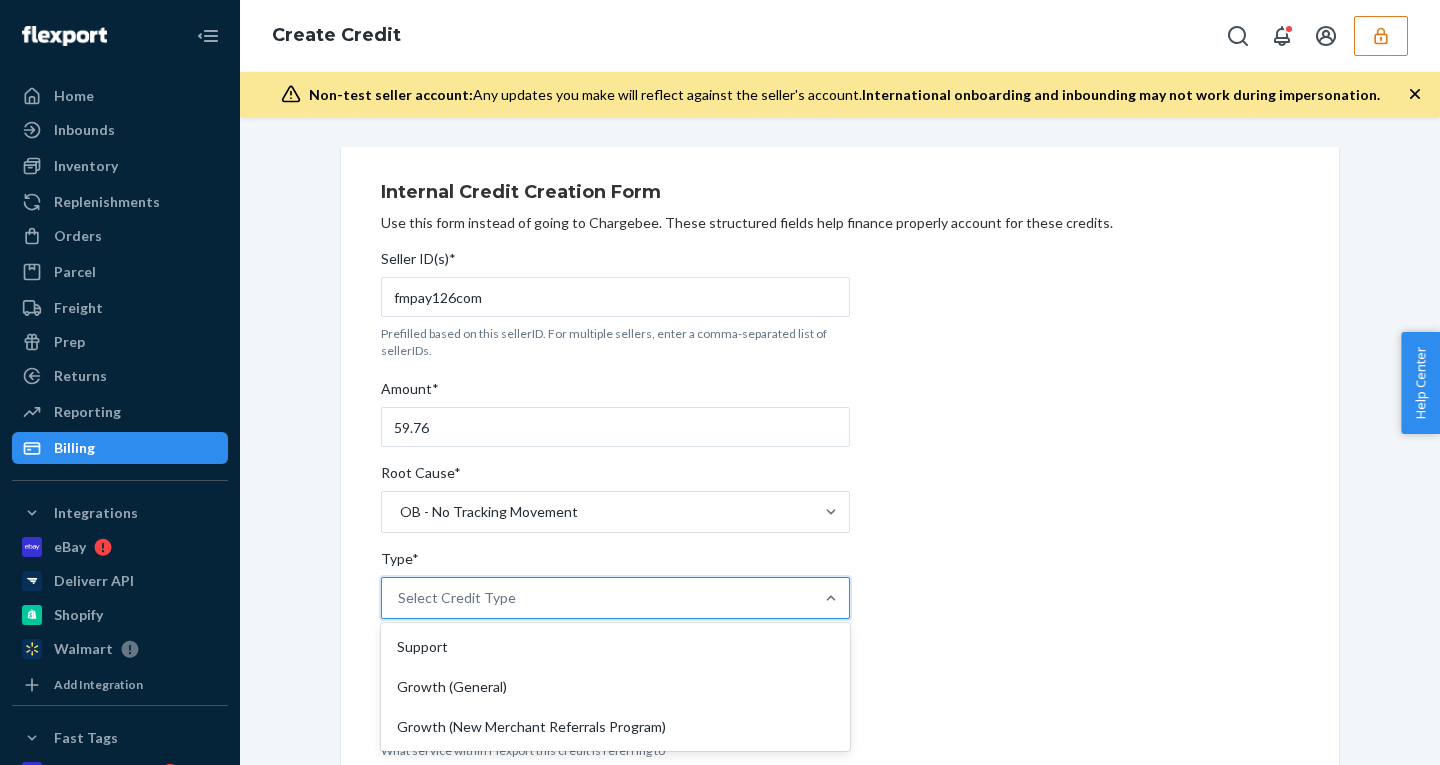 click on "Select Credit Type" at bounding box center (457, 598) 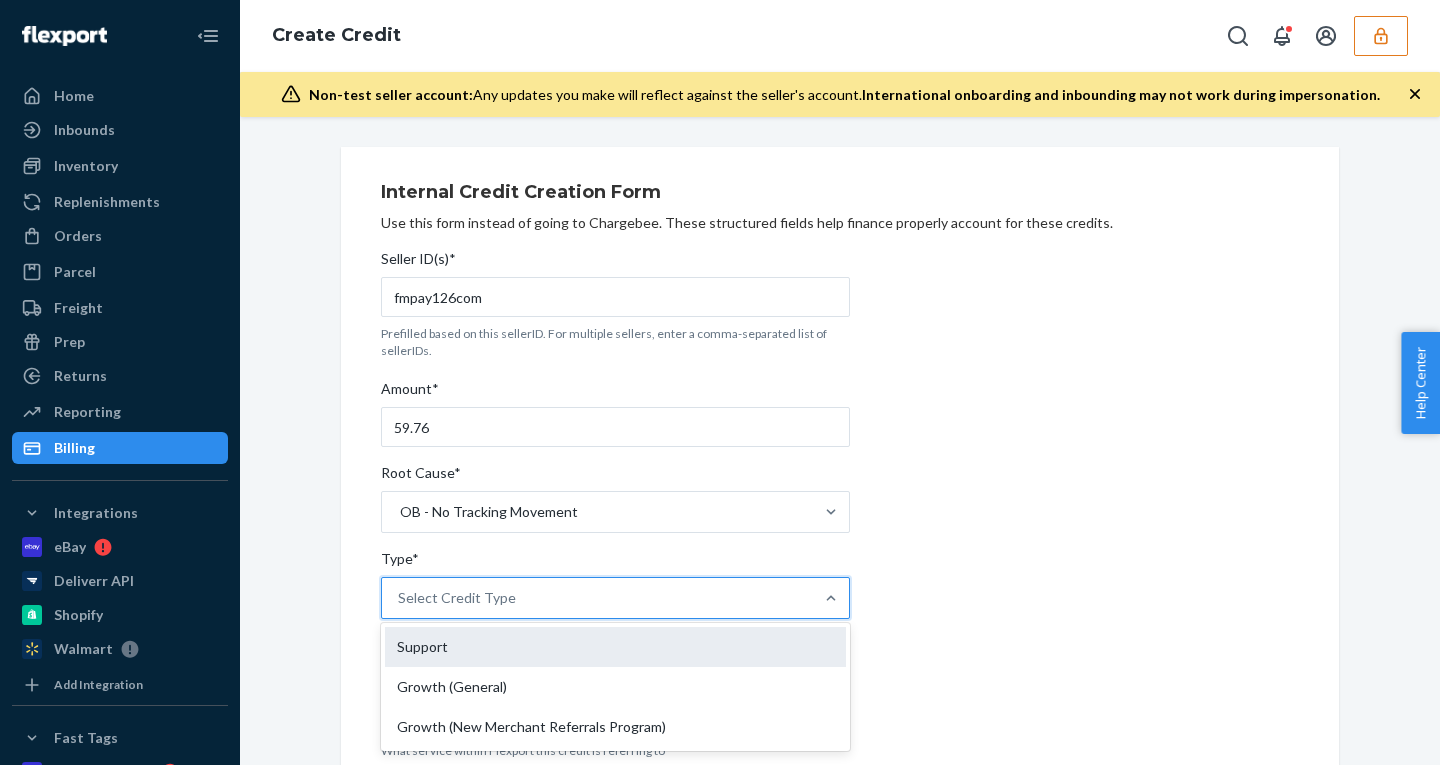 click on "Support" at bounding box center (615, 647) 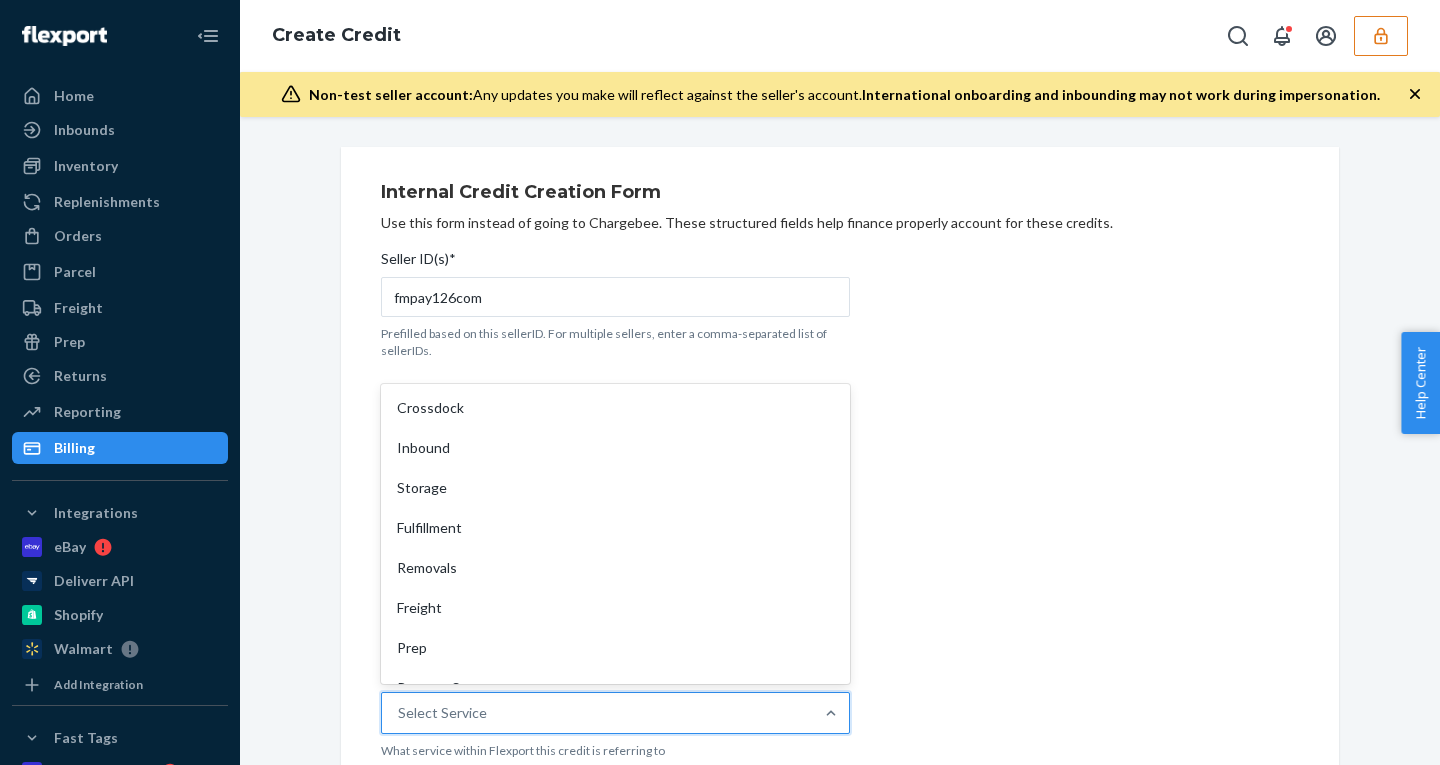 click on "Select Service" at bounding box center (597, 713) 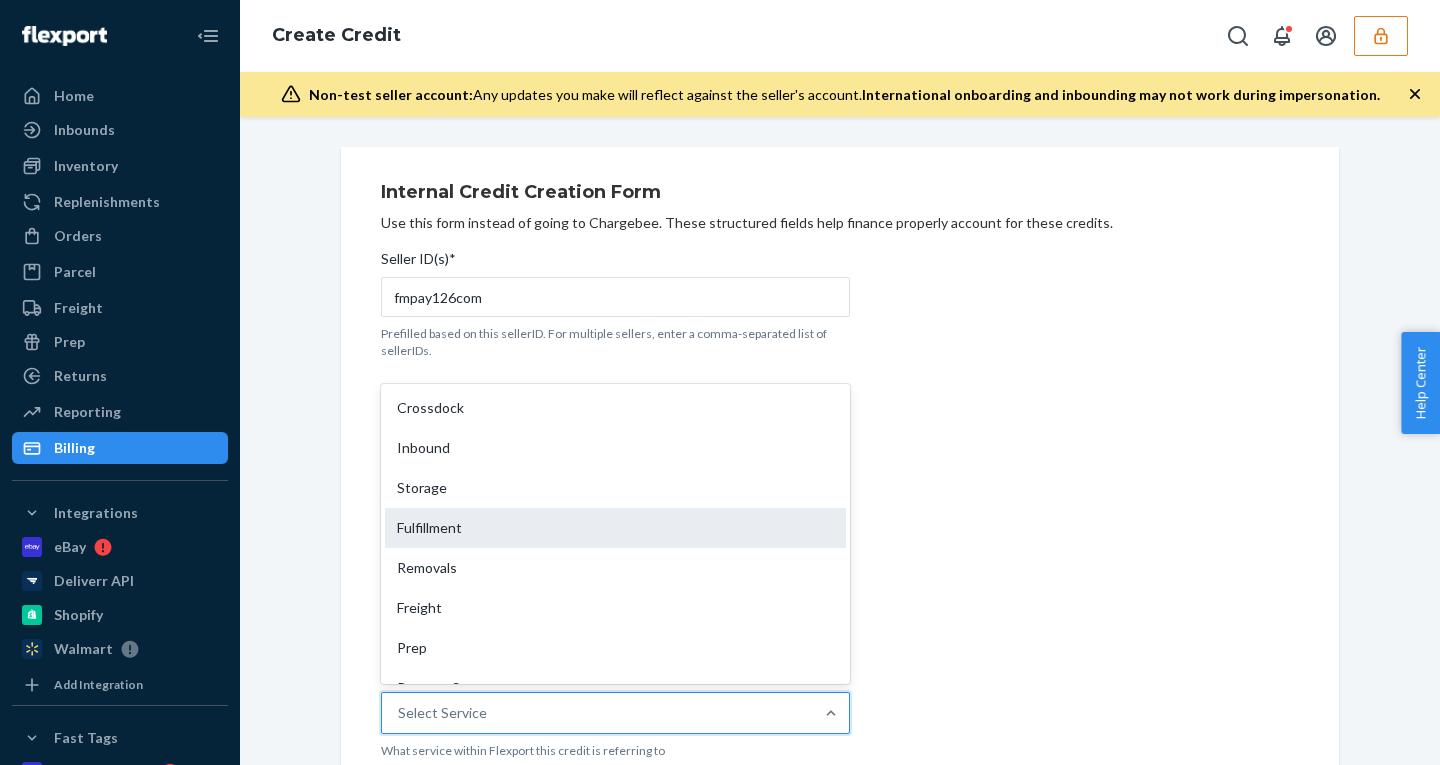 click on "Fulfillment" at bounding box center [615, 528] 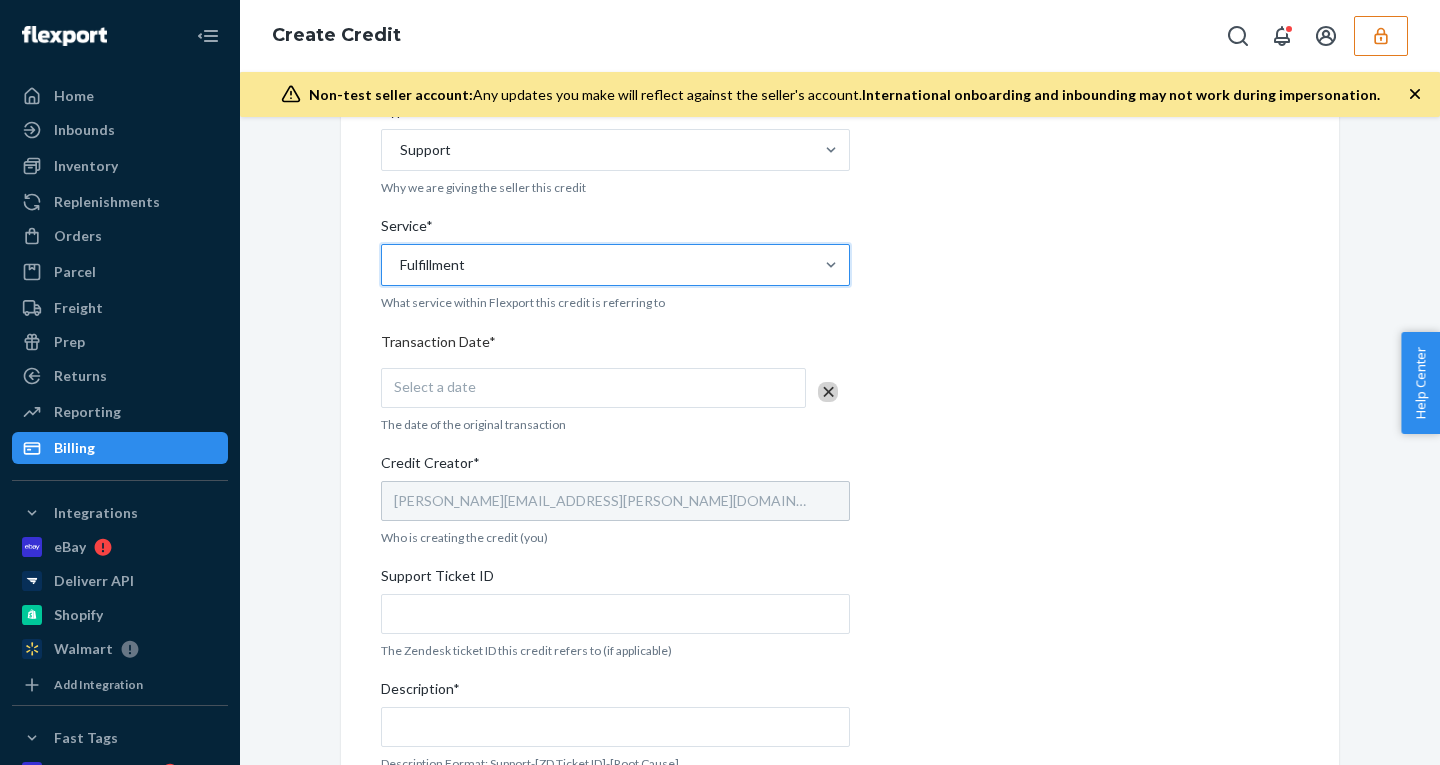 scroll, scrollTop: 457, scrollLeft: 0, axis: vertical 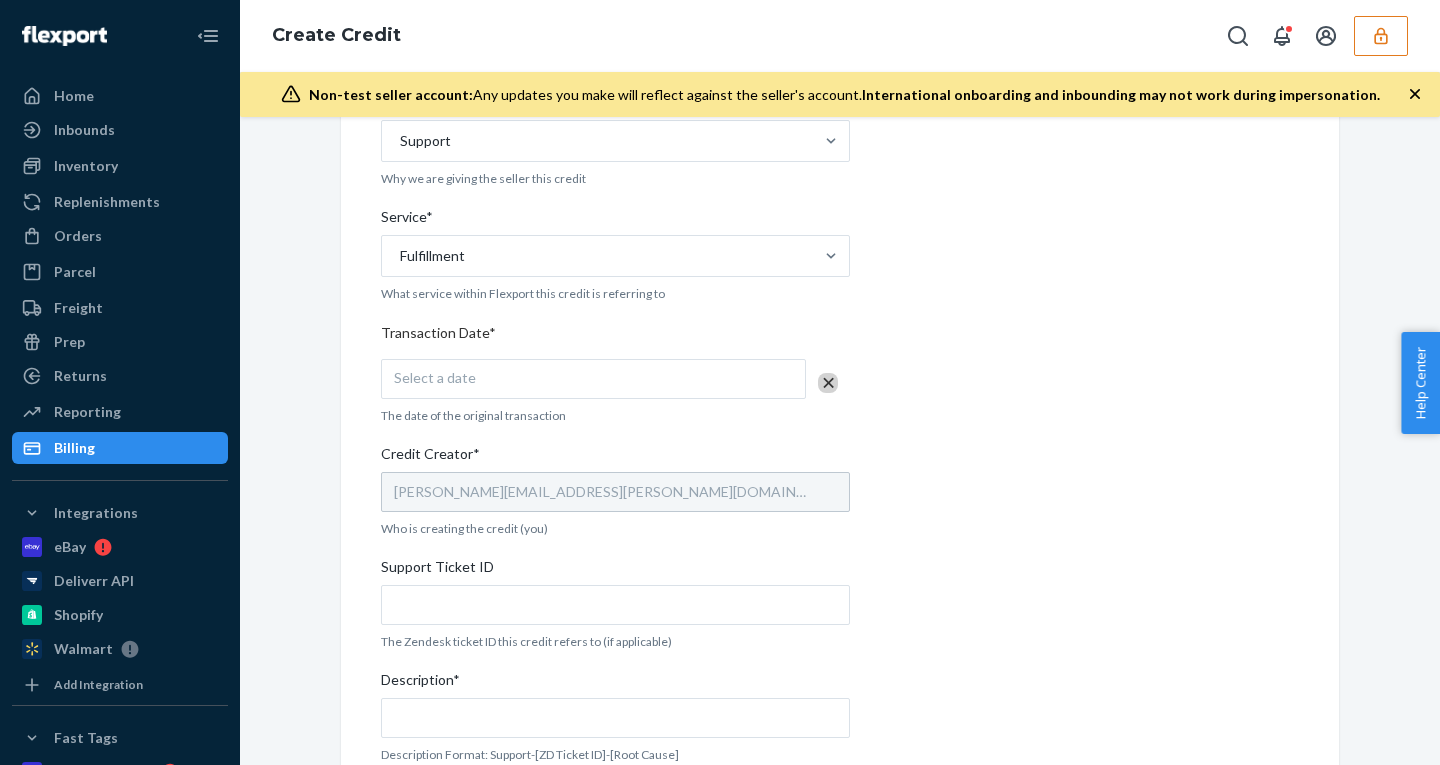click on "Select a date" at bounding box center (593, 379) 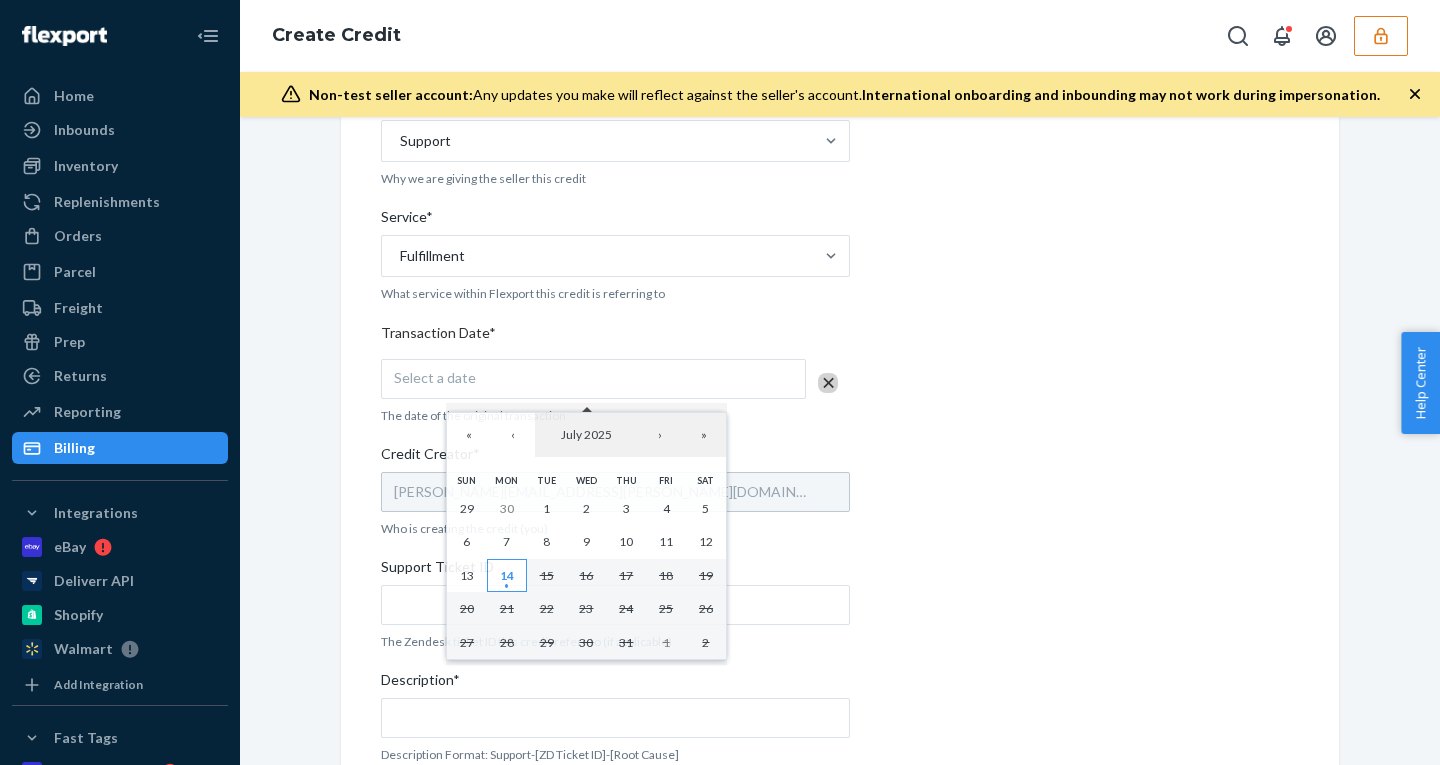 click on "14" at bounding box center (507, 575) 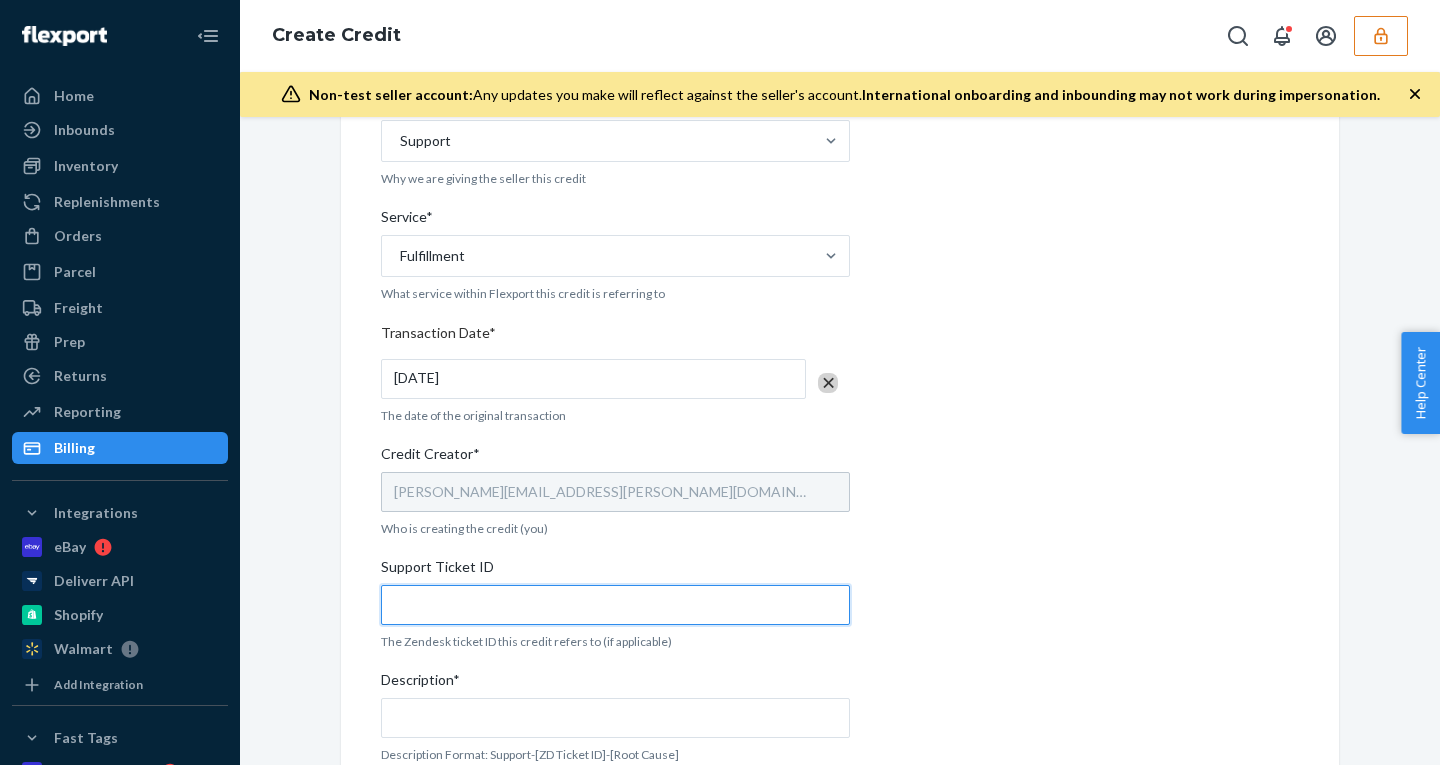 click on "Support Ticket ID" at bounding box center [615, 605] 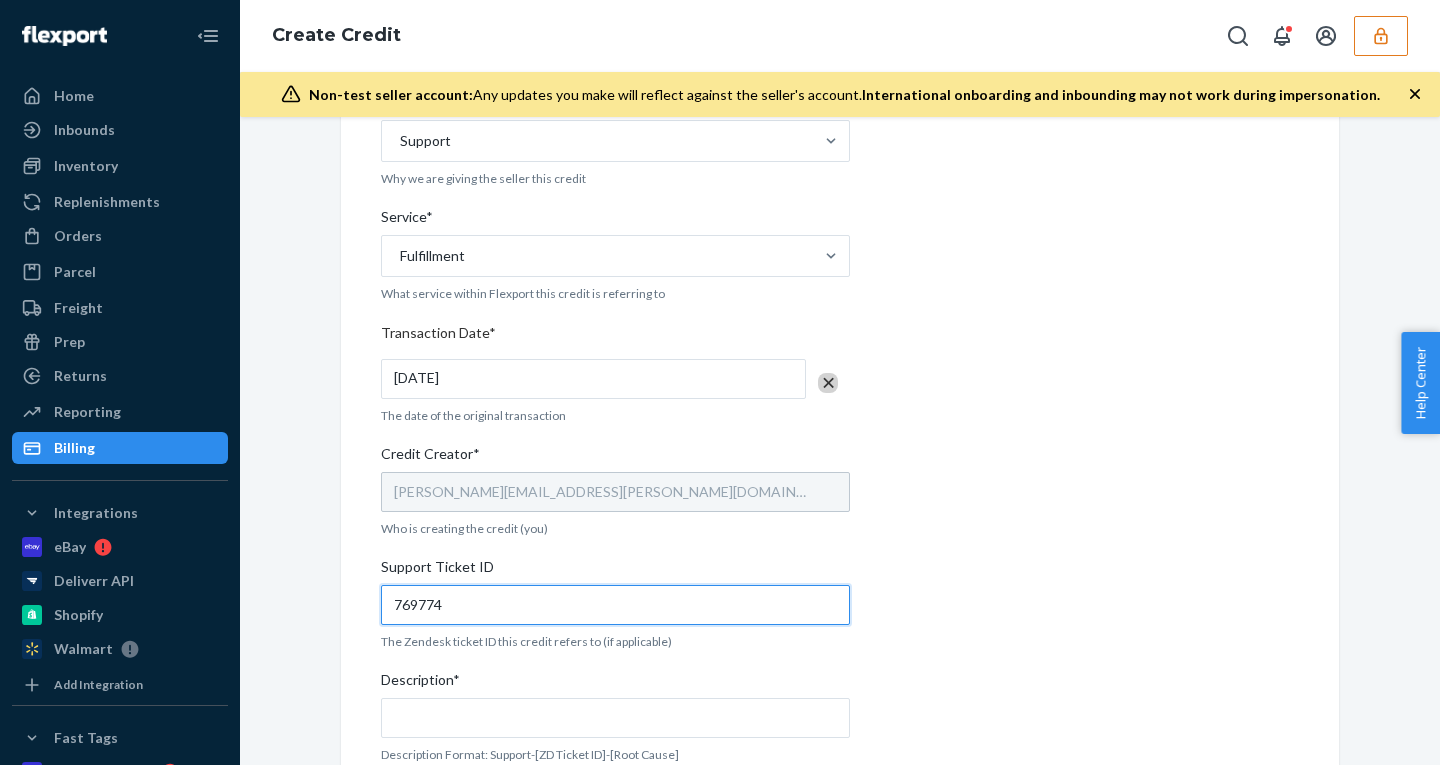 type on "769774" 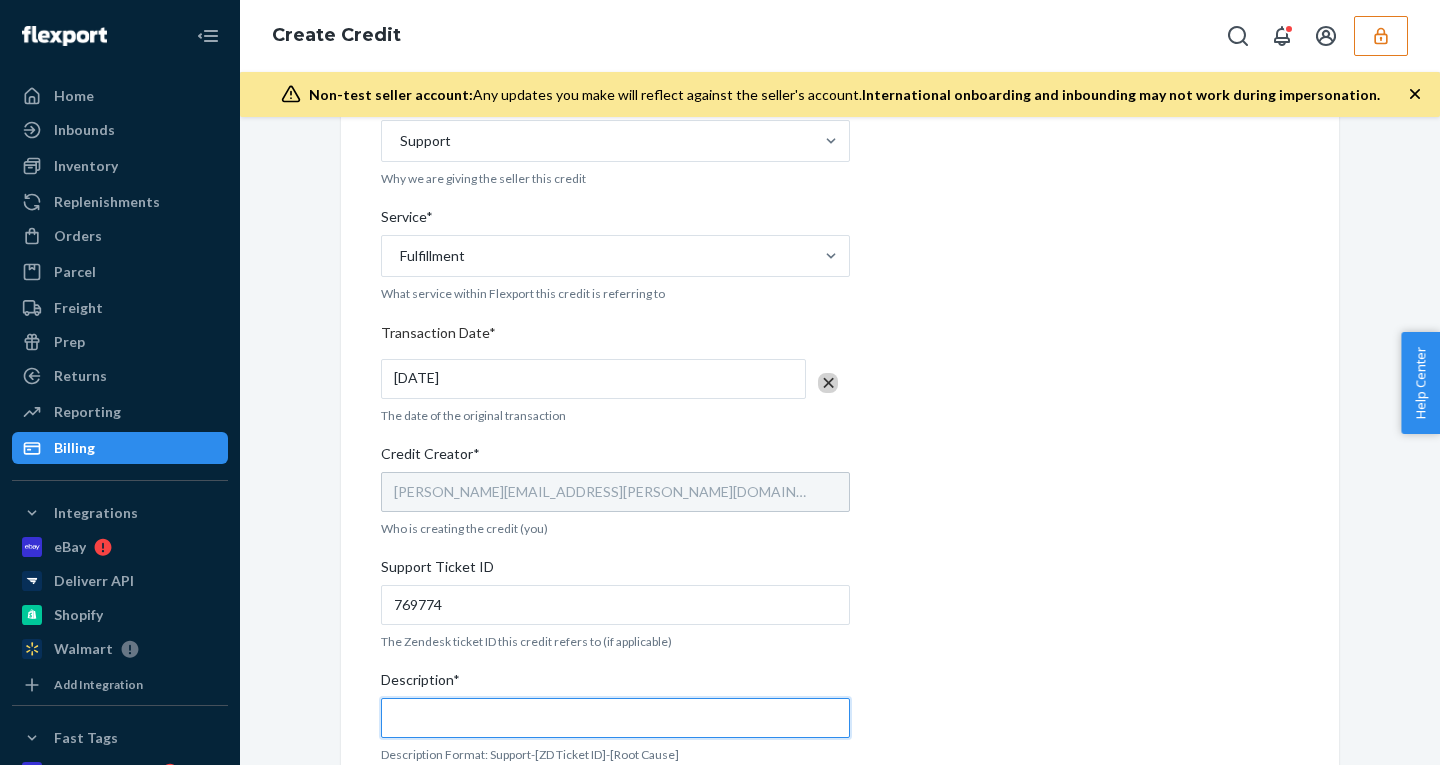 click on "Description*" at bounding box center (615, 718) 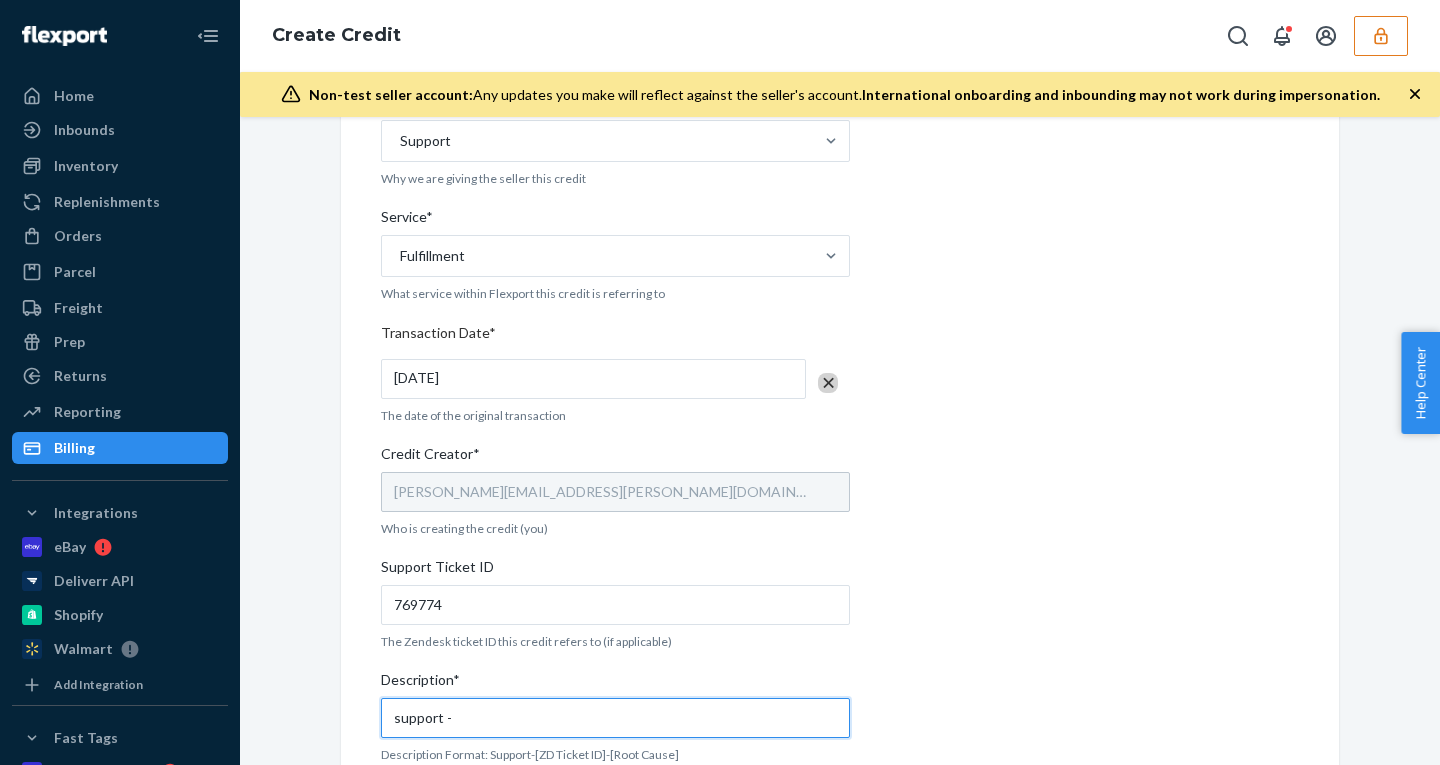 paste on "769774" 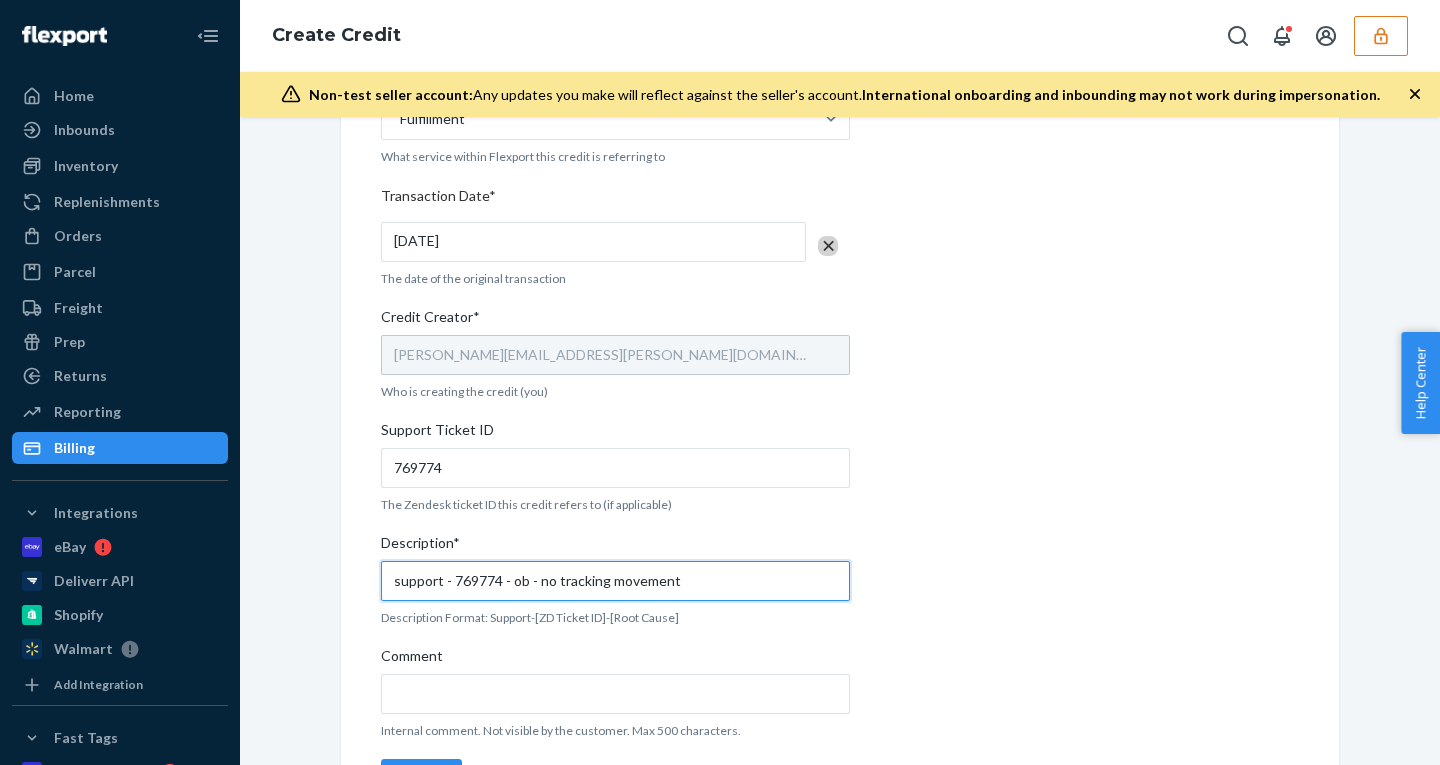 scroll, scrollTop: 660, scrollLeft: 0, axis: vertical 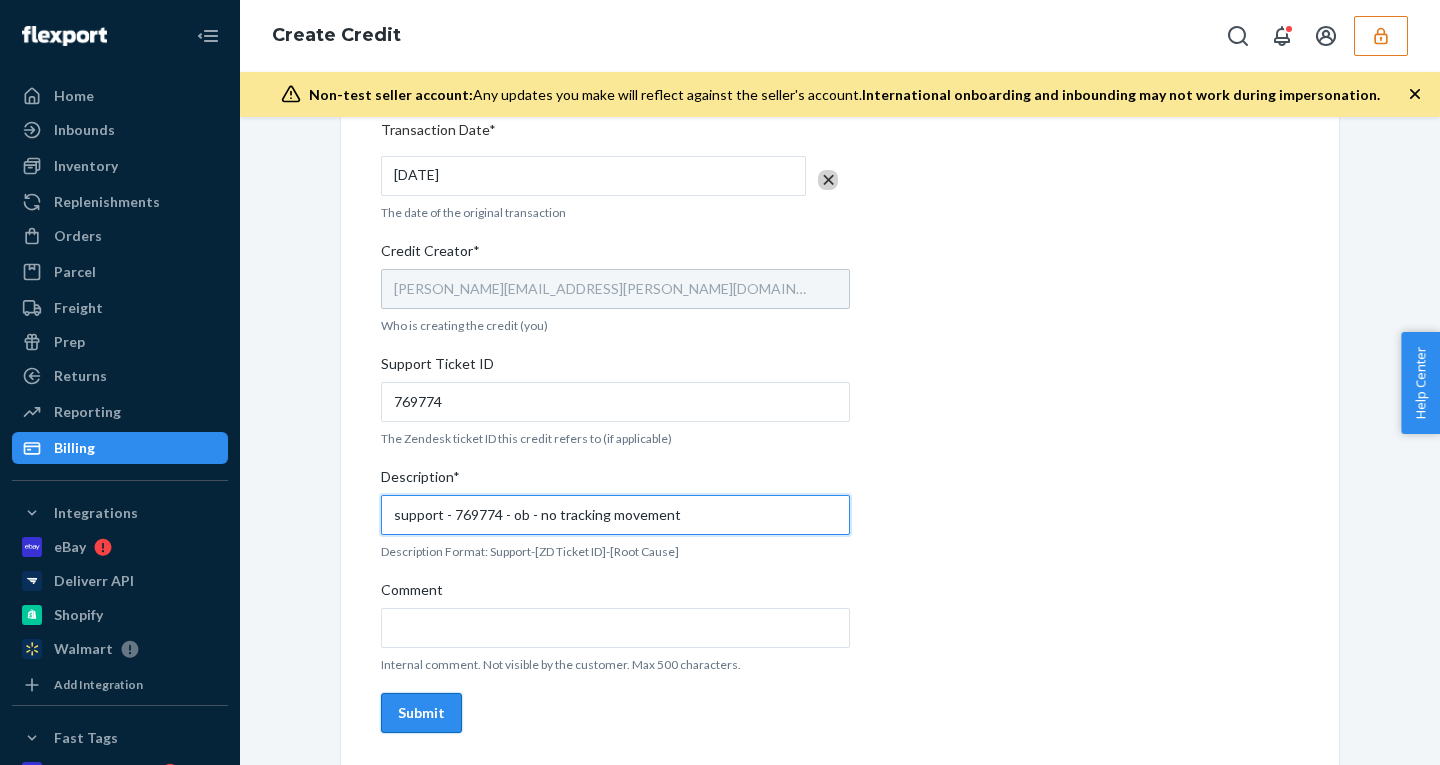 type on "support - 769774 - ob - no tracking movement" 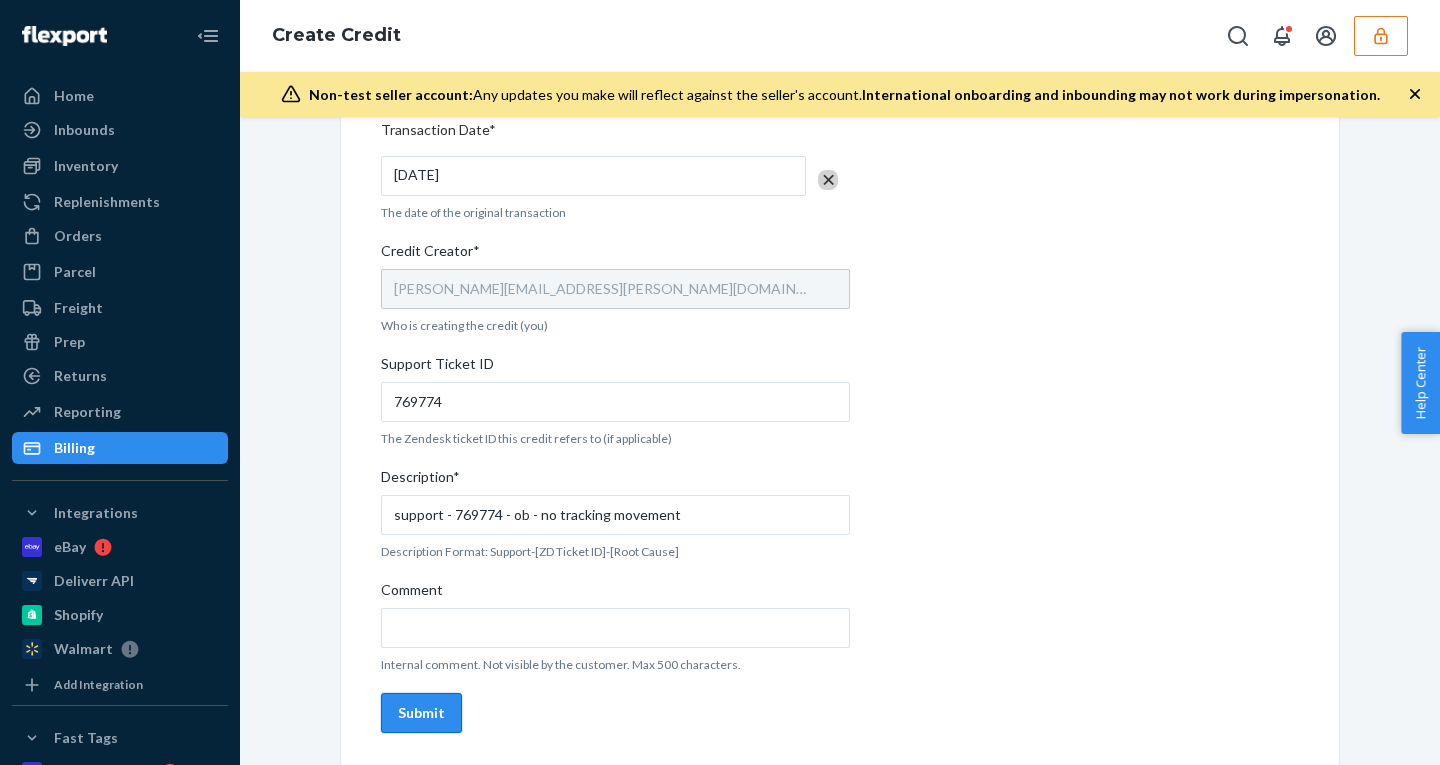 click on "Submit" at bounding box center (421, 713) 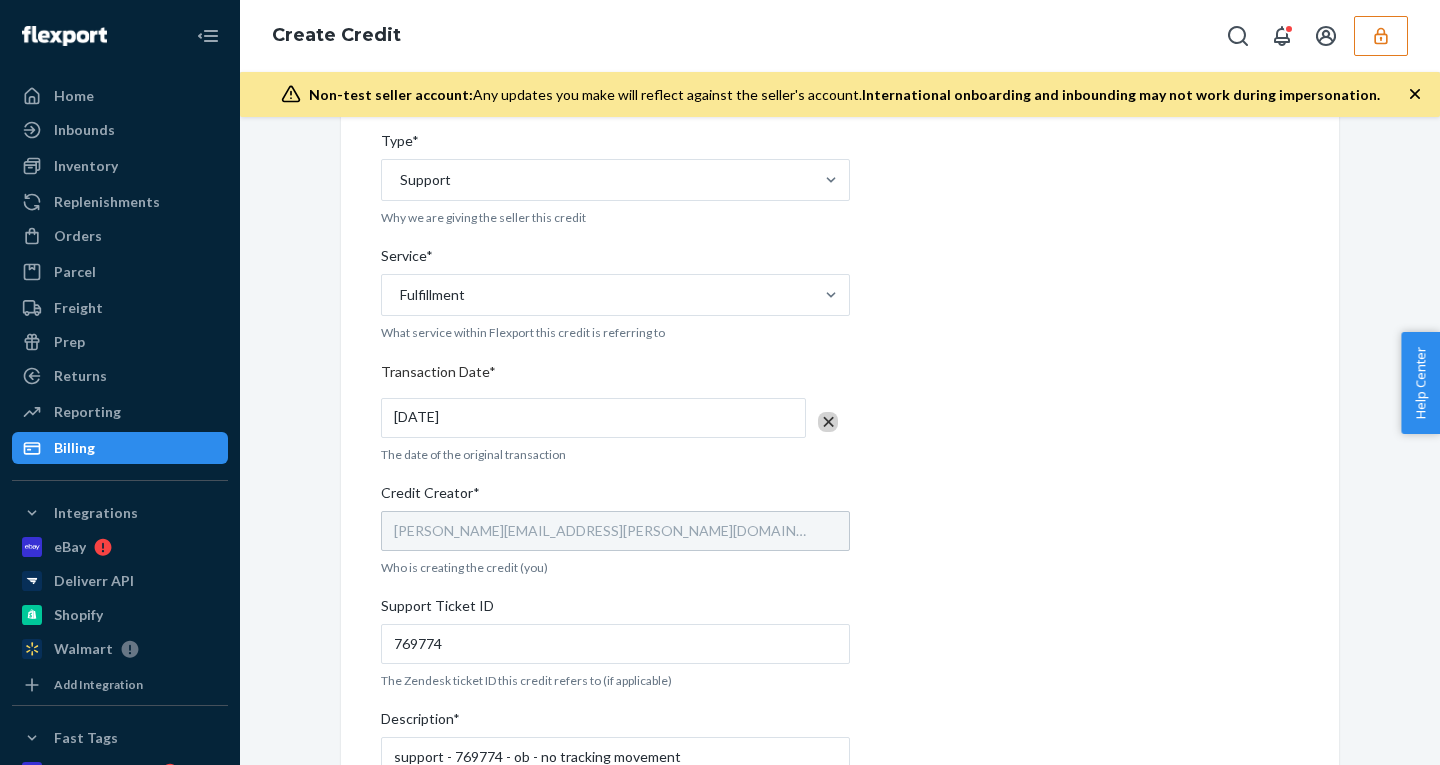 scroll, scrollTop: 0, scrollLeft: 0, axis: both 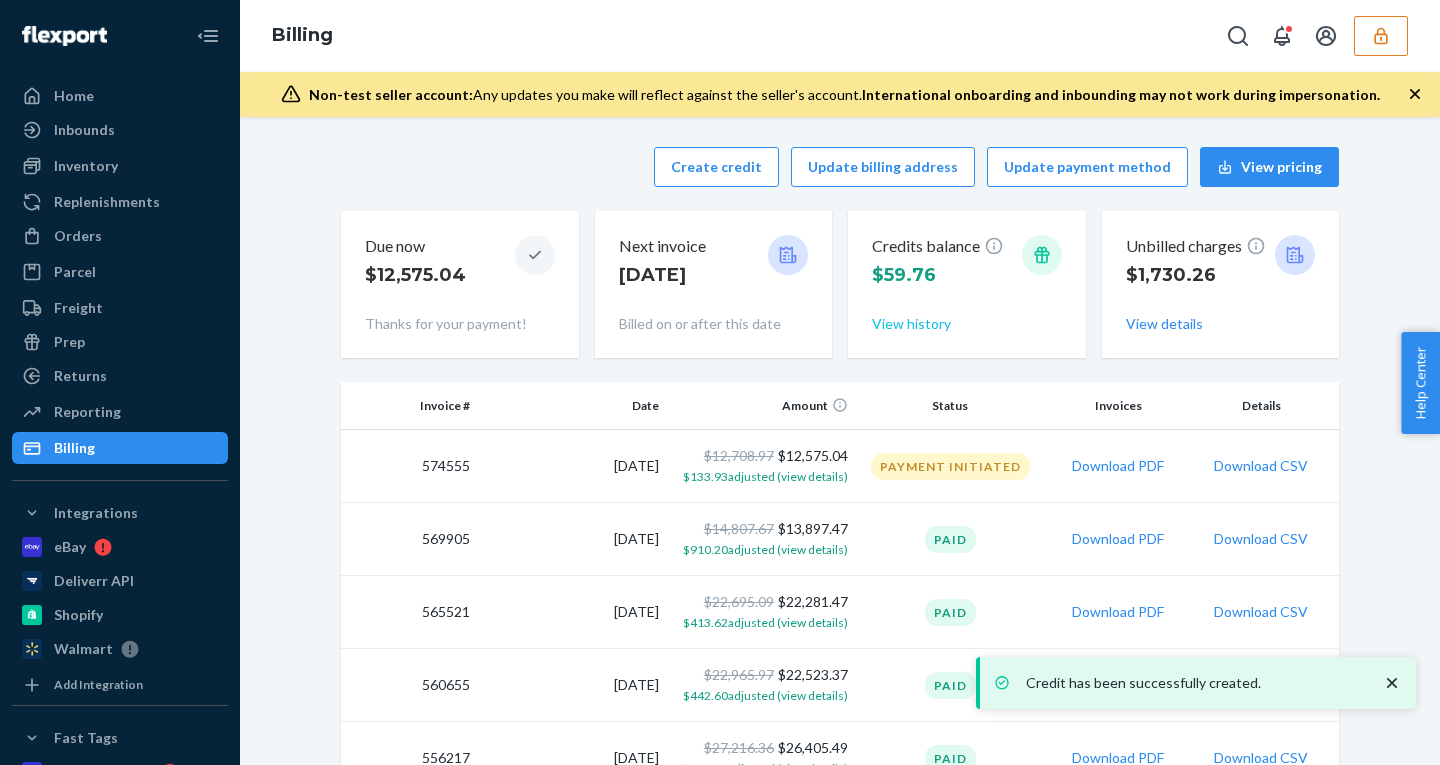 click on "View history" at bounding box center [911, 324] 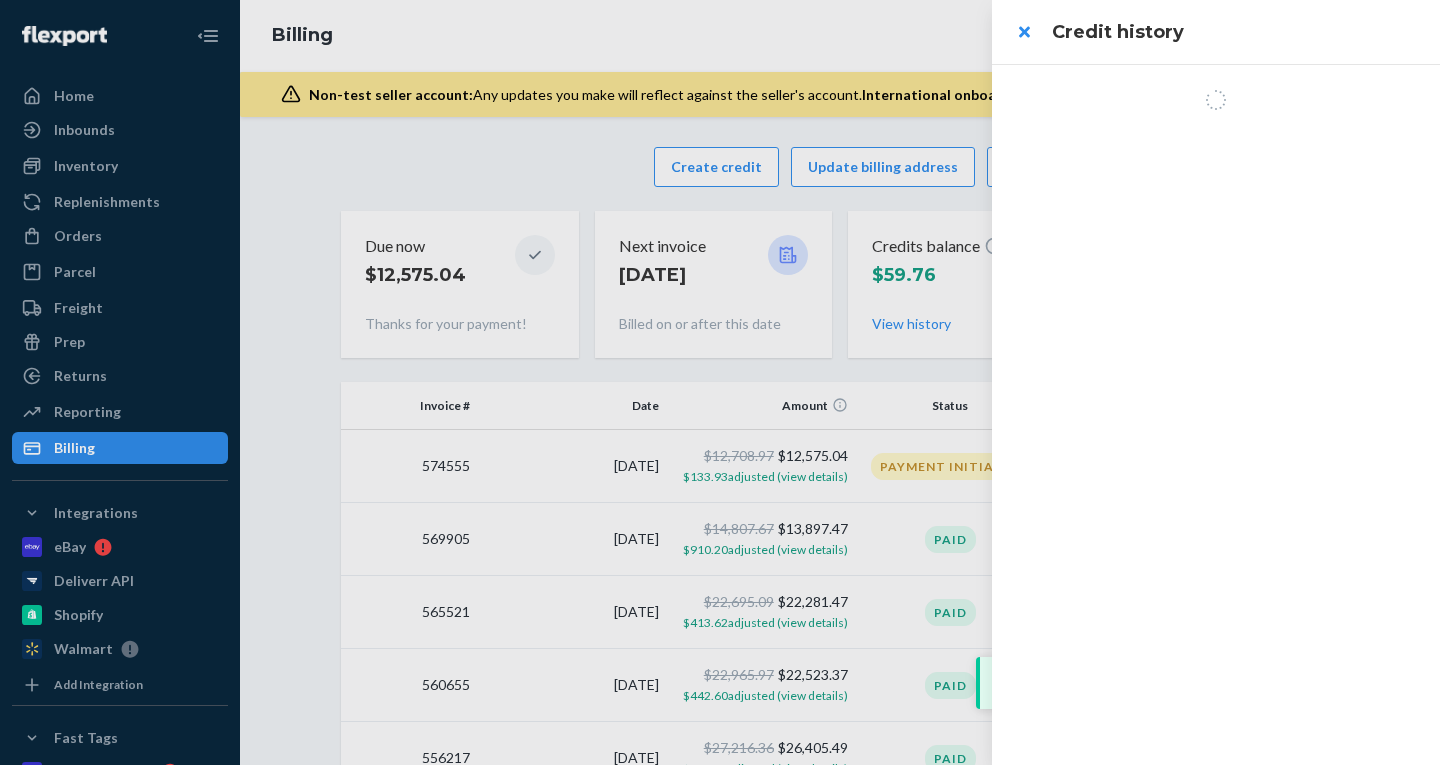 click at bounding box center [1216, 414] 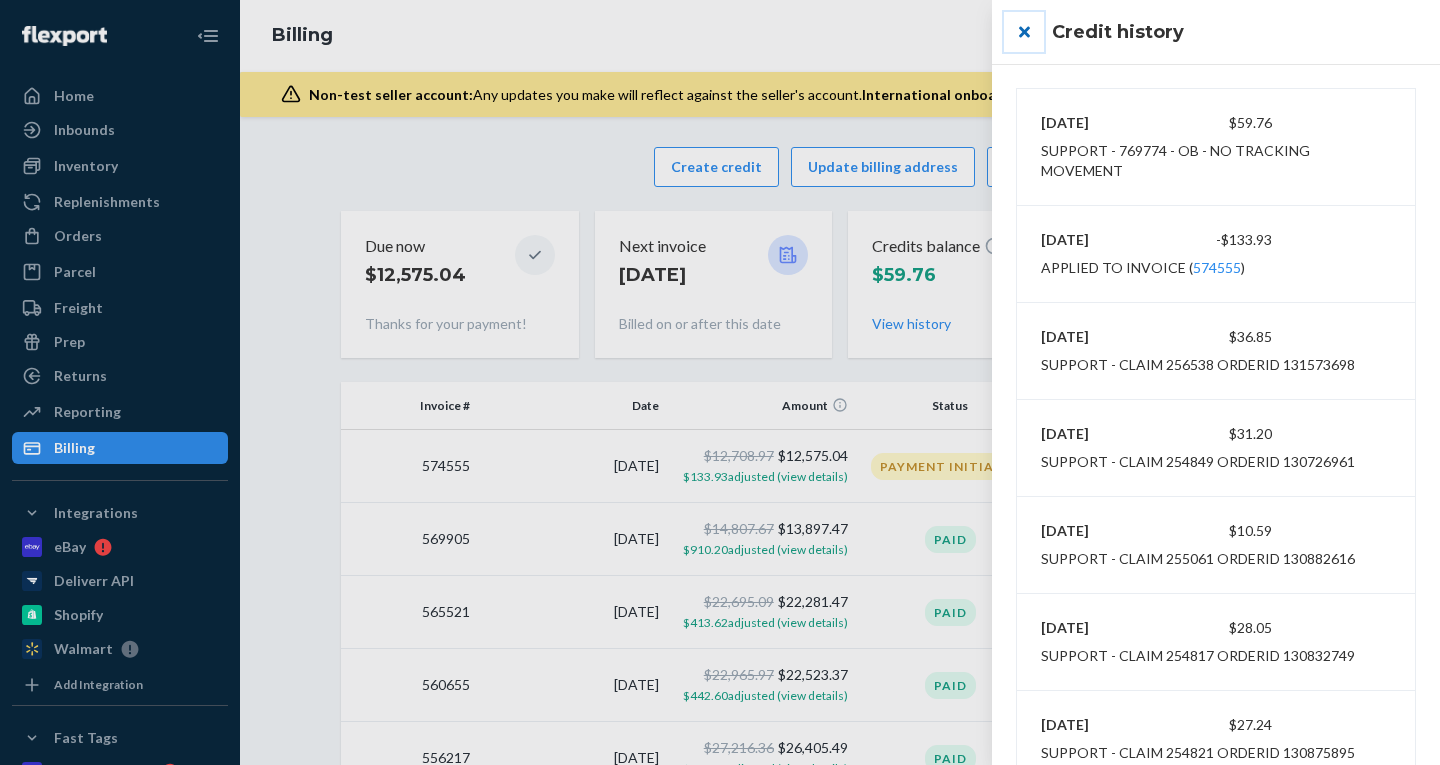 click at bounding box center (1024, 32) 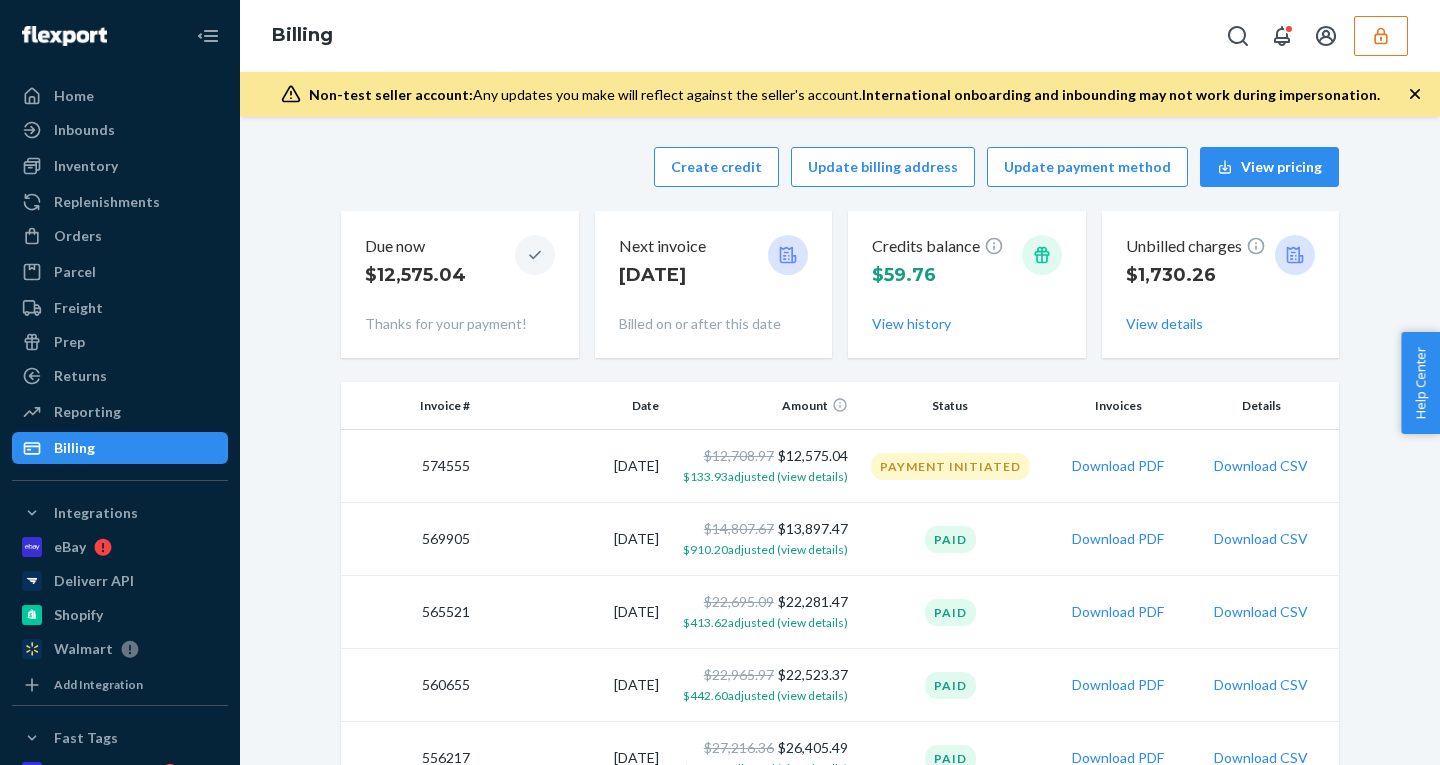 click 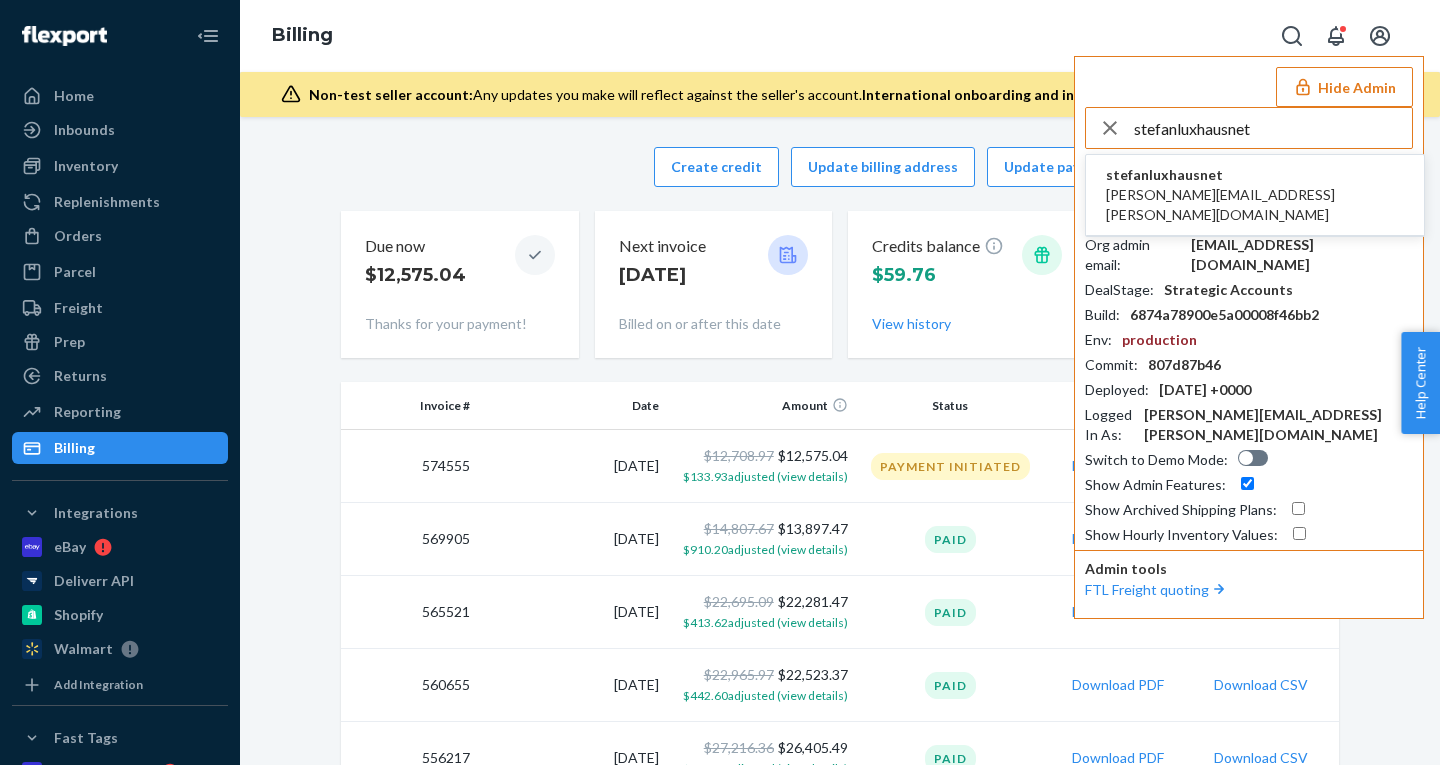 type on "stefanluxhausnet" 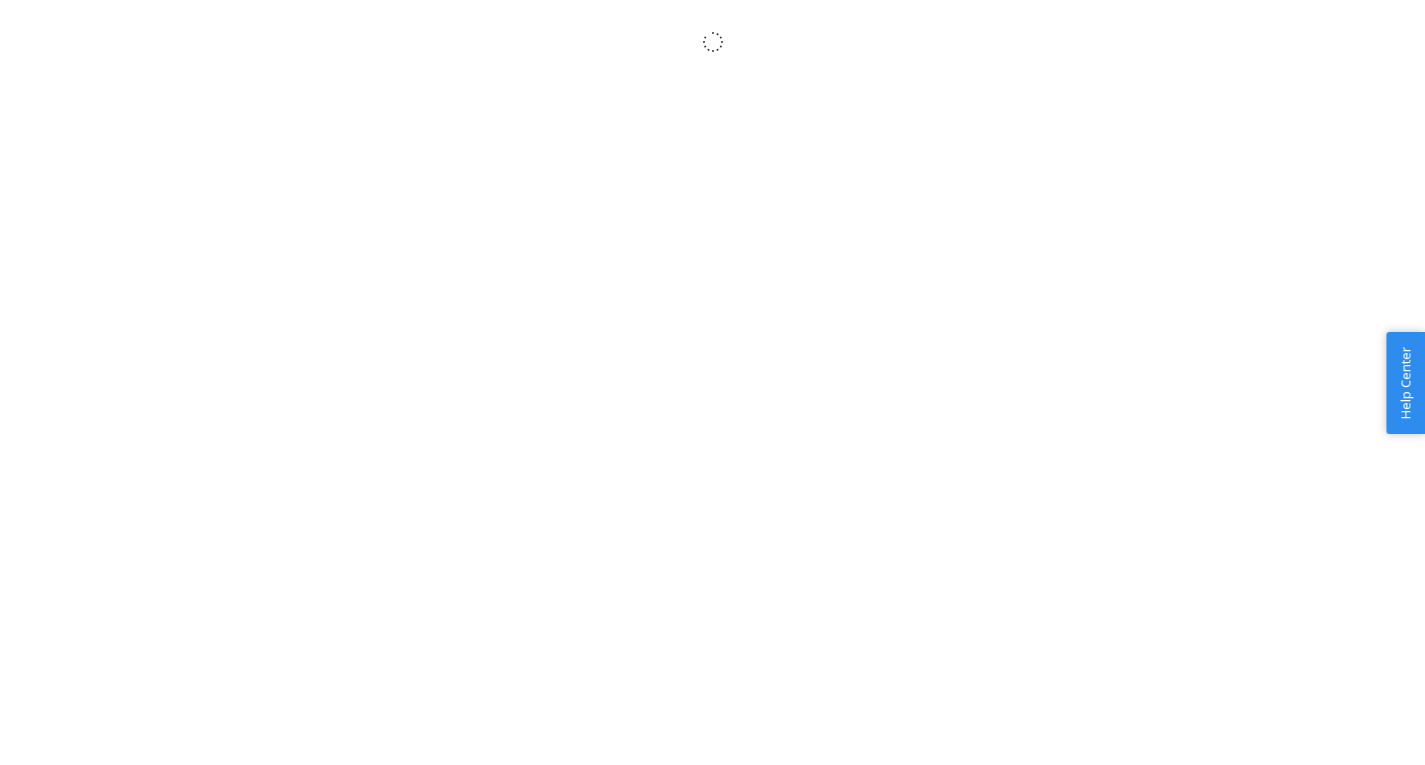 scroll, scrollTop: 0, scrollLeft: 0, axis: both 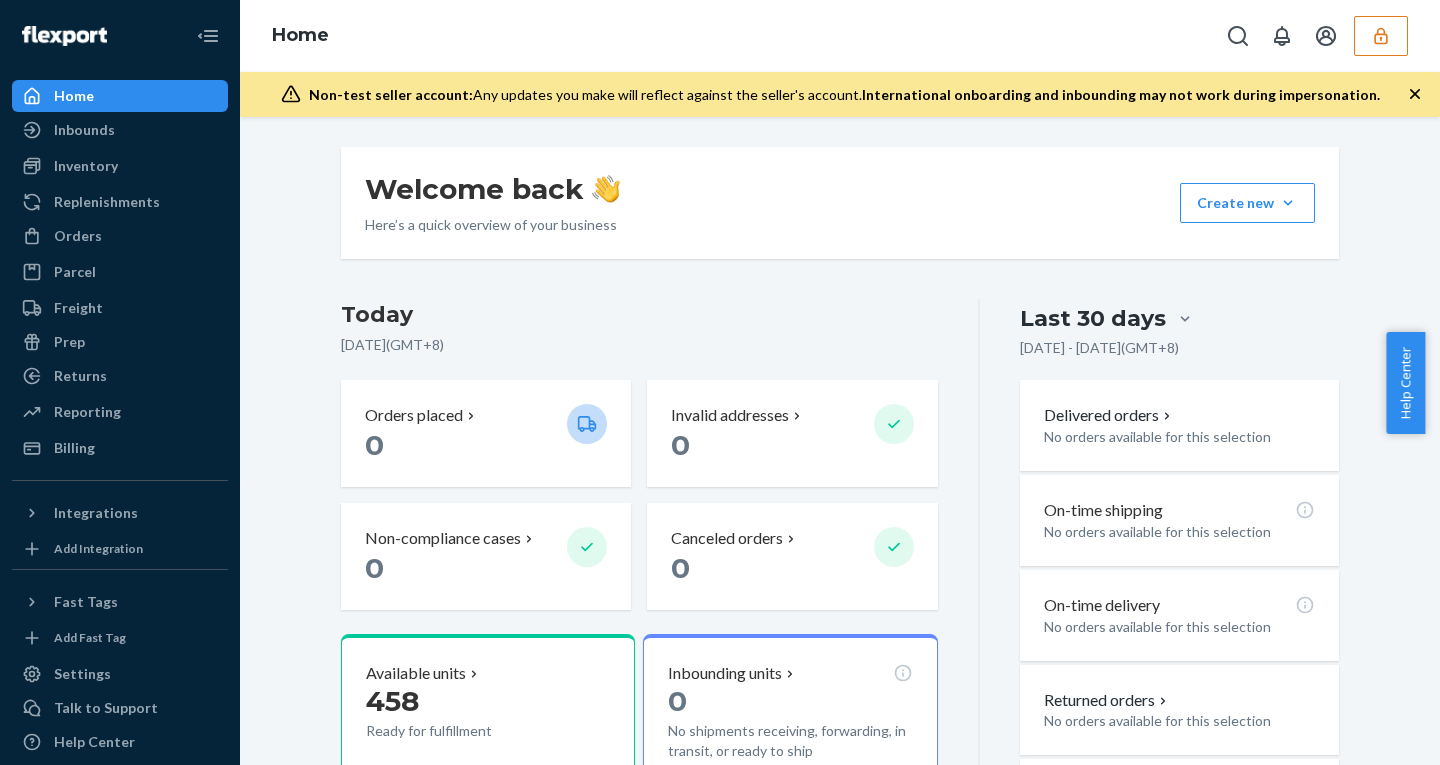 click on "Home Inbounds Shipping Plans Problems Inventory Products Replenishments Orders Ecommerce Orders Wholesale Orders Parcel Parcel orders Integrations Freight Prep Returns All Returns Settings Packages Reporting Reports Analytics Billing" at bounding box center [120, 272] 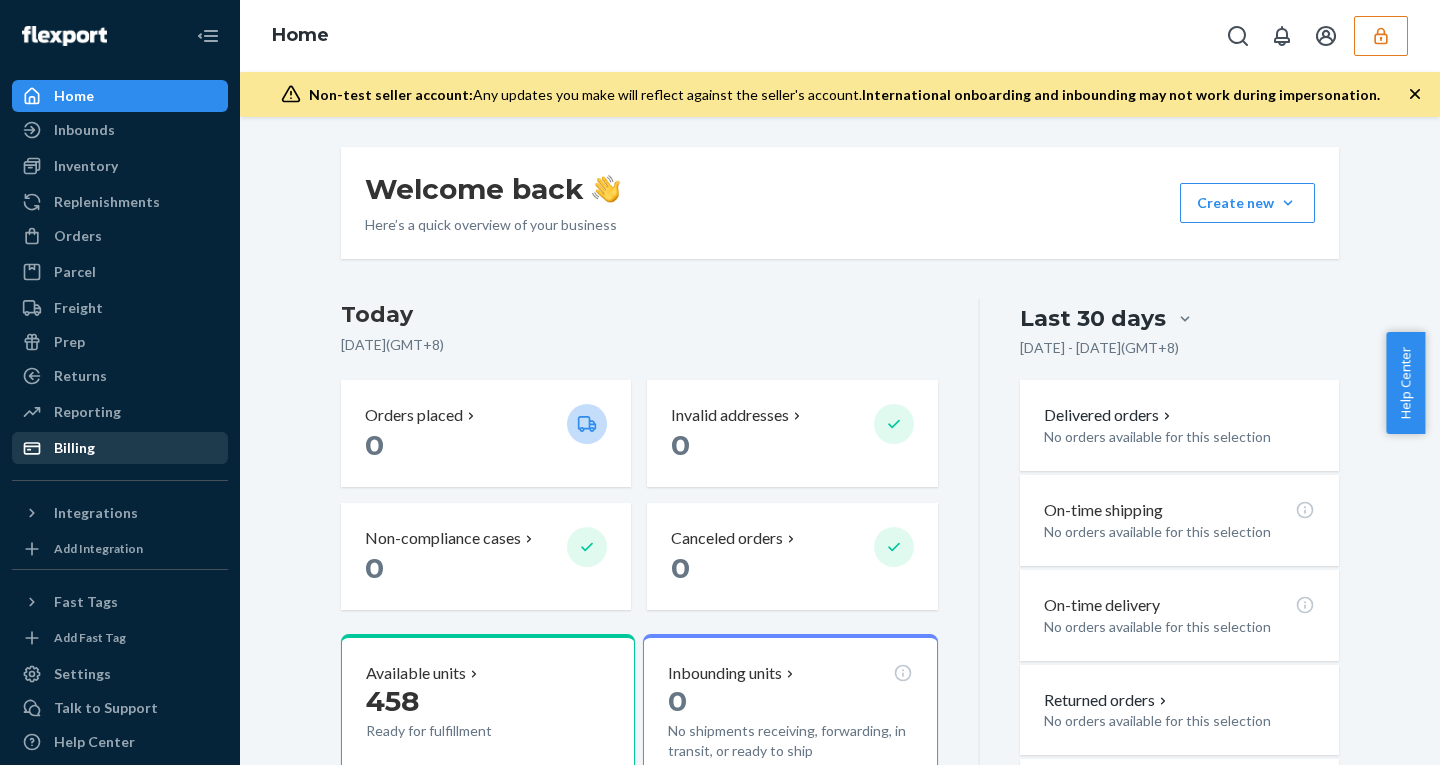 click on "Billing" at bounding box center [74, 448] 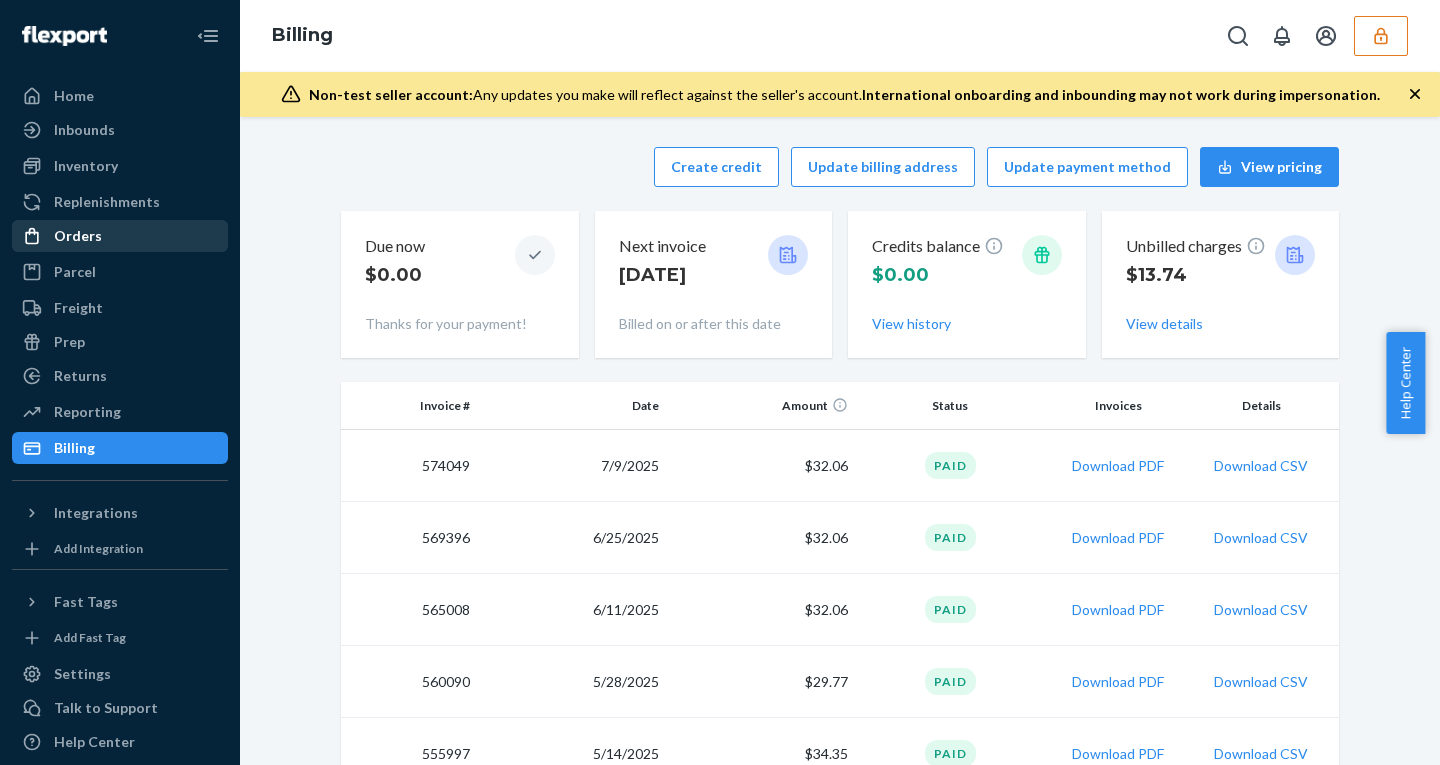click on "Orders" at bounding box center [78, 236] 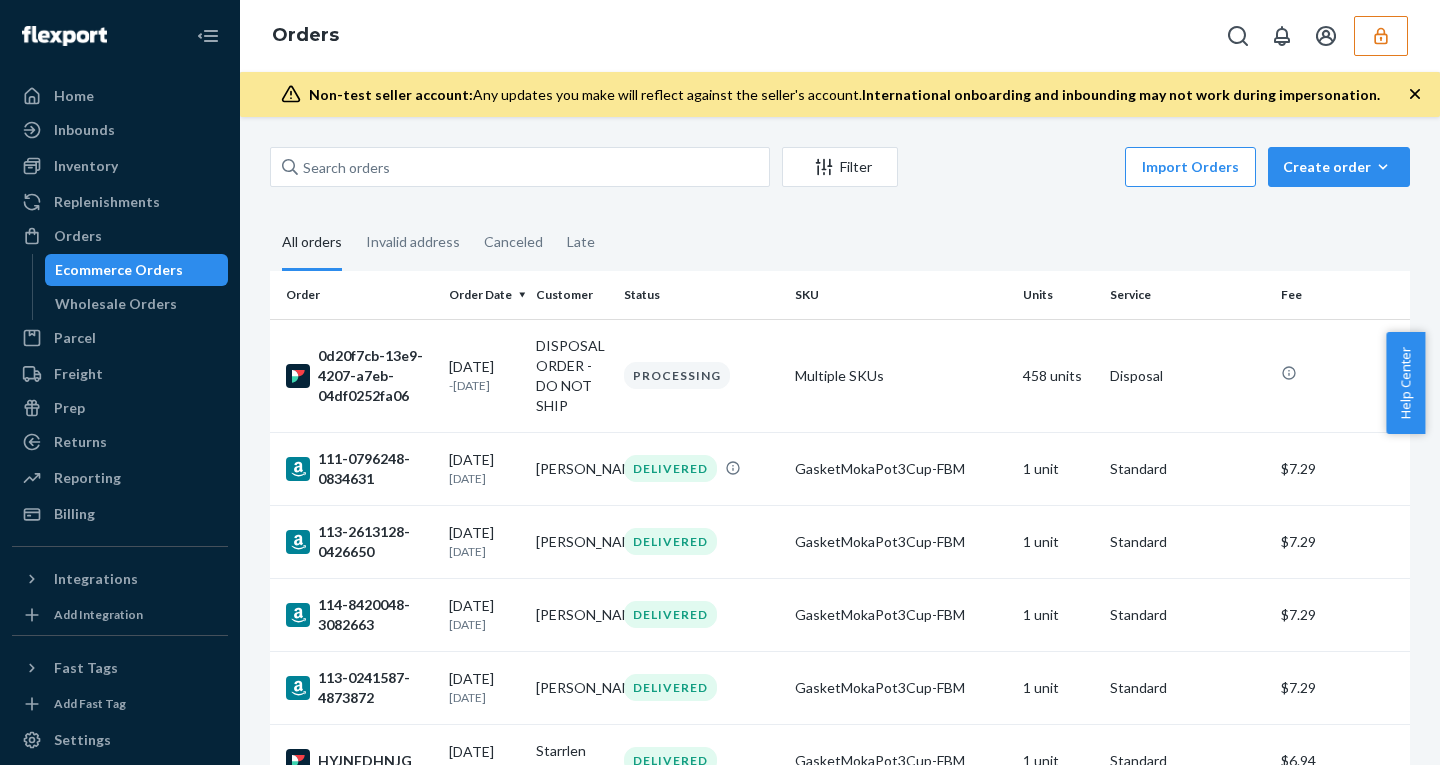 click at bounding box center (1381, 36) 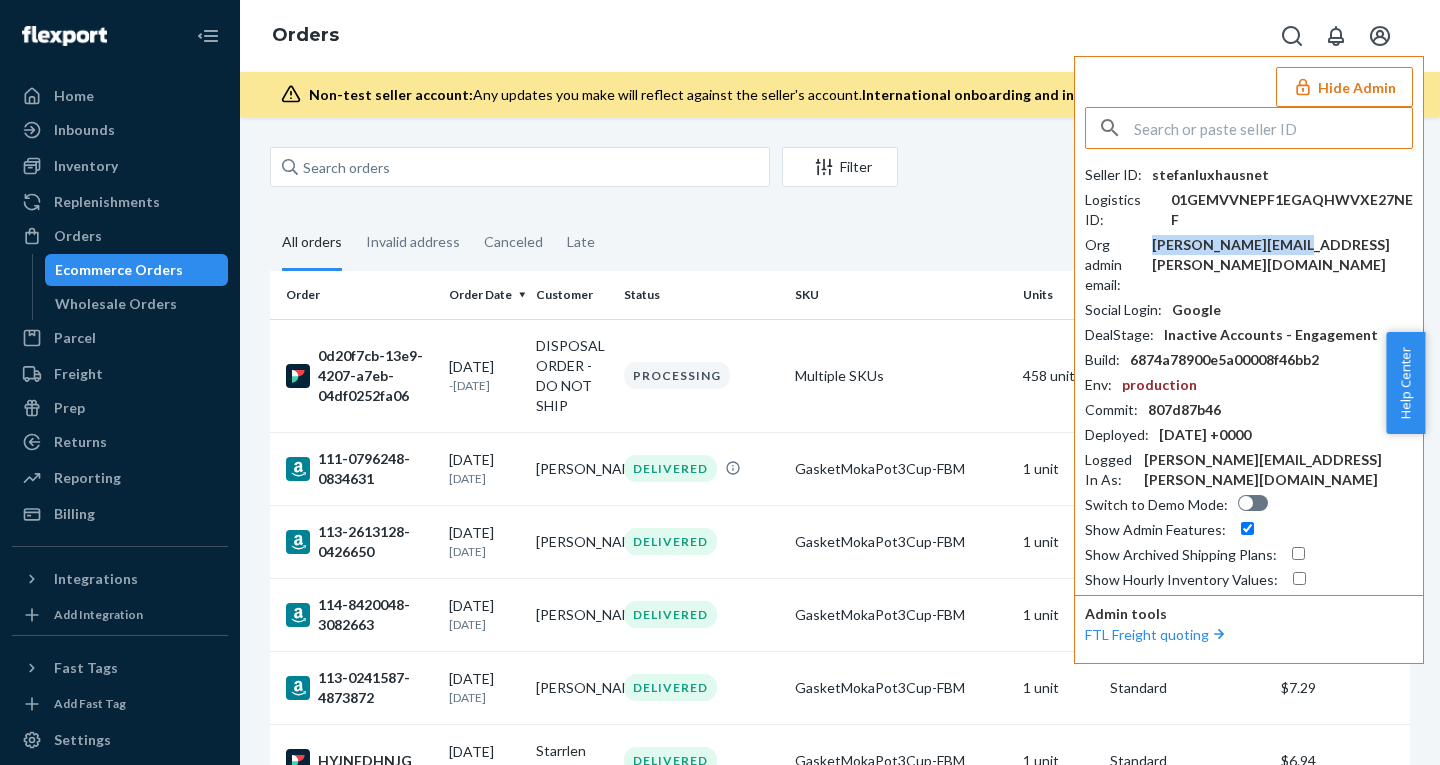 click on "[PERSON_NAME][EMAIL_ADDRESS][PERSON_NAME][DOMAIN_NAME]" at bounding box center (1282, 255) 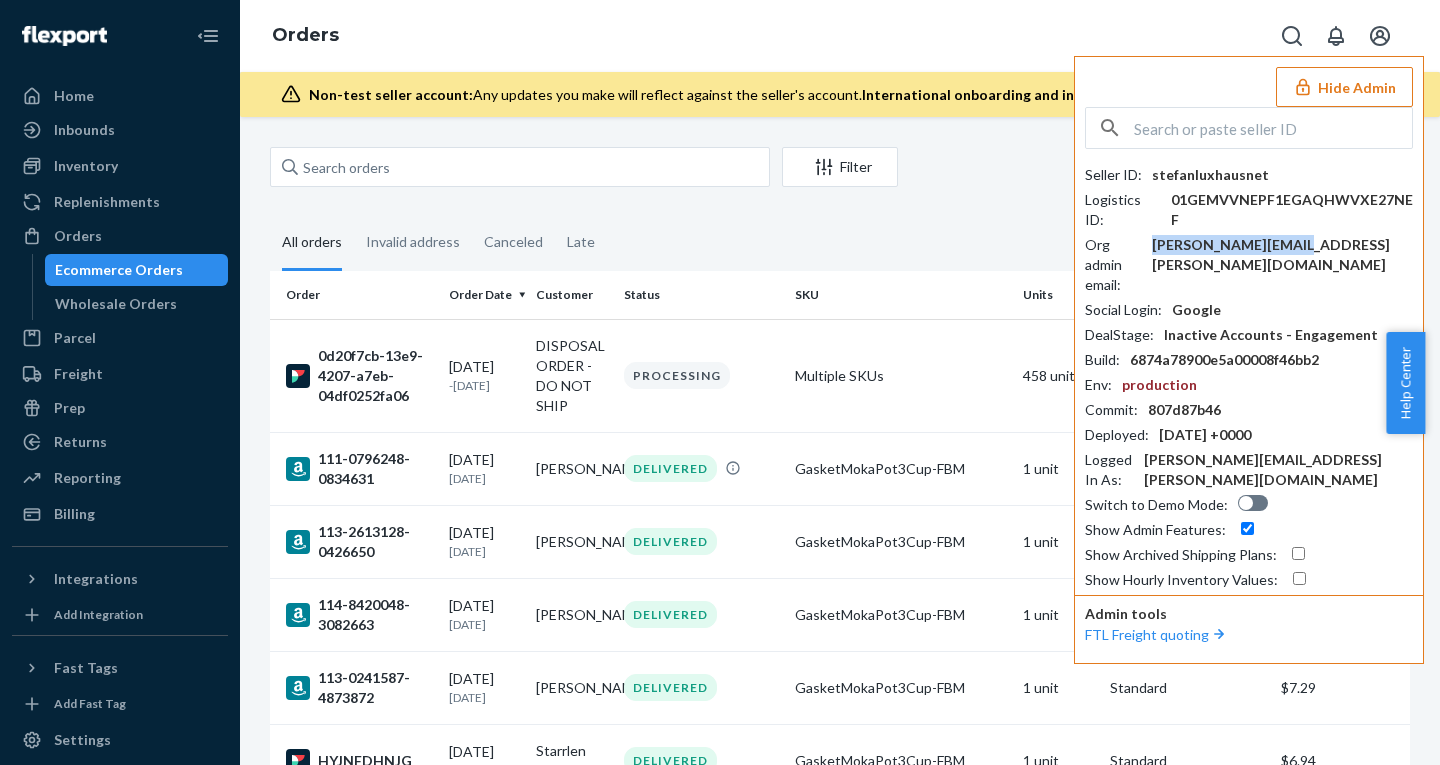 click on "[PERSON_NAME][EMAIL_ADDRESS][PERSON_NAME][DOMAIN_NAME]" at bounding box center [1282, 255] 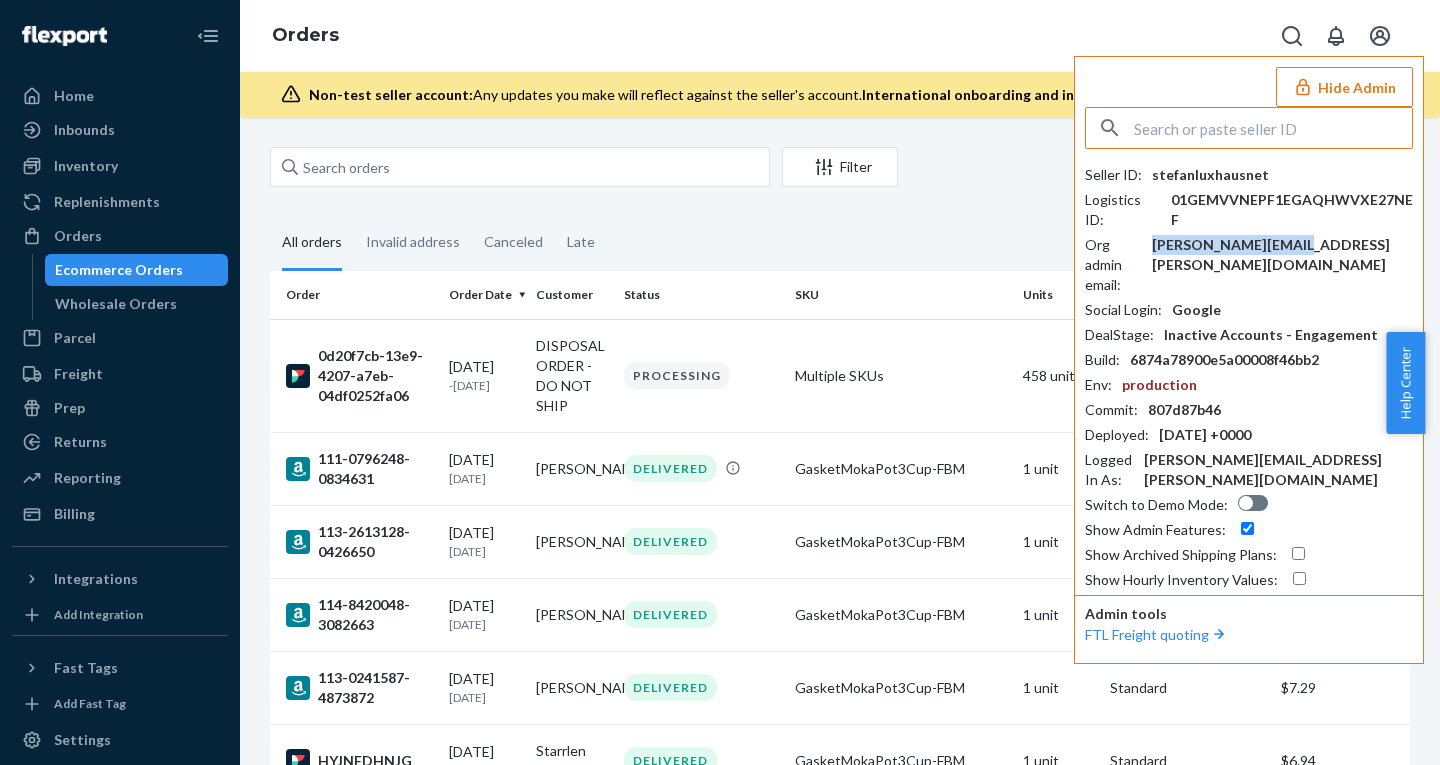 click at bounding box center [1273, 128] 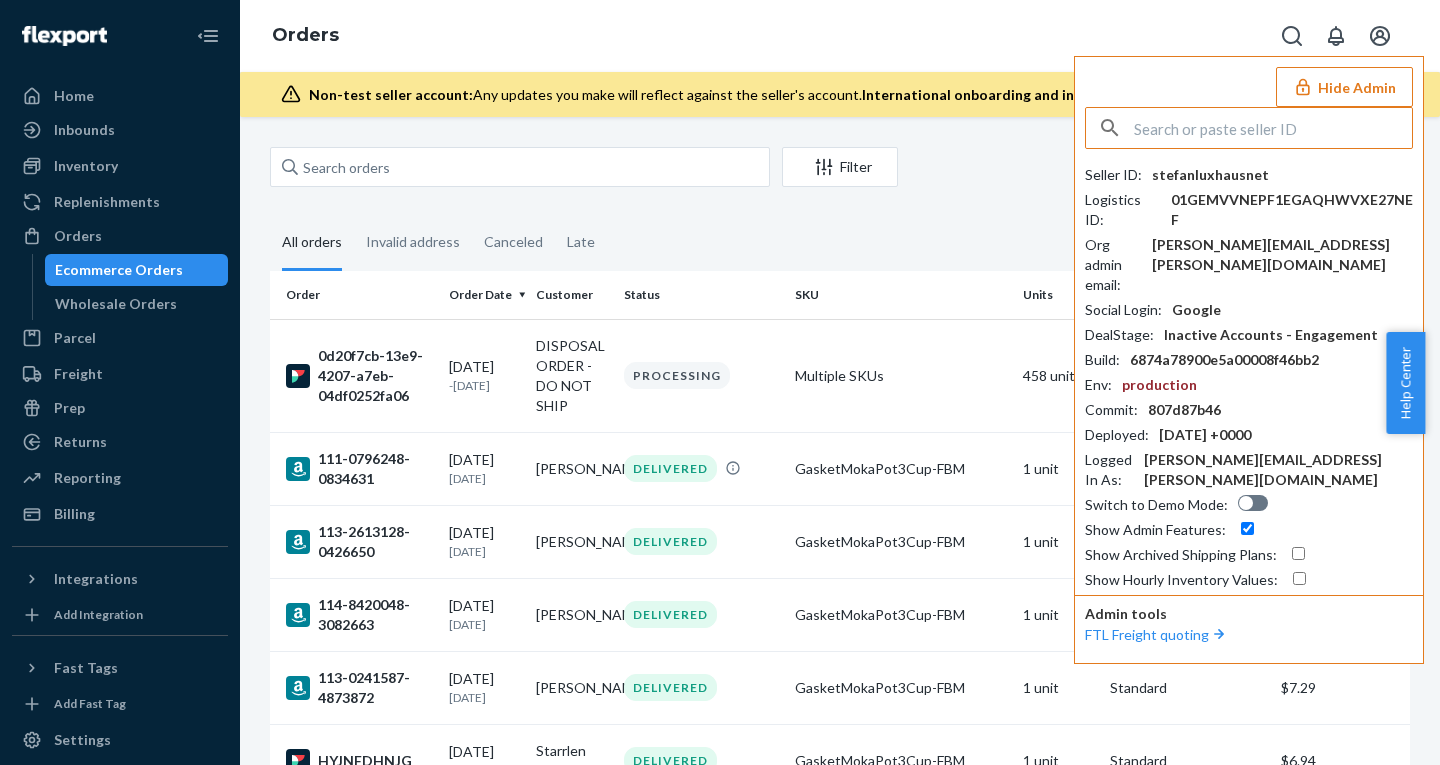 paste on "serviceoutdoorsmanlabcom" 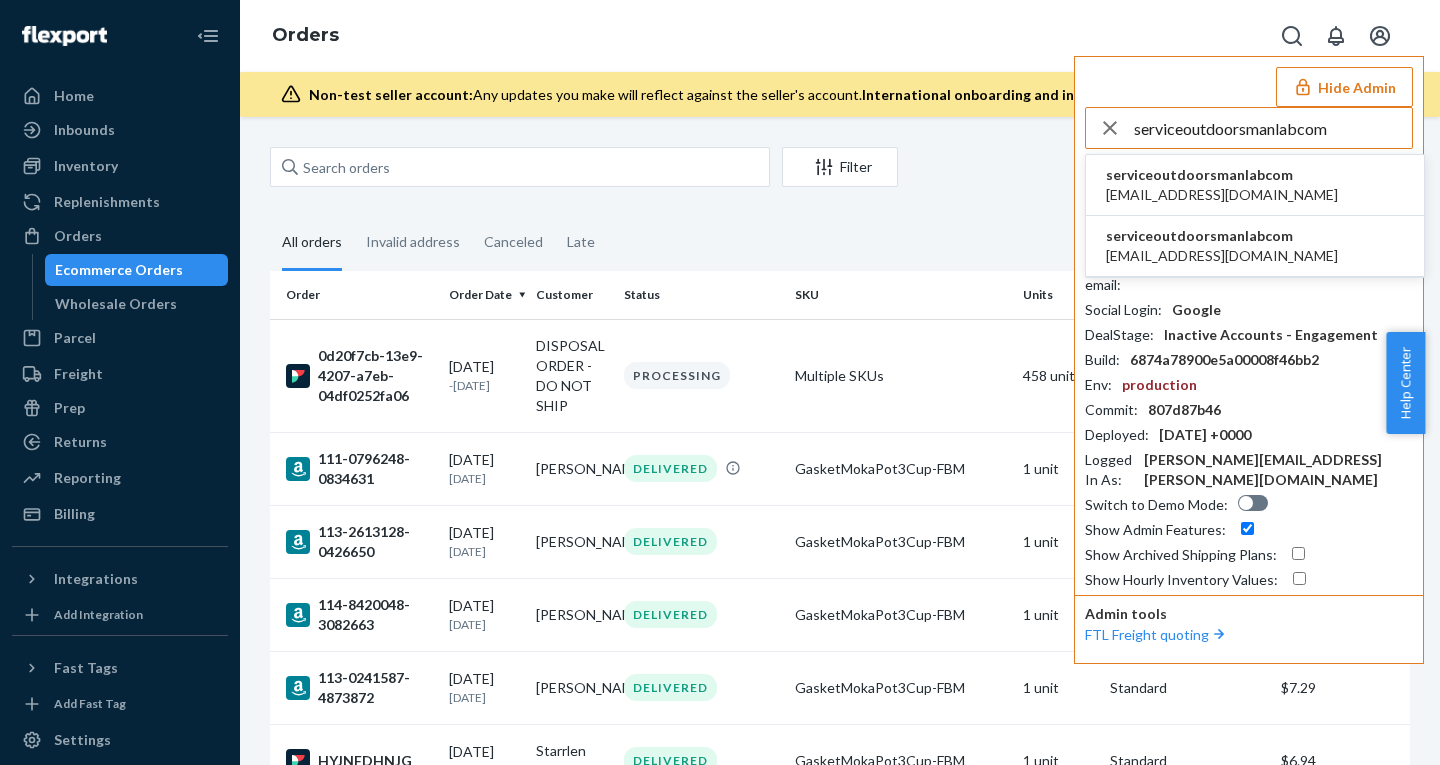 type on "serviceoutdoorsmanlabcom" 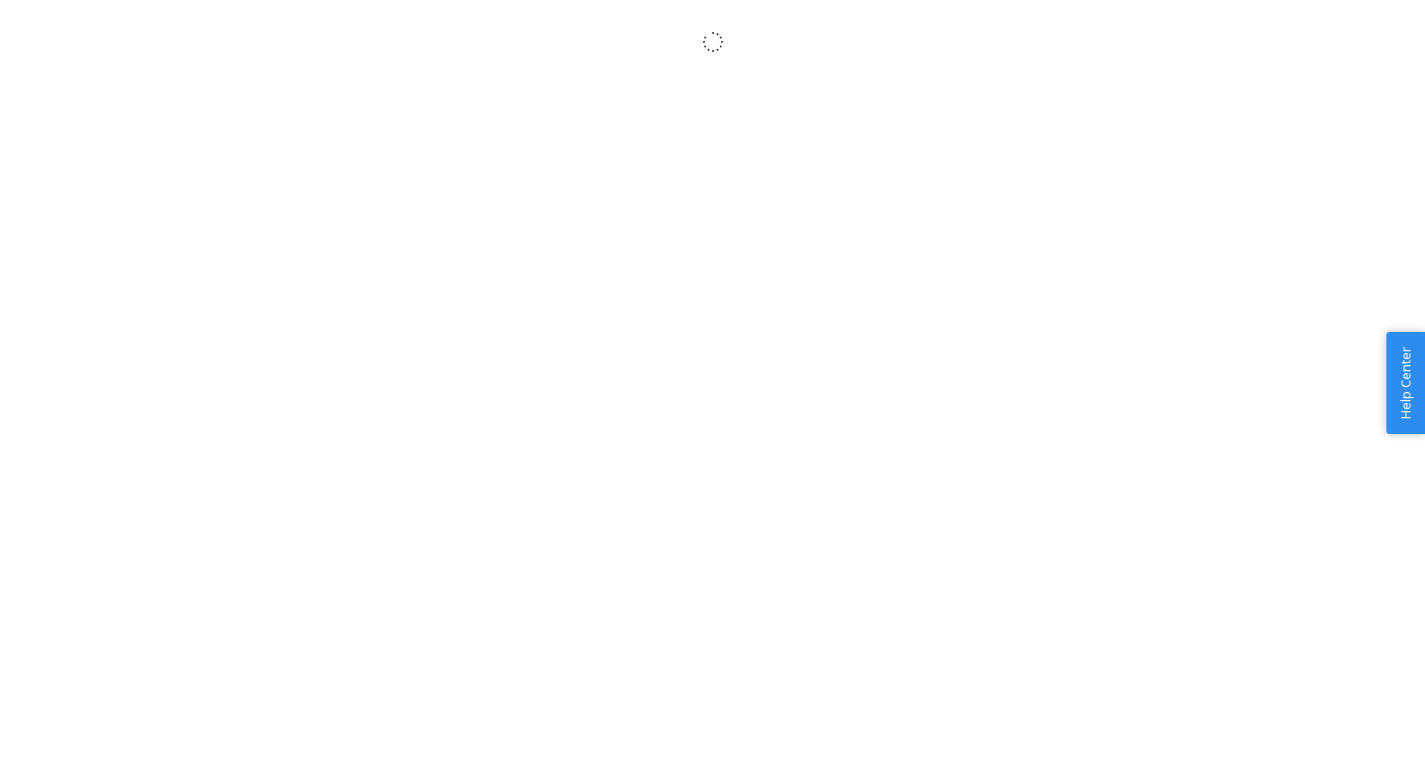 scroll, scrollTop: 0, scrollLeft: 0, axis: both 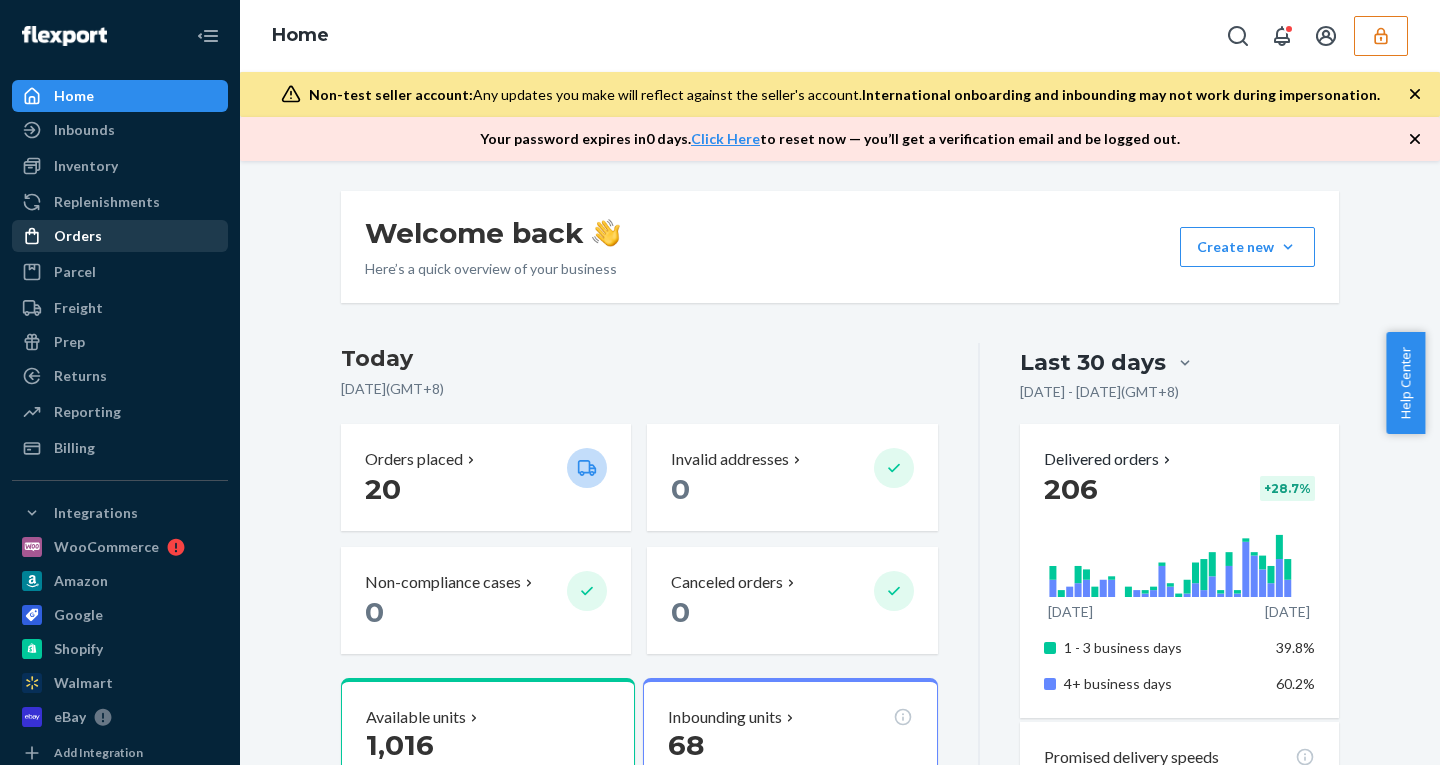 click at bounding box center [38, 236] 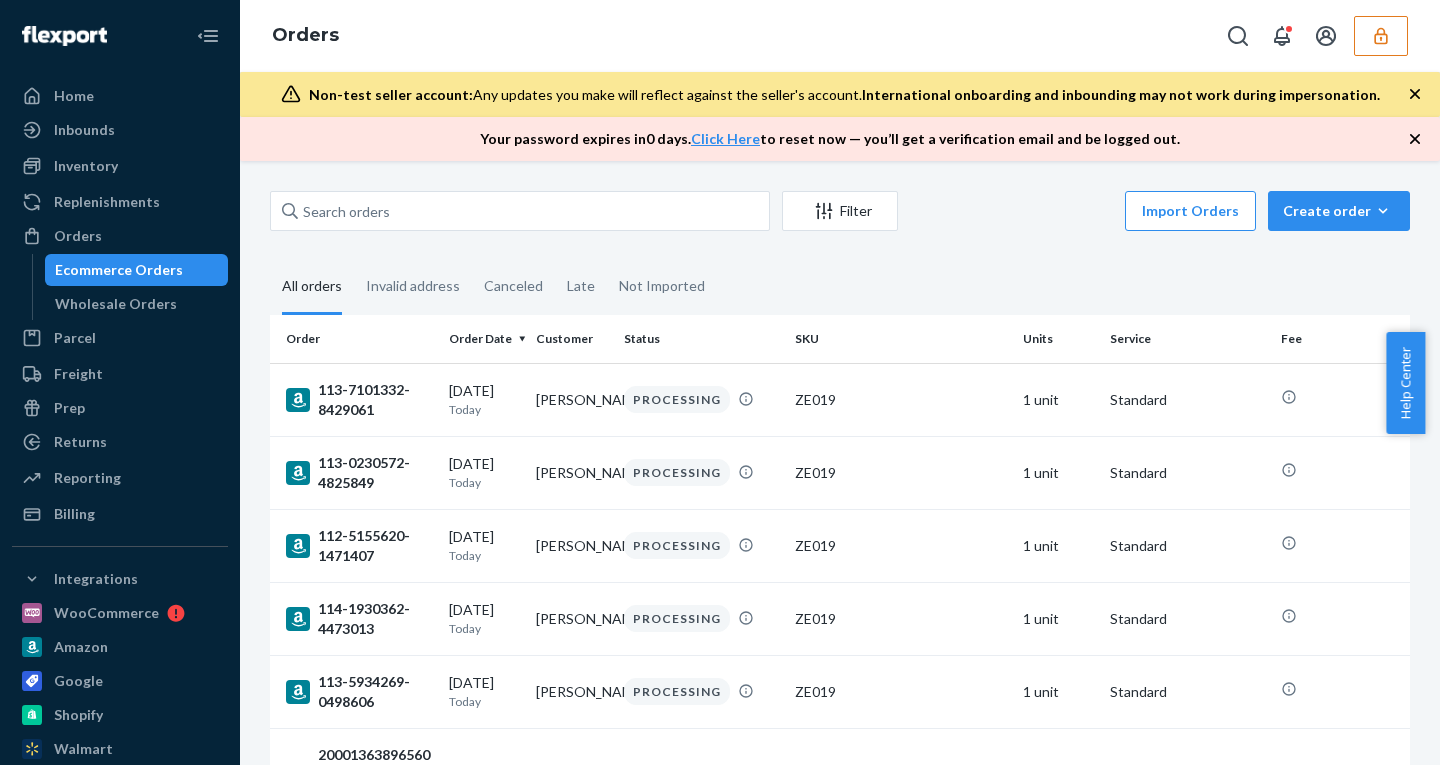 click on "Filter Import Orders Create order Ecommerce order Removal order All orders Invalid address Canceled Late Not Imported Order Order Date Customer Status SKU Units Service Fee 113-7101332-8429061 07/14/2025 Today Charles A Taliaferro PROCESSING ZE019 1 unit Standard 113-0230572-4825849 07/14/2025 Today kathleen warrington PROCESSING ZE019 1 unit Standard 112-5155620-1471407 07/14/2025 Today Jacquelyn Kay PROCESSING ZE019 1 unit Standard 114-1930362-4473013 07/14/2025 Today Rhonda Malary PROCESSING ZE019 1 unit Standard 113-5934269-0498606 07/14/2025 Today Donald Lesniak PROCESSING ZE019 1 unit Standard 200013638965600-109019652297641 07/14/2025 Today Perla De La Cruz PROCESSING ZE016 1 unit Standard 112-4017021-2349802 07/14/2025 Today Harold Hampton PROCESSING ZE019 1 unit Standard 112-6911545-3289863 07/14/2025 Today Pamela Hahn PROCESSING ZE019 1 unit Standard 114-3394821-7866642 07/14/2025 Today King Slime PROCESSING ZE019 1 unit Standard 200013473506219-109019550086387 07/14/2025 Today Sylvester Jones ZE016" at bounding box center (840, 463) 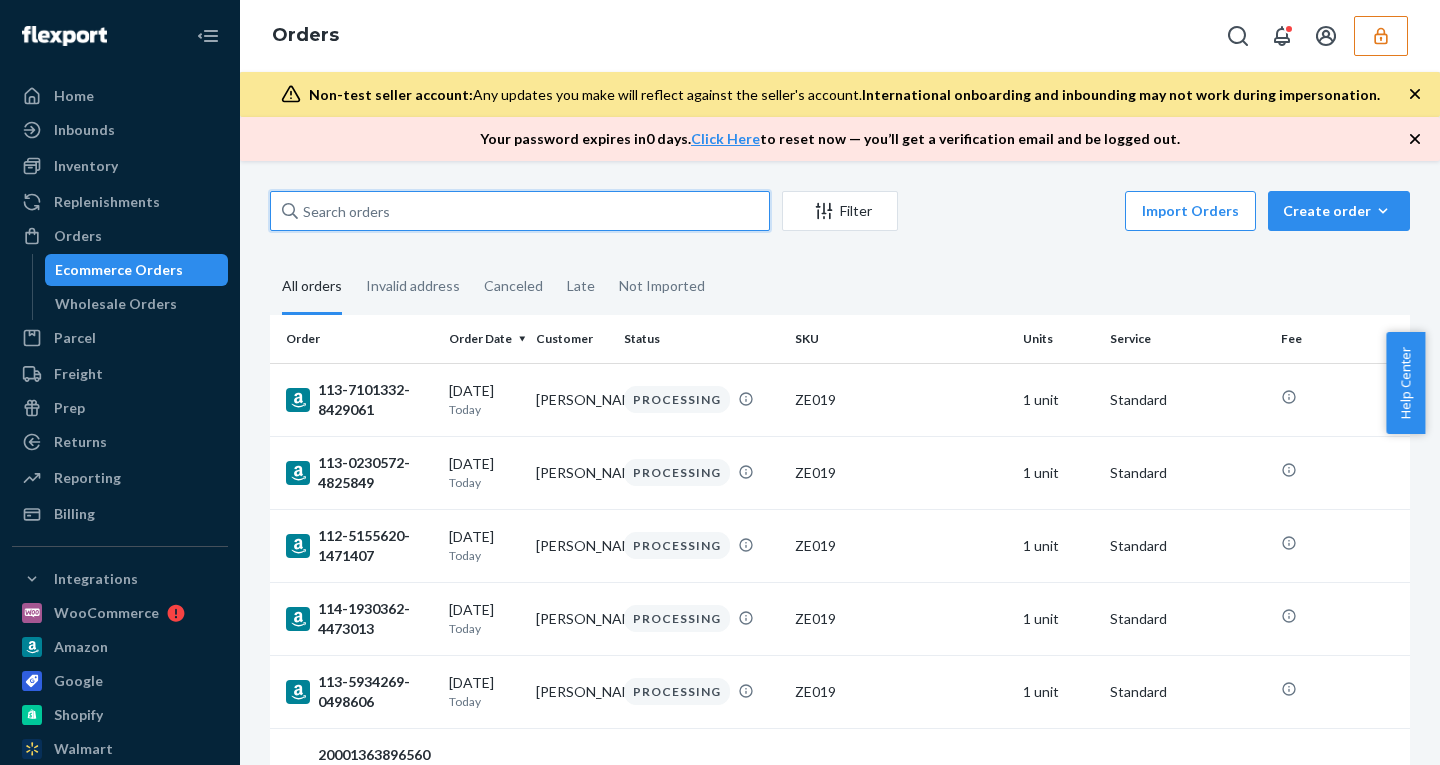 click at bounding box center (520, 211) 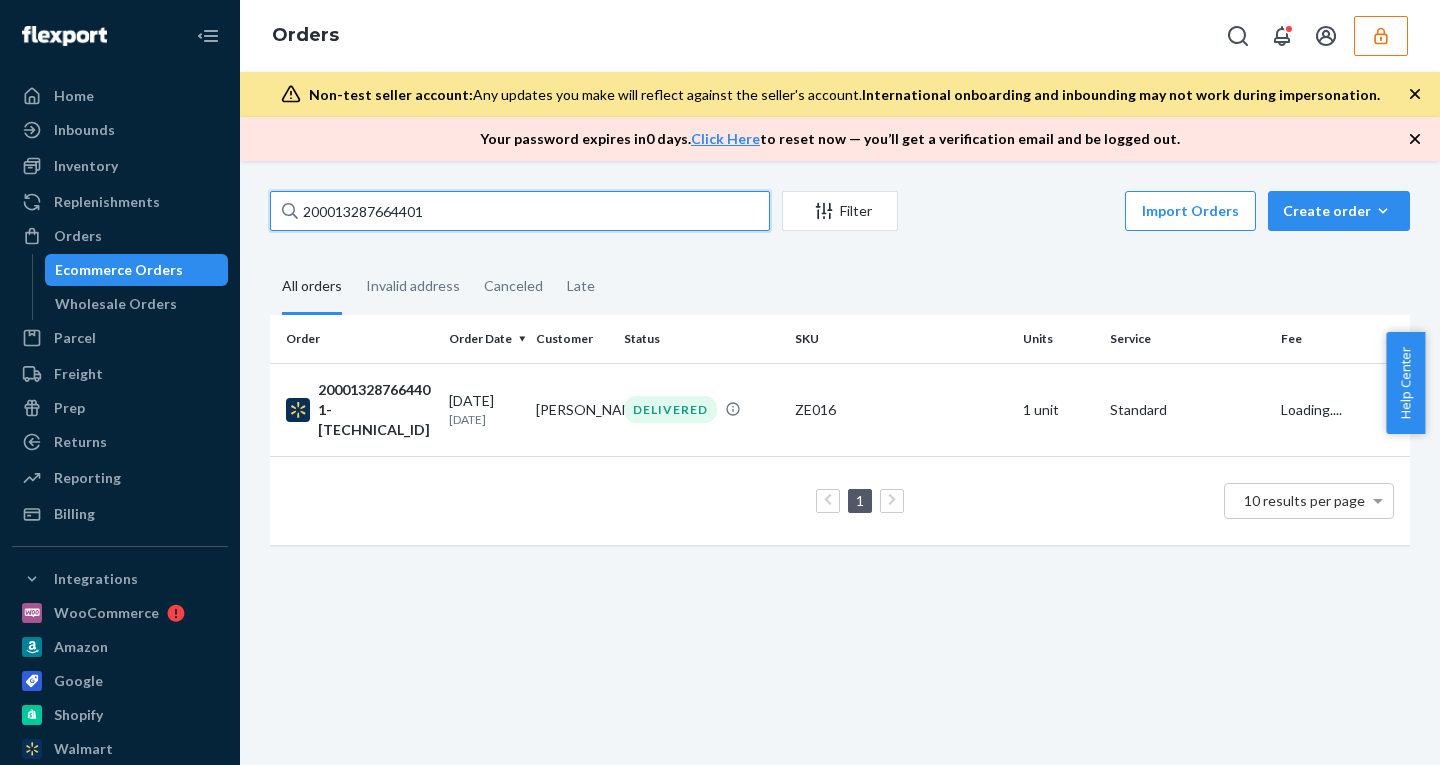 type on "200013287664401" 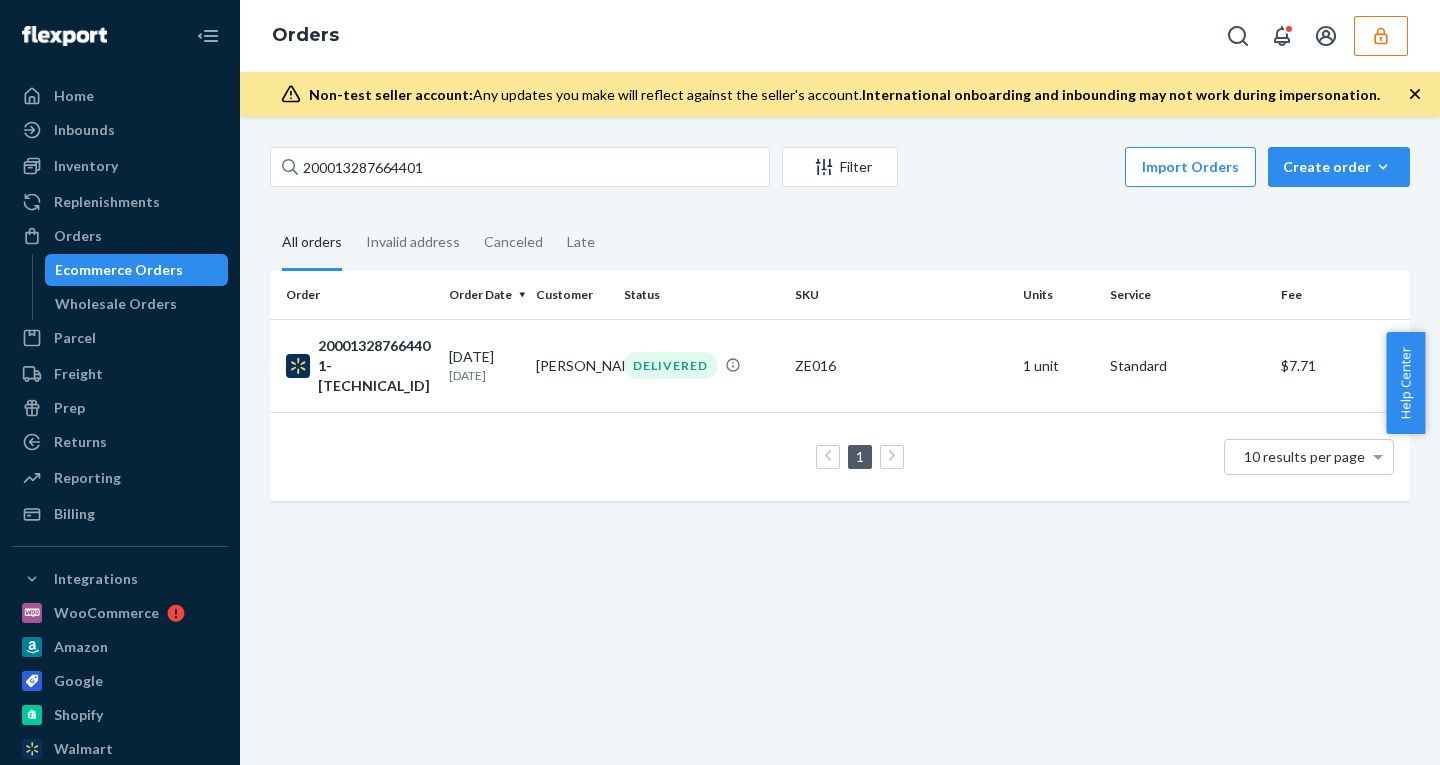 click 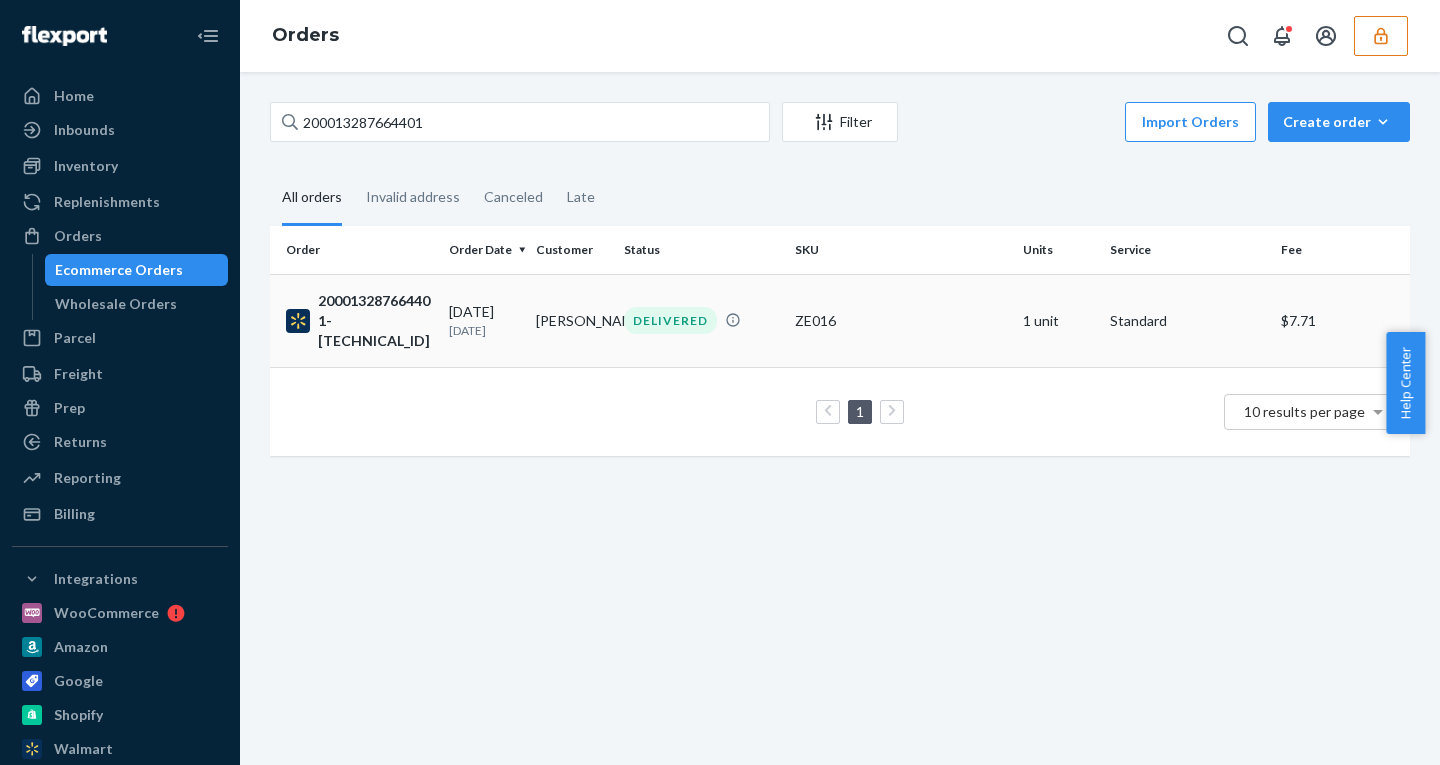 click on "DELIVERED" at bounding box center (670, 320) 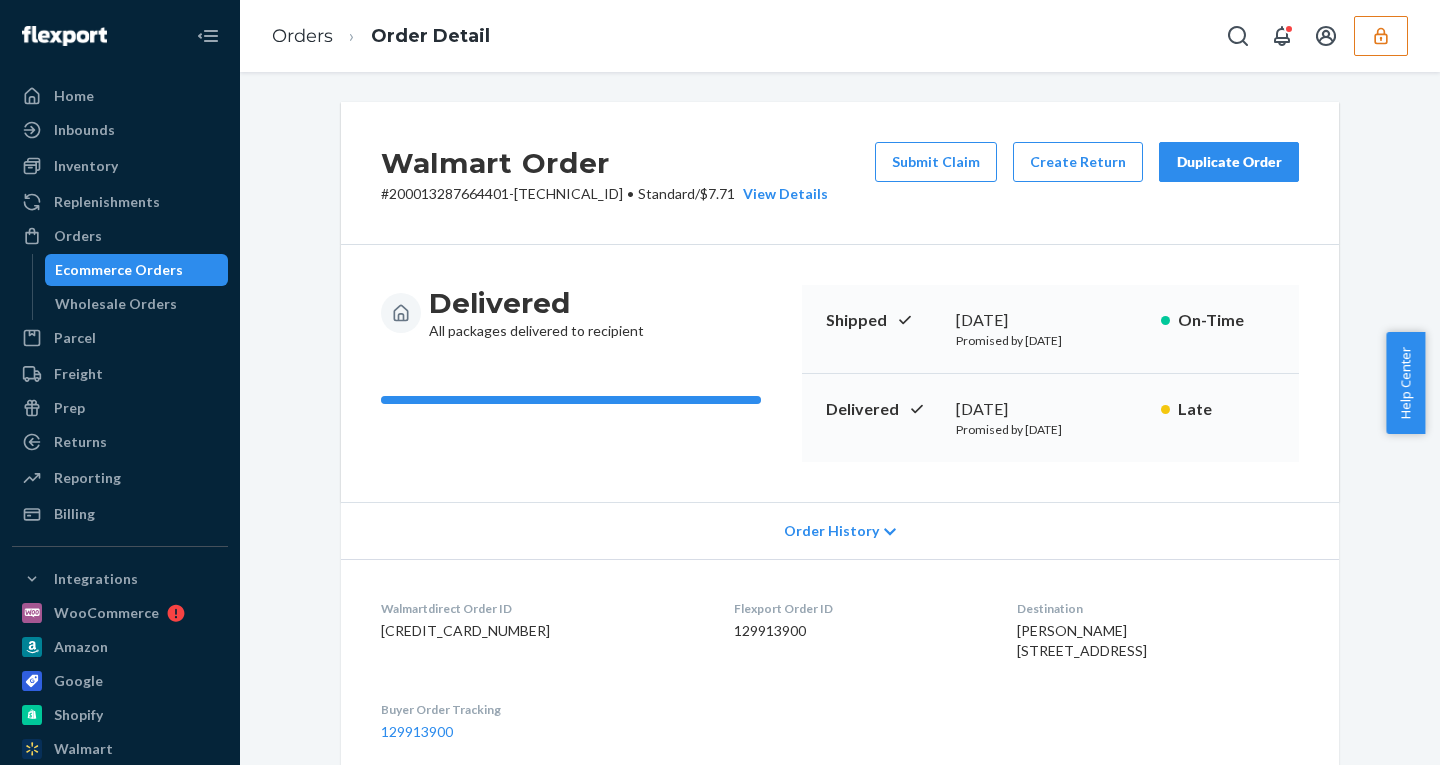 scroll, scrollTop: 669, scrollLeft: 0, axis: vertical 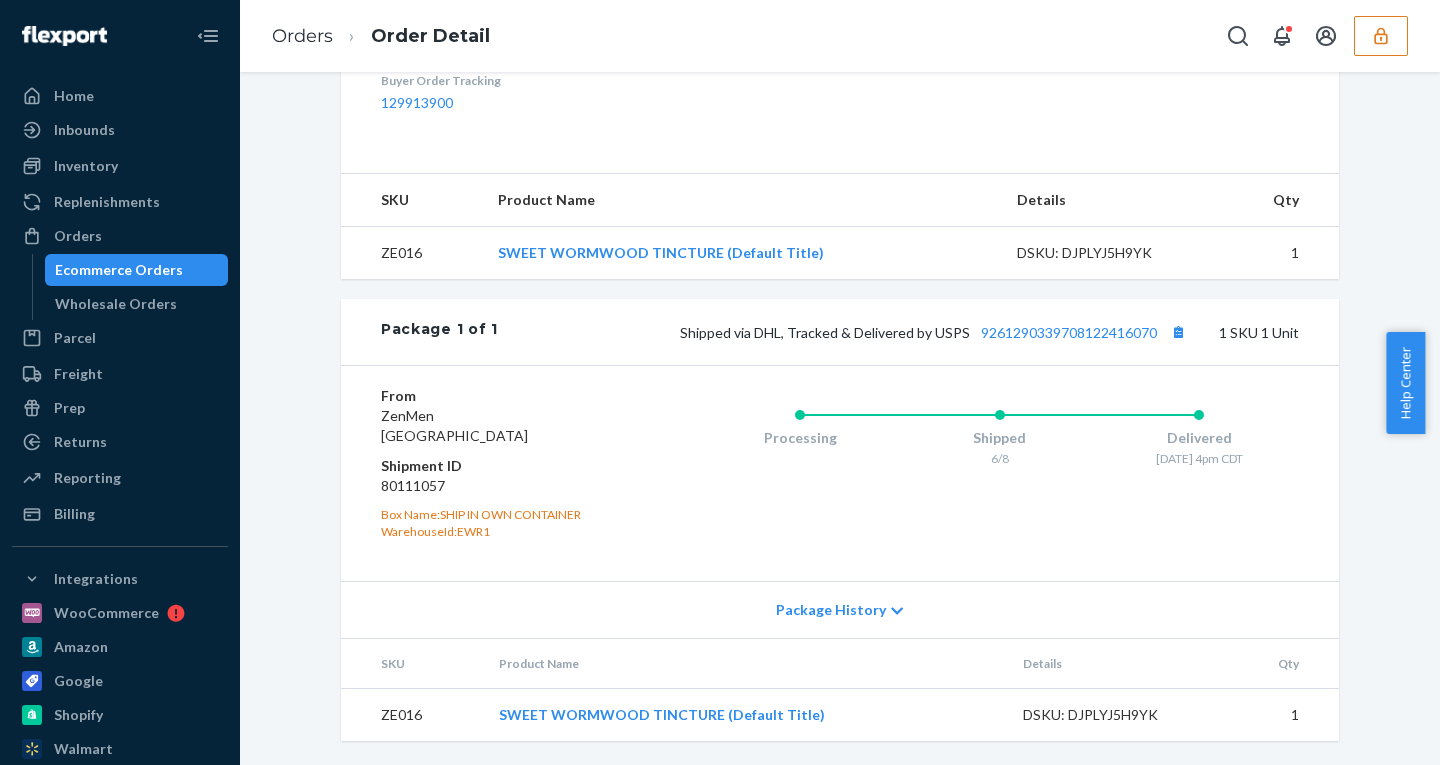 click on "Package History" at bounding box center (831, 610) 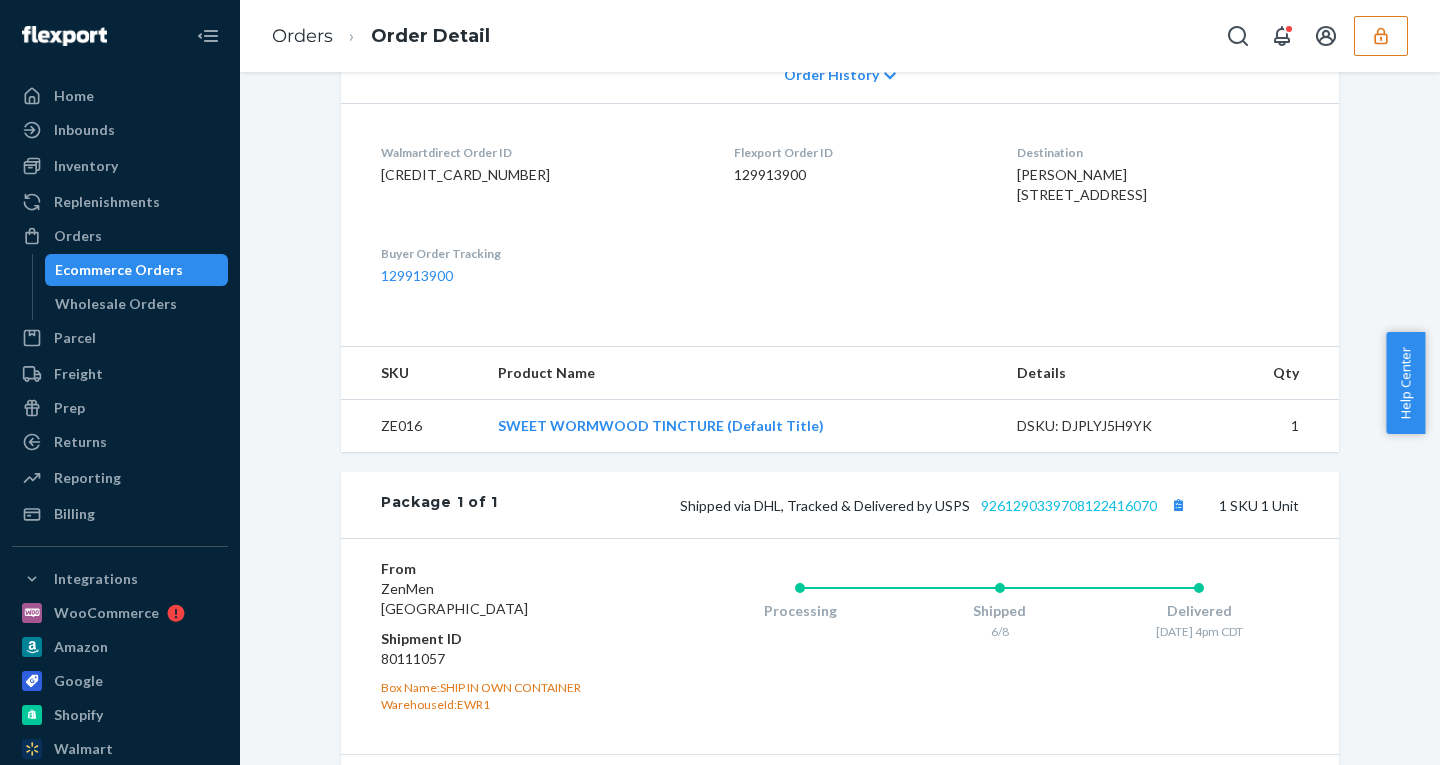 scroll, scrollTop: 457, scrollLeft: 0, axis: vertical 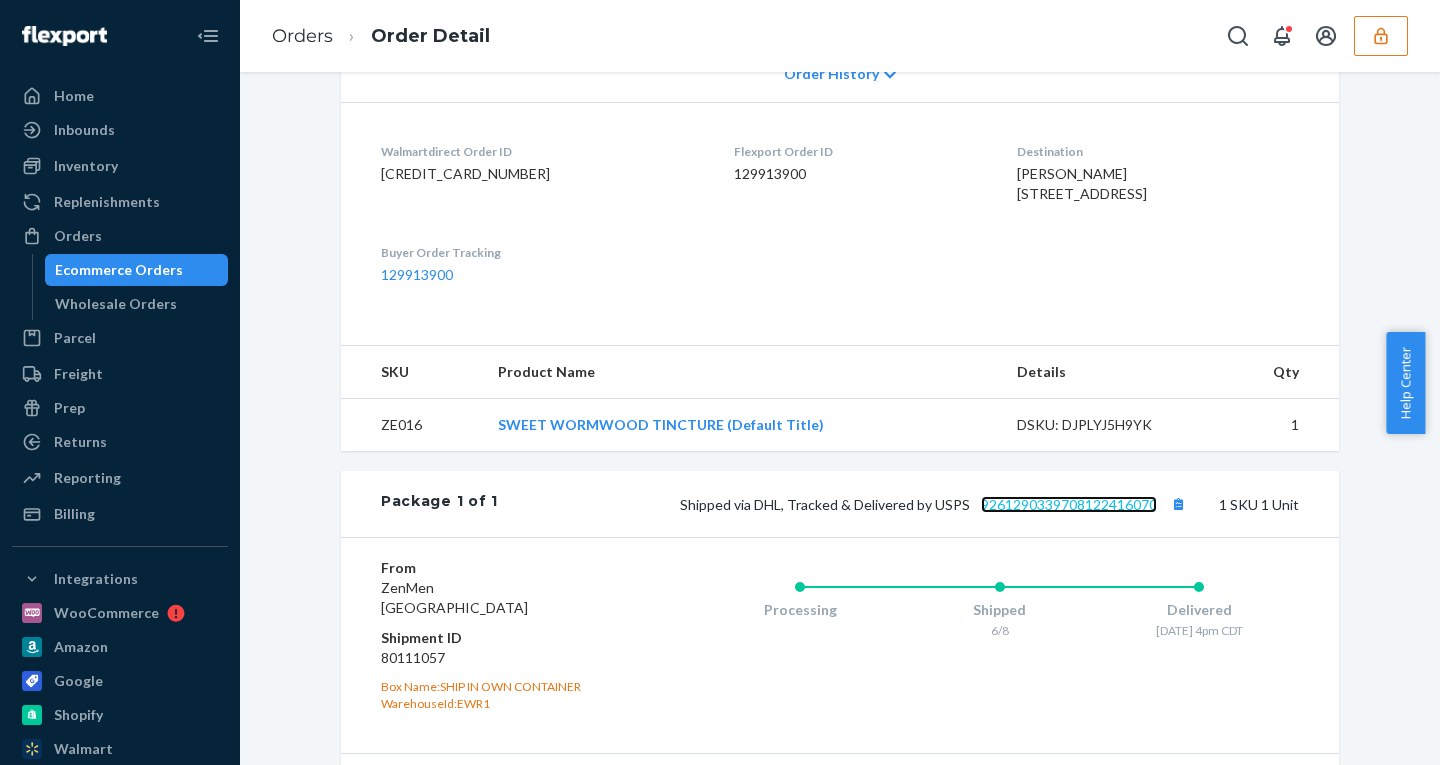 click on "9261290339708122416070" at bounding box center (1069, 504) 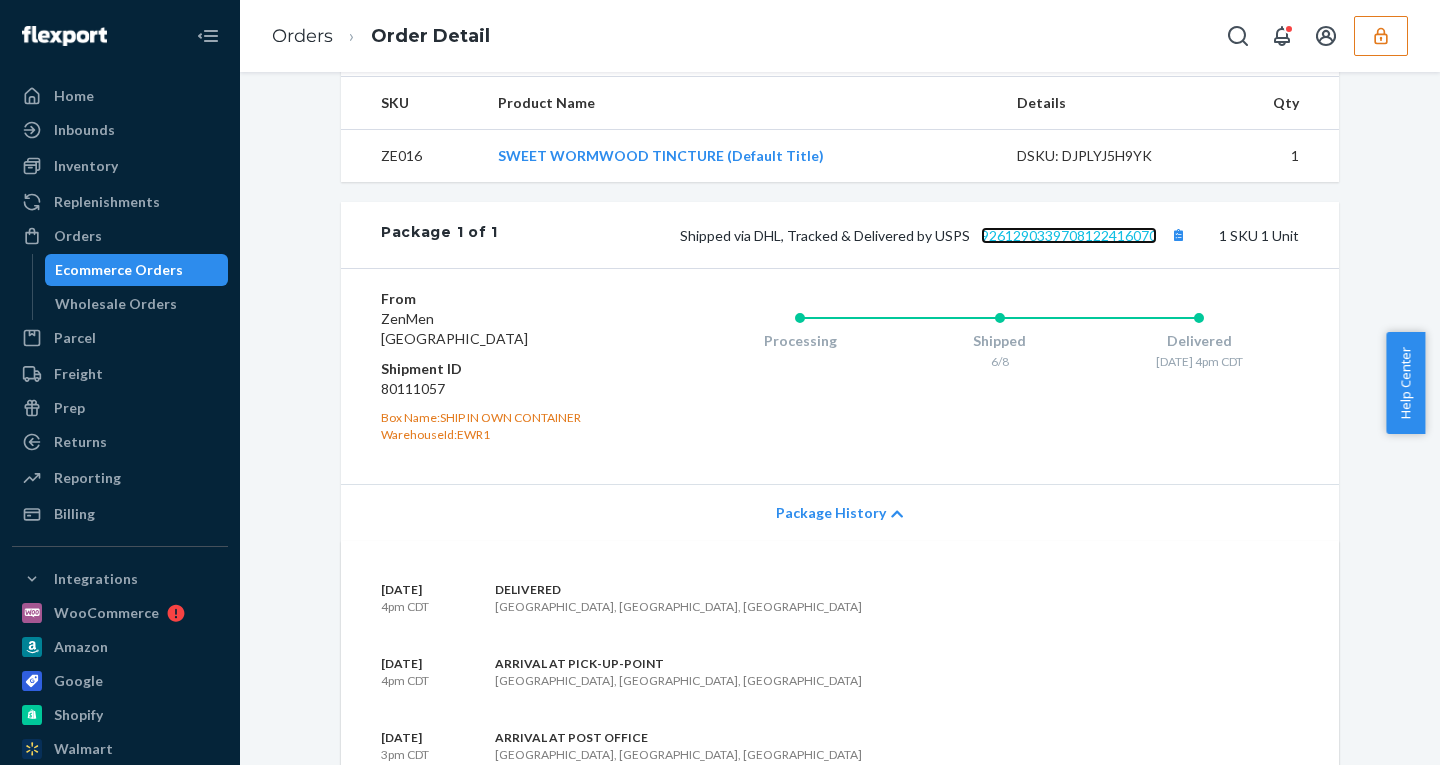 scroll, scrollTop: 753, scrollLeft: 0, axis: vertical 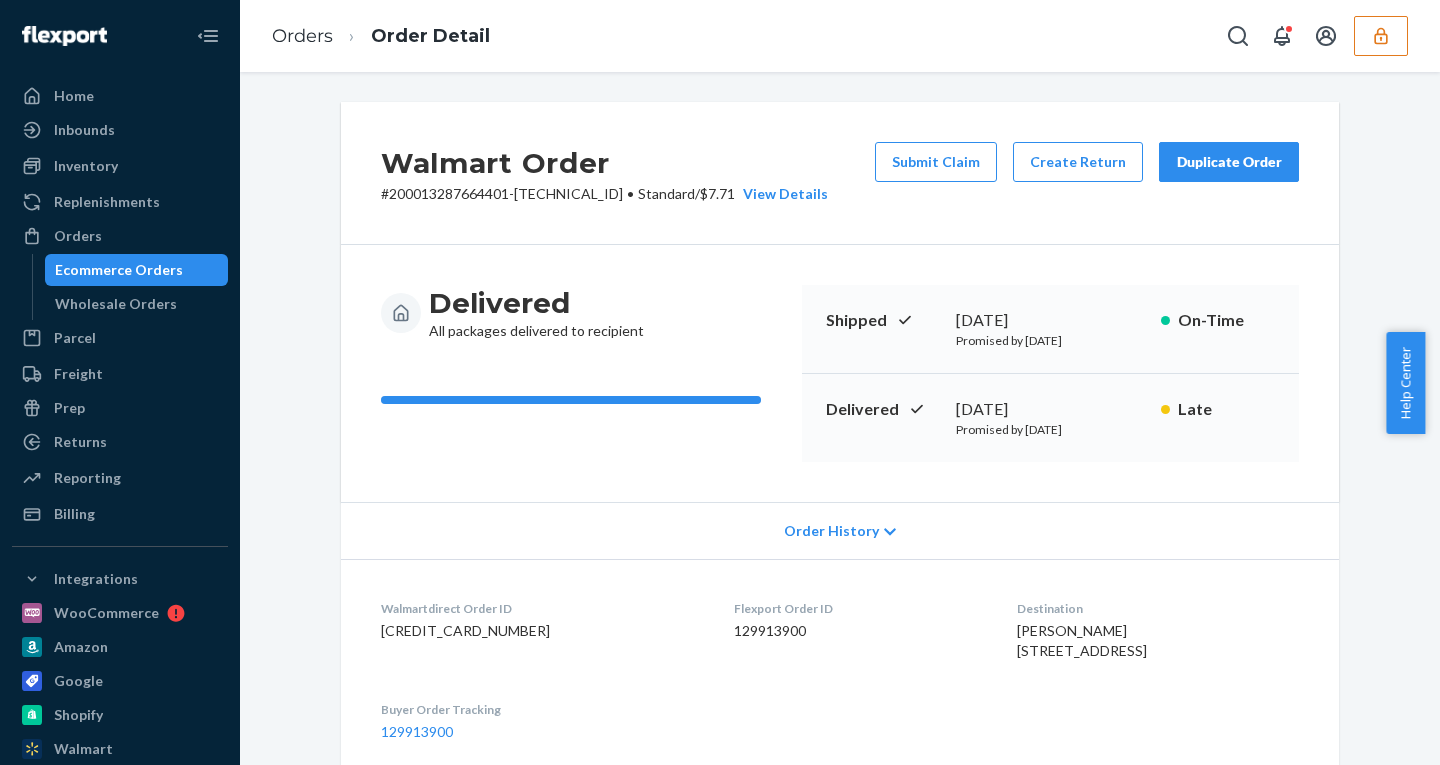 drag, startPoint x: 997, startPoint y: 700, endPoint x: 957, endPoint y: 656, distance: 59.464275 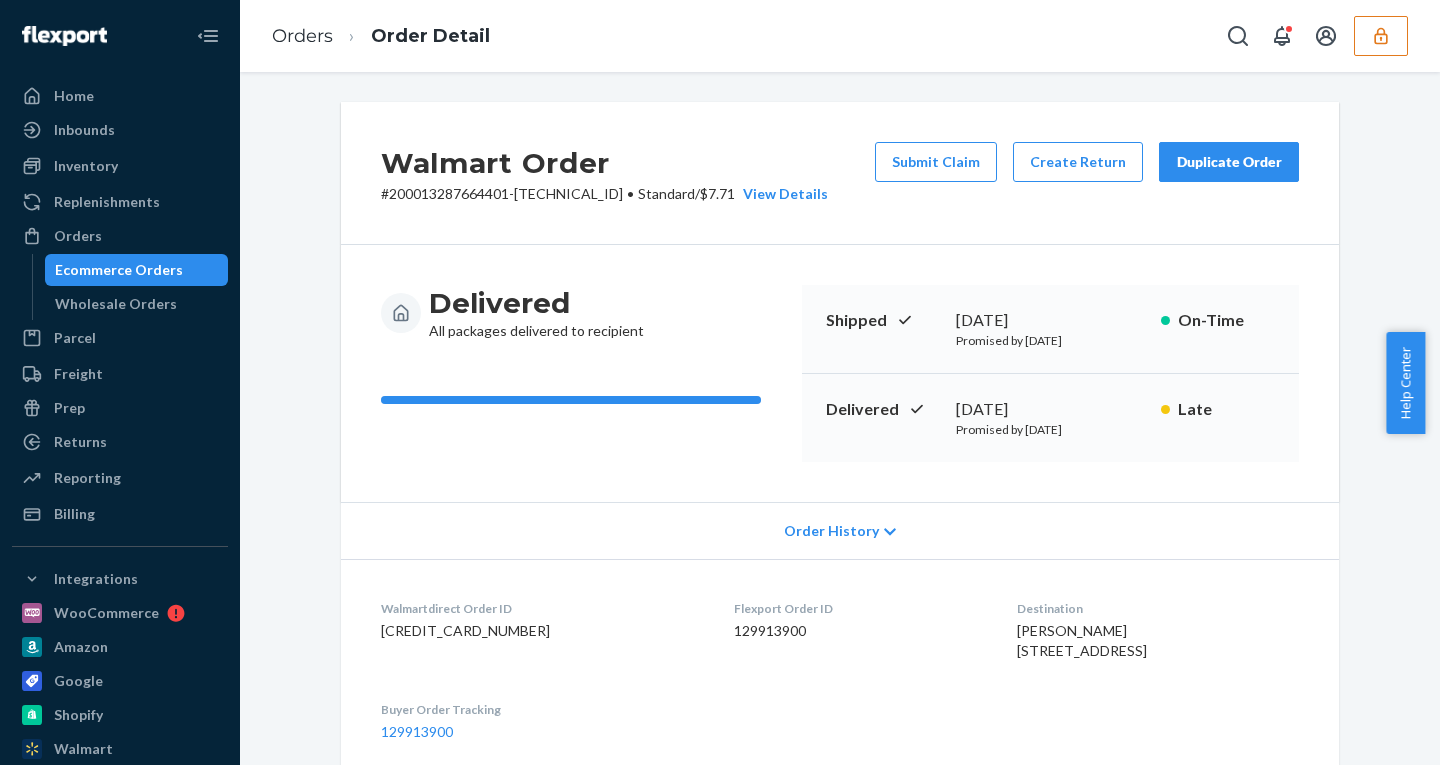 click on "Walmartdirect Order ID 109015918935501 Flexport Order ID 129913900 Destination Larry Koistinen
19103 SD Highway 21 # 244
Lake Norden, SD 57248-5936
US Buyer Order Tracking 129913900" at bounding box center (840, 670) 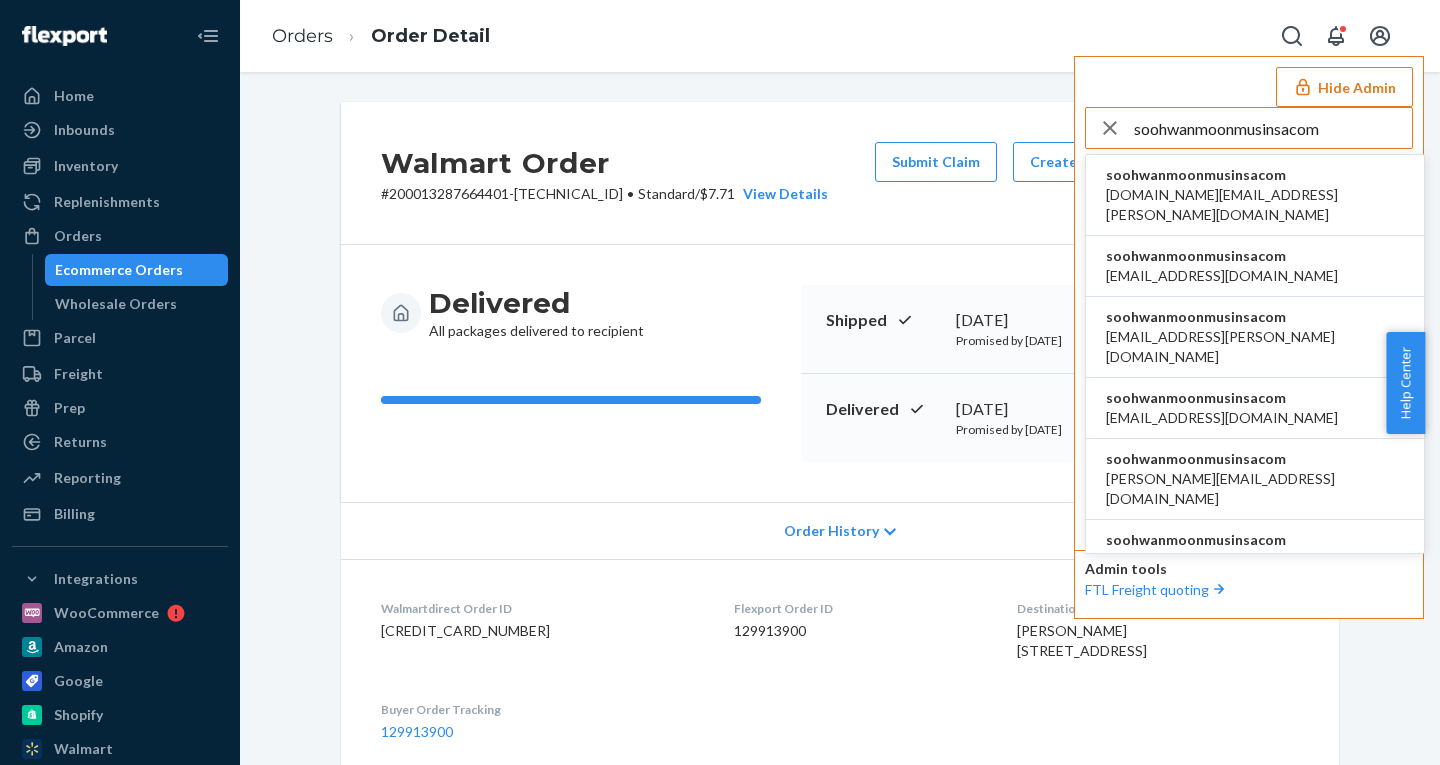 type on "soohwanmoonmusinsacom" 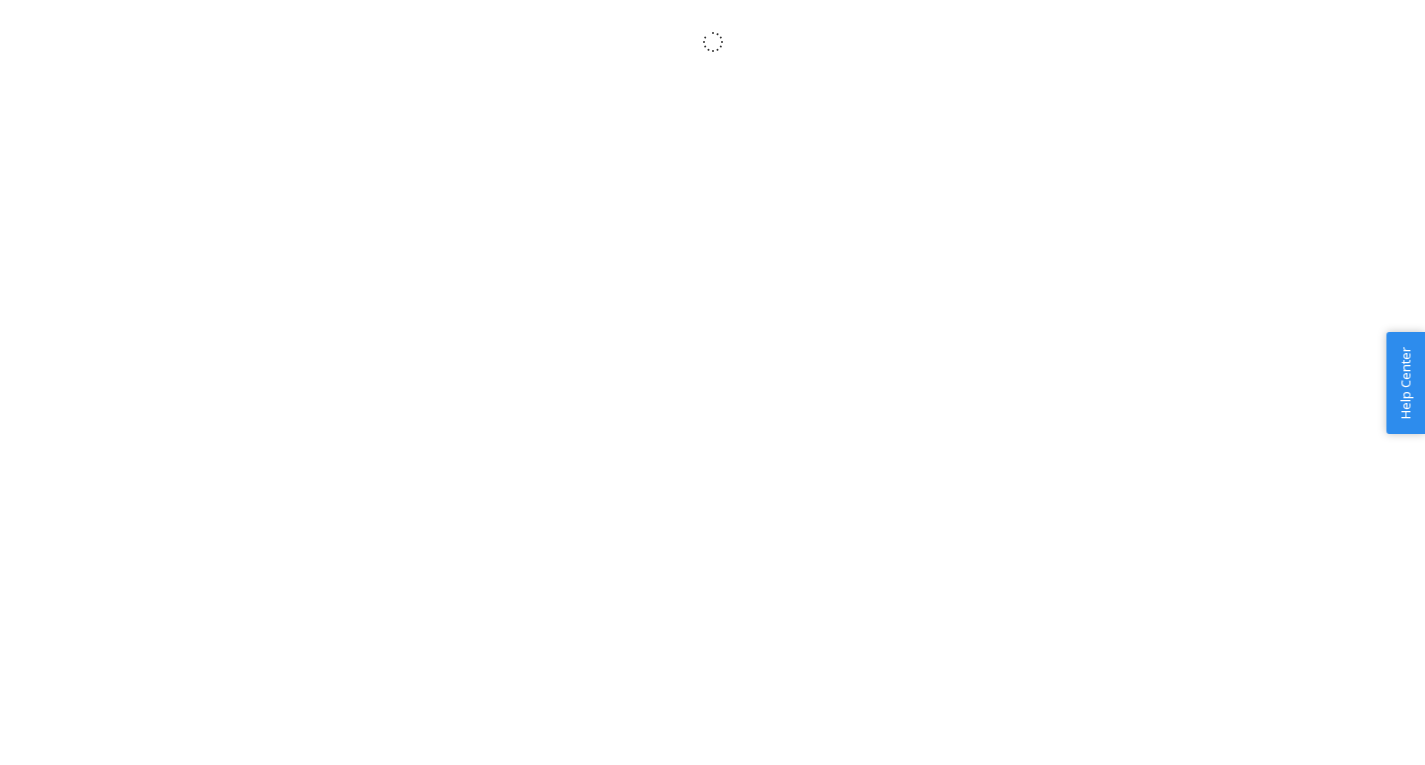 scroll, scrollTop: 0, scrollLeft: 0, axis: both 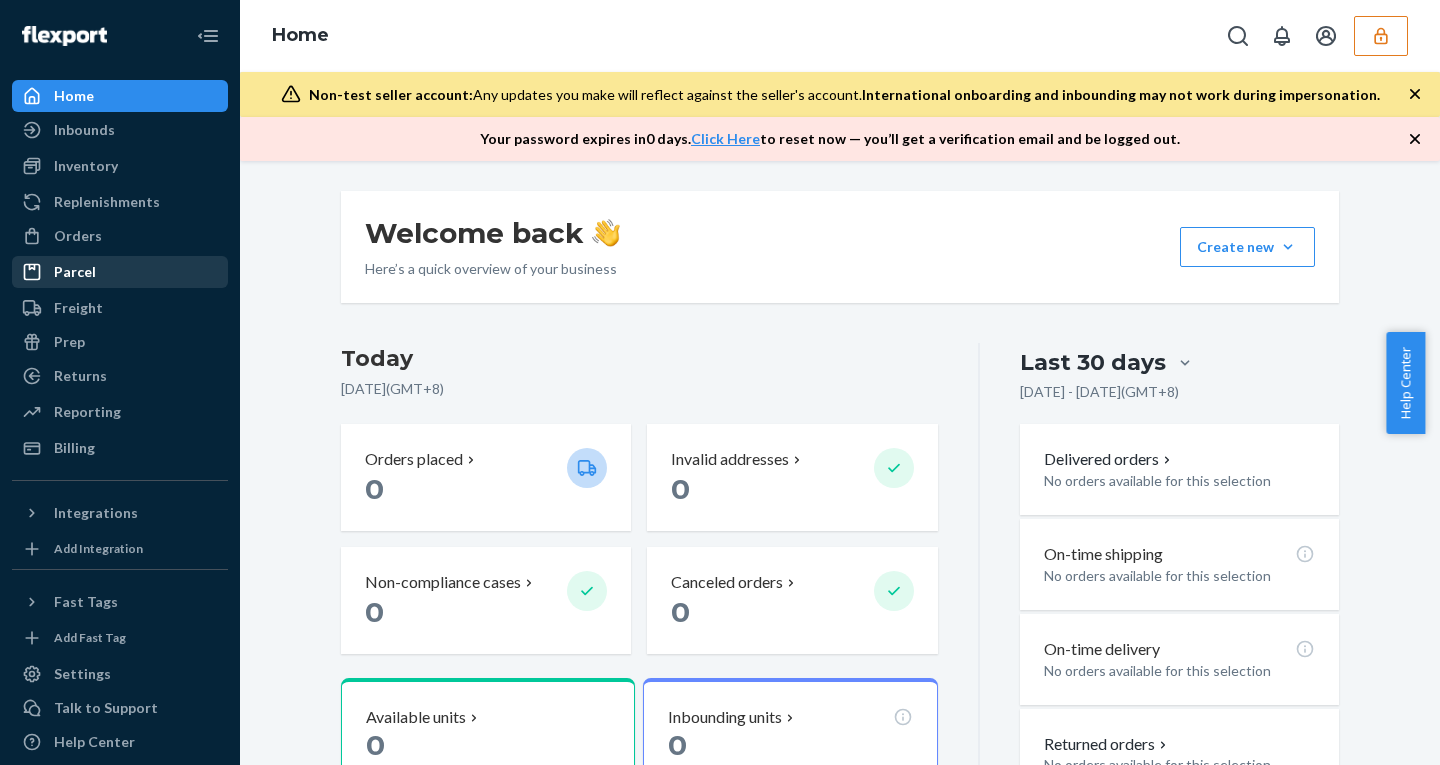 click on "Parcel" at bounding box center (75, 272) 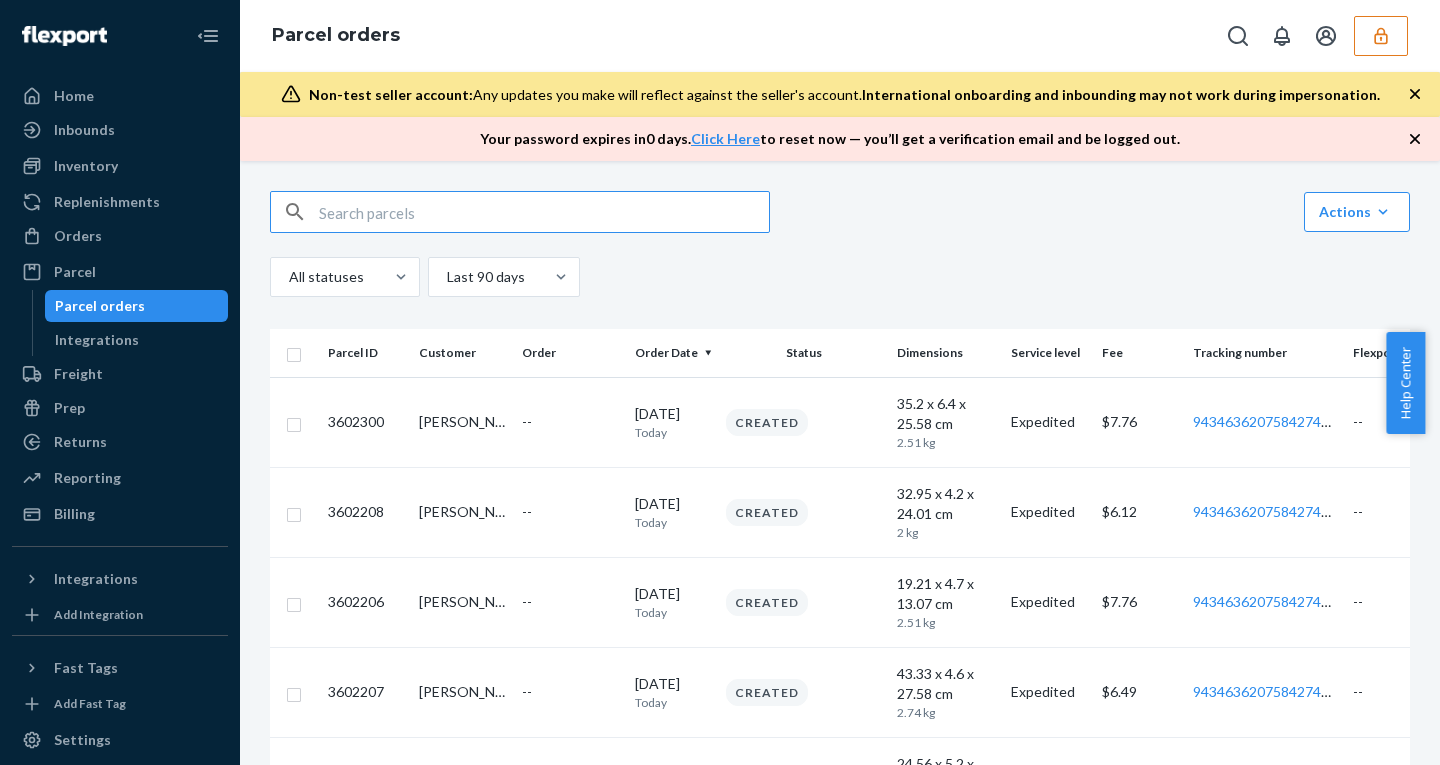 click at bounding box center (544, 212) 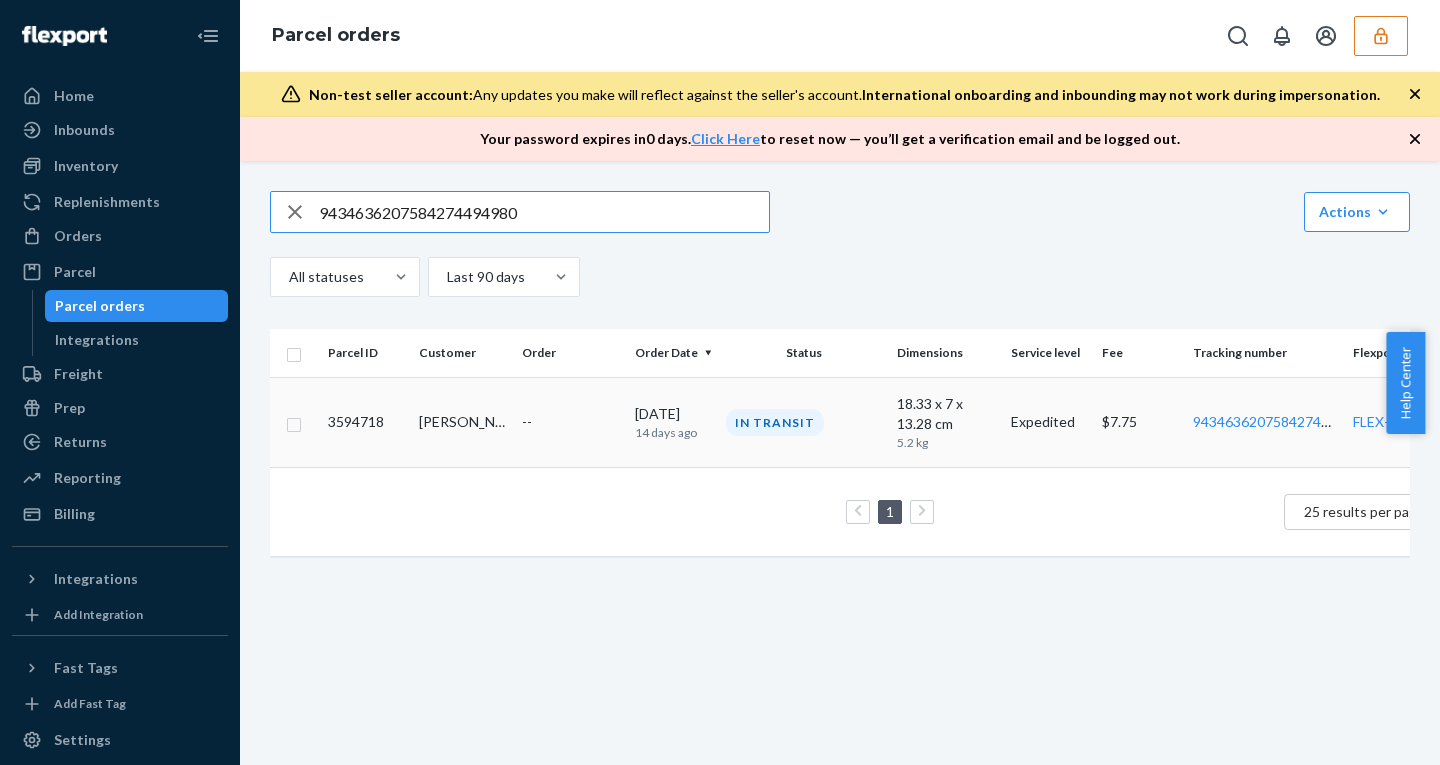 type on "9434636207584274494980" 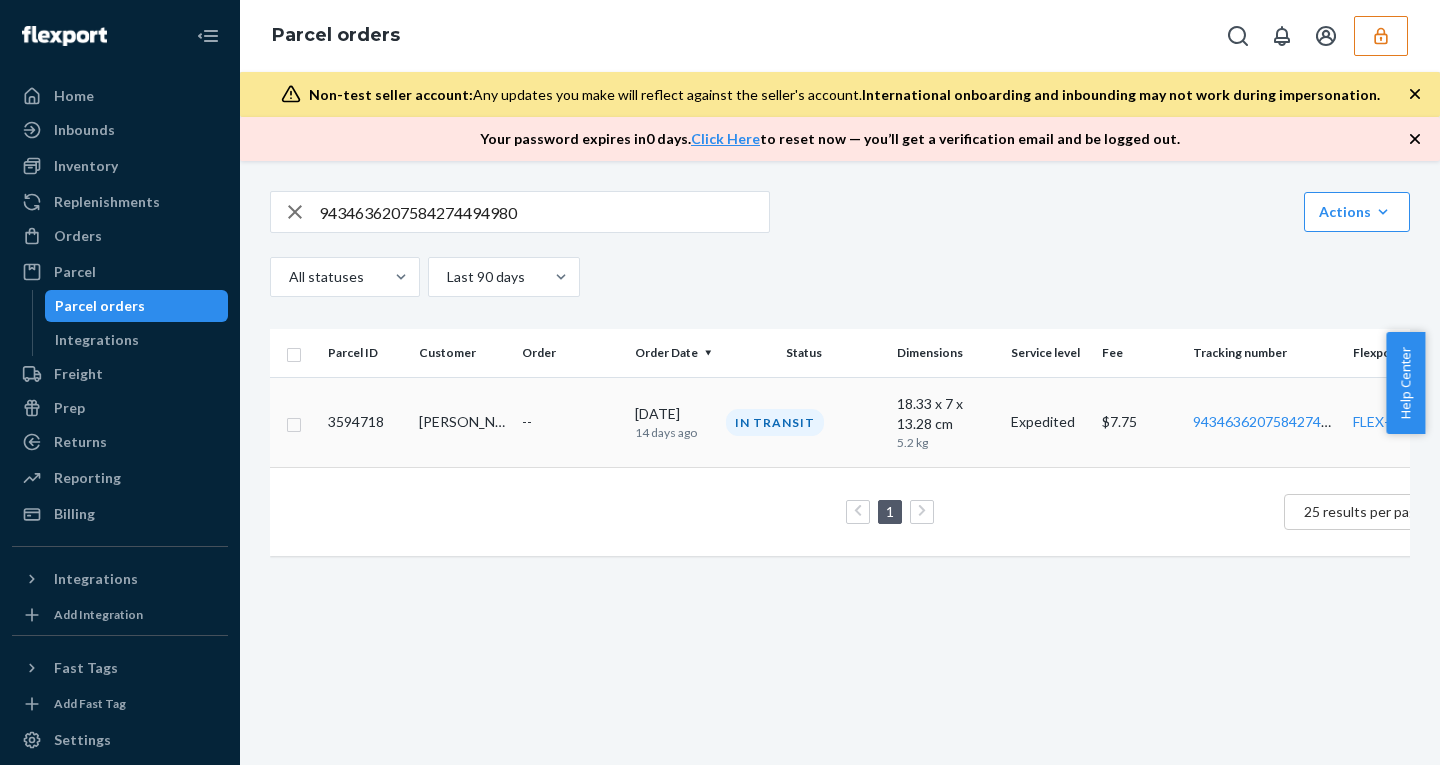 click on "--" at bounding box center [571, 422] 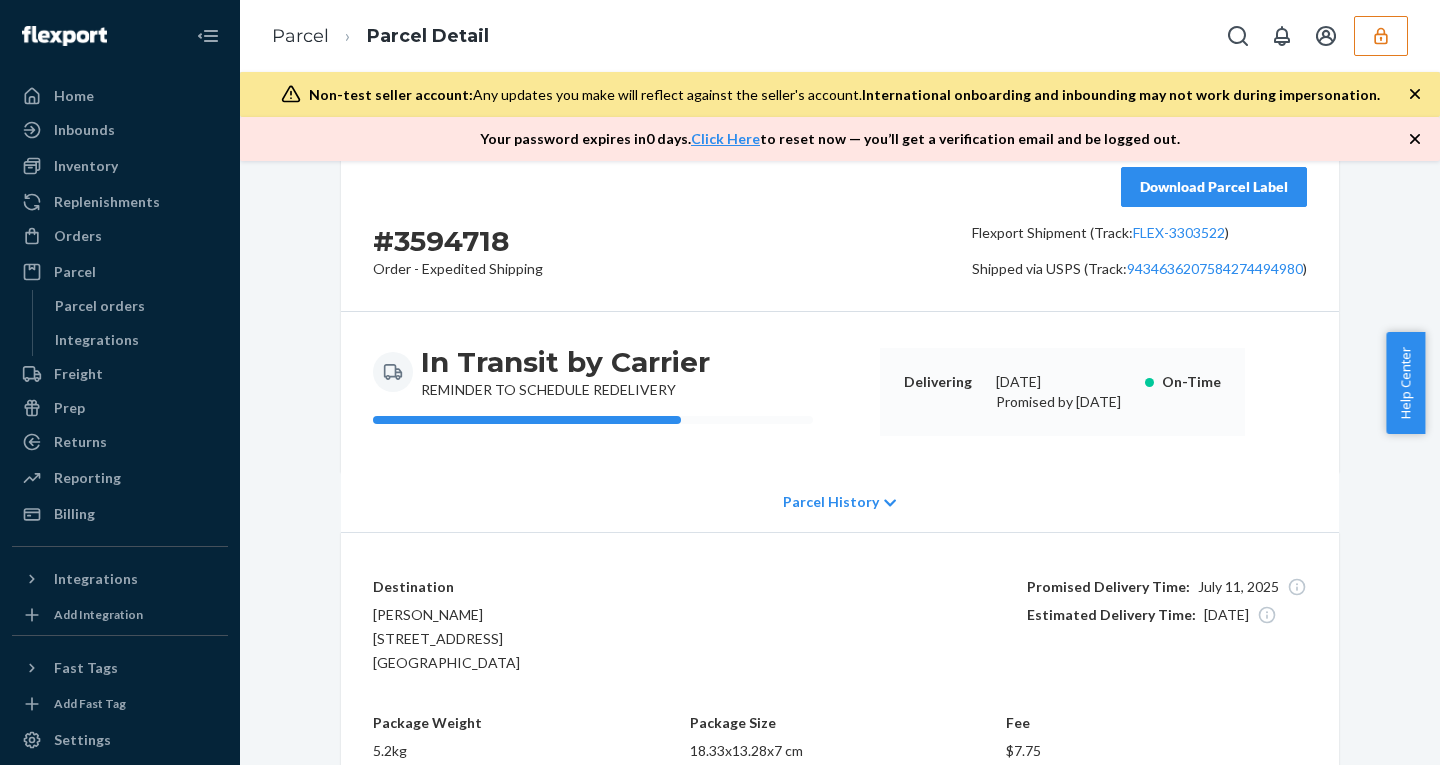 scroll, scrollTop: 84, scrollLeft: 0, axis: vertical 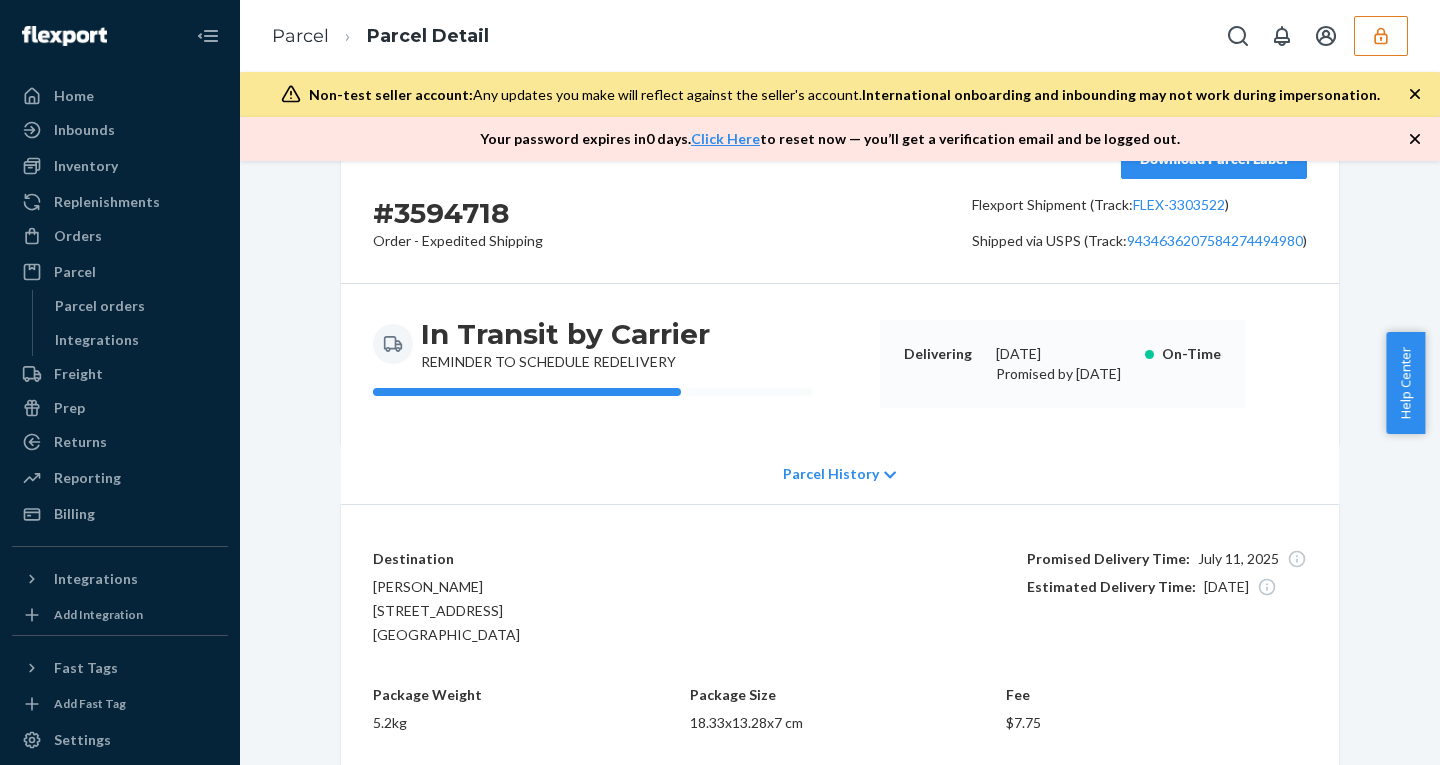 click on "Parcel History" at bounding box center [831, 474] 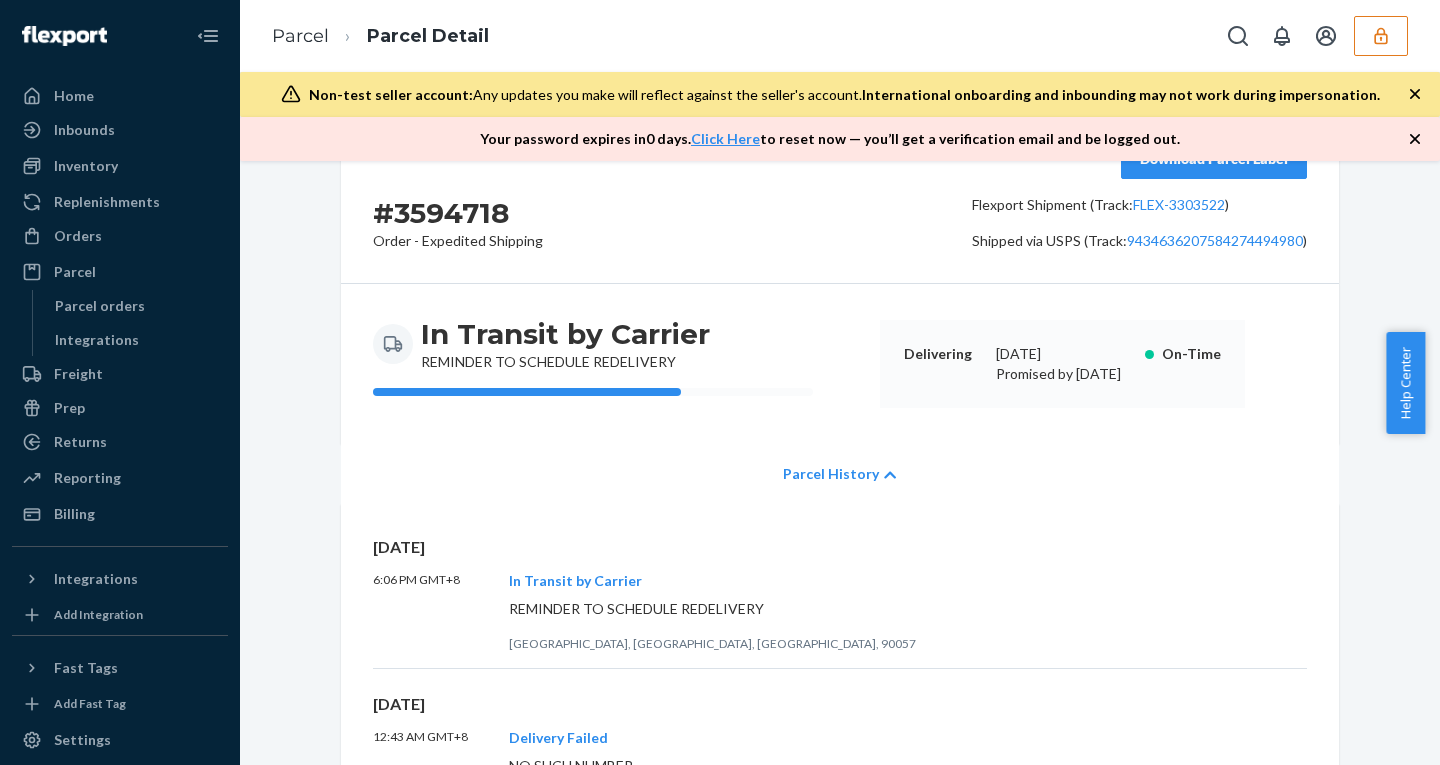 click on "Parcel History" at bounding box center (831, 474) 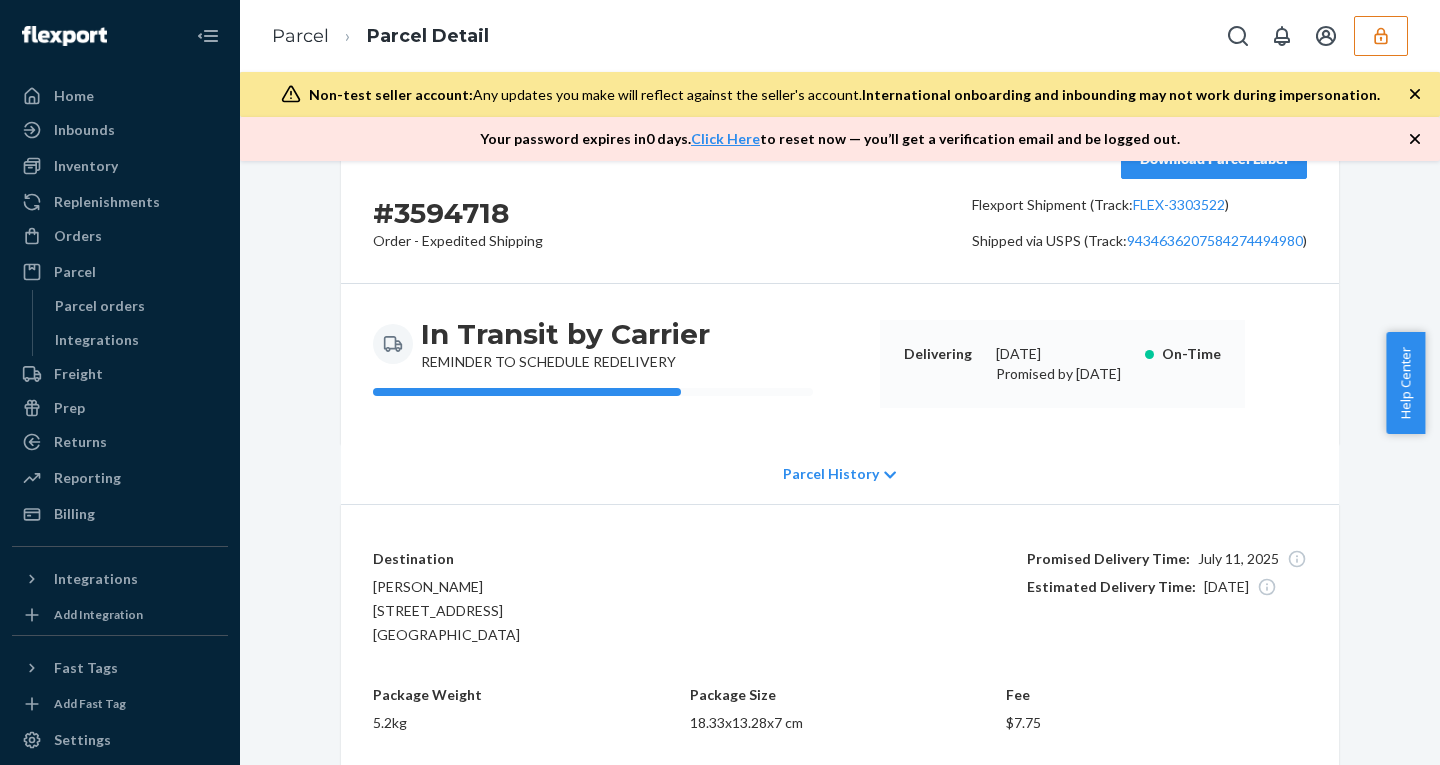 scroll, scrollTop: 0, scrollLeft: 0, axis: both 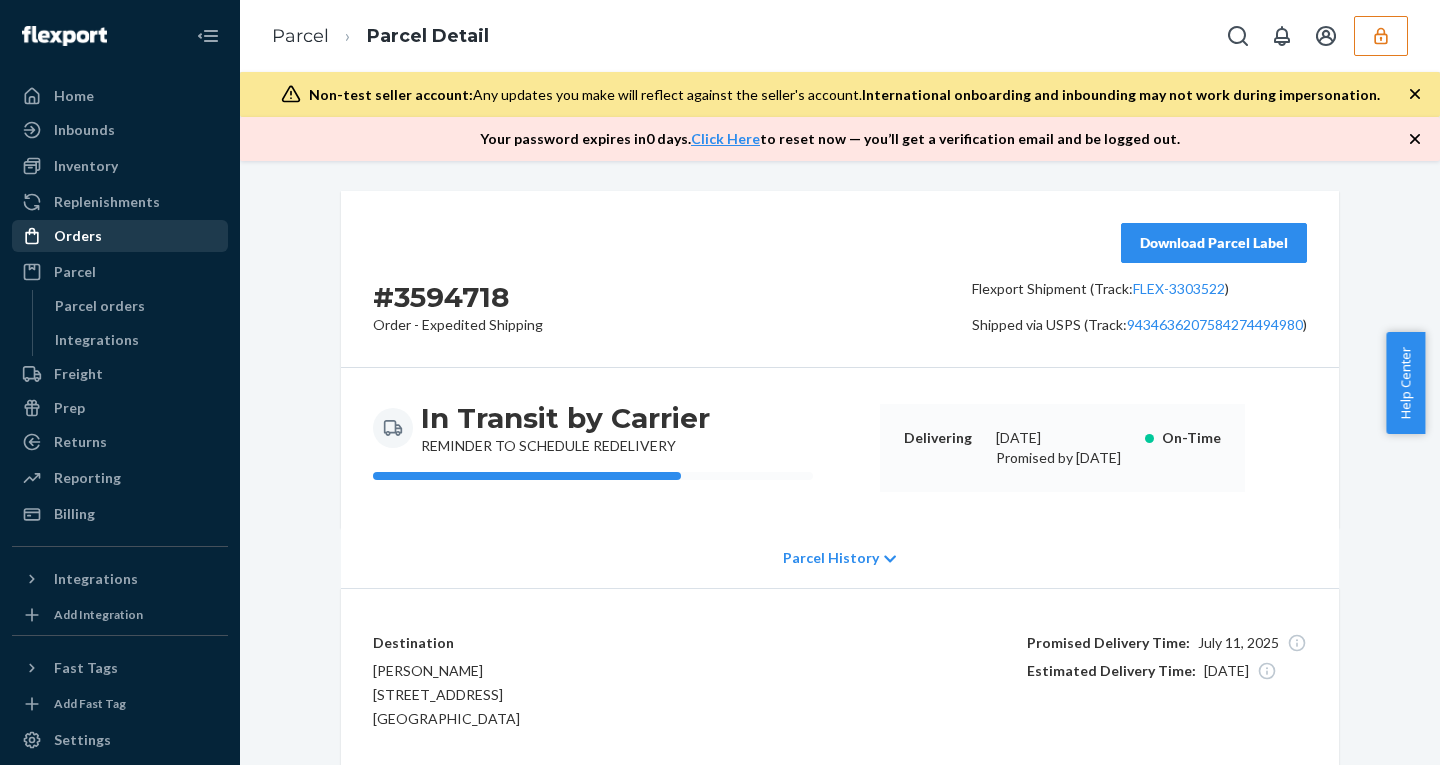 click on "Orders" at bounding box center [78, 236] 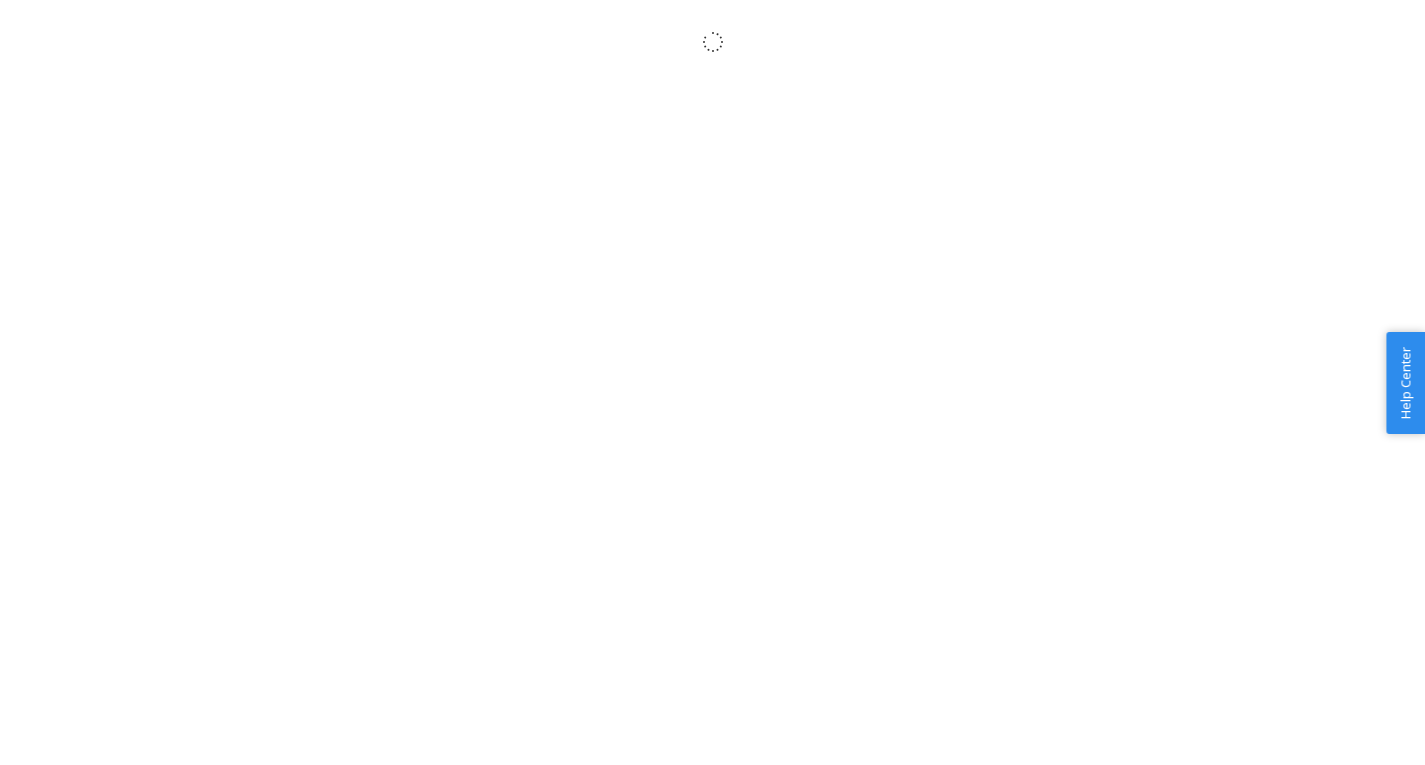 scroll, scrollTop: 0, scrollLeft: 0, axis: both 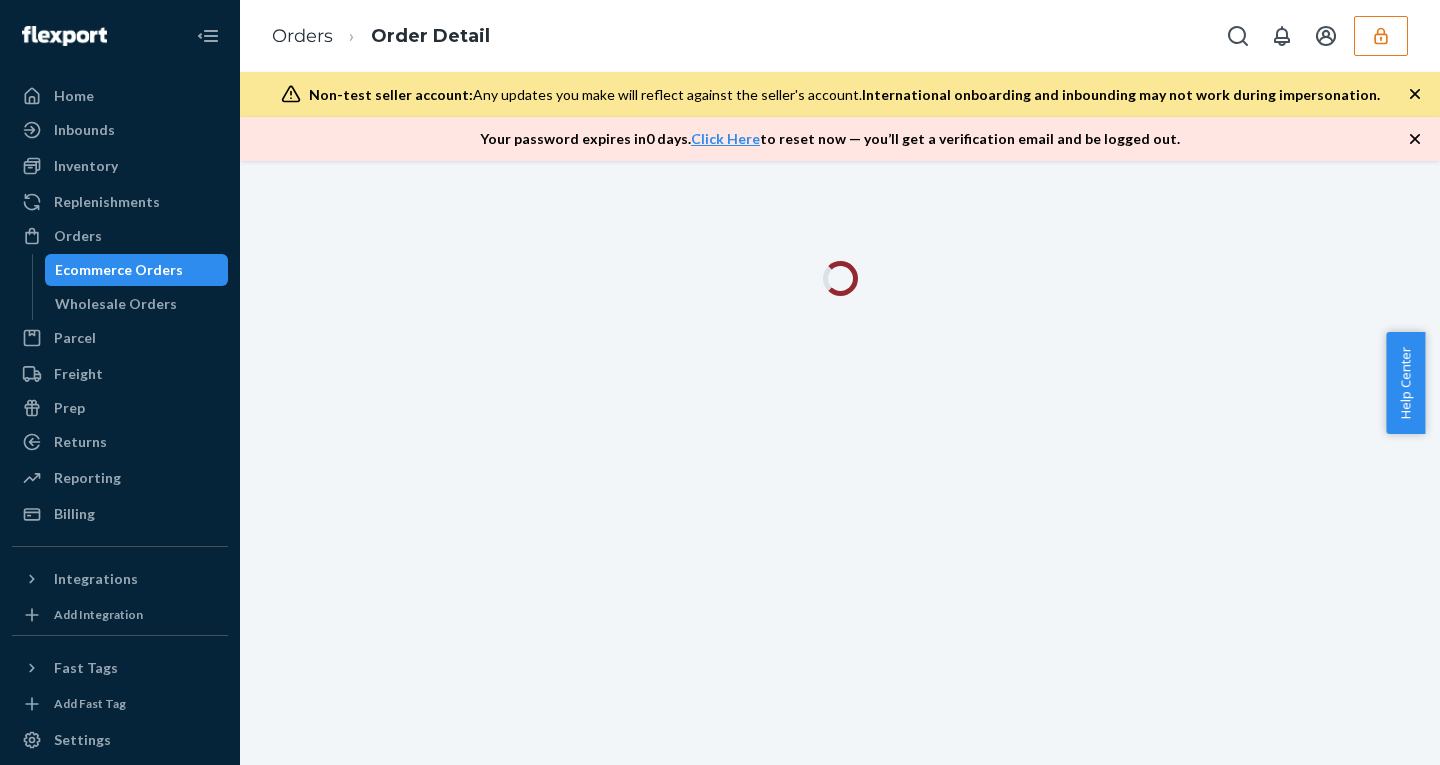 click 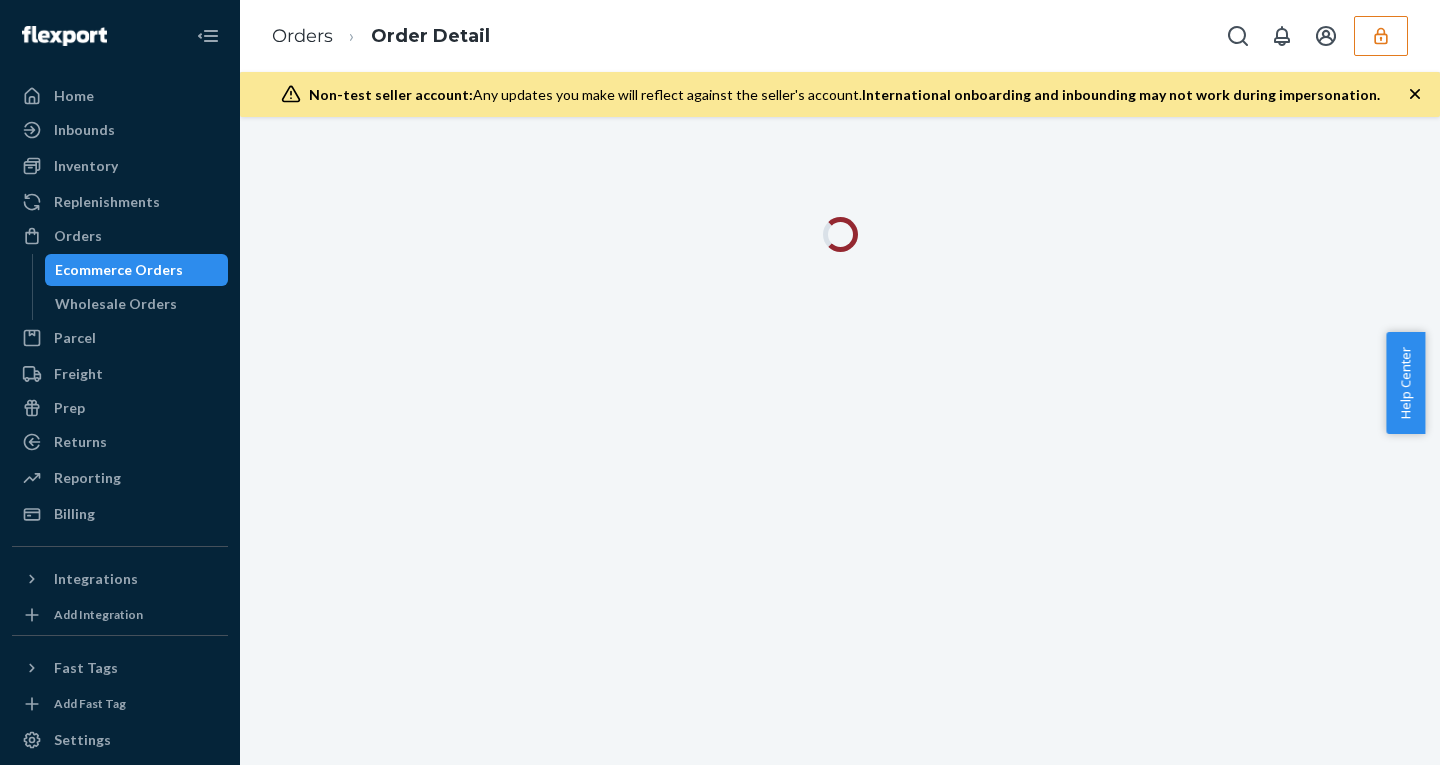 click 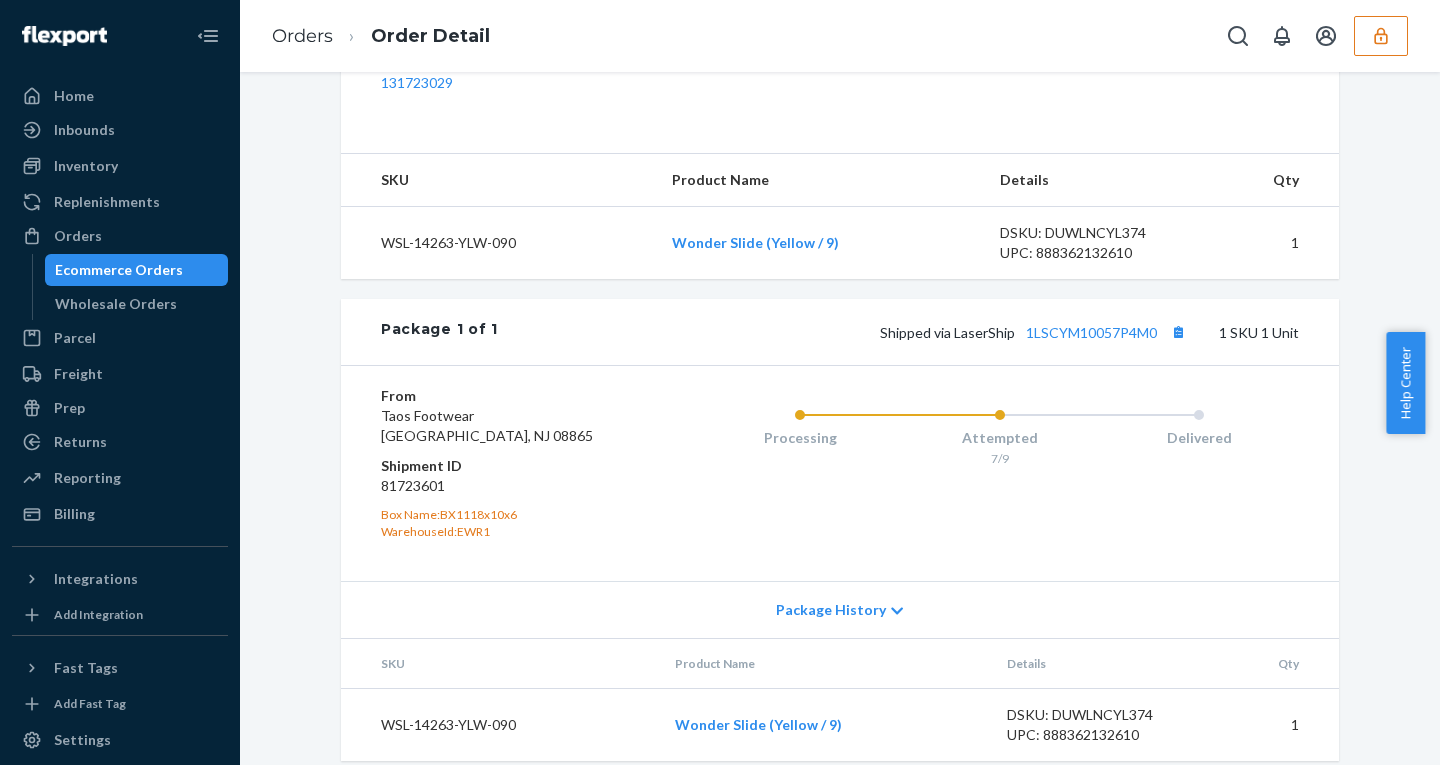 scroll, scrollTop: 729, scrollLeft: 0, axis: vertical 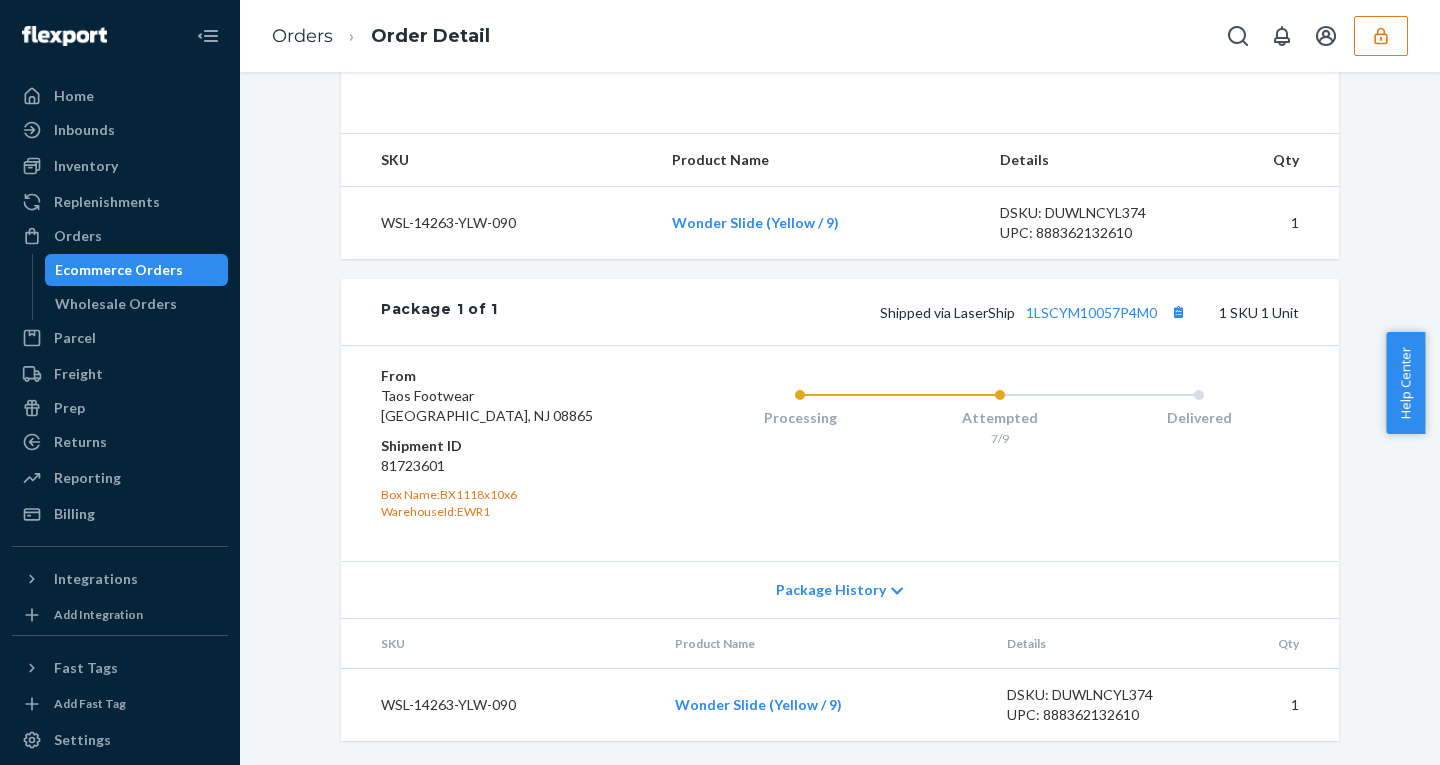 click on "Package History" at bounding box center [831, 590] 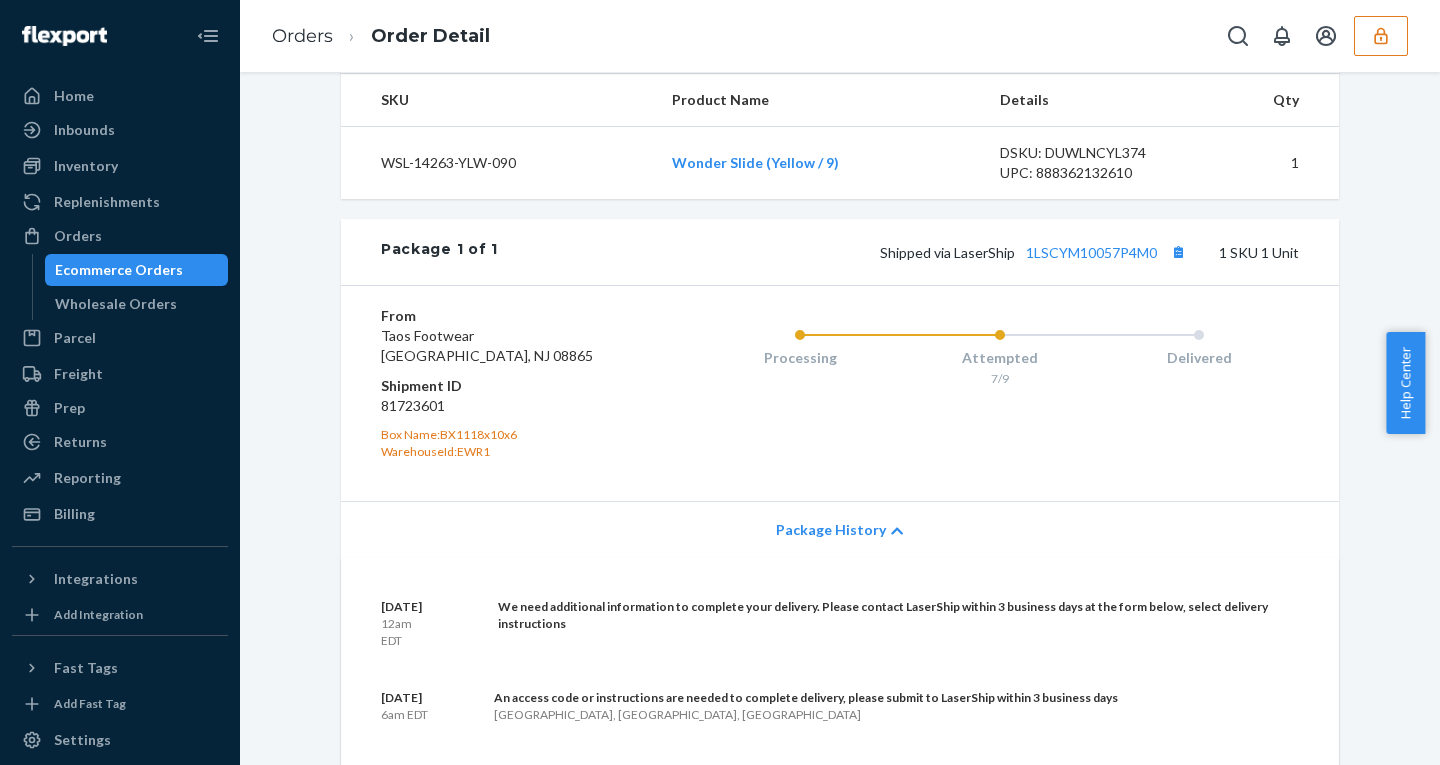 click on "Package History" at bounding box center [831, 530] 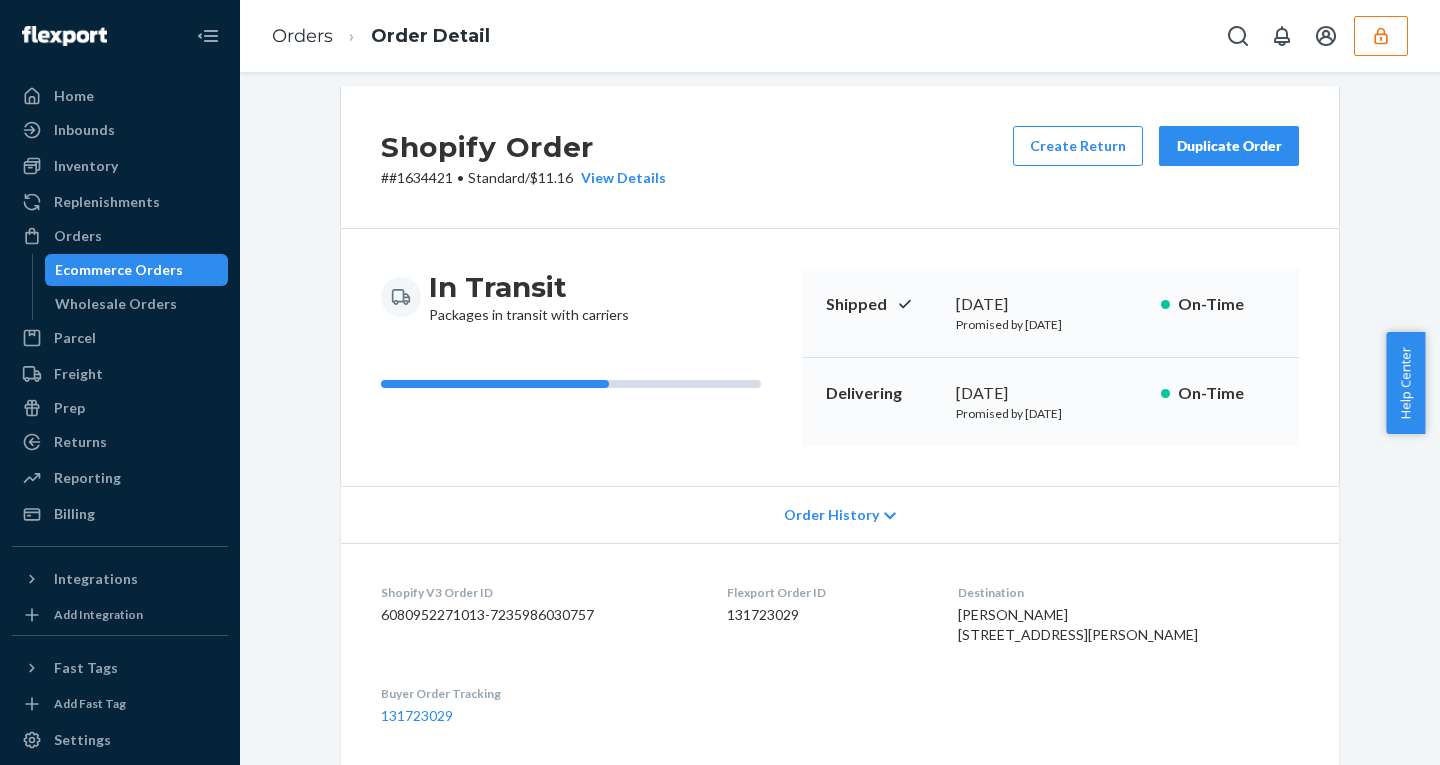 scroll, scrollTop: 729, scrollLeft: 0, axis: vertical 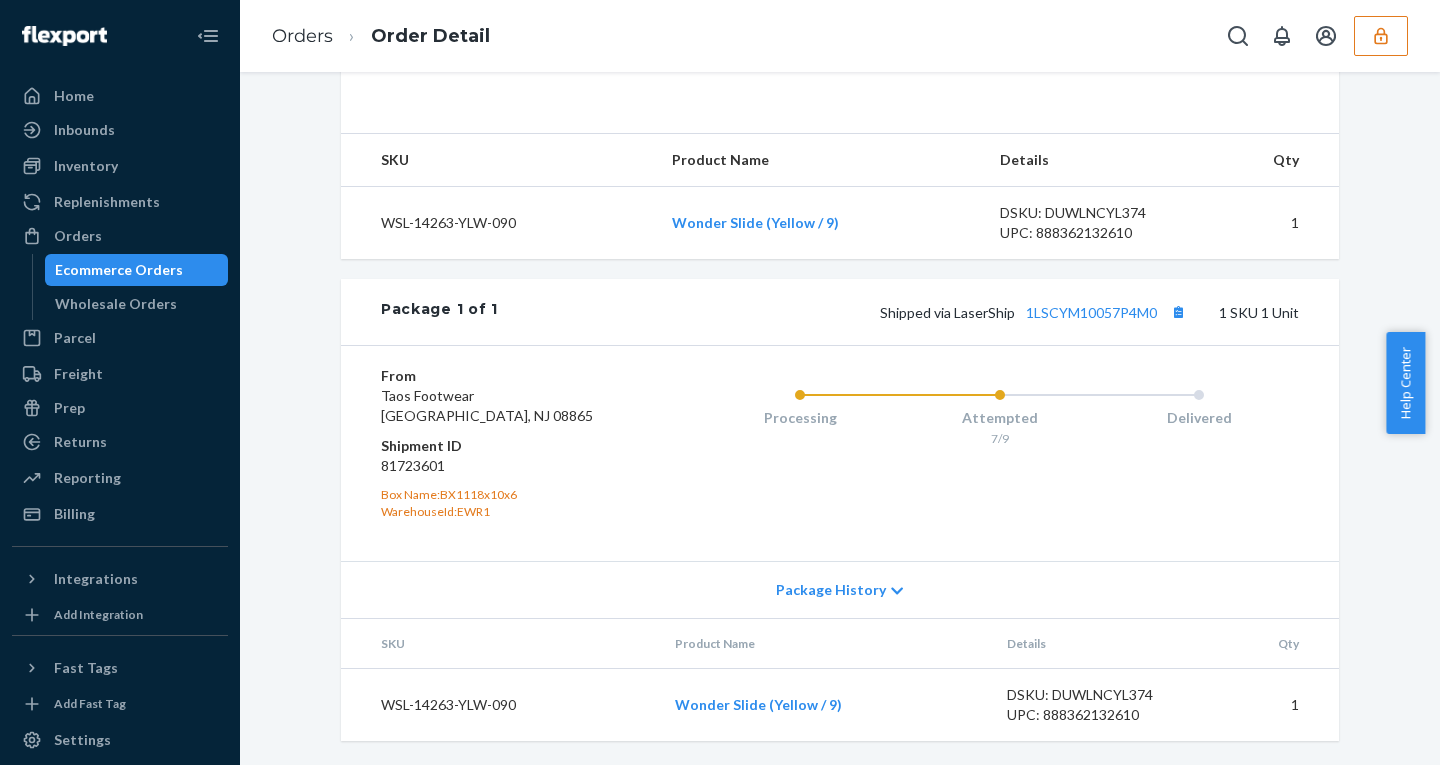 click on "Package History" at bounding box center [831, 590] 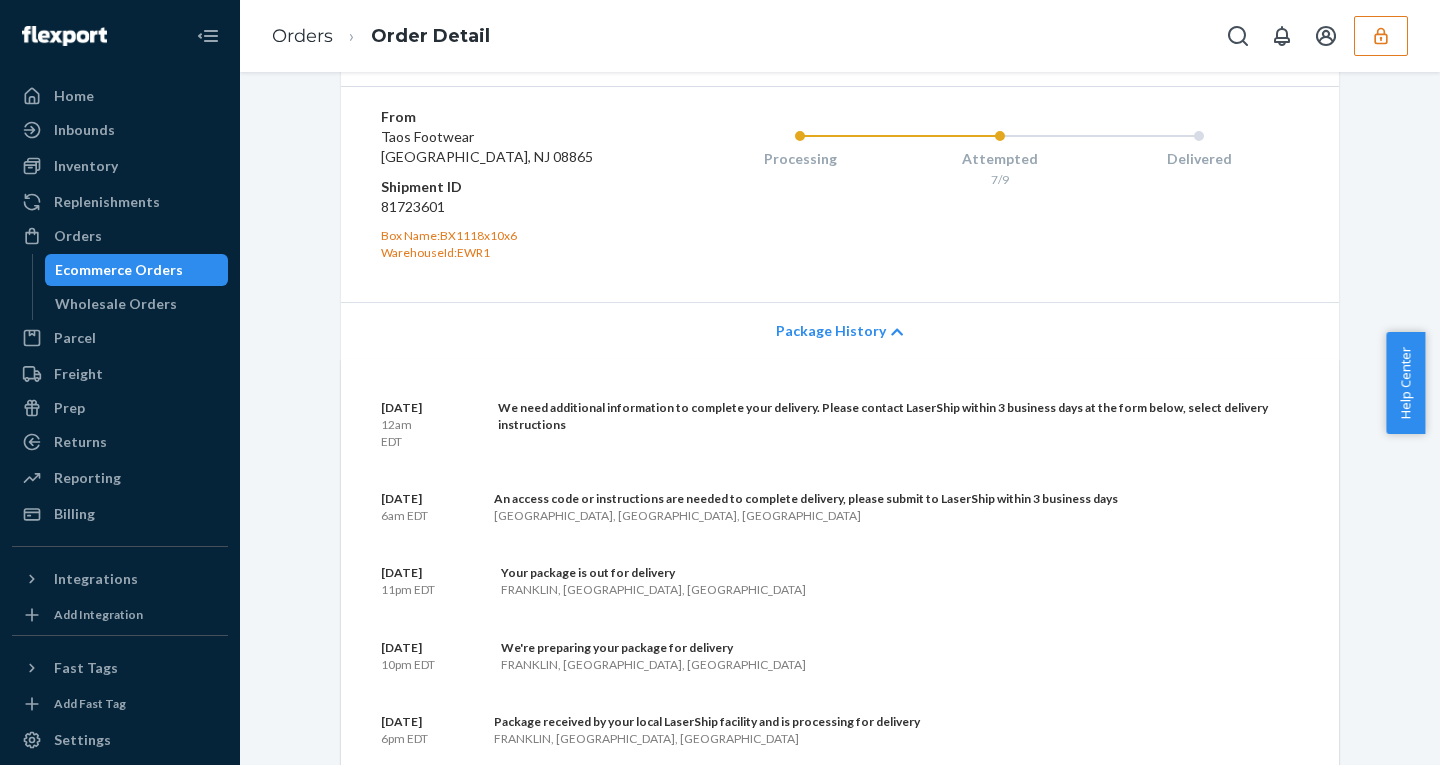 scroll, scrollTop: 932, scrollLeft: 0, axis: vertical 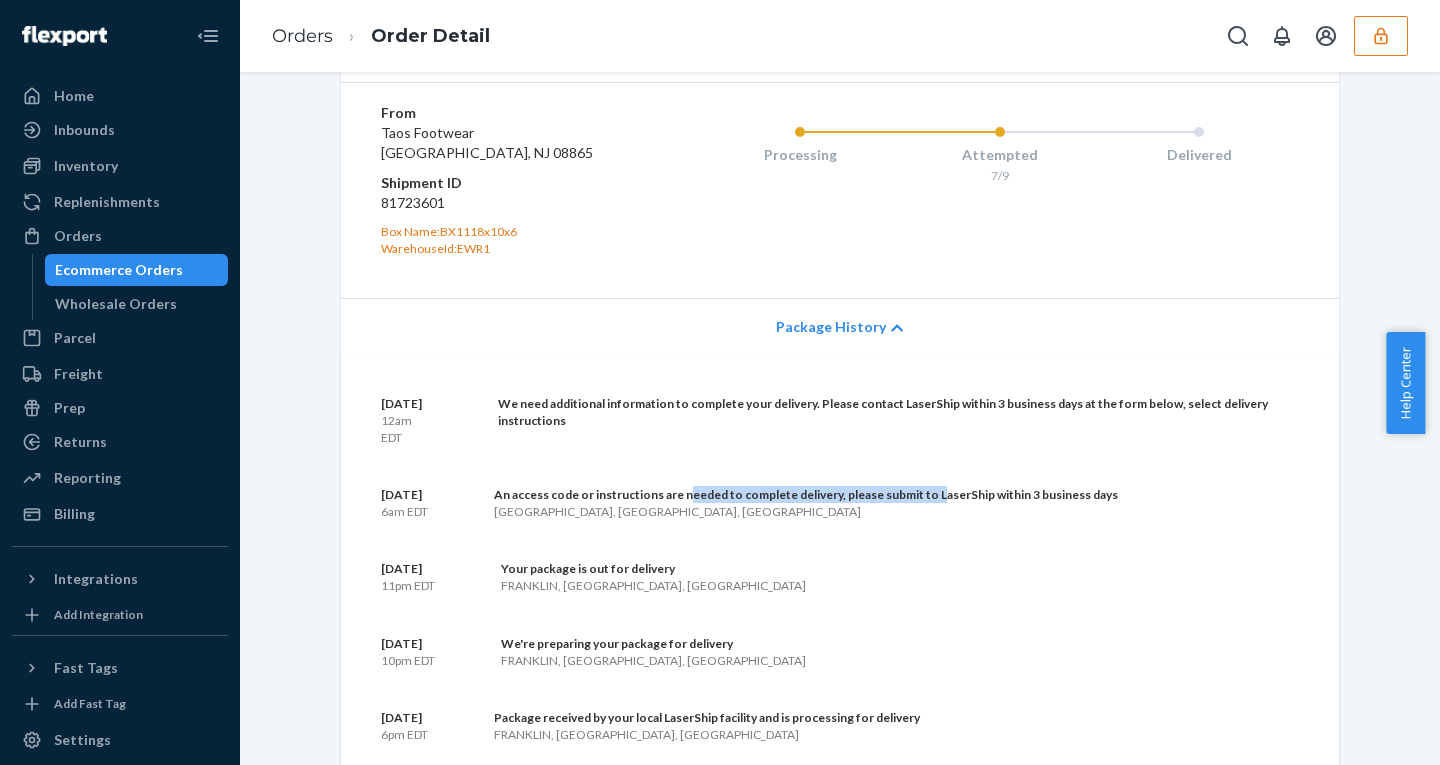 drag, startPoint x: 678, startPoint y: 563, endPoint x: 924, endPoint y: 563, distance: 246 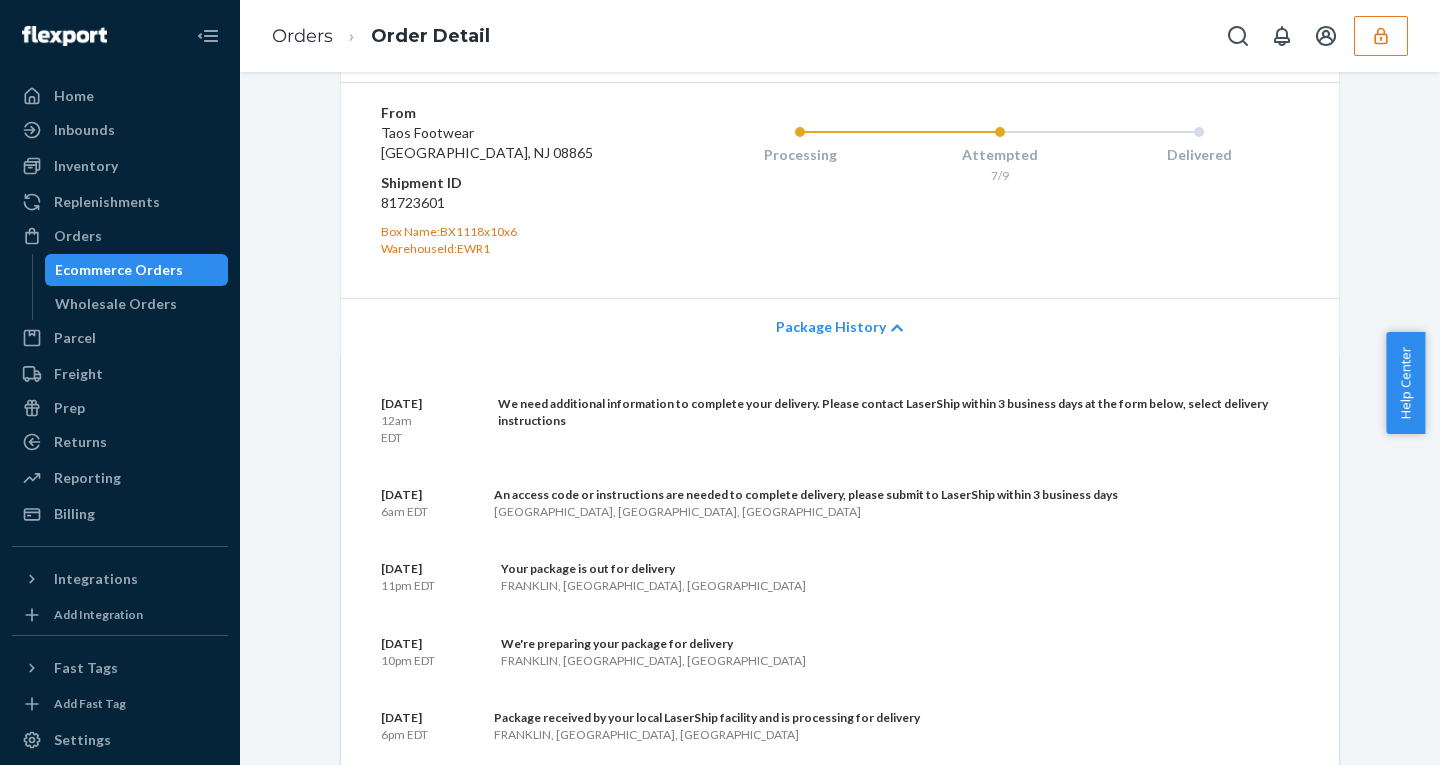 click on "July 9 12am EDT We need additional information to complete your delivery. Please contact LaserShip within 3 business days at the form below, select delivery instructions July 8 6am EDT An access code or instructions are needed to complete delivery, please submit to LaserShip within 3 business days NEWPORT, RI, US July 7 11pm EDT Your package is out for delivery FRANKLIN, MA, US July 7 10pm EDT We're preparing your package for delivery FRANKLIN, MA, US July 7 6pm EDT Package received by your local LaserShip facility and is processing for delivery FRANKLIN, MA, US July 7 4am EDT LaserShip Origin Scan BRIDGEPORT, NJ, US July 7 1am EDT Package scanned for pick up from sort center Phillipsburg, NJ, US July 6 3am EDT Shipment information received by LaserShip" at bounding box center [840, 700] 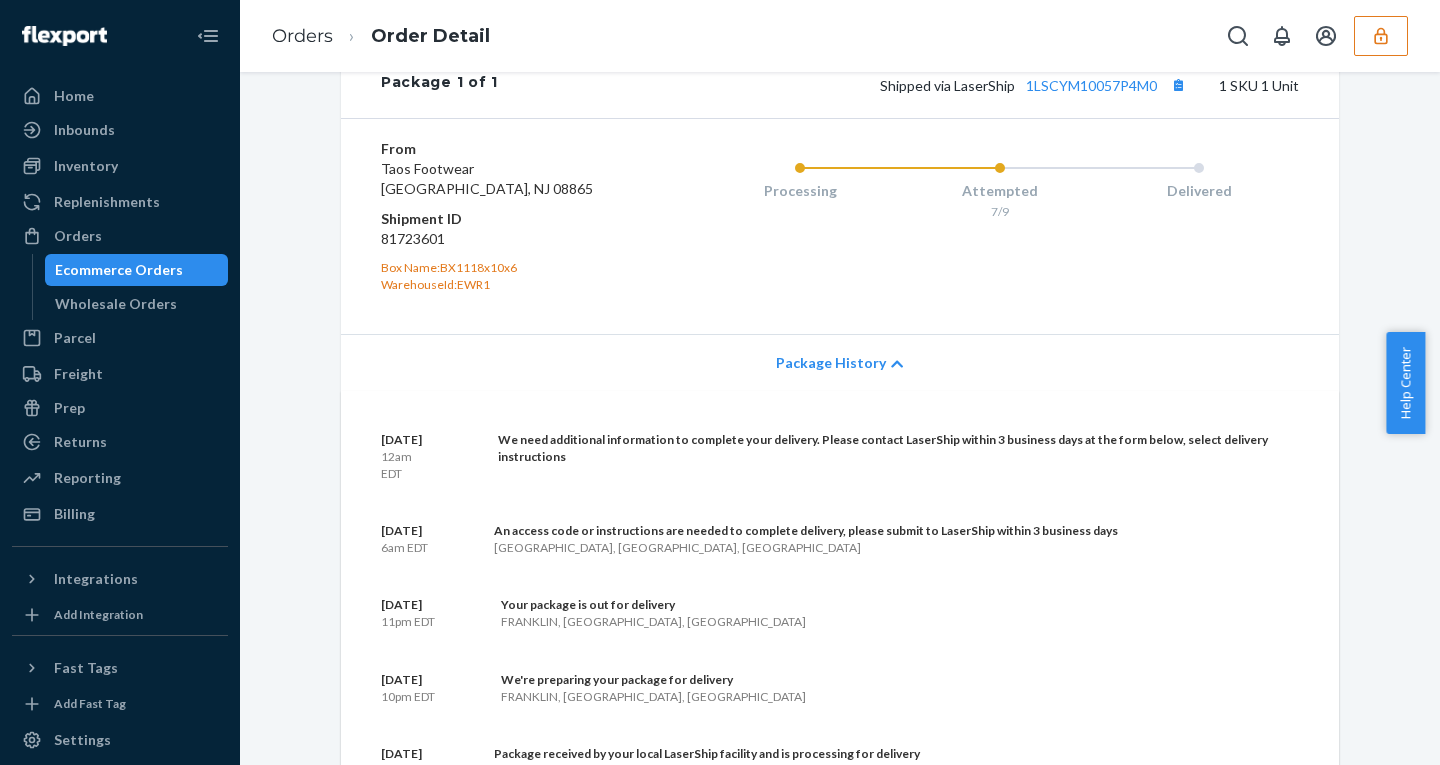 scroll, scrollTop: 971, scrollLeft: 0, axis: vertical 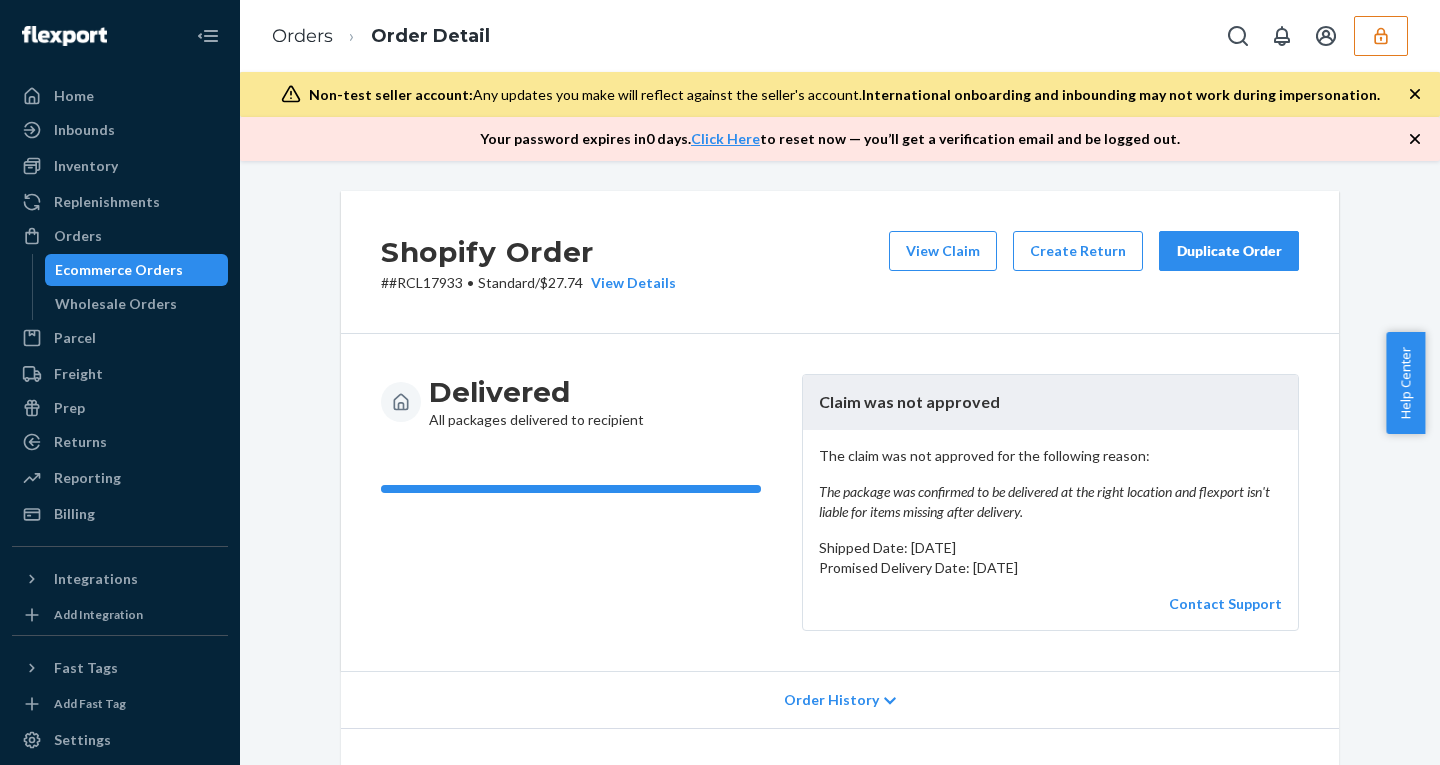 click 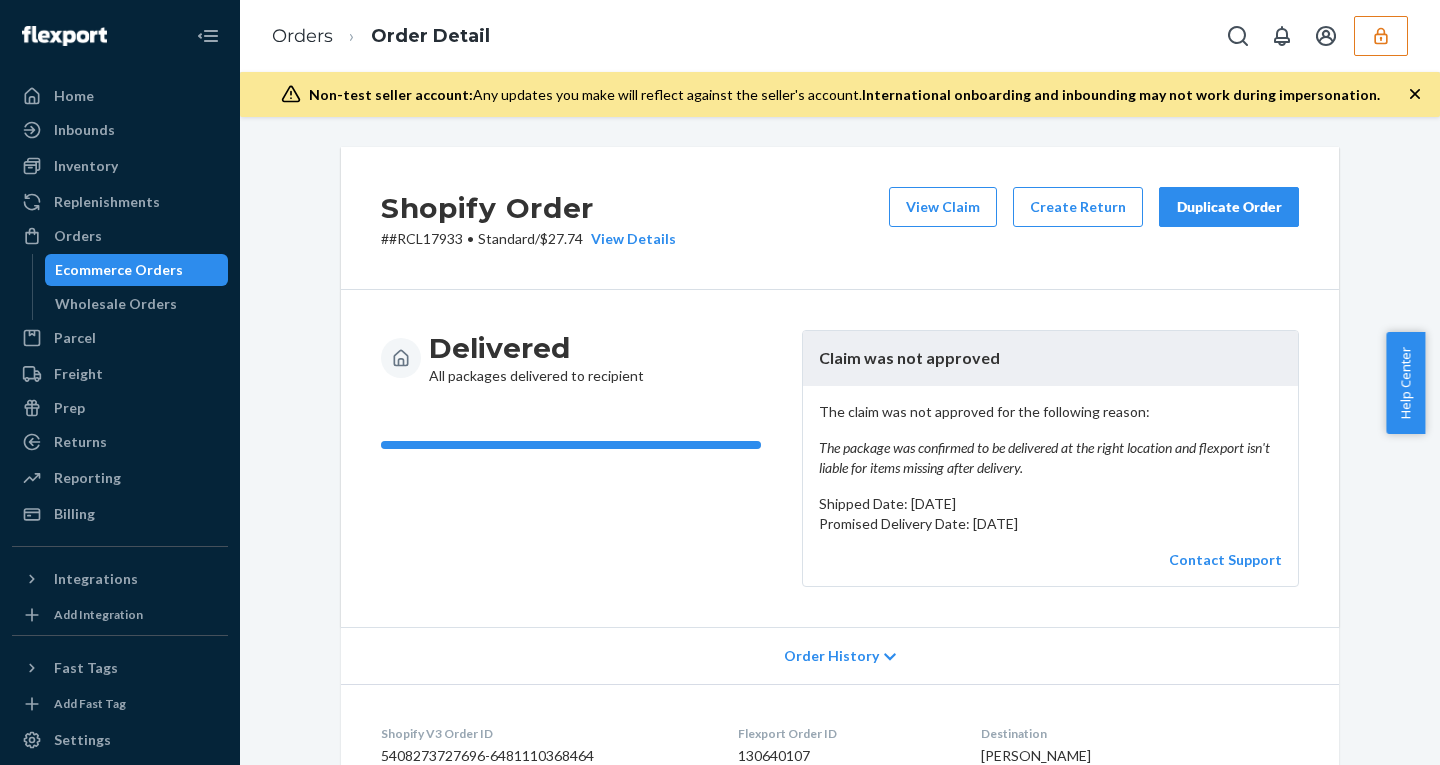 click 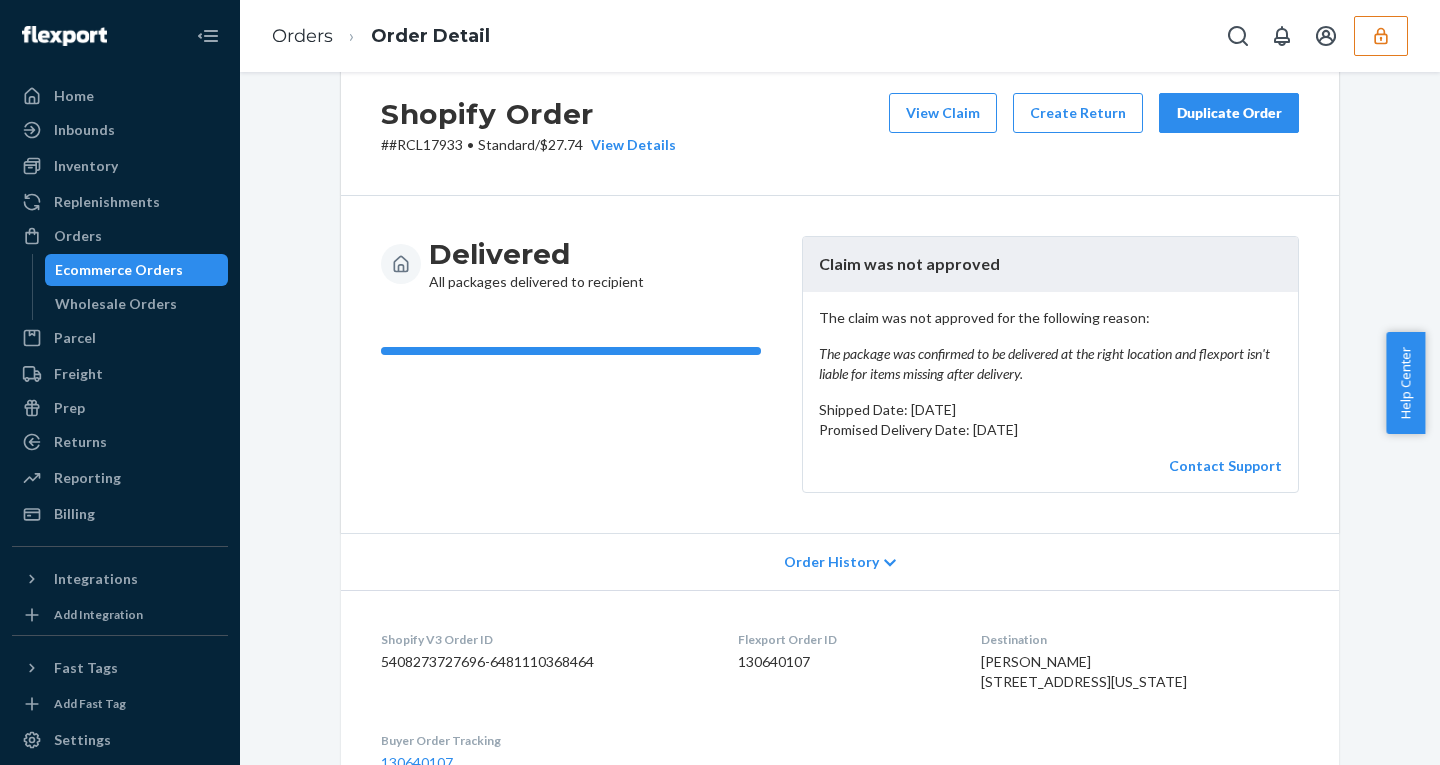scroll, scrollTop: 0, scrollLeft: 0, axis: both 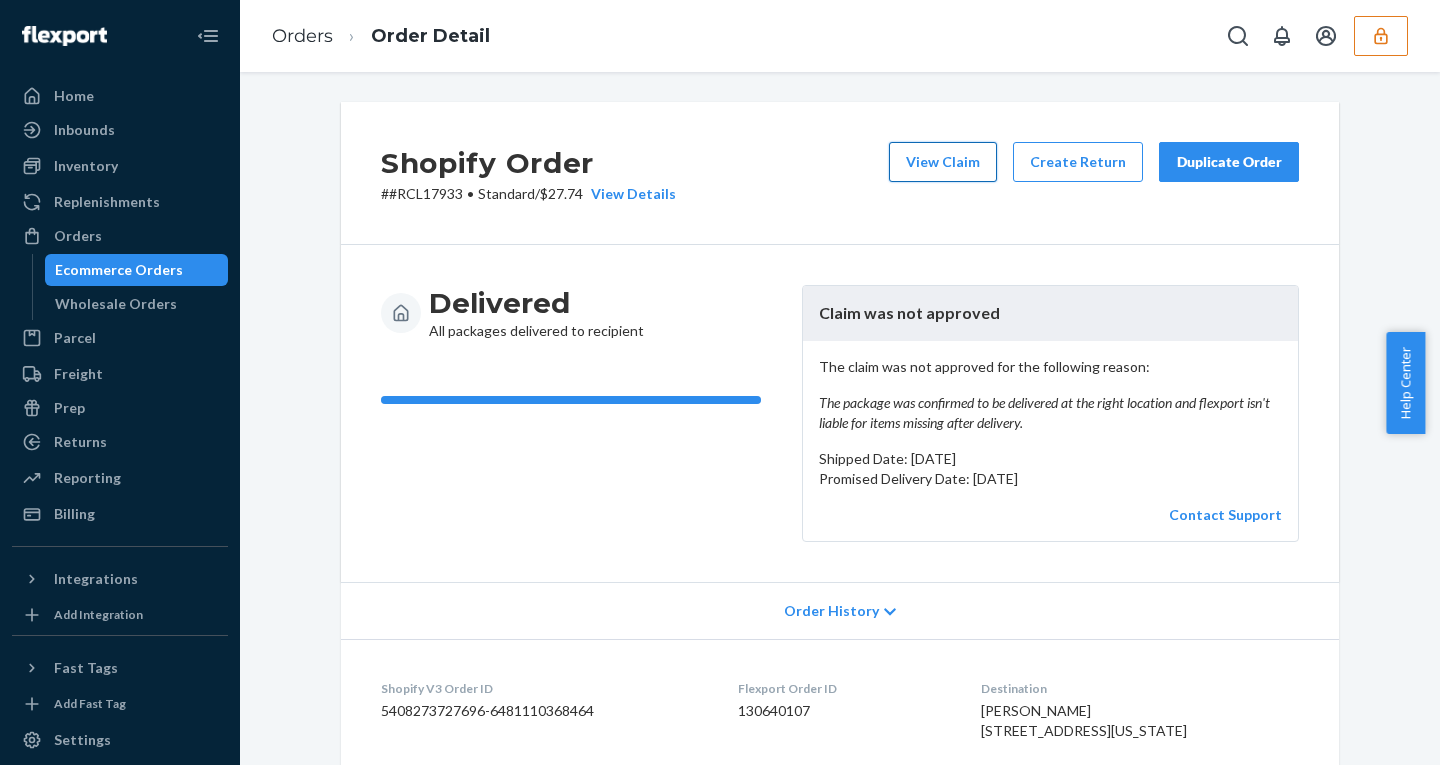 click on "View Claim" at bounding box center (943, 162) 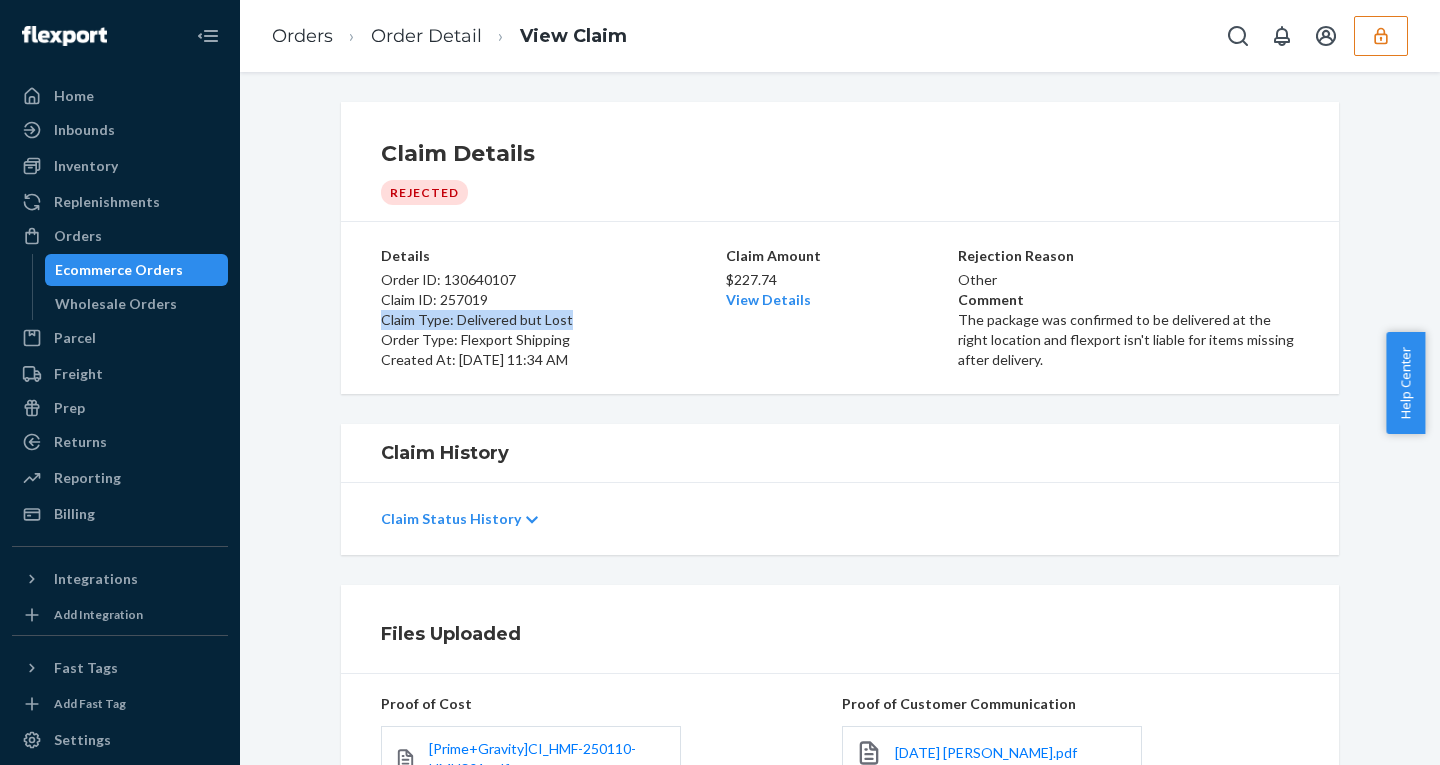 drag, startPoint x: 566, startPoint y: 318, endPoint x: 354, endPoint y: 316, distance: 212.00943 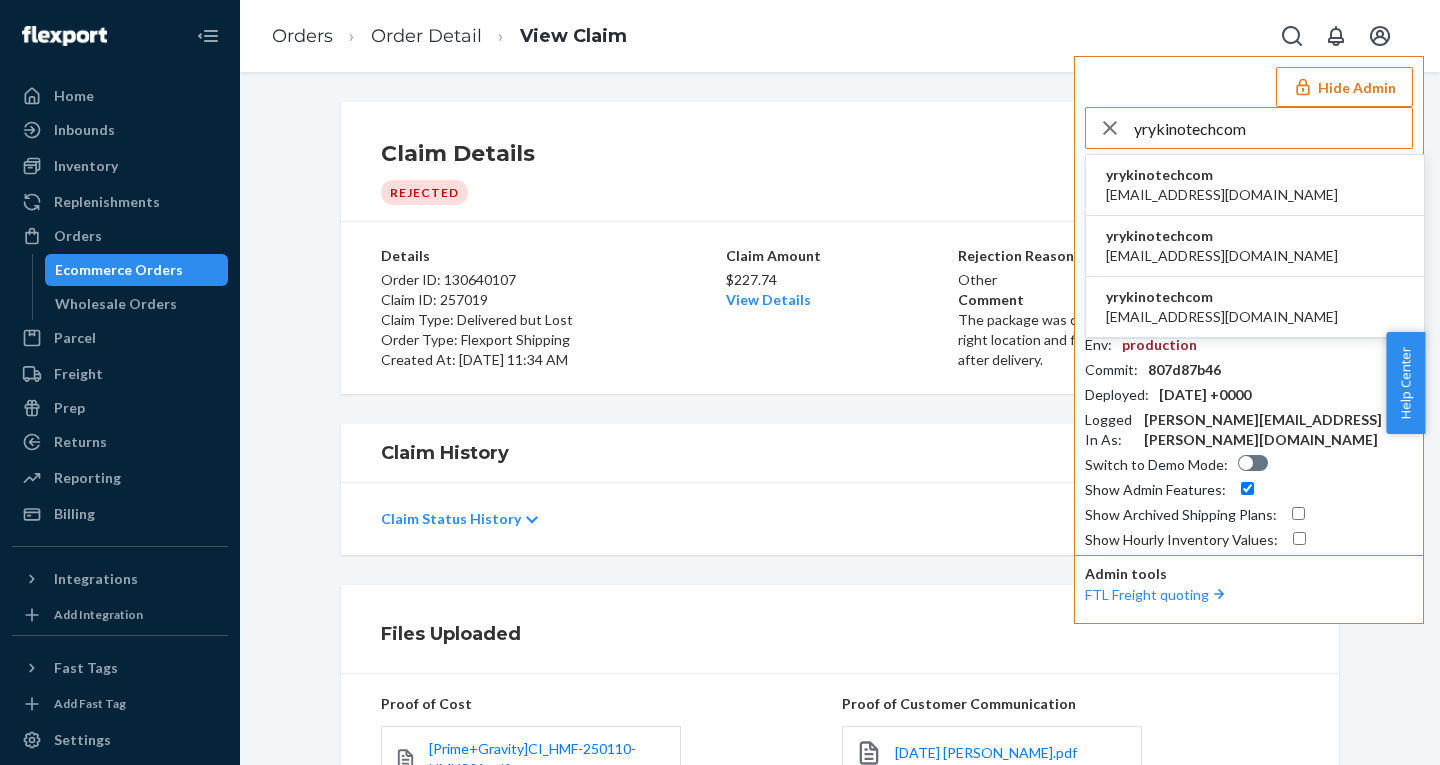 type on "yrykinotechcom" 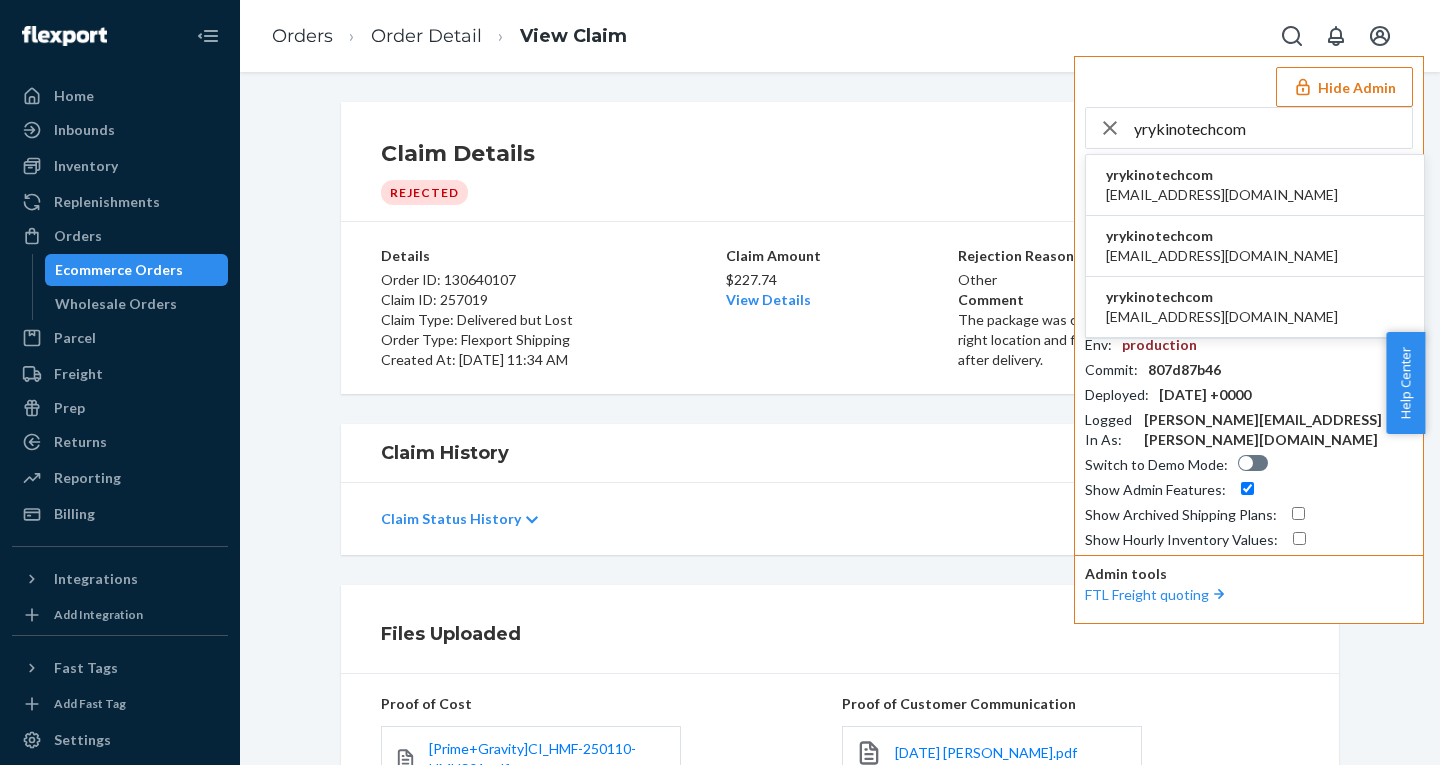 click on "yrykinotechcom" at bounding box center [1222, 175] 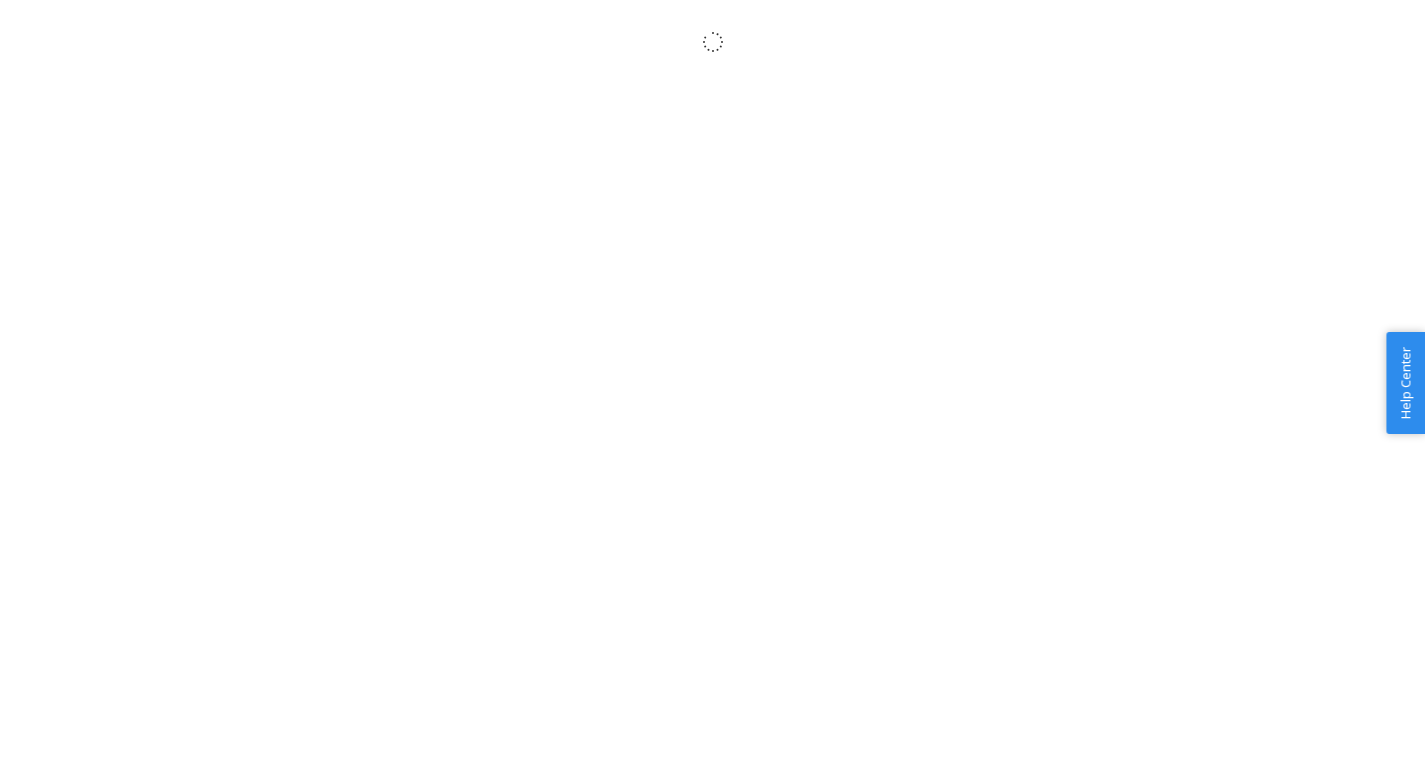scroll, scrollTop: 0, scrollLeft: 0, axis: both 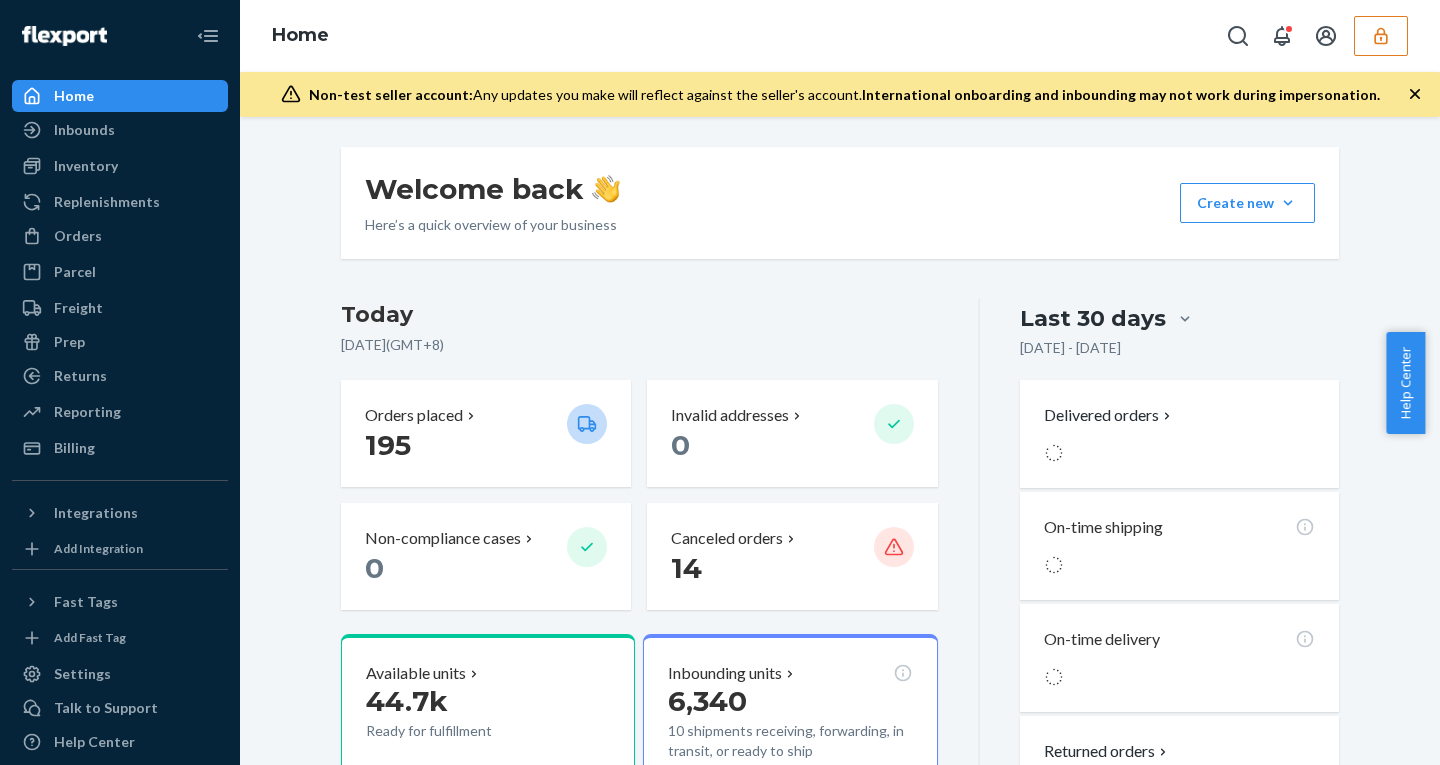 click 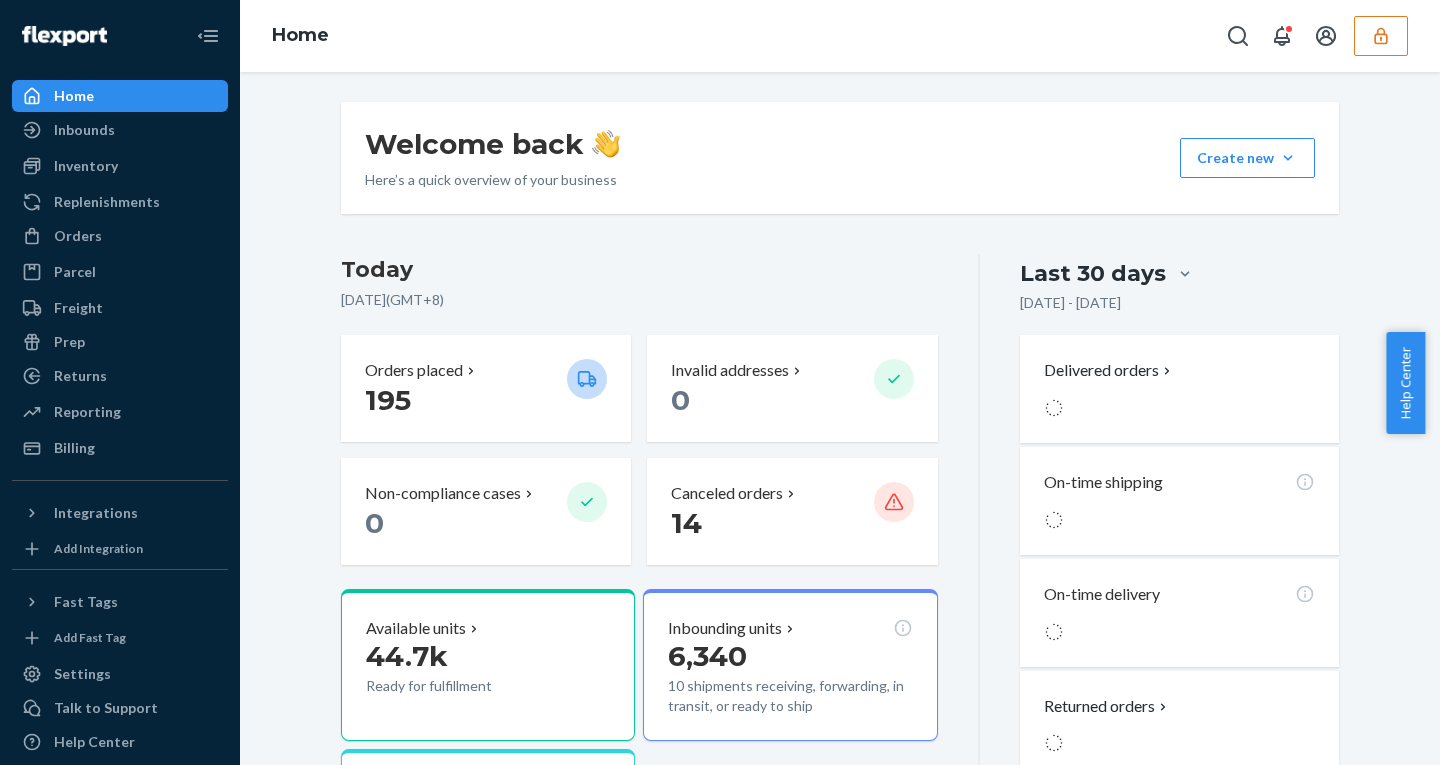click at bounding box center (1381, 36) 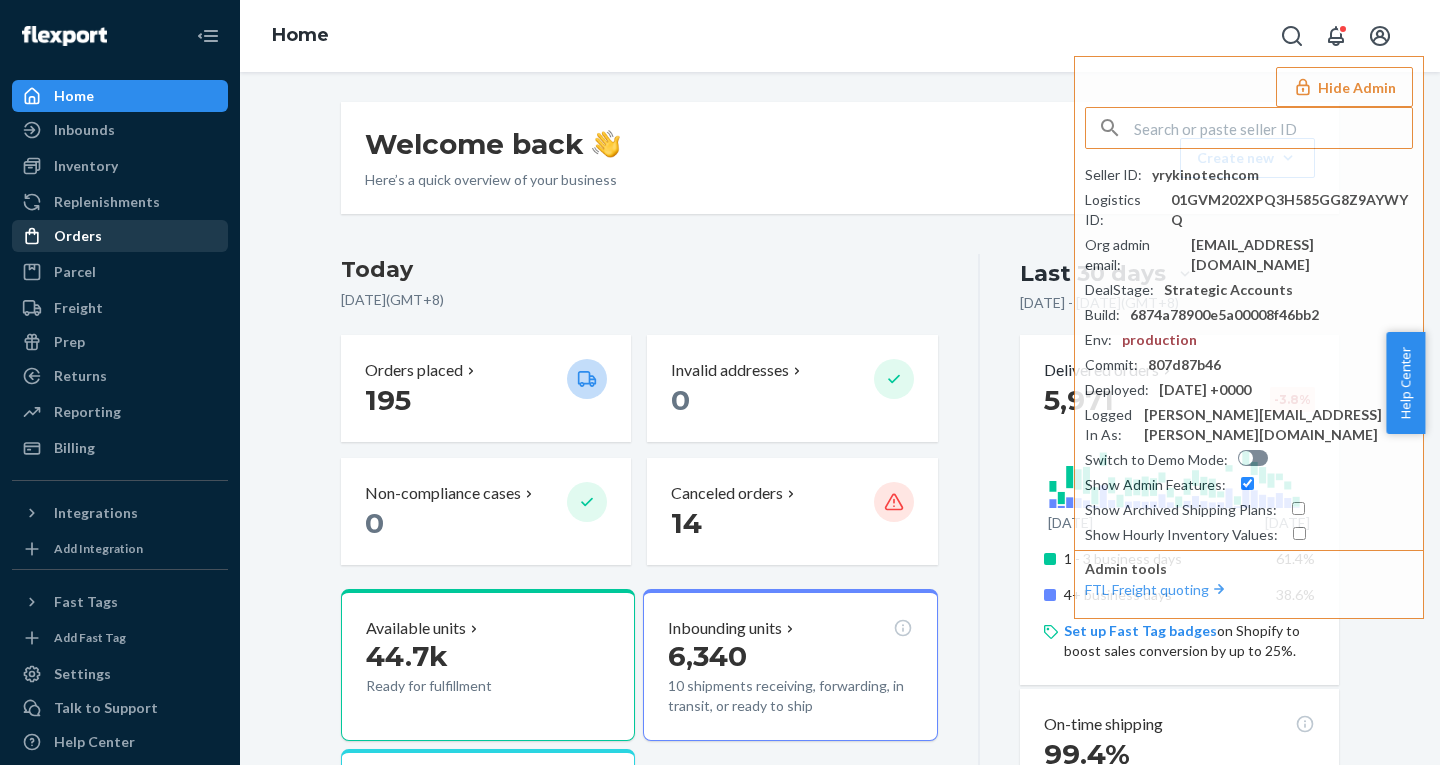 click on "Orders" at bounding box center (78, 236) 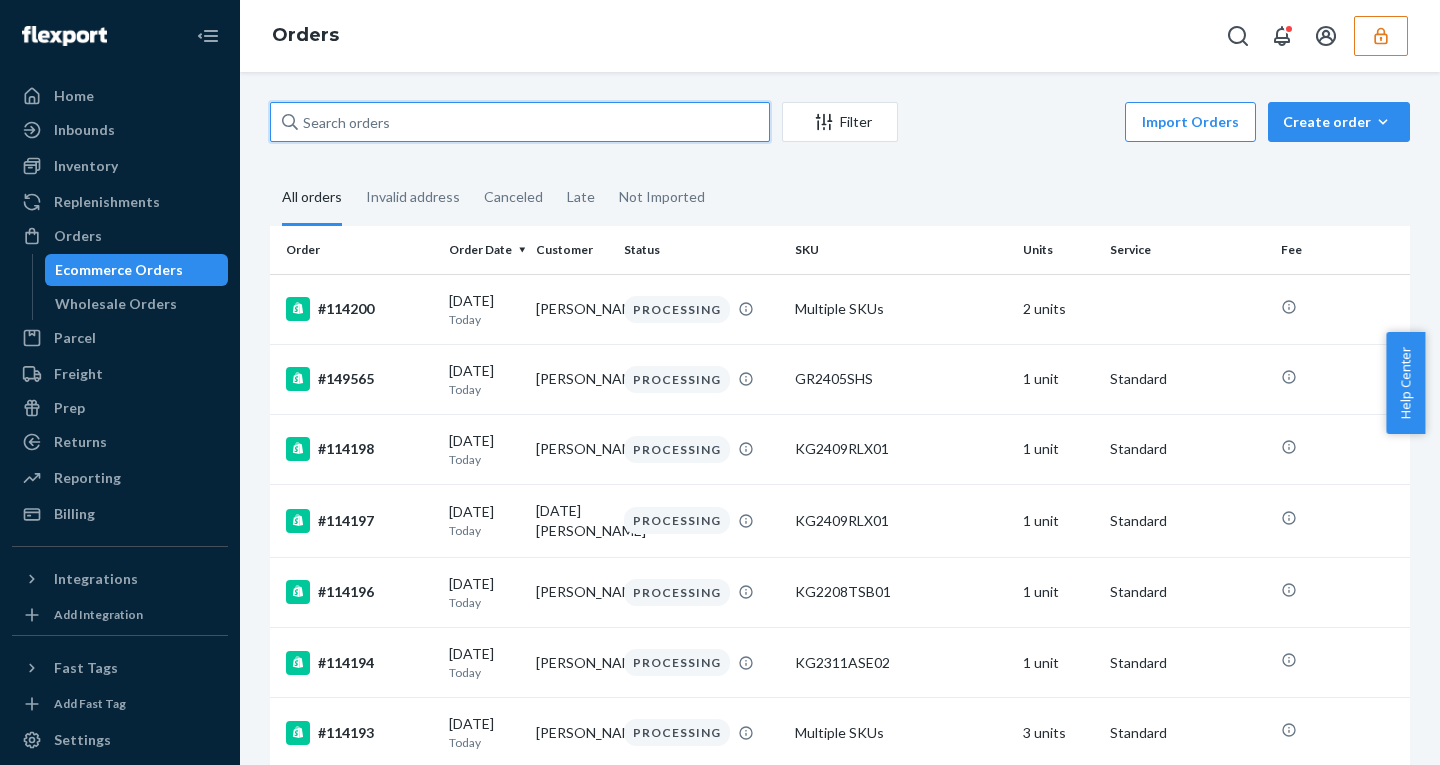 click at bounding box center (520, 122) 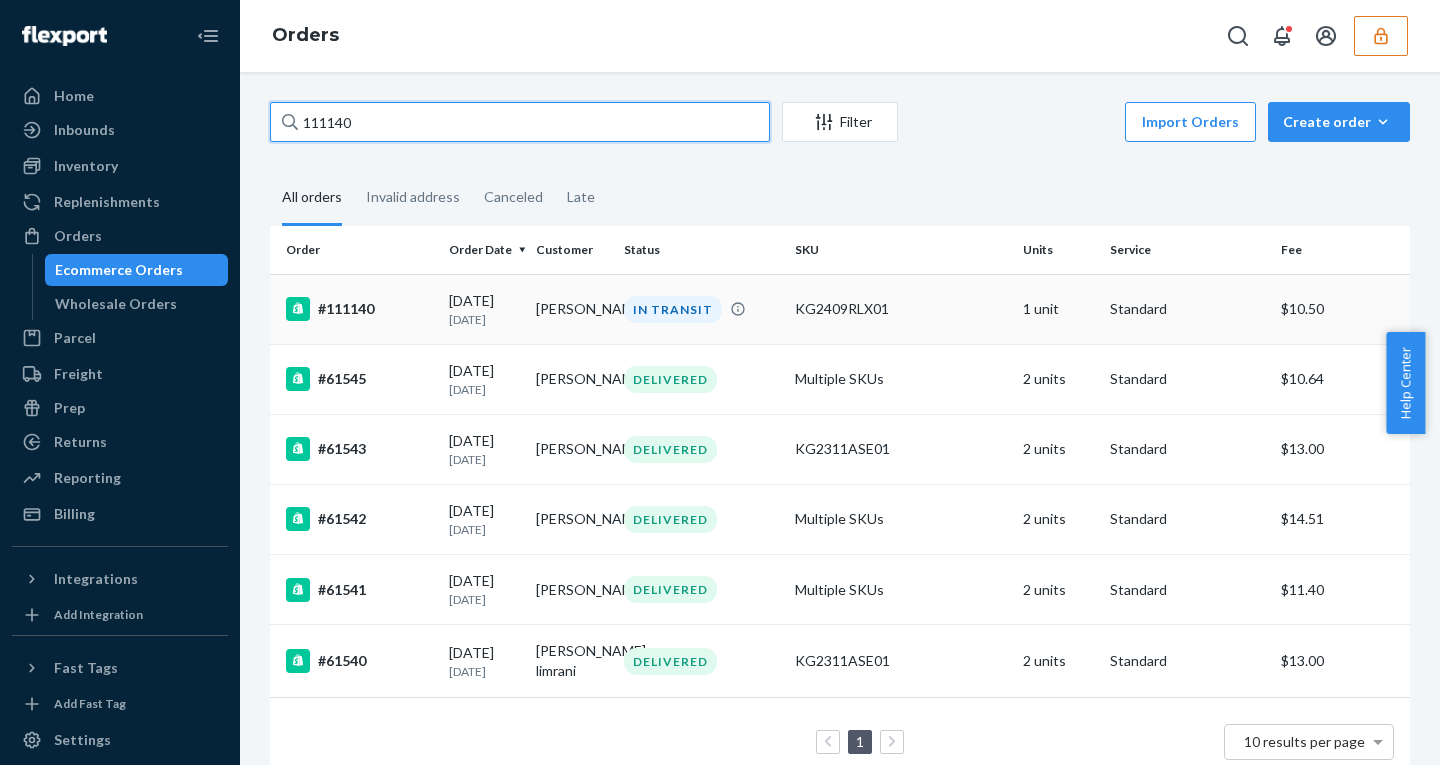 type on "111140" 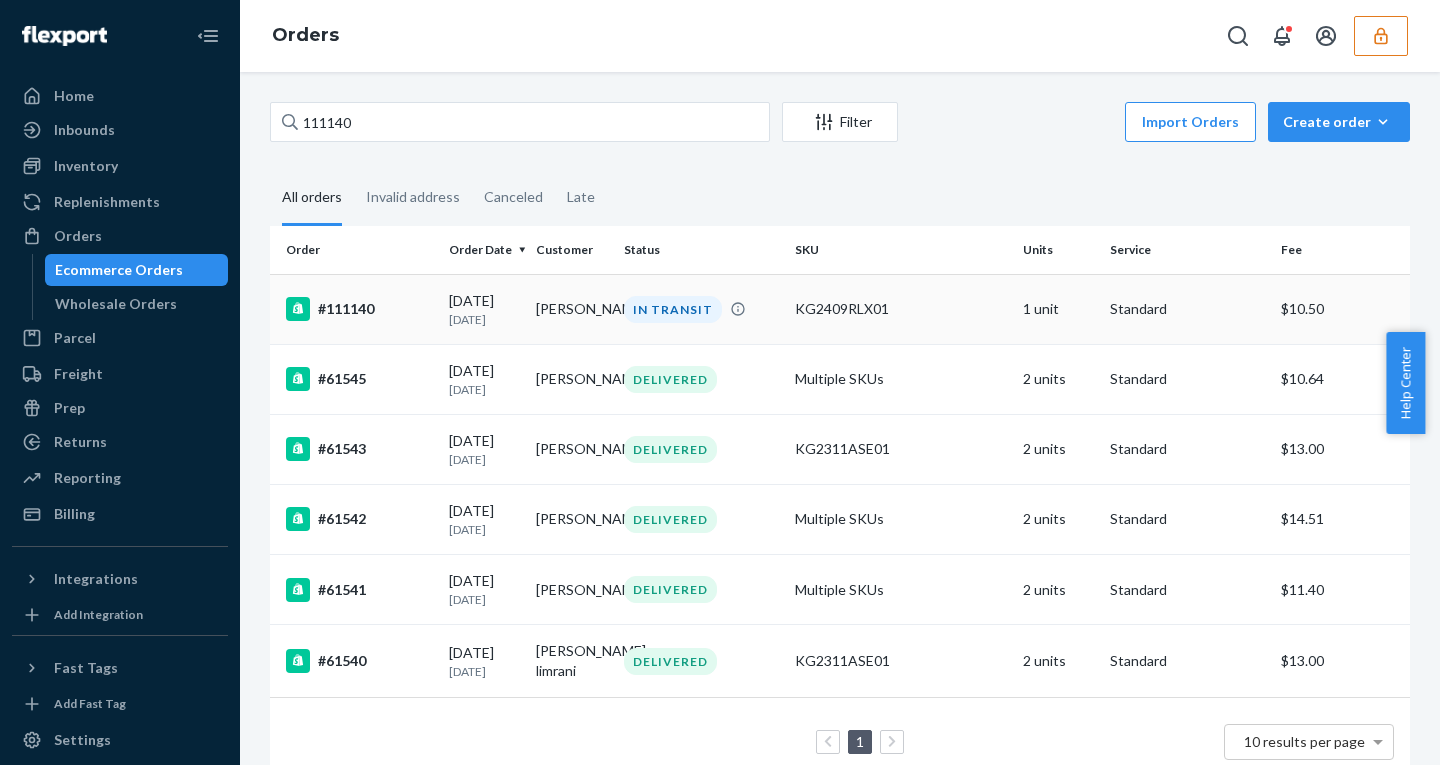 click on "#111140" at bounding box center (355, 309) 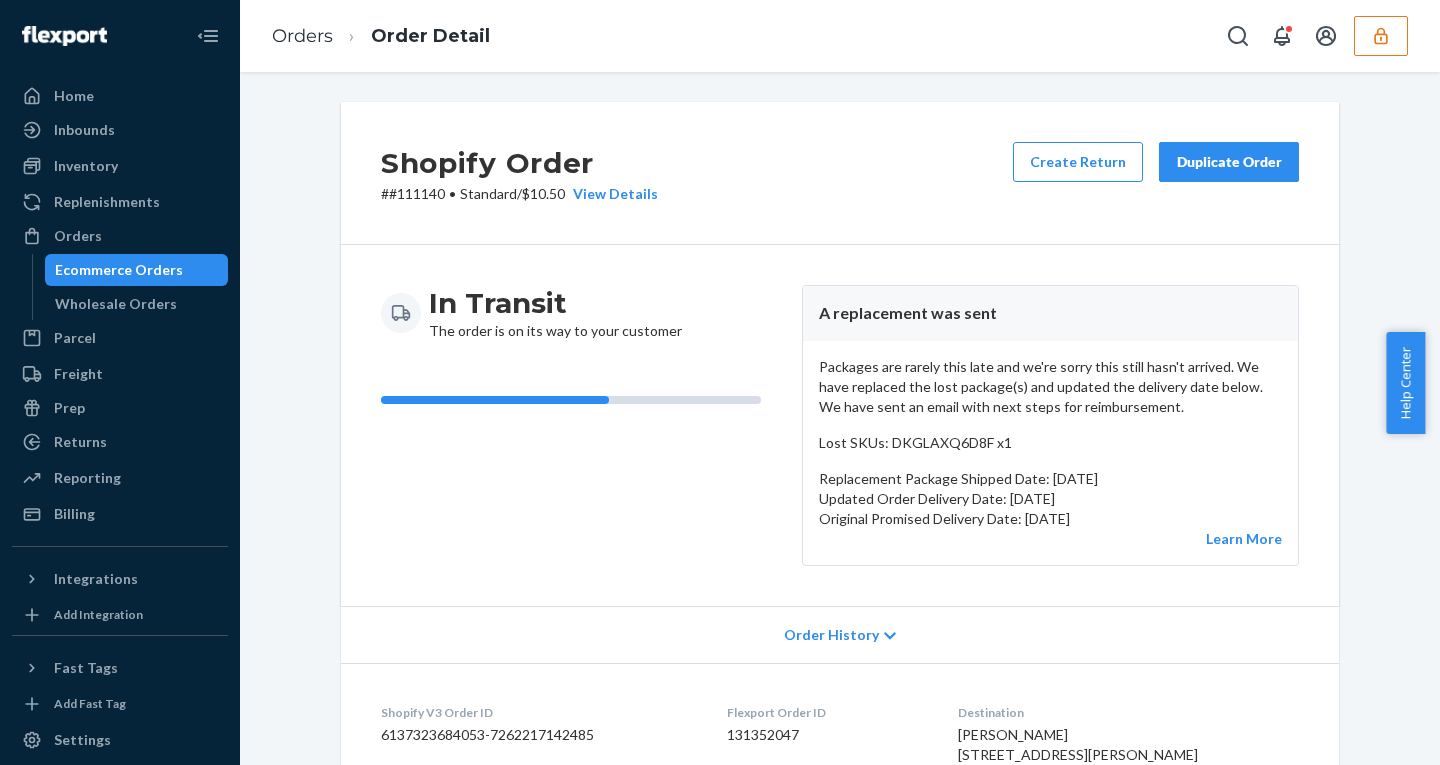 click on "A replacement was sent" at bounding box center [1050, 313] 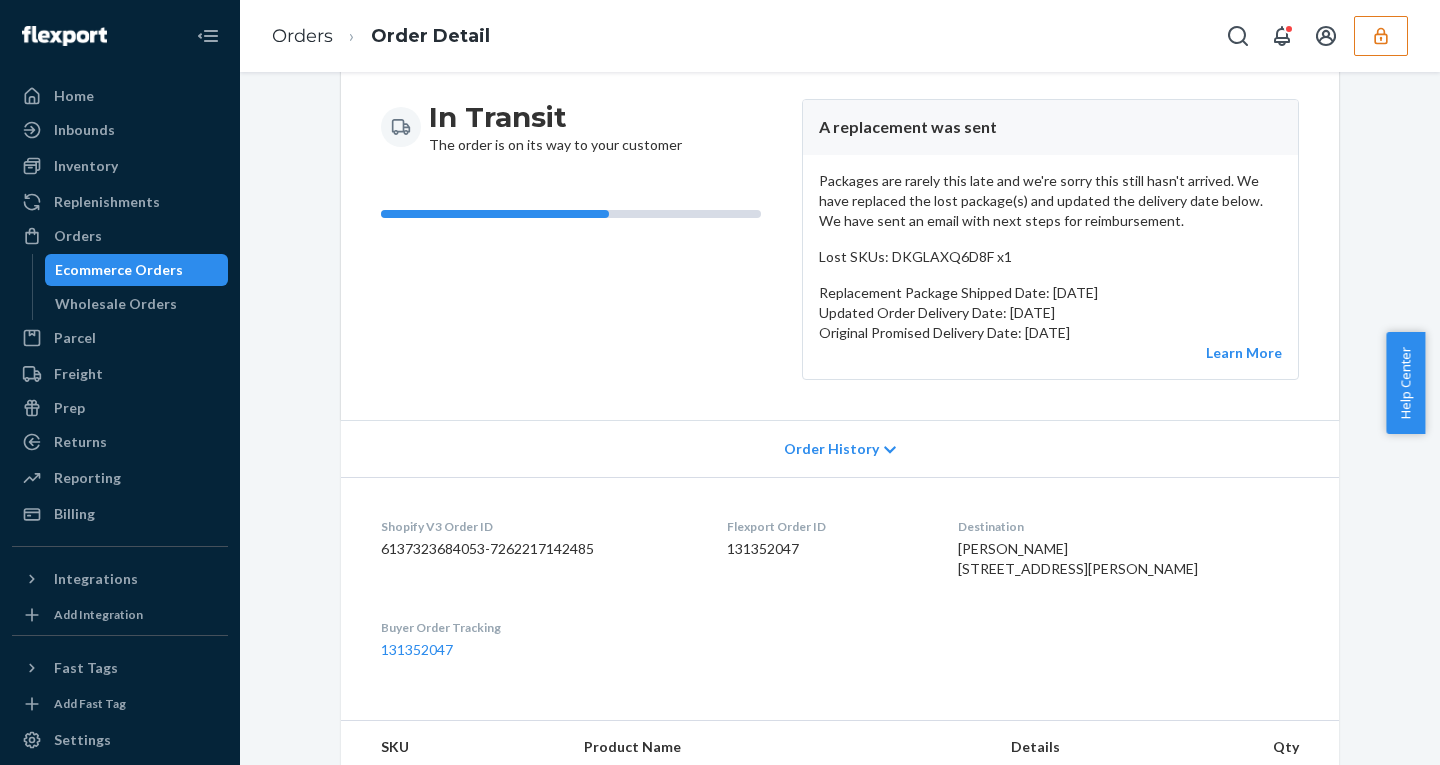 scroll, scrollTop: 0, scrollLeft: 0, axis: both 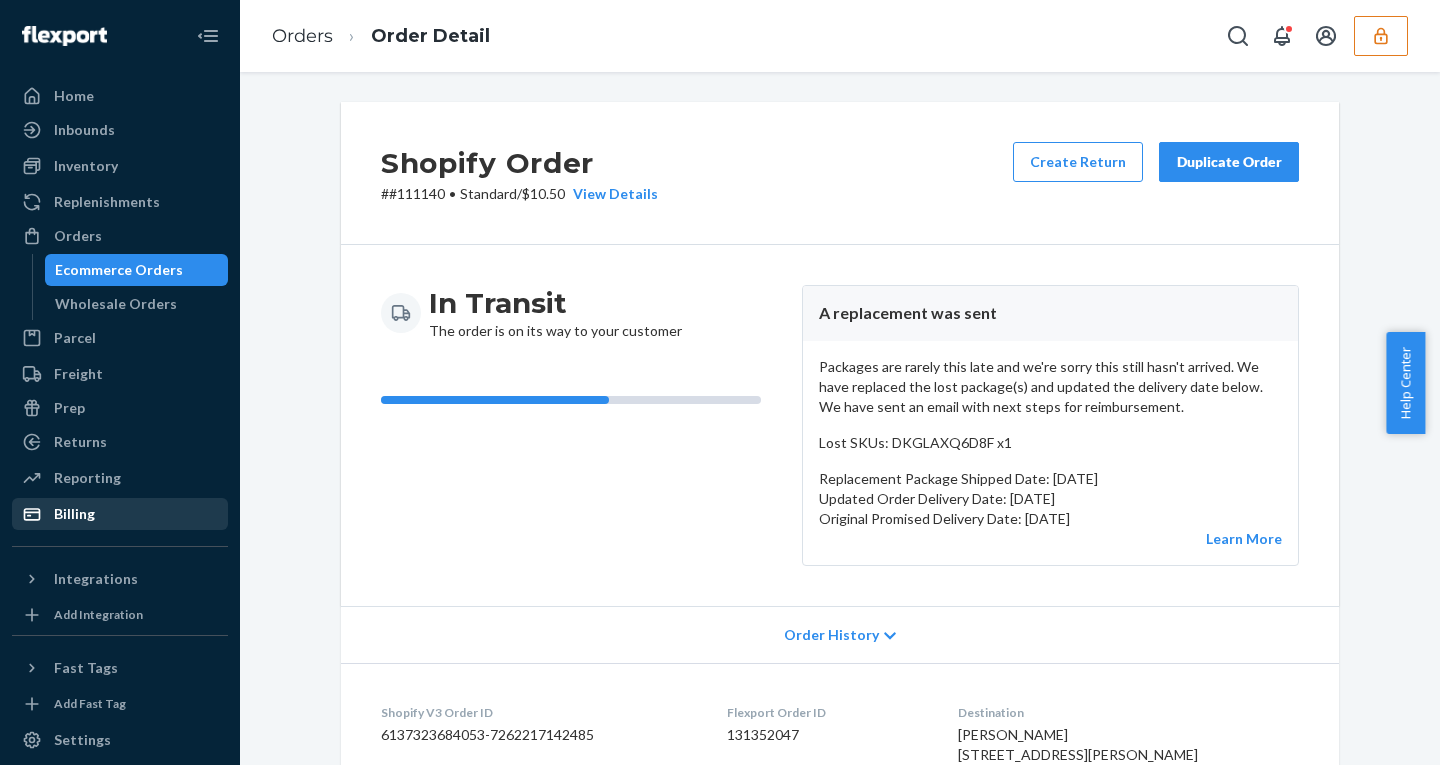 click on "Billing" at bounding box center [74, 514] 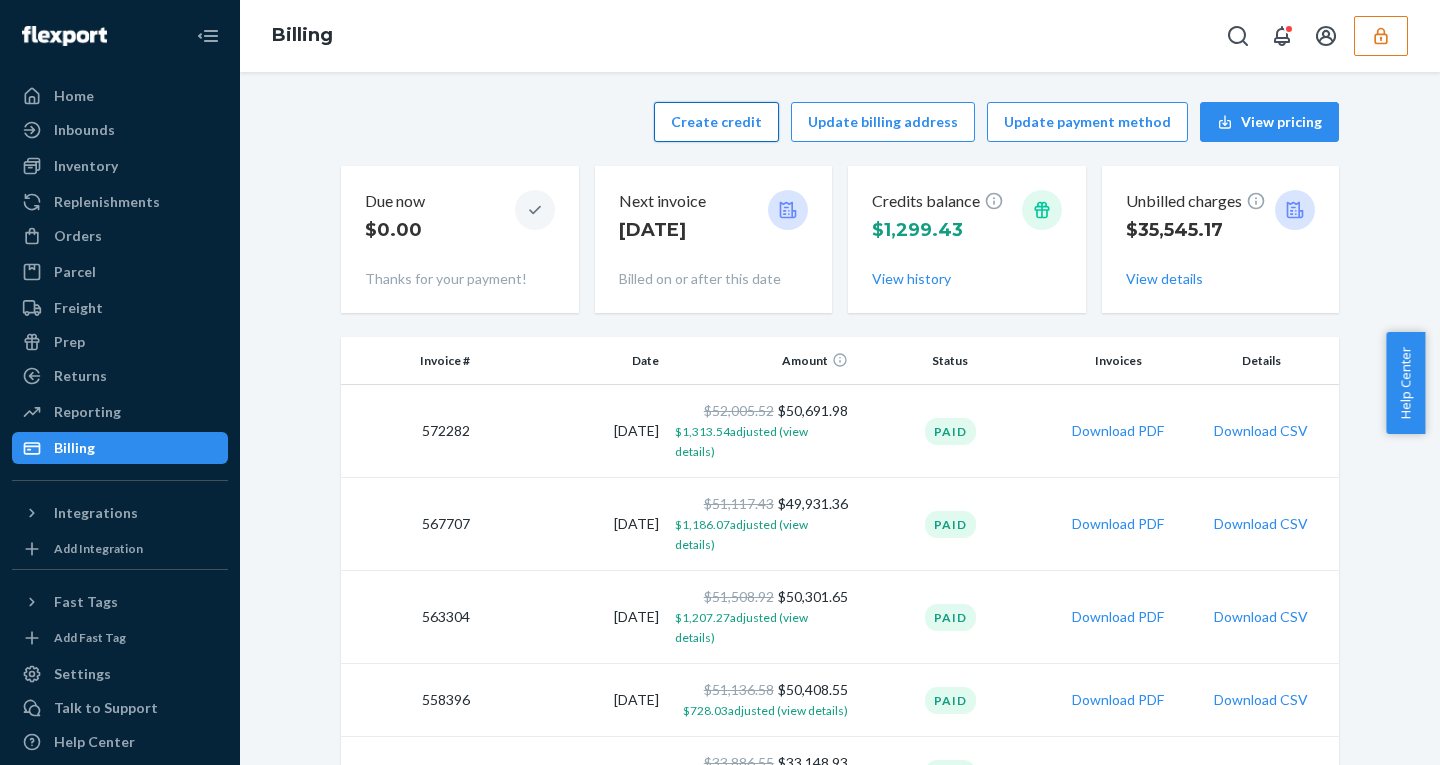 click on "Create credit" at bounding box center [716, 122] 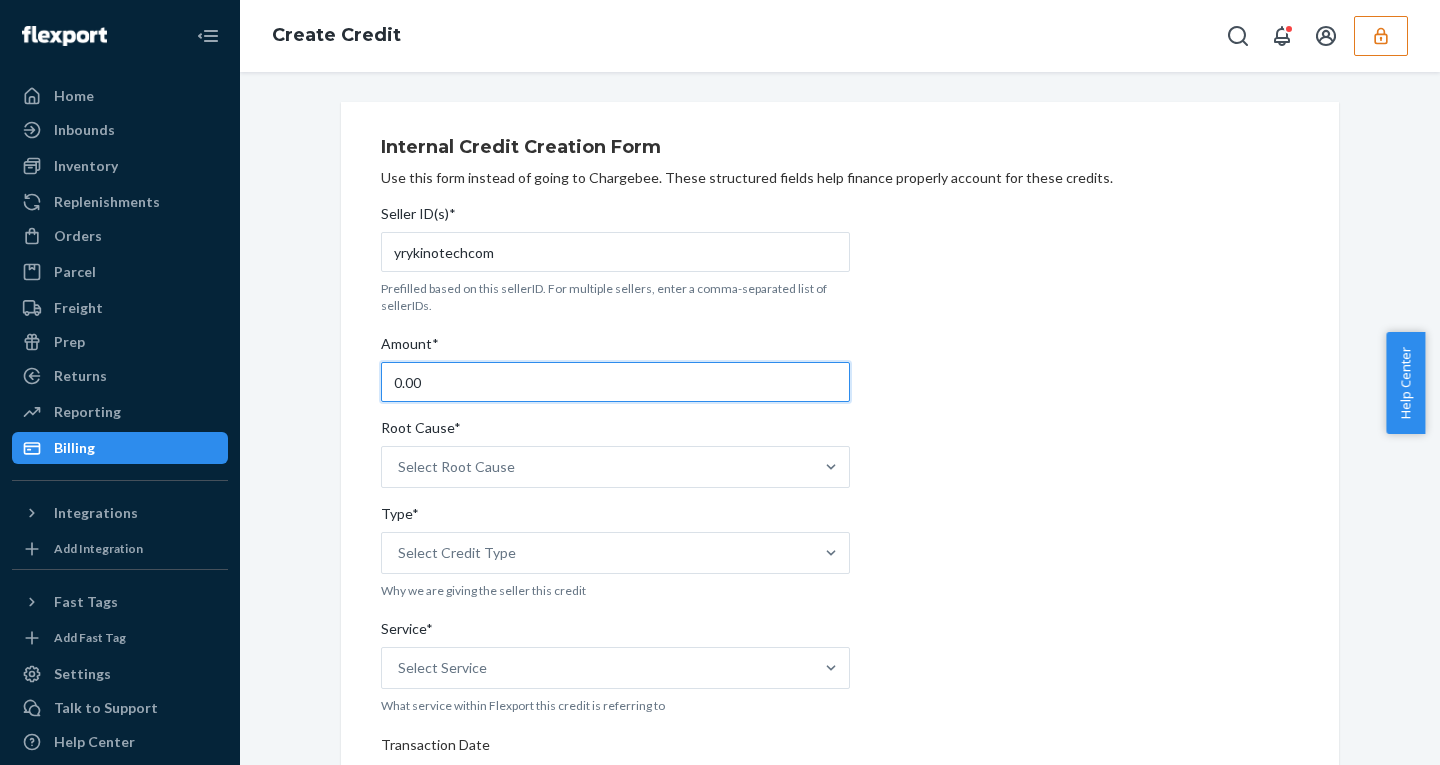 drag, startPoint x: 433, startPoint y: 377, endPoint x: 231, endPoint y: 344, distance: 204.6778 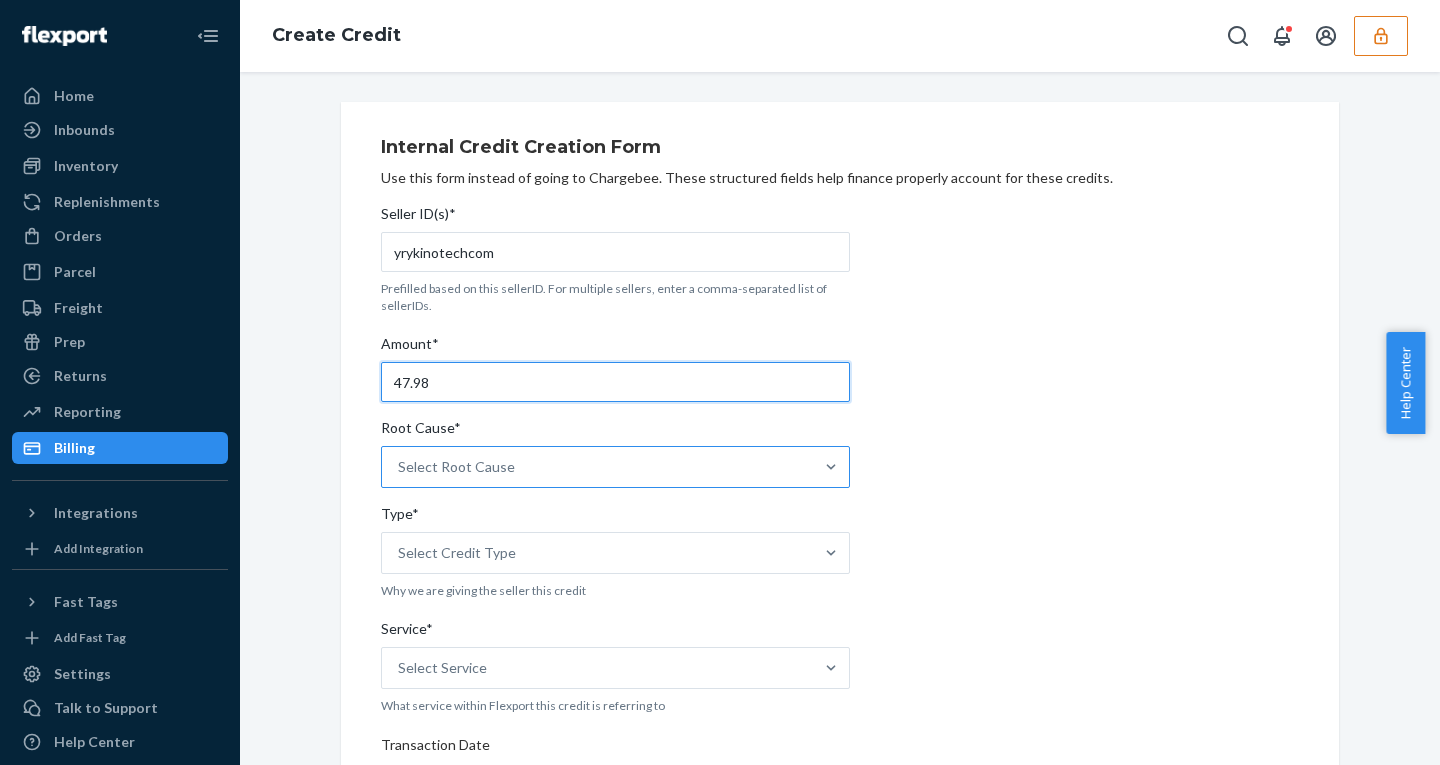 type on "47.98" 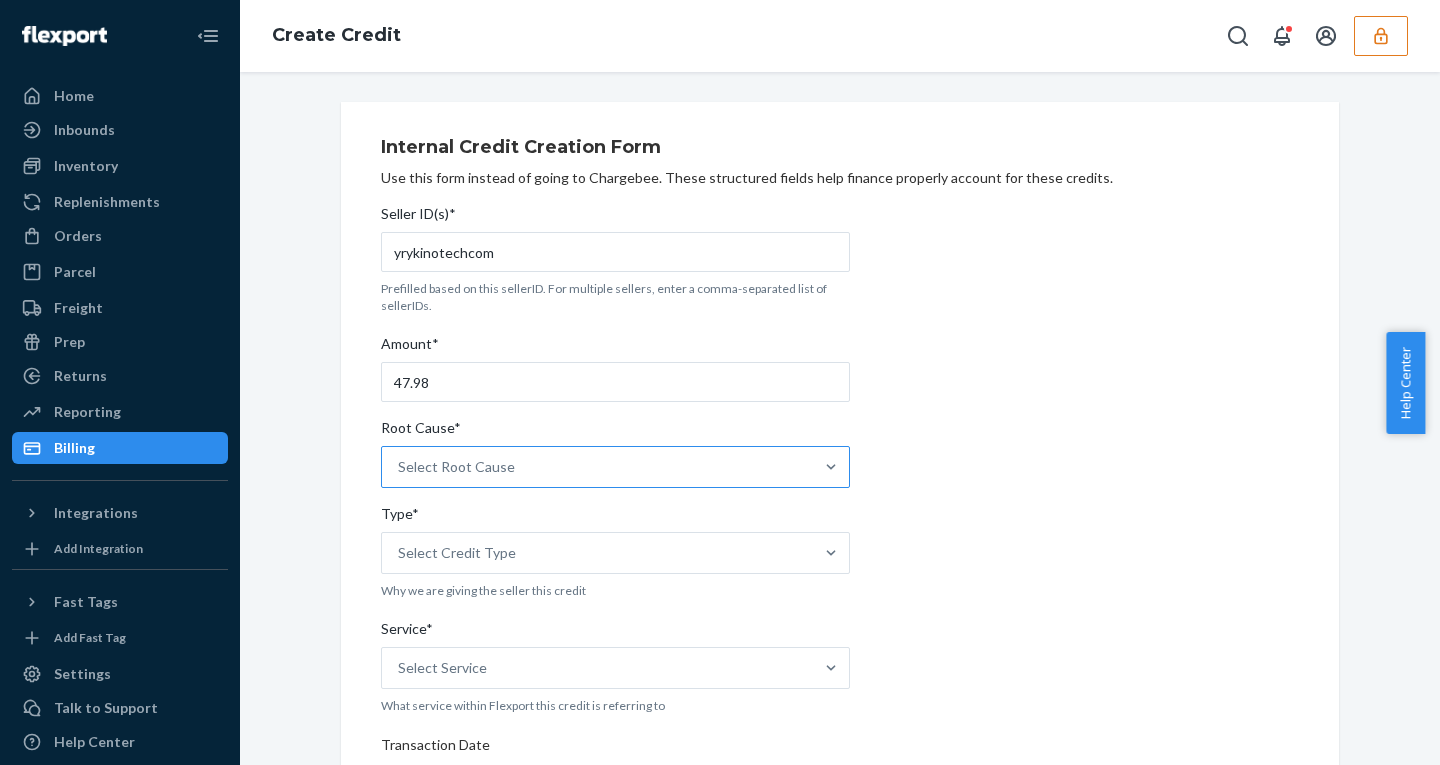 click on "Select Root Cause" at bounding box center [456, 467] 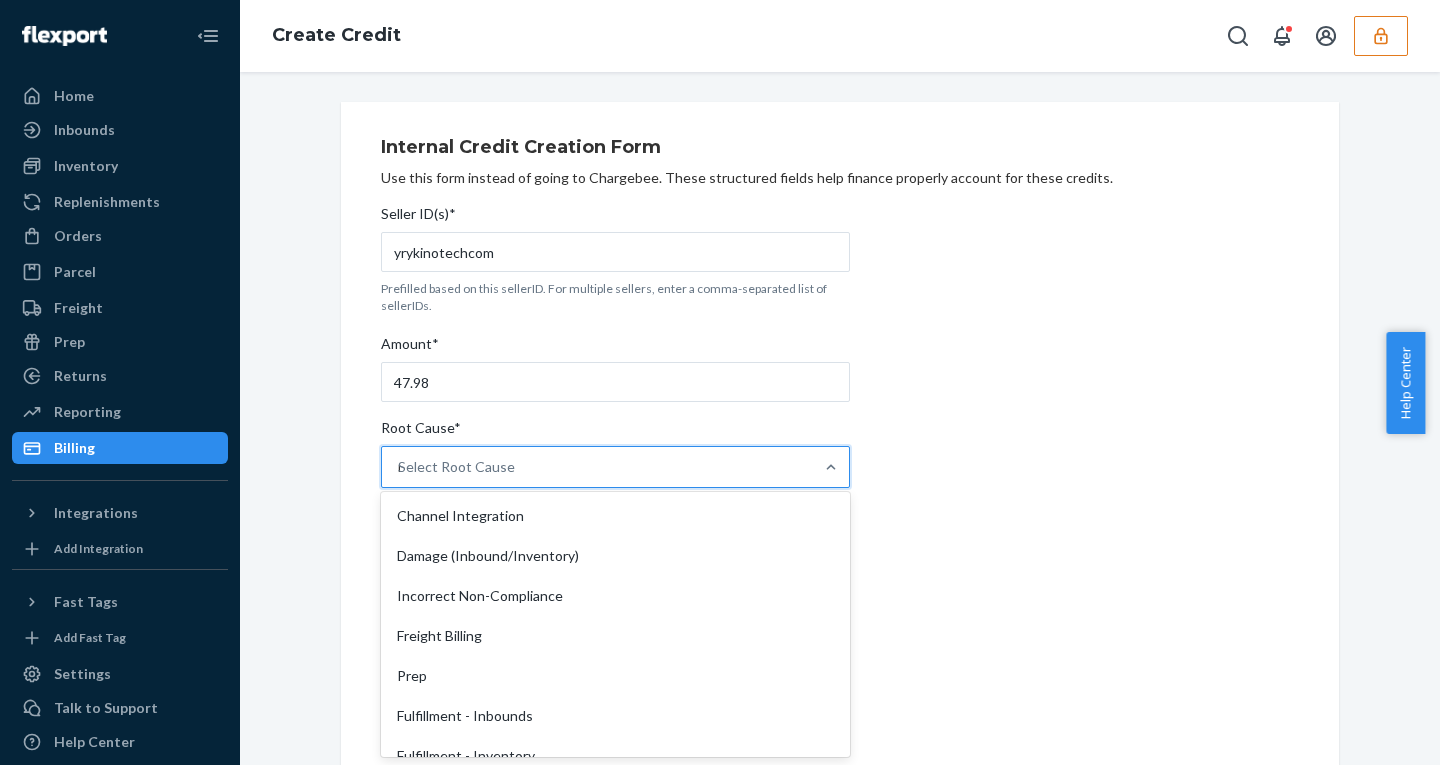 type on "no" 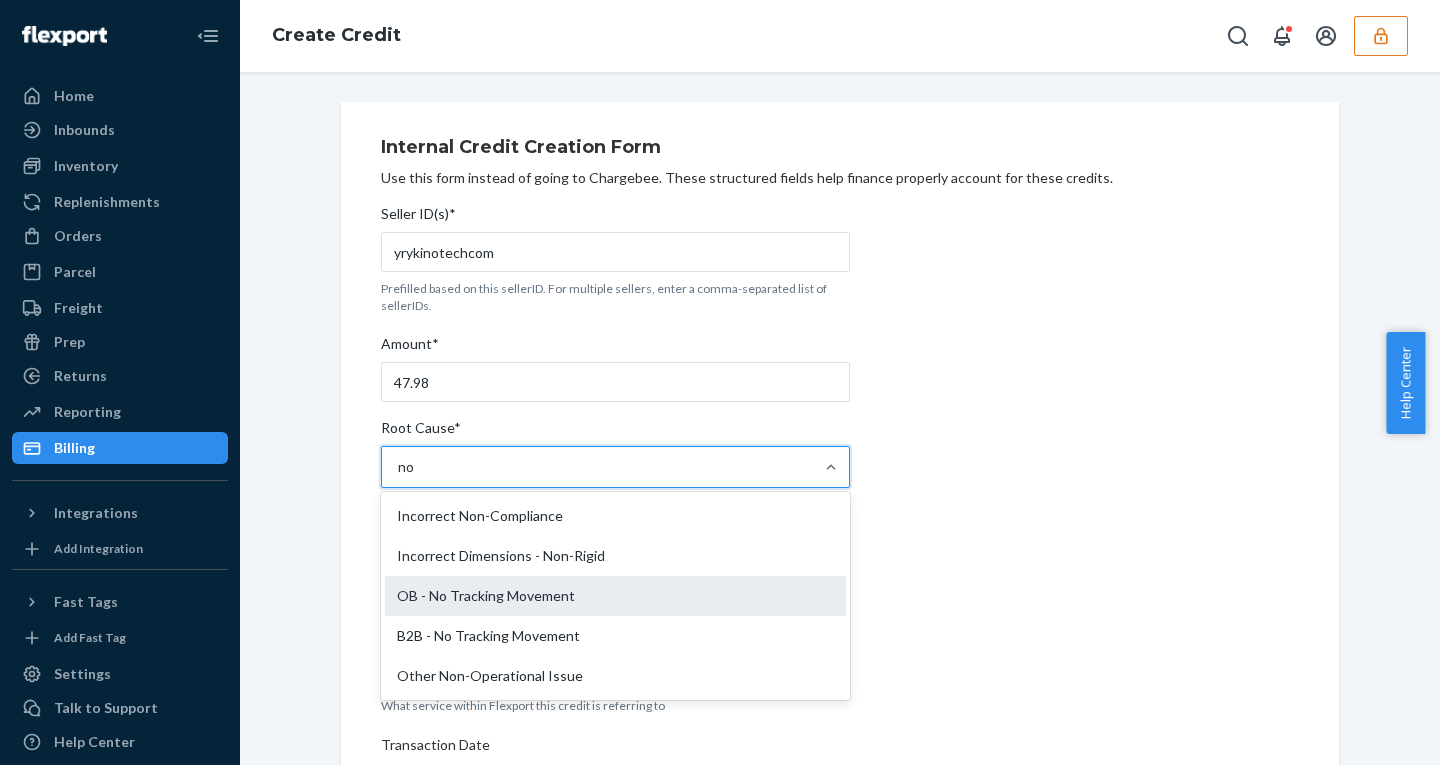 click on "OB - No Tracking Movement" at bounding box center [615, 596] 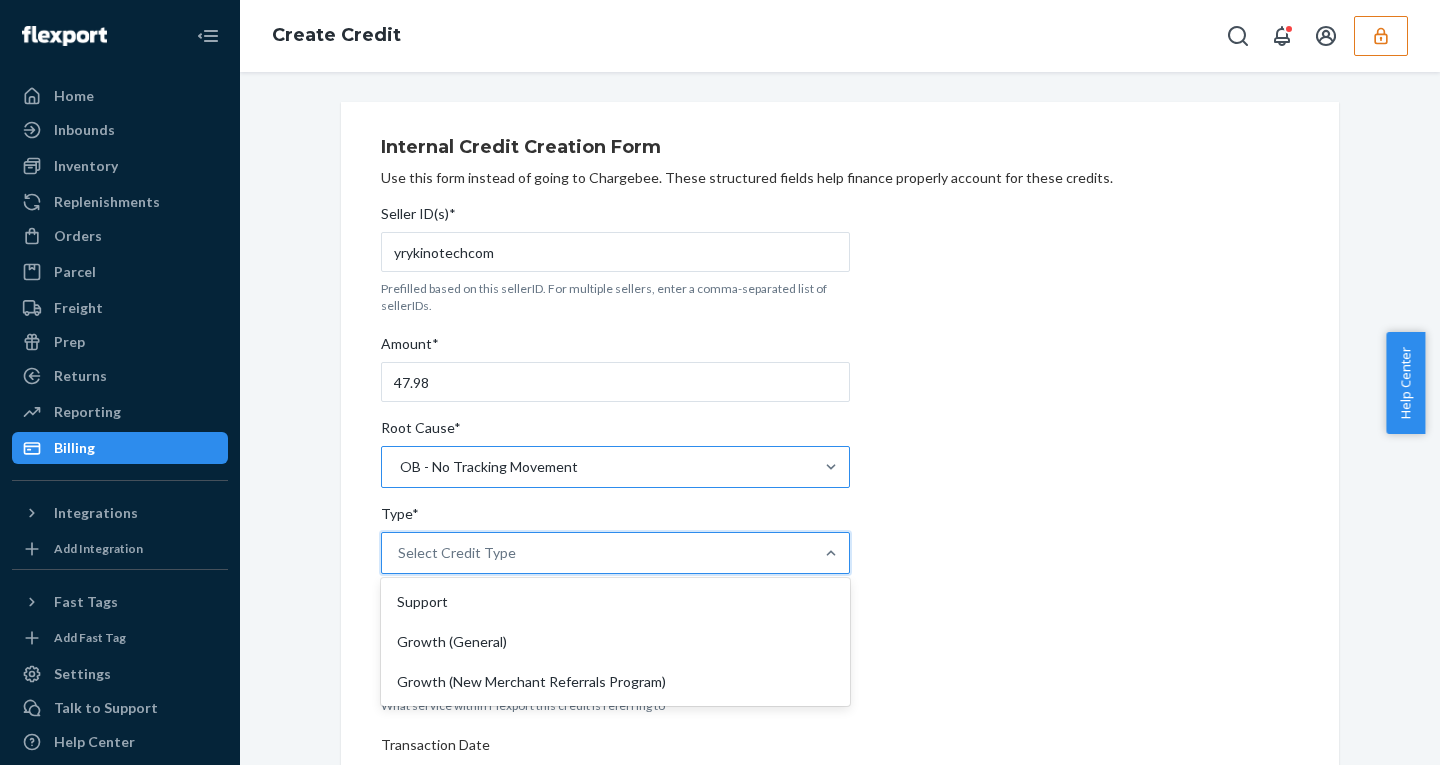 click on "Select Credit Type" at bounding box center (457, 553) 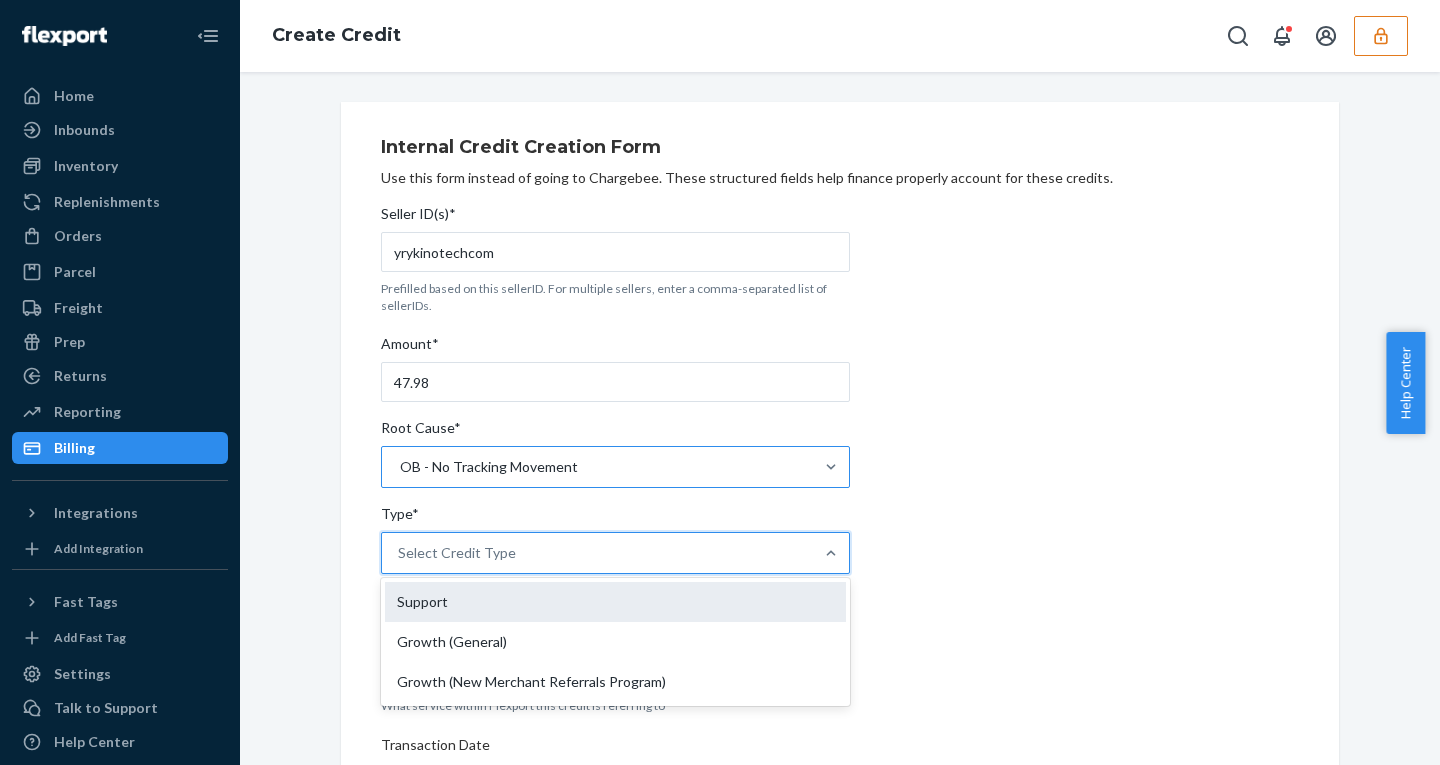 click on "Support" at bounding box center [615, 602] 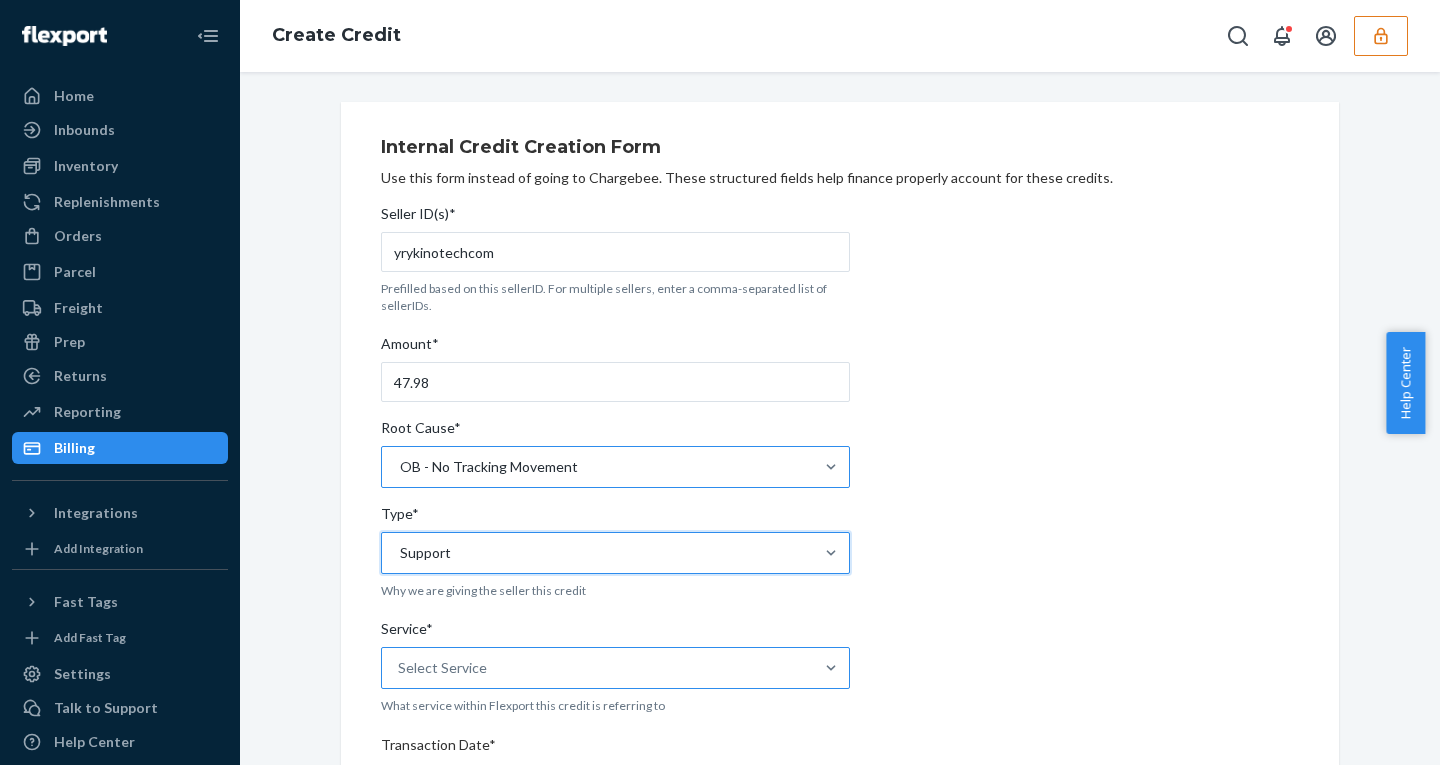 click on "Select Service" at bounding box center (597, 668) 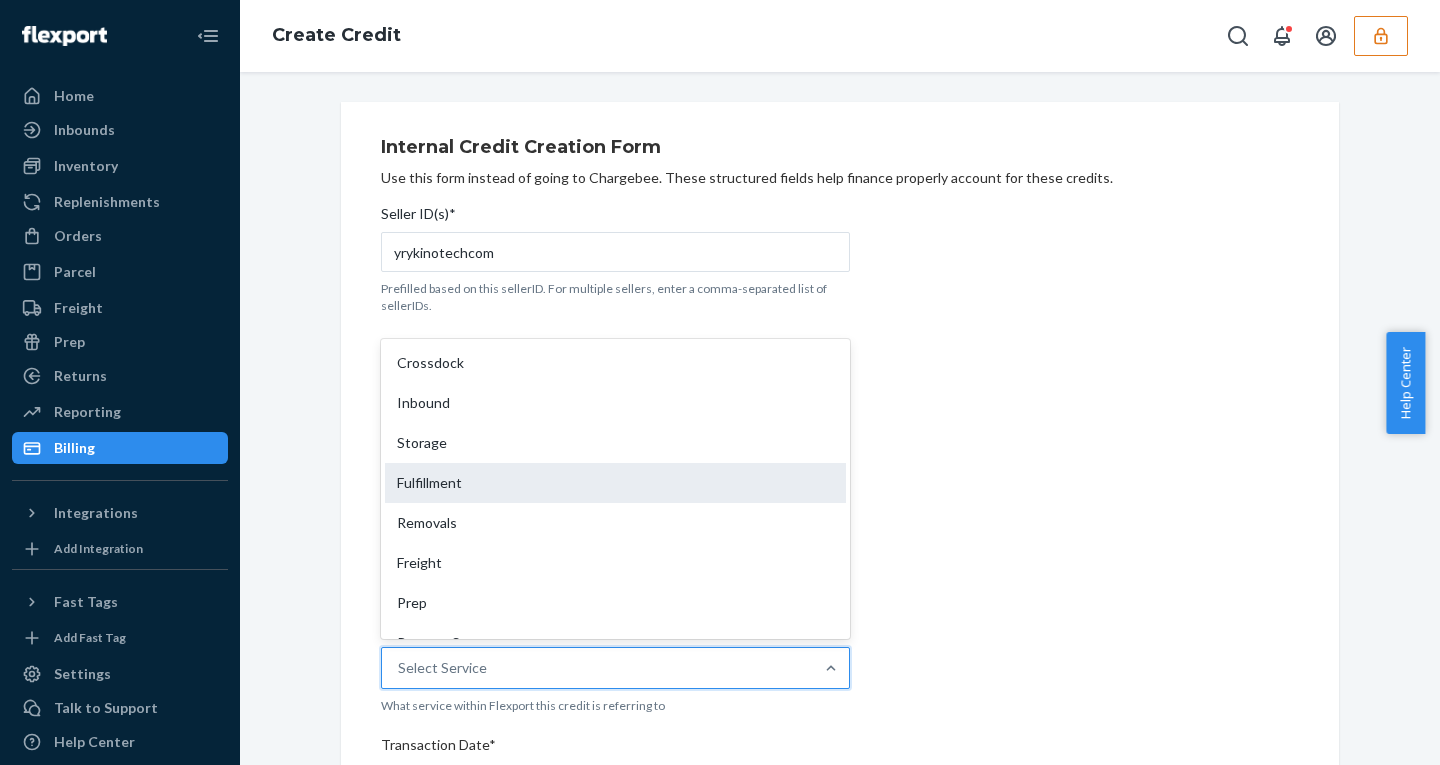 click on "Fulfillment" at bounding box center [615, 483] 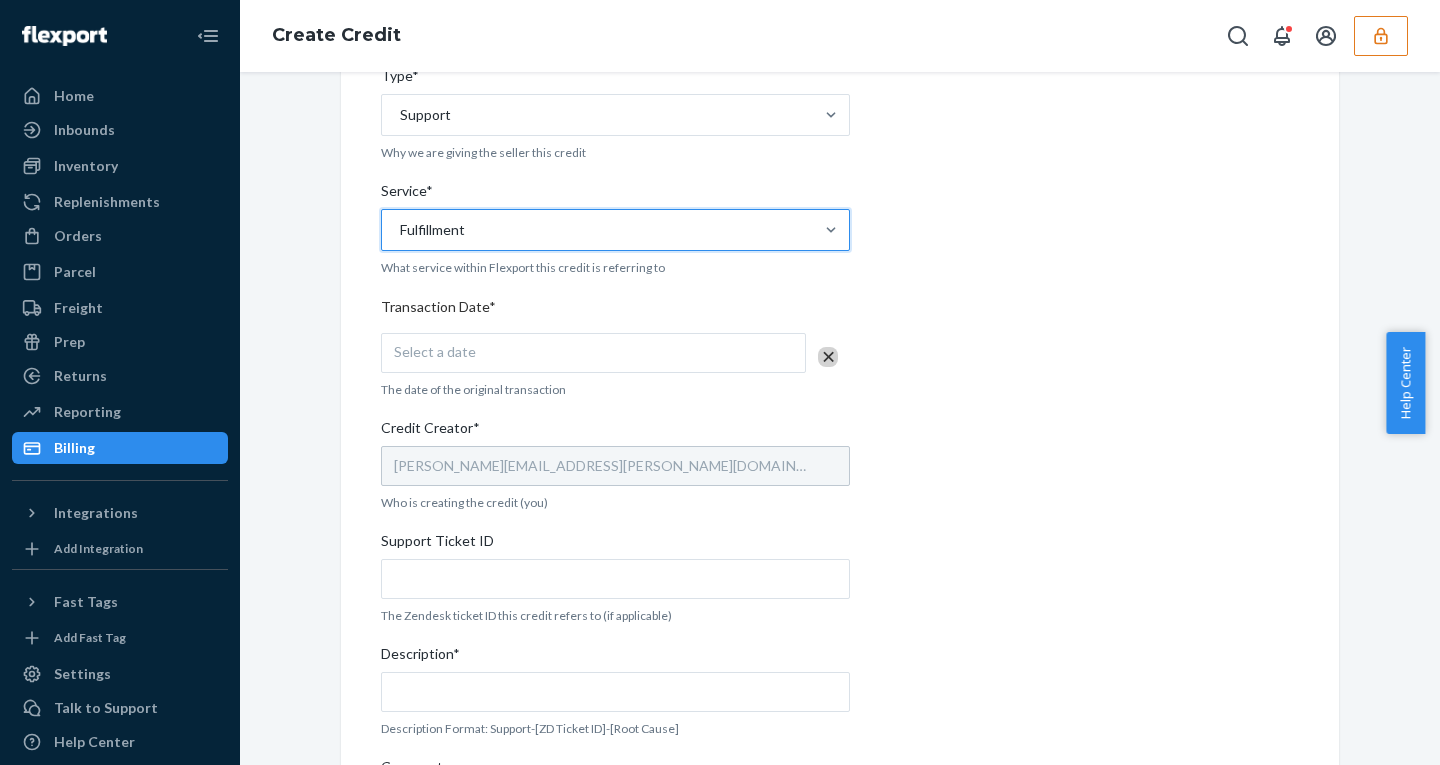 scroll, scrollTop: 539, scrollLeft: 0, axis: vertical 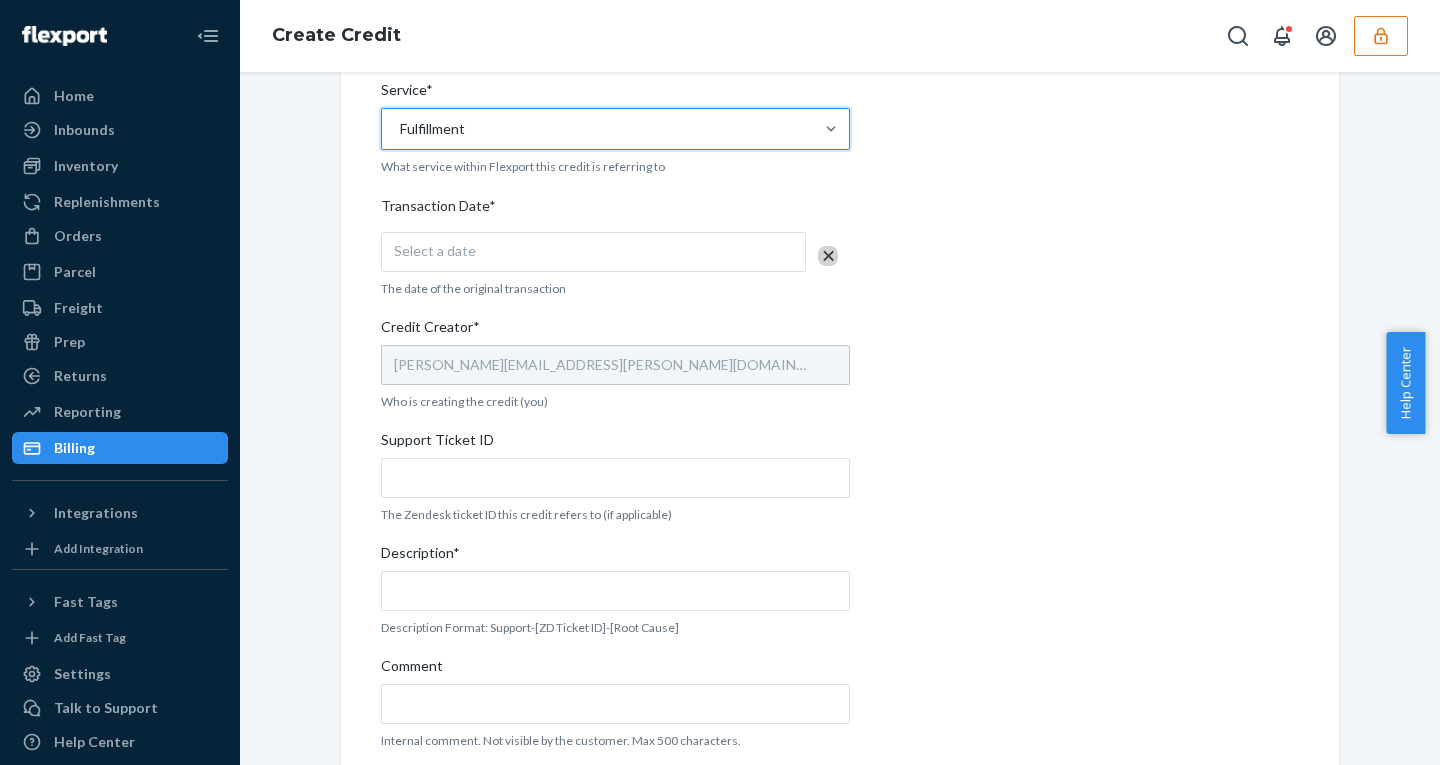 click on "Select a date" at bounding box center (593, 252) 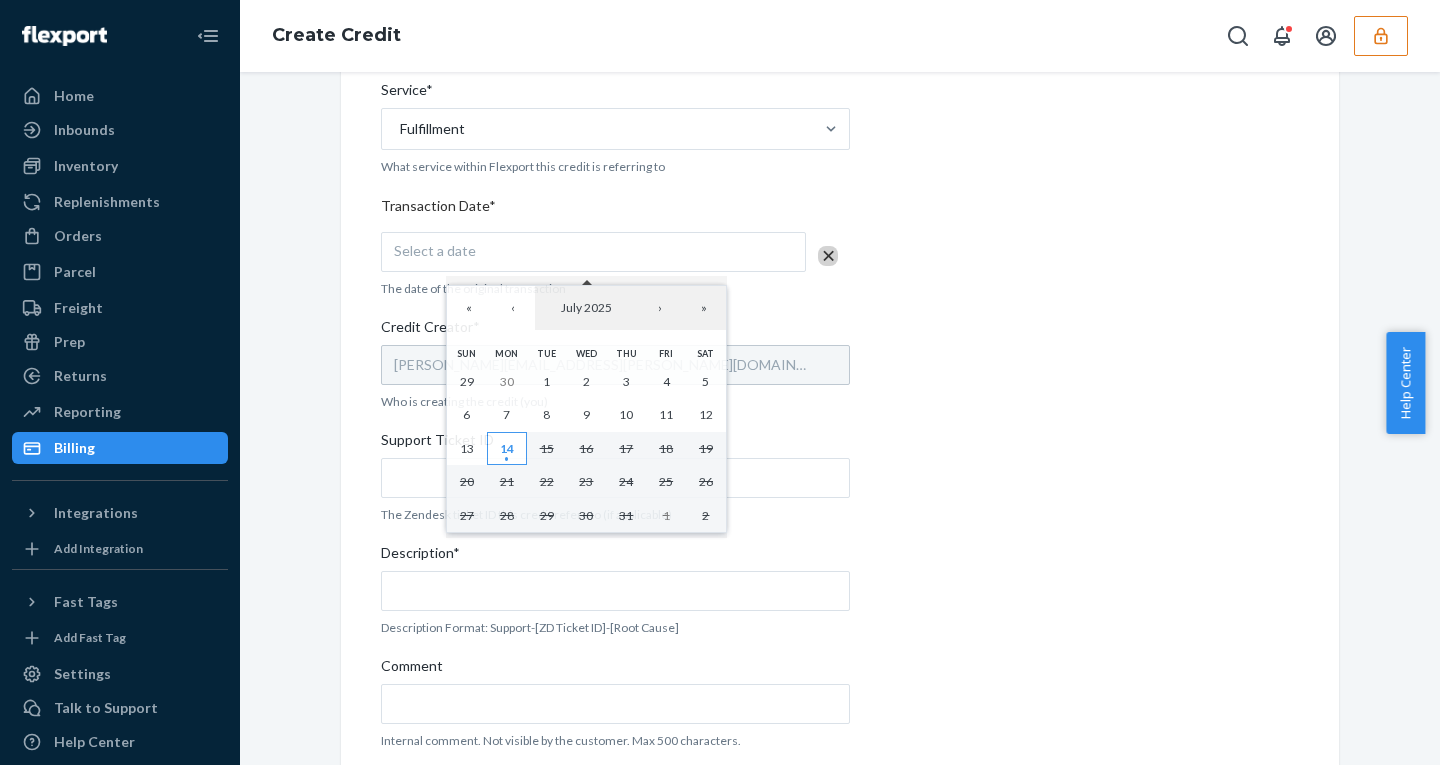 click on "14" at bounding box center (507, 448) 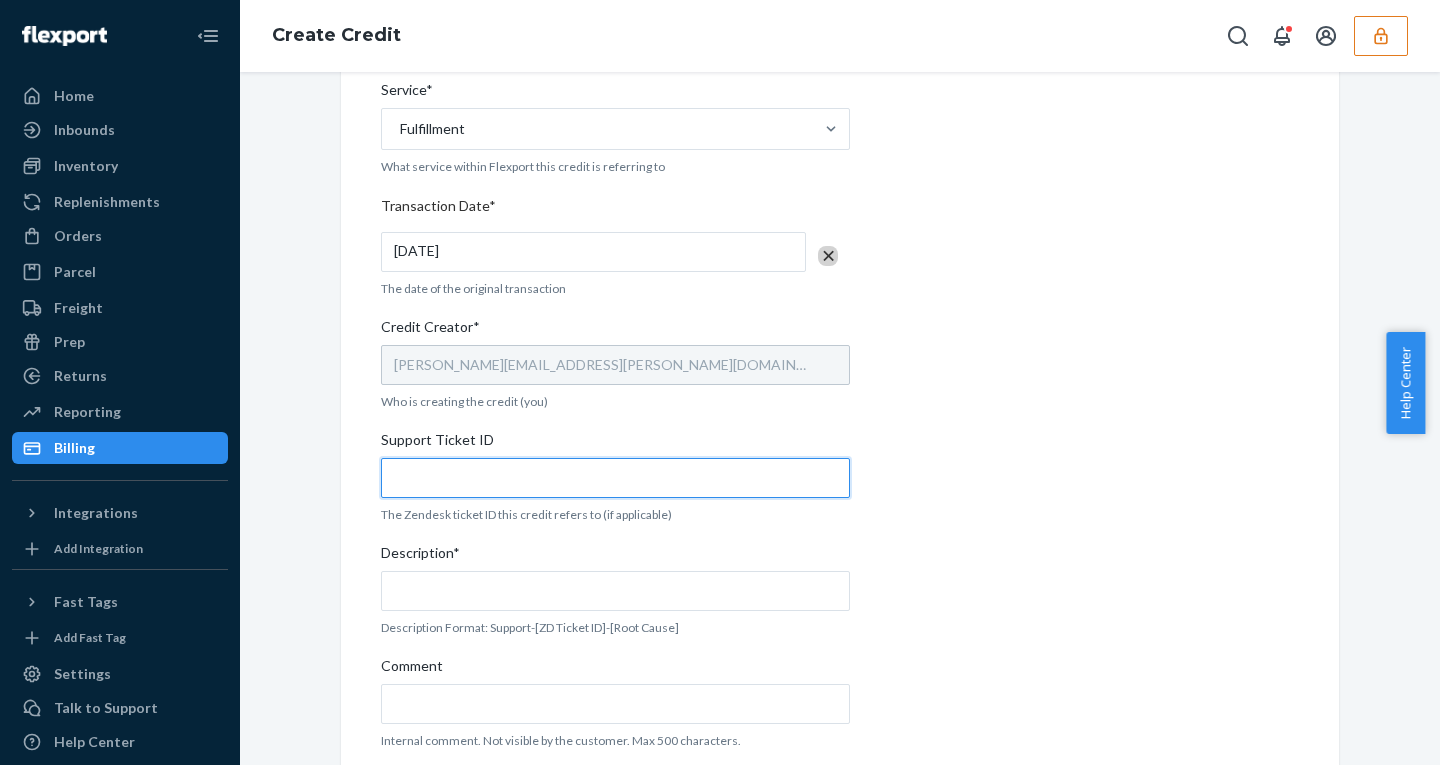 click on "Support Ticket ID" at bounding box center (615, 478) 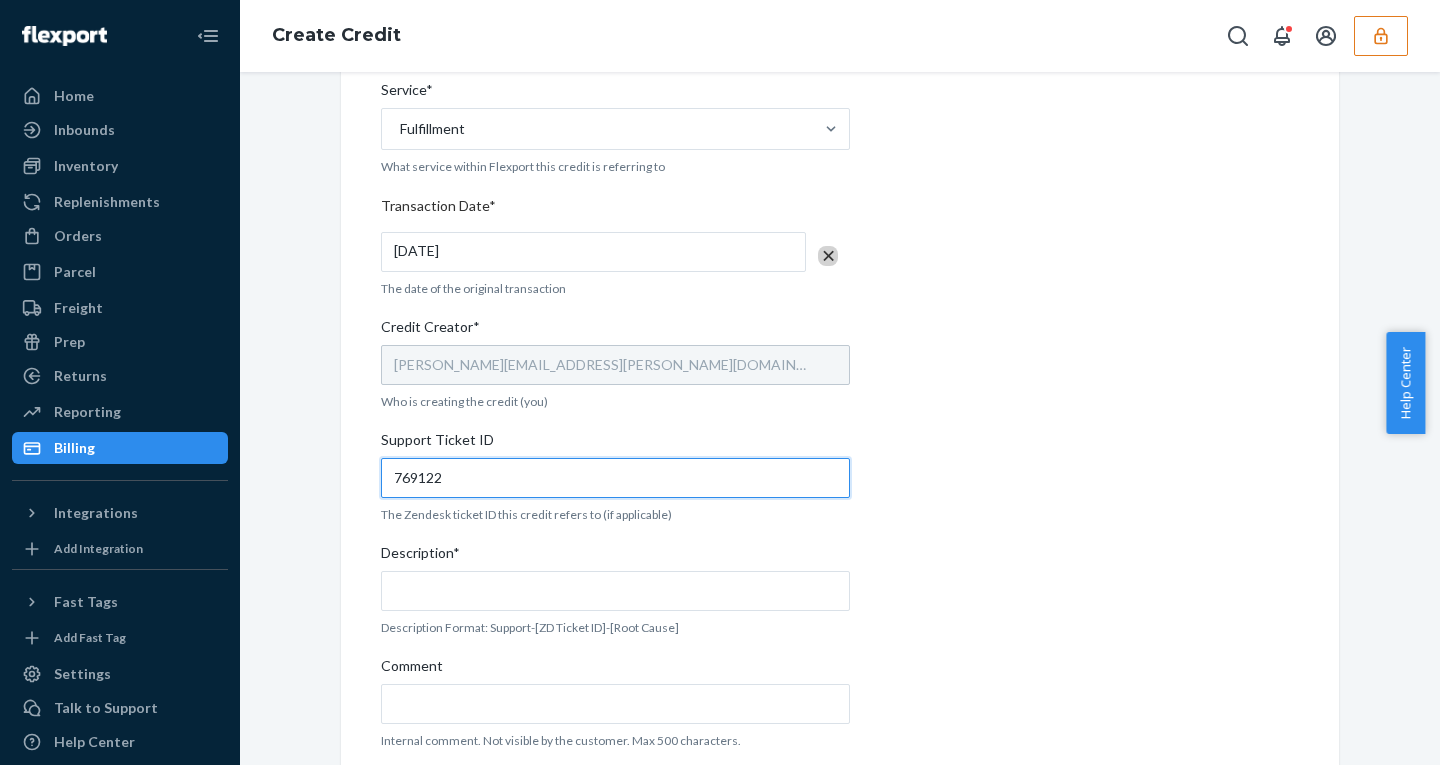 type on "769122" 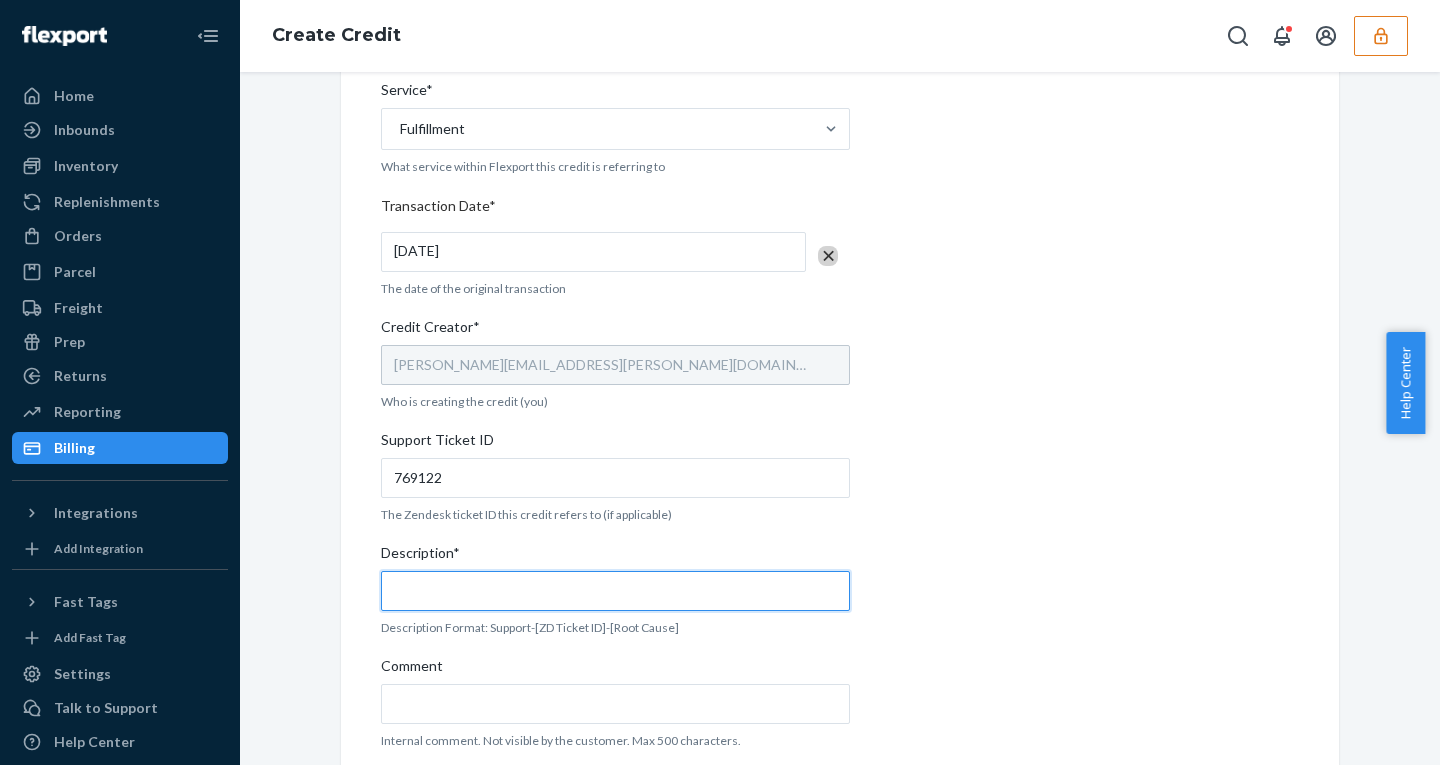 click on "Description*" at bounding box center [615, 591] 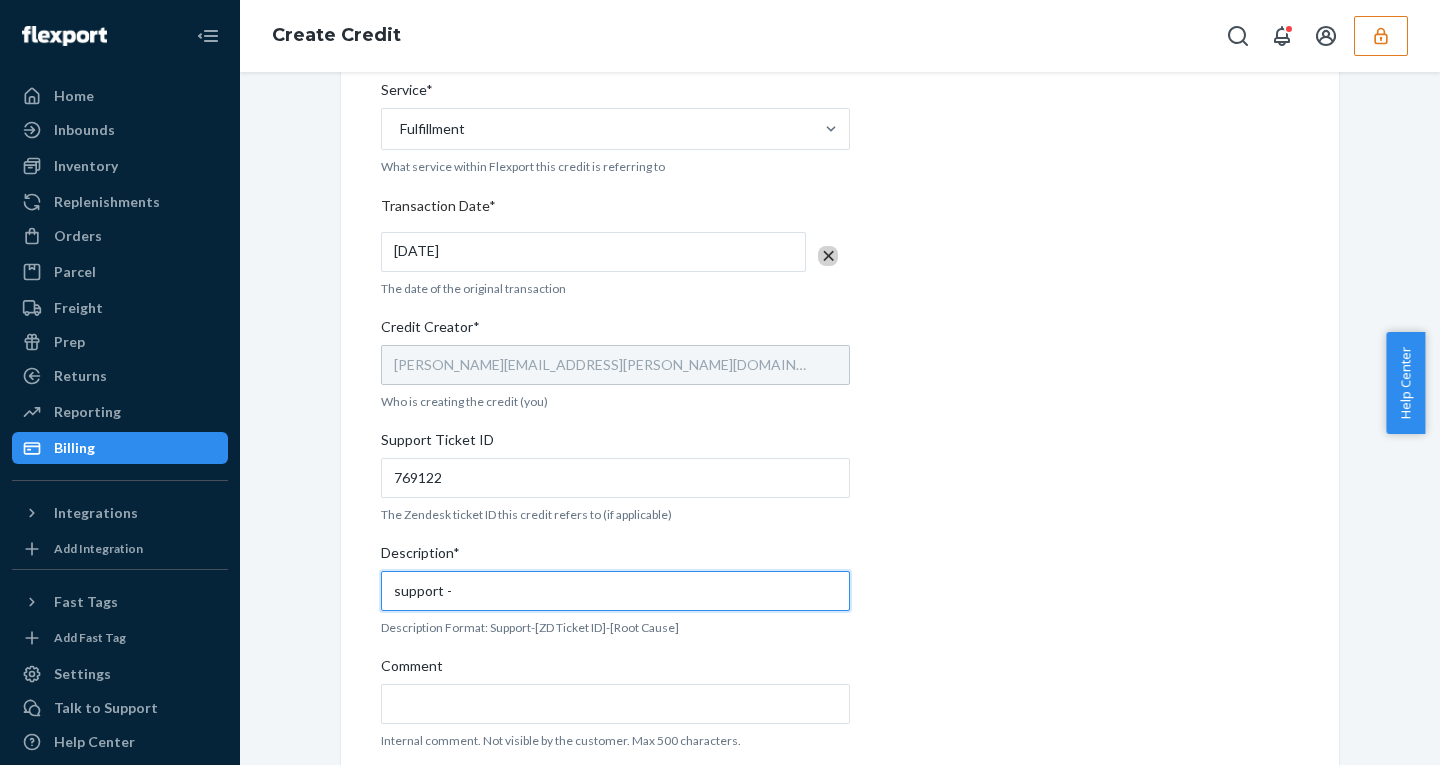 paste on "769122" 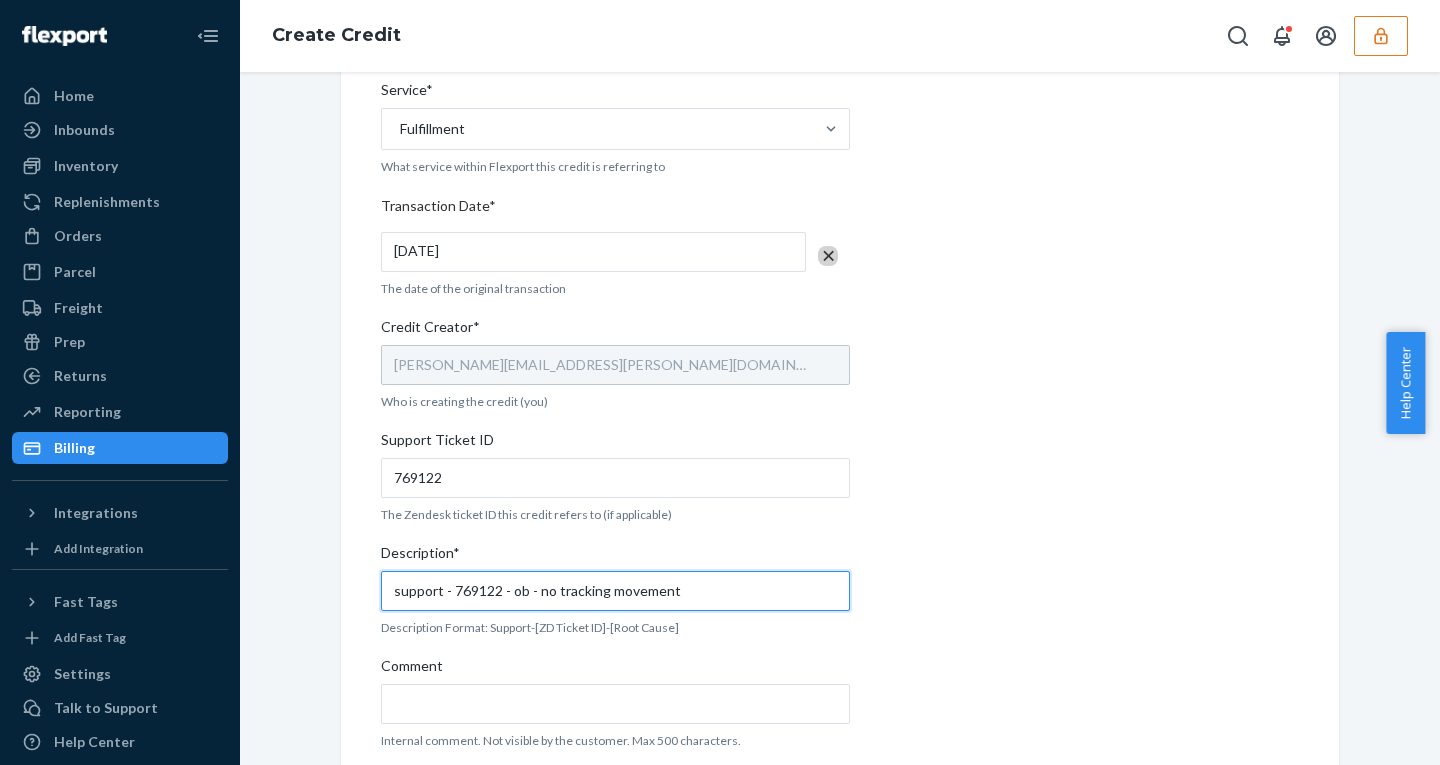 scroll, scrollTop: 615, scrollLeft: 0, axis: vertical 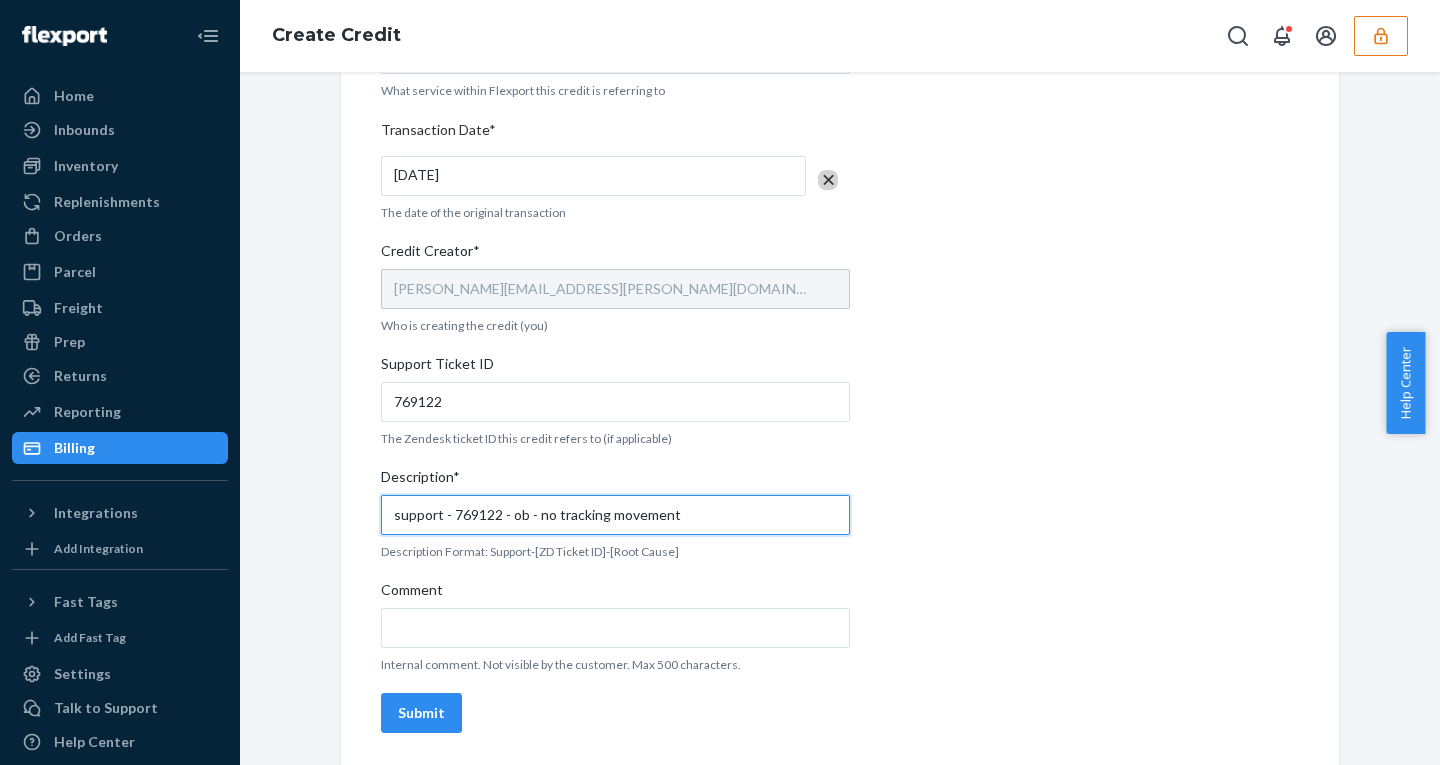 type on "support - 769122 - ob - no tracking movement" 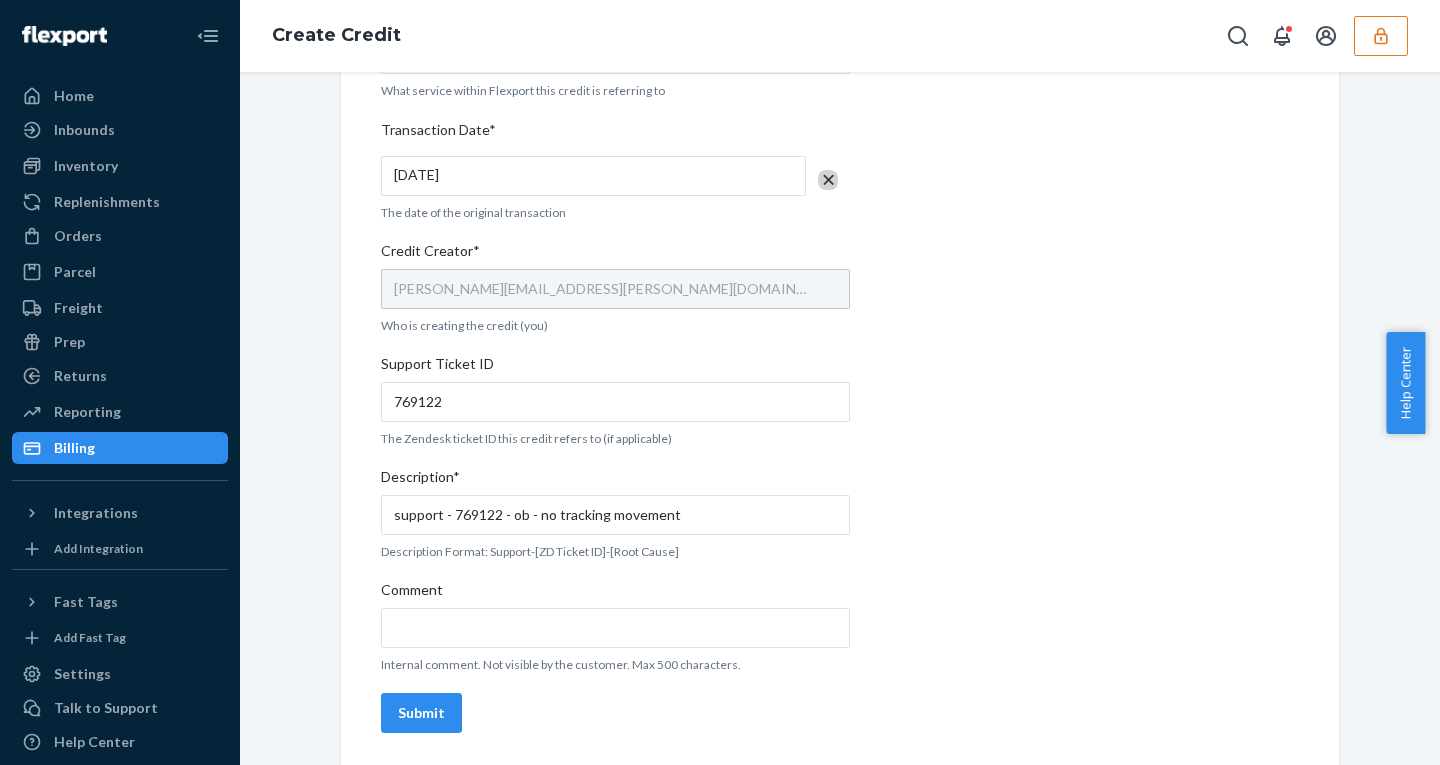 click on "Seller ID(s)* yrykinotechcom Prefilled based on this sellerID. For multiple sellers, enter a comma-separated list of sellerIDs. Amount* 47.98 Root Cause* OB - No Tracking Movement Type* Support Why we are giving the seller this credit Service* Fulfillment What service within Flexport this credit is referring to Transaction Date* 07/14/2025   The date of the original transaction Credit Creator* henry.tolentino@bpo.flexport.com Who is creating the credit (you) Support Ticket ID 769122 The Zendesk ticket ID this credit refers to (if applicable) Description* support - 769122 - ob - no tracking movement Description Format: Support-[ZD Ticket ID]-[Root Cause] Comment Internal comment. Not visible by the customer. Max 500 characters. Submit" at bounding box center [615, 161] 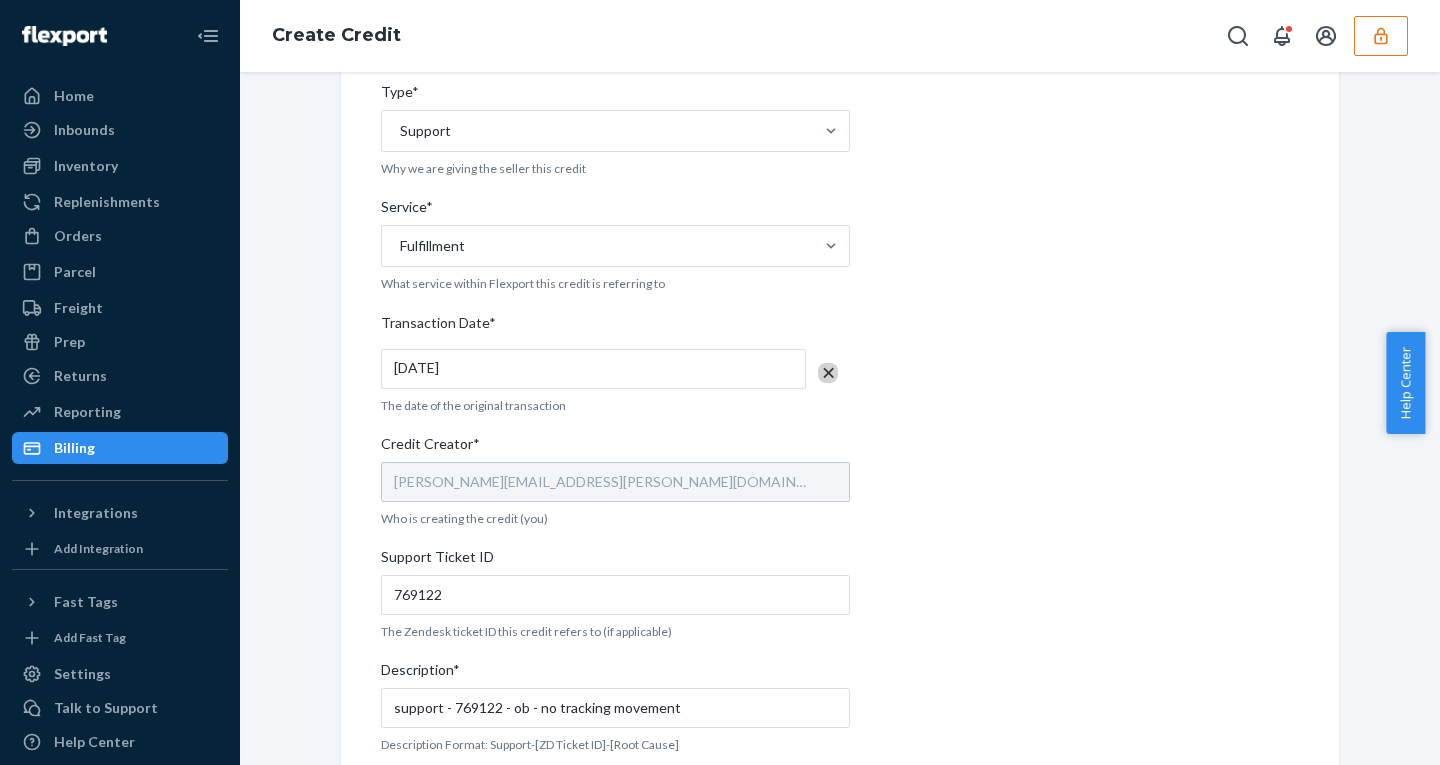 scroll, scrollTop: 0, scrollLeft: 0, axis: both 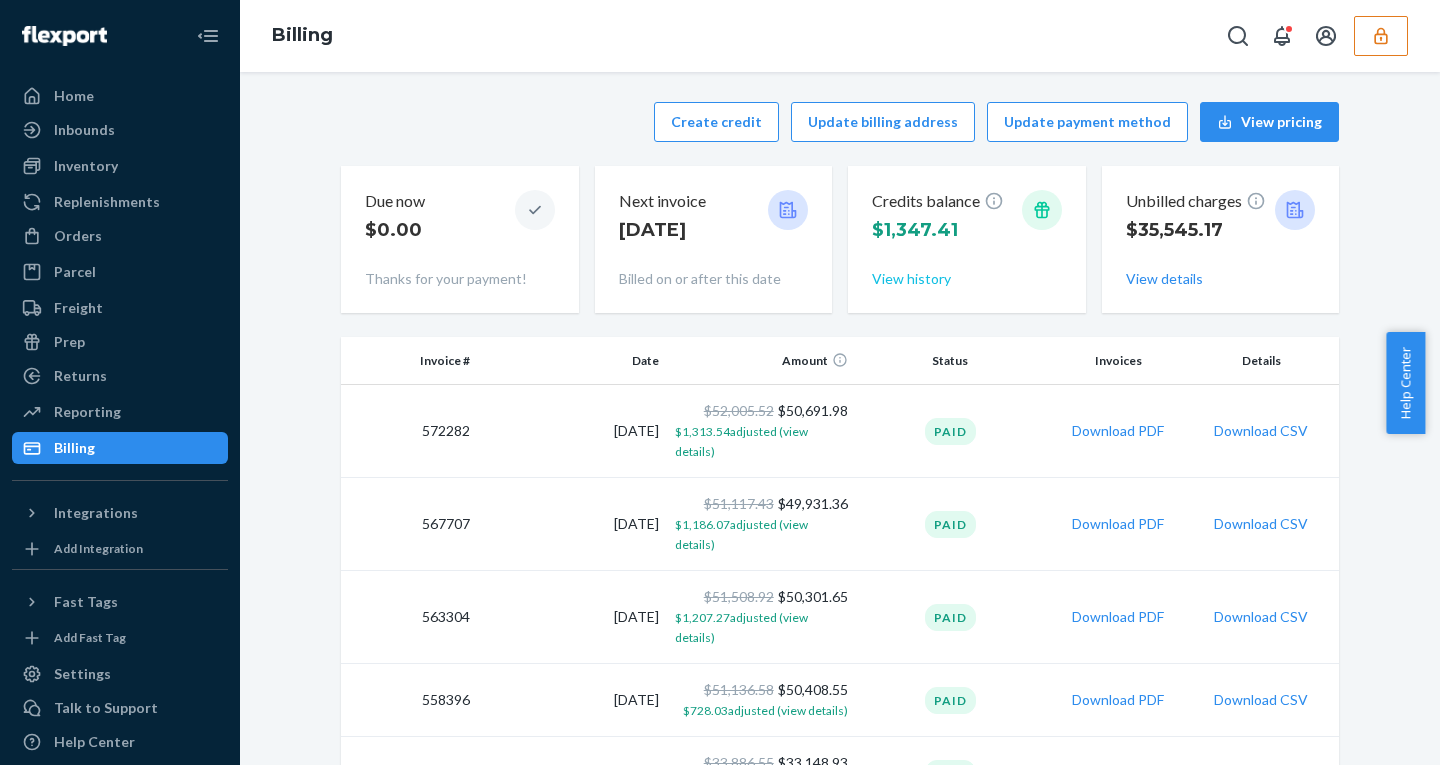 click on "View history" at bounding box center [911, 279] 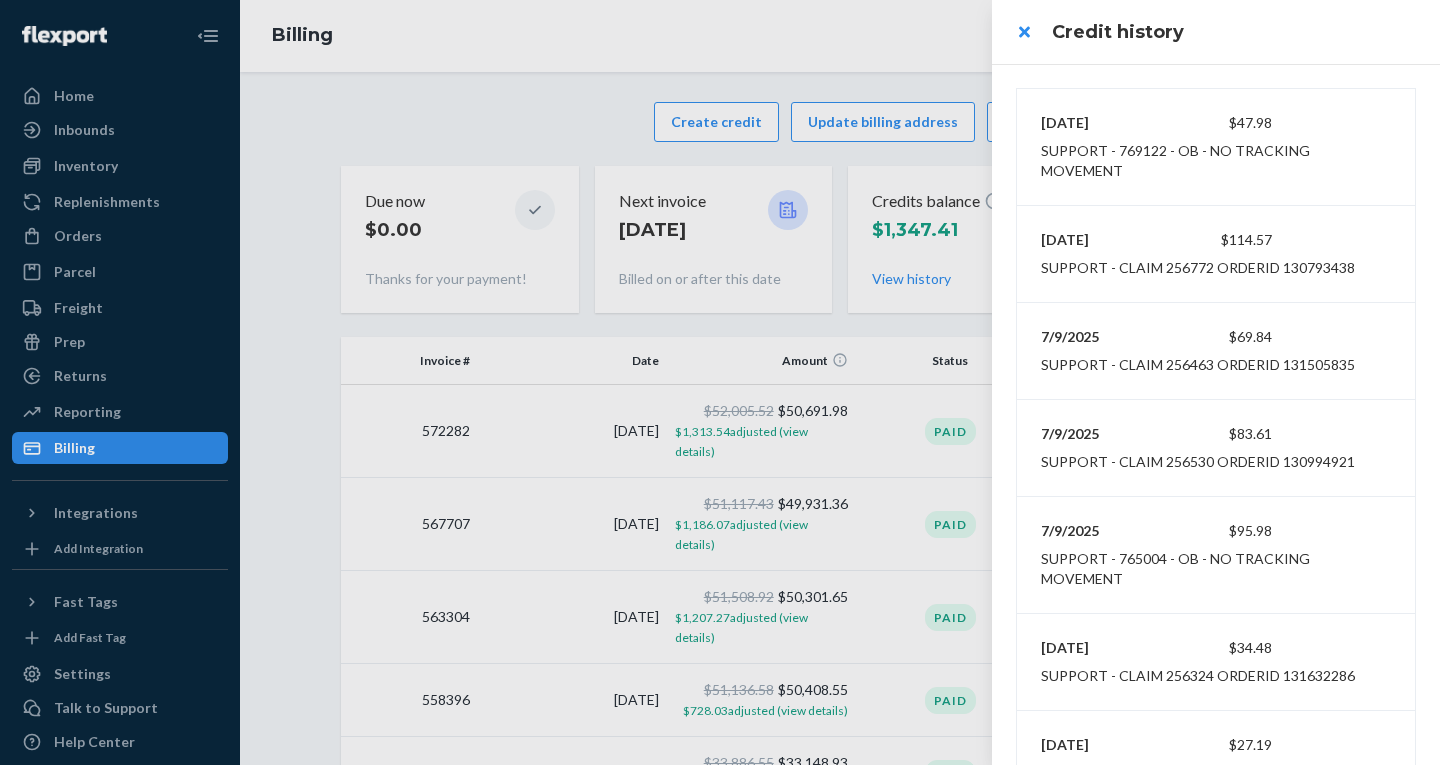 click at bounding box center [720, 382] 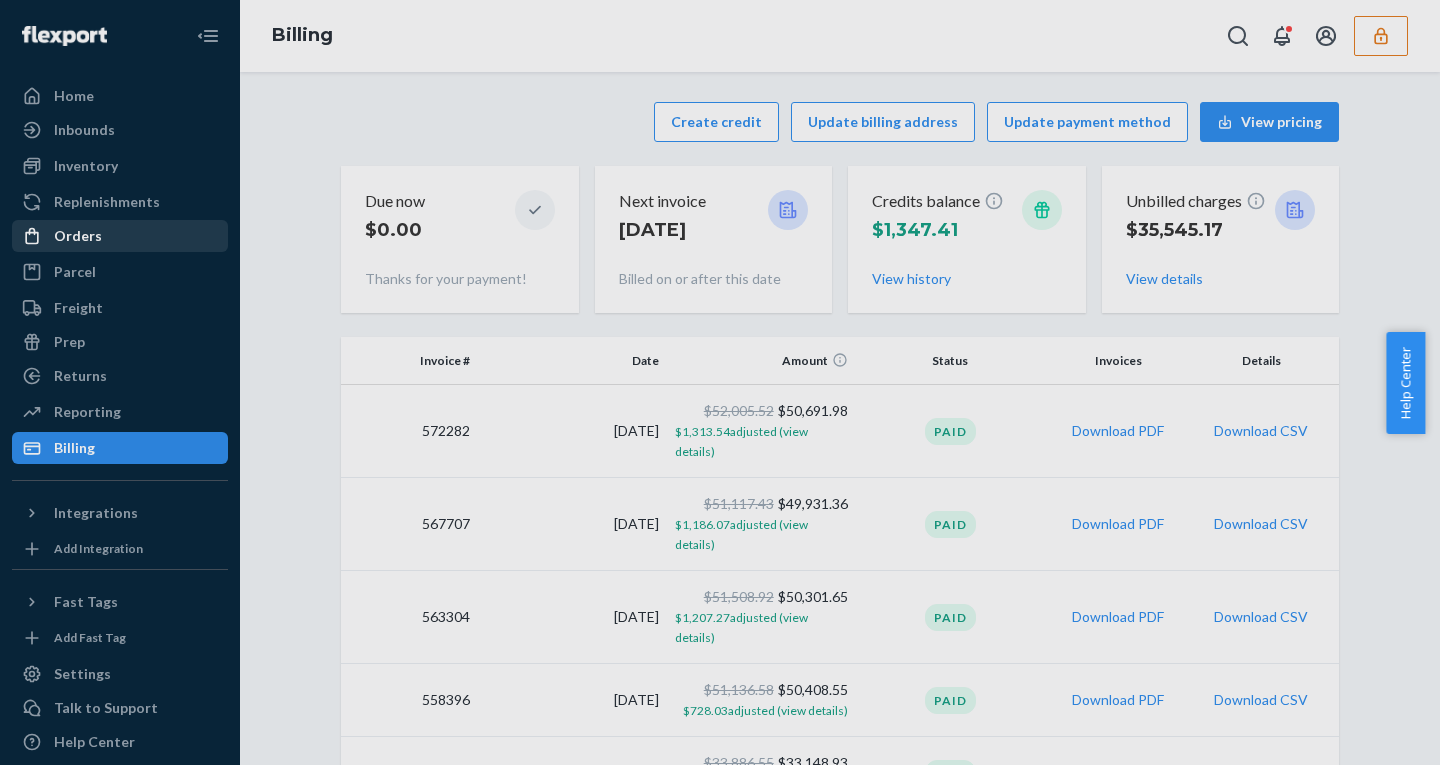 click on "Orders" at bounding box center (78, 236) 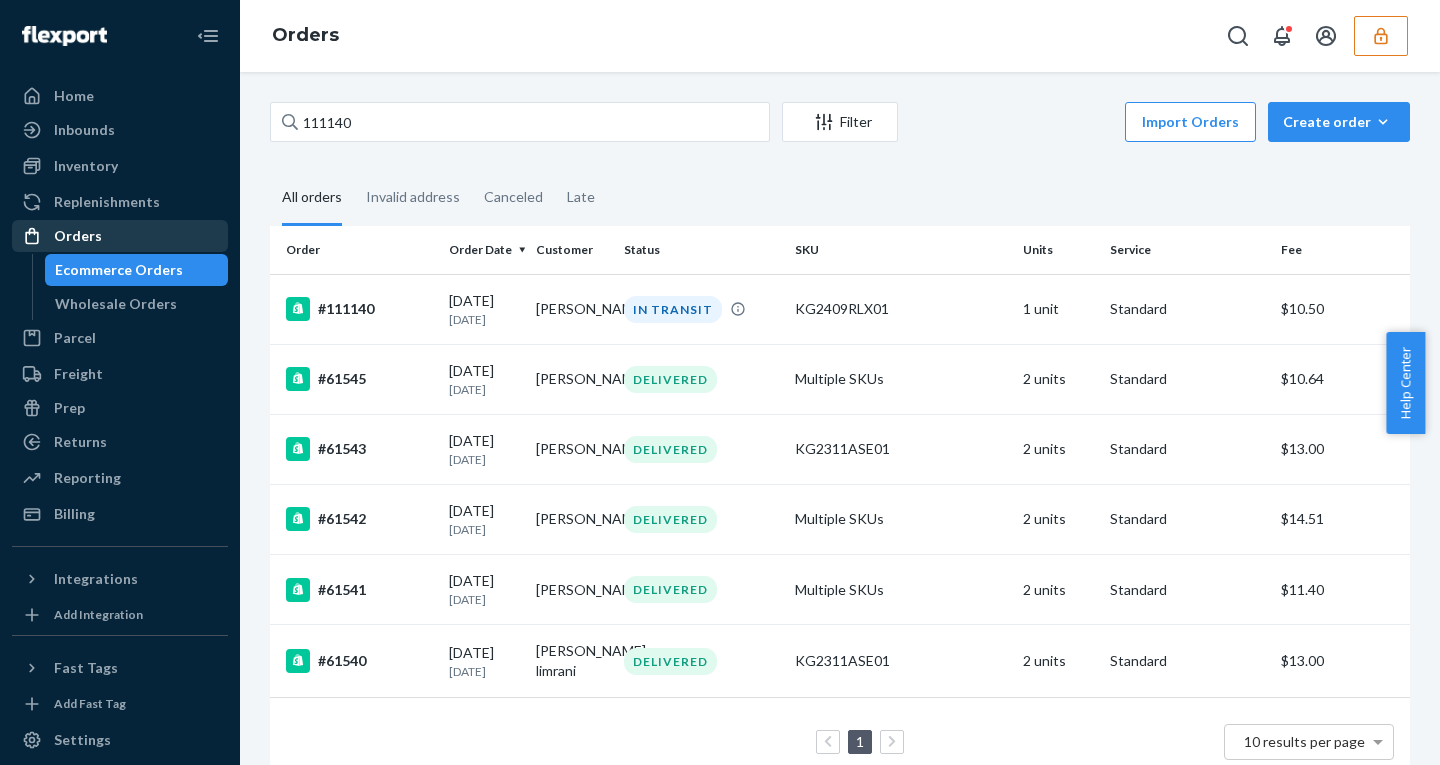 click on "Orders" at bounding box center [78, 236] 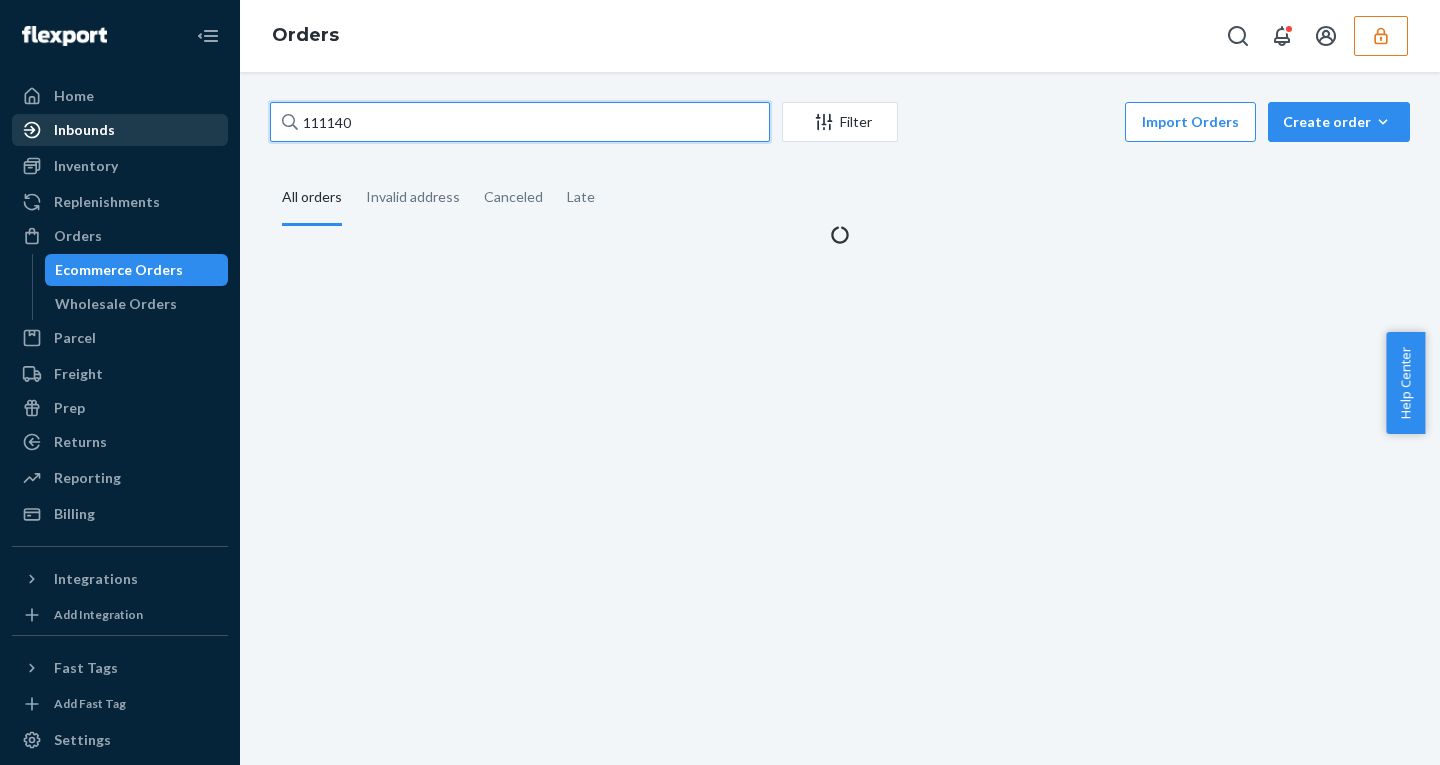 drag, startPoint x: 419, startPoint y: 120, endPoint x: 183, endPoint y: 115, distance: 236.05296 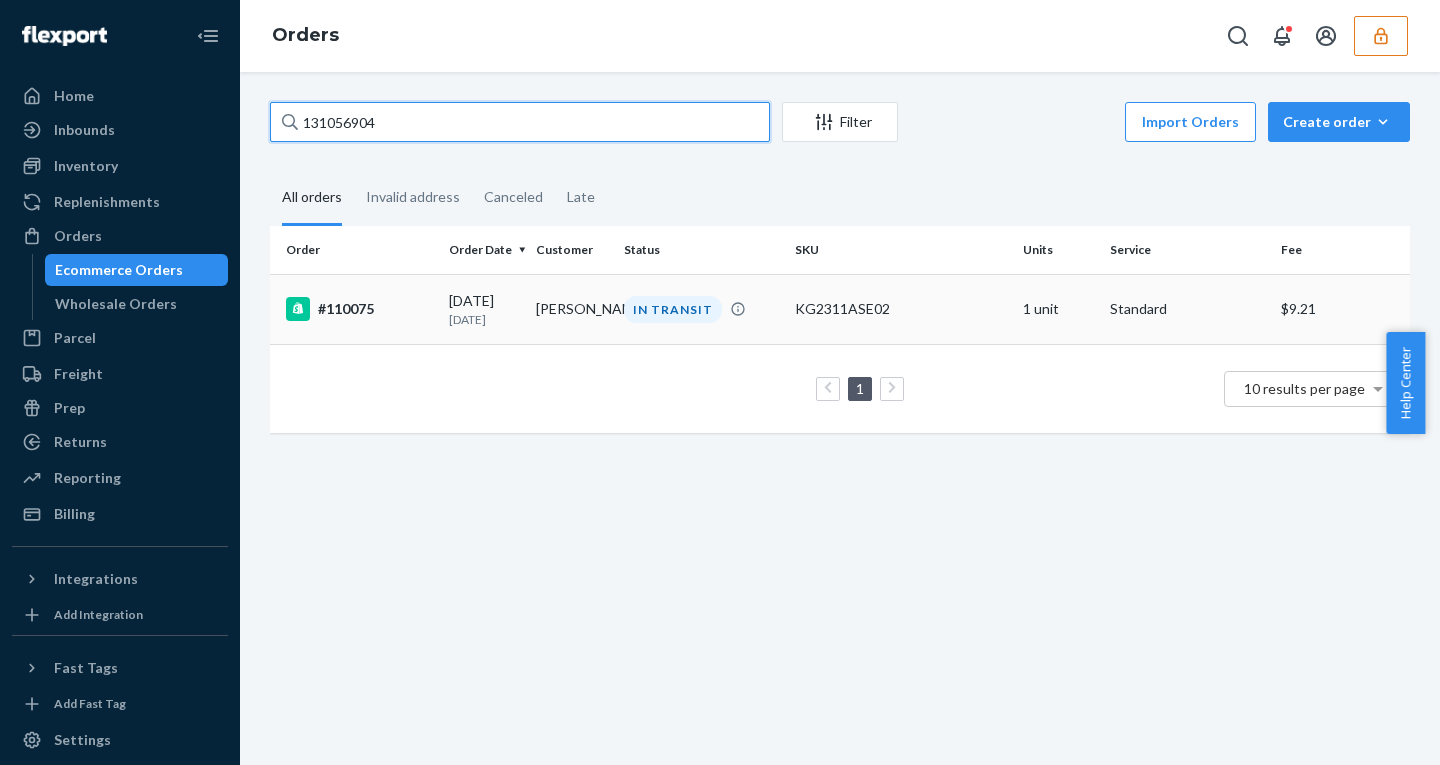 type on "131056904" 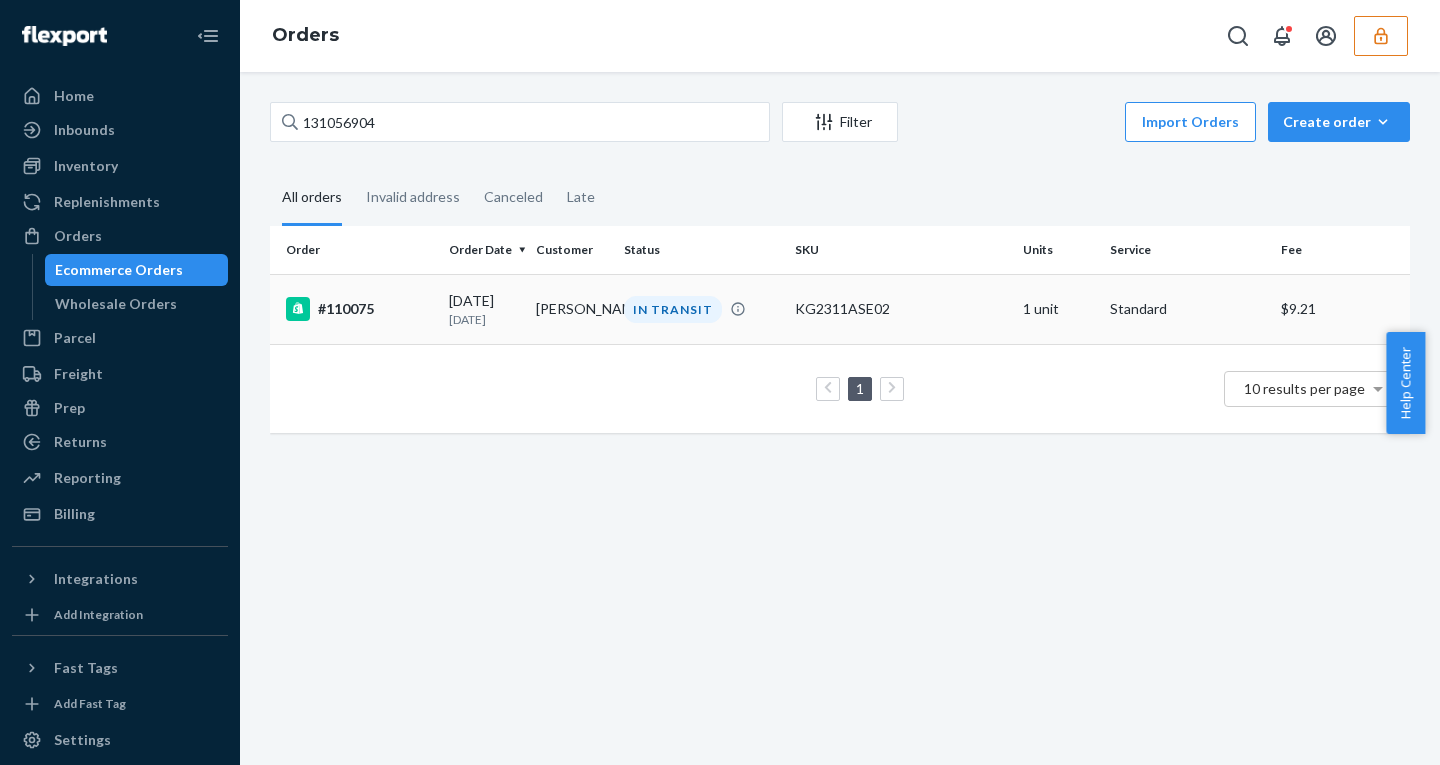 click on "16 days ago" at bounding box center [484, 319] 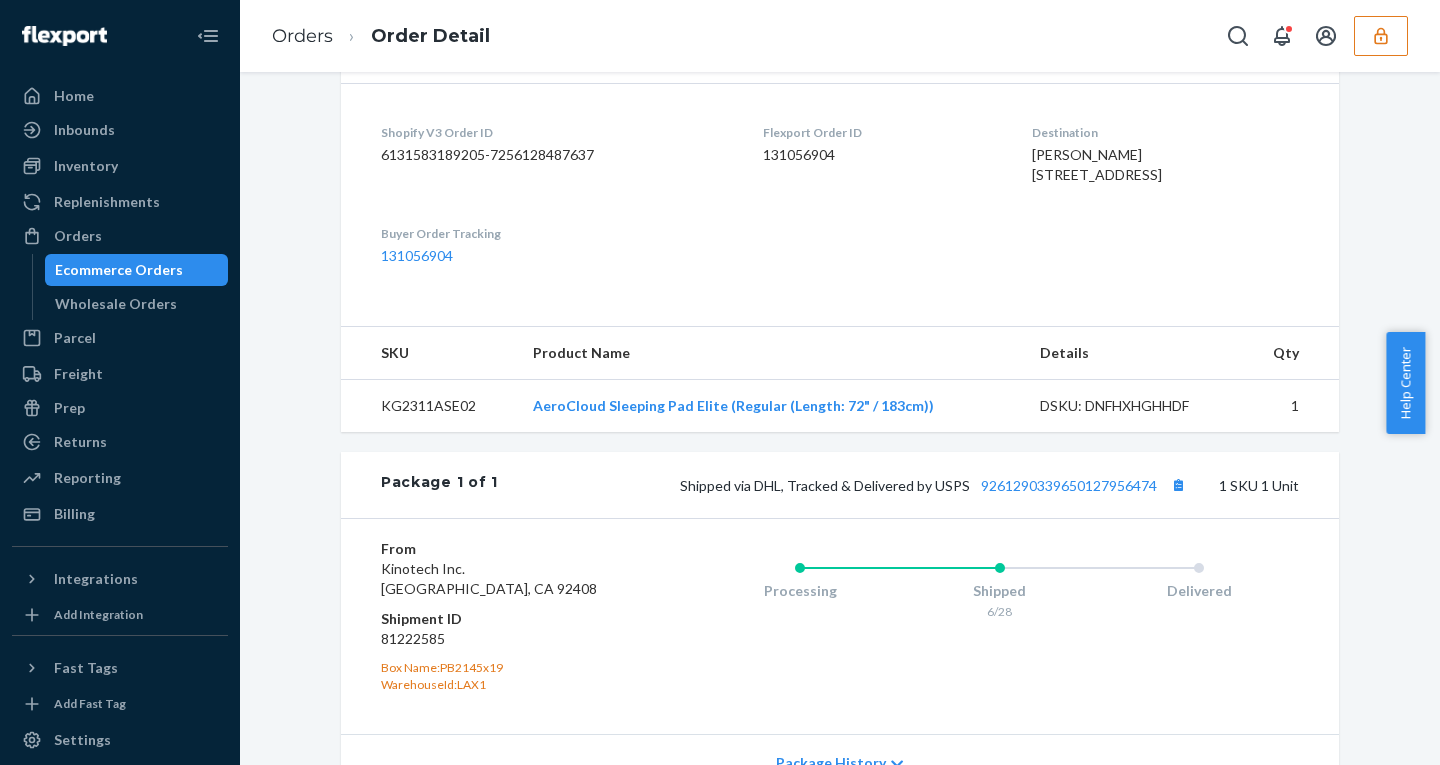 scroll, scrollTop: 669, scrollLeft: 0, axis: vertical 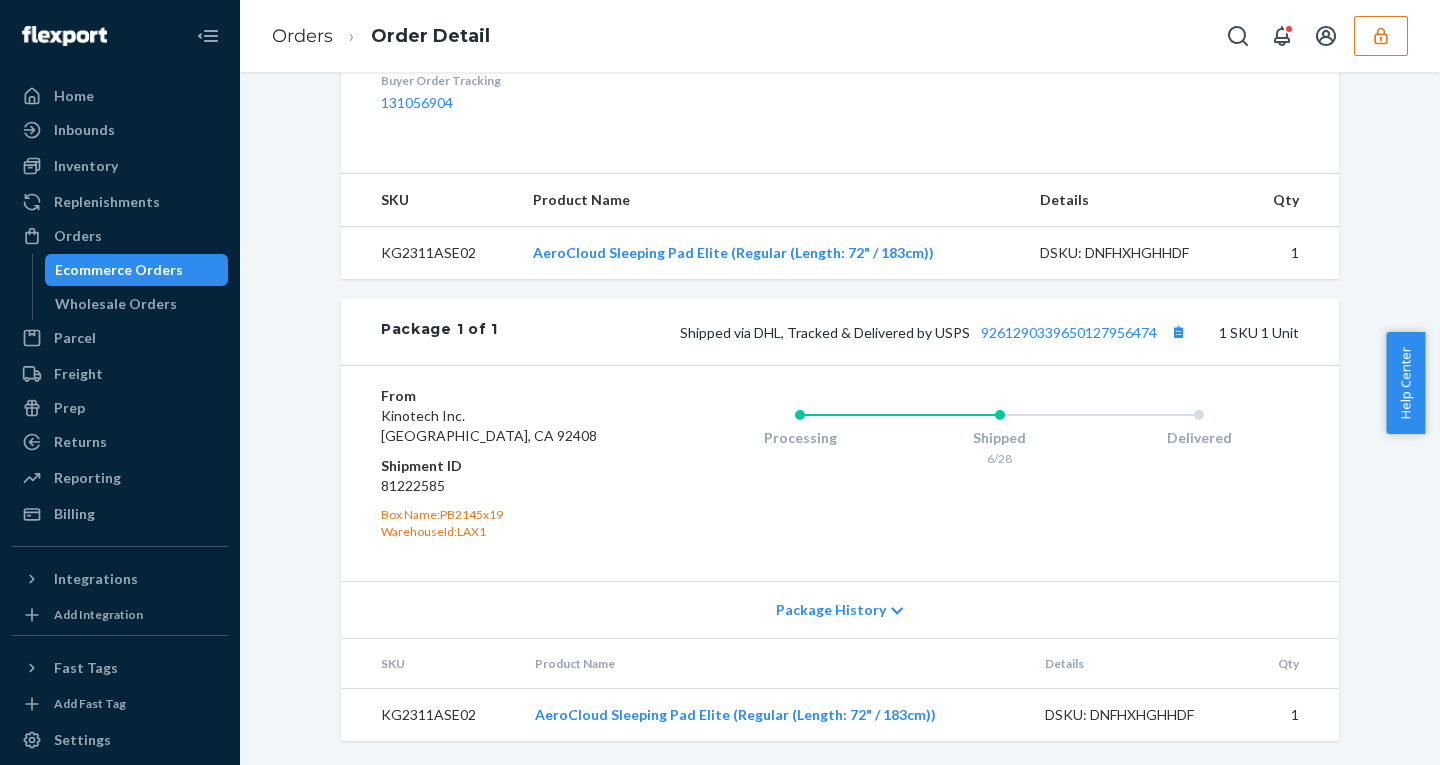 click on "1" at bounding box center (1291, 253) 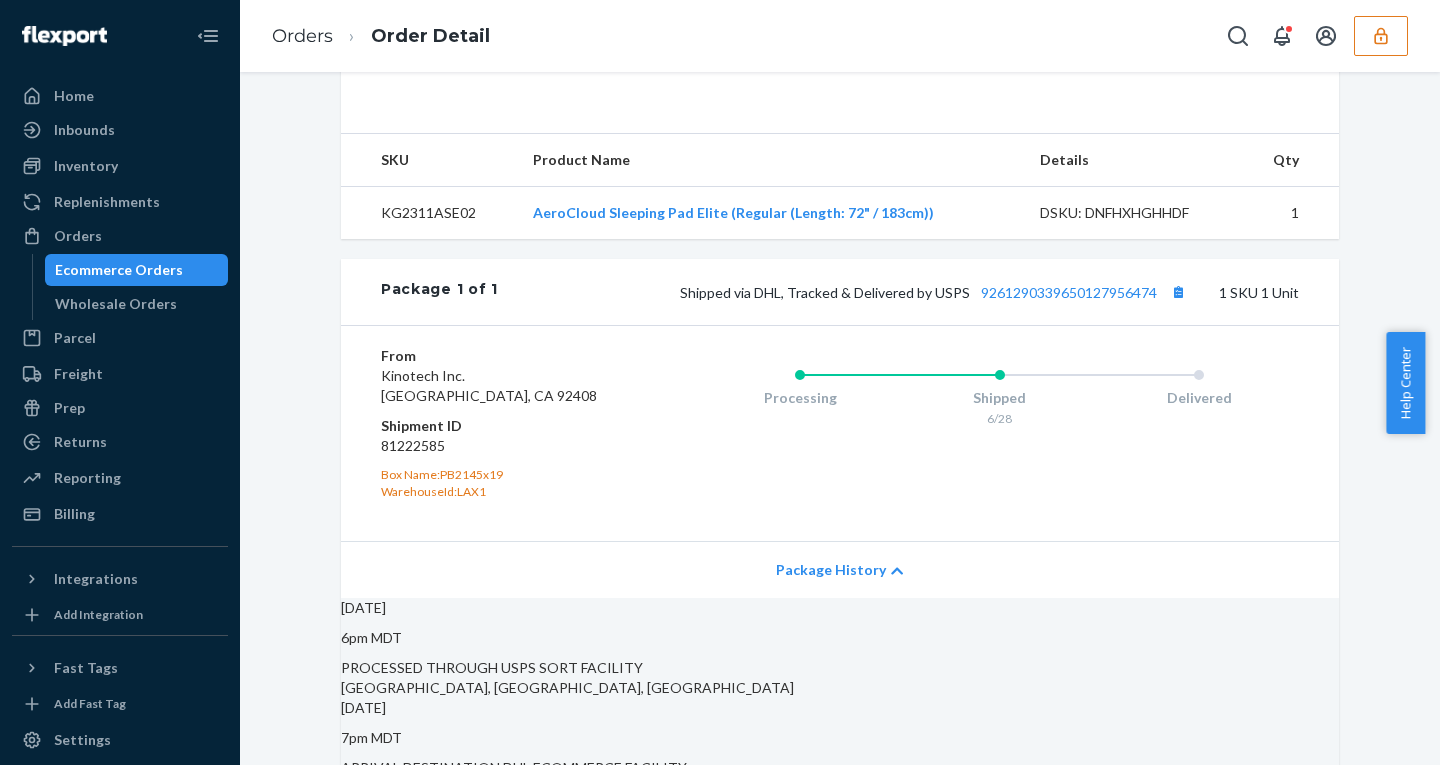 click on "Package History" at bounding box center [831, 570] 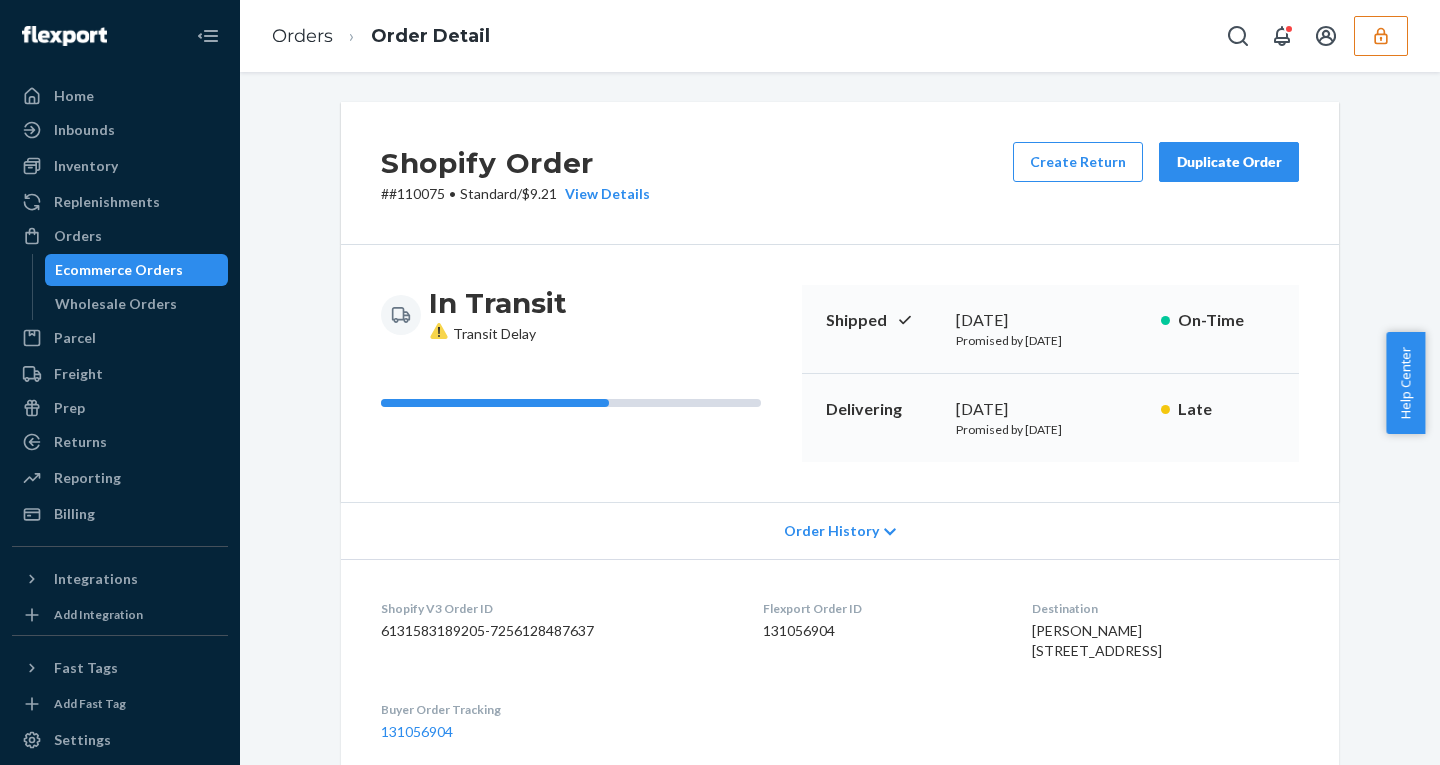 scroll, scrollTop: 669, scrollLeft: 0, axis: vertical 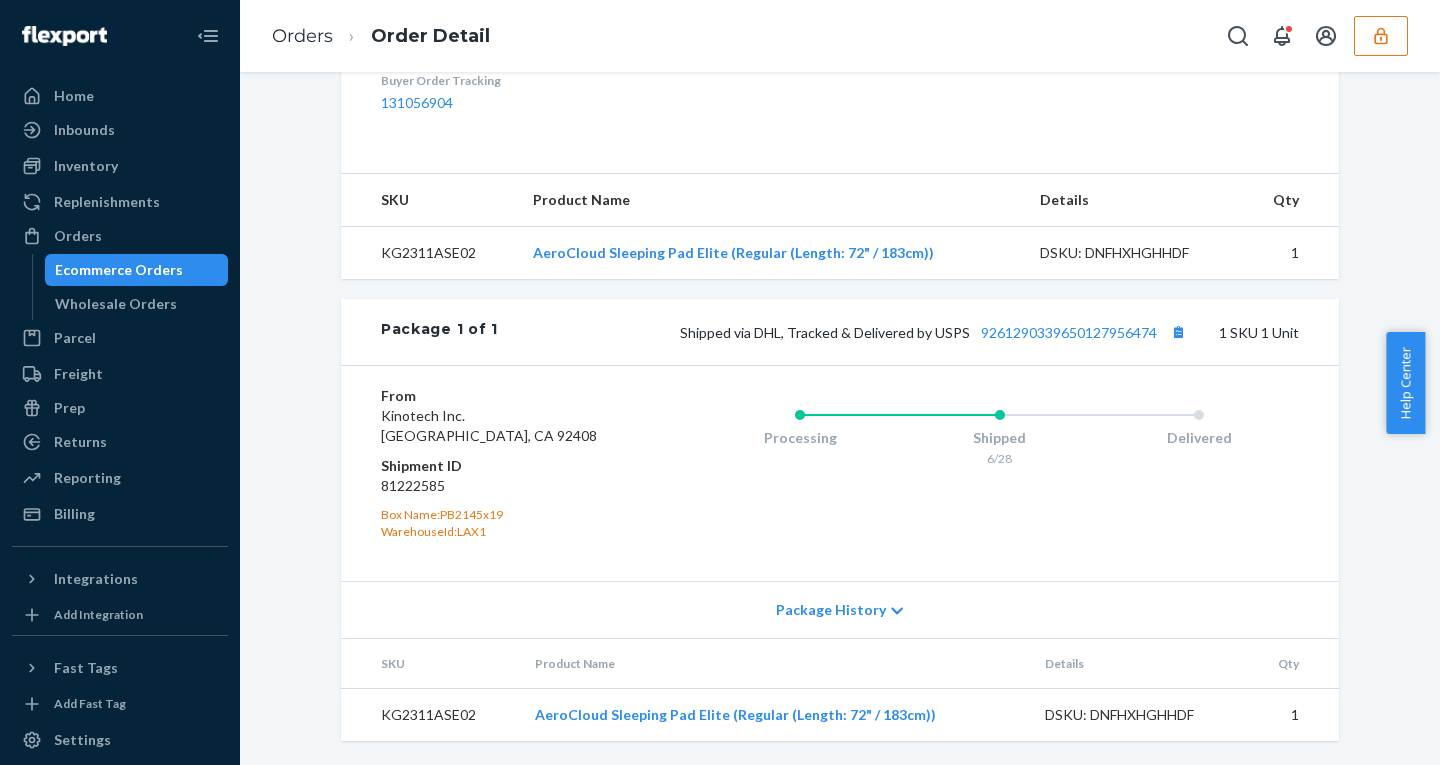 click on "Package History" at bounding box center (831, 610) 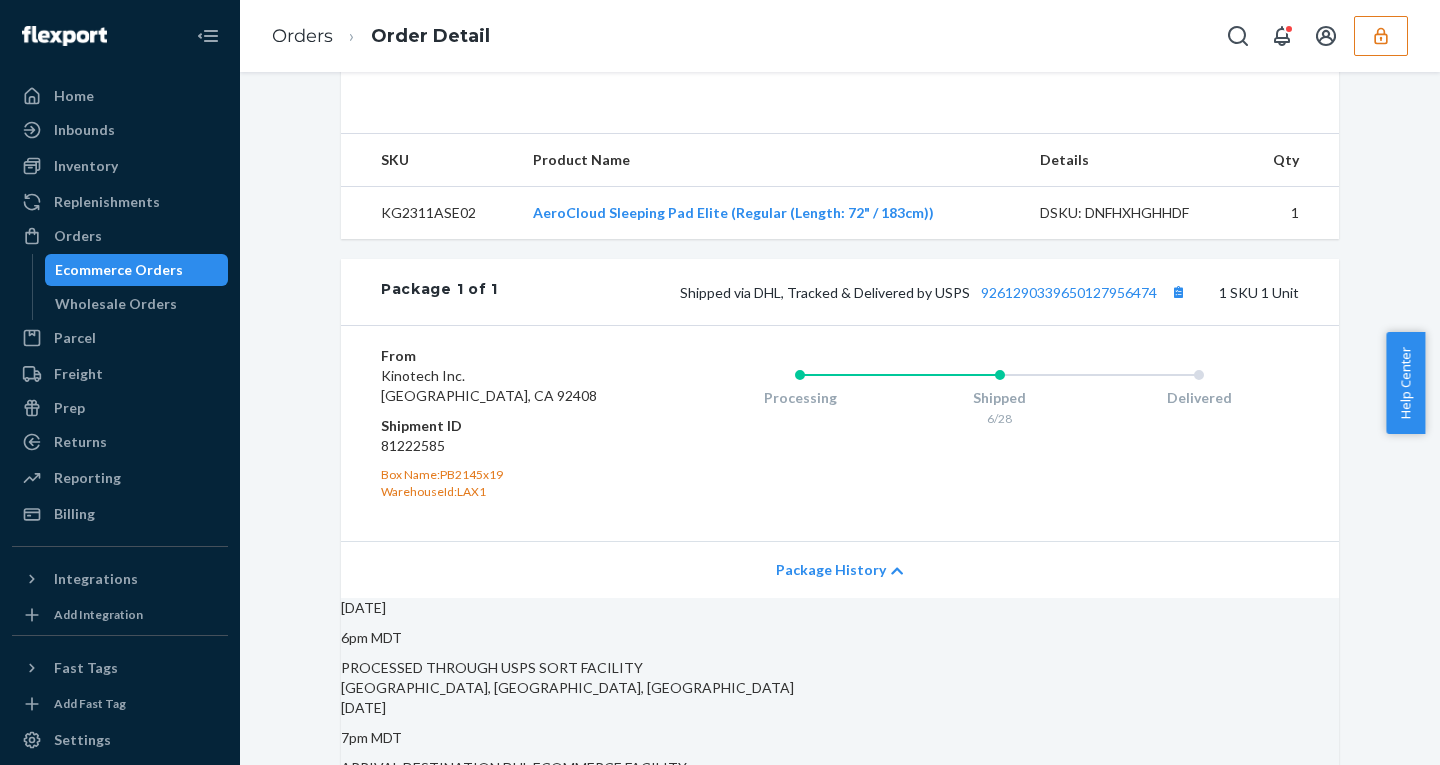 click on "Package History" at bounding box center (831, 570) 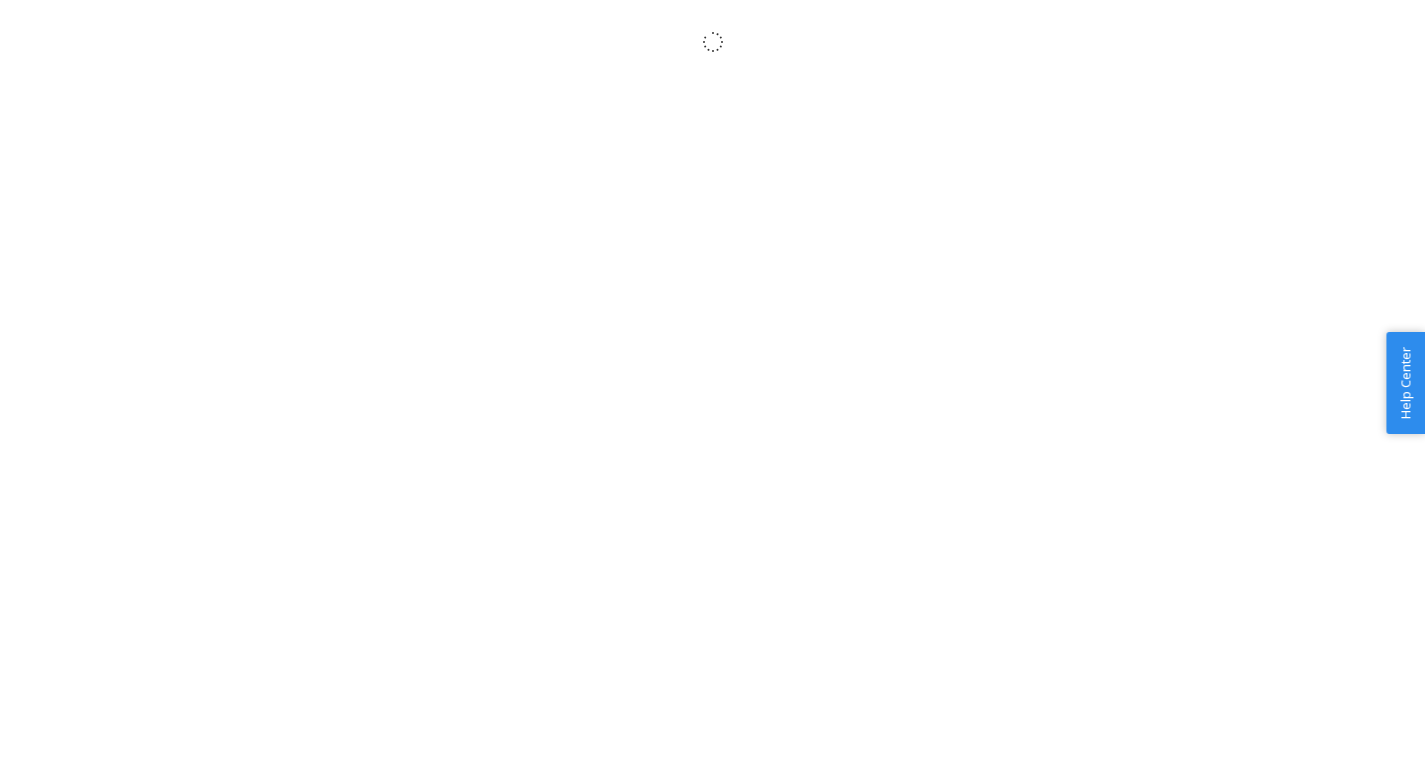 scroll, scrollTop: 0, scrollLeft: 0, axis: both 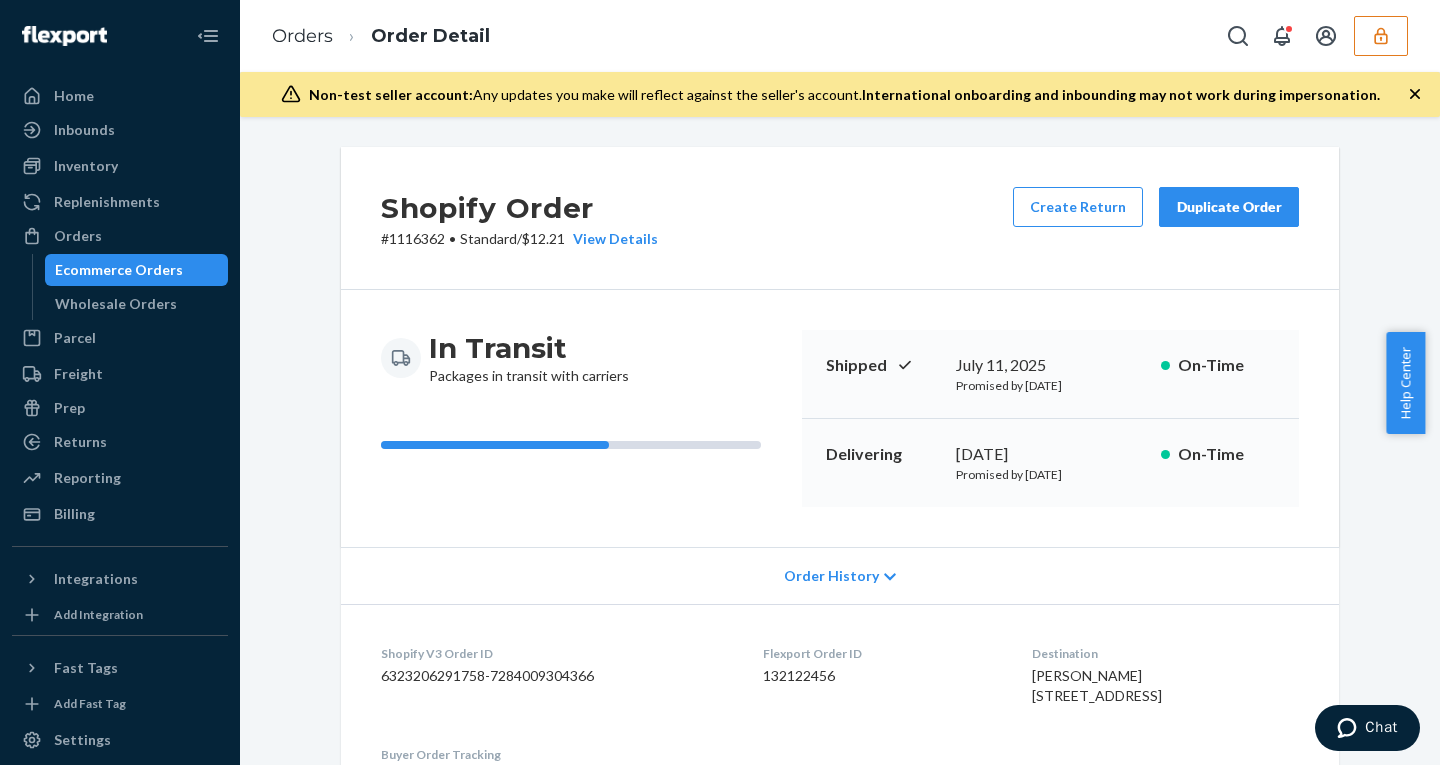 click at bounding box center (1381, 36) 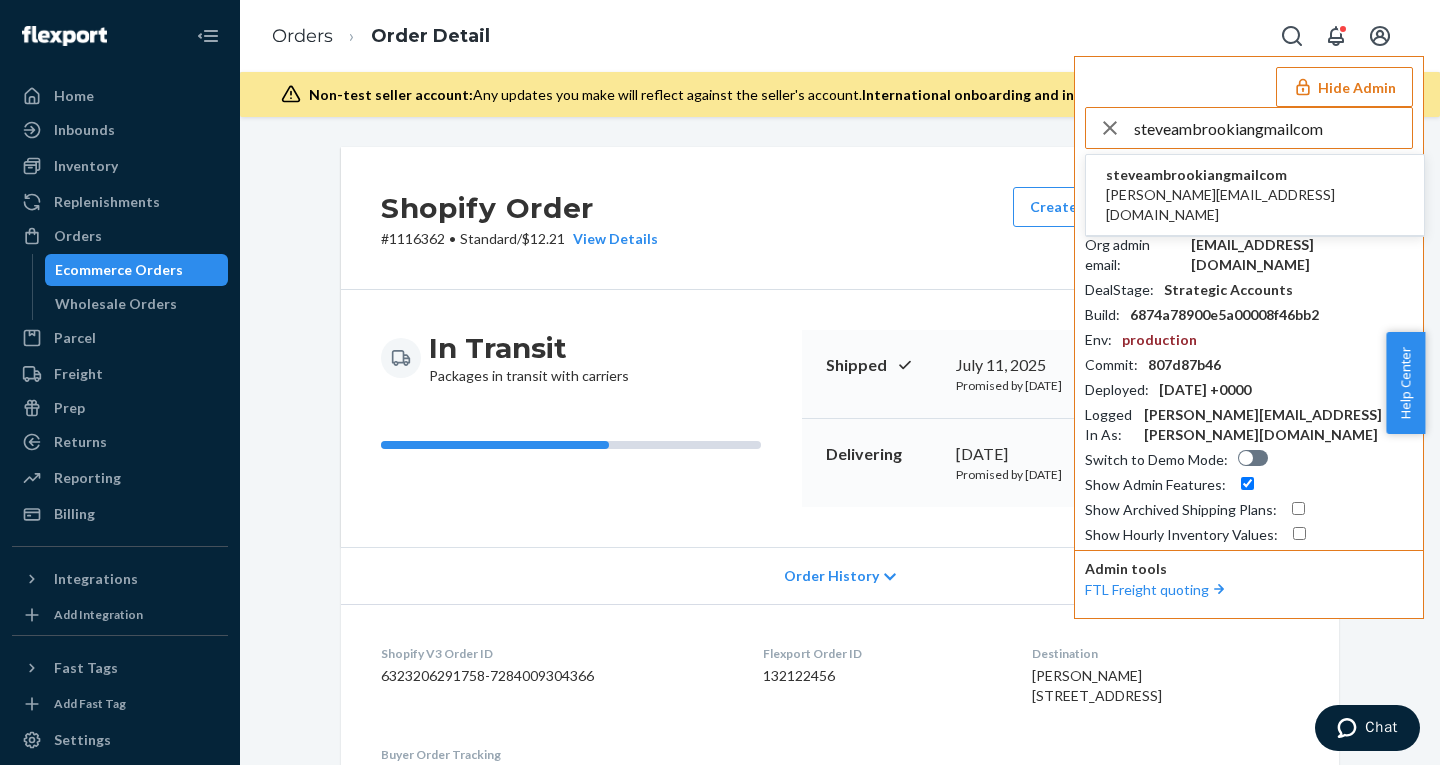 type on "steveambrookiangmailcom" 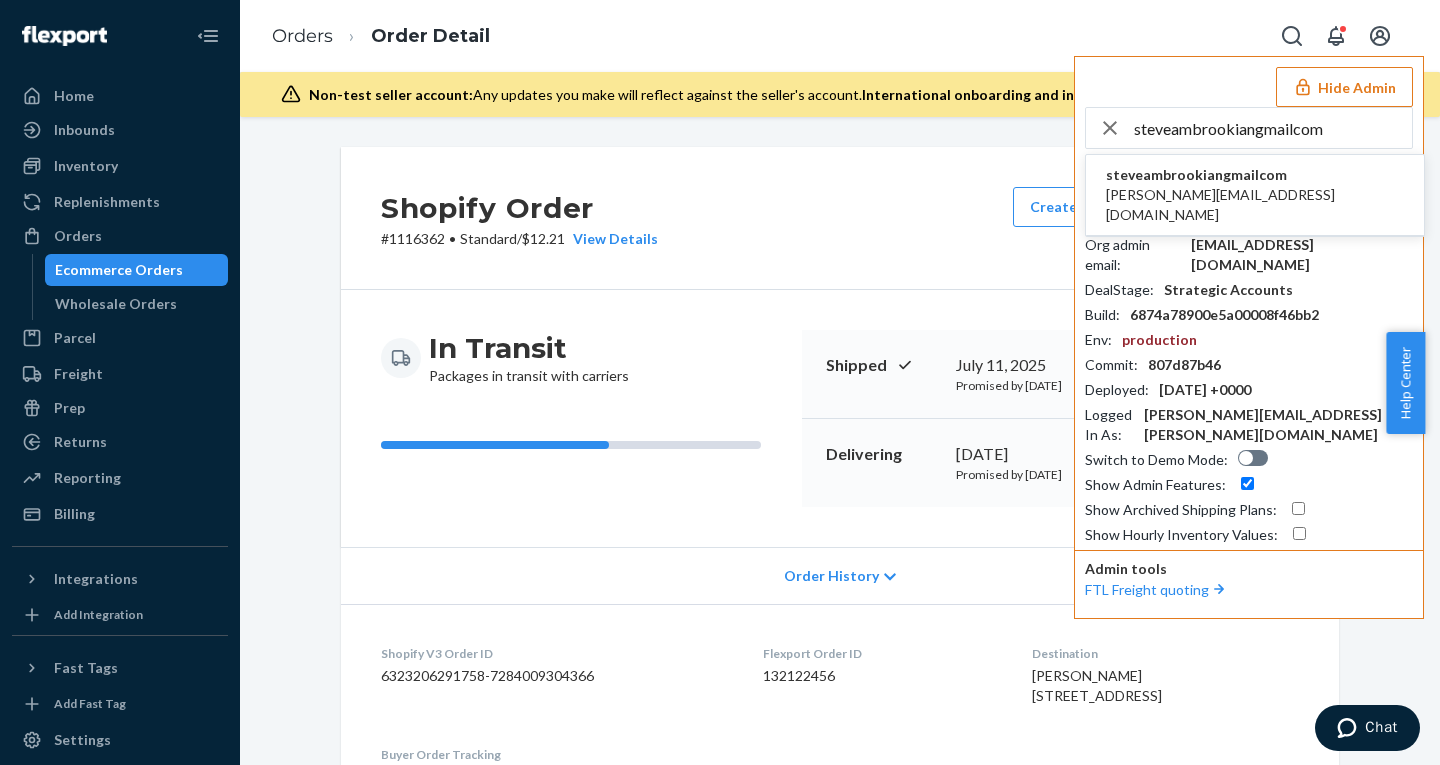 click on "[PERSON_NAME][EMAIL_ADDRESS][DOMAIN_NAME]" at bounding box center (1255, 205) 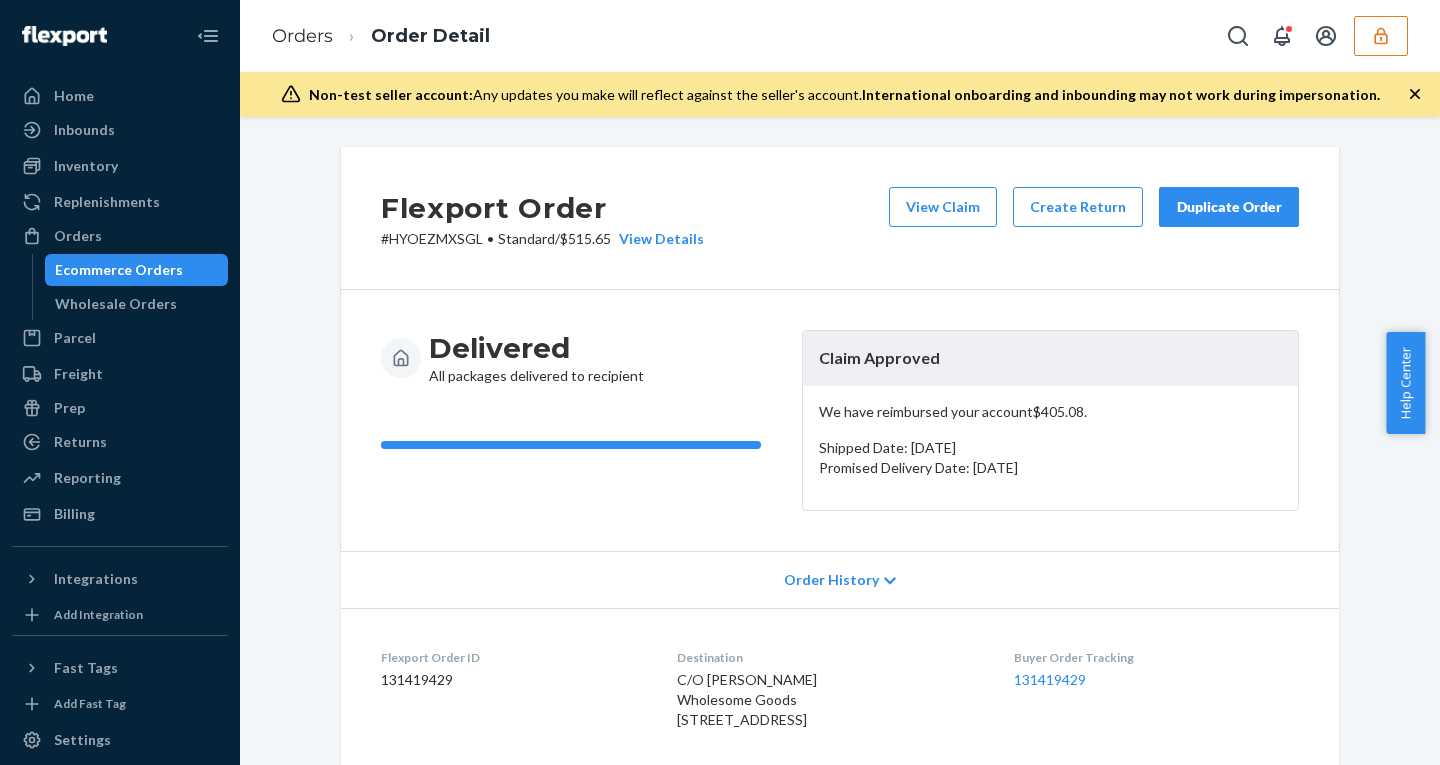 scroll, scrollTop: 0, scrollLeft: 0, axis: both 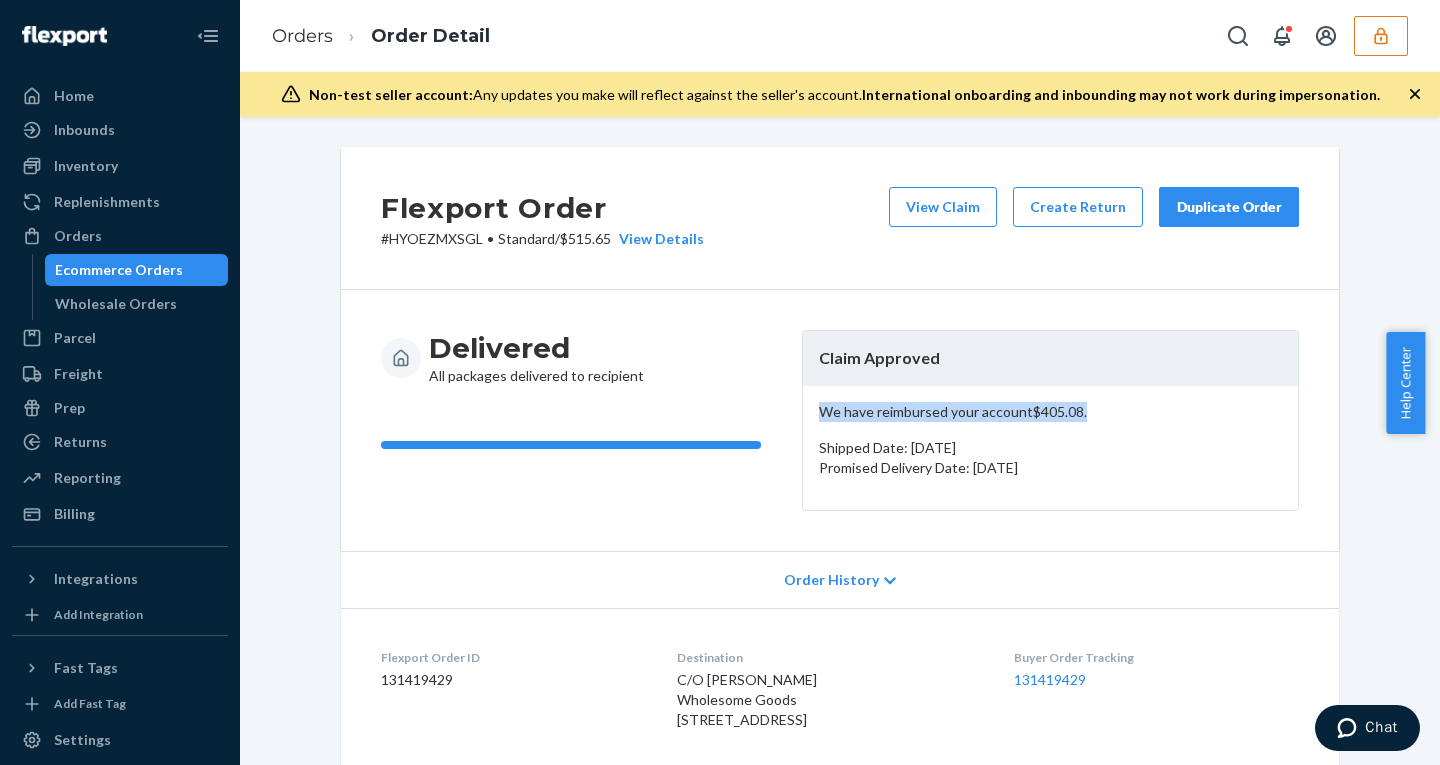 drag, startPoint x: 806, startPoint y: 409, endPoint x: 1087, endPoint y: 409, distance: 281 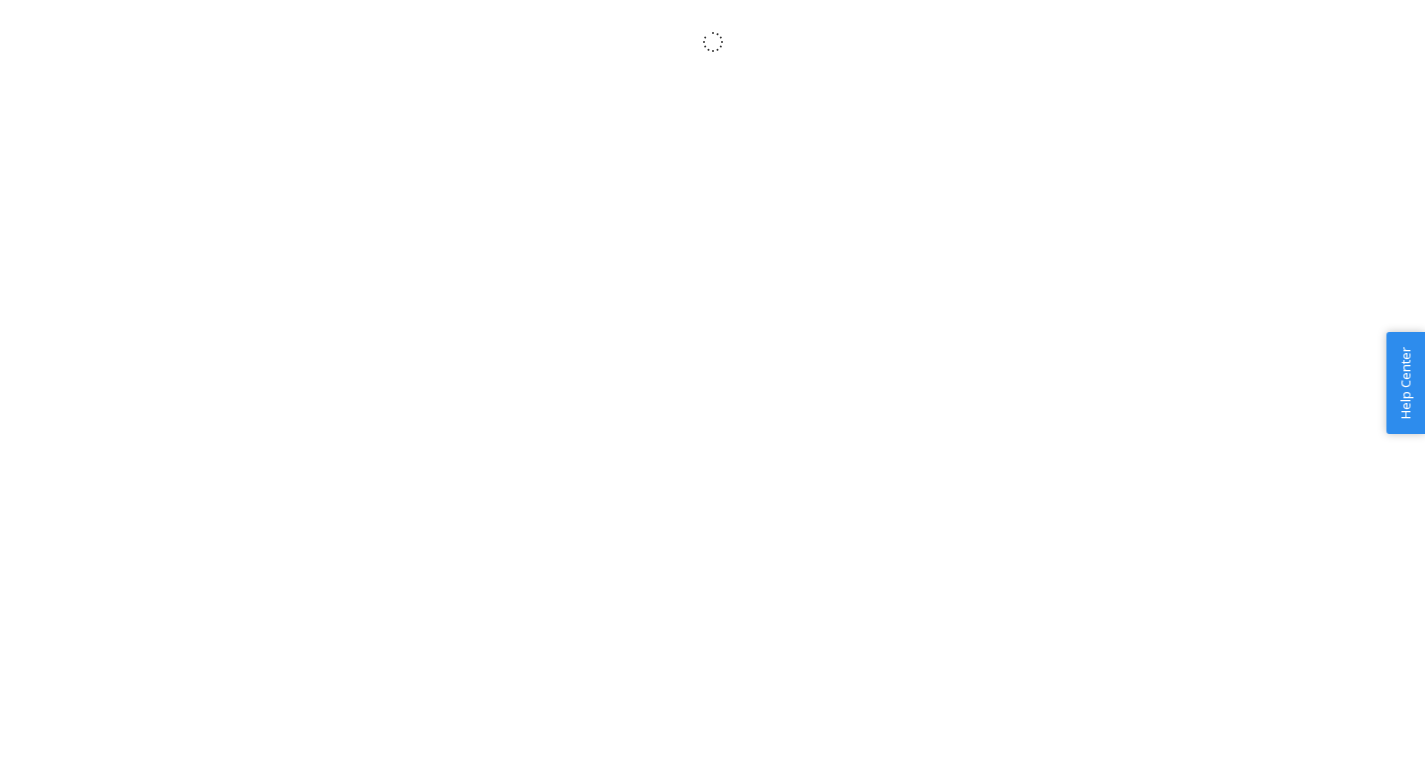 scroll, scrollTop: 0, scrollLeft: 0, axis: both 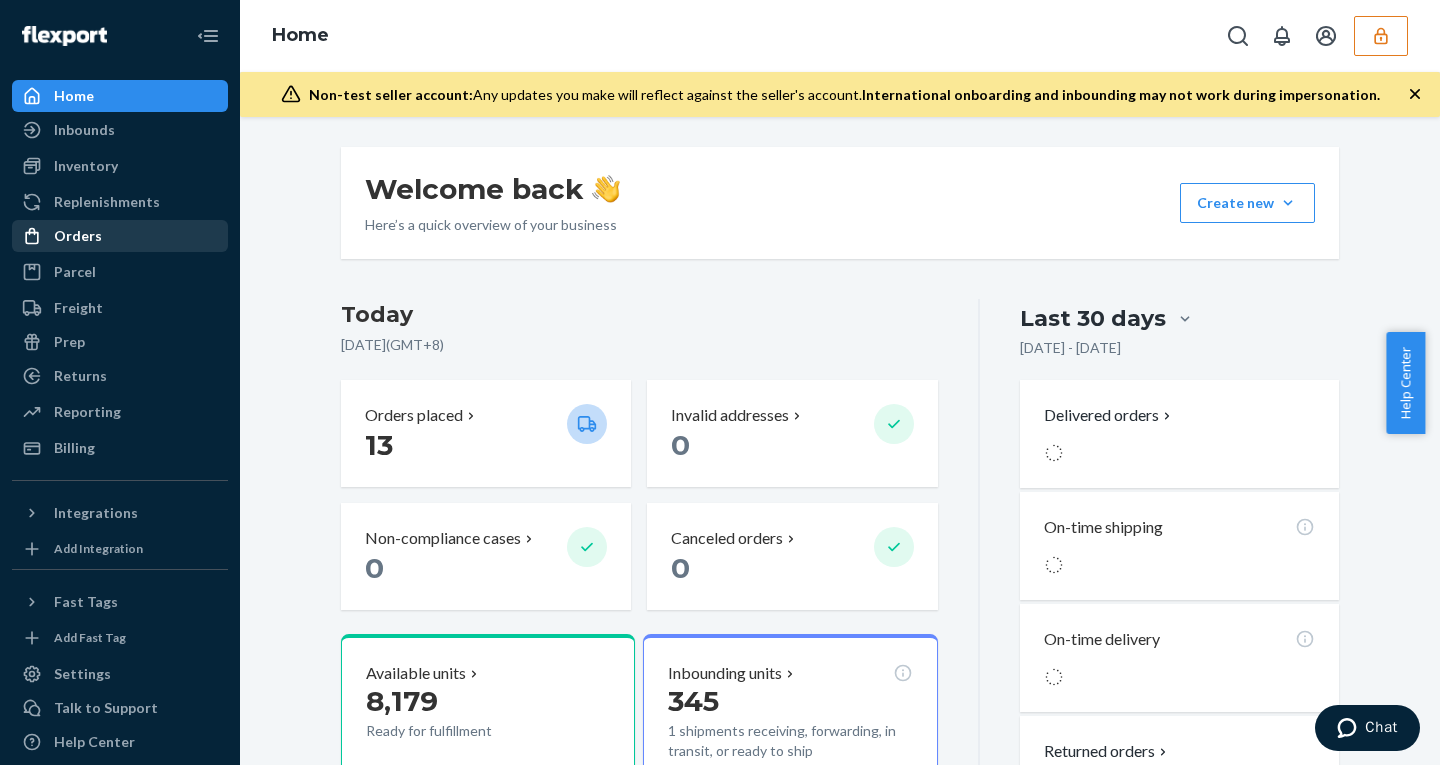 click on "Orders" at bounding box center [120, 236] 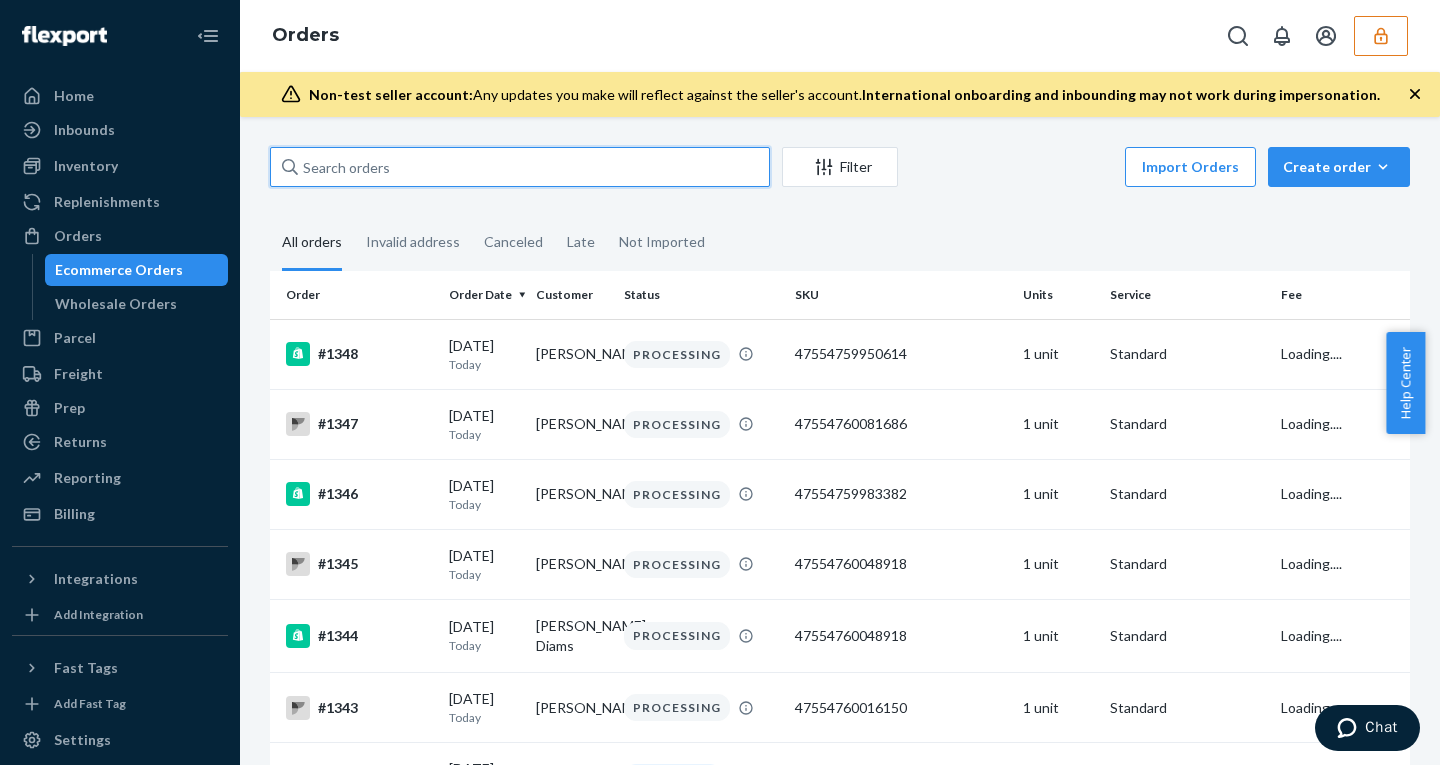click at bounding box center (520, 167) 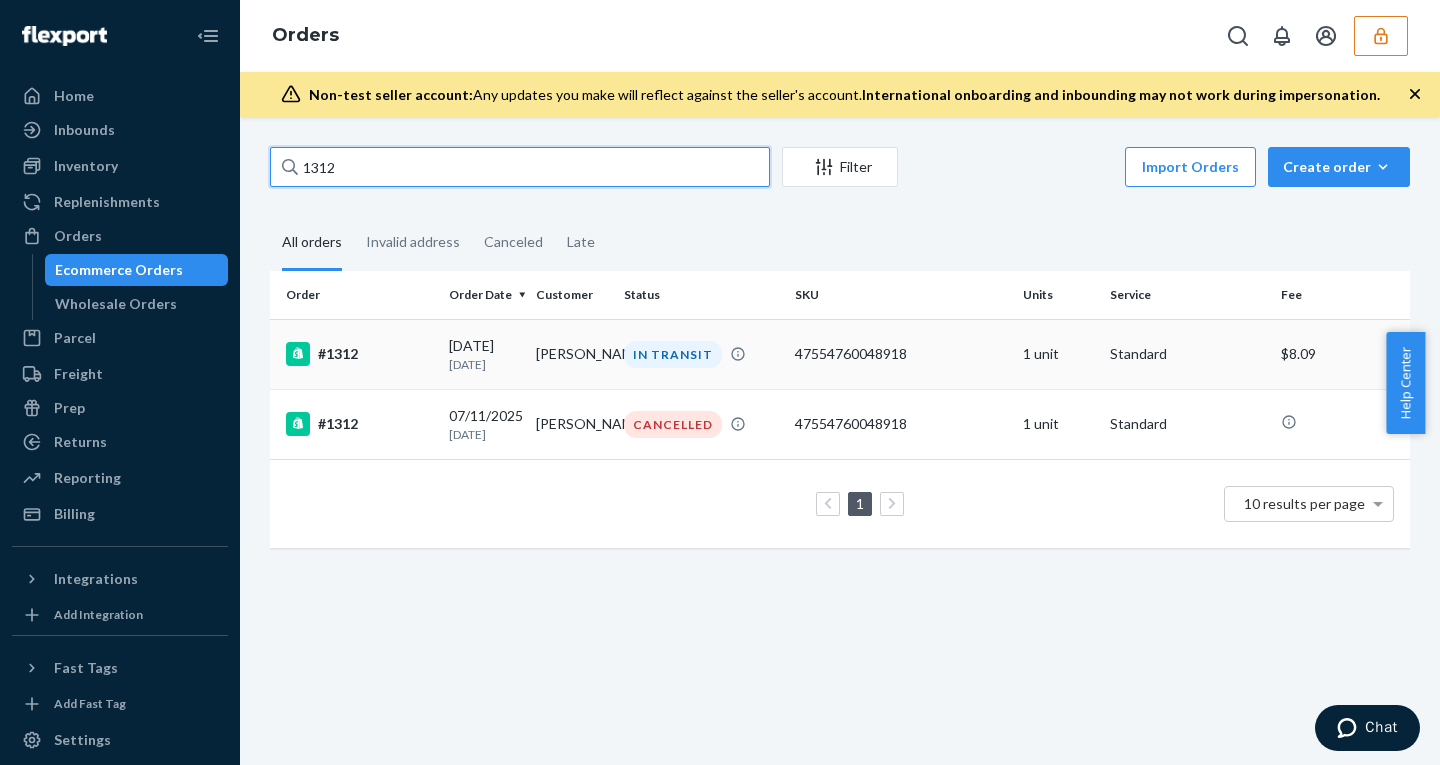 type on "1312" 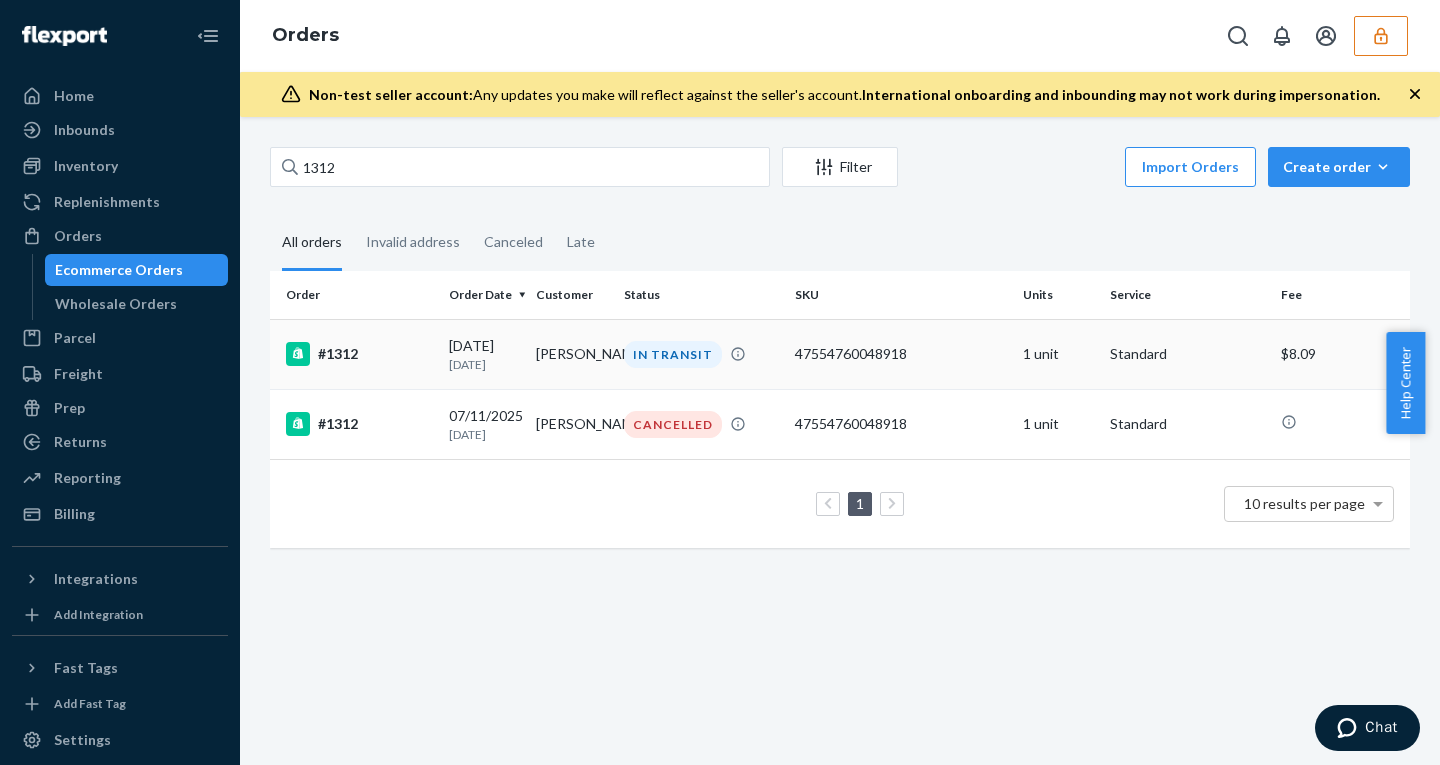 click on "#1312" at bounding box center [355, 354] 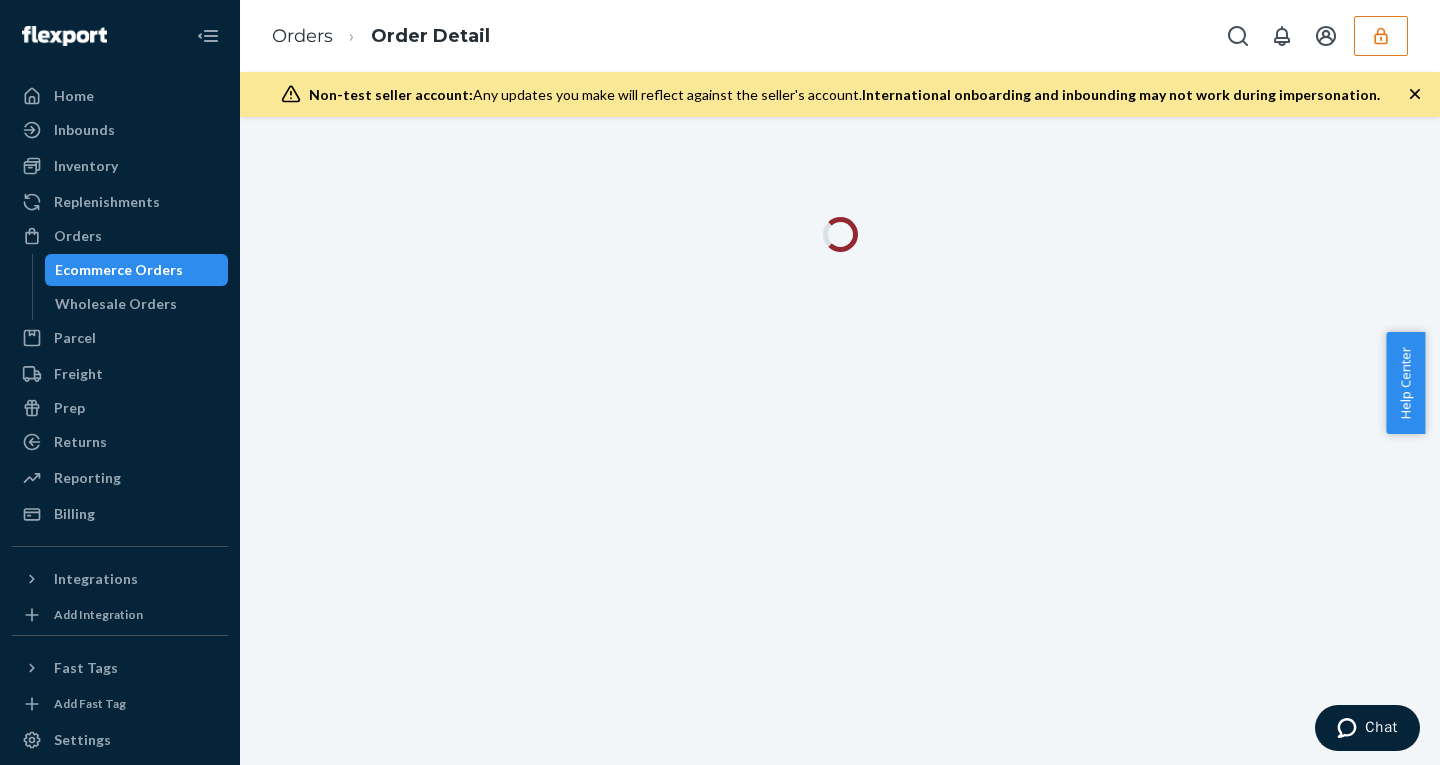 click 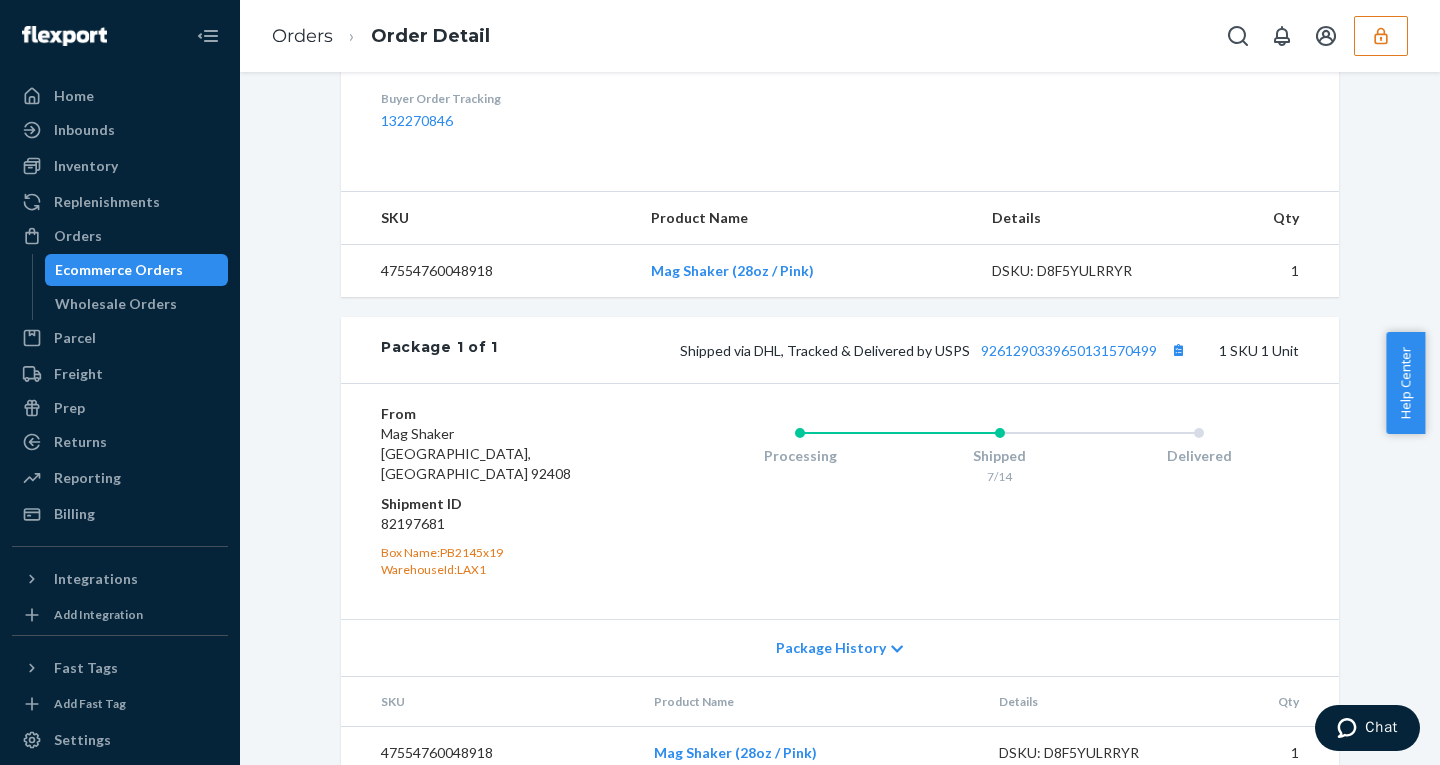 scroll, scrollTop: 669, scrollLeft: 0, axis: vertical 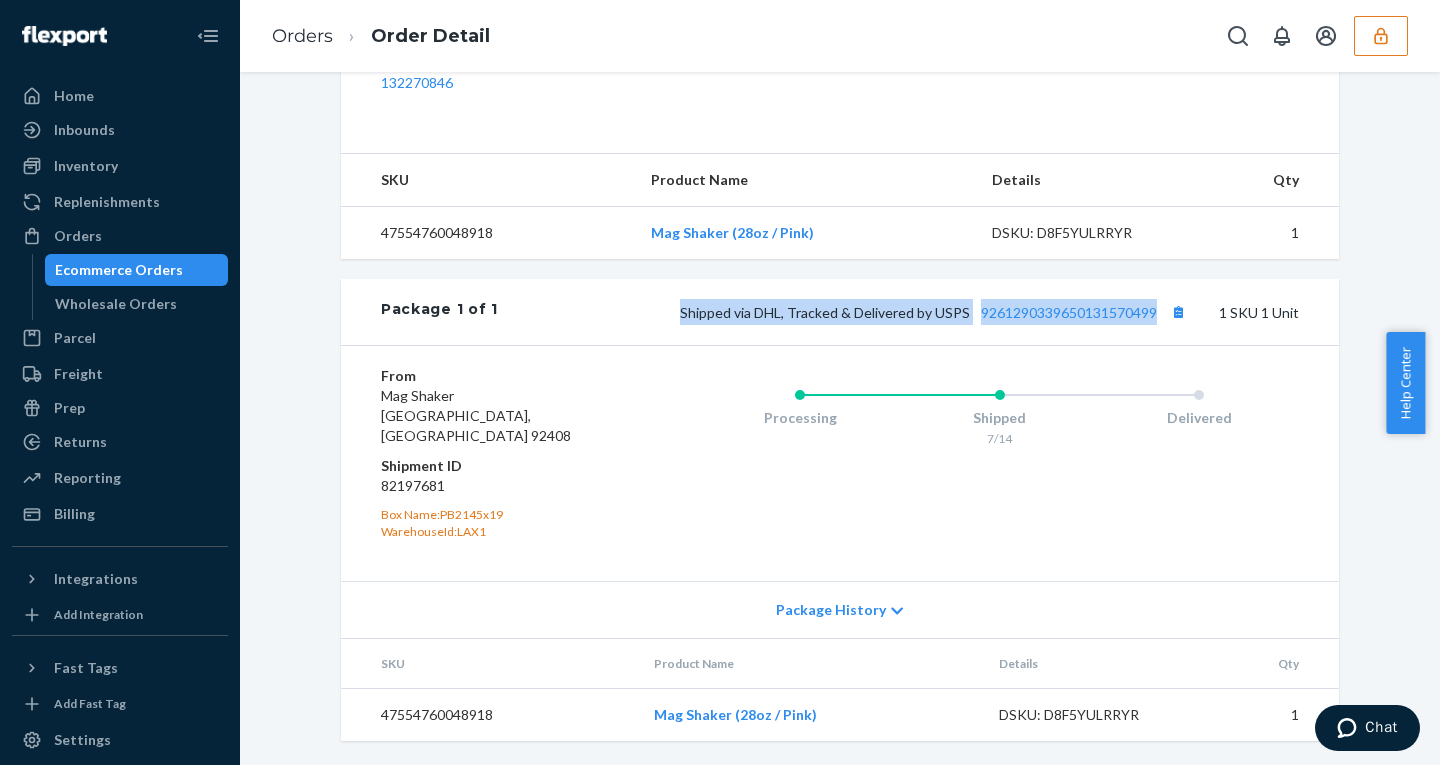 drag, startPoint x: 632, startPoint y: 330, endPoint x: 1153, endPoint y: 340, distance: 521.09595 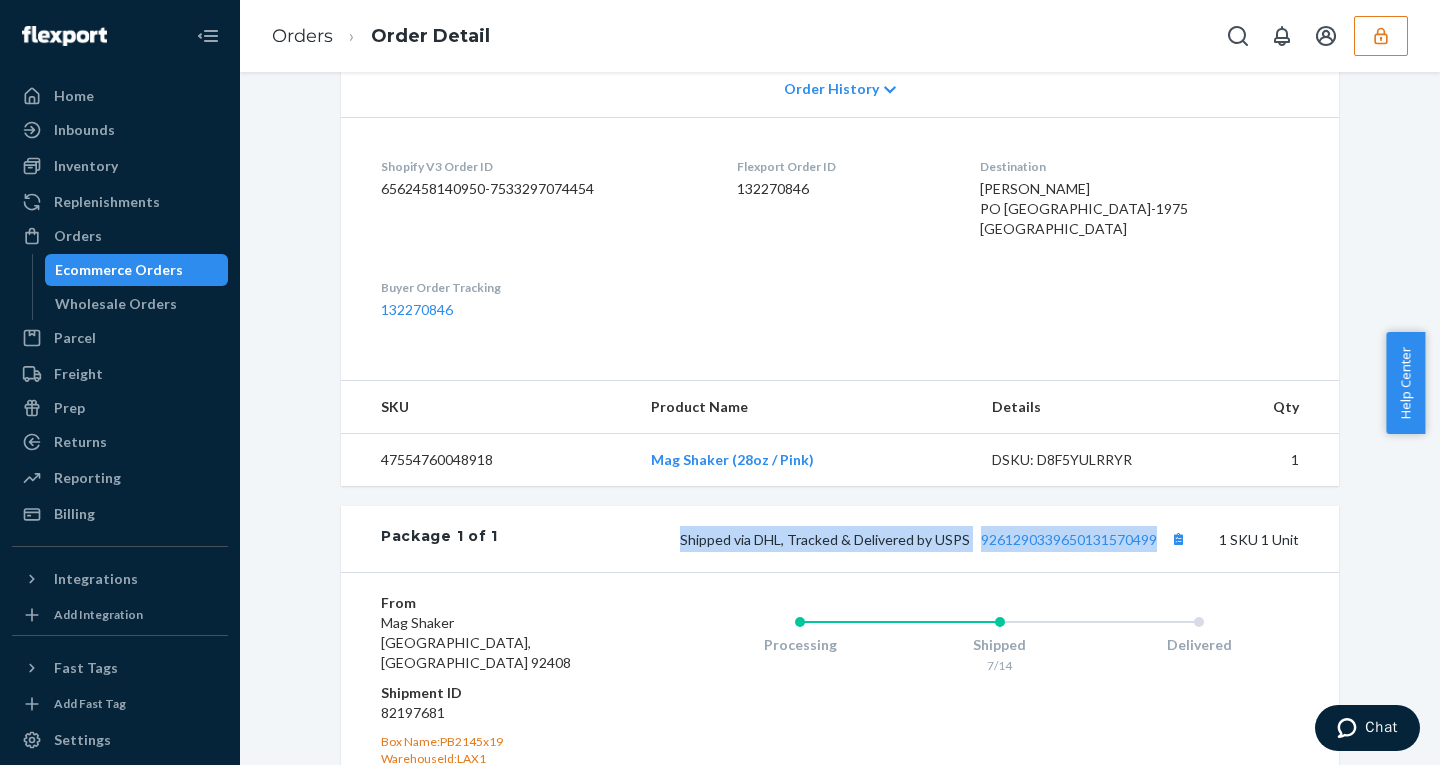scroll, scrollTop: 313, scrollLeft: 0, axis: vertical 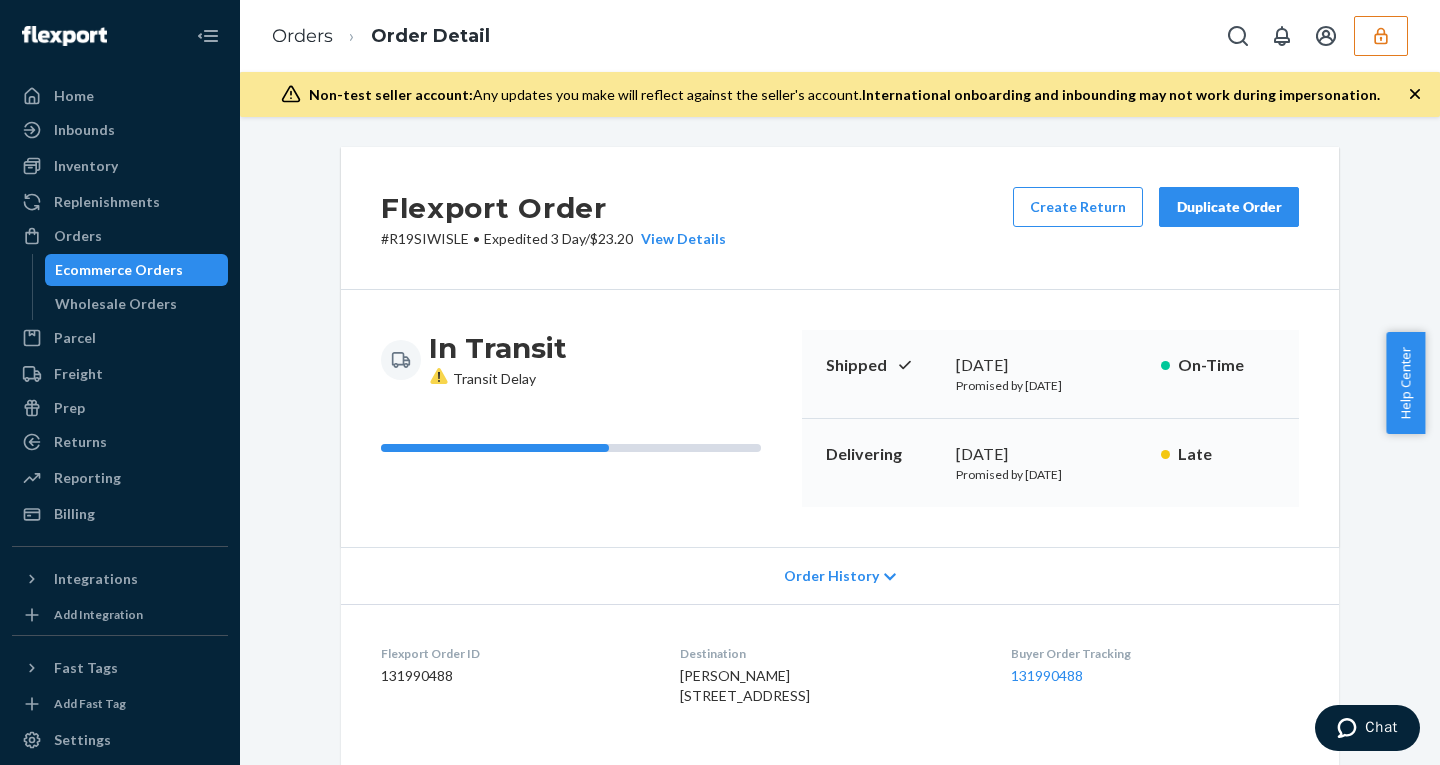 click on "In Transit Transit Delay Shipped [DATE] Promised by [DATE] On-Time Delivering [DATE] Promised by [DATE] Late" at bounding box center (840, 418) 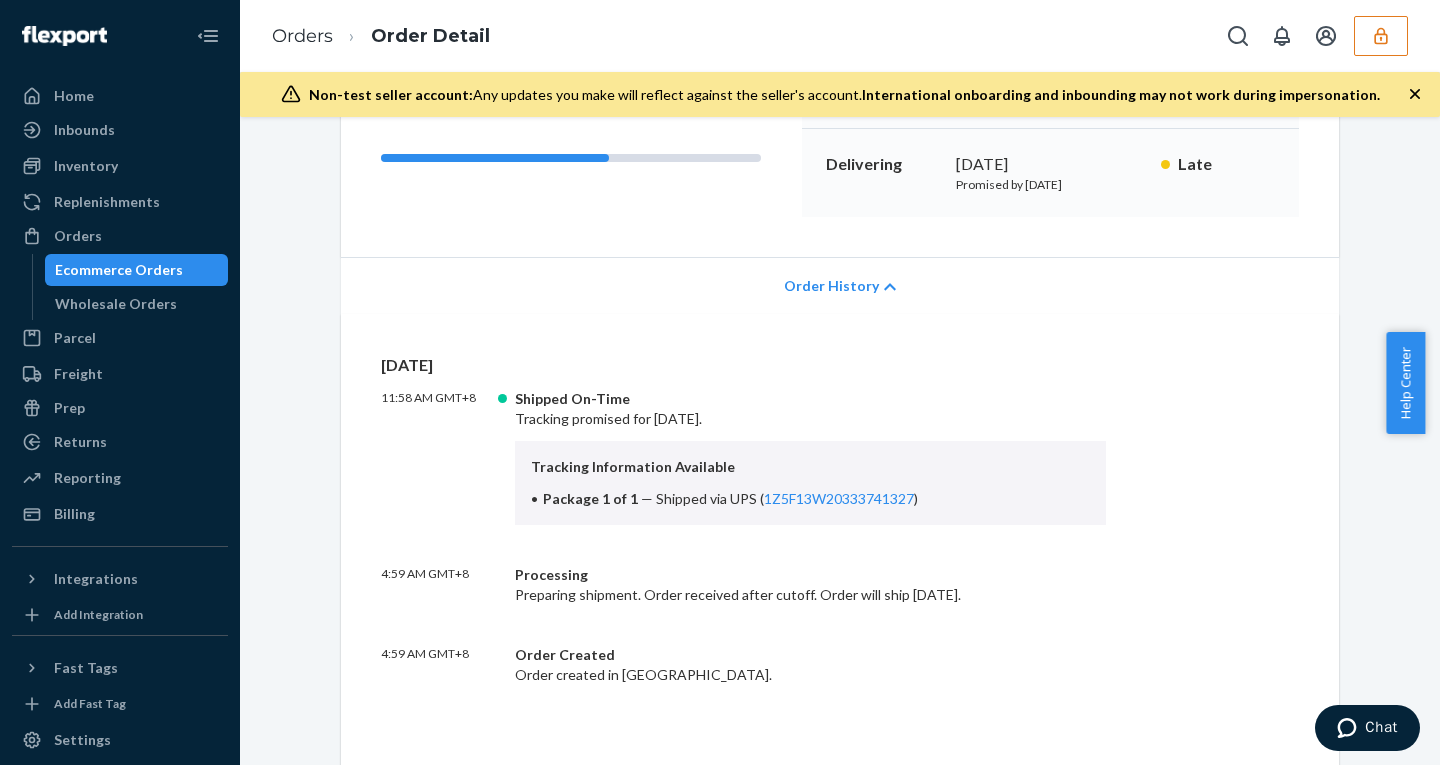 scroll, scrollTop: 316, scrollLeft: 0, axis: vertical 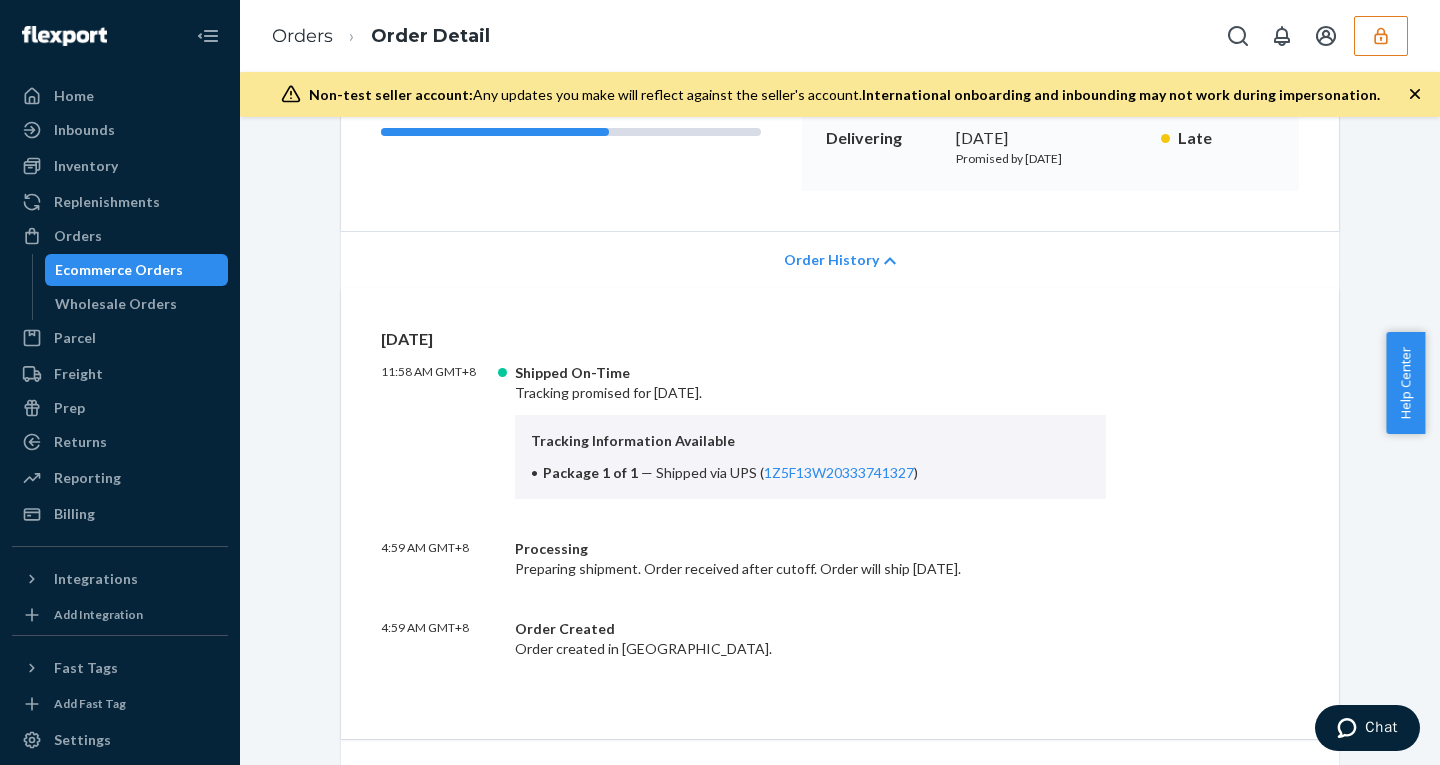click on "Order History" at bounding box center [840, 259] 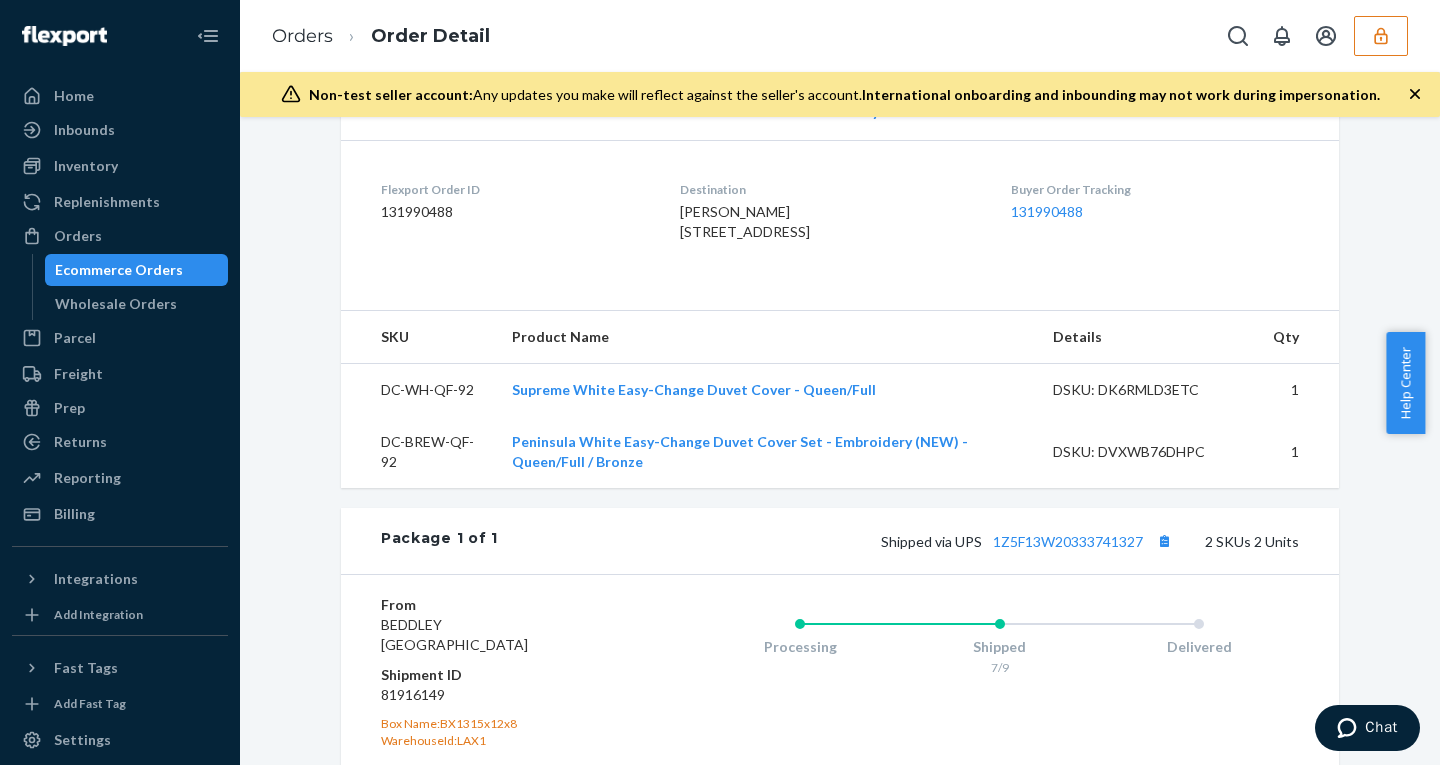 scroll, scrollTop: 785, scrollLeft: 0, axis: vertical 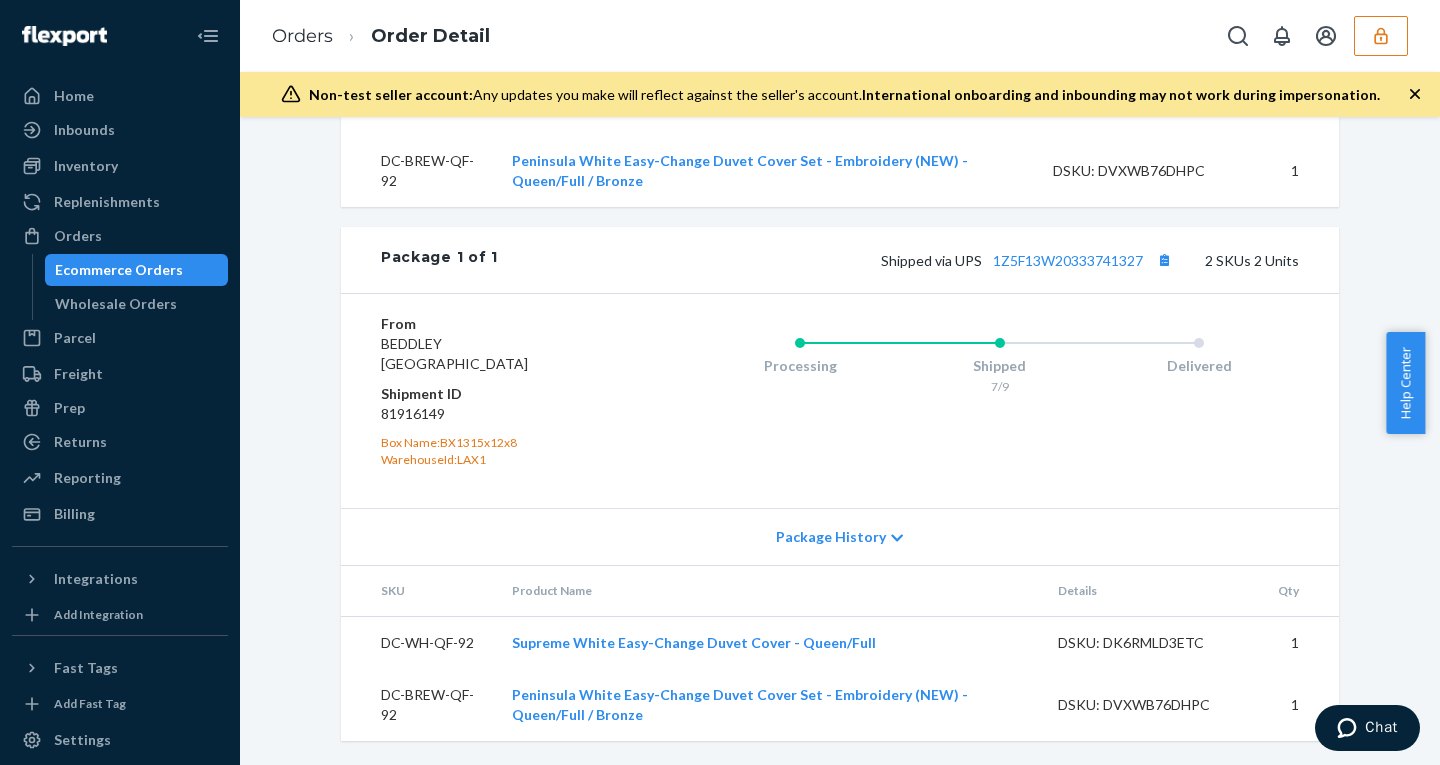 click on "Package History" at bounding box center [831, 537] 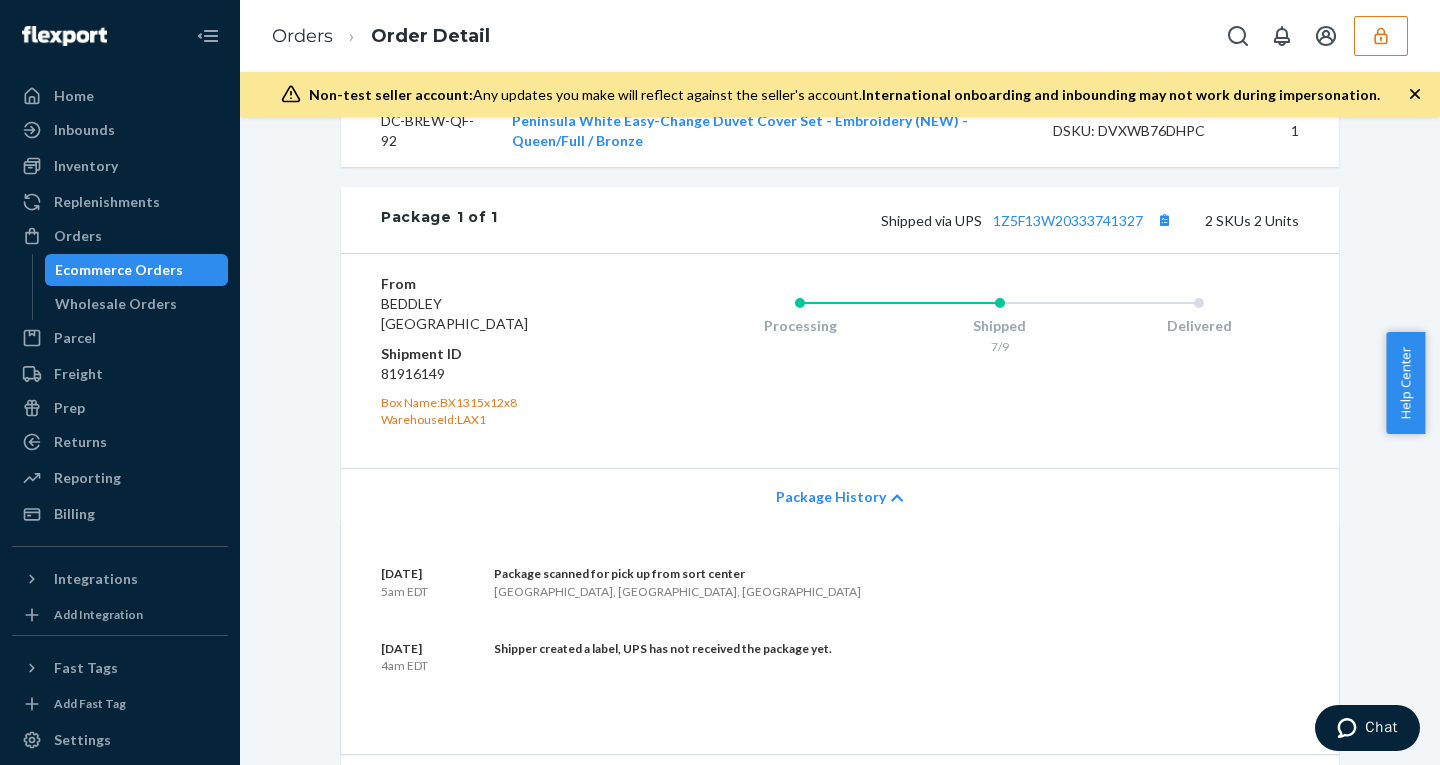 click on "Package History" at bounding box center (831, 497) 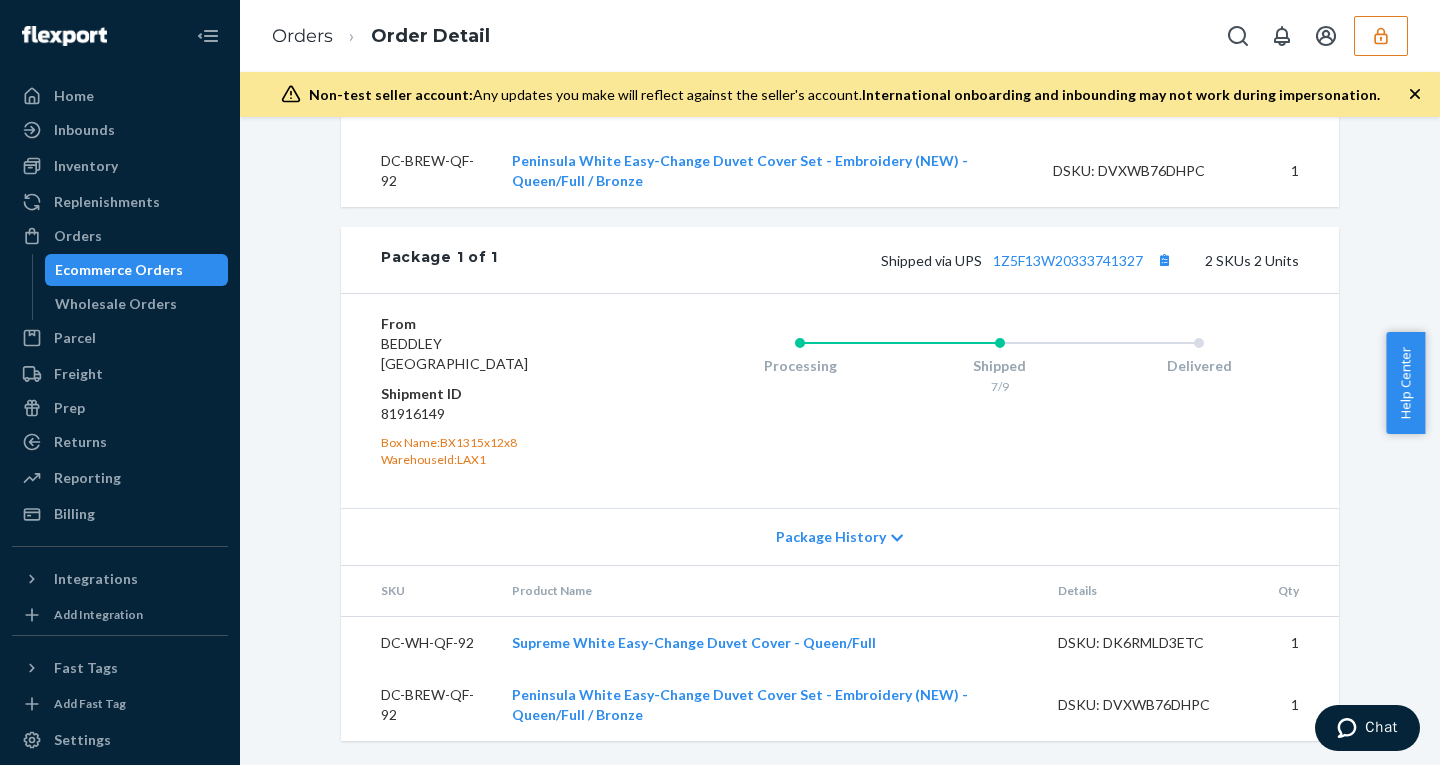 click on "81916149" at bounding box center [500, 414] 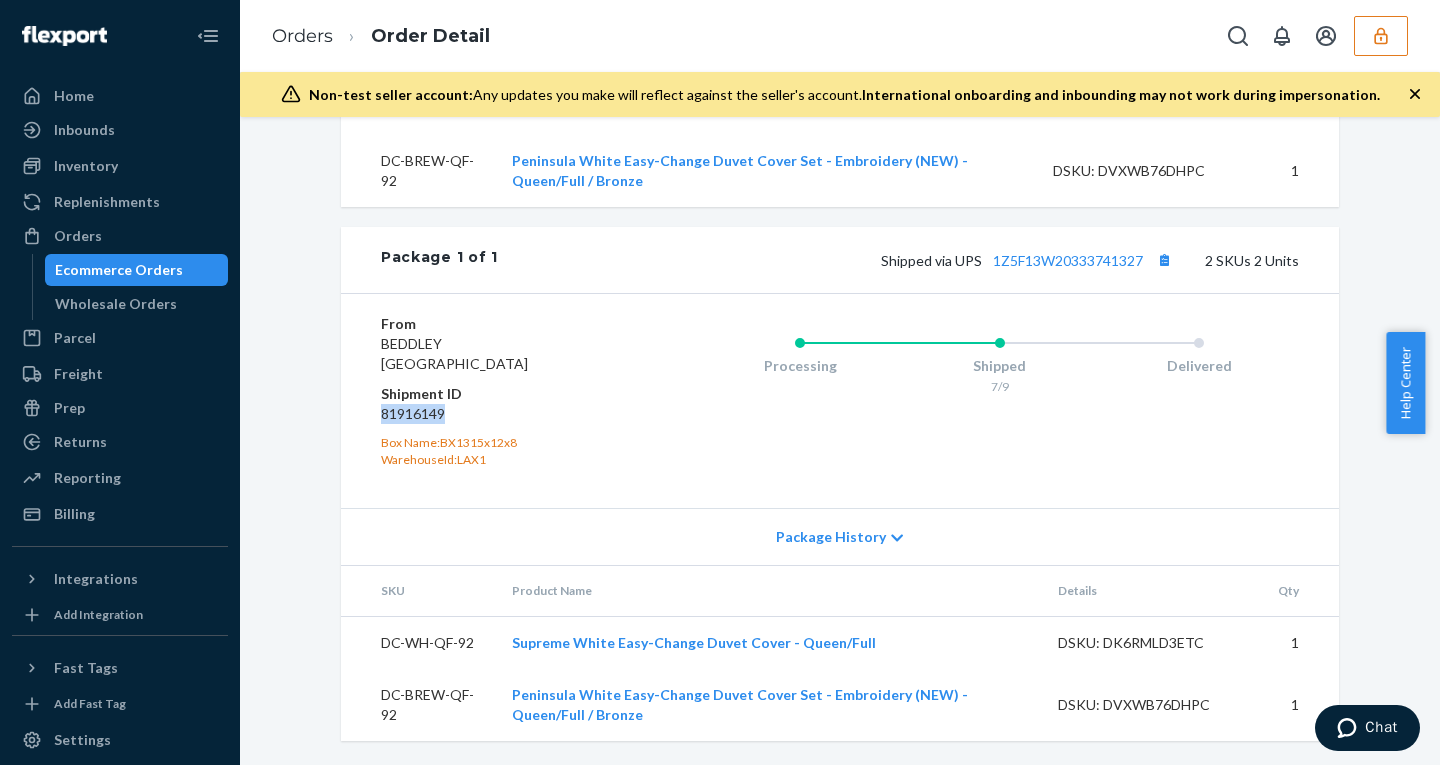 click on "81916149" at bounding box center [500, 414] 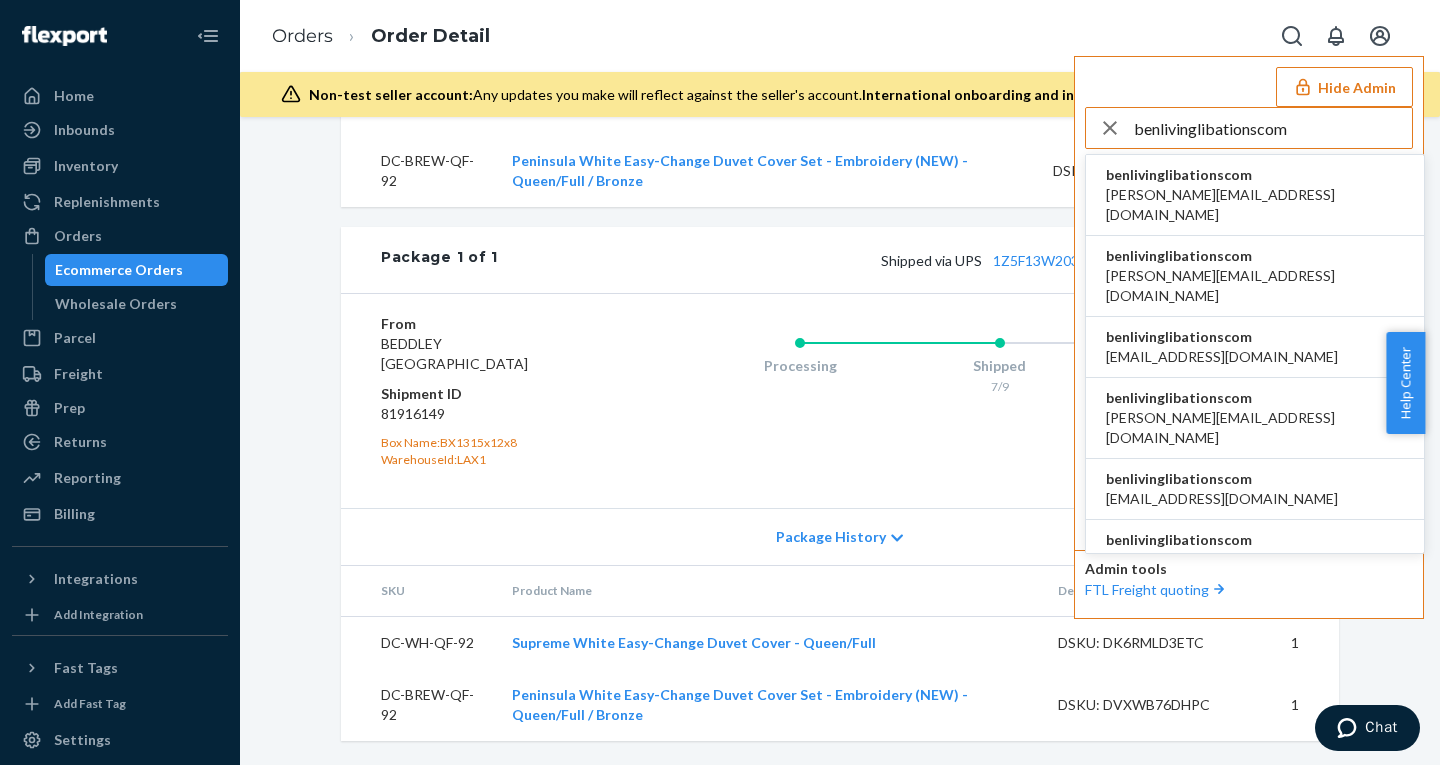 type on "benlivinglibationscom" 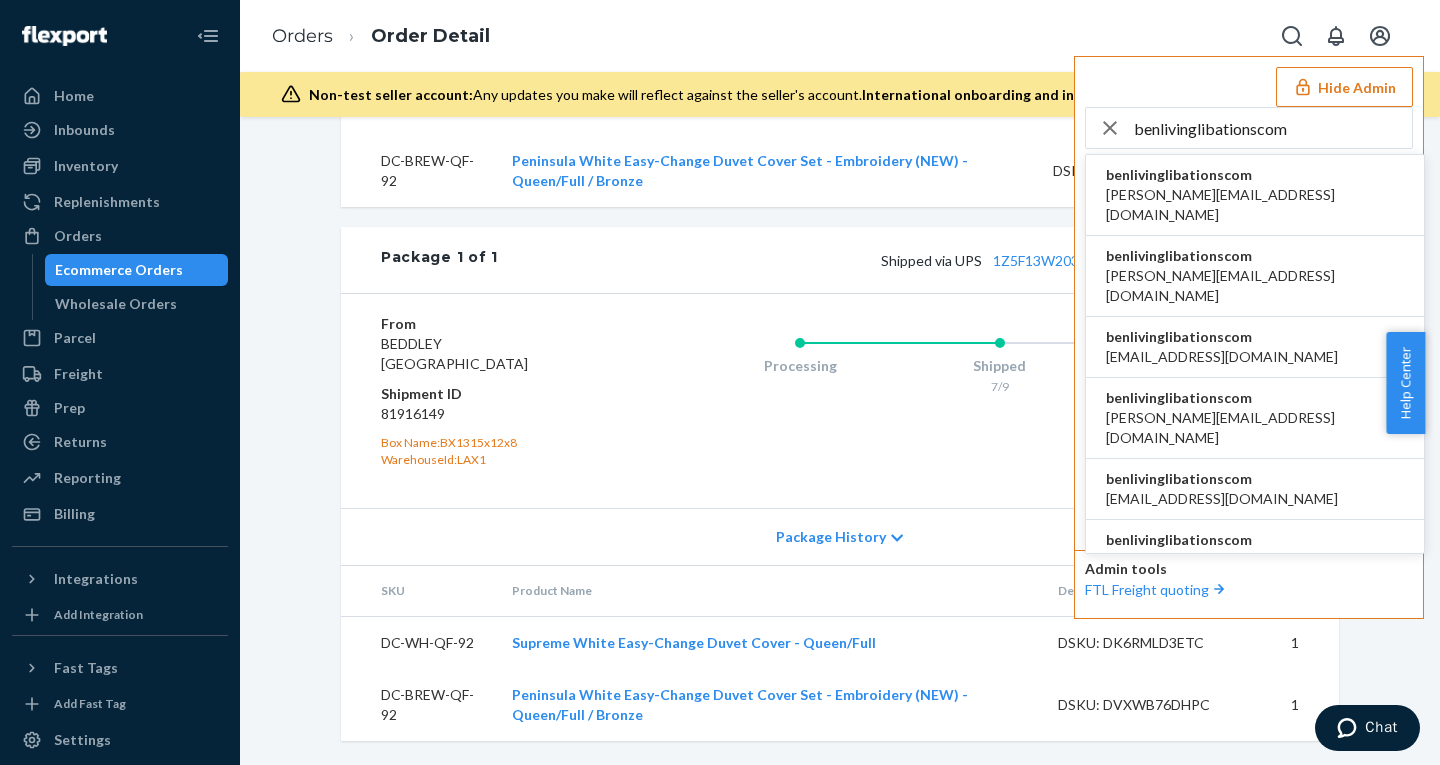 click on "andrew@livinglibations.com" at bounding box center [1255, 205] 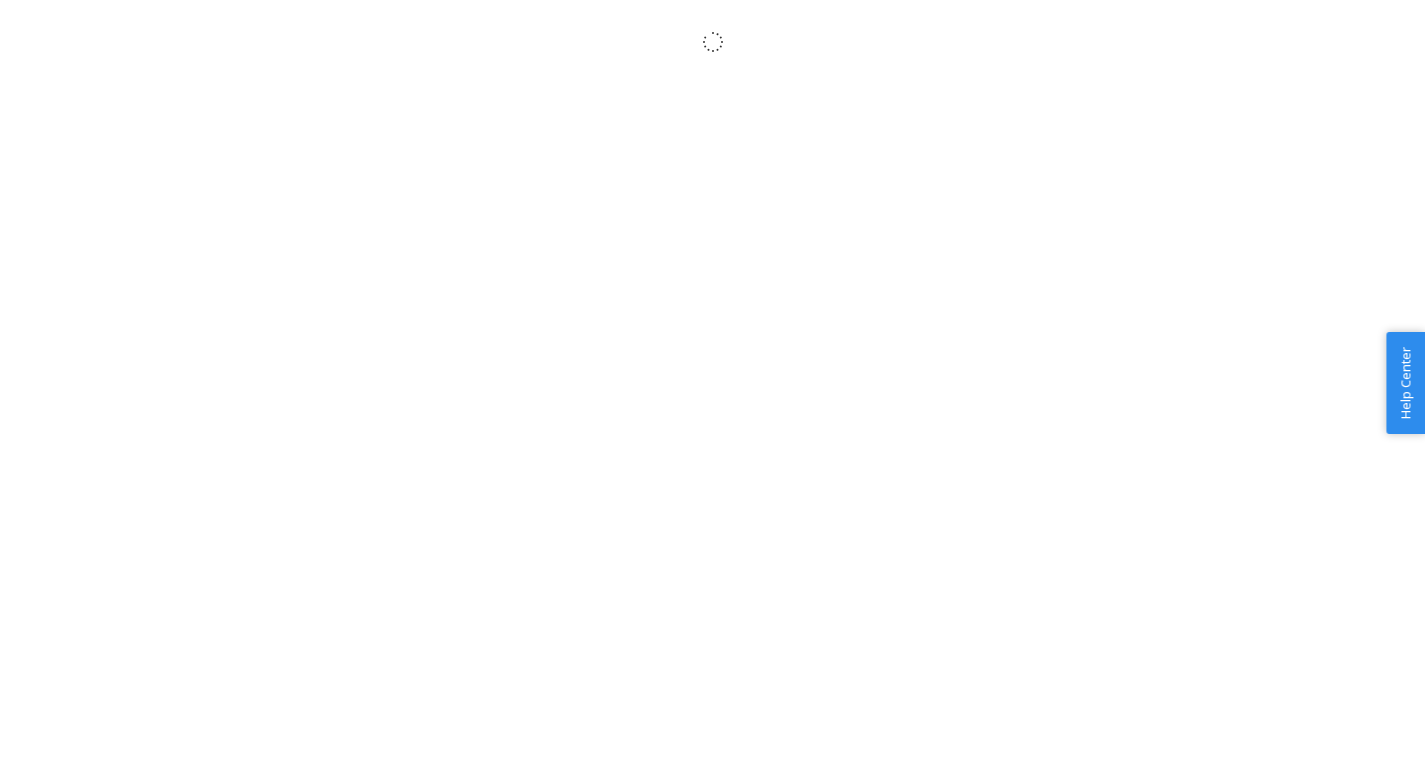 scroll, scrollTop: 0, scrollLeft: 0, axis: both 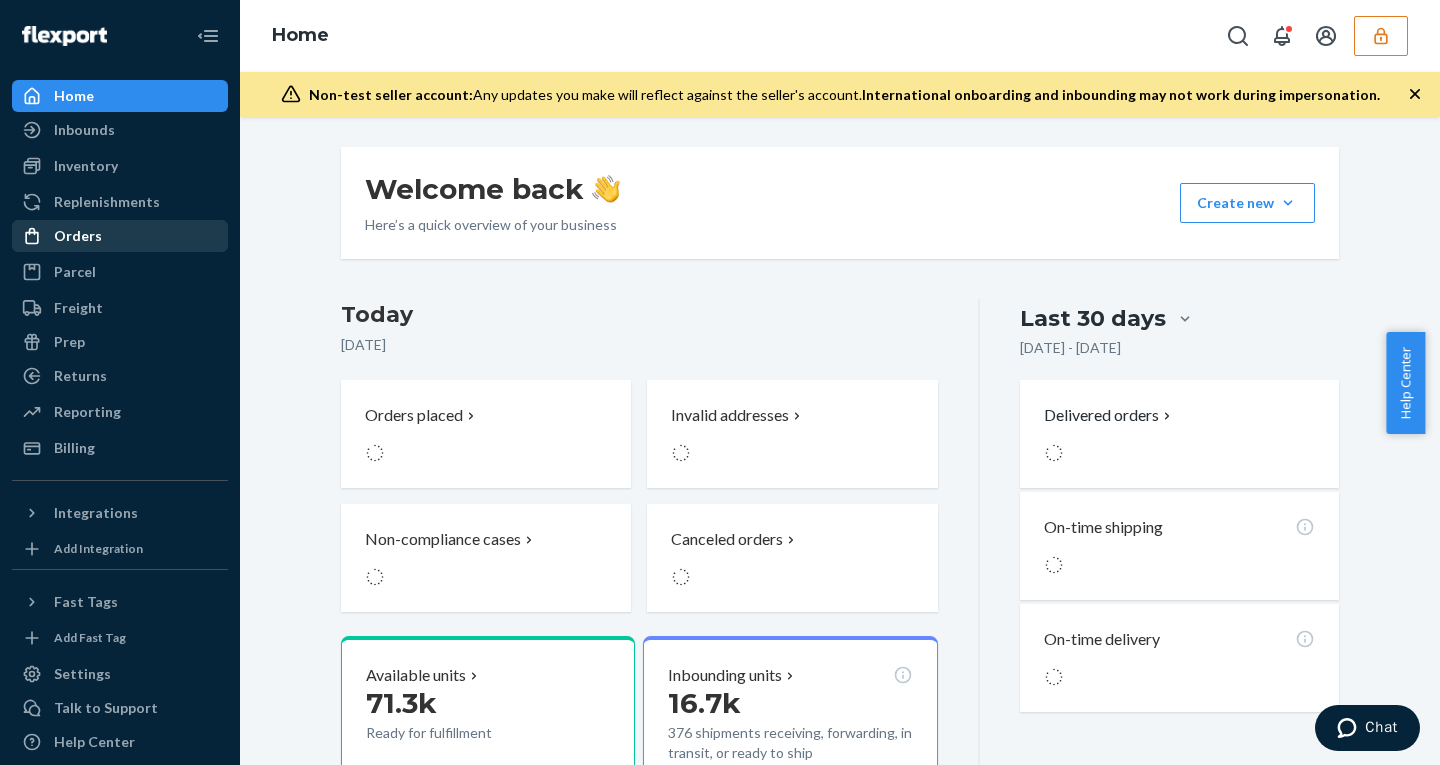 click on "Orders" at bounding box center [78, 236] 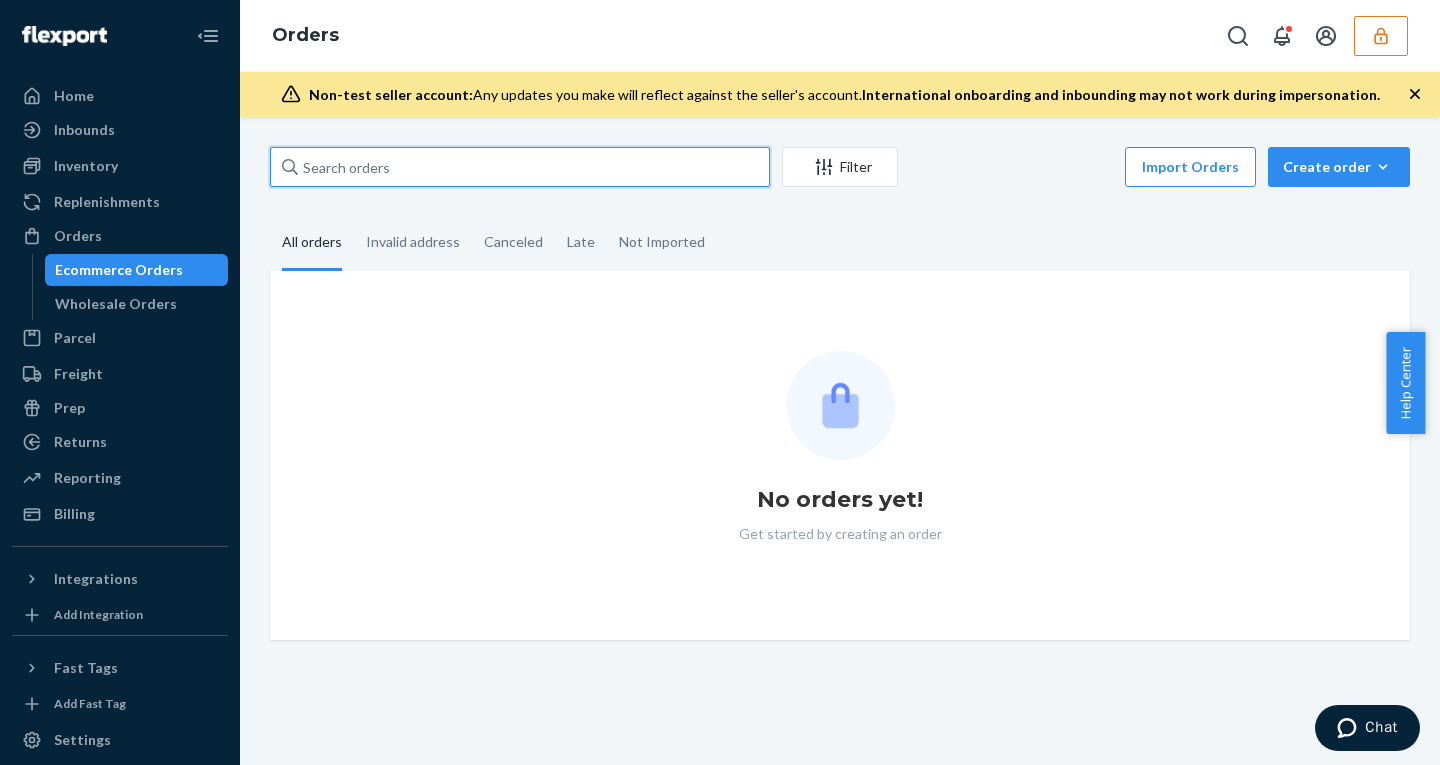 click at bounding box center (520, 167) 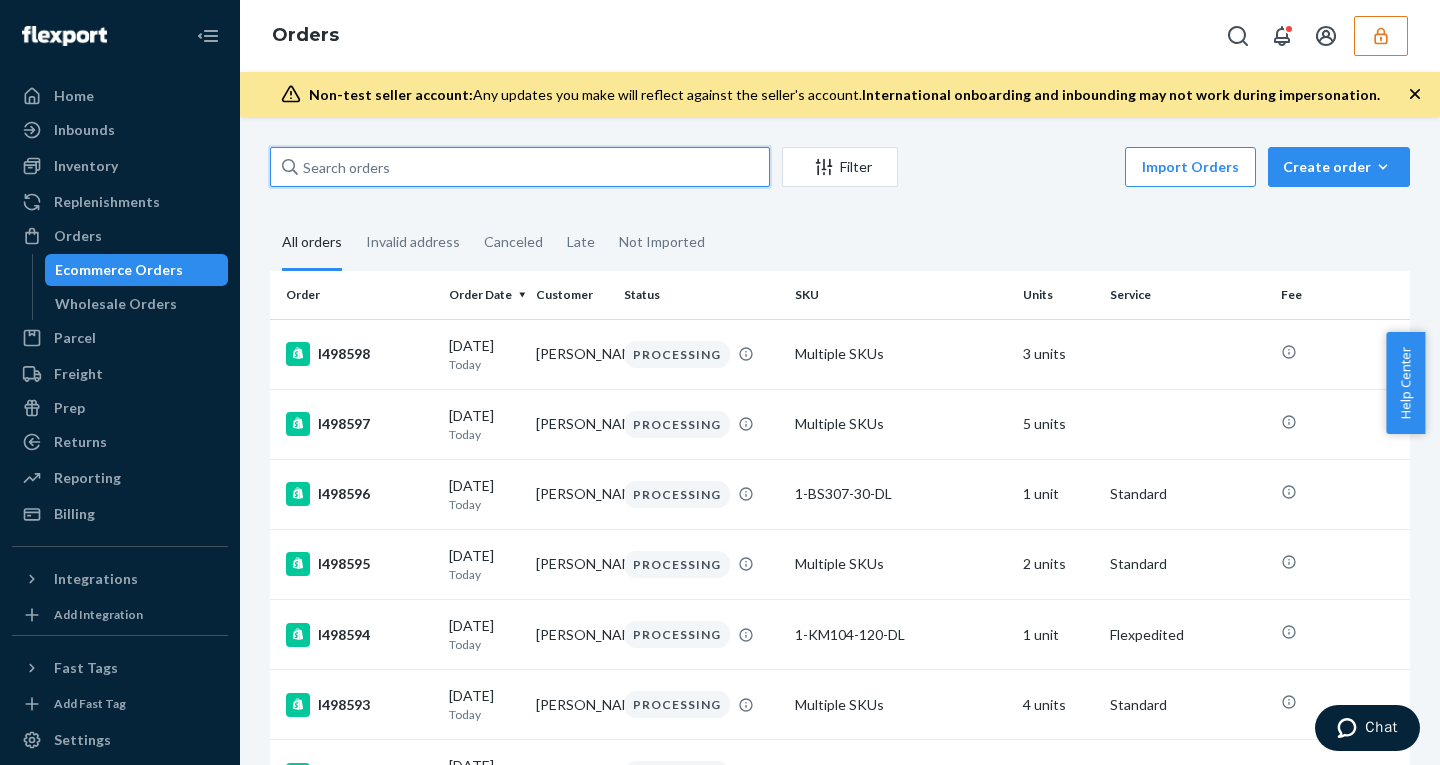 paste on "I497999" 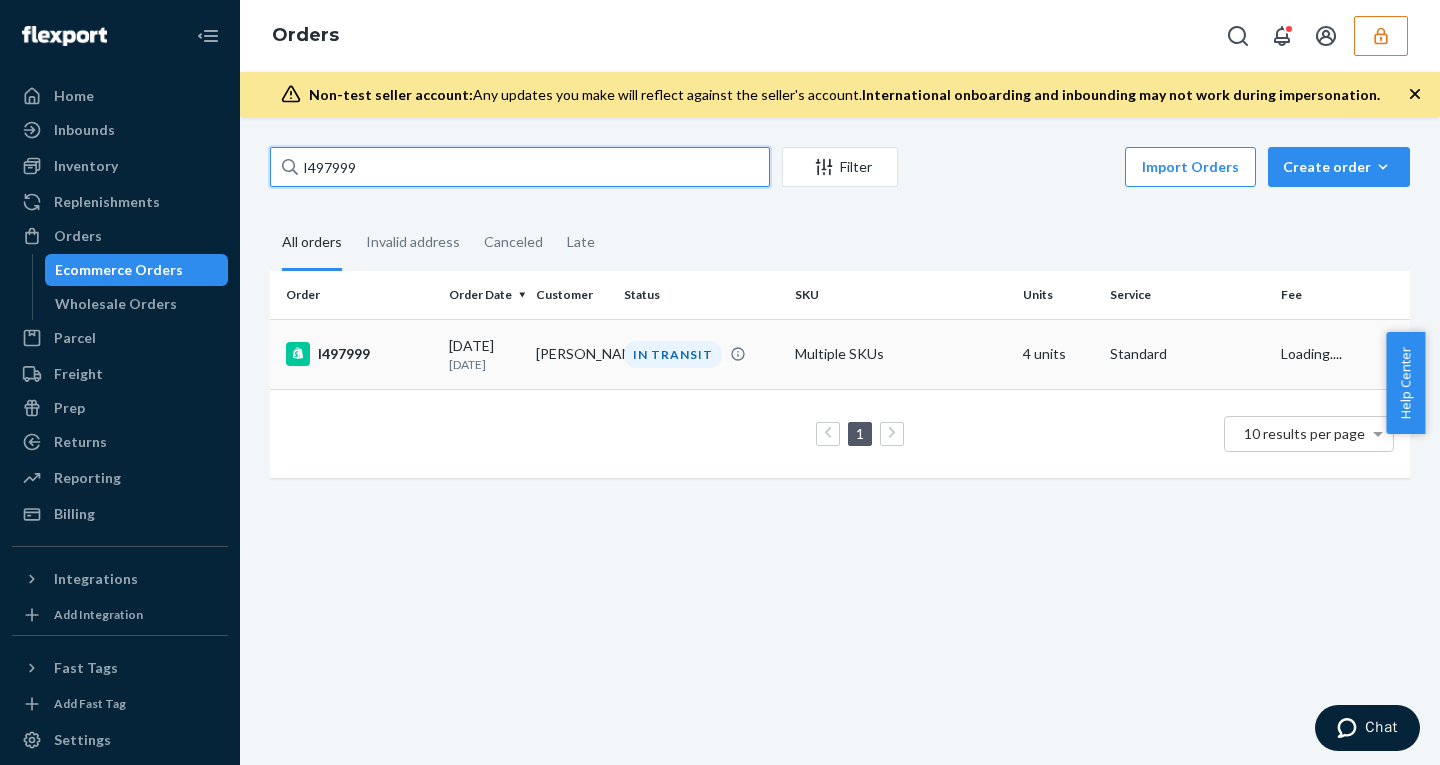 type on "I497999" 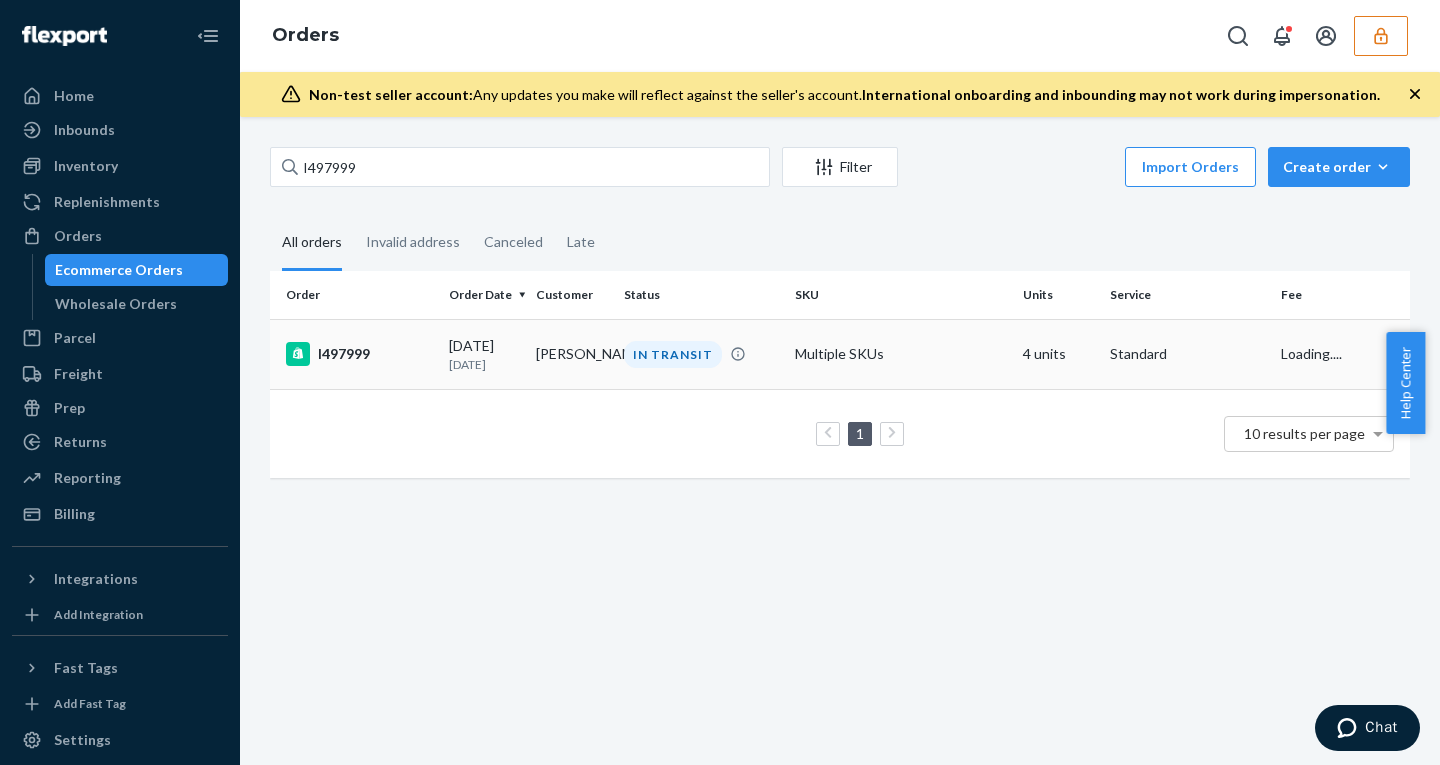 click on "Rodney Evans" at bounding box center (571, 354) 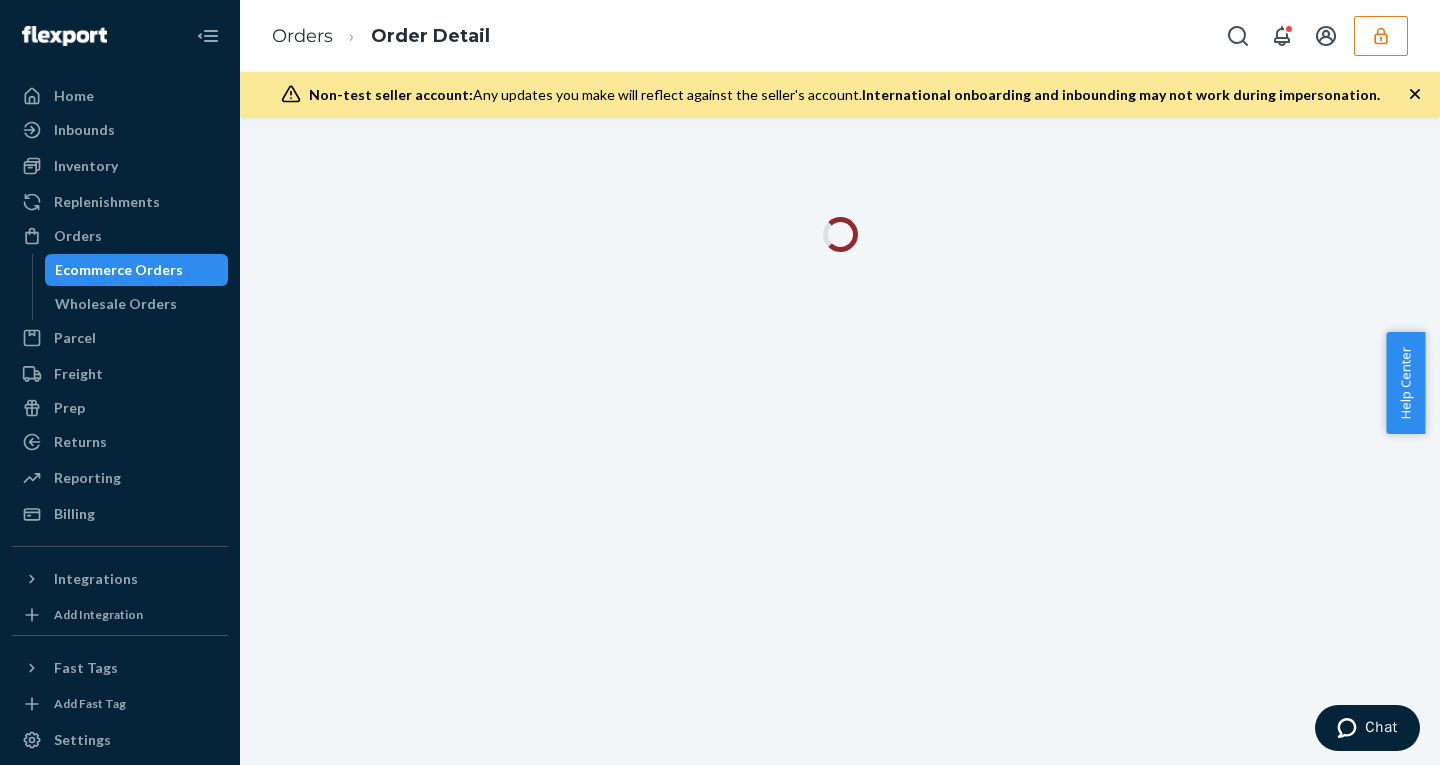 click 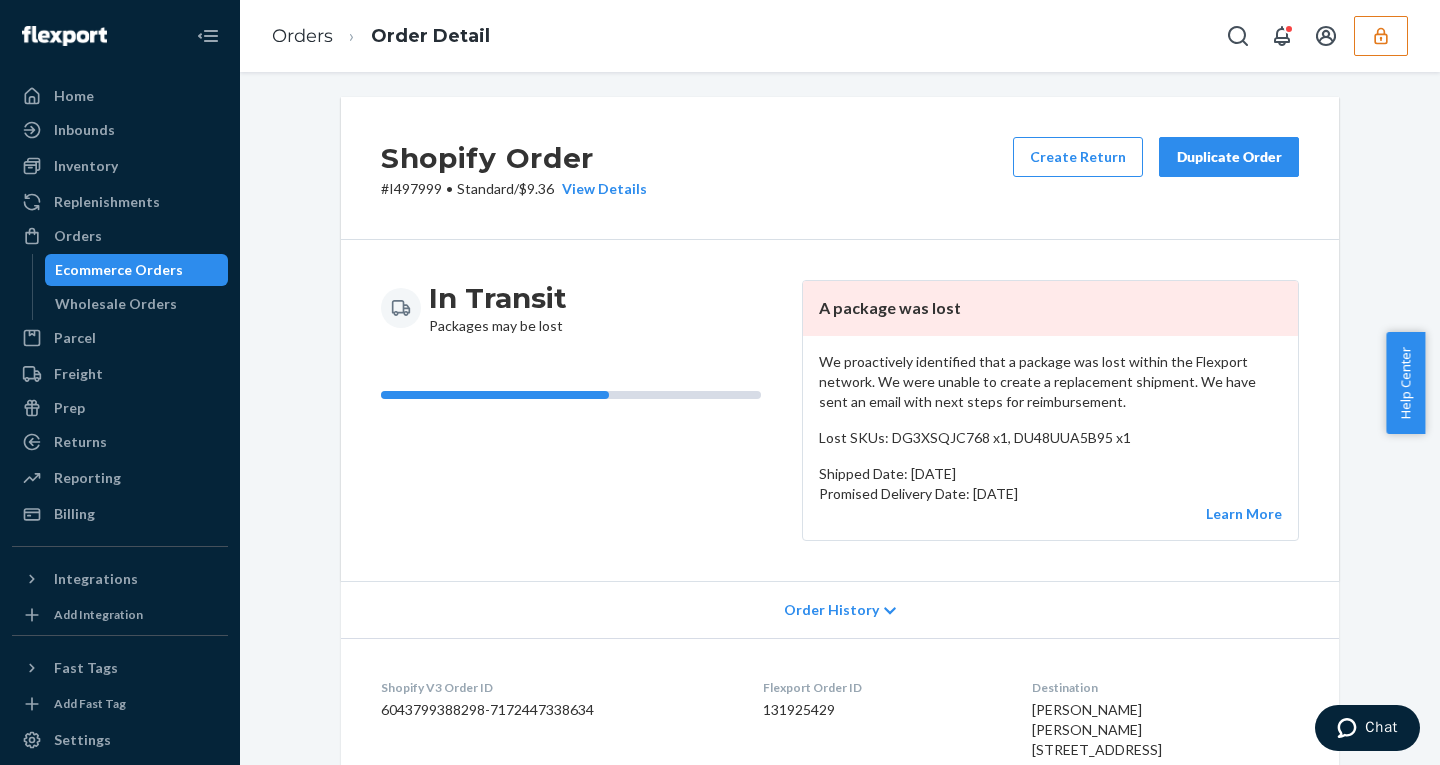scroll, scrollTop: 0, scrollLeft: 0, axis: both 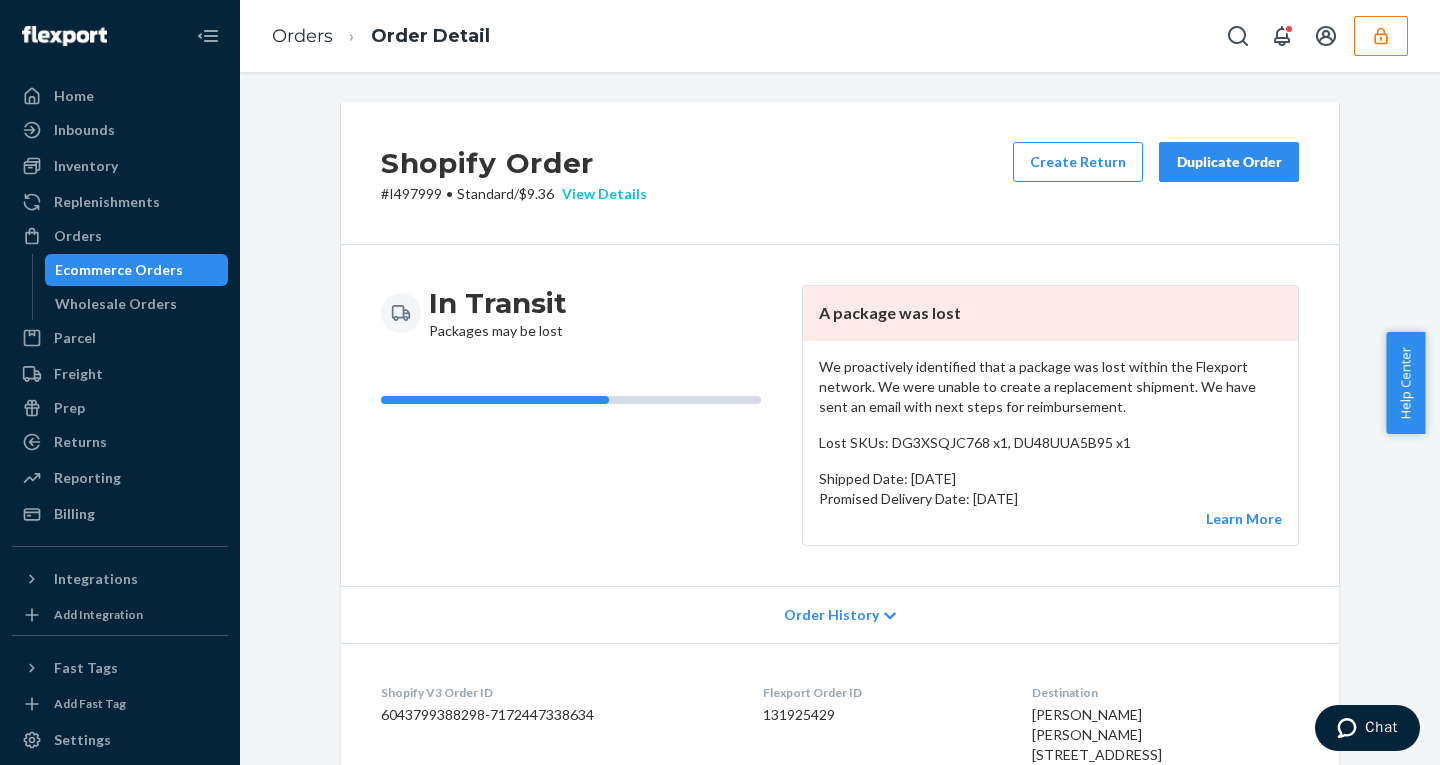 click on "View Details" at bounding box center (600, 194) 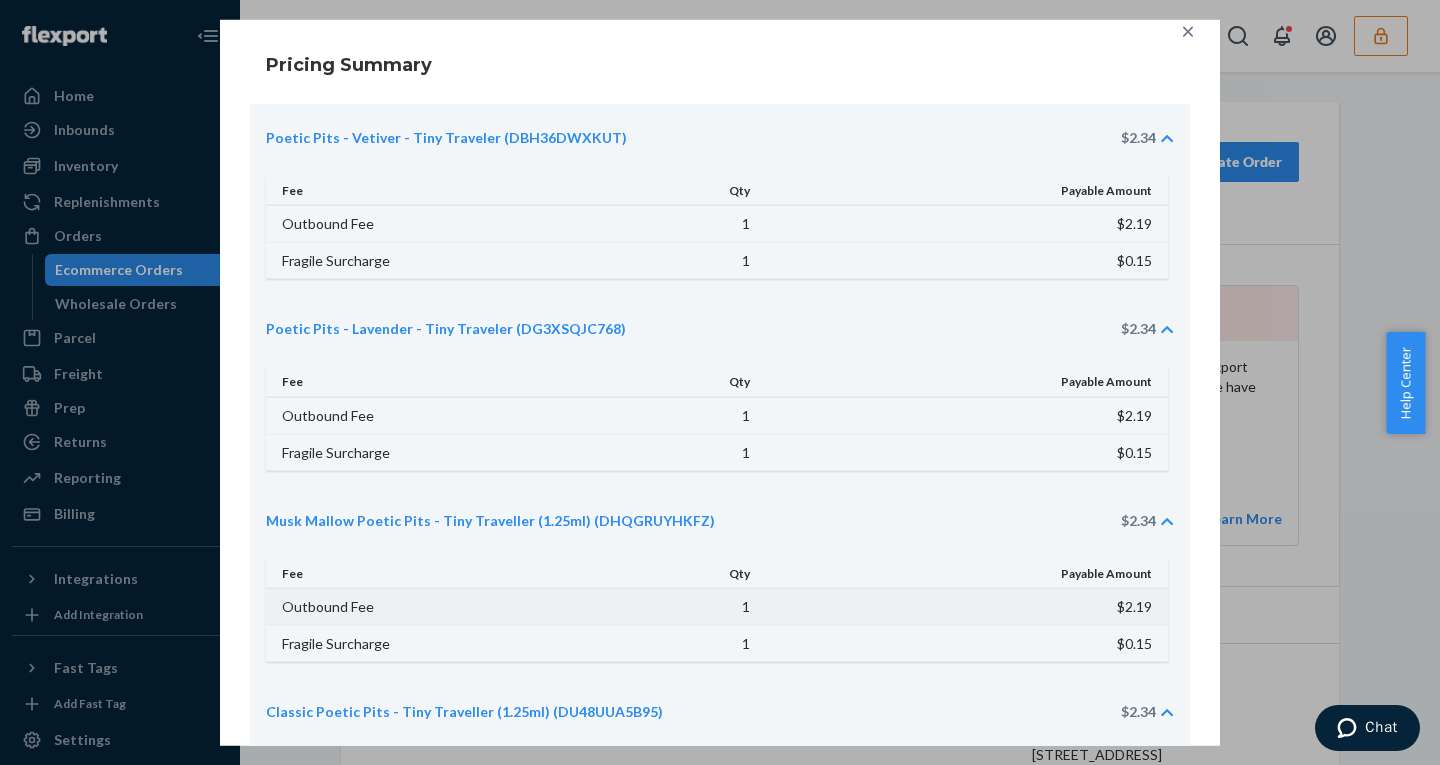 scroll, scrollTop: 0, scrollLeft: 0, axis: both 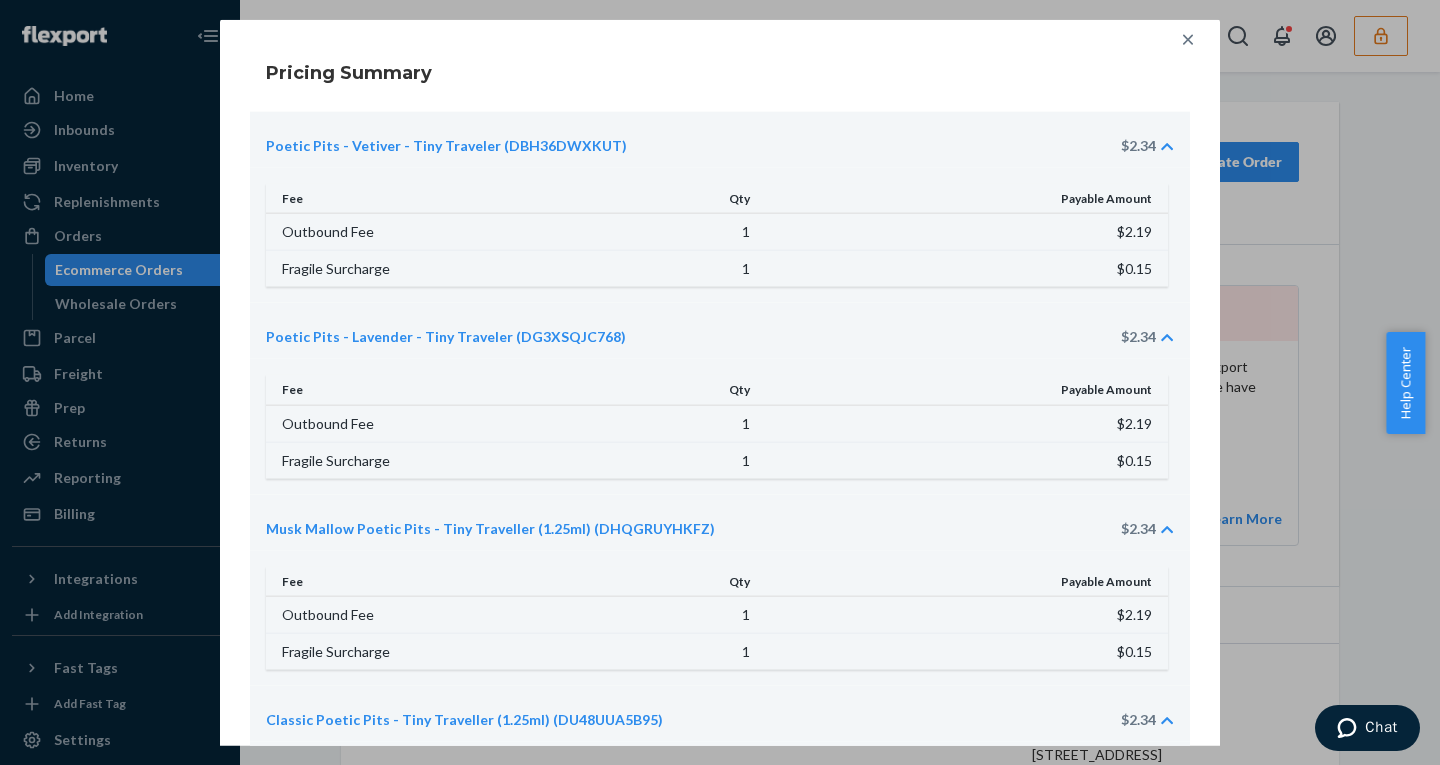 click on "Pricing Summary Poetic Pits - Vetiver - Tiny Traveler (DBH36DWXKUT) $2.34 Fee Qty Payable Amount Outbound Fee 1 $2.19 Fragile Surcharge 1 $0.15 Poetic Pits - Lavender - Tiny Traveler (DG3XSQJC768) $2.34 Fee Qty Payable Amount Outbound Fee 1 $2.19 Fragile Surcharge 1 $0.15 Musk Mallow Poetic Pits - Tiny Traveller (1.25ml) (DHQGRUYHKFZ) $2.34 Fee Qty Payable Amount Outbound Fee 1 $2.19 Fragile Surcharge 1 $0.15 Classic Poetic Pits - Tiny Traveller (1.25ml) (DU48UUA5B95) $2.34 Fee Qty Payable Amount Outbound Fee 1 $2.19 Fragile Surcharge 1 $0.15 Total Cost $9.36 Home Inbounds Shipping Plans Problems Inventory Products Branded Packaging Replenishments Orders Ecommerce Orders Wholesale Orders Parcel Parcel orders Integrations Freight Prep Returns All Returns Get Onboarded Reporting Reports Analytics Billing Integrations Add Integration Fast Tags Add Fast Tag Settings Talk to Support Help Center Give Feedback Orders Order Detail Shopify Order # I497999 • Standard  /  $9.36 View Details Create Return In Transit 1" at bounding box center (720, 382) 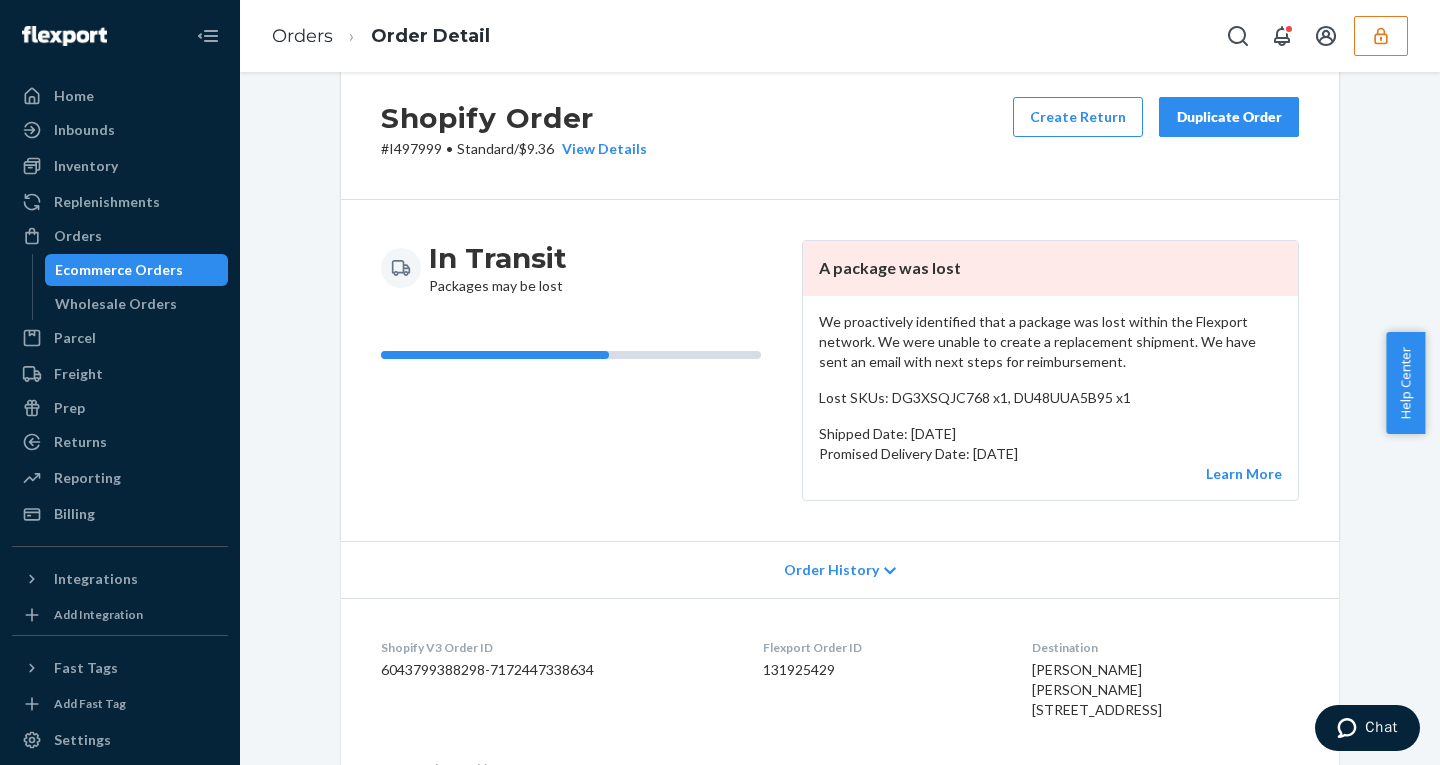scroll, scrollTop: 0, scrollLeft: 0, axis: both 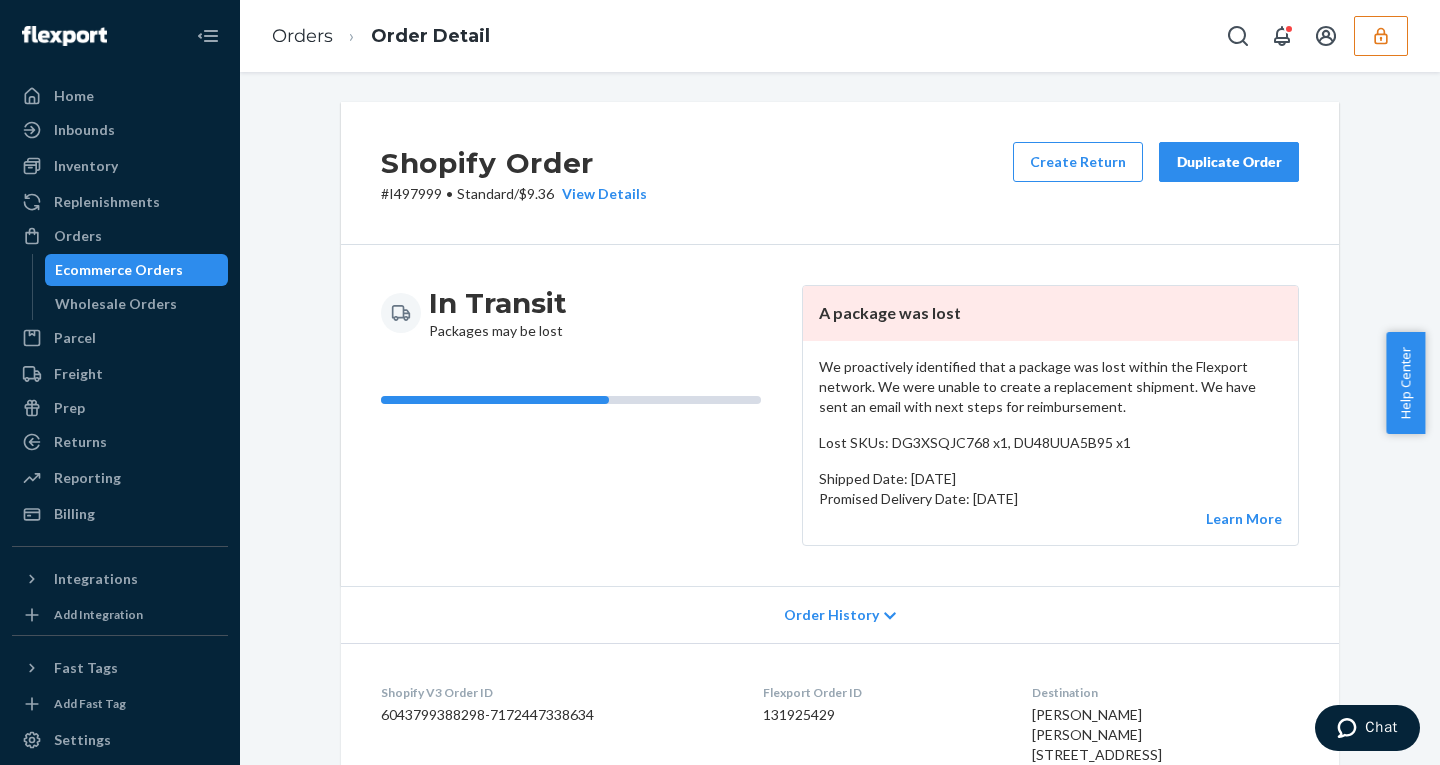 click on "Shopify Order # I497999 • Standard  /  $9.36 View Details Create Return Duplicate Order" at bounding box center (840, 173) 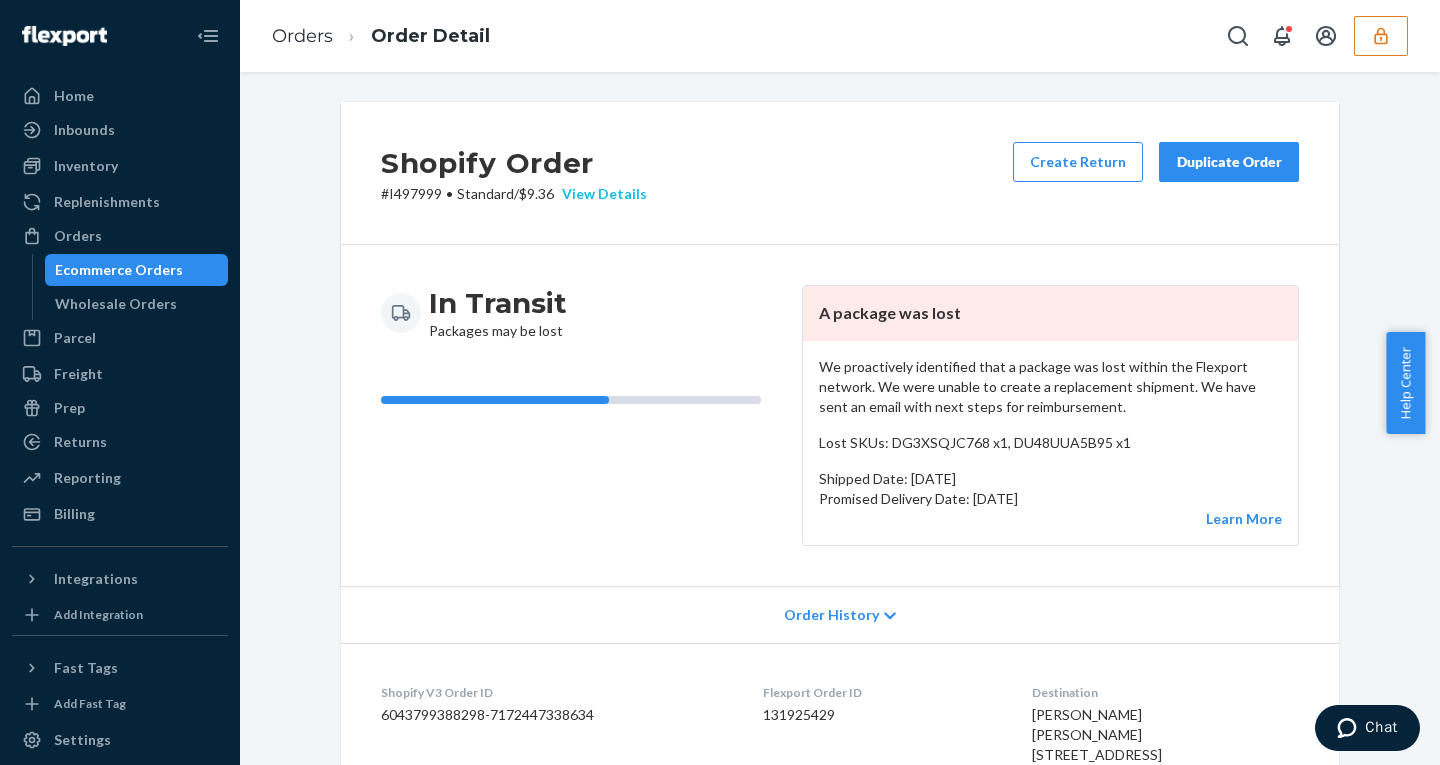 click on "View Details" at bounding box center [600, 194] 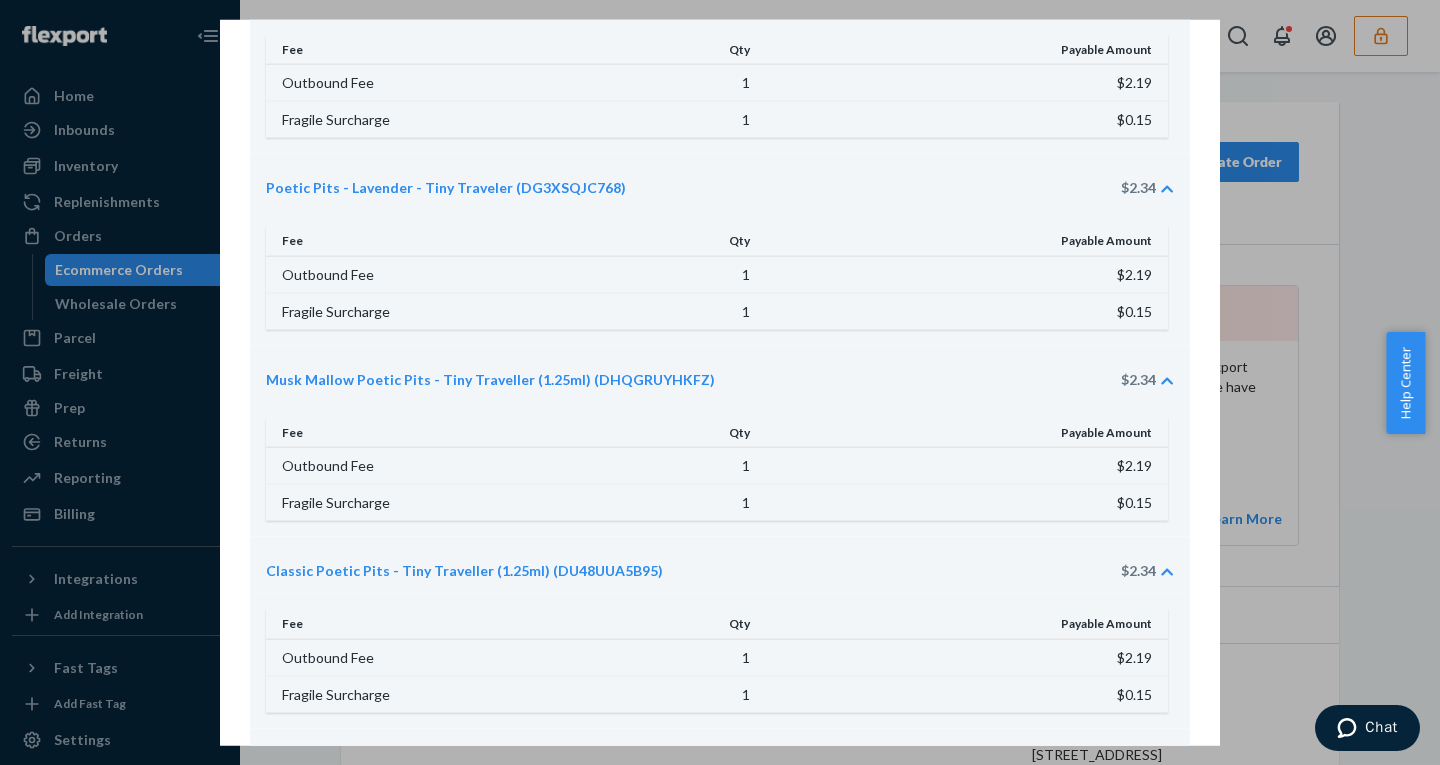 scroll, scrollTop: 151, scrollLeft: 0, axis: vertical 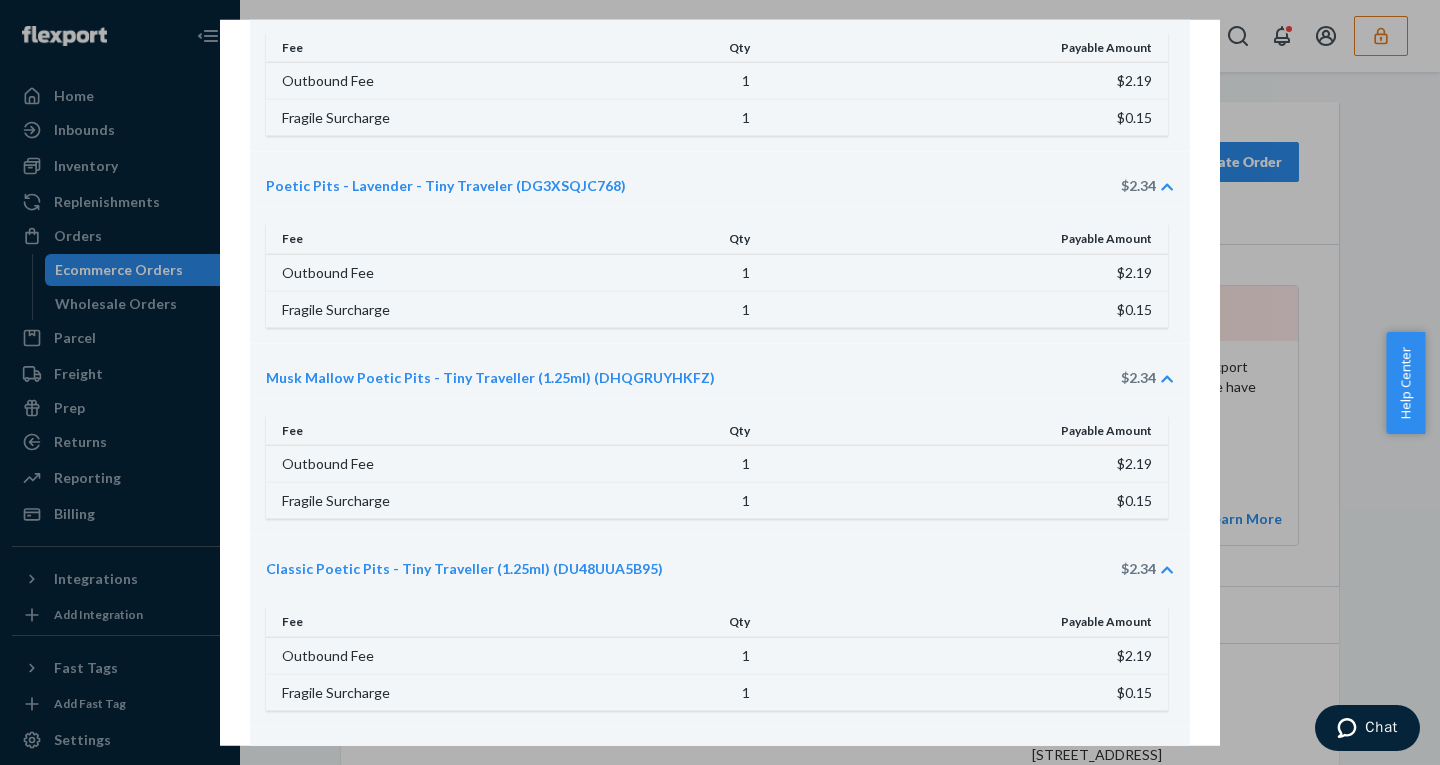 click on "Pricing Summary Poetic Pits - Vetiver - Tiny Traveler (DBH36DWXKUT) $2.34 Fee Qty Payable Amount Outbound Fee 1 $2.19 Fragile Surcharge 1 $0.15 Poetic Pits - Lavender - Tiny Traveler (DG3XSQJC768) $2.34 Fee Qty Payable Amount Outbound Fee 1 $2.19 Fragile Surcharge 1 $0.15 Musk Mallow Poetic Pits - Tiny Traveller (1.25ml) (DHQGRUYHKFZ) $2.34 Fee Qty Payable Amount Outbound Fee 1 $2.19 Fragile Surcharge 1 $0.15 Classic Poetic Pits - Tiny Traveller (1.25ml) (DU48UUA5B95) $2.34 Fee Qty Payable Amount Outbound Fee 1 $2.19 Fragile Surcharge 1 $0.15 Total Cost $9.36 Home Inbounds Shipping Plans Problems Inventory Products Branded Packaging Replenishments Orders Ecommerce Orders Wholesale Orders Parcel Parcel orders Integrations Freight Prep Returns All Returns Get Onboarded Reporting Reports Analytics Billing Integrations Add Integration Fast Tags Add Fast Tag Settings Talk to Support Help Center Give Feedback Orders Order Detail Shopify Order # I497999 • Standard  /  $9.36 View Details Create Return In Transit 1" at bounding box center [720, 382] 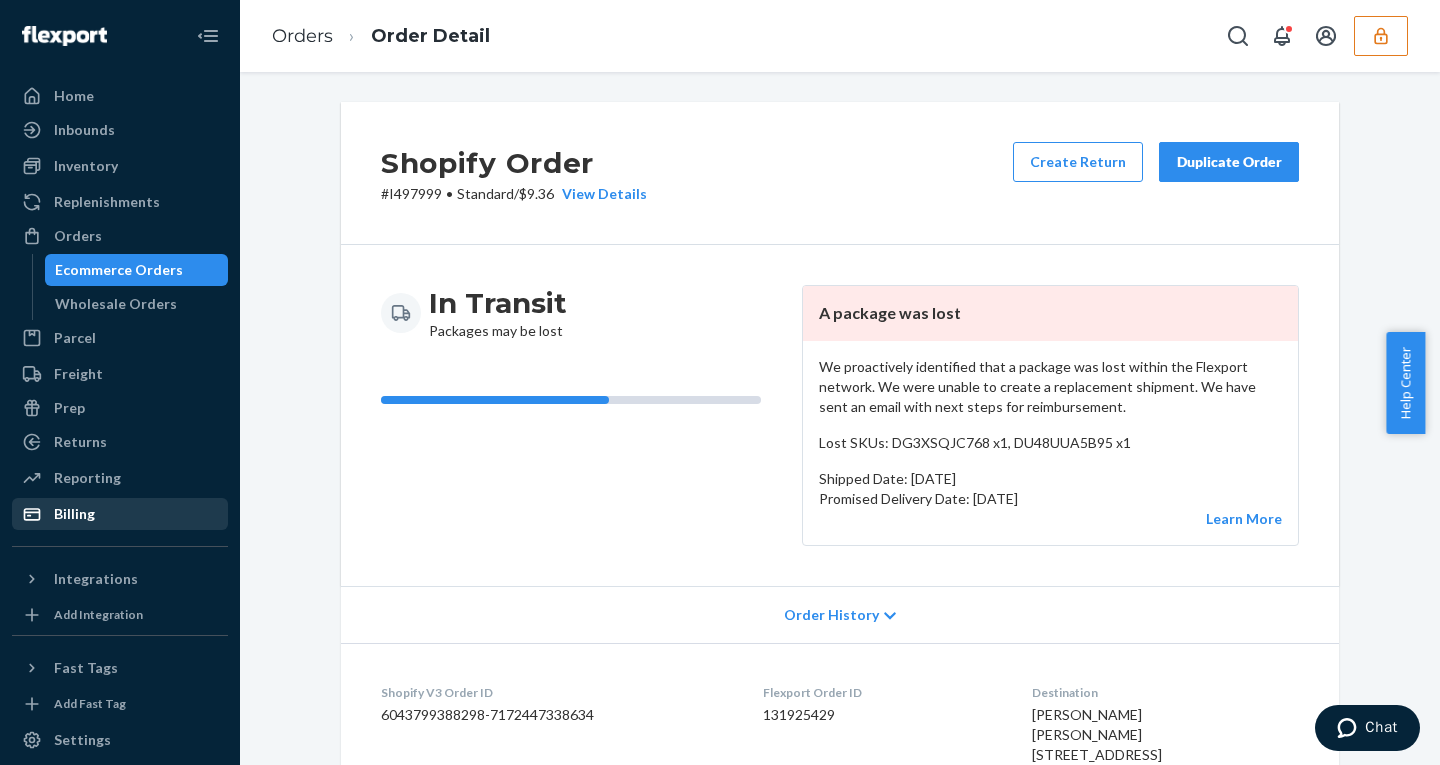 click on "Billing" at bounding box center [120, 514] 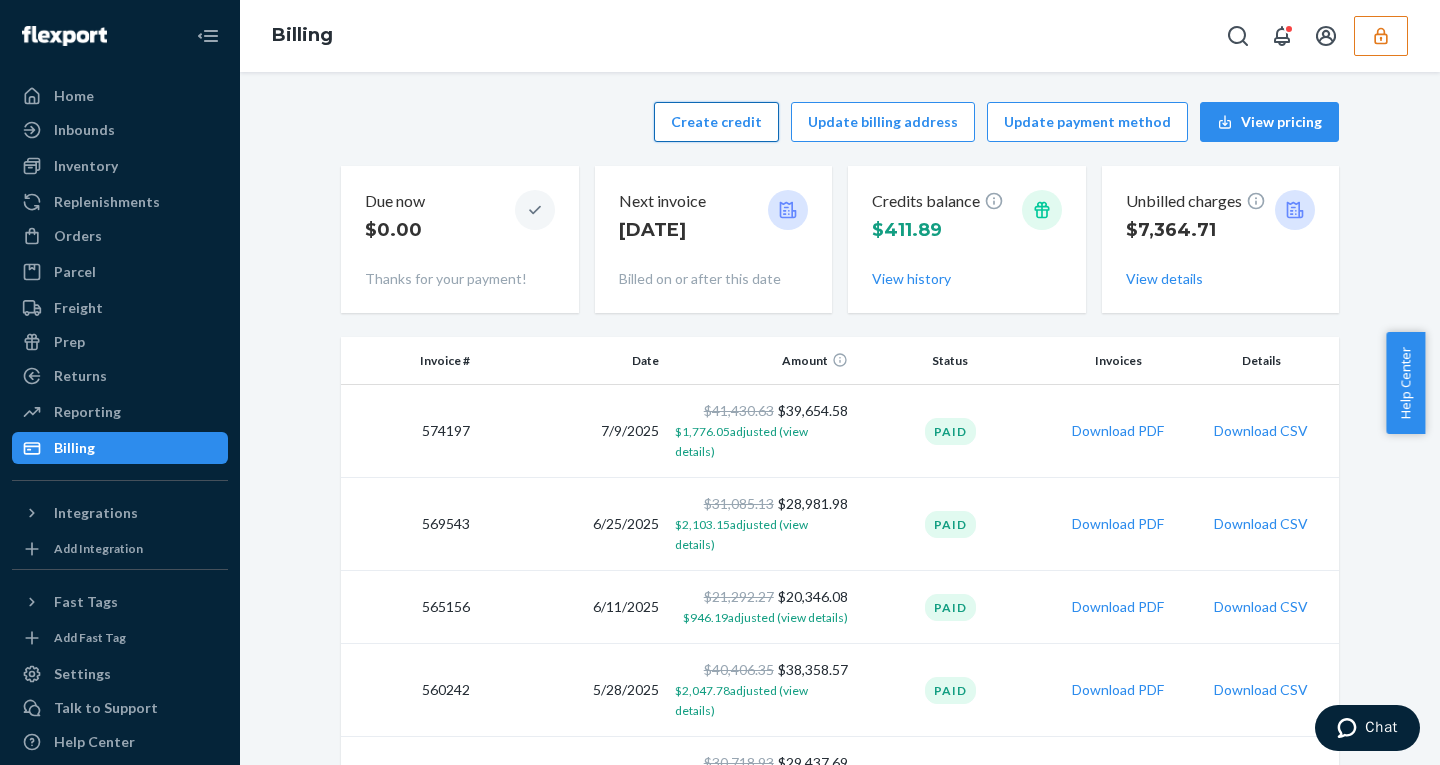 click on "Create credit" at bounding box center (716, 122) 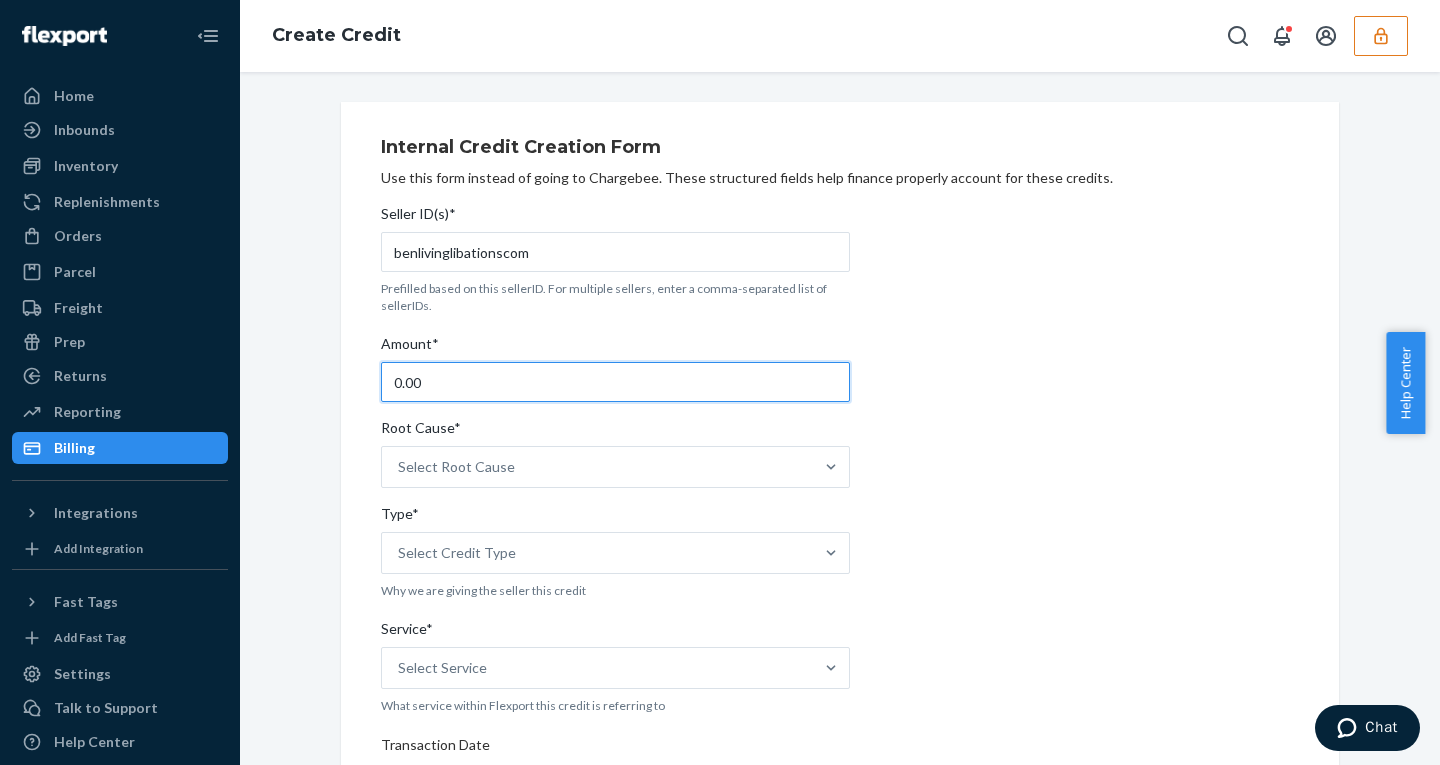 drag, startPoint x: 426, startPoint y: 391, endPoint x: 271, endPoint y: 371, distance: 156.285 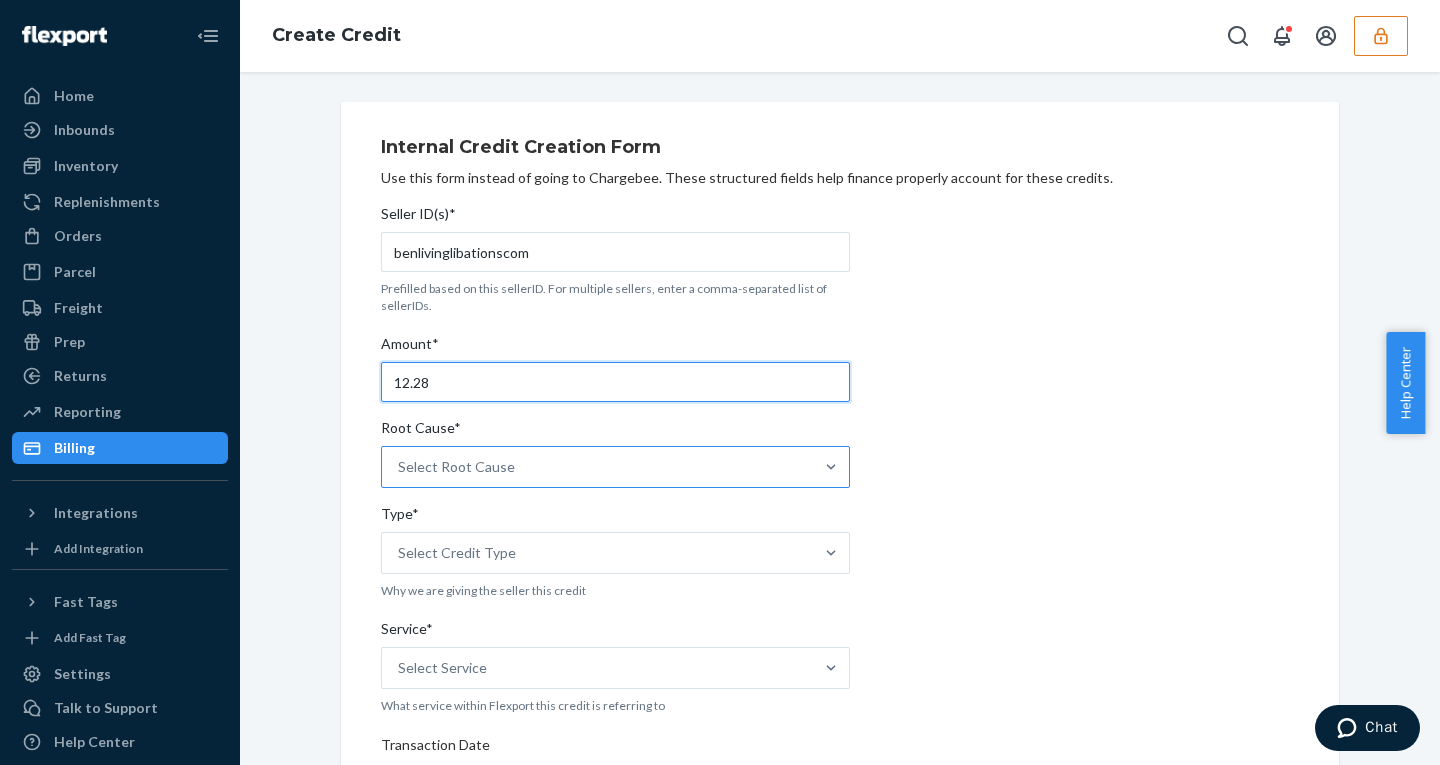 type on "12.28" 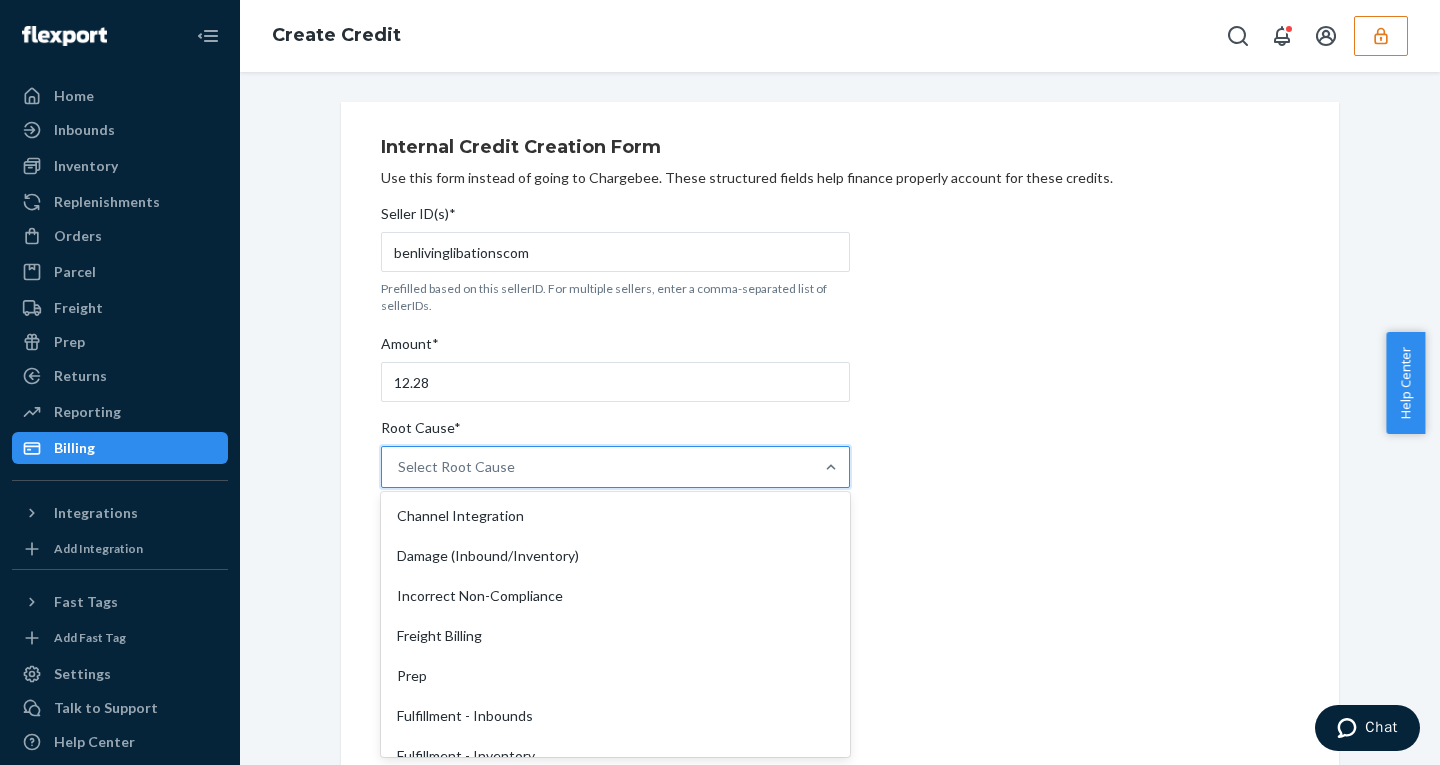click on "Select Root Cause" at bounding box center [456, 467] 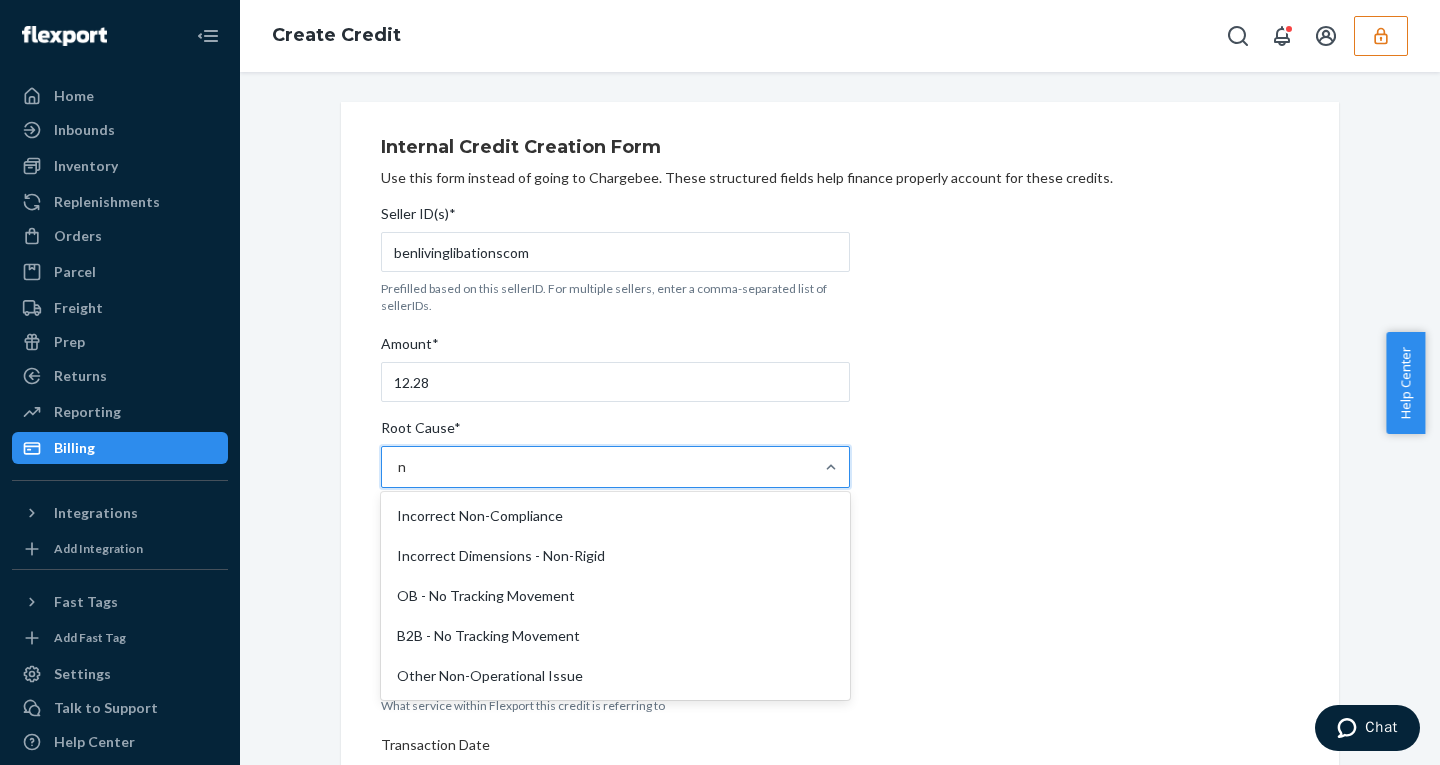 type on "no" 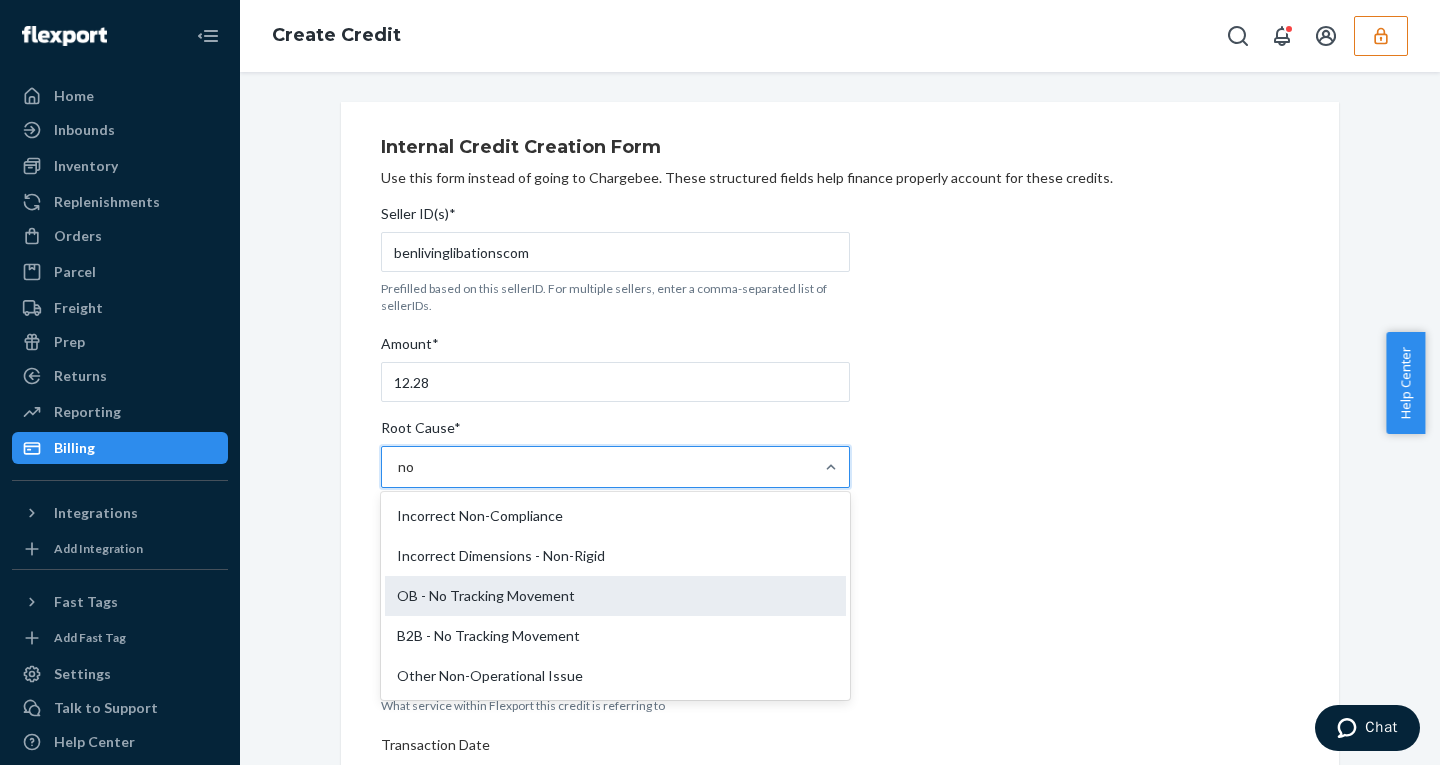 click on "OB - No Tracking Movement" at bounding box center [615, 596] 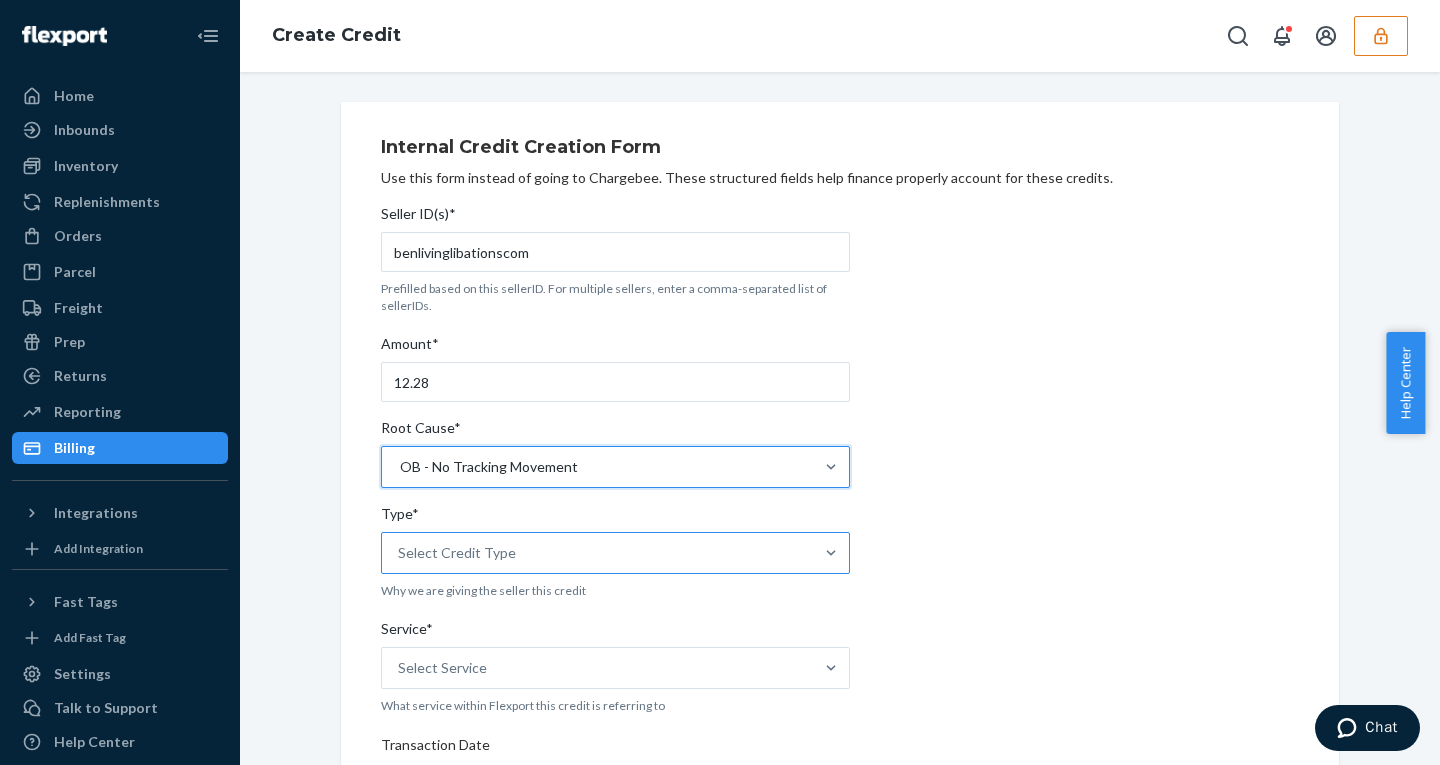 click on "Select Credit Type" at bounding box center [597, 553] 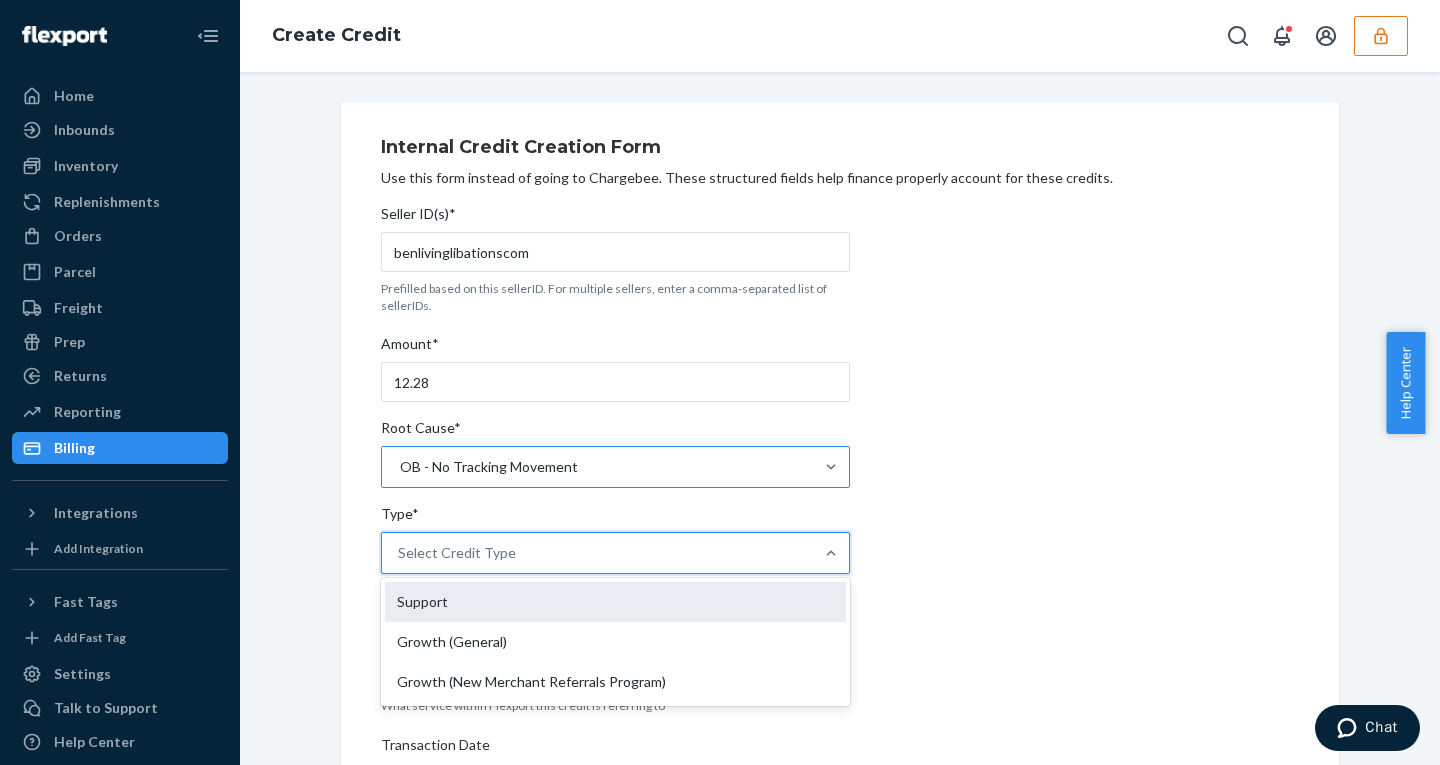 click on "Support" at bounding box center (615, 602) 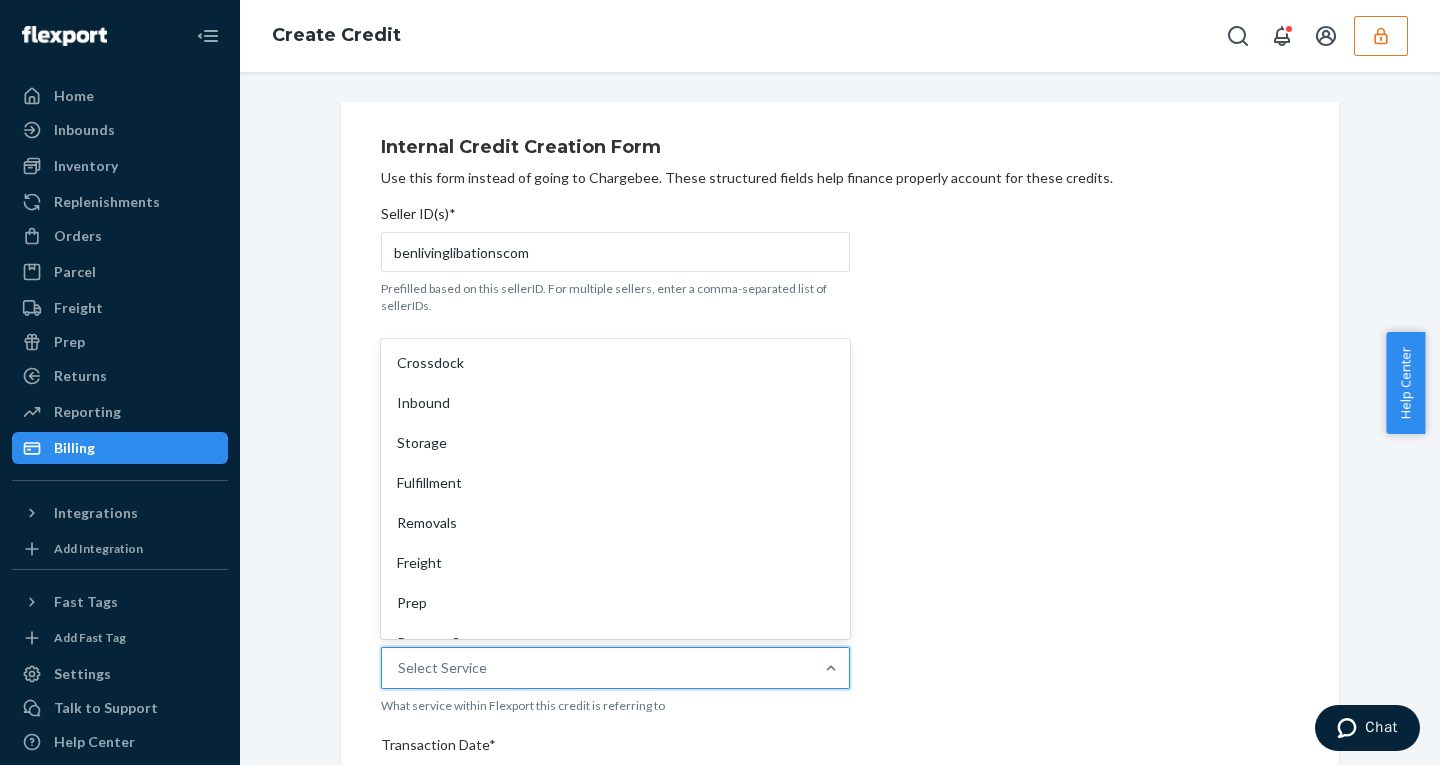 click on "Select Service" at bounding box center (597, 668) 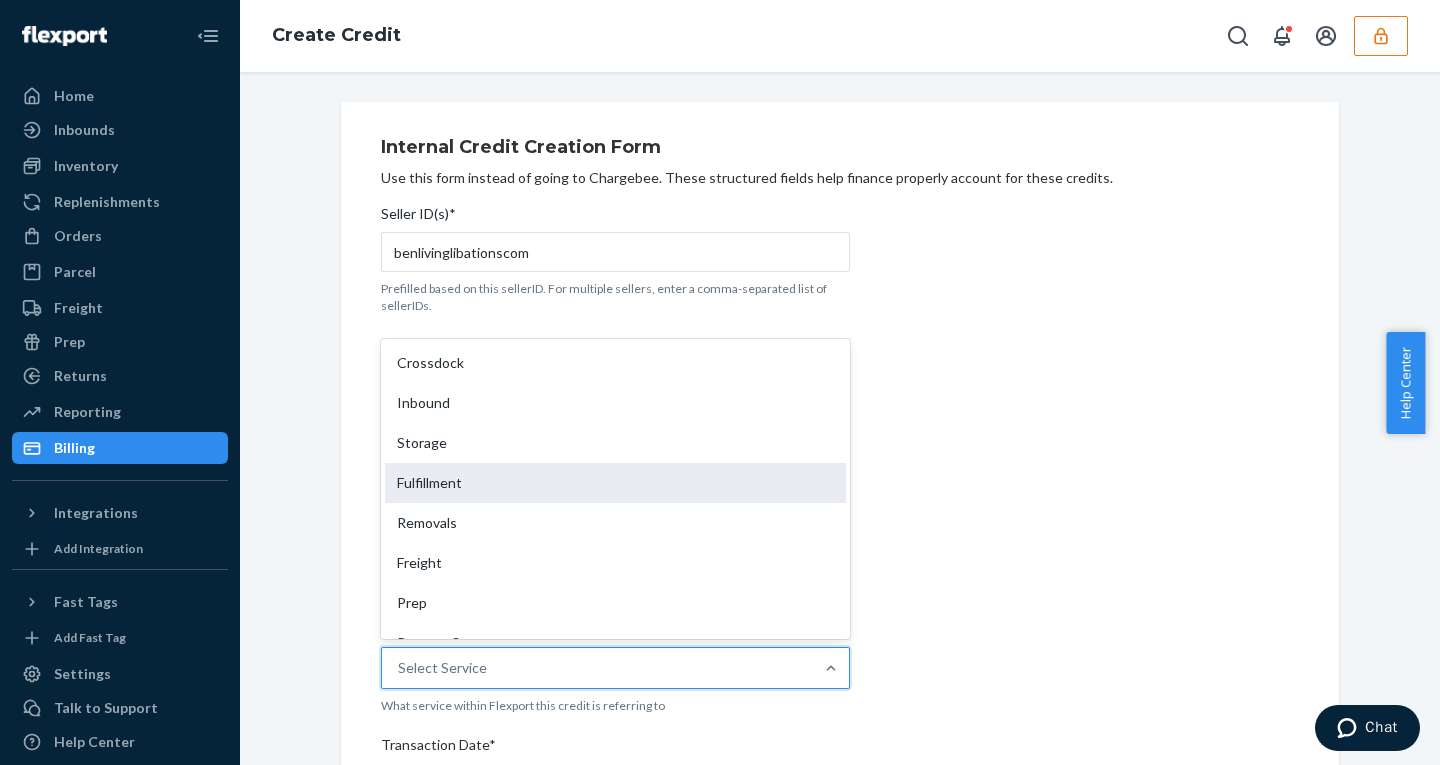 click on "Fulfillment" at bounding box center [615, 483] 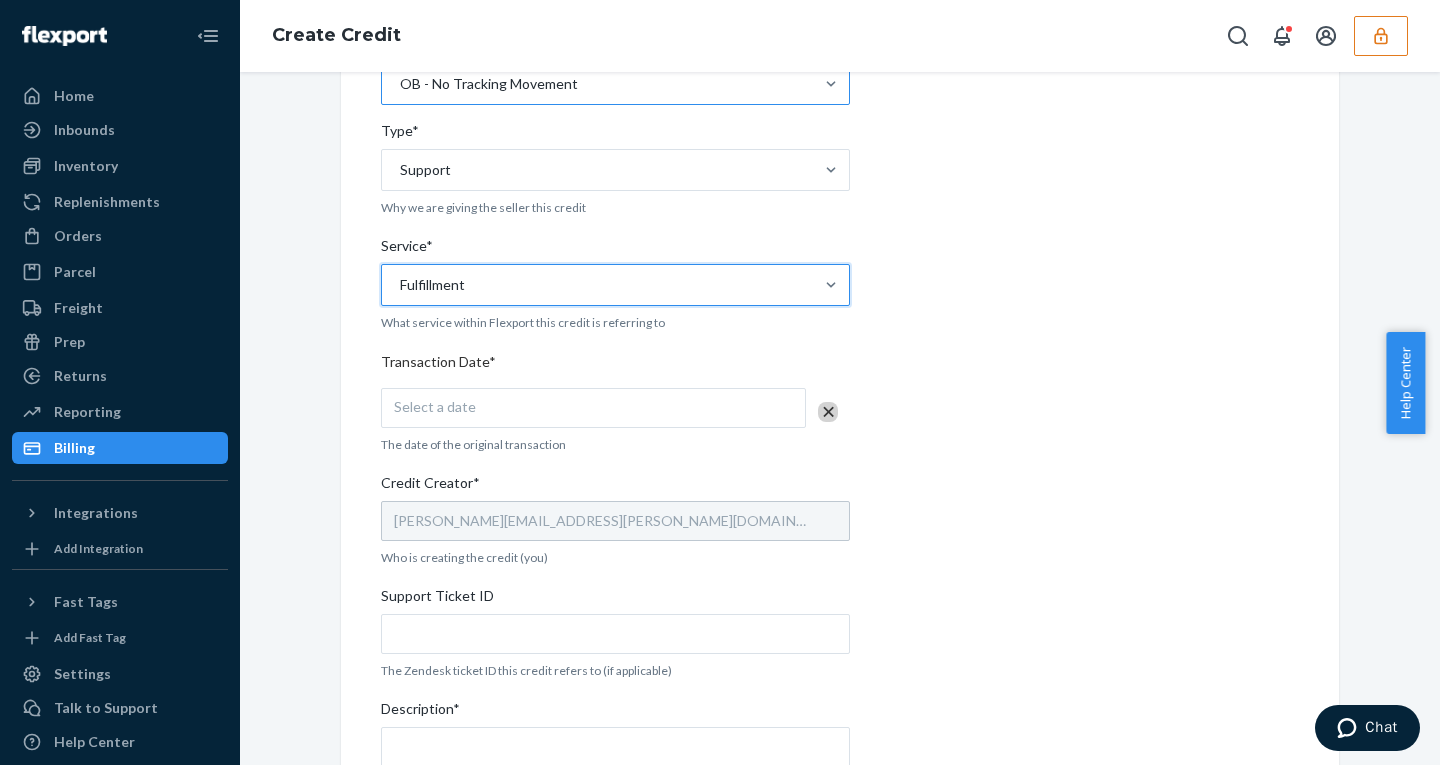 scroll, scrollTop: 473, scrollLeft: 0, axis: vertical 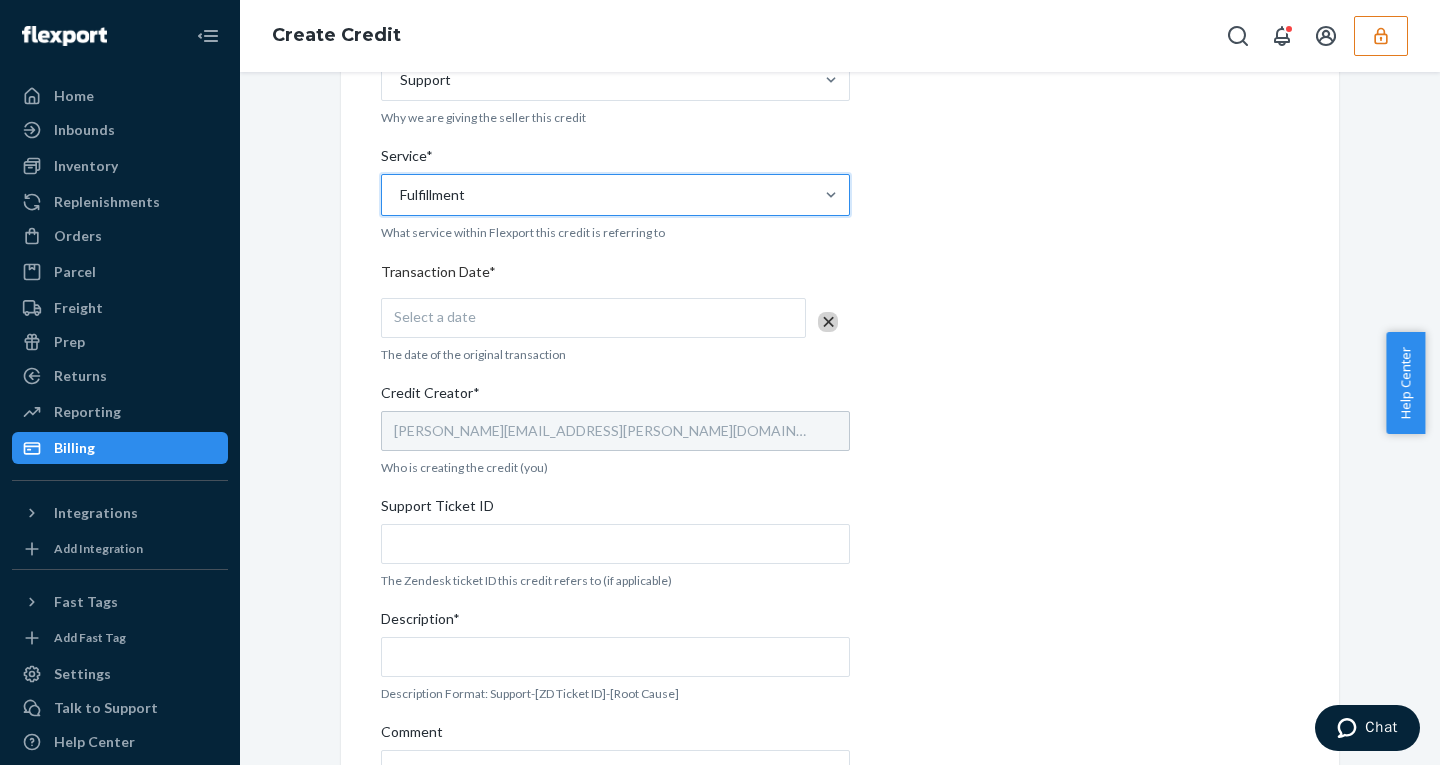 click on "Select a date" at bounding box center [593, 318] 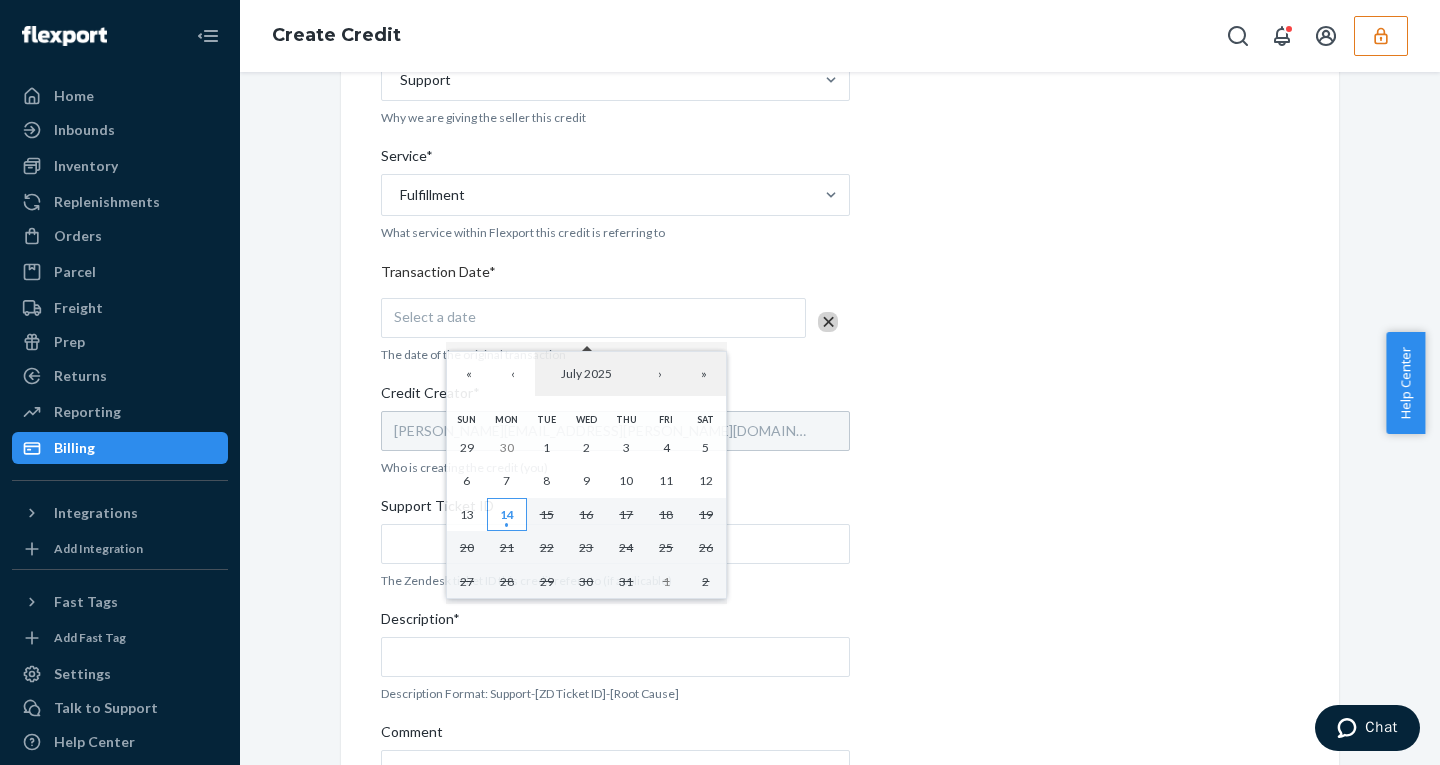 click on "14" at bounding box center (507, 514) 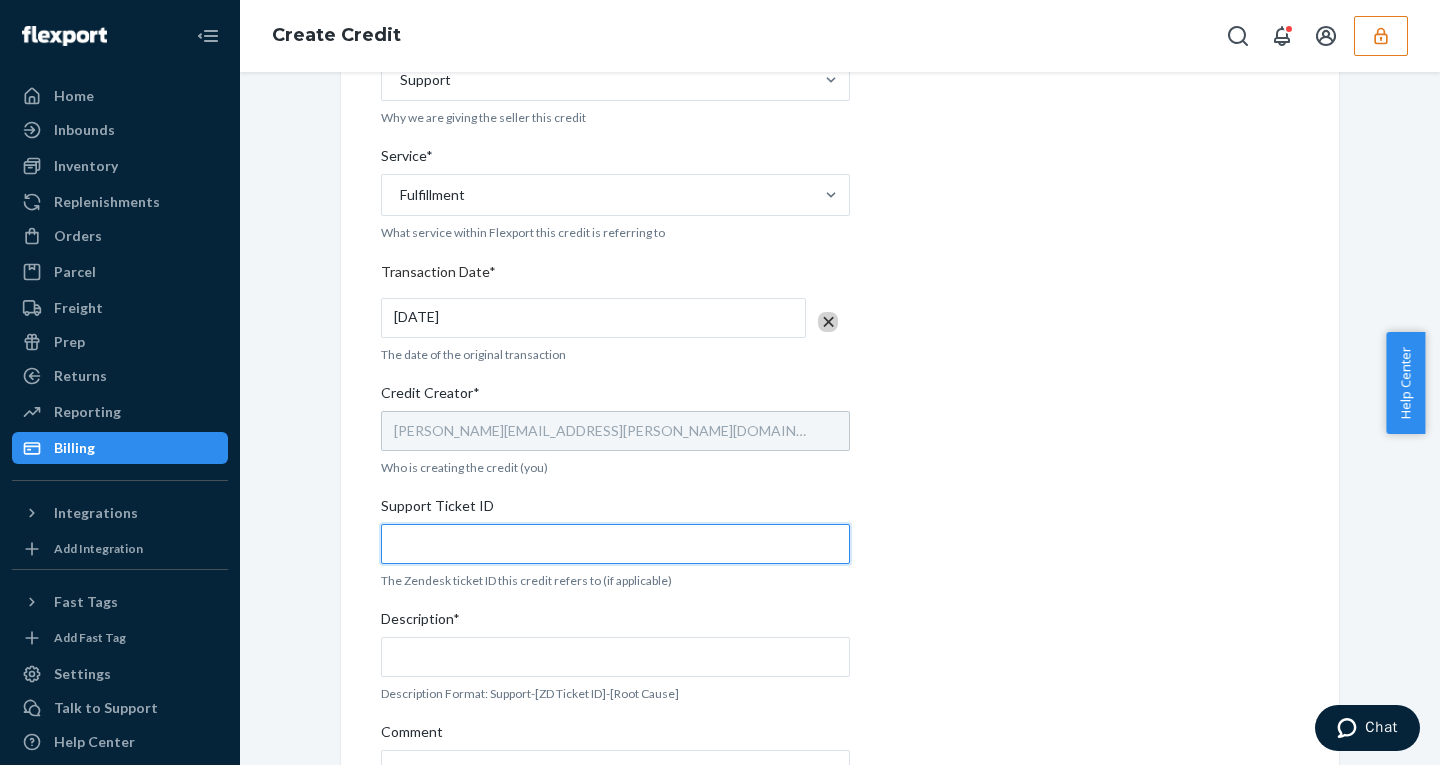 click on "Support Ticket ID" at bounding box center (615, 544) 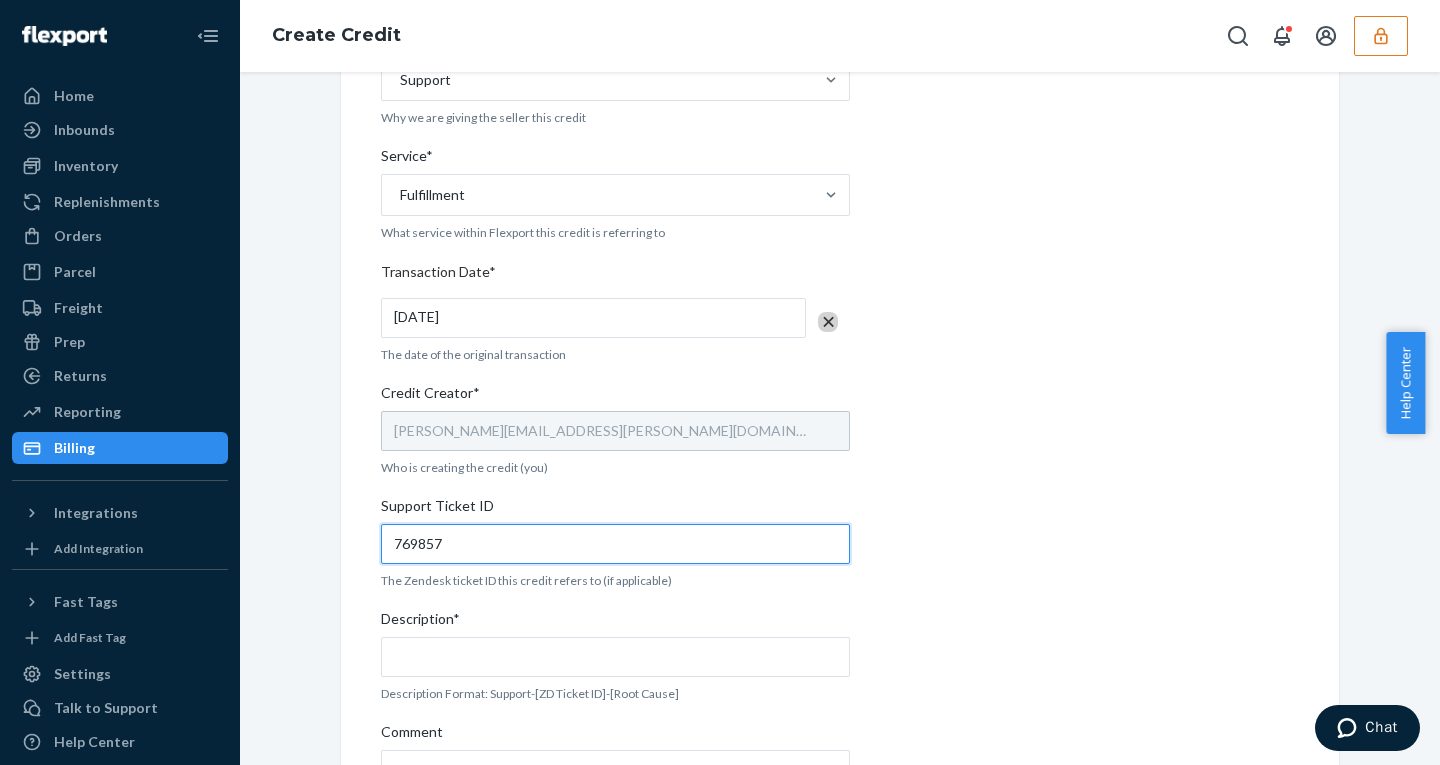 type on "769857" 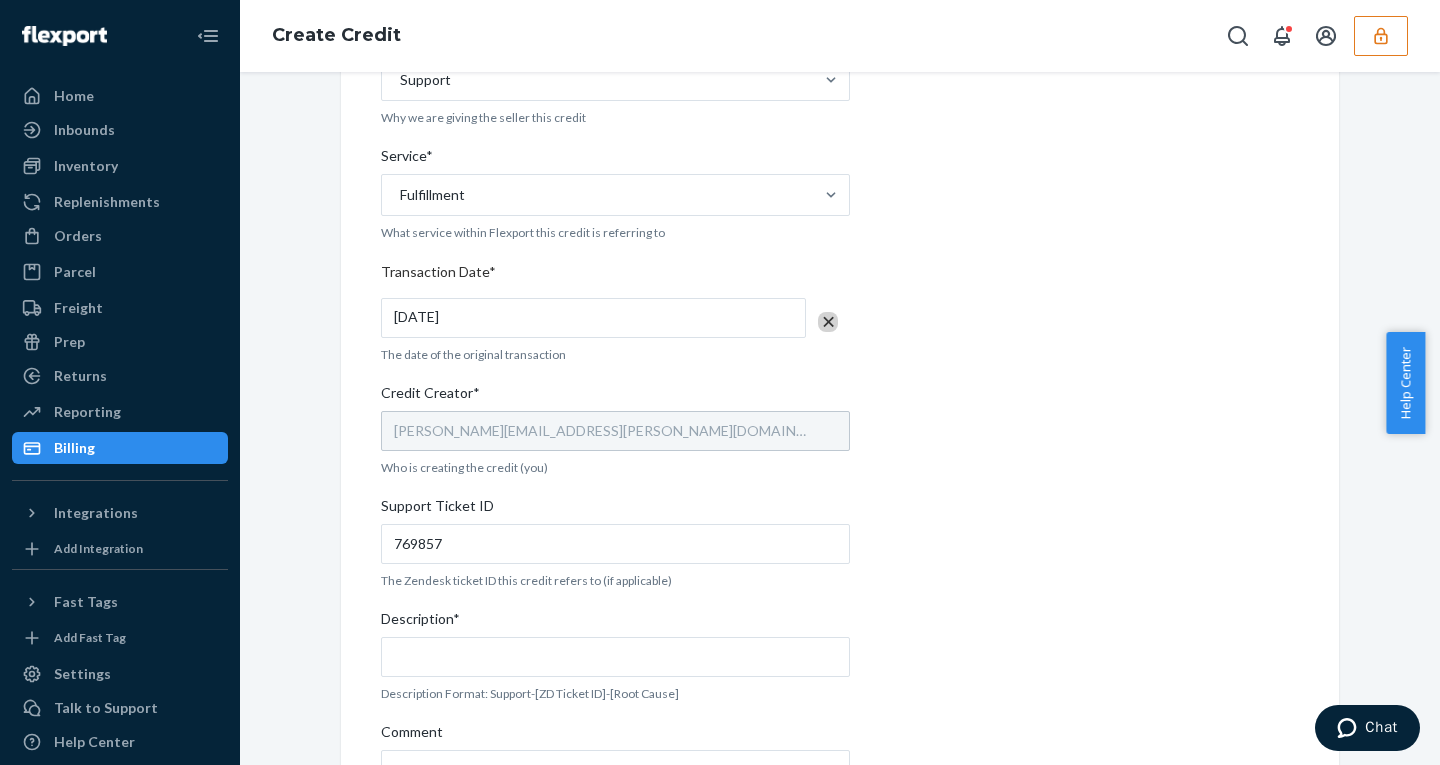 click on "Seller ID(s)* benlivinglibationscom Prefilled based on this sellerID. For multiple sellers, enter a comma-separated list of sellerIDs. Amount* 12.28 Root Cause* OB - No Tracking Movement Type* Support Why we are giving the seller this credit Service* Fulfillment What service within Flexport this credit is referring to Transaction Date* 07/14/2025   The date of the original transaction Credit Creator* henry.tolentino@bpo.flexport.com Who is creating the credit (you) Support Ticket ID 769857 The Zendesk ticket ID this credit refers to (if applicable) Description* Description Format: Support-[ZD Ticket ID]-[Root Cause] Comment Internal comment. Not visible by the customer. Max 500 characters. Submit" at bounding box center [615, 303] 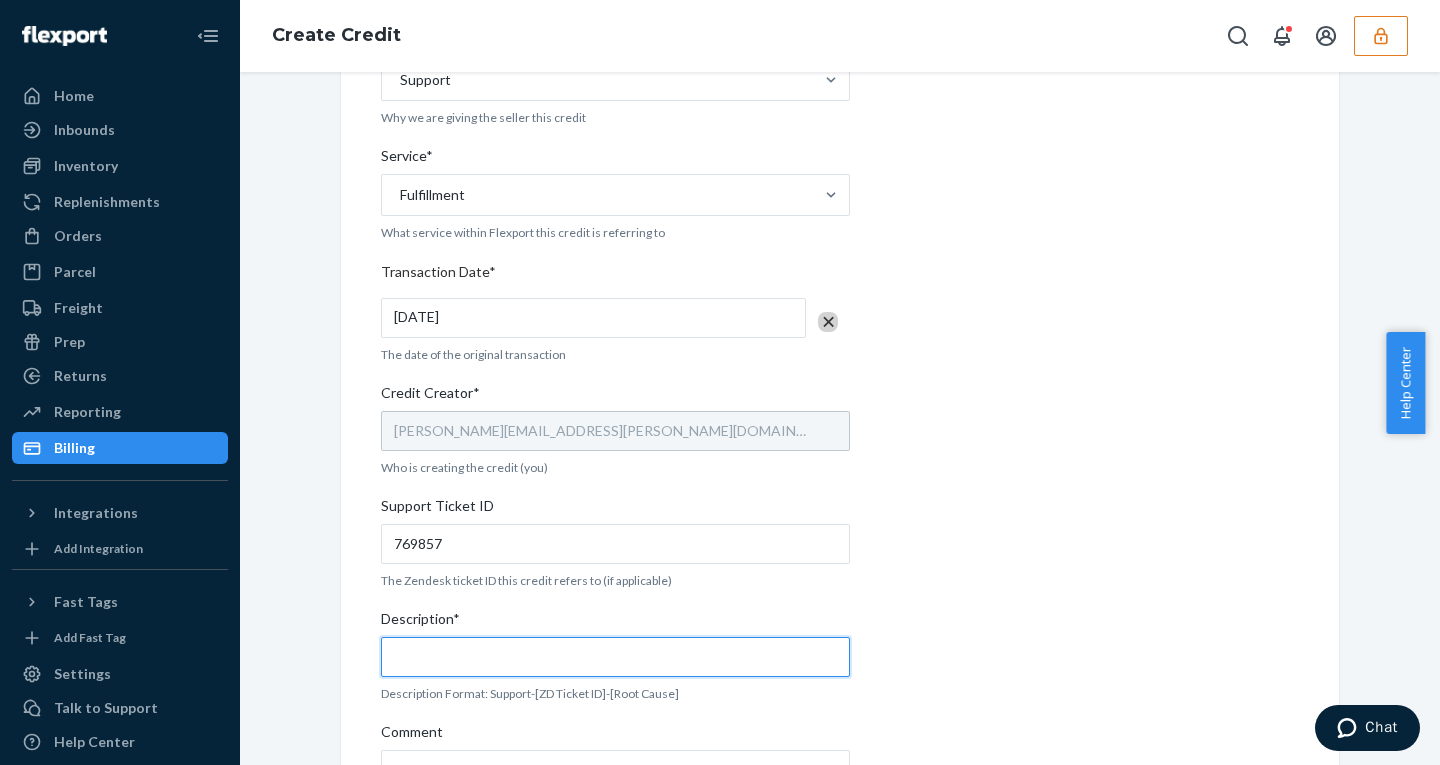 click on "Description*" at bounding box center (615, 657) 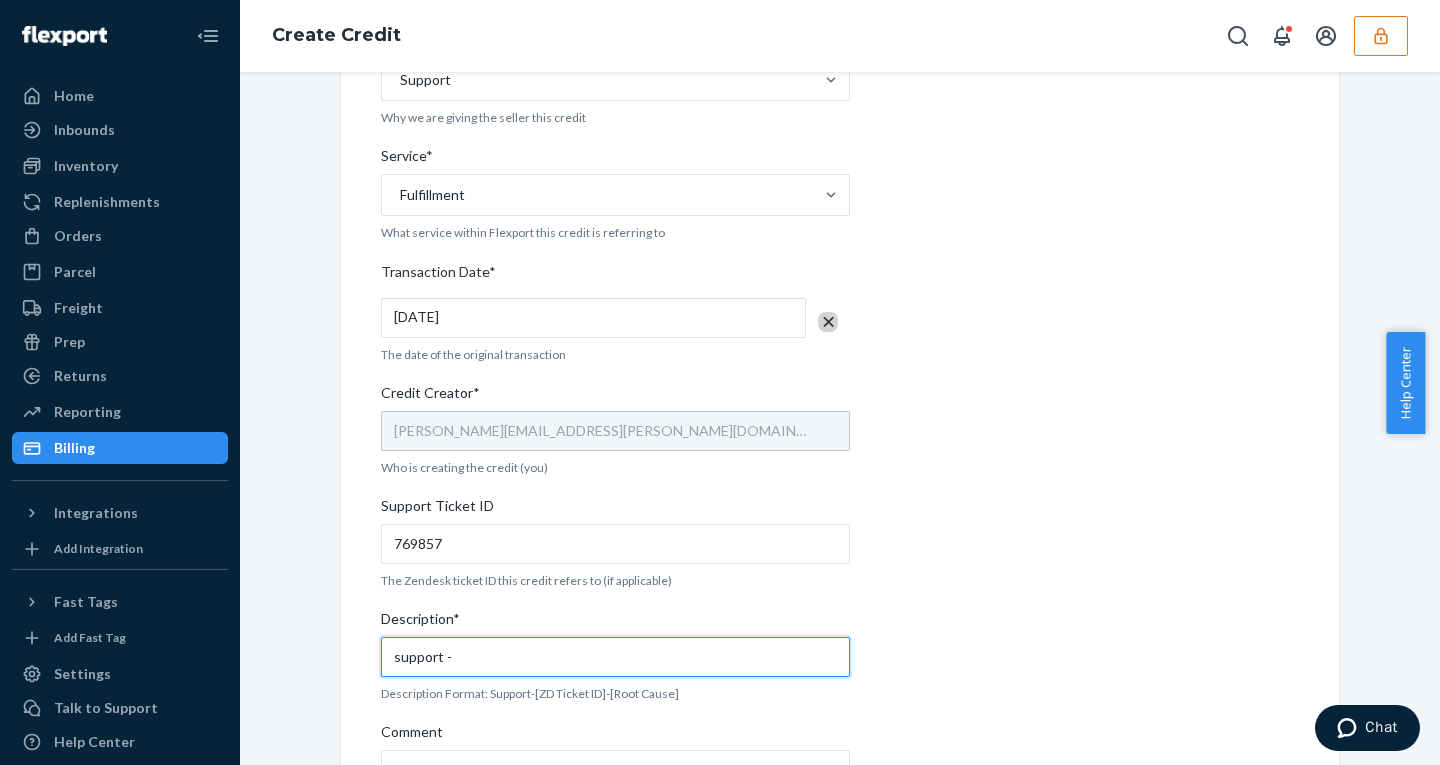 paste on "769857" 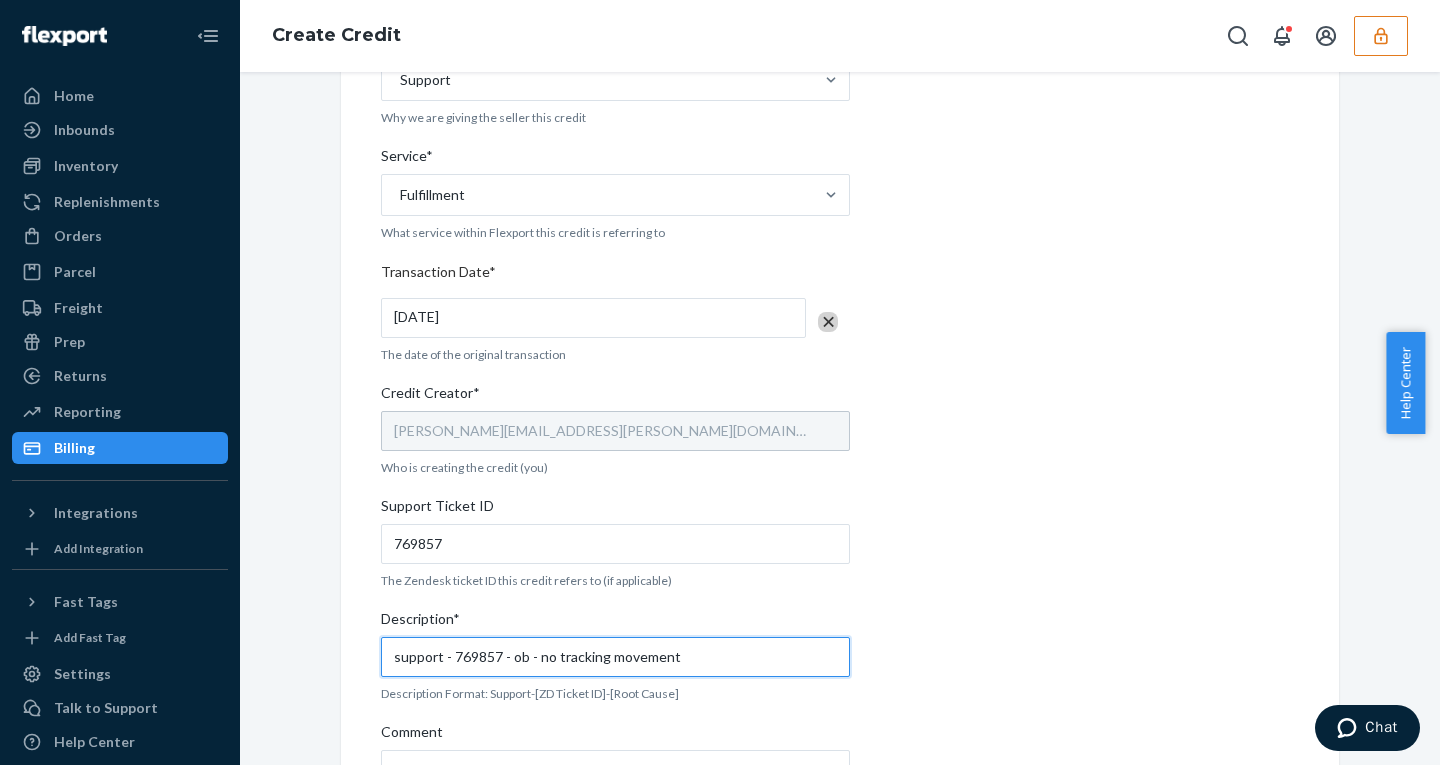 scroll, scrollTop: 615, scrollLeft: 0, axis: vertical 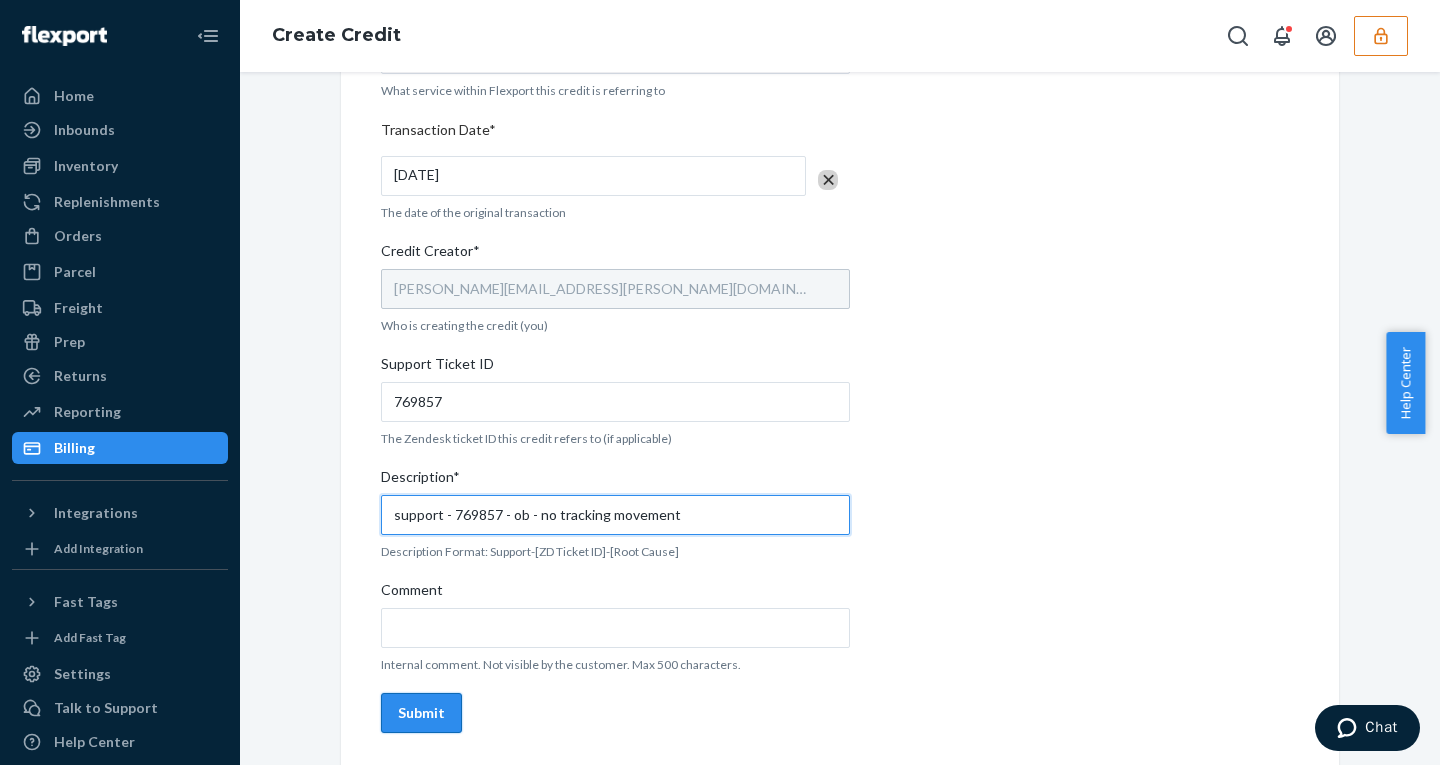 type on "support - 769857 - ob - no tracking movement" 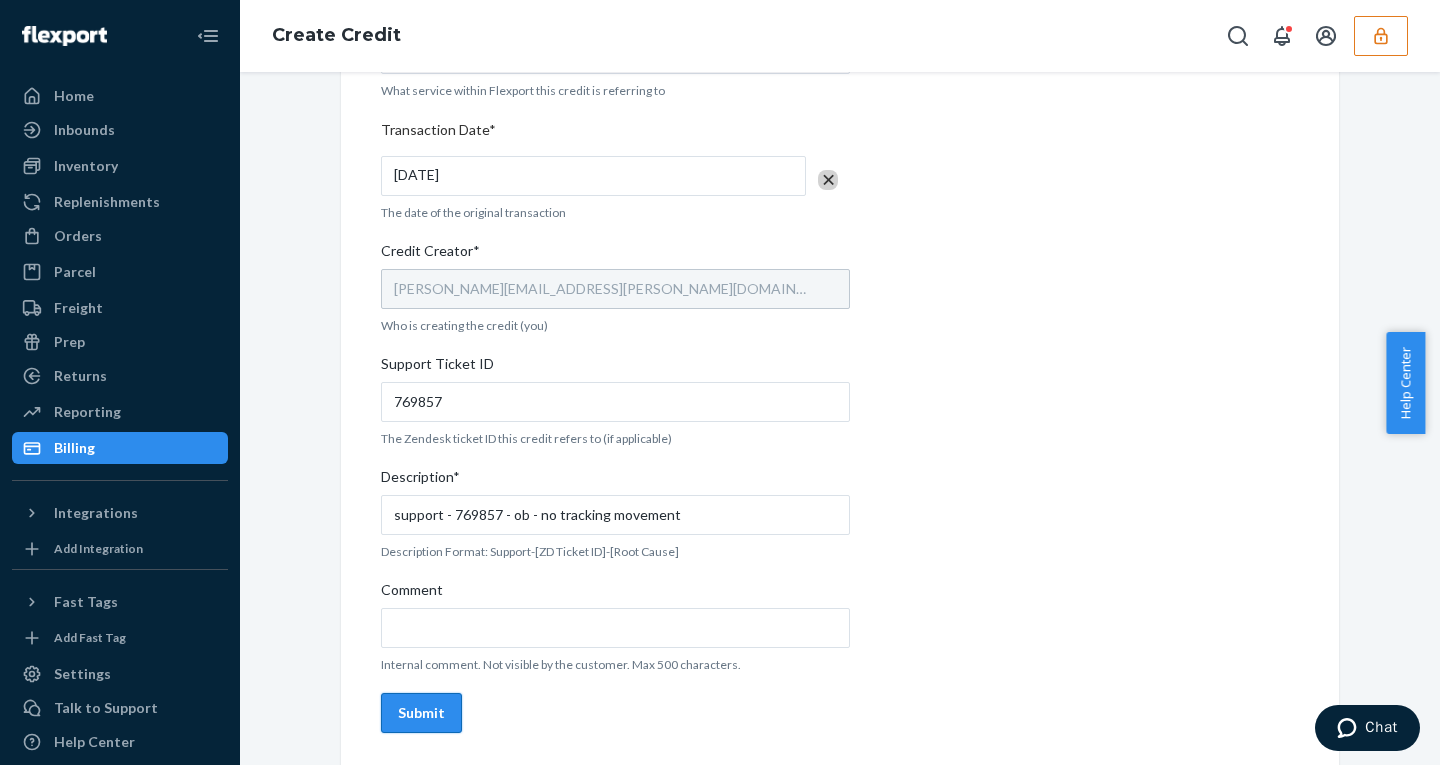 click on "Submit" at bounding box center (421, 713) 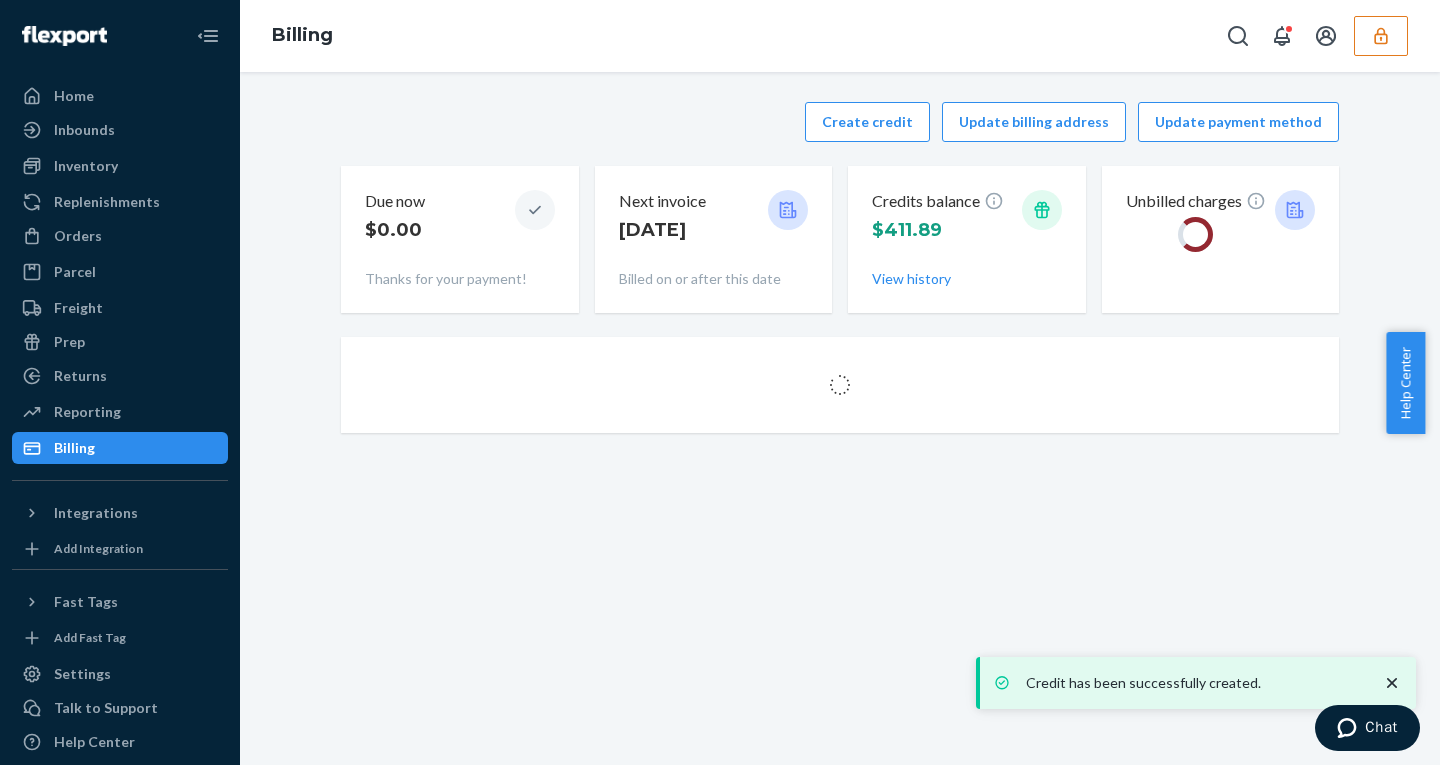 scroll, scrollTop: 0, scrollLeft: 0, axis: both 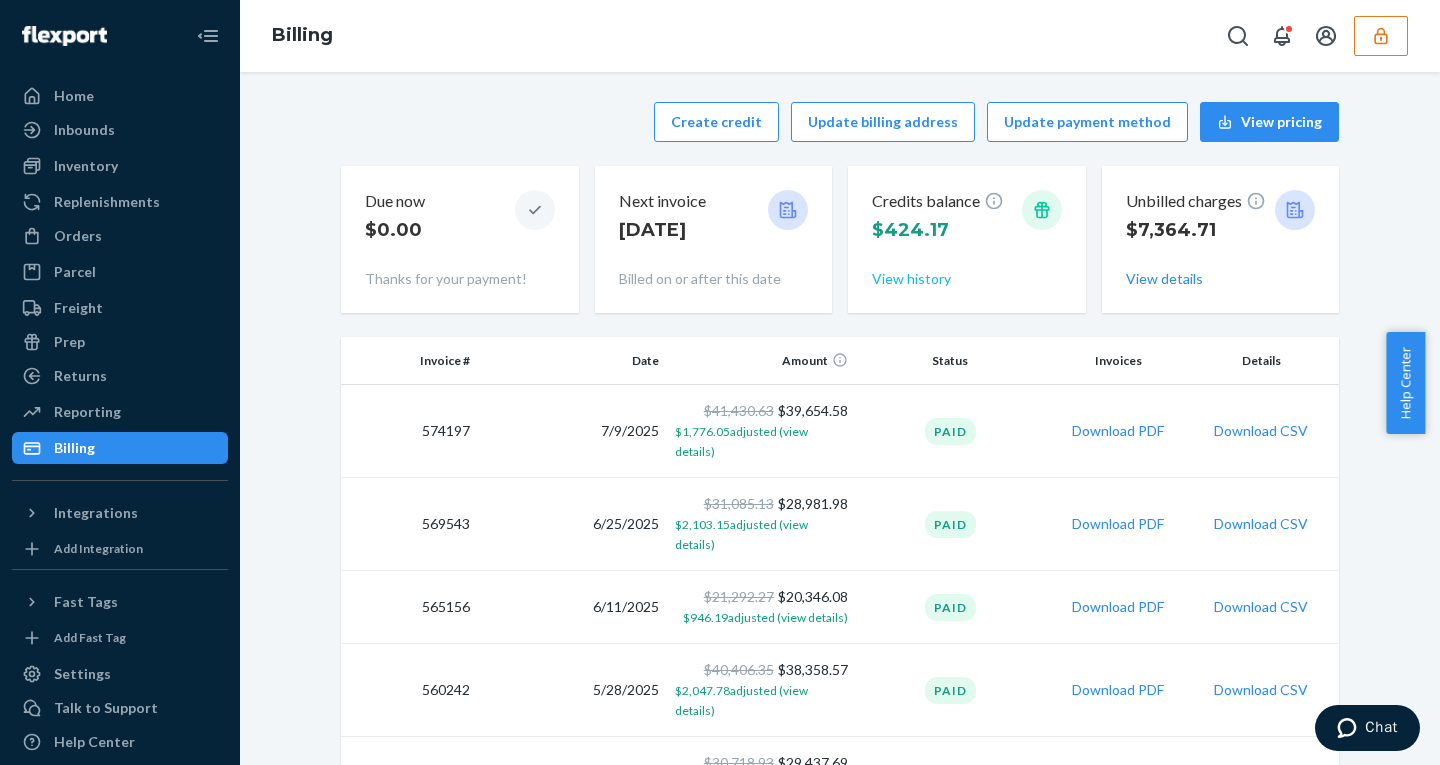 click on "View history" at bounding box center (911, 279) 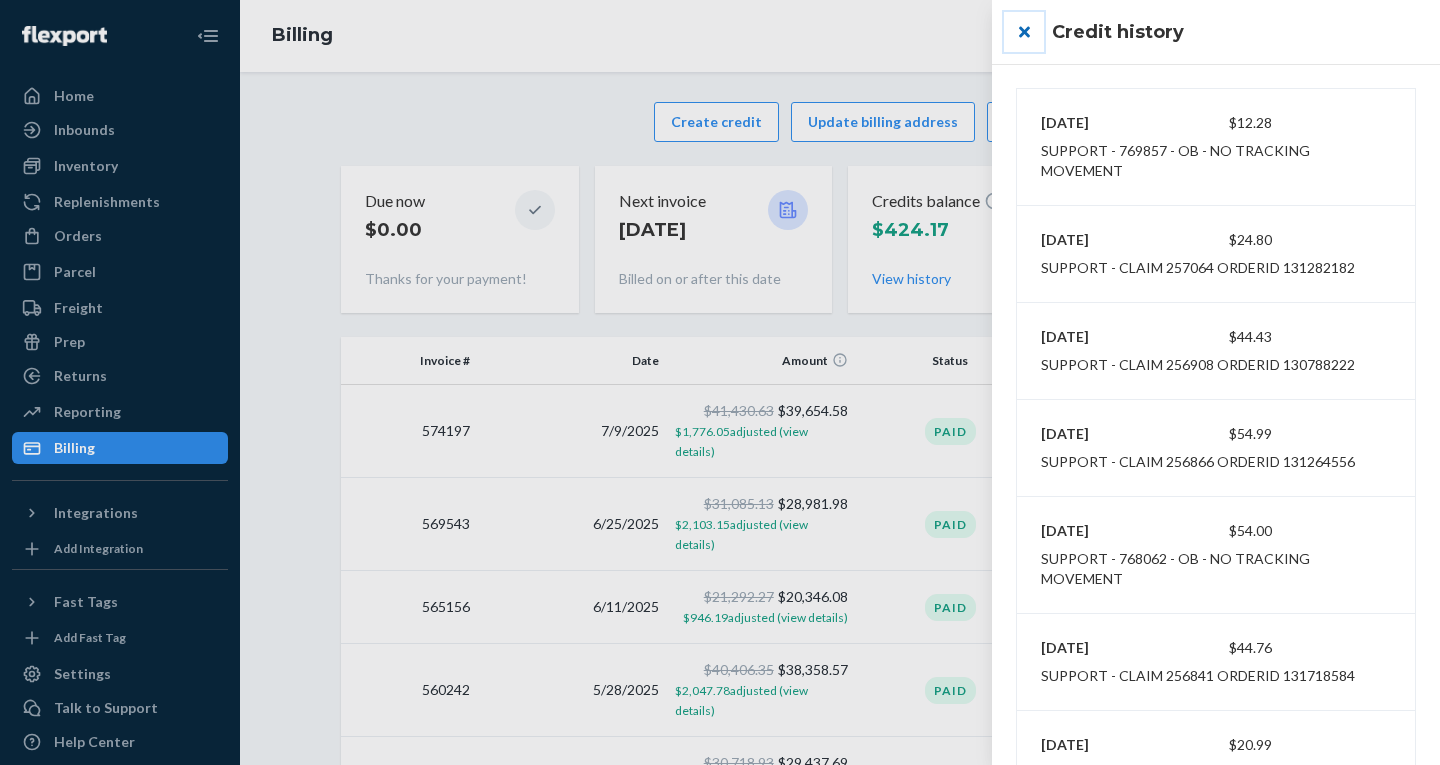 click at bounding box center (1024, 32) 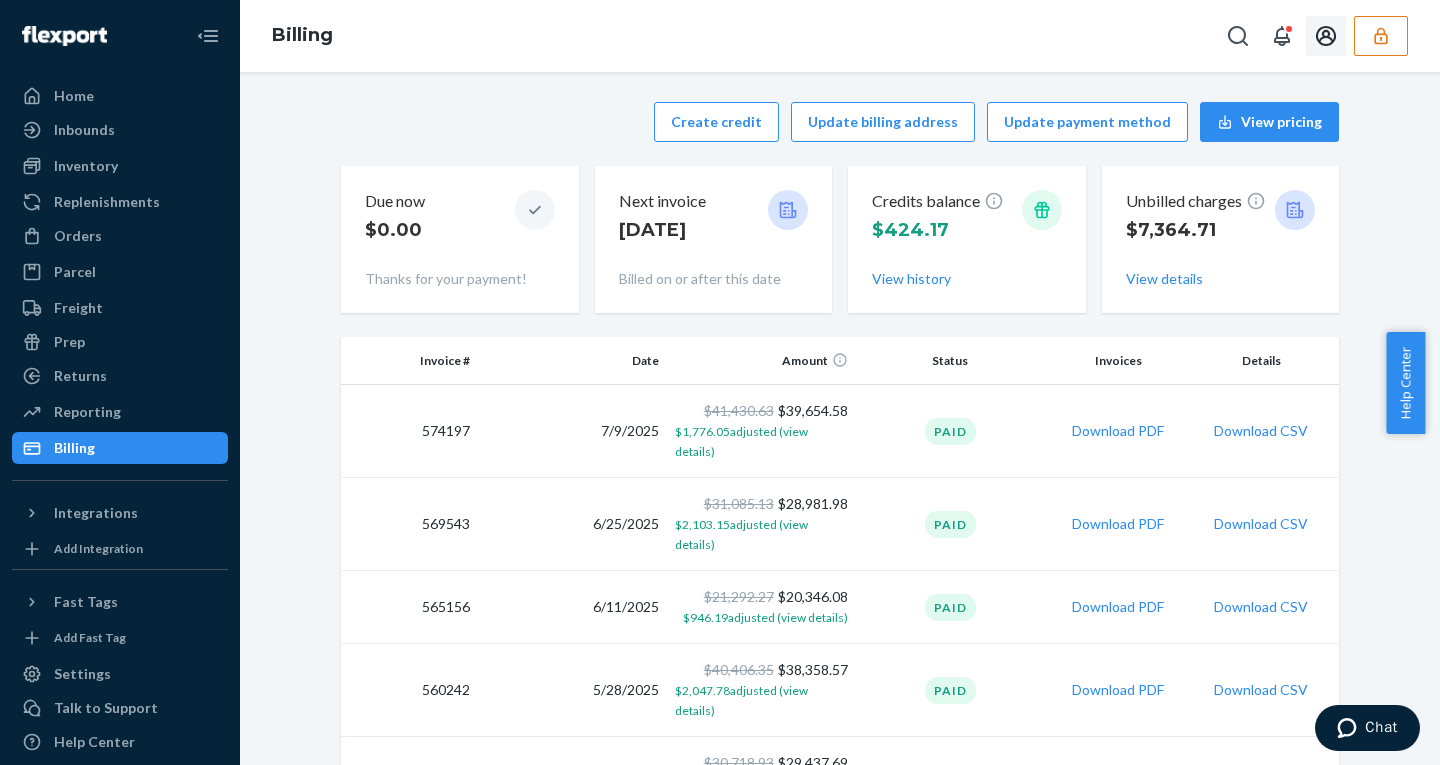 click 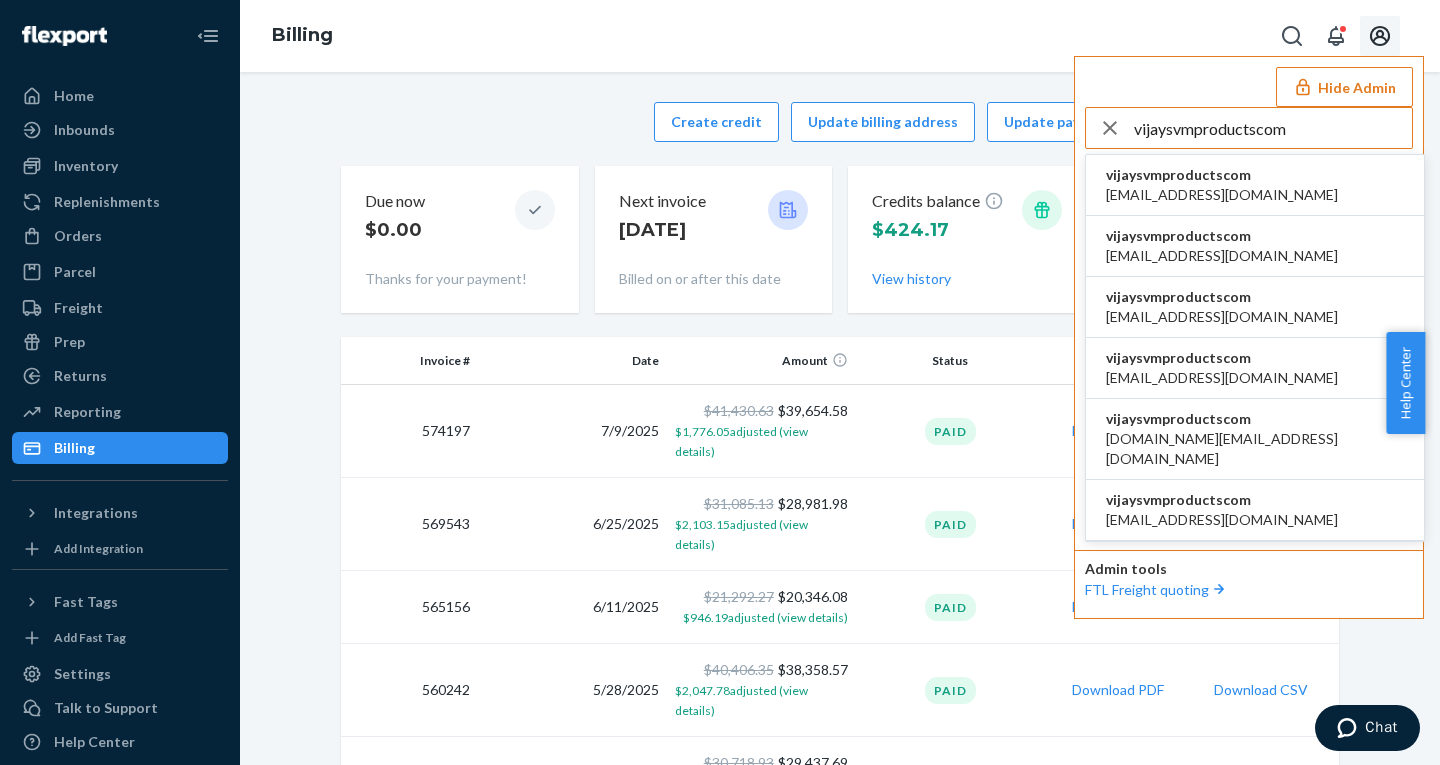 type on "vijaysvmproductscom" 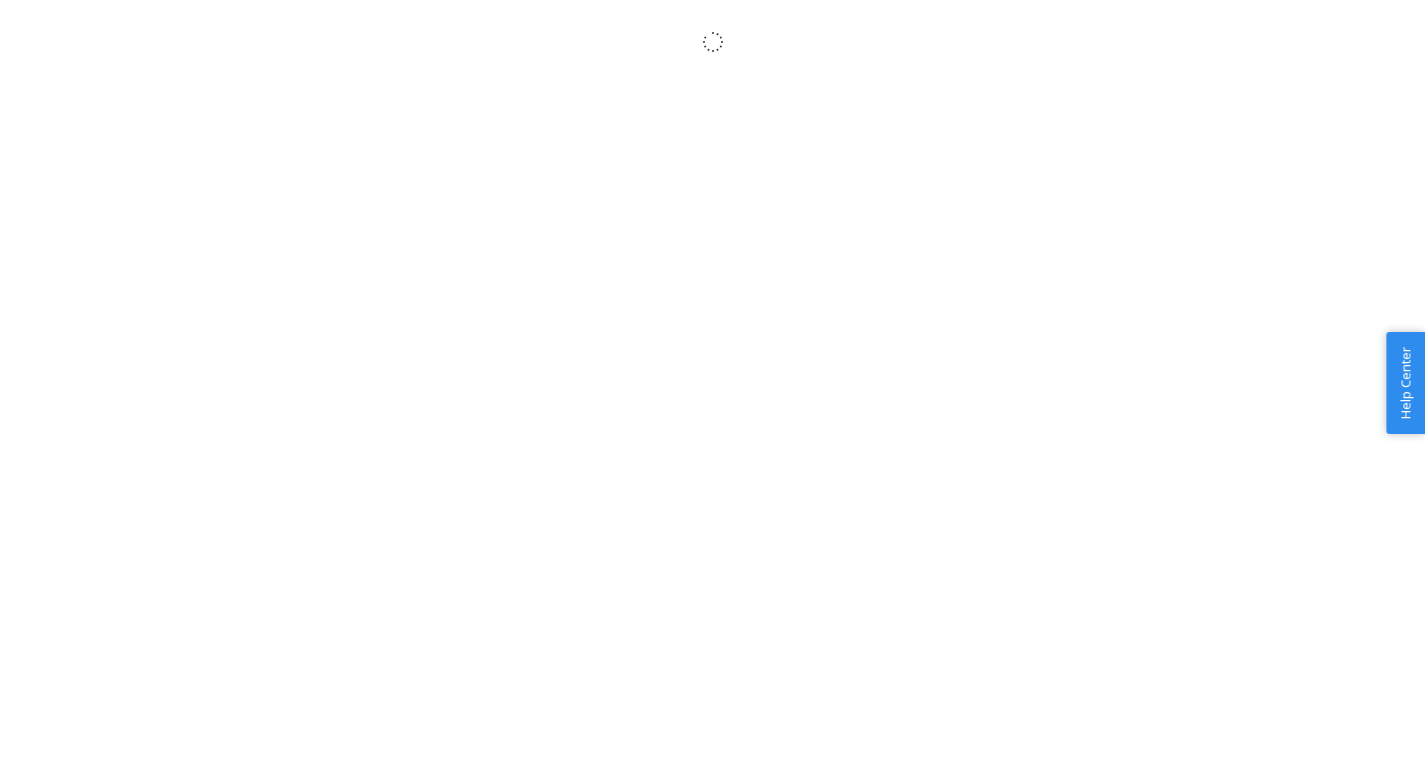 scroll, scrollTop: 0, scrollLeft: 0, axis: both 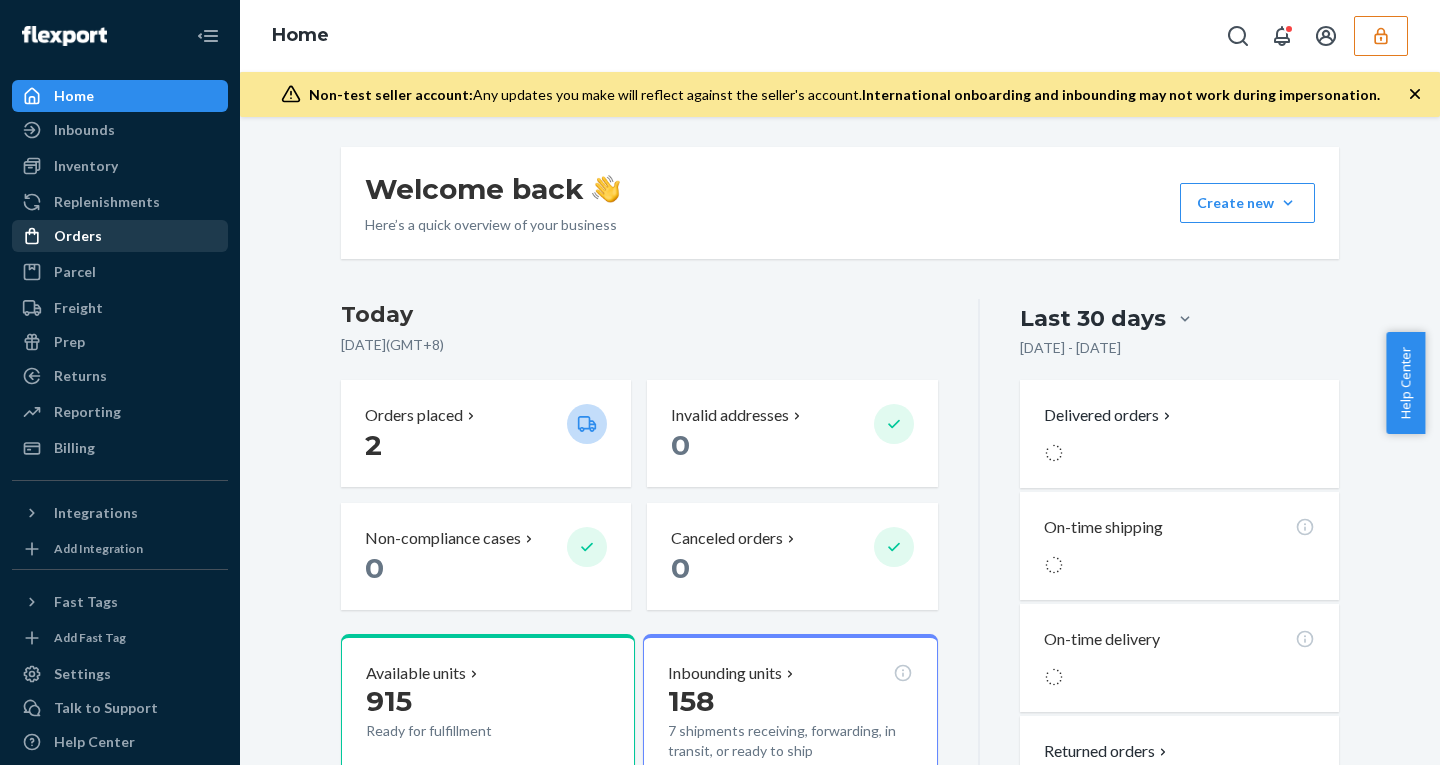 click on "Orders" at bounding box center (78, 236) 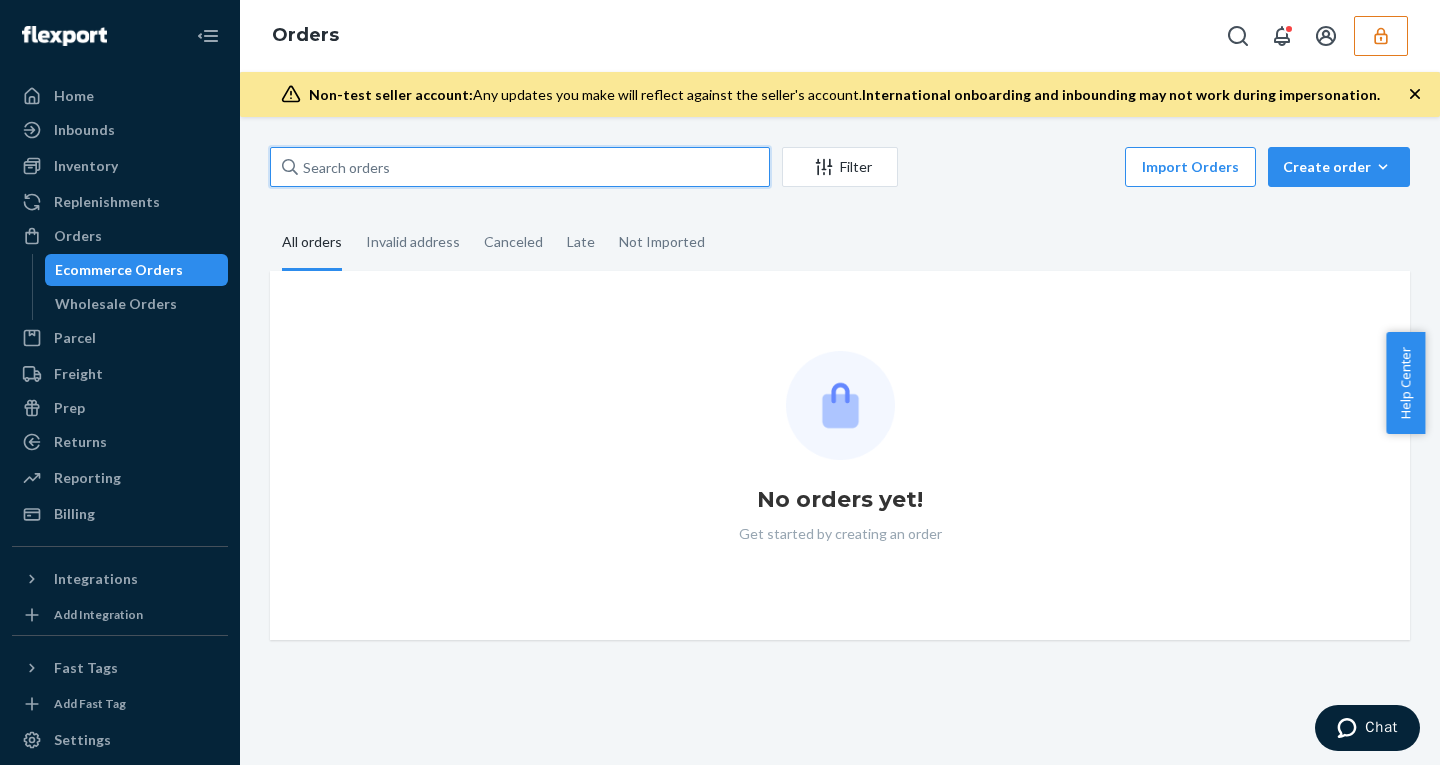 click at bounding box center (520, 167) 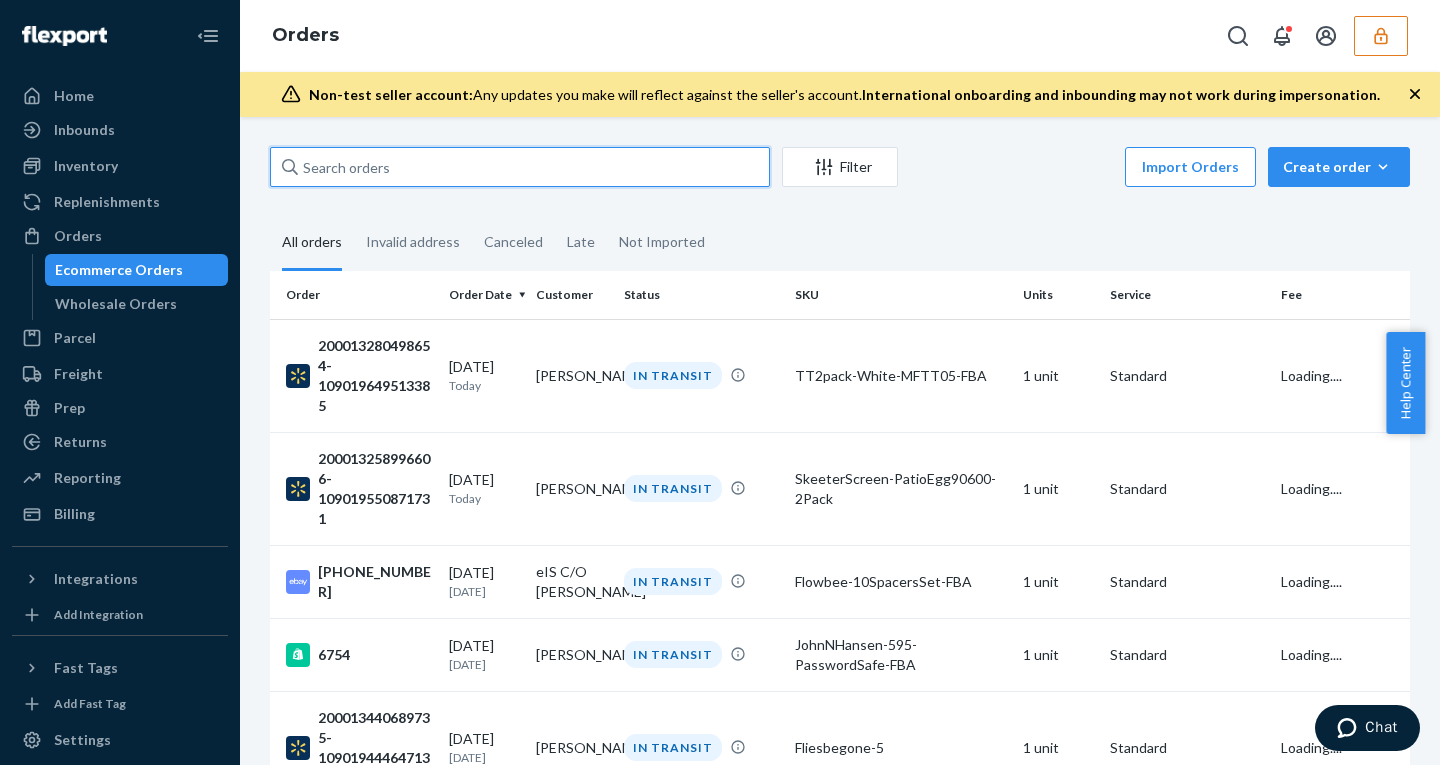 paste on "6740" 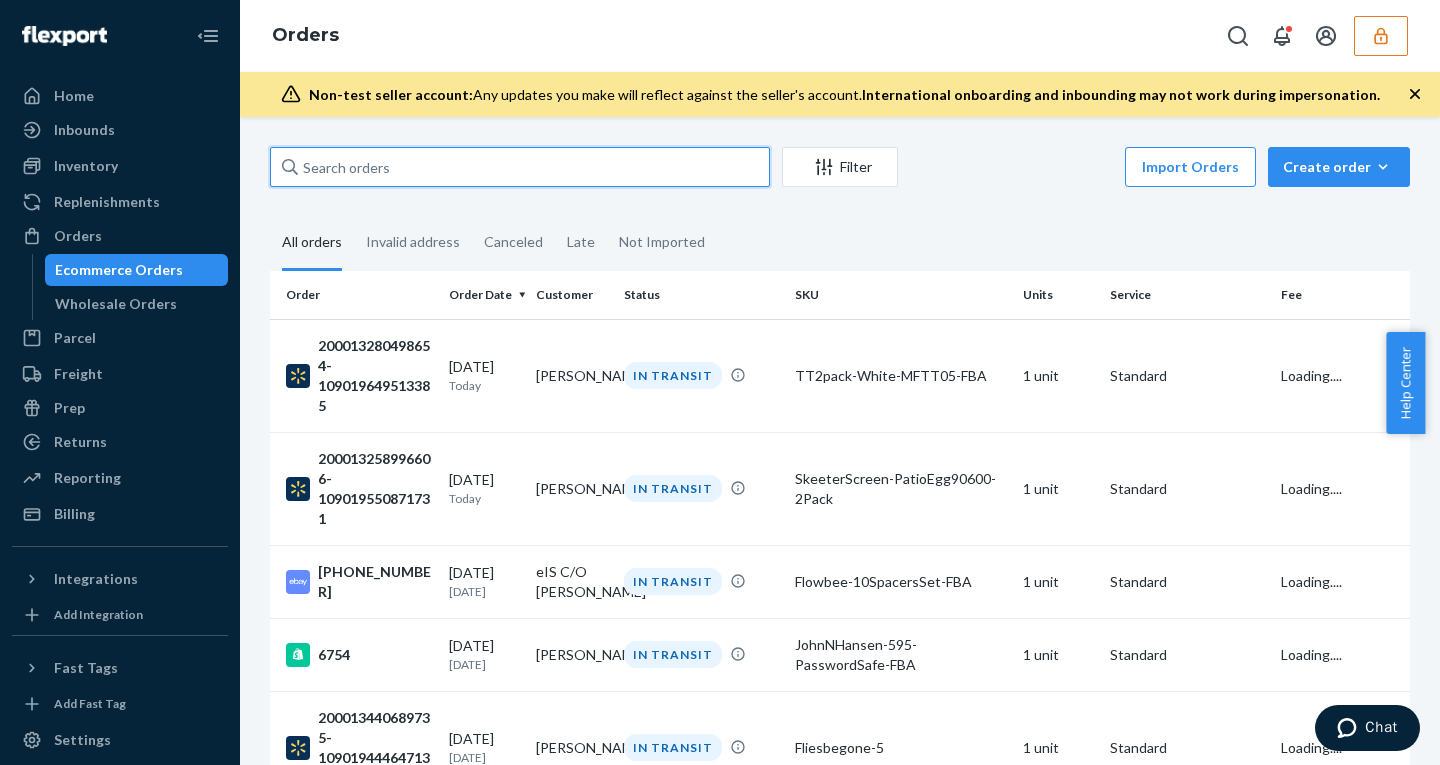 type on "6740" 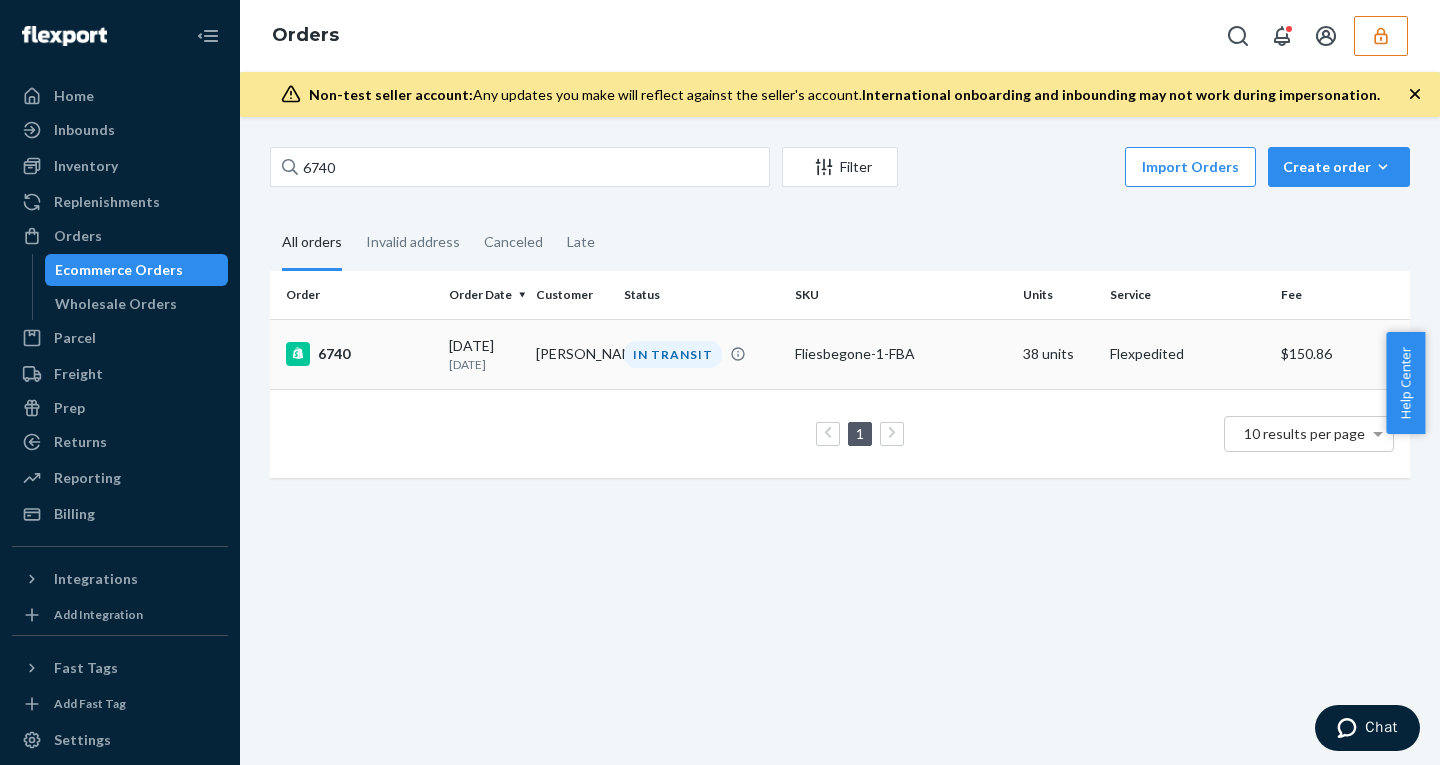 click on "[DATE] [DATE]" at bounding box center (484, 354) 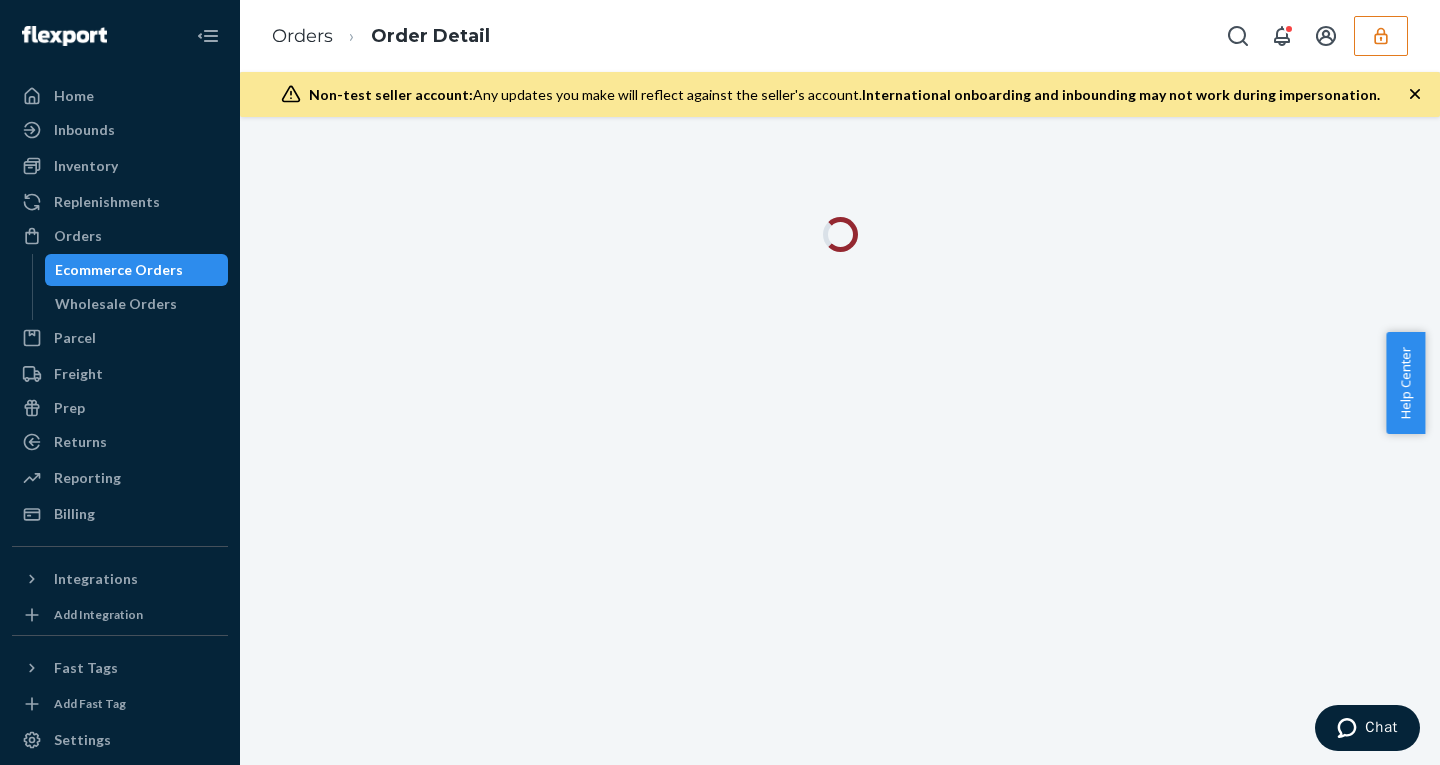click 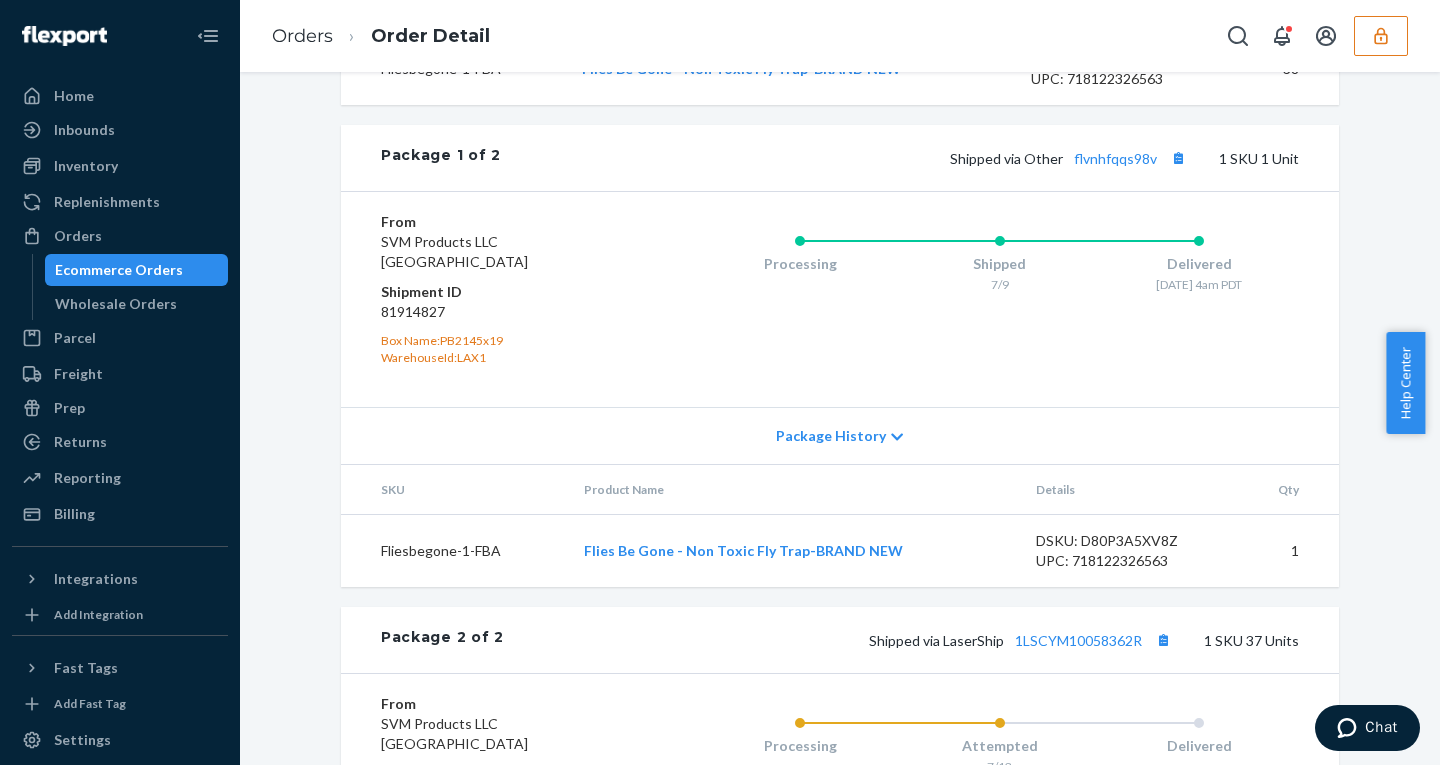 scroll, scrollTop: 1210, scrollLeft: 0, axis: vertical 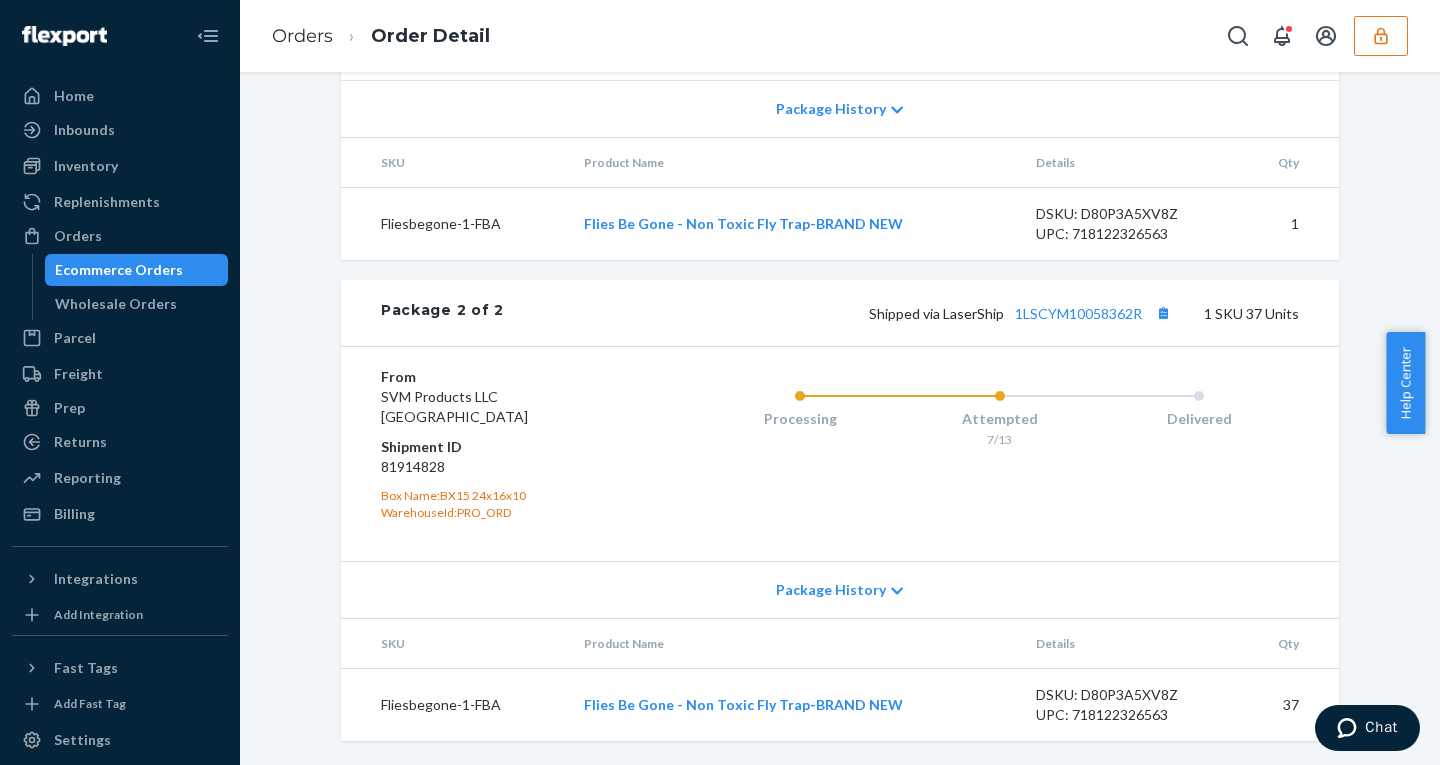click on "Package History" at bounding box center (831, 590) 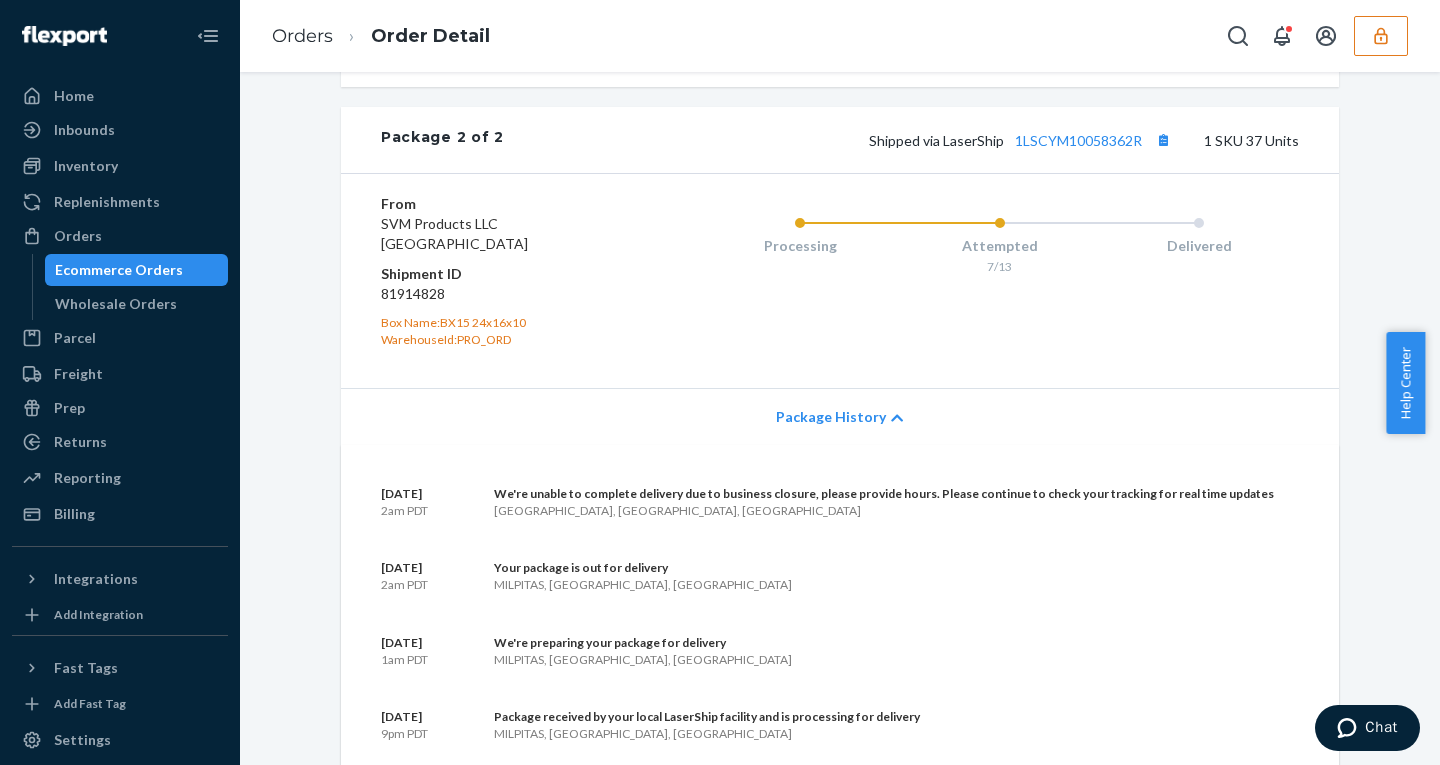 scroll, scrollTop: 1344, scrollLeft: 0, axis: vertical 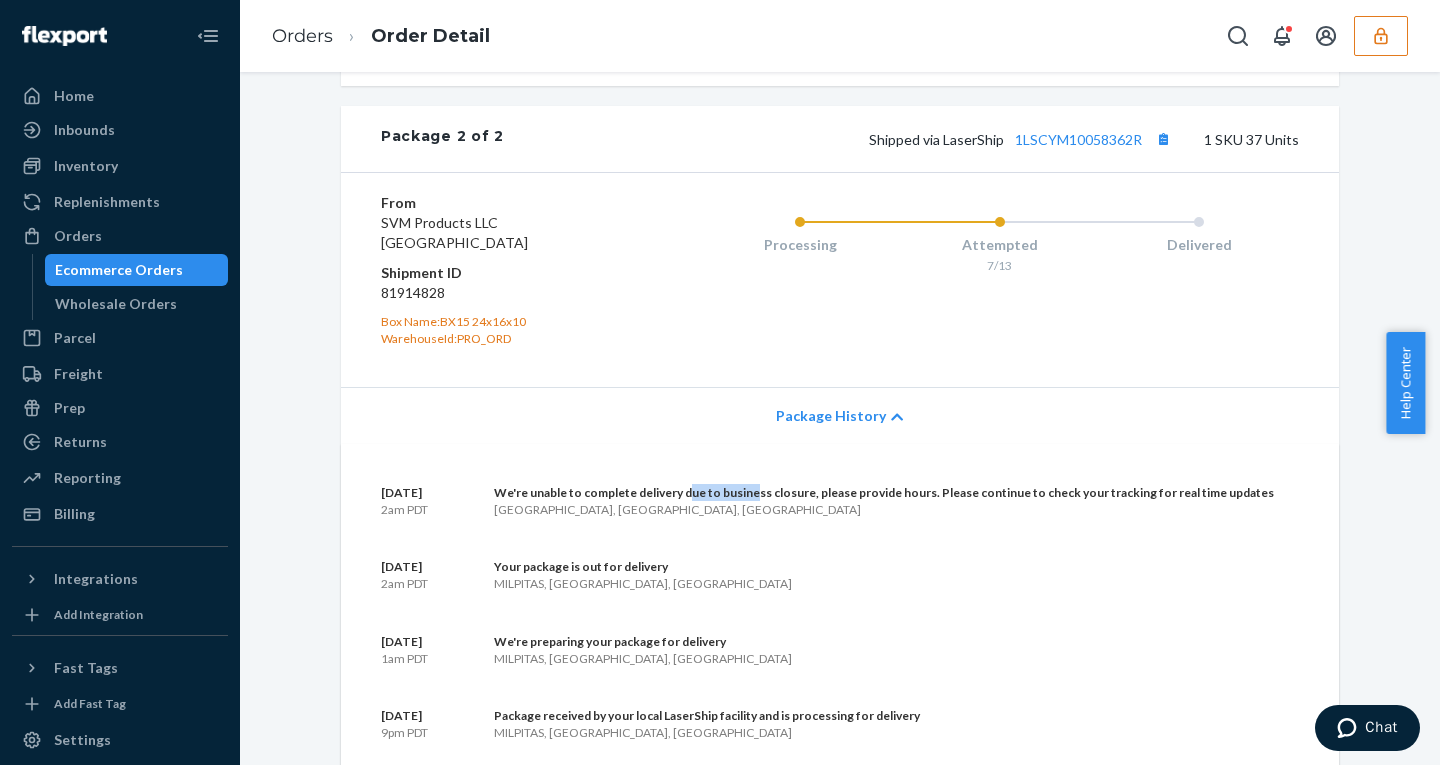 drag, startPoint x: 682, startPoint y: 537, endPoint x: 742, endPoint y: 537, distance: 60 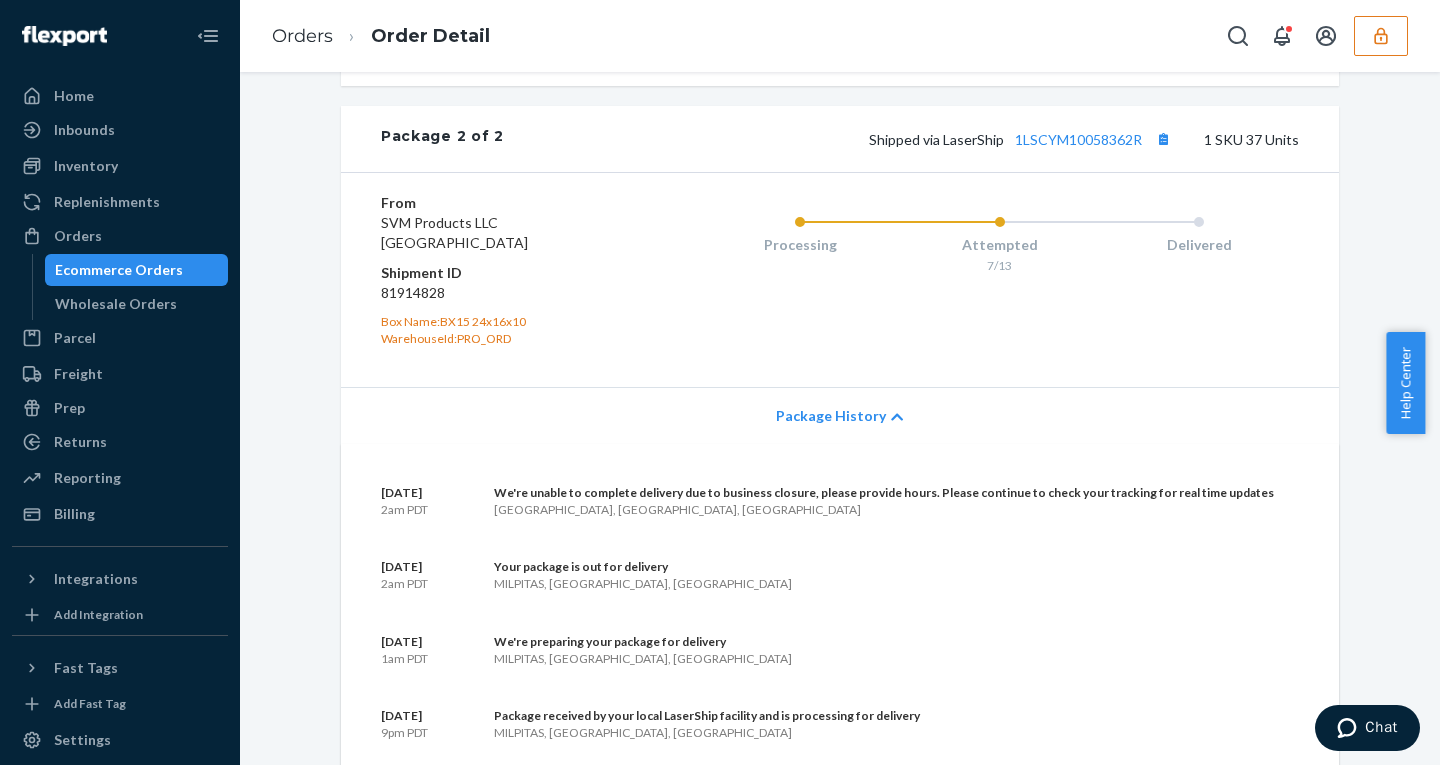 click on "We're unable to complete delivery due to business closure, please provide hours. Please continue to check your tracking for real time updates" at bounding box center [884, 492] 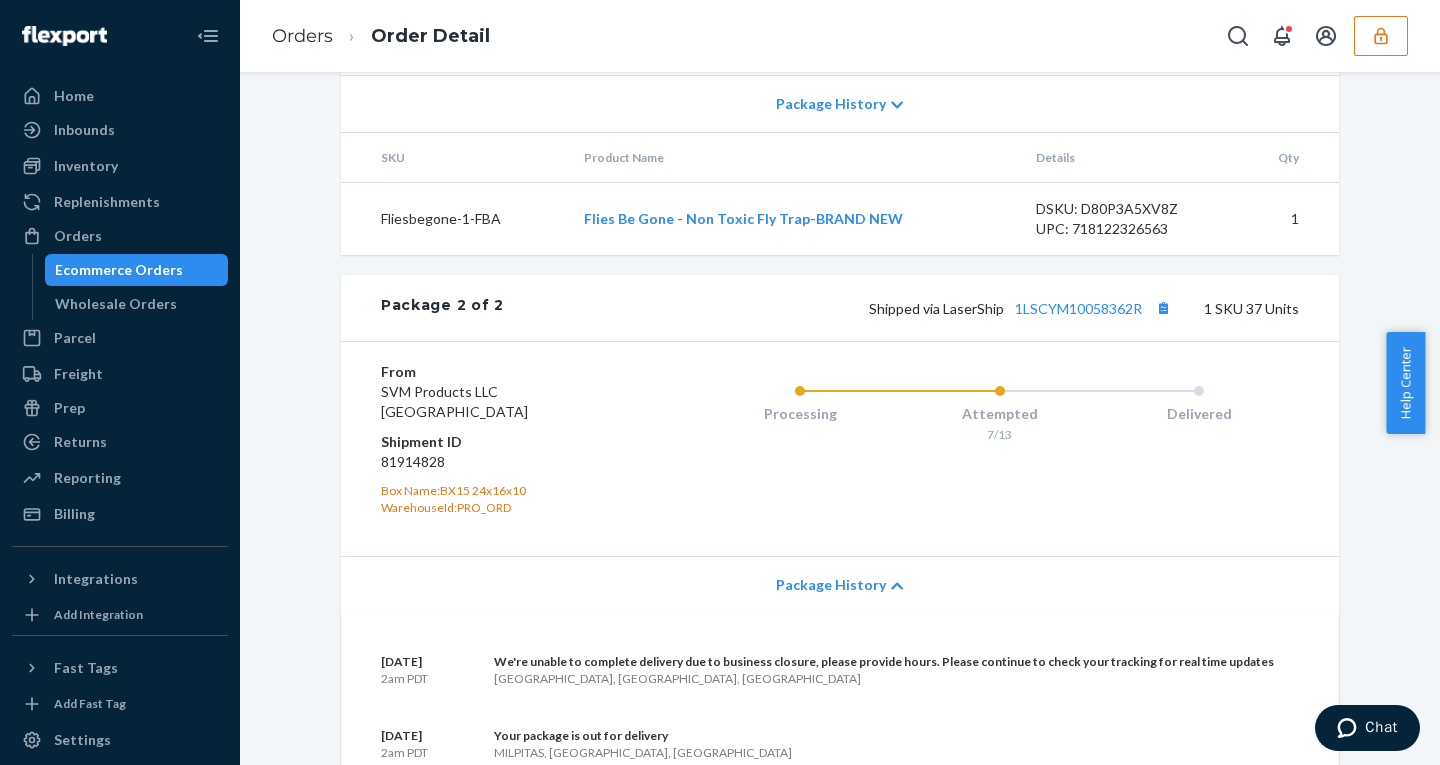 scroll, scrollTop: 1169, scrollLeft: 0, axis: vertical 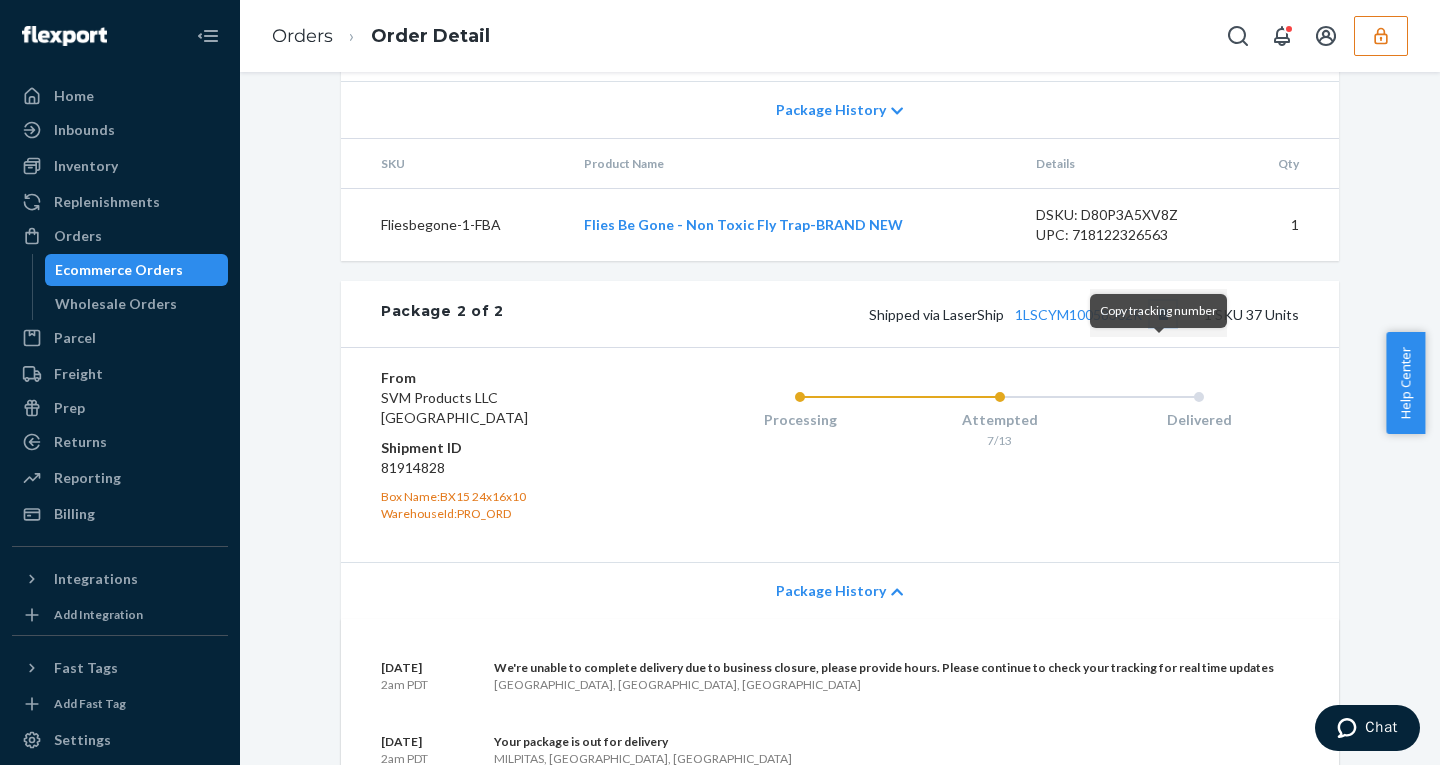 click at bounding box center [1163, 314] 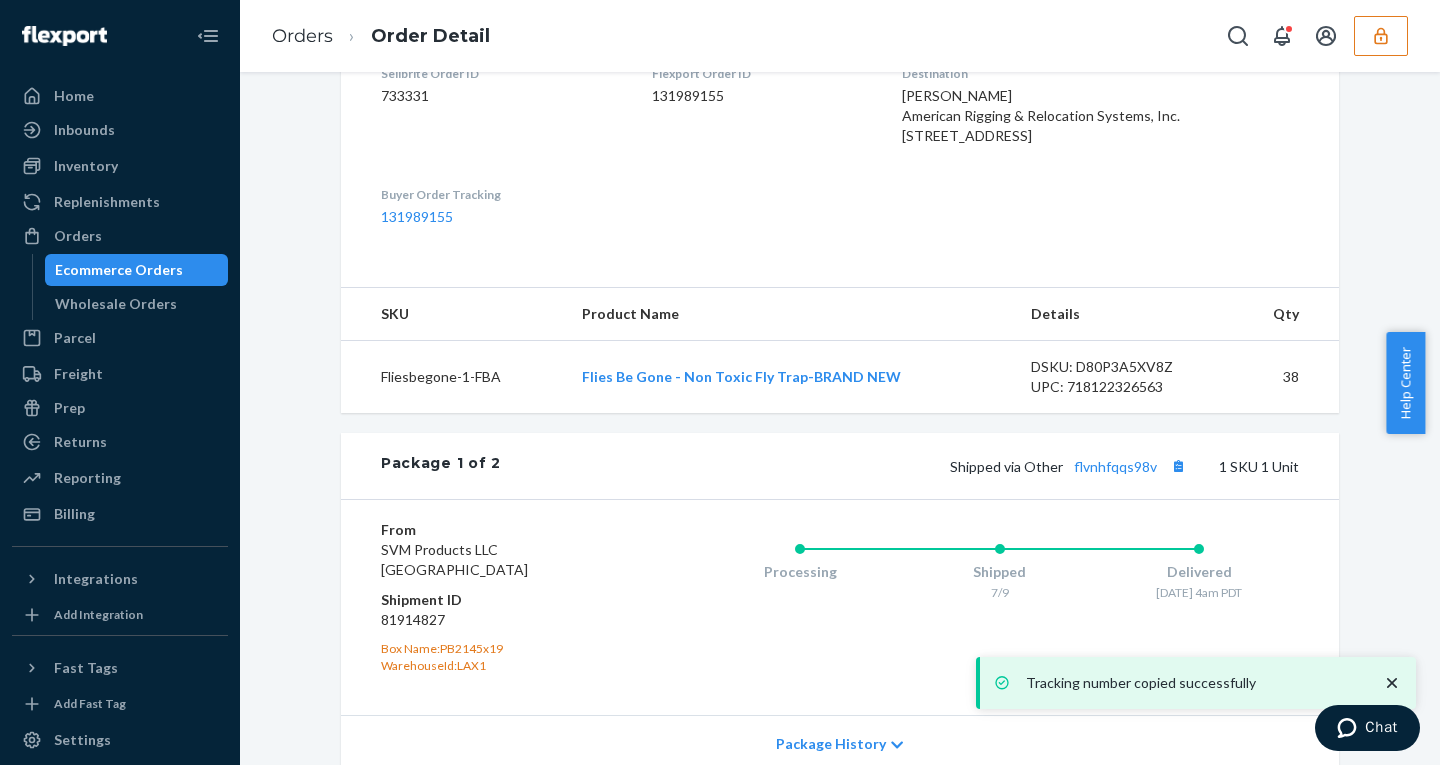 scroll, scrollTop: 467, scrollLeft: 0, axis: vertical 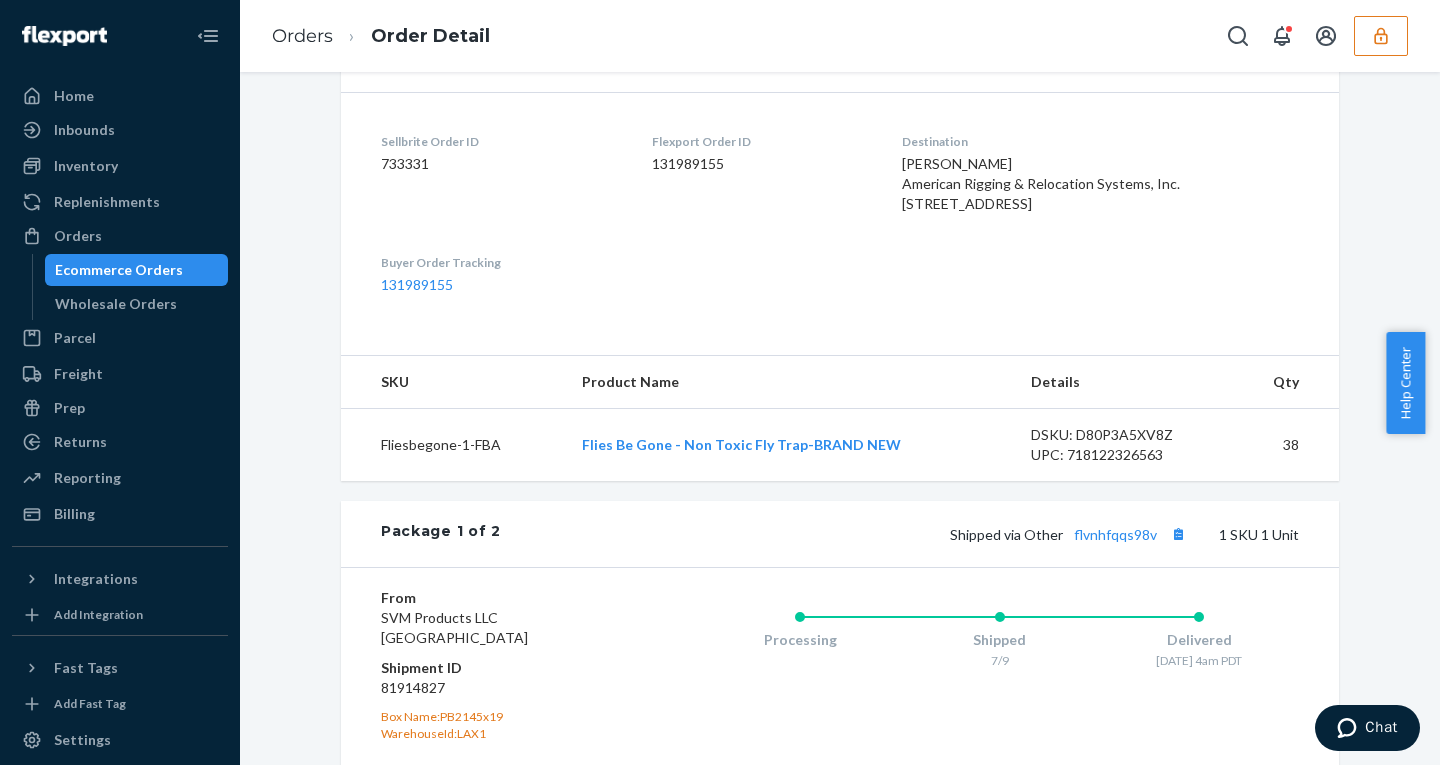 drag, startPoint x: 892, startPoint y: 204, endPoint x: 961, endPoint y: 261, distance: 89.498604 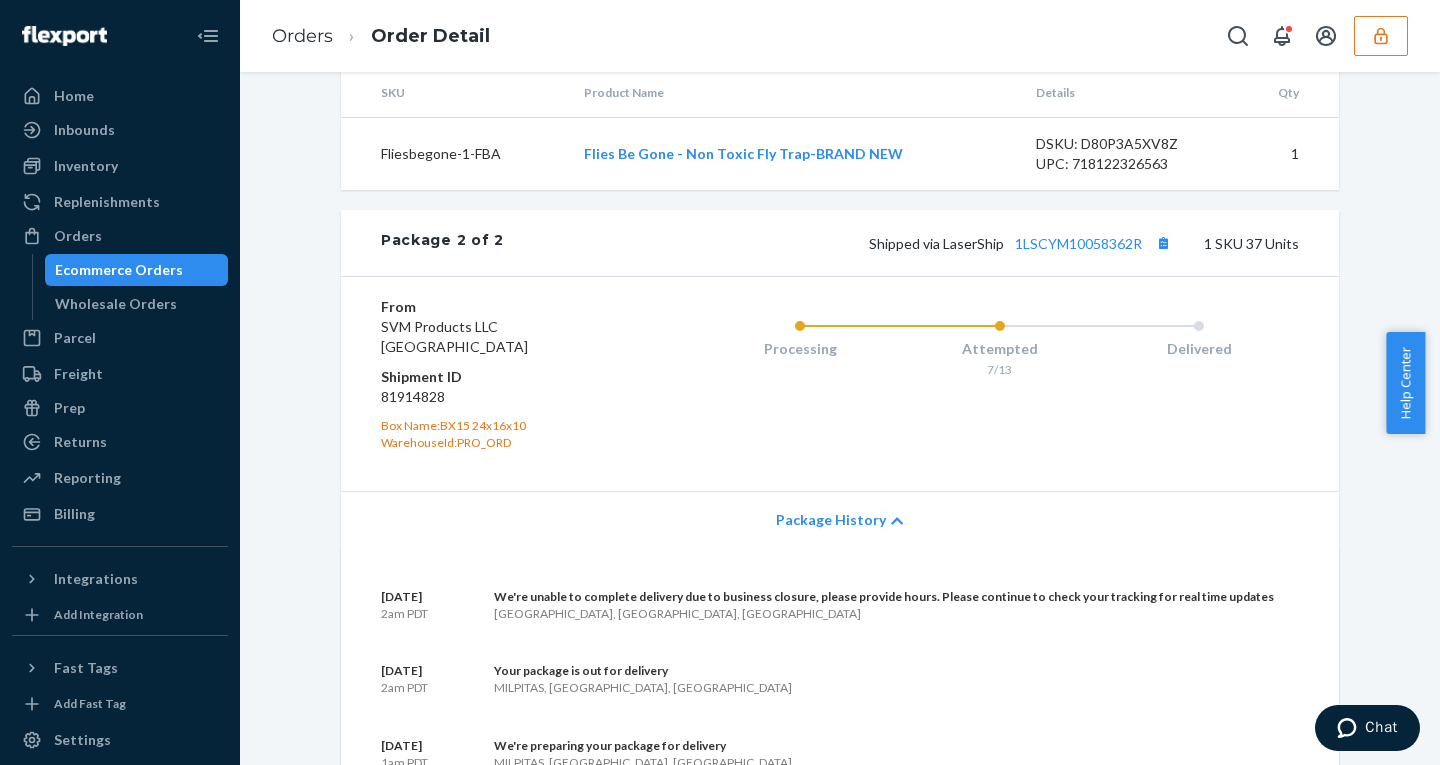 scroll, scrollTop: 1255, scrollLeft: 0, axis: vertical 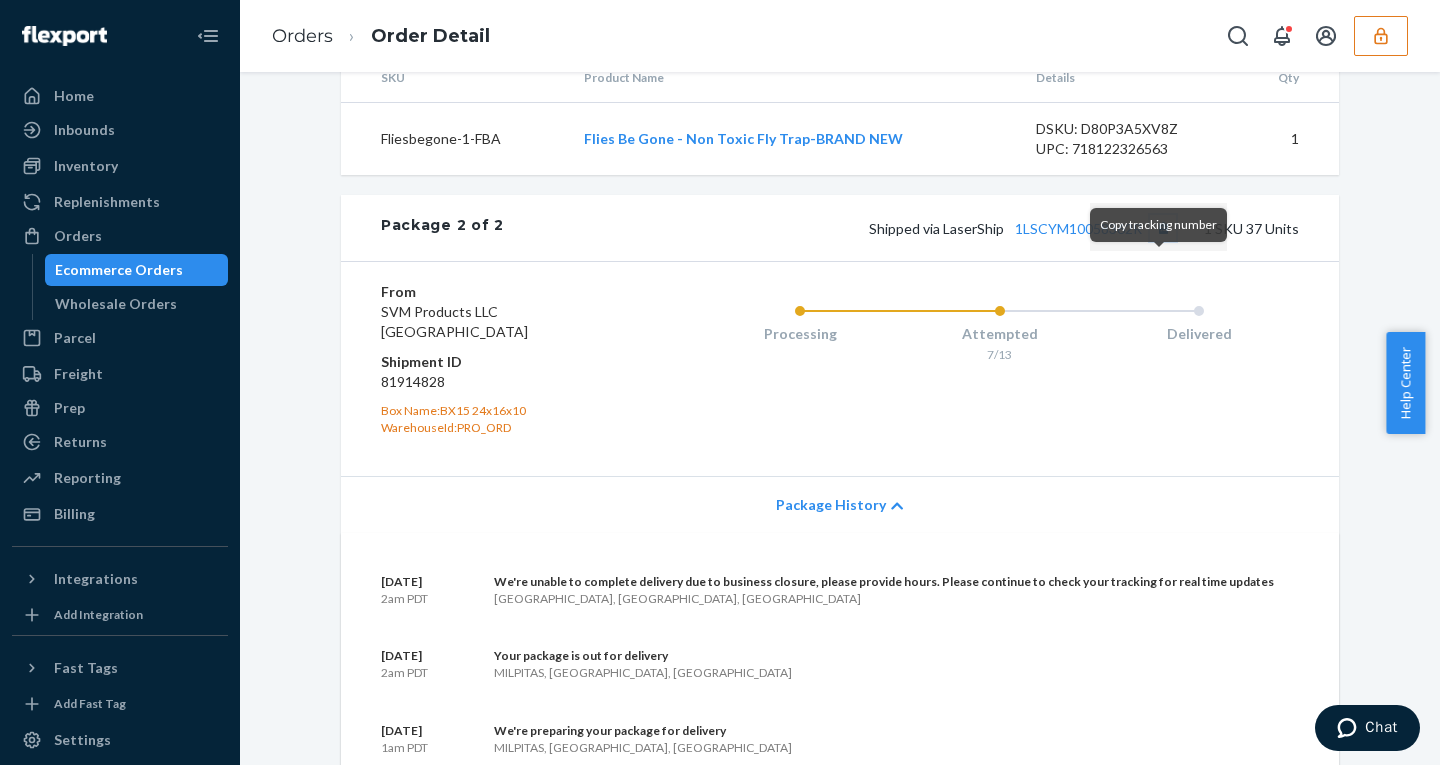click at bounding box center (1163, 228) 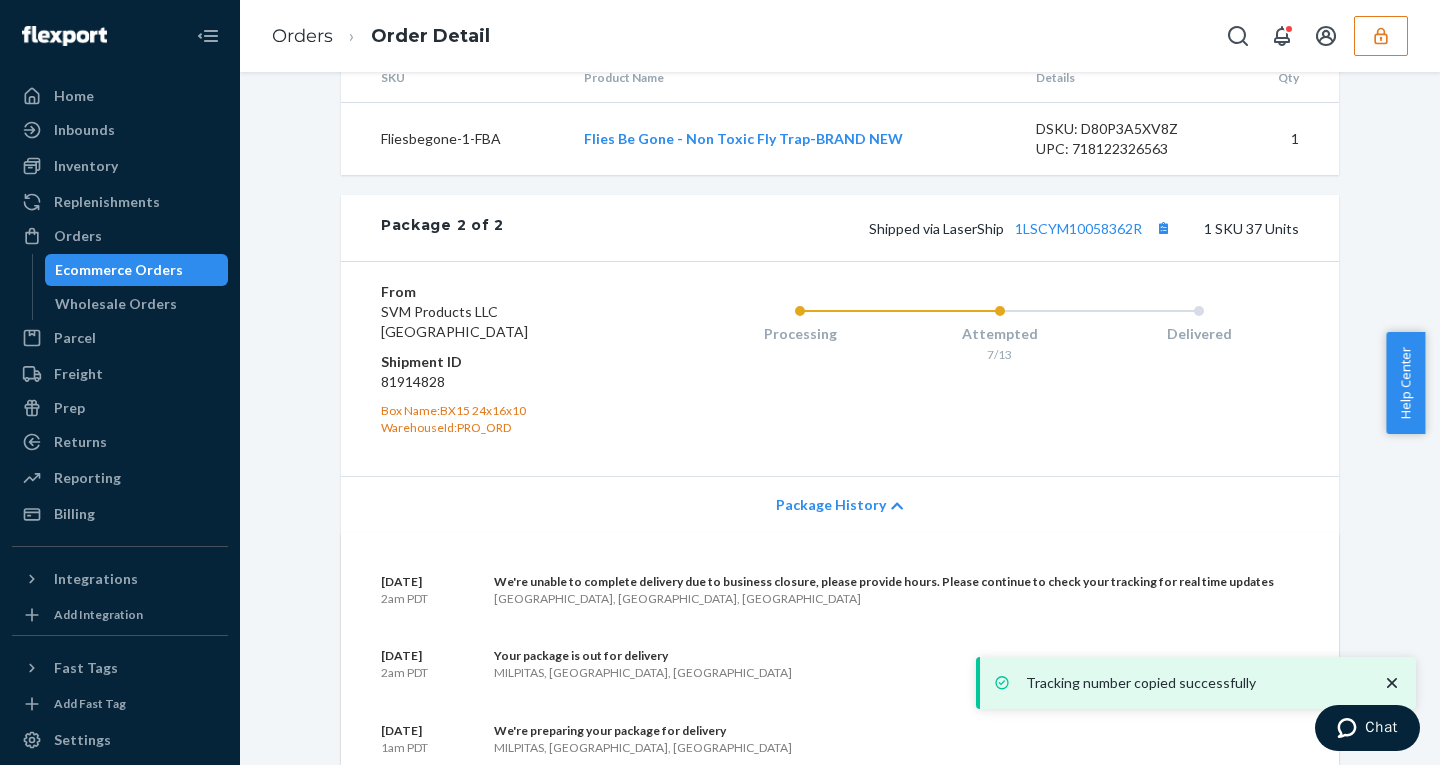 click at bounding box center (1381, 36) 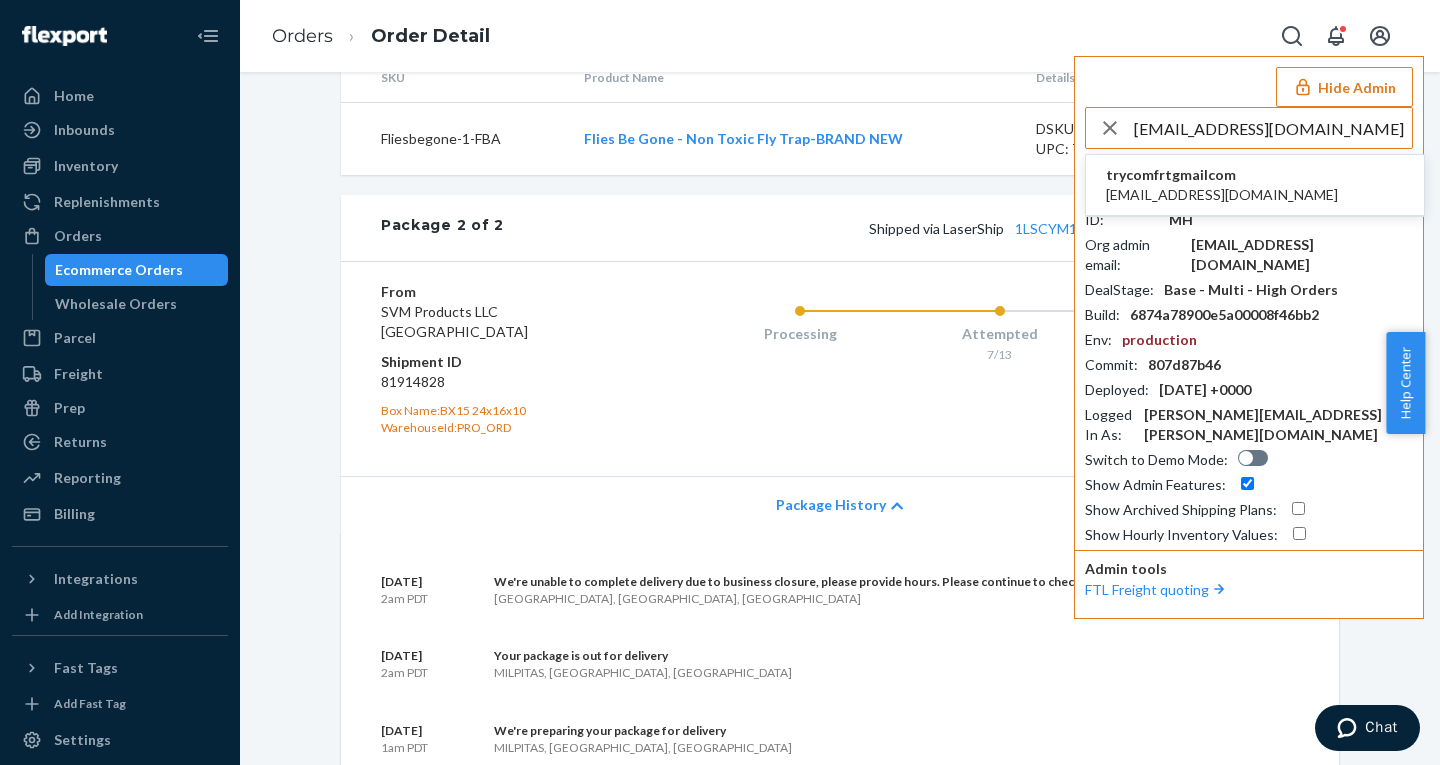 type on "lagoy2898@gmail.com" 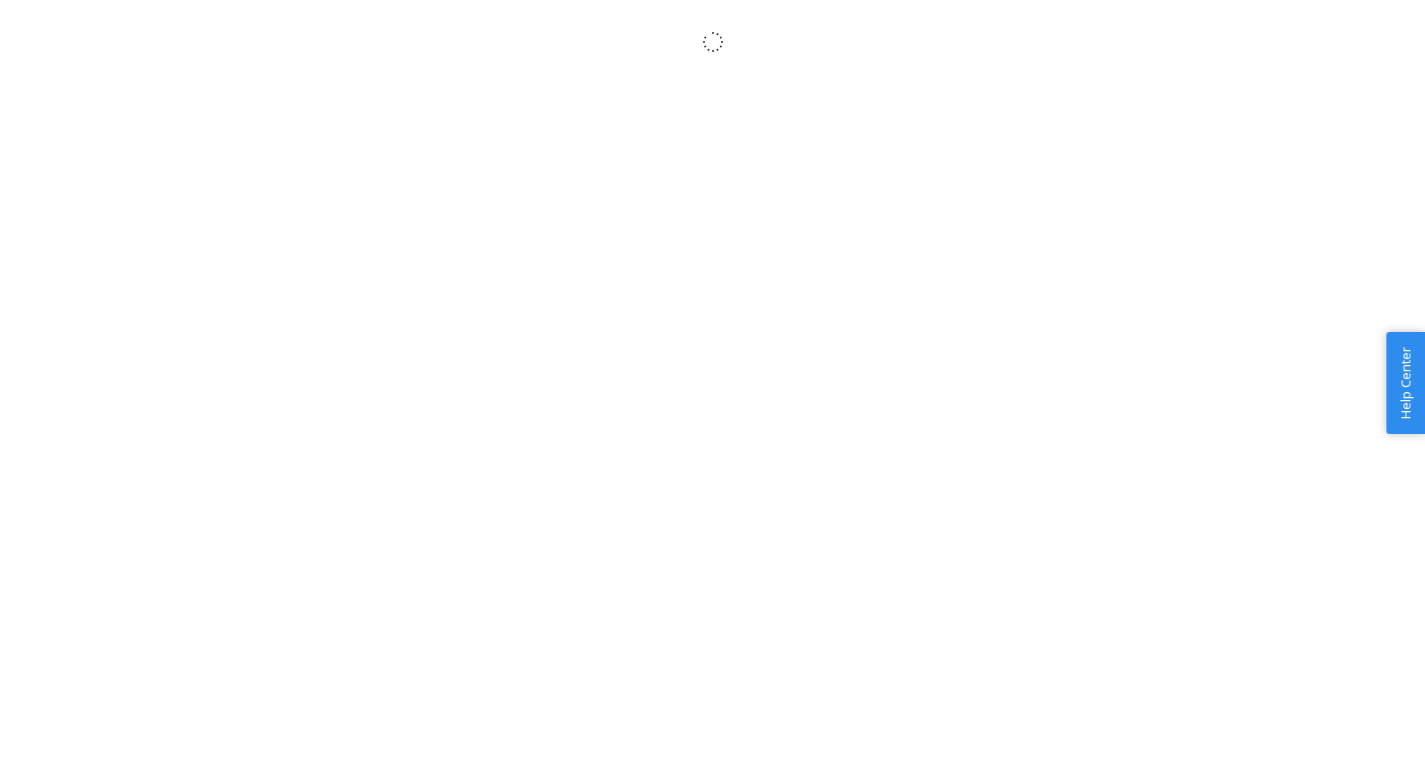 scroll, scrollTop: 0, scrollLeft: 0, axis: both 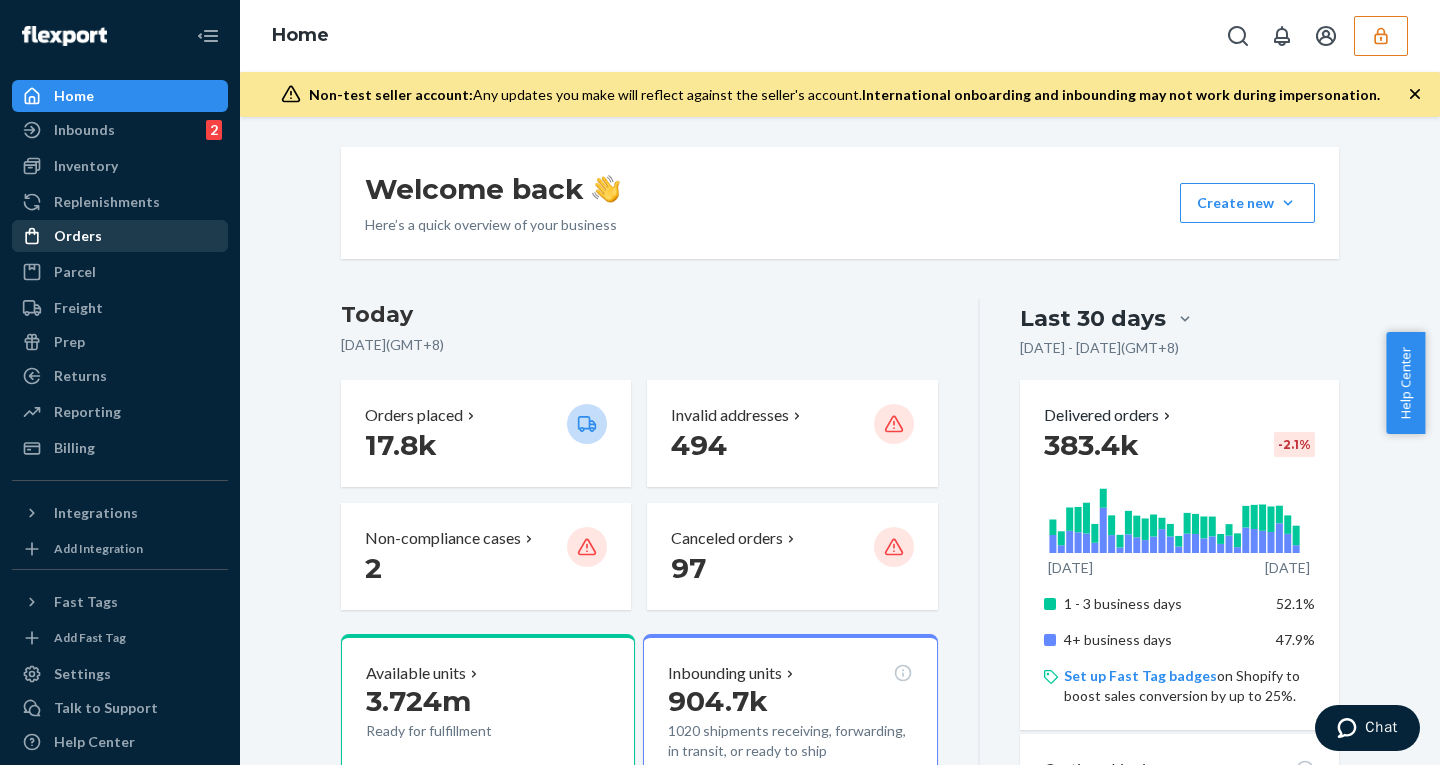 click on "Orders" at bounding box center [78, 236] 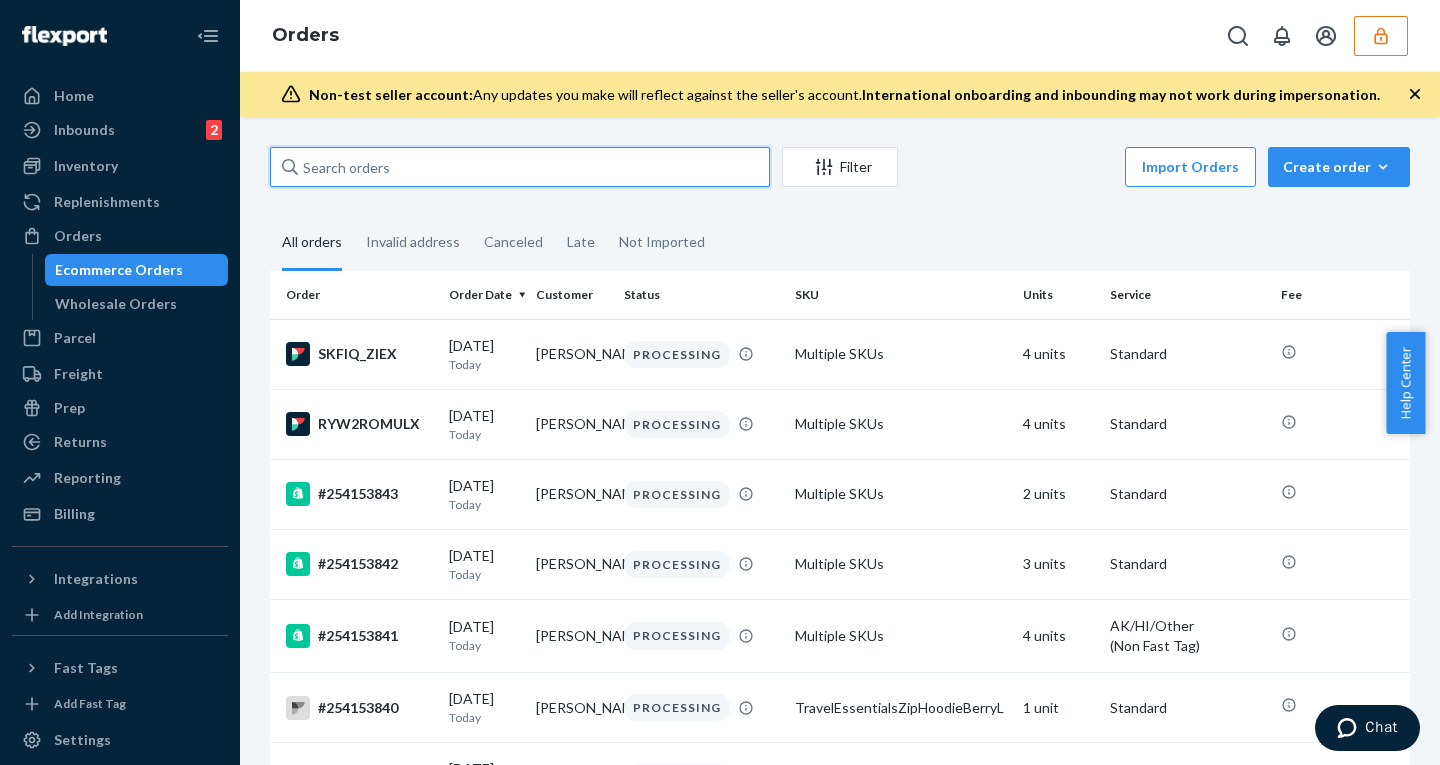 click at bounding box center [520, 167] 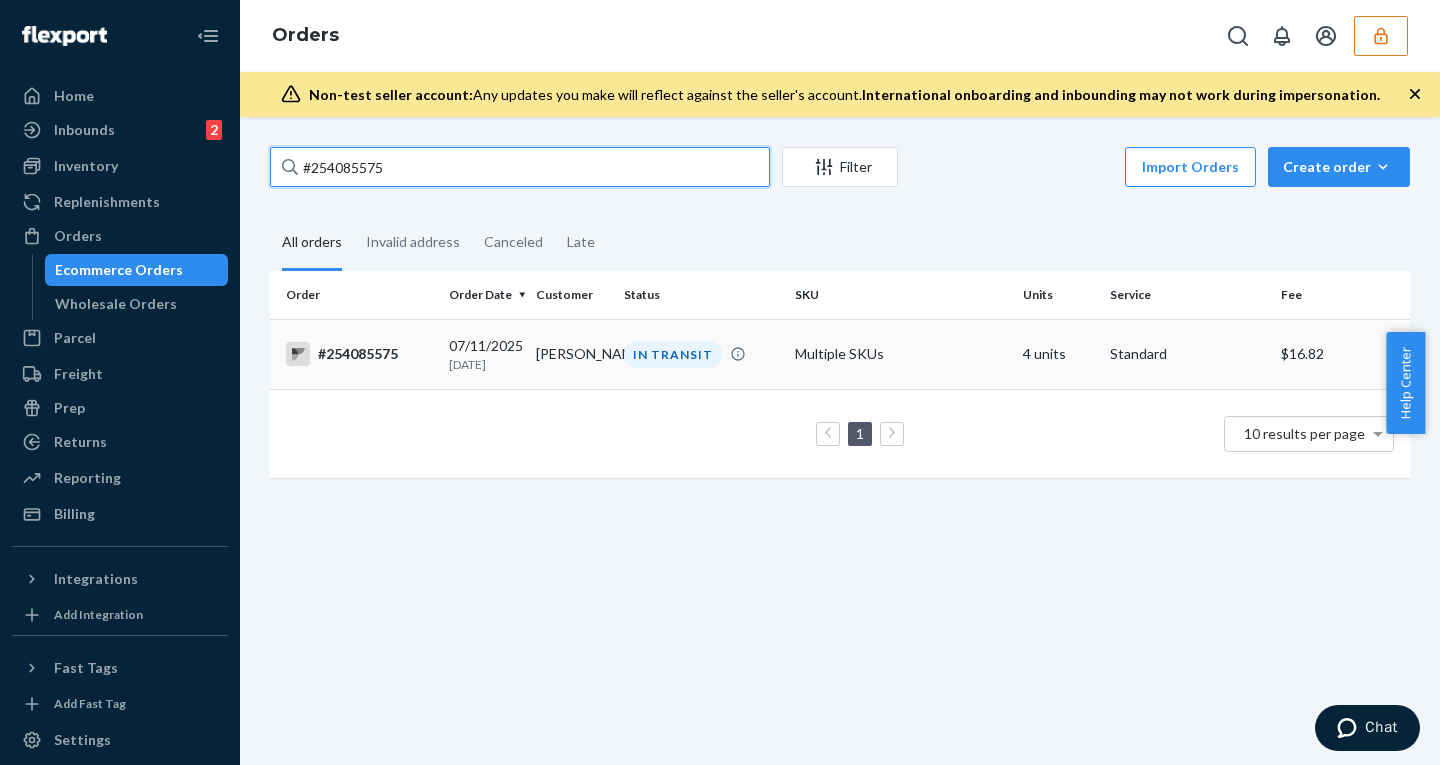 type on "#254085575" 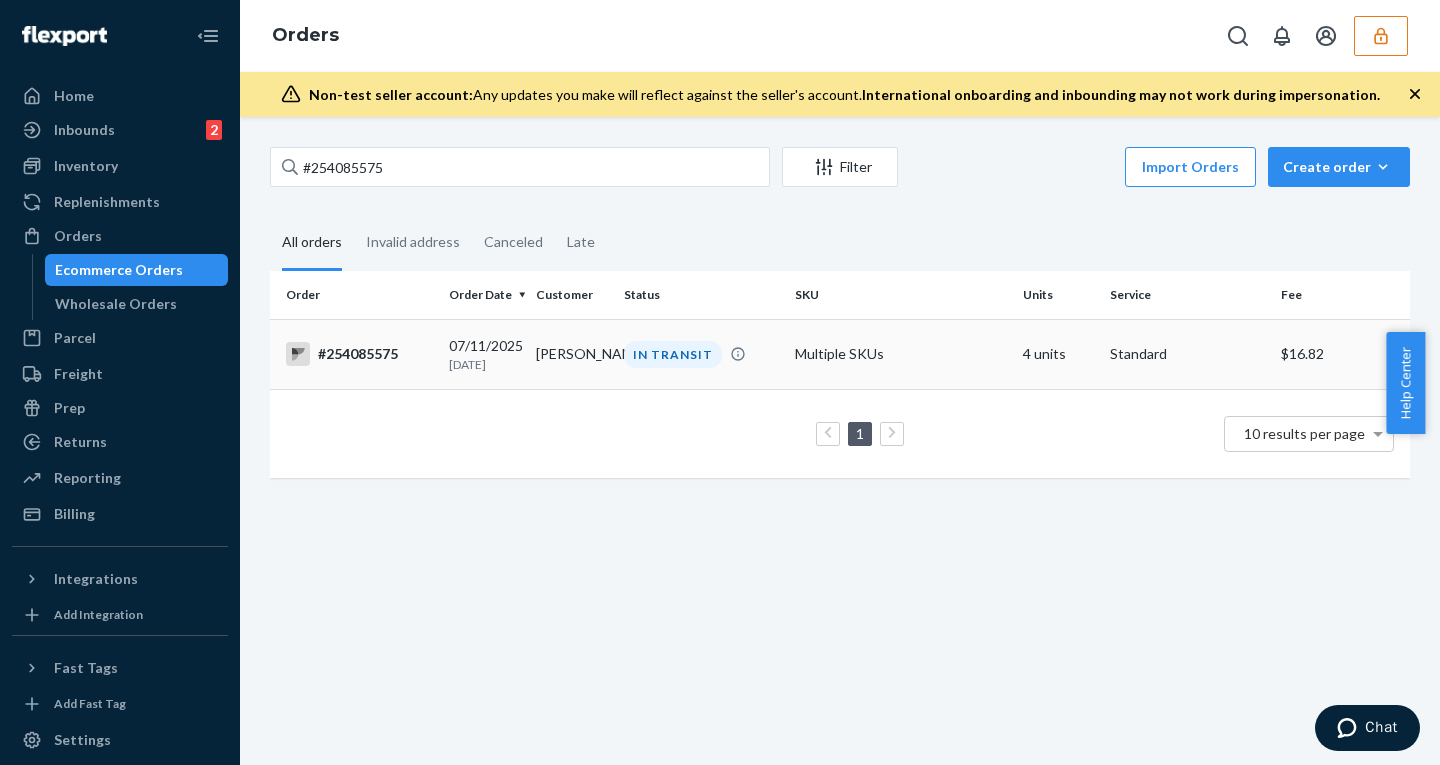 click on "[DATE] [DATE]" at bounding box center (484, 354) 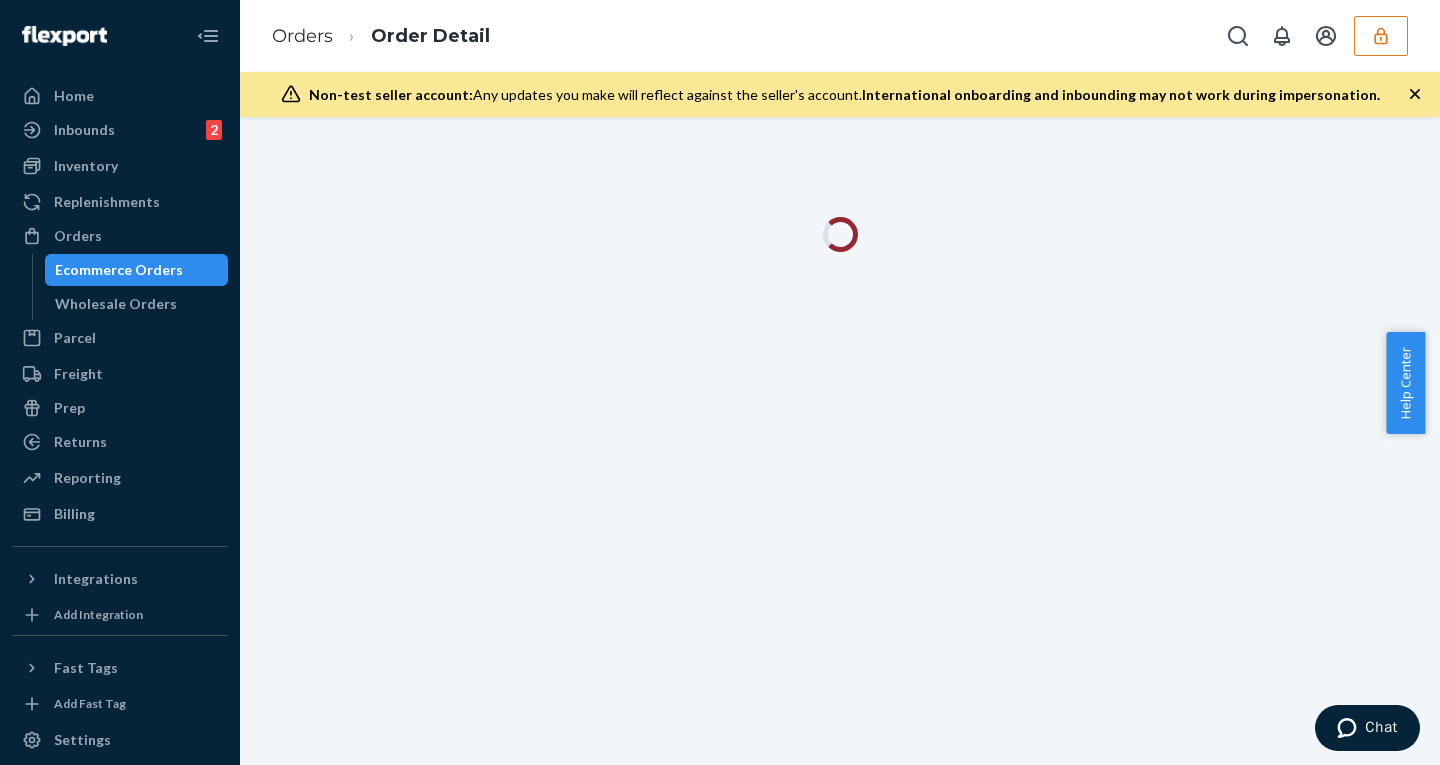 click 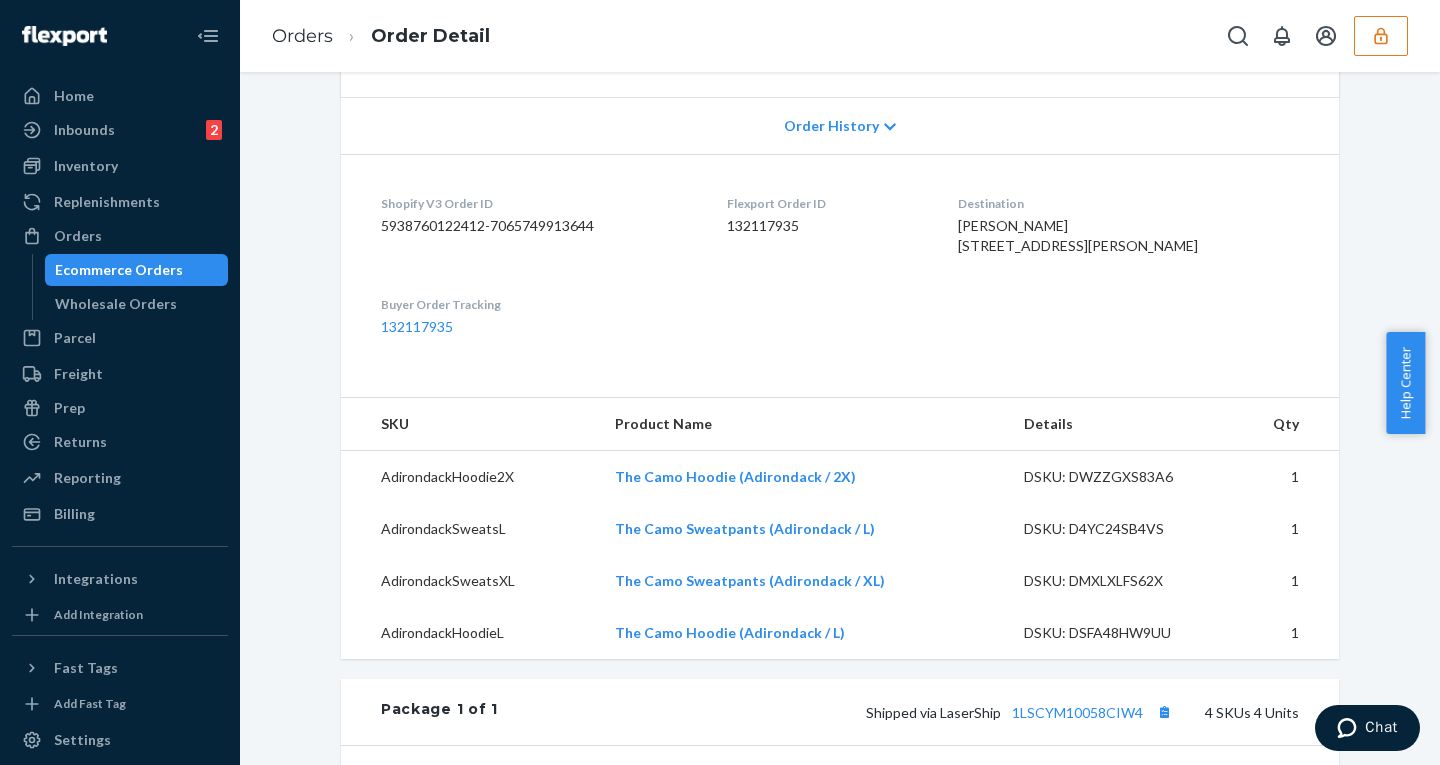 scroll, scrollTop: 981, scrollLeft: 0, axis: vertical 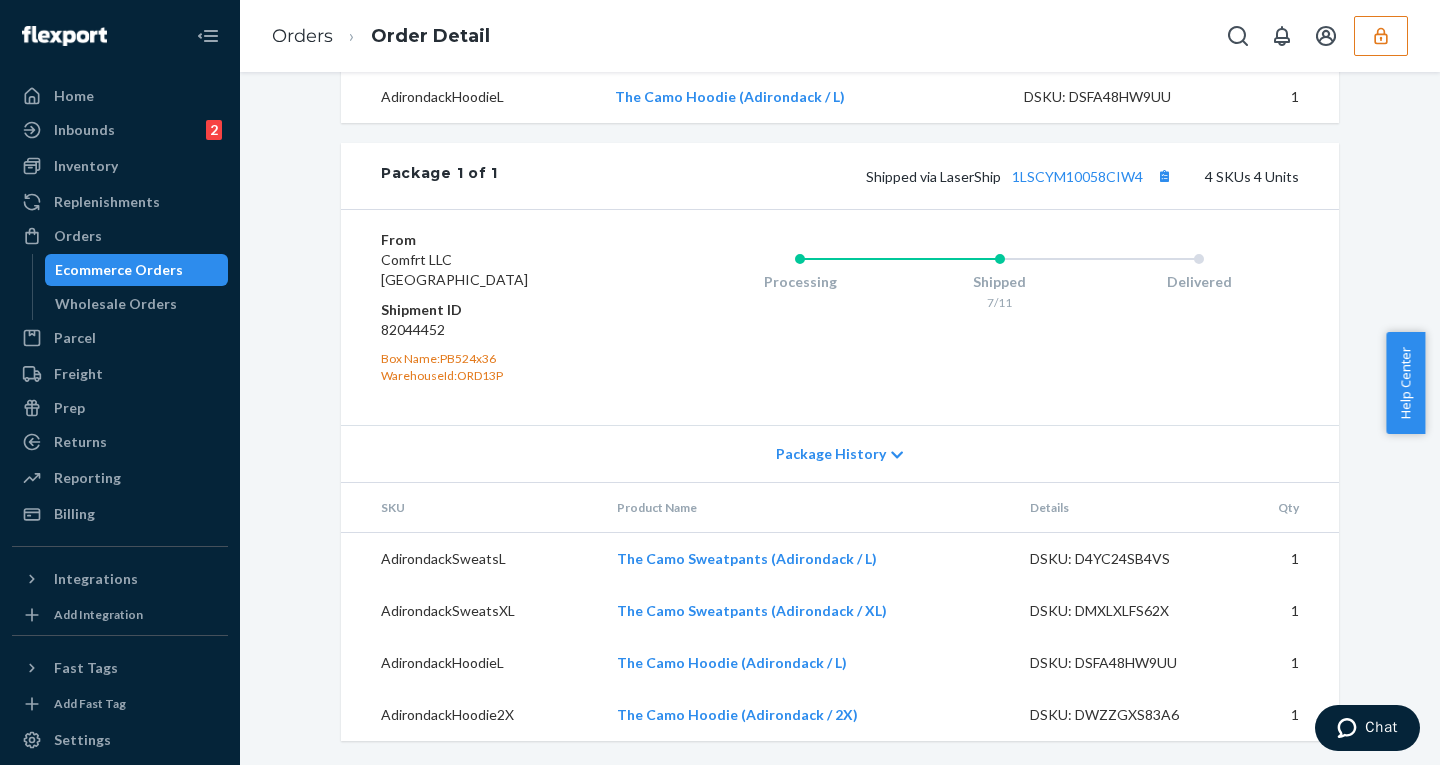 click on "Package History" at bounding box center (831, 454) 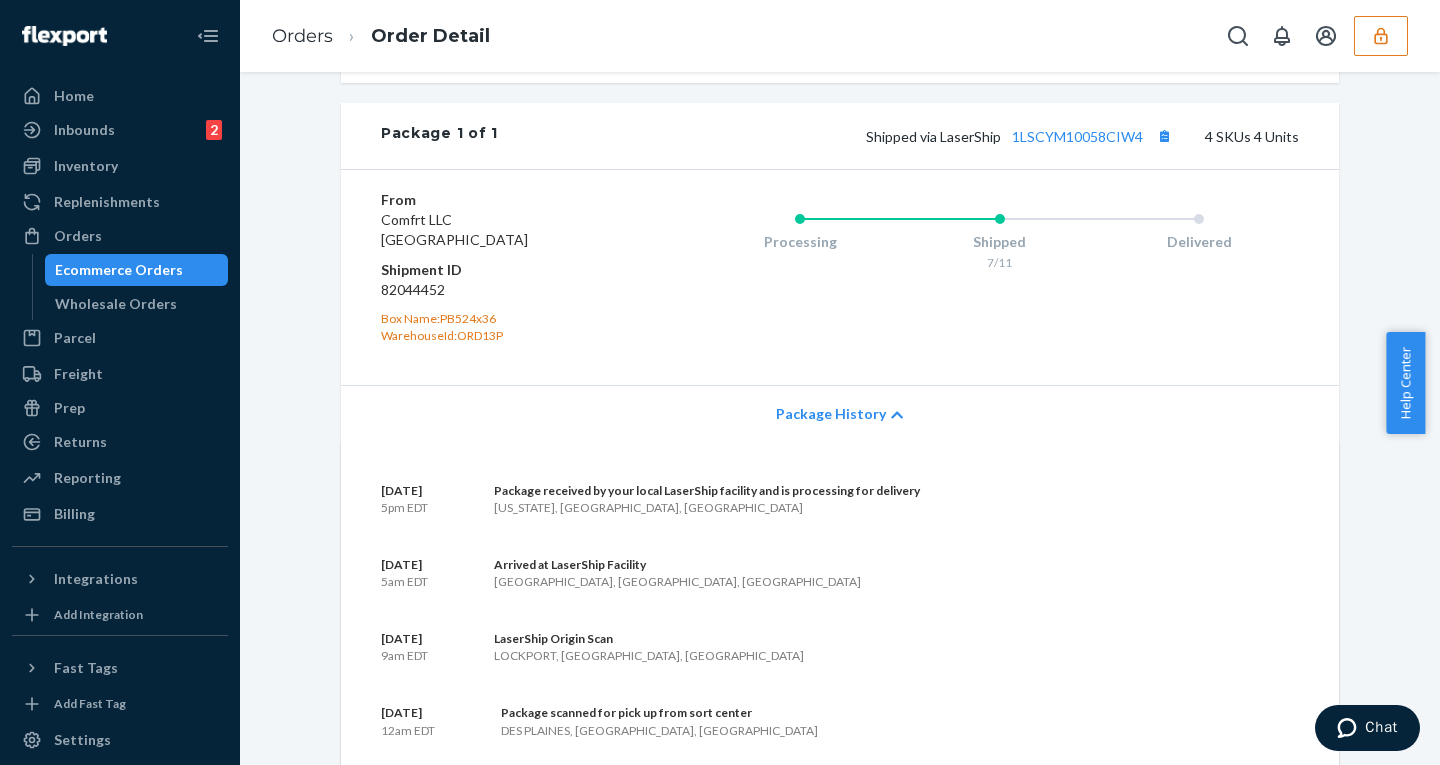 click on "From Comfrt LLC
[GEOGRAPHIC_DATA] Shipment ID 82044452 Box Name:  PB524x36 WarehouseId:  ORD13P Processing Shipped 7/11 Delivered" at bounding box center (840, 276) 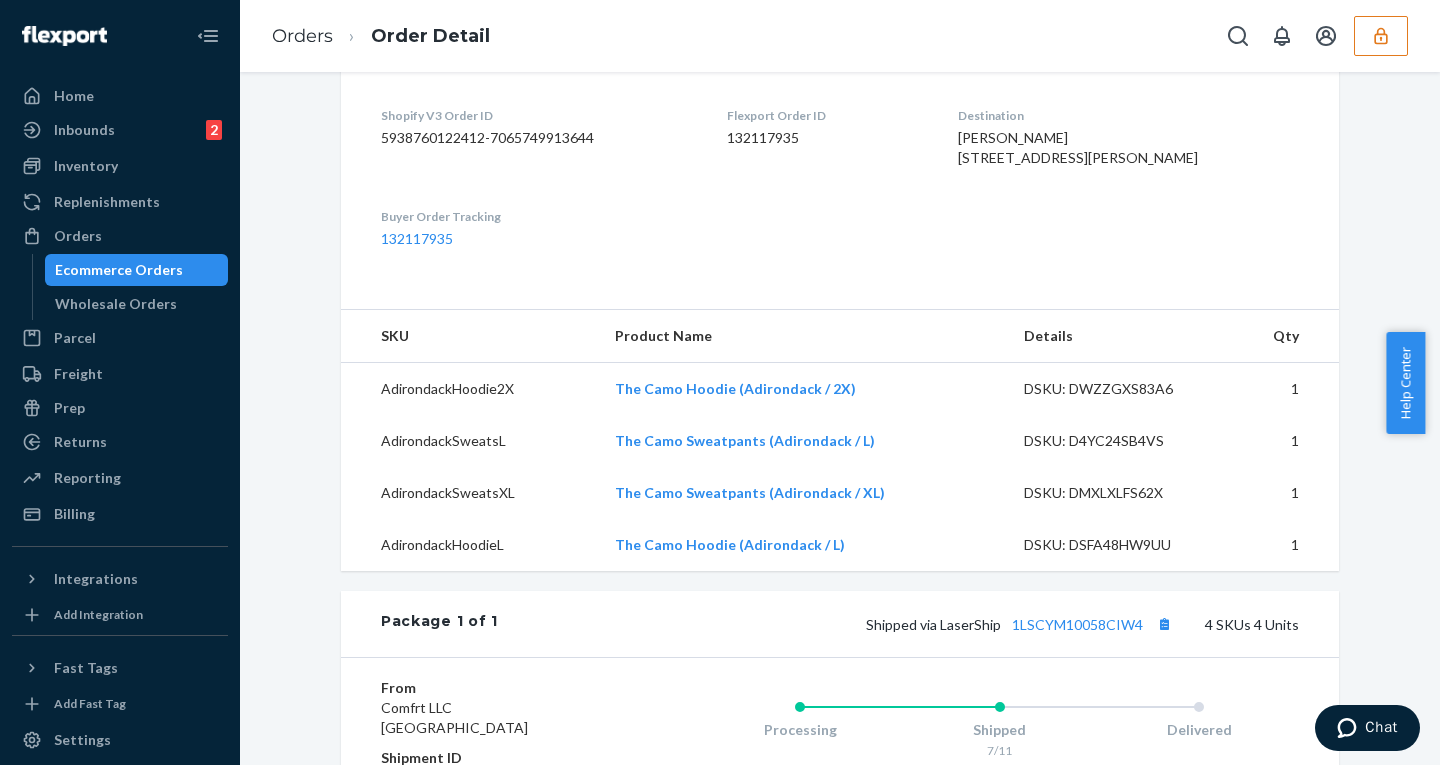 scroll, scrollTop: 680, scrollLeft: 0, axis: vertical 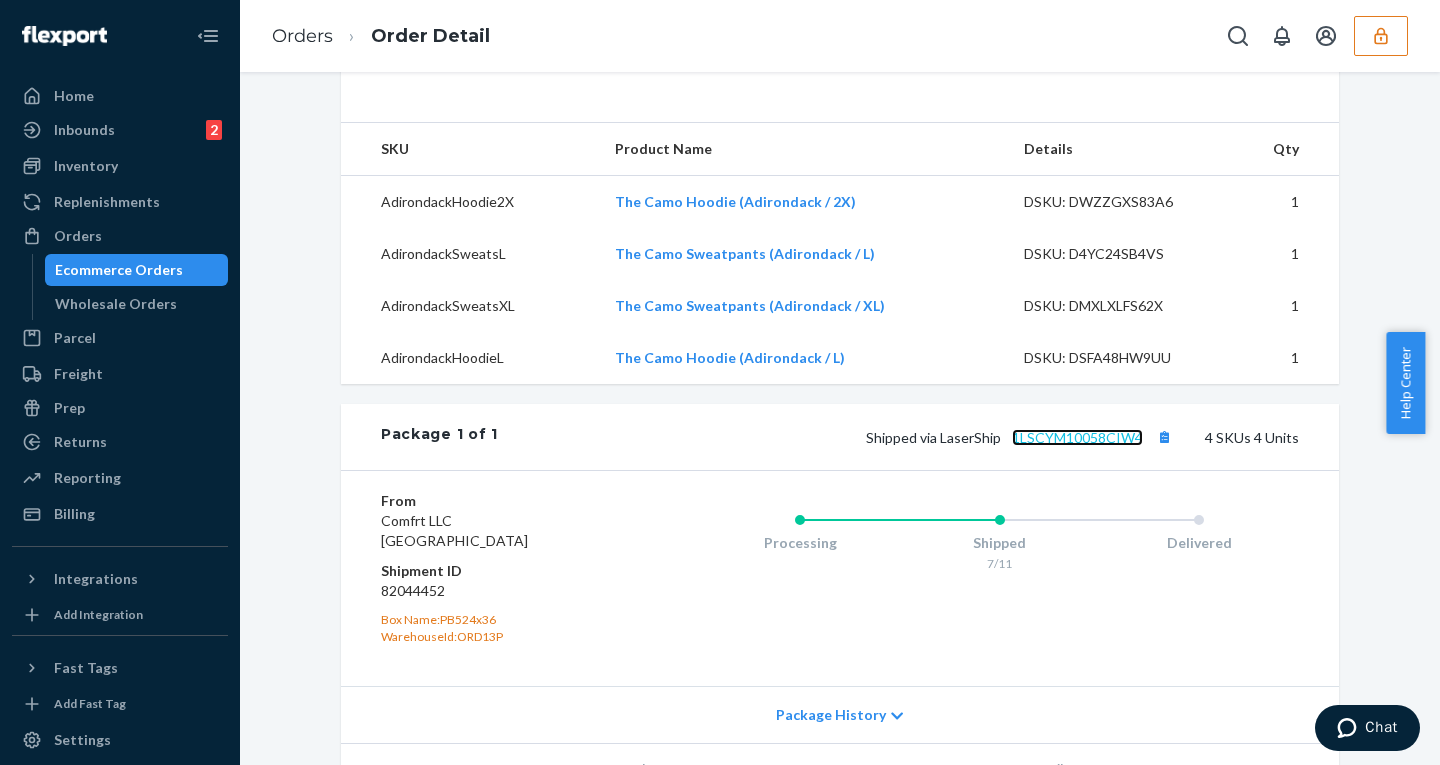 click on "1LSCYM10058CIW4" at bounding box center (1077, 437) 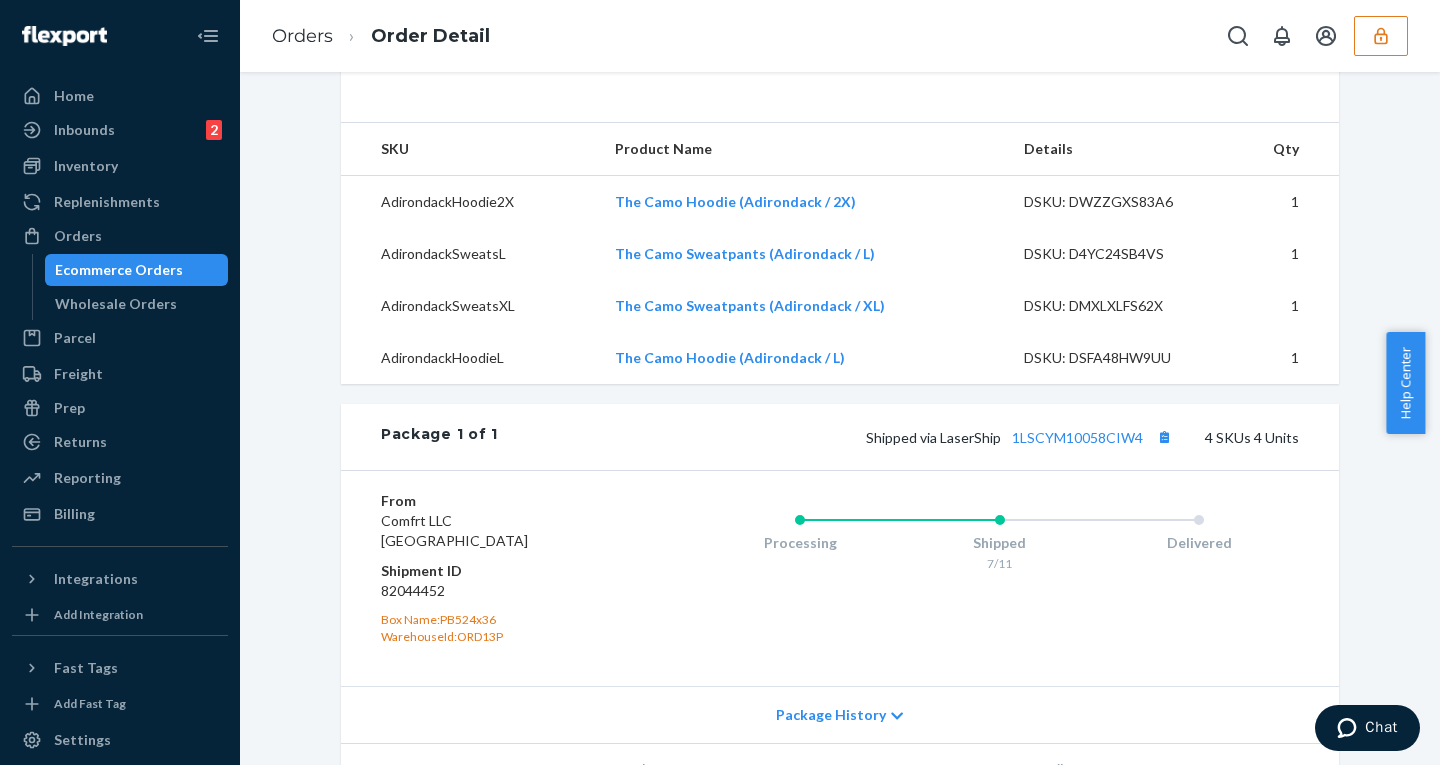click on "Ecommerce Orders" at bounding box center (119, 270) 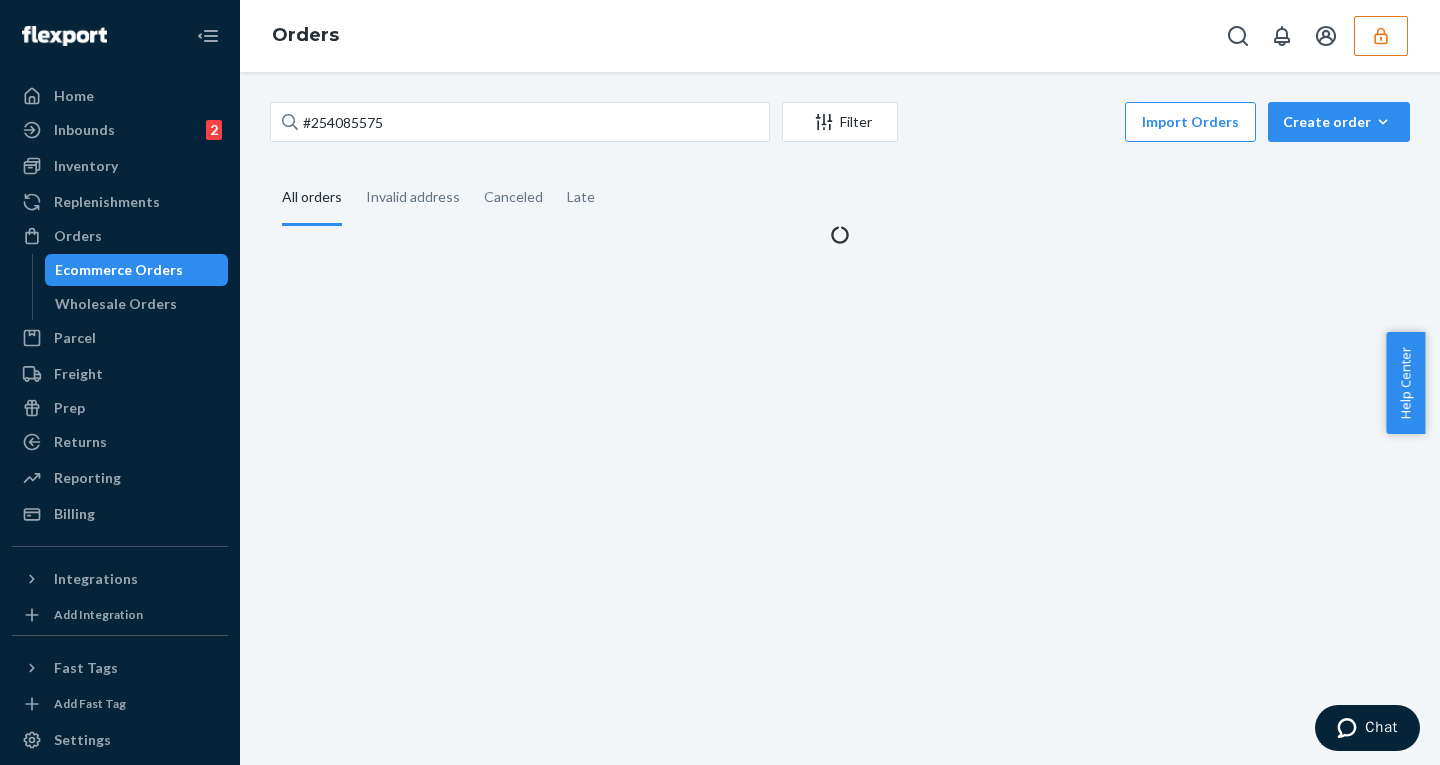 scroll, scrollTop: 0, scrollLeft: 0, axis: both 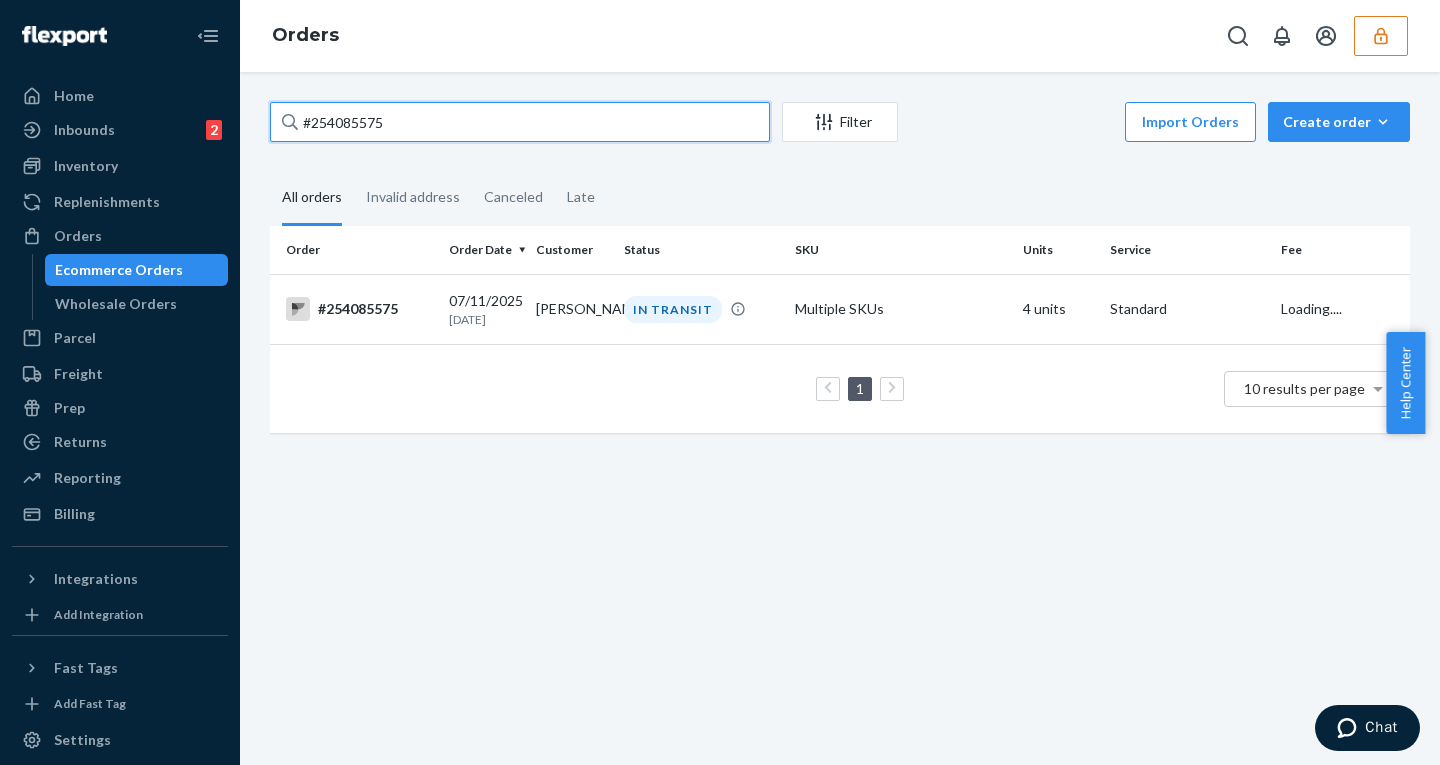 click on "#254085575" at bounding box center [520, 122] 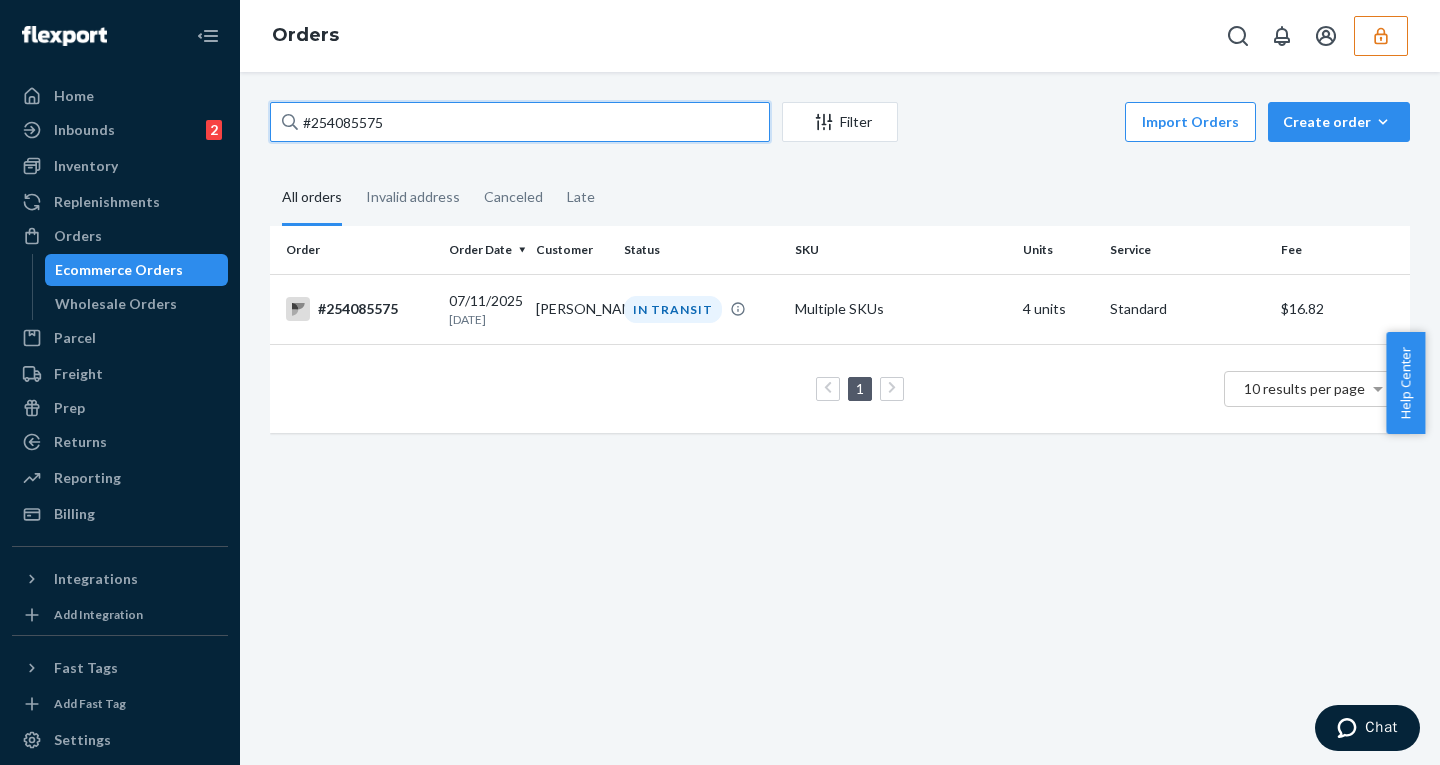 paste on "H1KFY5SHGX" 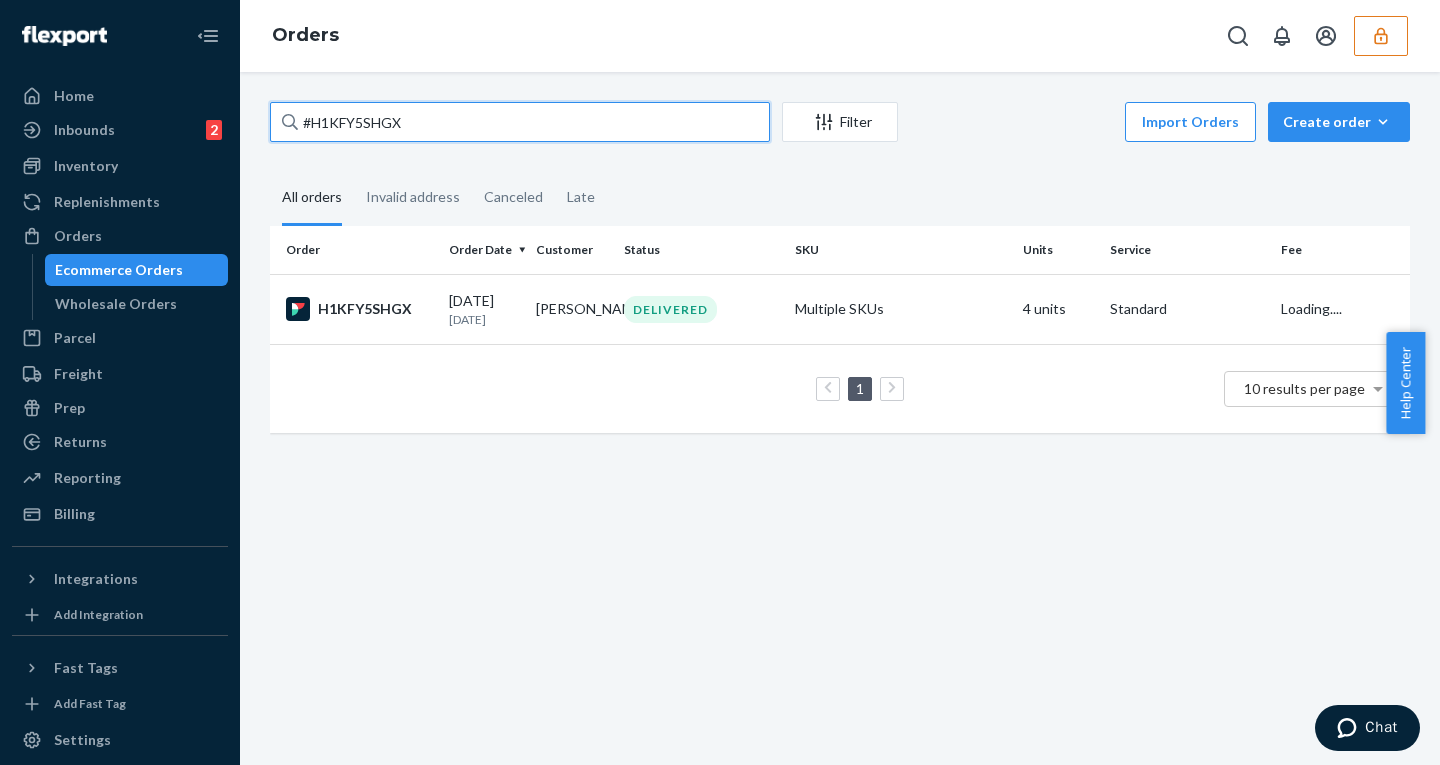 click on "#H1KFY5SHGX" at bounding box center (520, 122) 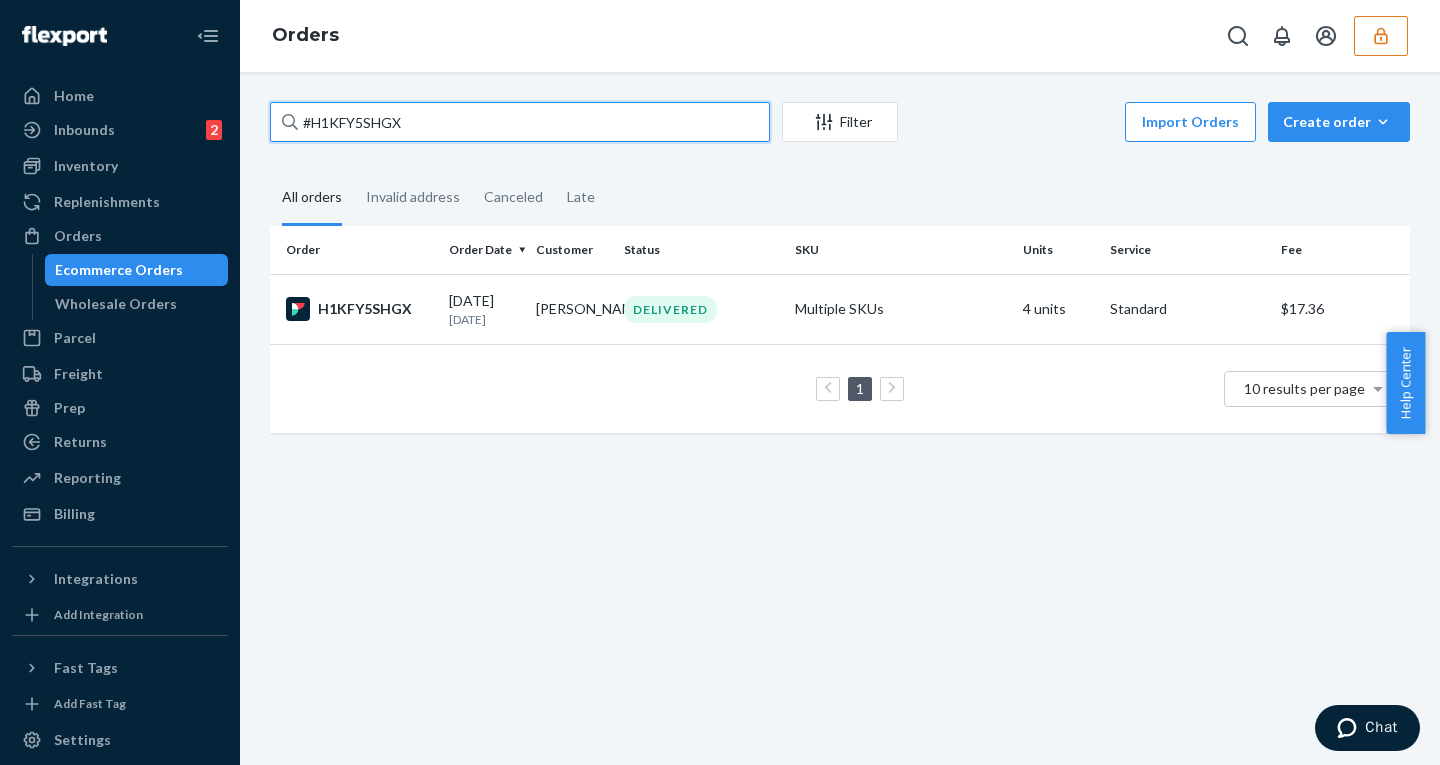 type on "H1KFY5SHGX" 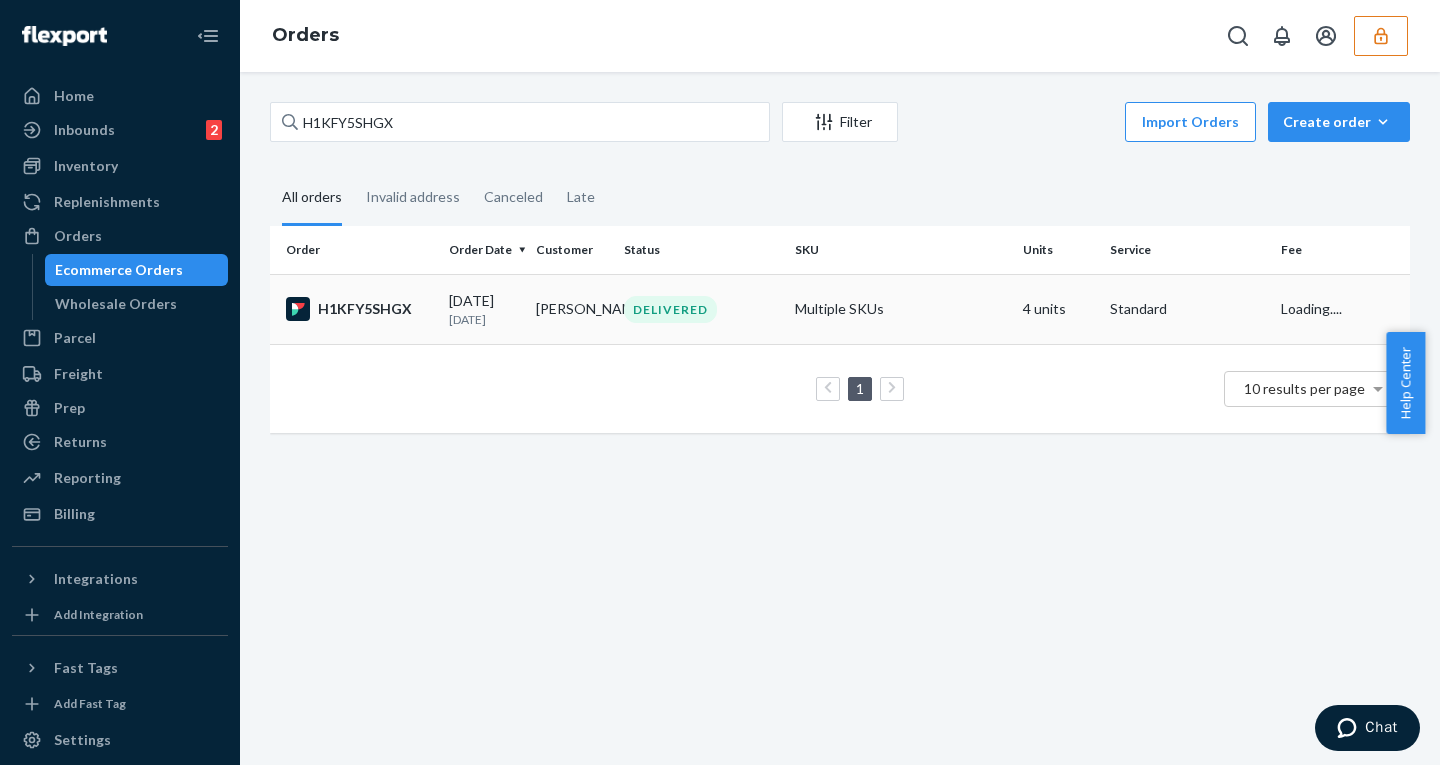 click on "[DATE] [DATE]" at bounding box center (484, 309) 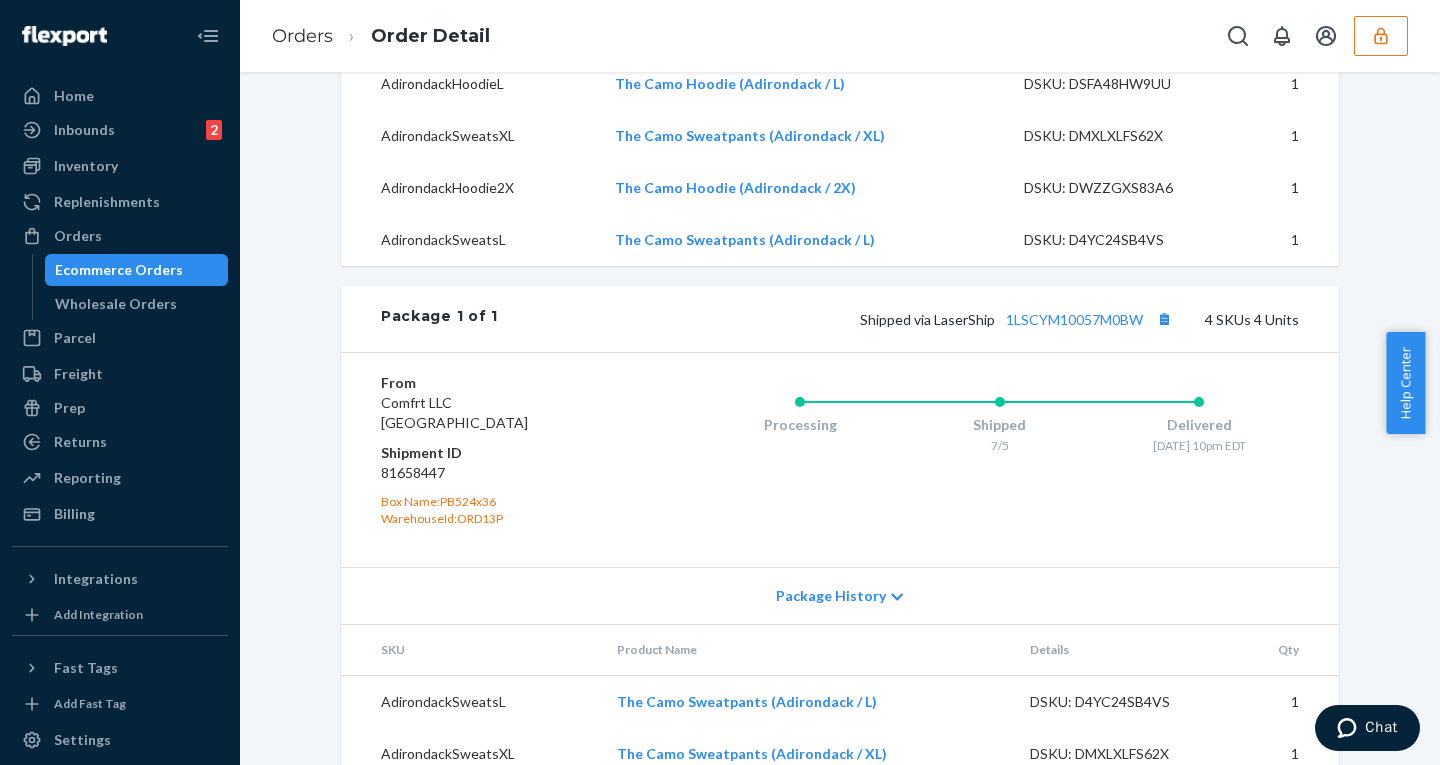 scroll, scrollTop: 908, scrollLeft: 0, axis: vertical 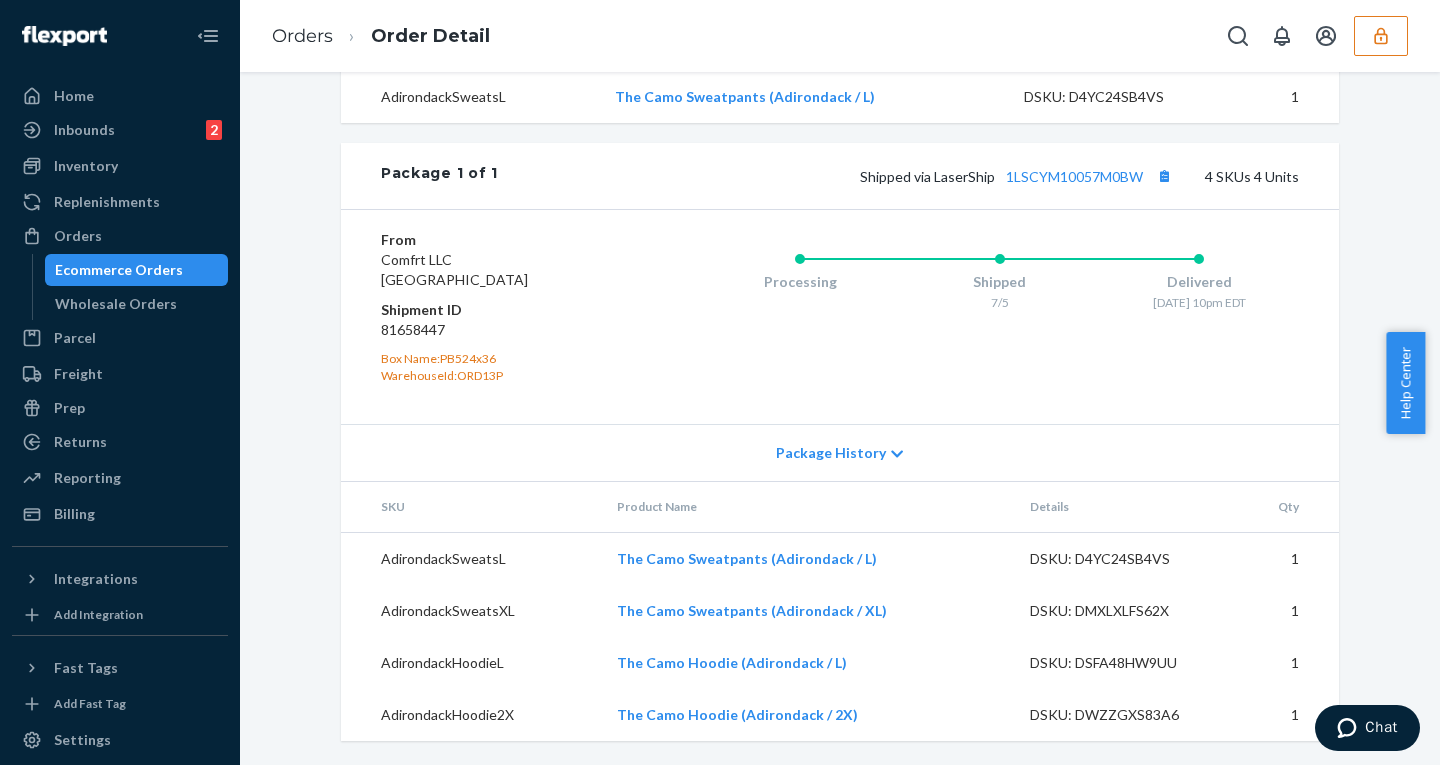 click on "Ecommerce Orders" at bounding box center (119, 270) 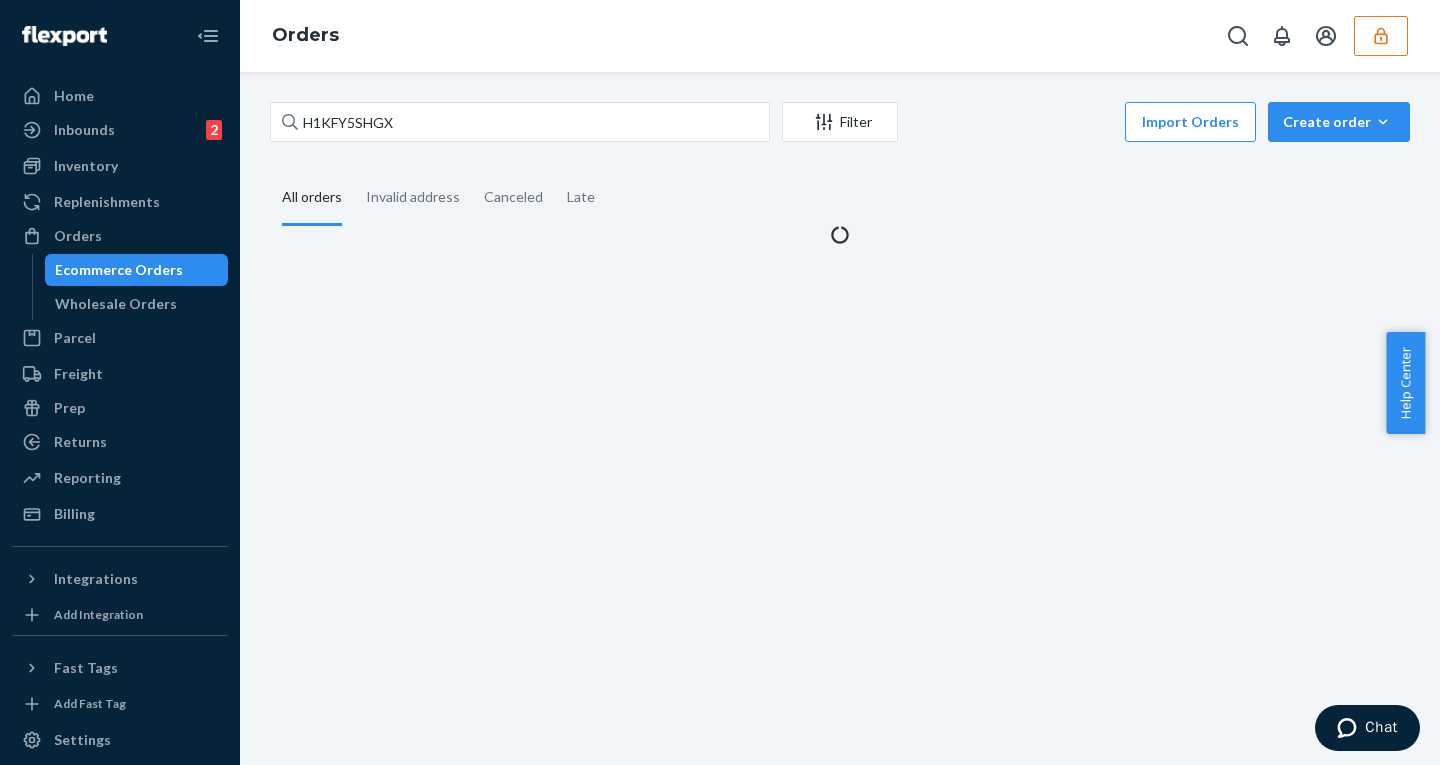 scroll, scrollTop: 0, scrollLeft: 0, axis: both 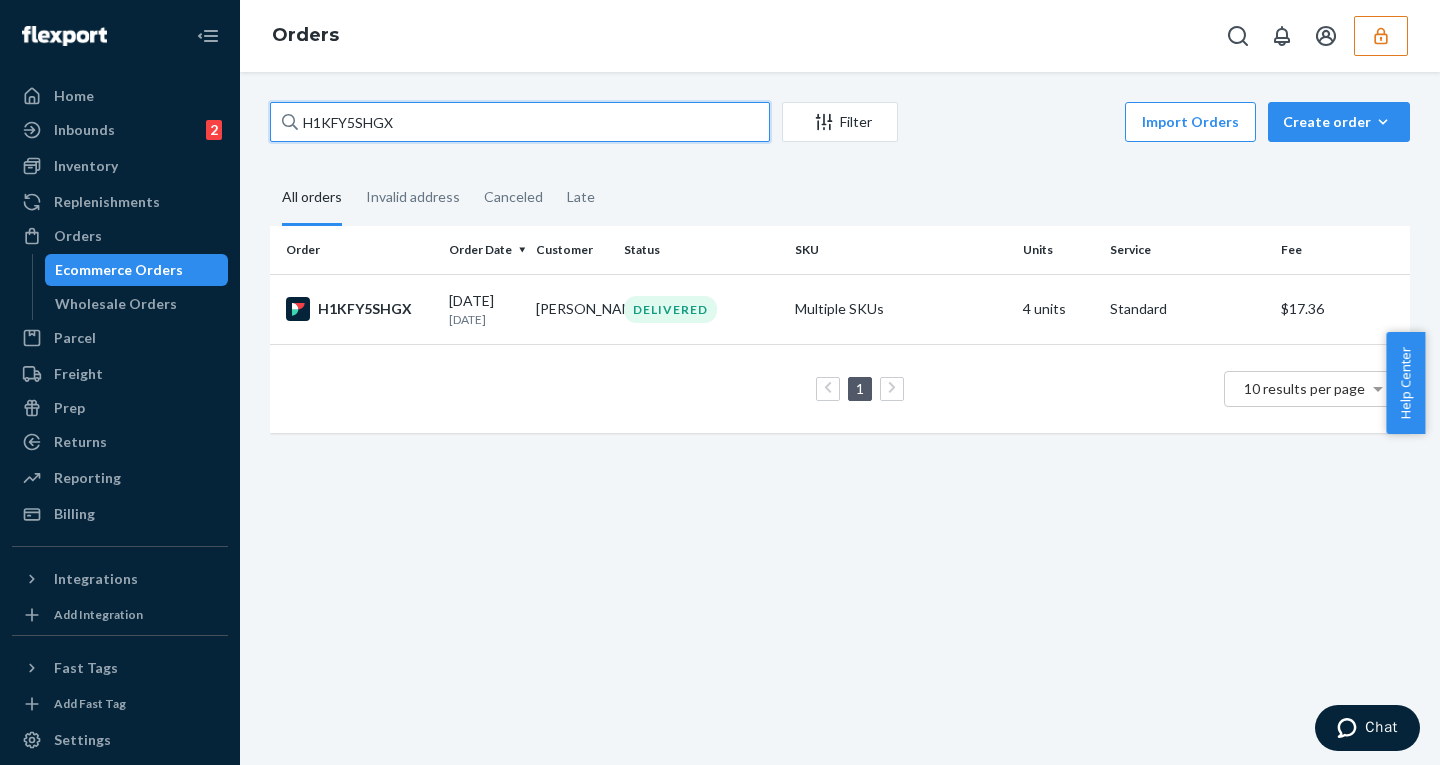 click on "H1KFY5SHGX" at bounding box center (520, 122) 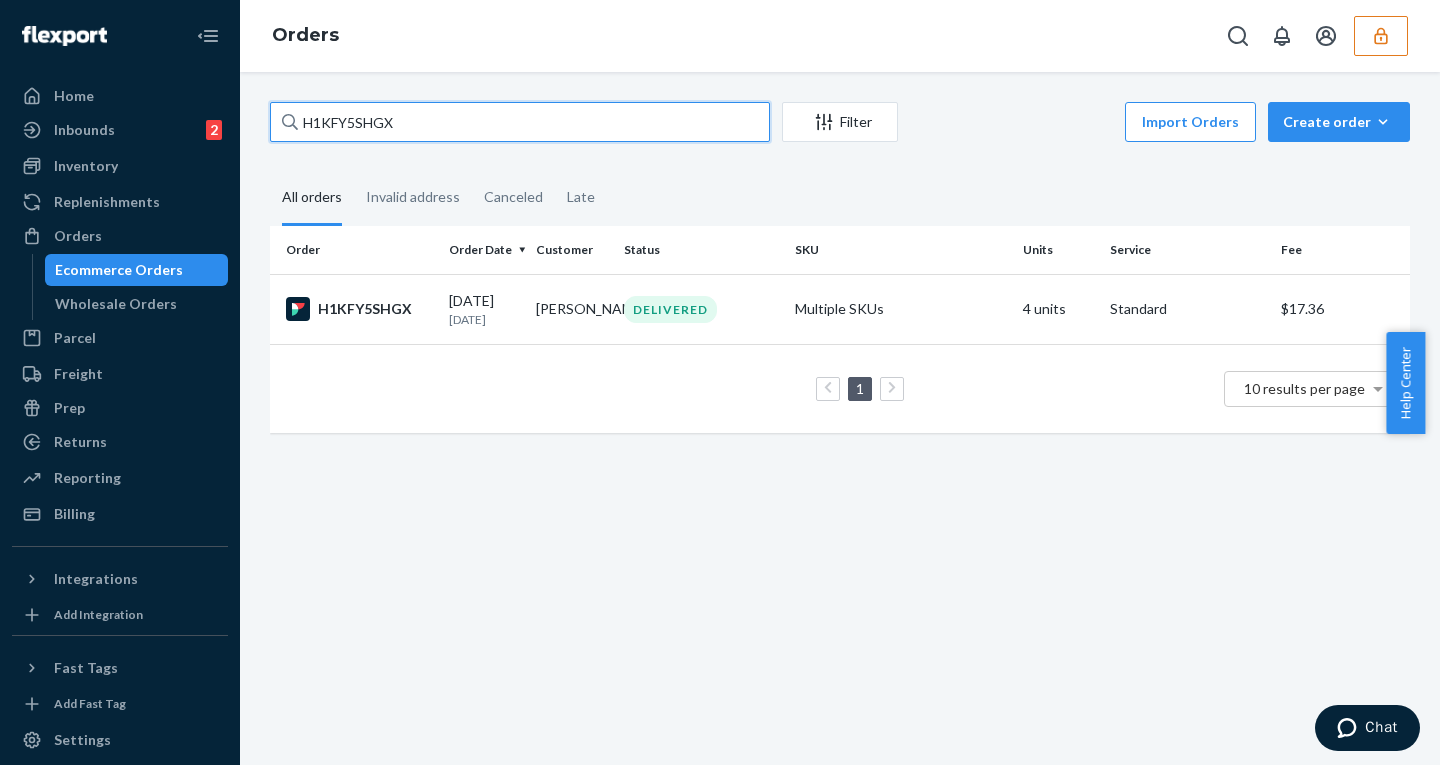 paste on "253964713" 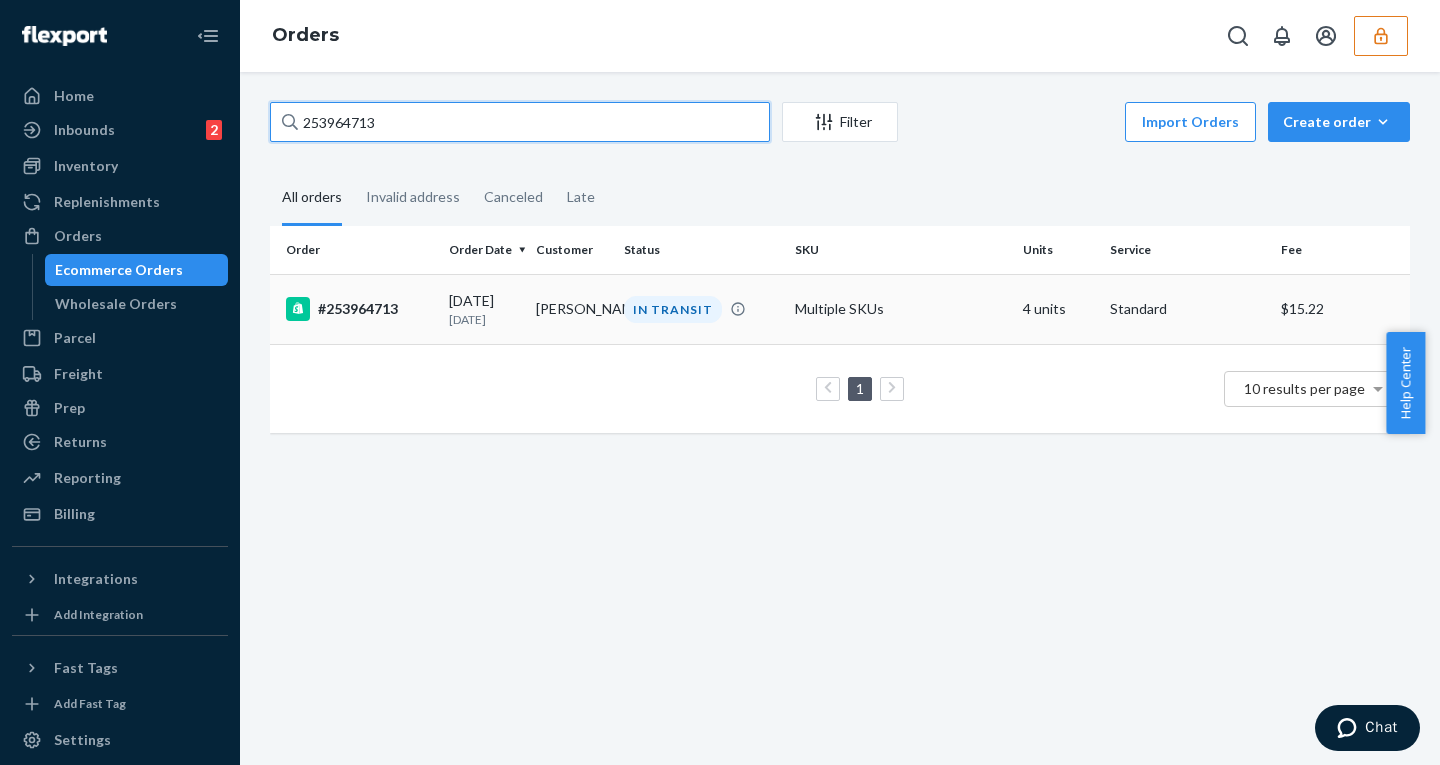 type on "253964713" 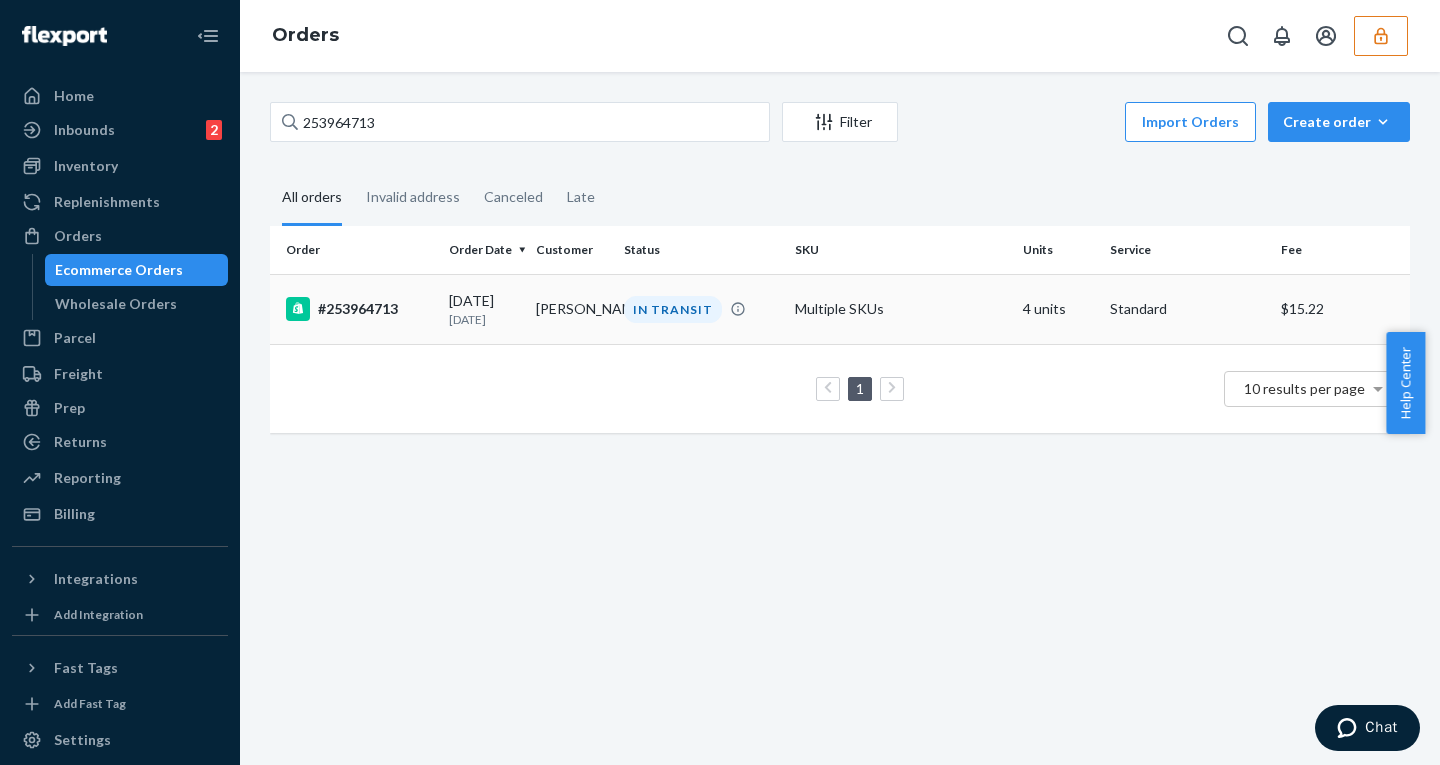 click on "#253964713" at bounding box center (359, 309) 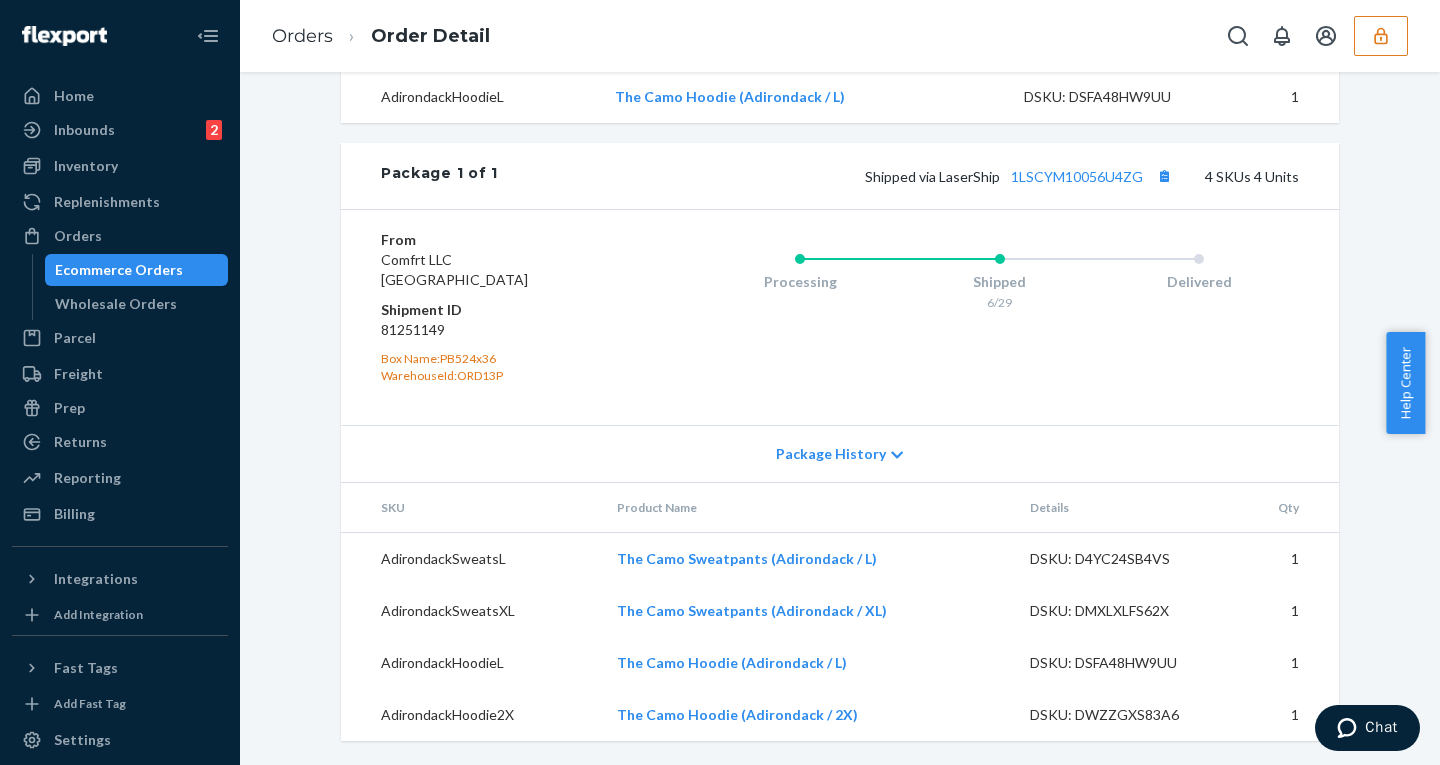 scroll, scrollTop: 981, scrollLeft: 0, axis: vertical 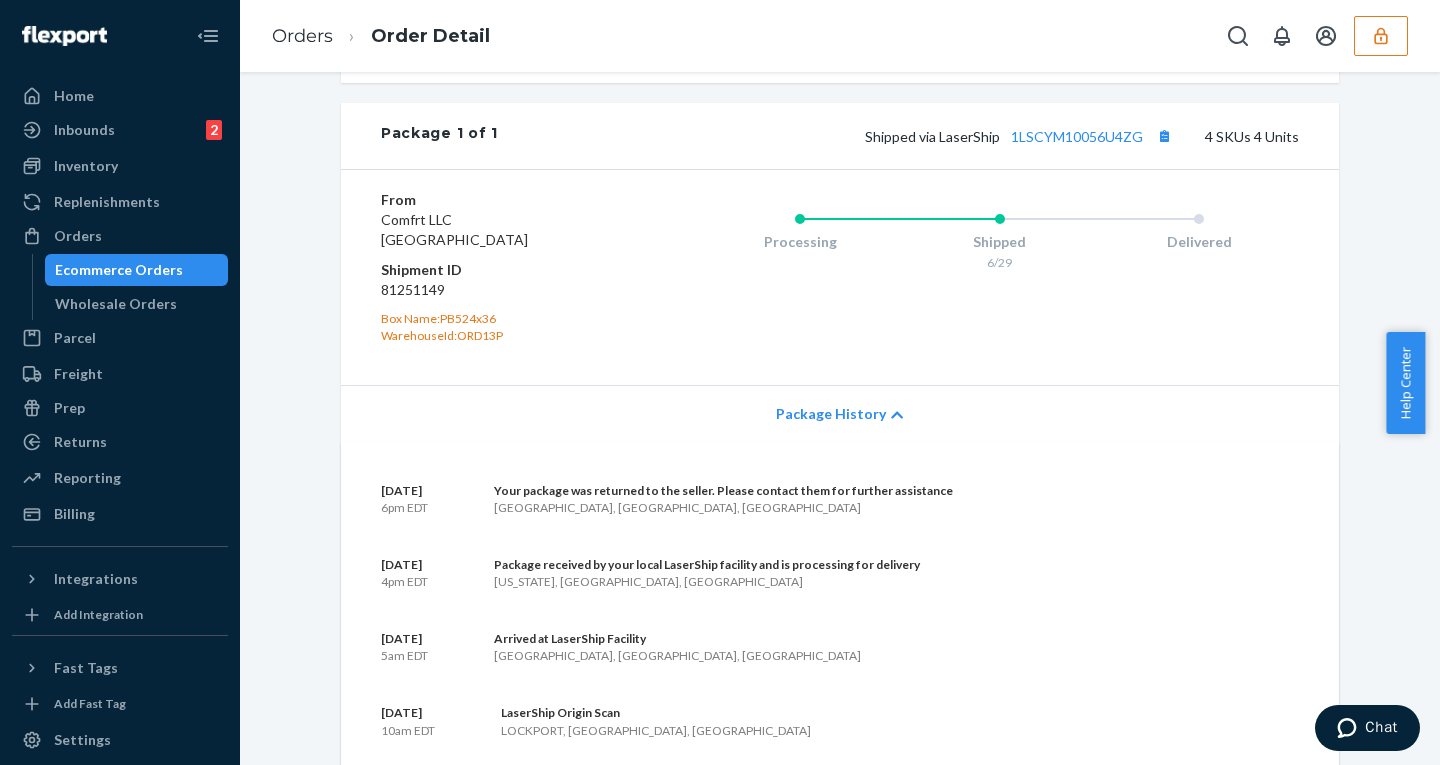 click on "Package History" at bounding box center [831, 414] 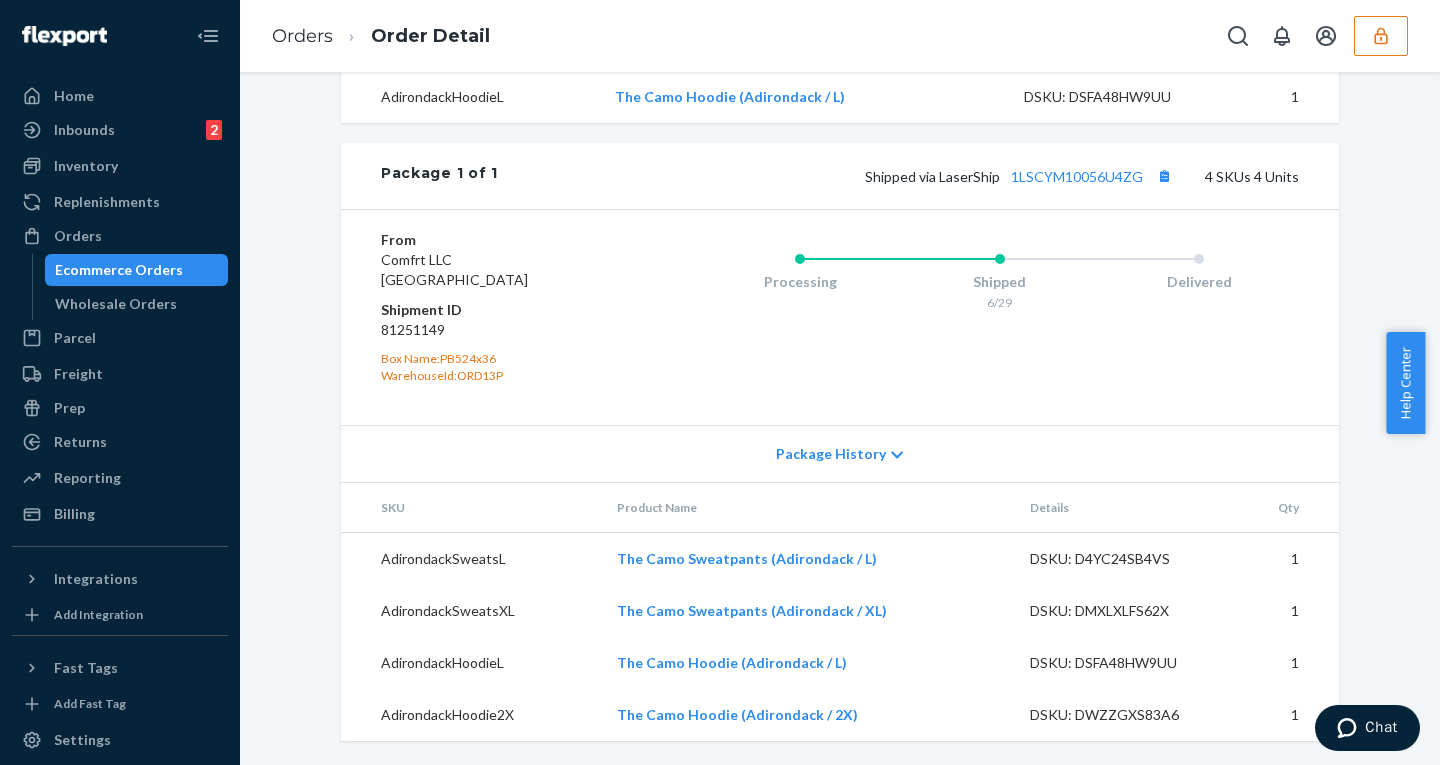 click on "Ecommerce Orders" at bounding box center (137, 270) 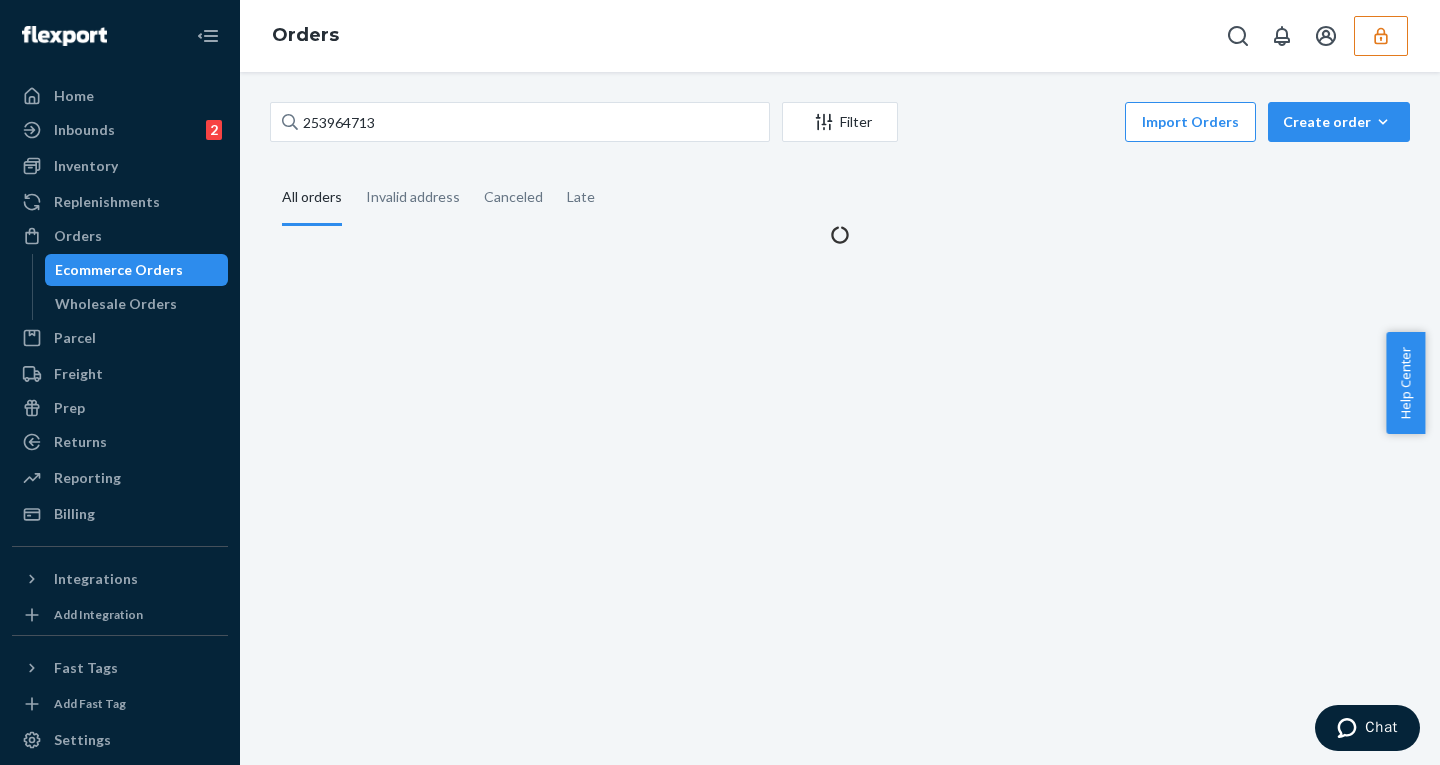 scroll, scrollTop: 0, scrollLeft: 0, axis: both 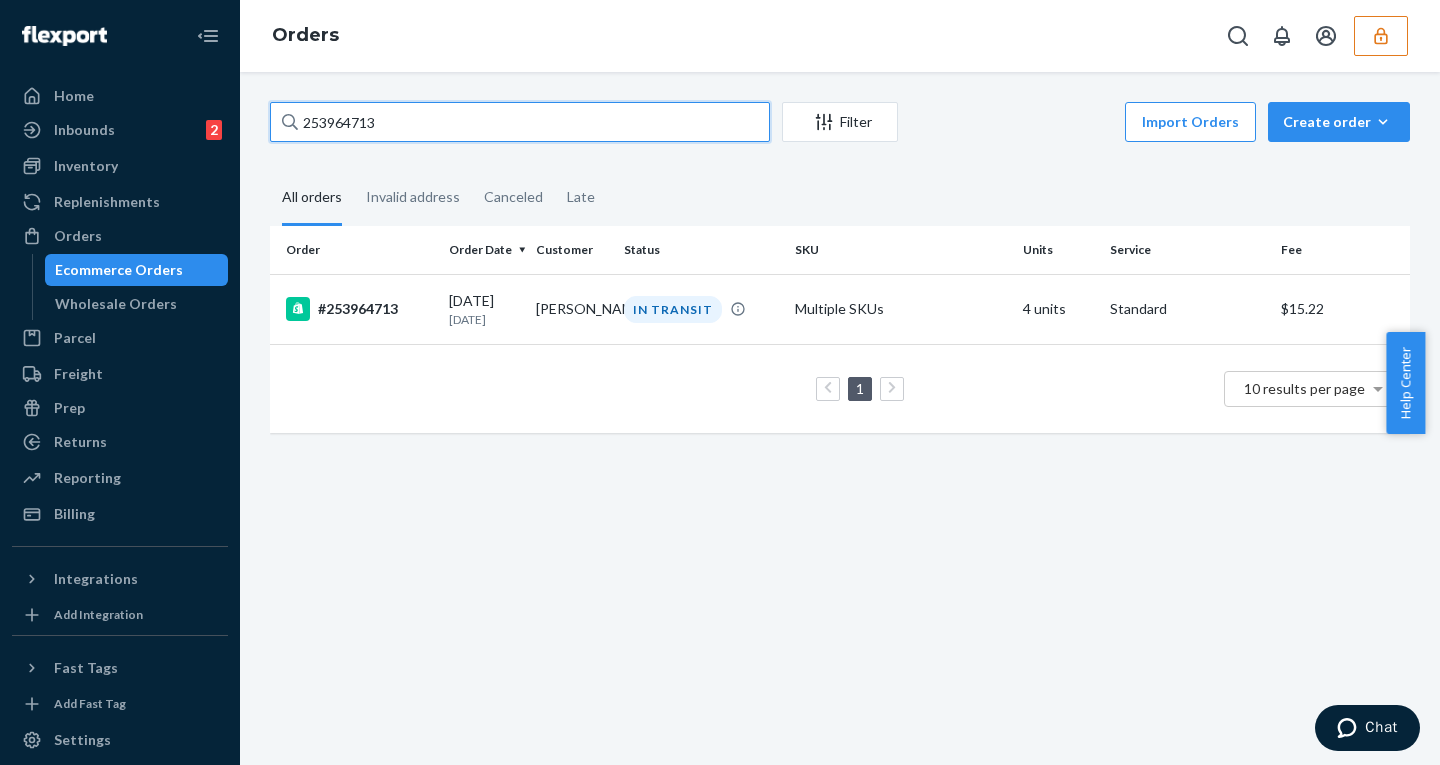 click on "253964713" at bounding box center (520, 122) 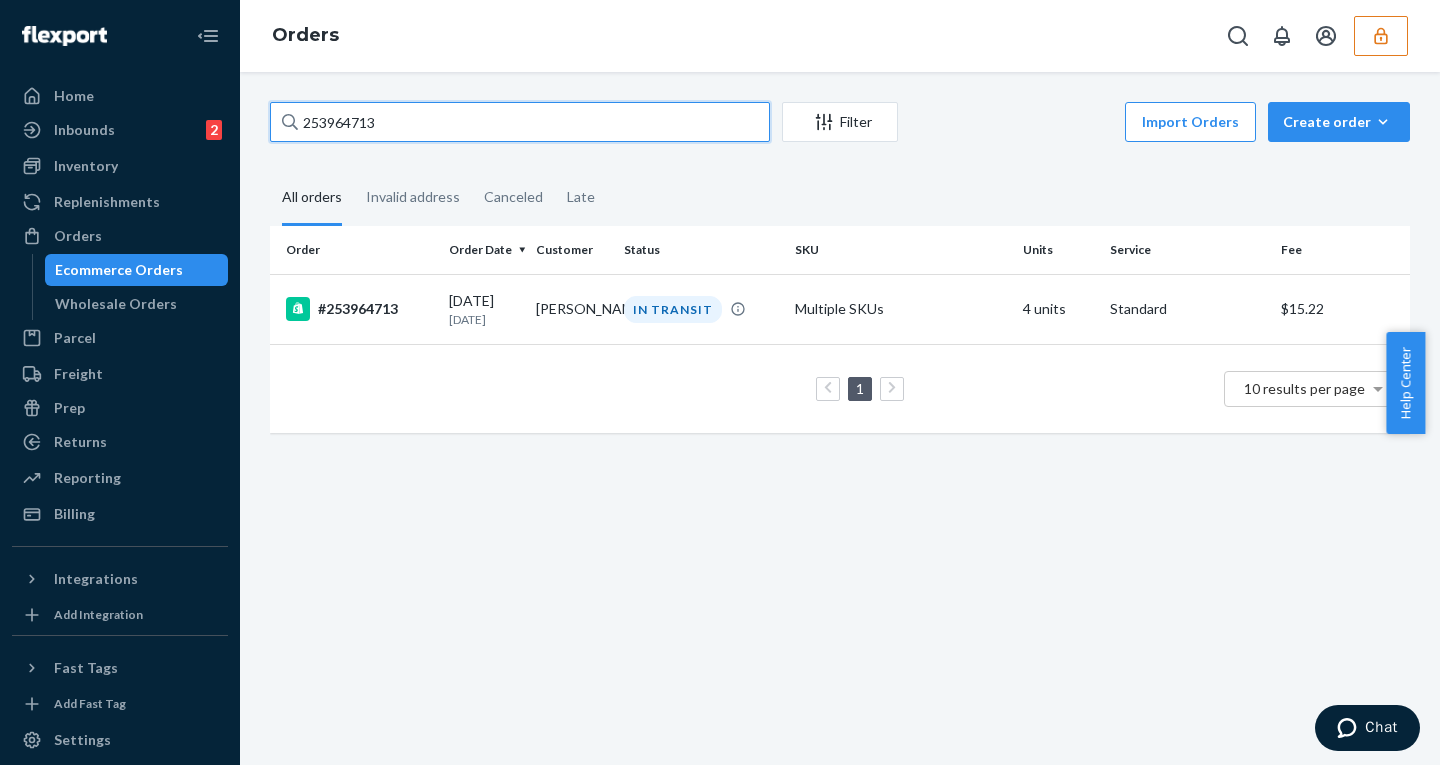 paste on "4021164" 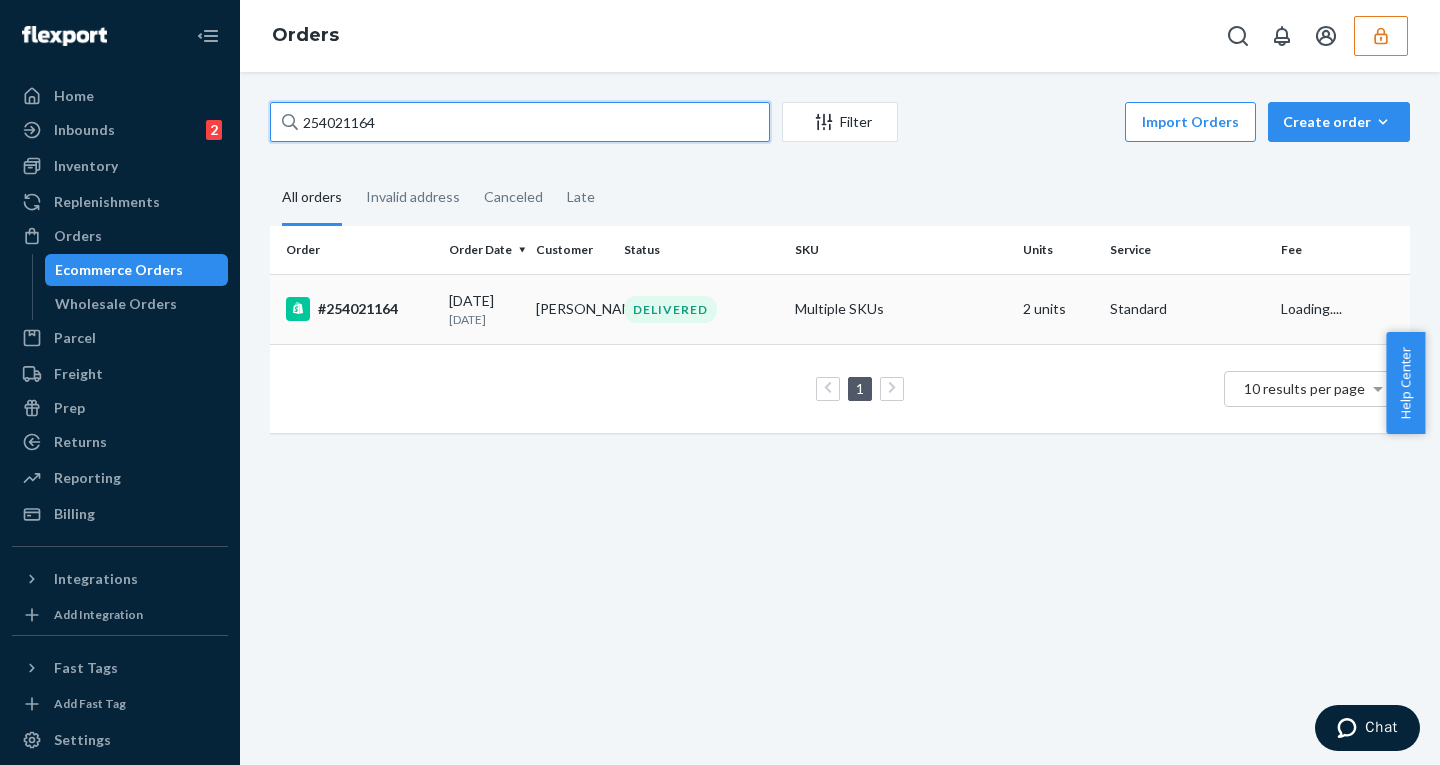 type on "254021164" 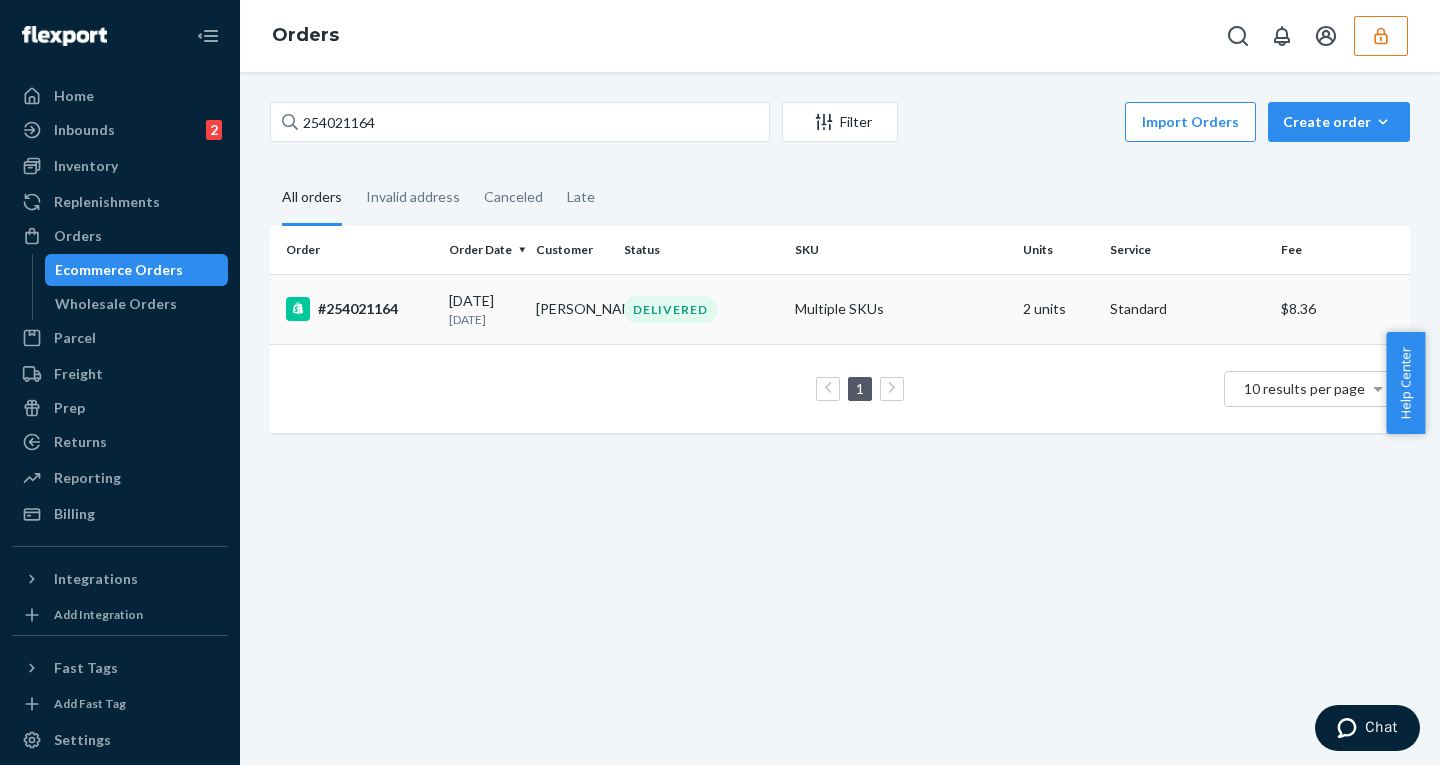 click on "07/04/2025 10 days ago" at bounding box center [484, 309] 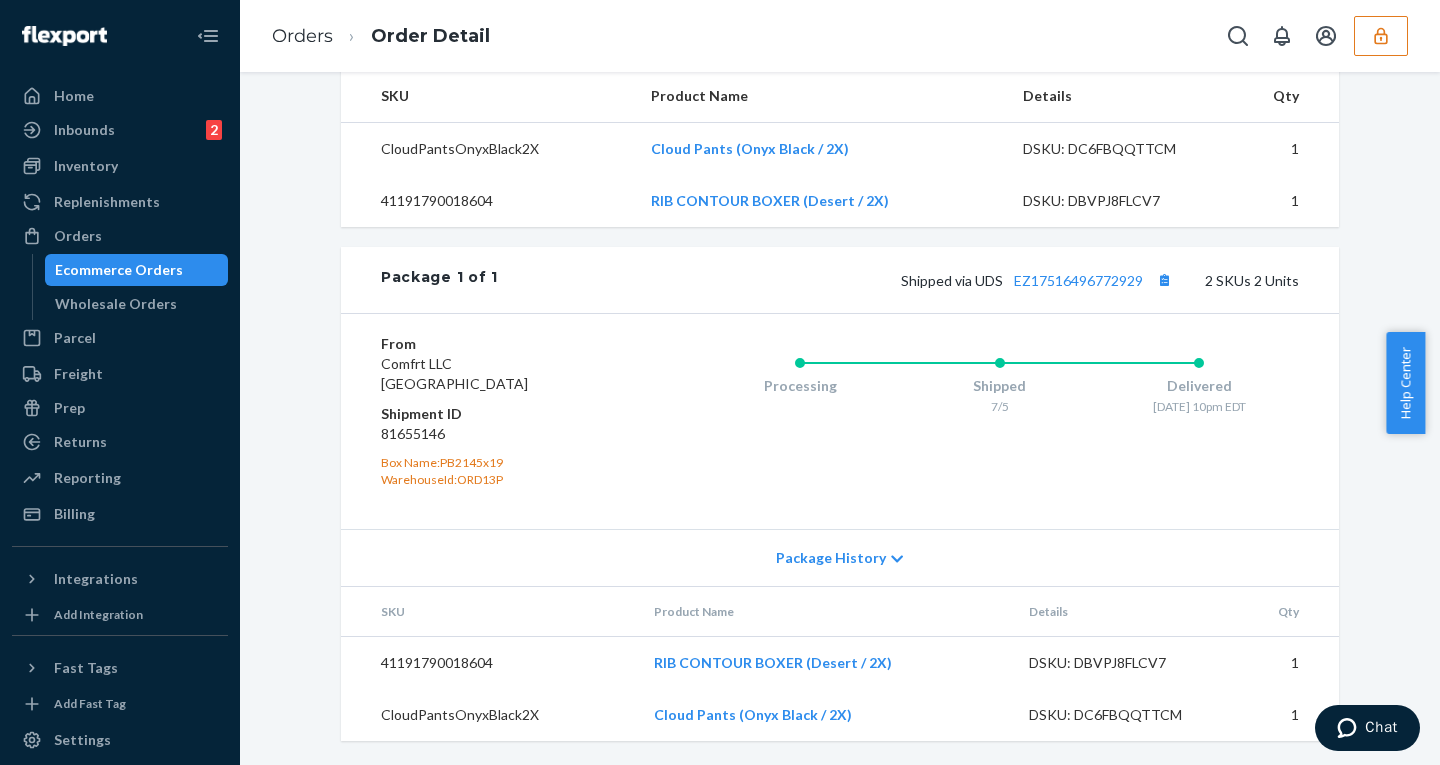 scroll, scrollTop: 773, scrollLeft: 0, axis: vertical 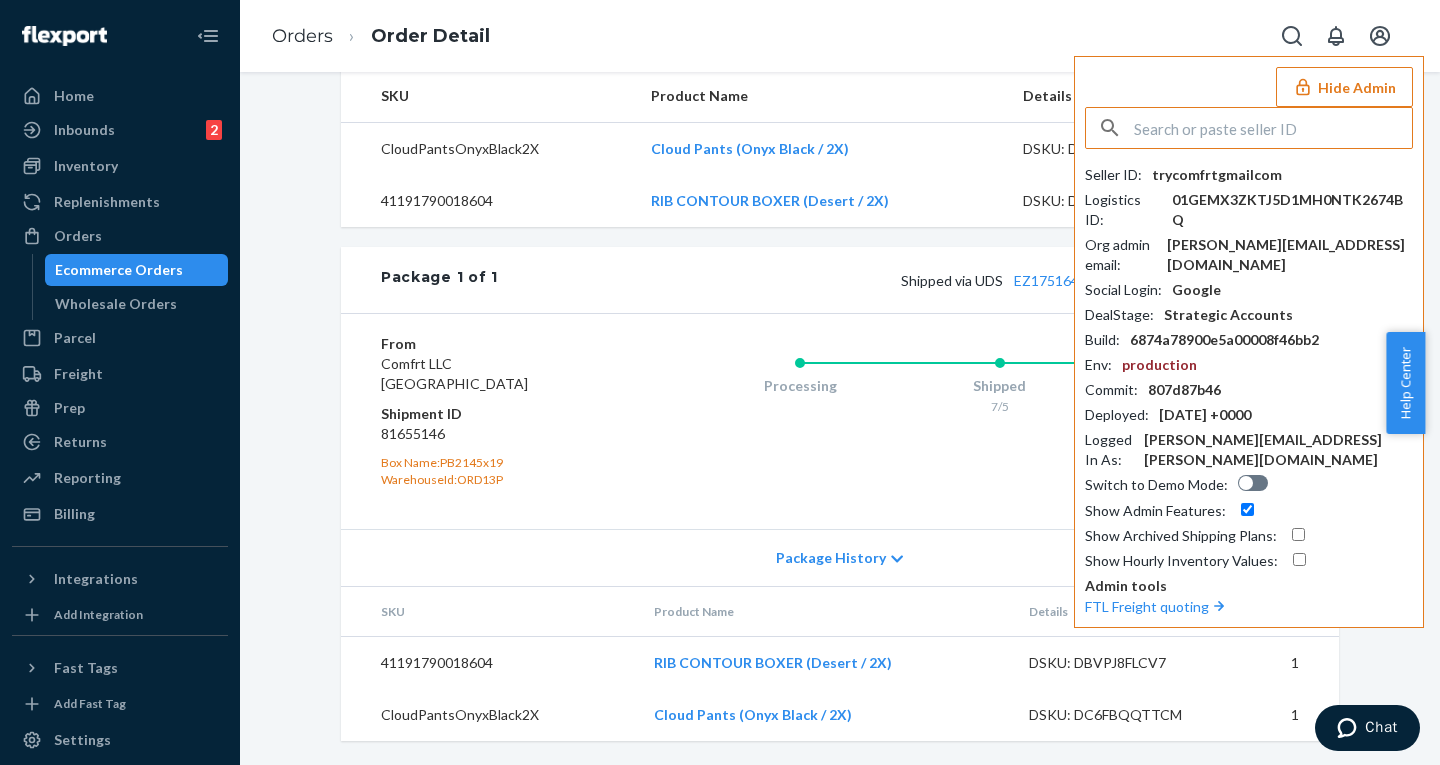 click at bounding box center [1273, 128] 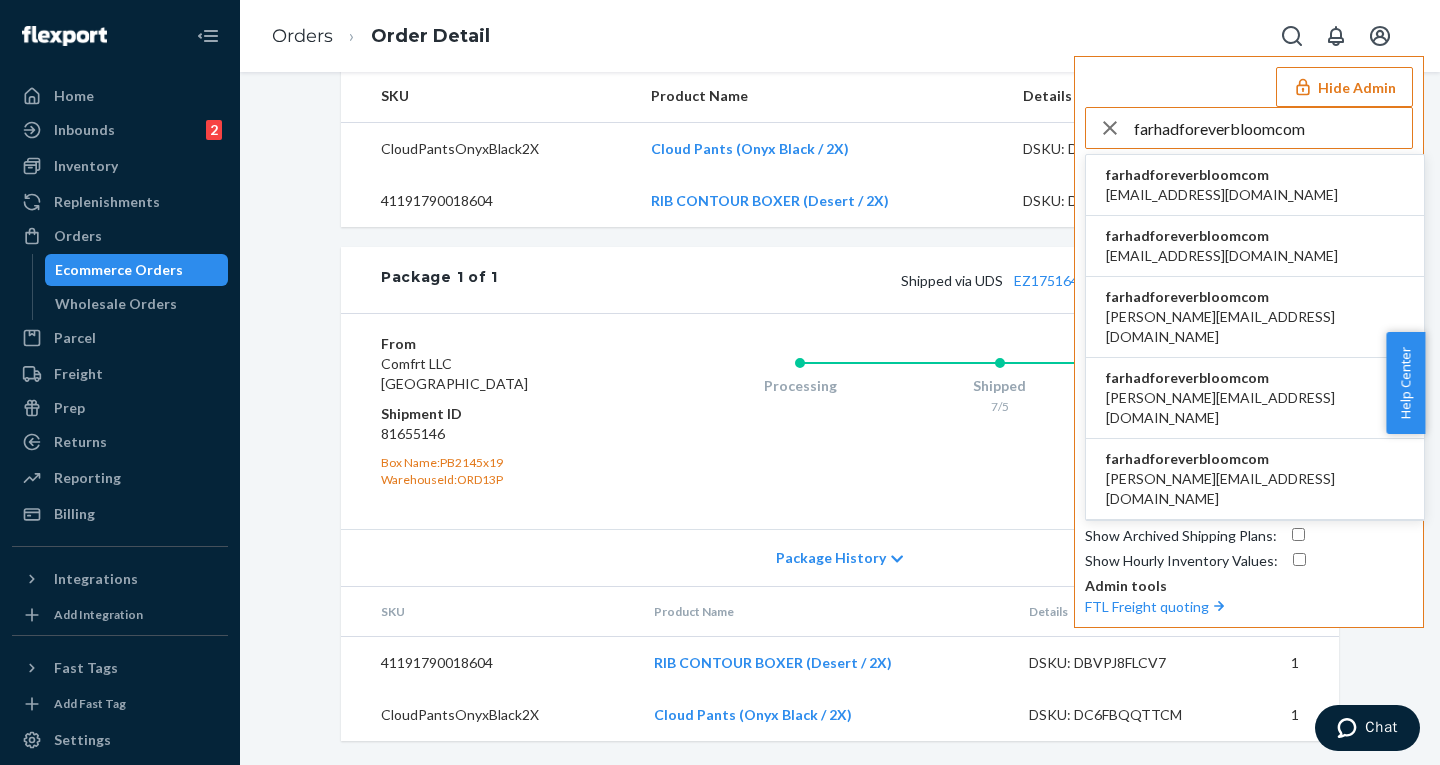type on "farhadforeverbloomcom" 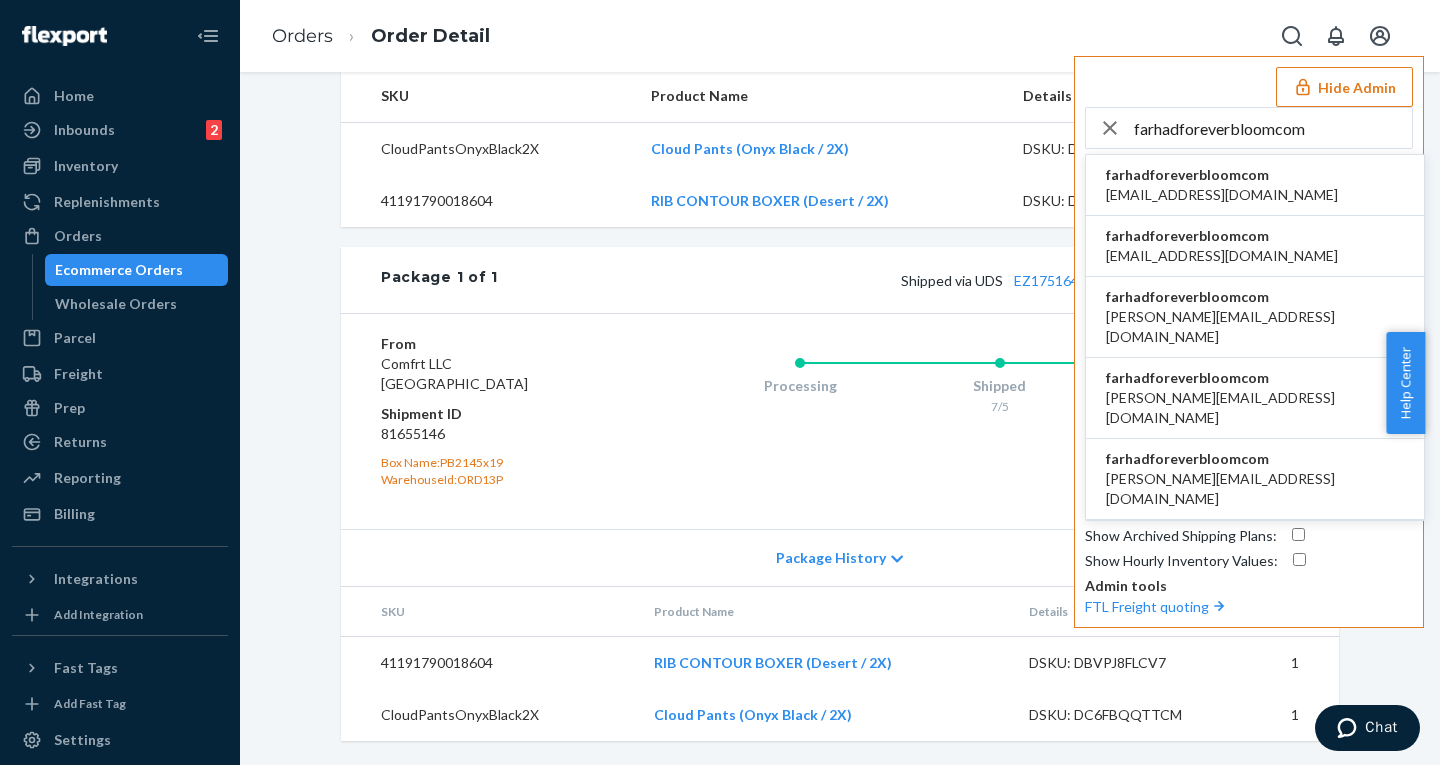 click on "devorrah.calag@bruntwork.co" at bounding box center [1222, 195] 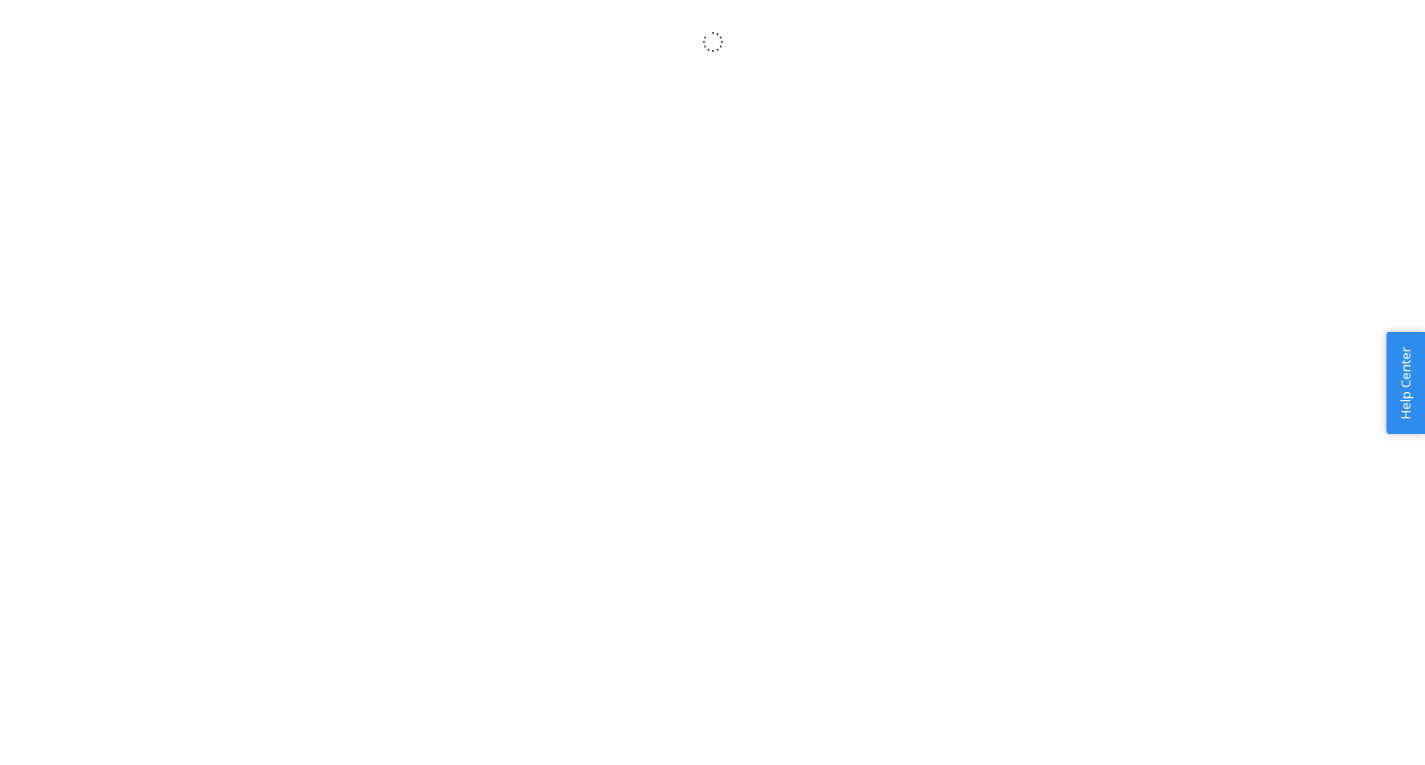 scroll, scrollTop: 0, scrollLeft: 0, axis: both 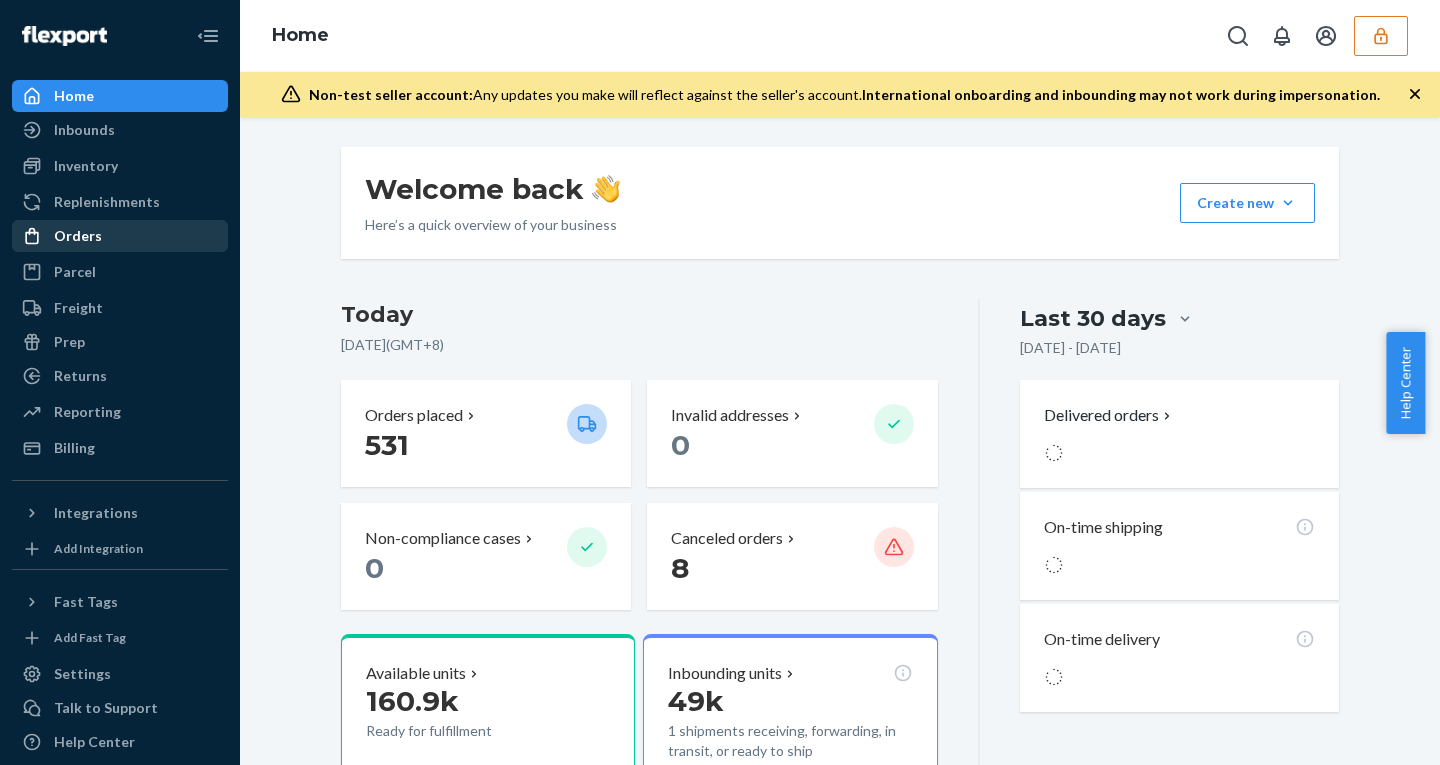 click on "Orders" at bounding box center [78, 236] 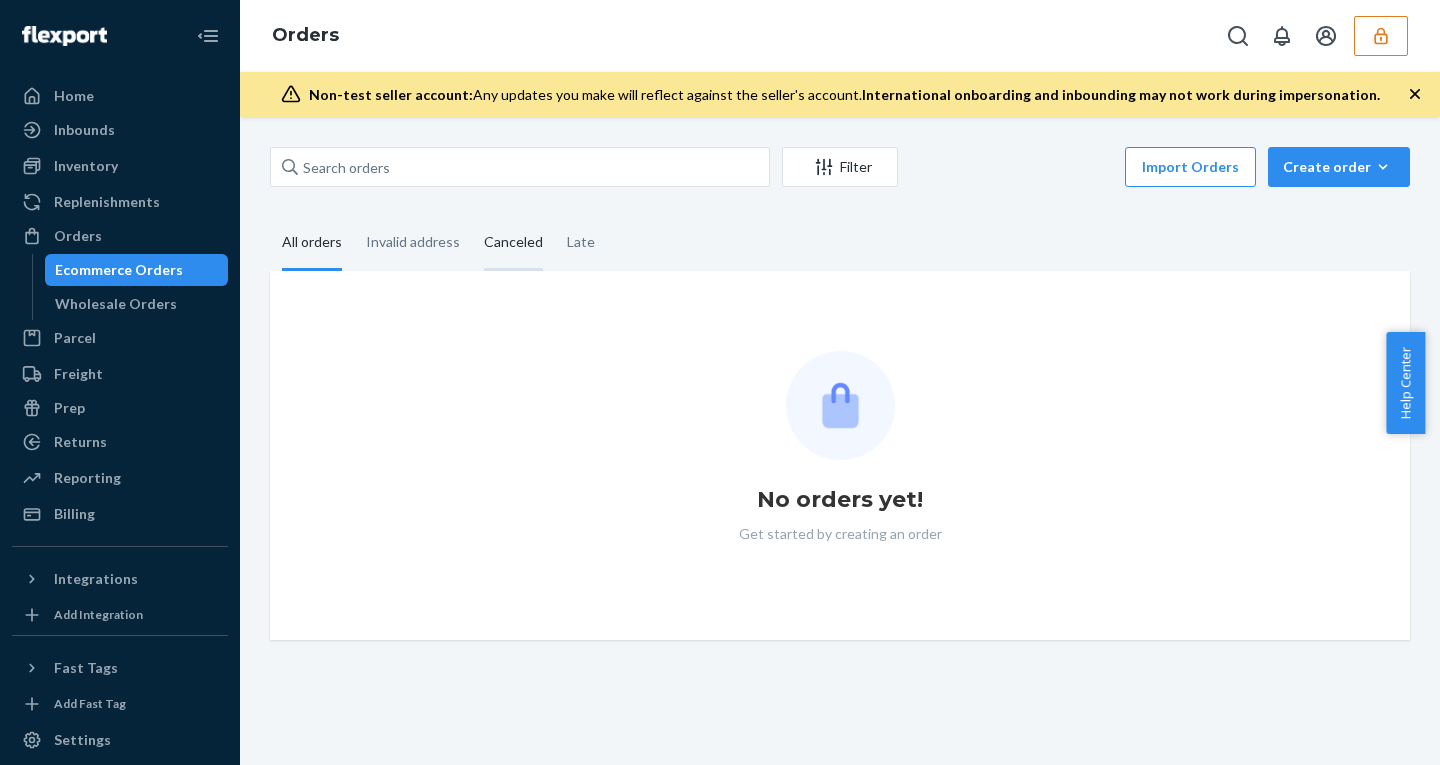 scroll, scrollTop: 0, scrollLeft: 0, axis: both 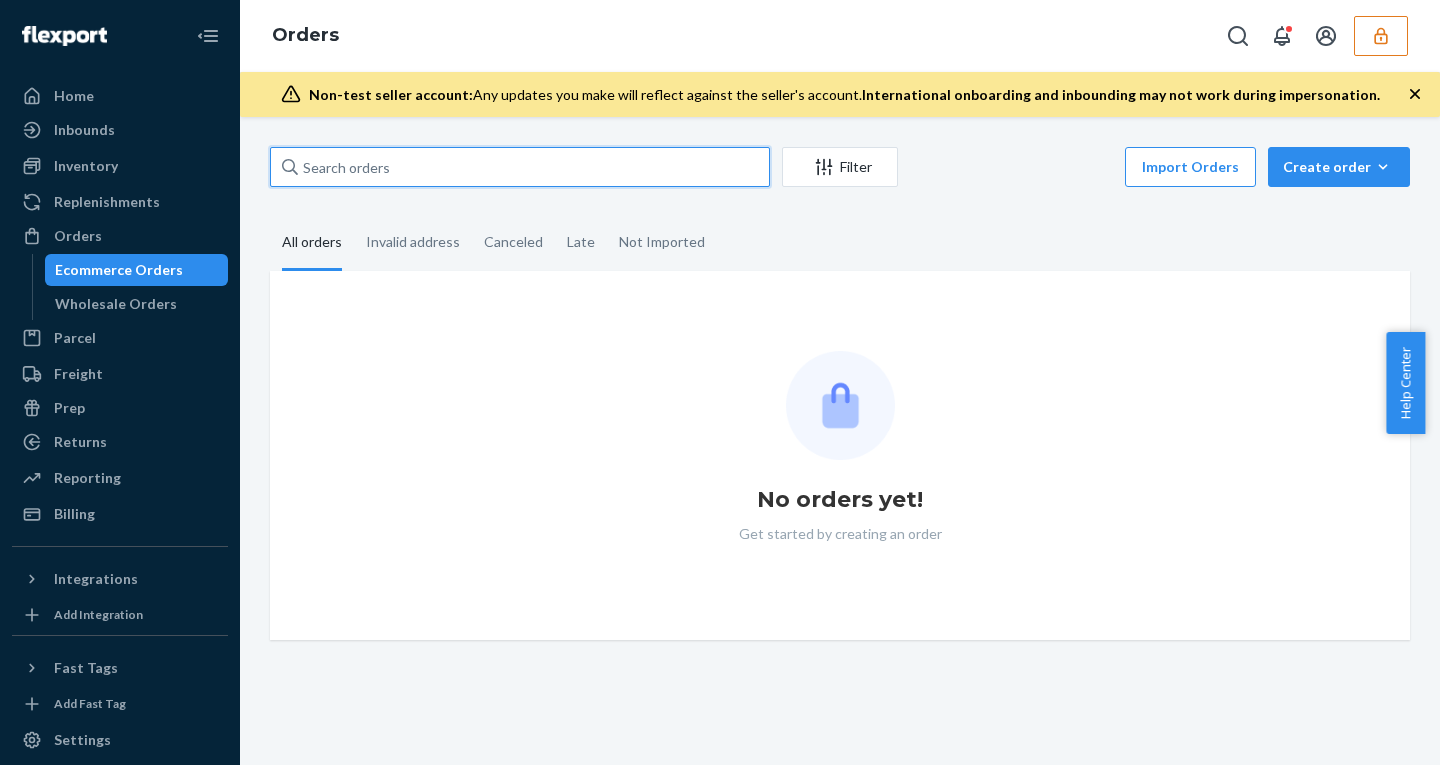 click at bounding box center [520, 167] 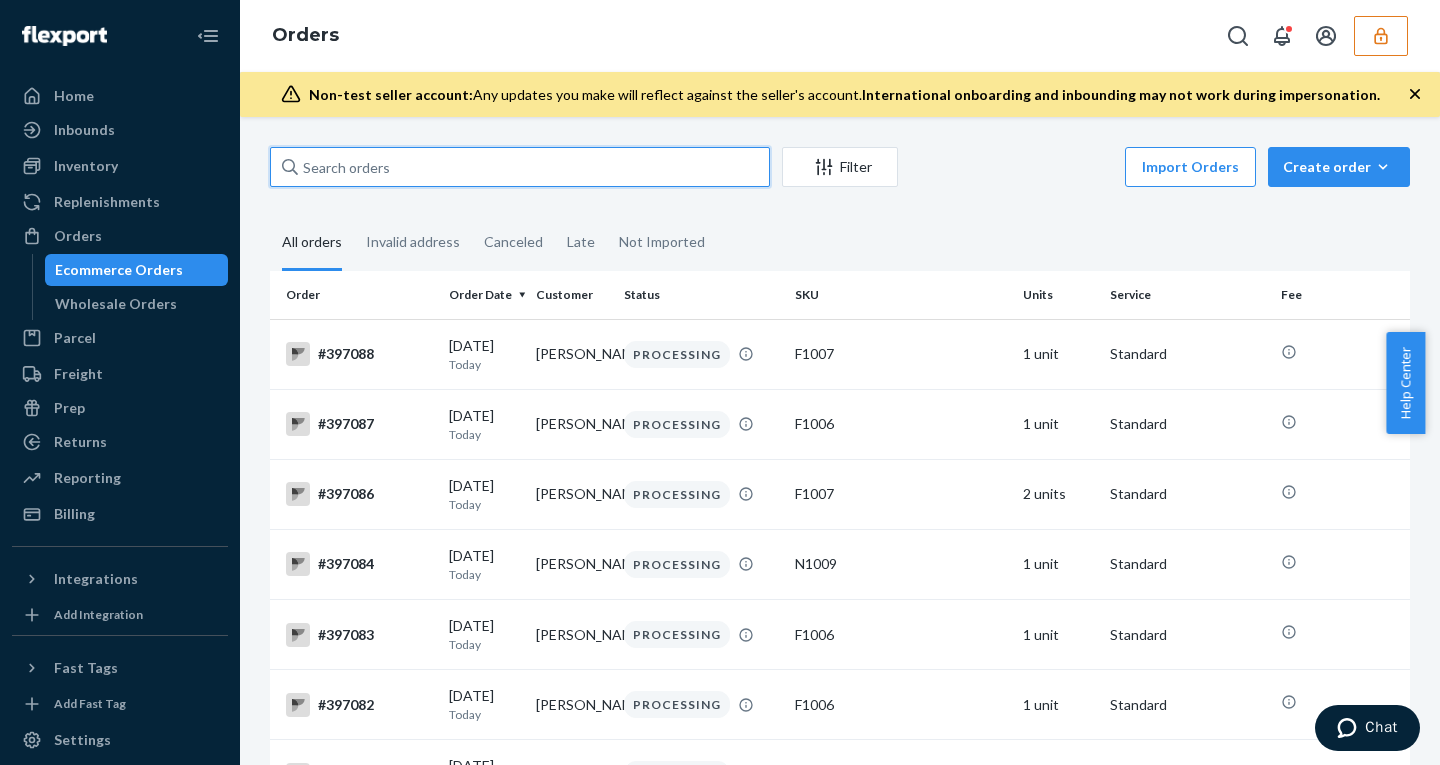 paste on "131694709" 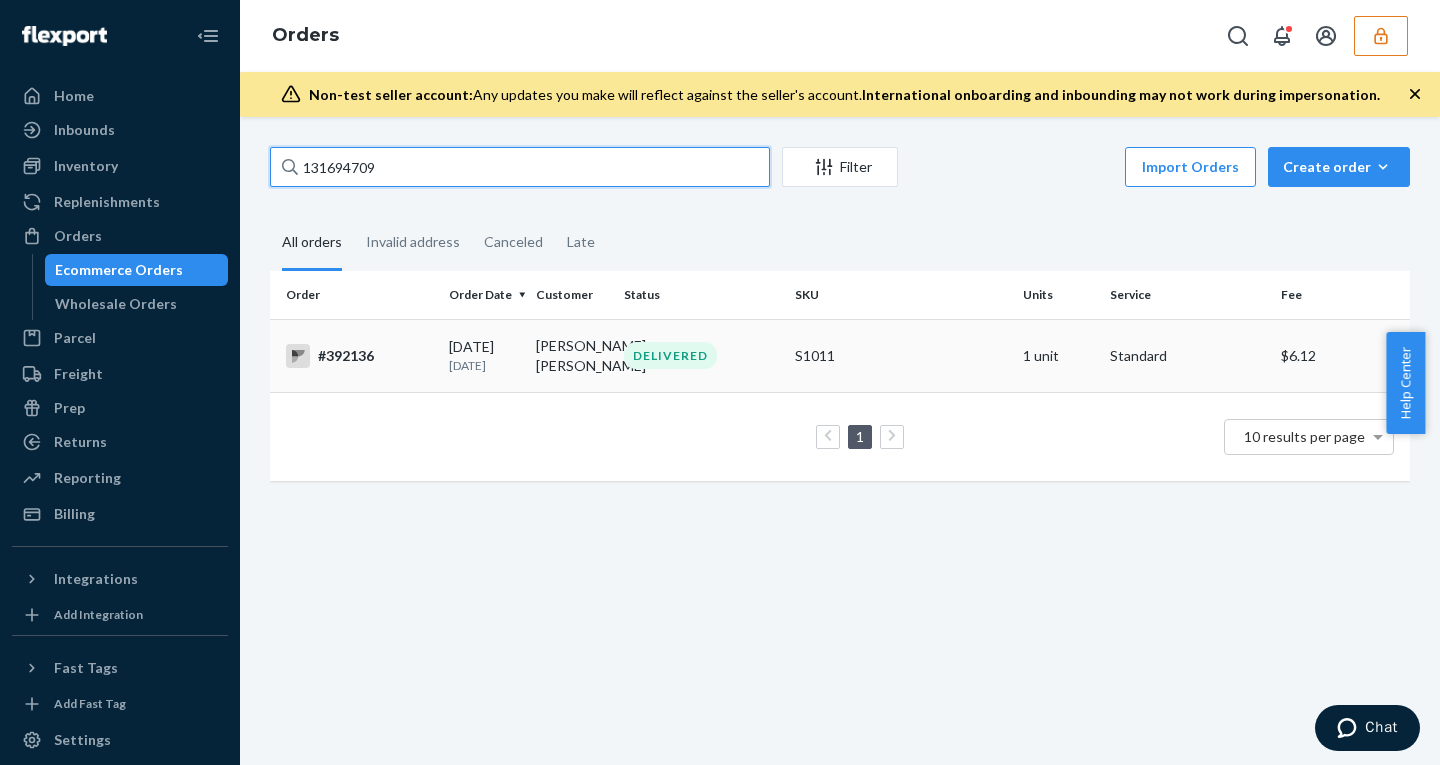 type on "131694709" 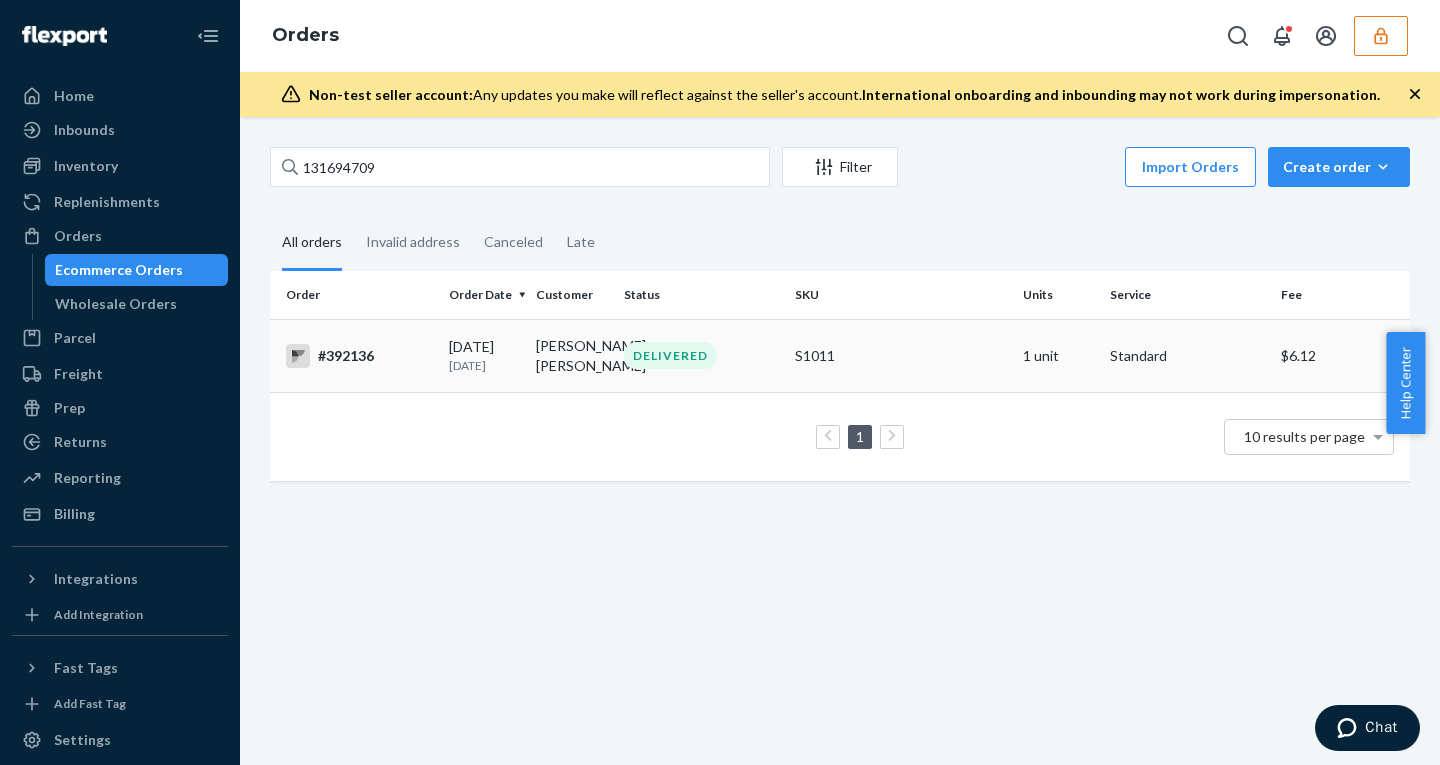 click on "[DATE] [DATE]" at bounding box center (484, 355) 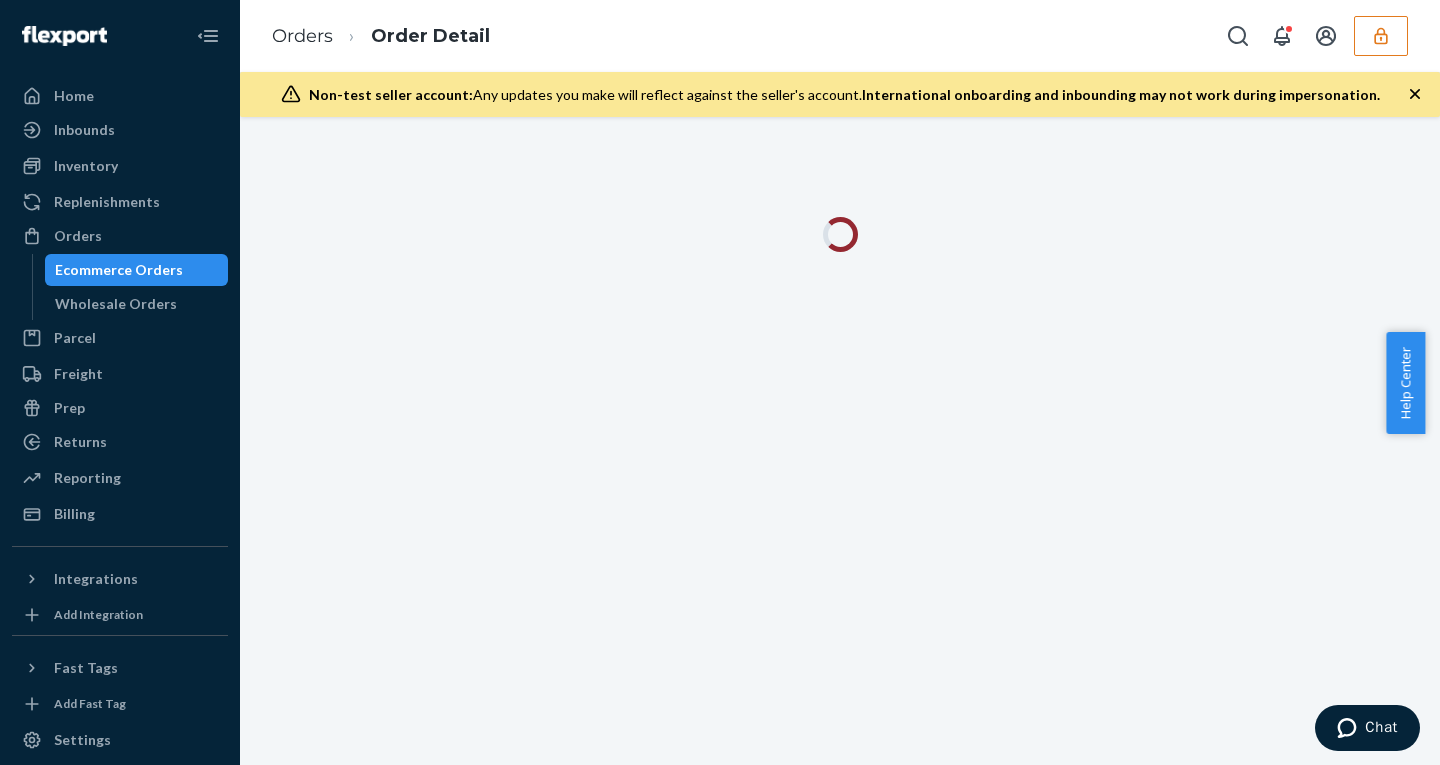 click 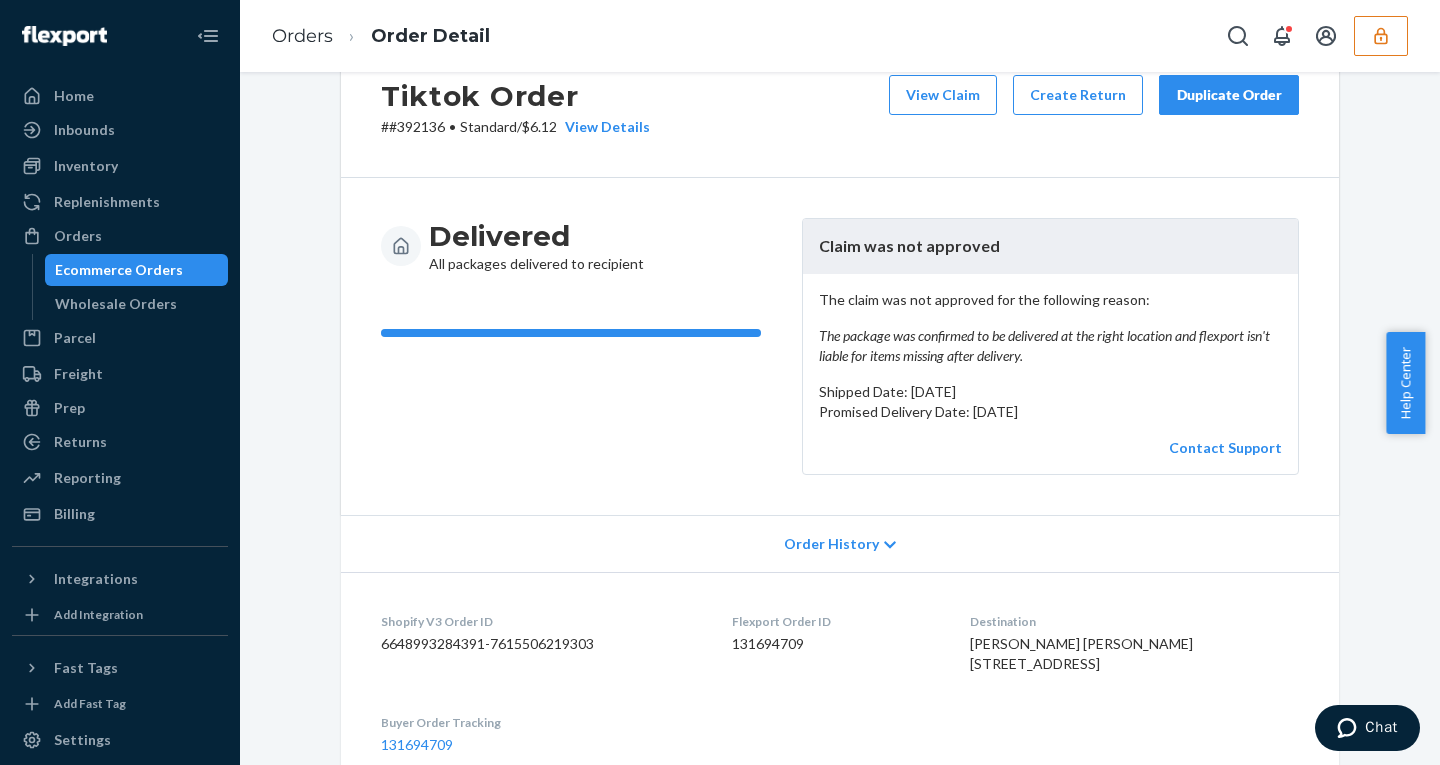 scroll, scrollTop: 57, scrollLeft: 0, axis: vertical 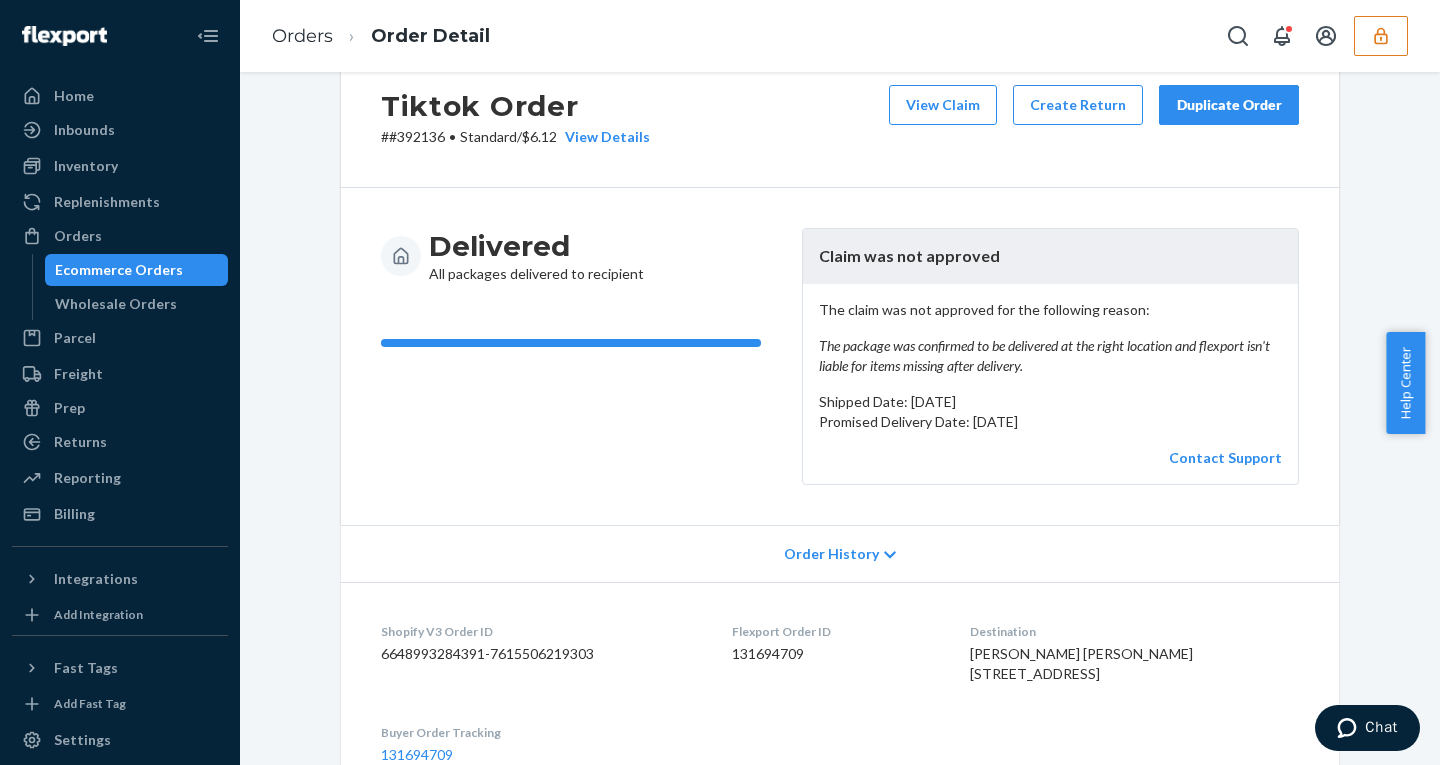 click on "Order History" at bounding box center (840, 553) 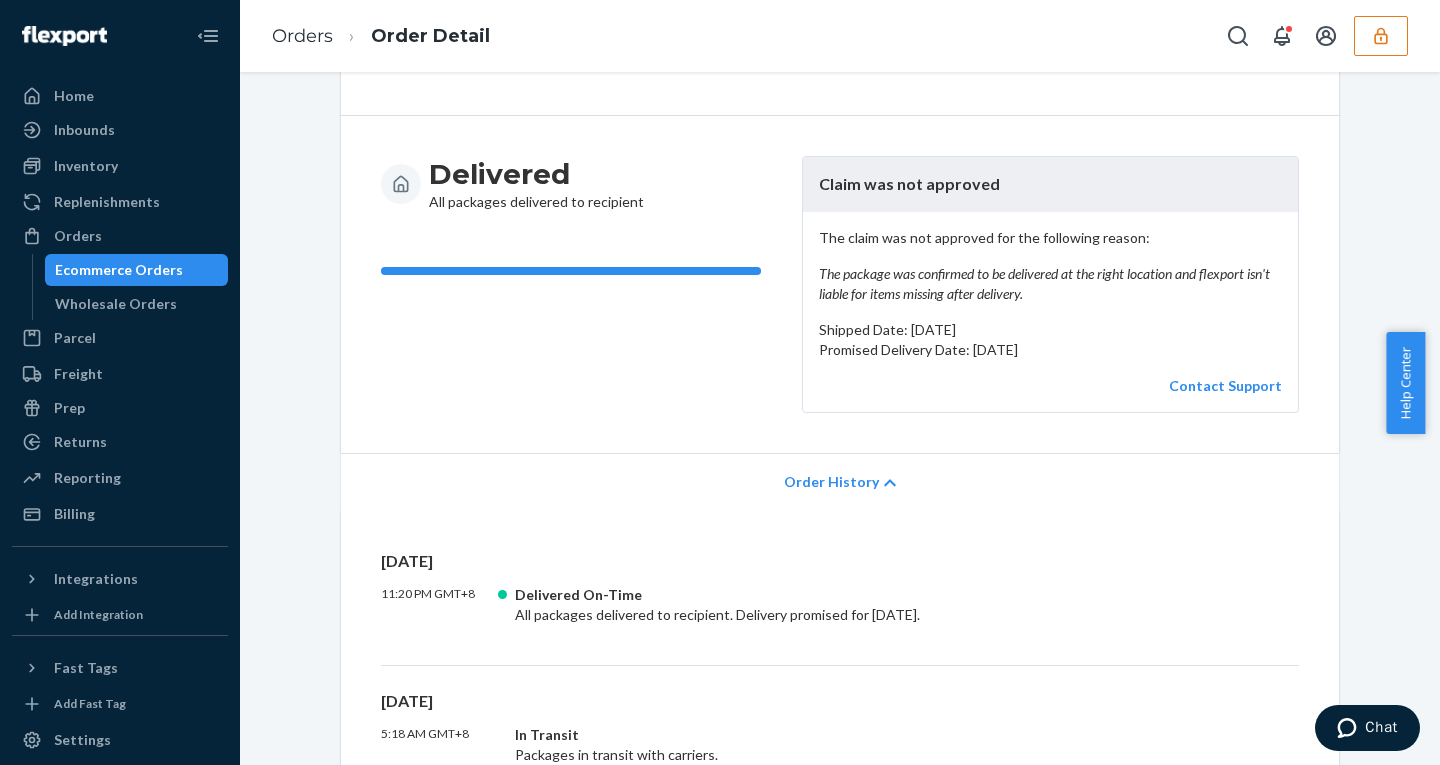 scroll, scrollTop: 0, scrollLeft: 0, axis: both 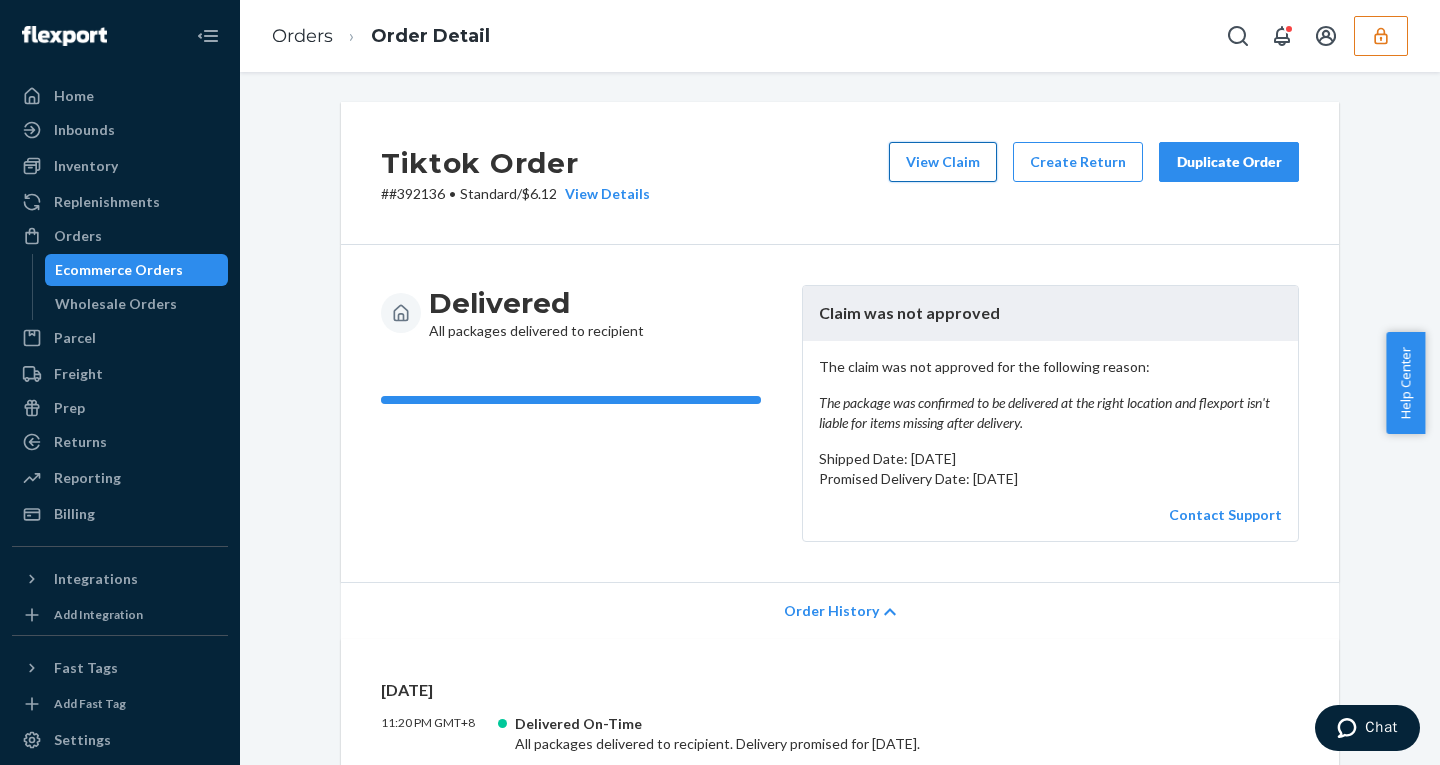 click on "View Claim" at bounding box center (943, 162) 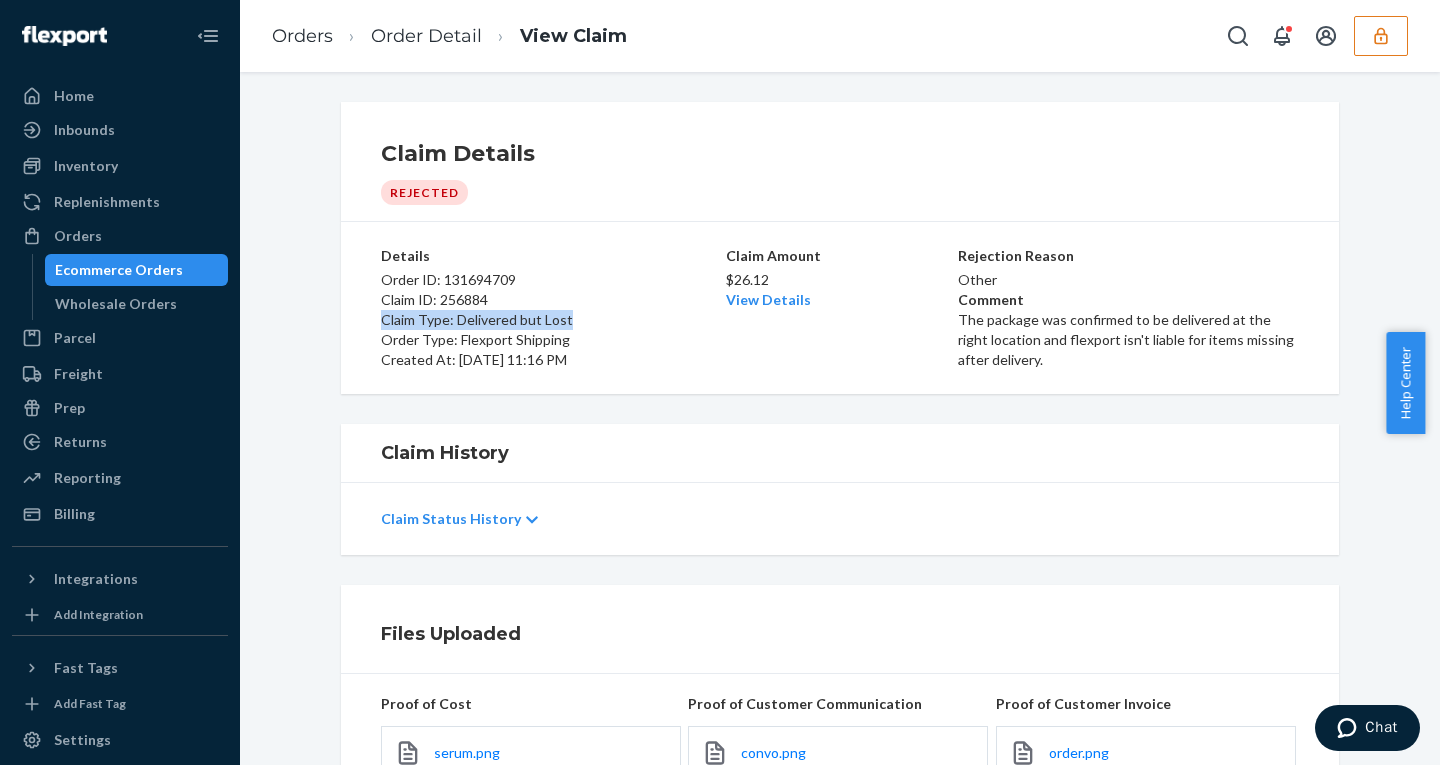 drag, startPoint x: 562, startPoint y: 315, endPoint x: 346, endPoint y: 319, distance: 216.03703 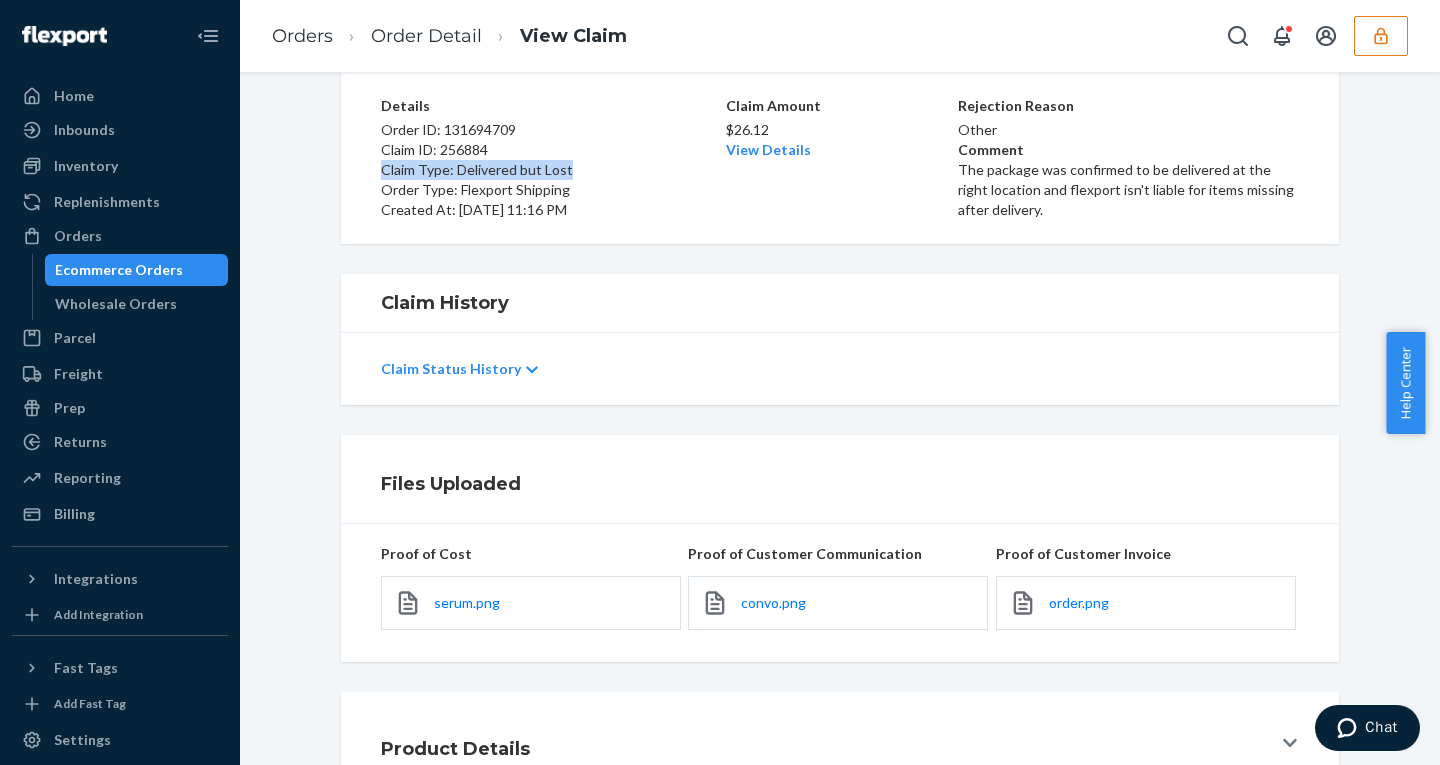 scroll, scrollTop: 185, scrollLeft: 0, axis: vertical 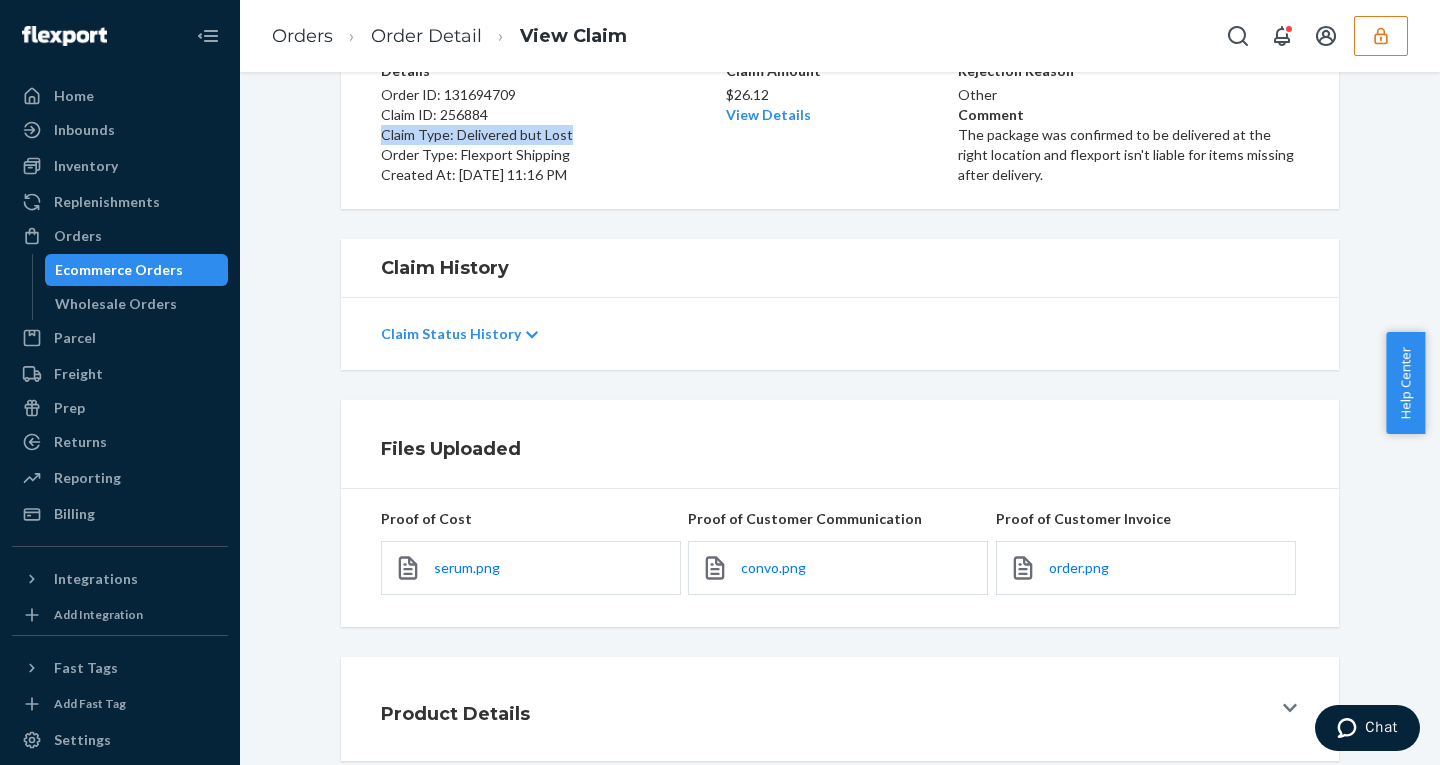 click on "$26.12" at bounding box center [840, 95] 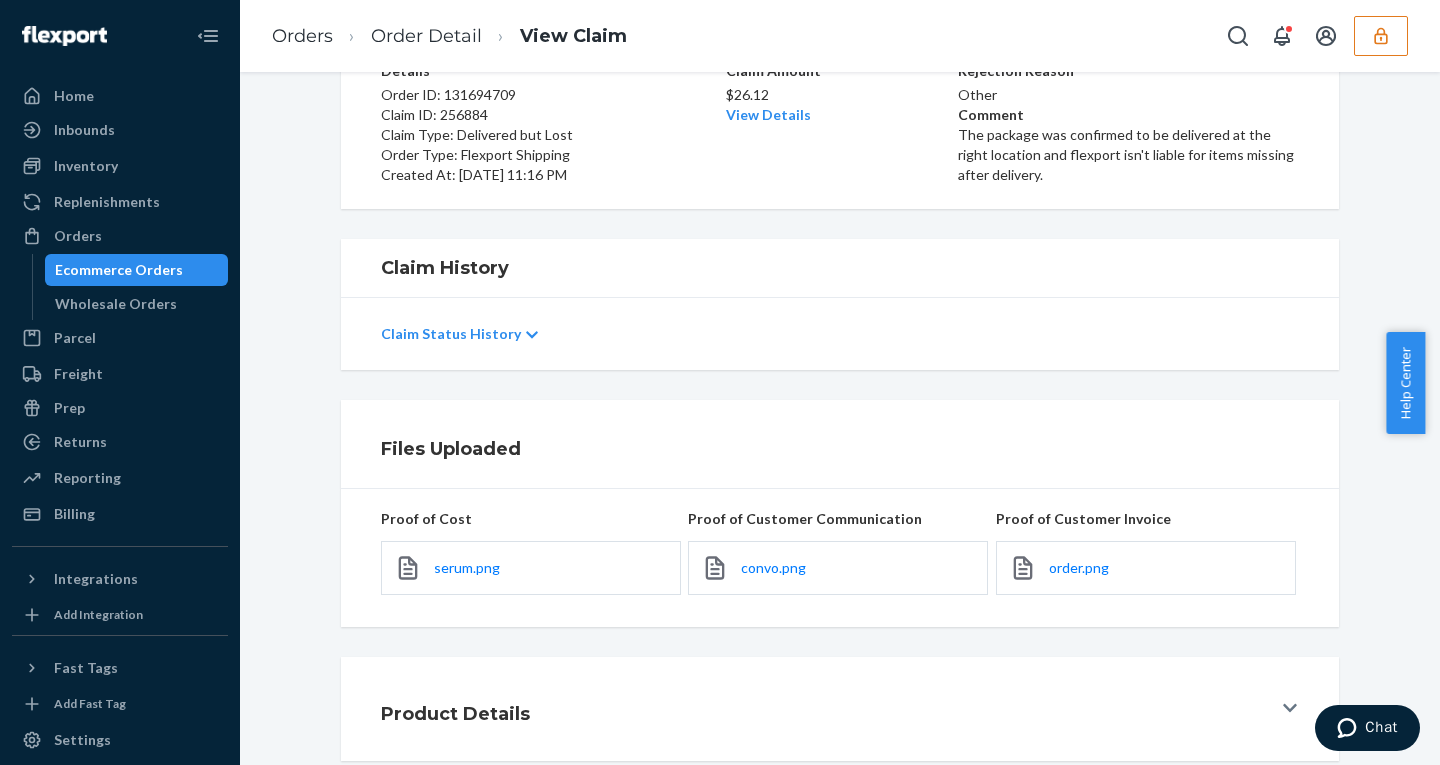 click on "$26.12" at bounding box center [840, 95] 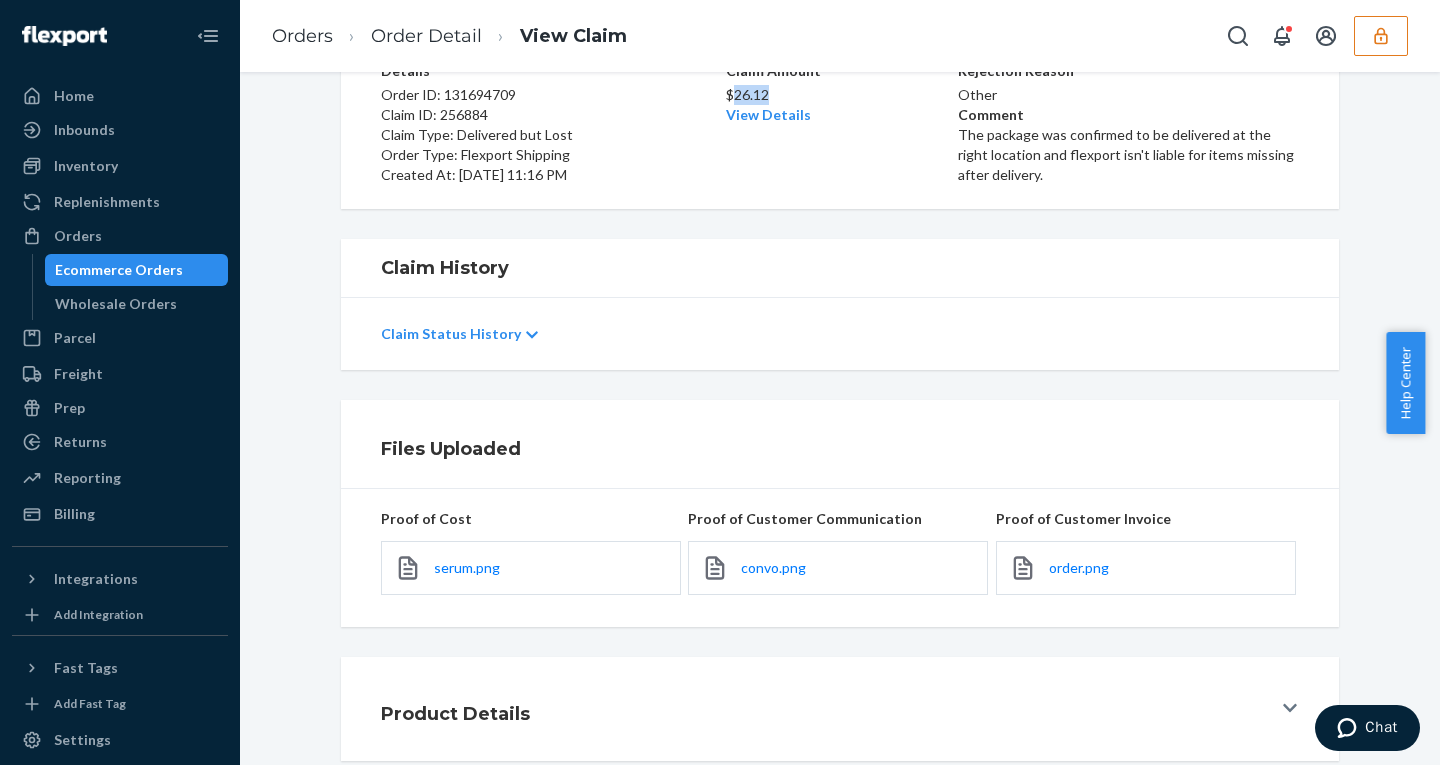 copy on "26.12" 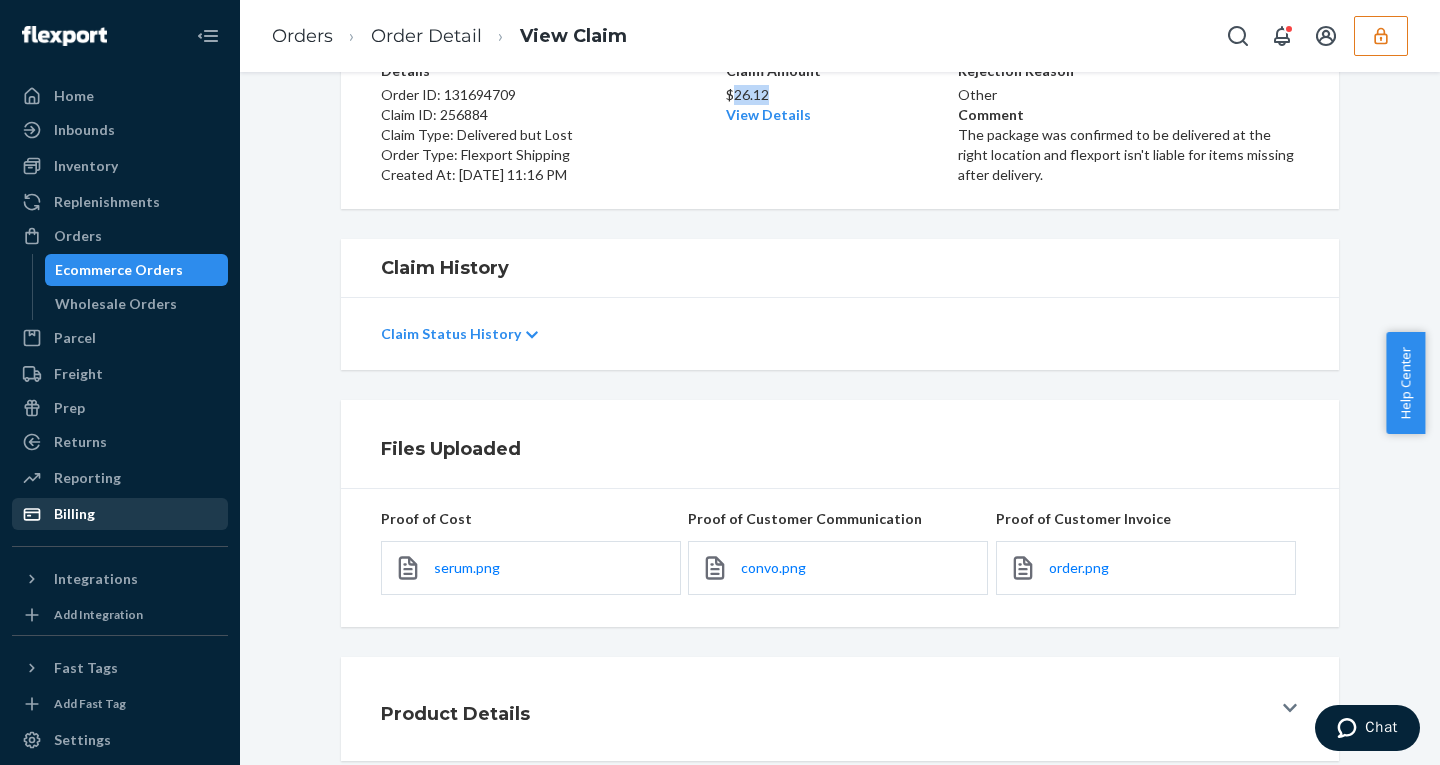click on "Billing" at bounding box center [120, 514] 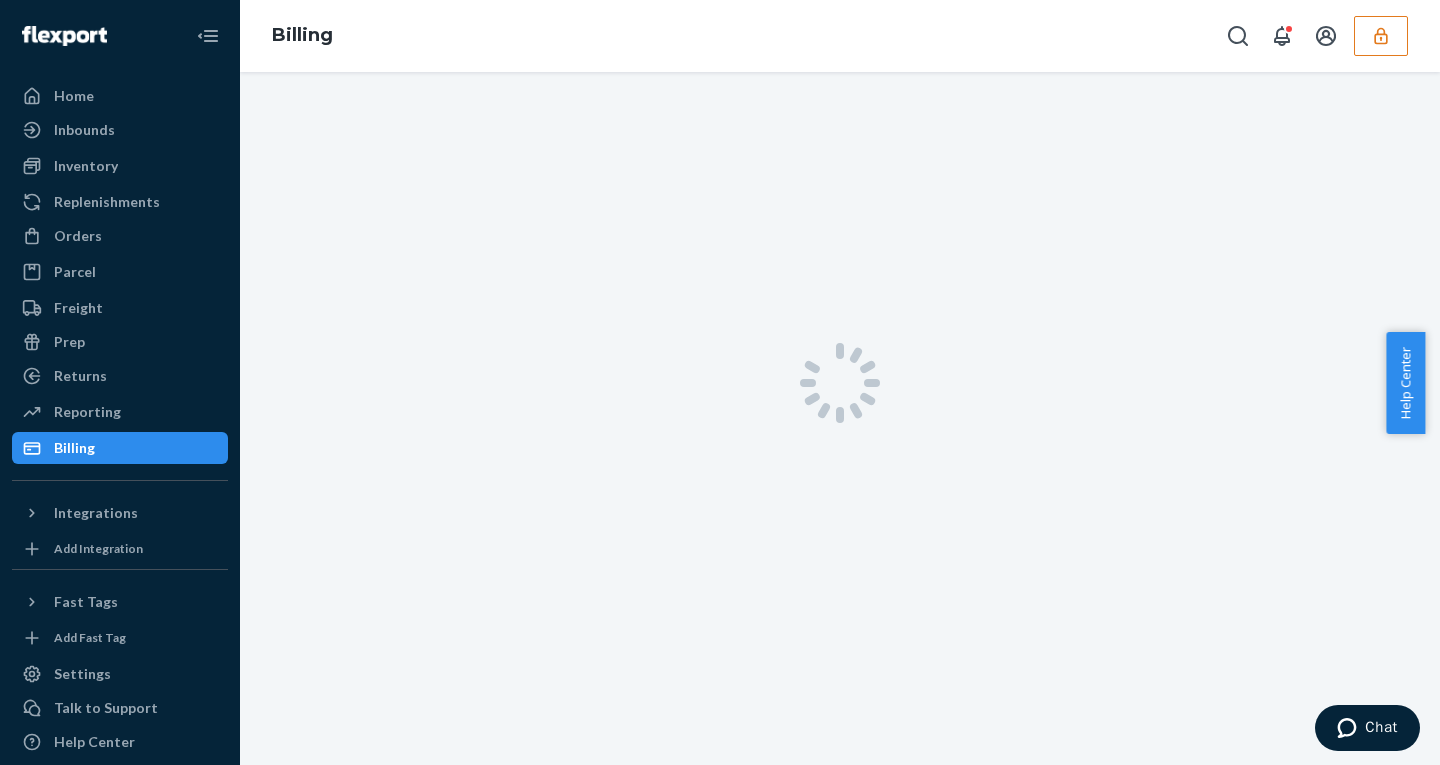 scroll, scrollTop: 0, scrollLeft: 0, axis: both 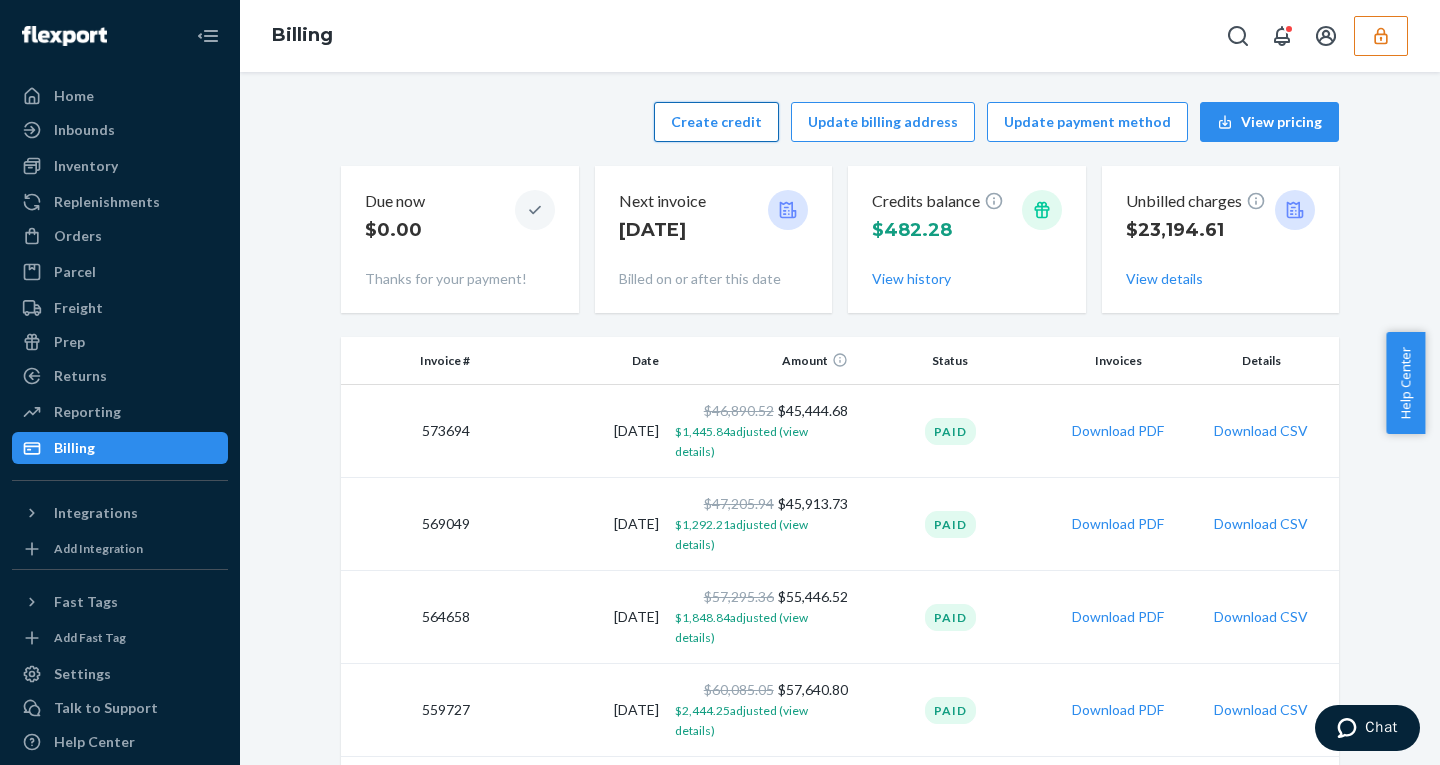 click on "Create credit" at bounding box center [716, 122] 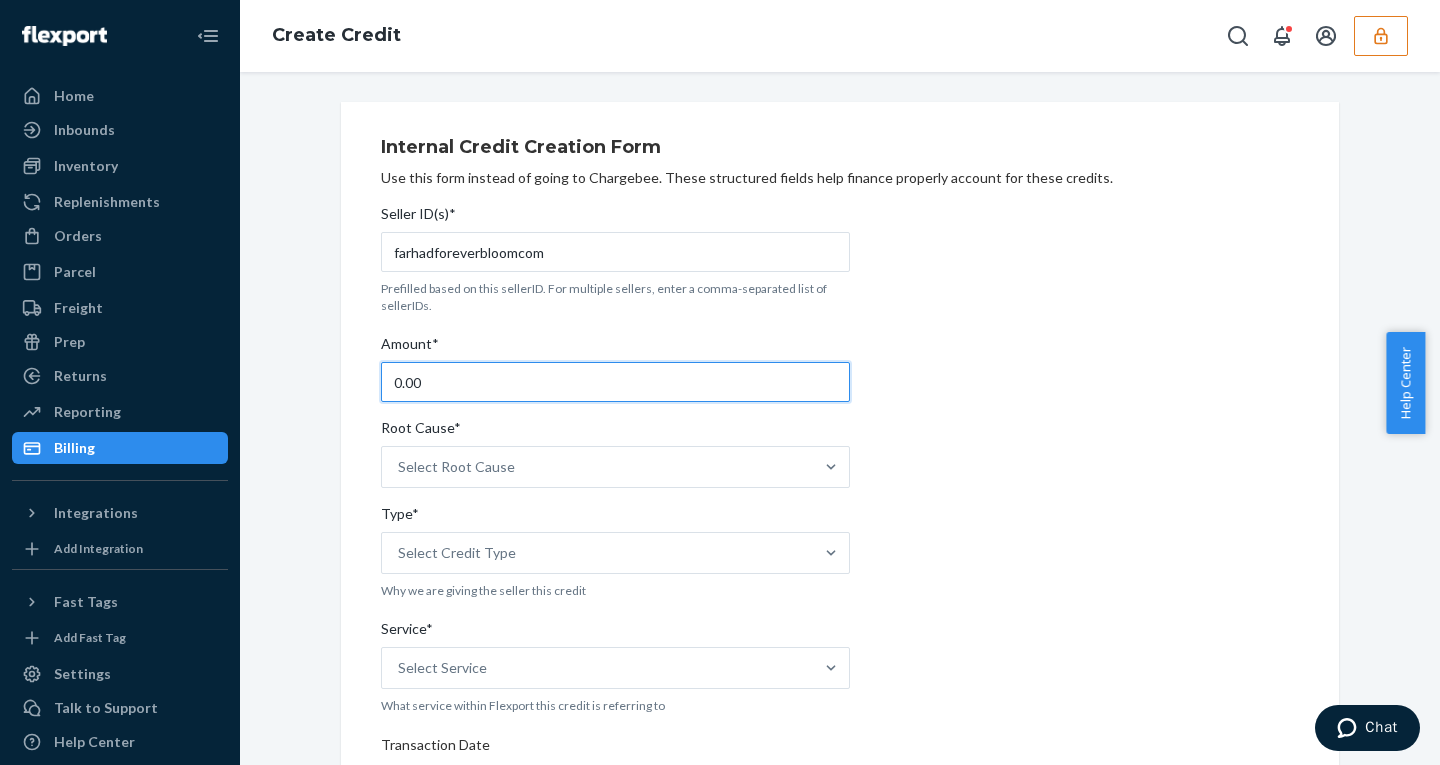 drag, startPoint x: 423, startPoint y: 374, endPoint x: 265, endPoint y: 374, distance: 158 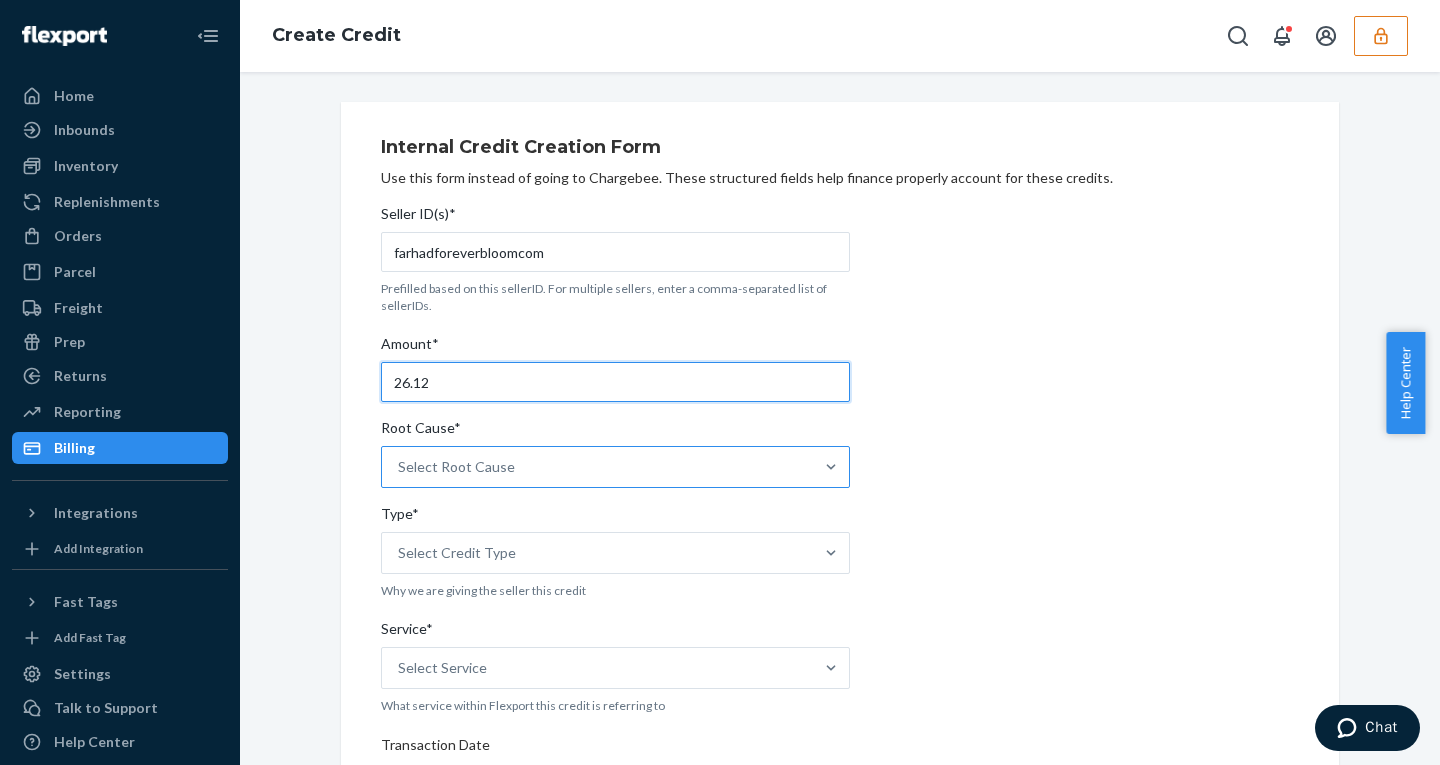 type on "26.12" 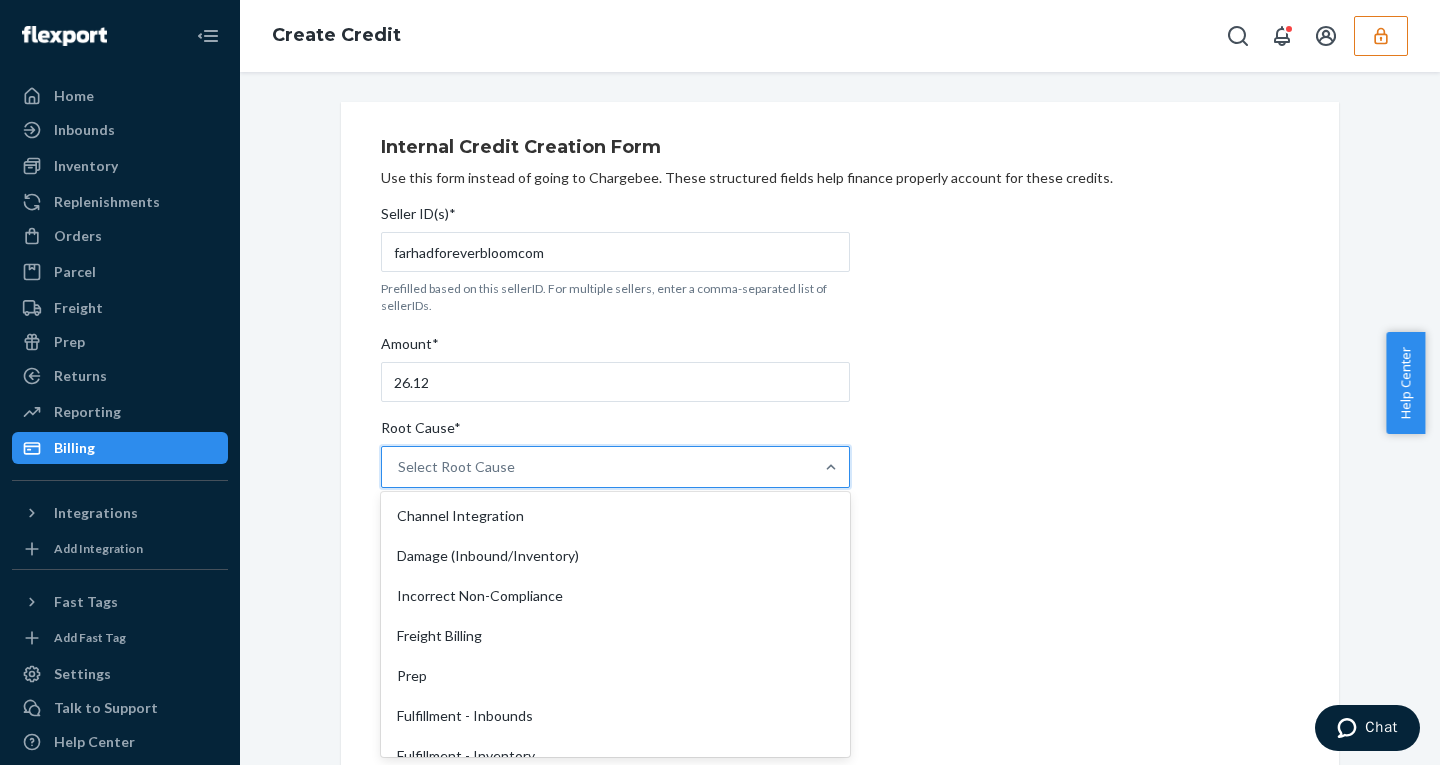 click on "Select Root Cause" at bounding box center (597, 467) 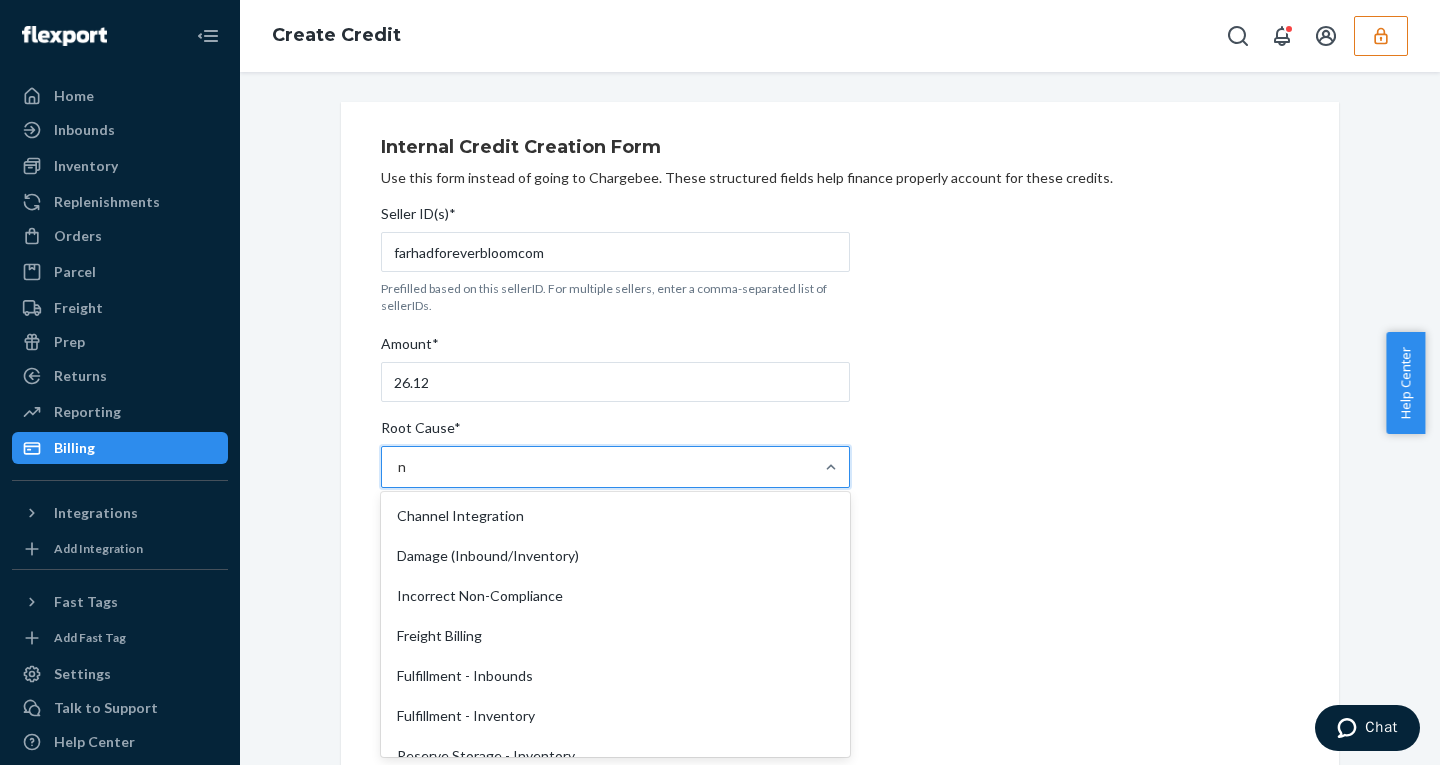 type on "no" 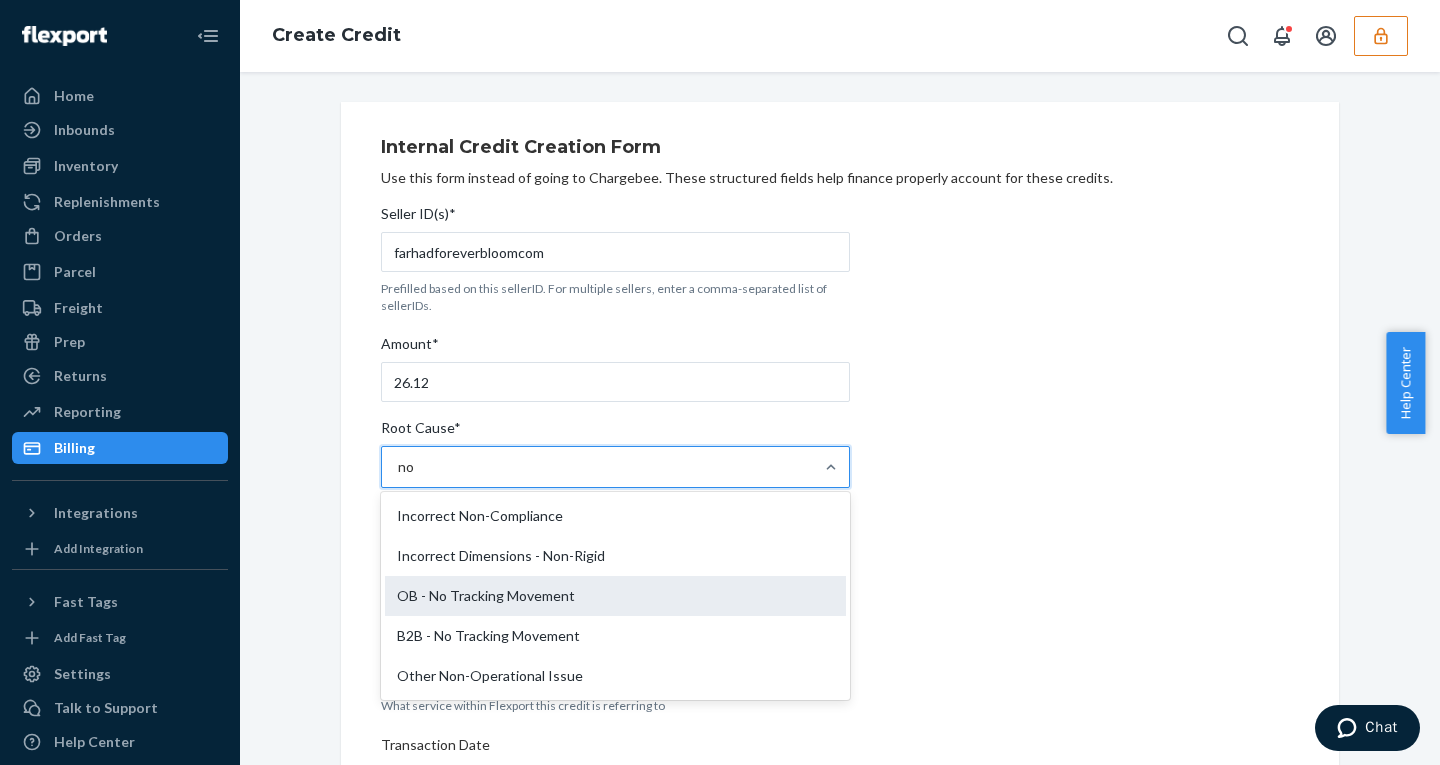 click on "OB - No Tracking Movement" at bounding box center (615, 596) 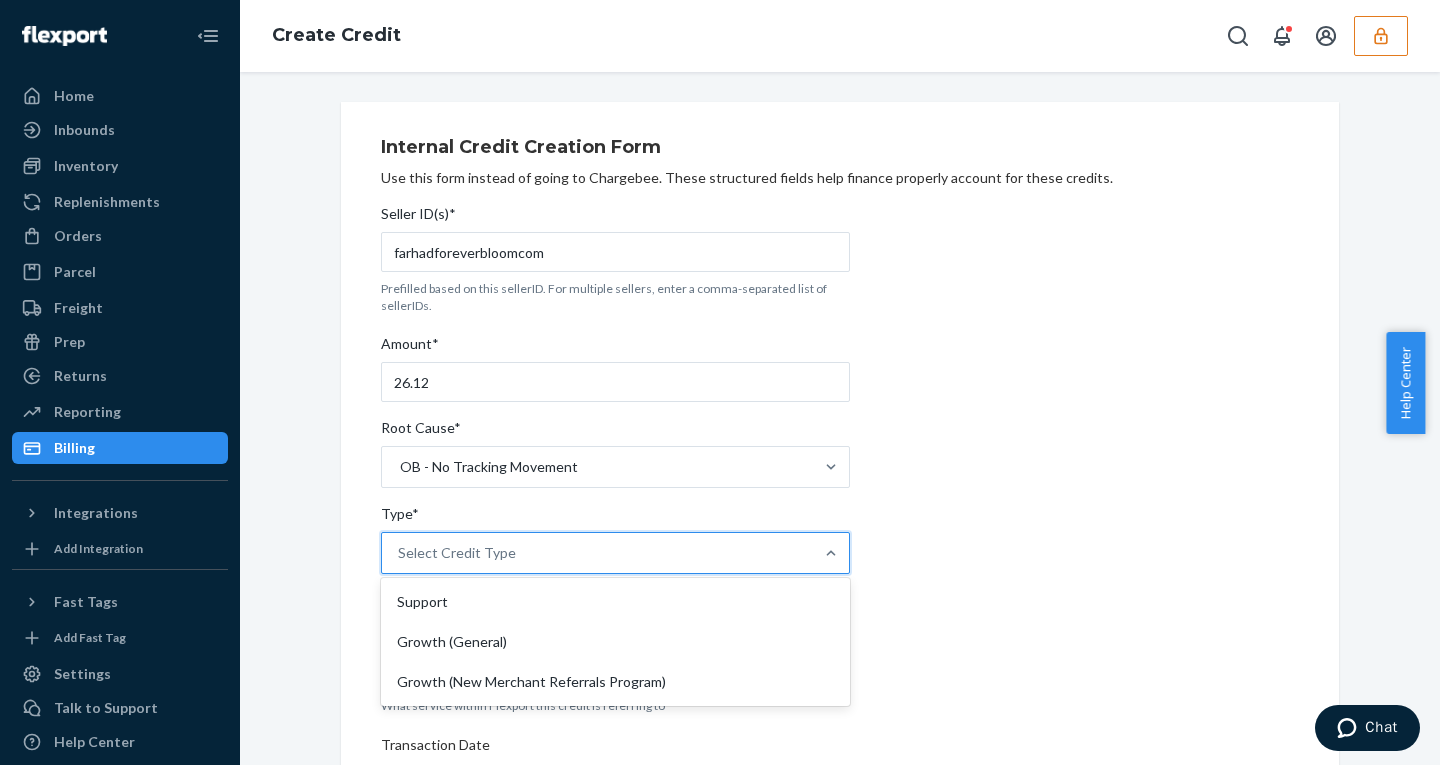 click on "Select Credit Type" at bounding box center (597, 553) 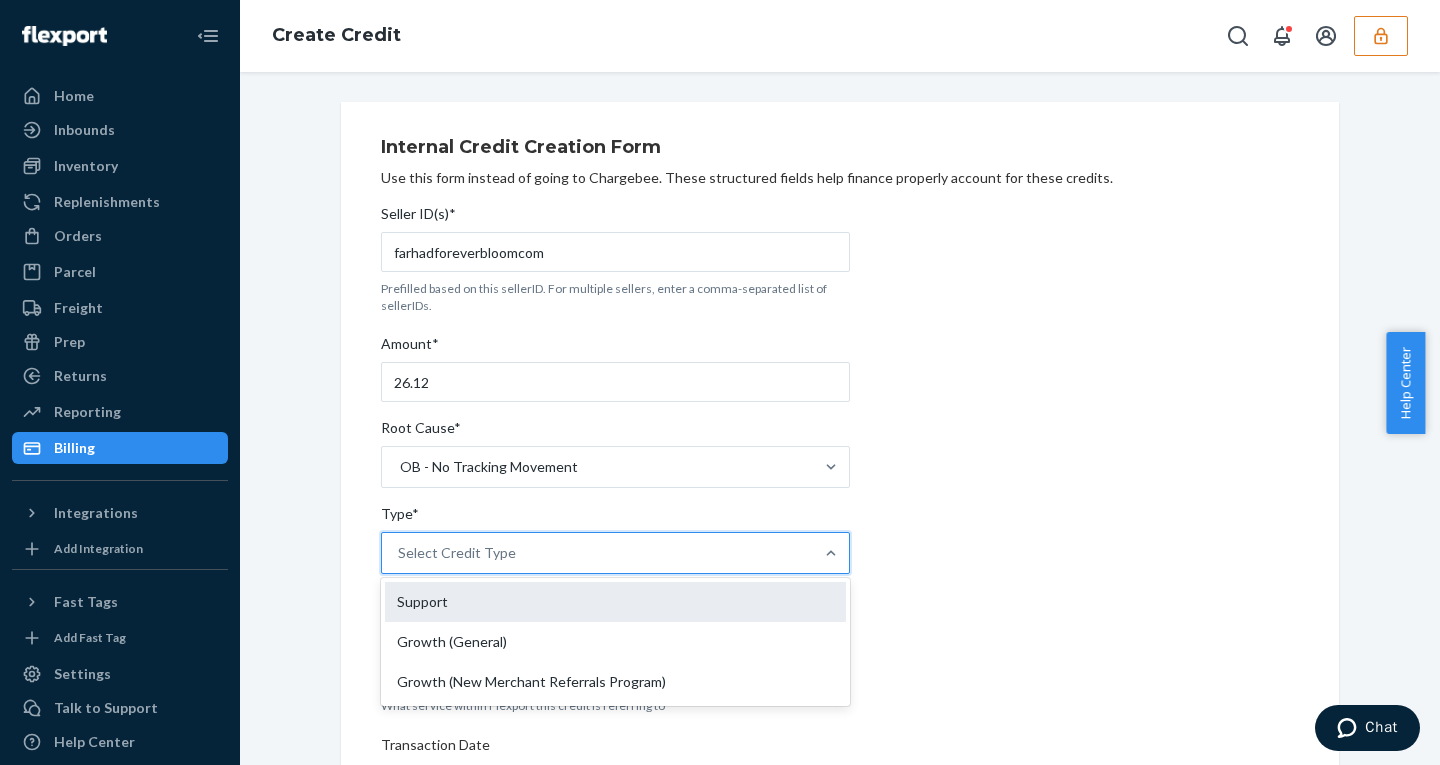 click on "Support" at bounding box center [615, 602] 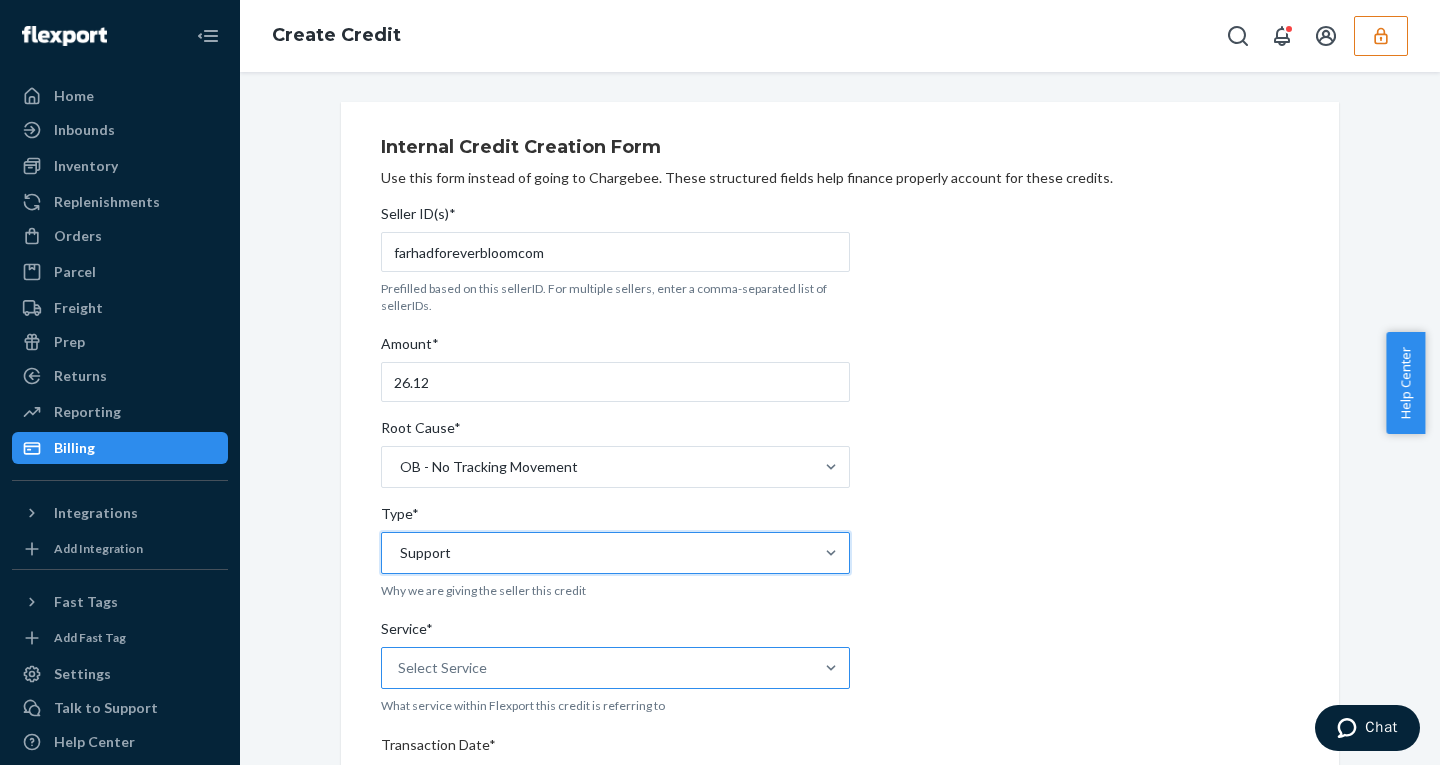 click on "Select Service" at bounding box center [442, 668] 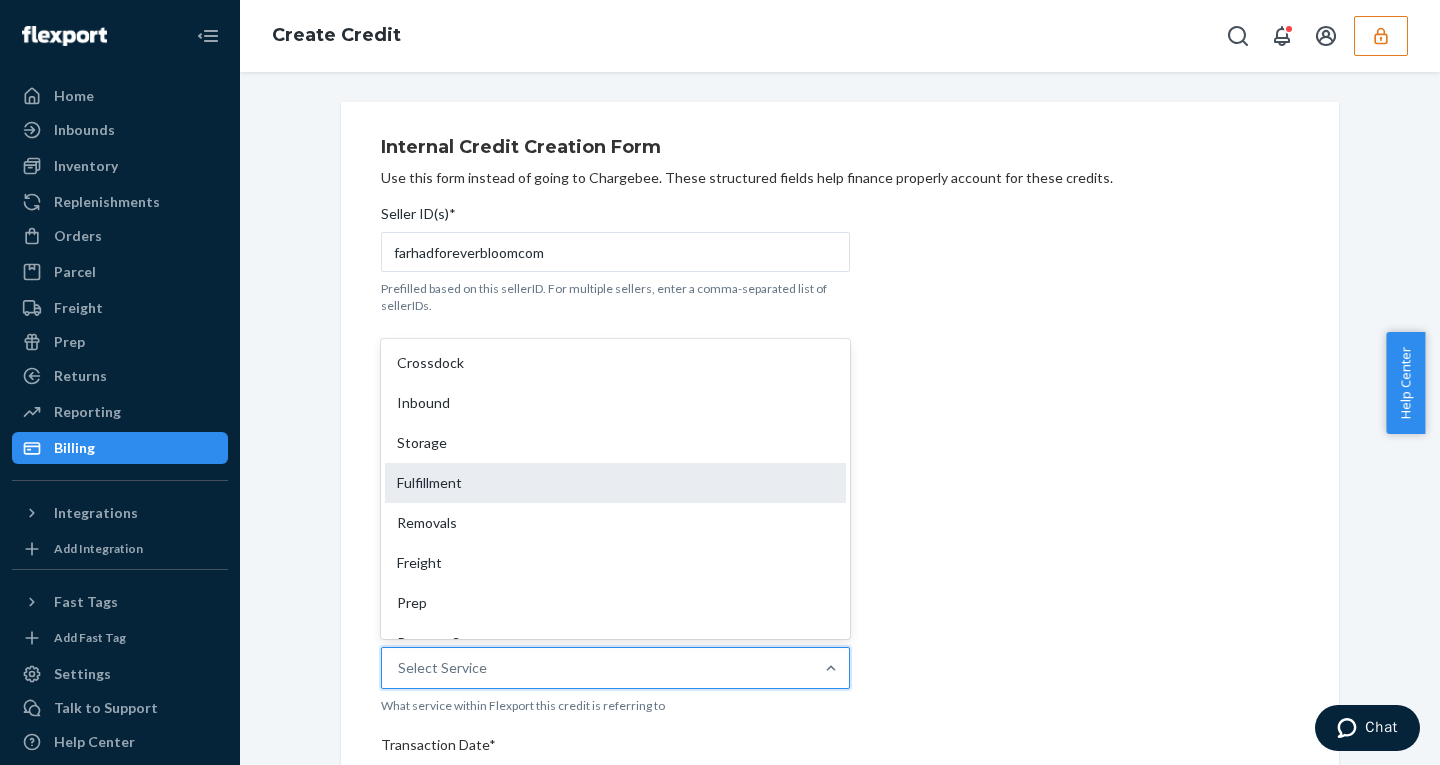click on "Fulfillment" at bounding box center [615, 483] 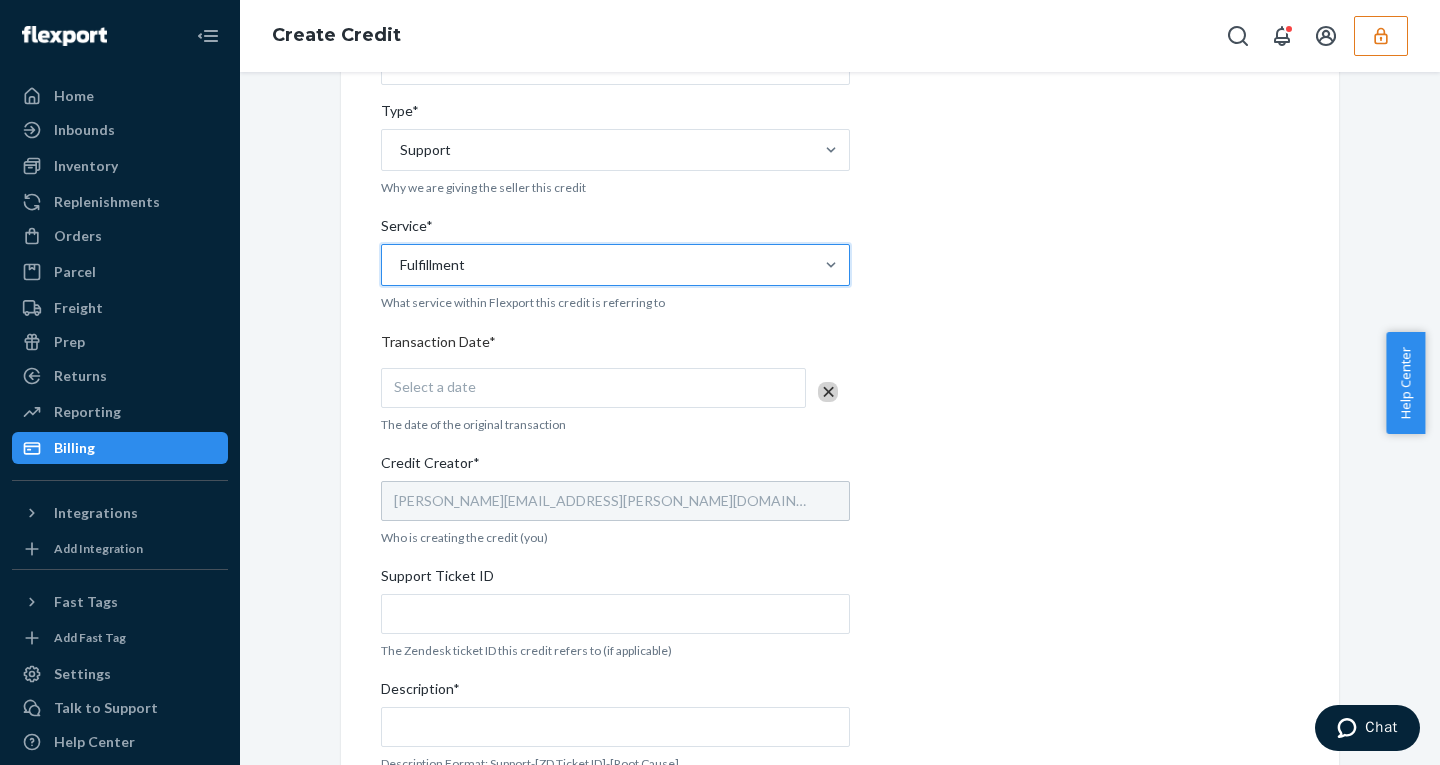 scroll, scrollTop: 418, scrollLeft: 0, axis: vertical 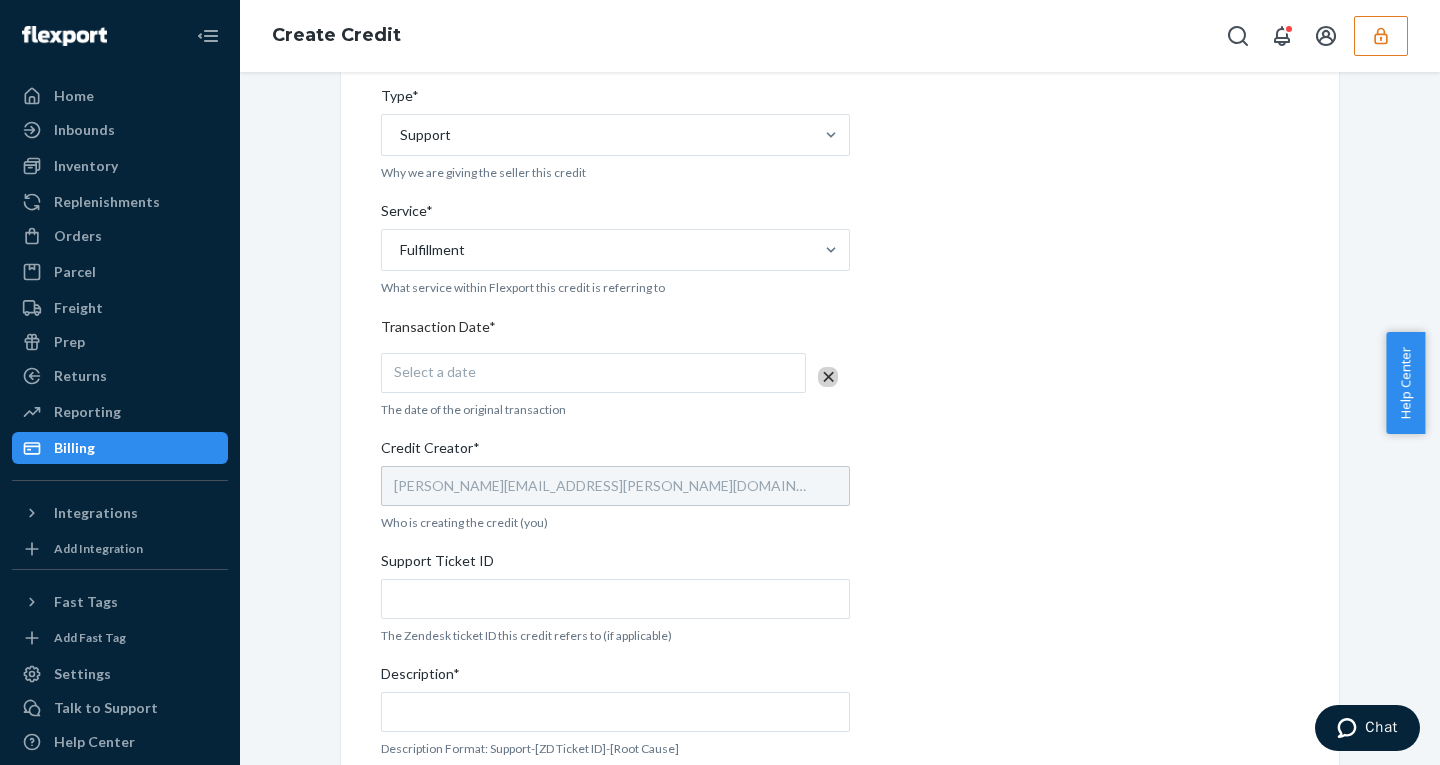 click on "Select a date" at bounding box center (593, 373) 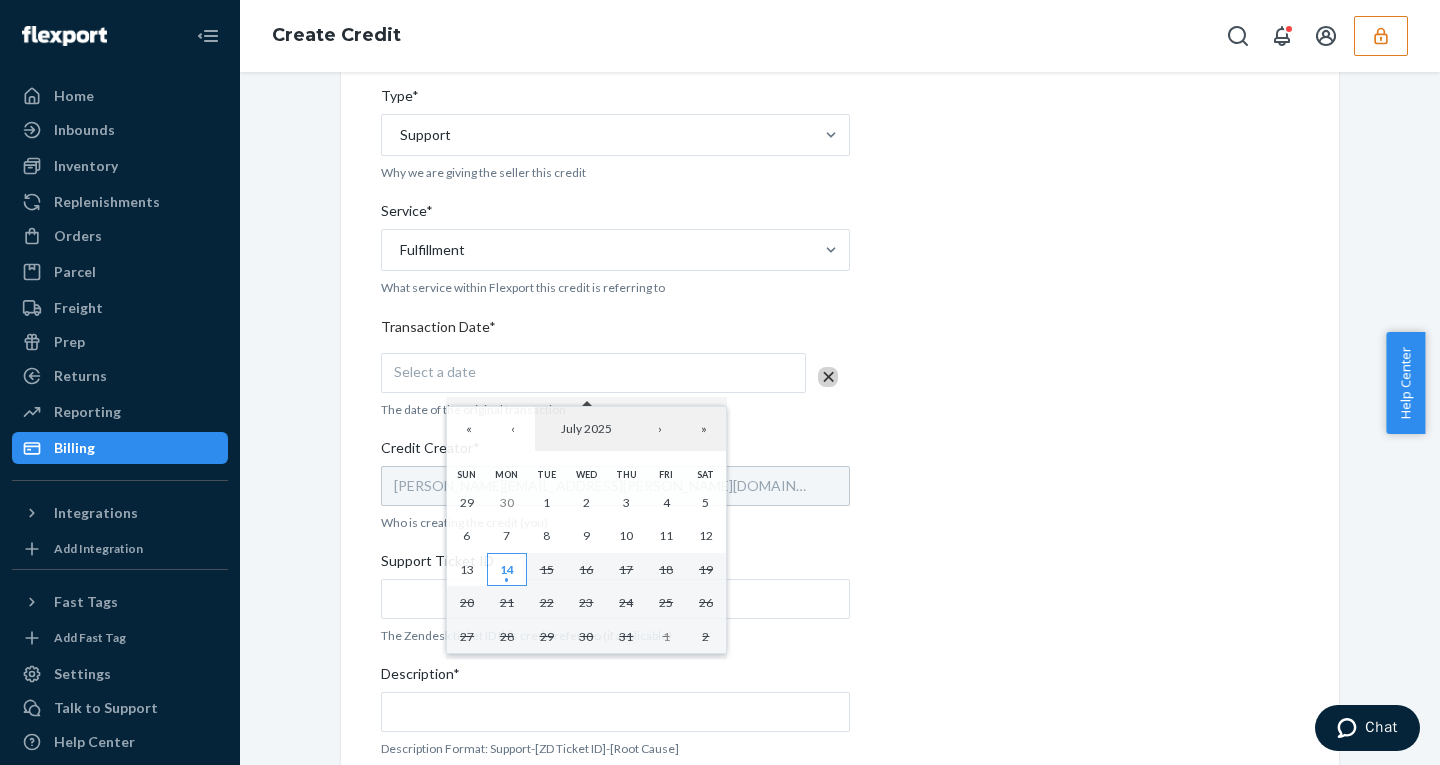 click on "14" at bounding box center (507, 569) 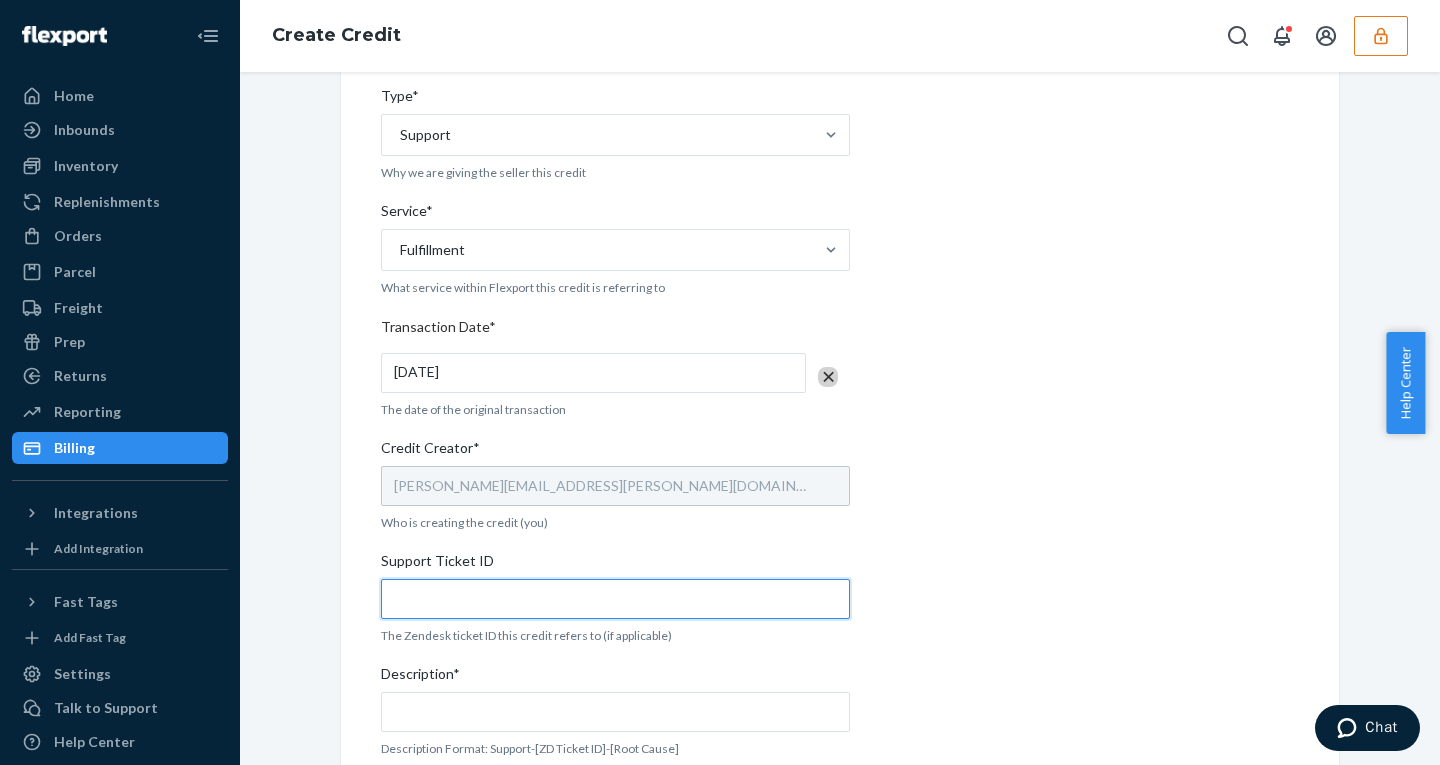 click on "Support Ticket ID" at bounding box center [615, 599] 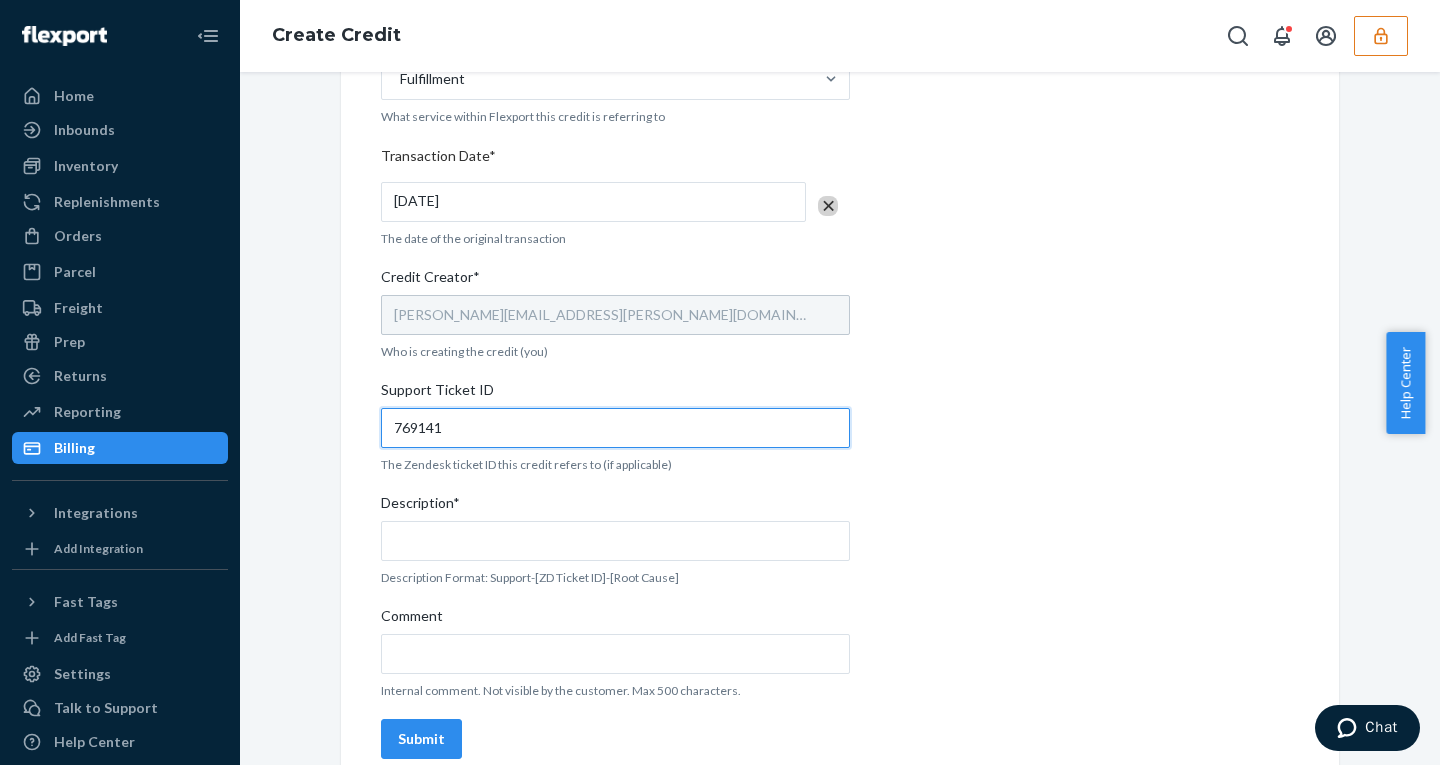 scroll, scrollTop: 615, scrollLeft: 0, axis: vertical 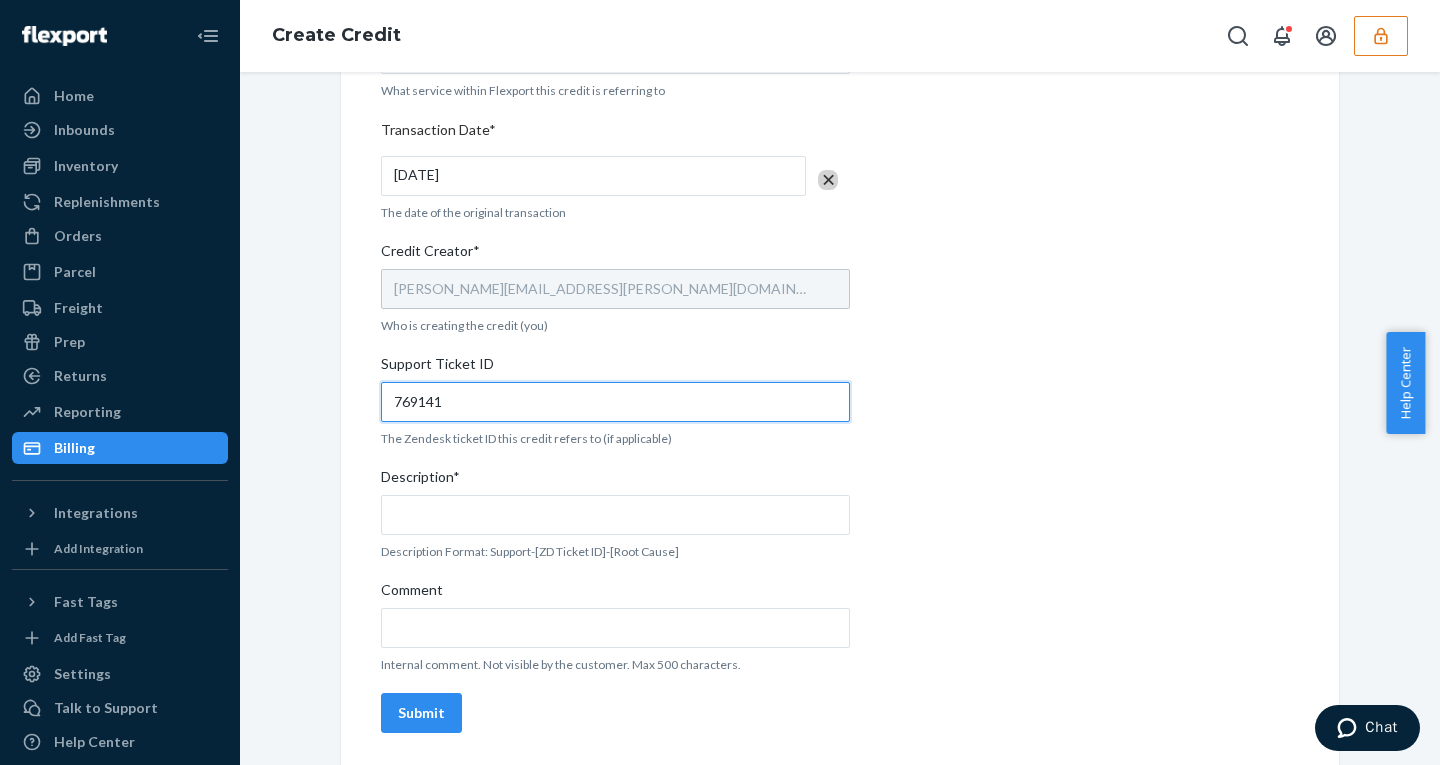 type on "769141" 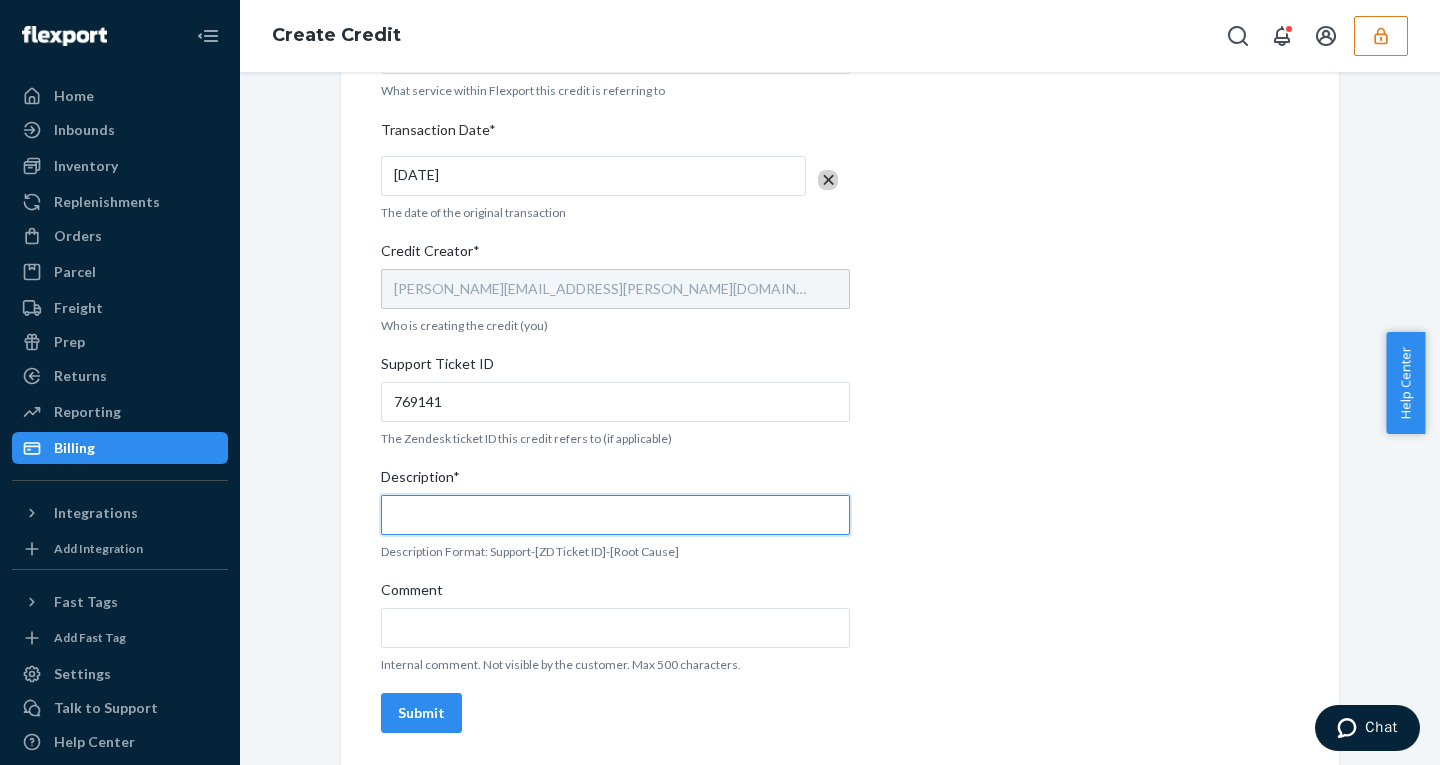 click on "Description*" at bounding box center (615, 515) 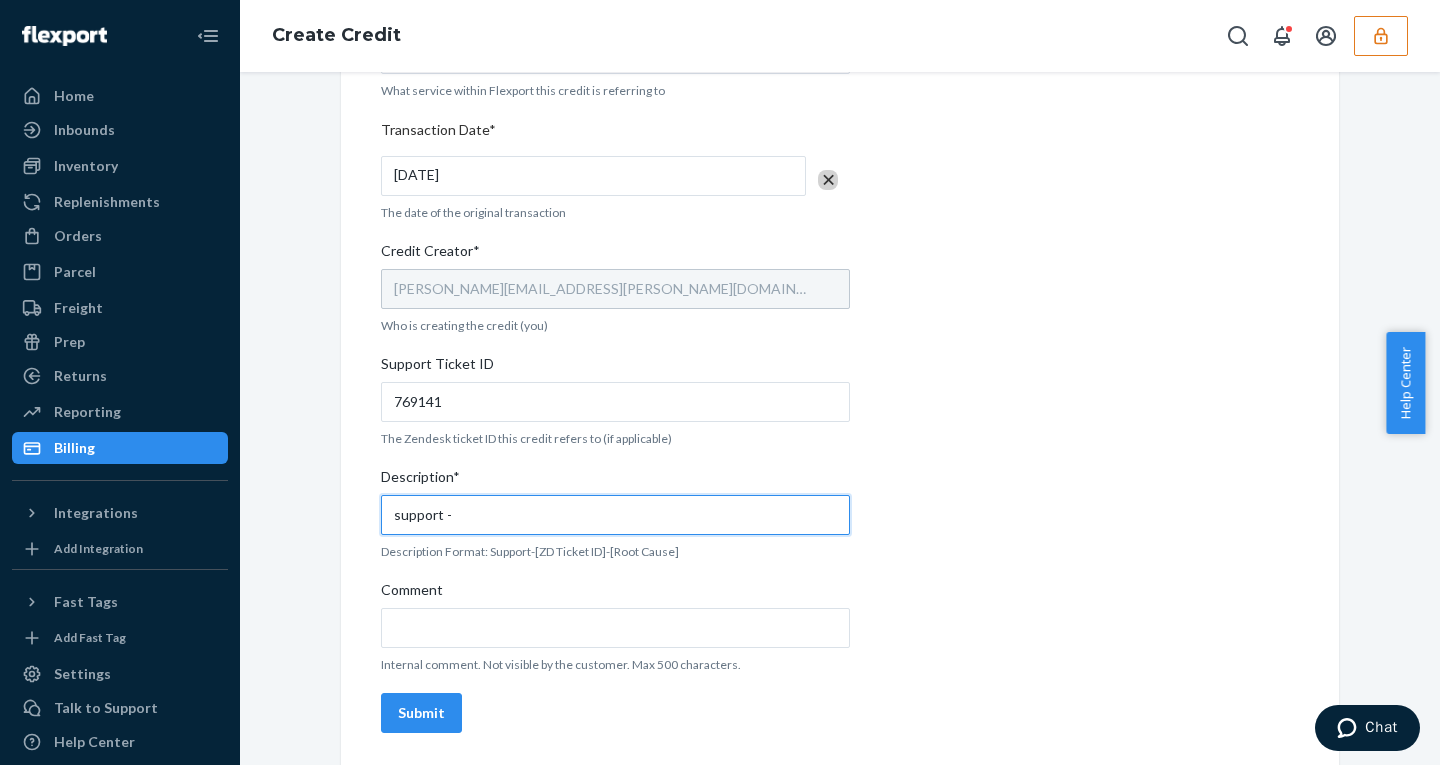 paste on "769141" 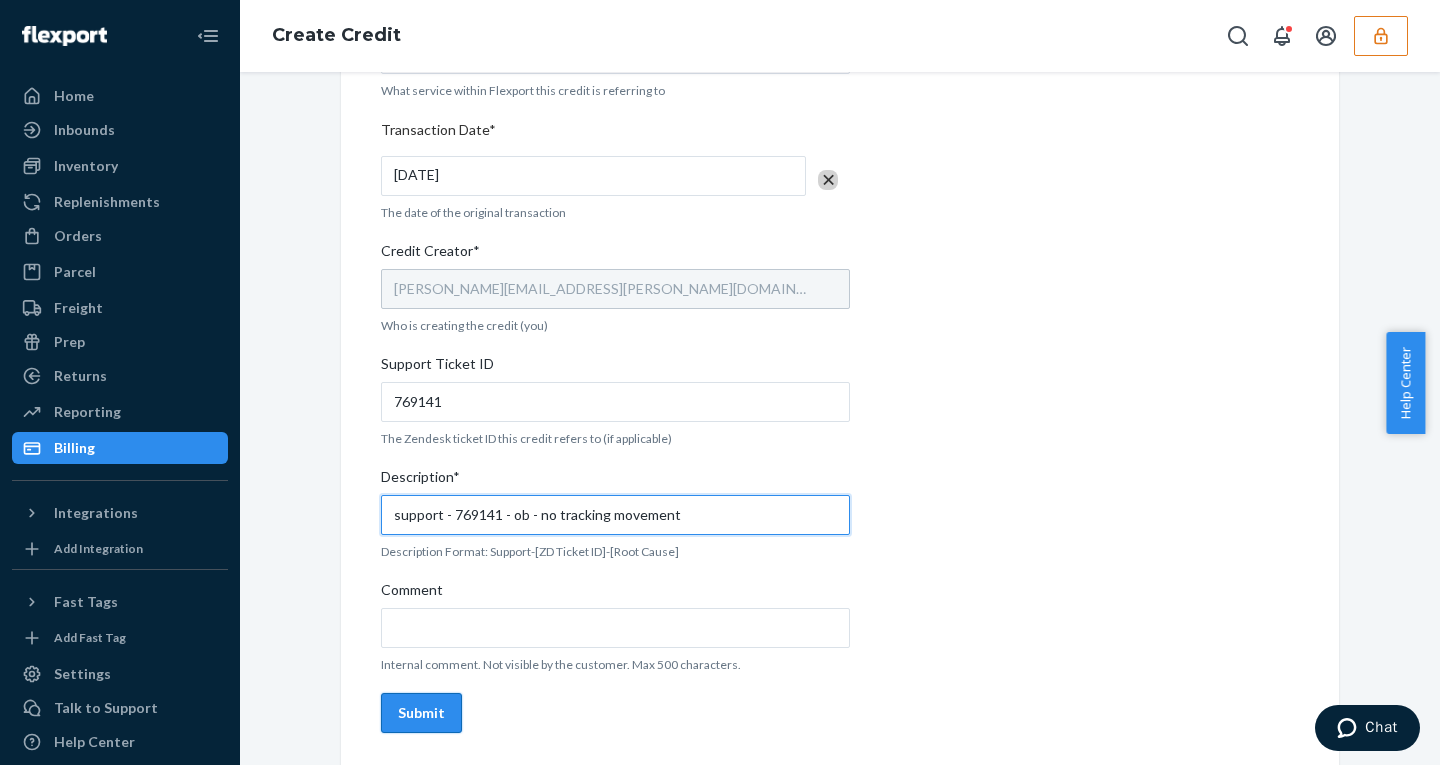 type on "support - 769141 - ob - no tracking movement" 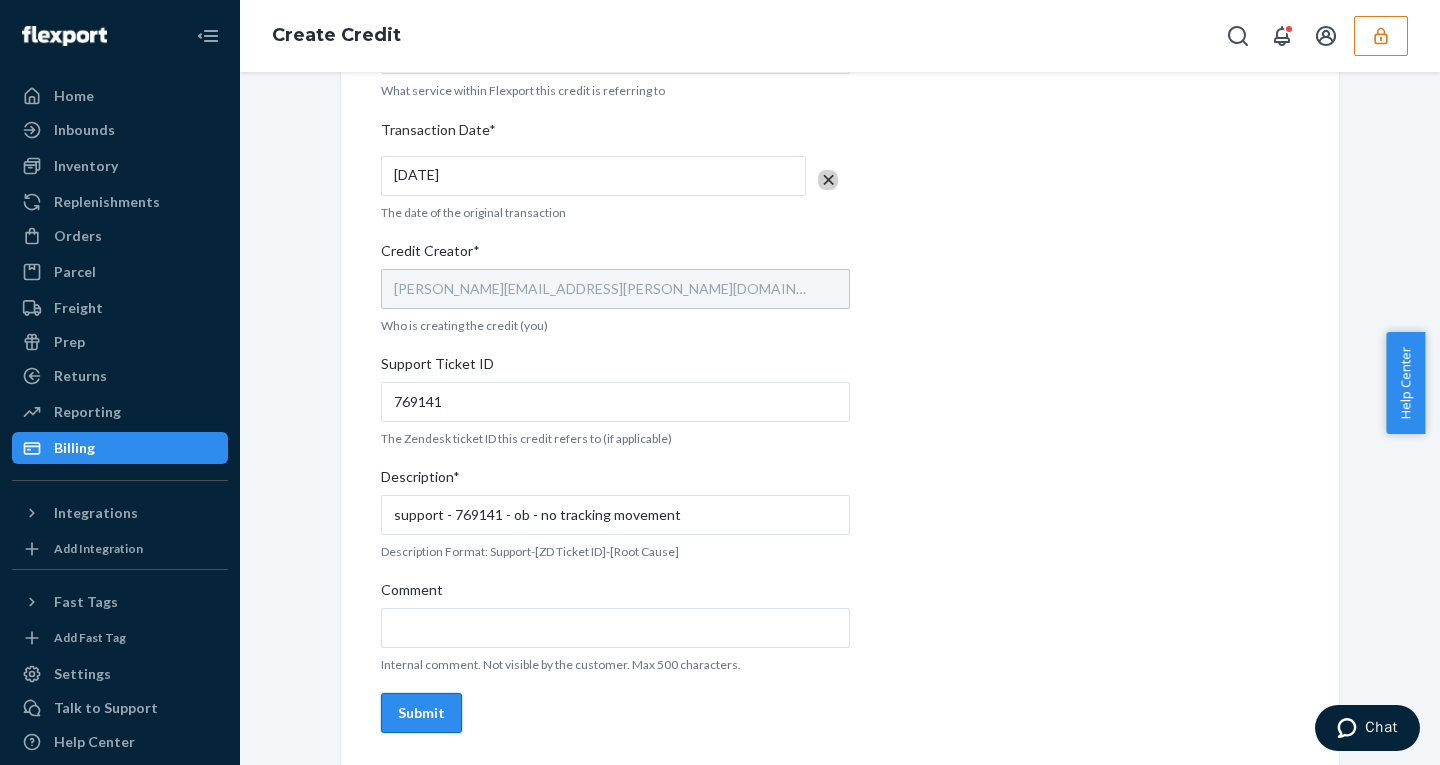 click on "Submit" at bounding box center (421, 713) 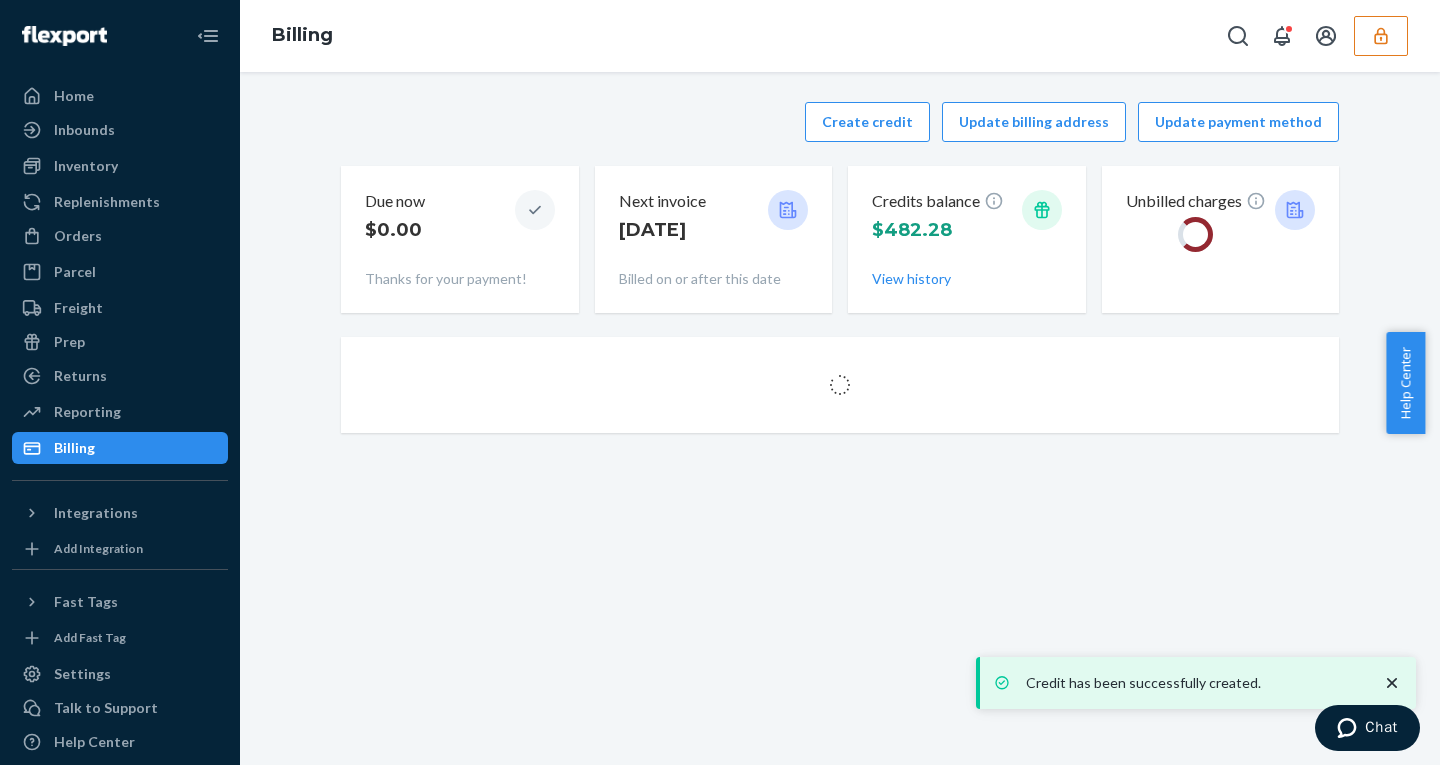 scroll, scrollTop: 0, scrollLeft: 0, axis: both 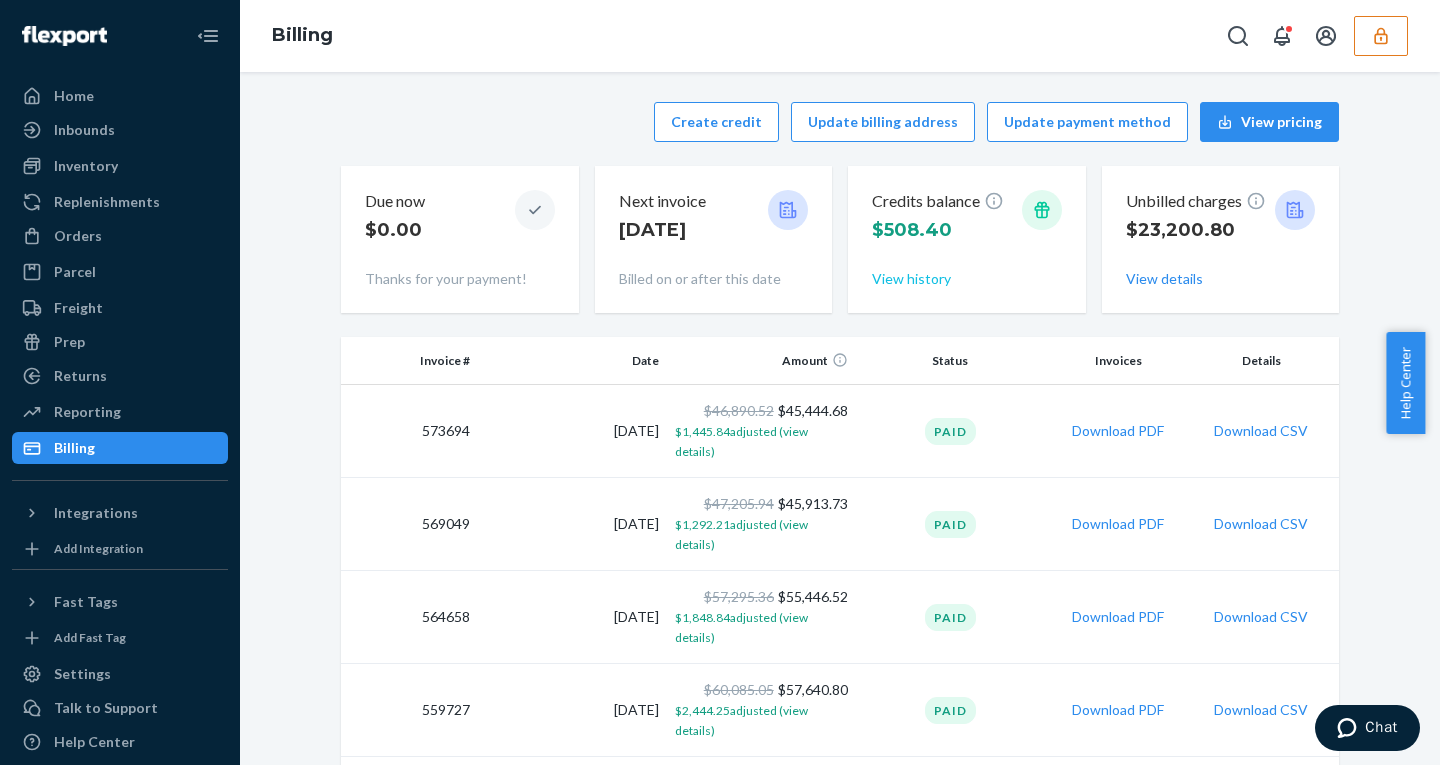 click on "View history" at bounding box center (911, 279) 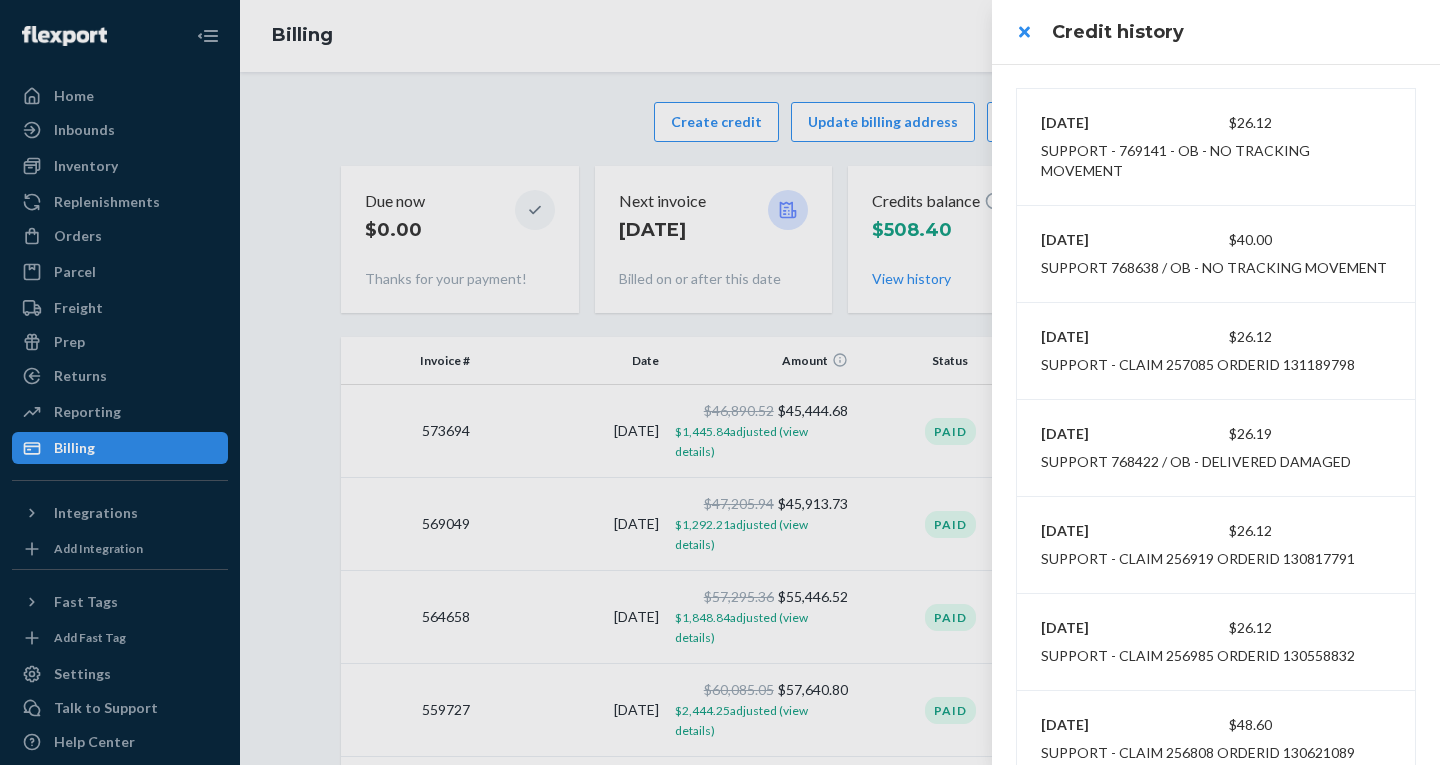 click at bounding box center [720, 382] 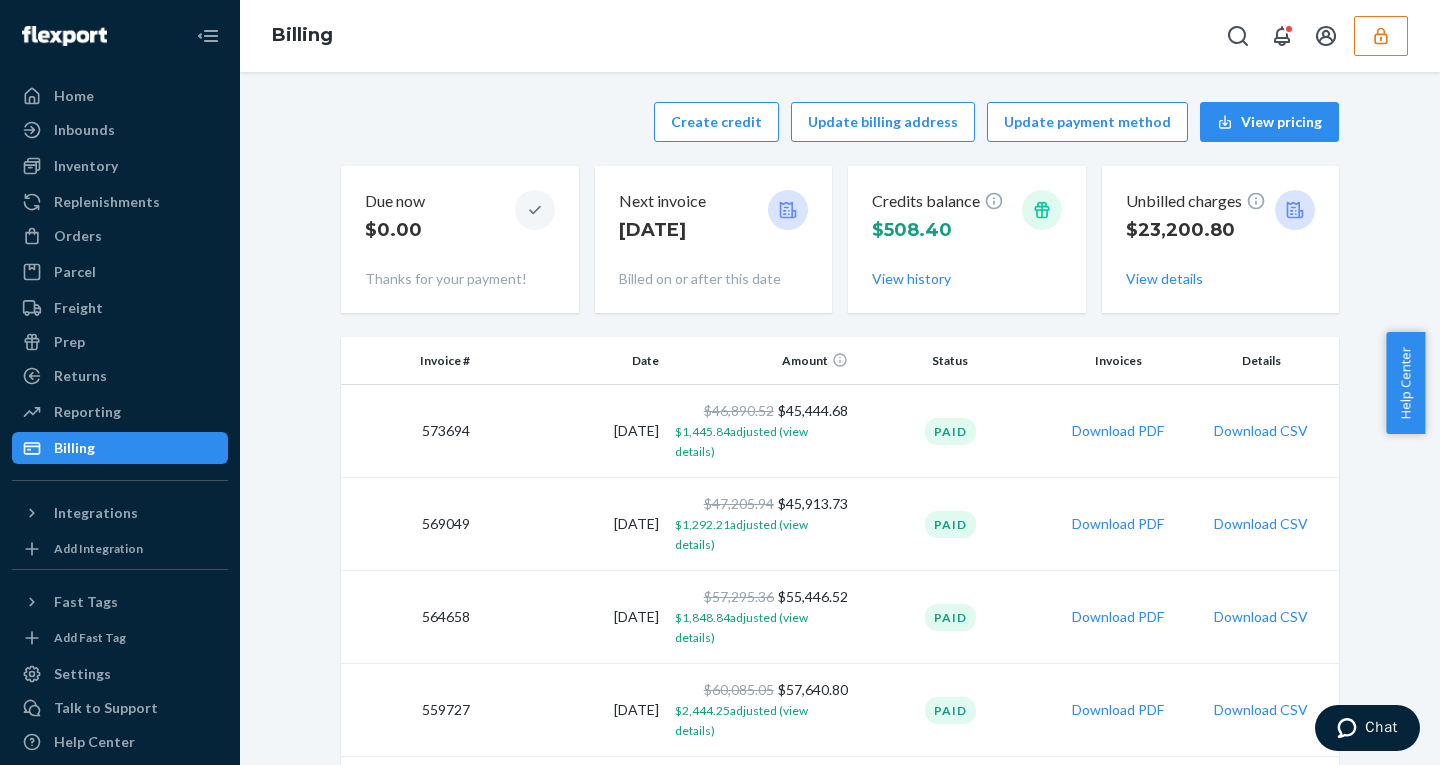 click on "Orders" at bounding box center (120, 236) 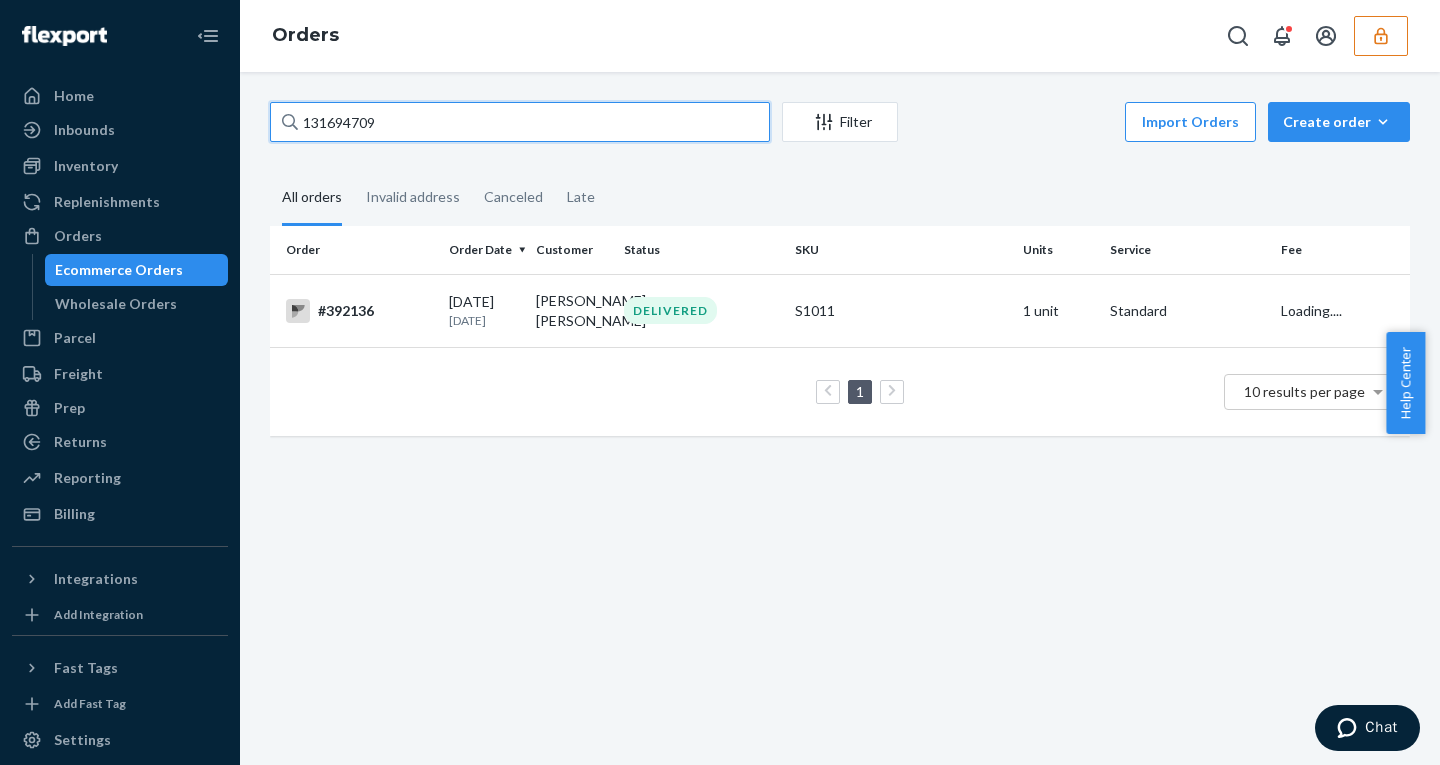 click on "131694709" at bounding box center (520, 122) 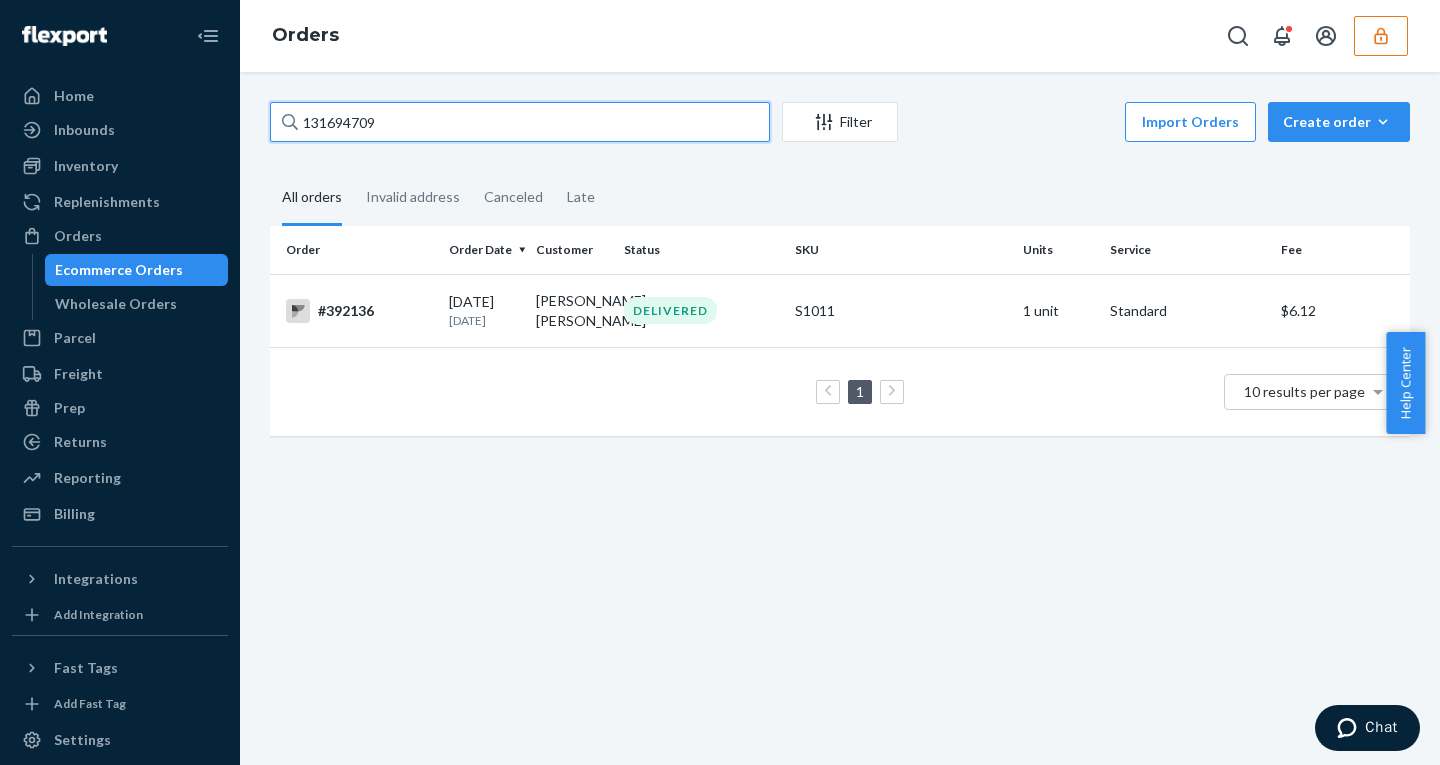 click on "131694709" at bounding box center [520, 122] 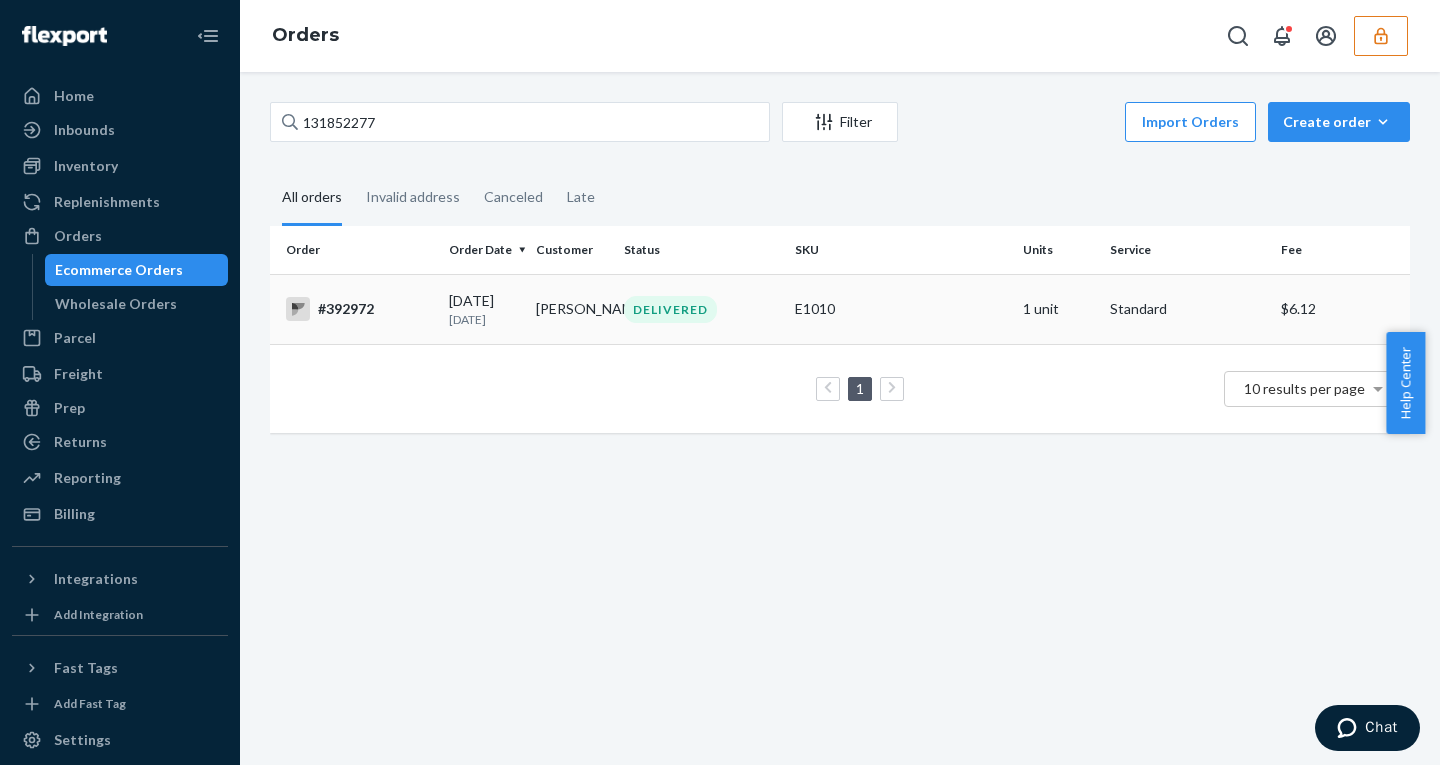 click on "7 days ago" at bounding box center [484, 319] 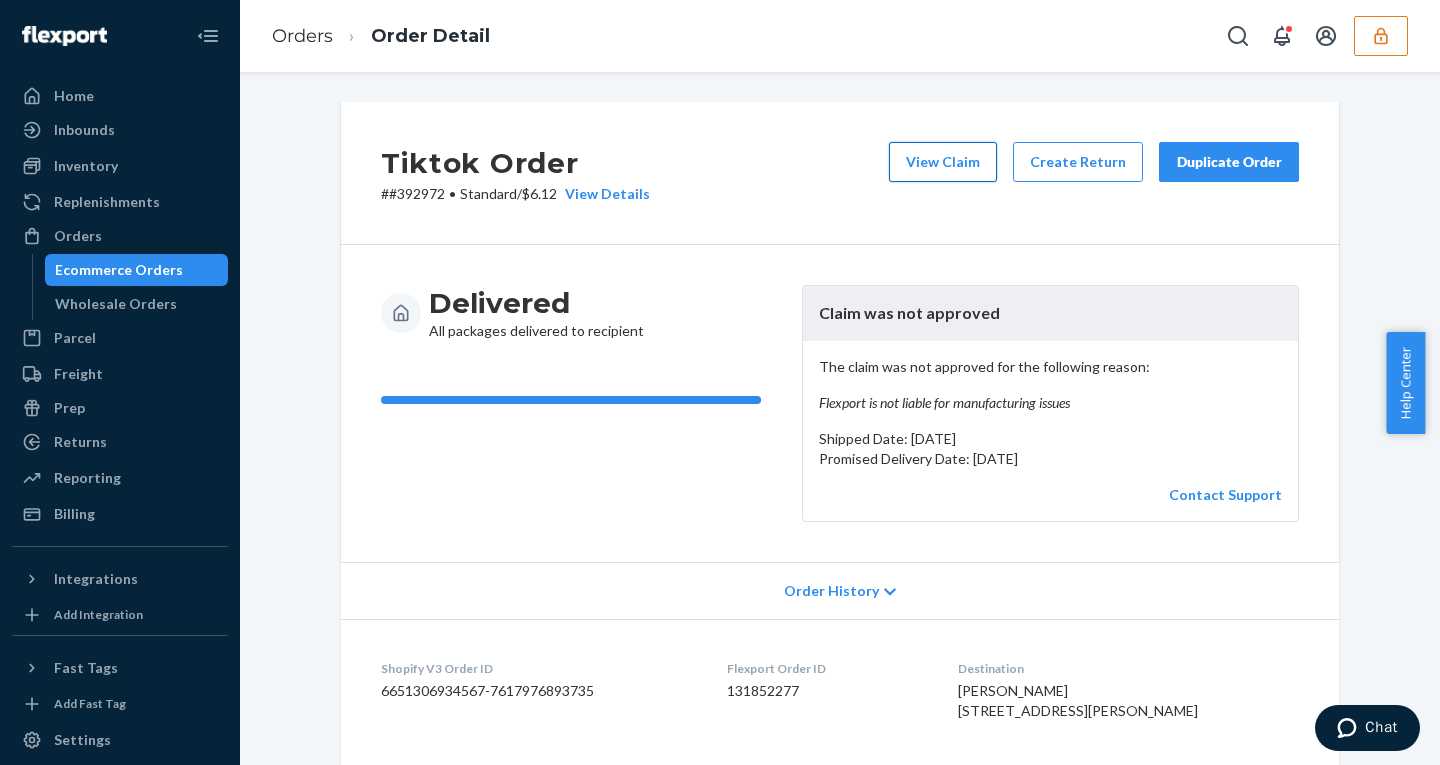 click on "View Claim" at bounding box center [943, 162] 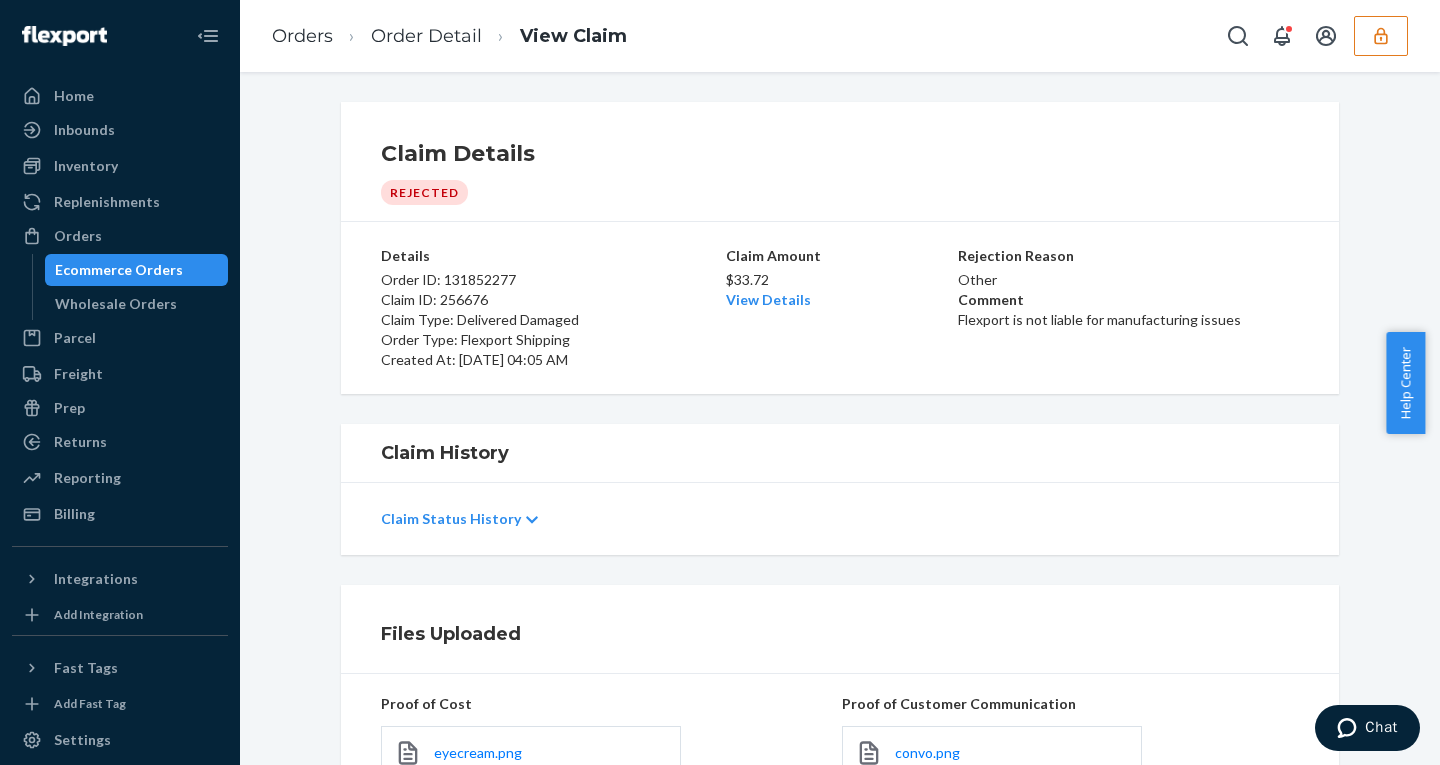 scroll, scrollTop: 185, scrollLeft: 0, axis: vertical 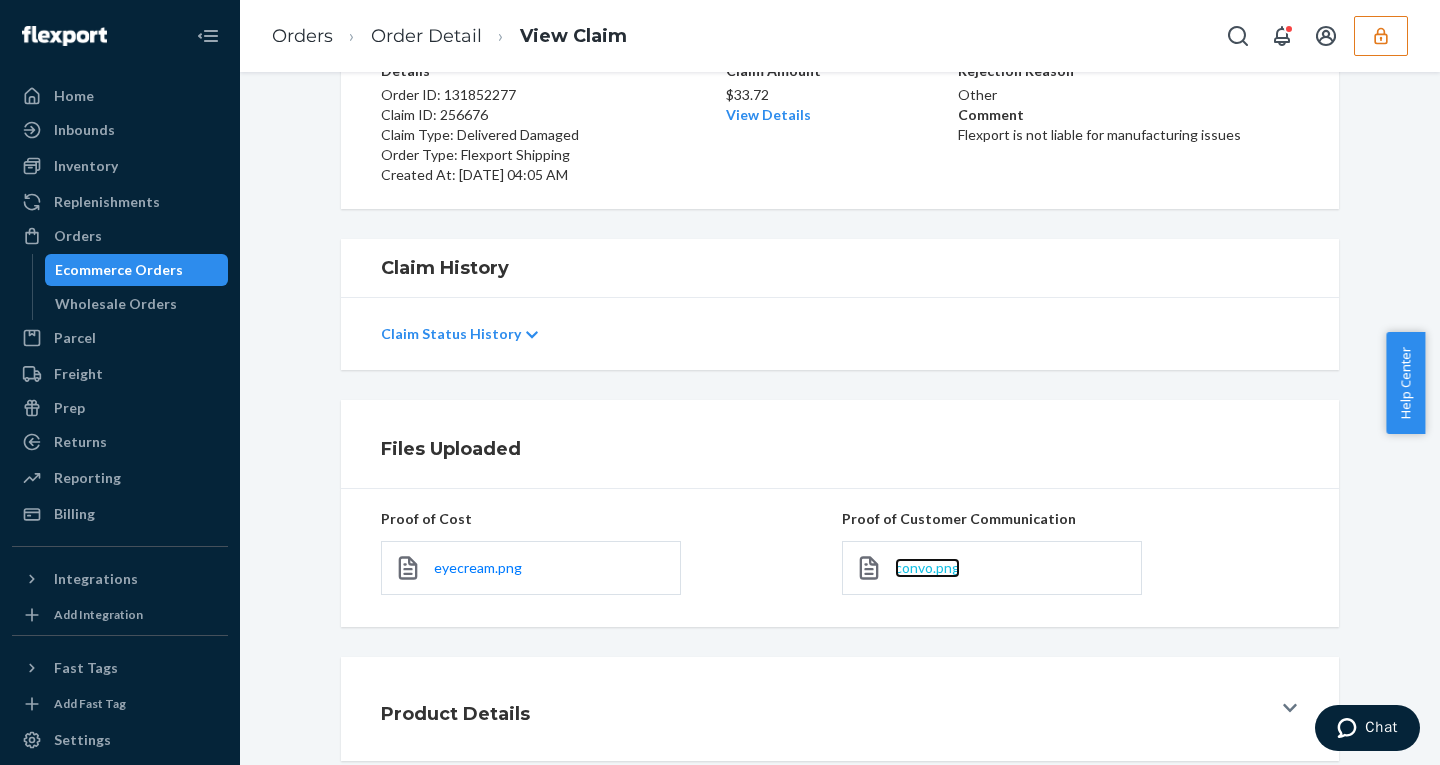 click on "convo.png" at bounding box center (927, 567) 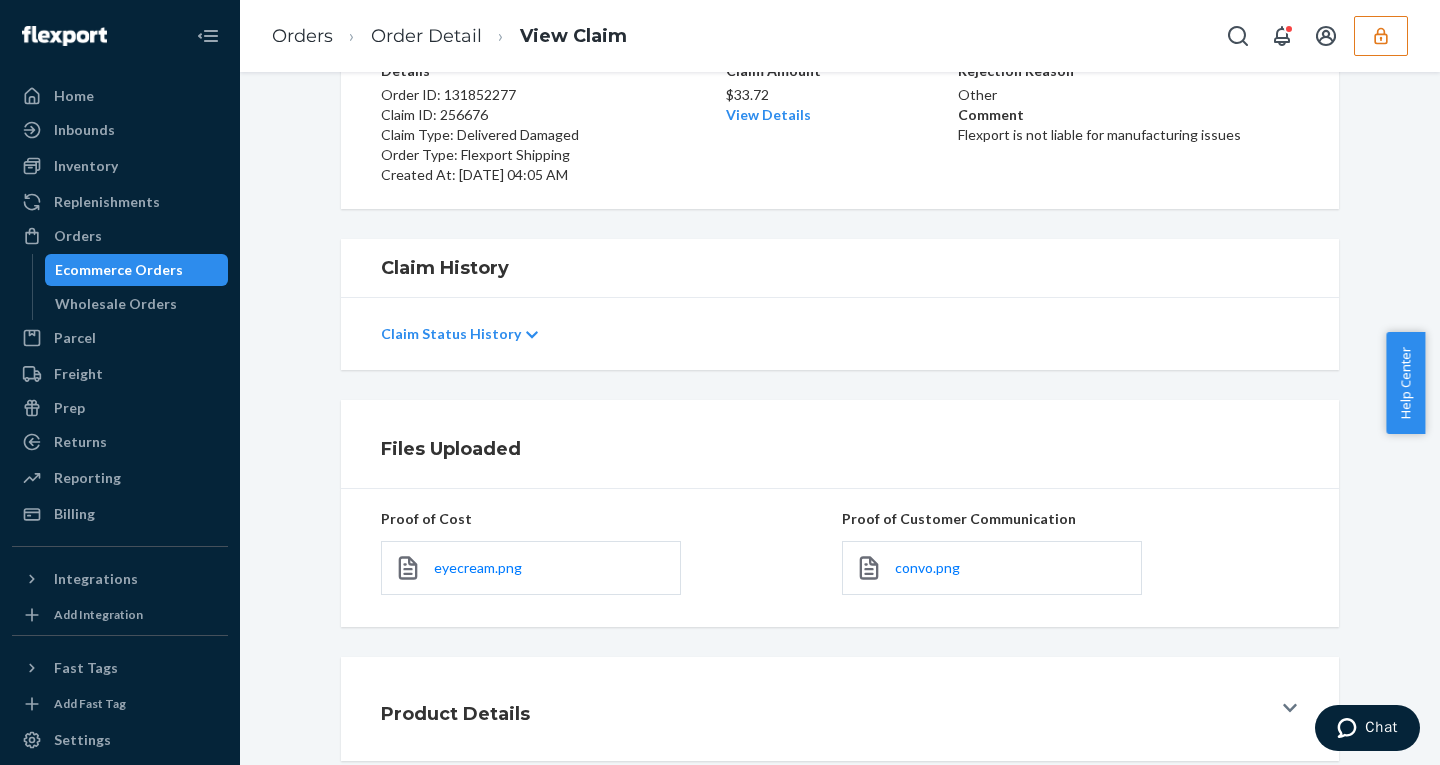 click on "$33.72" at bounding box center (840, 95) 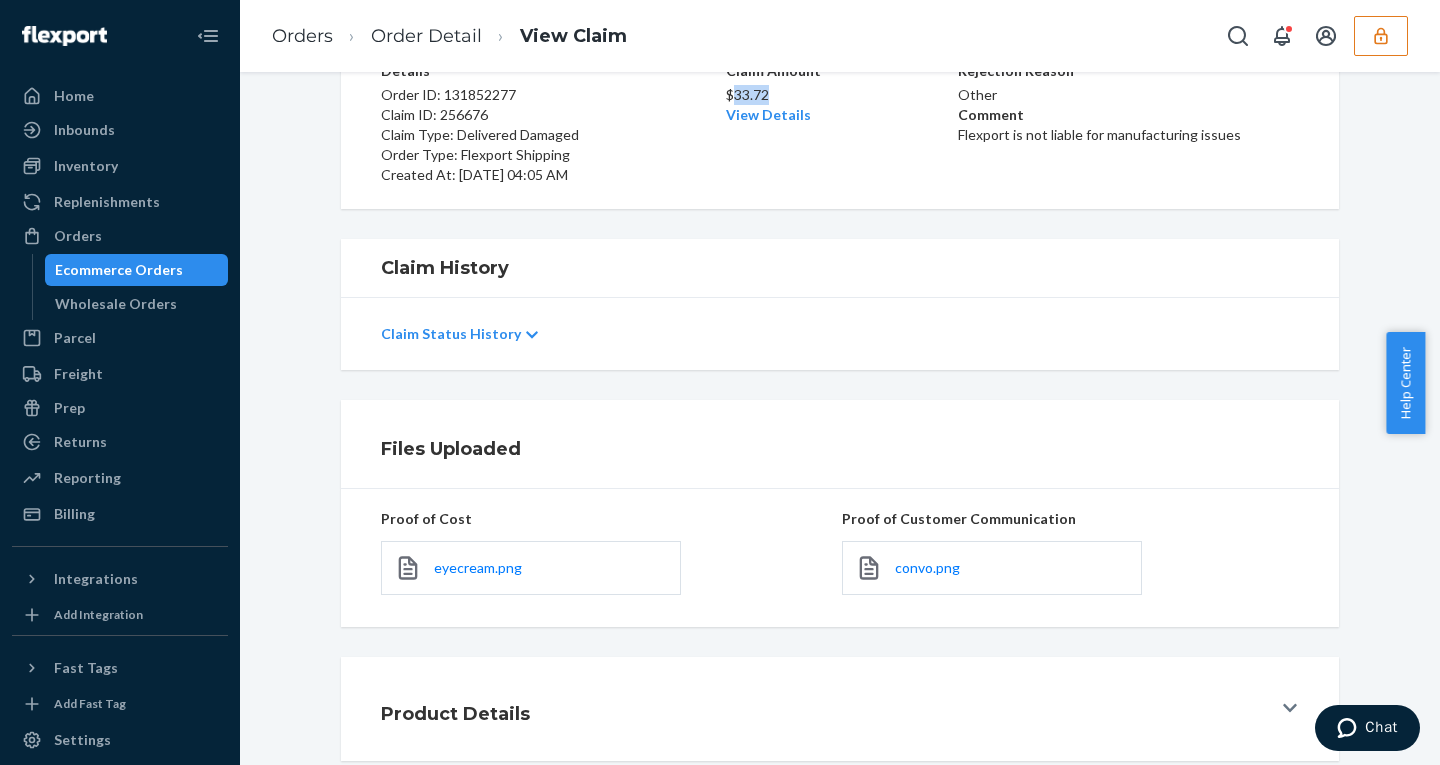 copy on "33.72" 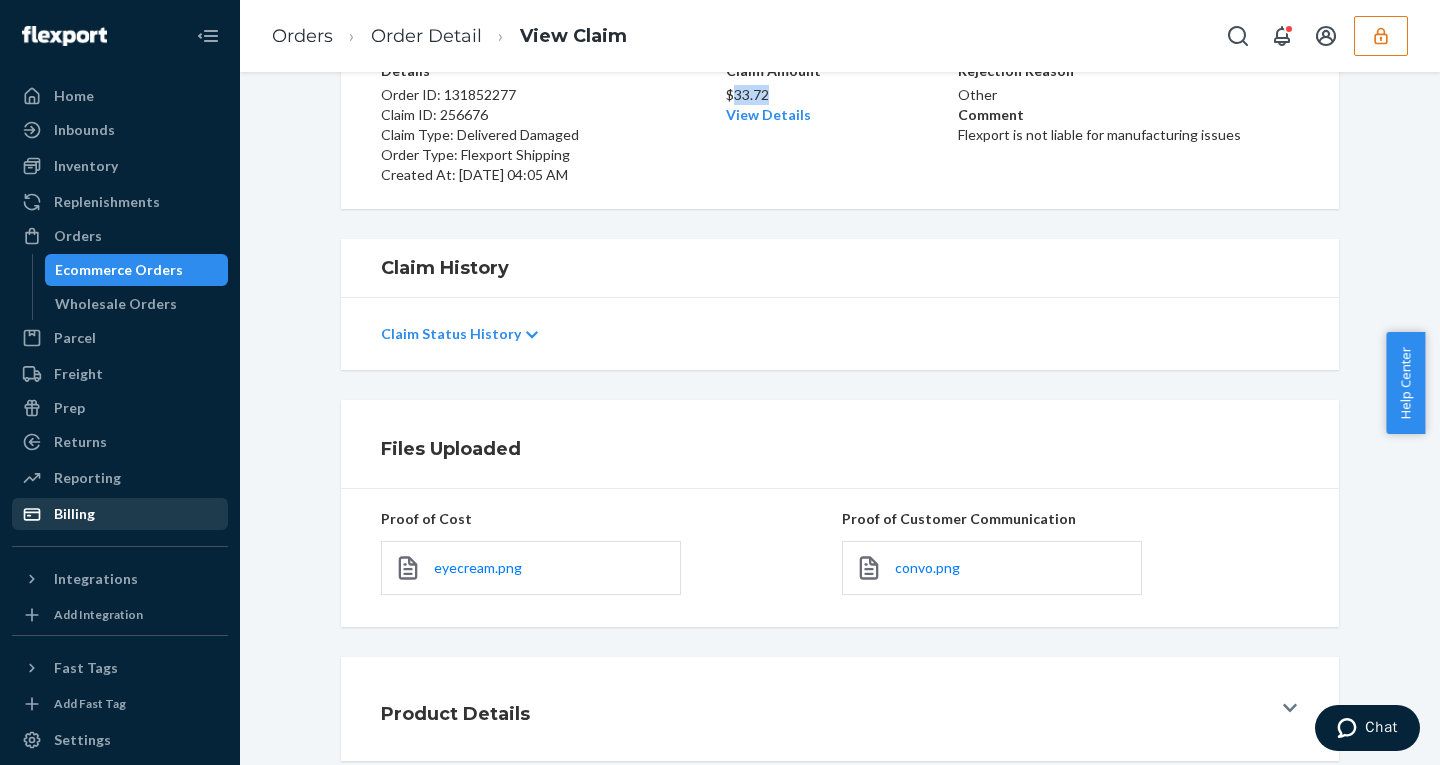 click on "Billing" at bounding box center (74, 514) 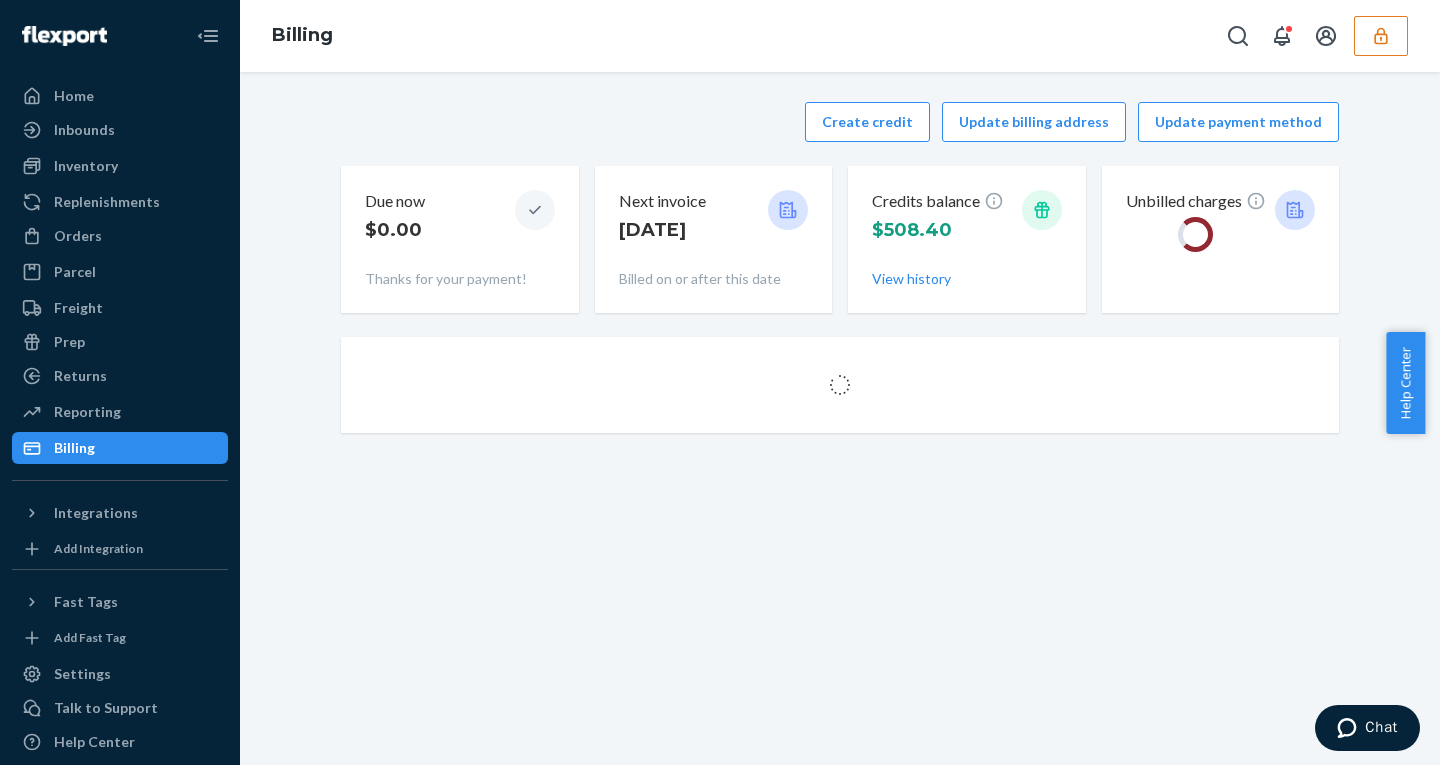 scroll, scrollTop: 0, scrollLeft: 0, axis: both 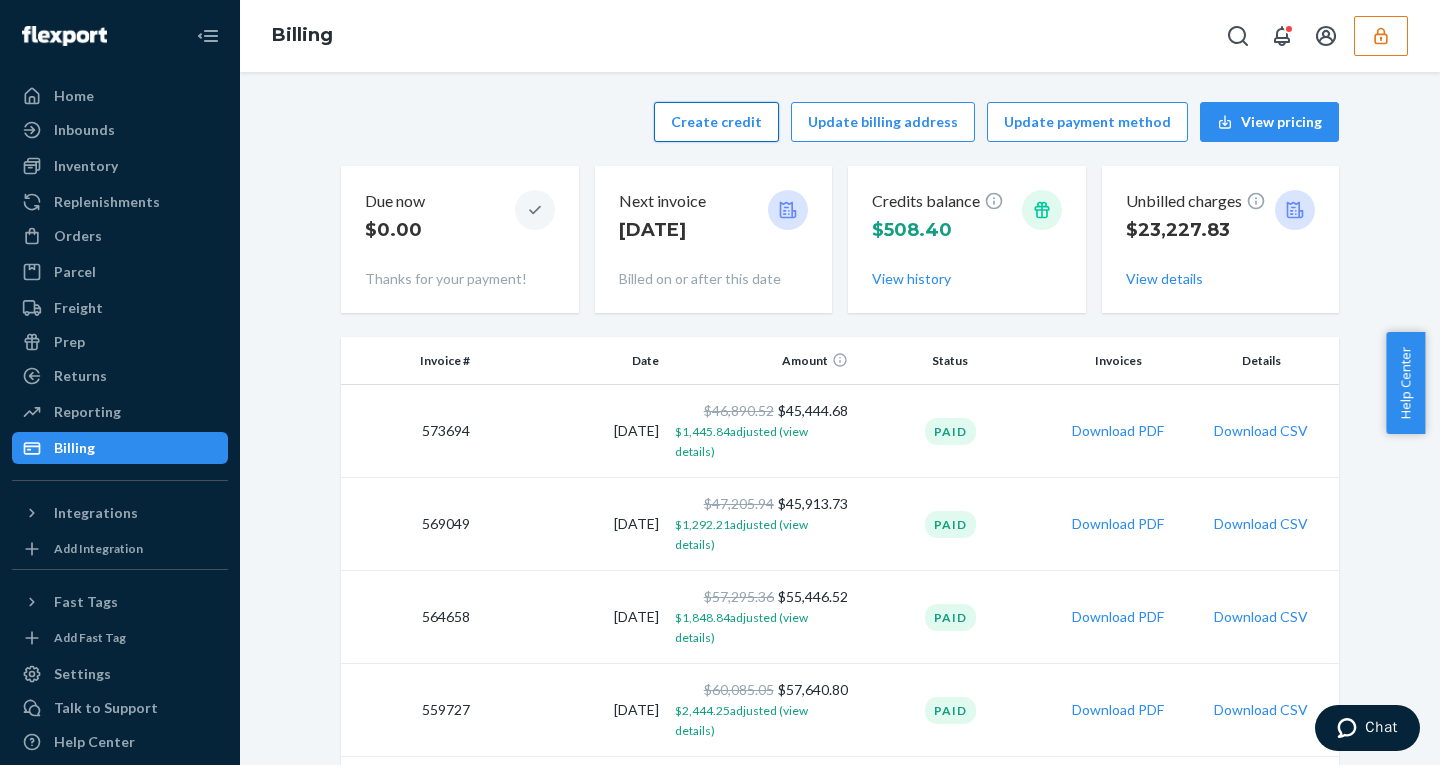 click on "Create credit" at bounding box center [716, 122] 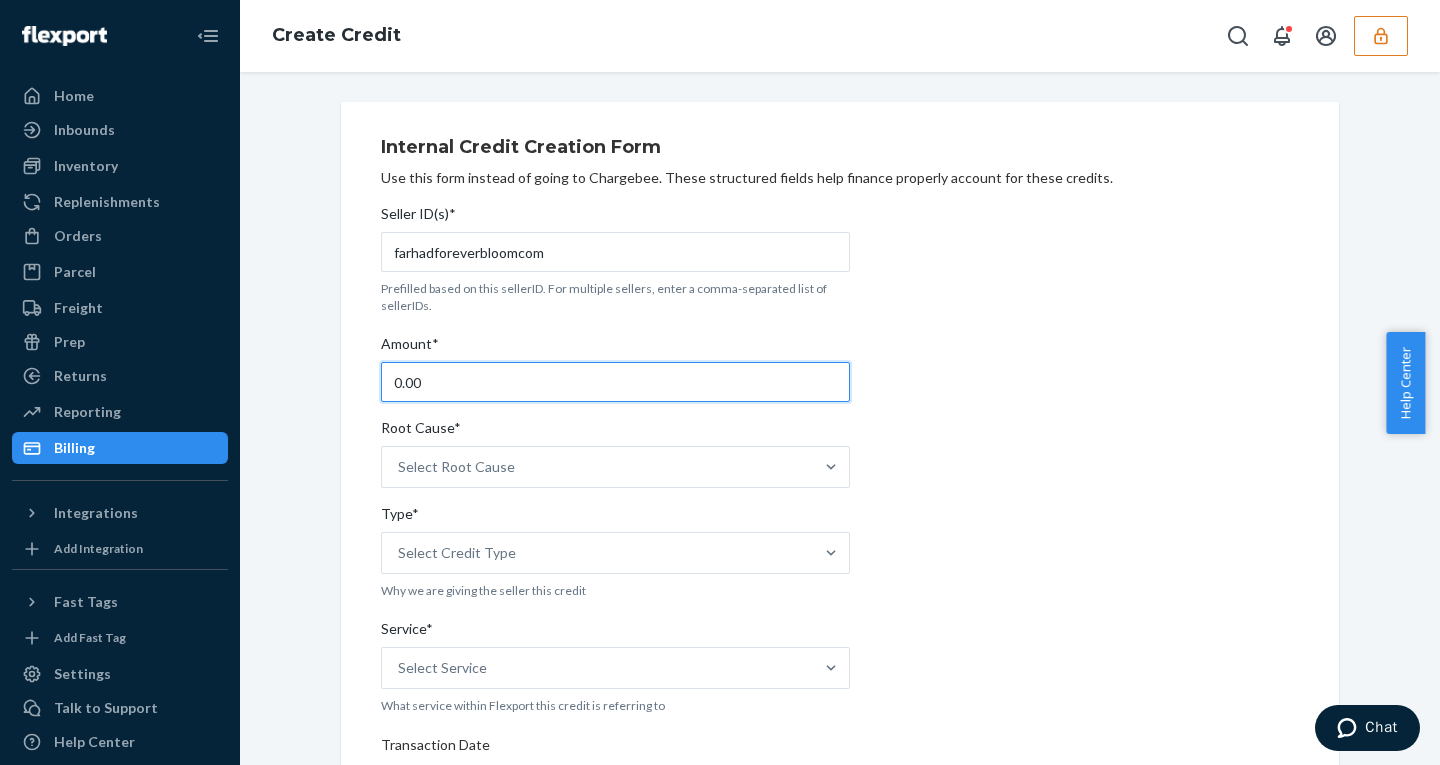 drag, startPoint x: 433, startPoint y: 384, endPoint x: 316, endPoint y: 371, distance: 117.72001 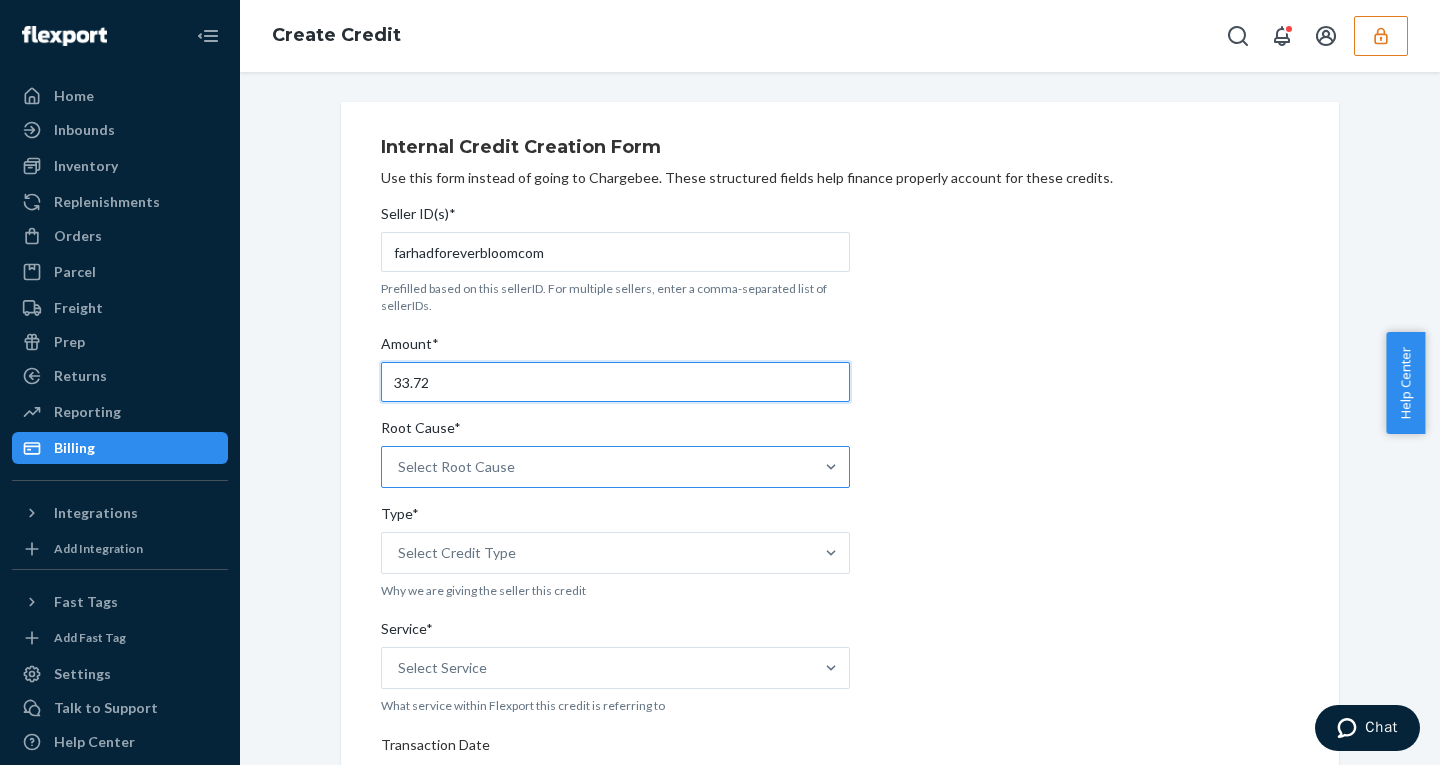 type on "33.72" 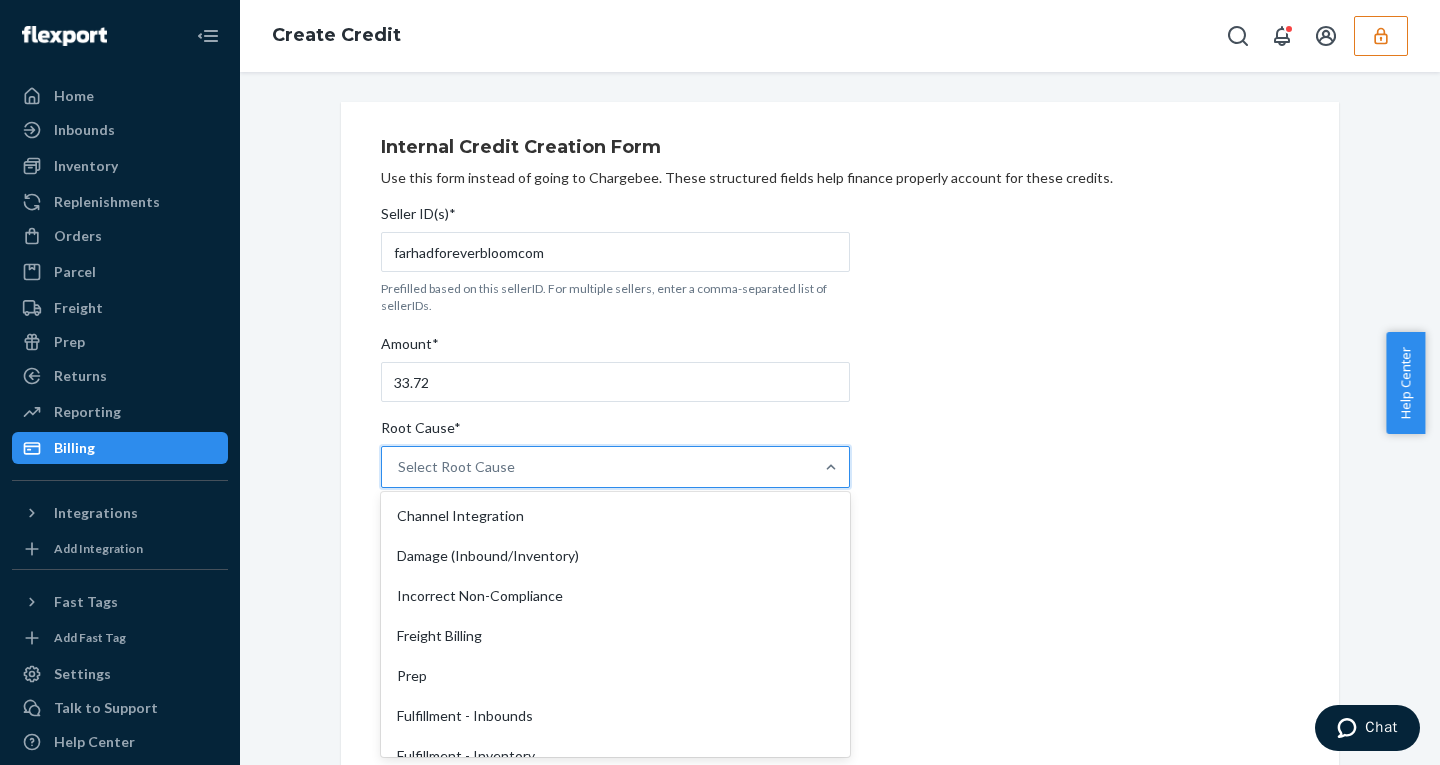 click on "Select Root Cause" at bounding box center [597, 467] 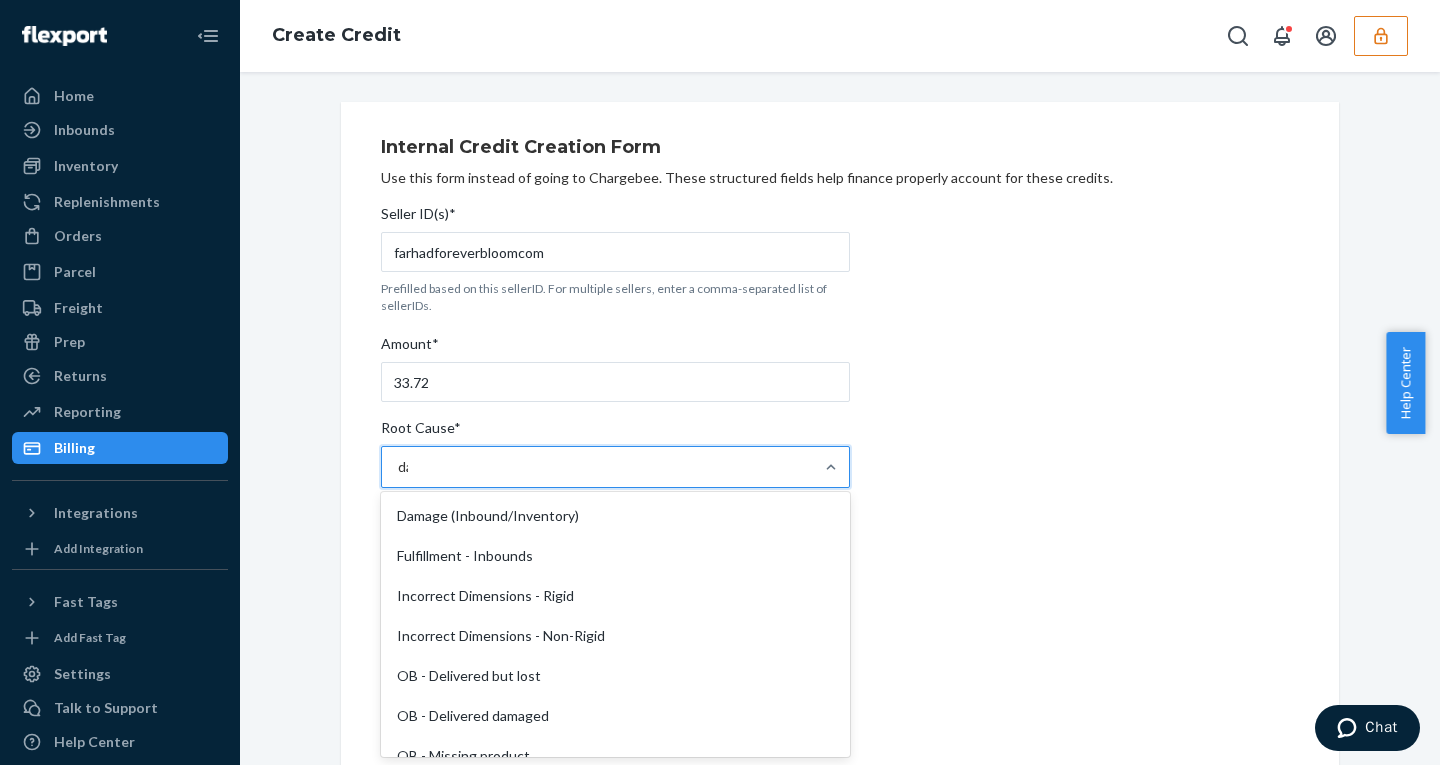 type on "dama" 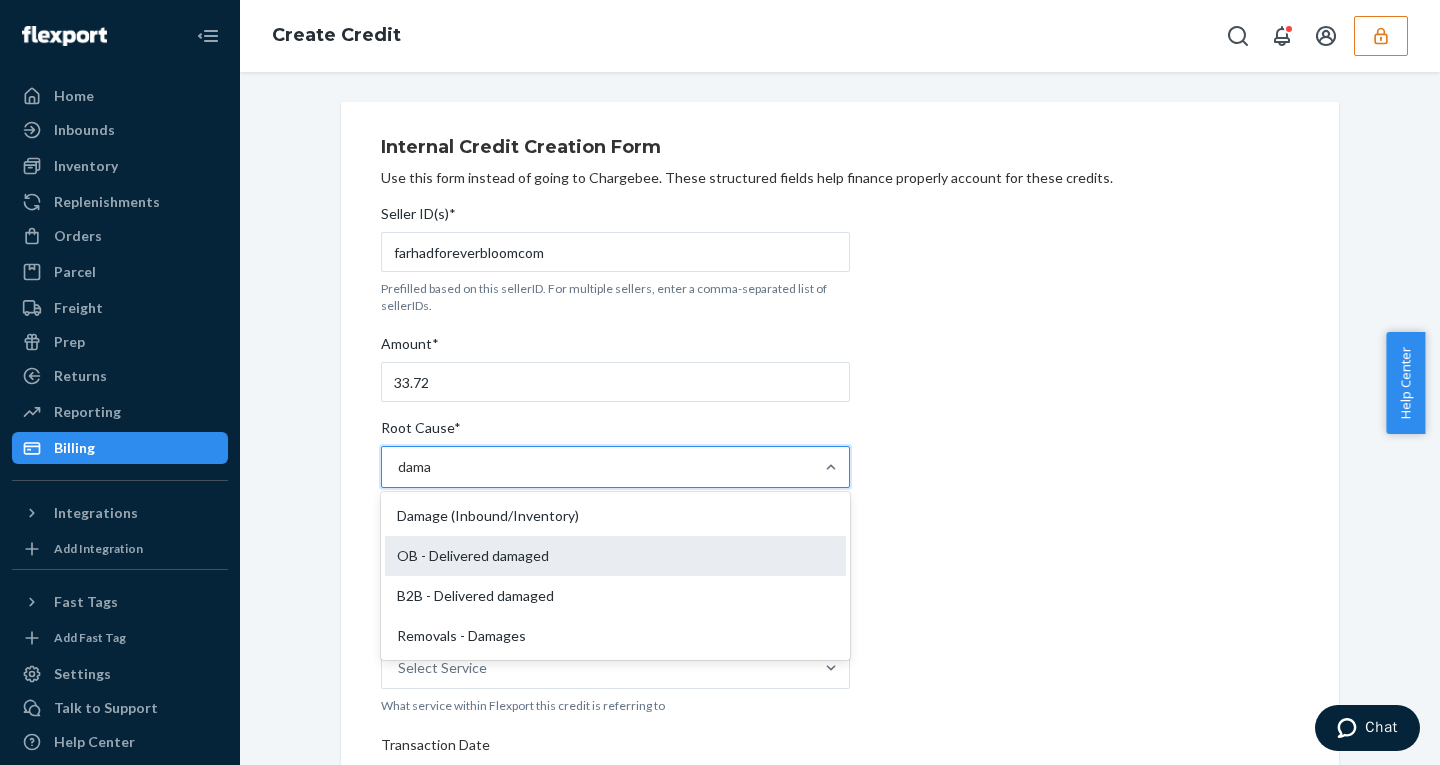 click on "OB - Delivered damaged" at bounding box center [615, 556] 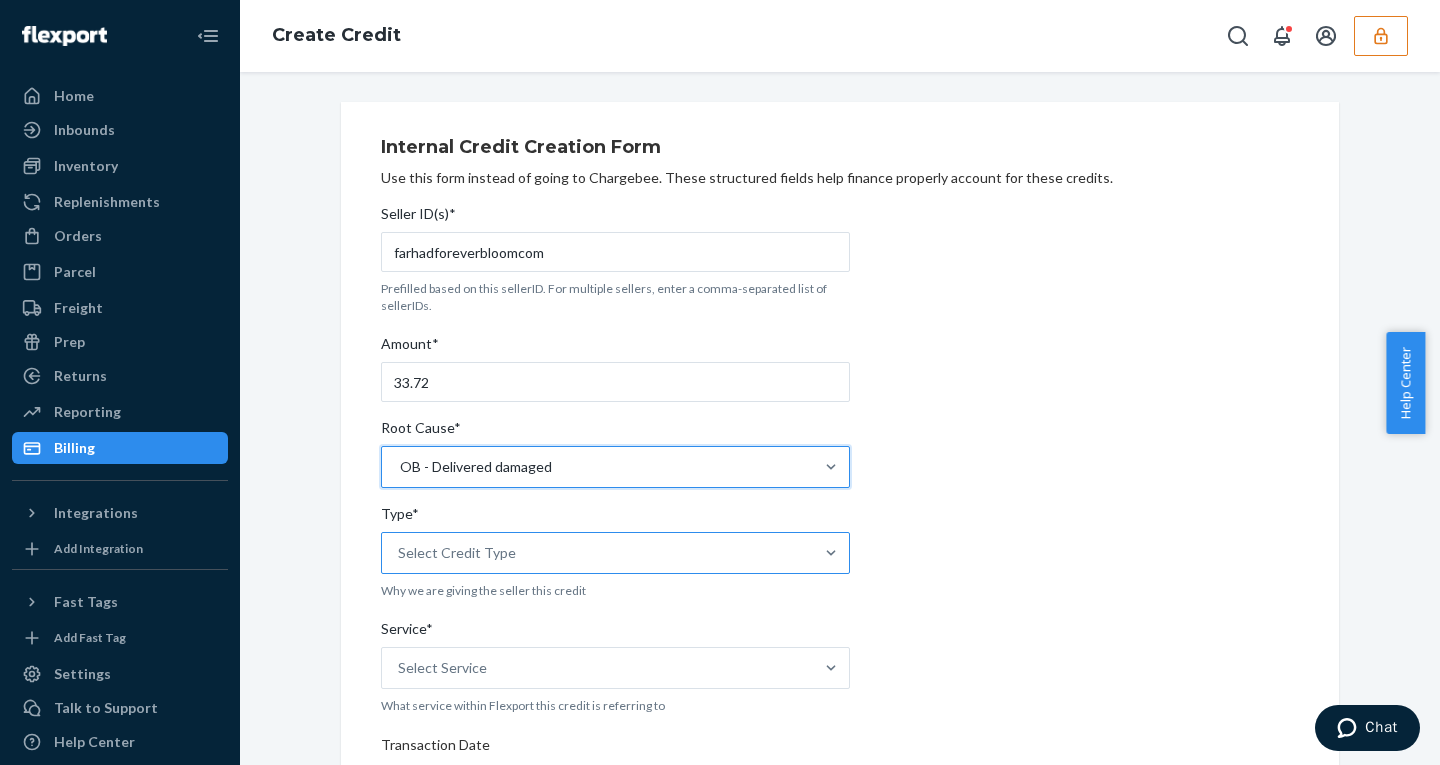 click on "Select Credit Type" at bounding box center (457, 553) 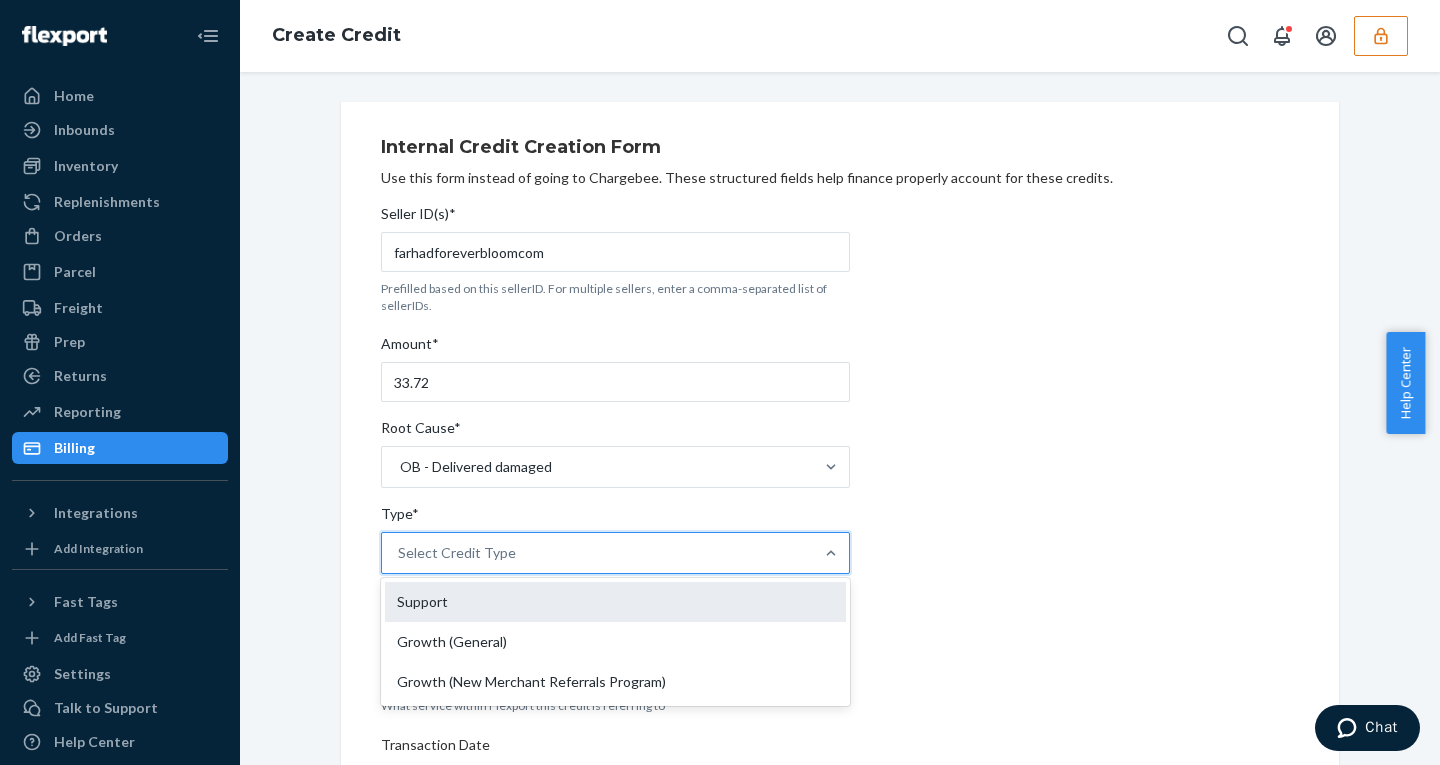 click on "Support" at bounding box center (615, 602) 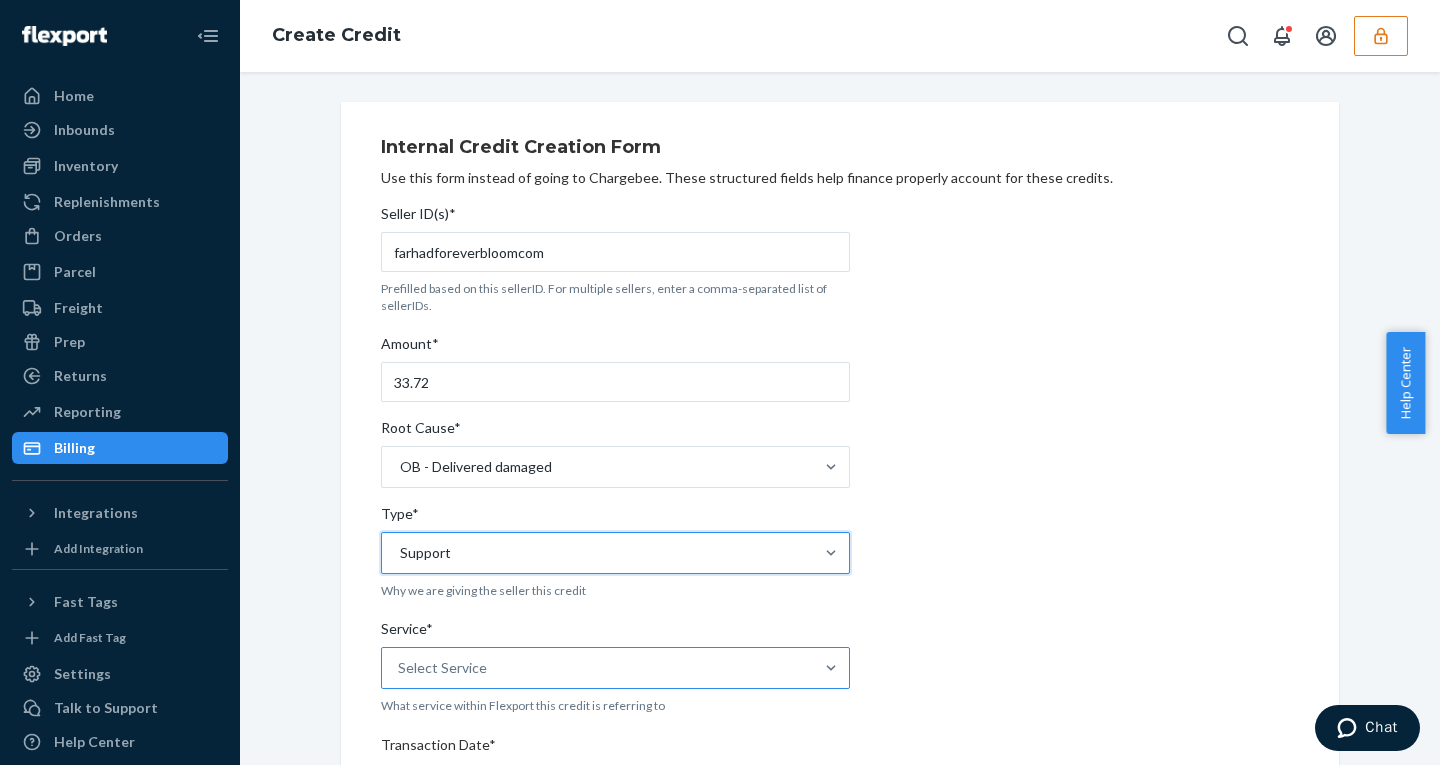 click on "Select Service" at bounding box center [597, 668] 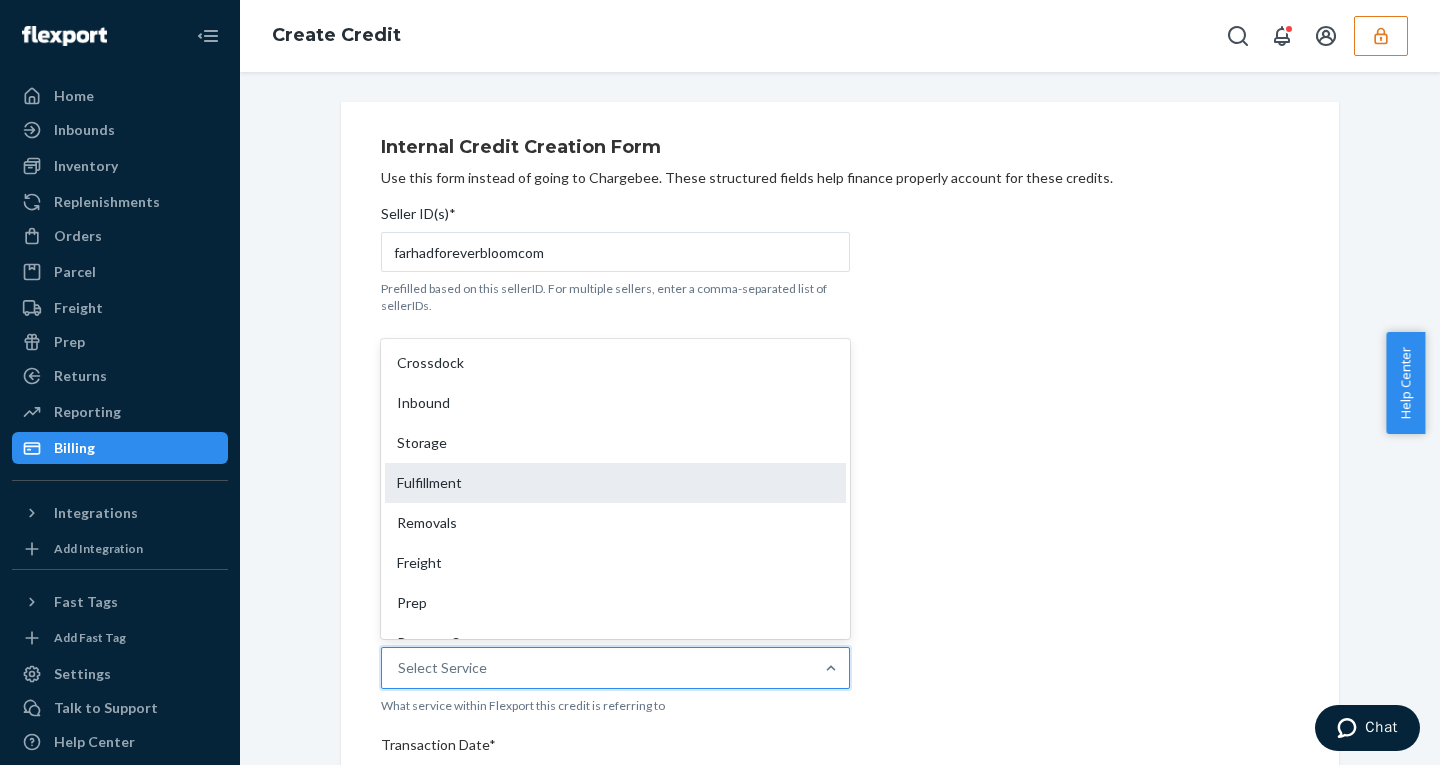 click on "Fulfillment" at bounding box center [615, 483] 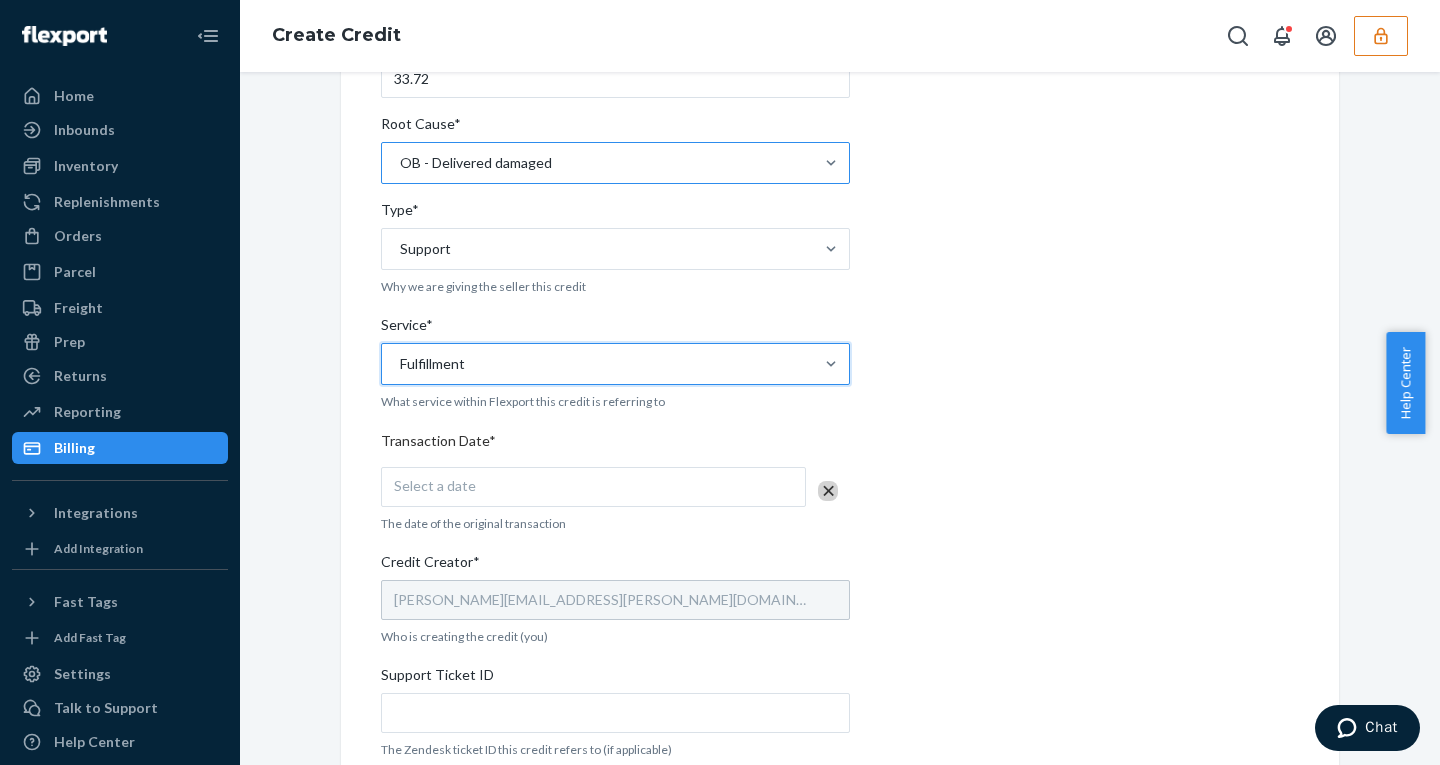 scroll, scrollTop: 318, scrollLeft: 0, axis: vertical 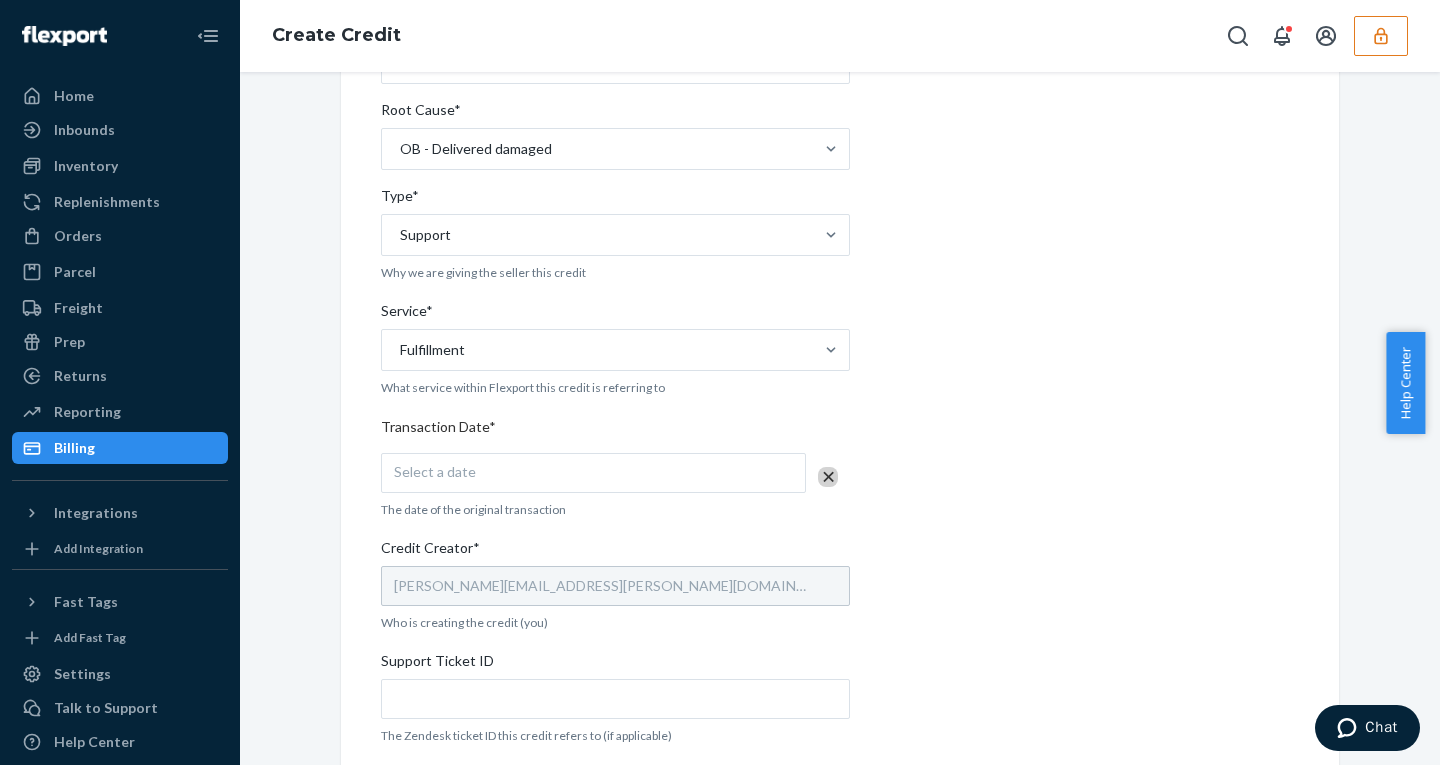 click on "Select a date" at bounding box center (593, 473) 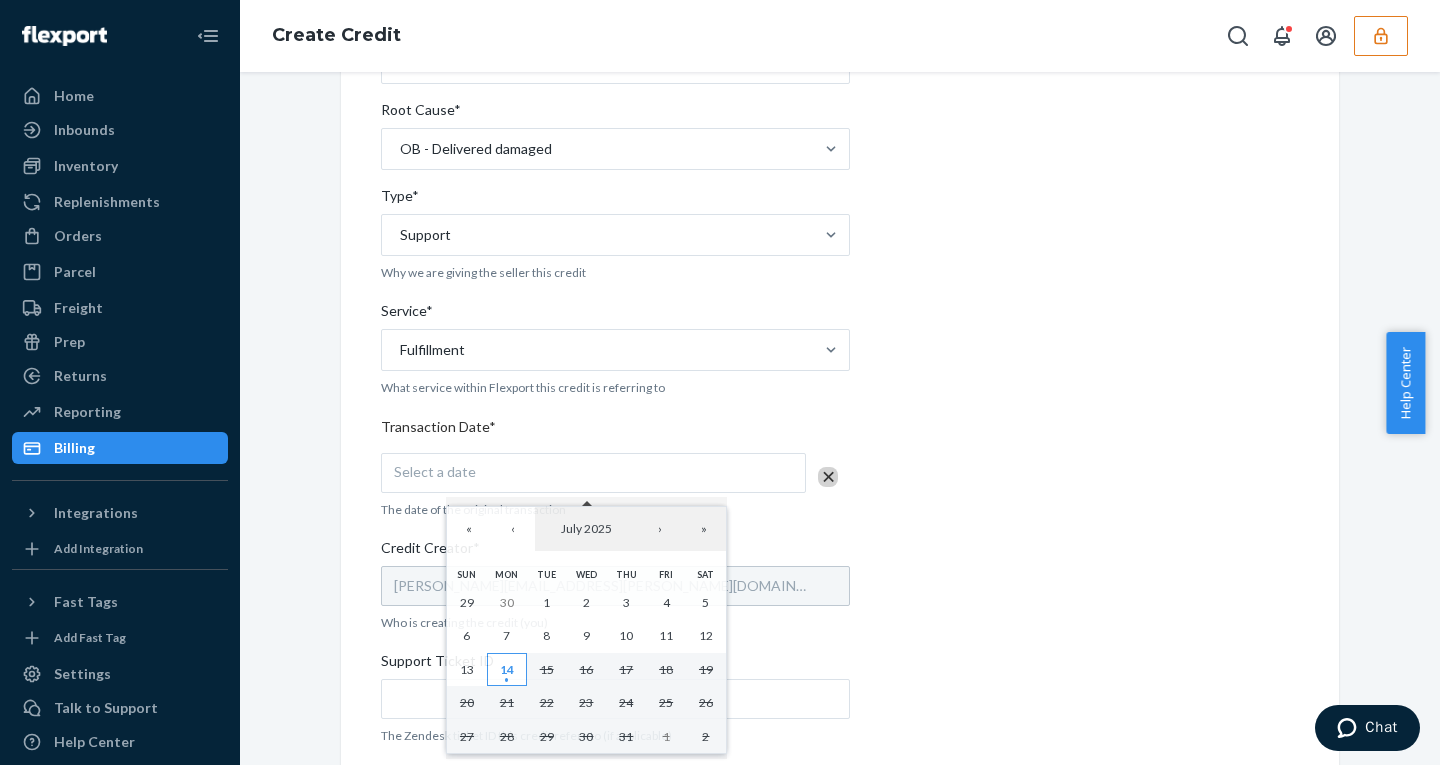 click on "14" at bounding box center [507, 669] 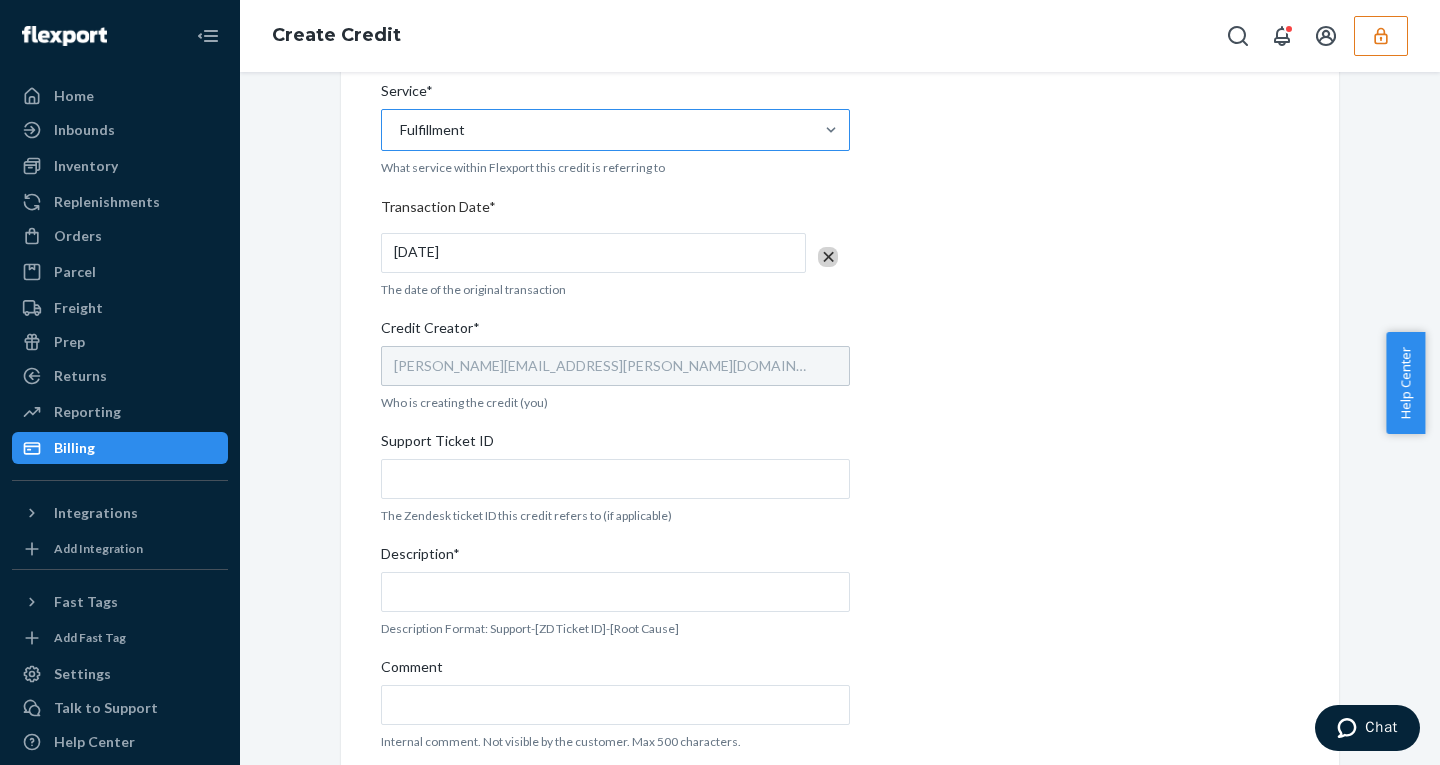 scroll, scrollTop: 615, scrollLeft: 0, axis: vertical 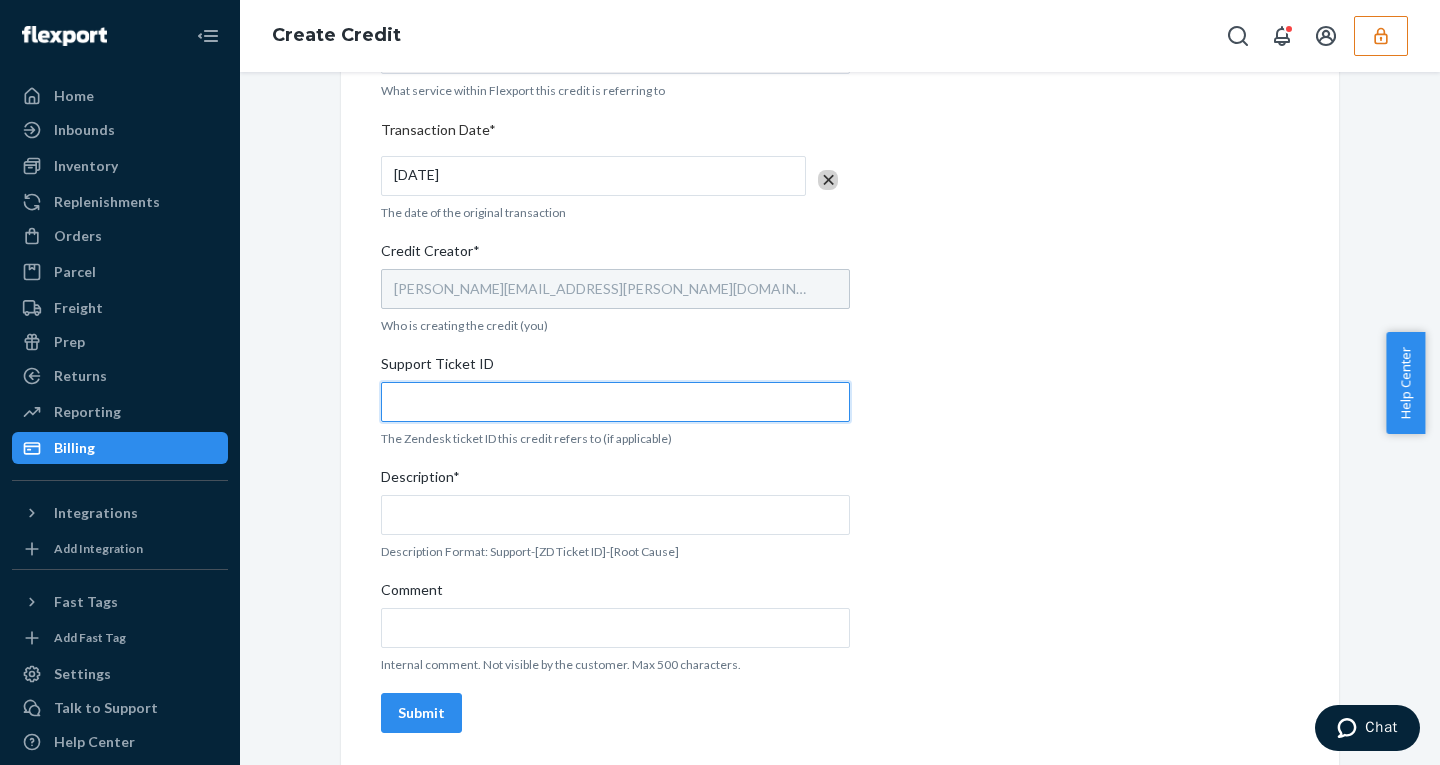 click on "Support Ticket ID" at bounding box center [615, 402] 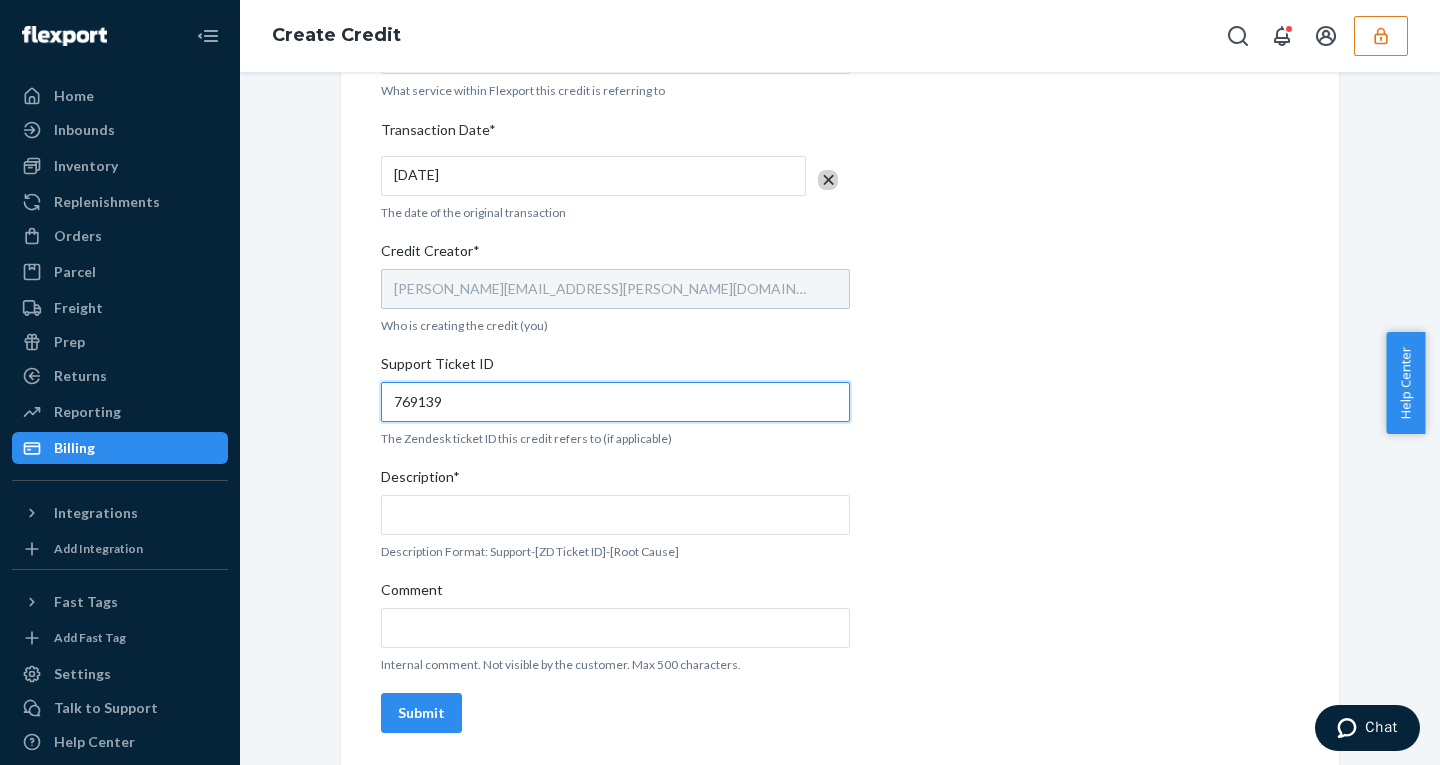 type on "769139" 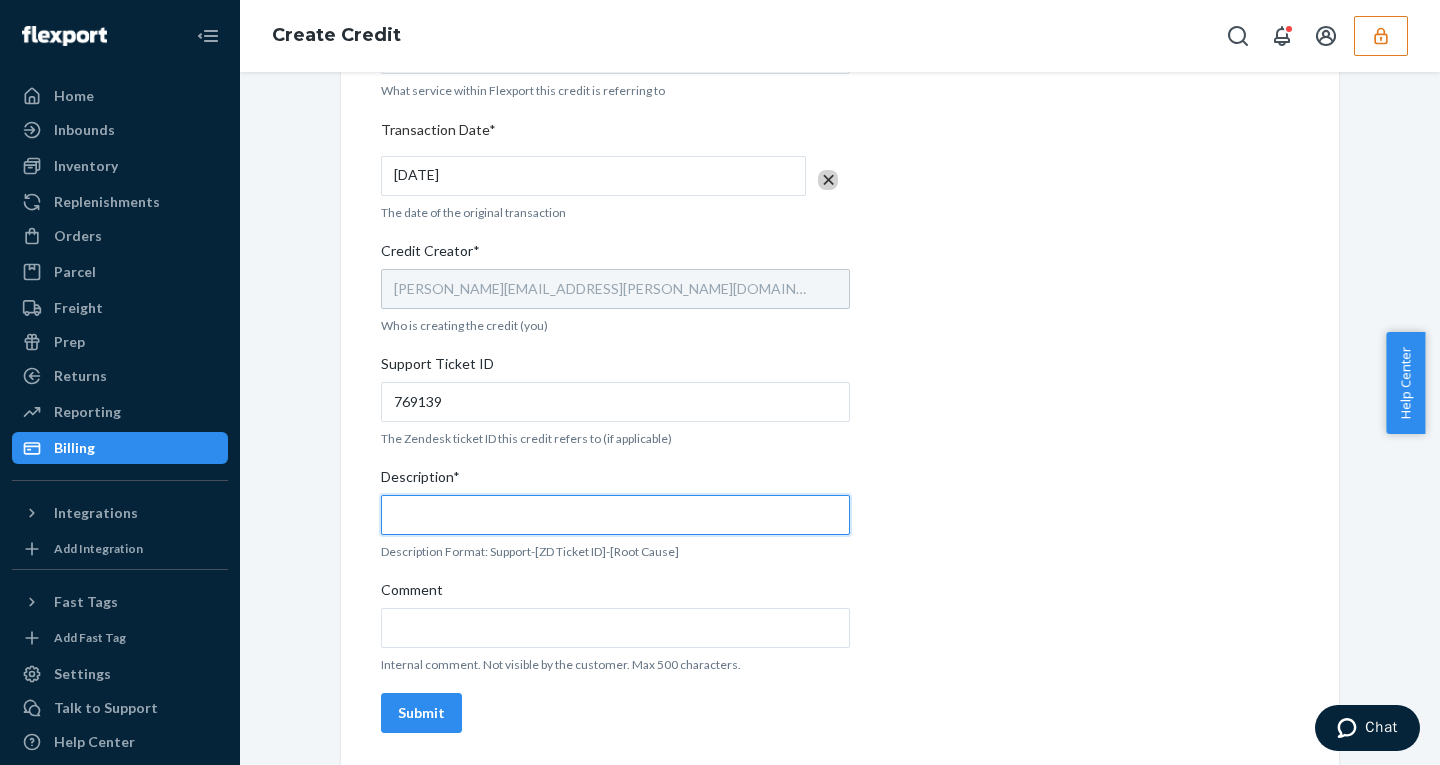 click on "Description*" at bounding box center (615, 515) 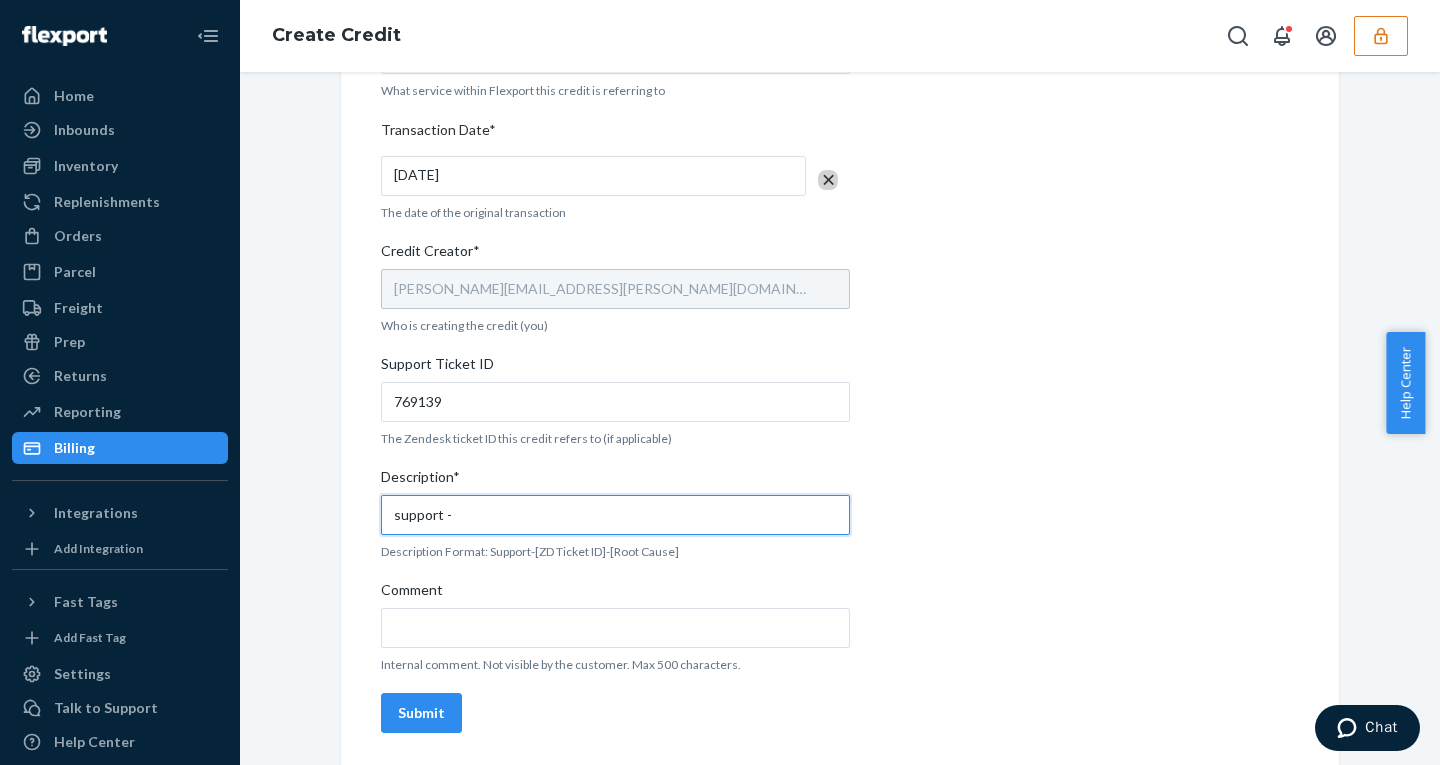 paste on "769139" 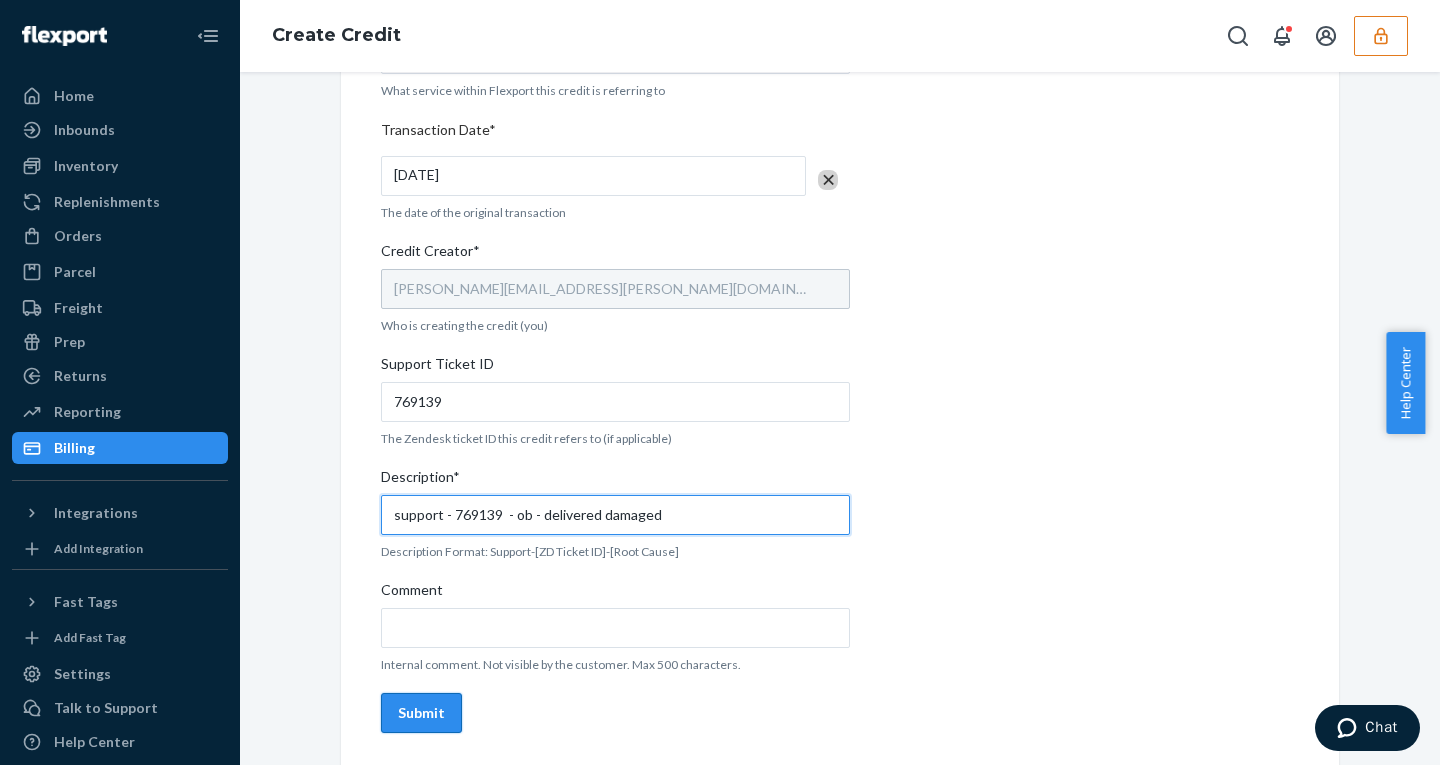 type on "support - 769139  - ob - delivered damaged" 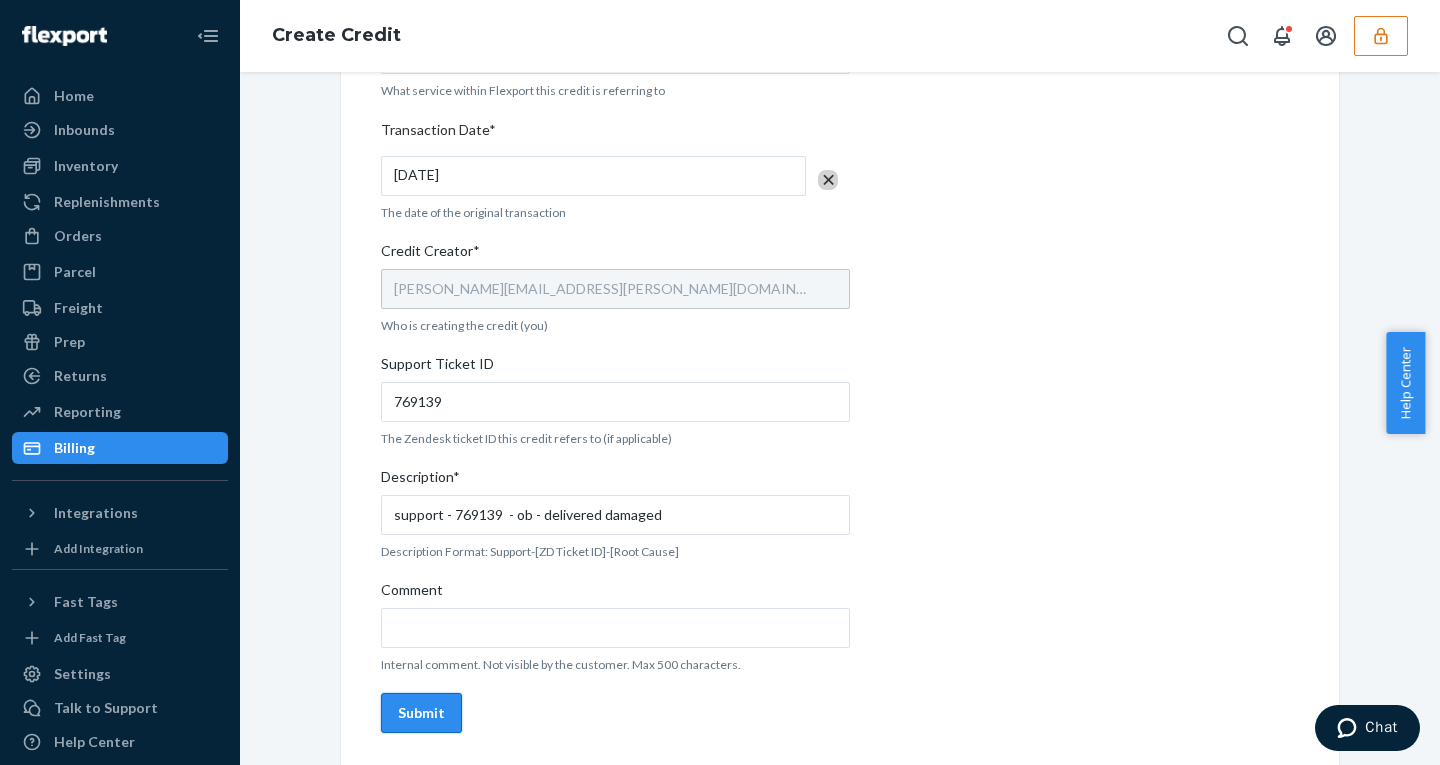 click on "Submit" at bounding box center (421, 713) 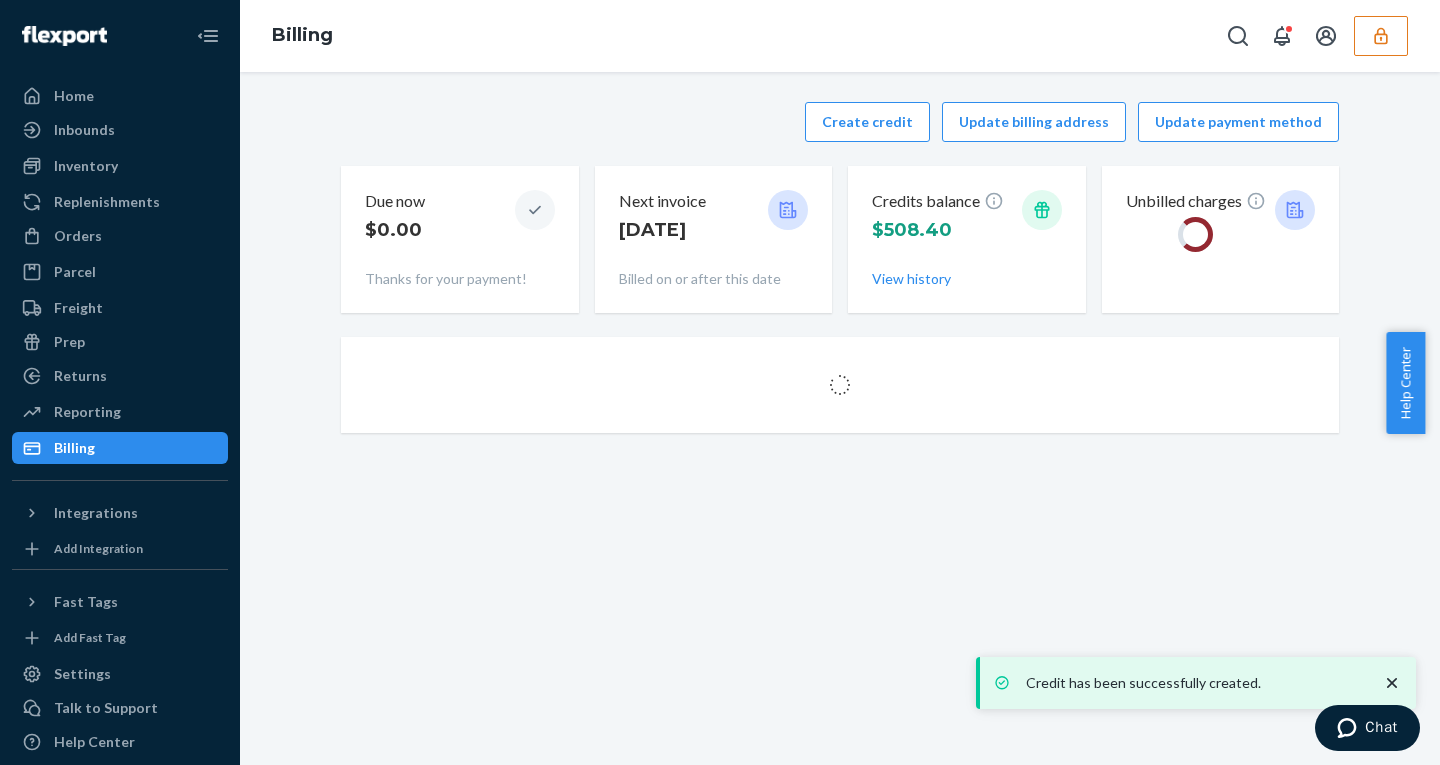 scroll, scrollTop: 0, scrollLeft: 0, axis: both 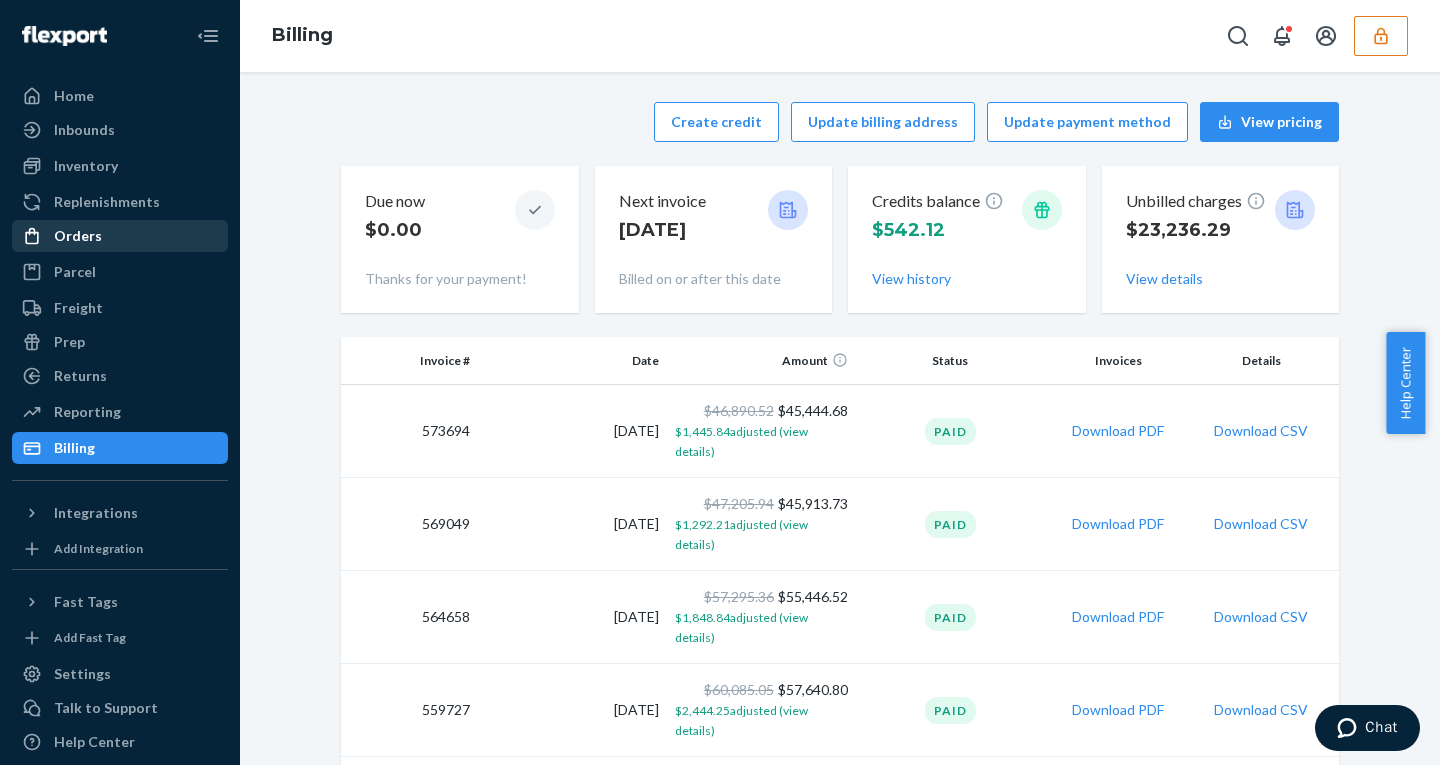 click on "Orders" at bounding box center [120, 236] 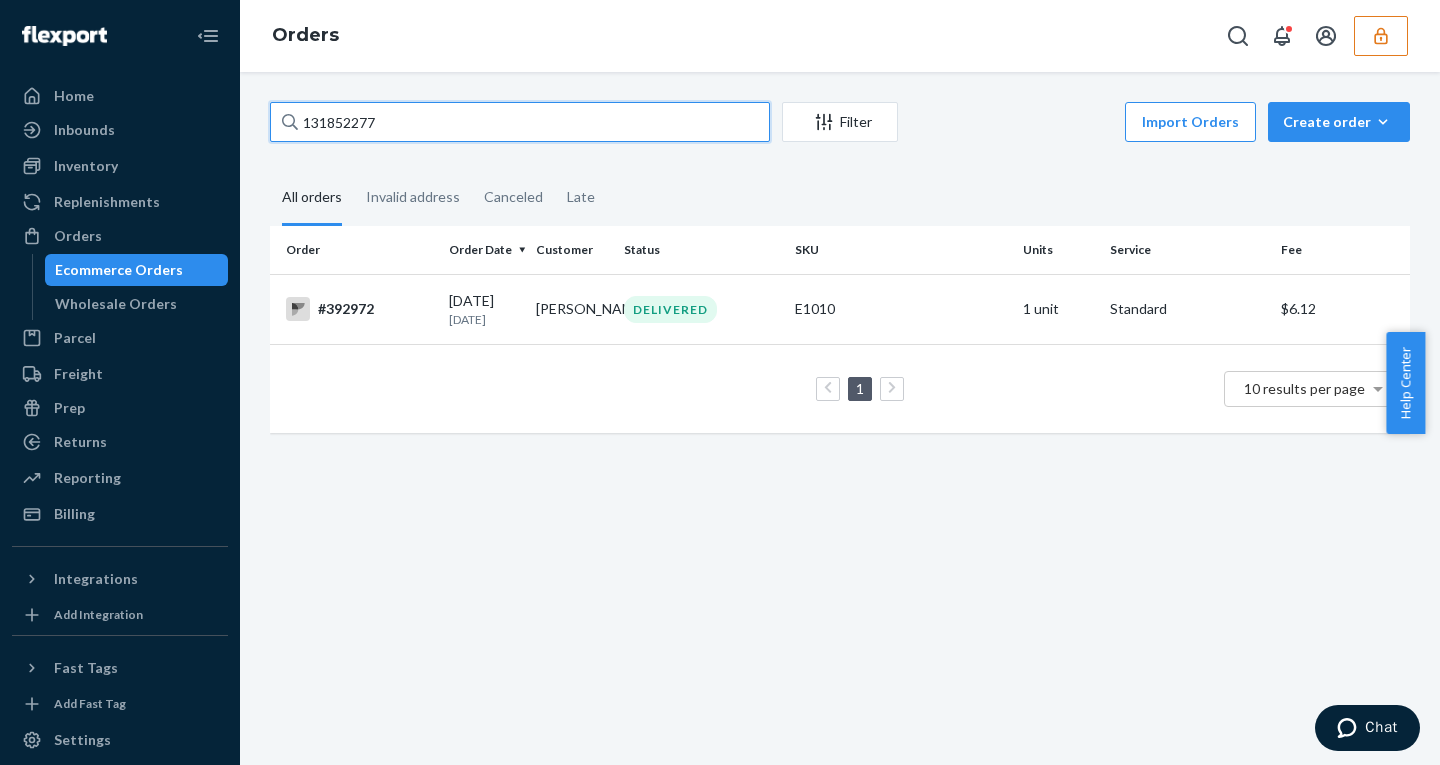 click on "131852277" at bounding box center [520, 122] 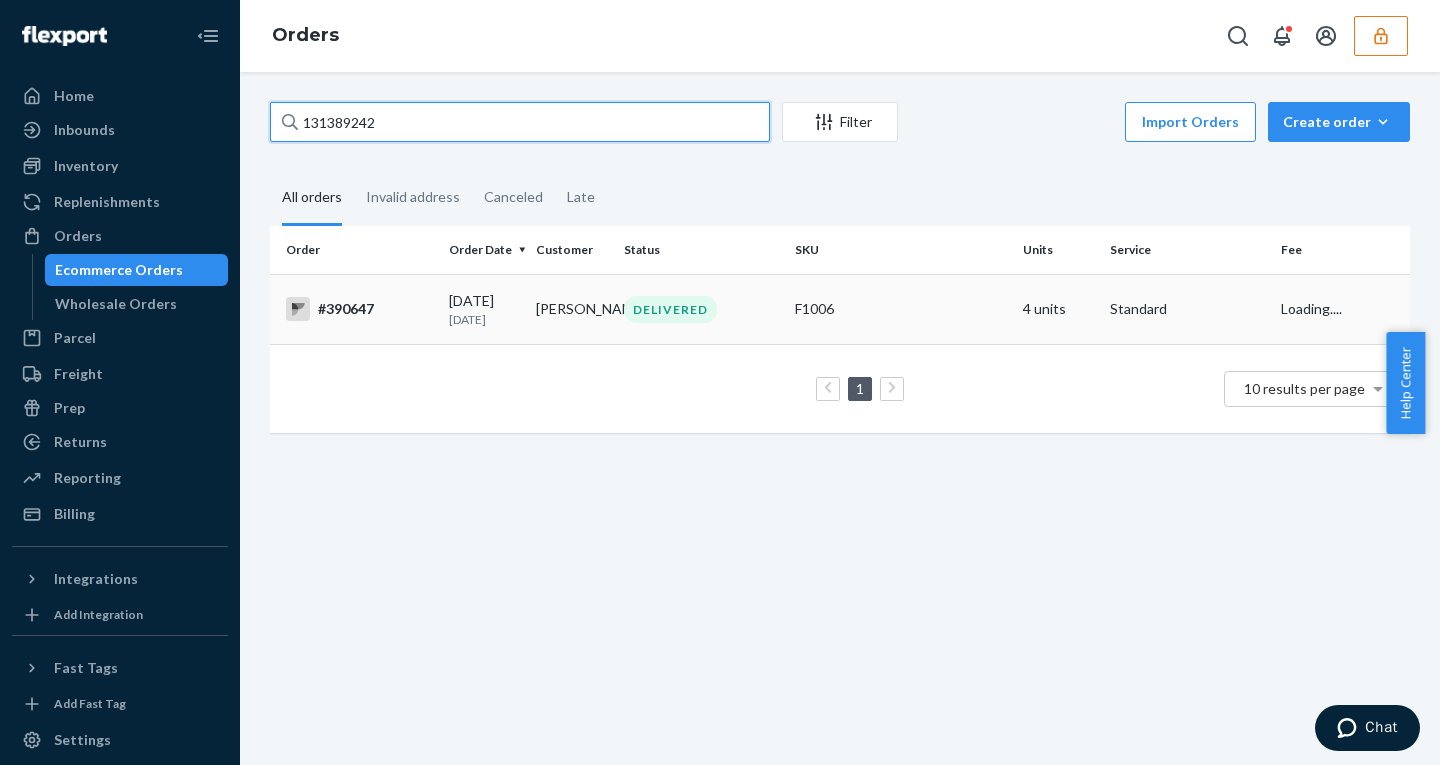 type on "131389242" 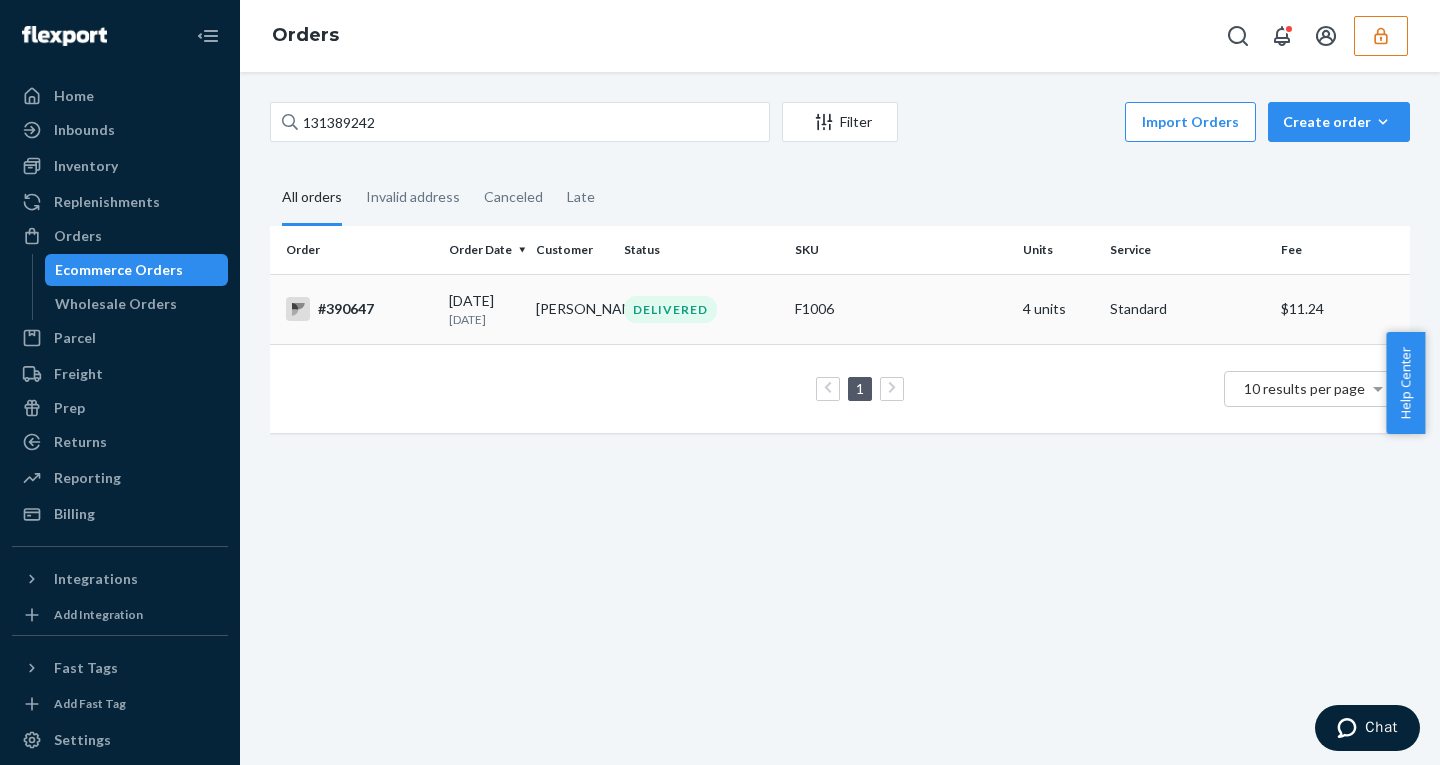 click on "07/02/2025 12 days ago" at bounding box center (484, 309) 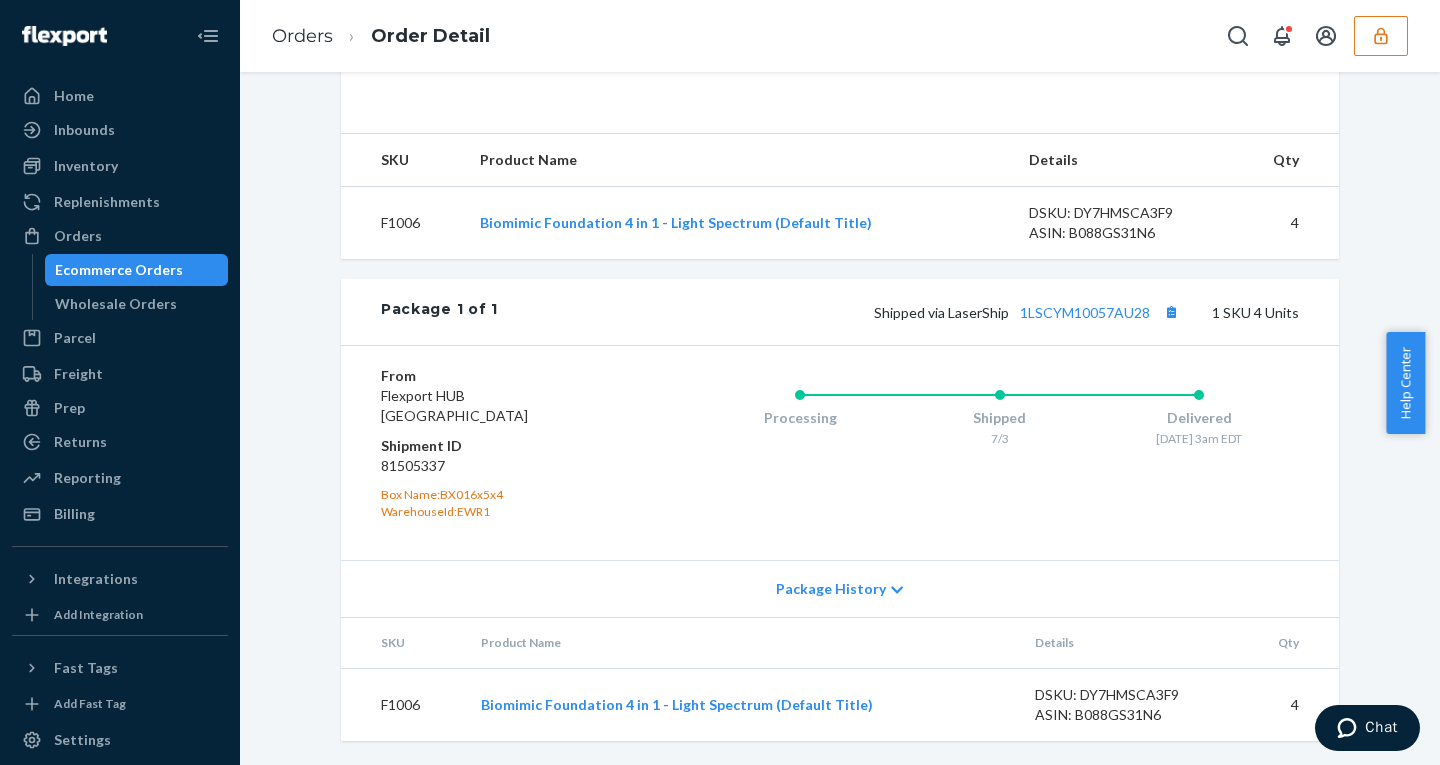 scroll, scrollTop: 0, scrollLeft: 0, axis: both 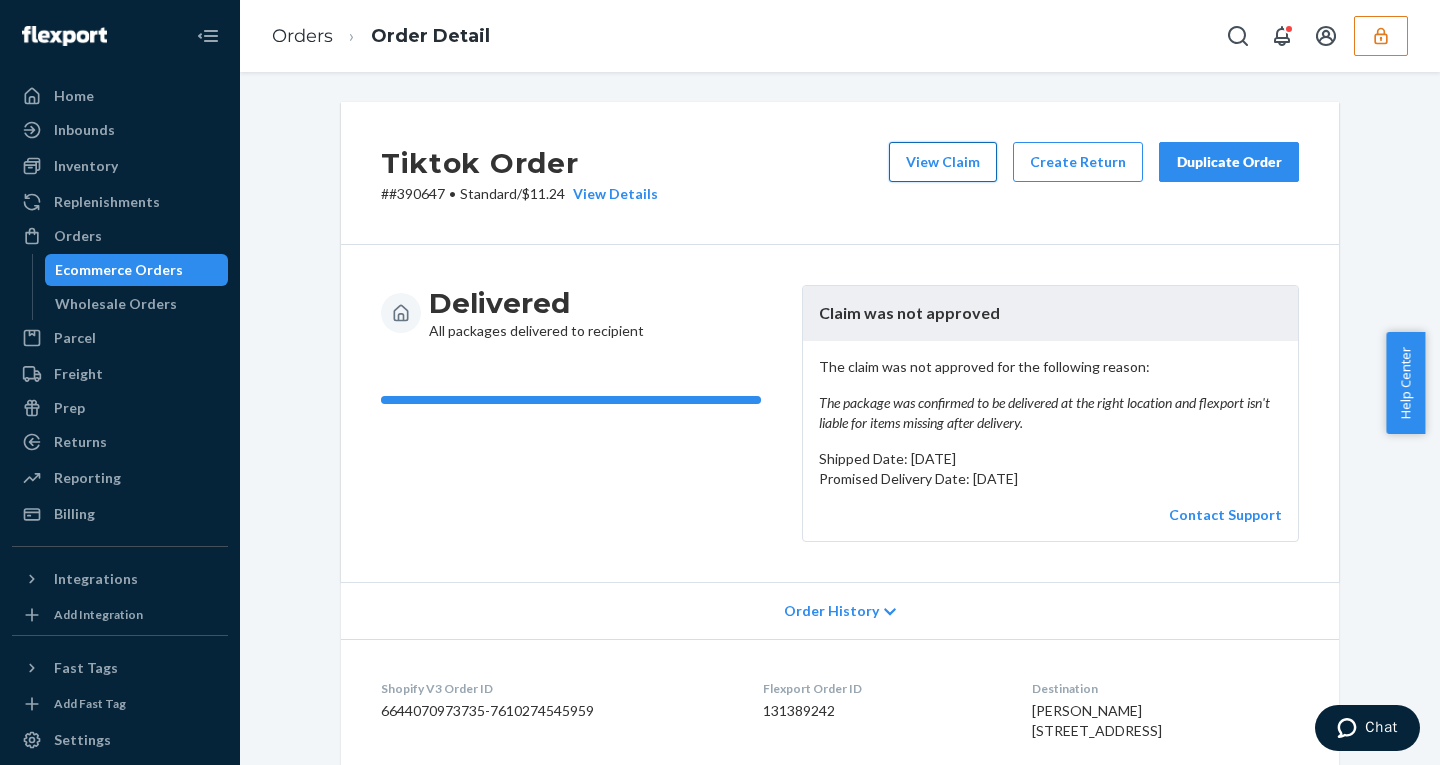 click on "View Claim" at bounding box center (943, 162) 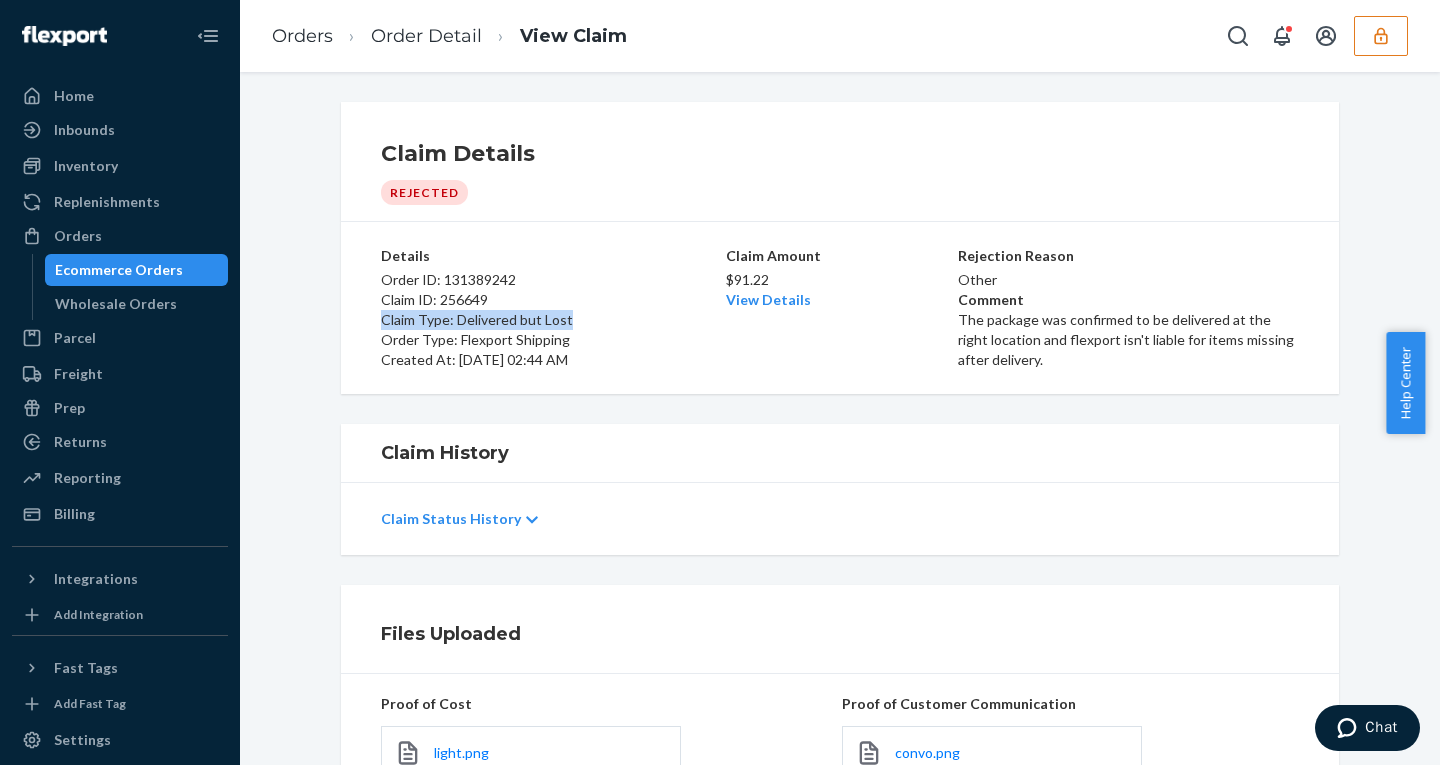 drag, startPoint x: 571, startPoint y: 314, endPoint x: 361, endPoint y: 315, distance: 210.00238 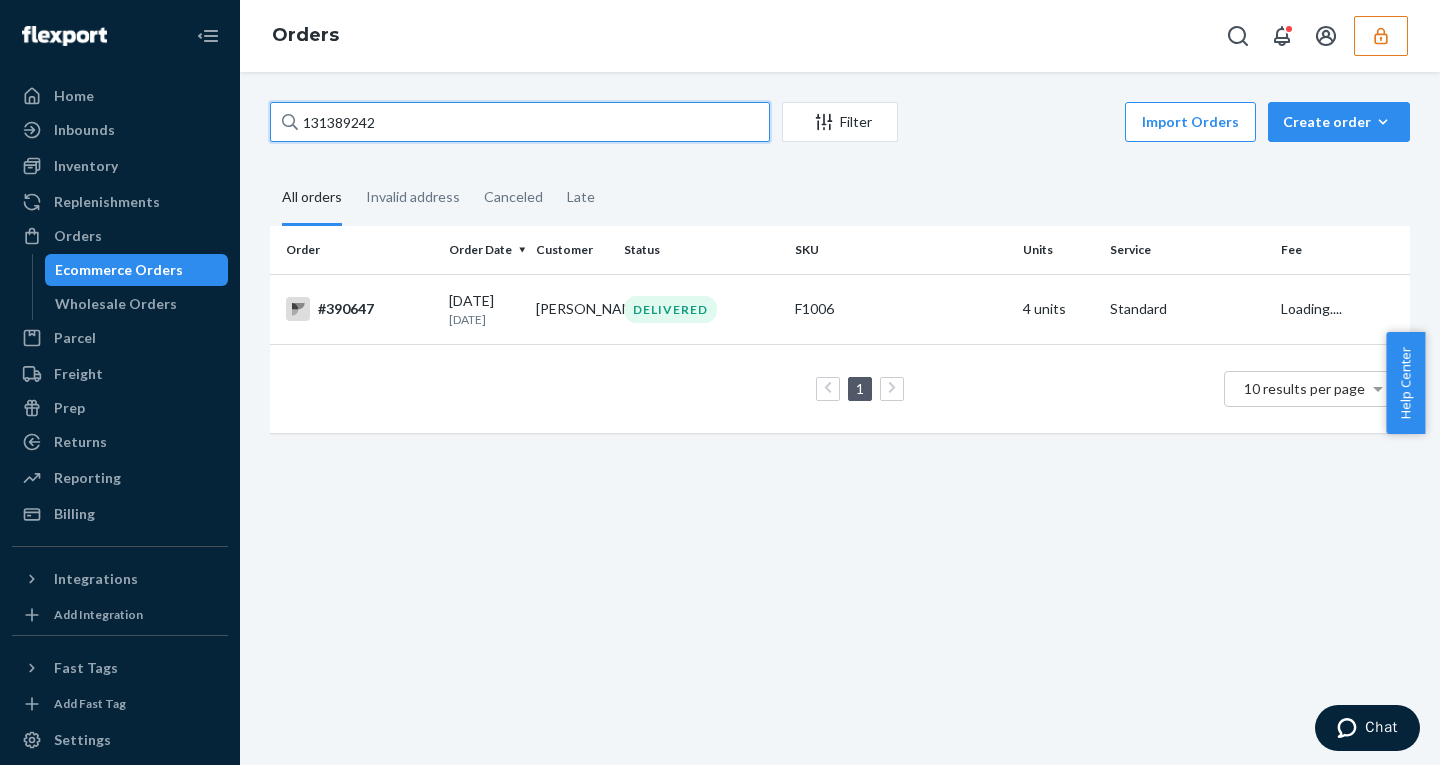 click on "131389242" at bounding box center [520, 122] 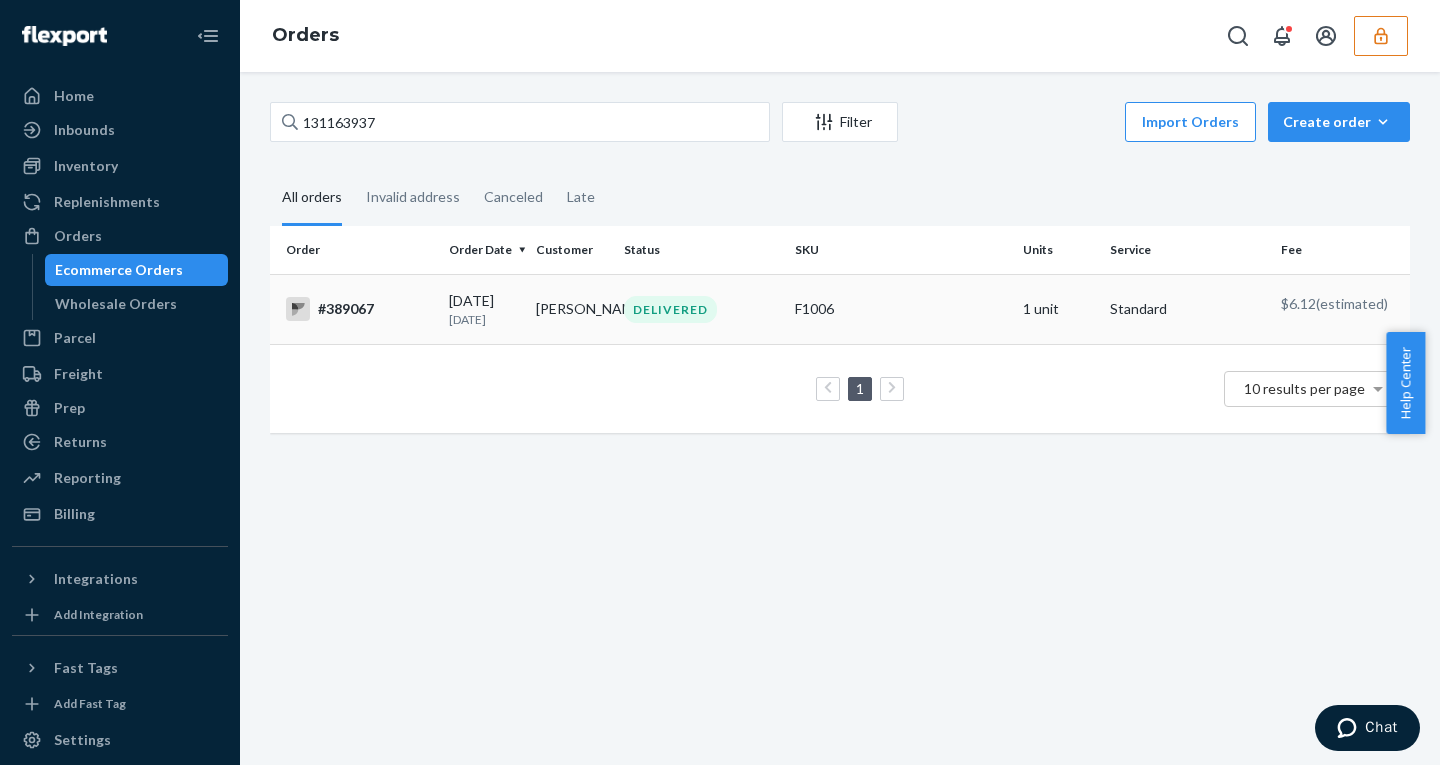click on "06/29/2025 15 days ago" at bounding box center (484, 309) 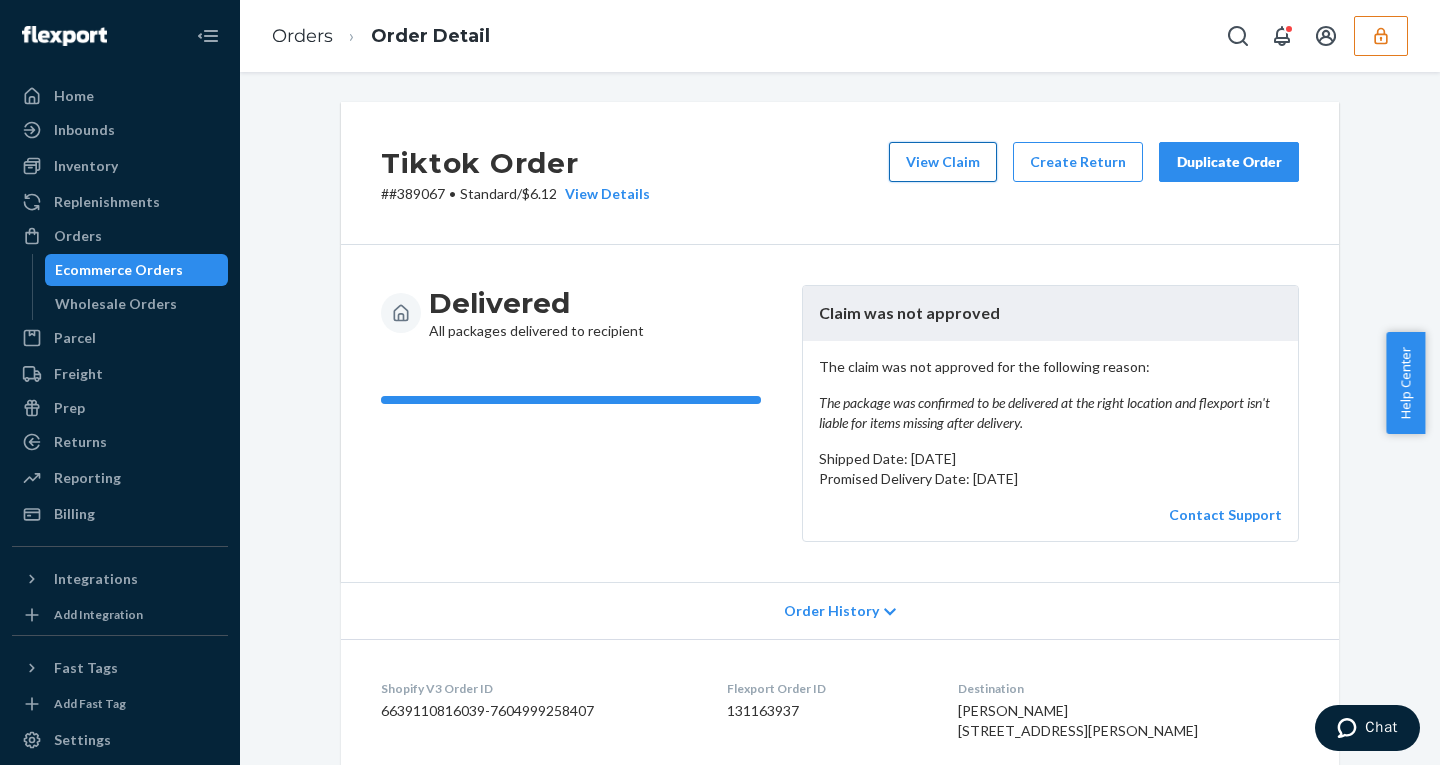 click on "View Claim" at bounding box center [943, 162] 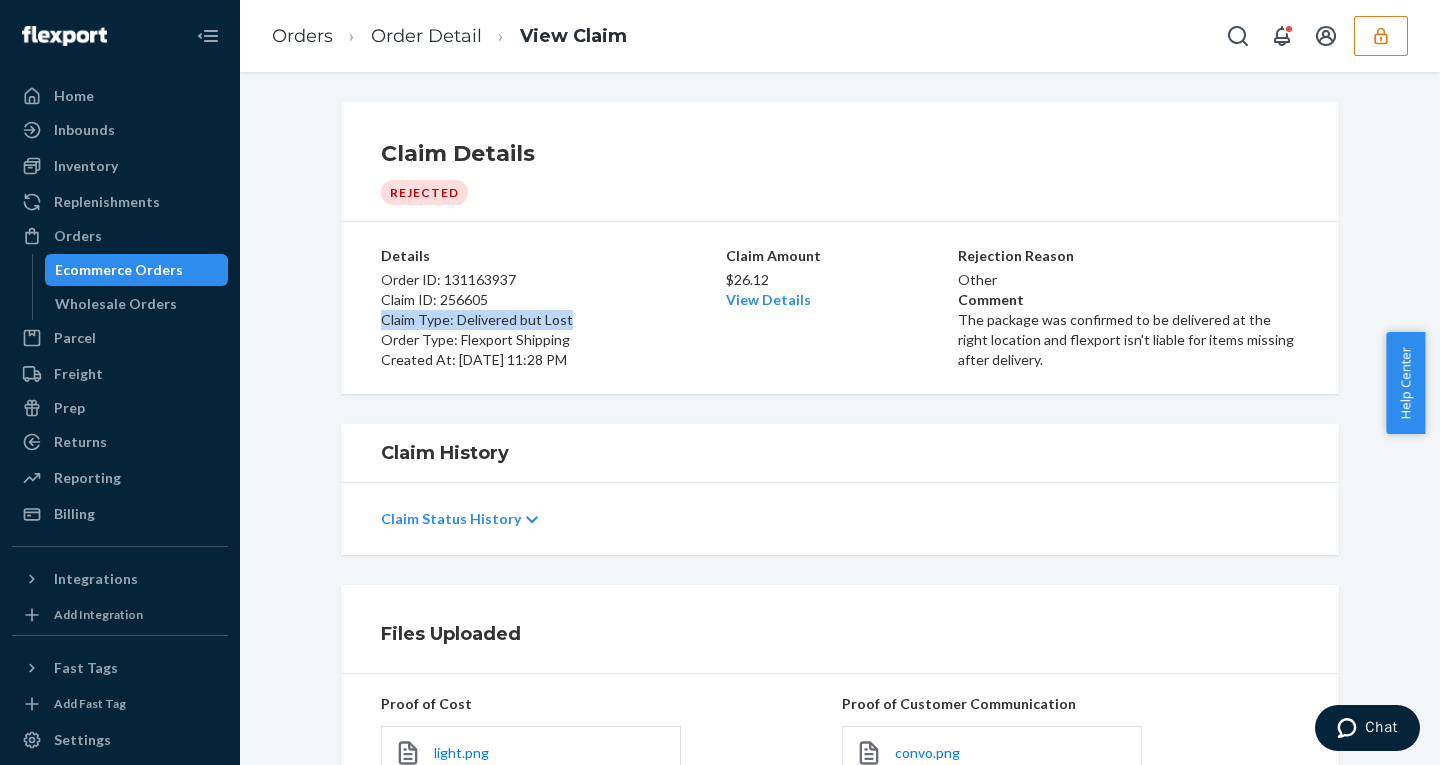 drag, startPoint x: 578, startPoint y: 314, endPoint x: 359, endPoint y: 314, distance: 219 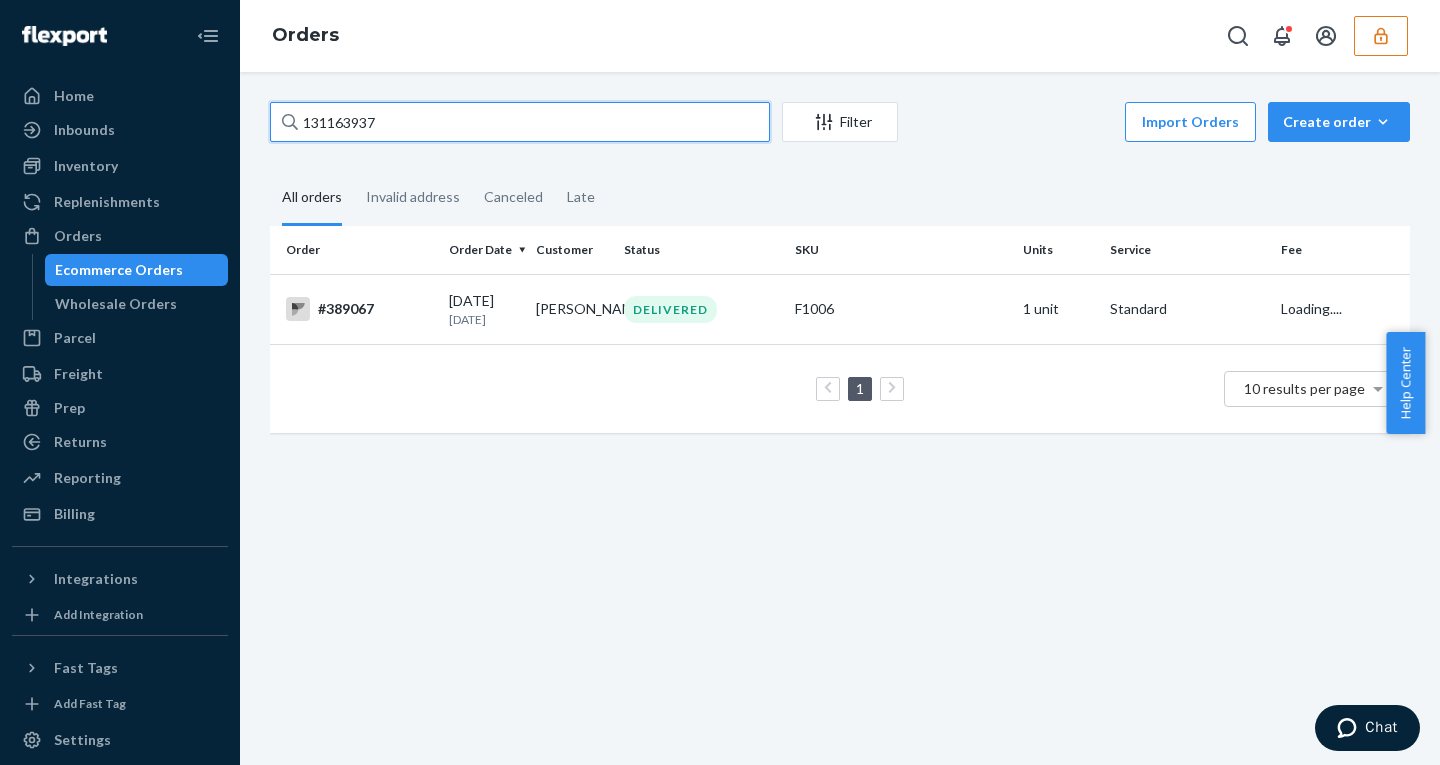 click on "131163937" at bounding box center (520, 122) 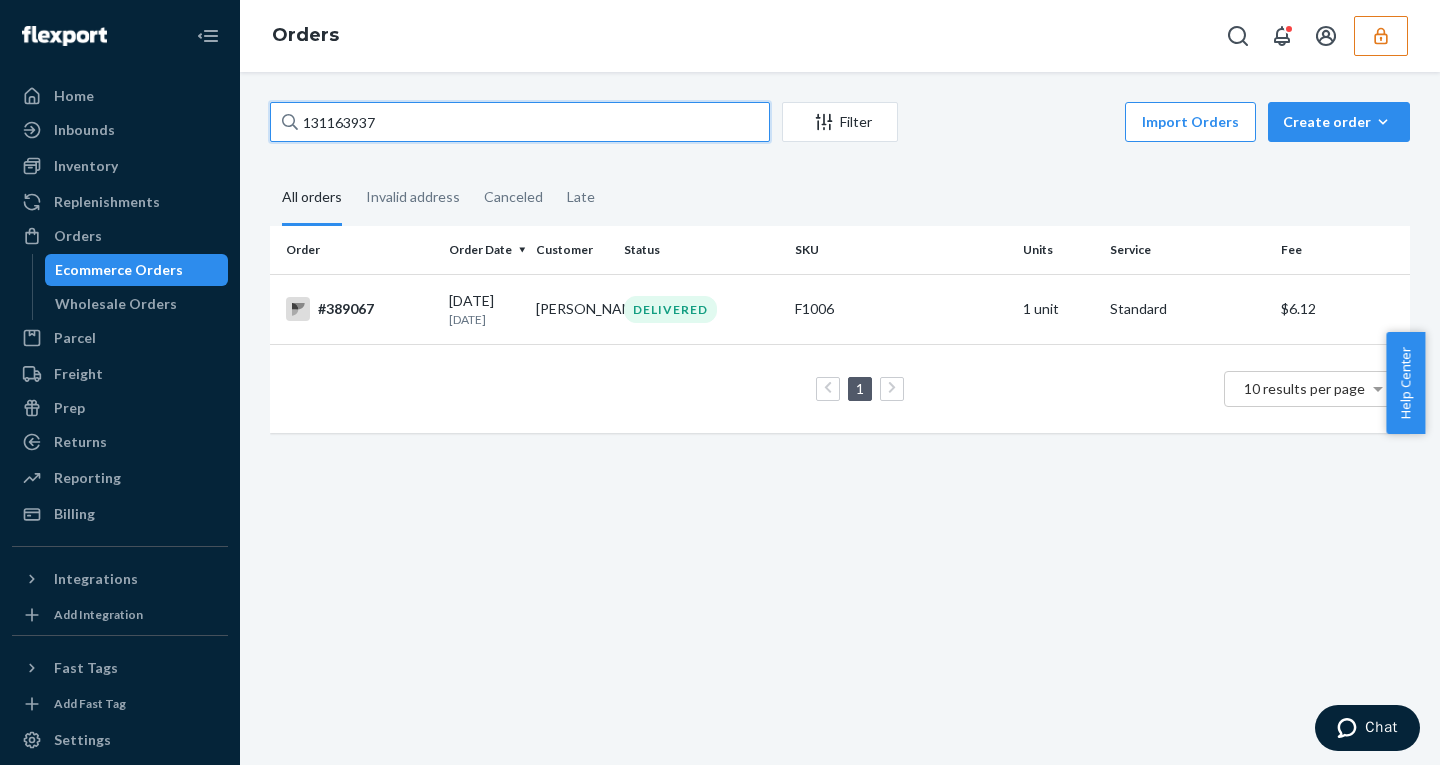 paste on "0626221" 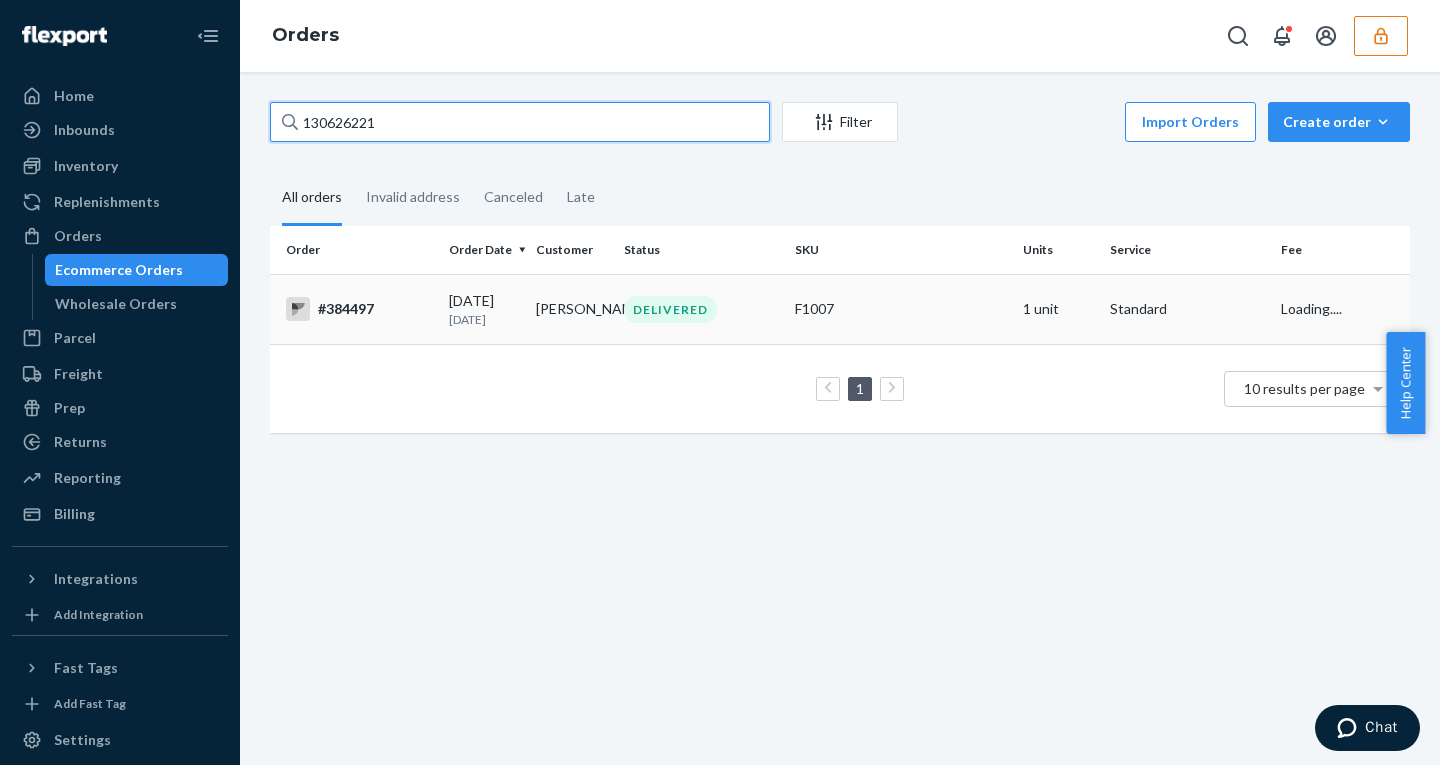 type on "130626221" 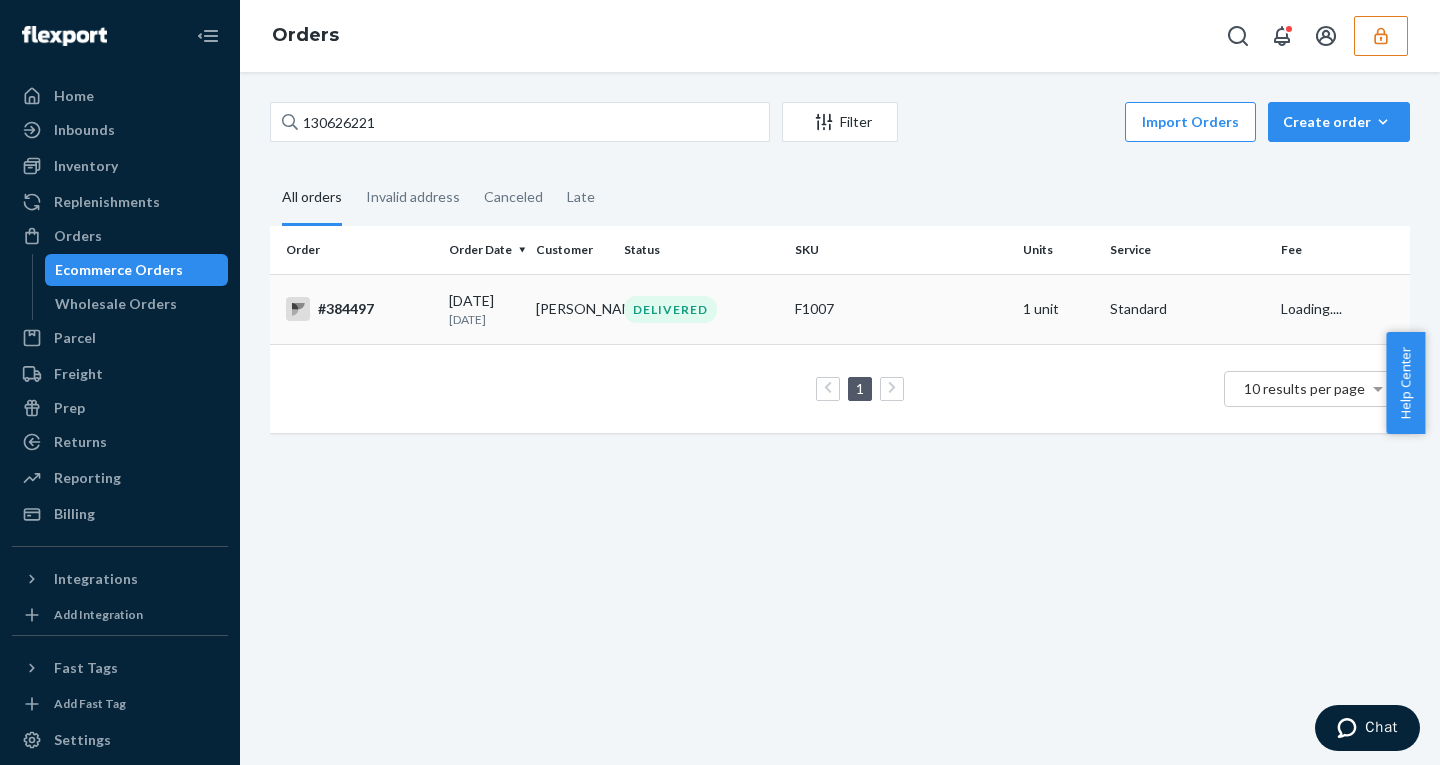 click on "06/20/2025 24 days ago" at bounding box center [484, 309] 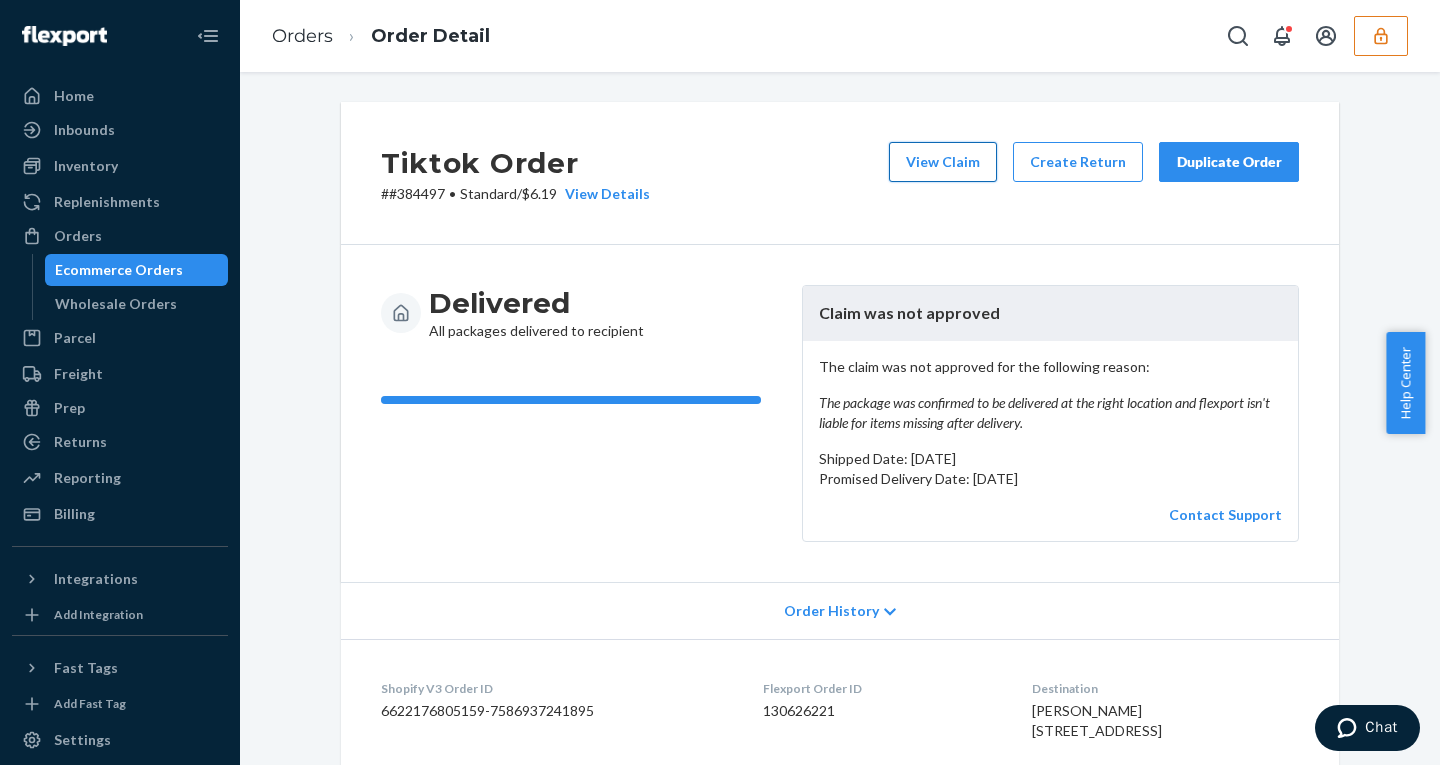 click on "View Claim" at bounding box center (943, 162) 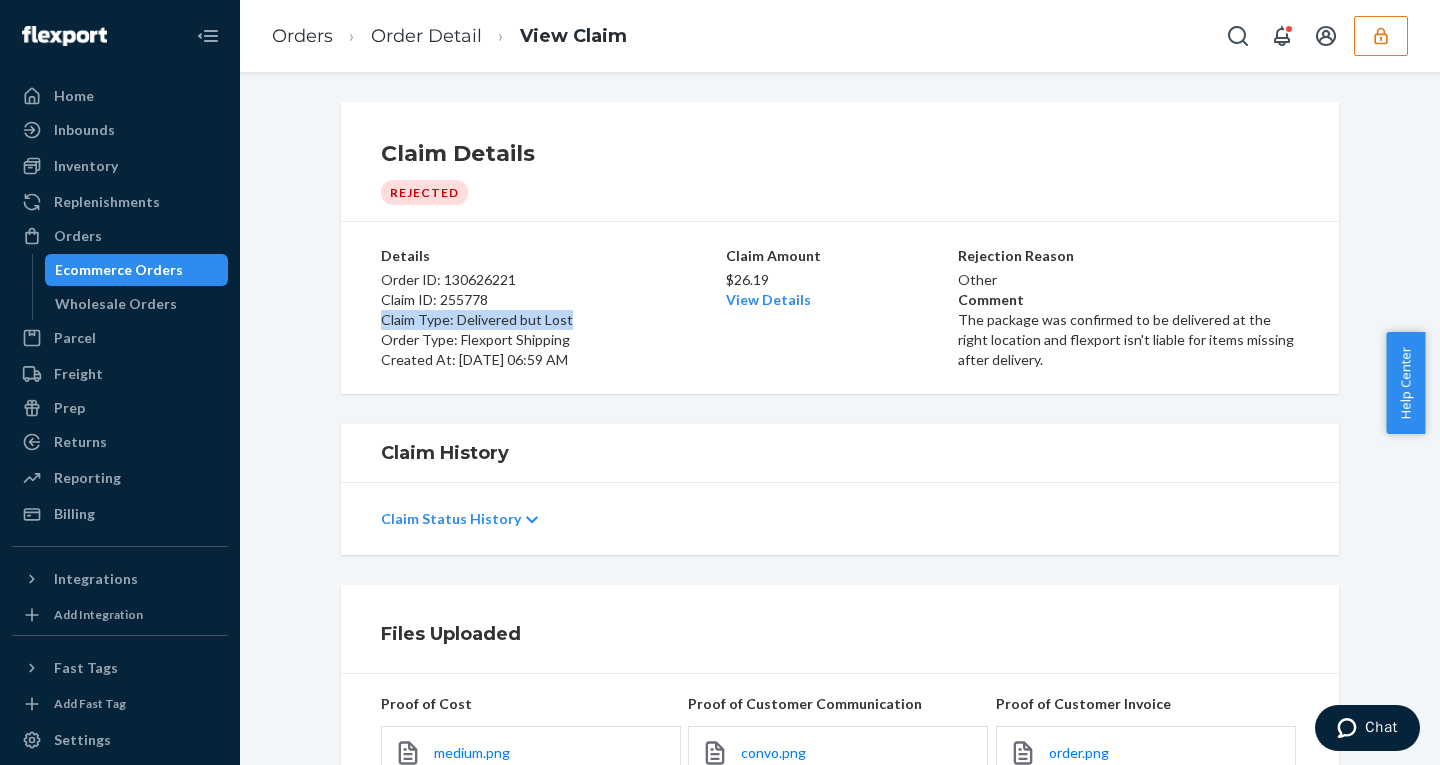 drag, startPoint x: 581, startPoint y: 324, endPoint x: 359, endPoint y: 321, distance: 222.02026 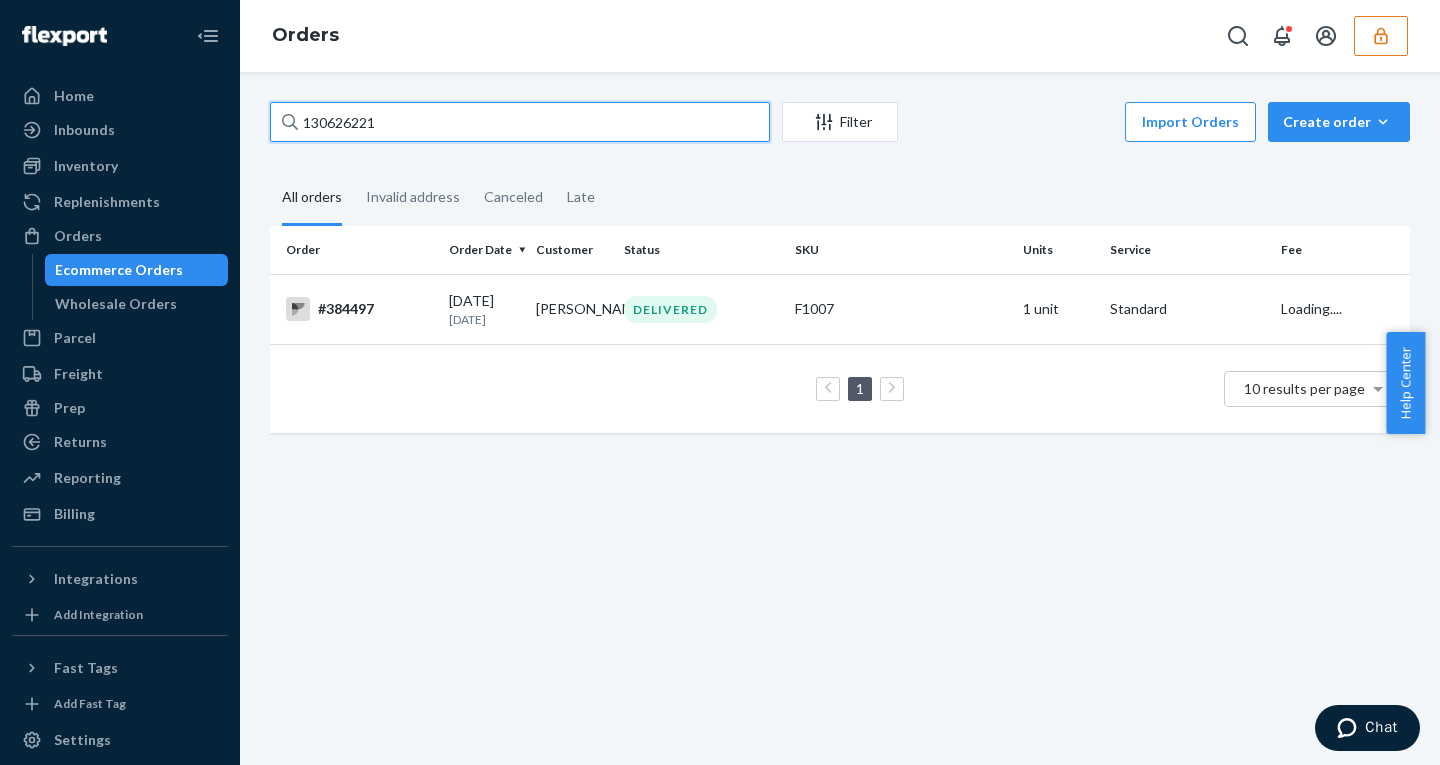 click on "130626221" at bounding box center [520, 122] 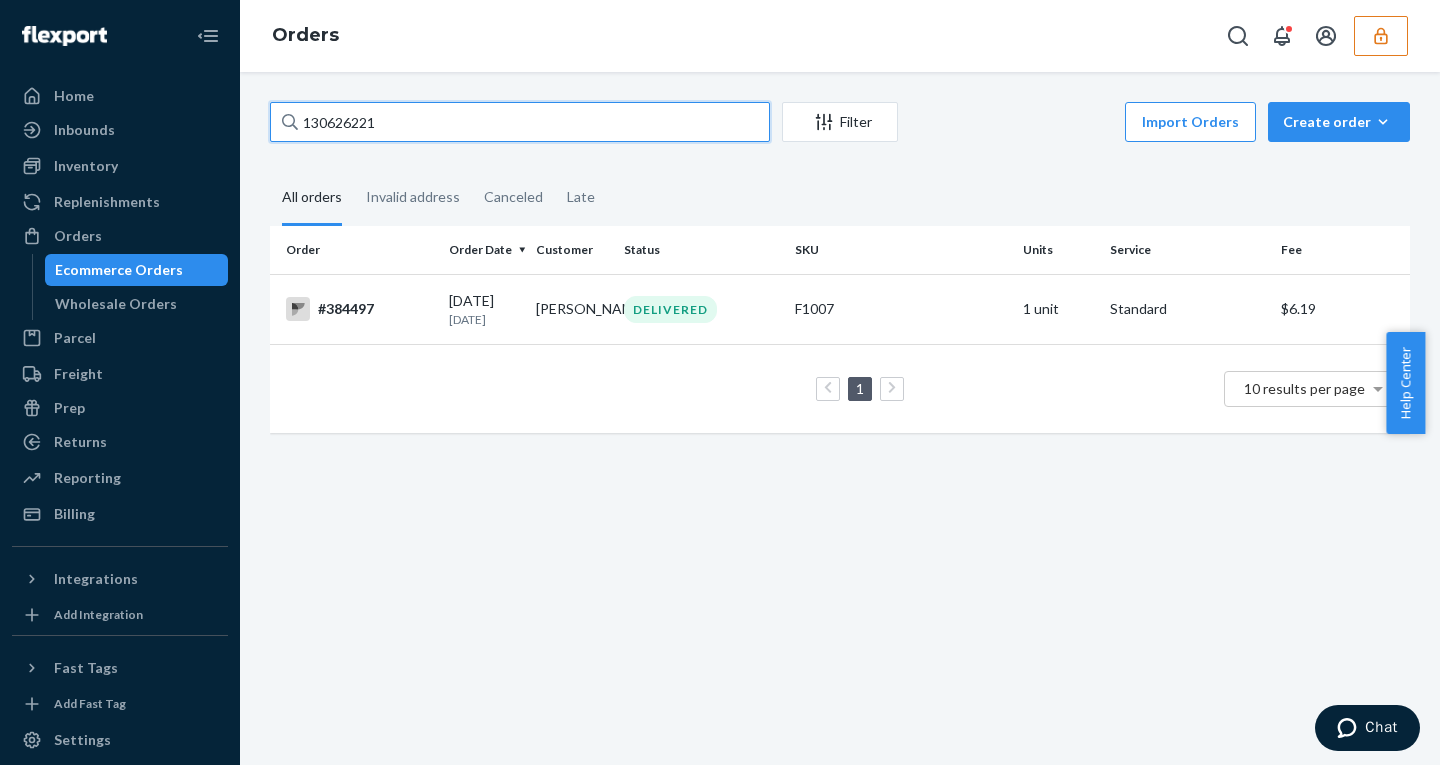 paste on "767873" 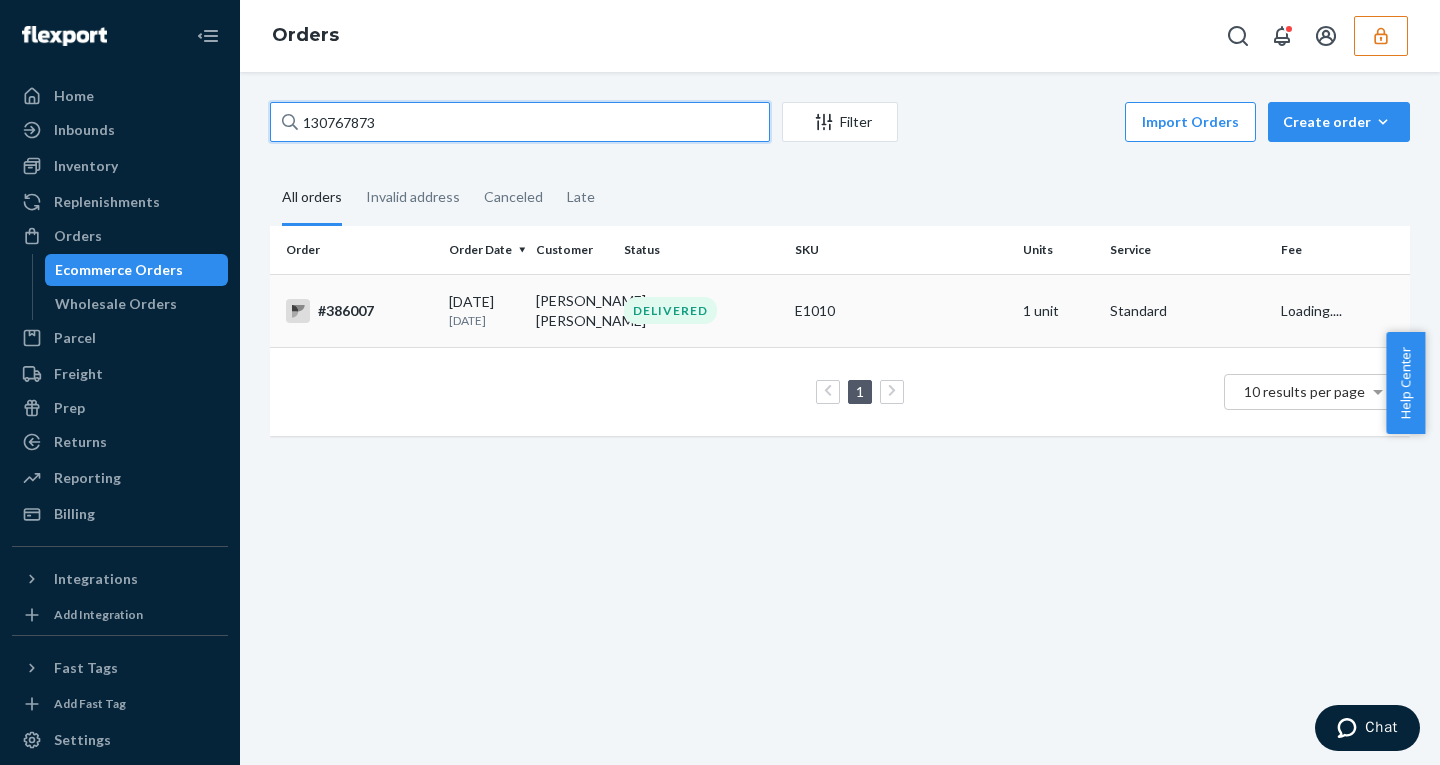 type on "130767873" 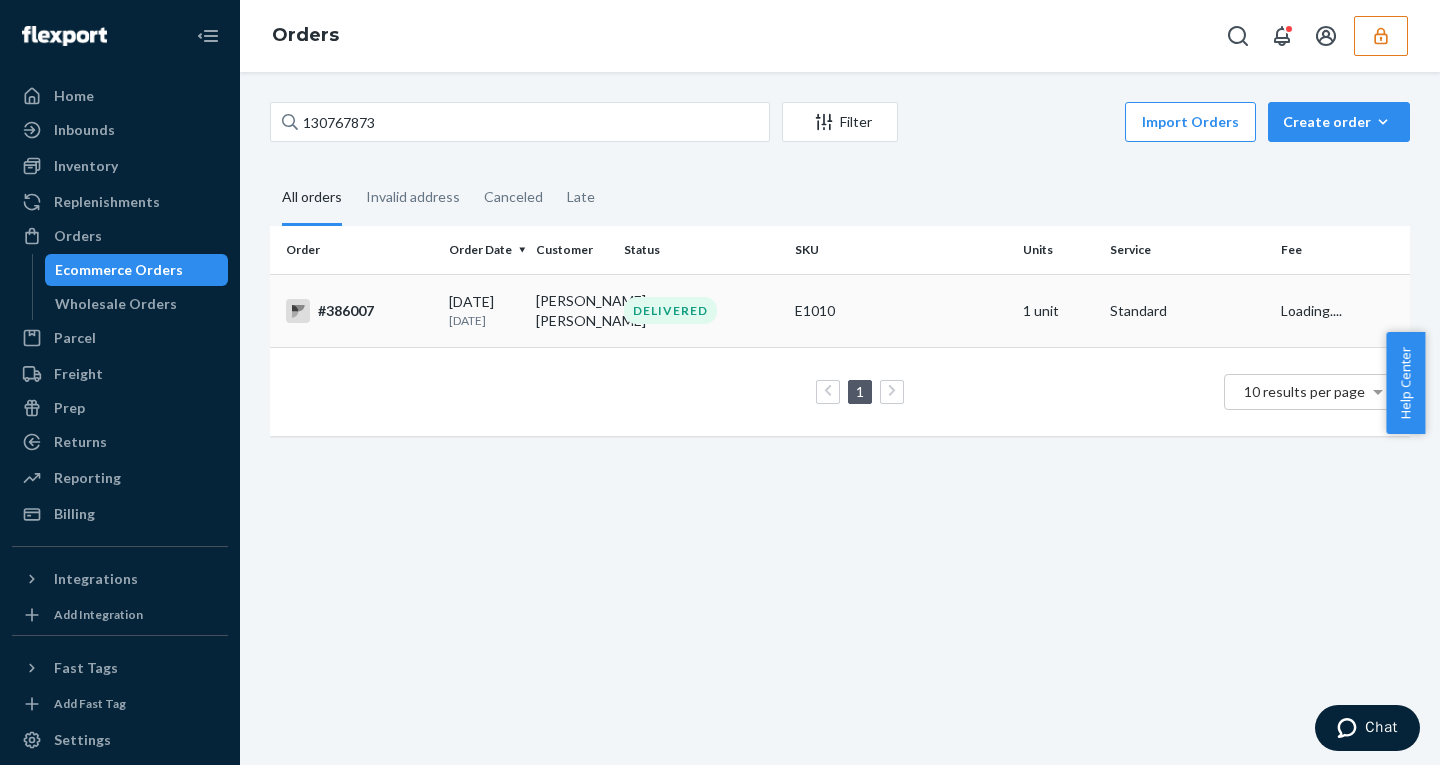 click on "freddy antonio picado castillo" at bounding box center [571, 310] 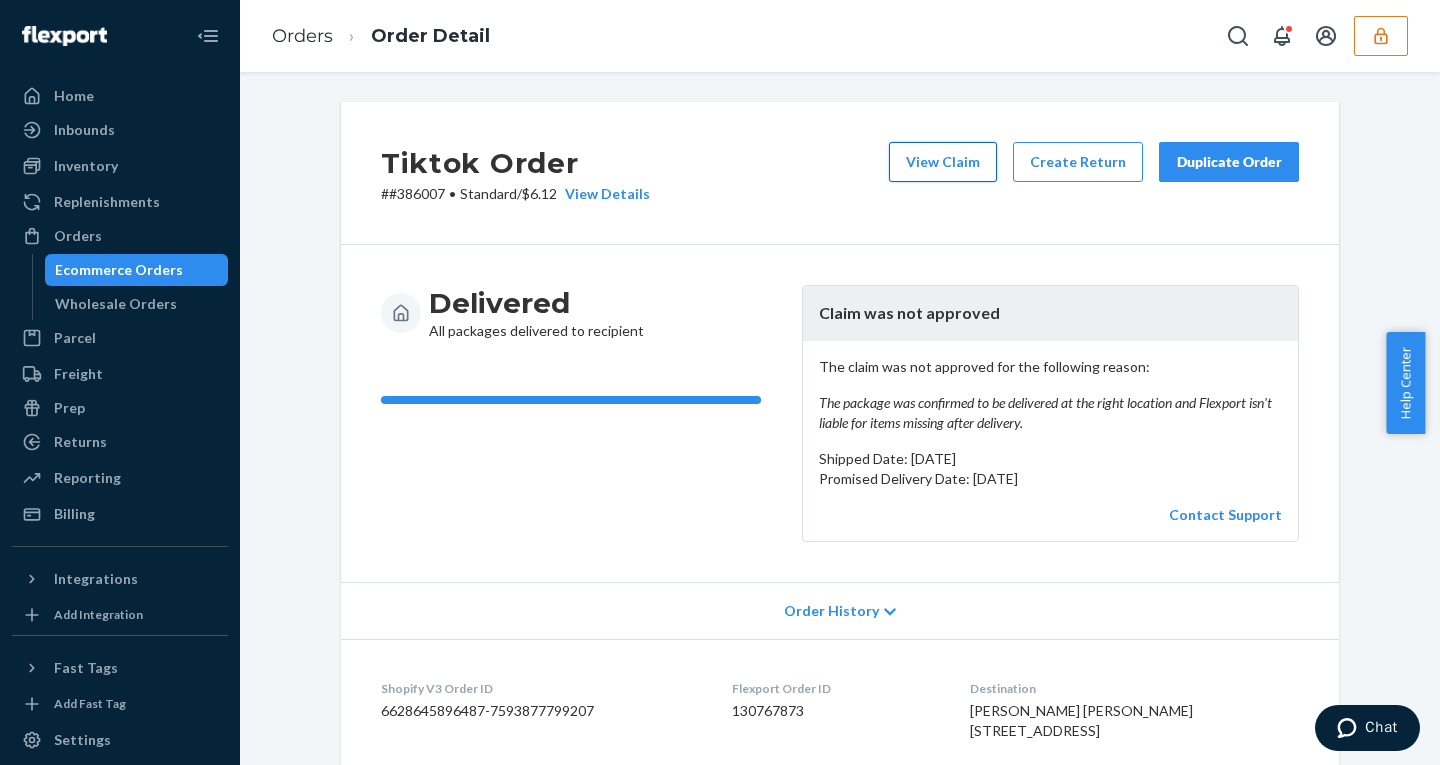 click on "View Claim" at bounding box center [943, 162] 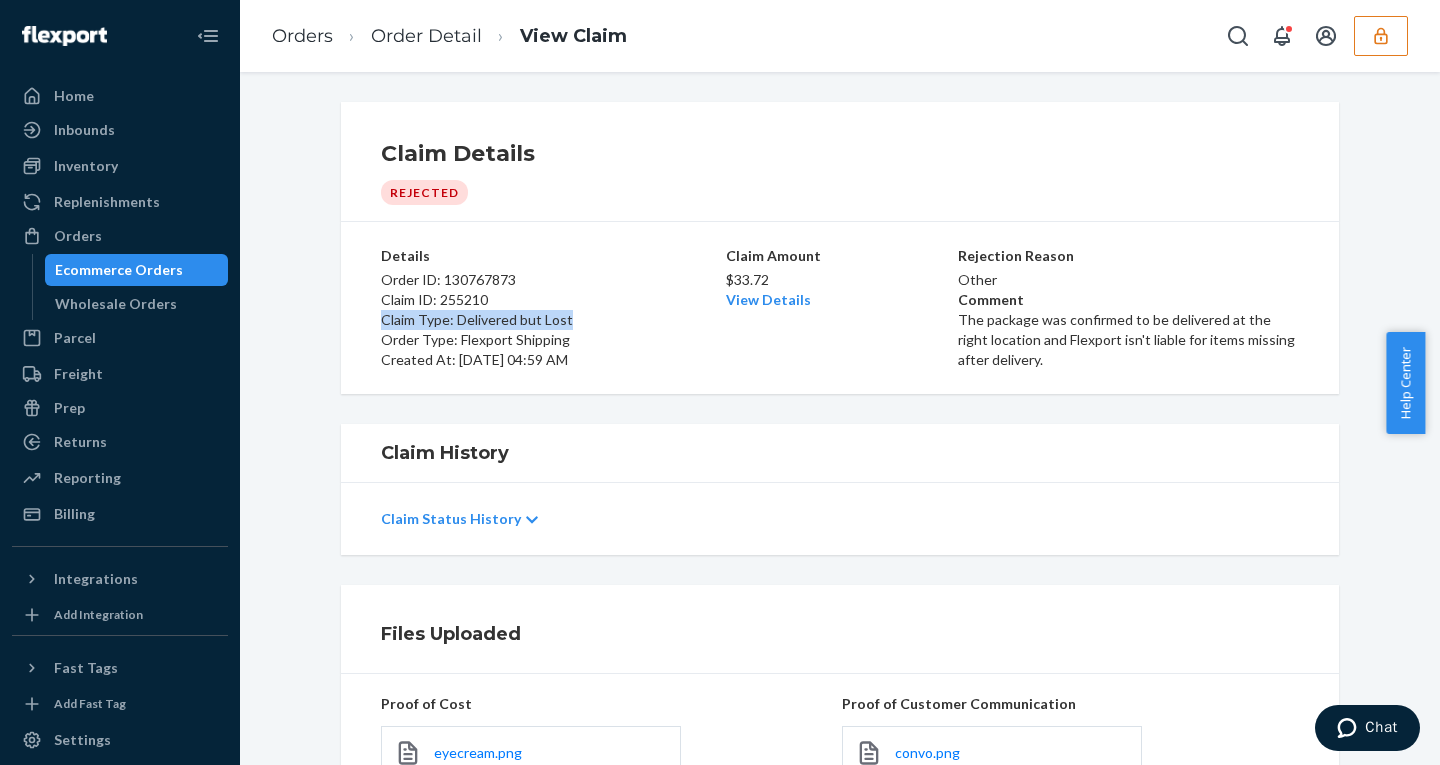 drag, startPoint x: 577, startPoint y: 318, endPoint x: 364, endPoint y: 319, distance: 213.00235 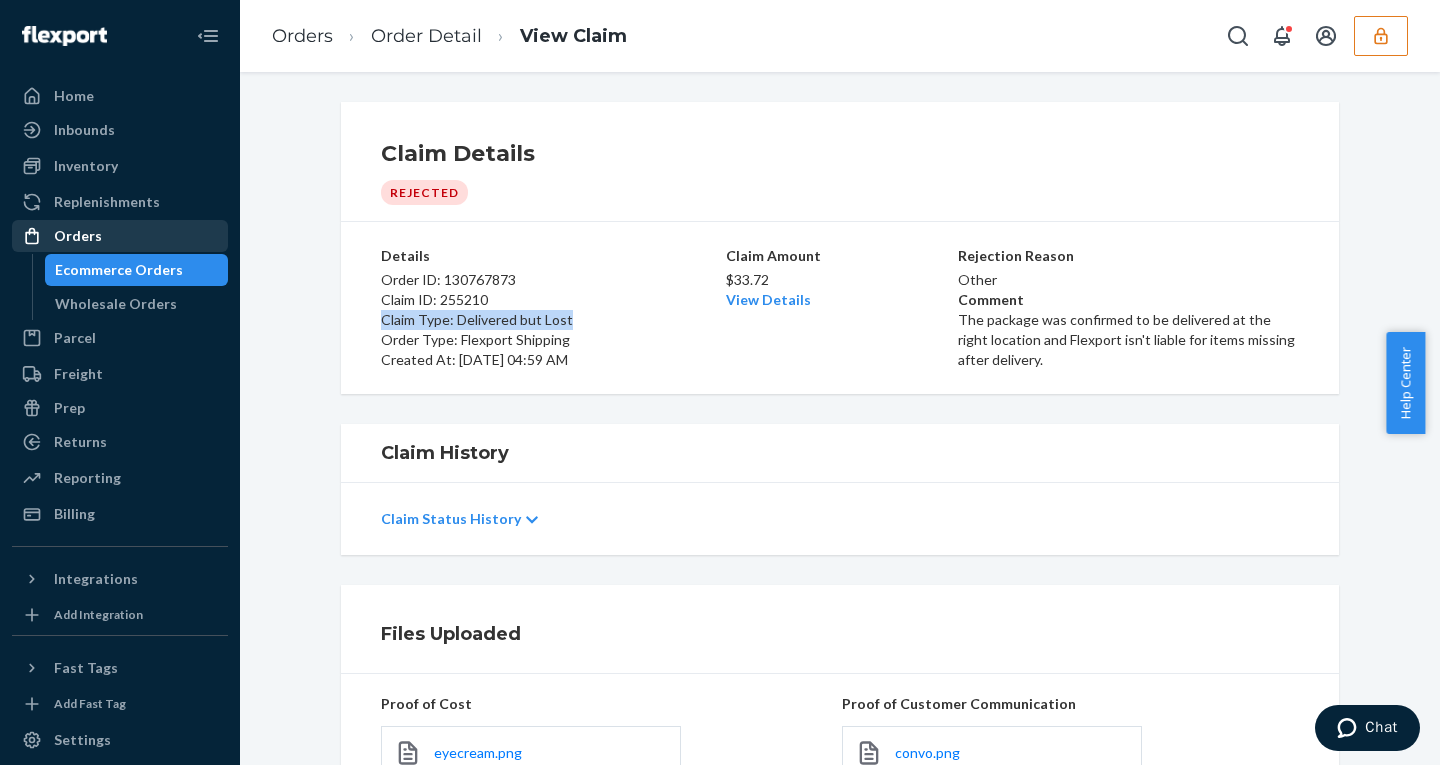 click on "Ecommerce Orders" at bounding box center (119, 270) 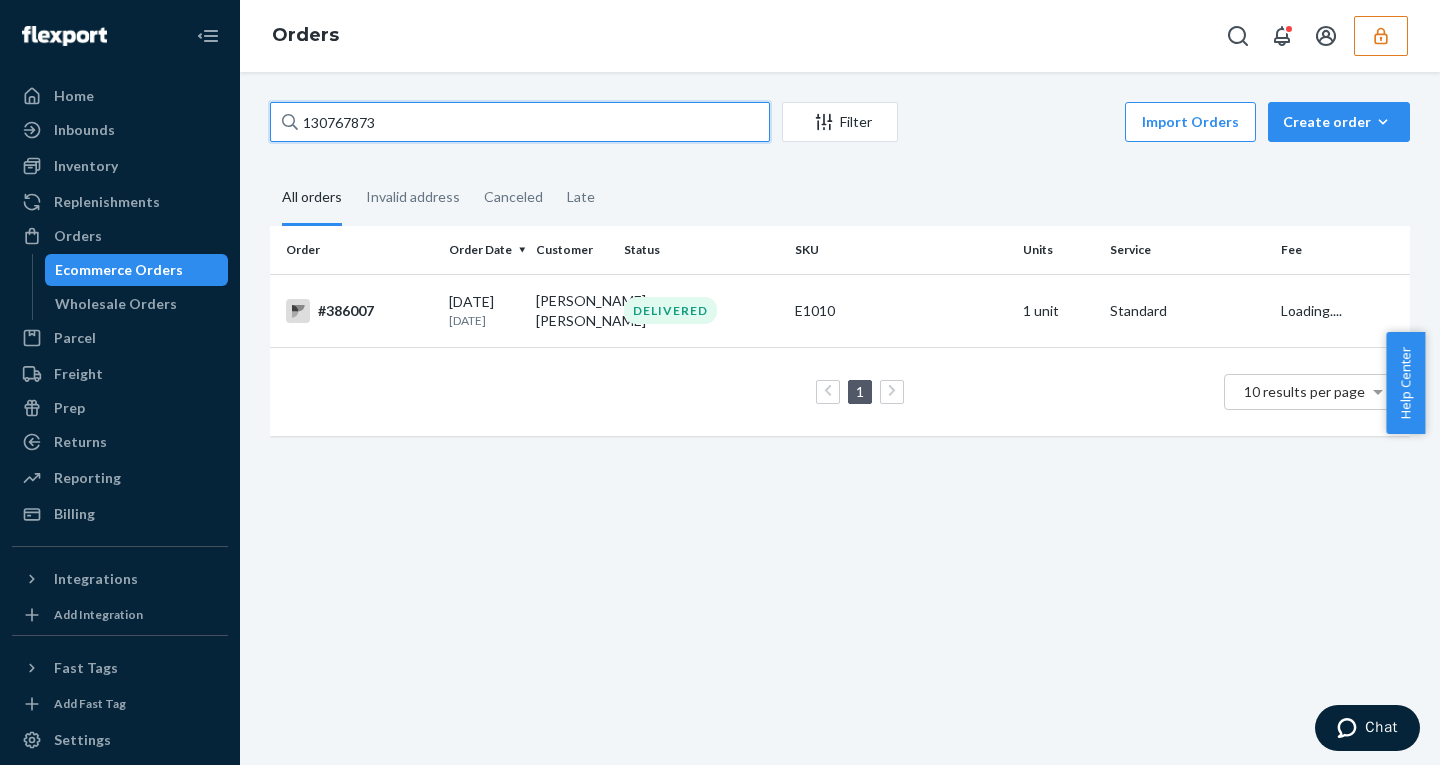 click on "130767873" at bounding box center [520, 122] 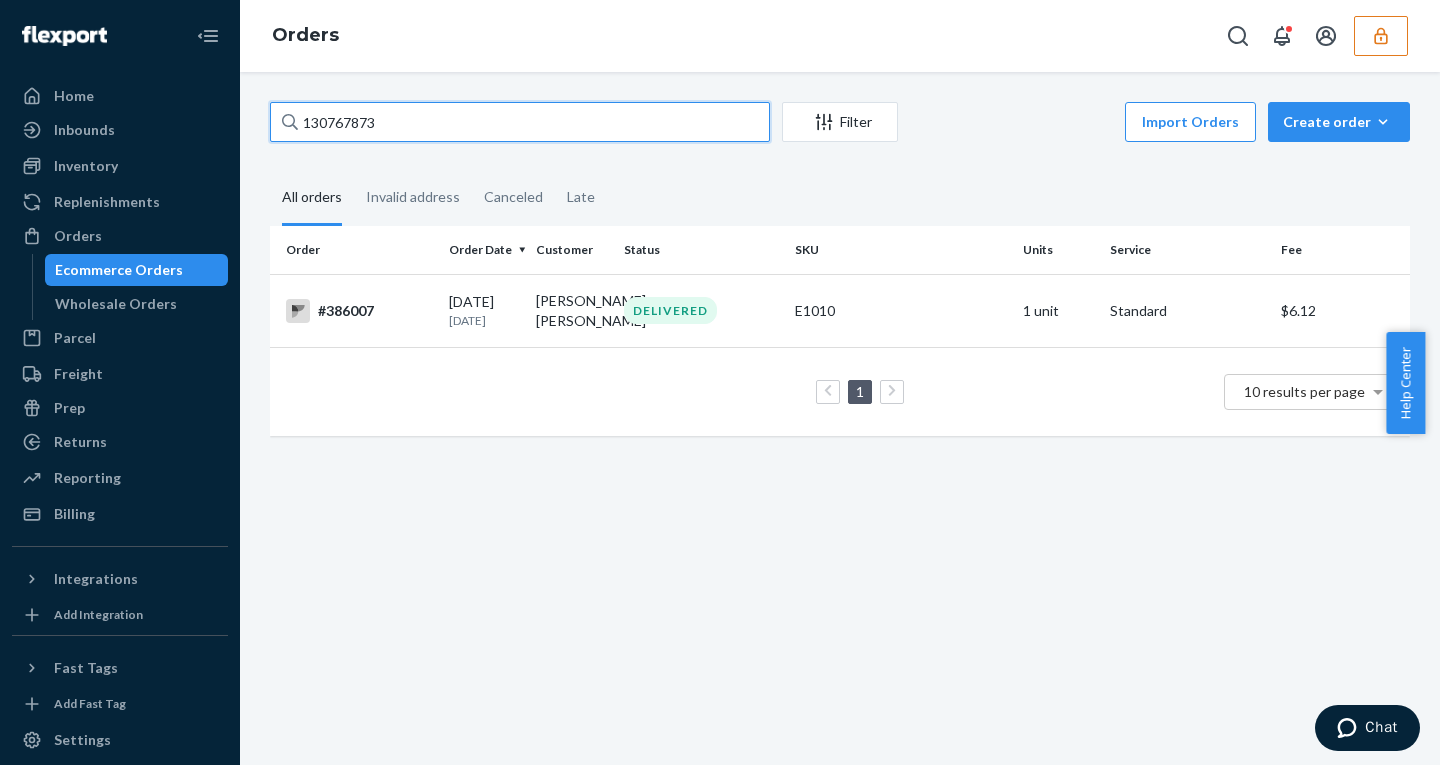 click on "130767873" at bounding box center (520, 122) 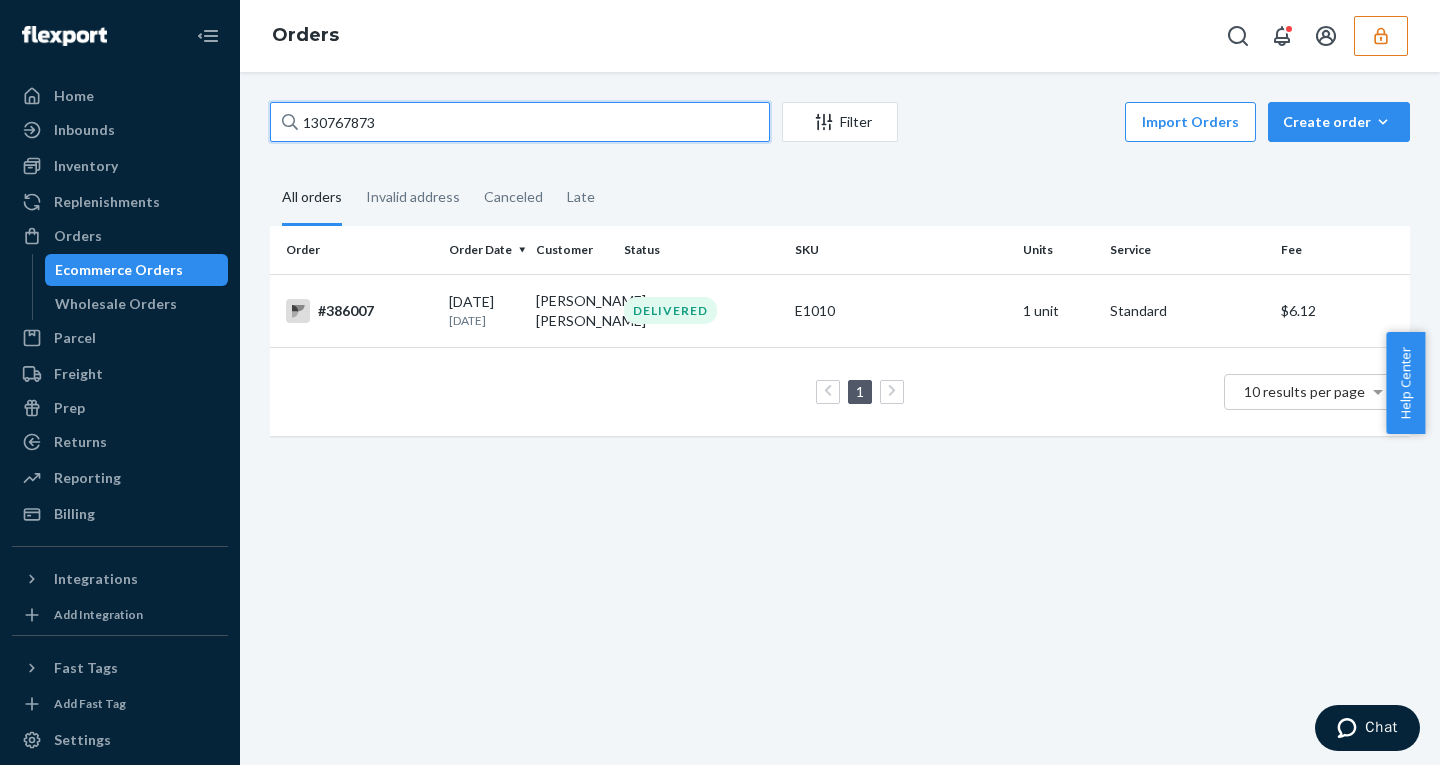 click on "130767873" at bounding box center [520, 122] 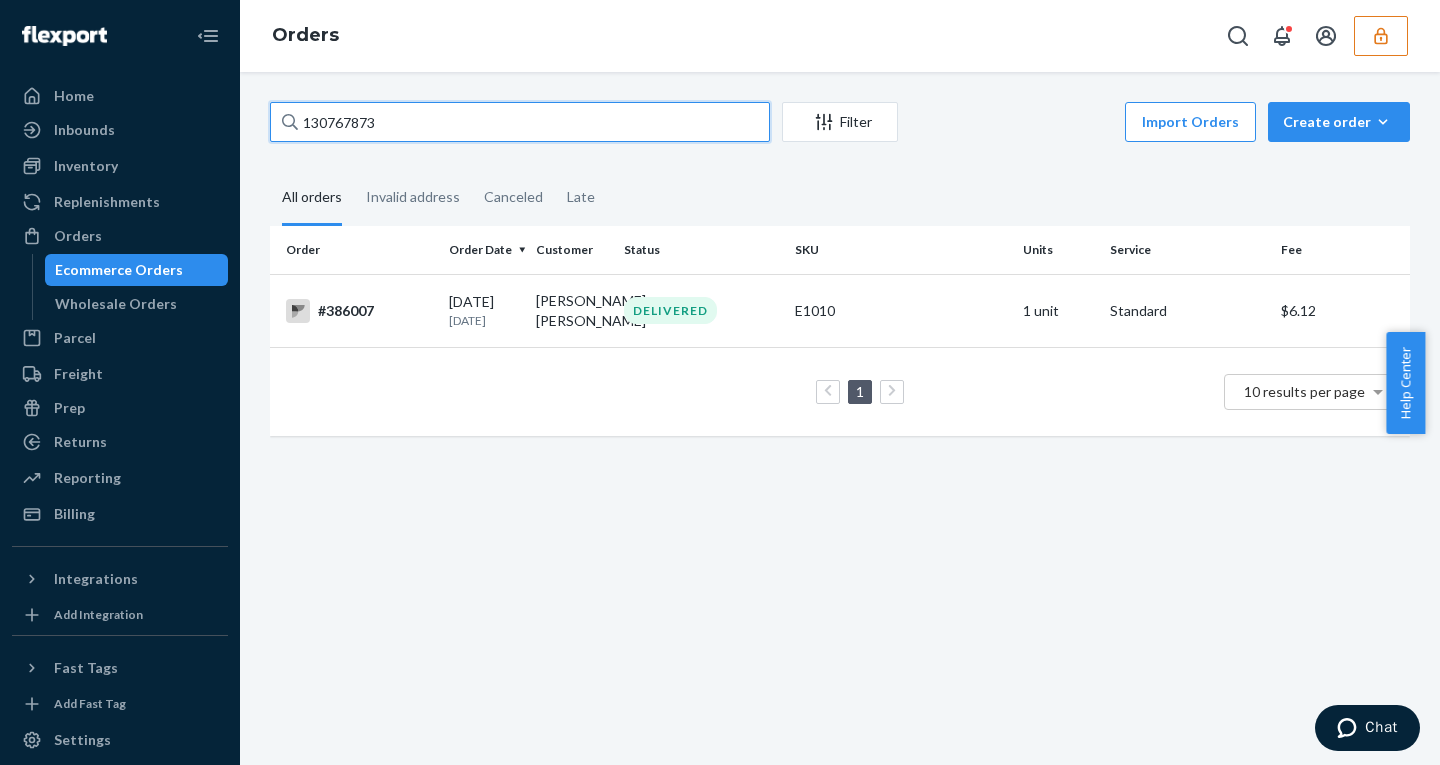 paste on "633400" 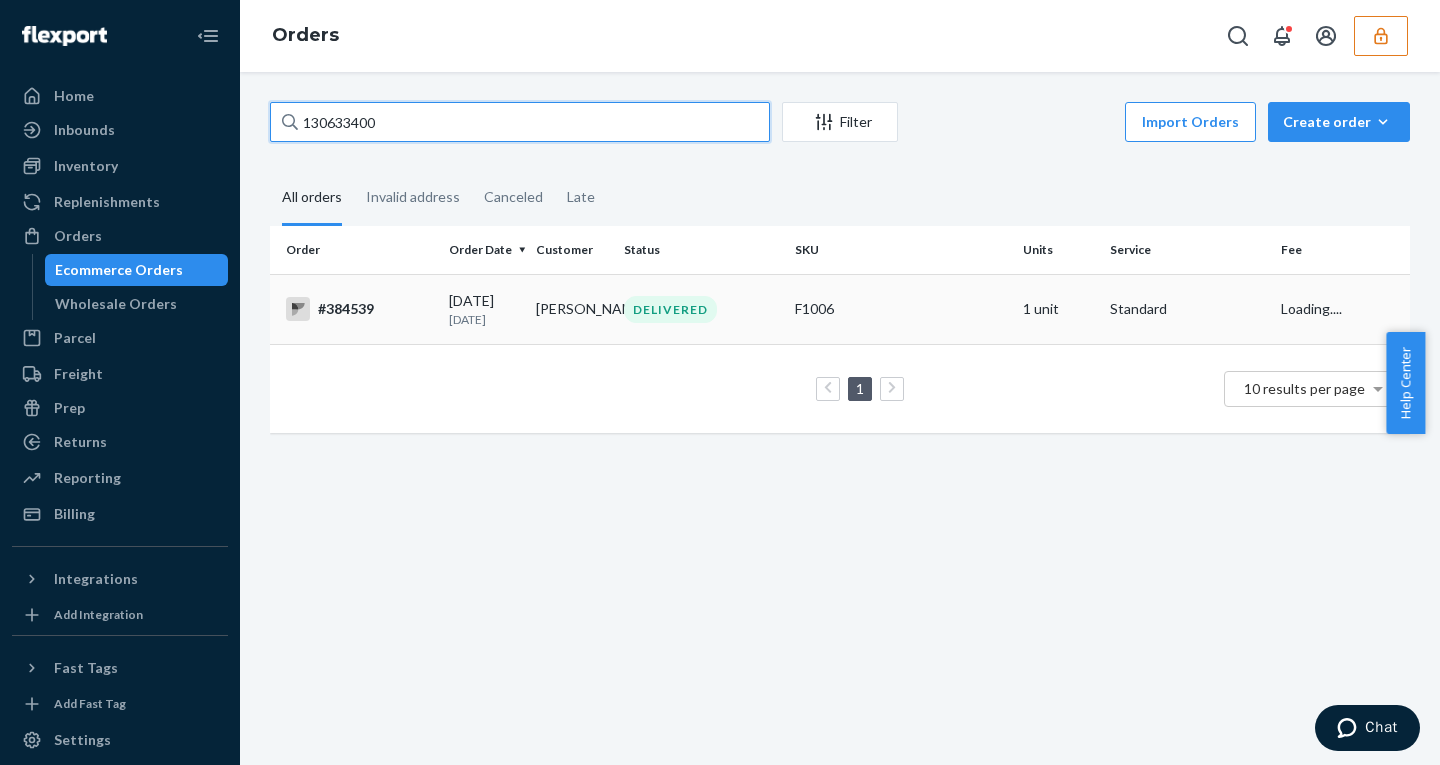 type on "130633400" 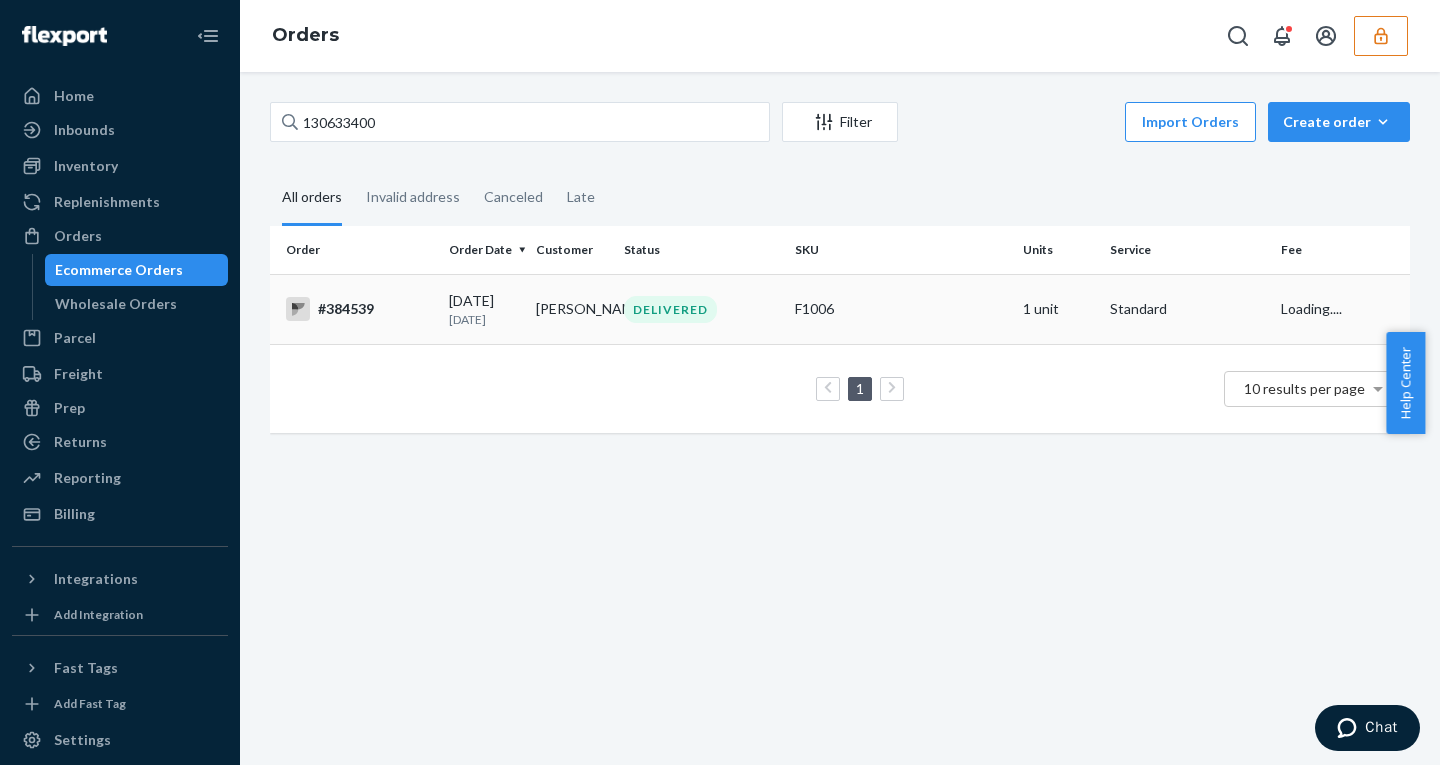 click on "06/20/2025 24 days ago" at bounding box center (484, 309) 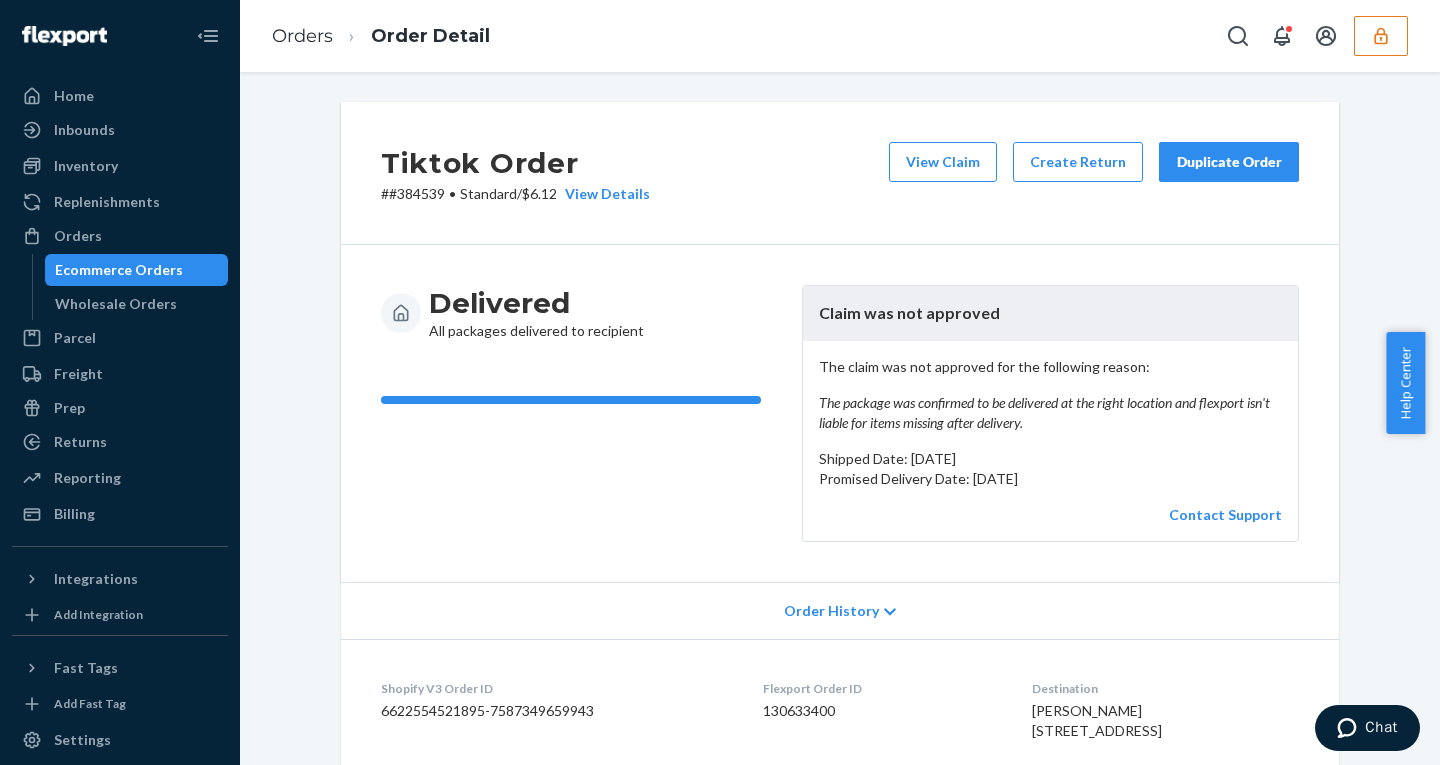 click on "Order History" at bounding box center [831, 611] 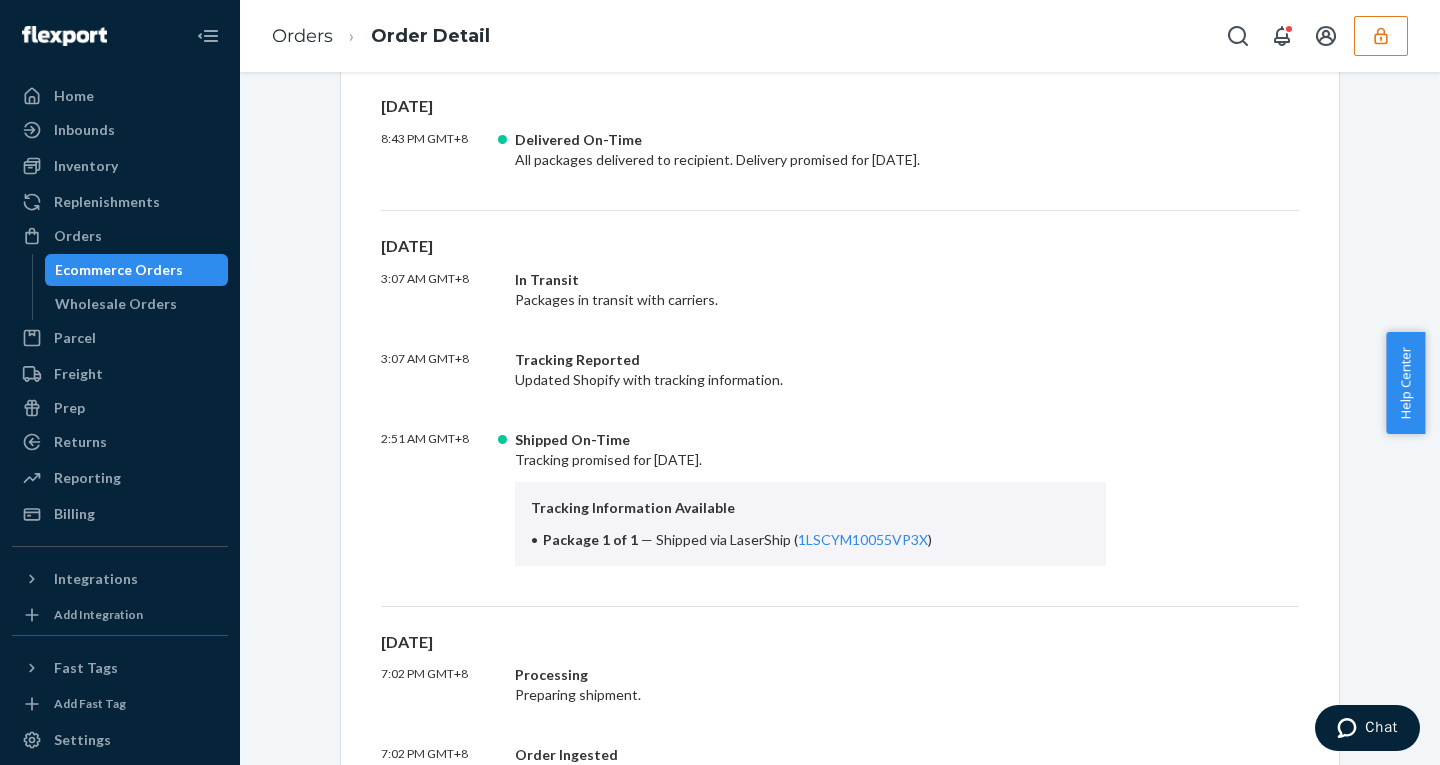 scroll, scrollTop: 0, scrollLeft: 0, axis: both 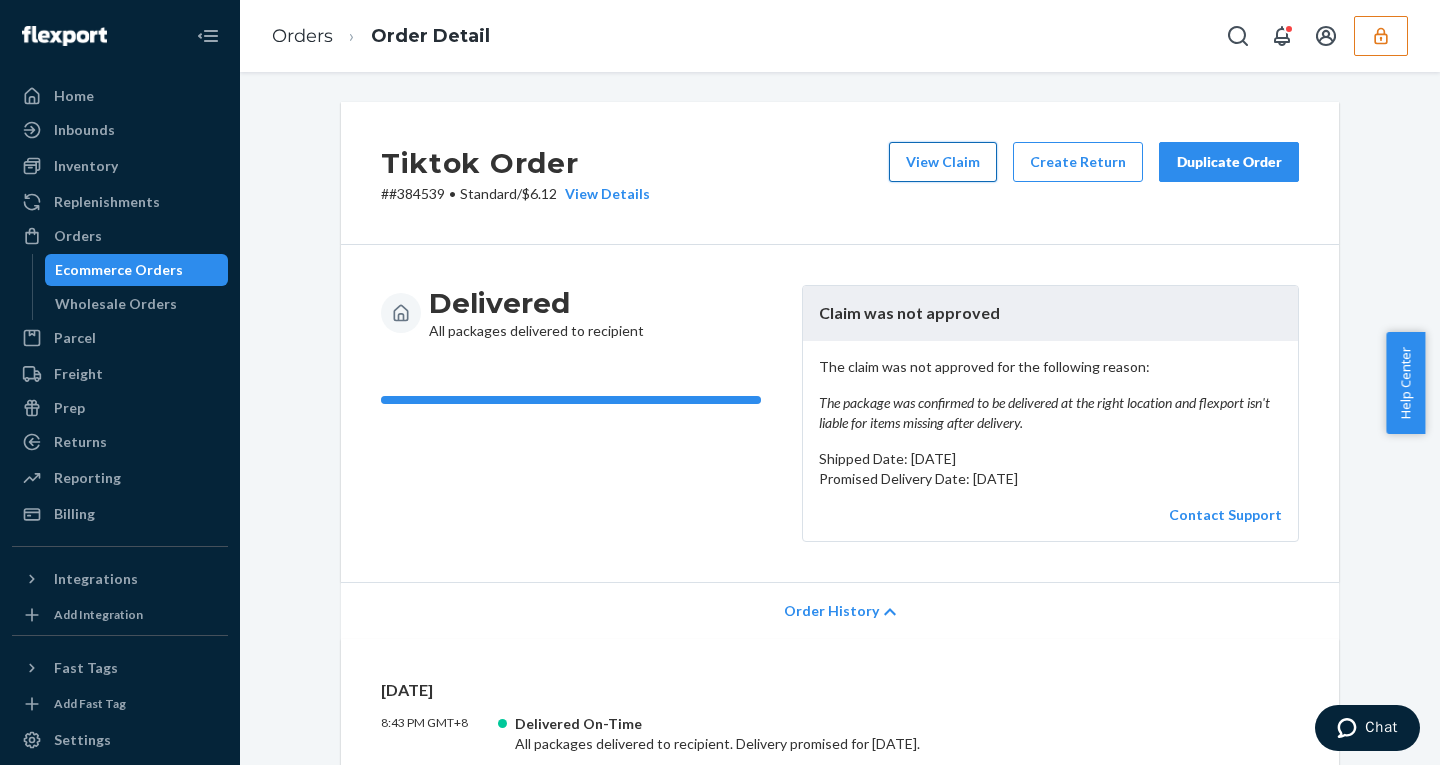 click on "View Claim" at bounding box center (943, 162) 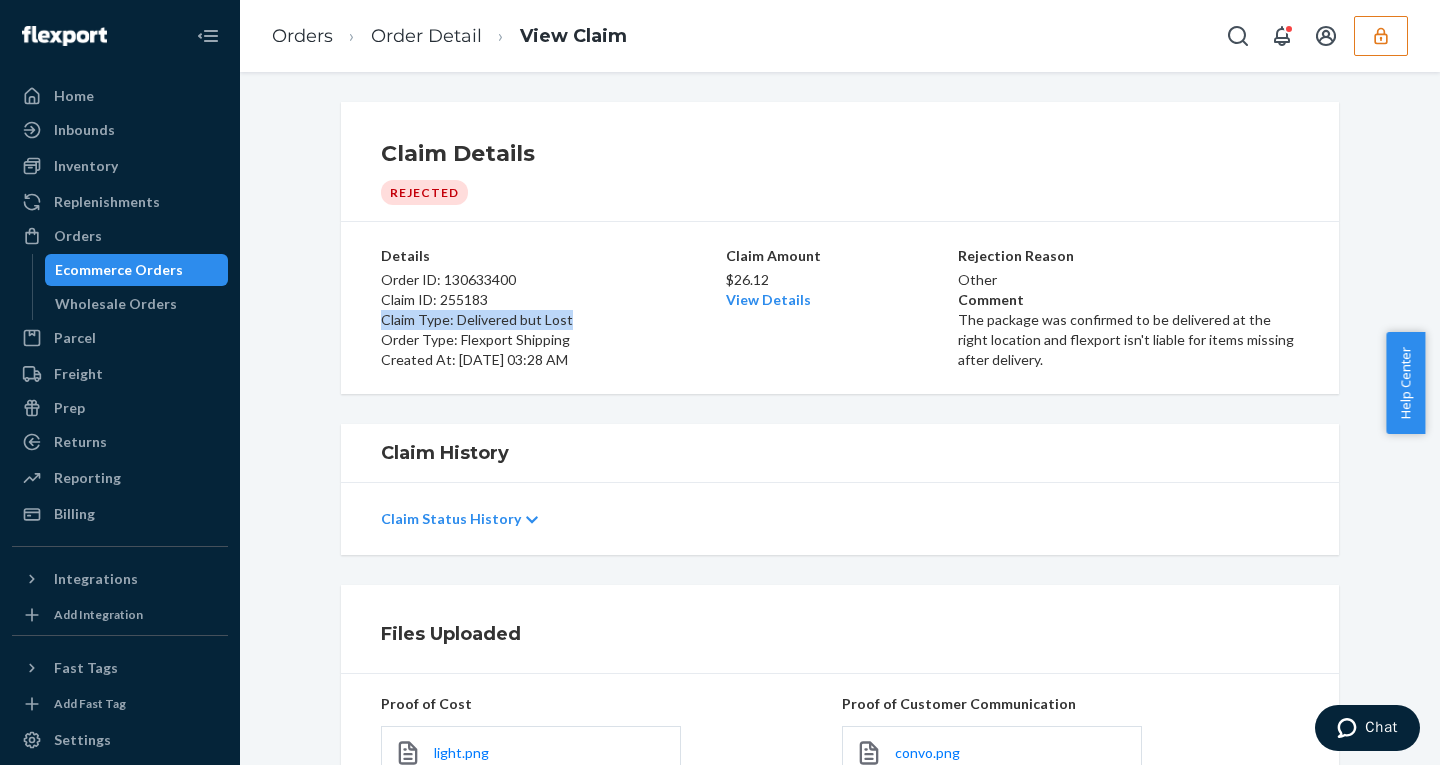 drag, startPoint x: 573, startPoint y: 327, endPoint x: 337, endPoint y: 327, distance: 236 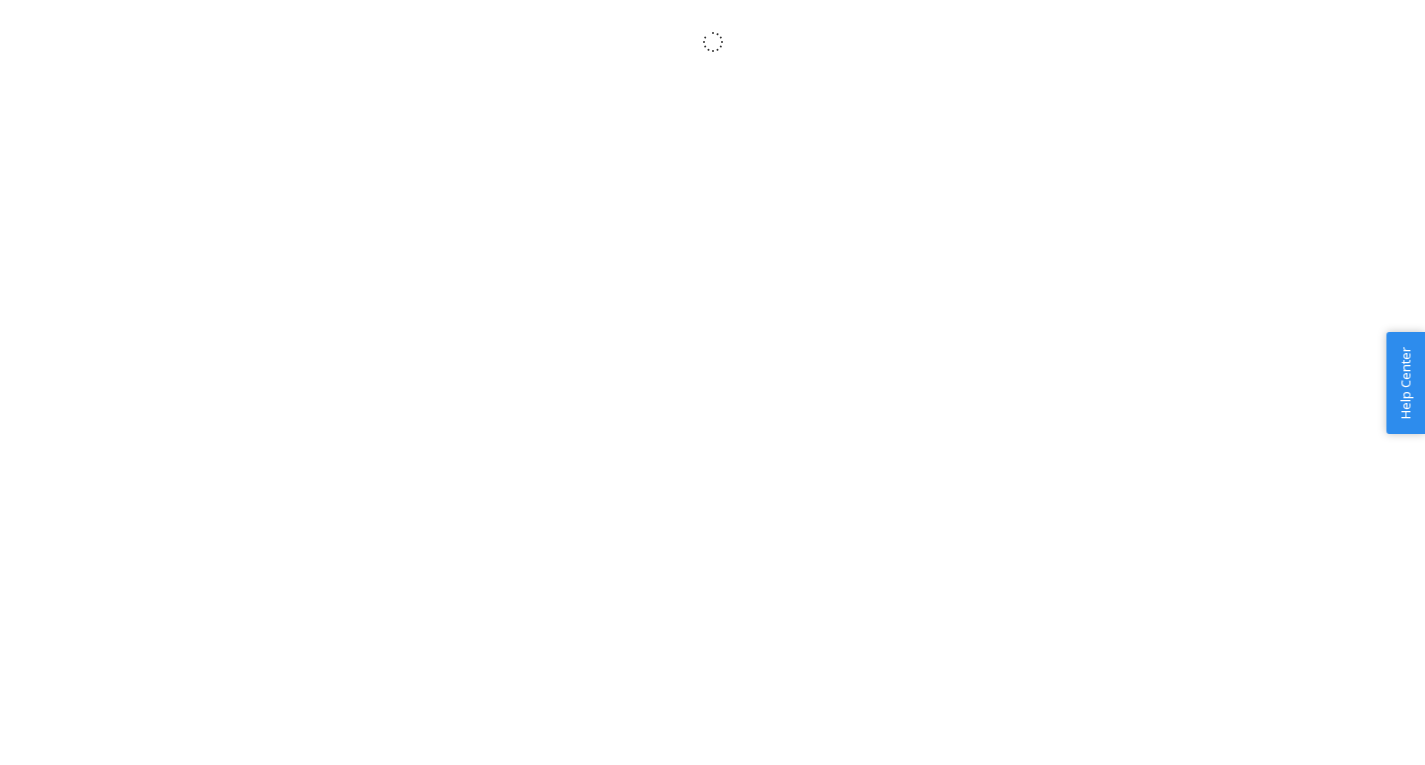 scroll, scrollTop: 0, scrollLeft: 0, axis: both 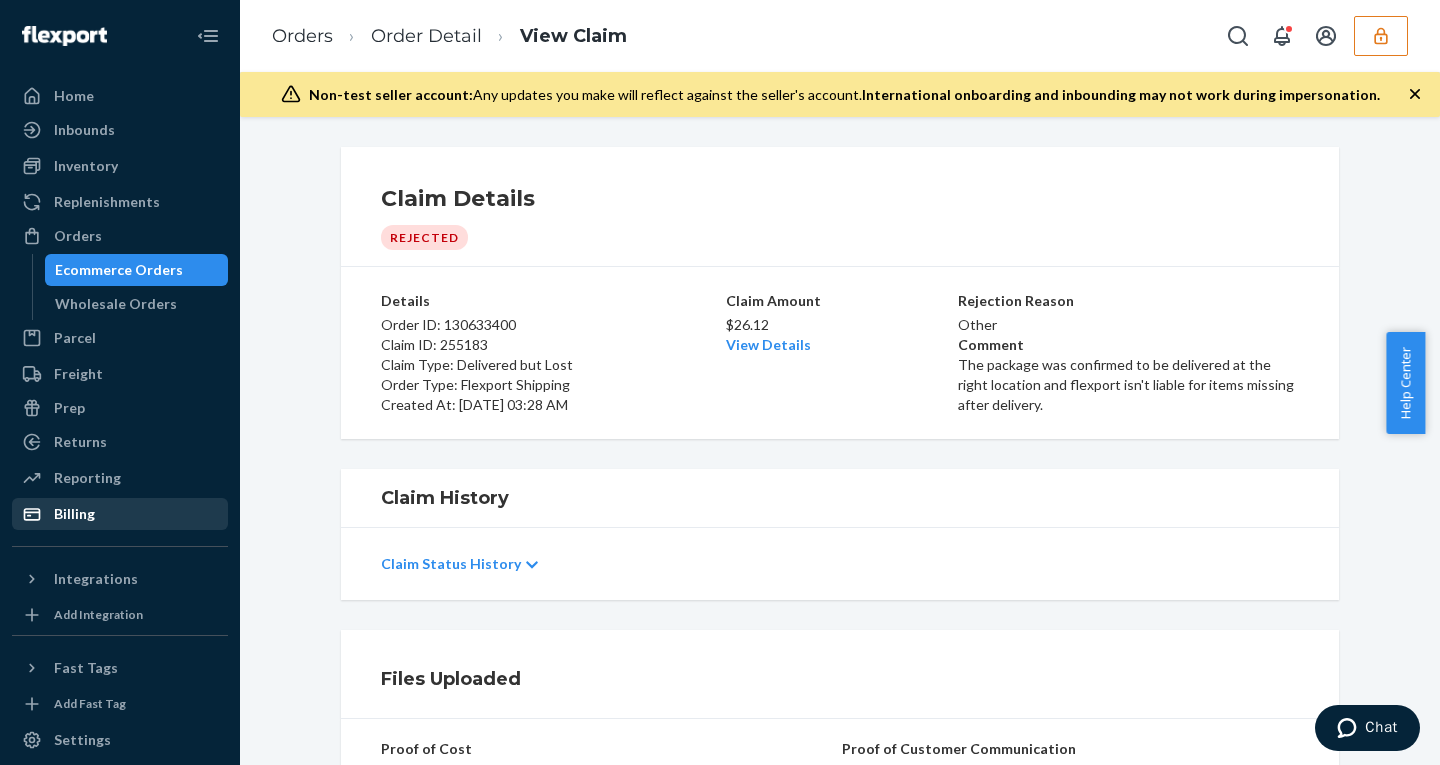 click on "Billing" at bounding box center [74, 514] 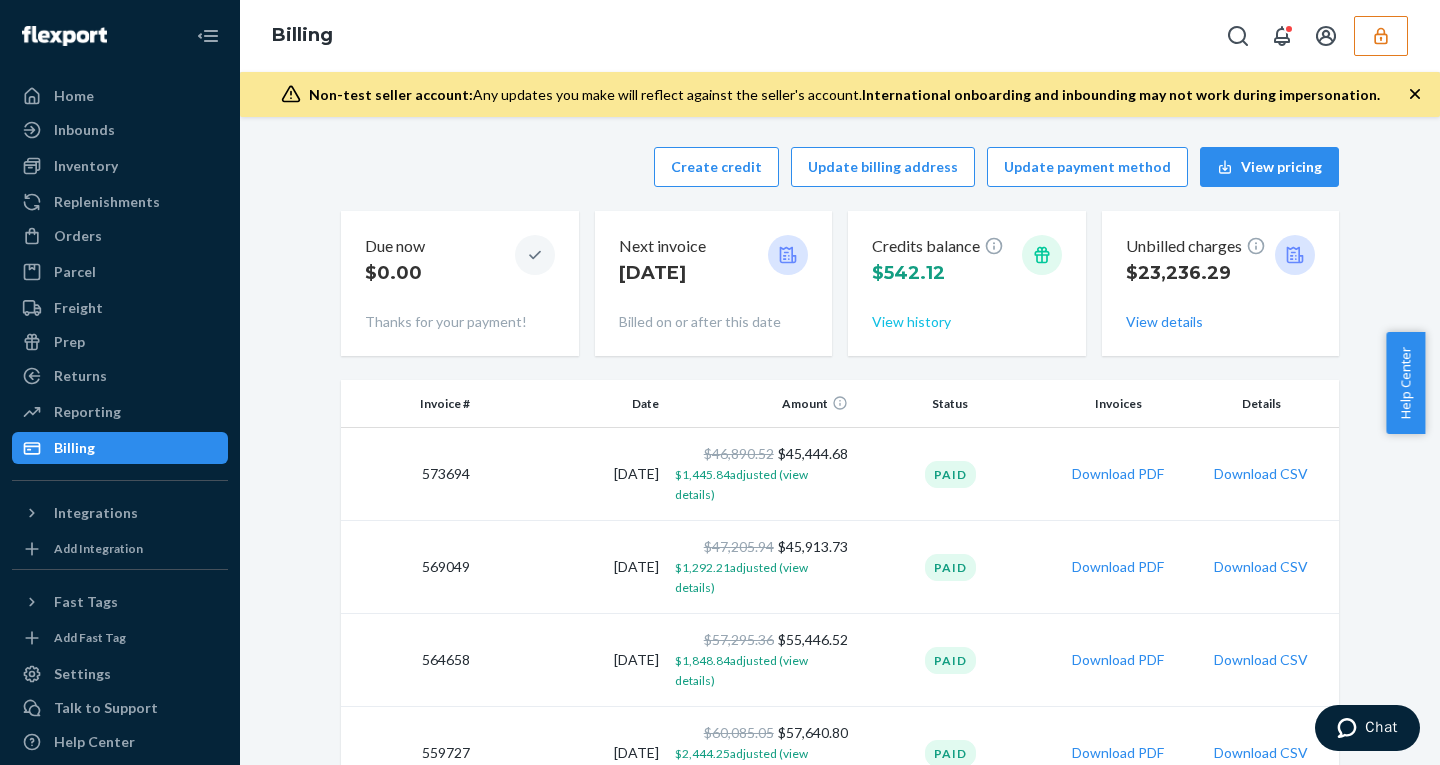 click on "View history" at bounding box center [911, 322] 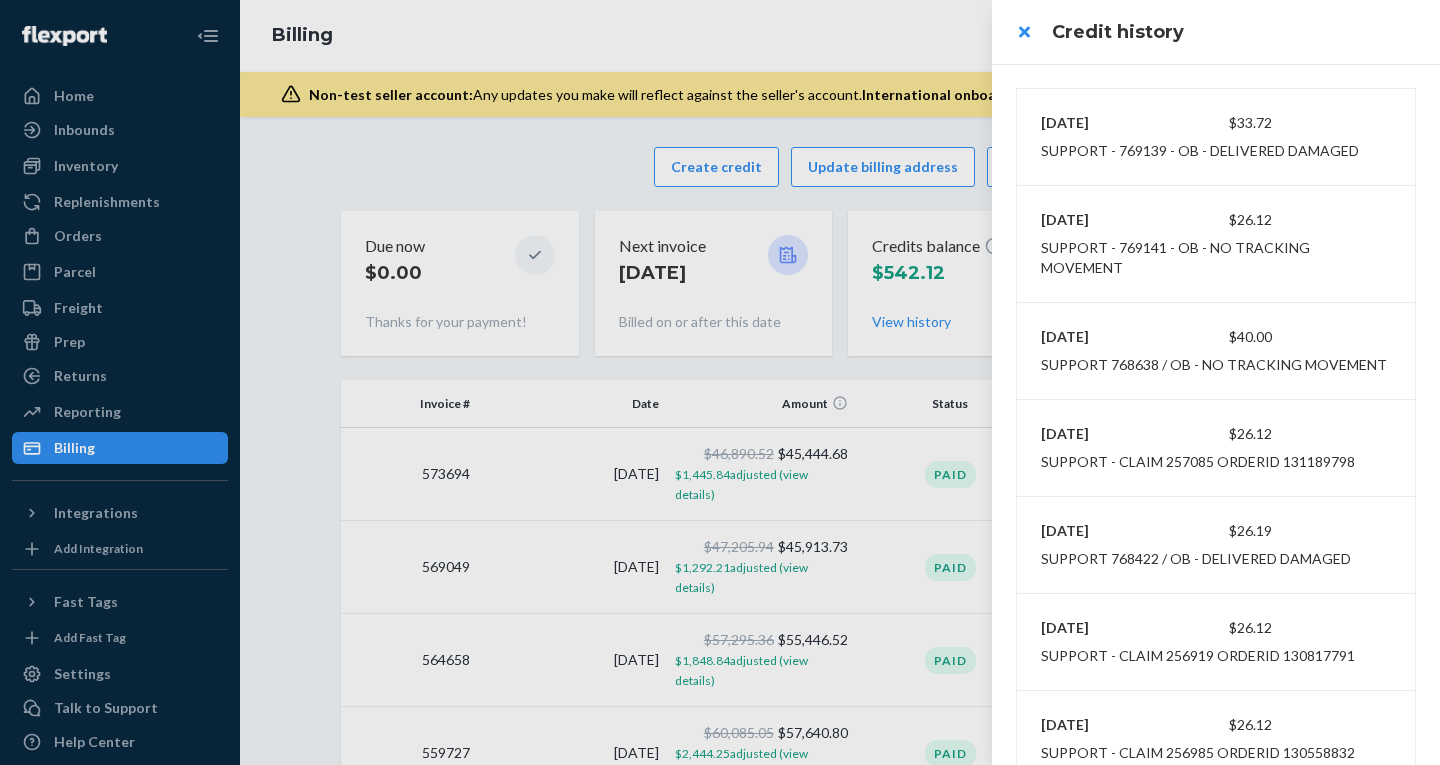 click on "7/14/2025 $33.72 support - 769139  - ob - delivered damaged" at bounding box center [1216, 137] 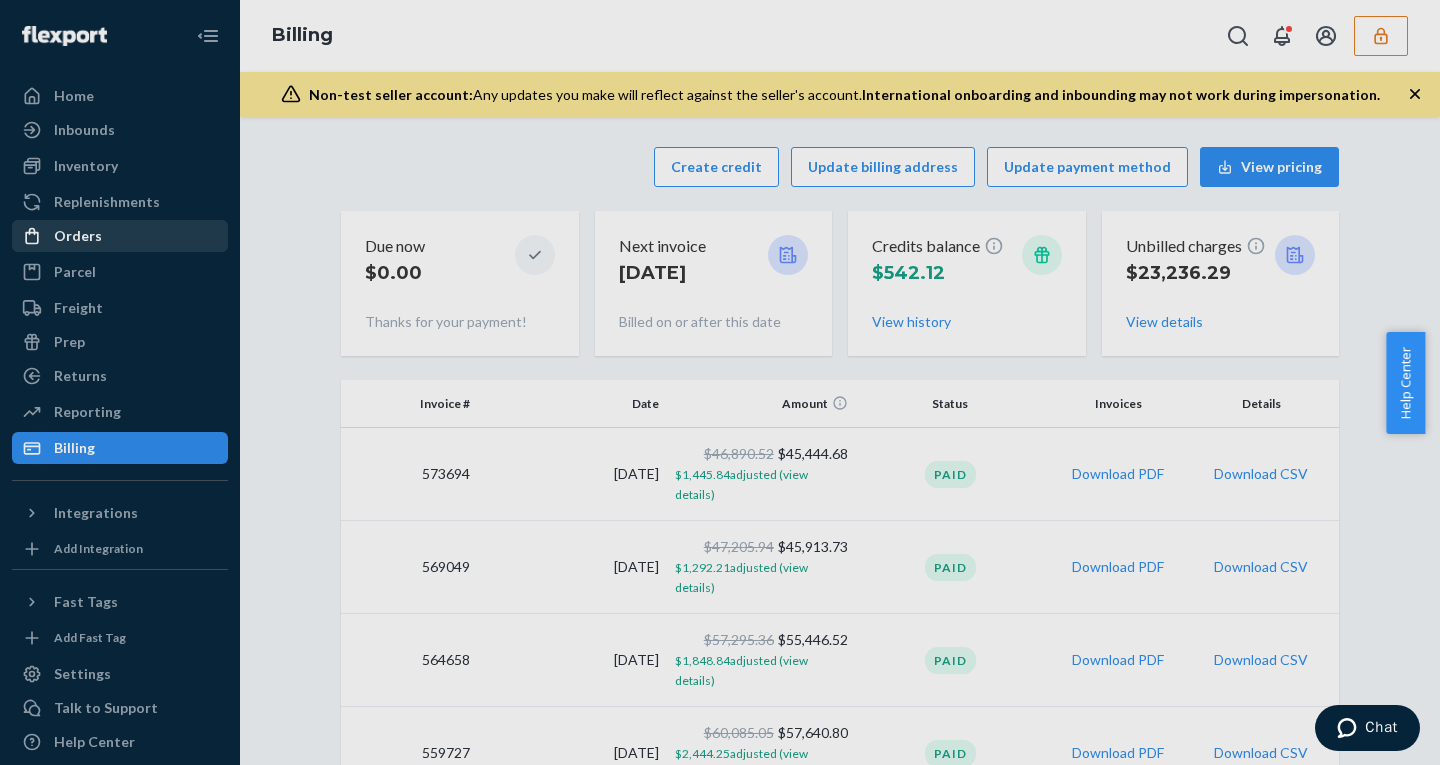 click on "Orders" at bounding box center [120, 236] 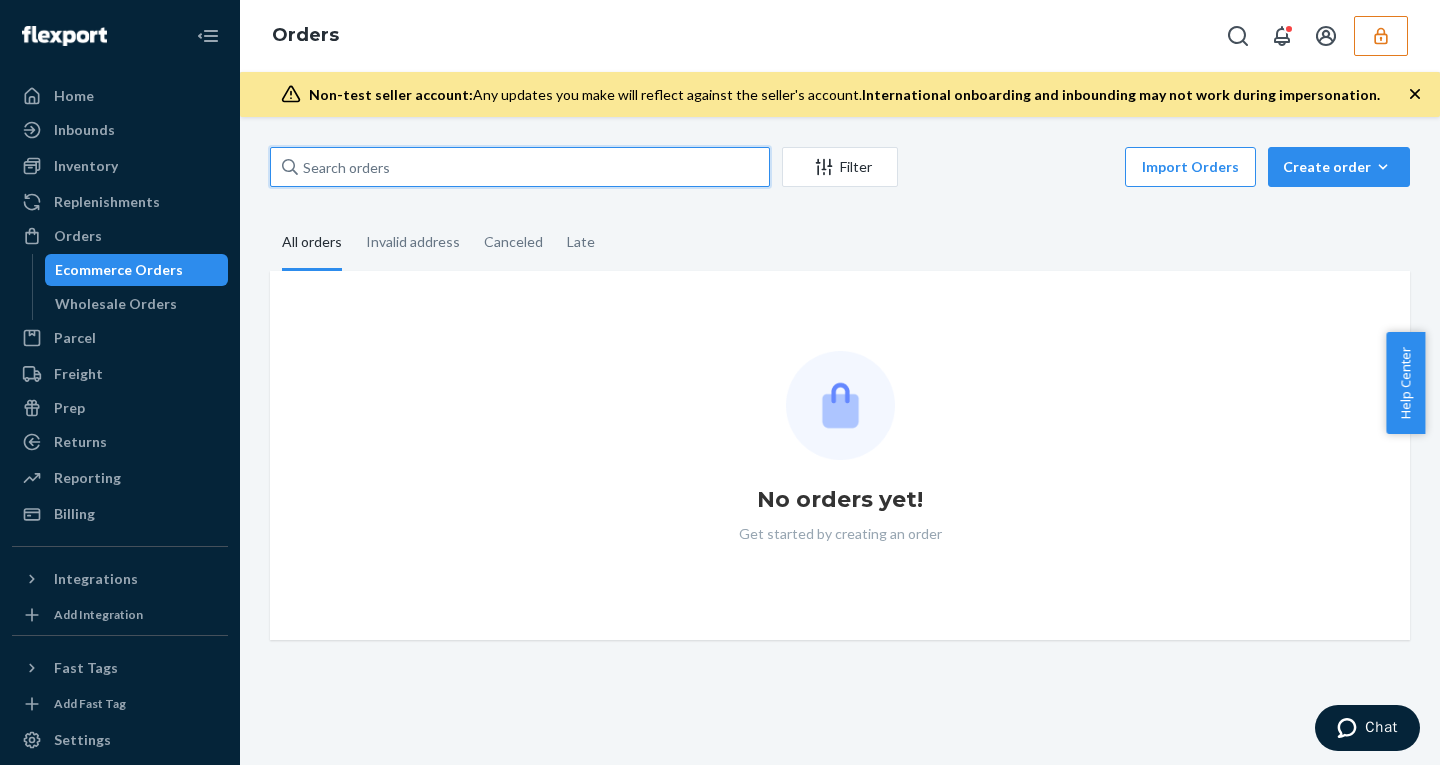 click at bounding box center [520, 167] 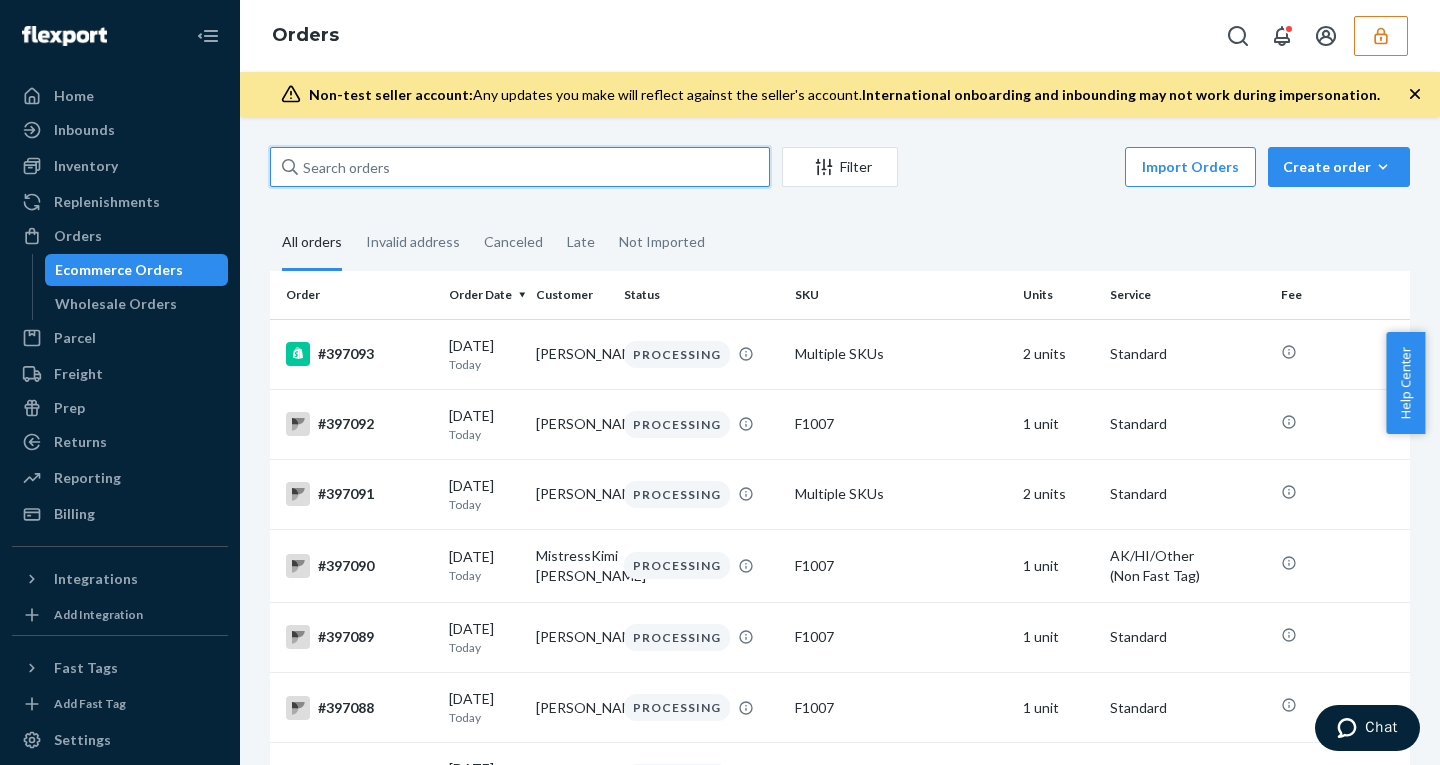 paste on "130742213" 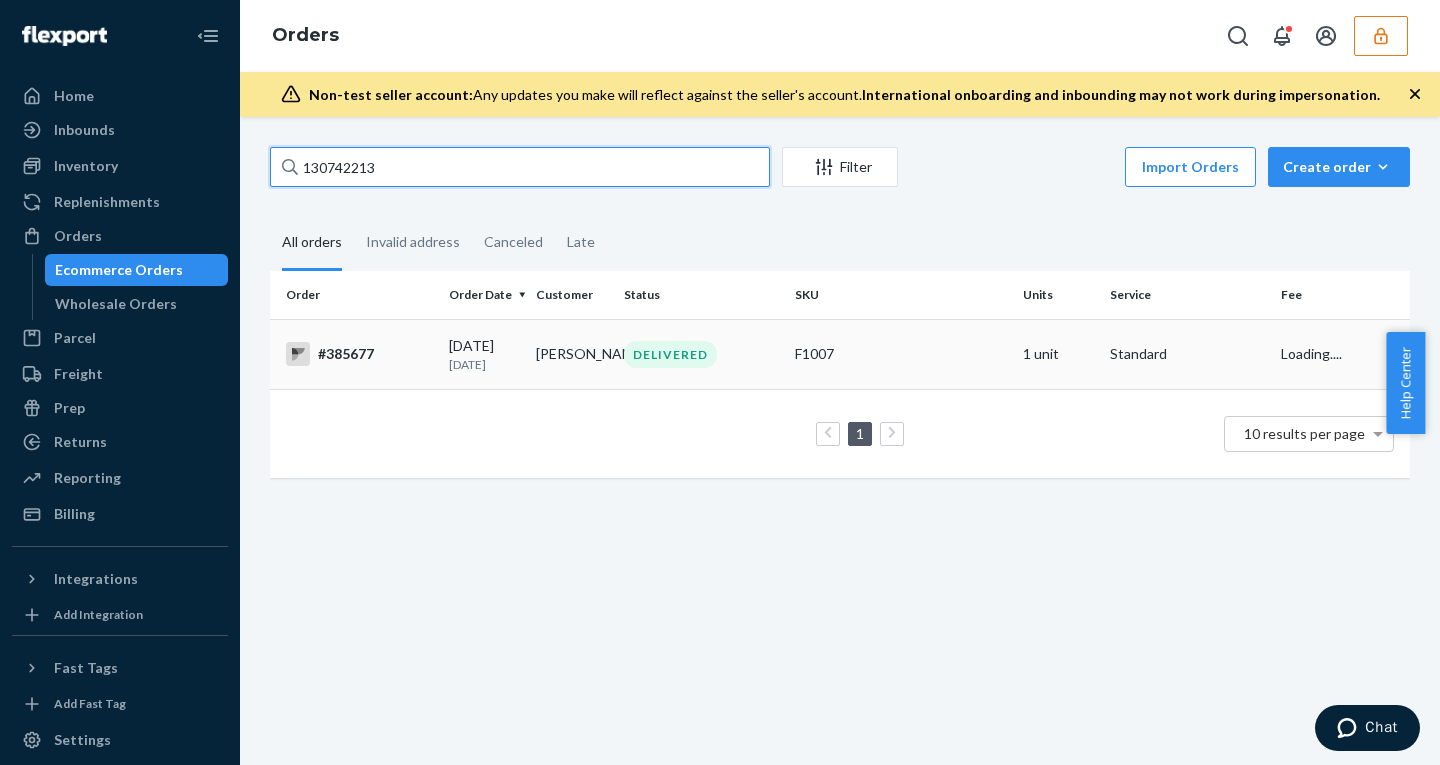 type on "130742213" 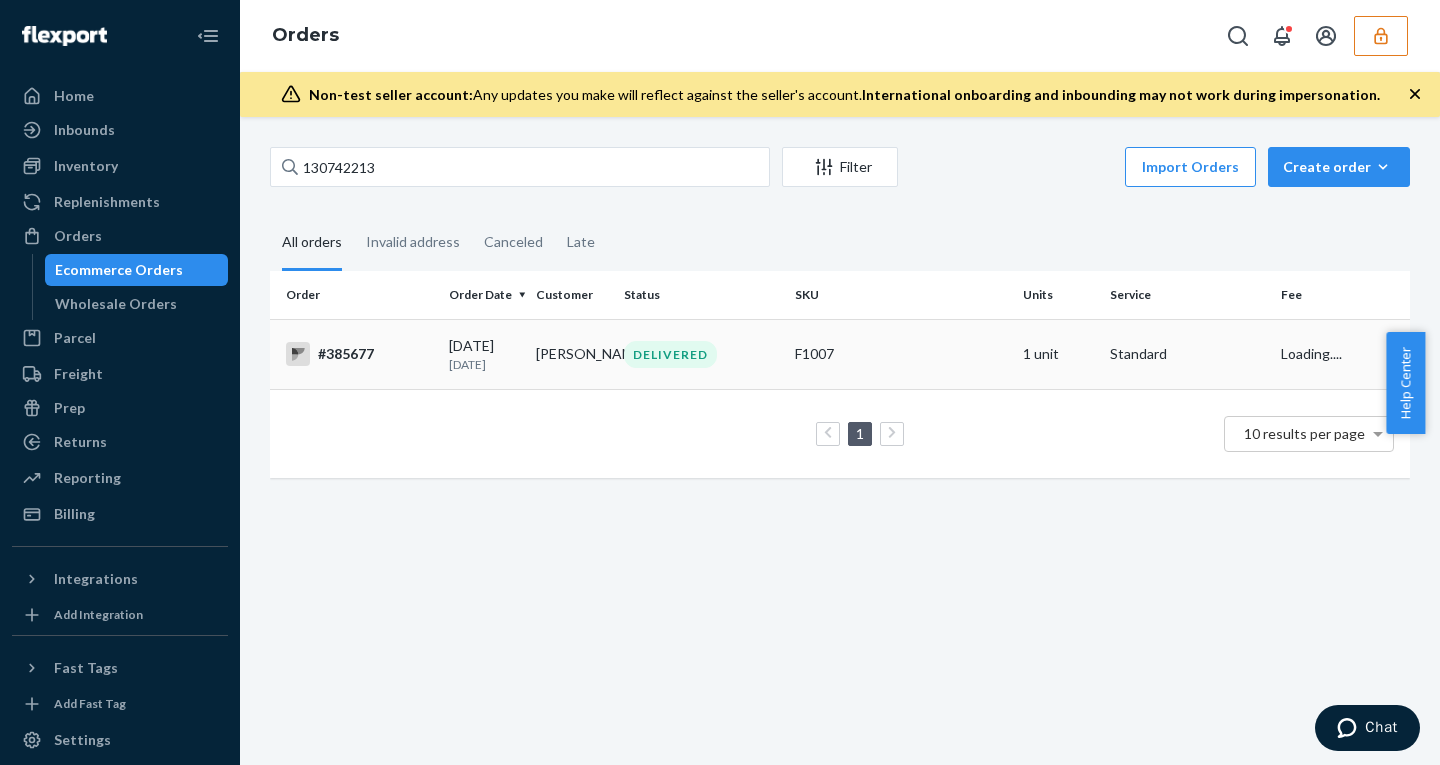 click on "#385677" at bounding box center [359, 354] 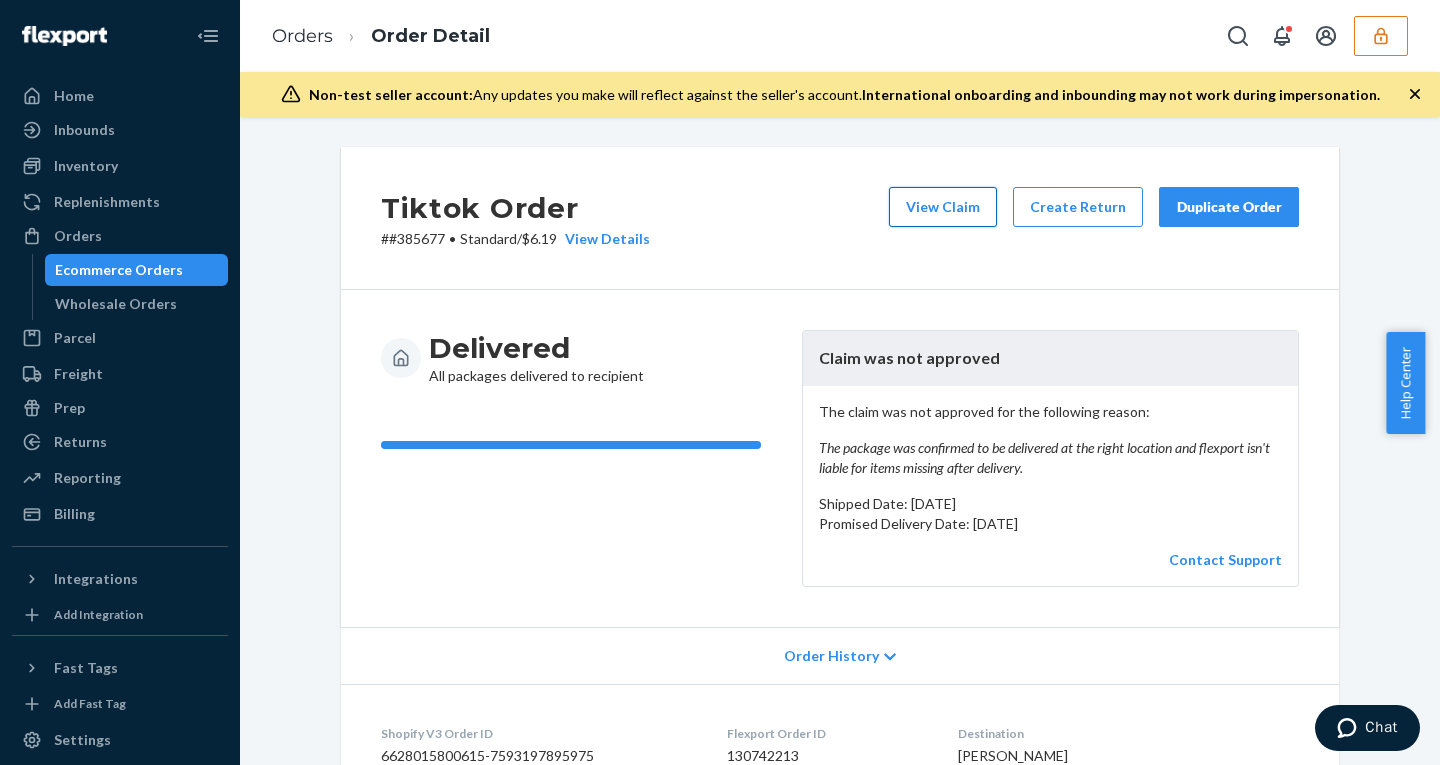 click on "View Claim" at bounding box center [943, 207] 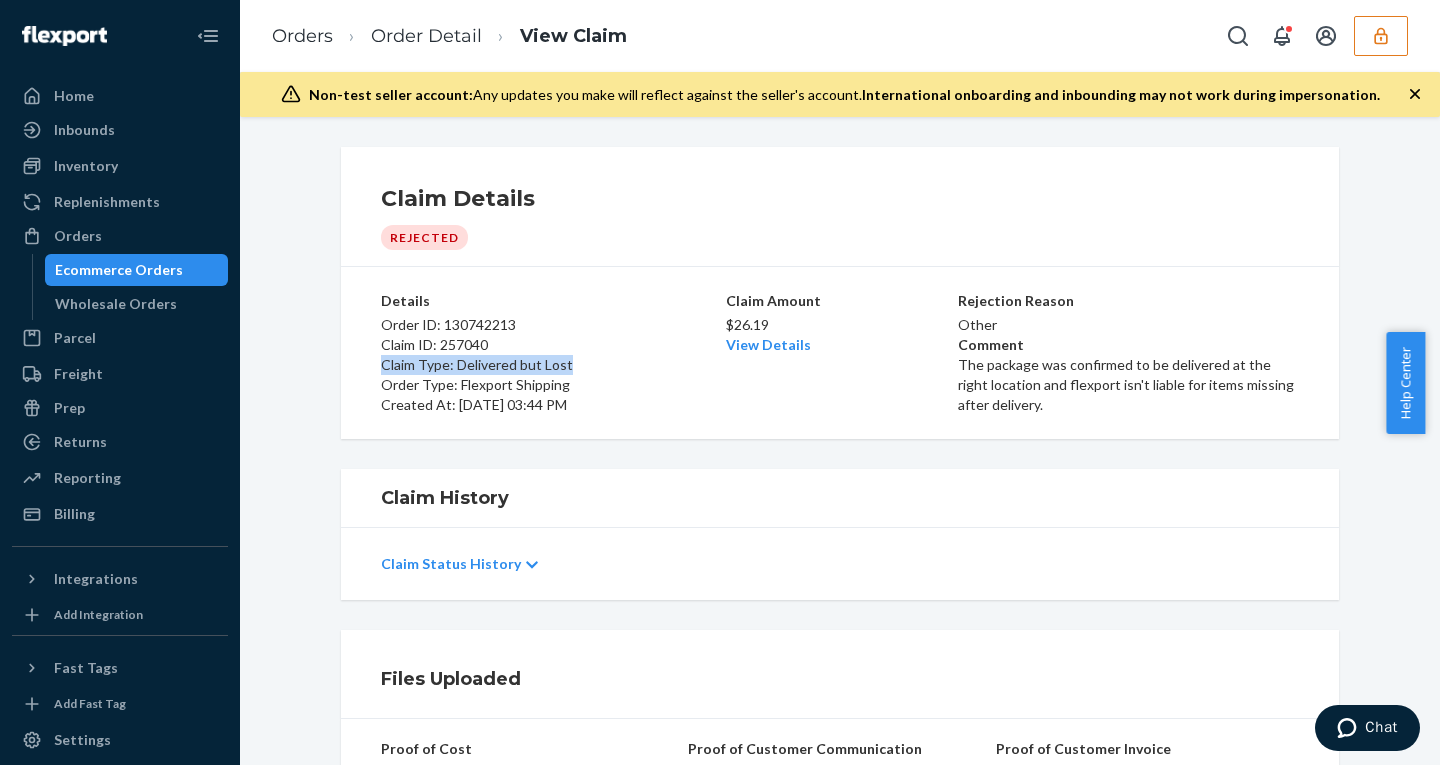 drag, startPoint x: 569, startPoint y: 365, endPoint x: 316, endPoint y: 365, distance: 253 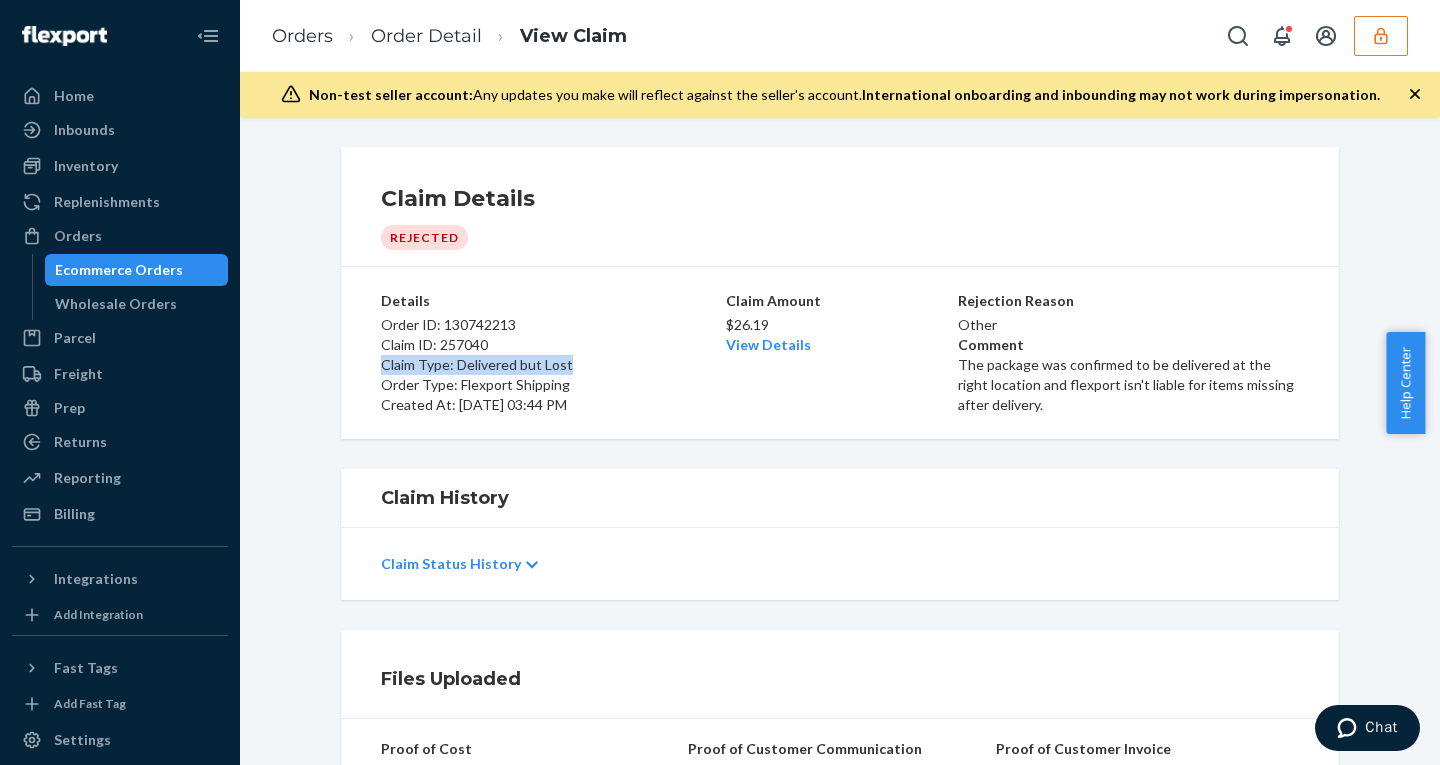 copy on "Claim Type:  Delivered but Lost" 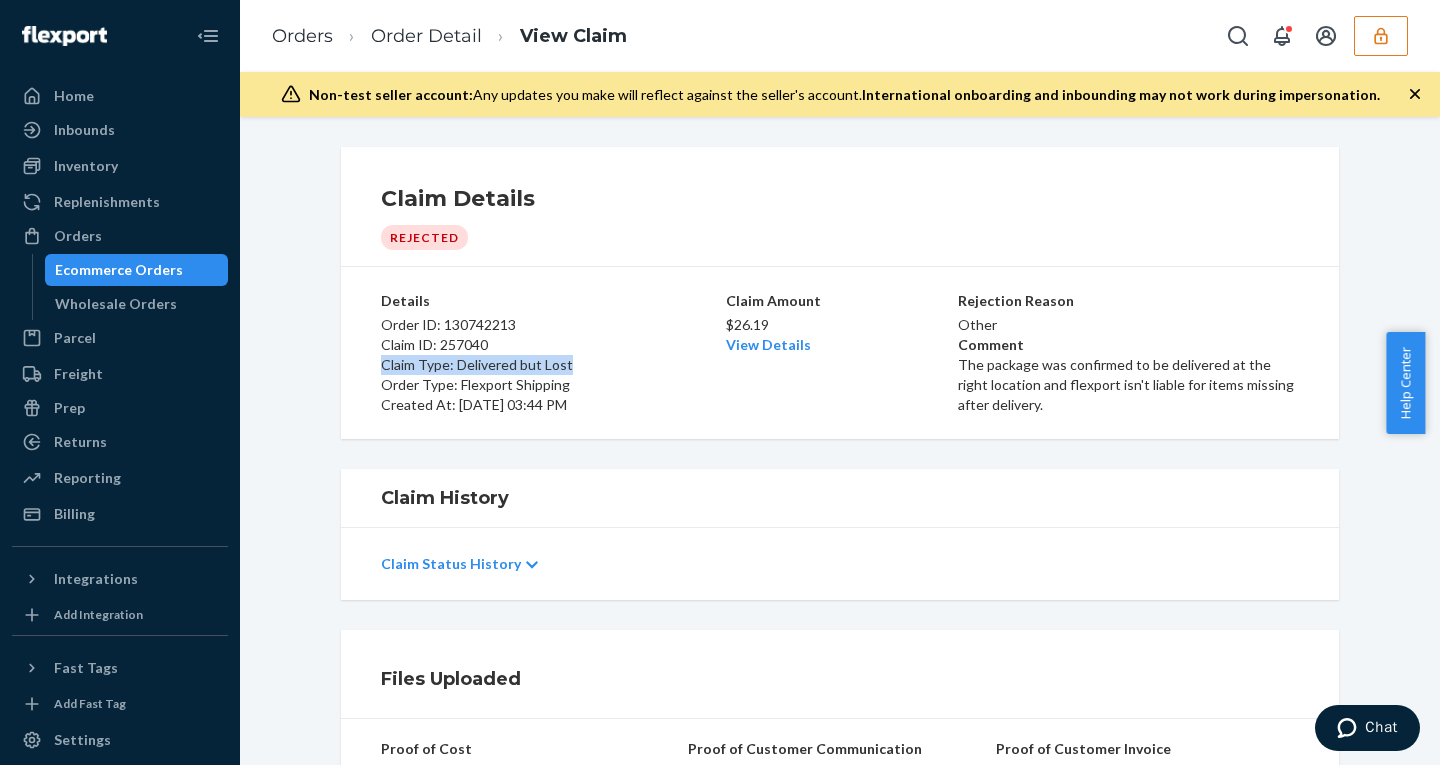 click on "Ecommerce Orders" at bounding box center (137, 270) 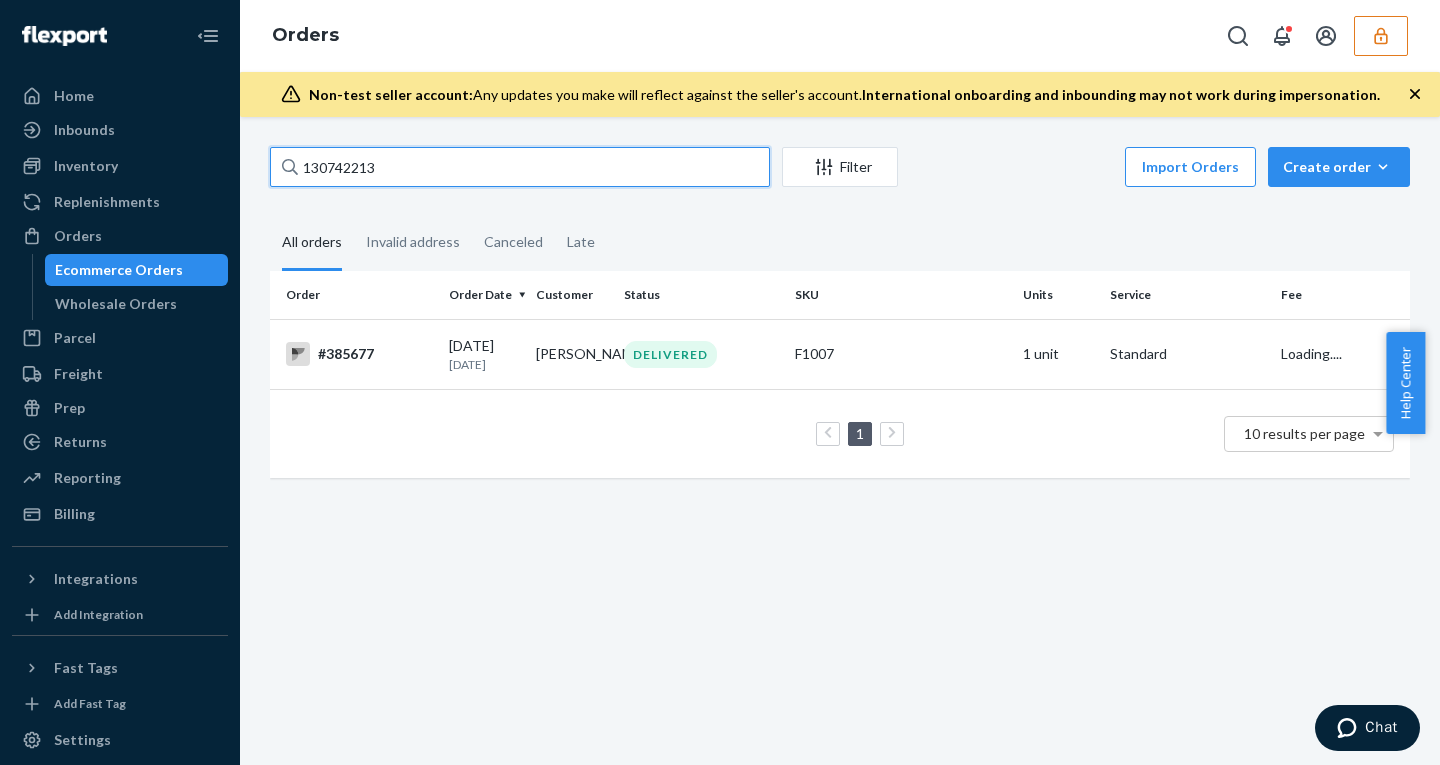click on "130742213" at bounding box center [520, 167] 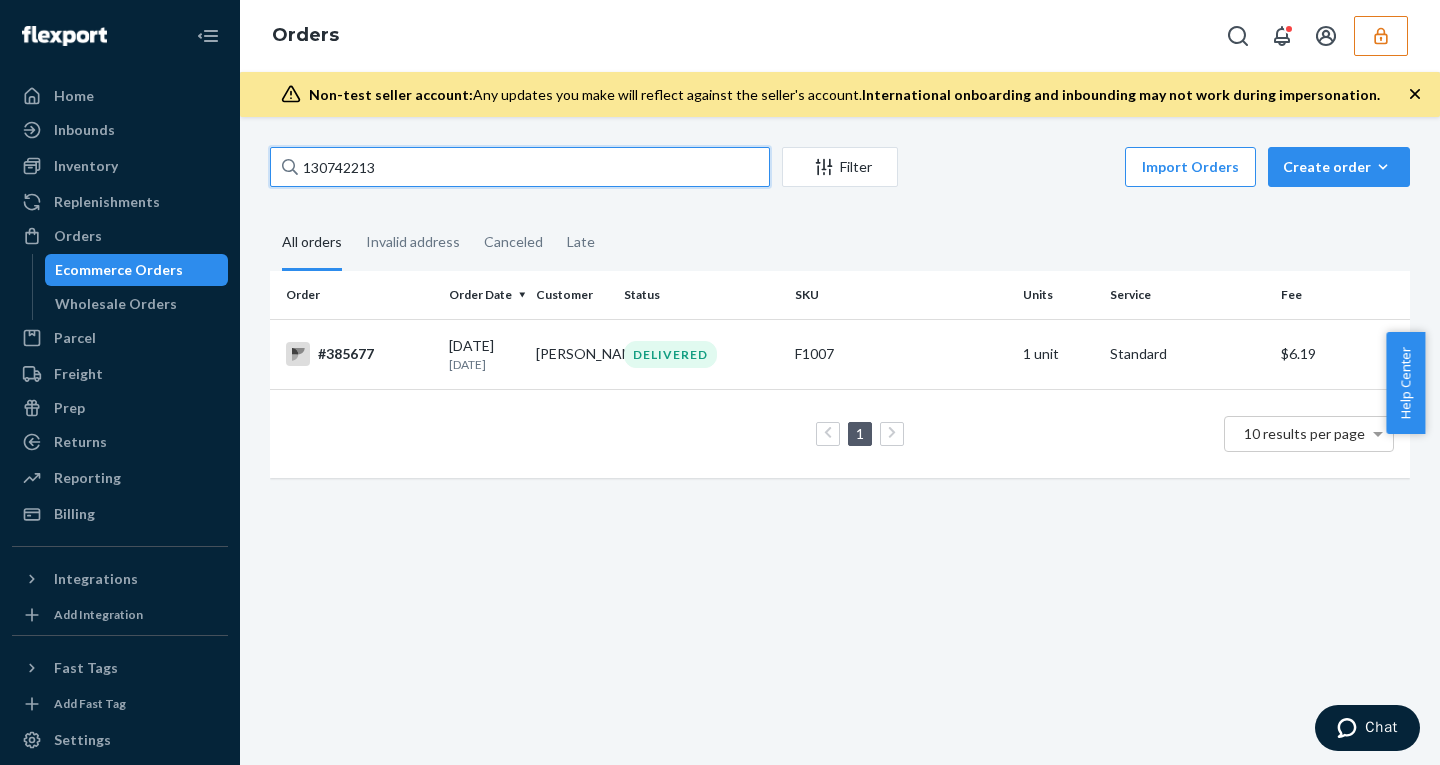 paste on "1160968" 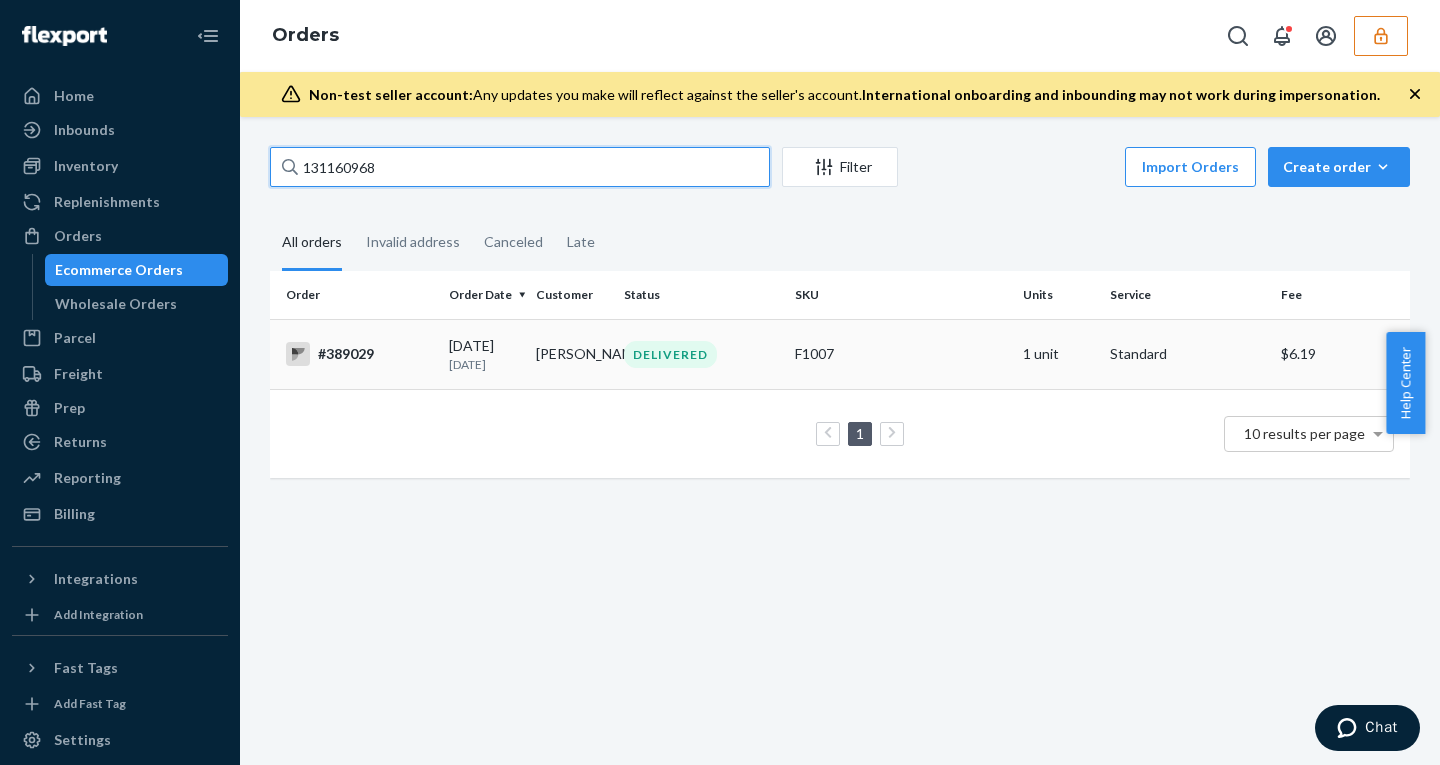 type on "131160968" 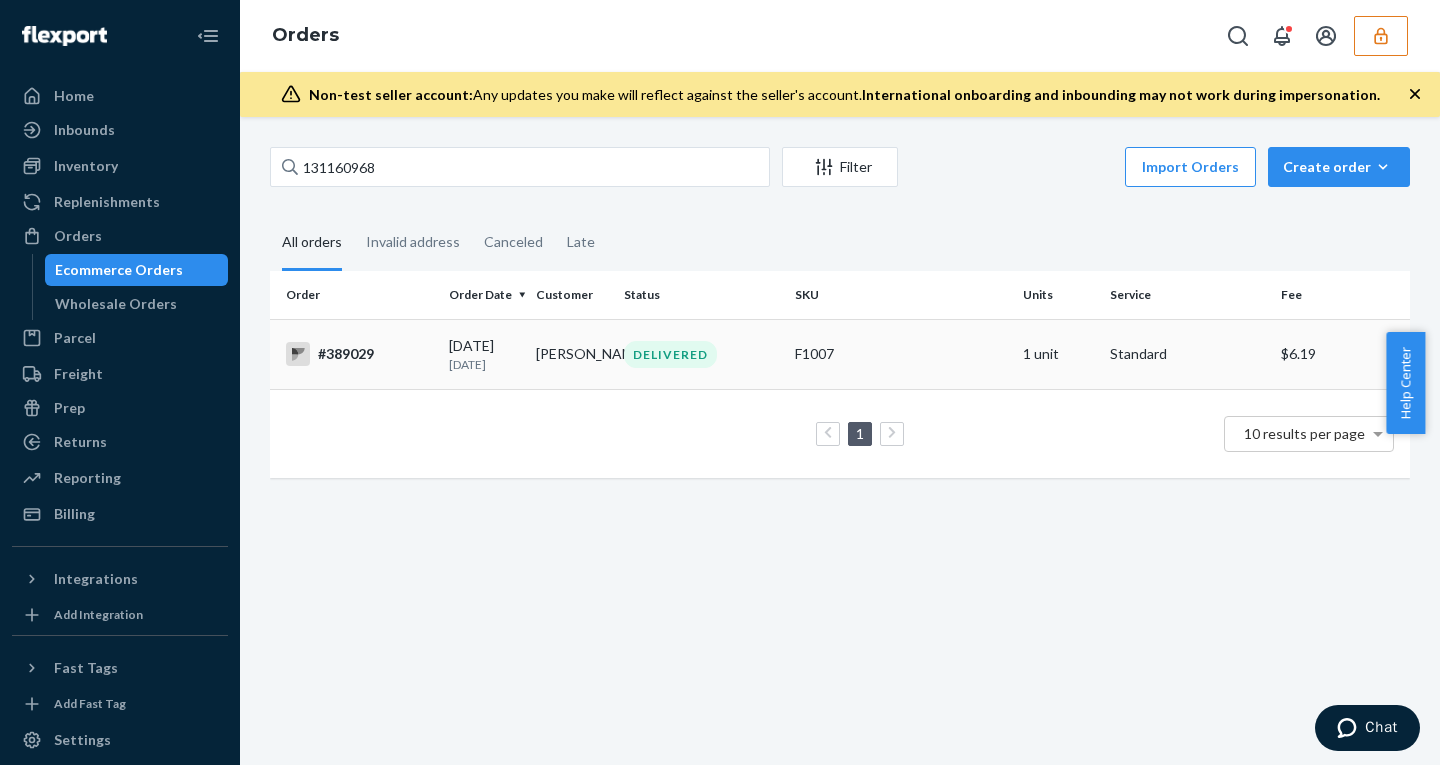 click on "06/29/2025 15 days ago" at bounding box center [484, 354] 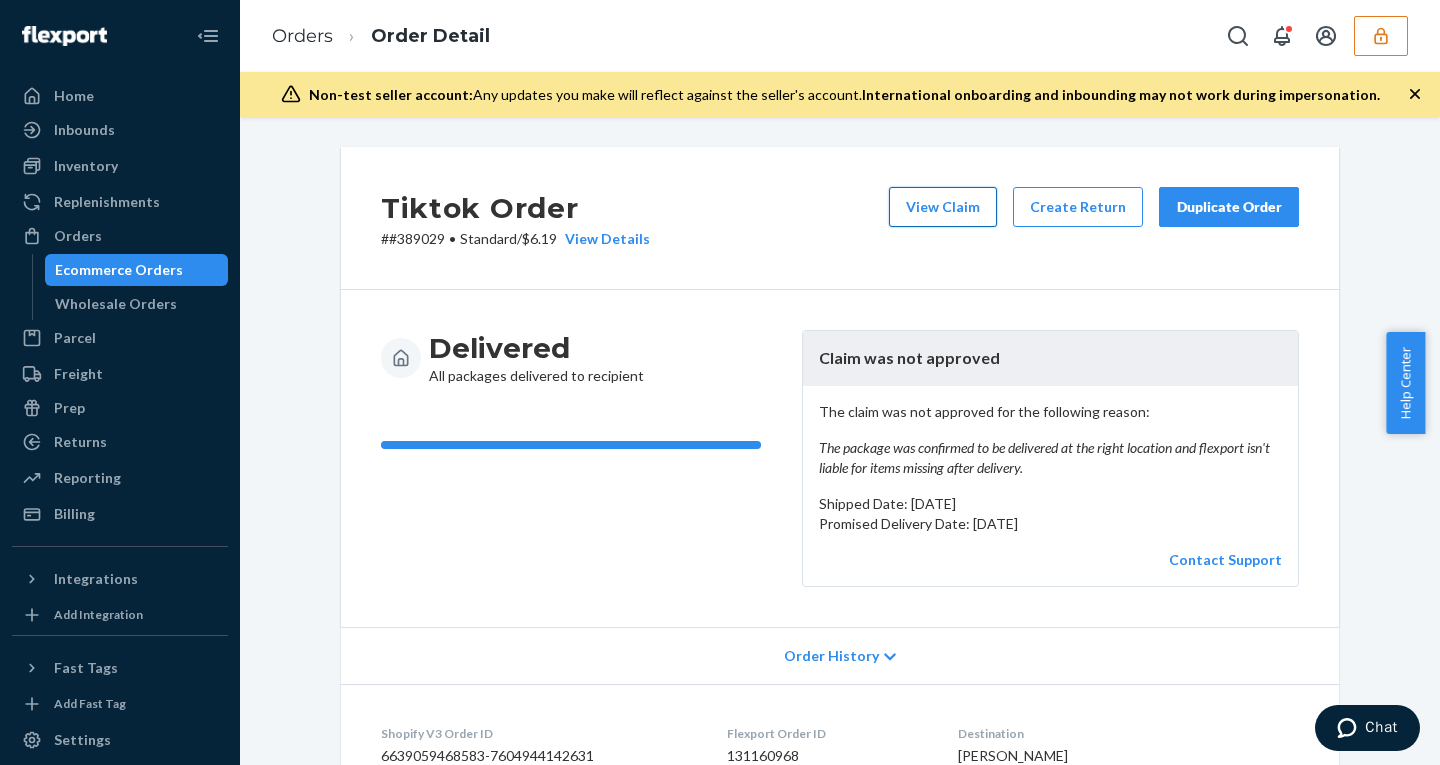 click on "View Claim" at bounding box center (943, 207) 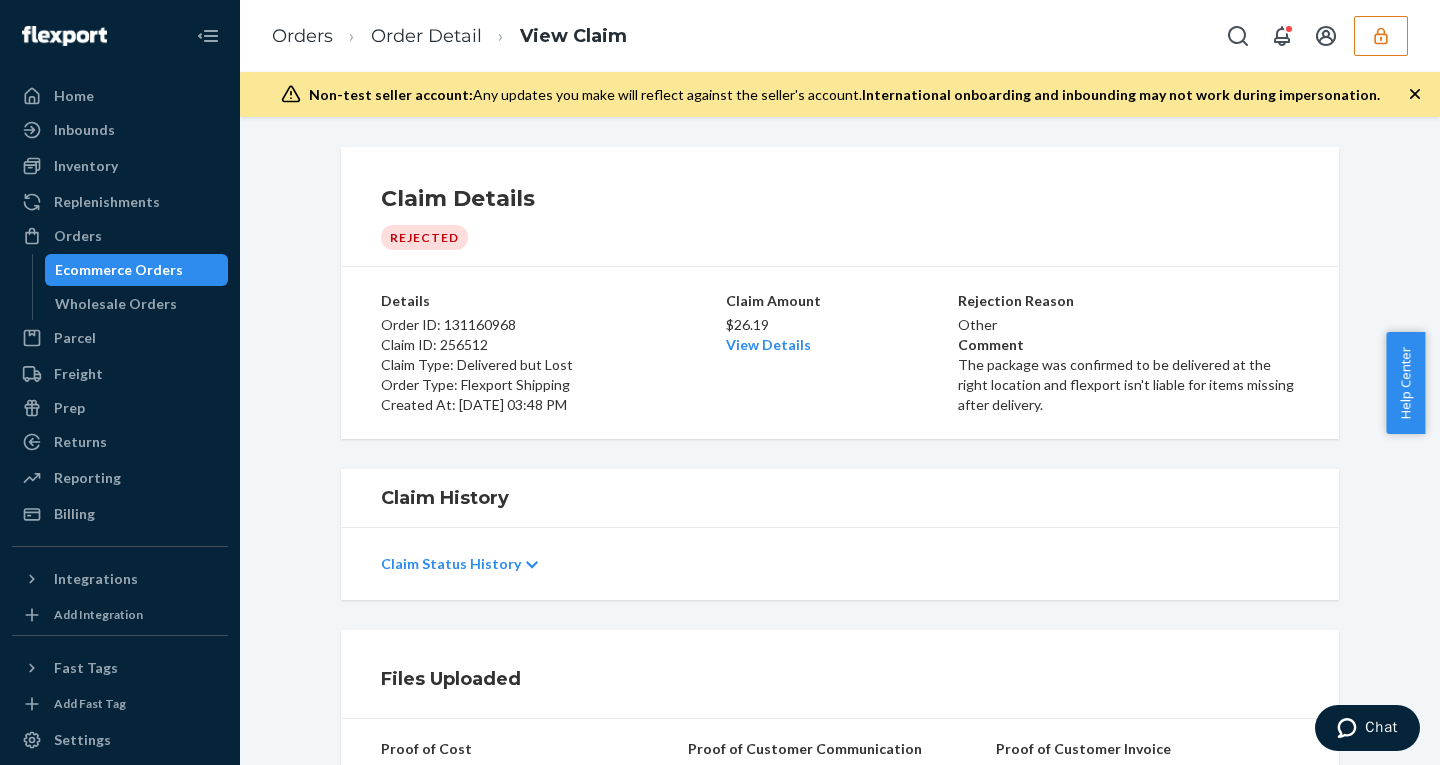 click on "Ecommerce Orders" at bounding box center [119, 270] 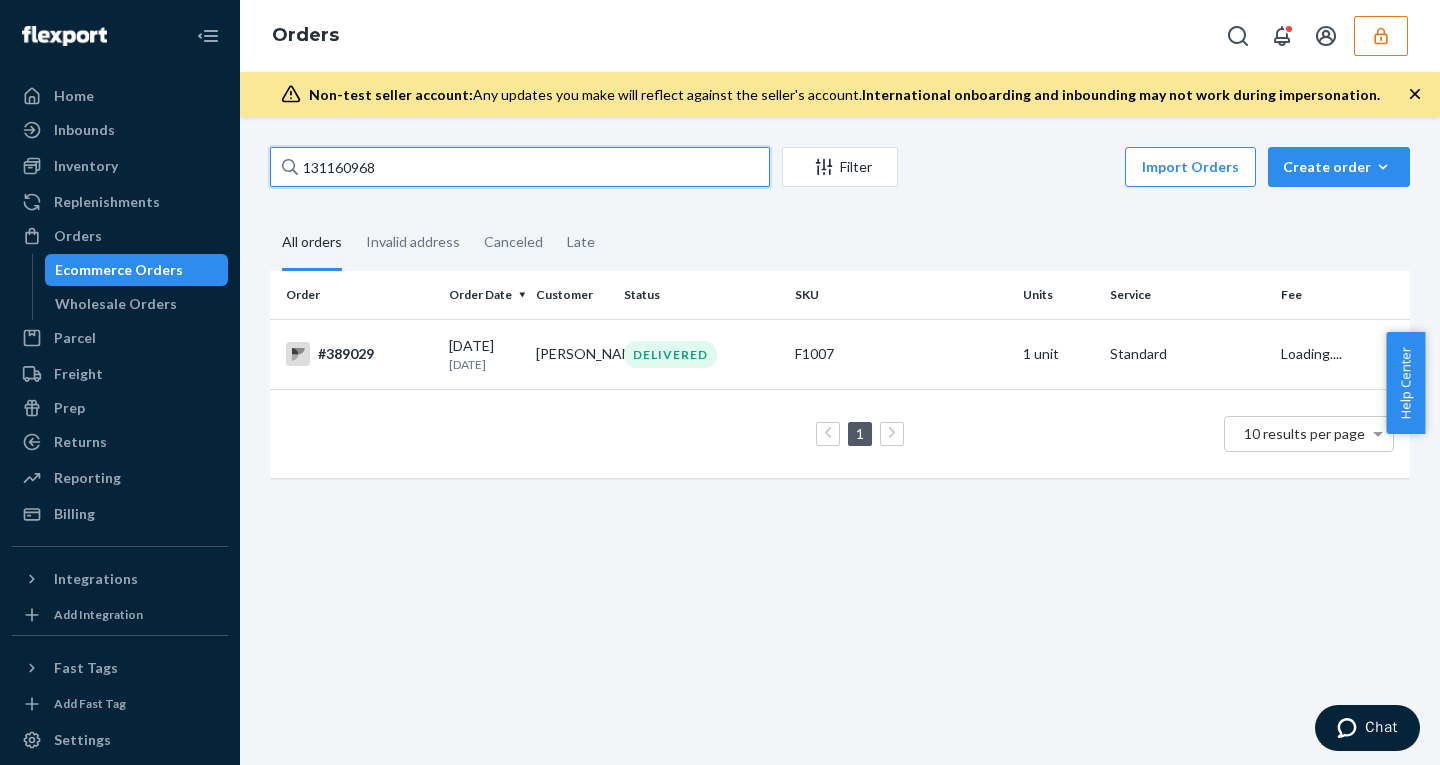 drag, startPoint x: 392, startPoint y: 164, endPoint x: 262, endPoint y: 164, distance: 130 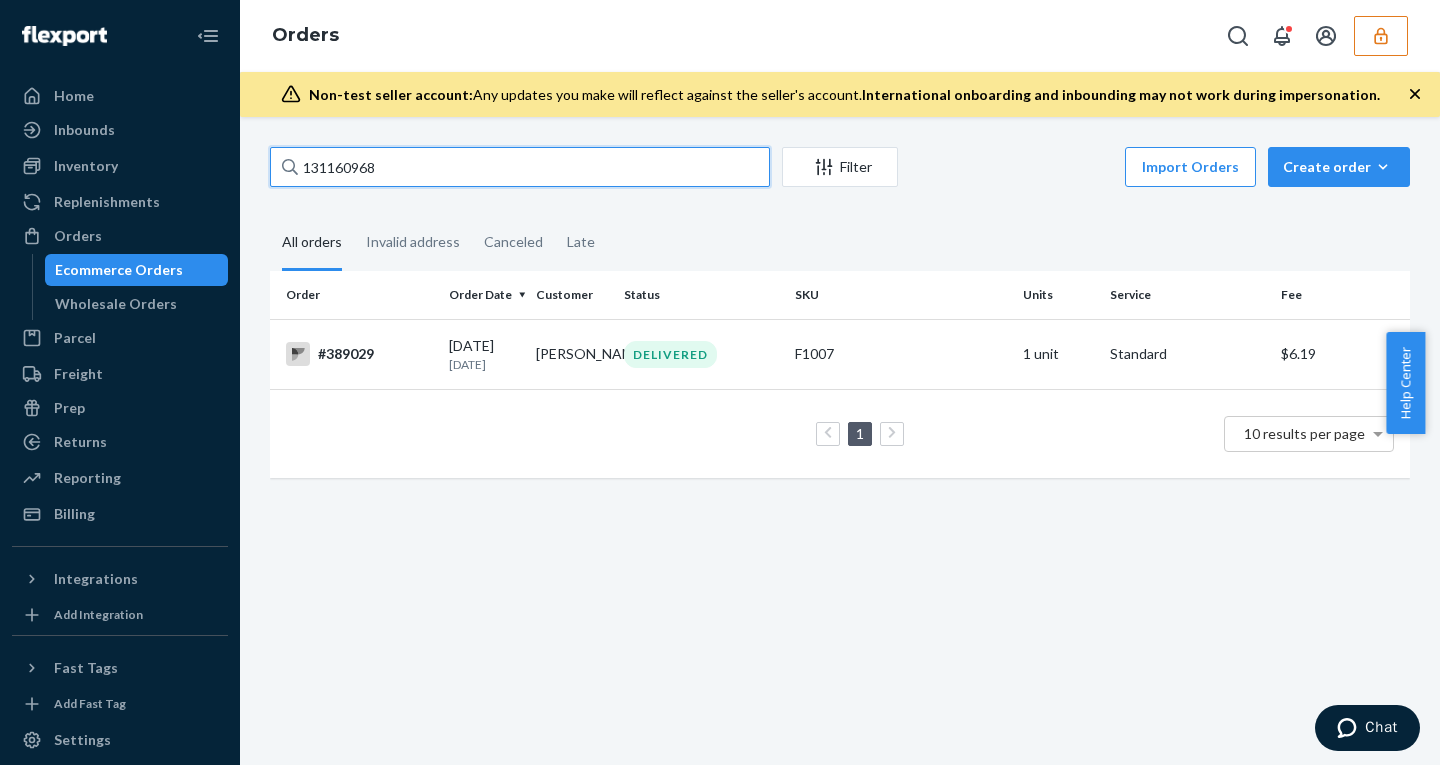 paste on "366590" 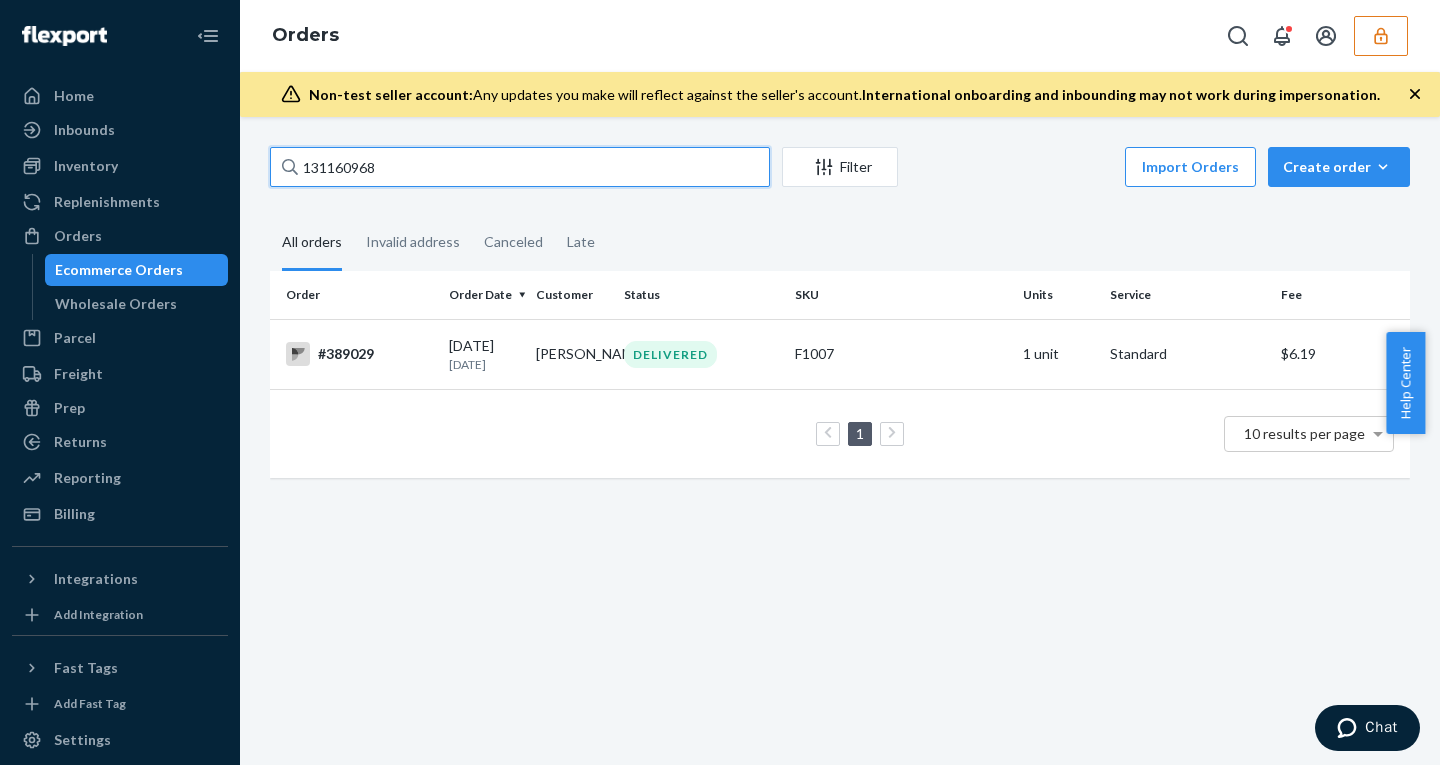 type on "131366590" 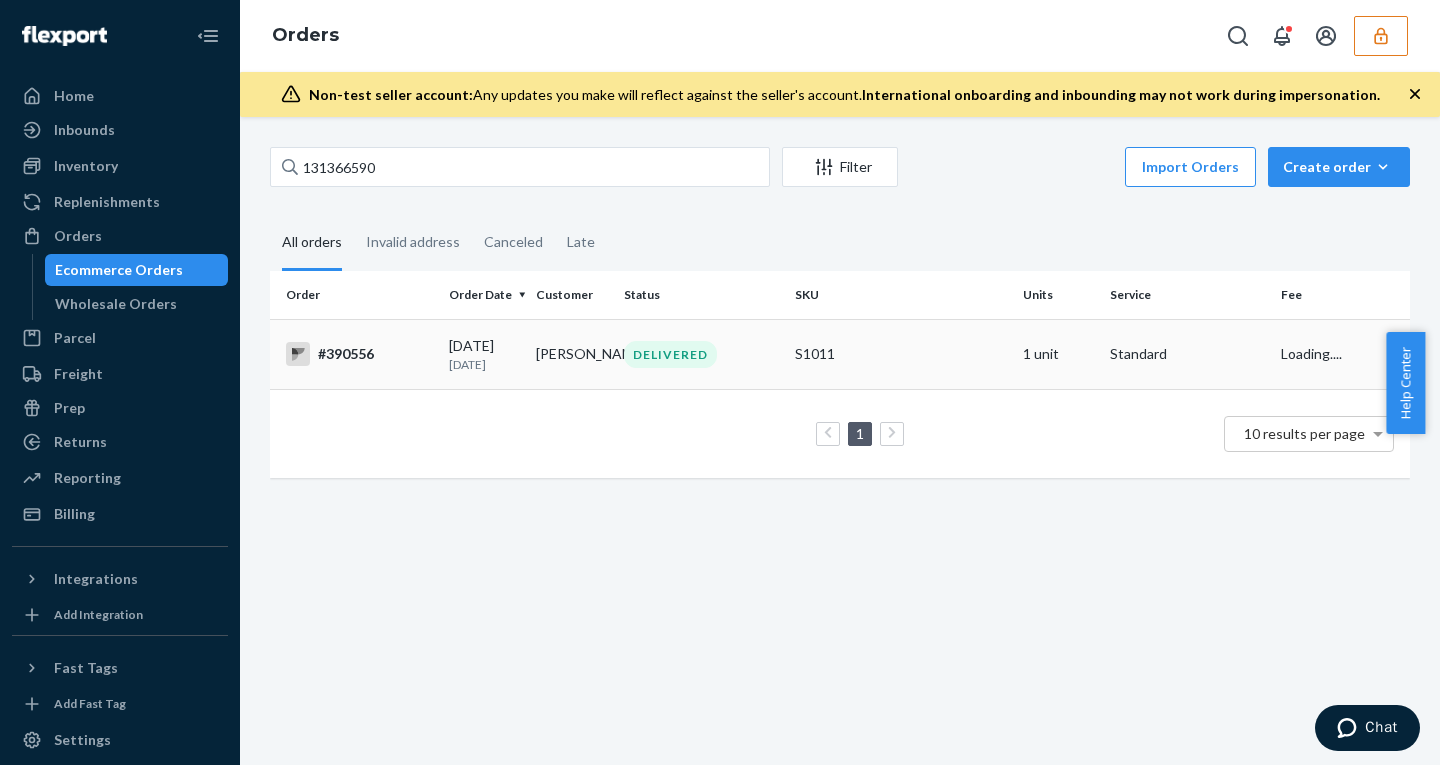 click on "07/02/2025 12 days ago" at bounding box center [484, 354] 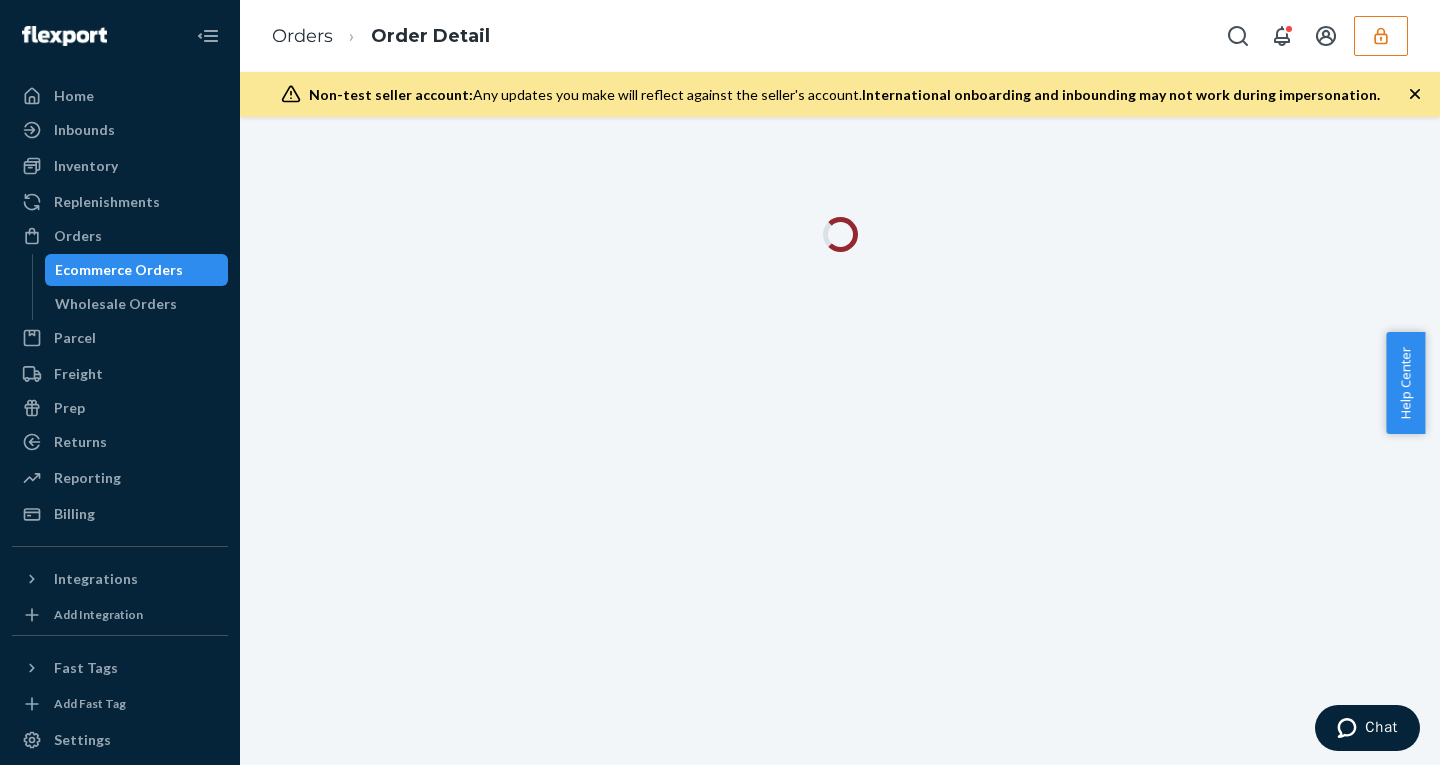 click 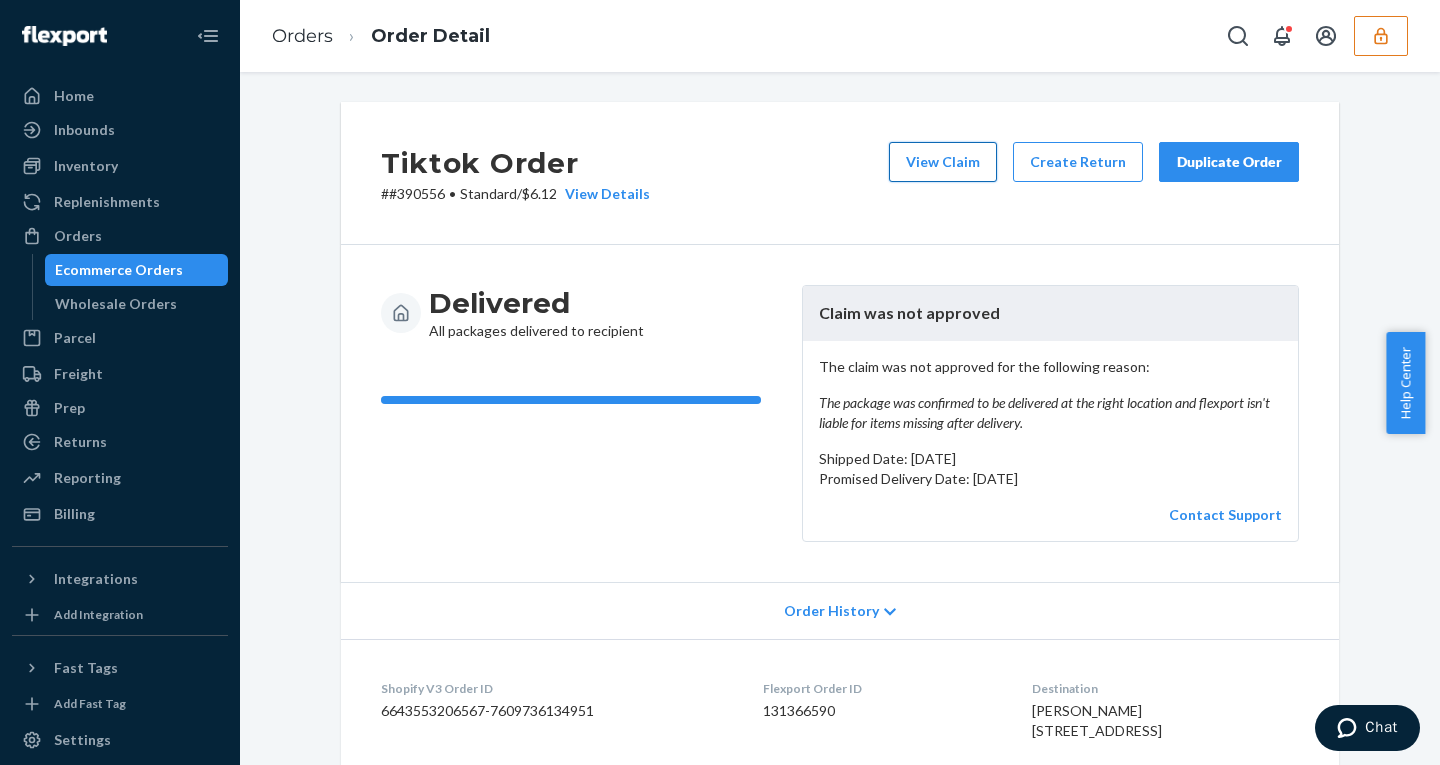 click on "View Claim" at bounding box center [943, 162] 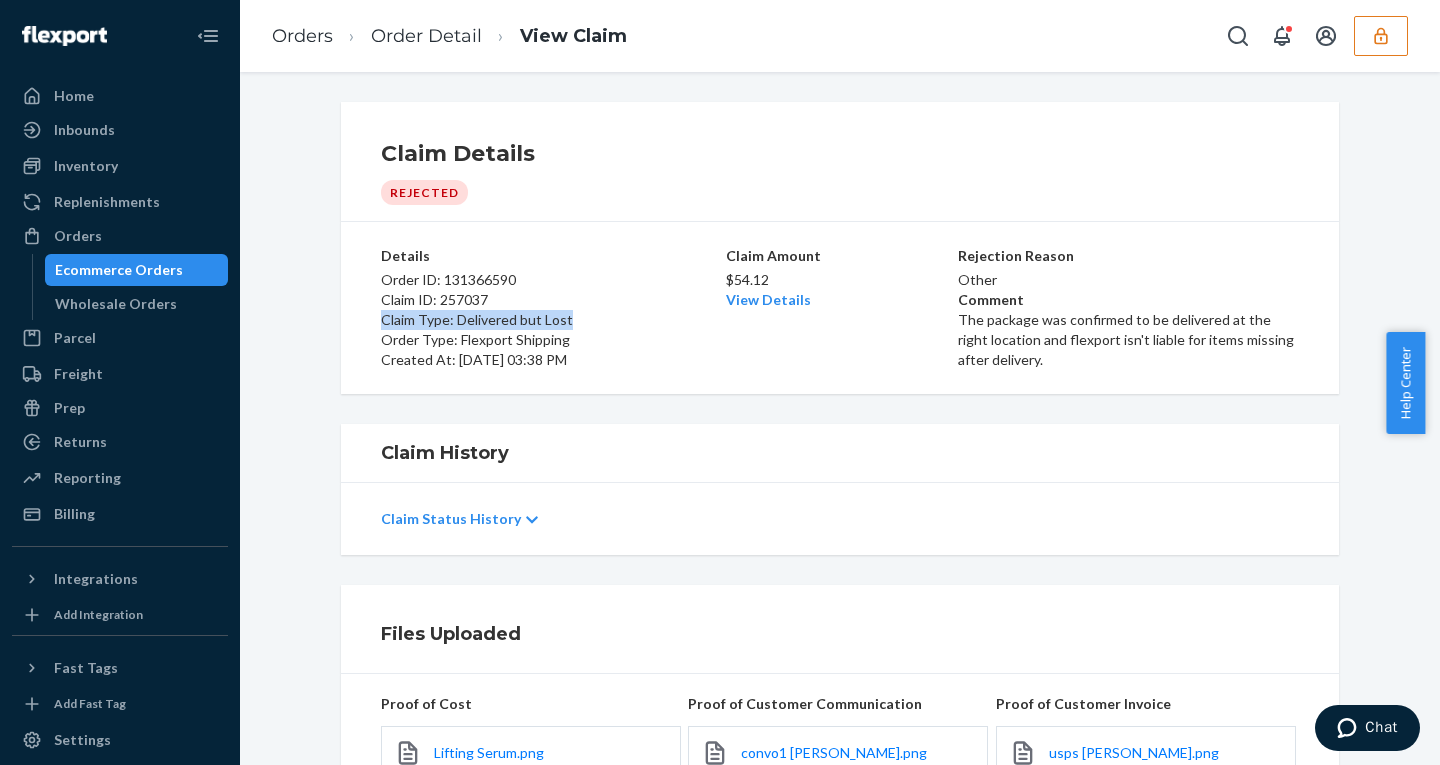 drag, startPoint x: 577, startPoint y: 319, endPoint x: 327, endPoint y: 319, distance: 250 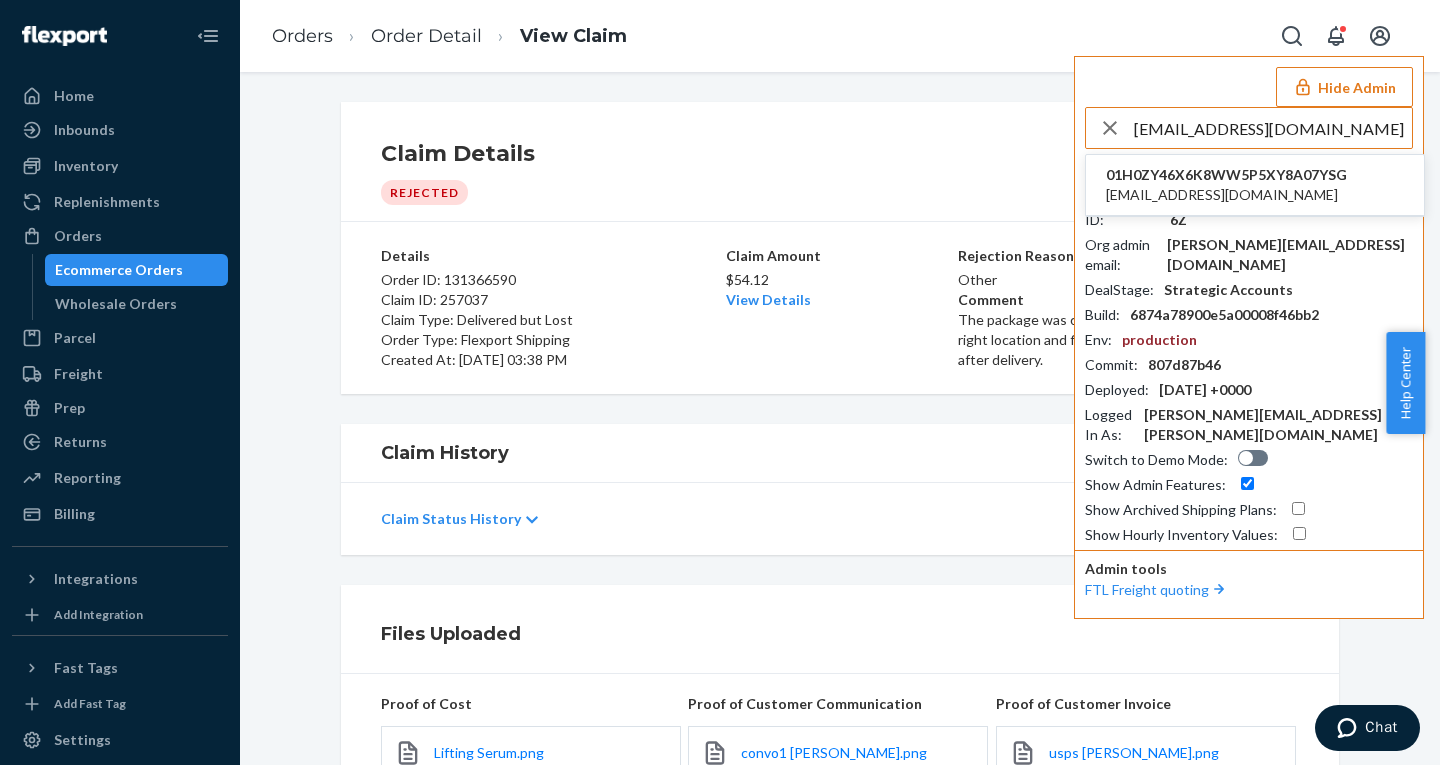 type on "jgatewood82@gmail.com" 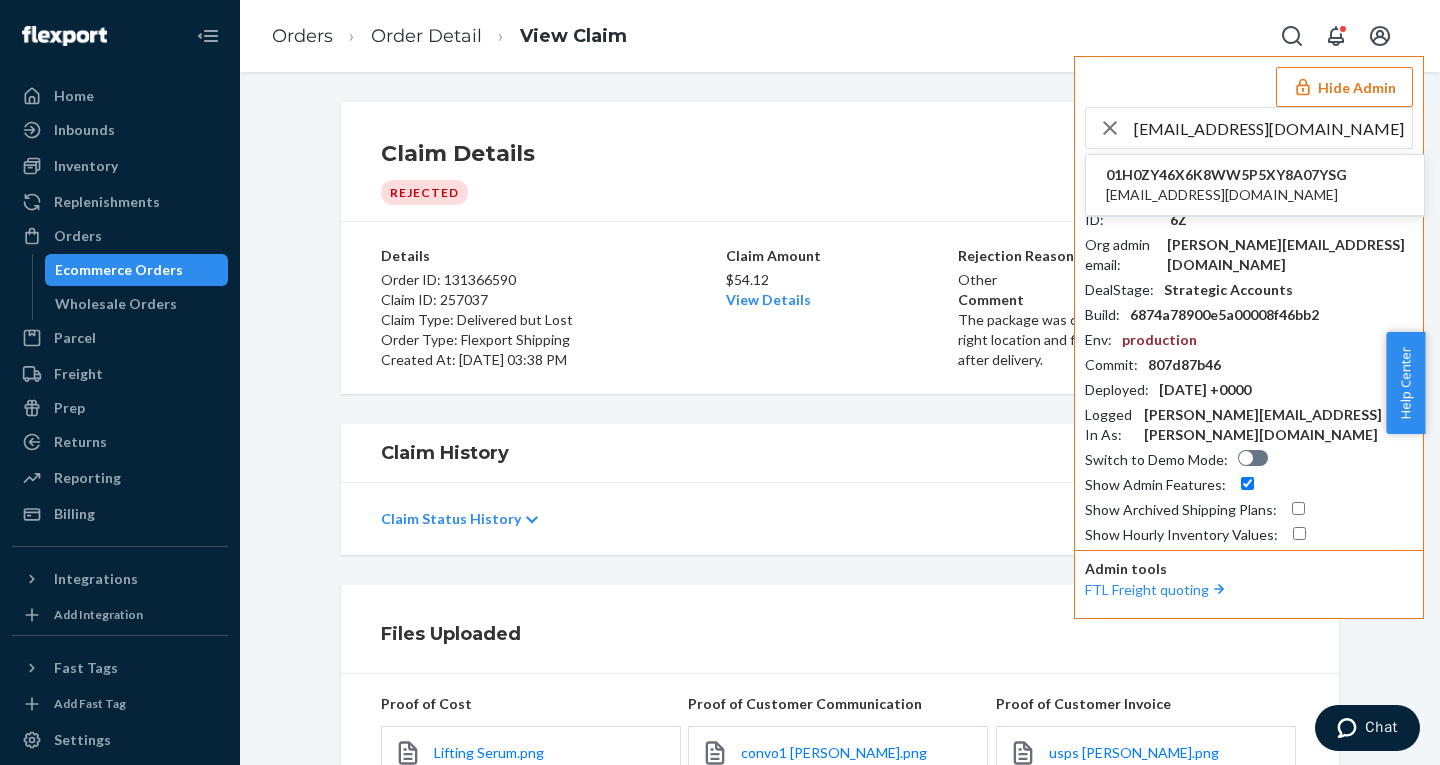 click on "01H0ZY46X6K8WW5P5XY8A07YSG" at bounding box center (1226, 175) 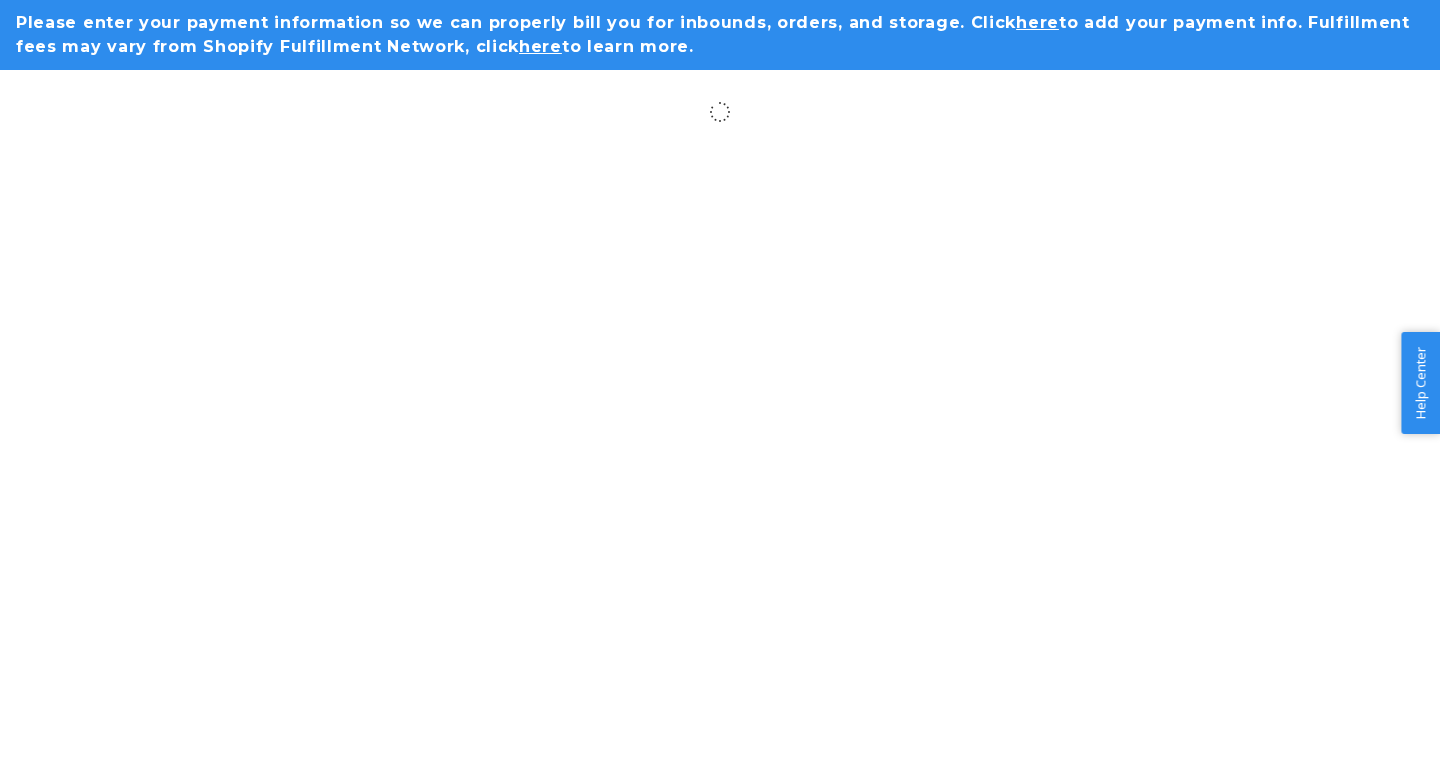 scroll, scrollTop: 0, scrollLeft: 0, axis: both 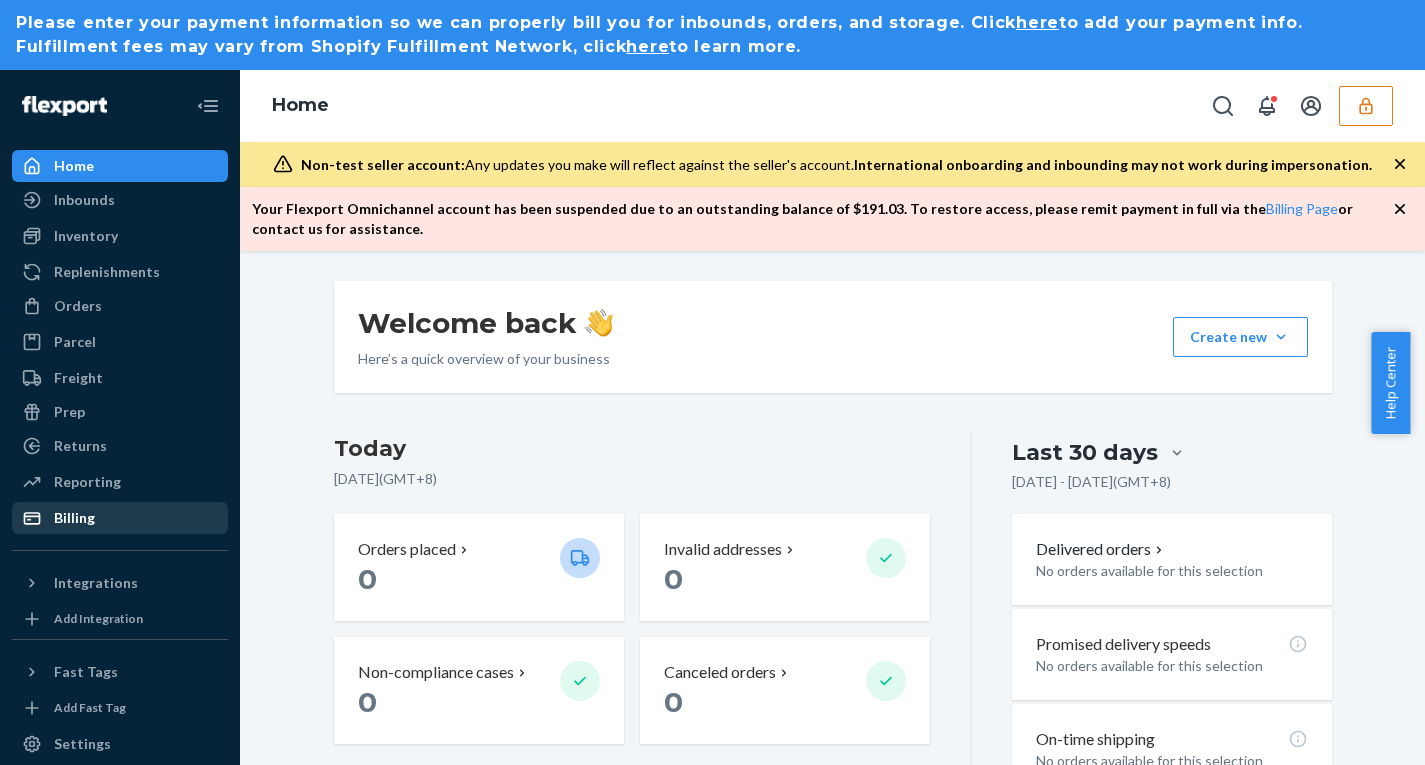 click on "Billing" at bounding box center (120, 518) 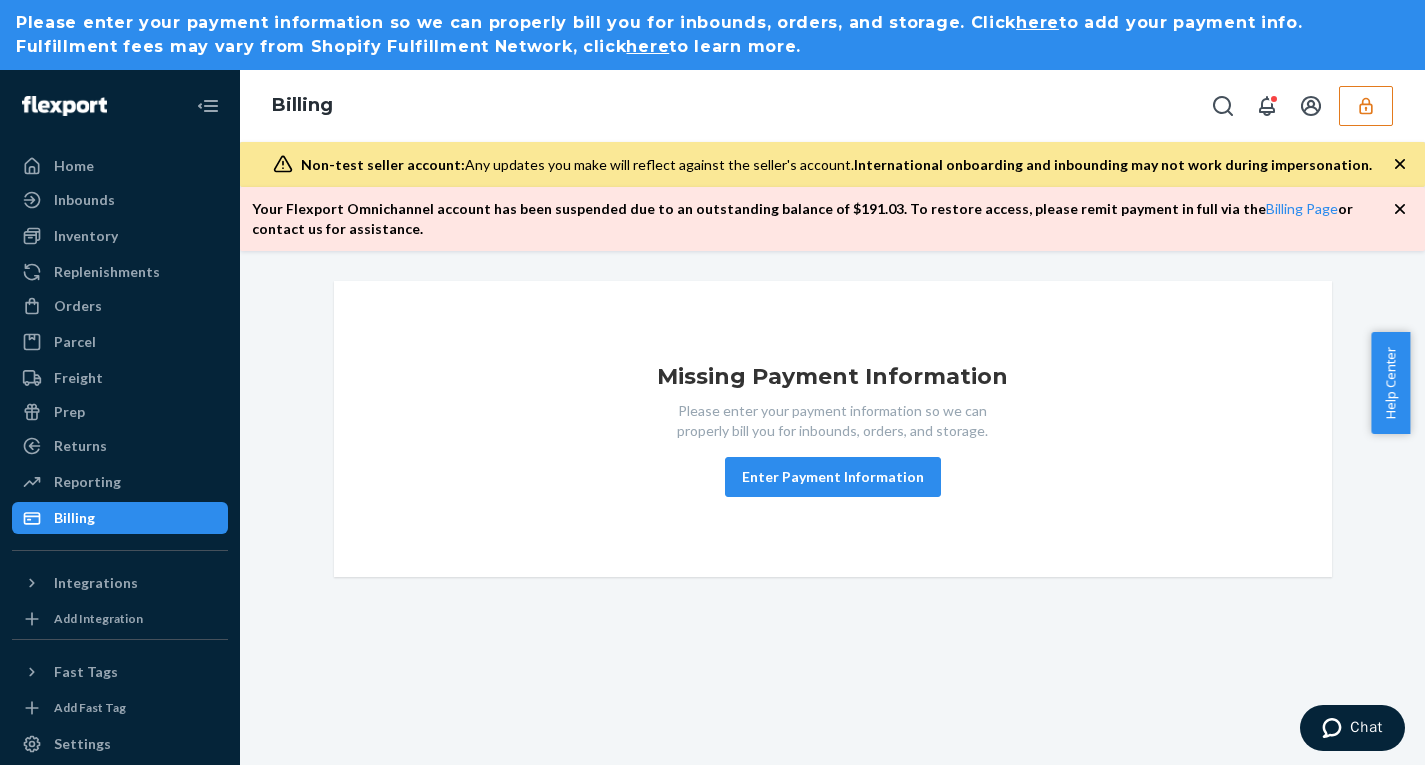 click on "Your Flexport Omnichannel account has been suspended due to an outstanding balance of $ 191.03 . To restore access, please remit payment in full via the  Billing Page  or contact us for assistance." at bounding box center [822, 219] 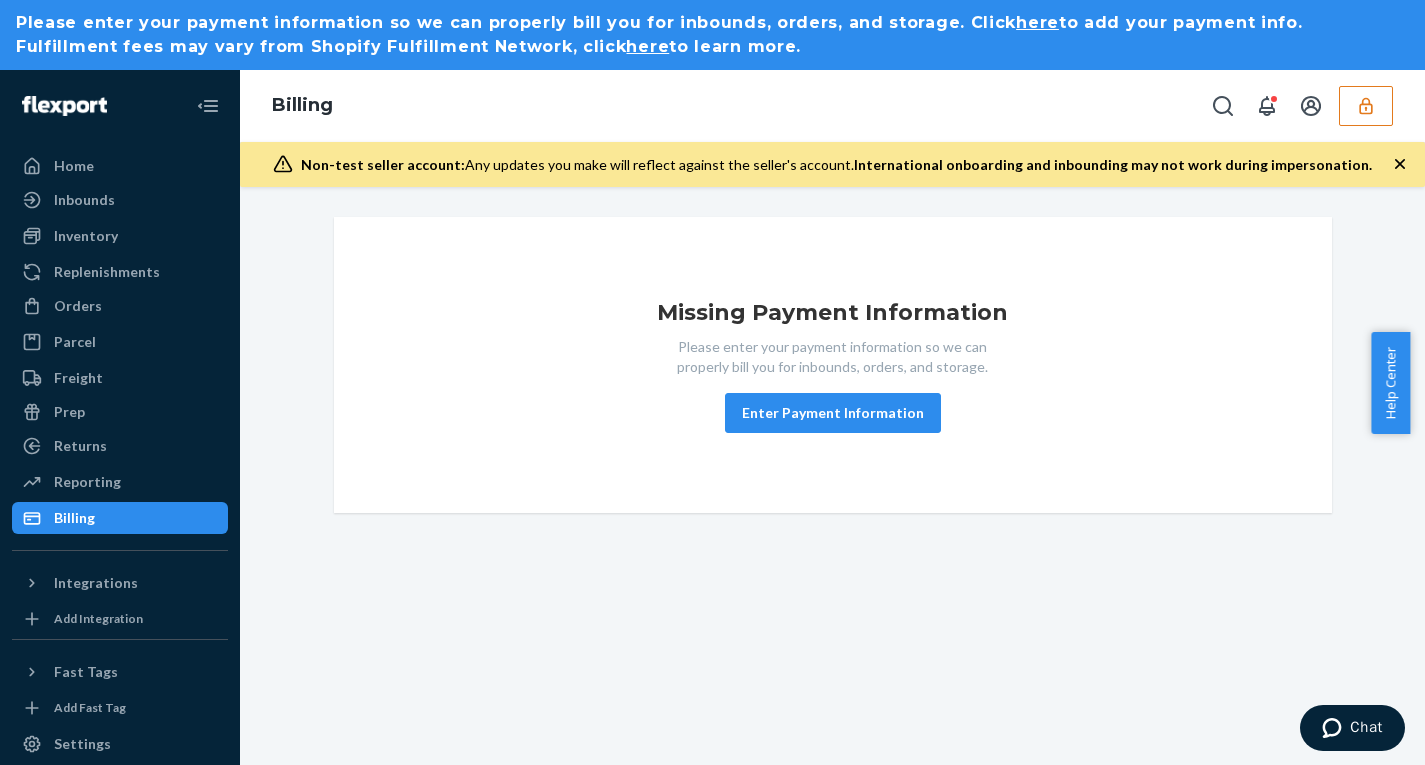 click 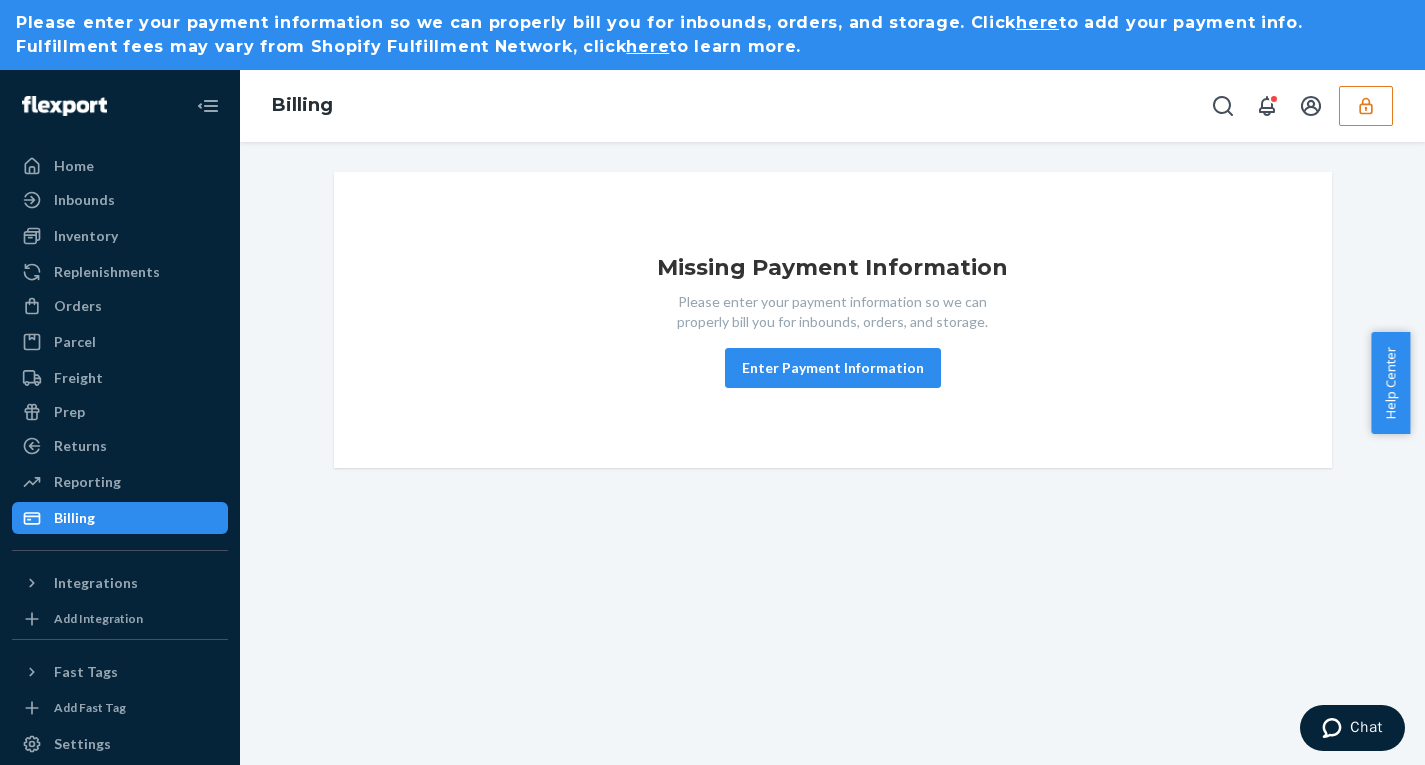 click on "Billing" at bounding box center [120, 518] 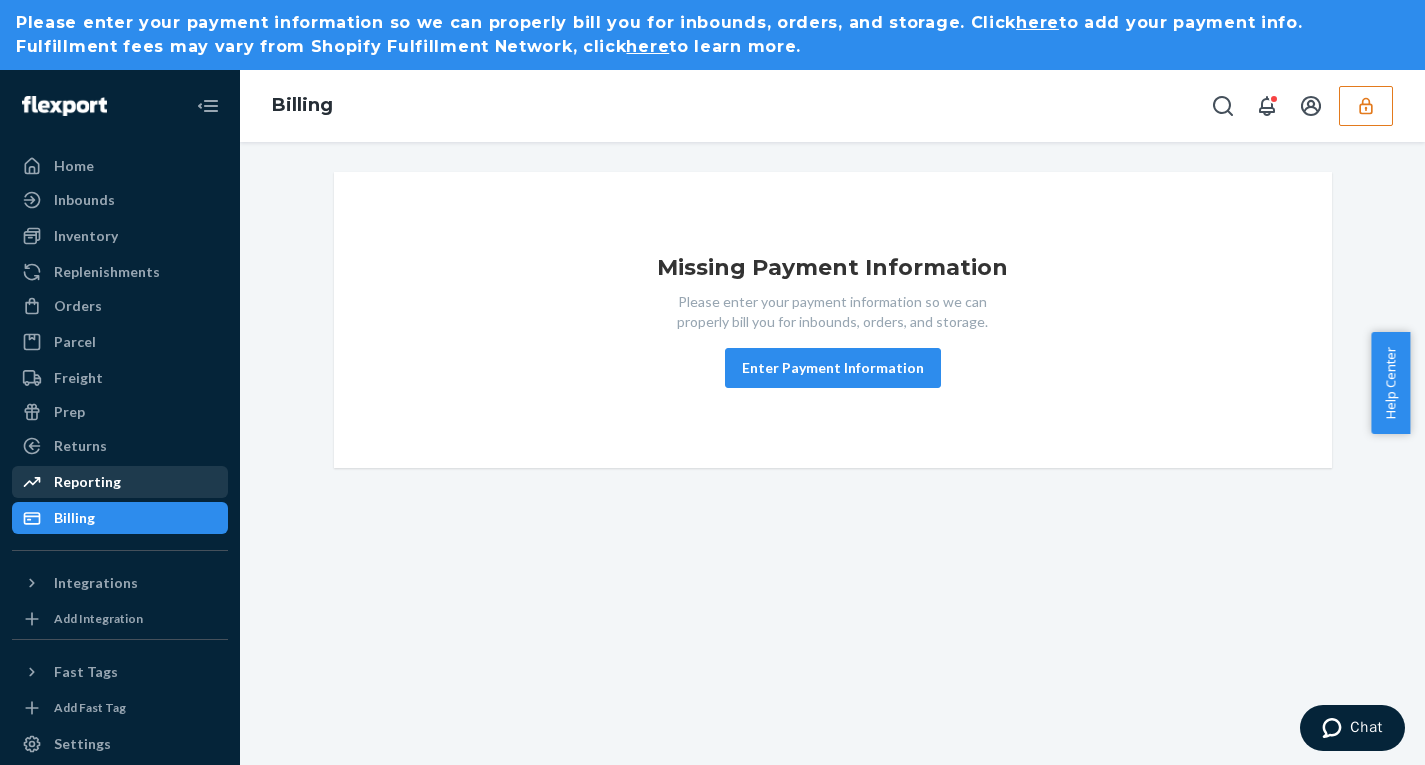 click on "Reporting" at bounding box center [87, 482] 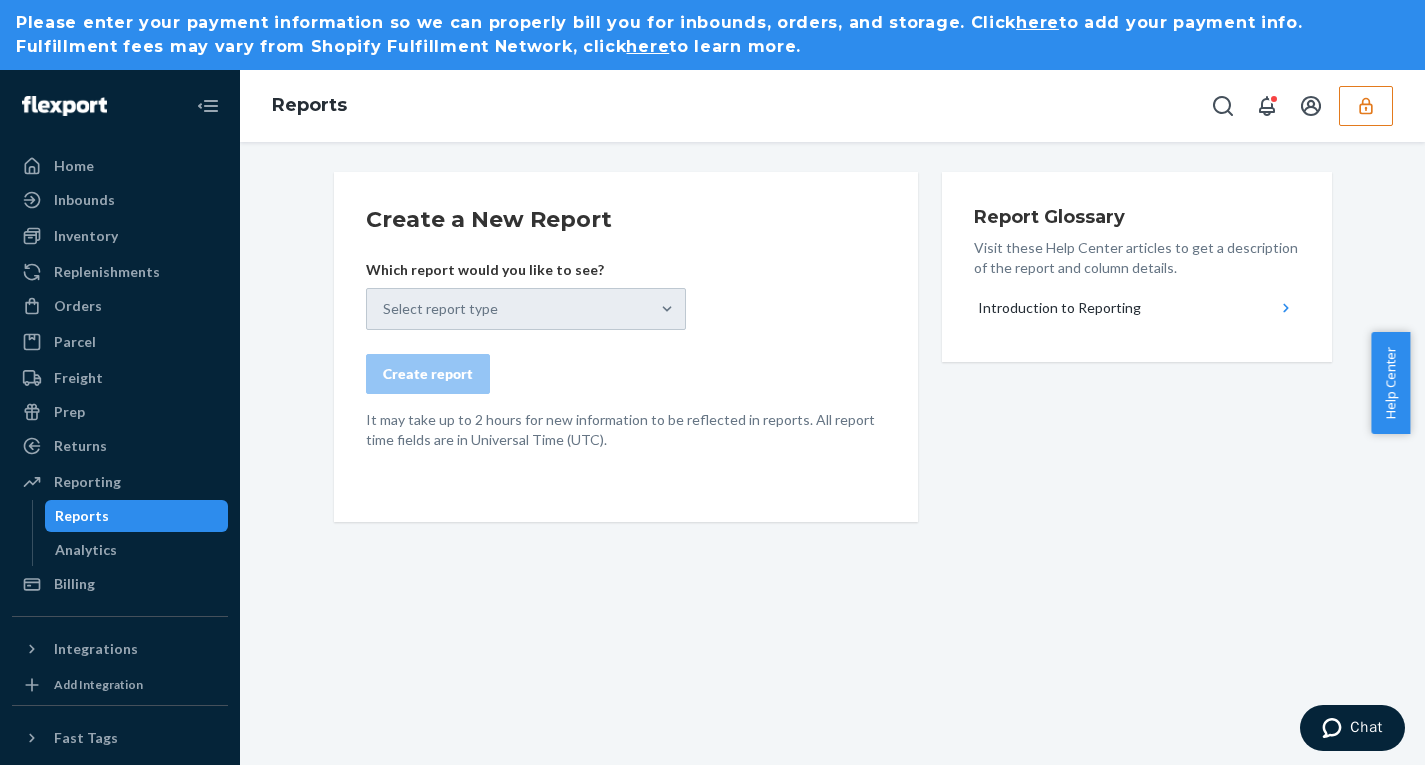 click on "Reports" at bounding box center (82, 516) 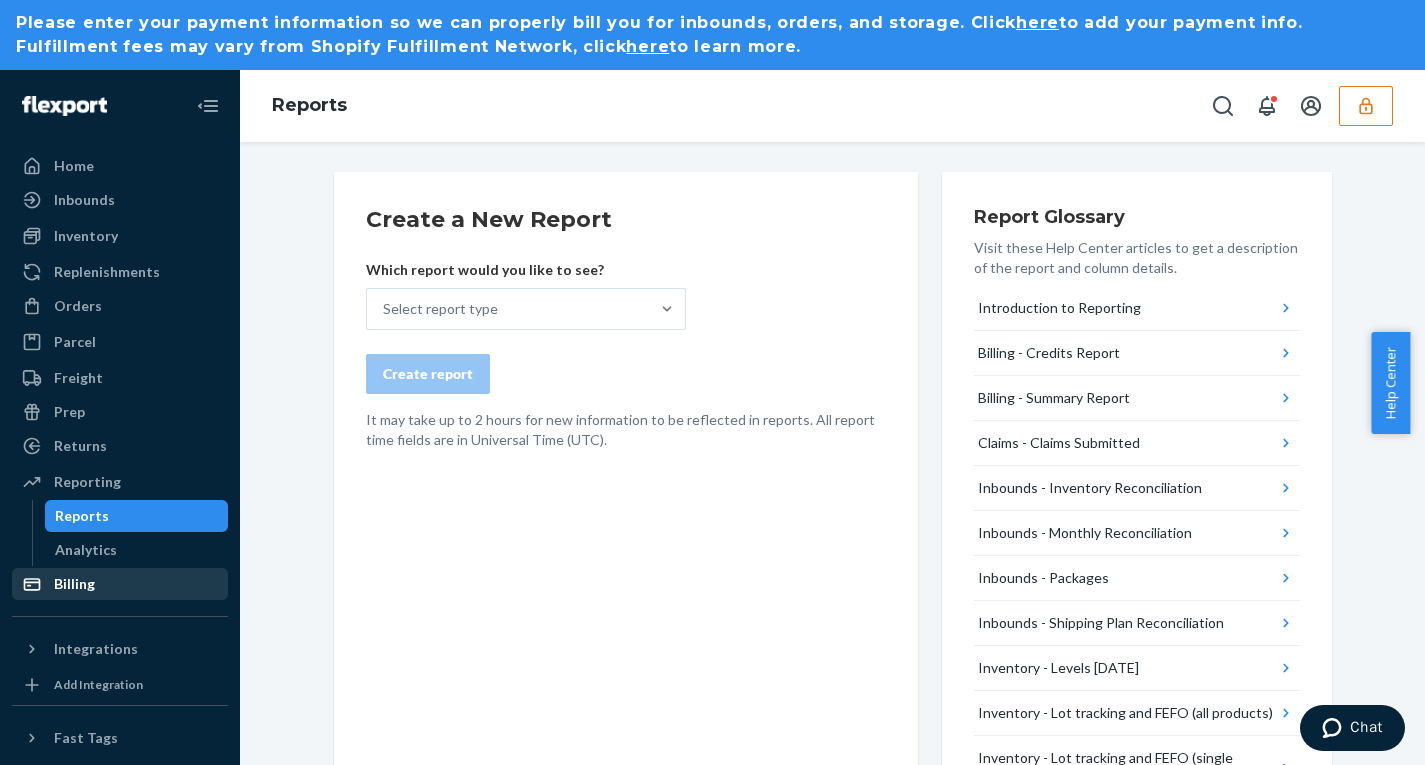 click on "Billing" at bounding box center (120, 584) 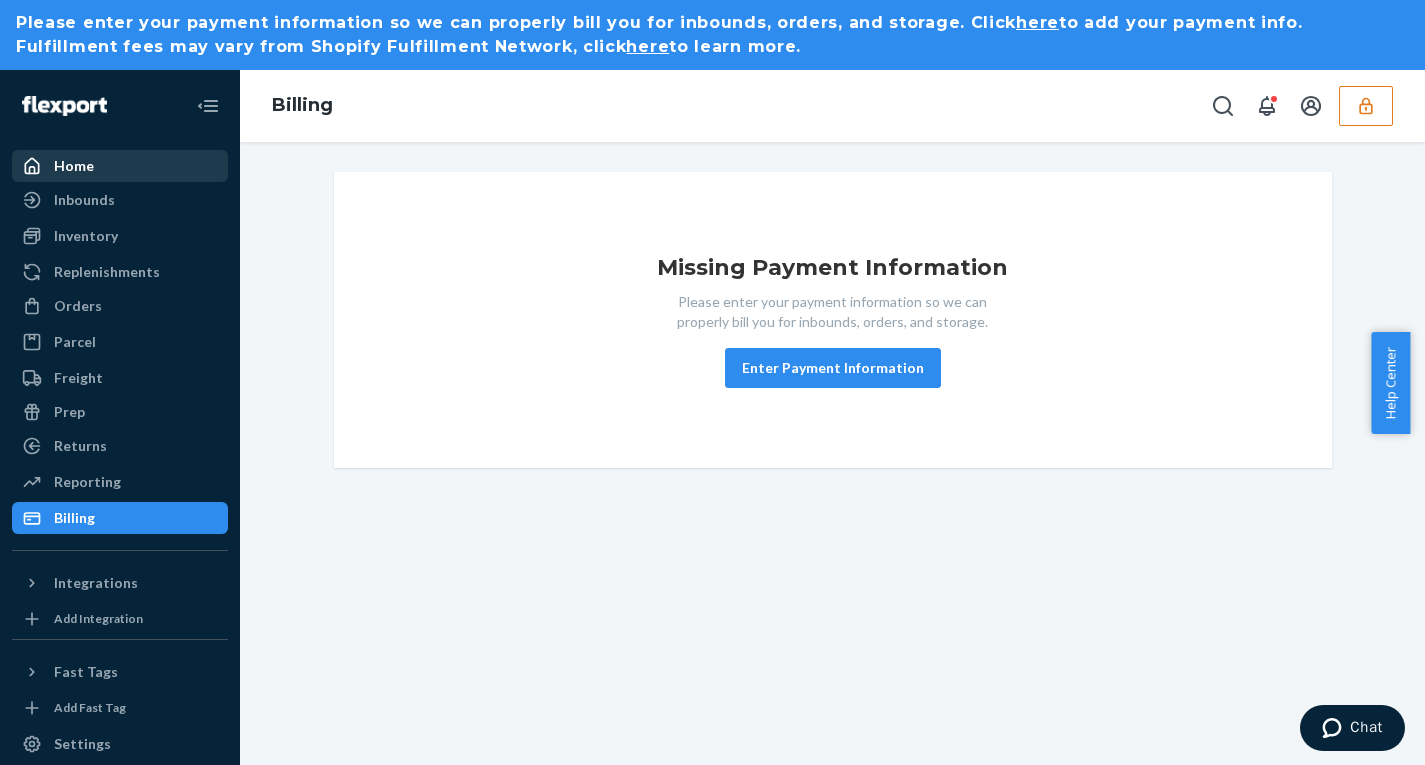 click 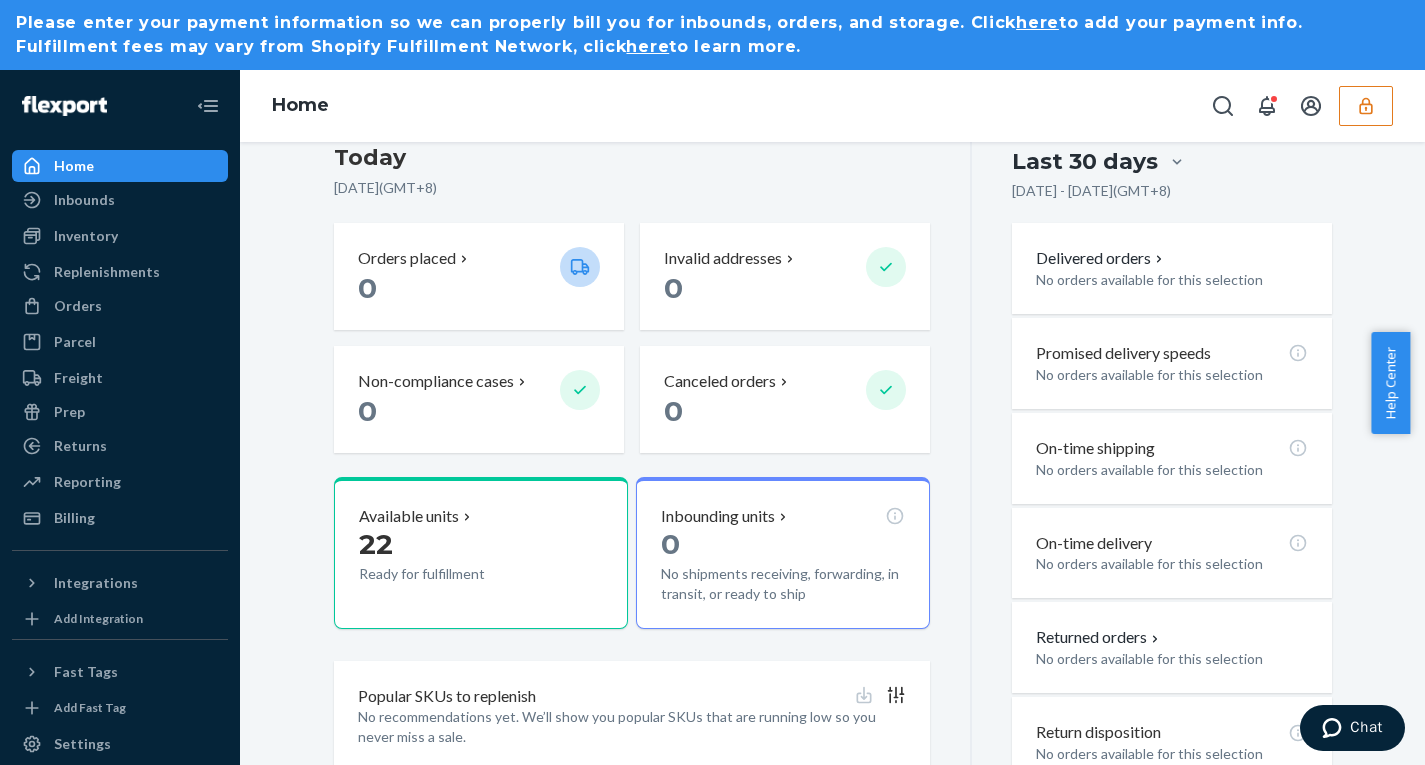 scroll, scrollTop: 182, scrollLeft: 0, axis: vertical 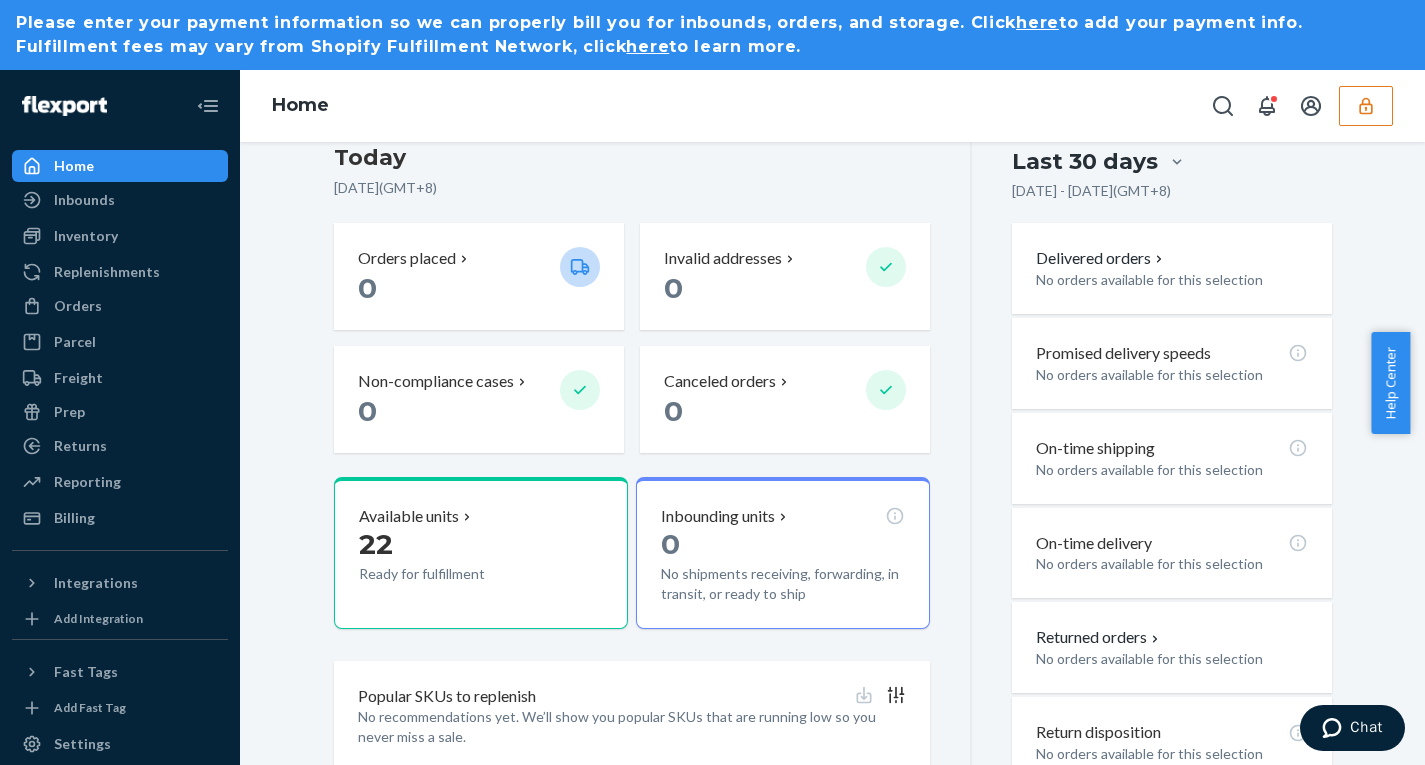 click 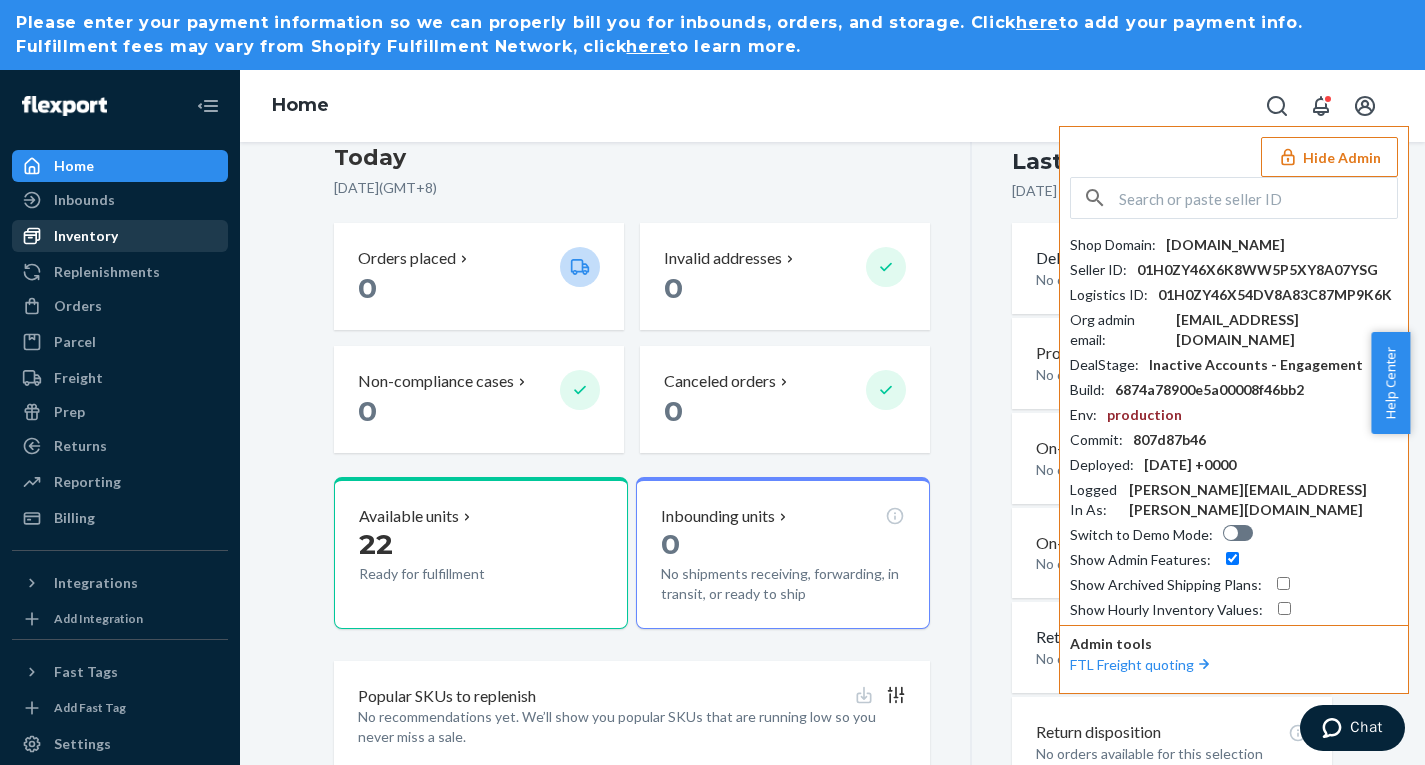 click on "Inventory" at bounding box center (86, 236) 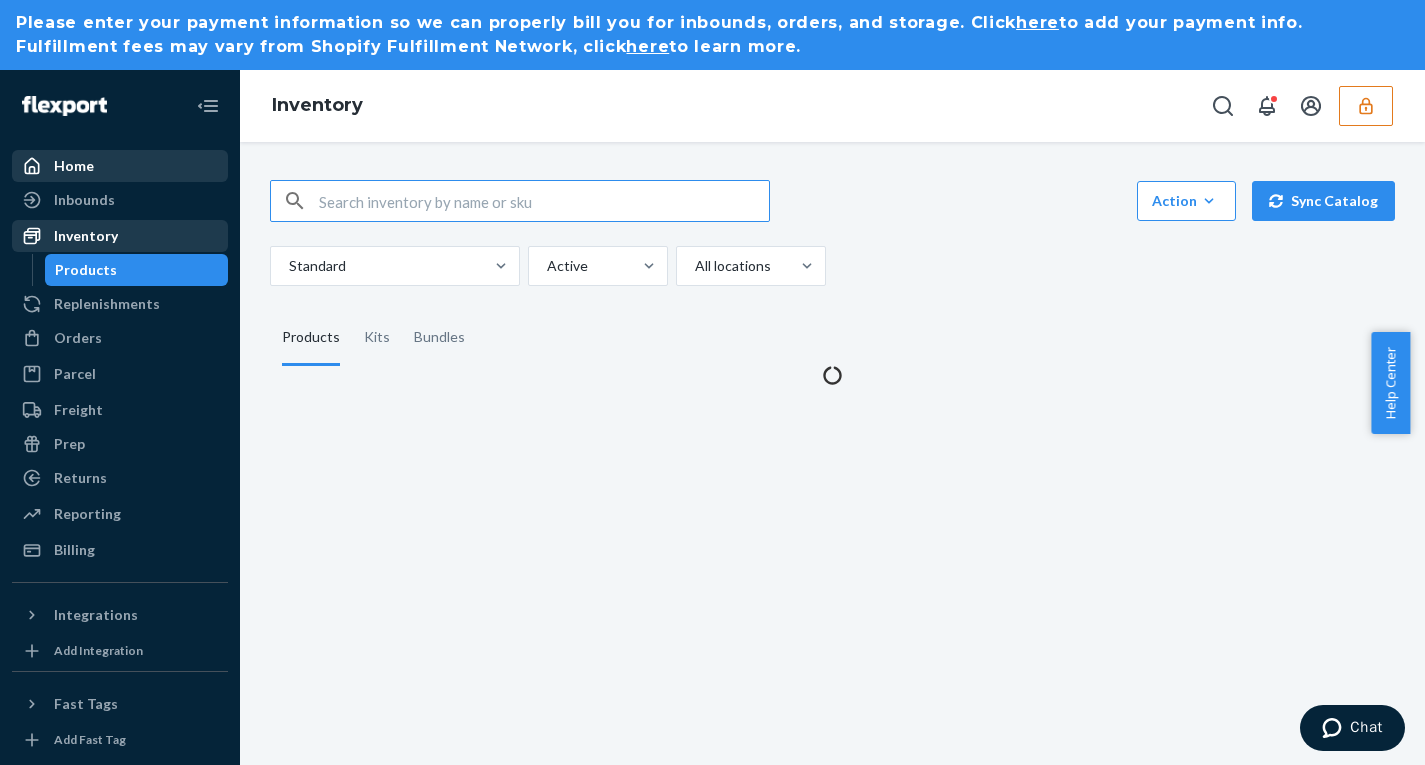 scroll, scrollTop: 0, scrollLeft: 0, axis: both 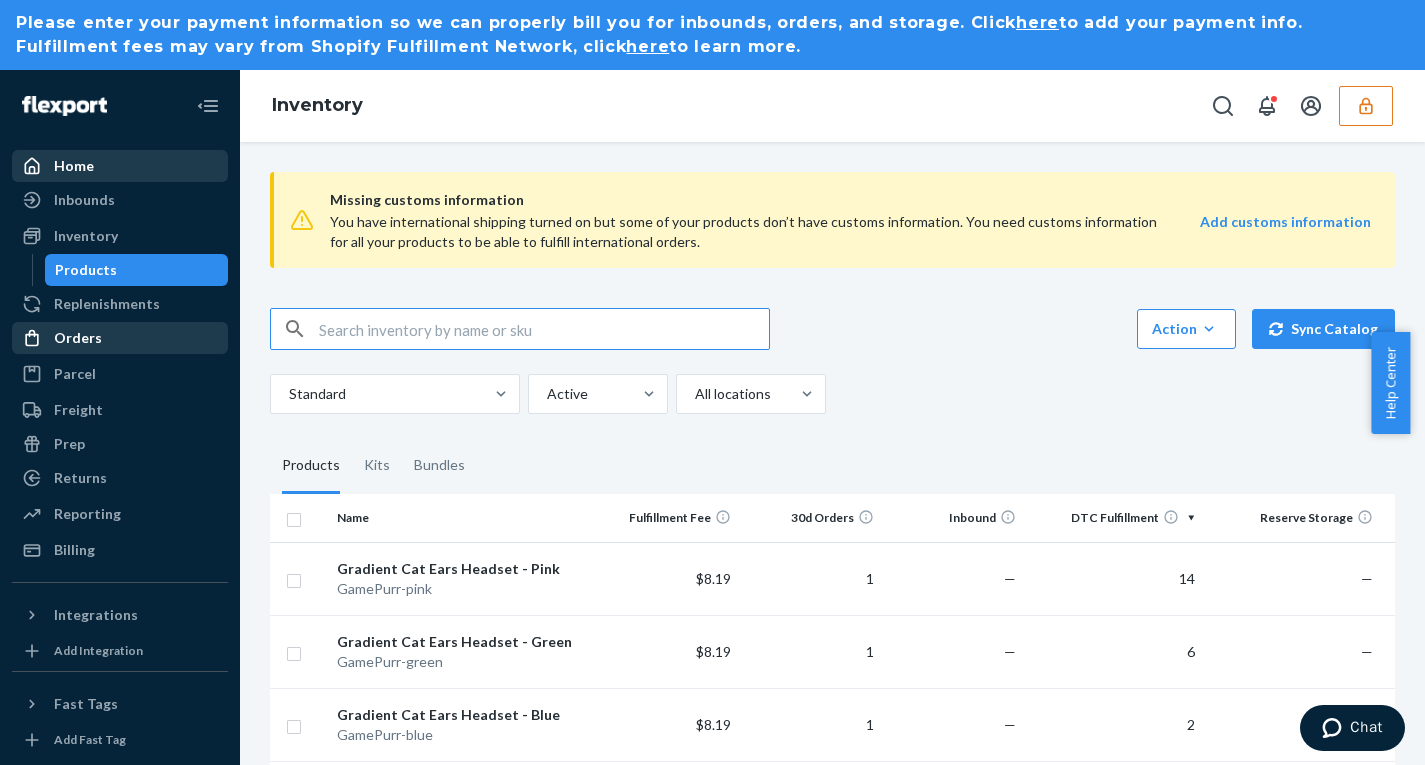 click on "Orders" at bounding box center [120, 338] 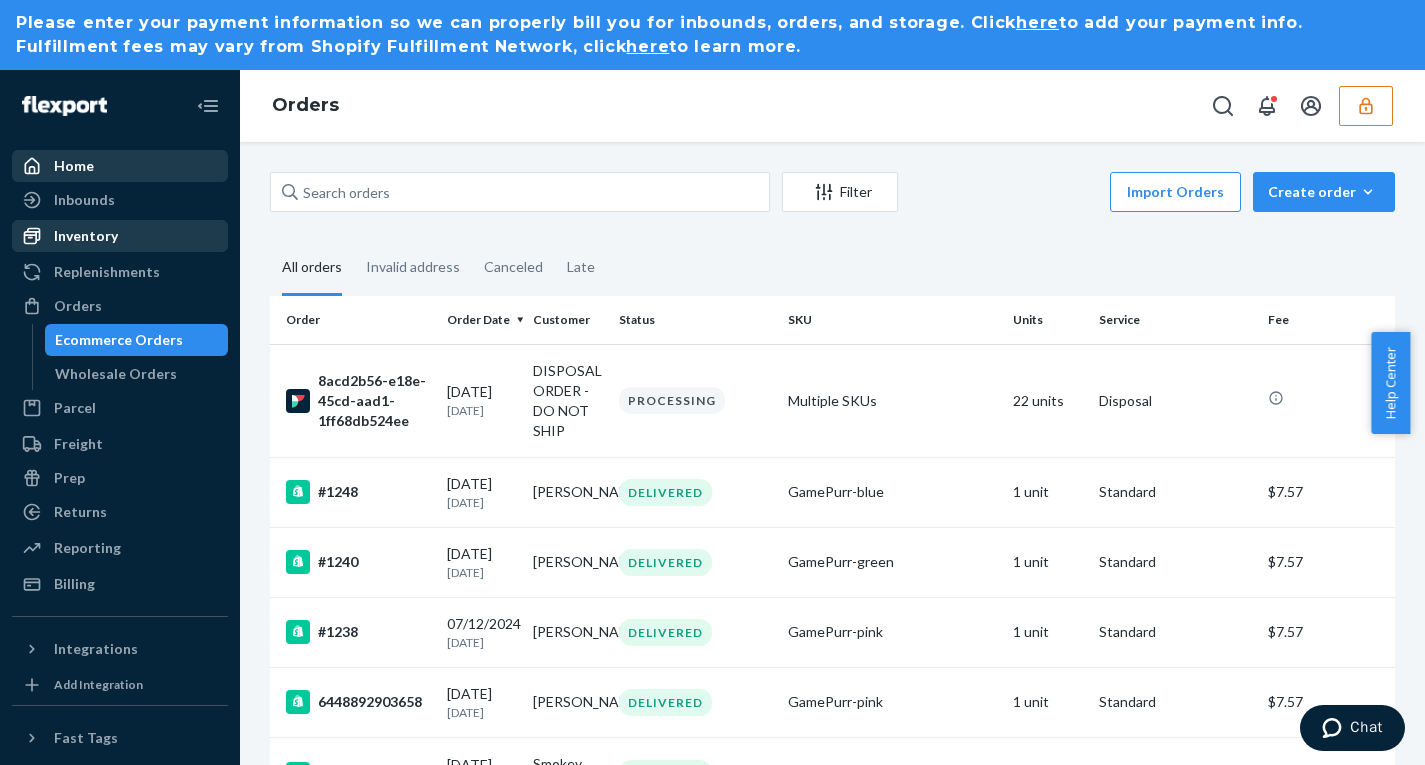 click on "Inventory" at bounding box center (86, 236) 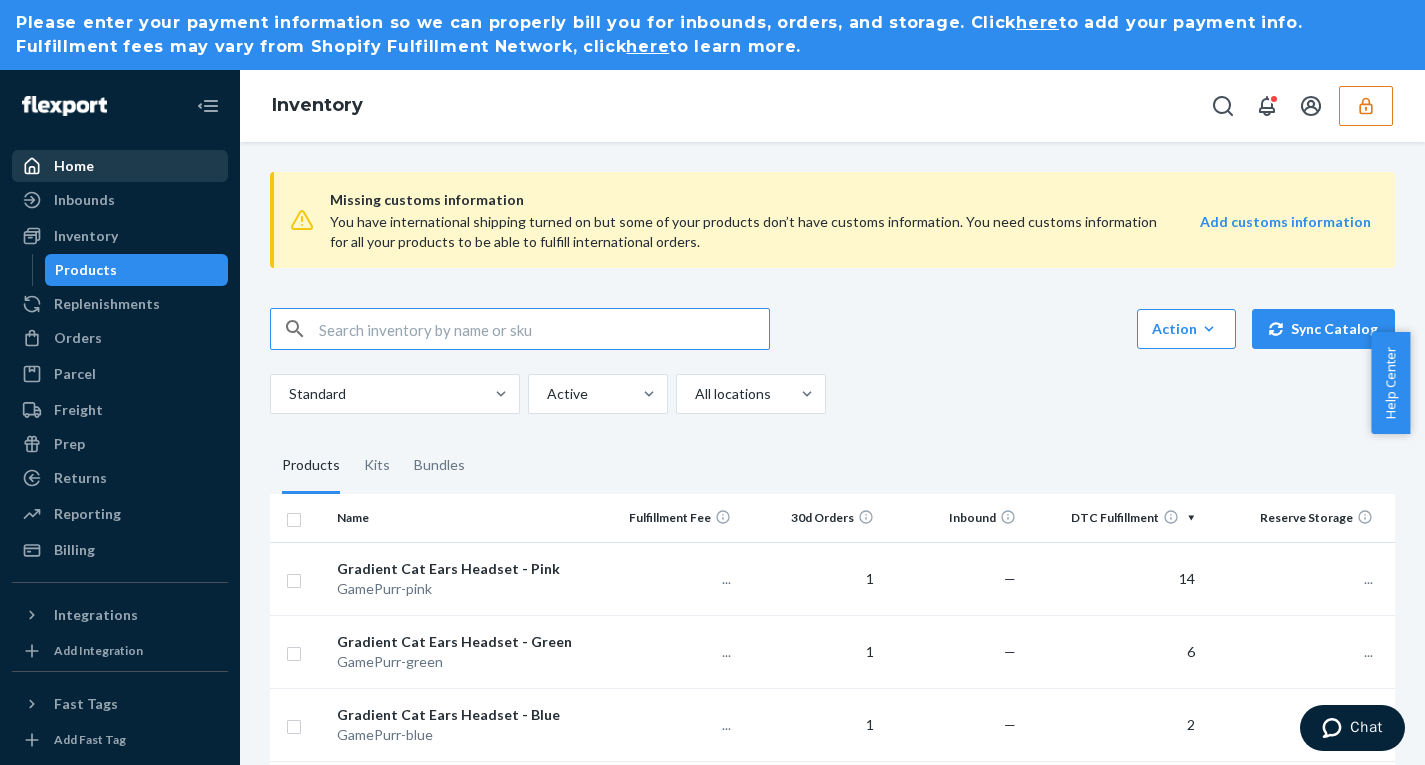 scroll, scrollTop: 70, scrollLeft: 0, axis: vertical 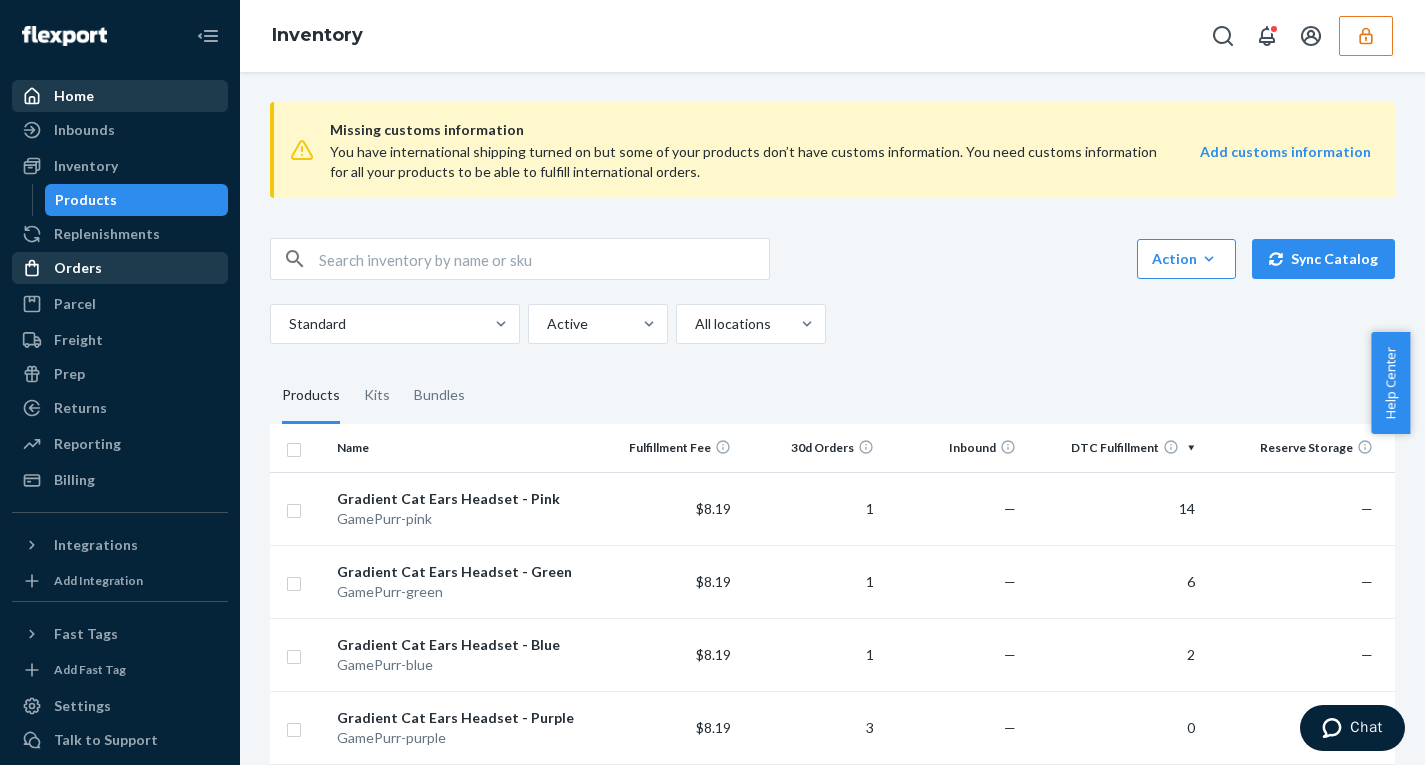 click on "Orders" at bounding box center [120, 268] 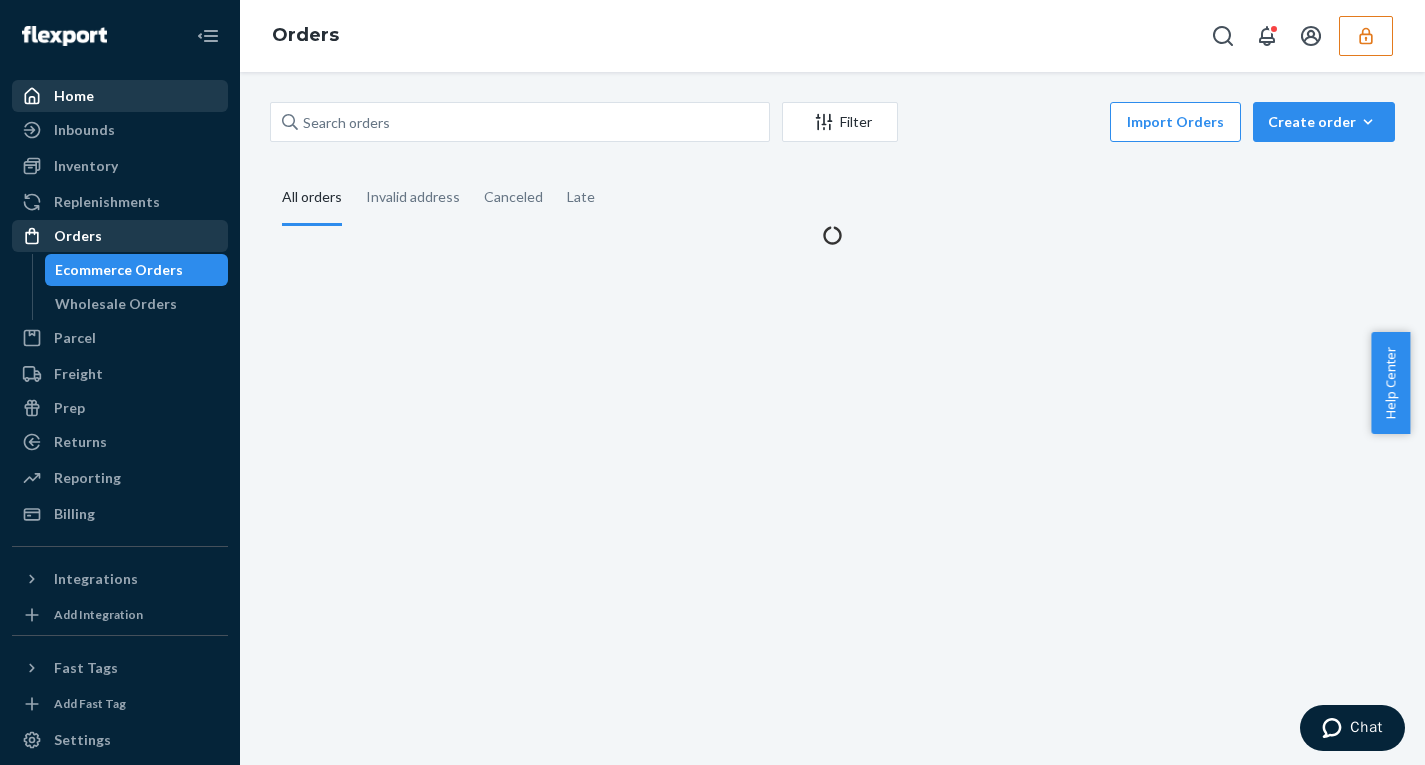 scroll, scrollTop: 0, scrollLeft: 0, axis: both 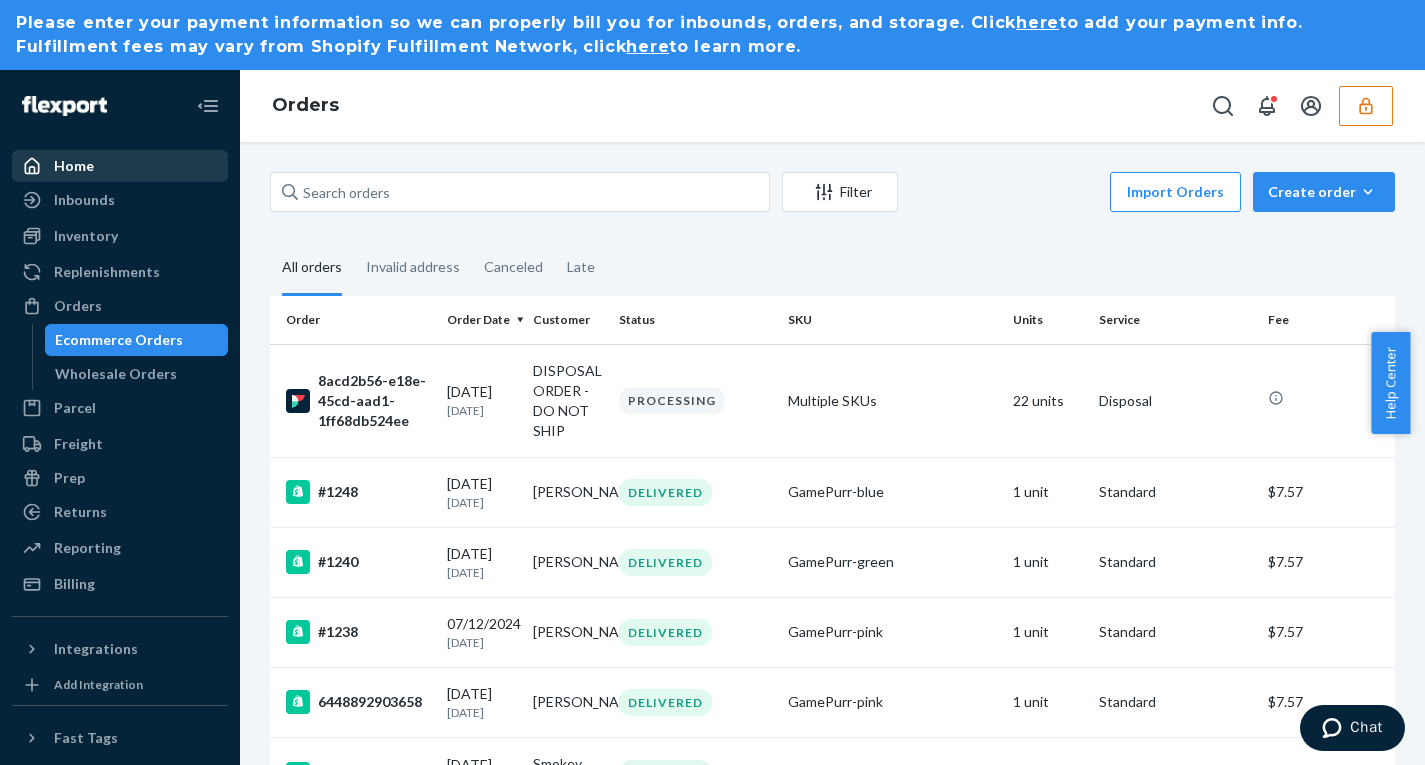 click 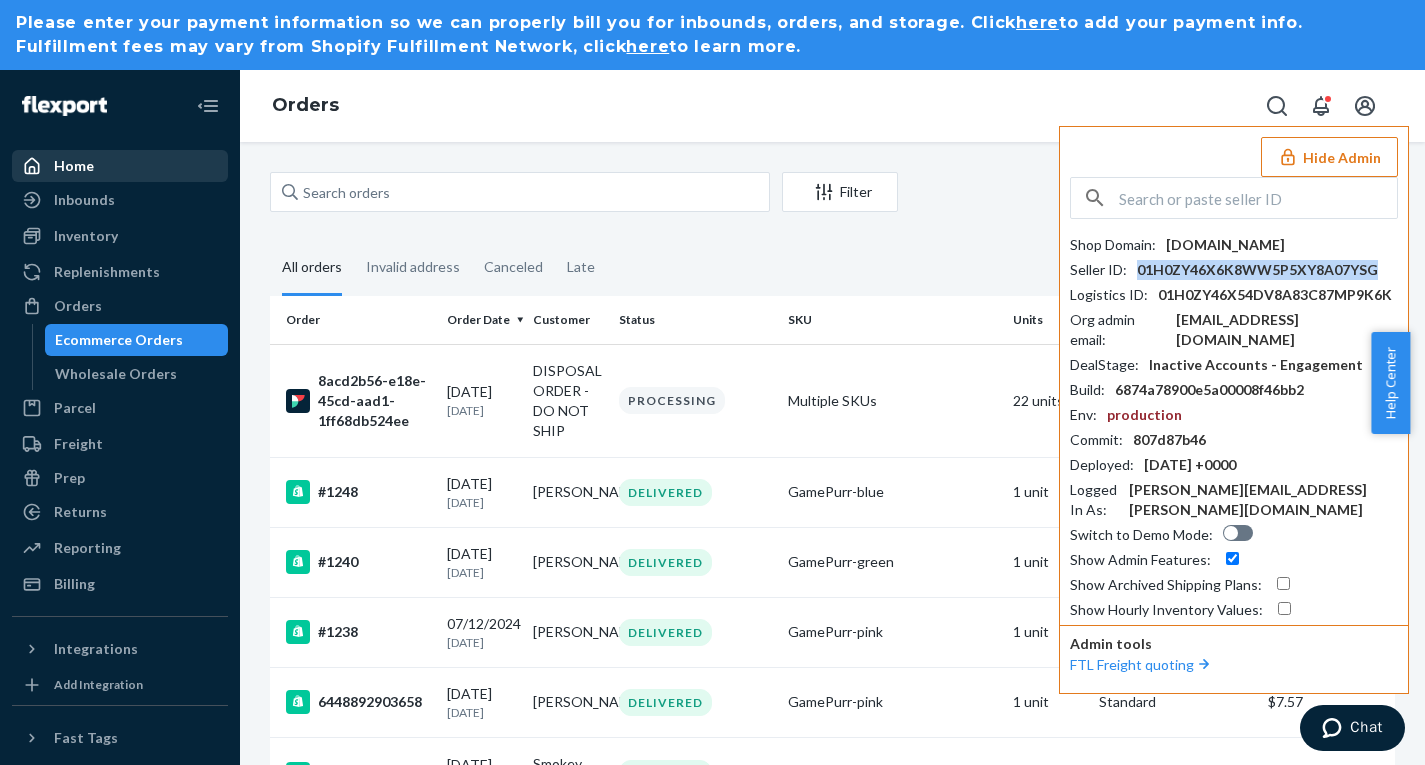 click on "01H0ZY46X6K8WW5P5XY8A07YSG" at bounding box center (1257, 270) 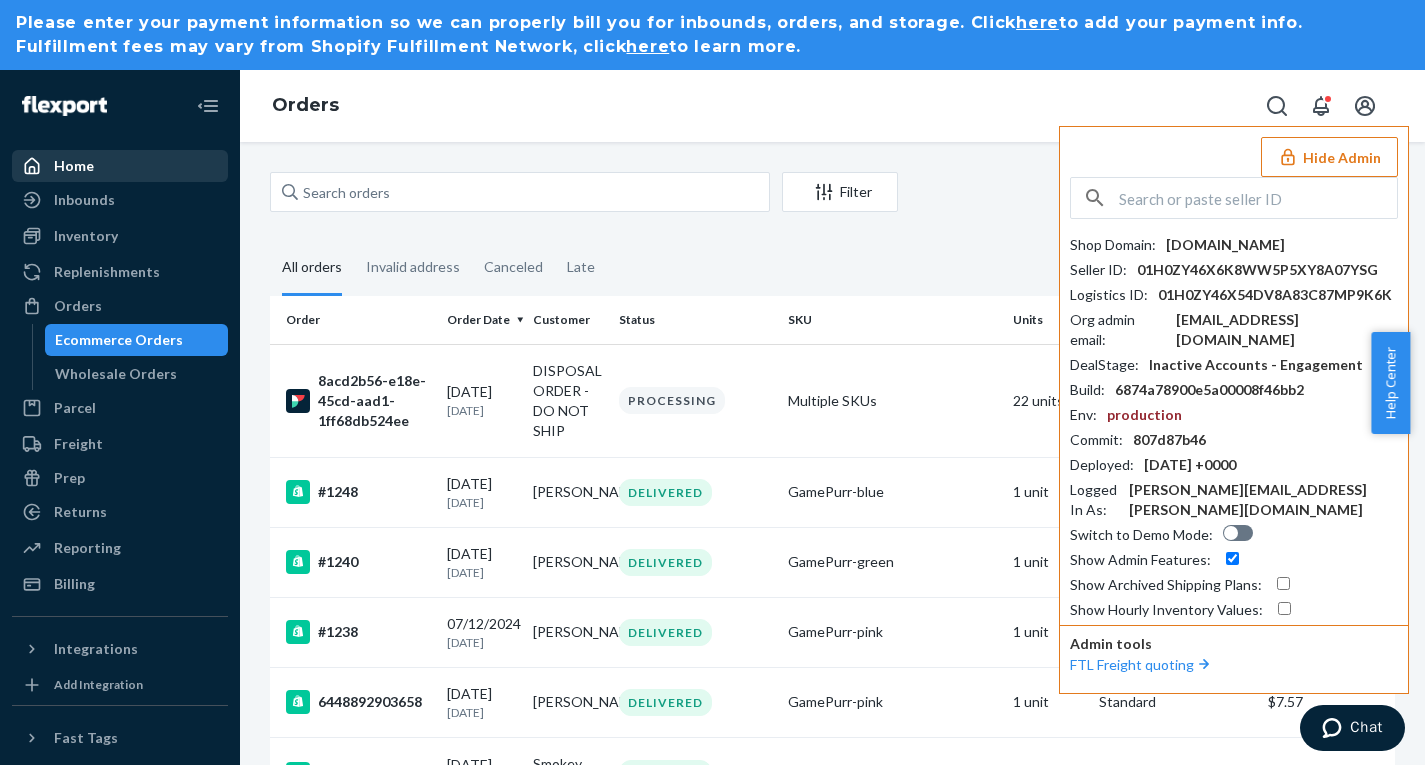 click on "Hide Admin Shop Domain :  gw-stores-base-store-1.myshopify.com Seller ID :  01H0ZY46X6K8WW5P5XY8A07YSG Logistics ID :  01H0ZY46X54DV8A83C87MP9K6K Org admin email :  jgatewood82@gmail.com DealStage :  Inactive Accounts - Engagement Build :  6874a78900e5a00008f46bb2 Env :  production Commit :  807d87b46 Deployed :  Mon Jul 14 06:45:27 2025 +0000
Logged In As :  henry.tolentino@bpo.flexport.com Switch to Demo Mode :  Show Admin Features :  Show Archived Shipping Plans :  Show Hourly Inventory Values :  Admin tools FTL Freight quoting" at bounding box center [1234, 410] 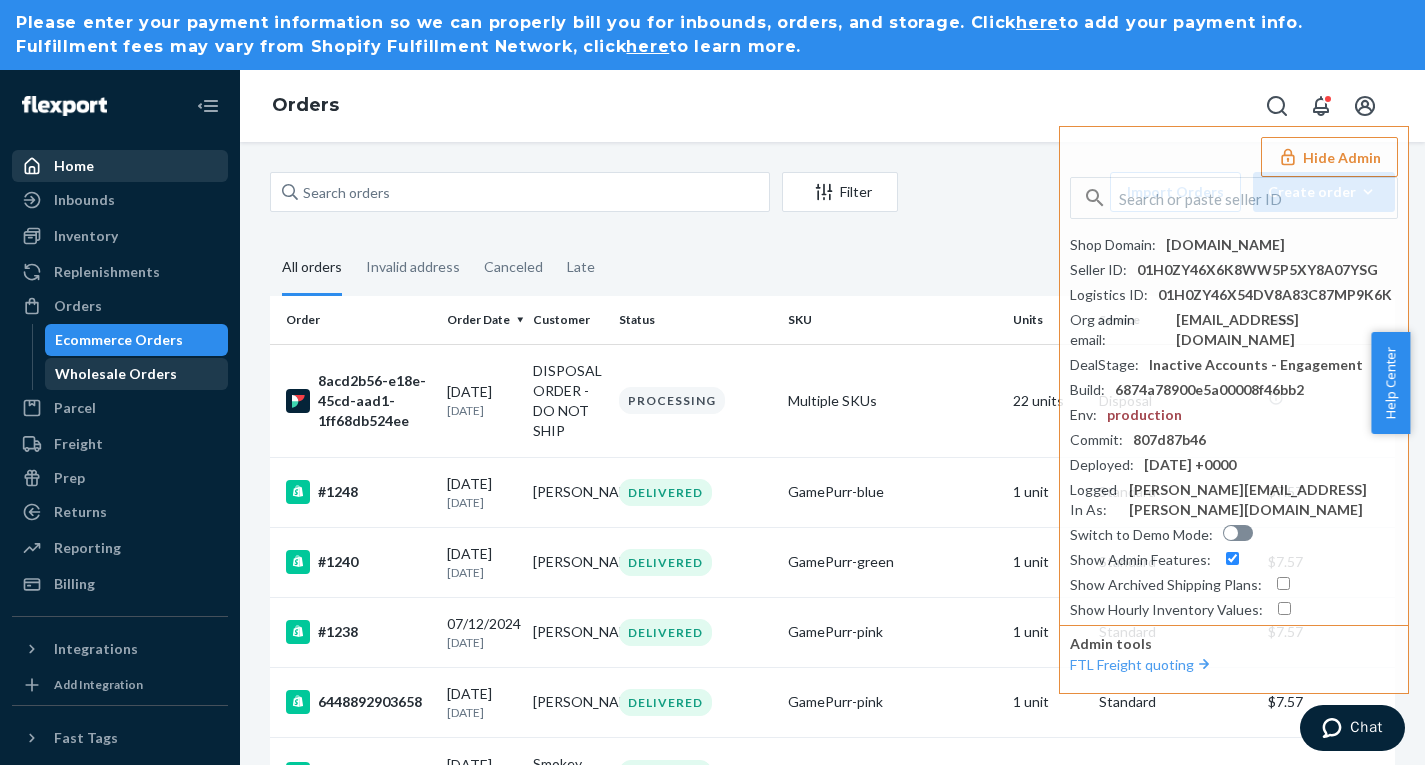 click on "Wholesale Orders" at bounding box center [116, 374] 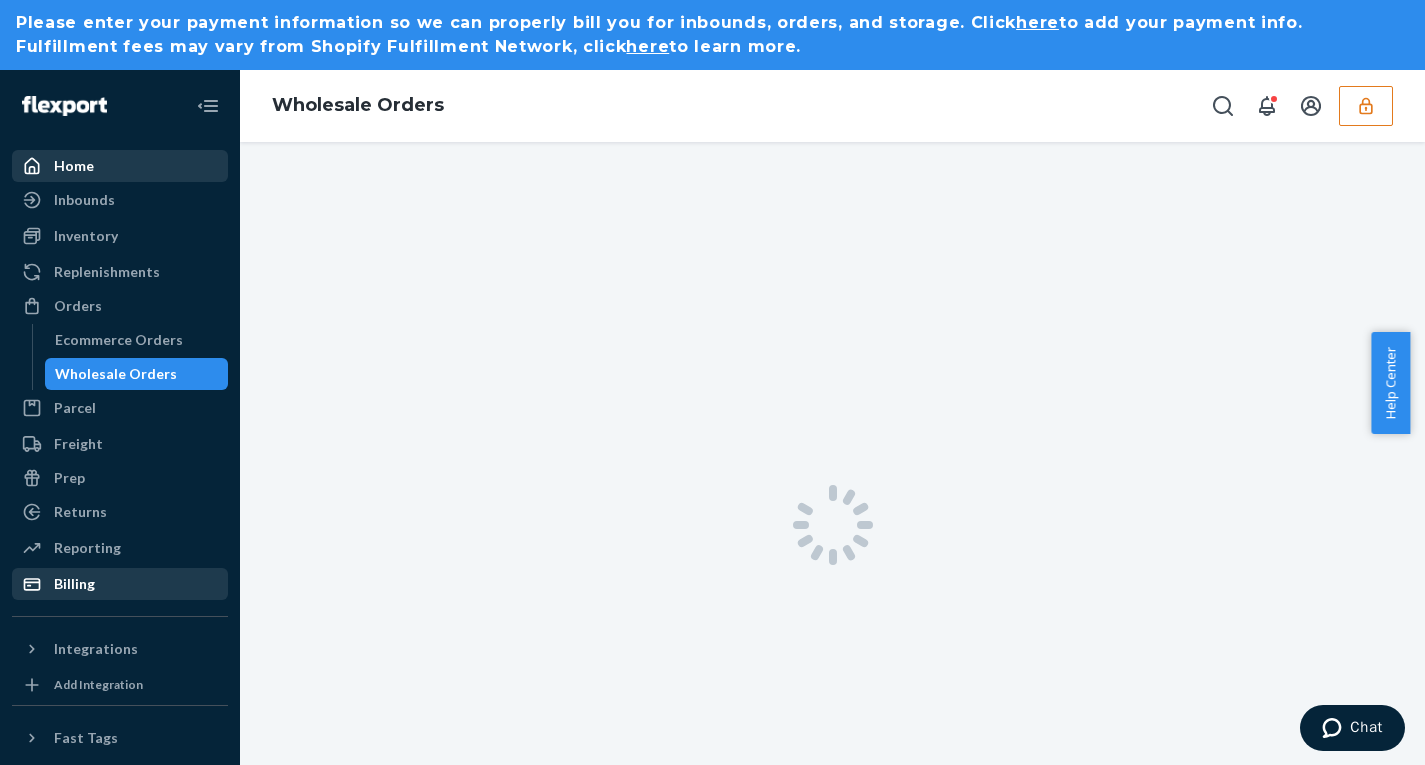 click on "Billing" at bounding box center (120, 584) 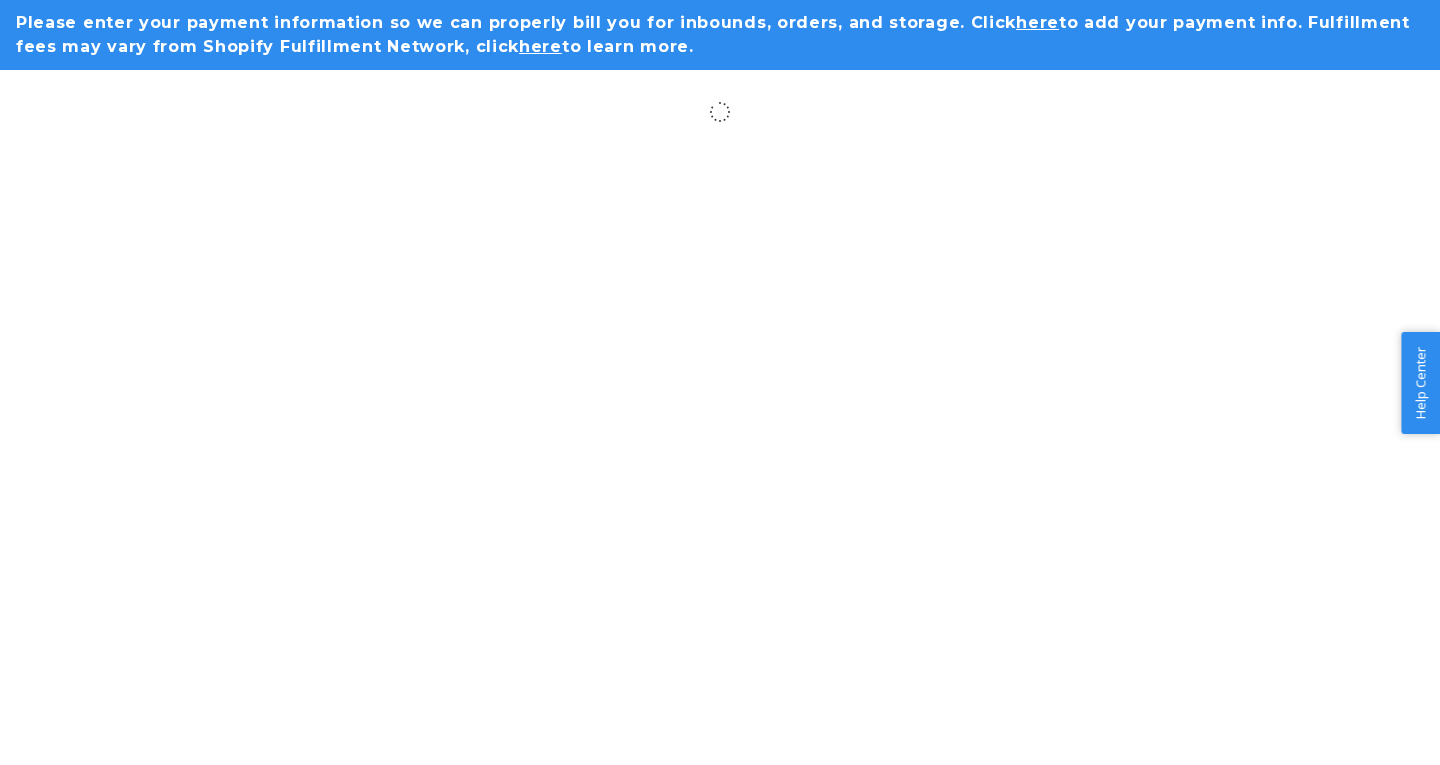 scroll, scrollTop: 0, scrollLeft: 0, axis: both 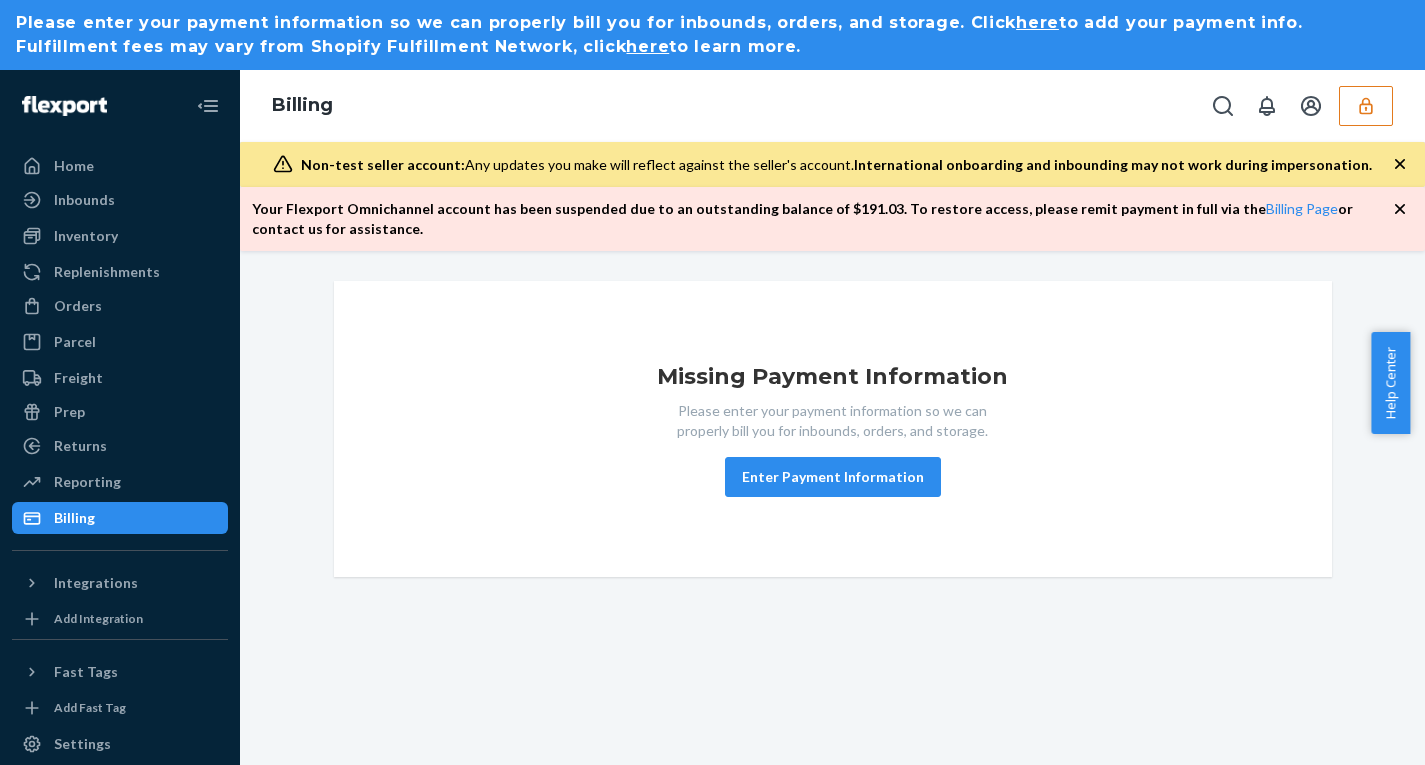 click 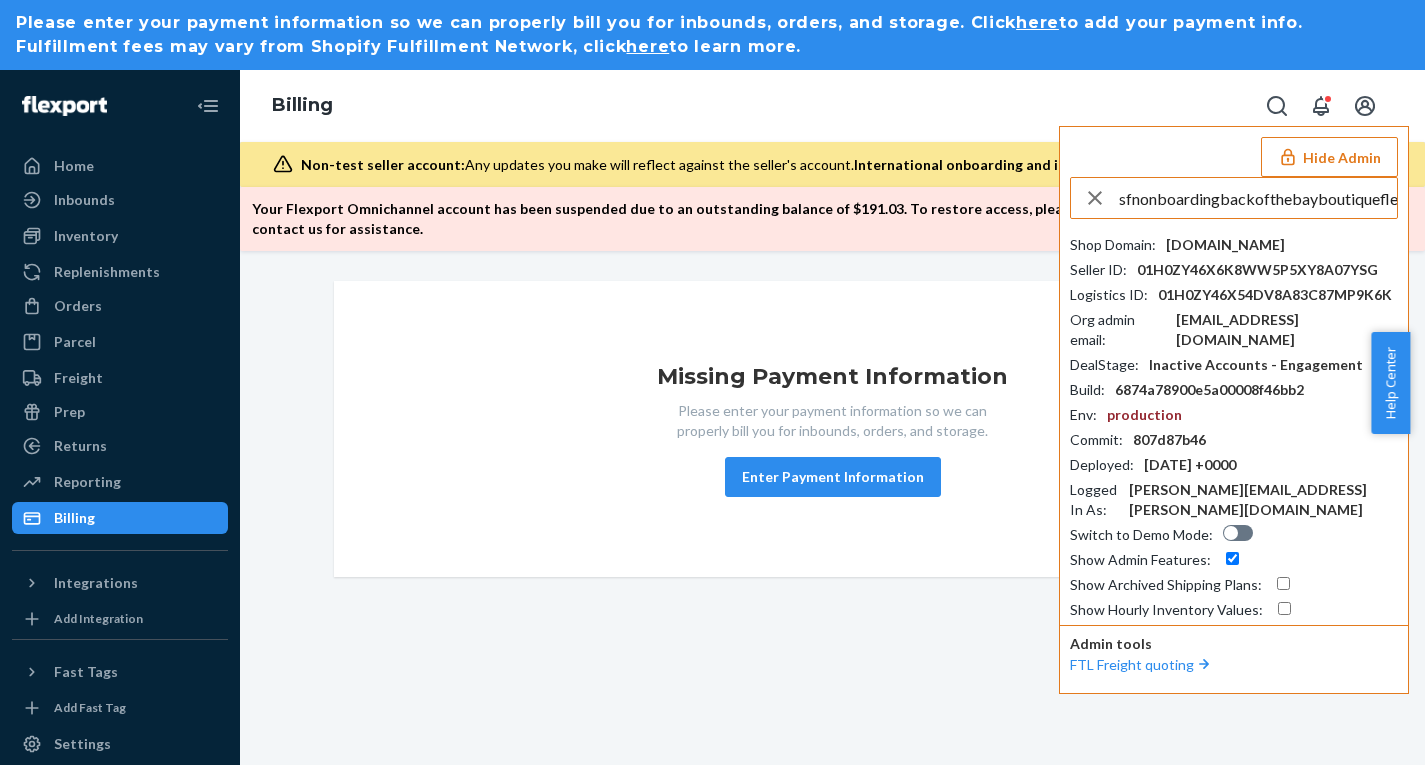 scroll, scrollTop: 0, scrollLeft: 66, axis: horizontal 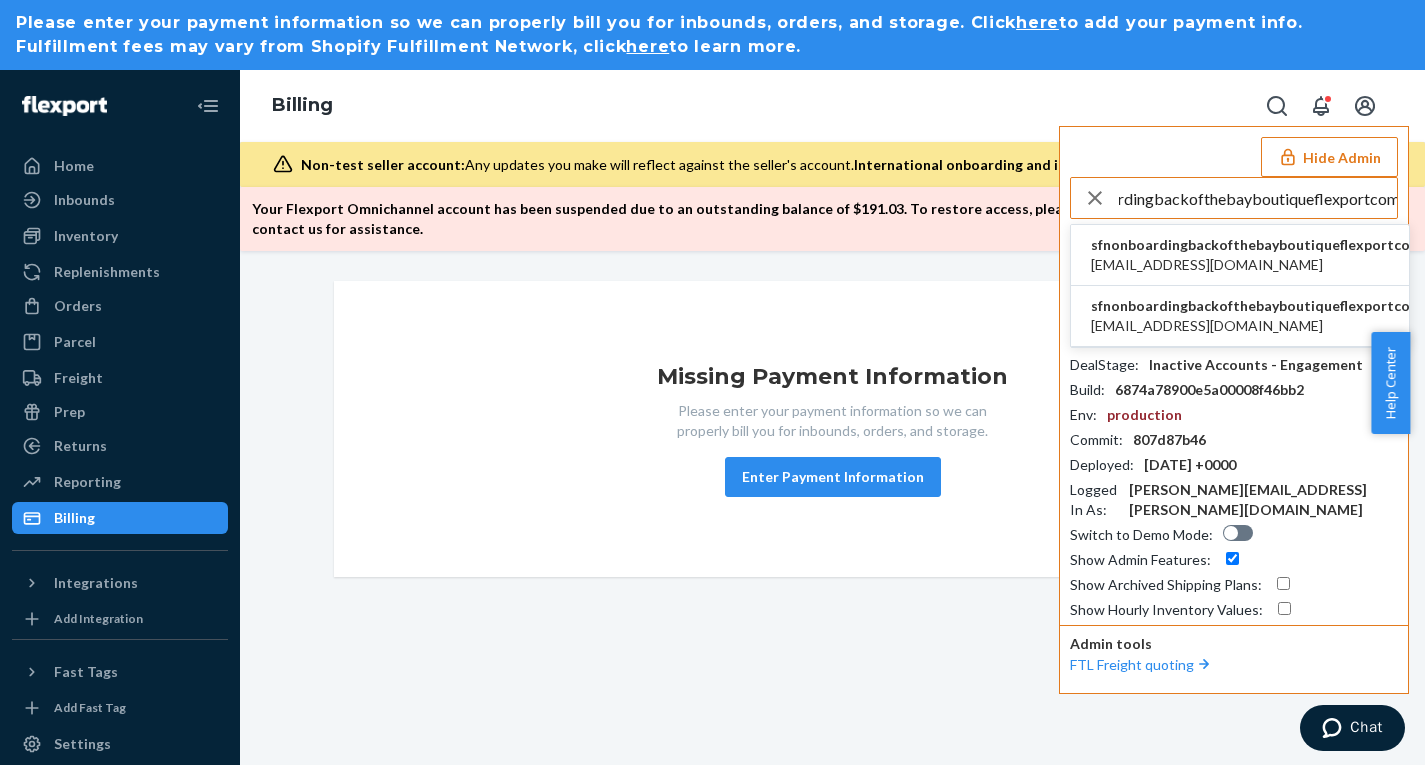 type on "sfnonboardingbackofthebayboutiqueflexportcom" 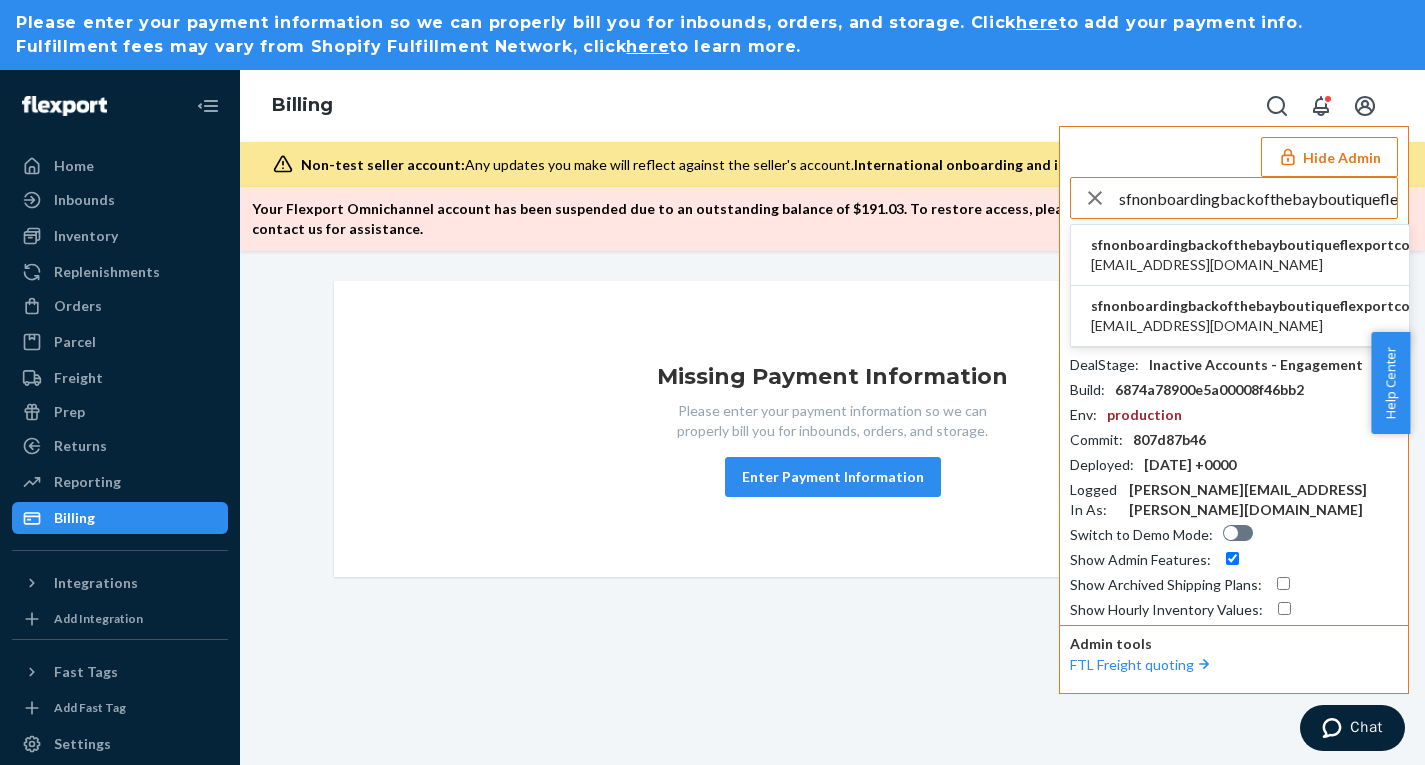 click on "[EMAIL_ADDRESS][DOMAIN_NAME]" at bounding box center [1256, 265] 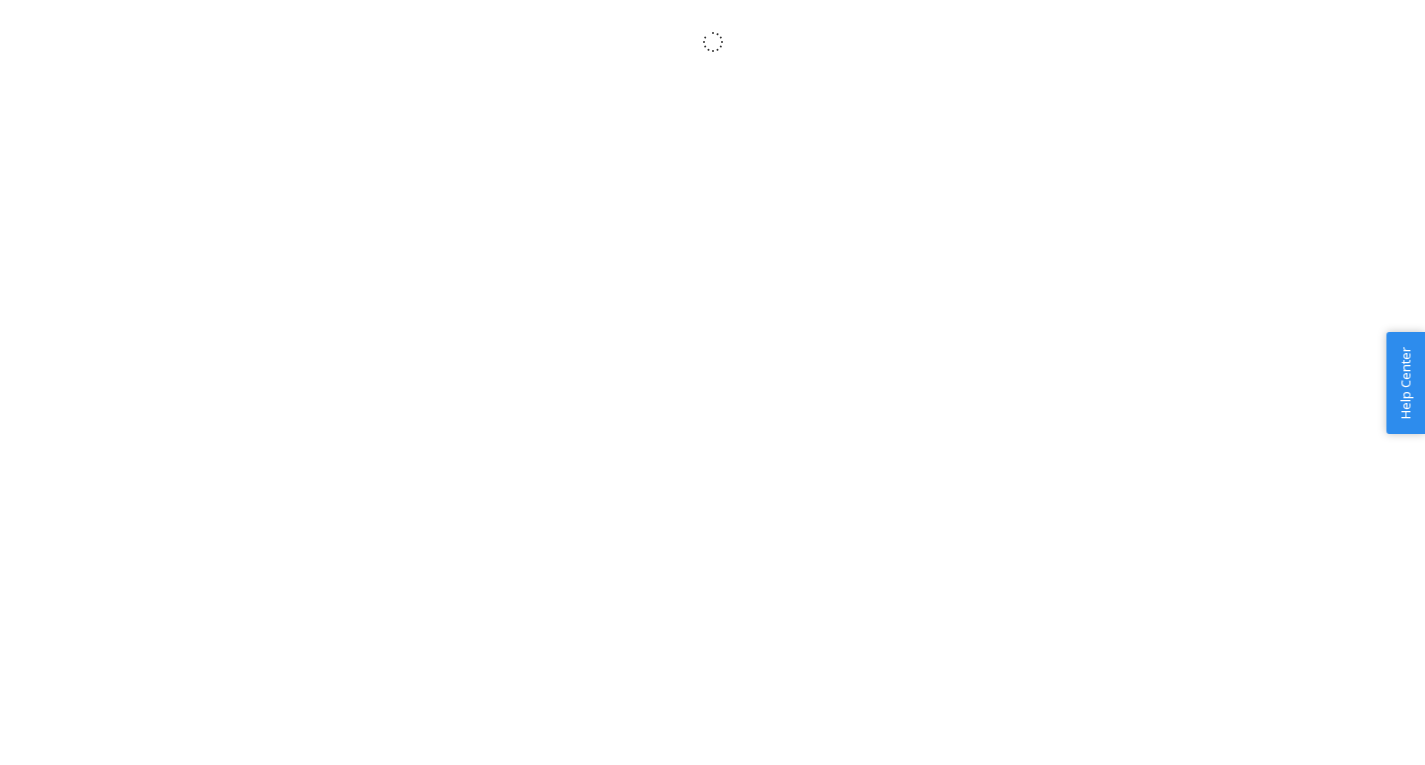 scroll, scrollTop: 0, scrollLeft: 0, axis: both 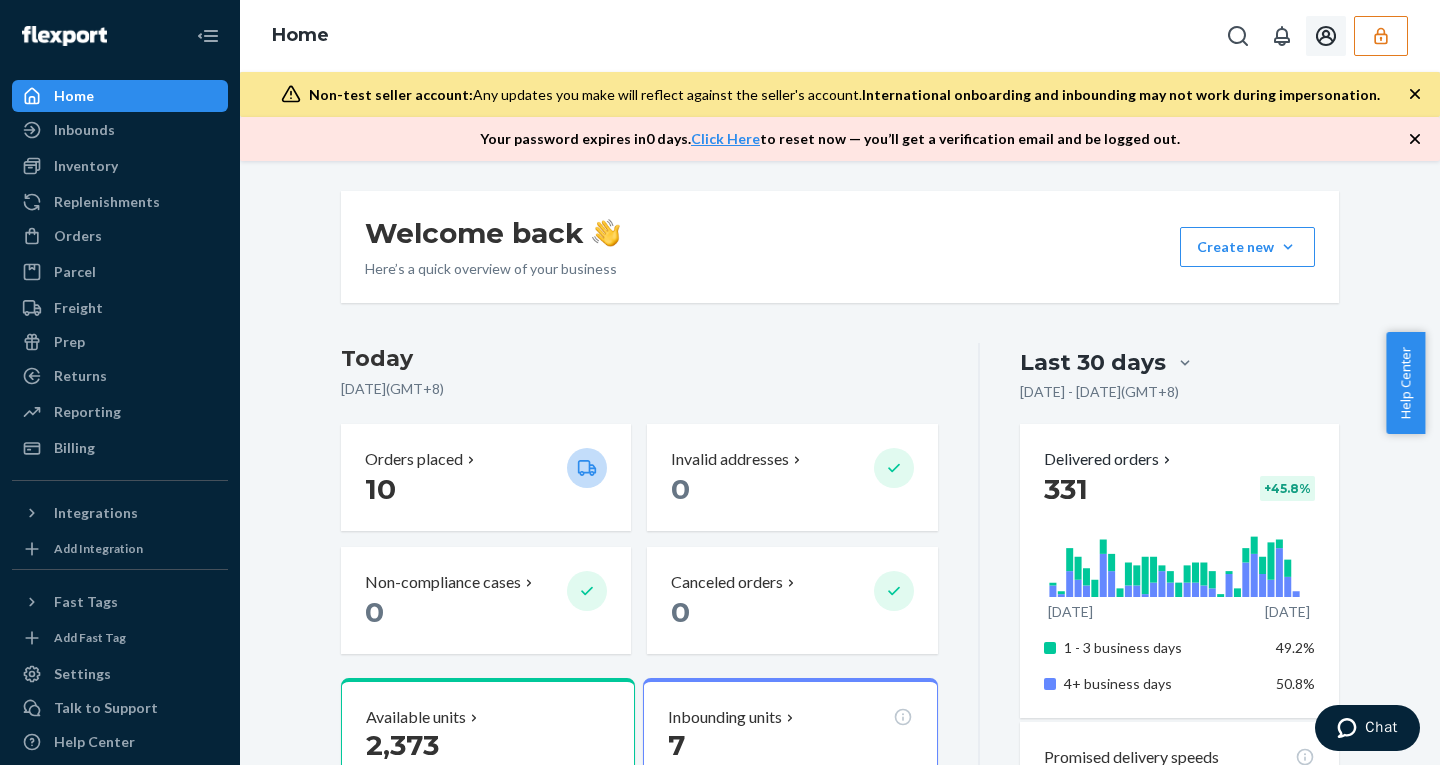 click at bounding box center [1381, 36] 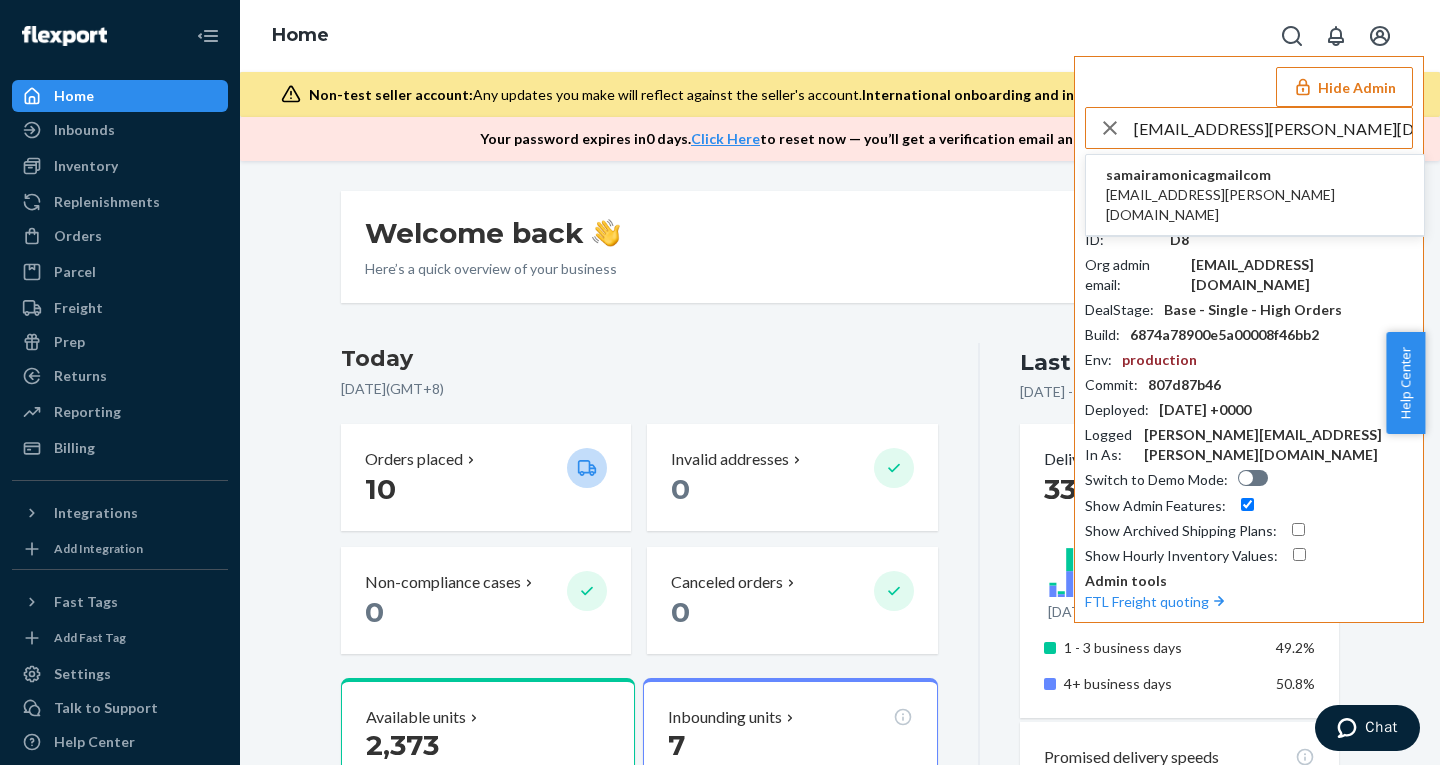 type on "[EMAIL_ADDRESS][PERSON_NAME][DOMAIN_NAME]" 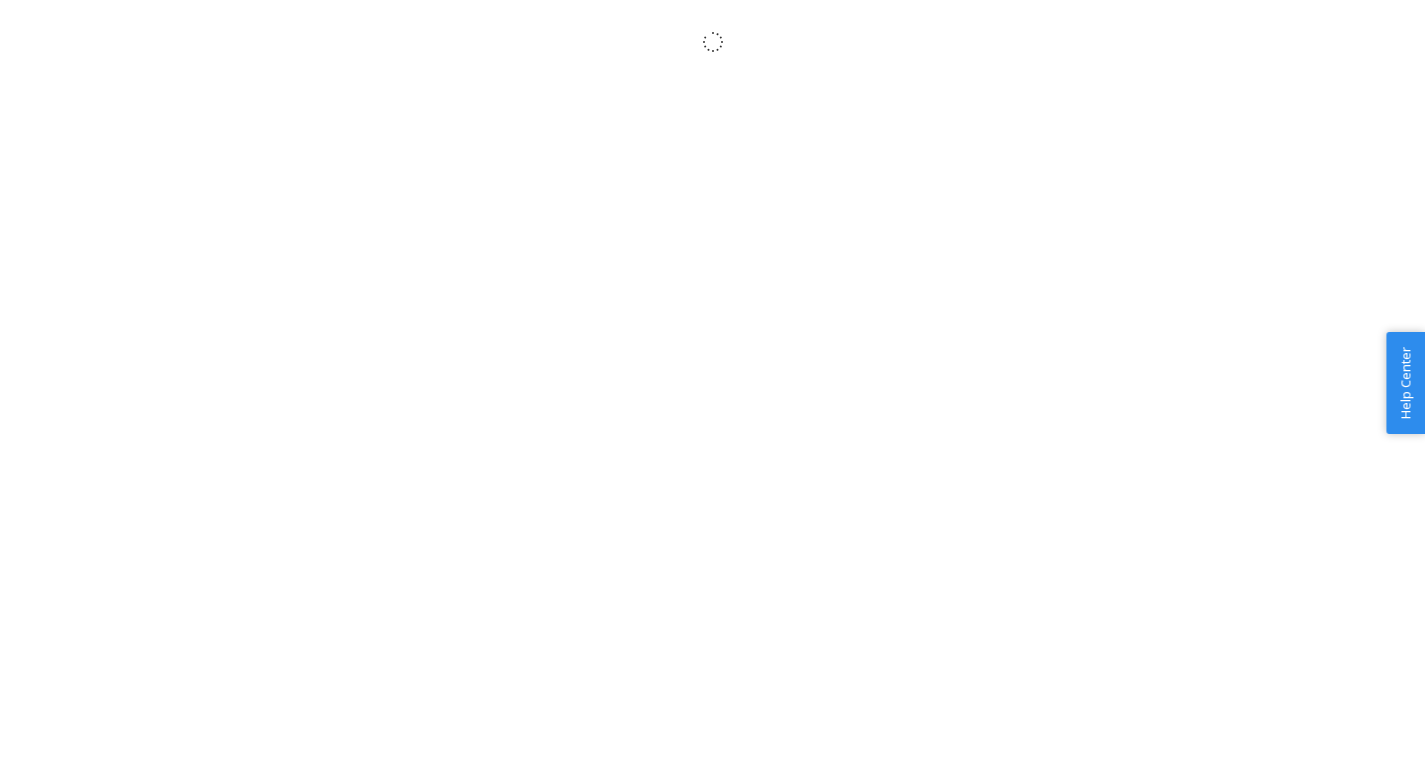 scroll, scrollTop: 0, scrollLeft: 0, axis: both 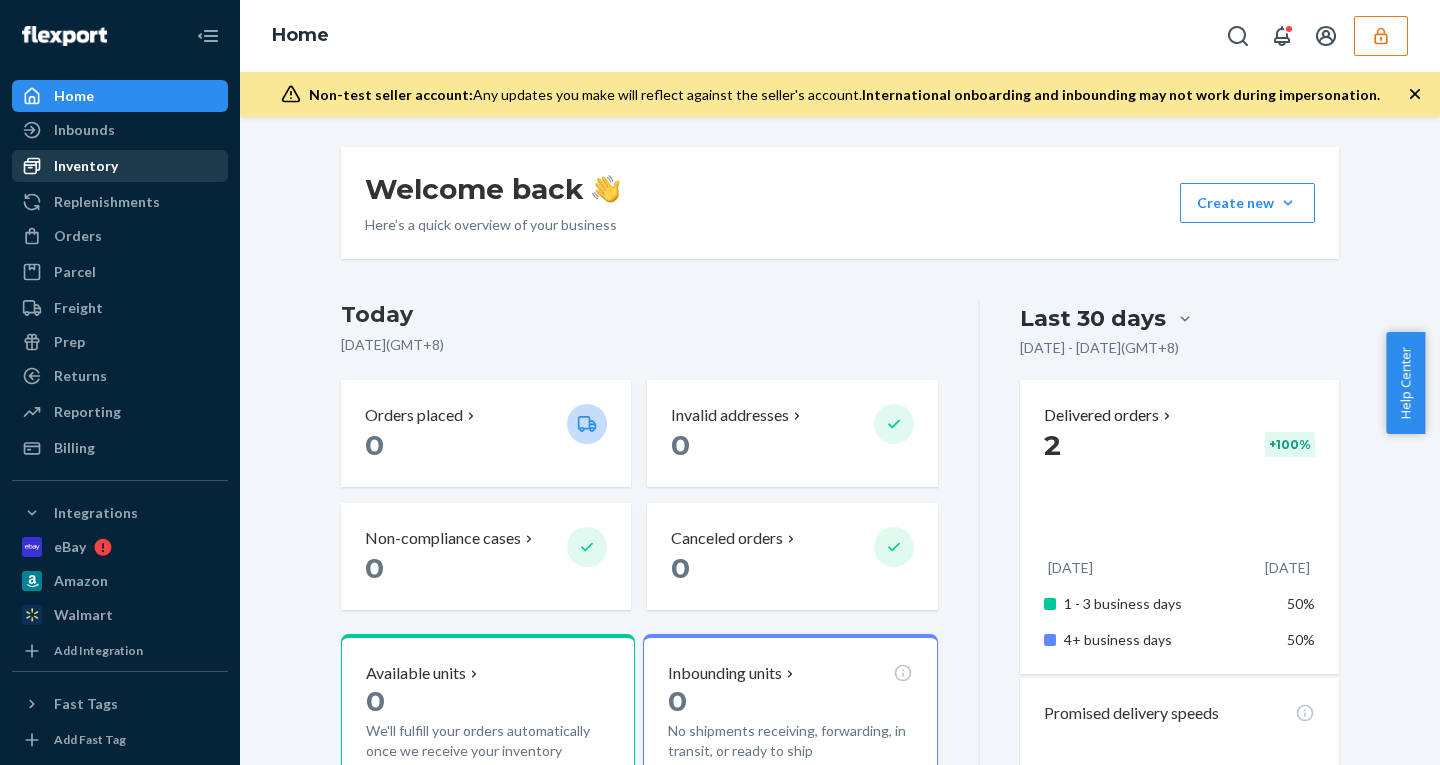 click on "Inventory" at bounding box center (86, 166) 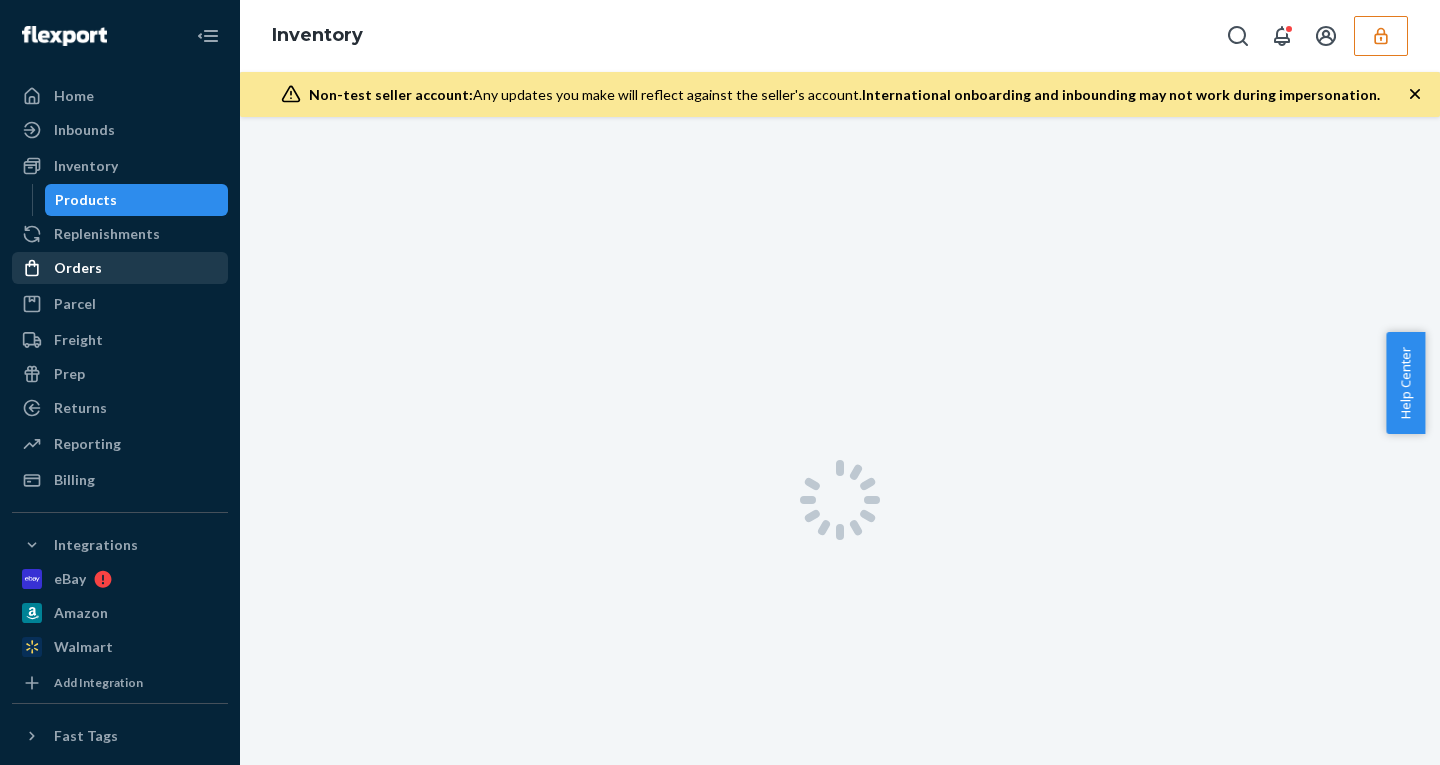 scroll, scrollTop: 0, scrollLeft: 0, axis: both 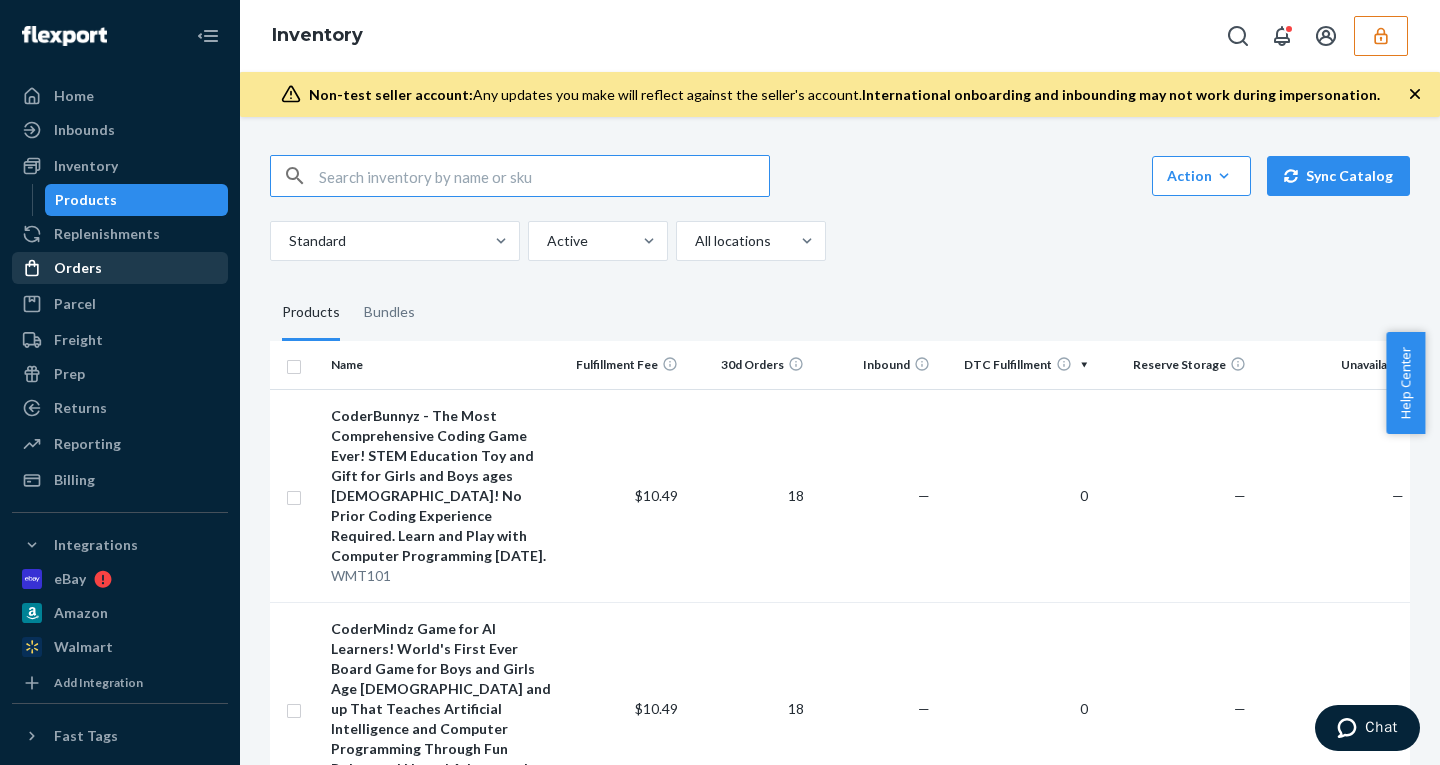 click on "Orders" at bounding box center (120, 268) 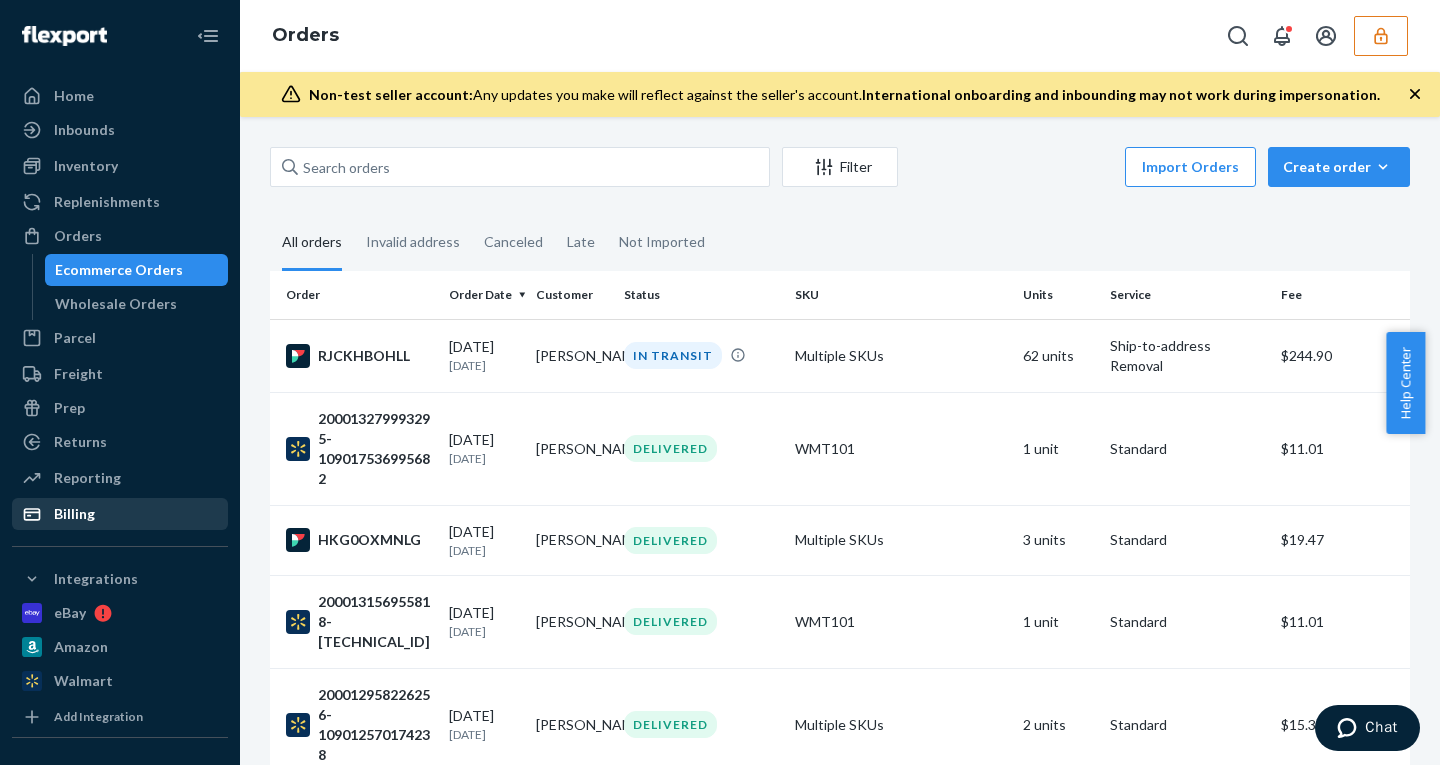 click on "Billing" at bounding box center [74, 514] 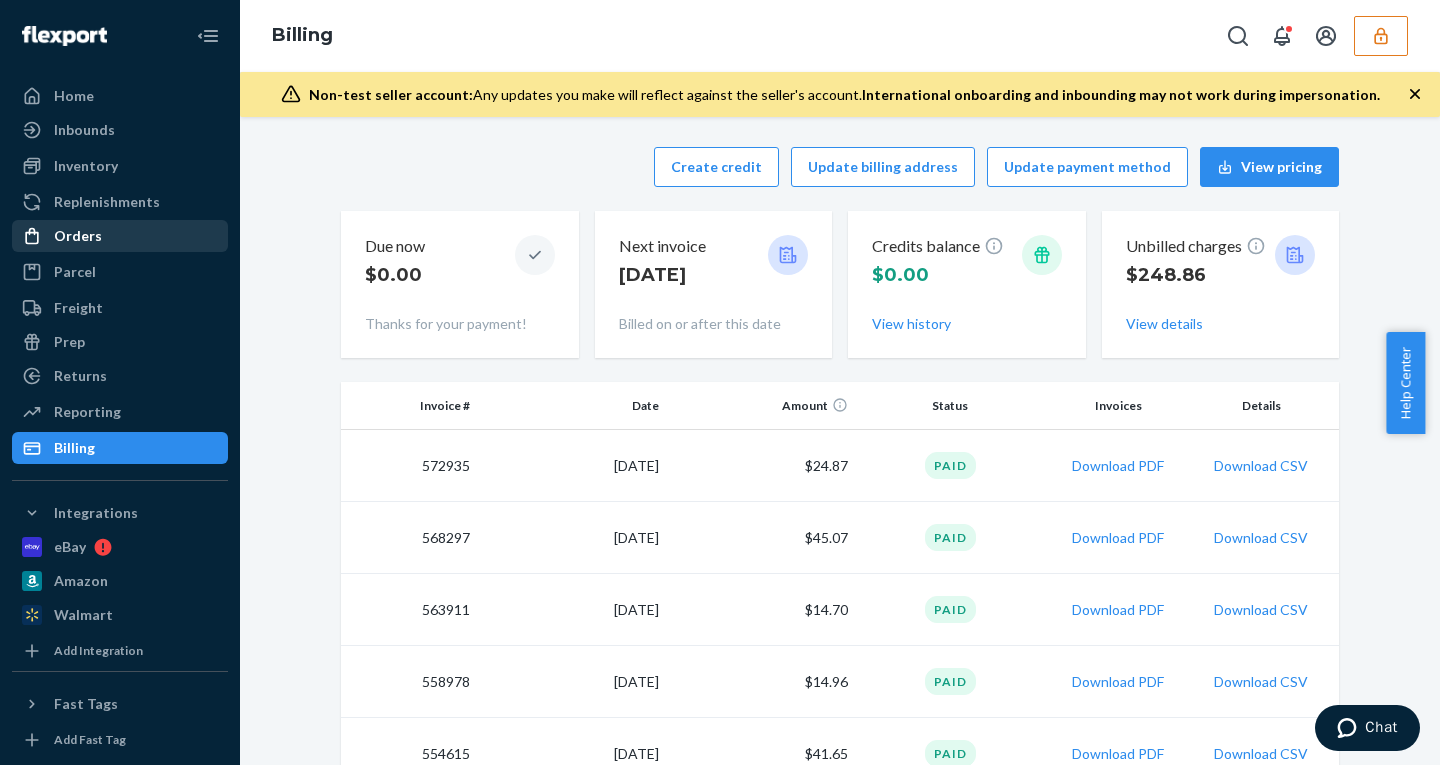 click on "Orders" at bounding box center [120, 236] 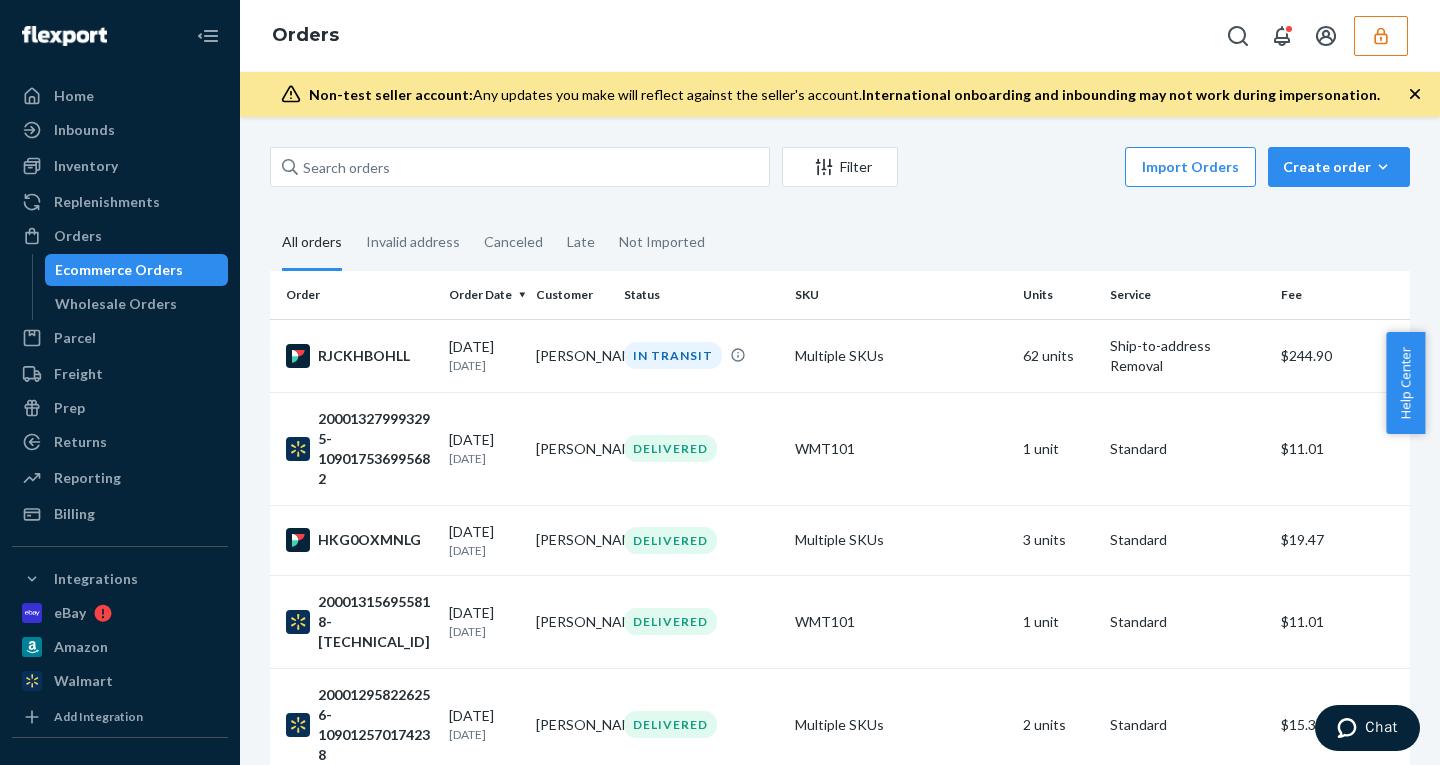 click on "All orders Invalid address Canceled Late Not Imported" at bounding box center (840, 243) 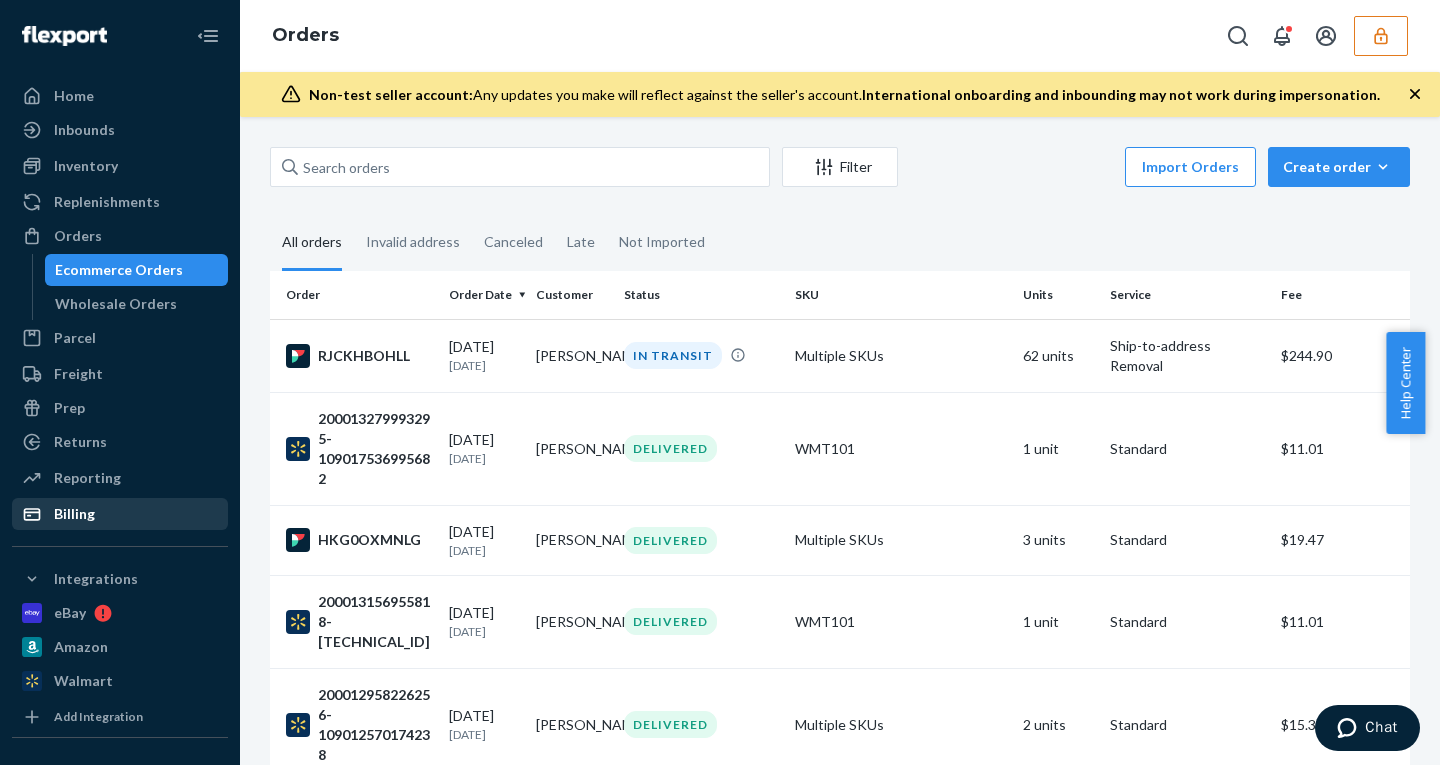click on "Billing" at bounding box center (120, 514) 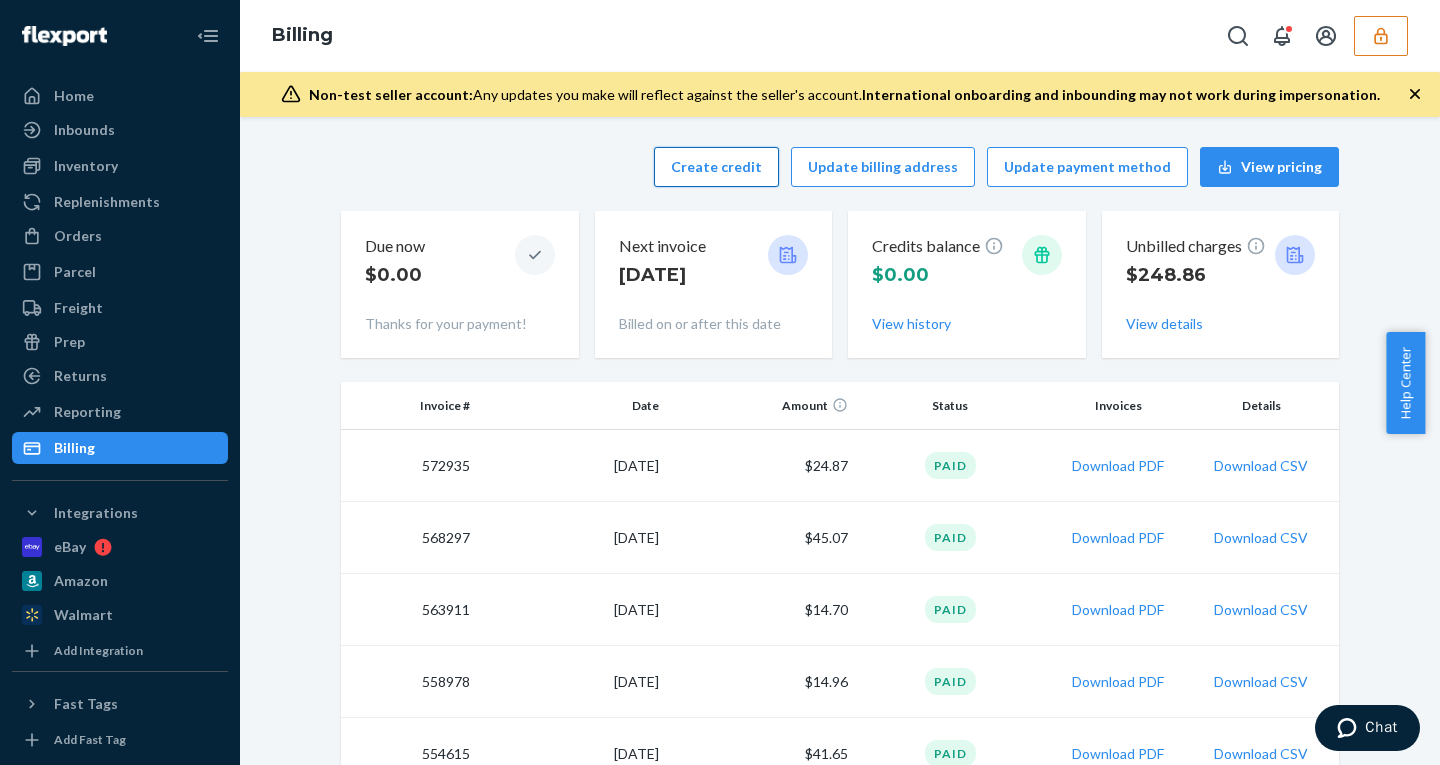 click on "Create credit" at bounding box center [716, 167] 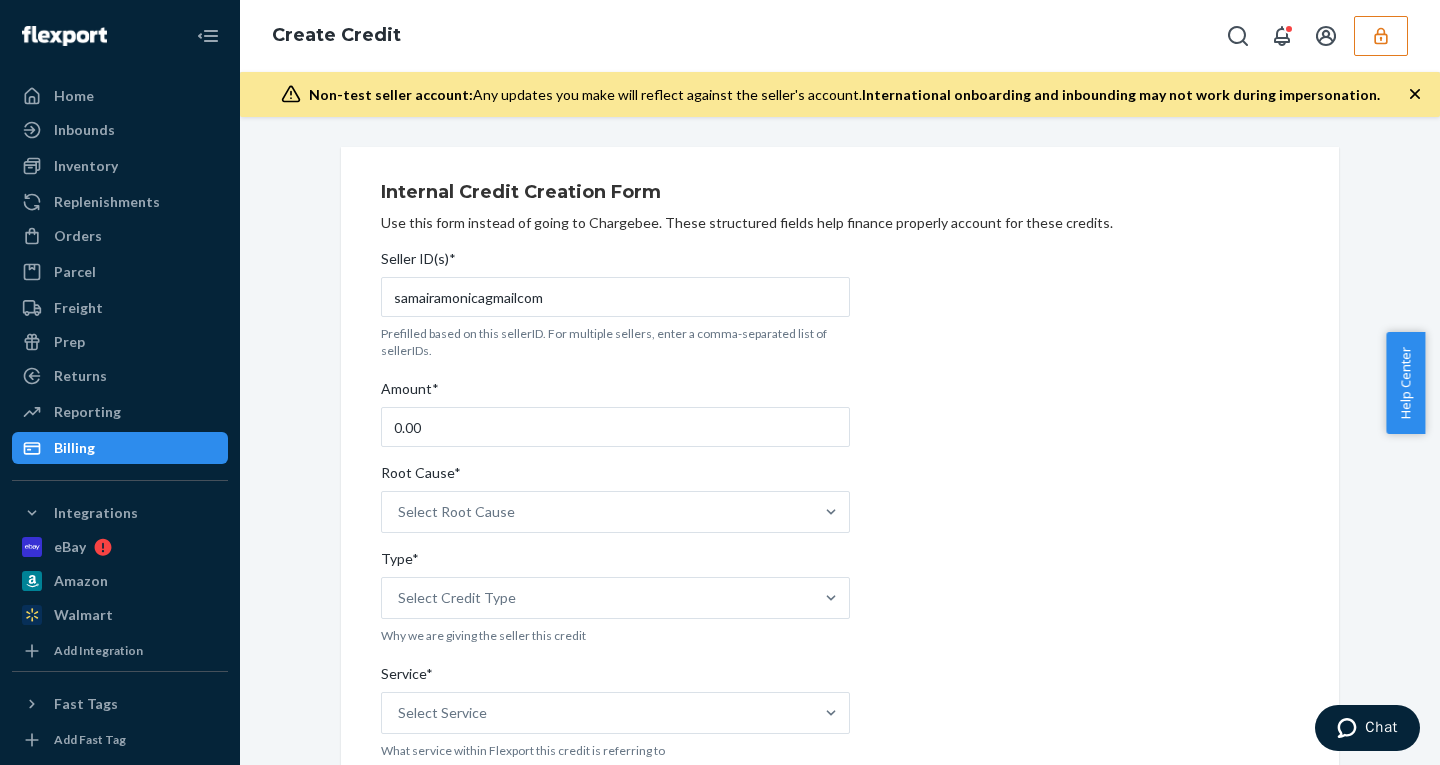 click on "Internal Credit Creation Form Use this form instead of going to Chargebee. These structured fields help finance properly account for these credits. Seller ID(s)* samairamonicagmailcom Prefilled based on this sellerID. For multiple sellers, enter a comma-separated list of sellerIDs. Amount* 0.00 Root Cause* Select Root Cause Type* Select Credit Type Why we are giving the seller this credit Service* Select Service What service within Flexport this credit is referring to Transaction Date Select a date The date of the original transaction Credit Creator* henry.tolentino@bpo.flexport.com Who is creating the credit (you) Support Ticket ID The Zendesk ticket ID this credit refers to (if applicable) Description* Description Format: Support-[ZD Ticket ID]-[Root Cause] Comment Internal comment. Not visible by the customer. Max 500 characters. Submit" at bounding box center (840, 786) 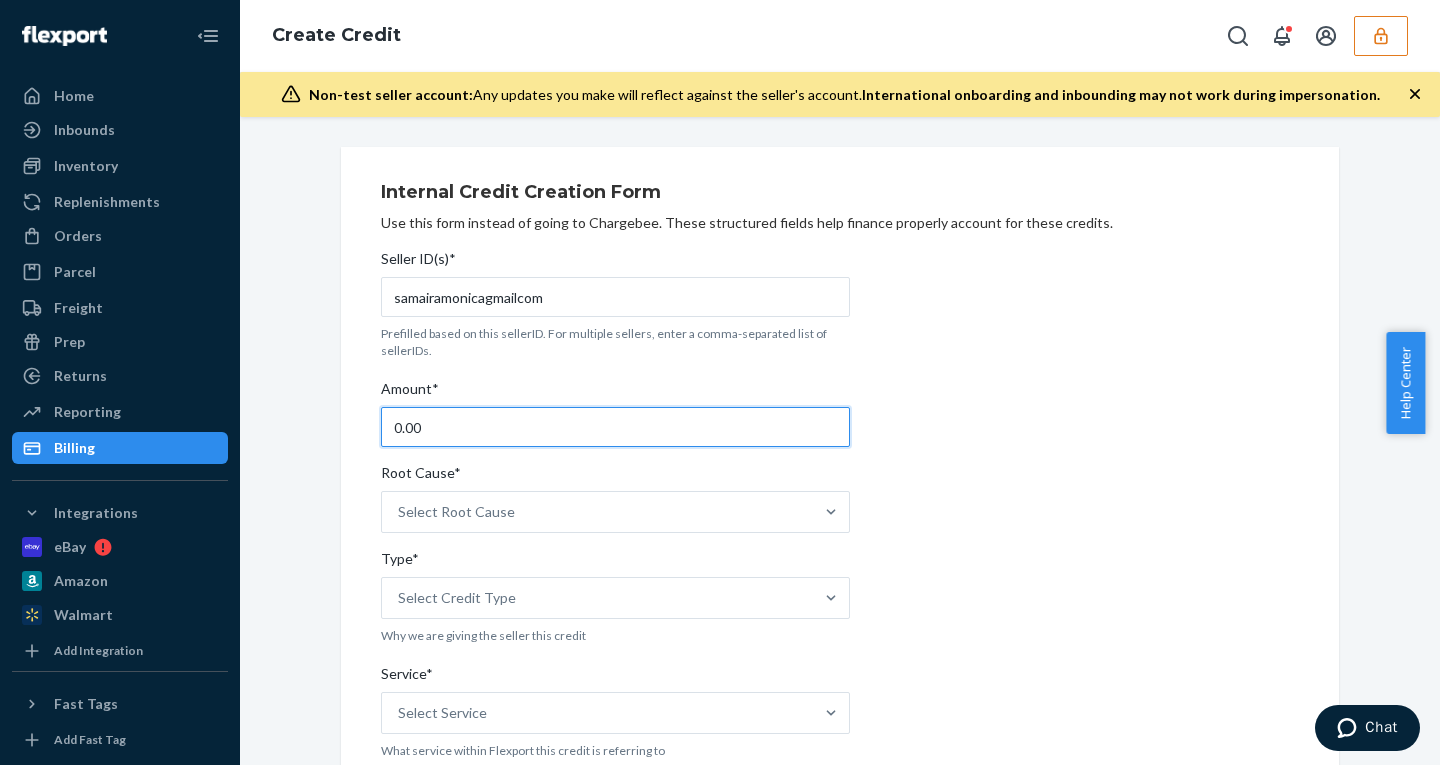 drag, startPoint x: 442, startPoint y: 412, endPoint x: 217, endPoint y: 412, distance: 225 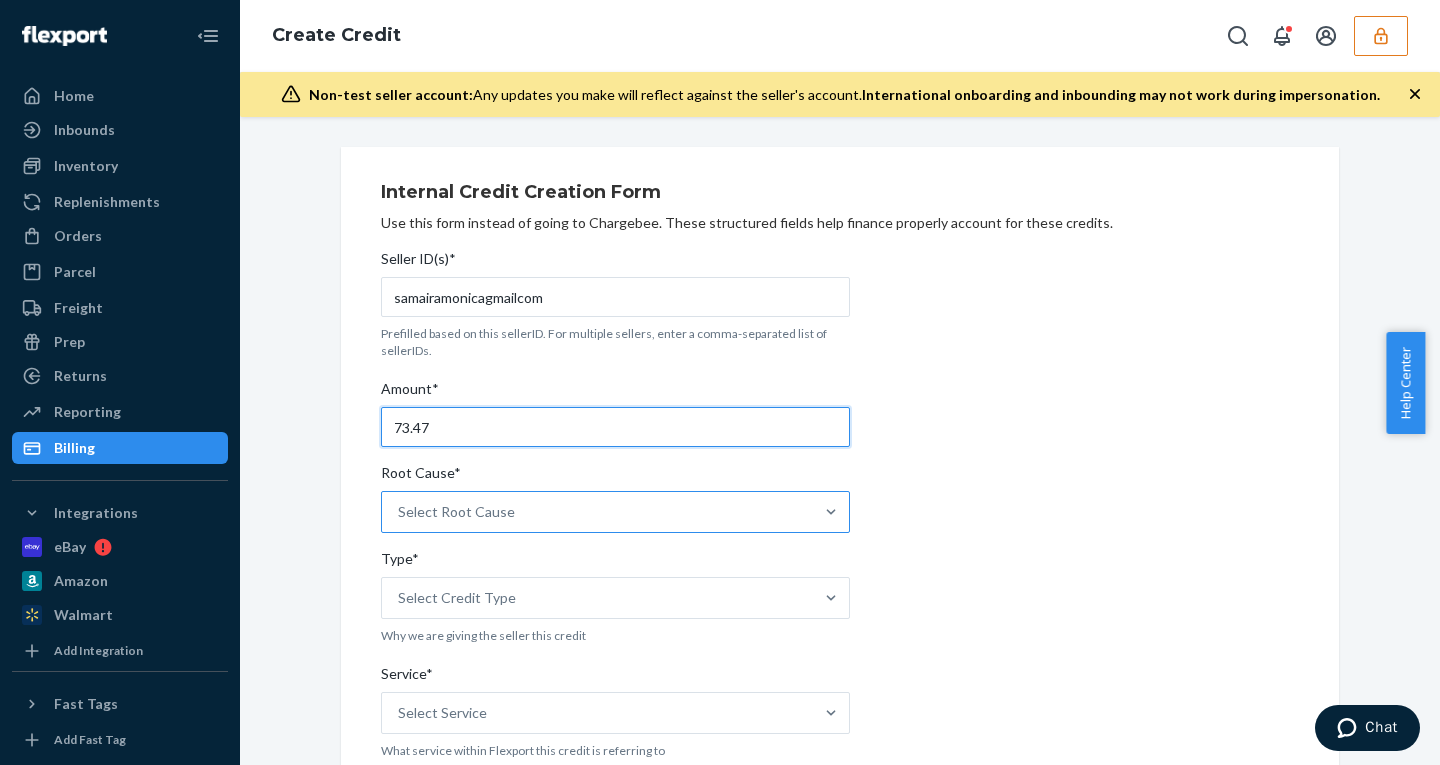 type on "73.47" 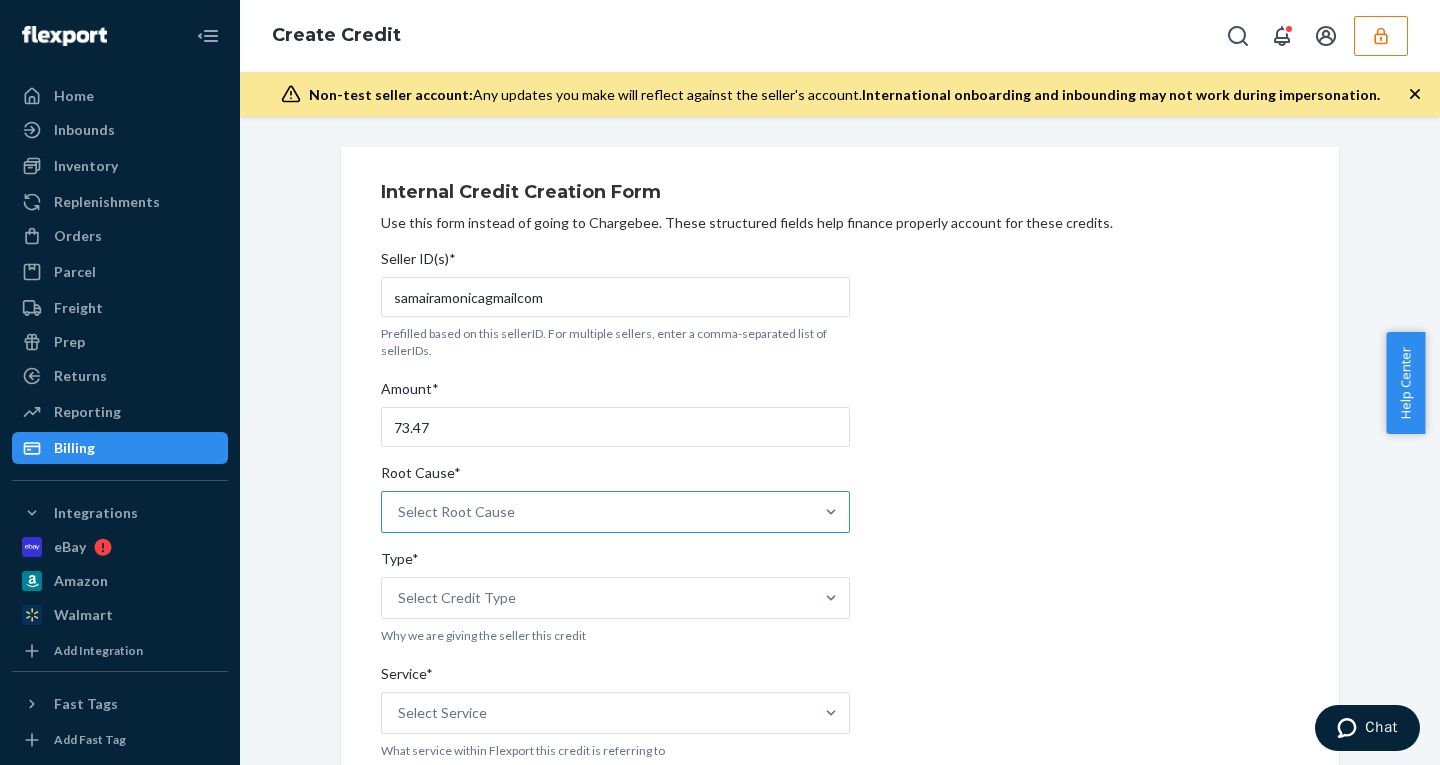 click on "Select Root Cause" at bounding box center (597, 512) 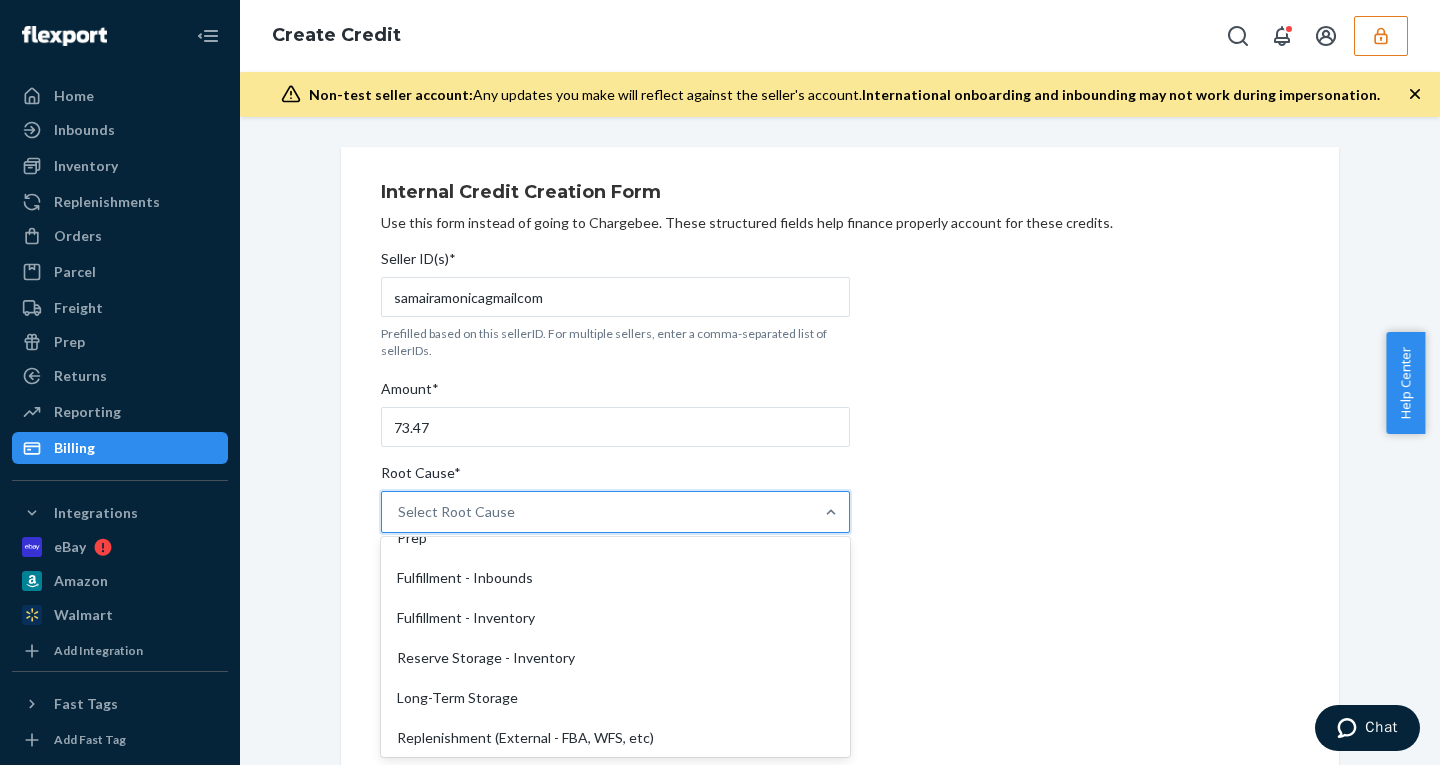 scroll, scrollTop: 189, scrollLeft: 0, axis: vertical 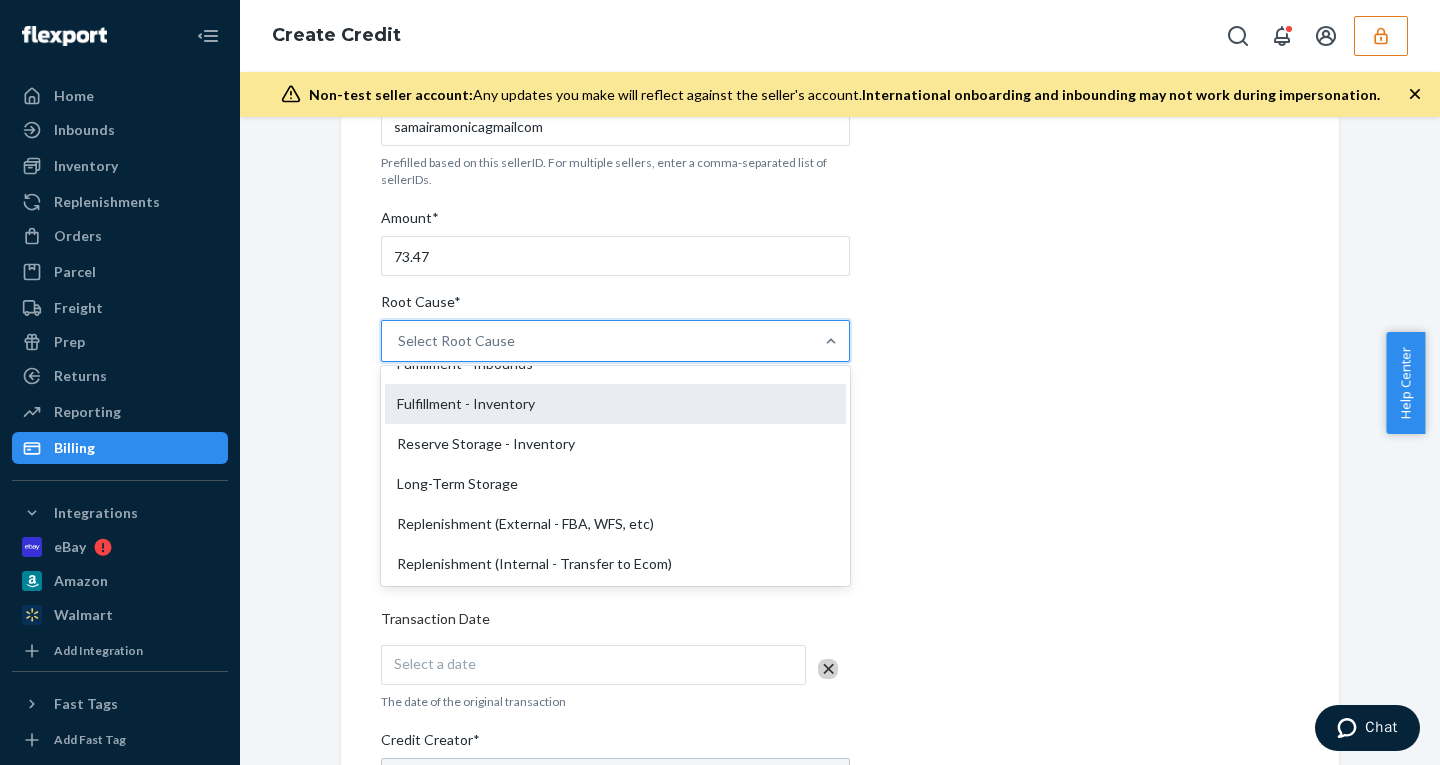 click on "Fulfillment - Inventory" at bounding box center (615, 404) 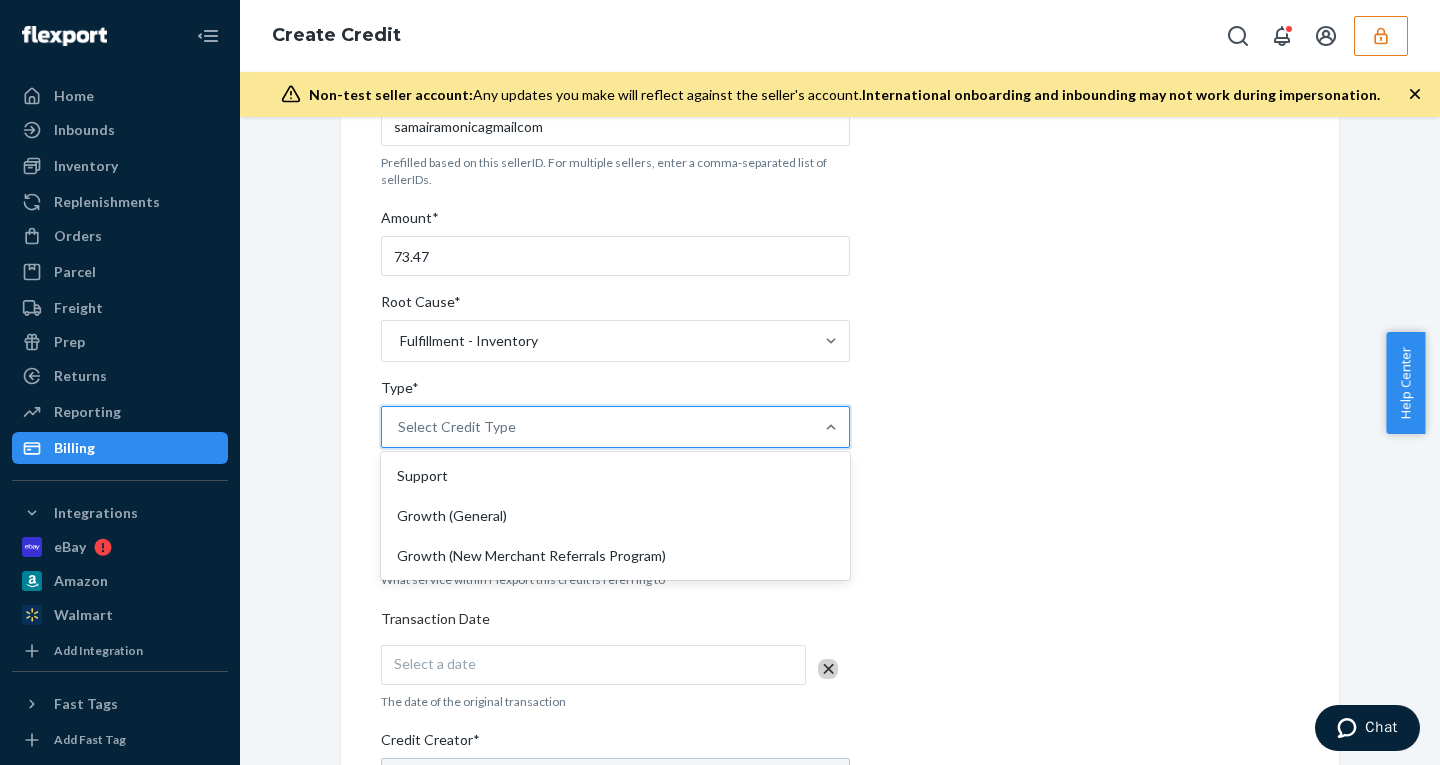 click on "Select Credit Type" at bounding box center (457, 427) 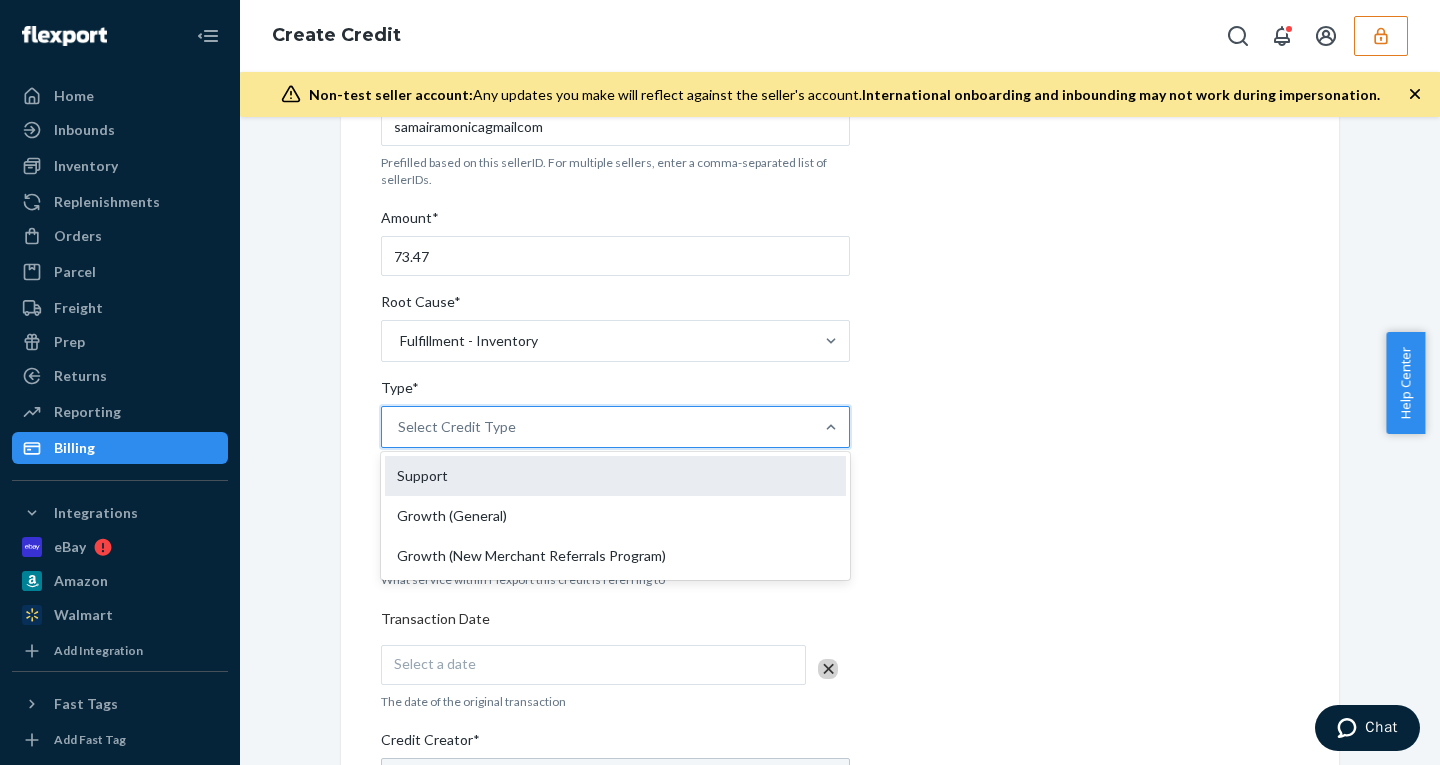 click on "Support" at bounding box center (615, 476) 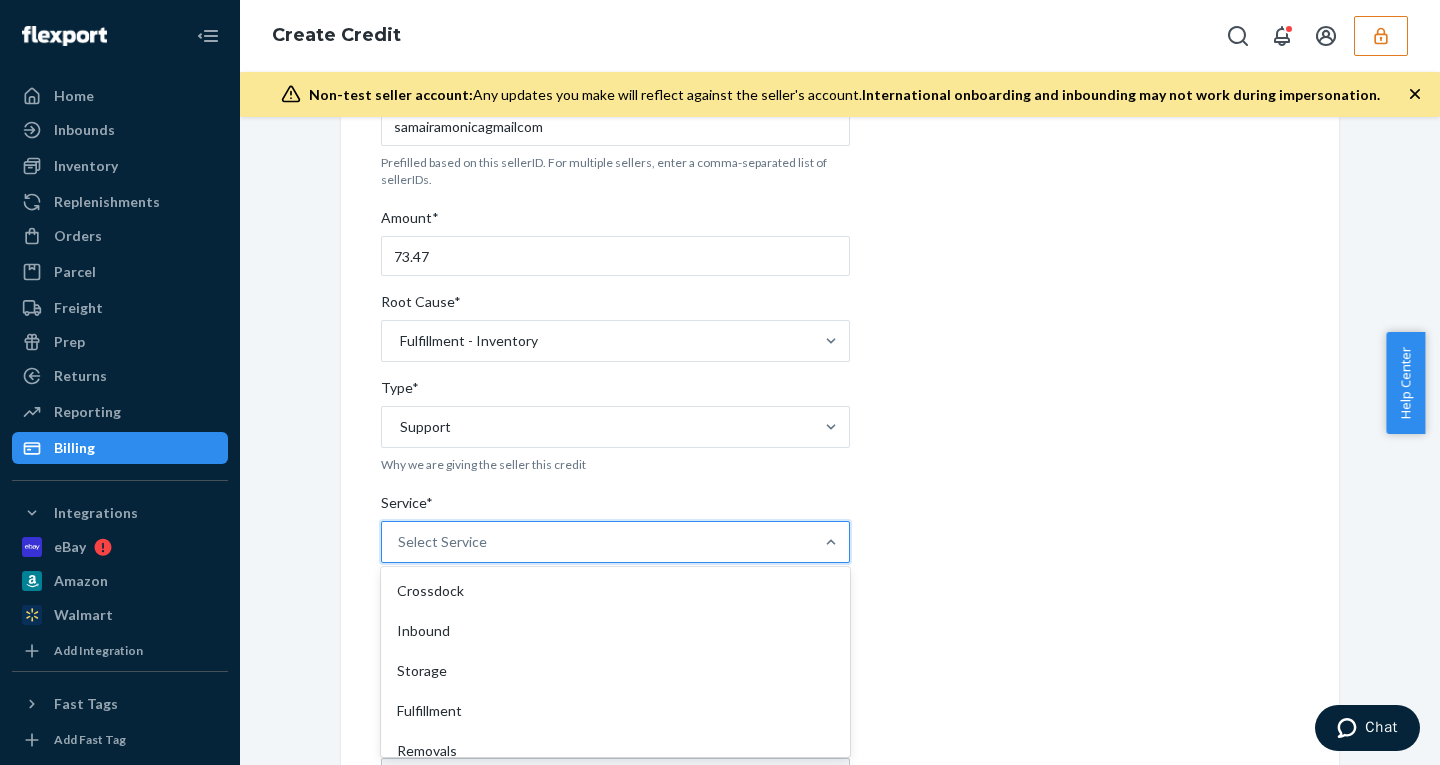 click on "Select Service" at bounding box center [442, 542] 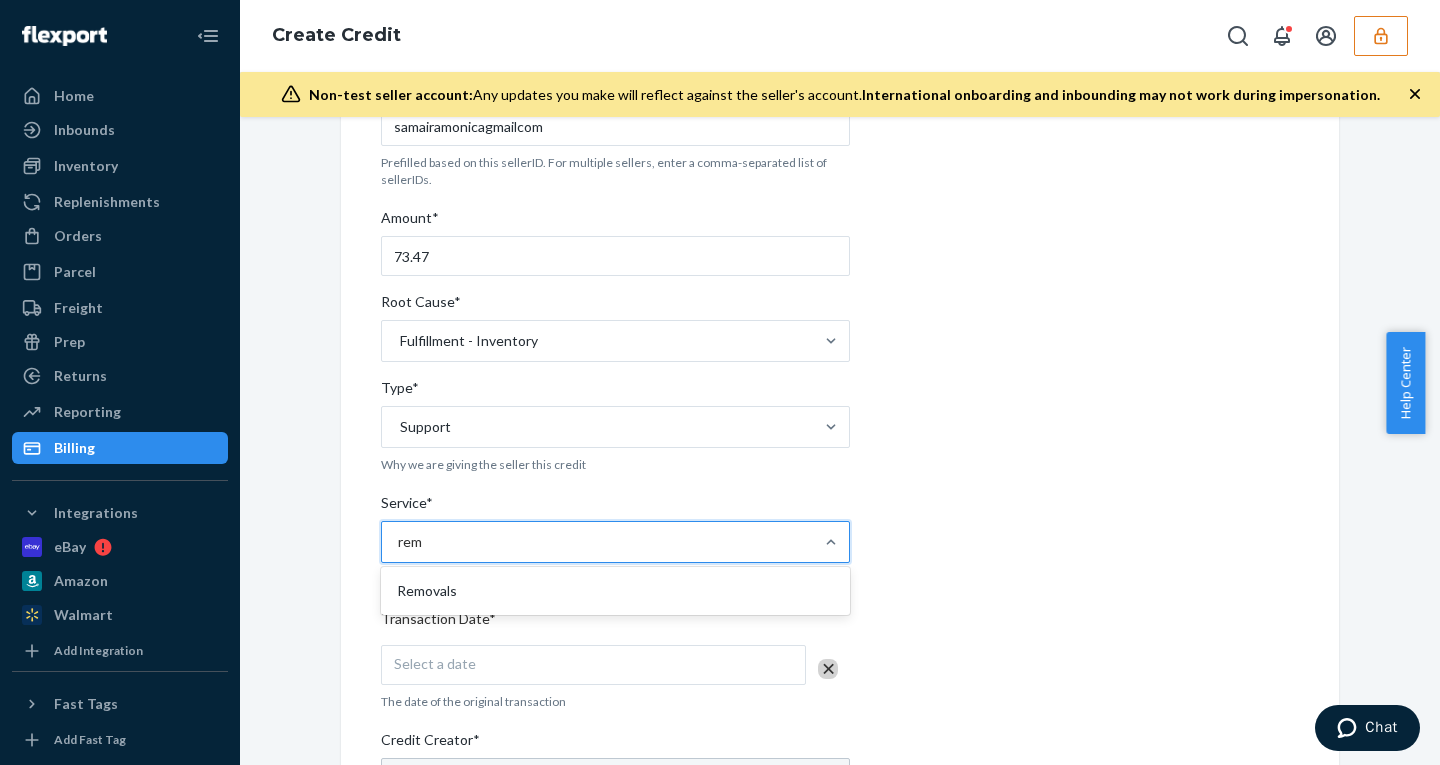 type on "remo" 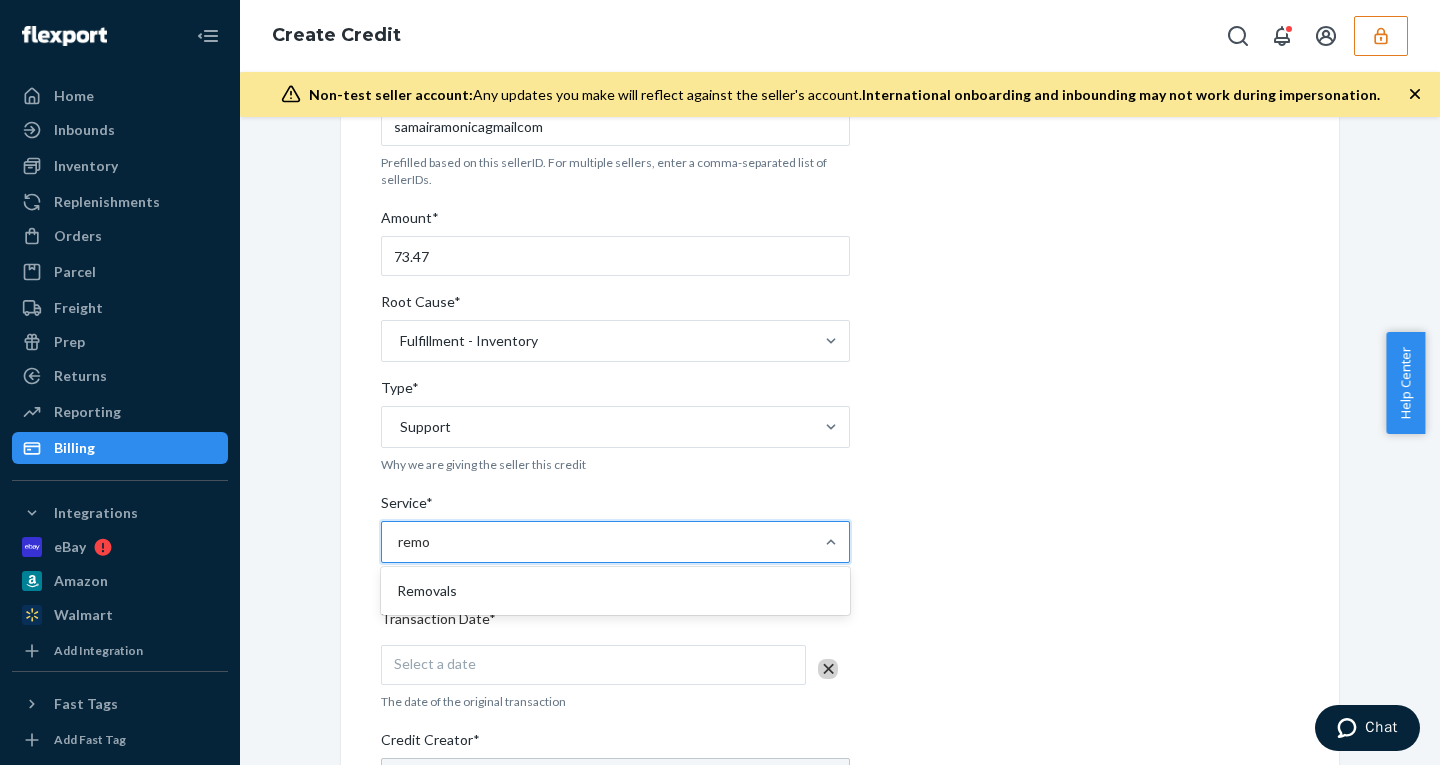 click on "Removals" at bounding box center (615, 591) 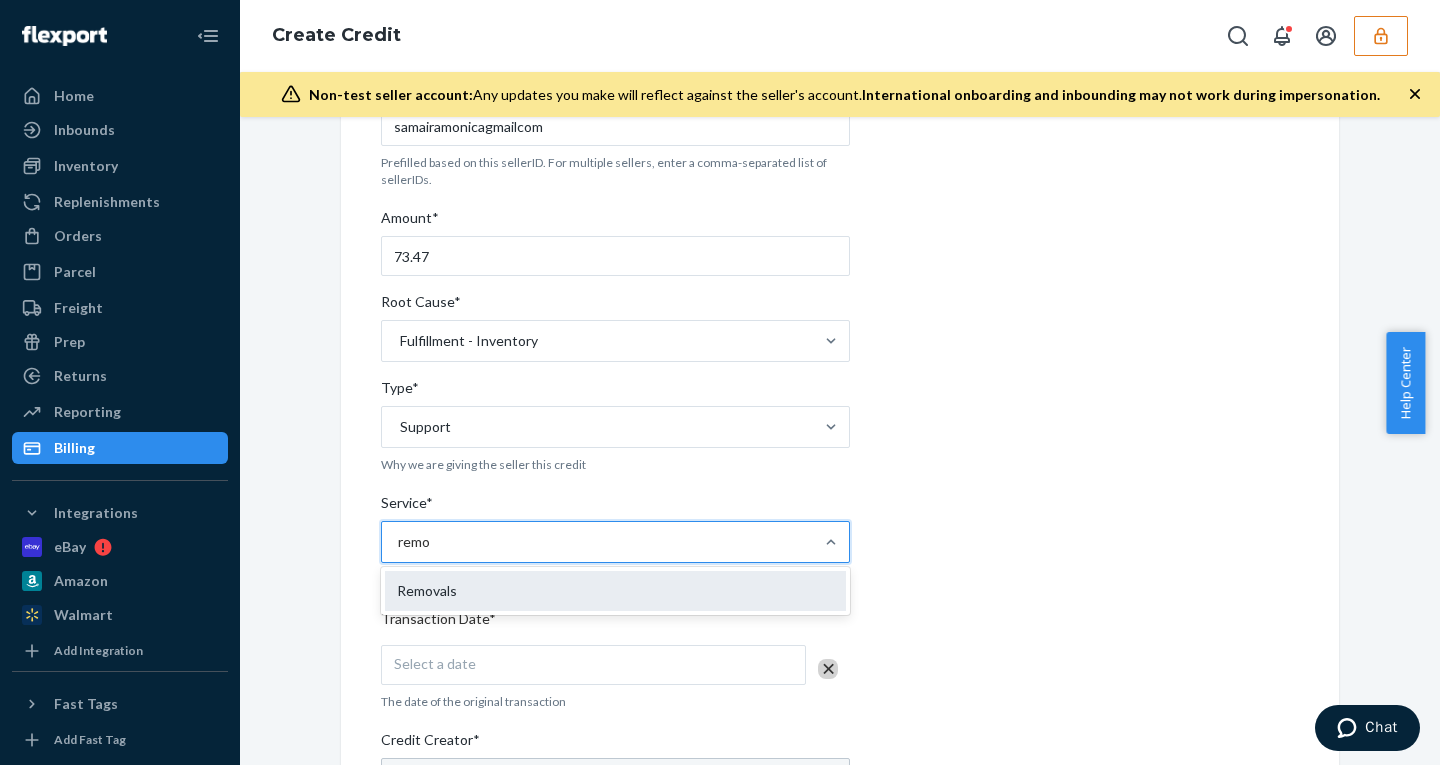 click on "Removals" at bounding box center [615, 591] 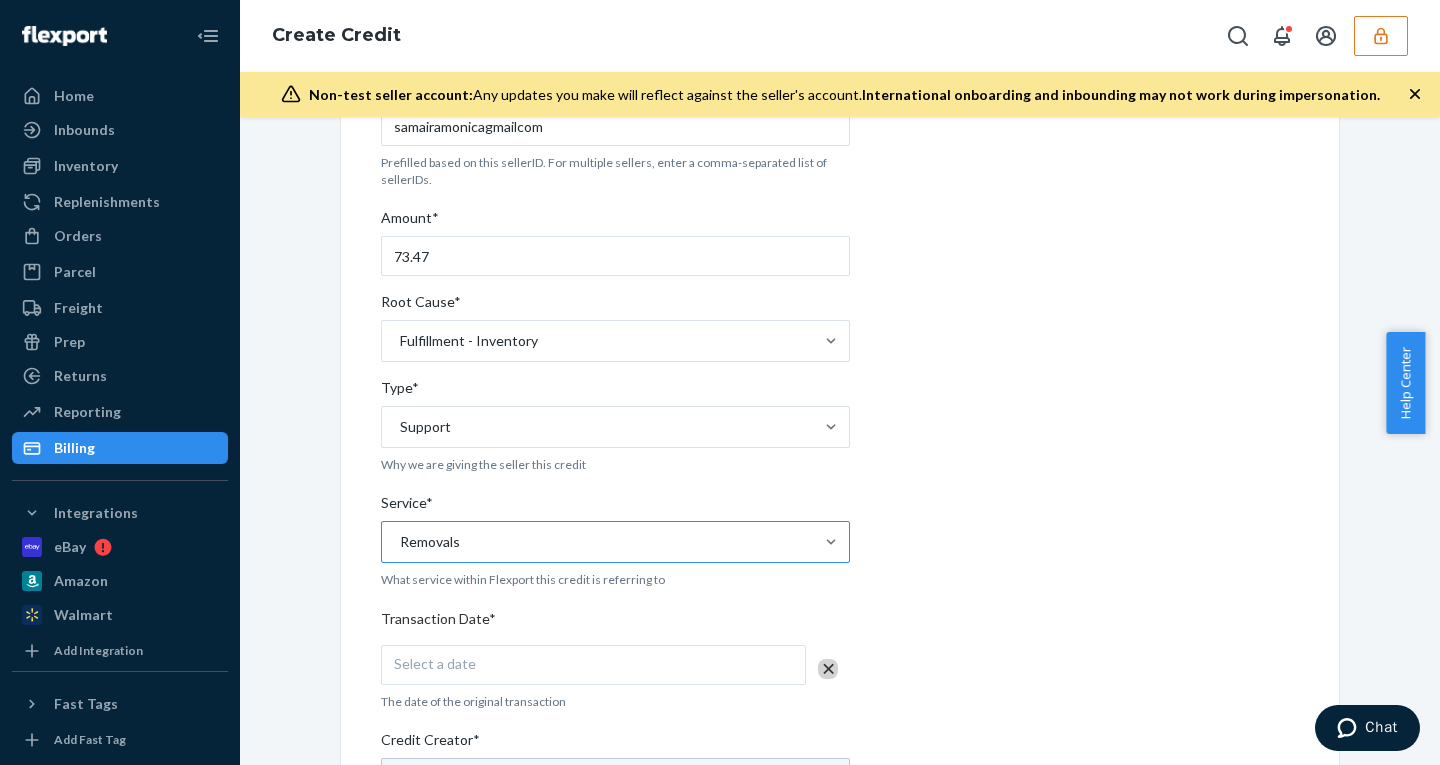 click on "Select a date" at bounding box center [593, 665] 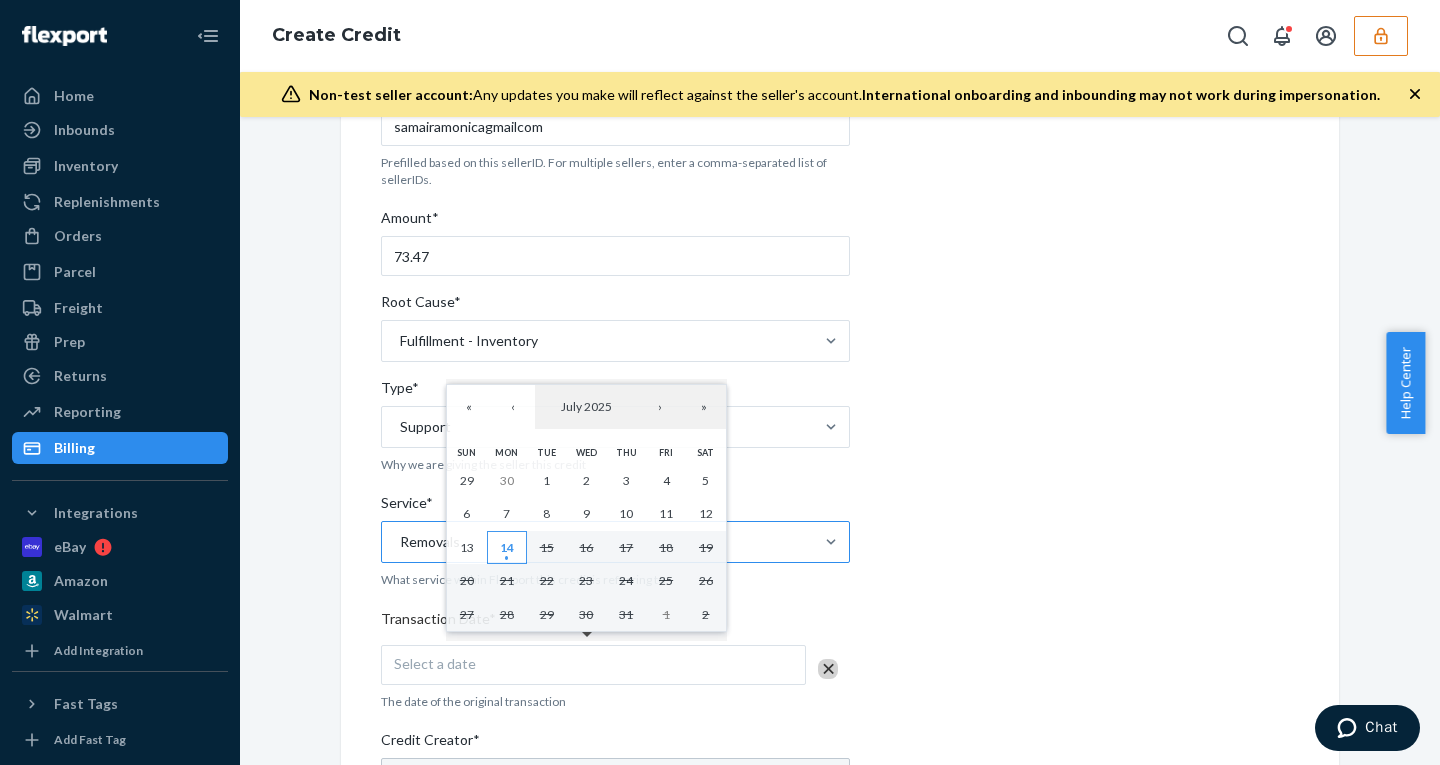 click on "14" at bounding box center [507, 547] 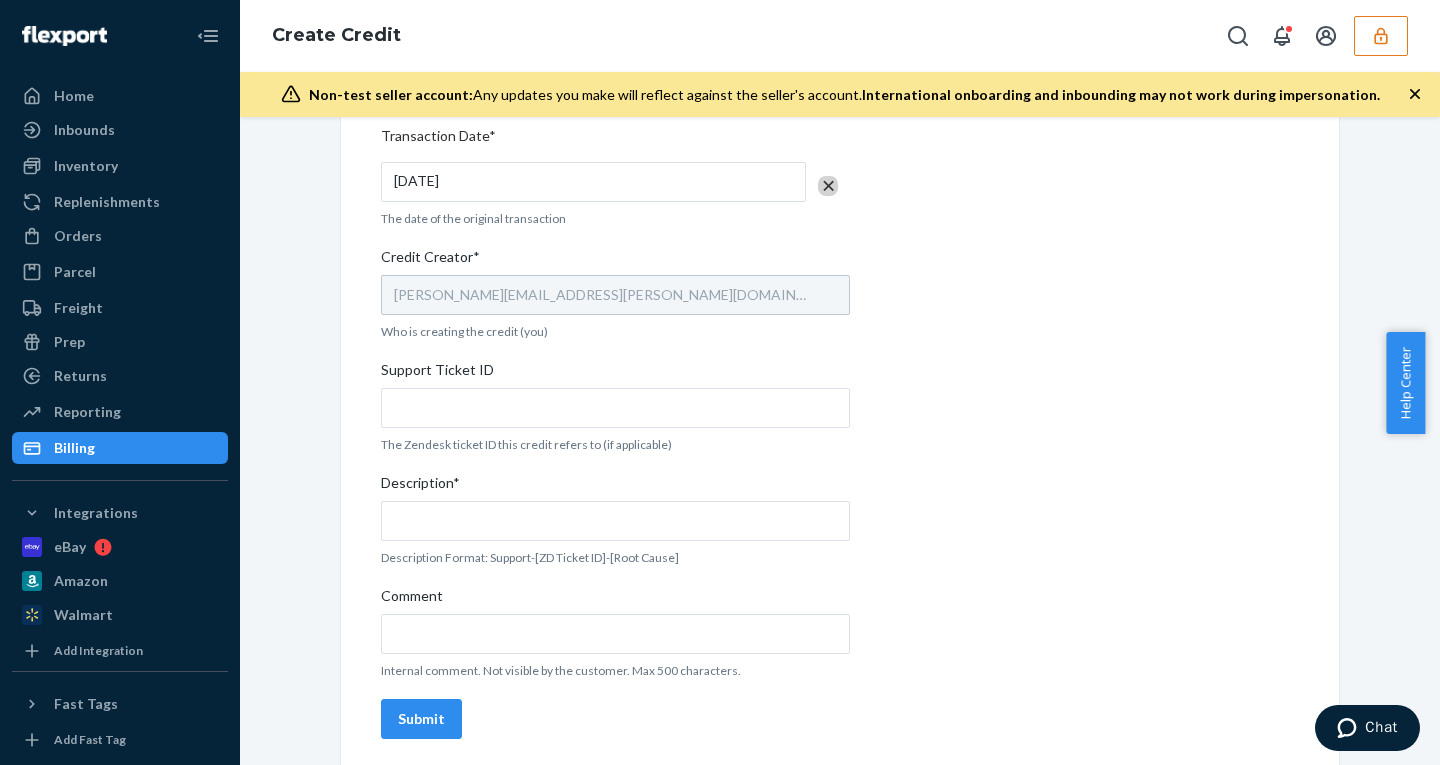 scroll, scrollTop: 660, scrollLeft: 0, axis: vertical 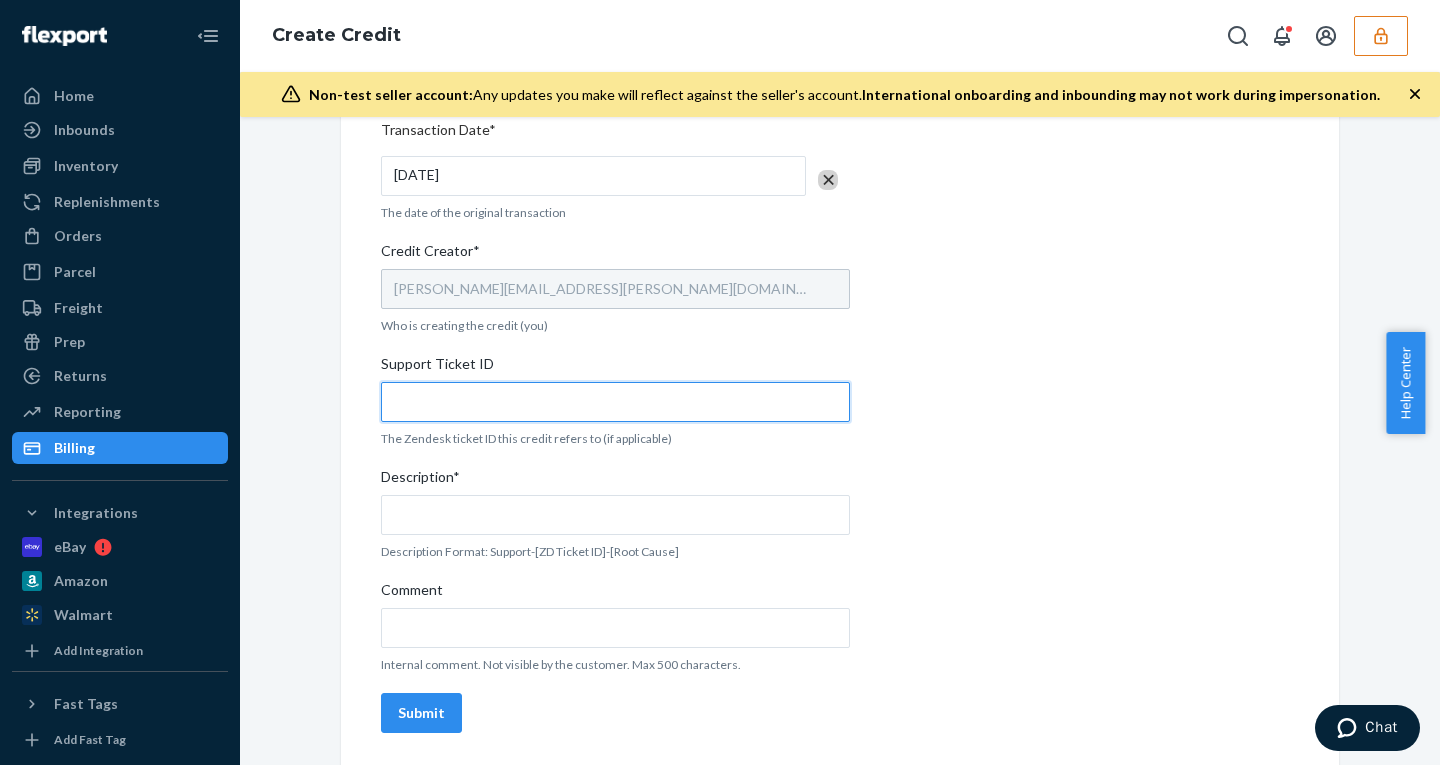 click on "Support Ticket ID" at bounding box center (615, 402) 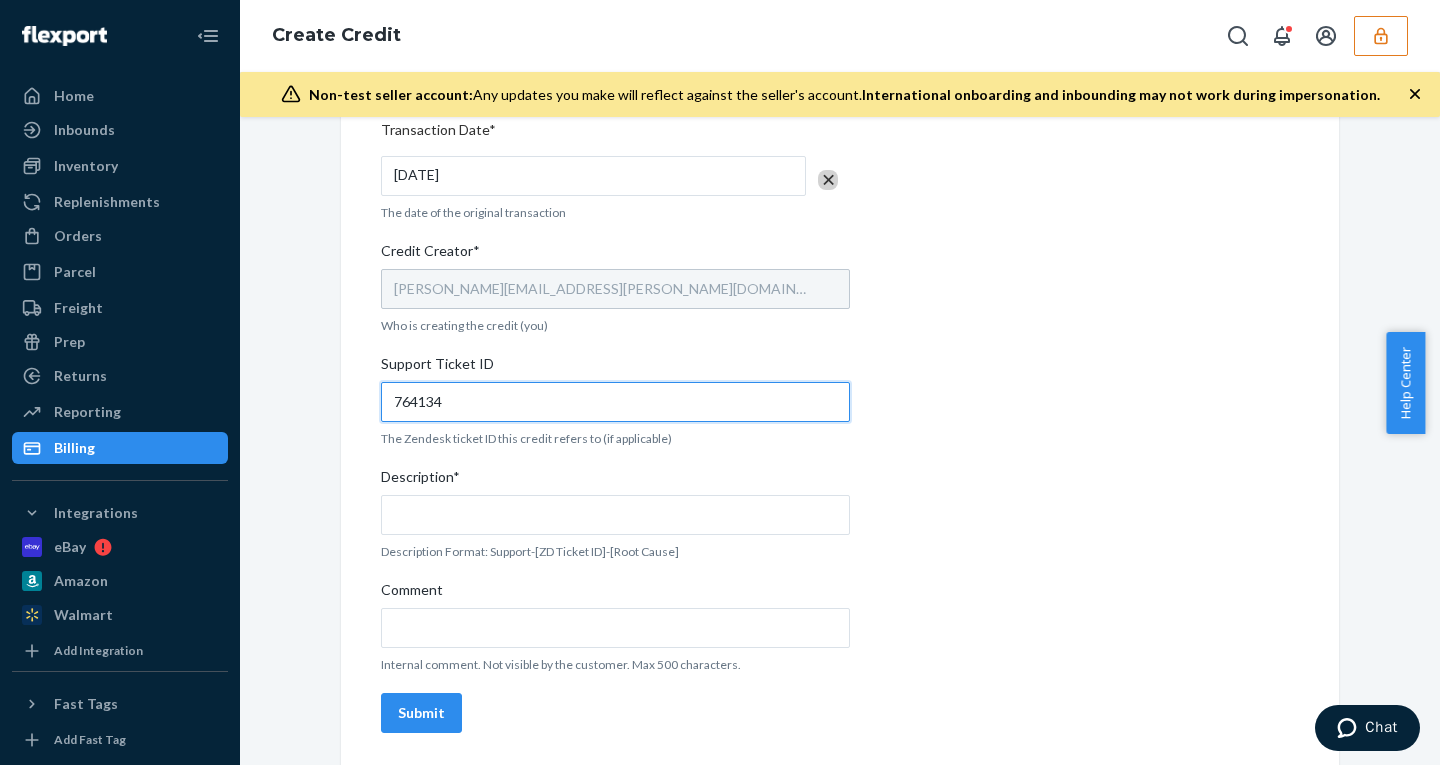 type on "764134" 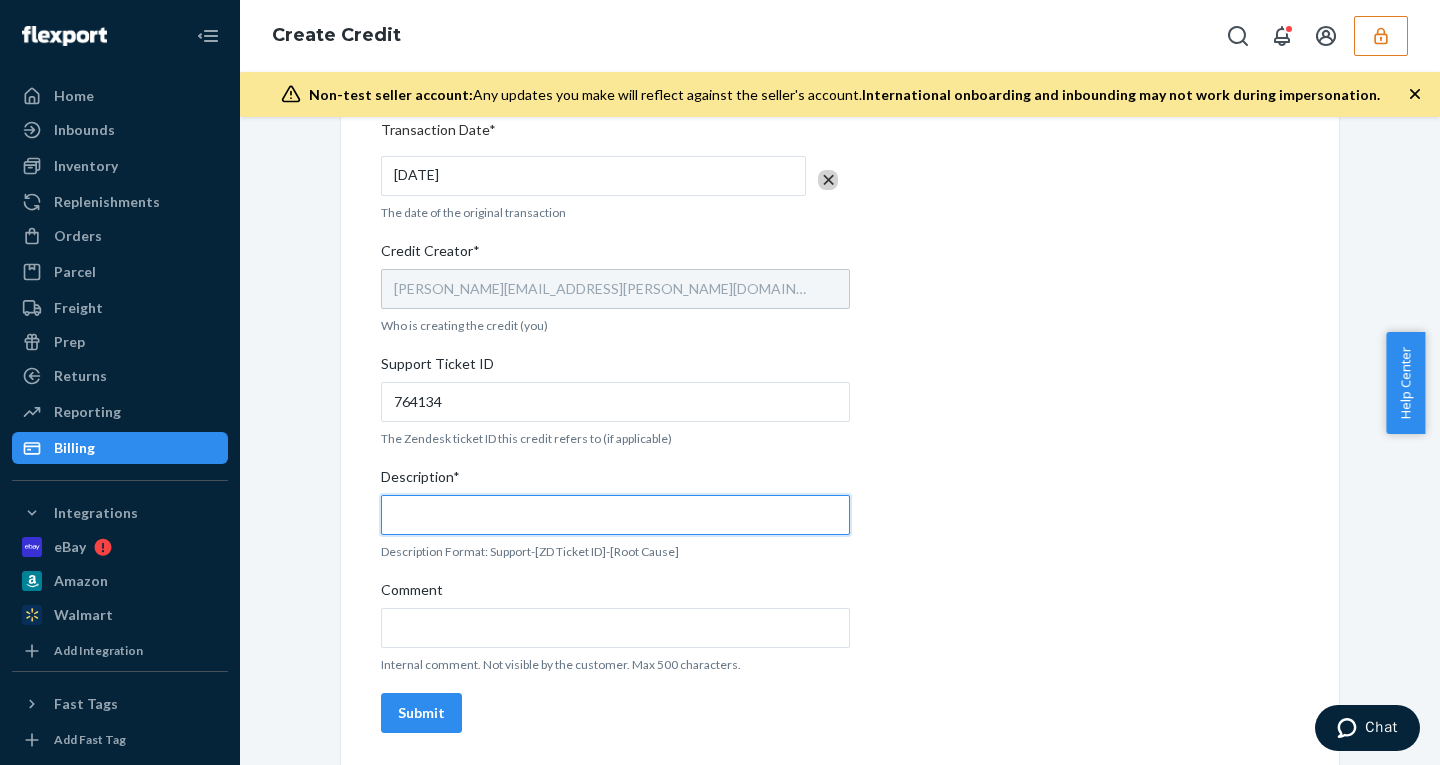 click on "Description*" at bounding box center (615, 515) 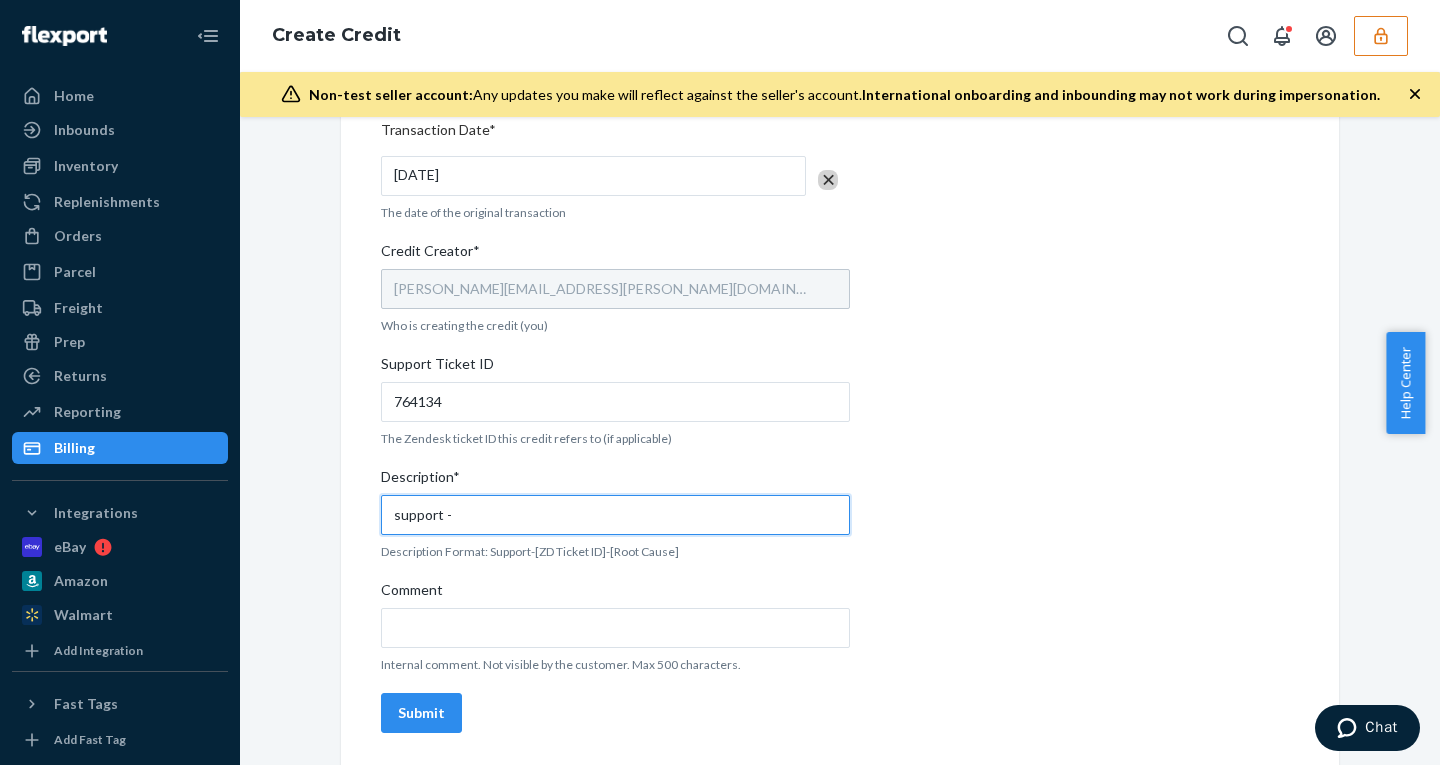 paste on "764134" 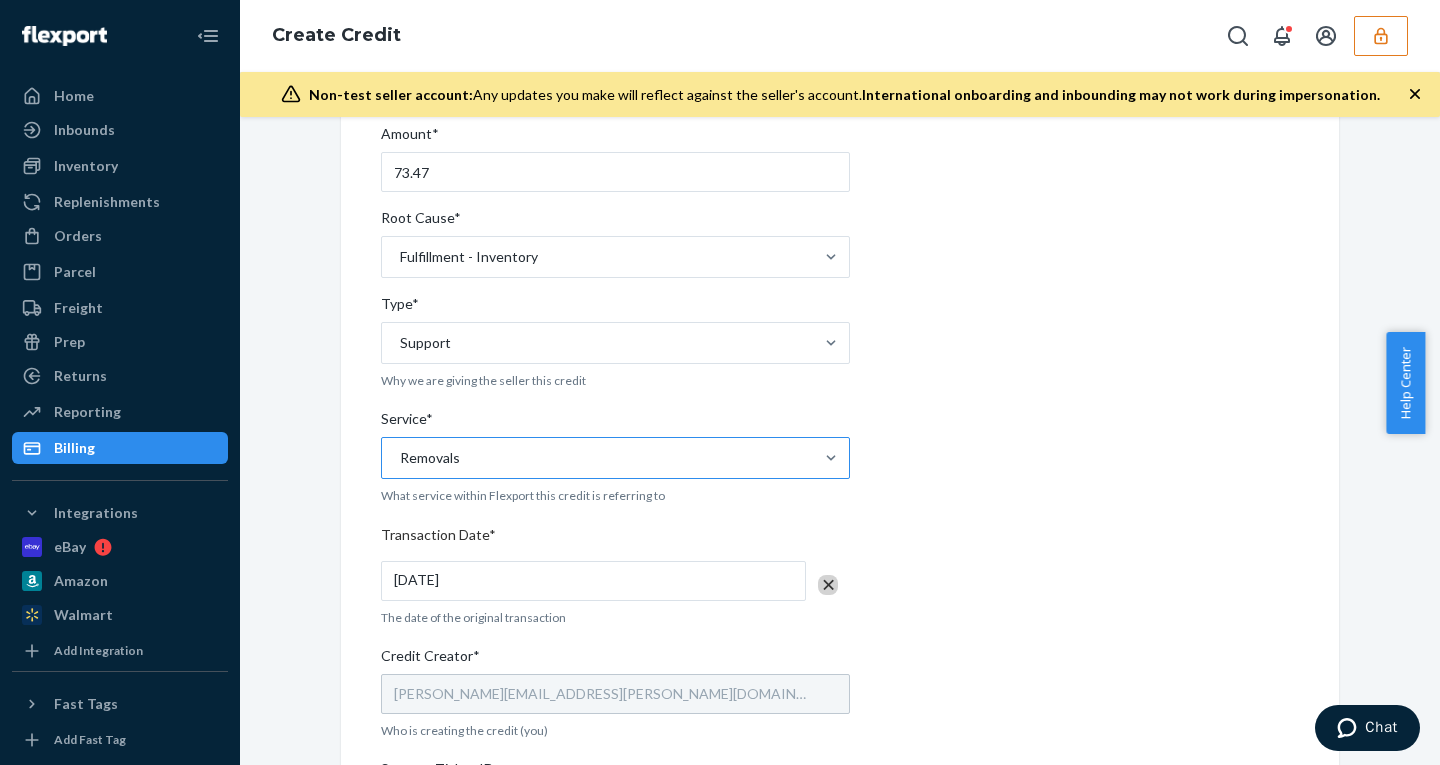 scroll, scrollTop: 660, scrollLeft: 0, axis: vertical 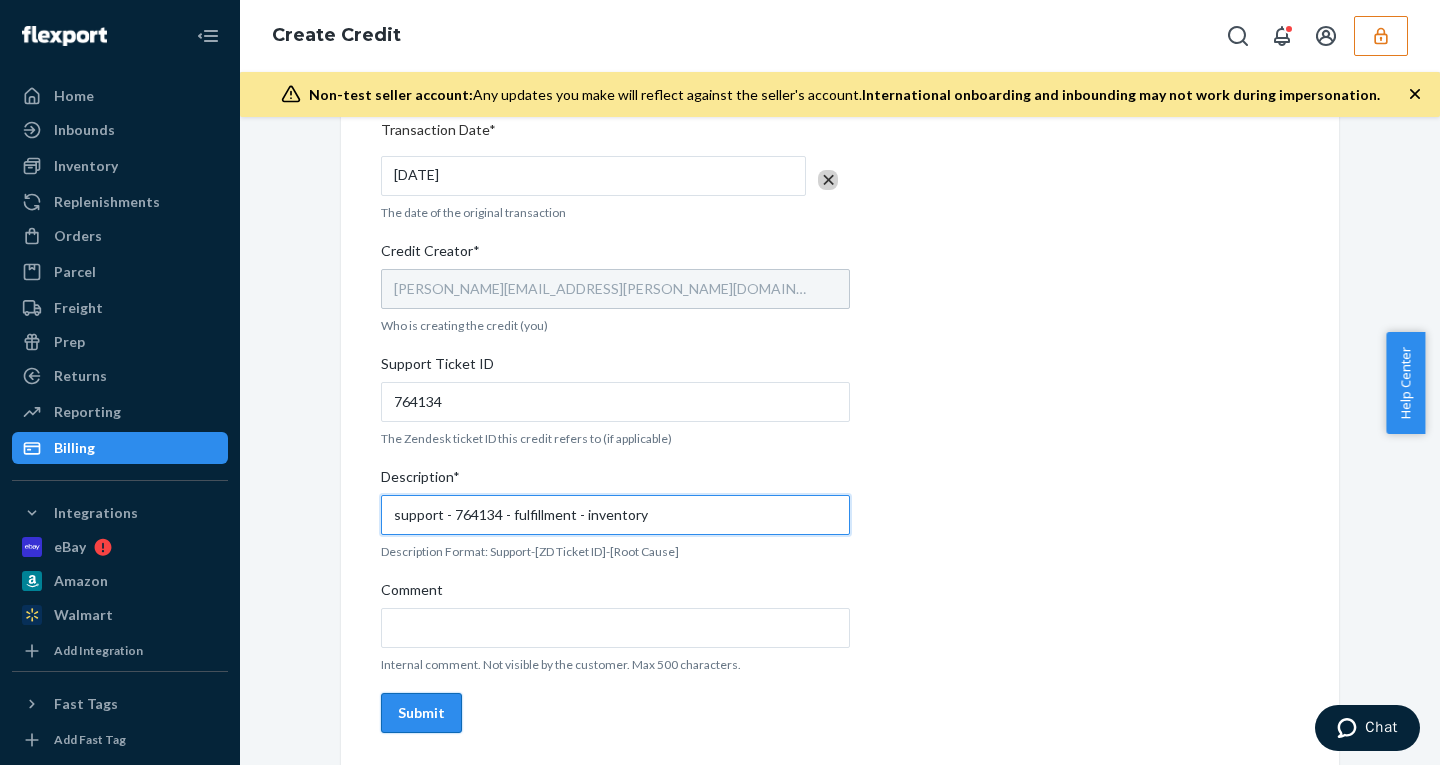 type on "support - 764134 - fulfillment - inventory" 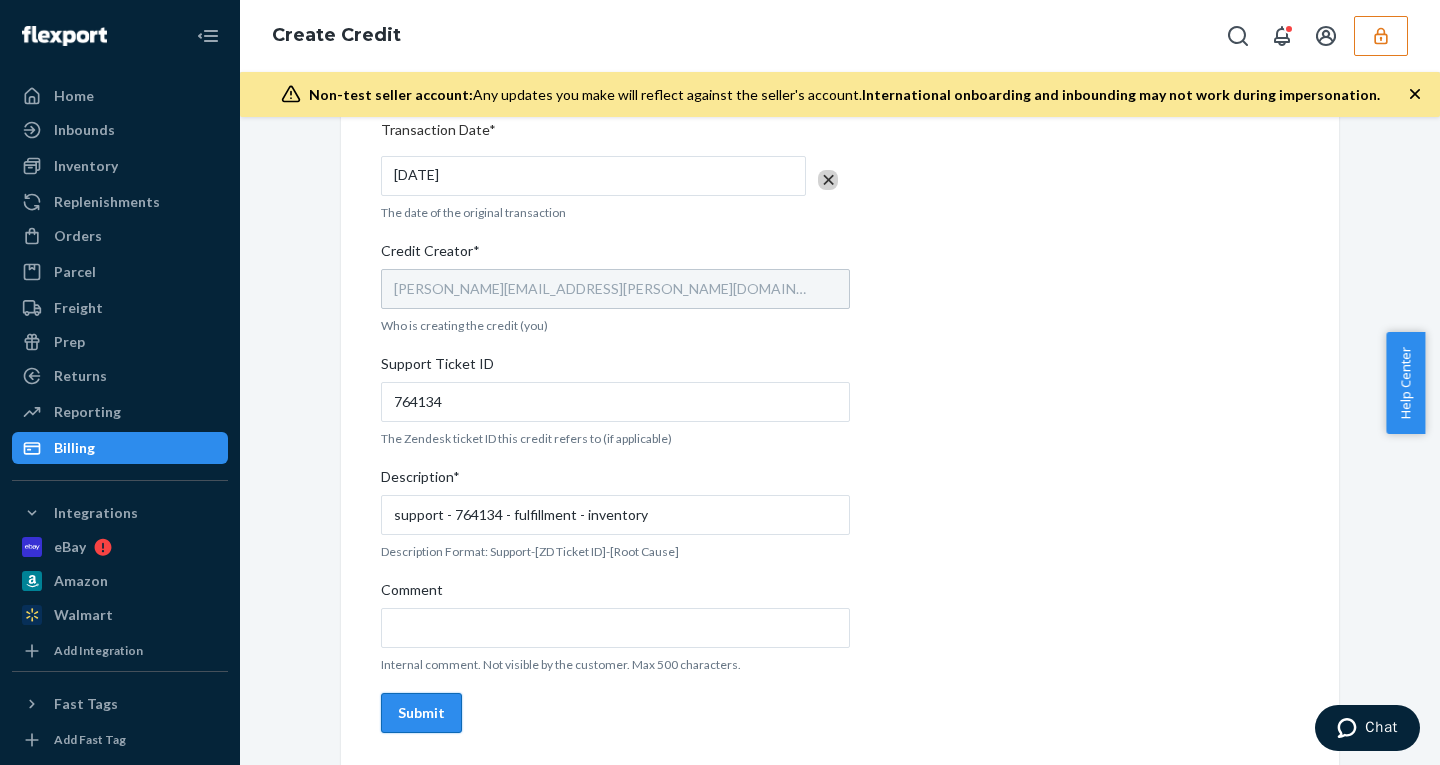 click on "Submit" at bounding box center [421, 713] 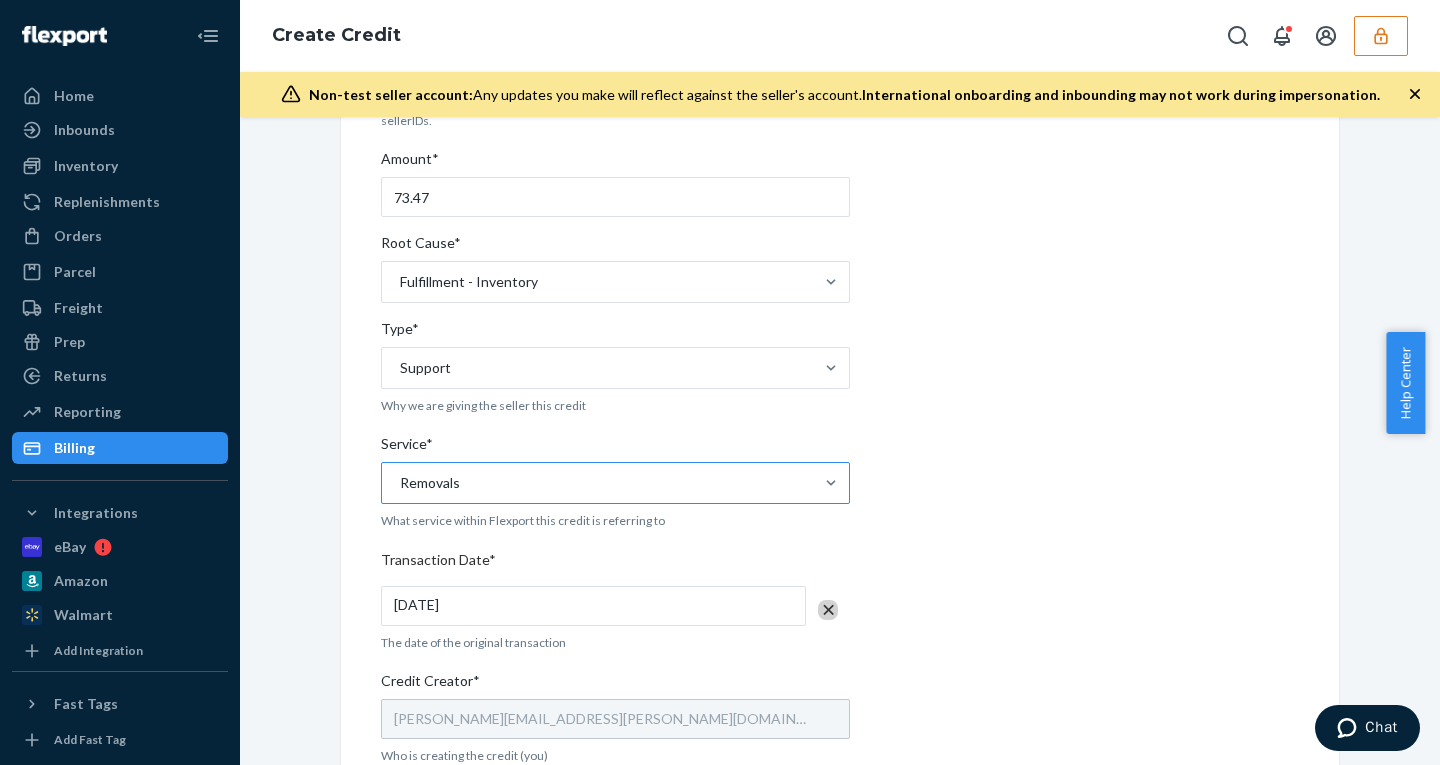 scroll, scrollTop: 0, scrollLeft: 0, axis: both 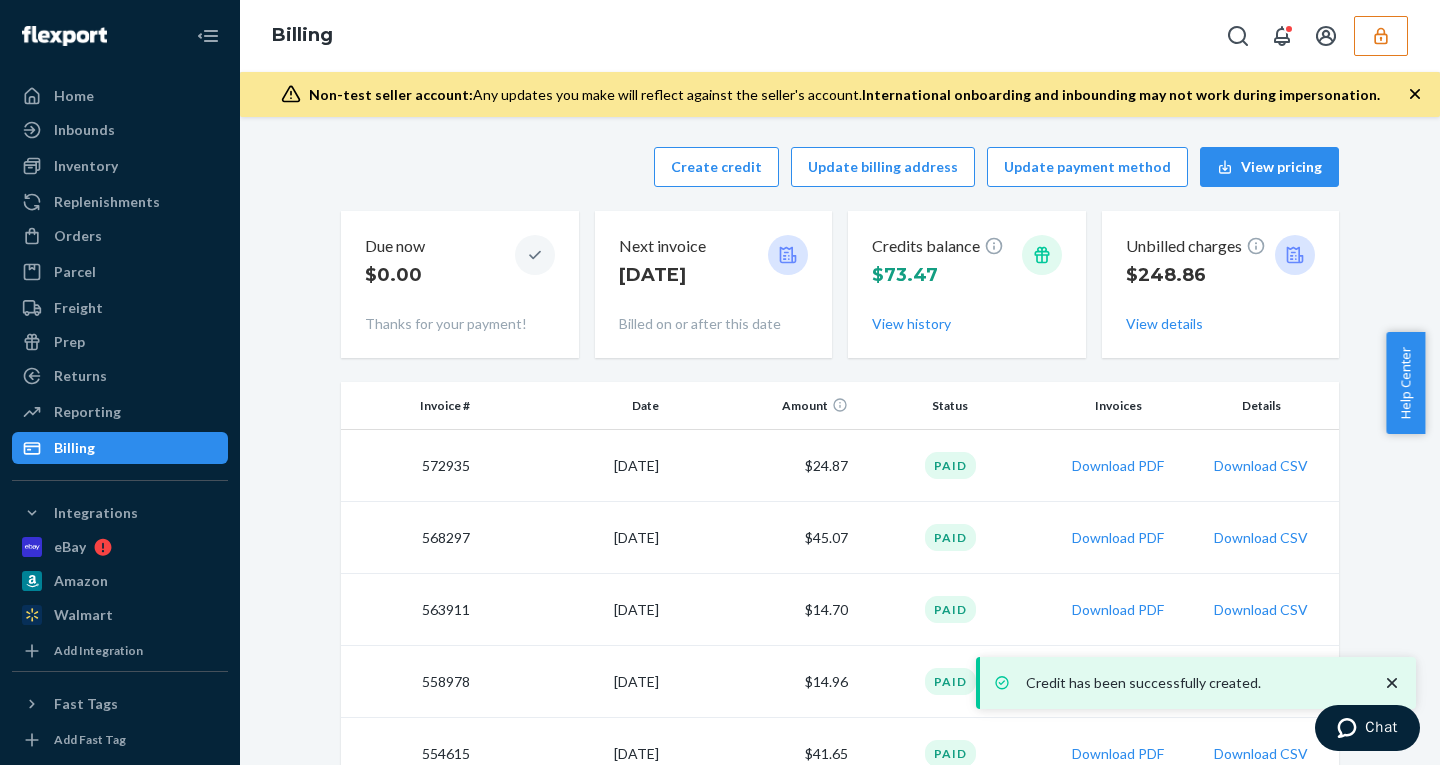 click at bounding box center [1381, 36] 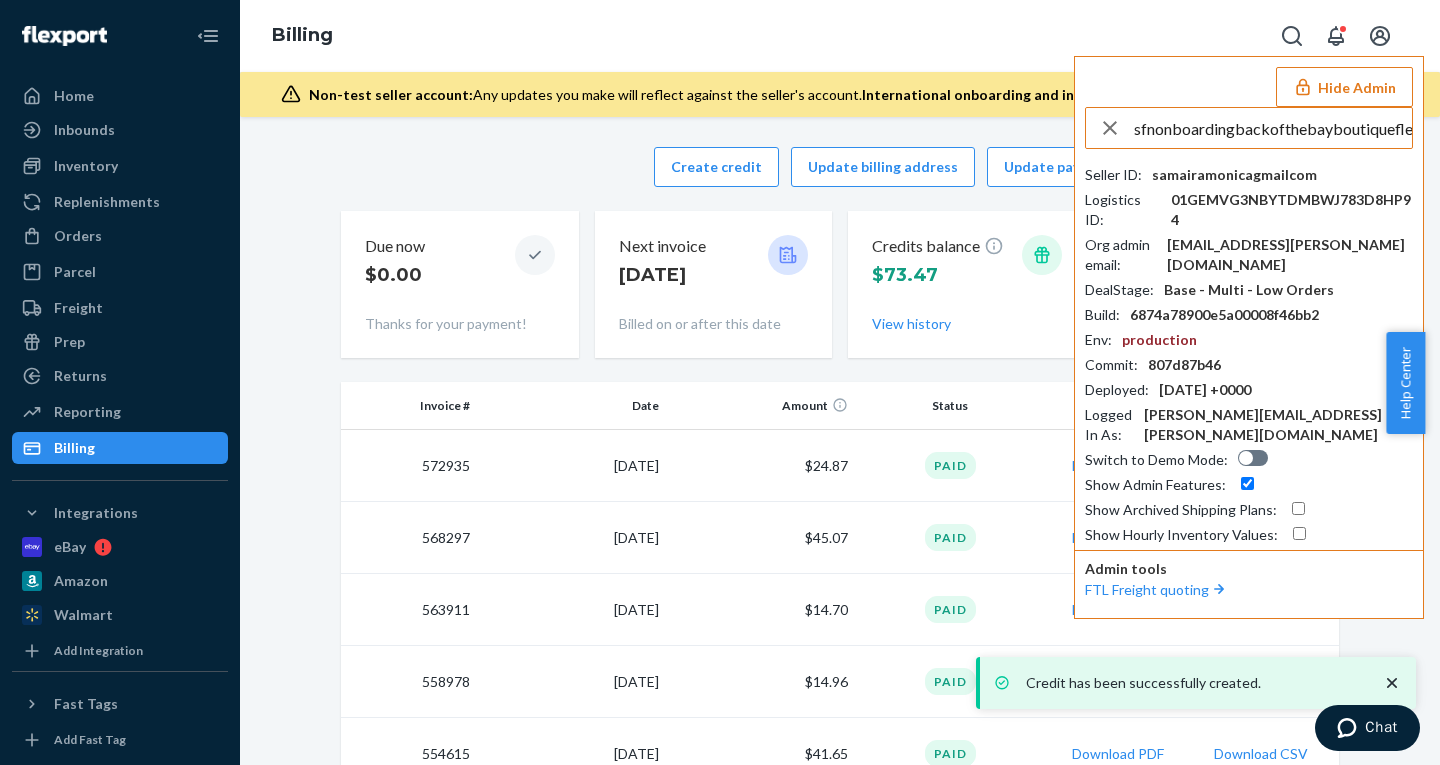 scroll, scrollTop: 0, scrollLeft: 66, axis: horizontal 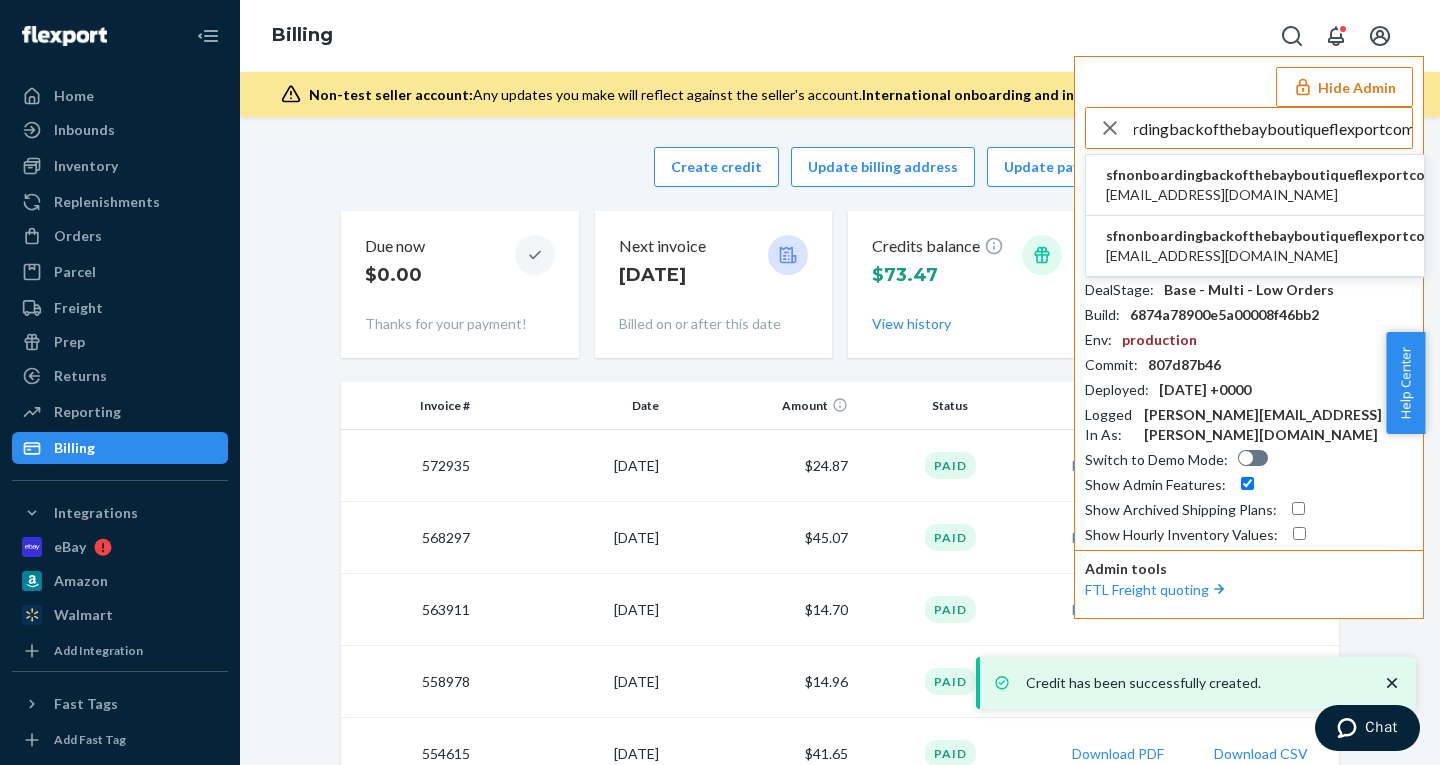 type on "sfnonboardingbackofthebayboutiqueflexportcom" 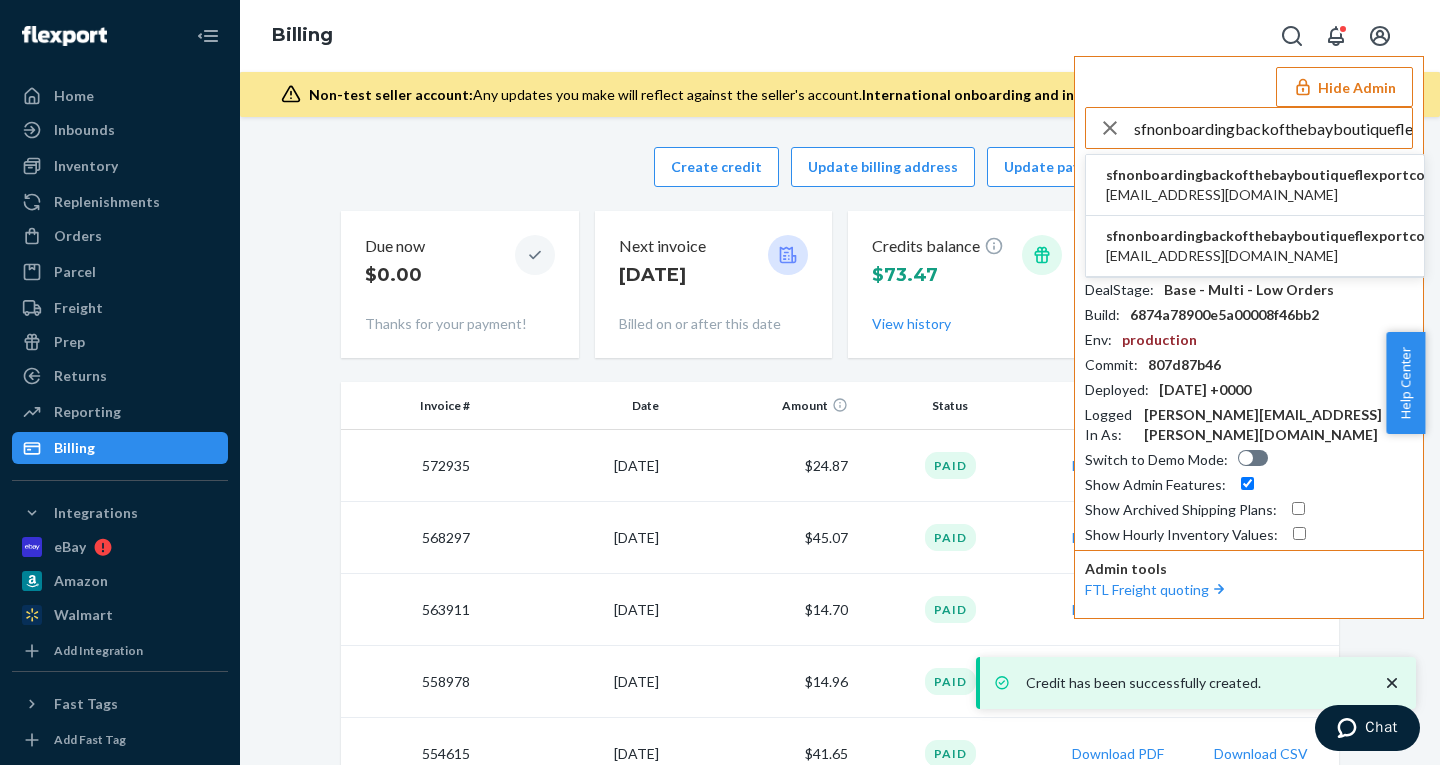 click on "sales@backofthebayboutique.com" at bounding box center [1271, 195] 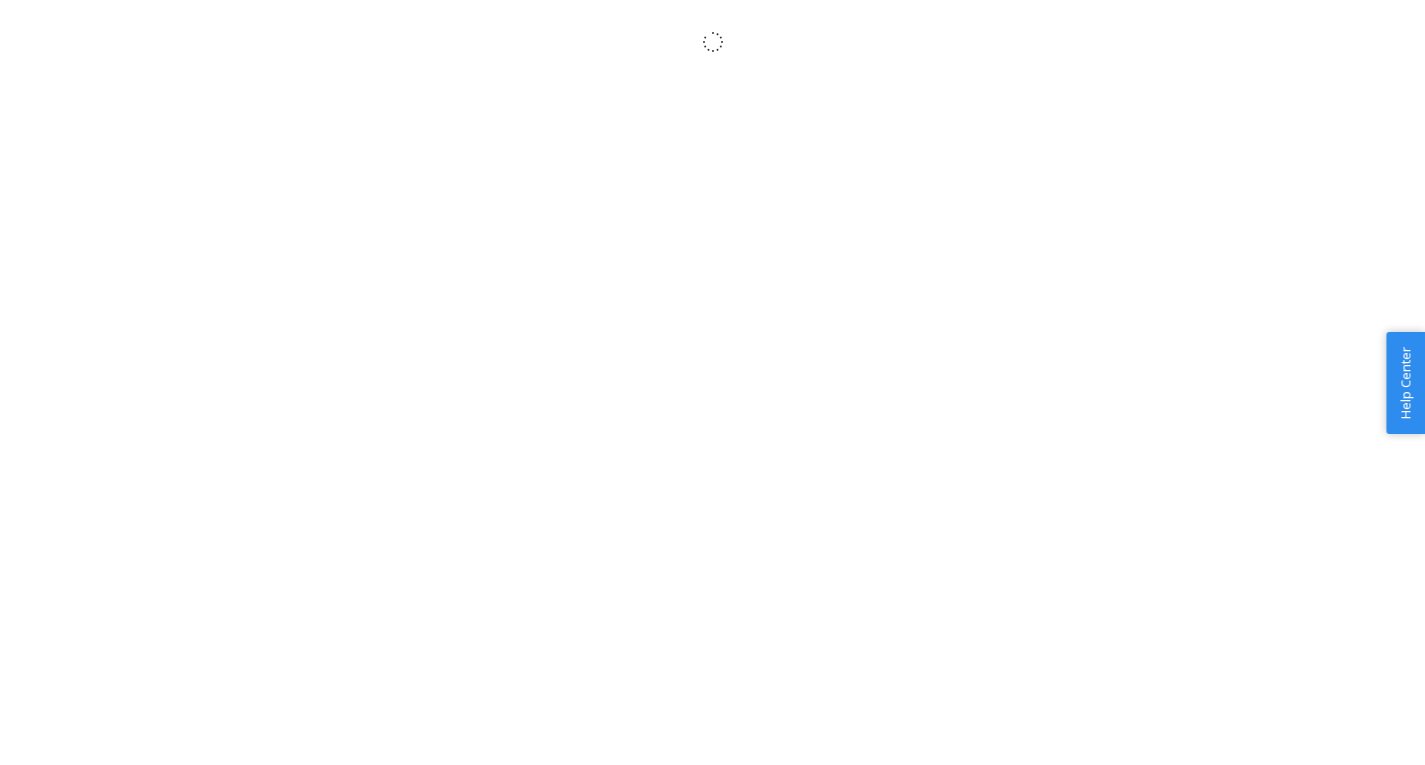 scroll, scrollTop: 0, scrollLeft: 0, axis: both 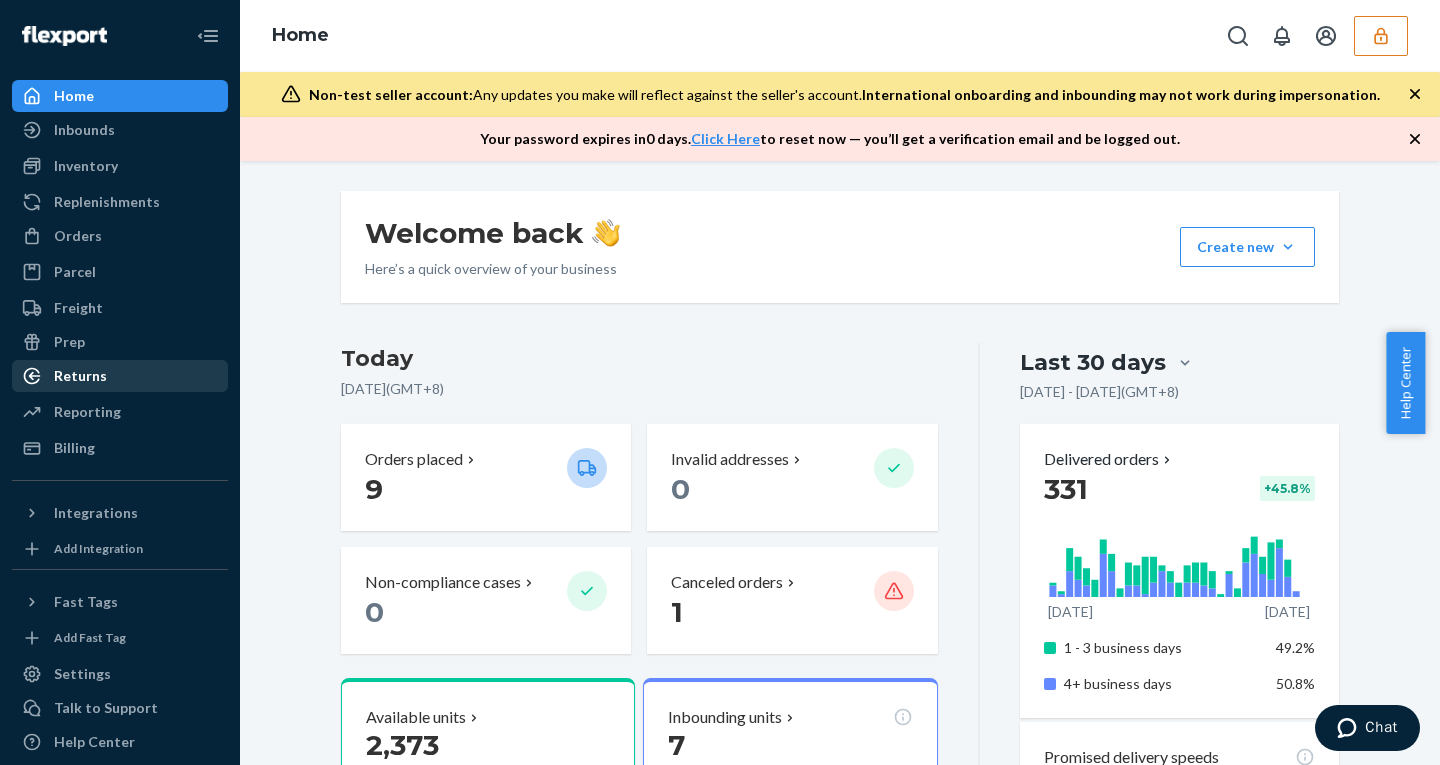 click on "Returns" at bounding box center (80, 376) 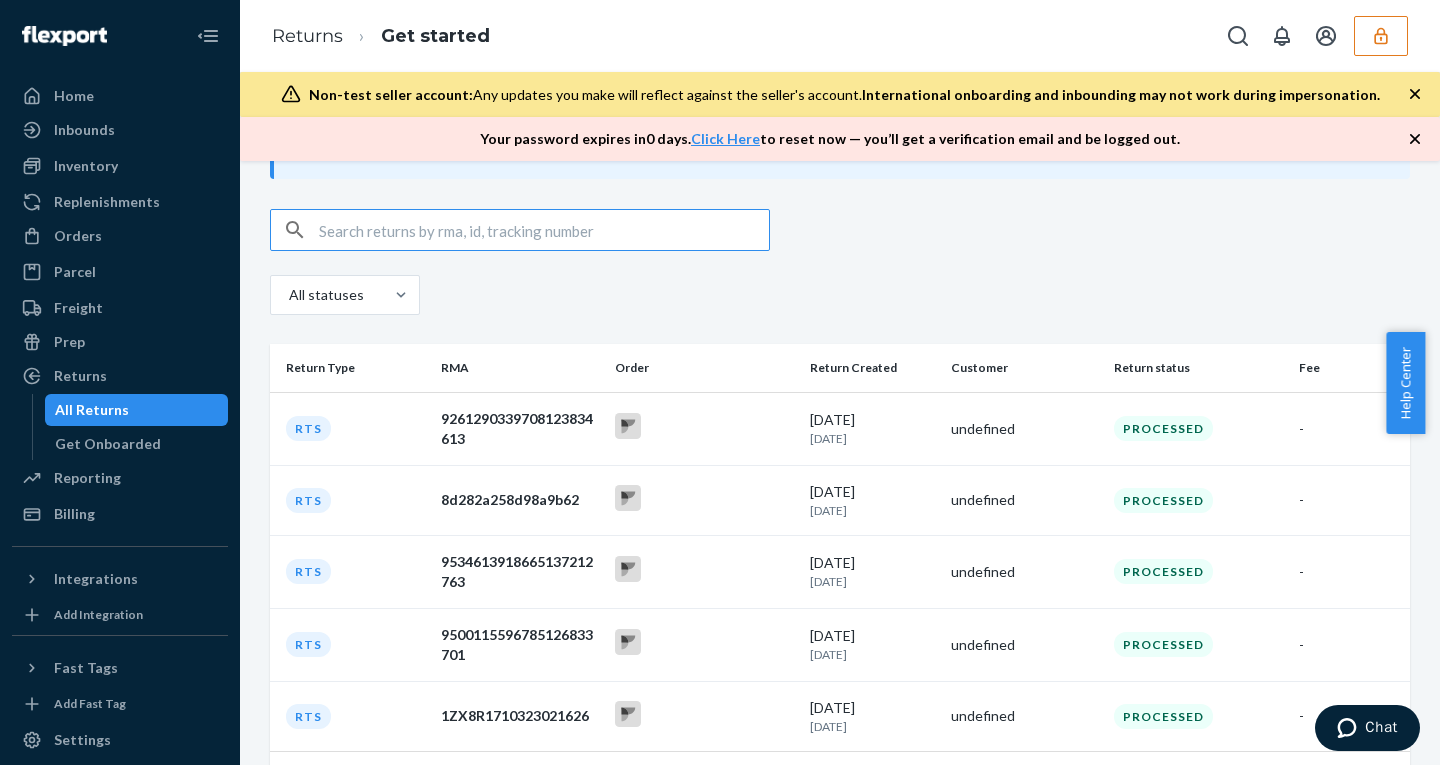 scroll, scrollTop: 95, scrollLeft: 0, axis: vertical 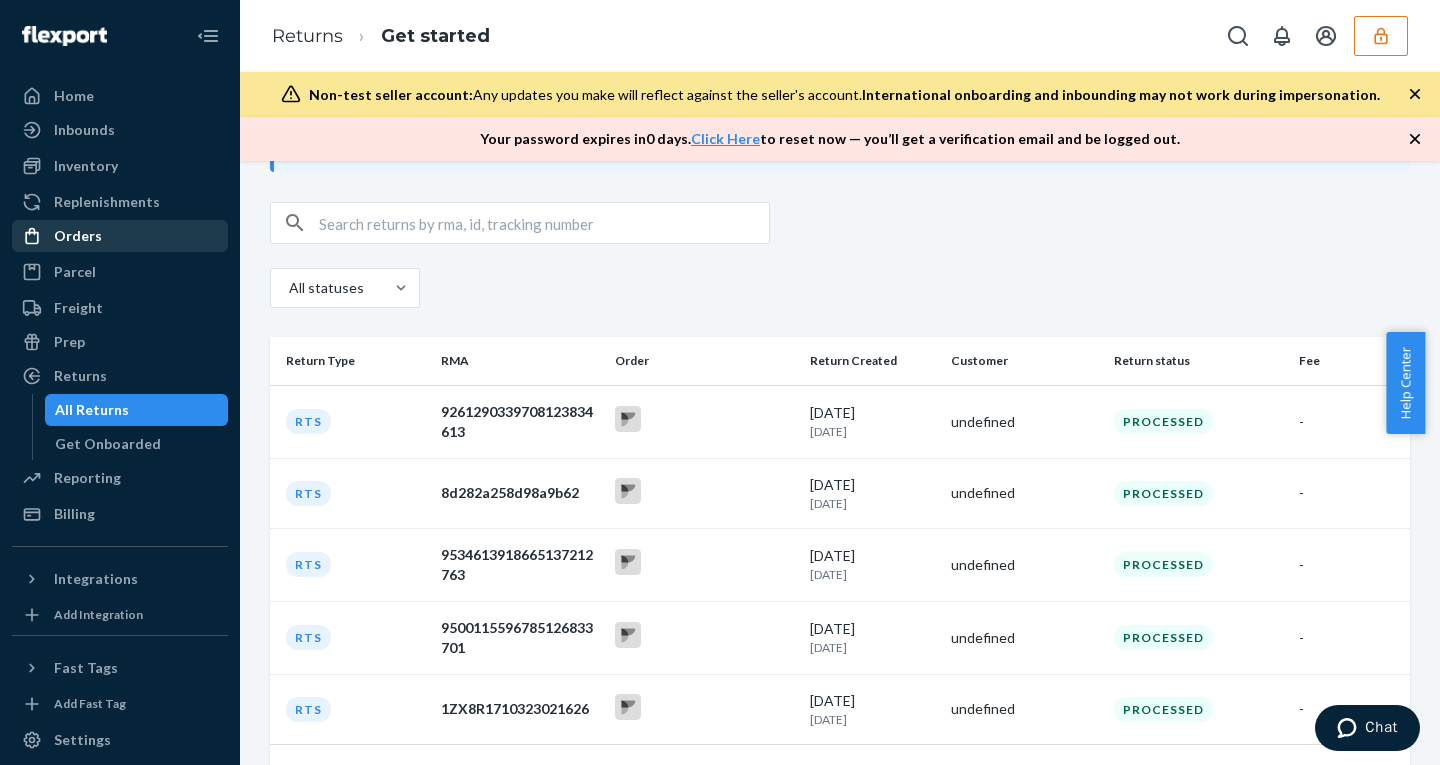 click on "Orders" at bounding box center [120, 236] 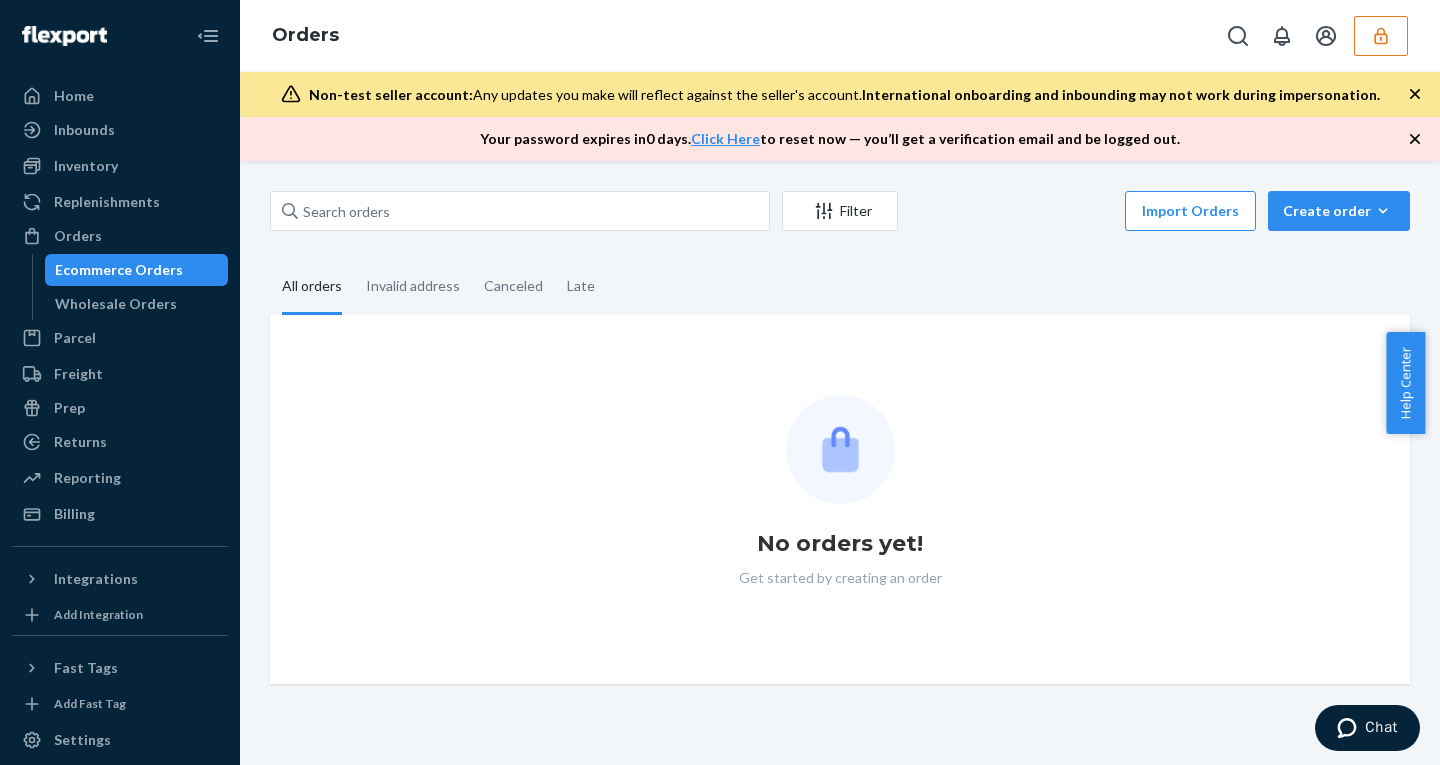 scroll, scrollTop: 0, scrollLeft: 0, axis: both 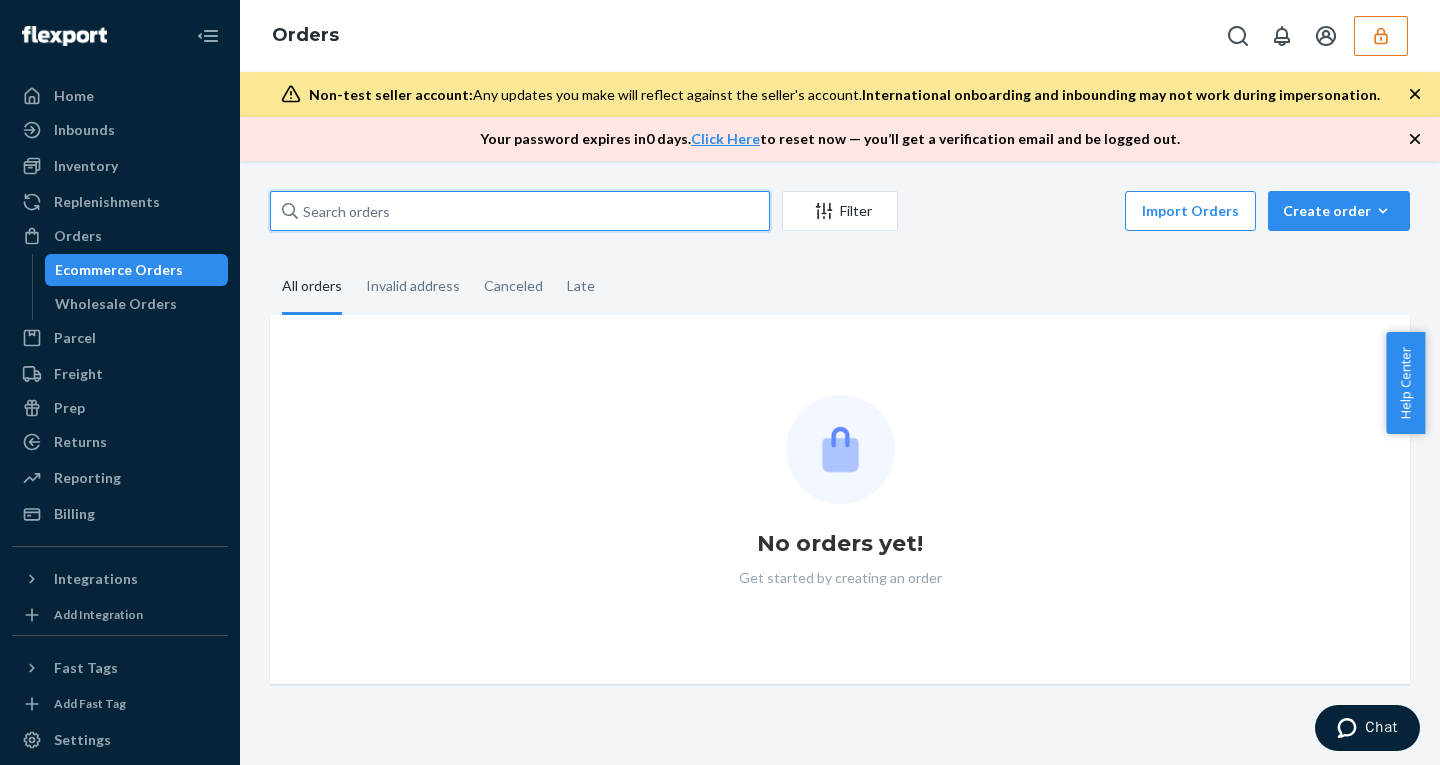 click at bounding box center [520, 211] 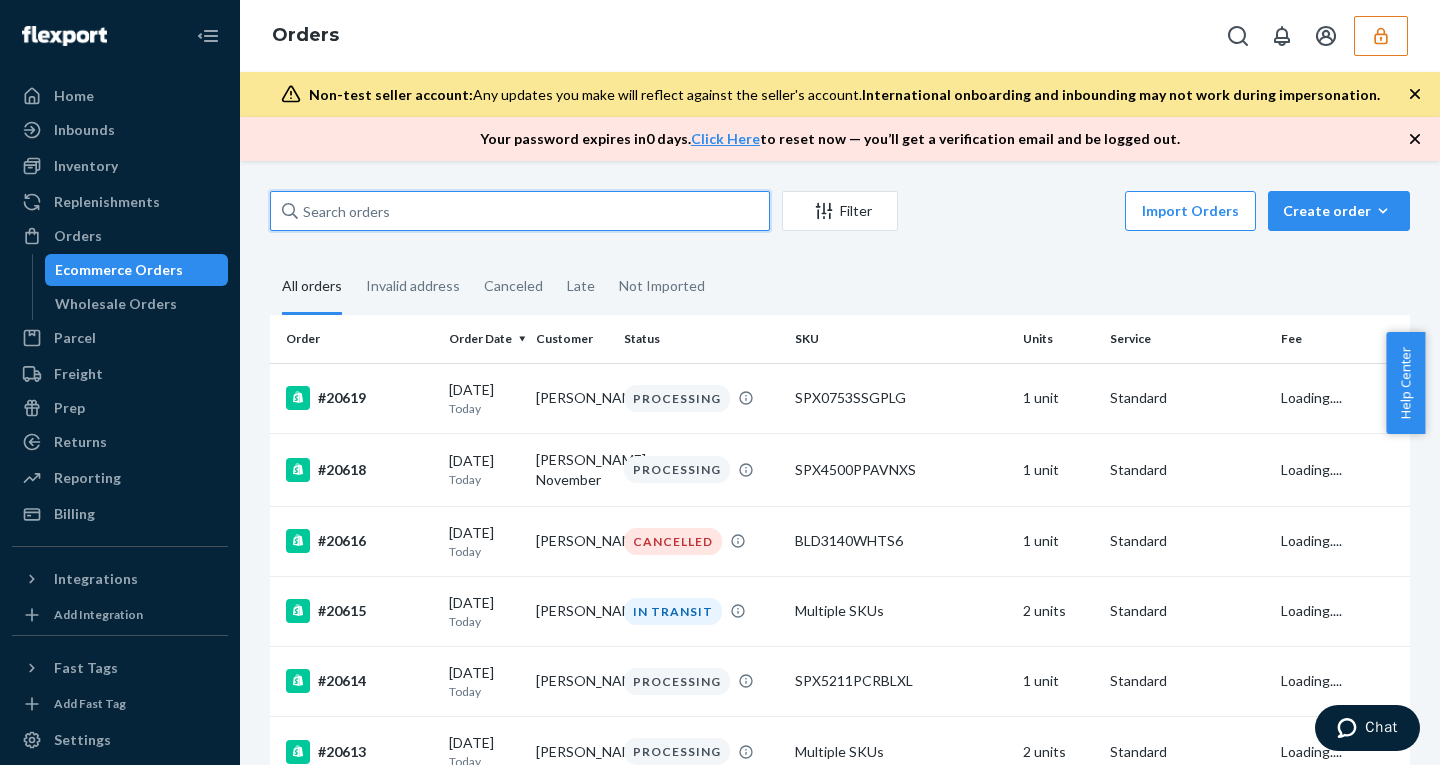 paste on "20520" 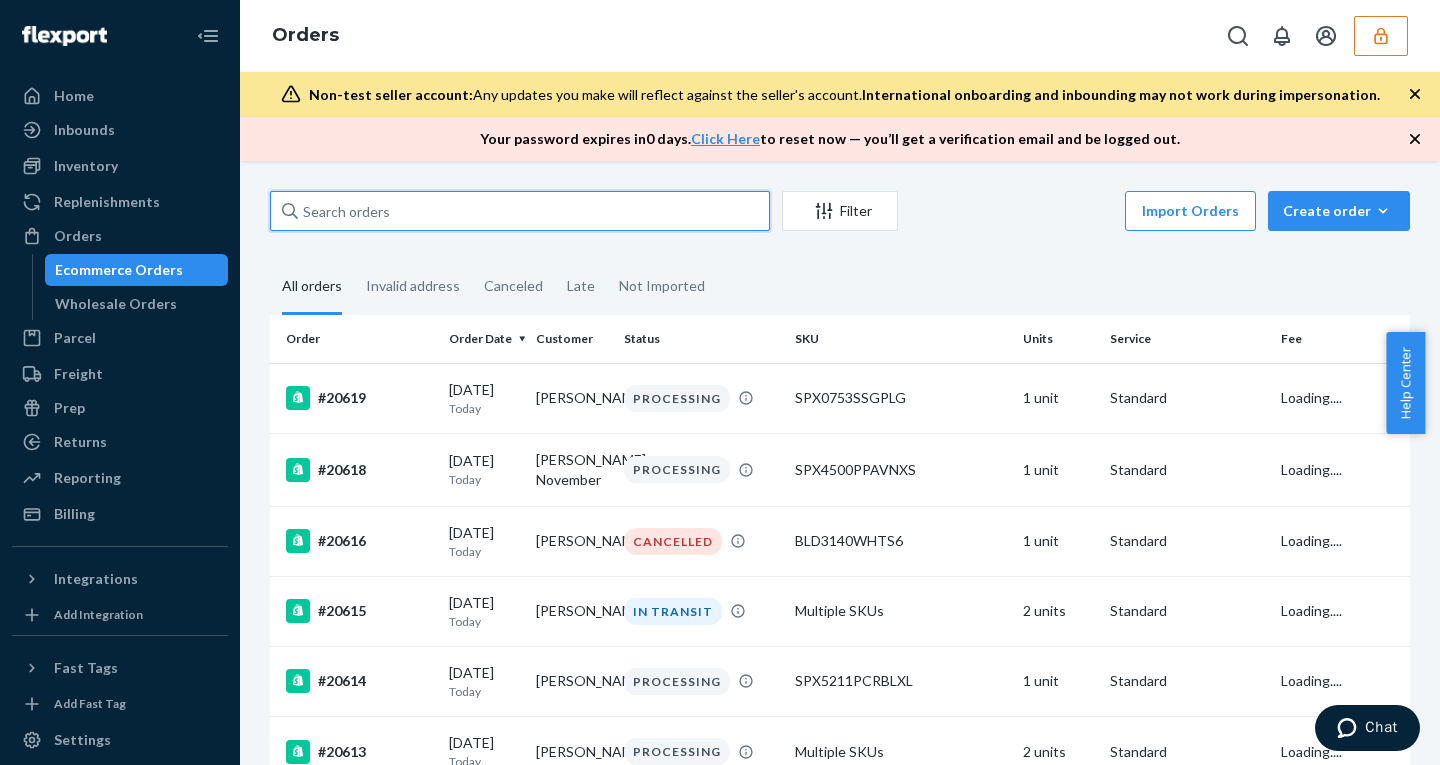 type on "20520" 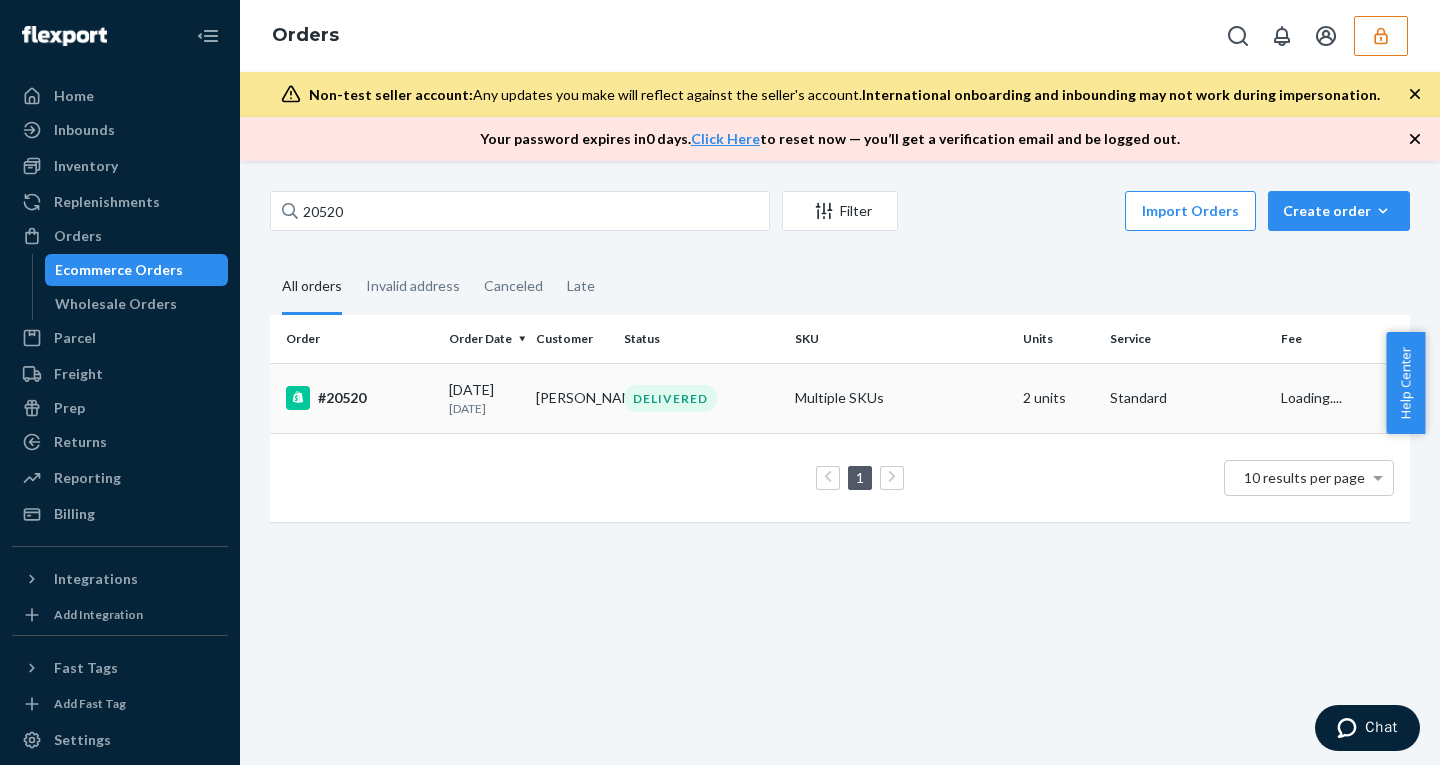 click on "[DATE] [DATE]" at bounding box center (484, 398) 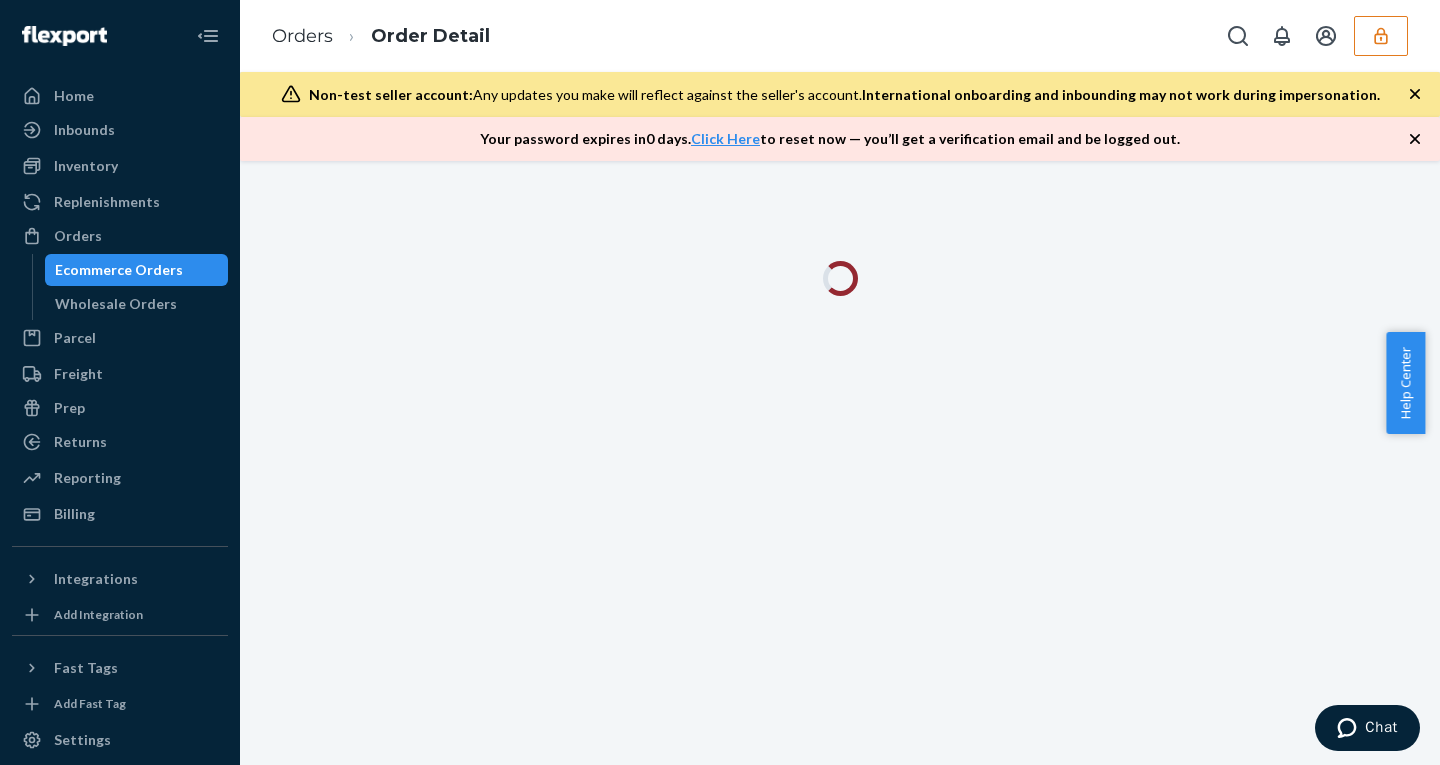 click 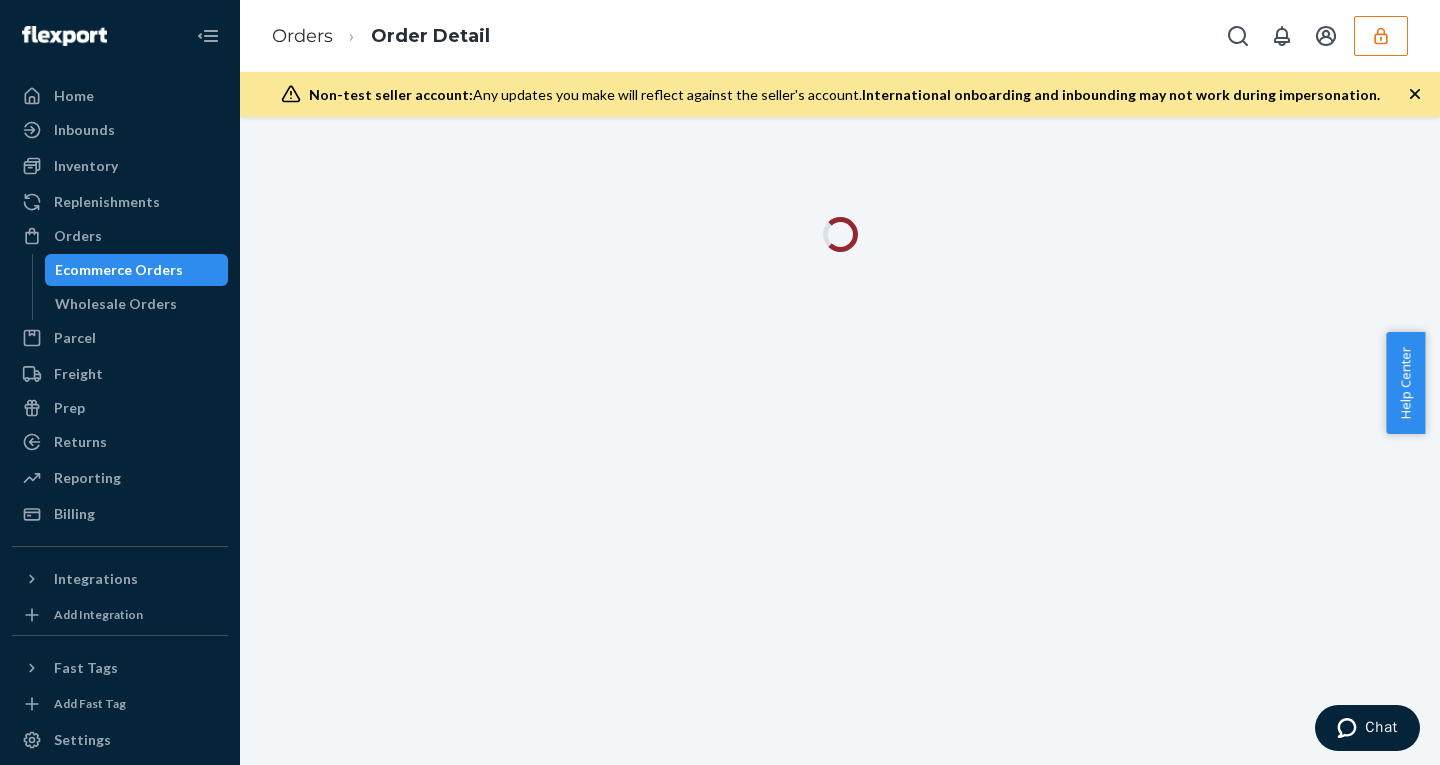 click 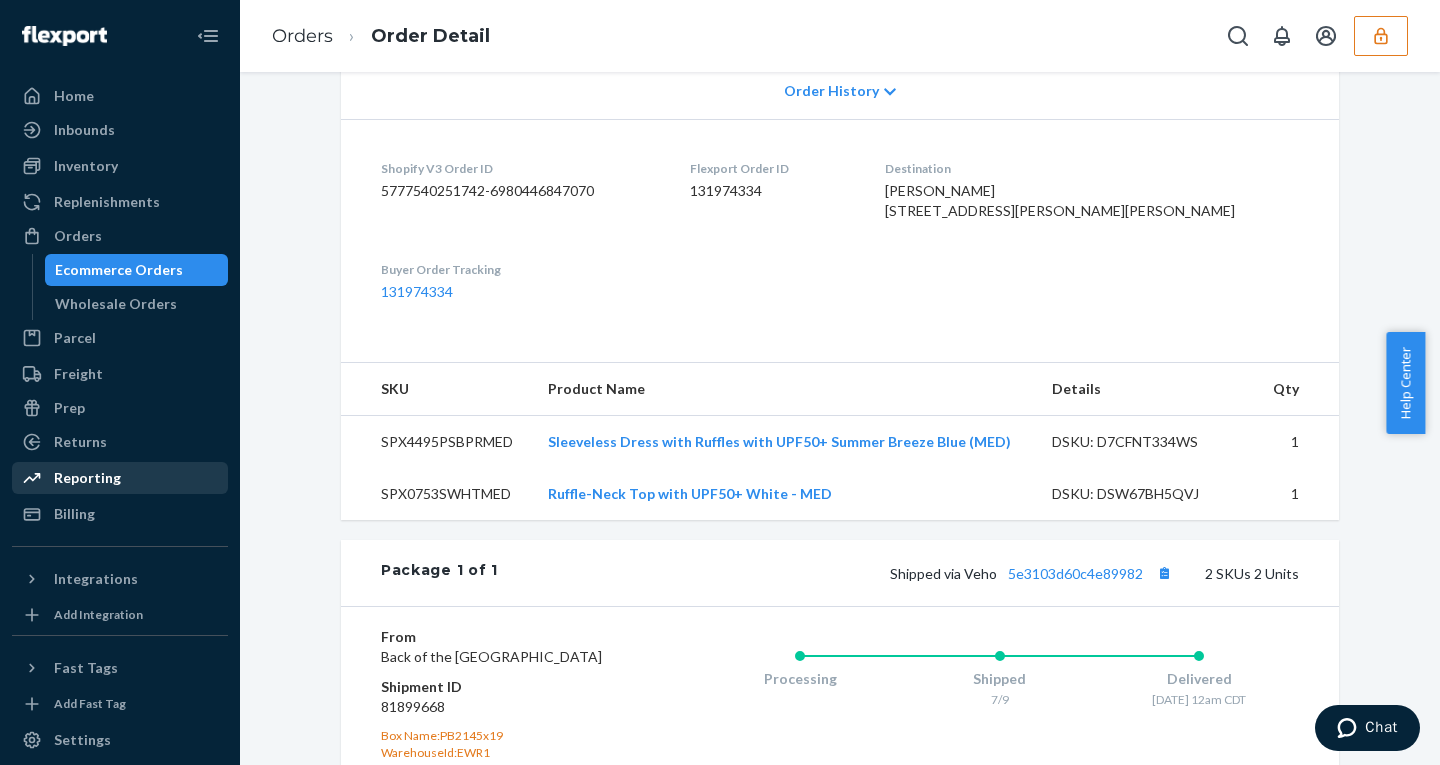 scroll, scrollTop: 443, scrollLeft: 0, axis: vertical 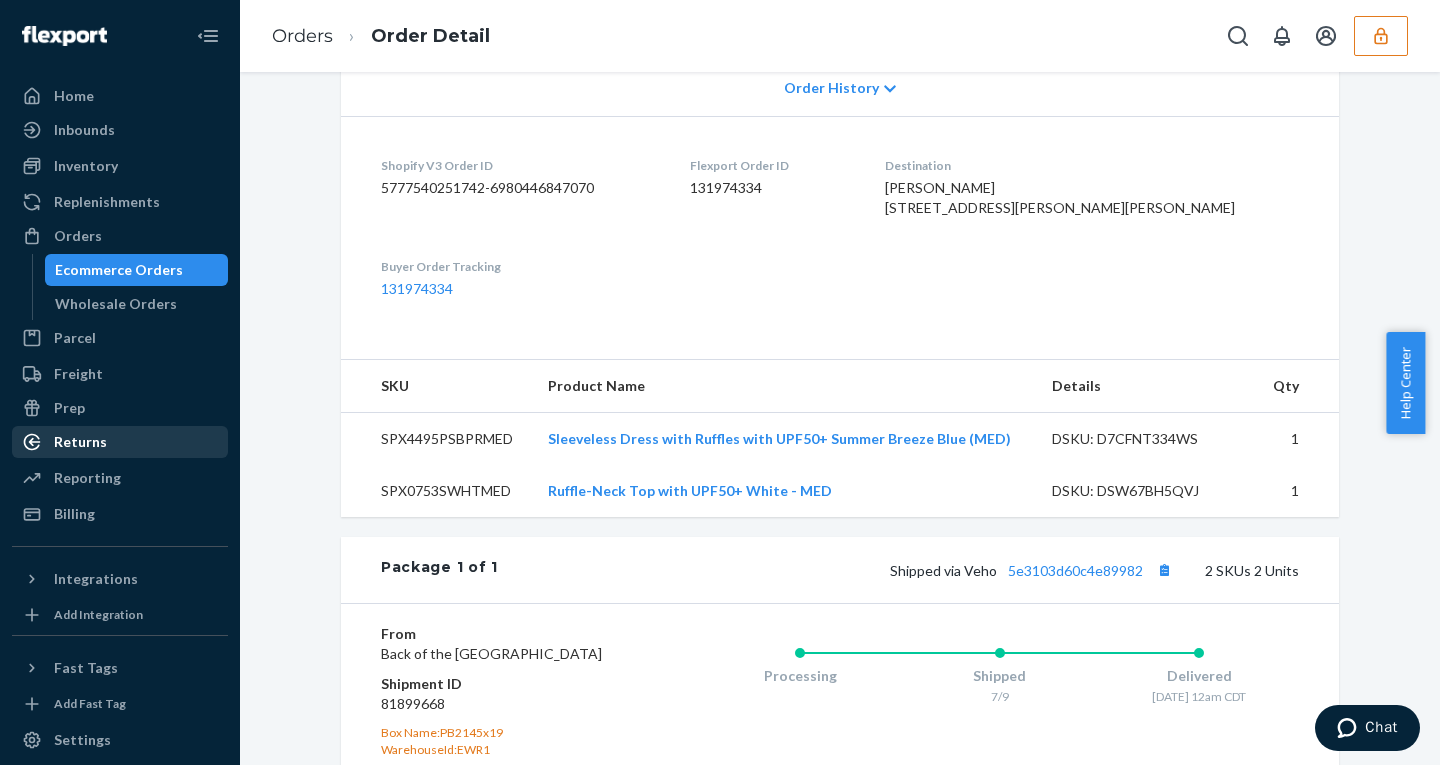 click on "Returns" at bounding box center [80, 442] 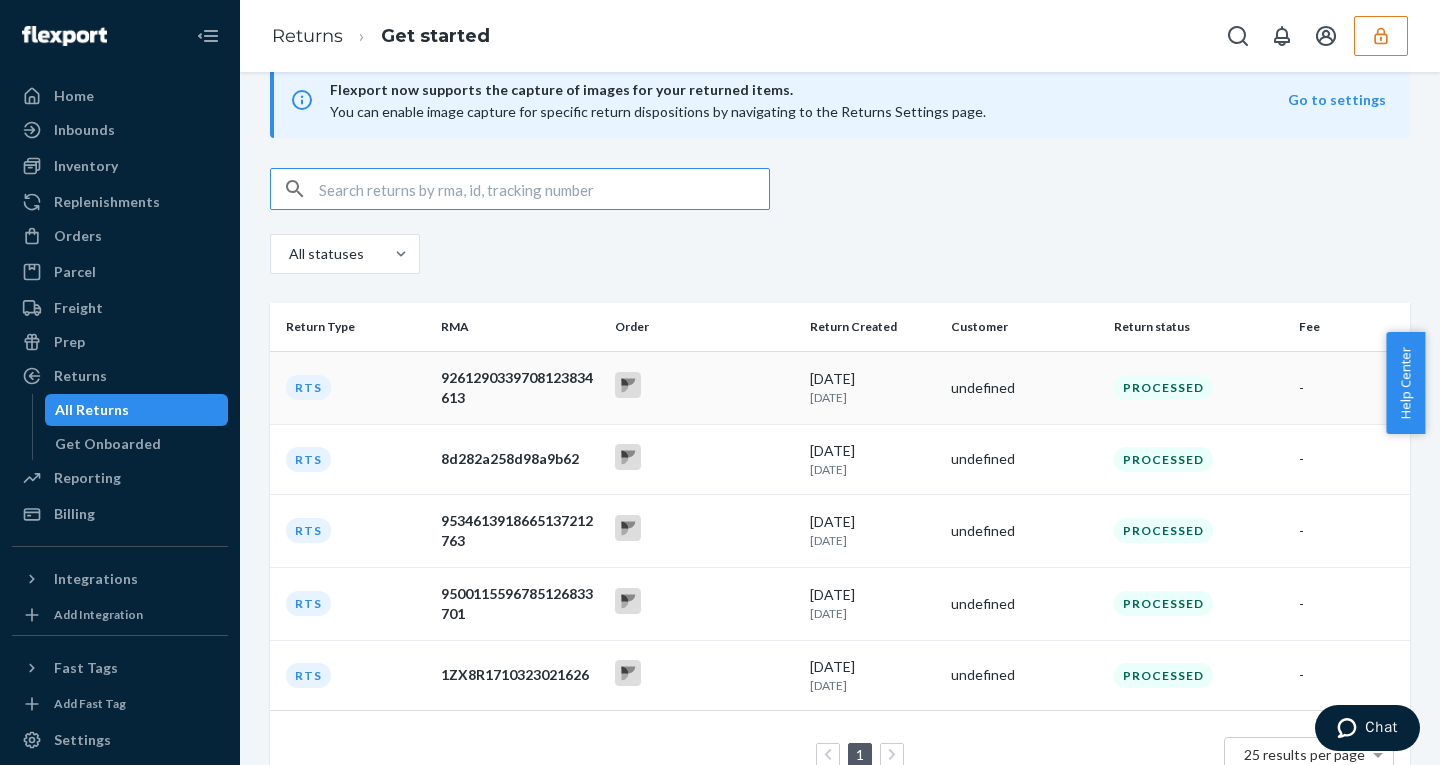 scroll, scrollTop: 39, scrollLeft: 0, axis: vertical 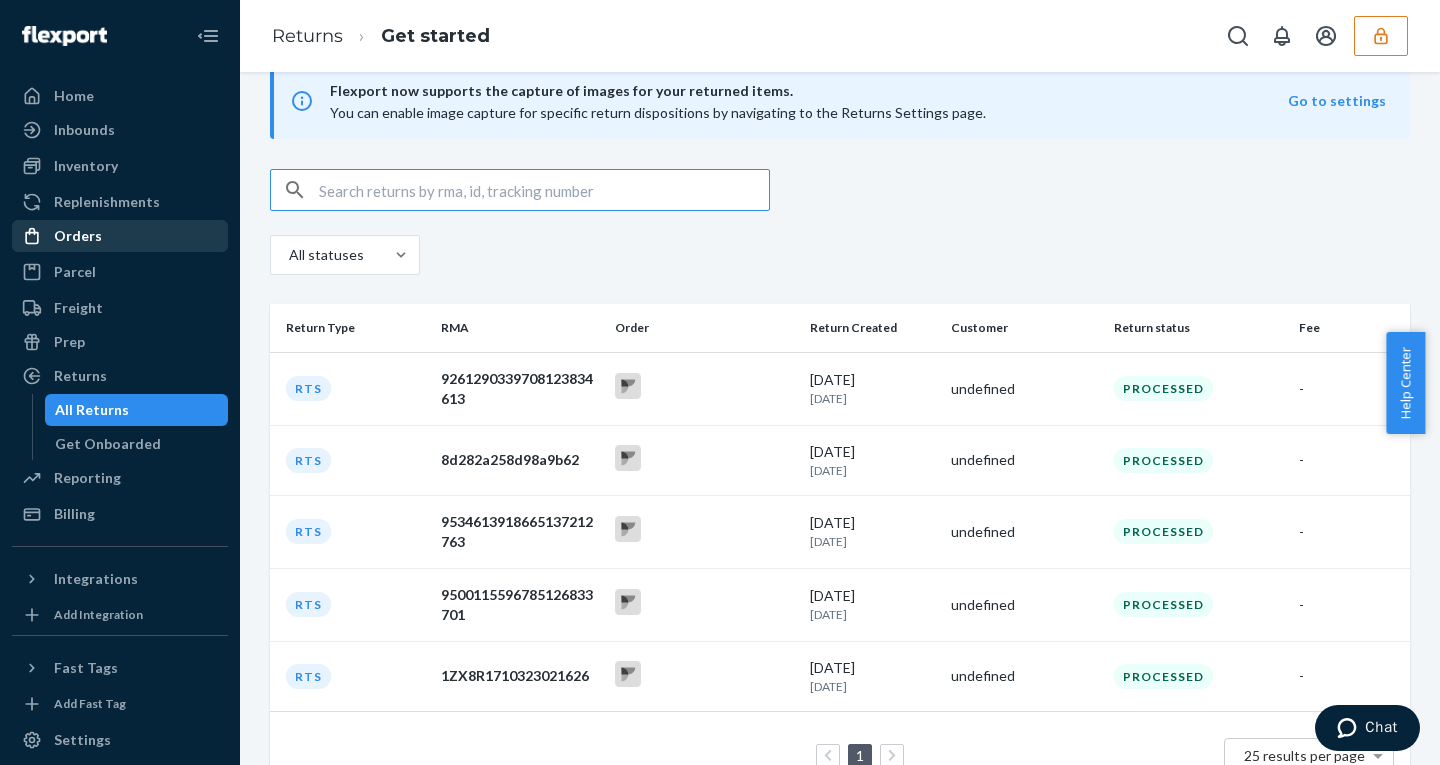 click on "Orders" at bounding box center (120, 236) 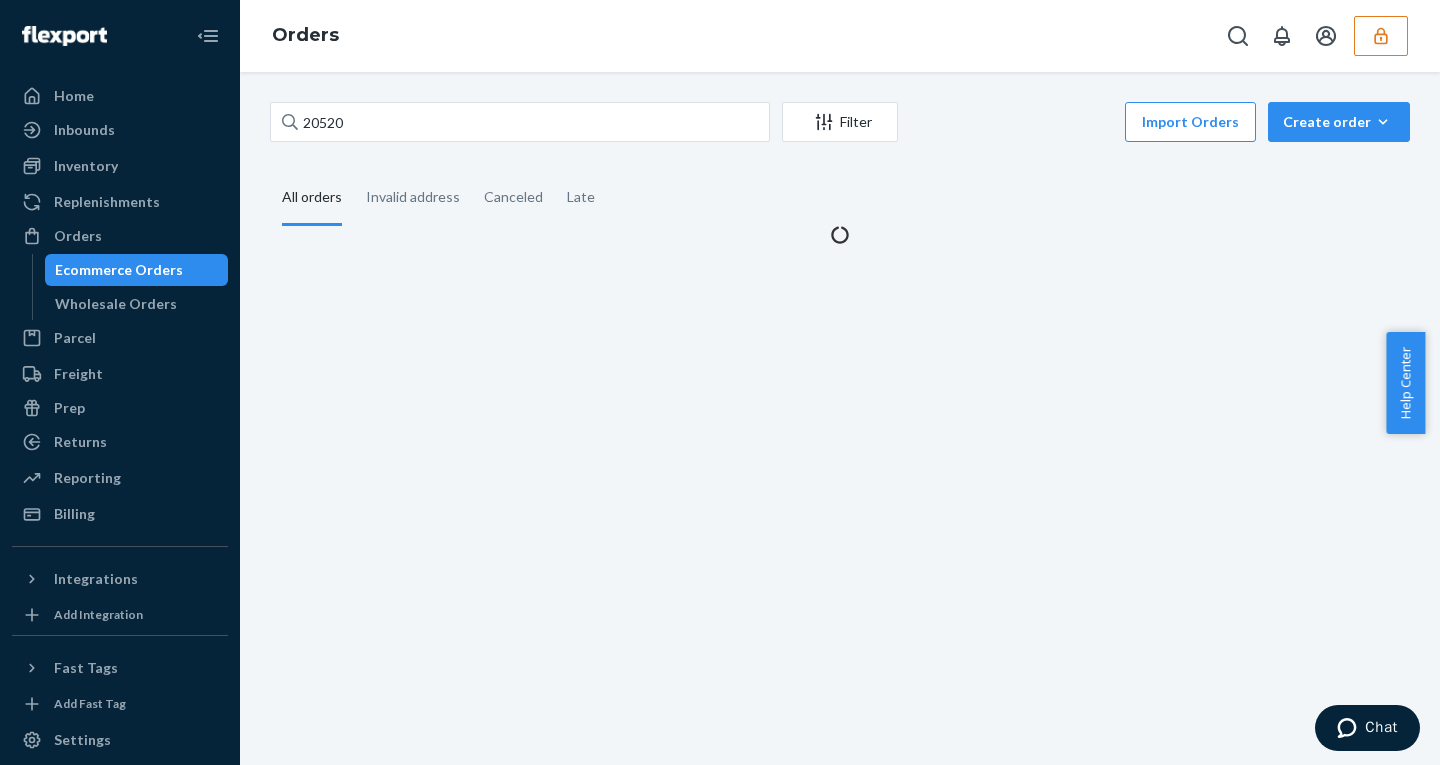 scroll, scrollTop: 0, scrollLeft: 0, axis: both 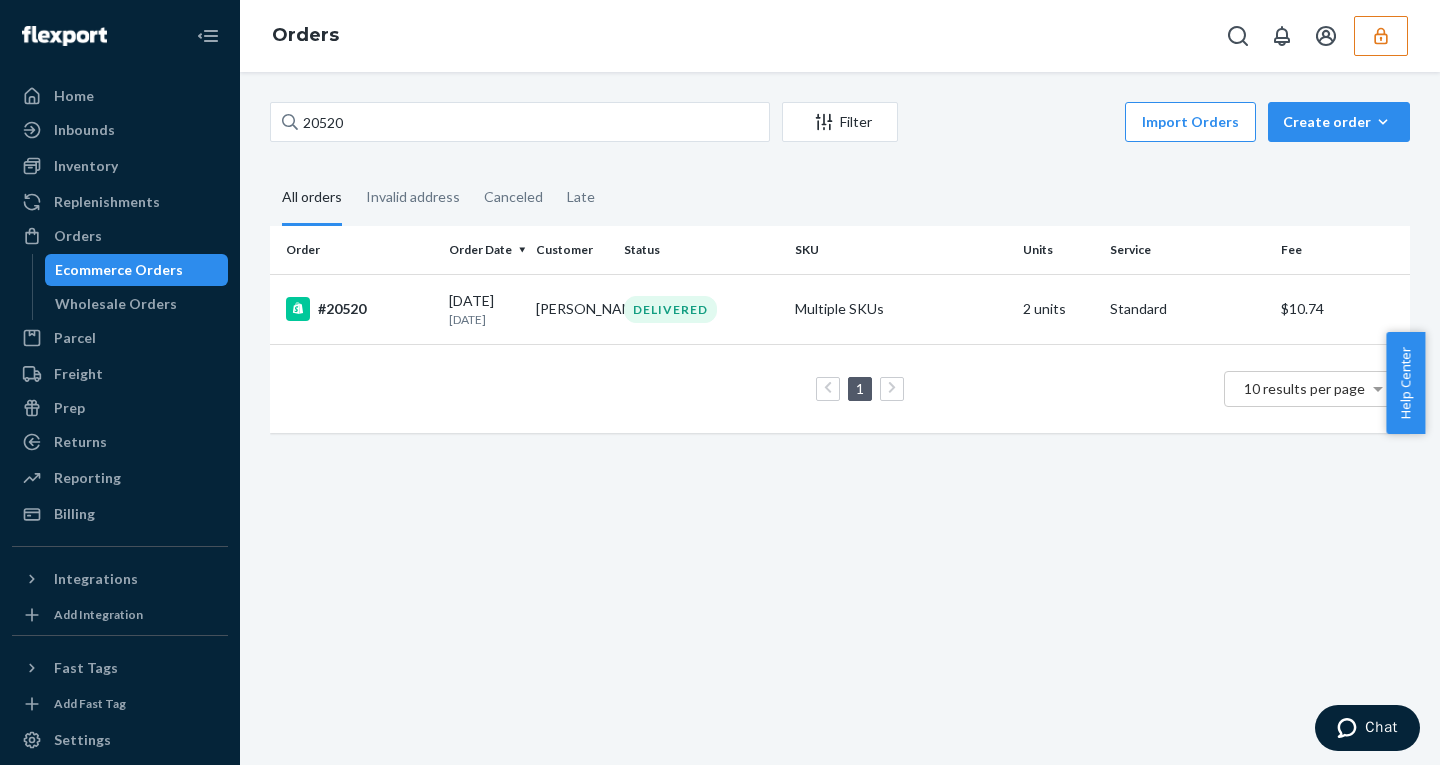 click on "[PERSON_NAME]" at bounding box center [571, 309] 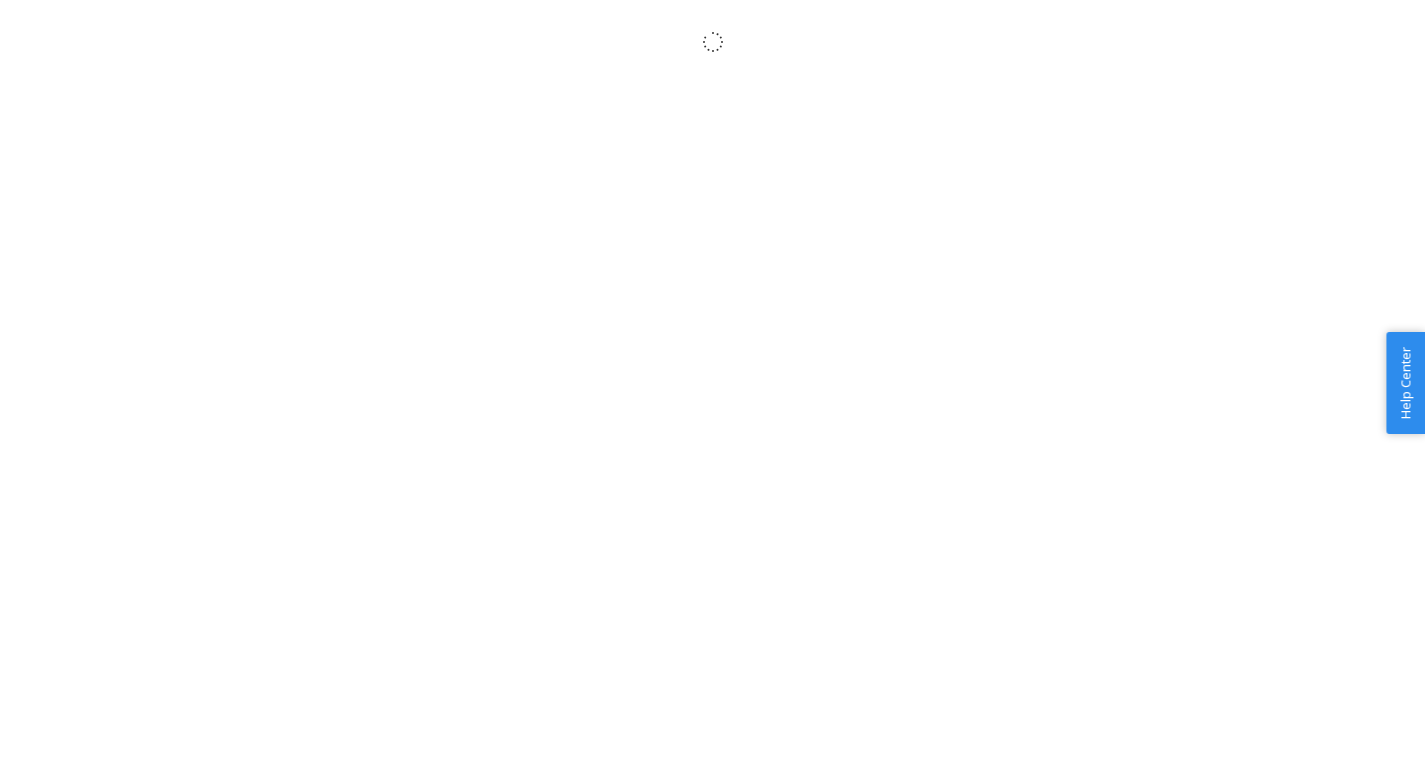 scroll, scrollTop: 0, scrollLeft: 0, axis: both 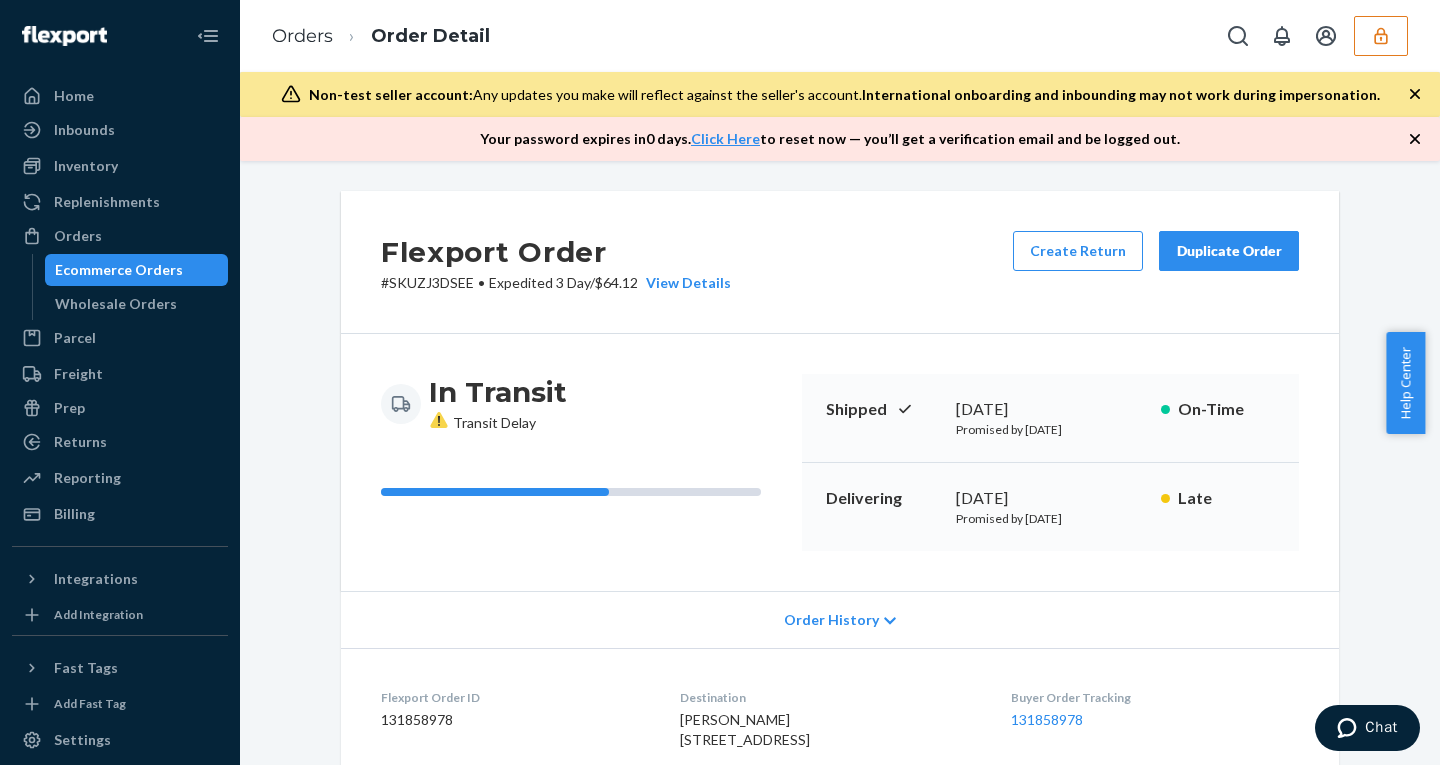 click 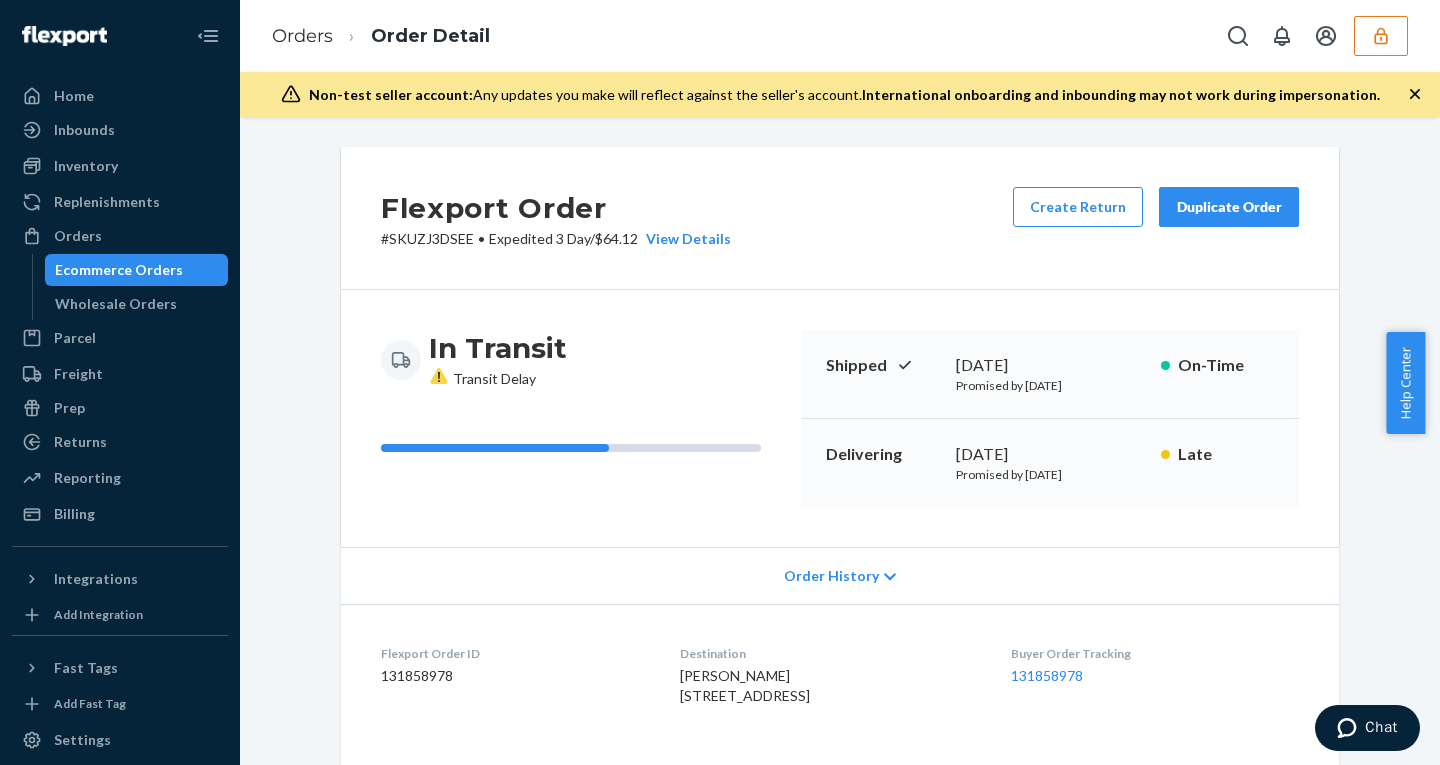 click 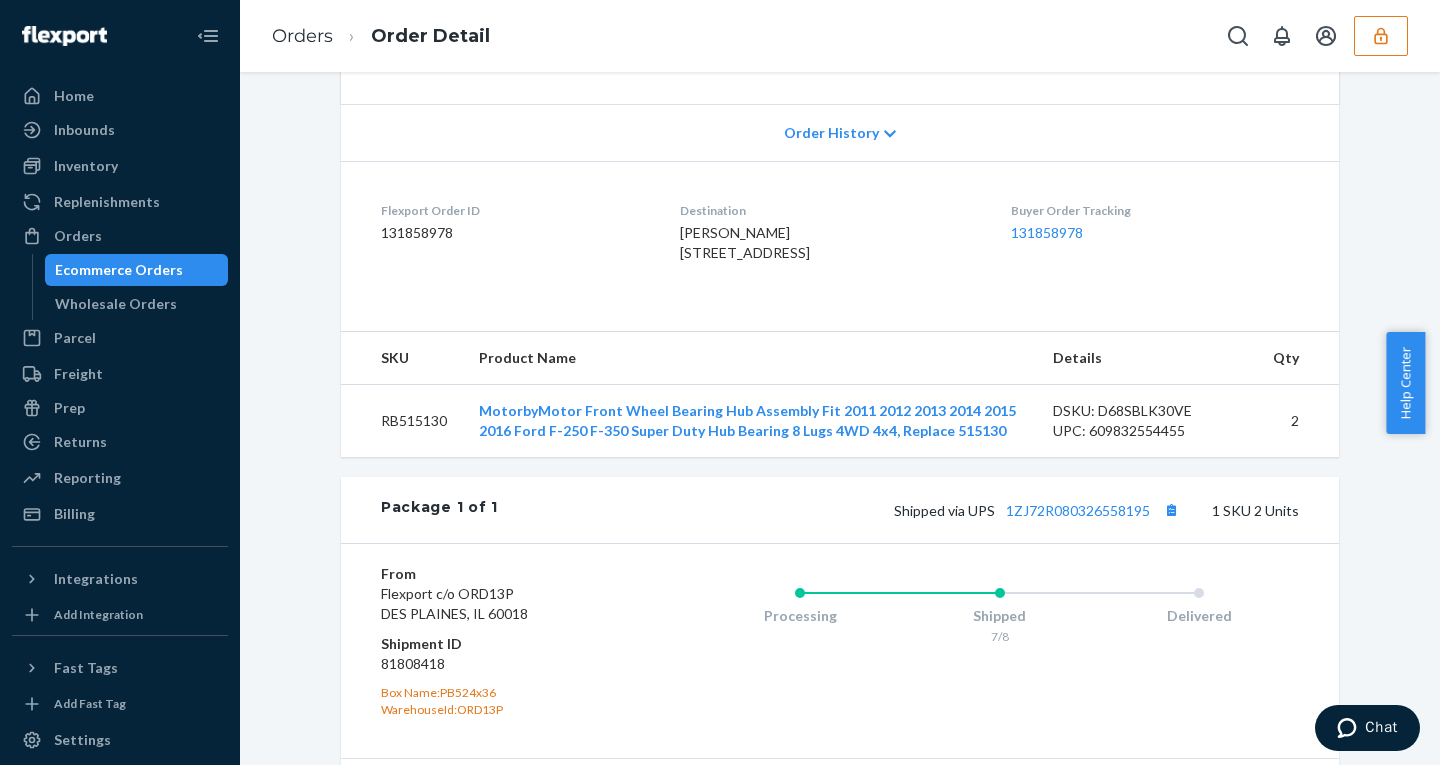scroll, scrollTop: 636, scrollLeft: 0, axis: vertical 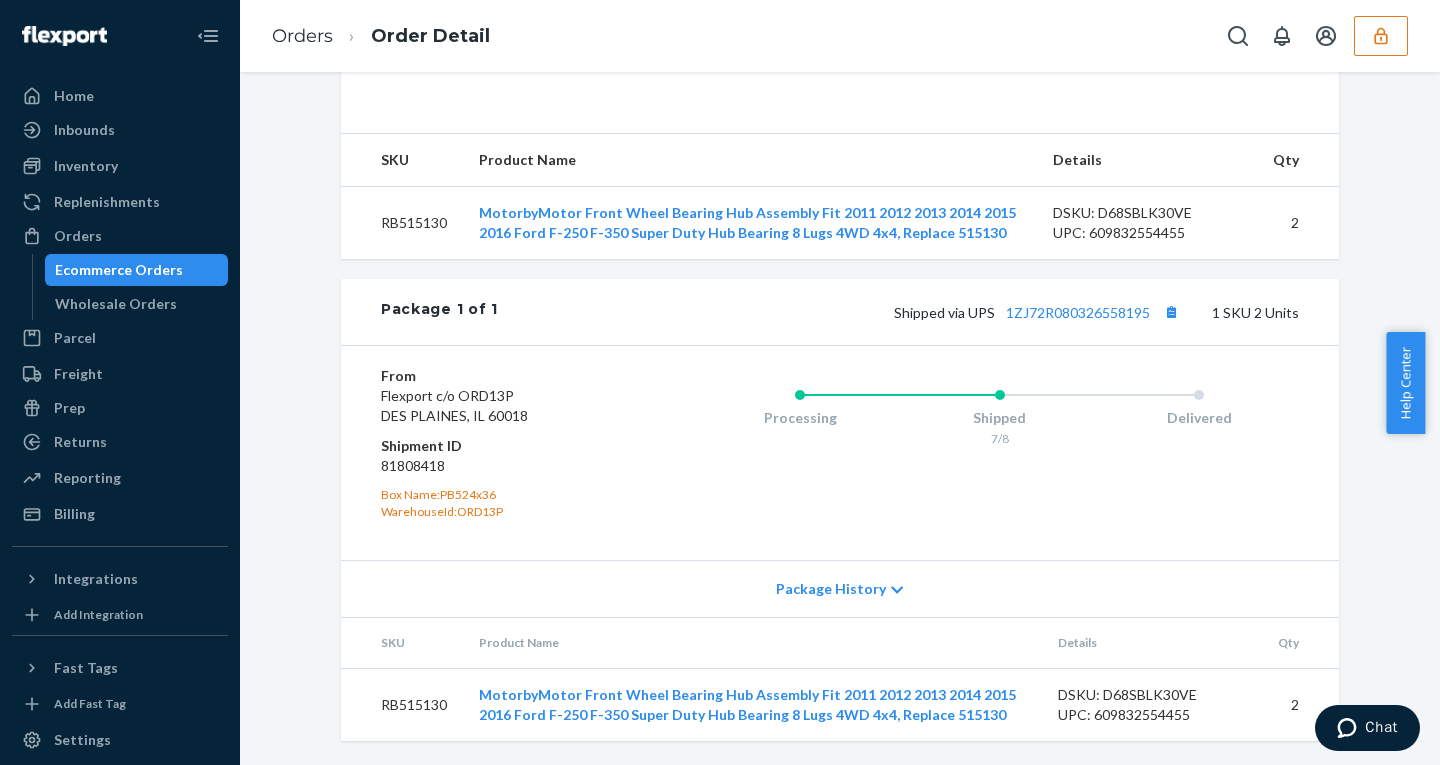 click on "Package History" at bounding box center (831, 589) 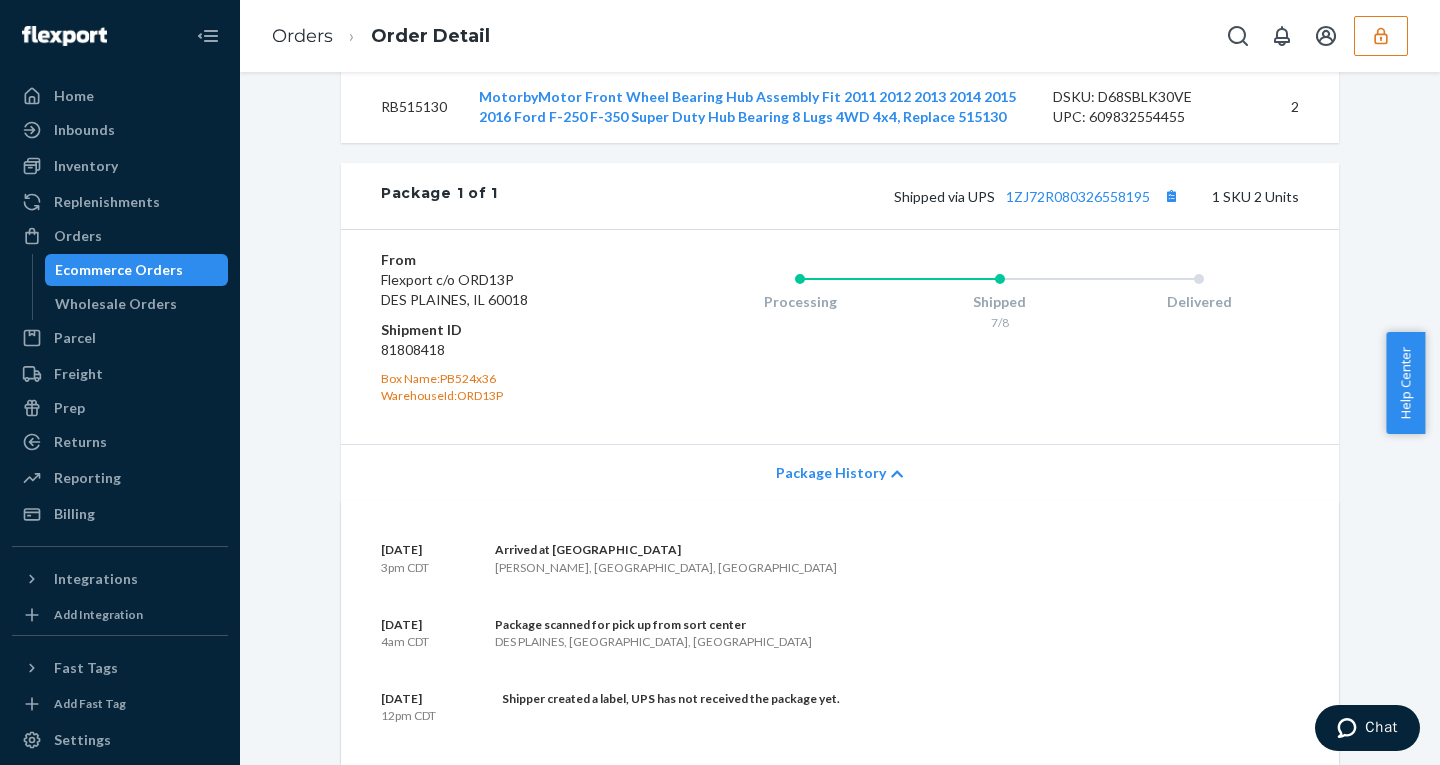 click on "Package History" at bounding box center [831, 473] 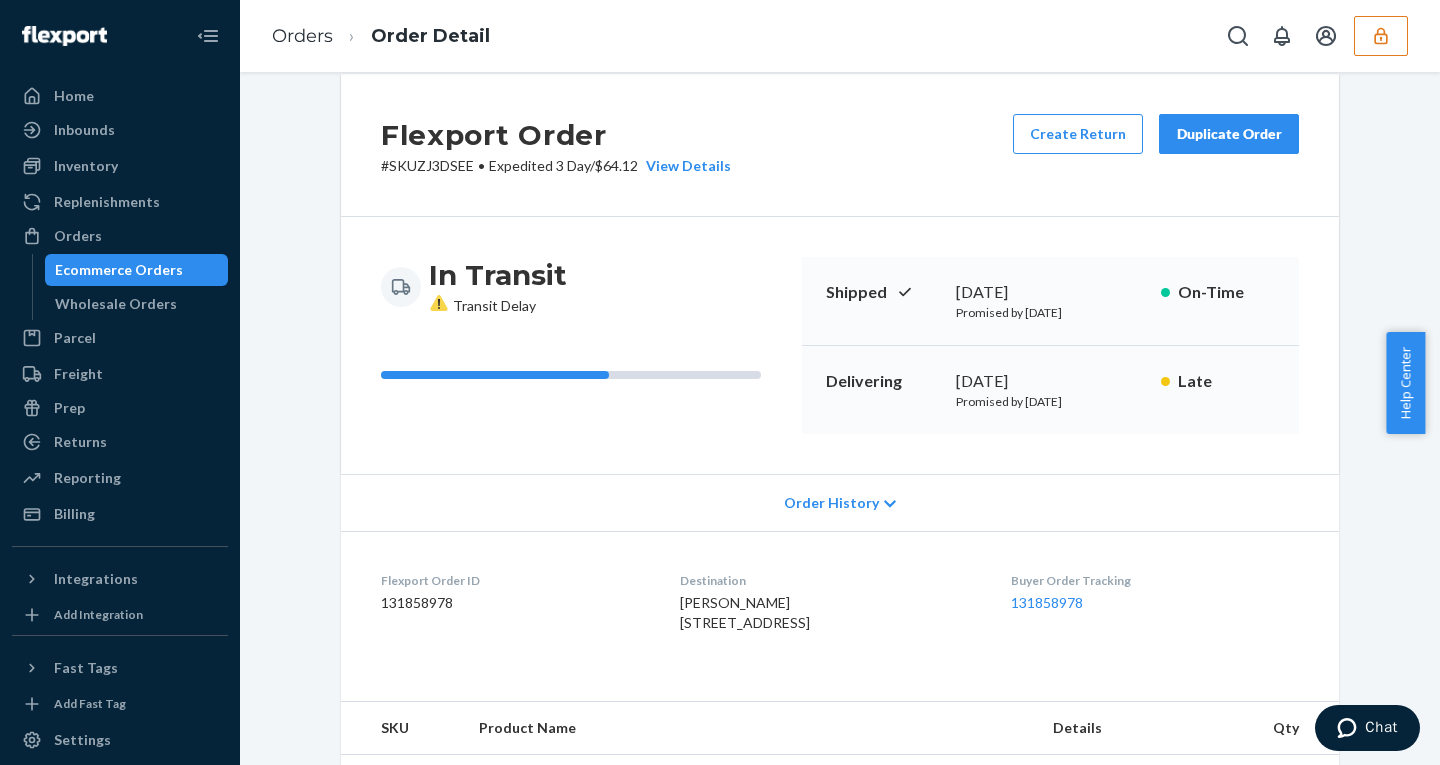 scroll, scrollTop: 36, scrollLeft: 0, axis: vertical 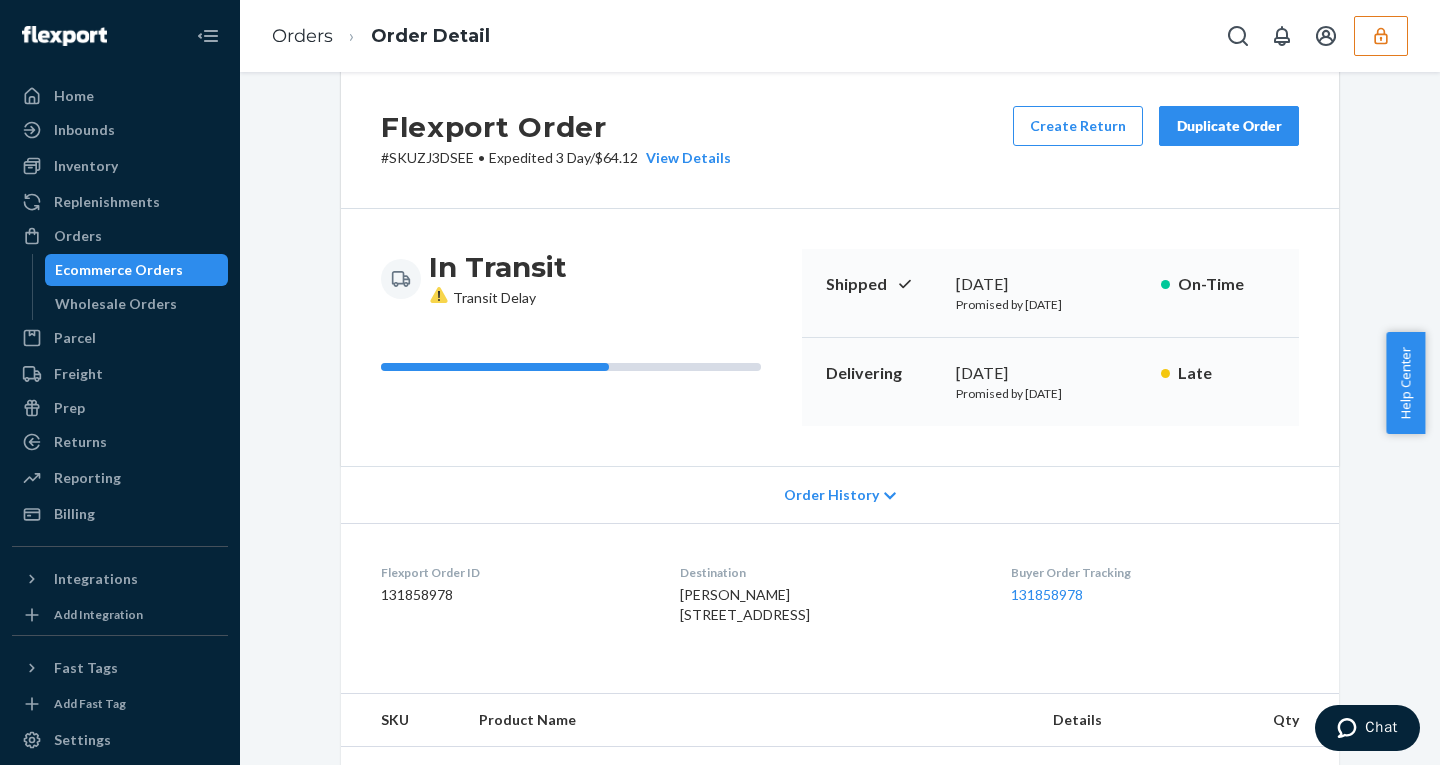 click on "Order History" at bounding box center [831, 495] 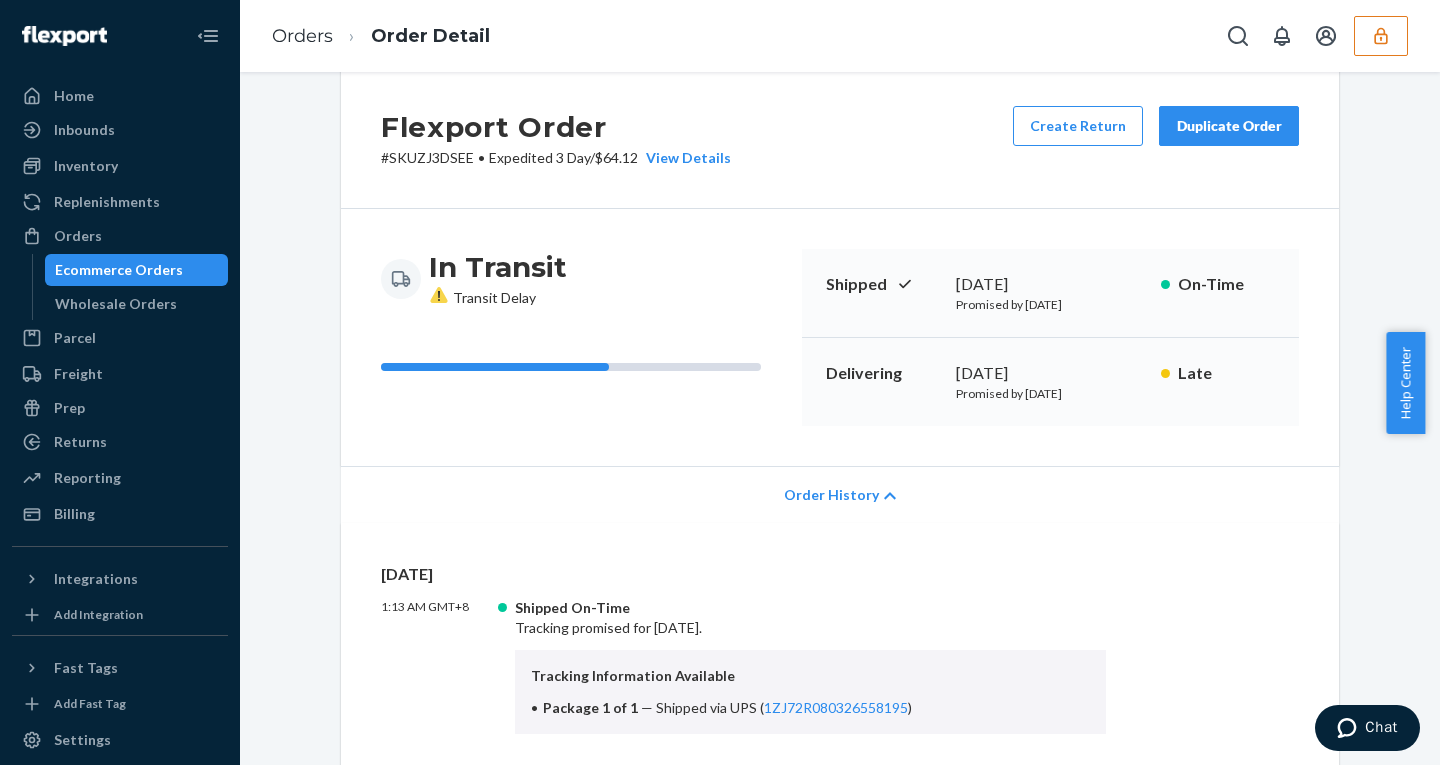 click on "Order History" at bounding box center [831, 495] 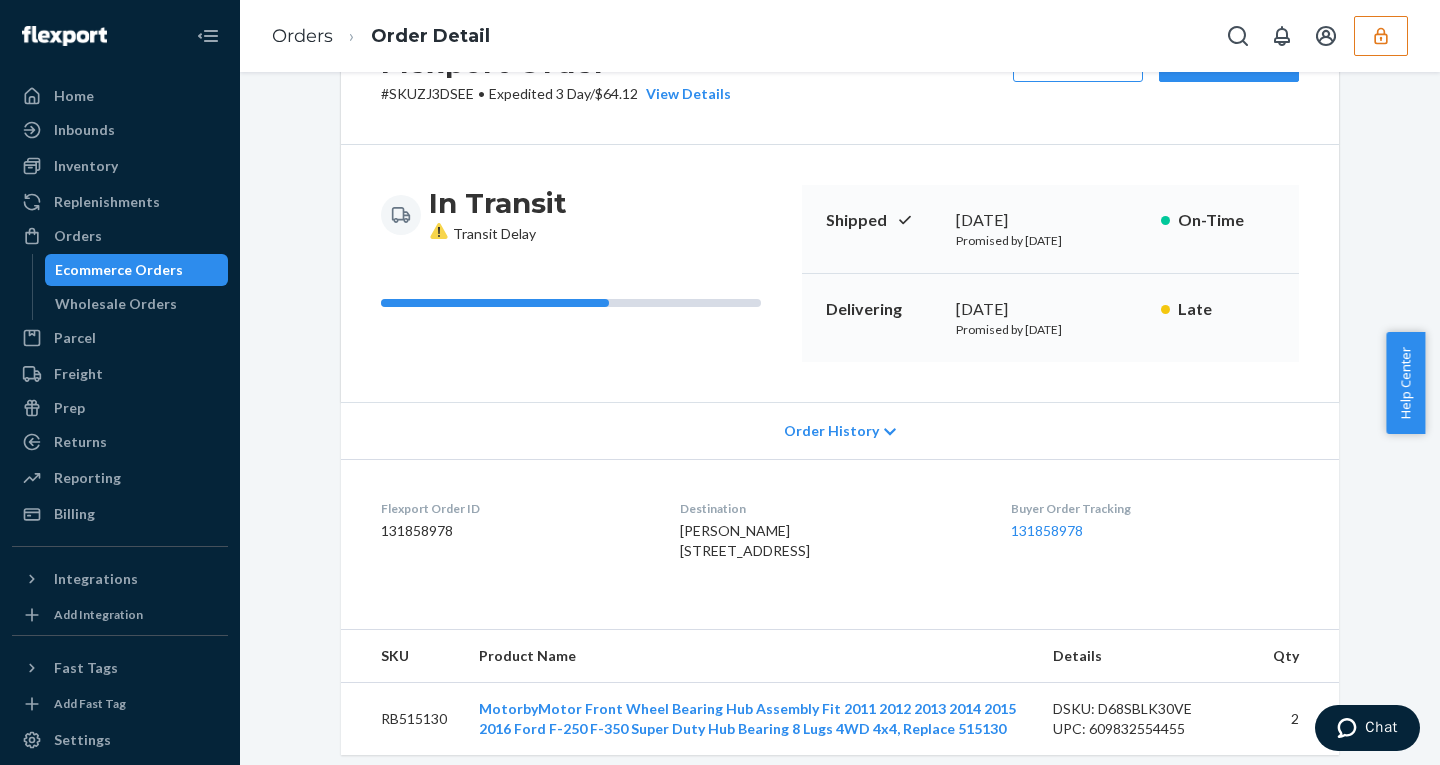 scroll, scrollTop: 129, scrollLeft: 0, axis: vertical 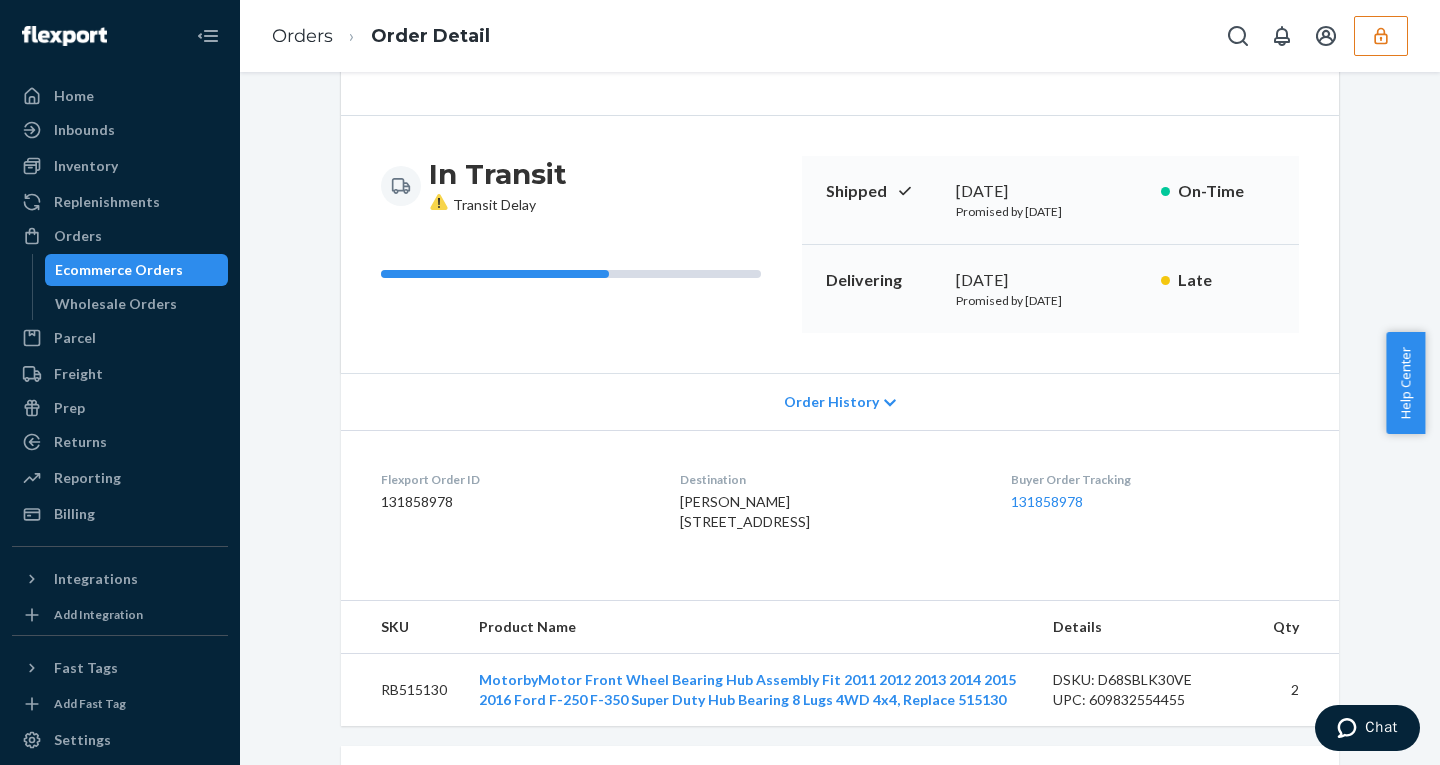 click on "Order History" at bounding box center (840, 401) 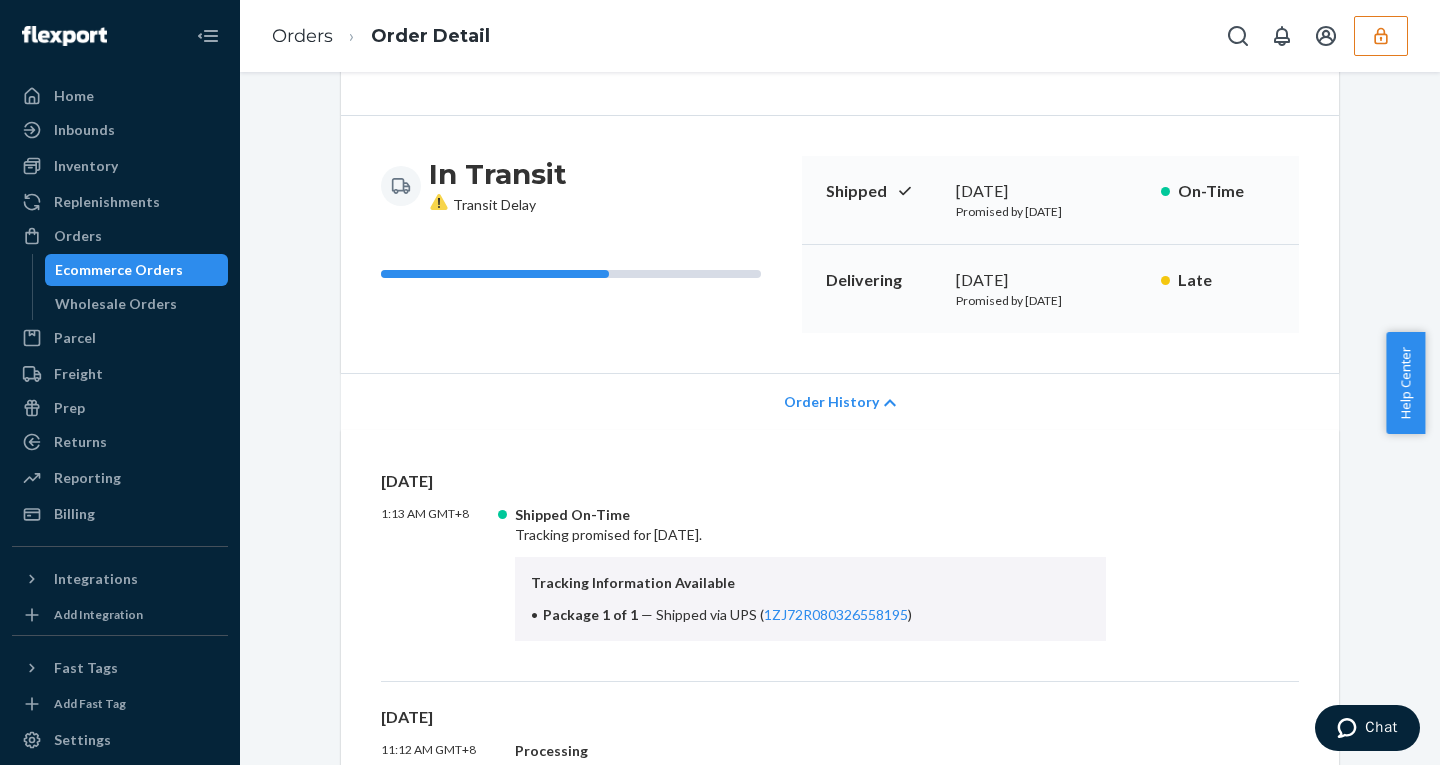 click on "Order History" at bounding box center [840, 401] 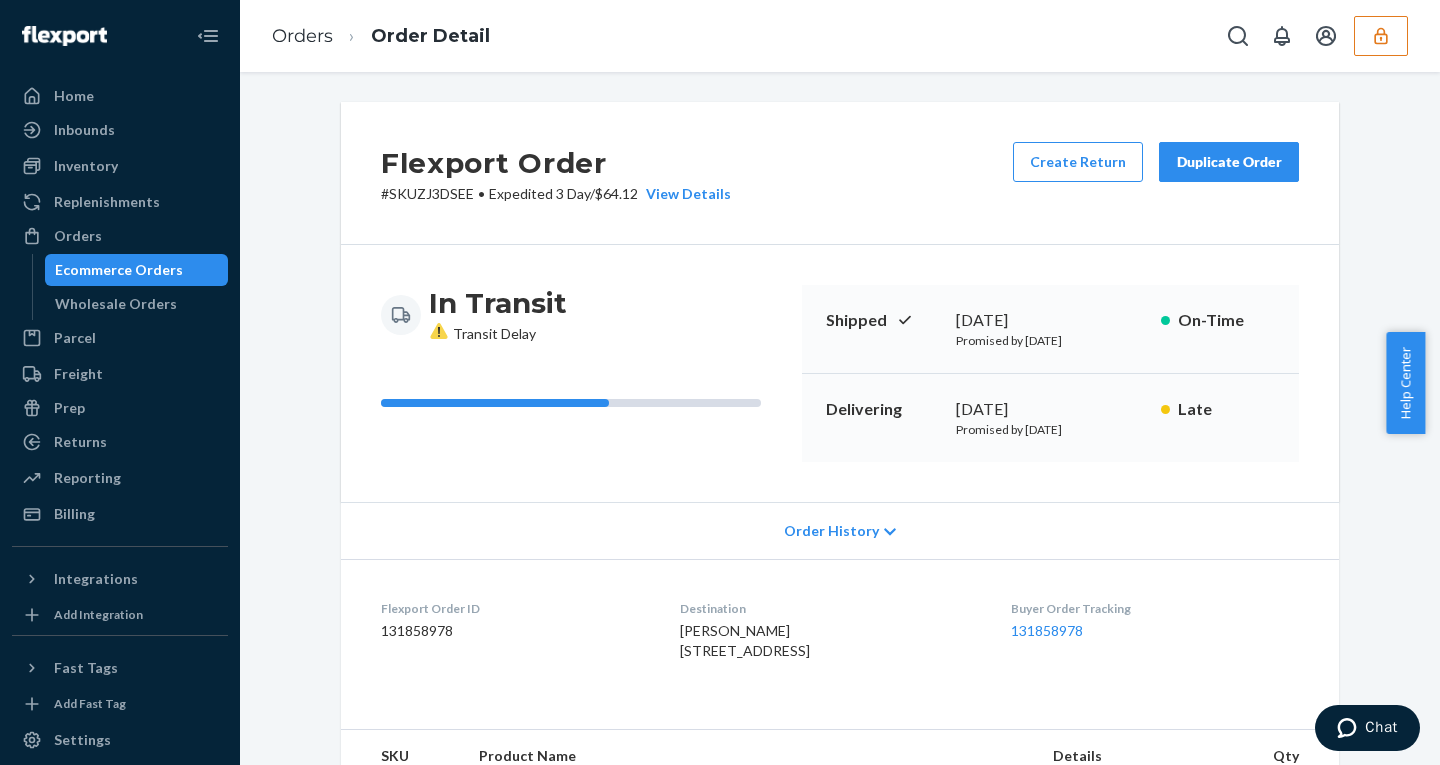 scroll, scrollTop: 636, scrollLeft: 0, axis: vertical 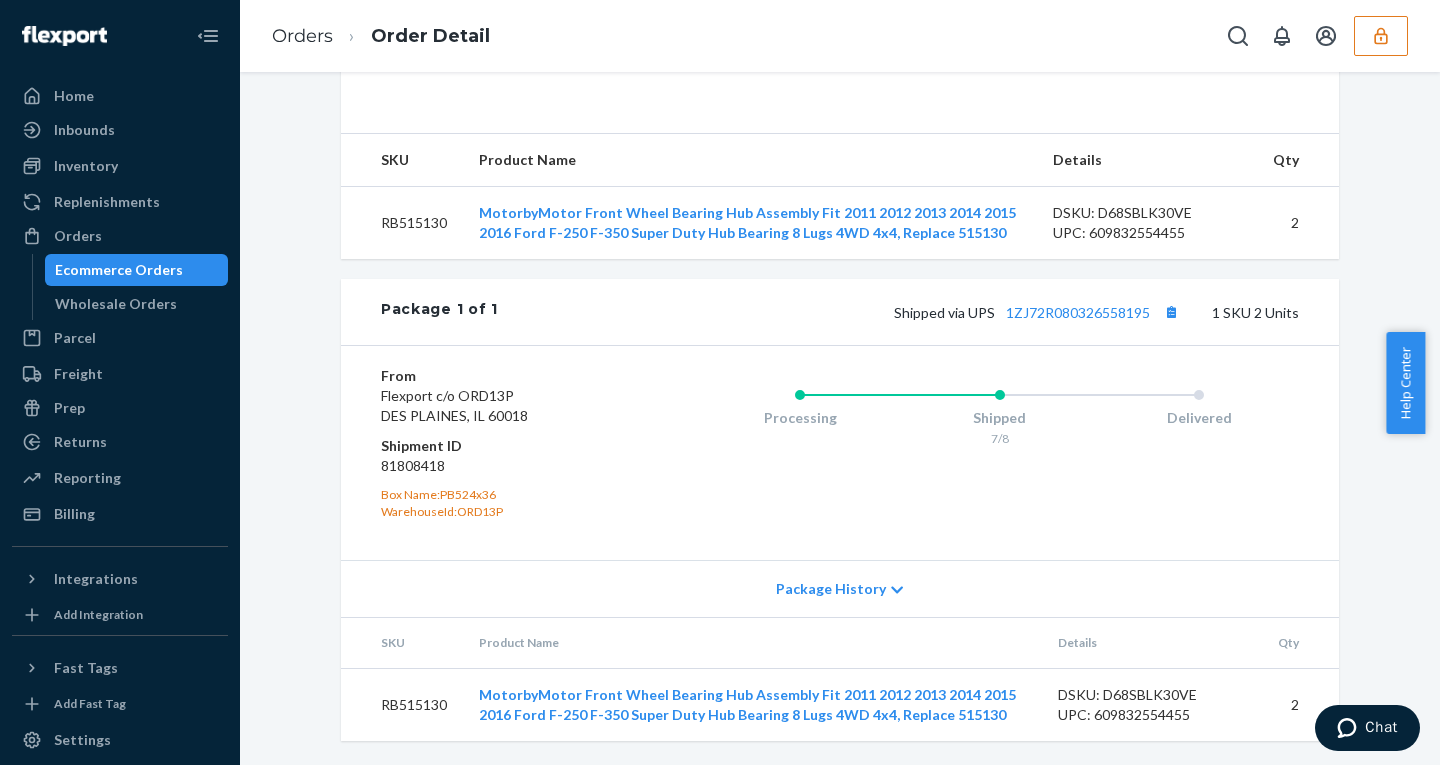 click on "Package History" at bounding box center [840, 588] 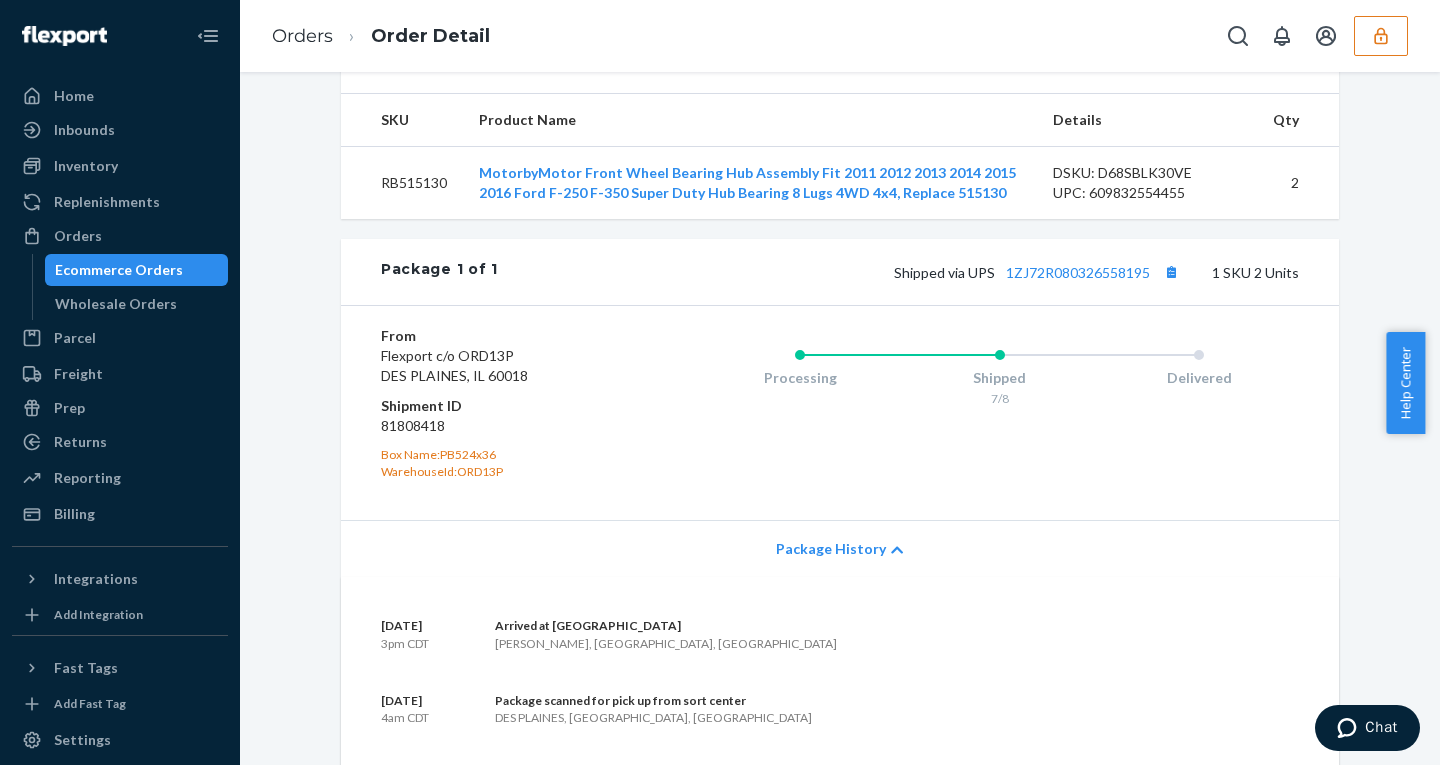 click on "Package History" at bounding box center [840, 548] 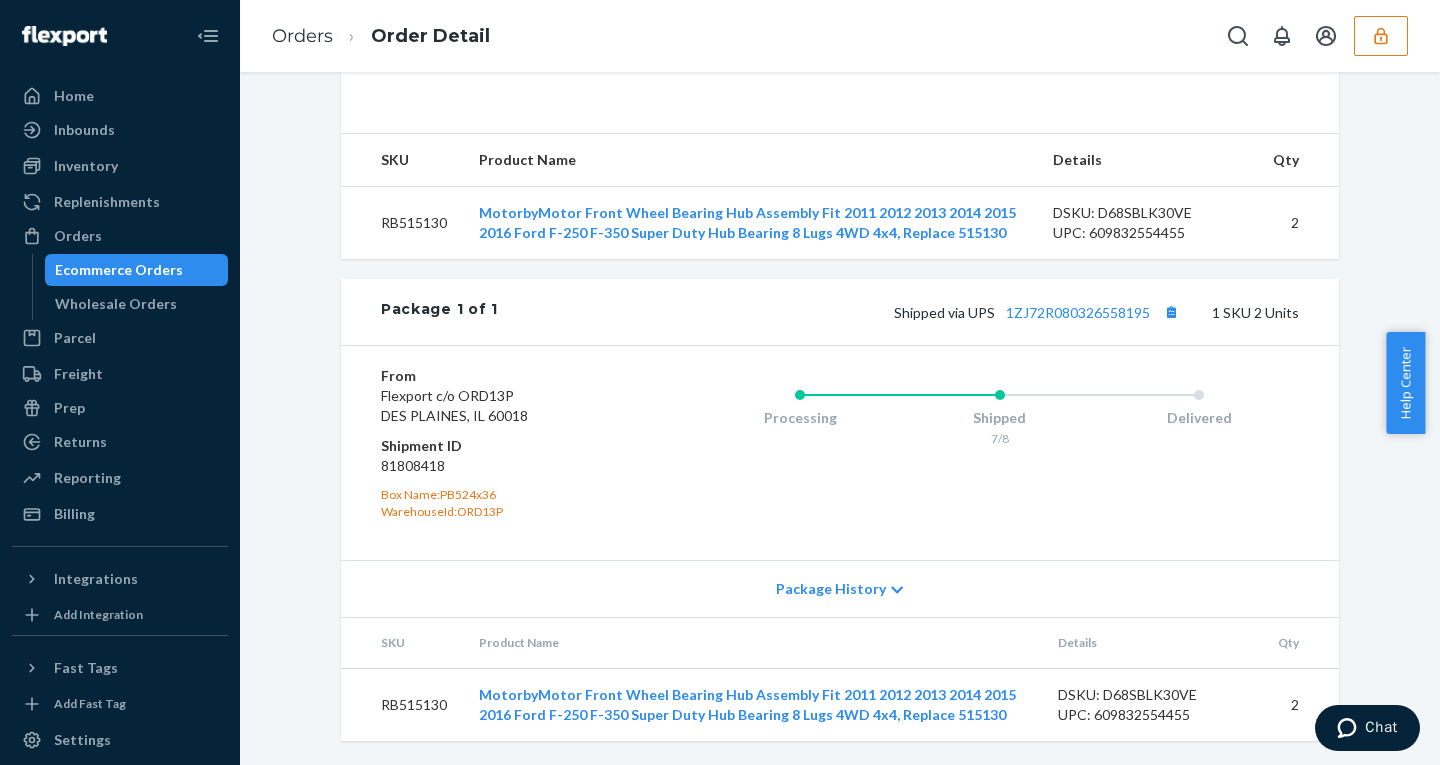 click on "81808418" at bounding box center (500, 466) 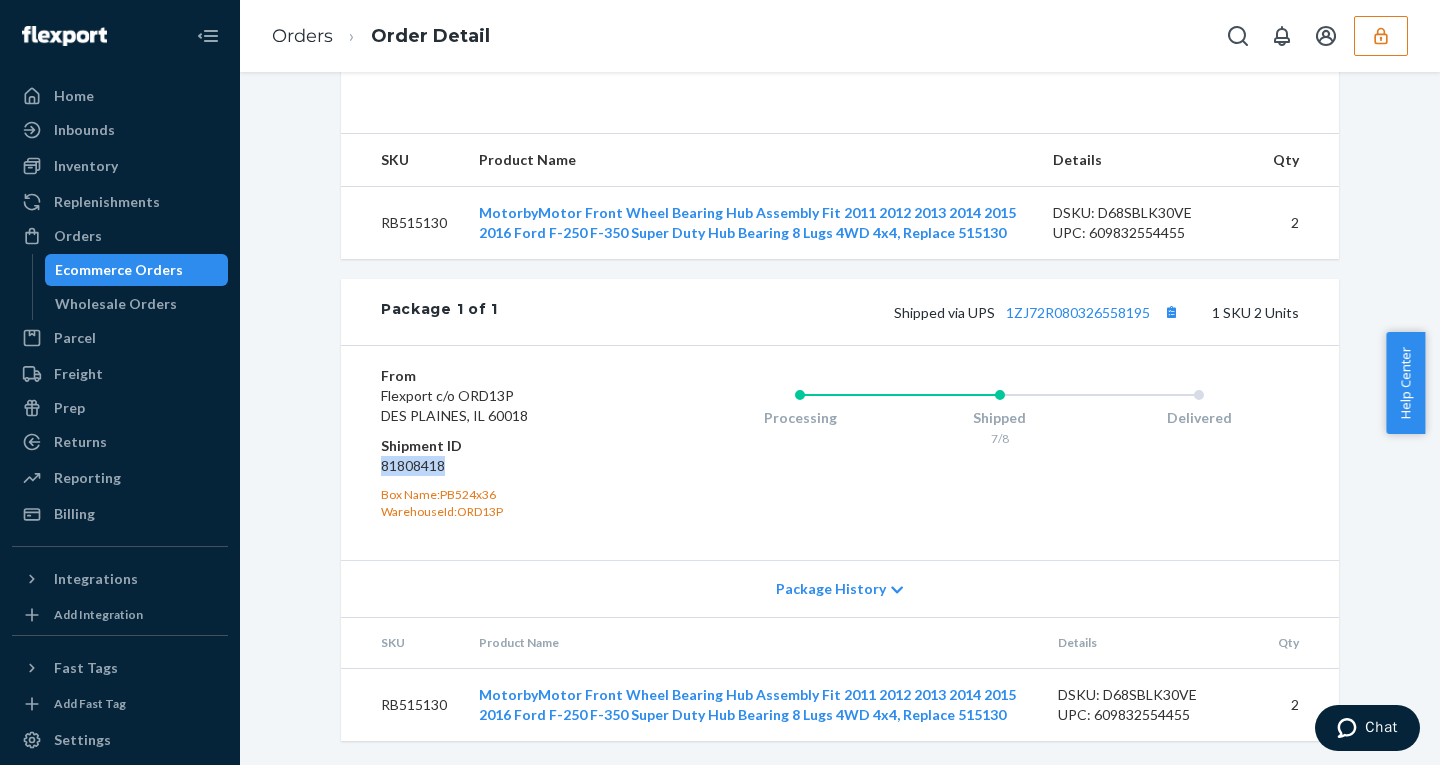 click on "81808418" at bounding box center [500, 466] 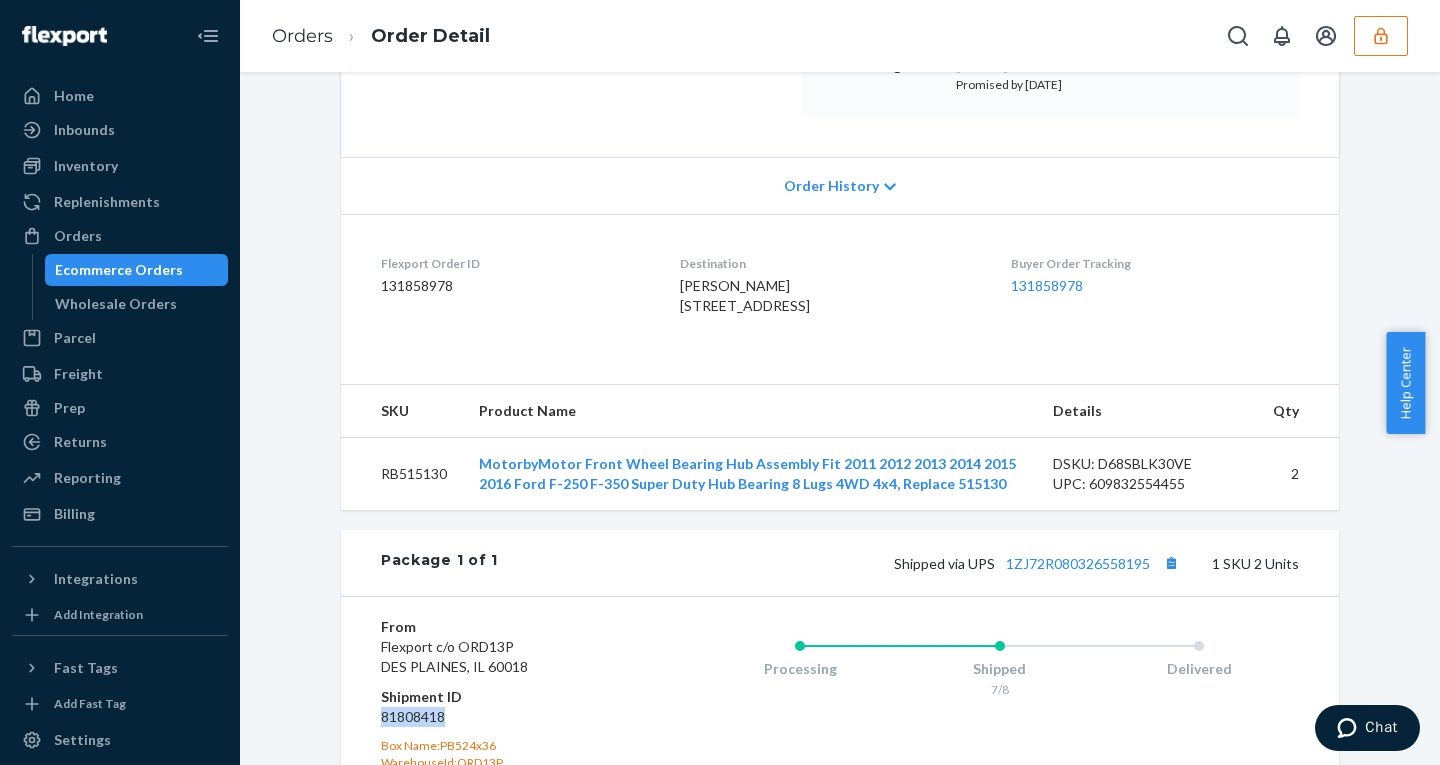 scroll, scrollTop: 636, scrollLeft: 0, axis: vertical 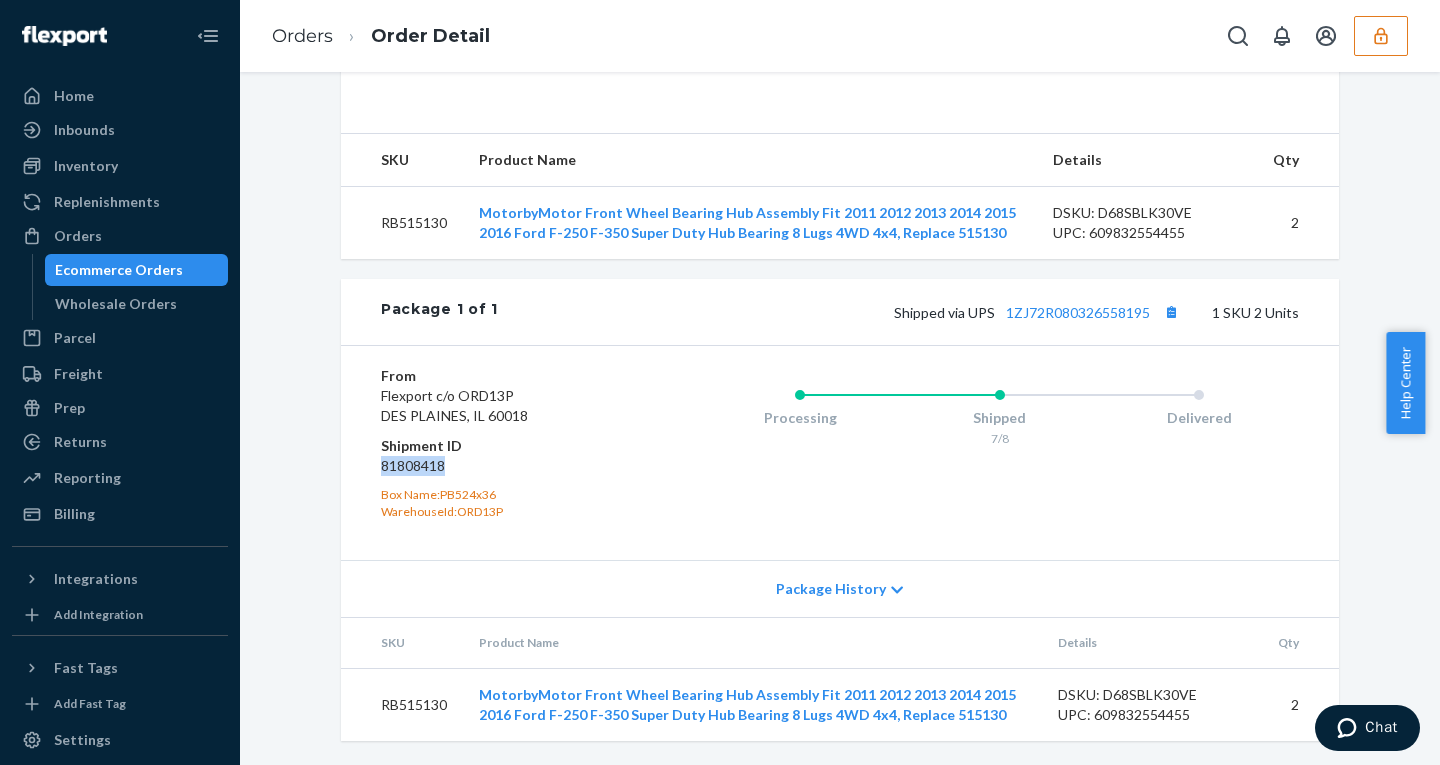 click 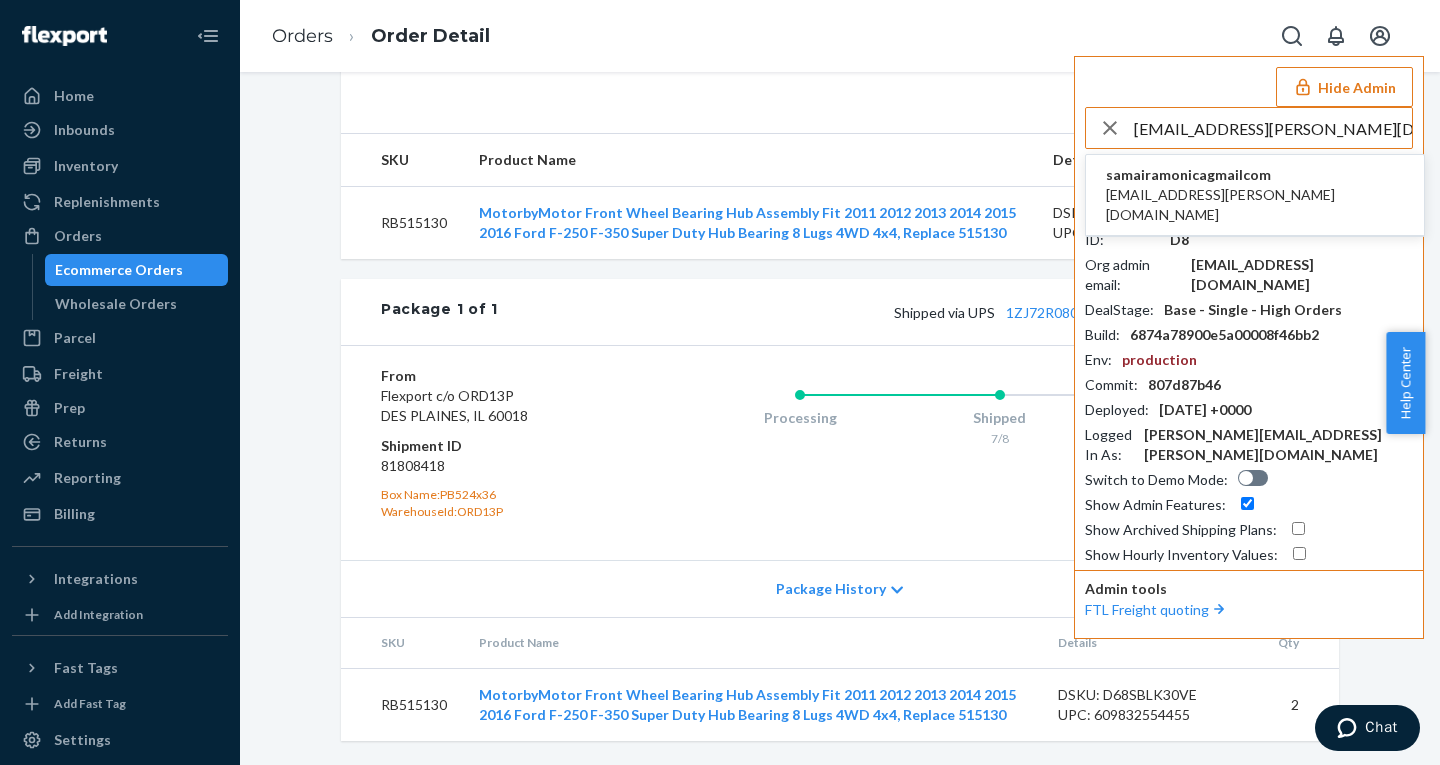 type on "[EMAIL_ADDRESS][PERSON_NAME][DOMAIN_NAME]" 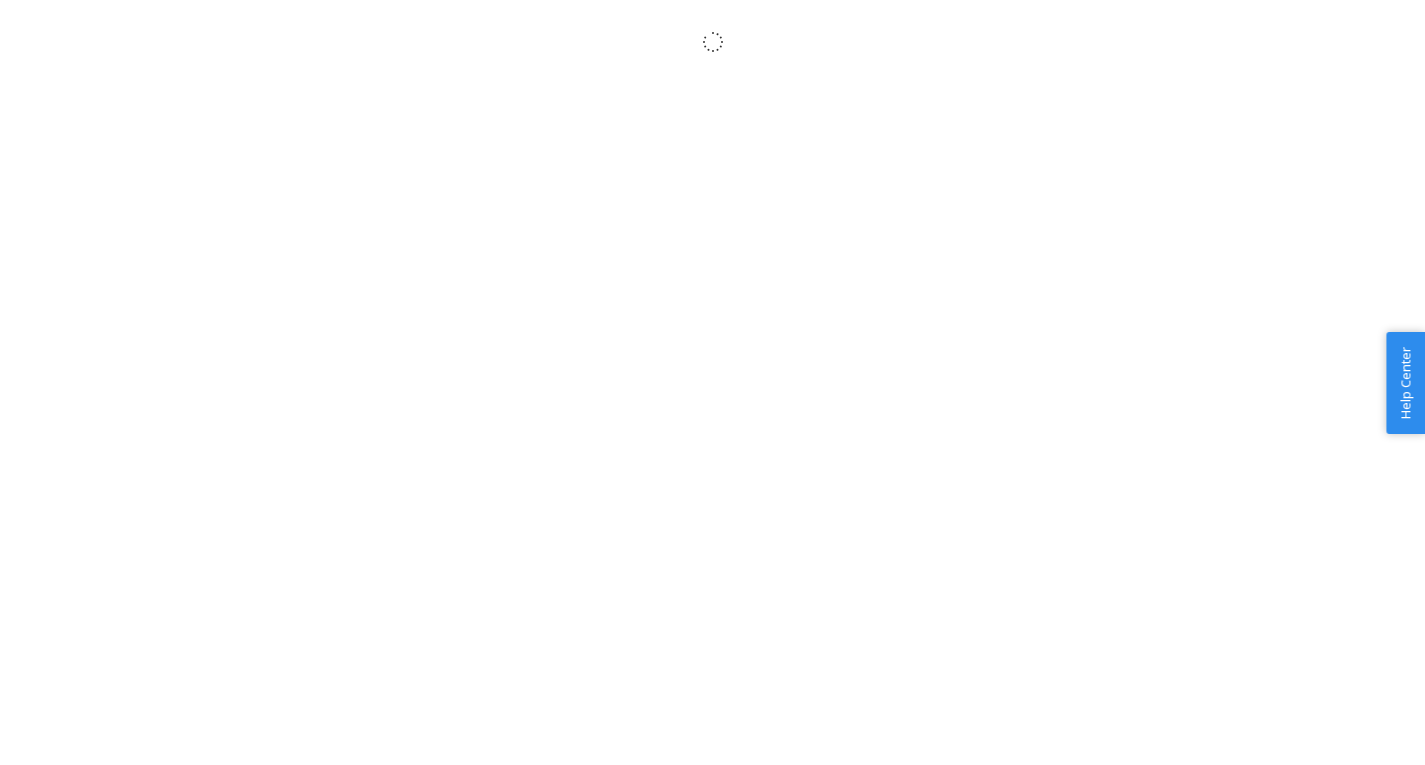 scroll, scrollTop: 0, scrollLeft: 0, axis: both 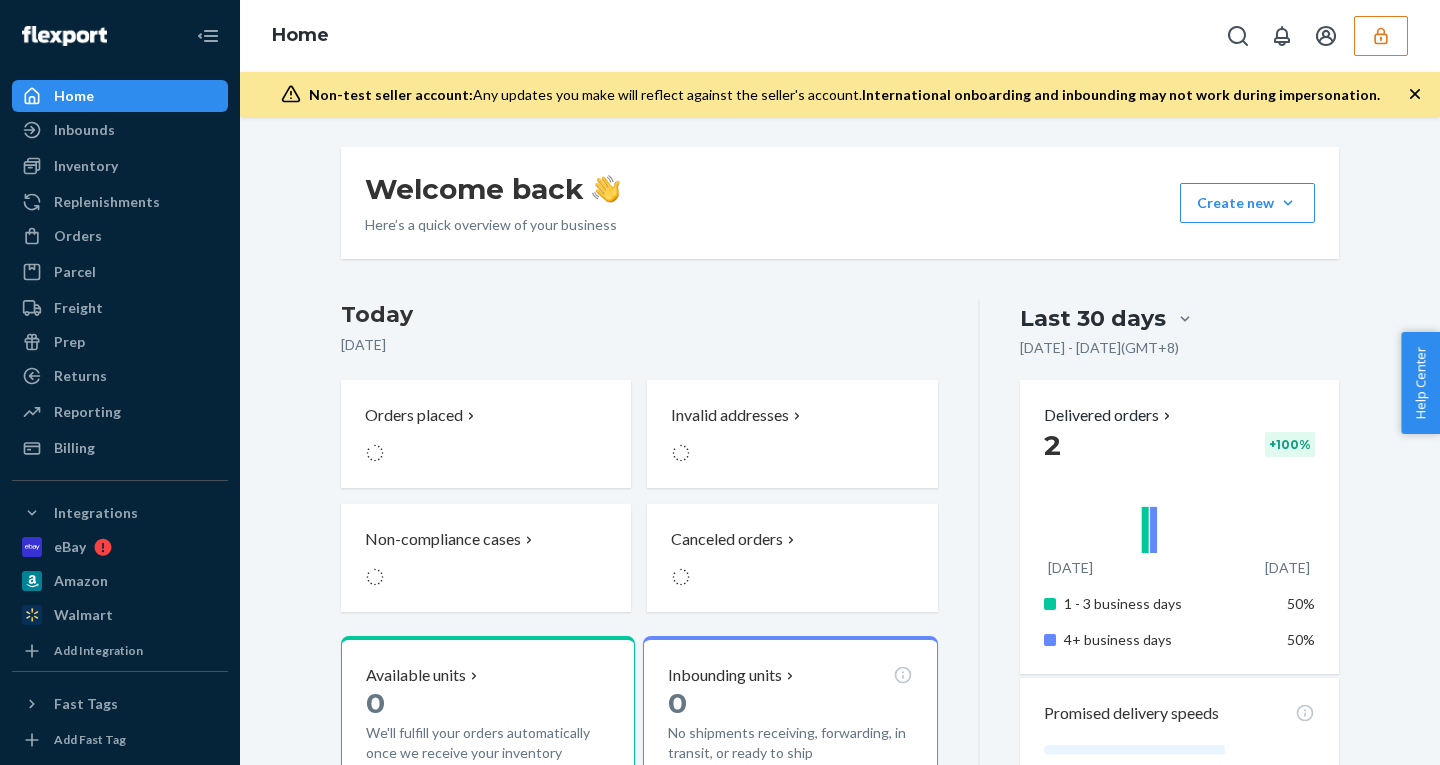 click 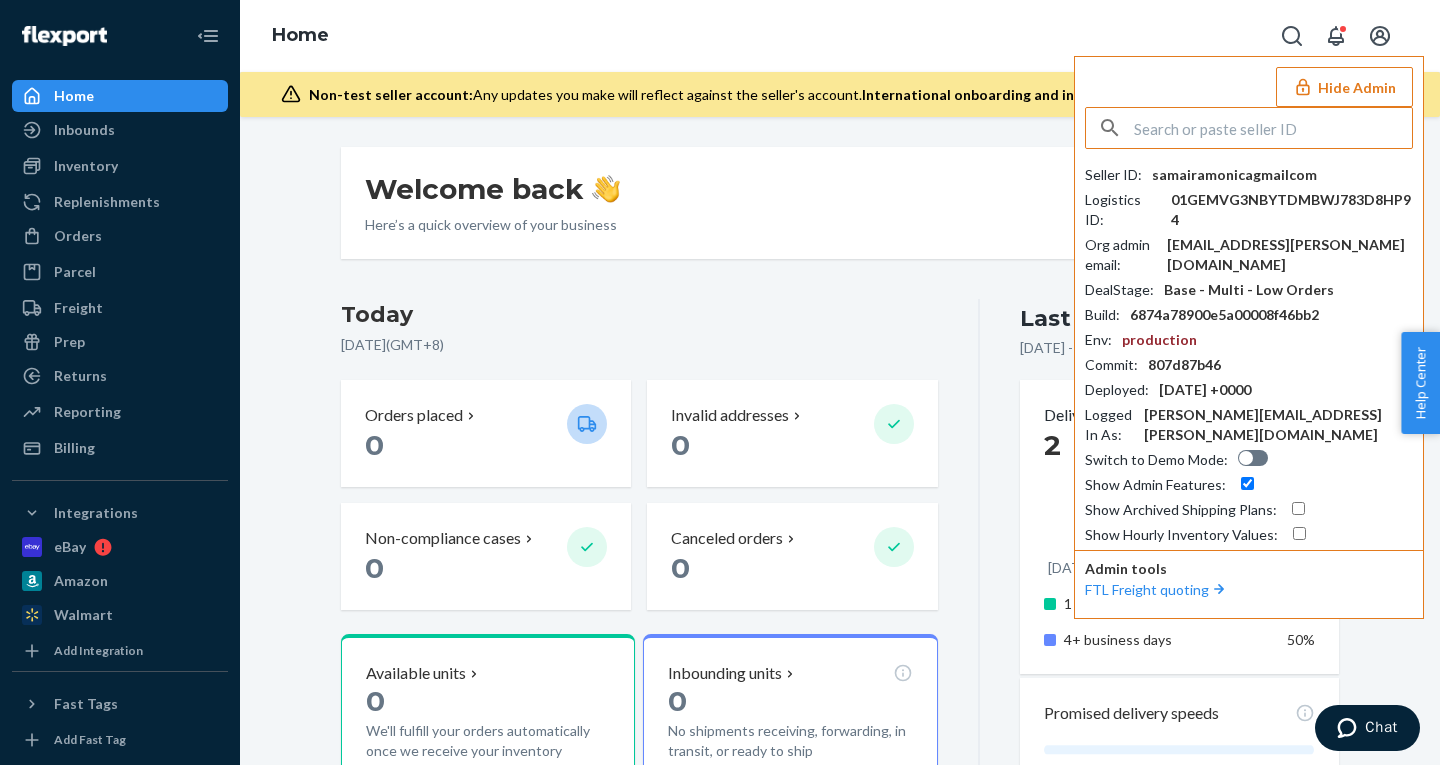 click at bounding box center (1273, 128) 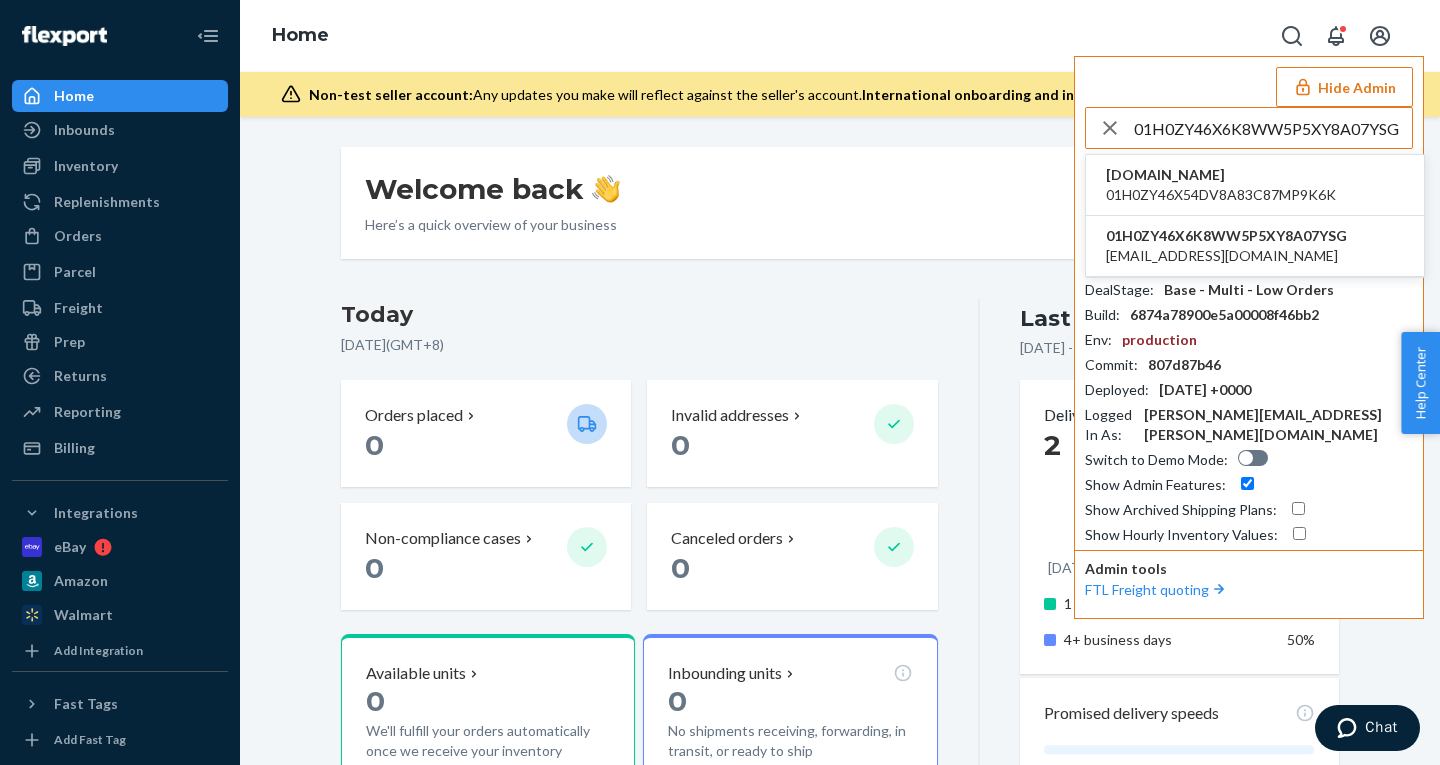 click on "01H0ZY46X6K8WW5P5XY8A07YSG" at bounding box center [1273, 128] 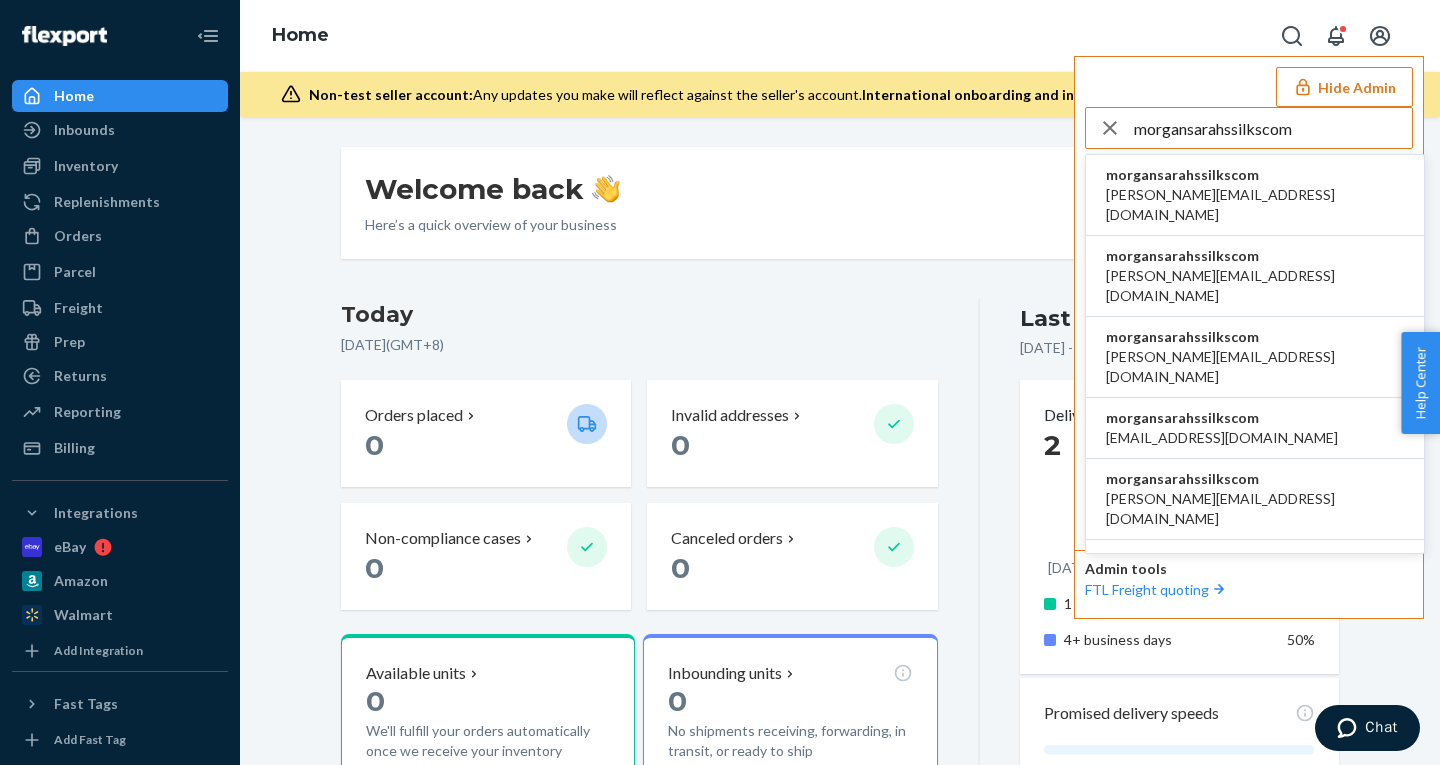 type on "morgansarahssilkscom" 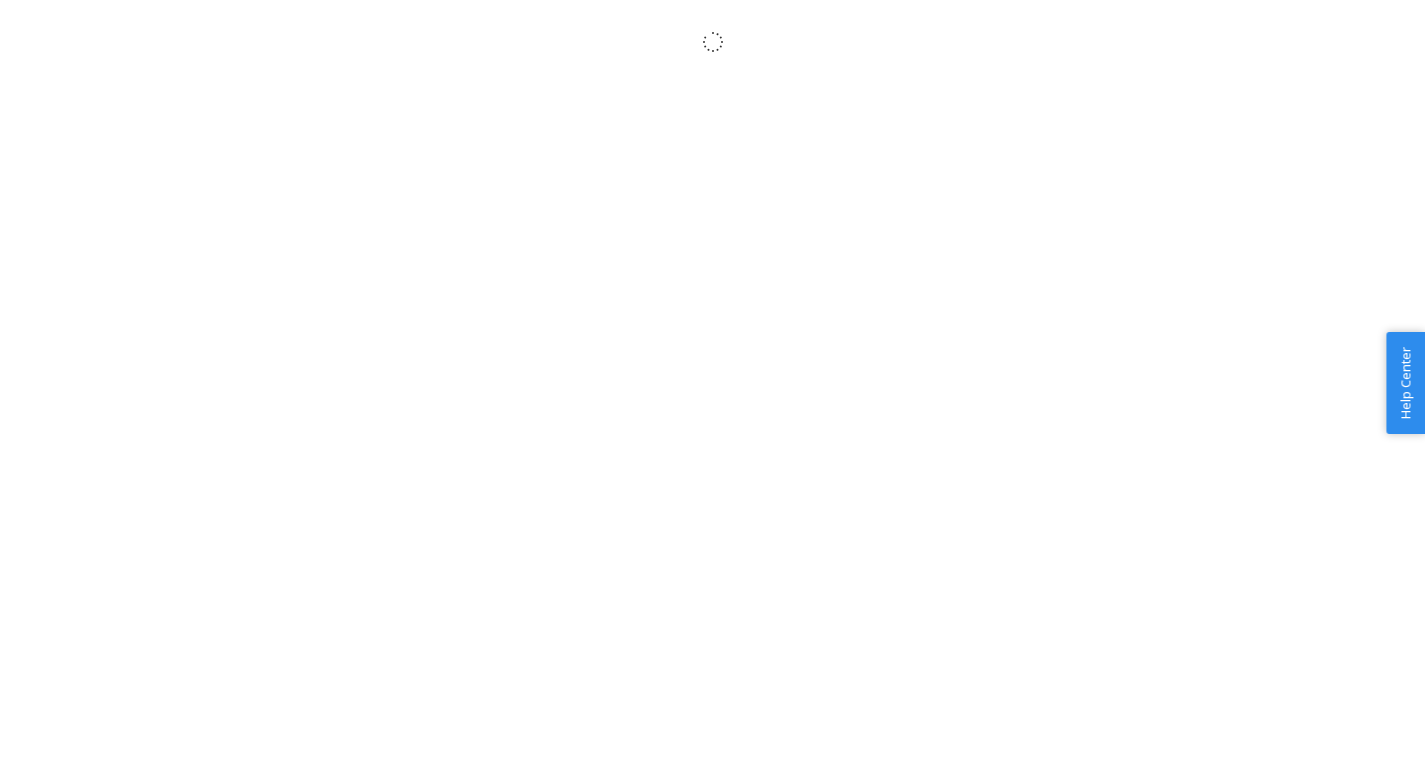 scroll, scrollTop: 0, scrollLeft: 0, axis: both 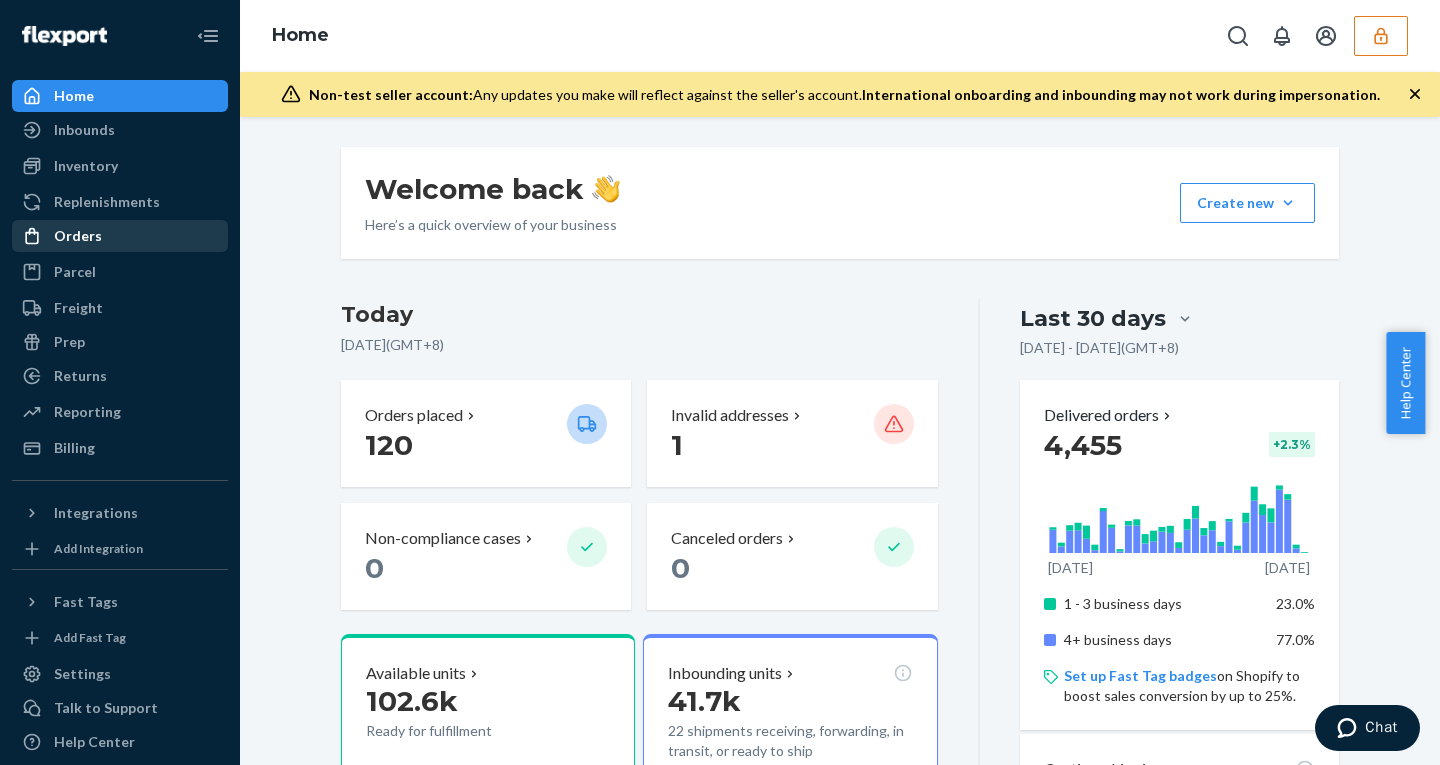 click on "Orders" at bounding box center (120, 236) 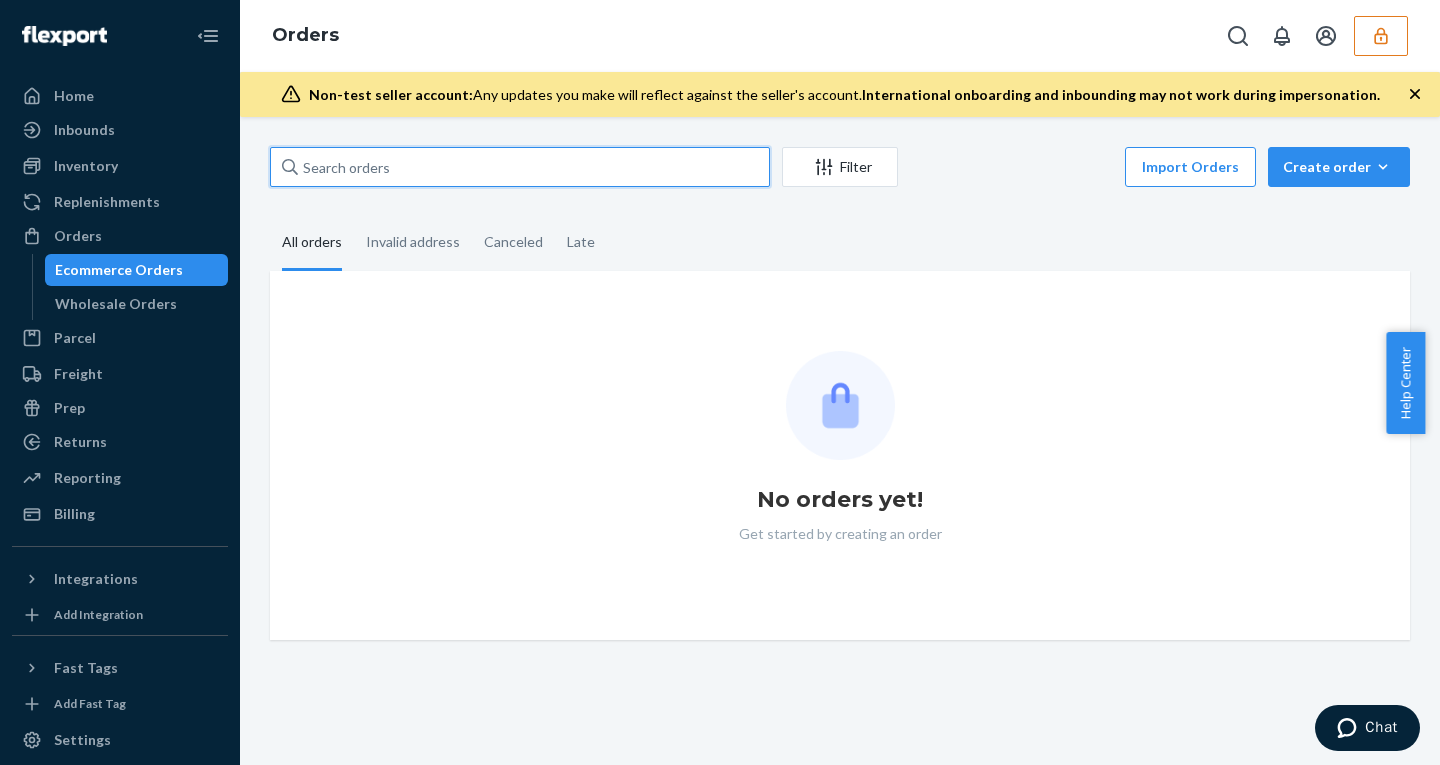 click at bounding box center [520, 167] 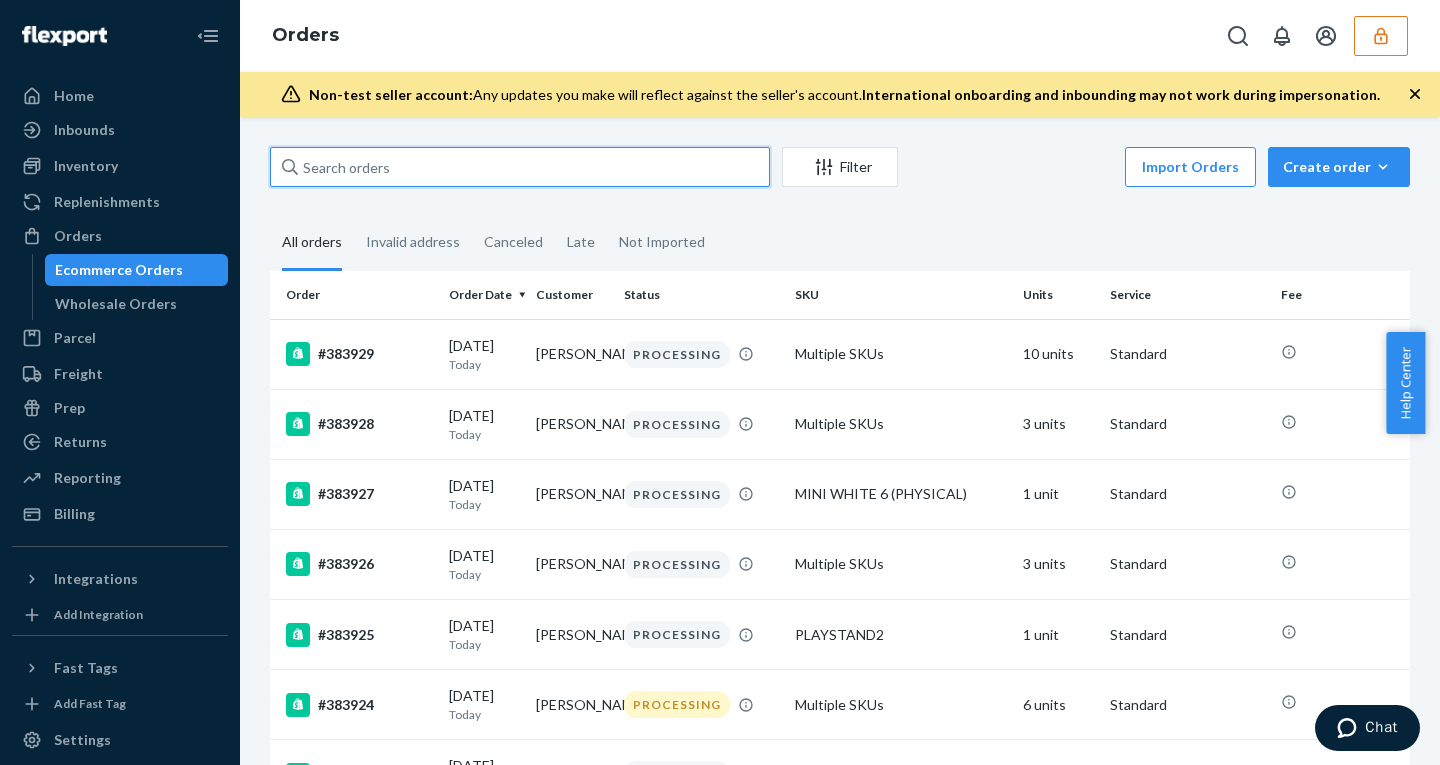 paste on "383024" 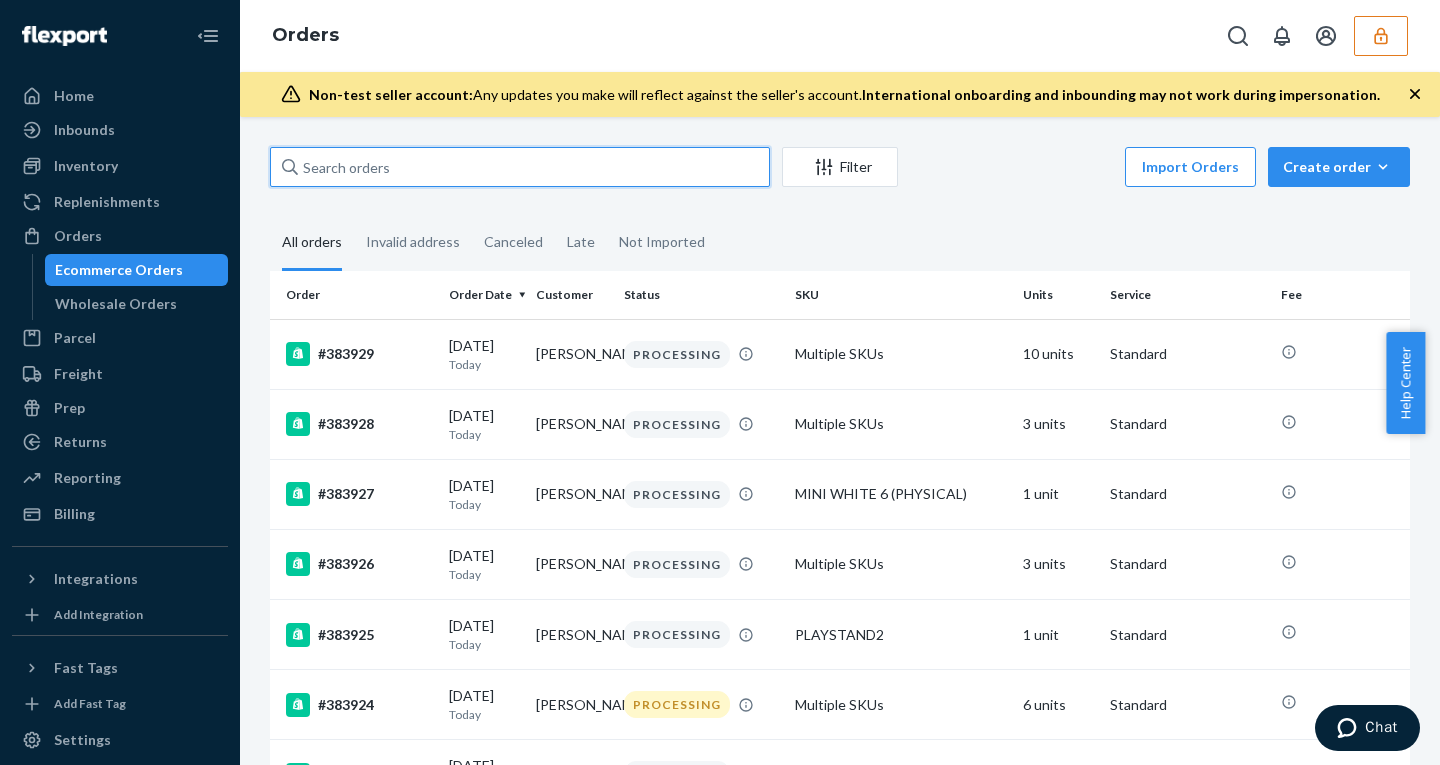 type on "383024" 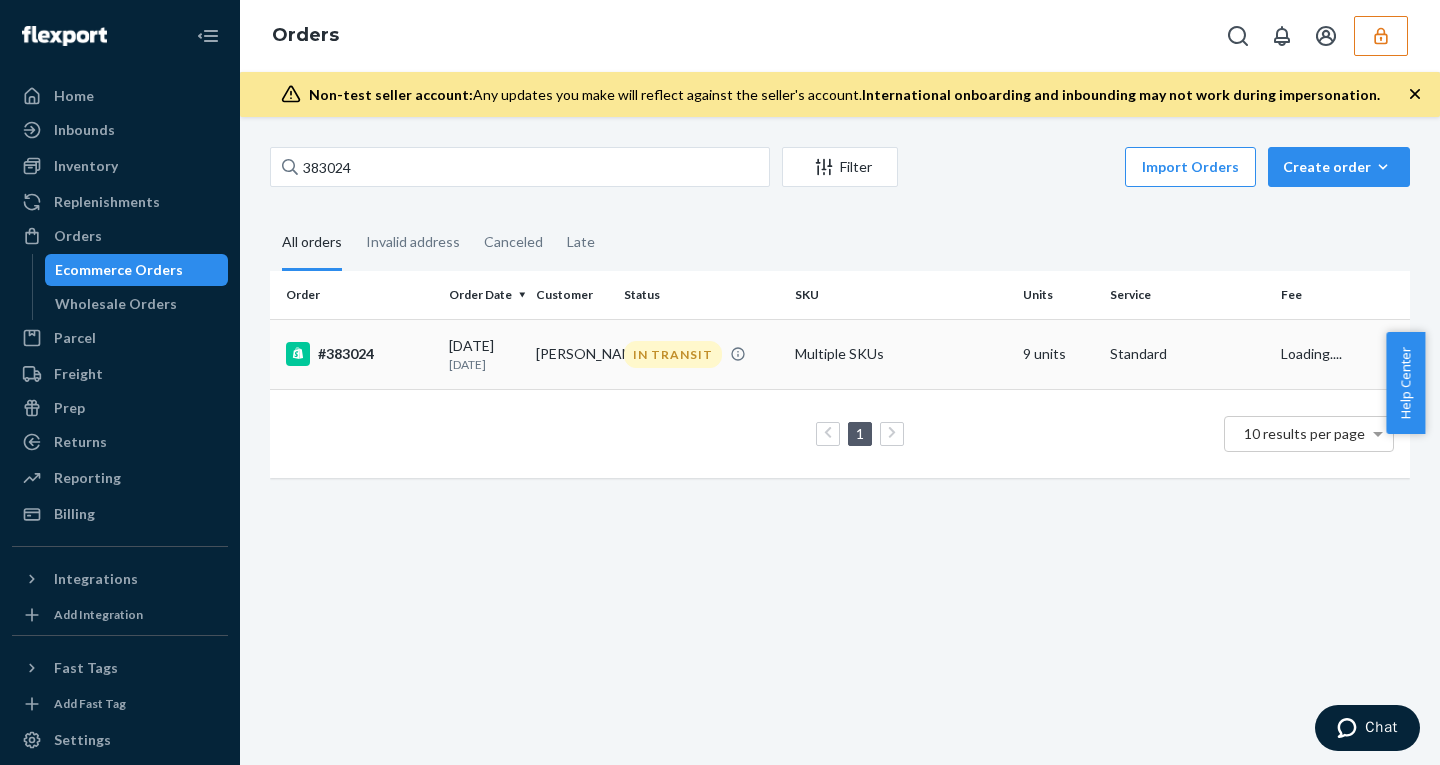 click on "07/08/2025 6 days ago" at bounding box center (484, 354) 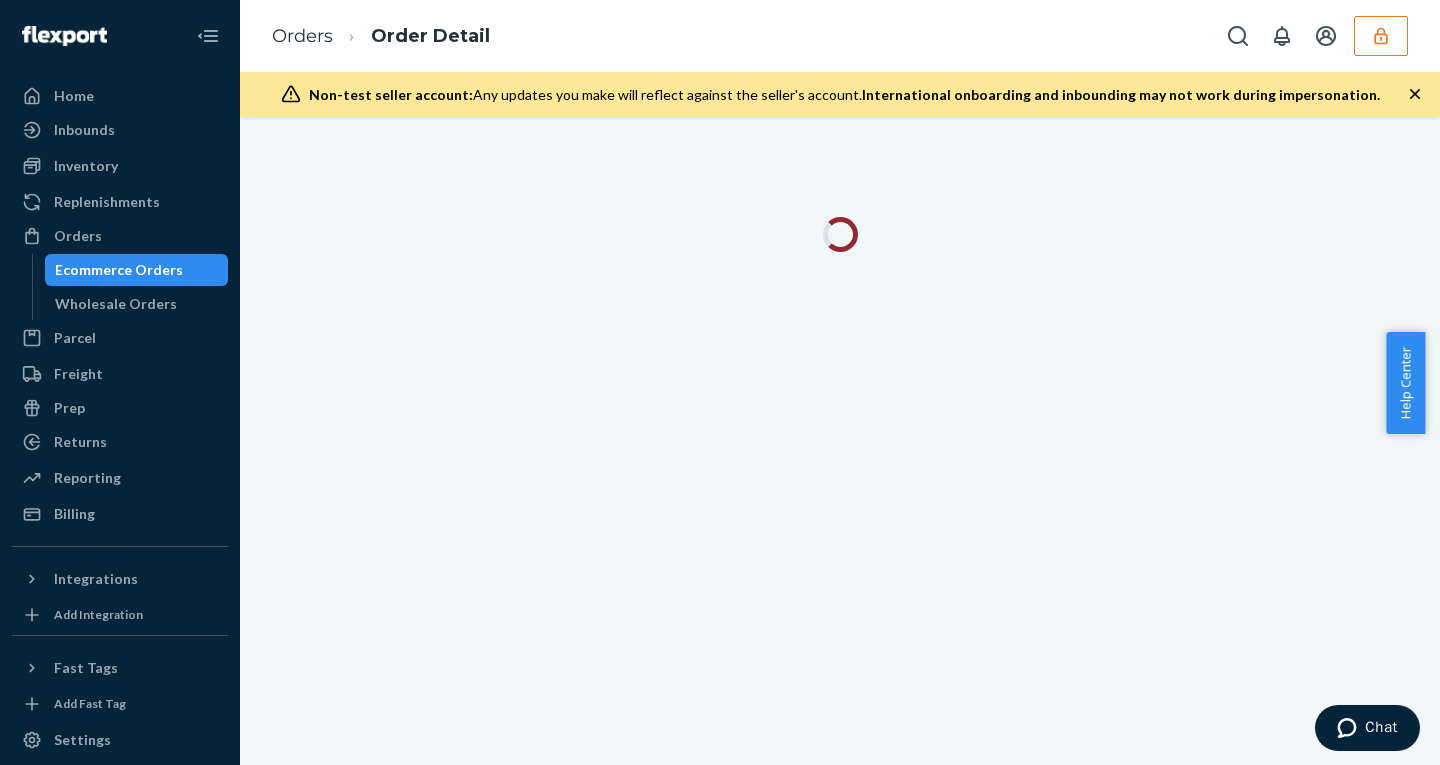 click 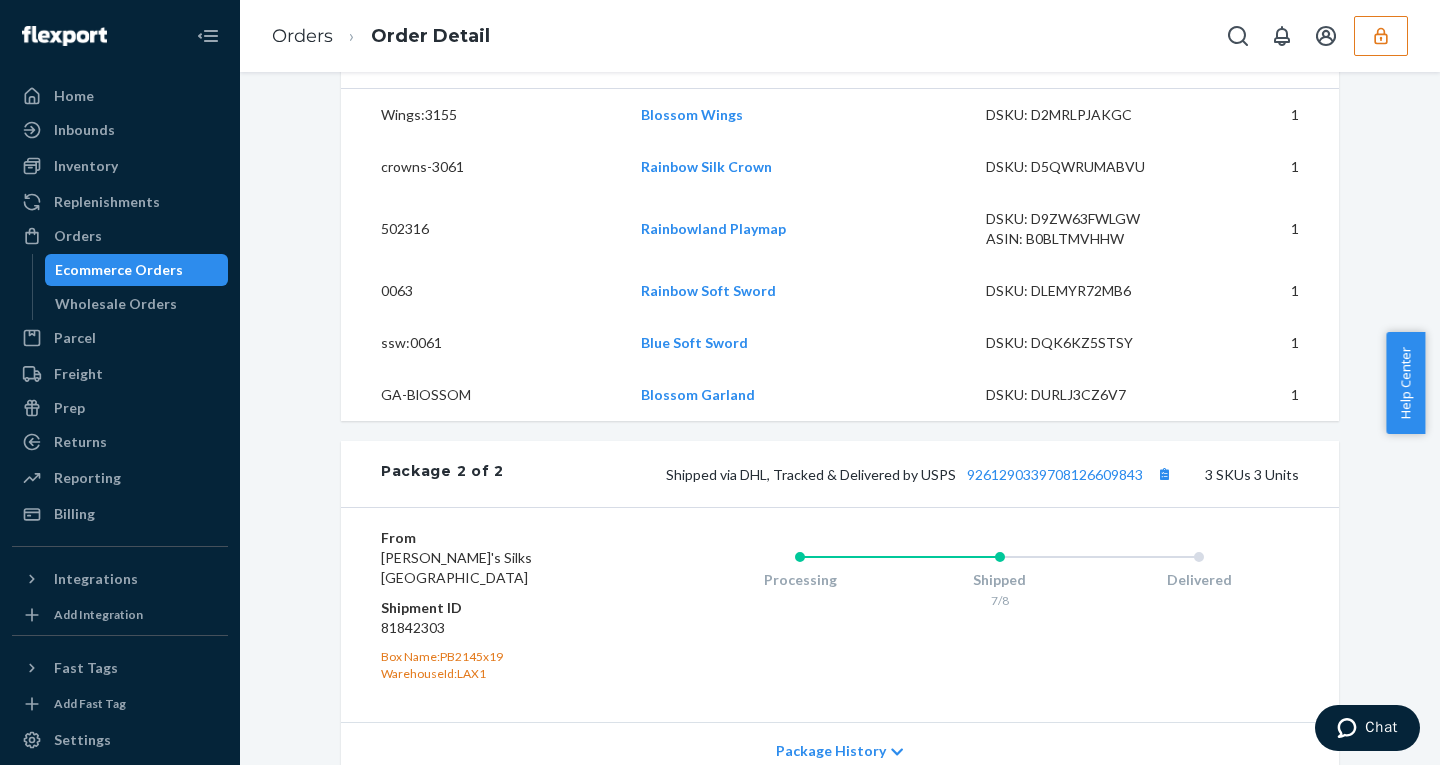 scroll, scrollTop: 2074, scrollLeft: 0, axis: vertical 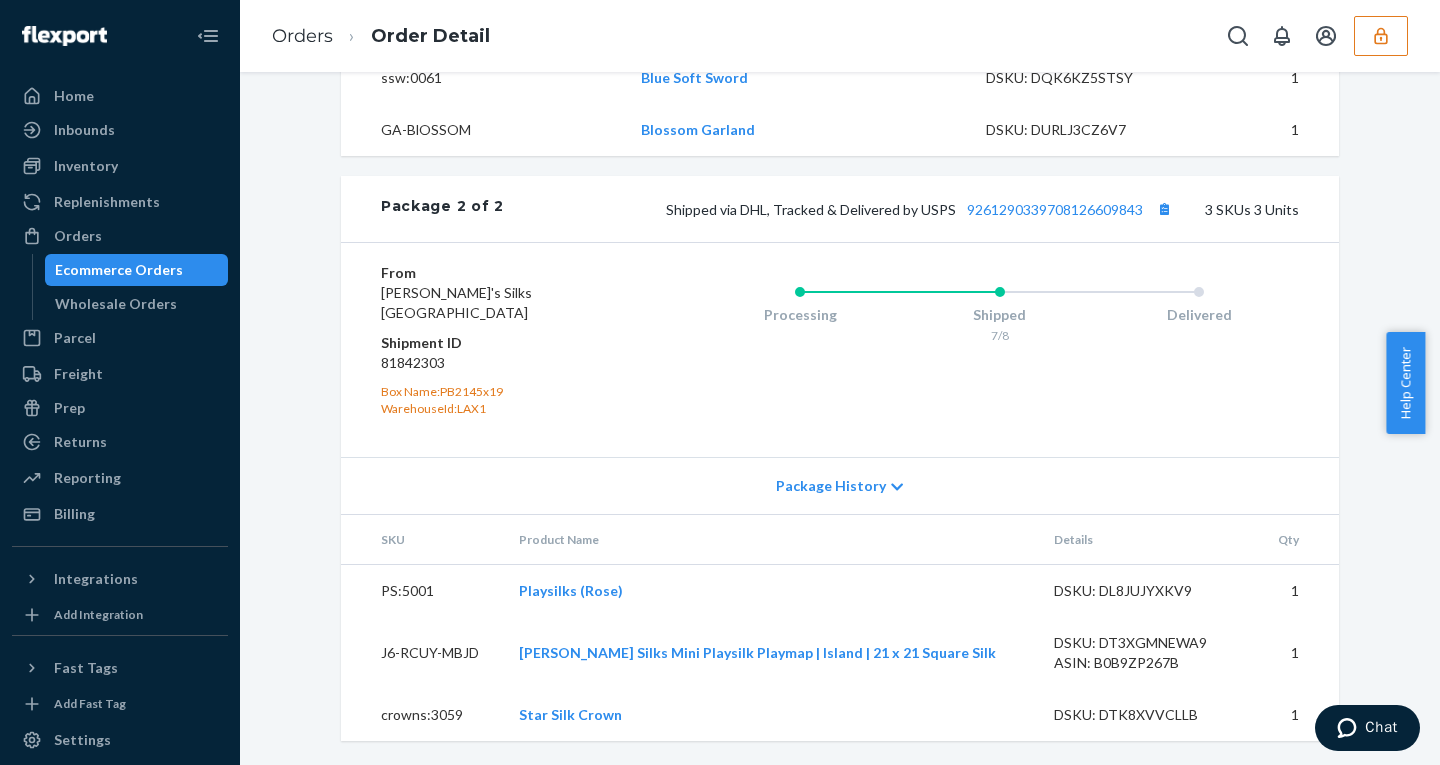 click on "Package History" at bounding box center (831, 486) 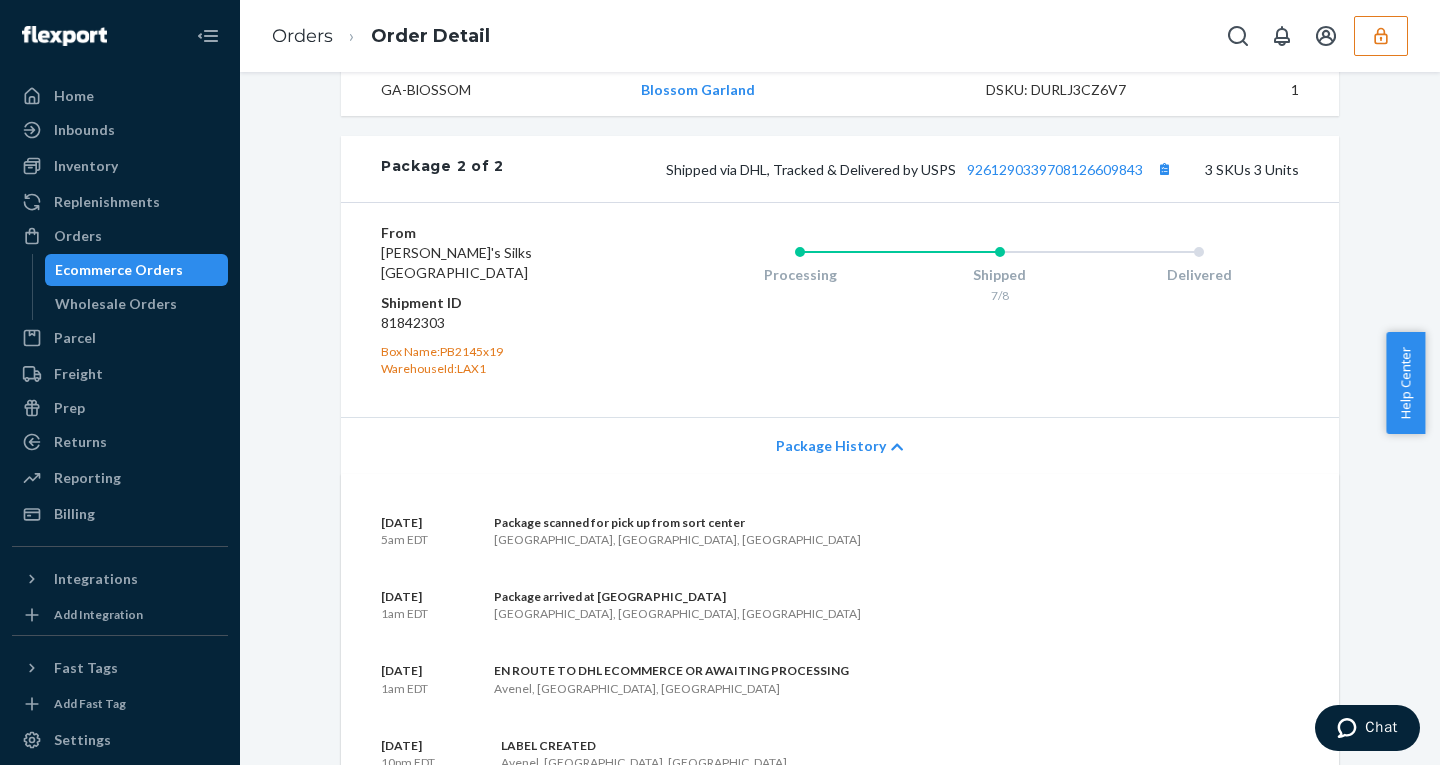 click on "Package History" at bounding box center (831, 446) 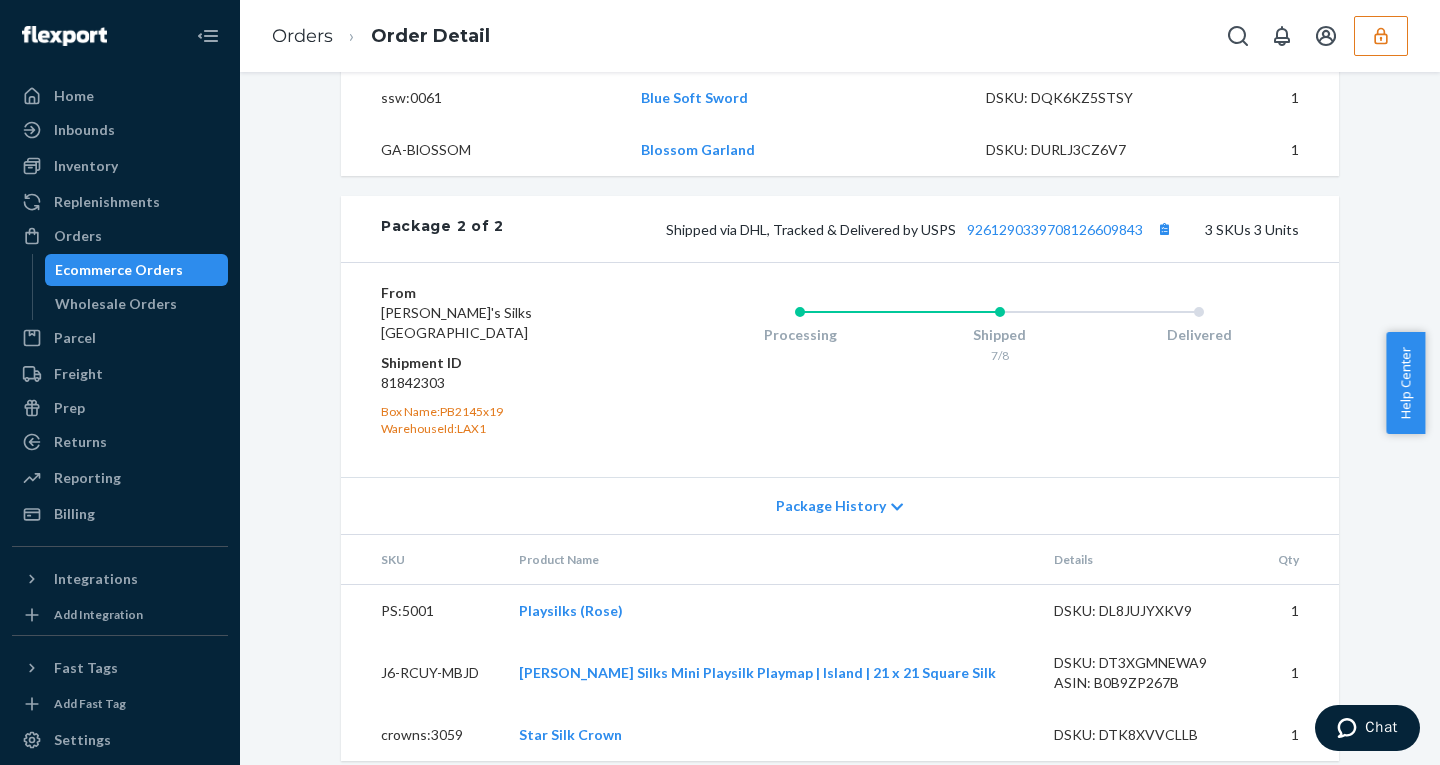 scroll, scrollTop: 2074, scrollLeft: 0, axis: vertical 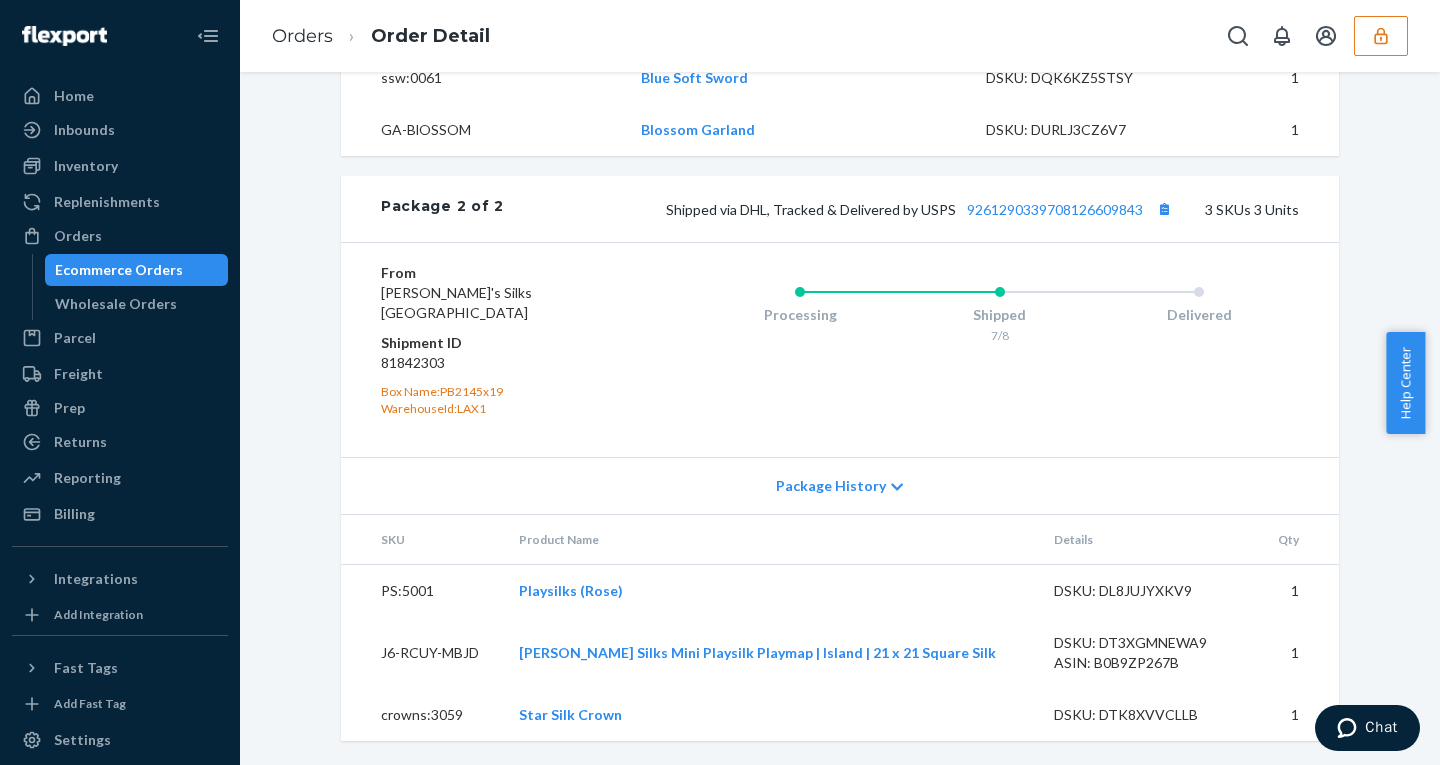 click on "Package History" at bounding box center [831, 486] 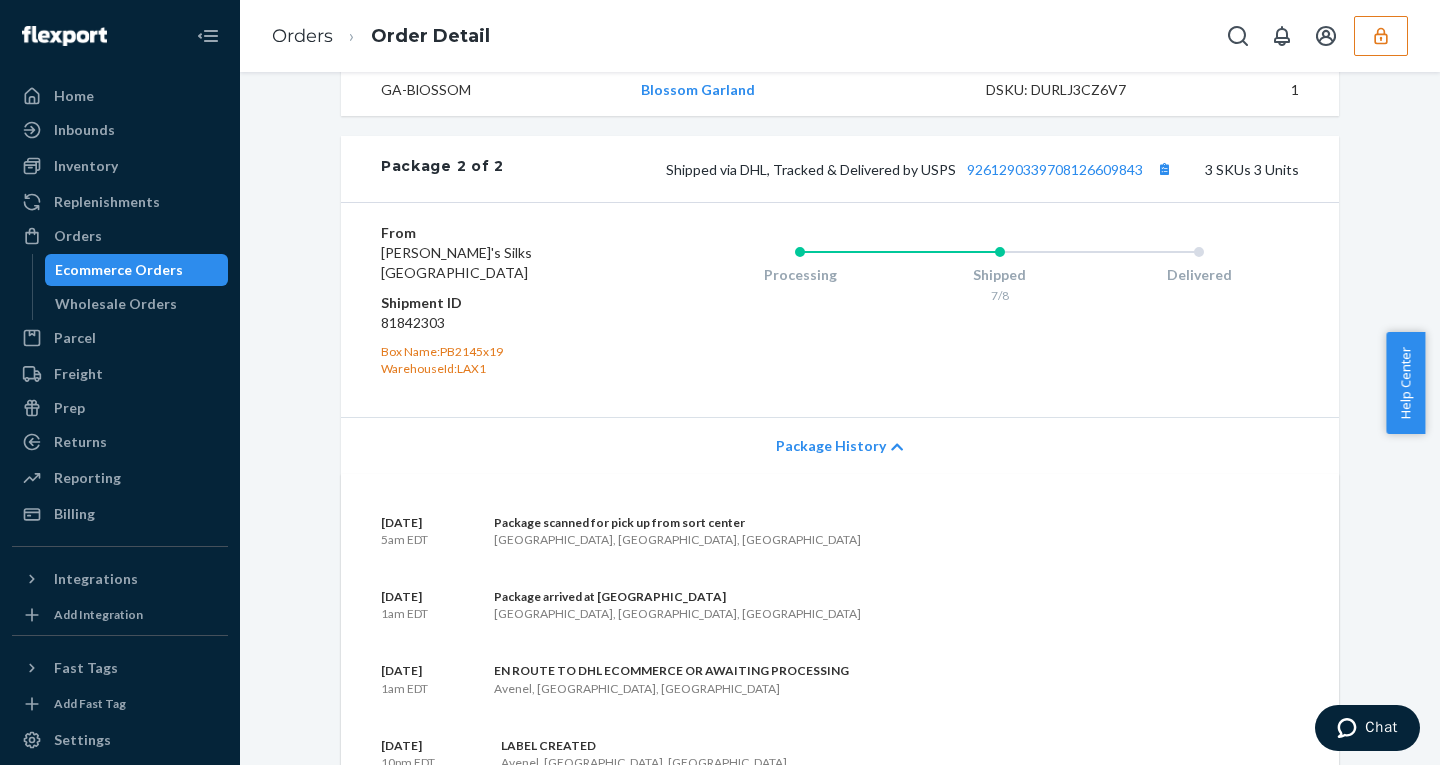 click on "Package History" at bounding box center (831, 446) 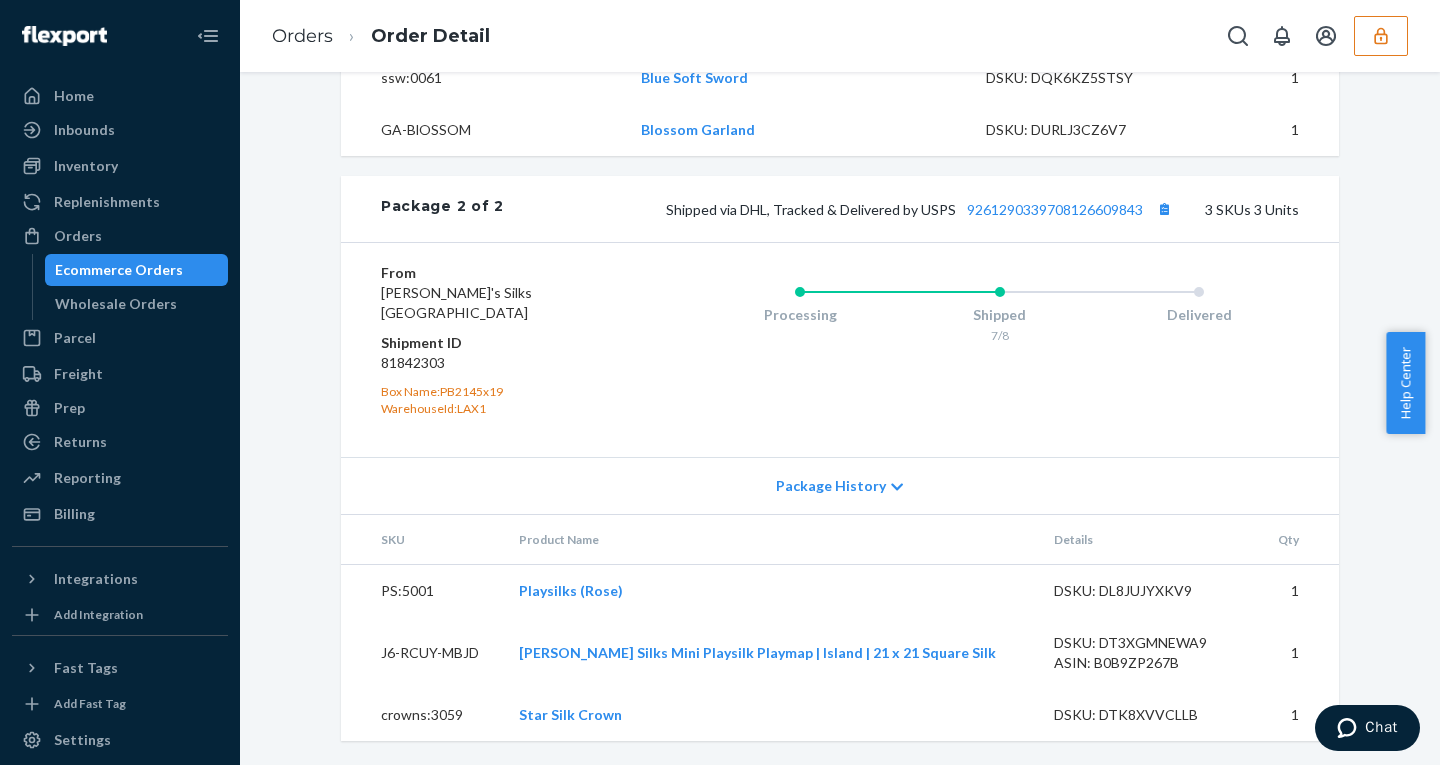 scroll, scrollTop: 2054, scrollLeft: 0, axis: vertical 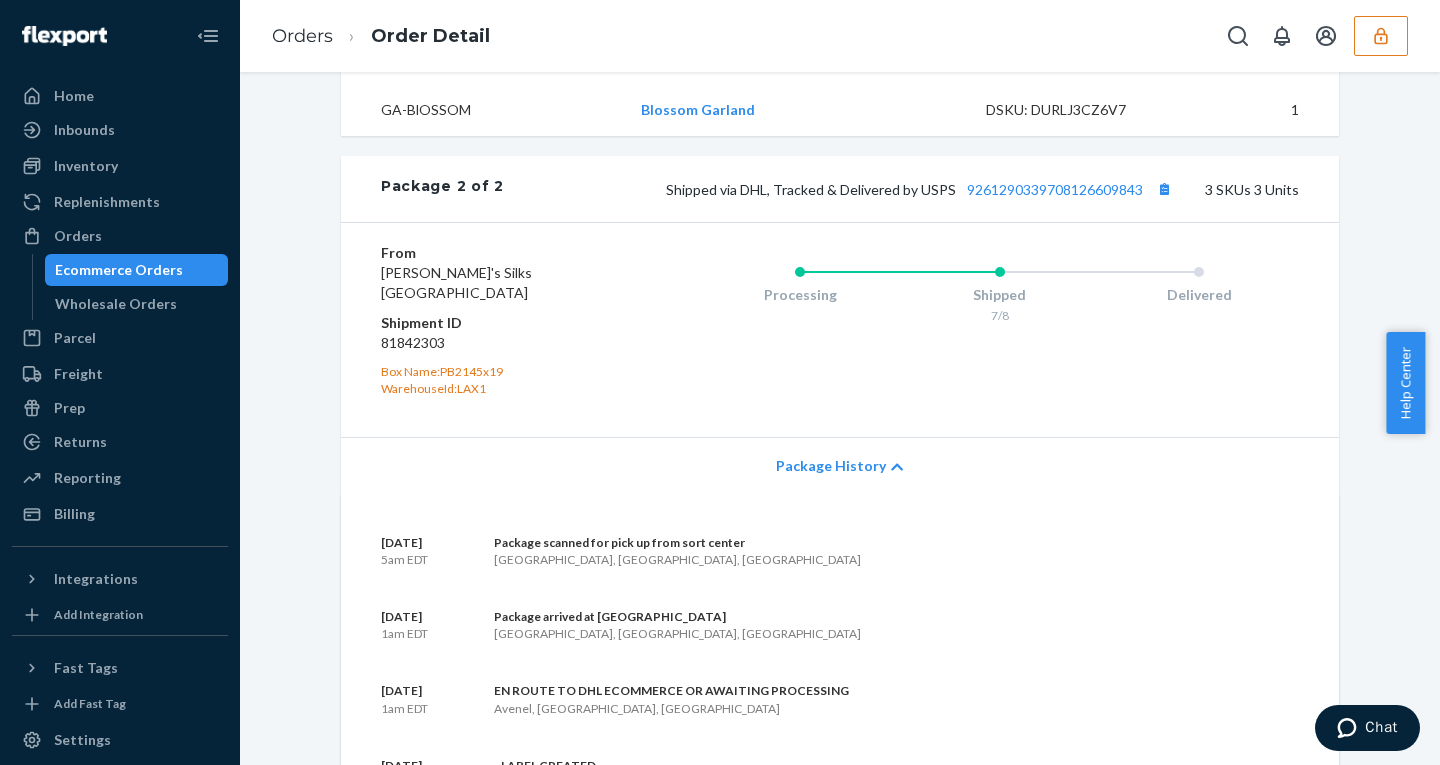 click on "Package History" at bounding box center (831, 466) 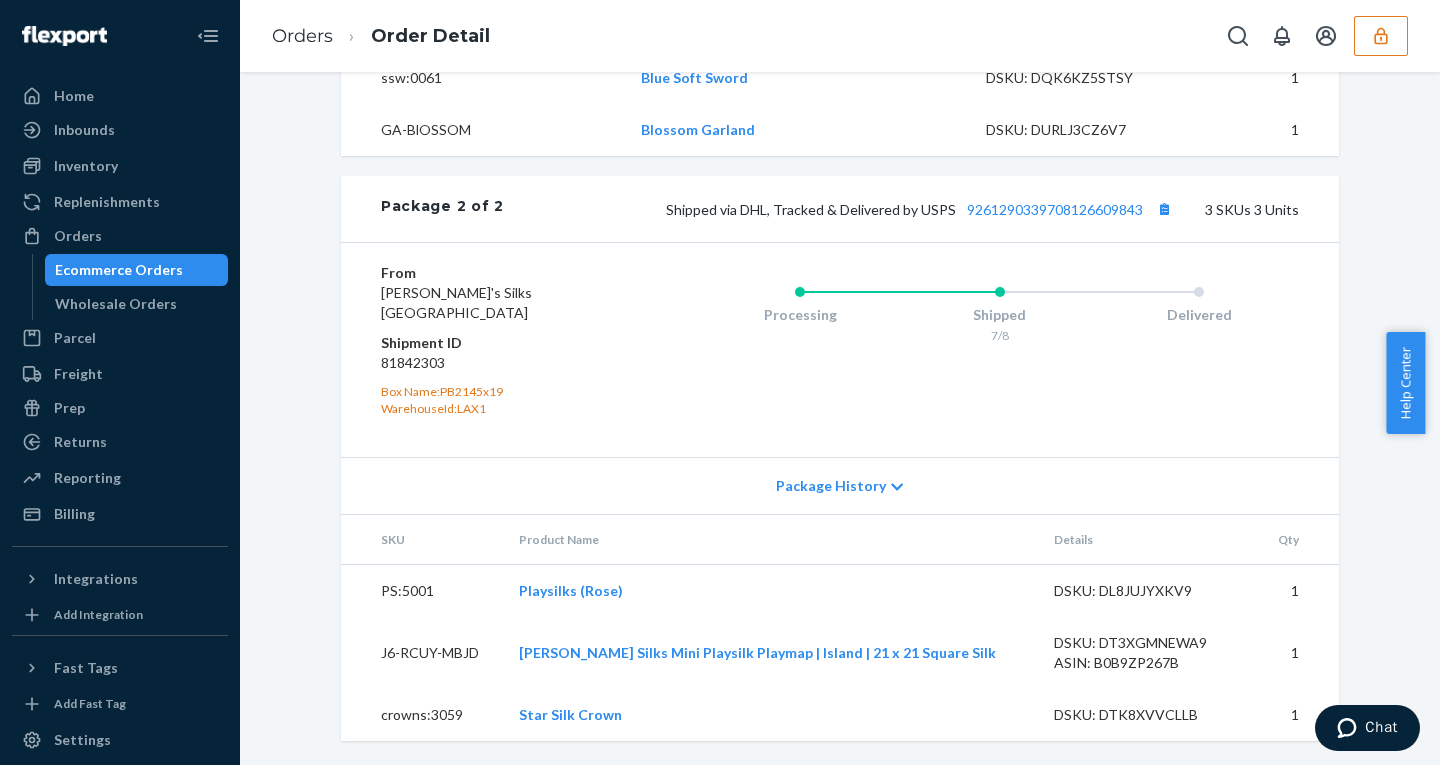 click on "Package History" at bounding box center [831, 486] 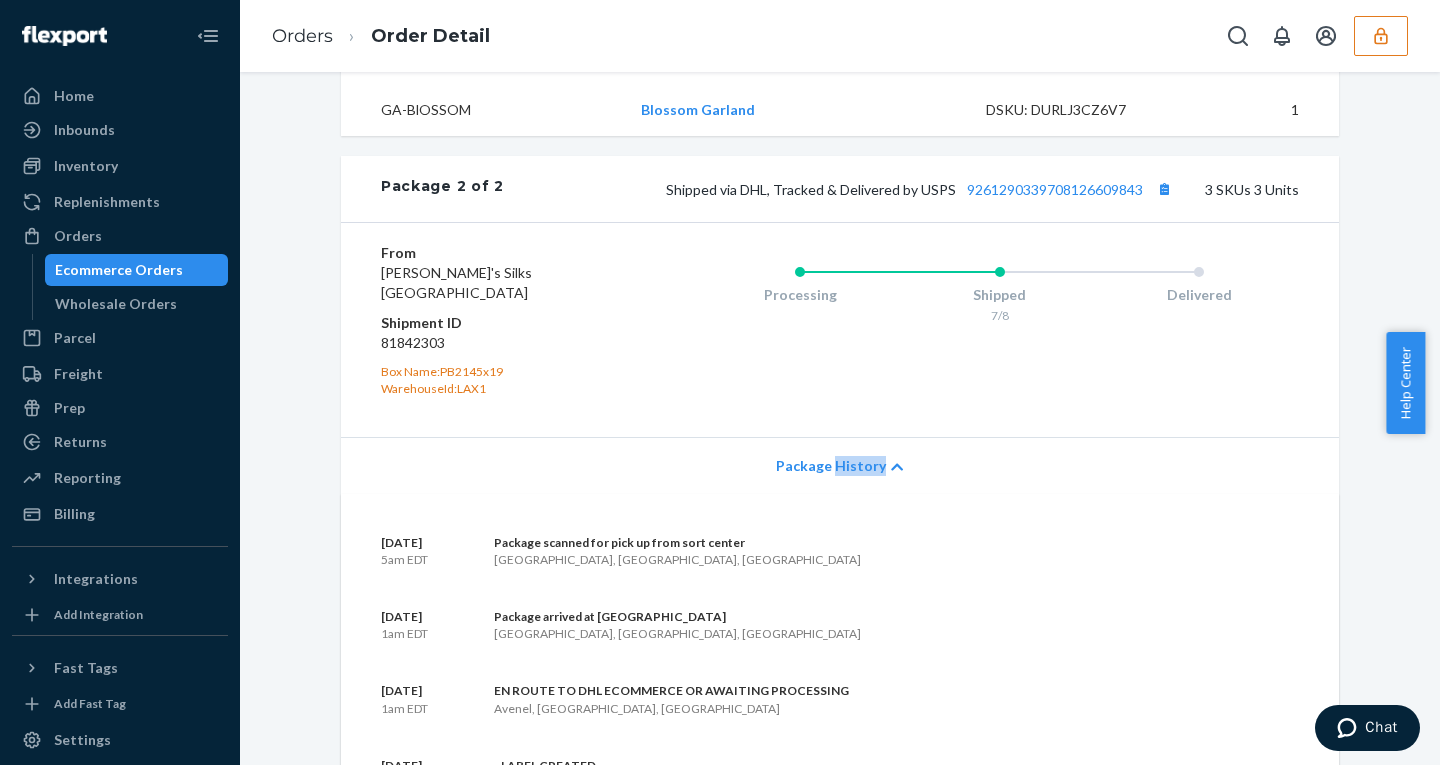 click on "Package History" at bounding box center [831, 466] 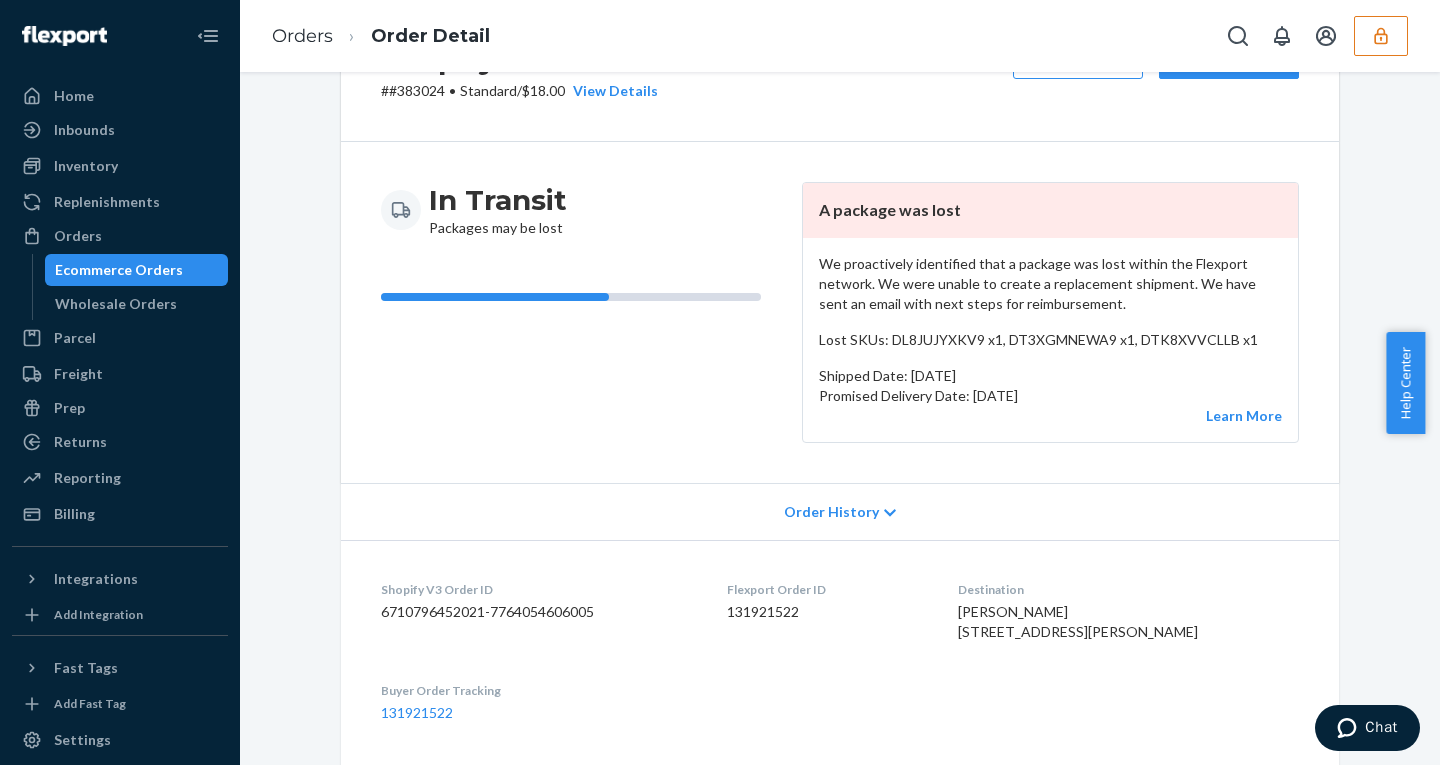 scroll, scrollTop: 0, scrollLeft: 0, axis: both 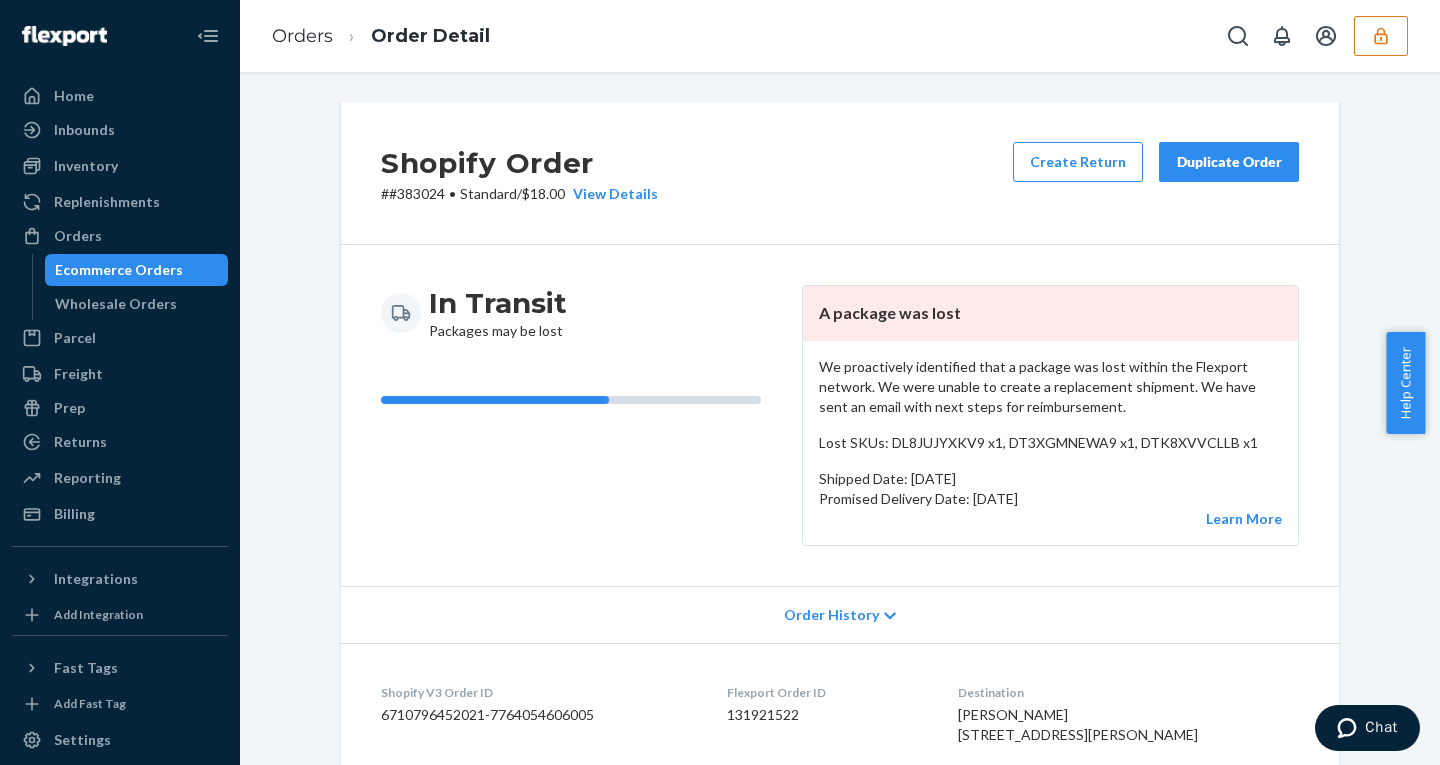 click on "We proactively identified that a package was lost within the Flexport network. We were unable to create a replacement shipment. We have sent an email with next steps for reimbursement. Lost SKUs: DL8JUJYXKV9 x1, DT3XGMNEWA9 x1, DTK8XVVCLLB x1 Shipped Date: July 8, 2025 Promised Delivery Date: July 17, 2025 Learn More" at bounding box center (1050, 443) 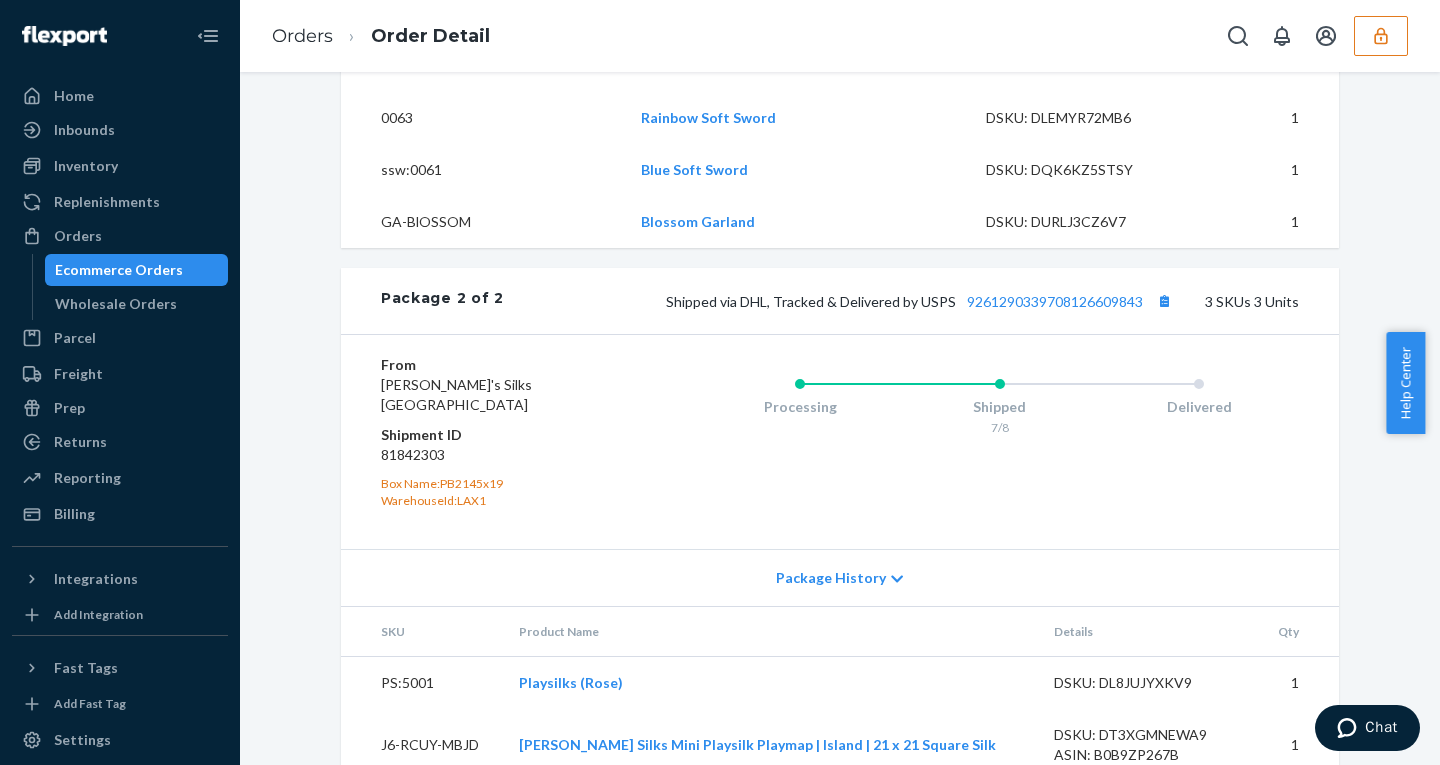 scroll, scrollTop: 2074, scrollLeft: 0, axis: vertical 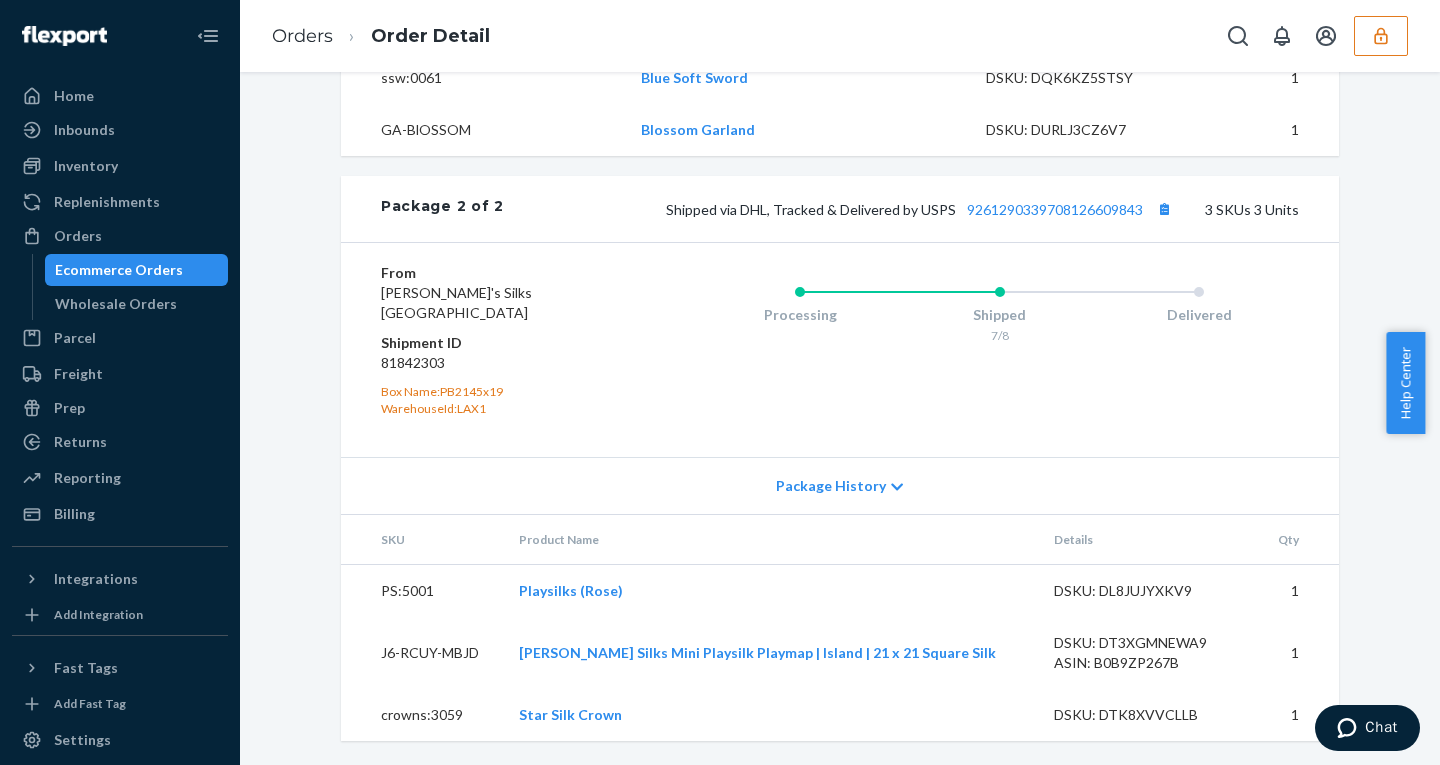 click on "Package History" at bounding box center (831, 486) 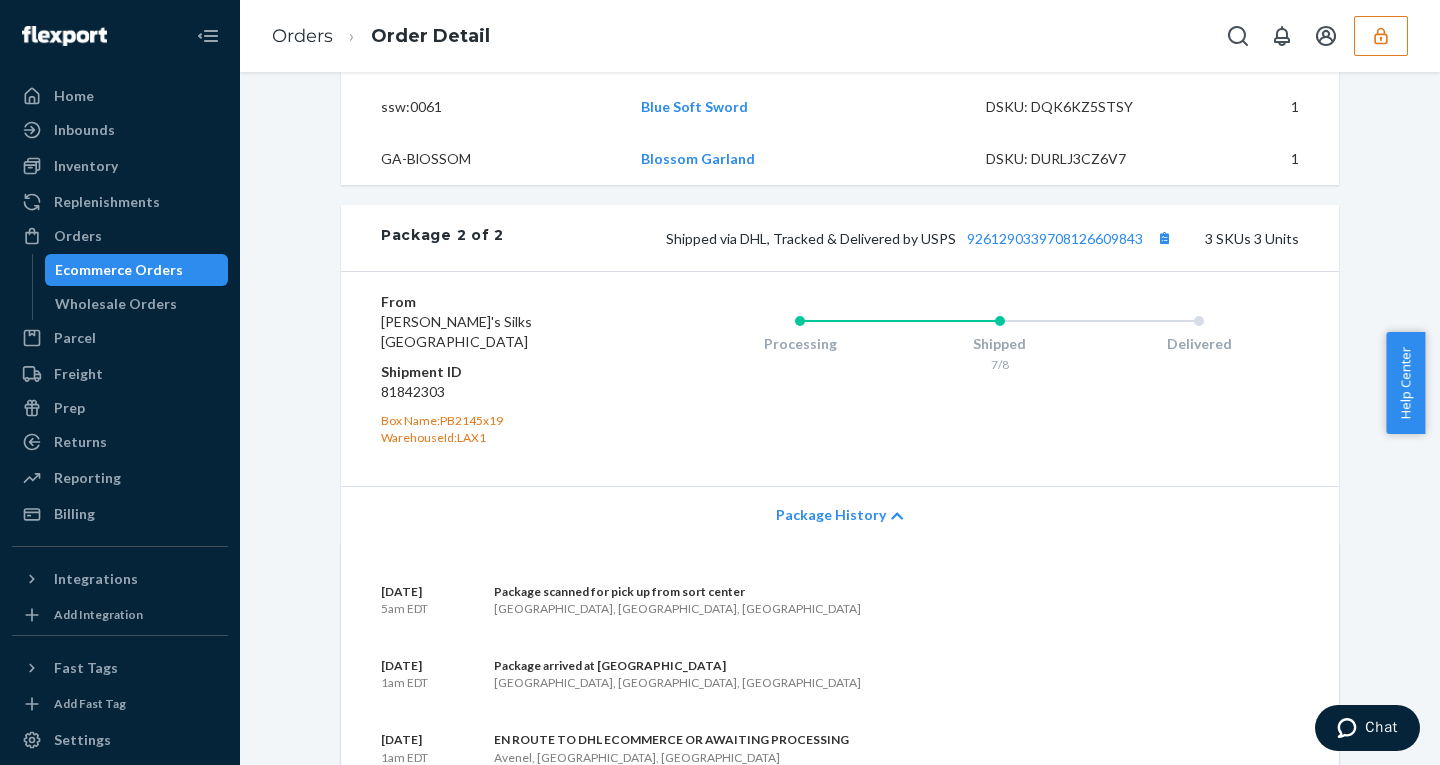 scroll, scrollTop: 1996, scrollLeft: 0, axis: vertical 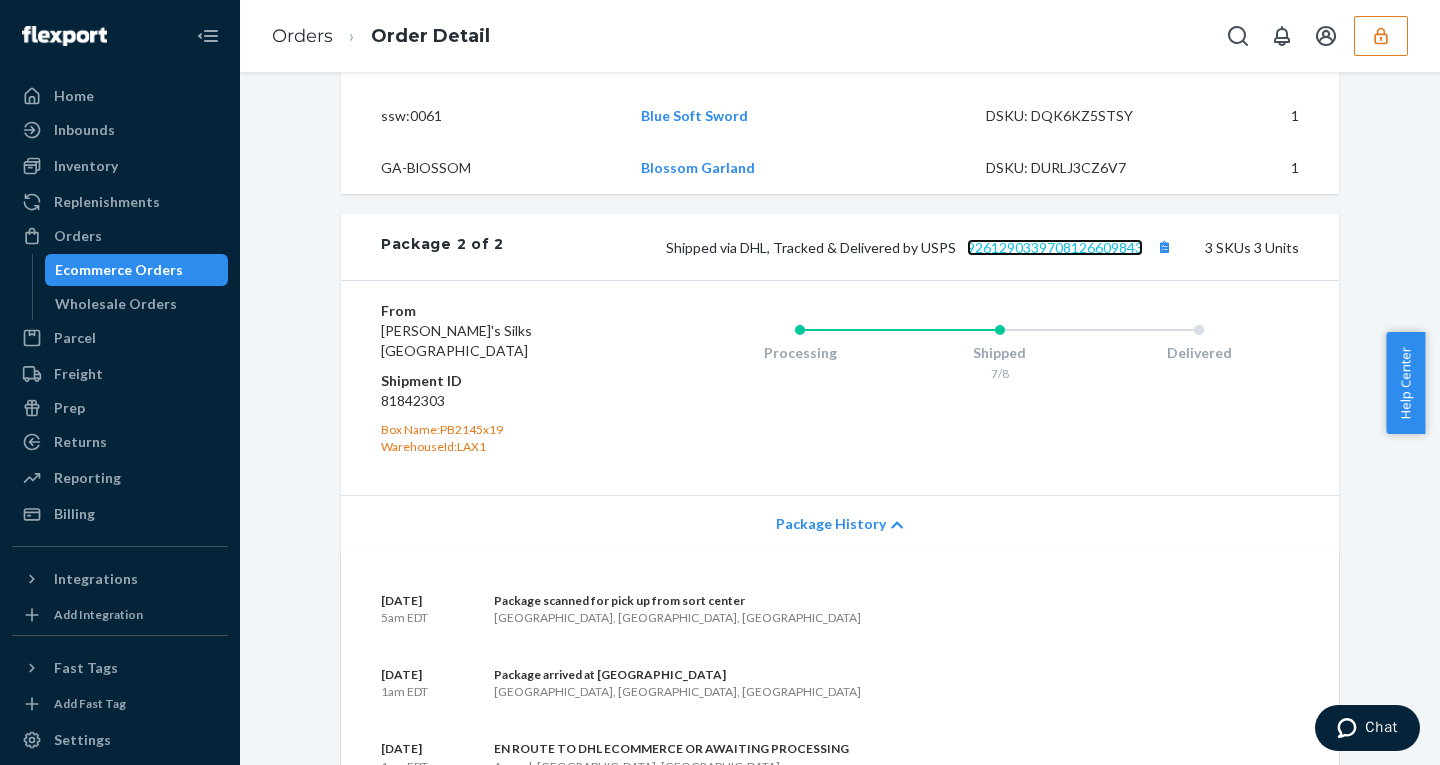 click on "9261290339708126609843" at bounding box center [1055, 247] 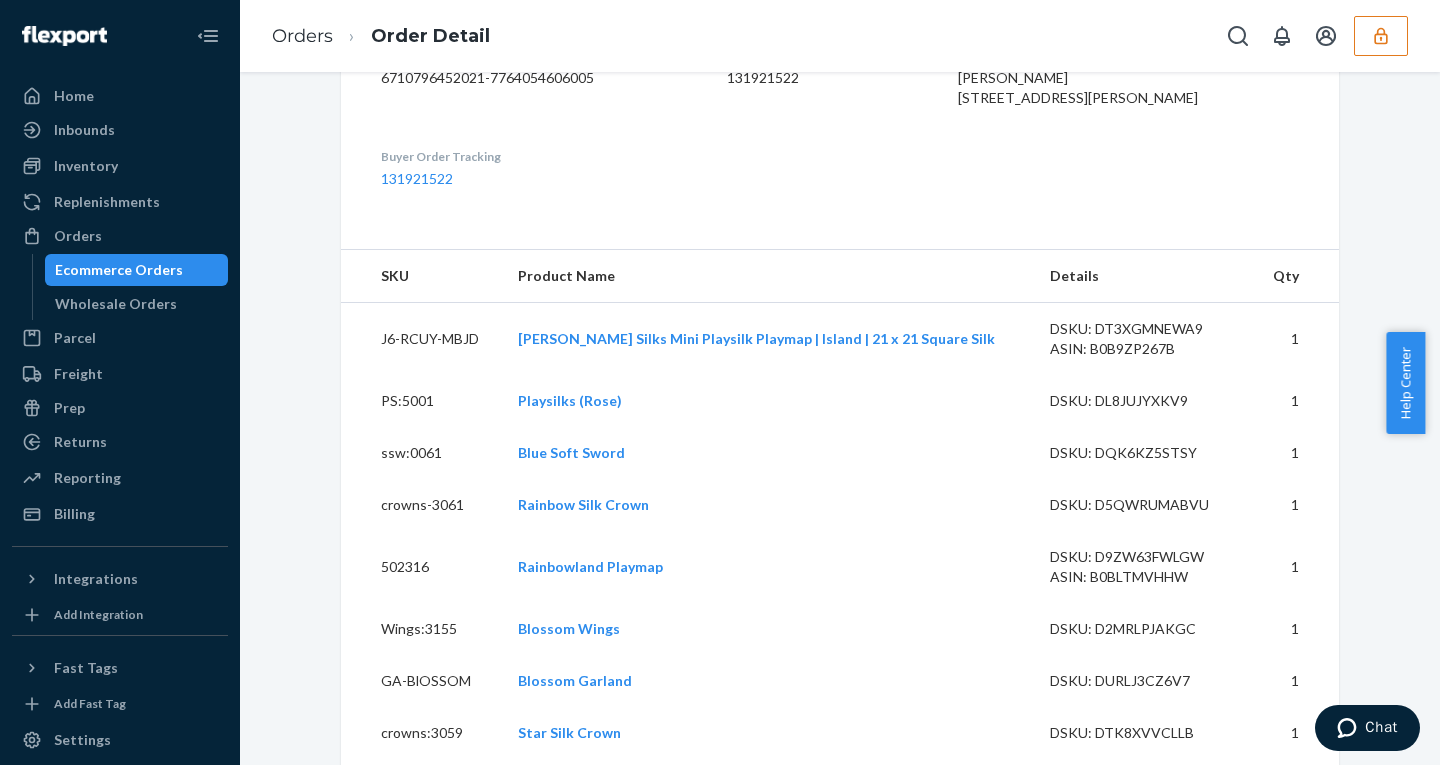 scroll, scrollTop: 0, scrollLeft: 0, axis: both 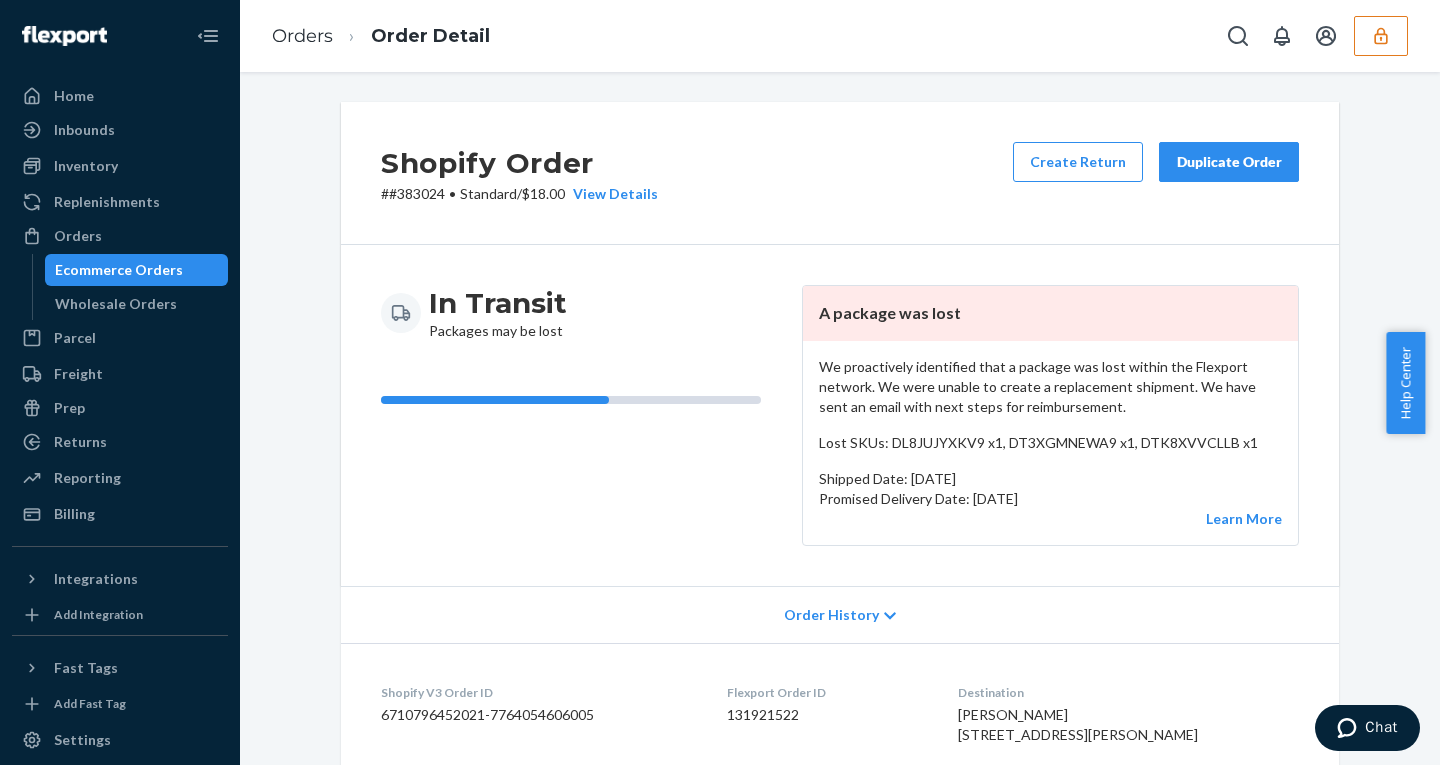 click on "Order History" at bounding box center (831, 615) 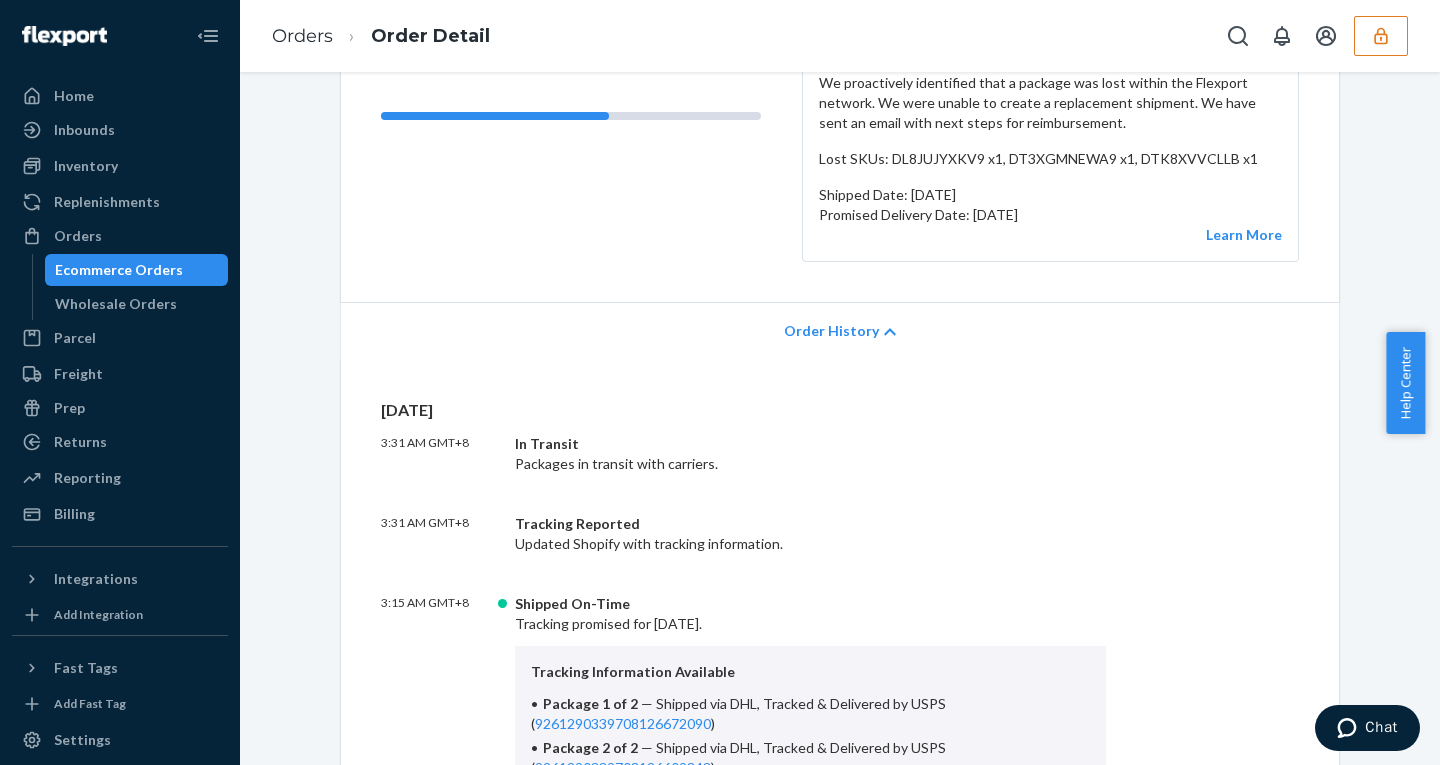 scroll, scrollTop: 0, scrollLeft: 0, axis: both 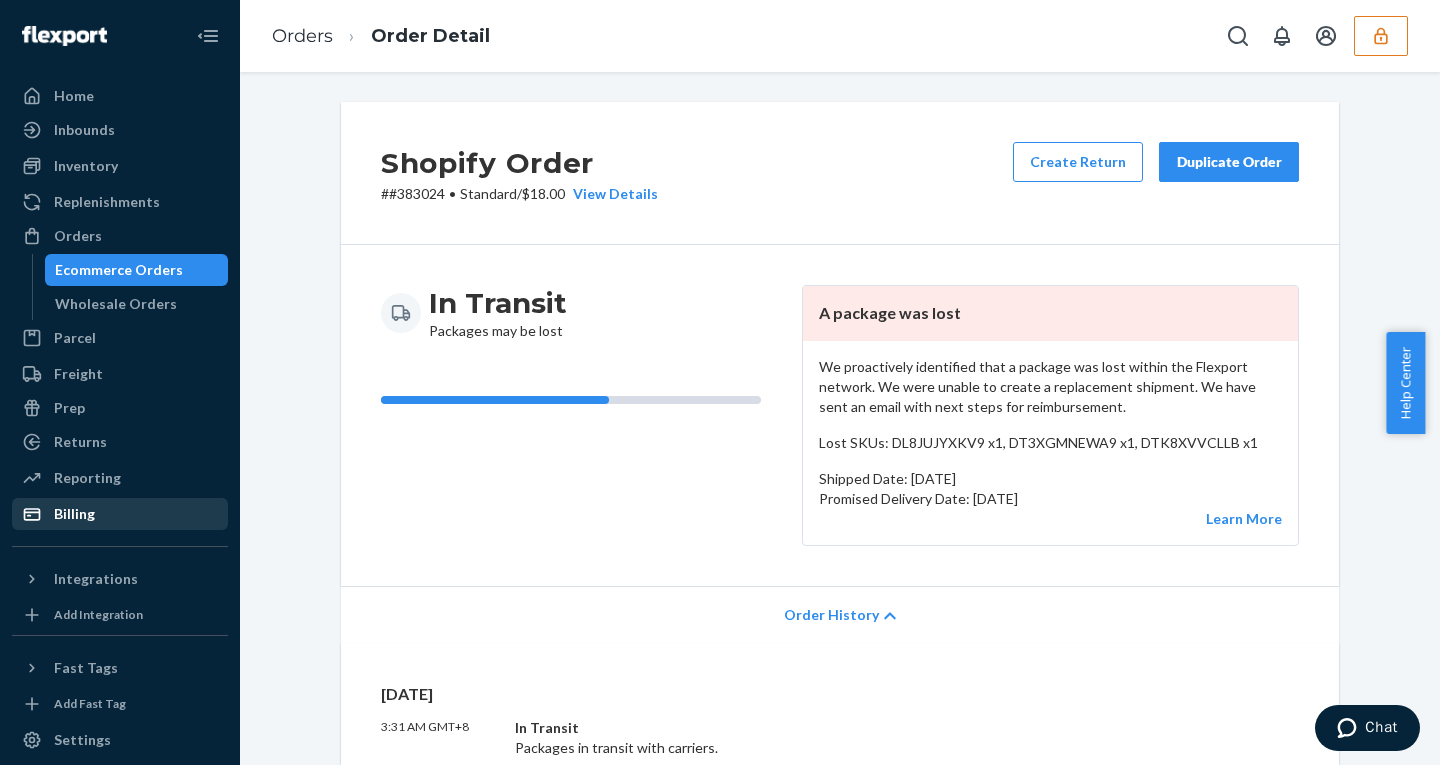 click on "Billing" at bounding box center [74, 514] 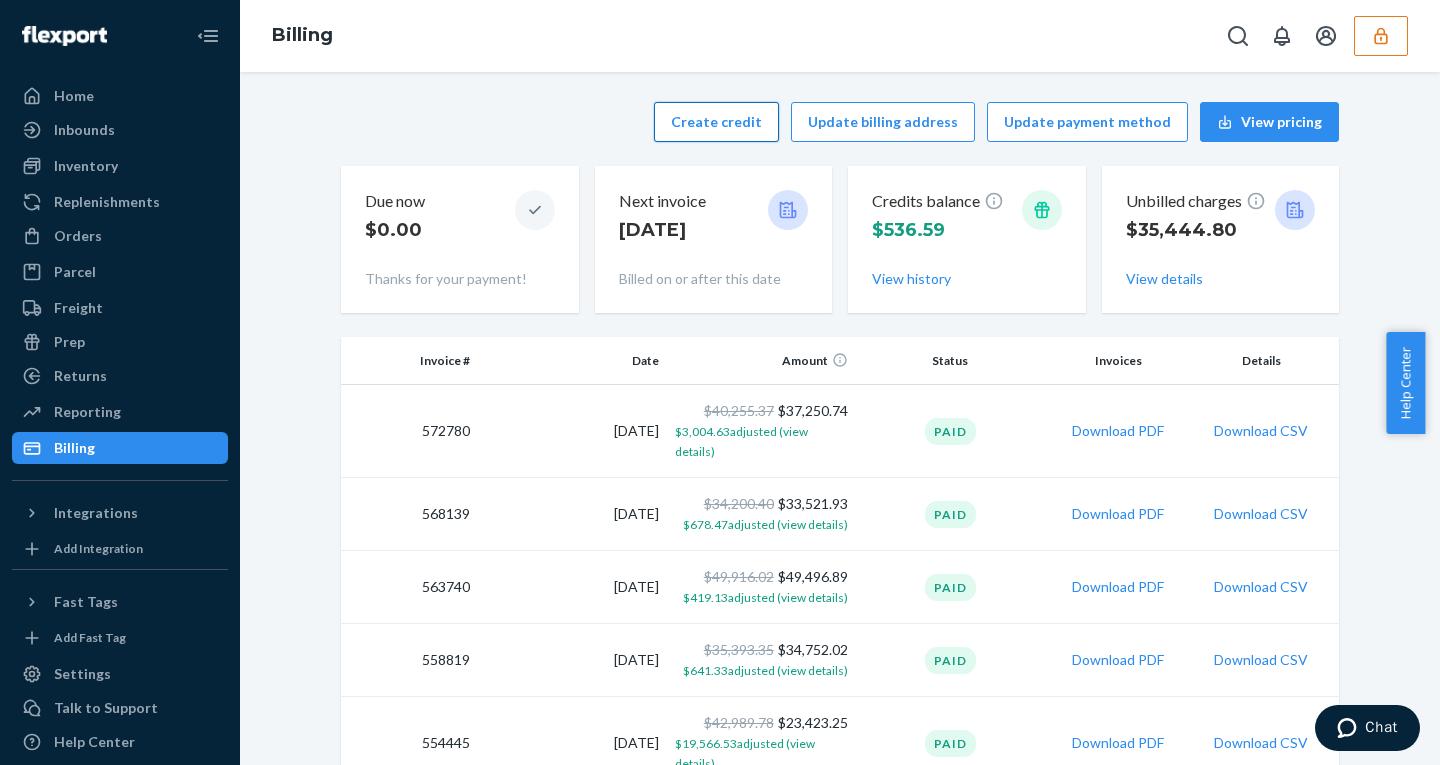 click on "Create credit" at bounding box center [716, 122] 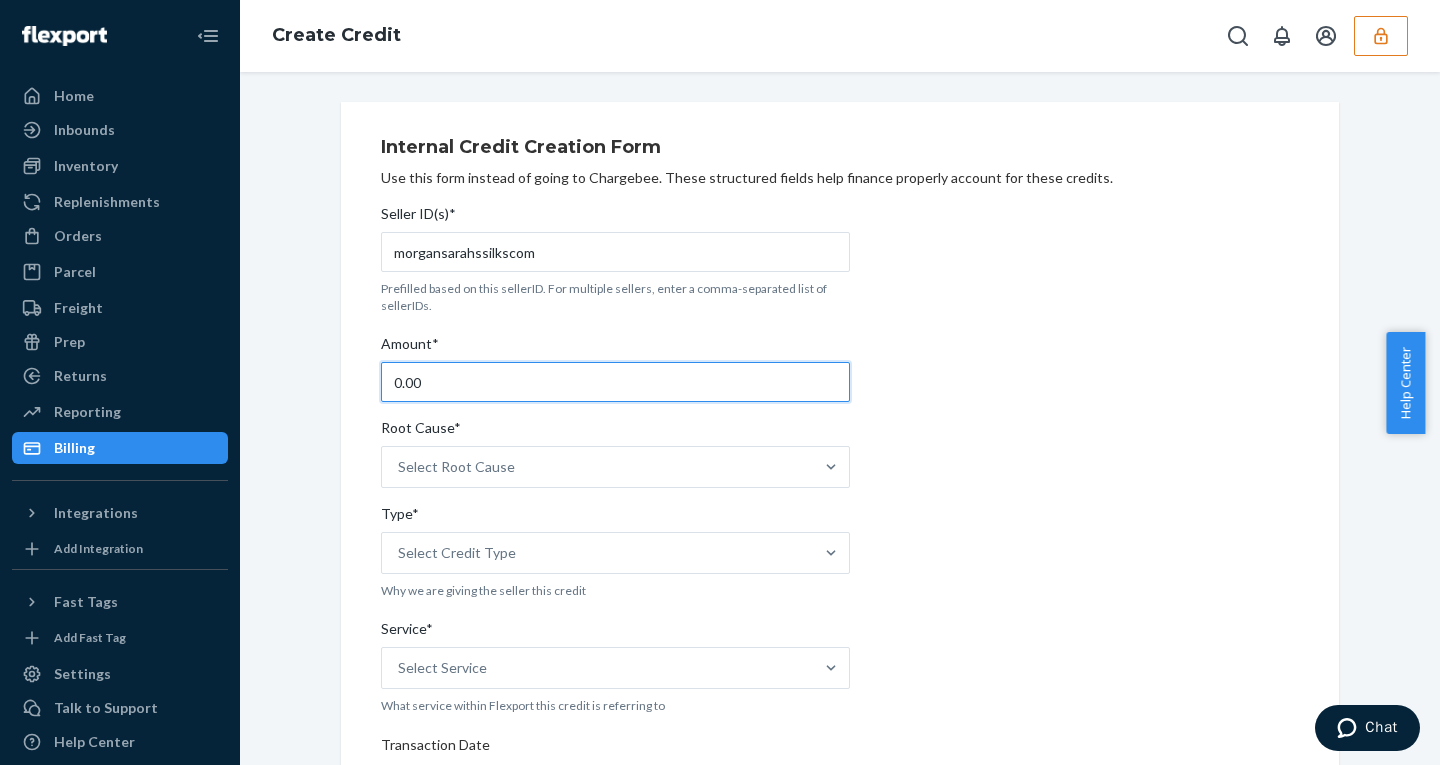 click on "0.00" at bounding box center (615, 382) 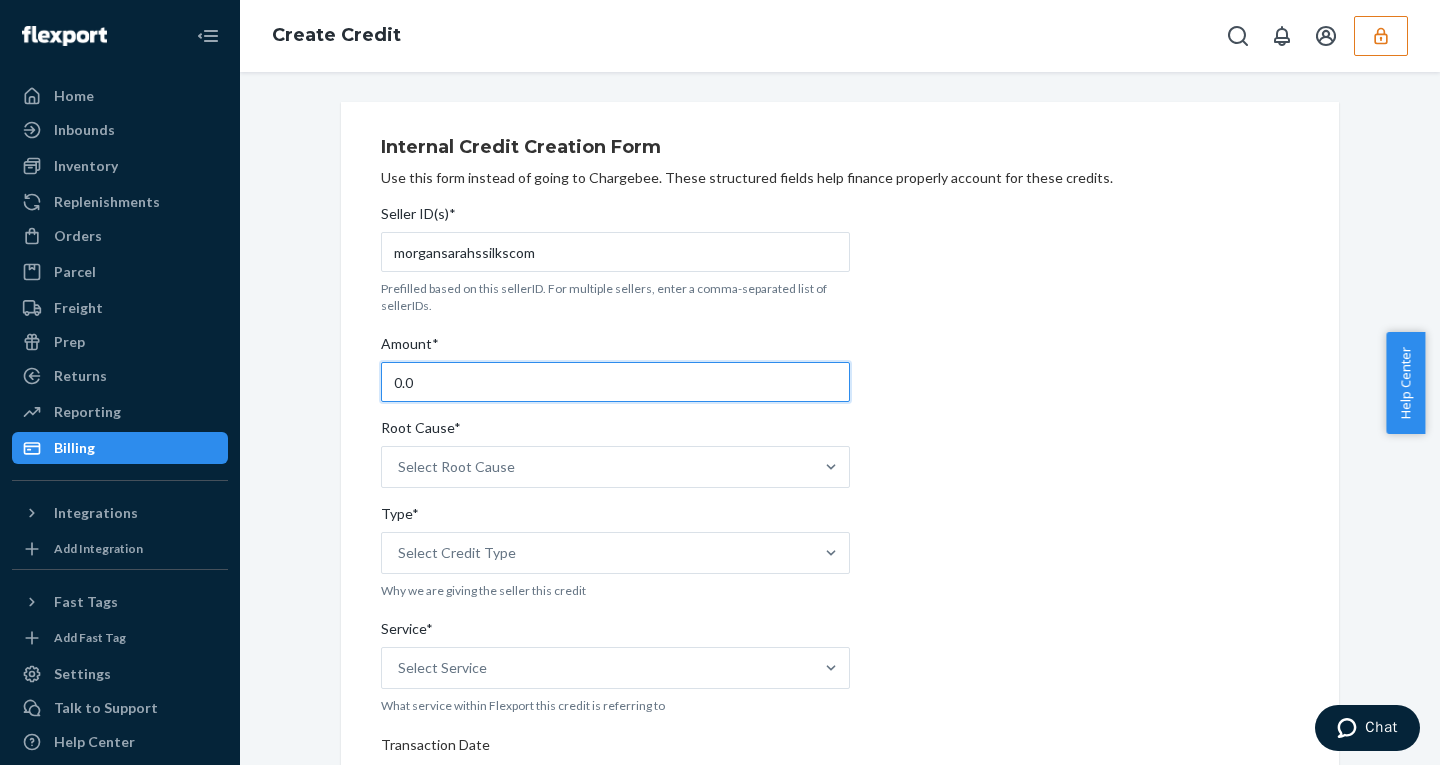 click on "0.0" at bounding box center [615, 382] 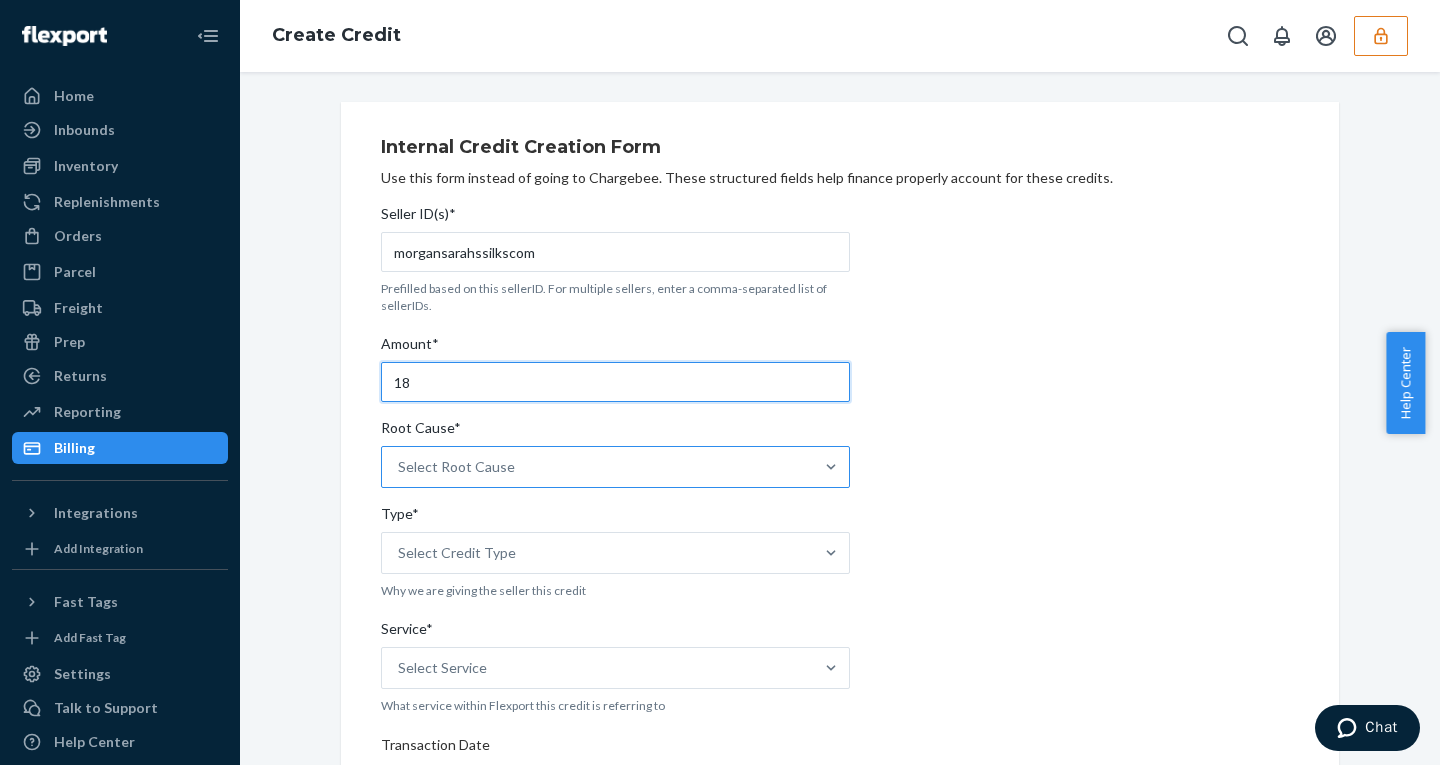 type on "18" 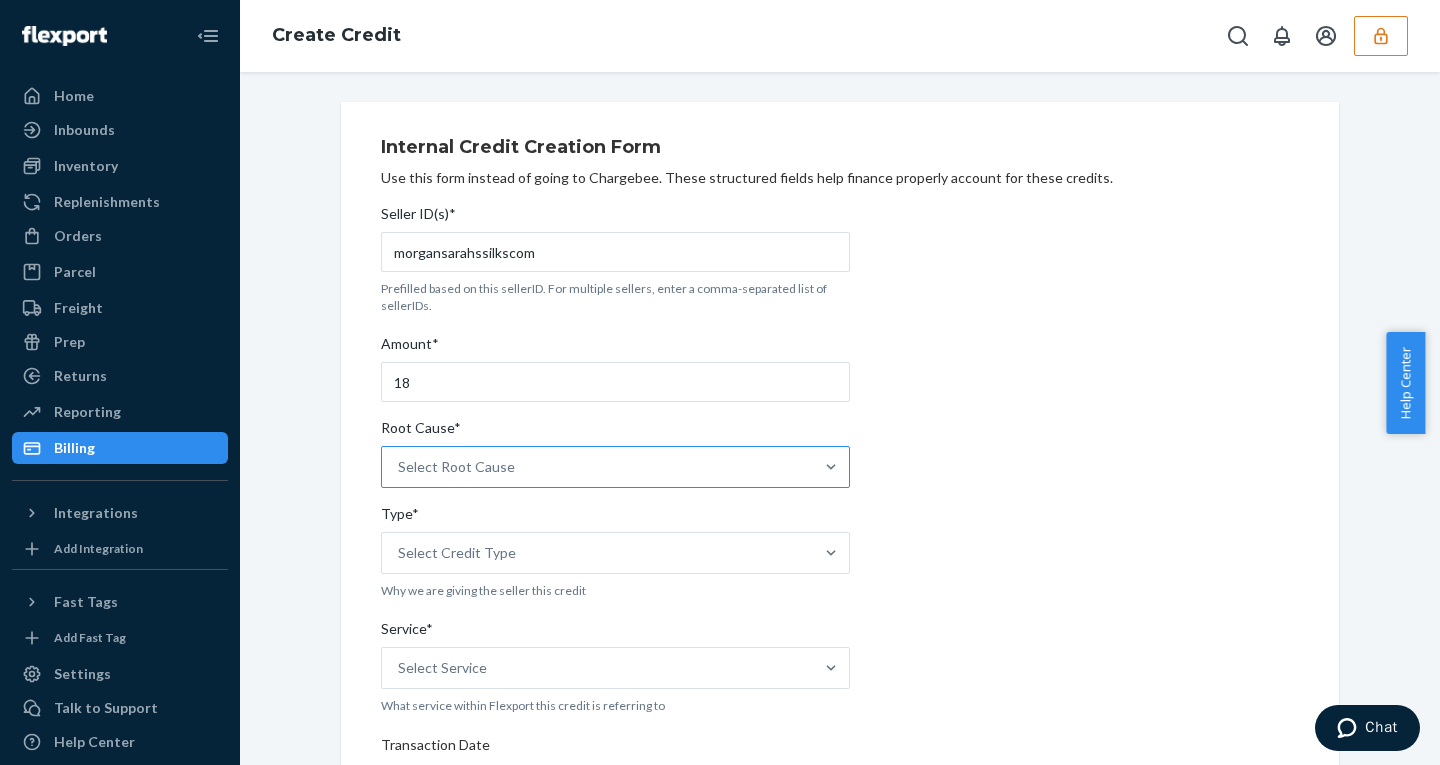 click on "Select Root Cause" at bounding box center [597, 467] 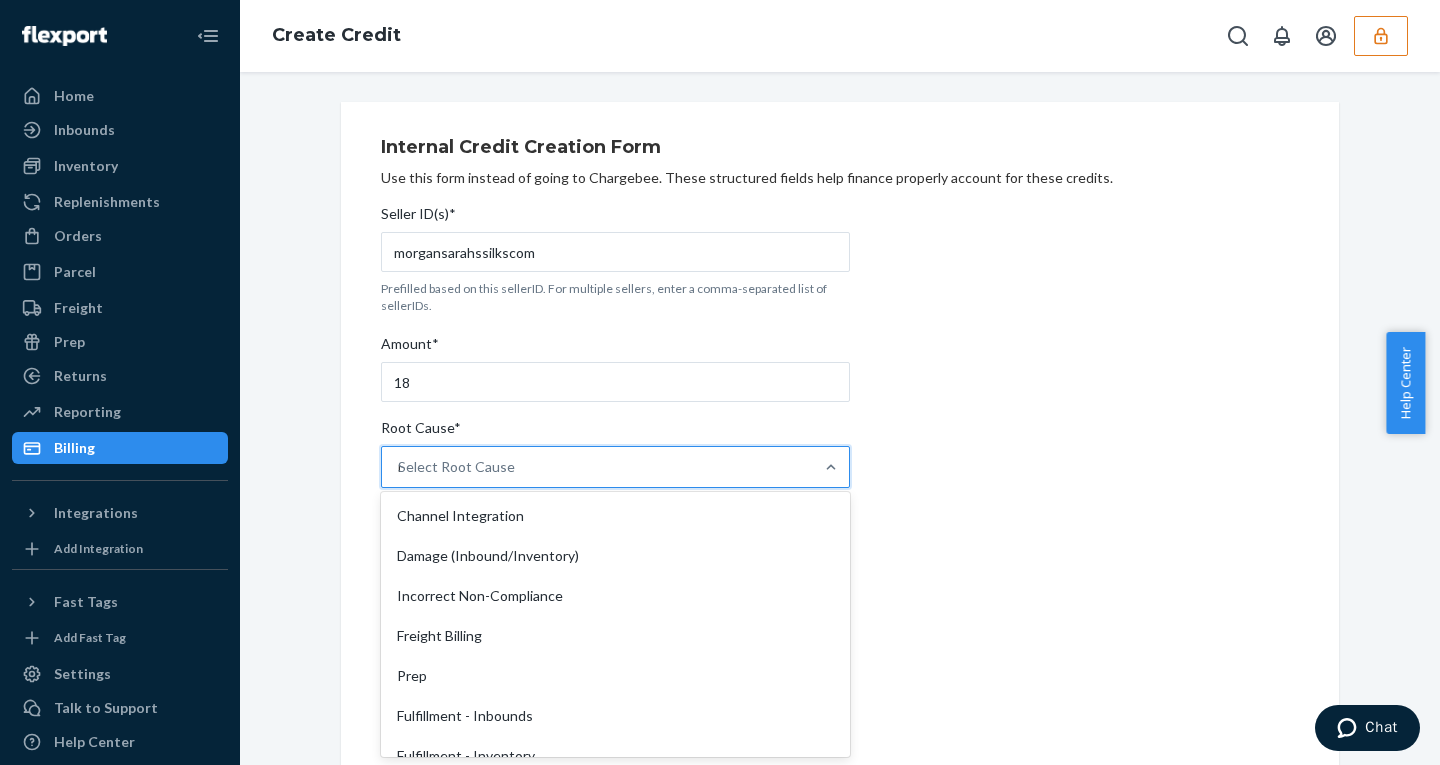type on "no" 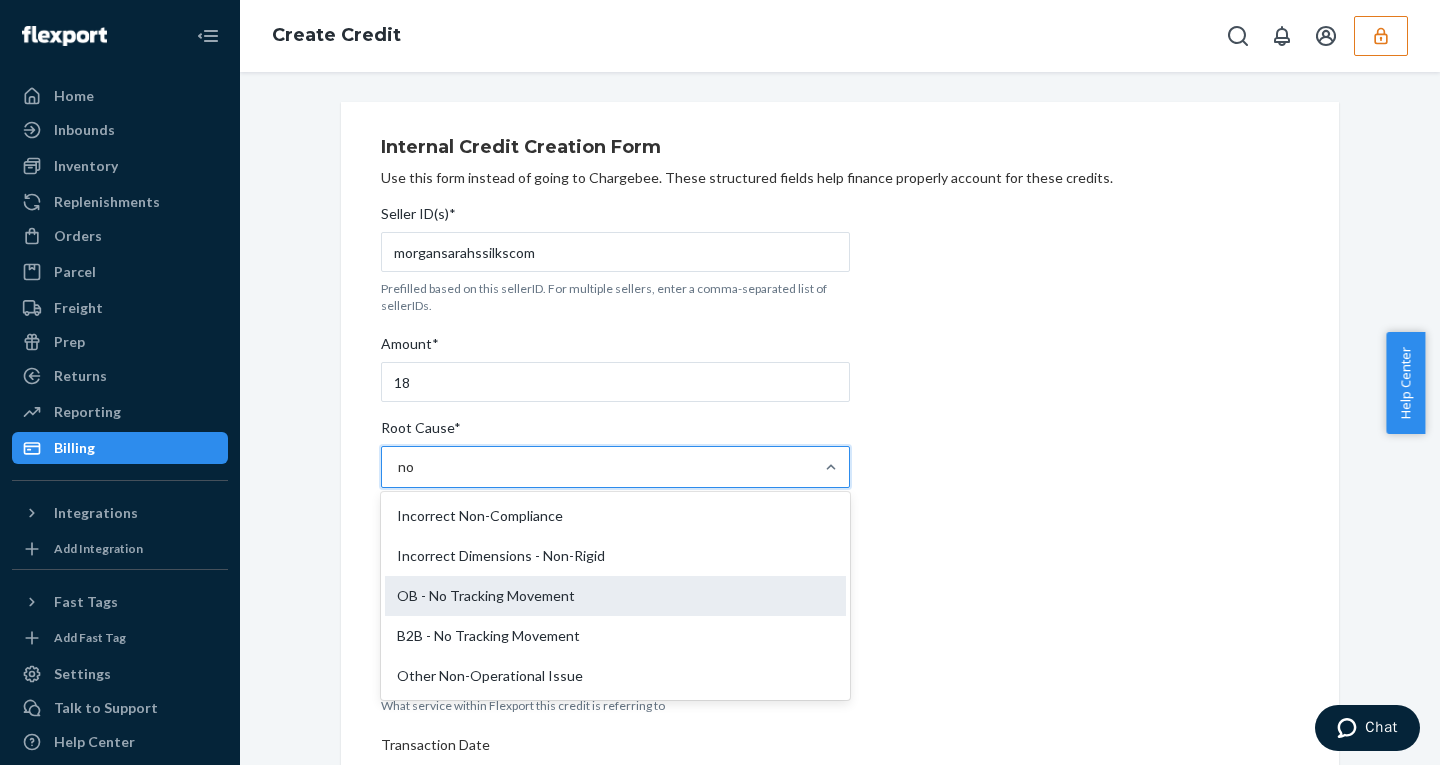 click on "OB - No Tracking Movement" at bounding box center [615, 596] 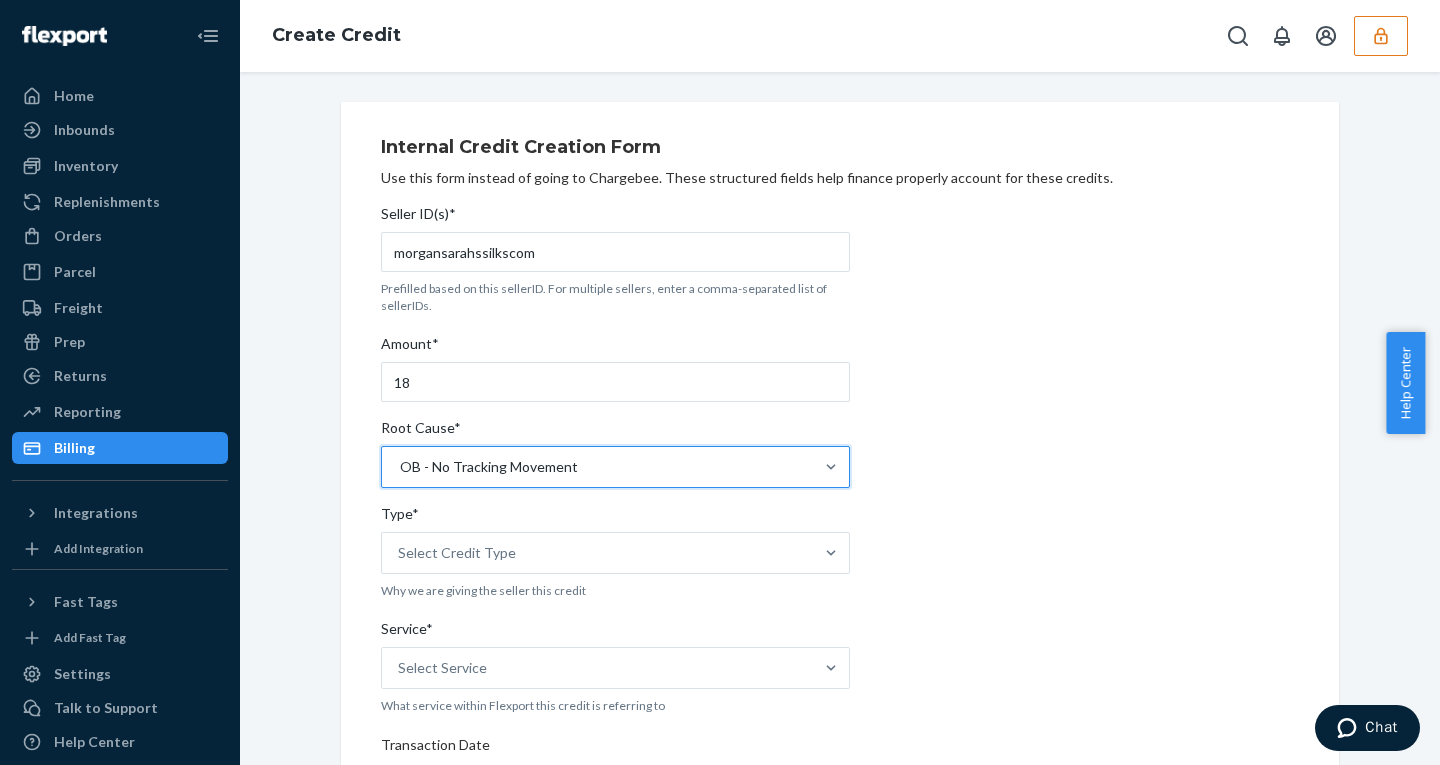 click on "Type*" at bounding box center [615, 518] 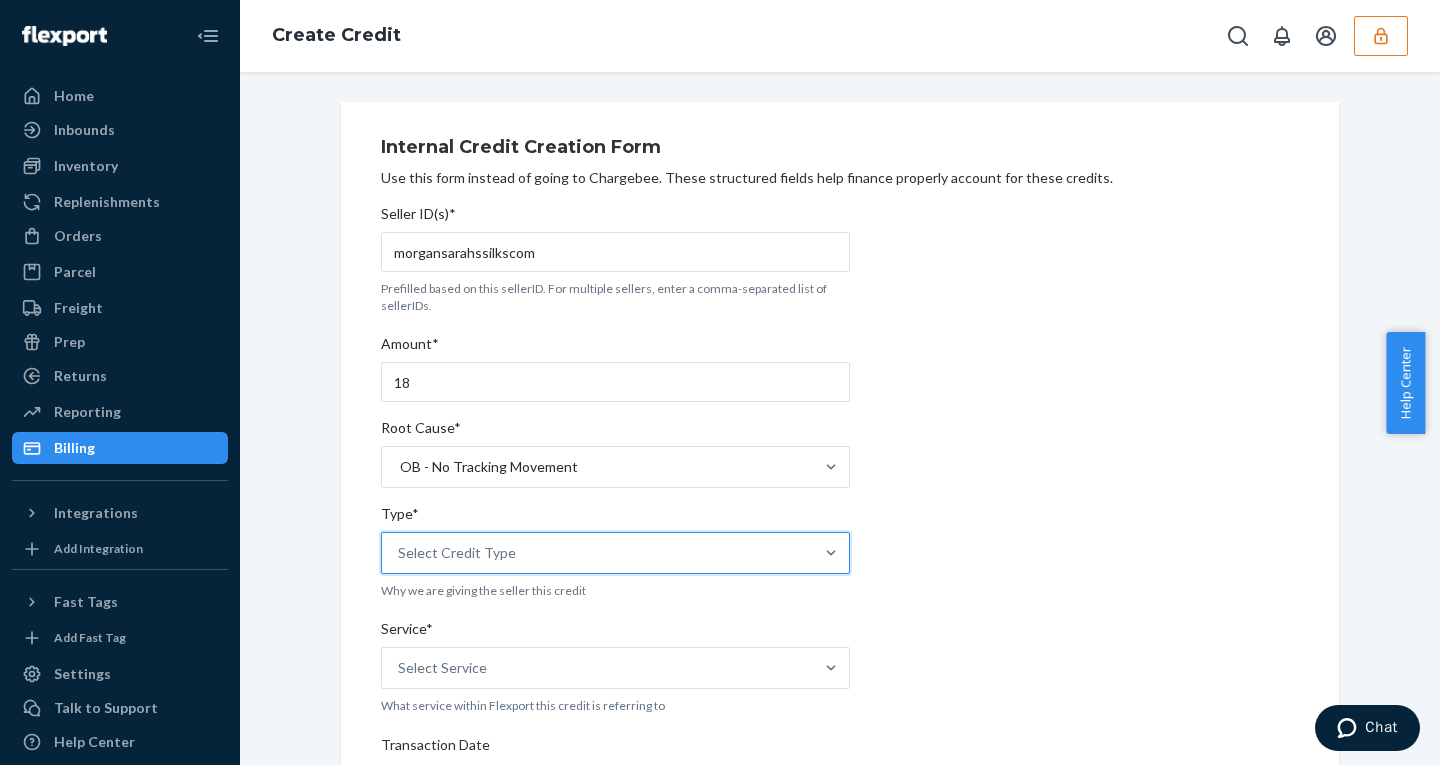 click on "Select Credit Type" at bounding box center (457, 553) 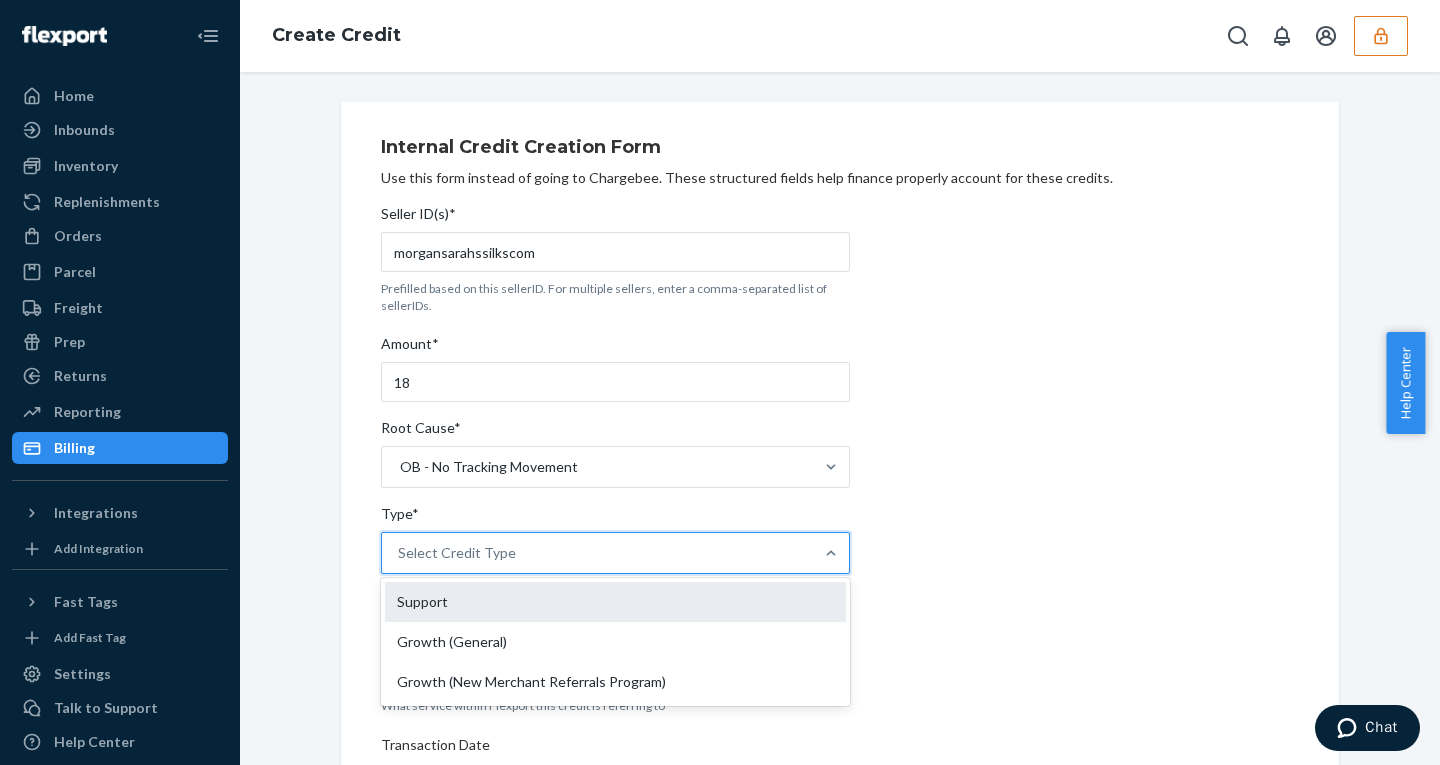 click on "Support" at bounding box center [615, 602] 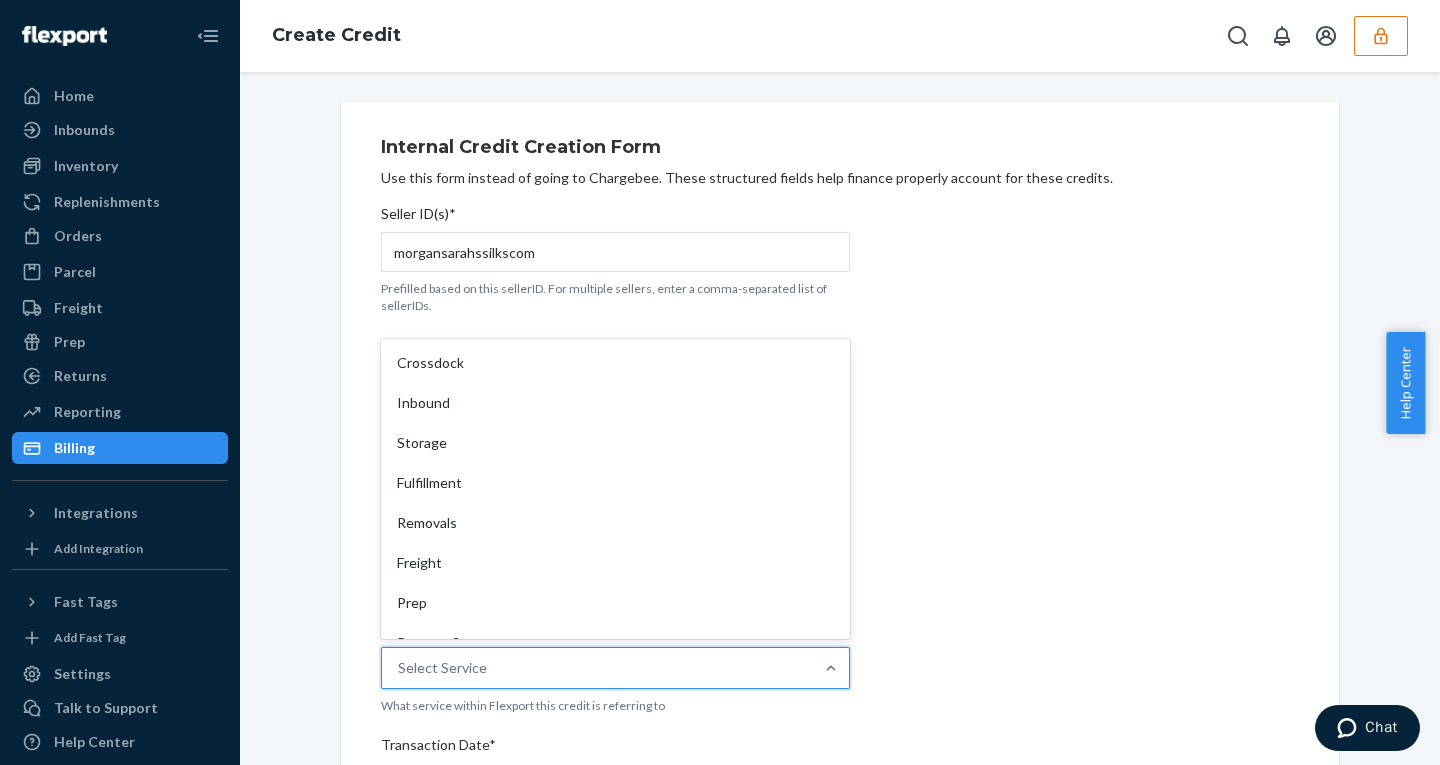 click on "Select Service" at bounding box center [597, 668] 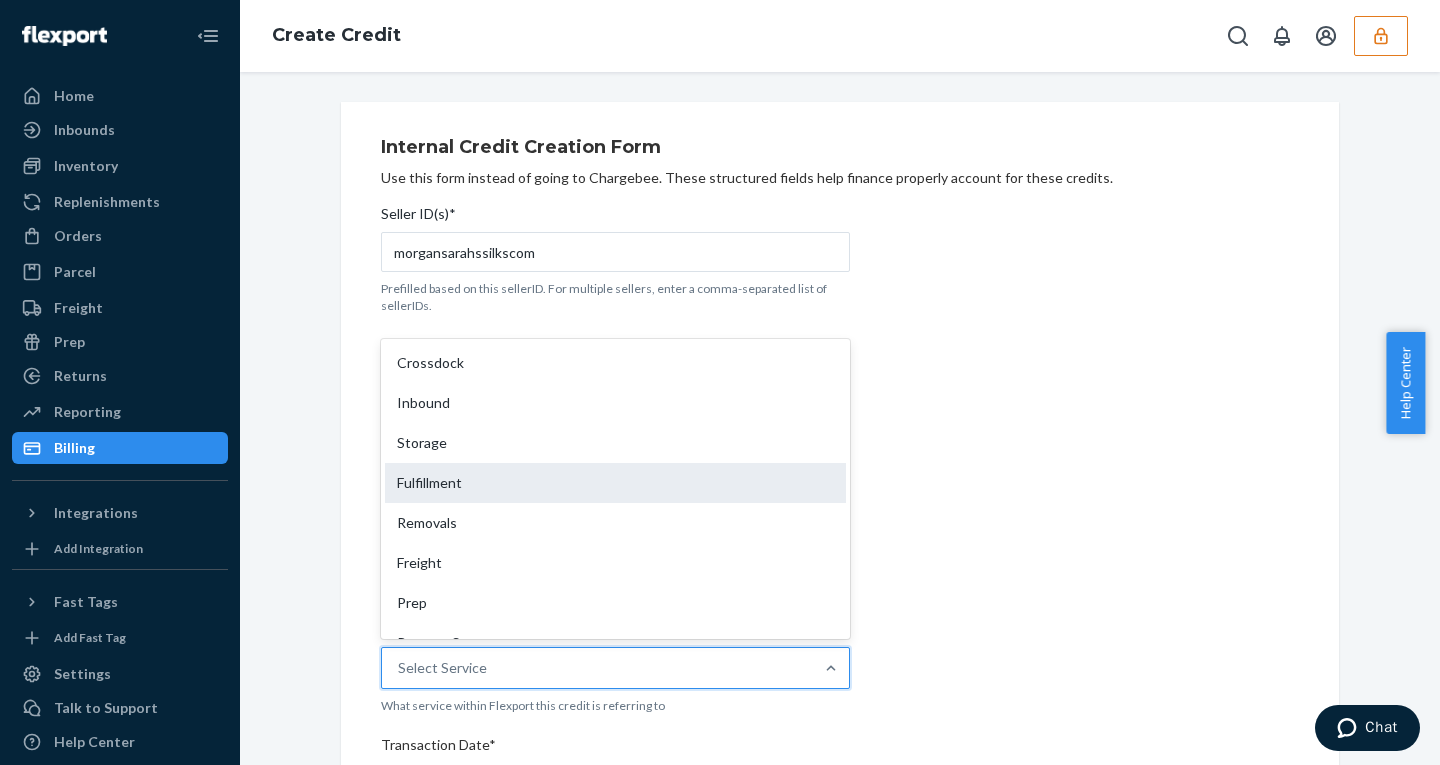click on "Fulfillment" at bounding box center (615, 483) 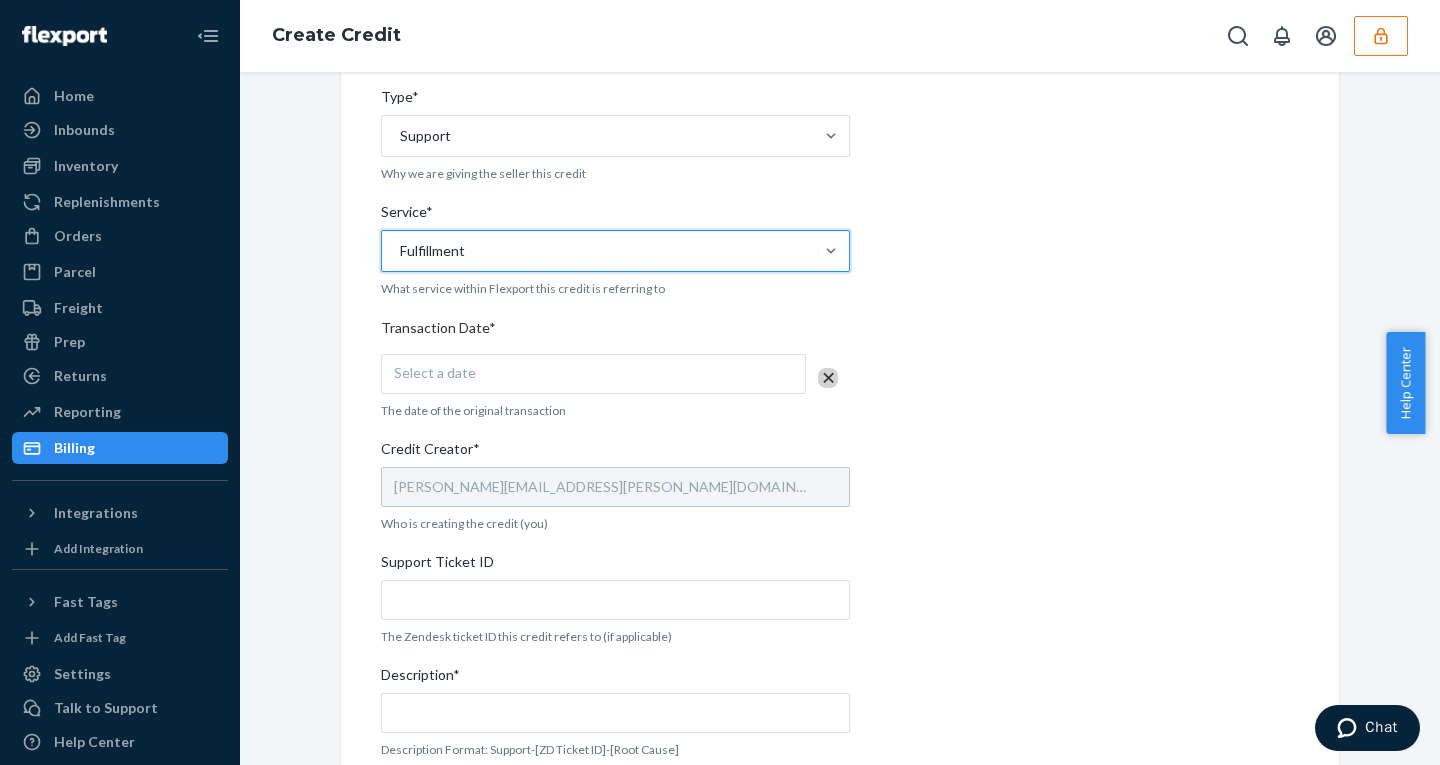 scroll, scrollTop: 471, scrollLeft: 0, axis: vertical 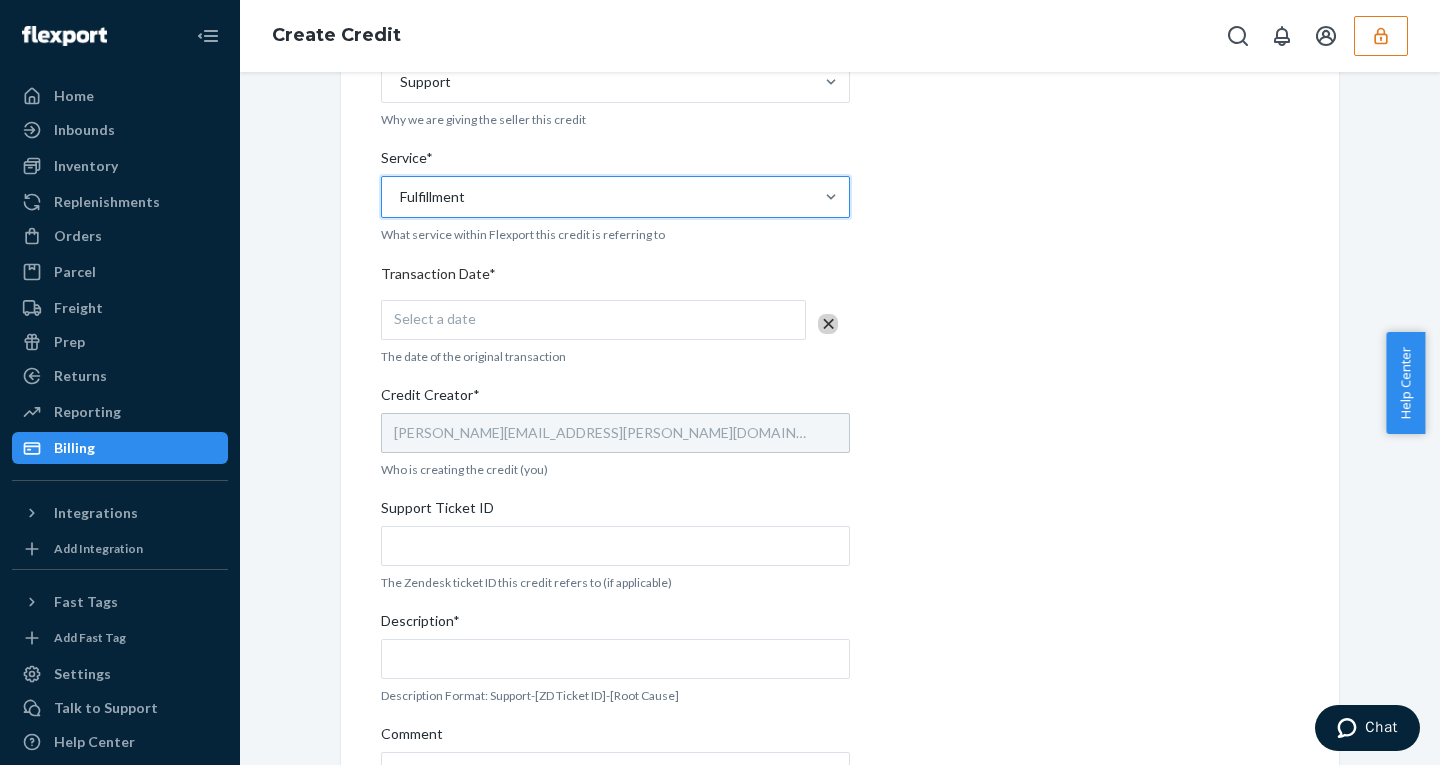 click on "Select a date" at bounding box center (593, 320) 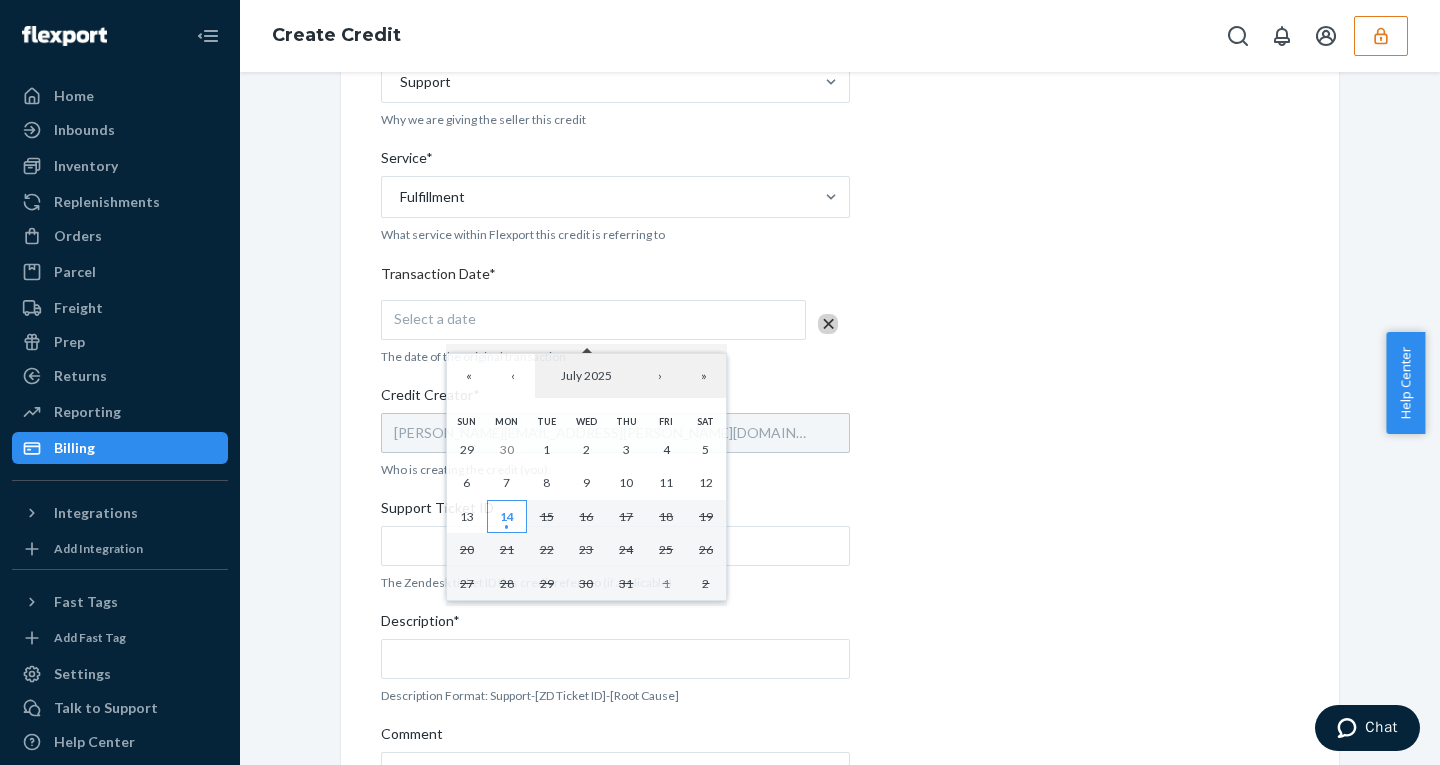 click on "14" at bounding box center [507, 516] 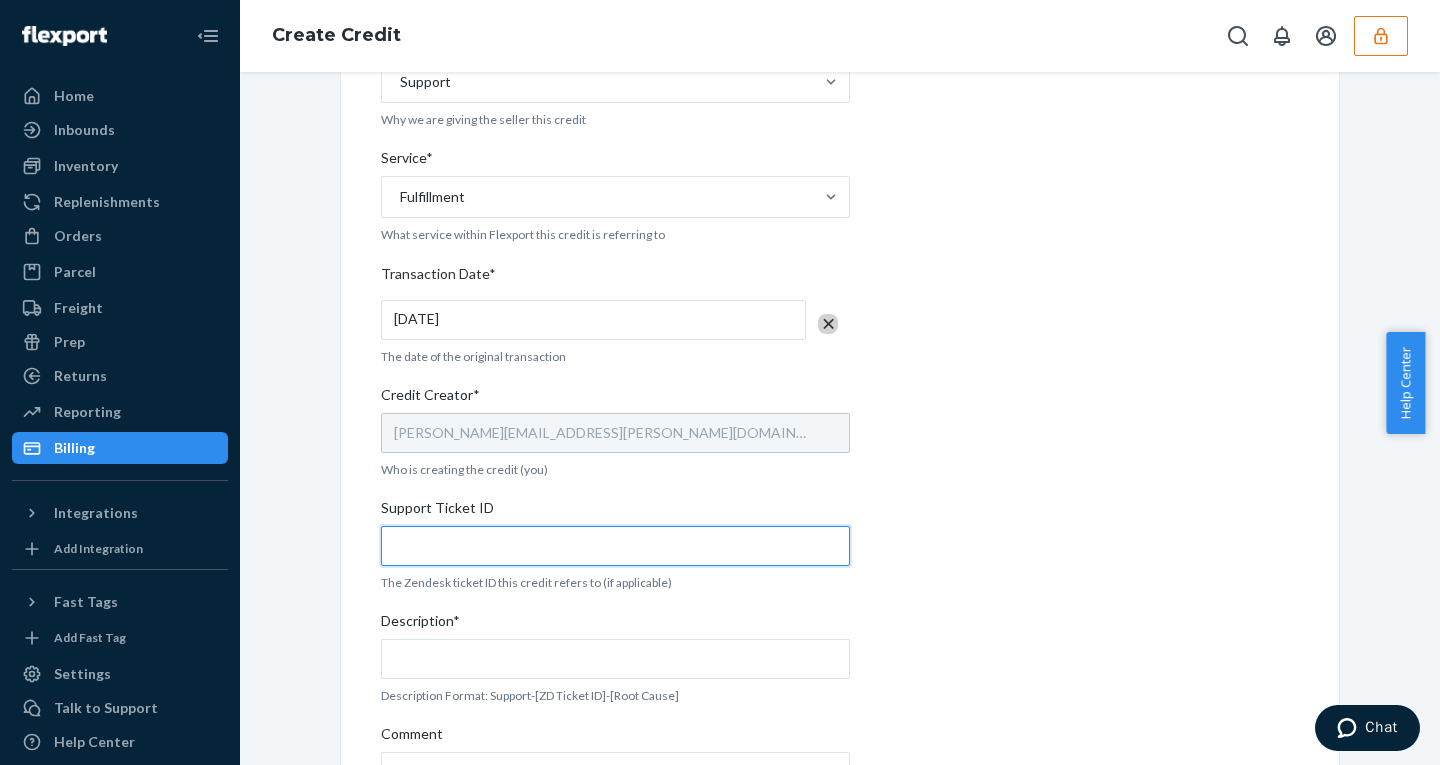 click on "Support Ticket ID" at bounding box center [615, 546] 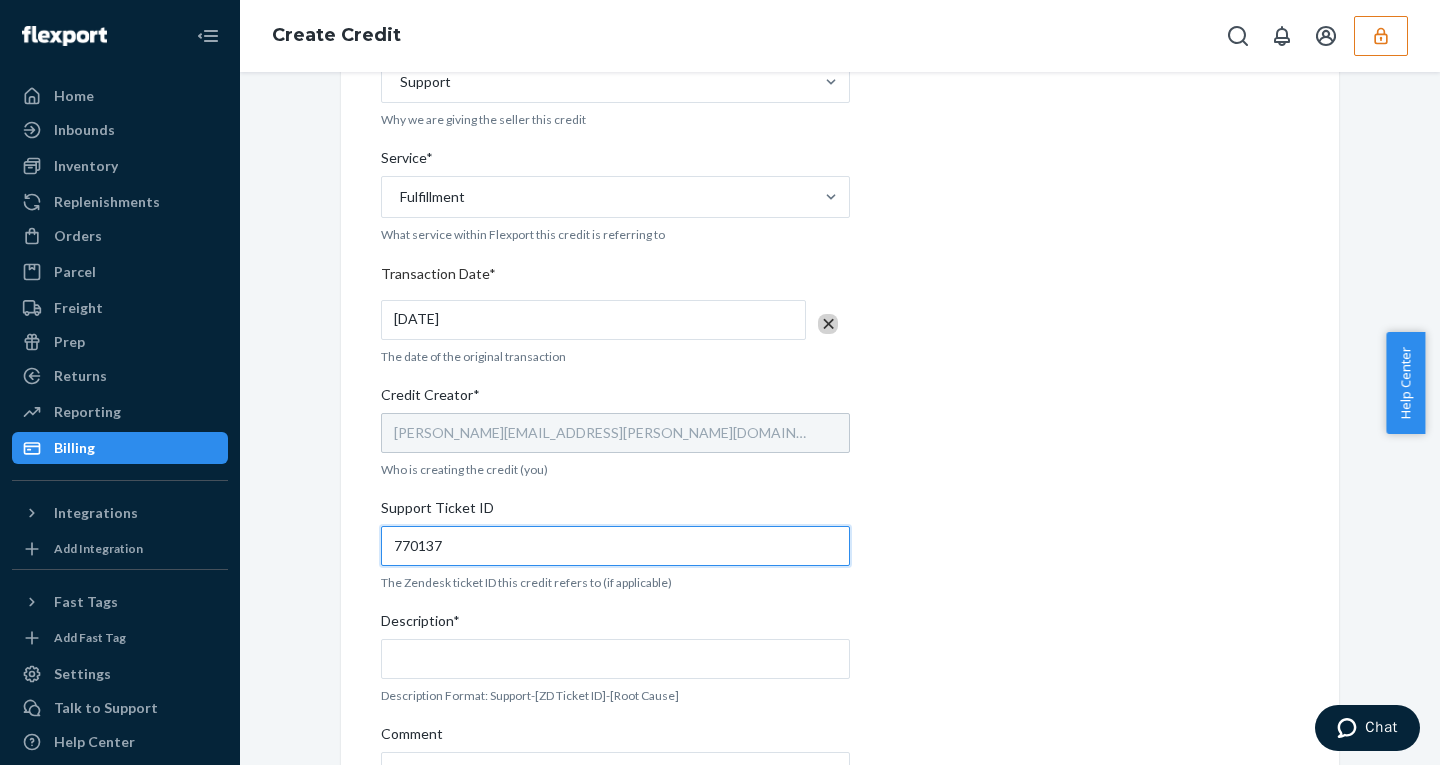 type on "770137" 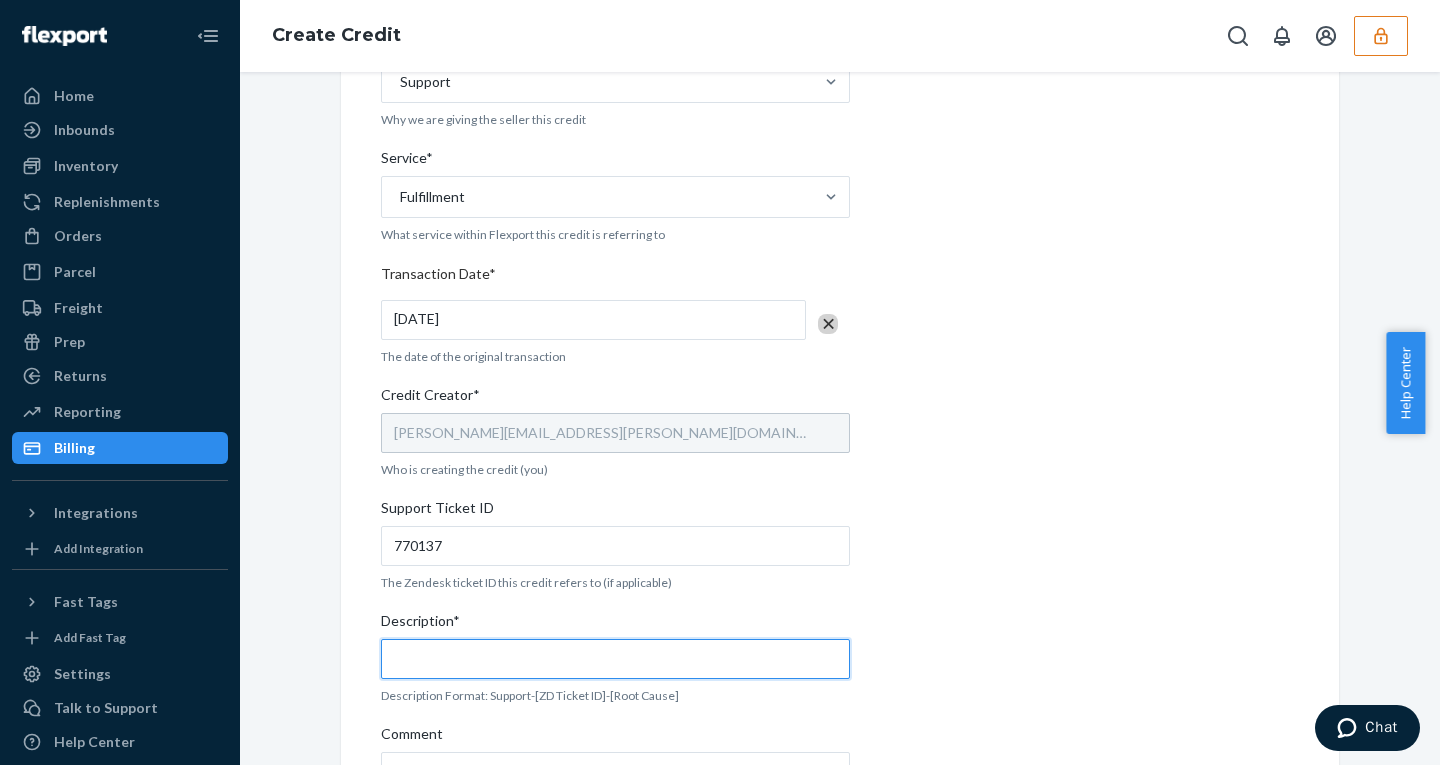 click on "Description*" at bounding box center [615, 659] 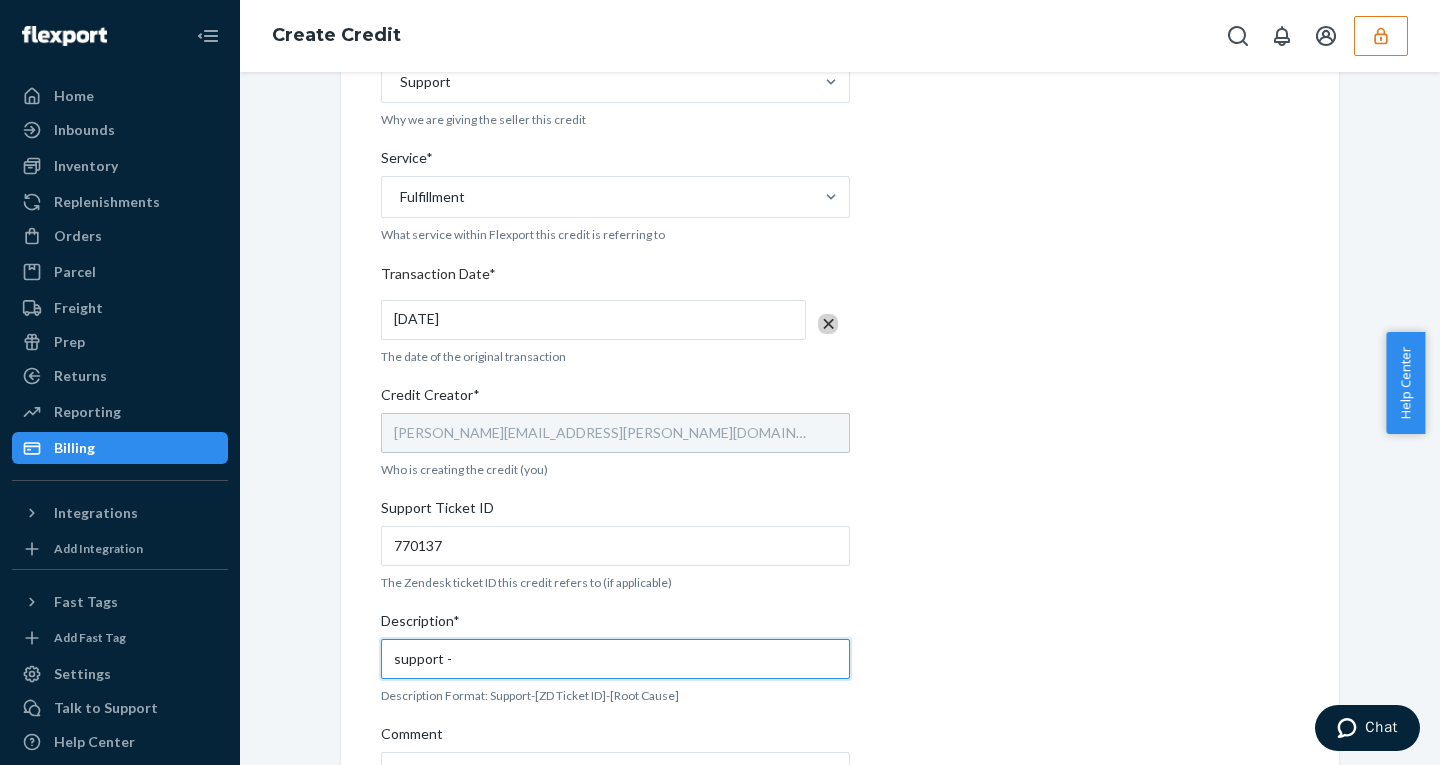 paste on "770137" 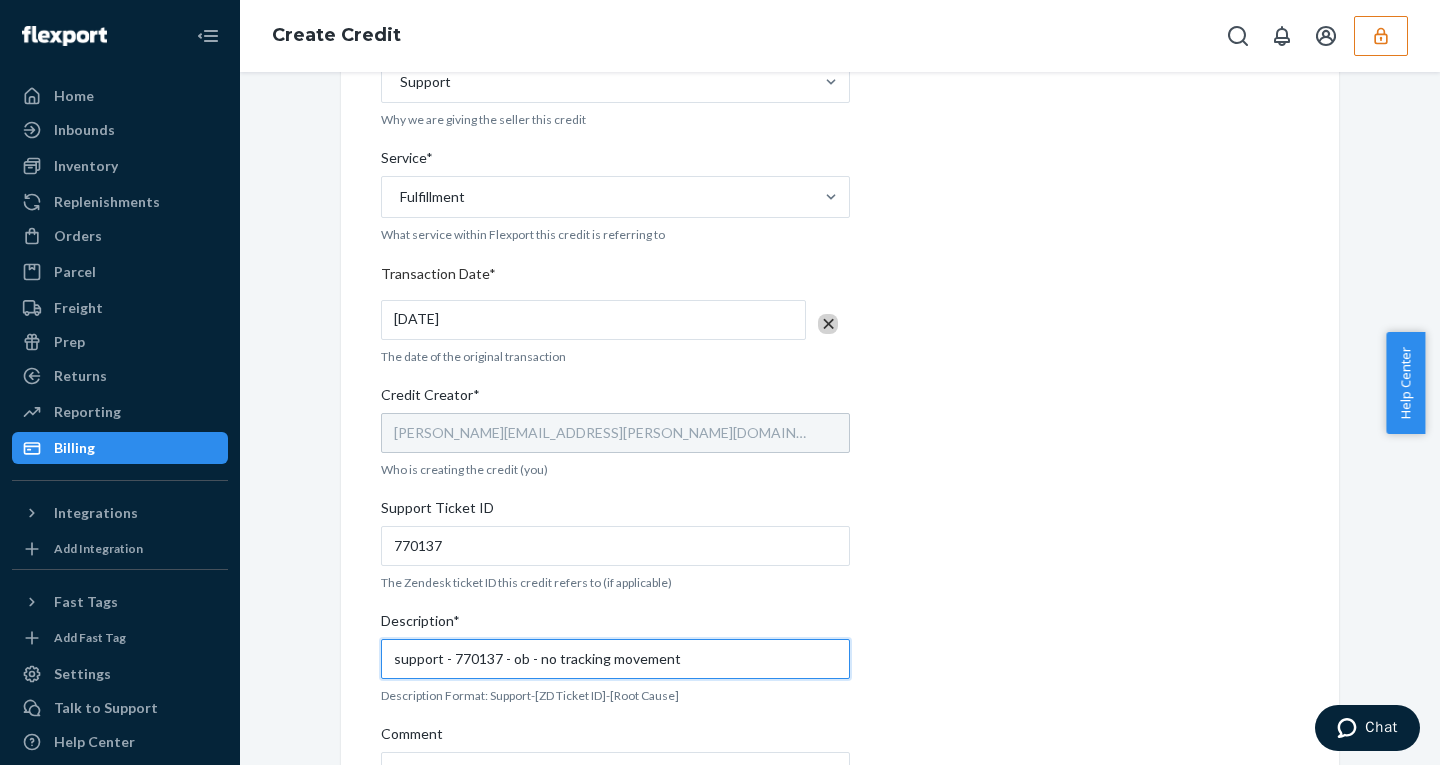 scroll, scrollTop: 615, scrollLeft: 0, axis: vertical 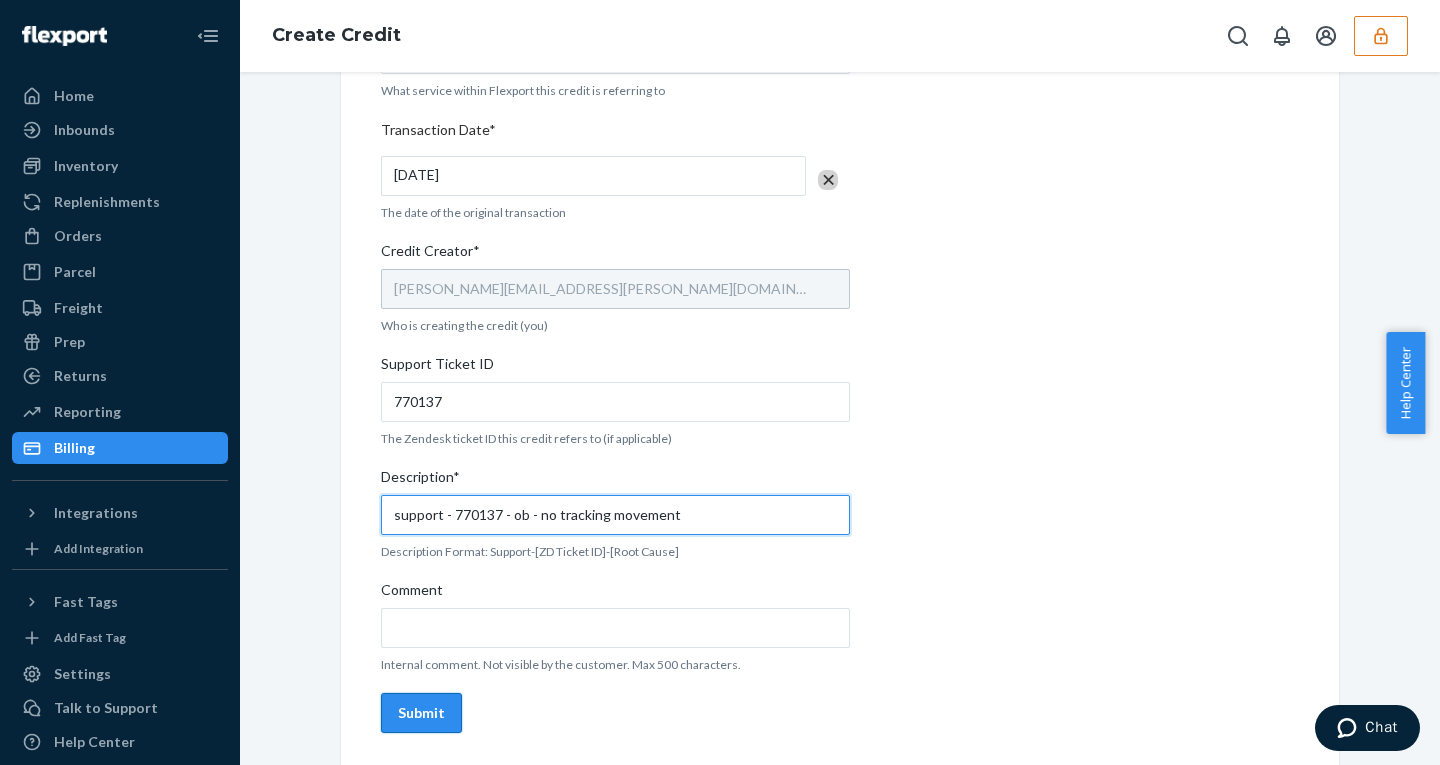 type on "support - 770137 - ob - no tracking movement" 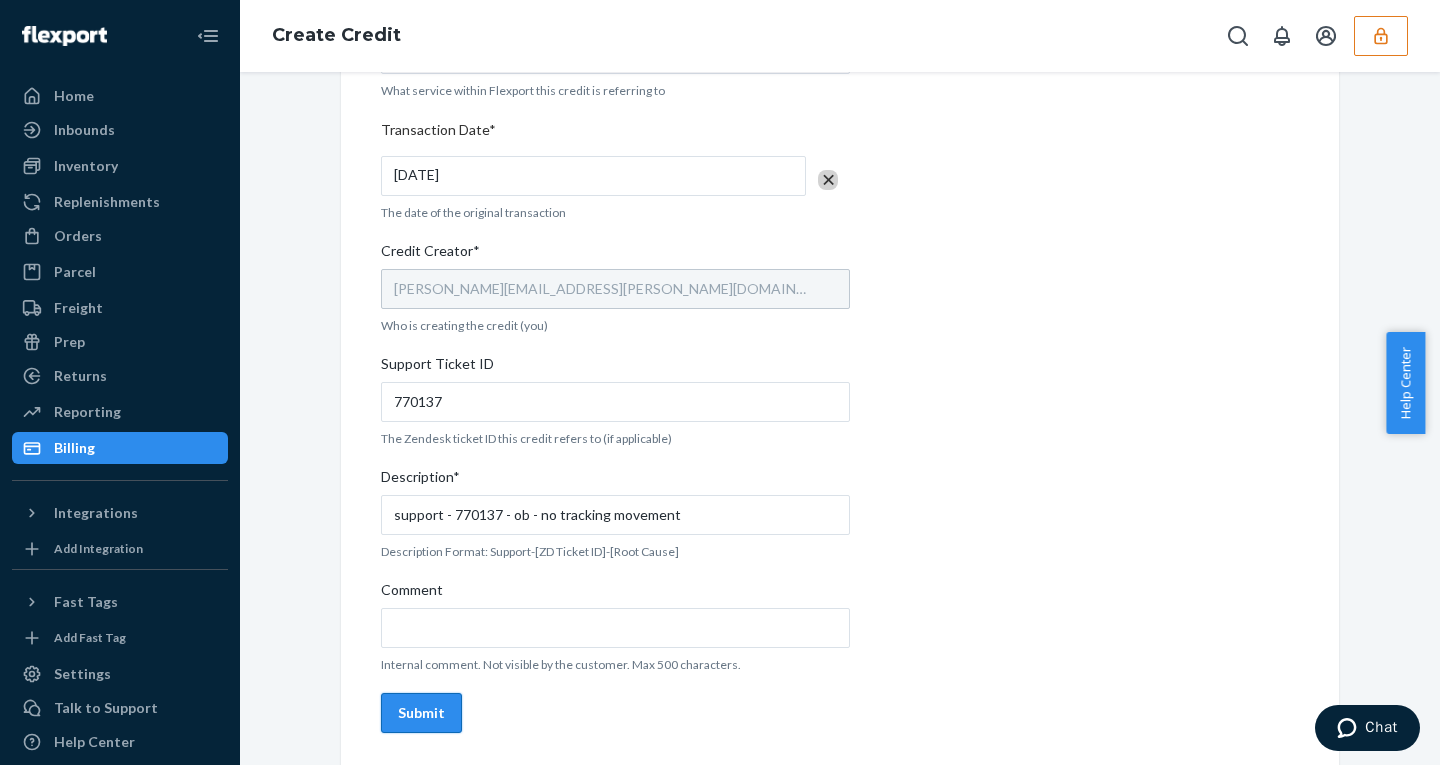 click on "Submit" at bounding box center [421, 713] 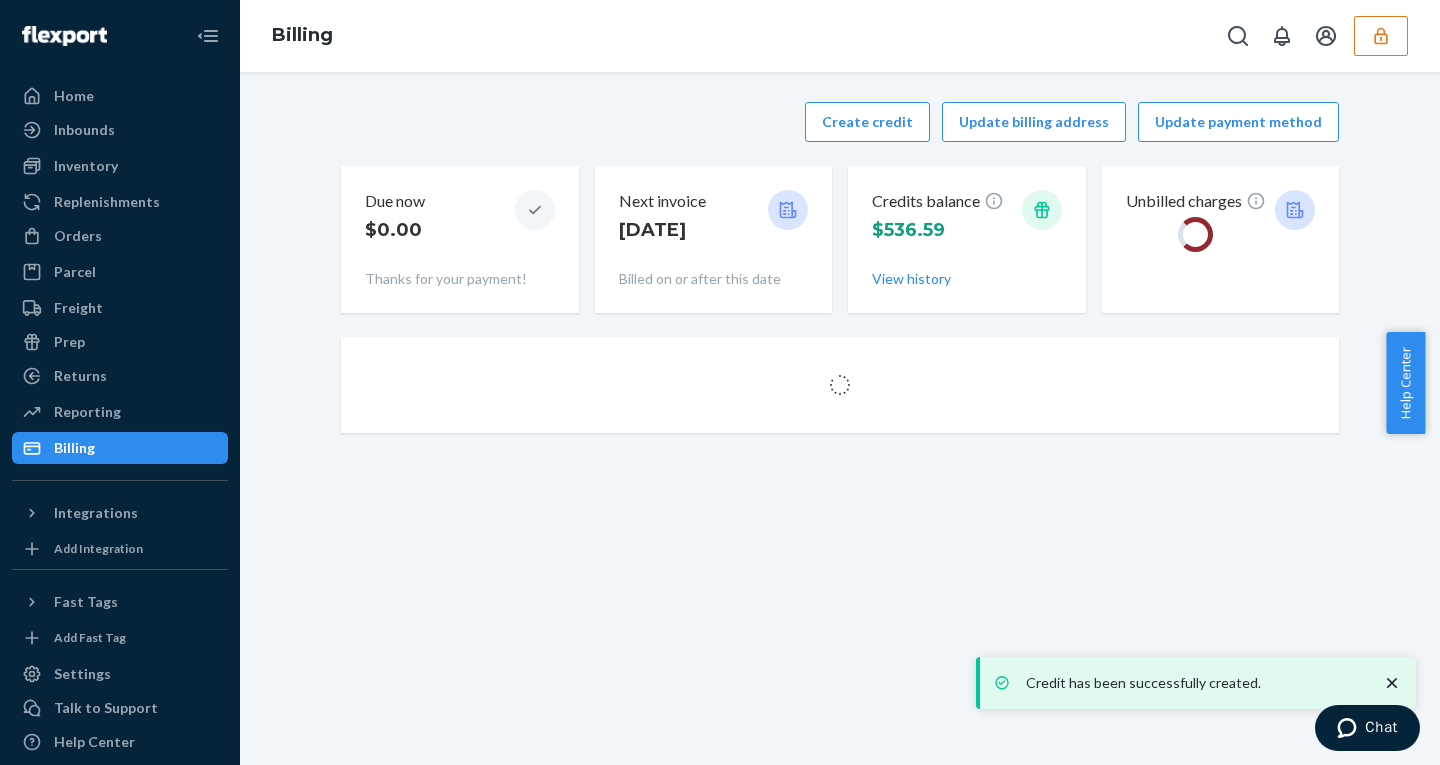 scroll, scrollTop: 0, scrollLeft: 0, axis: both 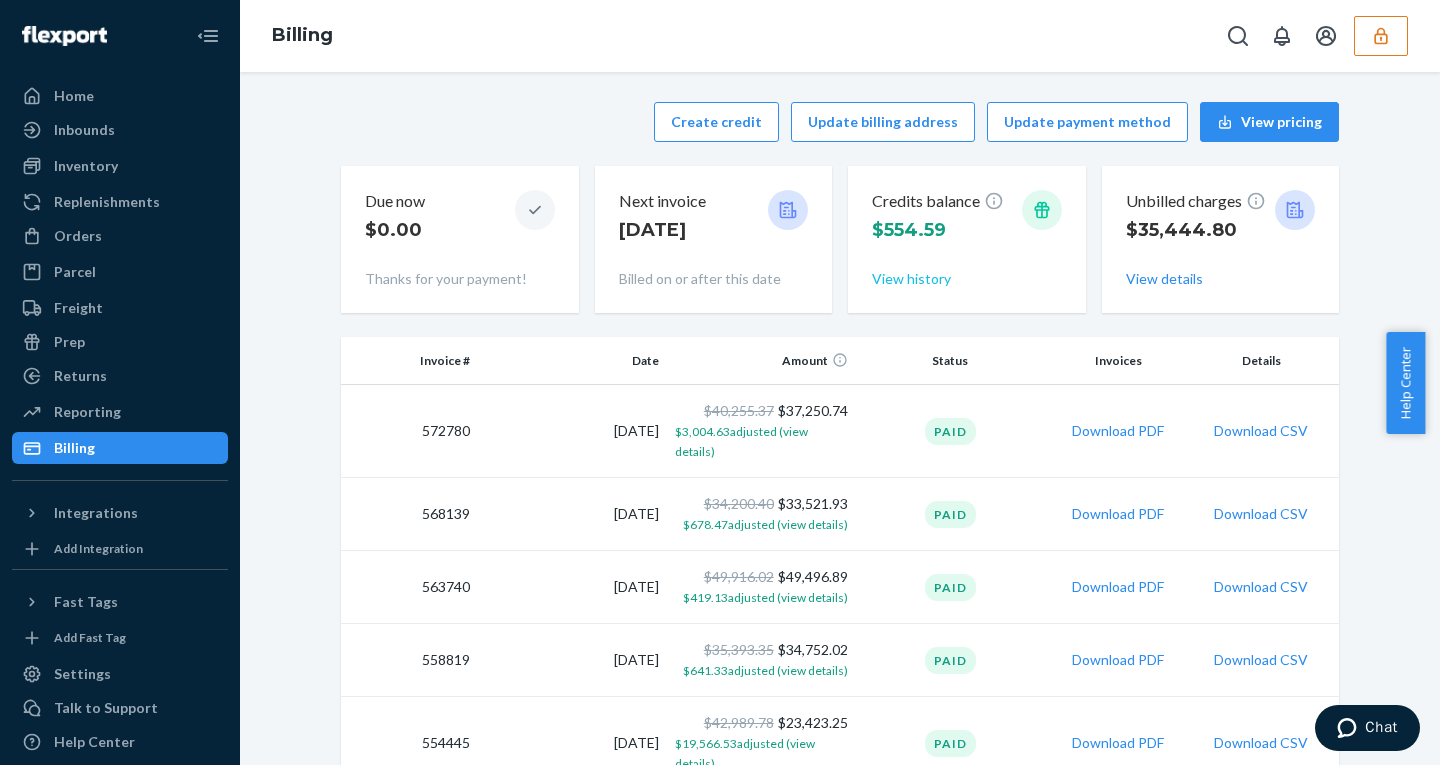 click on "View history" at bounding box center [911, 279] 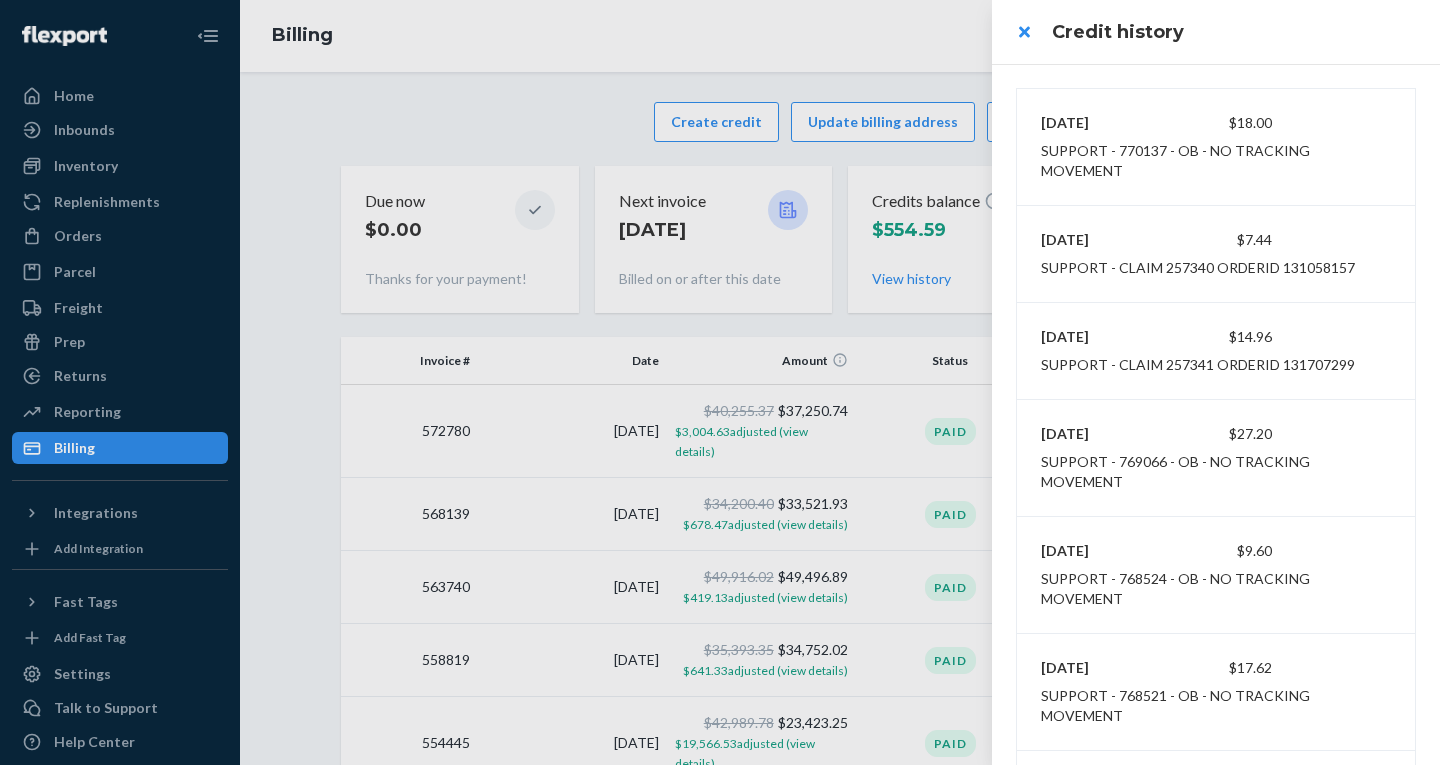 click at bounding box center [720, 382] 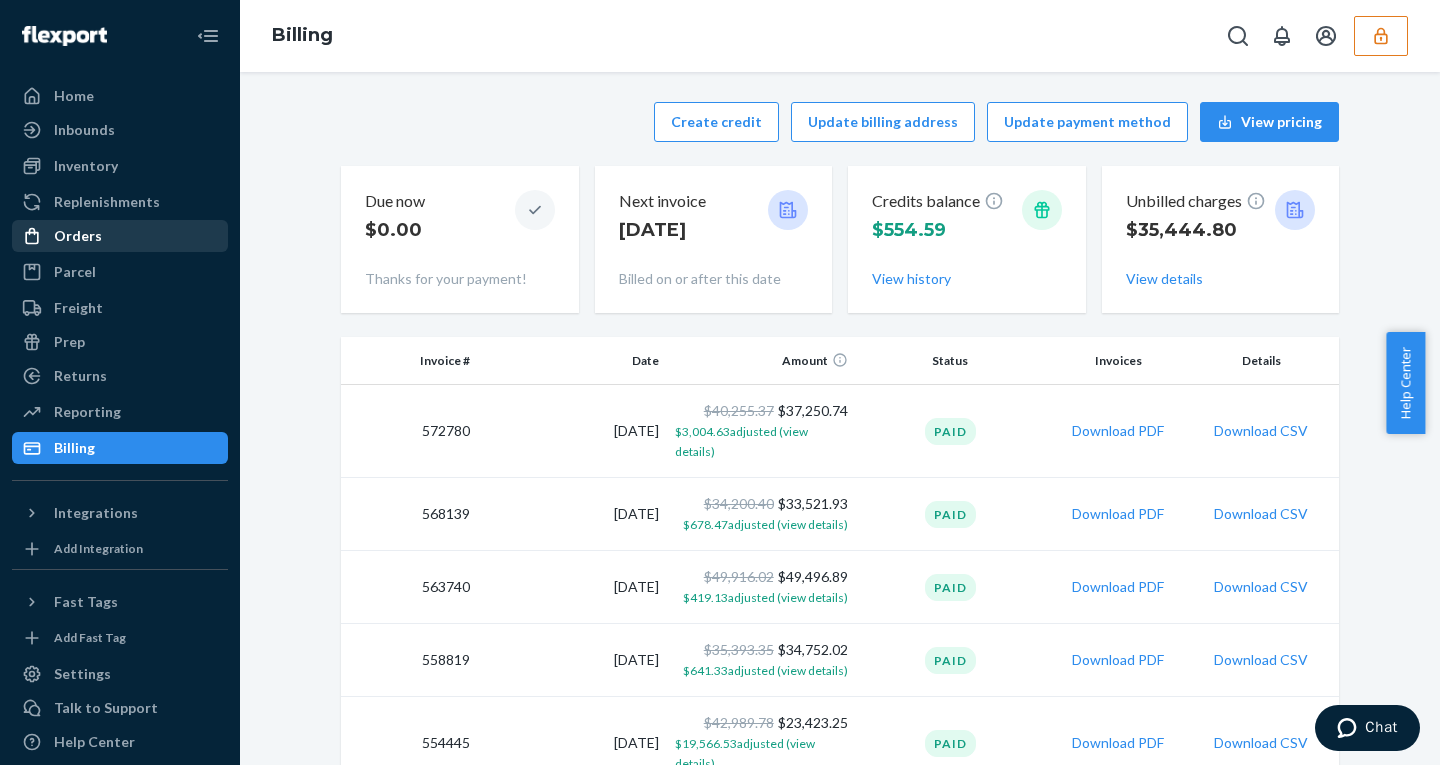 click on "Orders" at bounding box center [120, 236] 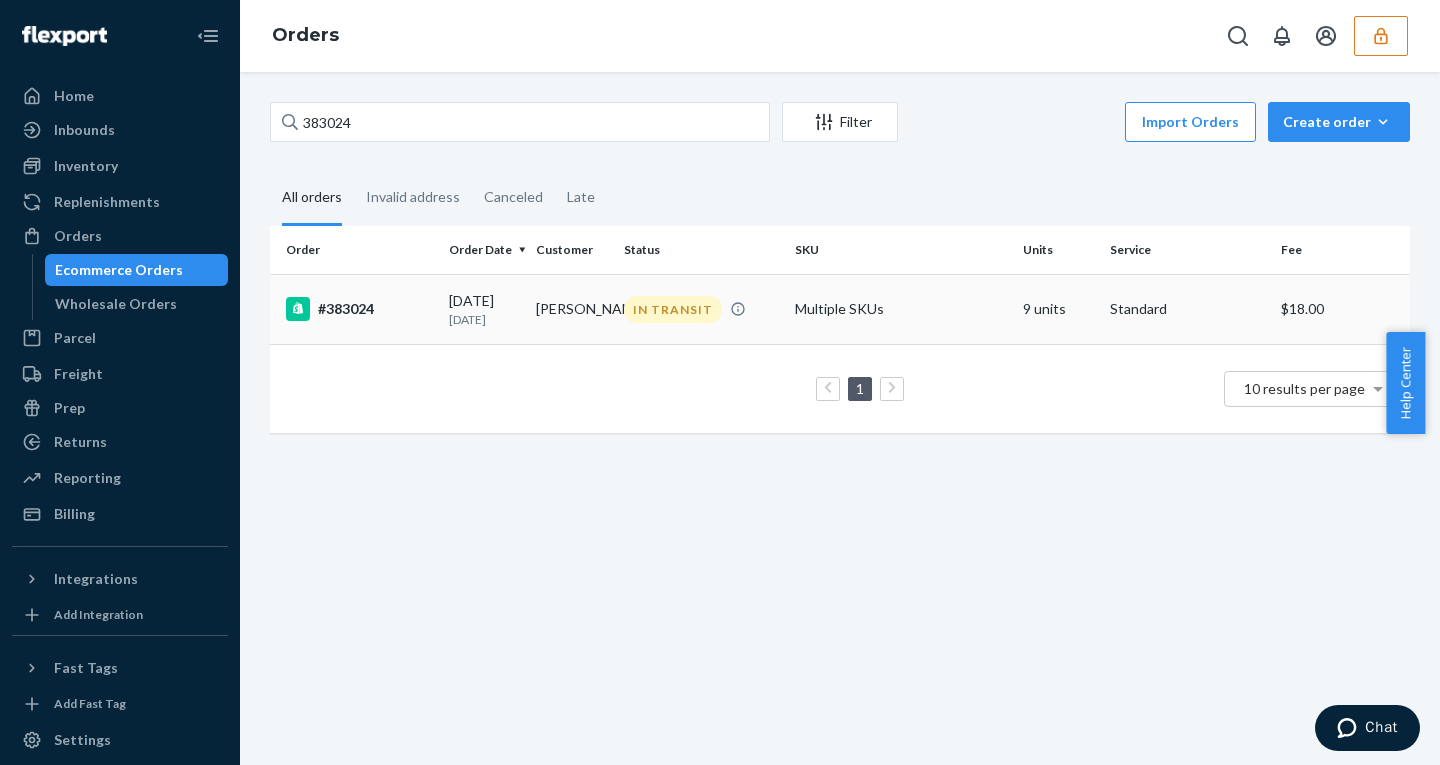 click on "6 days ago" at bounding box center [484, 319] 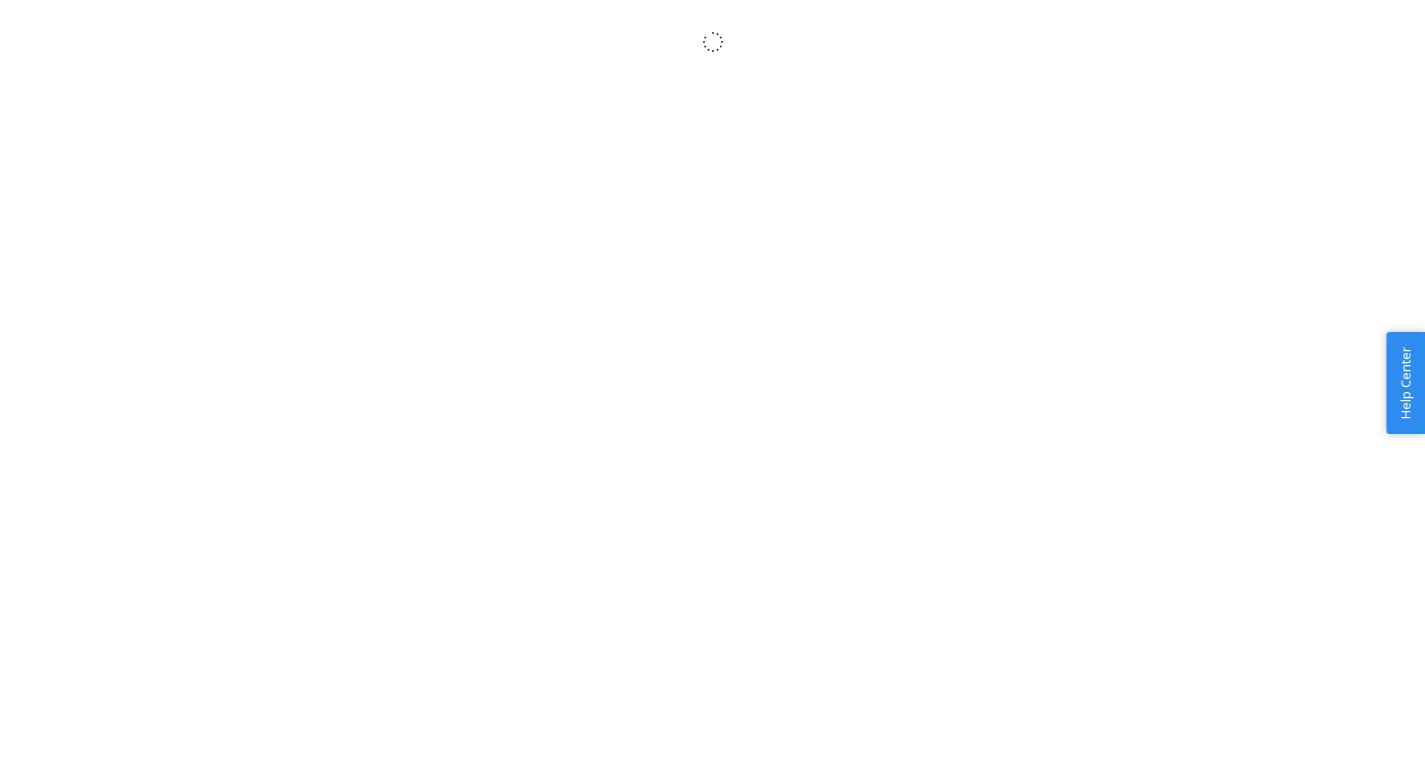 scroll, scrollTop: 0, scrollLeft: 0, axis: both 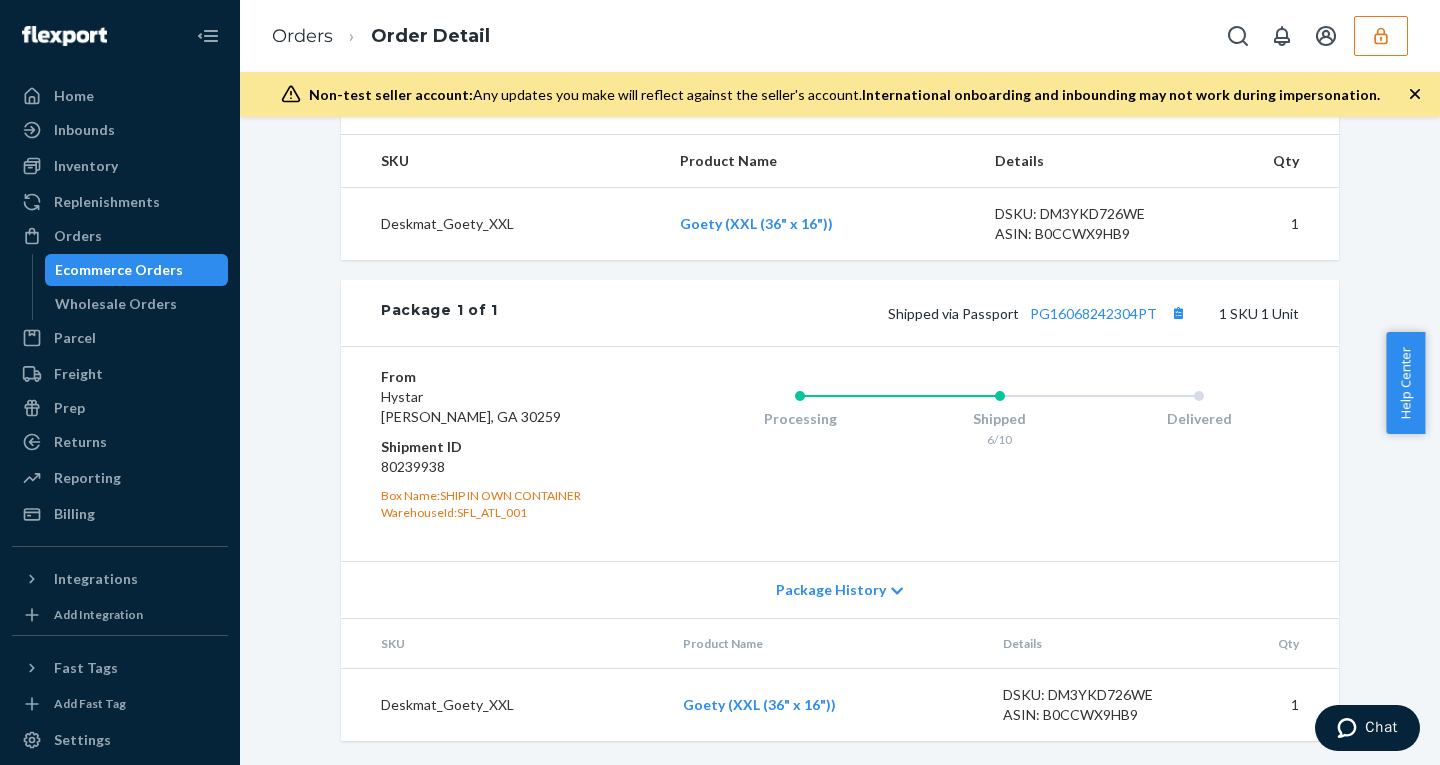 click on "Package History" at bounding box center [840, 589] 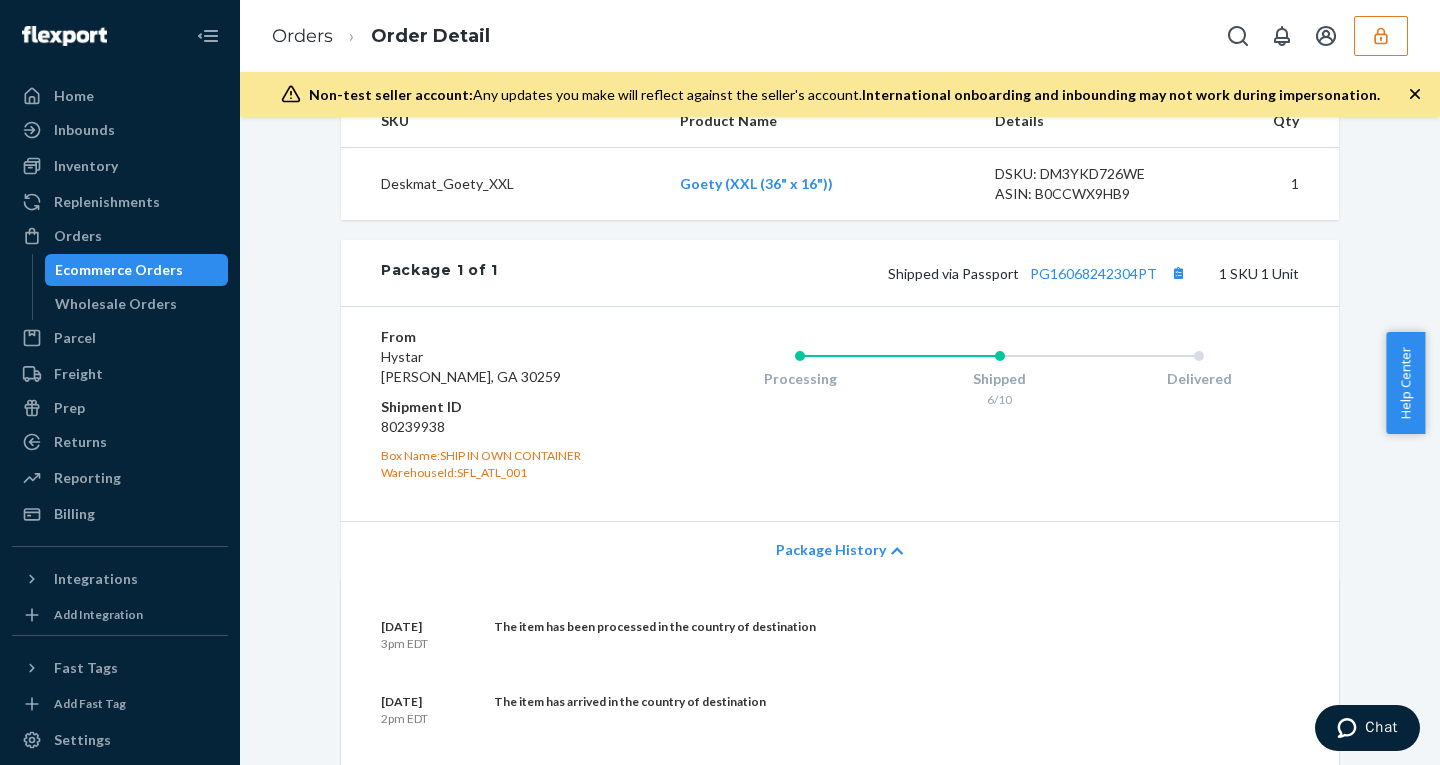click on "Package History" at bounding box center (840, 549) 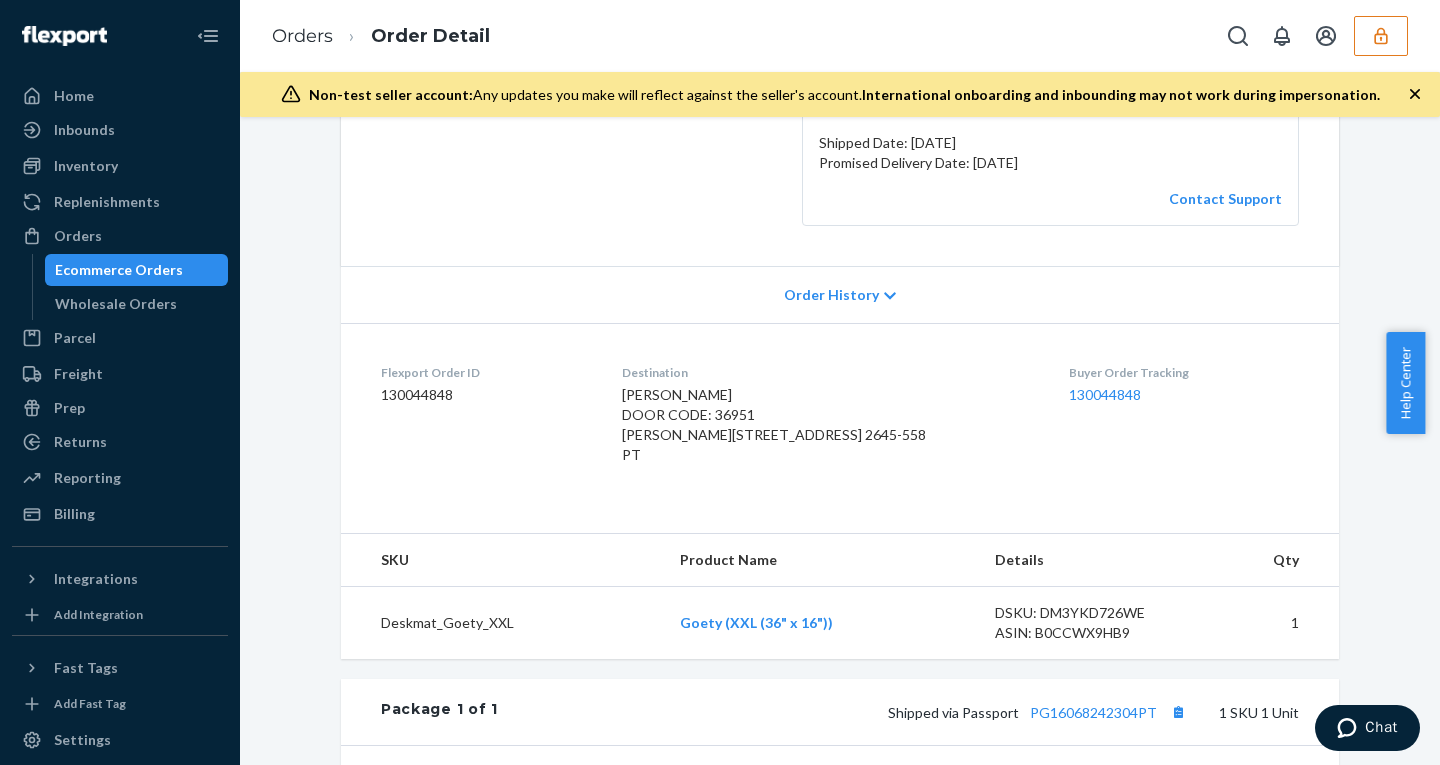 scroll, scrollTop: 820, scrollLeft: 0, axis: vertical 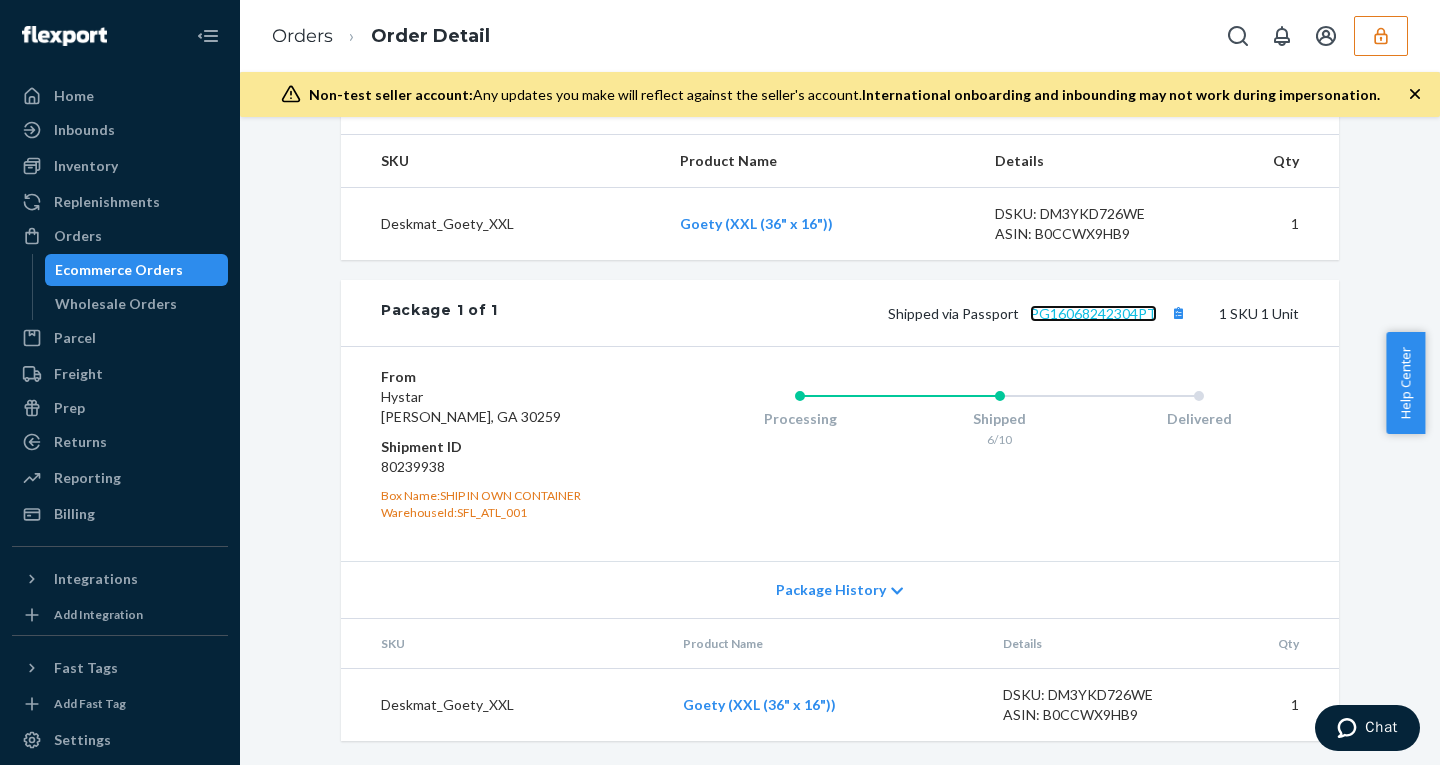 click on "PG16068242304PT" at bounding box center [1093, 313] 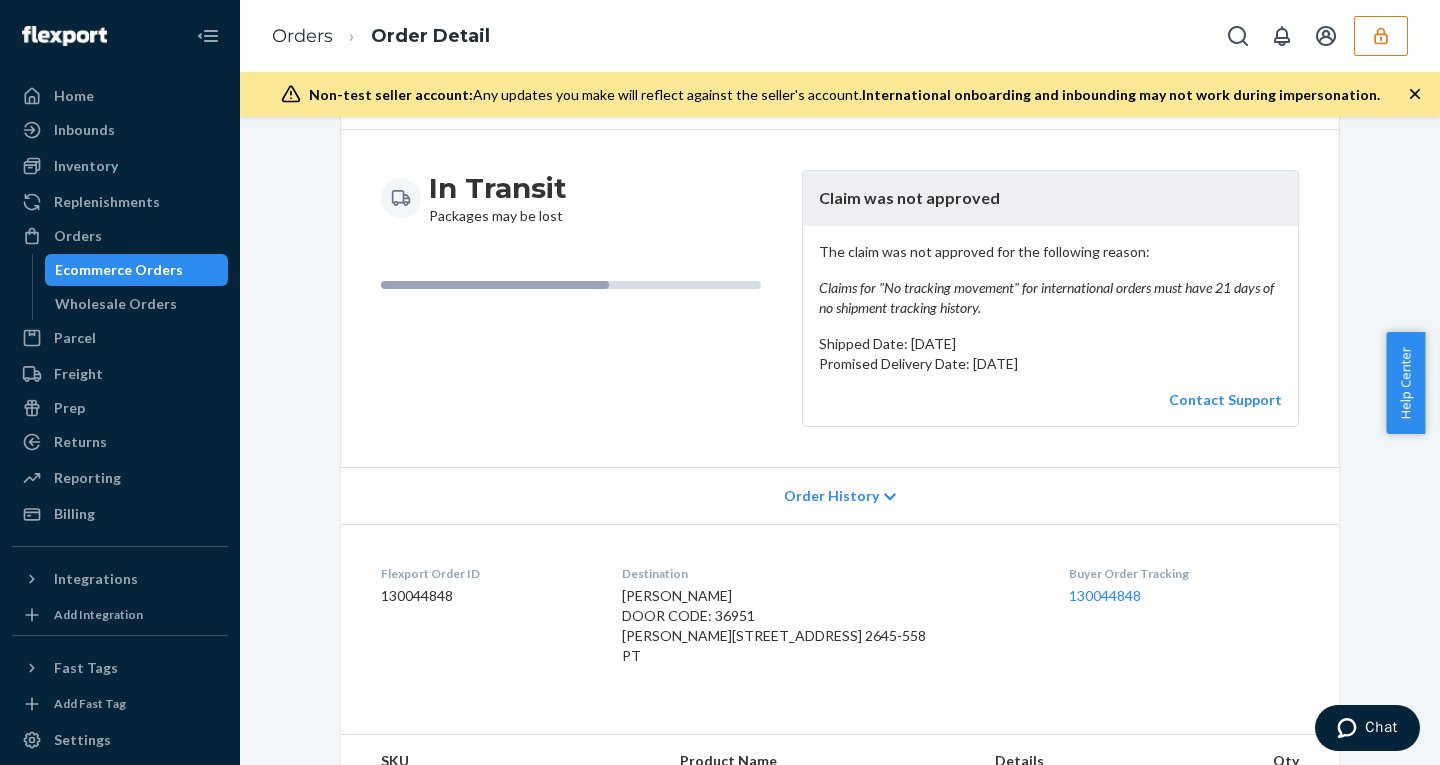 scroll, scrollTop: 0, scrollLeft: 0, axis: both 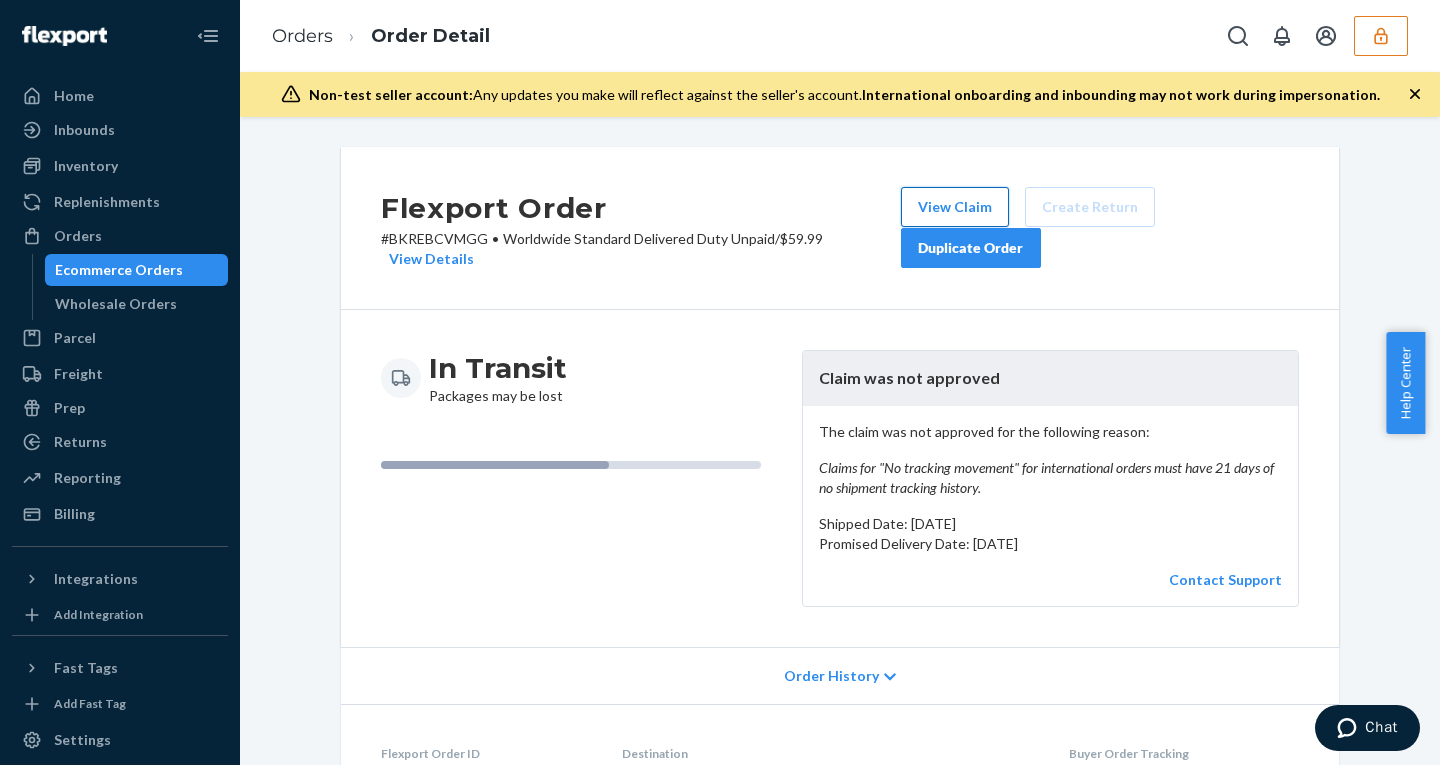 click on "View Claim" at bounding box center (955, 207) 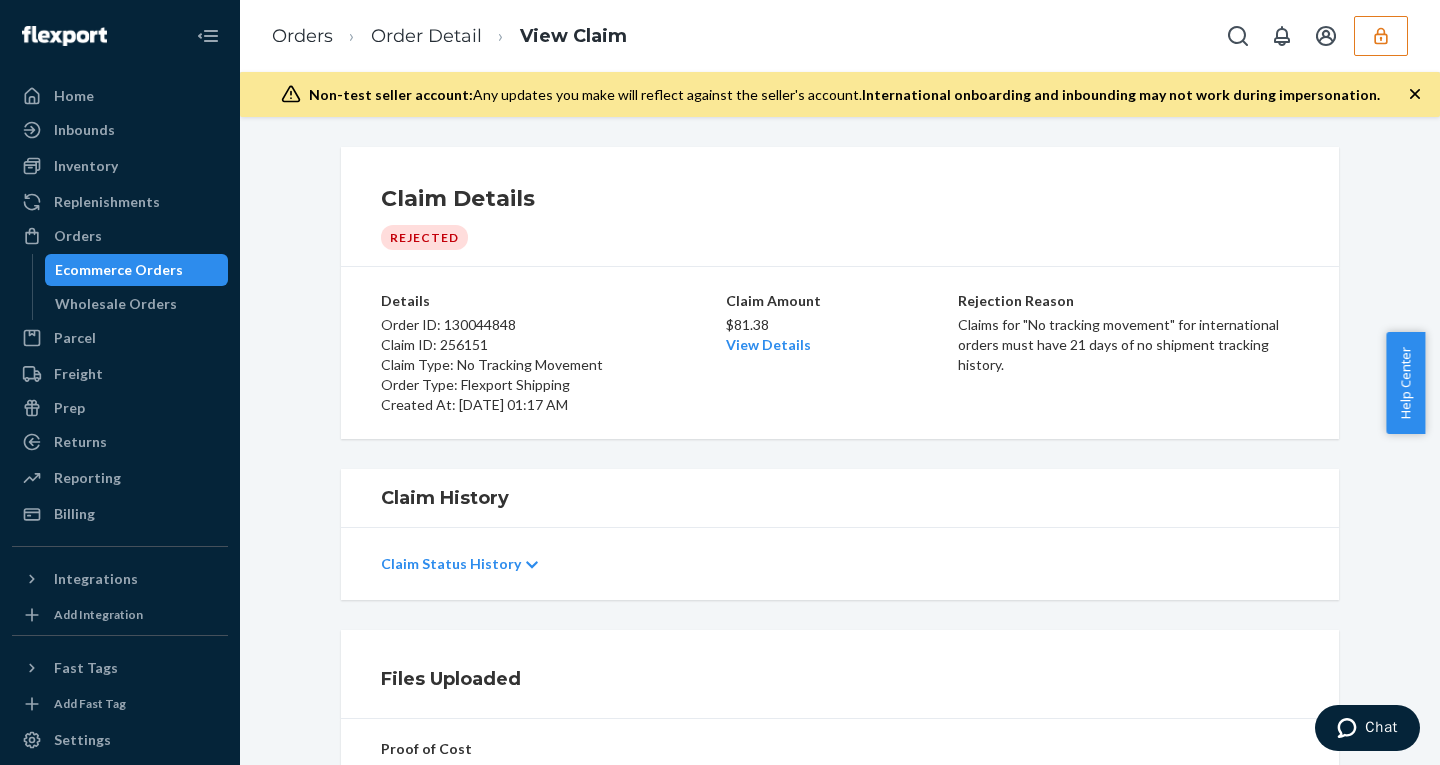 click on "$81.38" at bounding box center [840, 325] 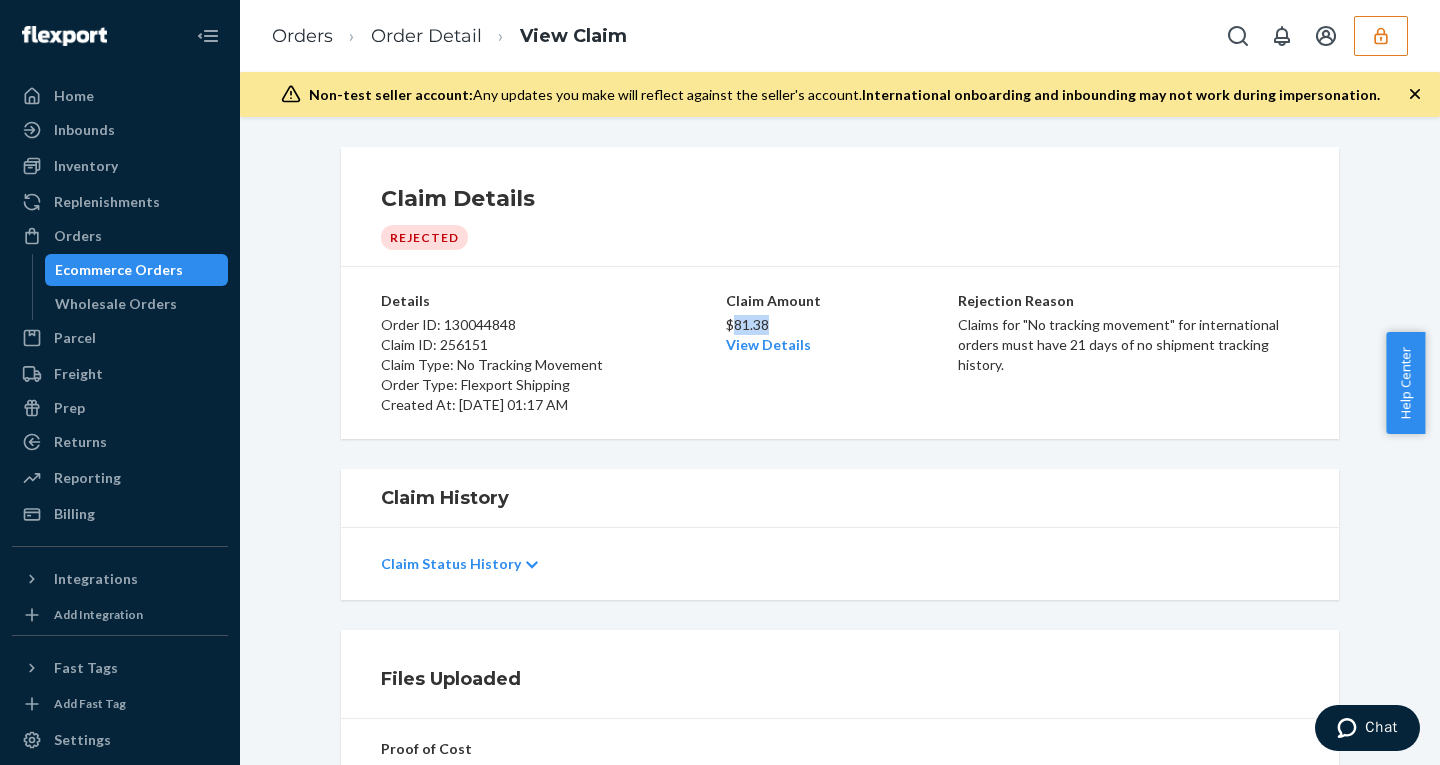 click on "$81.38" at bounding box center (840, 325) 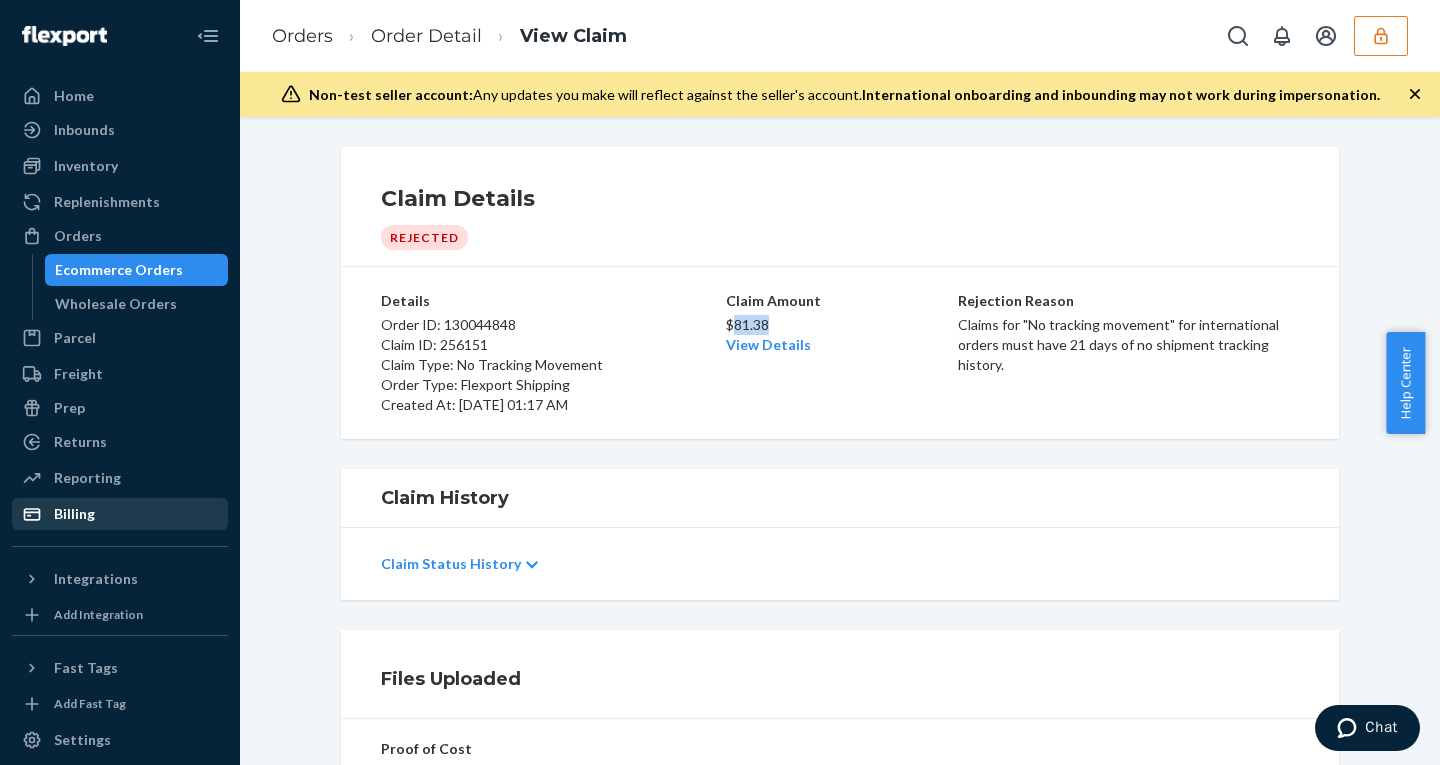 click on "Billing" at bounding box center (120, 514) 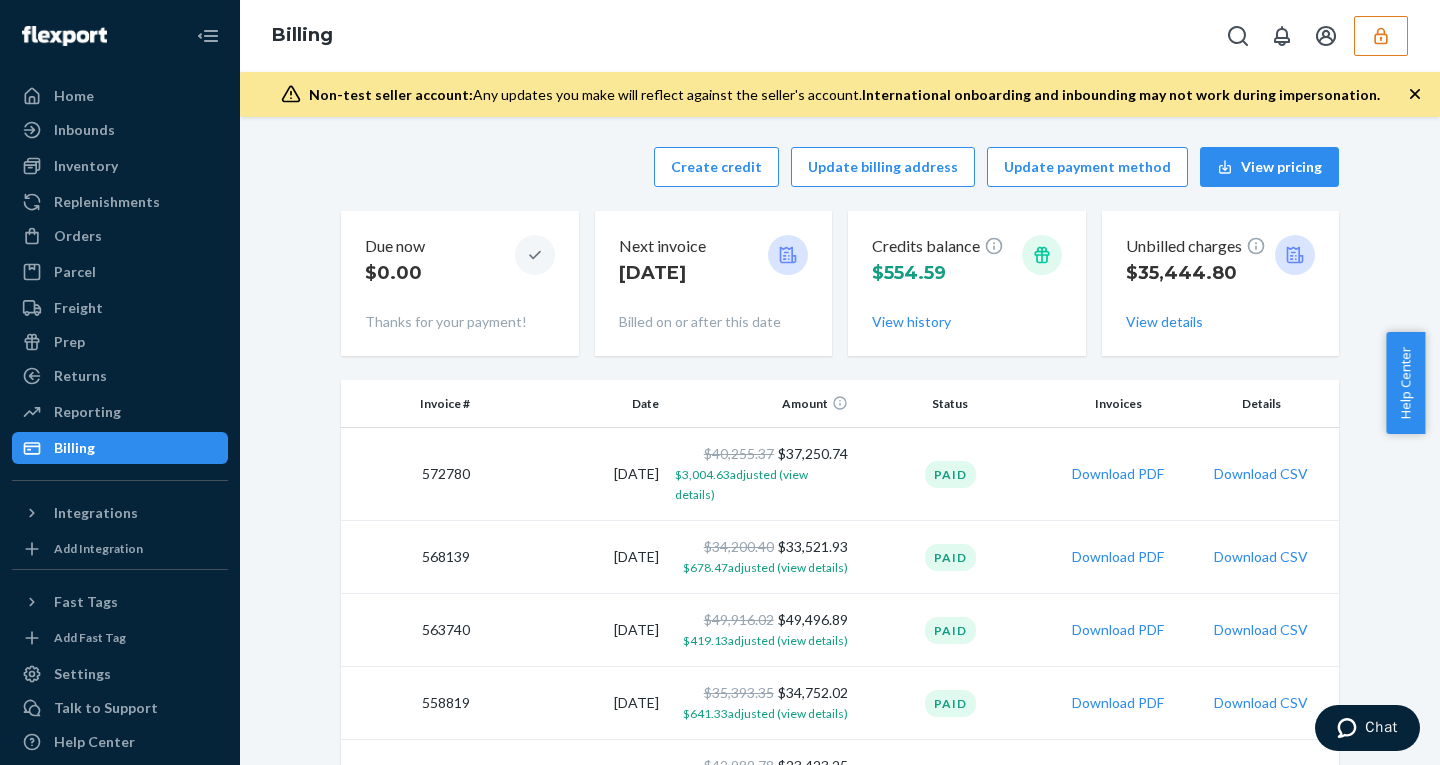 click 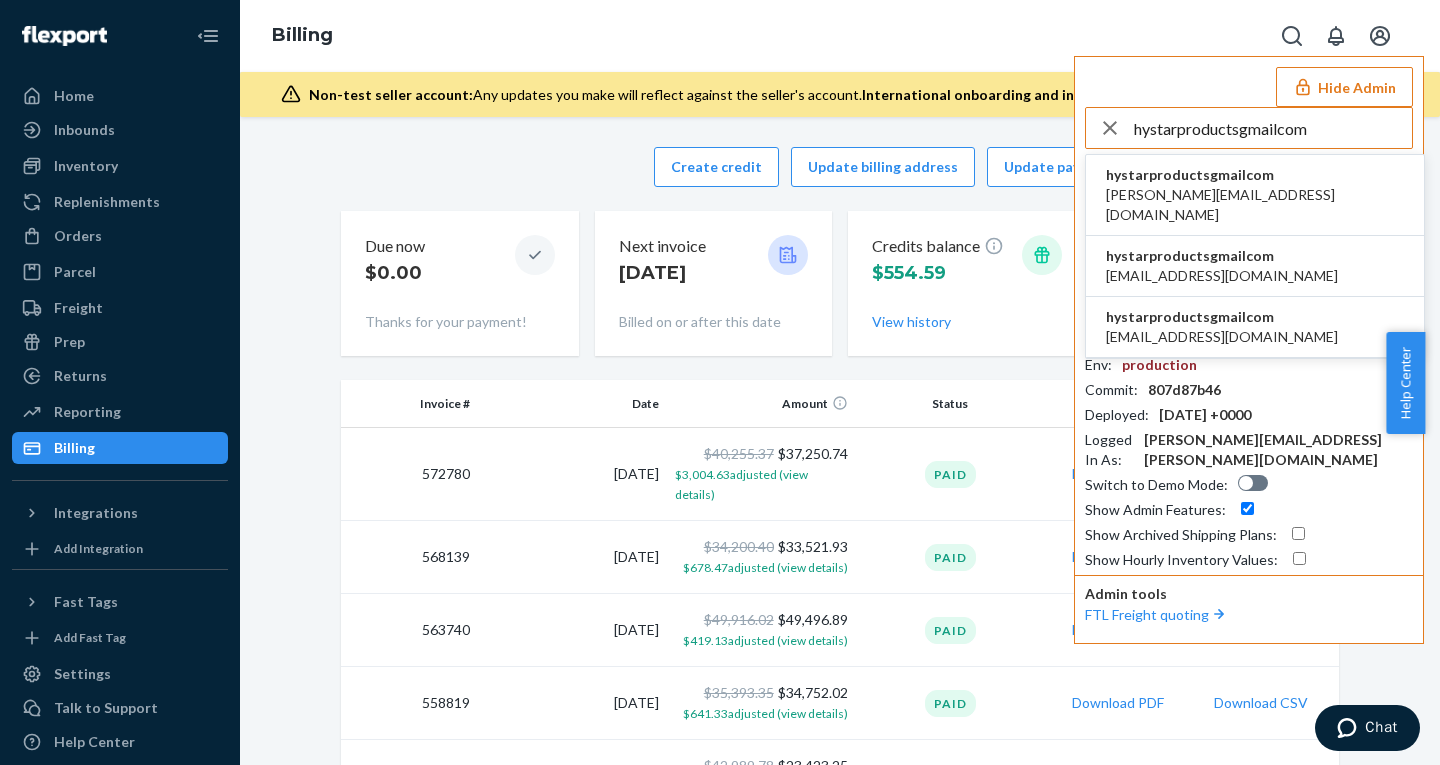 type on "hystarproductsgmailcom" 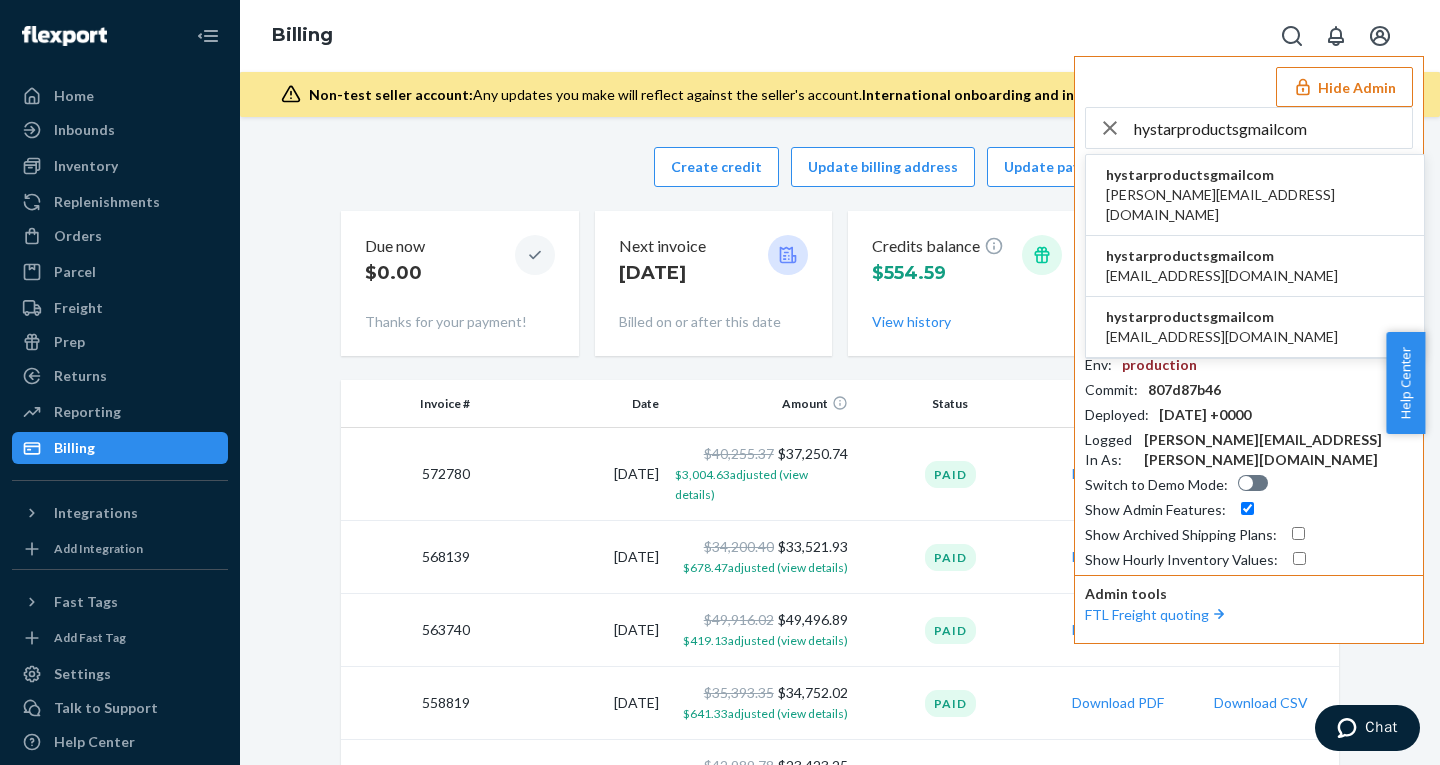 click on "hystarproductsgmailcom" at bounding box center [1255, 175] 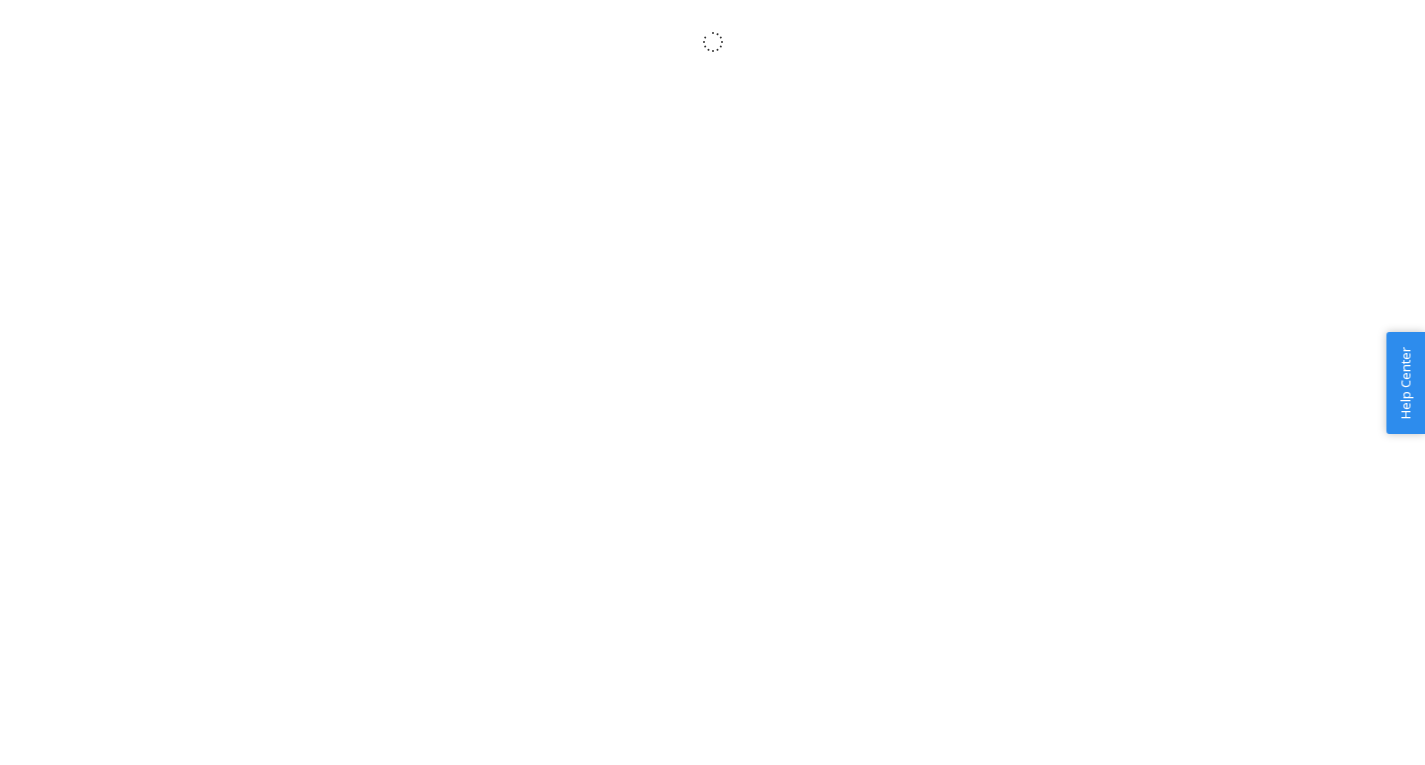 scroll, scrollTop: 0, scrollLeft: 0, axis: both 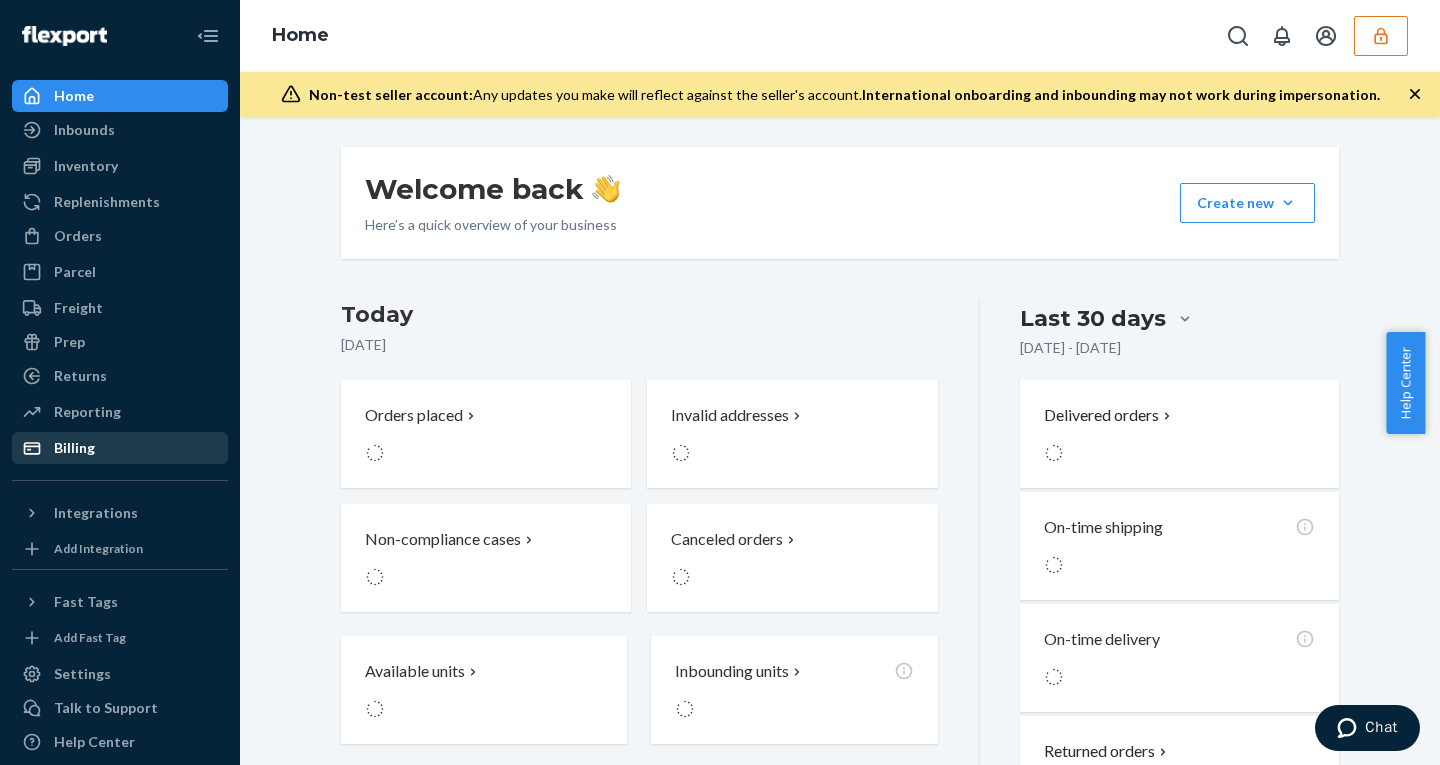 click on "Billing" at bounding box center [74, 448] 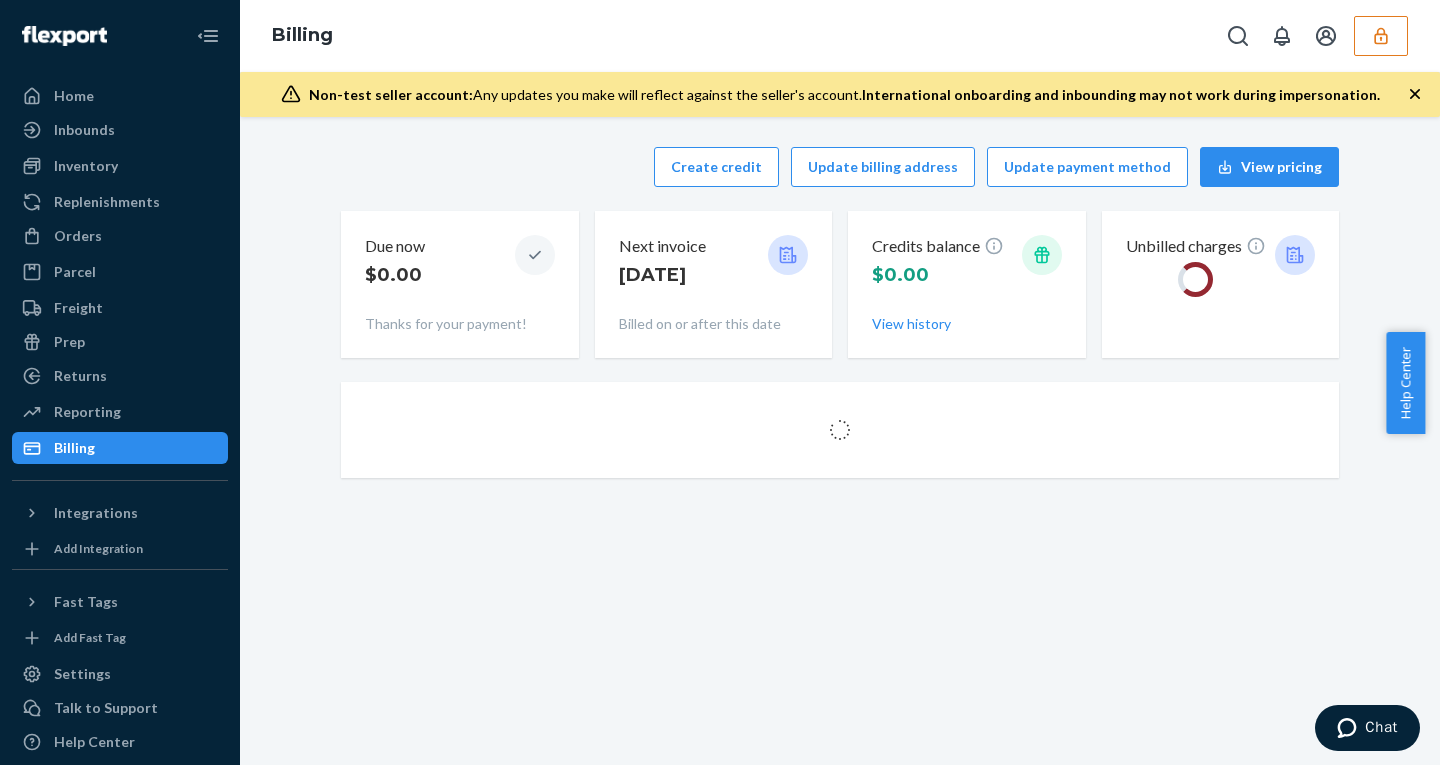 click on "Billing" at bounding box center (74, 448) 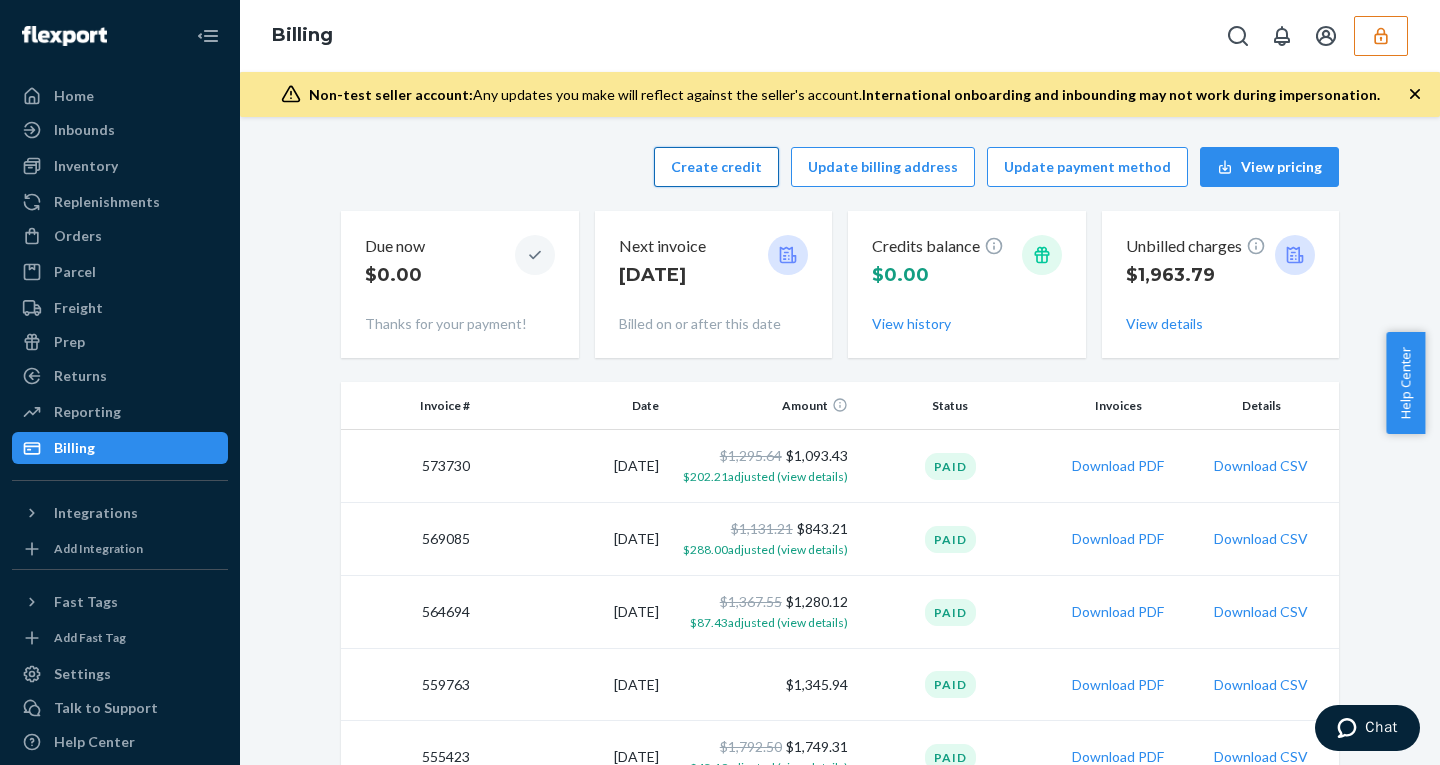 click on "Create credit" at bounding box center [716, 167] 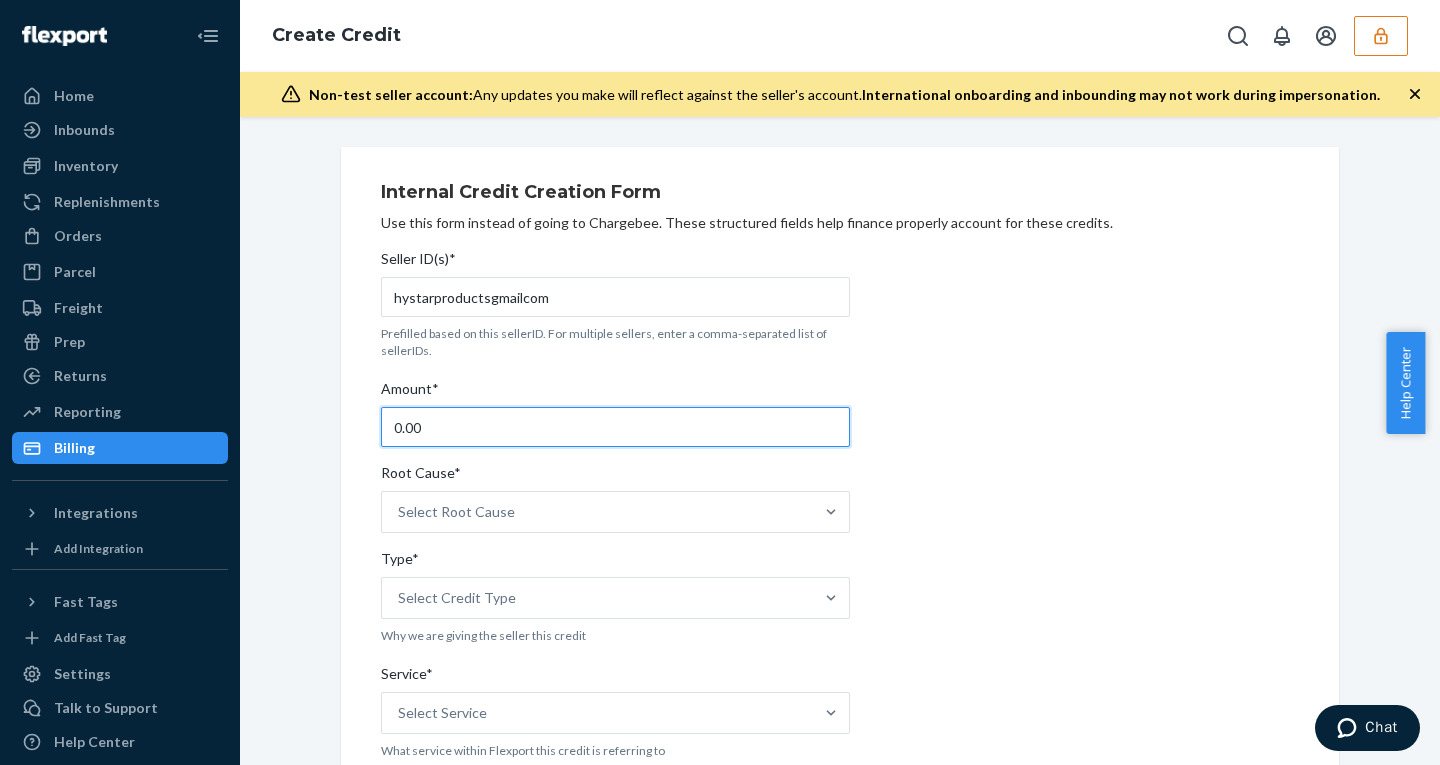 drag, startPoint x: 475, startPoint y: 426, endPoint x: 257, endPoint y: 426, distance: 218 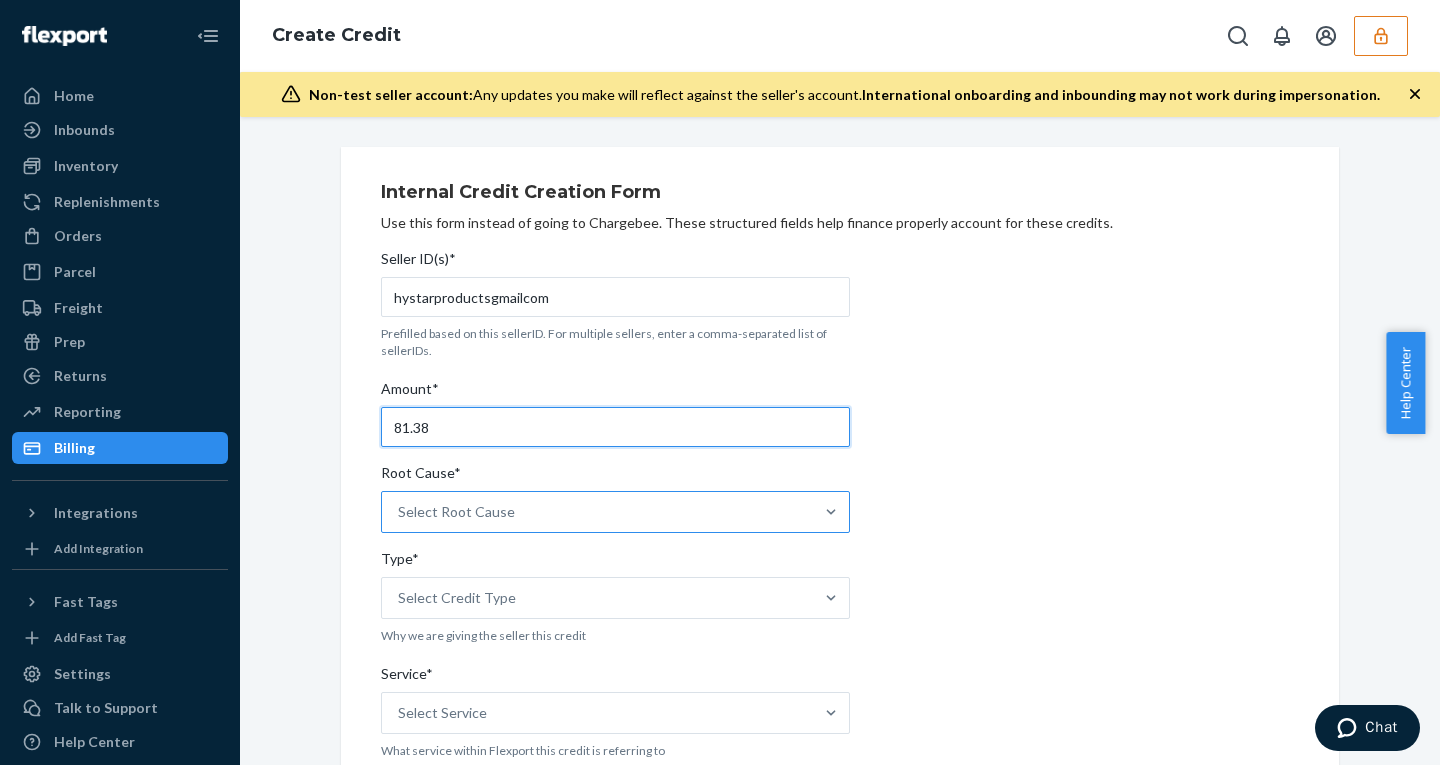 type on "81.38" 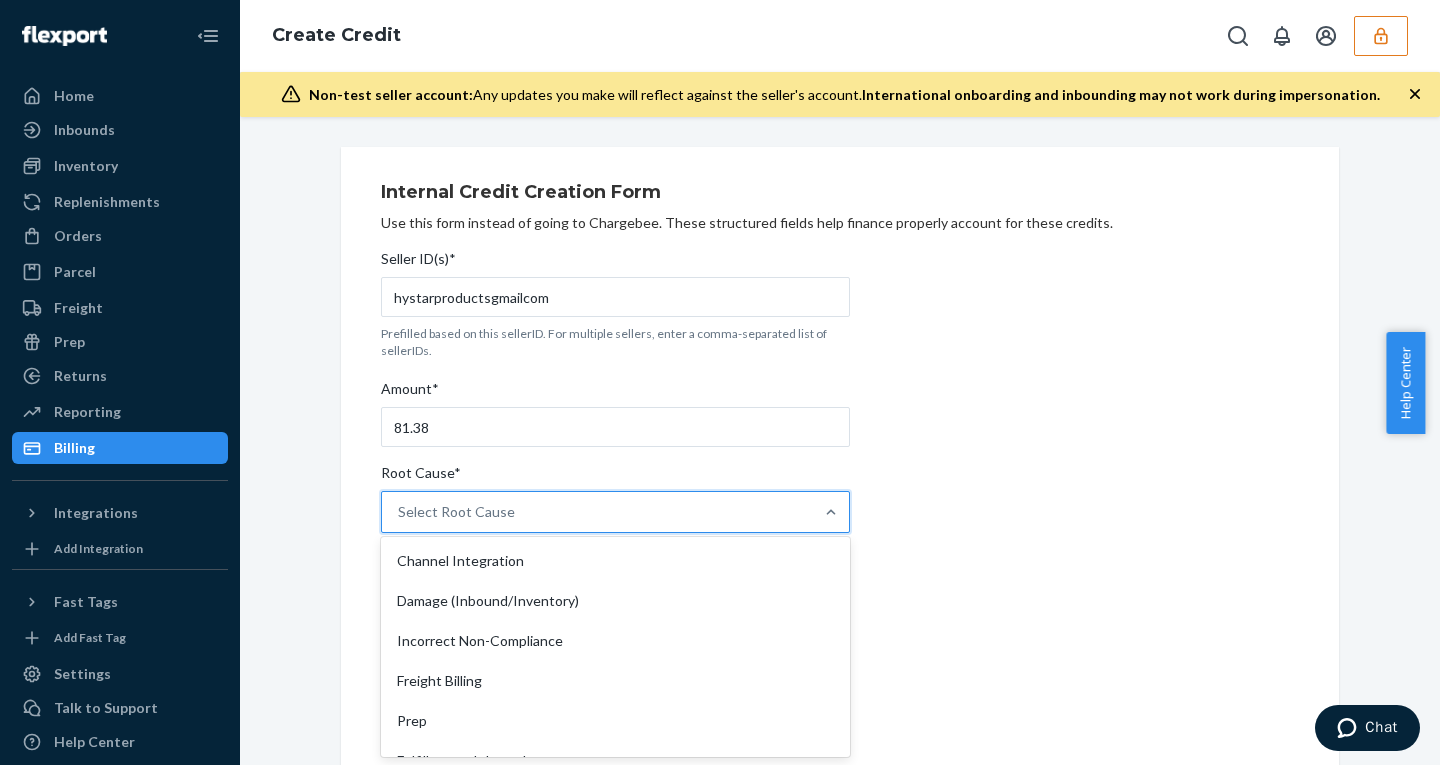 click on "Select Root Cause" at bounding box center (456, 512) 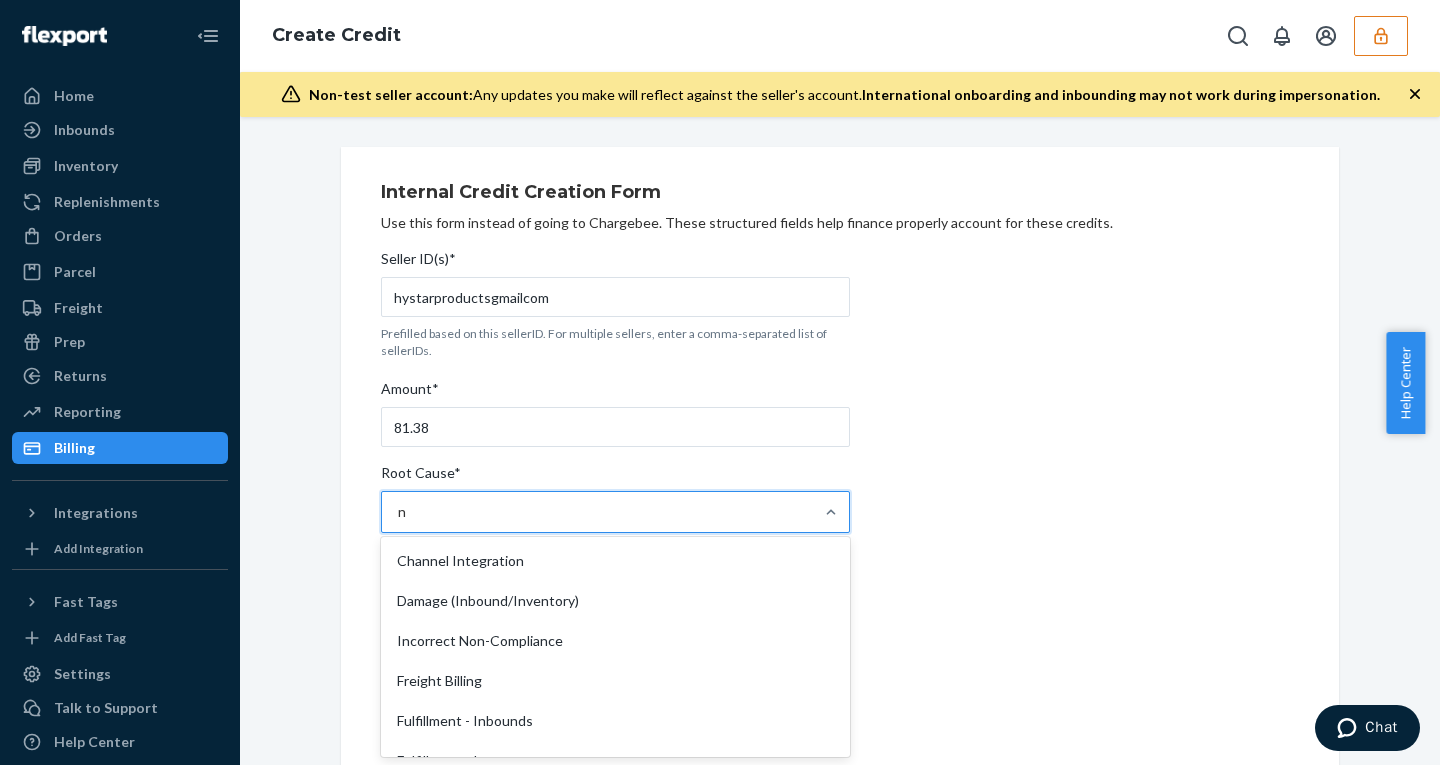 type on "no" 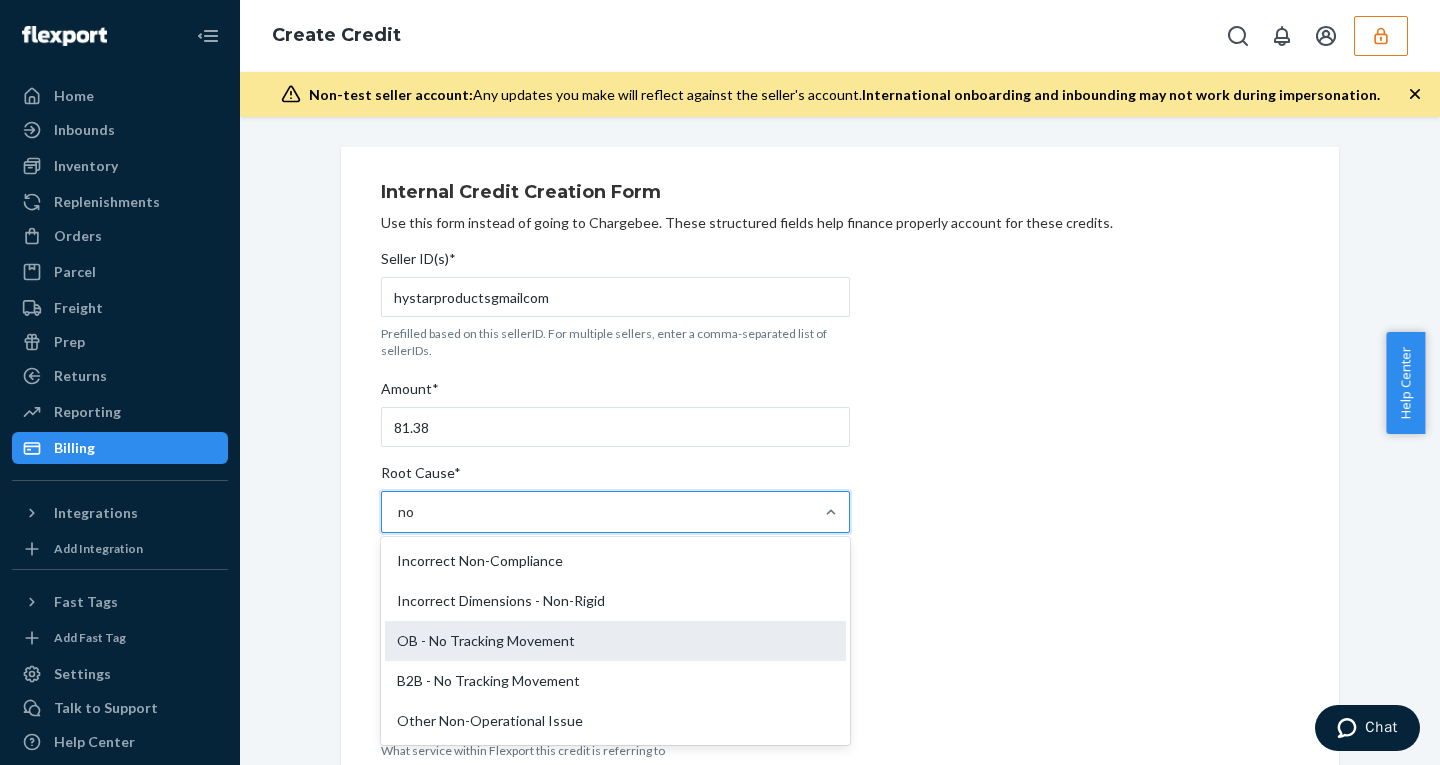 click on "OB - No Tracking Movement" at bounding box center (615, 641) 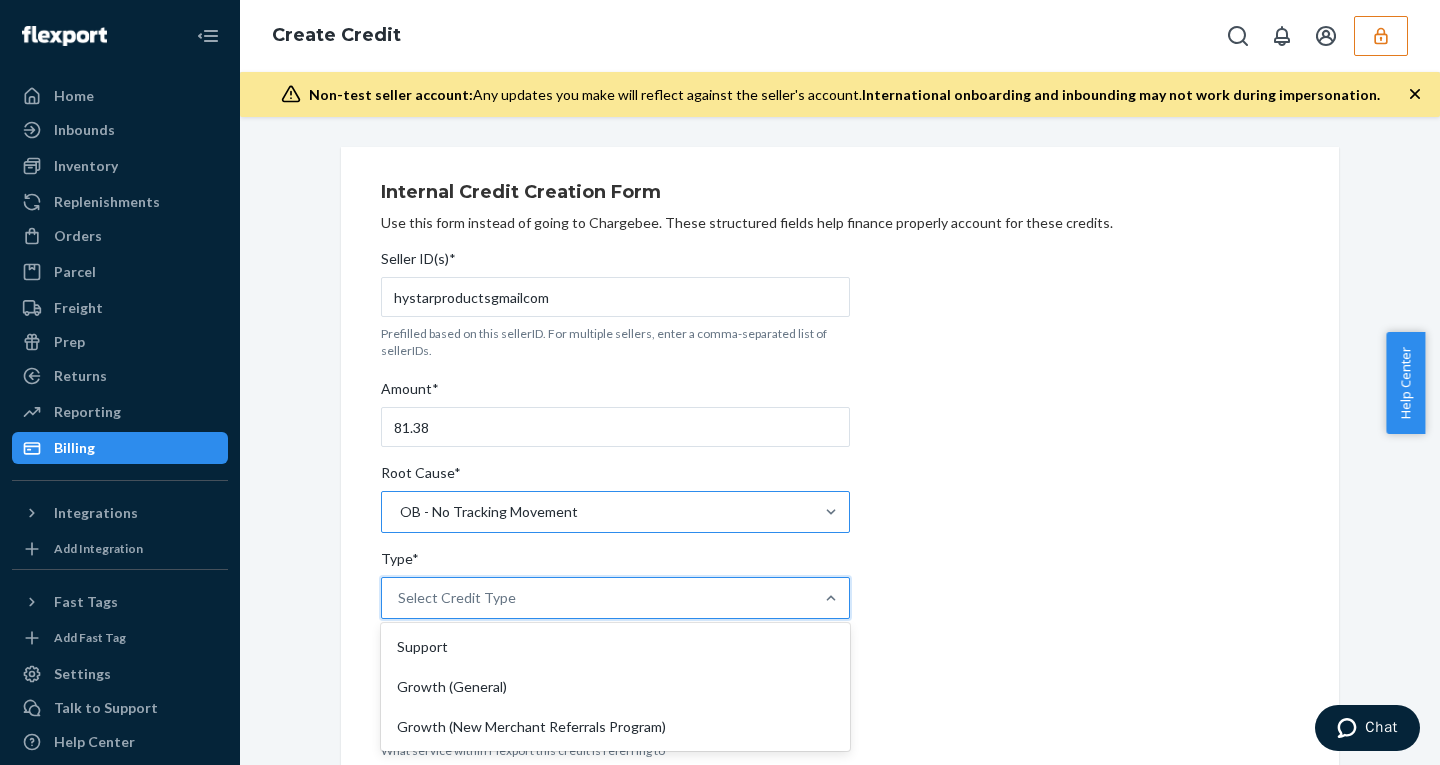click on "Select Credit Type" at bounding box center (597, 598) 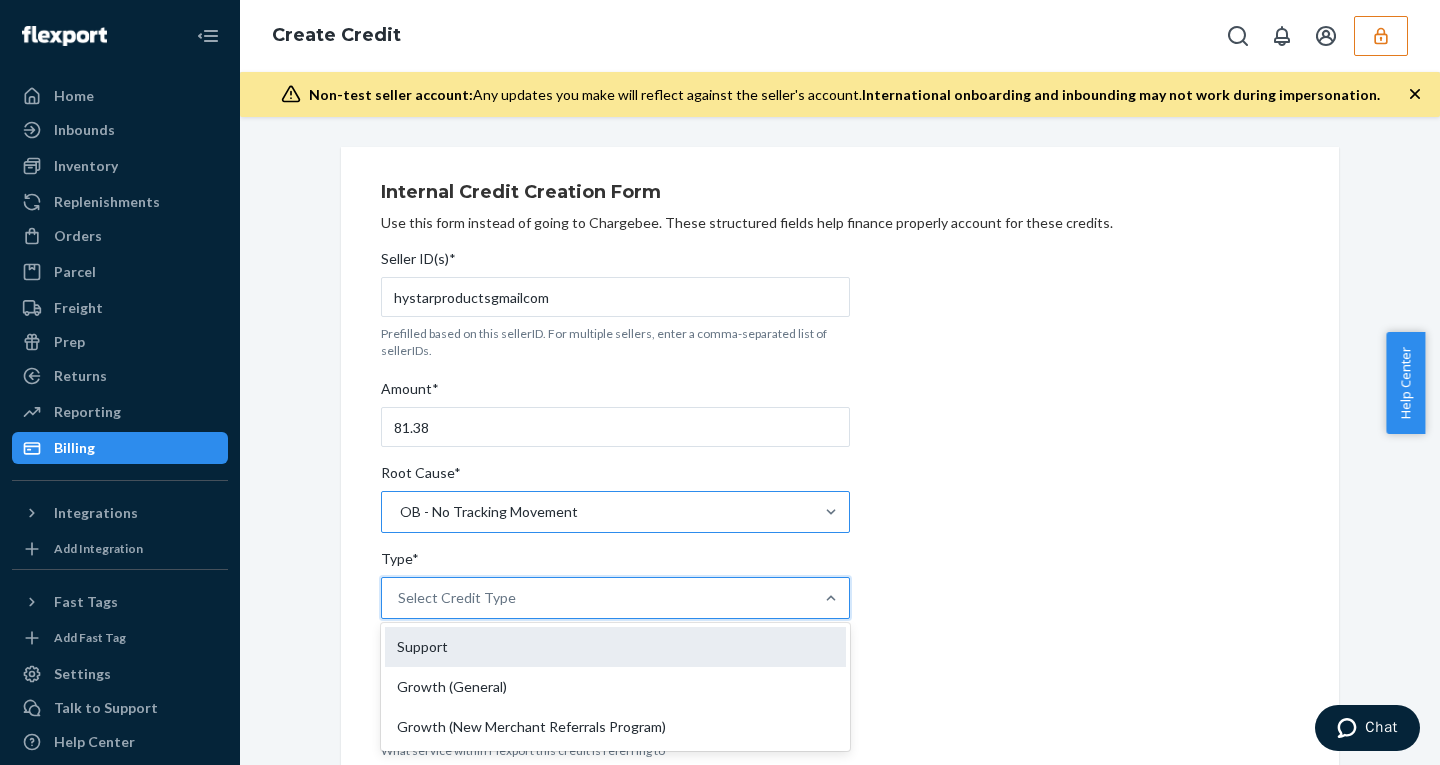 click on "Support" at bounding box center (615, 647) 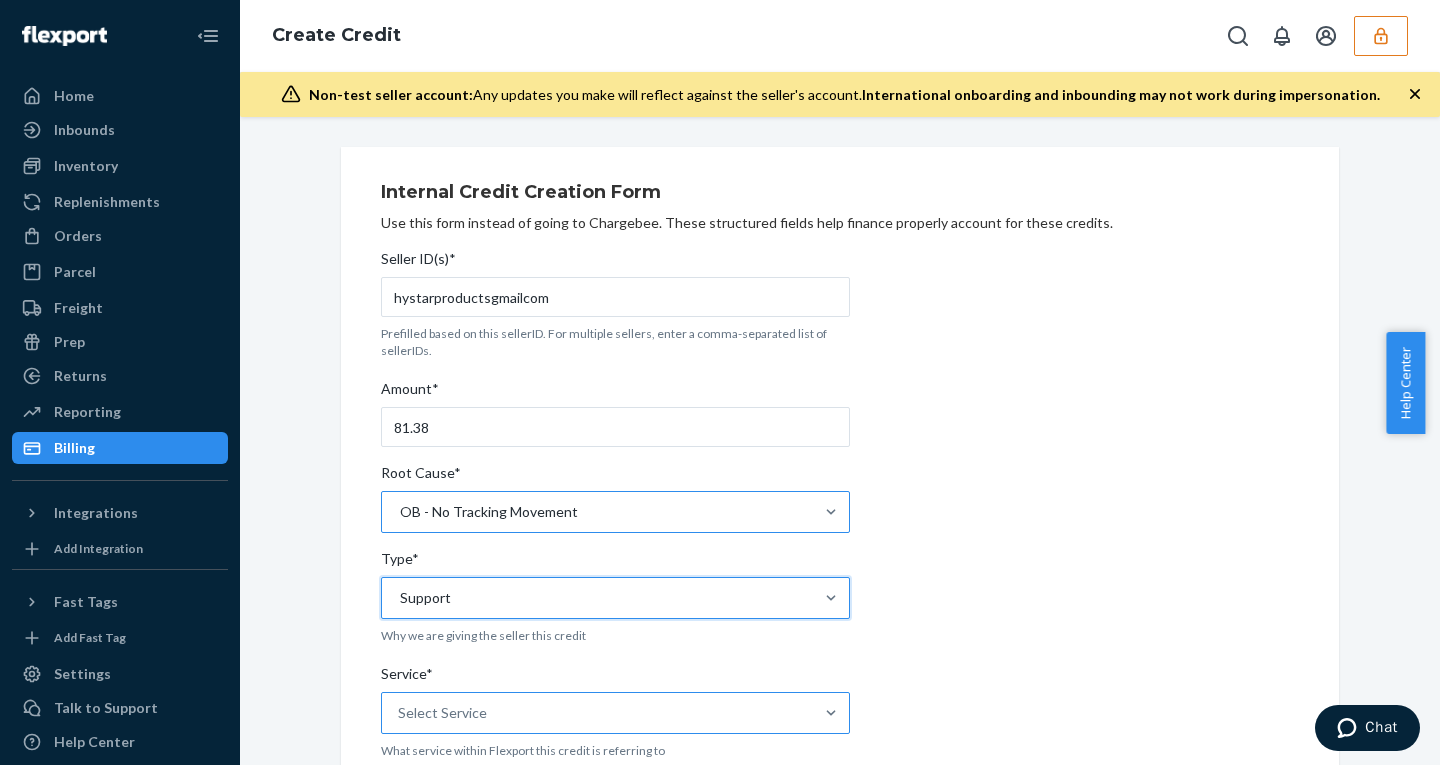 click on "Select Service" at bounding box center (597, 713) 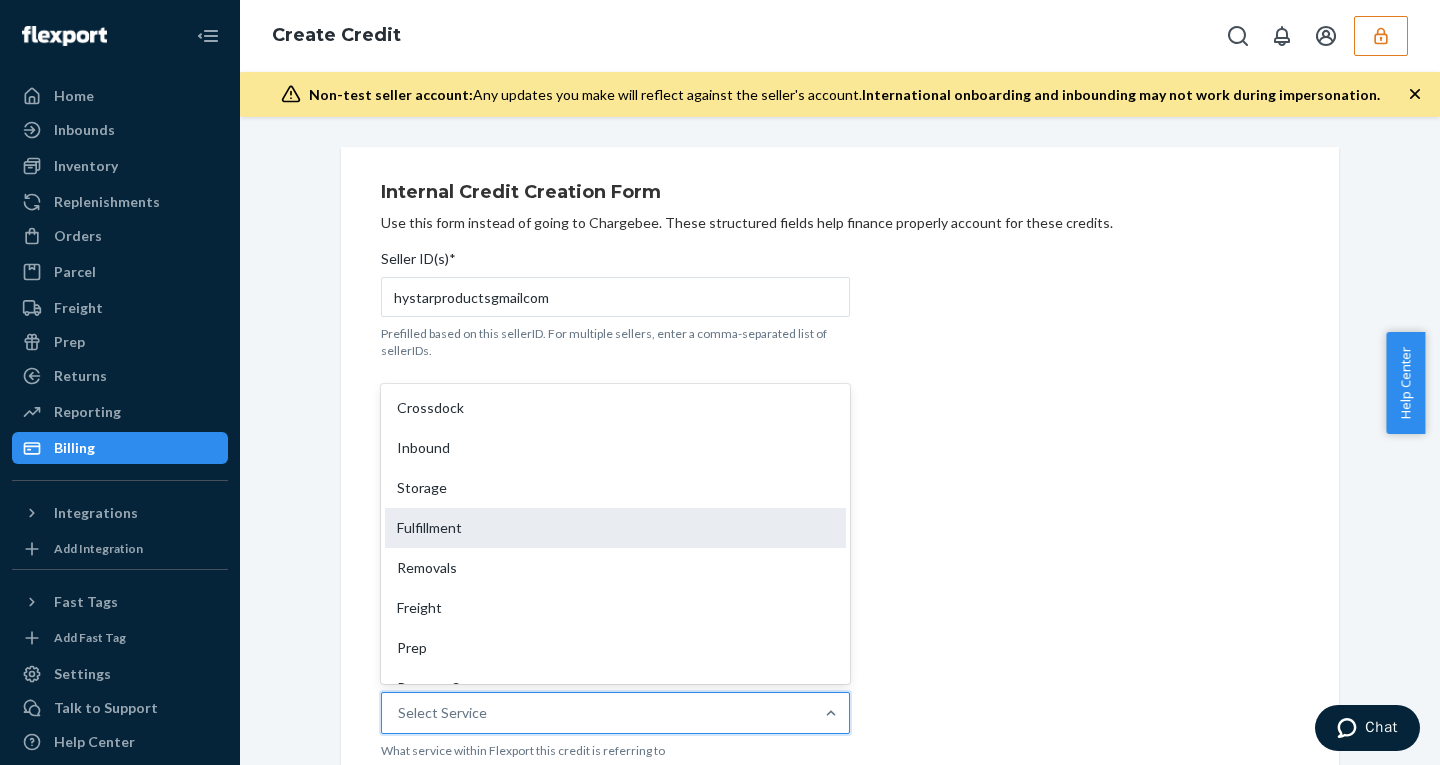 click on "Fulfillment" at bounding box center (615, 528) 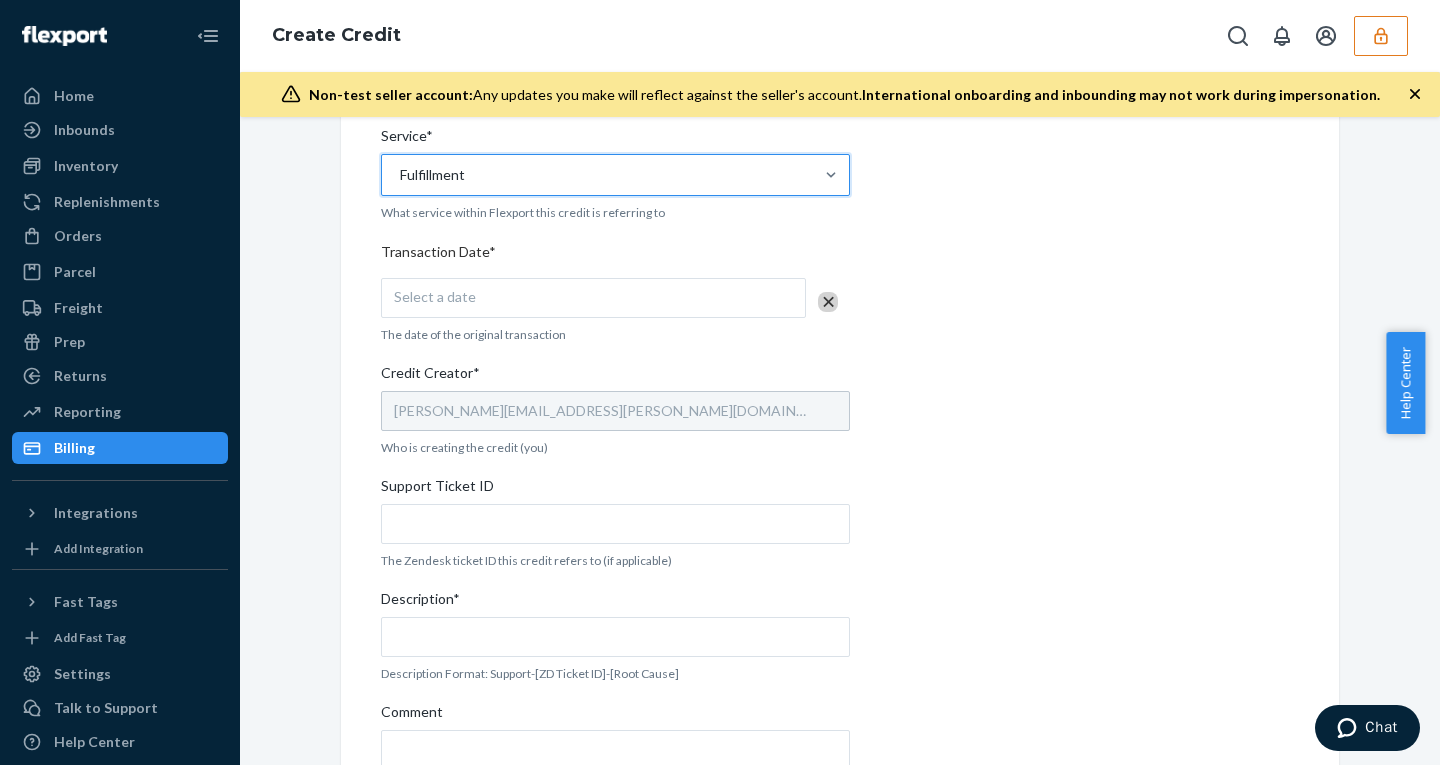 scroll, scrollTop: 573, scrollLeft: 0, axis: vertical 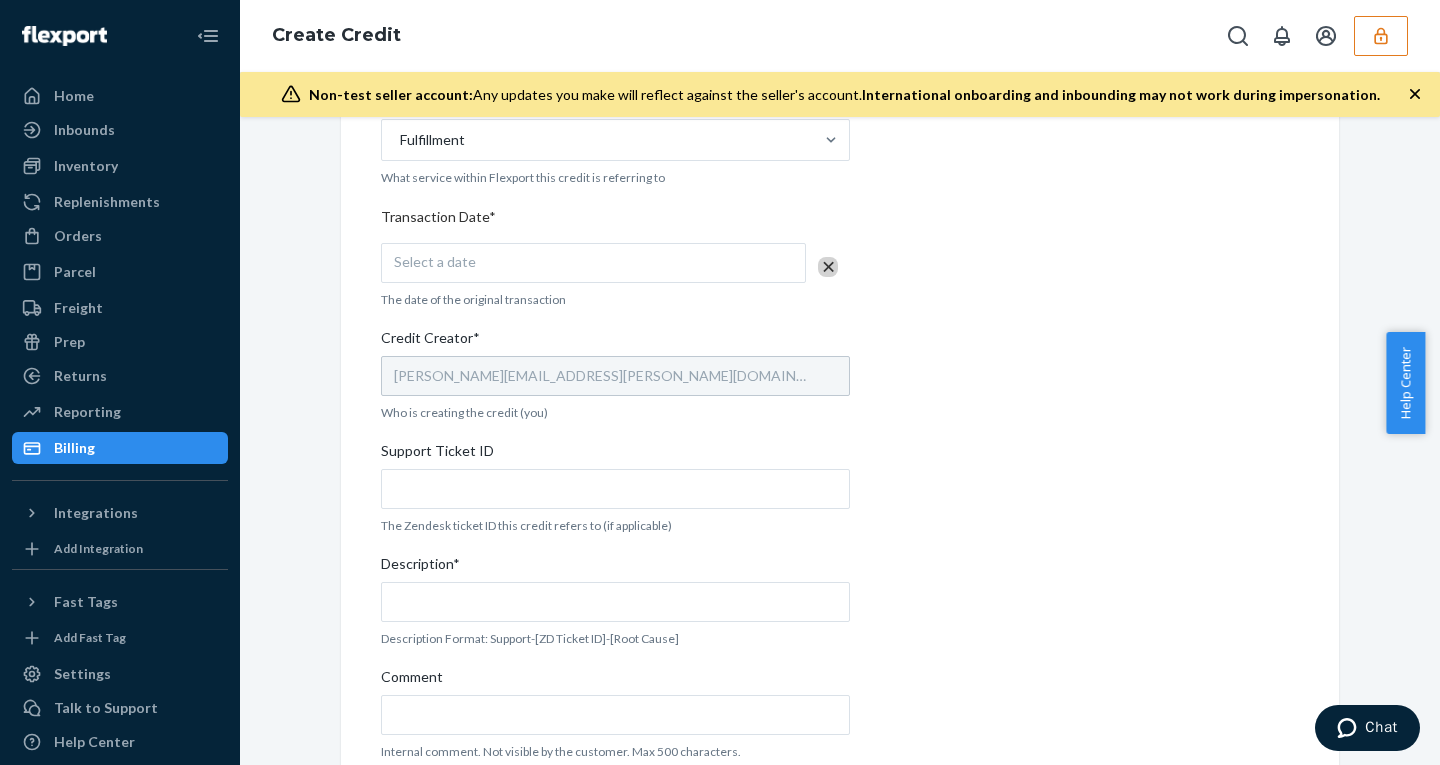 click on "Select a date" at bounding box center [593, 263] 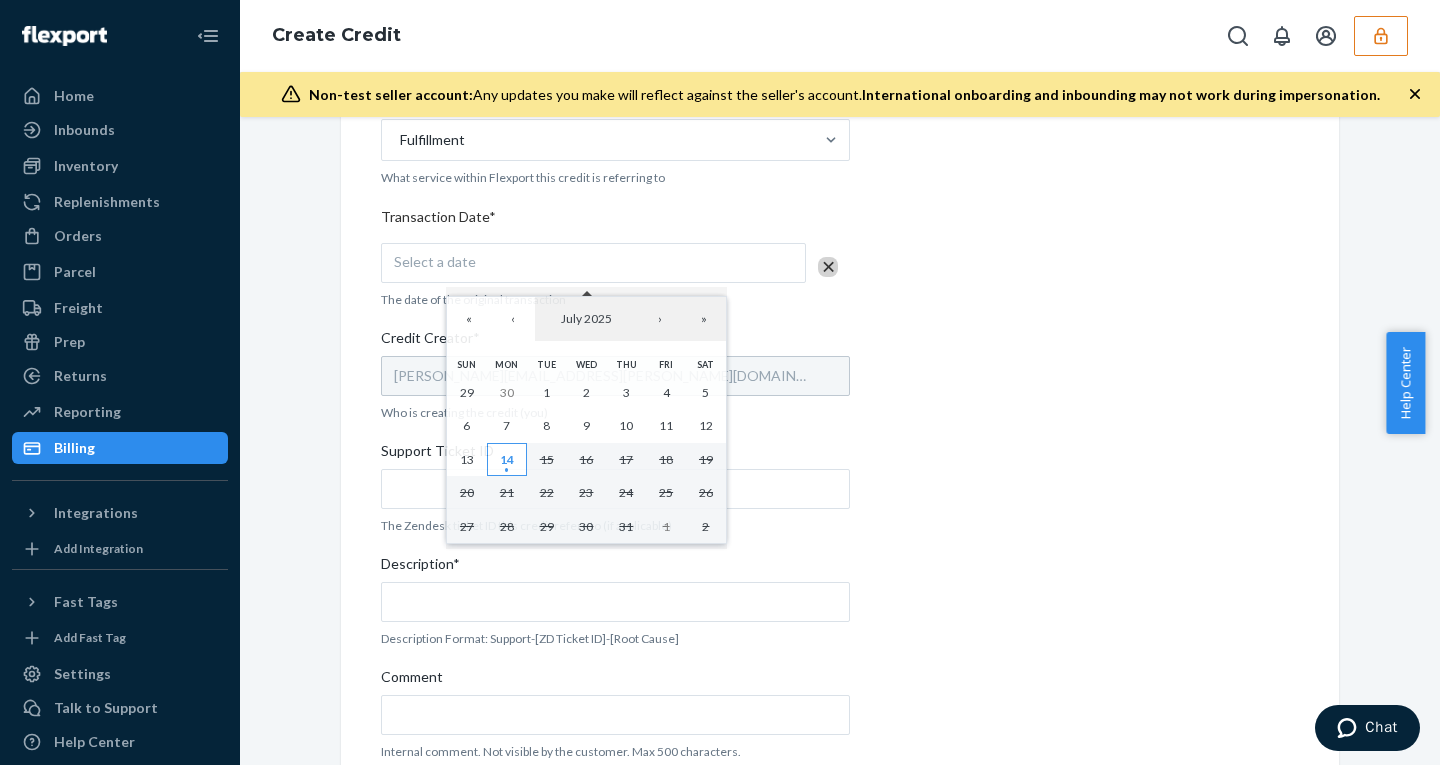 click on "14" at bounding box center (507, 459) 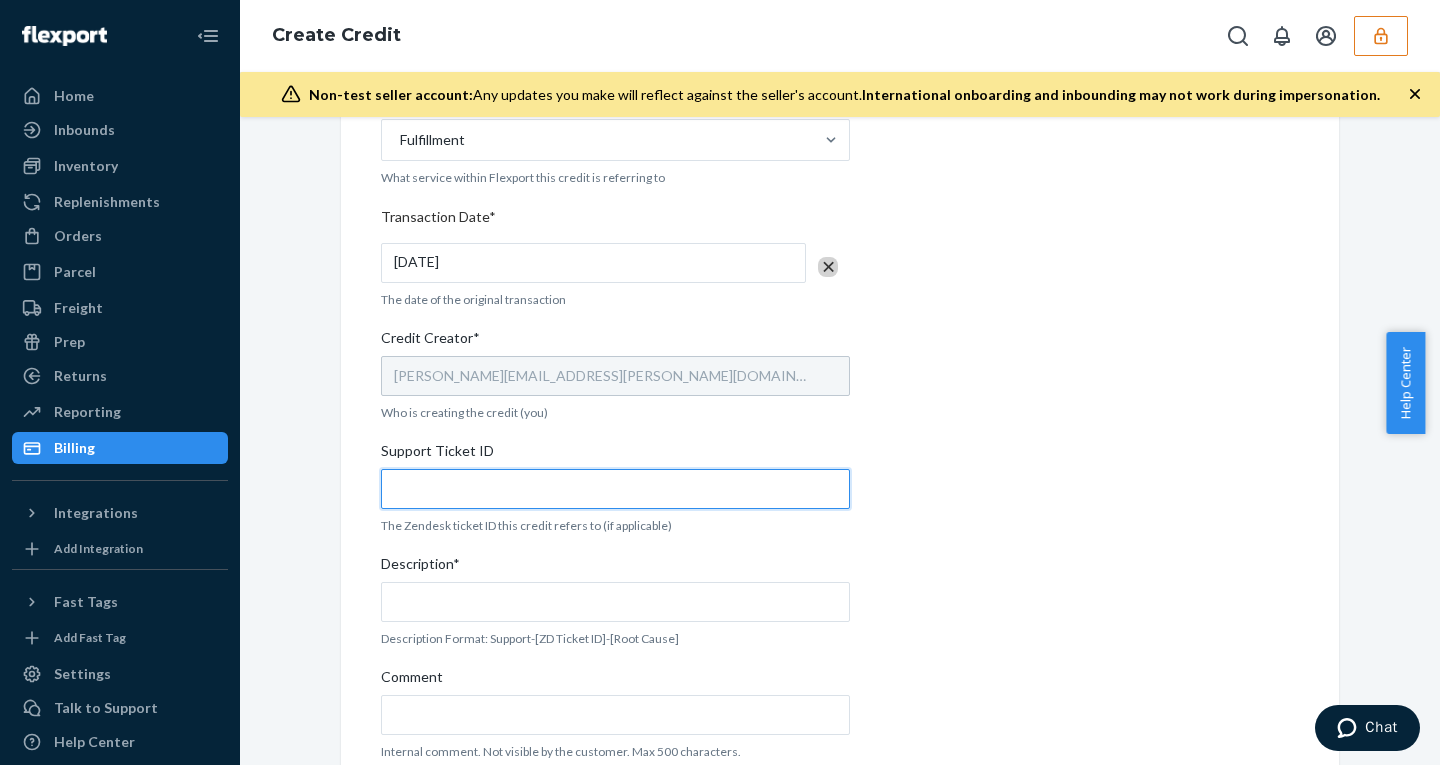 click on "Support Ticket ID" at bounding box center (615, 489) 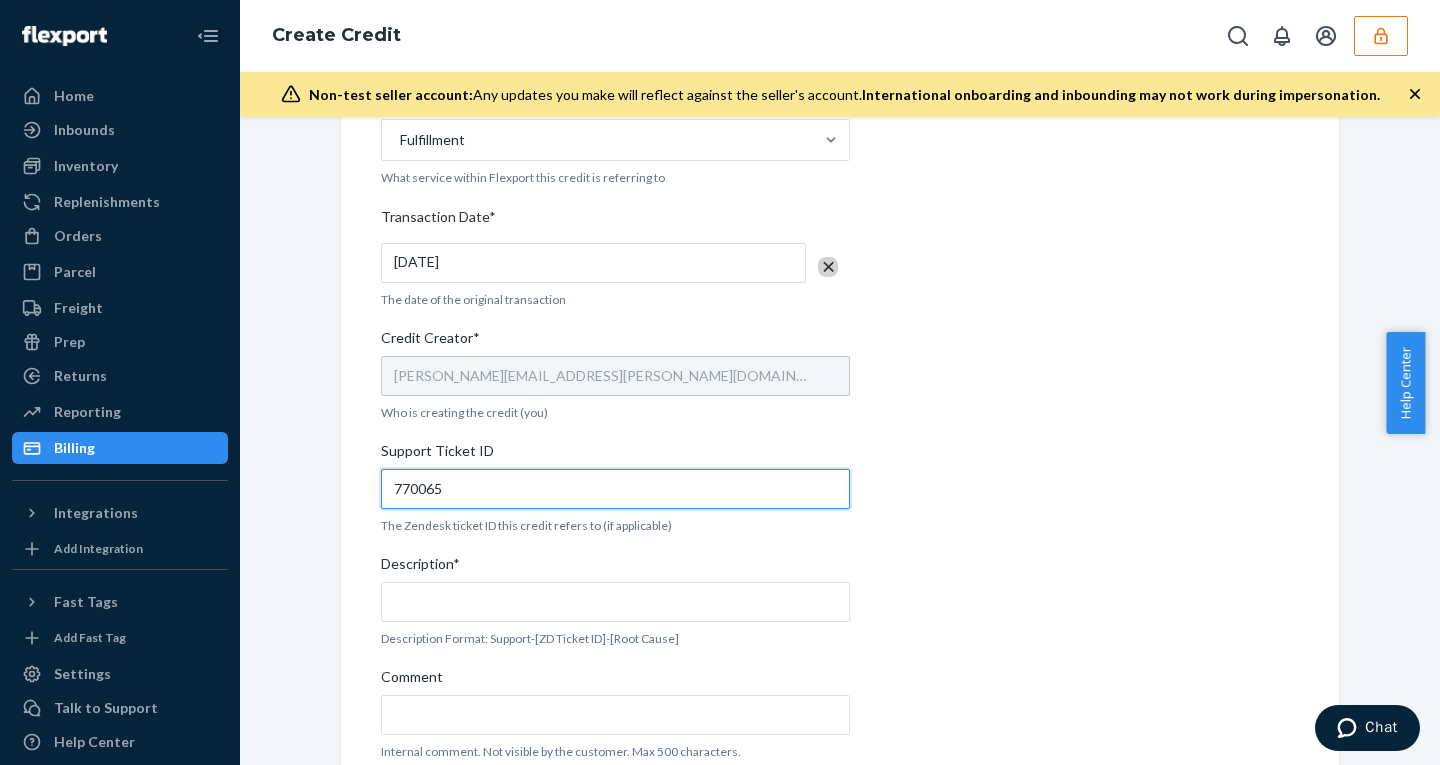 type on "770065" 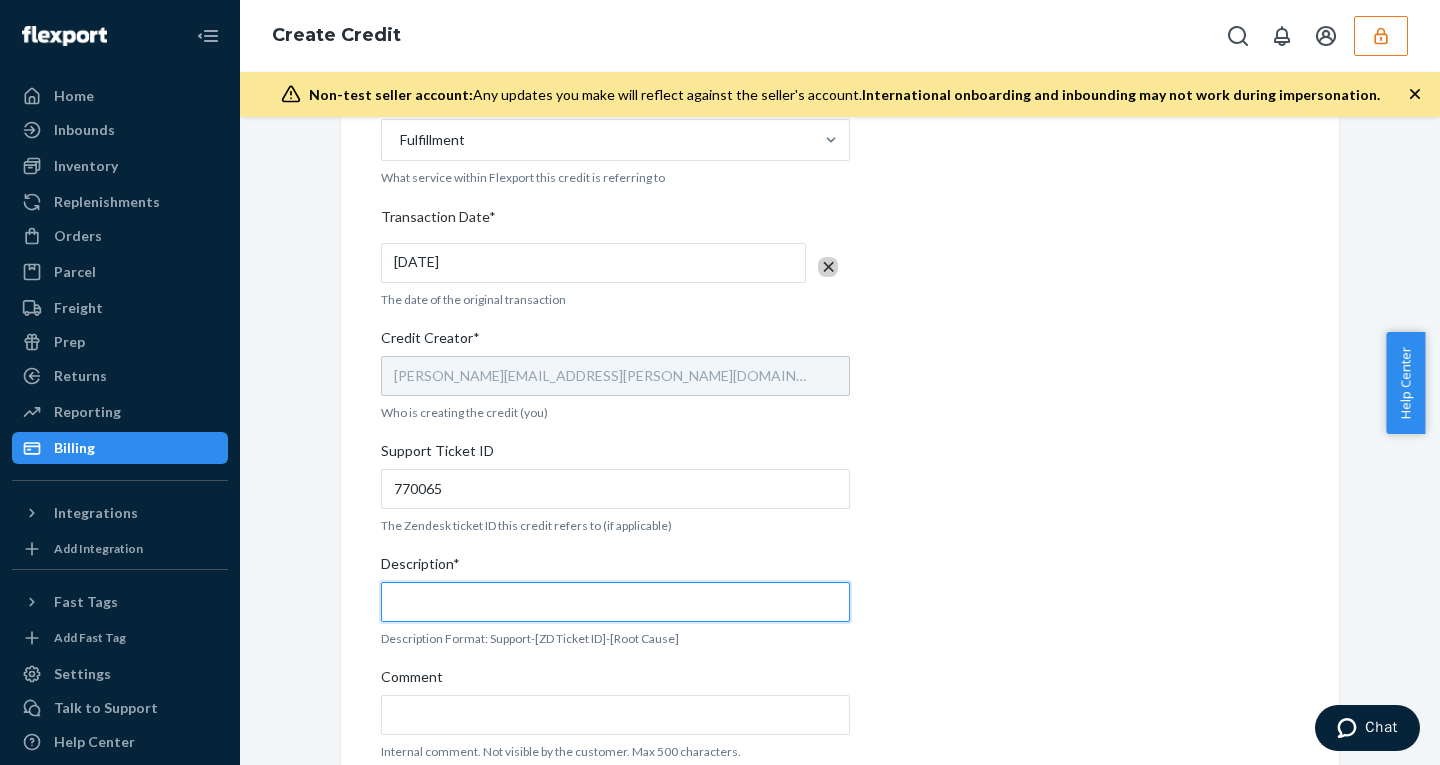 click on "Description*" at bounding box center [615, 602] 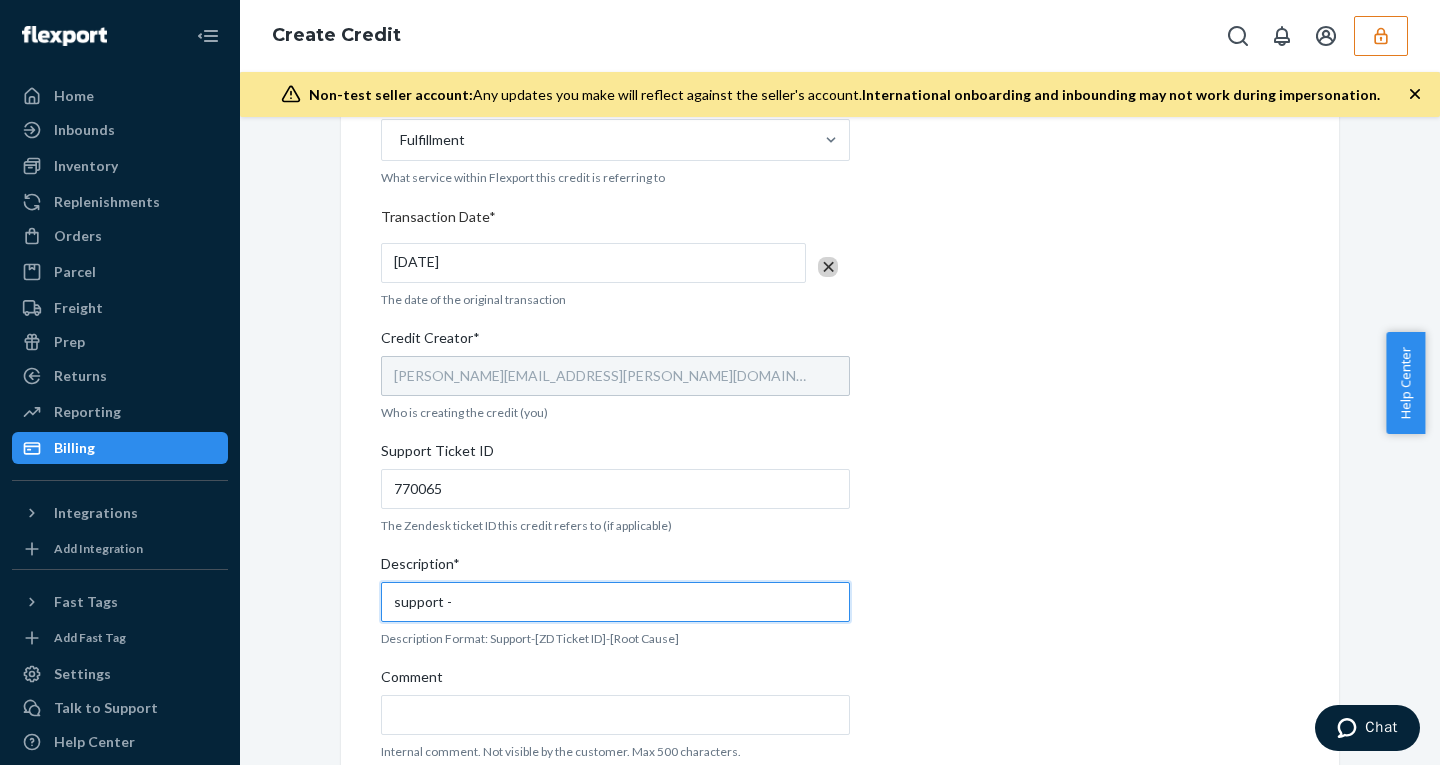 paste on "770065" 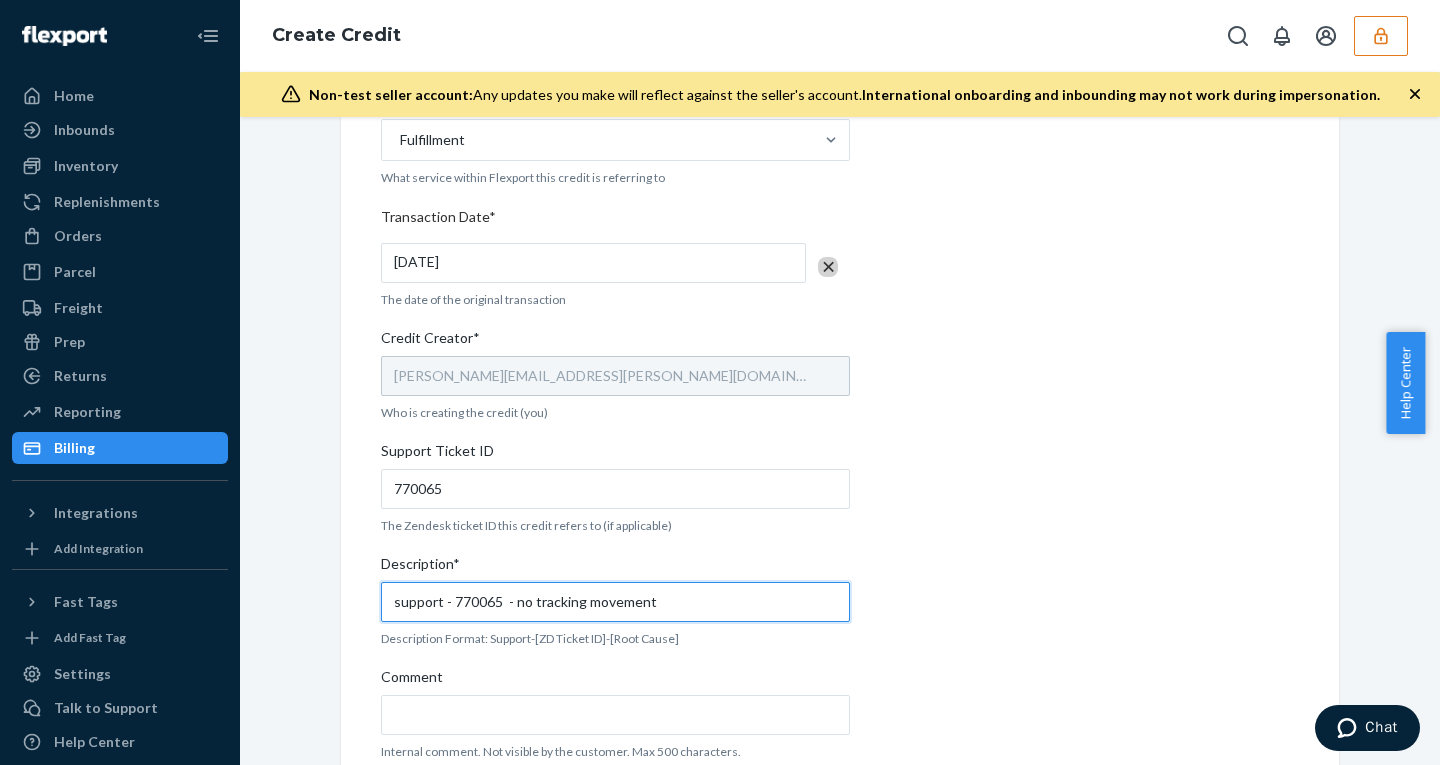 click on "support - 770065  - no tracking movement" at bounding box center [615, 602] 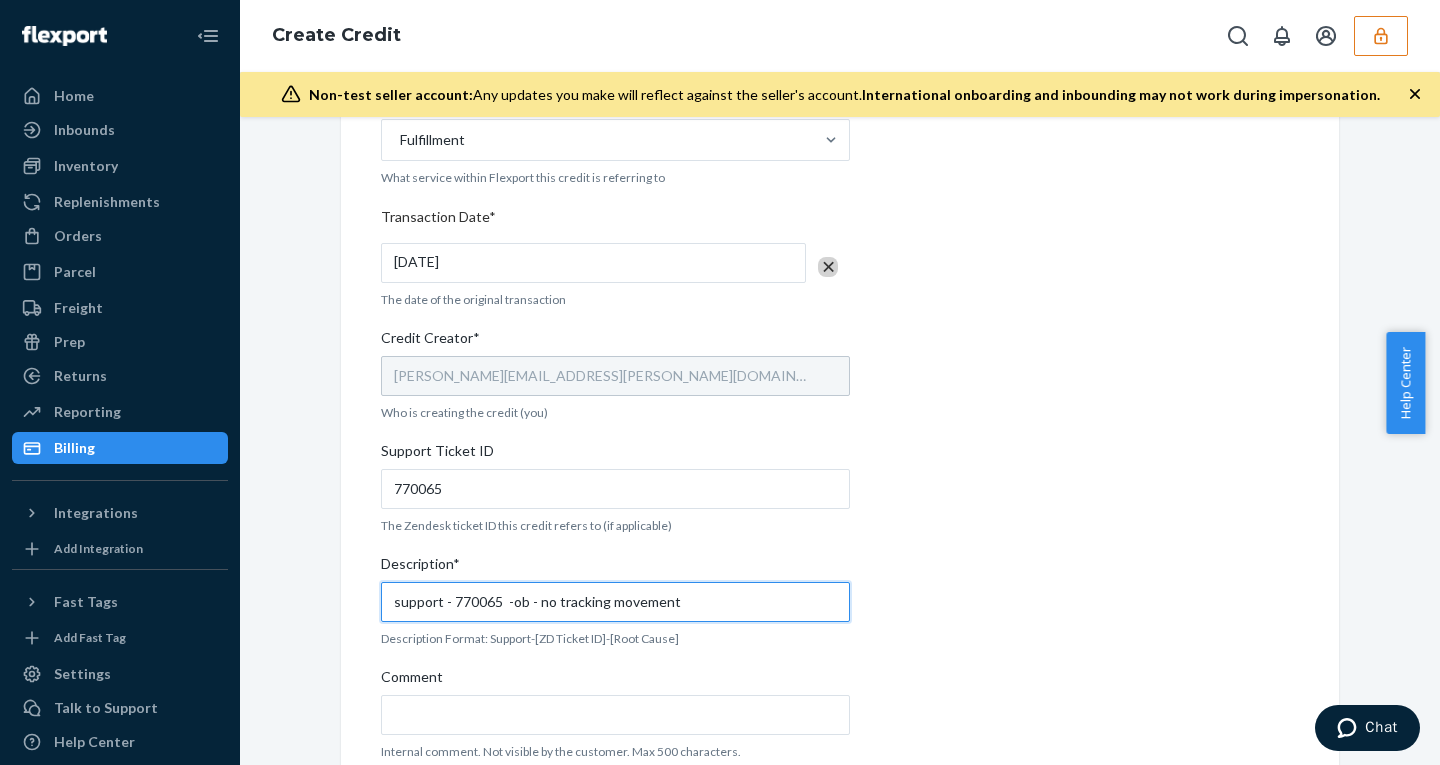 click on "support - 770065  -ob - no tracking movement" at bounding box center [615, 602] 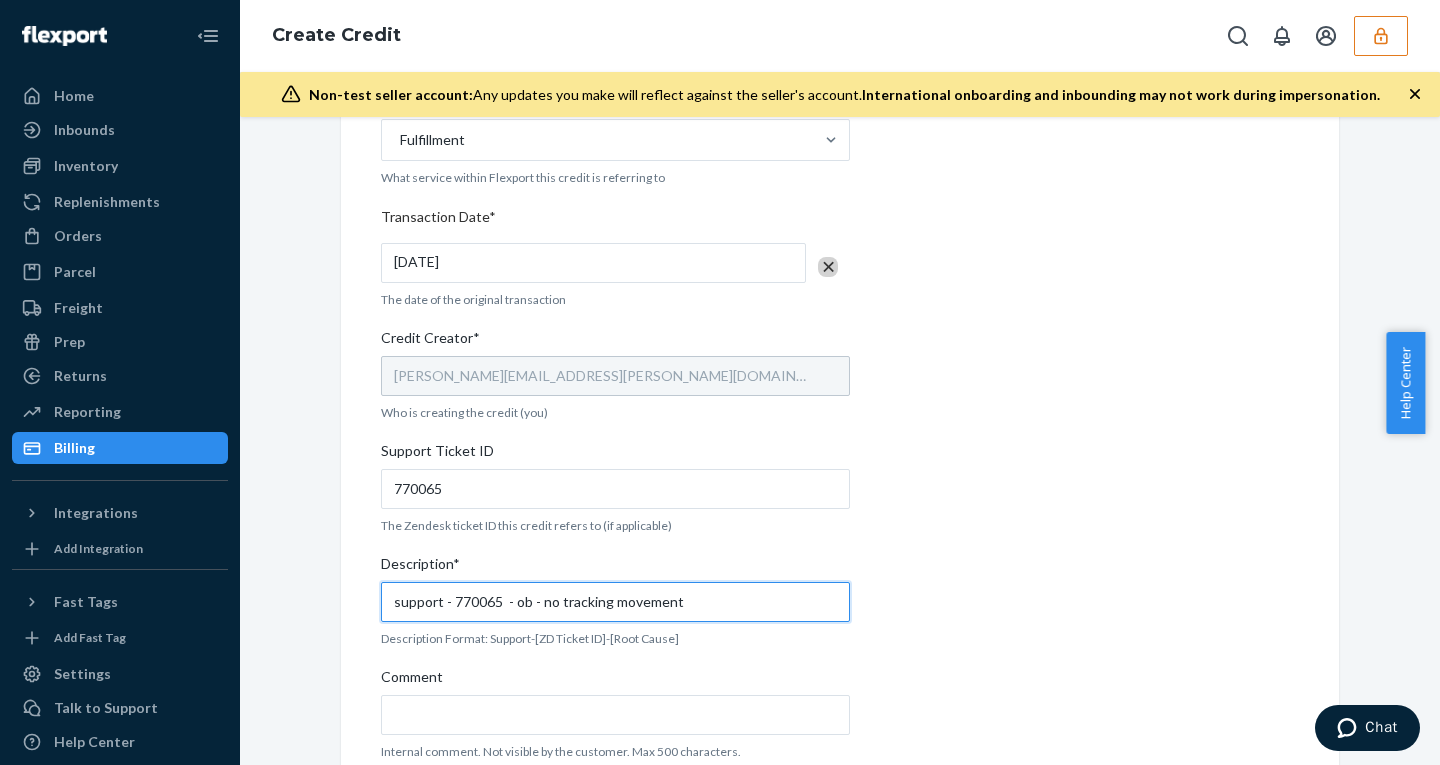 scroll, scrollTop: 660, scrollLeft: 0, axis: vertical 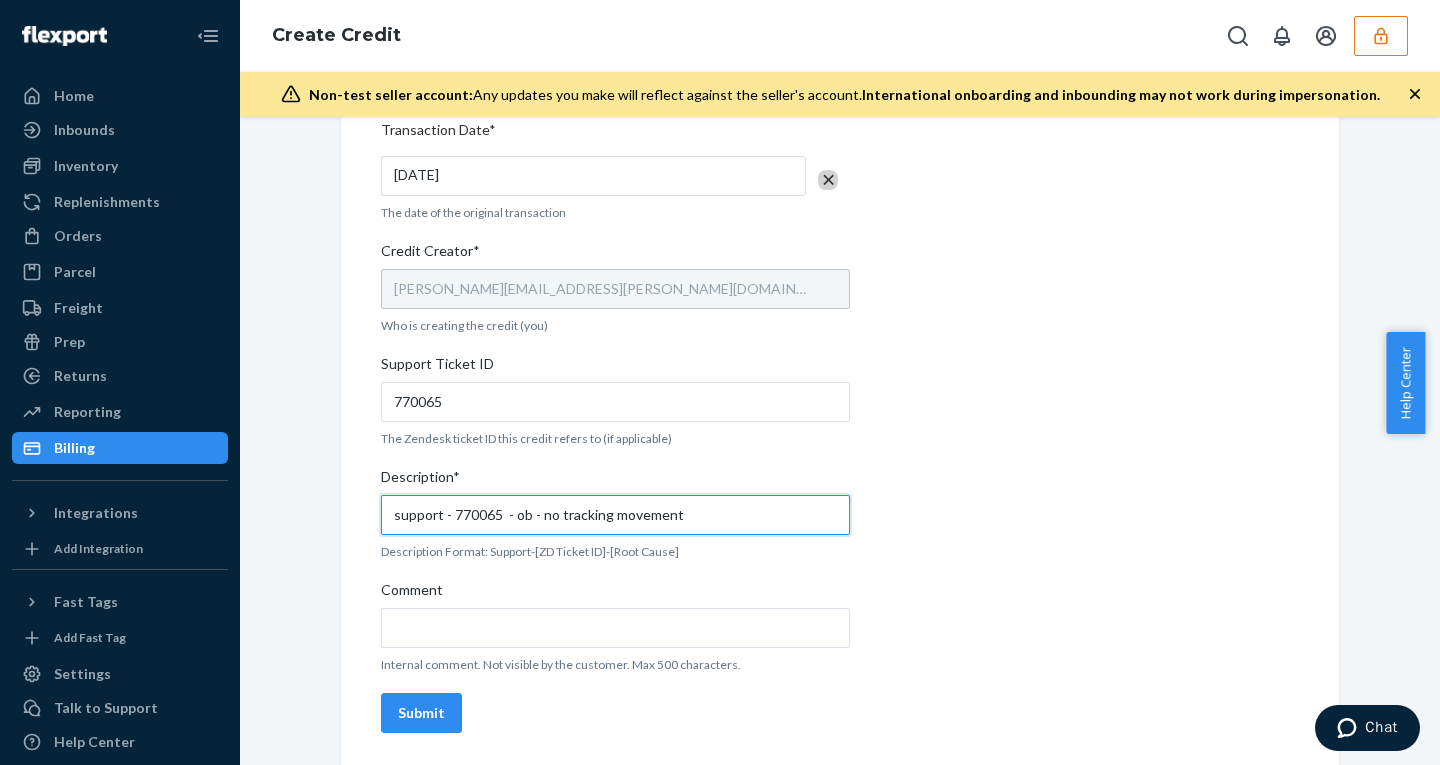 type on "support - 770065  - ob - no tracking movement" 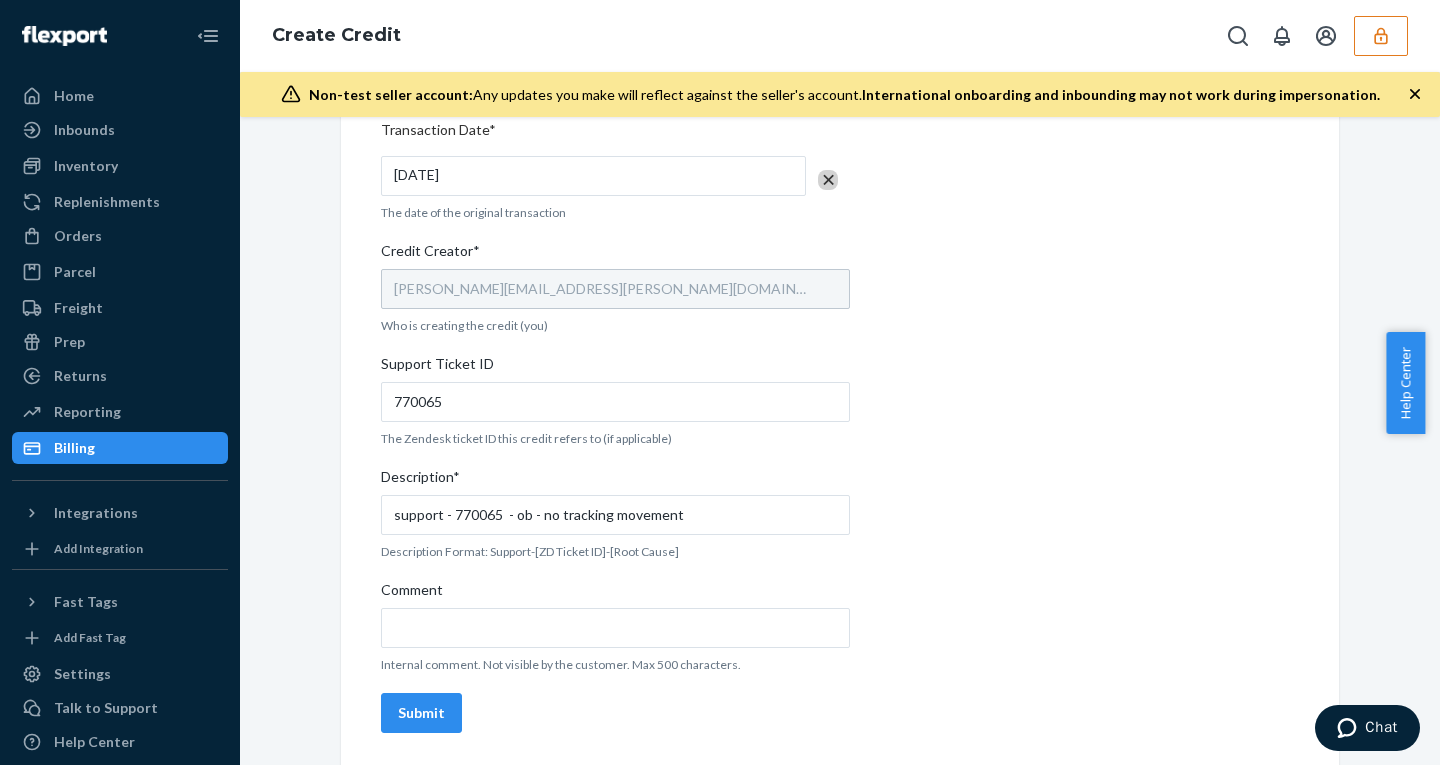 click on "Submit" at bounding box center [421, 713] 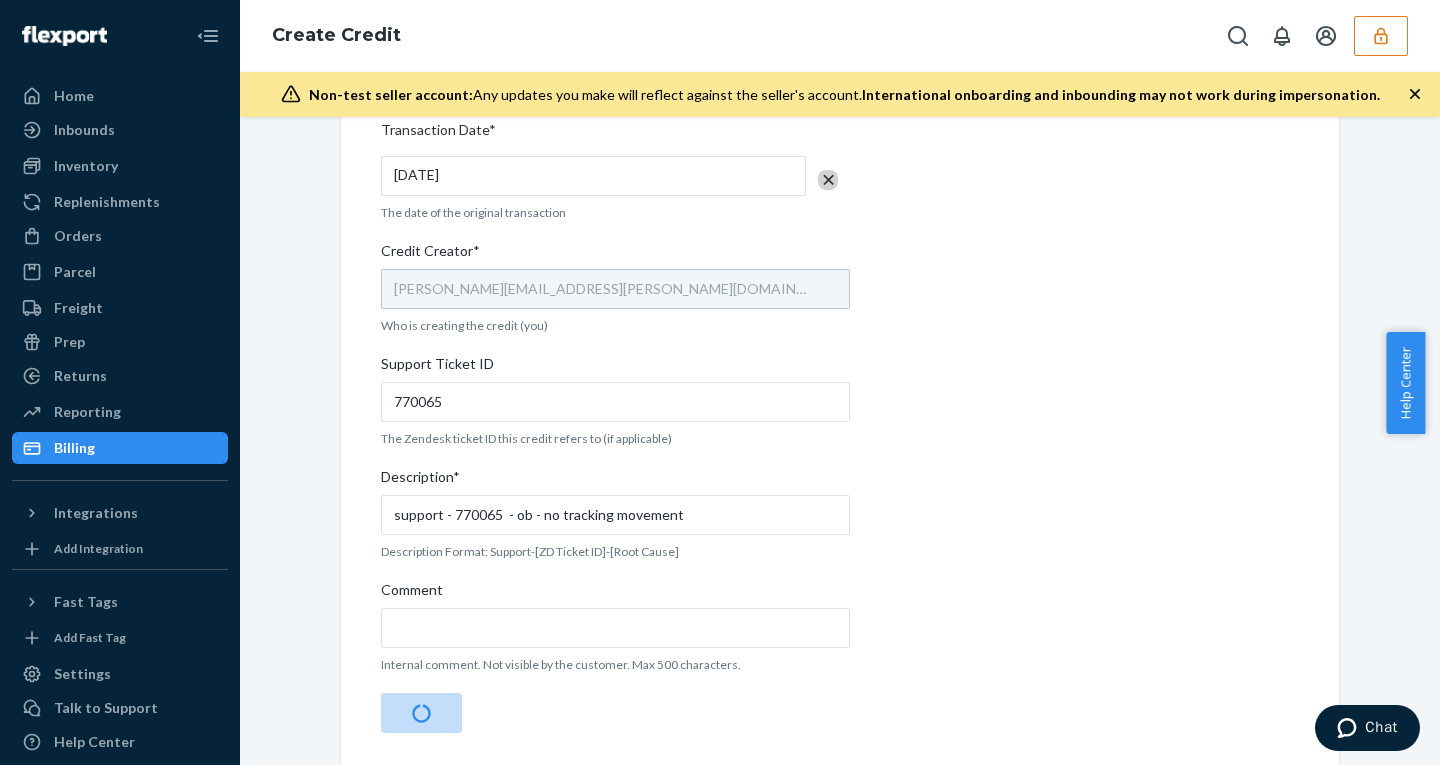 scroll, scrollTop: 0, scrollLeft: 0, axis: both 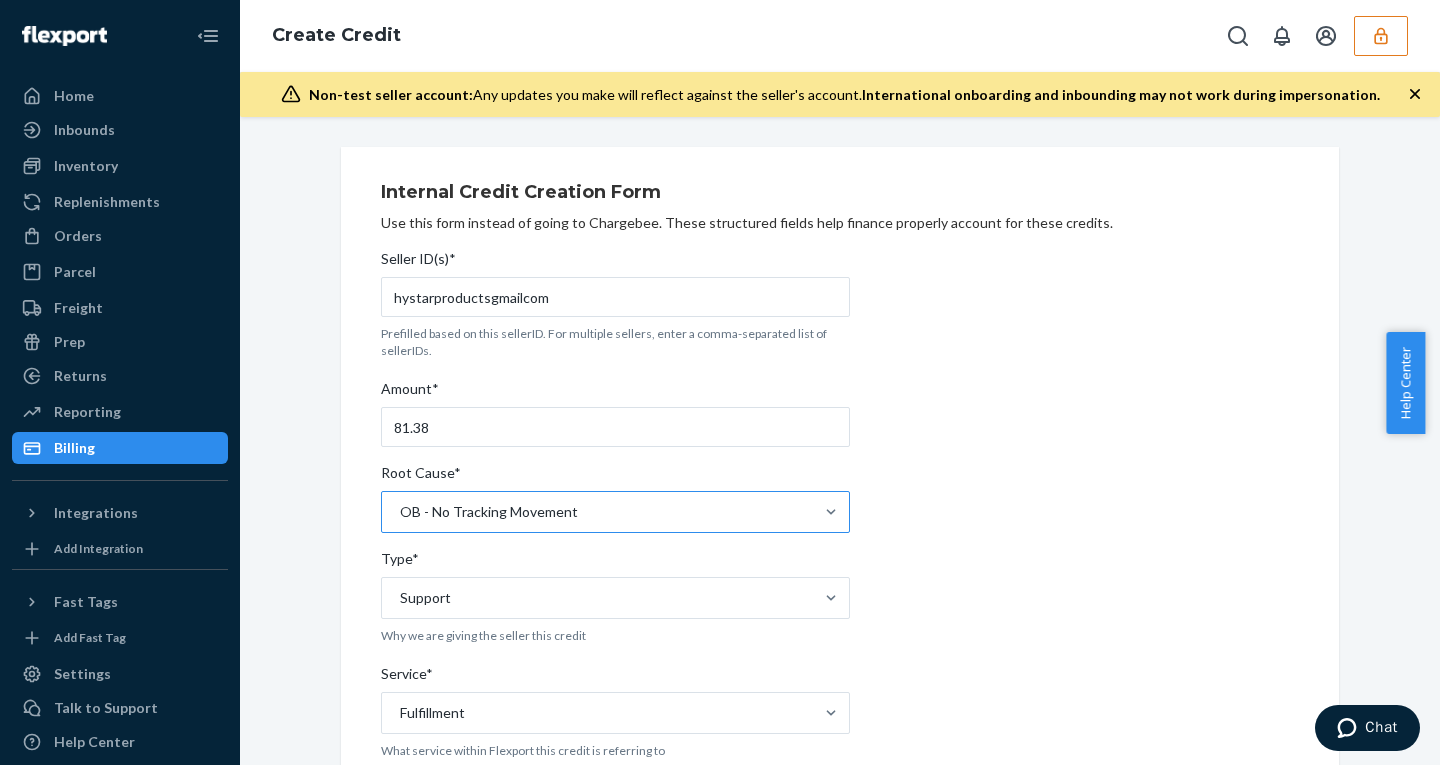 click 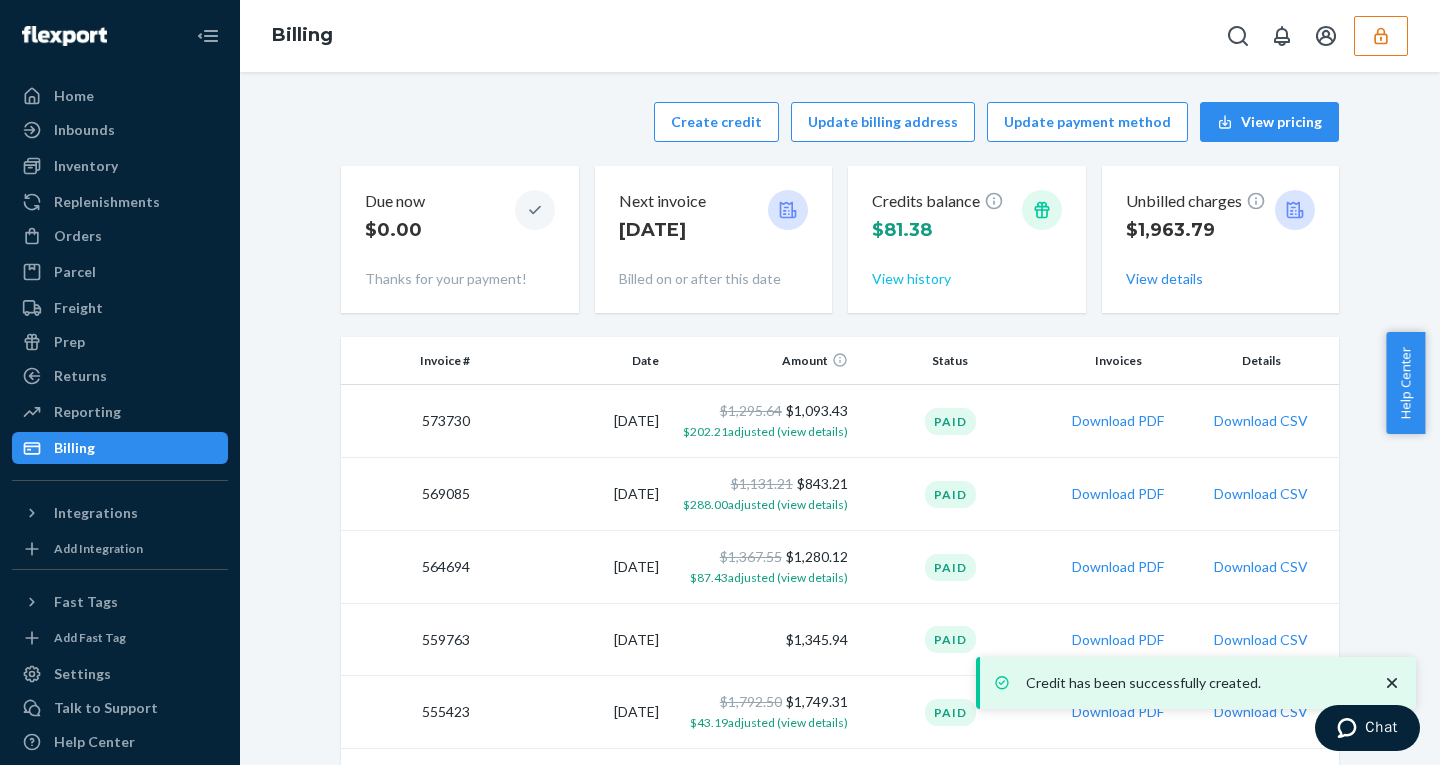 click on "View history" at bounding box center (911, 279) 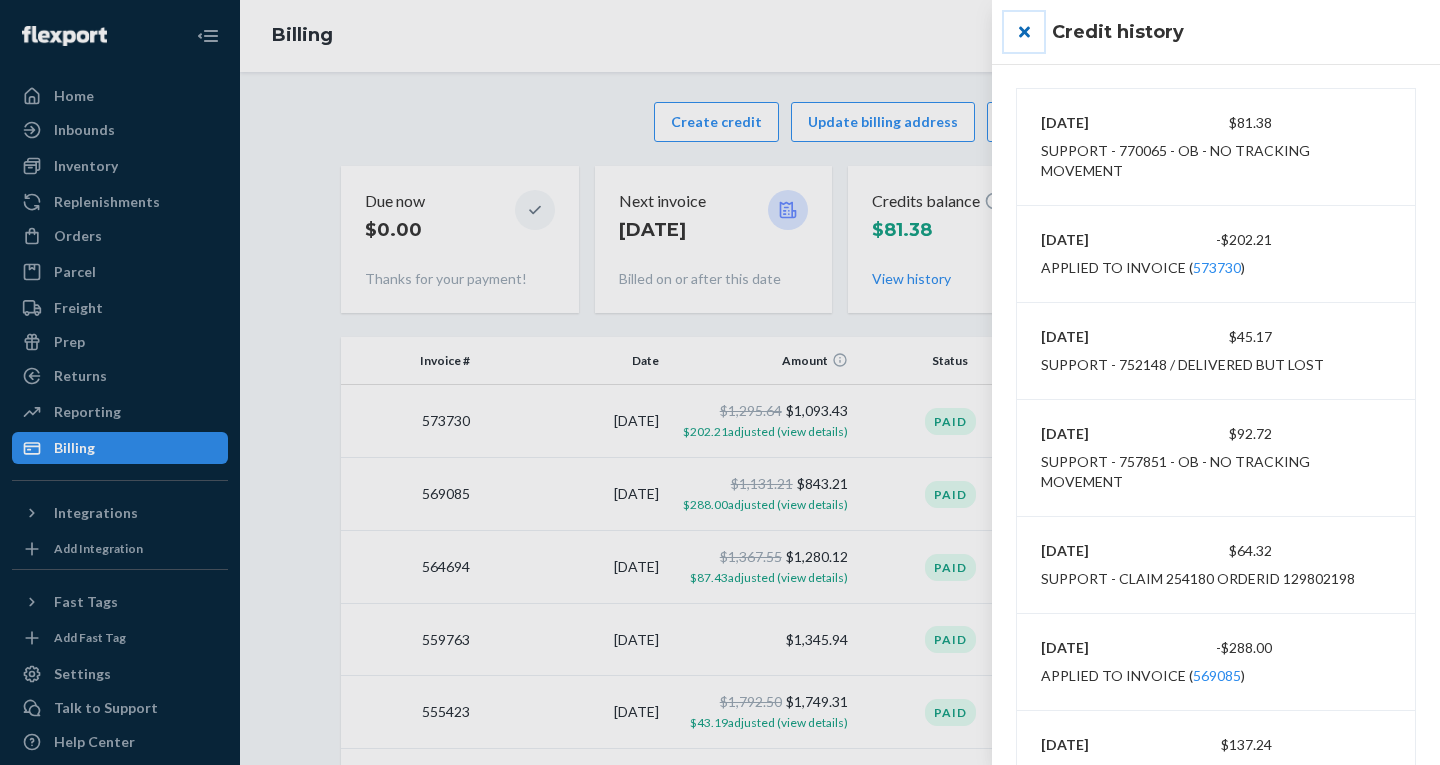 click at bounding box center [1024, 32] 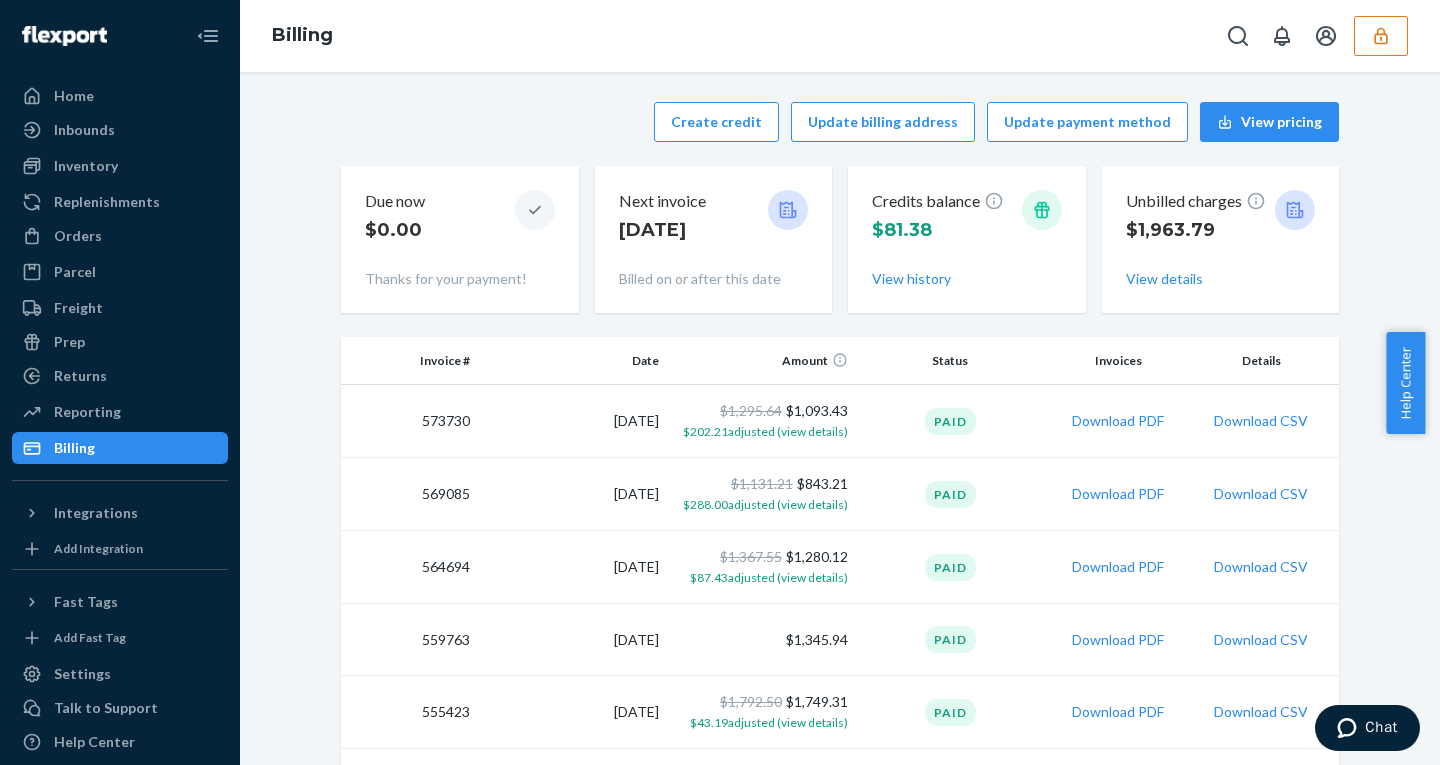 click at bounding box center [1313, 36] 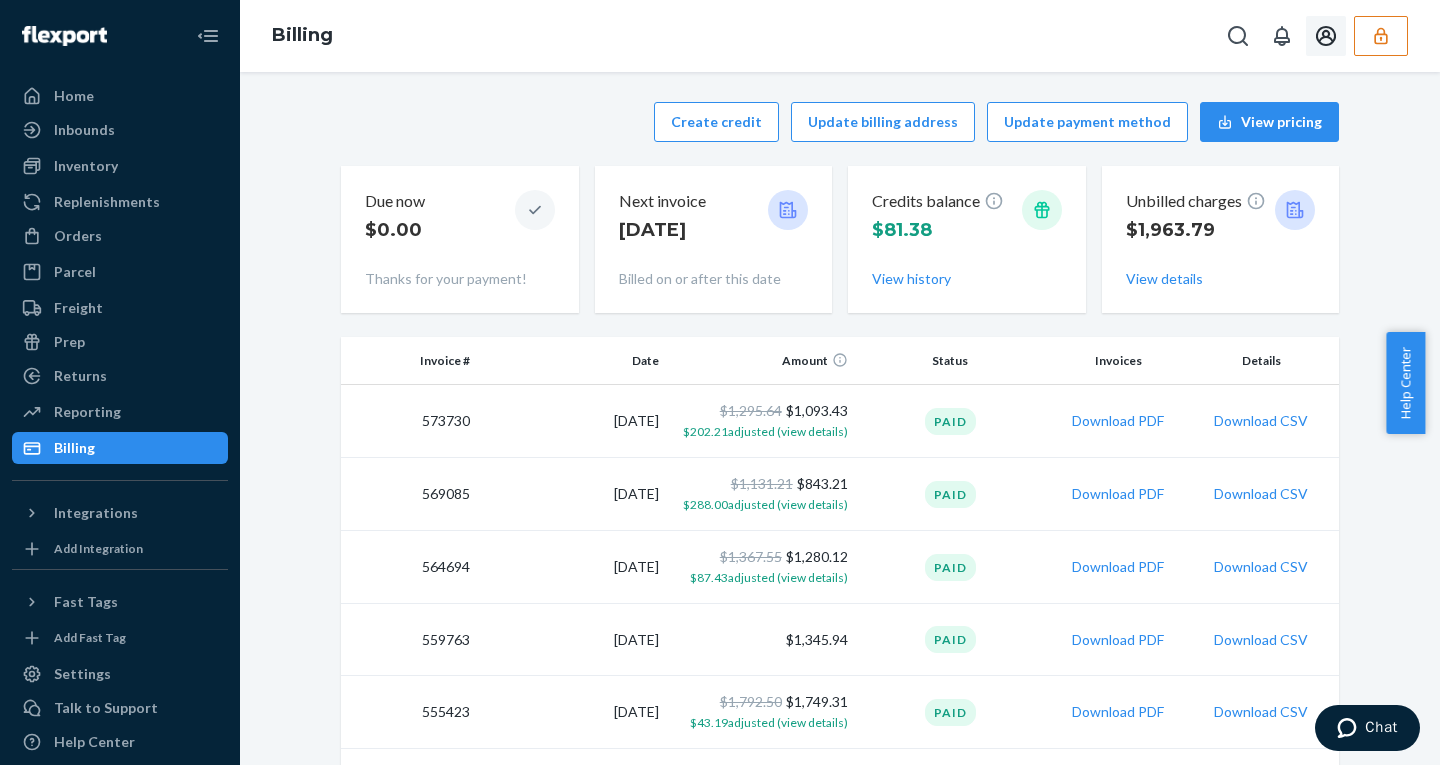 click at bounding box center [1381, 36] 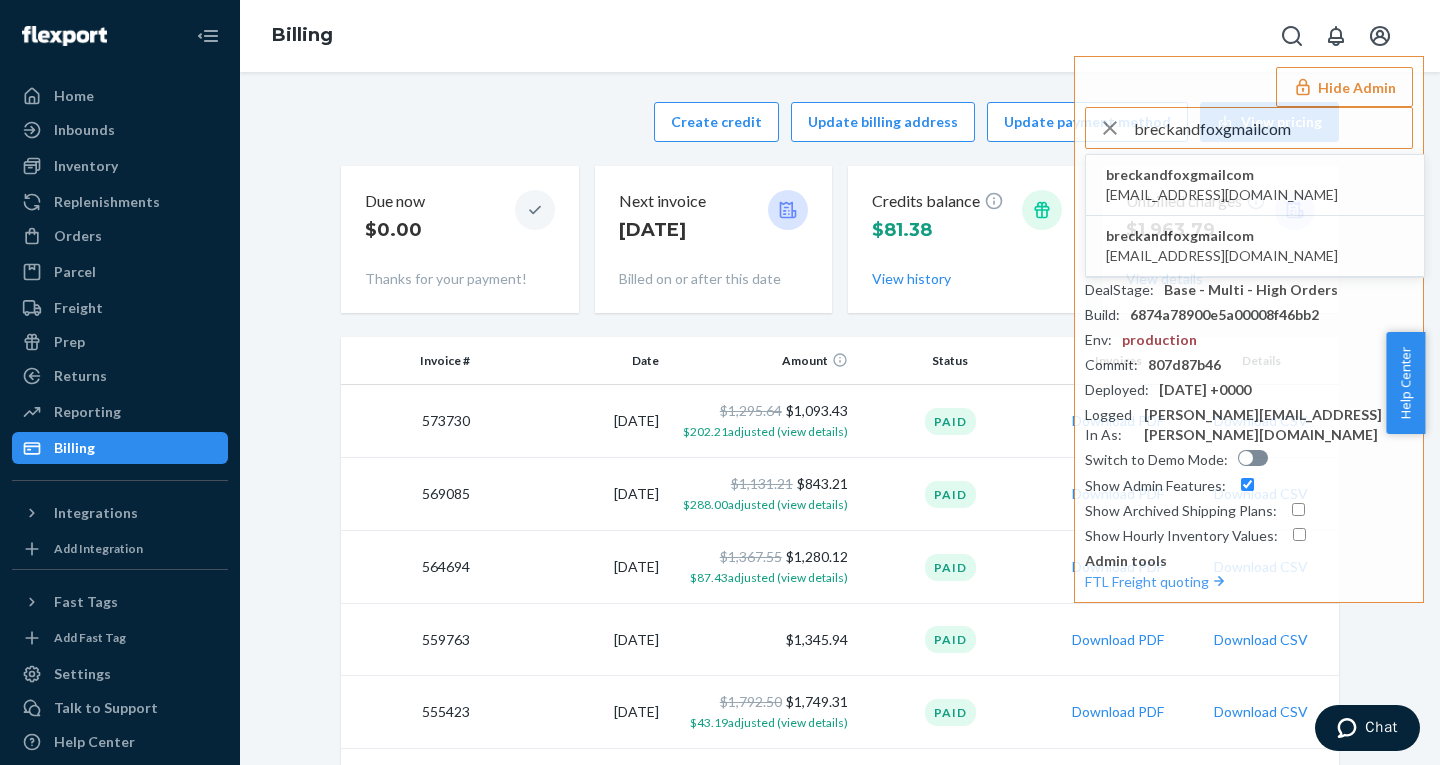 type on "breckandfoxgmailcom" 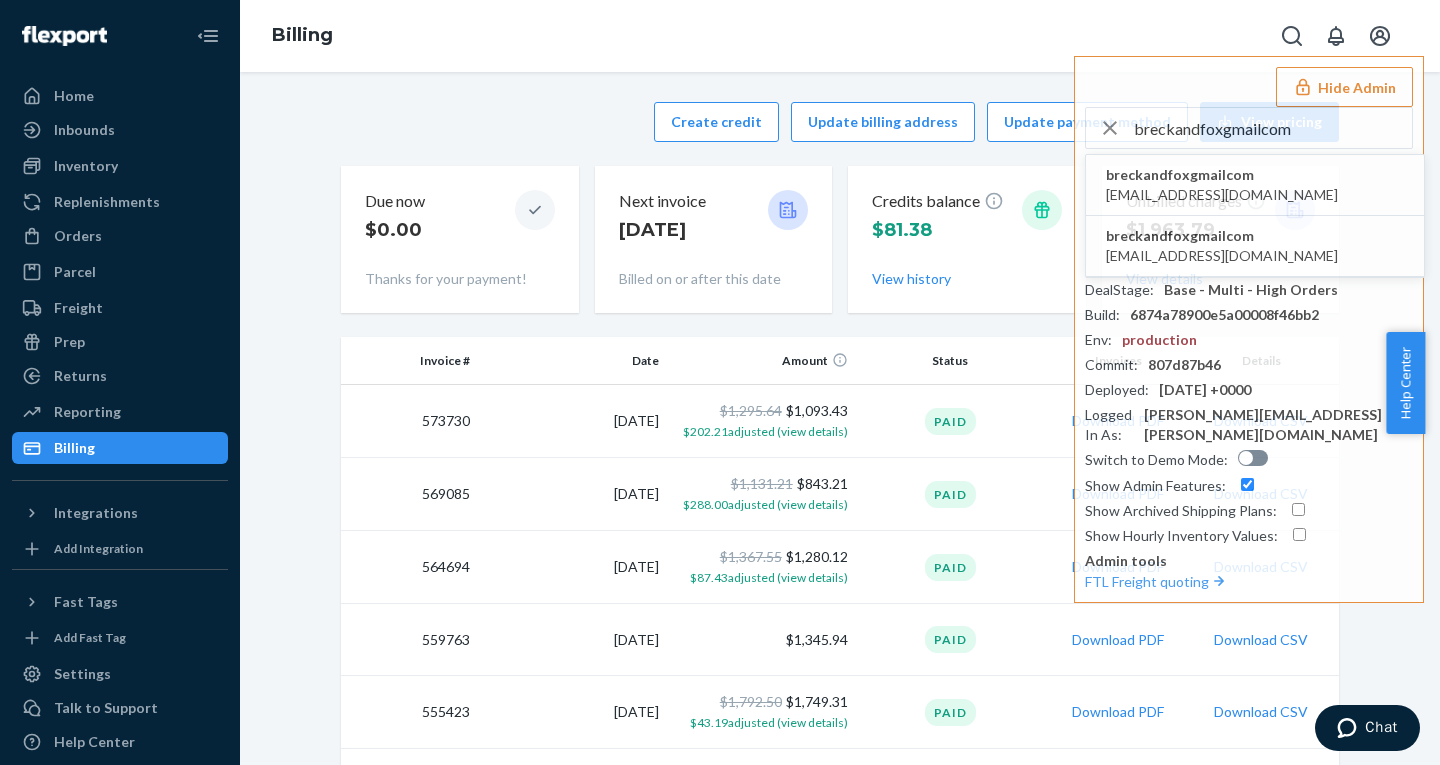 click on "breckandfoxgmailcom" at bounding box center [1222, 175] 